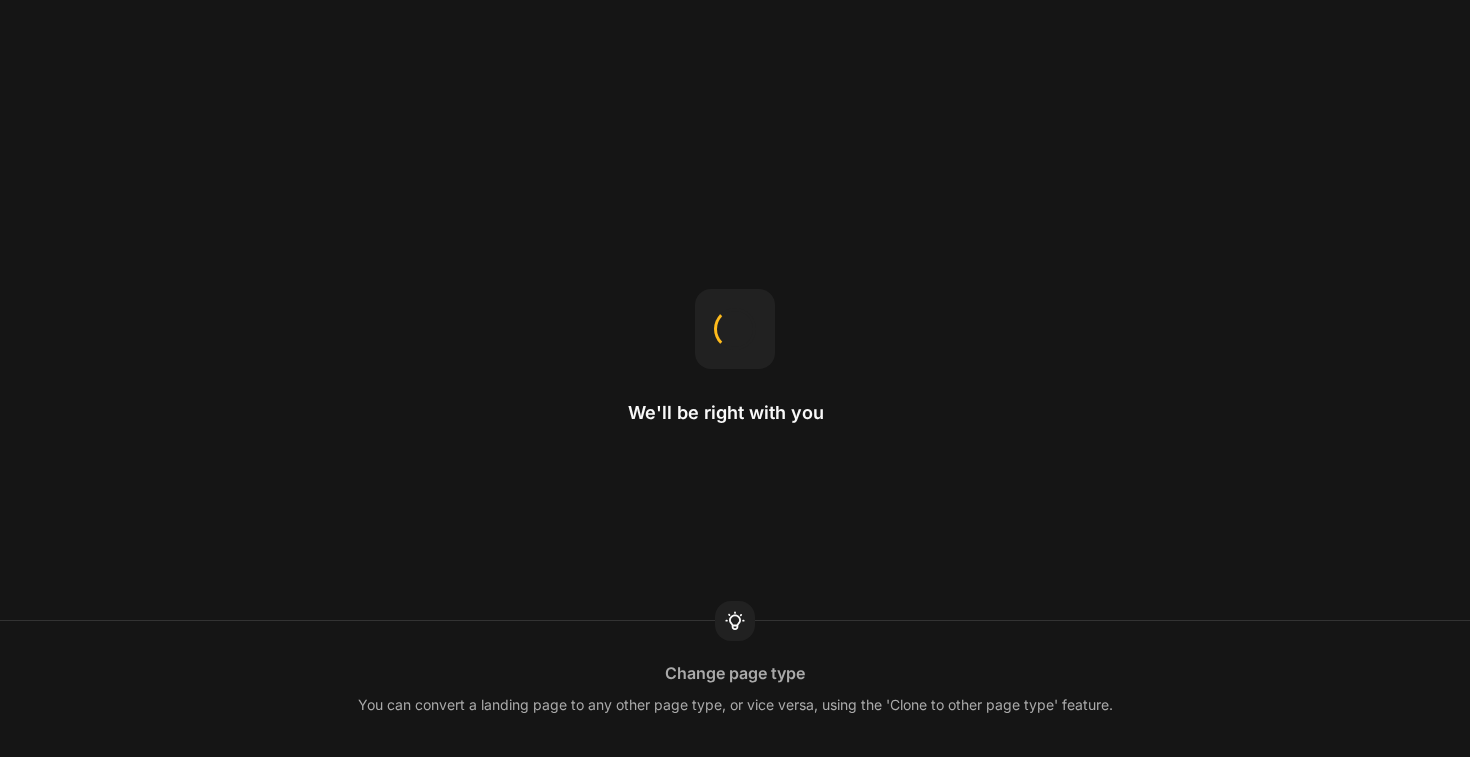 scroll, scrollTop: 0, scrollLeft: 0, axis: both 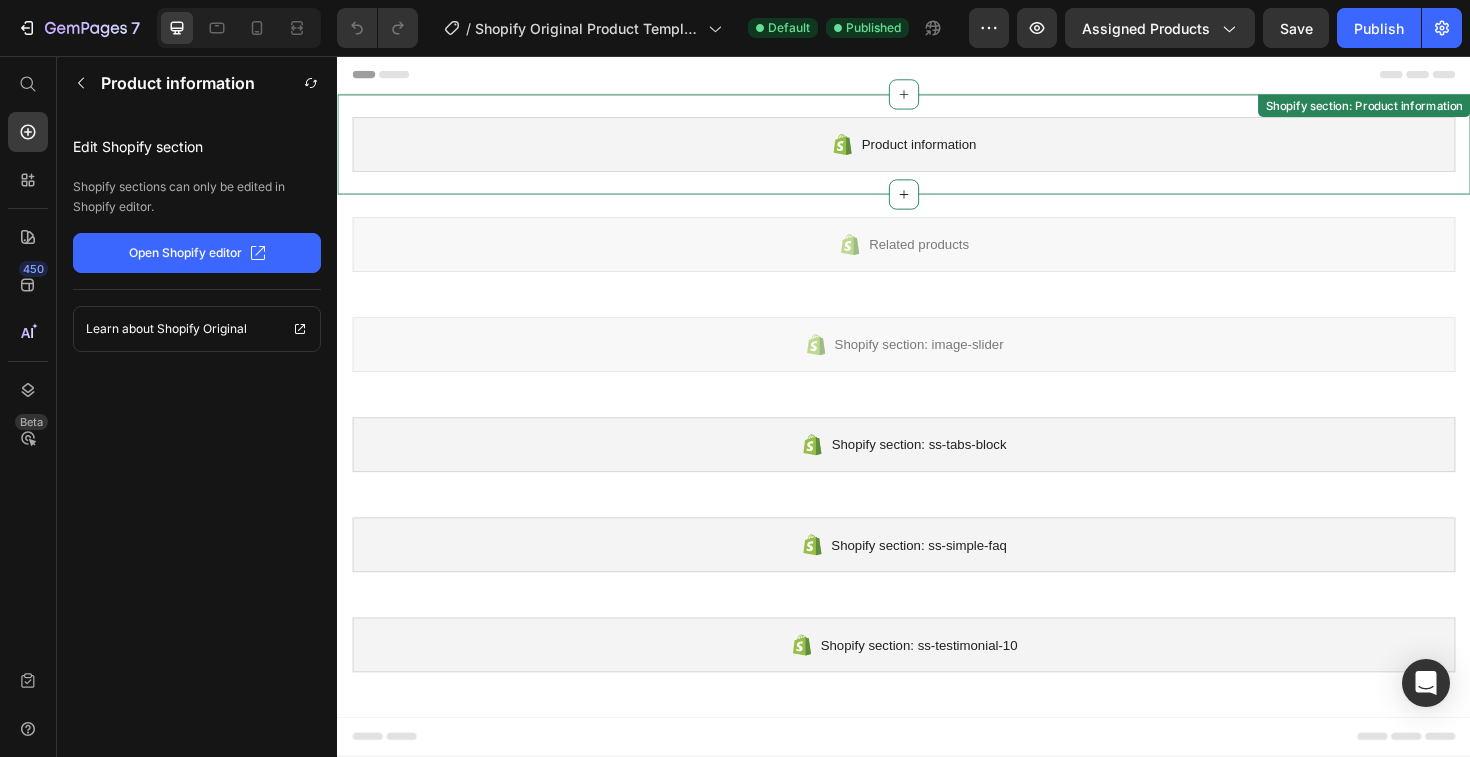 click on "Product information" at bounding box center [952, 150] 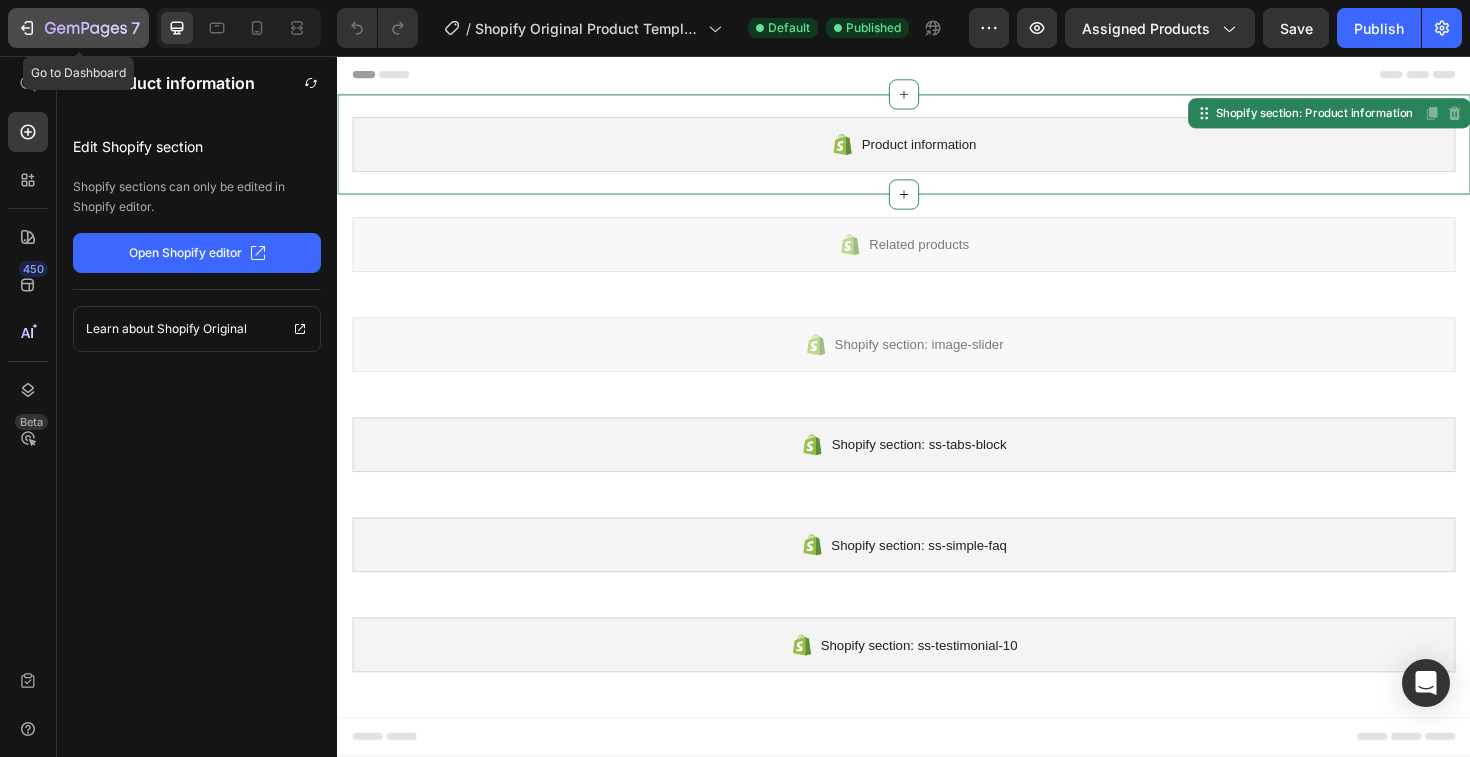 click 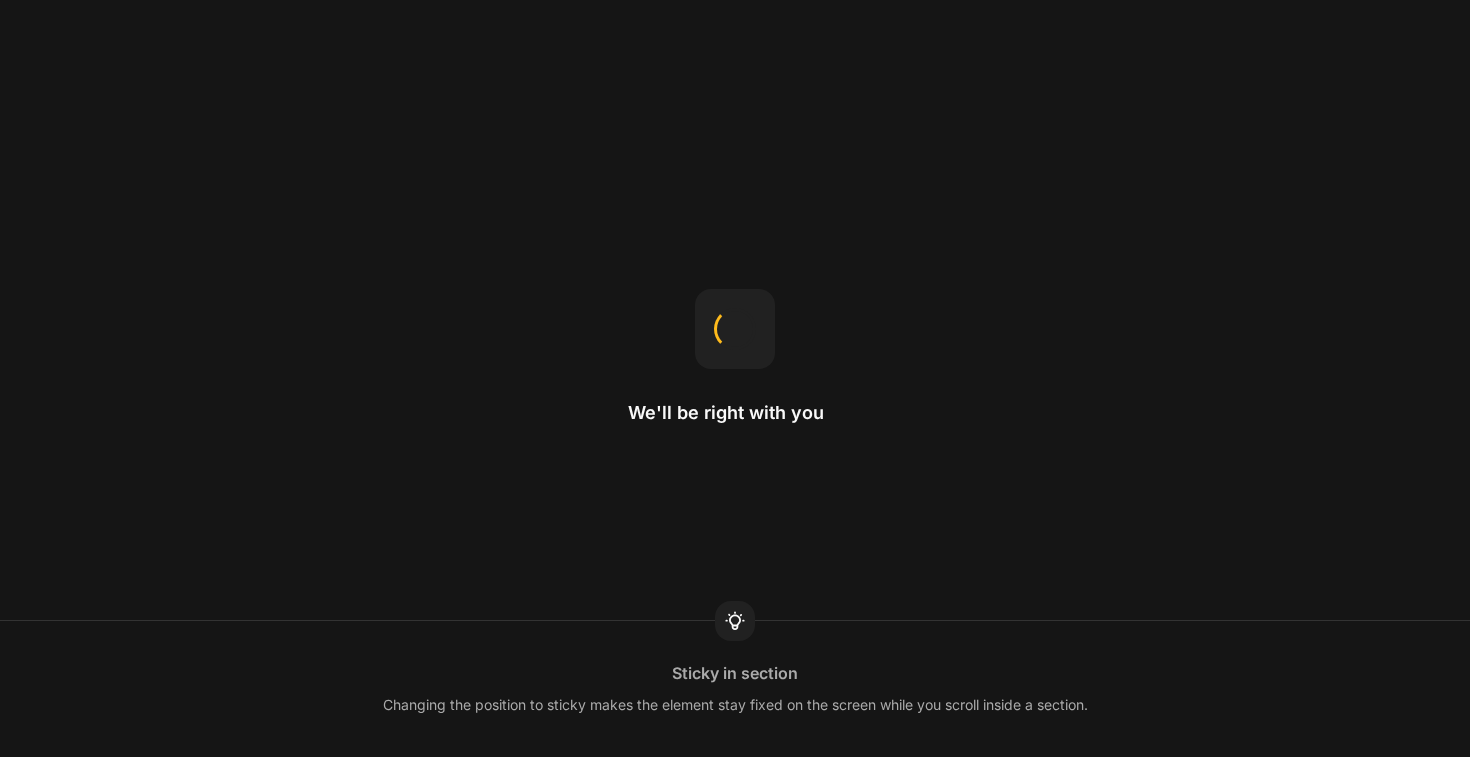 scroll, scrollTop: 0, scrollLeft: 0, axis: both 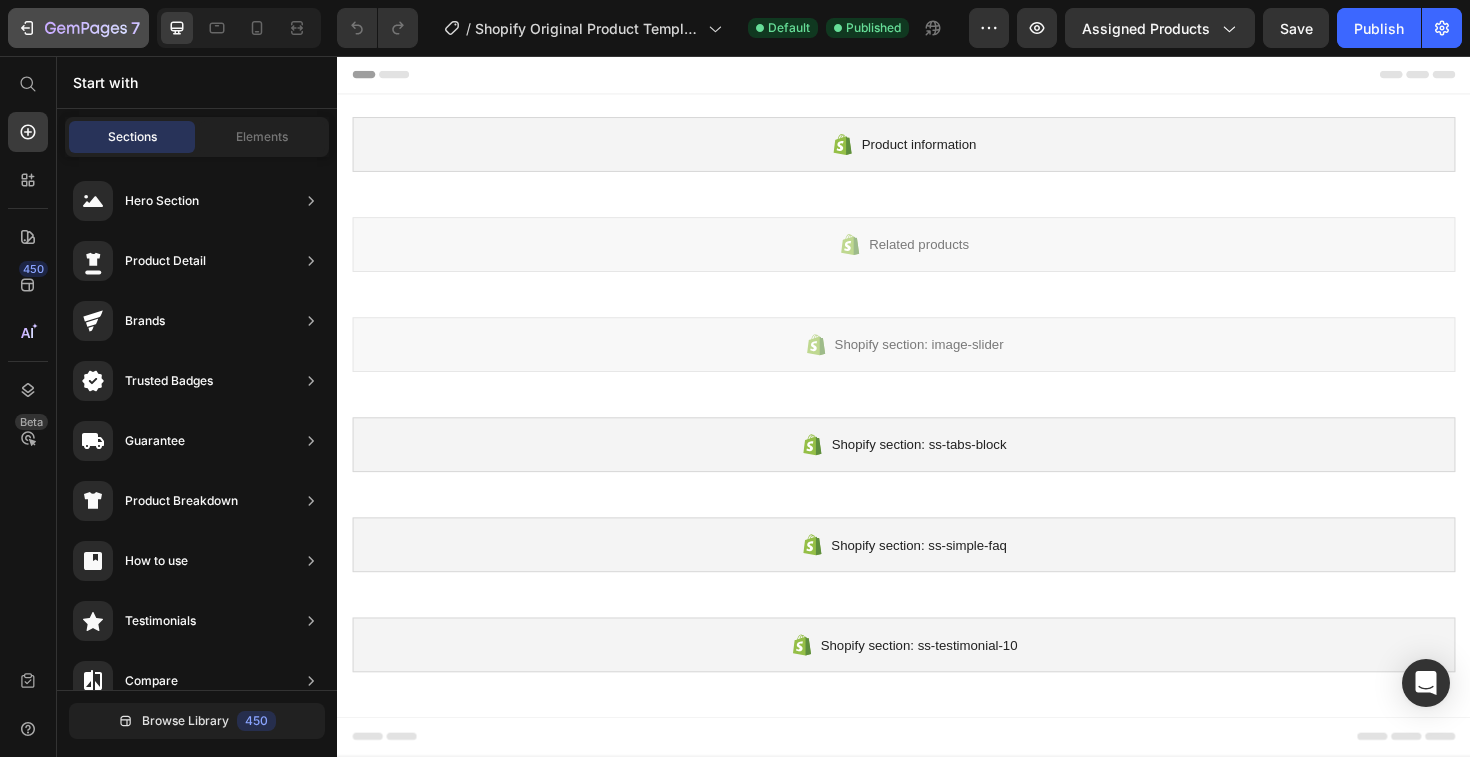 click on "7" 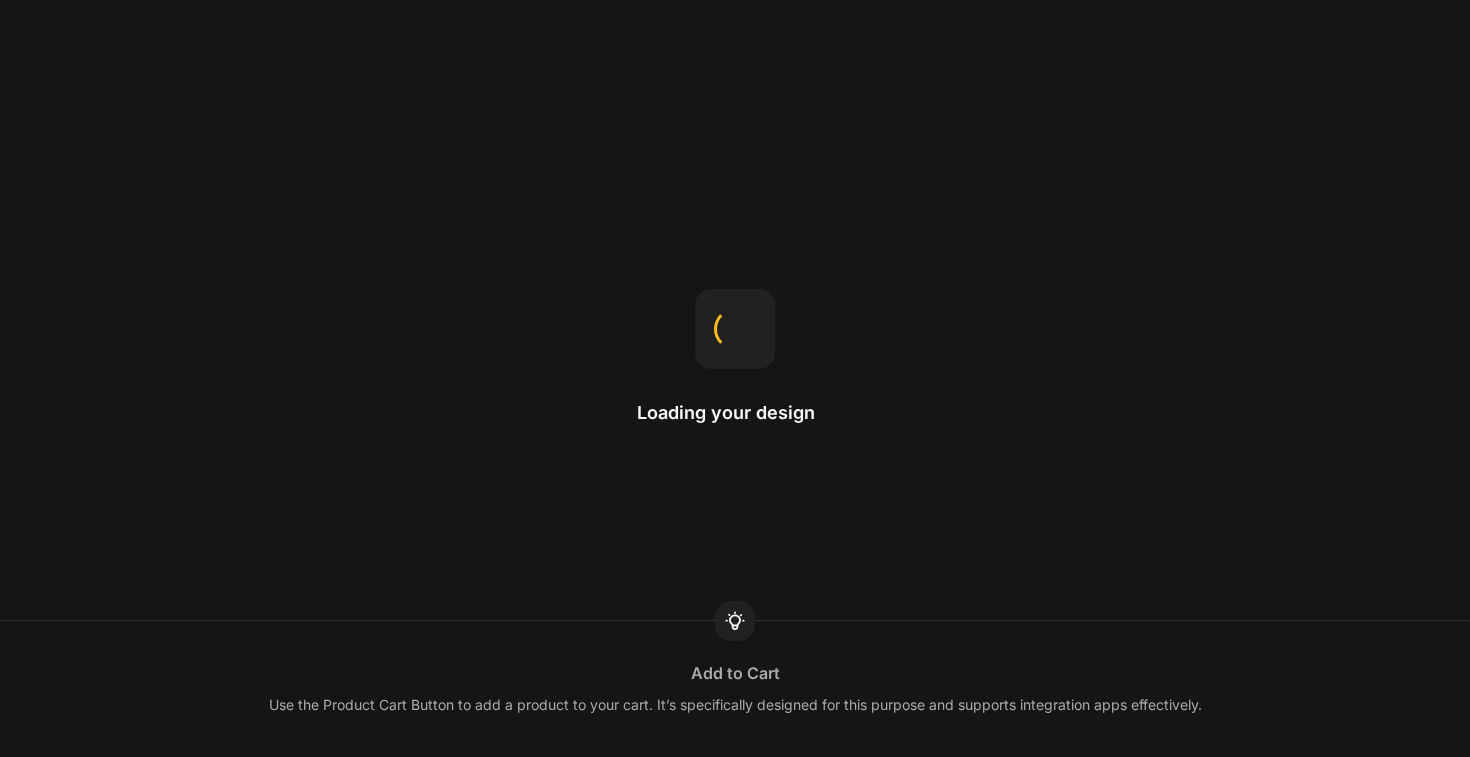 scroll, scrollTop: 0, scrollLeft: 0, axis: both 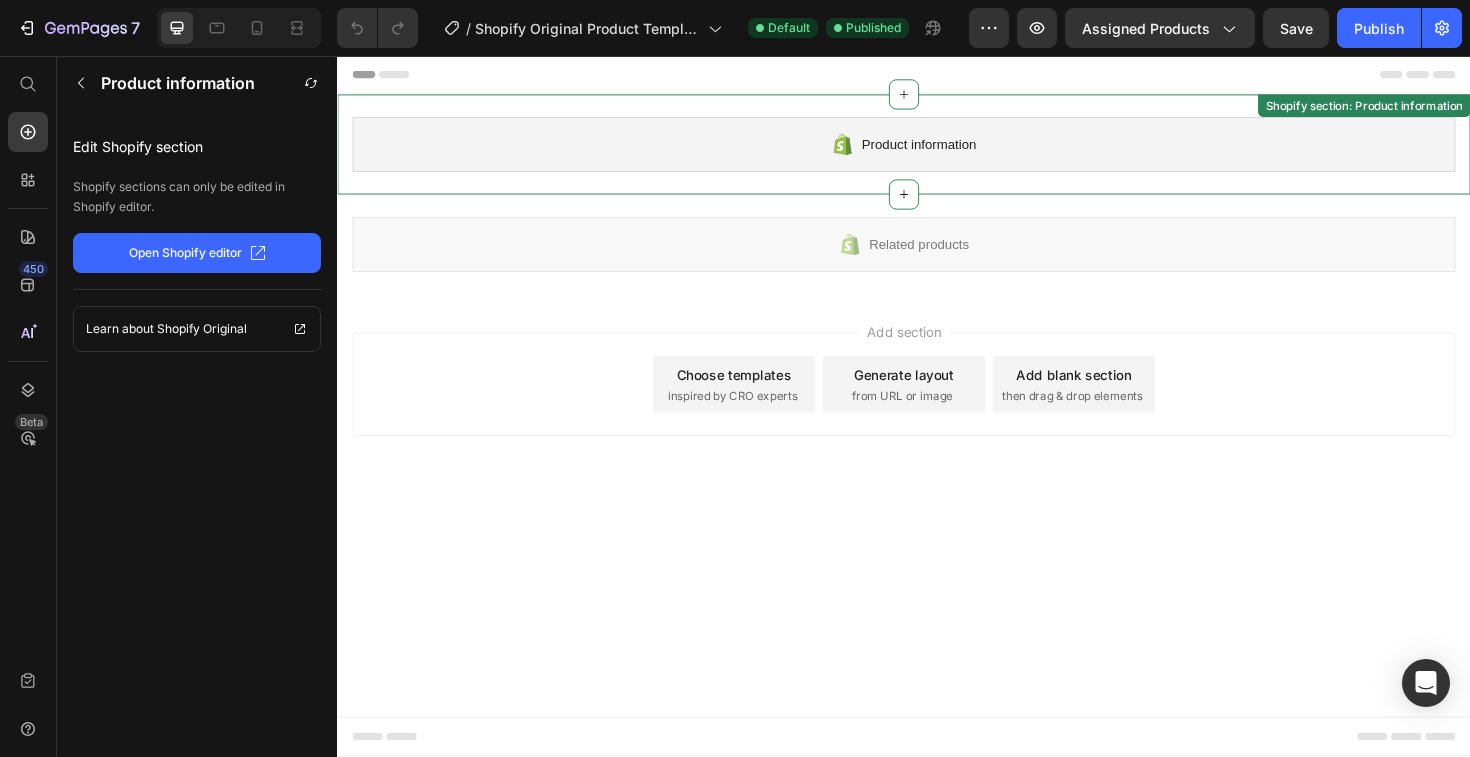 click on "Product information" at bounding box center (952, 150) 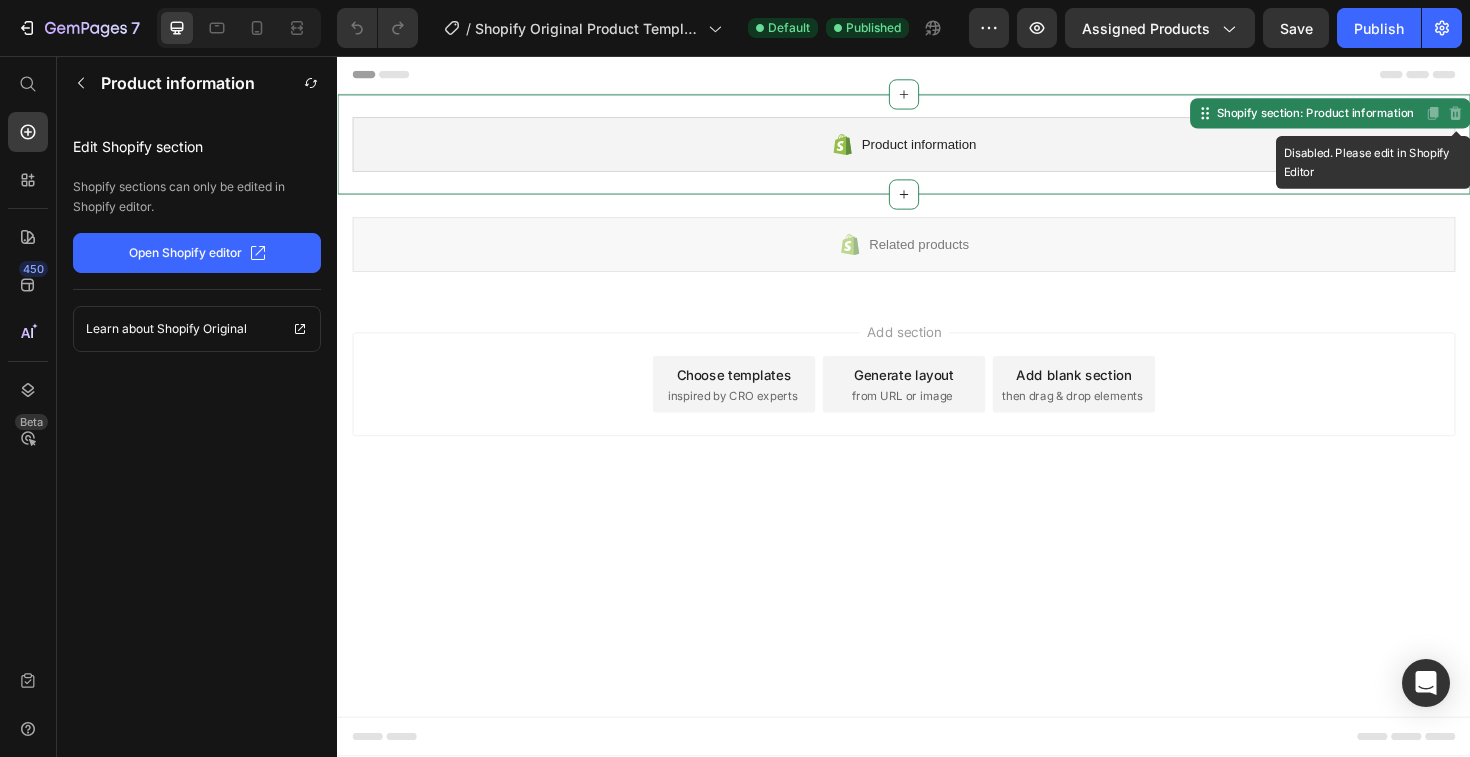 click 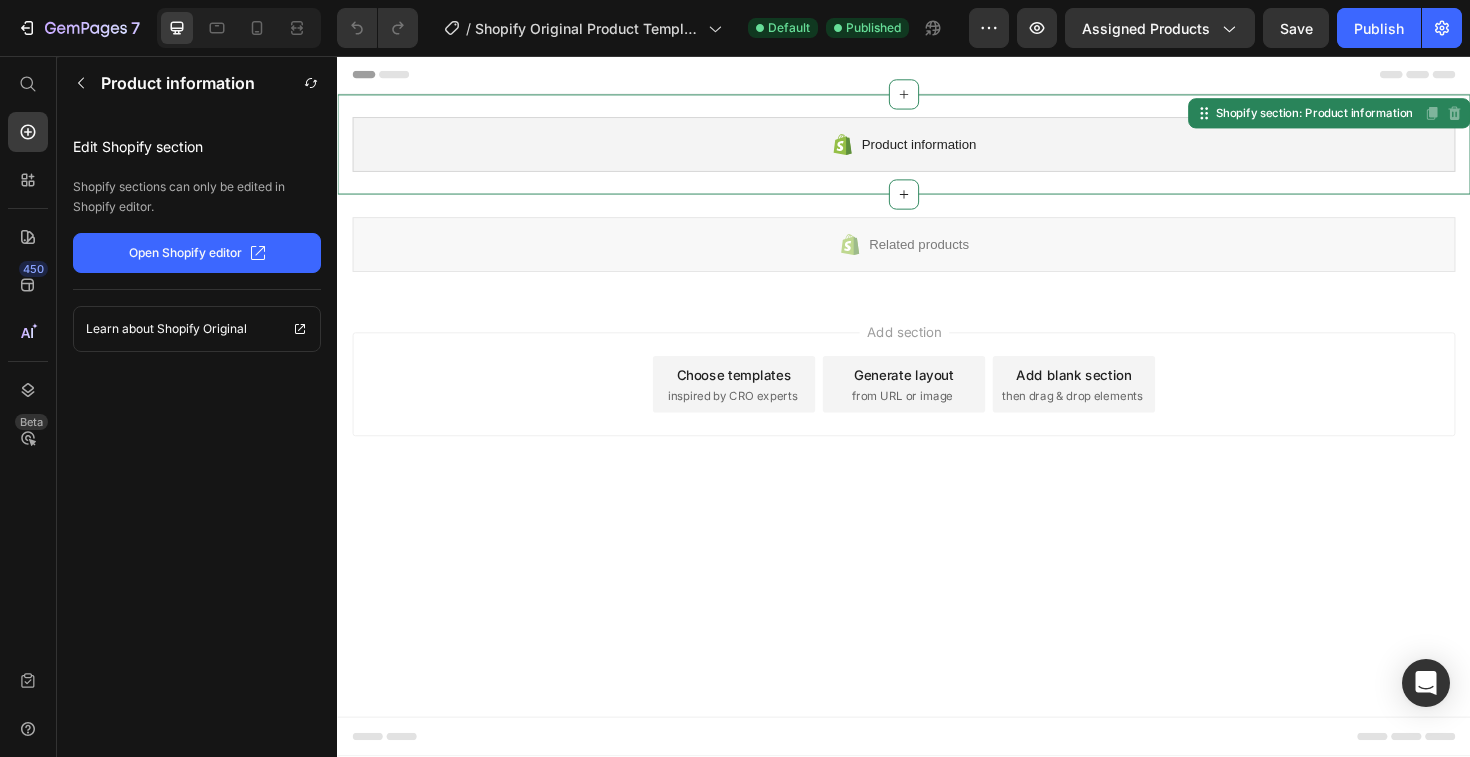 click on "Open Shopify editor" 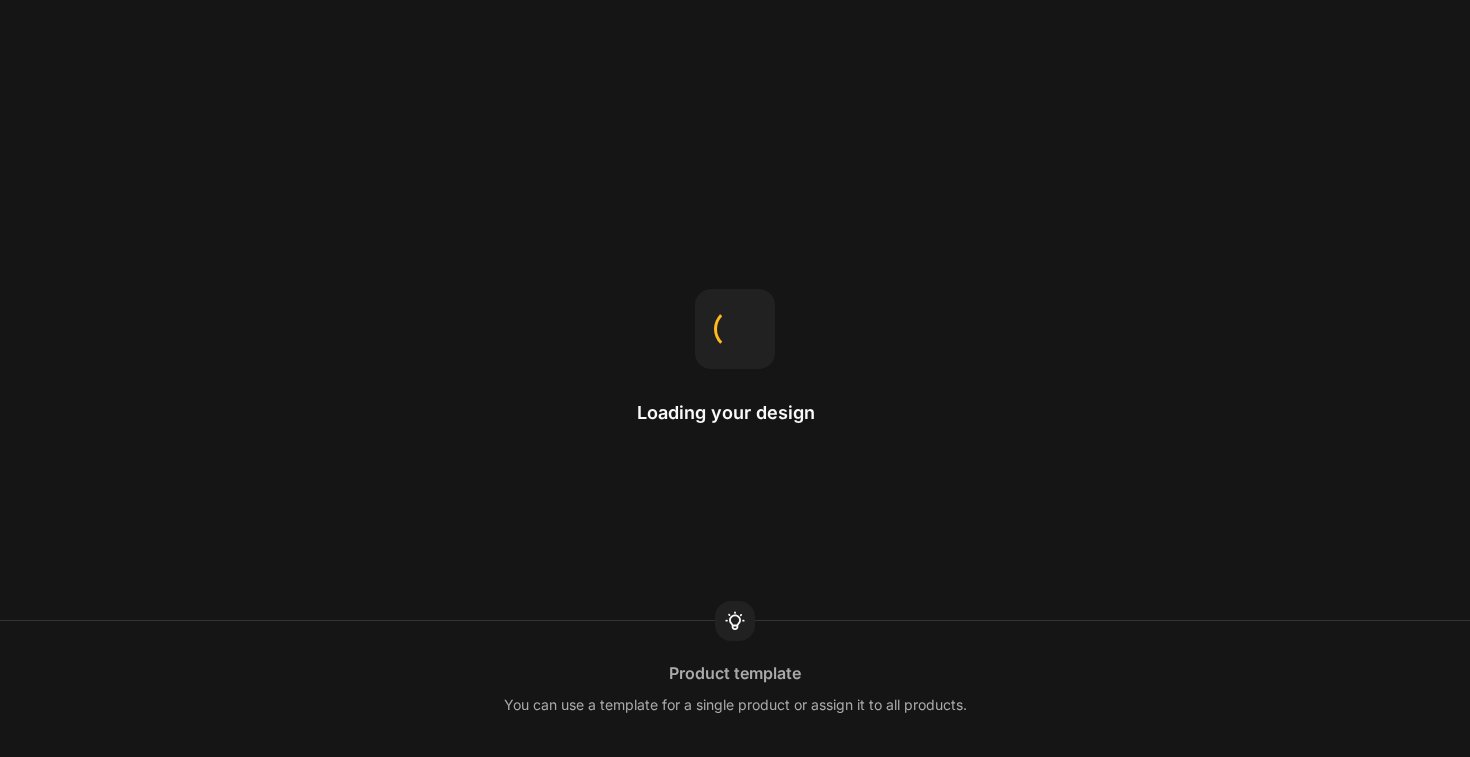 scroll, scrollTop: 0, scrollLeft: 0, axis: both 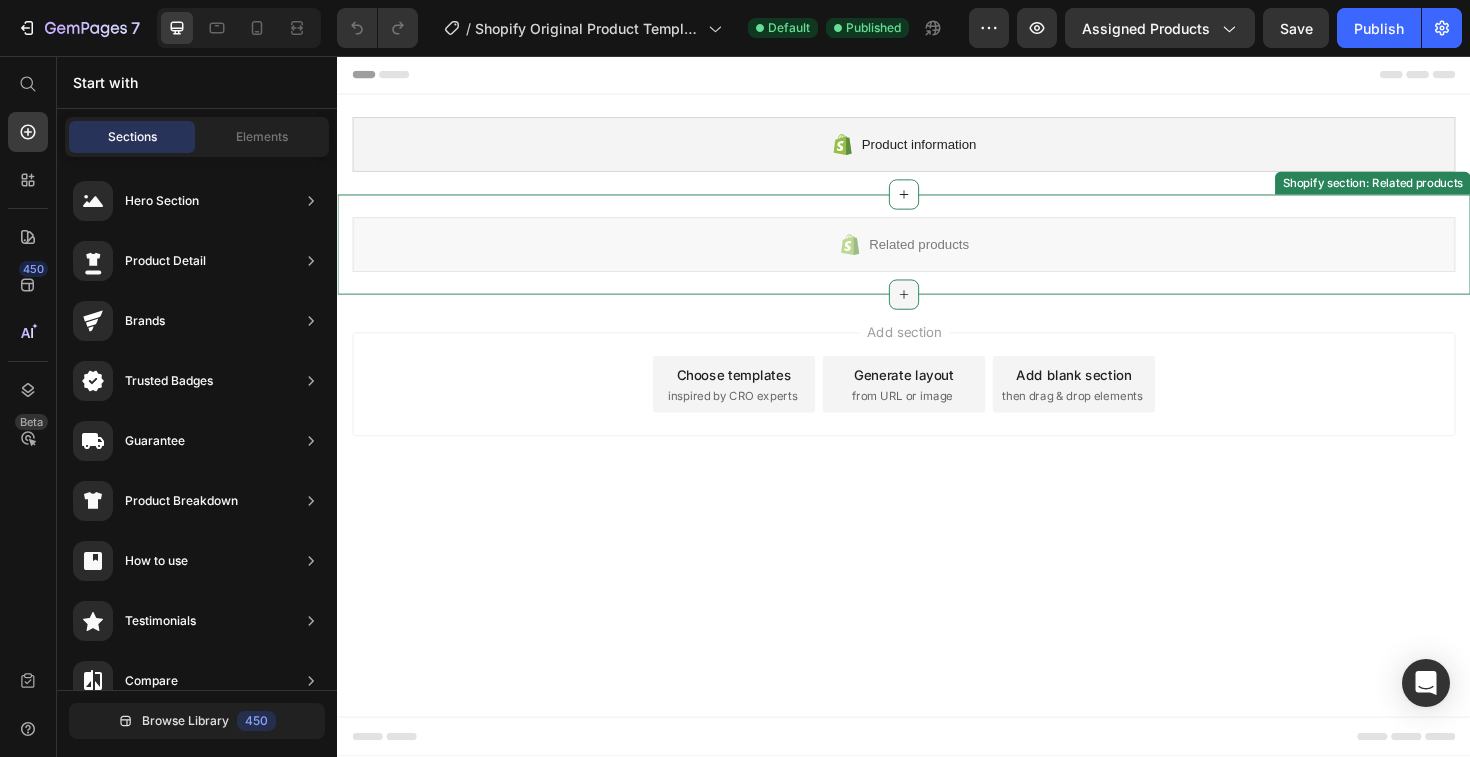 click 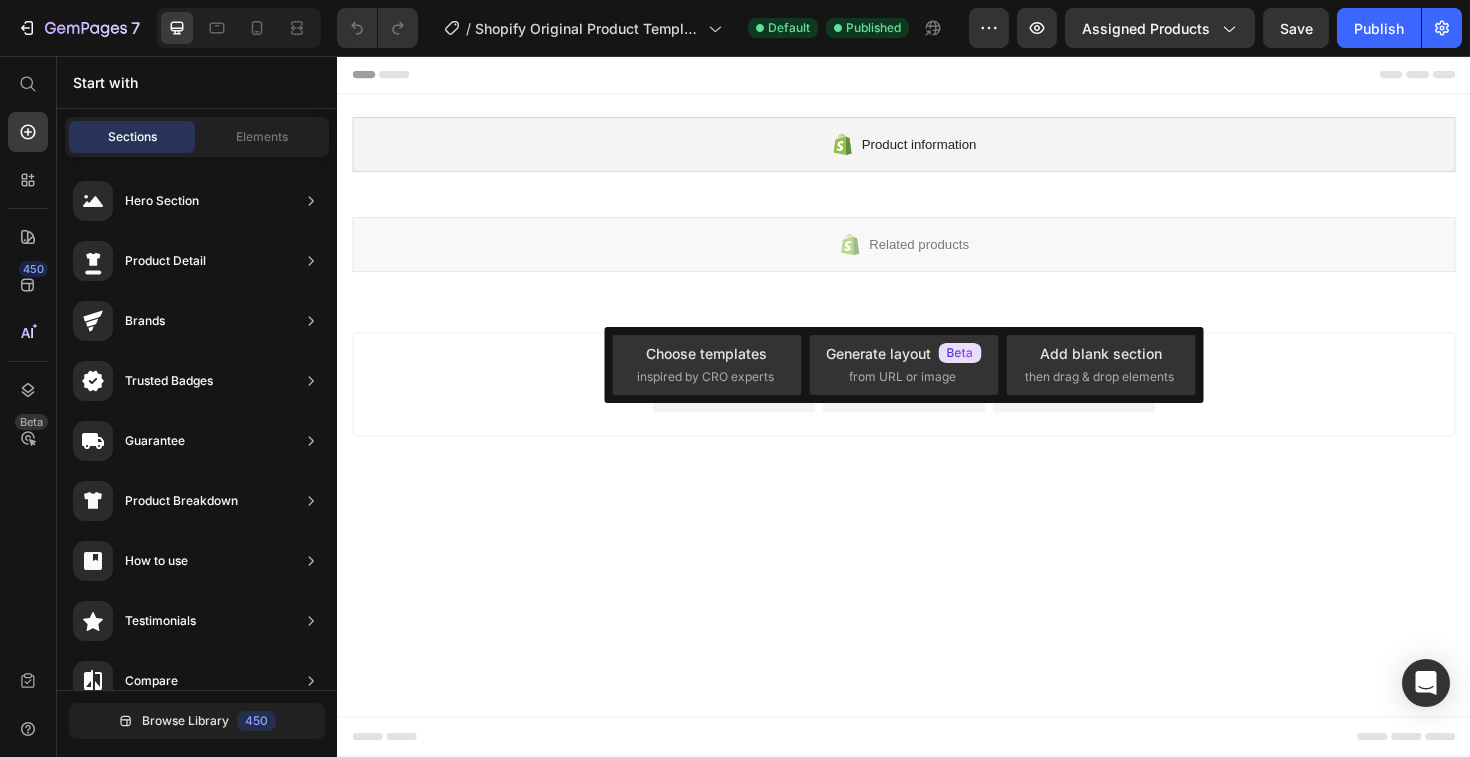 click on "Add section Choose templates inspired by CRO experts Generate layout from URL or image Add blank section then drag & drop elements" at bounding box center [937, 408] 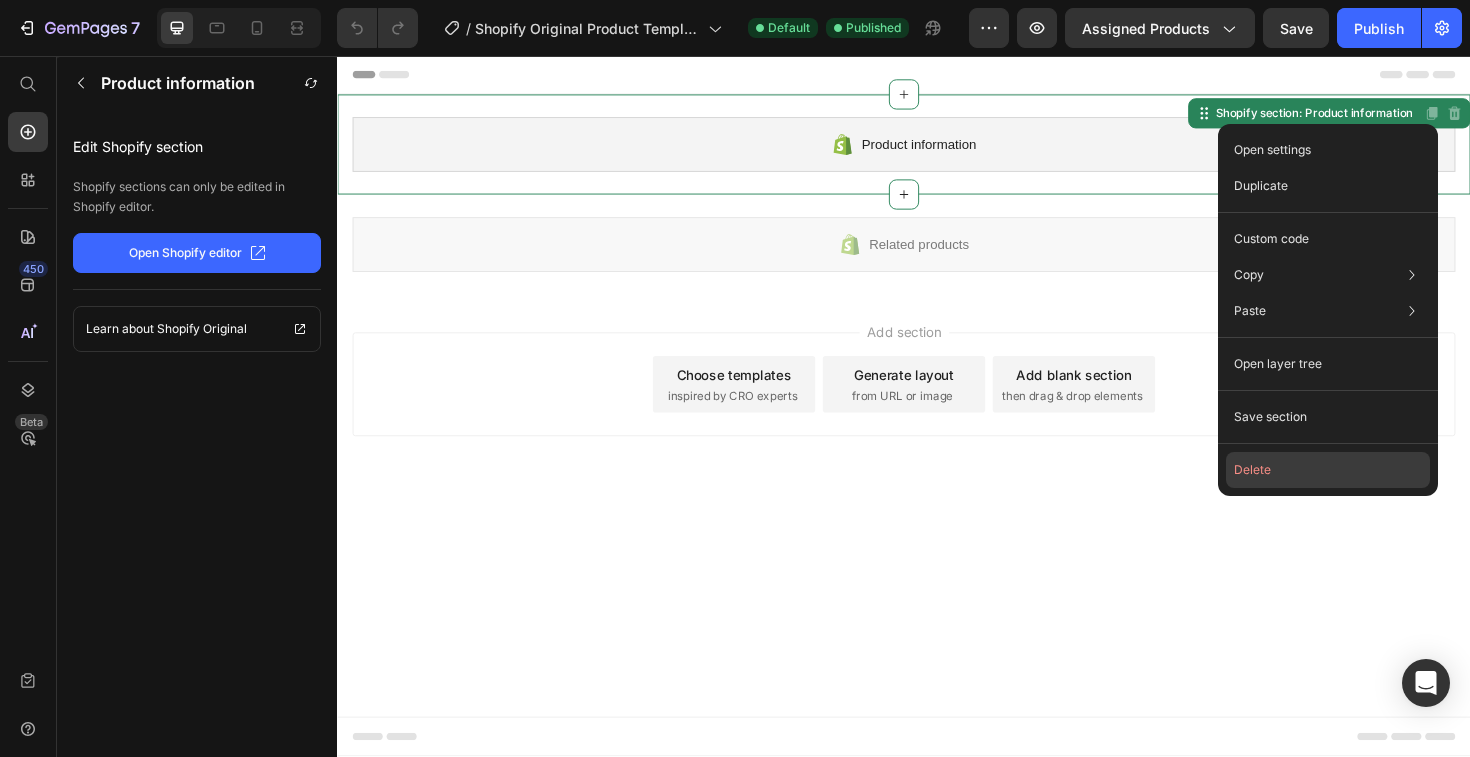 click on "Delete" 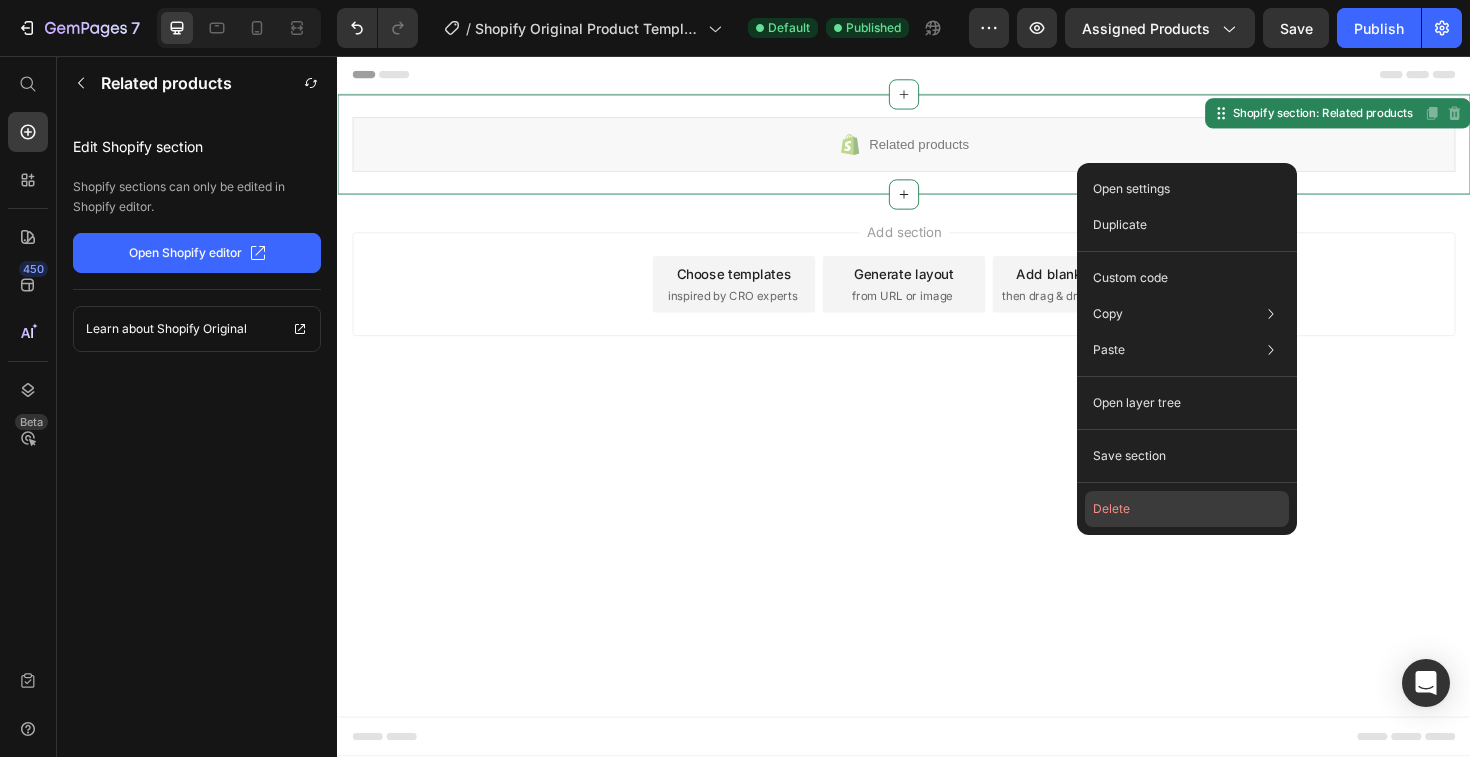 click on "Delete" 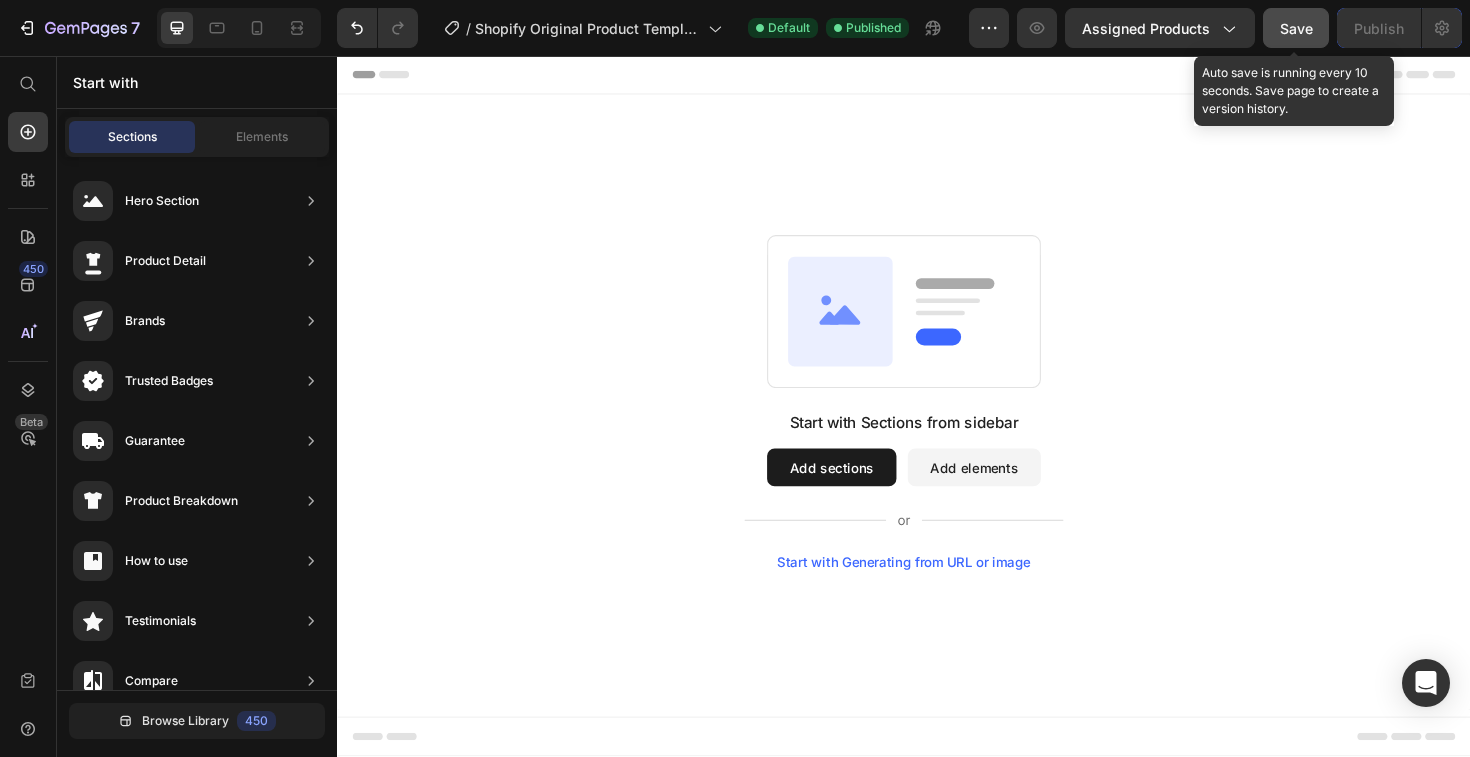 click on "Save" 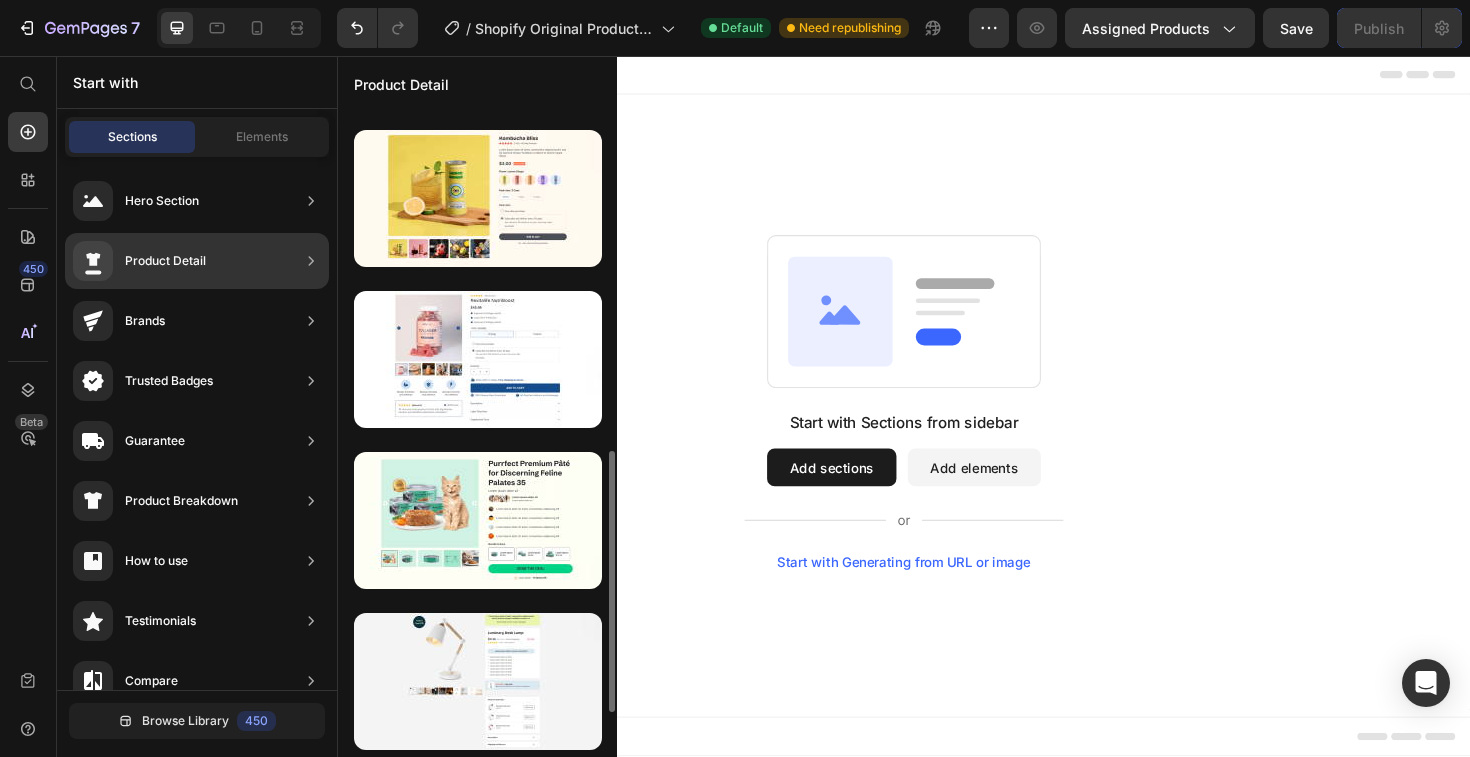 scroll, scrollTop: 1744, scrollLeft: 0, axis: vertical 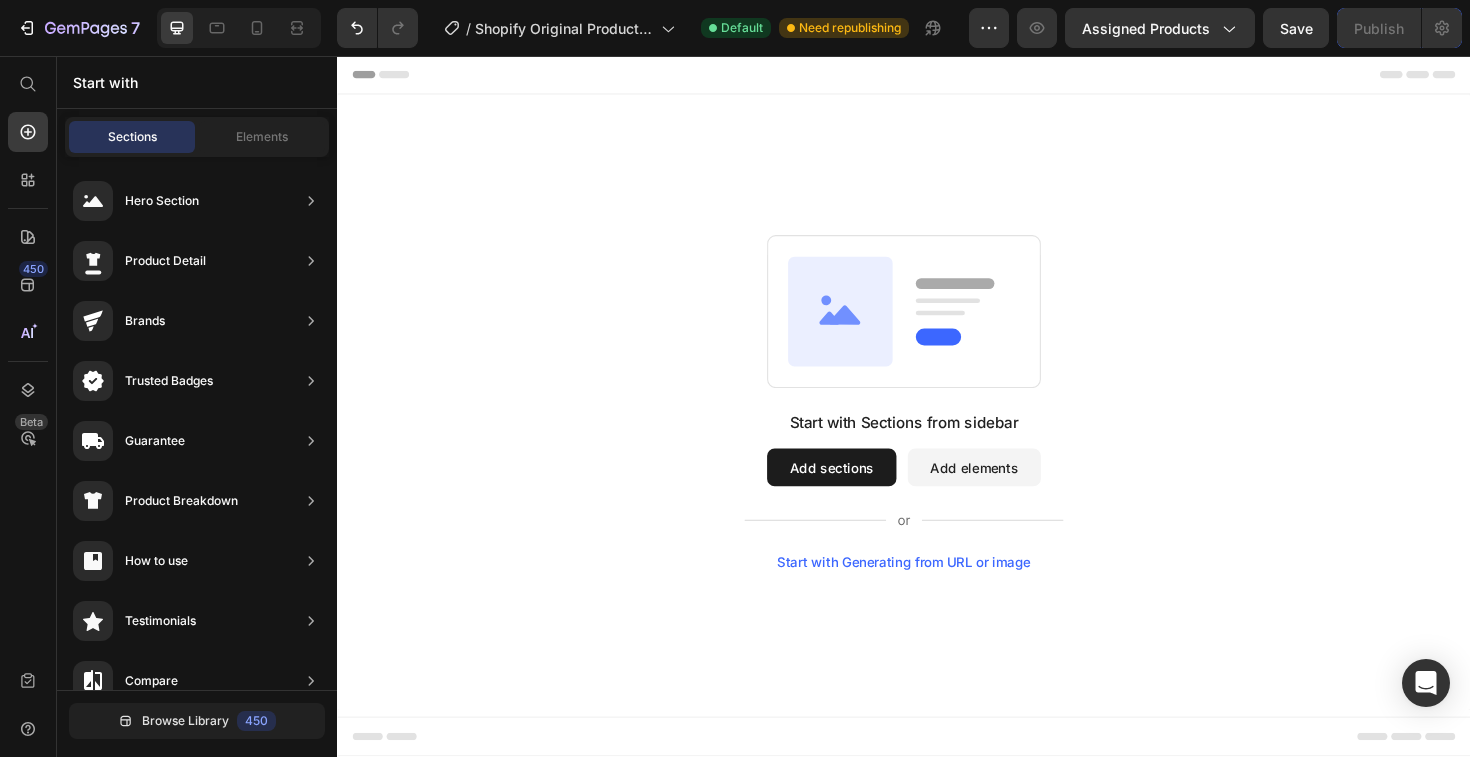 click on "Add elements" at bounding box center [1011, 492] 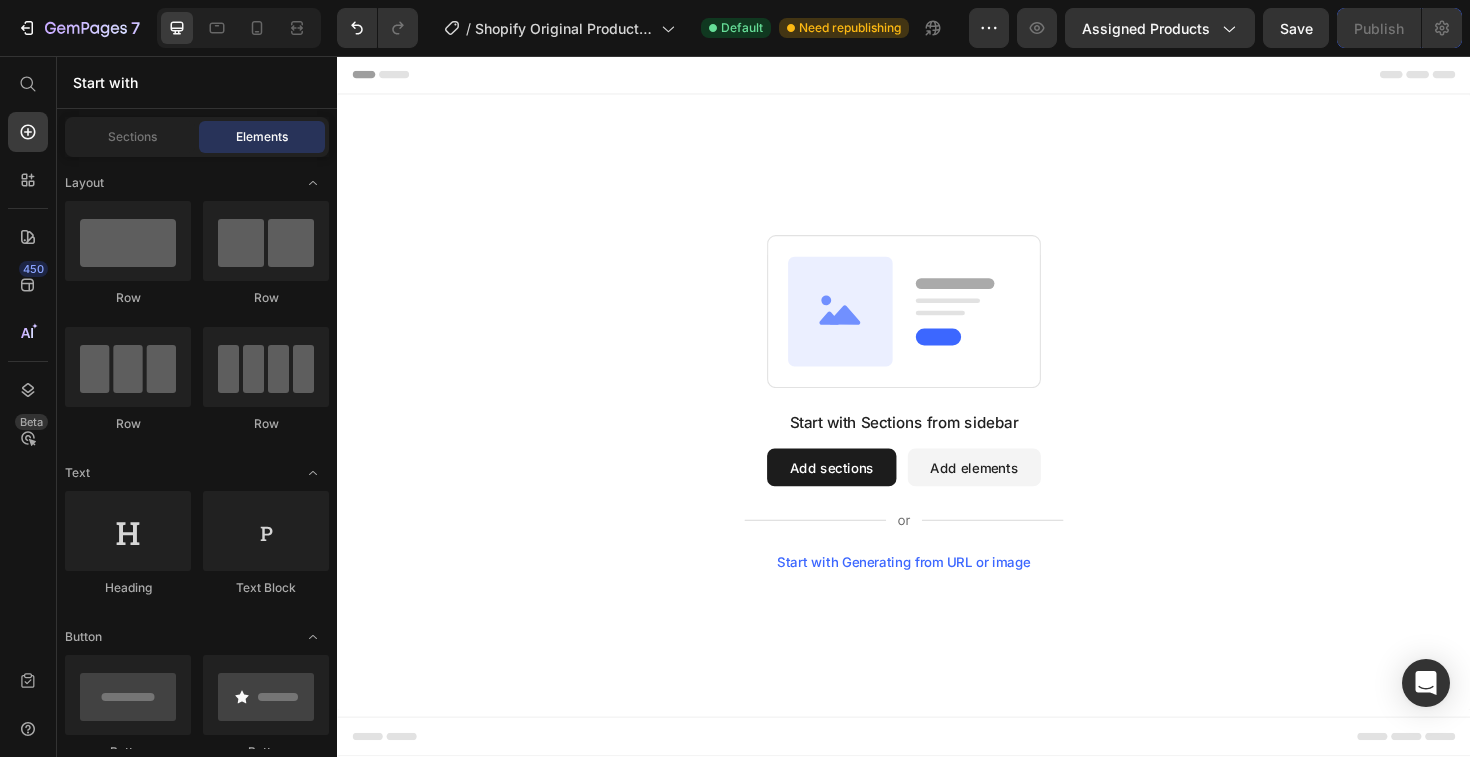 click on "Sections Elements" at bounding box center (197, 137) 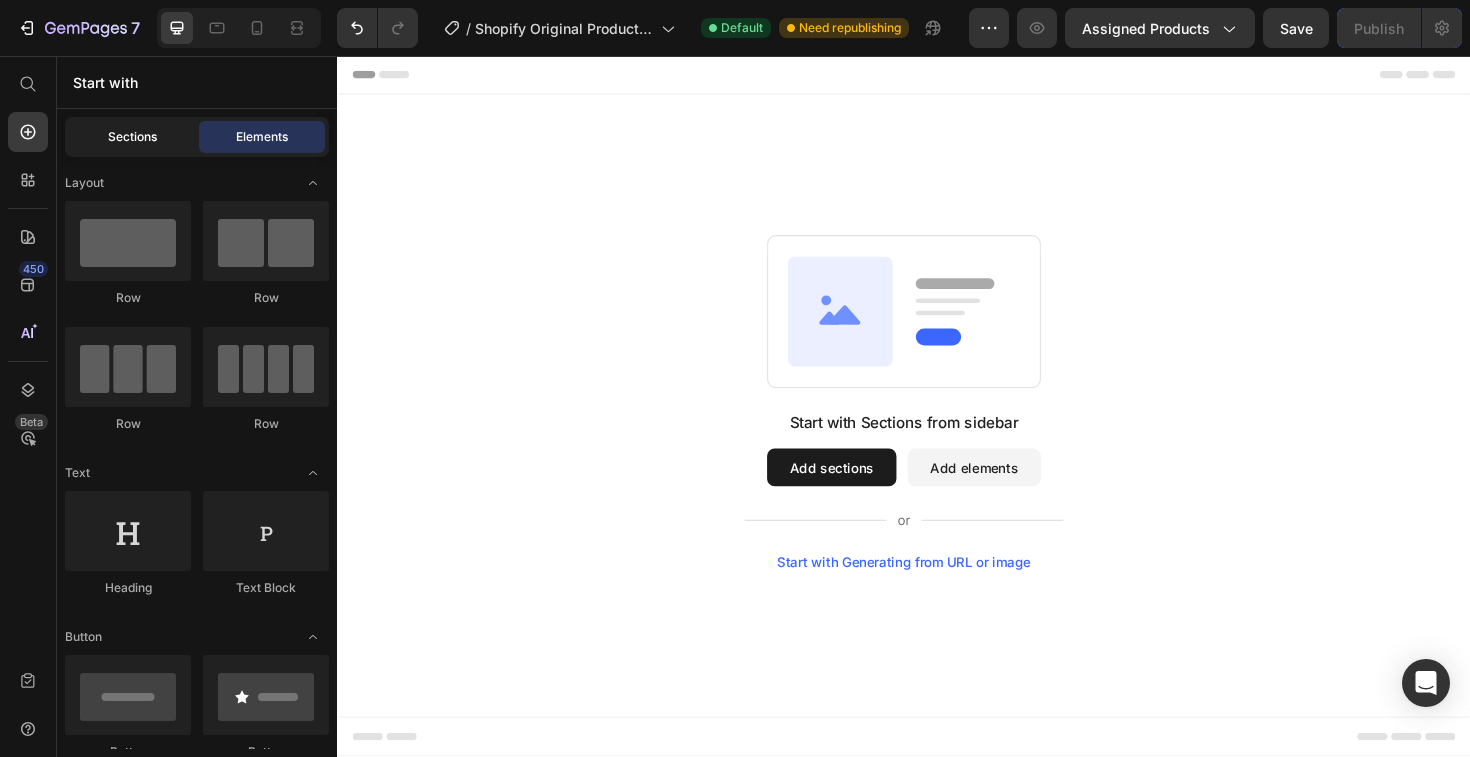 click on "Sections" at bounding box center (132, 137) 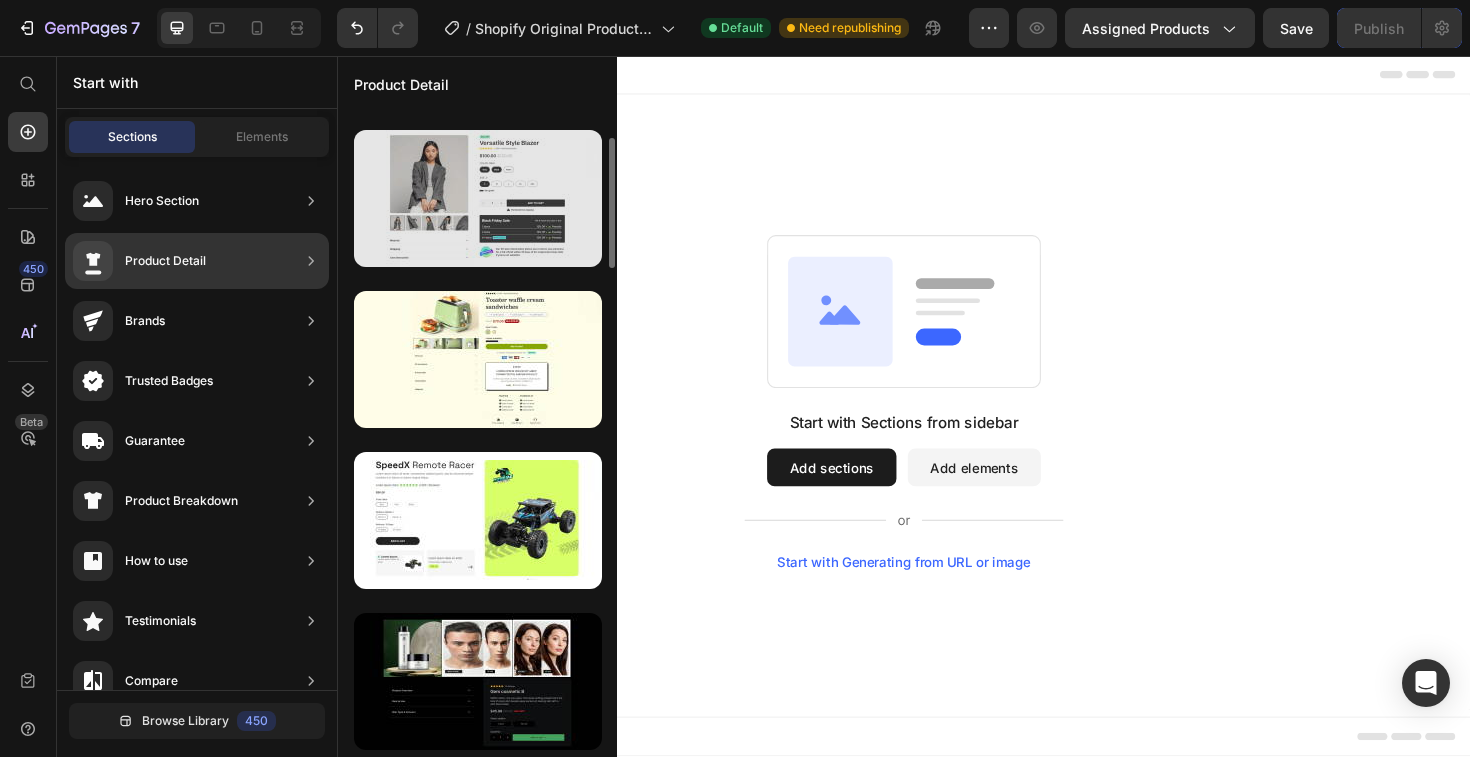 scroll, scrollTop: 0, scrollLeft: 0, axis: both 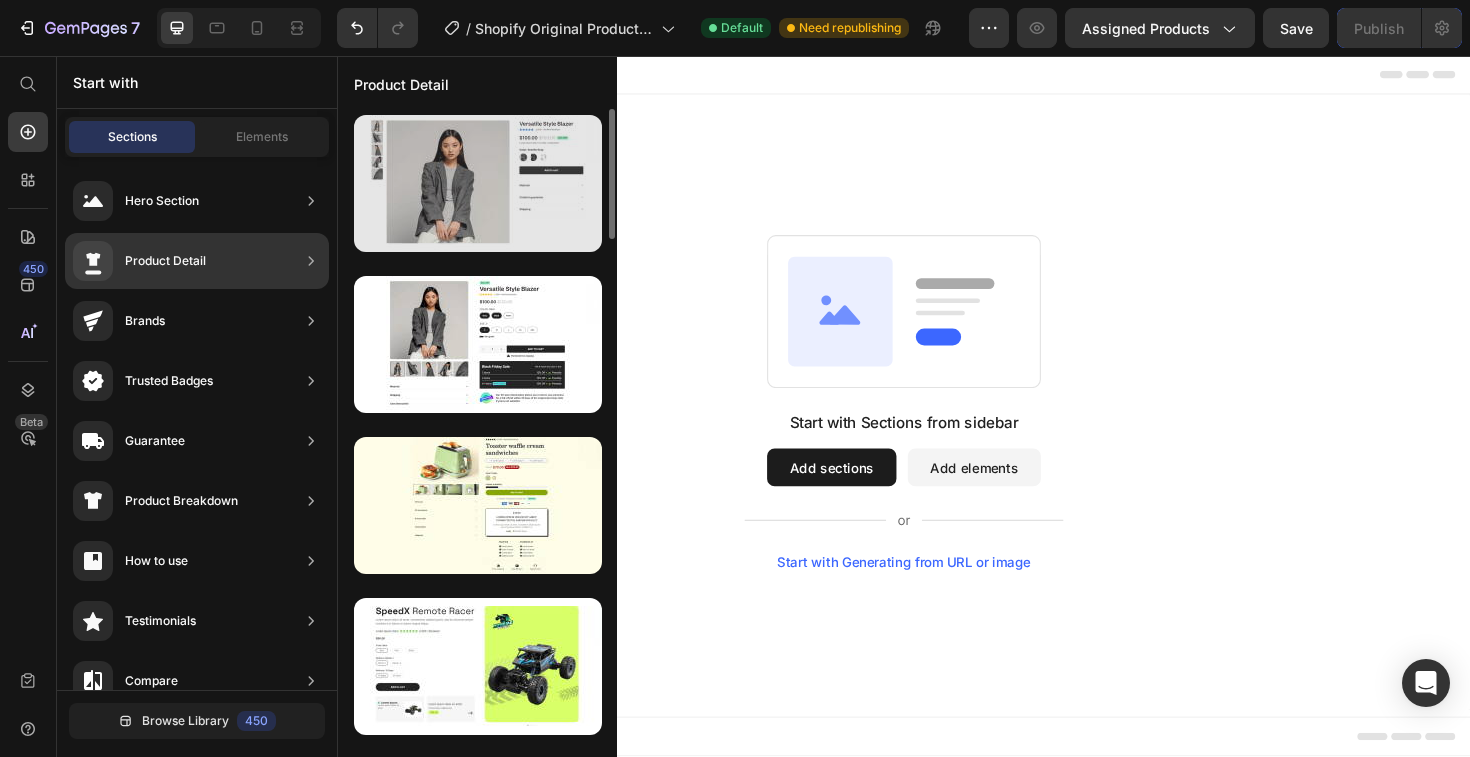 click at bounding box center (478, 183) 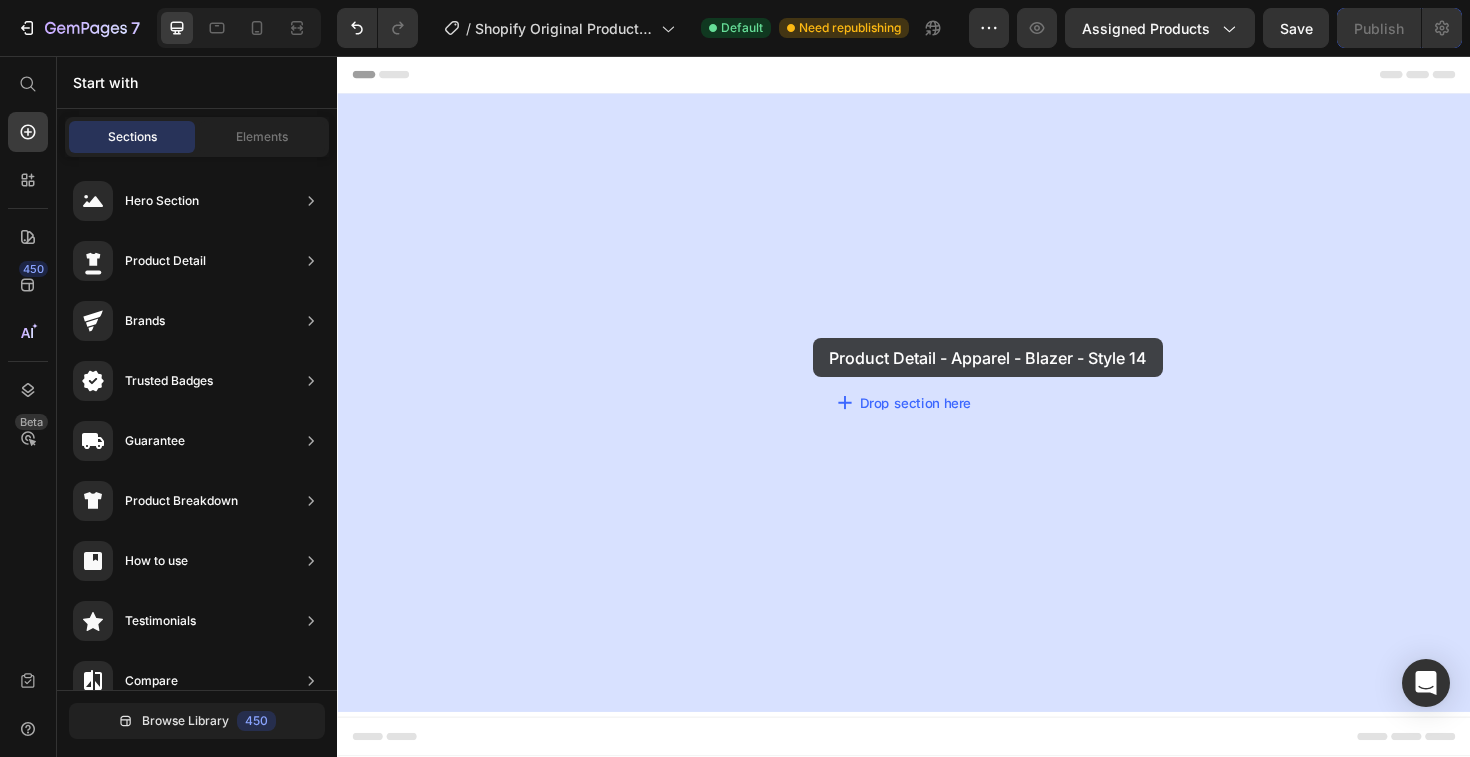 drag, startPoint x: 818, startPoint y: 254, endPoint x: 843, endPoint y: 356, distance: 105.01904 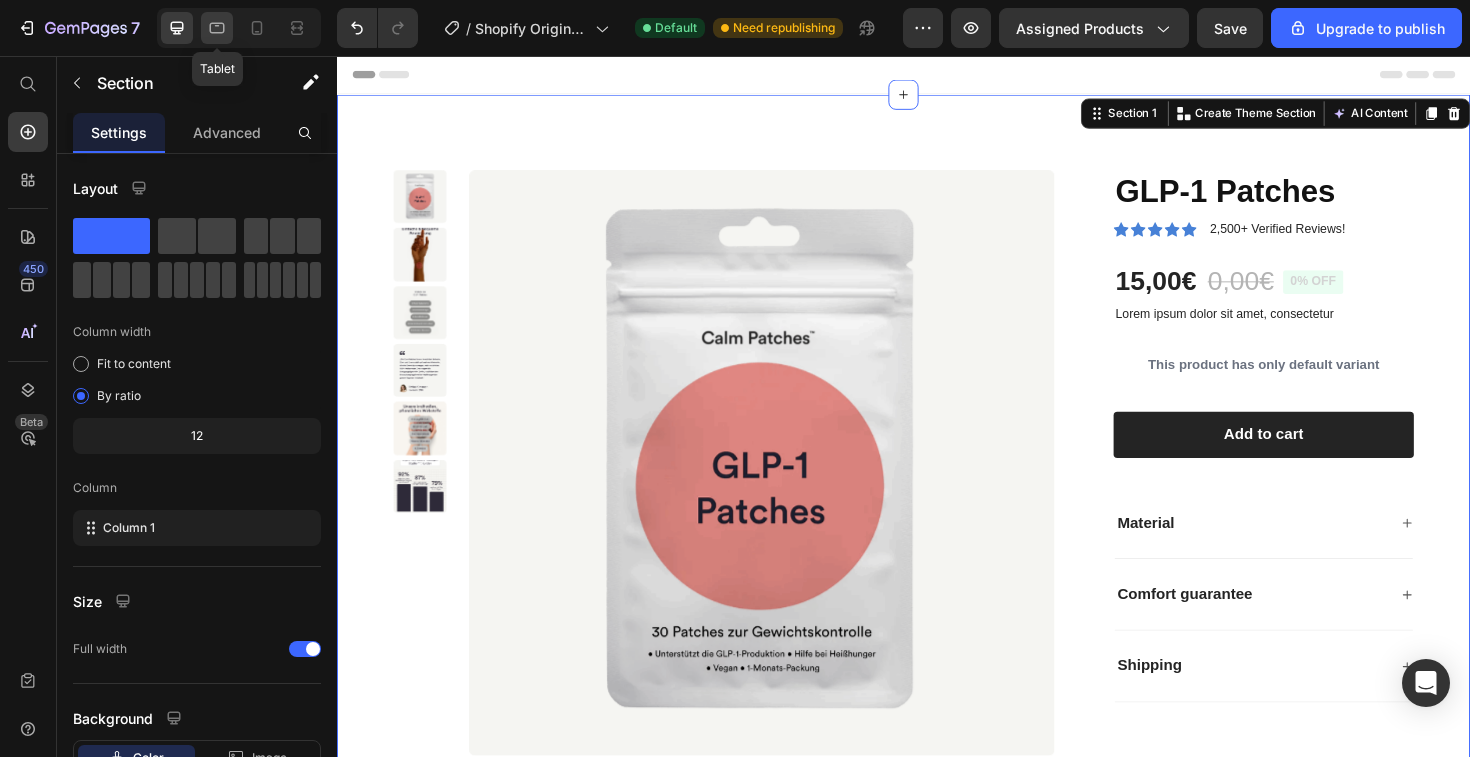 click 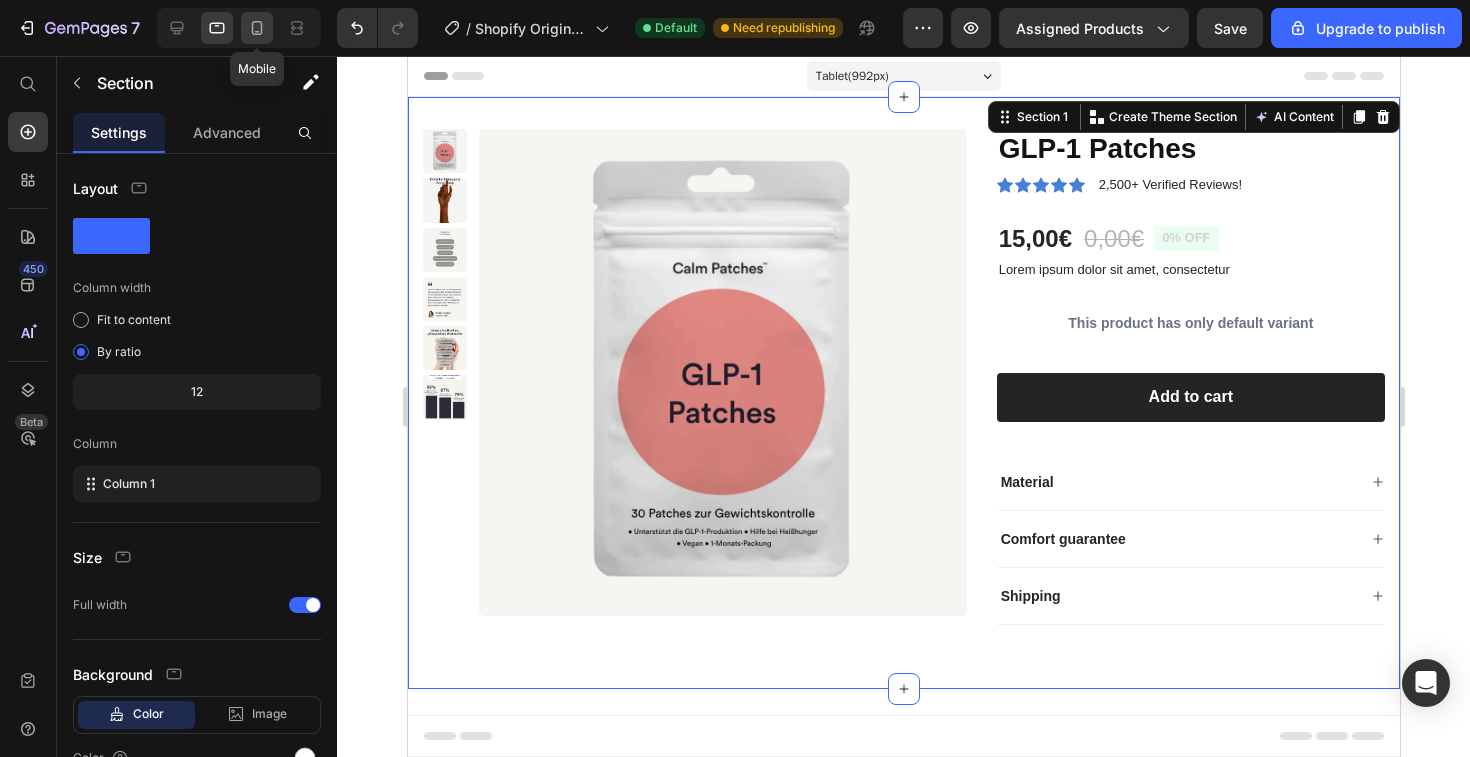 click 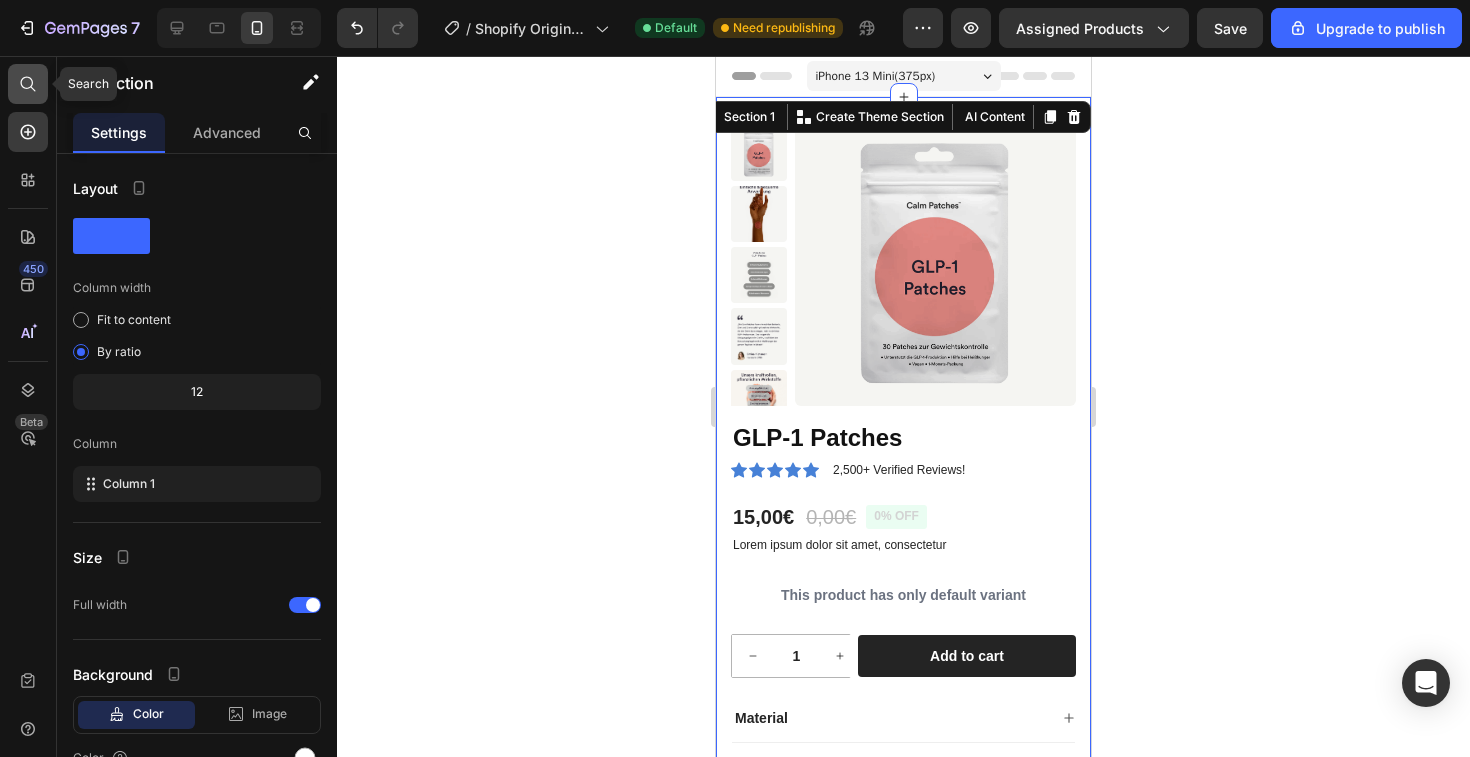 click 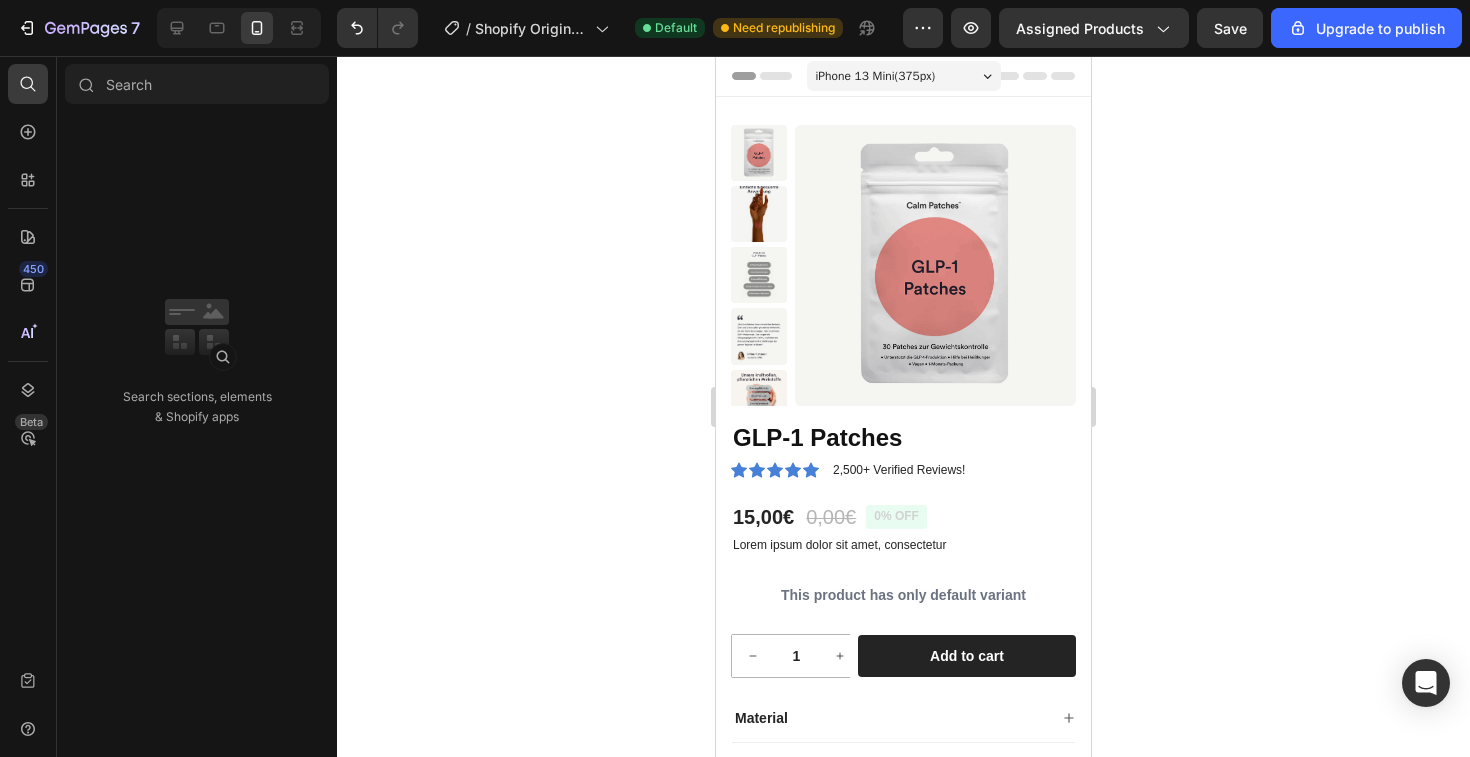 click 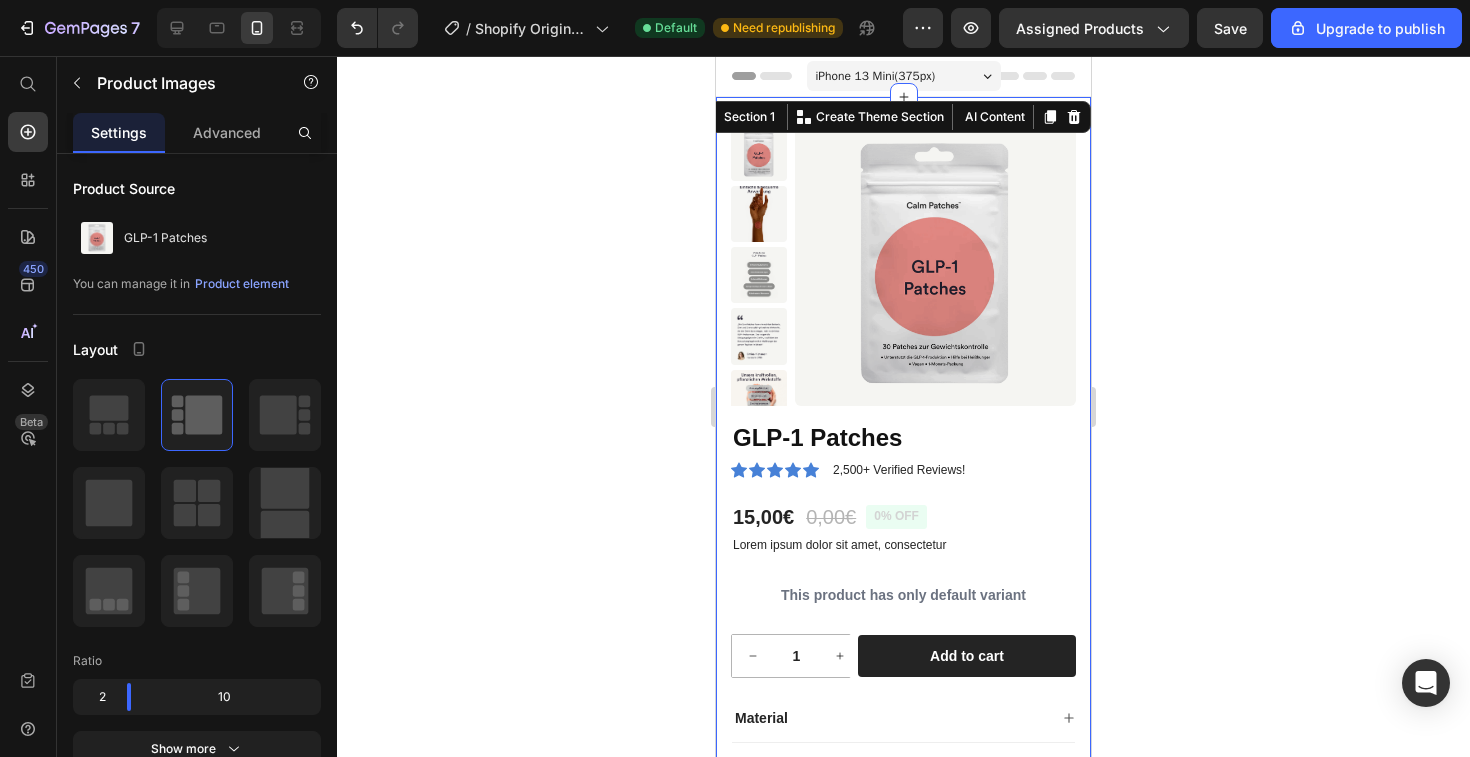 click on "Product Images GLP-1 Patches Product Title Icon Icon Icon Icon Icon Icon List 2,500+ Verified Reviews! Text Block Row 15,00€ Product Price 0,00€ Product Price 0% off Product Badge Row Lorem ipsum dolor sit amet, consectetur  Text Block This product has only default variant Product Variants & Swatches 1 Product Quantity Row Add to cart Add to Cart Row
Material
Comfort guarantee
Shipping Accordion Row Product Section 1   You can create reusable sections Create Theme Section AI Content Write with GemAI What would you like to describe here? Tone and Voice Persuasive Product GLP-1 Patches Show more Generate" at bounding box center (903, 499) 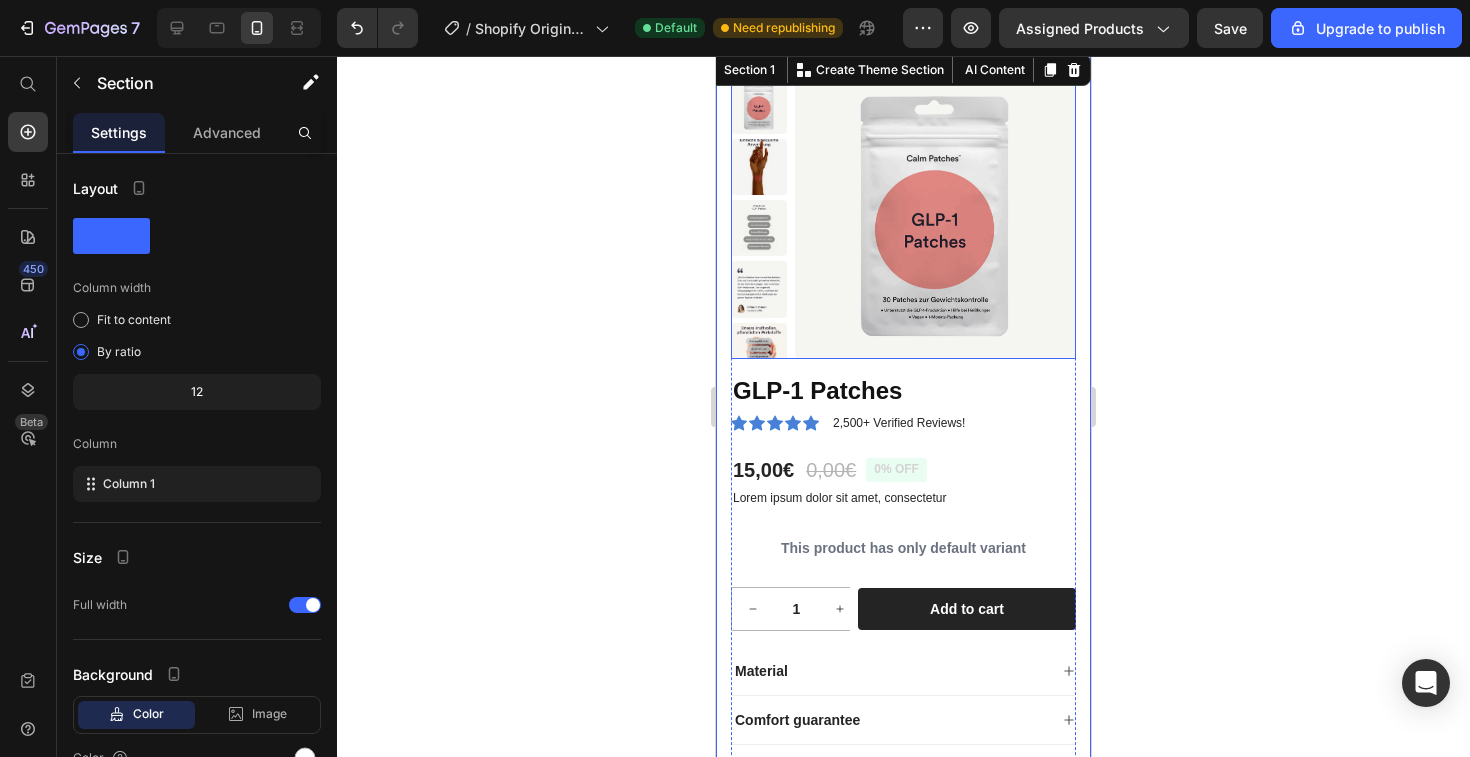 scroll, scrollTop: 0, scrollLeft: 0, axis: both 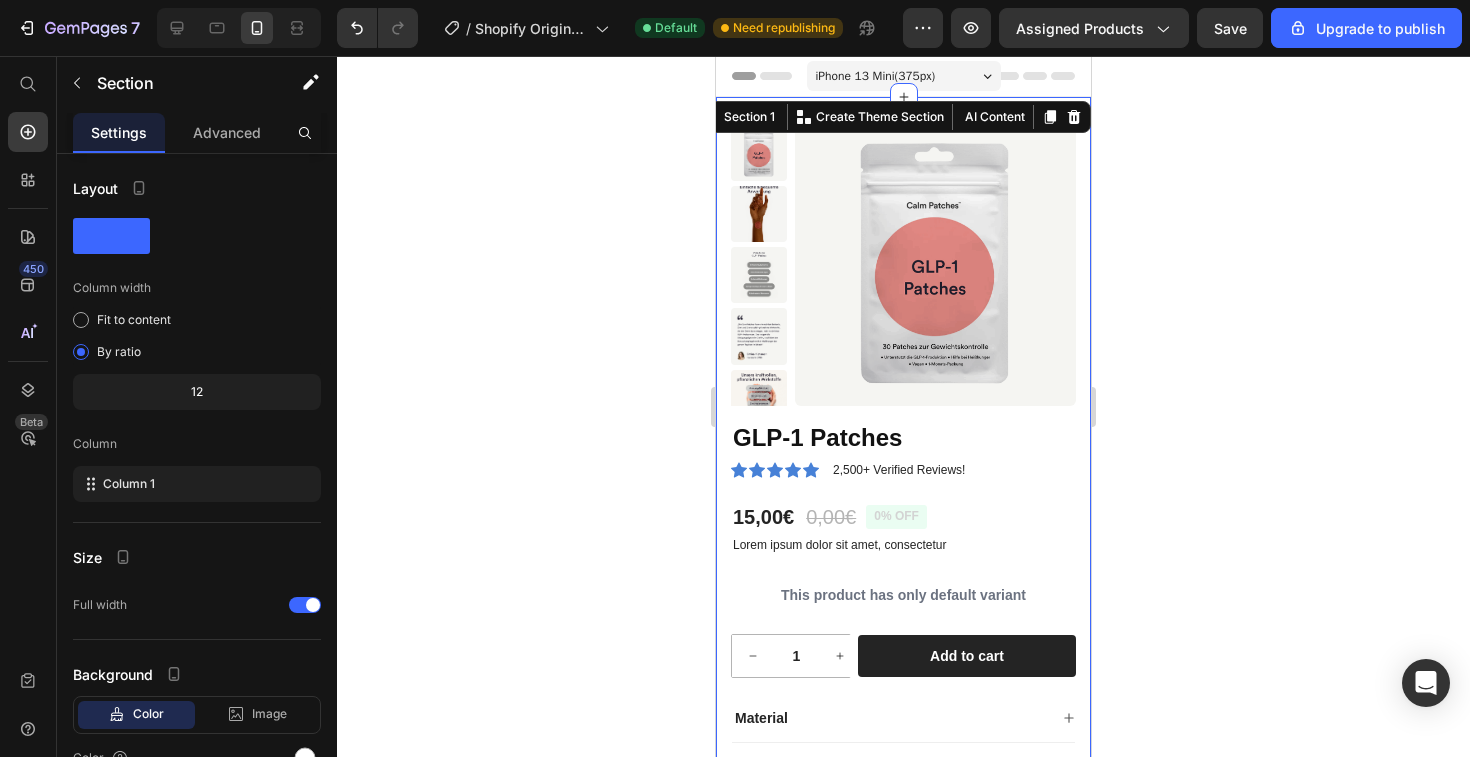click on "iPhone 13 Mini  ( 375 px)" at bounding box center (876, 76) 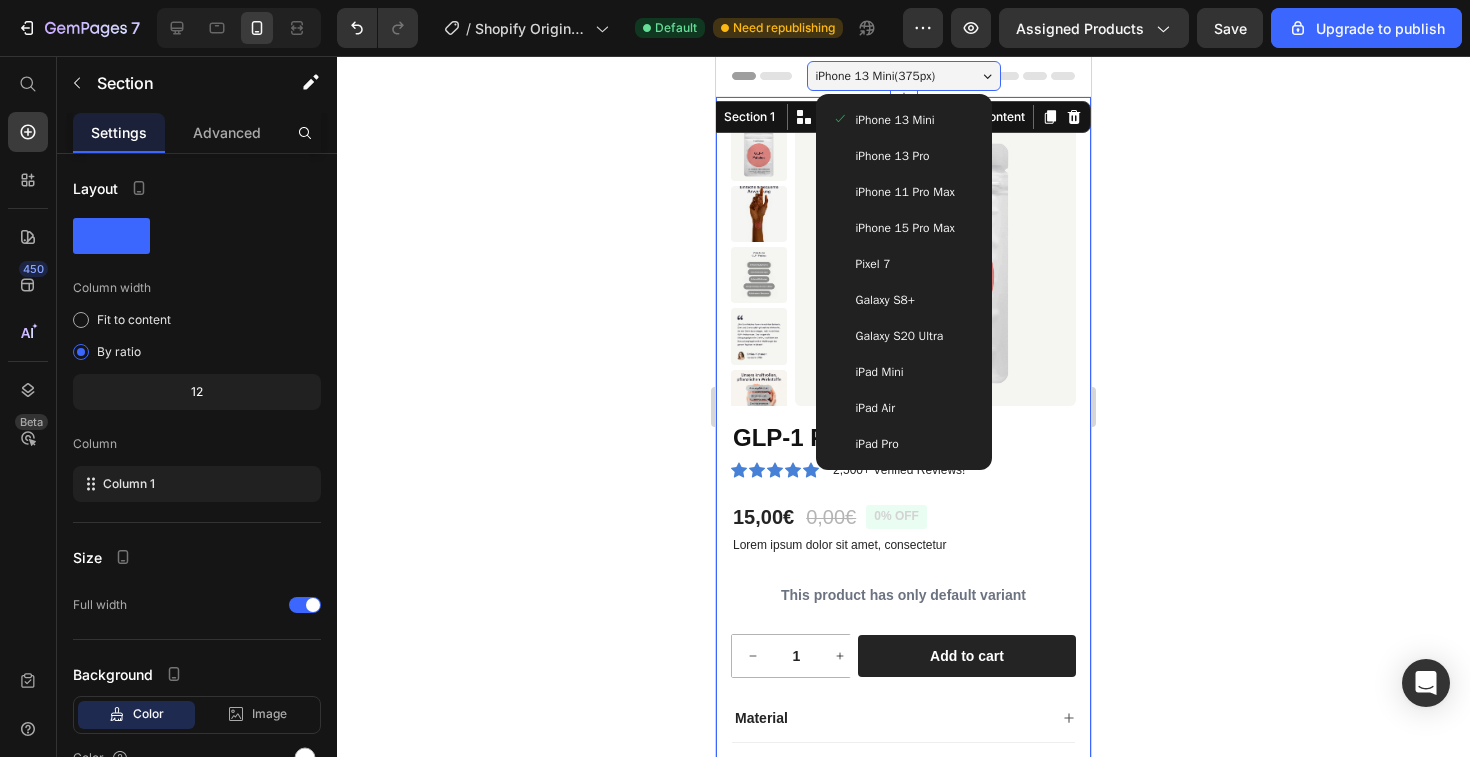 click on "iPhone 13 Pro" at bounding box center [893, 156] 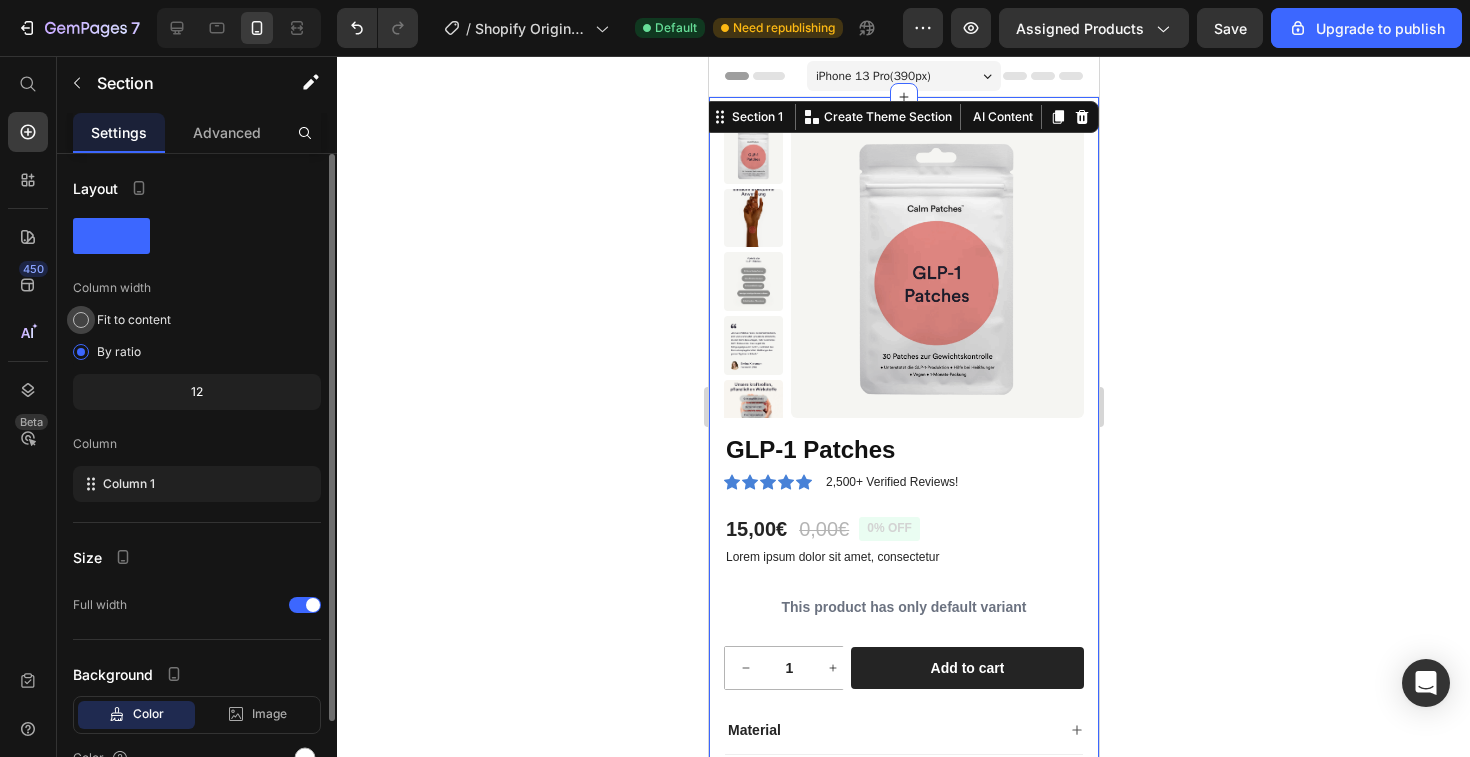 click on "Fit to content" at bounding box center [134, 320] 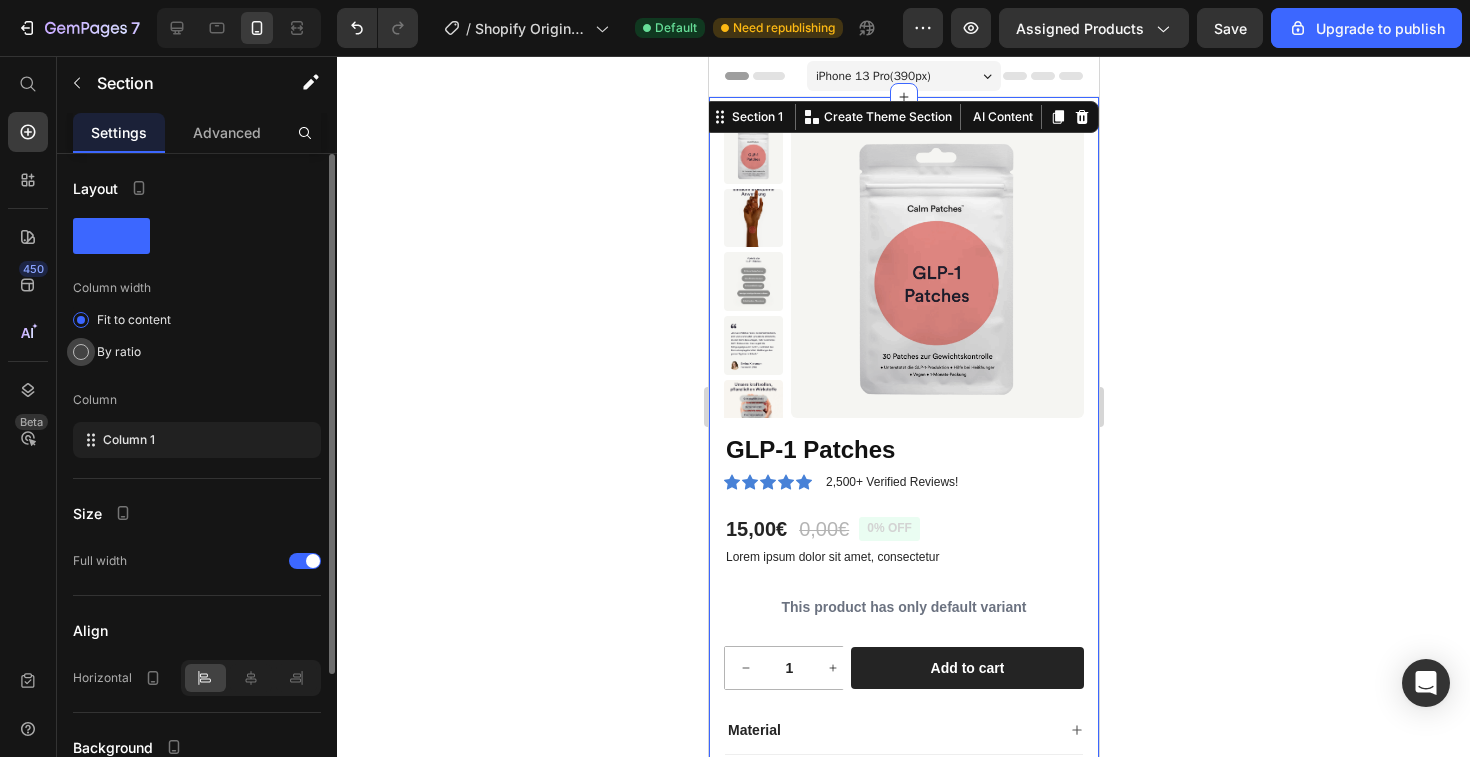 click on "By ratio" at bounding box center (119, 352) 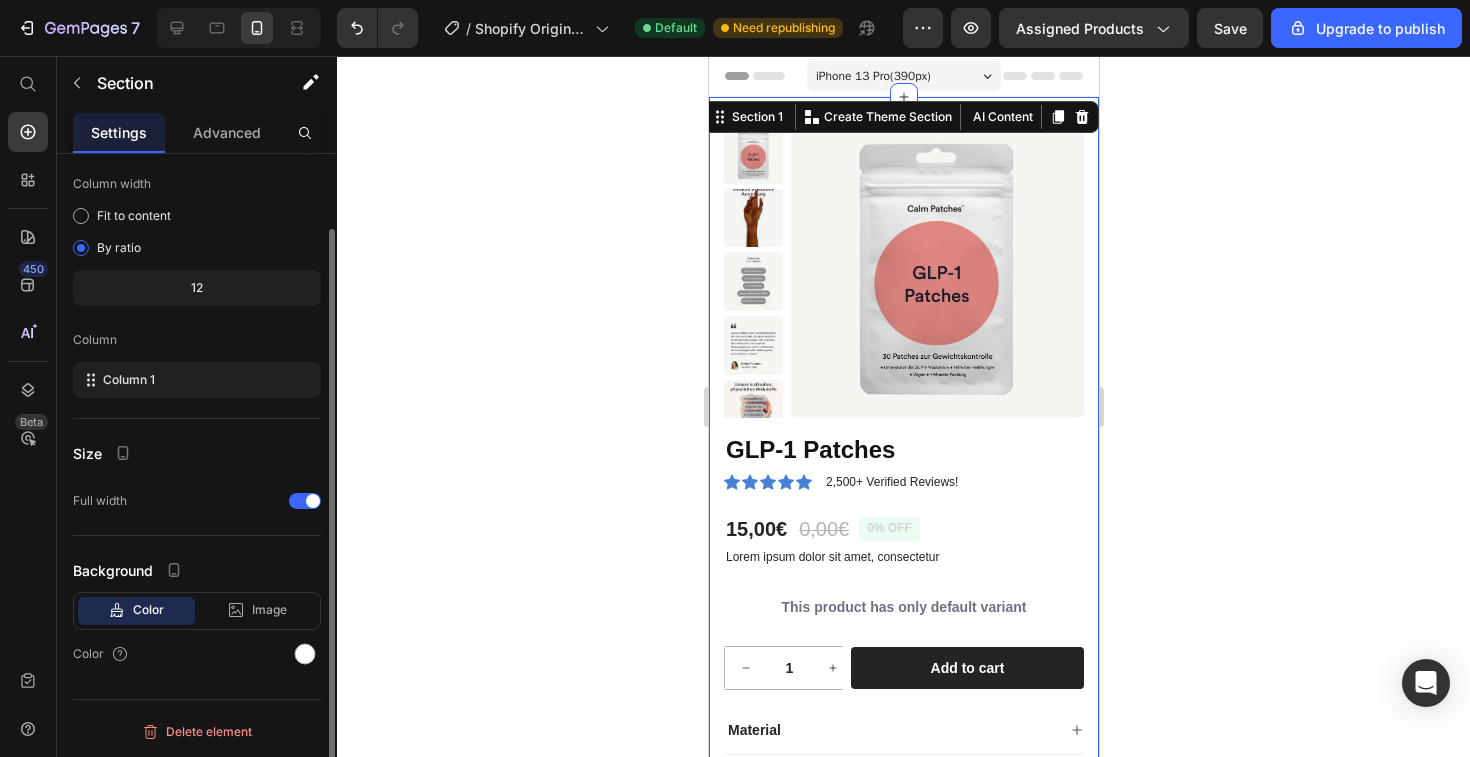 scroll, scrollTop: 91, scrollLeft: 0, axis: vertical 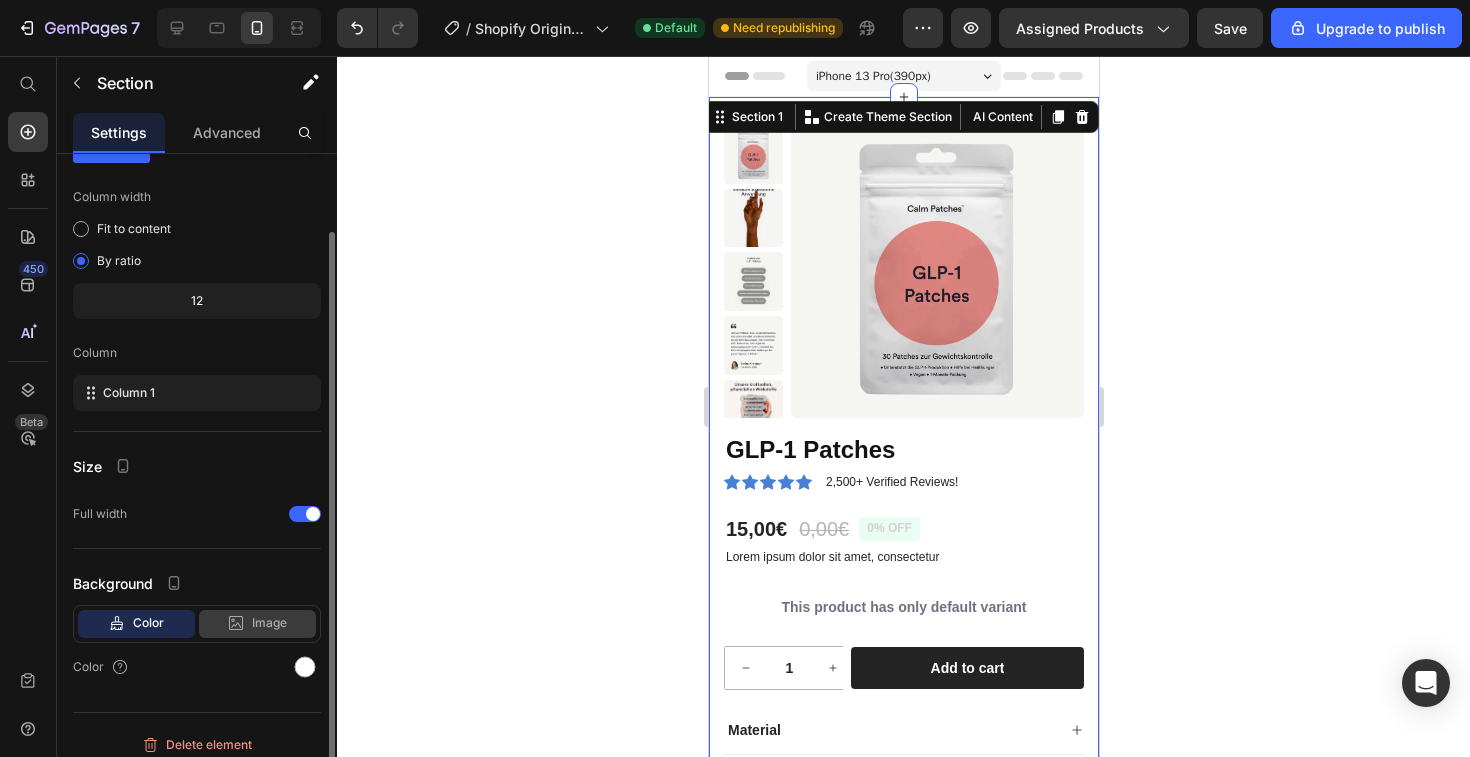 click on "Image" at bounding box center [269, 623] 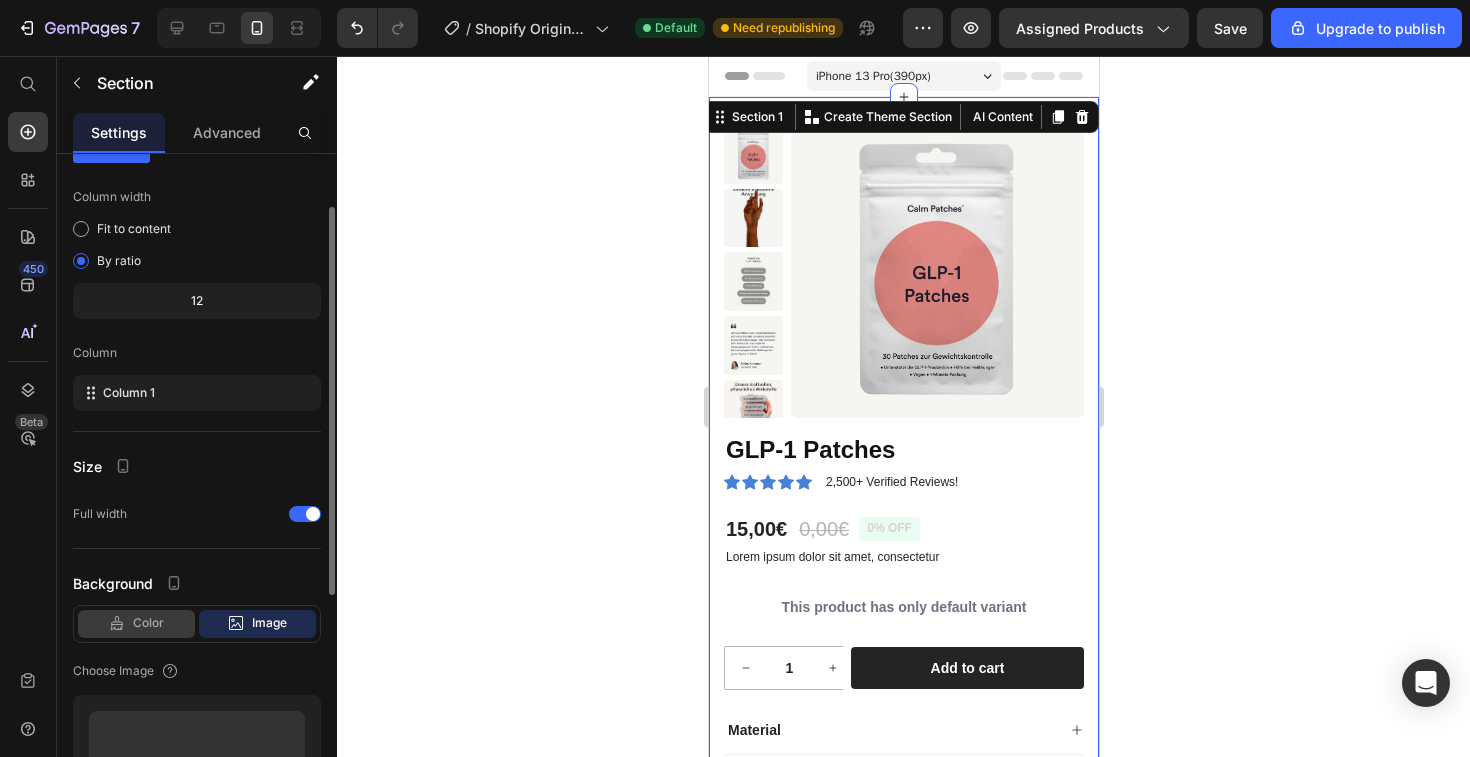 click on "Color" at bounding box center (148, 623) 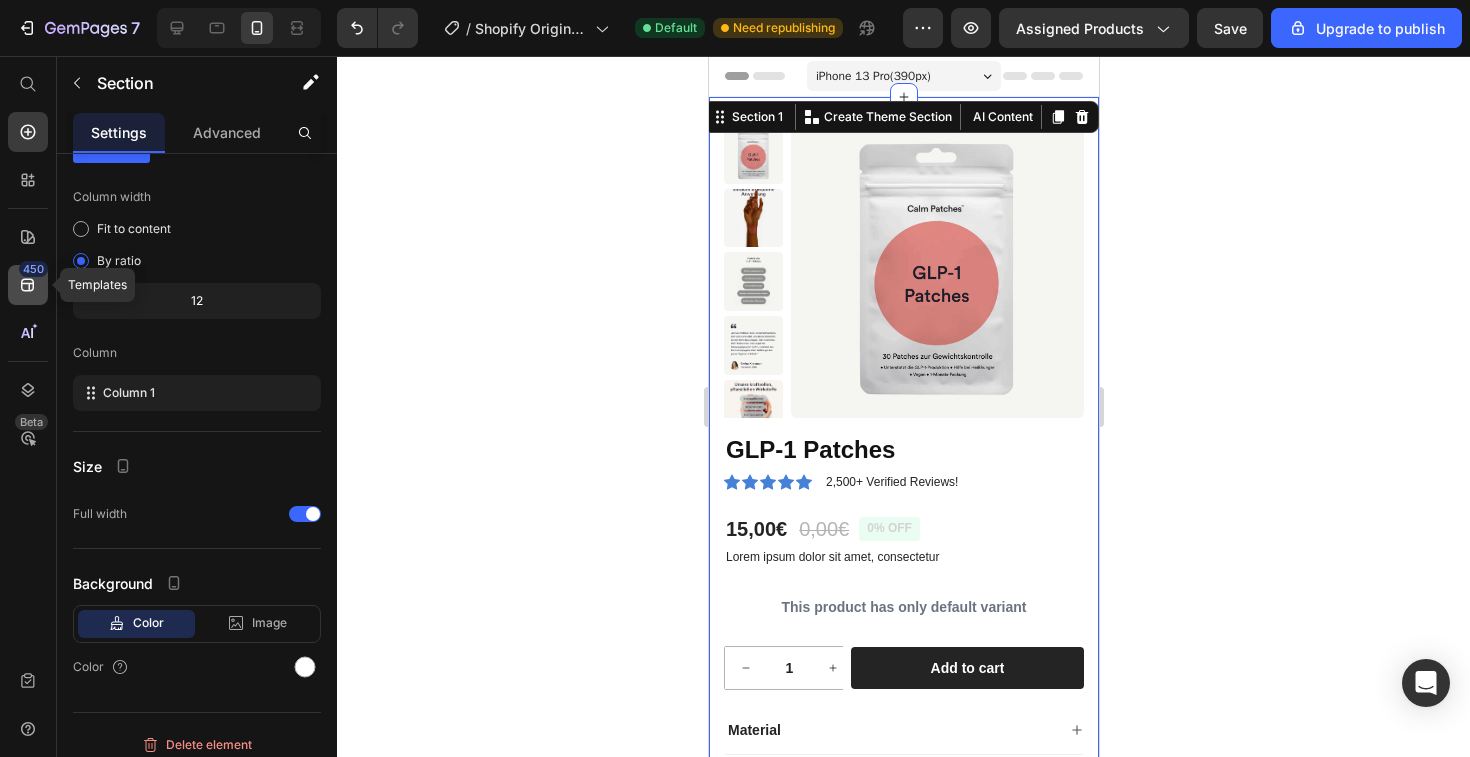 click 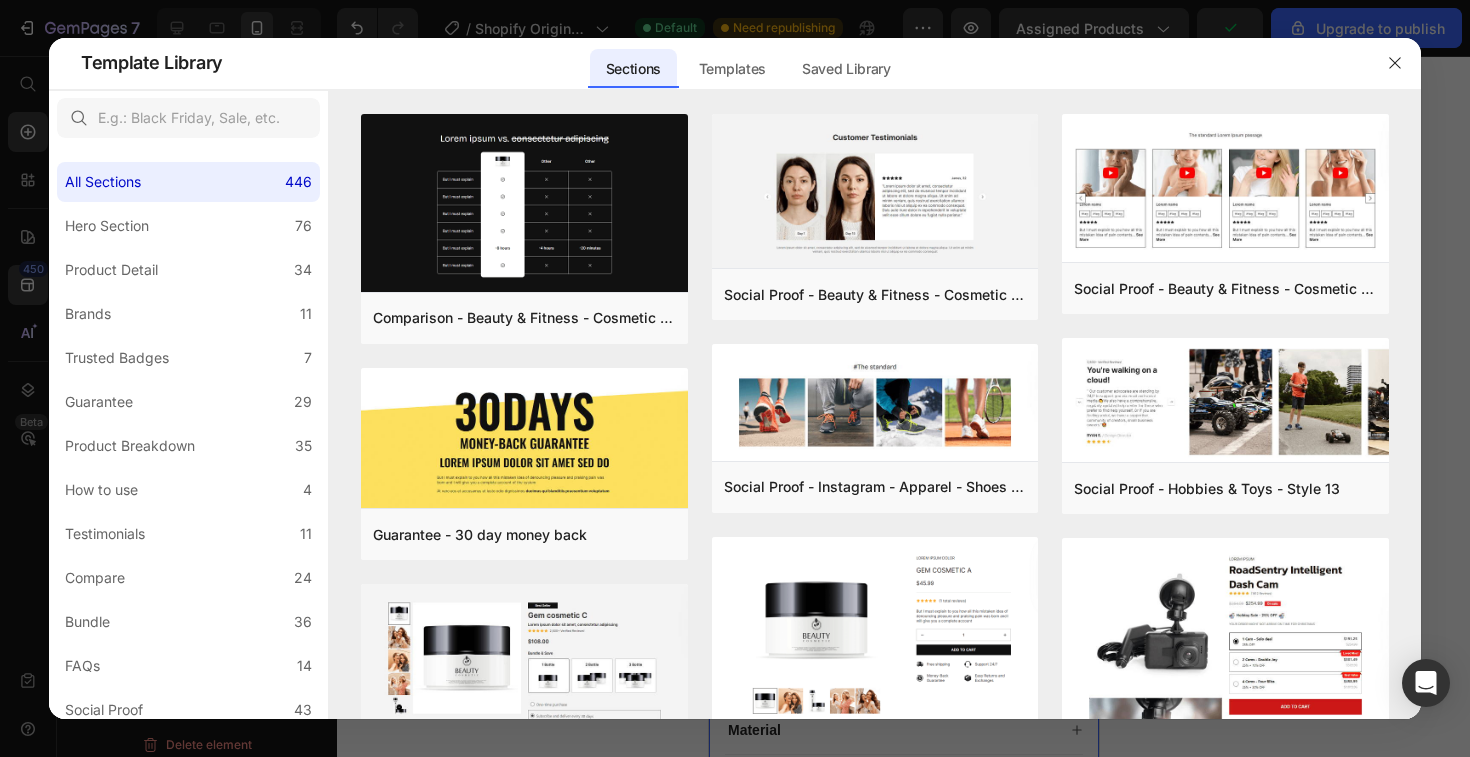 click at bounding box center [735, 378] 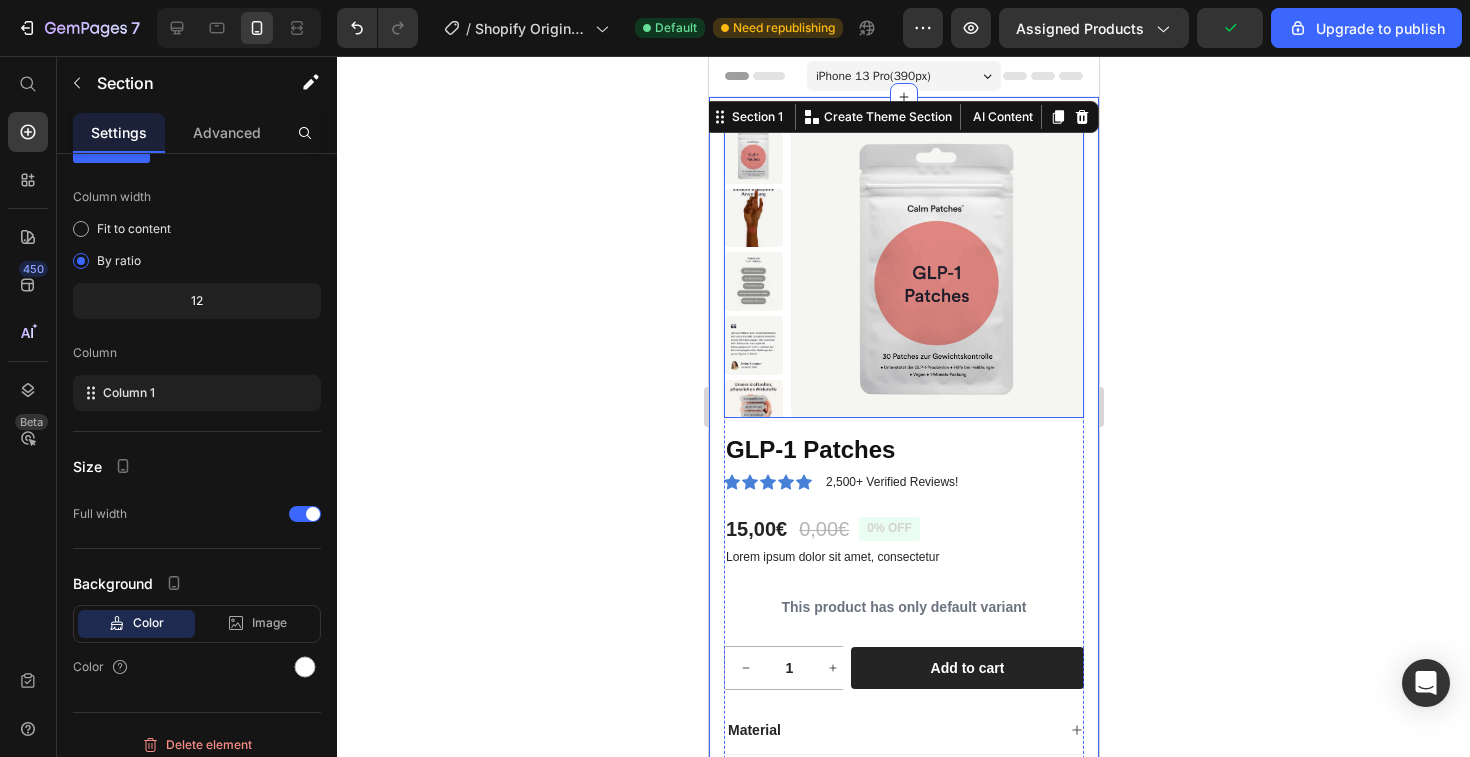 click at bounding box center (936, 271) 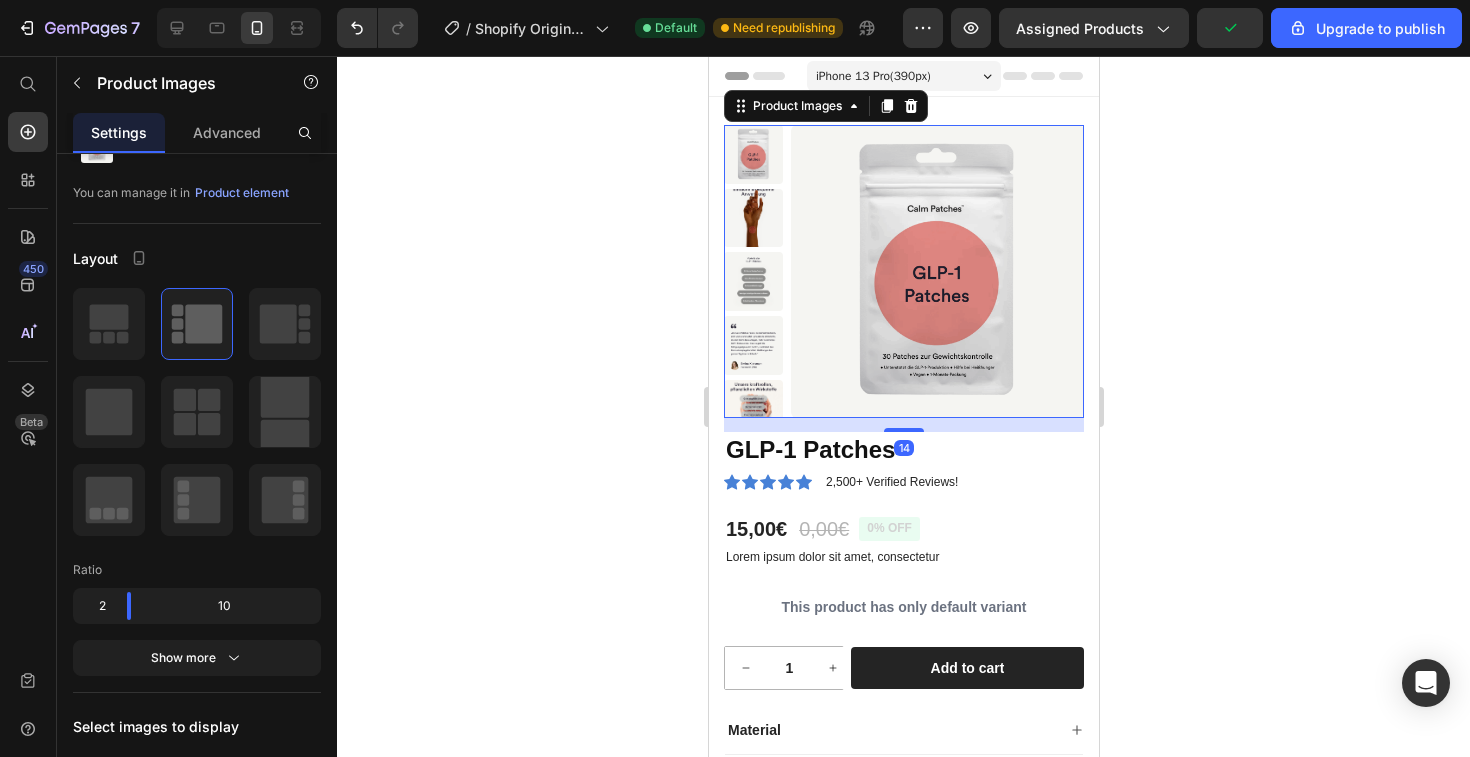 scroll, scrollTop: 0, scrollLeft: 0, axis: both 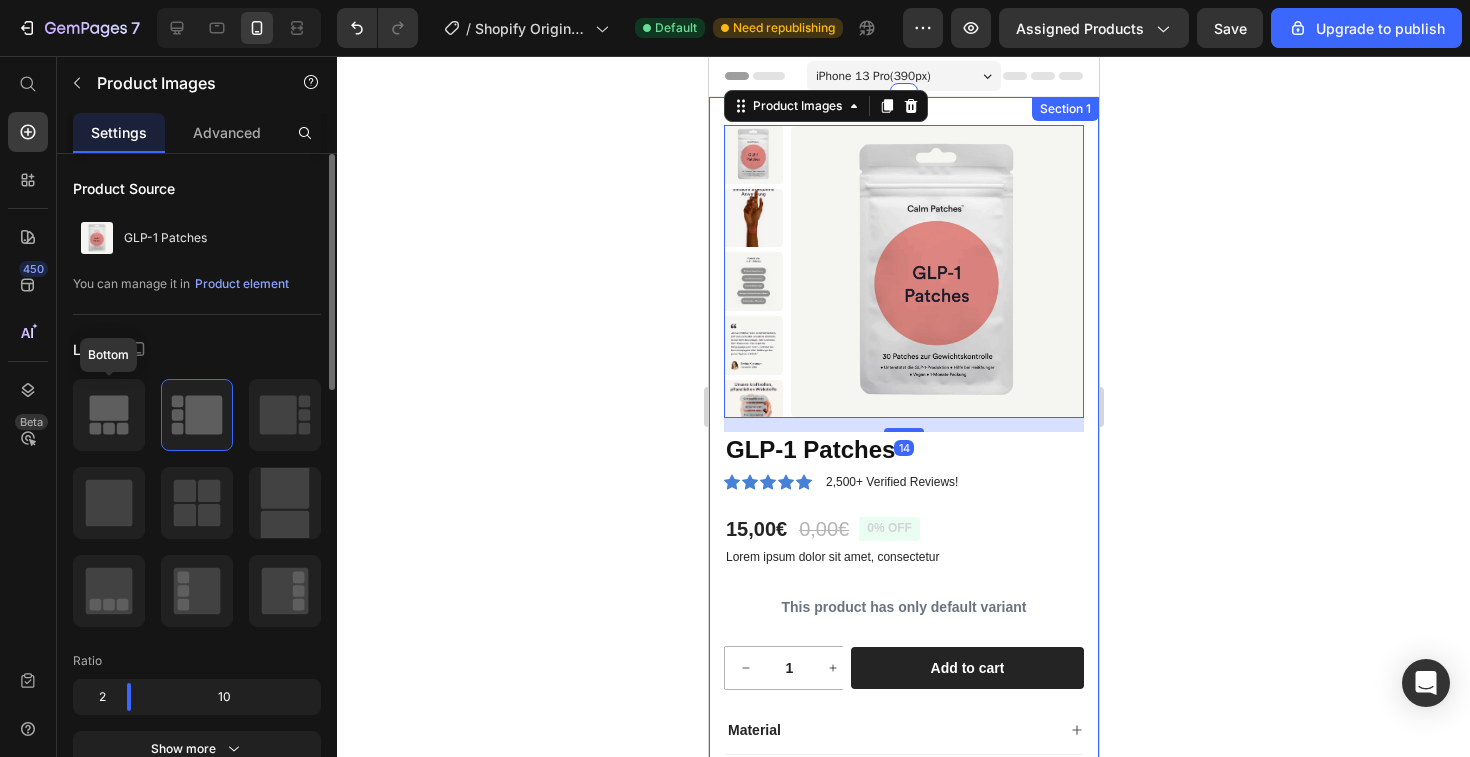 click 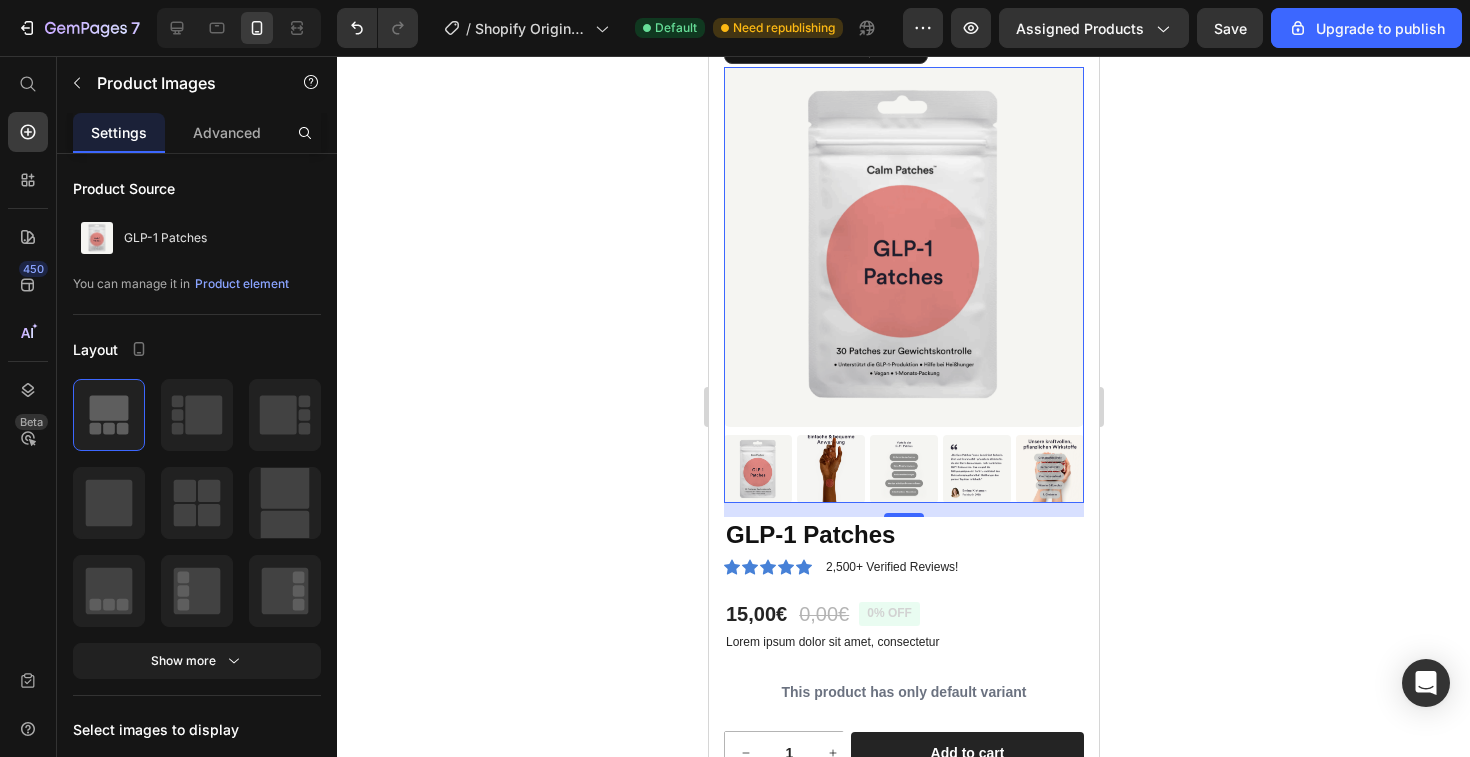 scroll, scrollTop: 117, scrollLeft: 0, axis: vertical 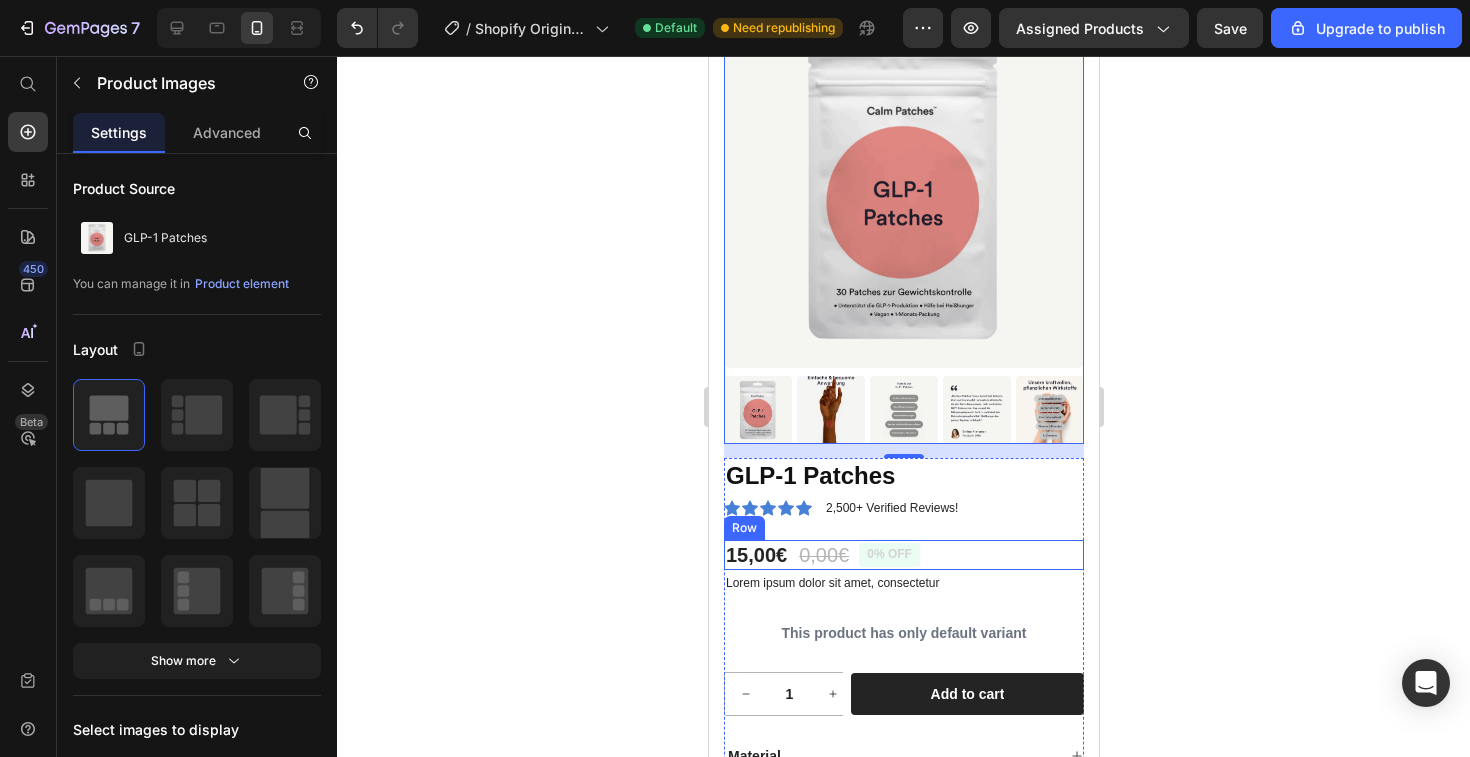 click on "15,00€ Product Price 0,00€ Product Price 0% off Product Badge Row" at bounding box center [903, 555] 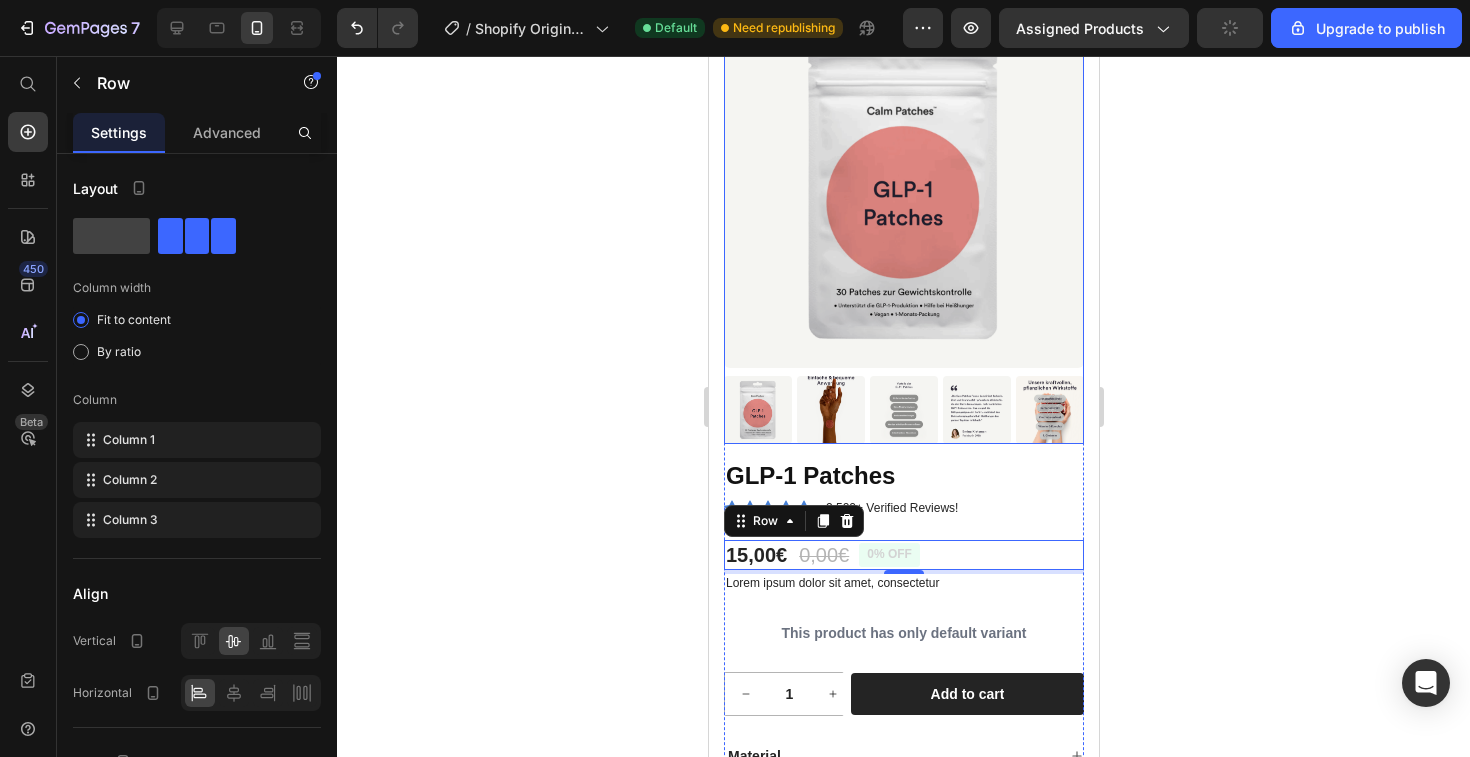 click at bounding box center (903, 410) 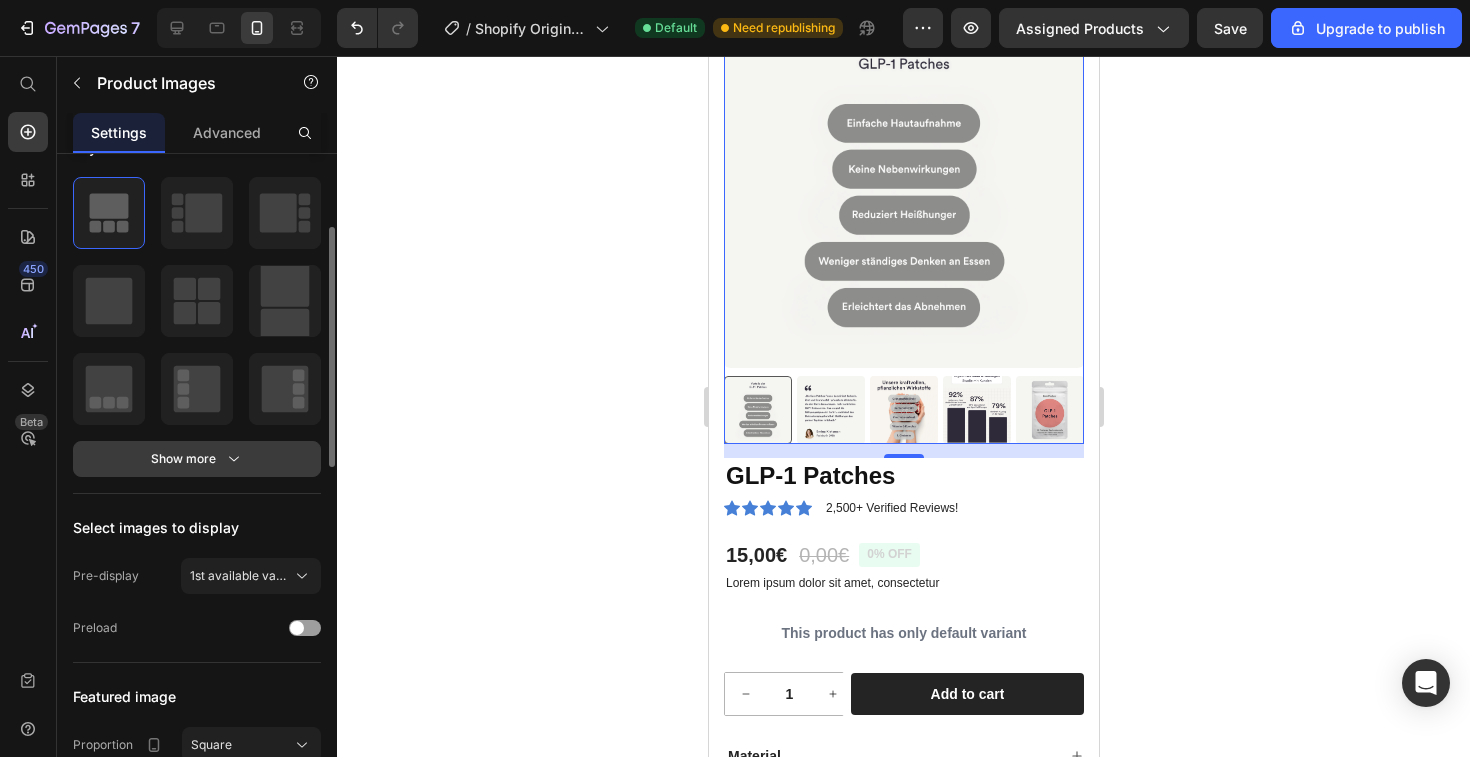 click on "Show more" at bounding box center [197, 459] 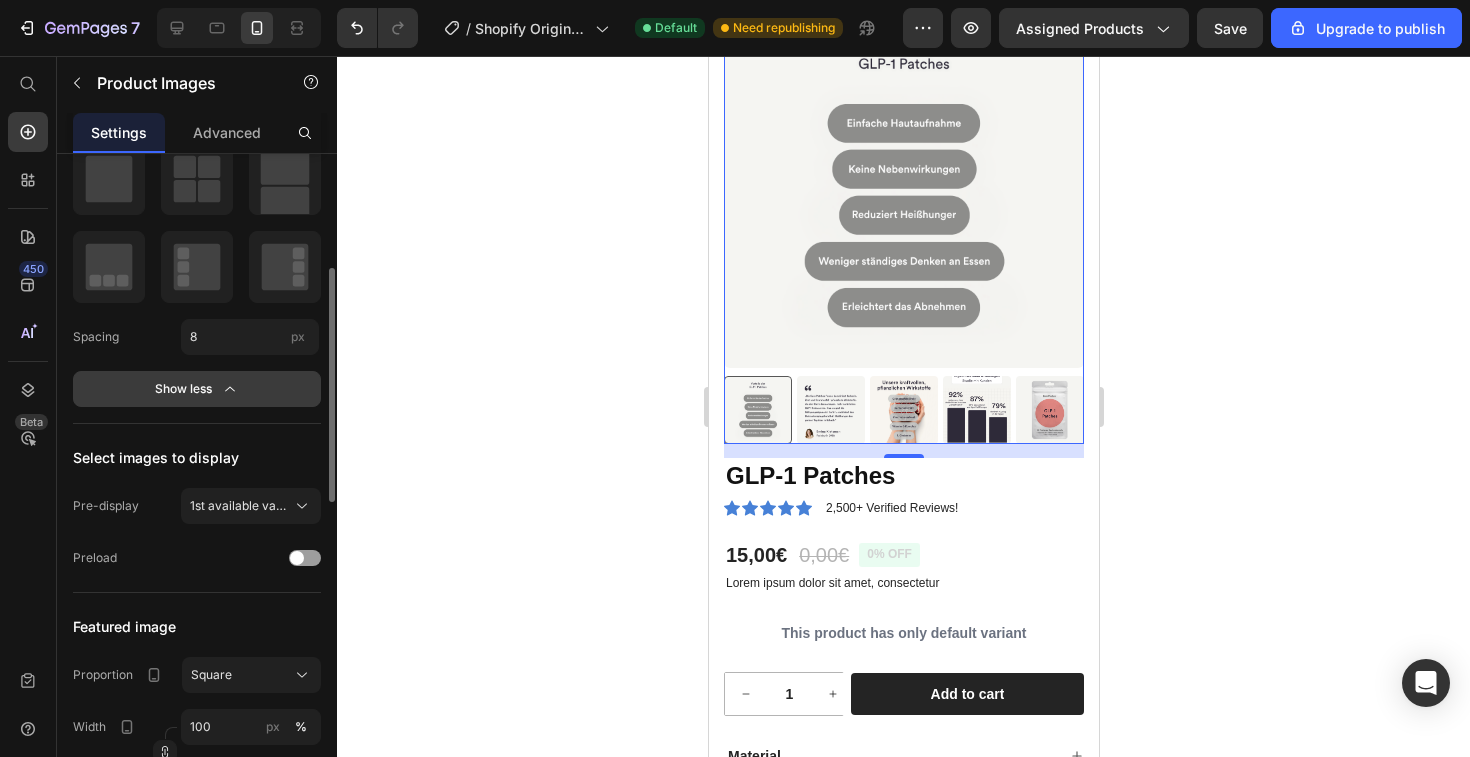 scroll, scrollTop: 336, scrollLeft: 0, axis: vertical 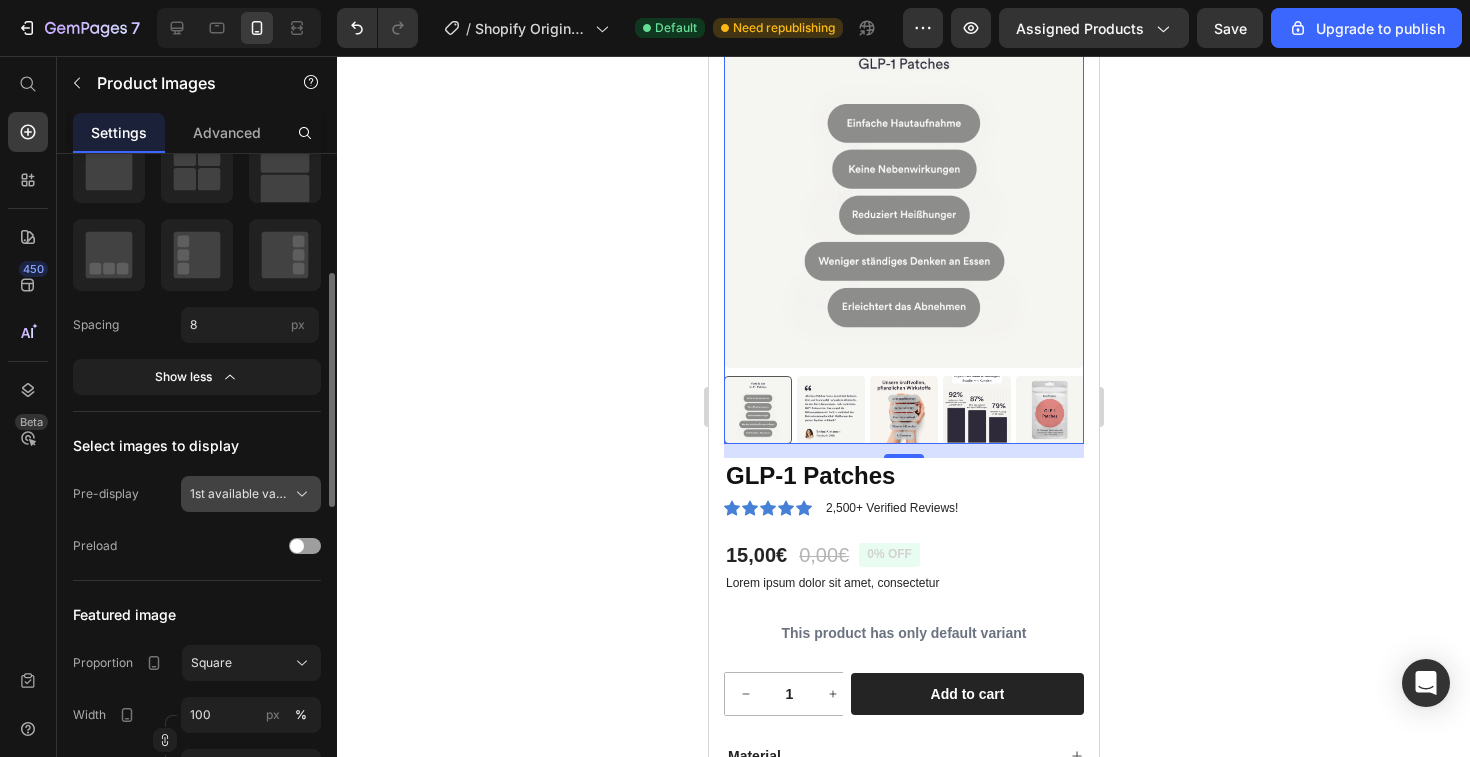click on "1st available variant" at bounding box center [239, 494] 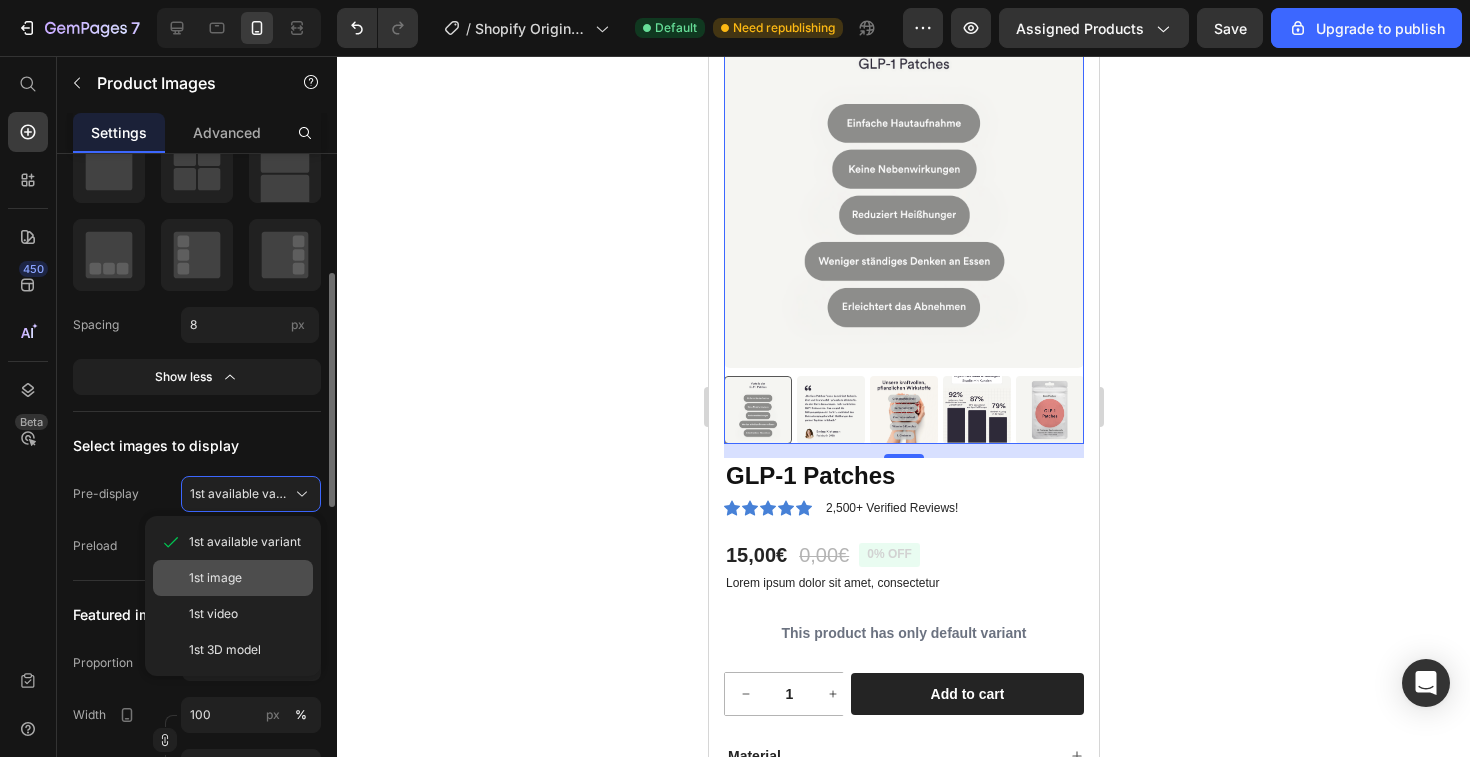 click on "1st image" at bounding box center (215, 578) 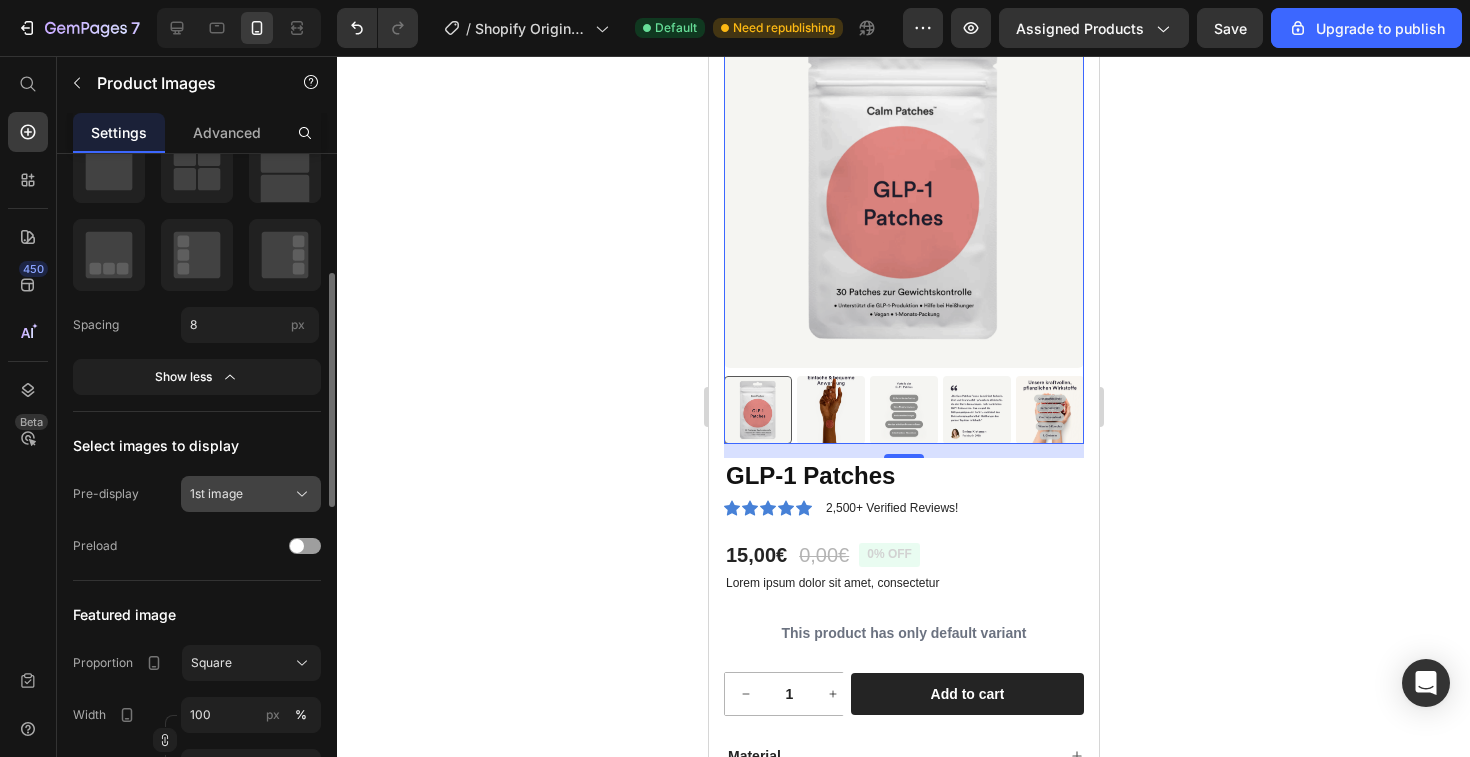 click on "1st image" 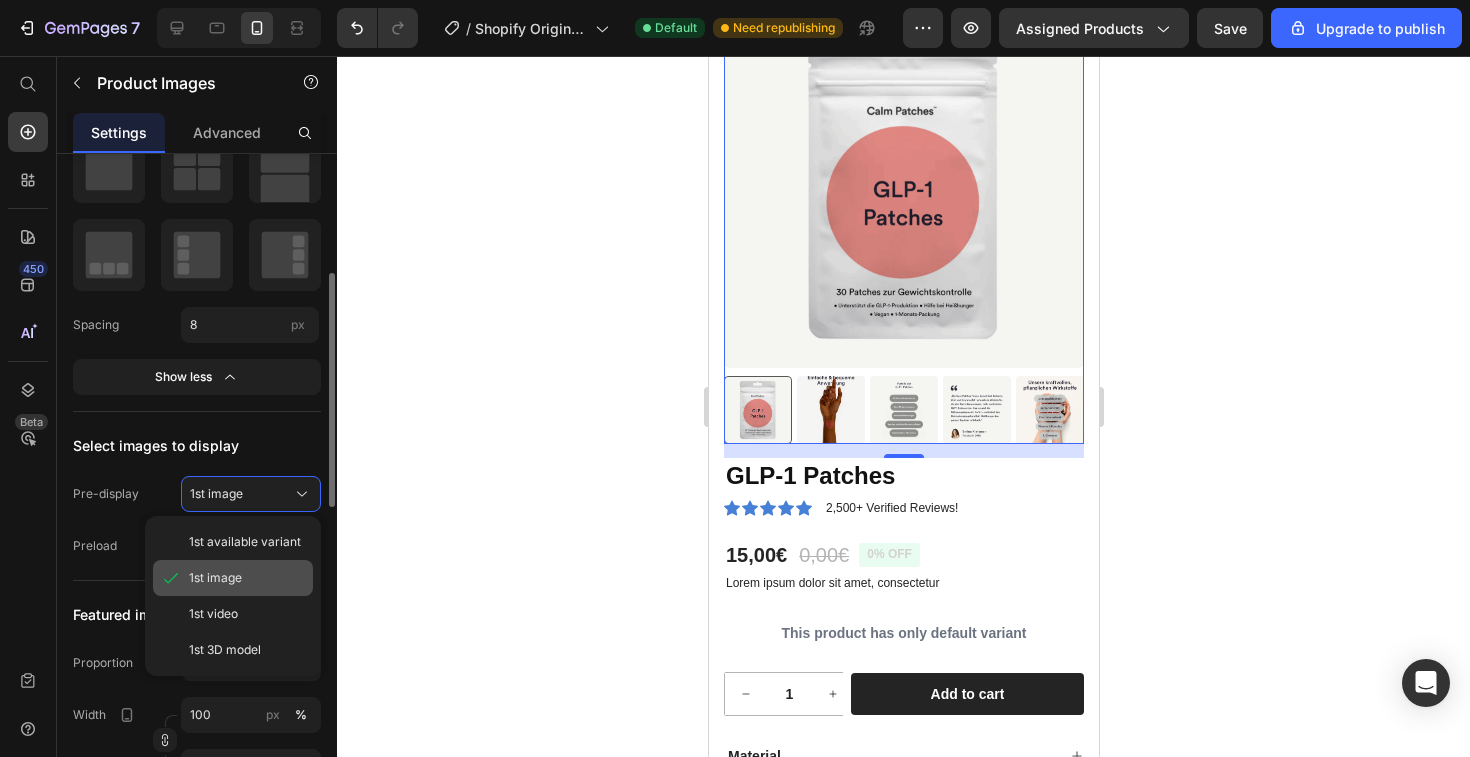 click on "1st image" at bounding box center [215, 578] 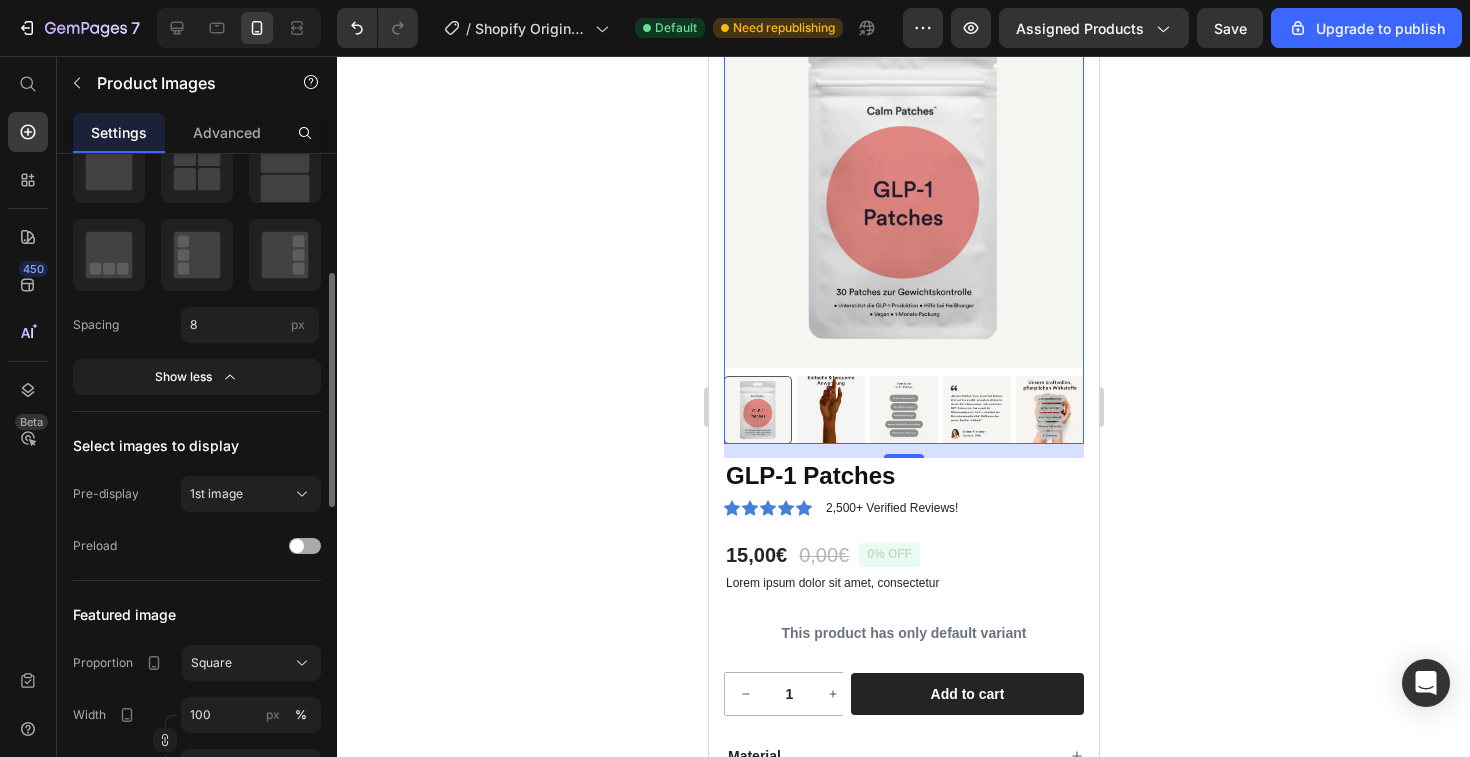 click at bounding box center (305, 546) 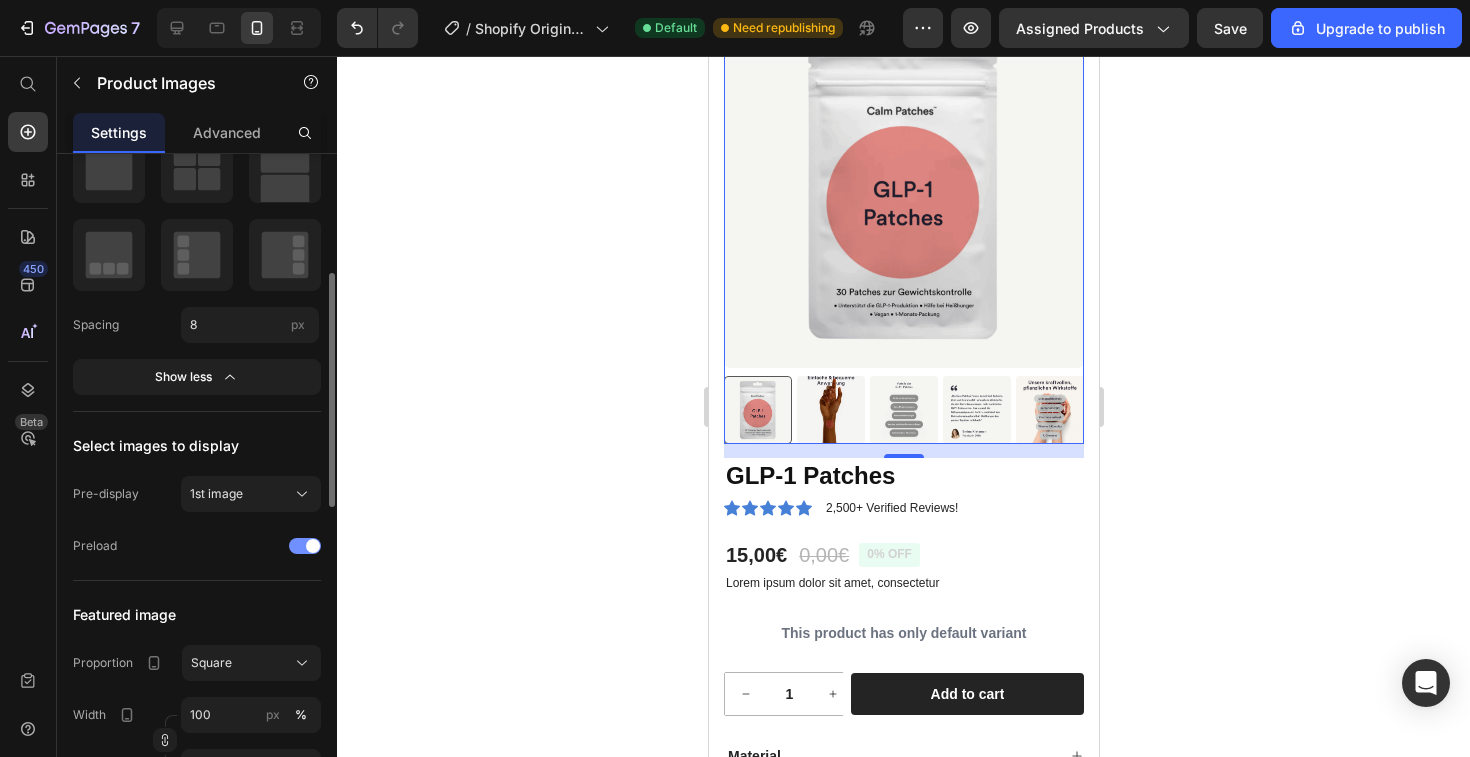 click at bounding box center [313, 546] 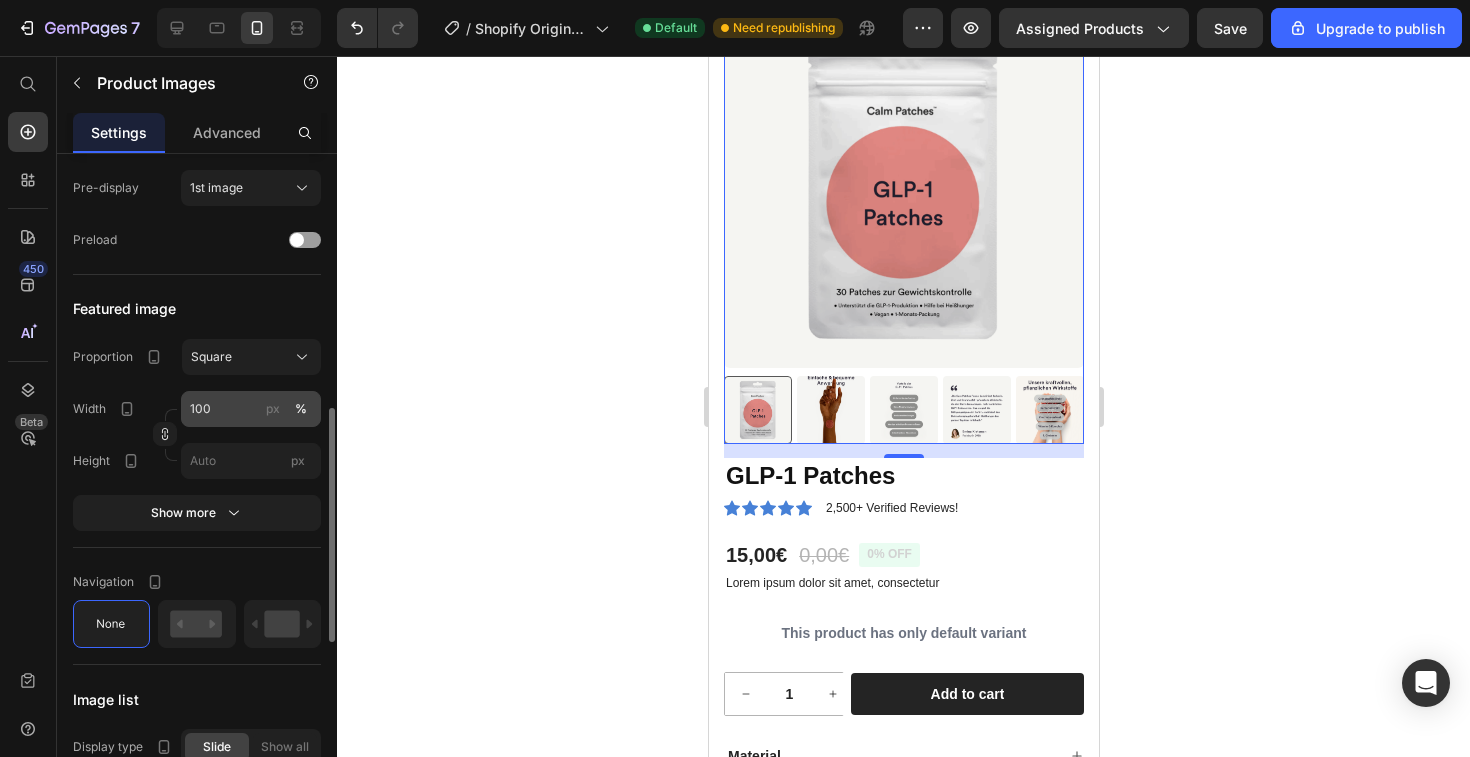 scroll, scrollTop: 662, scrollLeft: 0, axis: vertical 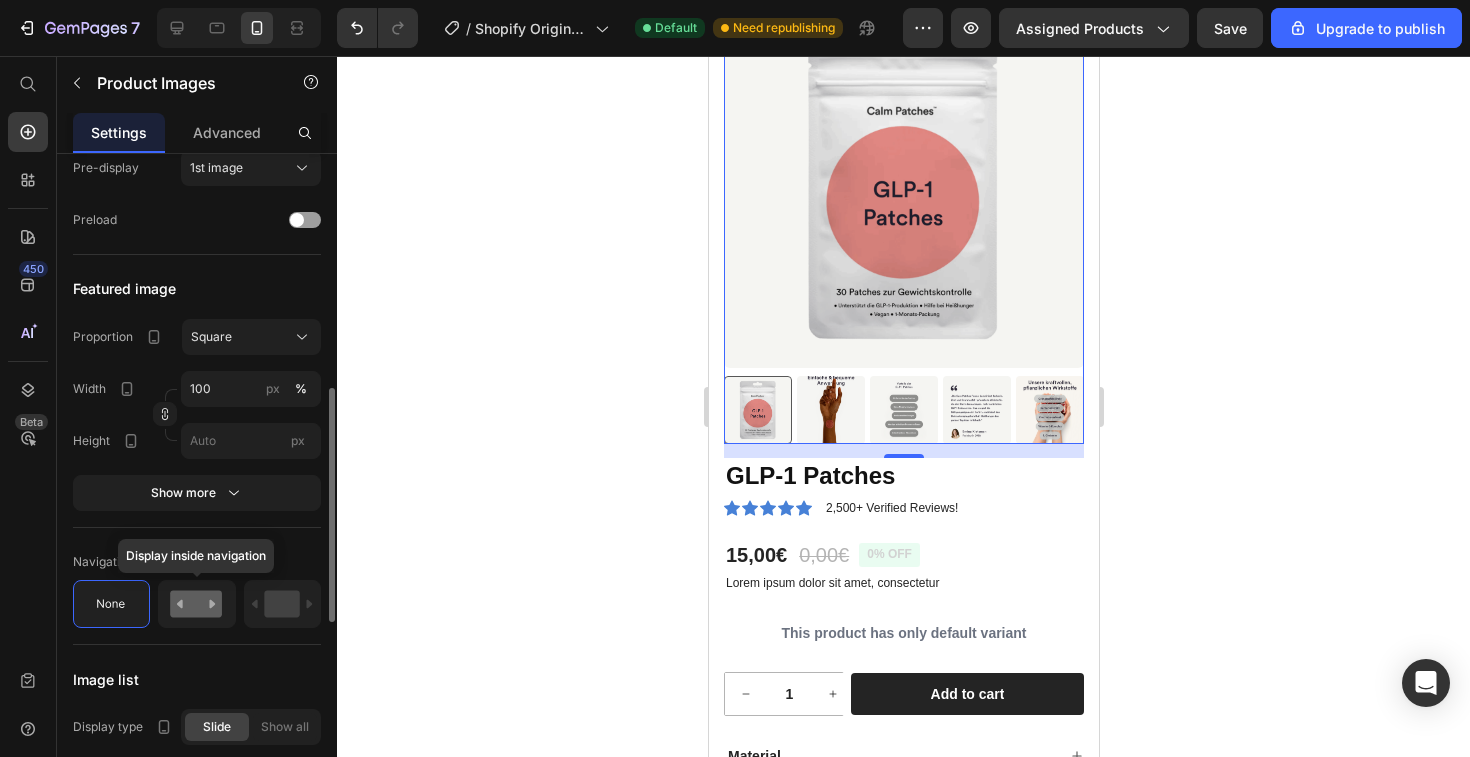 click 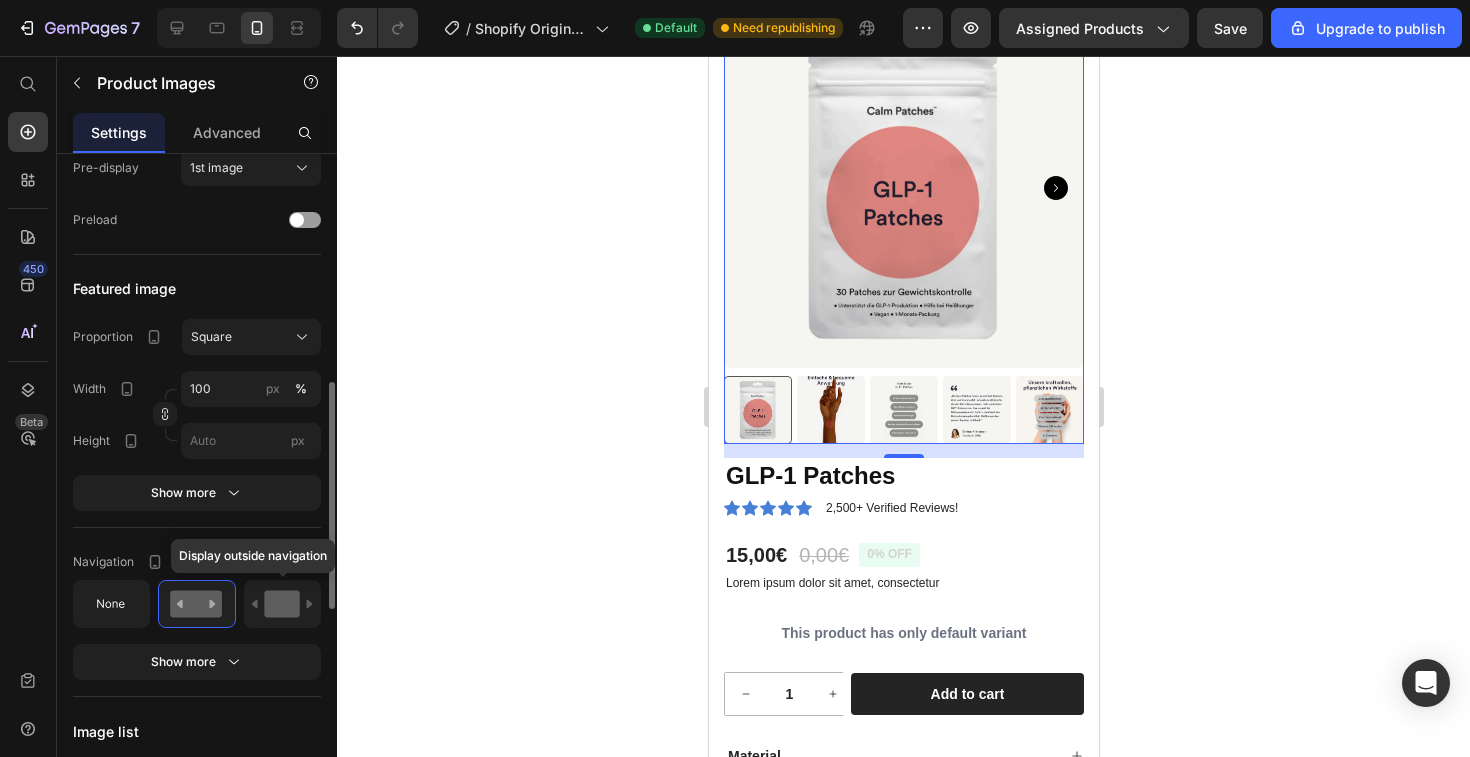 click 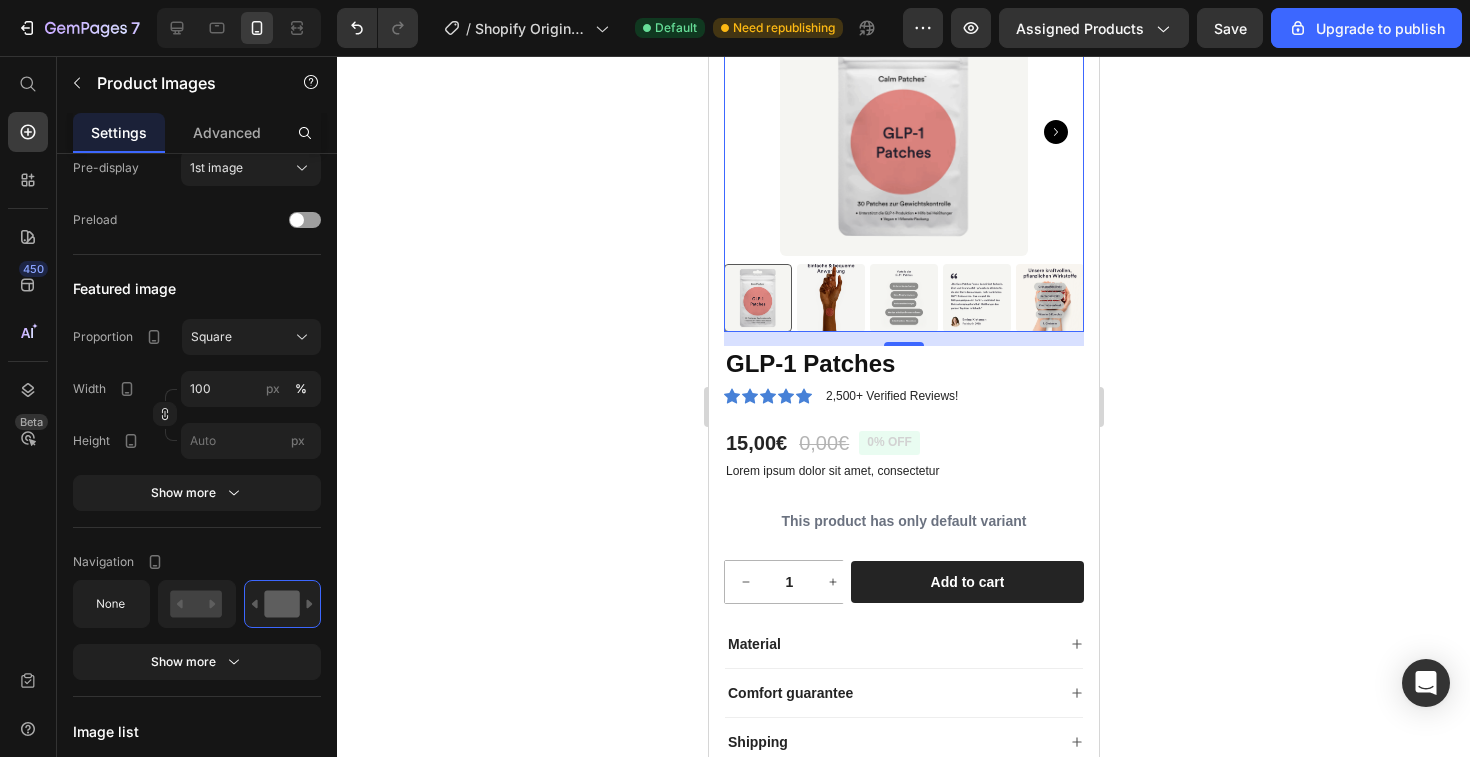 scroll, scrollTop: 0, scrollLeft: 0, axis: both 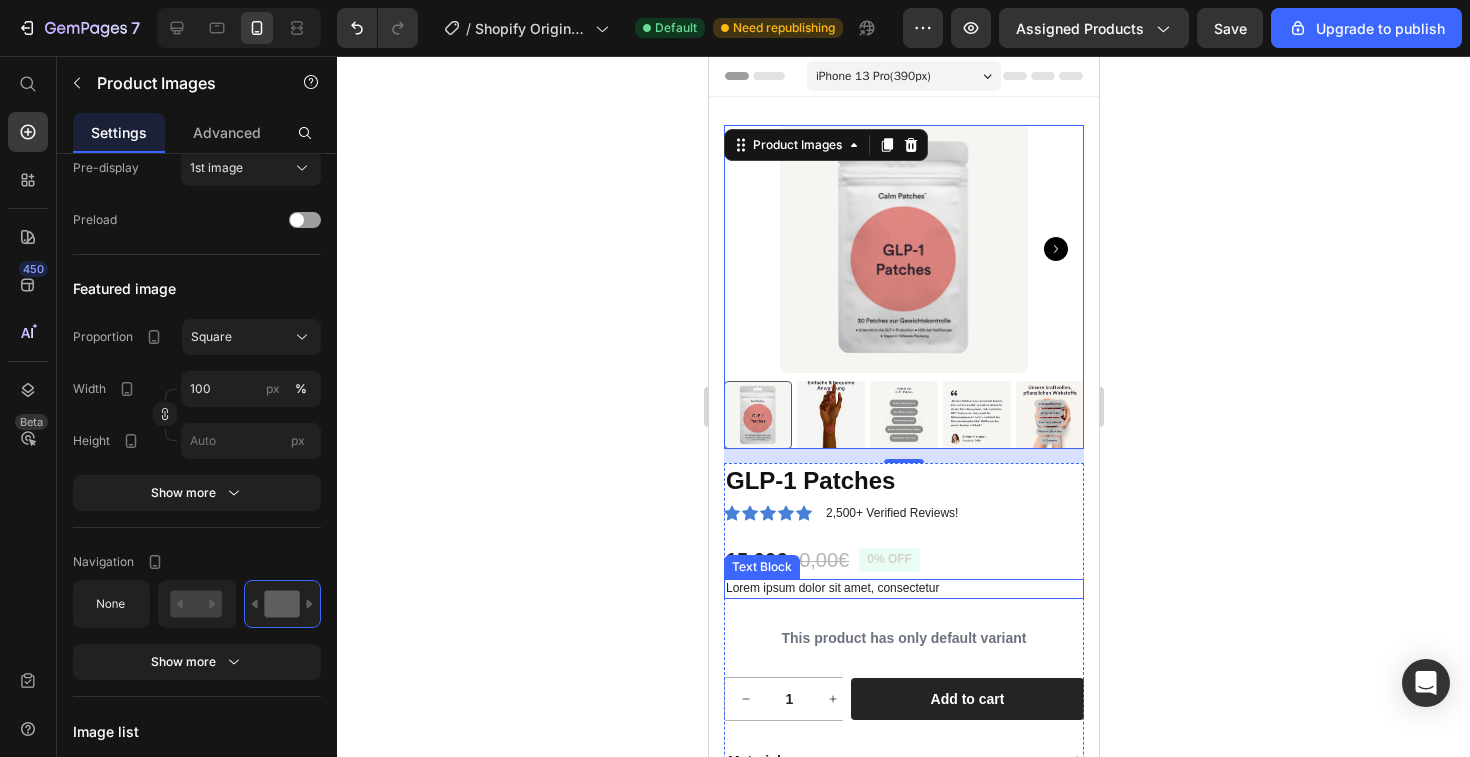 click on "Lorem ipsum dolor sit amet, consectetur" at bounding box center [903, 589] 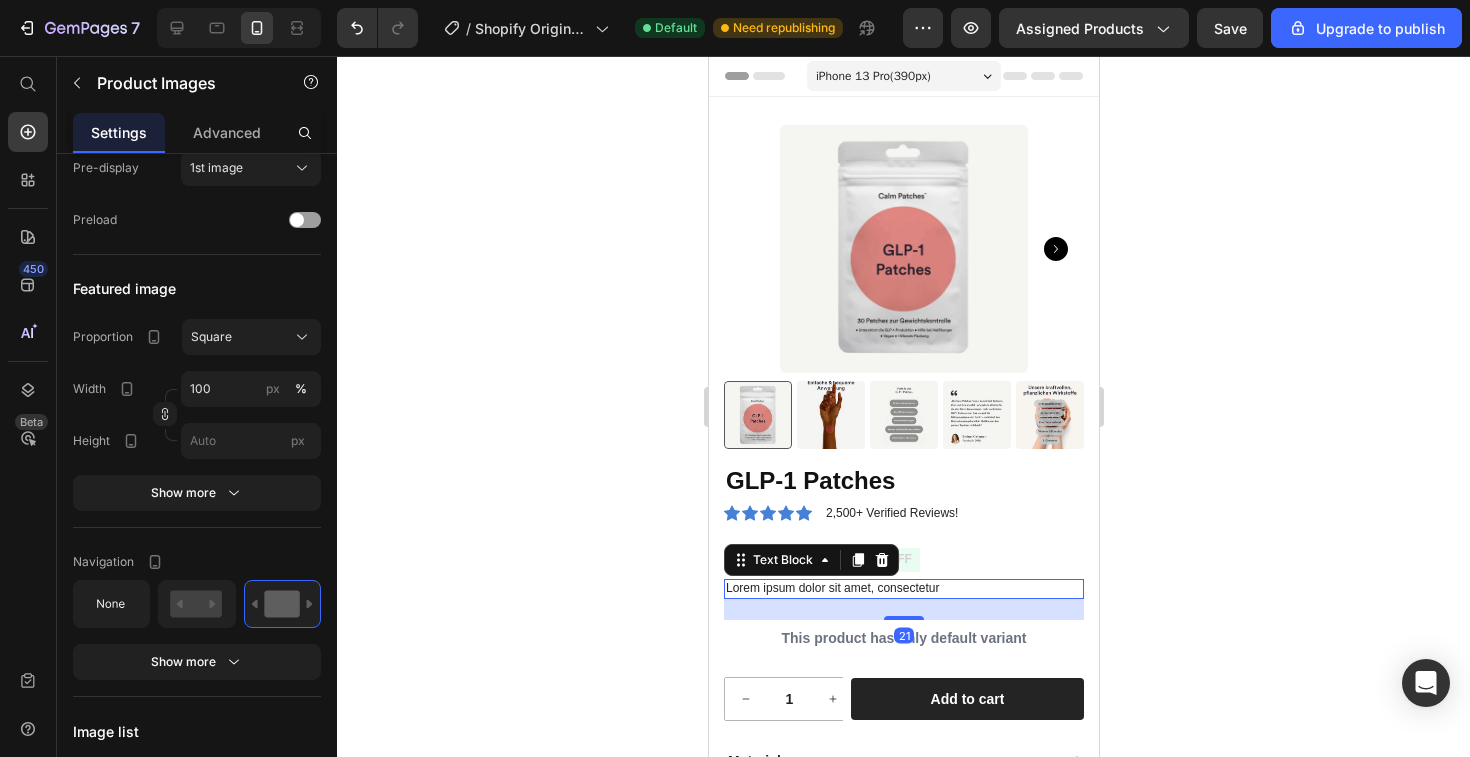 scroll, scrollTop: 0, scrollLeft: 0, axis: both 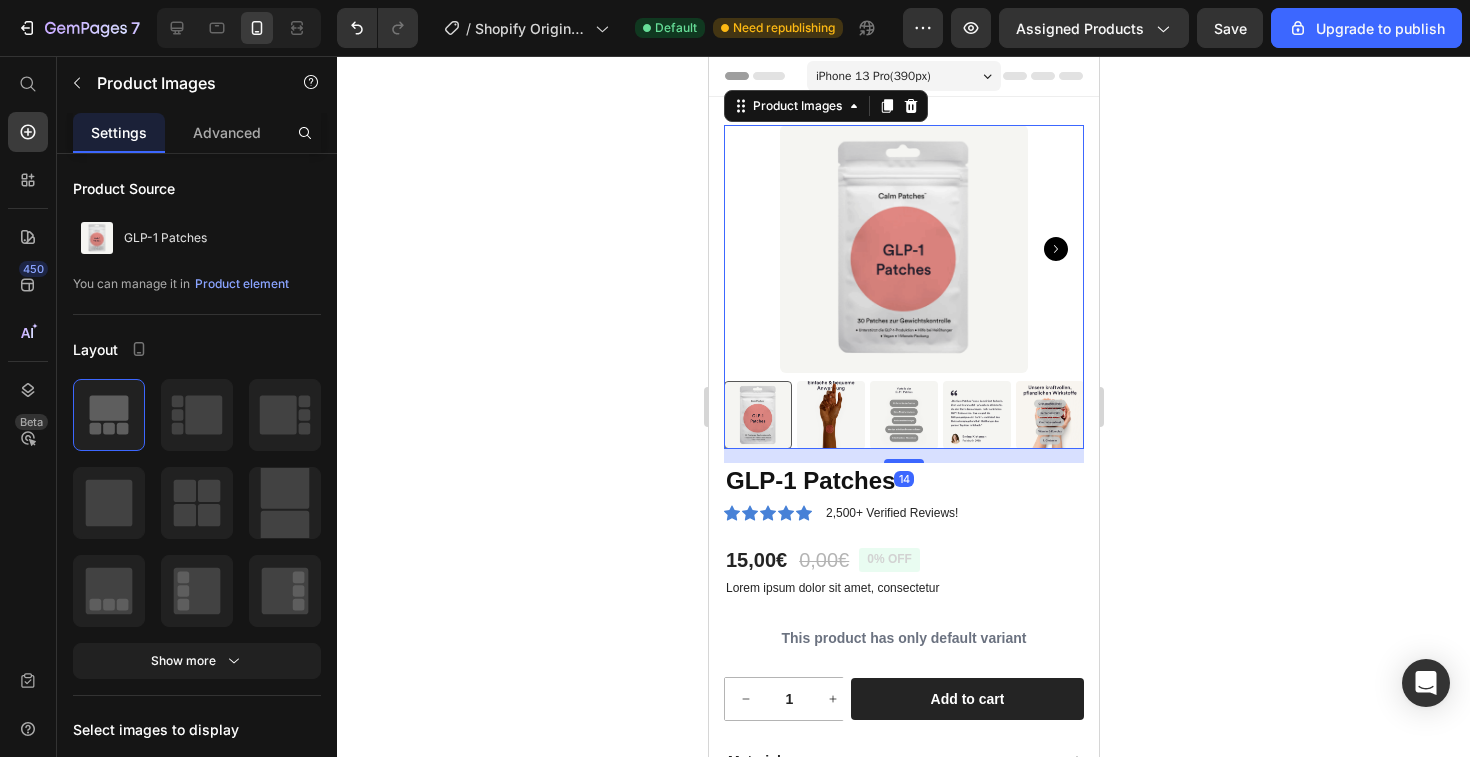 click at bounding box center (1049, 415) 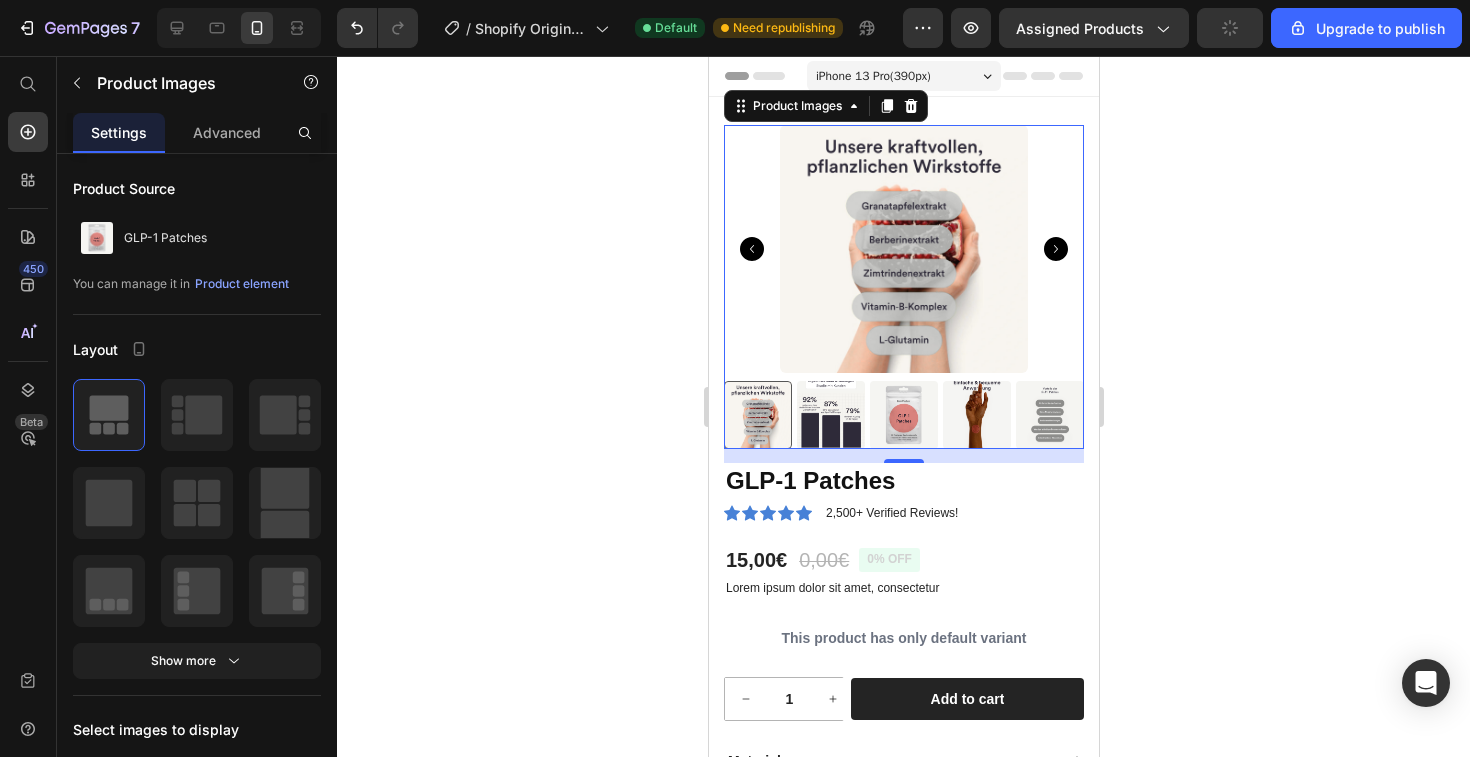 click at bounding box center [903, 415] 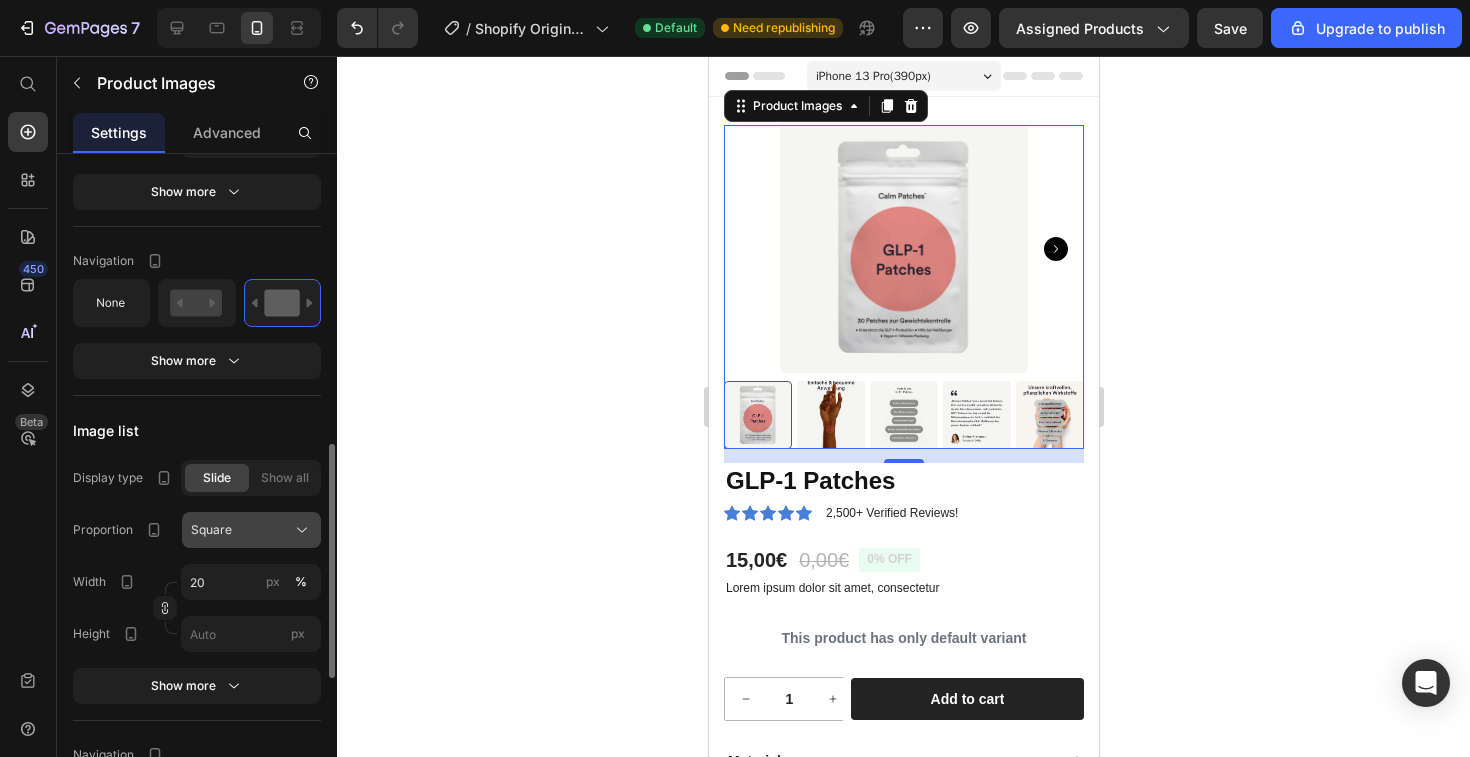 scroll, scrollTop: 952, scrollLeft: 0, axis: vertical 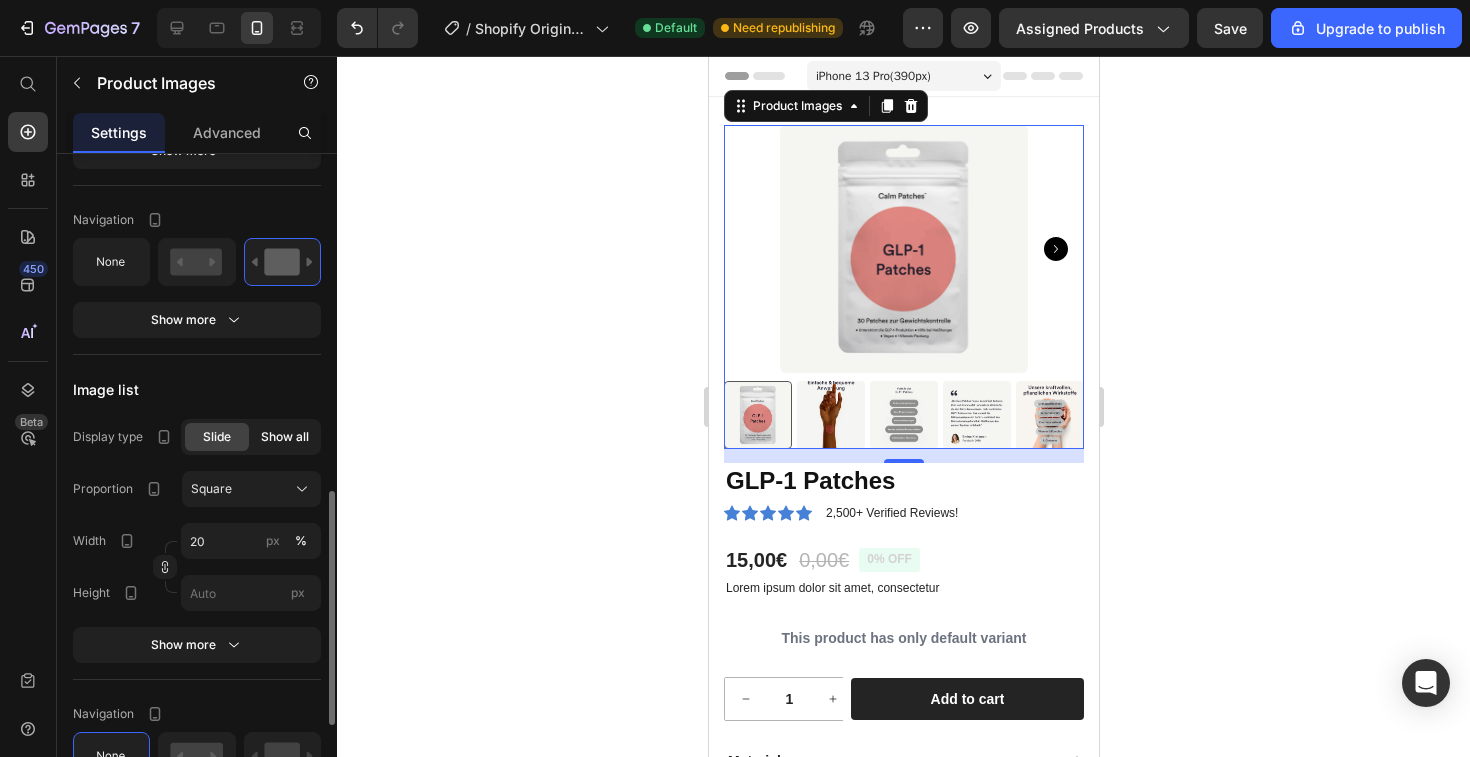 click on "Show all" 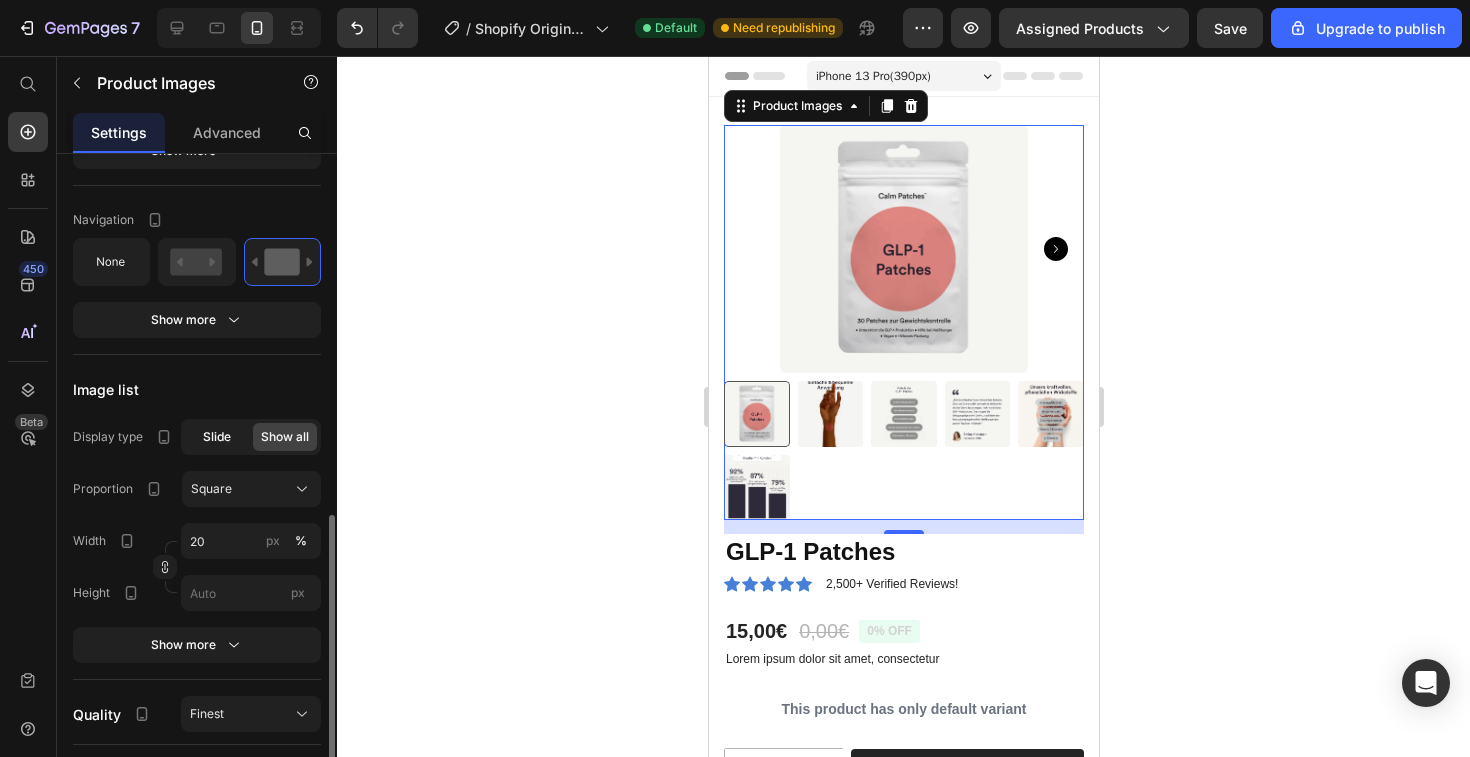 click on "Slide" 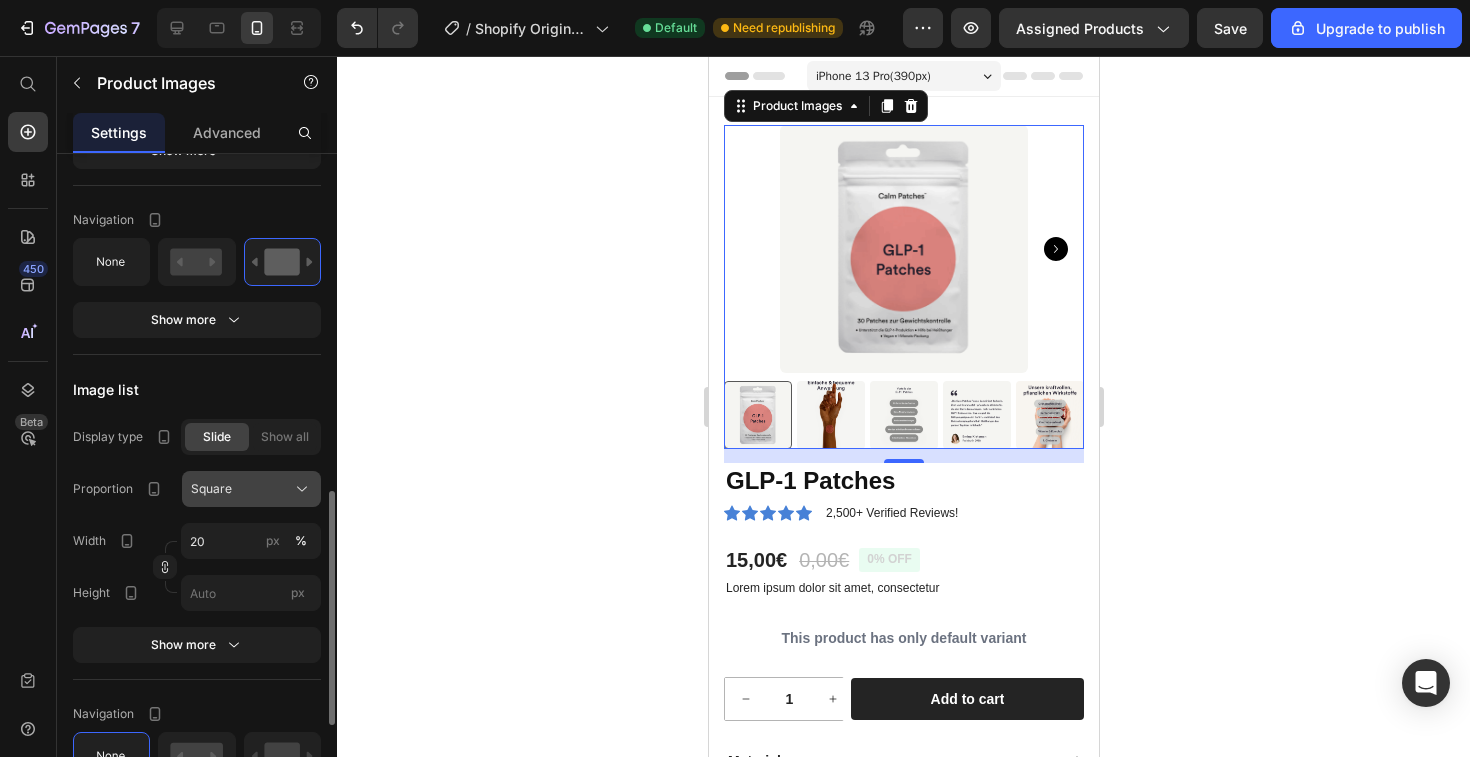 click on "Square" 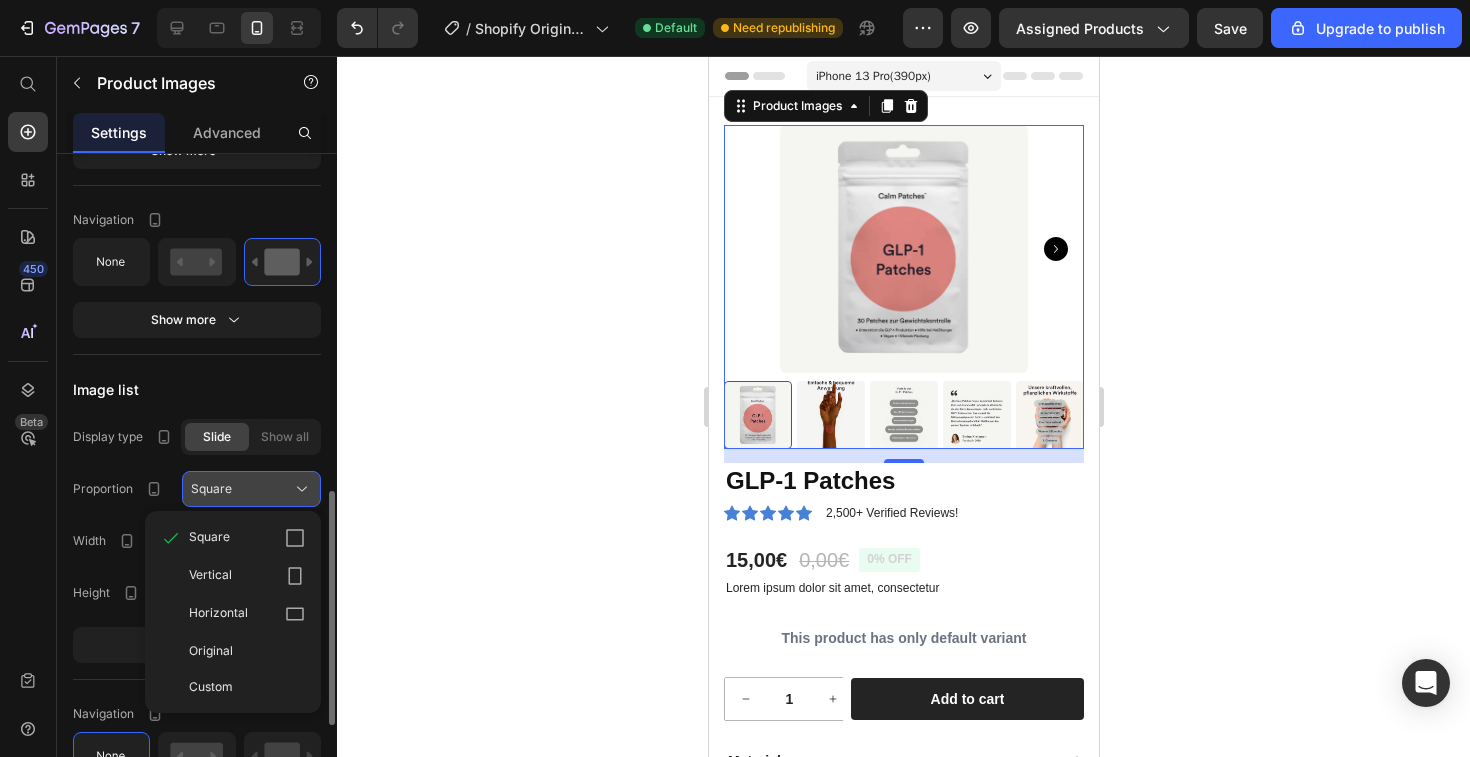 click on "Square" 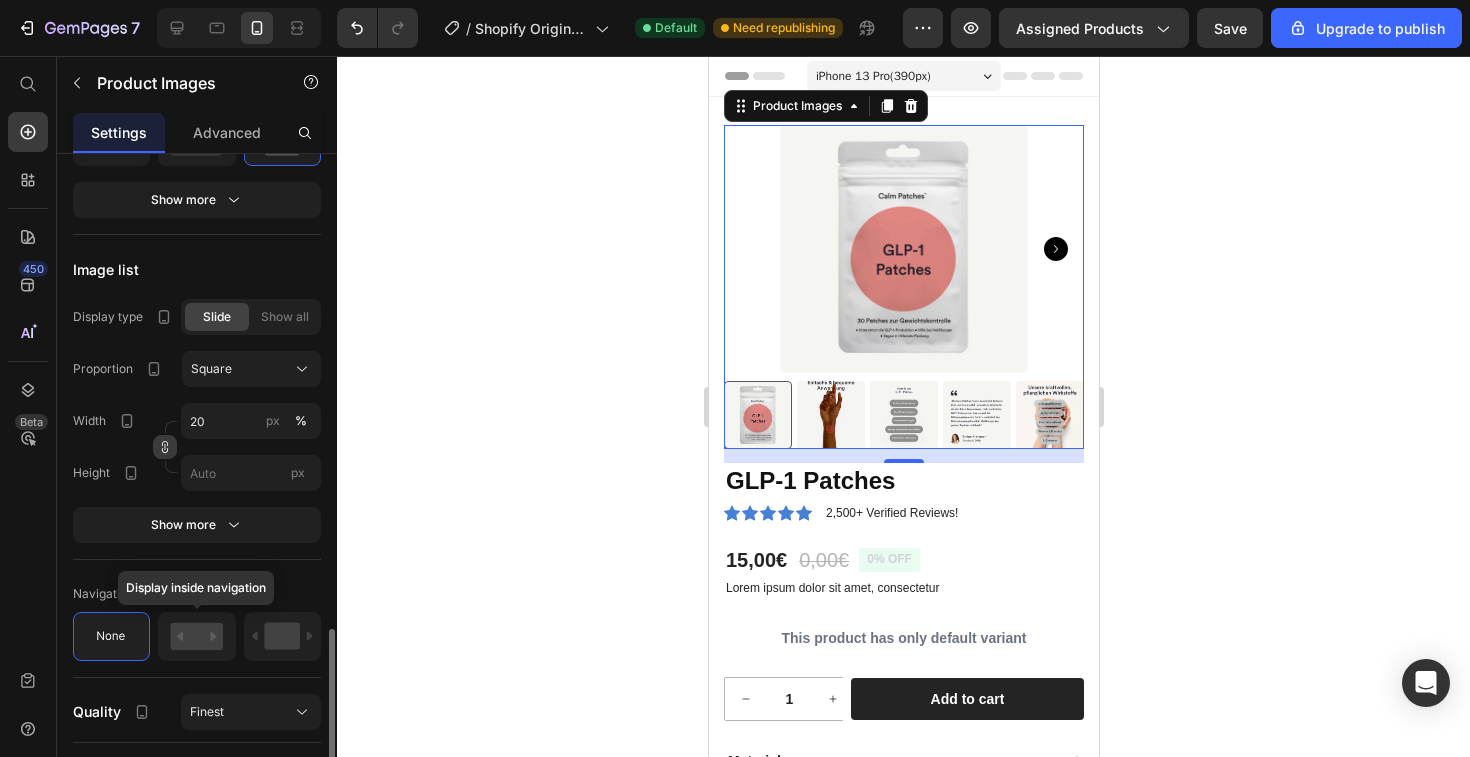 scroll, scrollTop: 1200, scrollLeft: 0, axis: vertical 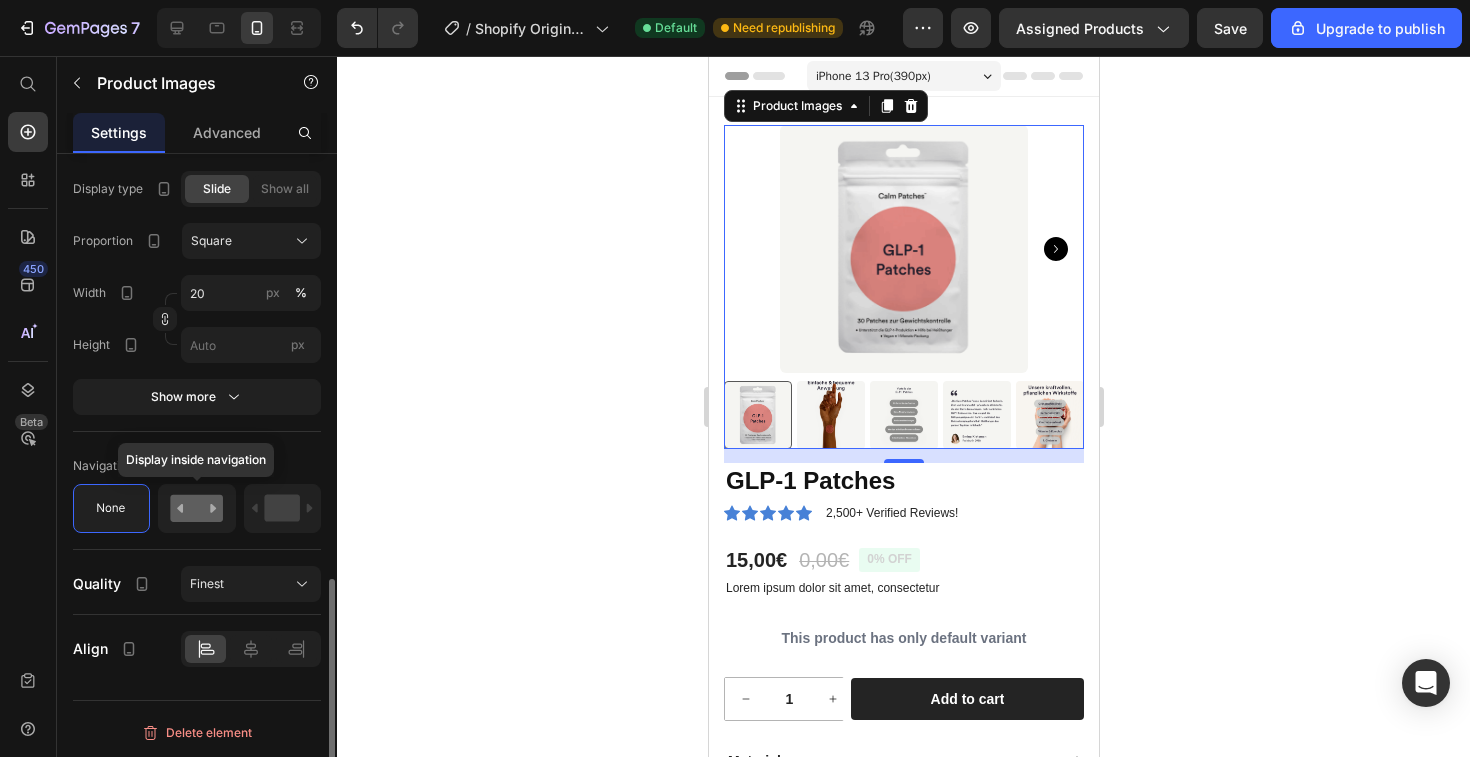 drag, startPoint x: 291, startPoint y: 509, endPoint x: 170, endPoint y: 509, distance: 121 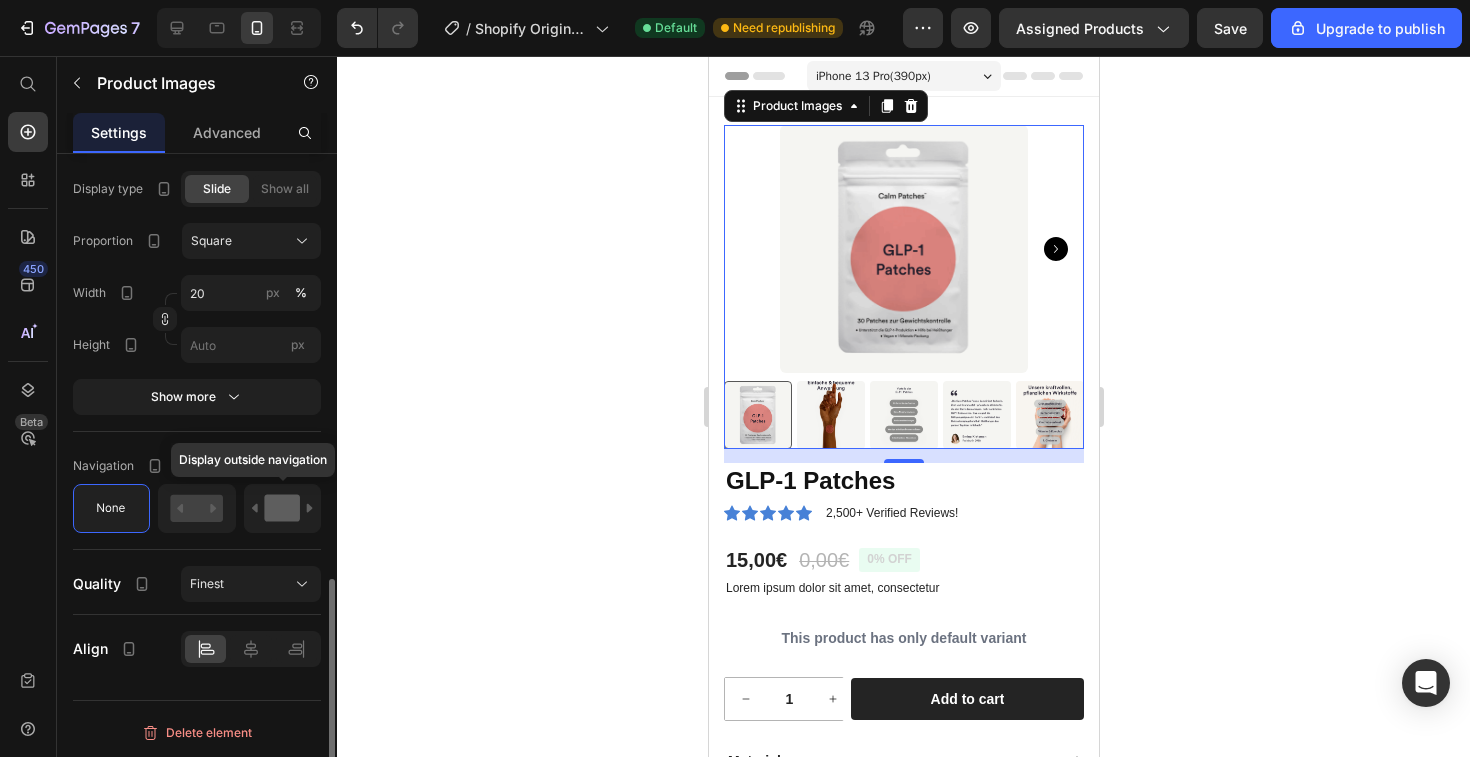 click 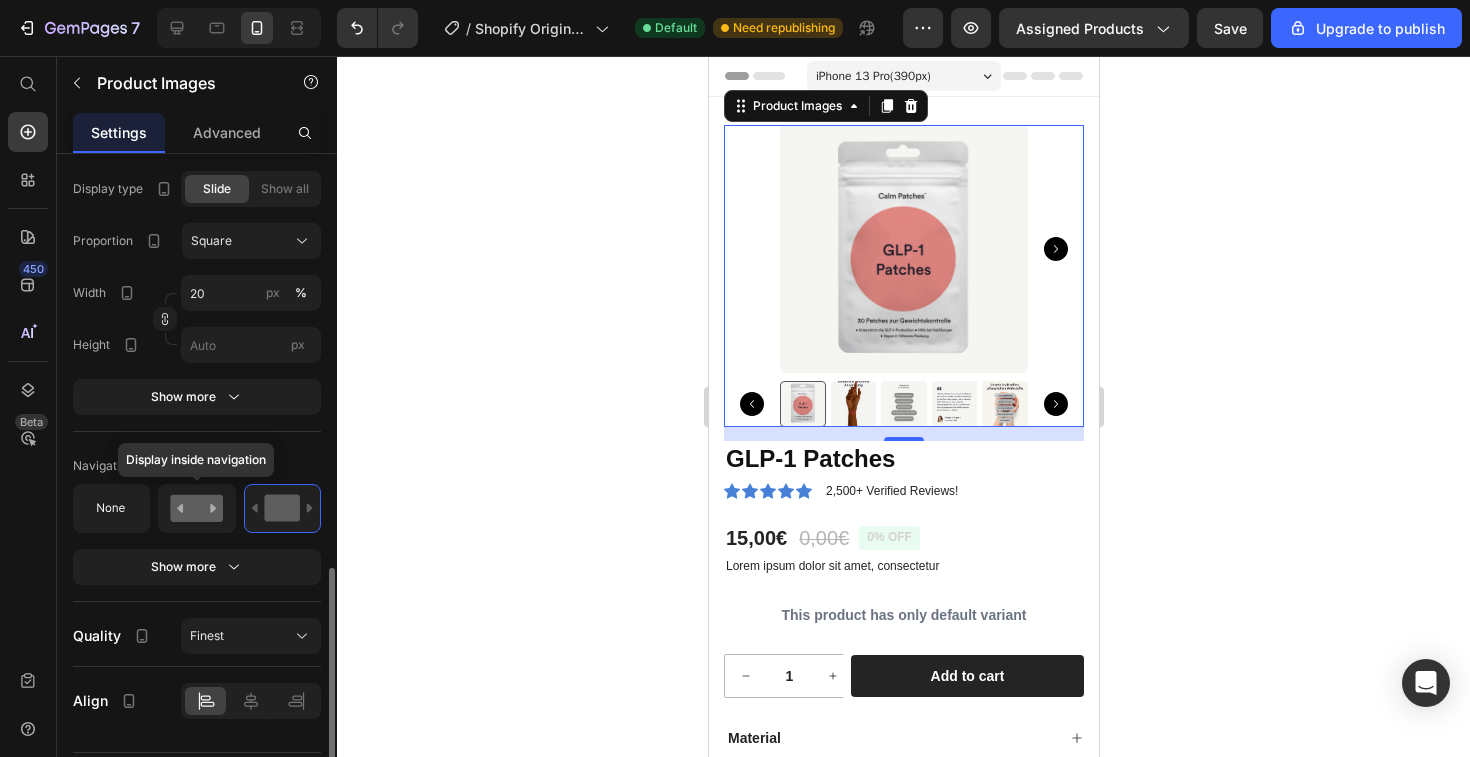 click 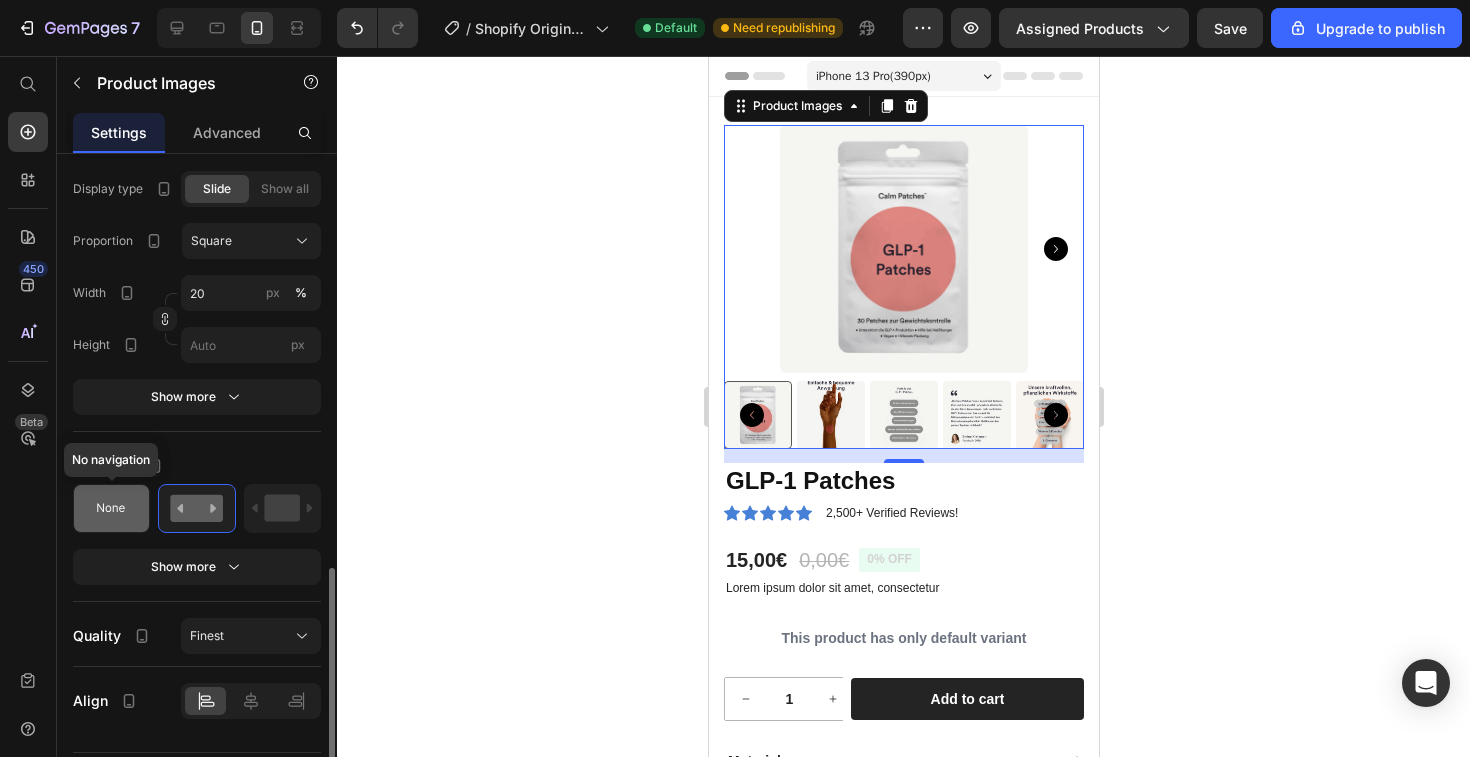 click 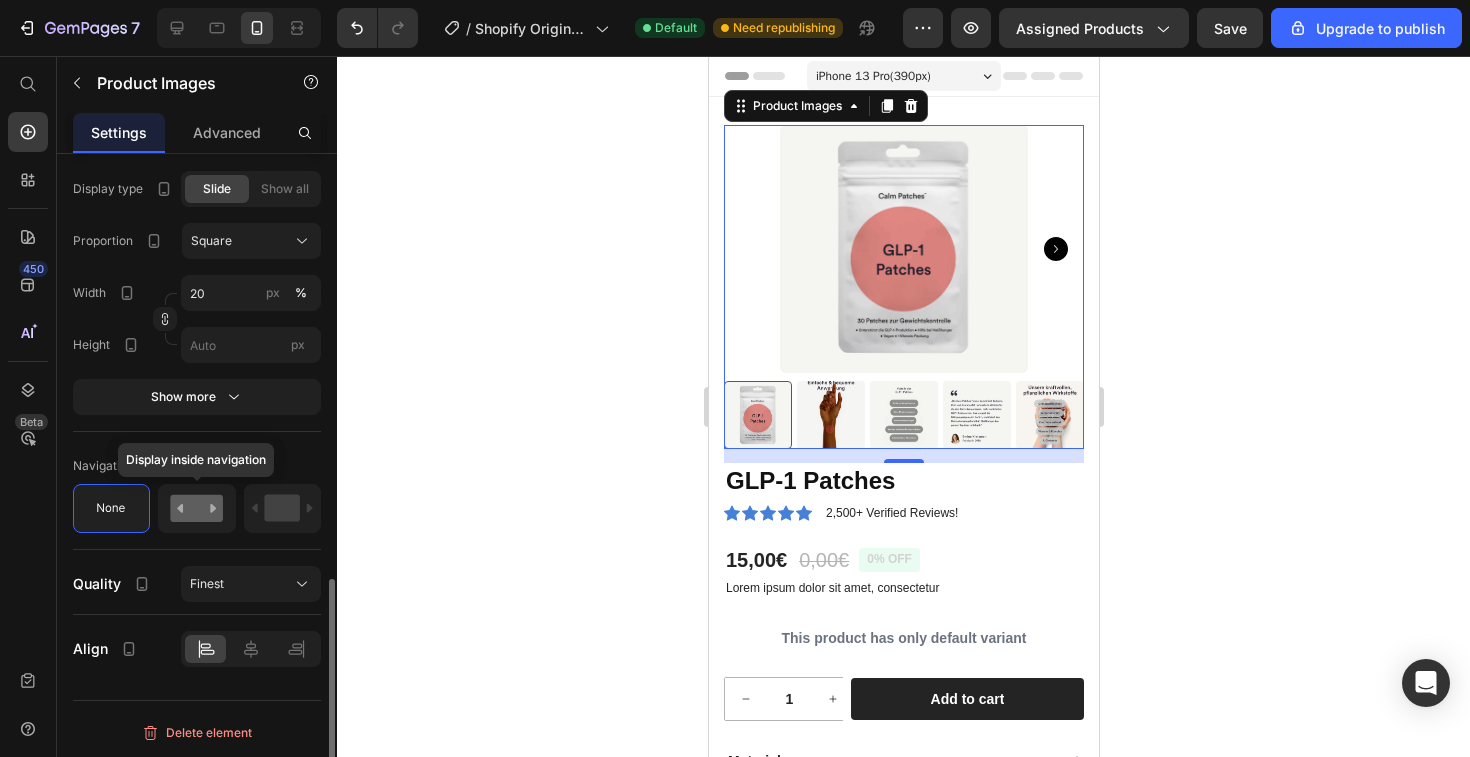 click 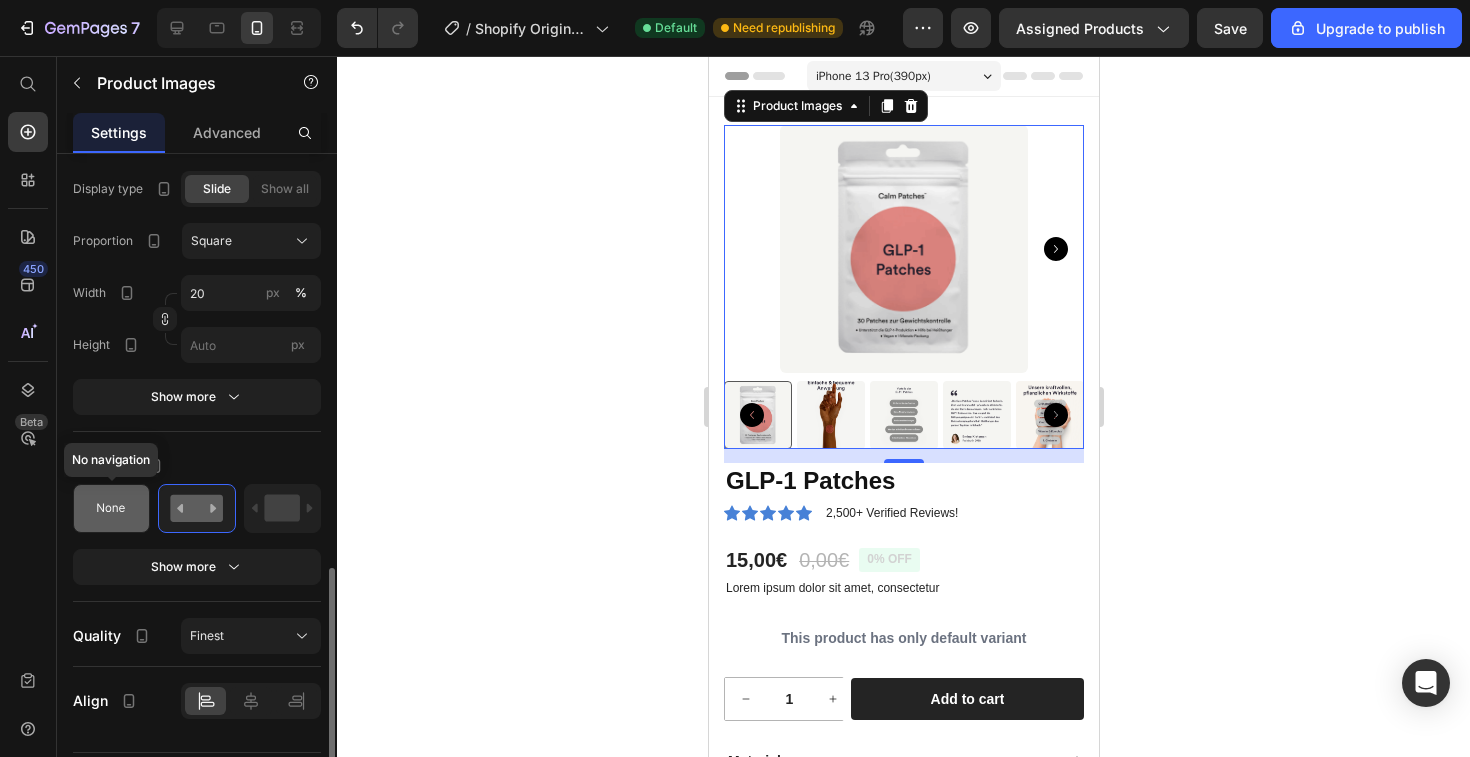 click 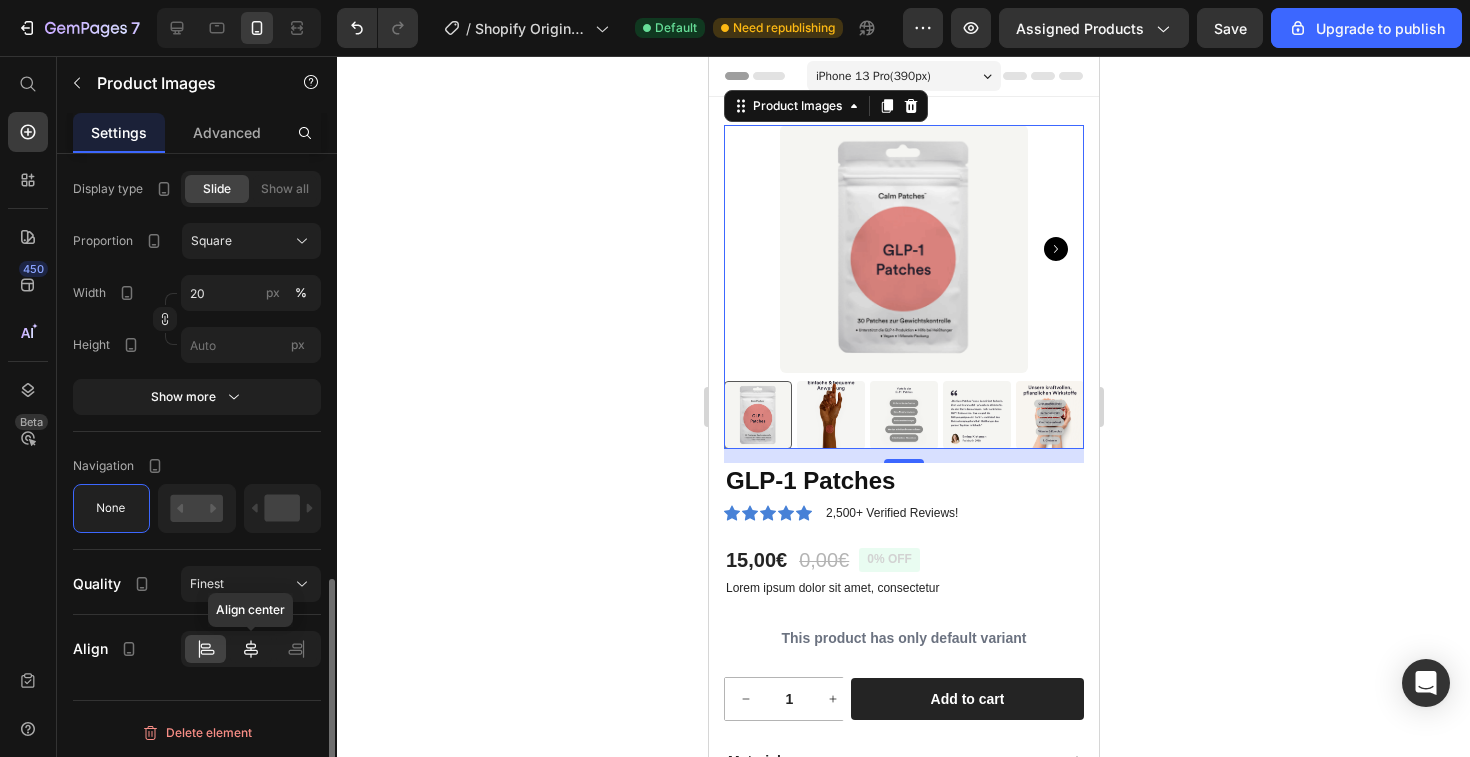 click 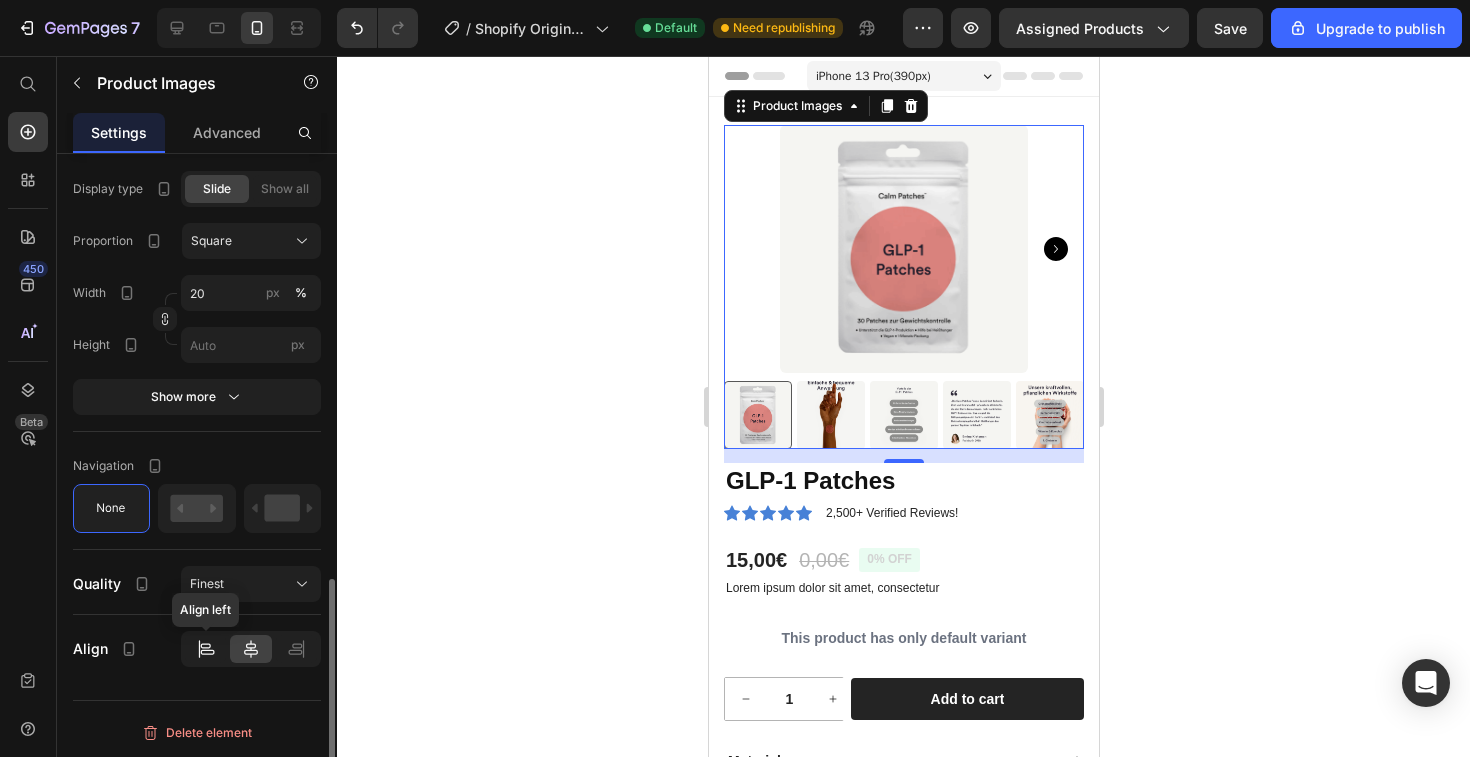 click 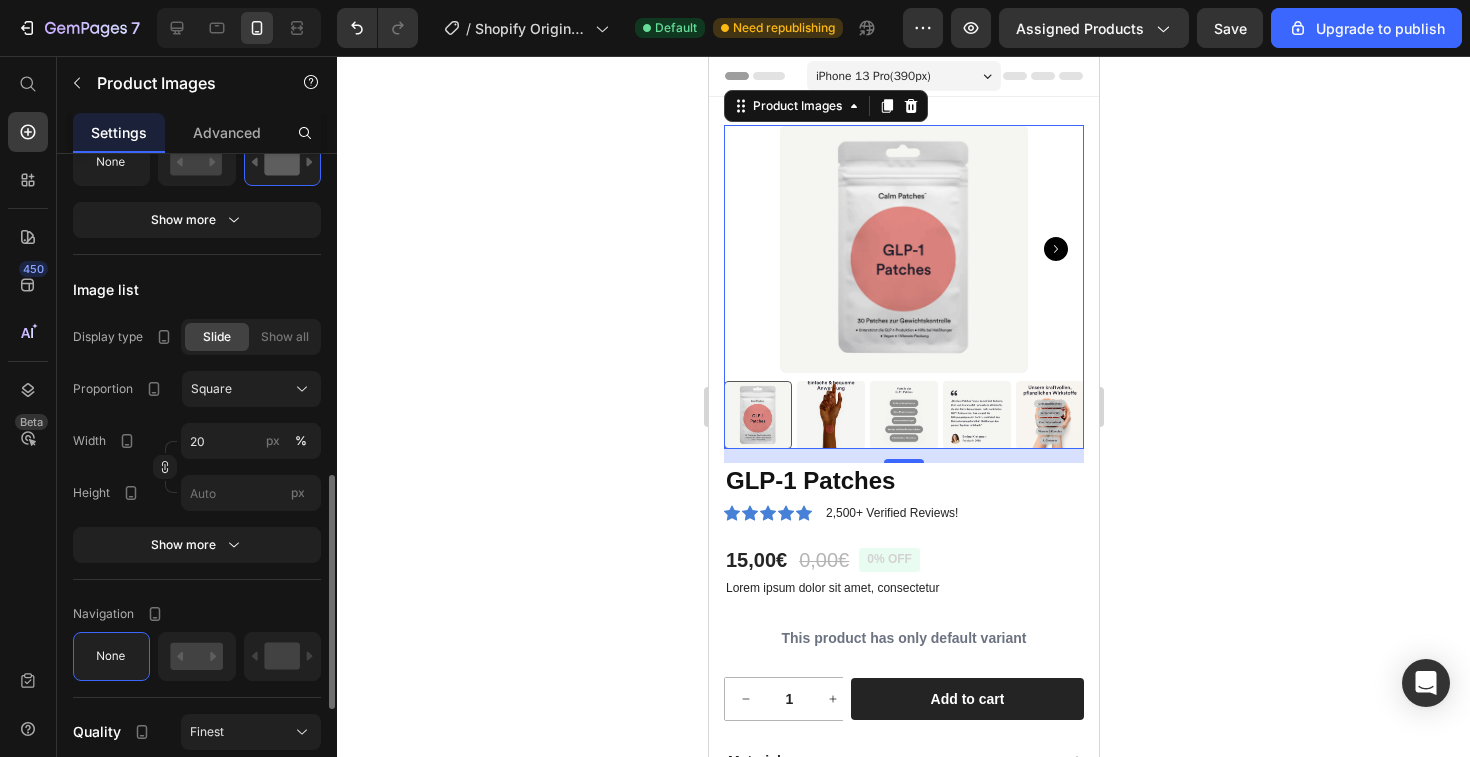 scroll, scrollTop: 999, scrollLeft: 0, axis: vertical 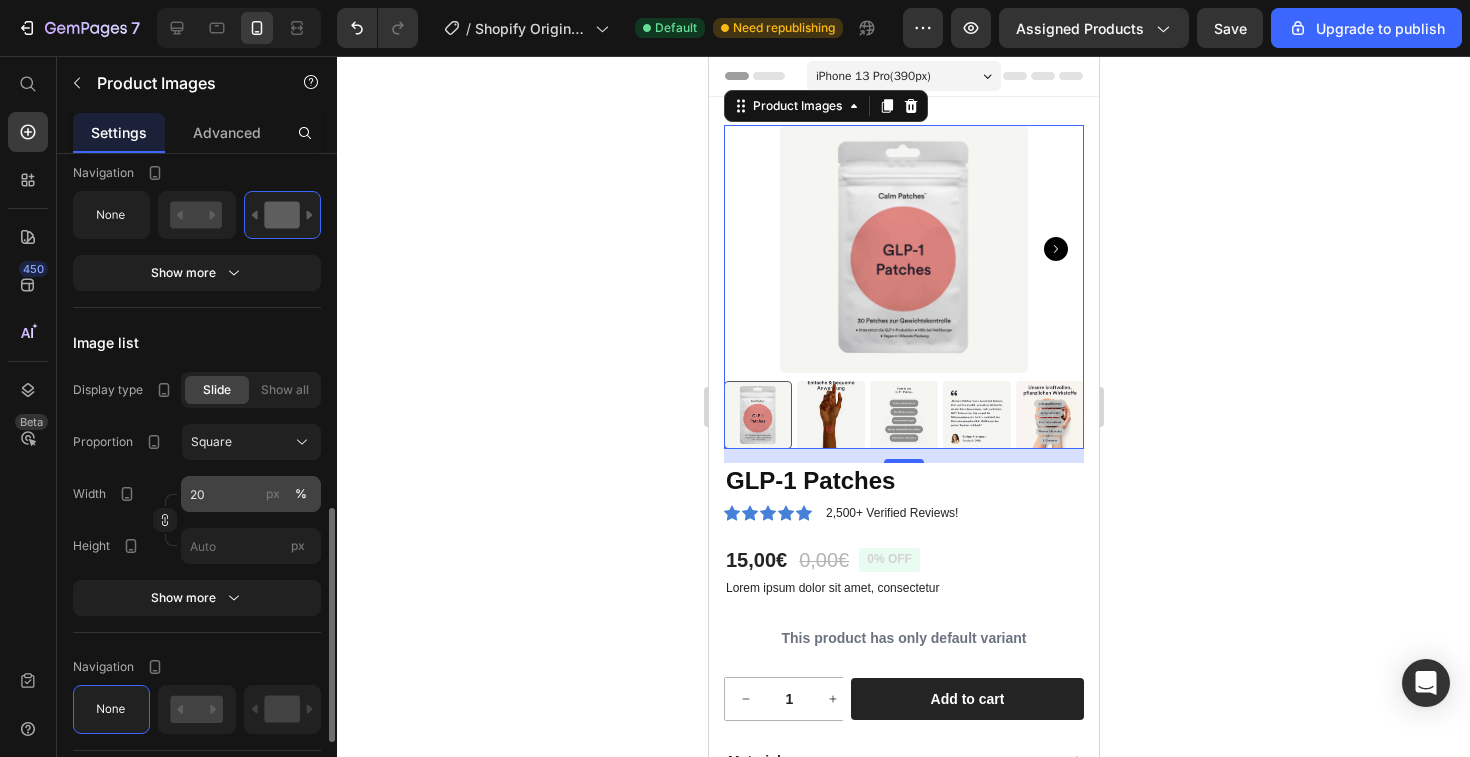 click on "px" 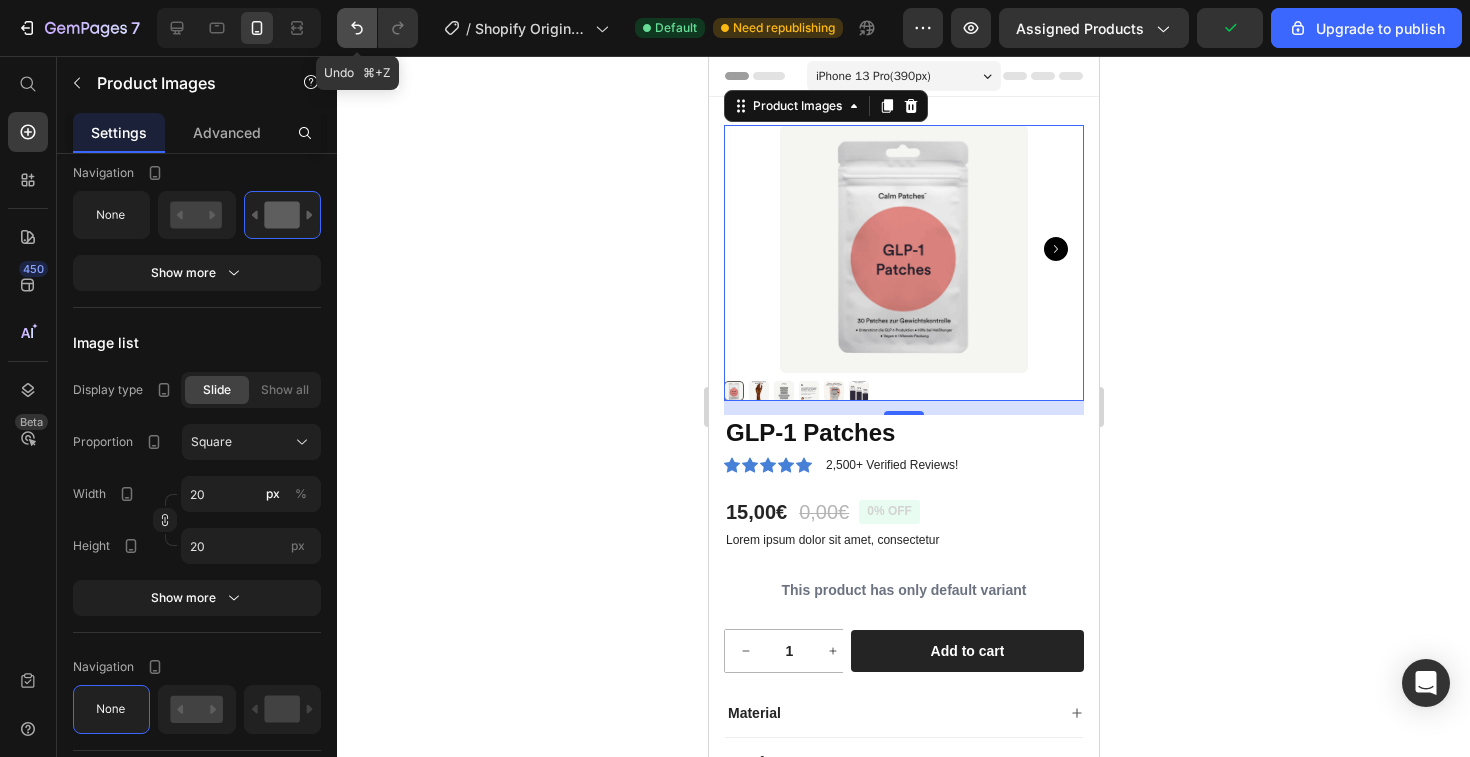 click 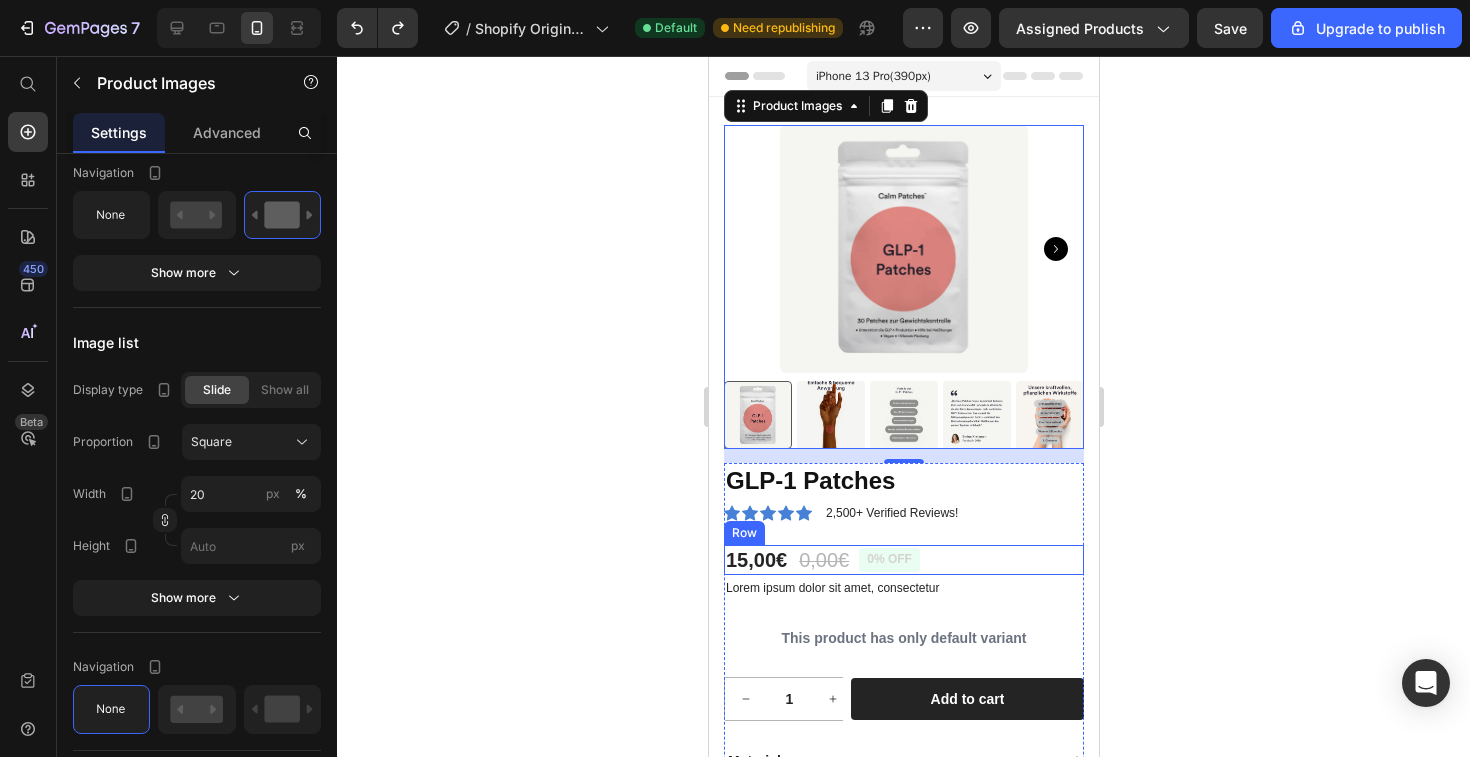 click on "Product Badge" at bounding box center [909, 536] 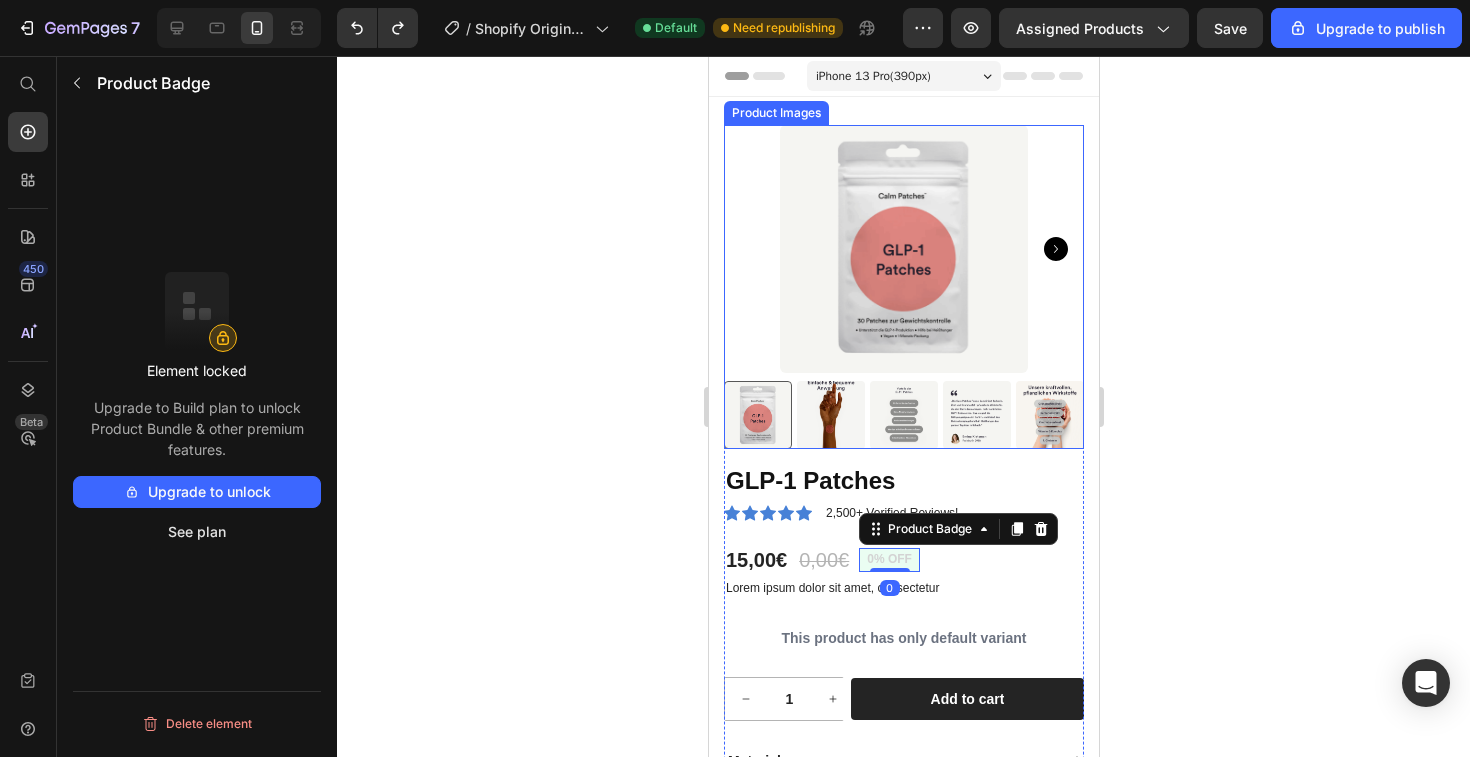 click at bounding box center [903, 249] 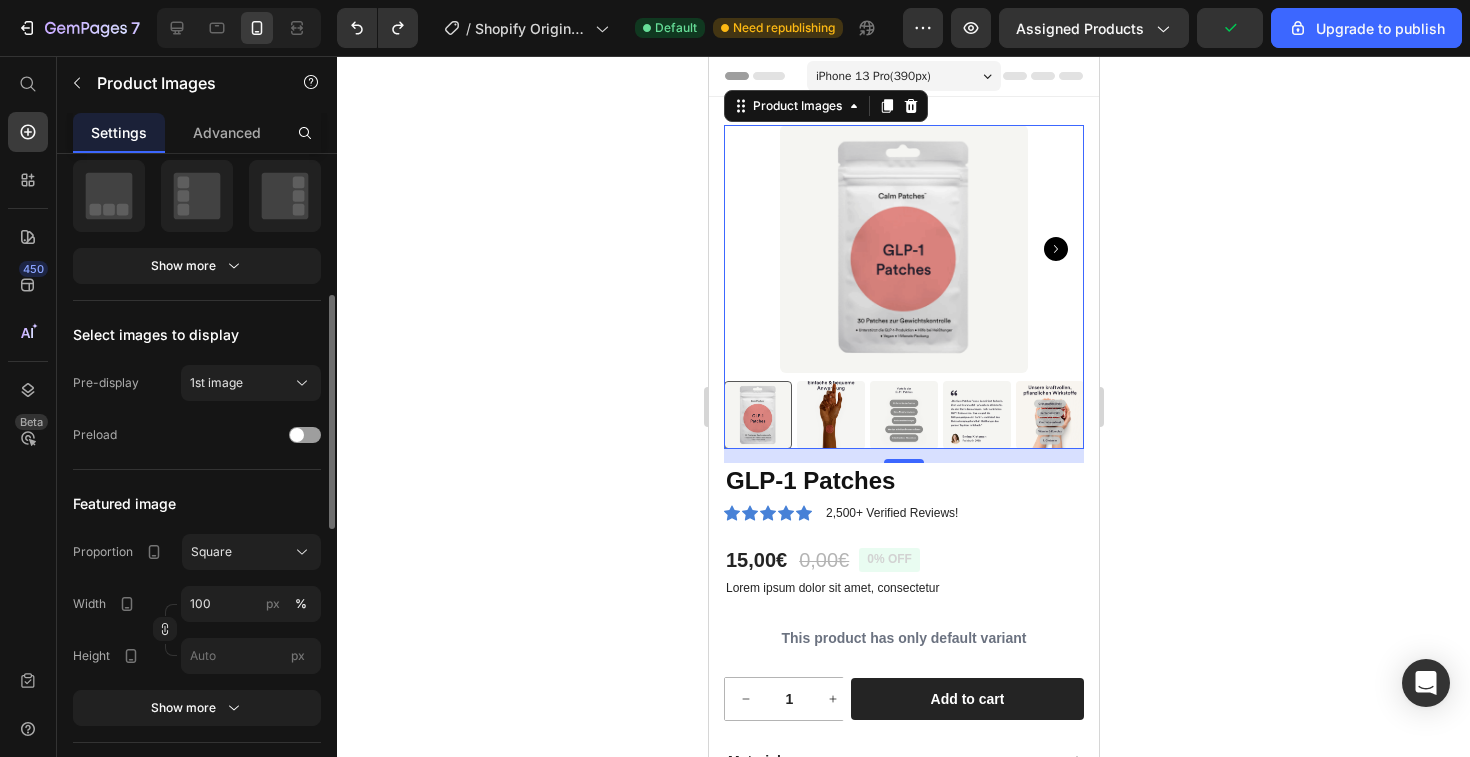 scroll, scrollTop: 452, scrollLeft: 0, axis: vertical 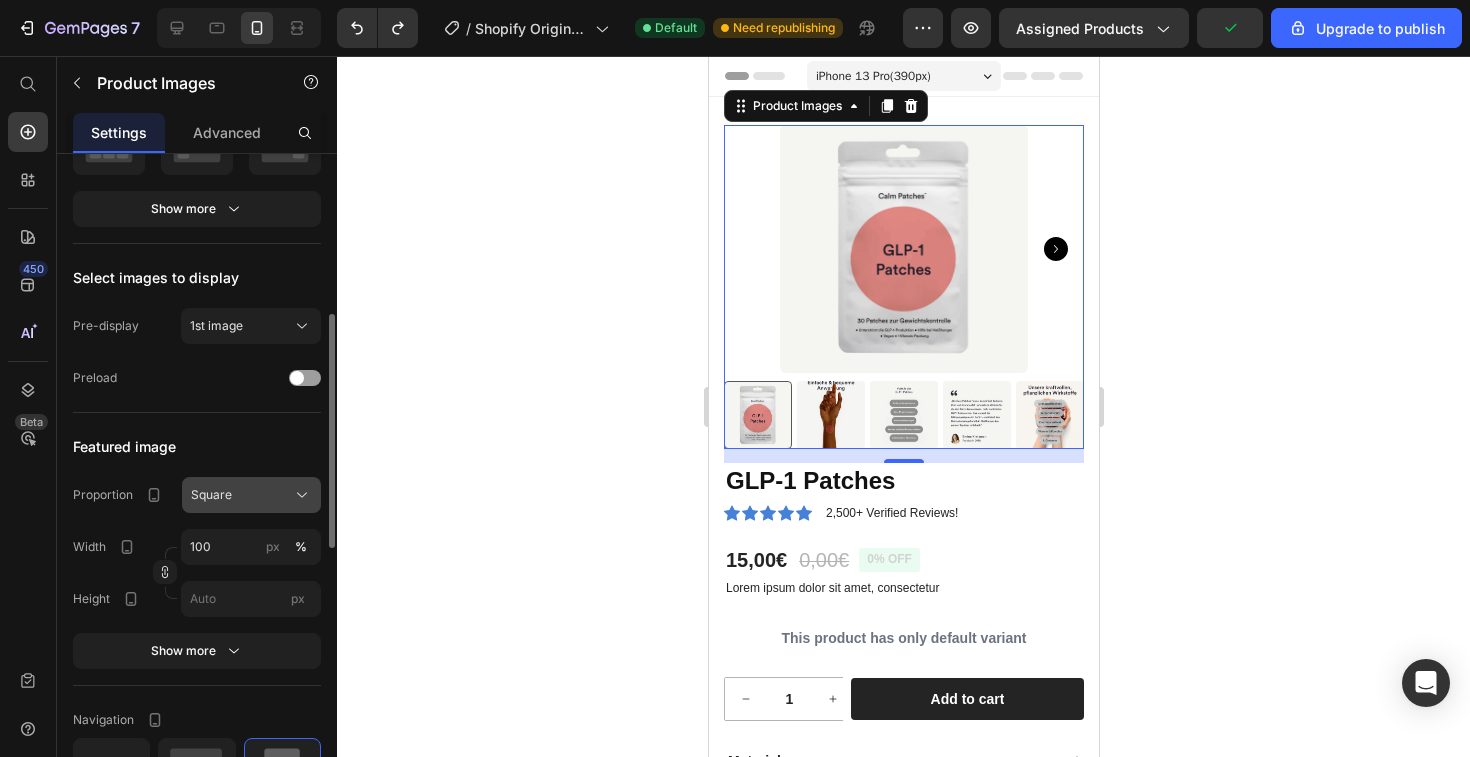 click on "Square" 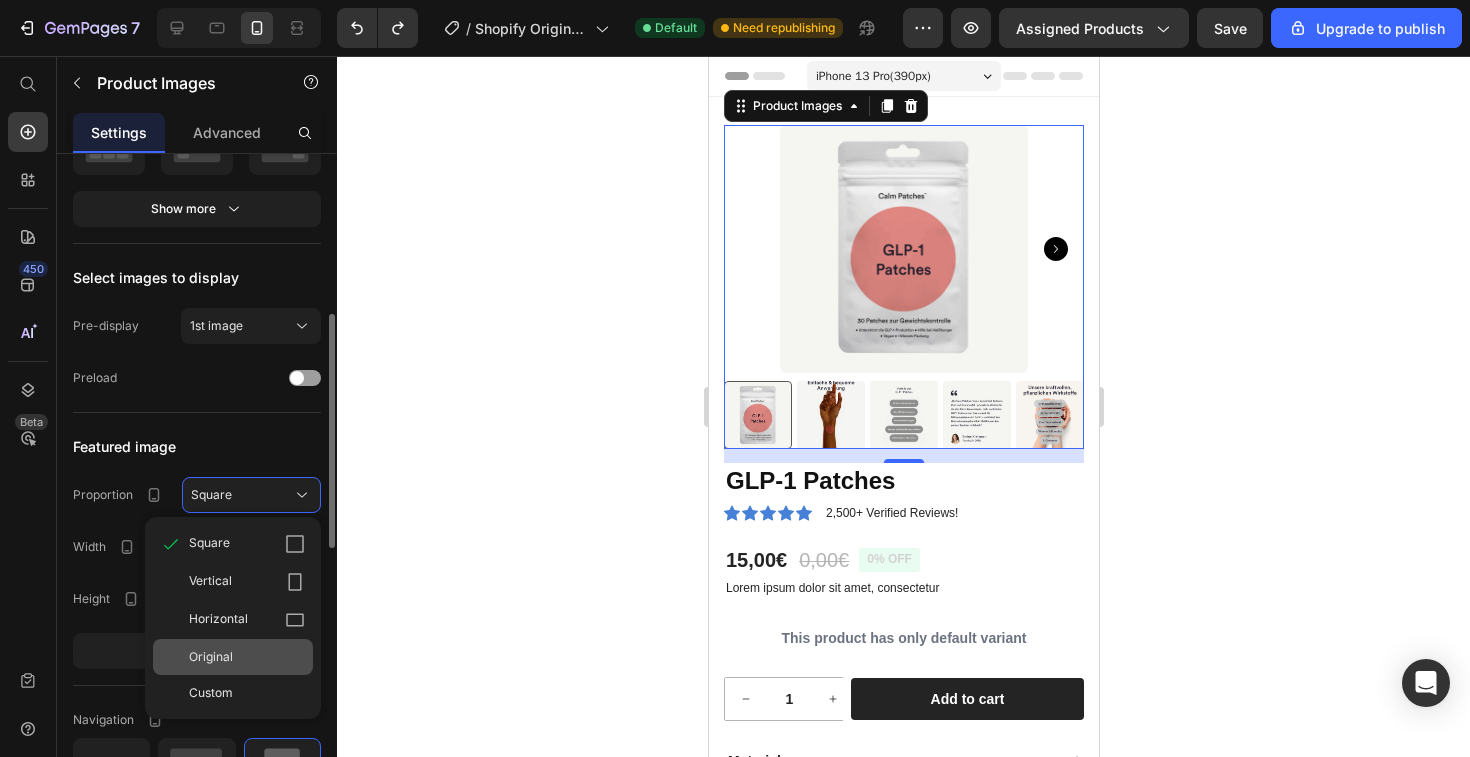 click on "Original" at bounding box center (247, 657) 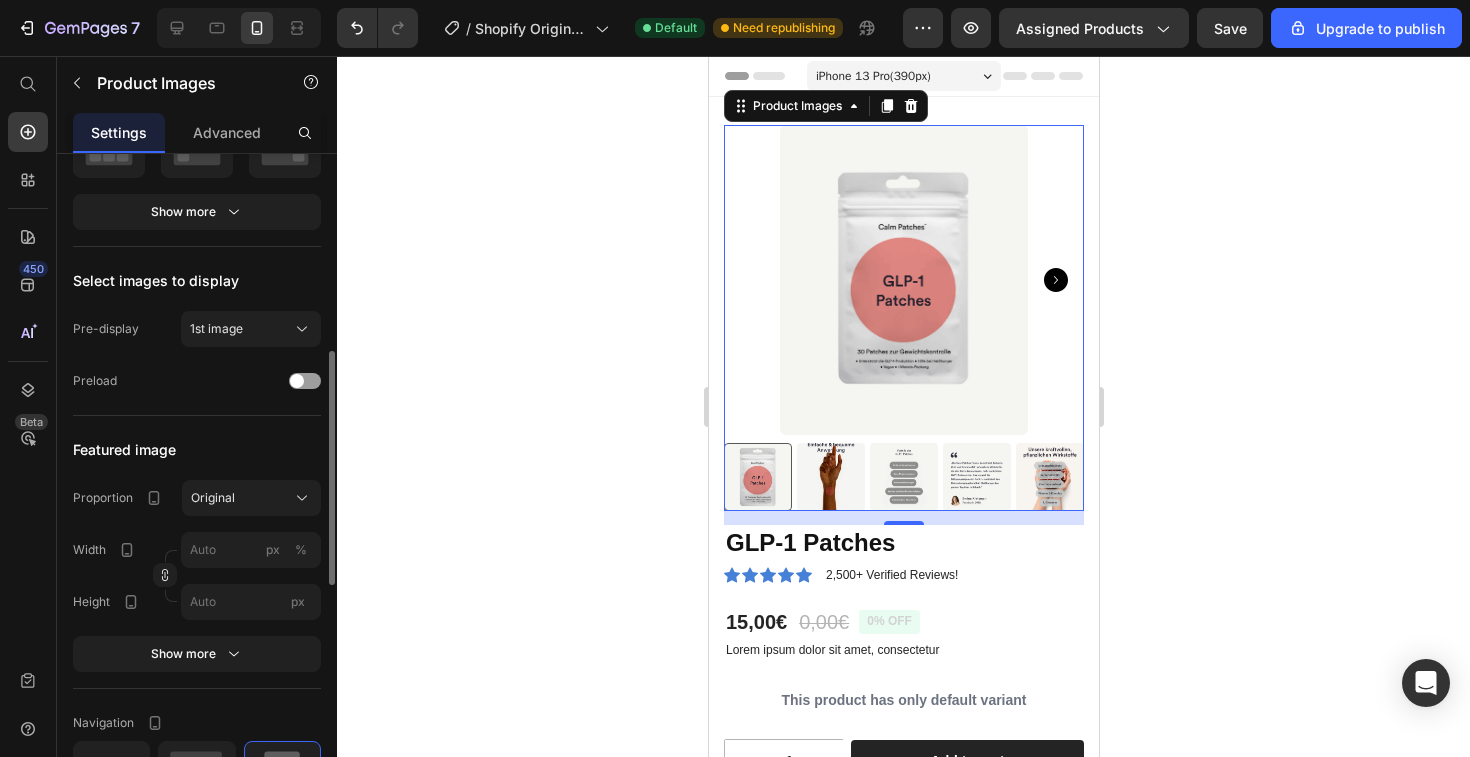 scroll, scrollTop: 491, scrollLeft: 0, axis: vertical 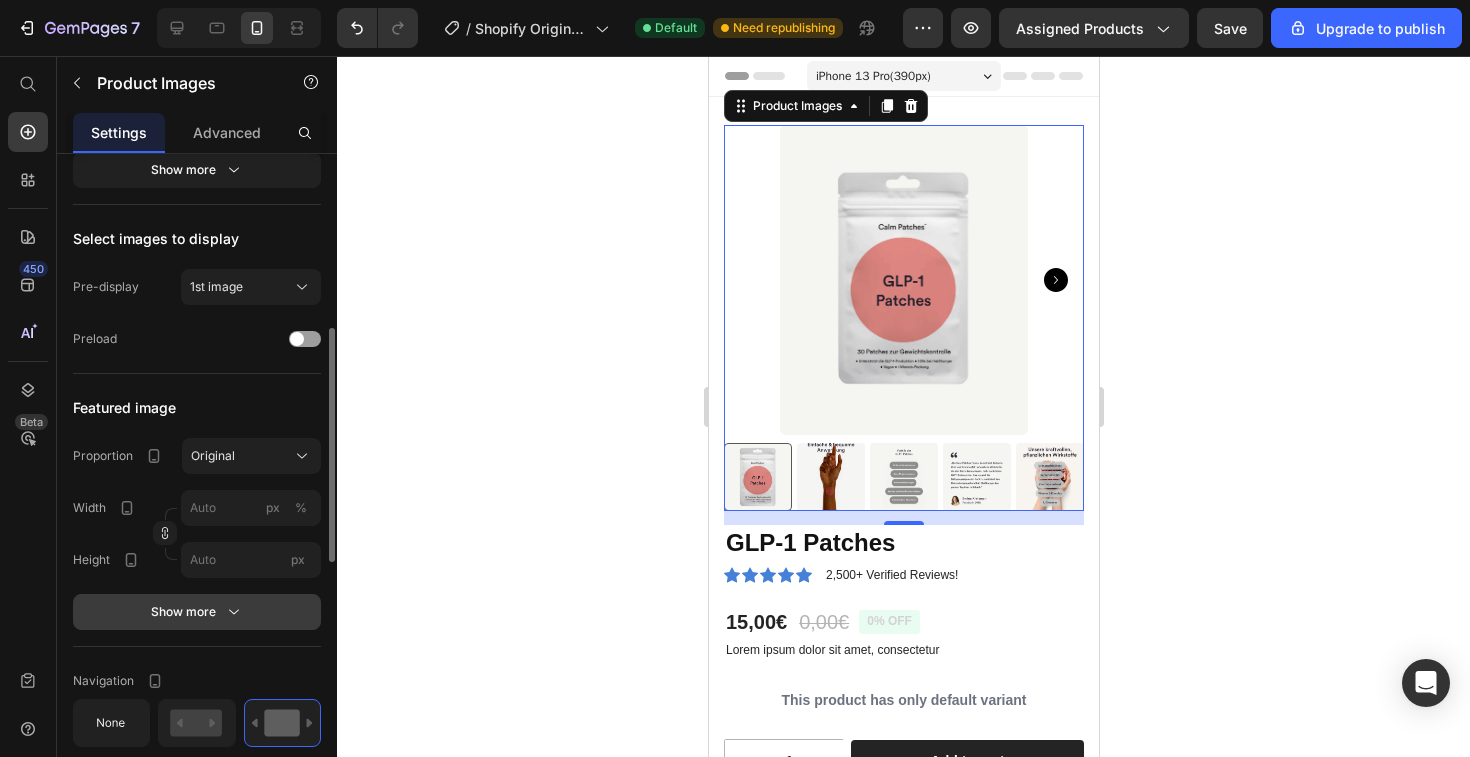 click on "Show more" at bounding box center (197, 612) 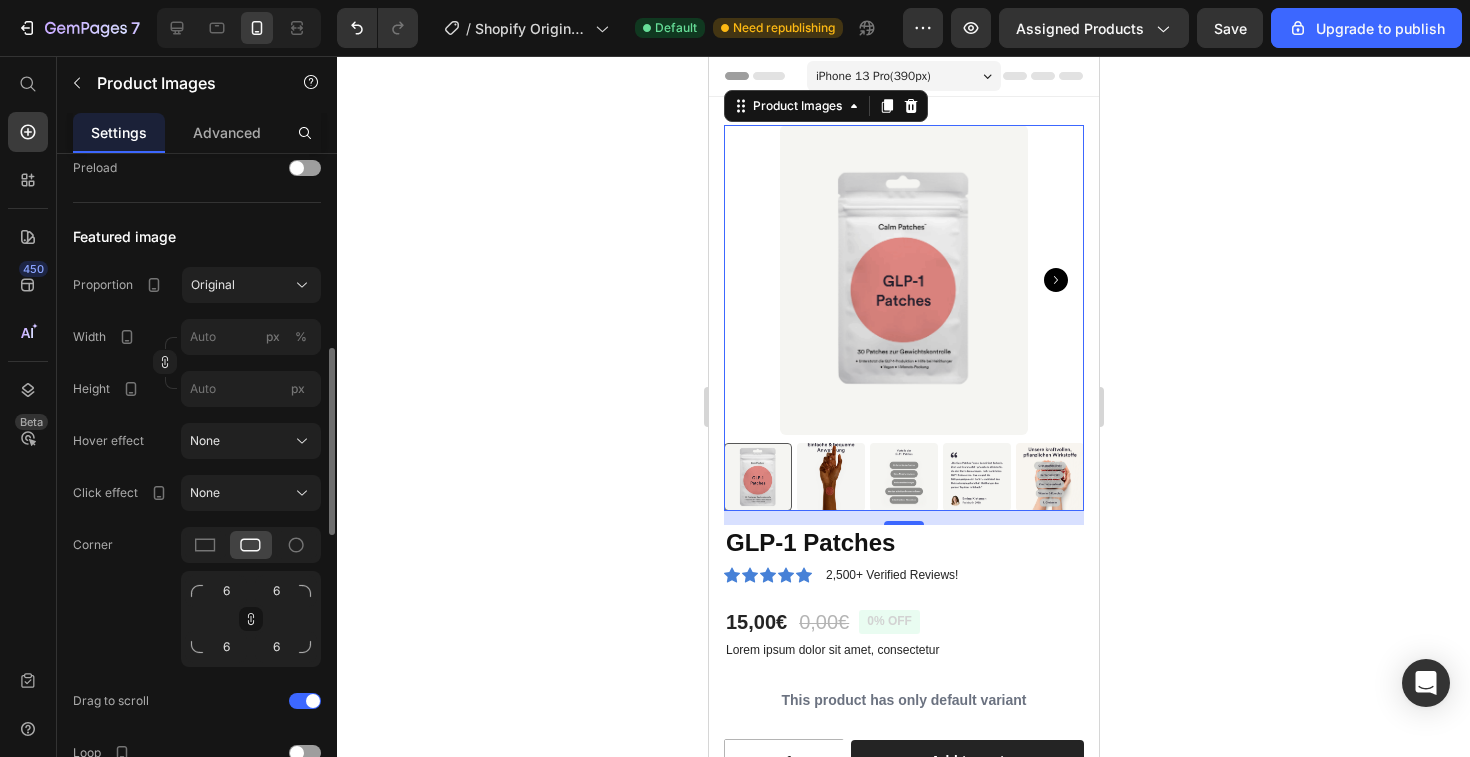 scroll, scrollTop: 701, scrollLeft: 0, axis: vertical 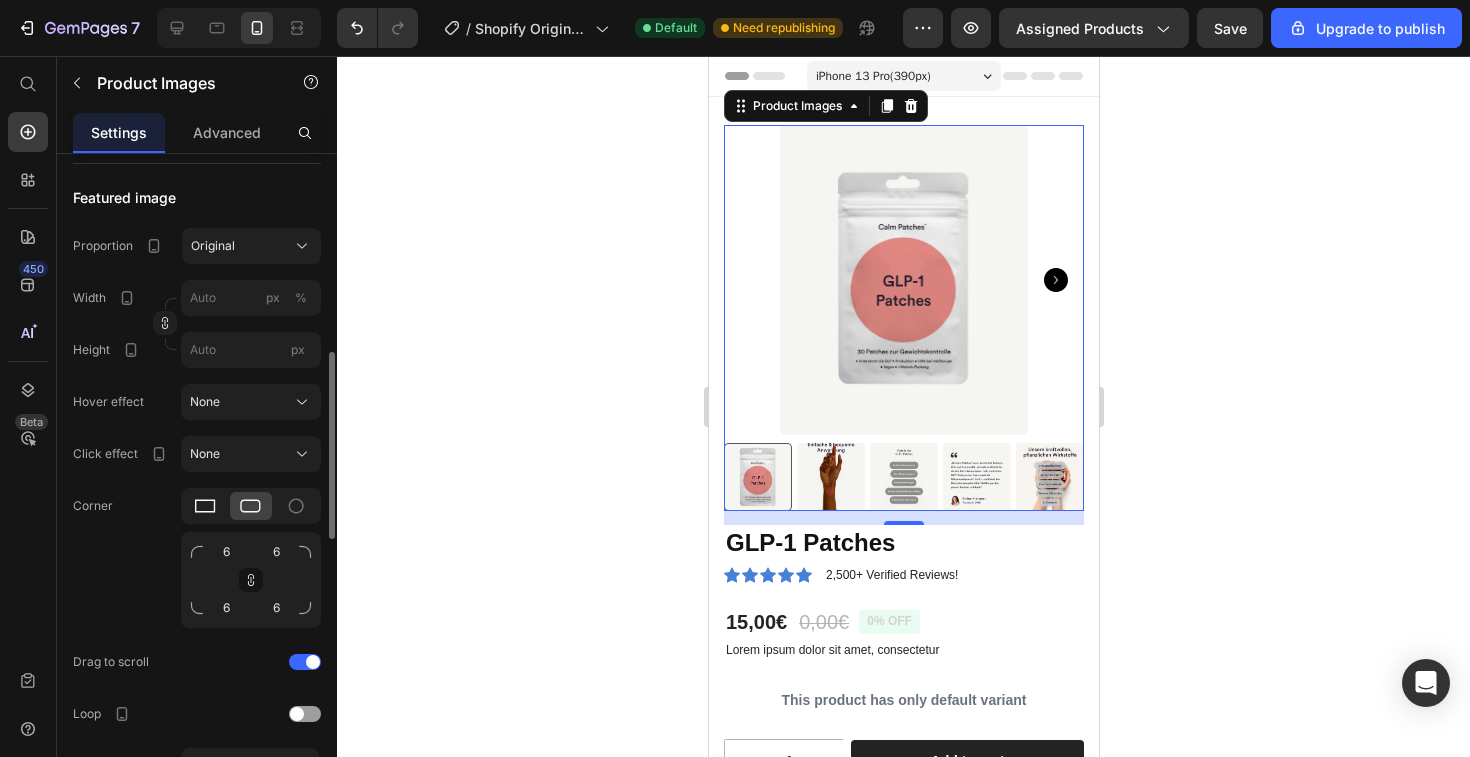 click 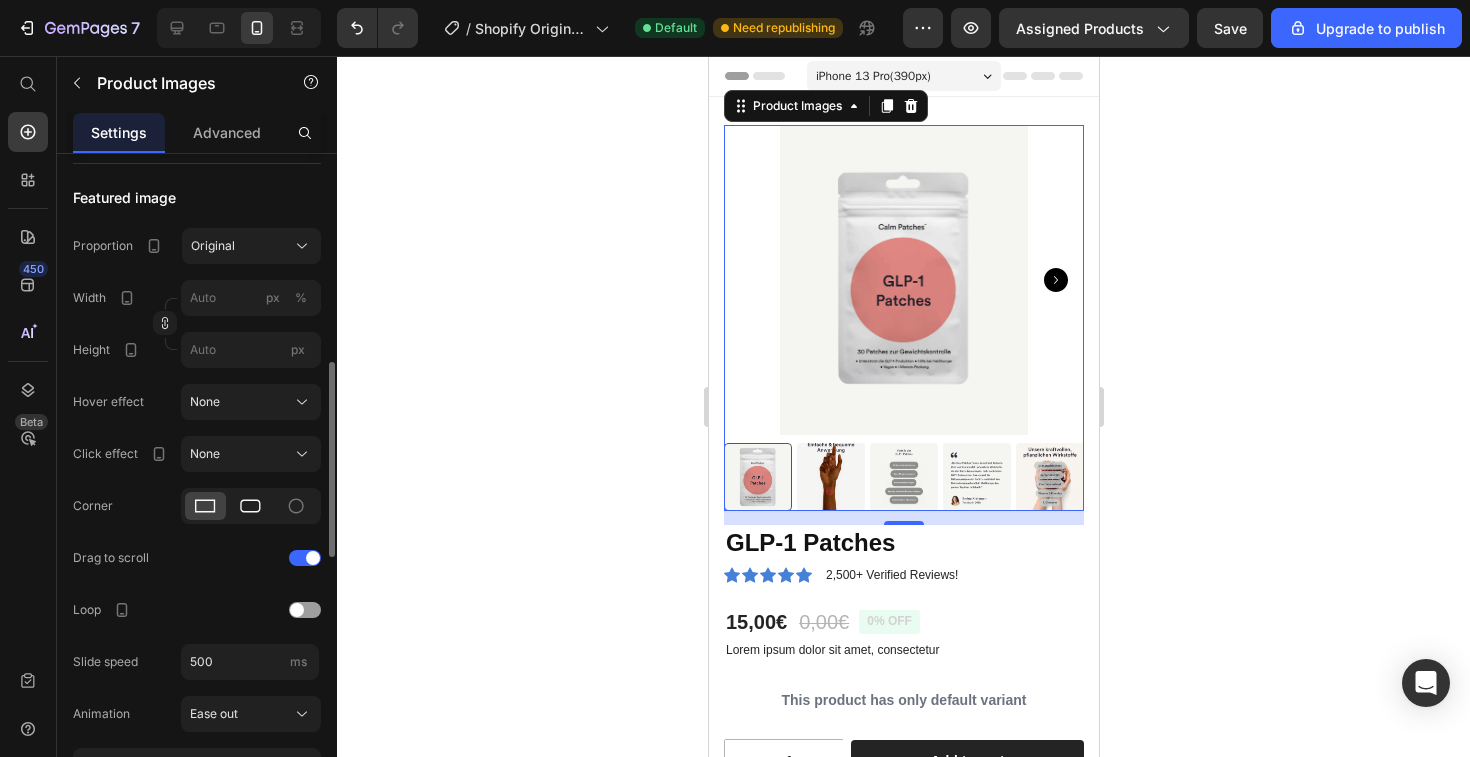 click 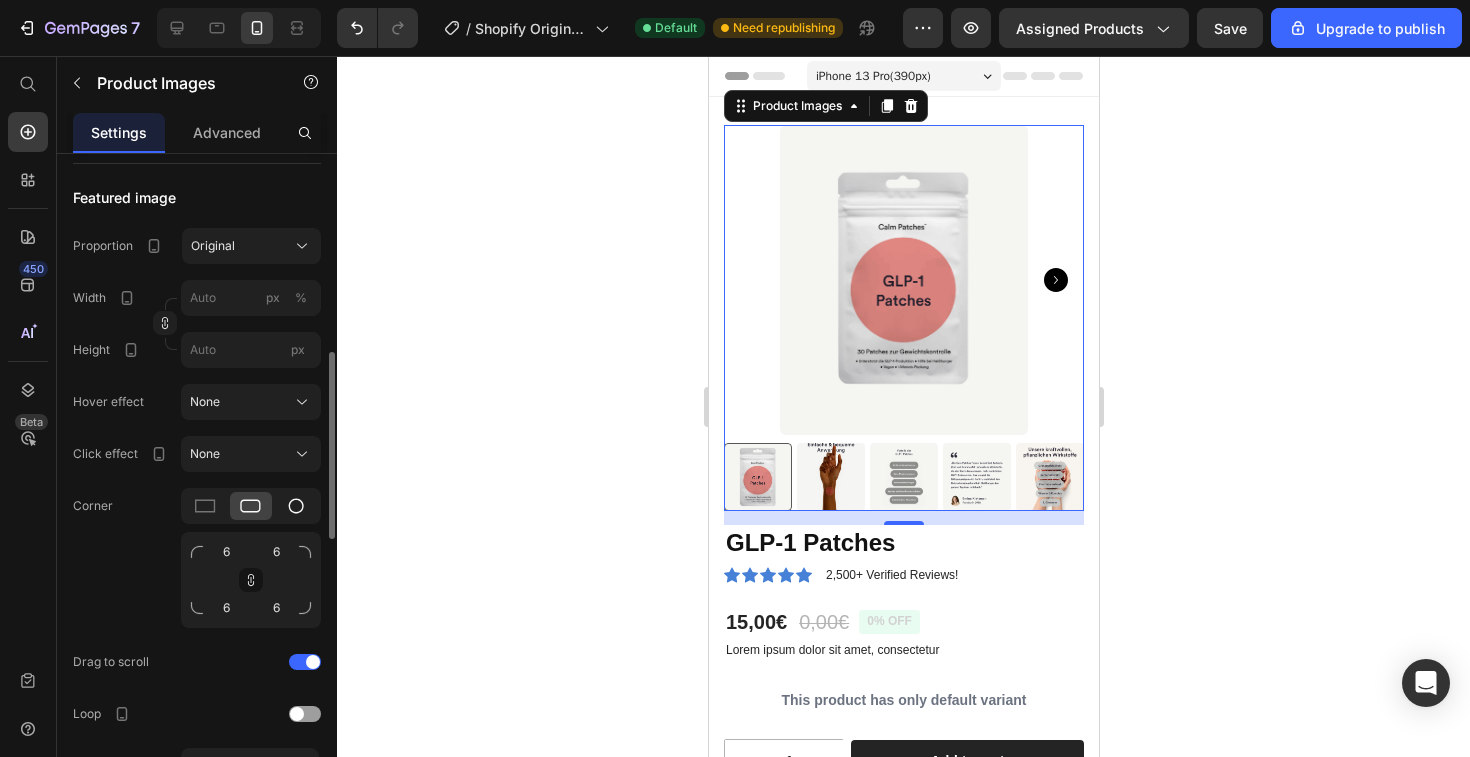 click 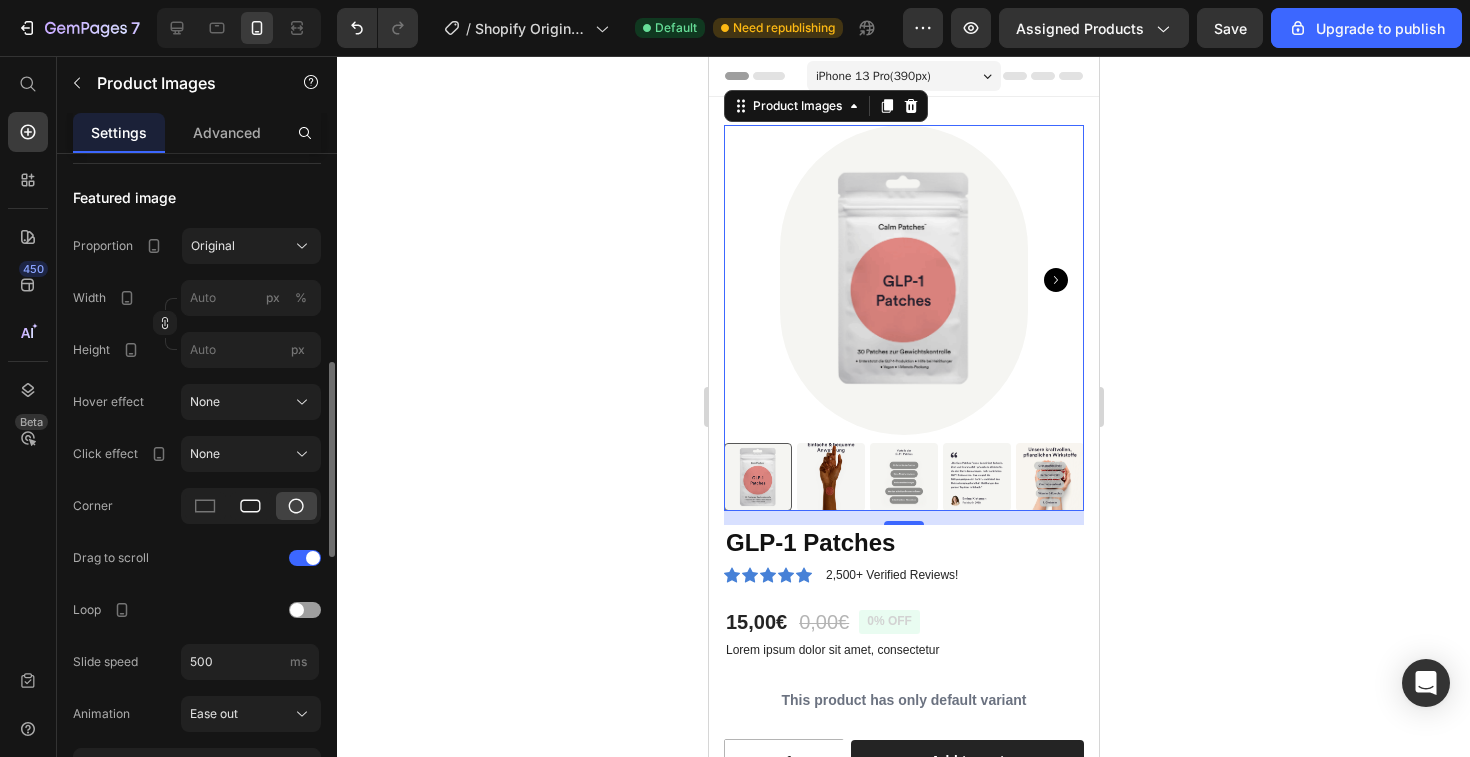 click 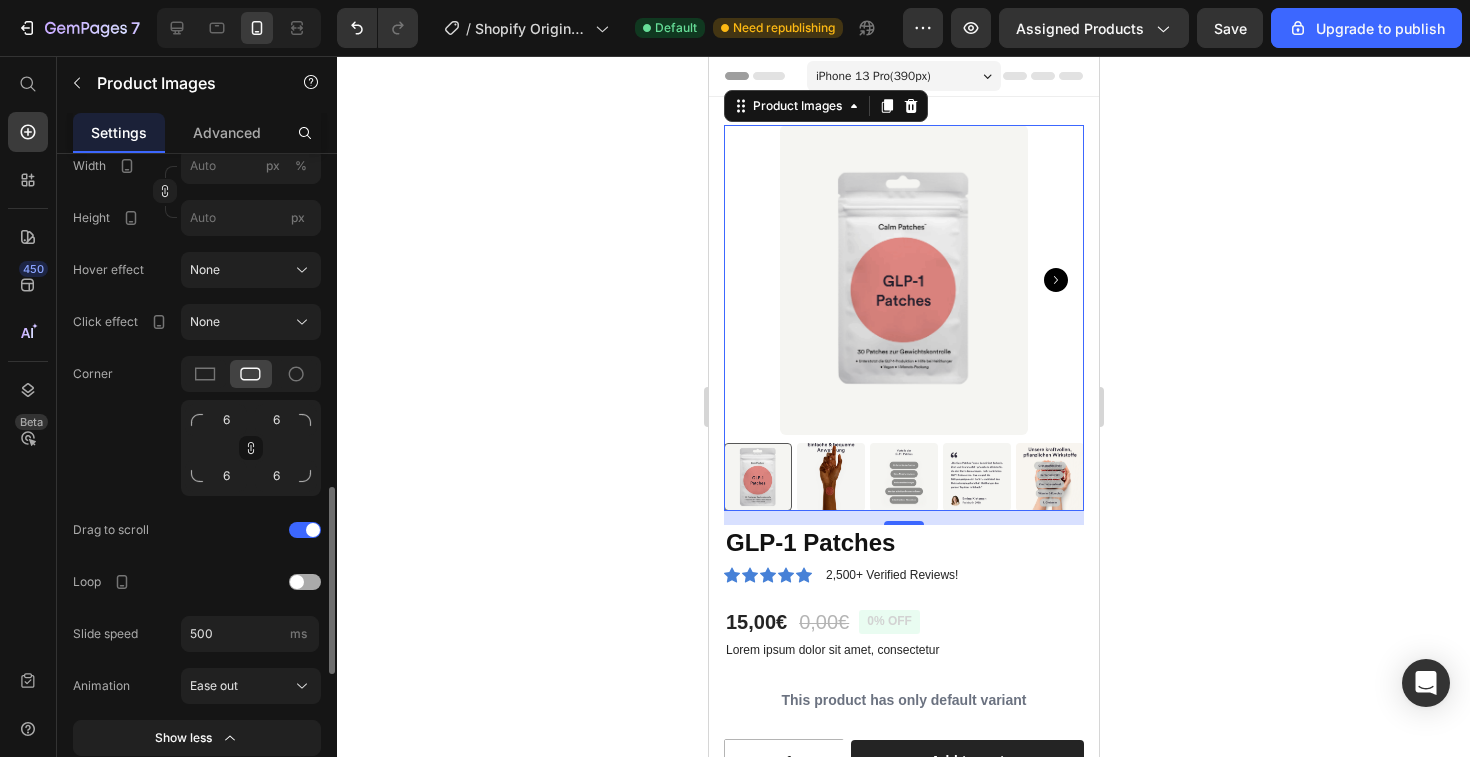 scroll, scrollTop: 909, scrollLeft: 0, axis: vertical 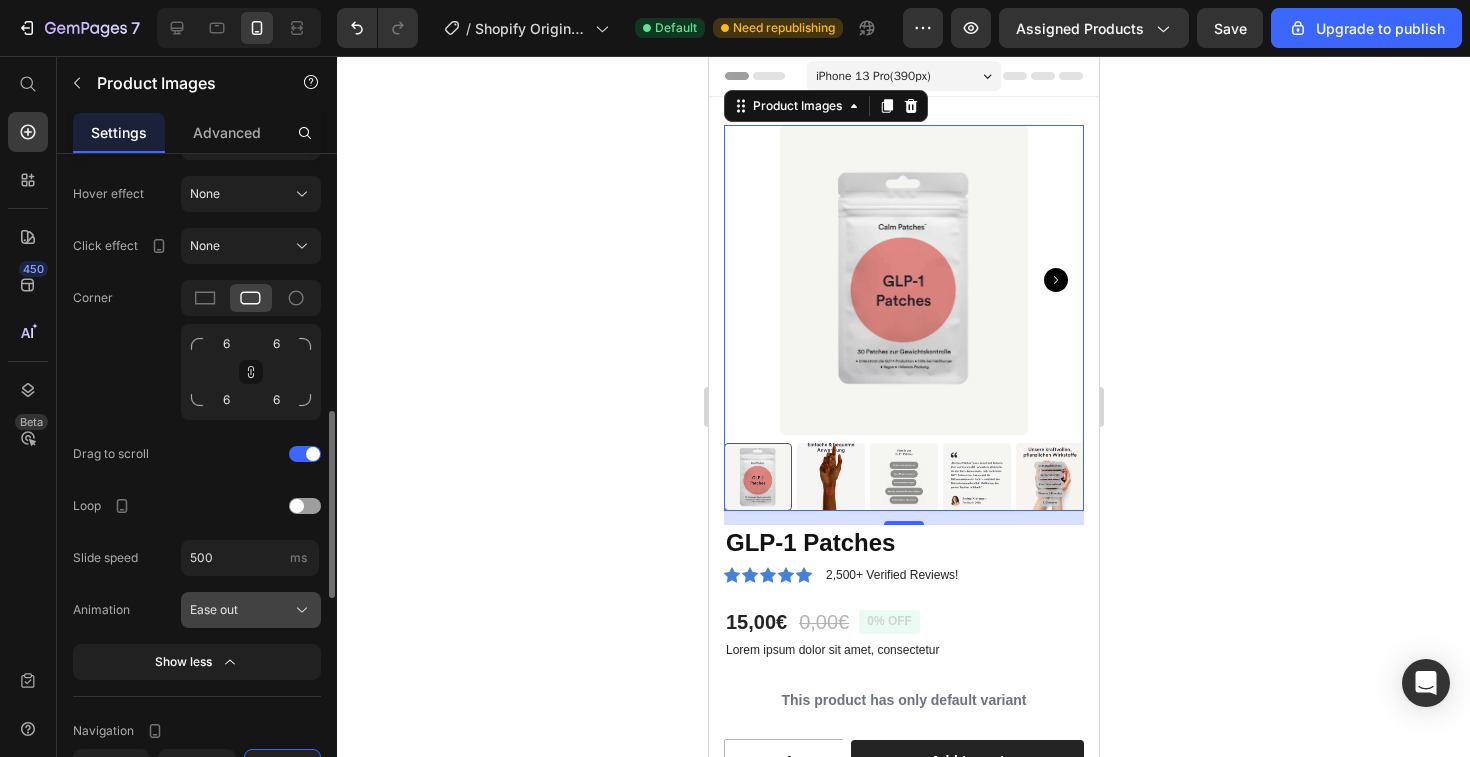 click on "Ease out" 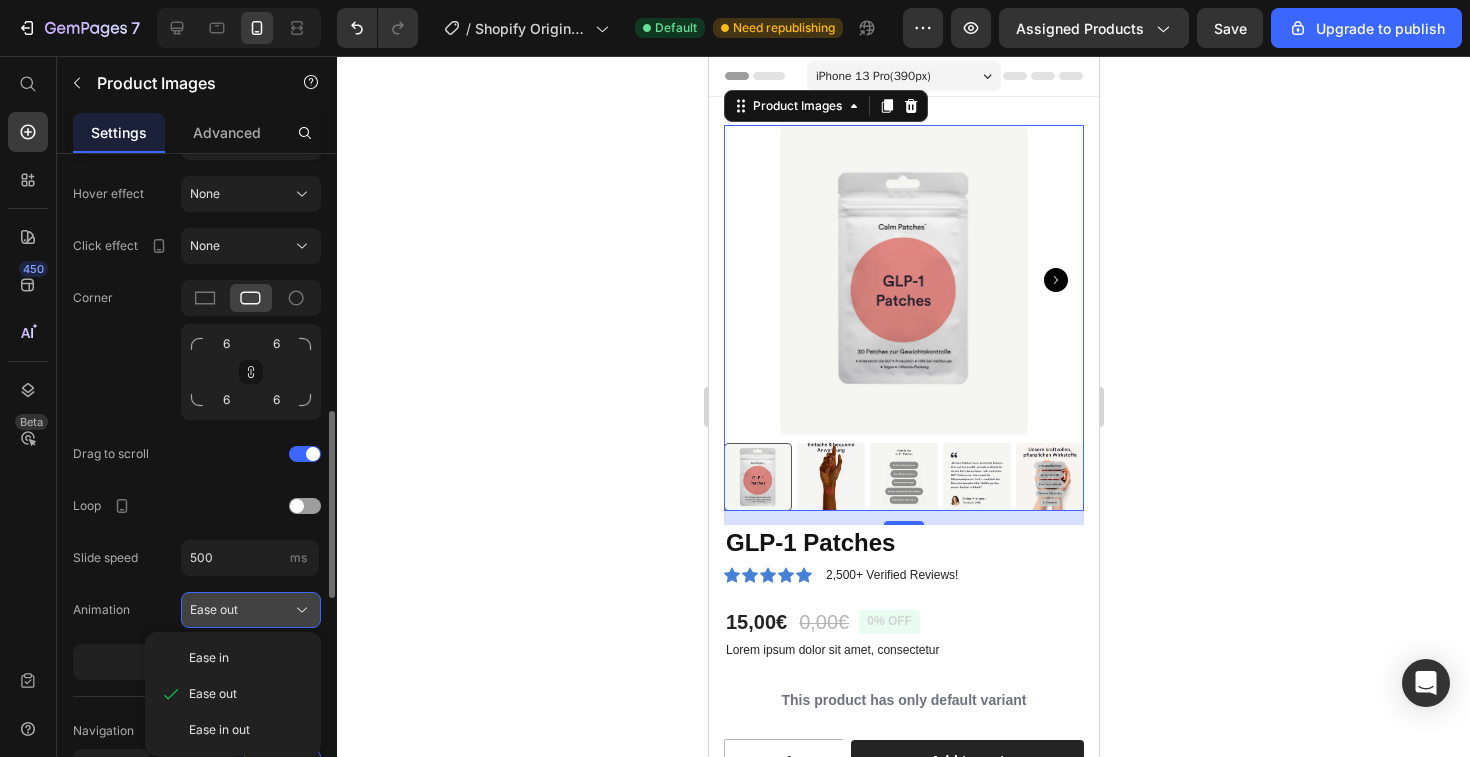 click on "Ease out" 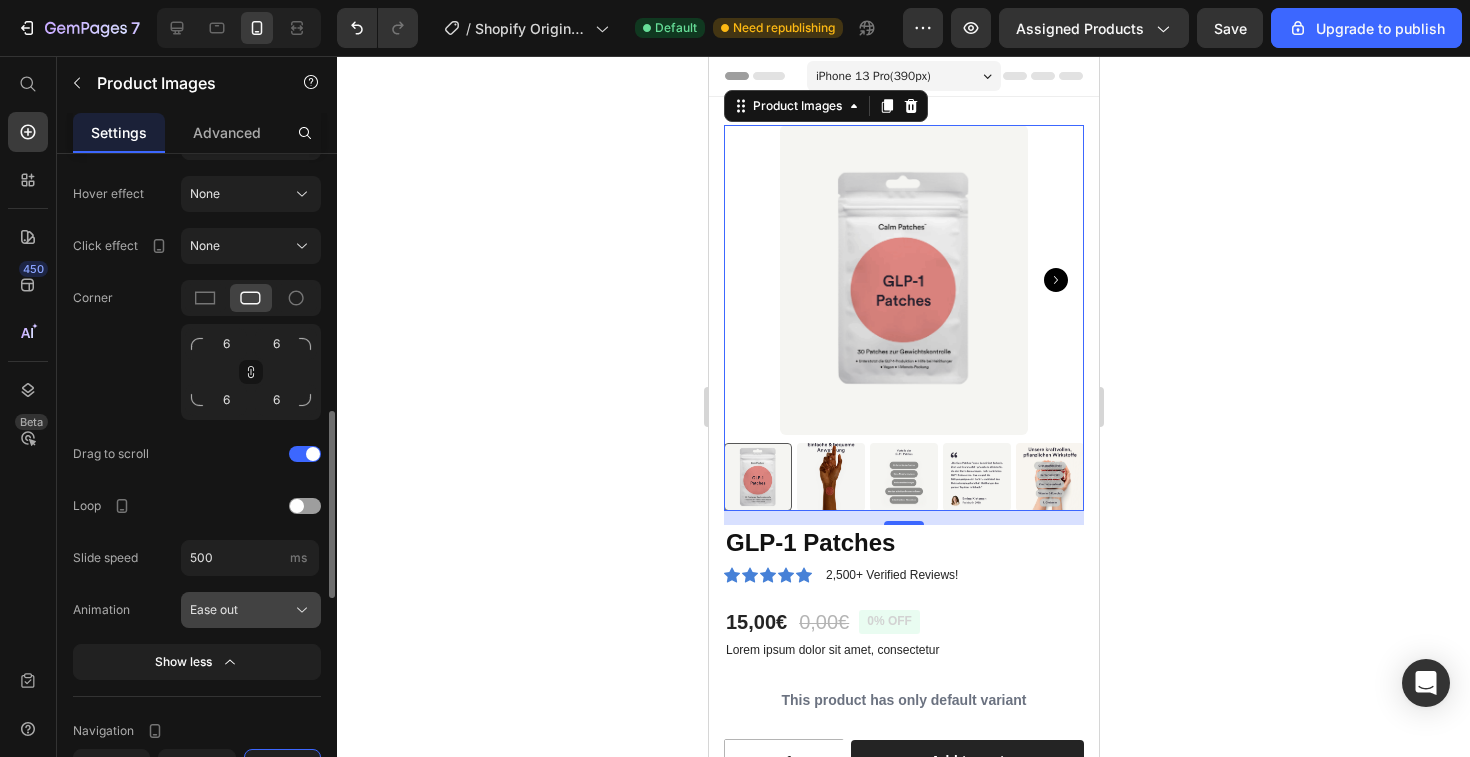 click on "Ease out" 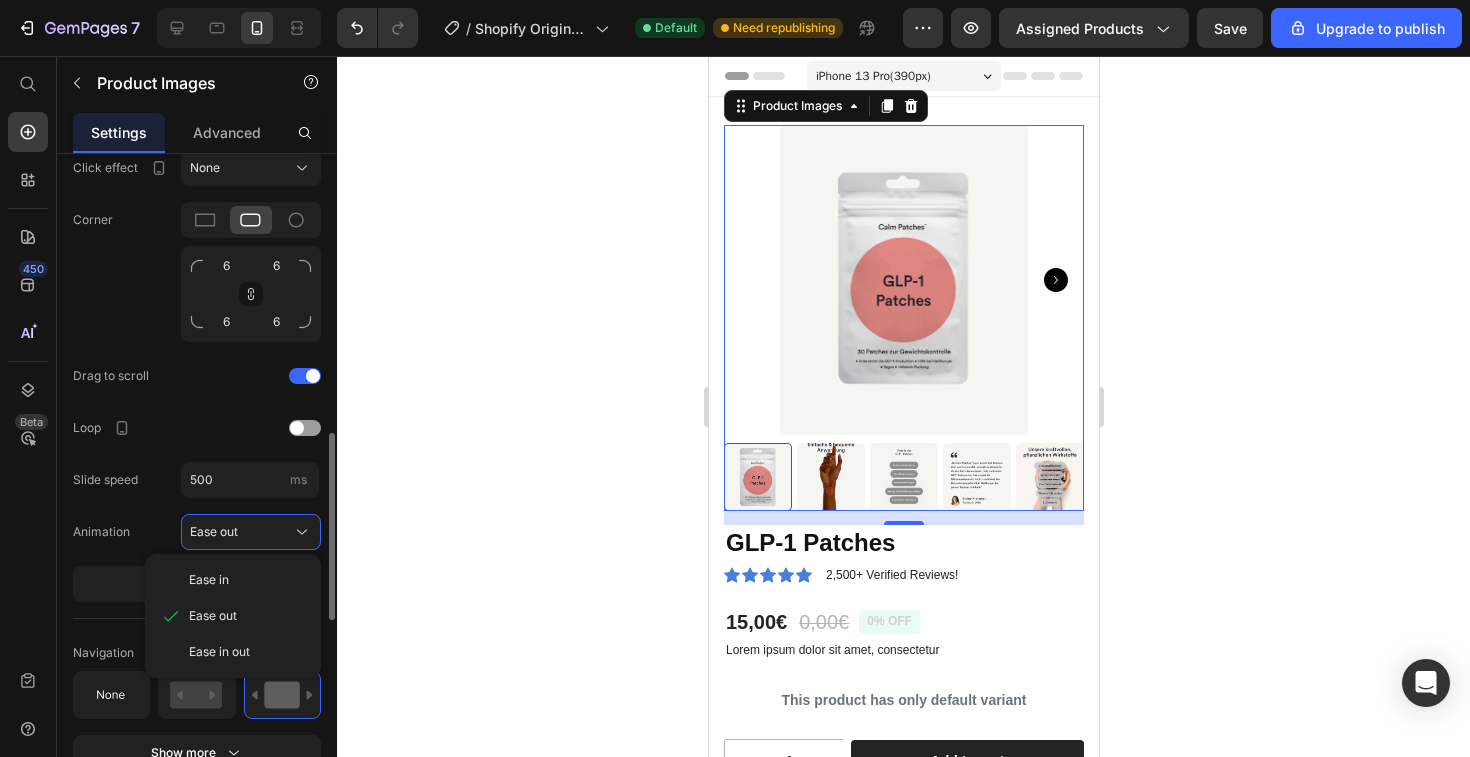 click on "Slide speed 500 ms" 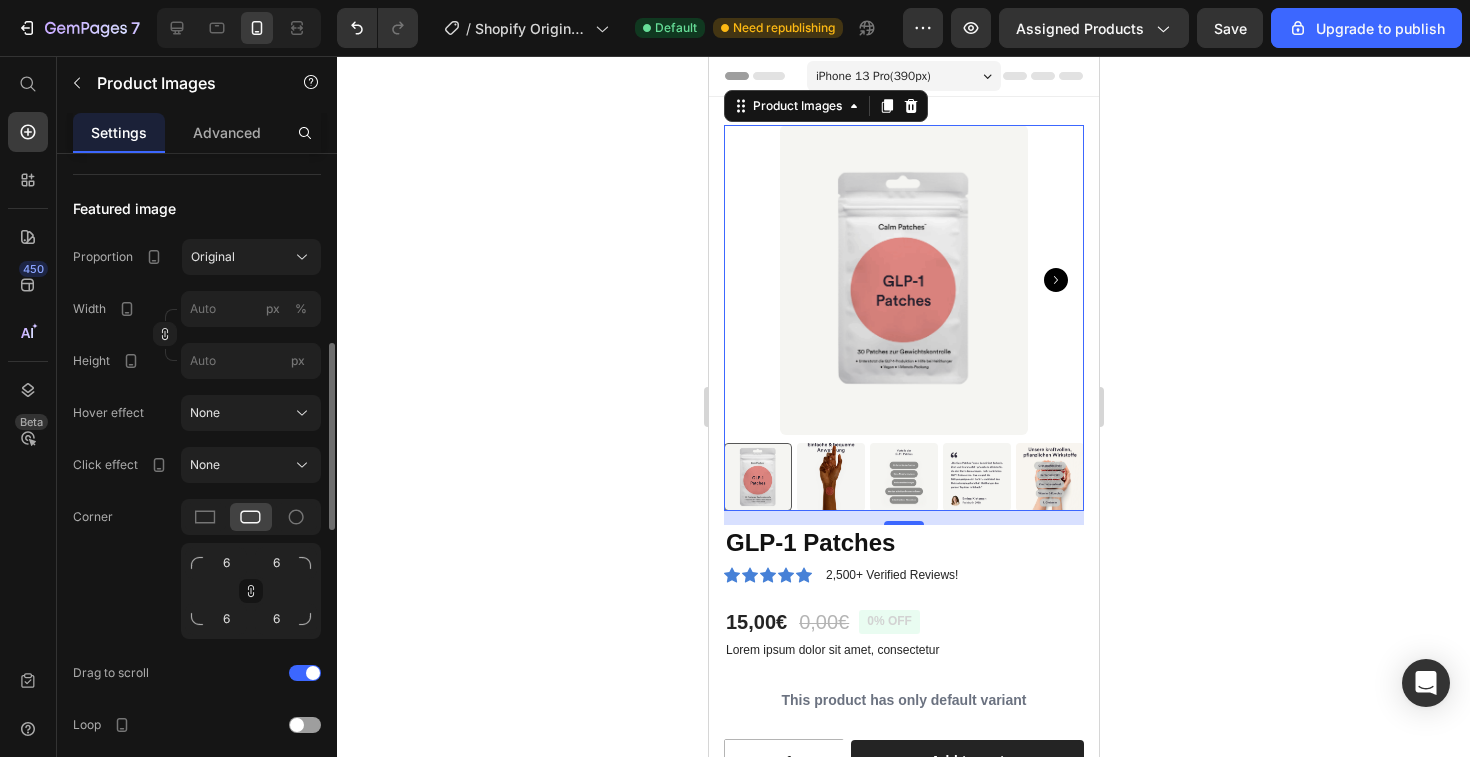 scroll, scrollTop: 651, scrollLeft: 0, axis: vertical 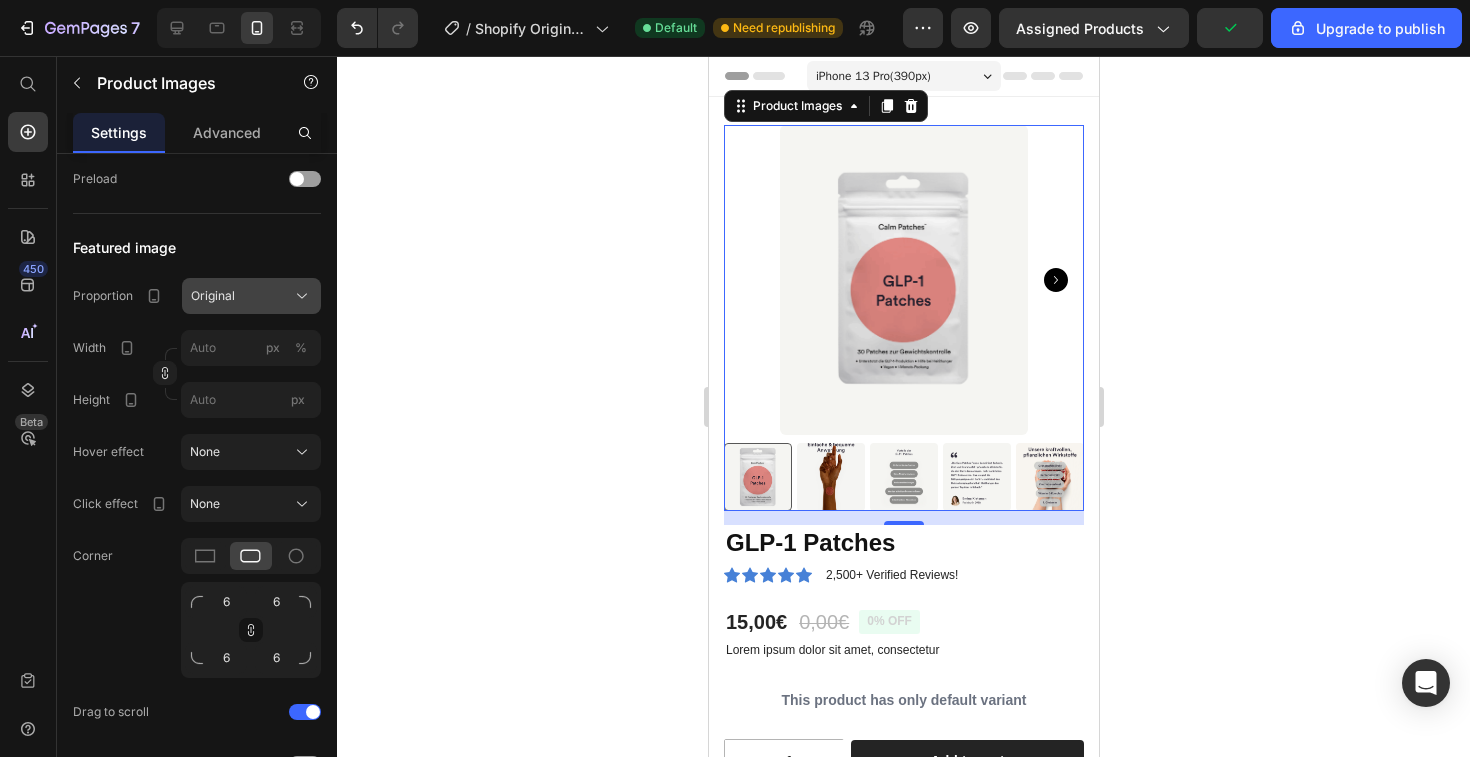click on "Original" 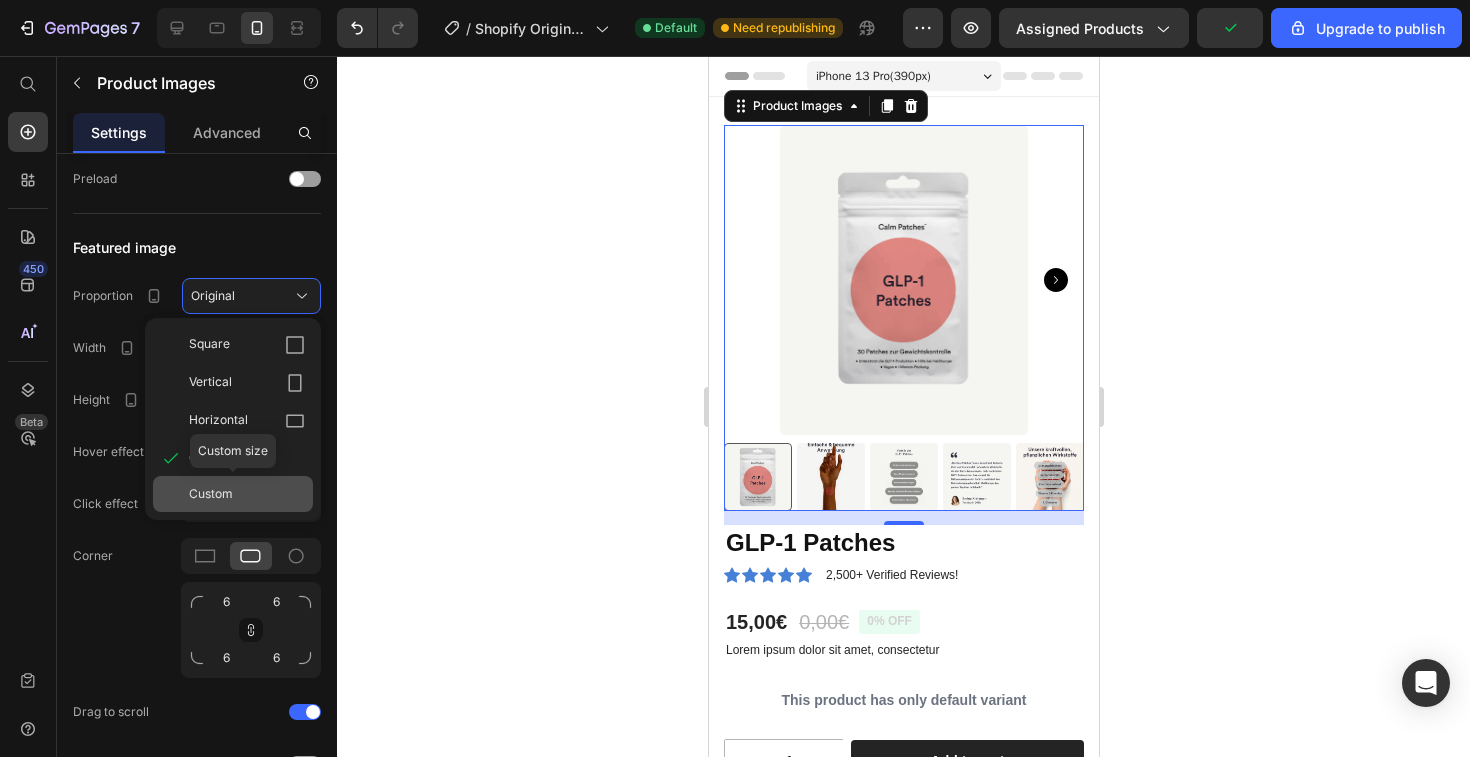 click on "Custom" at bounding box center [247, 494] 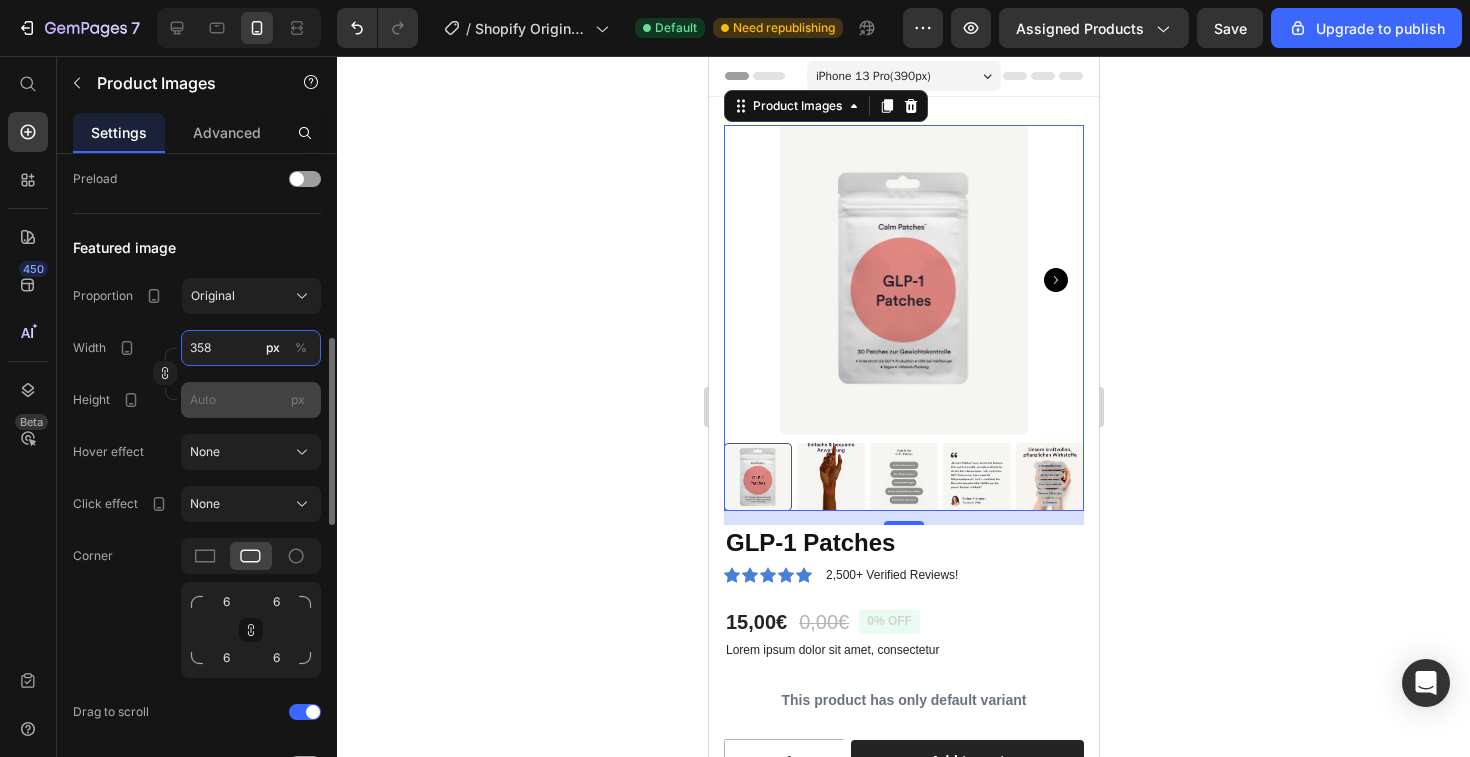 type on "358" 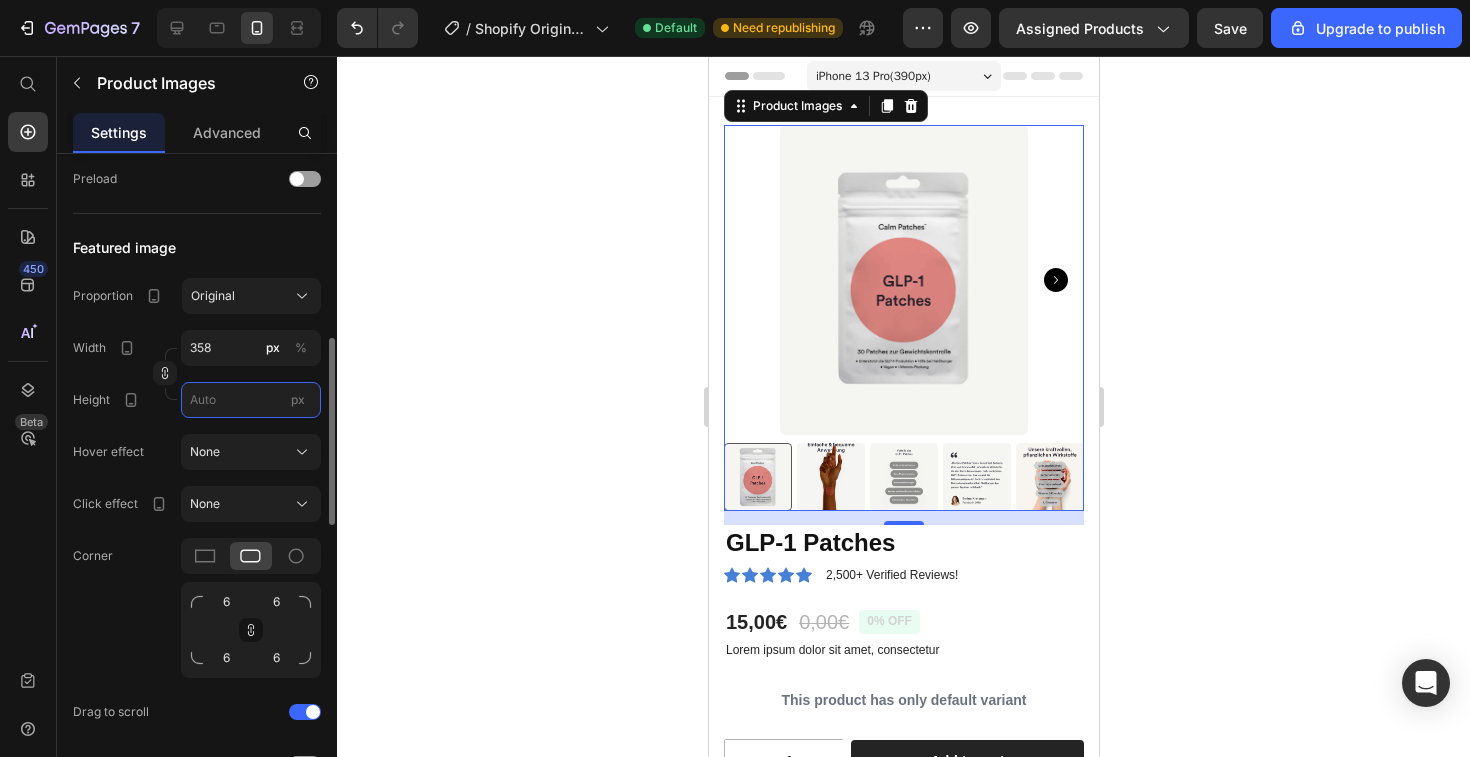 click on "px" at bounding box center (251, 400) 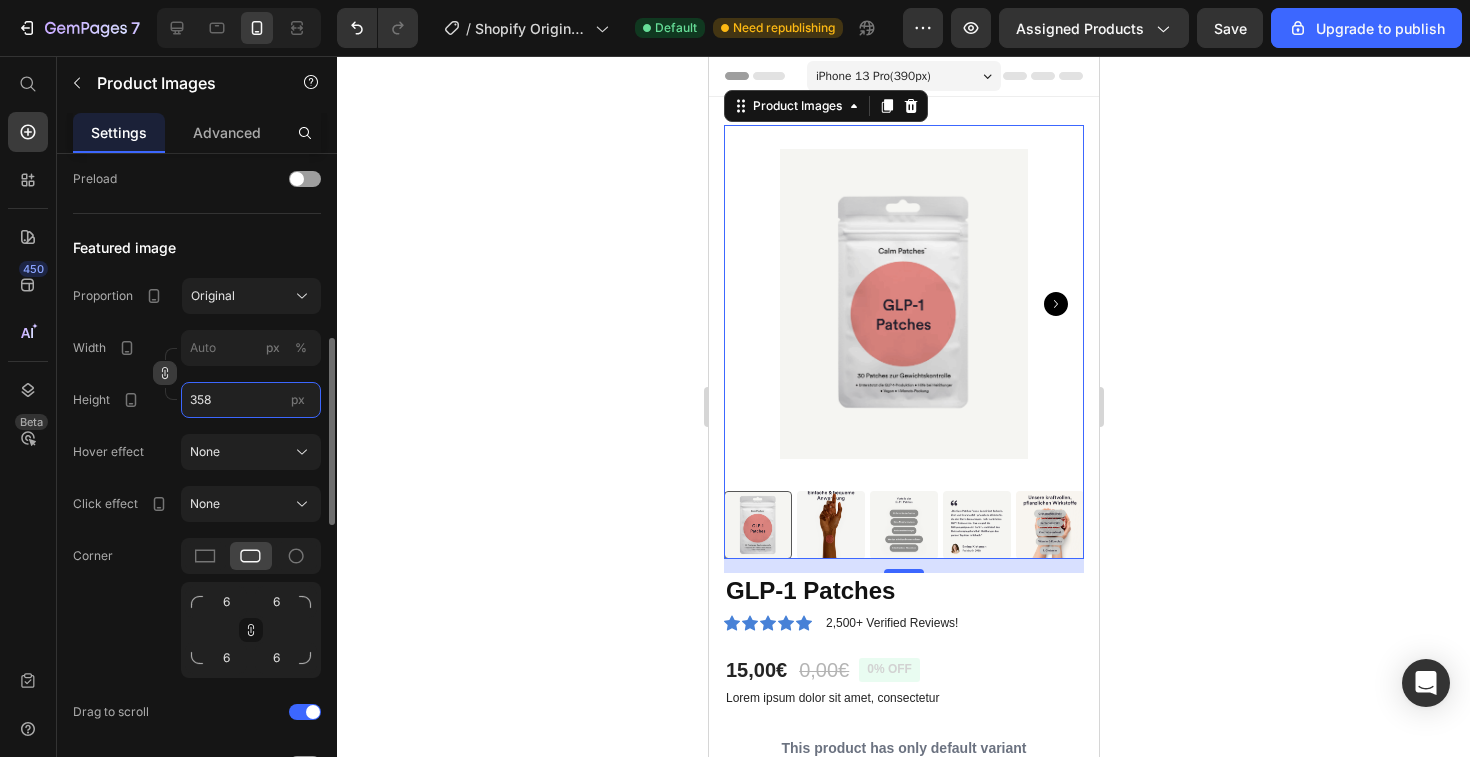 type on "358" 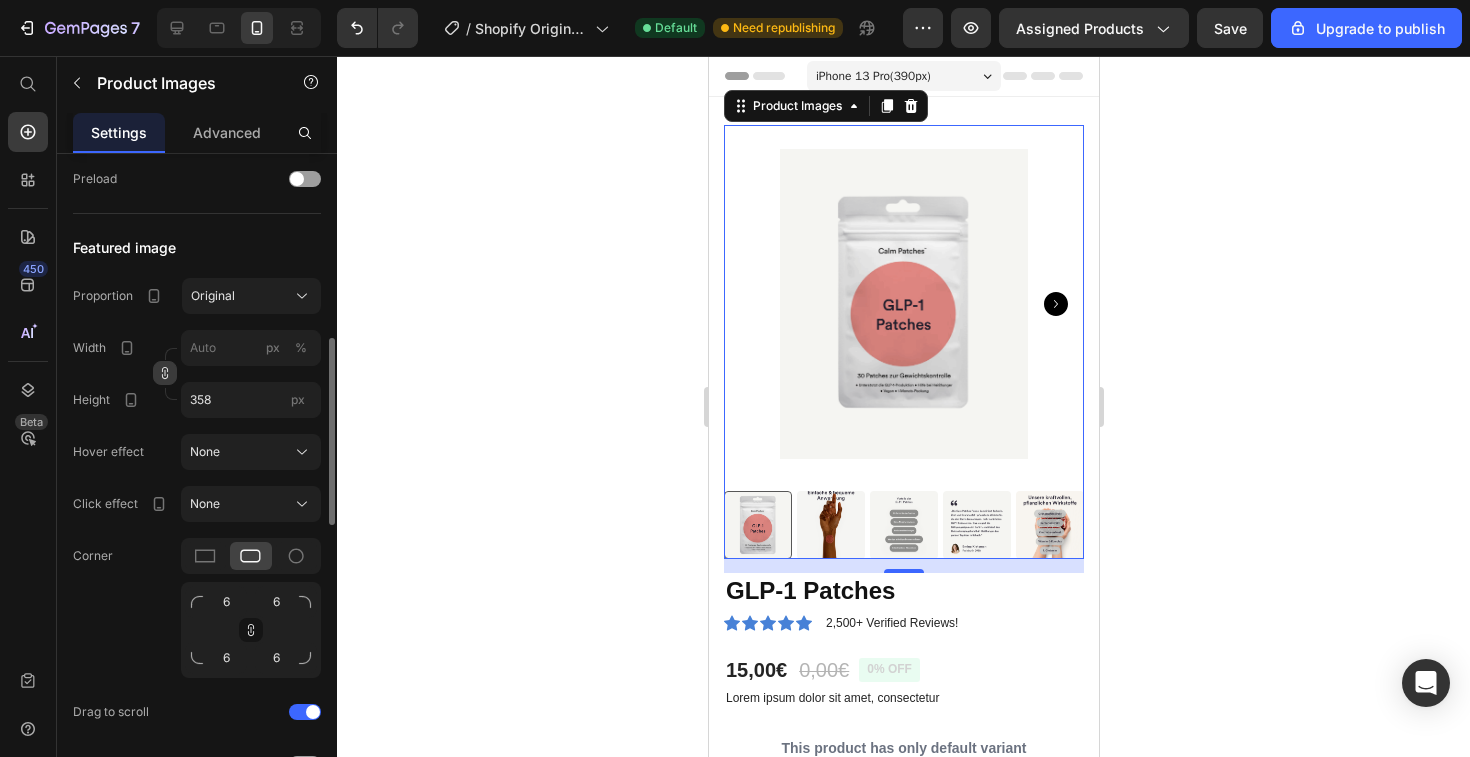 click 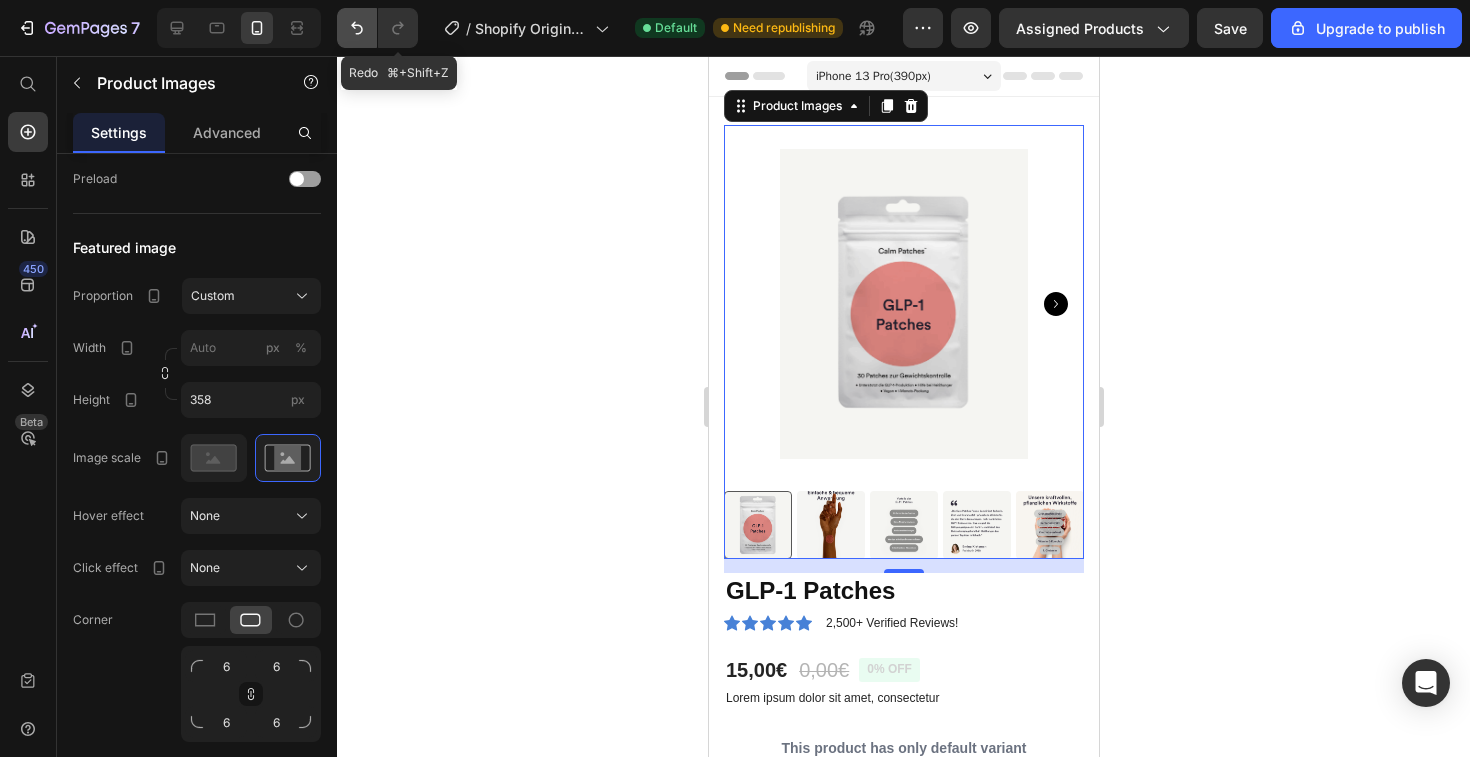 click 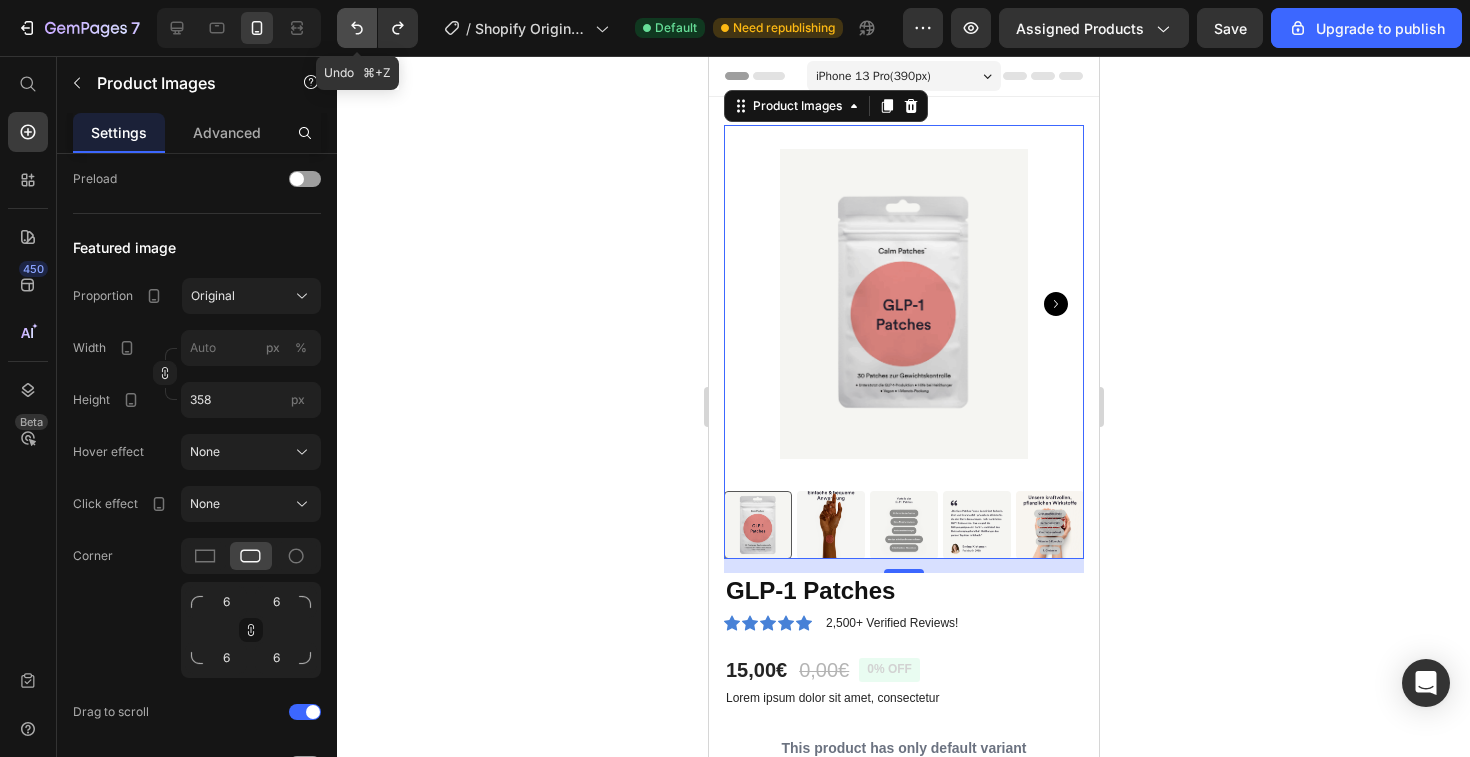 click 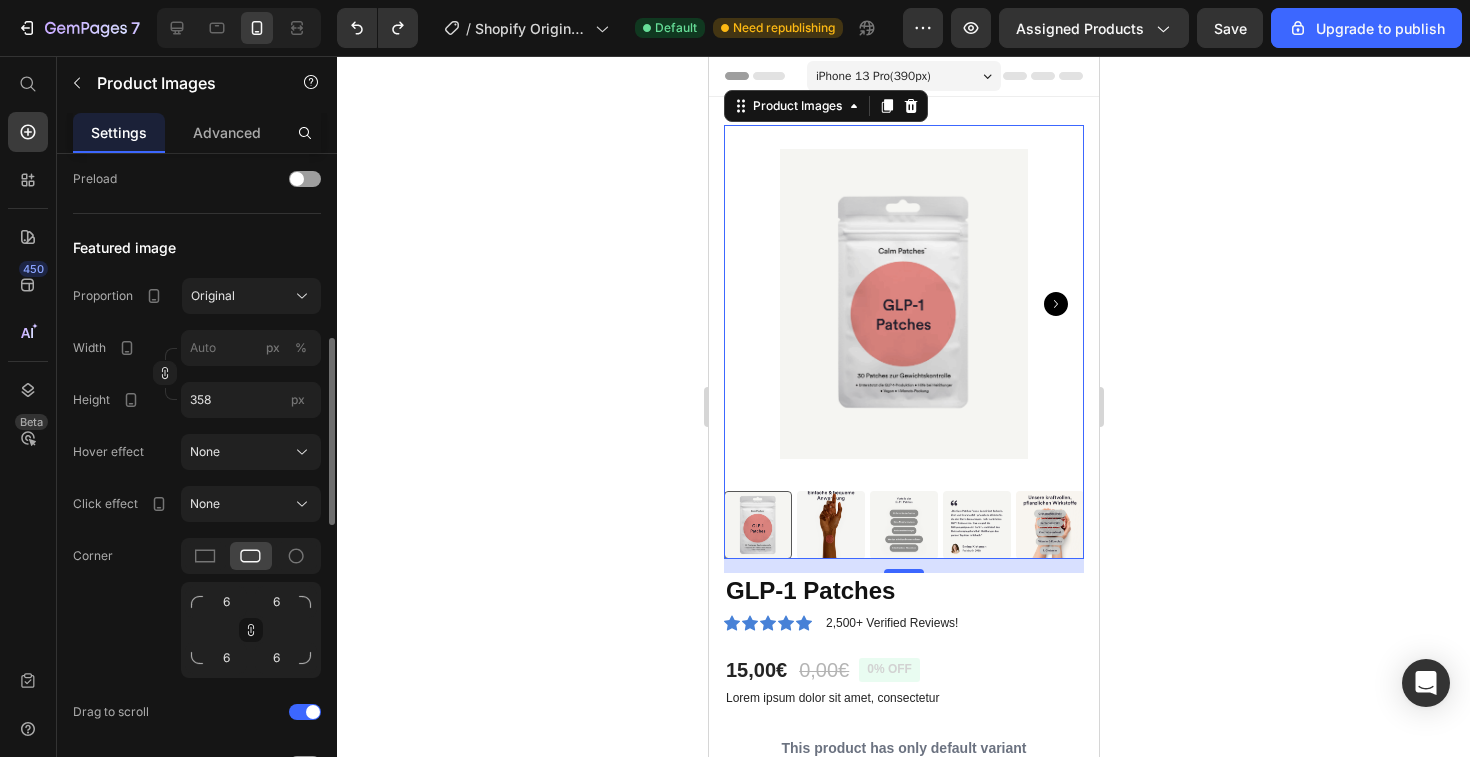 click on "Proportion Original Width px % Height 358 px" at bounding box center (197, 348) 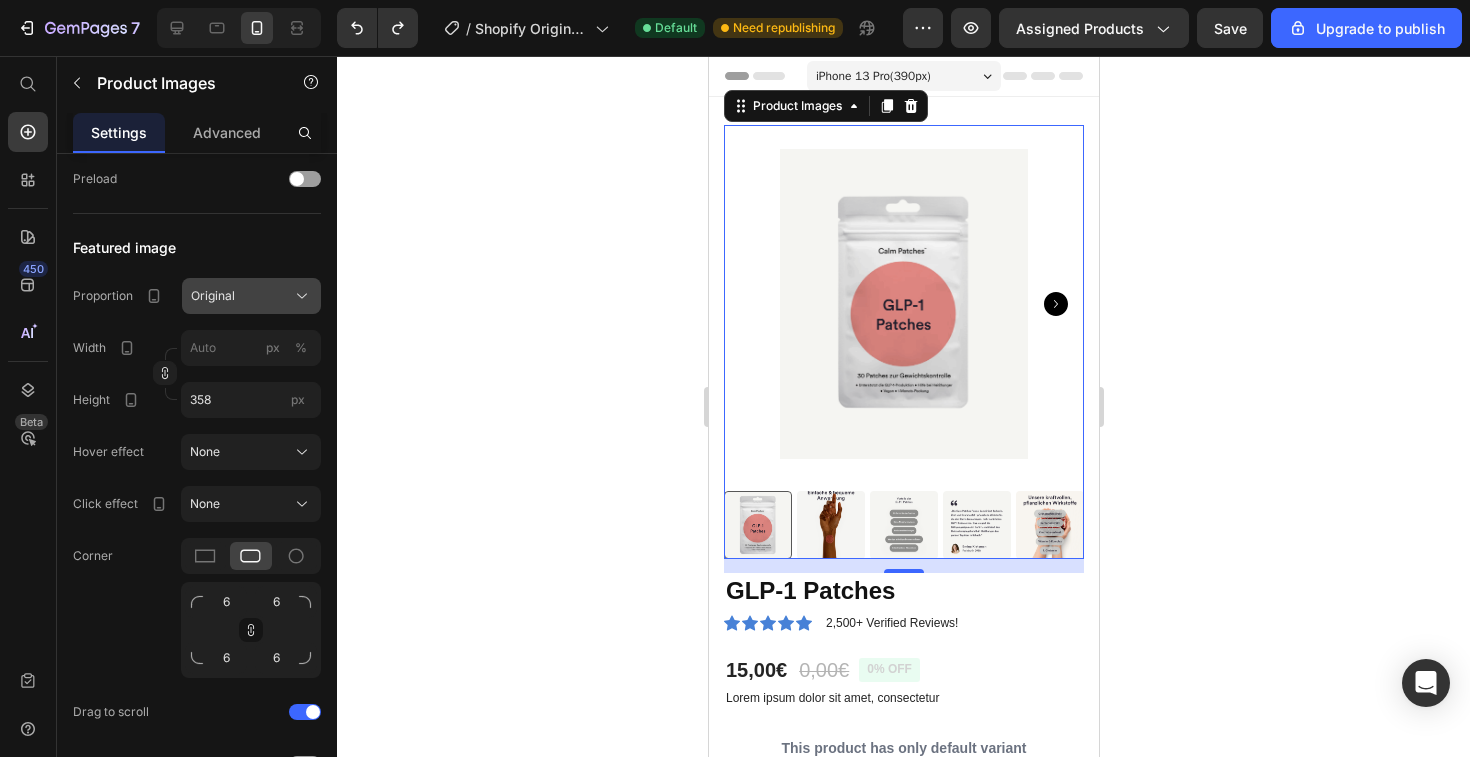 click on "Original" 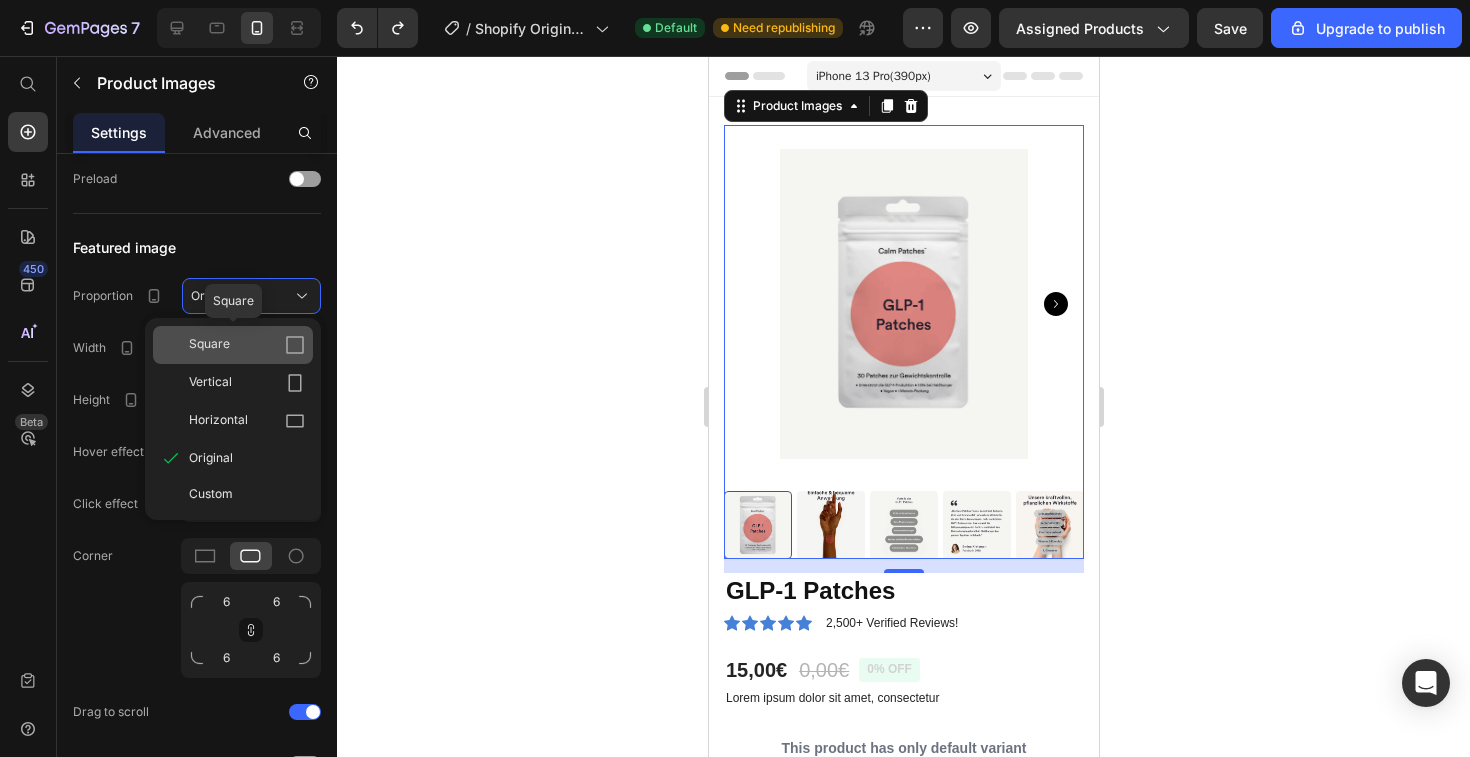 click on "Square" at bounding box center [247, 345] 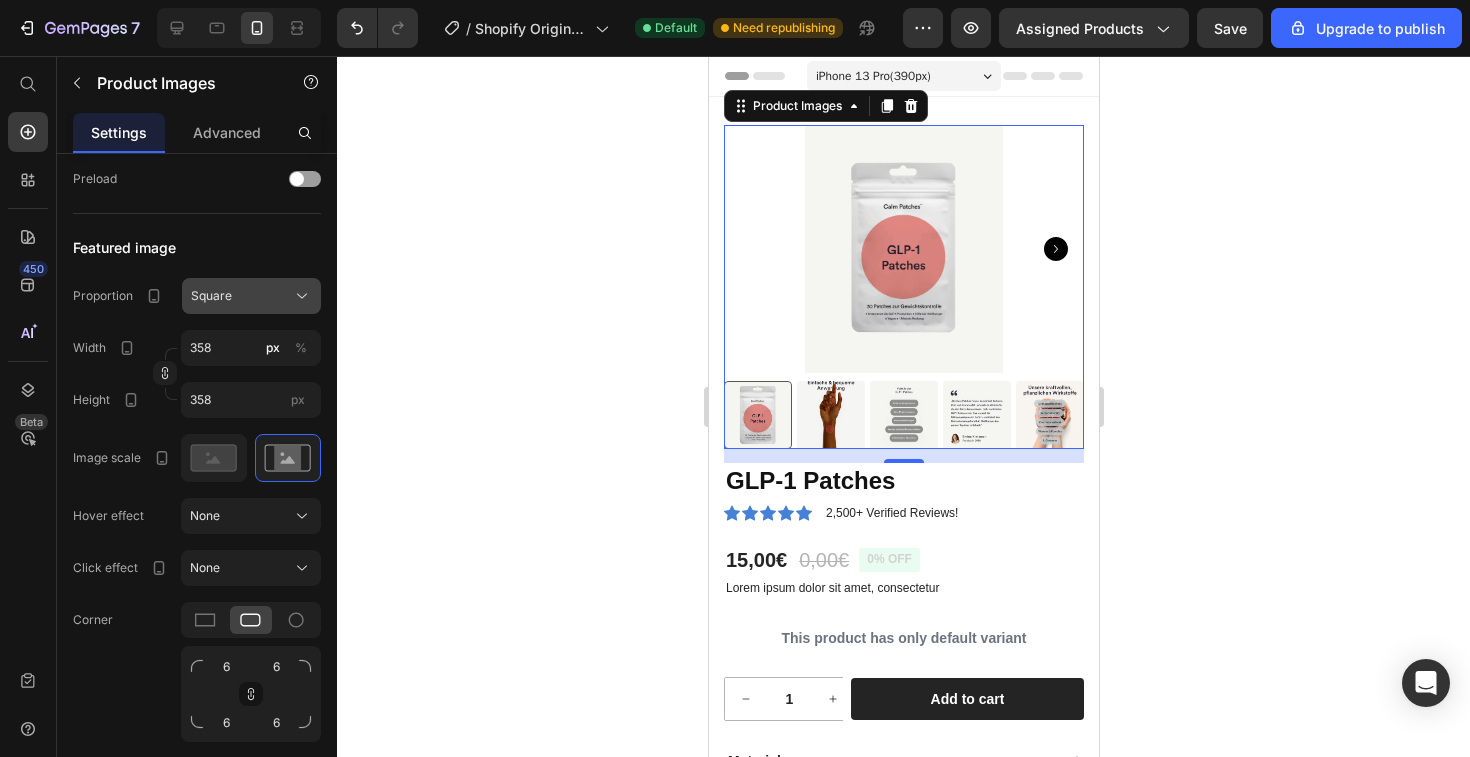 click on "Square" 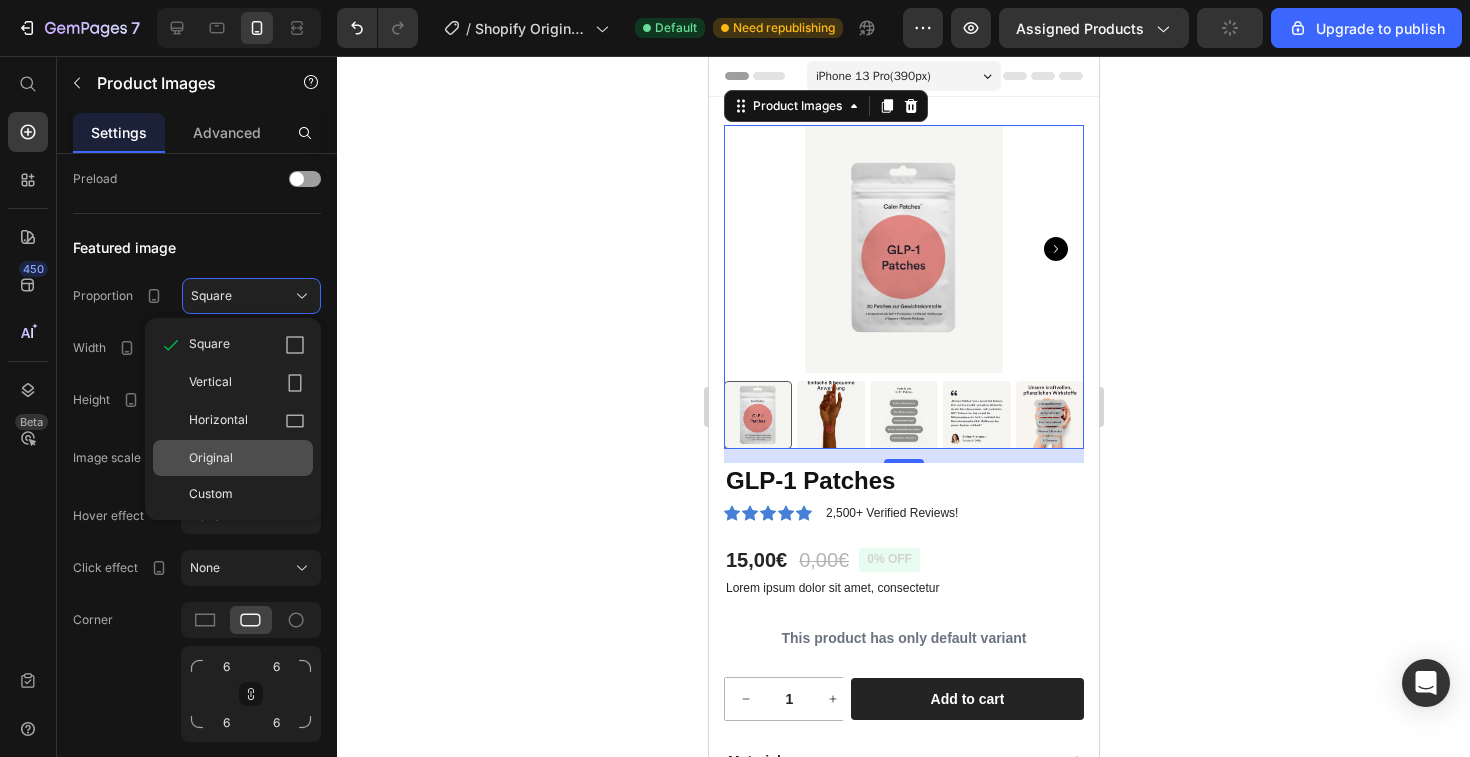 click on "Original" at bounding box center (247, 458) 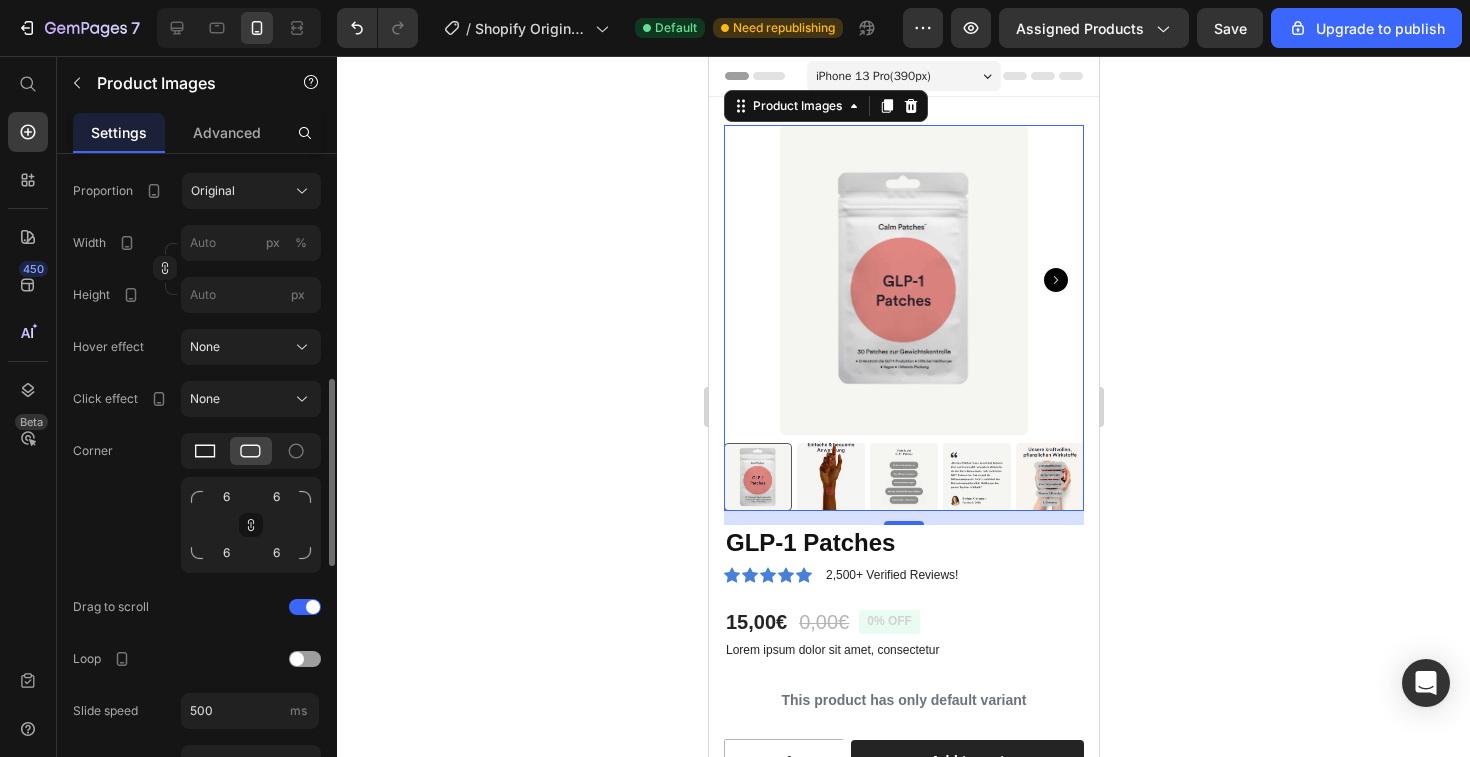 scroll, scrollTop: 765, scrollLeft: 0, axis: vertical 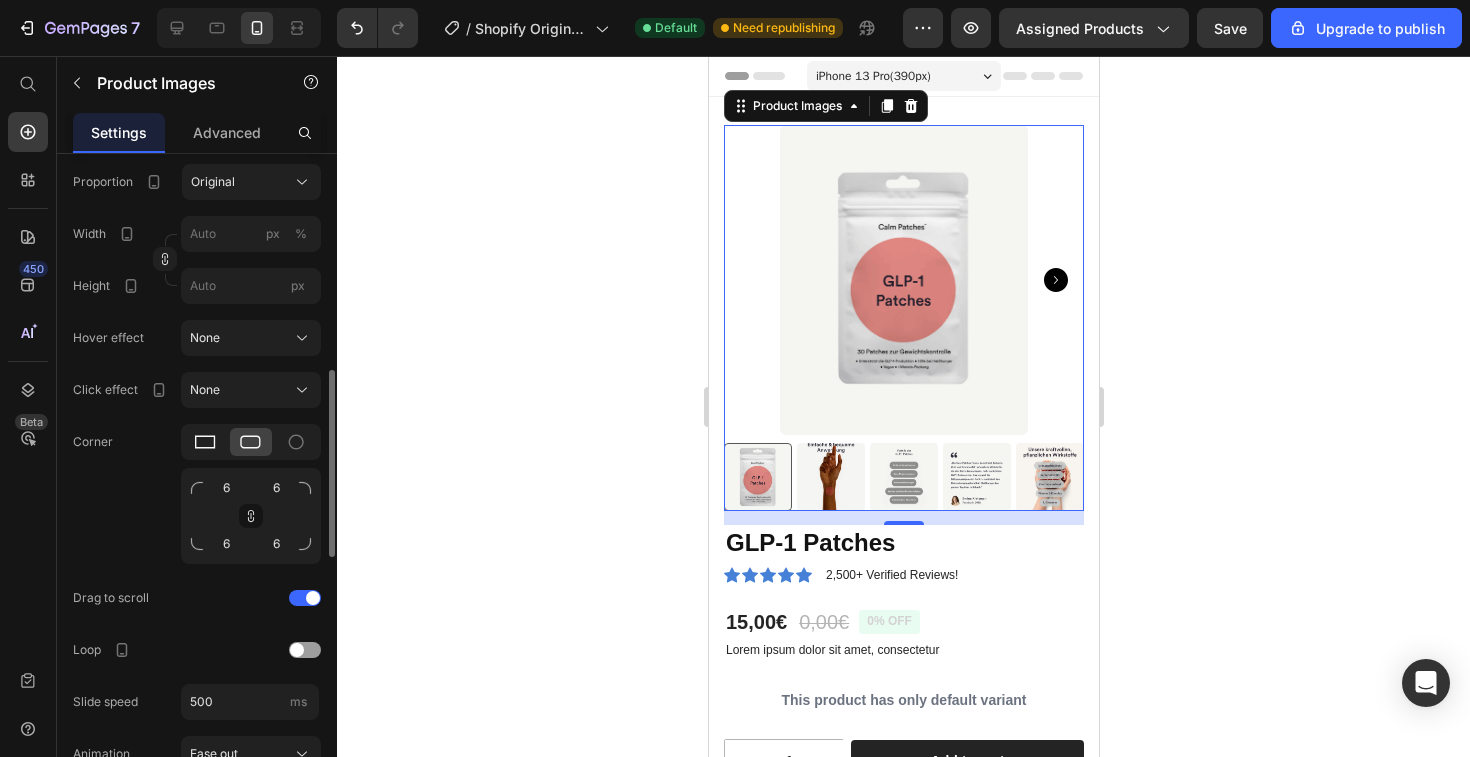 click 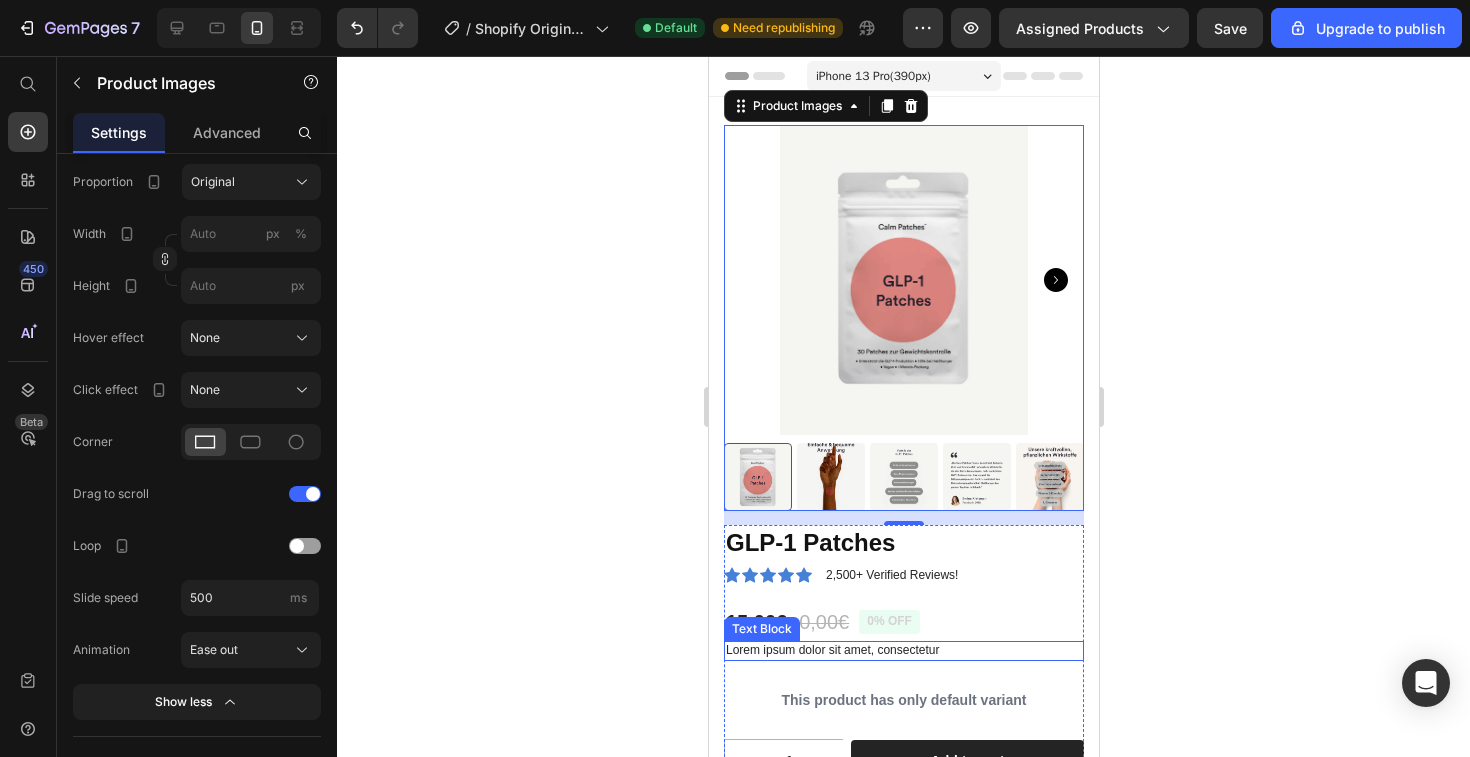 click on "Lorem ipsum dolor sit amet, consectetur" at bounding box center [903, 651] 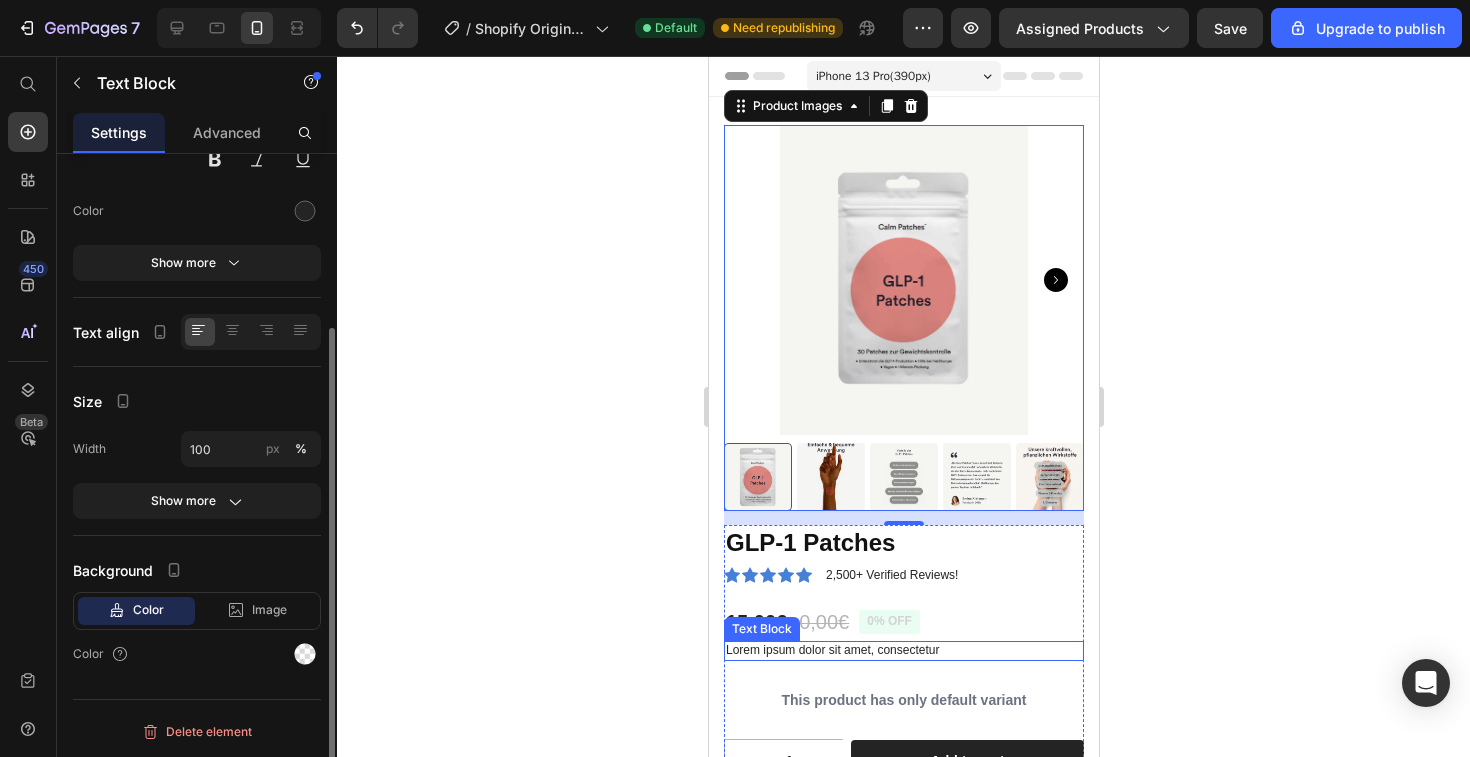 scroll, scrollTop: 0, scrollLeft: 0, axis: both 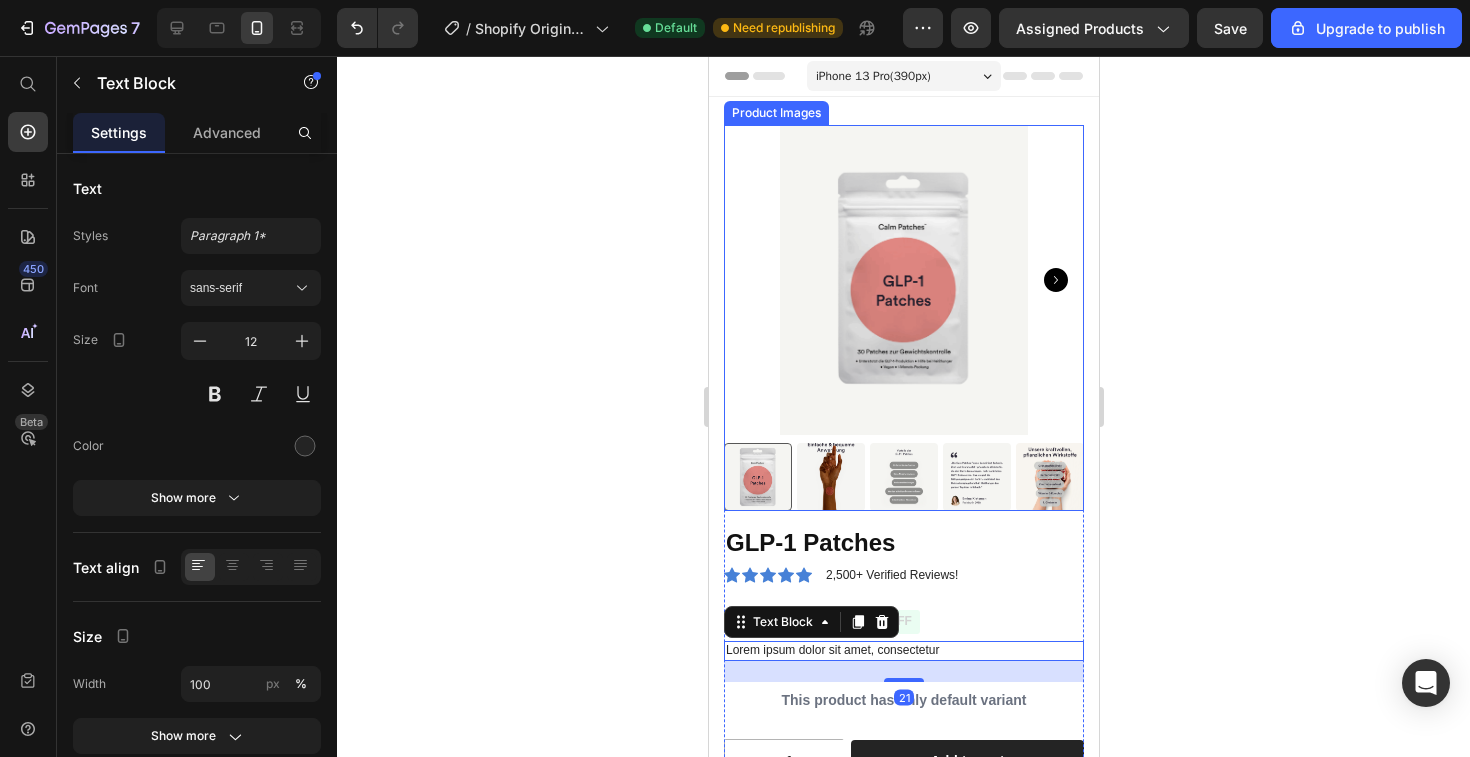 click at bounding box center [903, 280] 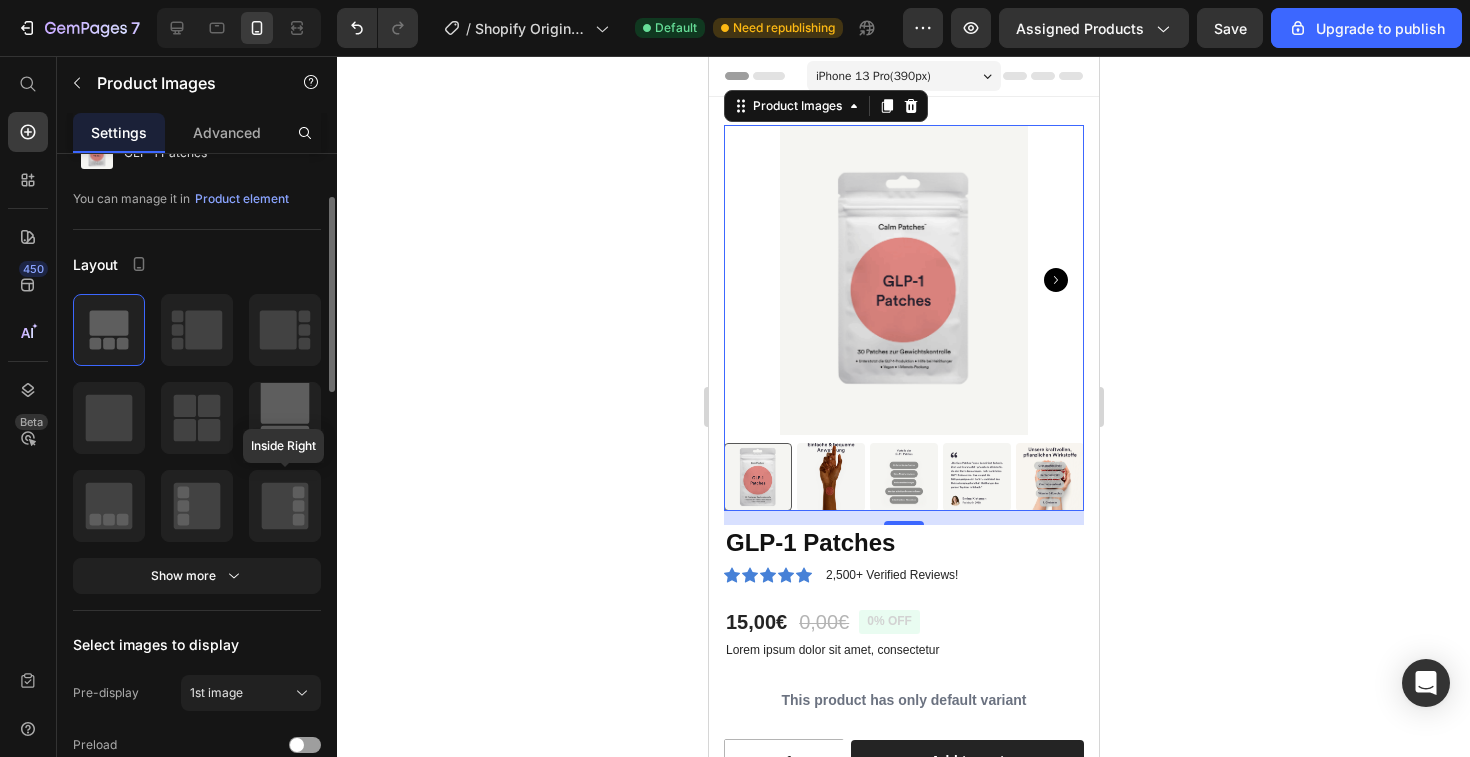 scroll, scrollTop: 99, scrollLeft: 0, axis: vertical 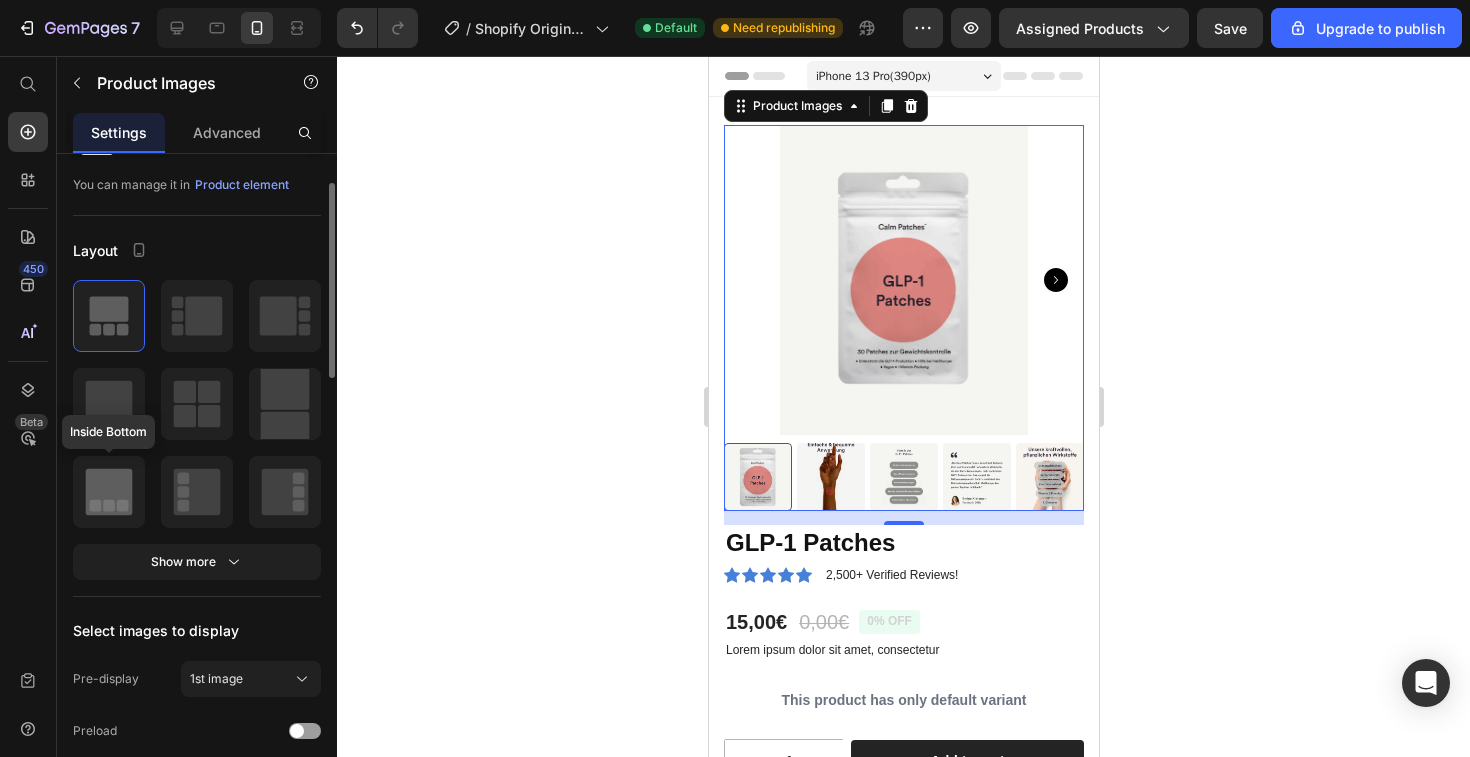 click 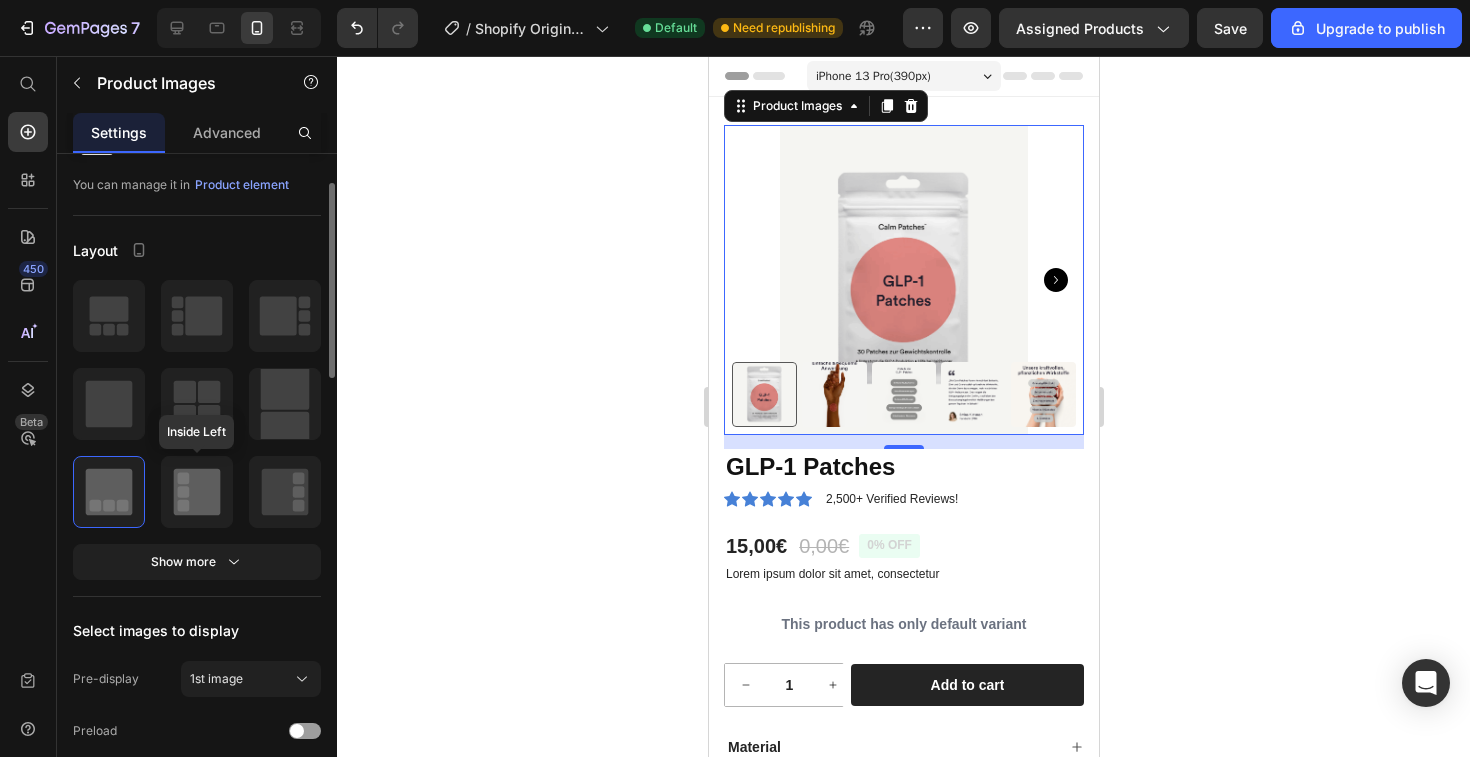 click 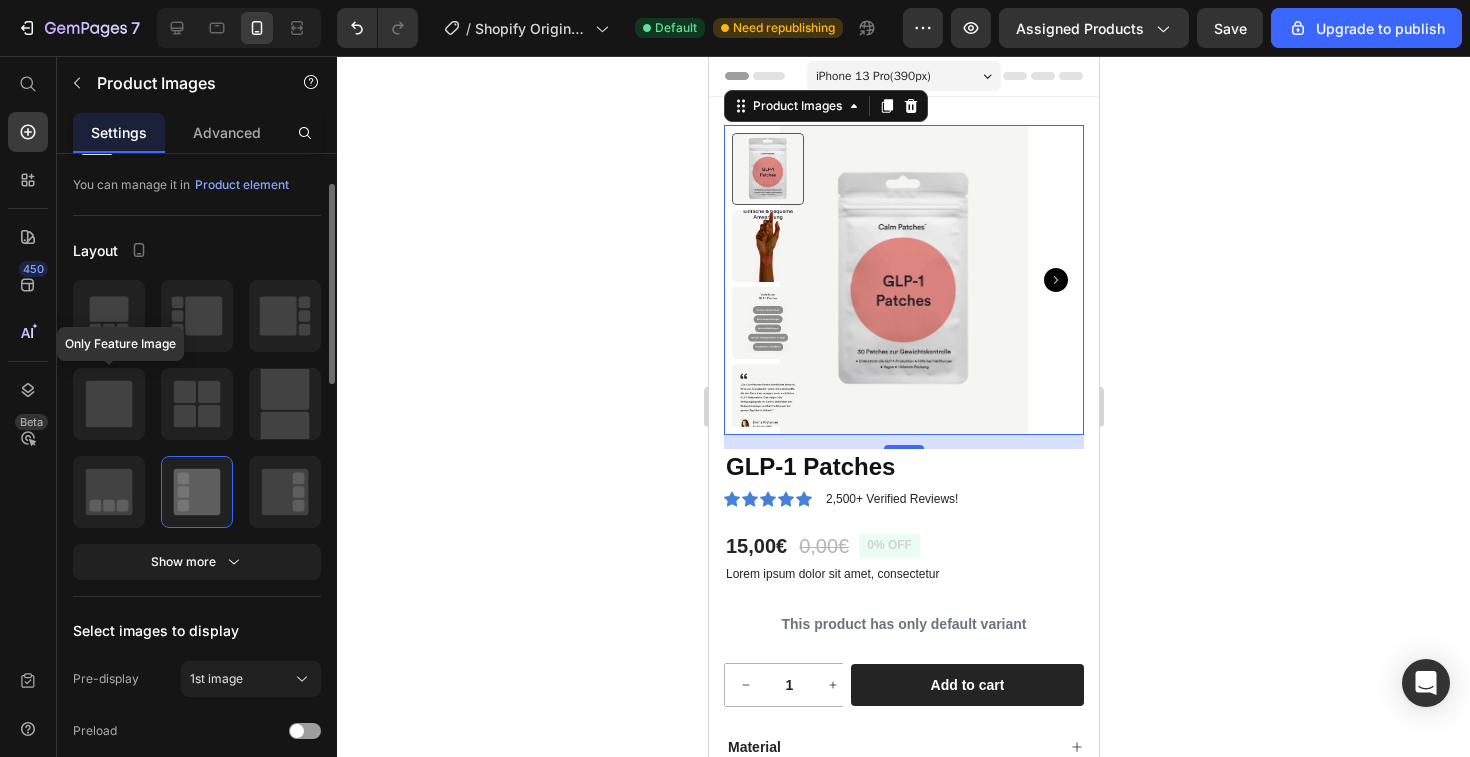 click 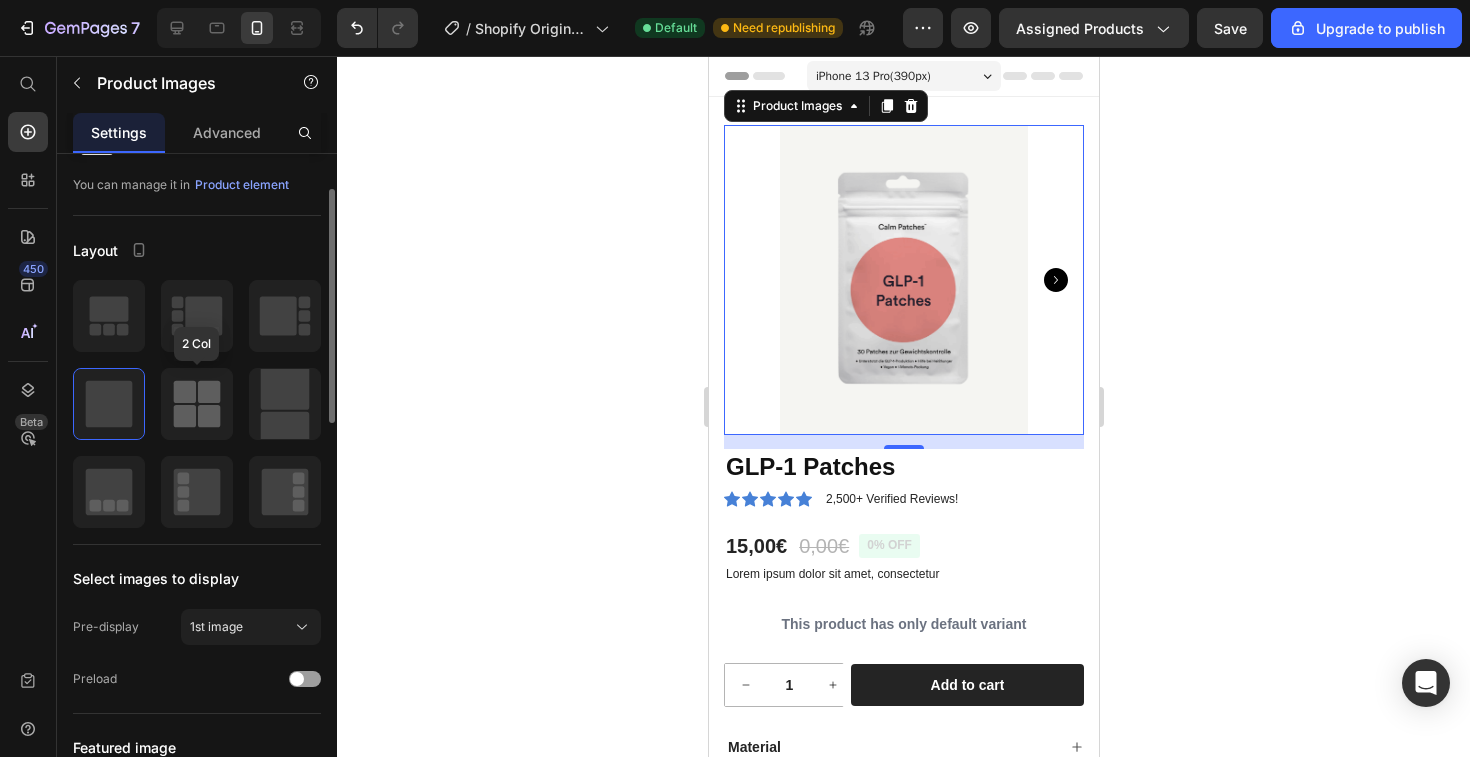 drag, startPoint x: 192, startPoint y: 406, endPoint x: 175, endPoint y: 398, distance: 18.788294 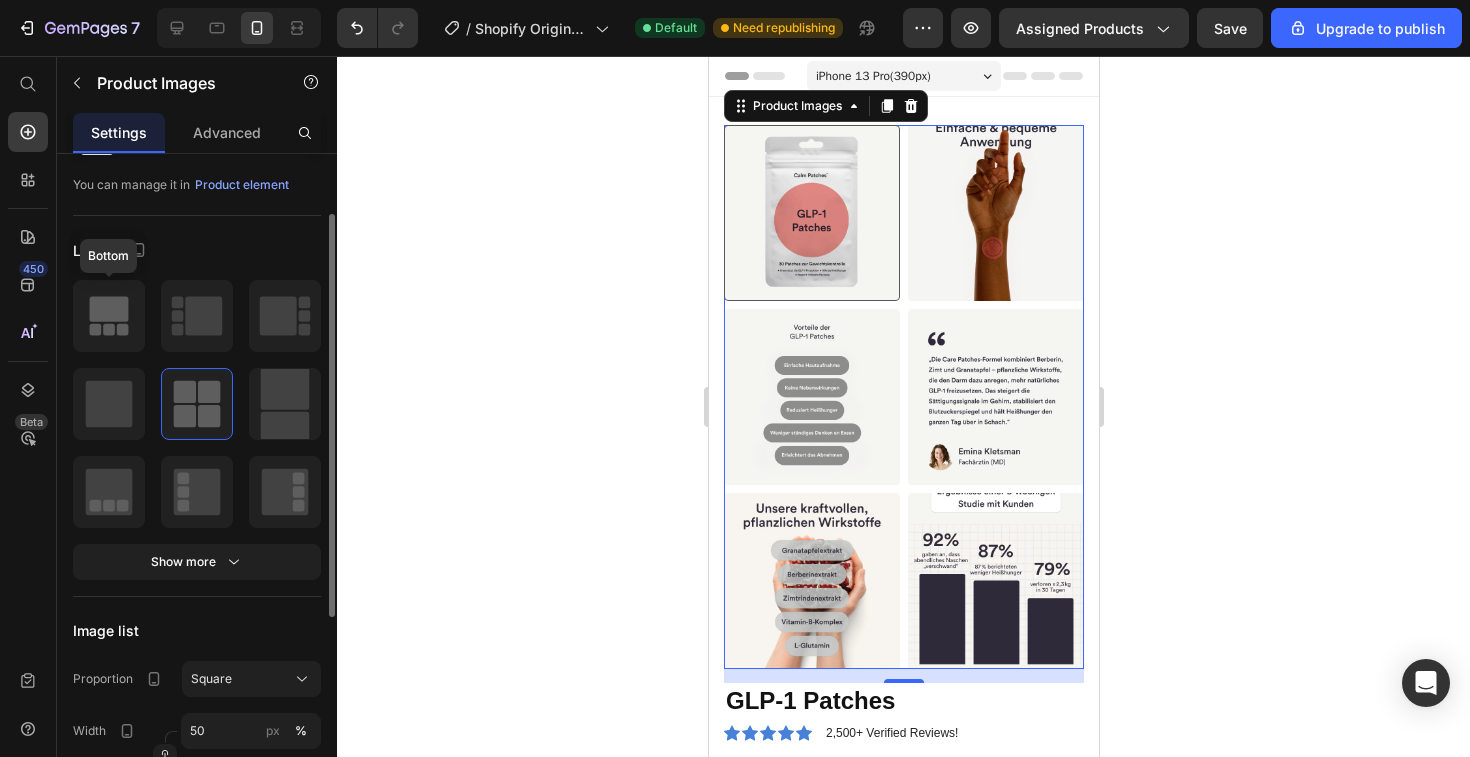 click 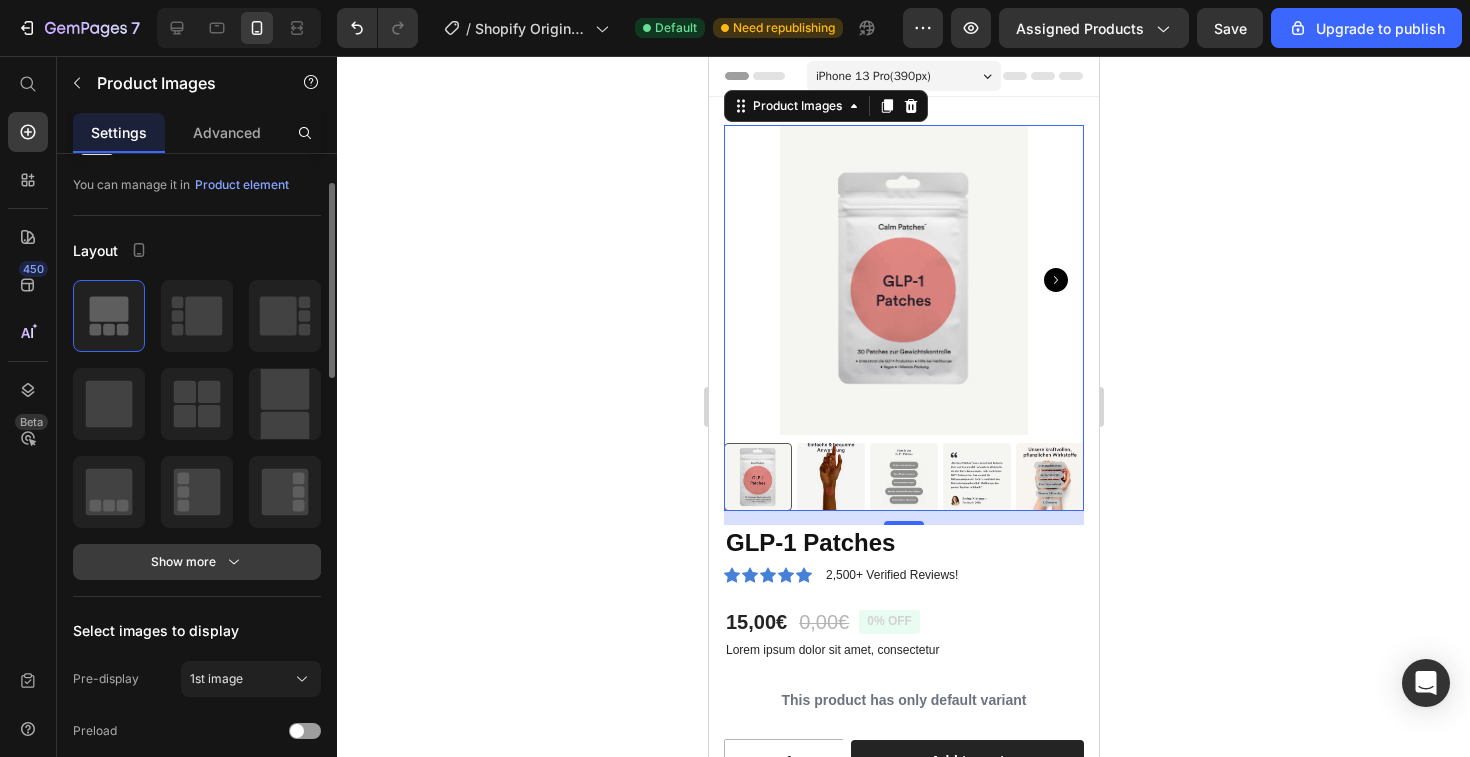 click on "Show more" at bounding box center (197, 562) 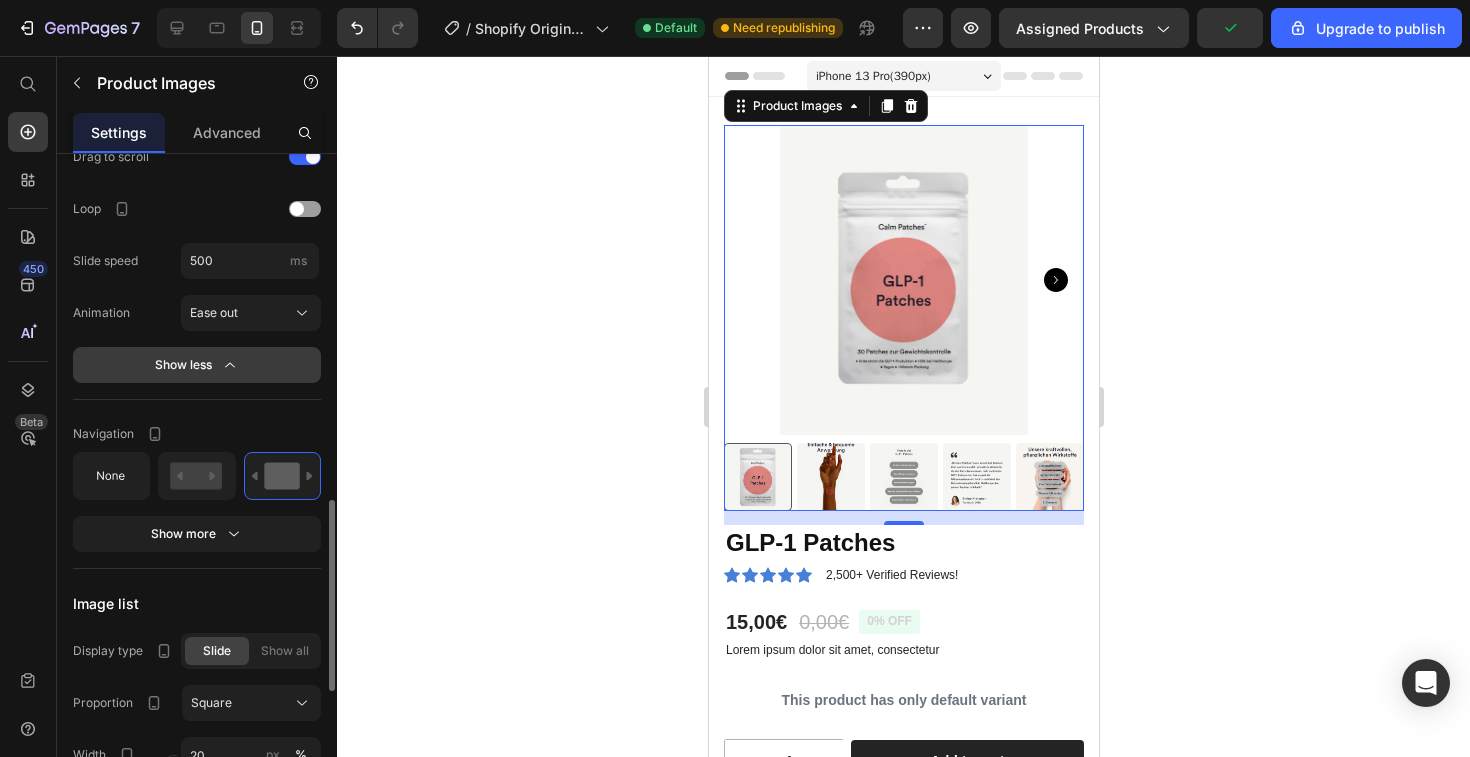 scroll, scrollTop: 1170, scrollLeft: 0, axis: vertical 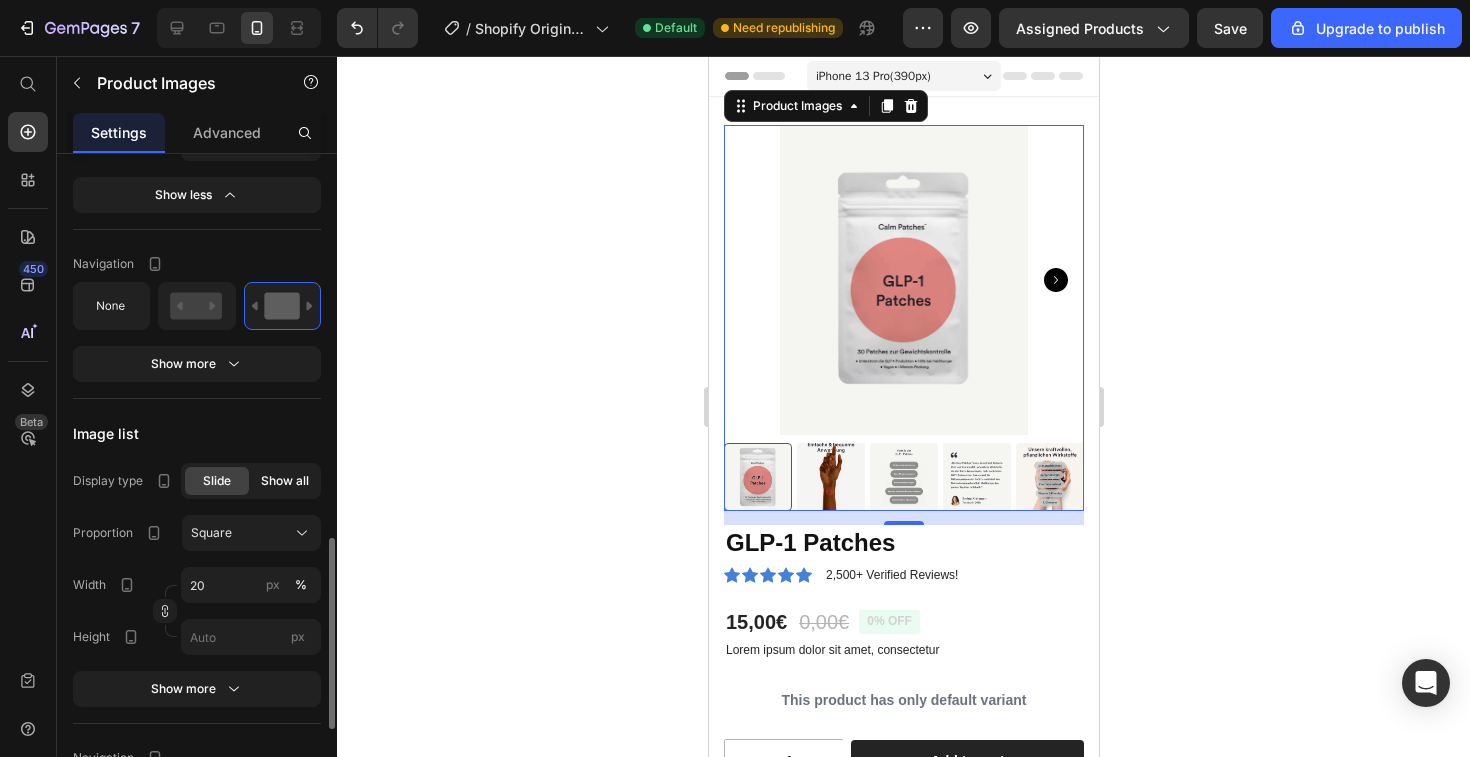 click on "Show all" 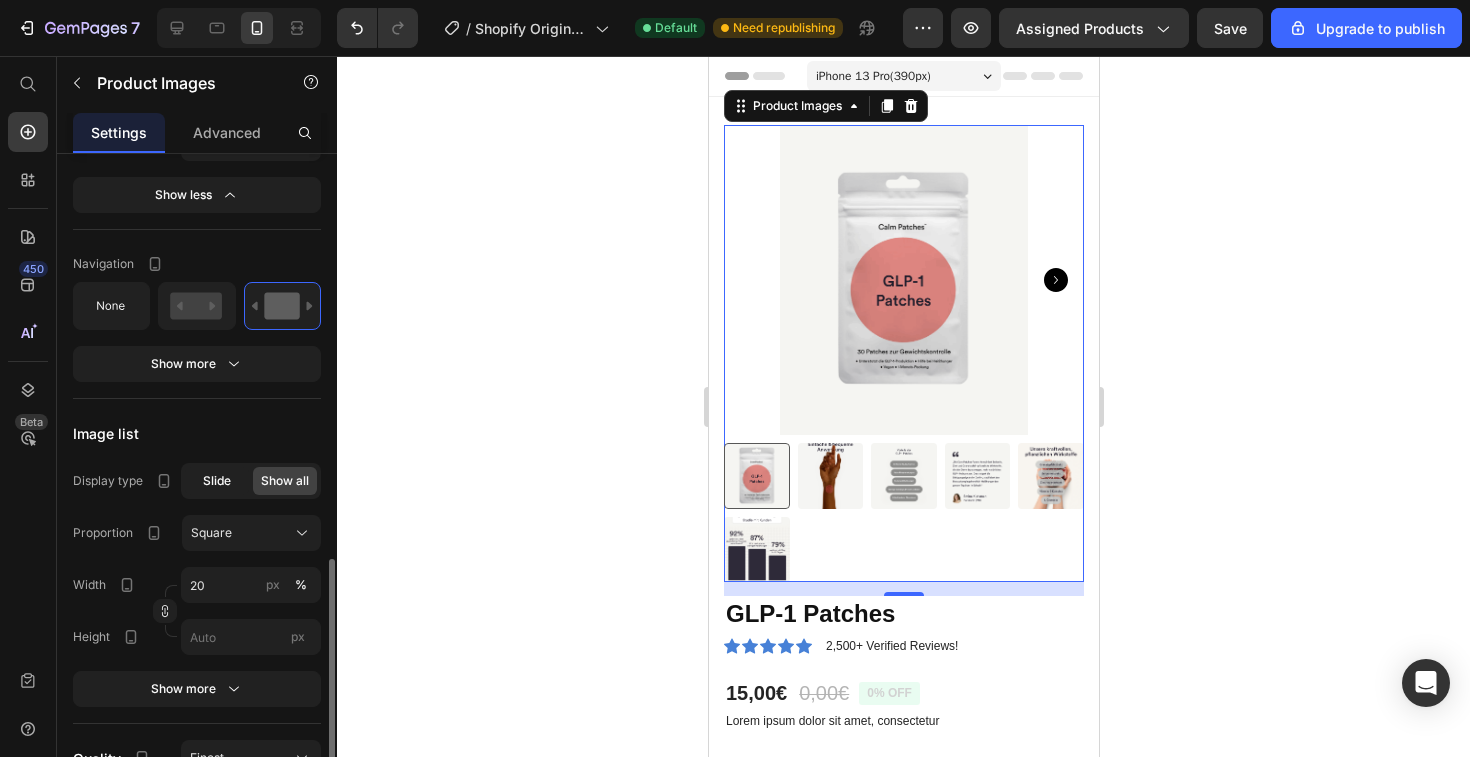 click on "Slide" 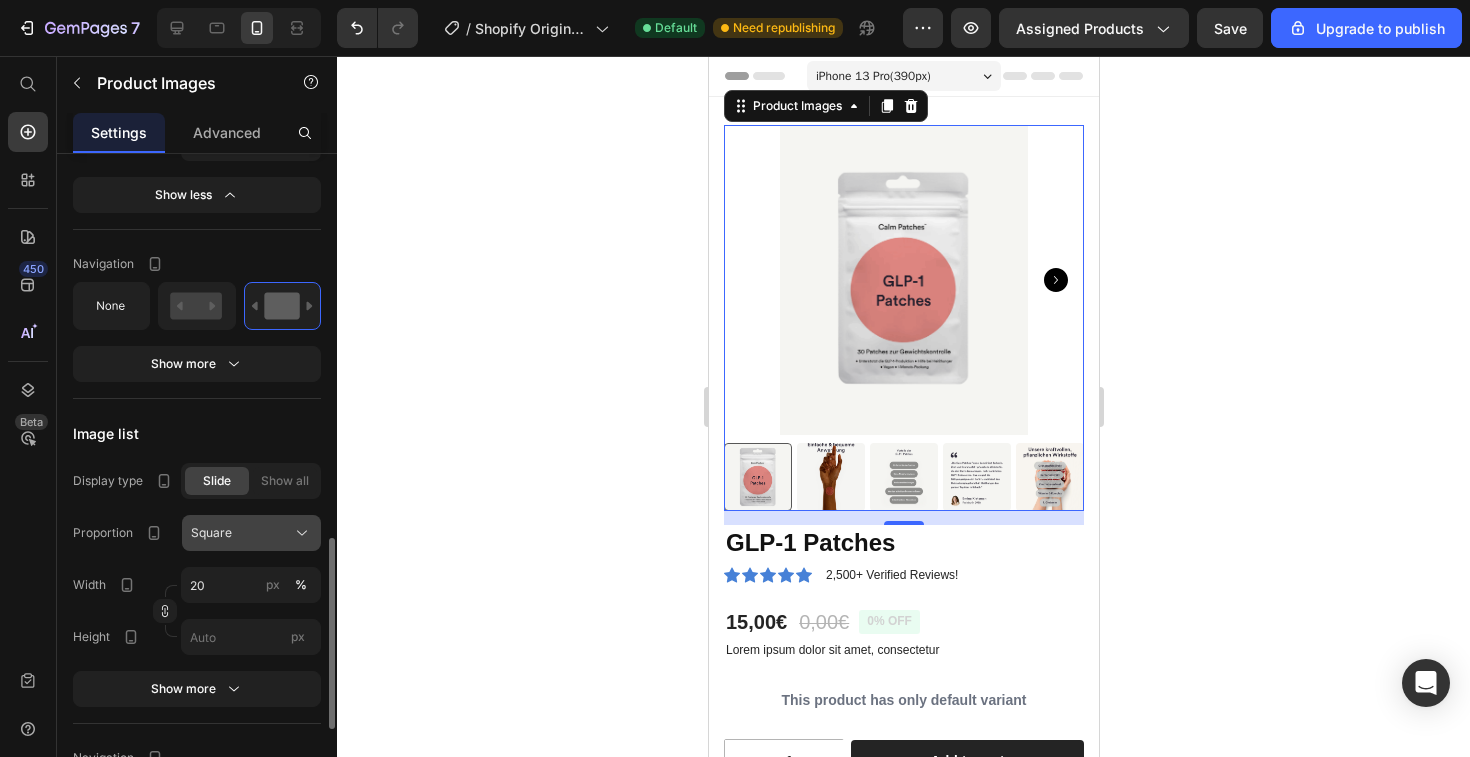 click on "Square" 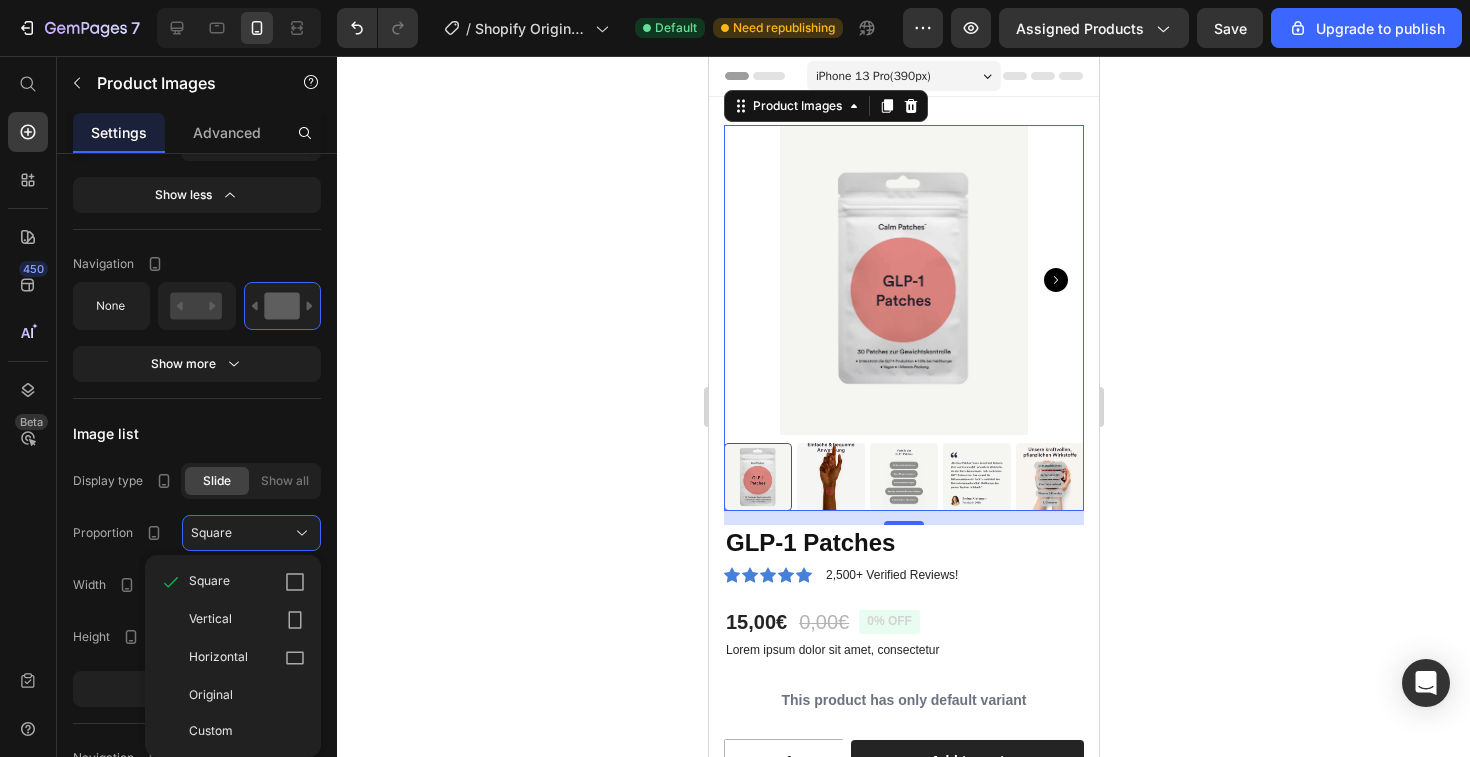 click 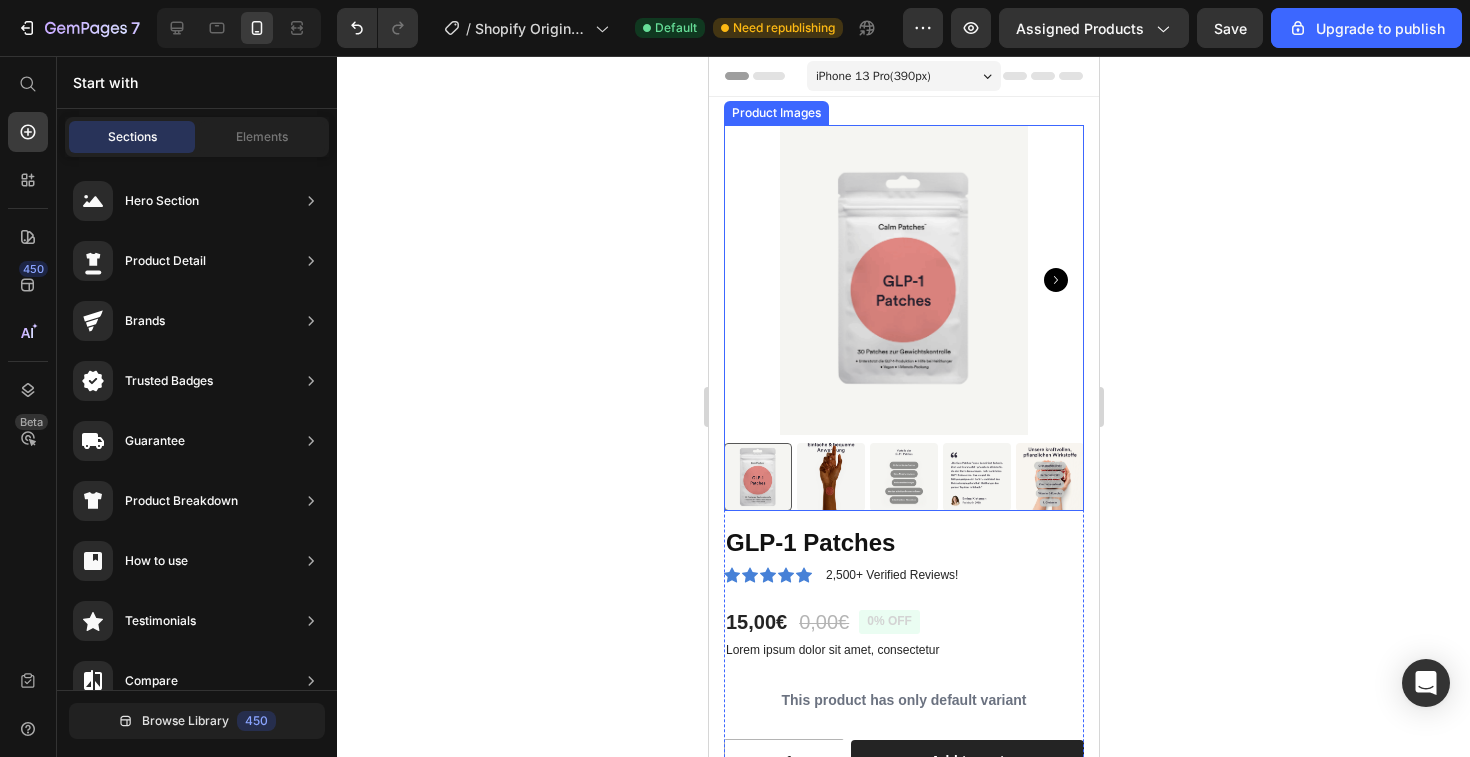 click at bounding box center (903, 280) 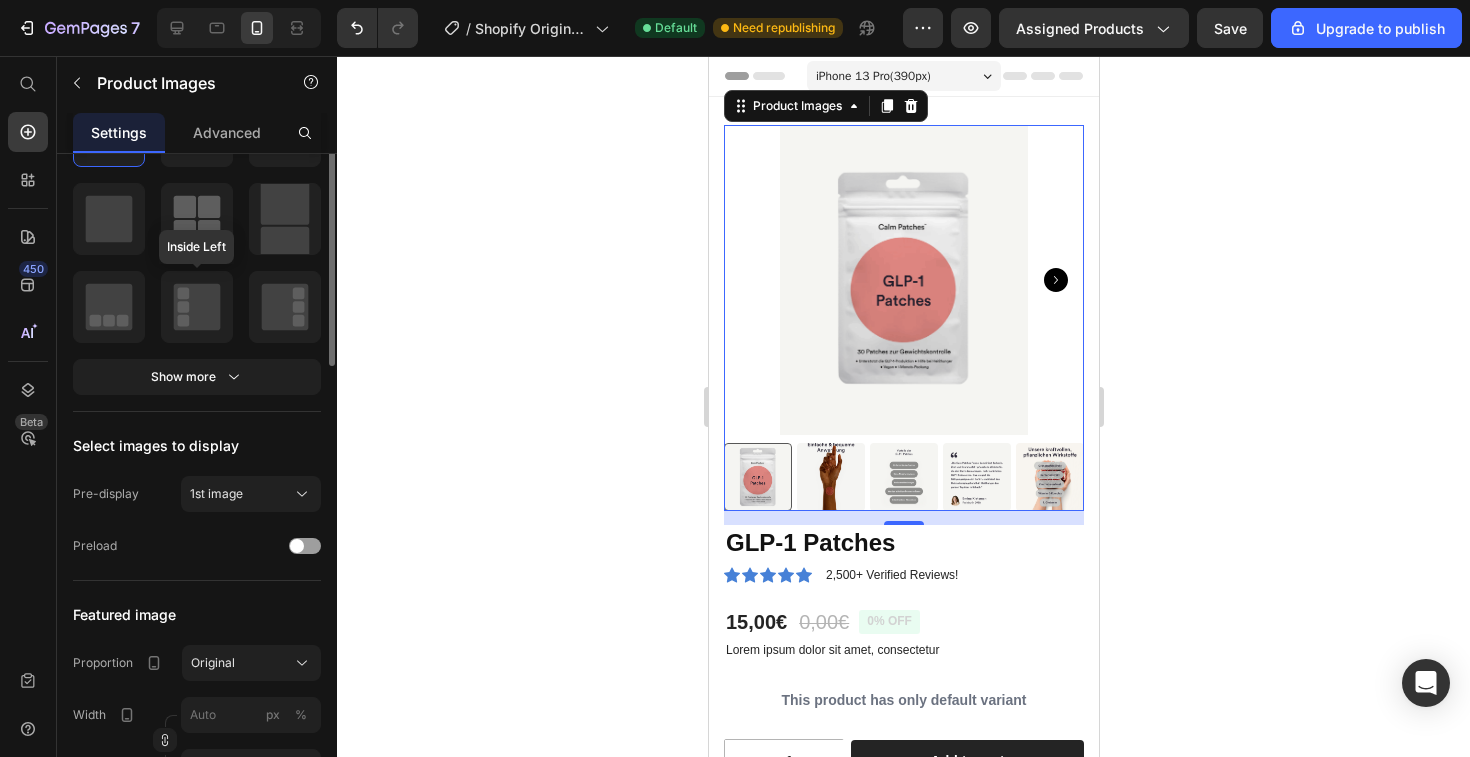 scroll, scrollTop: 380, scrollLeft: 0, axis: vertical 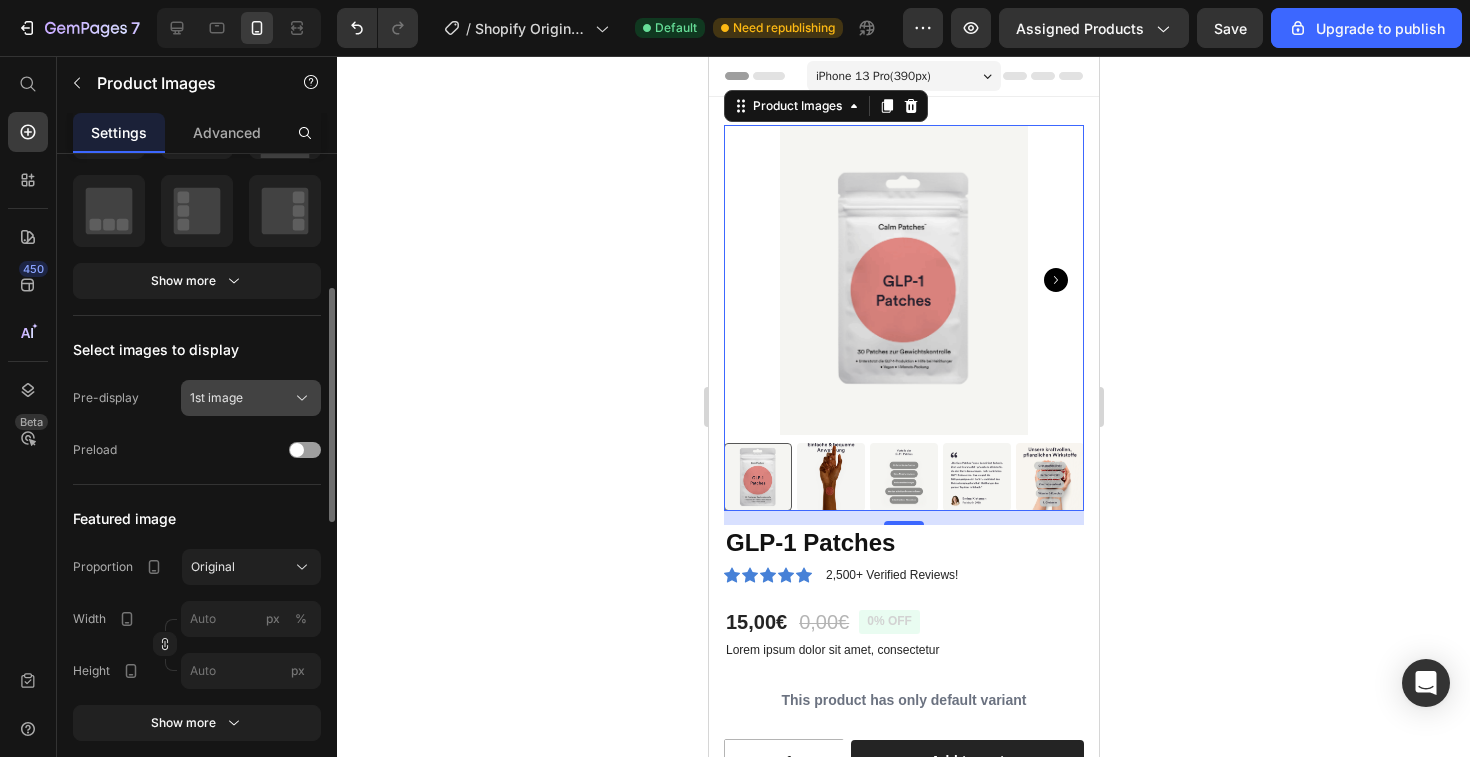 click on "1st image" at bounding box center [216, 398] 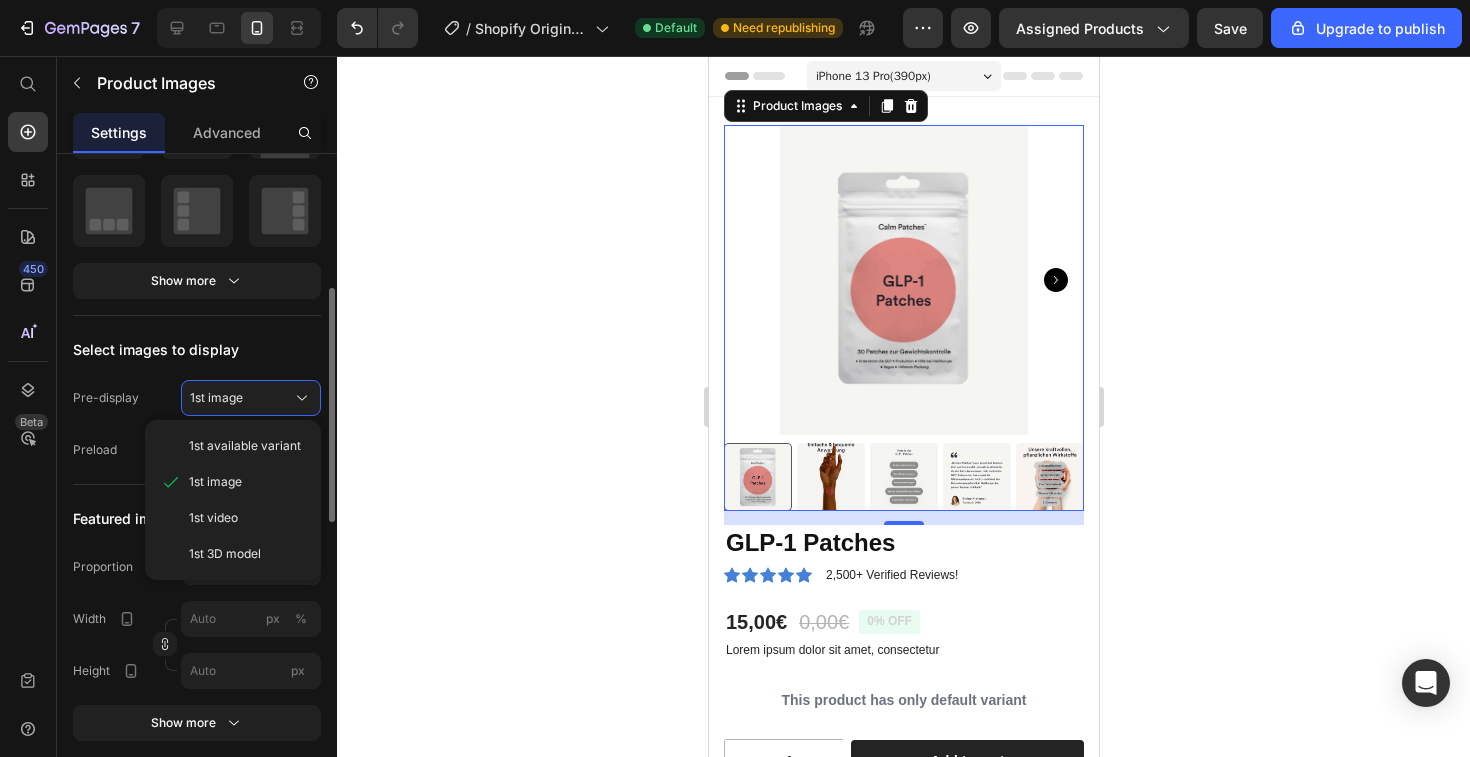 click on "Pre-display" at bounding box center (106, 398) 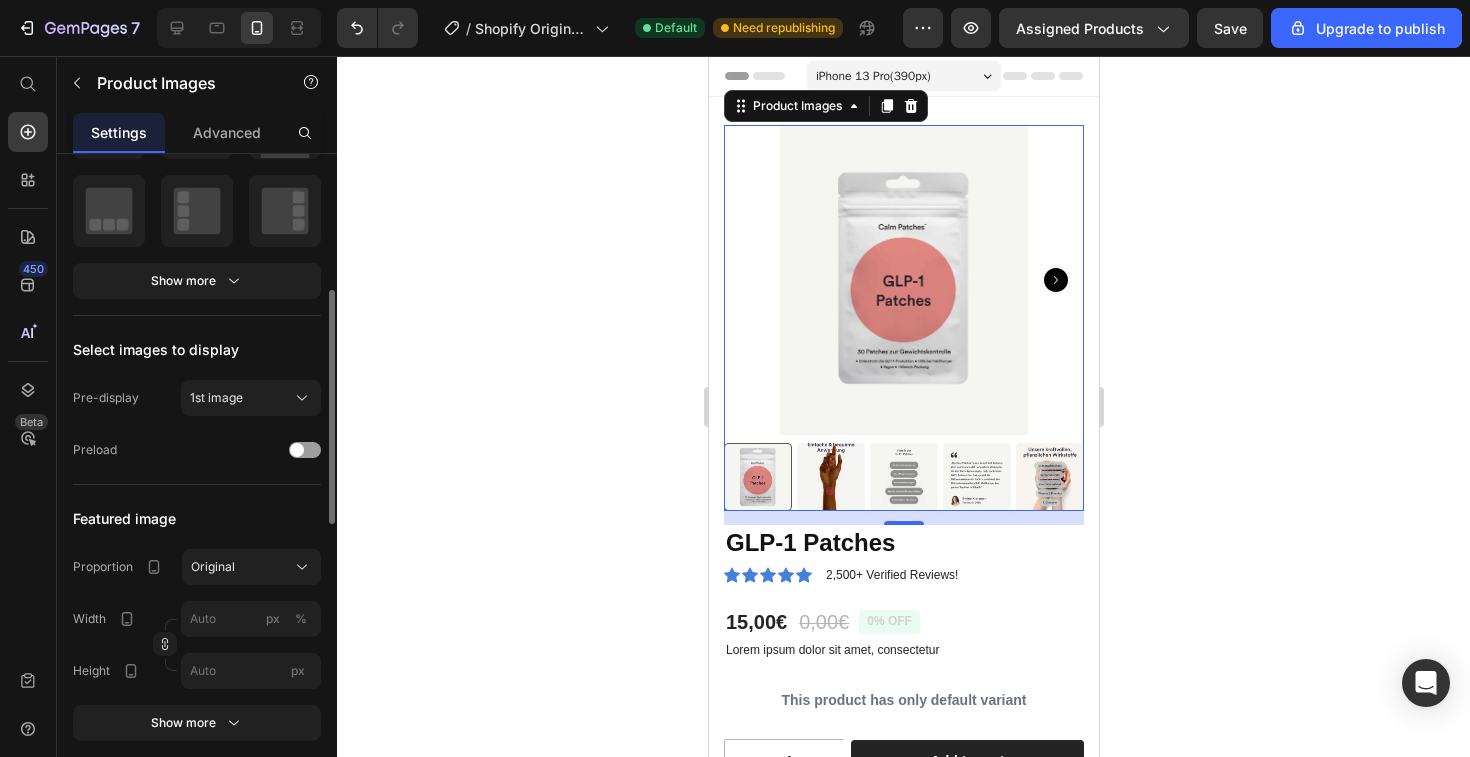 scroll, scrollTop: 532, scrollLeft: 0, axis: vertical 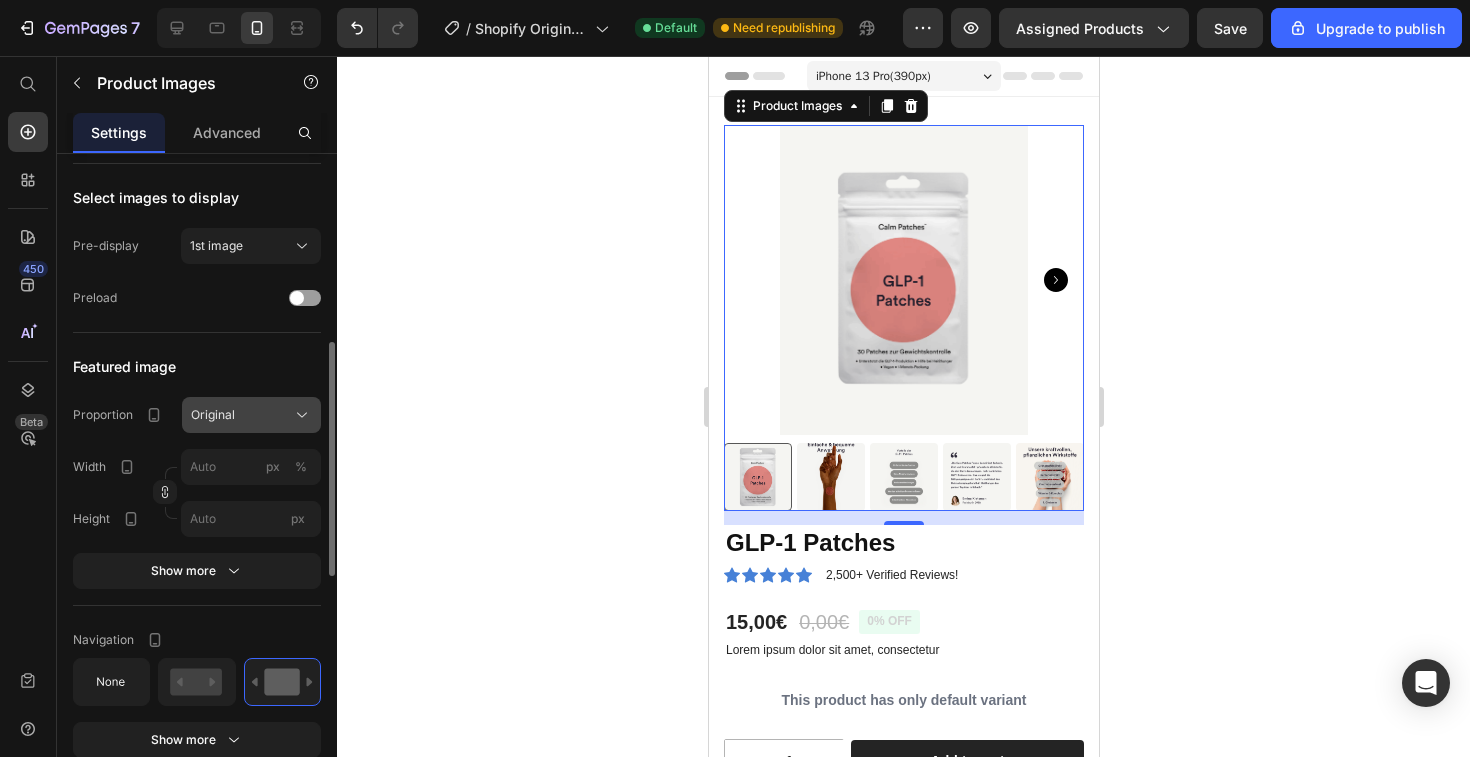 click on "Original" at bounding box center (251, 415) 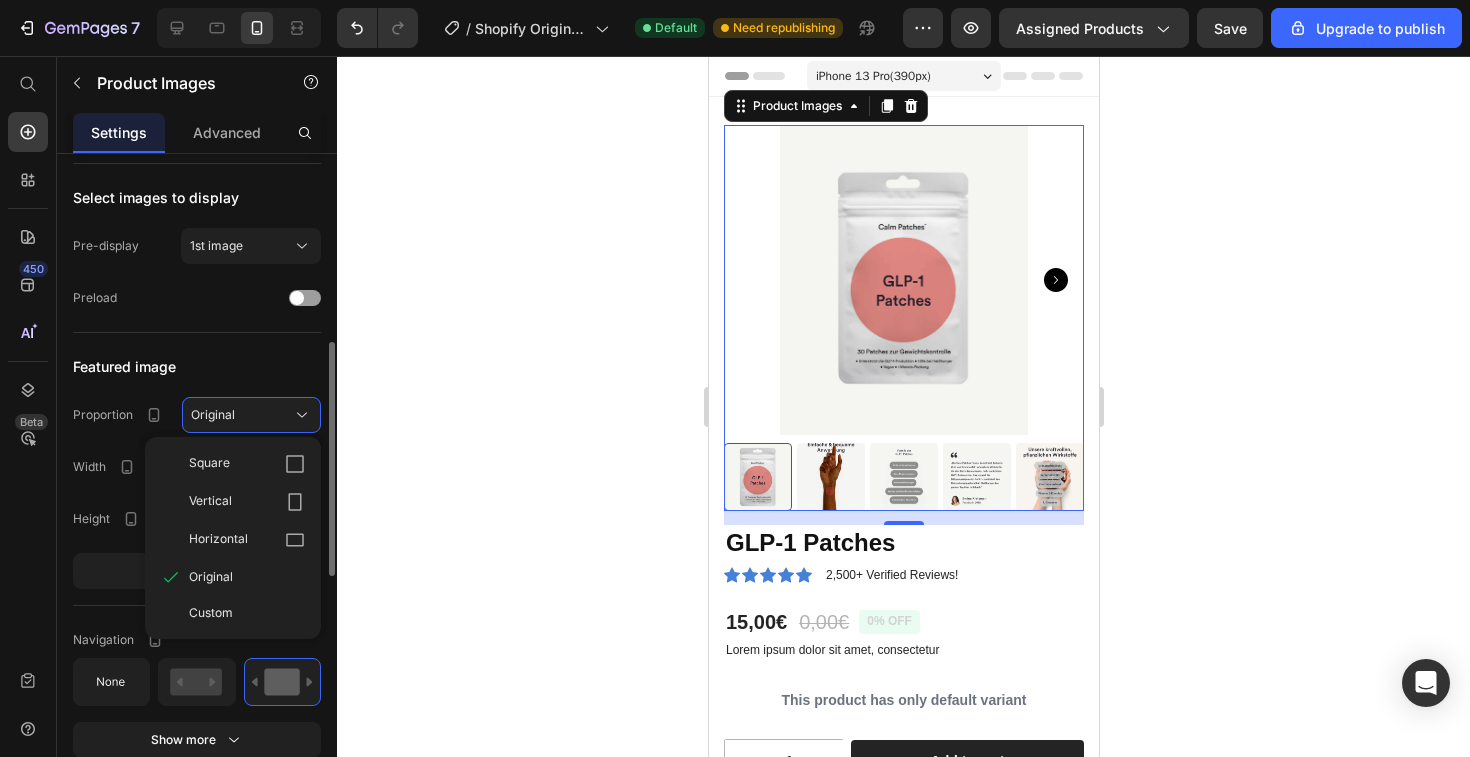 click on "Proportion" at bounding box center (103, 415) 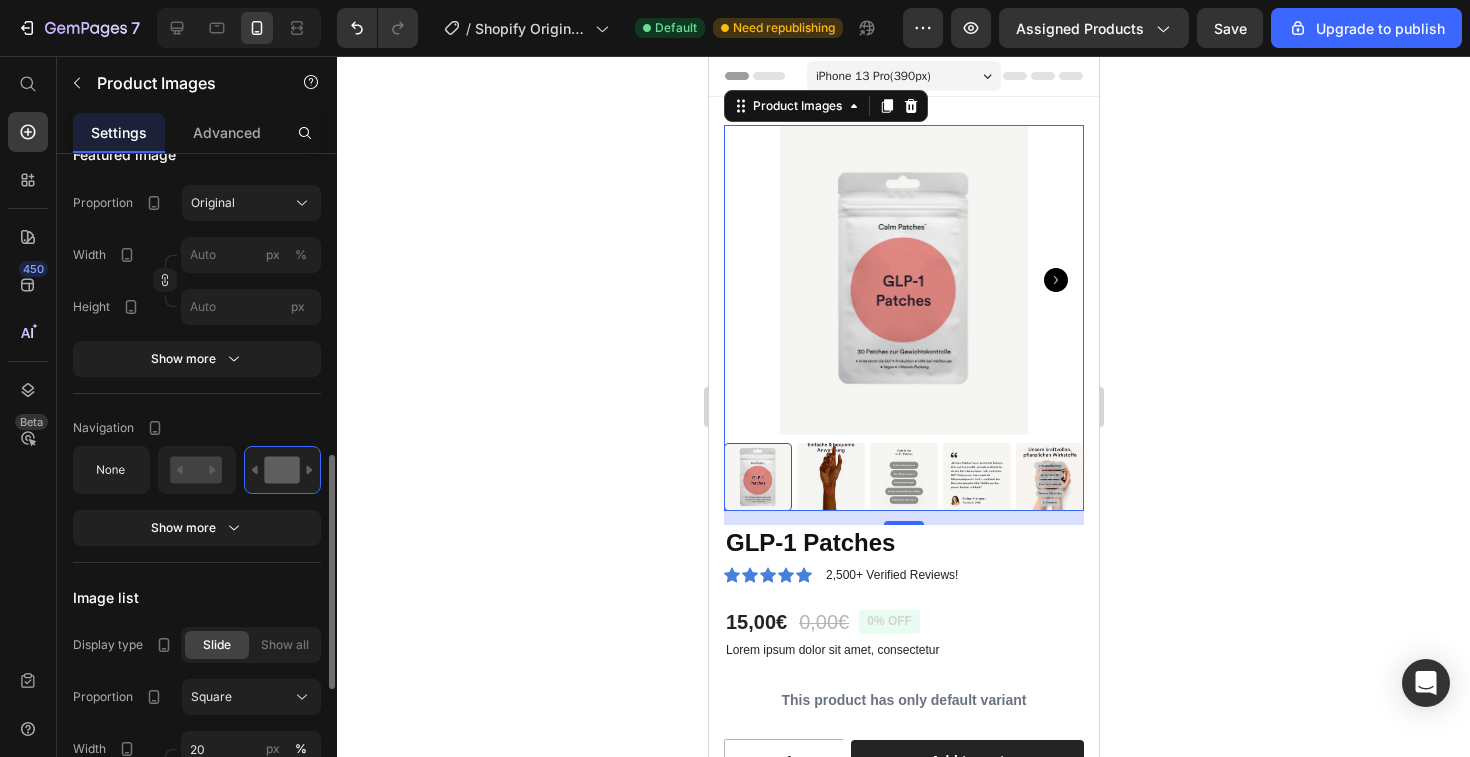 scroll, scrollTop: 785, scrollLeft: 0, axis: vertical 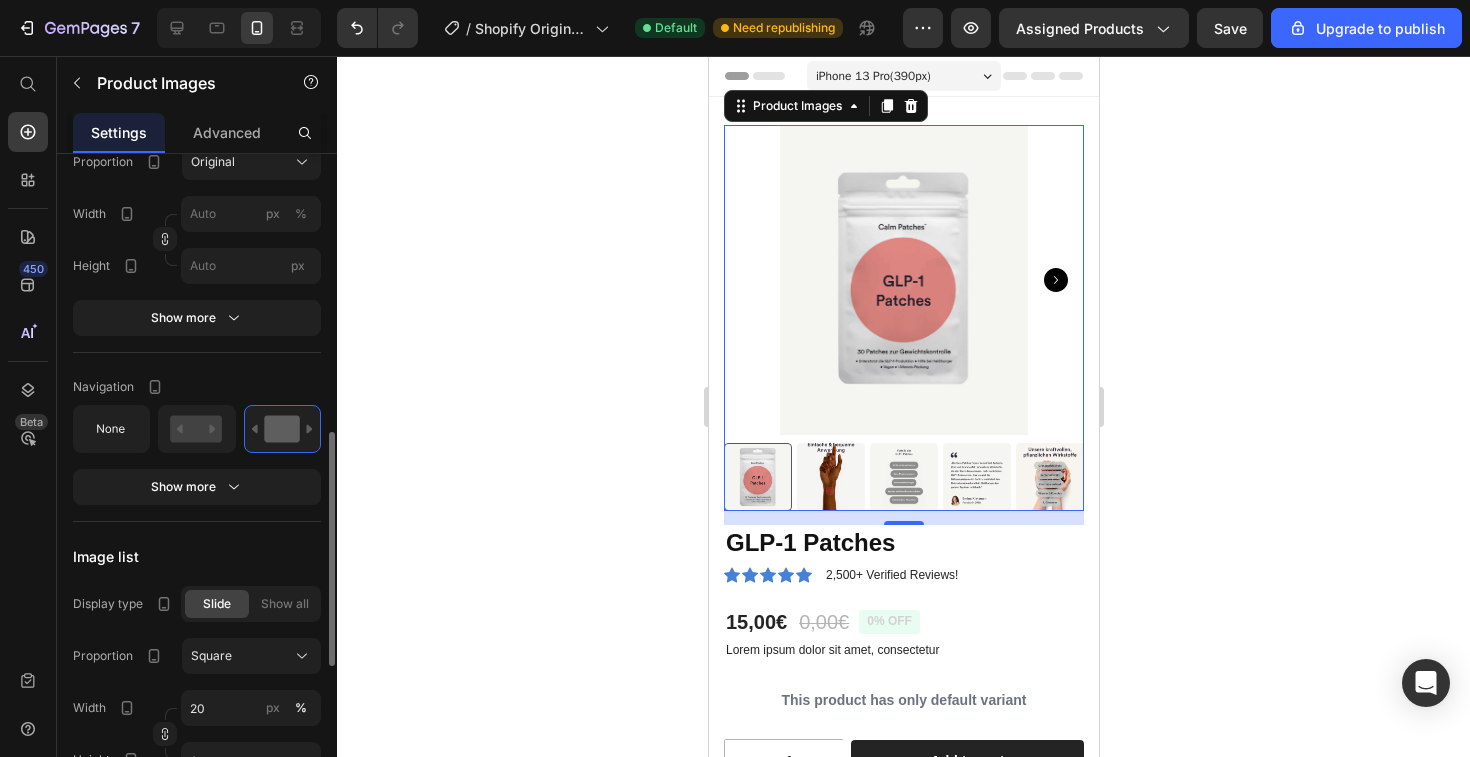 click at bounding box center (976, 477) 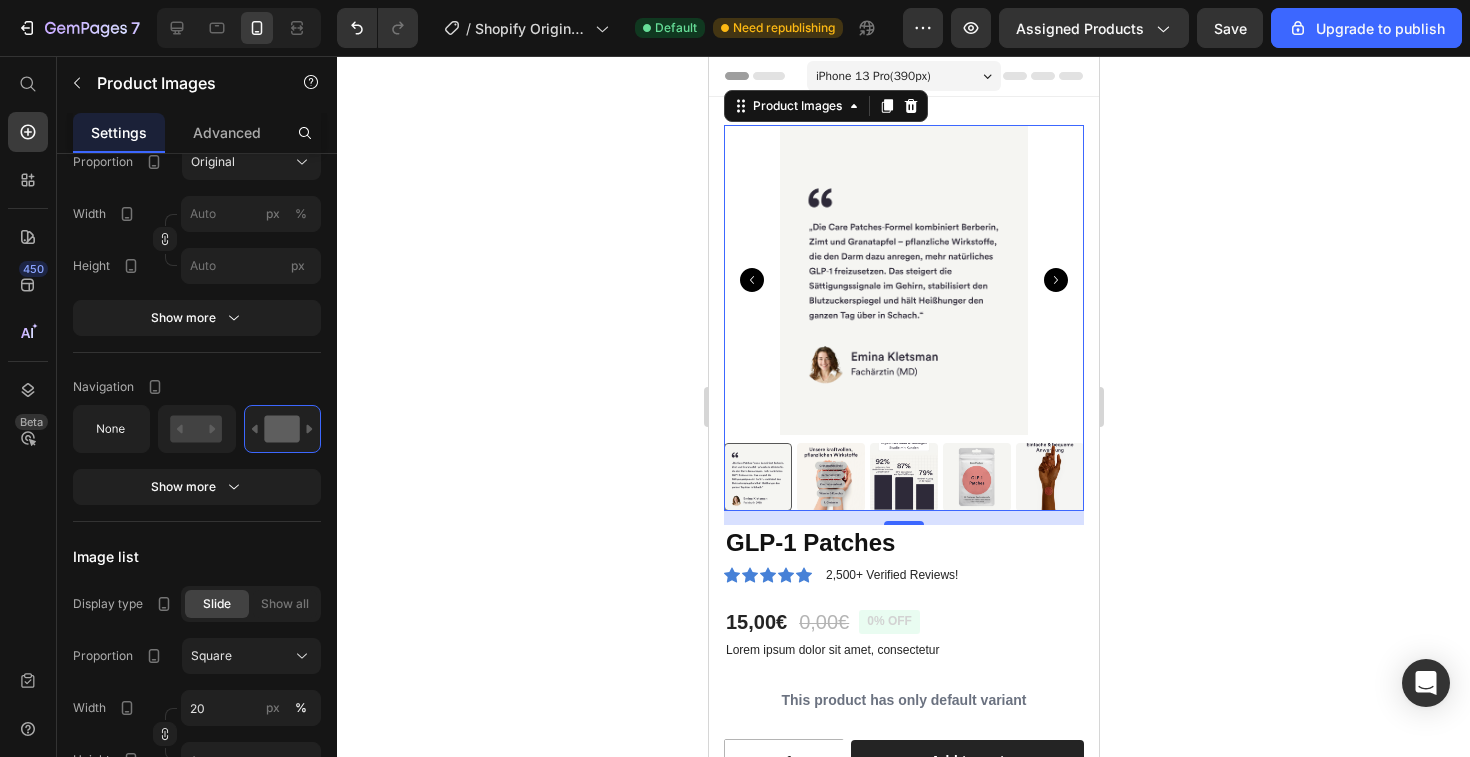 click at bounding box center [757, 477] 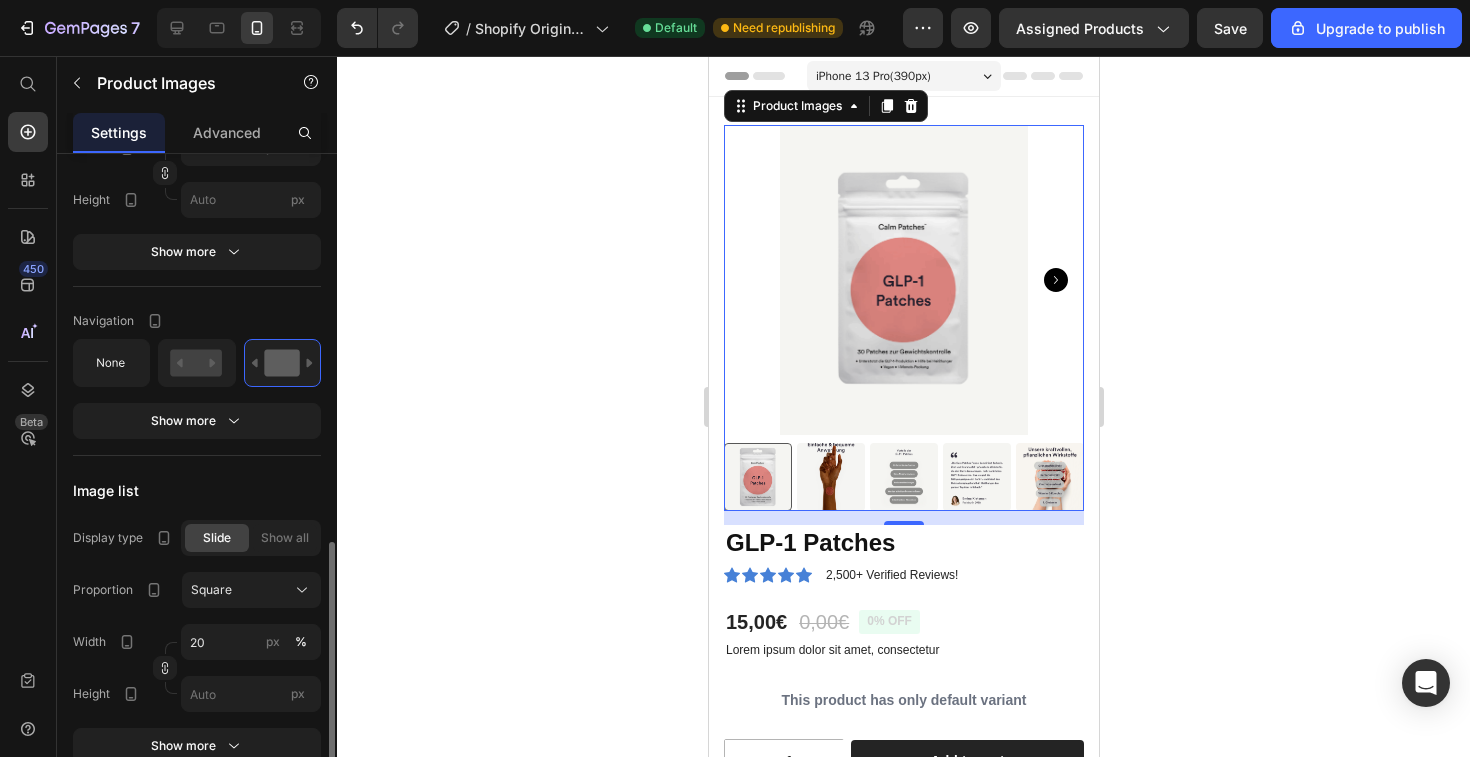 scroll, scrollTop: 1040, scrollLeft: 0, axis: vertical 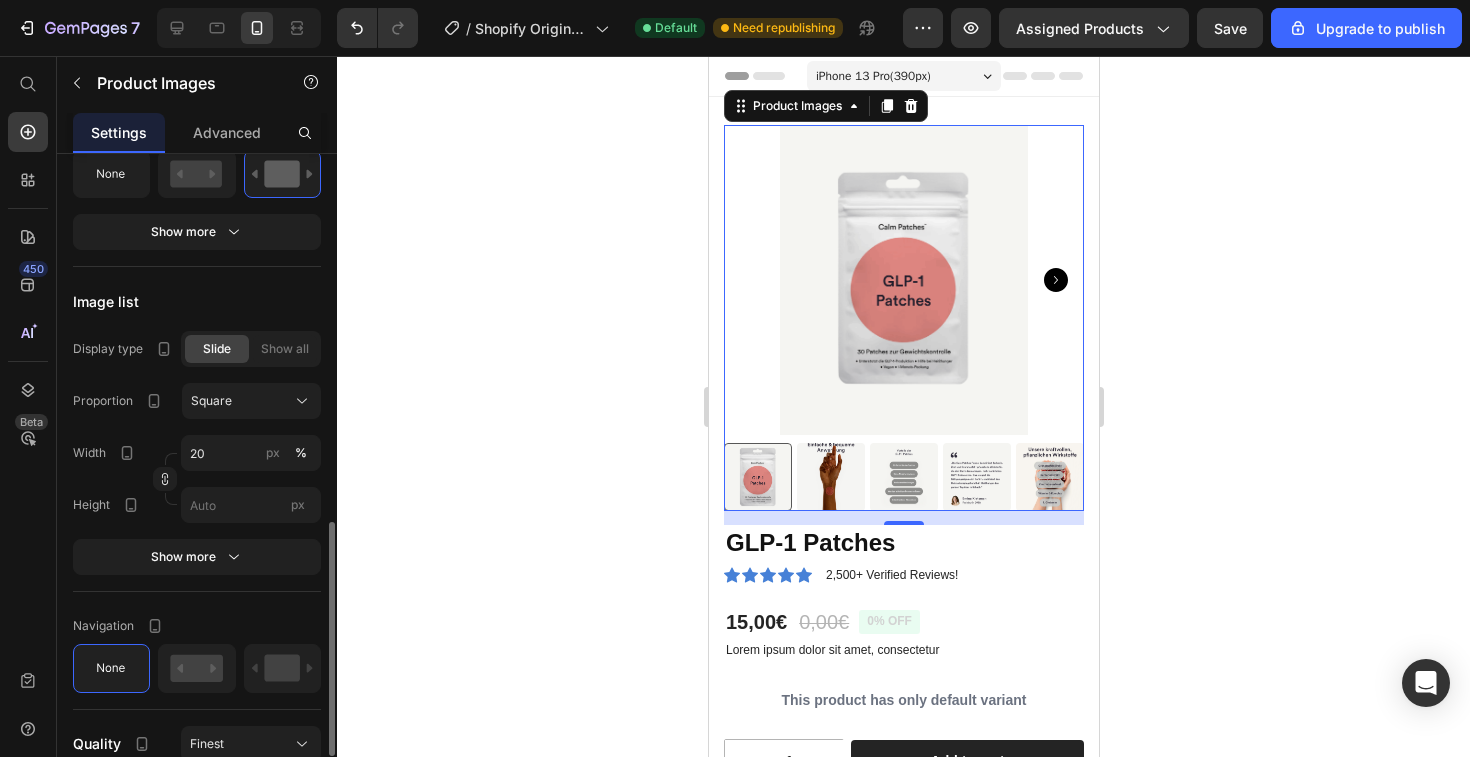 click at bounding box center [903, 280] 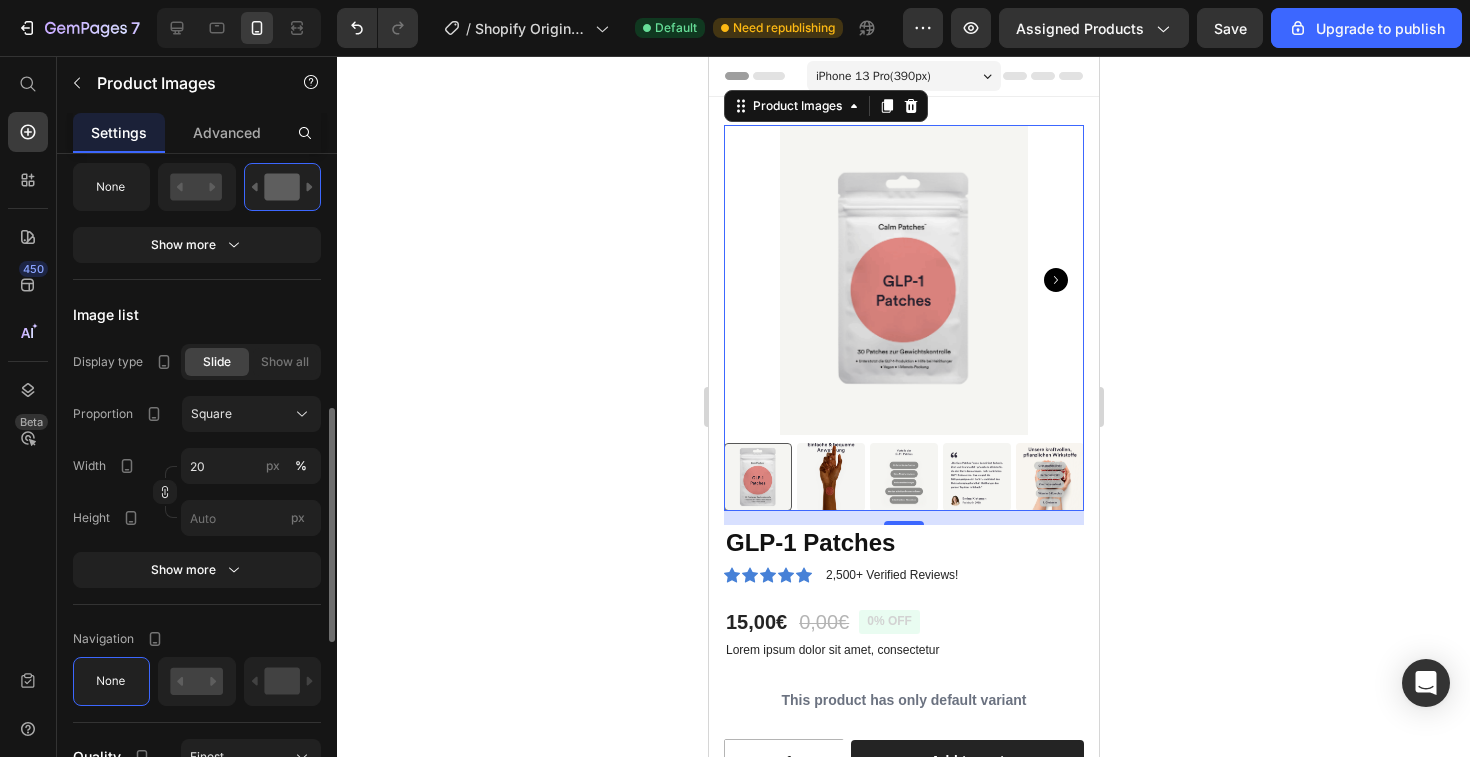 scroll, scrollTop: 1200, scrollLeft: 0, axis: vertical 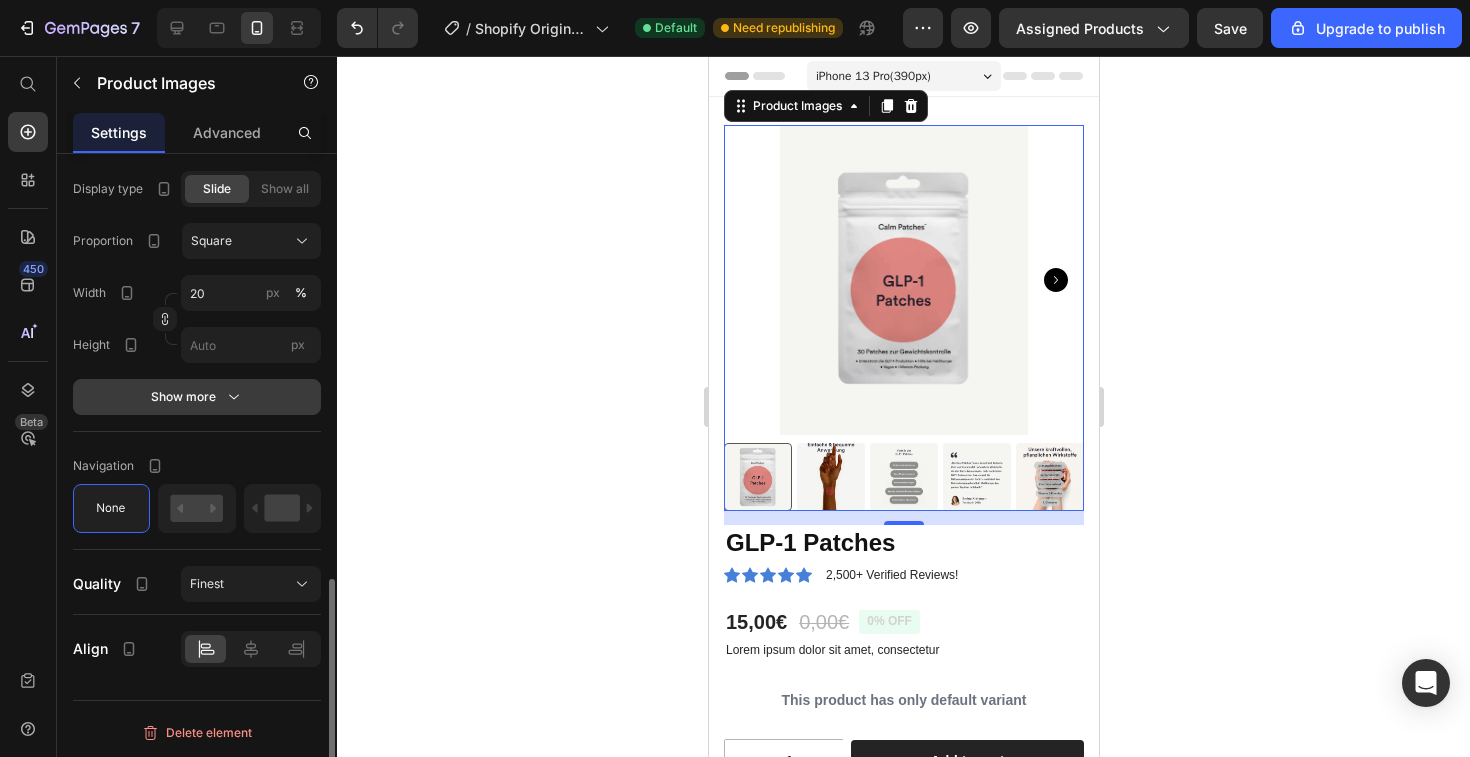 click on "Show more" at bounding box center (197, 397) 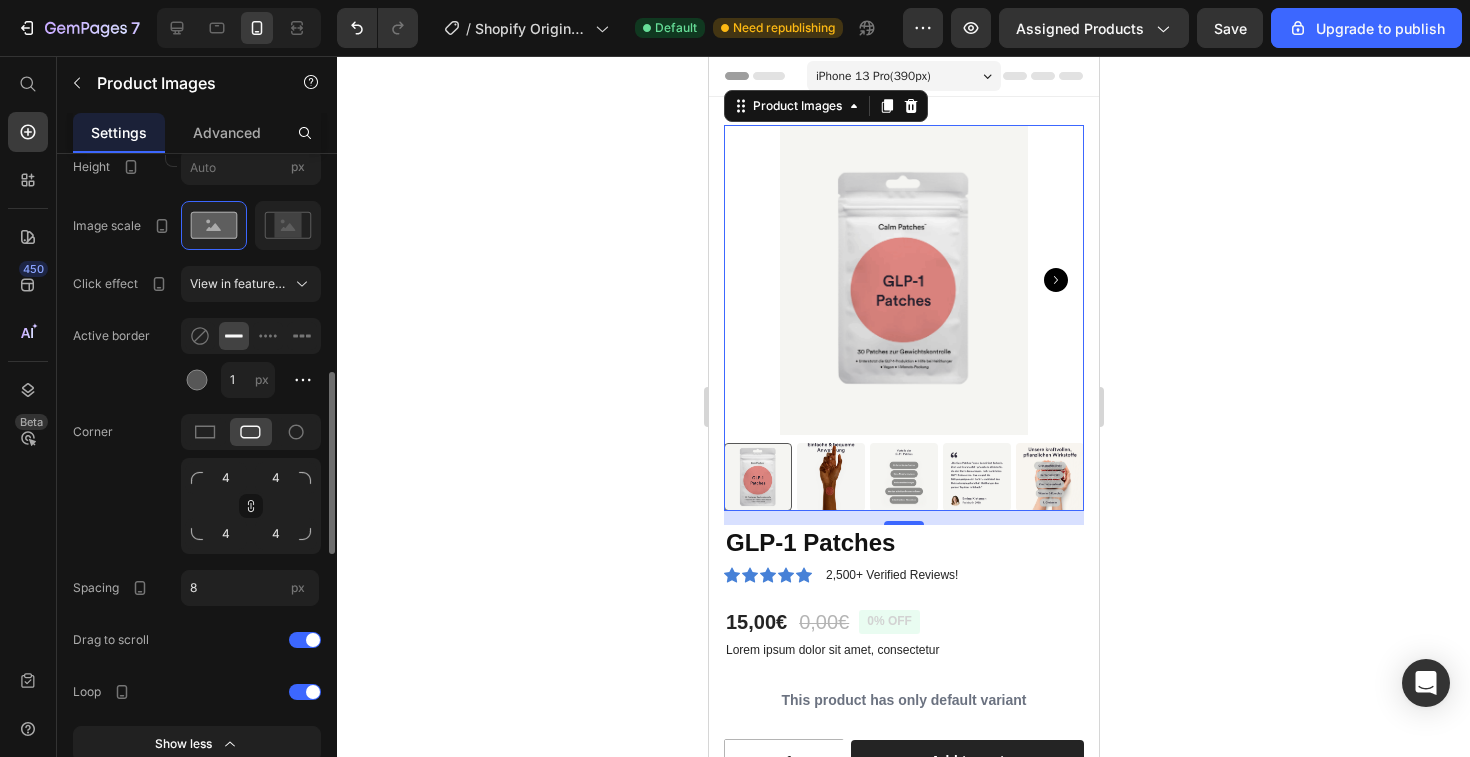scroll, scrollTop: 1411, scrollLeft: 0, axis: vertical 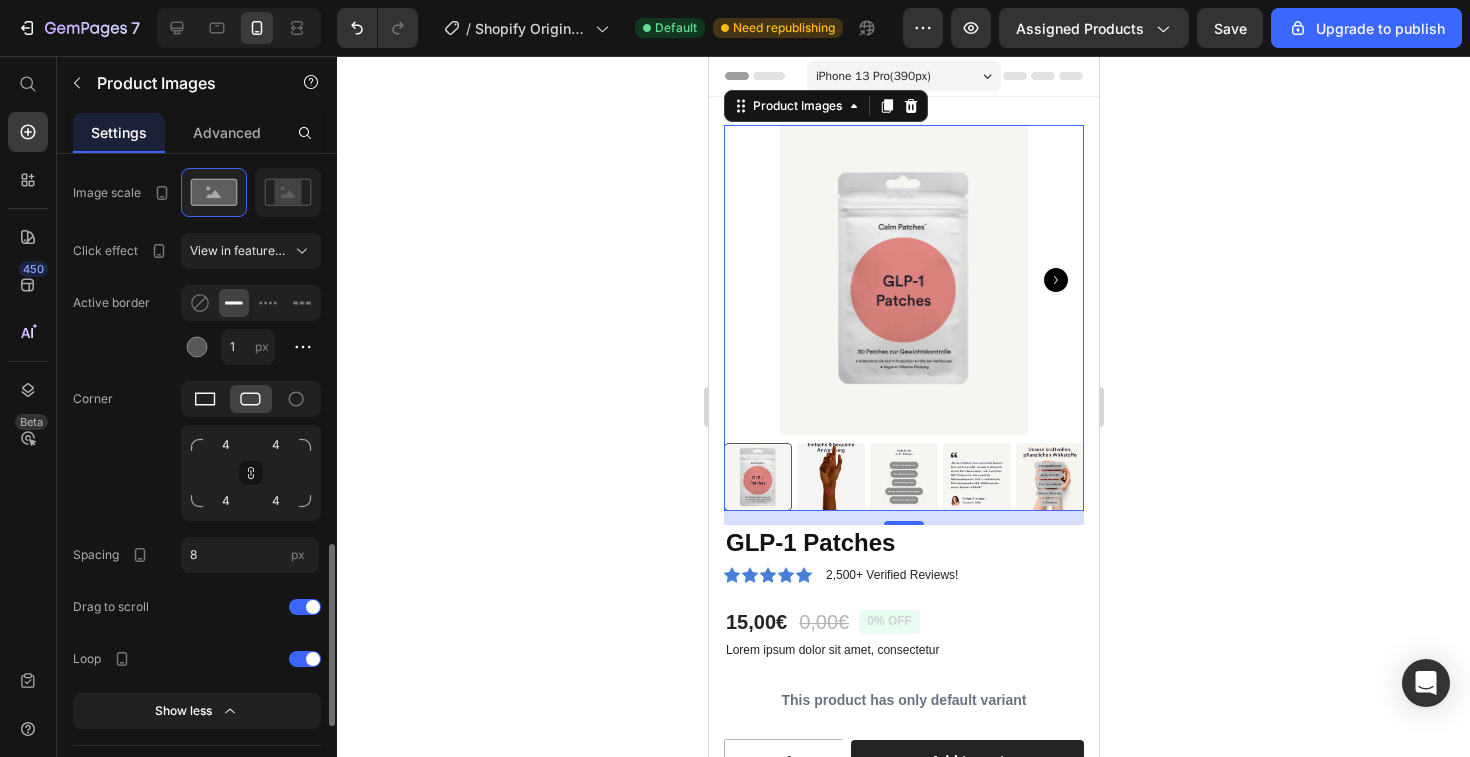 click 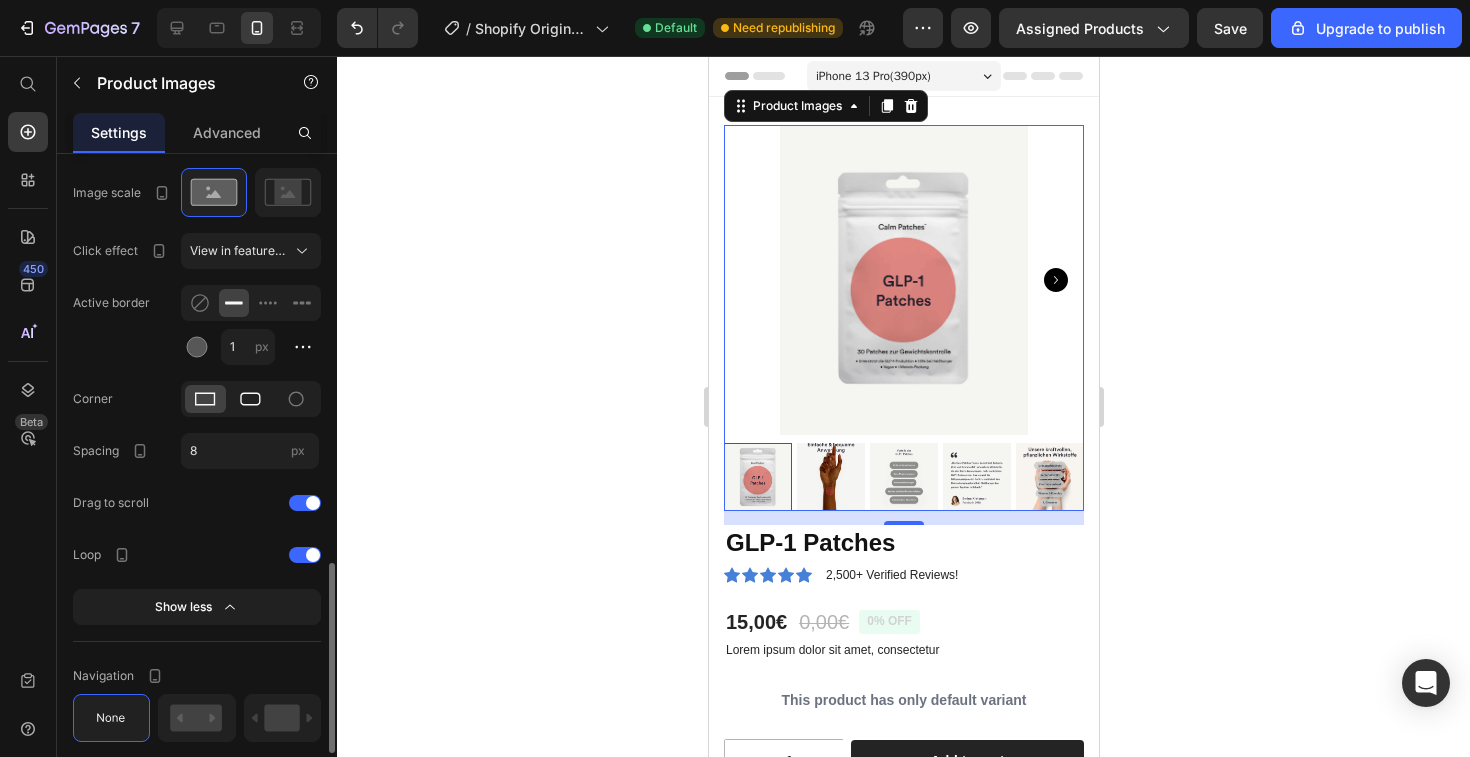 click 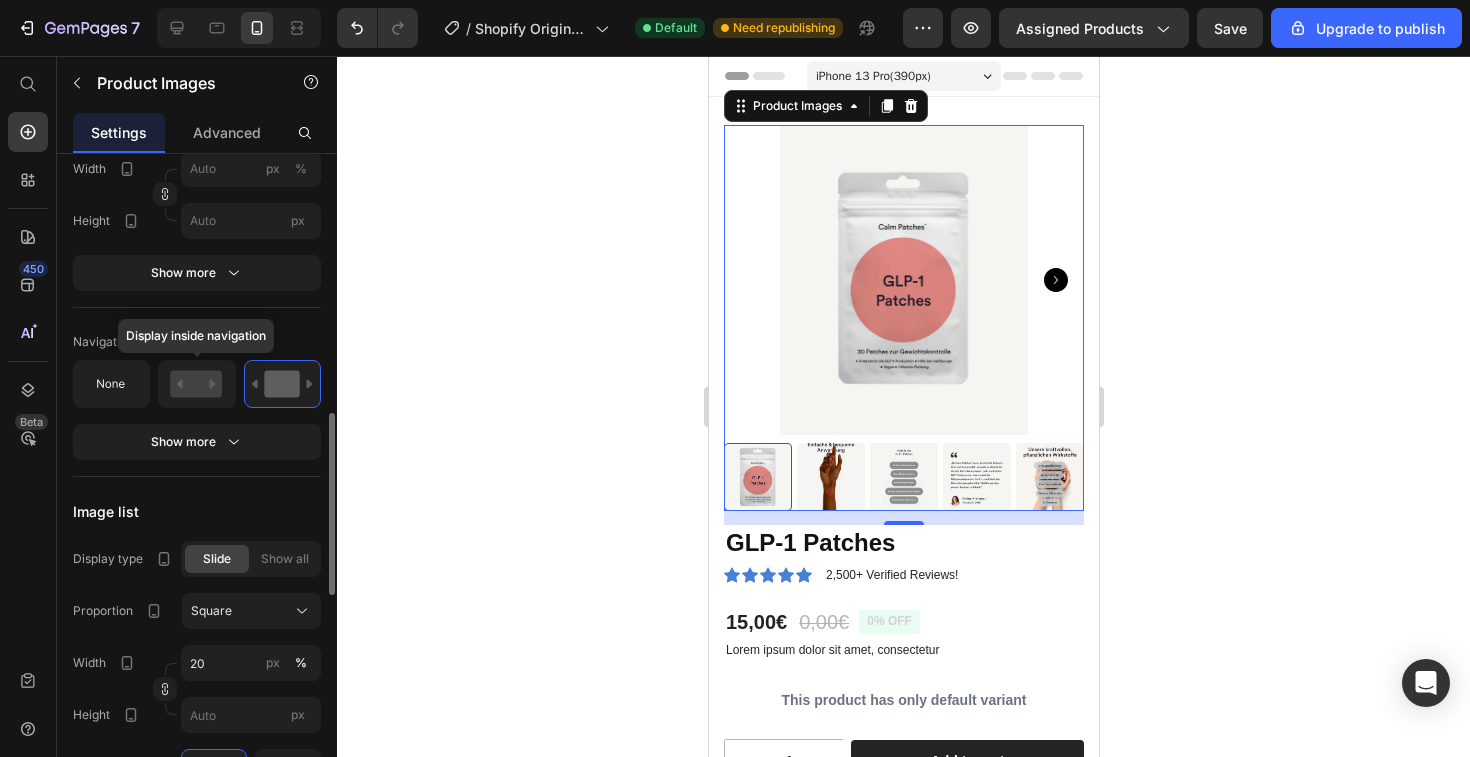 scroll, scrollTop: 808, scrollLeft: 0, axis: vertical 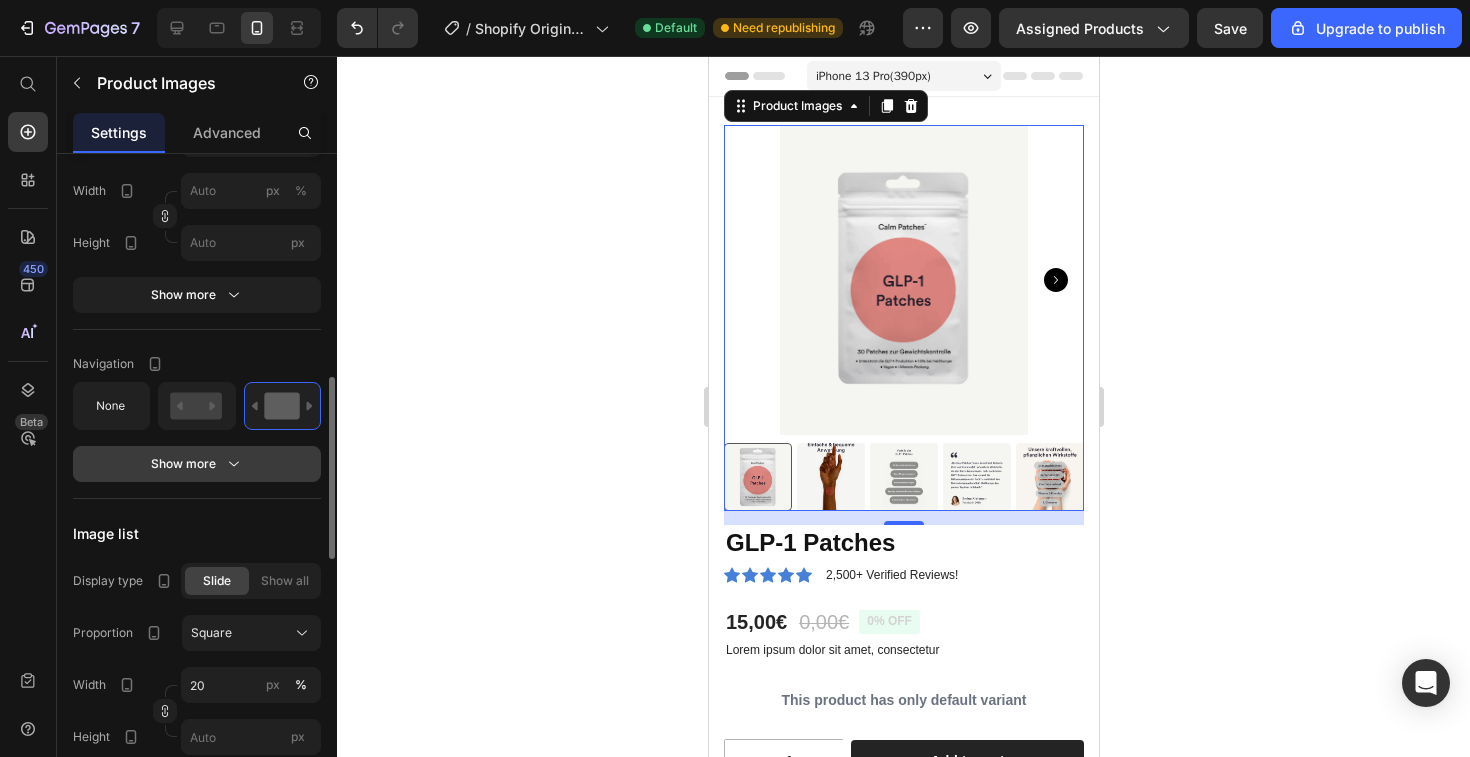 click on "Show more" at bounding box center [197, 464] 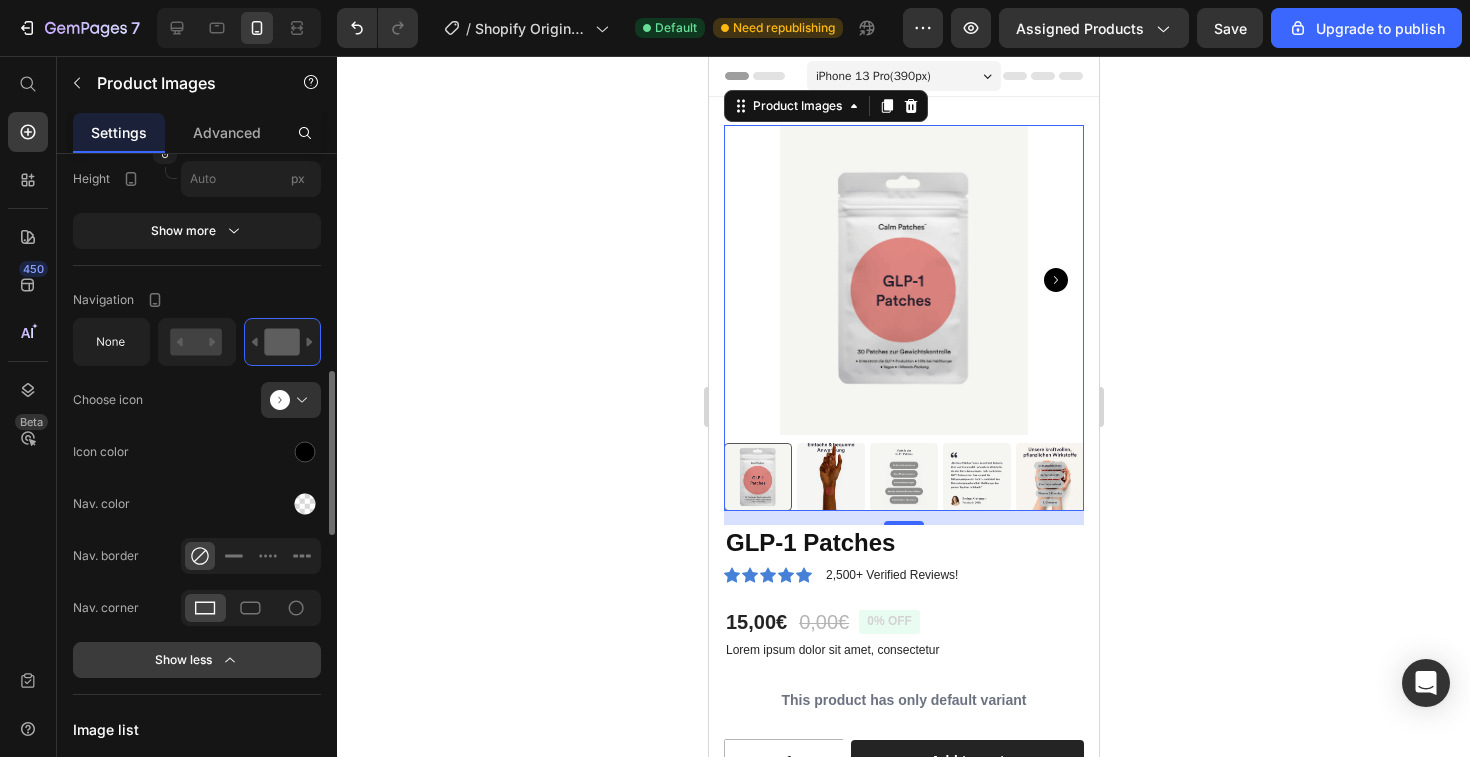 scroll, scrollTop: 977, scrollLeft: 0, axis: vertical 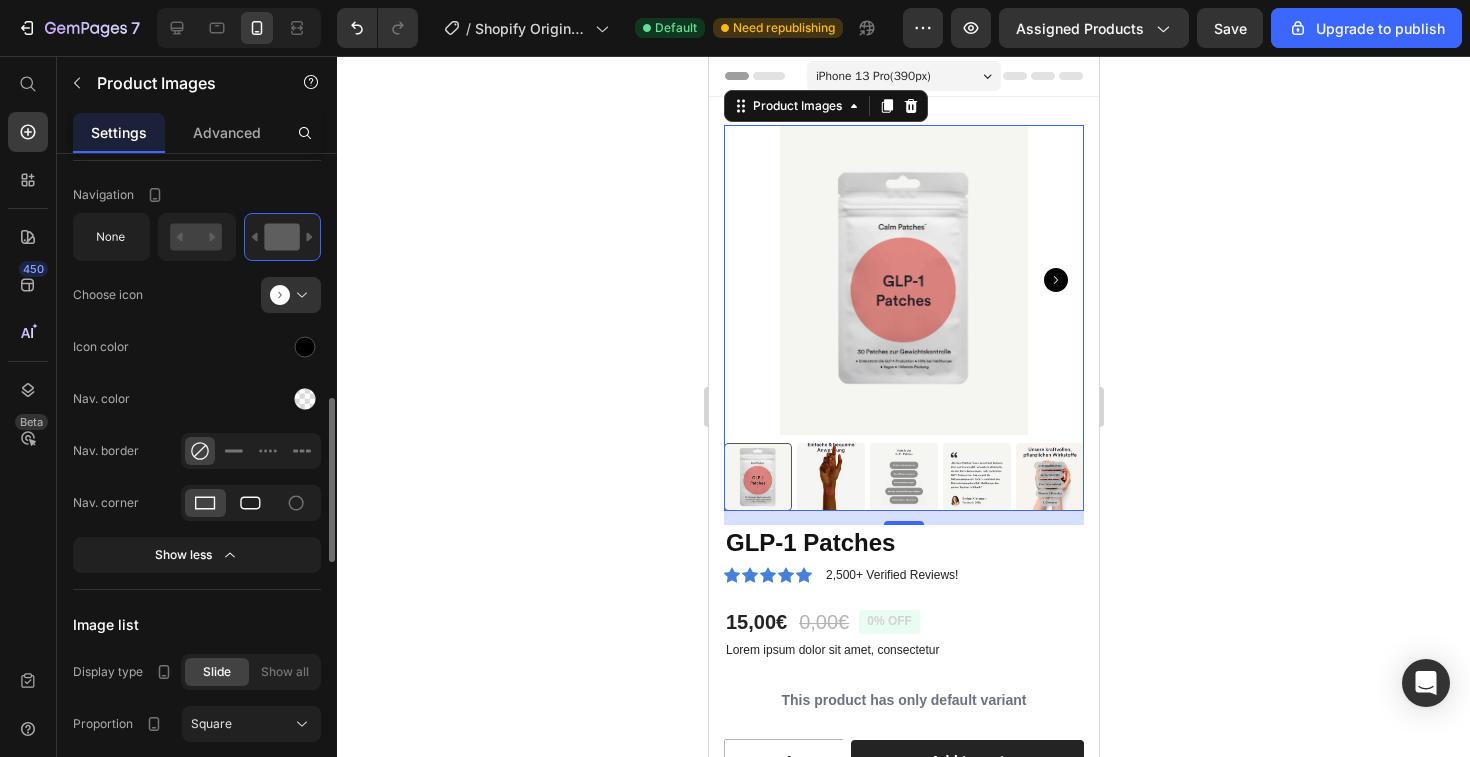 click 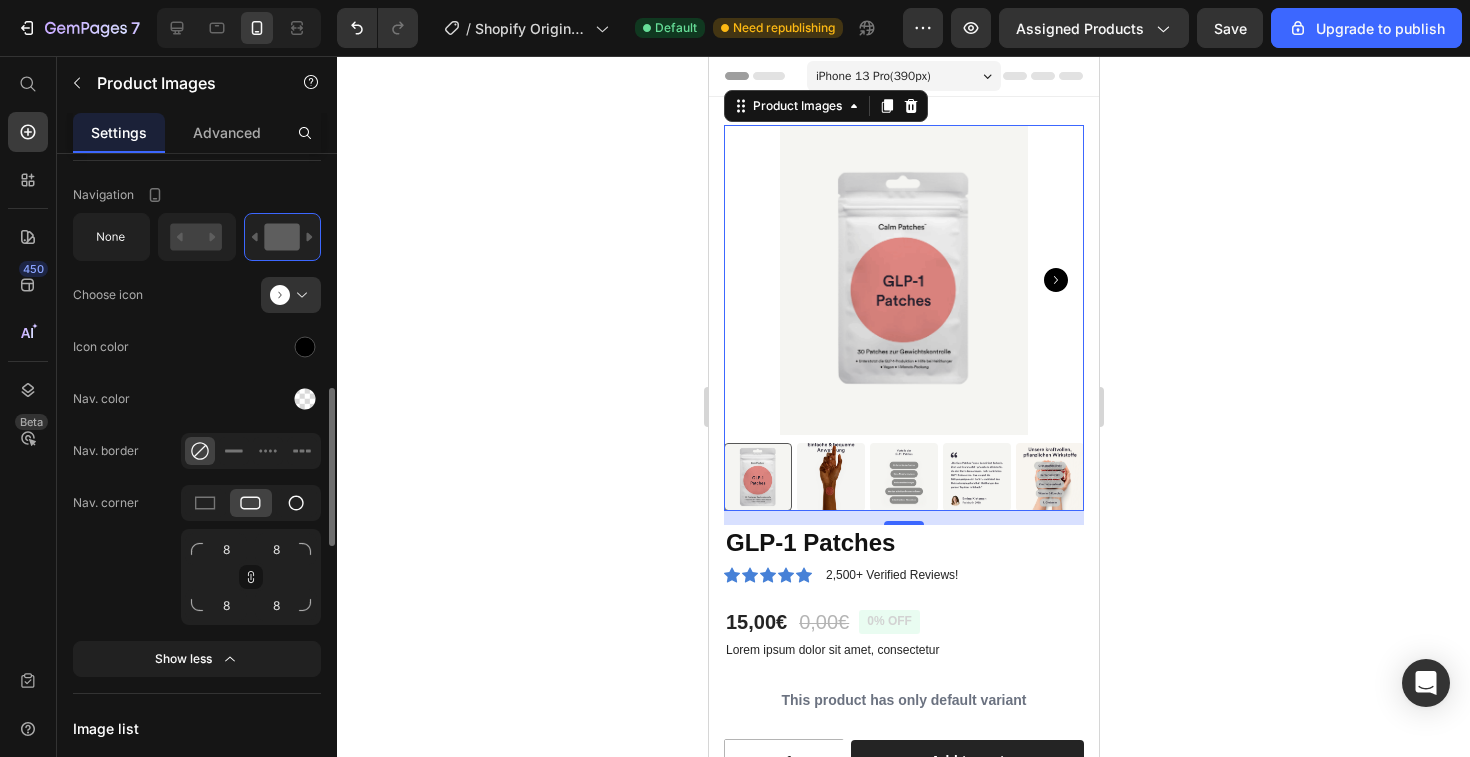 click 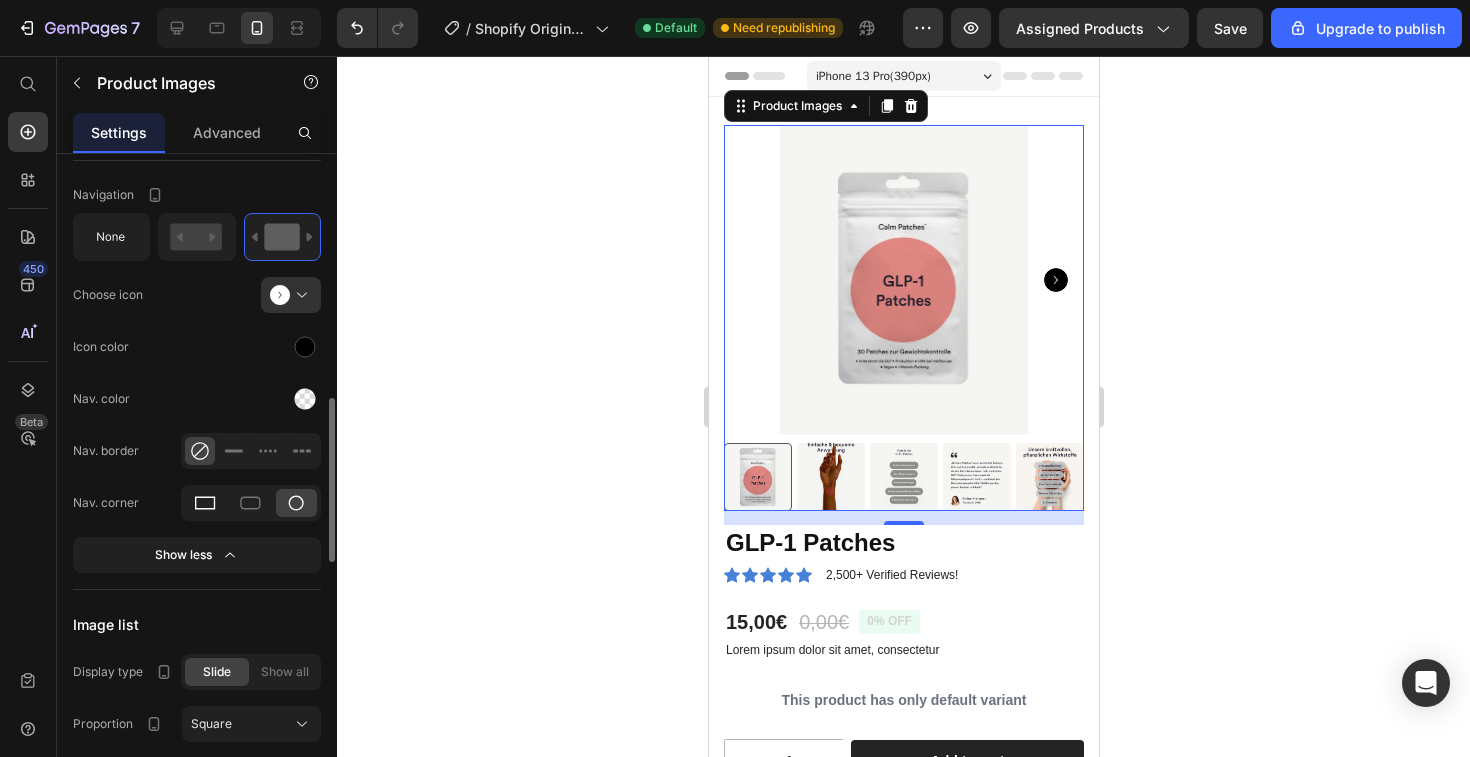 click 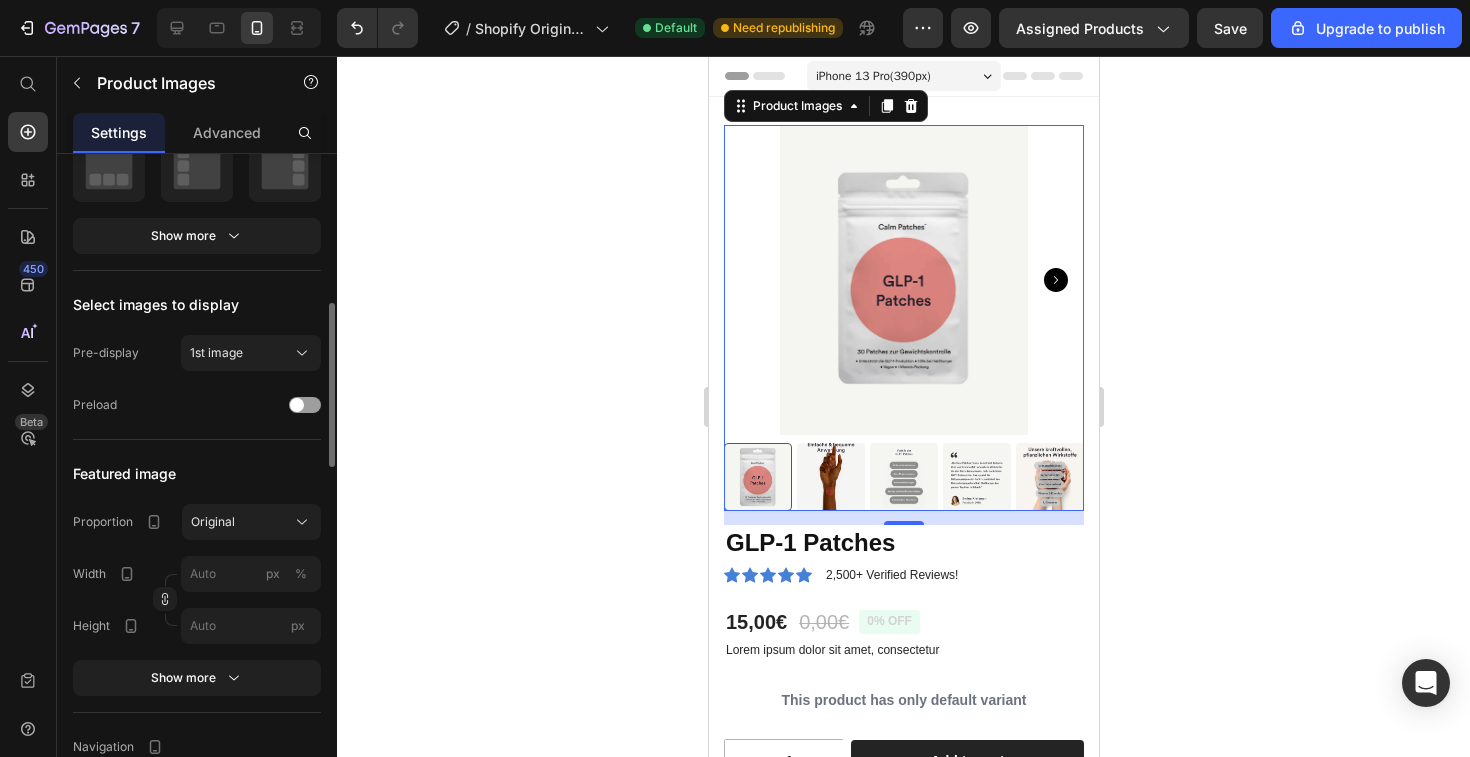 scroll, scrollTop: 413, scrollLeft: 0, axis: vertical 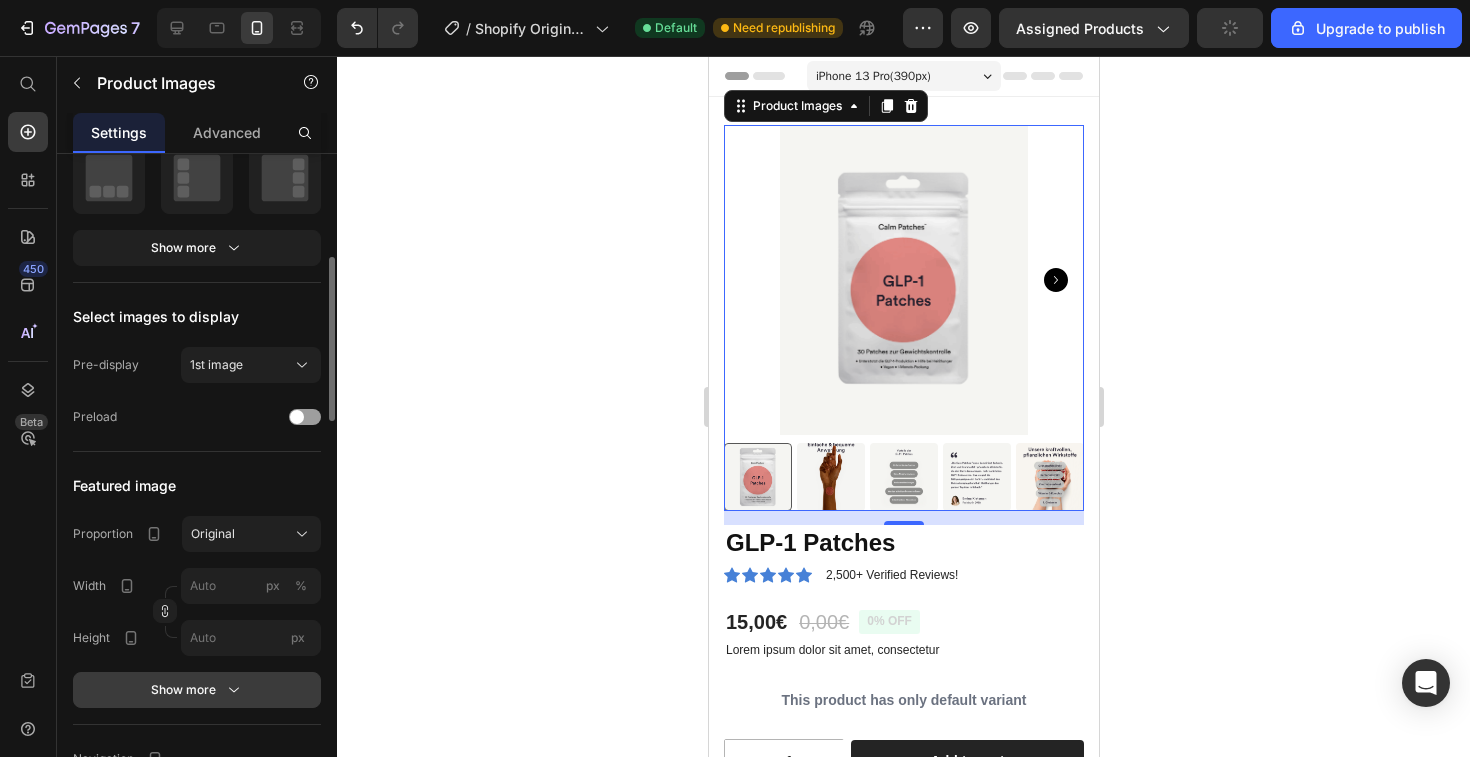 click on "Show more" at bounding box center (197, 690) 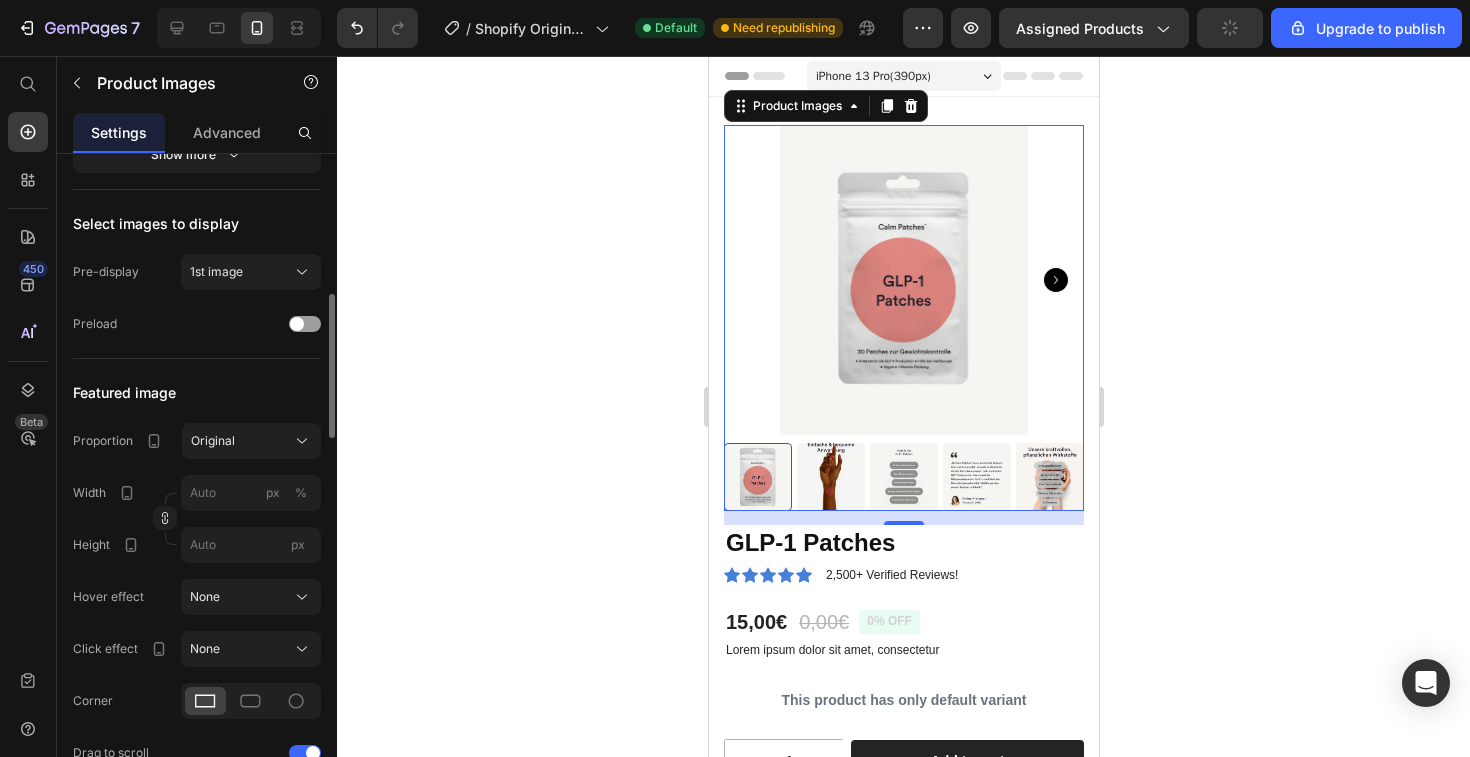 scroll, scrollTop: 644, scrollLeft: 0, axis: vertical 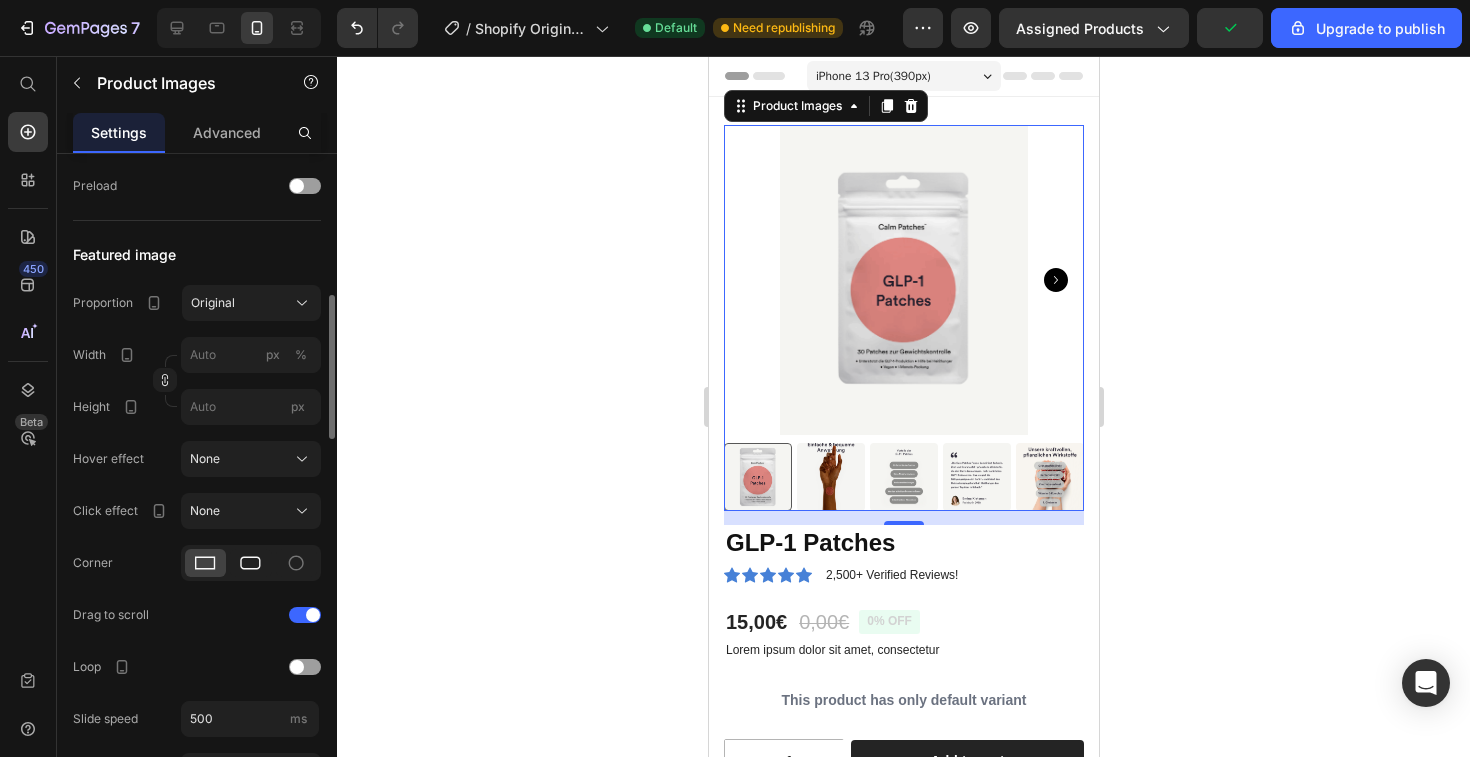 click 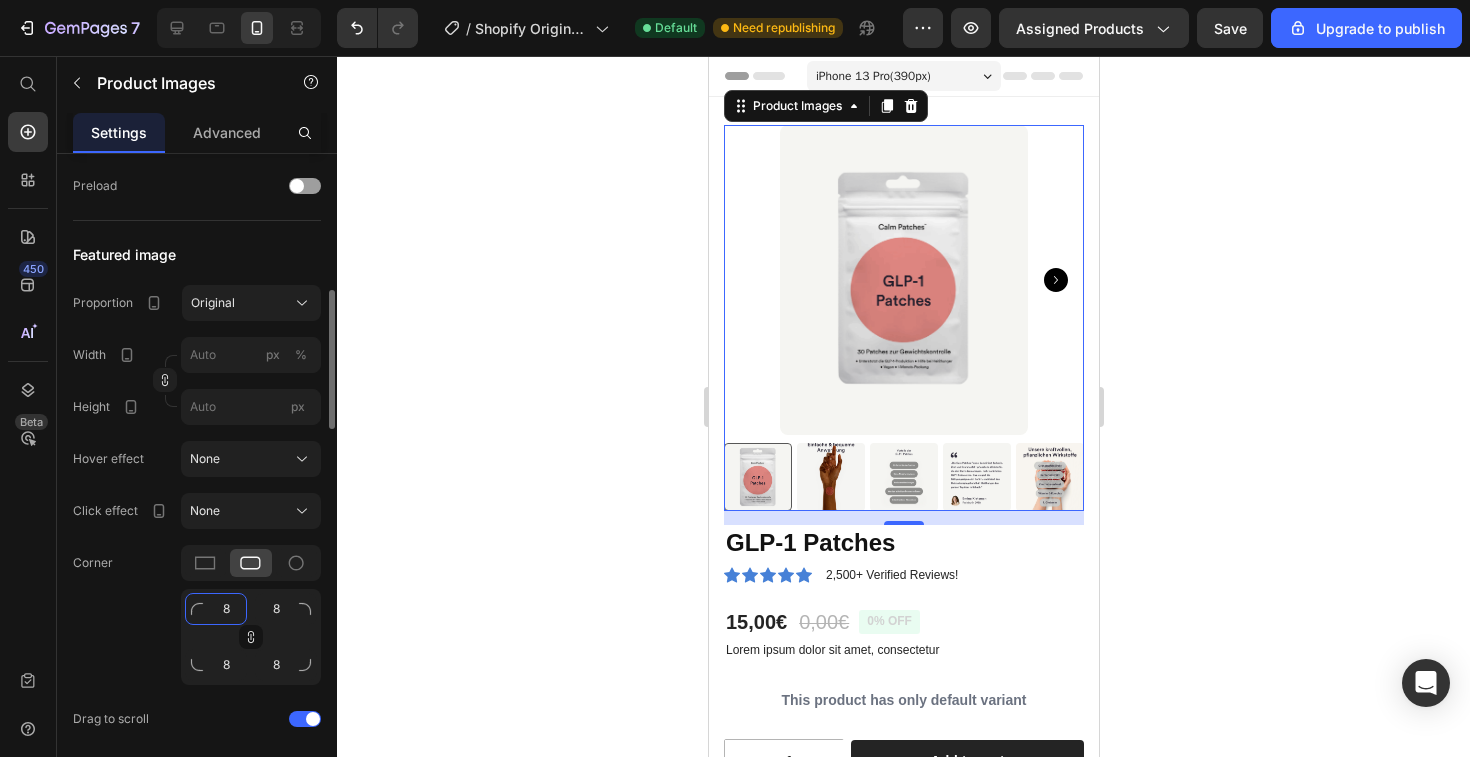 click on "8" 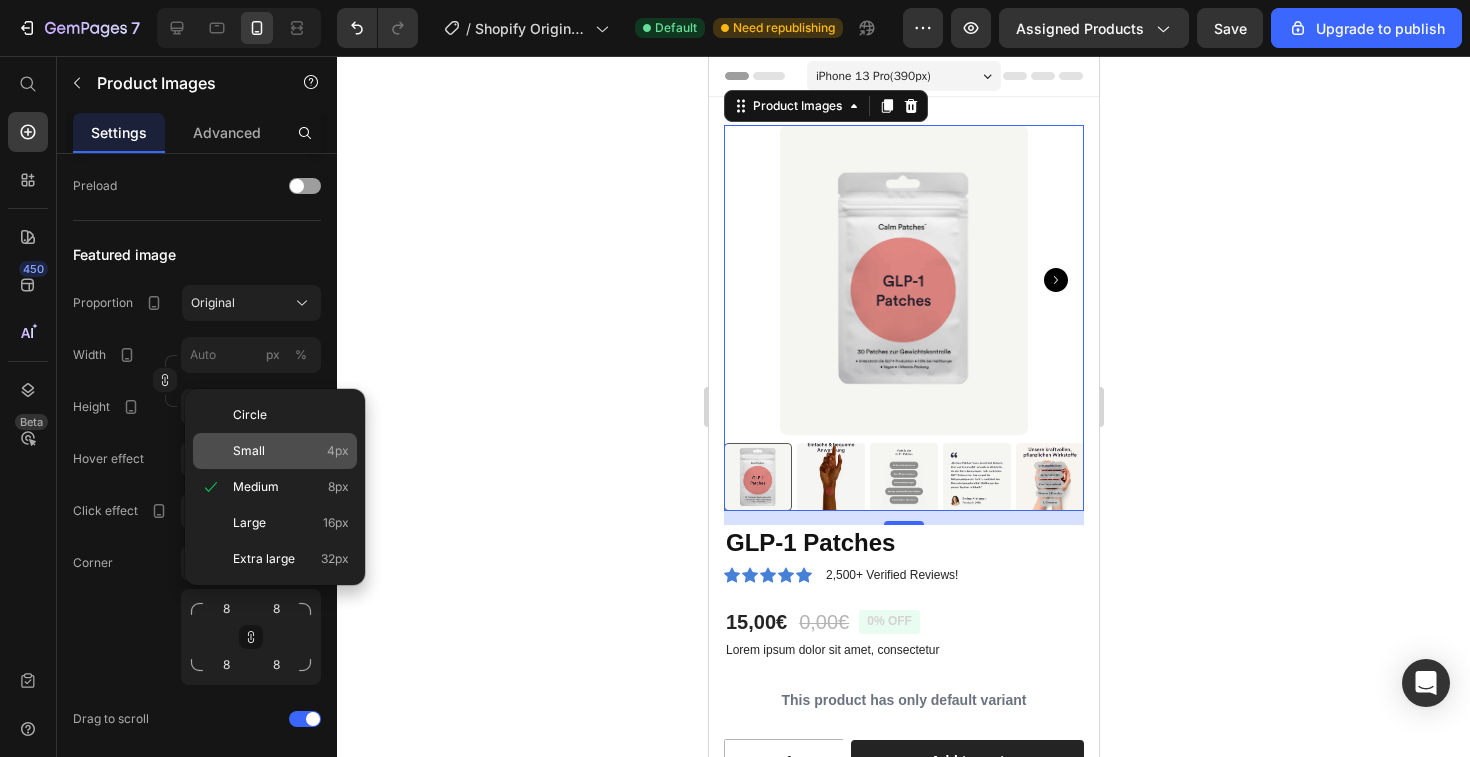 click on "Small 4px" 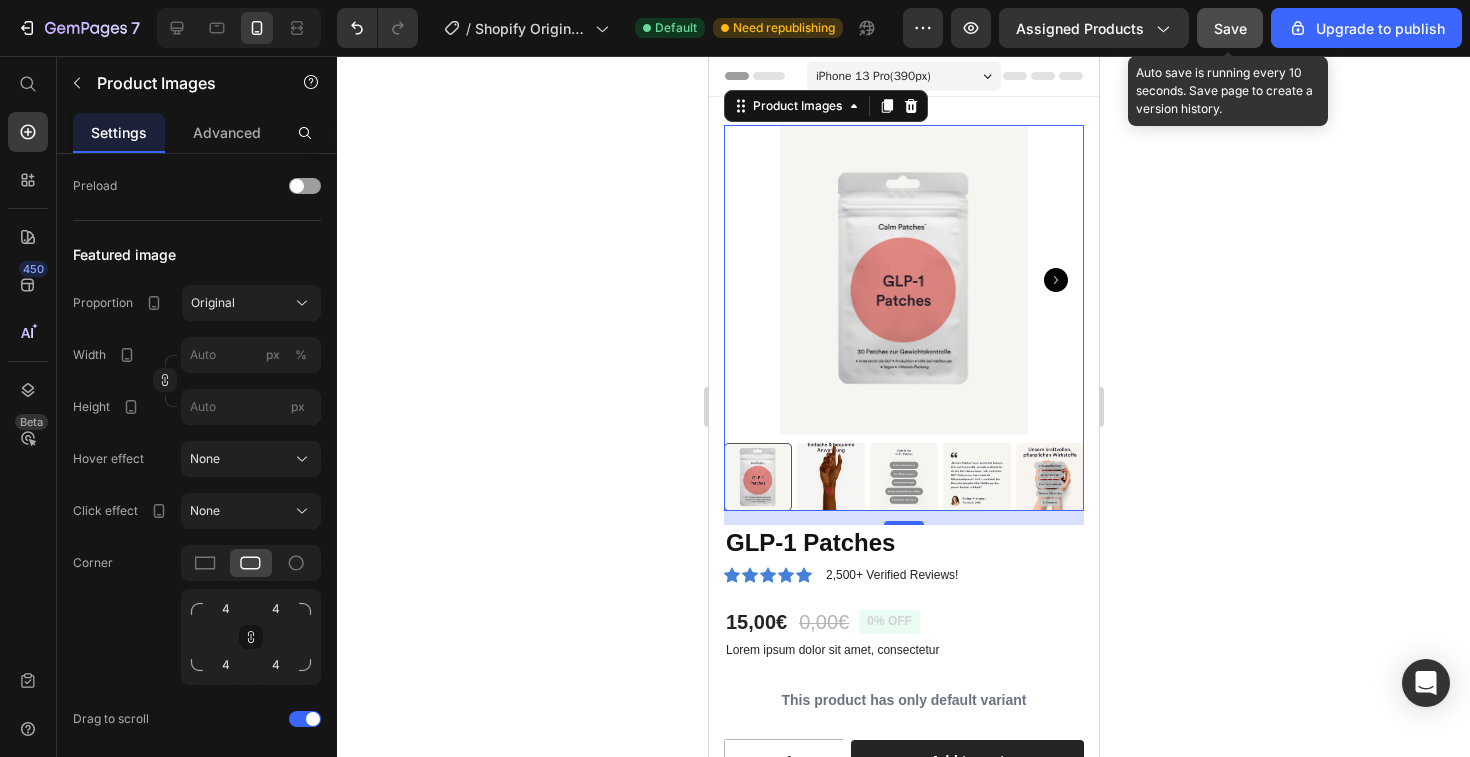 click on "Save" at bounding box center [1230, 28] 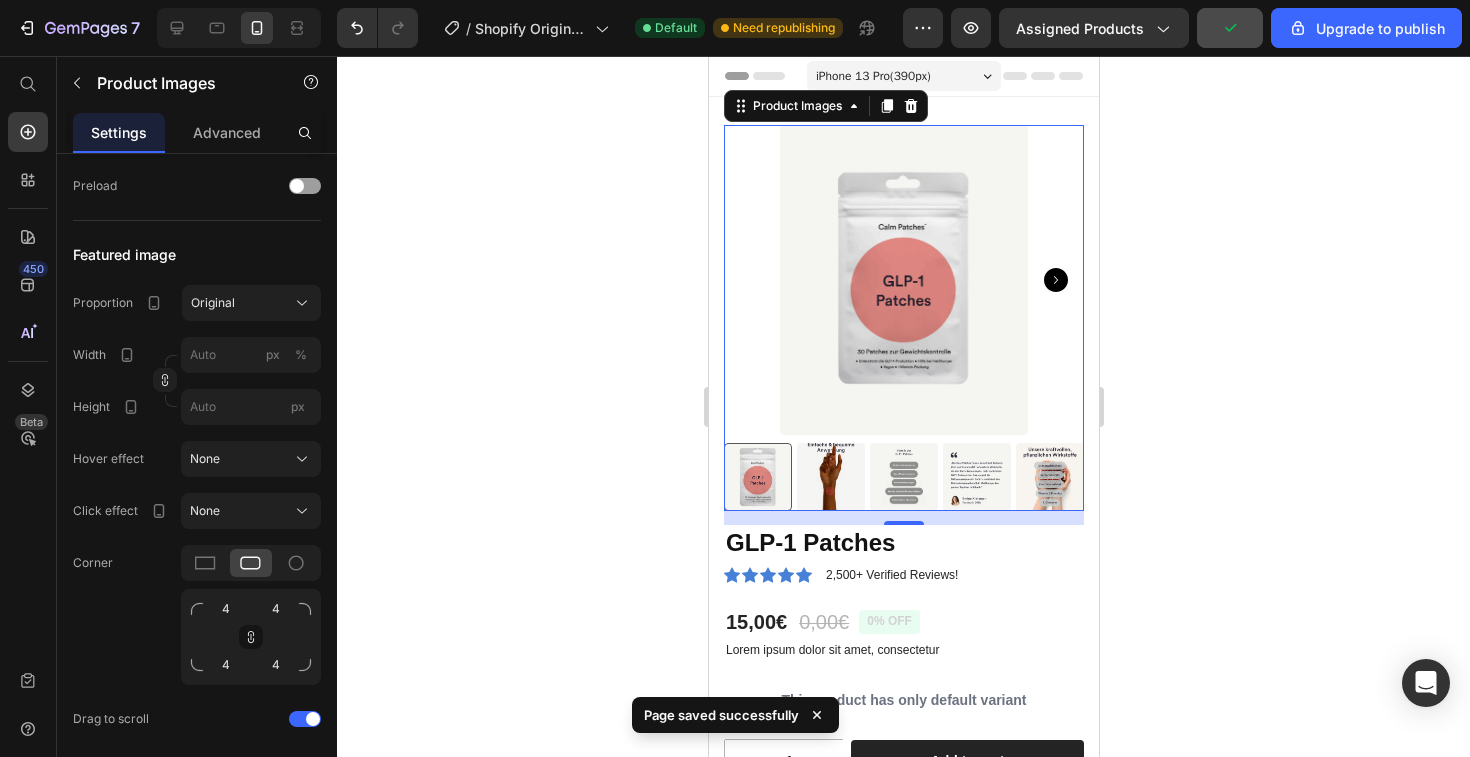 click at bounding box center (903, 280) 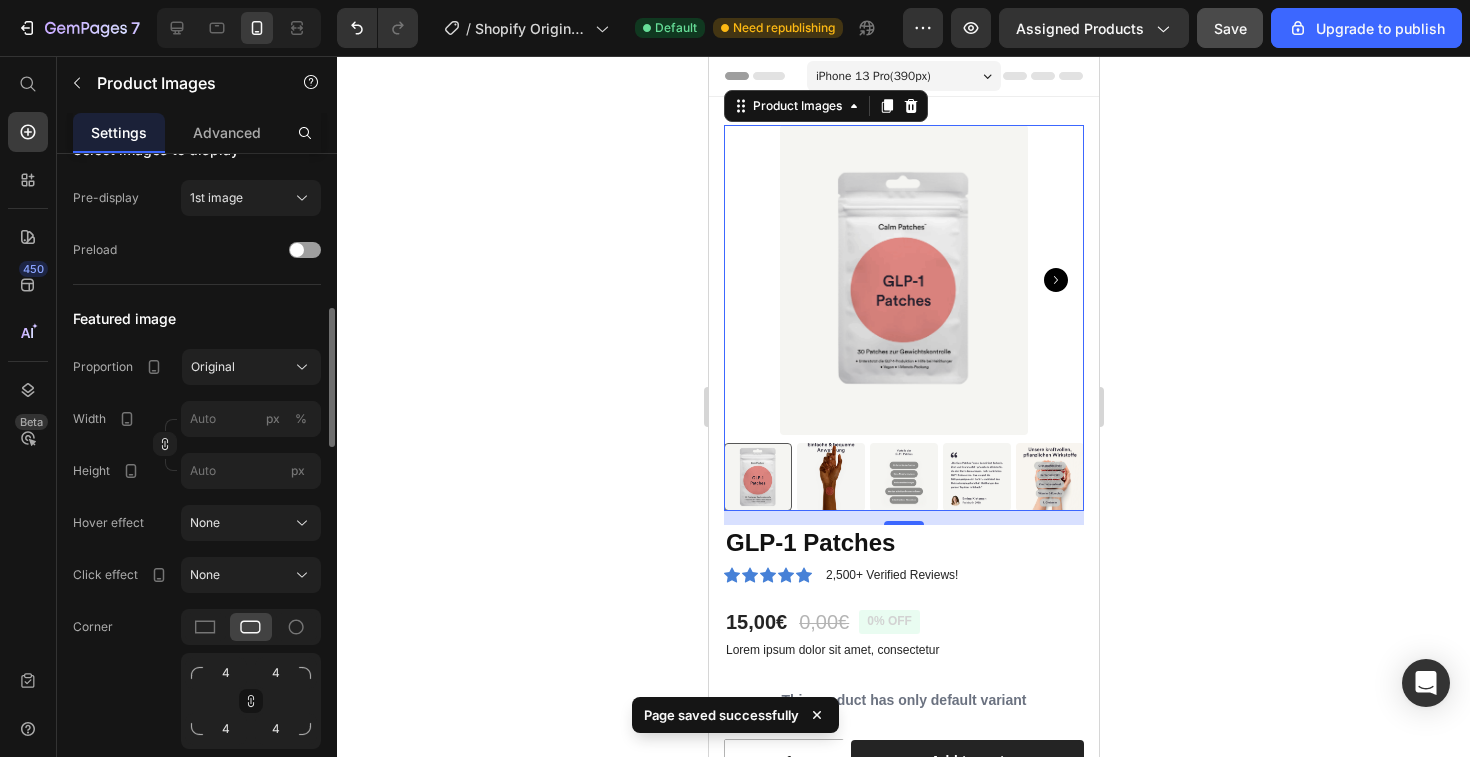scroll, scrollTop: 561, scrollLeft: 0, axis: vertical 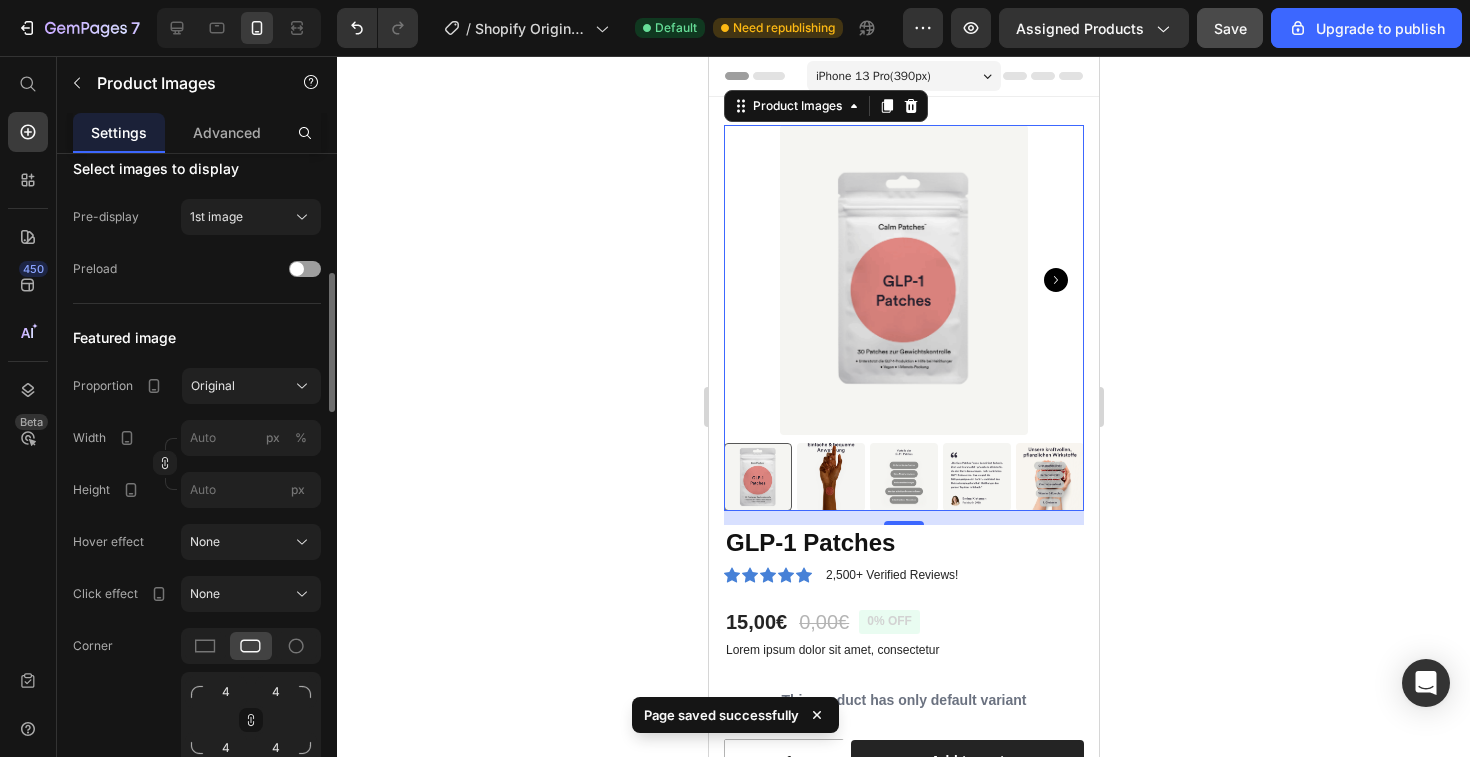 click 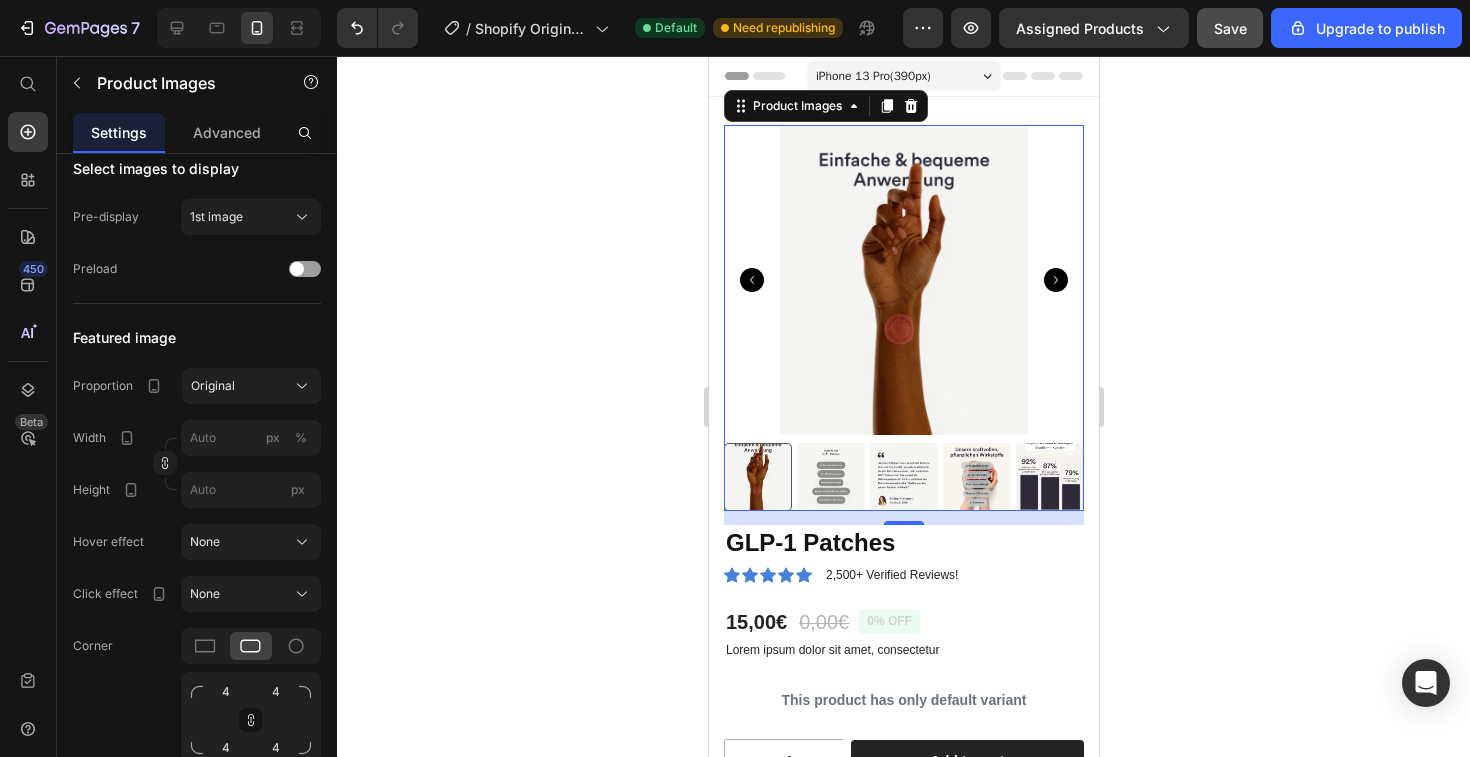 click 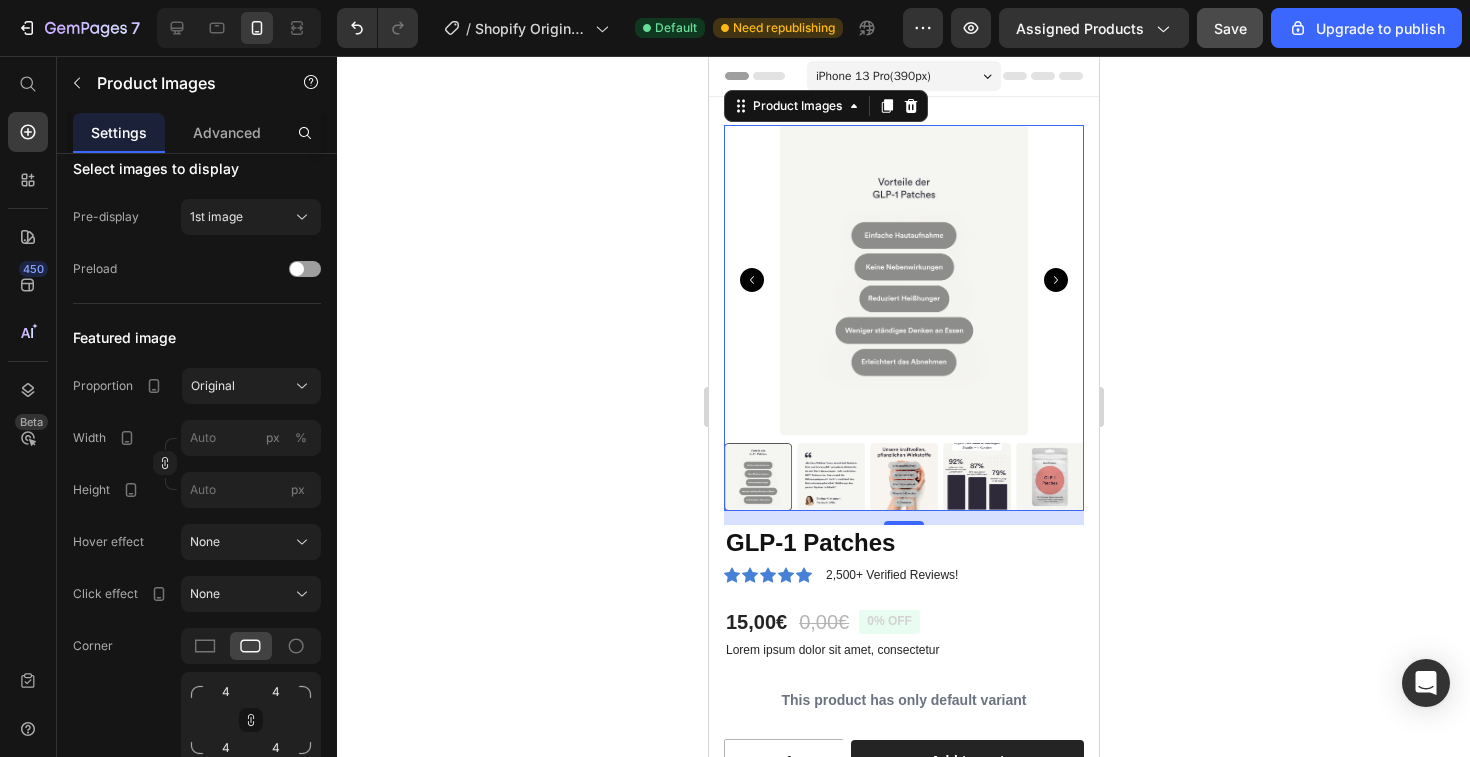 click 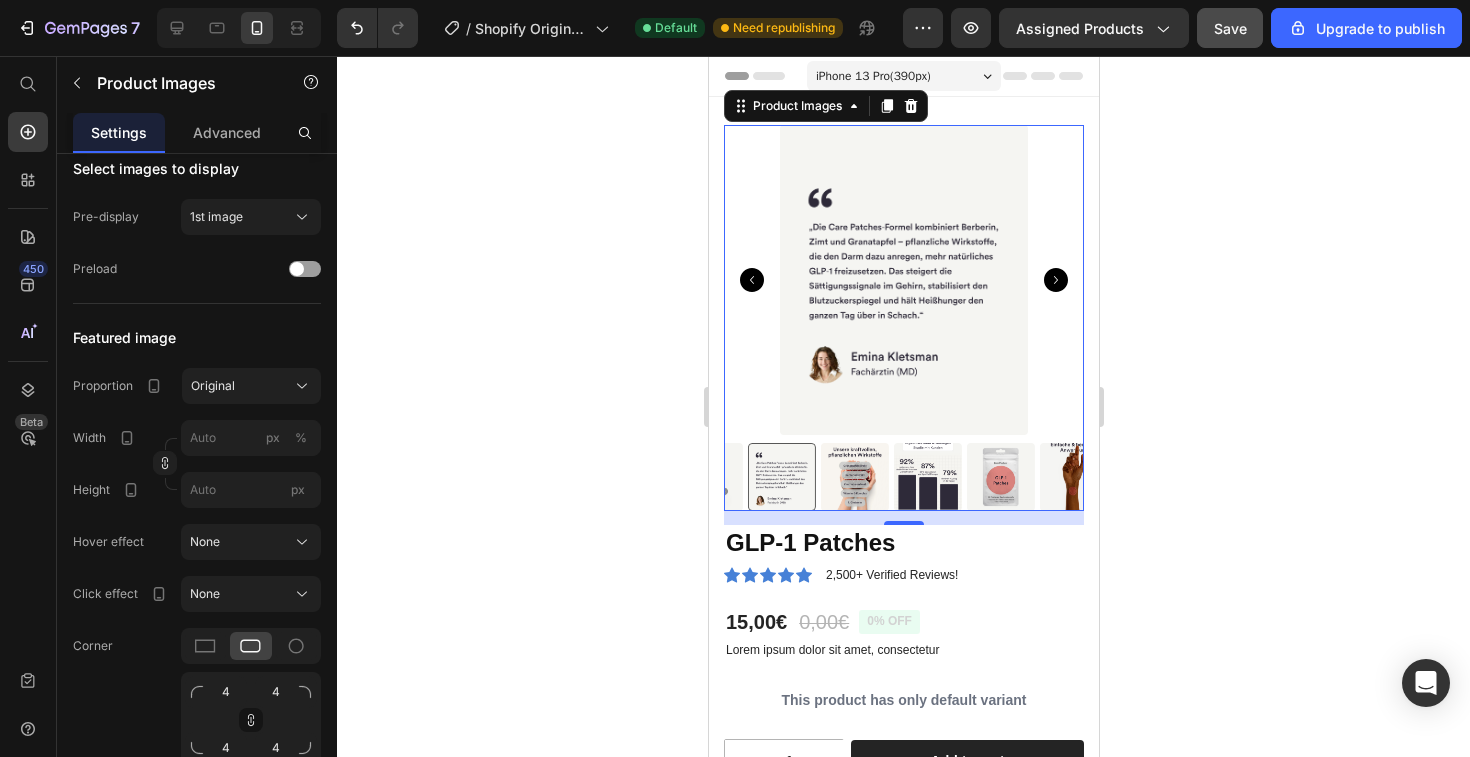 click 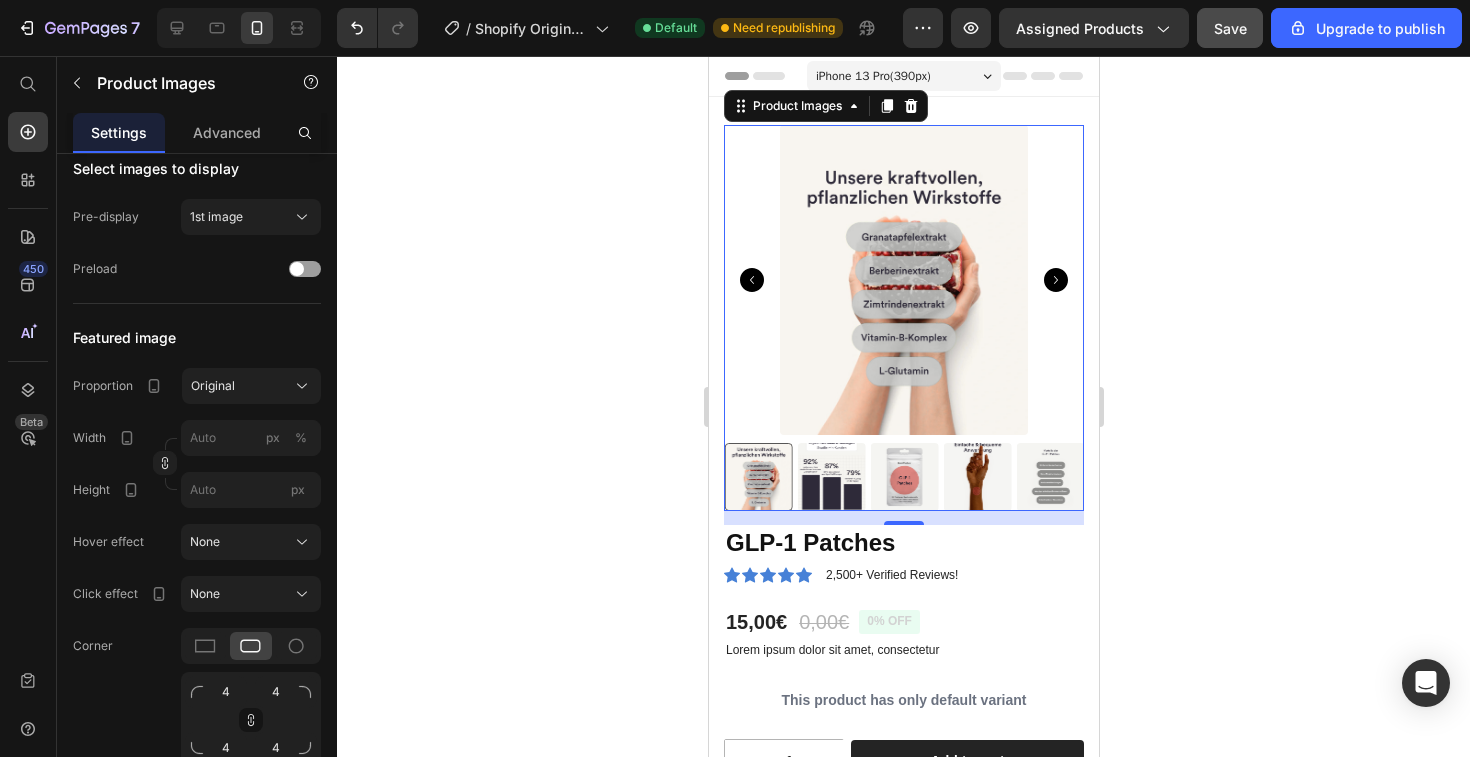 click 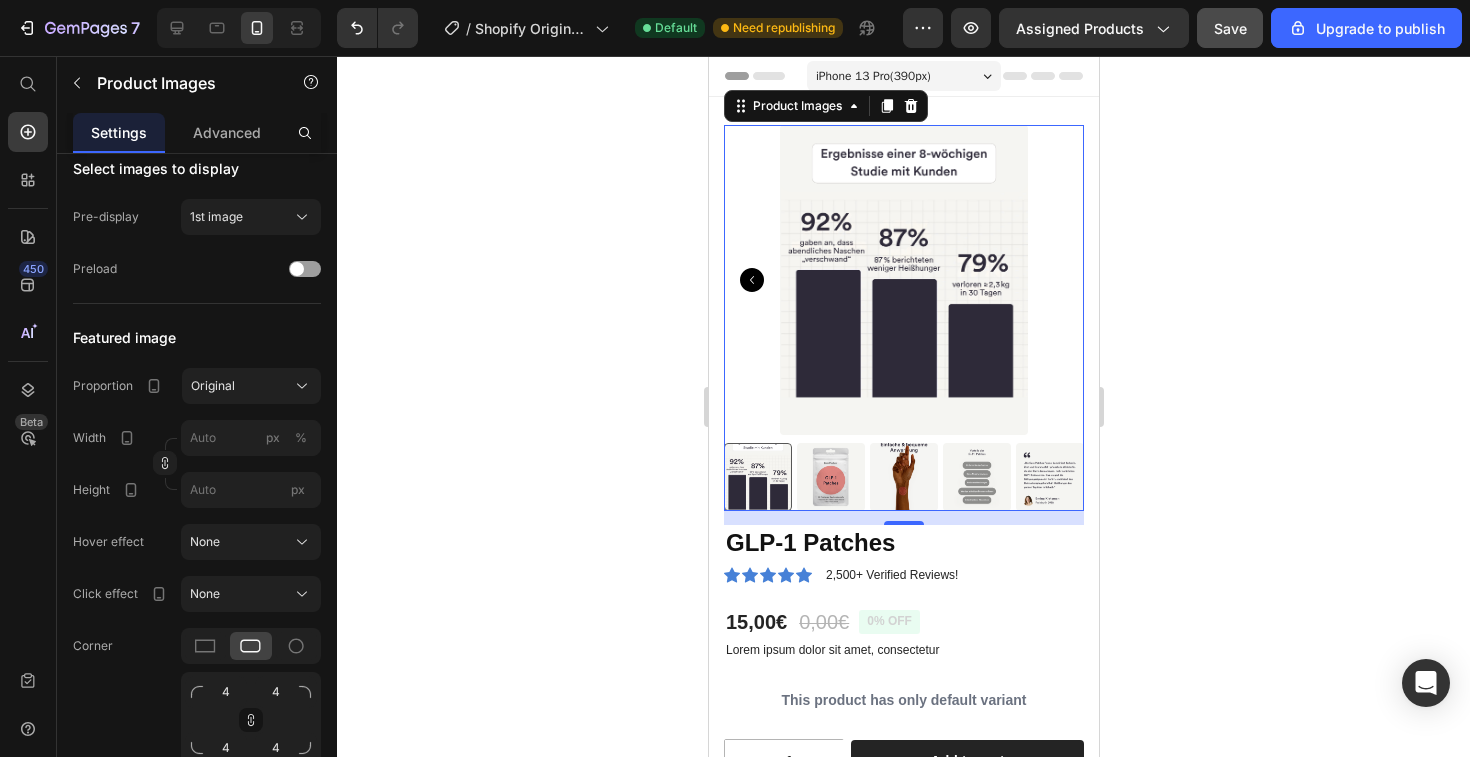 drag, startPoint x: 787, startPoint y: 366, endPoint x: 898, endPoint y: 387, distance: 112.969025 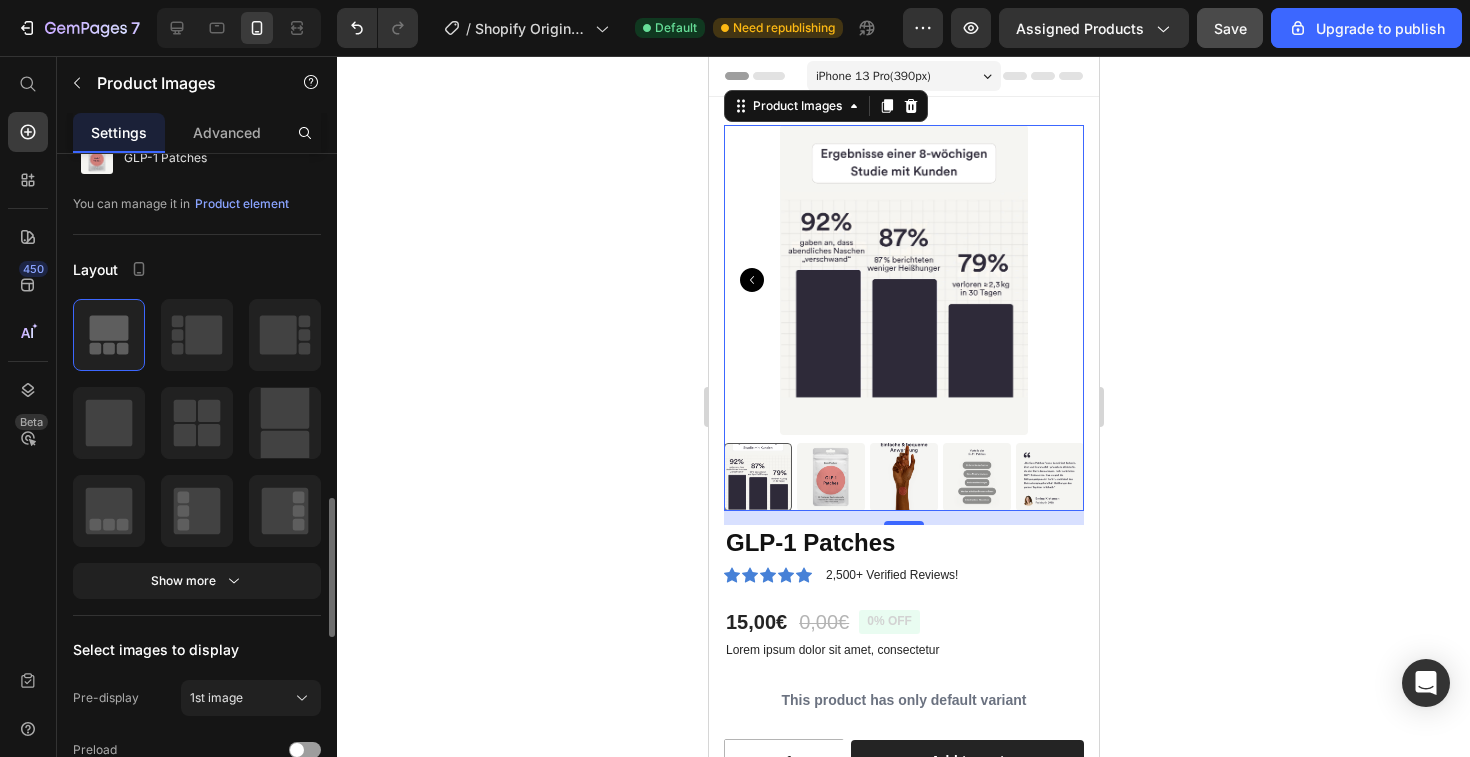 scroll, scrollTop: 0, scrollLeft: 0, axis: both 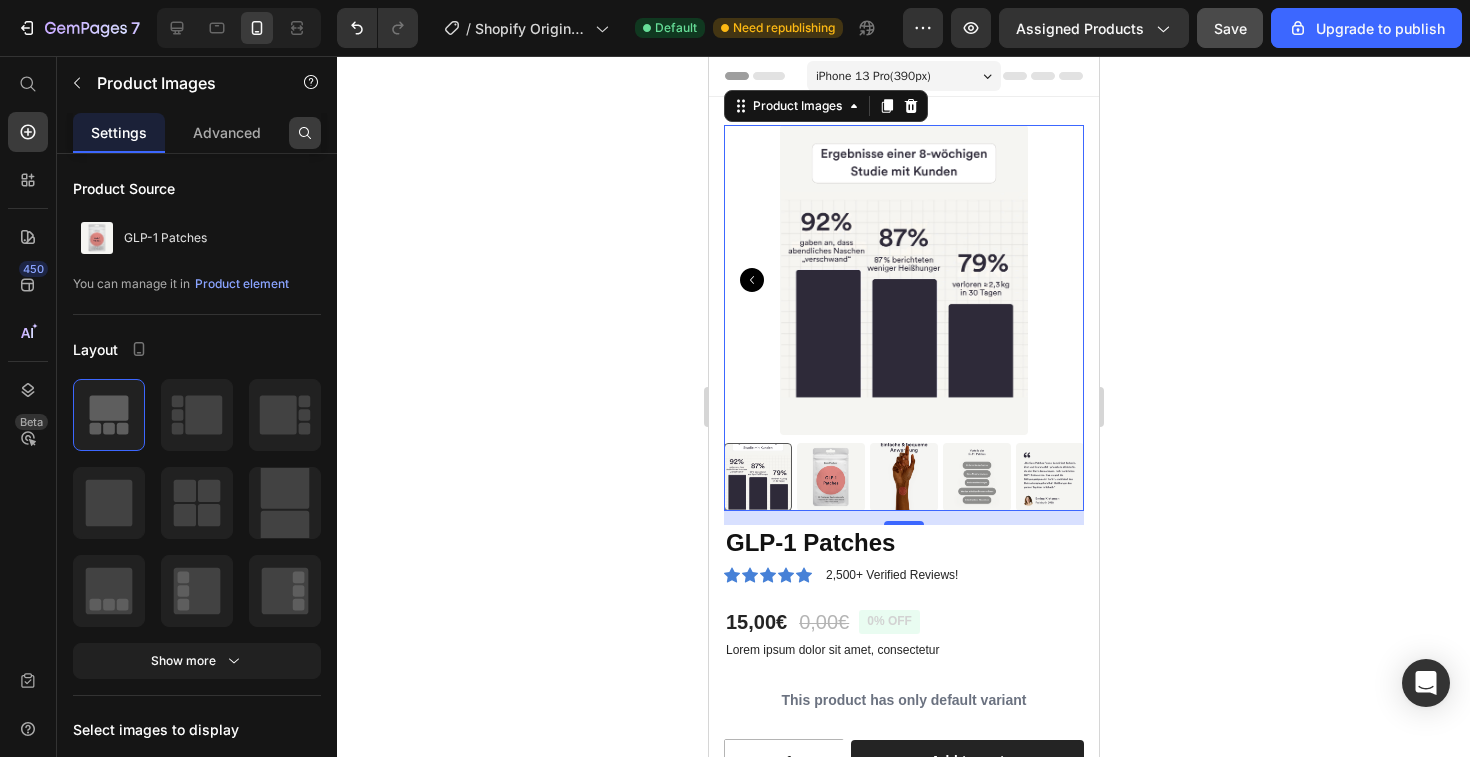 click at bounding box center (305, 133) 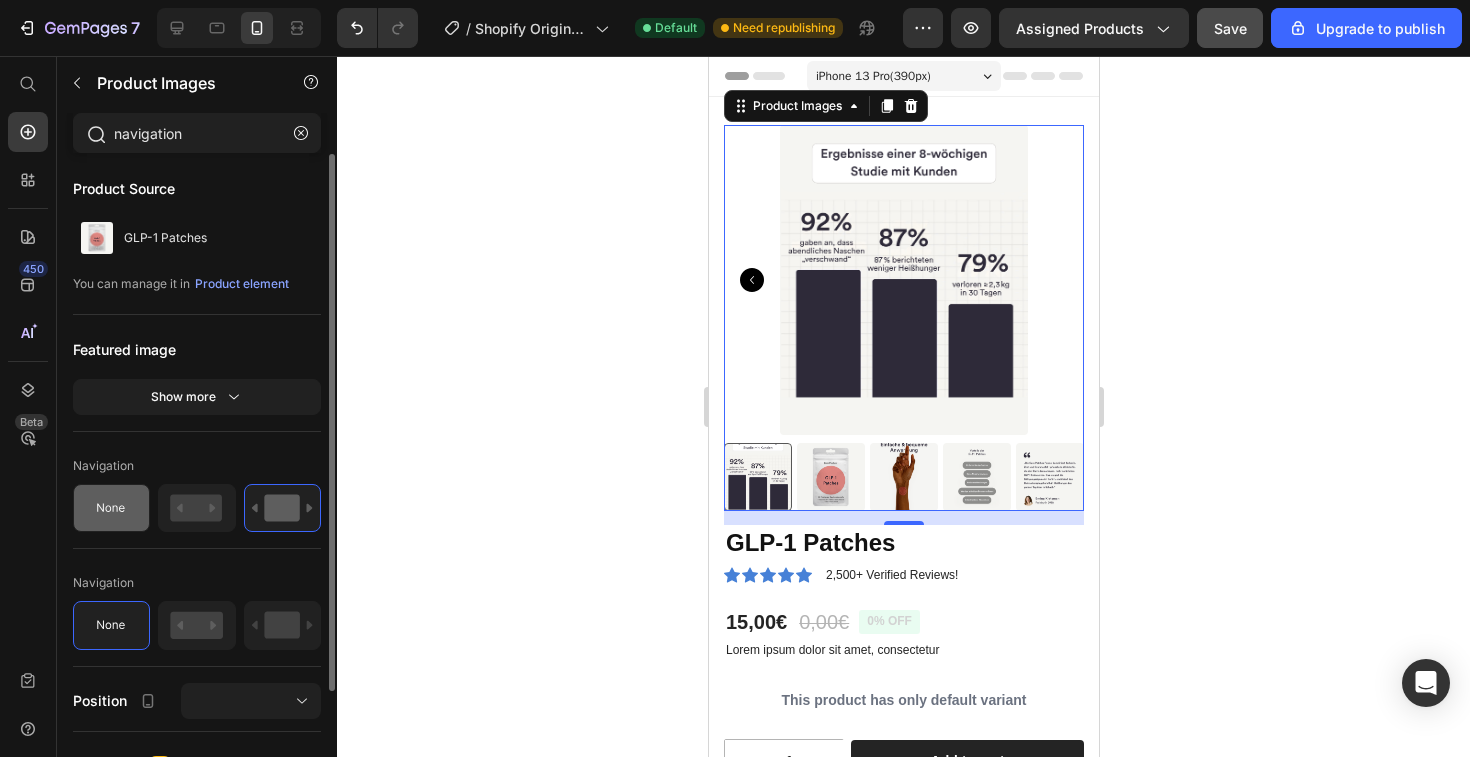 type on "navigation" 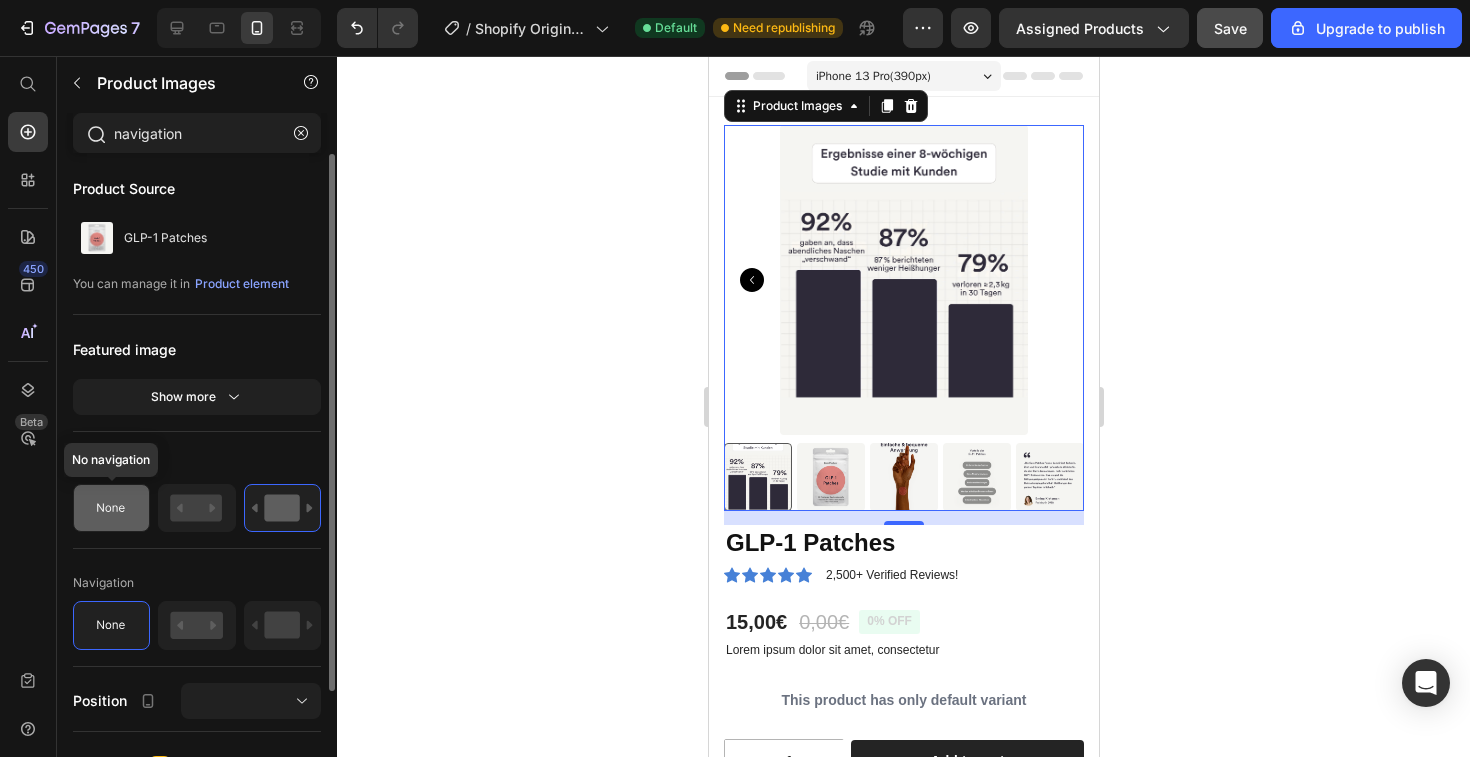 click 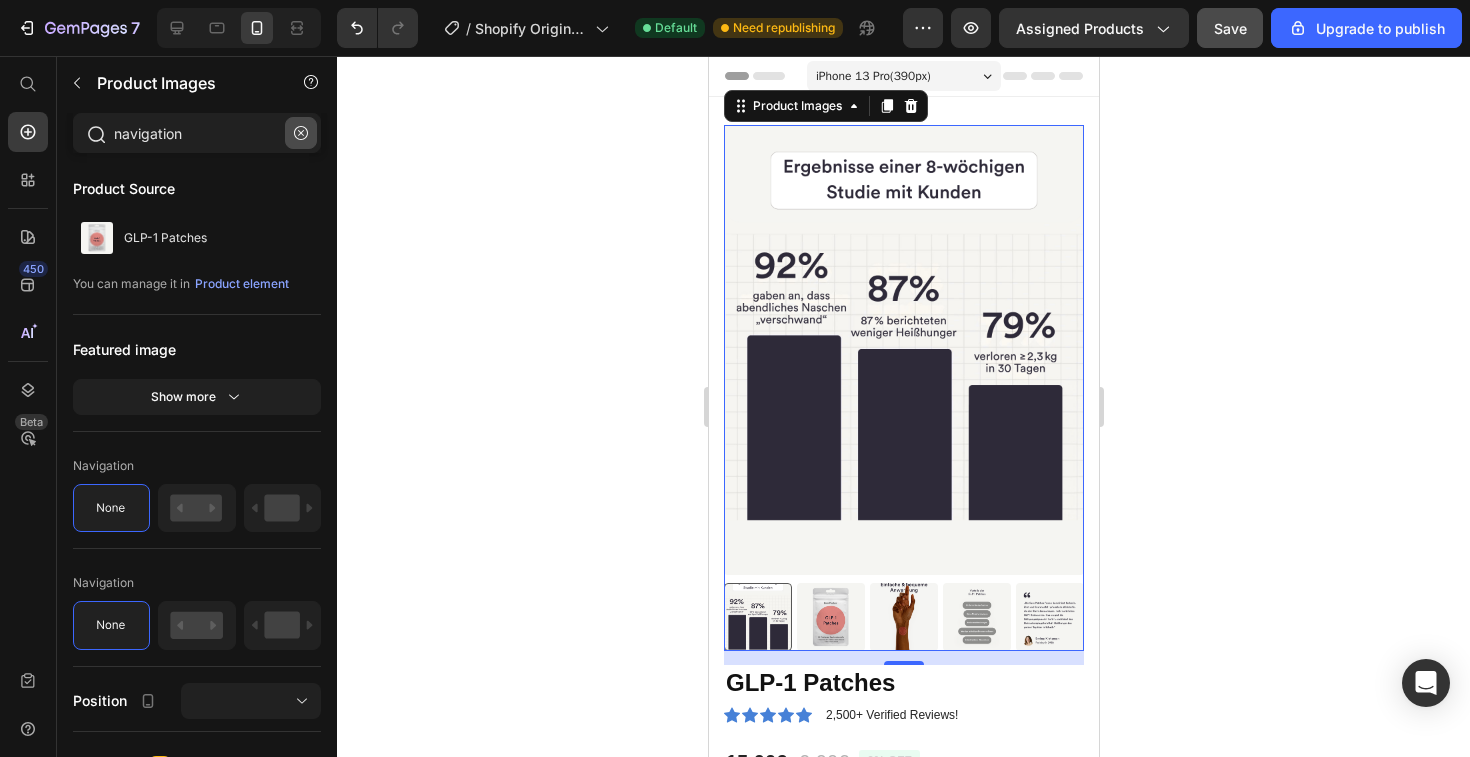 click at bounding box center (301, 133) 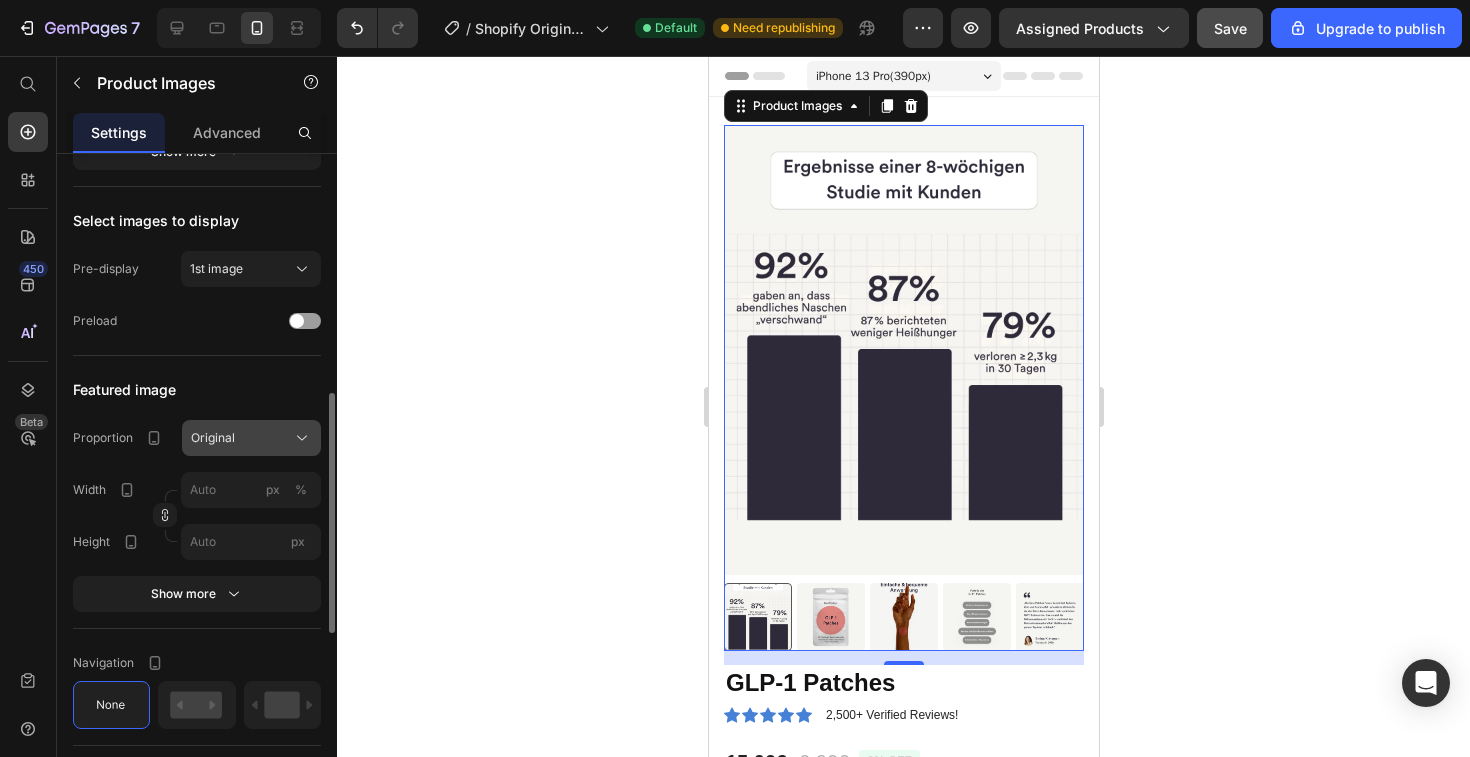 scroll, scrollTop: 548, scrollLeft: 0, axis: vertical 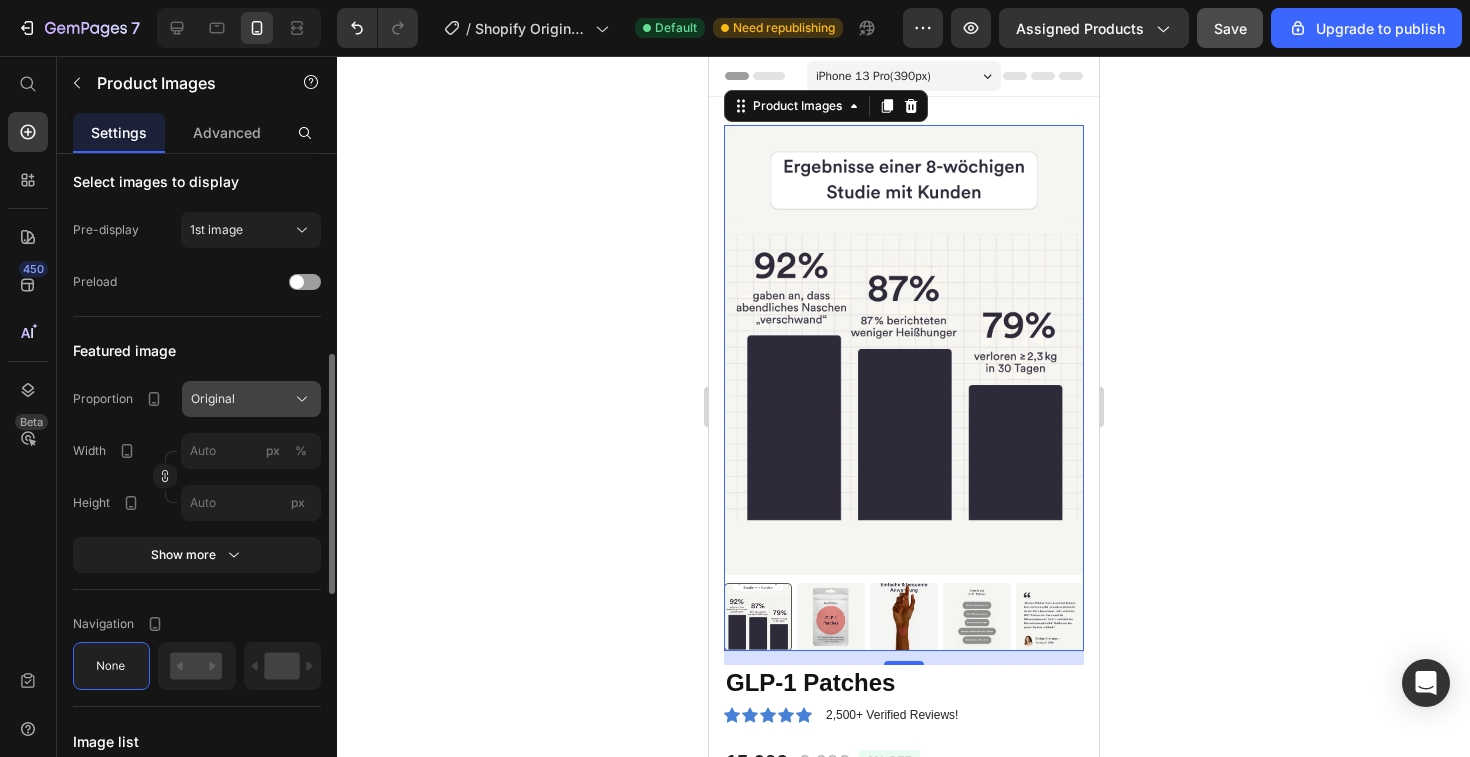click on "Original" at bounding box center (251, 399) 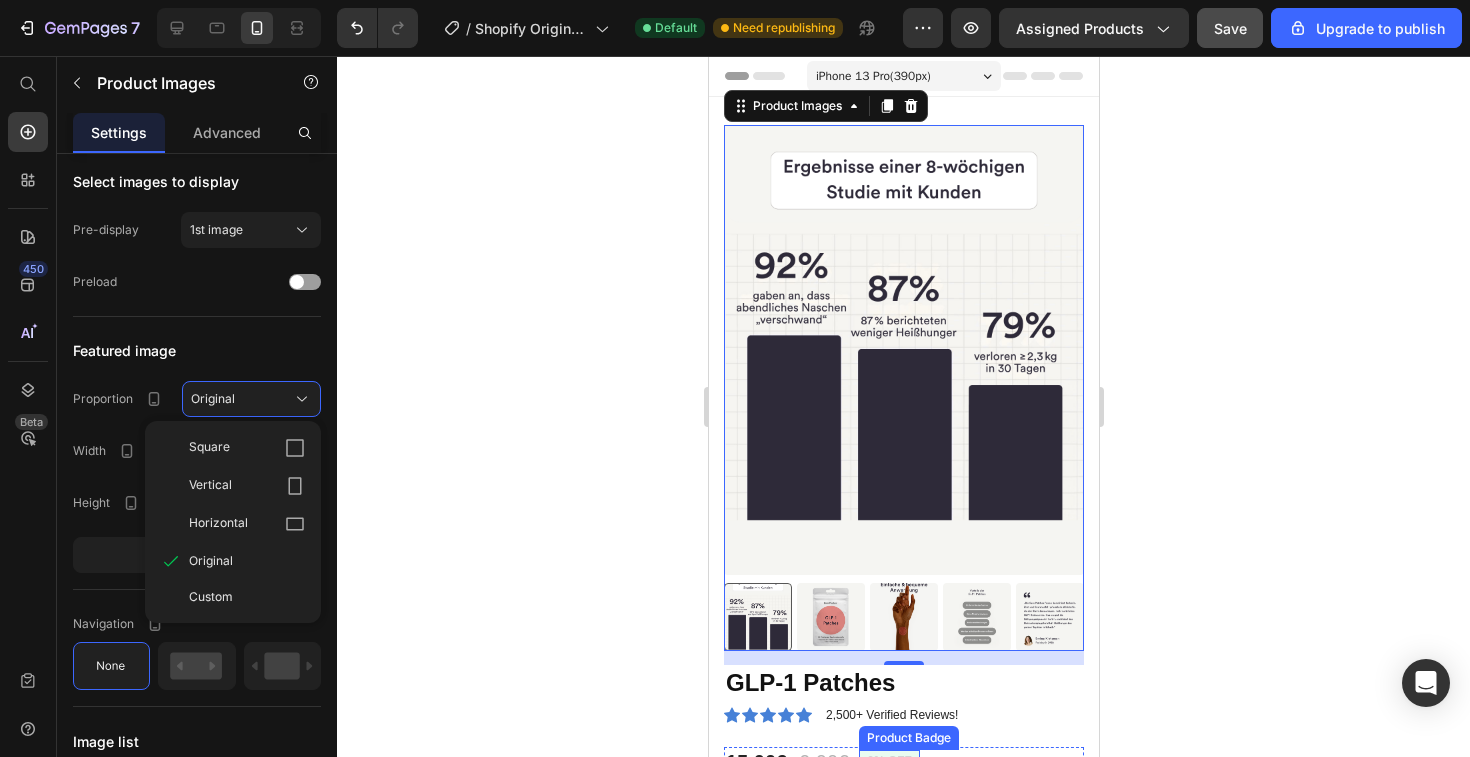 click on "GLP-1 Patches" at bounding box center [903, 682] 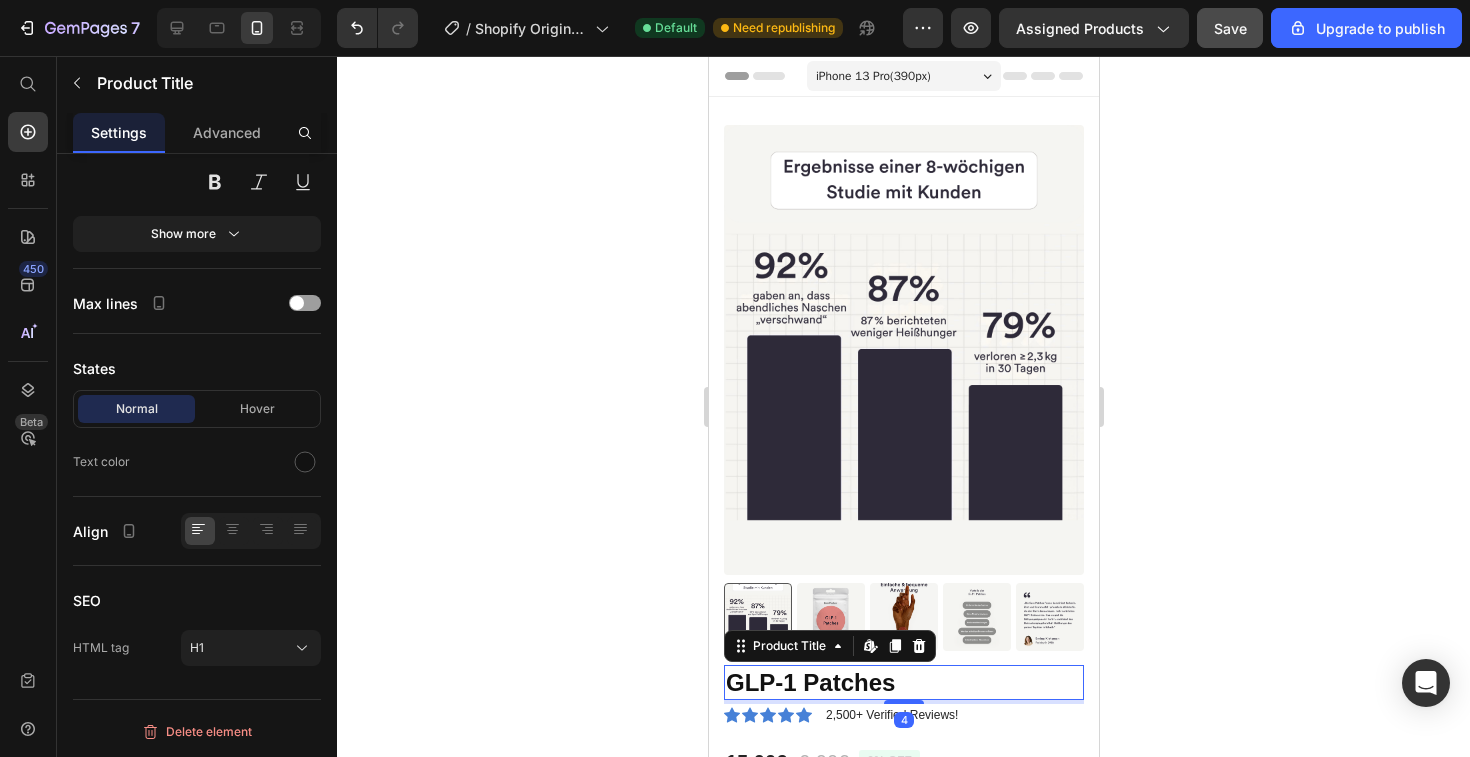 scroll, scrollTop: 0, scrollLeft: 0, axis: both 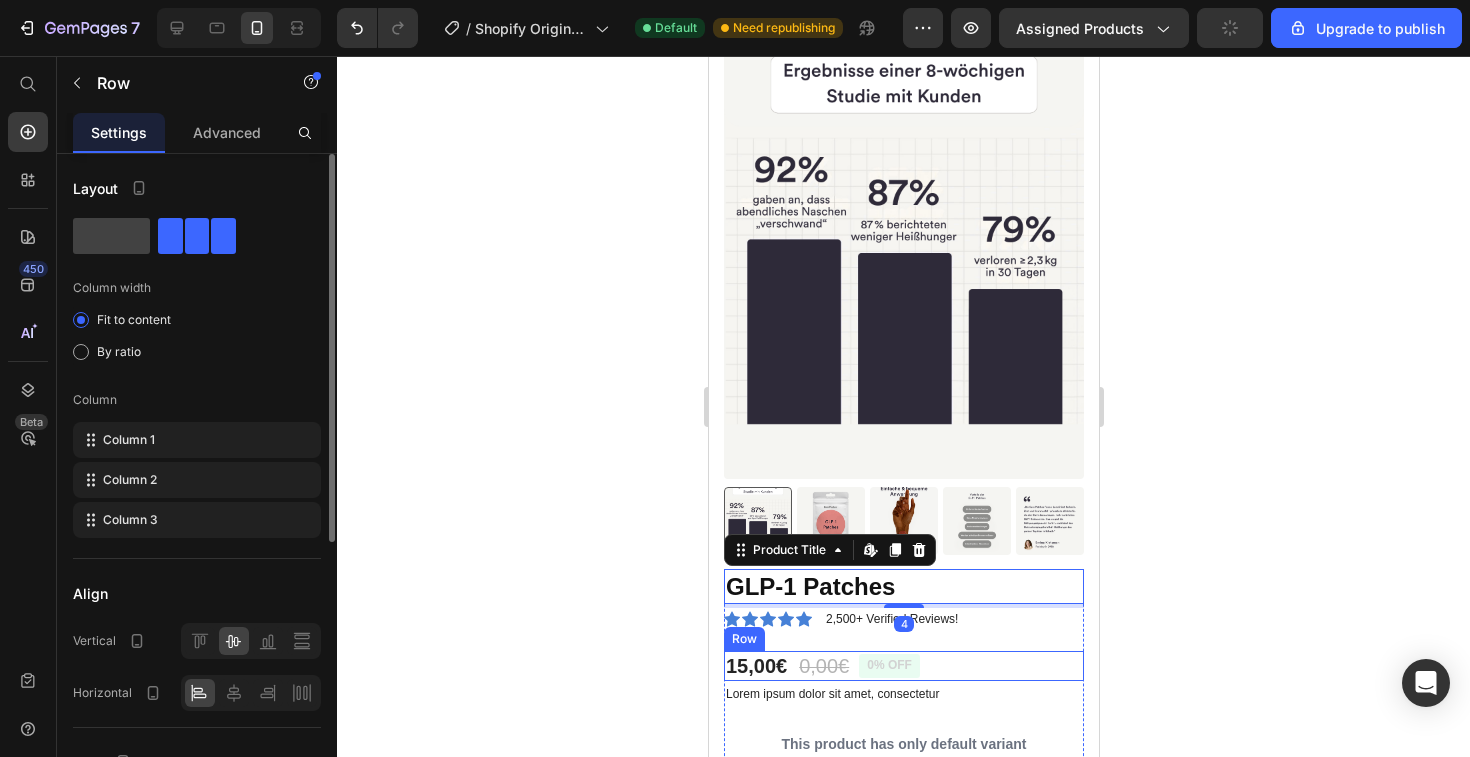 click on "15,00€ Product Price 0,00€ Product Price 0% off Product Badge Row" at bounding box center (903, 666) 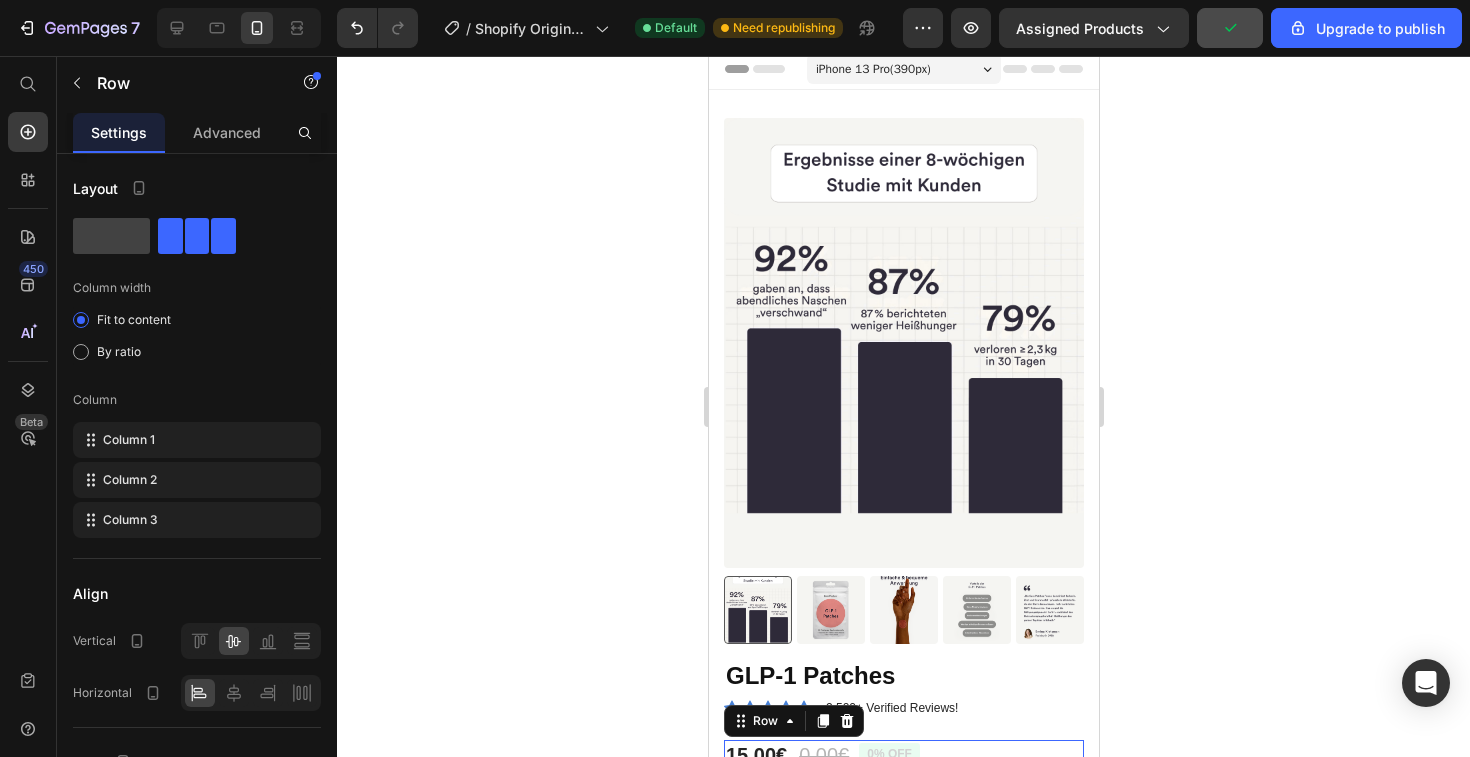 scroll, scrollTop: 0, scrollLeft: 0, axis: both 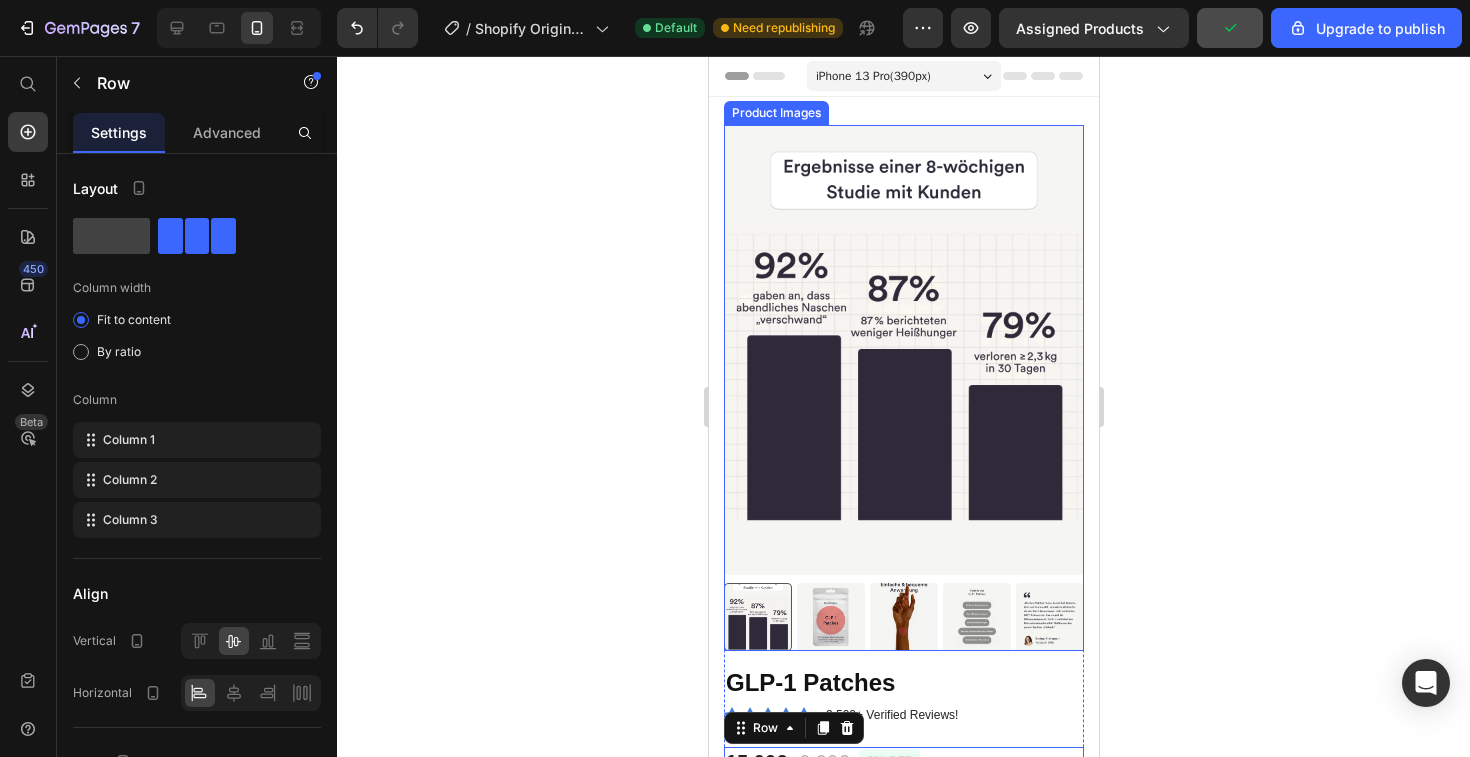 click at bounding box center (830, 617) 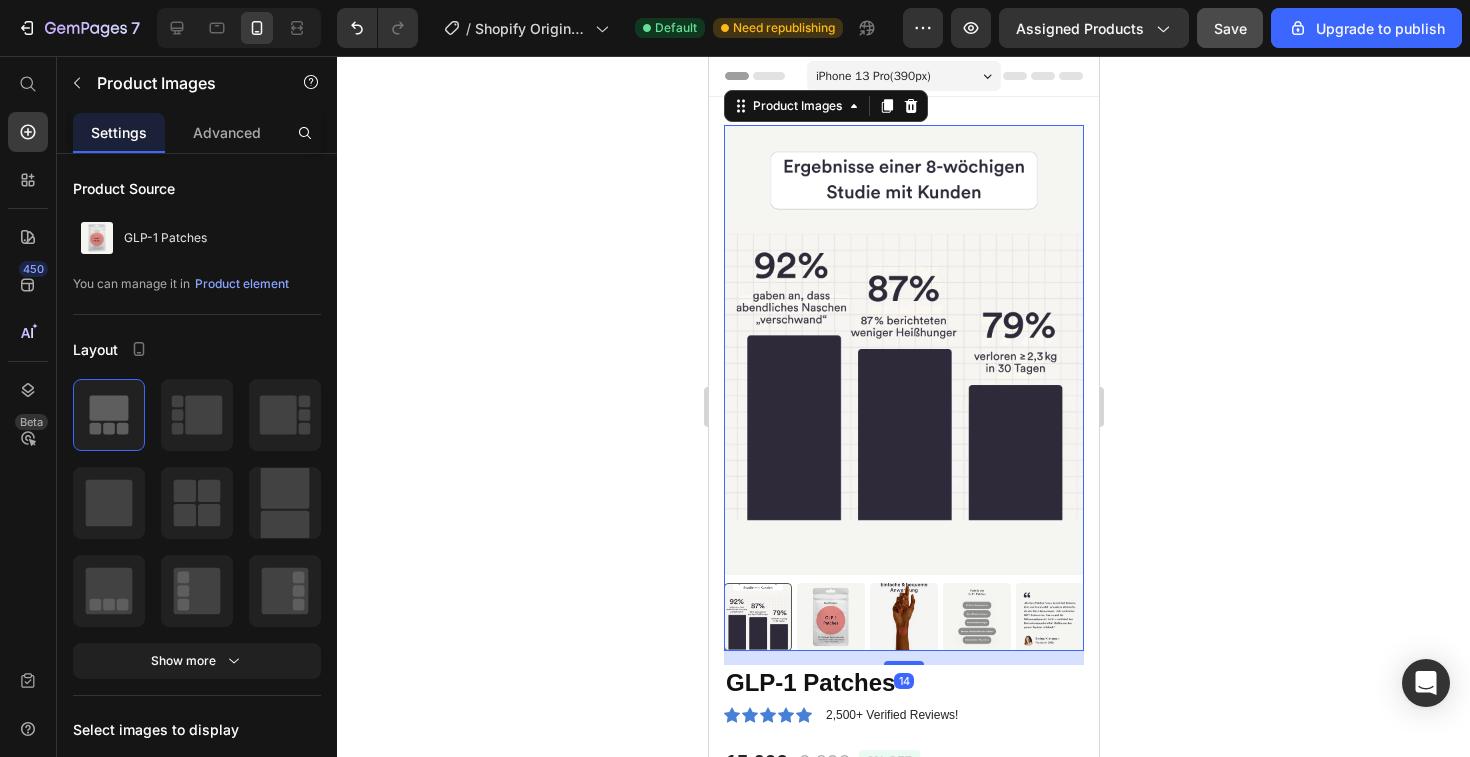 click at bounding box center [830, 617] 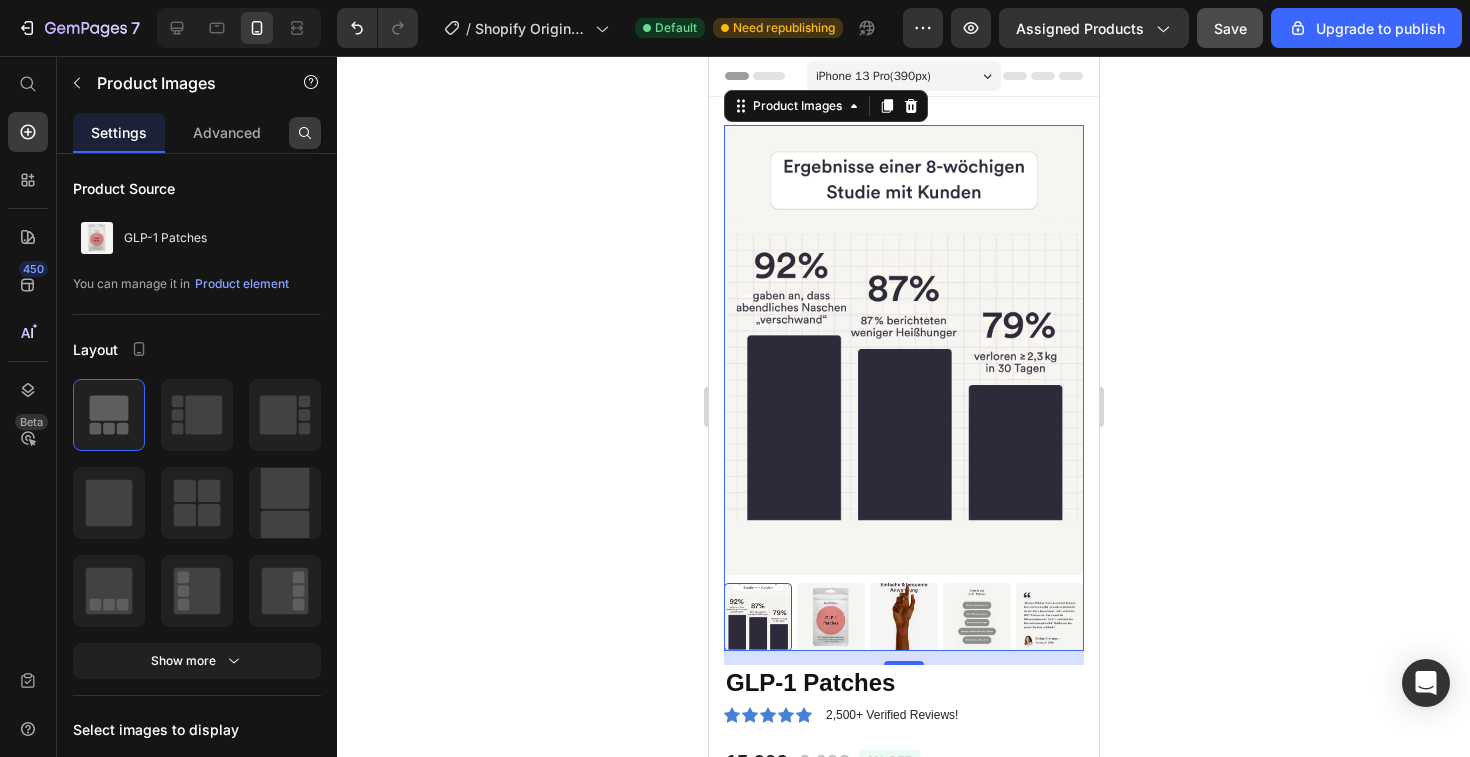 click 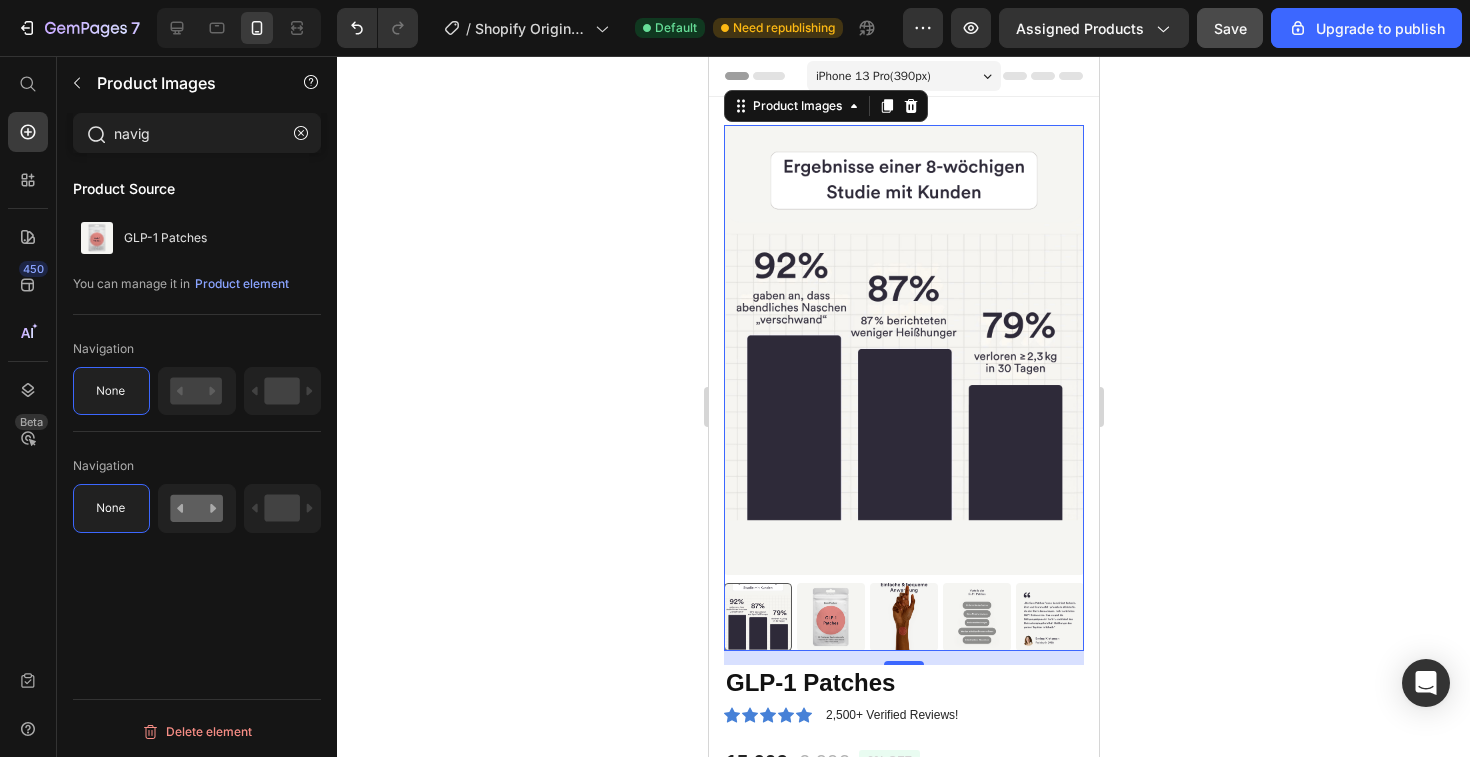 type on "navig" 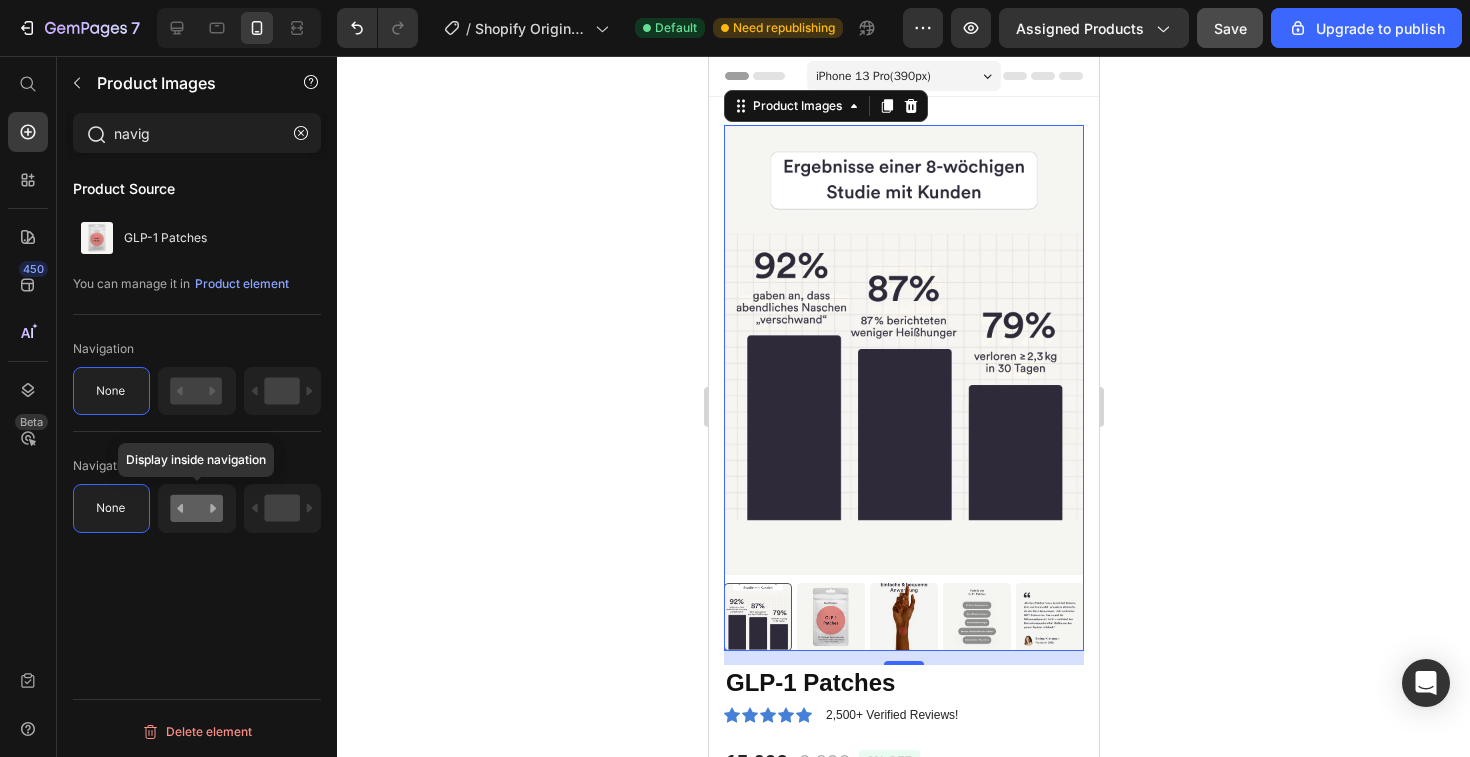 click 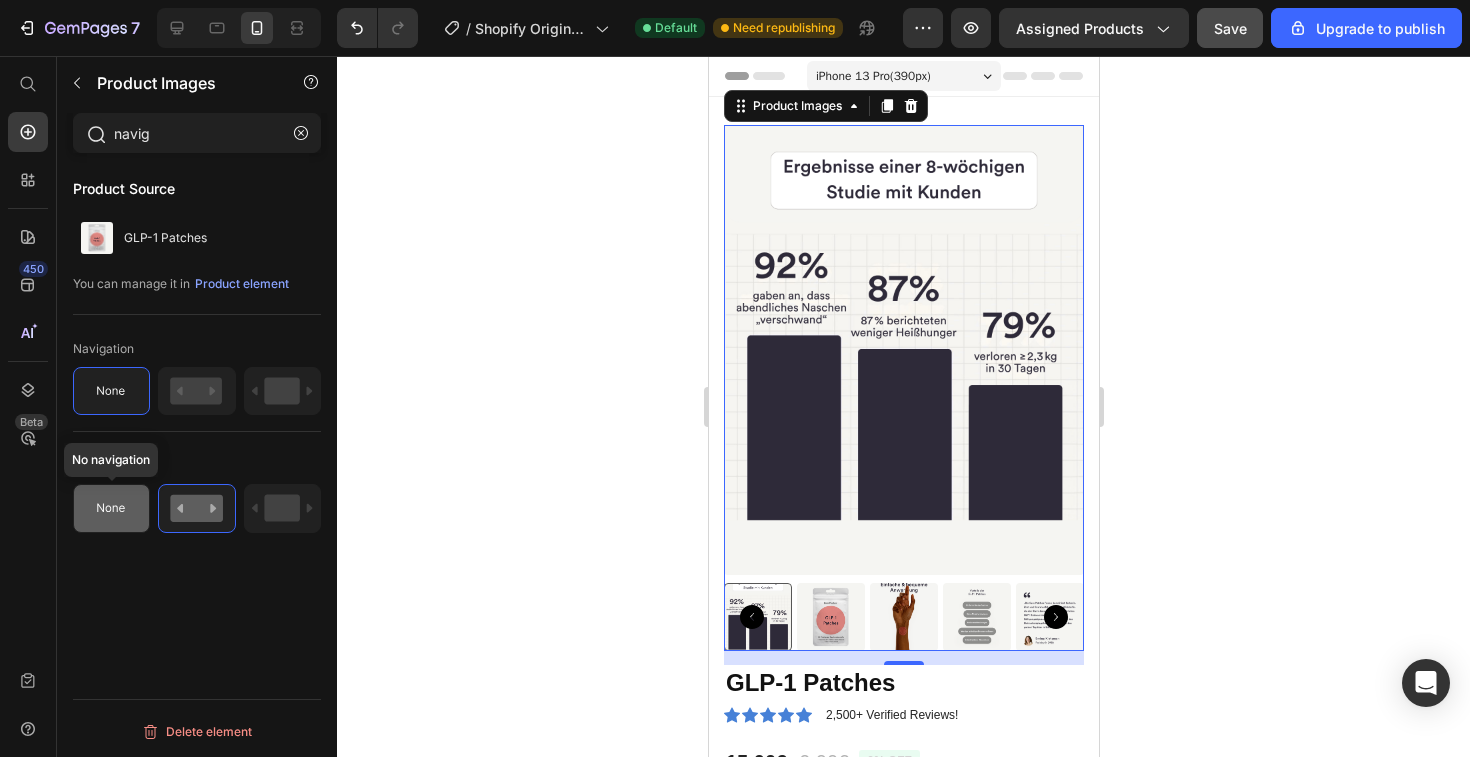 click 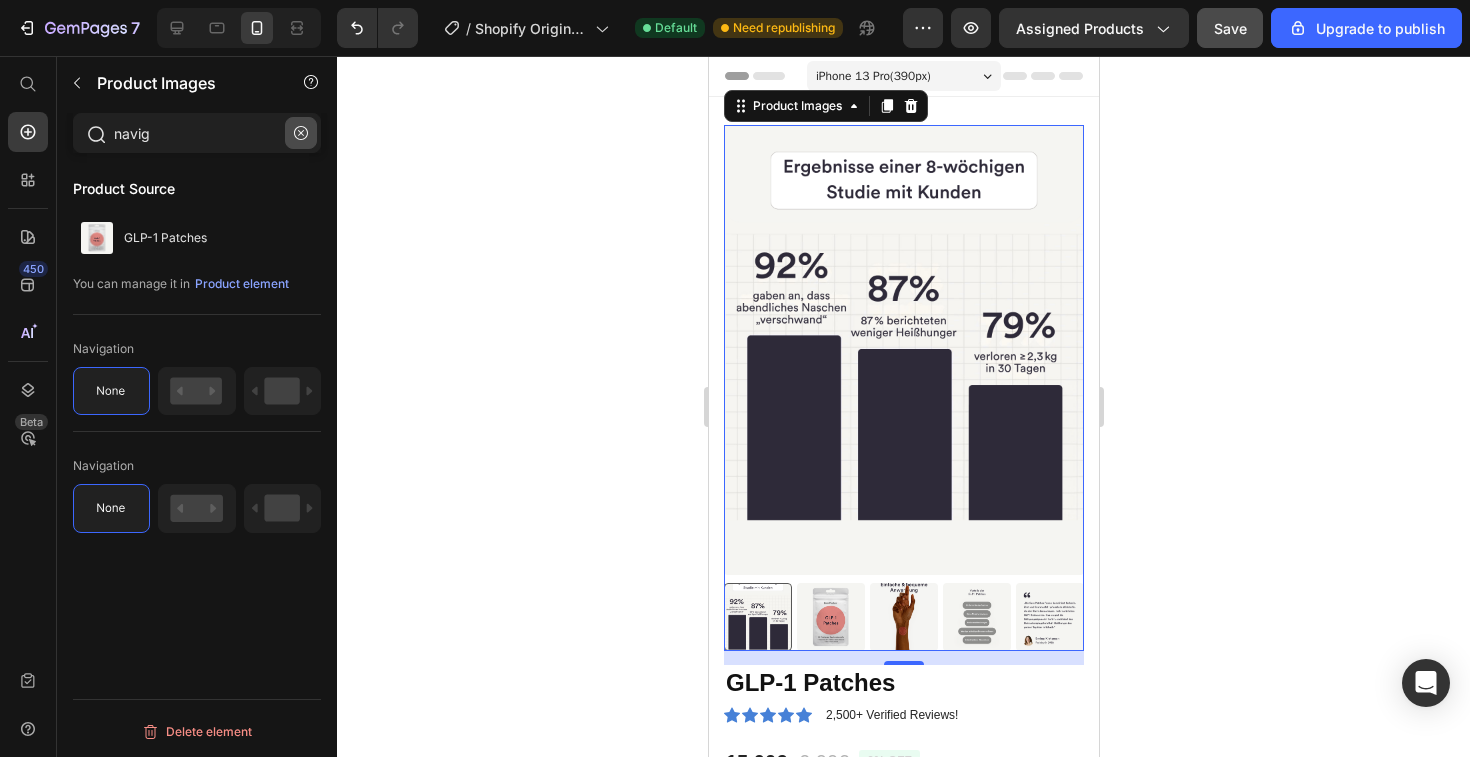 click at bounding box center [301, 133] 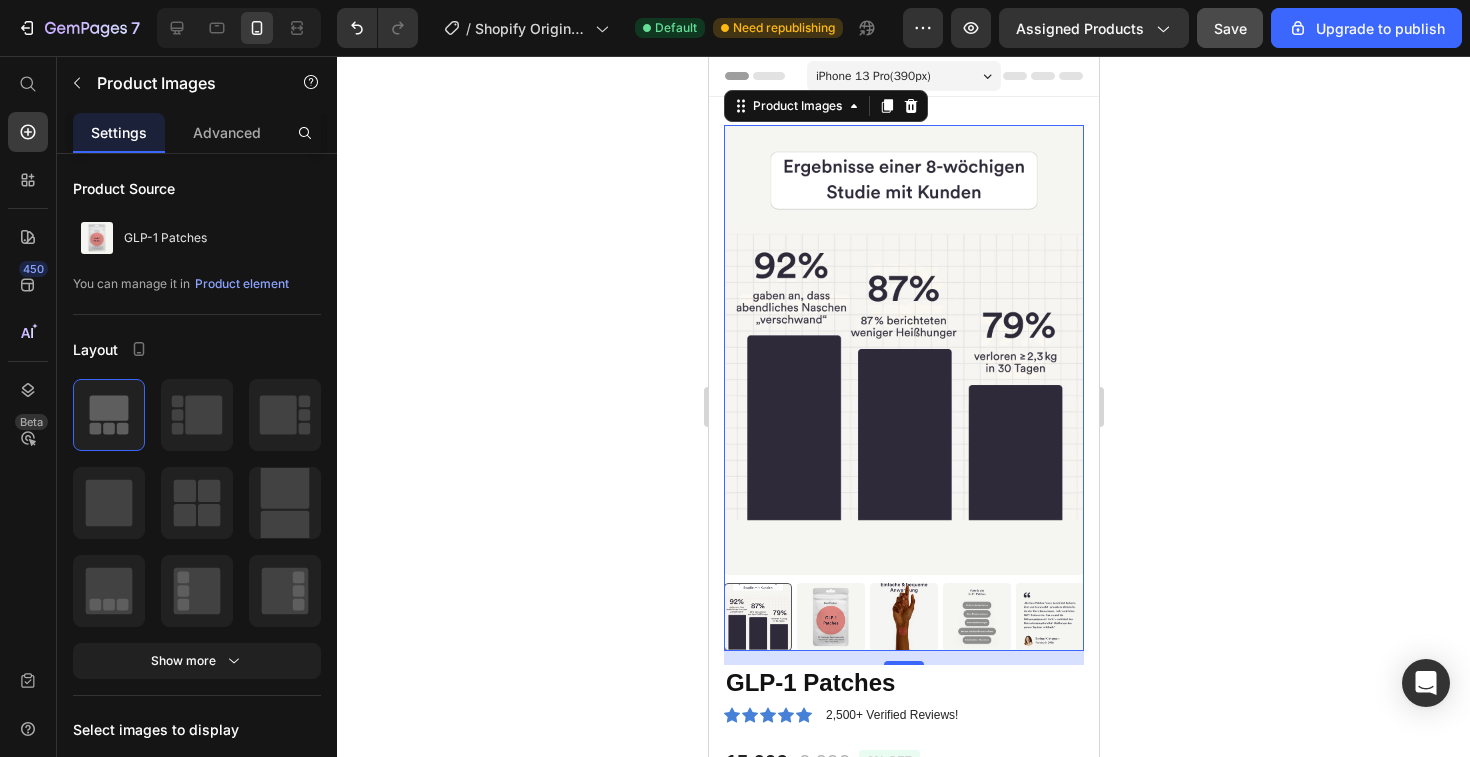 click 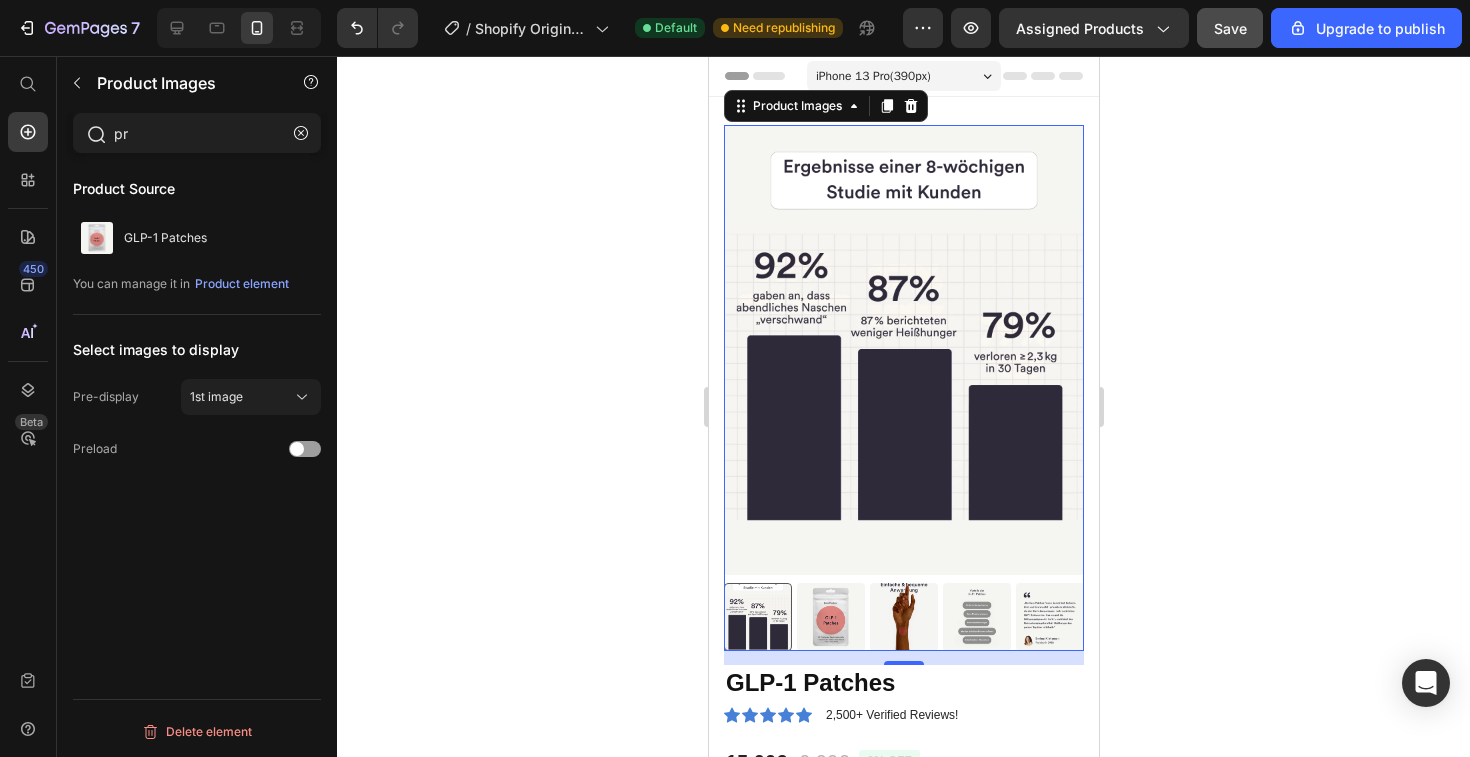 type on "p" 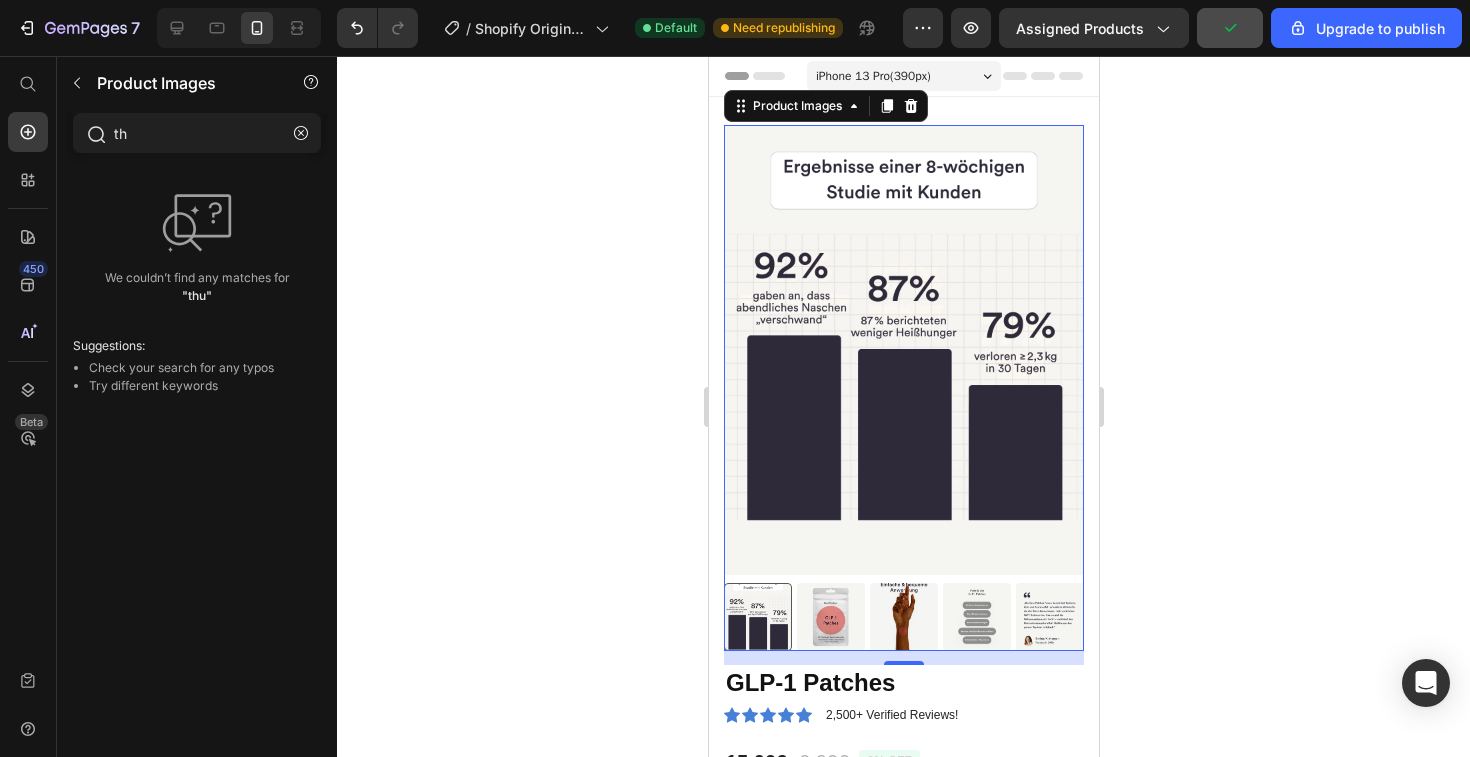 type on "t" 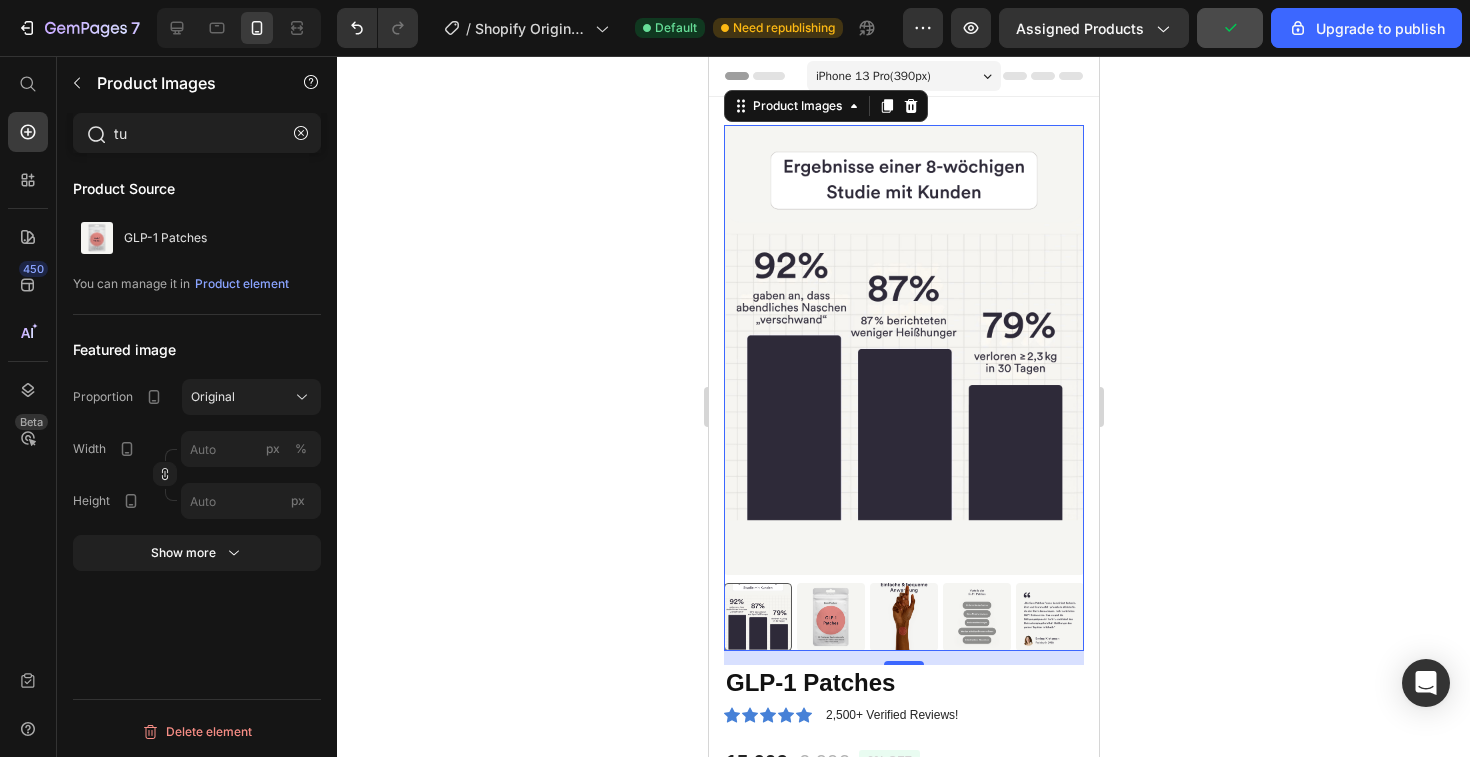 type on "t" 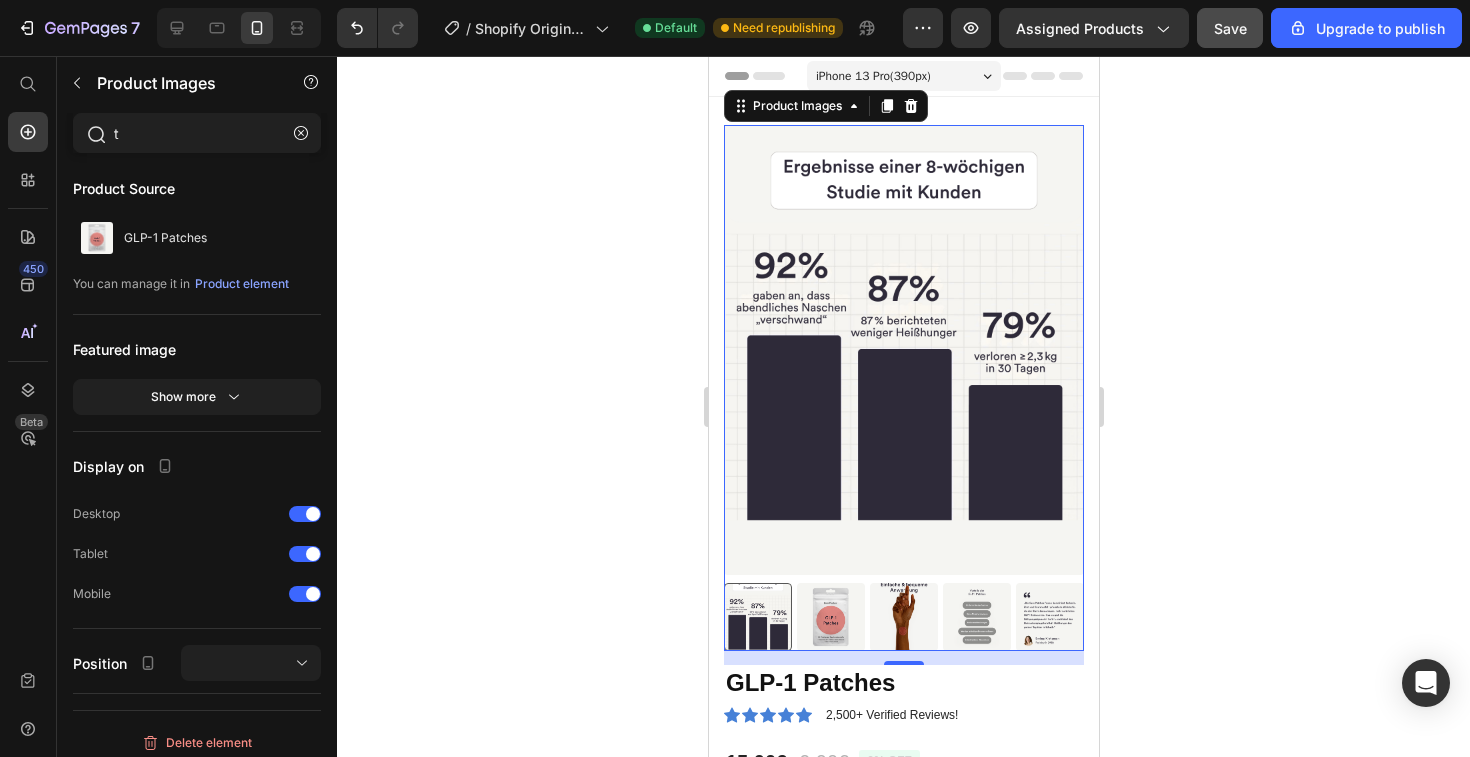 type 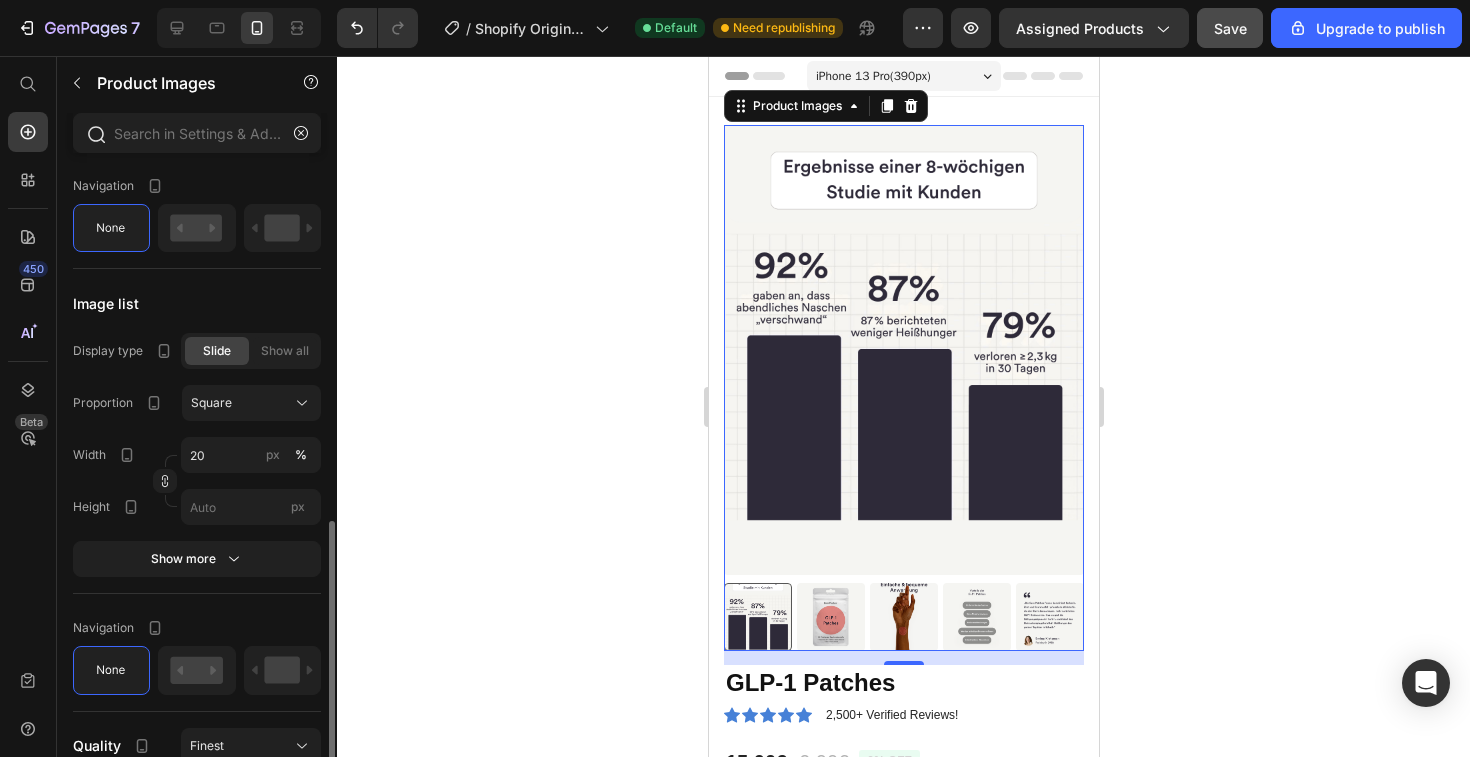 scroll, scrollTop: 991, scrollLeft: 0, axis: vertical 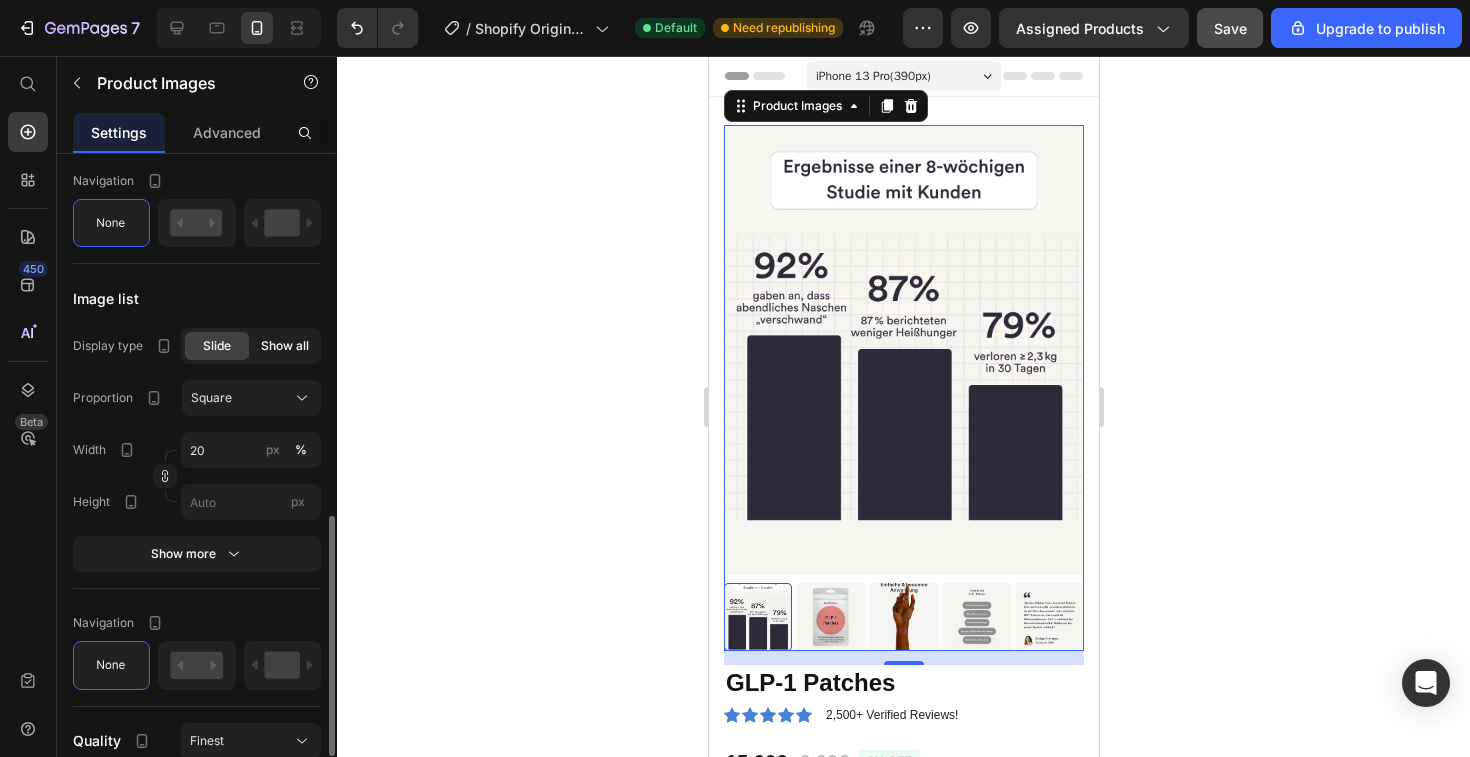 click on "Show all" 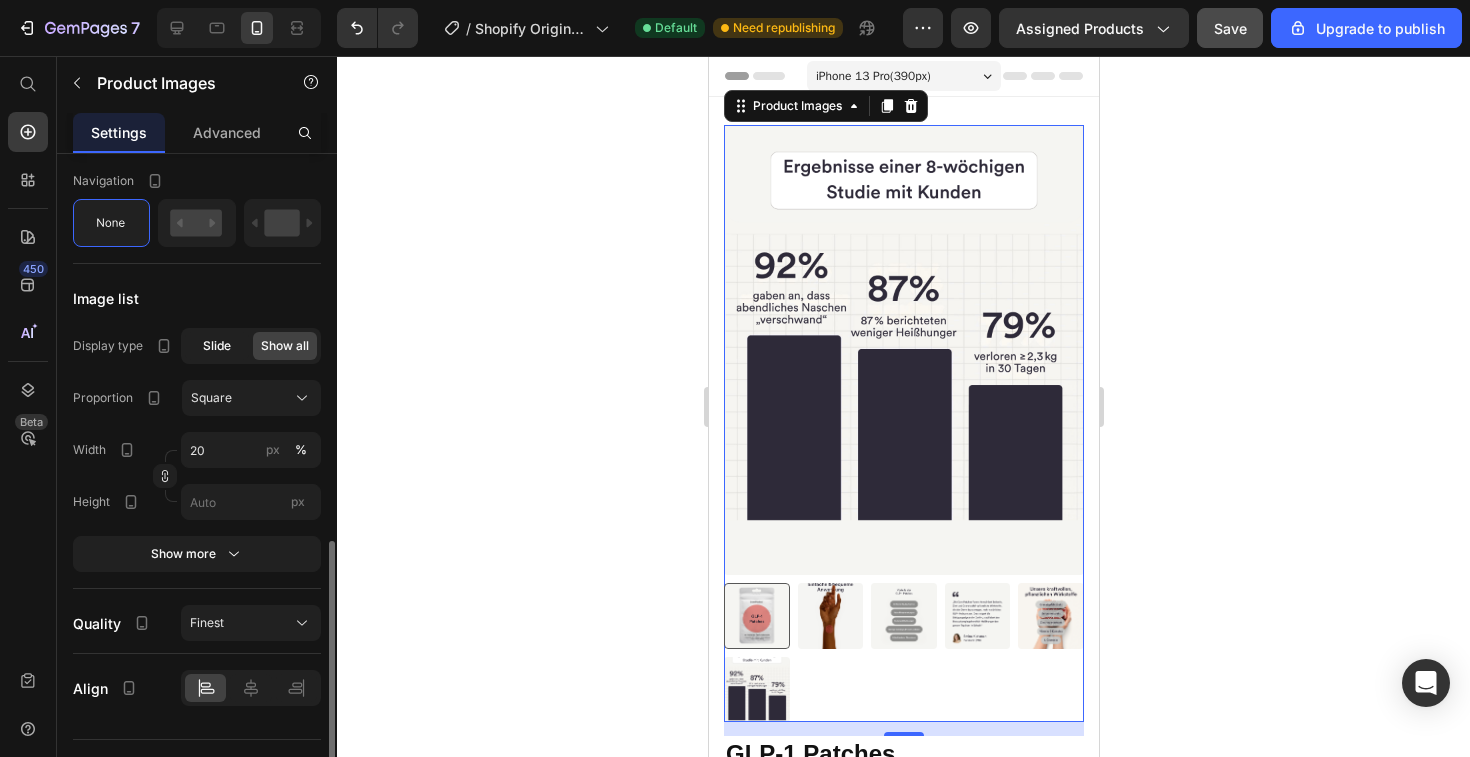 click on "Slide" 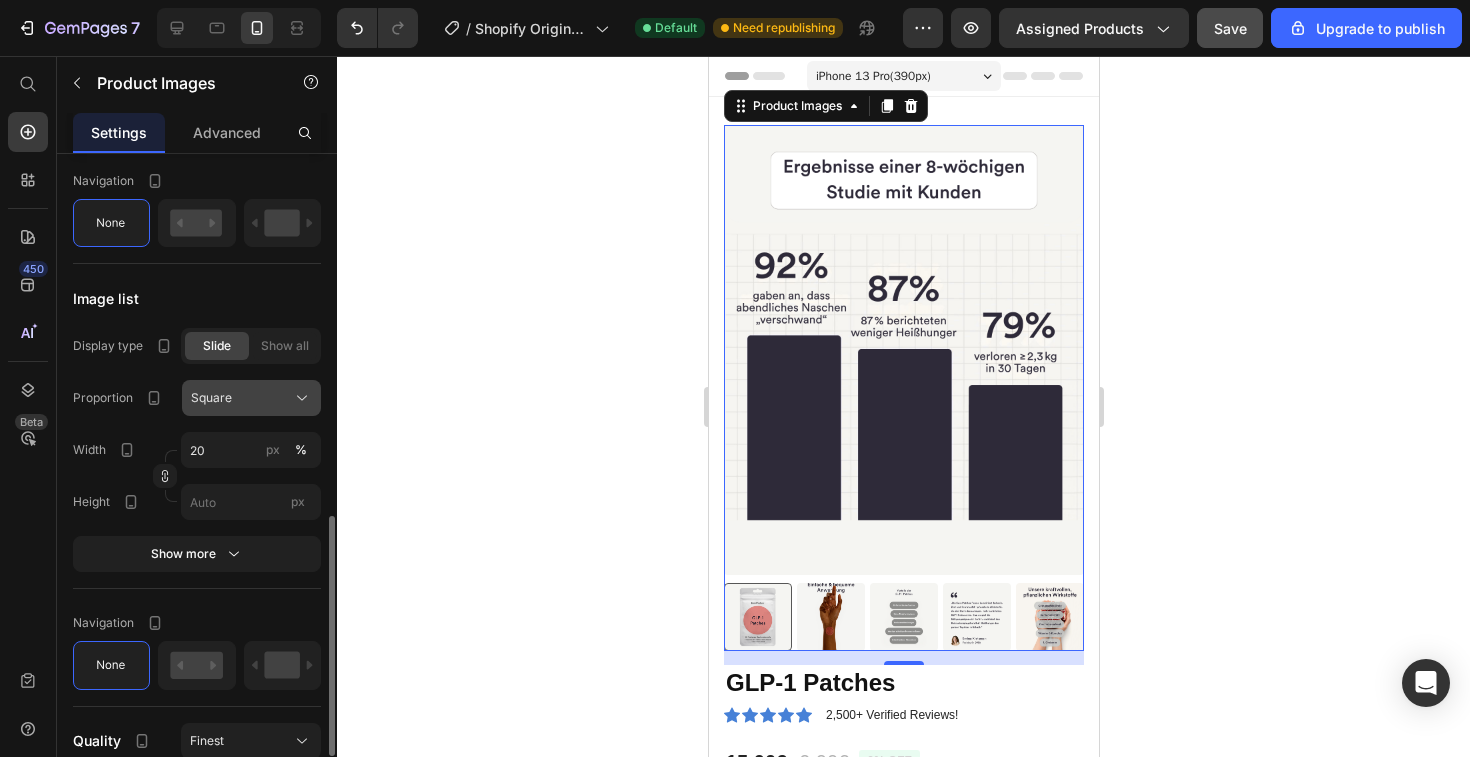 click on "Square" at bounding box center [251, 398] 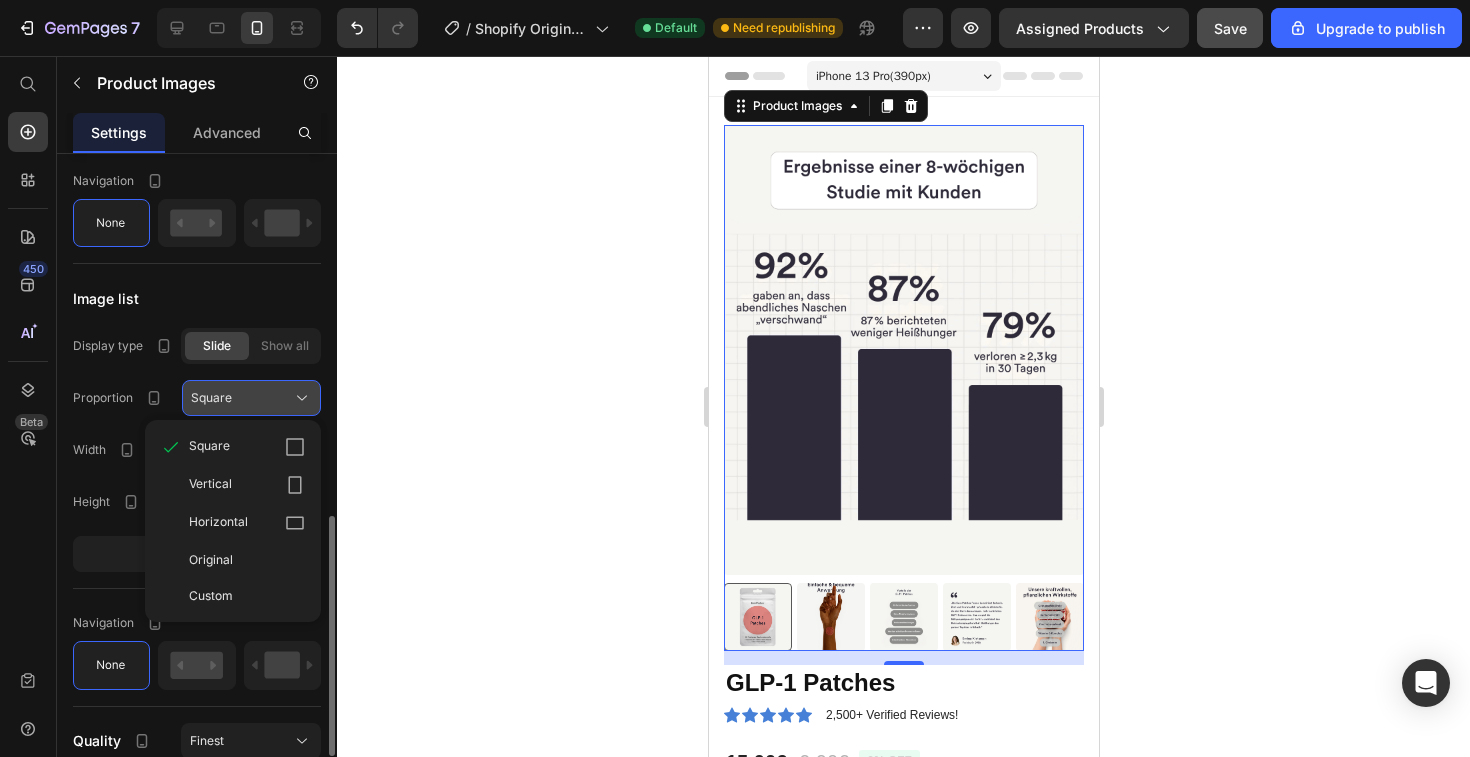click on "Square" at bounding box center (251, 398) 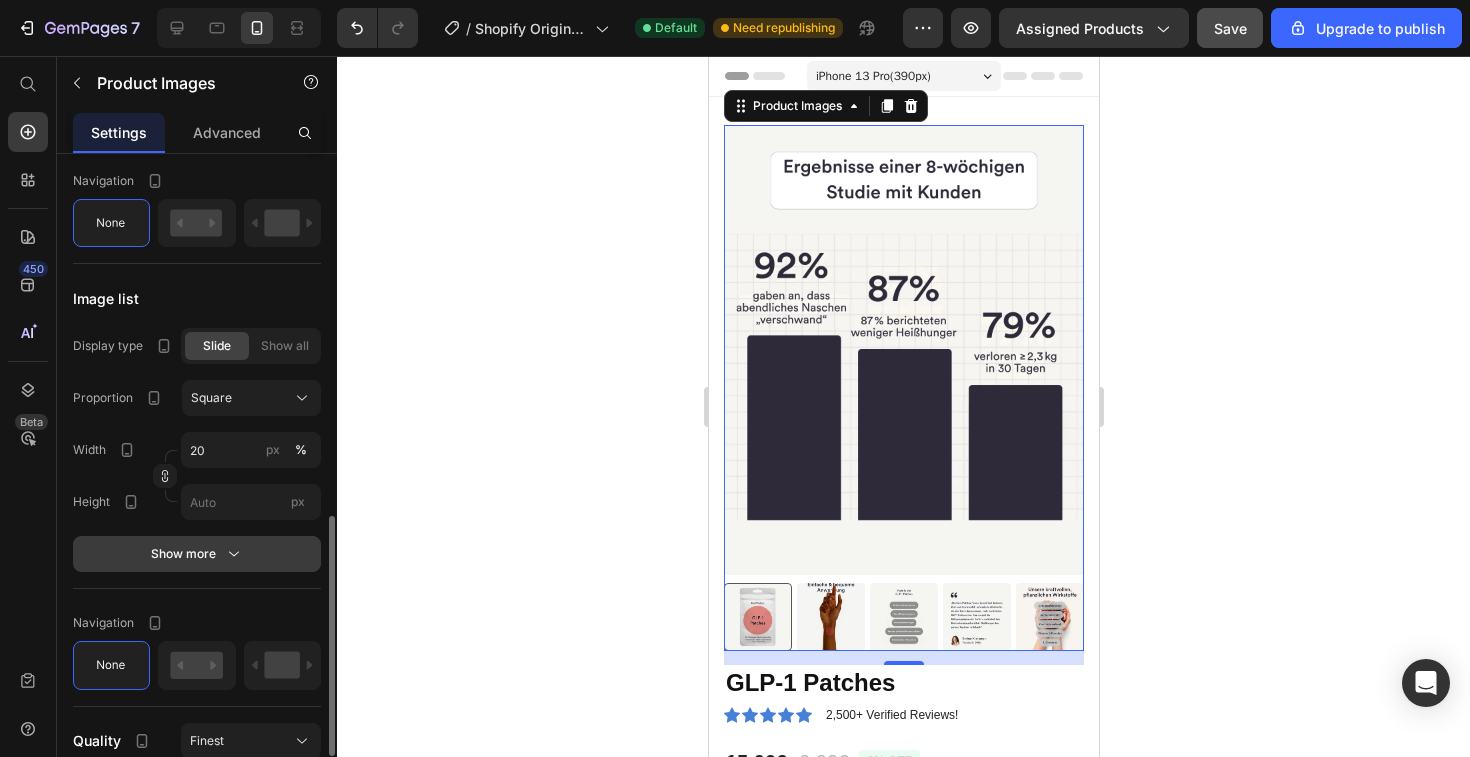 click on "Show more" at bounding box center (197, 554) 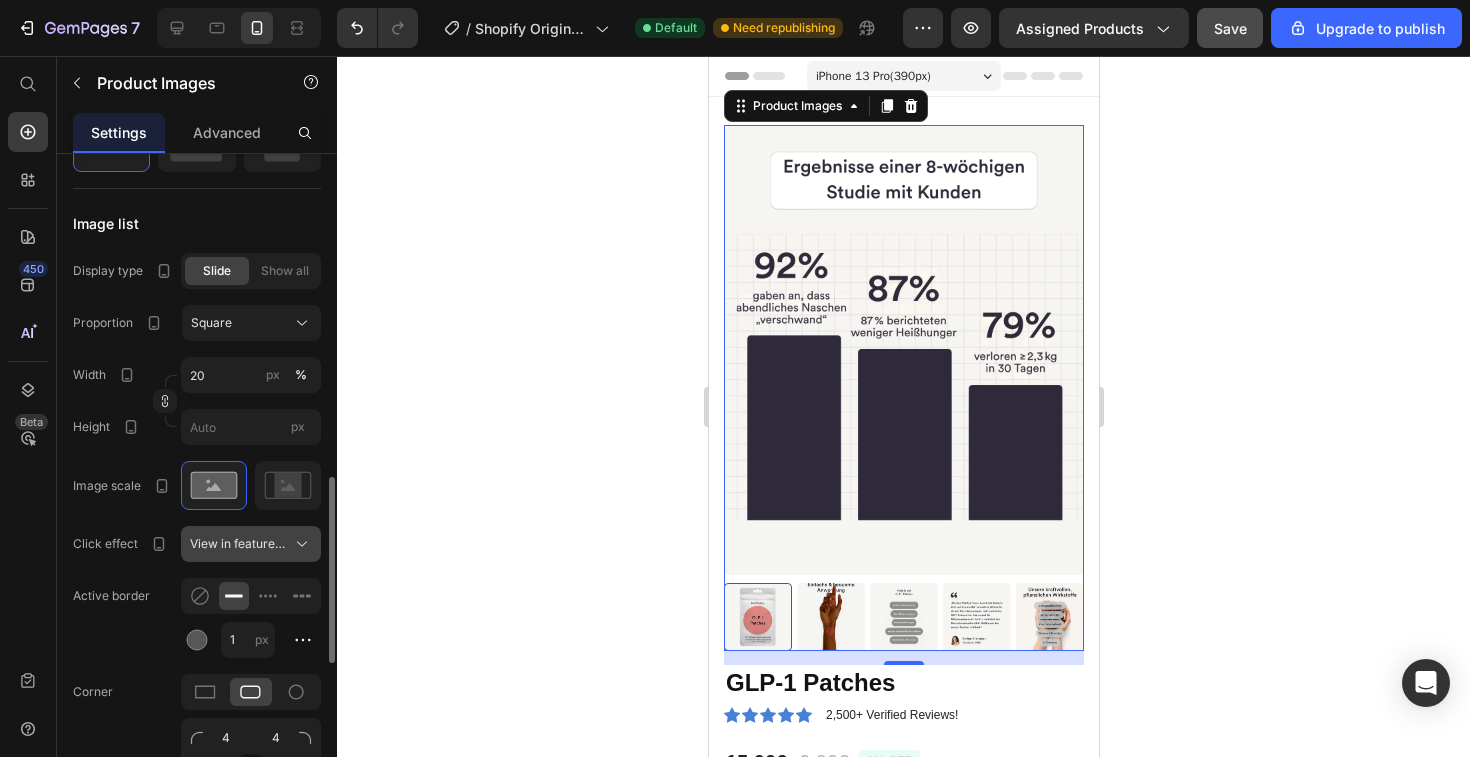 scroll, scrollTop: 1083, scrollLeft: 0, axis: vertical 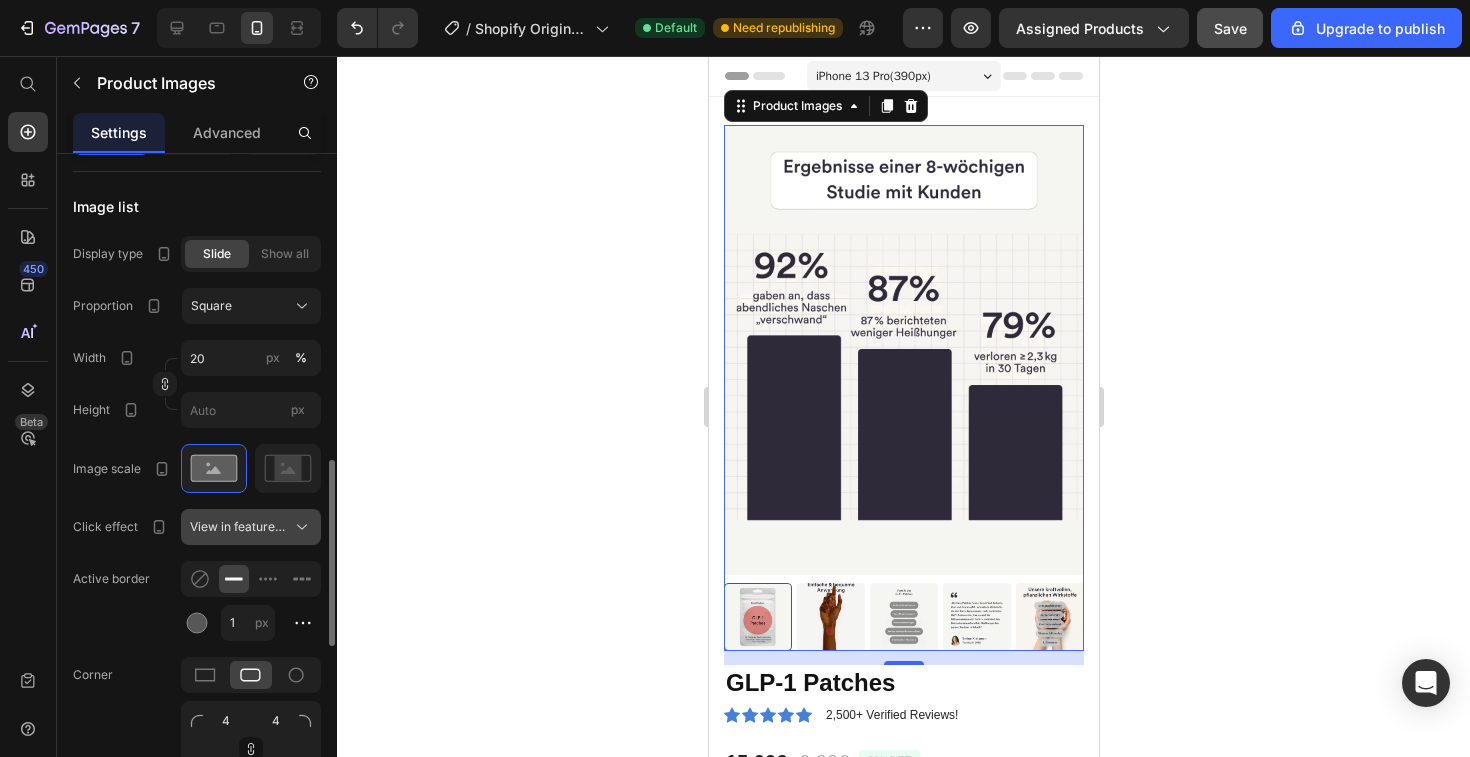 click on "View in featured image" at bounding box center [239, 527] 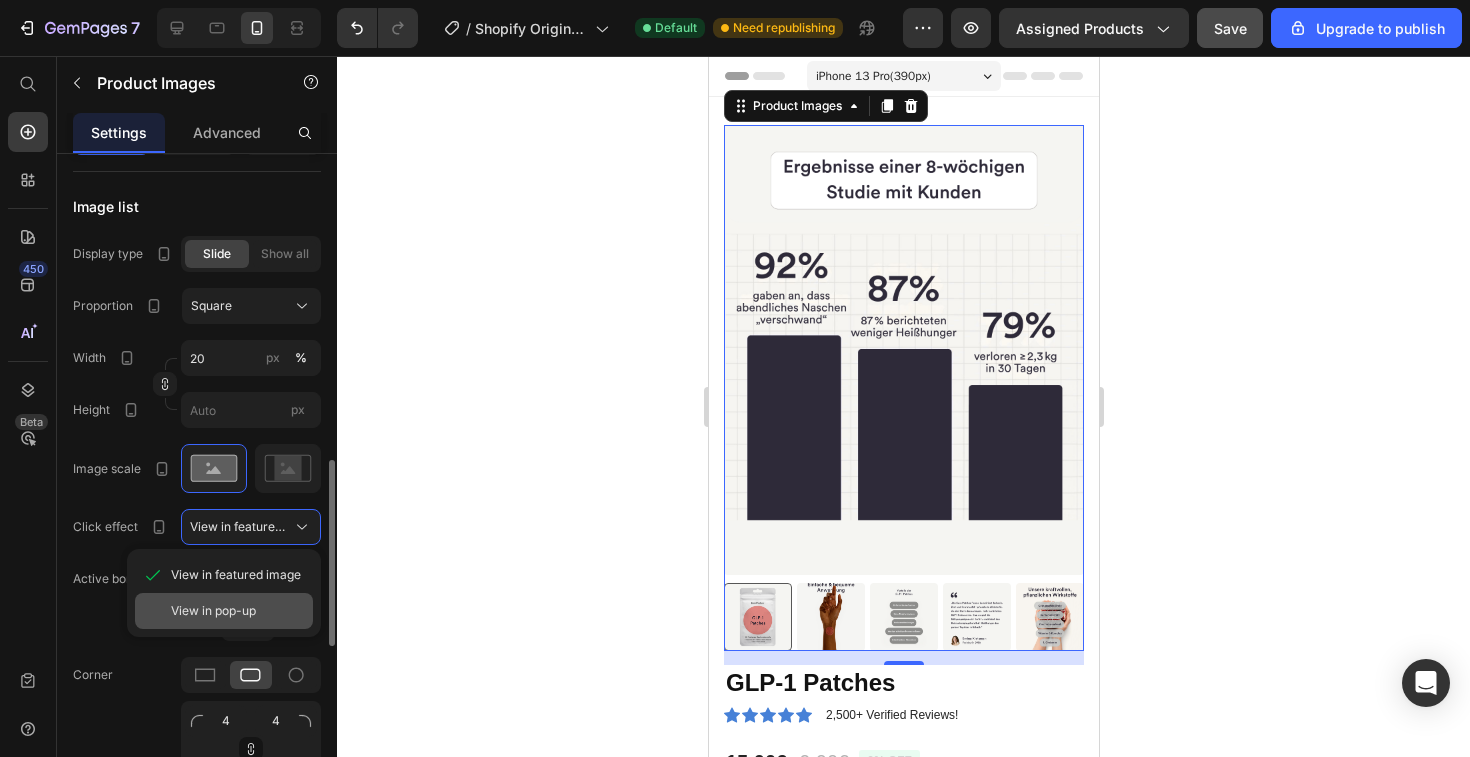 click on "View in pop-up" at bounding box center [213, 611] 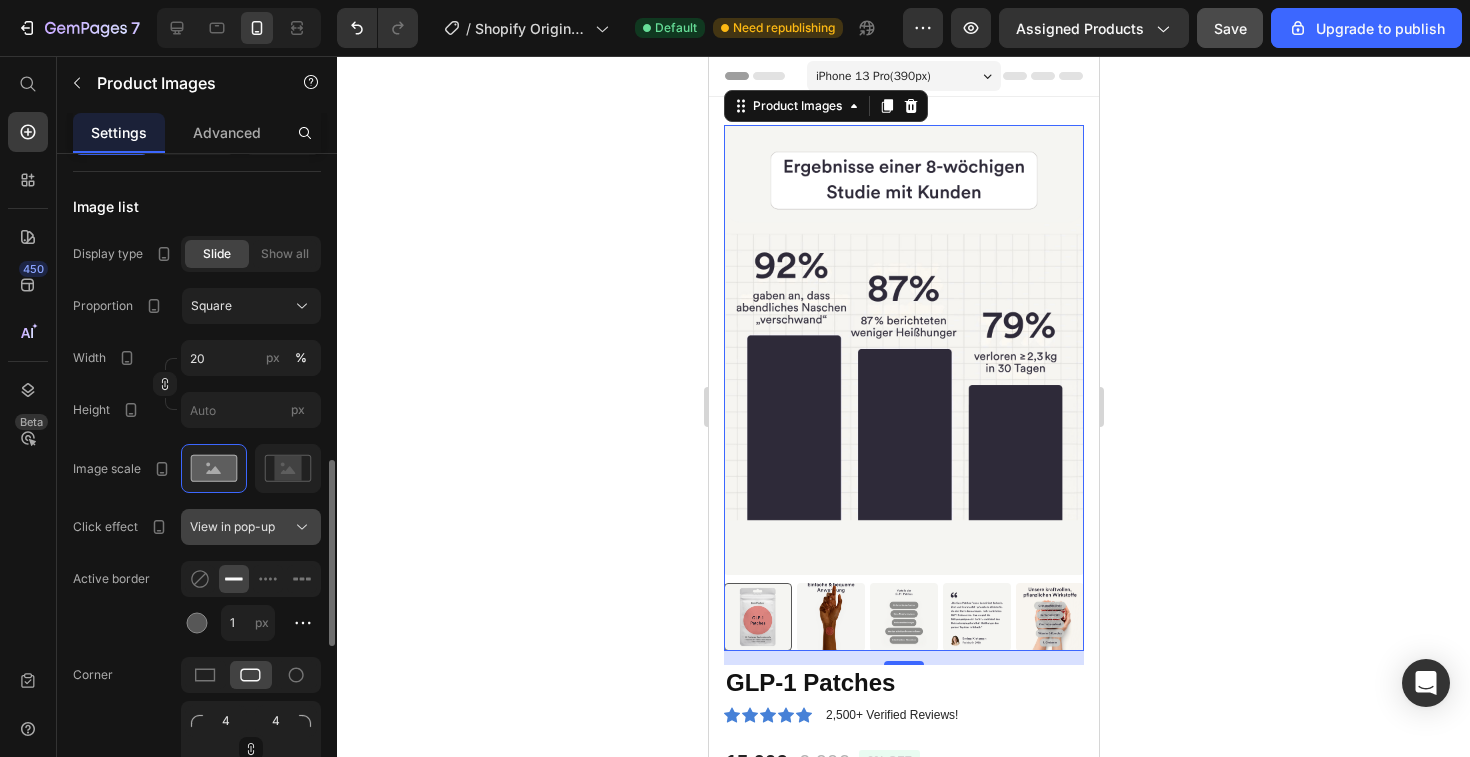 click on "View in pop-up" at bounding box center [232, 527] 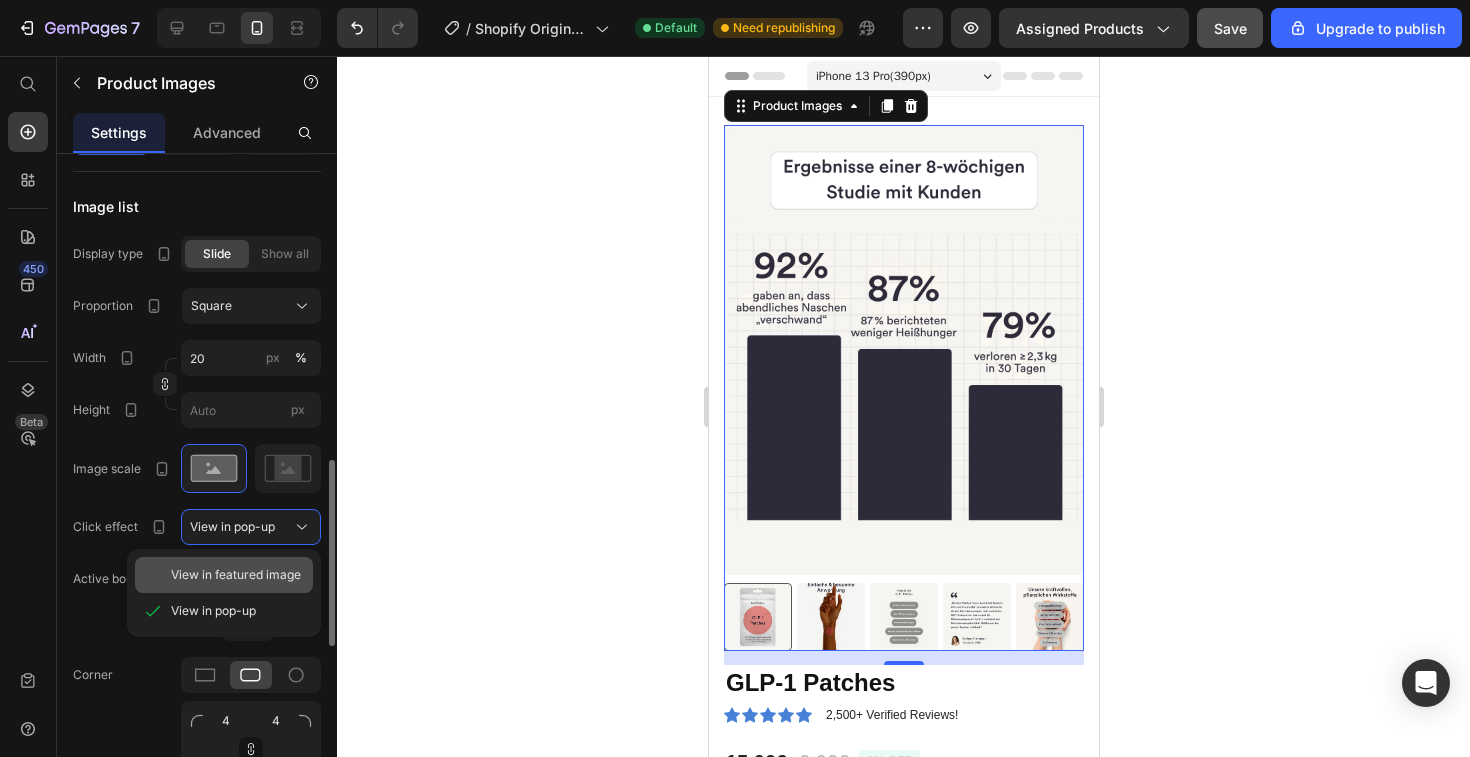 click on "View in featured image" at bounding box center (236, 575) 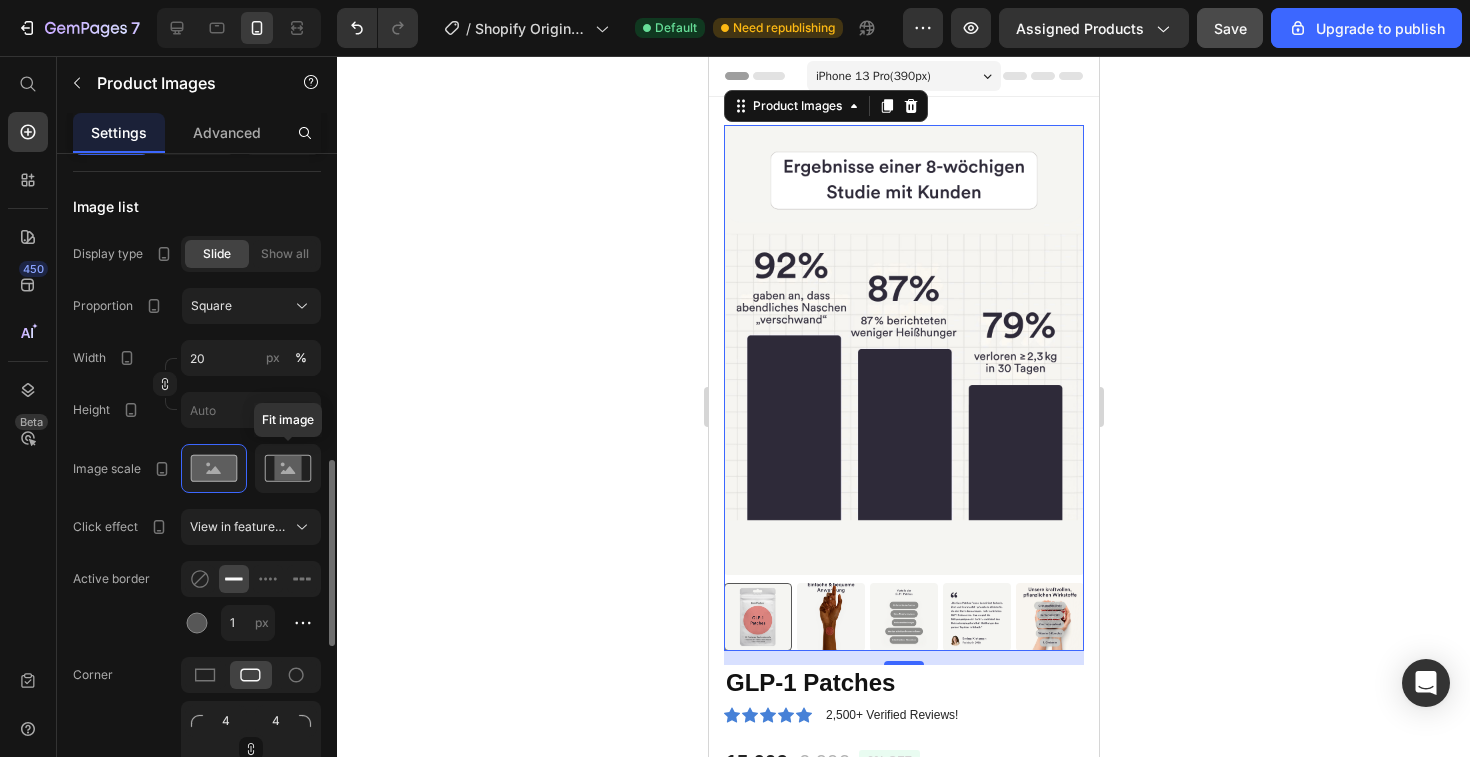 click 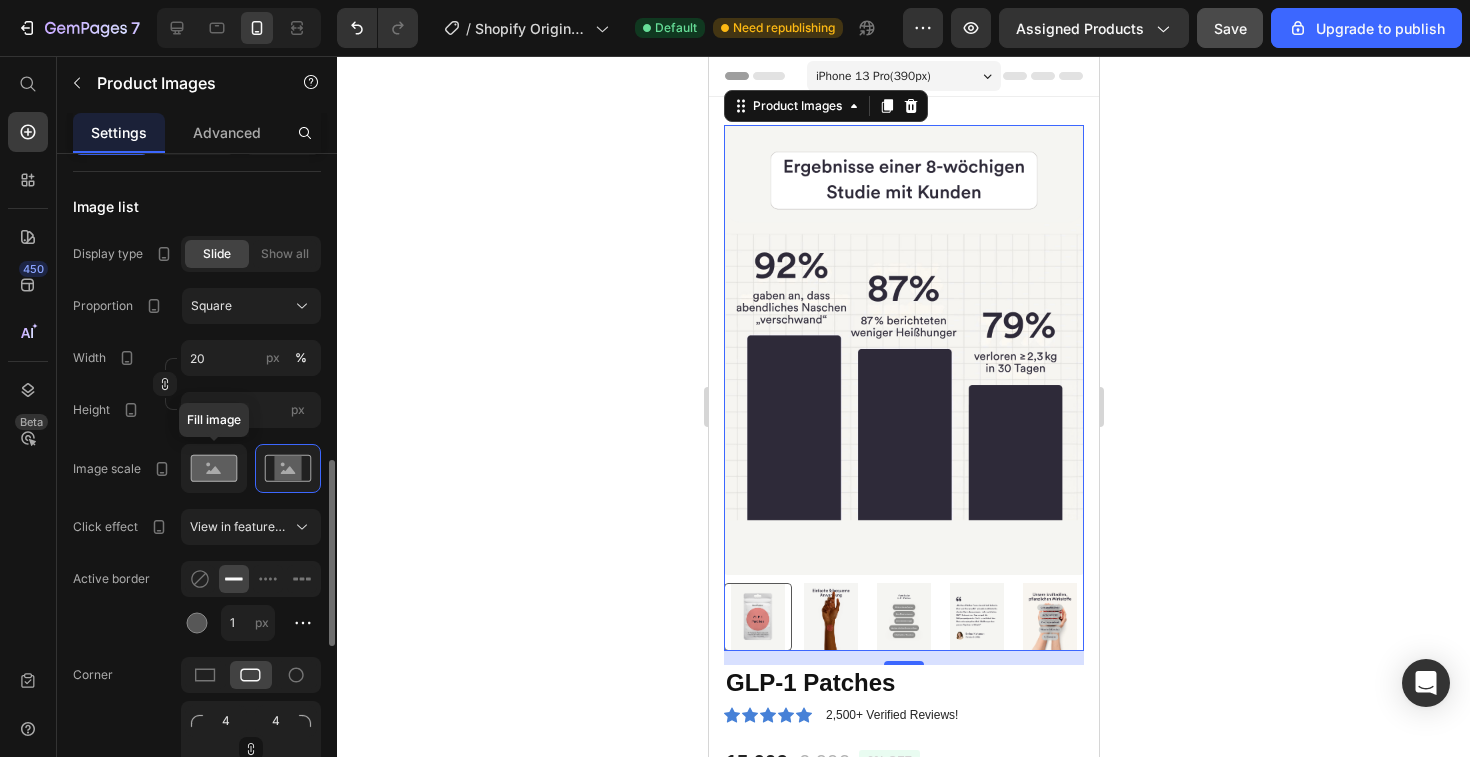 click 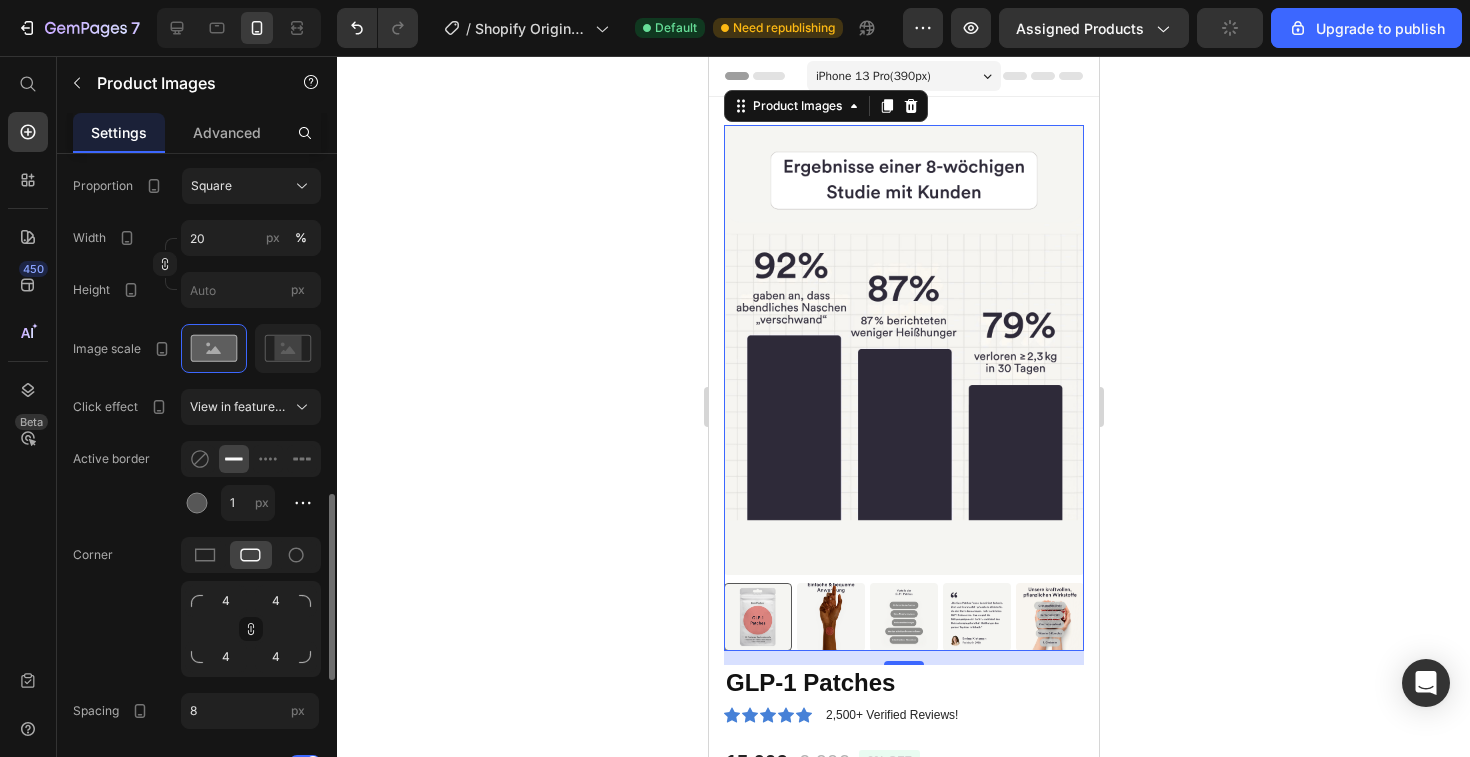scroll, scrollTop: 1230, scrollLeft: 0, axis: vertical 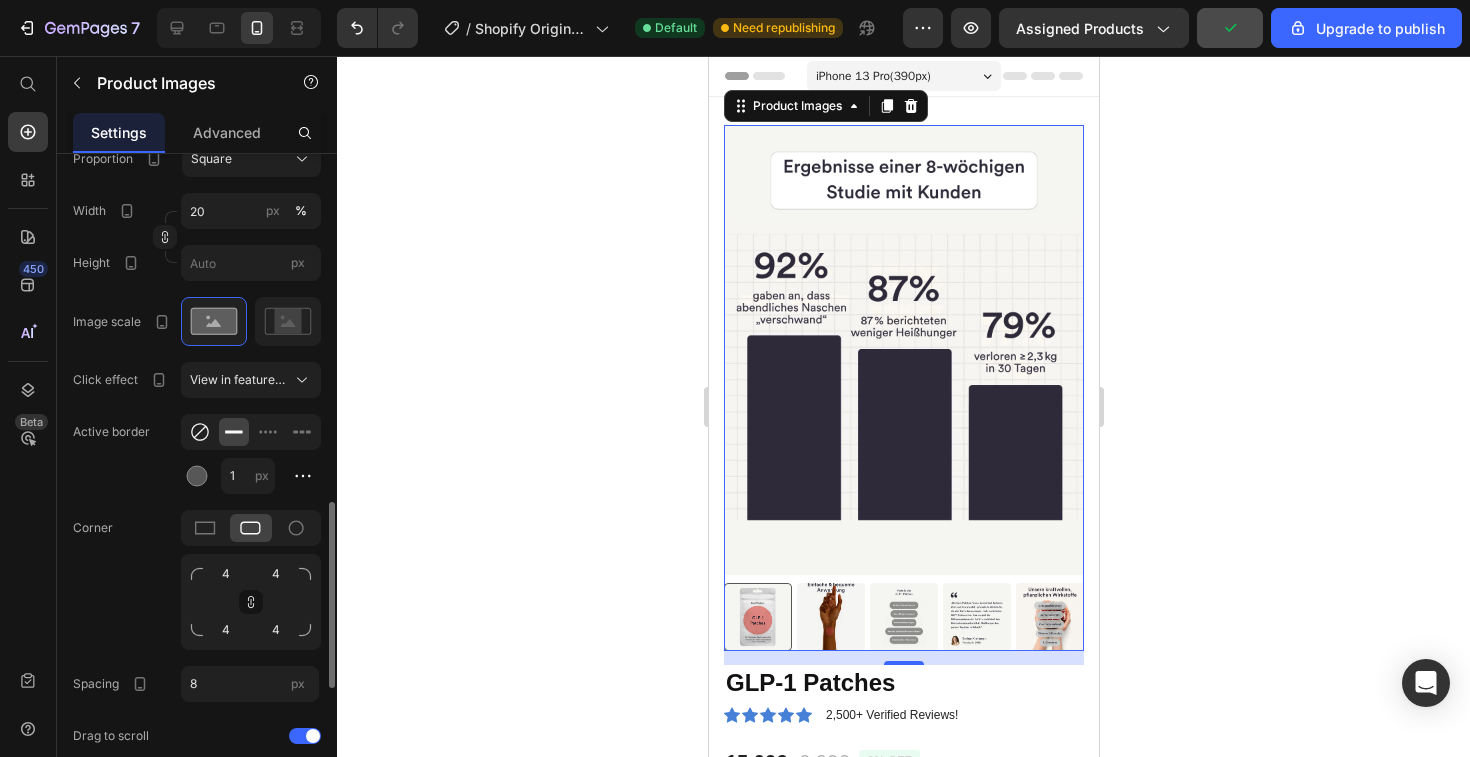 click 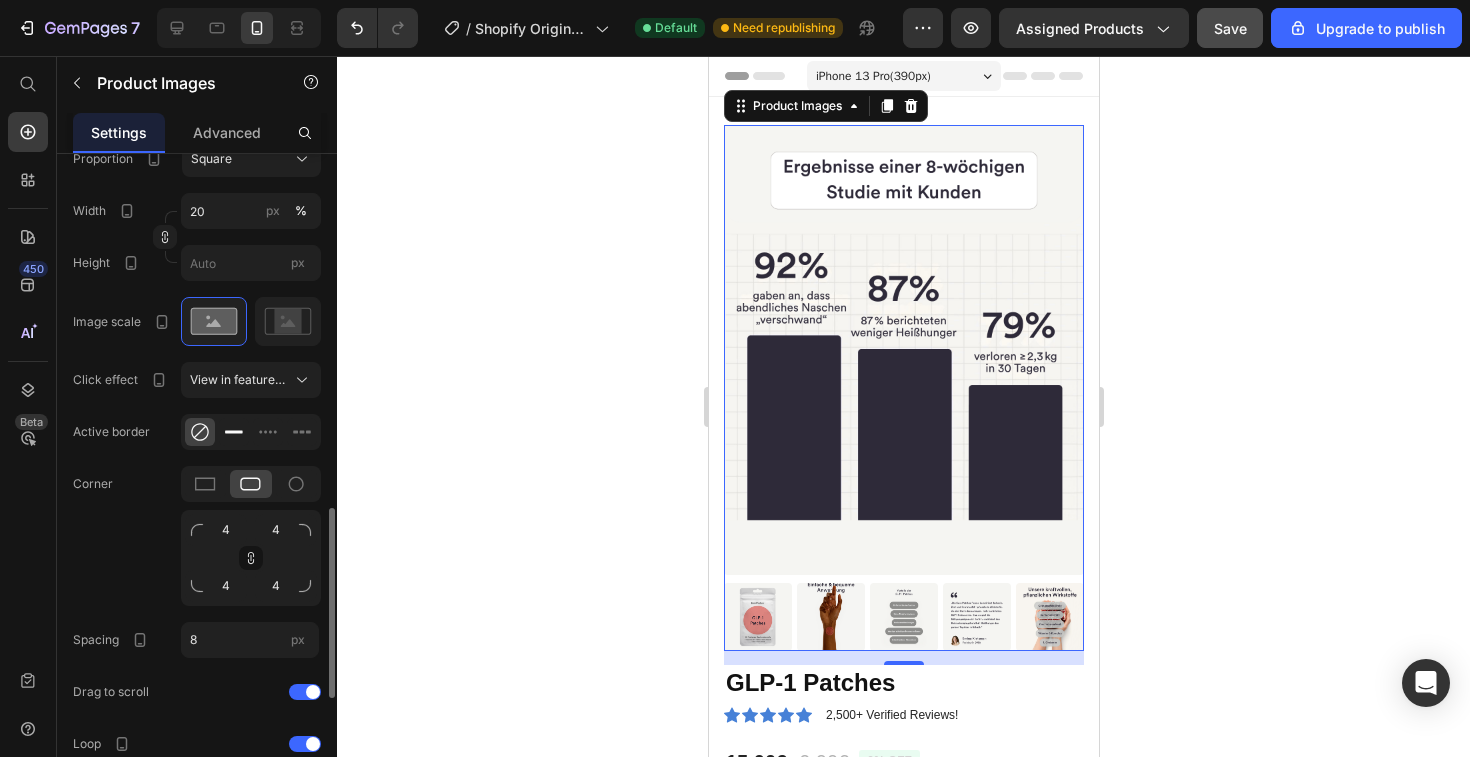 click 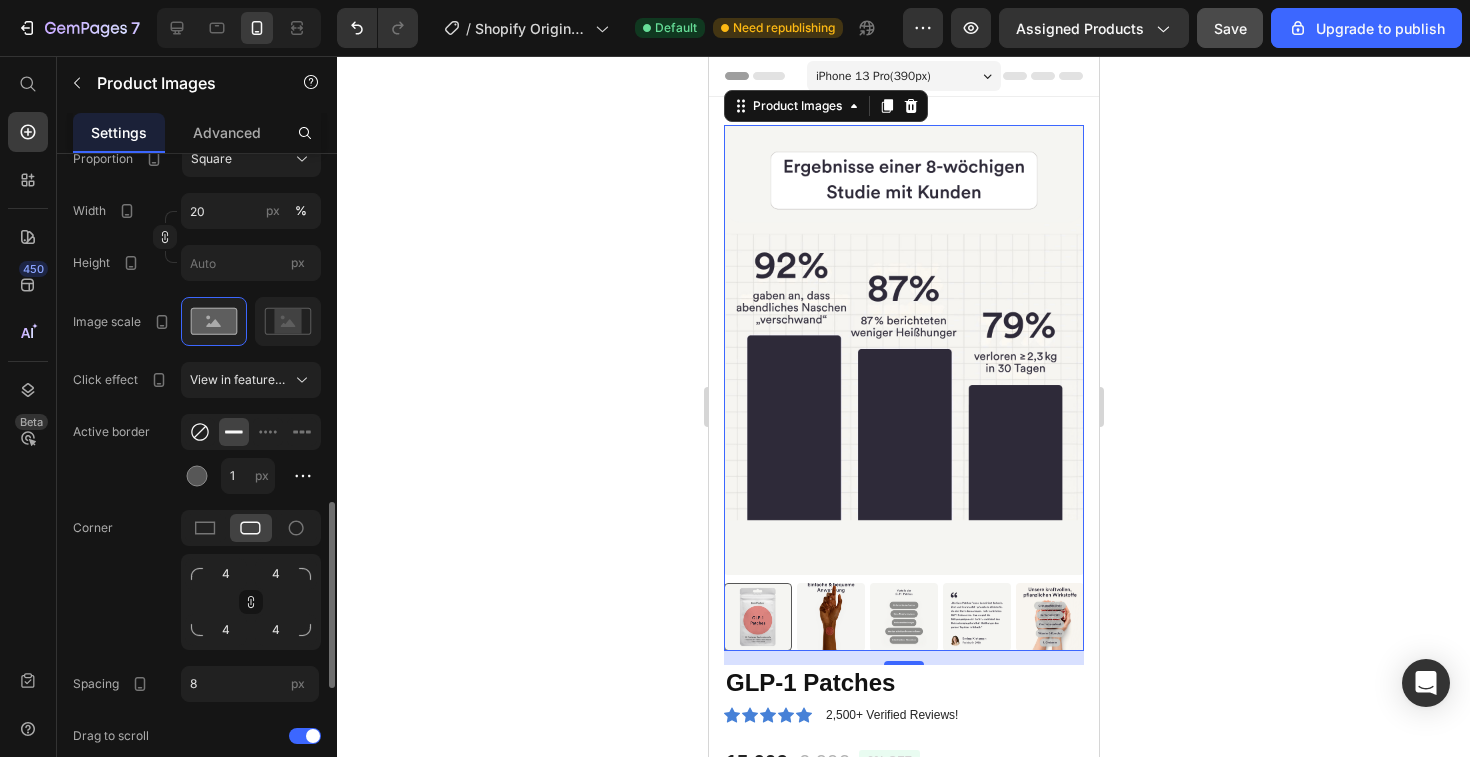 click 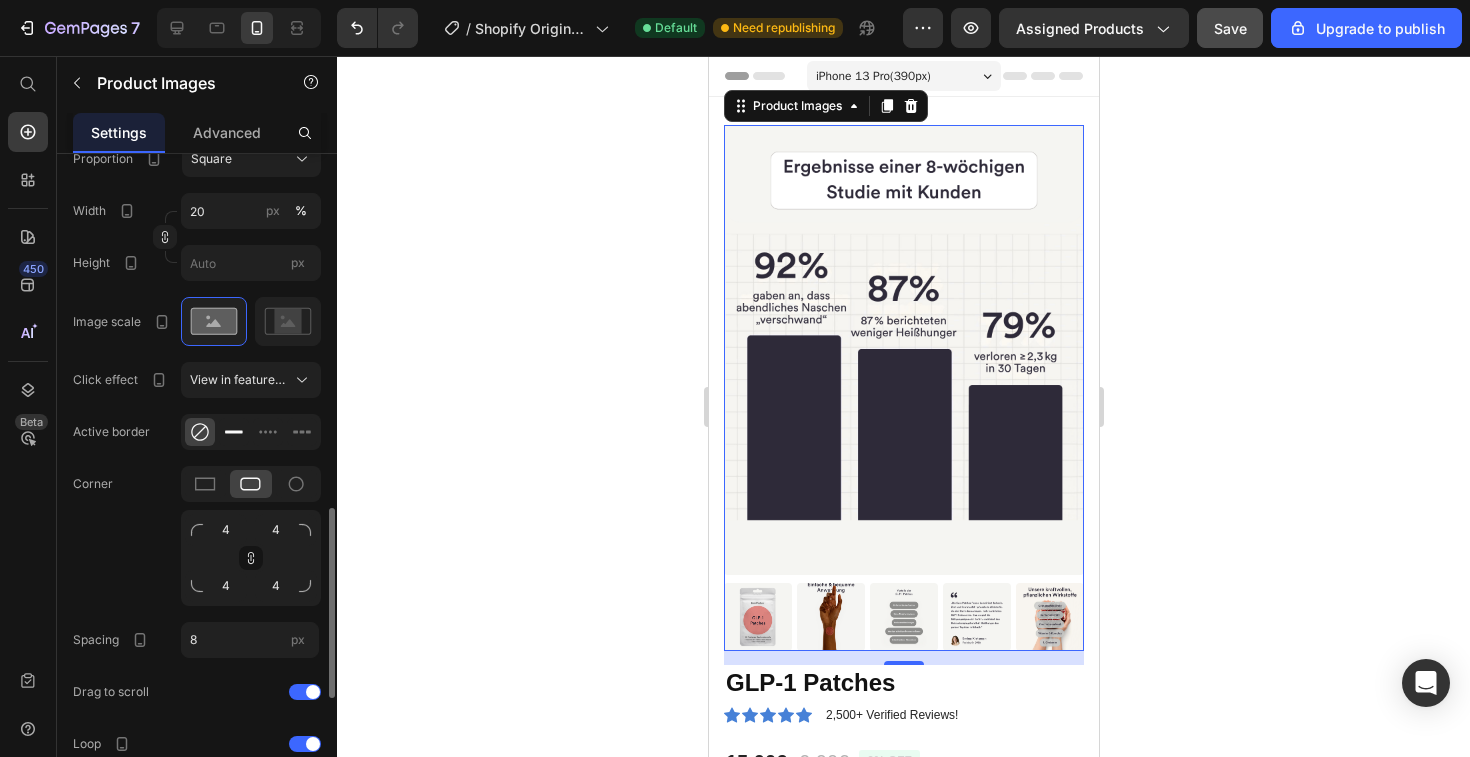 click 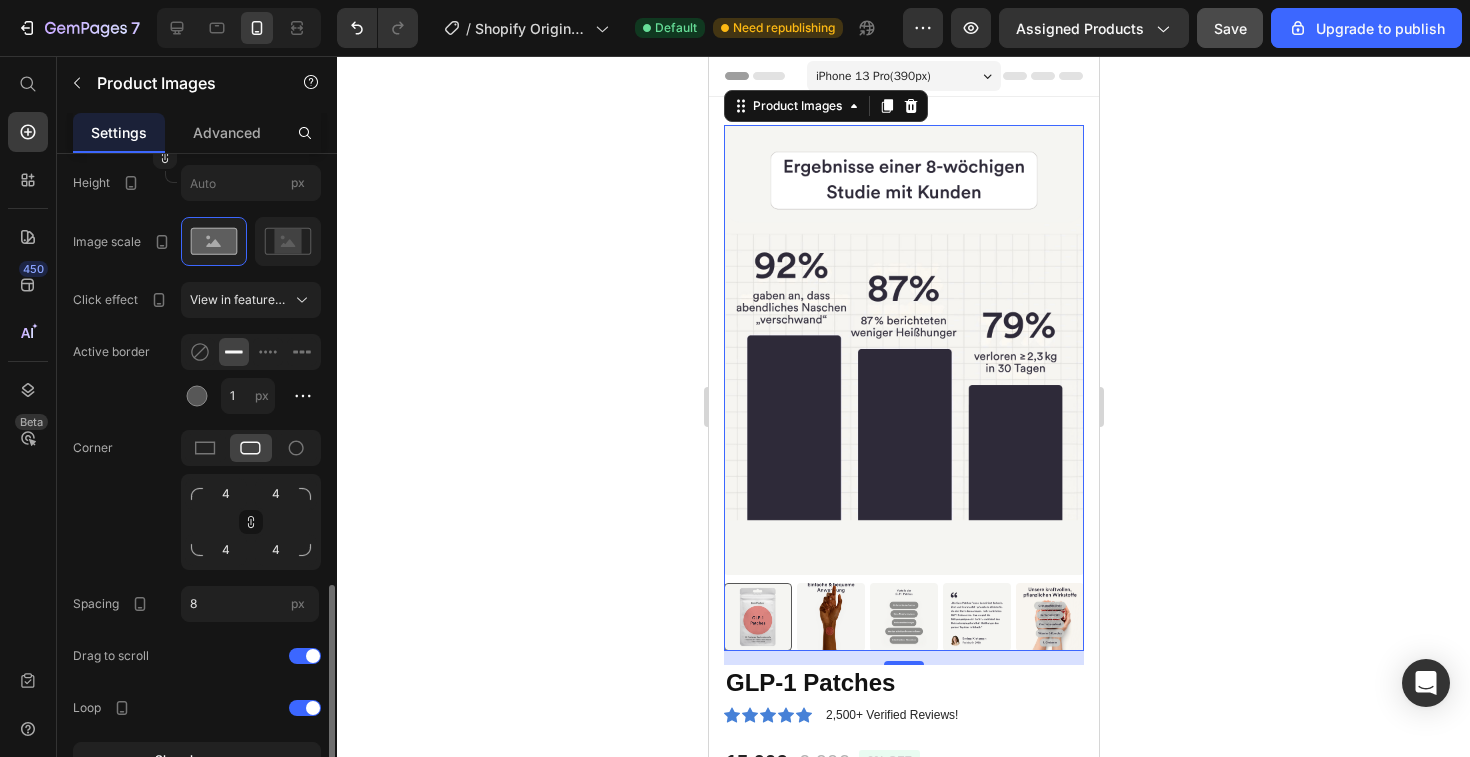 scroll, scrollTop: 1475, scrollLeft: 0, axis: vertical 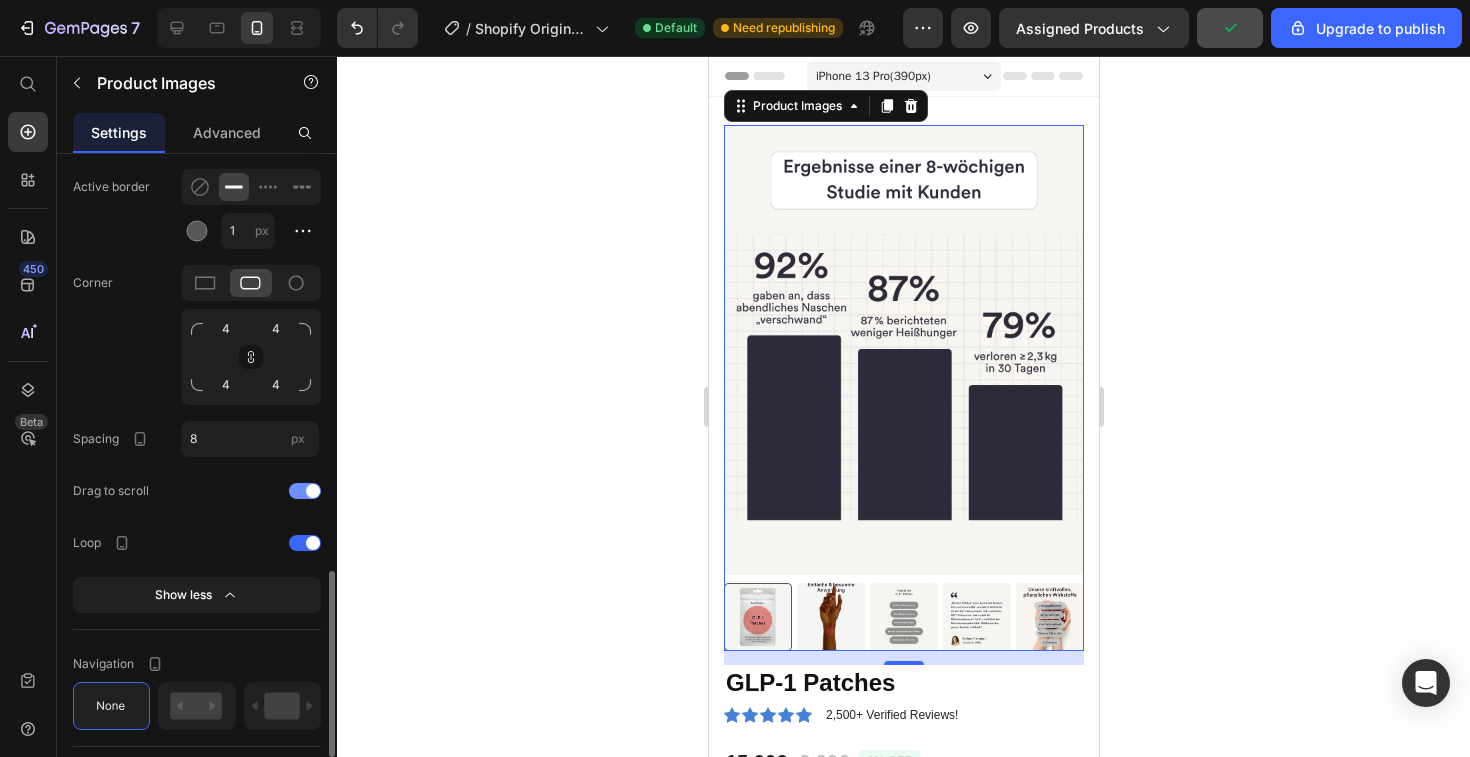 click at bounding box center [313, 491] 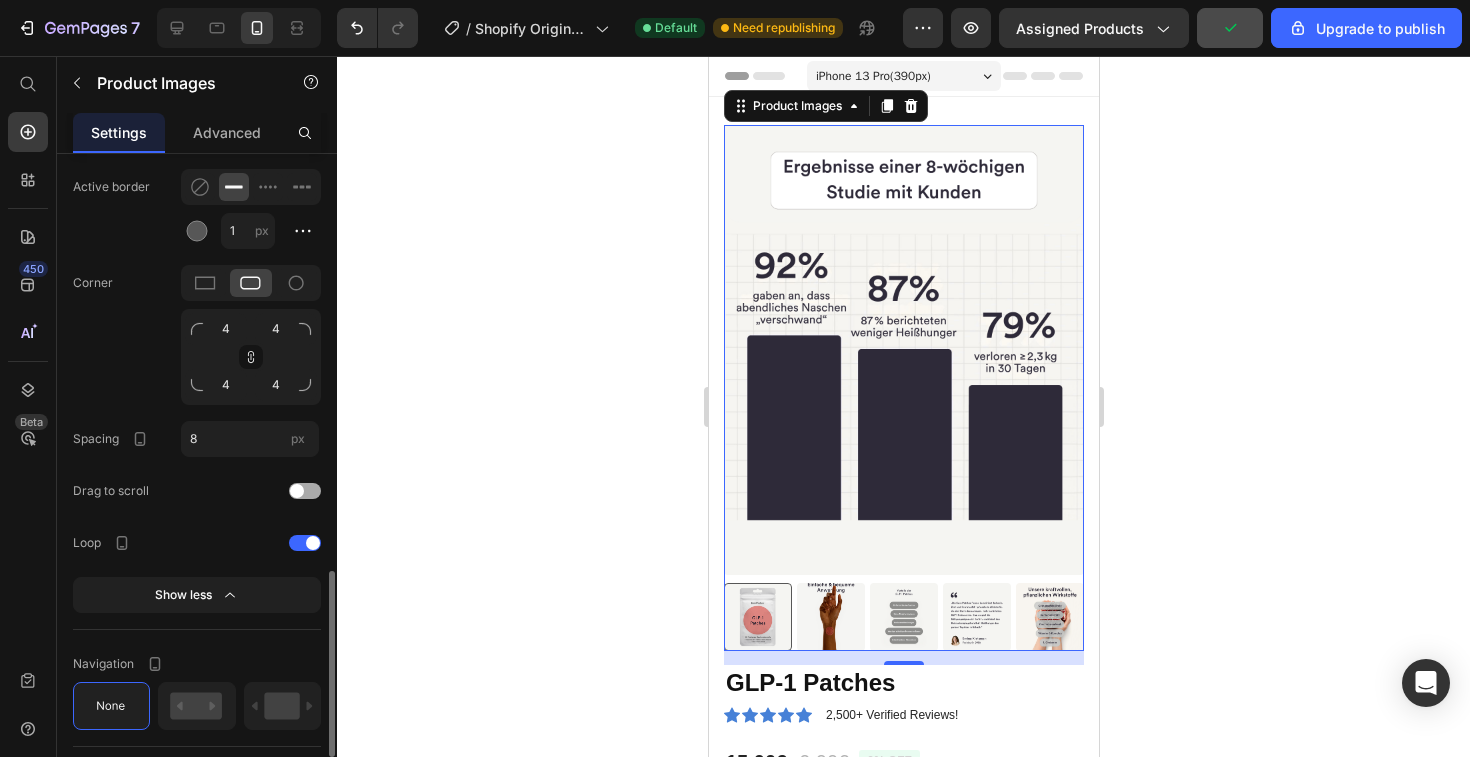 click at bounding box center (305, 491) 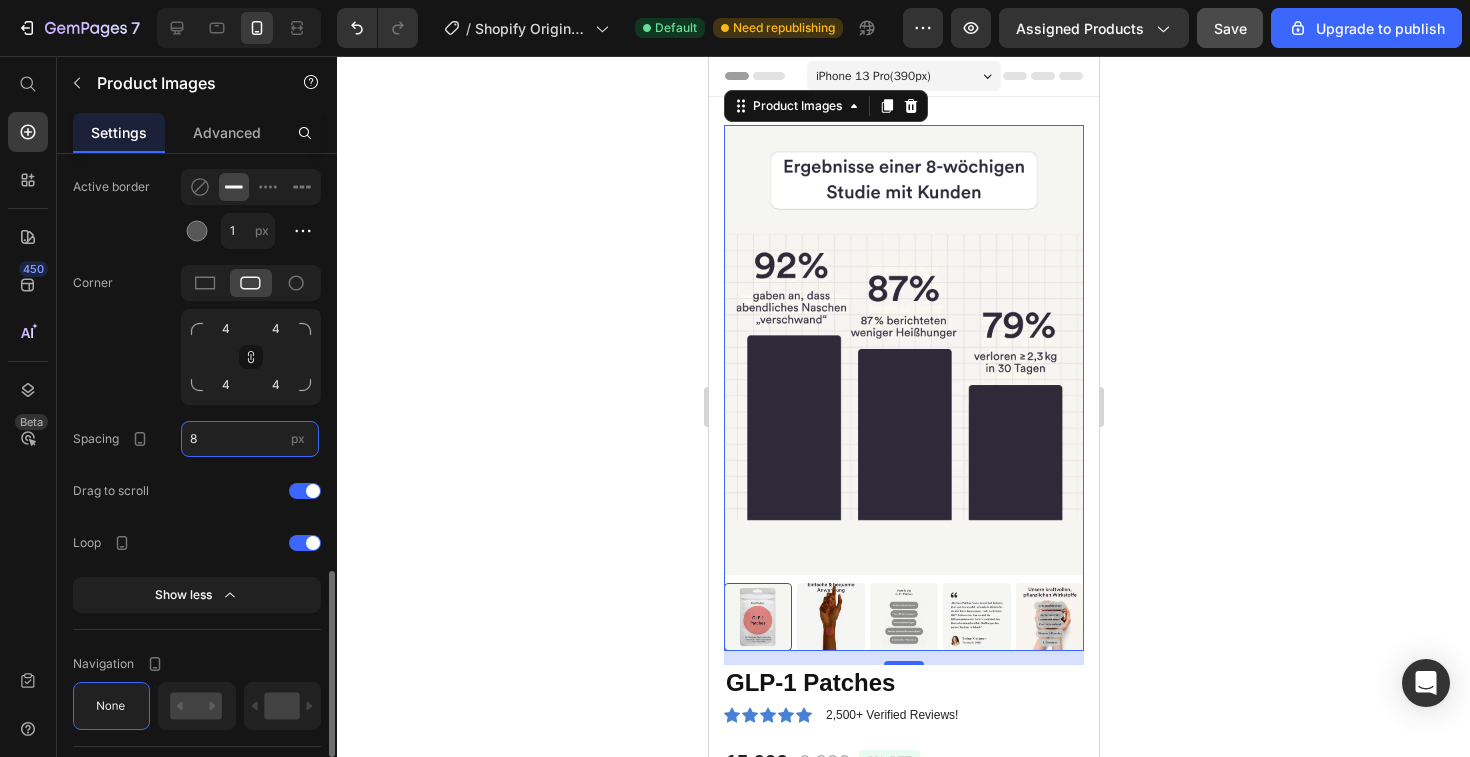 click on "8" at bounding box center (250, 439) 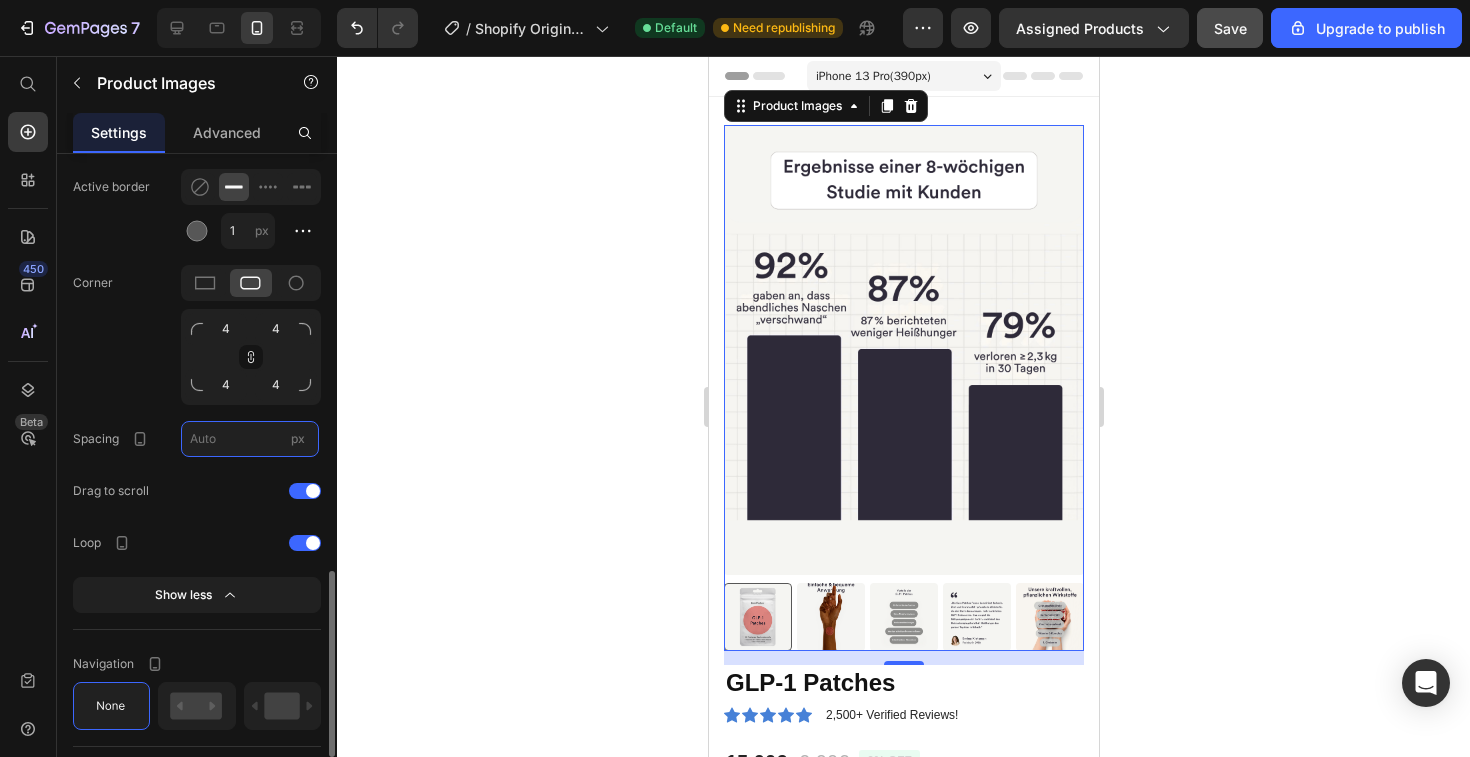 type on "9" 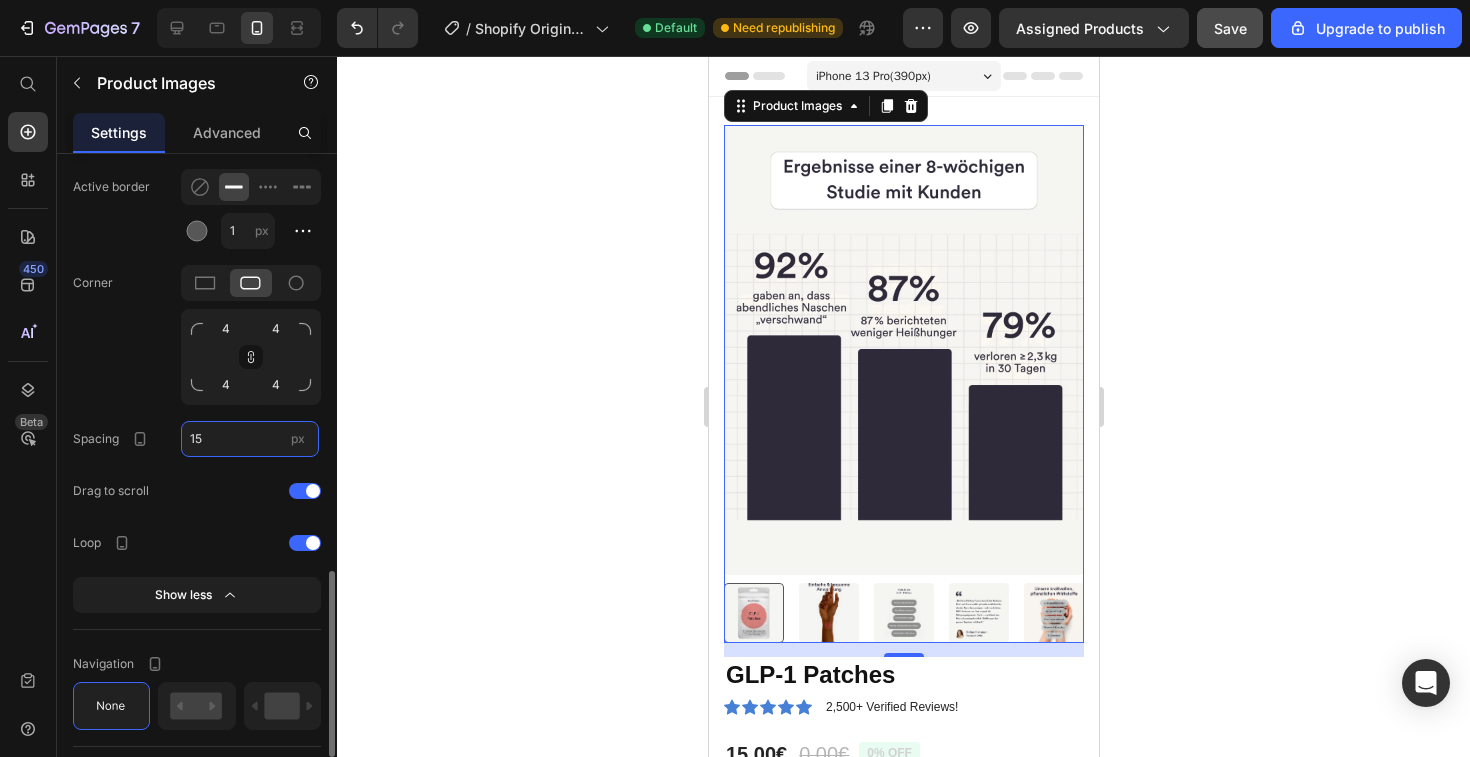 type on "1" 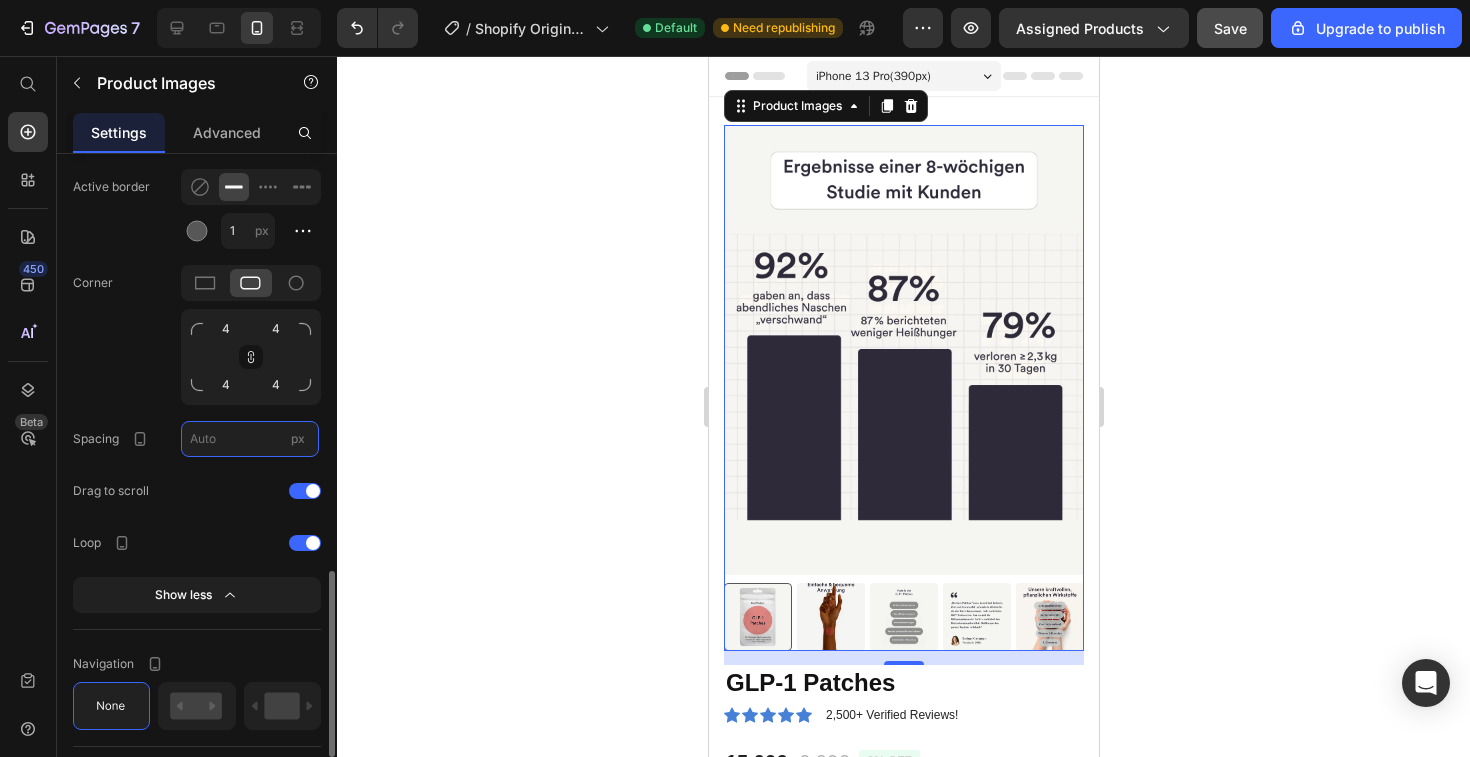 type on "1" 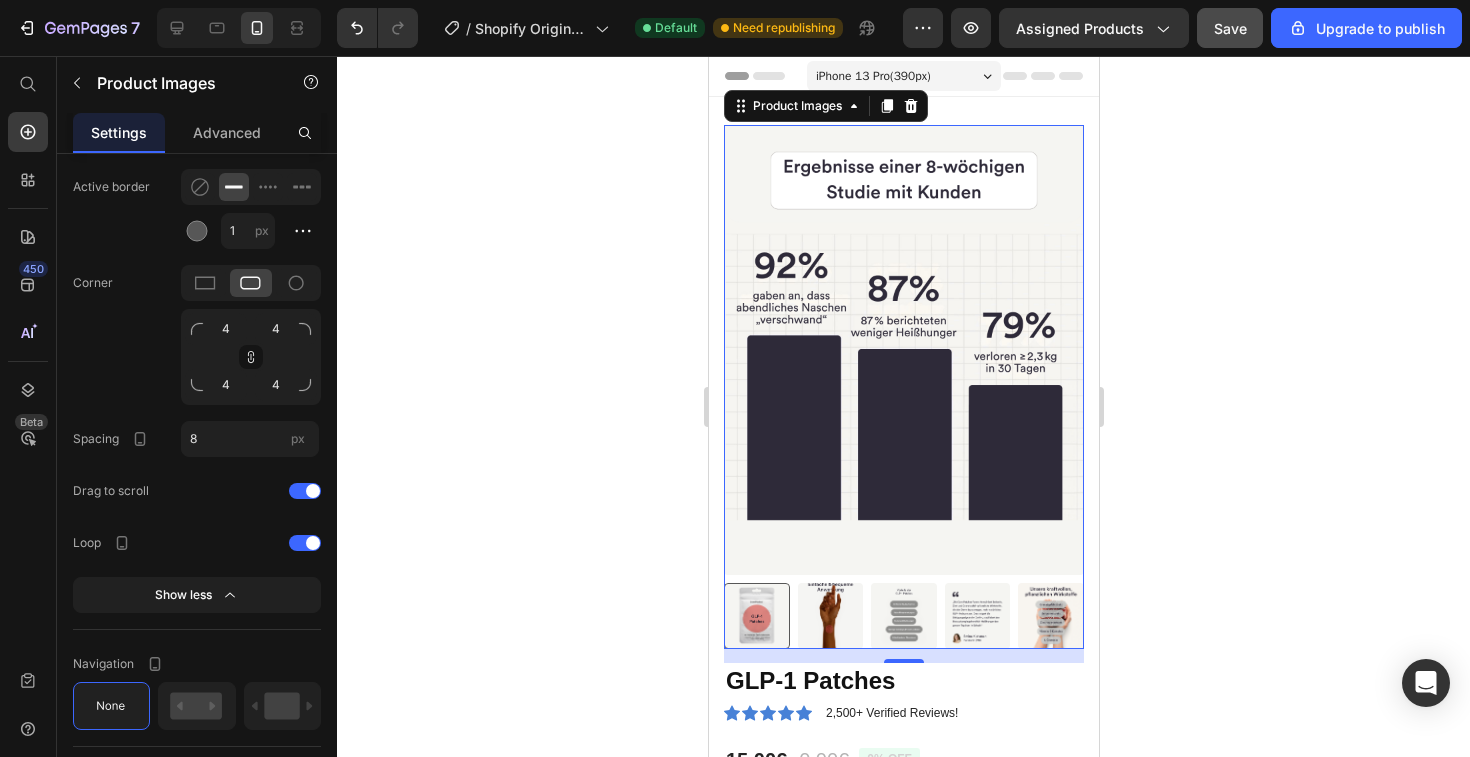 click at bounding box center [903, 616] 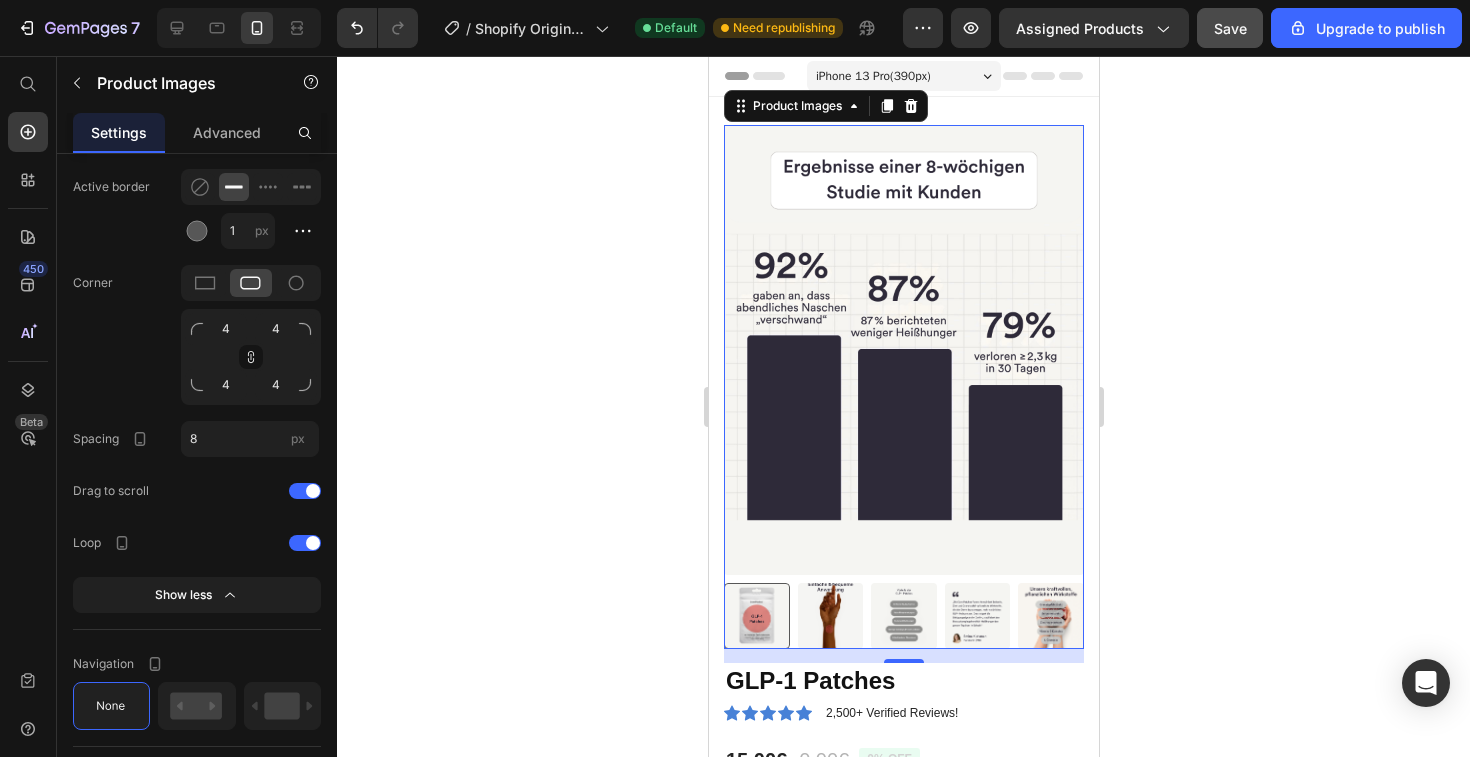 drag, startPoint x: 920, startPoint y: 446, endPoint x: 793, endPoint y: 457, distance: 127.47549 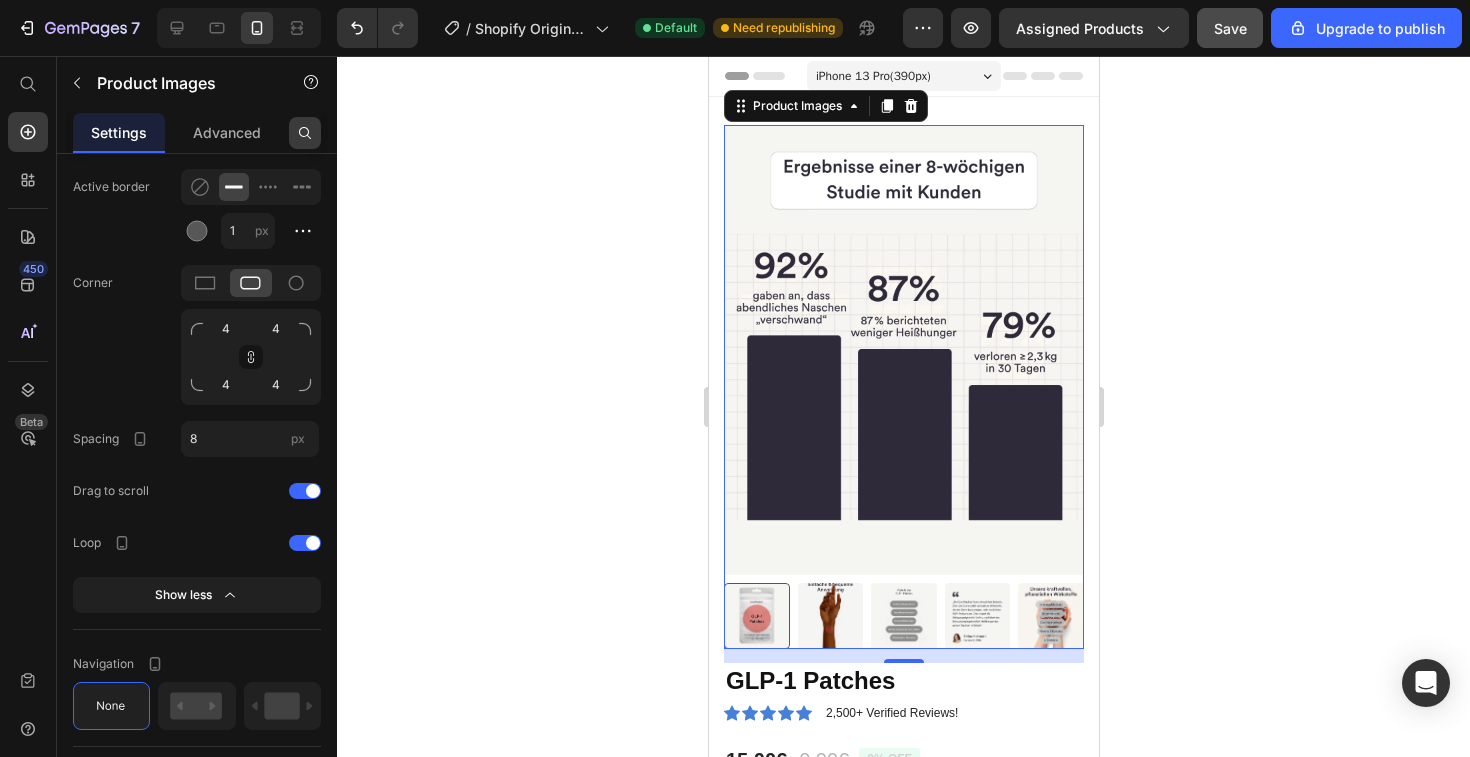 click 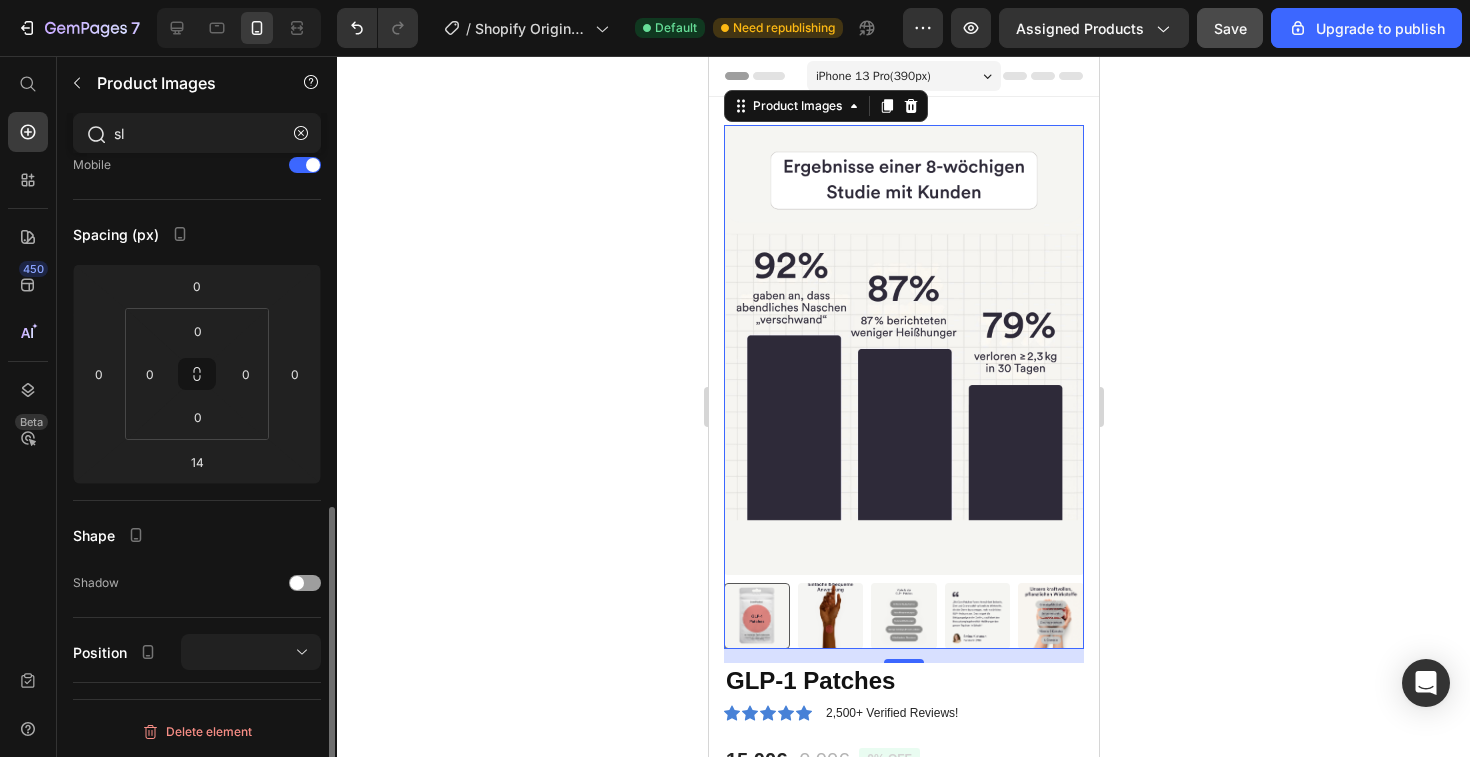 scroll, scrollTop: 0, scrollLeft: 0, axis: both 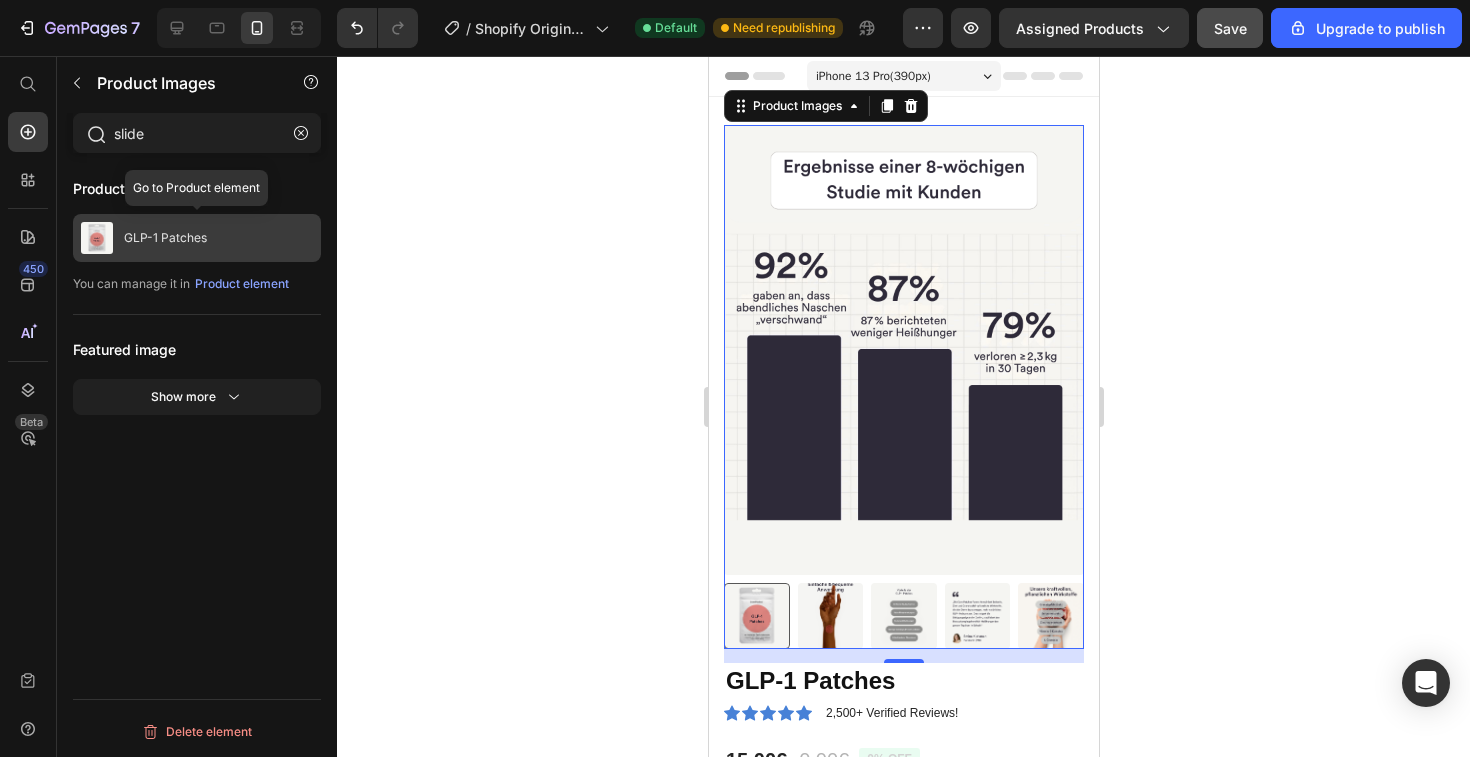 type on "slide" 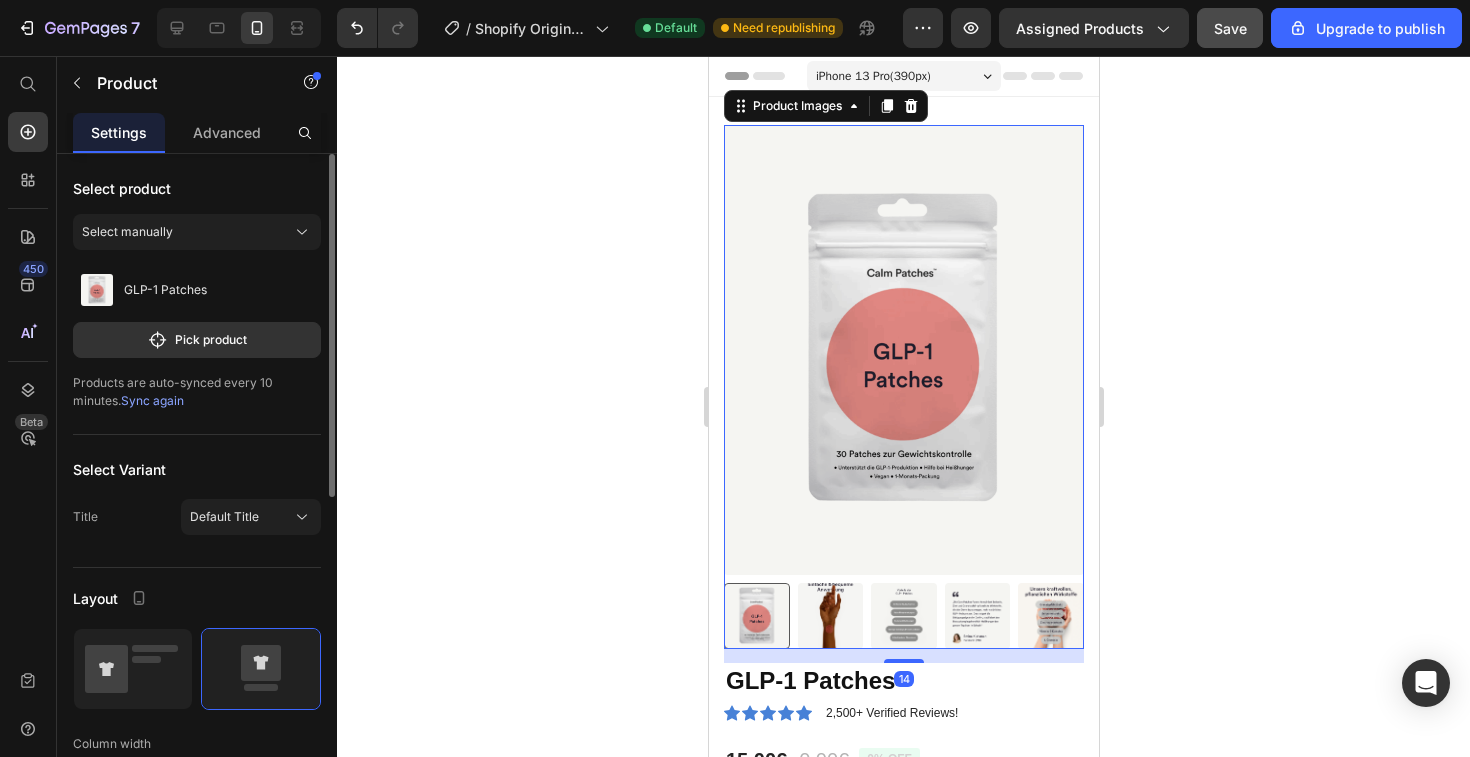 drag, startPoint x: 1315, startPoint y: 360, endPoint x: 816, endPoint y: 397, distance: 500.36987 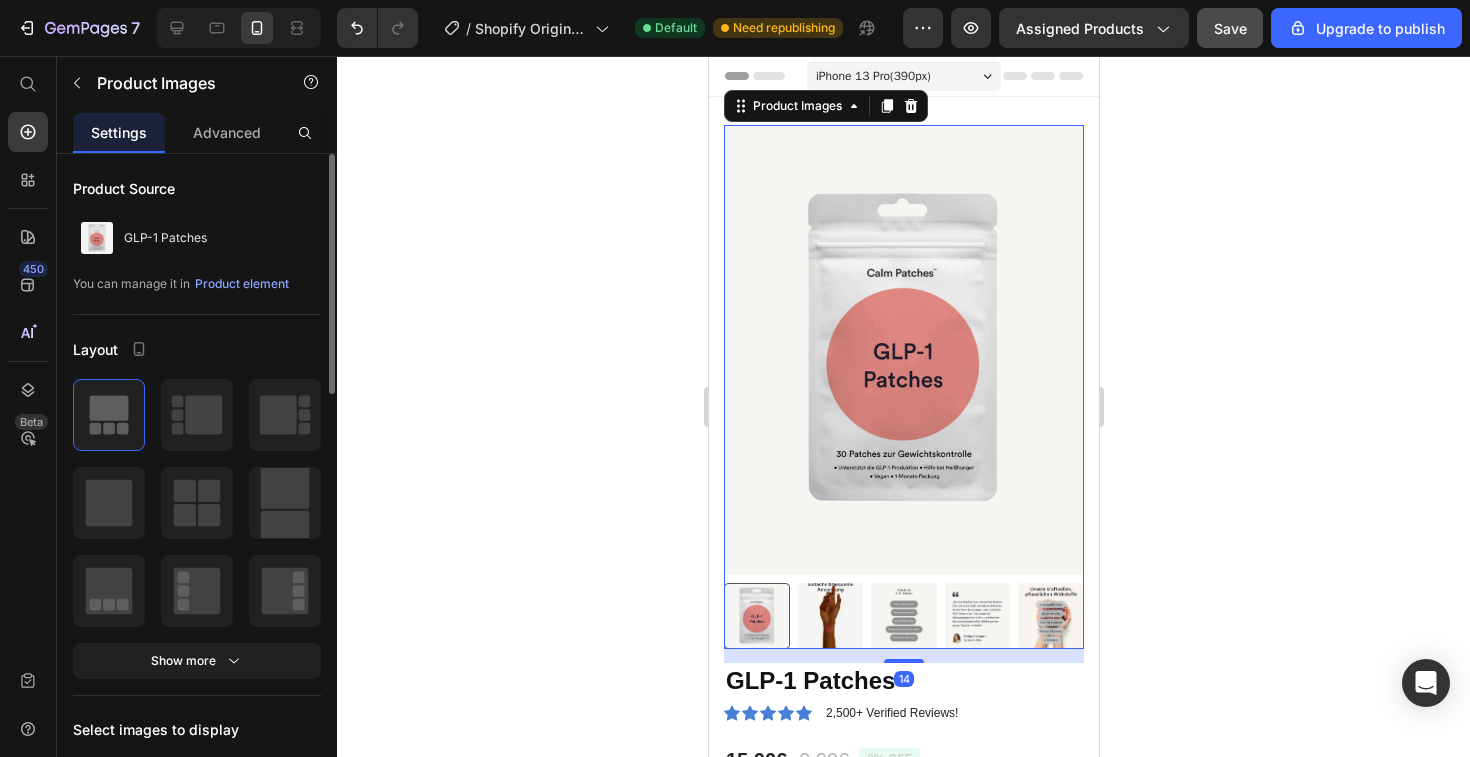 click at bounding box center (830, 616) 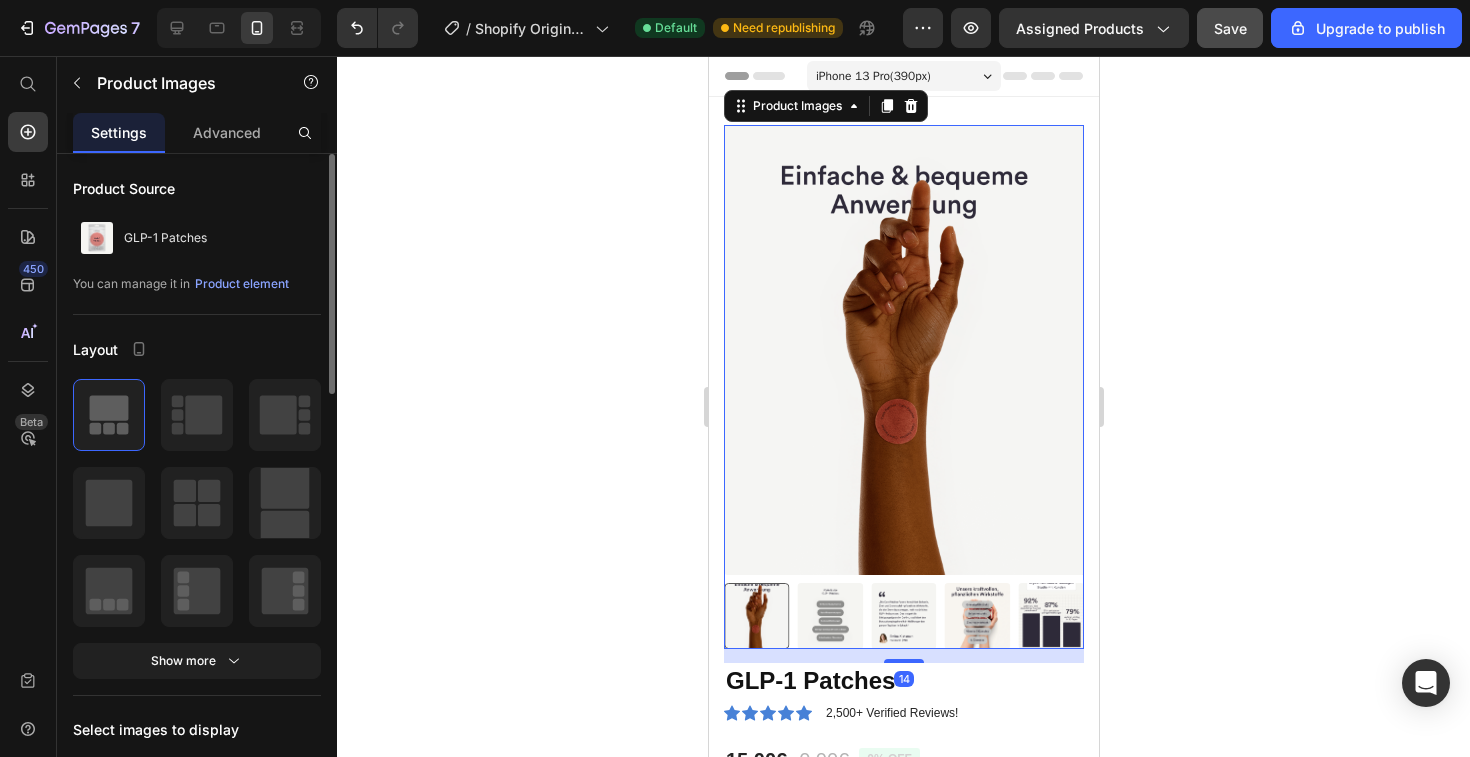 click at bounding box center [903, 616] 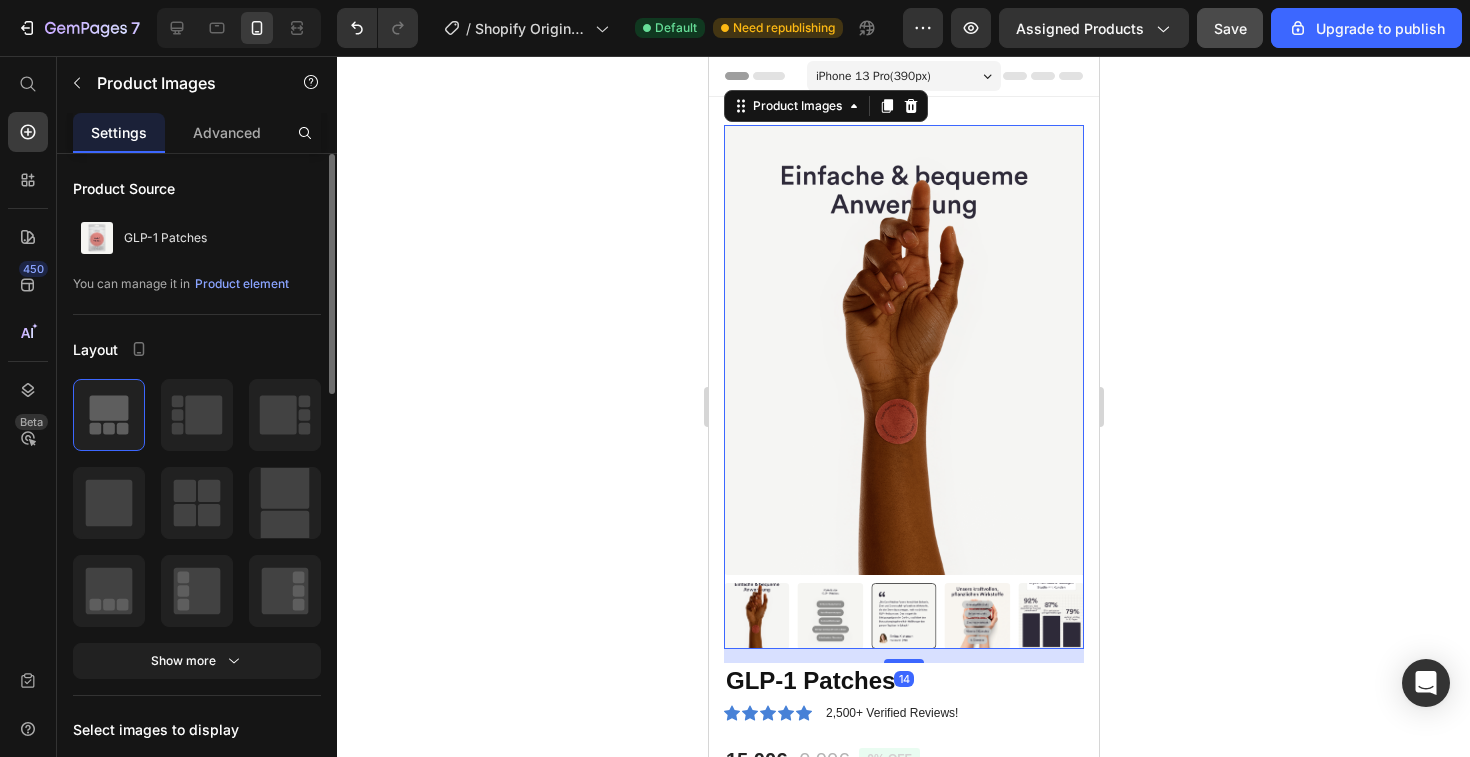 click at bounding box center (977, 616) 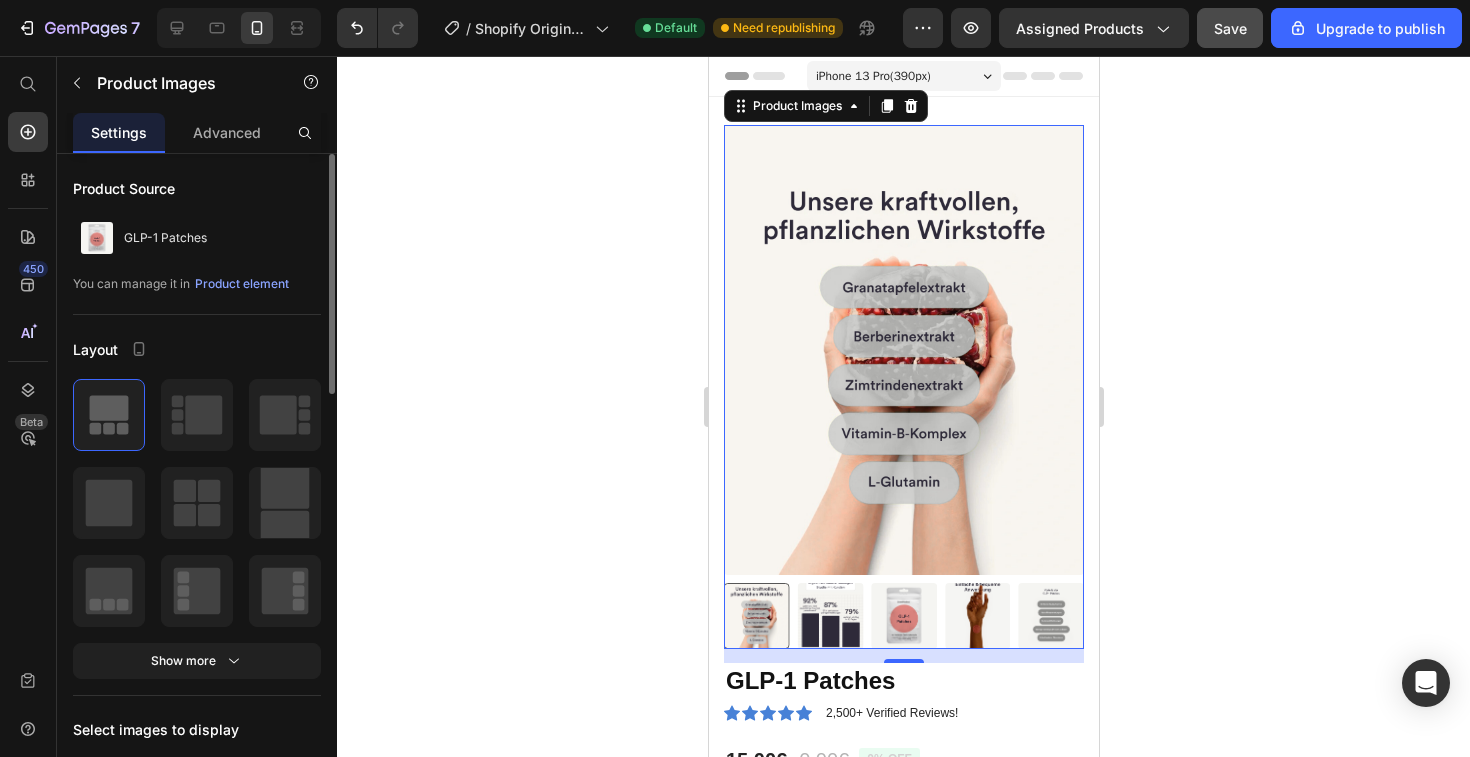 click at bounding box center [1050, 616] 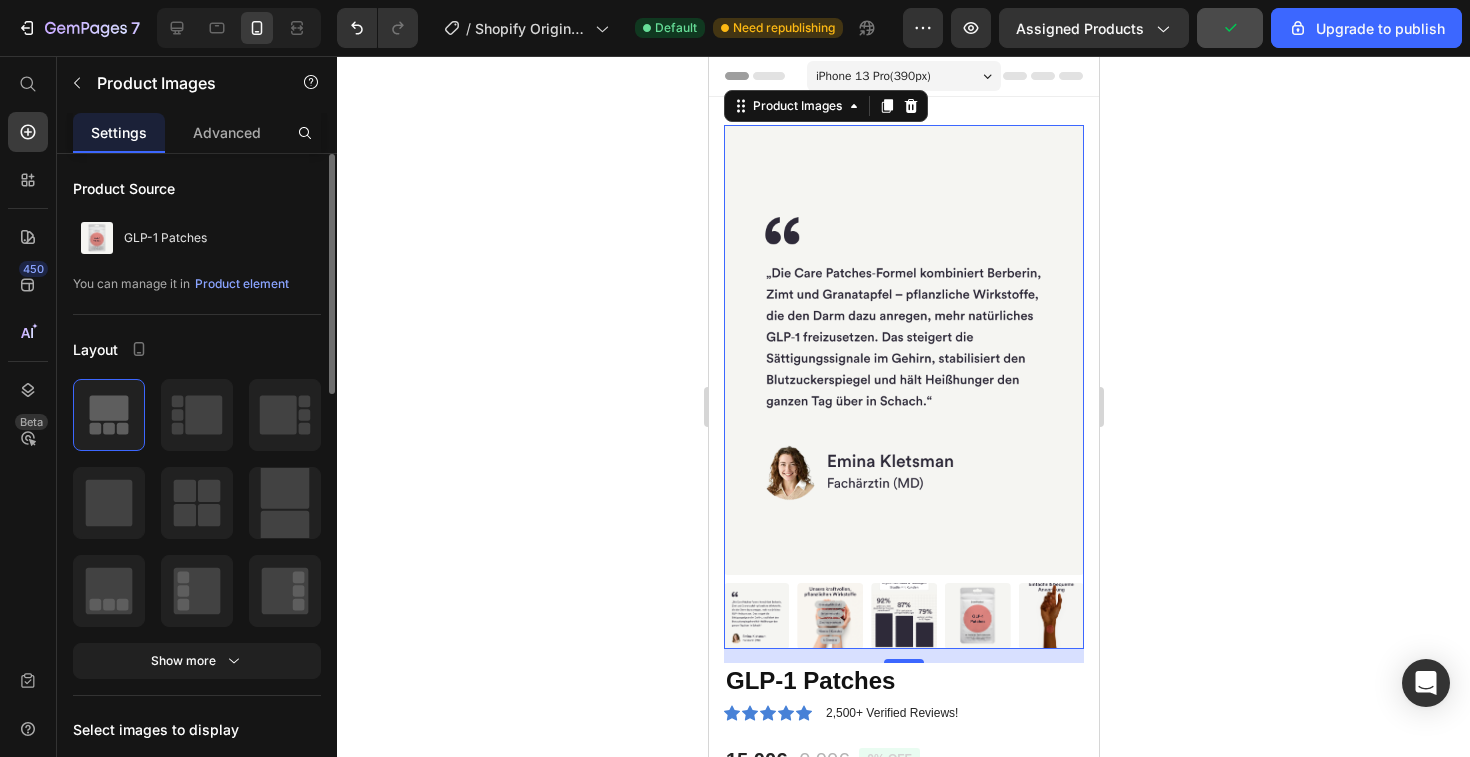 click at bounding box center [977, 616] 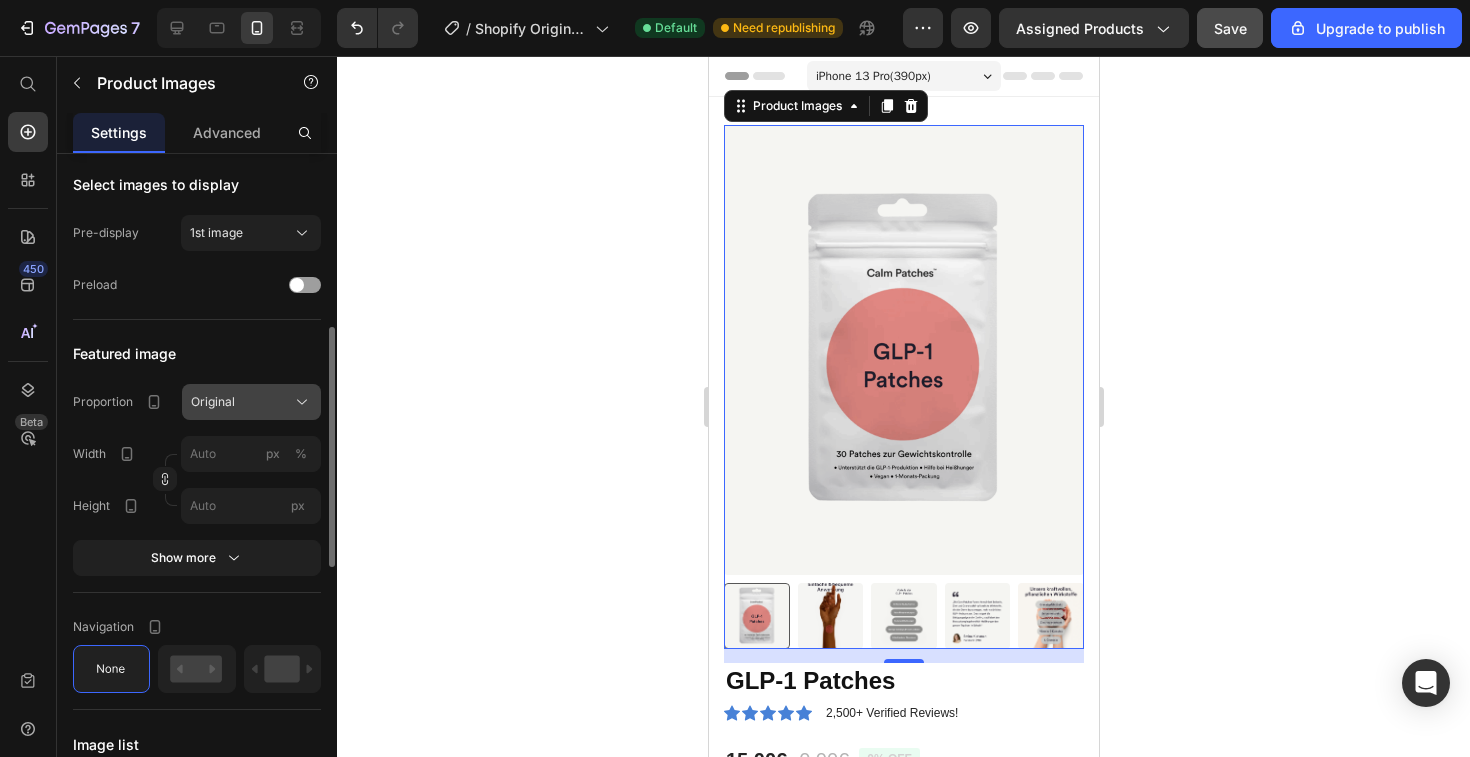 scroll, scrollTop: 553, scrollLeft: 0, axis: vertical 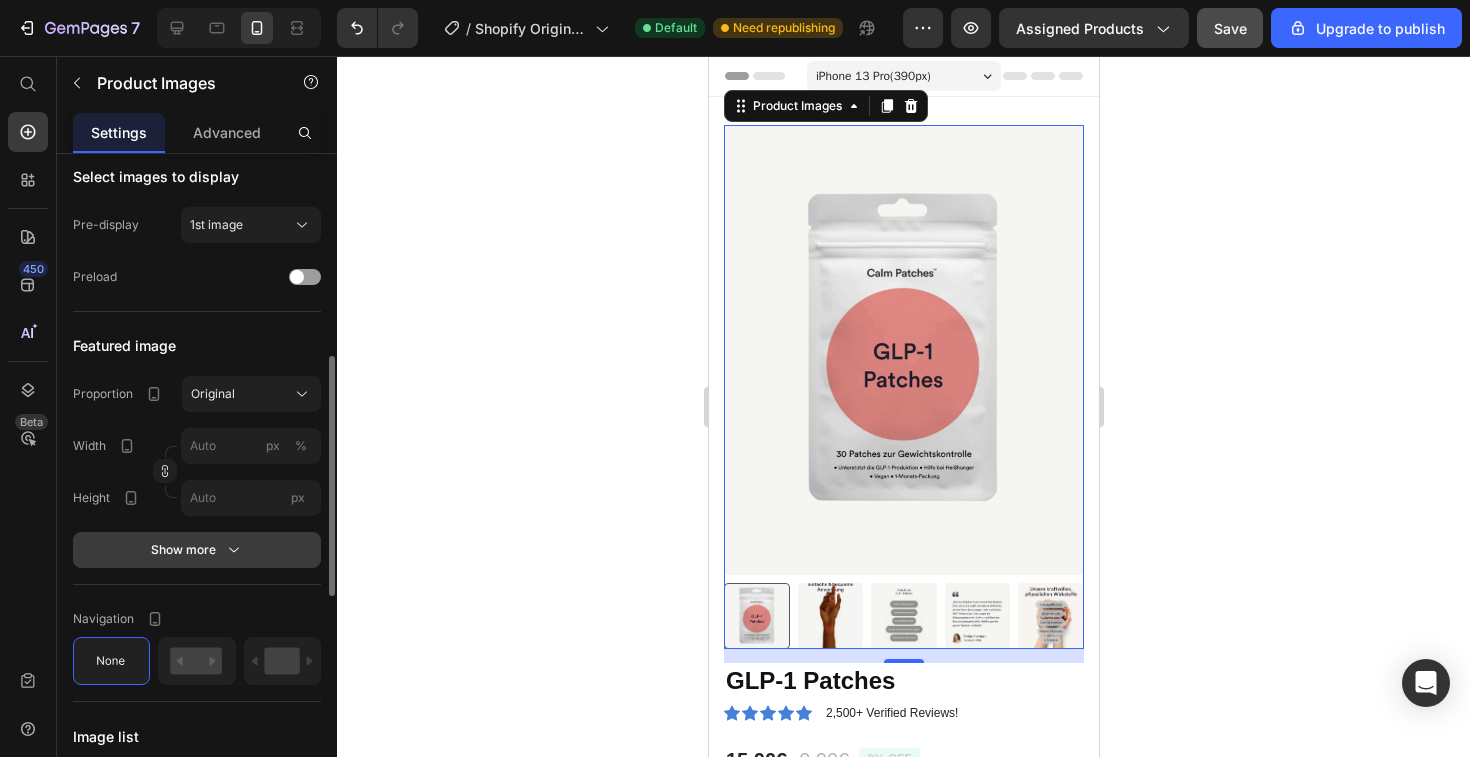 click 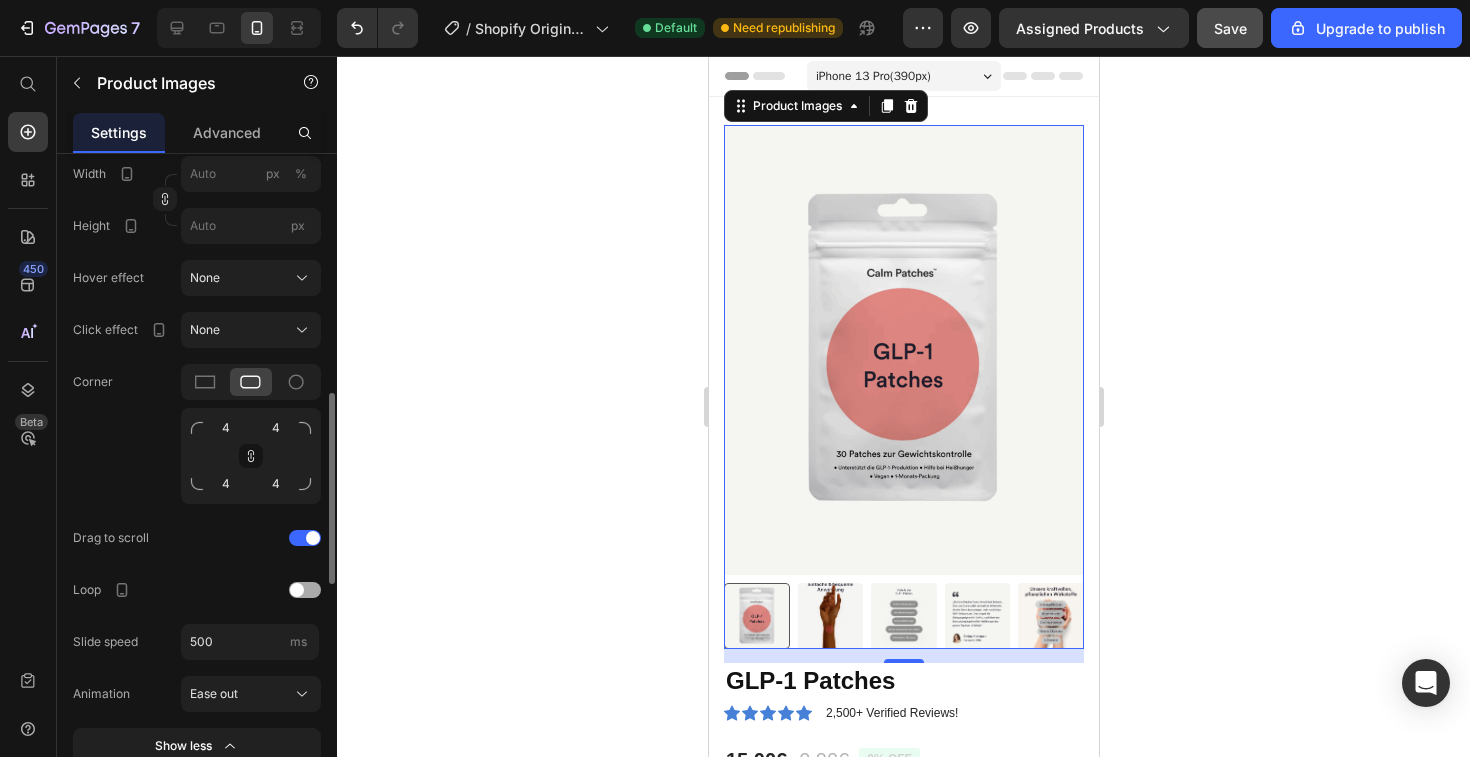 scroll, scrollTop: 843, scrollLeft: 0, axis: vertical 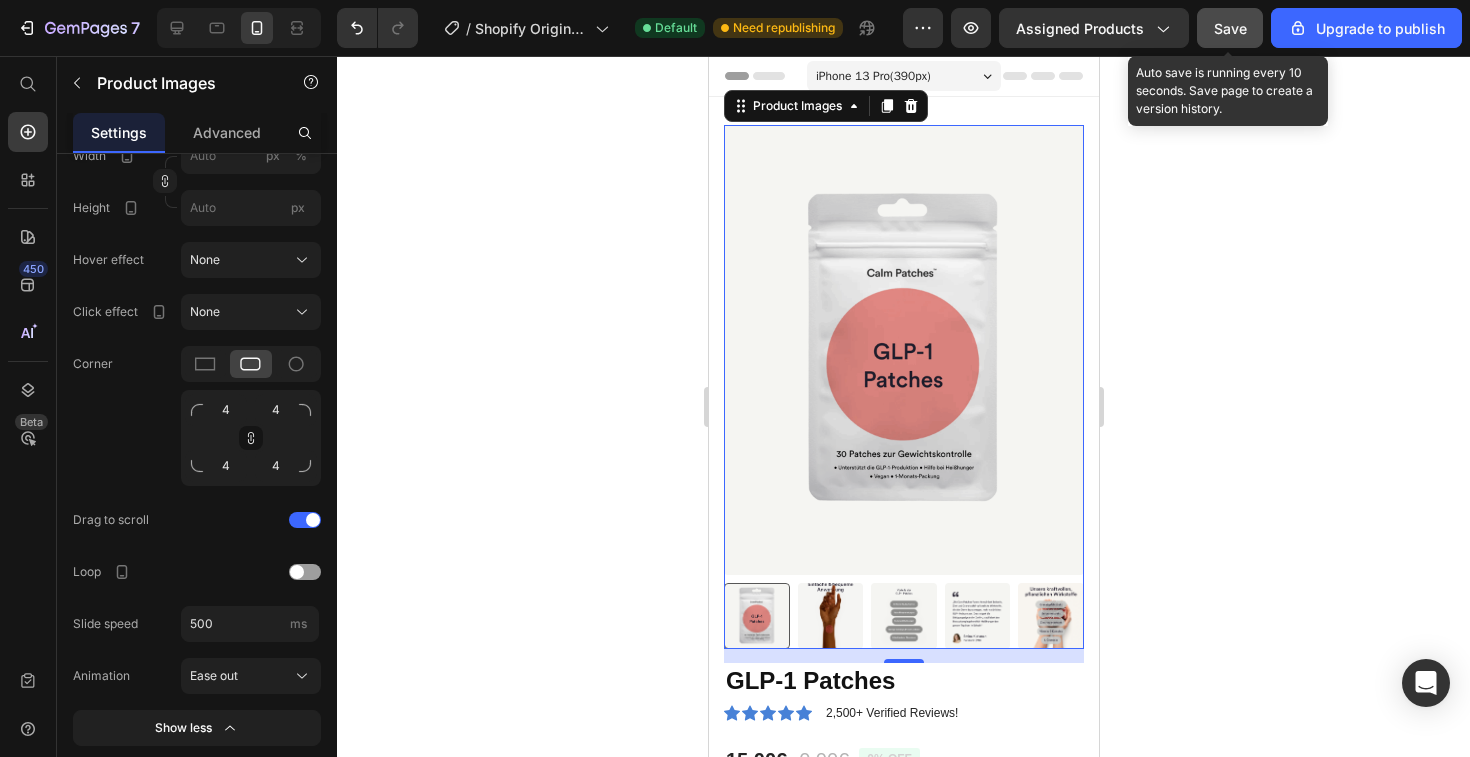 click on "Save" 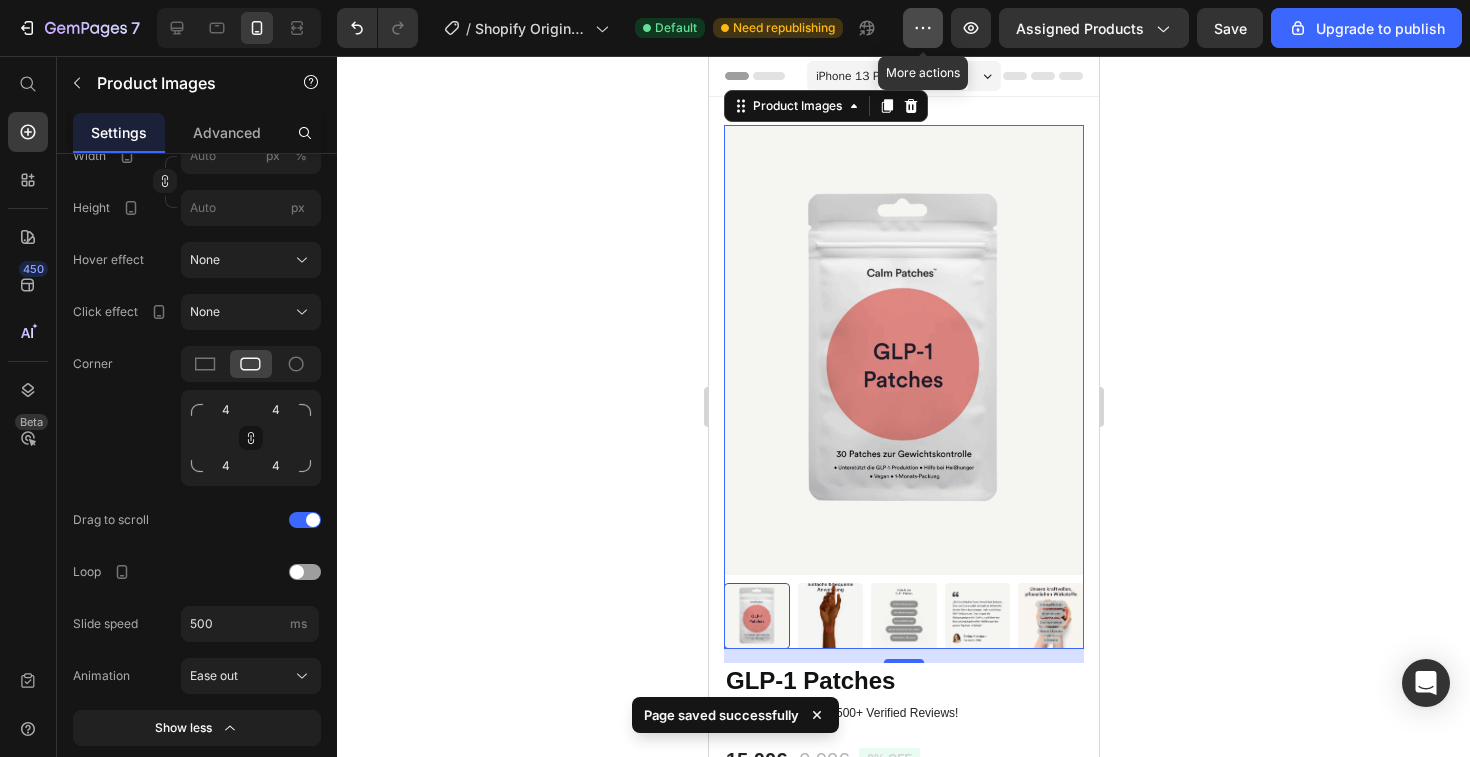 click 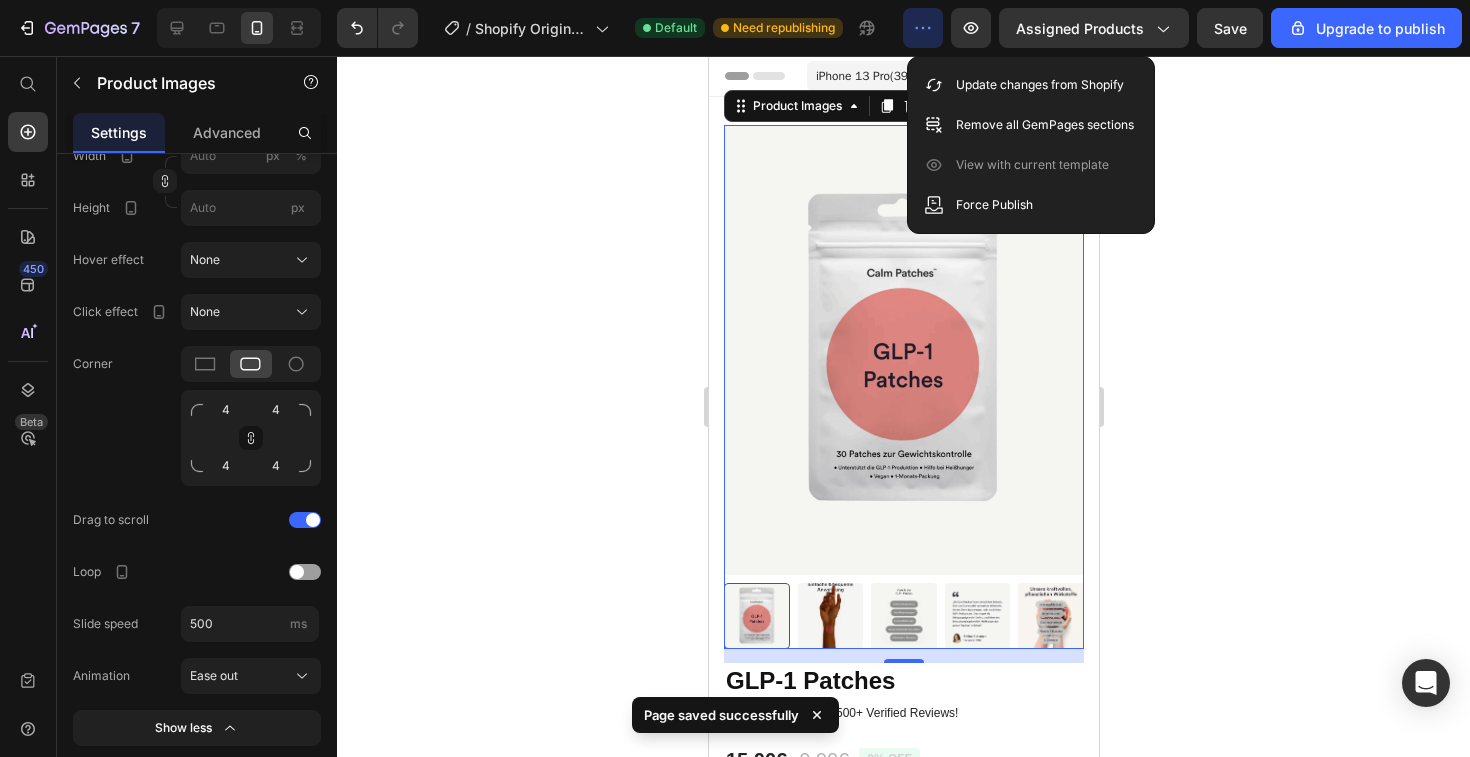 click 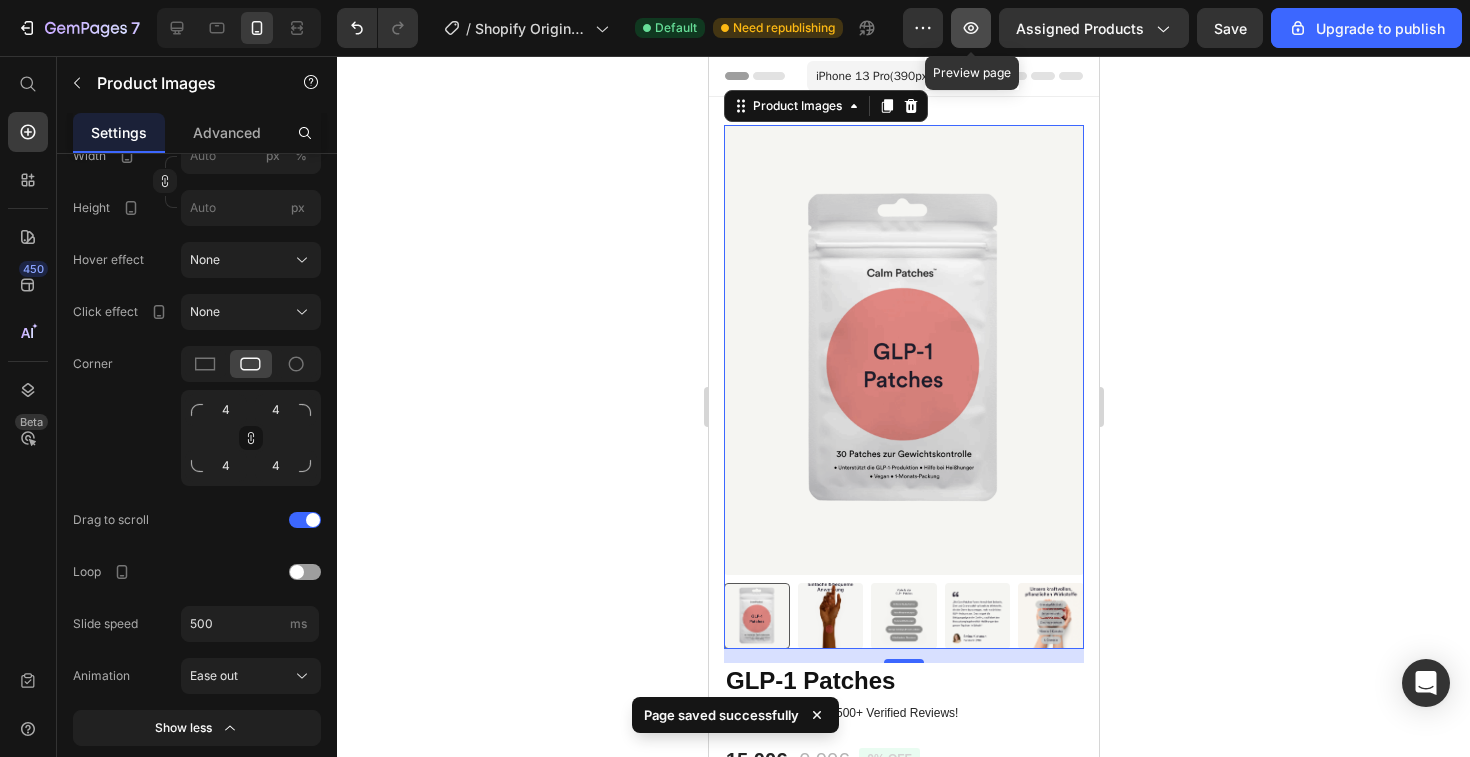 click 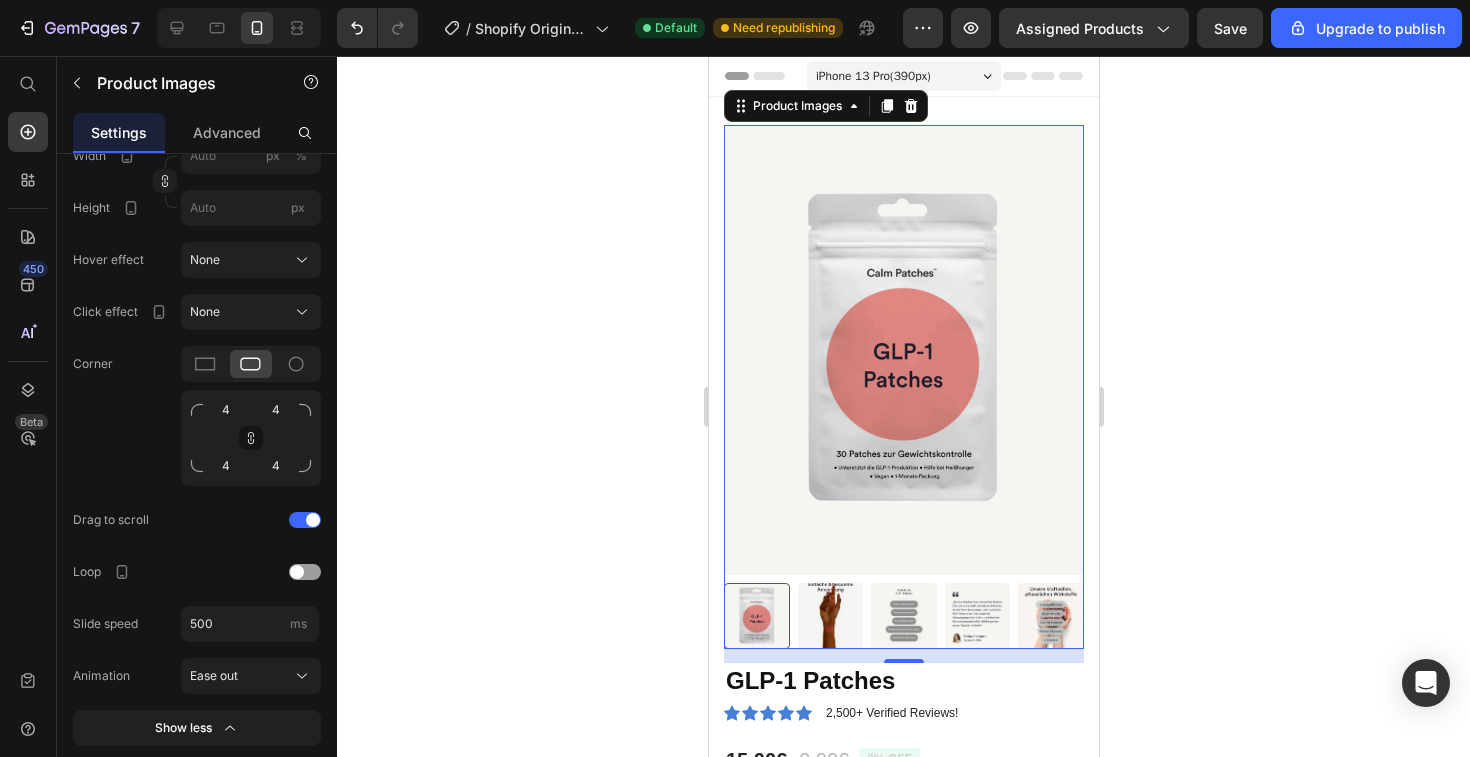 click on "7   /  Shopify Original Product Template Default Need republishing Preview Assigned Products  Save  Upgrade to publish" 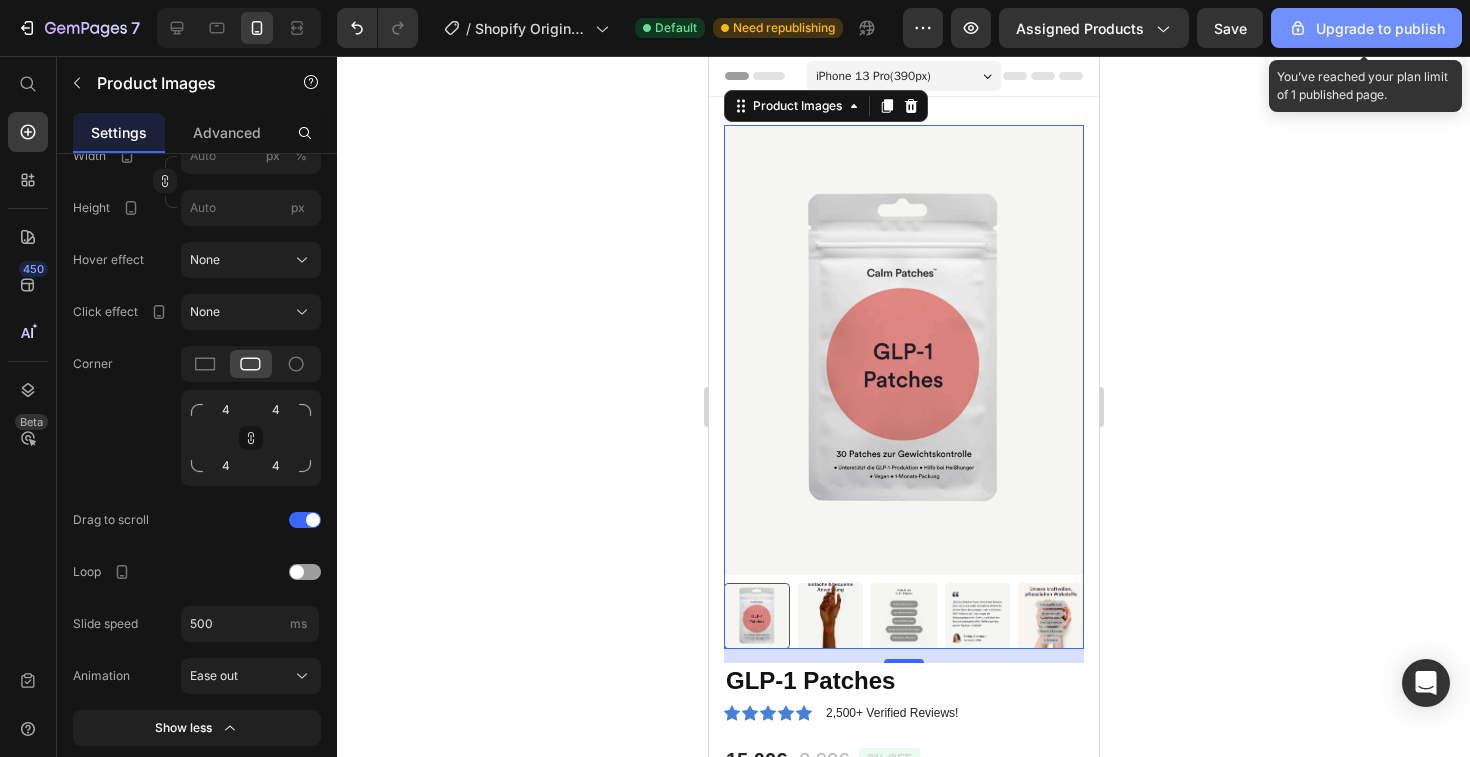 click on "Upgrade to publish" at bounding box center (1366, 28) 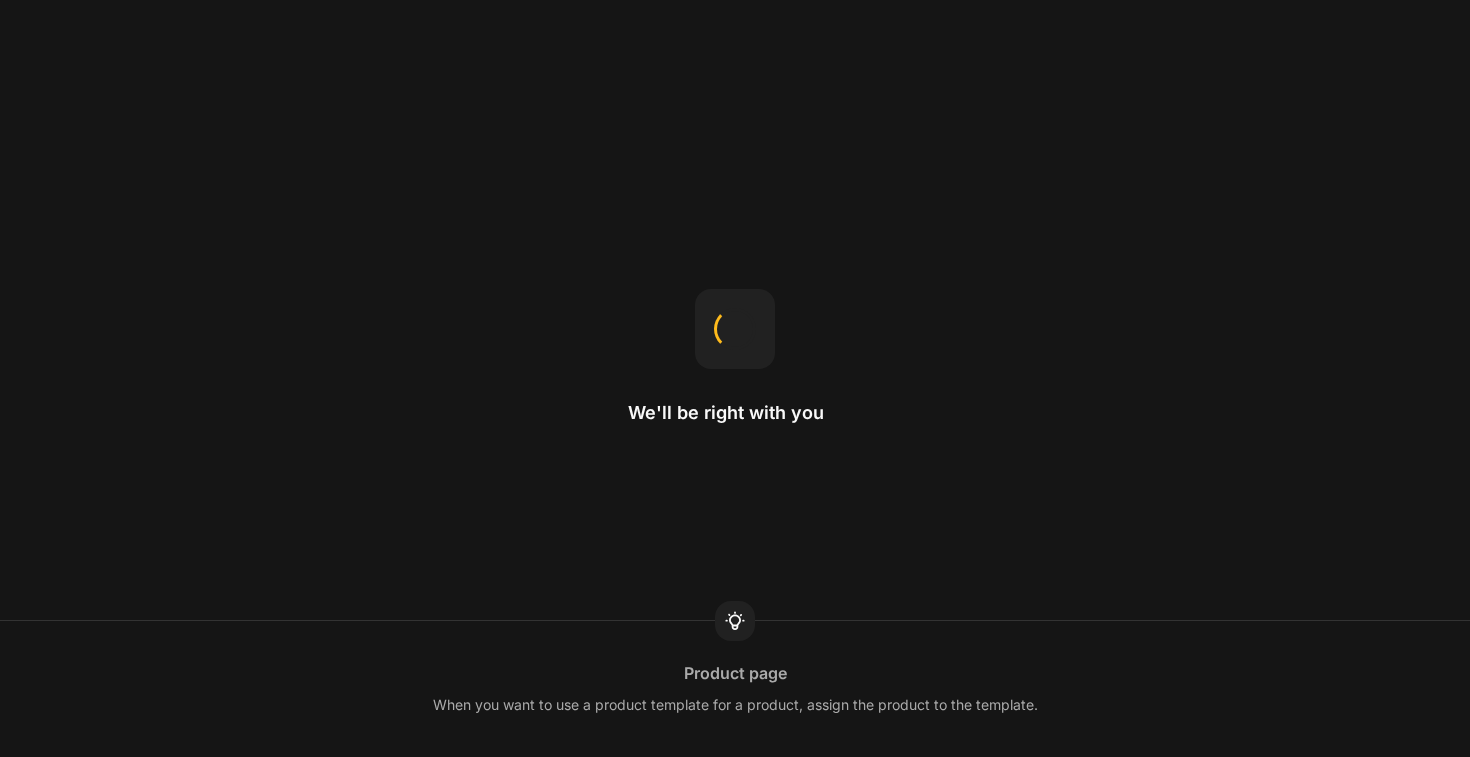 scroll, scrollTop: 0, scrollLeft: 0, axis: both 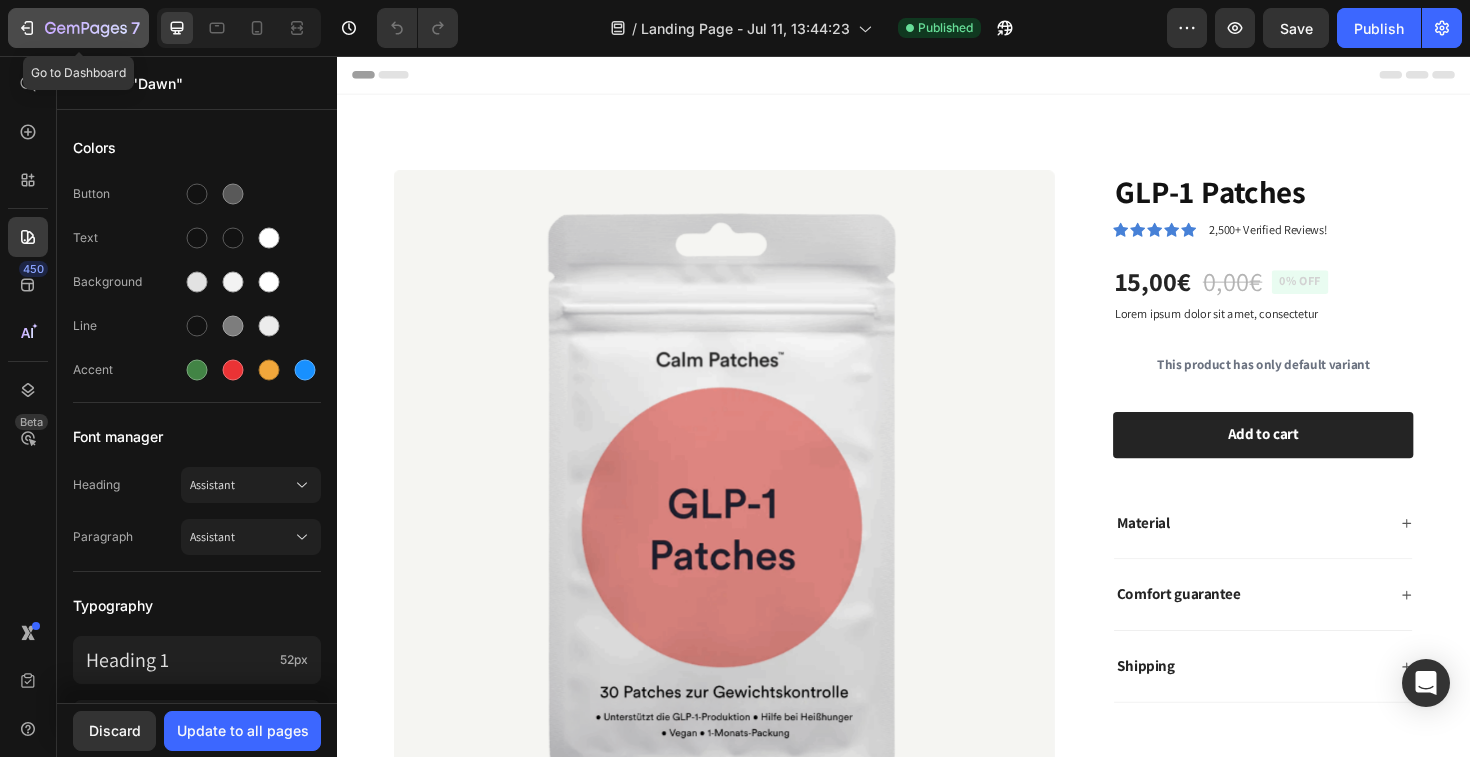 click on "7" at bounding box center (78, 28) 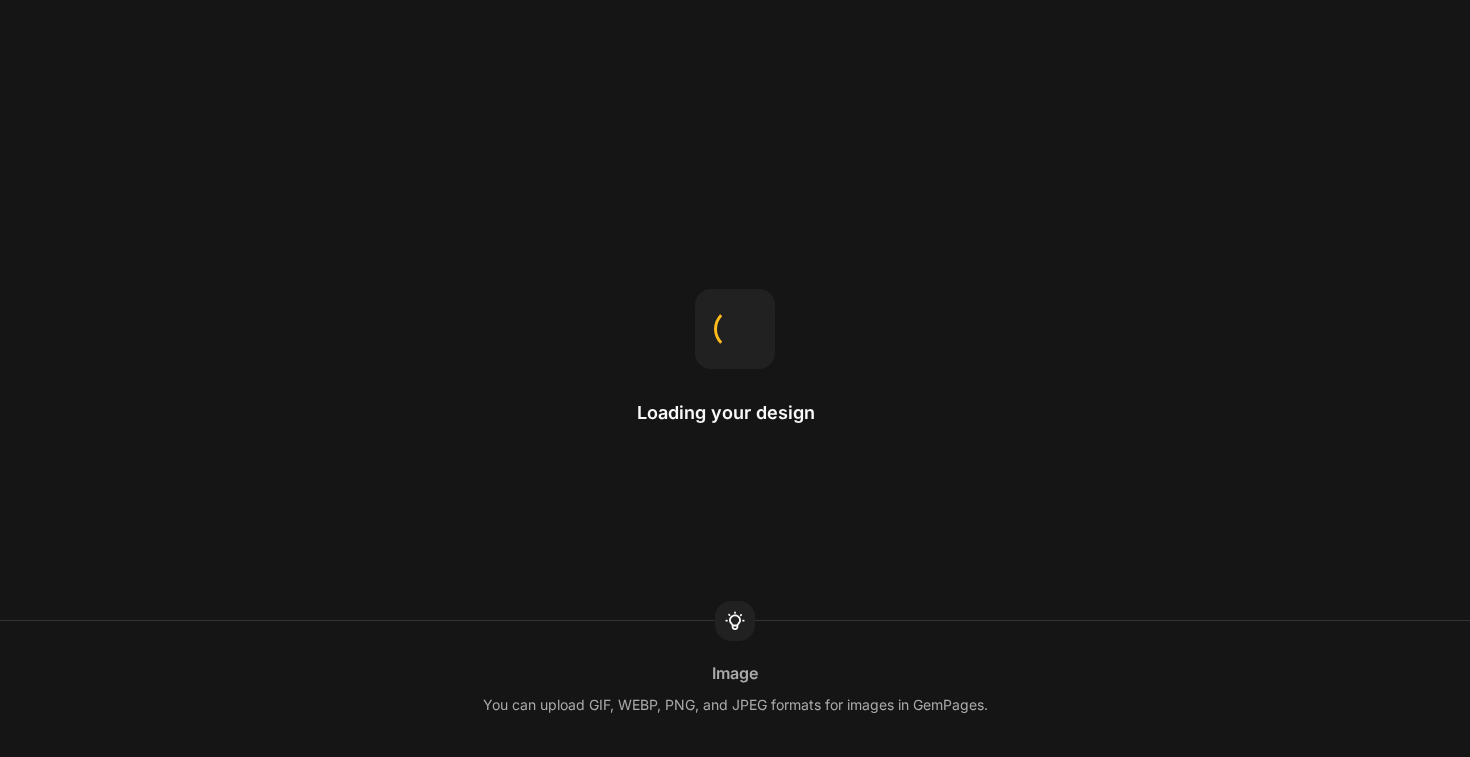 scroll, scrollTop: 0, scrollLeft: 0, axis: both 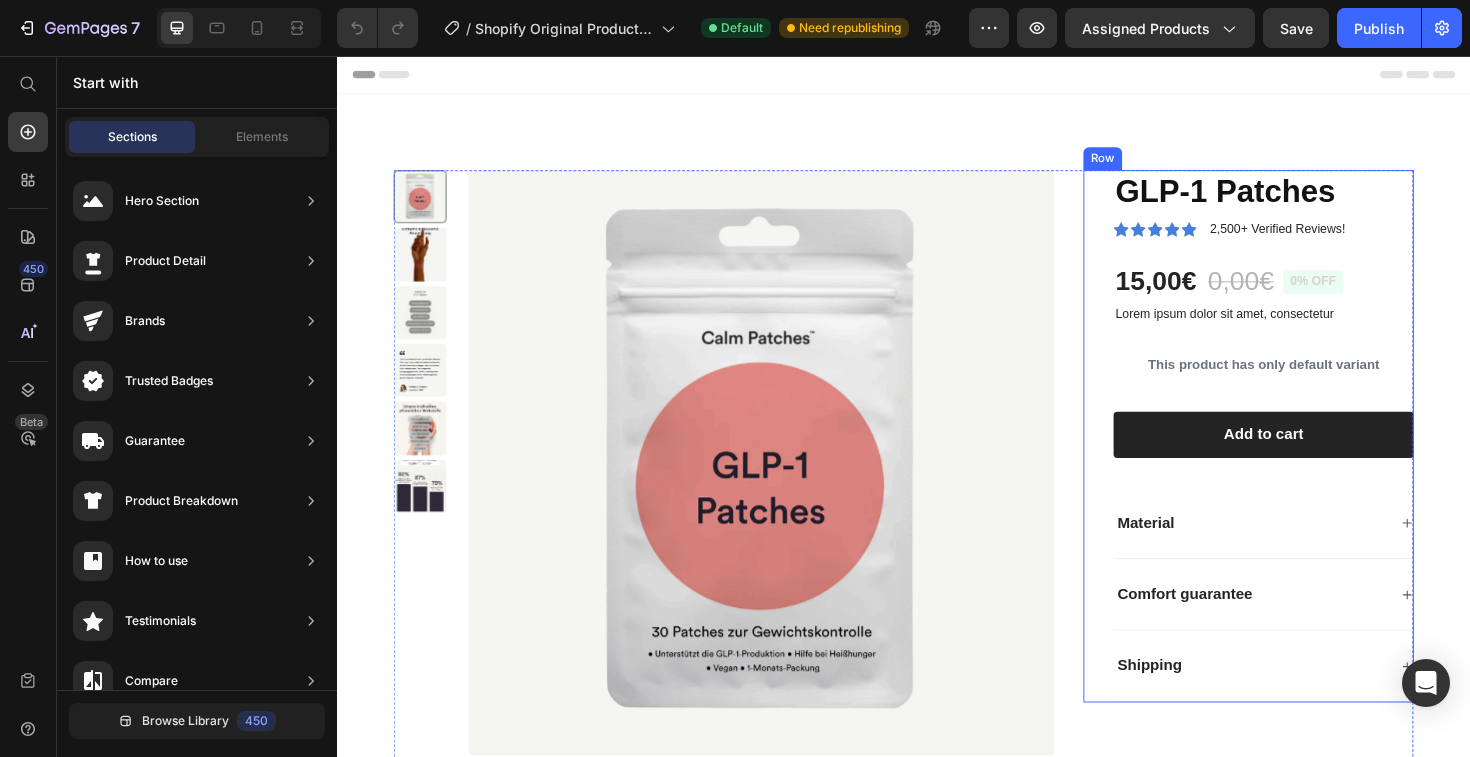 click on "GLP-1 Patches Product Title Icon Icon Icon Icon Icon Icon List 2,500+ Verified Reviews! Text Block Row 15,00€ Product Price 0,00€ Product Price 0% off Product Badge Row Lorem ipsum dolor sit amet, consectetur  Text Block This product has only default variant Product Variants & Swatches 1 Product Quantity Row Add to cart Add to Cart Row
Material
Comfort guarantee
Shipping Accordion Row" at bounding box center (1302, 459) 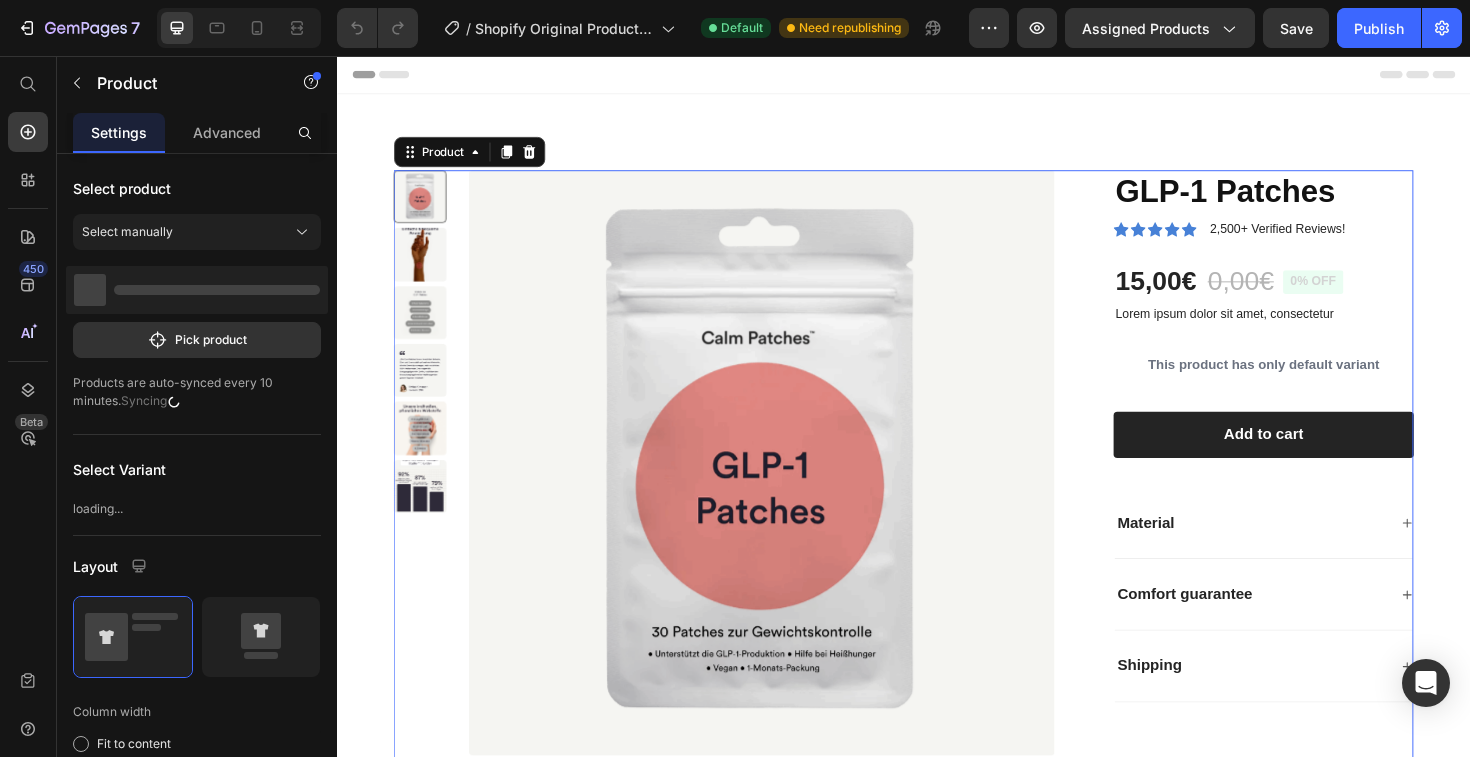 click on "Product Images GLP-1 Patches Product Title Icon Icon Icon Icon Icon Icon List 2,500+ Verified Reviews! Text Block Row 15,00€ Product Price 0,00€ Product Price 0% off Product Badge Row Lorem ipsum dolor sit amet, consectetur  Text Block This product has only default variant Product Variants & Swatches 1 Product Quantity Row Add to cart Add to Cart Row
Material
Comfort guarantee
Shipping Accordion Row Product   16" at bounding box center [937, 495] 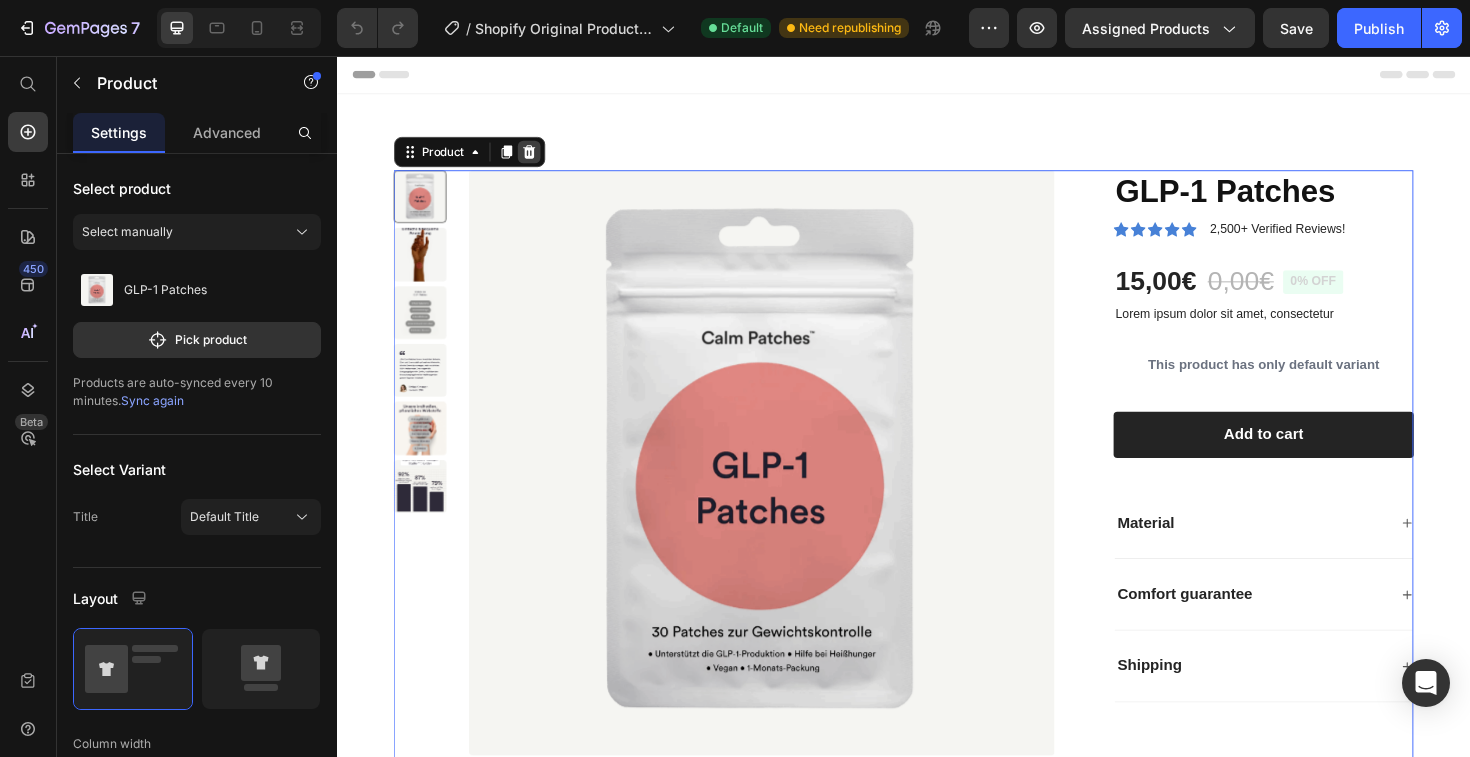 click at bounding box center [540, 158] 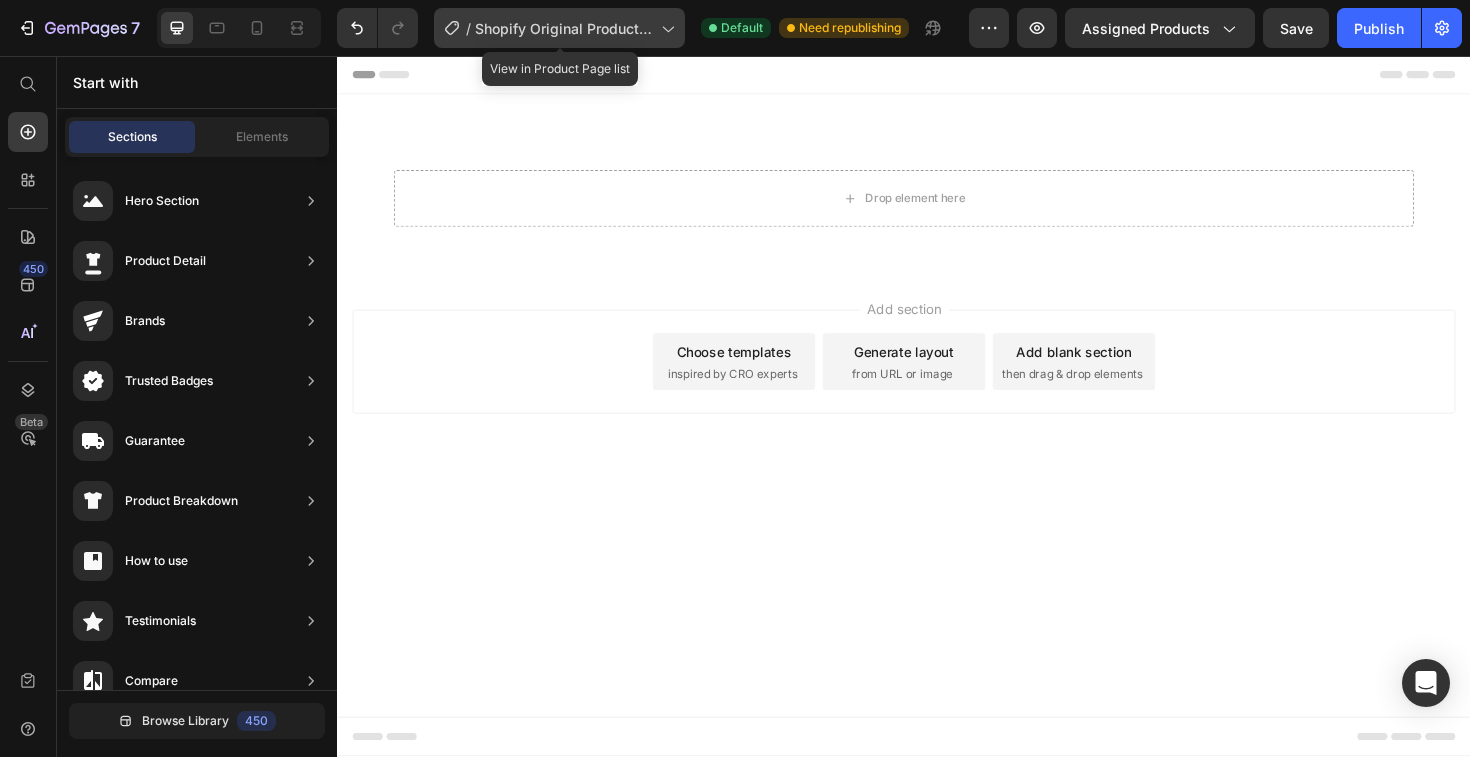 click on "Shopify Original Product Template" at bounding box center (564, 28) 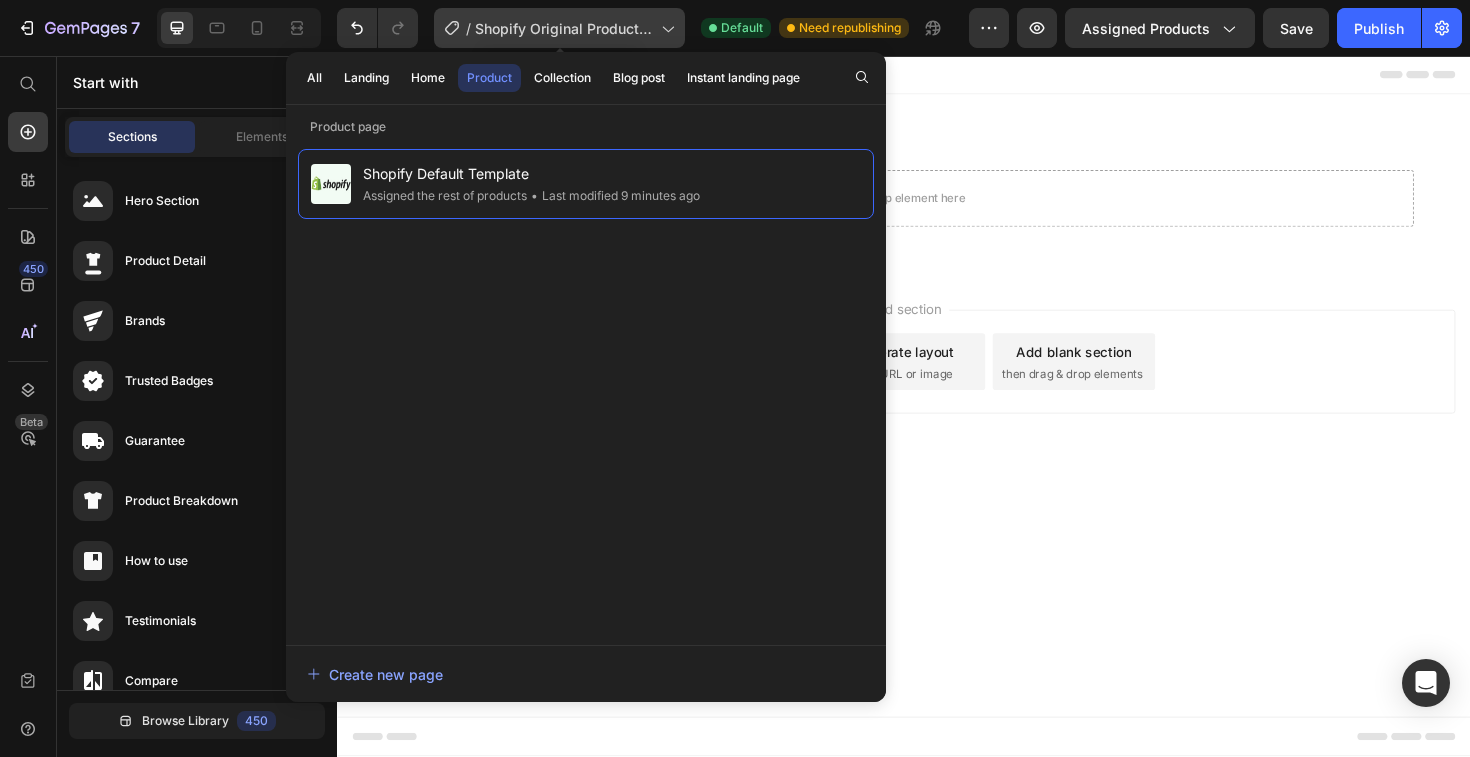 click on "Shopify Original Product Template" at bounding box center (564, 28) 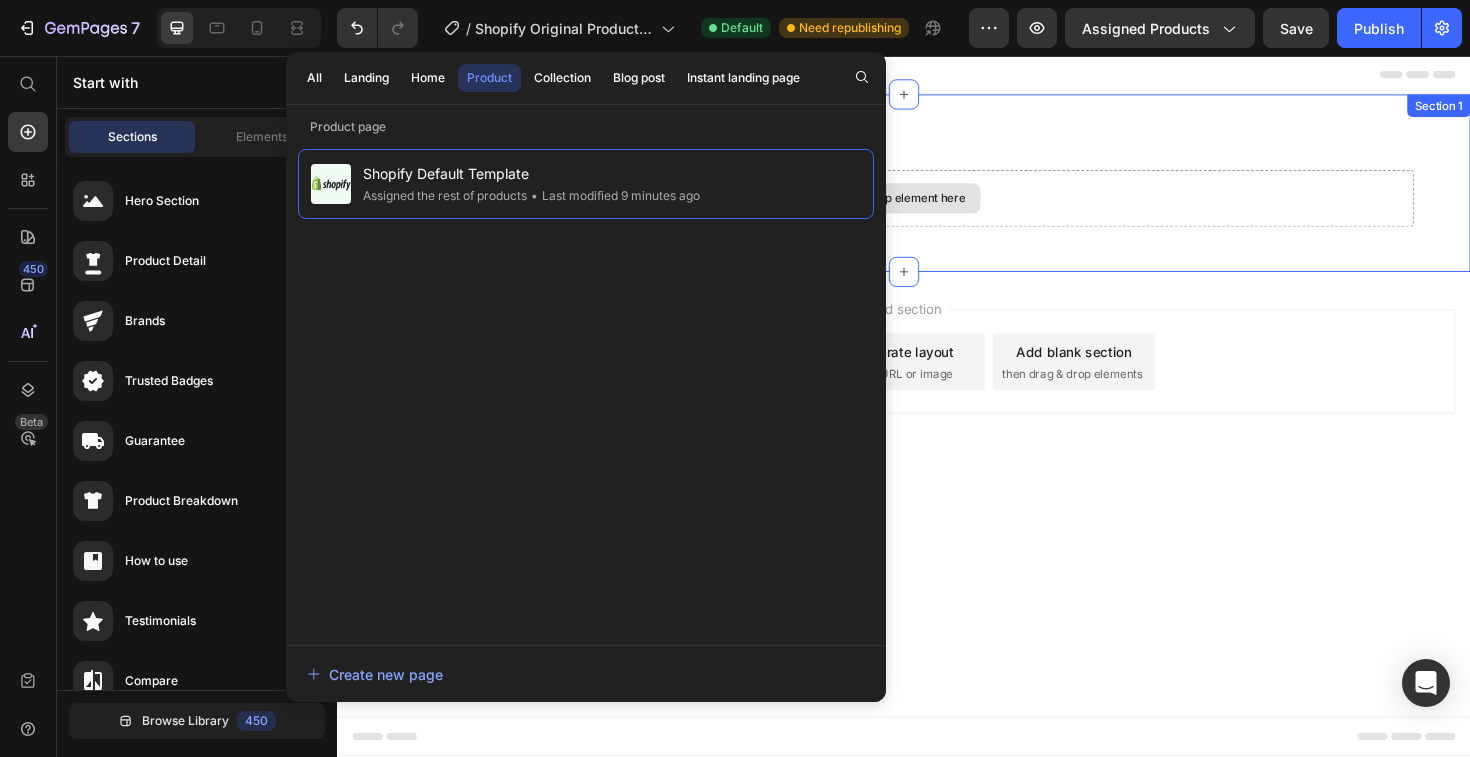 click on "Drop element here Section 1" at bounding box center [937, 191] 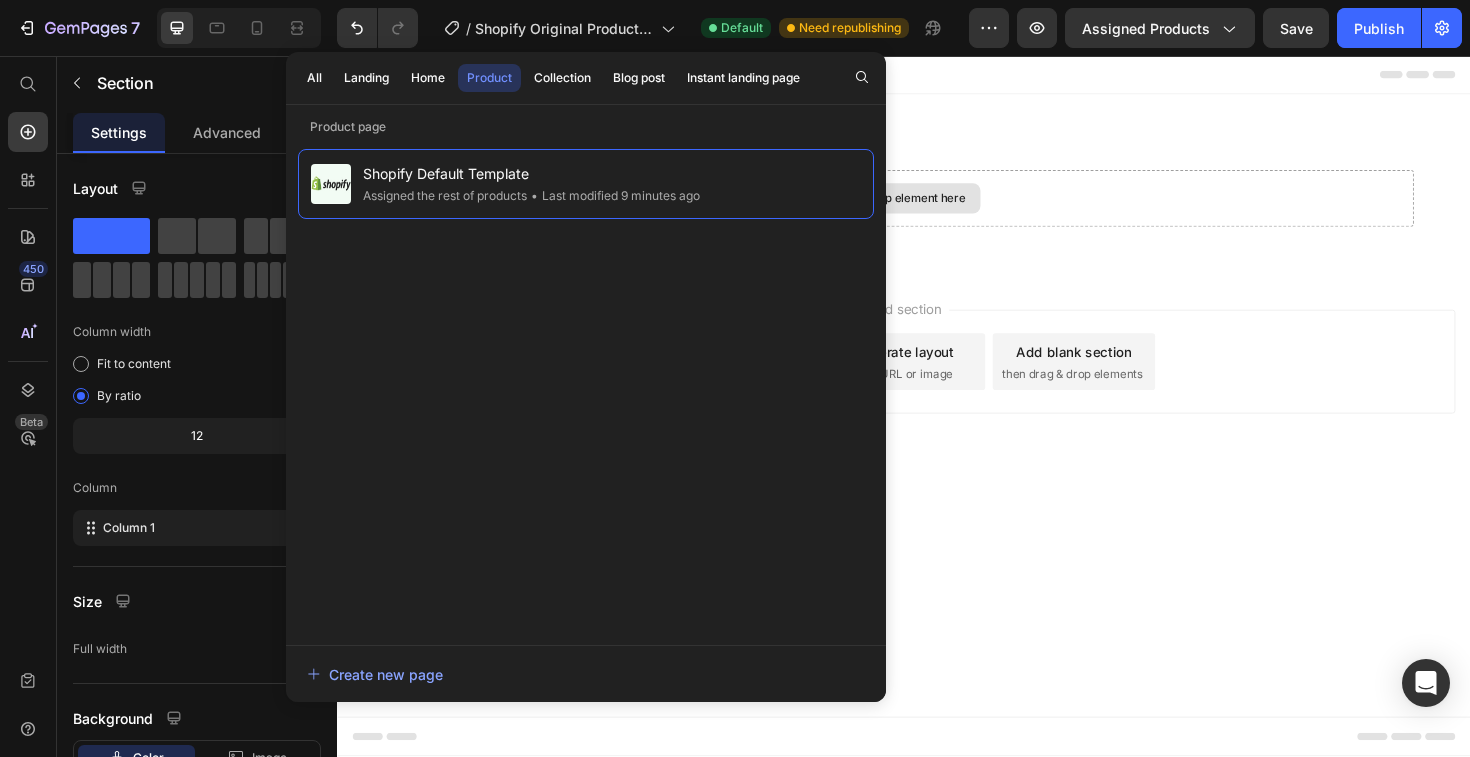 click on "Drop element here" at bounding box center [937, 207] 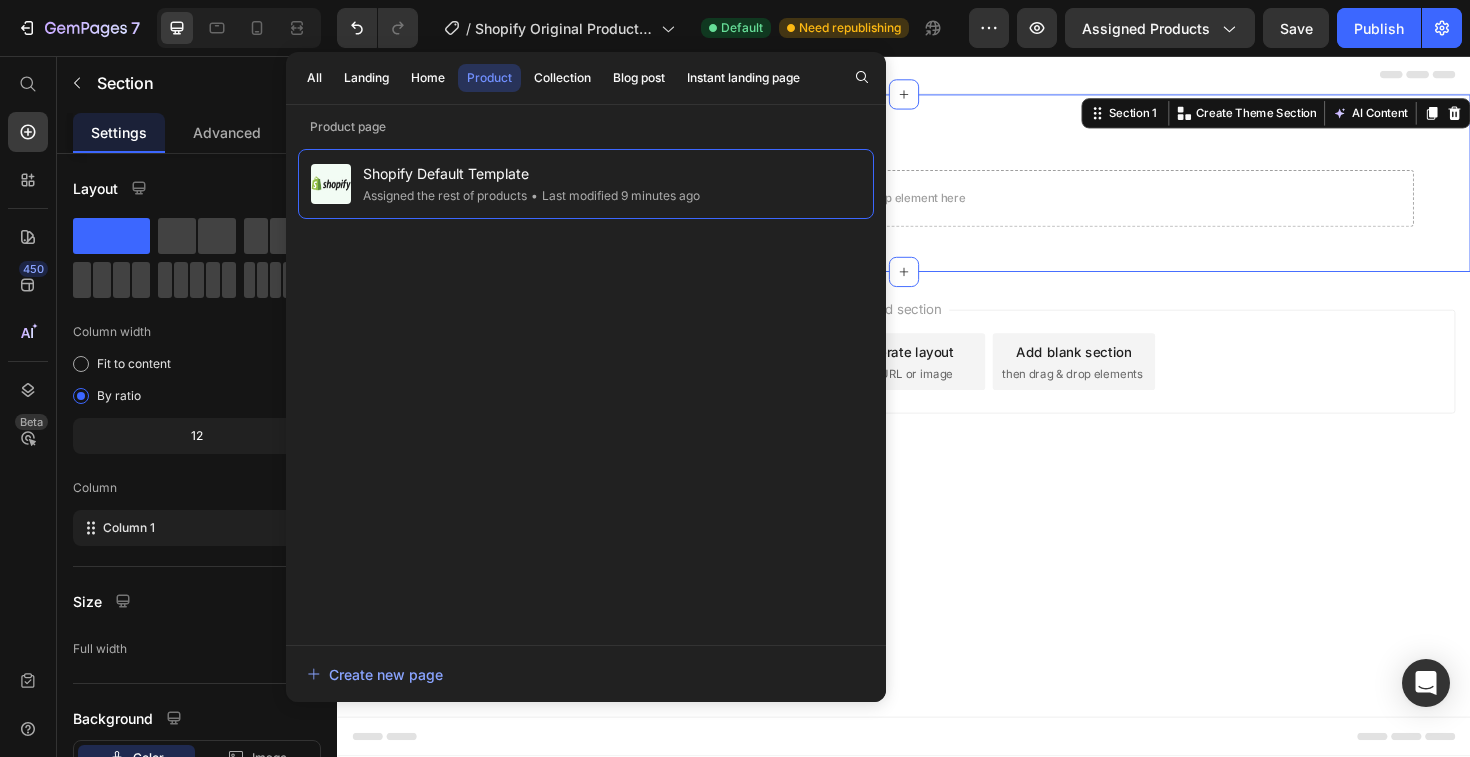 click on "Drop element here Section 1   You can create reusable sections Create Theme Section AI Content Write with GemAI What would you like to describe here? Tone and Voice Persuasive Product GLP-1 Patches Show more Generate" at bounding box center (937, 191) 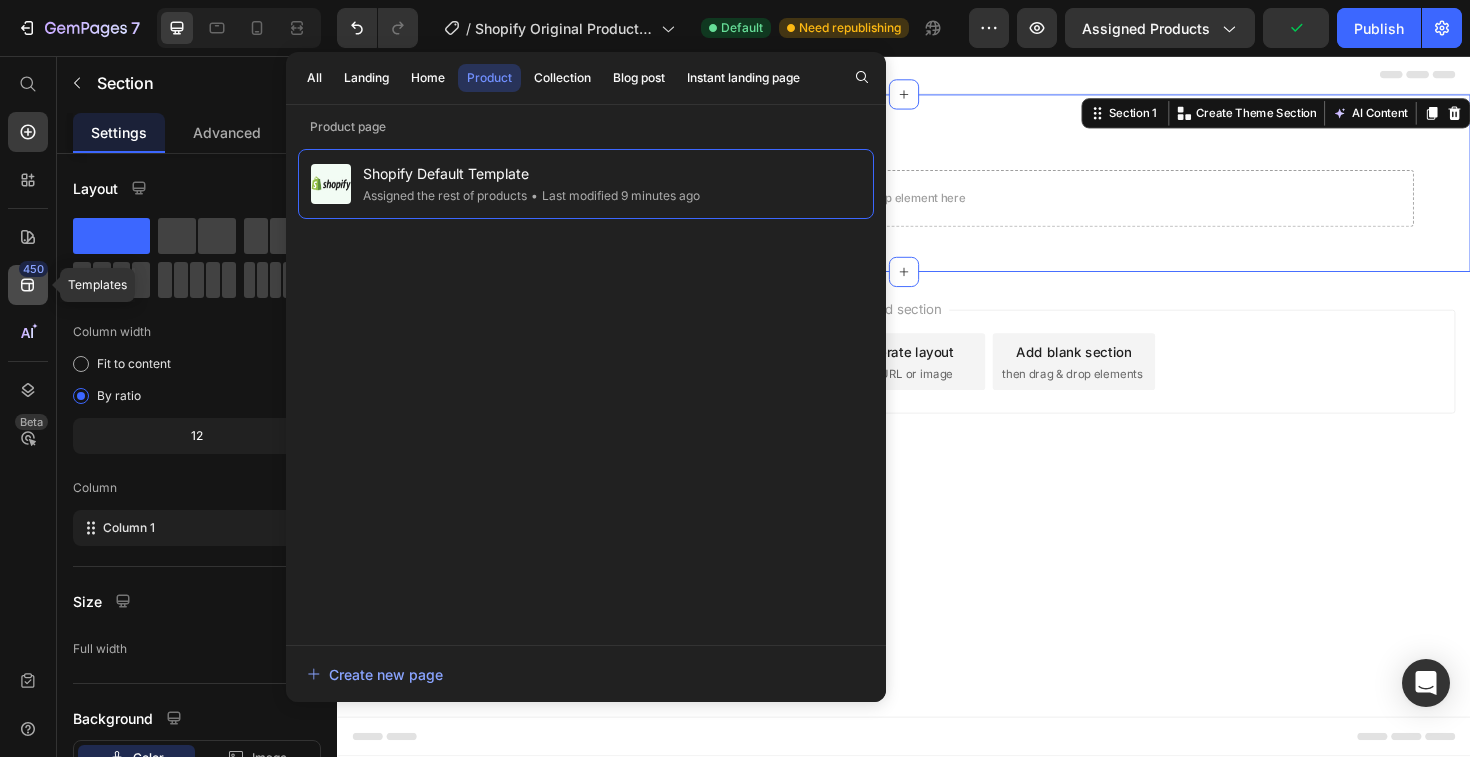 click 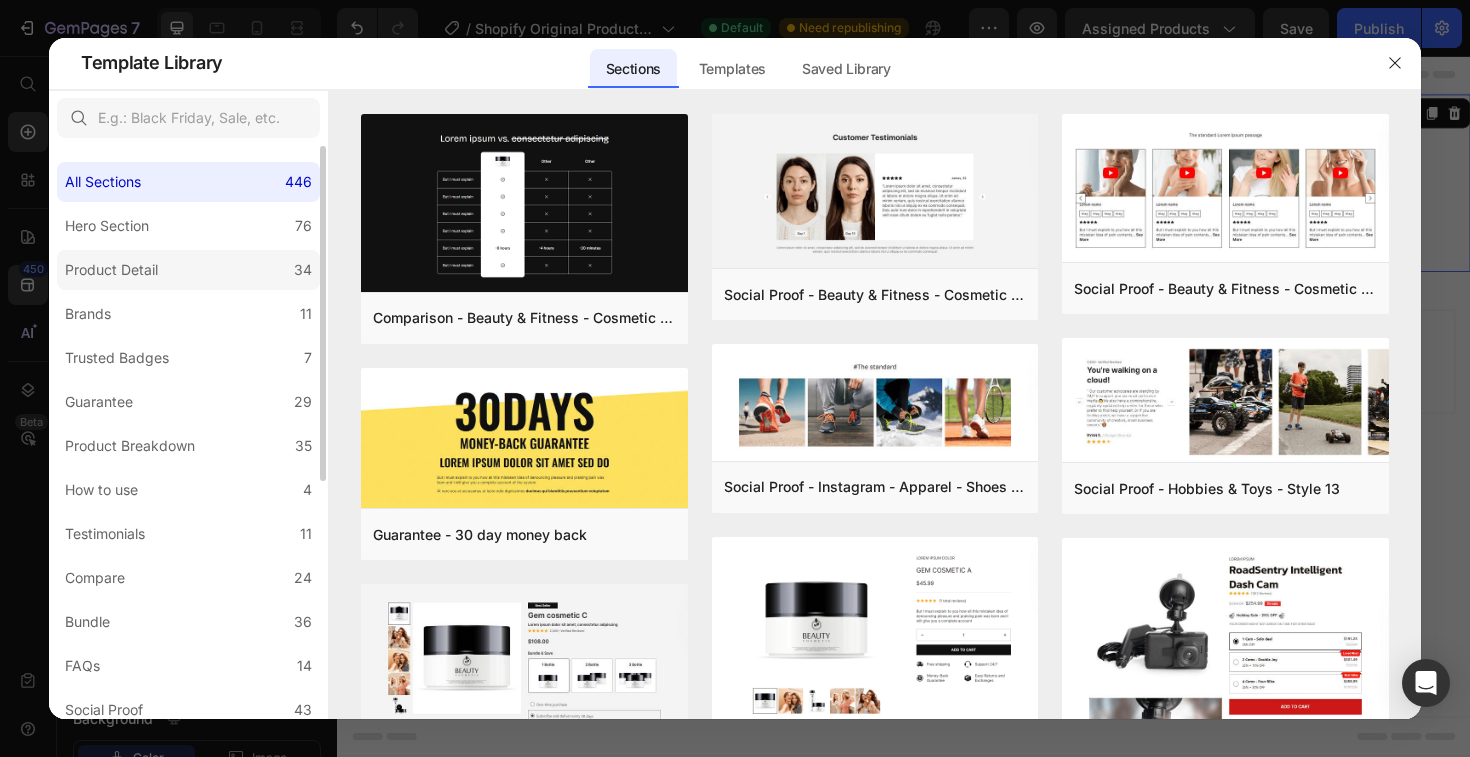 click on "Product Detail" at bounding box center [111, 270] 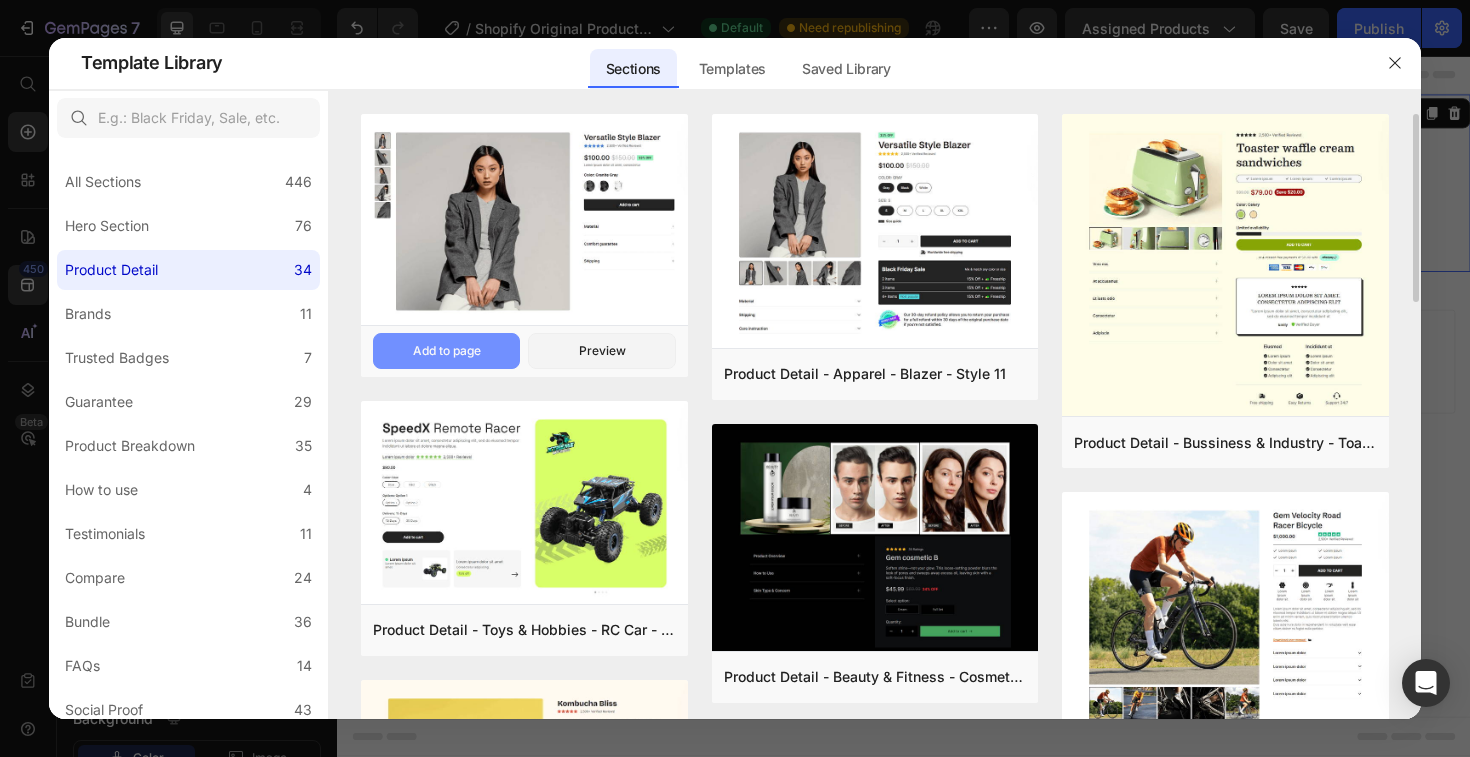click on "Add to page" at bounding box center [447, 351] 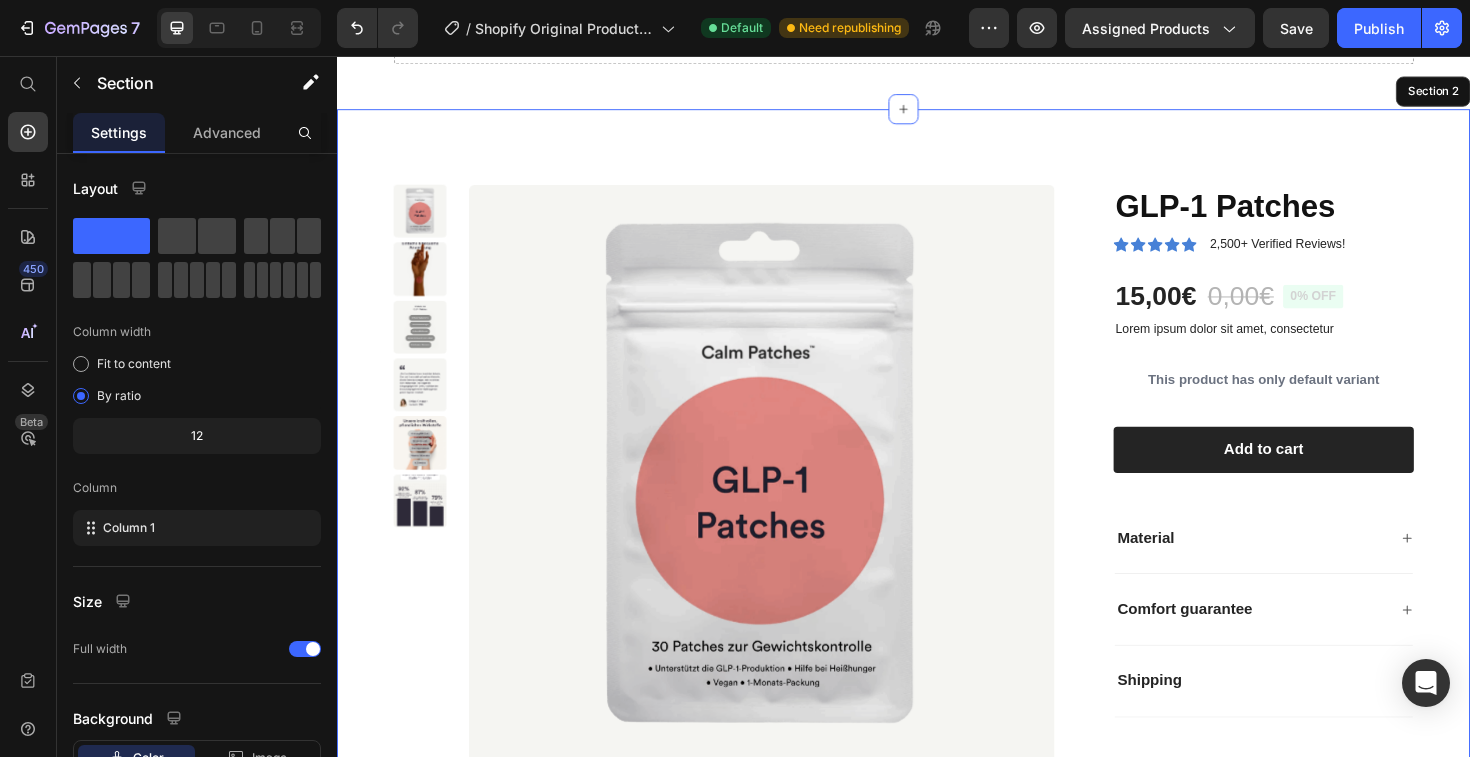 scroll, scrollTop: 229, scrollLeft: 0, axis: vertical 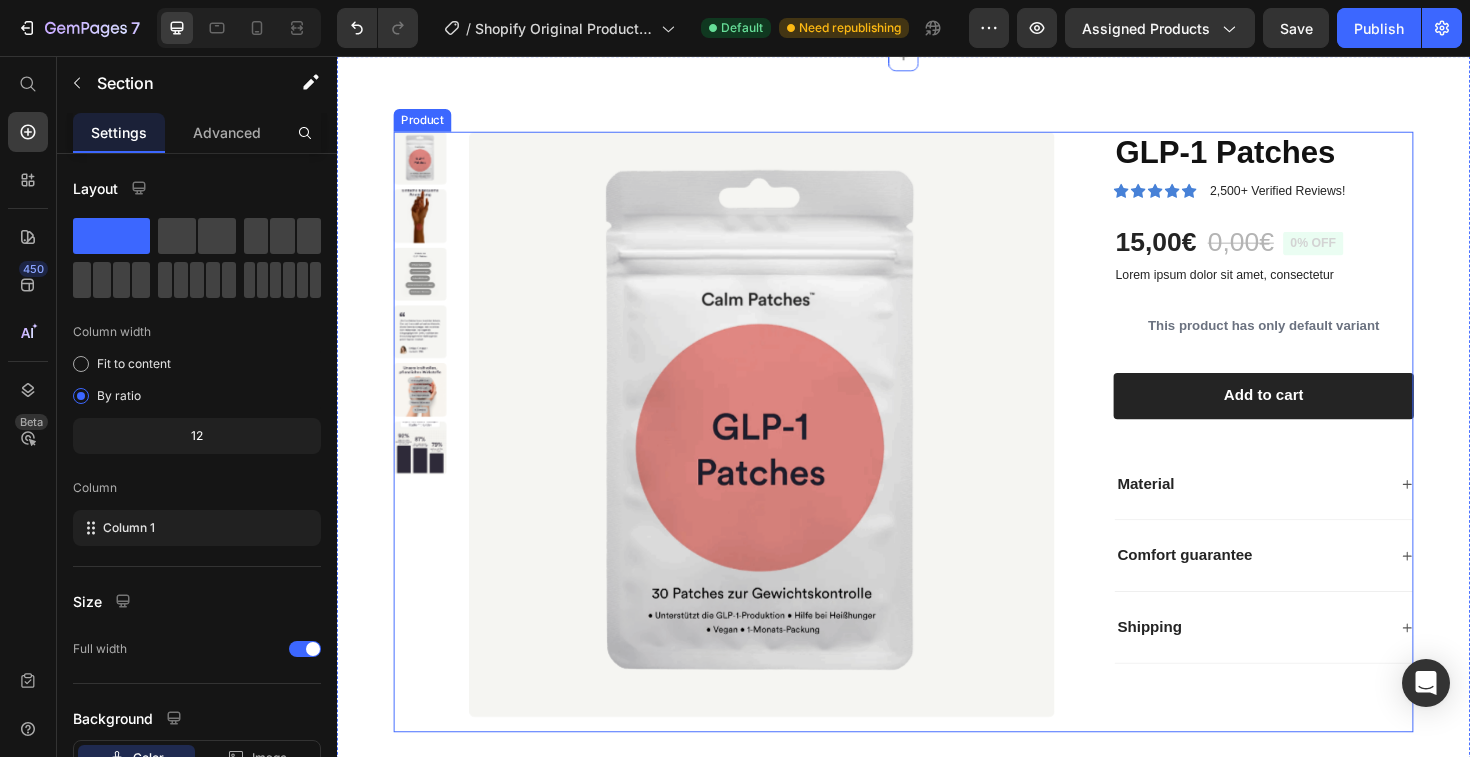 click on "Product Images GLP-1 Patches Product Title Icon Icon Icon Icon Icon Icon List 2,500+ Verified Reviews! Text Block Row 15,00€ Product Price 0,00€ Product Price 0% off Product Badge Row Lorem ipsum dolor sit amet, consectetur  Text Block This product has only default variant Product Variants & Swatches 1 Product Quantity Row Add to cart Add to Cart Row
Material
Comfort guarantee
Shipping Accordion Row Product" at bounding box center [937, 454] 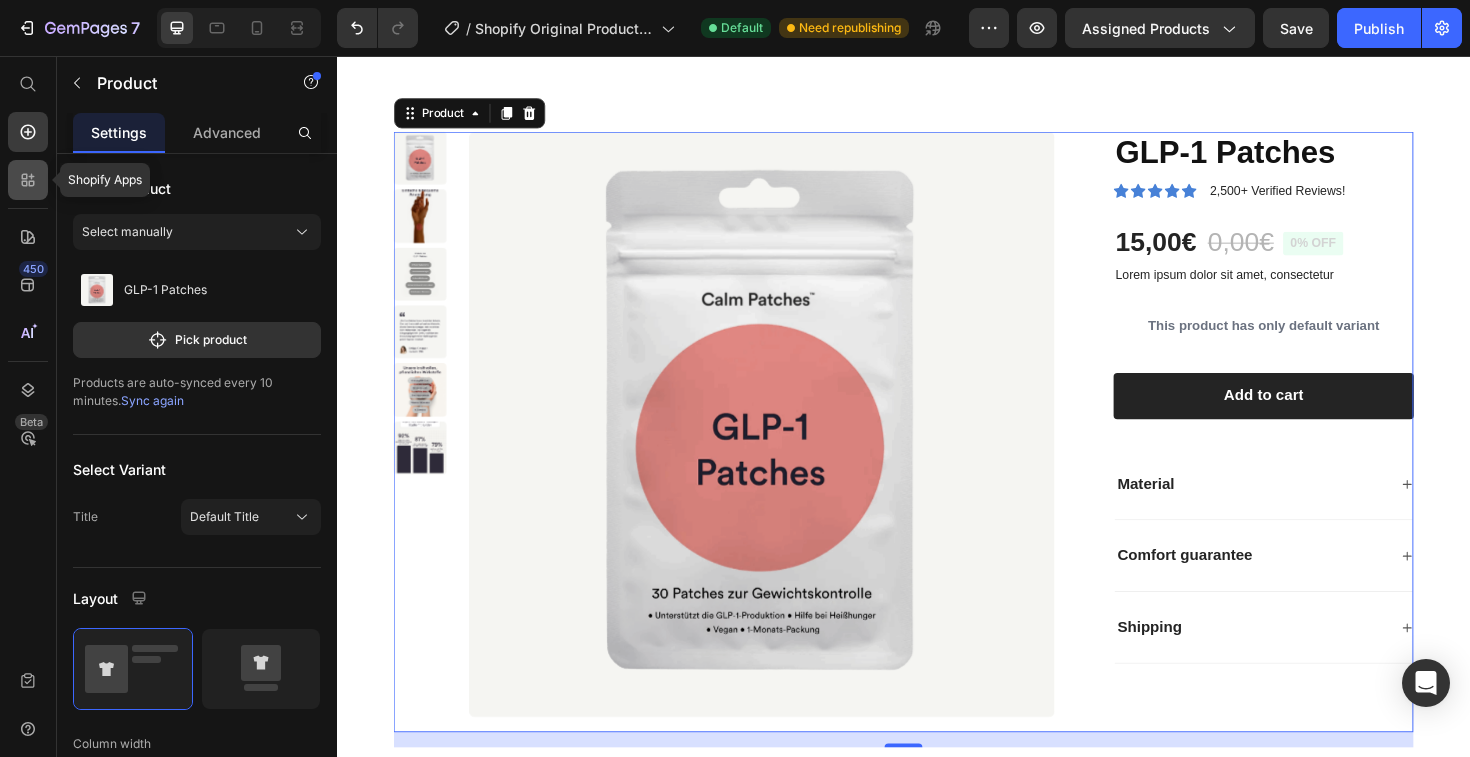 click 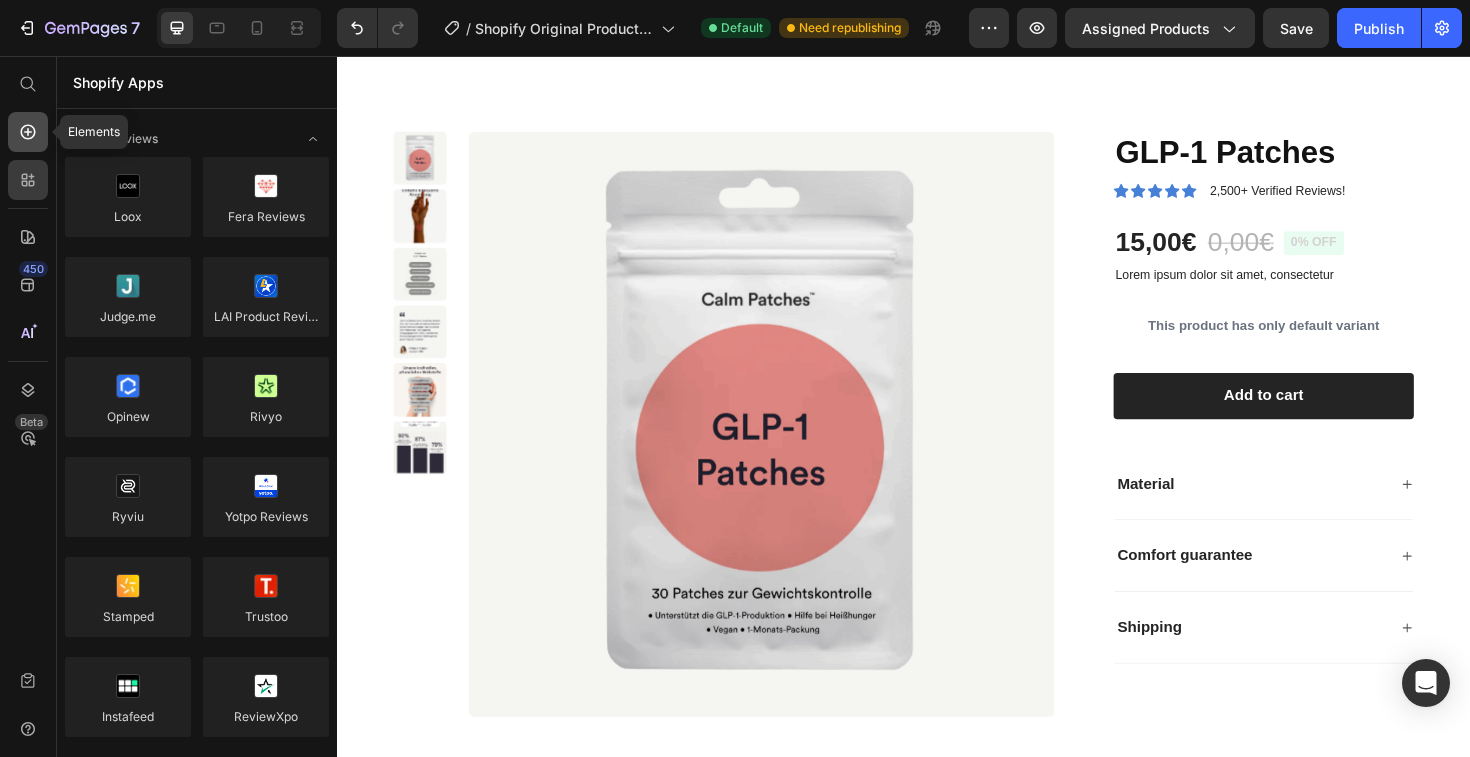click 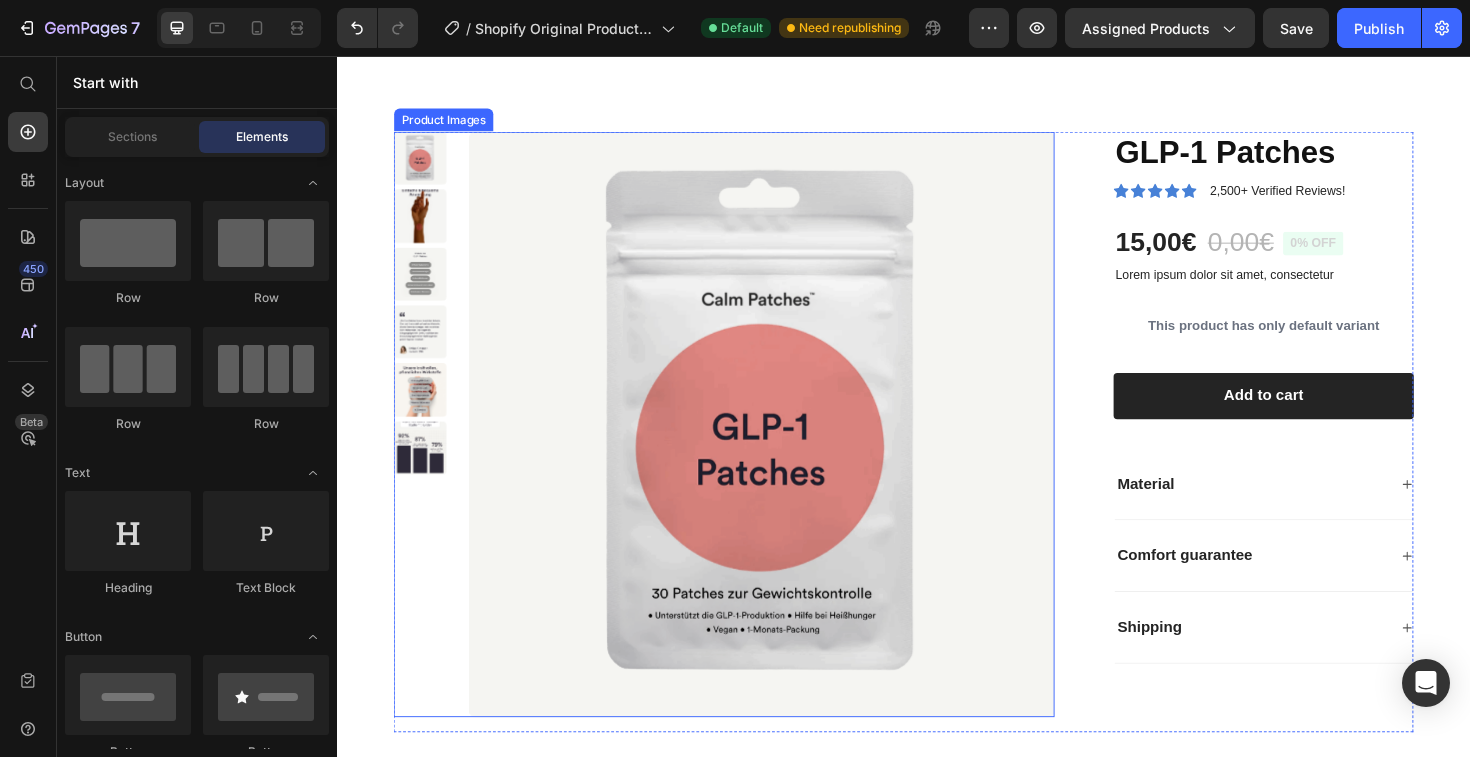 click at bounding box center (747, 446) 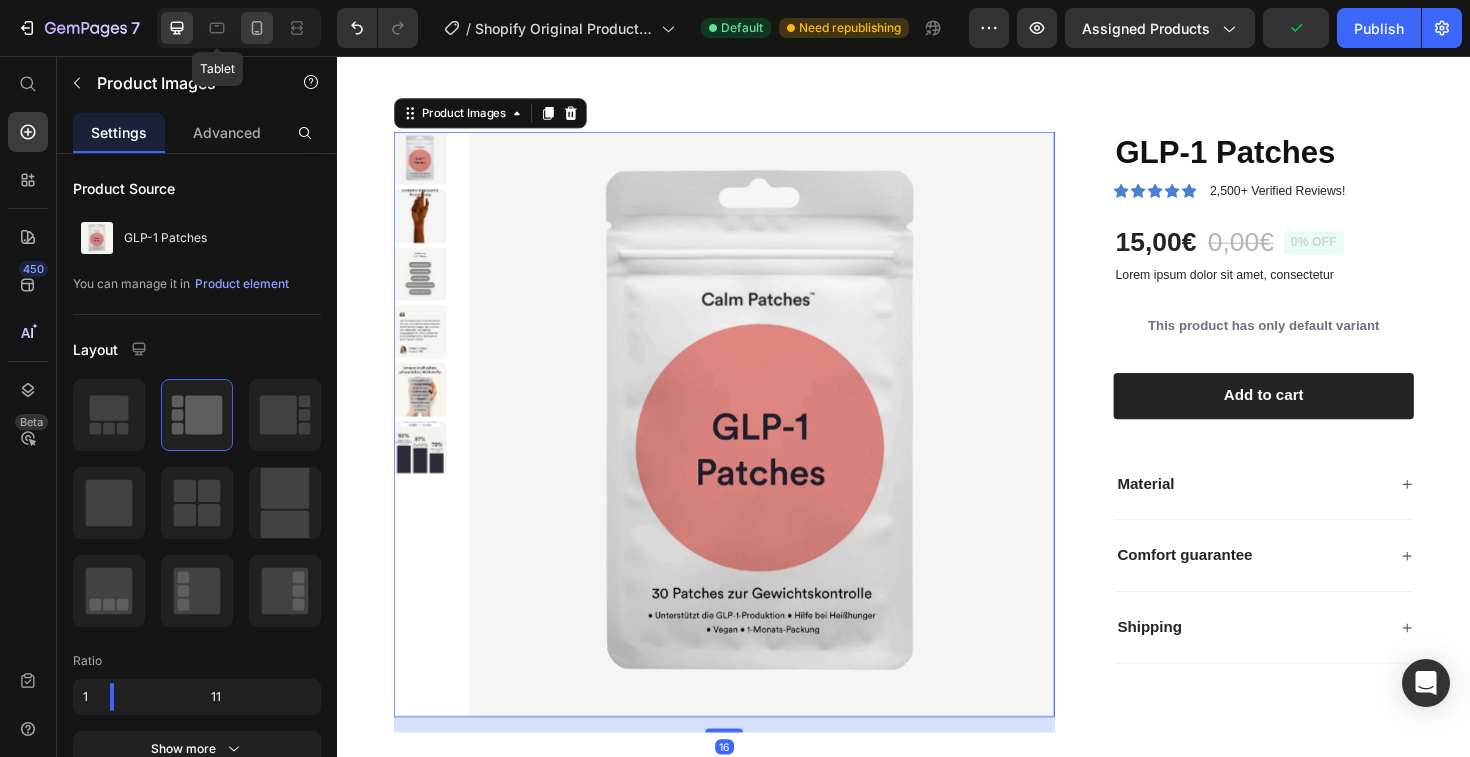 click 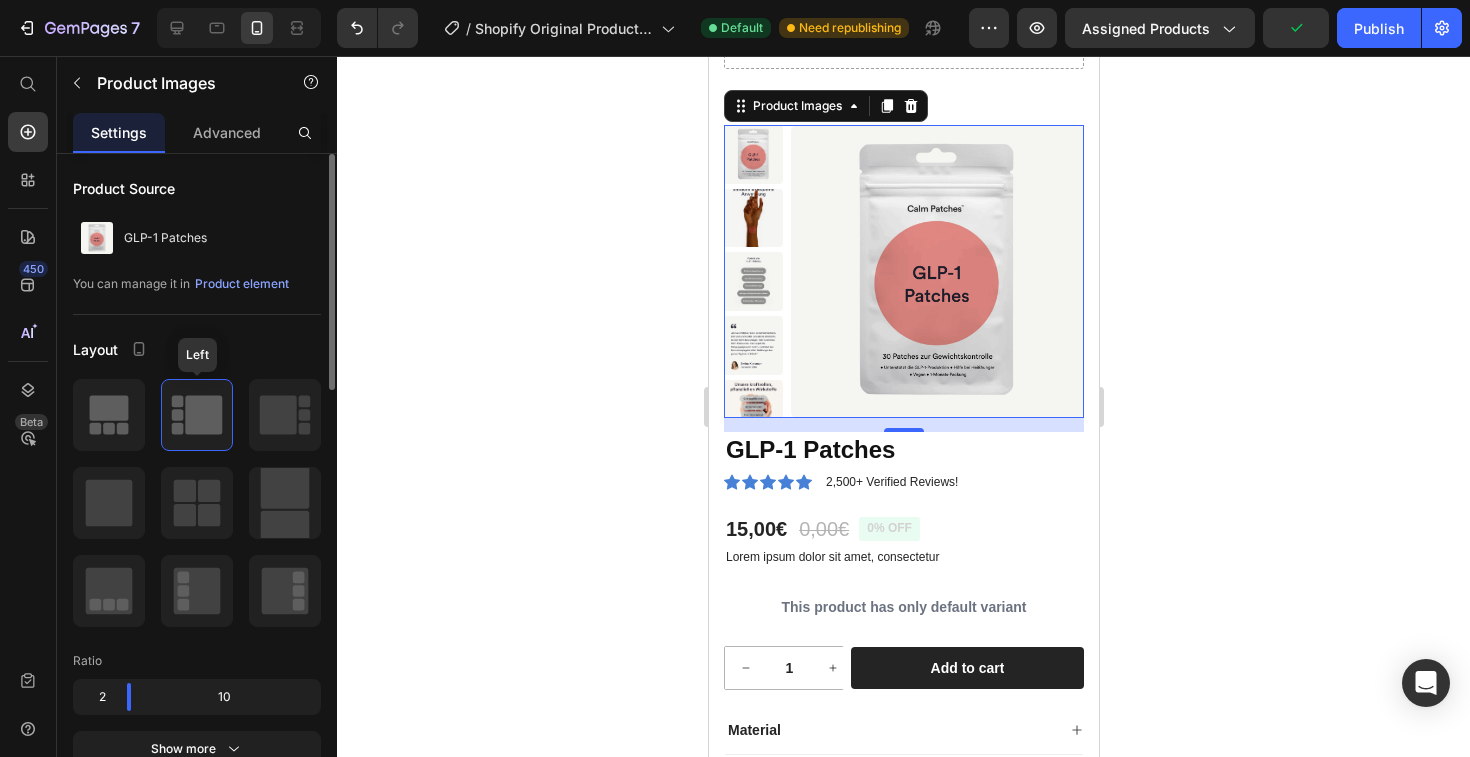 scroll, scrollTop: 115, scrollLeft: 0, axis: vertical 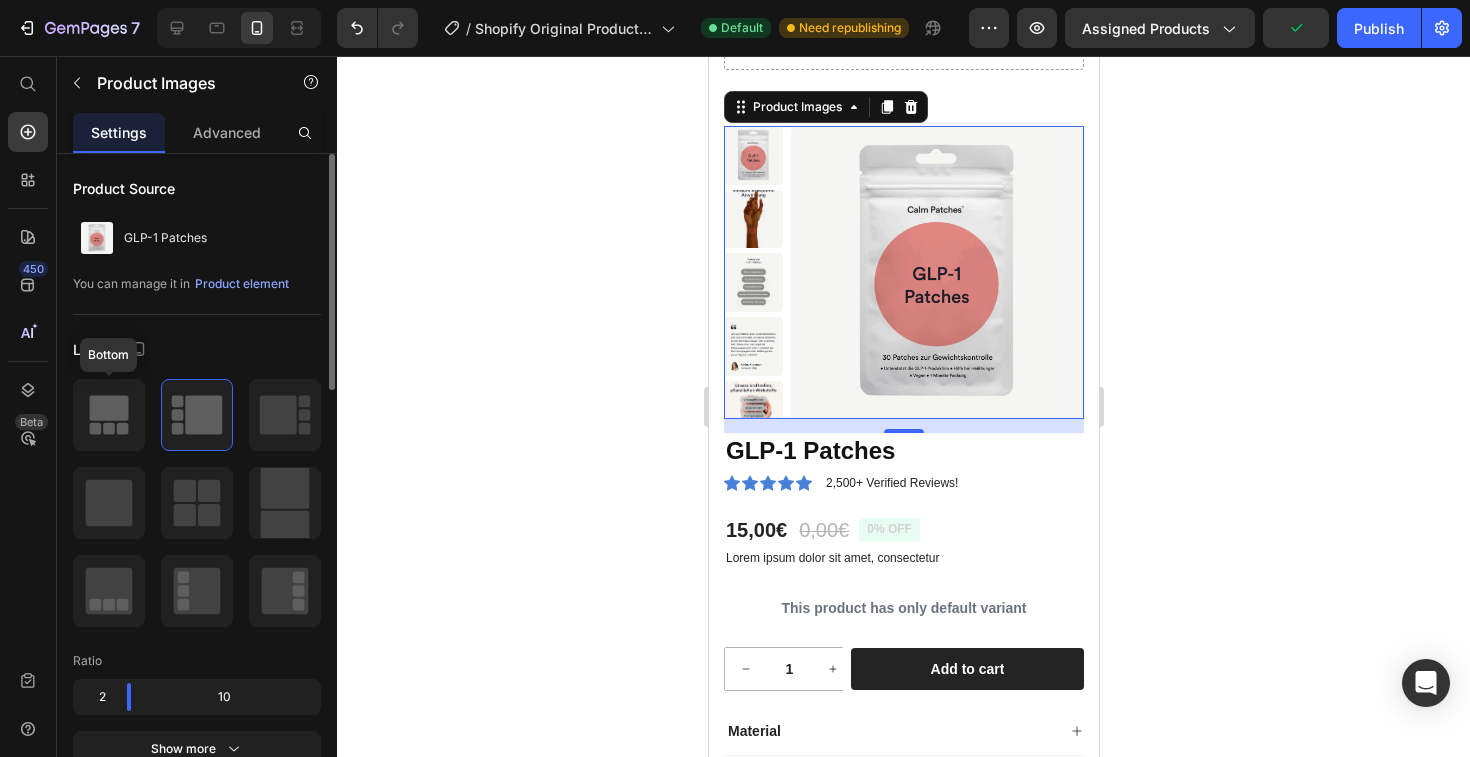 click 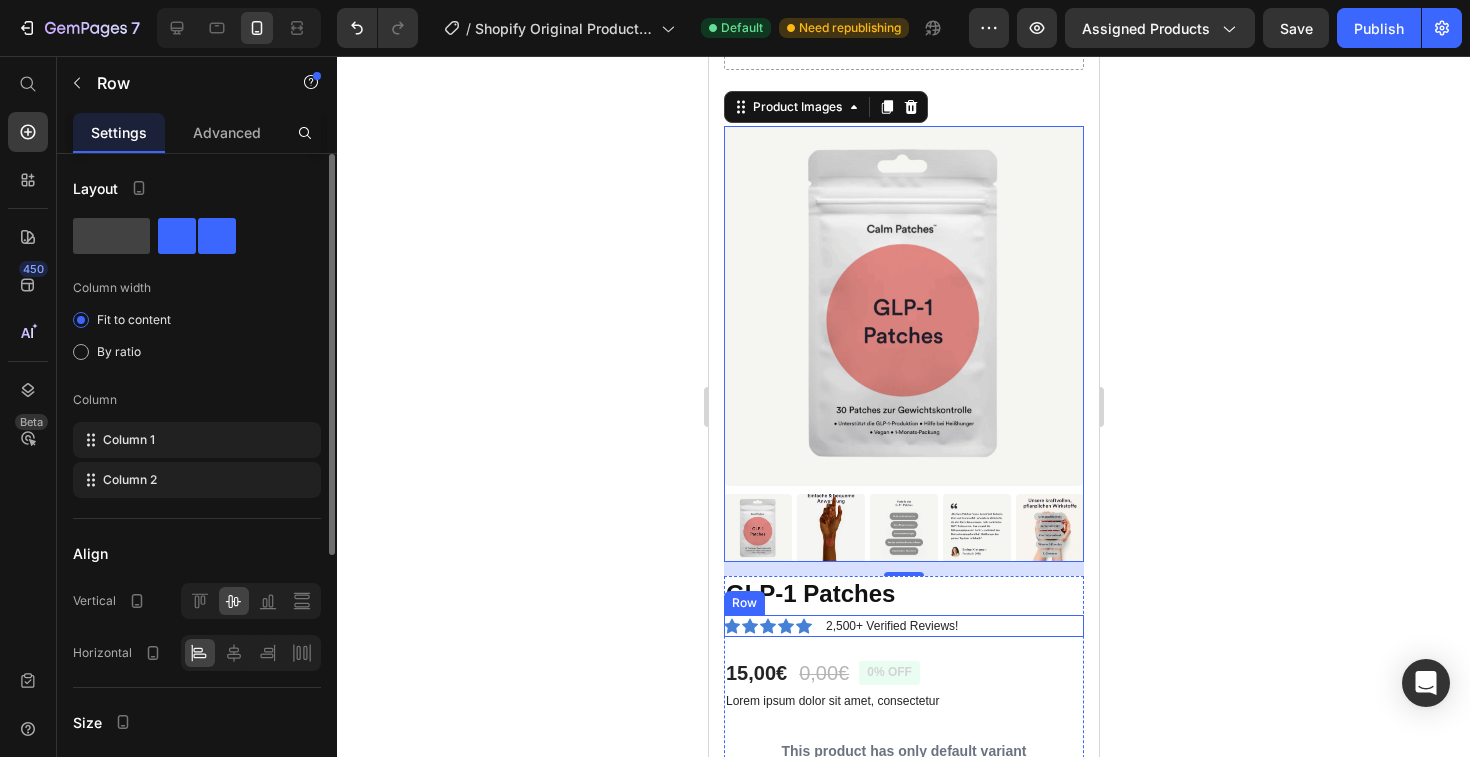 click on "Icon Icon Icon Icon Icon Icon List 2,500+ Verified Reviews! Text Block Row" at bounding box center [903, 626] 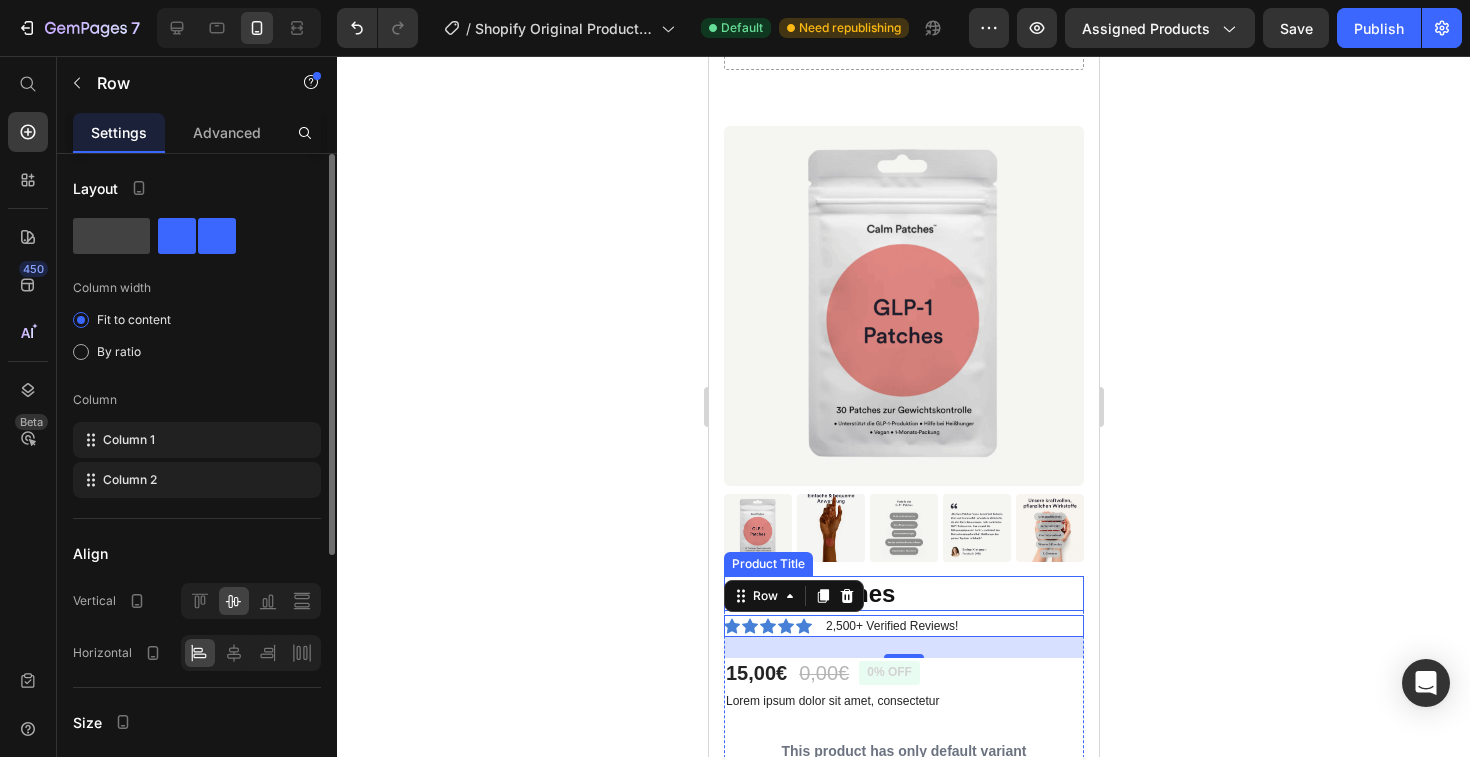 click at bounding box center (903, 306) 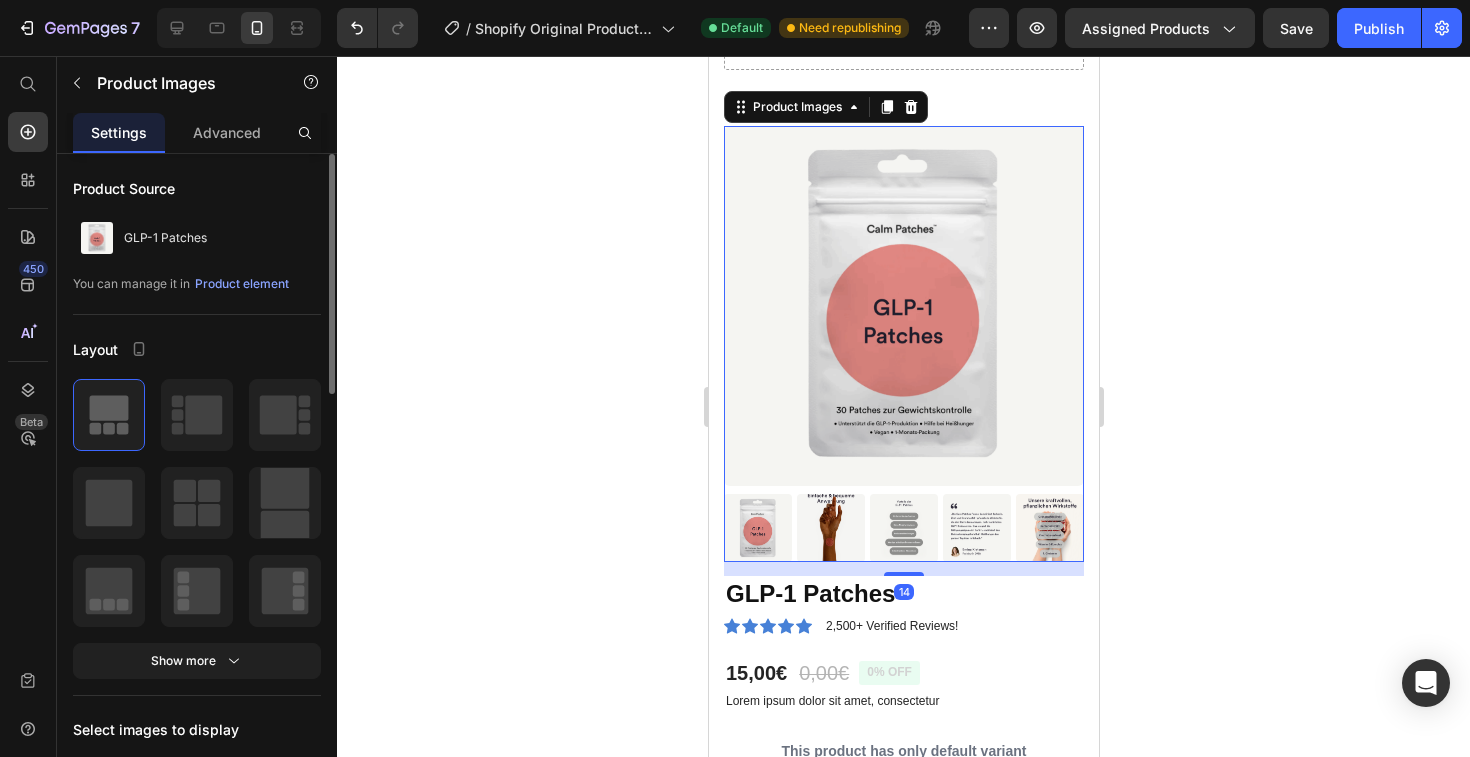 scroll, scrollTop: 0, scrollLeft: 0, axis: both 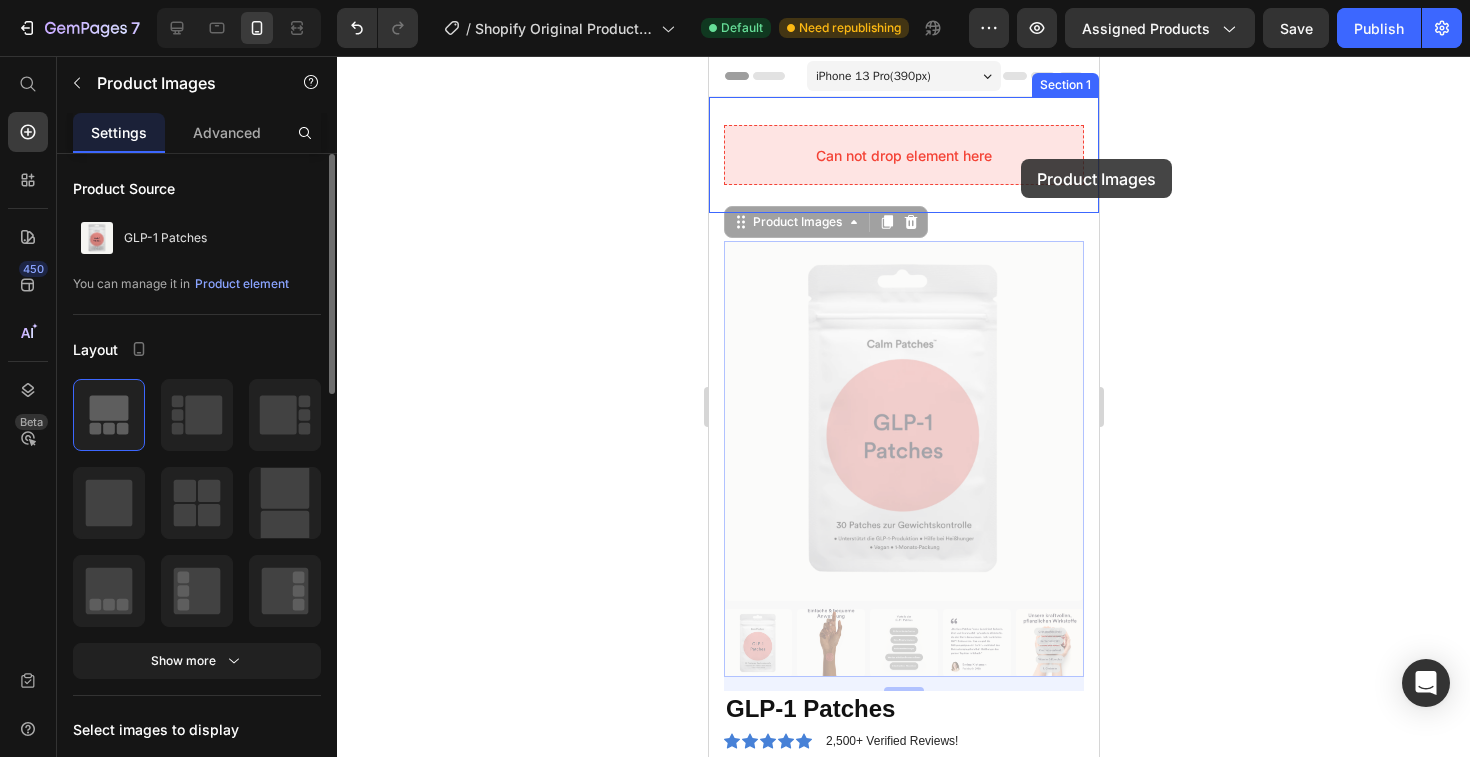 drag, startPoint x: 1023, startPoint y: 357, endPoint x: 1018, endPoint y: 156, distance: 201.06218 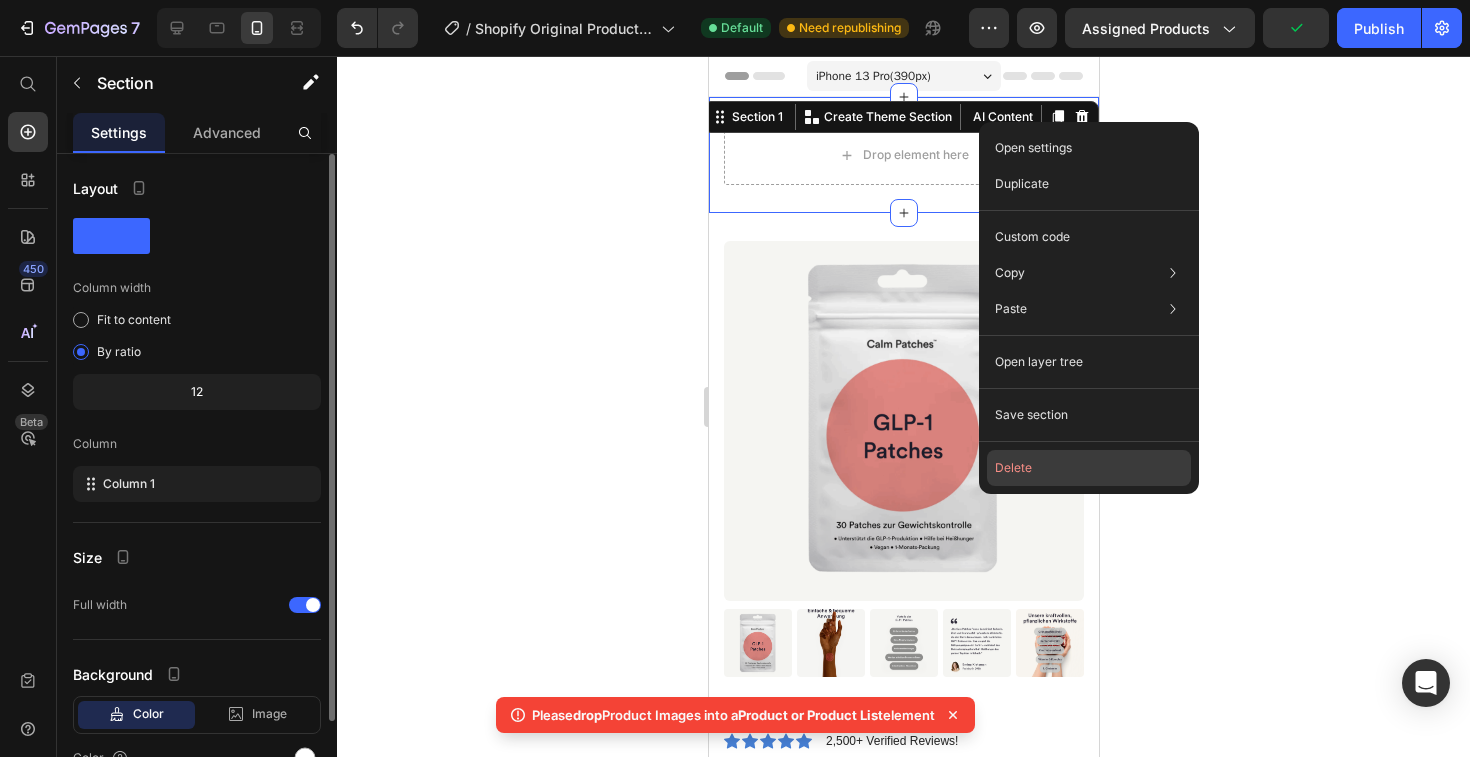 click on "Delete" 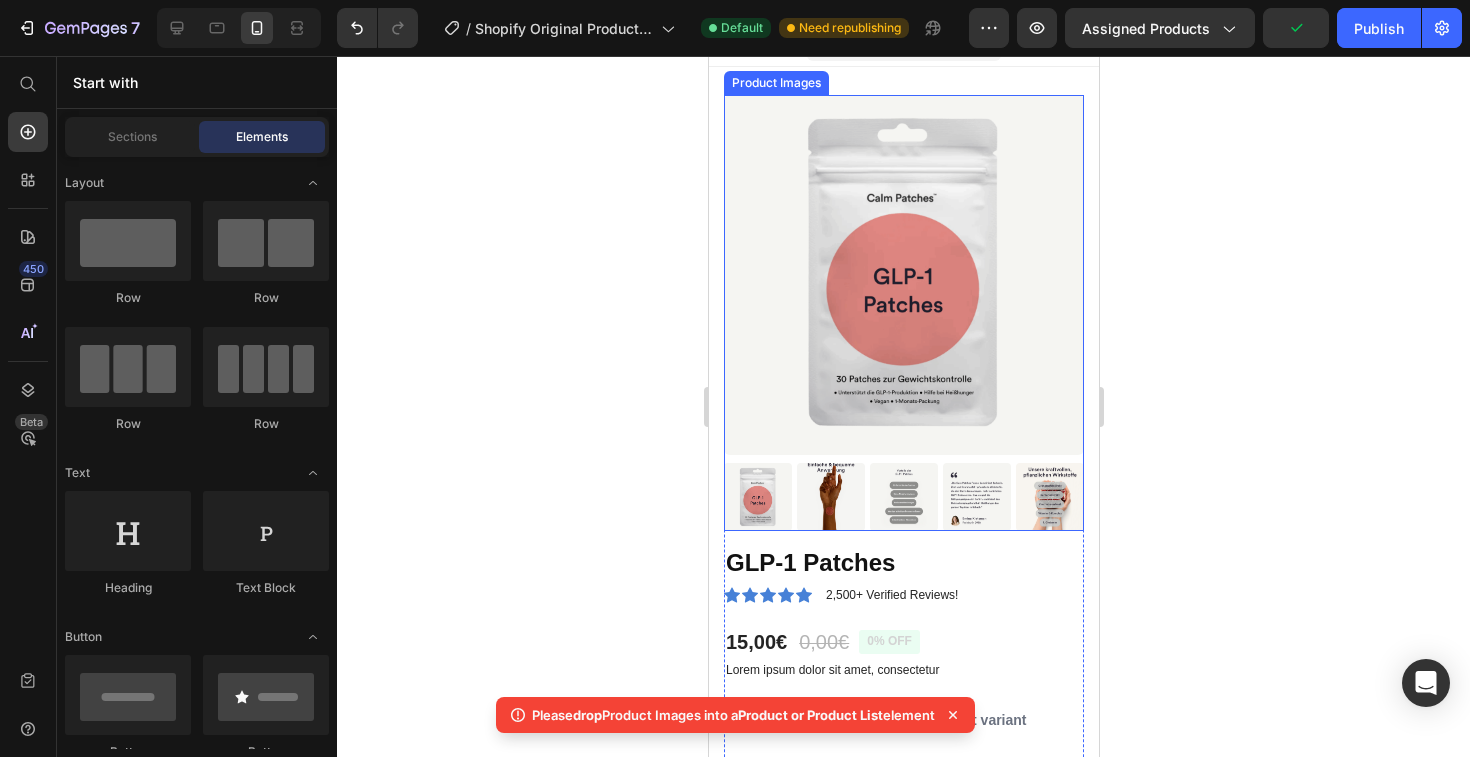 scroll, scrollTop: 65, scrollLeft: 0, axis: vertical 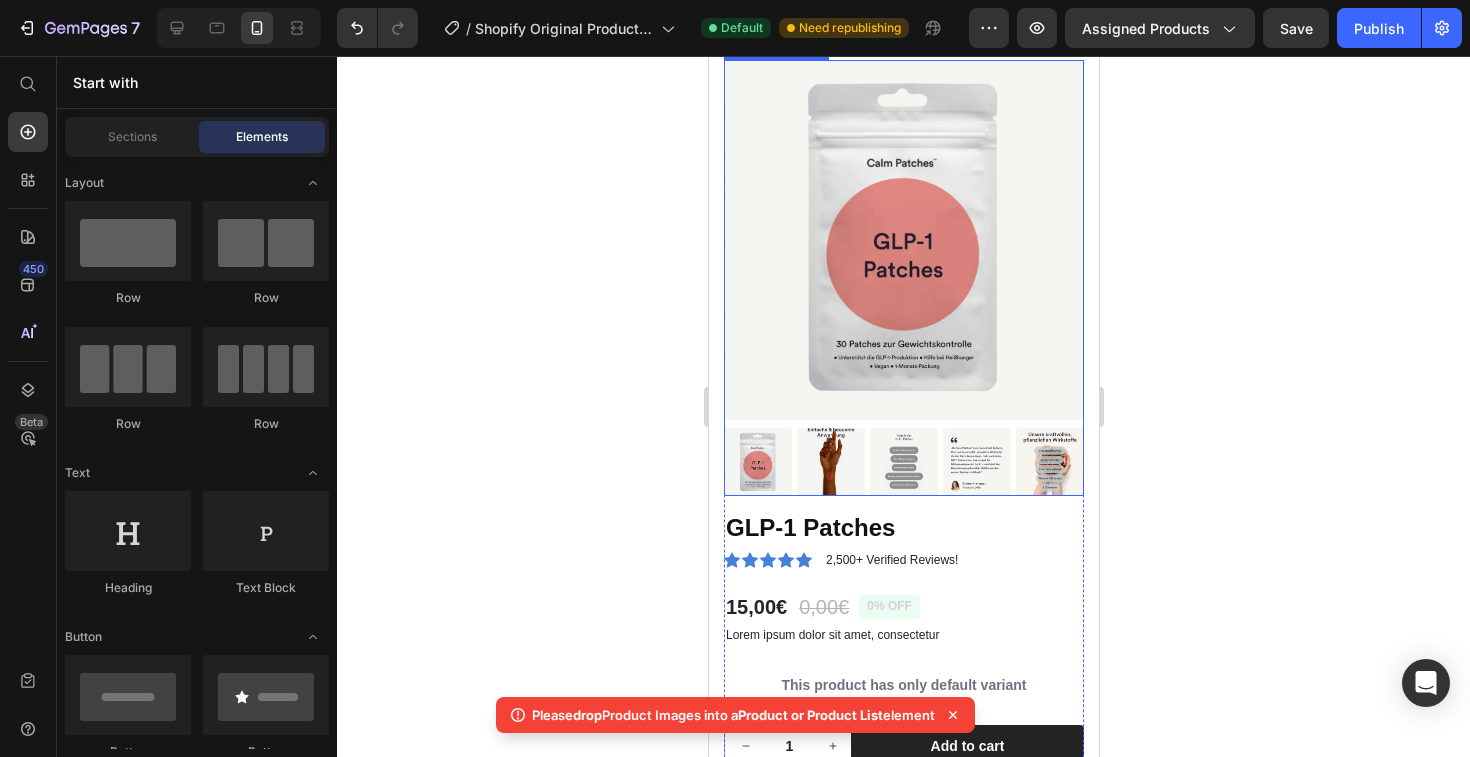 click at bounding box center [903, 240] 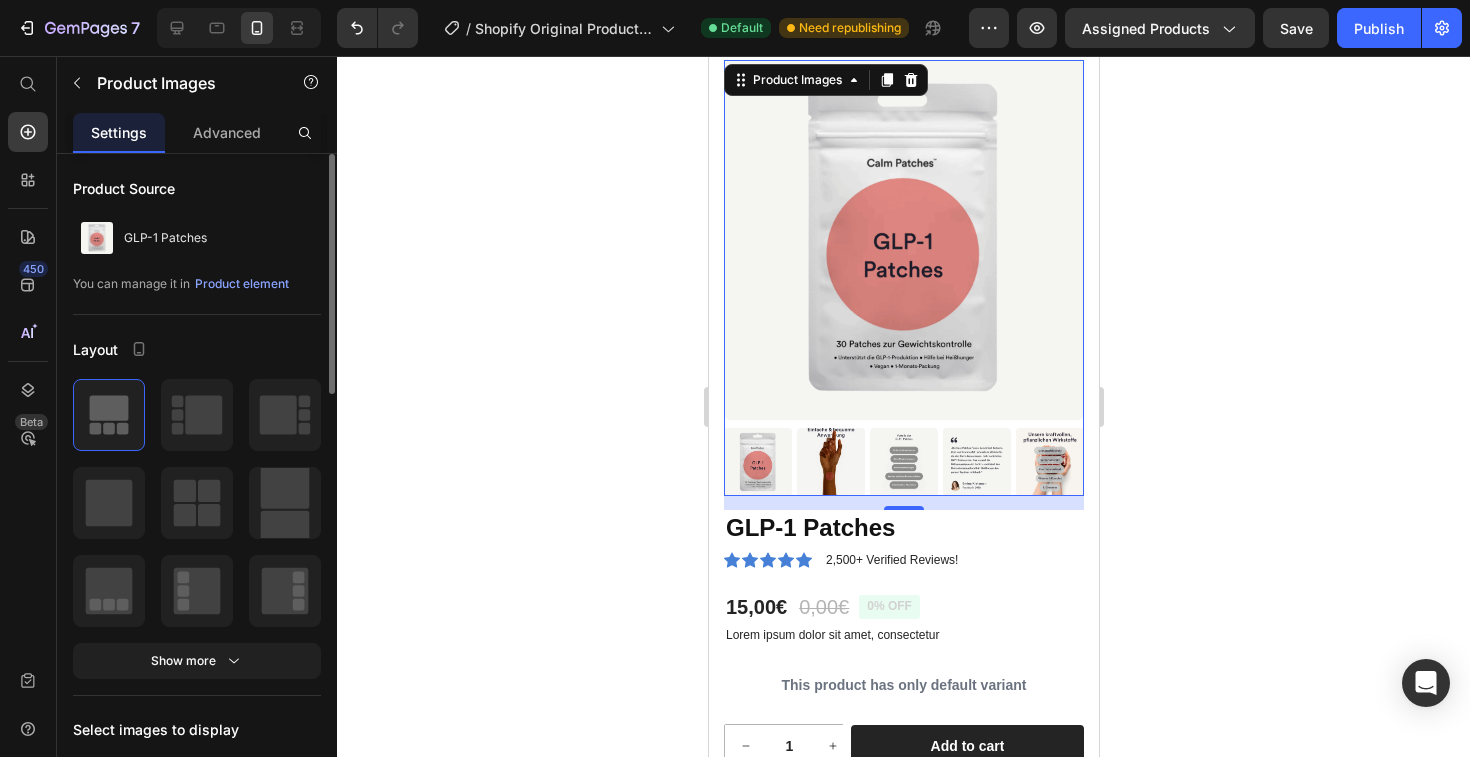 scroll, scrollTop: 0, scrollLeft: 0, axis: both 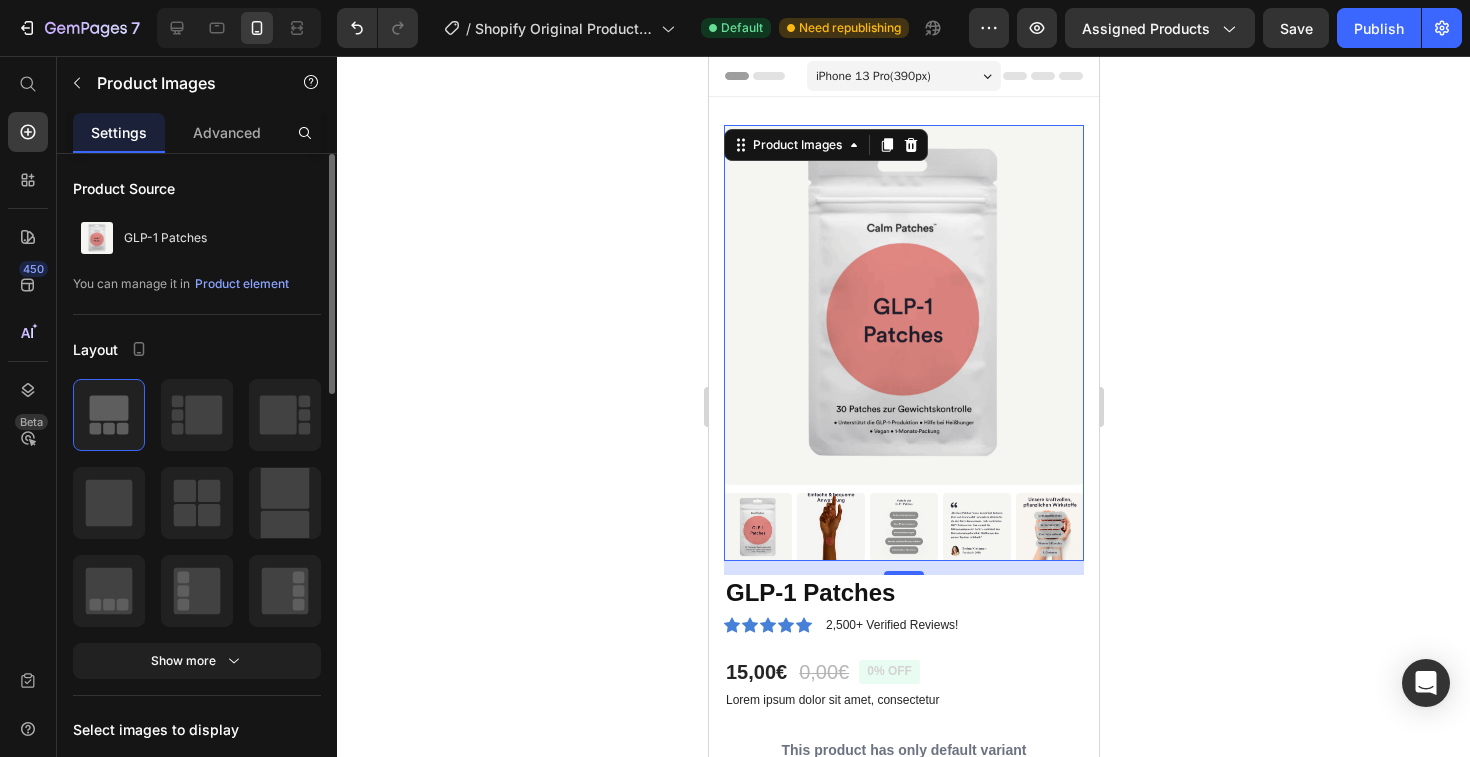 click on "14" at bounding box center (903, 591) 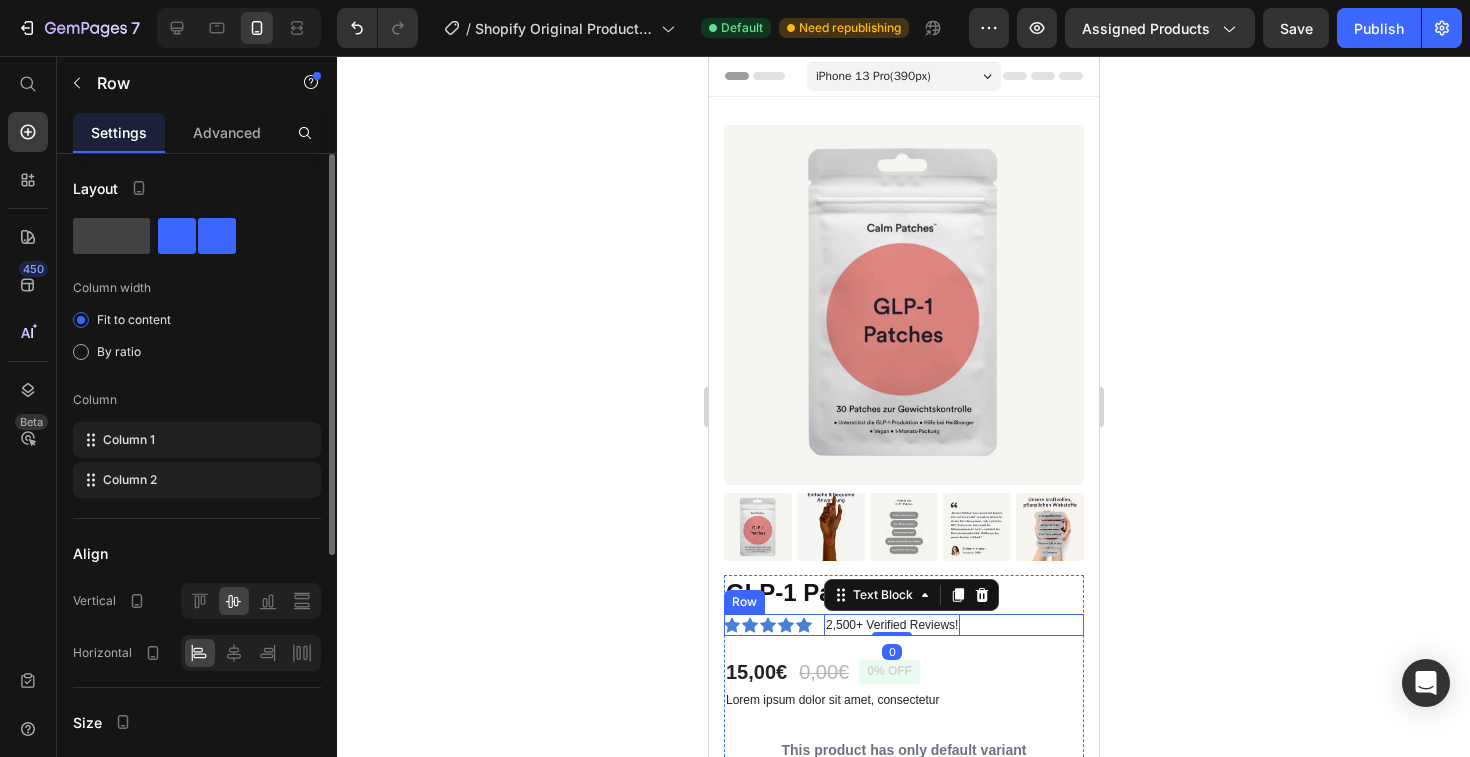 click on "Icon Icon Icon Icon Icon Icon List 2,500+ Verified Reviews! Text Block   0 Row" at bounding box center (903, 625) 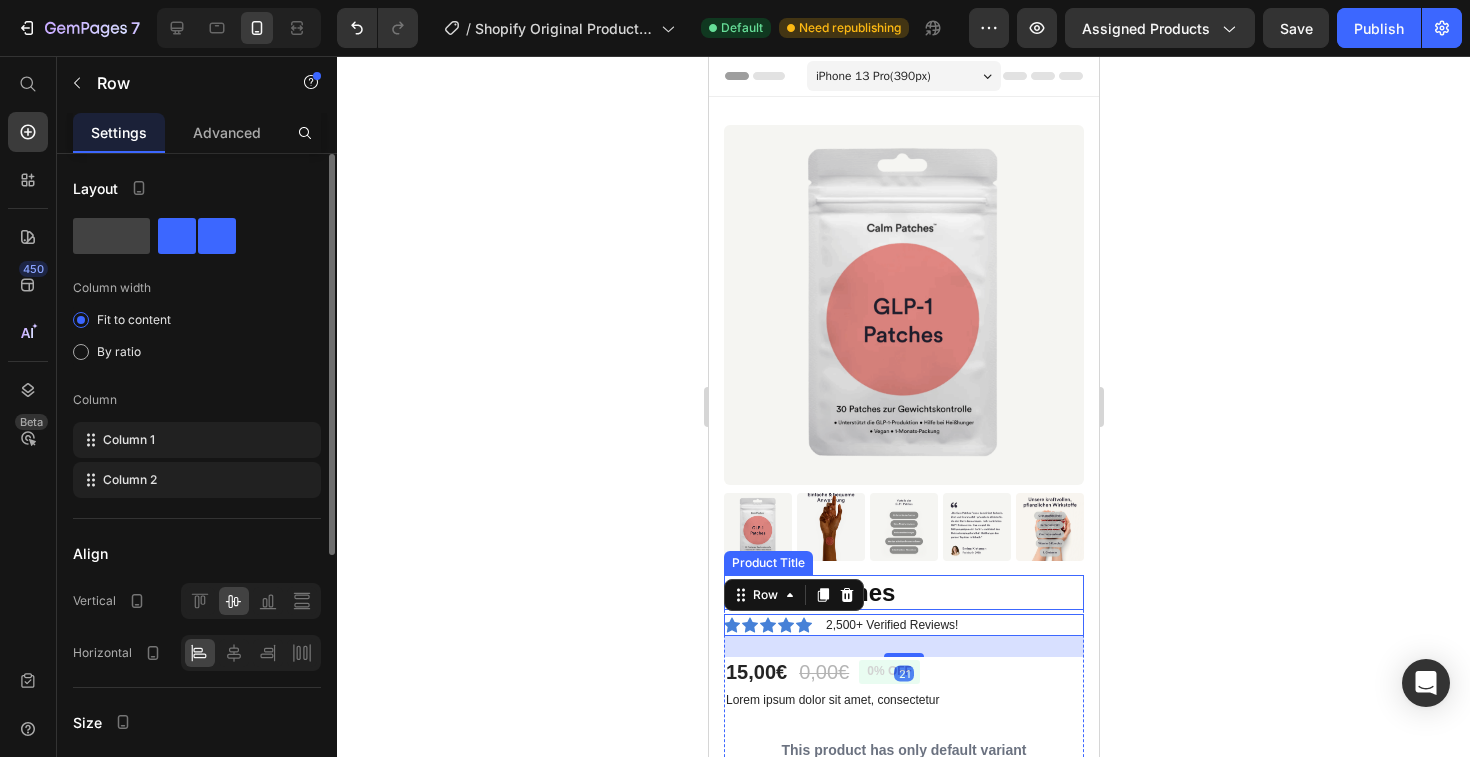 click on "GLP-1 Patches" at bounding box center [903, 592] 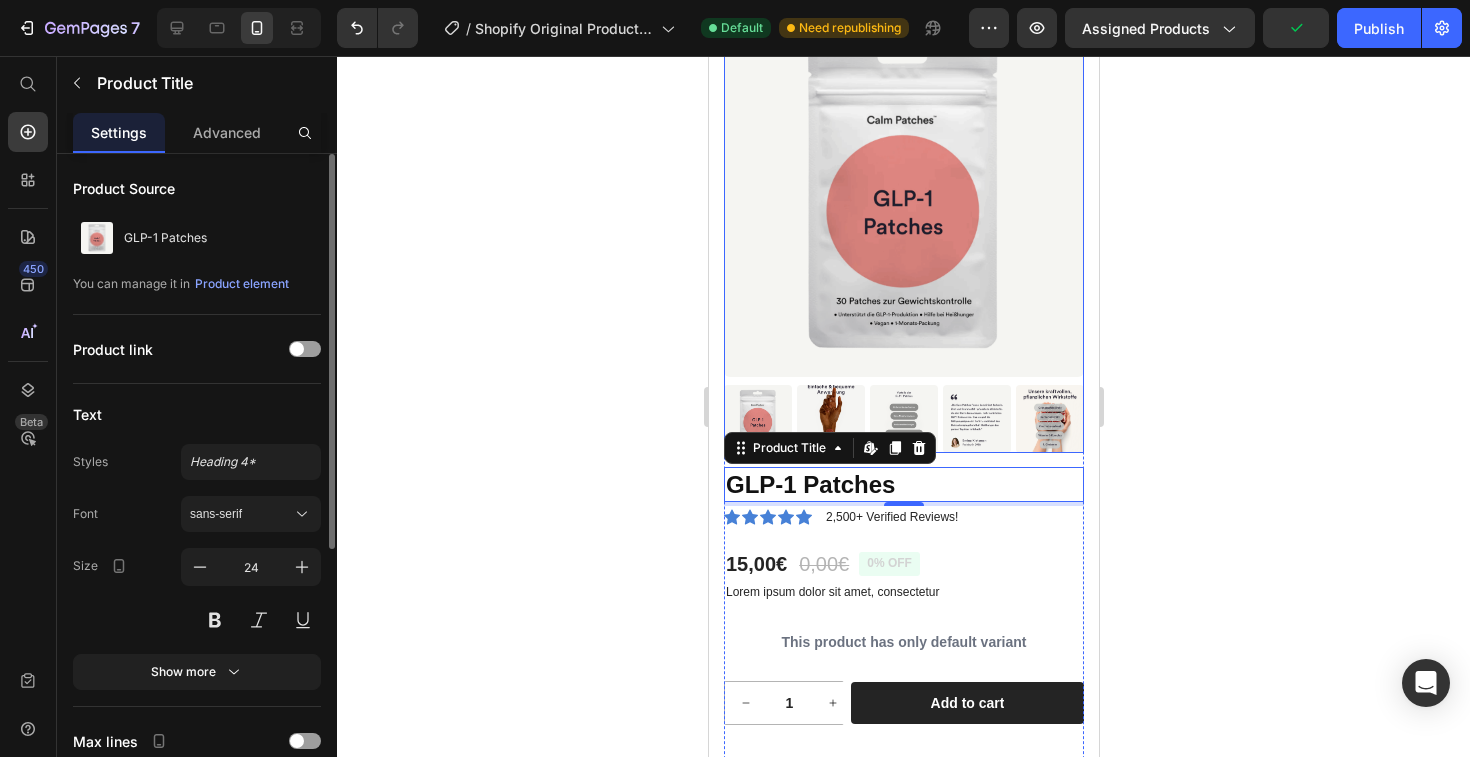 scroll, scrollTop: 0, scrollLeft: 0, axis: both 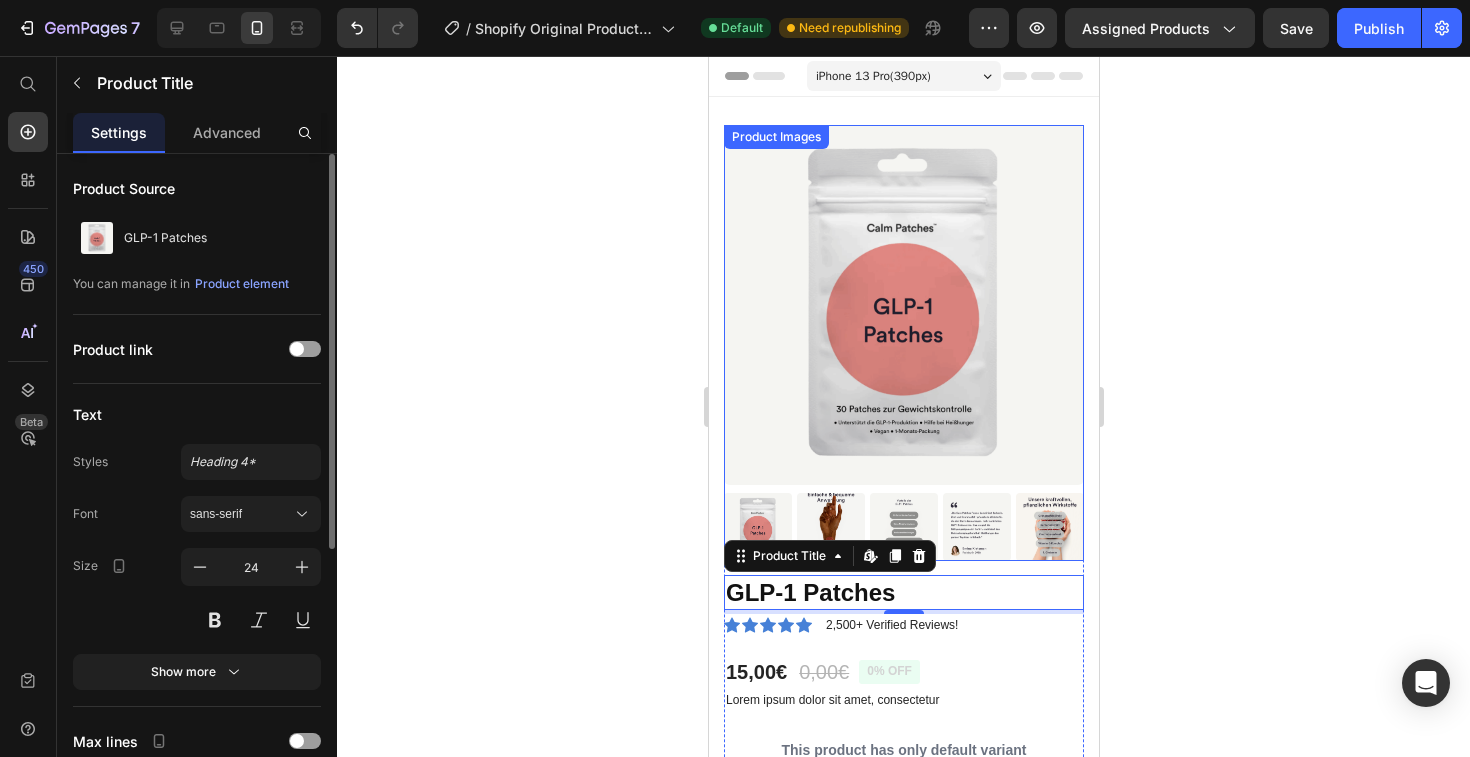 click at bounding box center [903, 305] 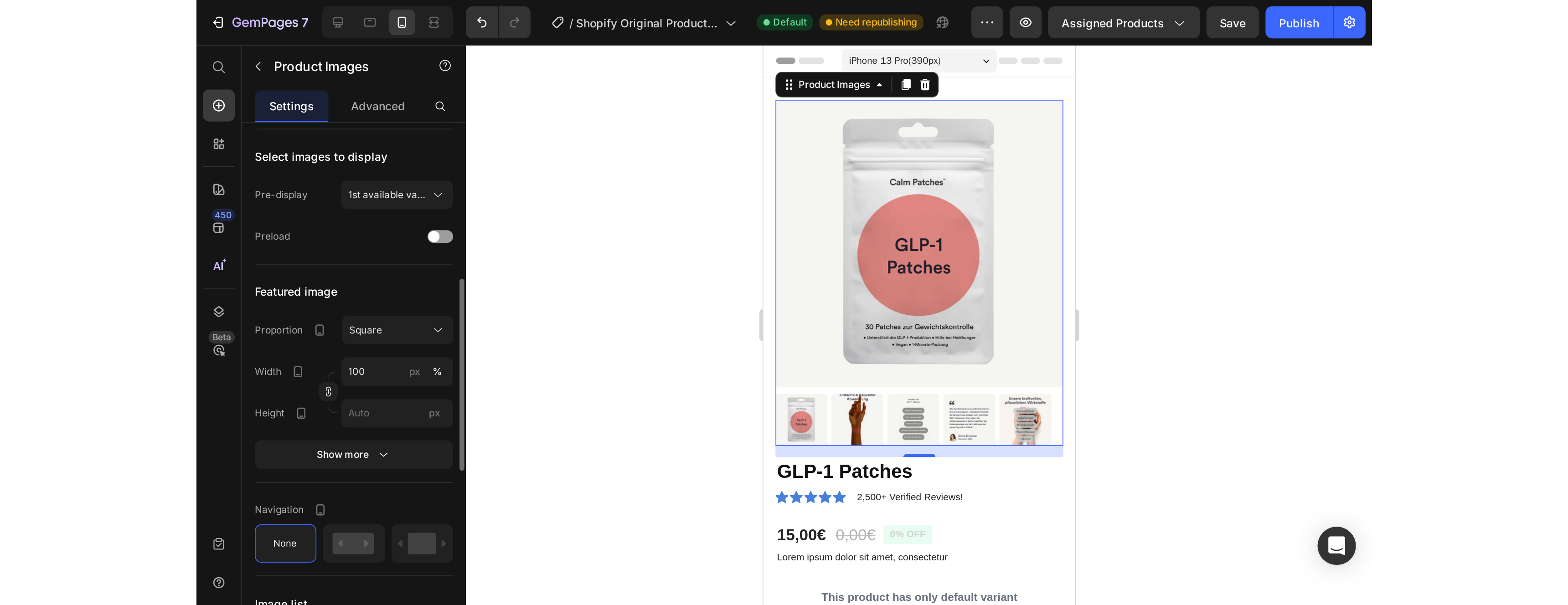 scroll, scrollTop: 243, scrollLeft: 0, axis: vertical 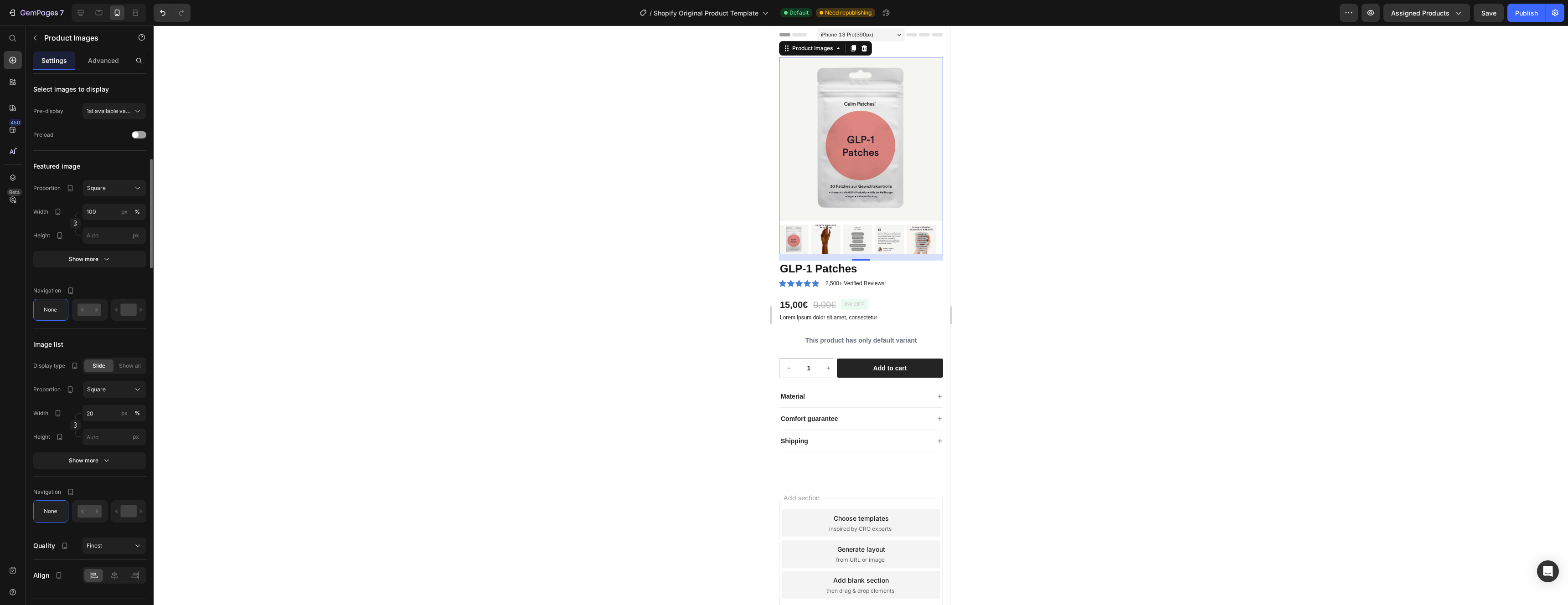 click at bounding box center (889, 239) 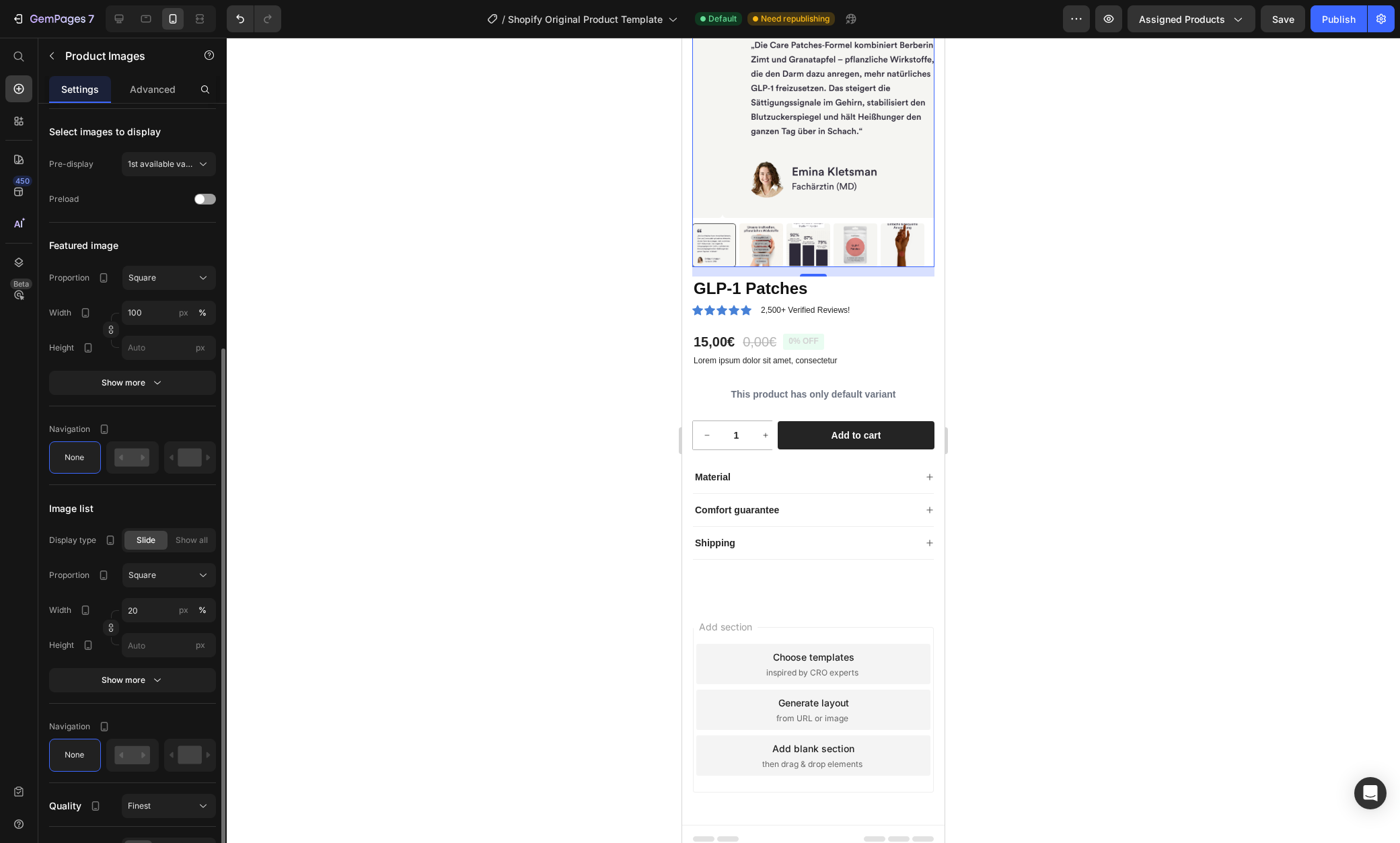 scroll, scrollTop: 0, scrollLeft: 0, axis: both 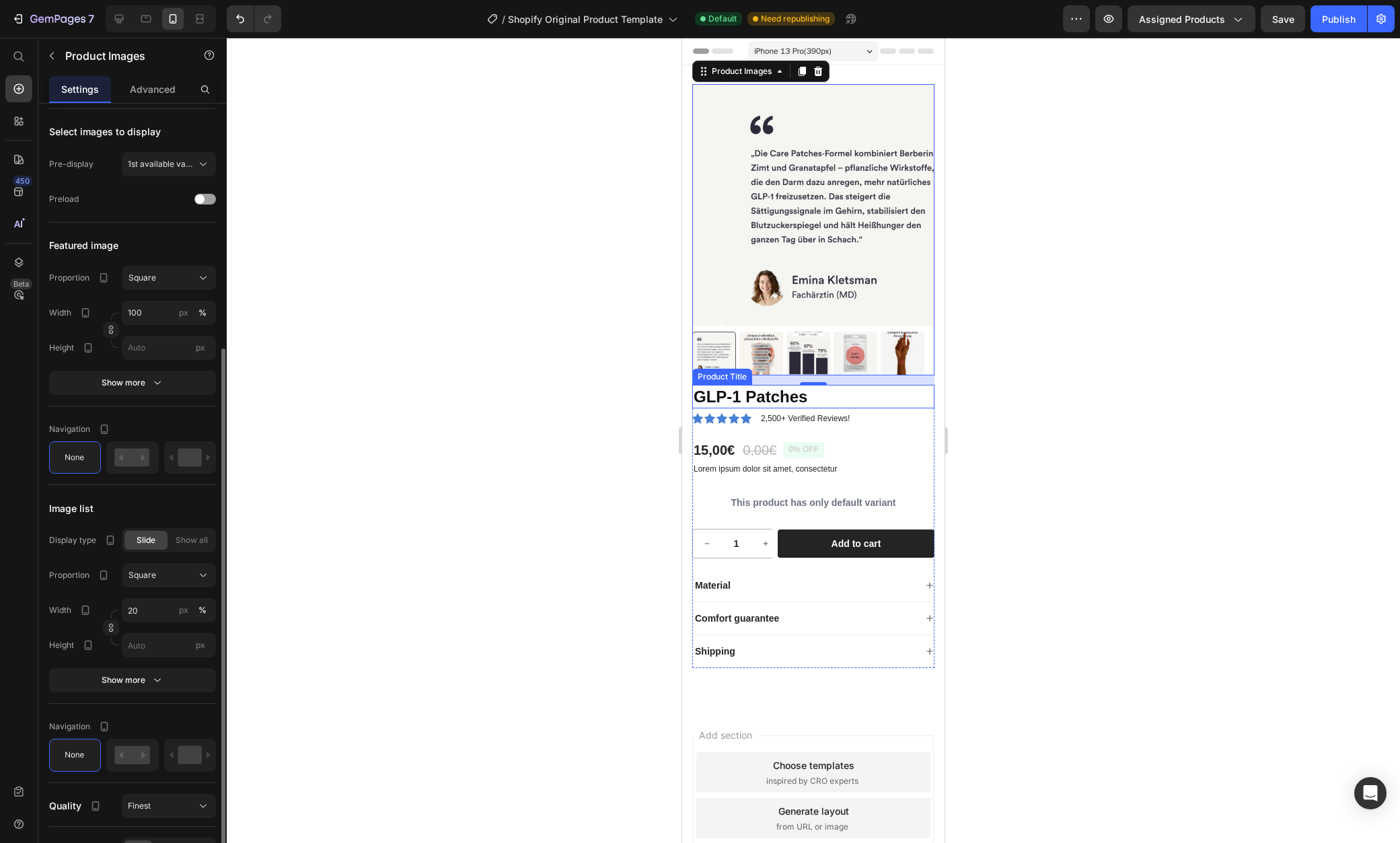 click on "GLP-1 Patches" at bounding box center (813, 396) 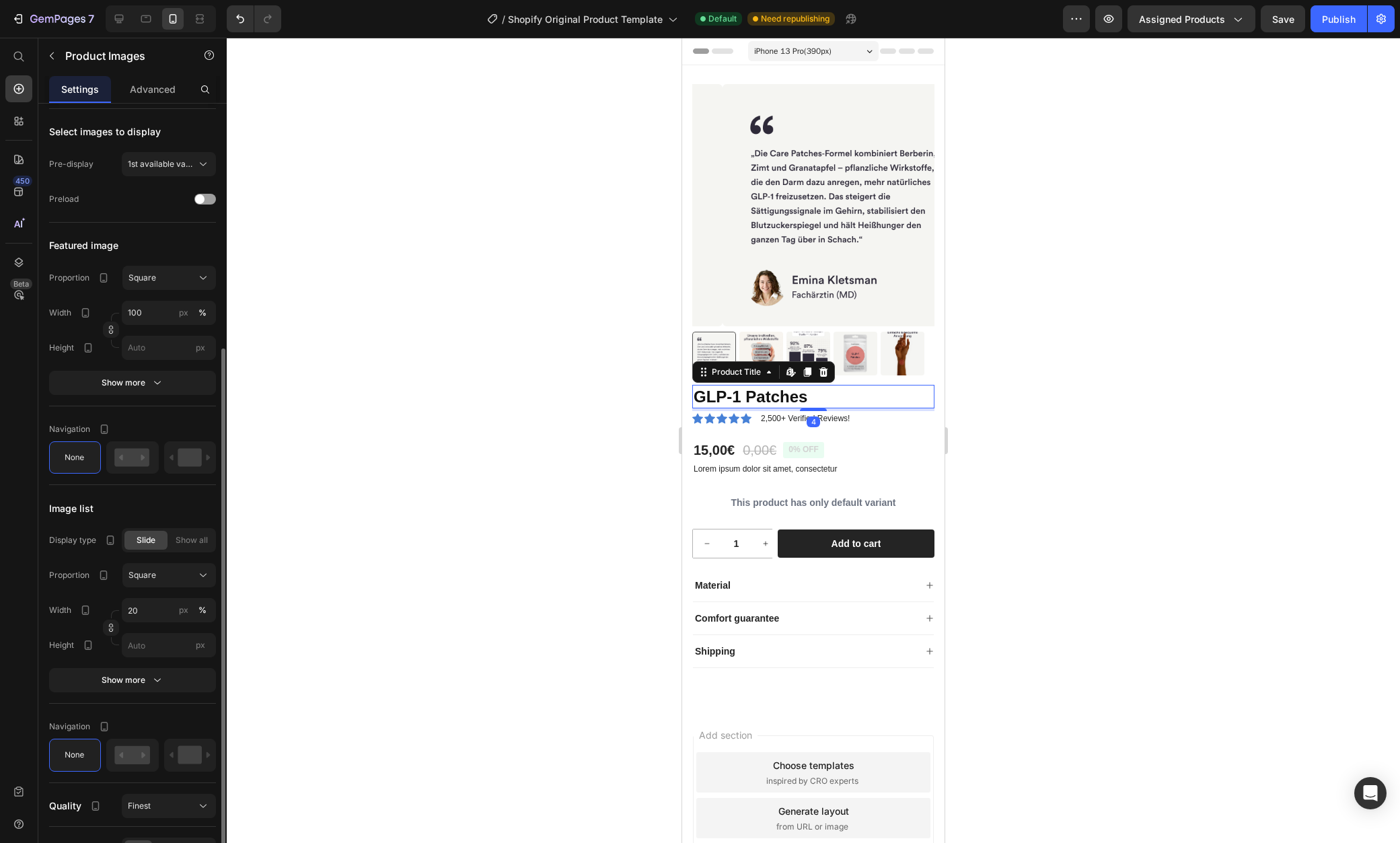 scroll, scrollTop: 0, scrollLeft: 0, axis: both 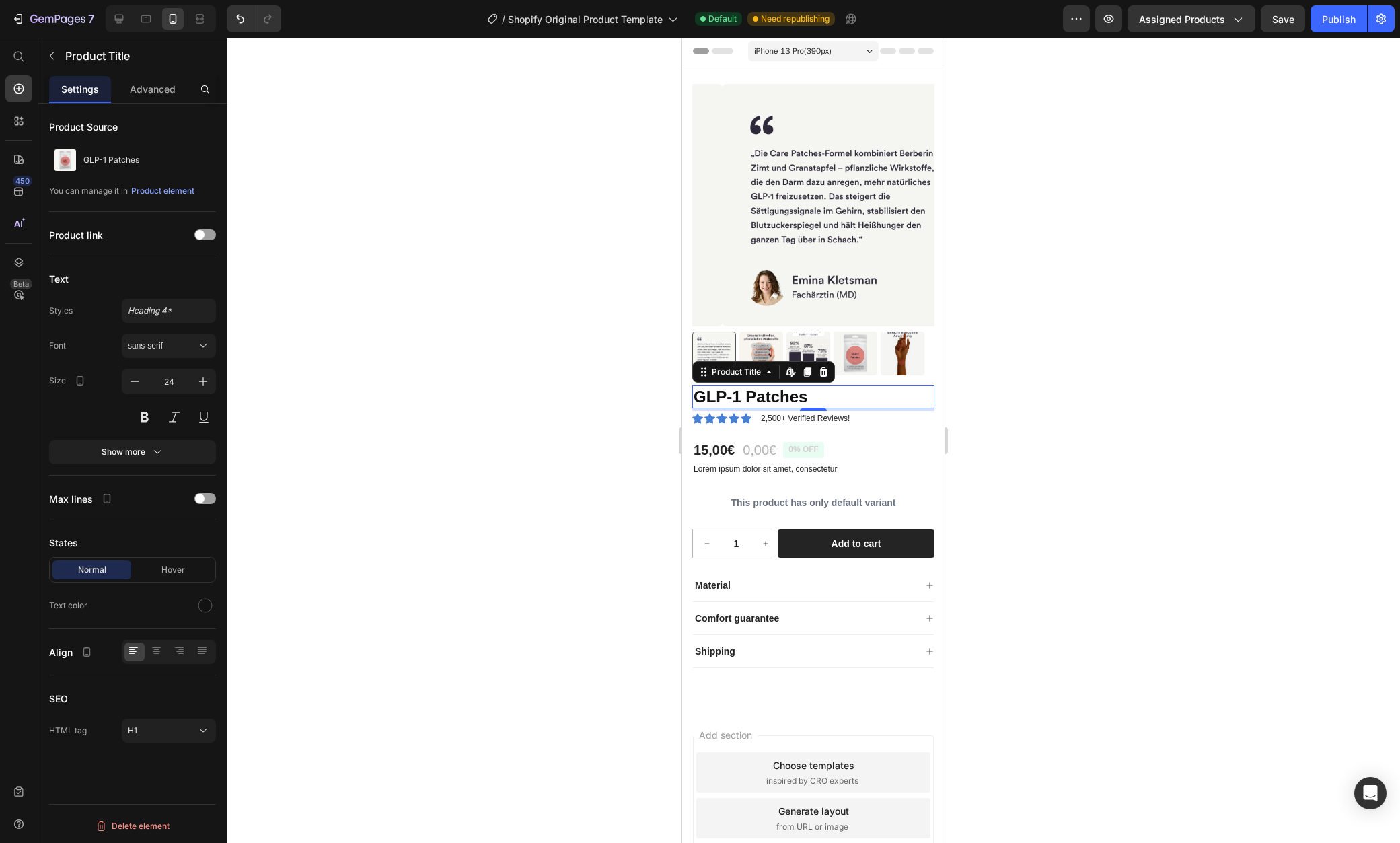 click on "GLP-1 Patches" at bounding box center [813, 396] 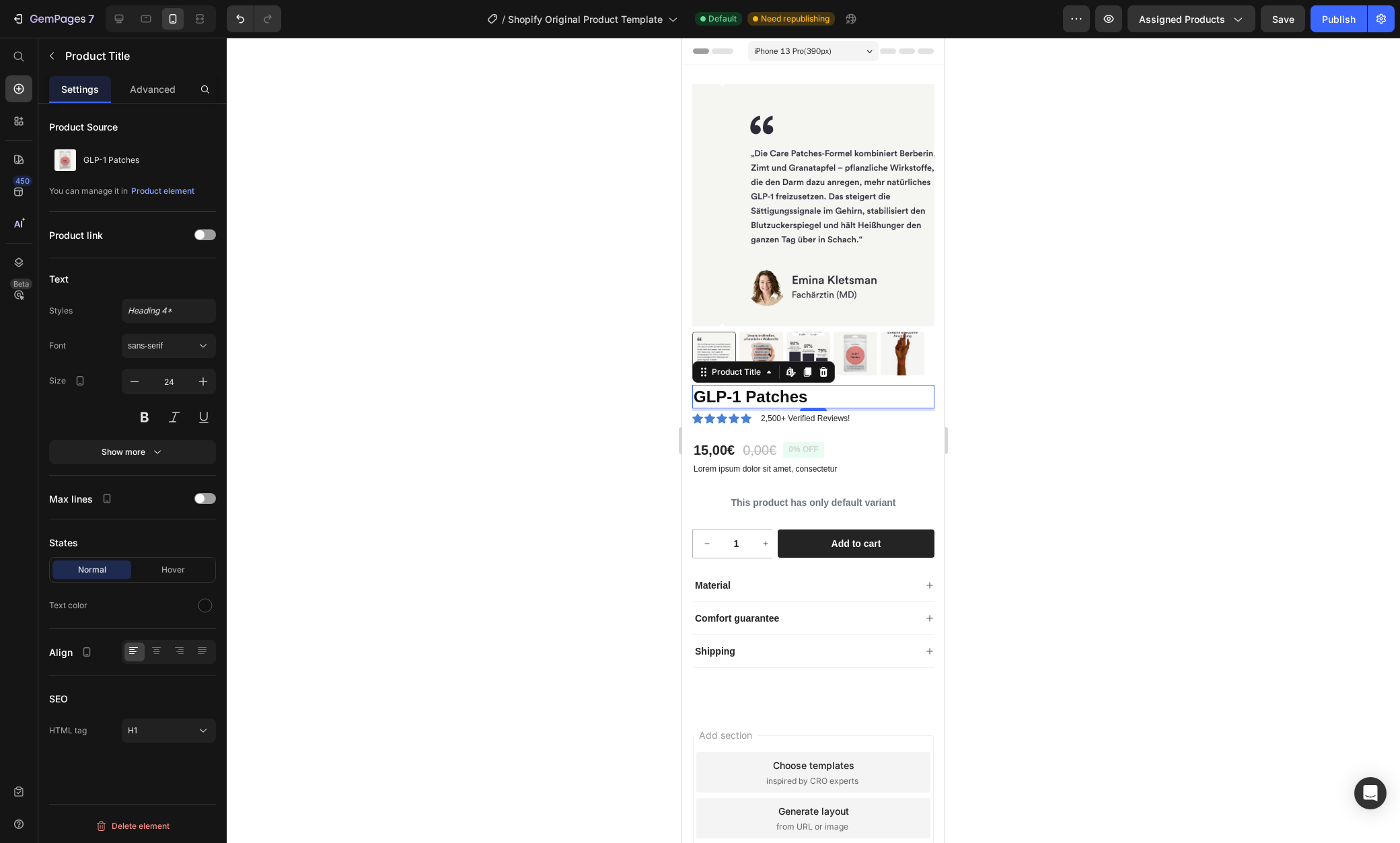 click on "GLP-1 Patches" at bounding box center [813, 396] 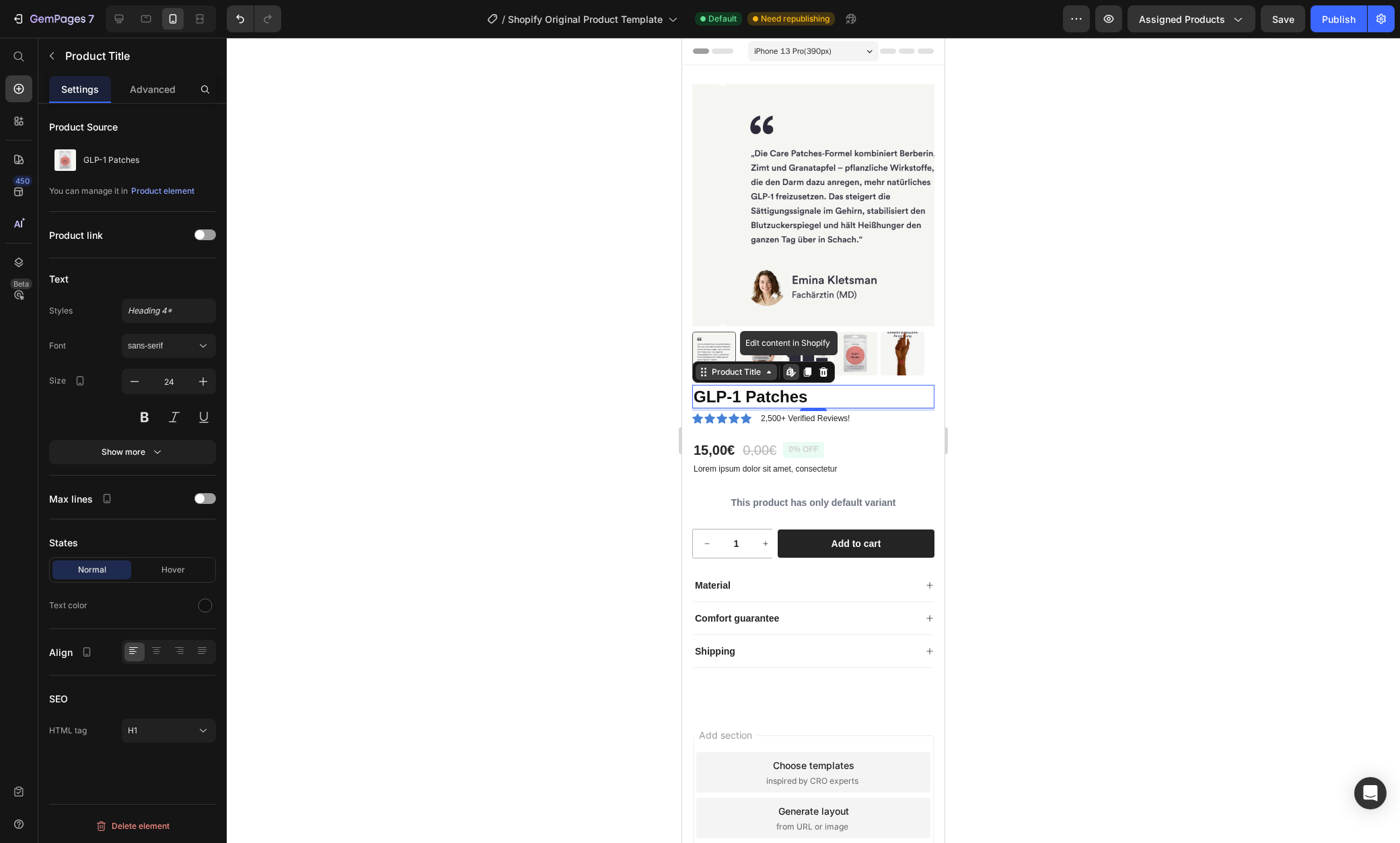 click 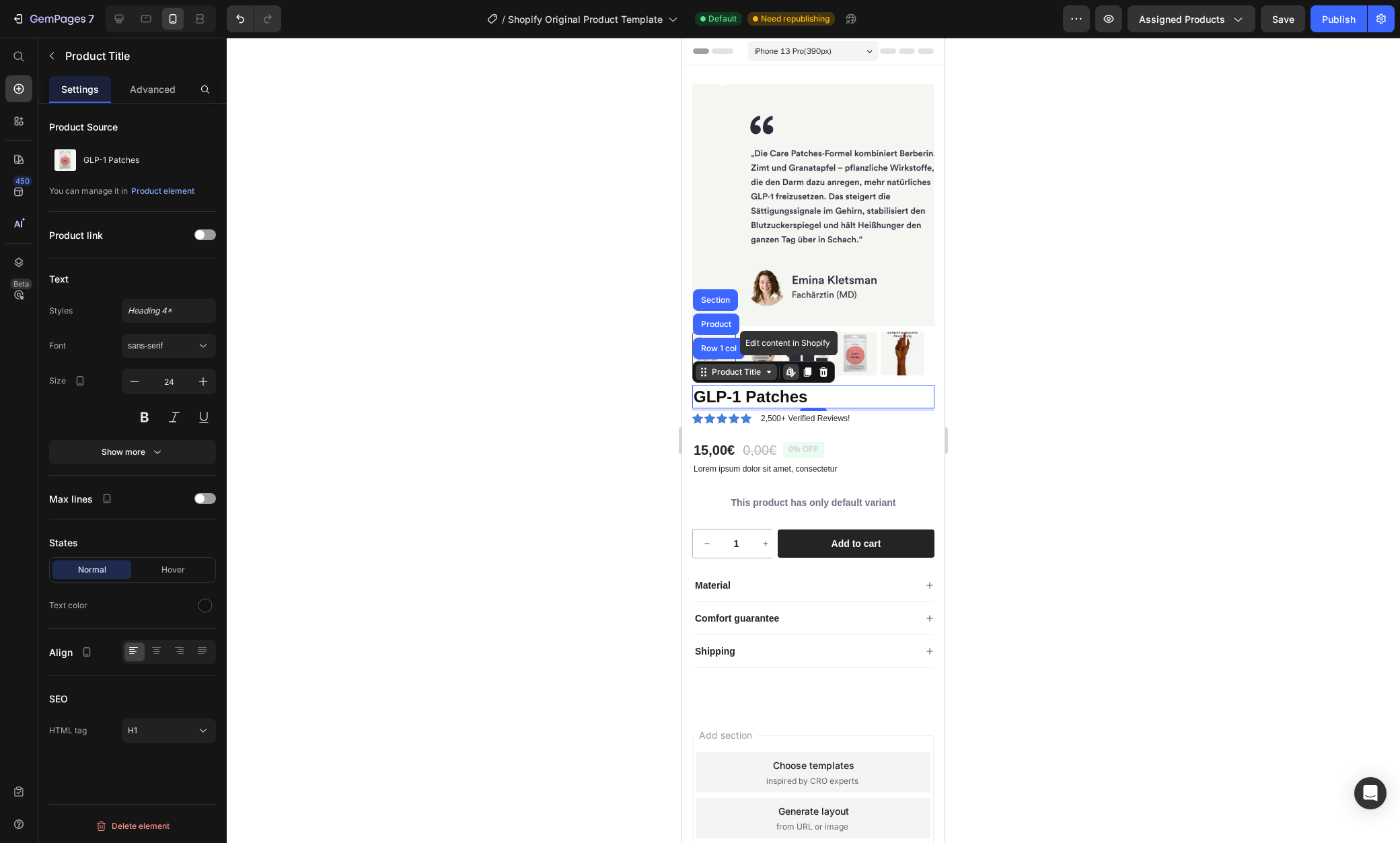 click 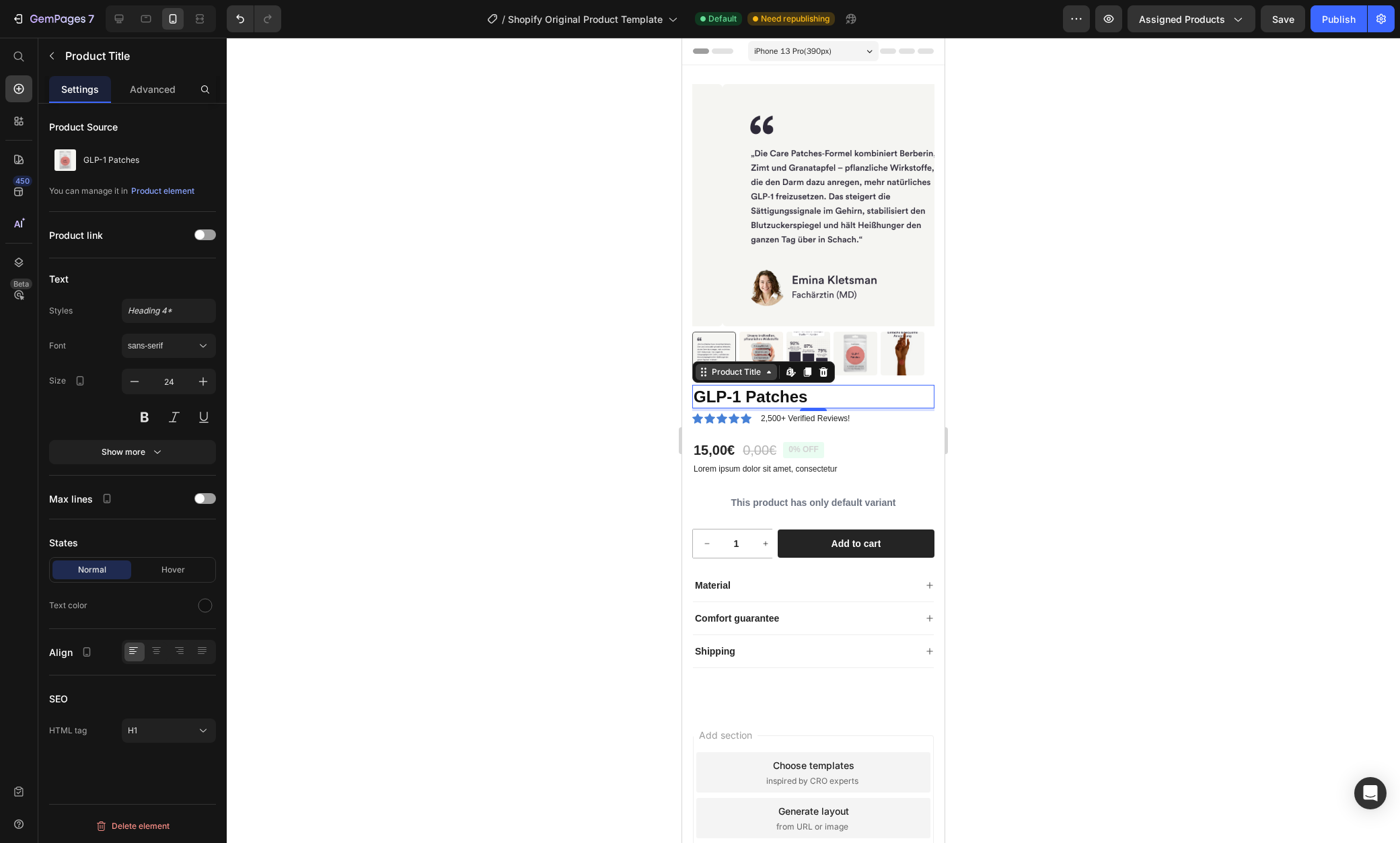 click 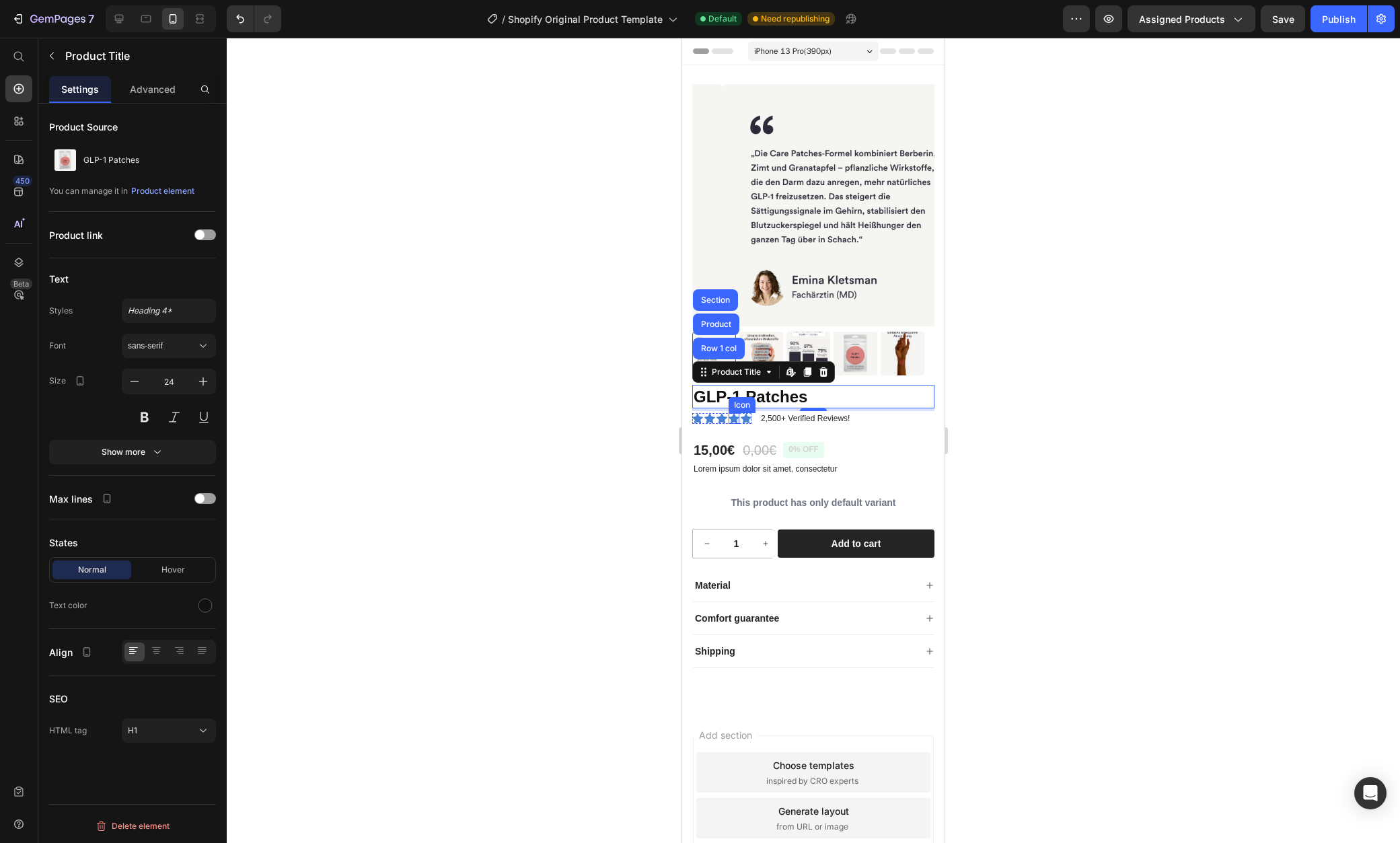 click on "Icon" at bounding box center [742, 405] 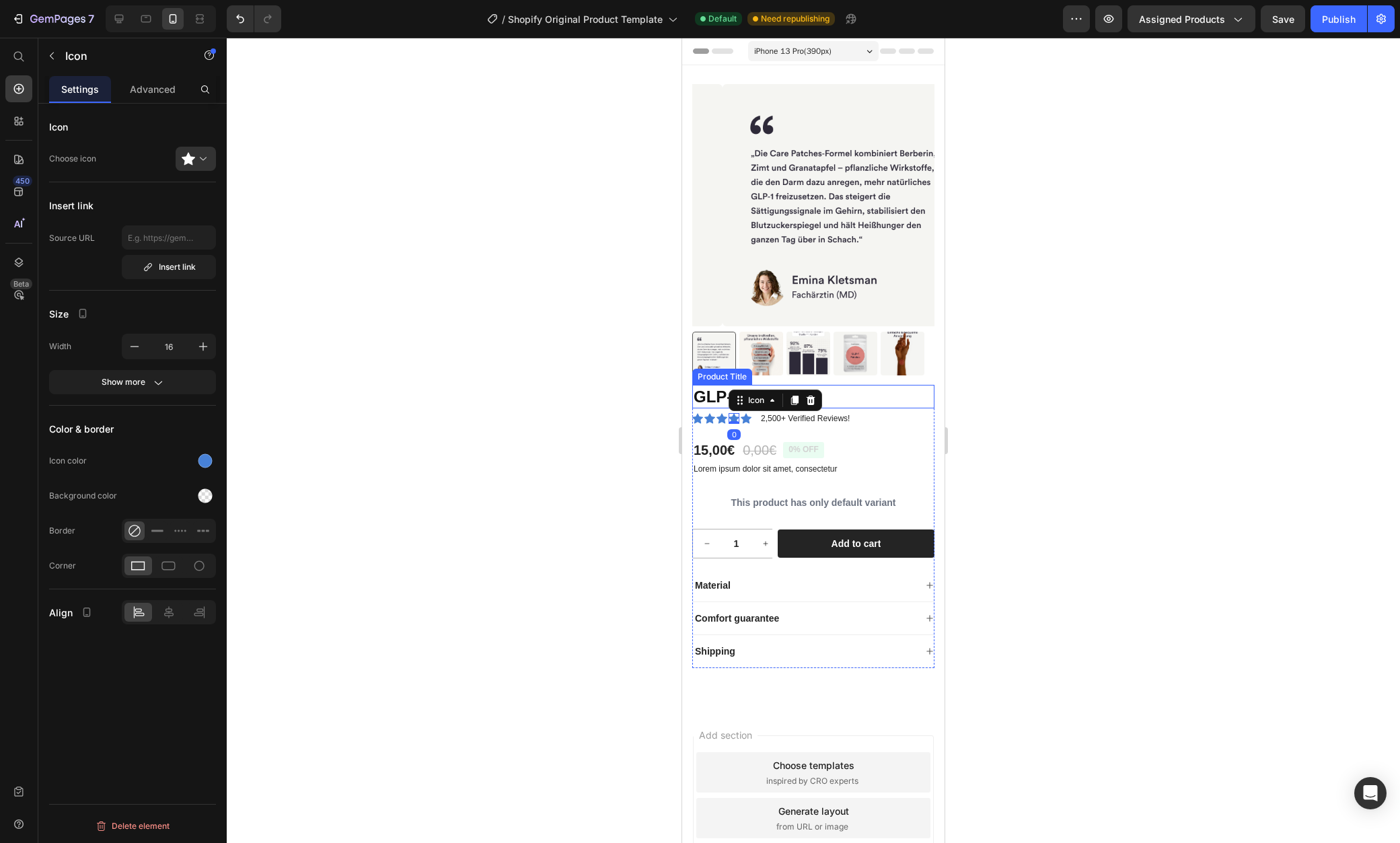 click on "GLP-1 Patches" at bounding box center (813, 396) 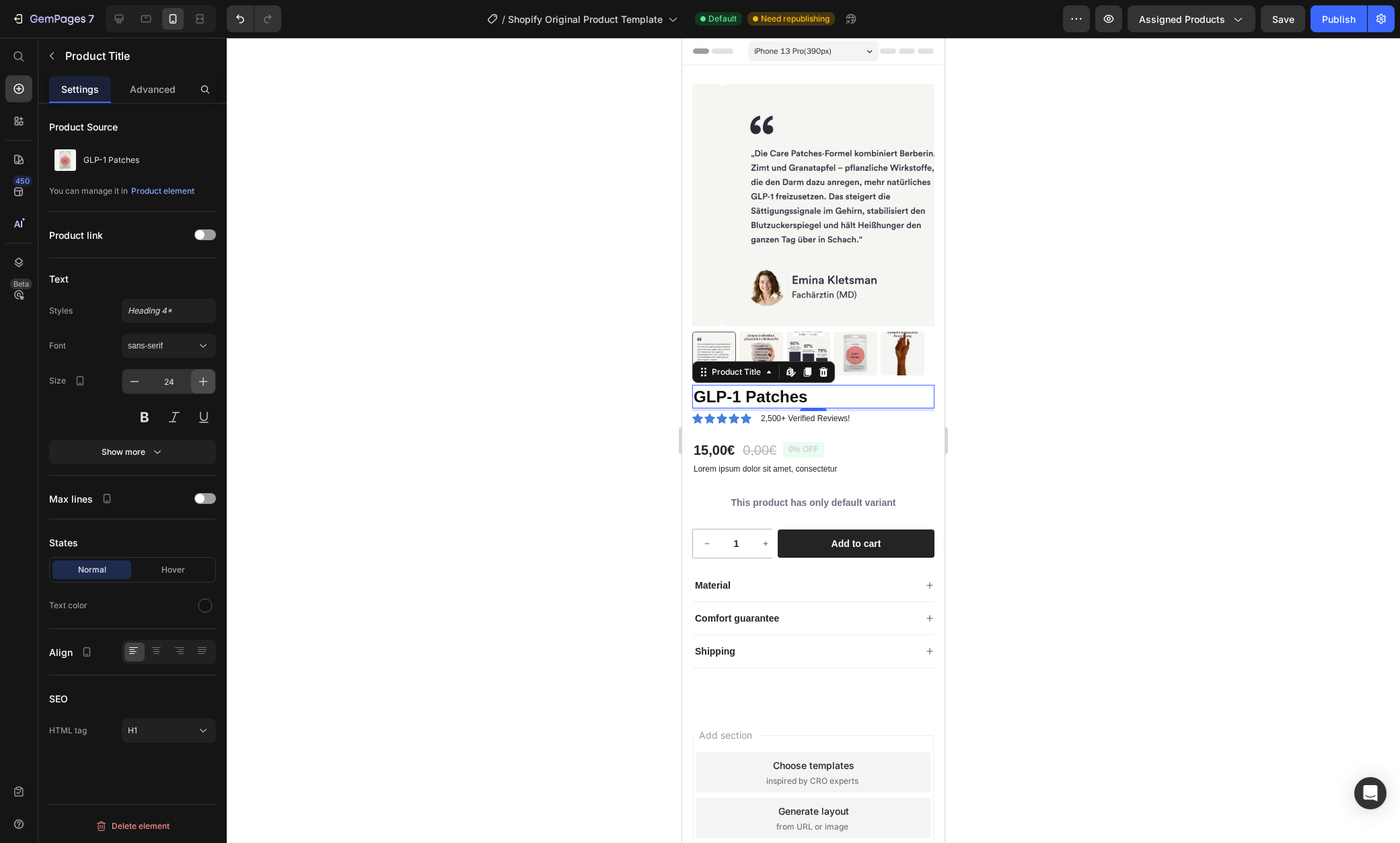 click 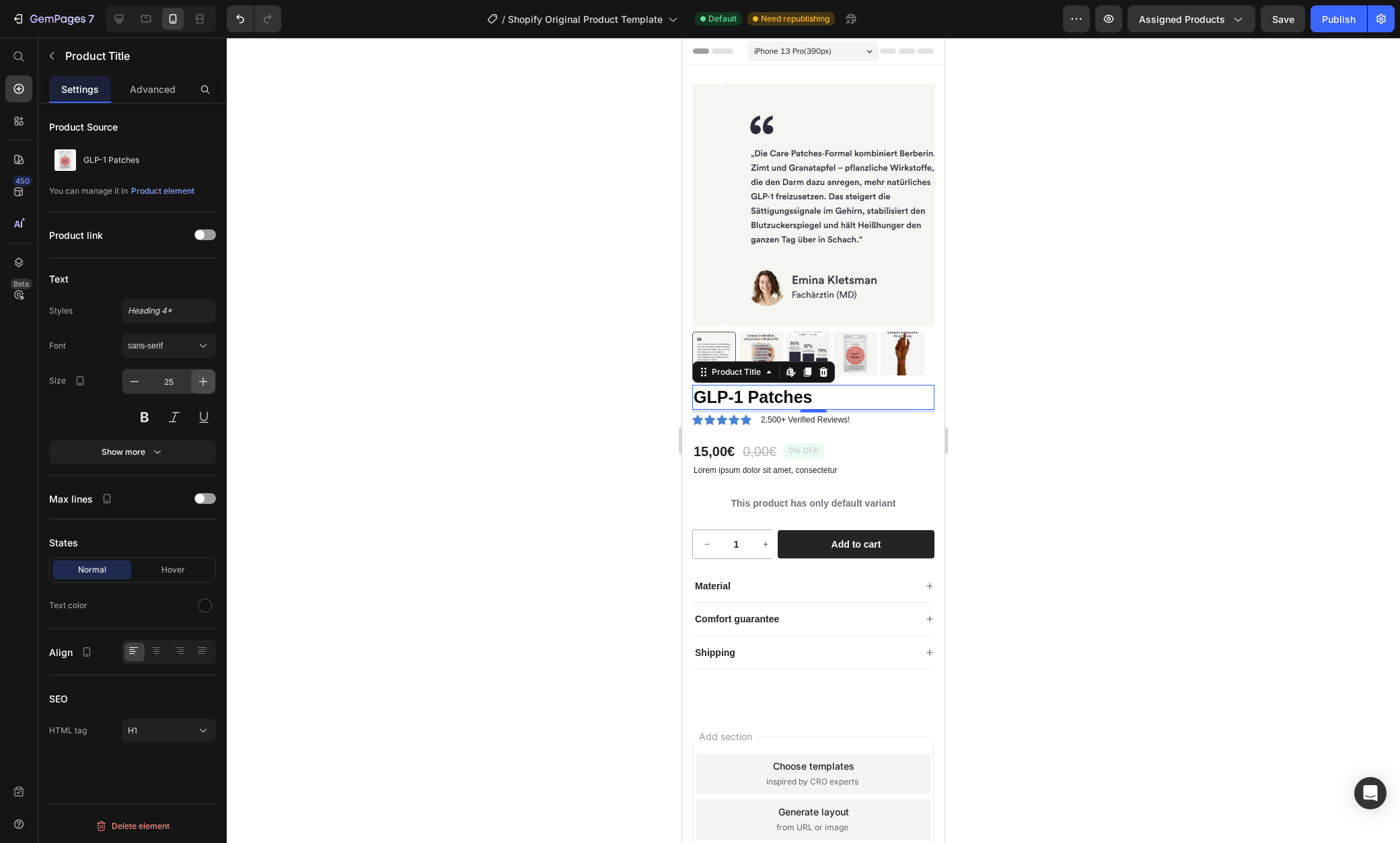 click 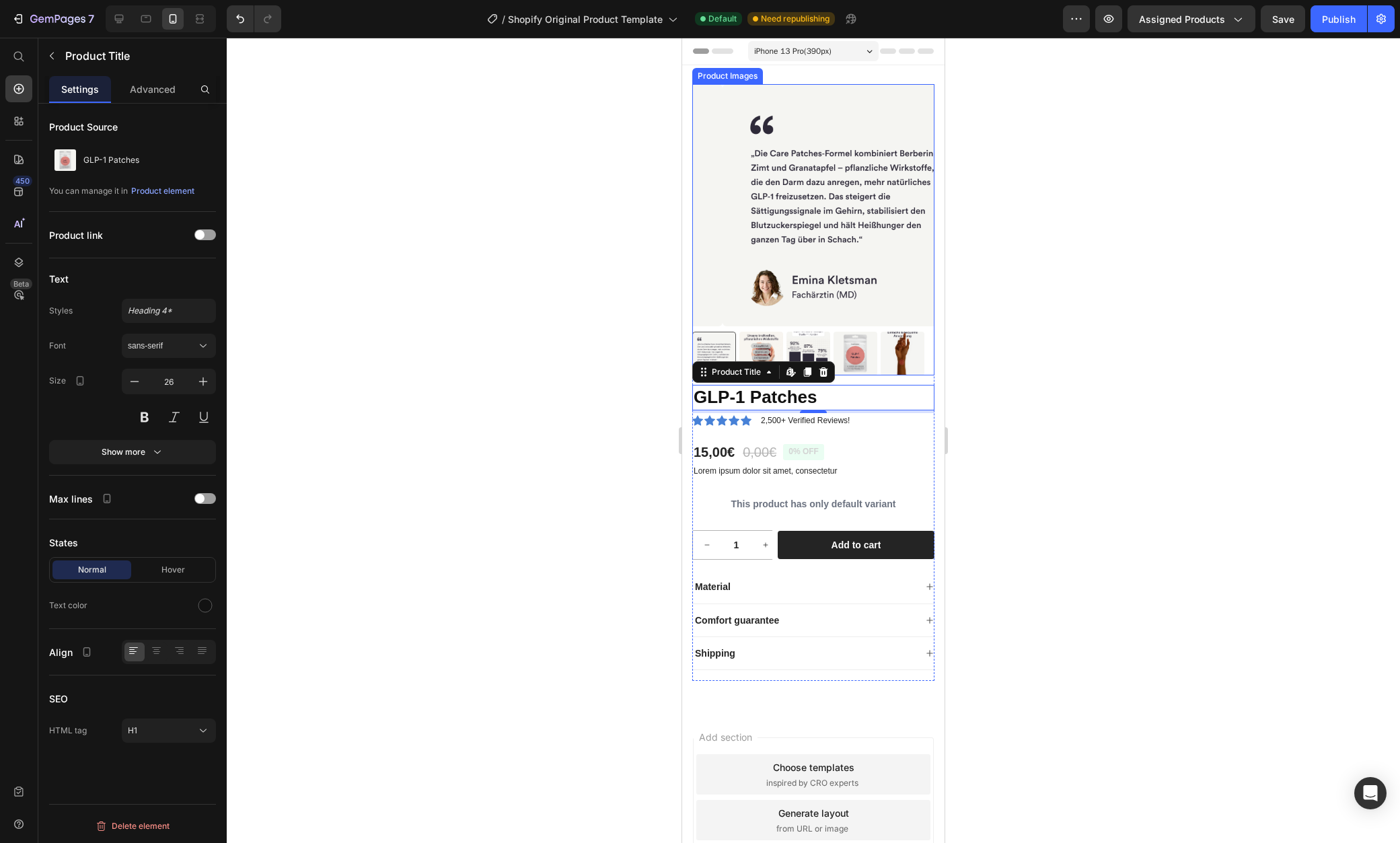 click at bounding box center (844, 205) 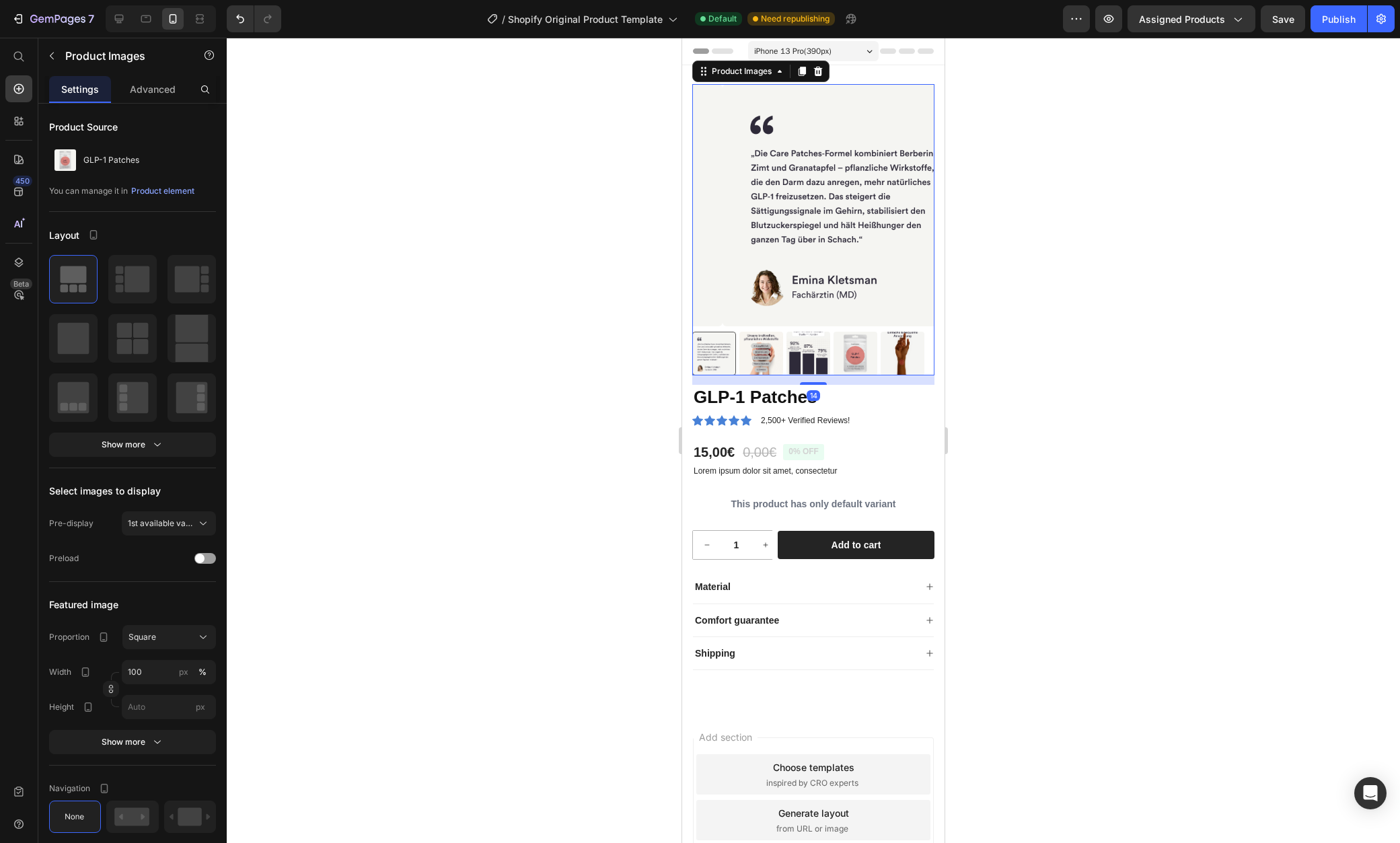 click at bounding box center [855, 353] 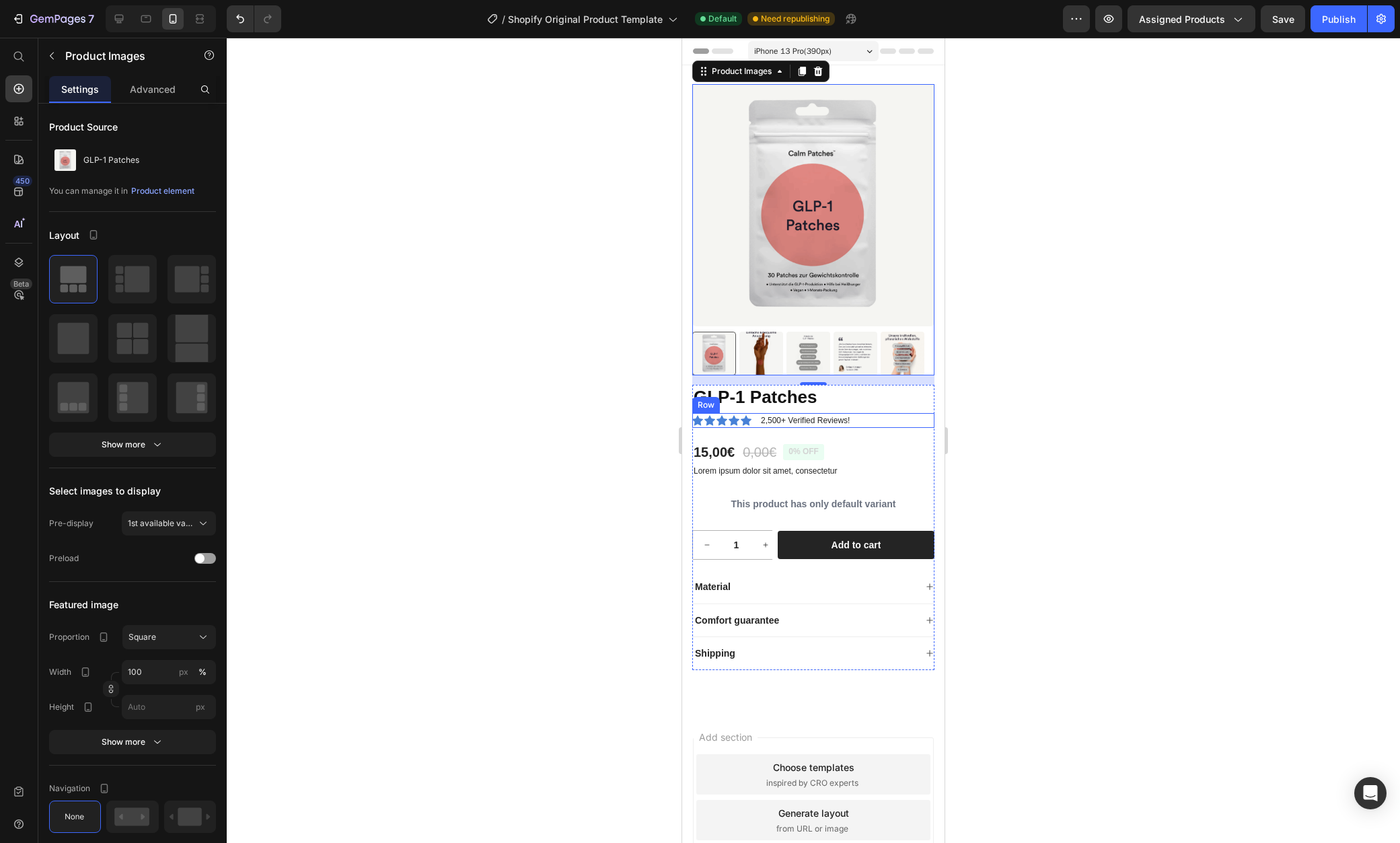 click on "Icon Icon Icon Icon Icon Icon List 2,500+ Verified Reviews! Text Block Row" at bounding box center (813, 420) 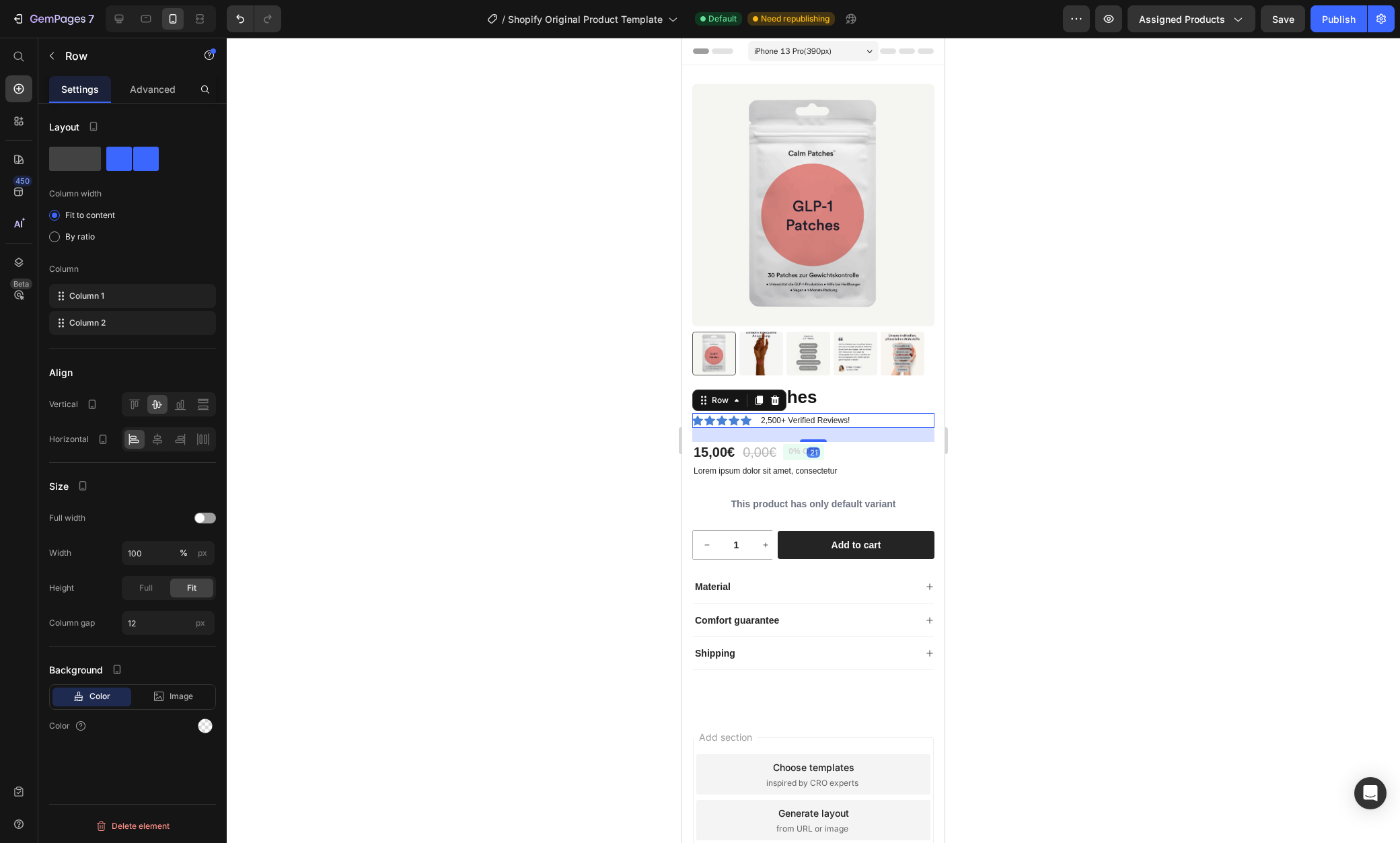 click 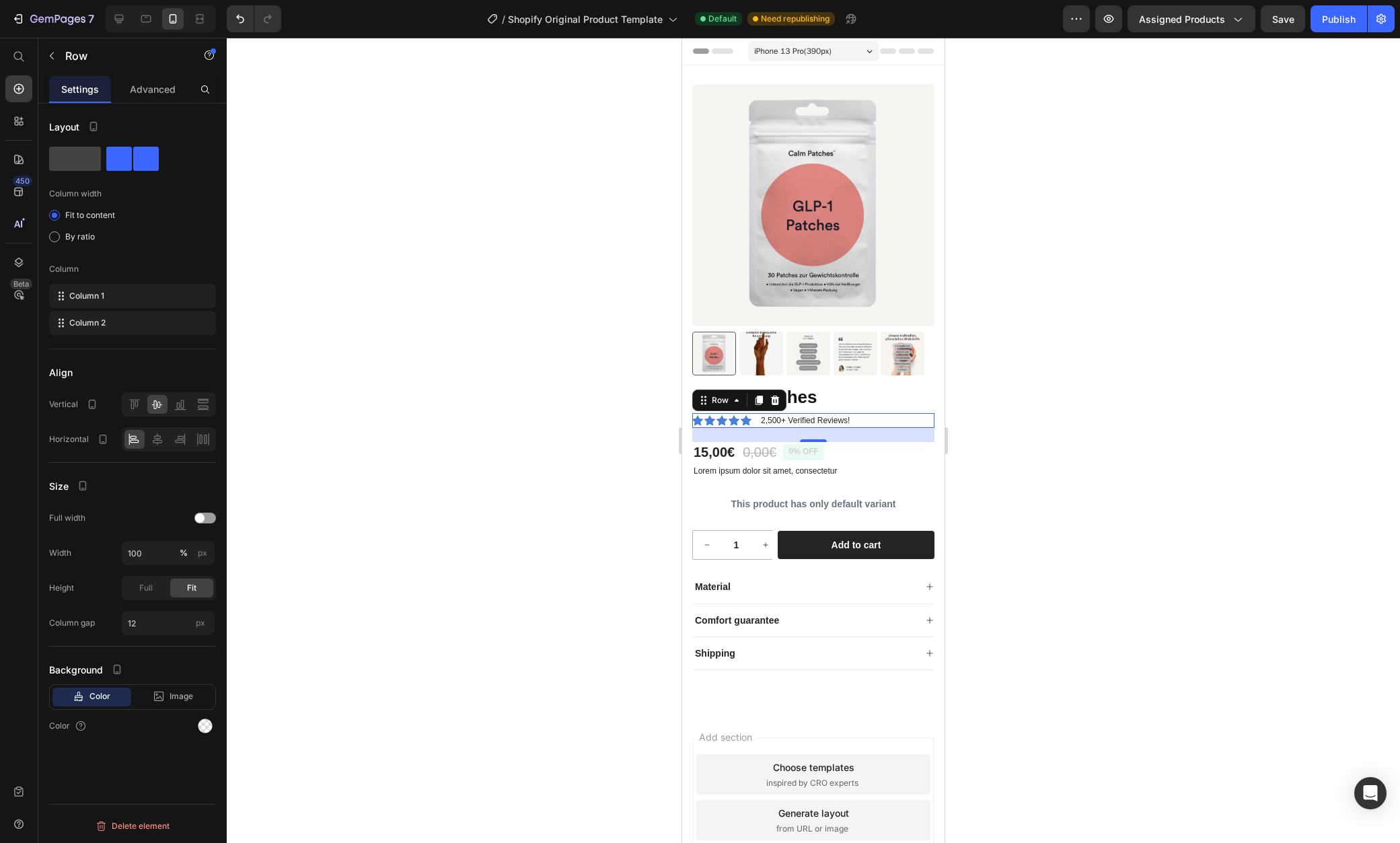 click 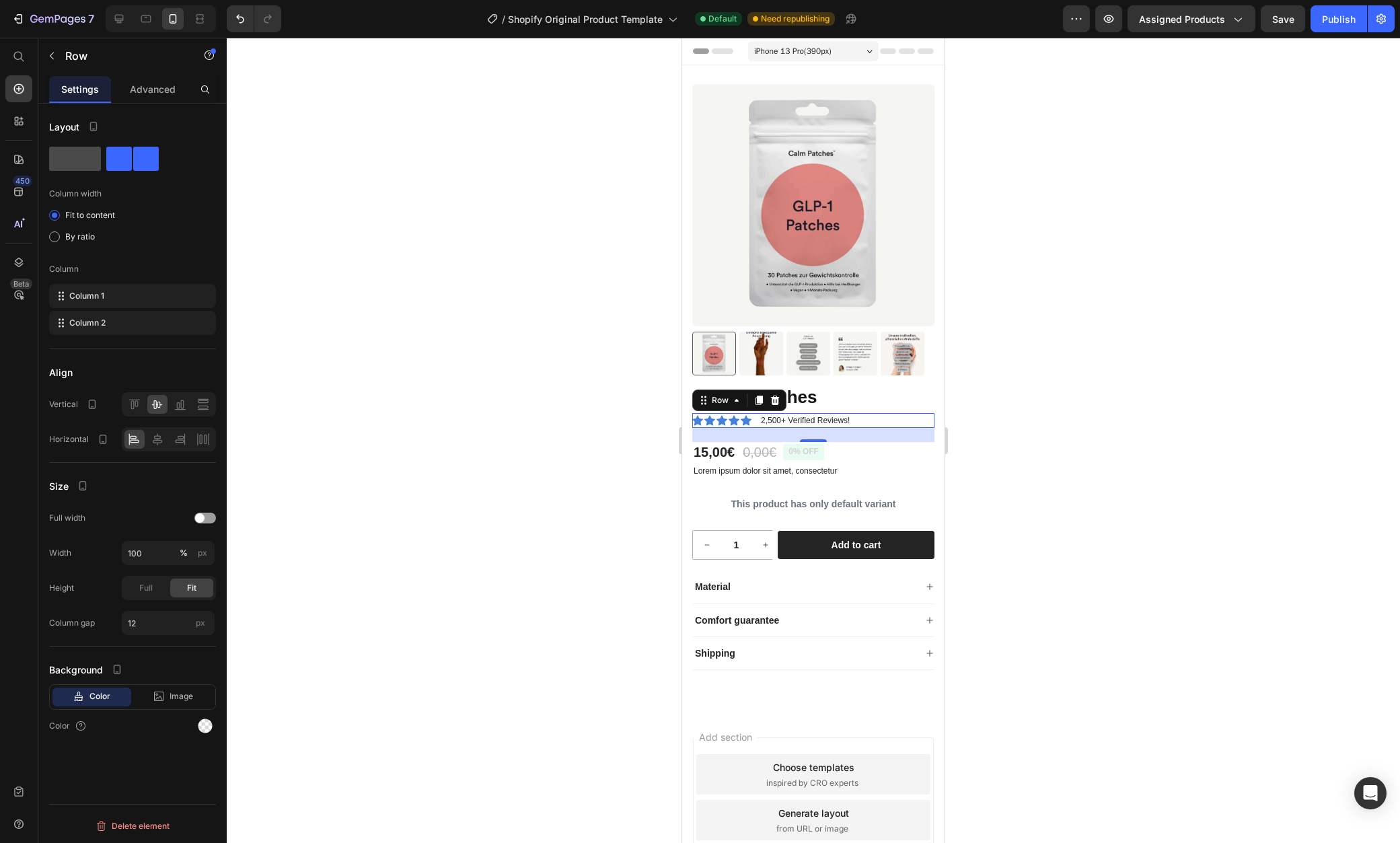 click 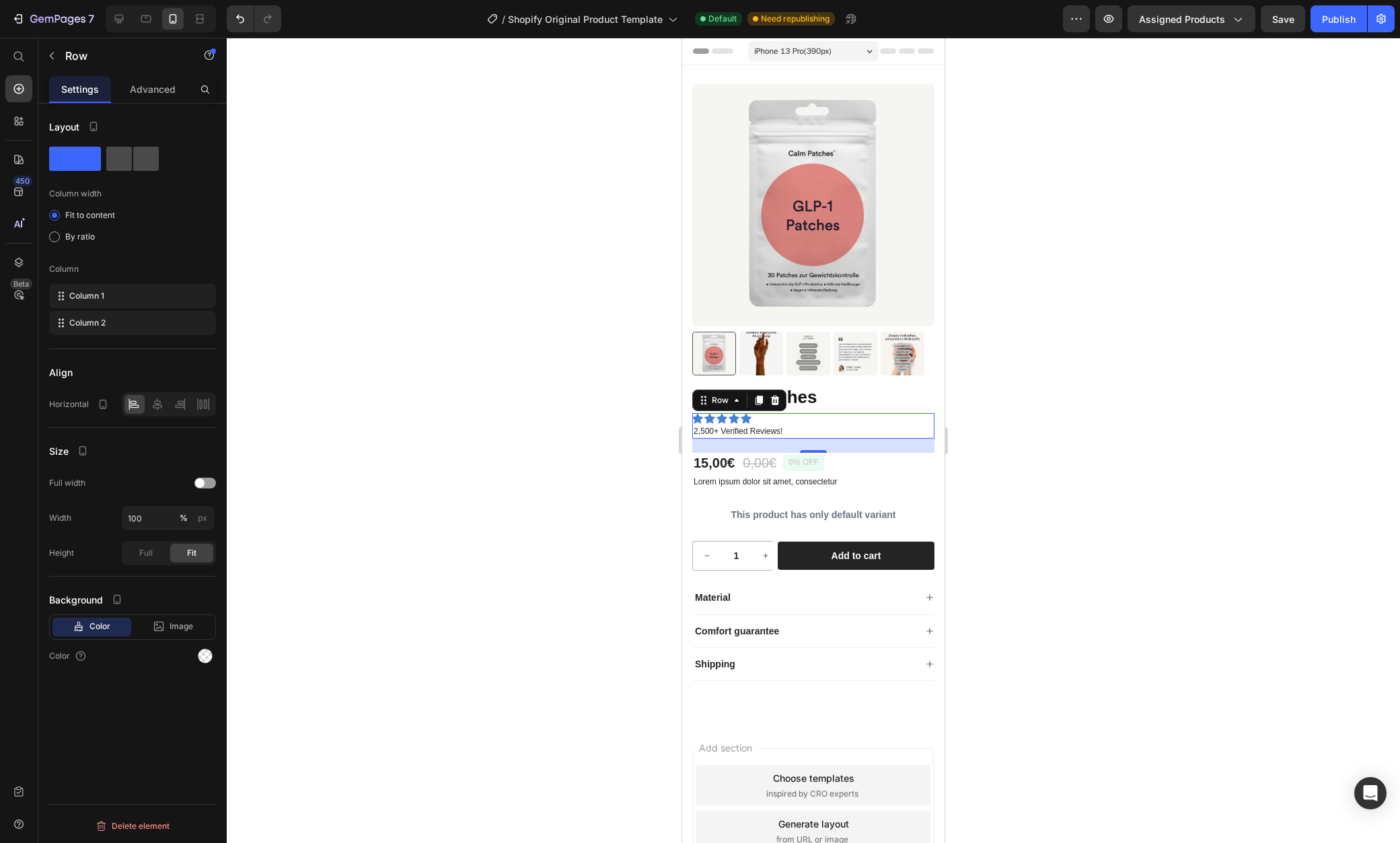 click 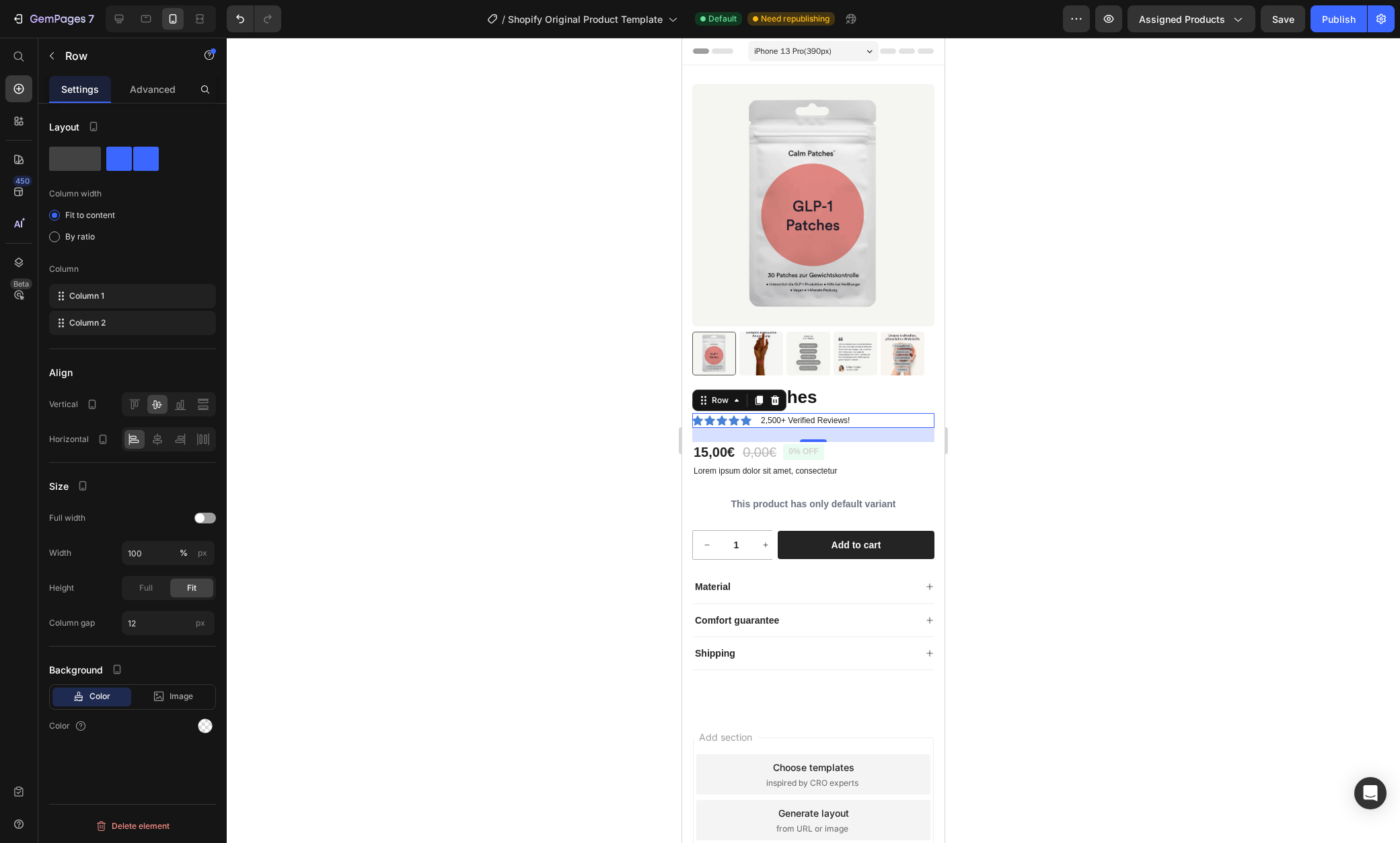 click 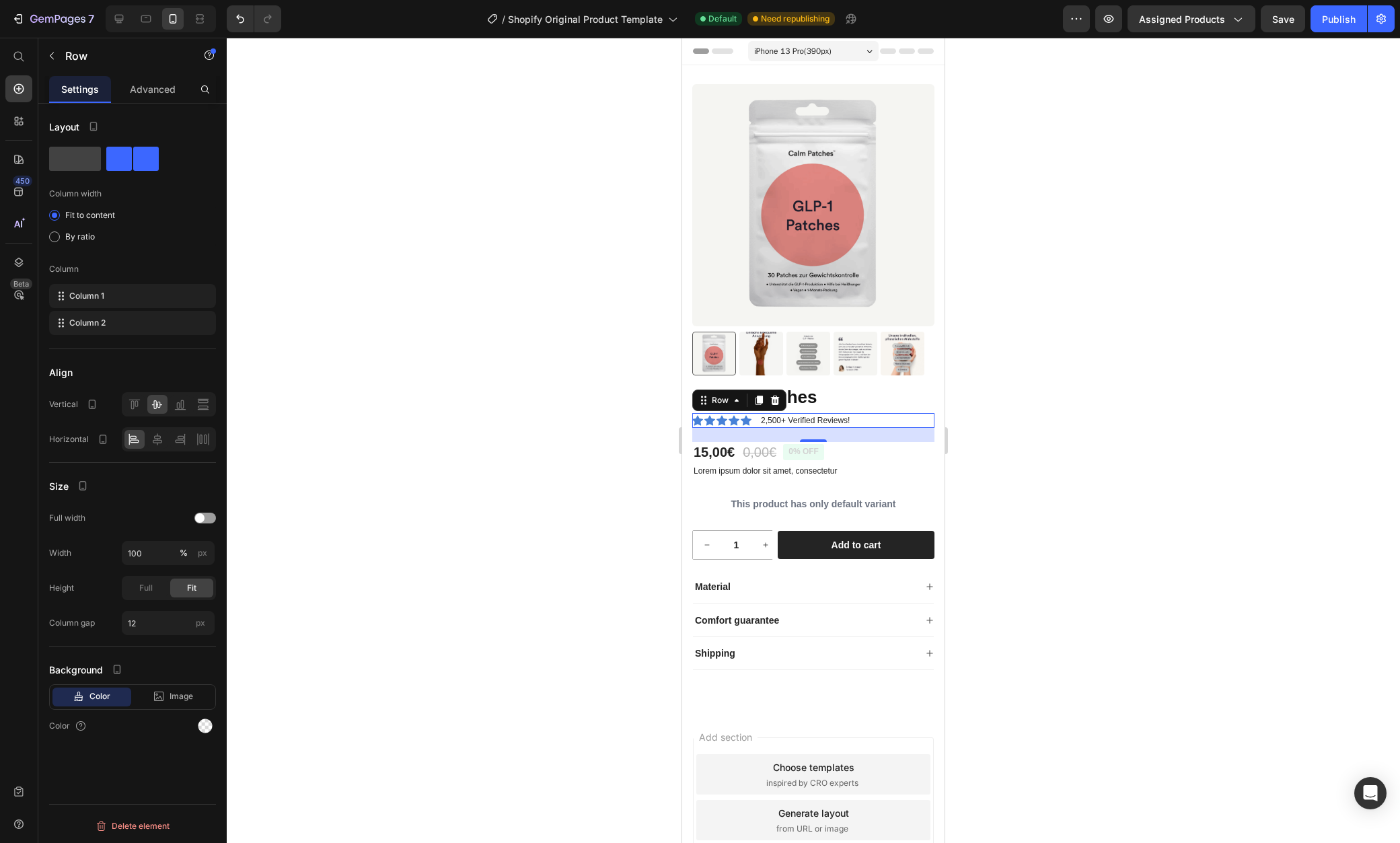 click 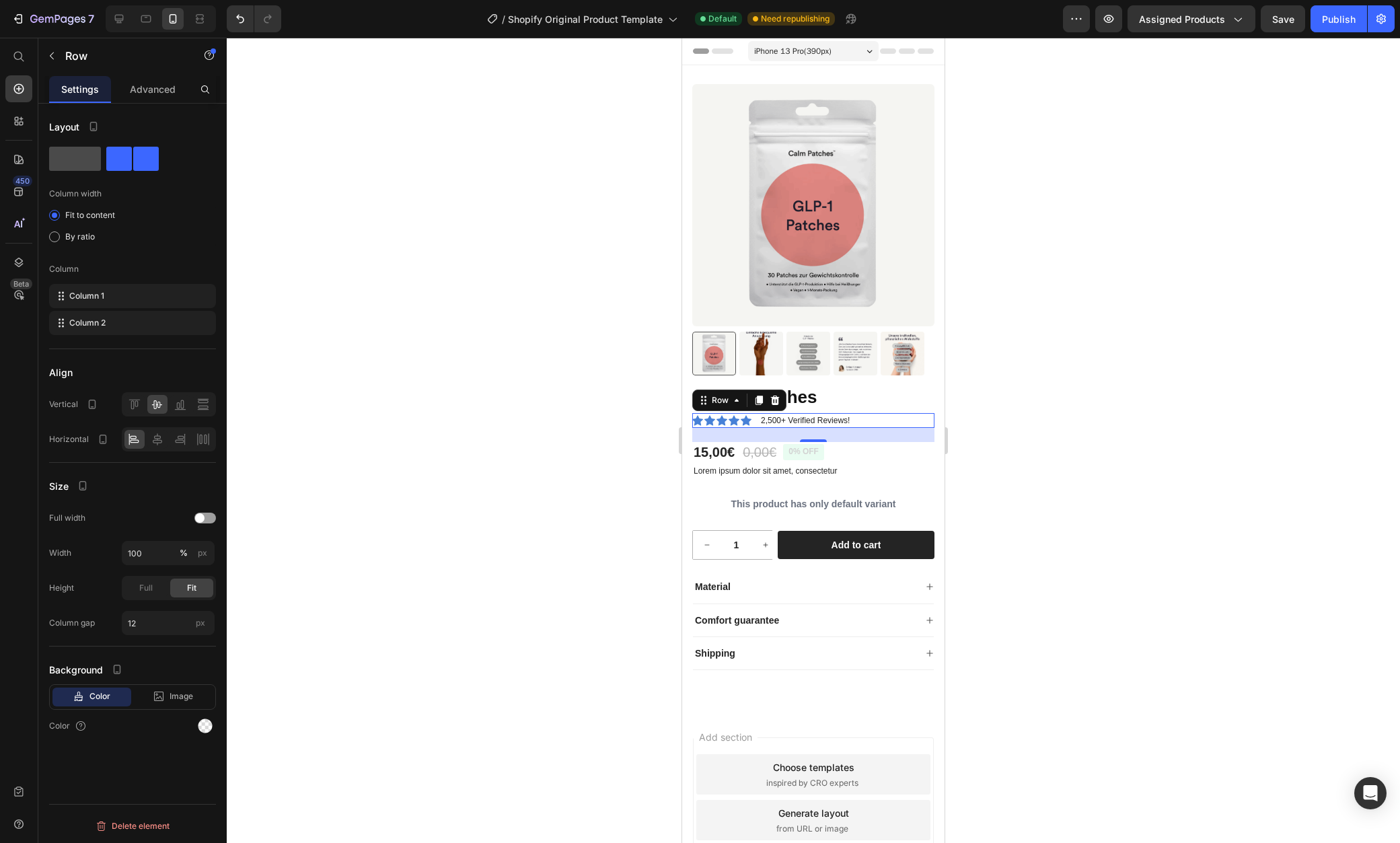 click 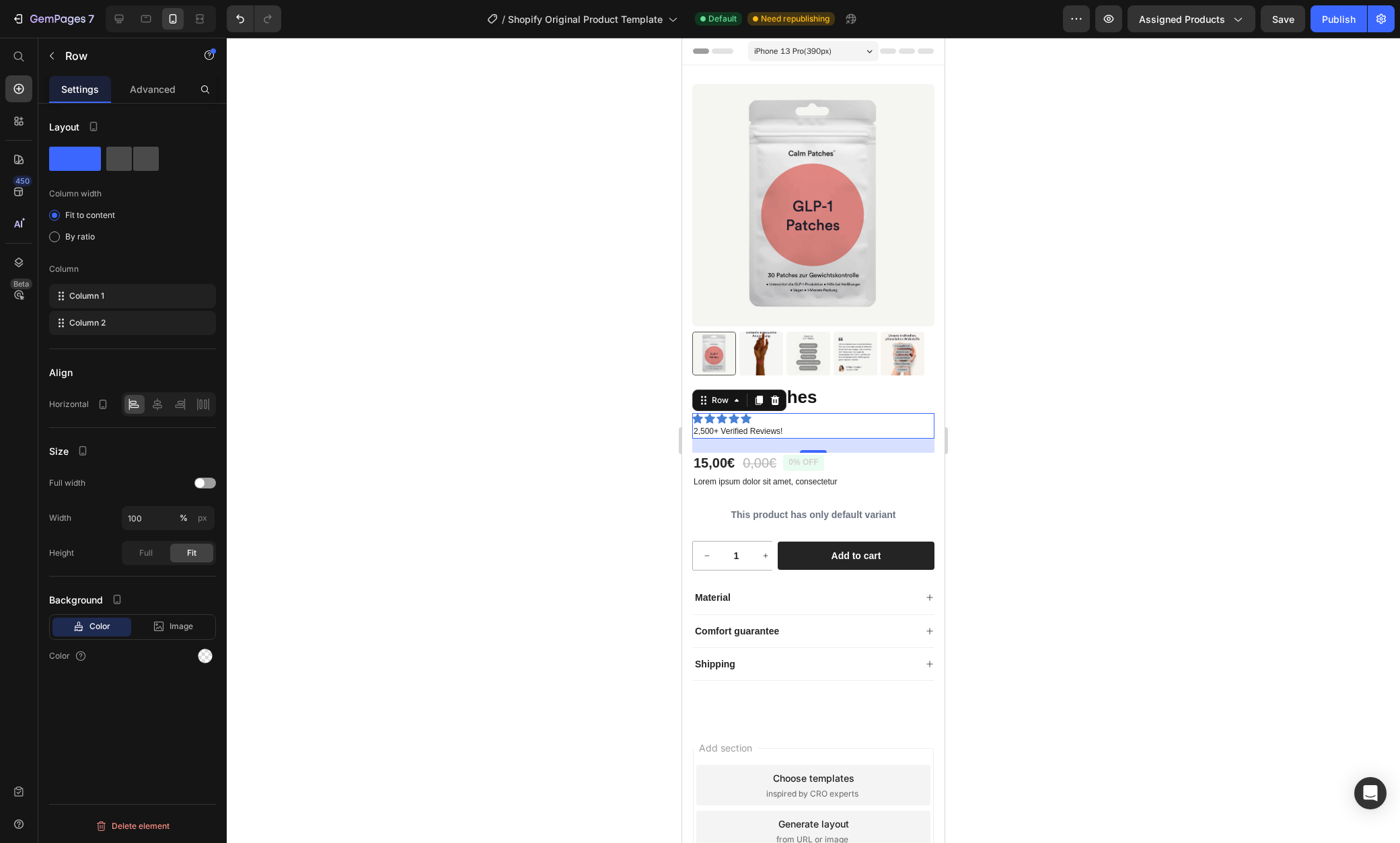 click 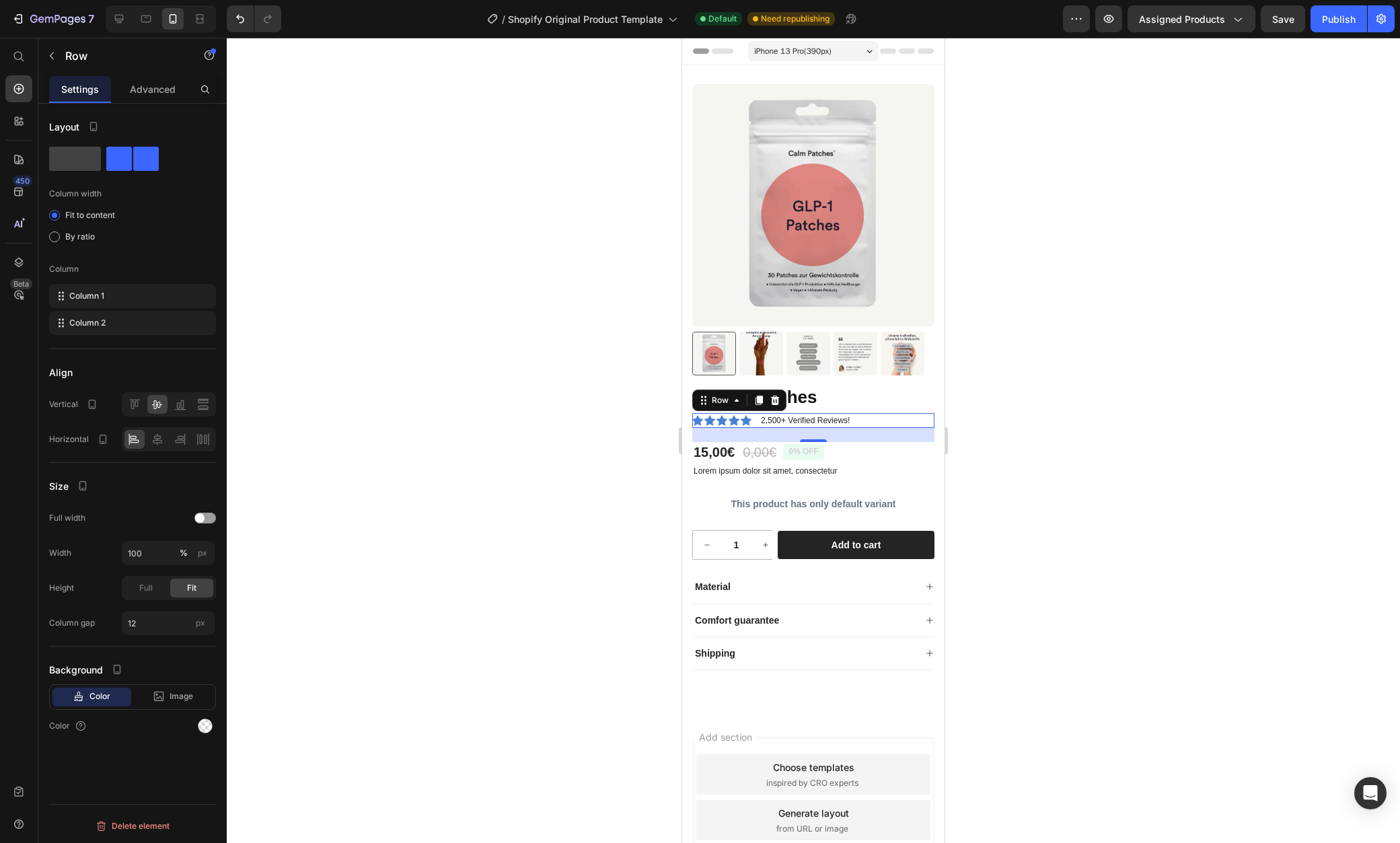 click 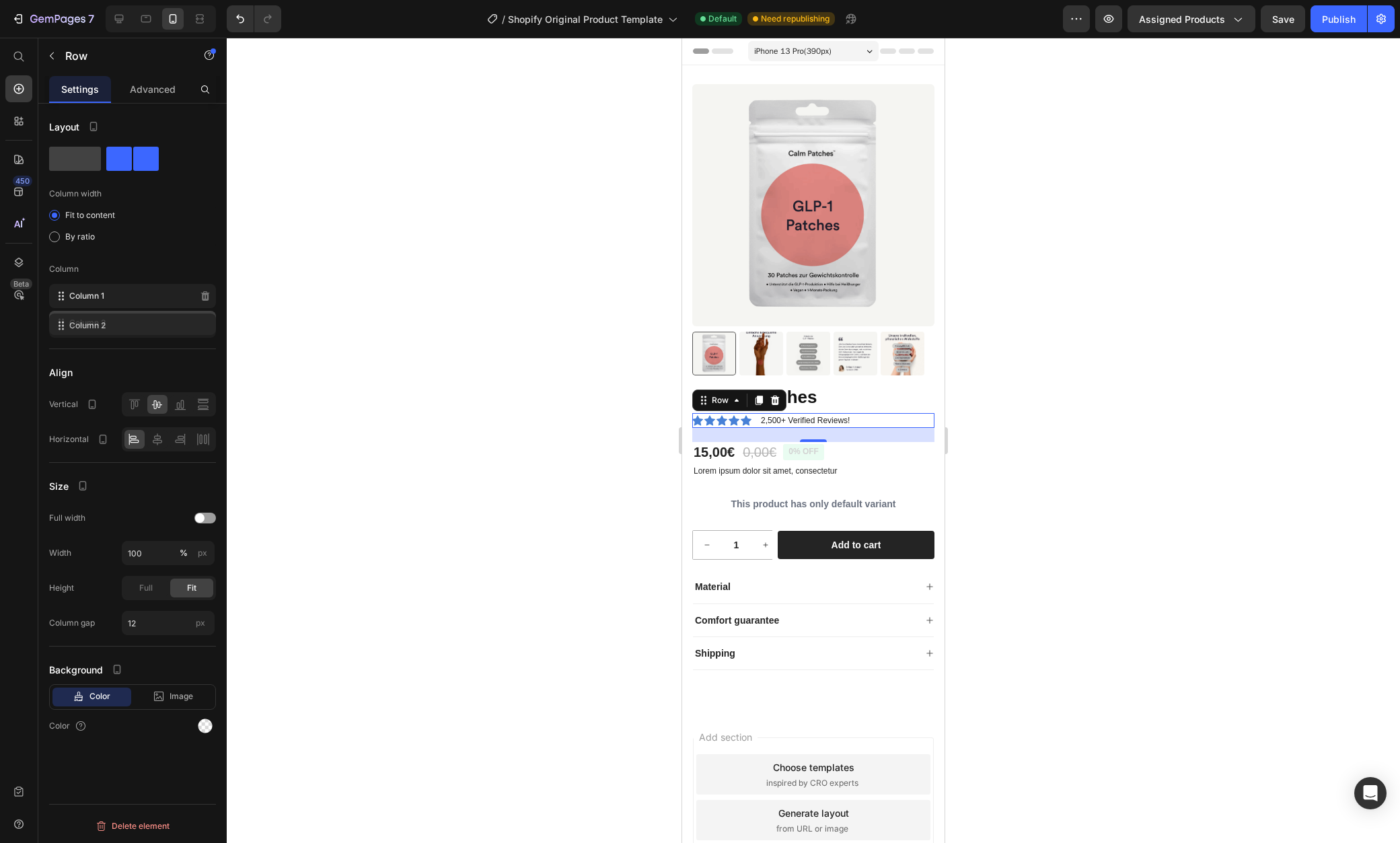 type 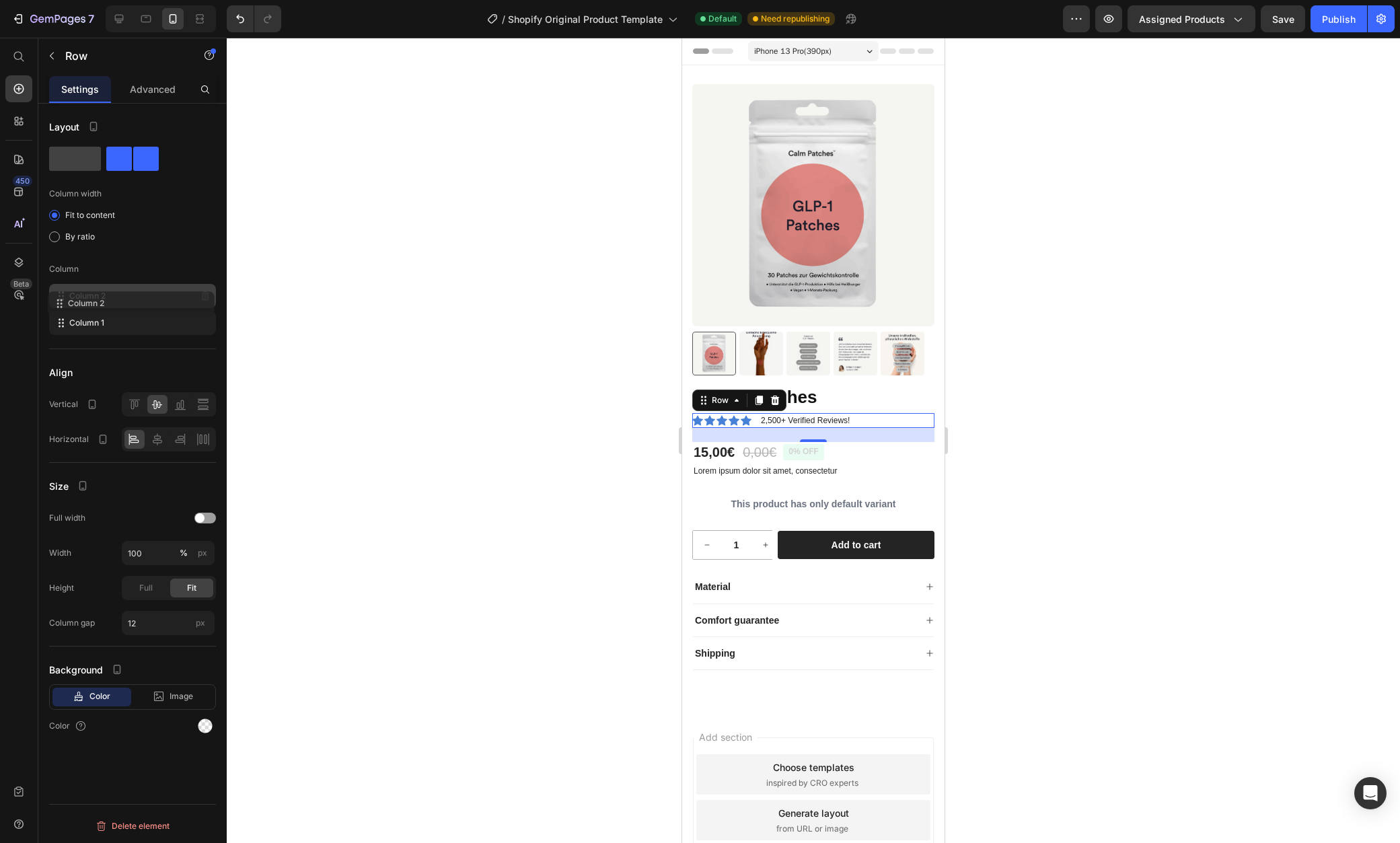 drag, startPoint x: 79, startPoint y: 329, endPoint x: 77, endPoint y: 303, distance: 26.07681 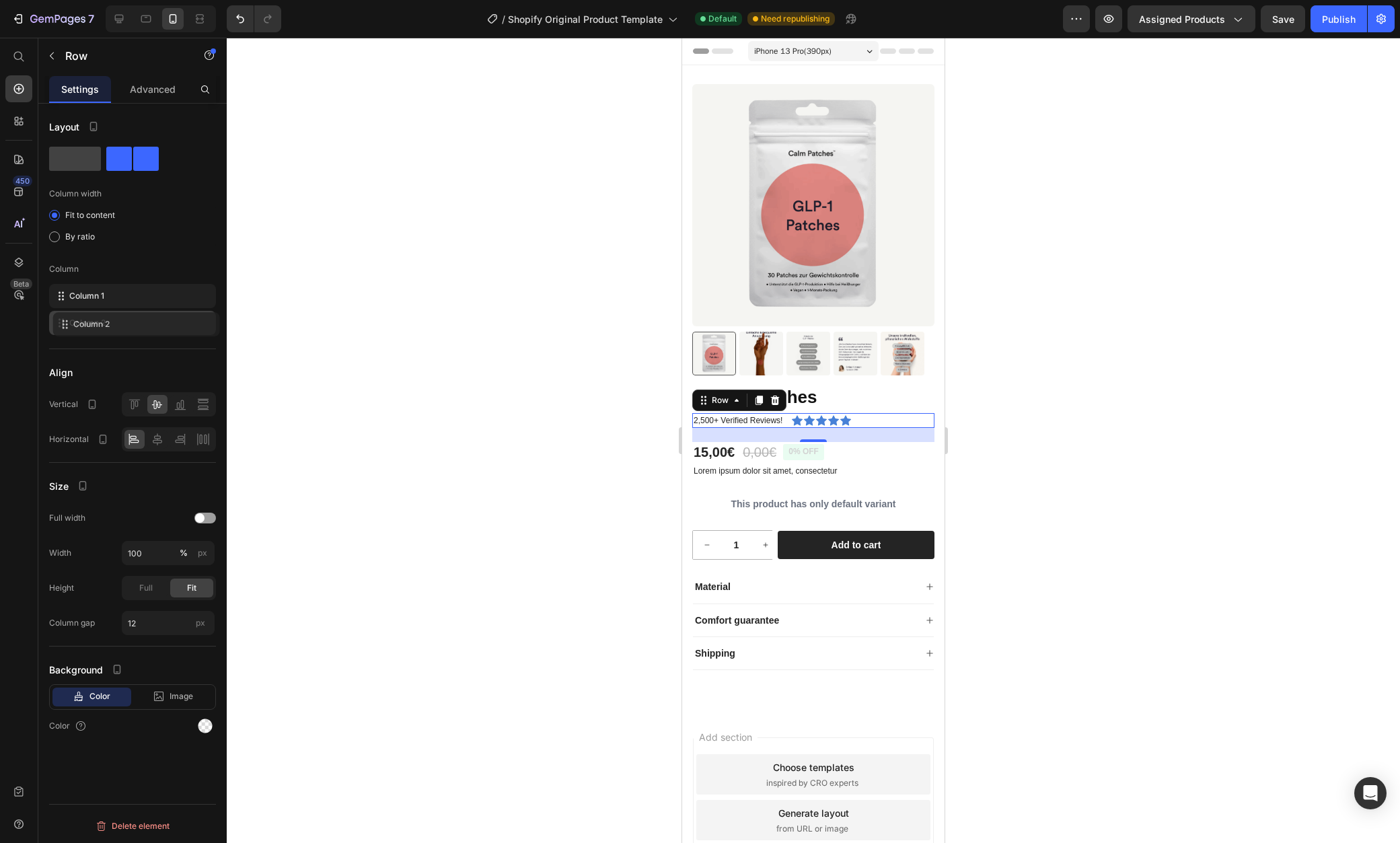 drag, startPoint x: 79, startPoint y: 298, endPoint x: 83, endPoint y: 324, distance: 26.305893 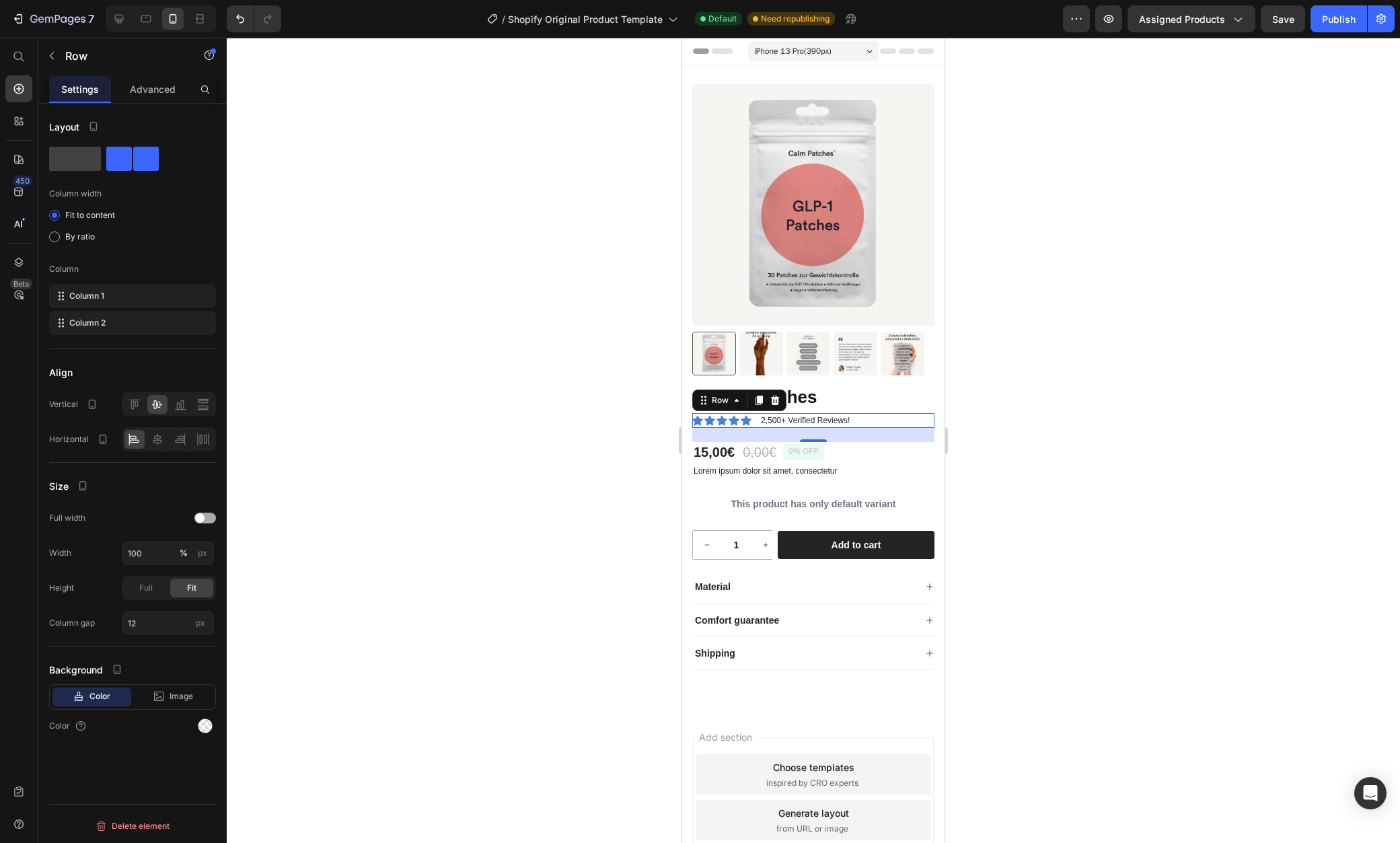 click at bounding box center [205, 518] 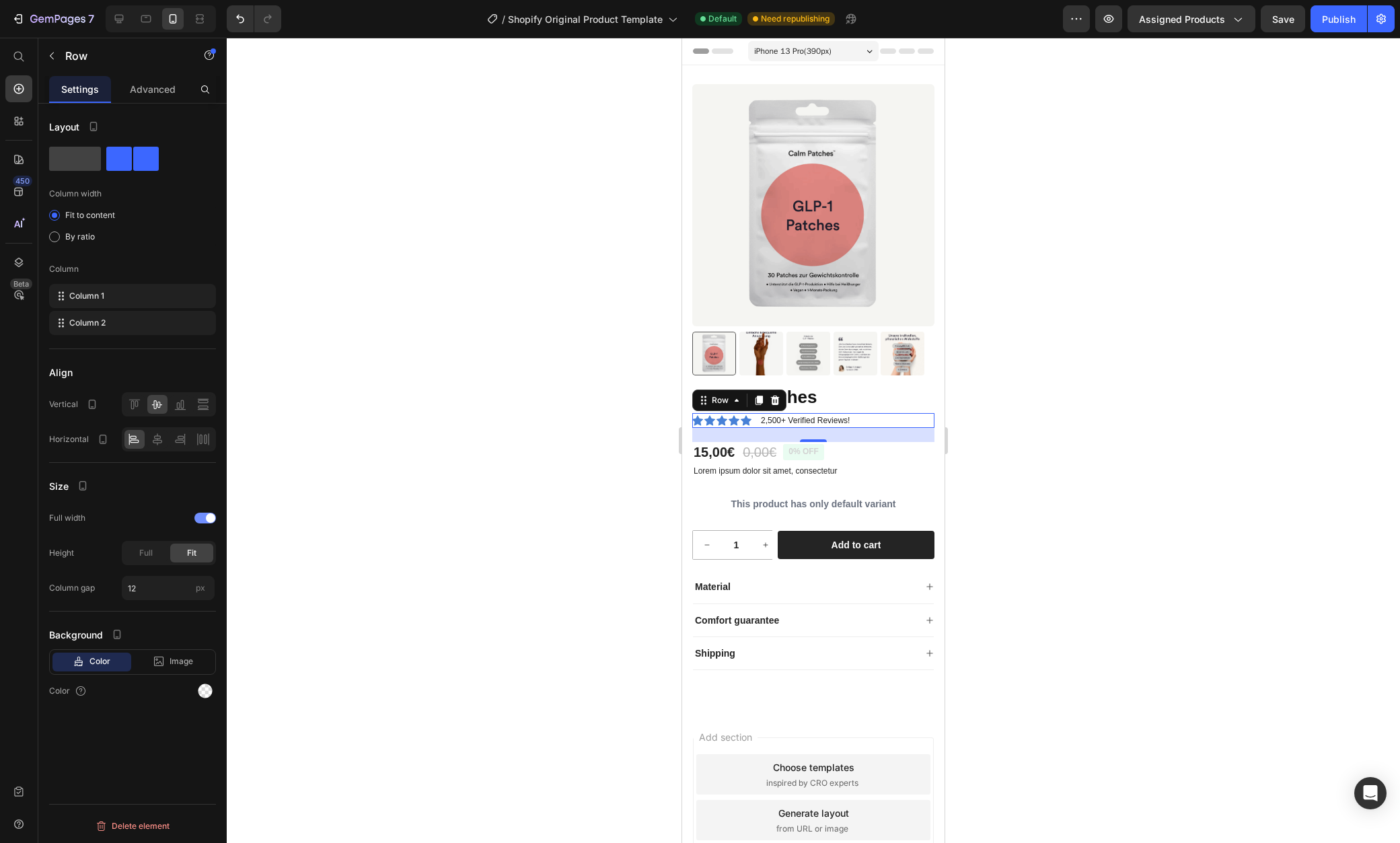 click at bounding box center (211, 518) 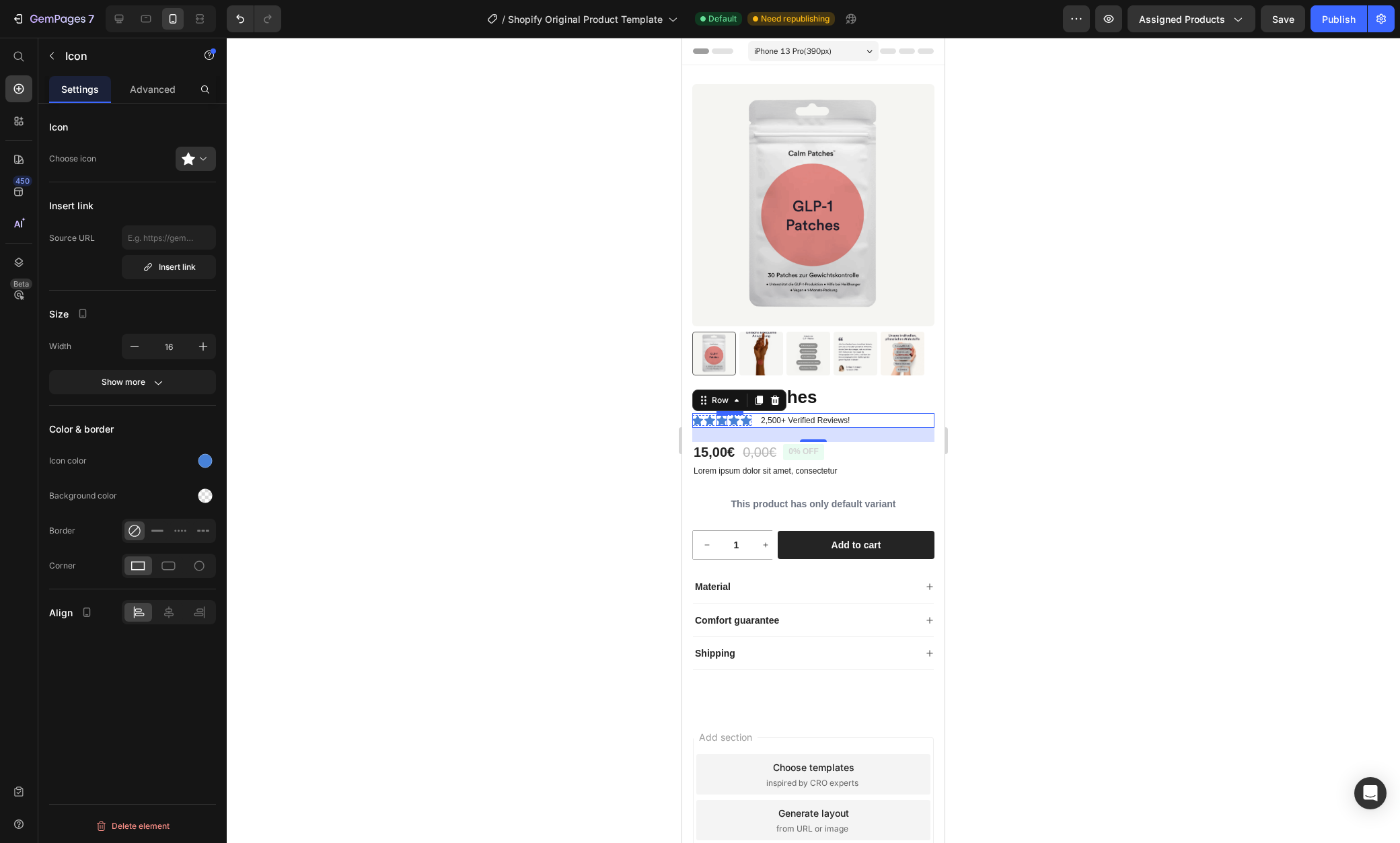 click on "Icon" at bounding box center [722, 420] 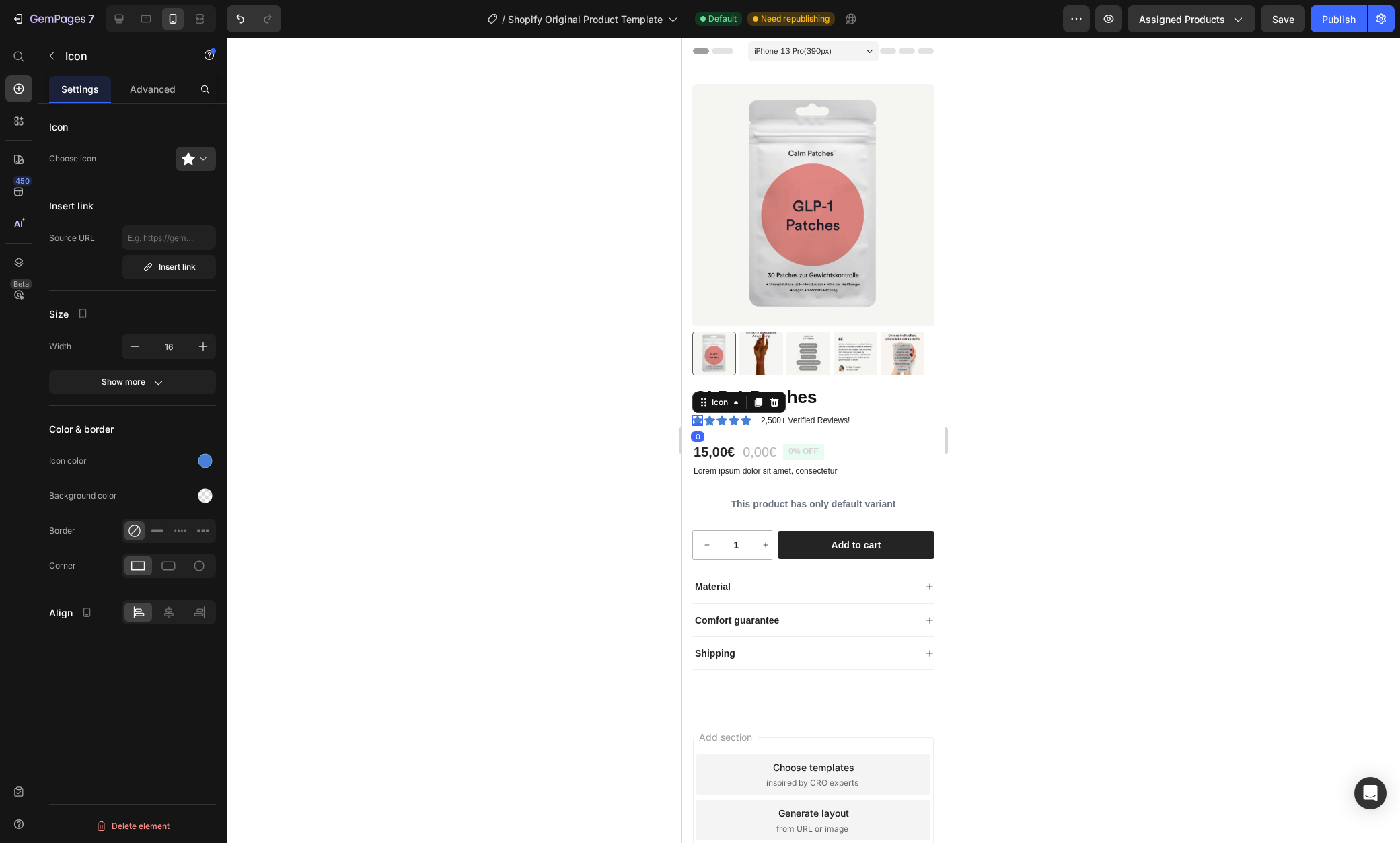 click 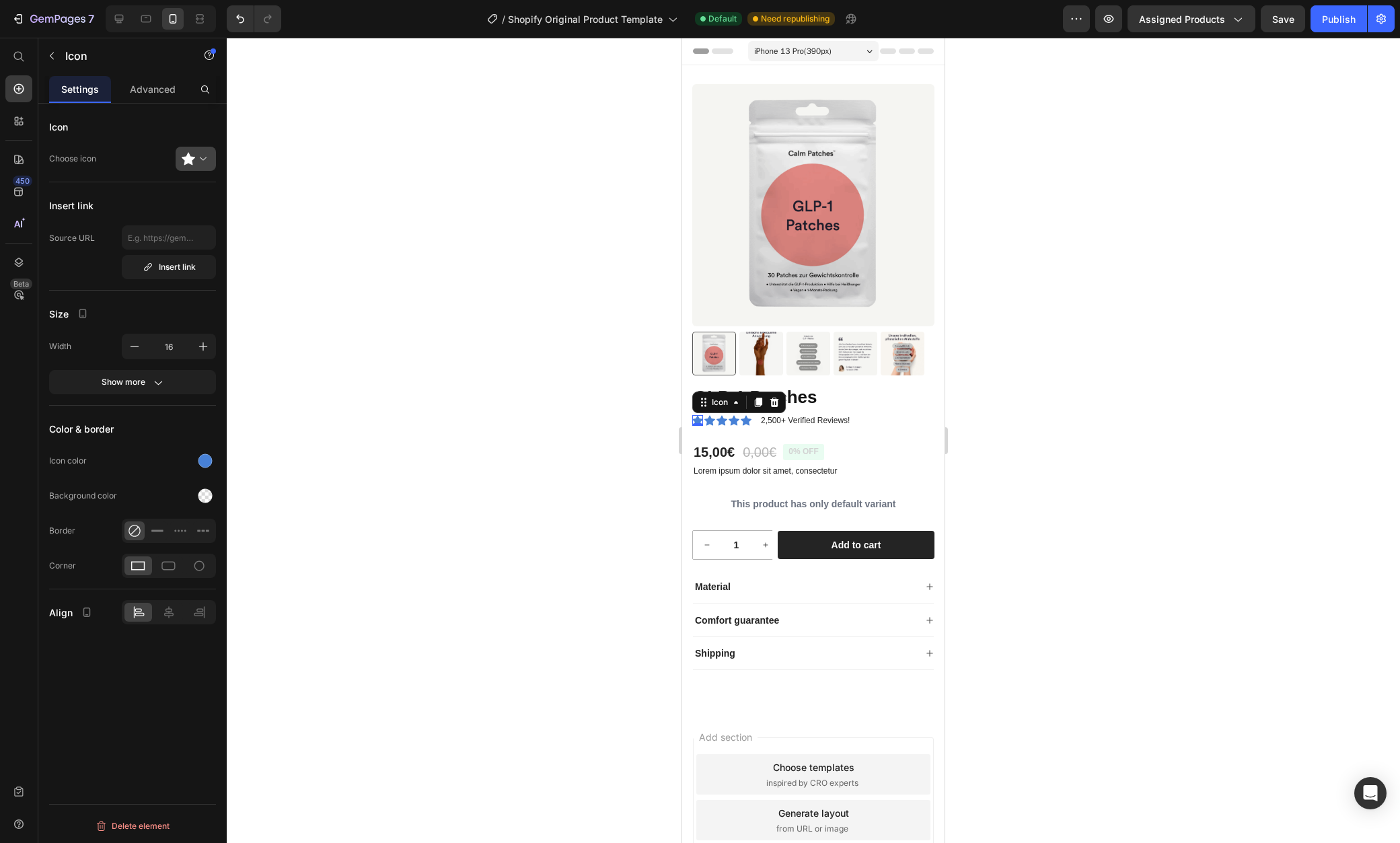 click at bounding box center [201, 159] 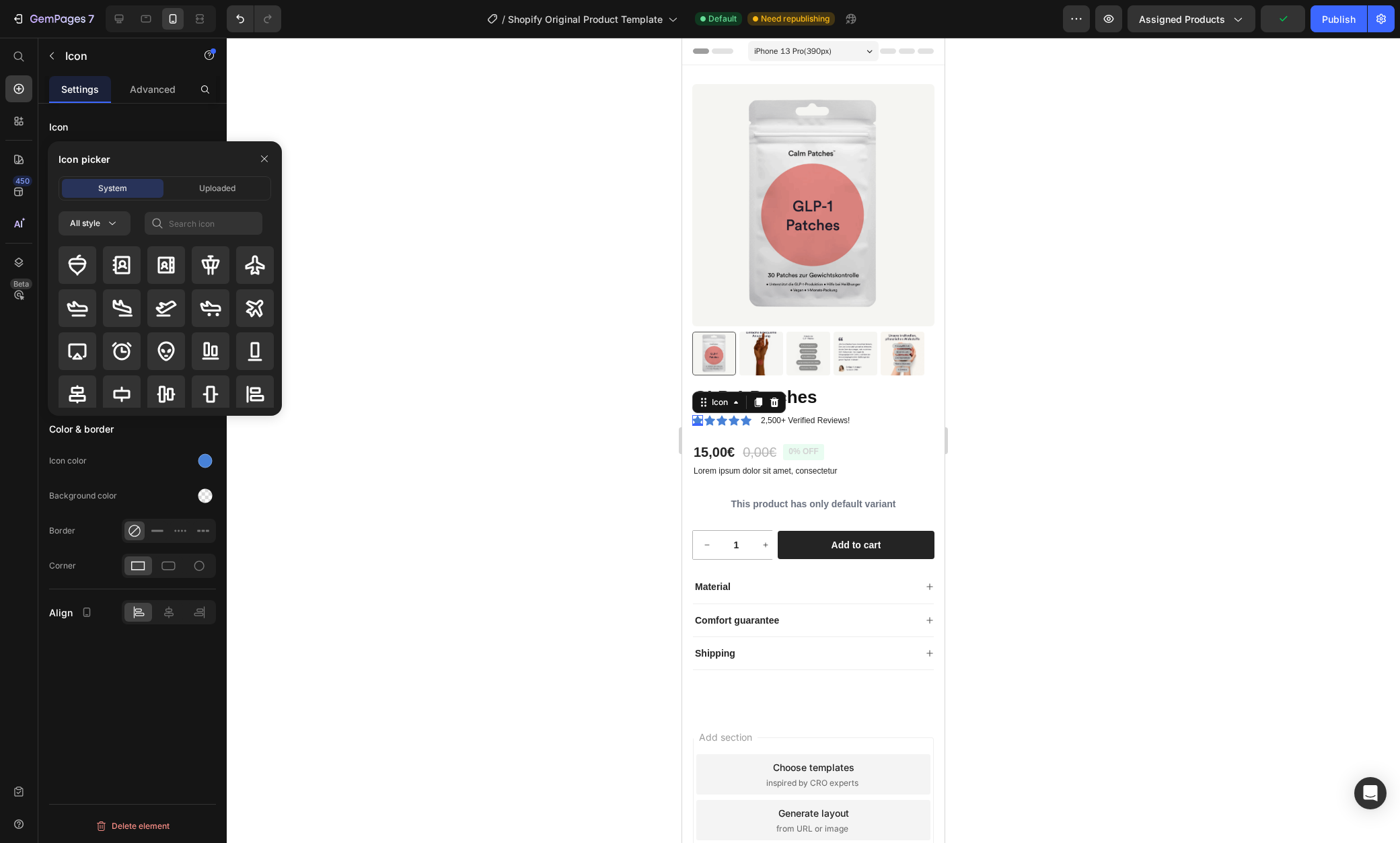 click on "Icon" at bounding box center [133, 126] 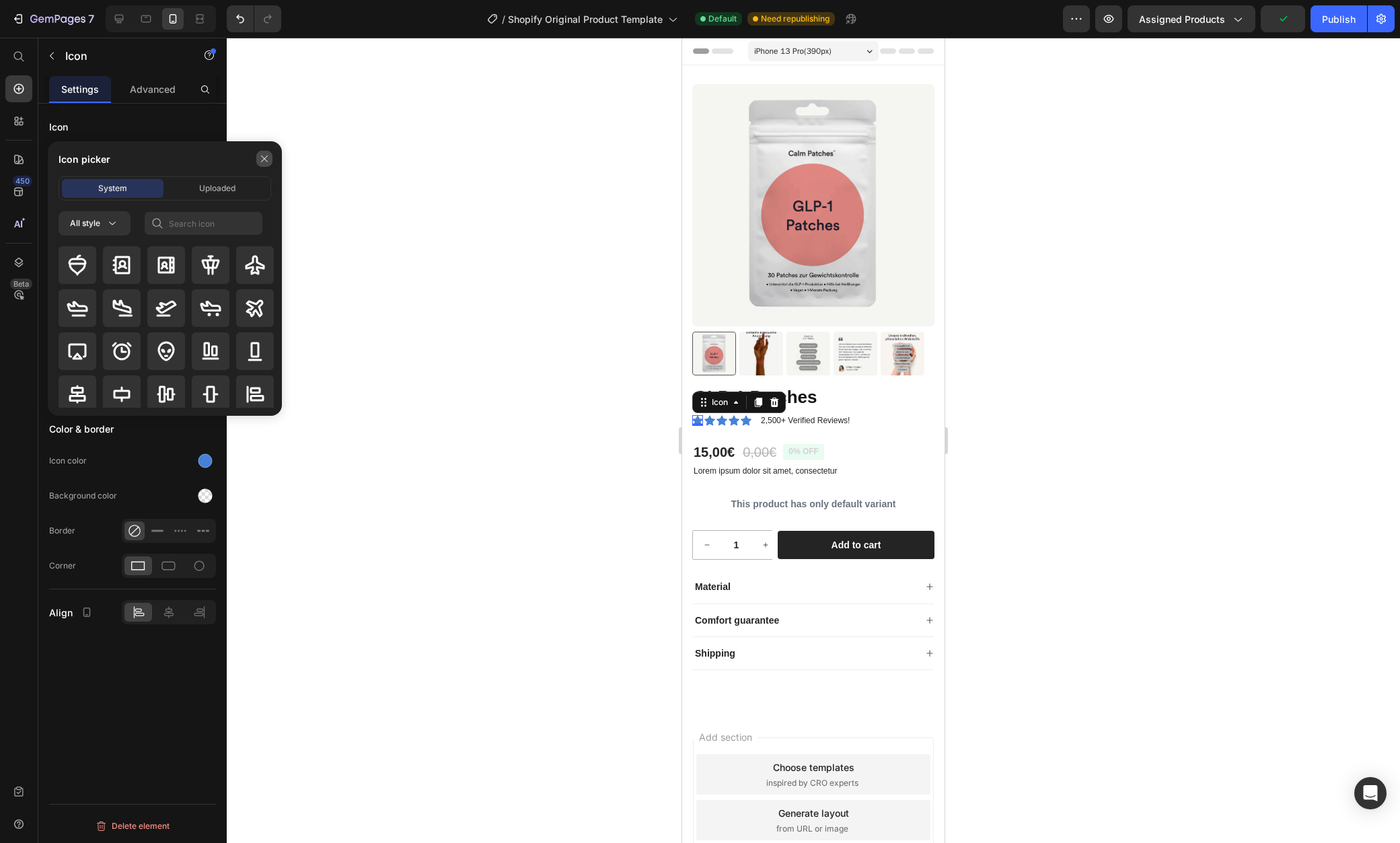 click 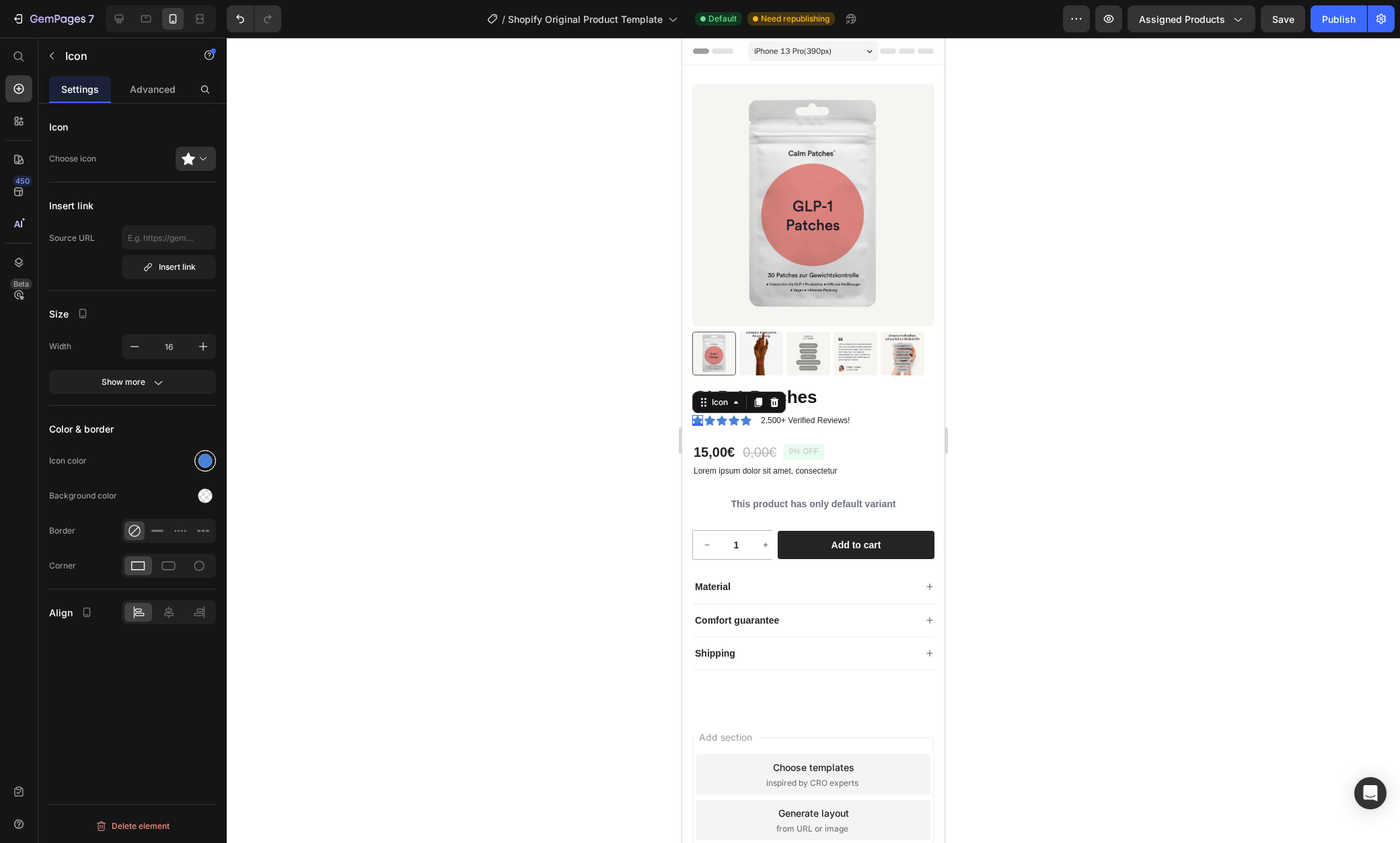 click at bounding box center [205, 461] 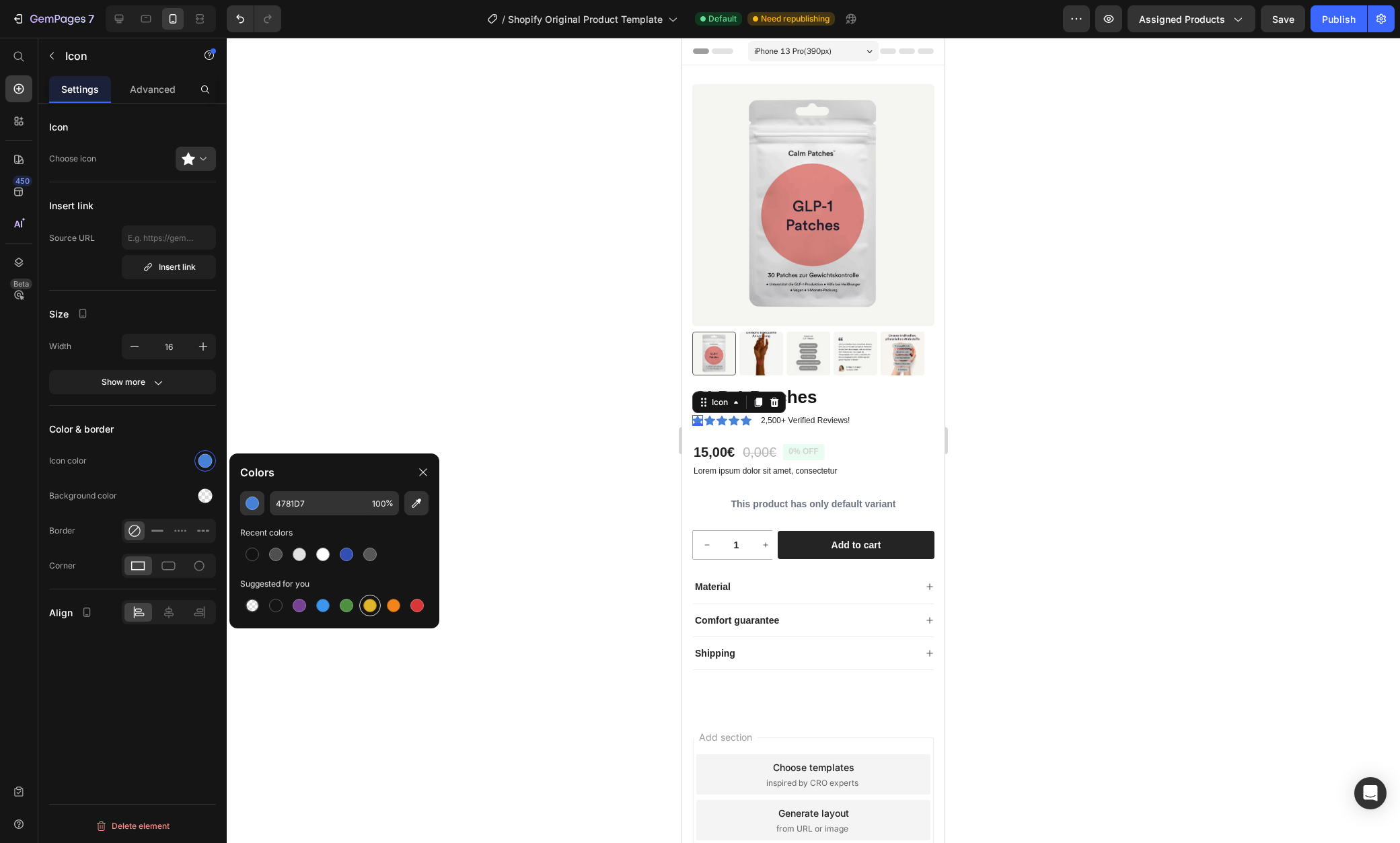 click at bounding box center [370, 606] 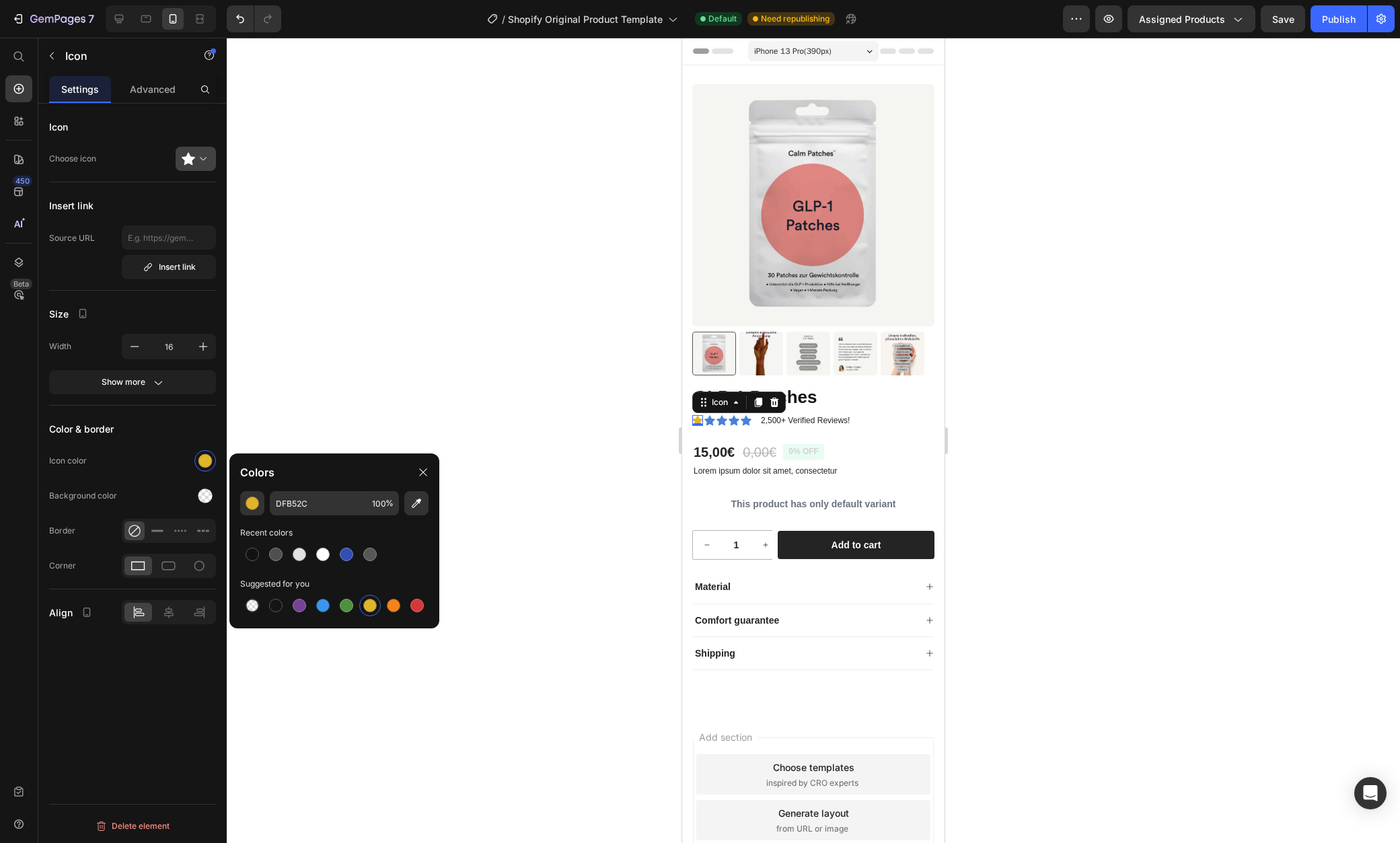 click at bounding box center [201, 159] 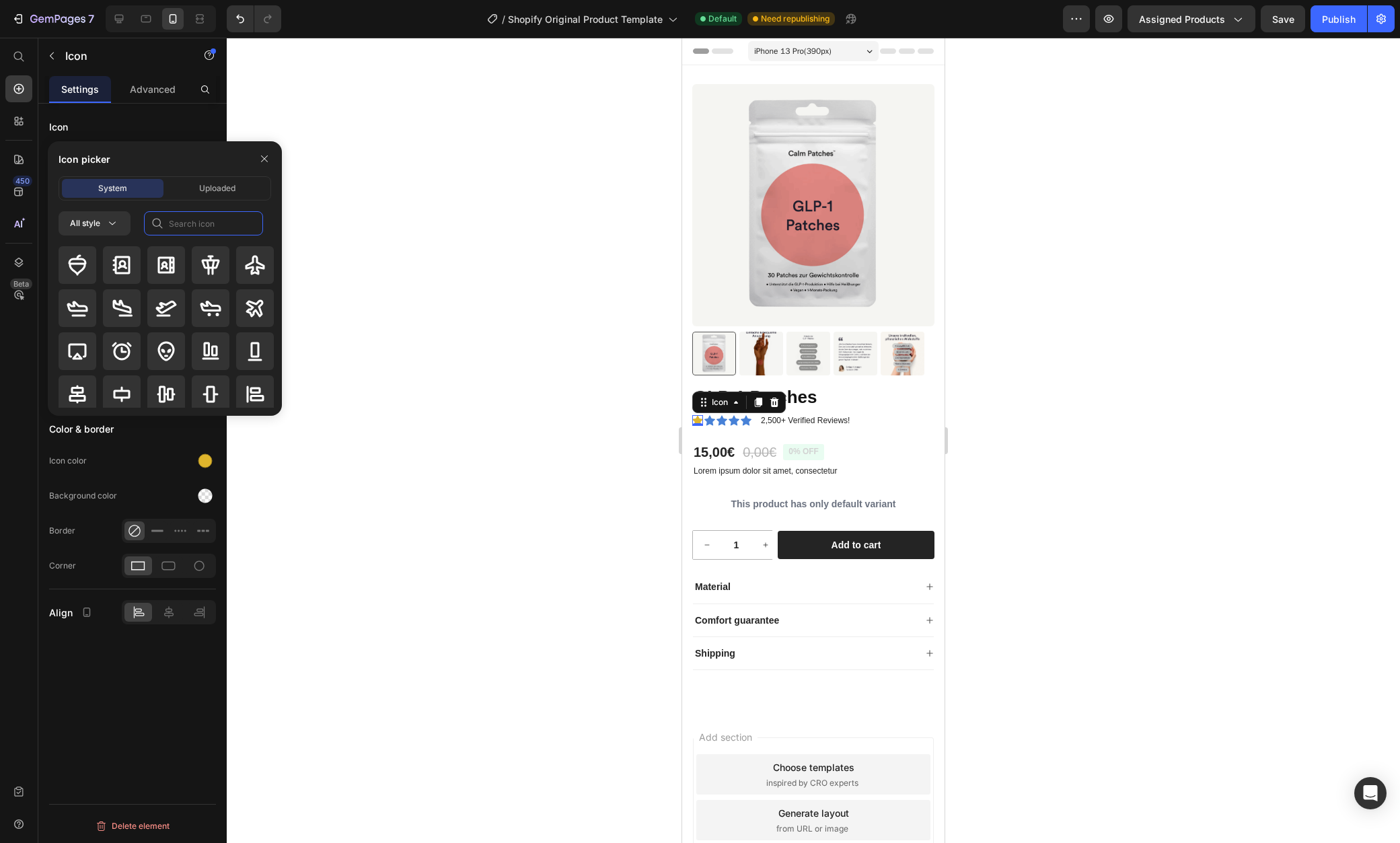click 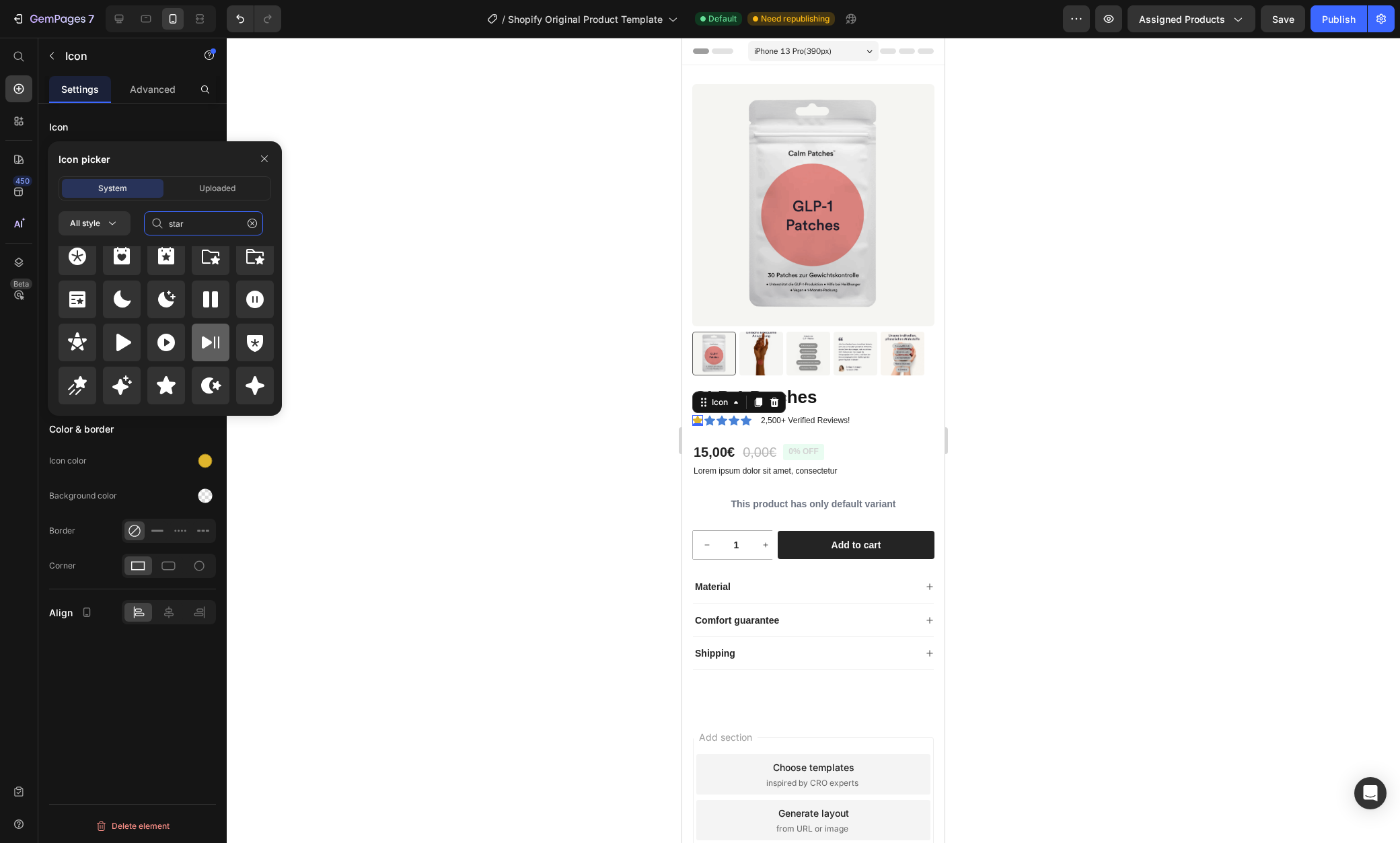 scroll, scrollTop: 552, scrollLeft: 0, axis: vertical 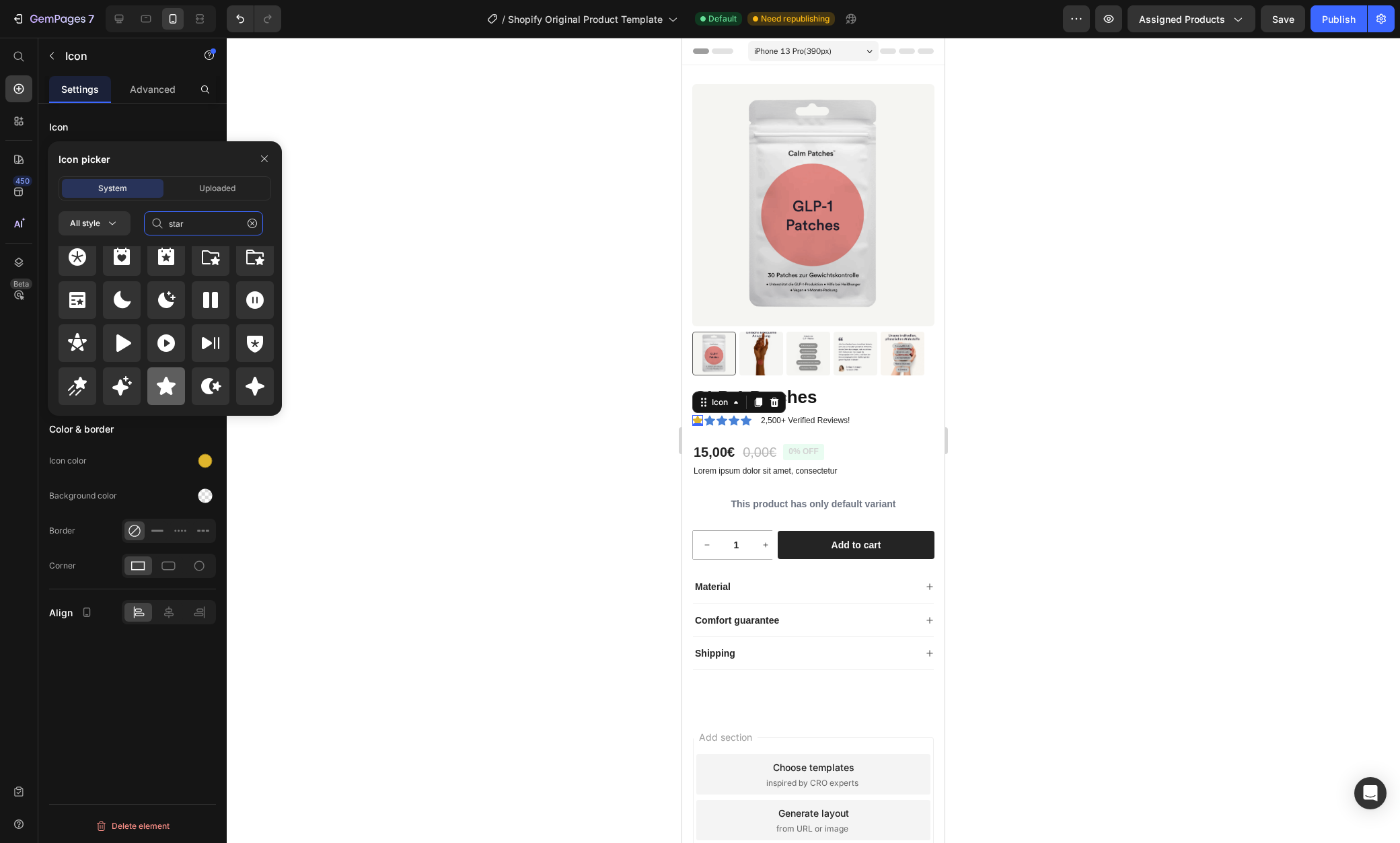 type on "star" 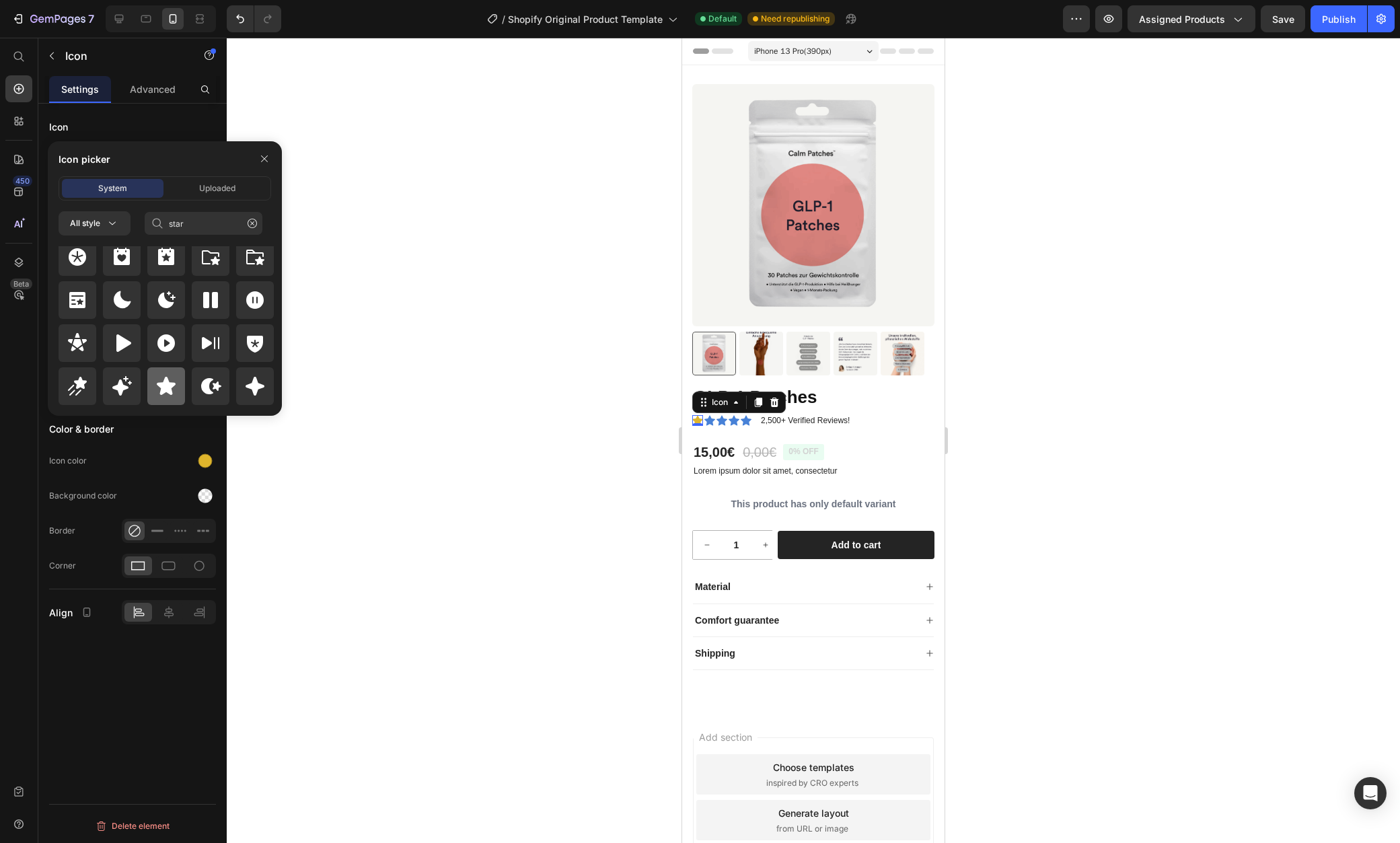 click 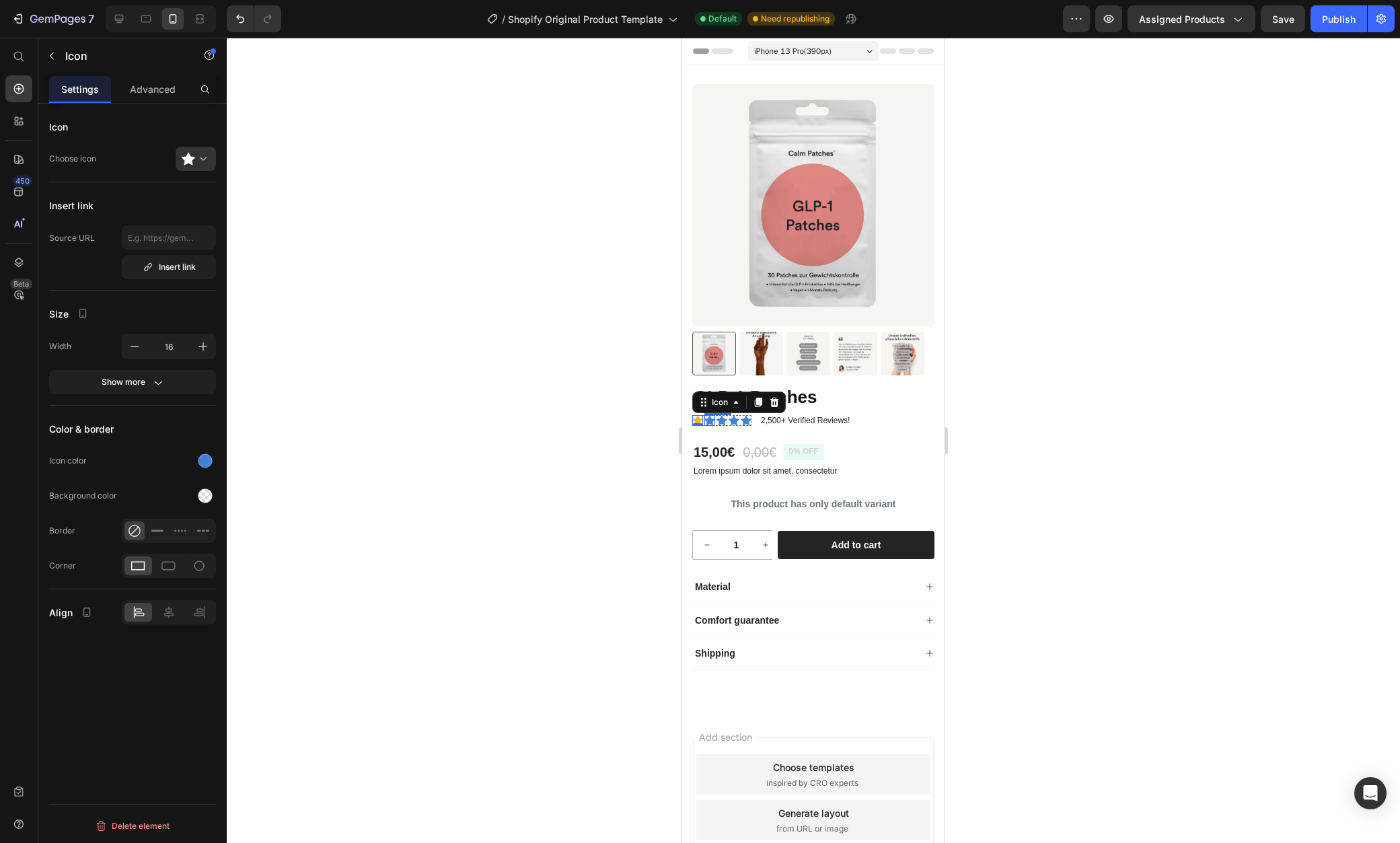 click on "Icon" at bounding box center (710, 420) 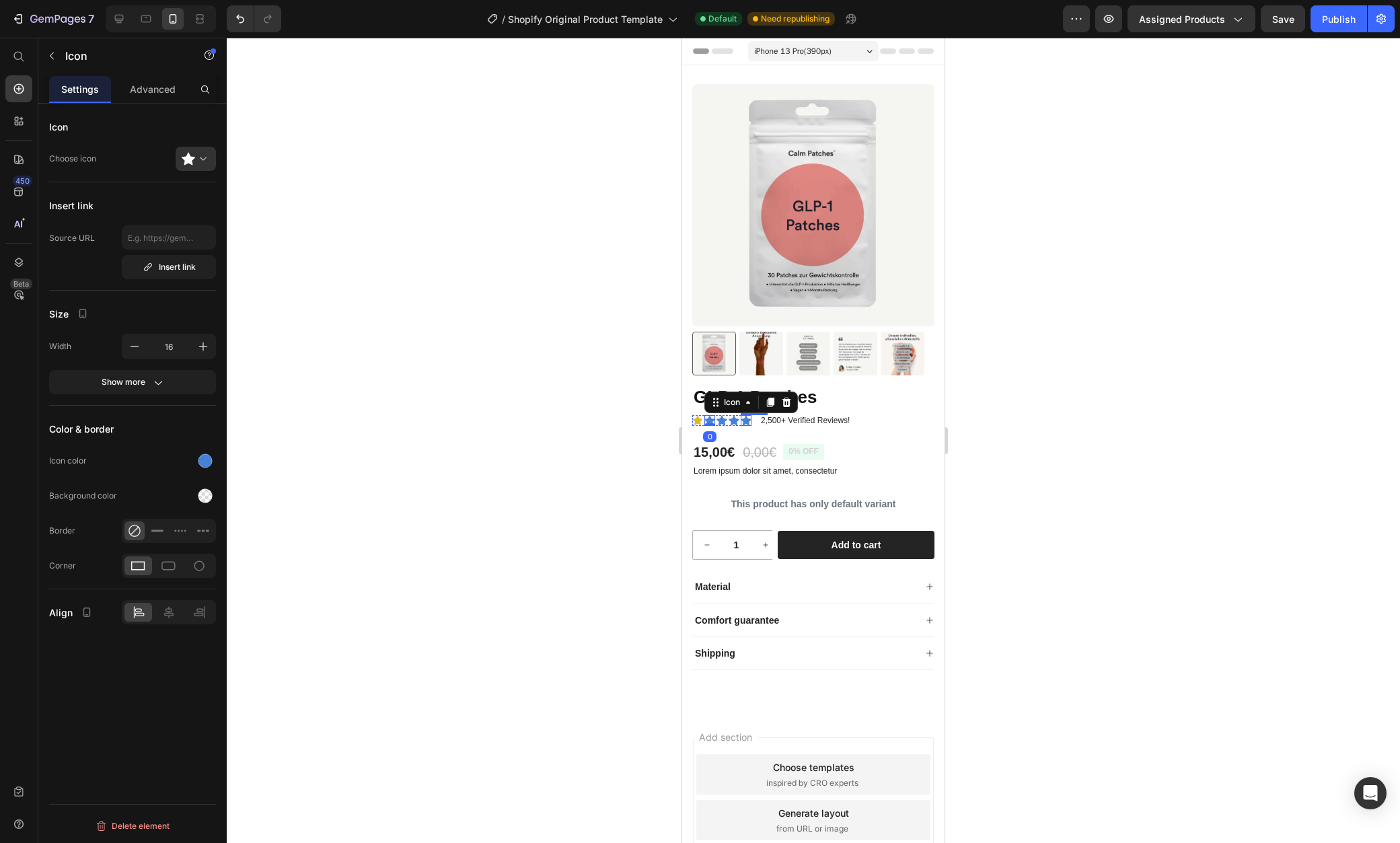 click on "Icon" at bounding box center [746, 420] 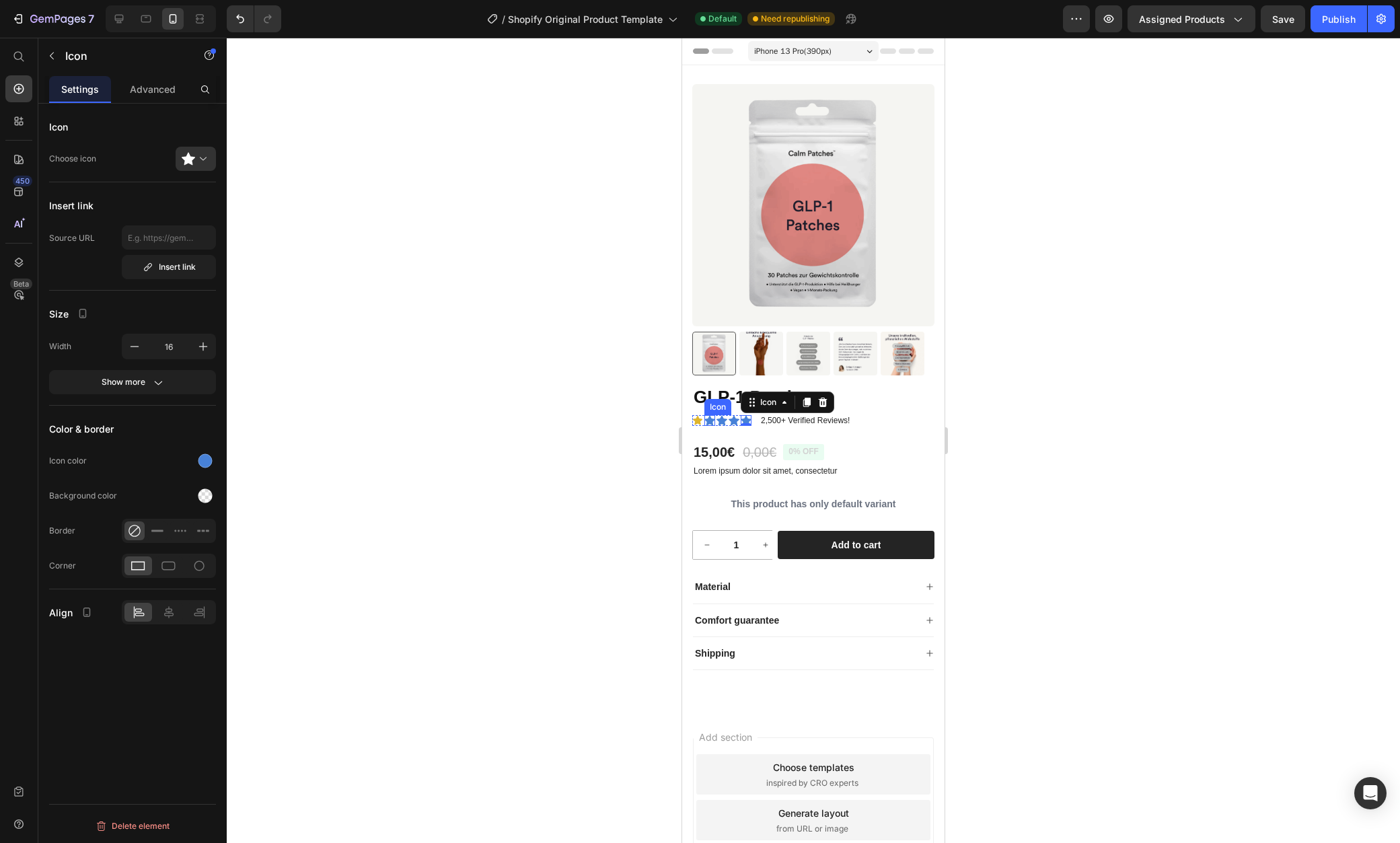 click 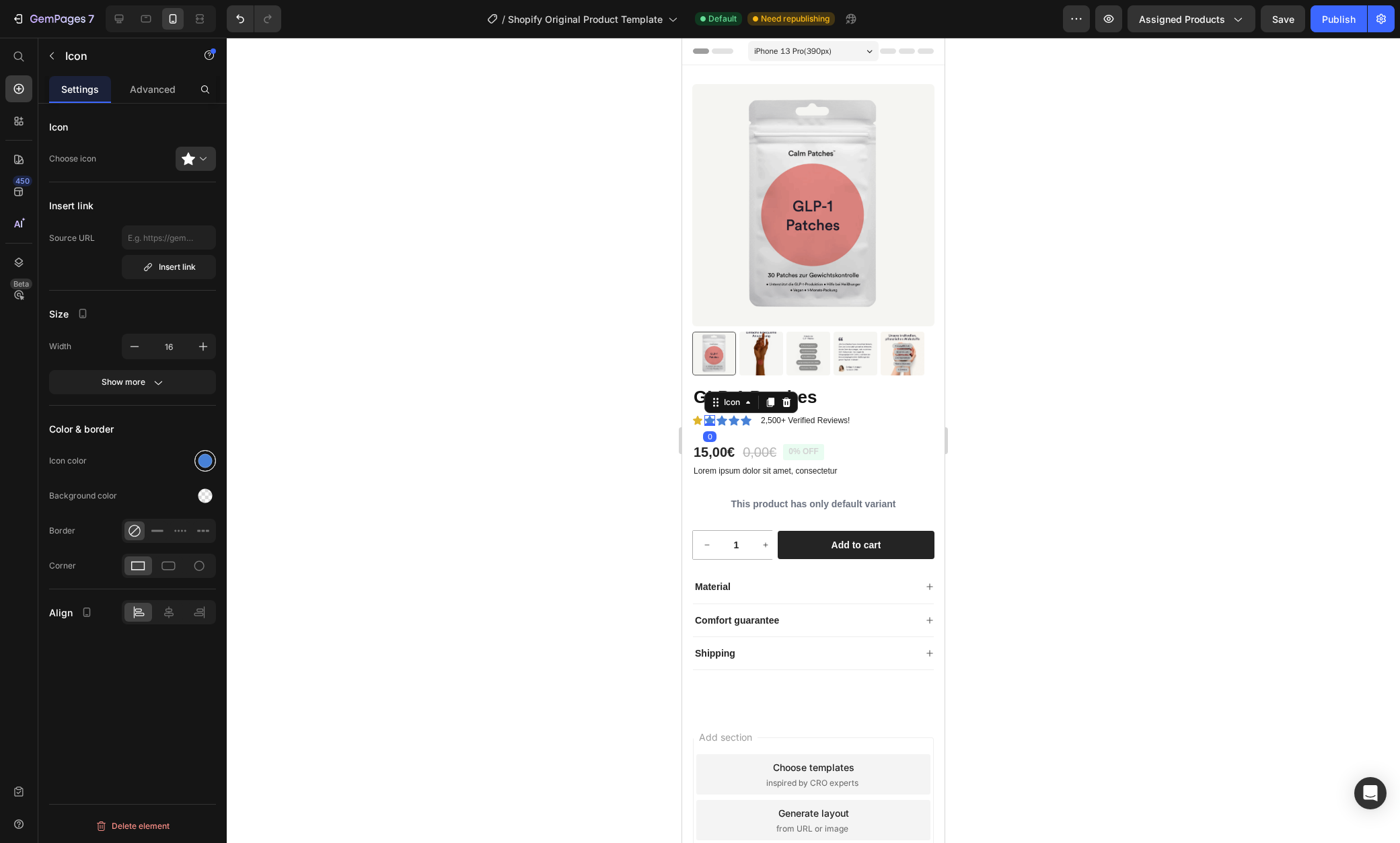 click at bounding box center (205, 461) 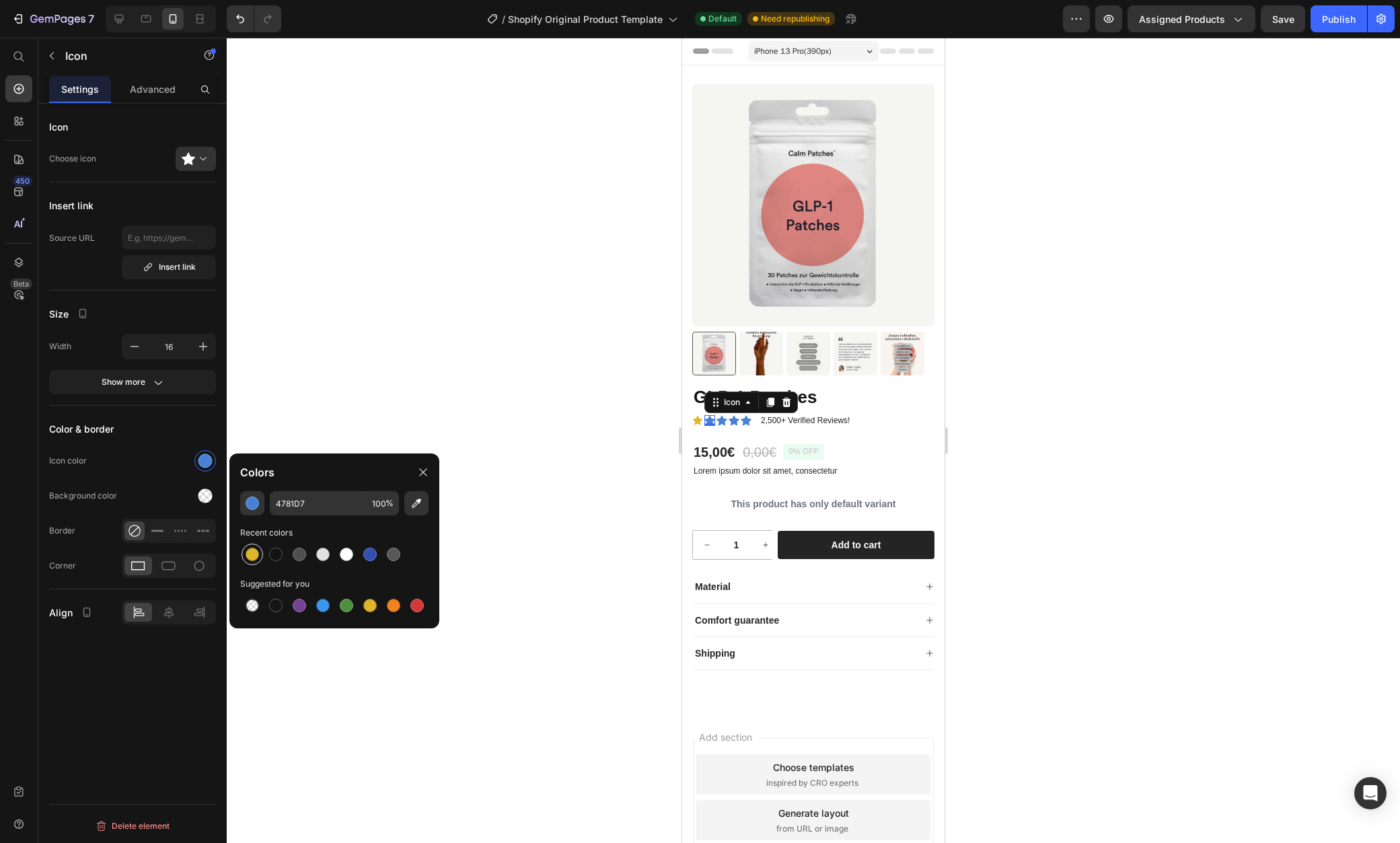 click at bounding box center [252, 554] 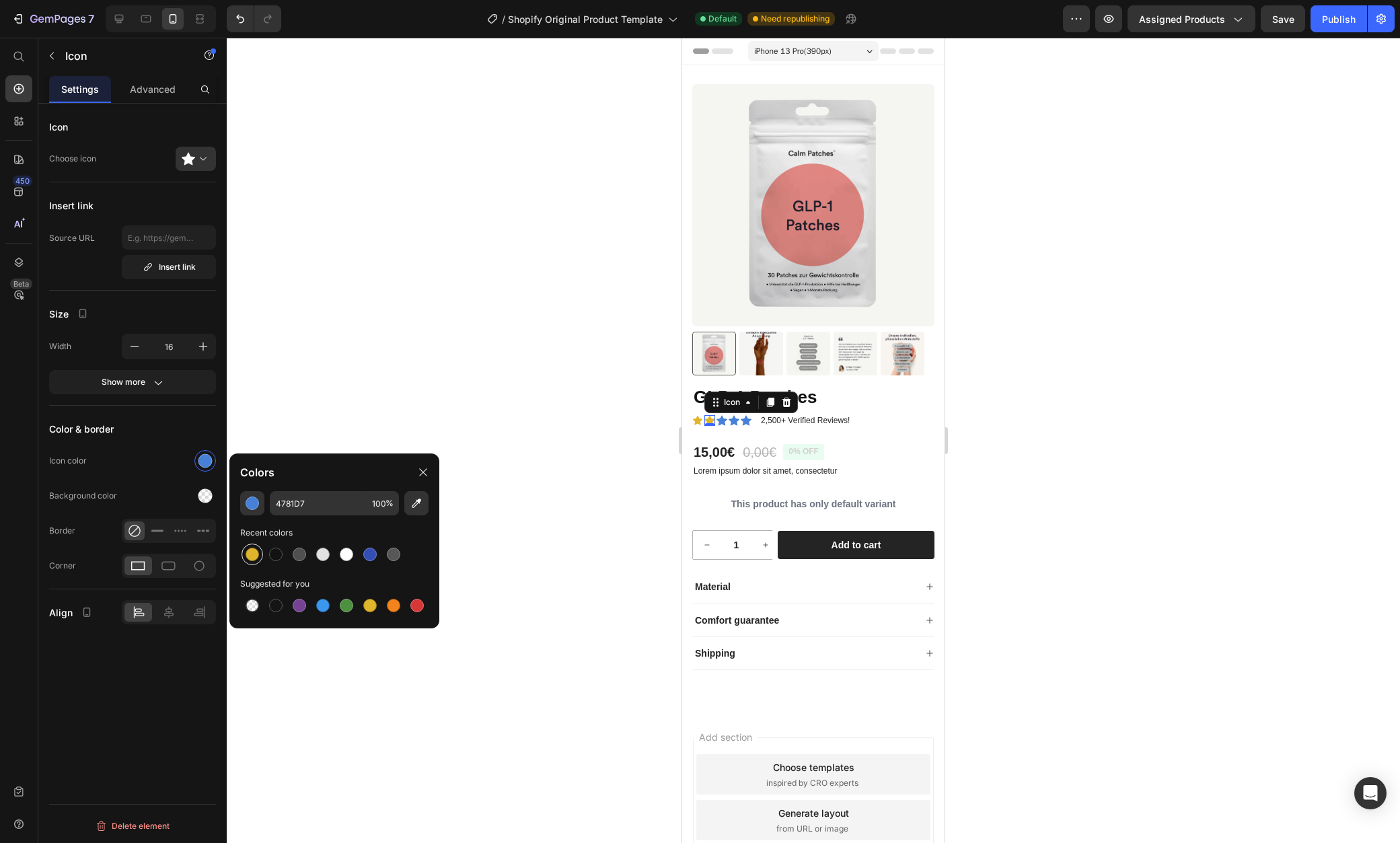 type on "DFB52C" 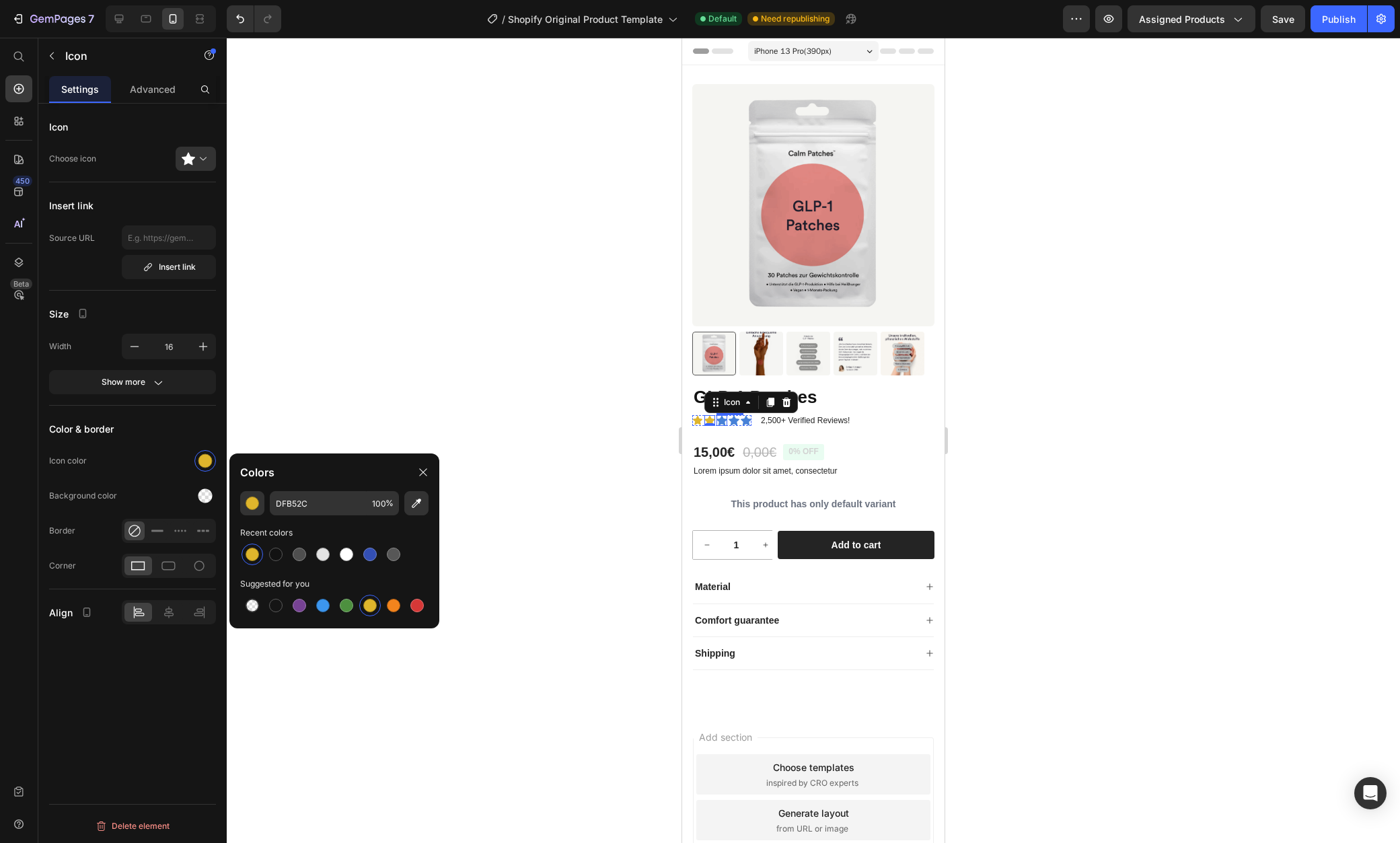 click on "Icon" at bounding box center (722, 420) 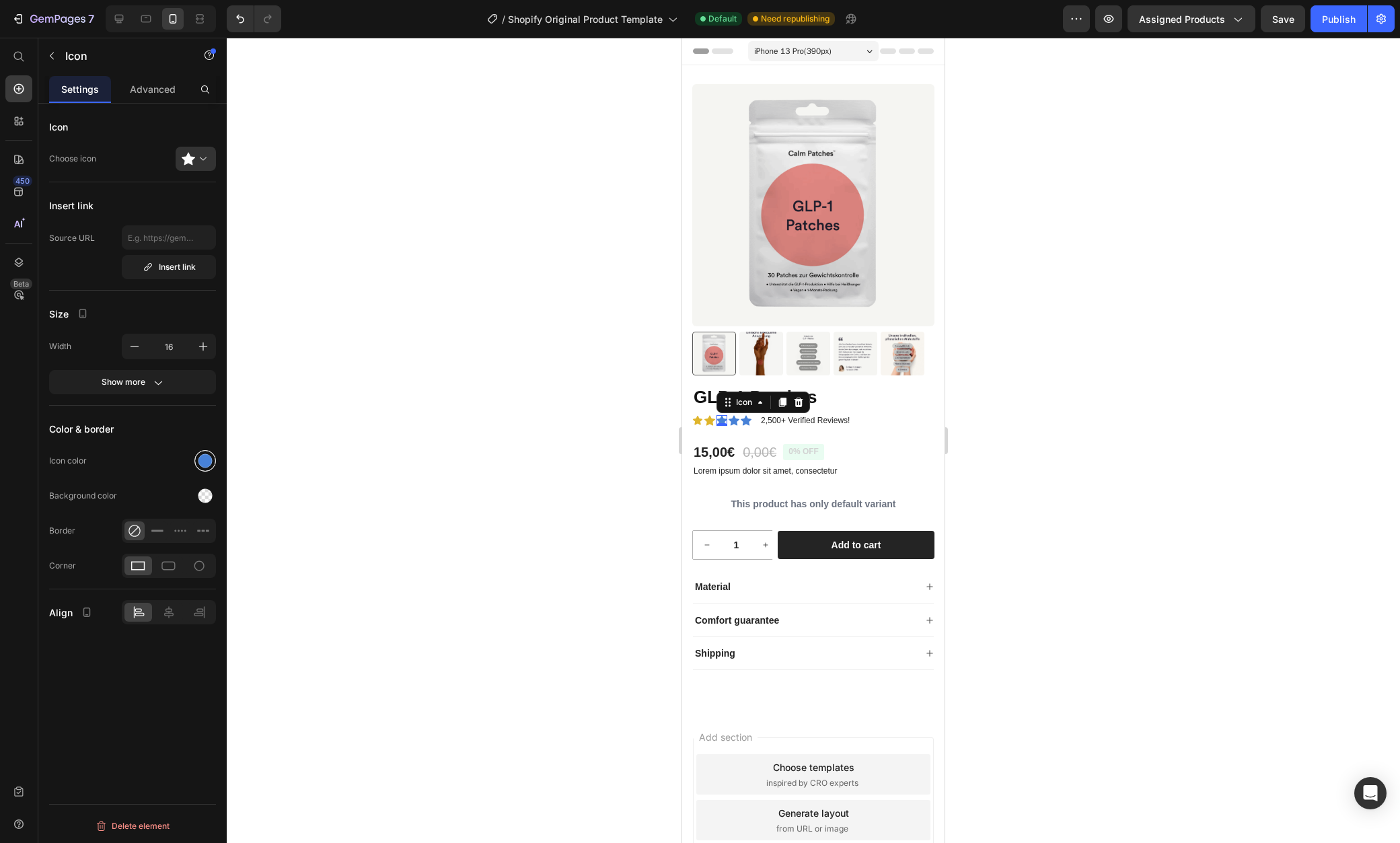 click at bounding box center [205, 461] 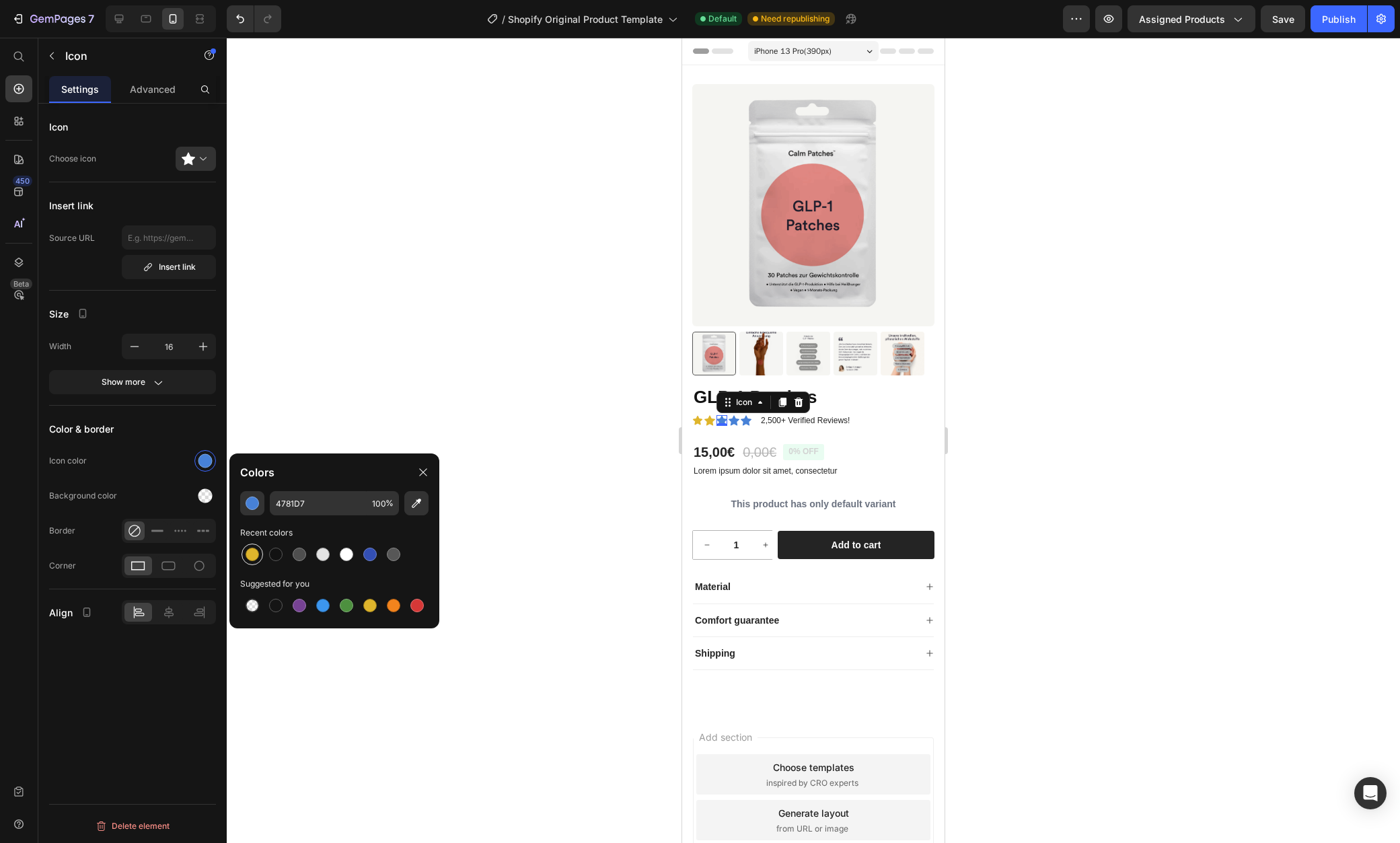 click at bounding box center [252, 554] 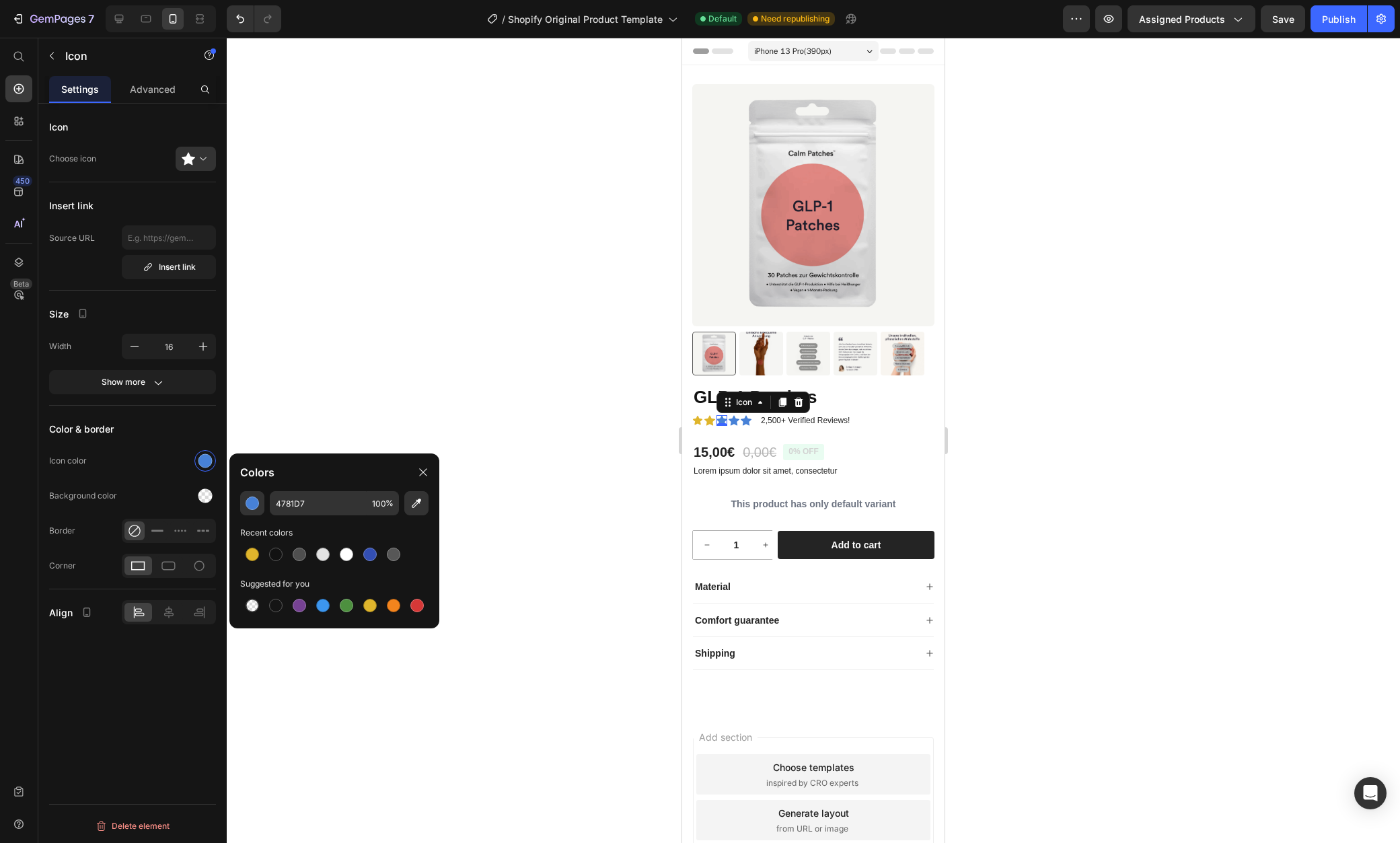 type on "DFB52C" 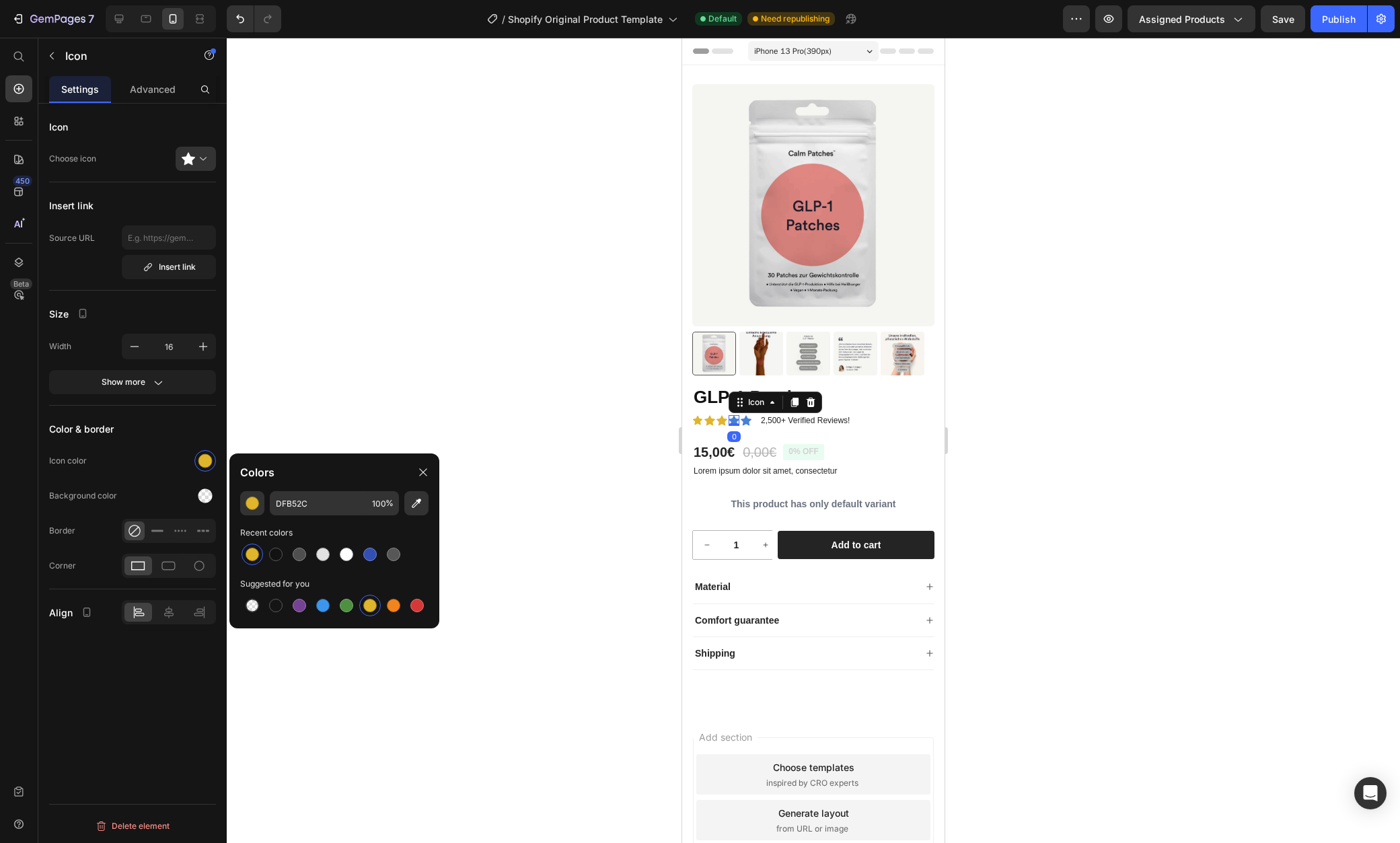 click 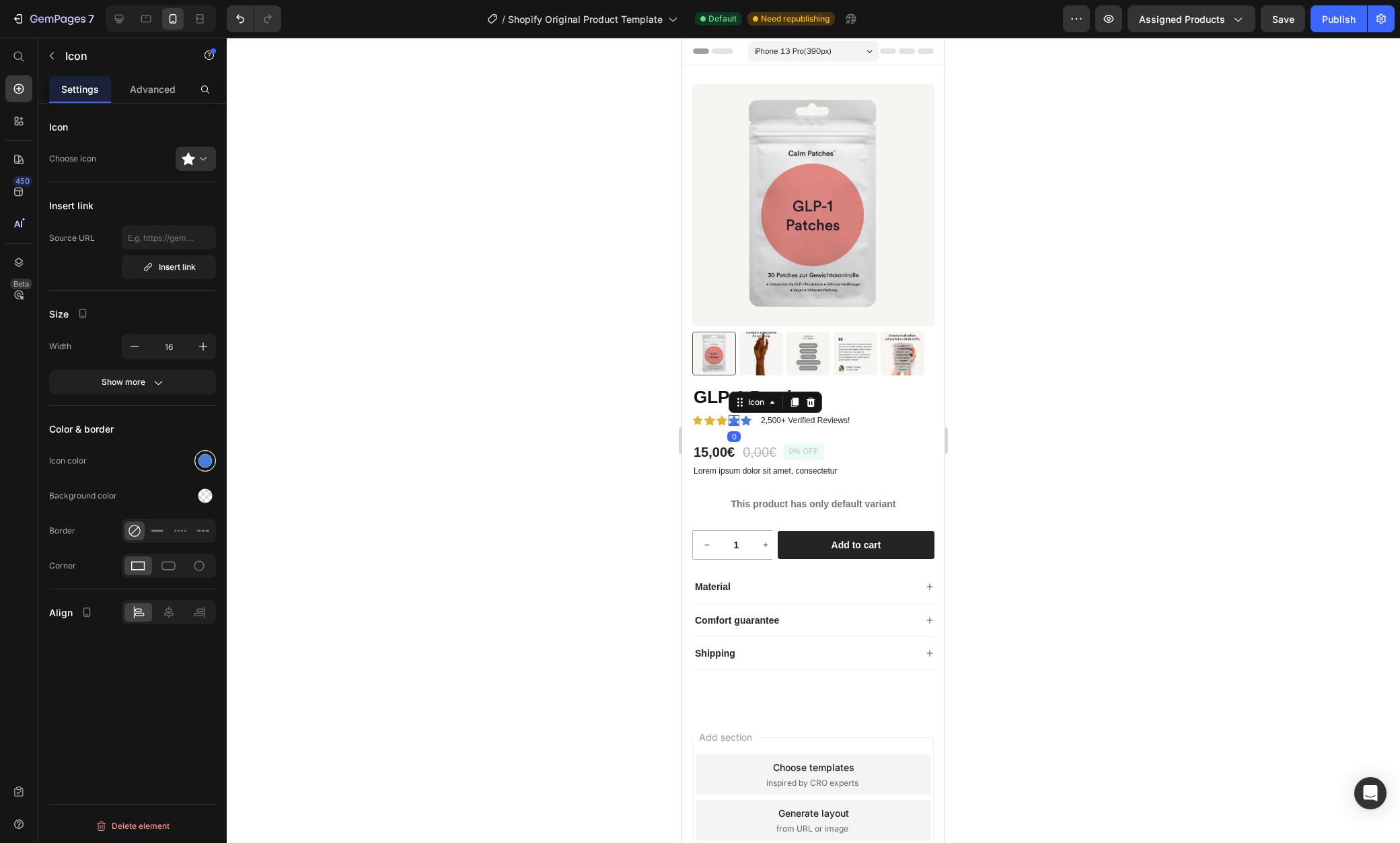 click at bounding box center [205, 461] 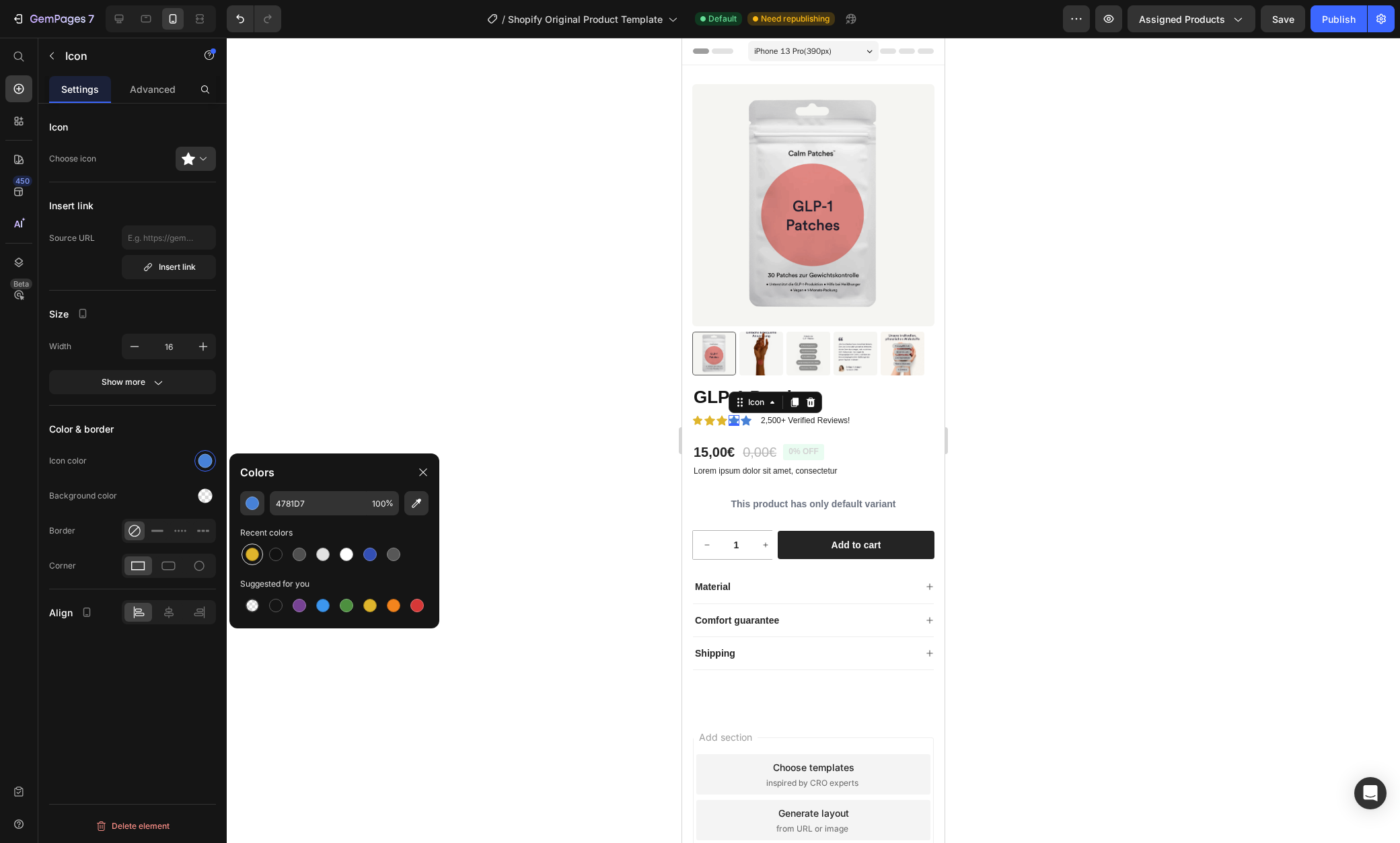 click at bounding box center [252, 554] 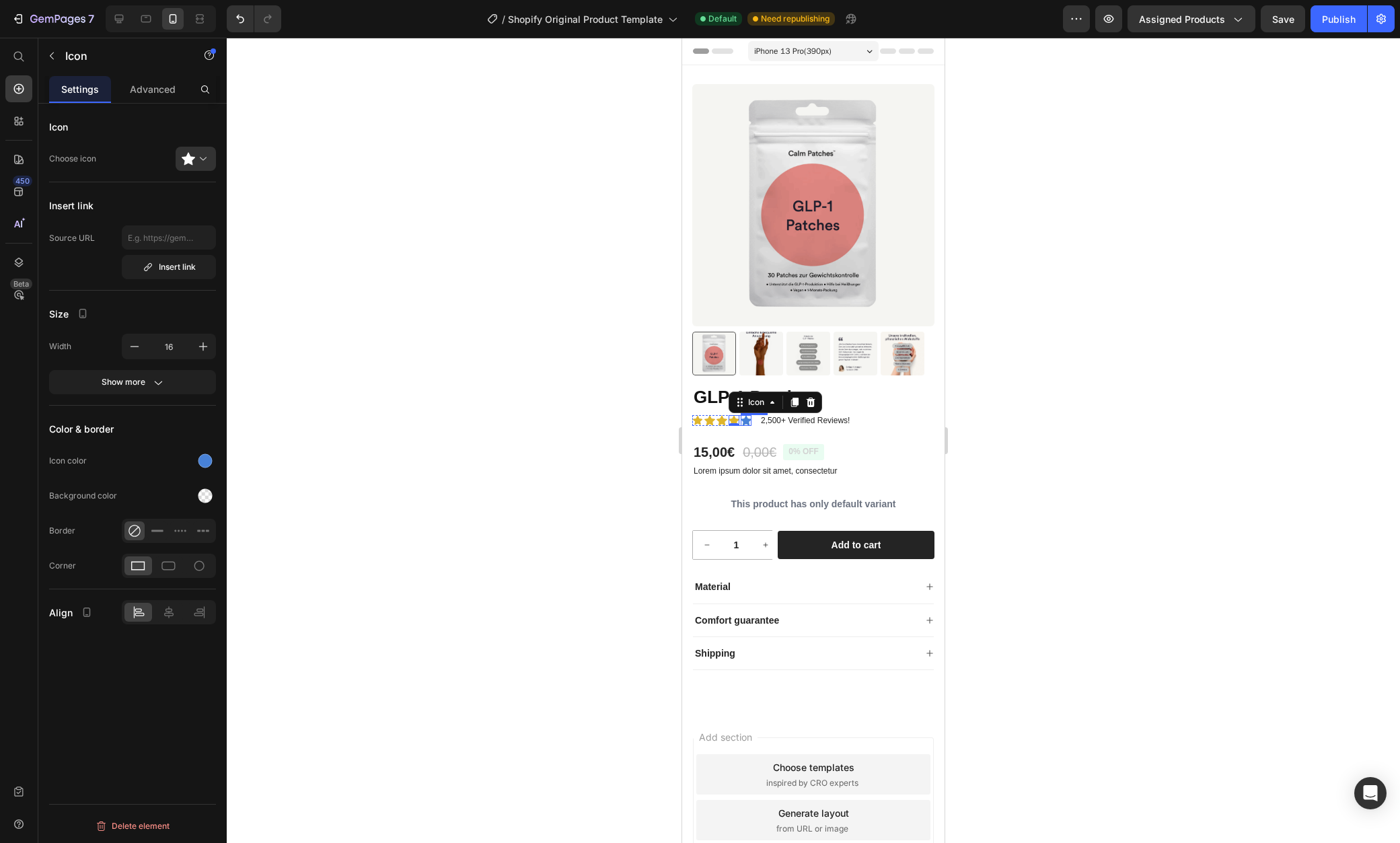 click on "Icon" at bounding box center (746, 420) 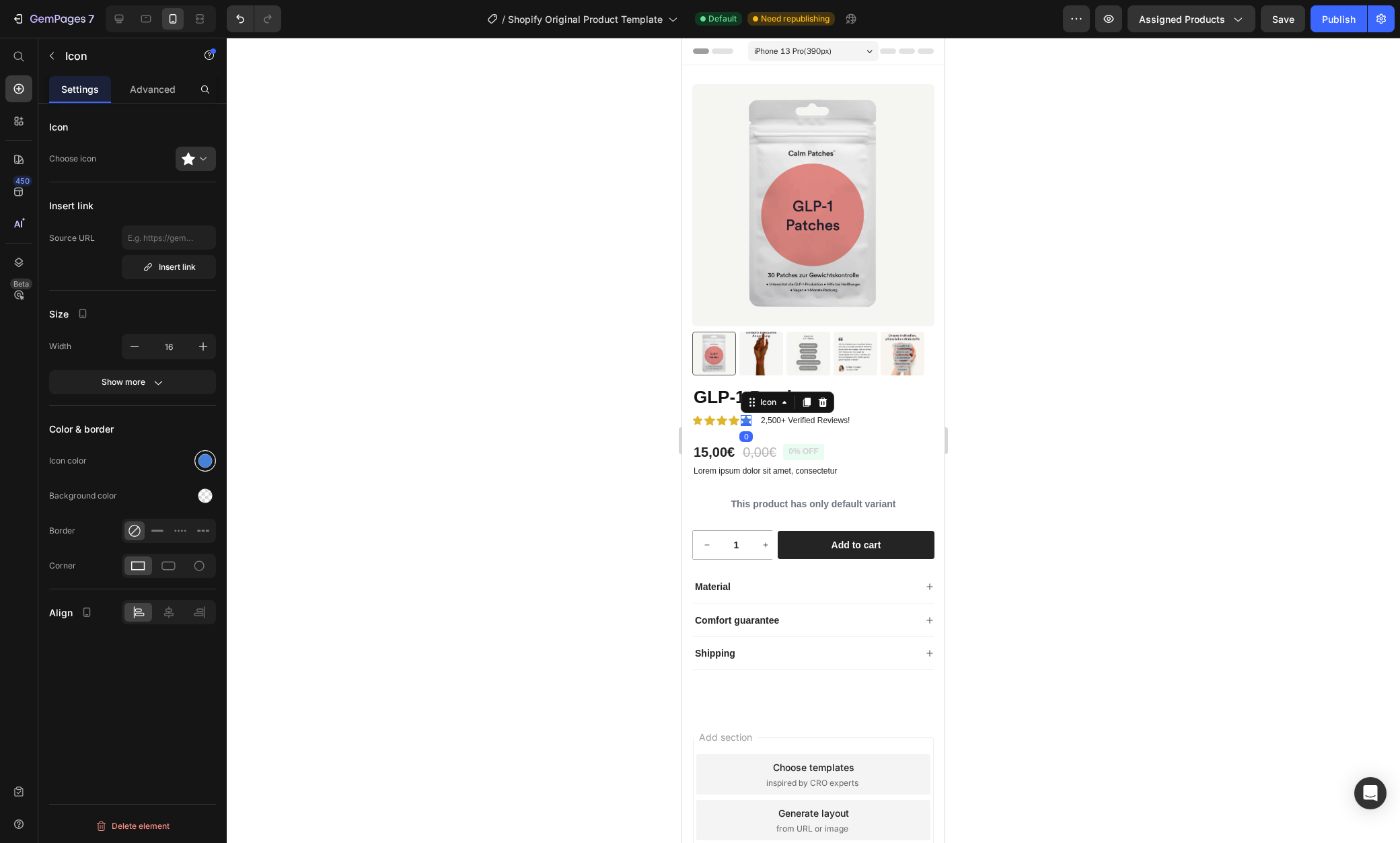 click at bounding box center (205, 461) 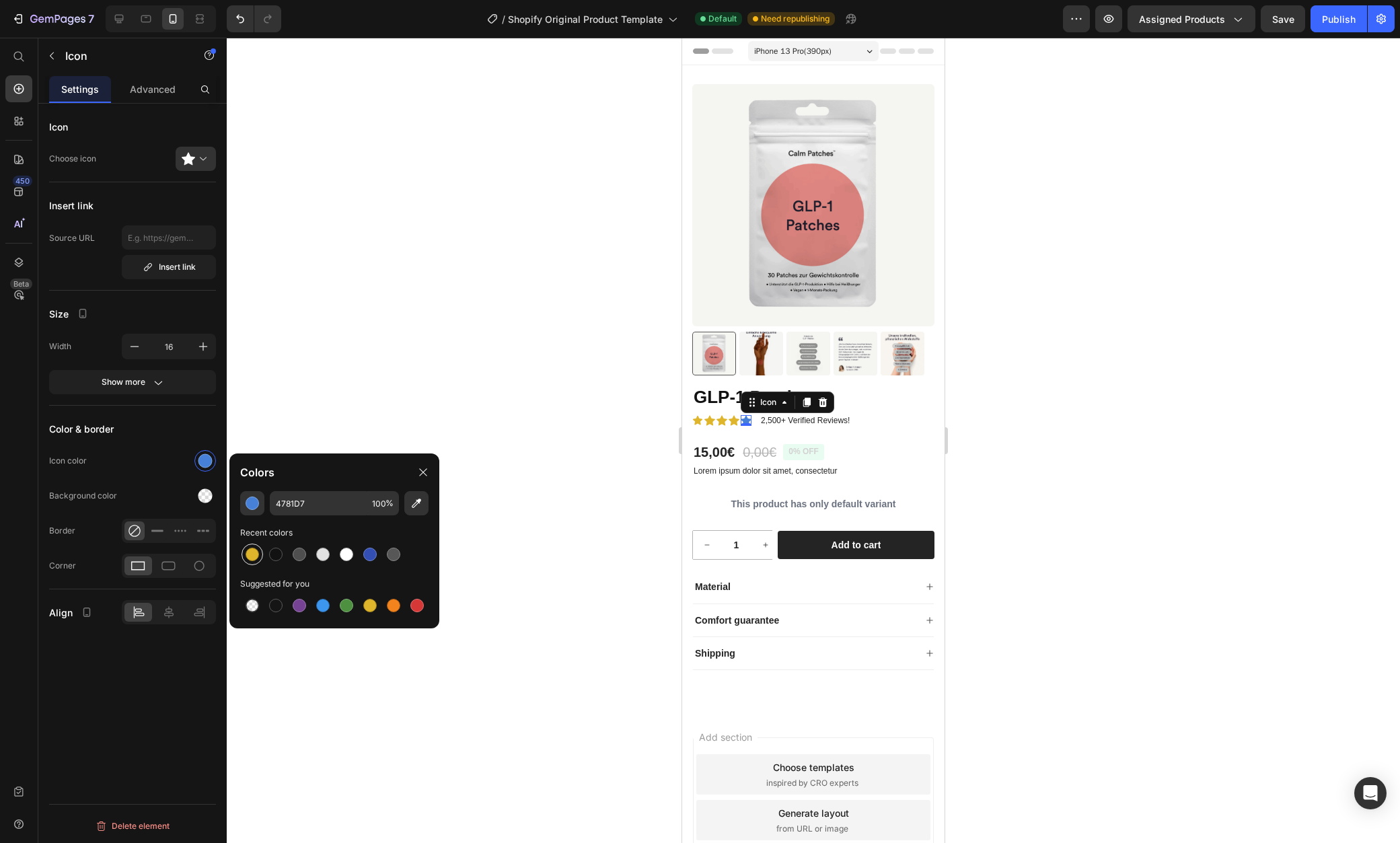 click at bounding box center (252, 554) 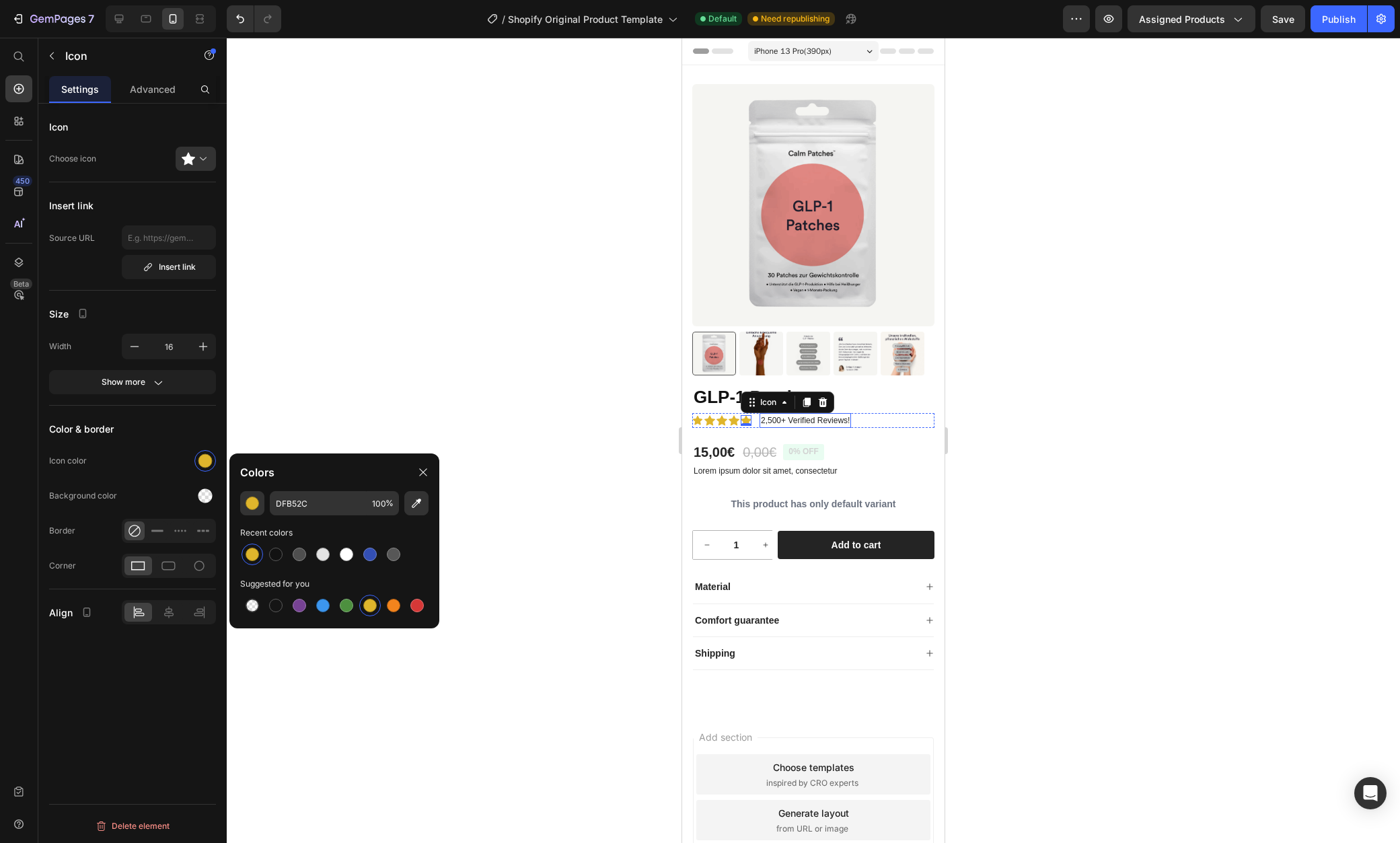 click on "2,500+ Verified Reviews!" at bounding box center [805, 420] 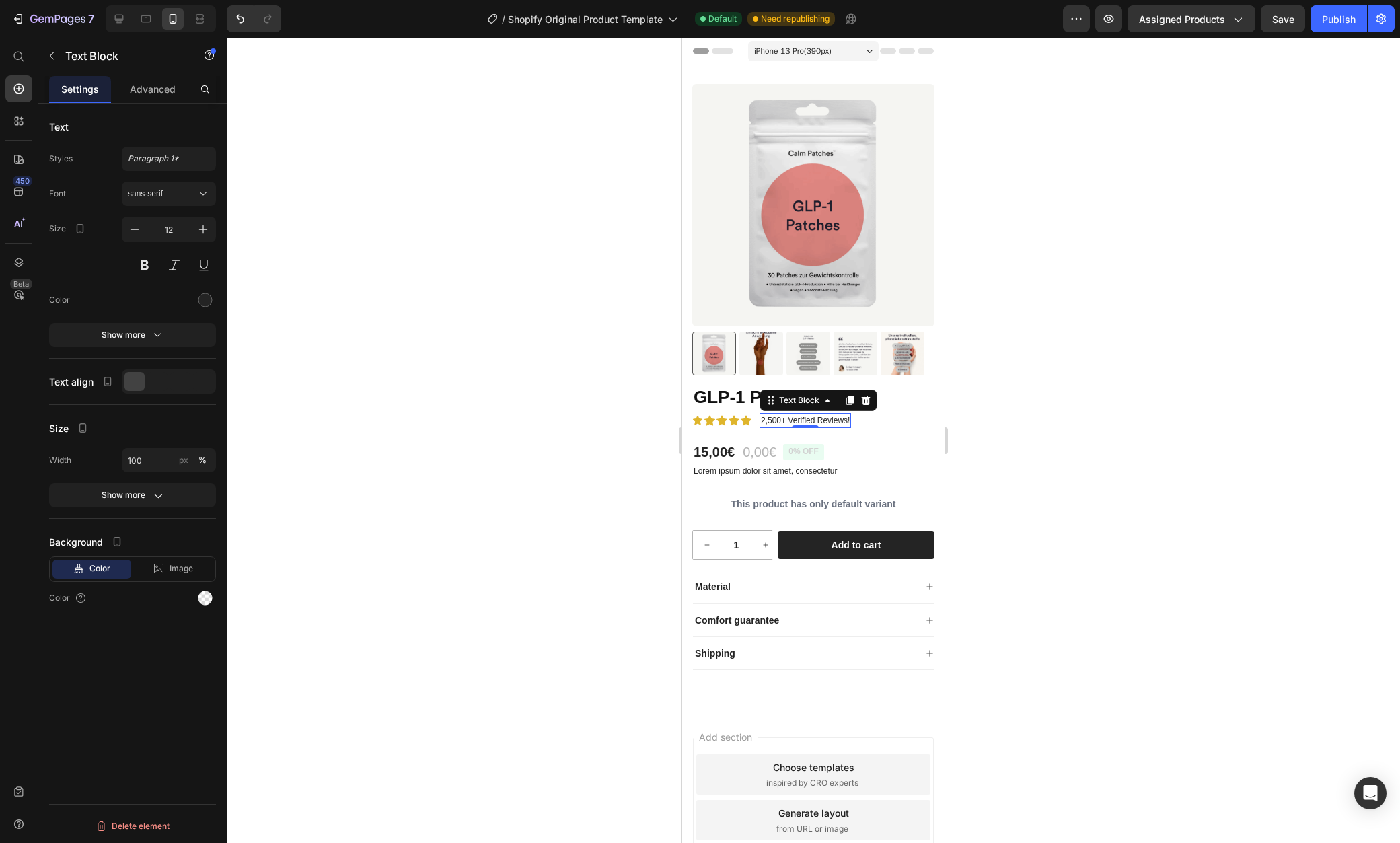 click on "2,500+ Verified Reviews!" at bounding box center (805, 420) 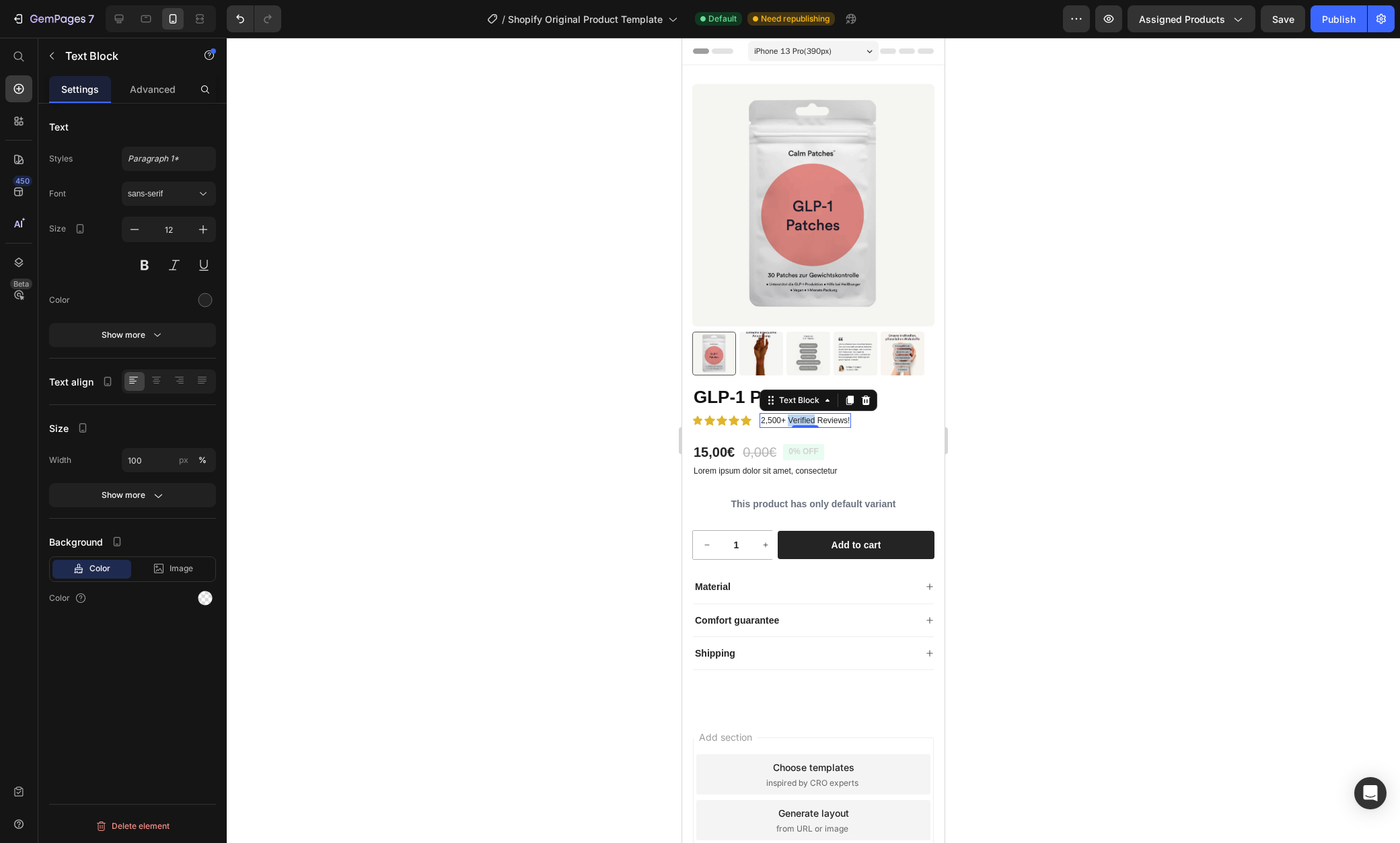 click on "2,500+ Verified Reviews!" at bounding box center (805, 420) 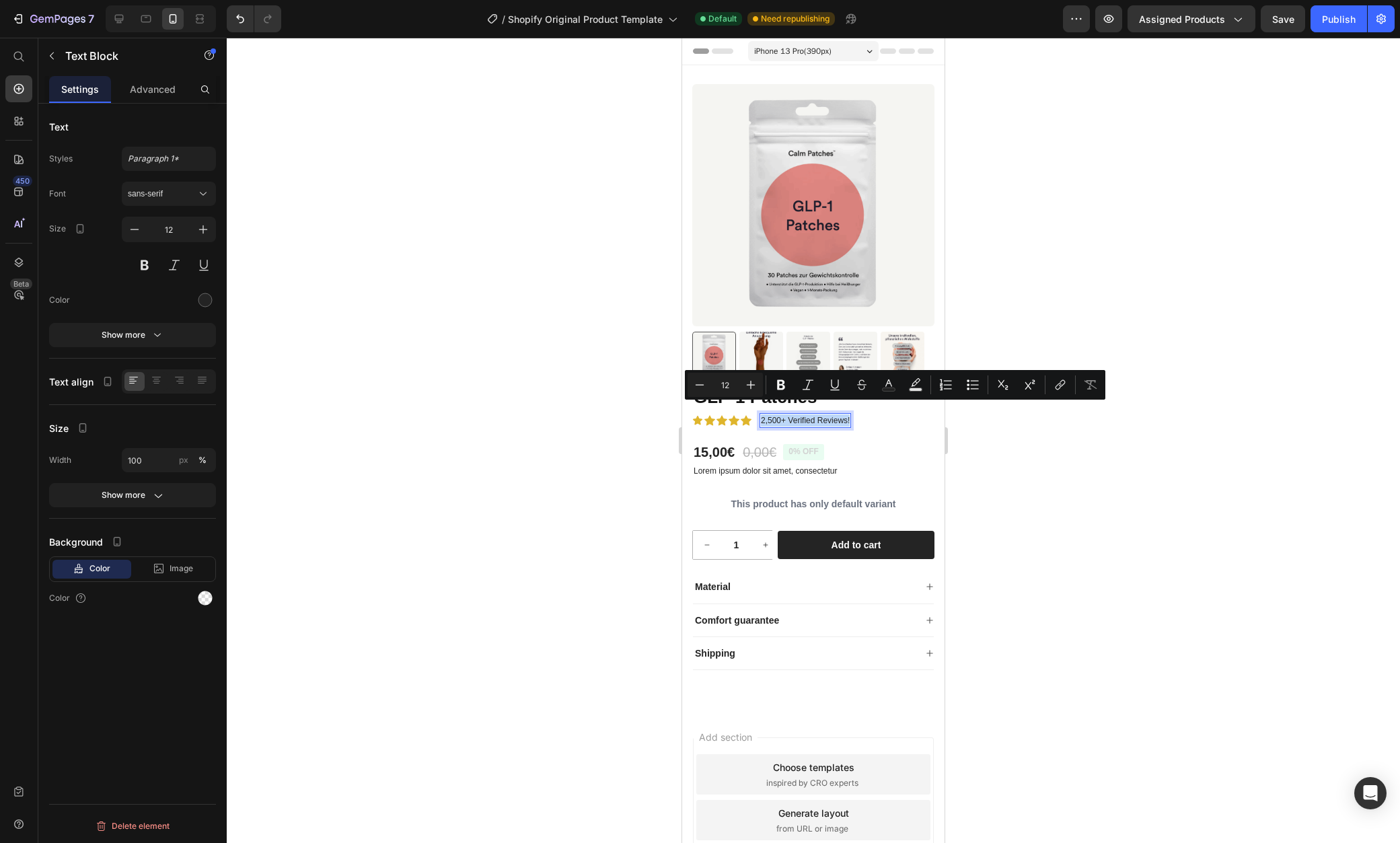 click on "2,500+ Verified Reviews!" at bounding box center (805, 420) 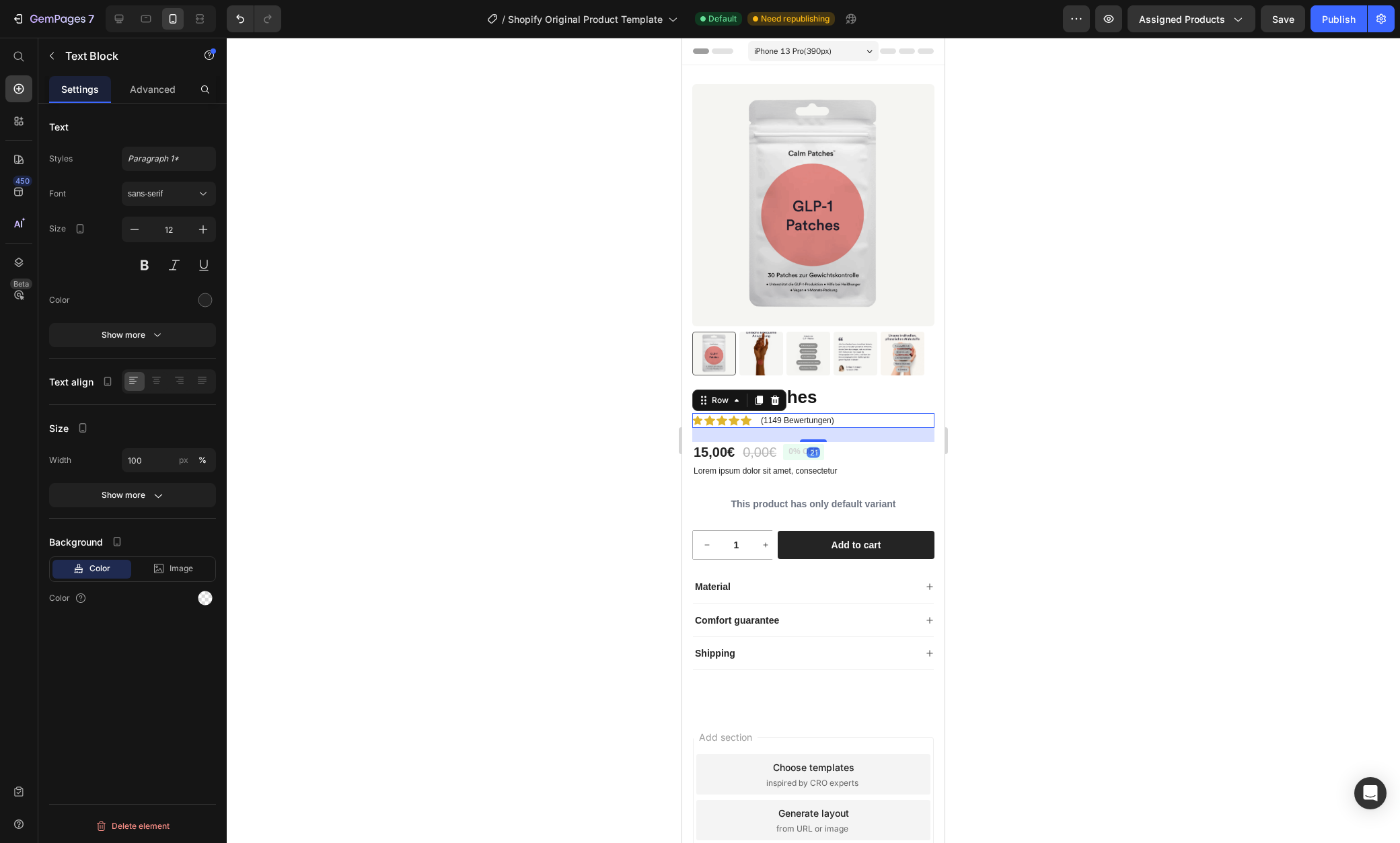click on "Icon Icon Icon Icon Icon Icon List (1149 Bewertungen) Text Block Row   21" at bounding box center [813, 420] 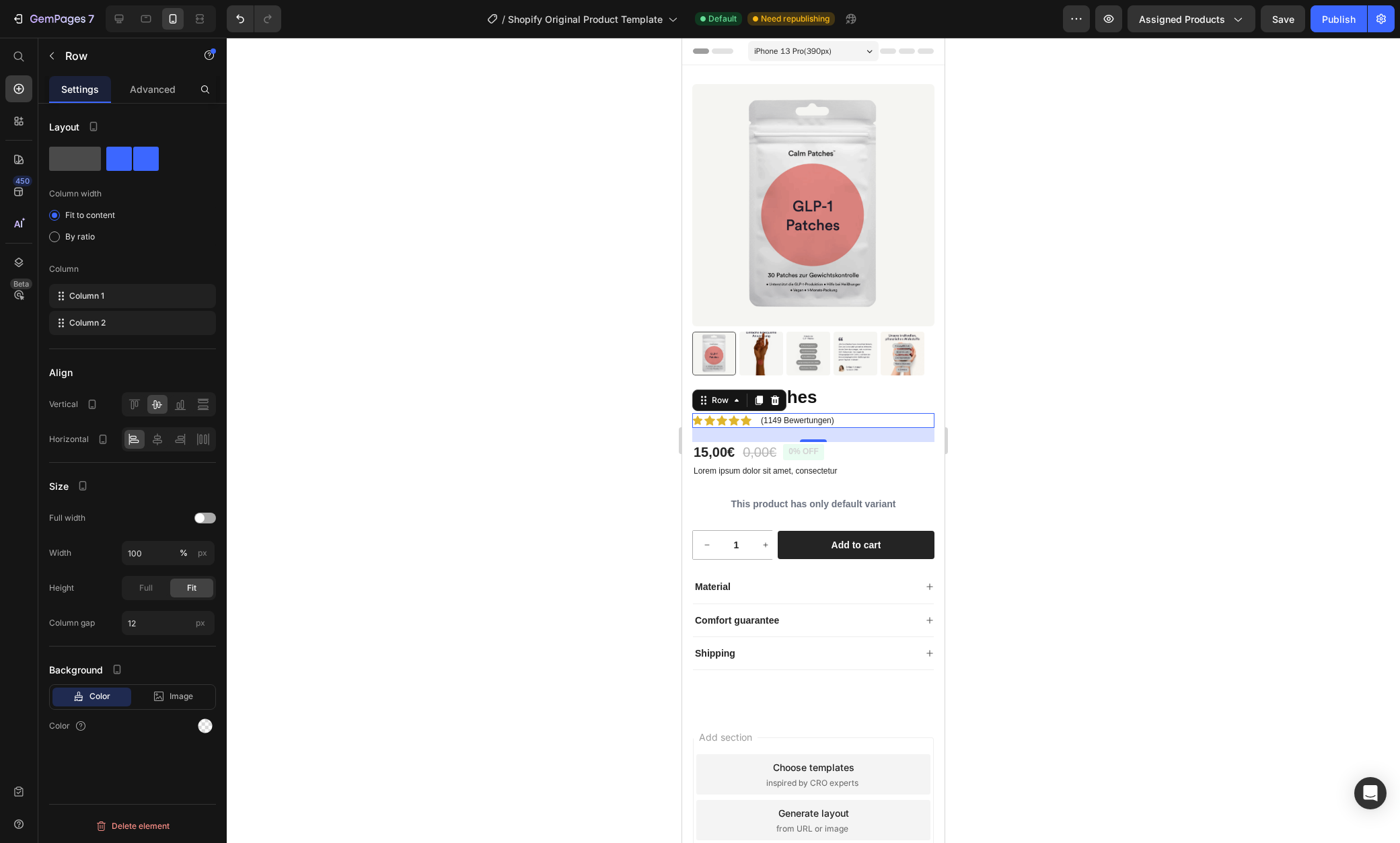 click 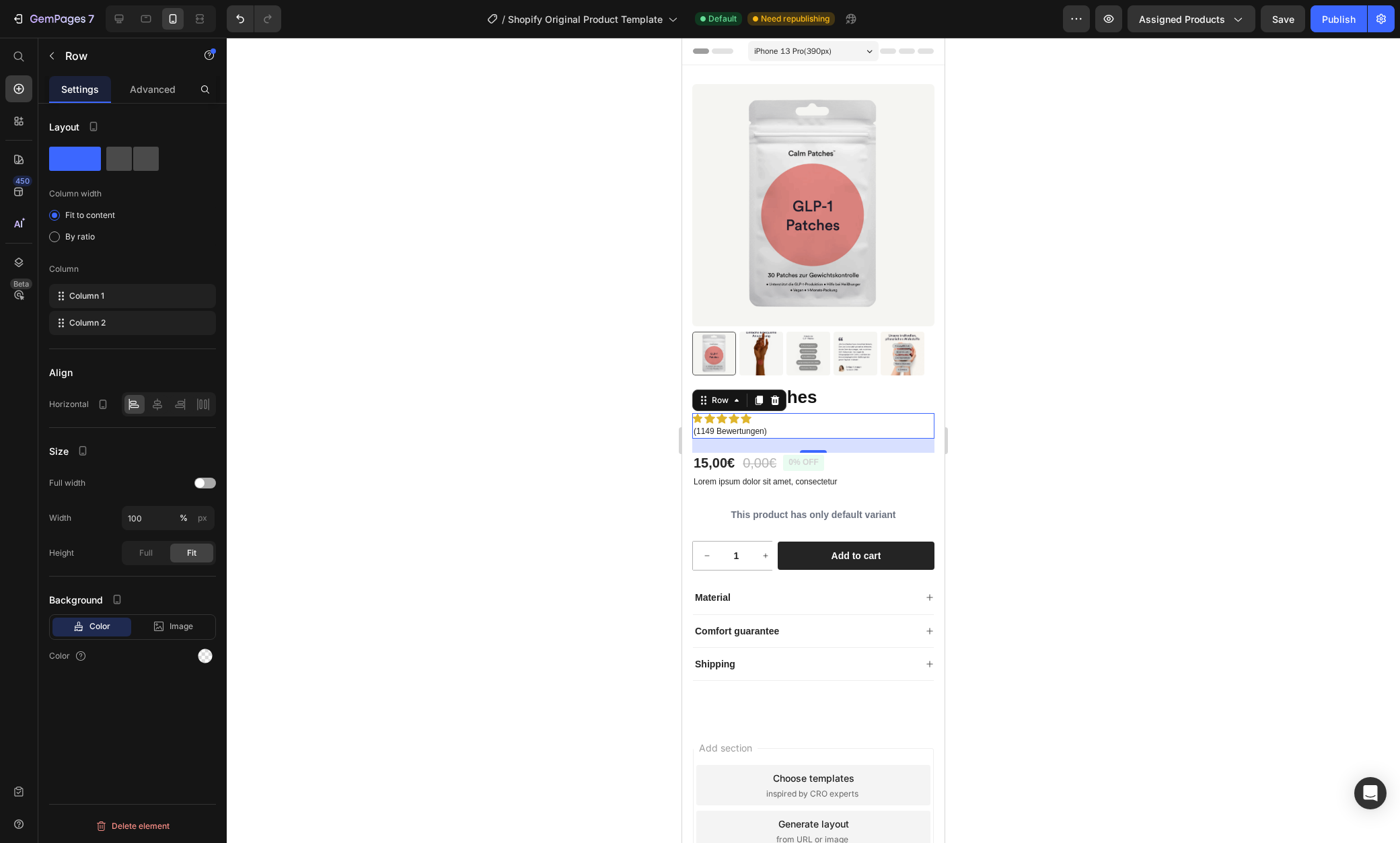 click 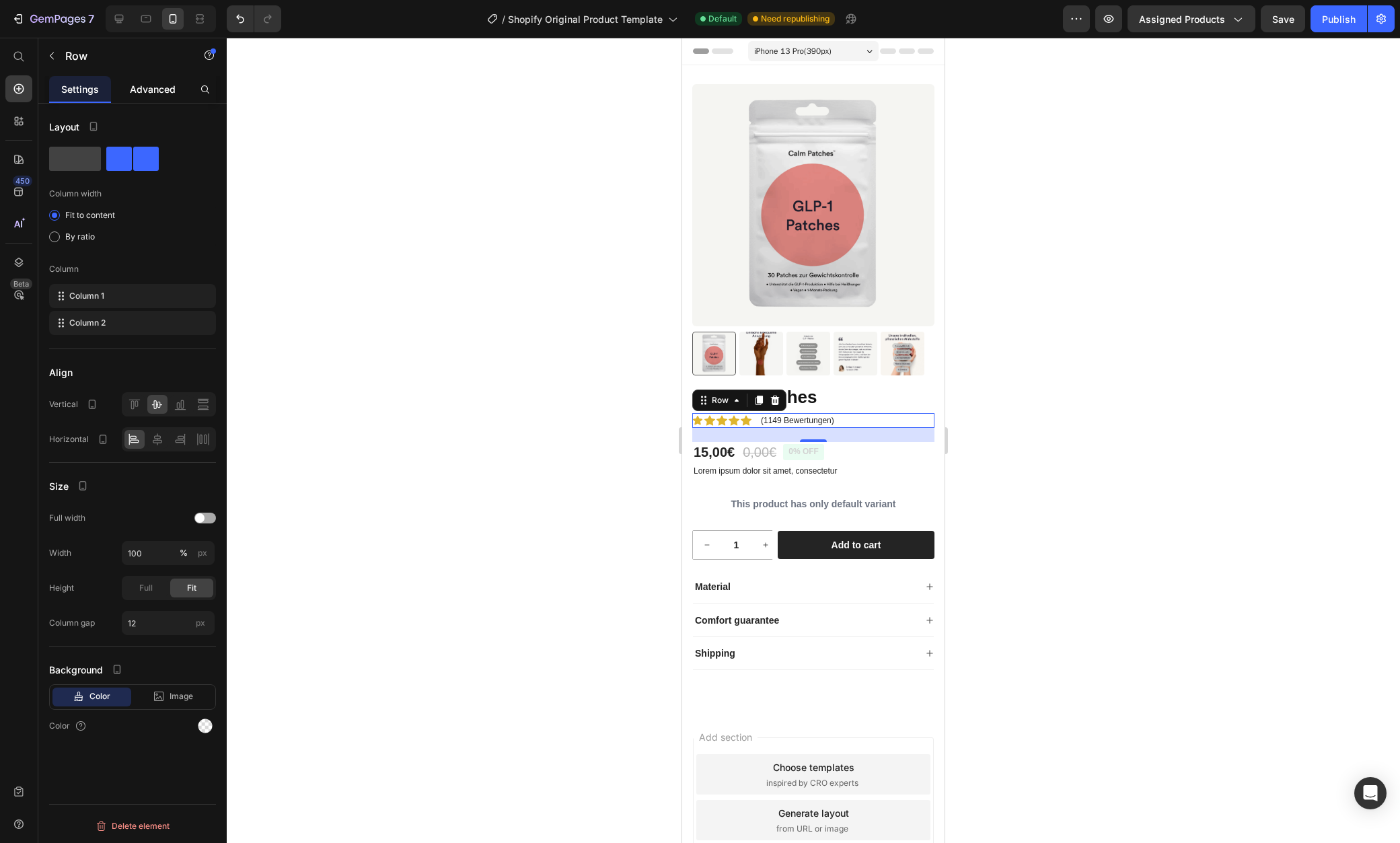 click on "Advanced" at bounding box center [153, 89] 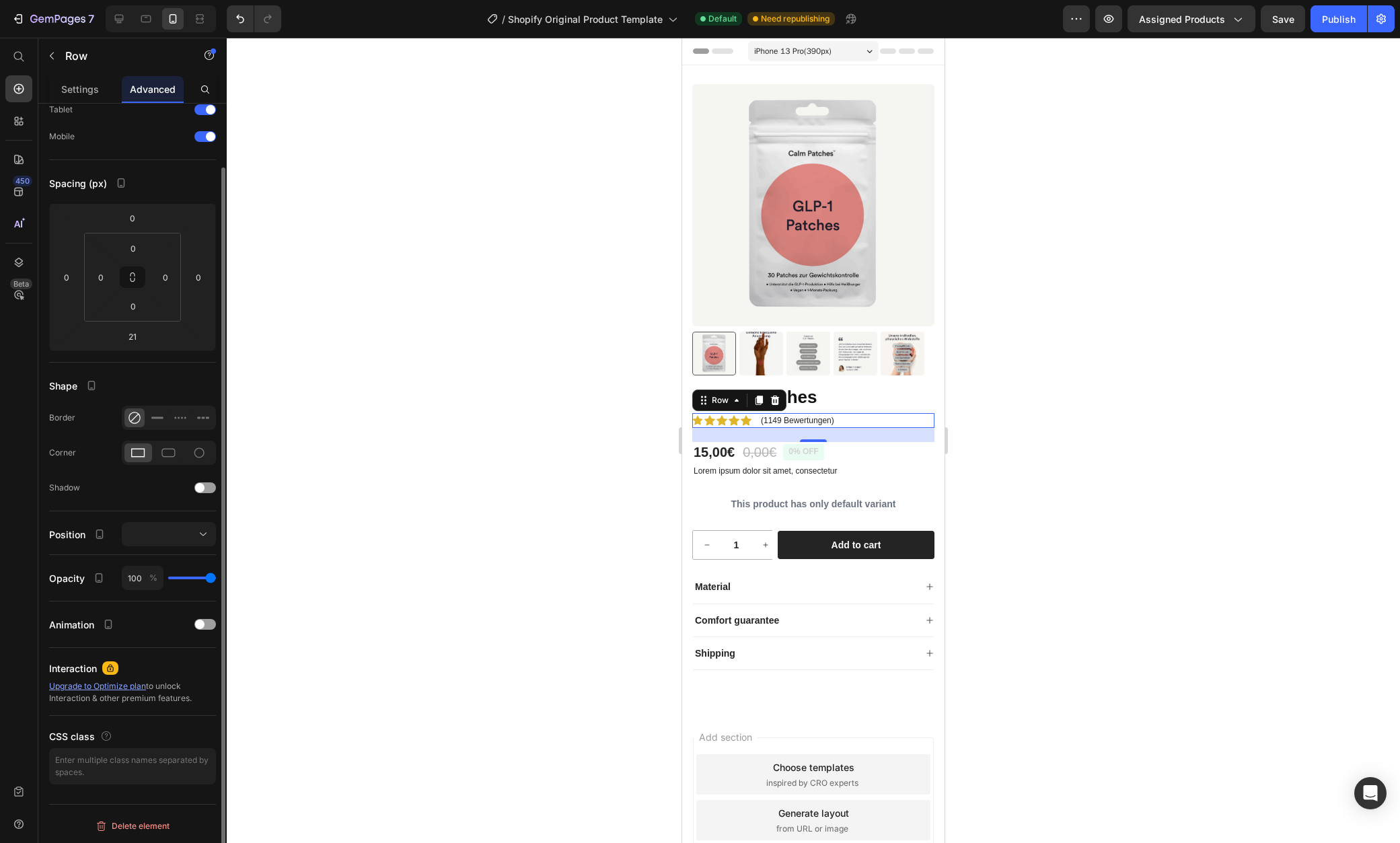 scroll, scrollTop: 0, scrollLeft: 0, axis: both 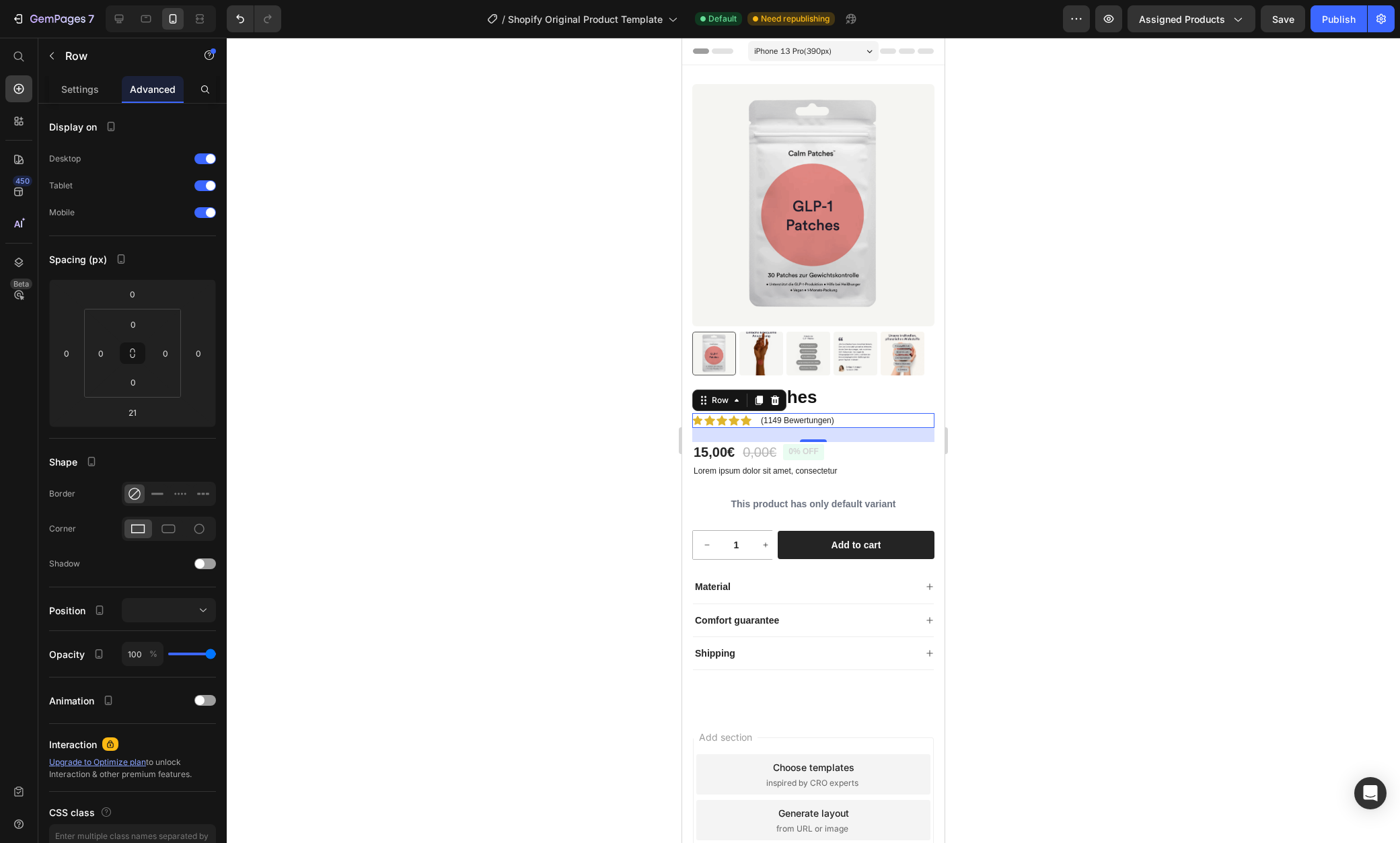click on "Icon Icon Icon Icon Icon Icon List (1149 Bewertungen) Text Block Row   21" at bounding box center (813, 420) 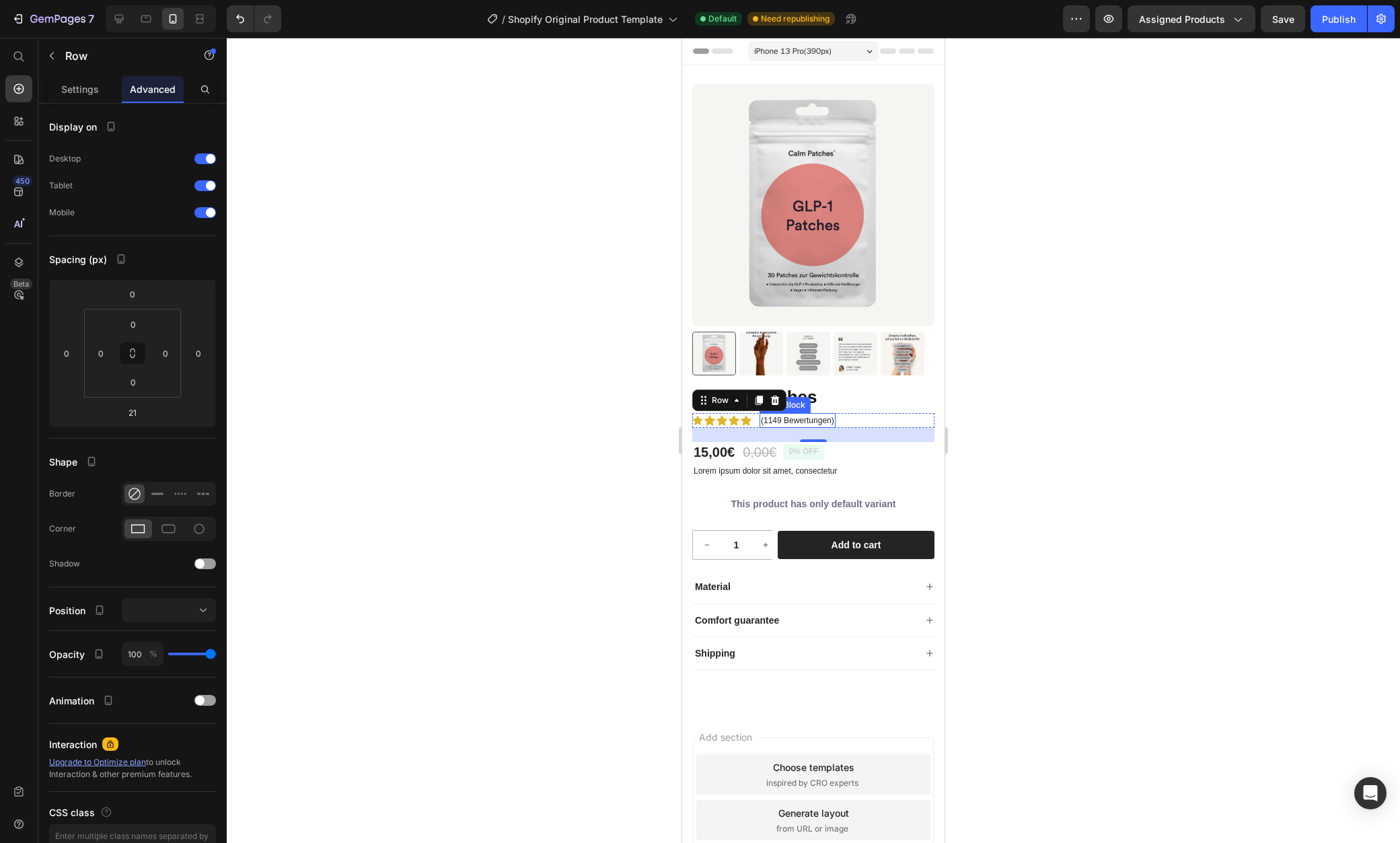 click on "(1149 Bewertungen)" at bounding box center (797, 420) 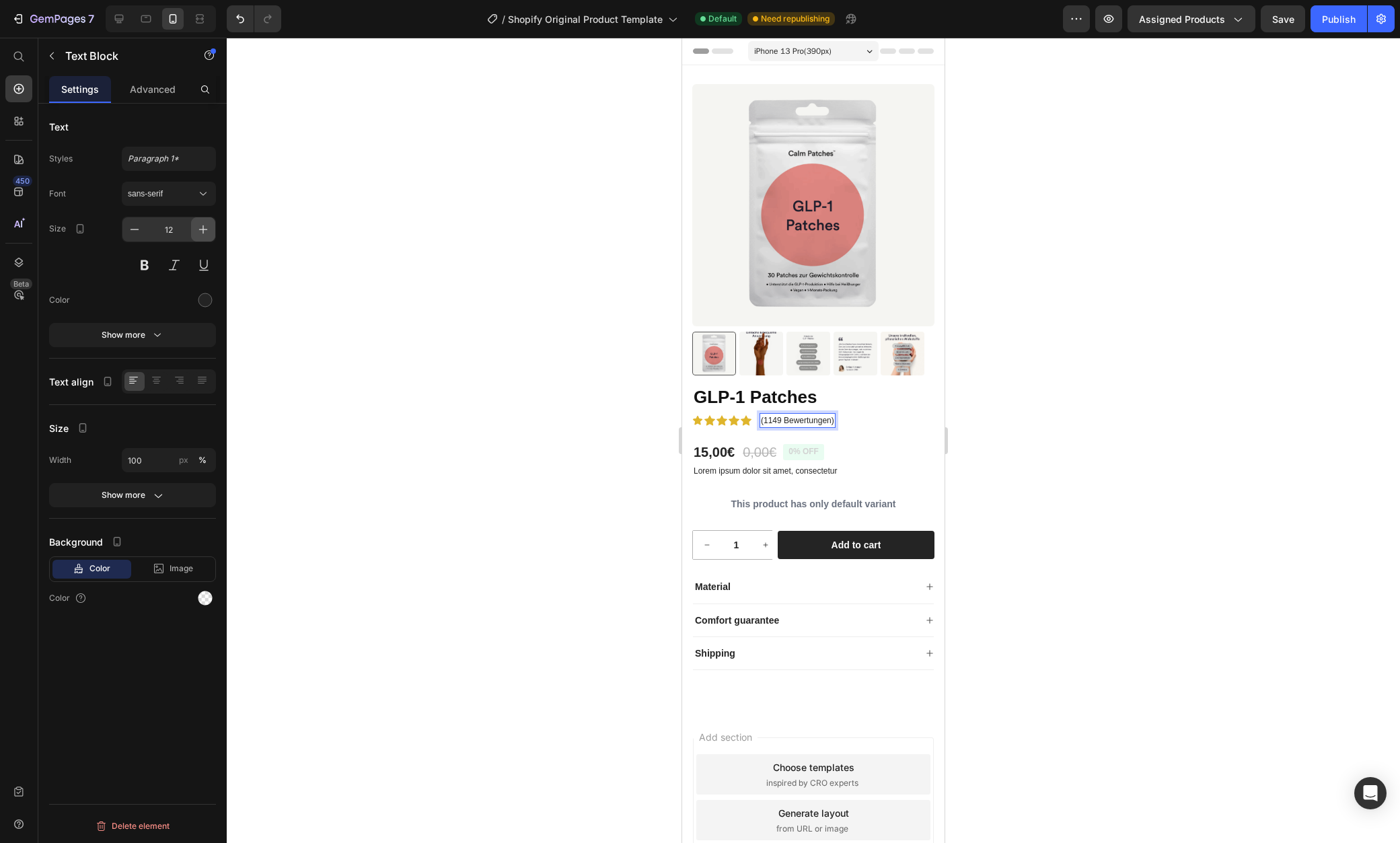 click 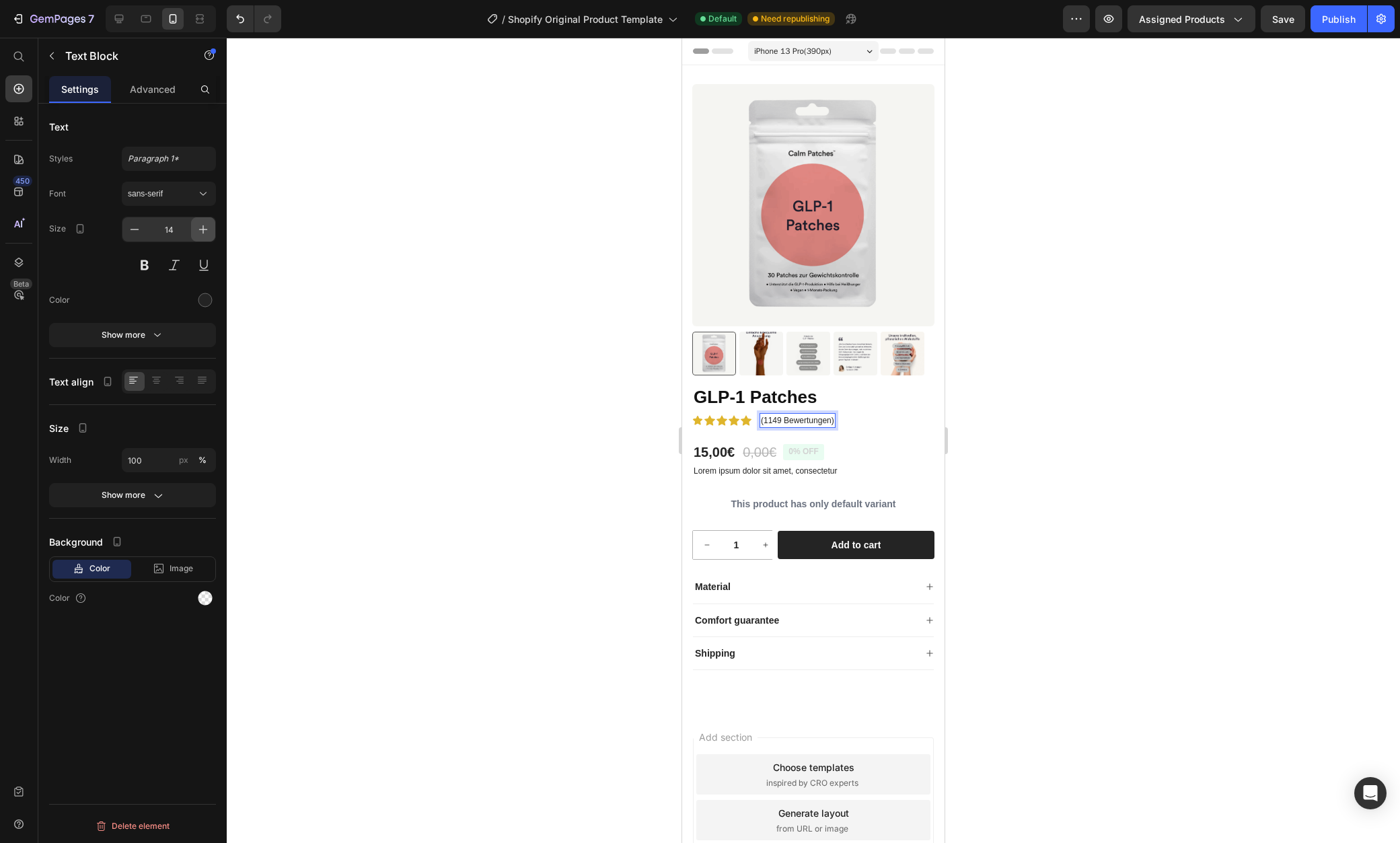 click 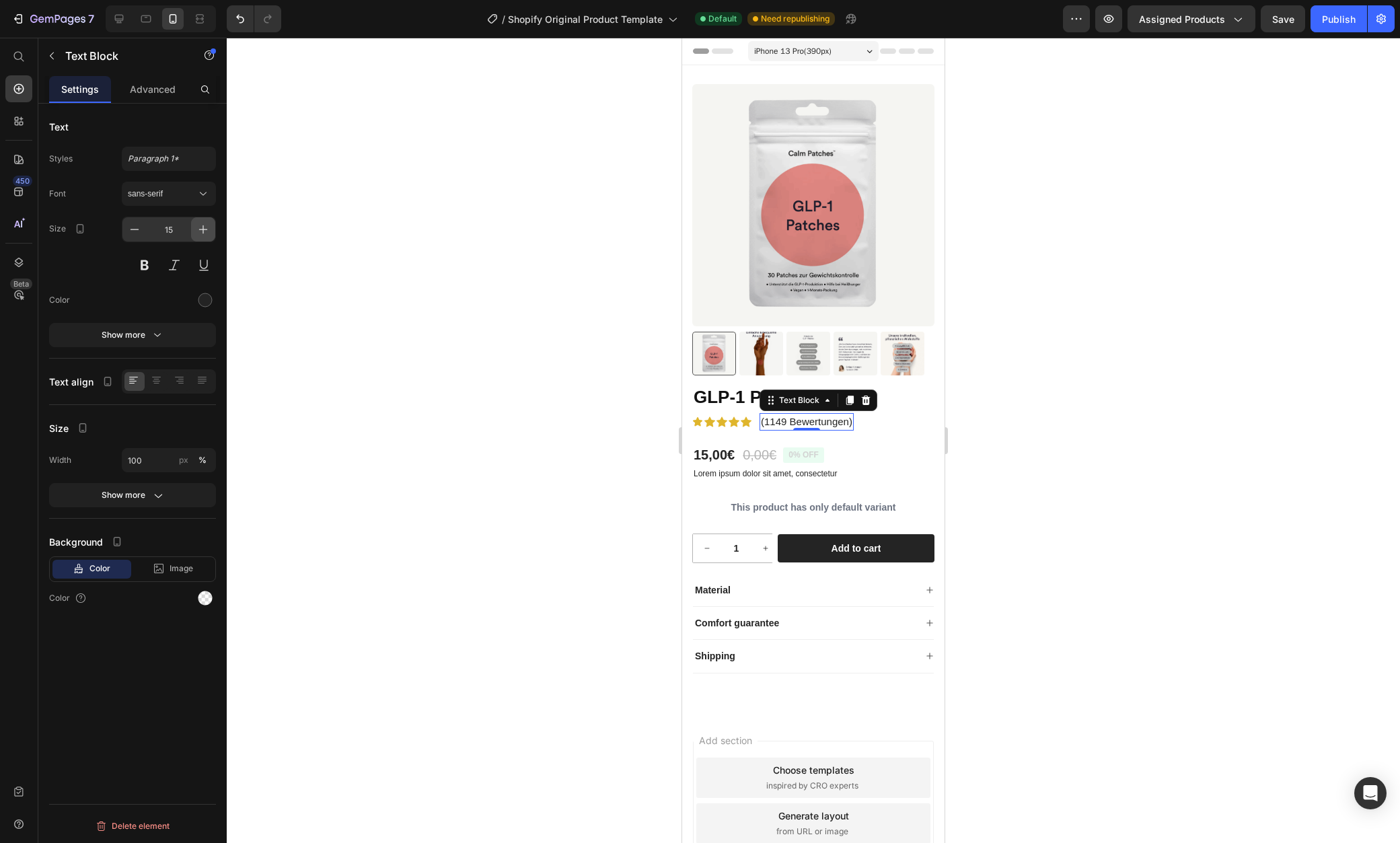 click 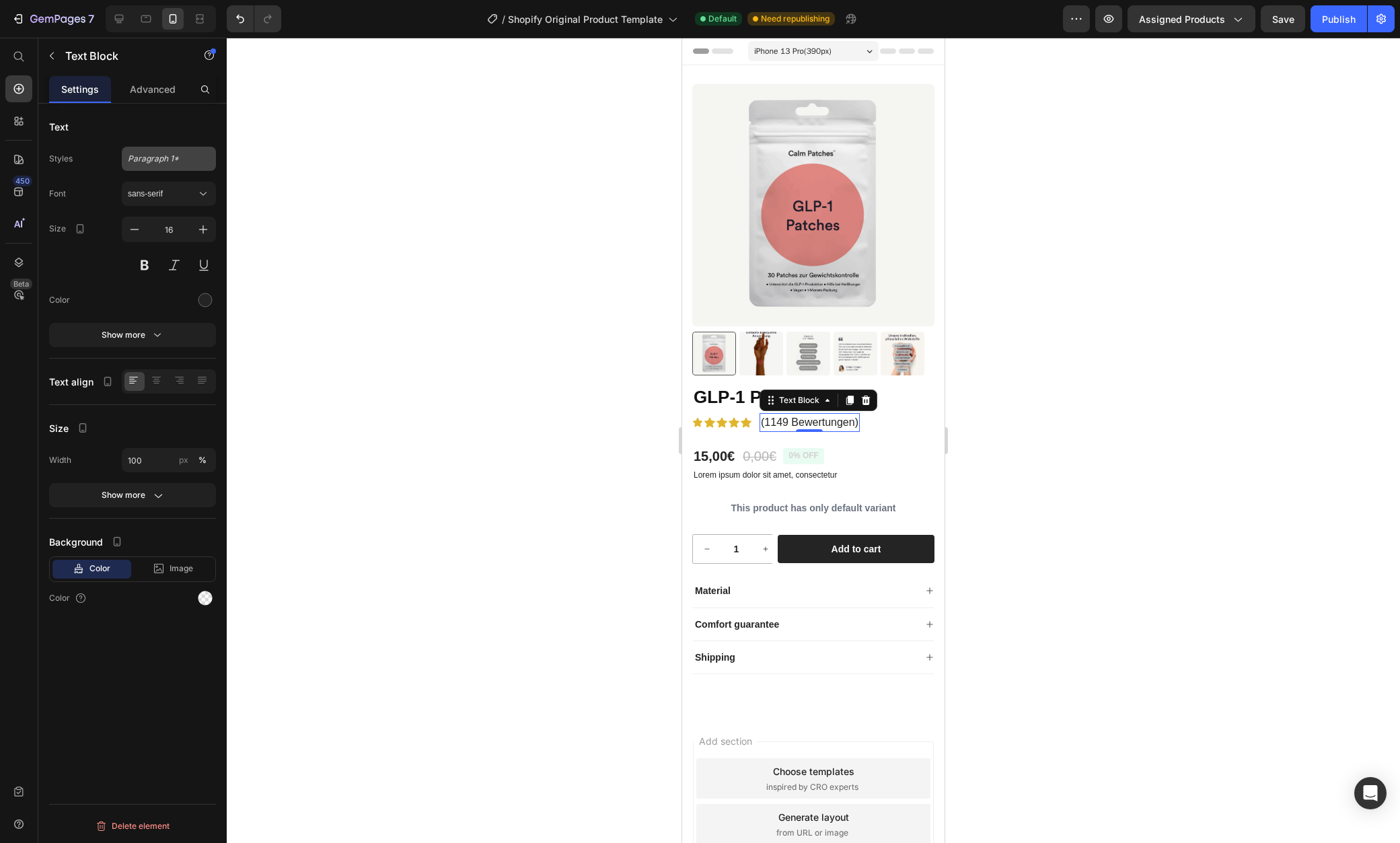 click on "Paragraph 1*" 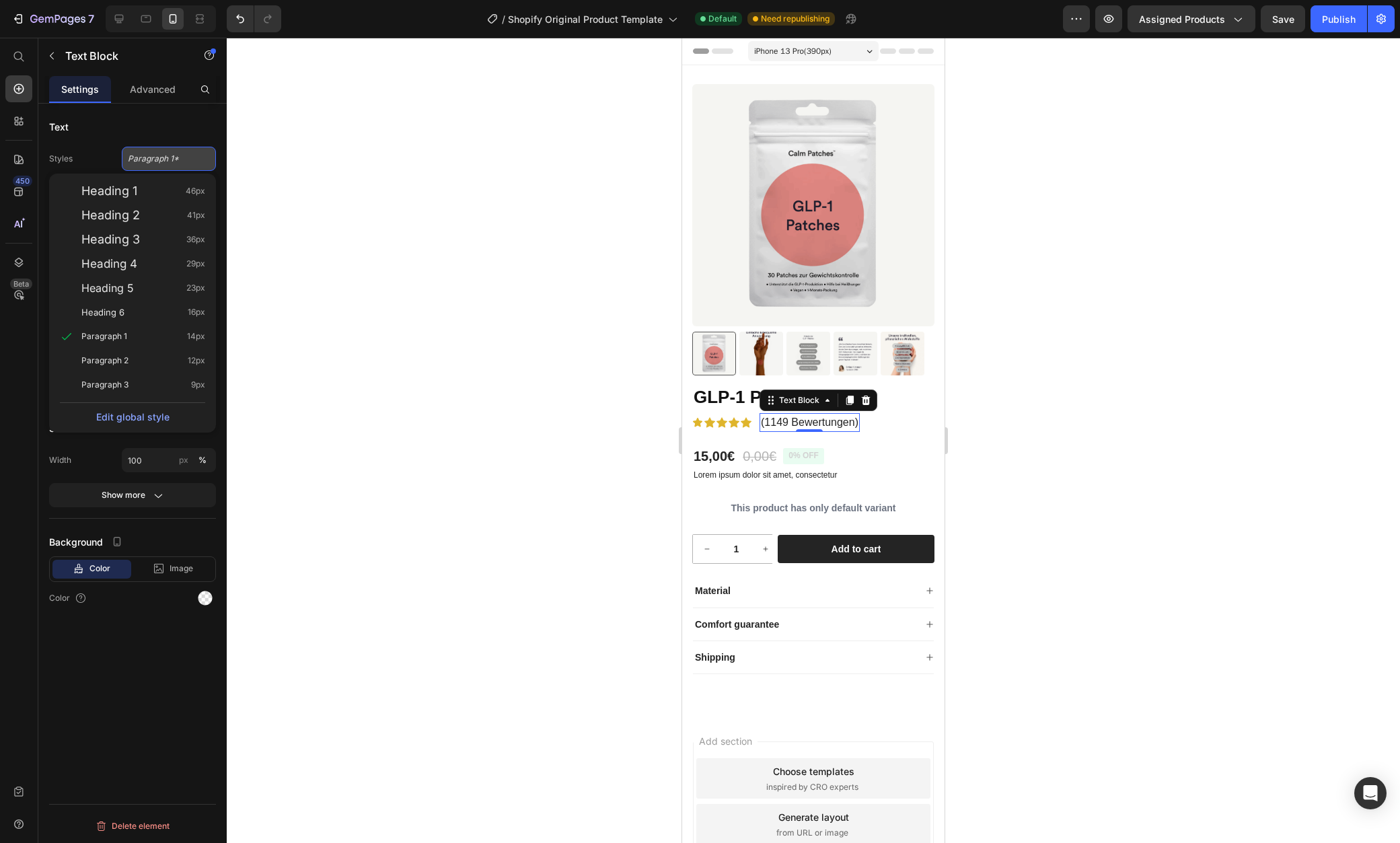 click on "Paragraph 1*" 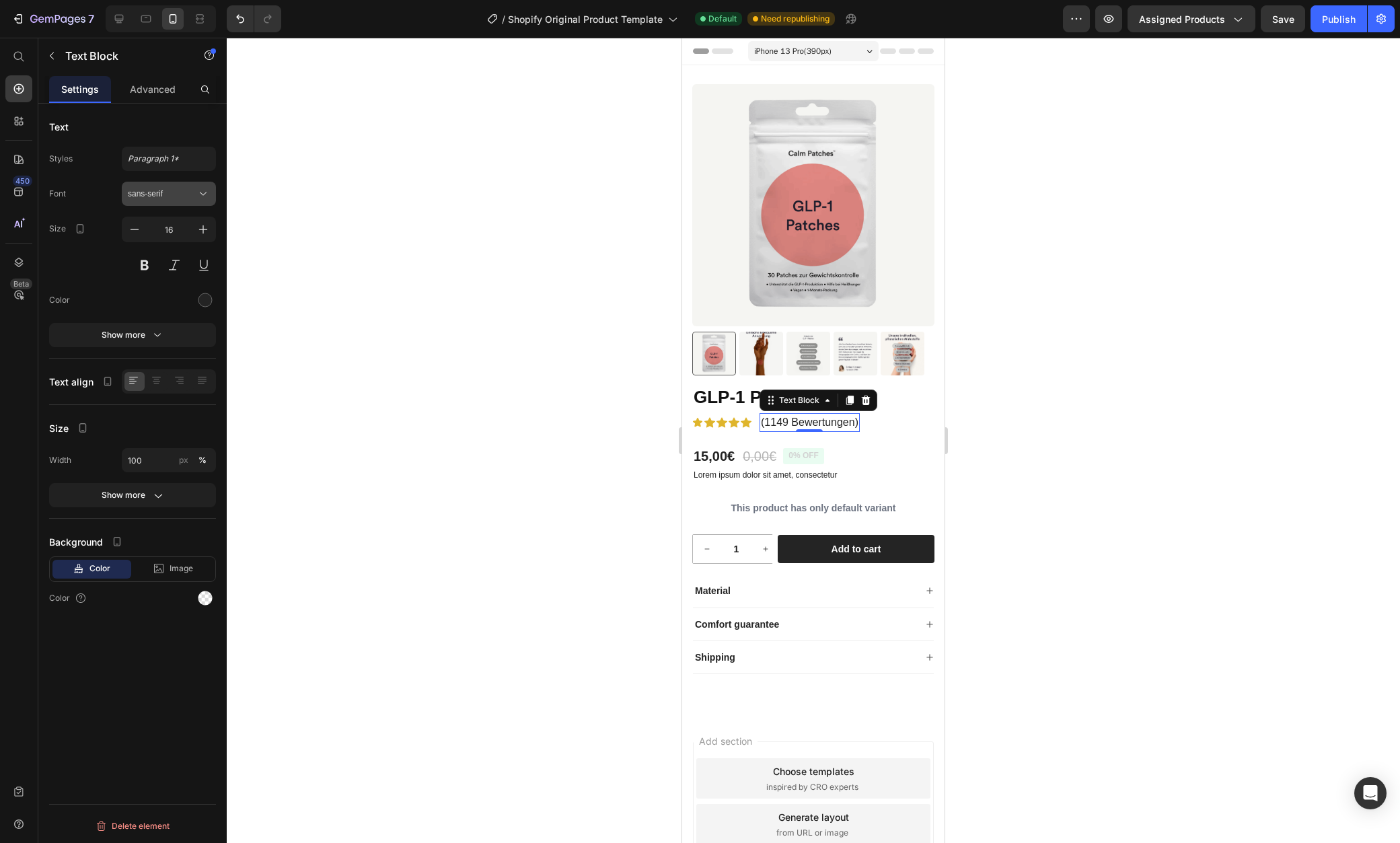 click on "sans-serif" at bounding box center [162, 194] 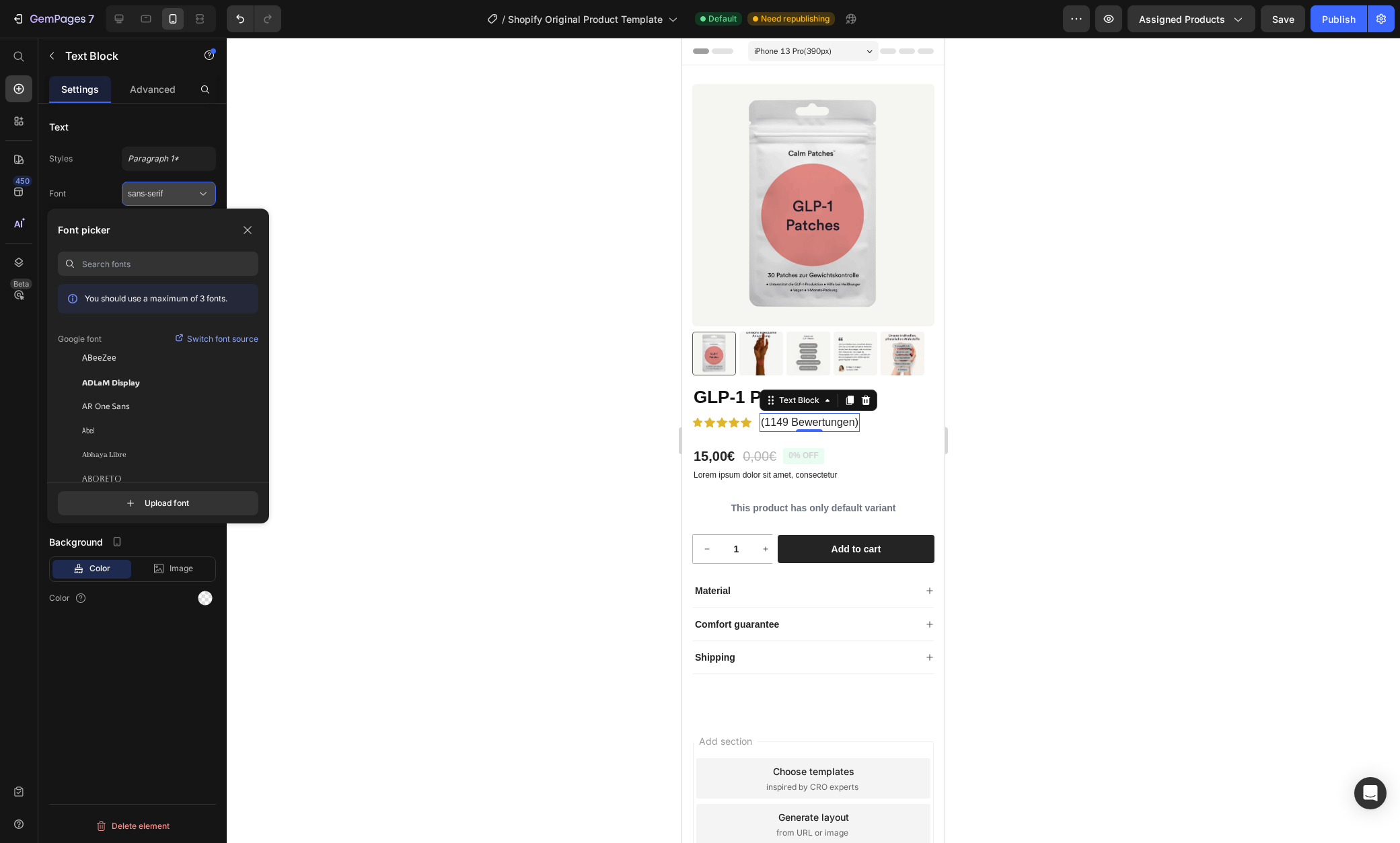 type on "c" 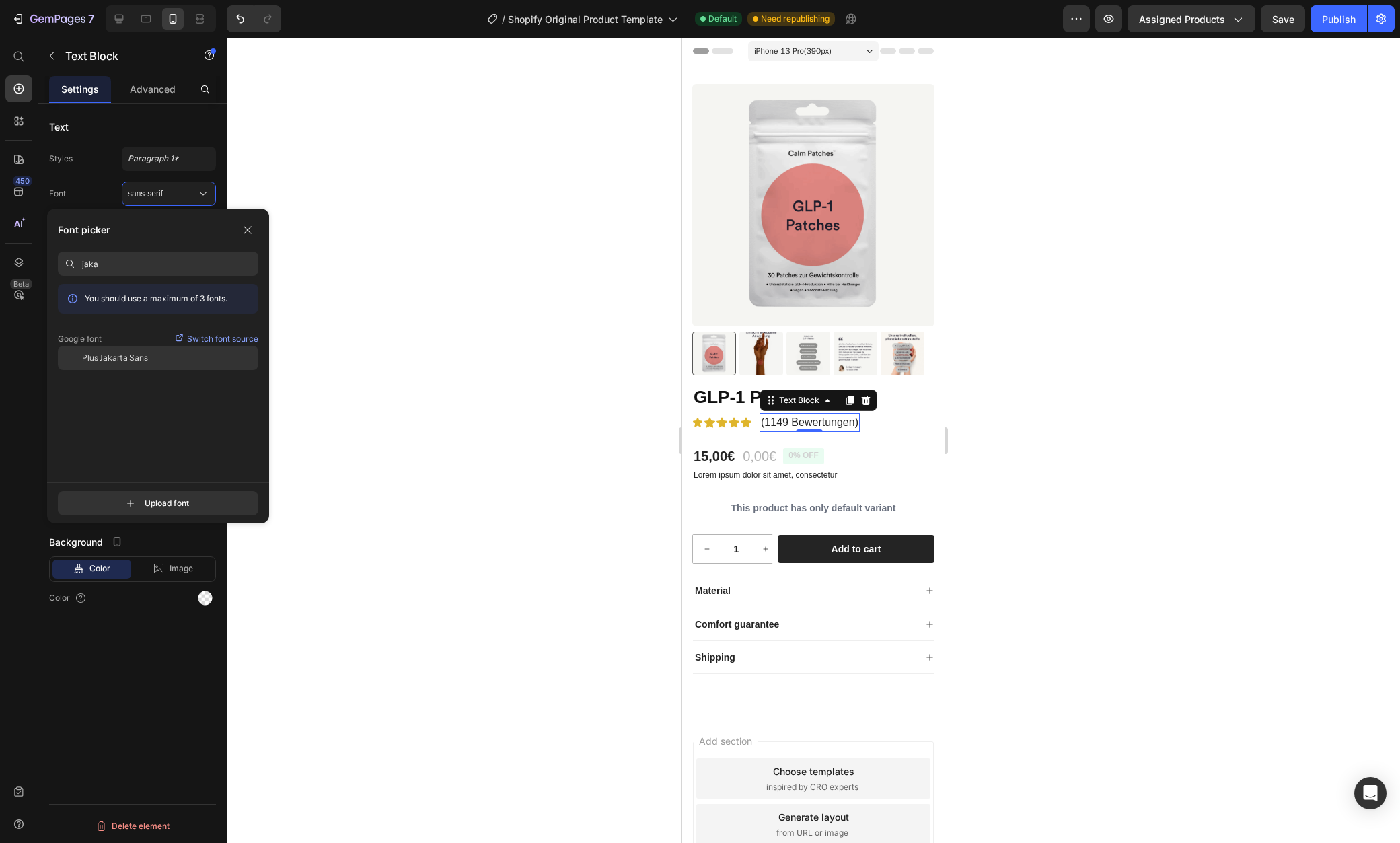 type on "jaka" 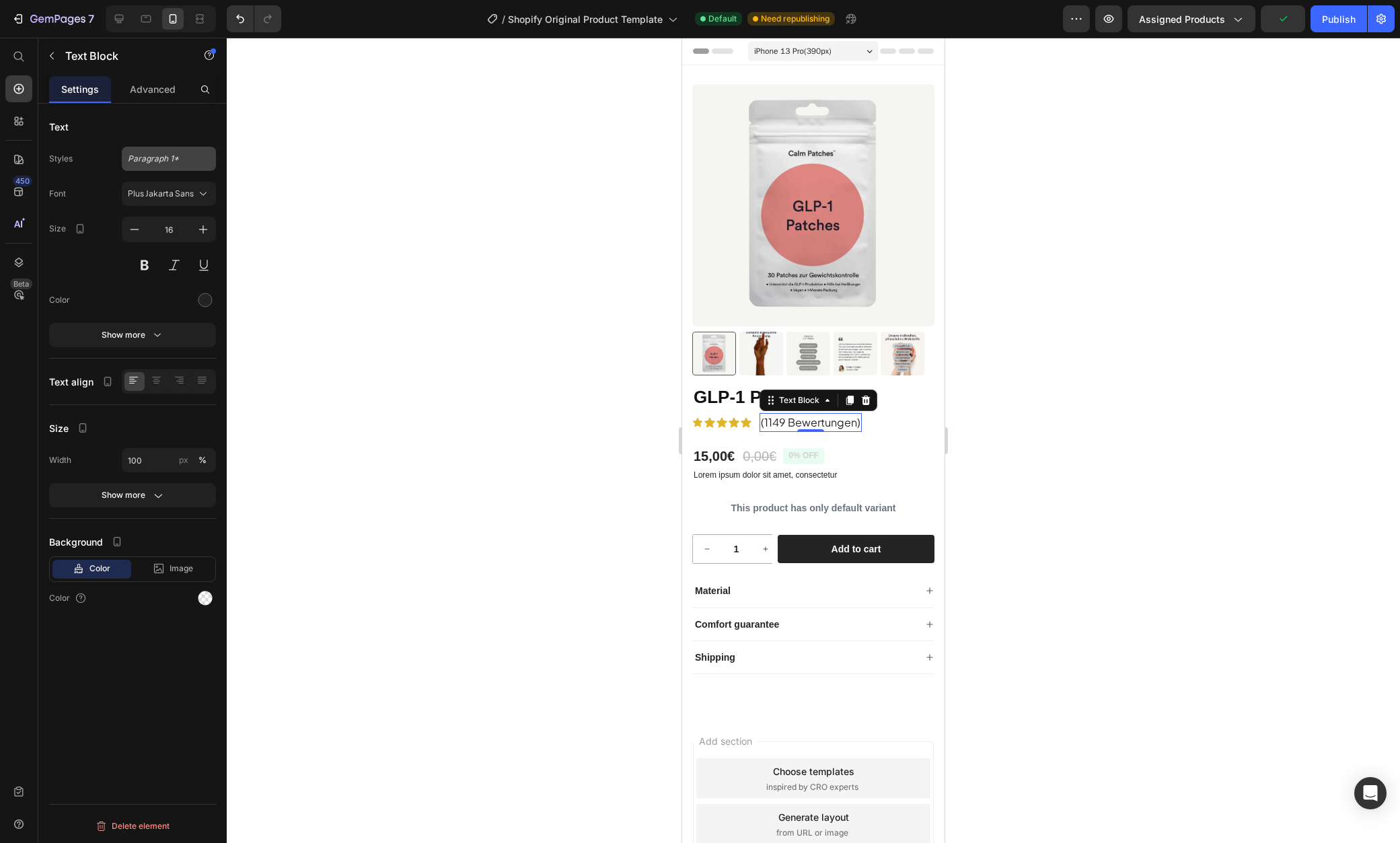 click on "Paragraph 1*" 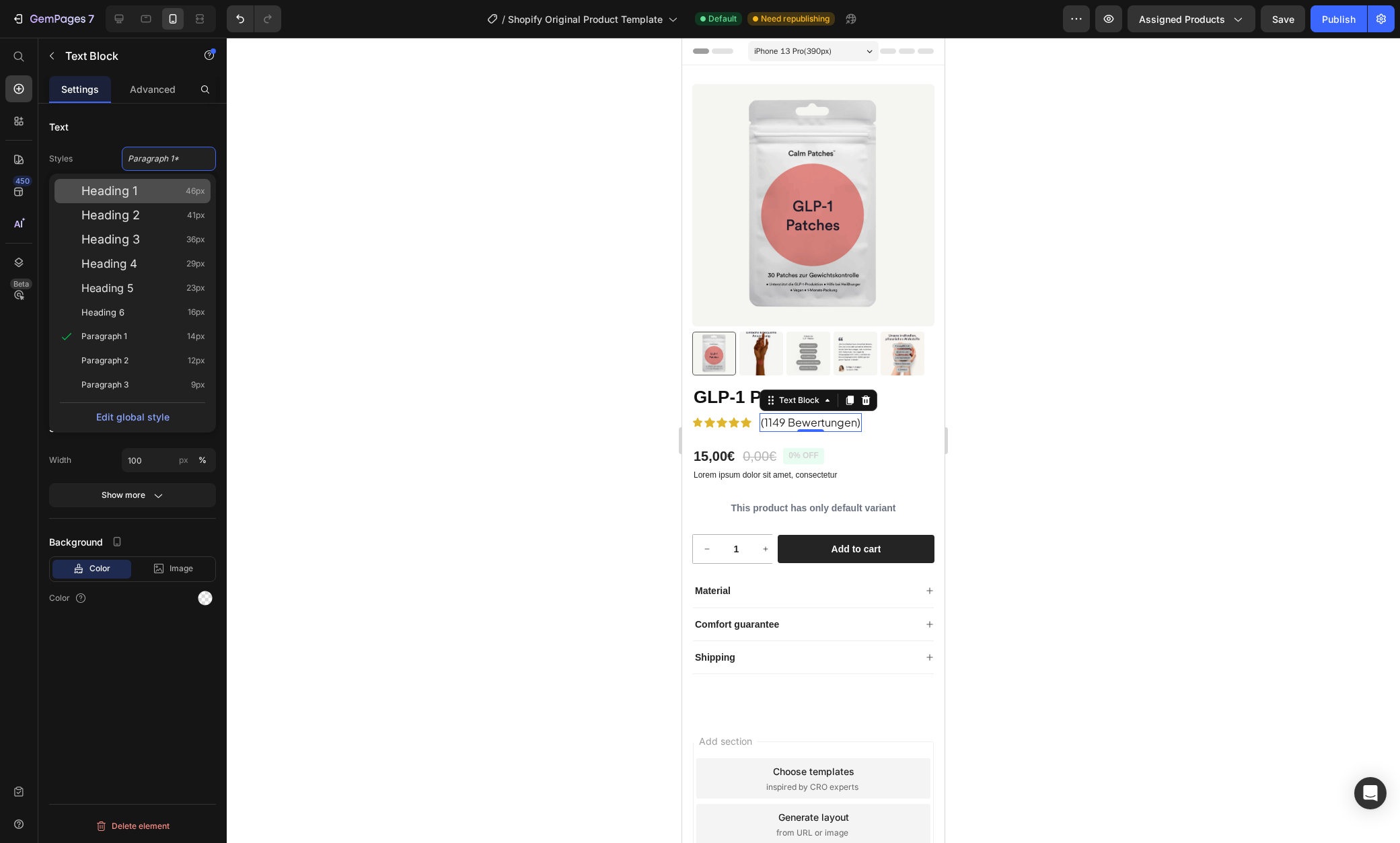click on "Heading 1 46px" at bounding box center [143, 191] 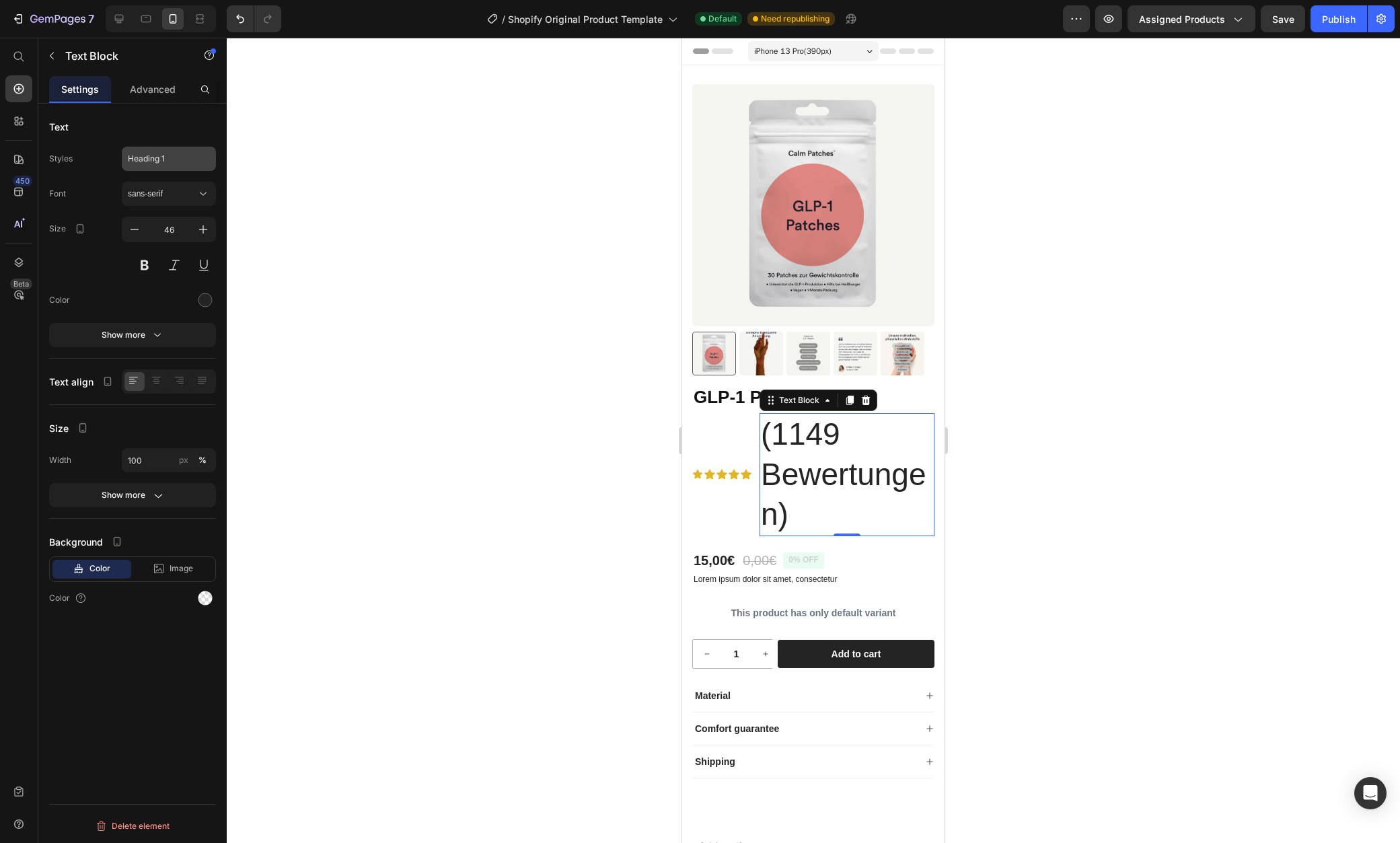 click on "Styles Heading 1 Font sans-serif Size 46 Color Show more" 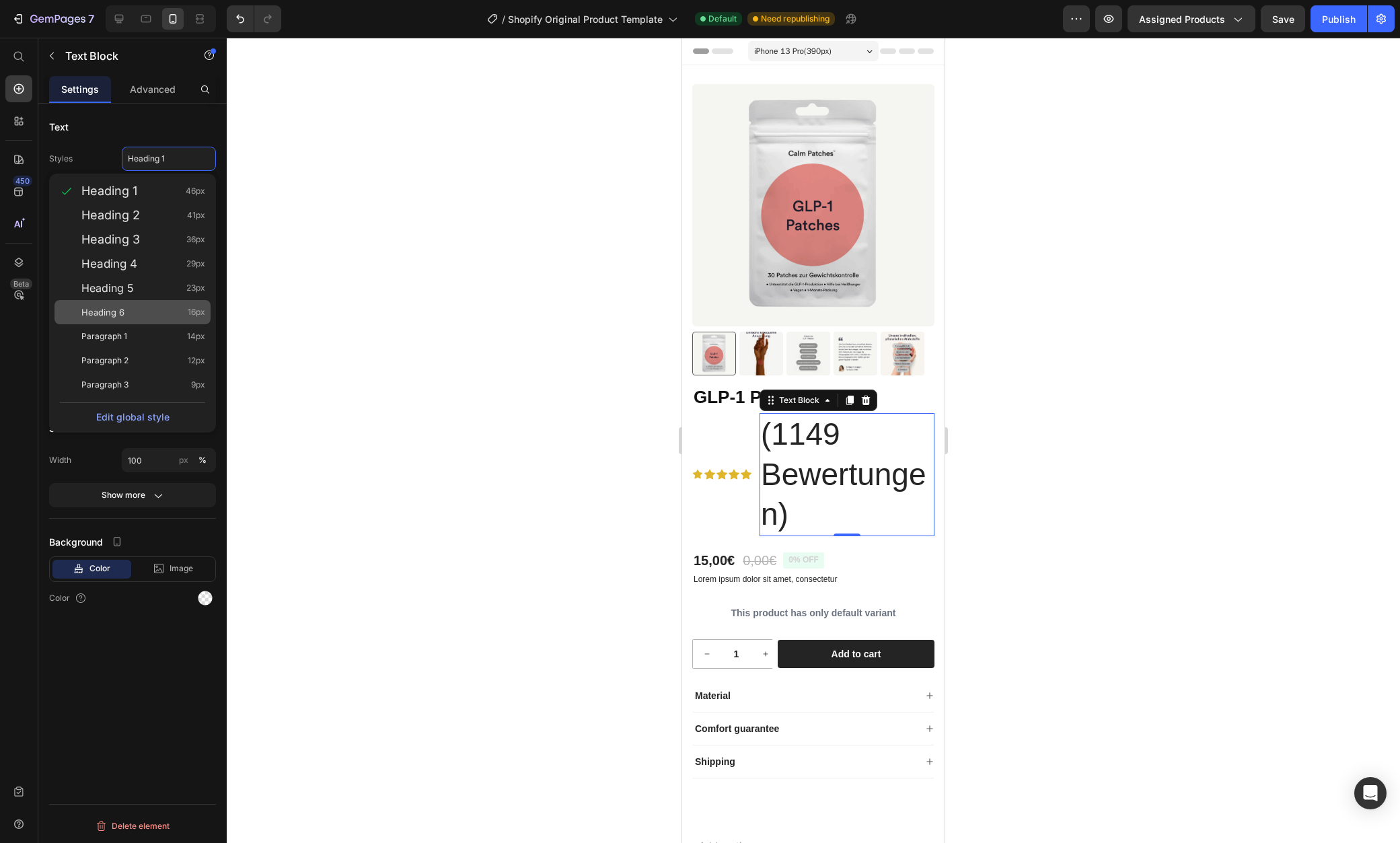 click on "Heading 6 16px" at bounding box center (143, 312) 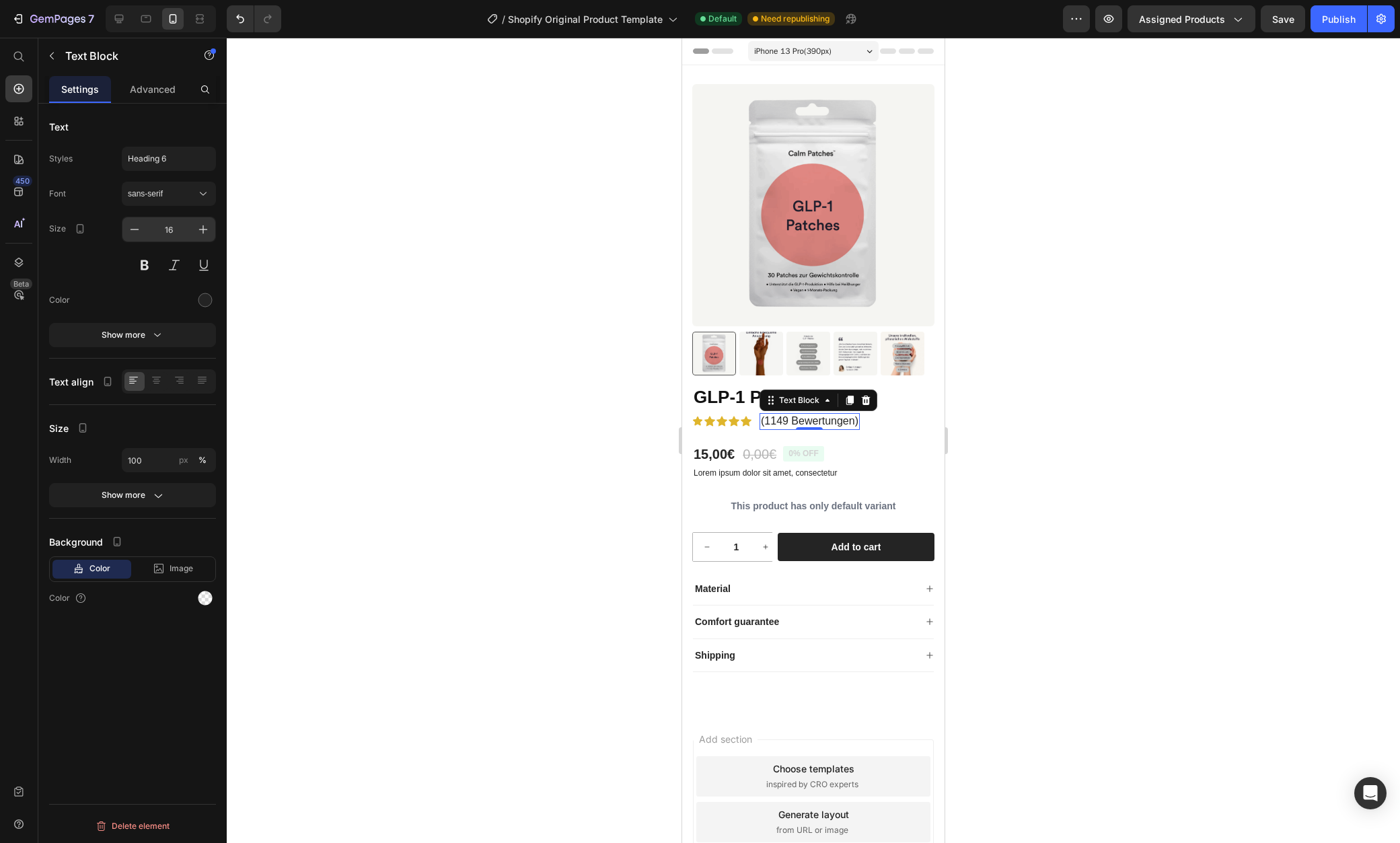 type on "j" 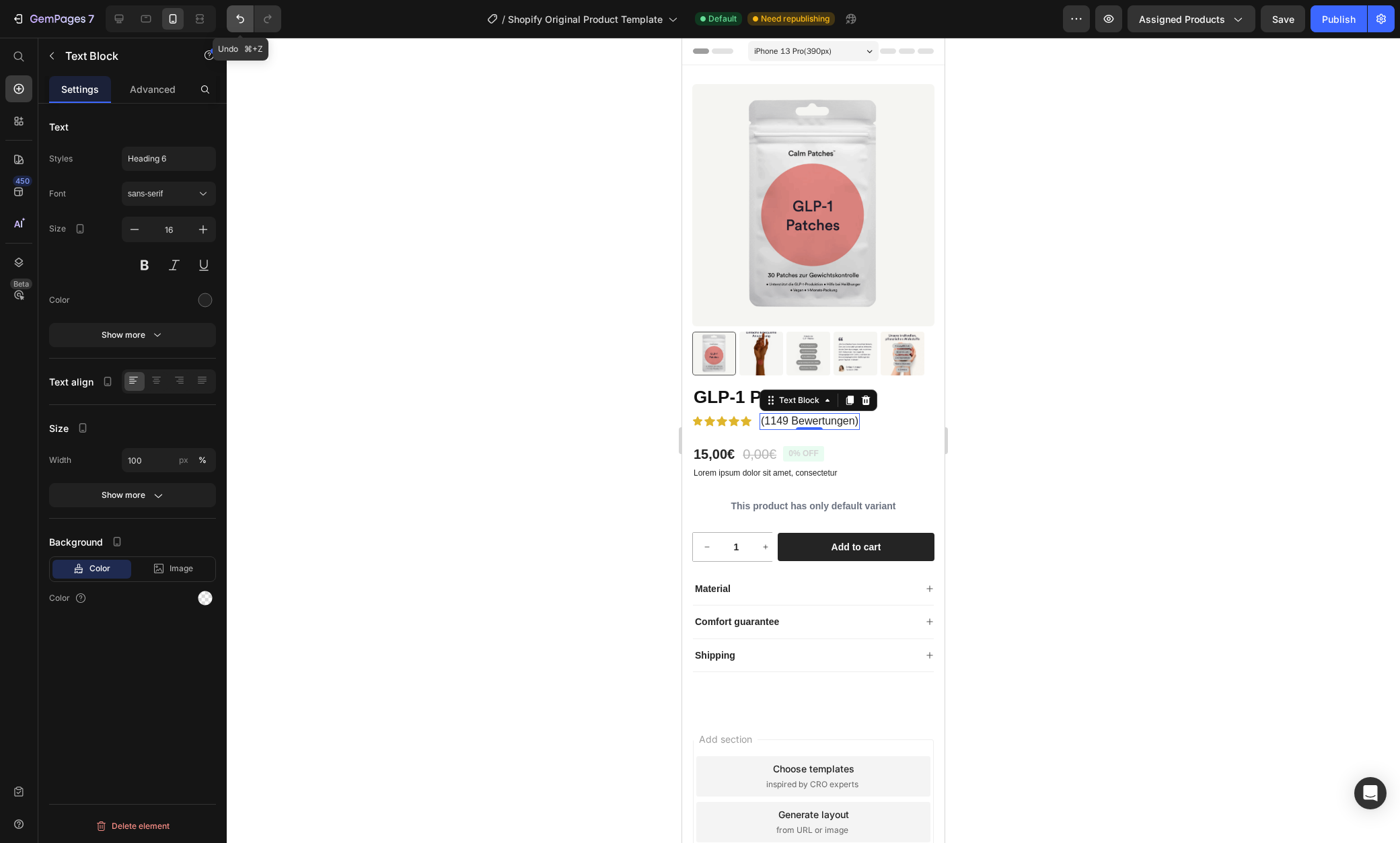 click 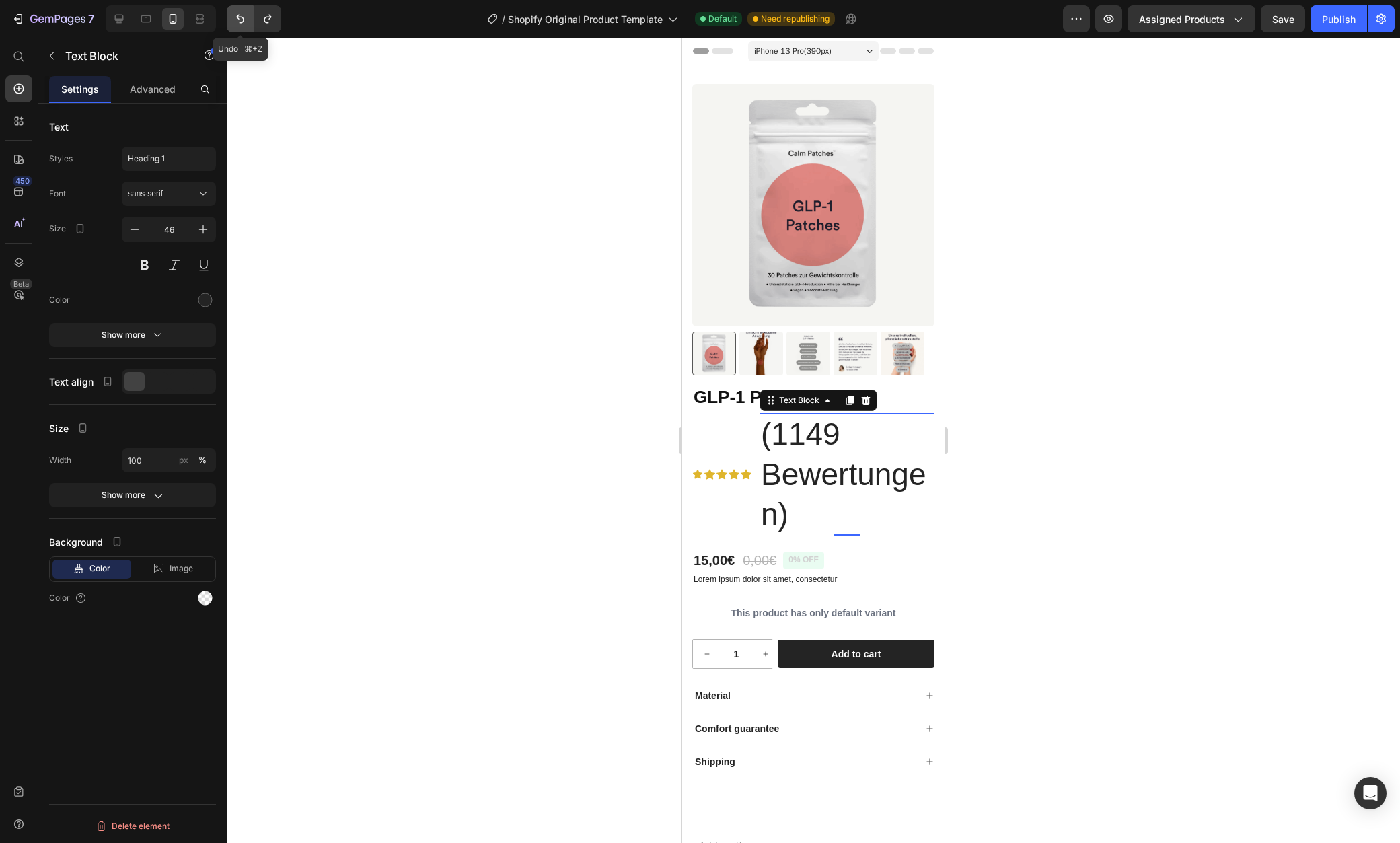 click 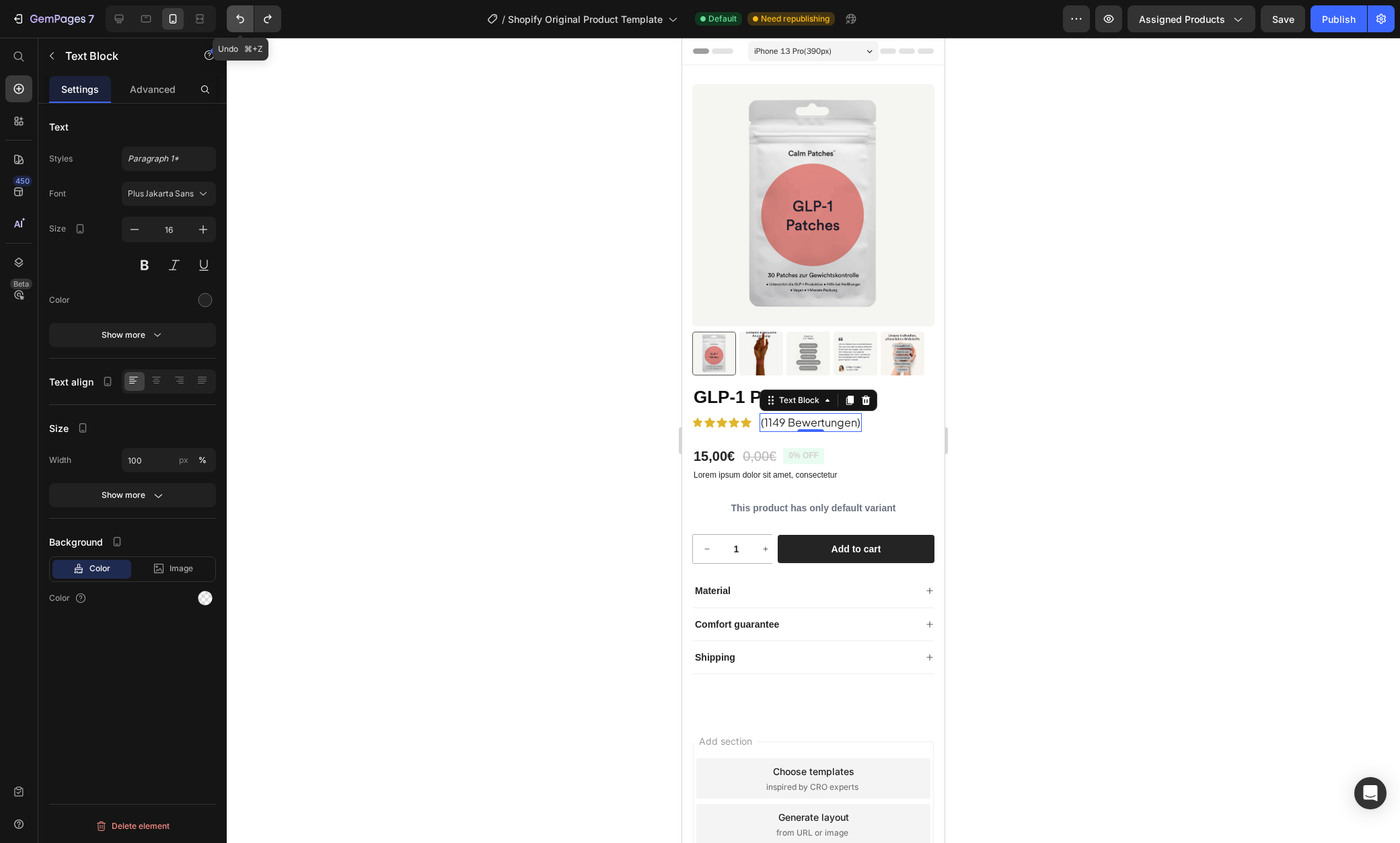 click 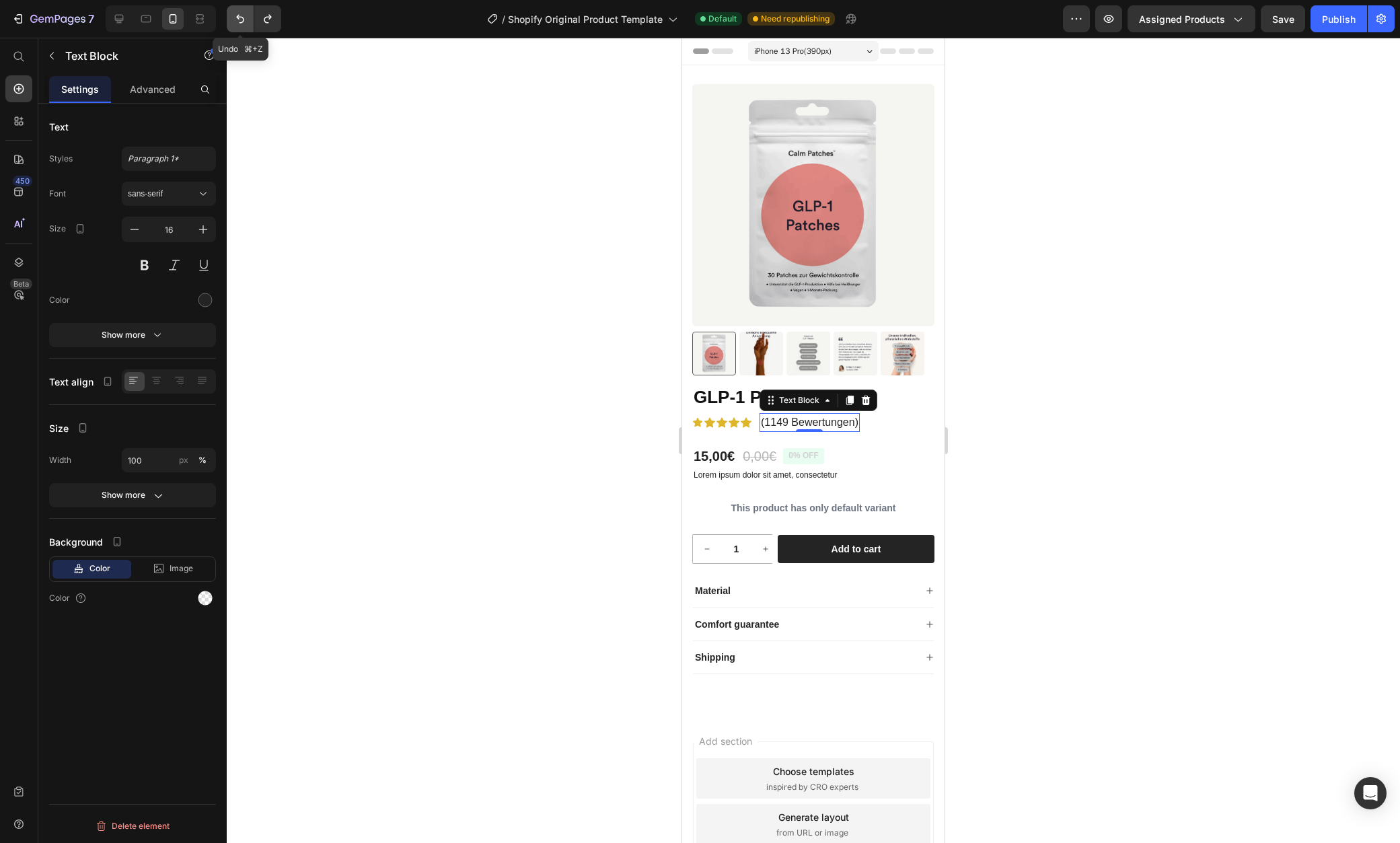 click 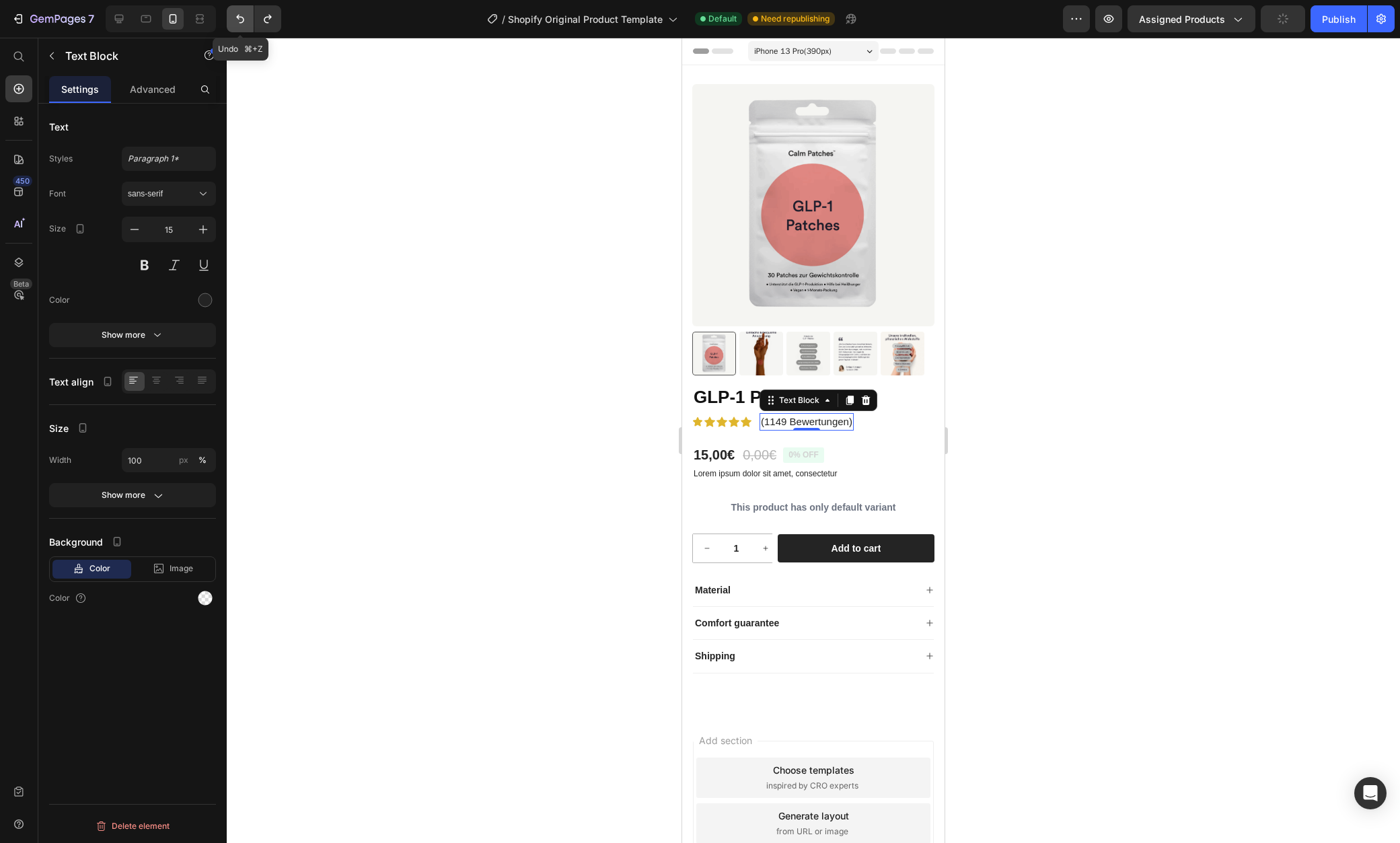 click 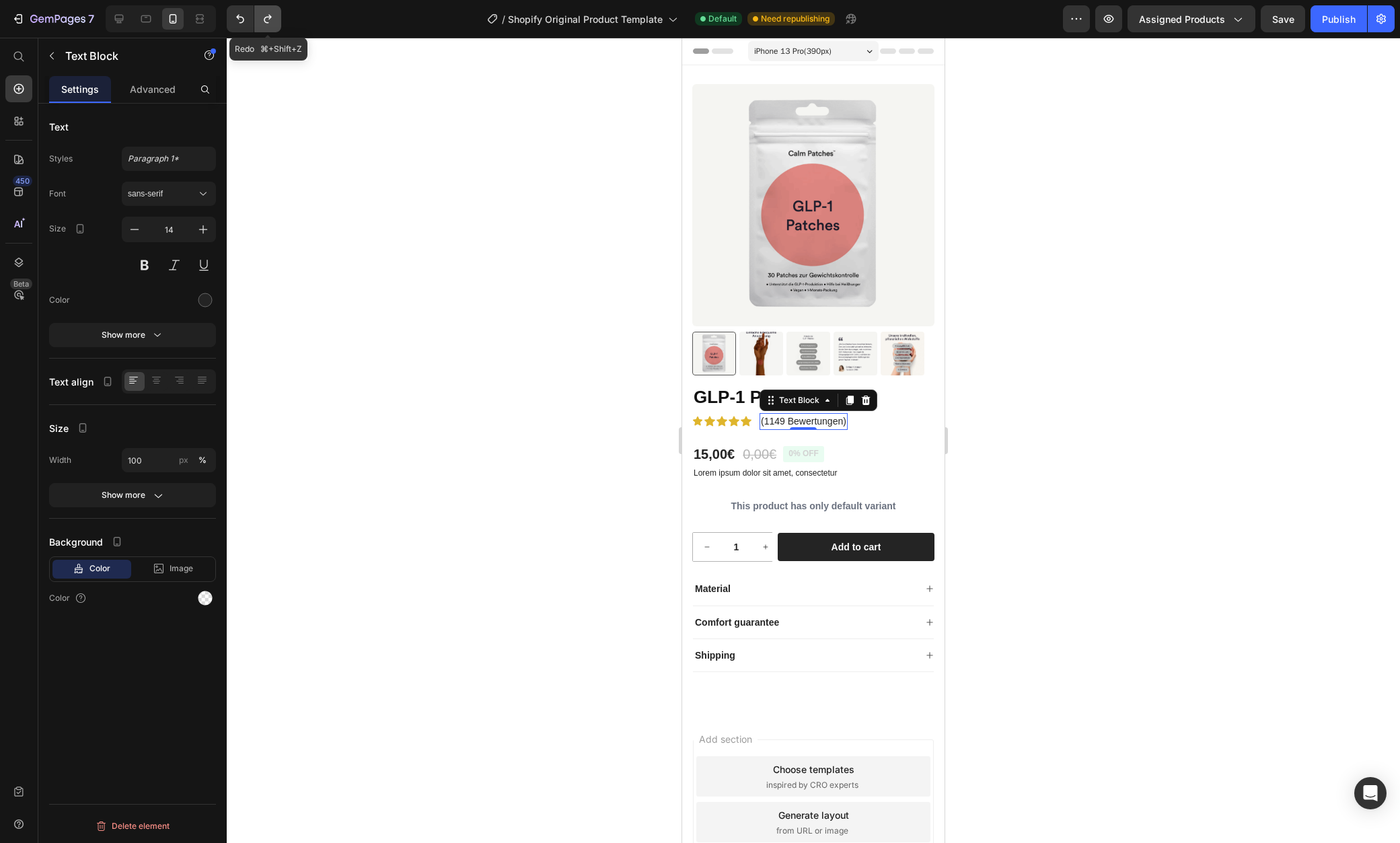 click 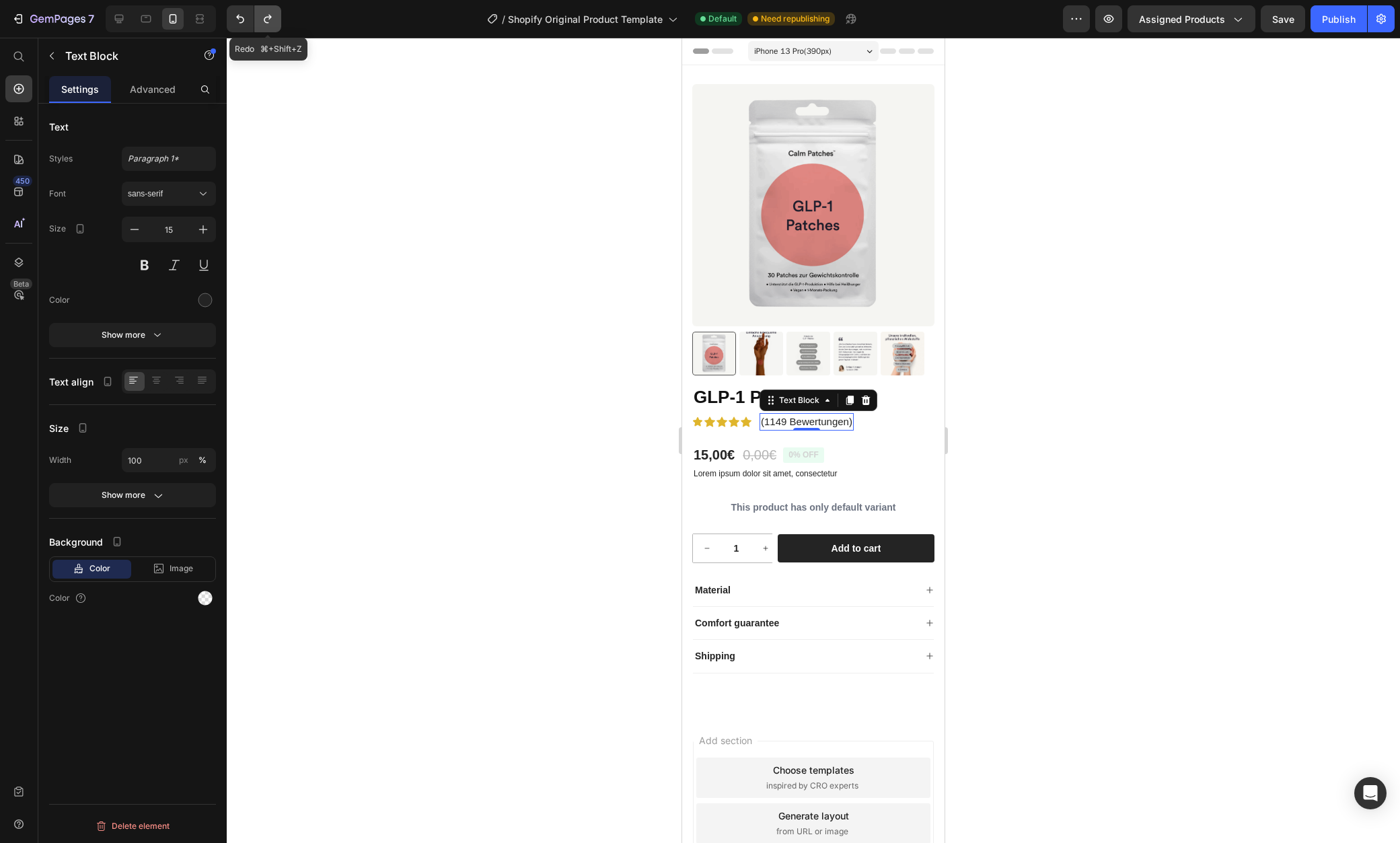 click 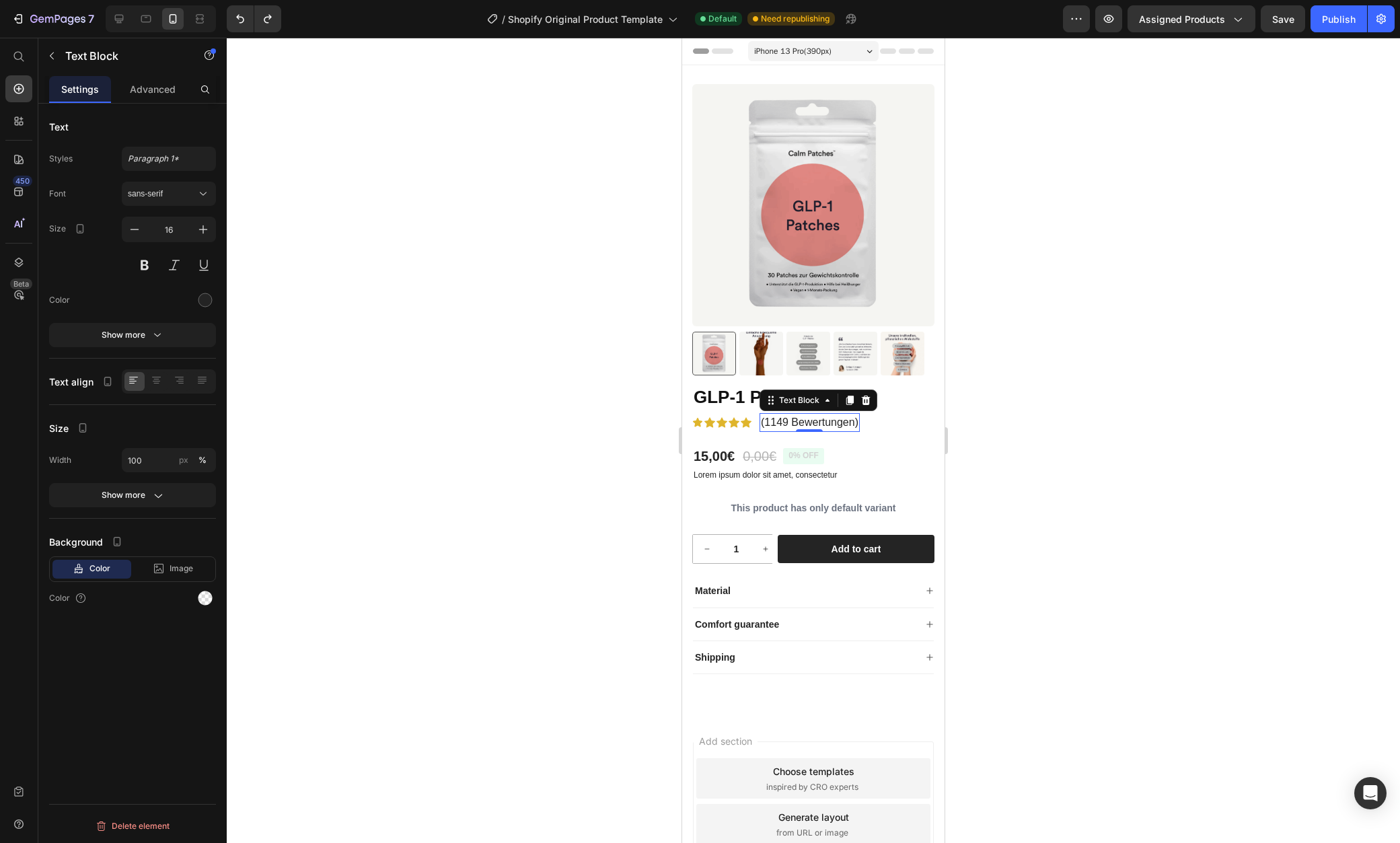 click on "(1149 Bewertungen)" at bounding box center [809, 423] 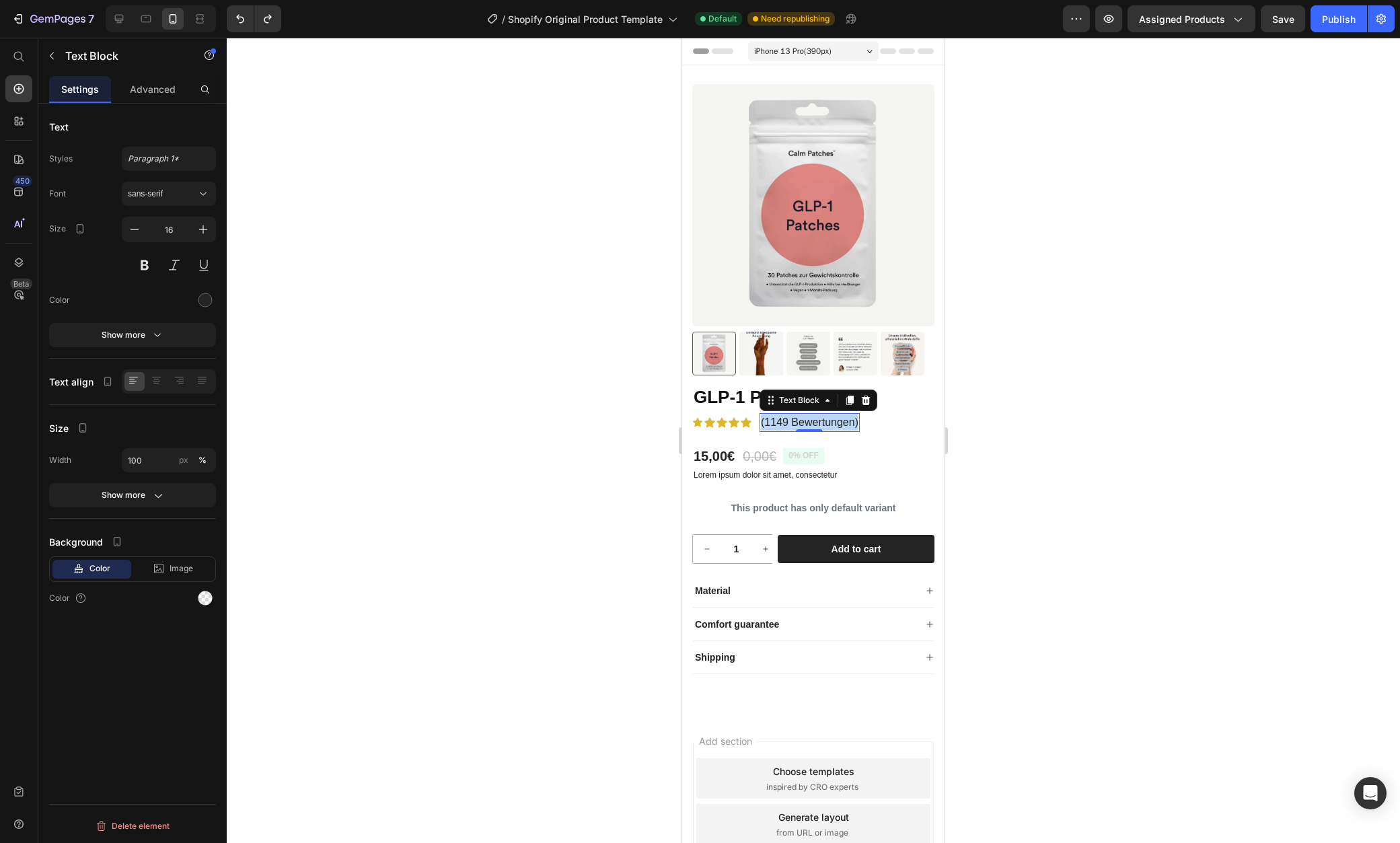 click on "(1149 Bewertungen)" at bounding box center (809, 423) 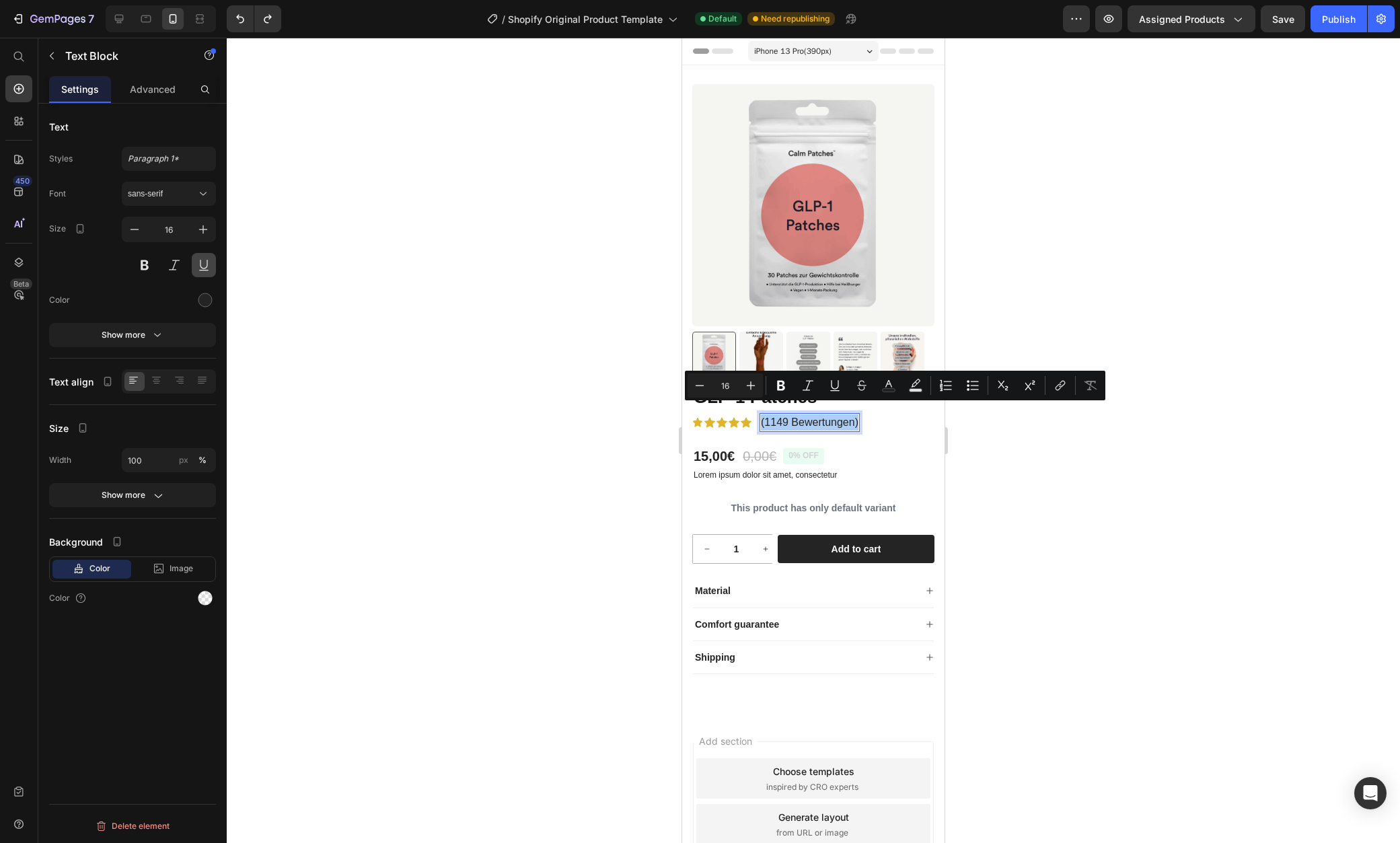 click at bounding box center [204, 265] 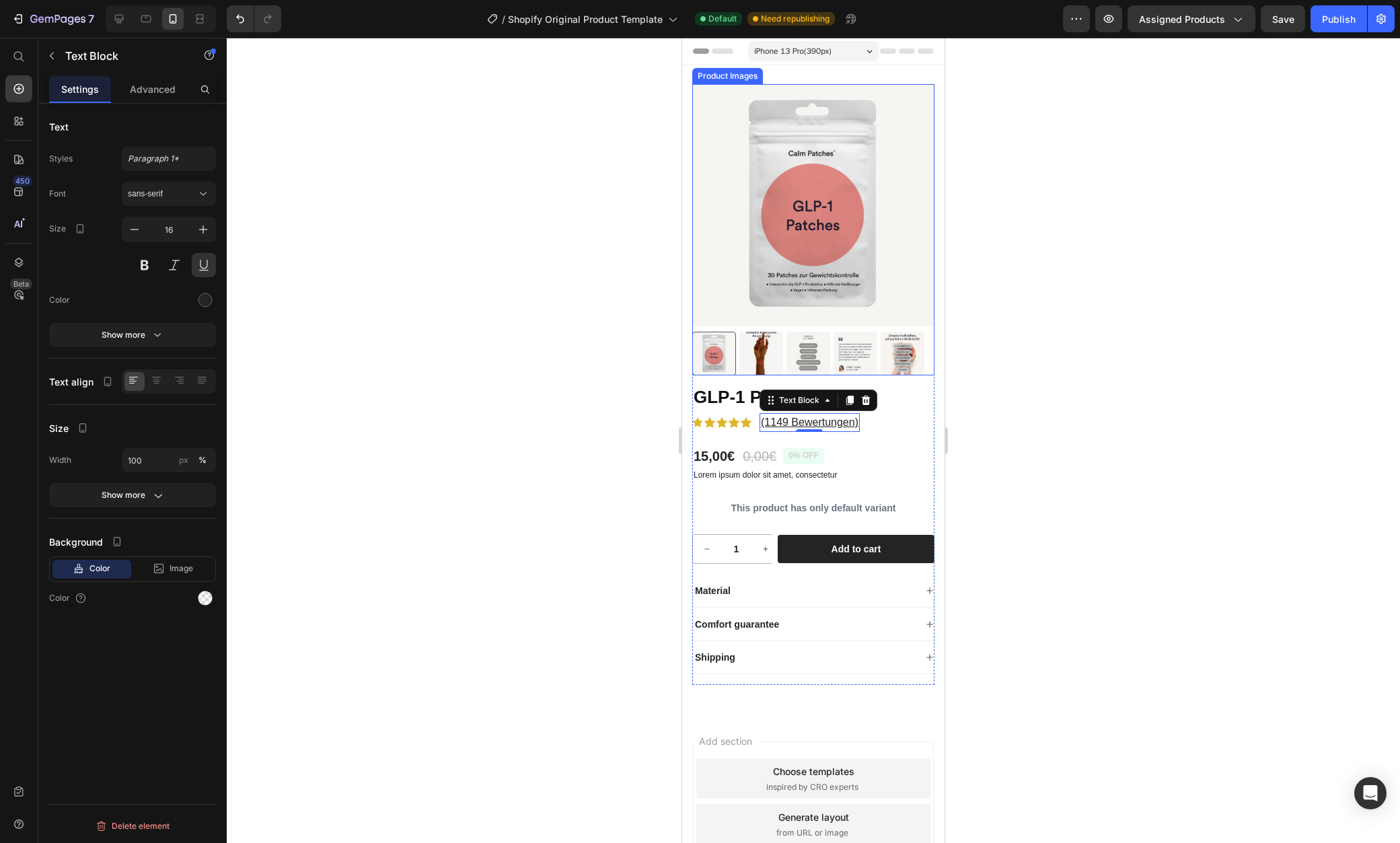 click 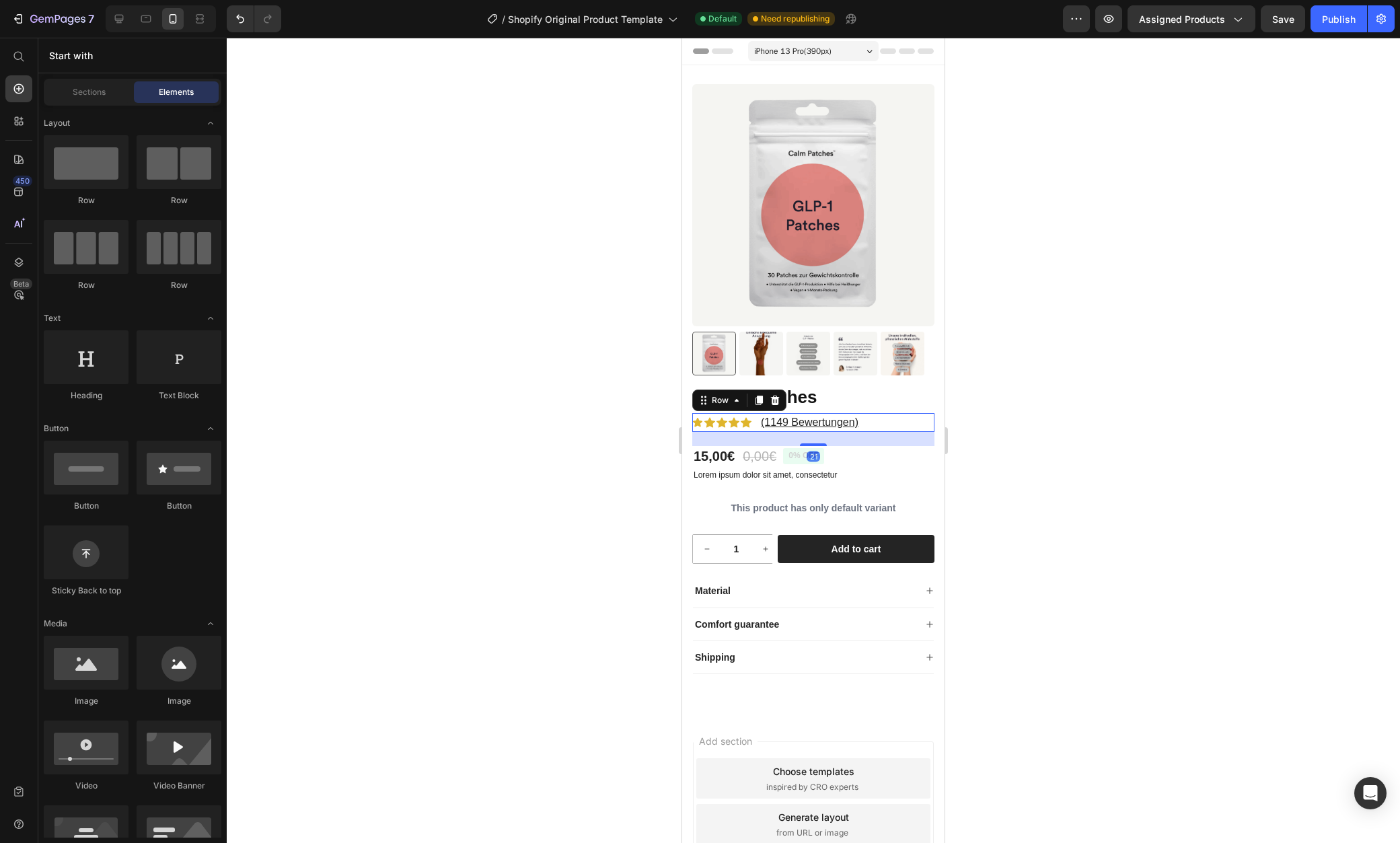 click on "Icon Icon Icon Icon Icon Icon List (1149 Bewertungen) Text Block Row   21" at bounding box center (813, 423) 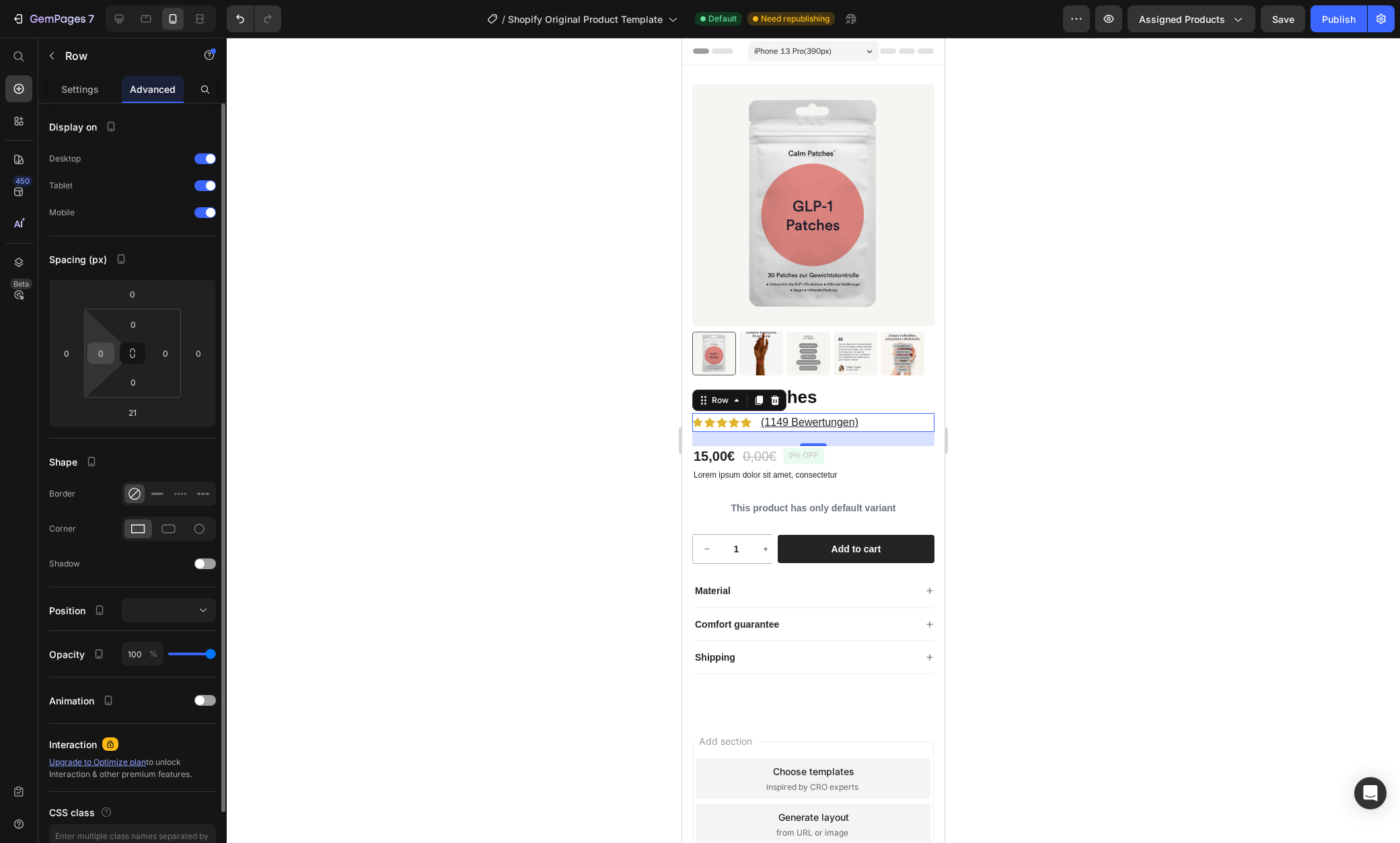 click on "0" at bounding box center [101, 353] 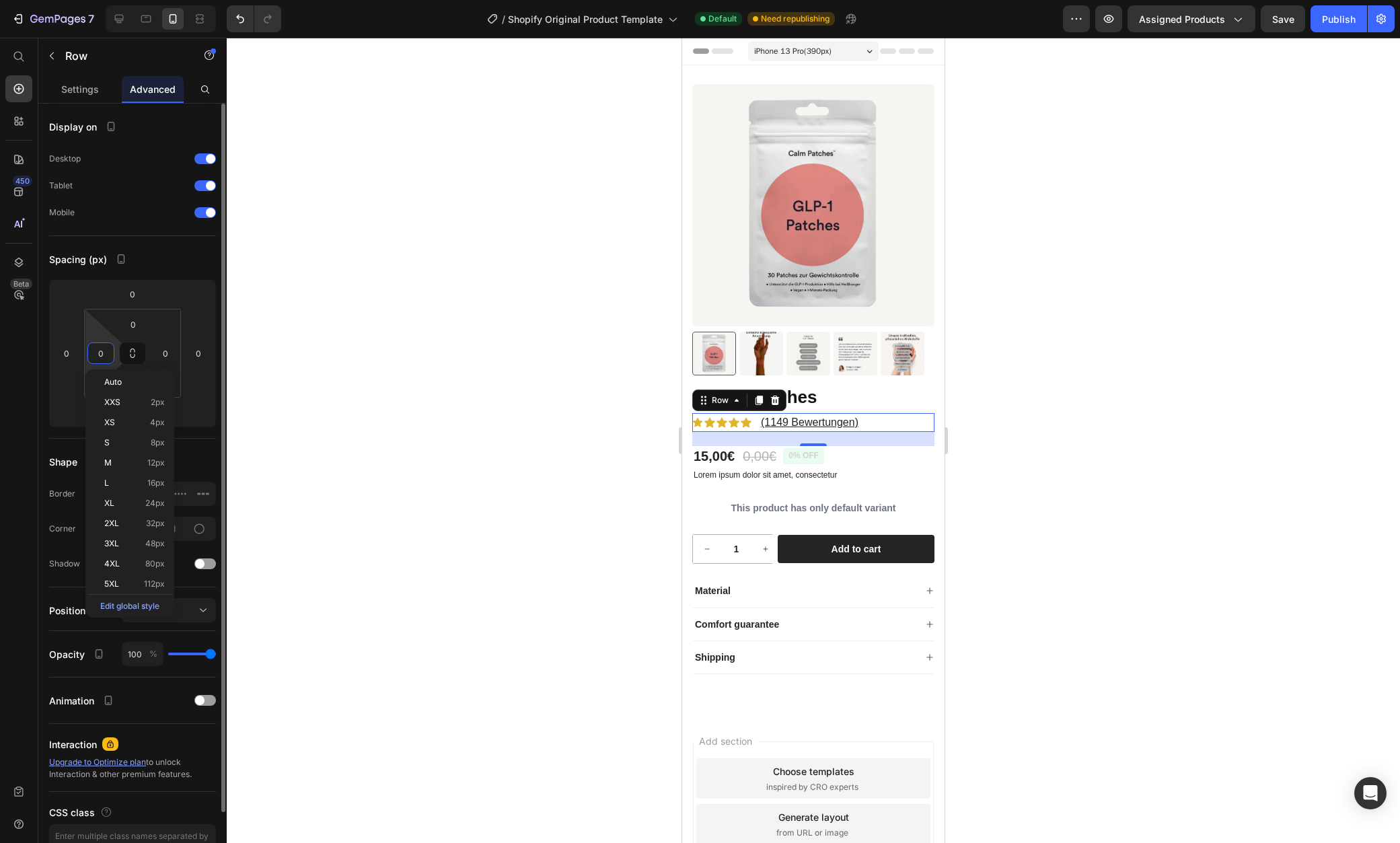 click on "0" at bounding box center [101, 353] 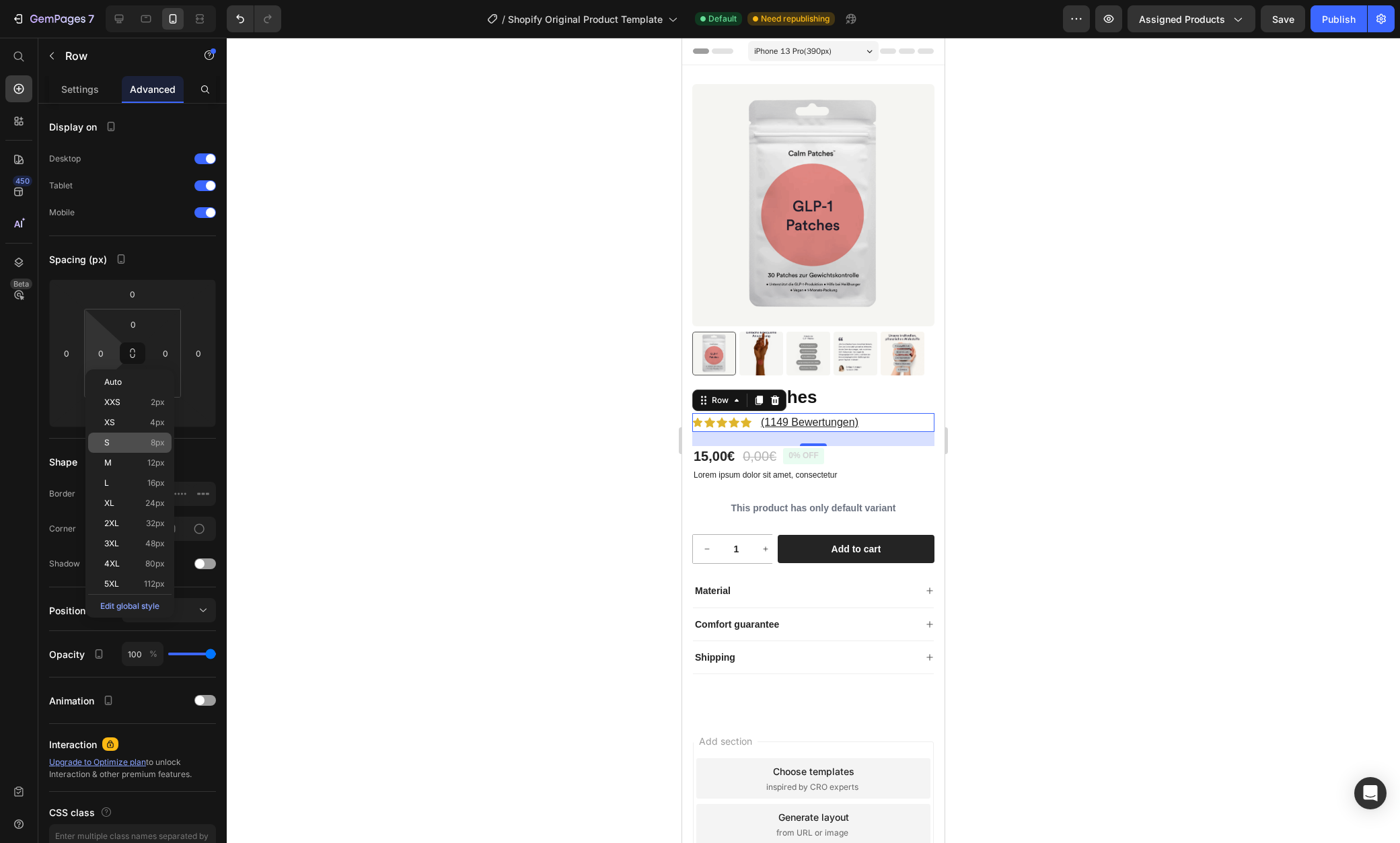 click on "S 8px" at bounding box center (135, 443) 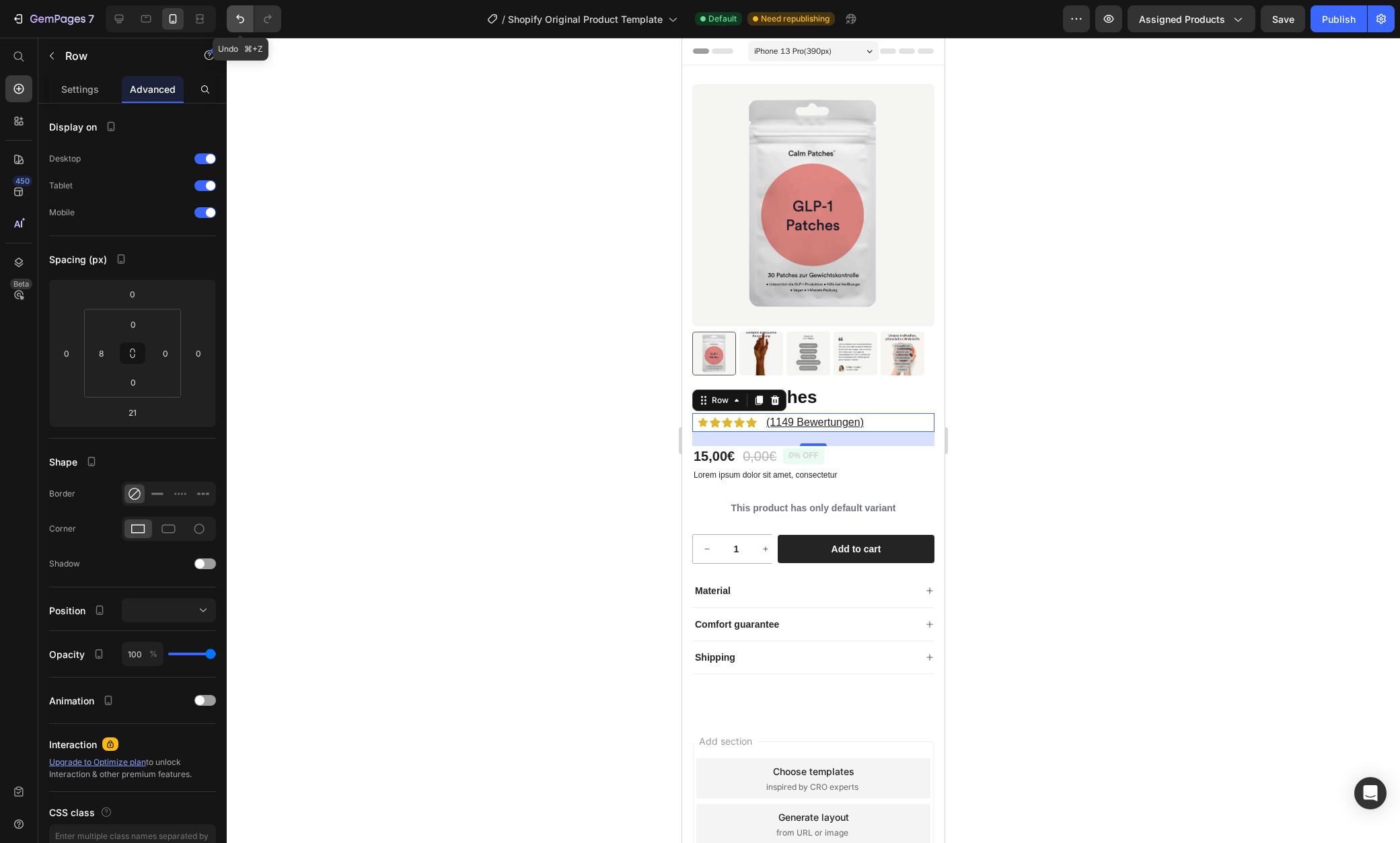 click 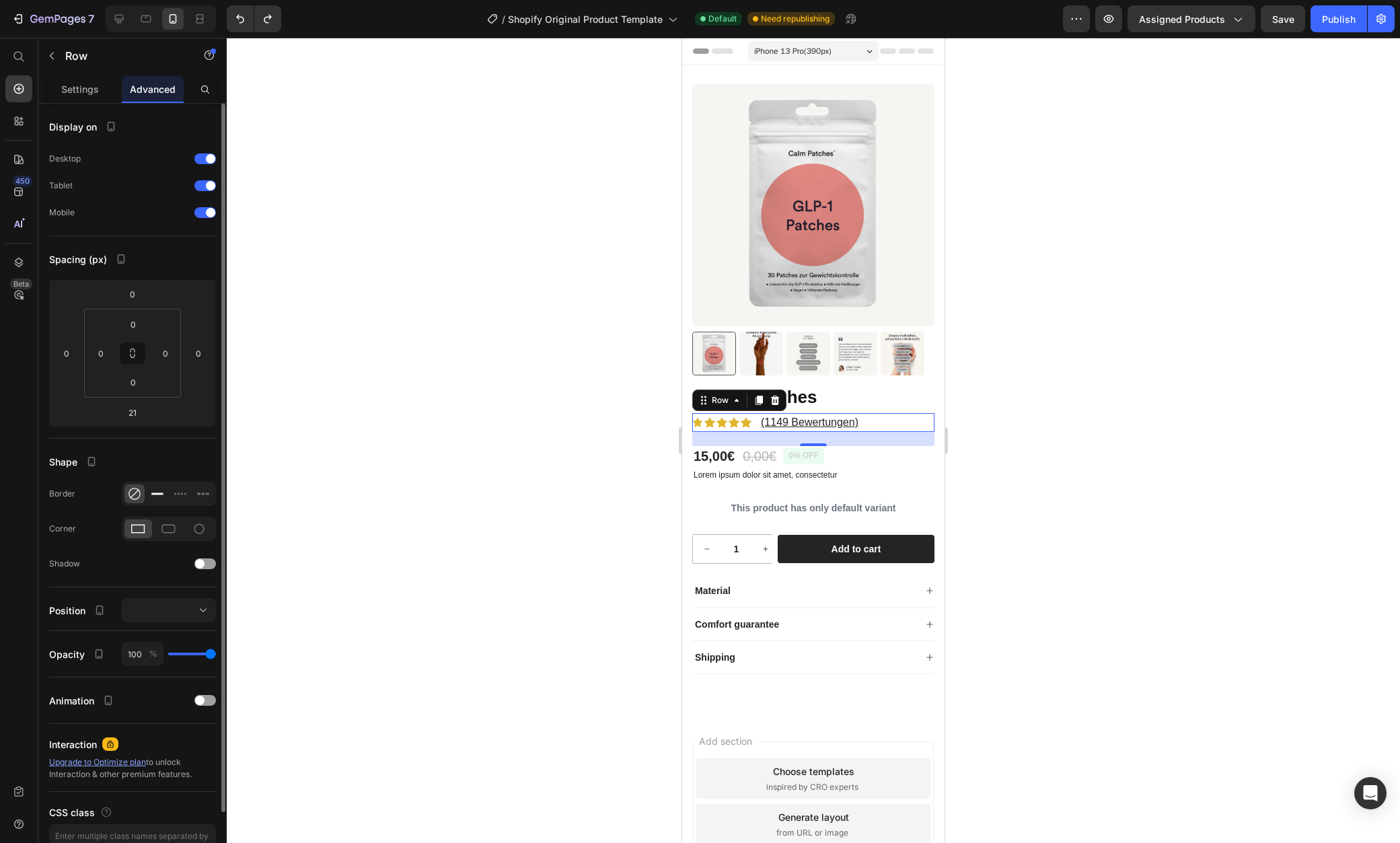 click 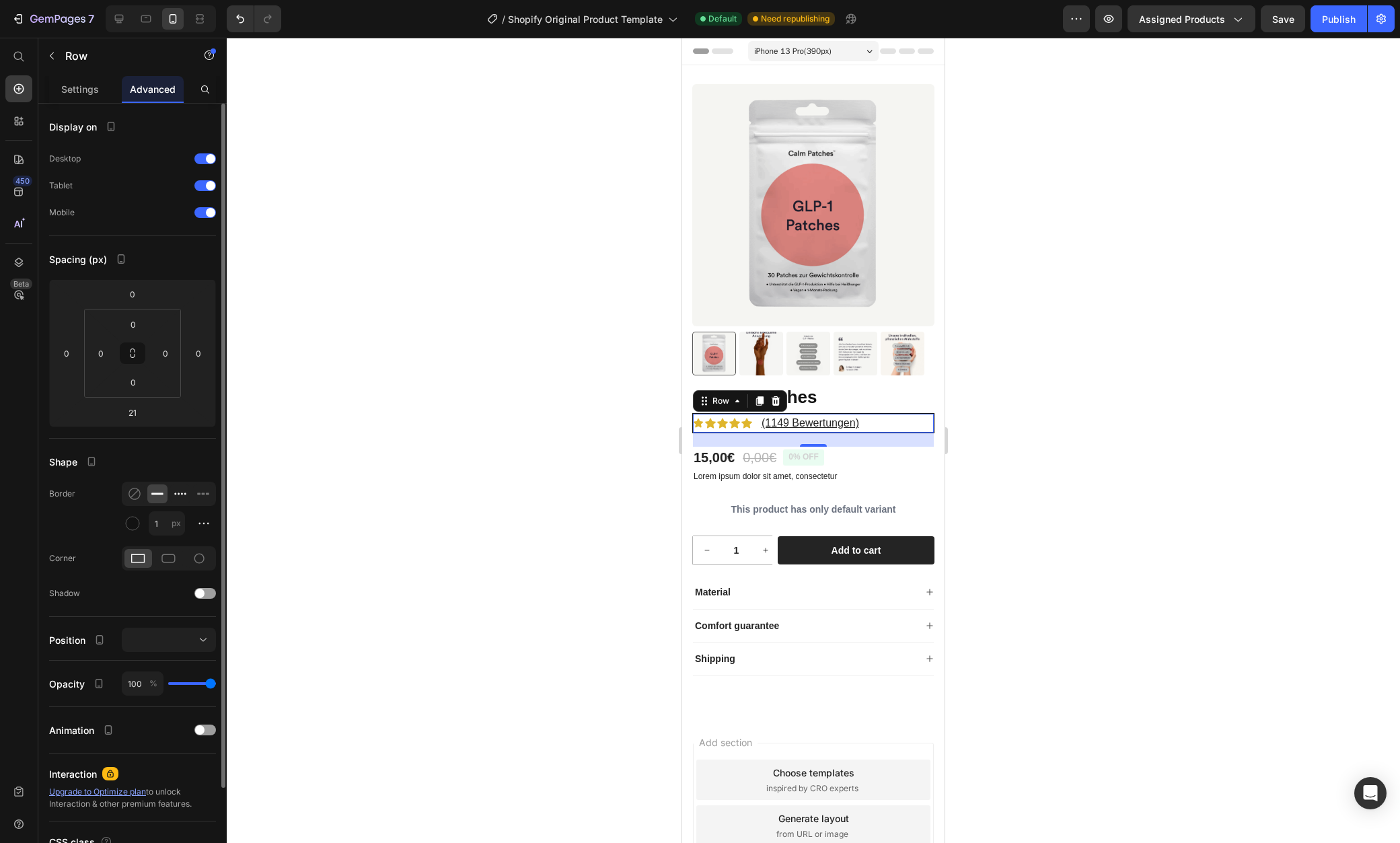 click 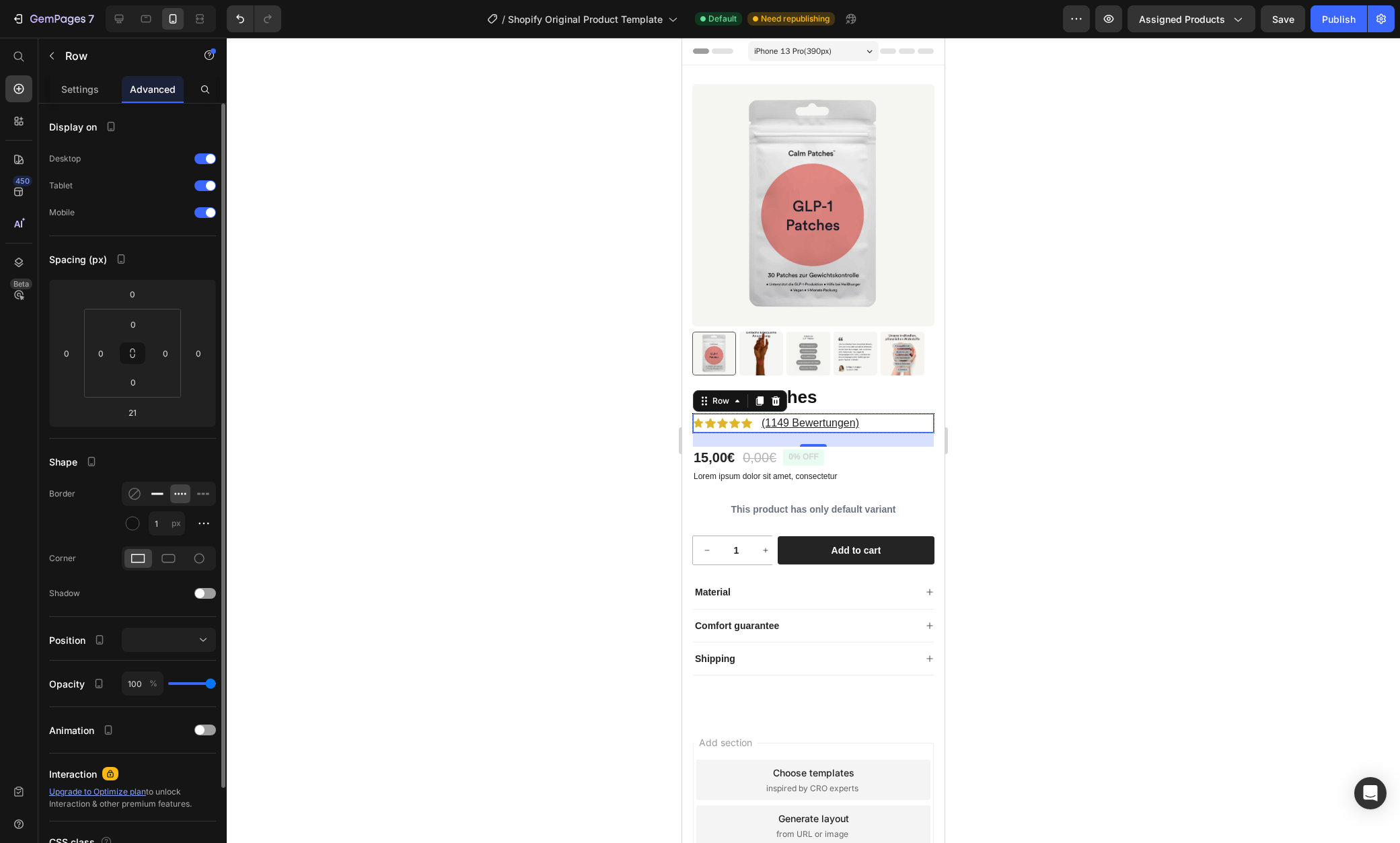 click 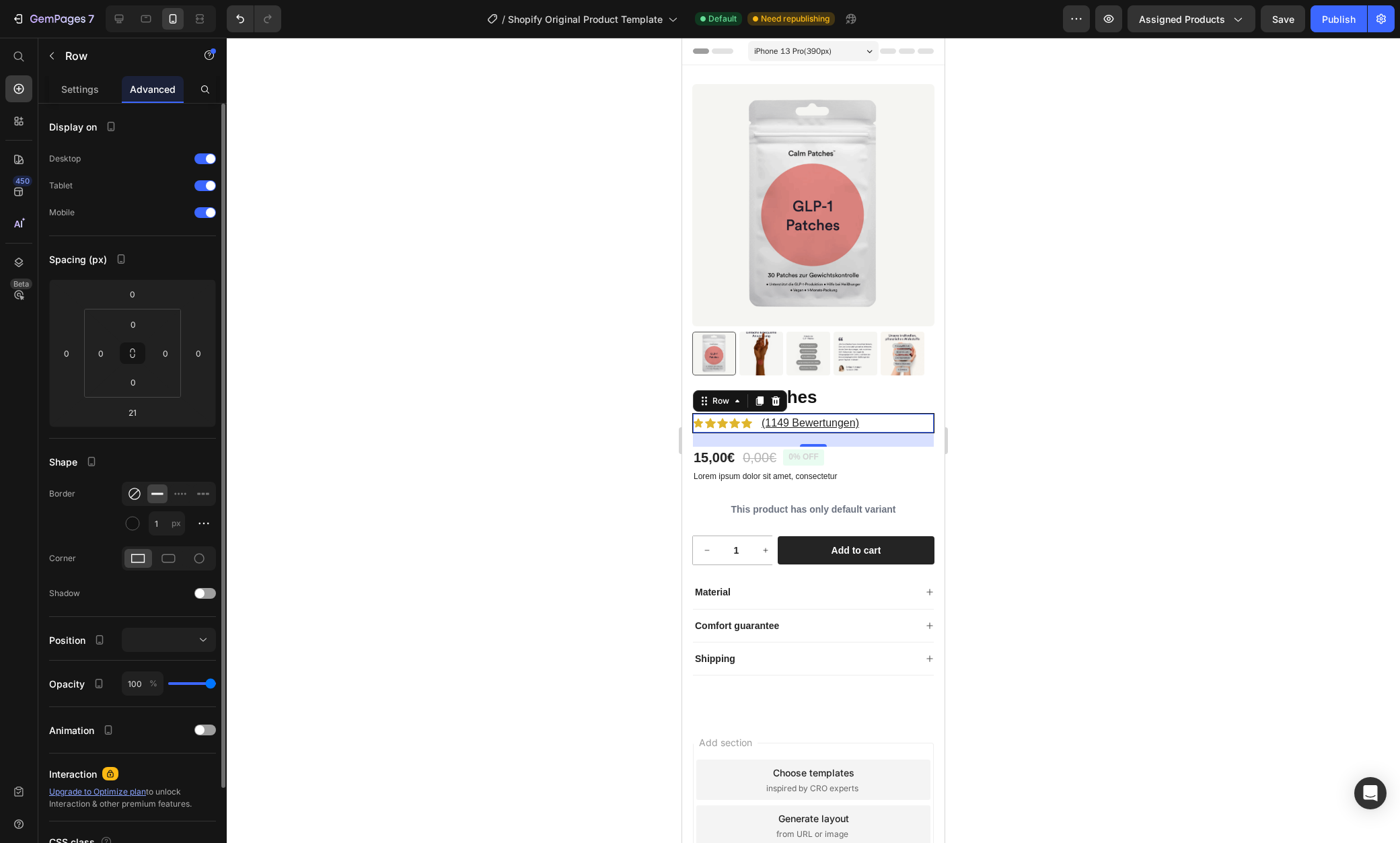 click 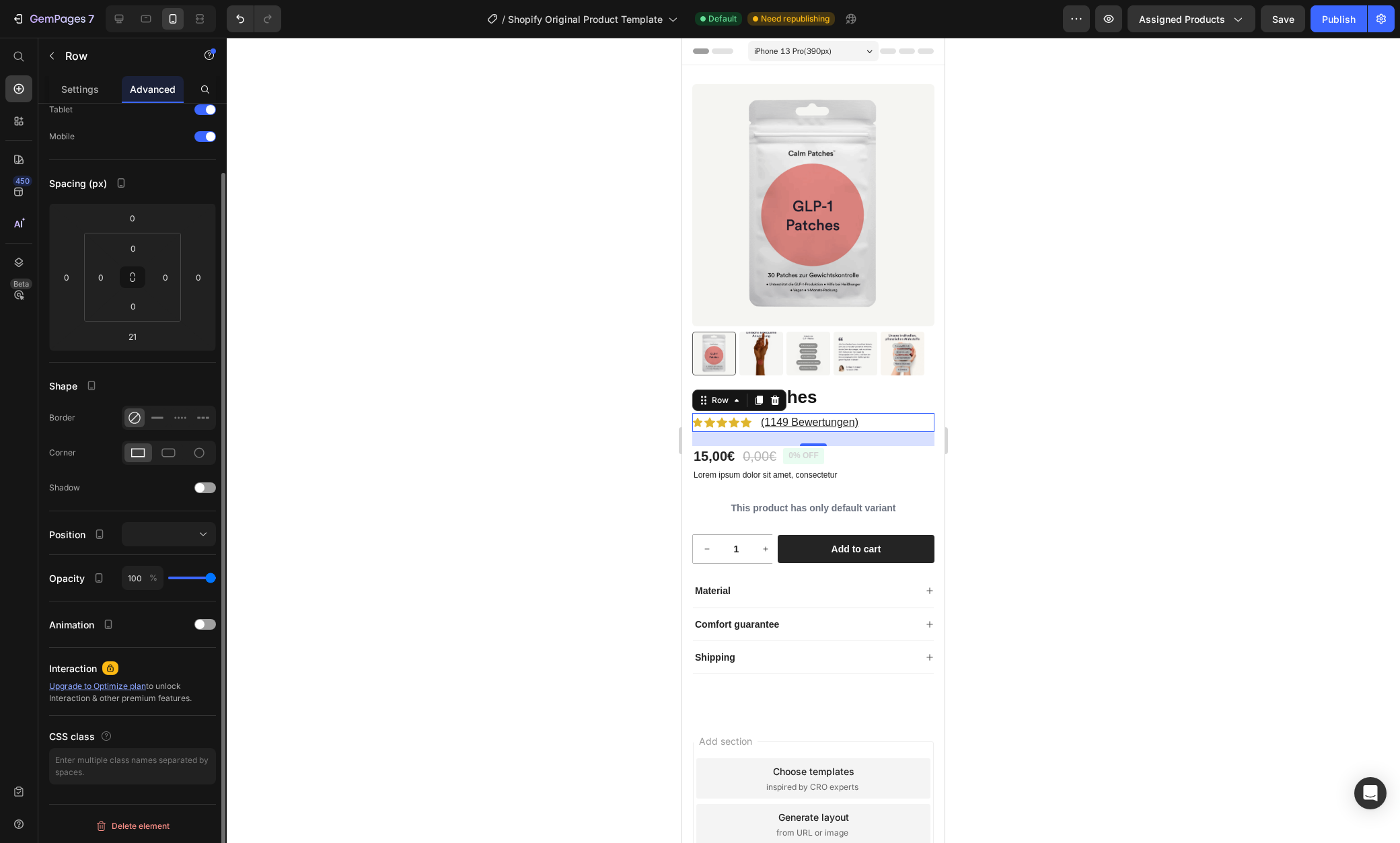 scroll, scrollTop: 0, scrollLeft: 0, axis: both 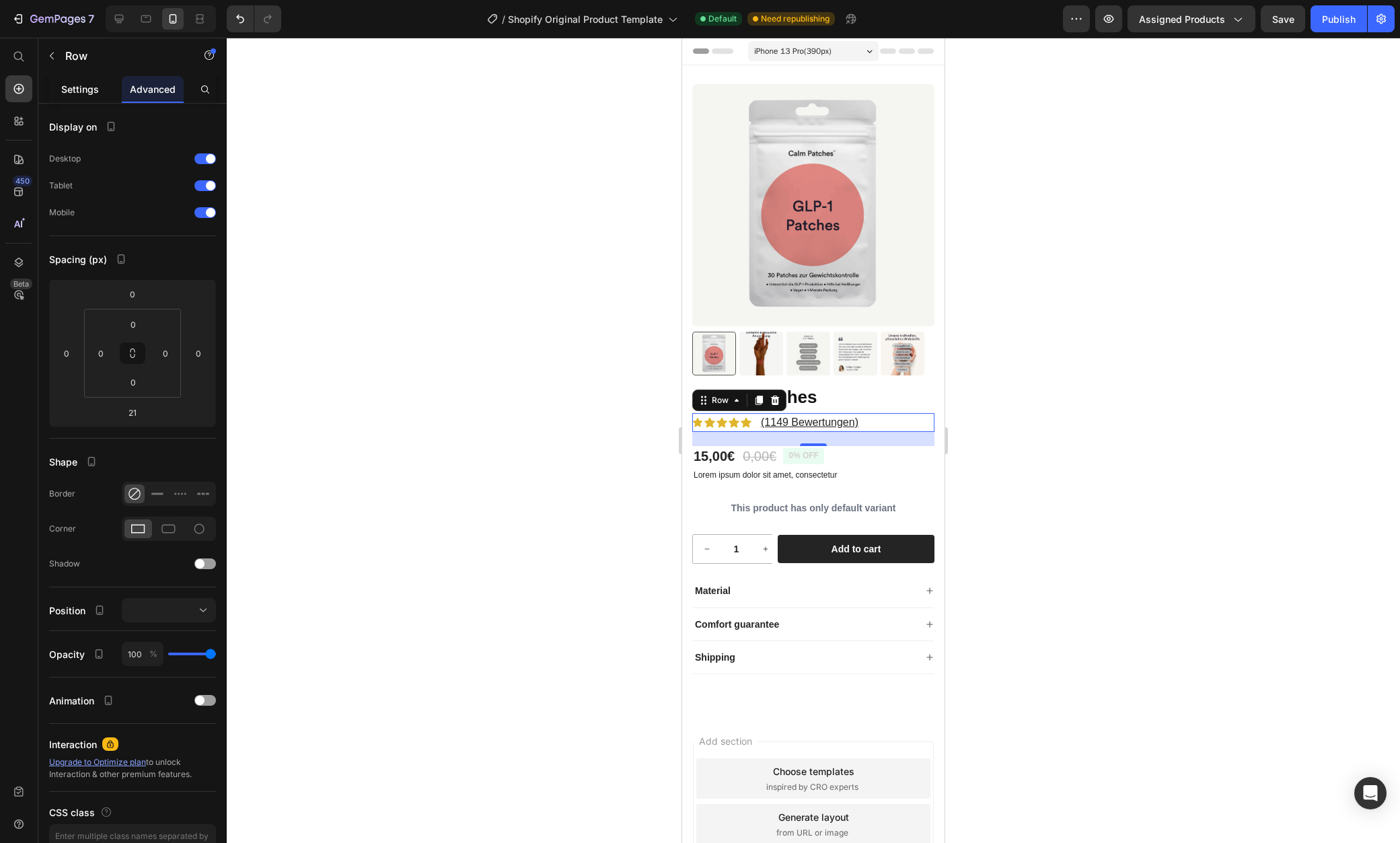 click on "Settings" 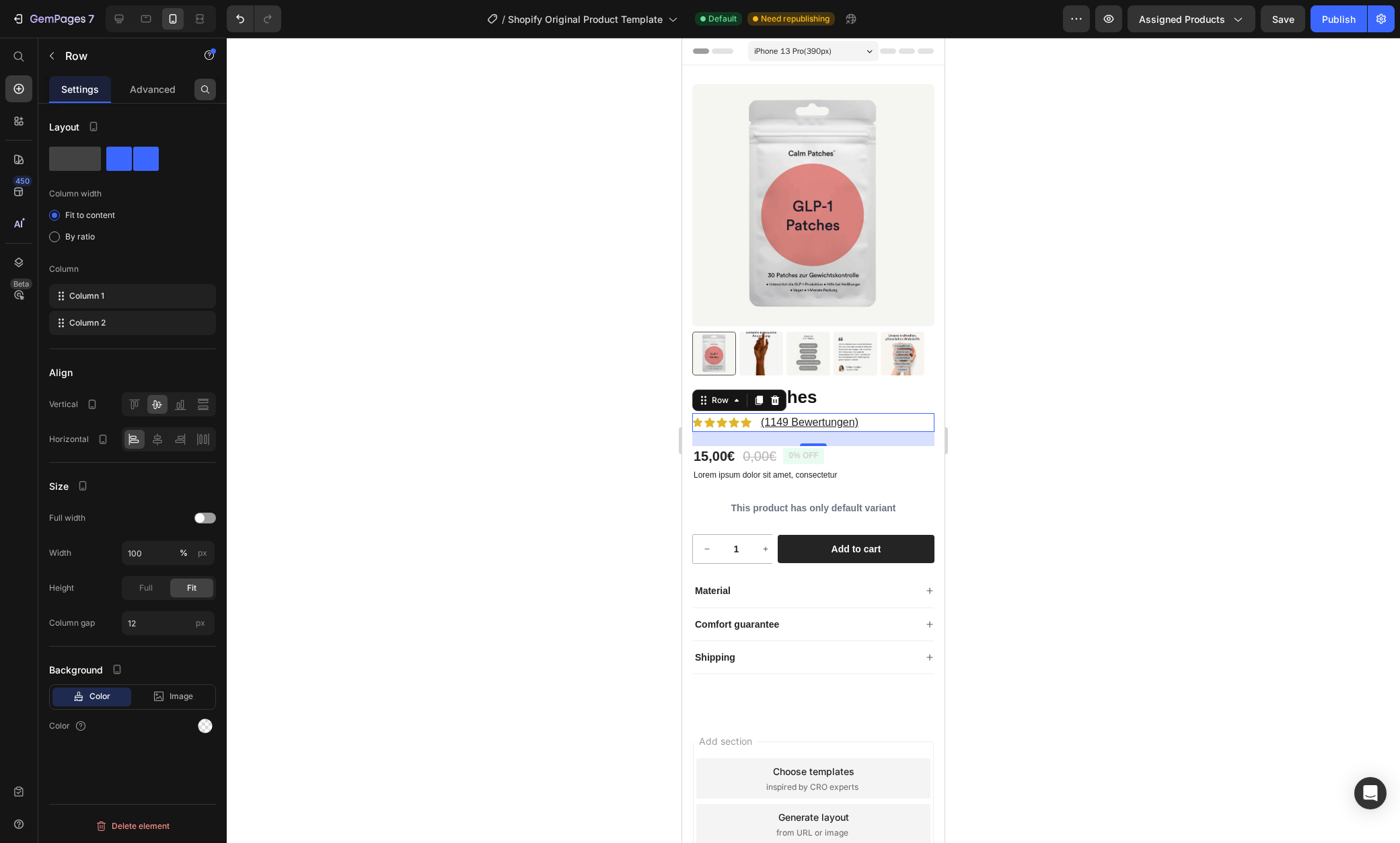 click 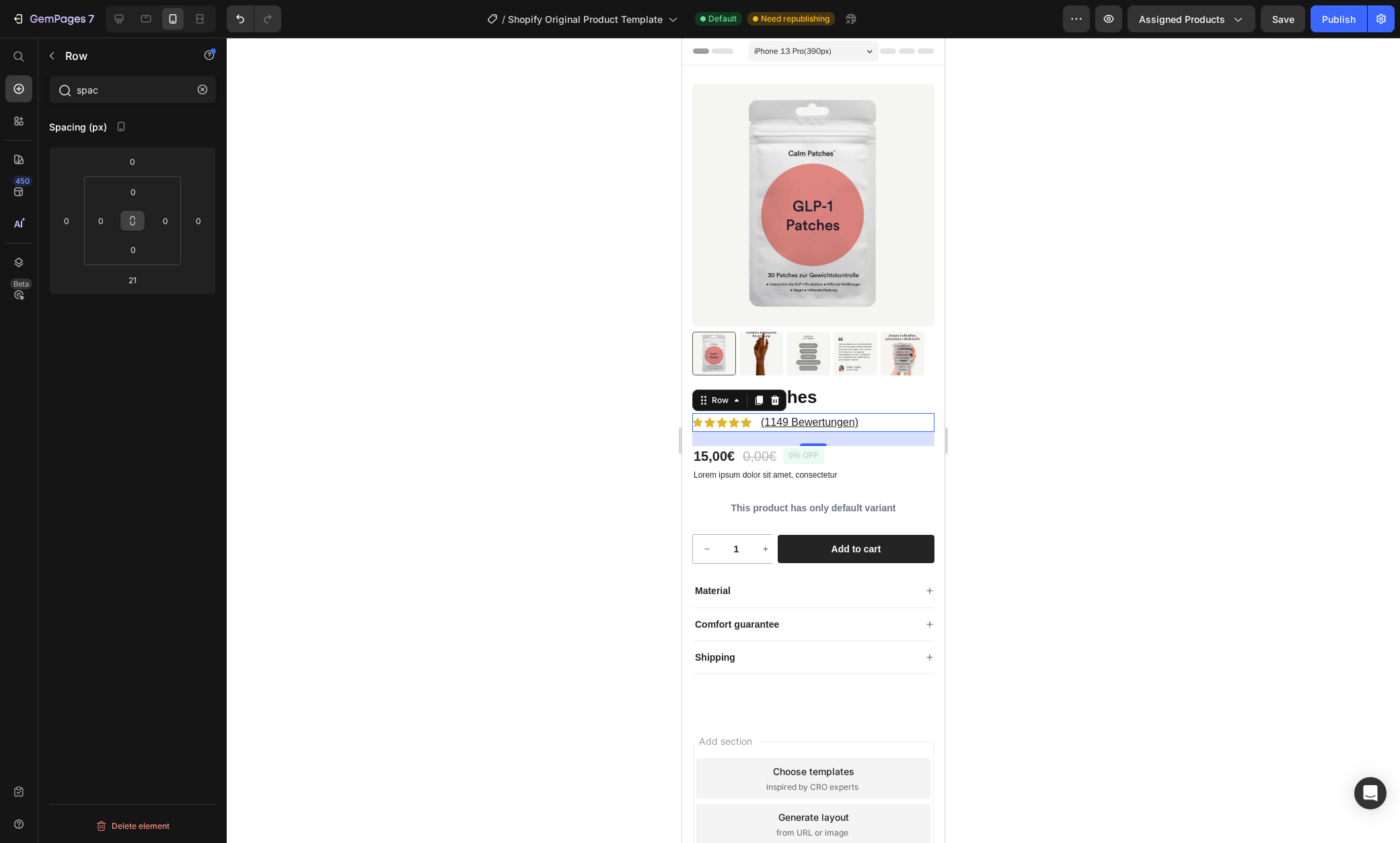 type on "spac" 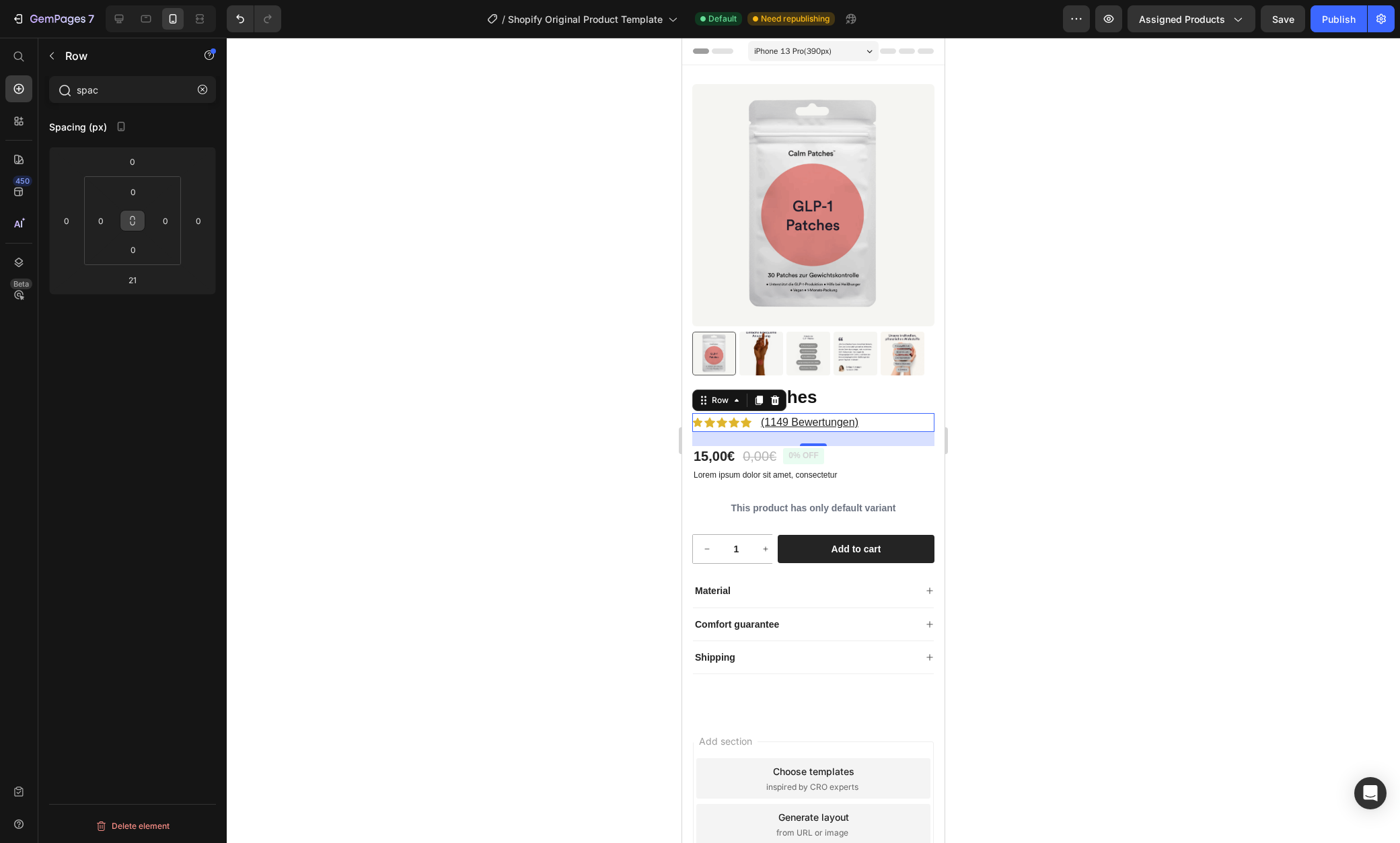 click 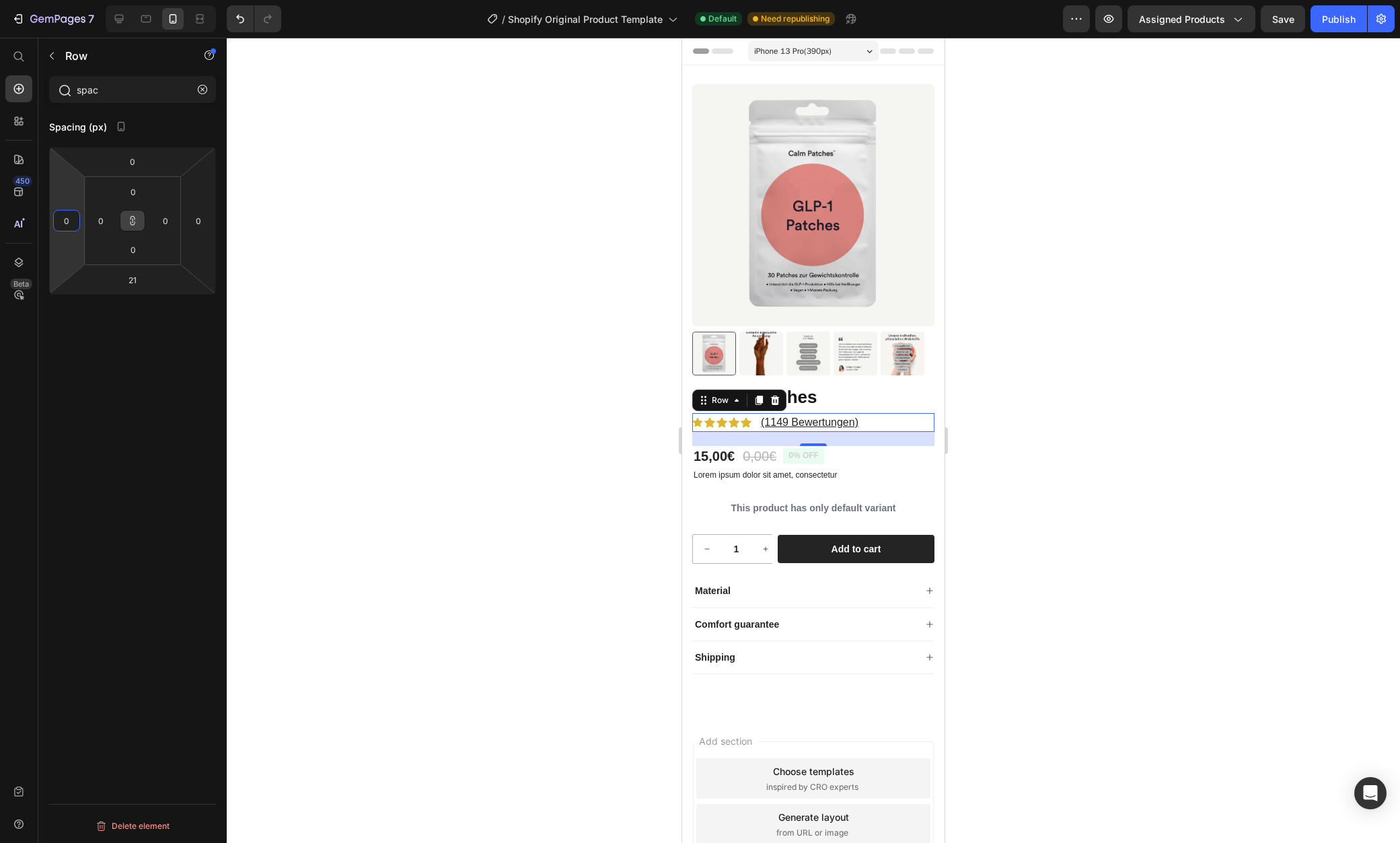 click on "0" at bounding box center [67, 221] 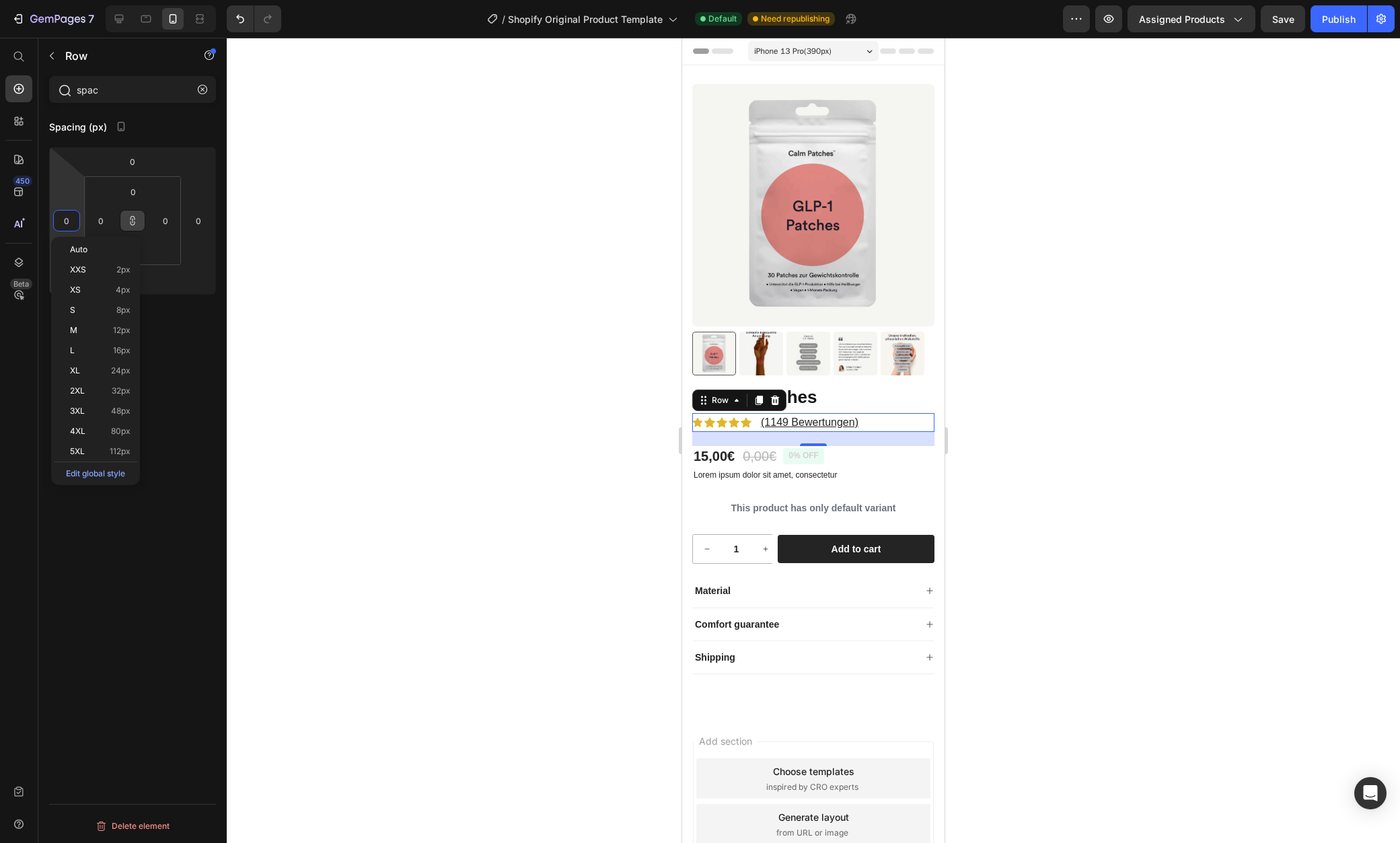 click on "0" at bounding box center [67, 221] 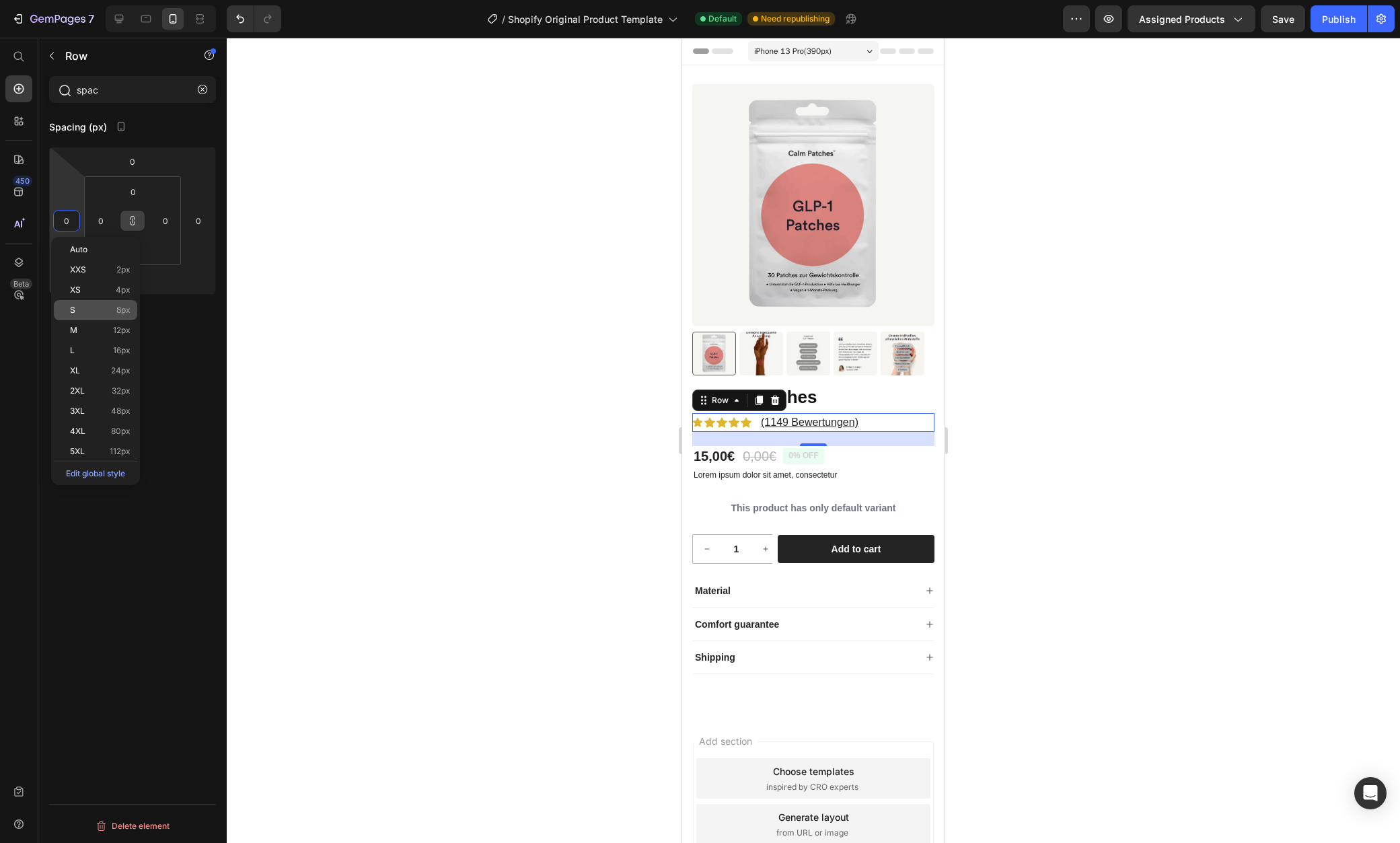 type on "0" 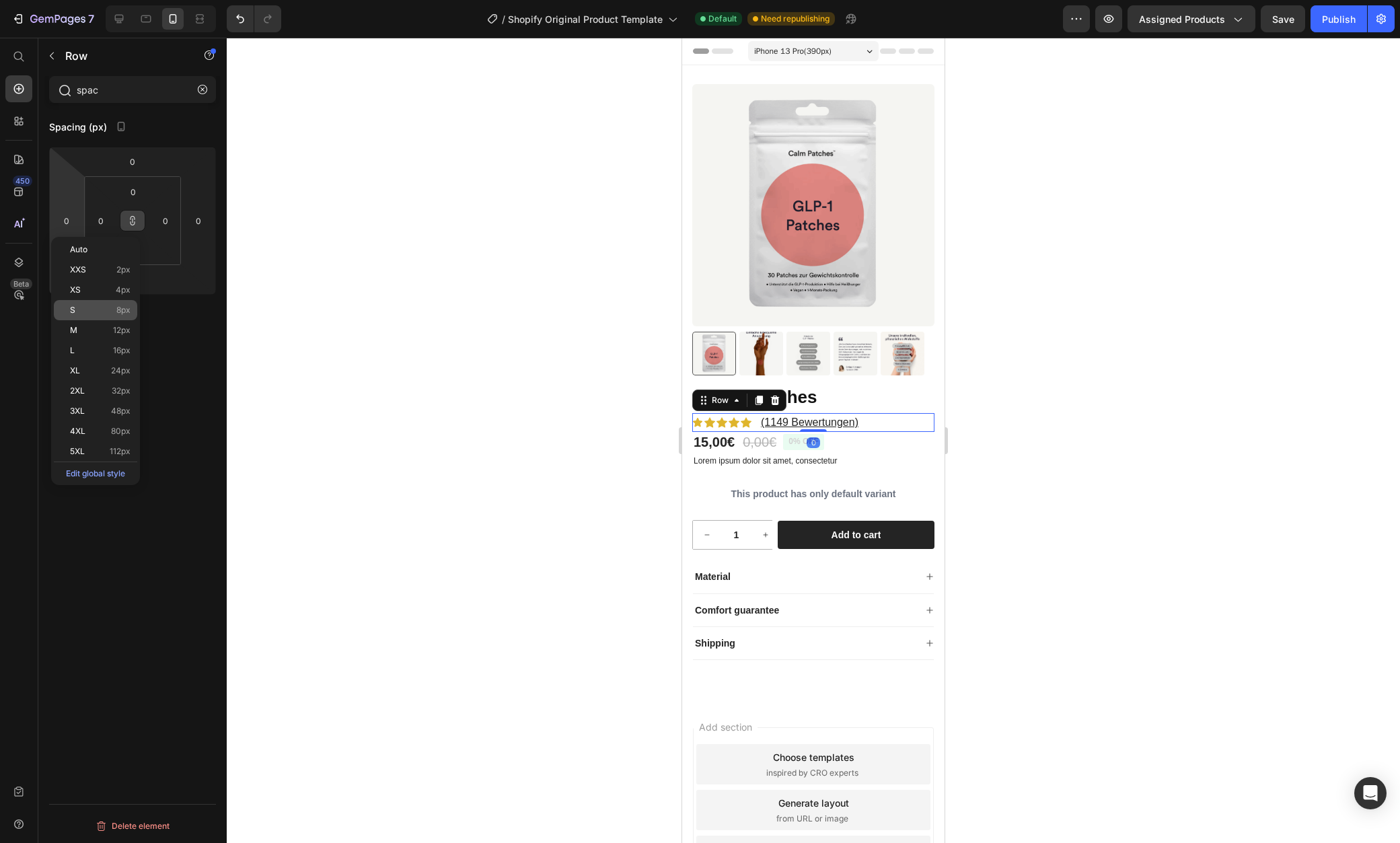 click on "S 8px" 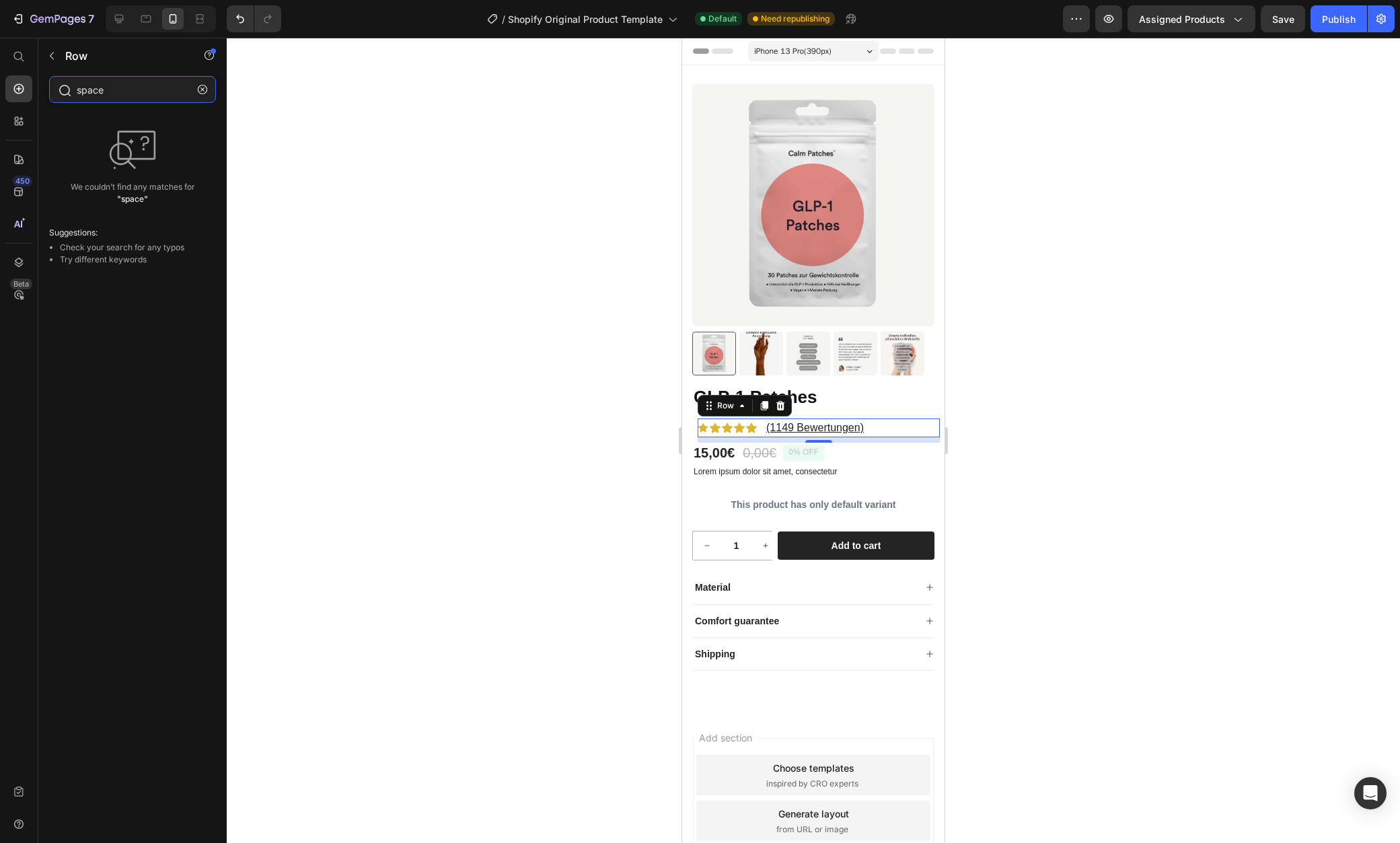 type on "space" 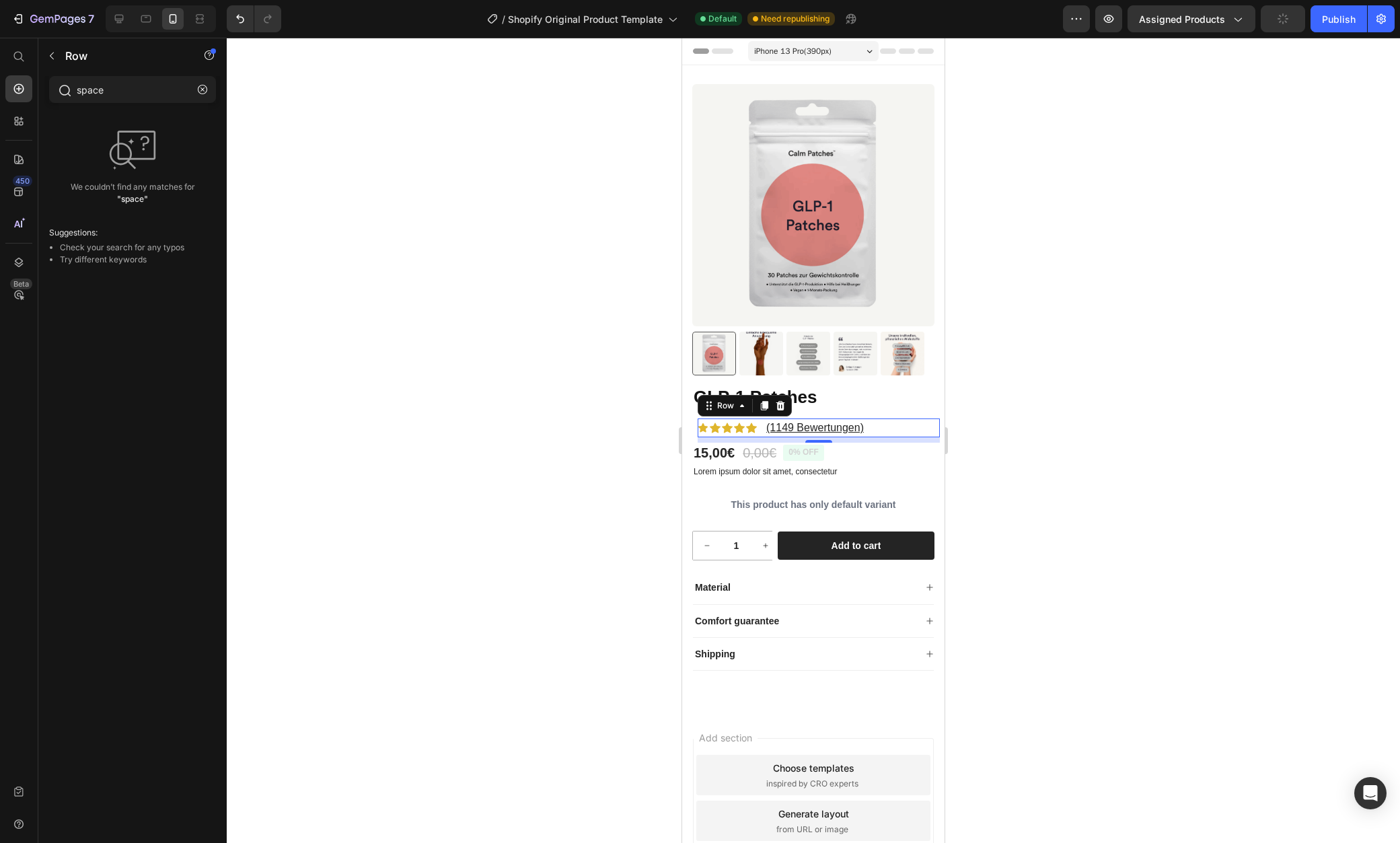 click 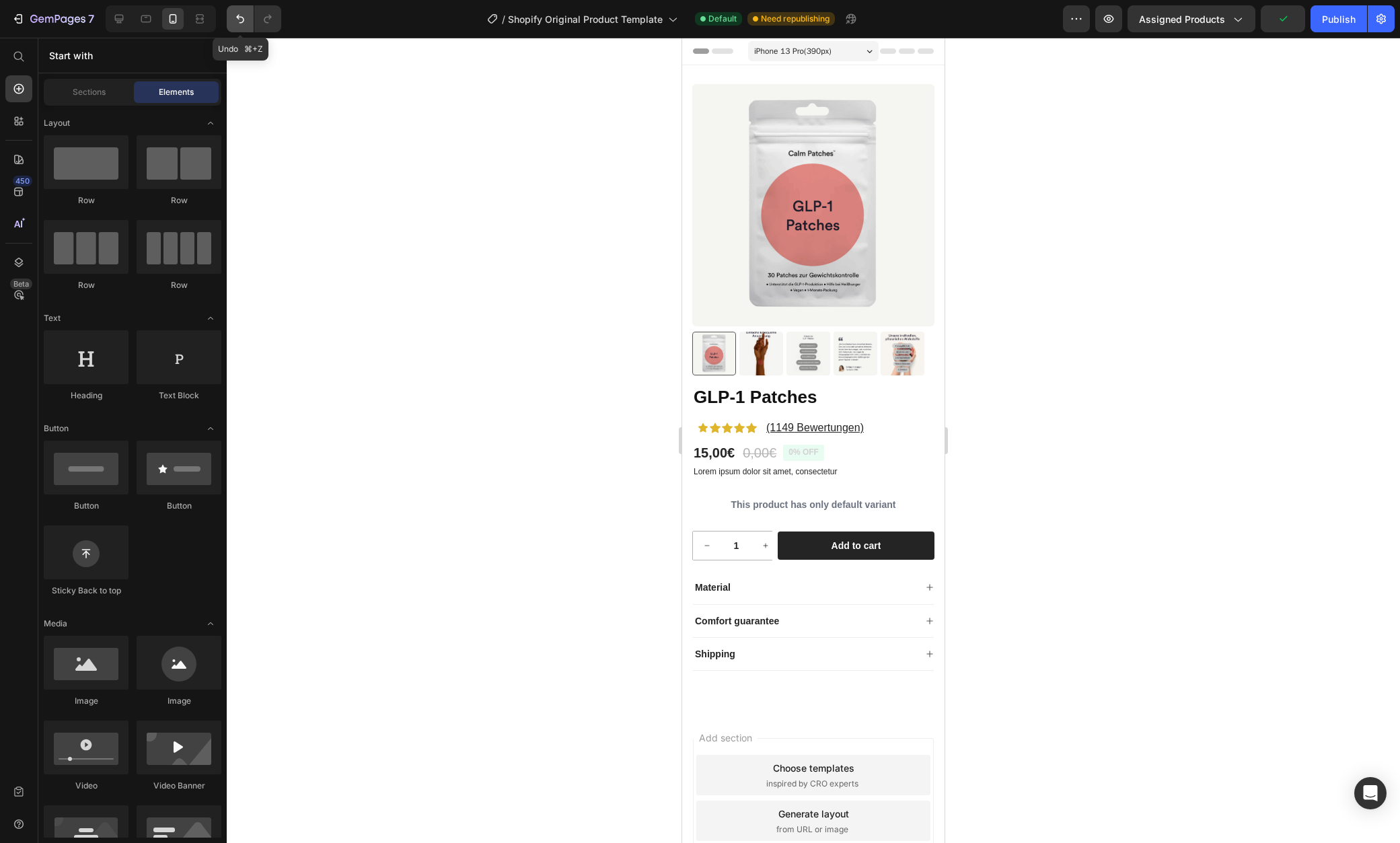 click 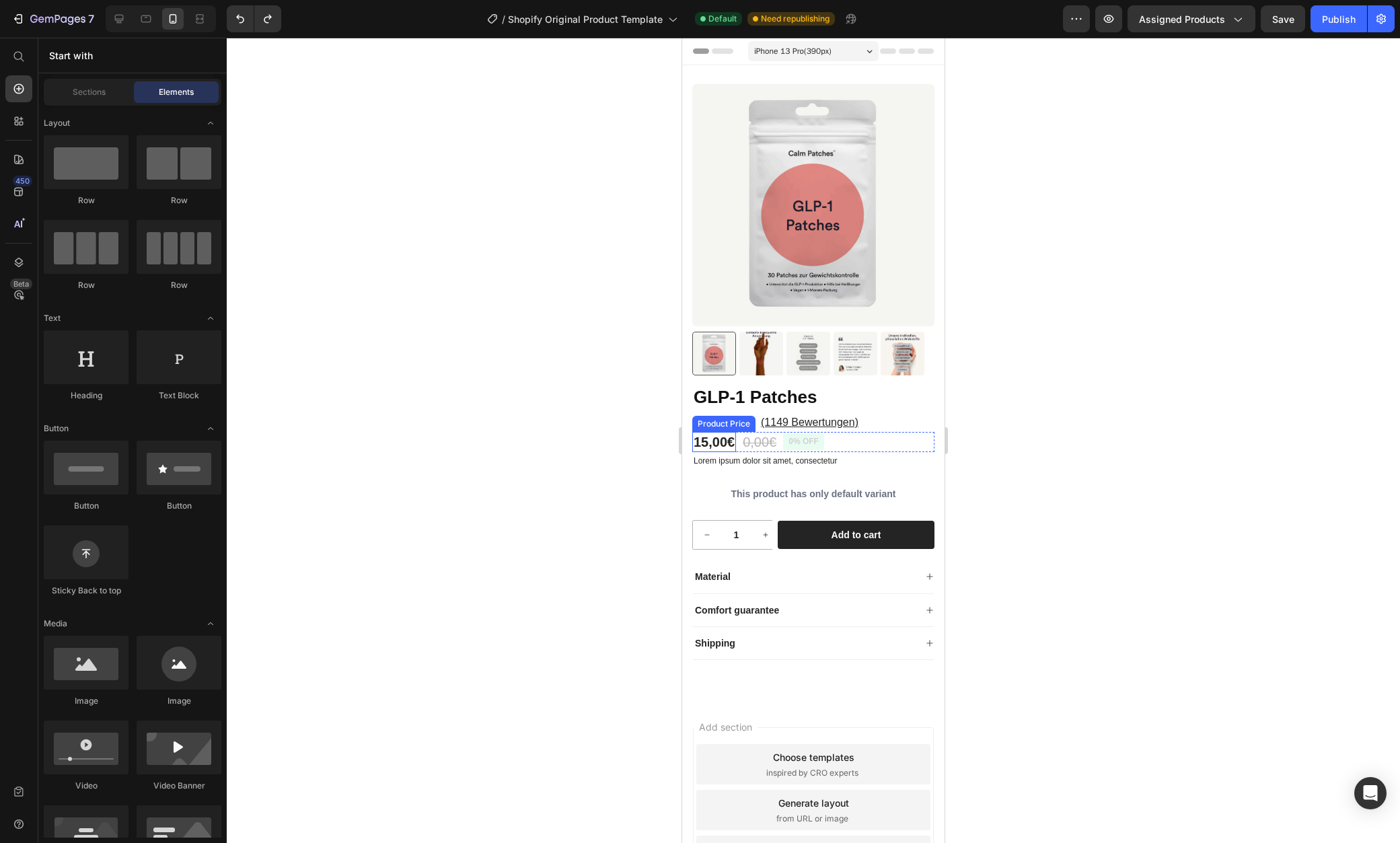 click on "15,00€" at bounding box center [714, 442] 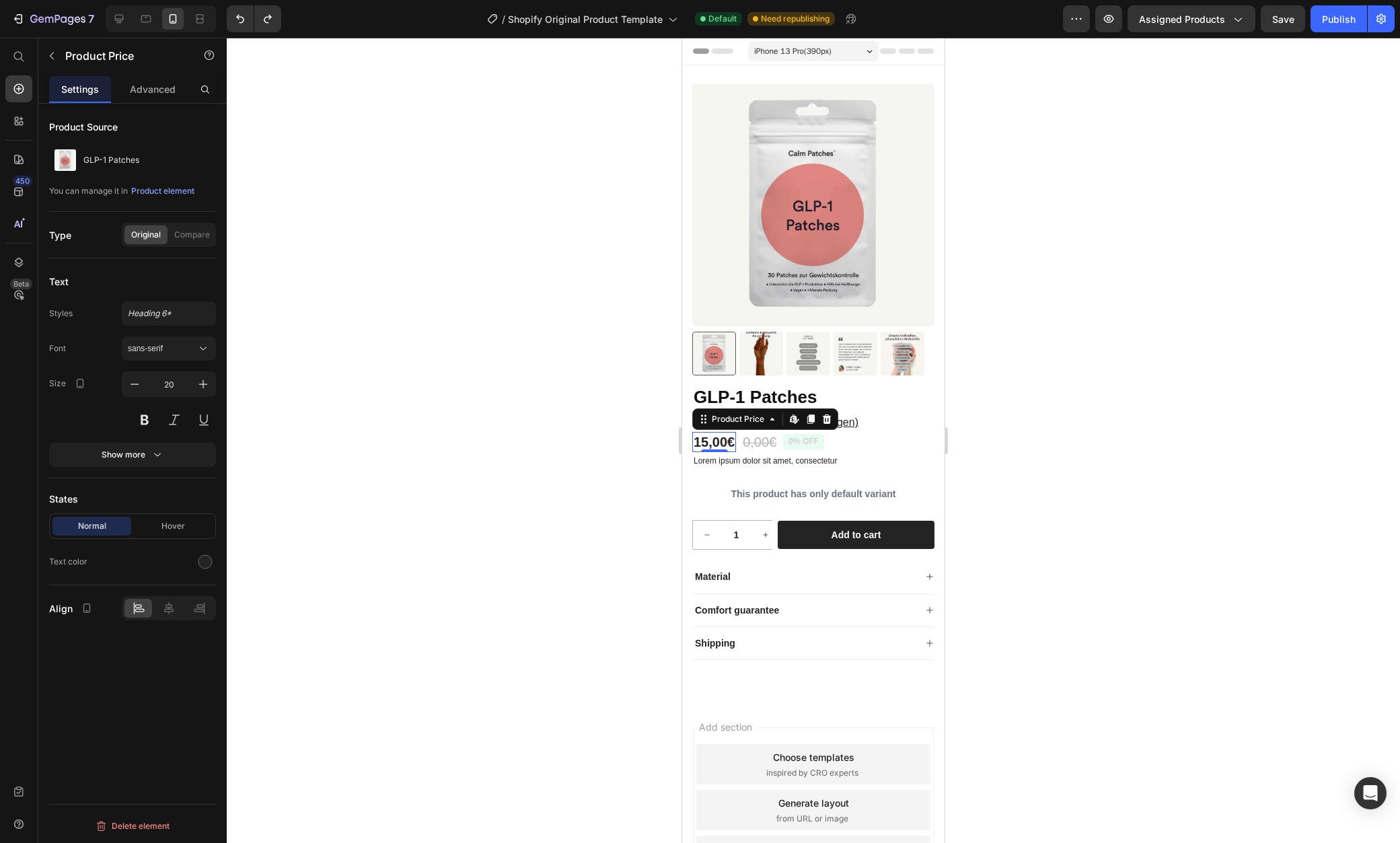 click on "0% off" at bounding box center (803, 442) 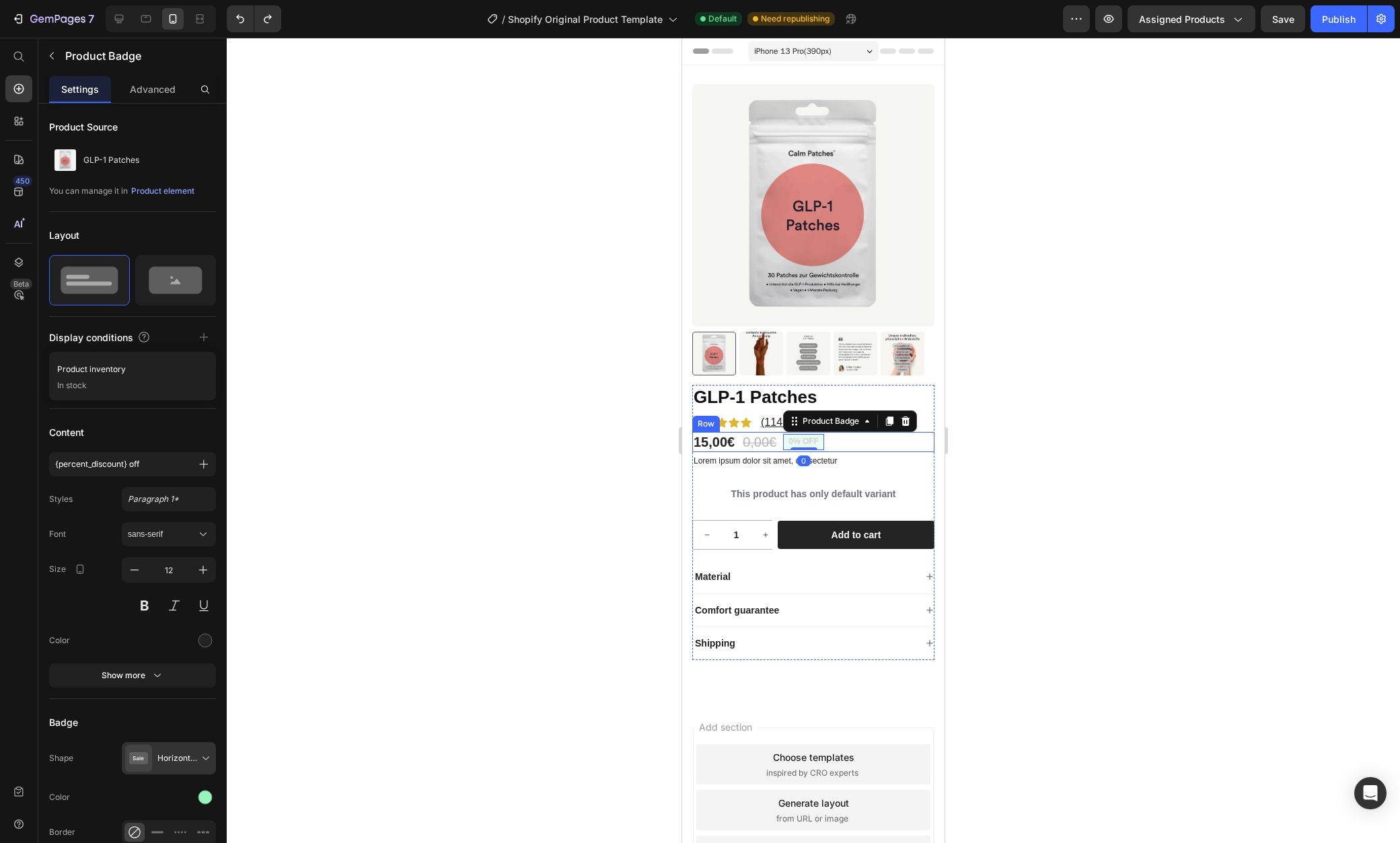 click on "15,00€ Product Price 0,00€ Product Price 0% off Product Badge   0 Row" at bounding box center (813, 442) 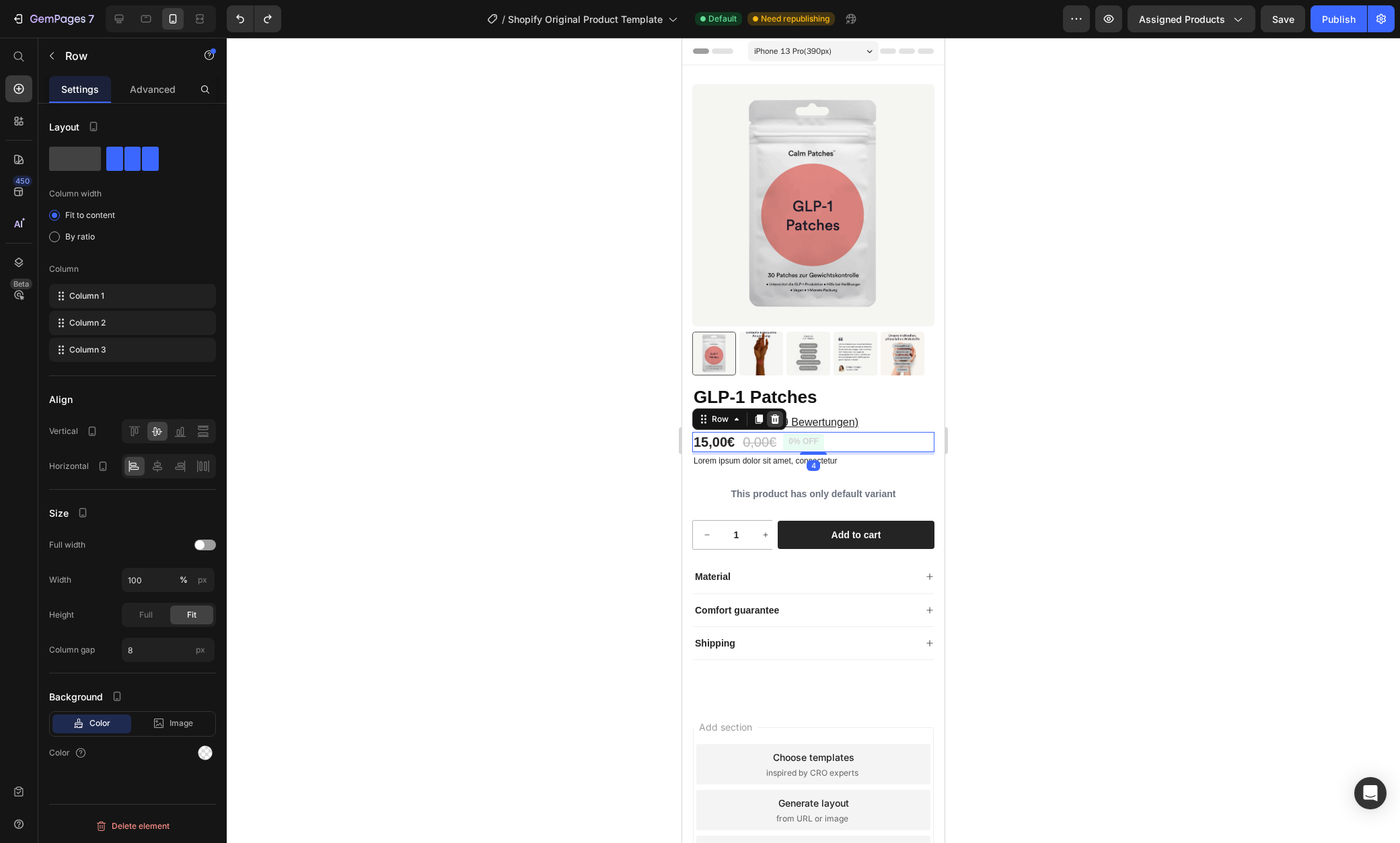 click 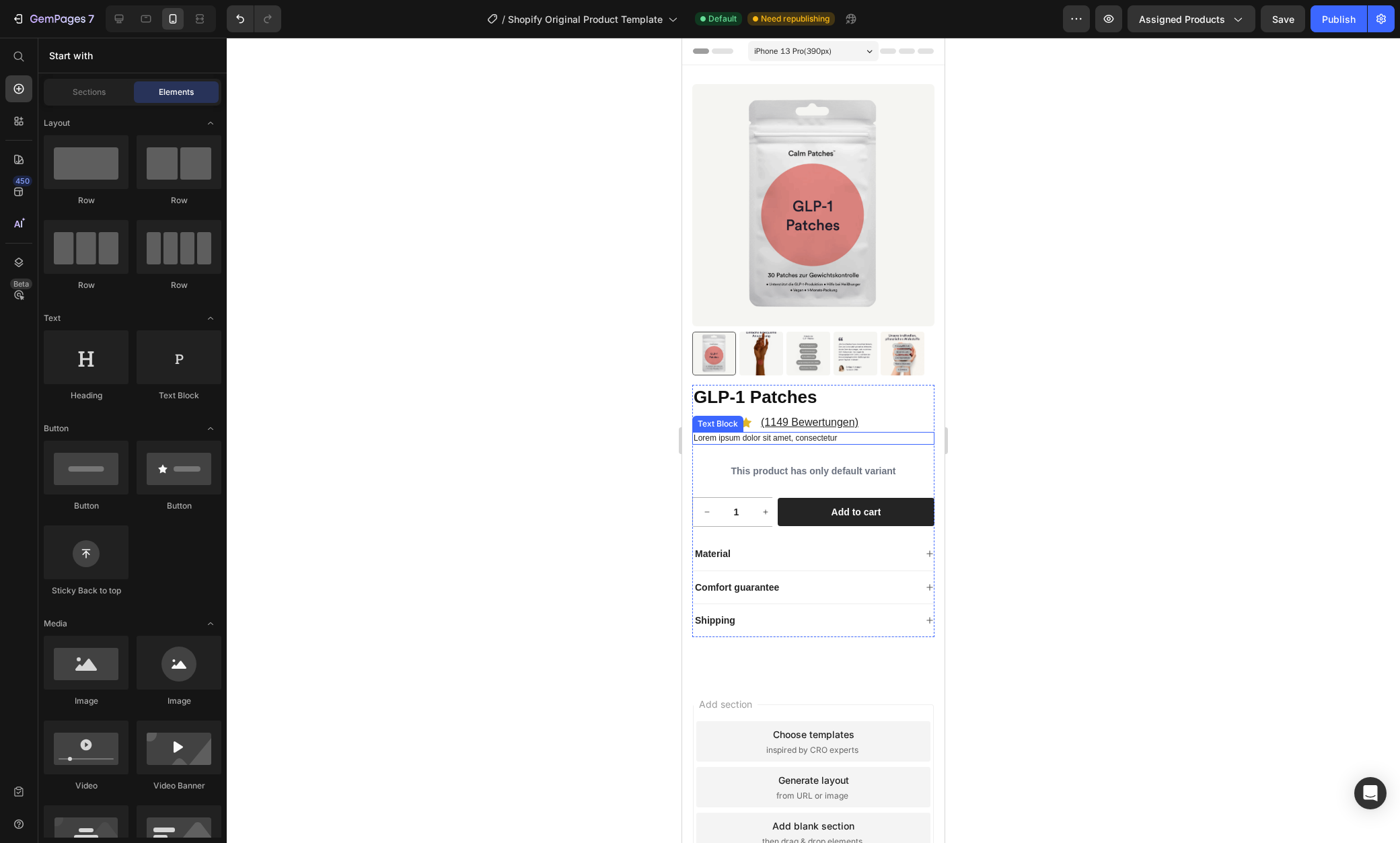 click on "Lorem ipsum dolor sit amet, consectetur" at bounding box center [813, 439] 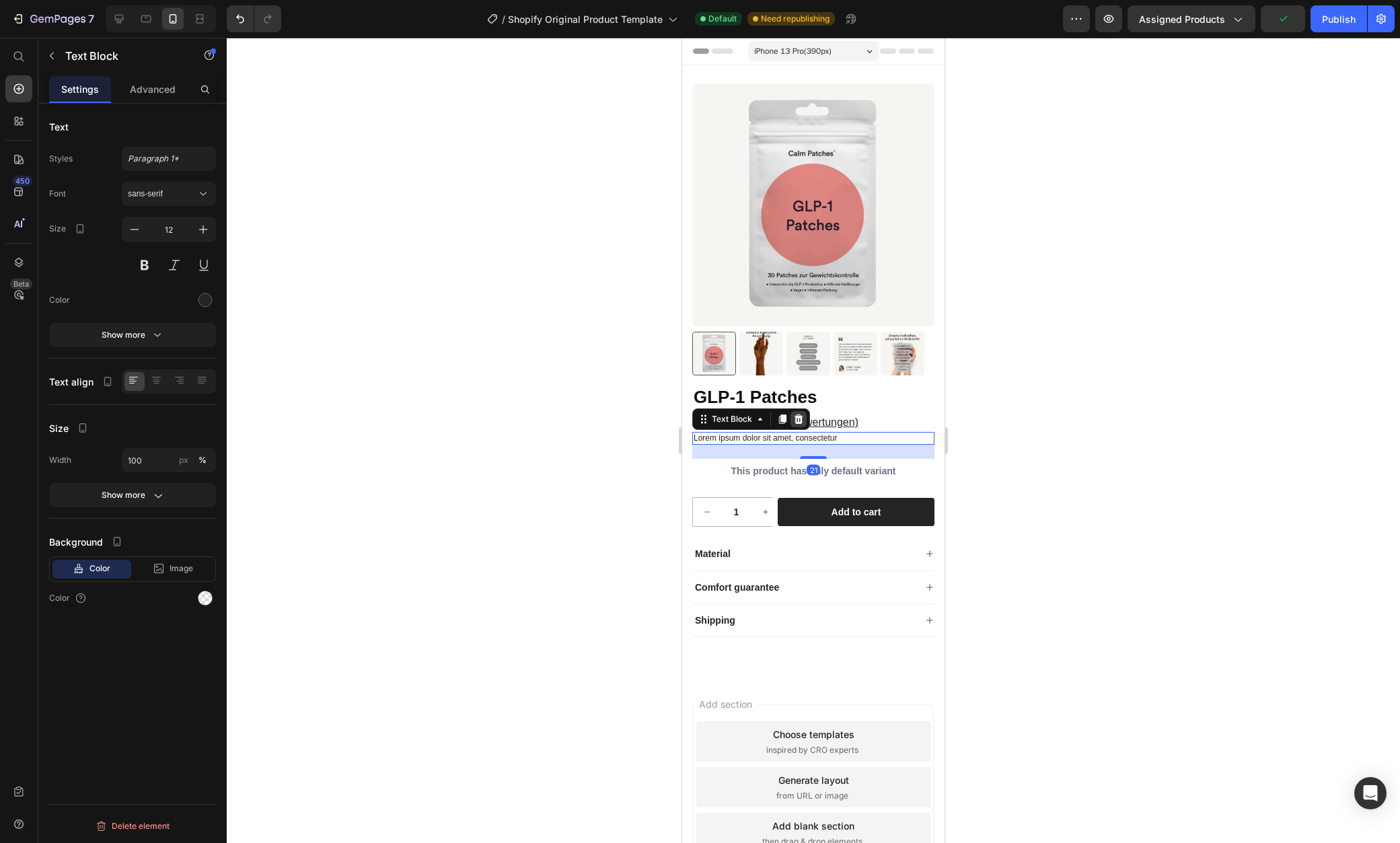 click 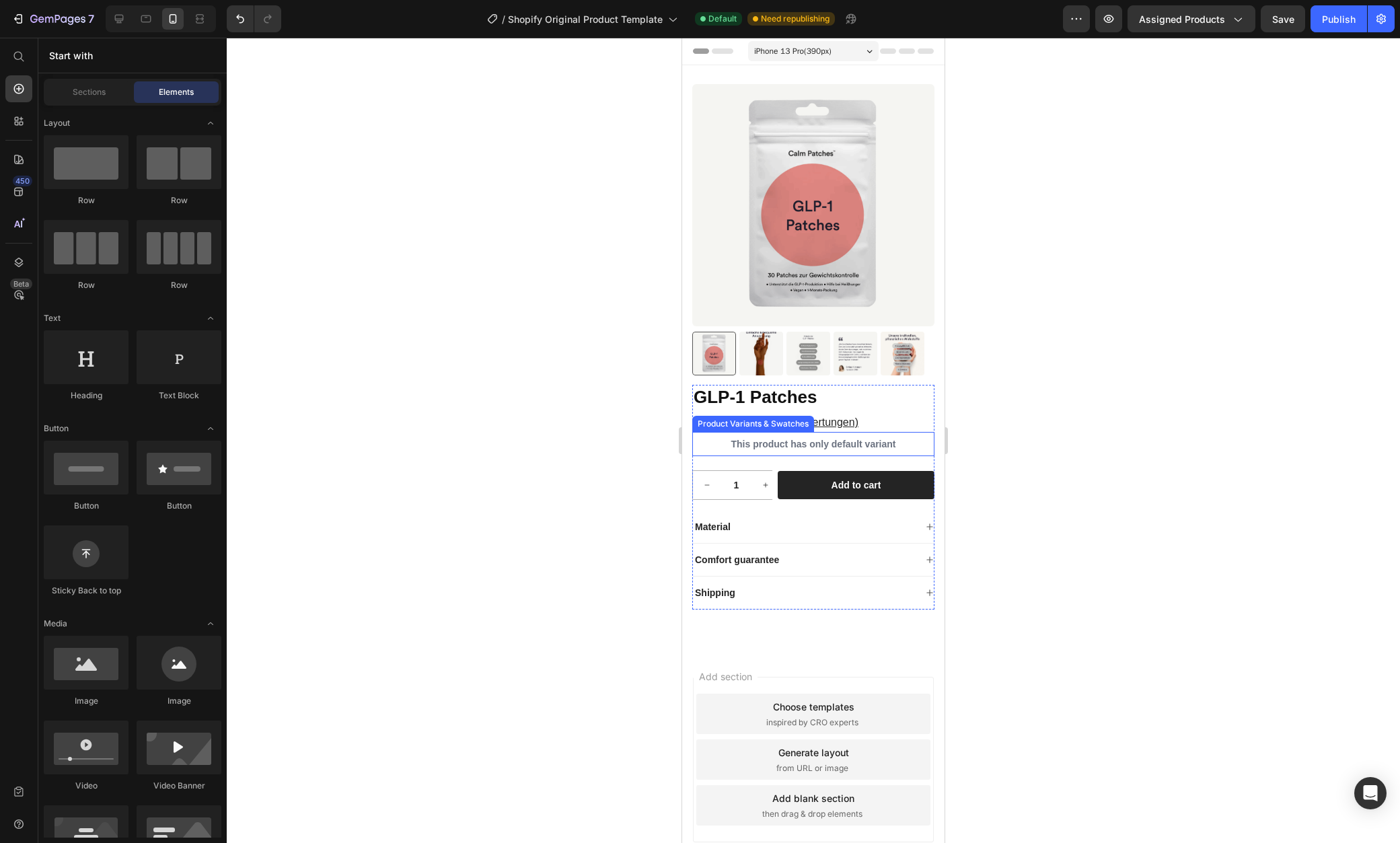click on "This product has only default variant" at bounding box center [813, 444] 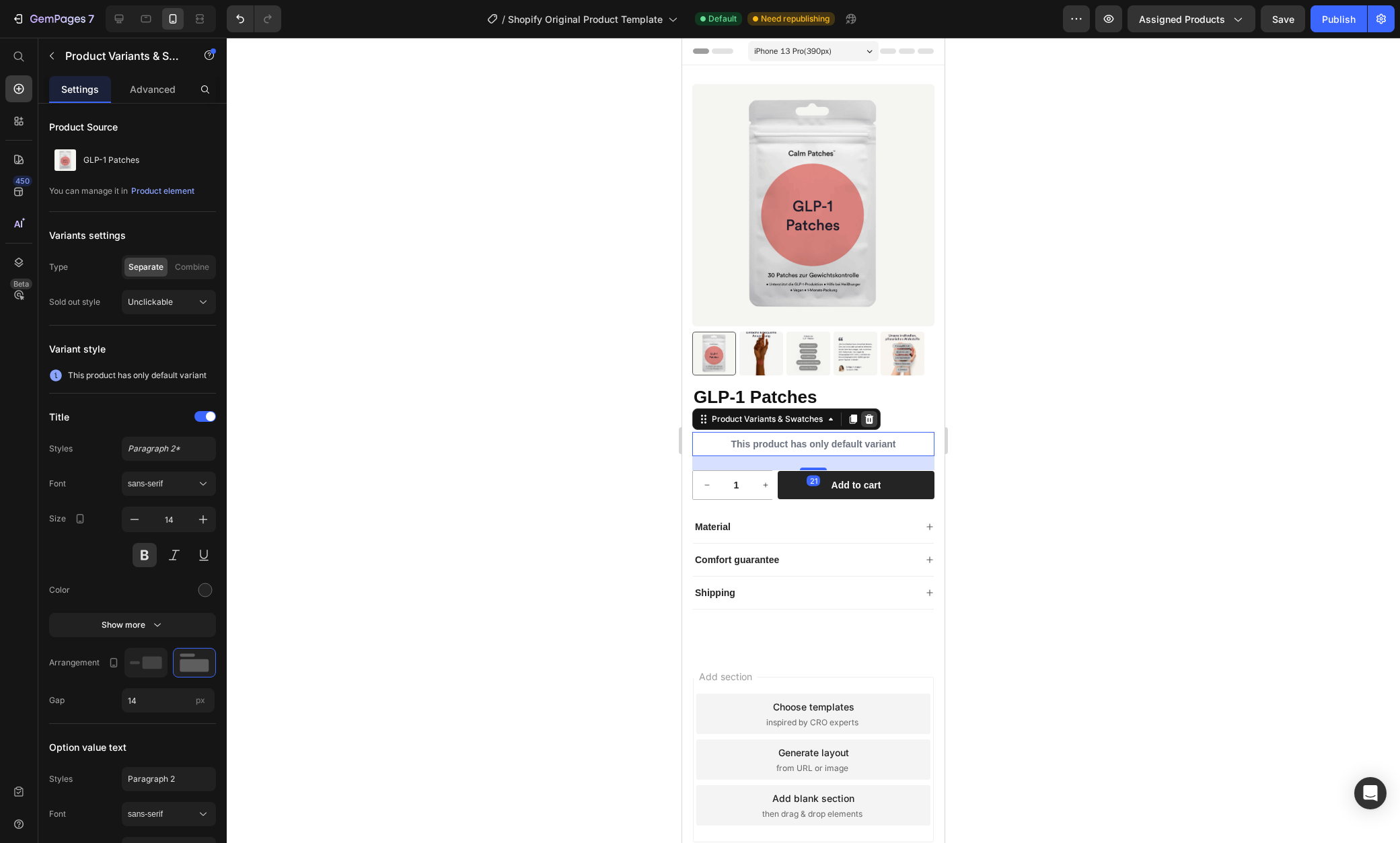click 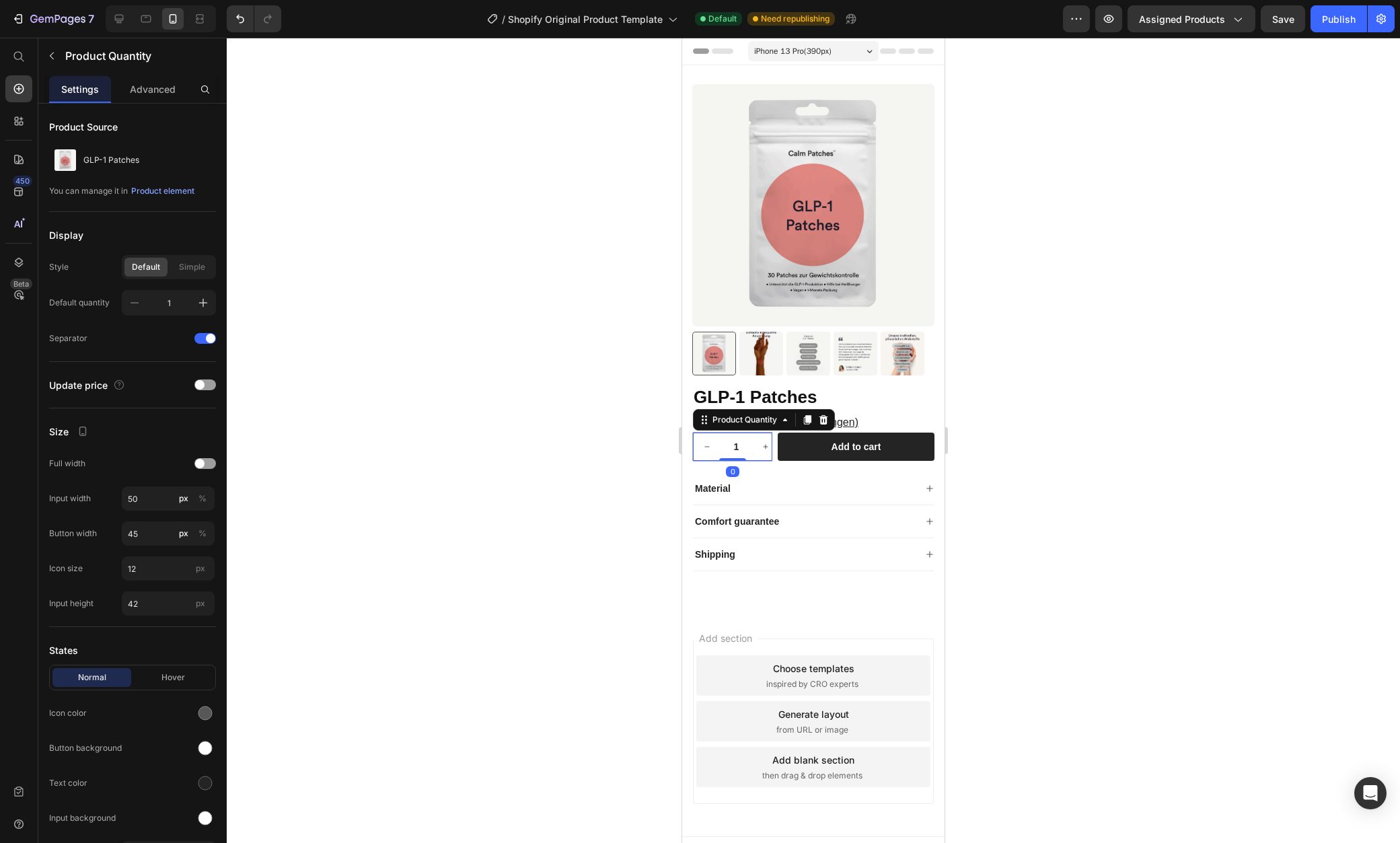 click at bounding box center [766, 447] 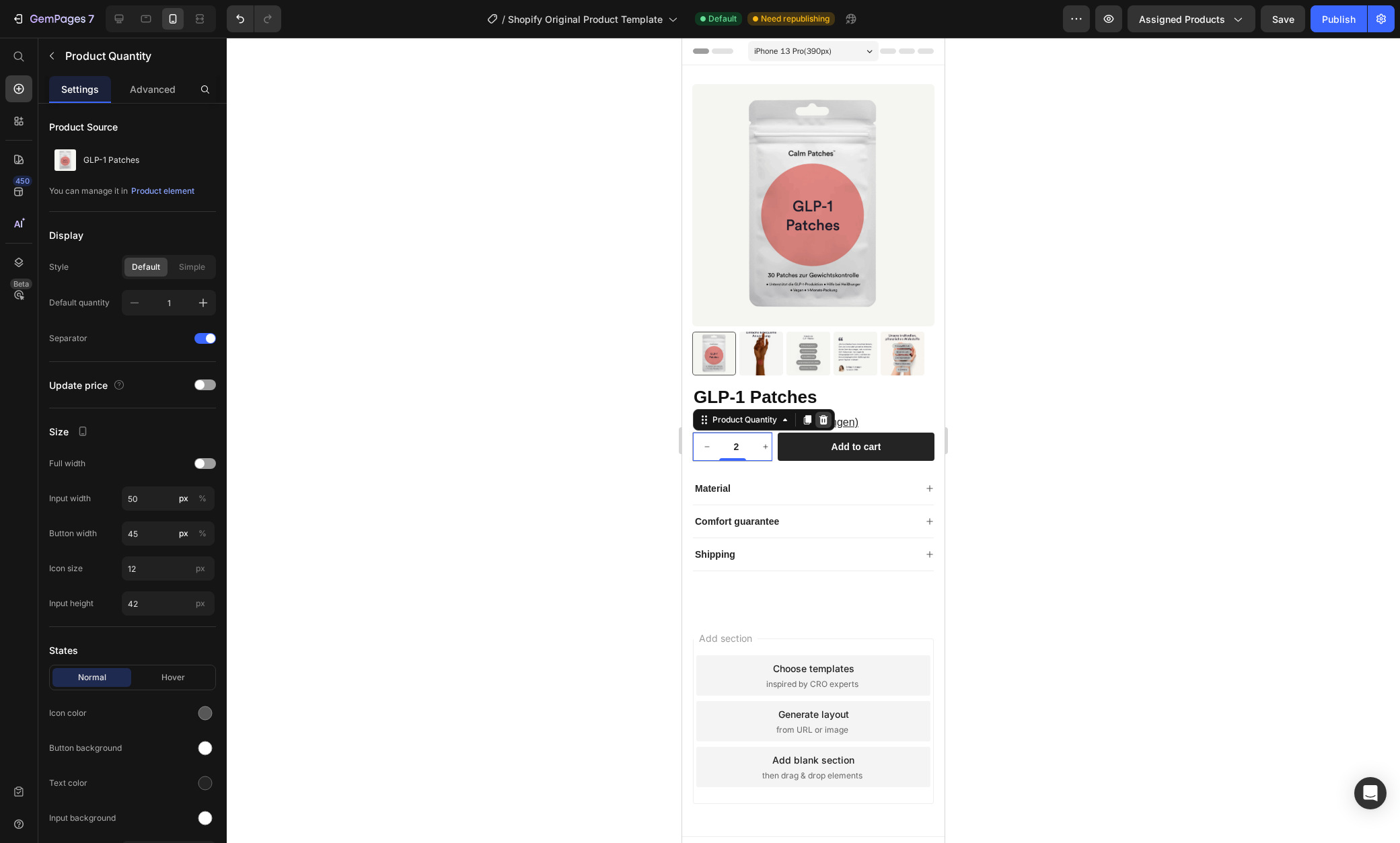 click at bounding box center [823, 420] 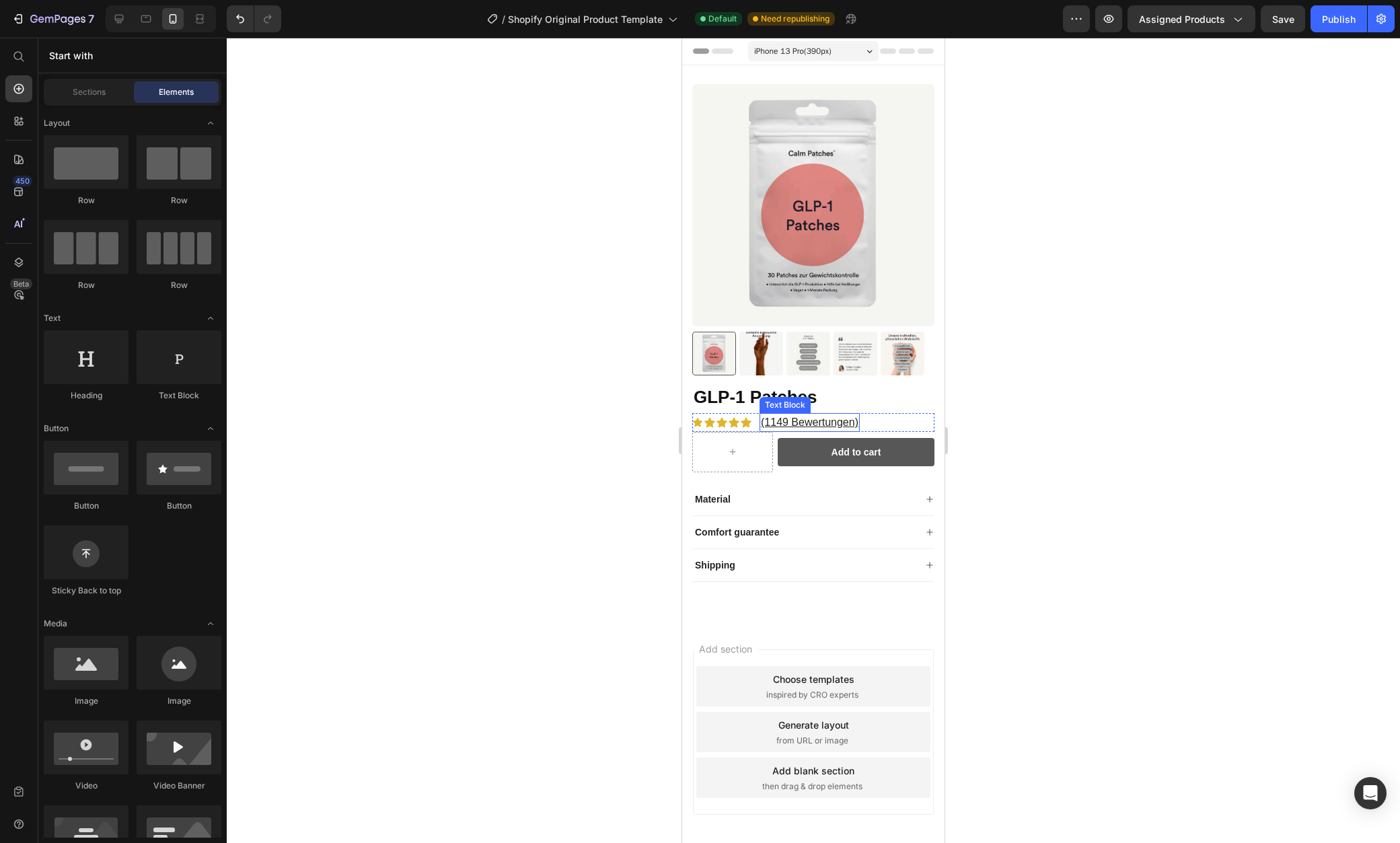 click on "Add to cart" at bounding box center (856, 452) 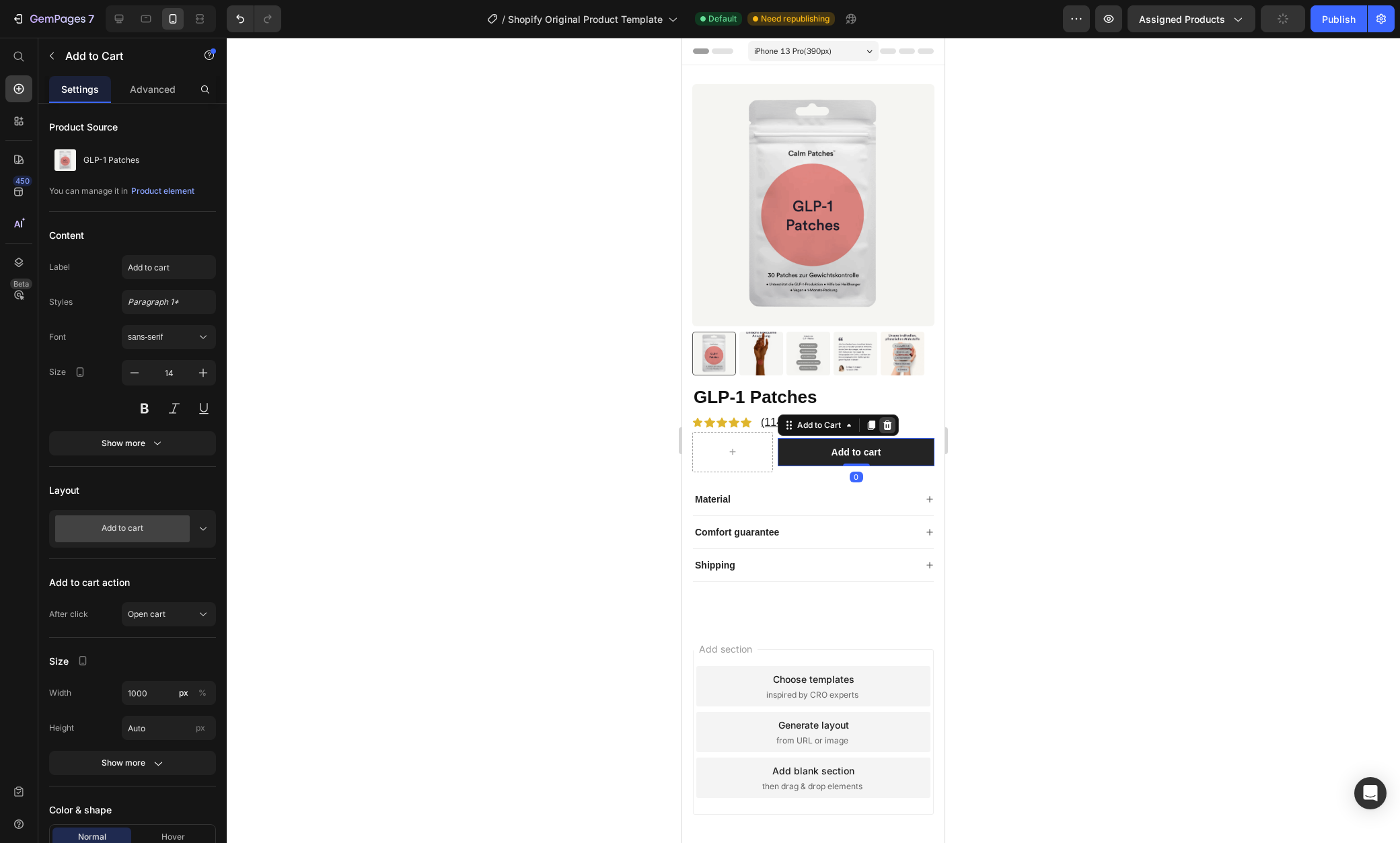 click 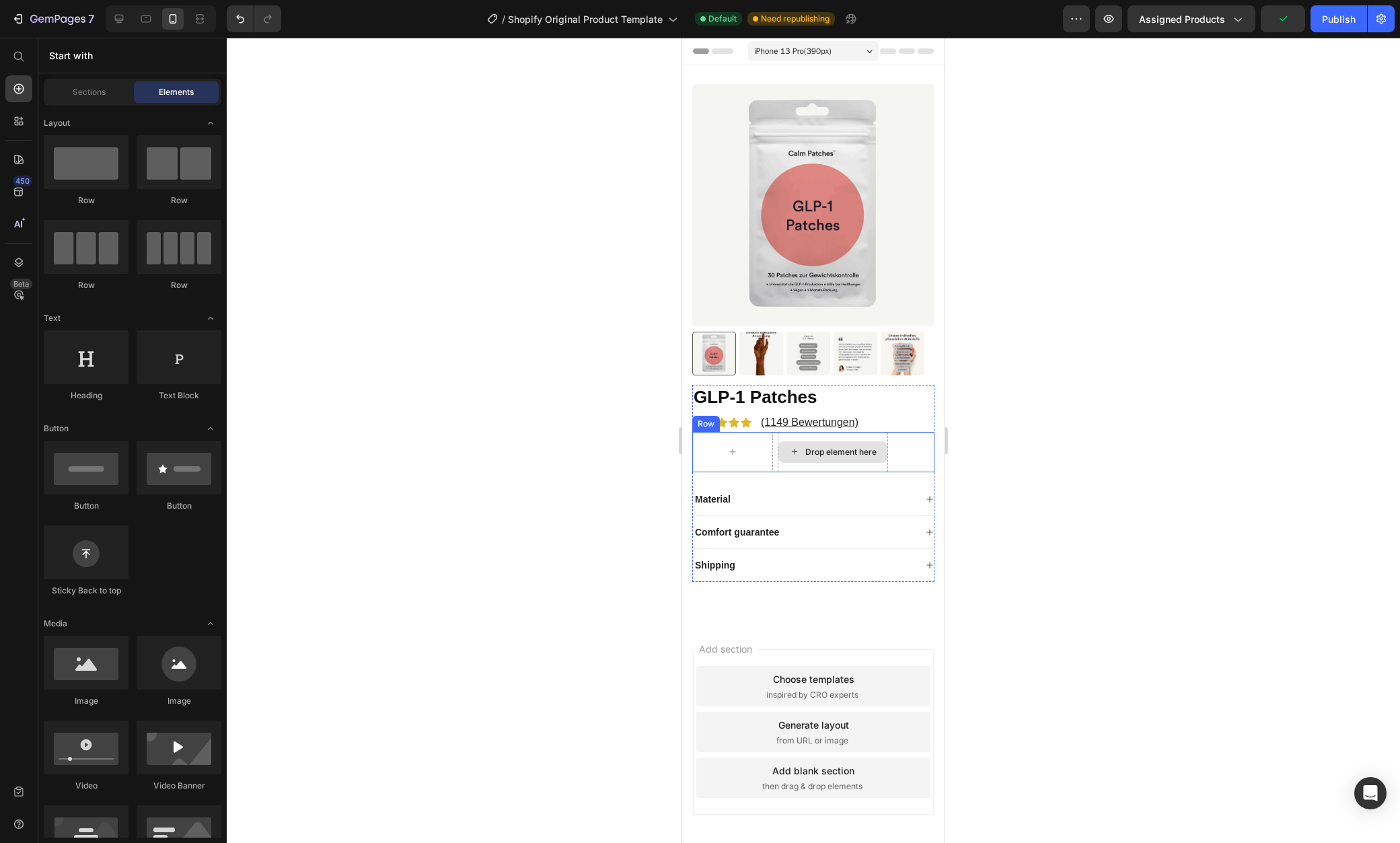 click on "Drop element here" at bounding box center [833, 452] 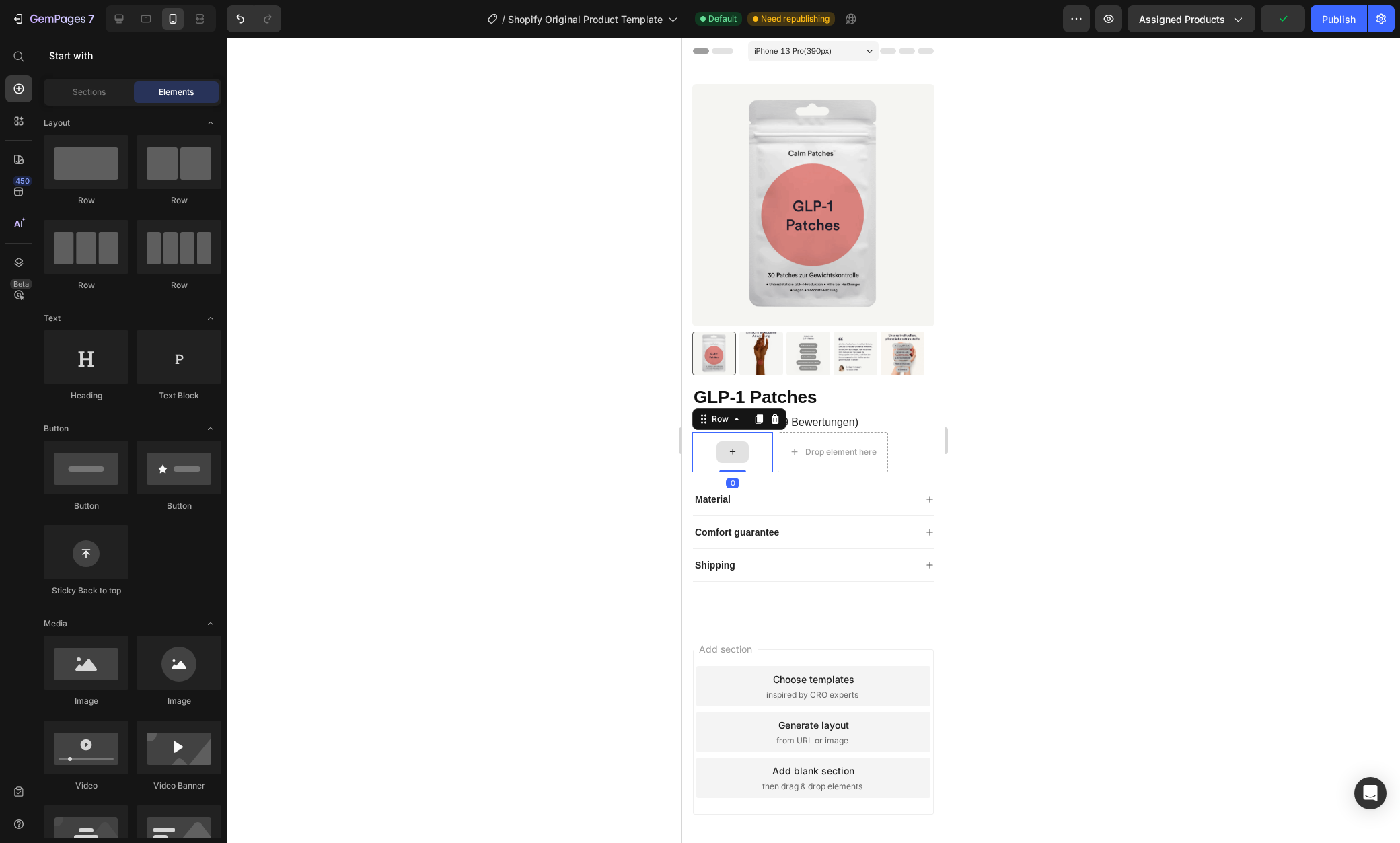 click at bounding box center (733, 452) 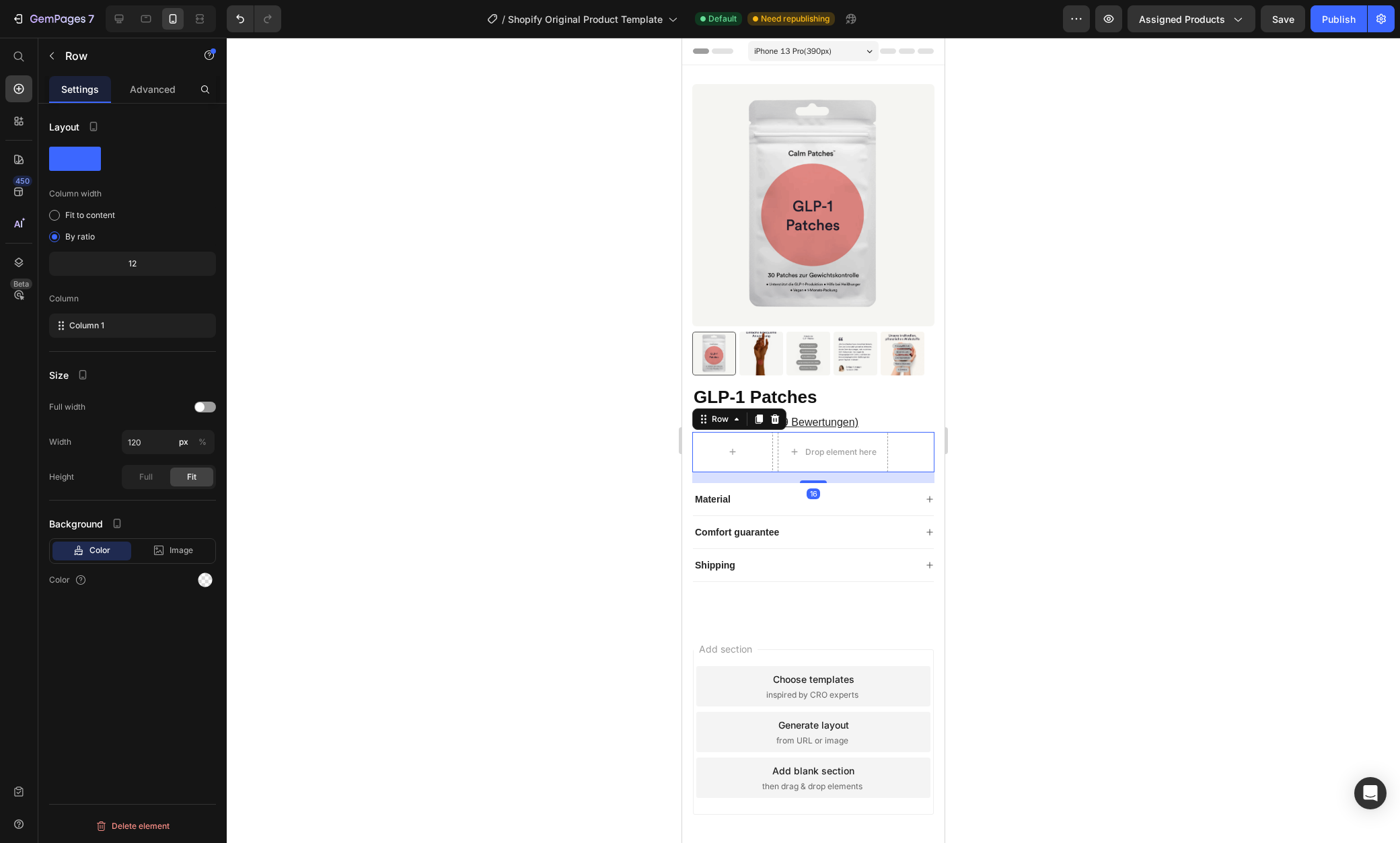 click on "Row
Drop element here Row   16" at bounding box center [813, 452] 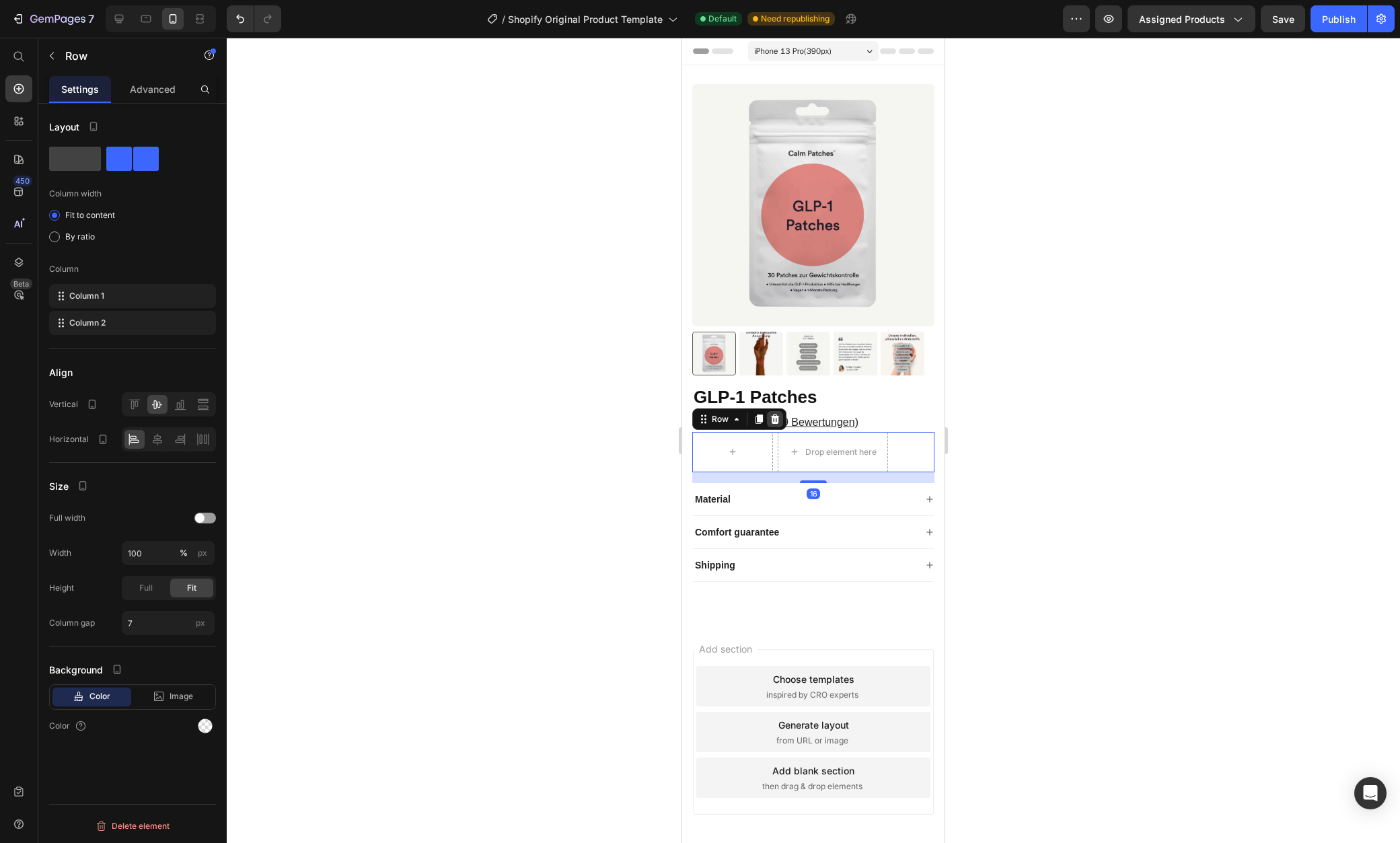 click 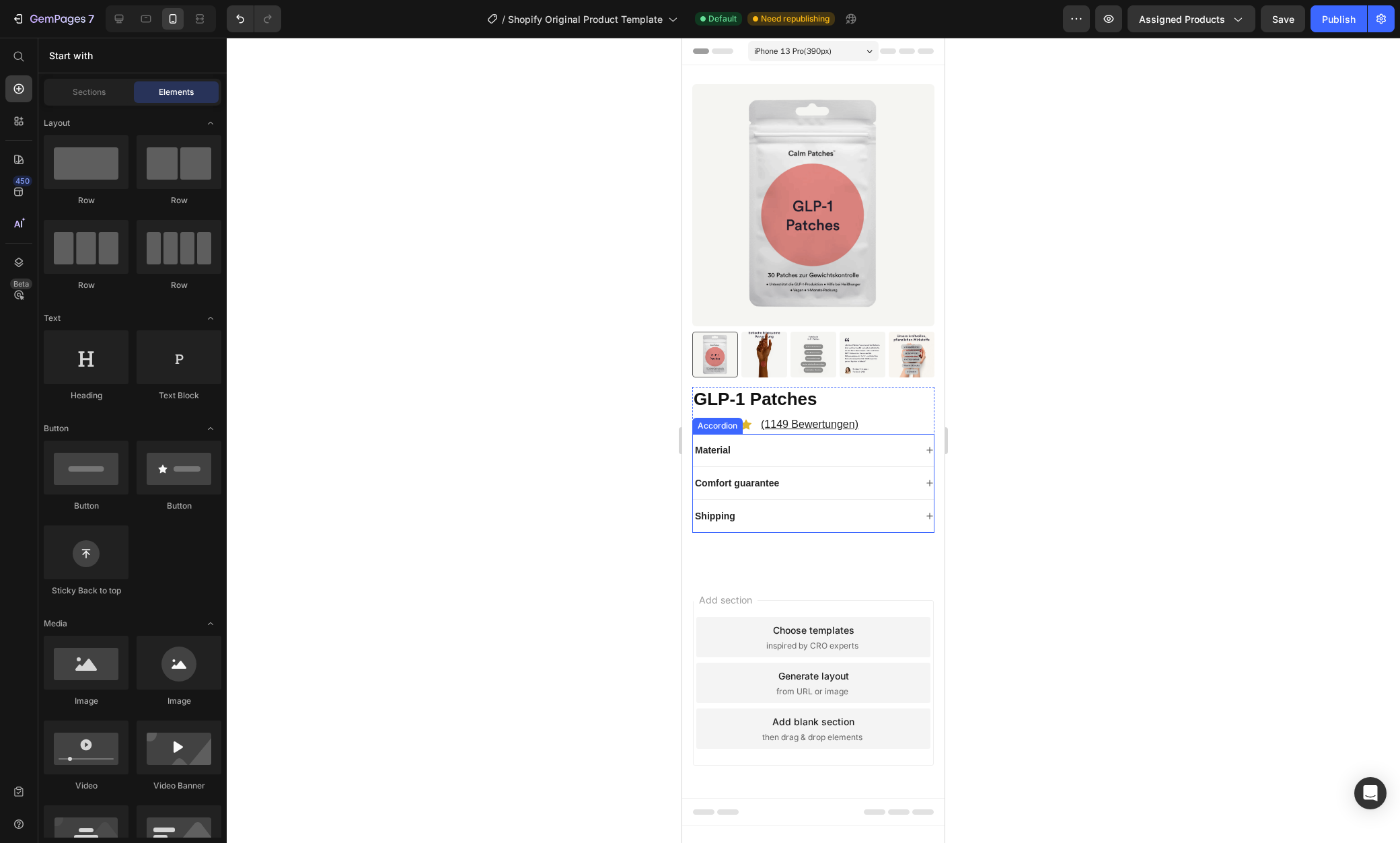 click on "Material" at bounding box center (804, 450) 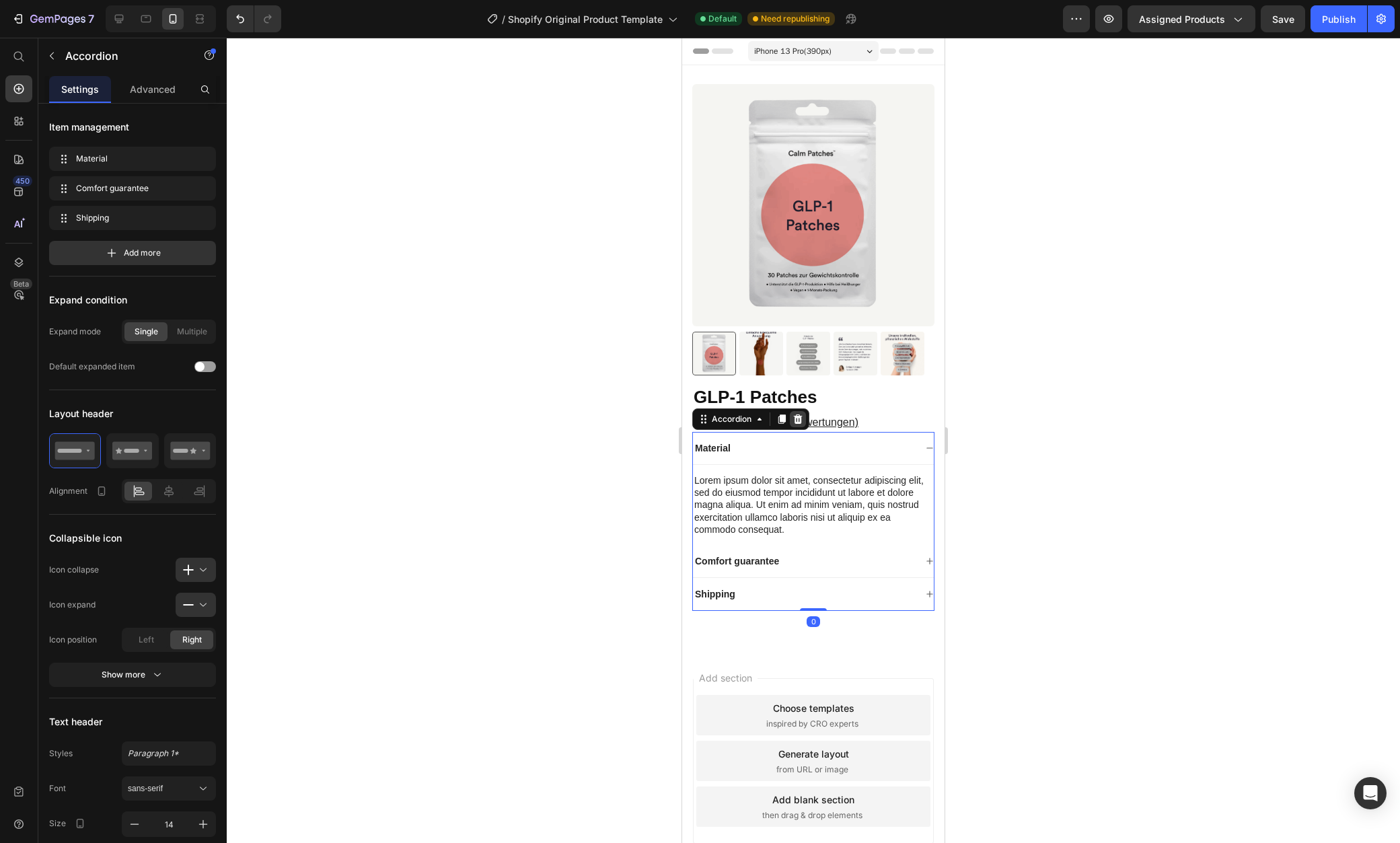 click 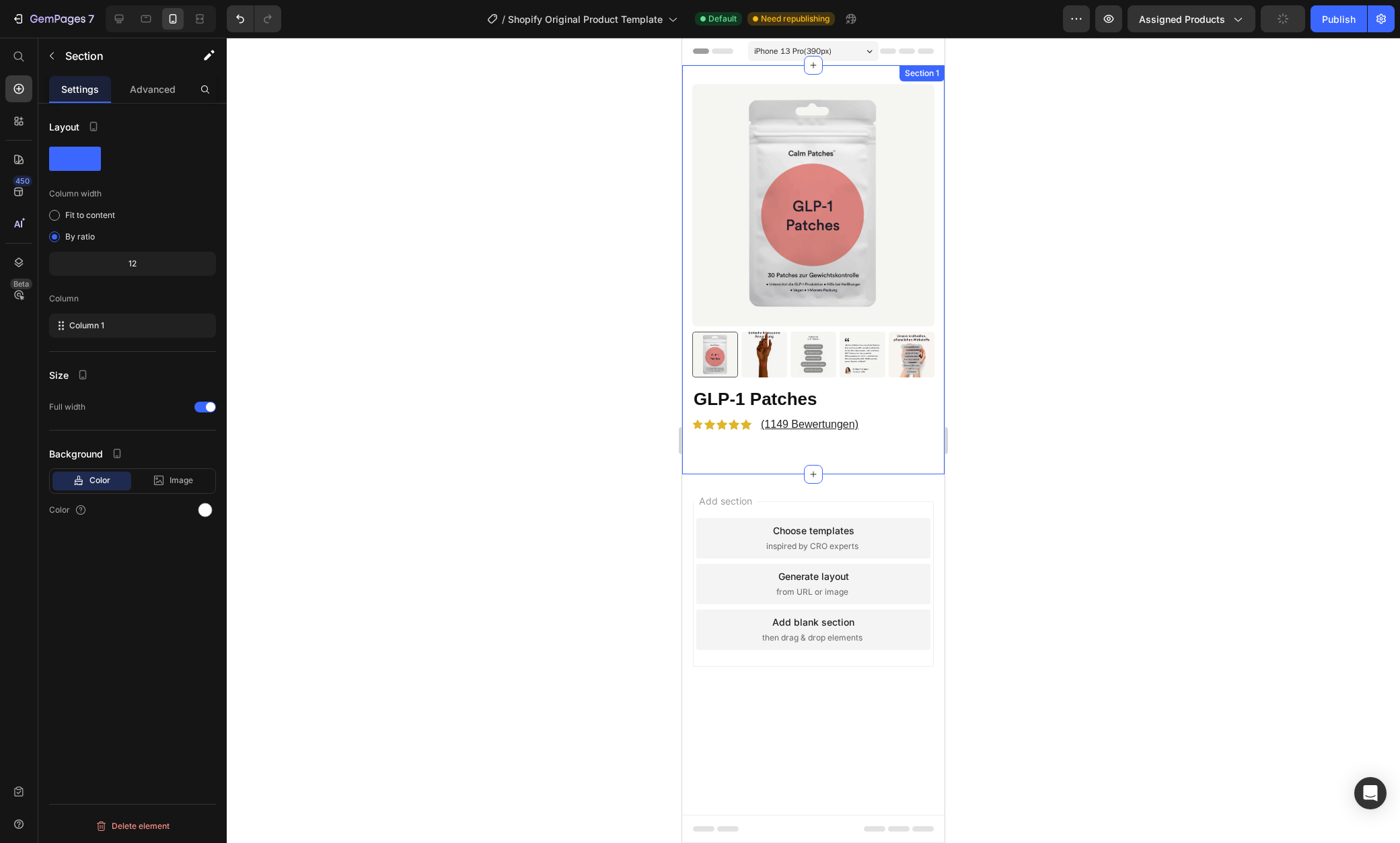 click on "Product Images GLP-1 Patches Product Title
Icon Icon Icon Icon Icon Icon List (1149 Bewertungen) Text Block Row Row Product" at bounding box center [813, 270] 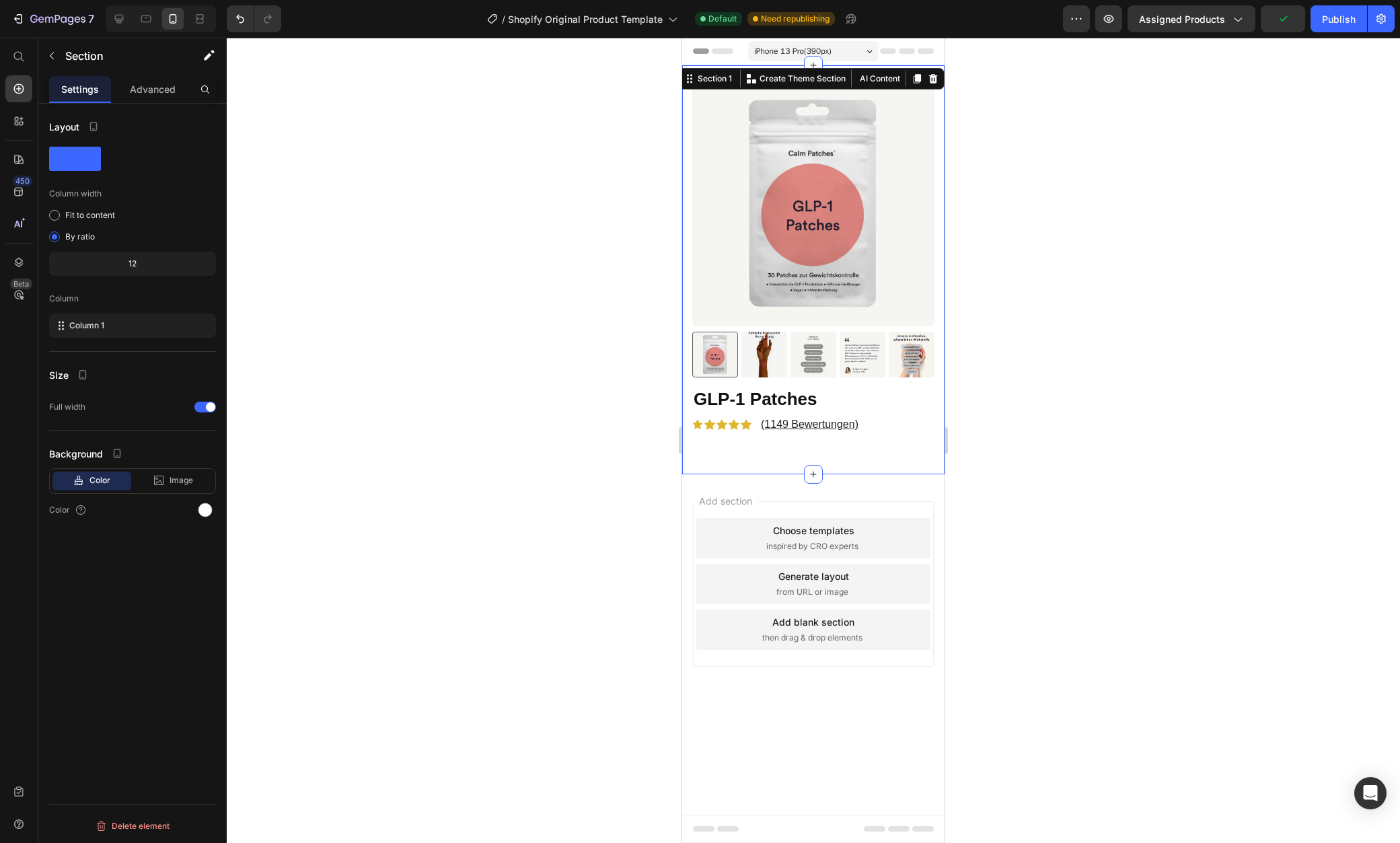 click on "Product Images GLP-1 Patches Product Title
Icon Icon Icon Icon Icon Icon List (1149 Bewertungen) Text Block Row Row Product" at bounding box center (813, 270) 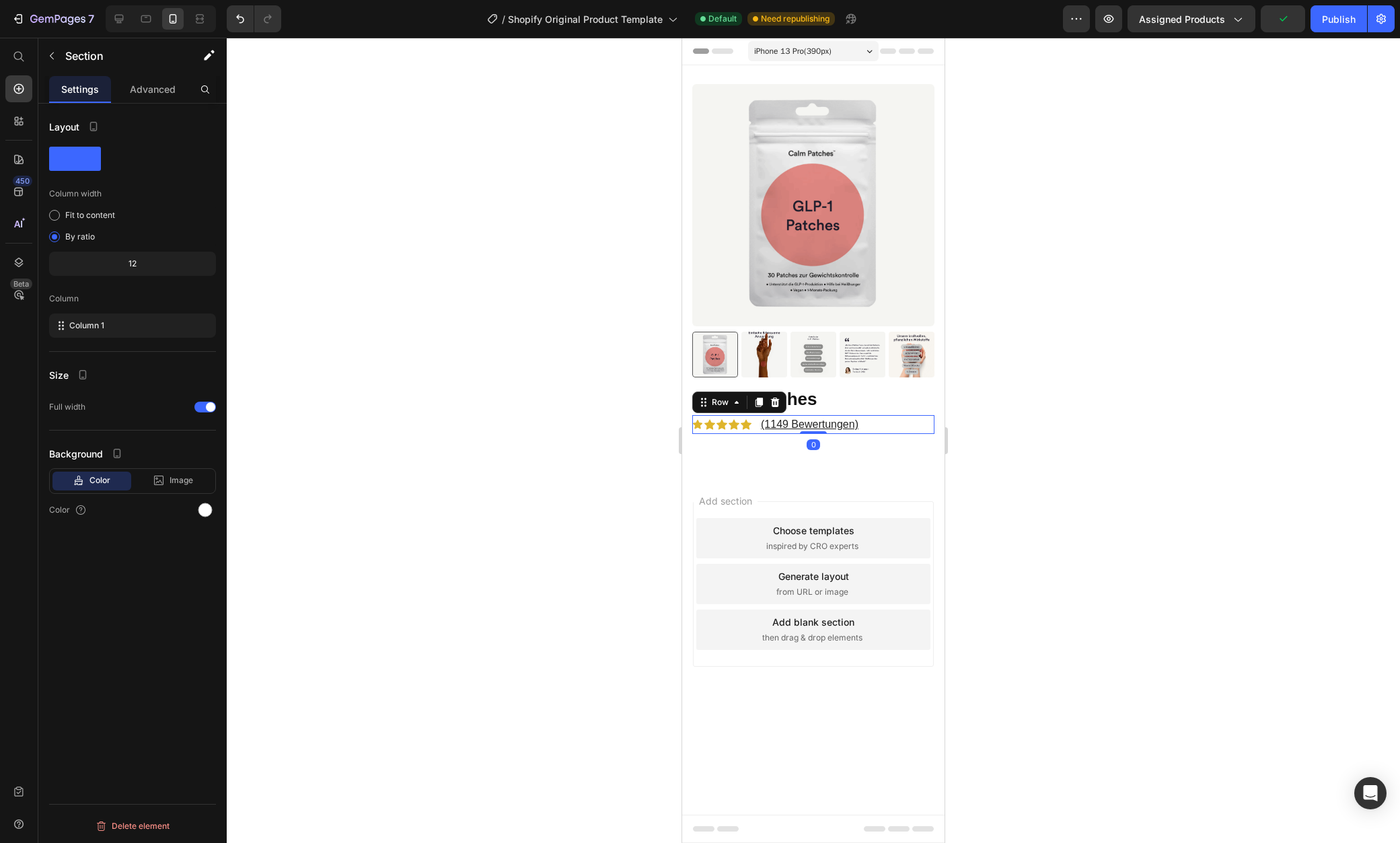 click on "Icon Icon Icon Icon Icon Icon List (1149 Bewertungen) Text Block Row   0" at bounding box center [813, 425] 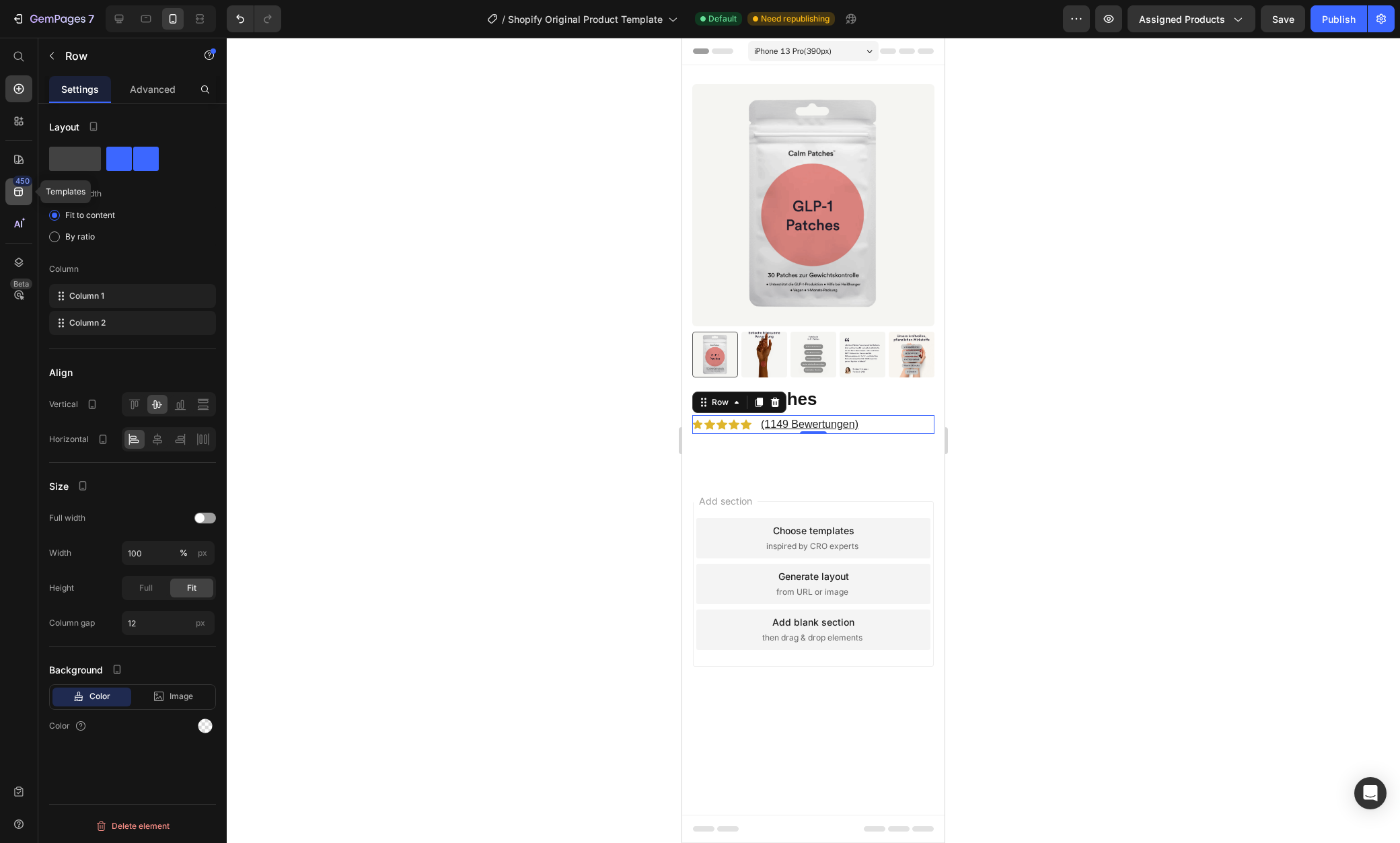 click 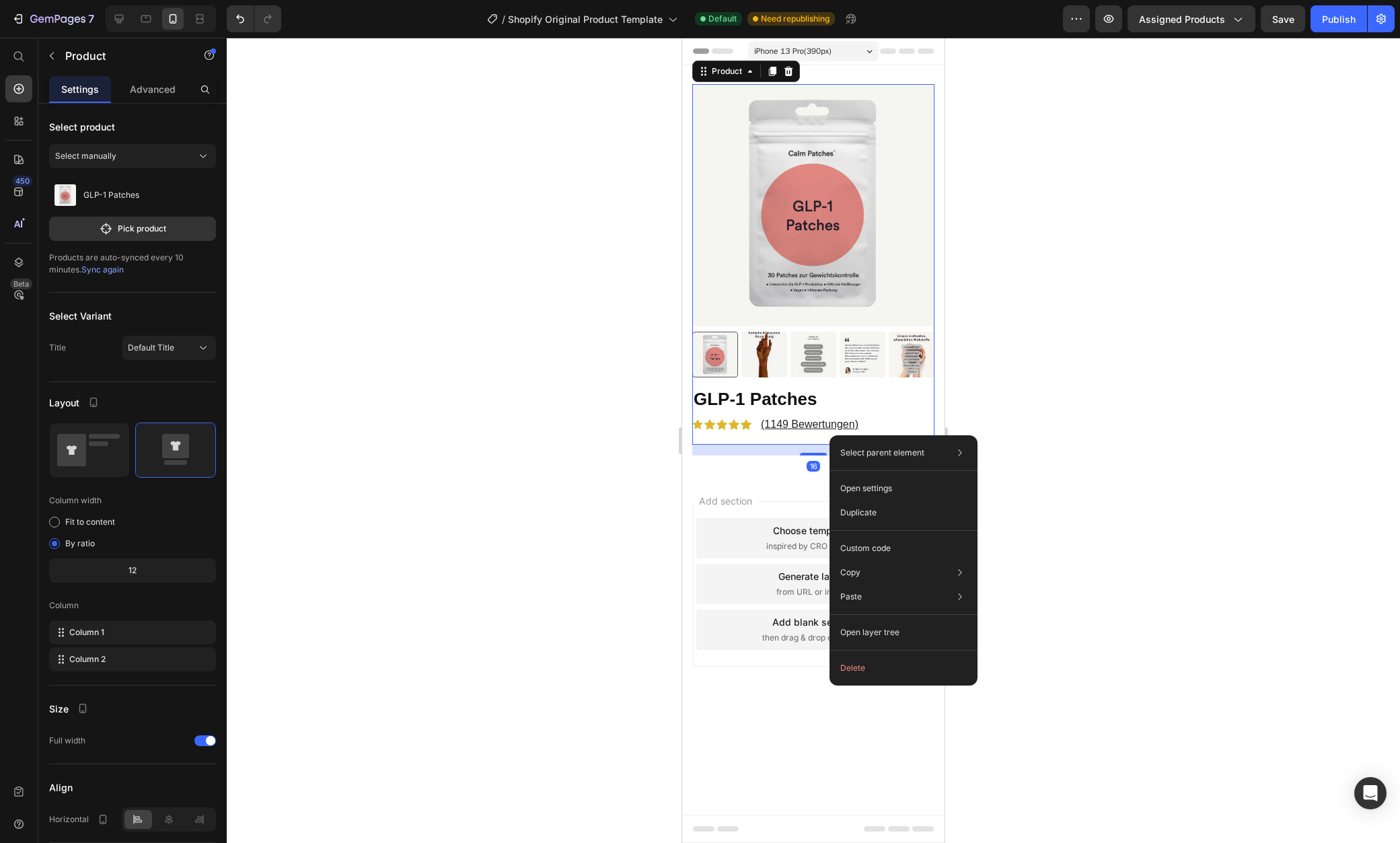click on "16" at bounding box center [813, 450] 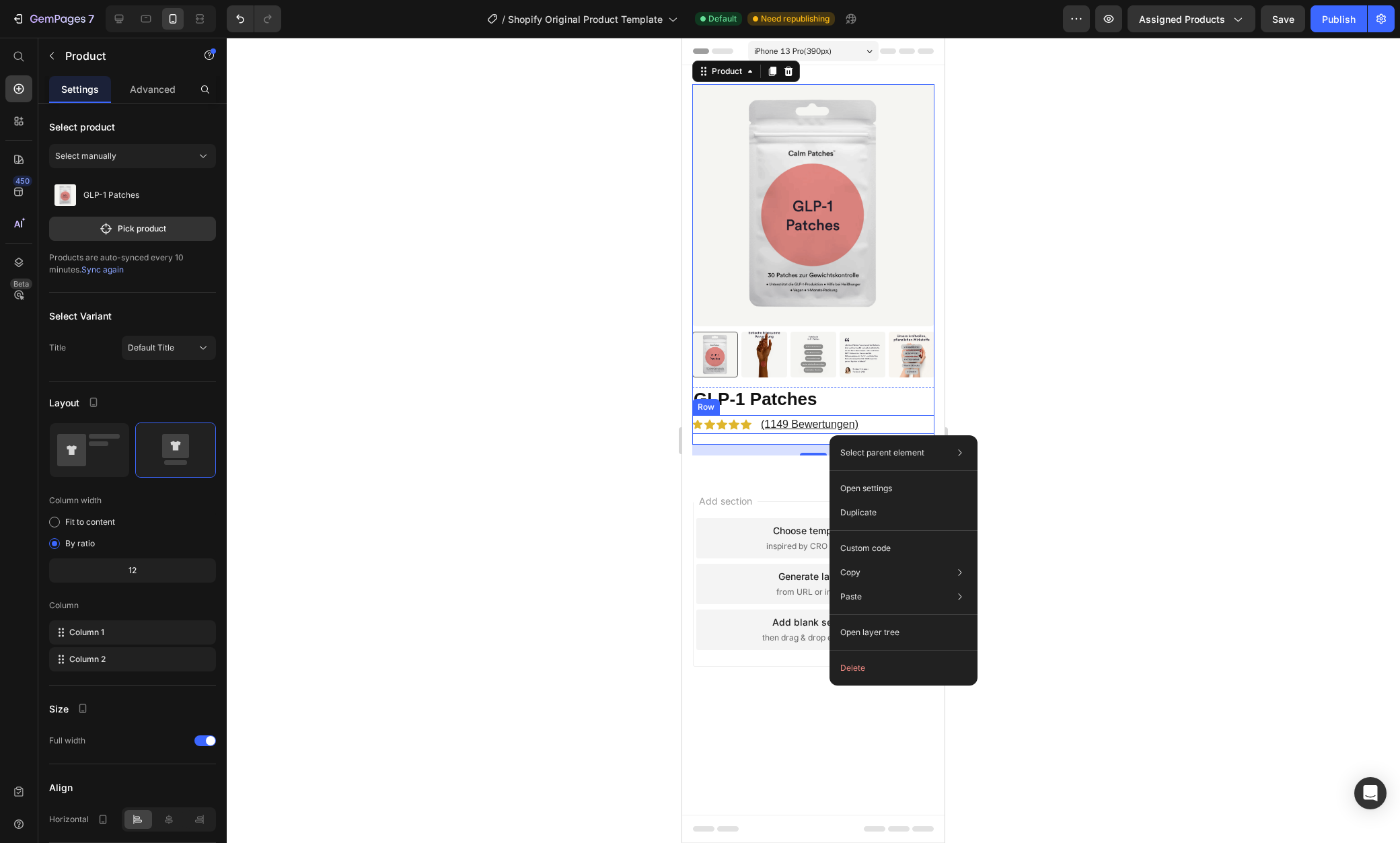 click on "Icon Icon Icon Icon Icon Icon List (1149 Bewertungen) Text Block Row" at bounding box center [813, 425] 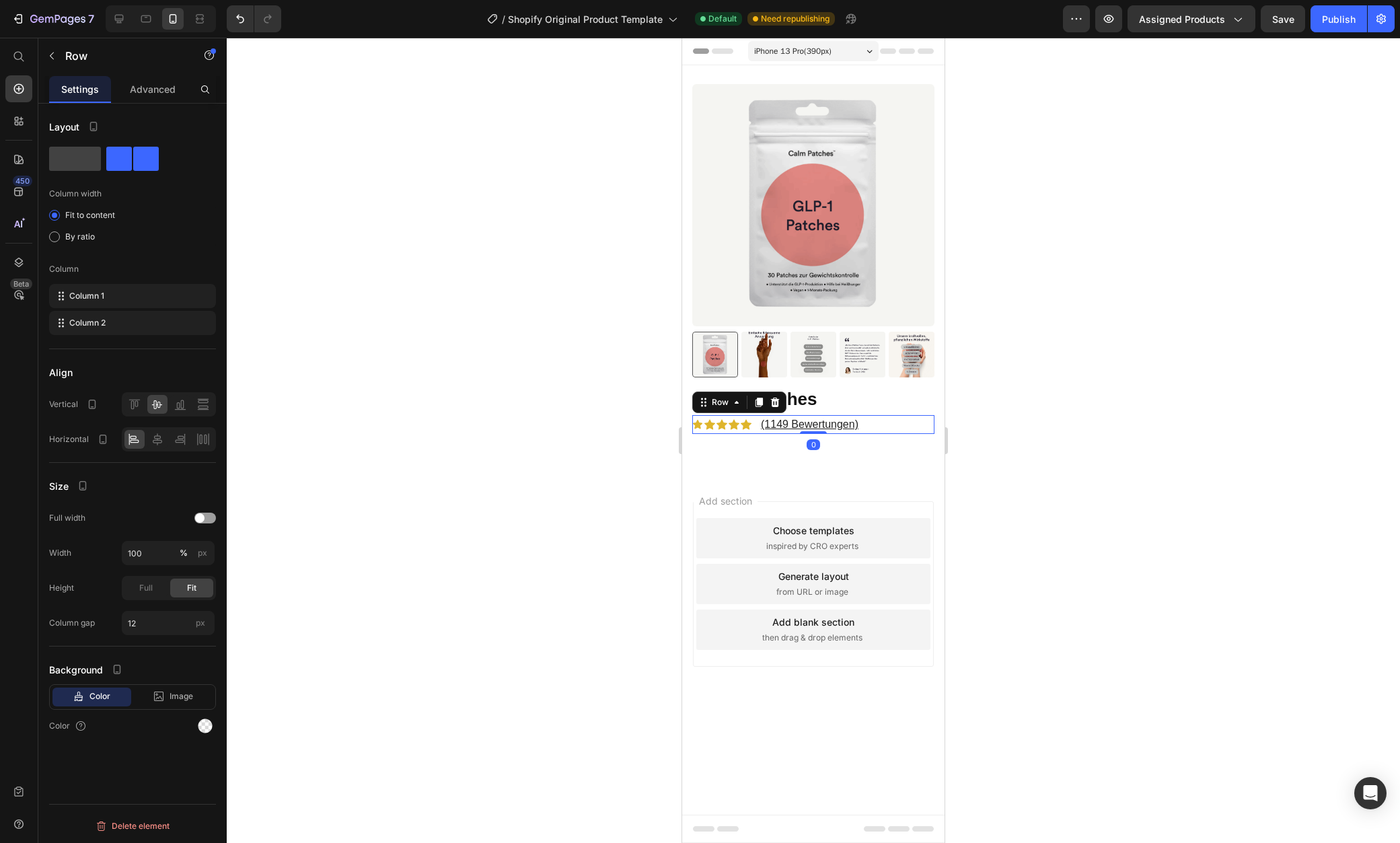 click on "Icon Icon Icon Icon Icon Icon List (1149 Bewertungen) Text Block Row   0" at bounding box center (813, 425) 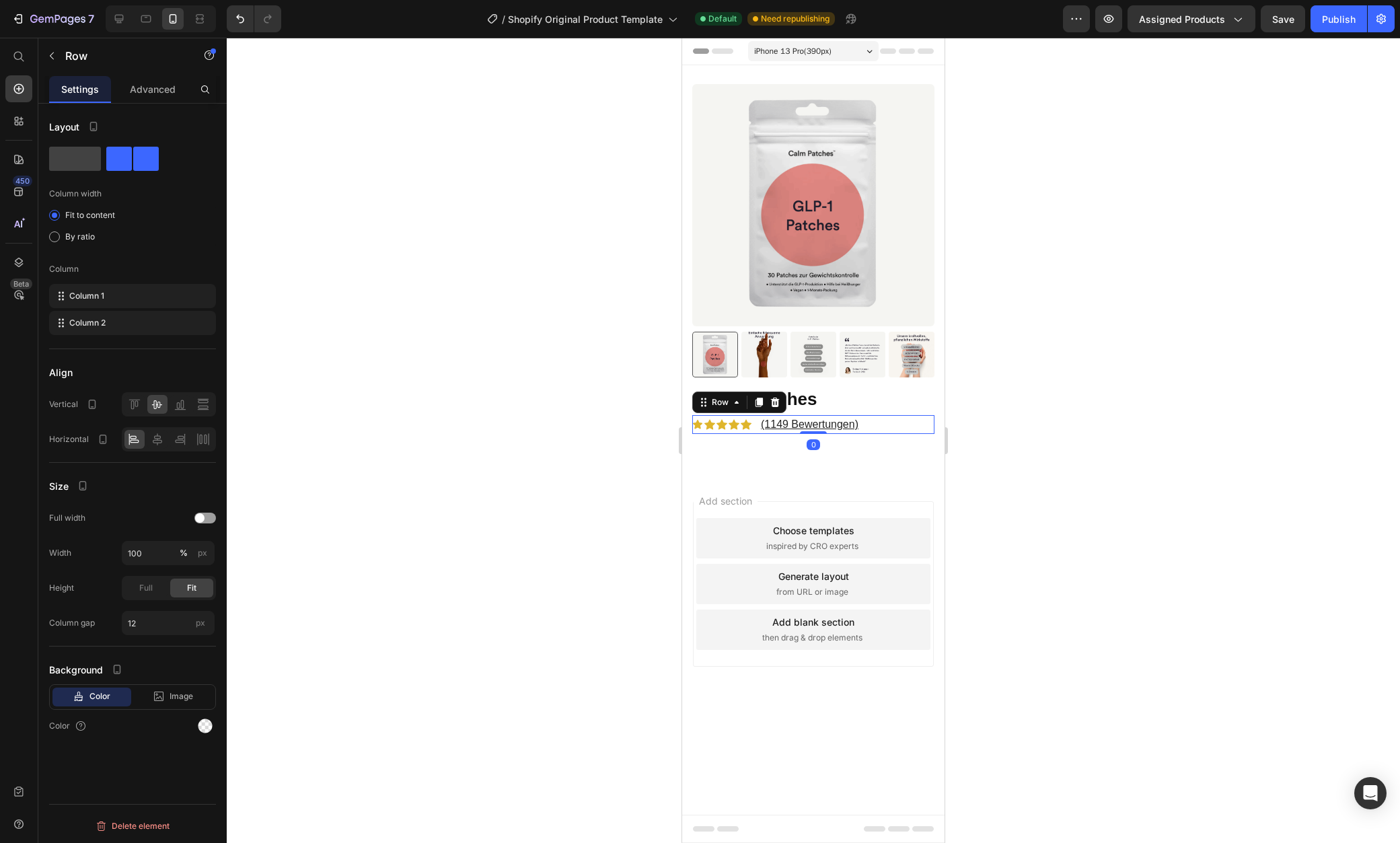 click on "Icon Icon Icon Icon Icon Icon List (1149 Bewertungen) Text Block Row   0" at bounding box center [813, 425] 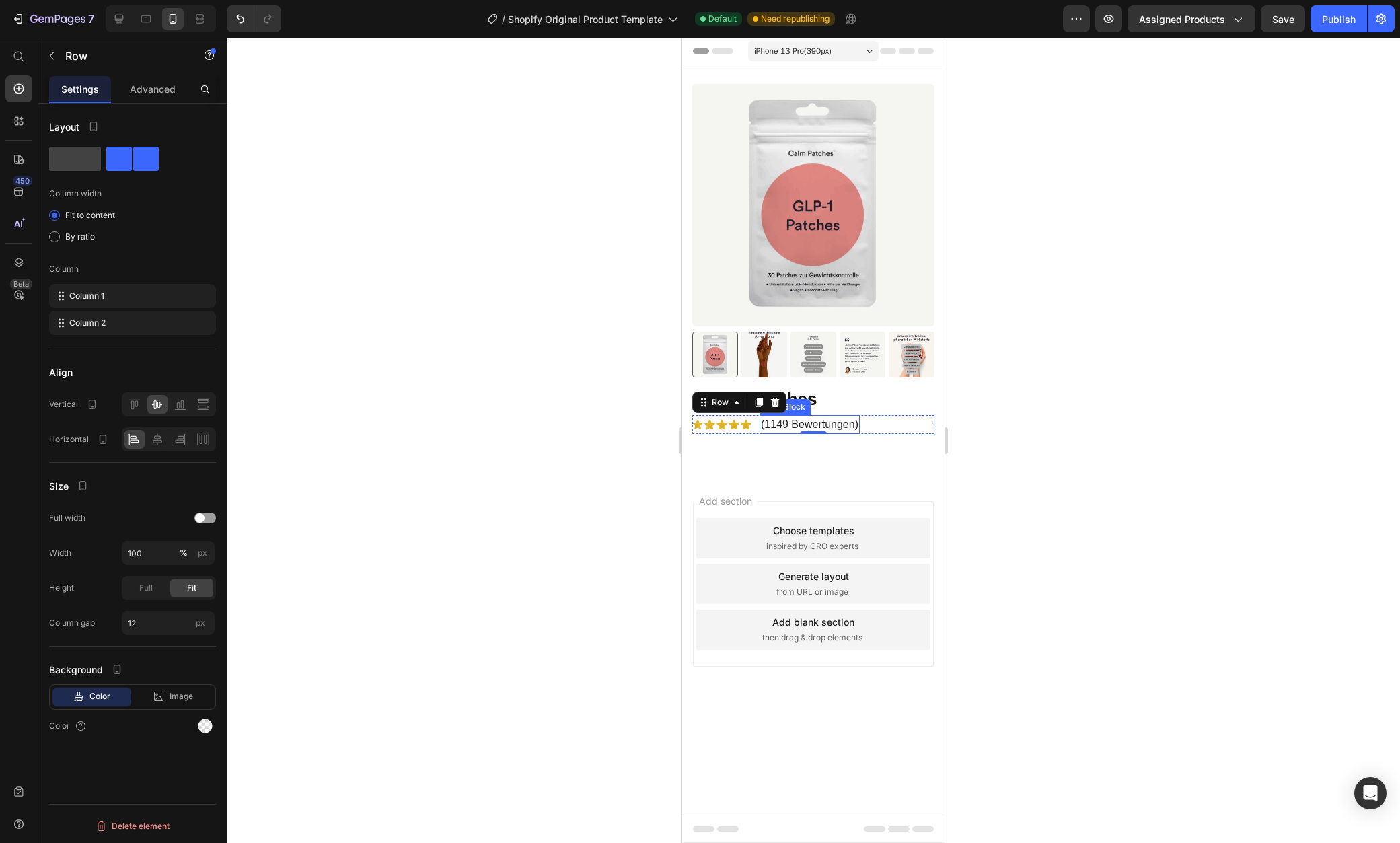 click on "(1149 Bewertungen)" at bounding box center (809, 425) 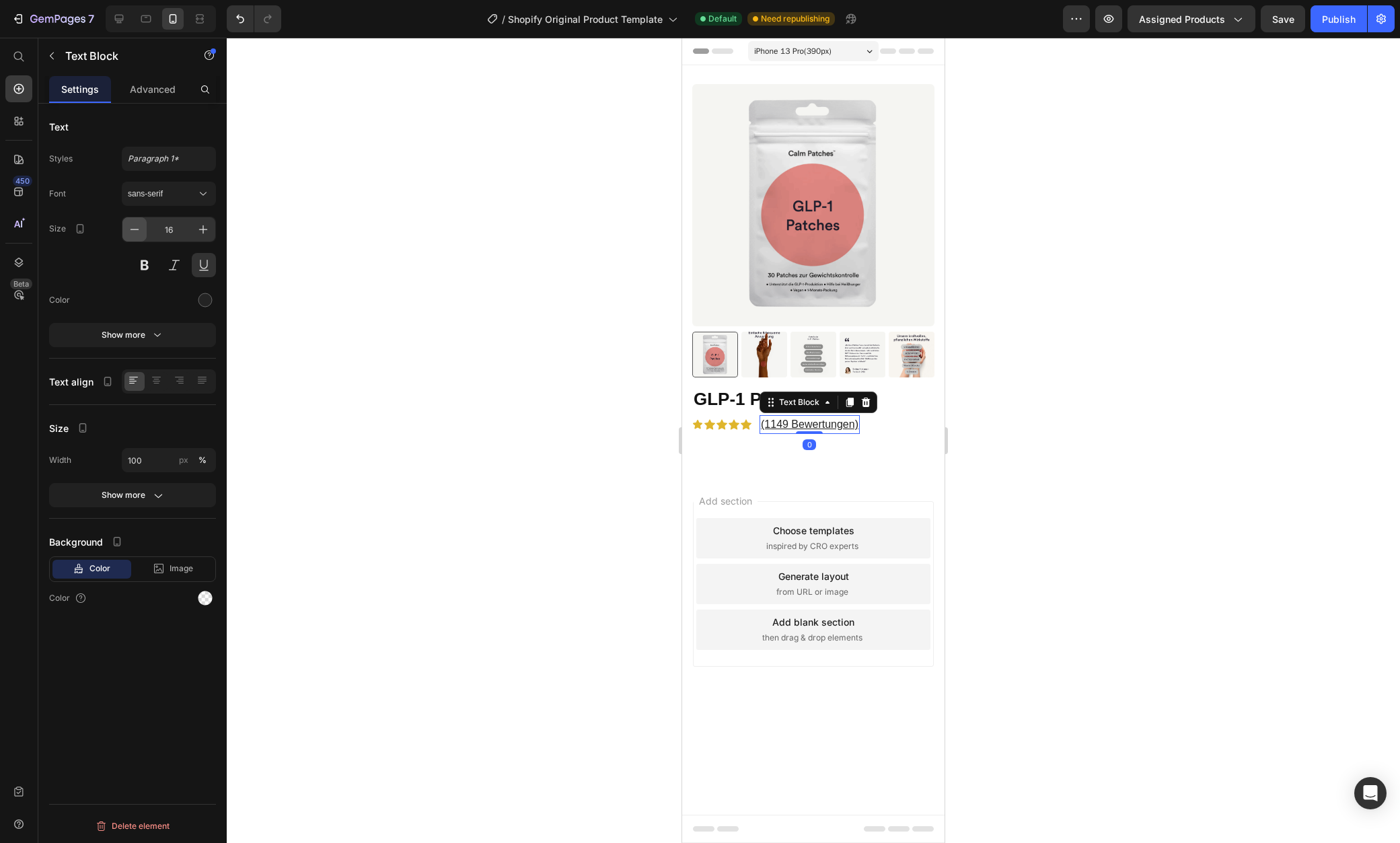 click at bounding box center (135, 229) 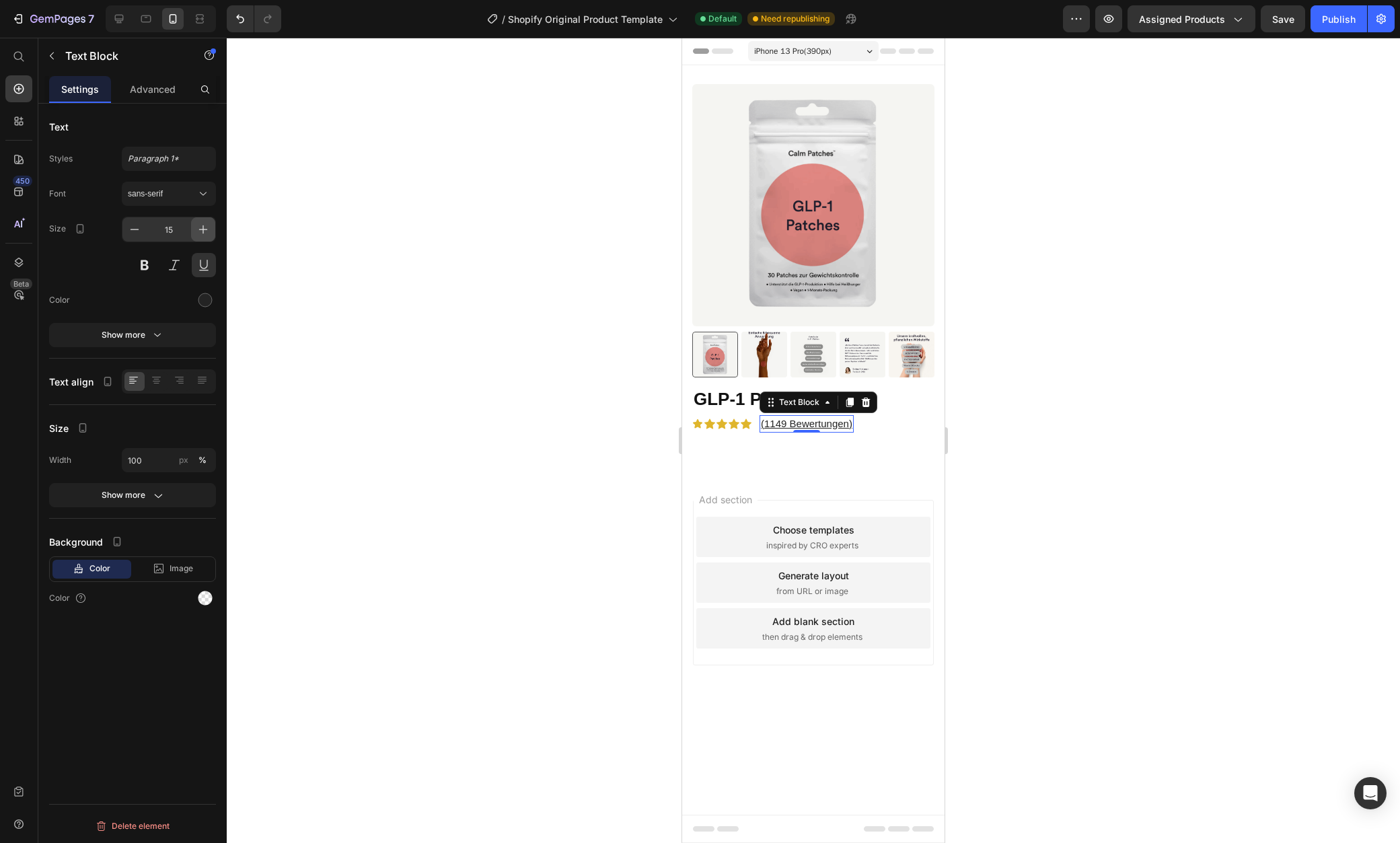 click 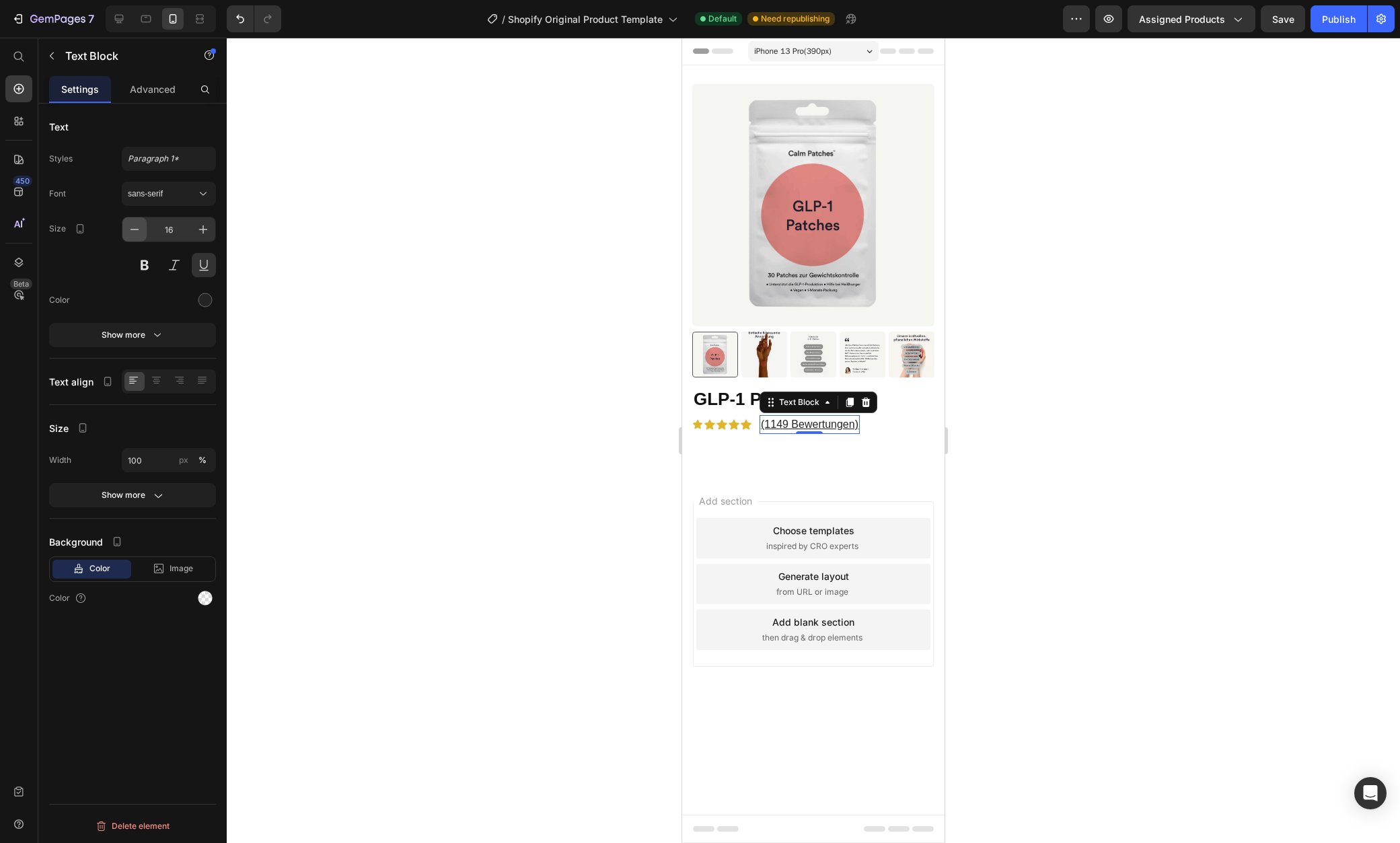 click at bounding box center [135, 229] 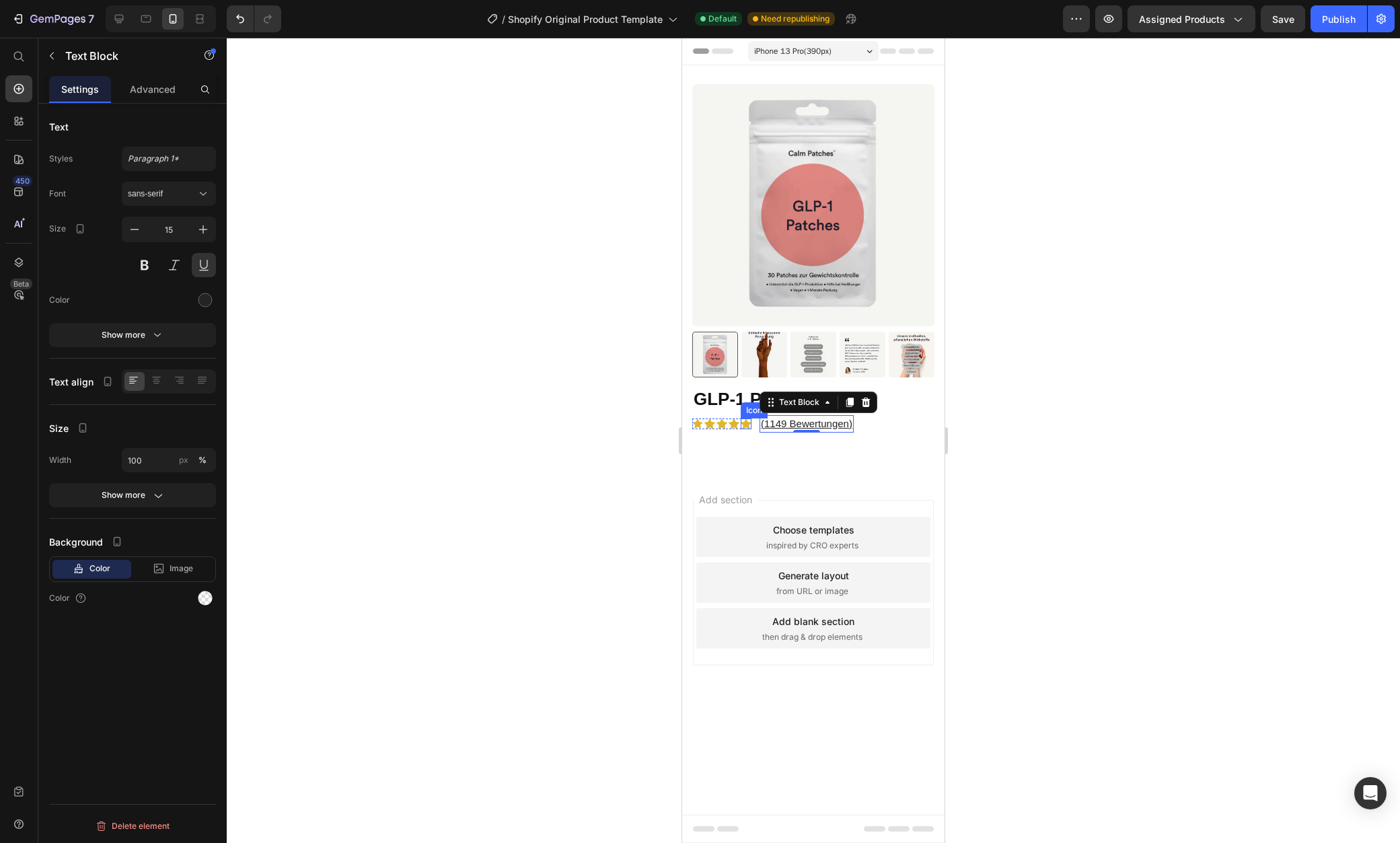 click on "Icon" at bounding box center [734, 424] 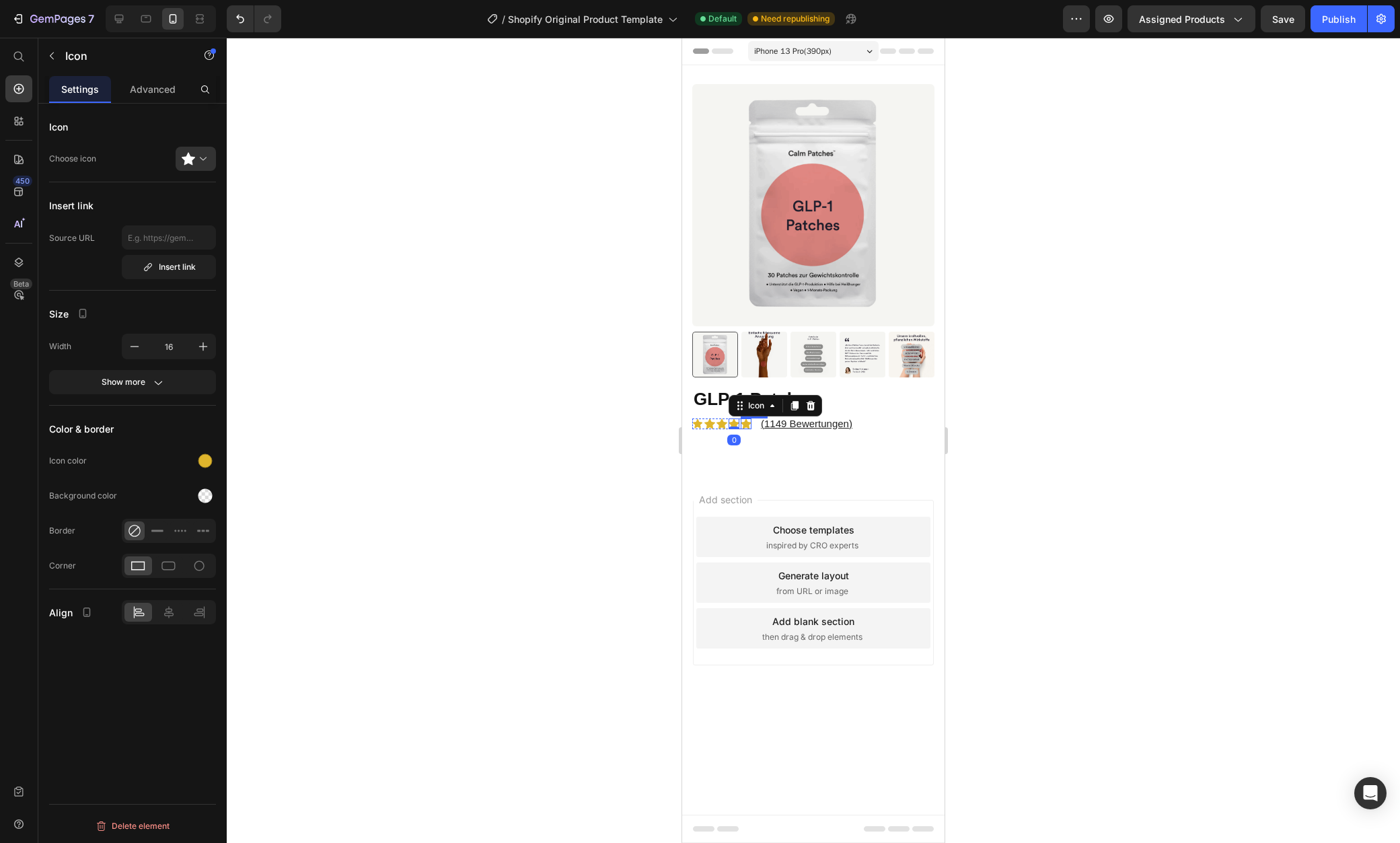 click 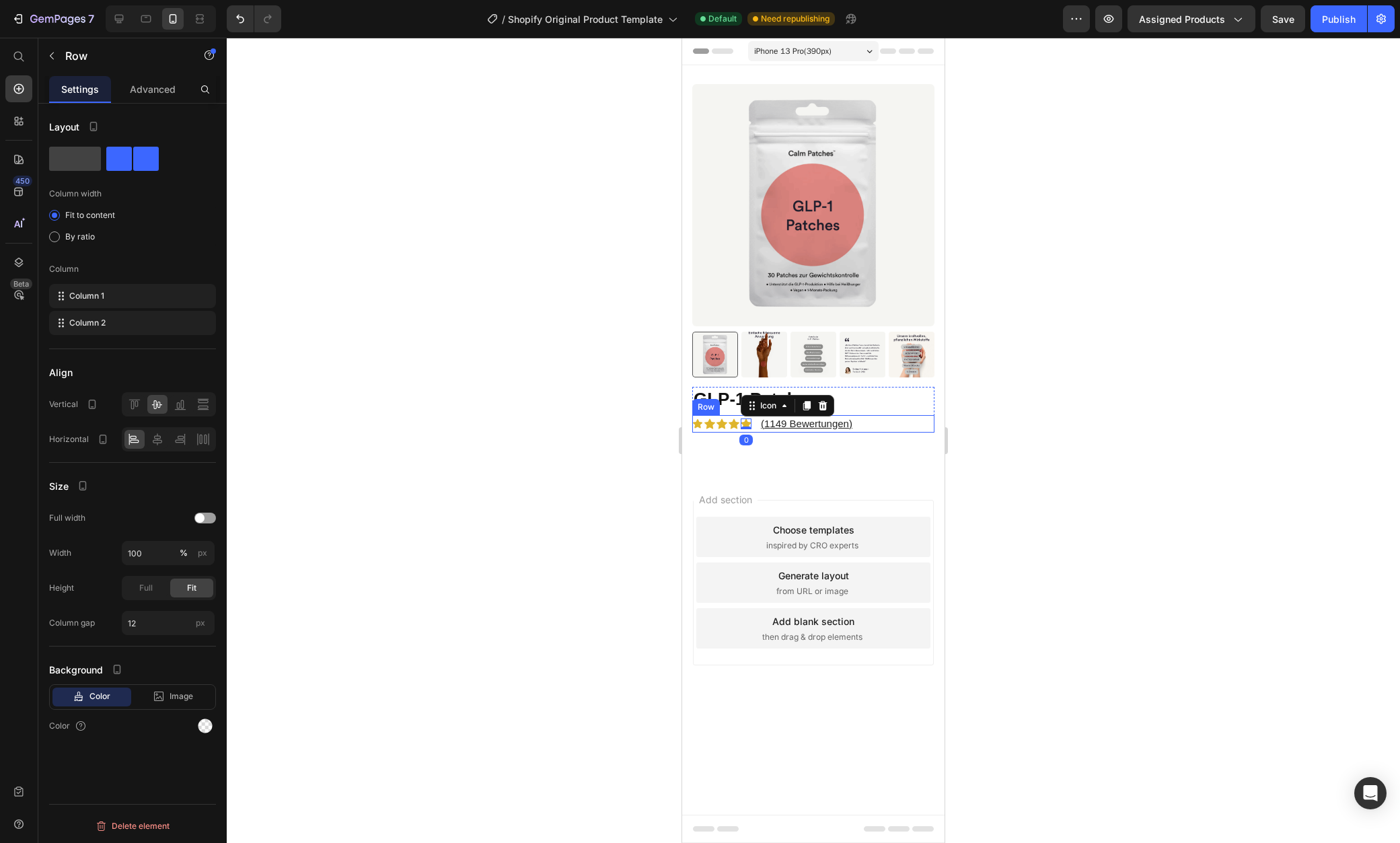 click on "Icon Icon Icon Icon Icon   0 Icon List (1149 Bewertungen) Text Block Row" at bounding box center [813, 424] 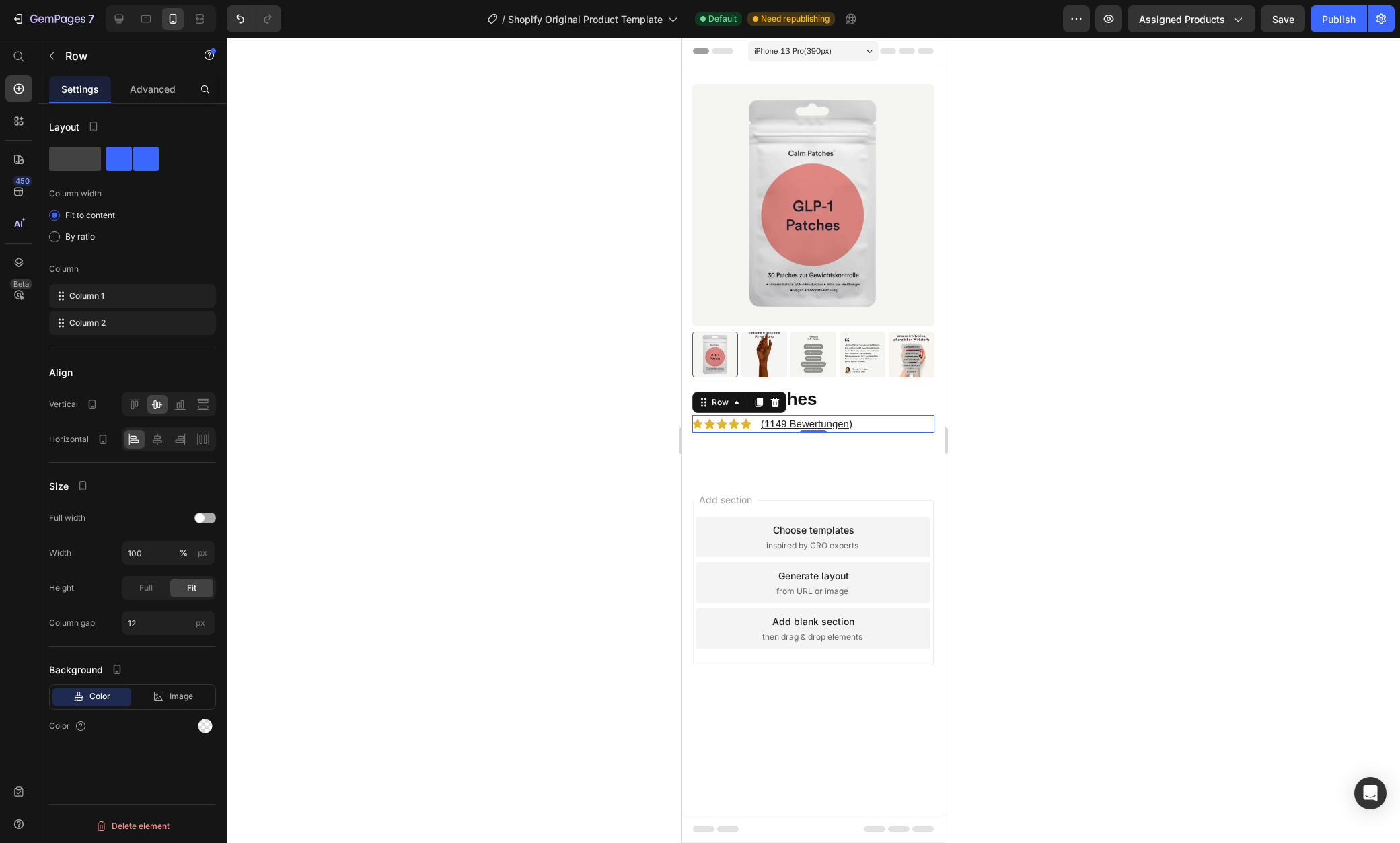 click at bounding box center [205, 518] 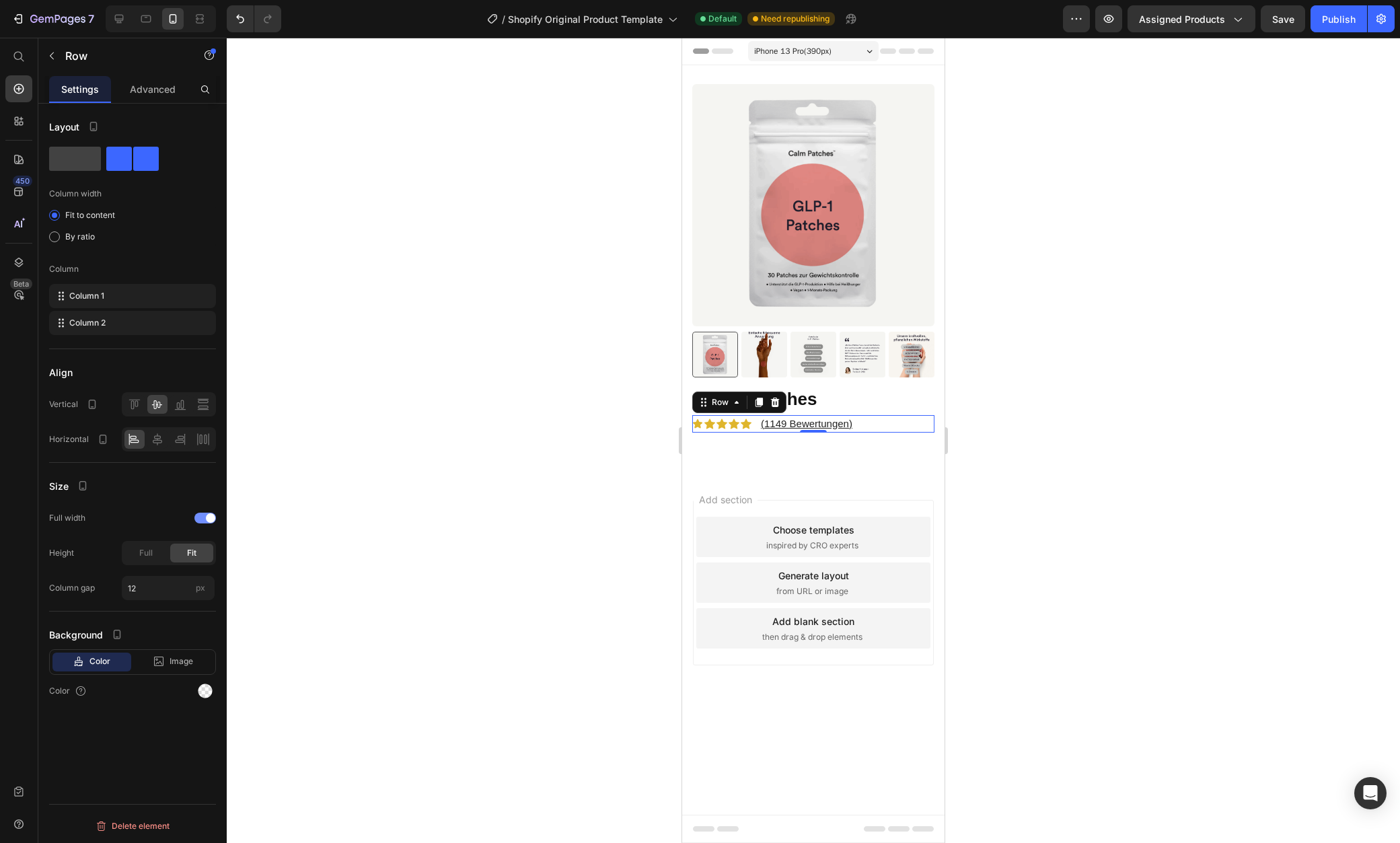 click at bounding box center (211, 518) 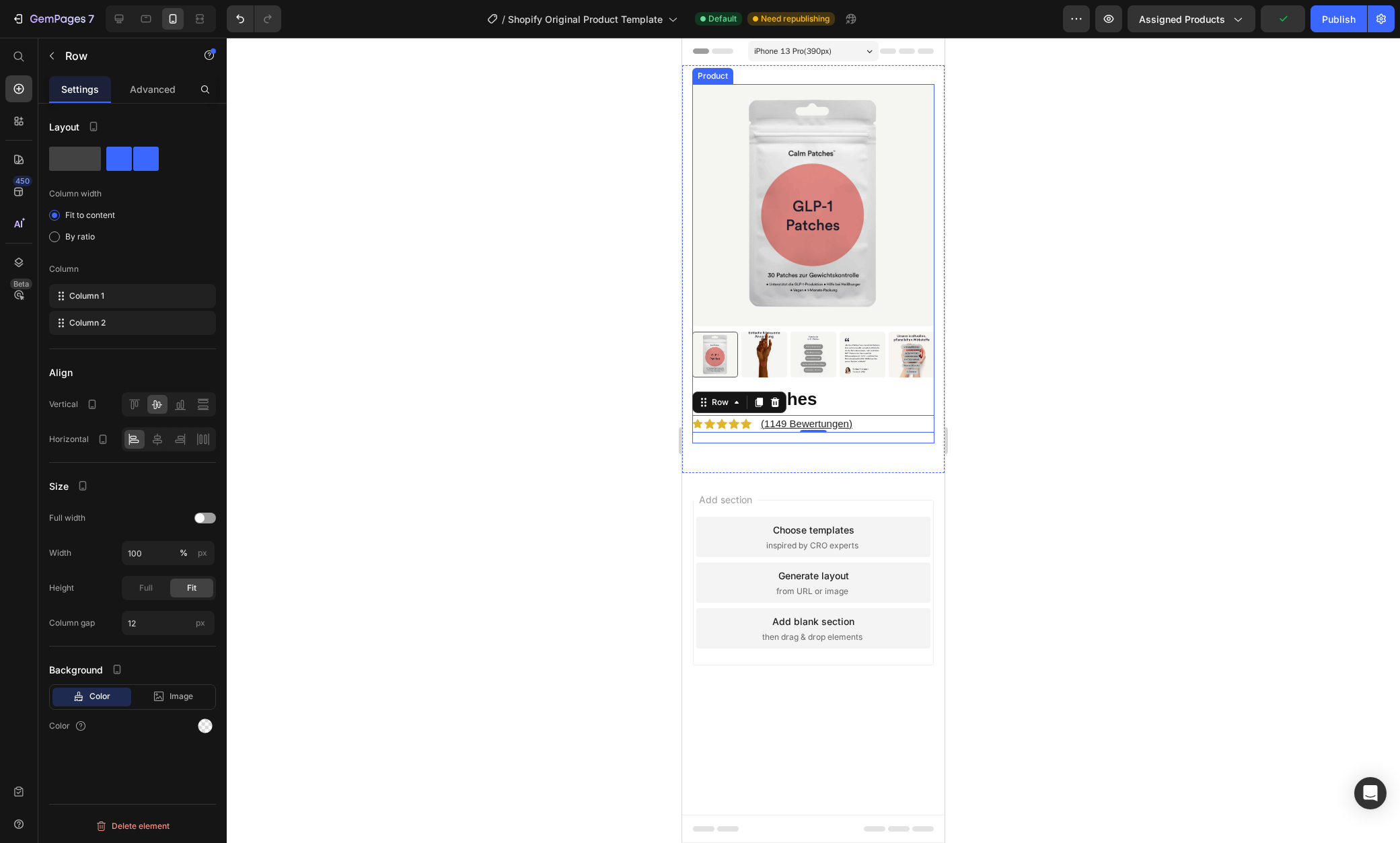 click on "GLP-1 Patches Product Title
Icon Icon Icon Icon Icon Icon List (1149 Bewertungen) Text Block Row   0 Row" at bounding box center [813, 415] 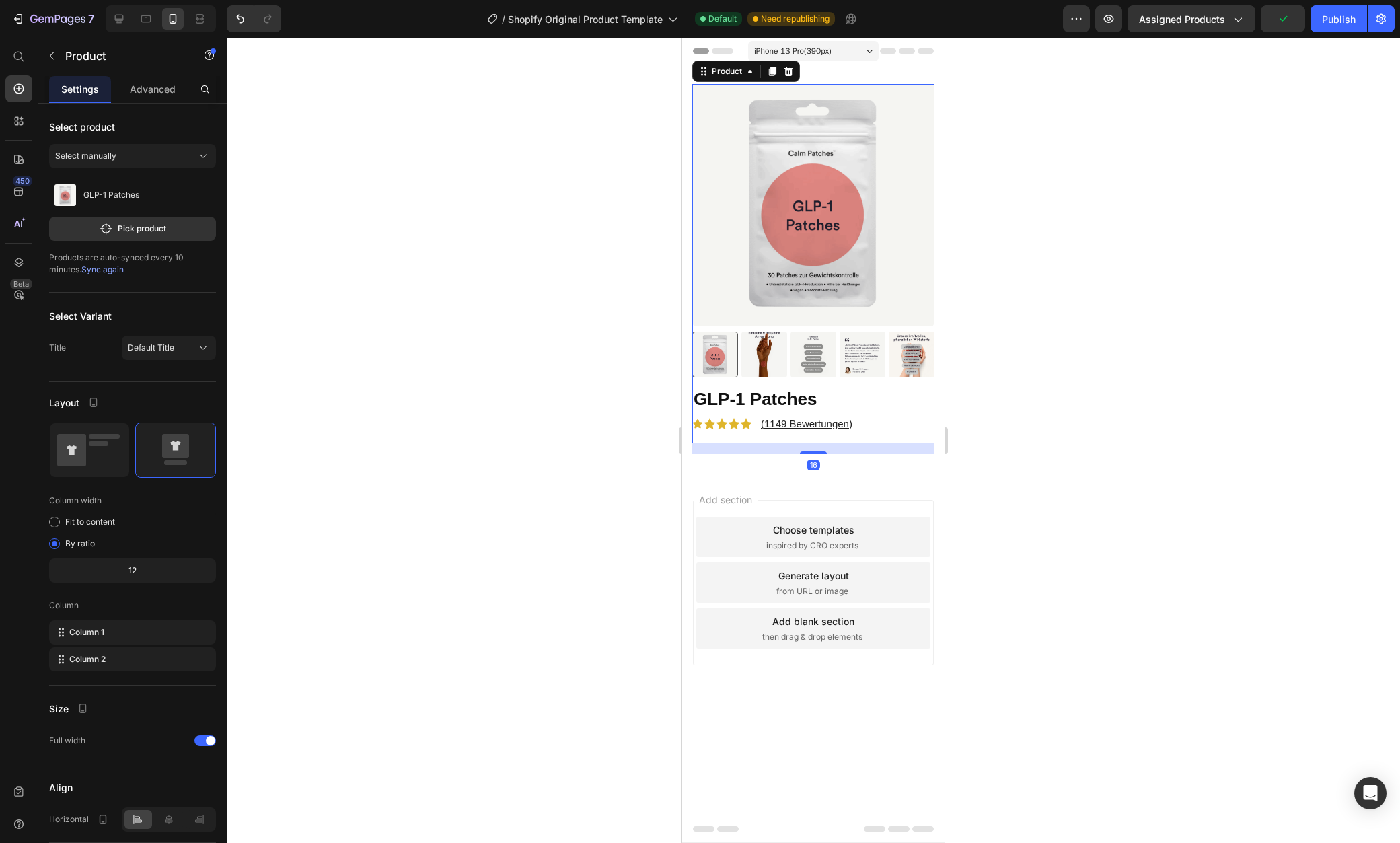 click on "GLP-1 Patches Product Title
Icon Icon Icon Icon Icon Icon List (1149 Bewertungen) Text Block Row Row" at bounding box center (813, 415) 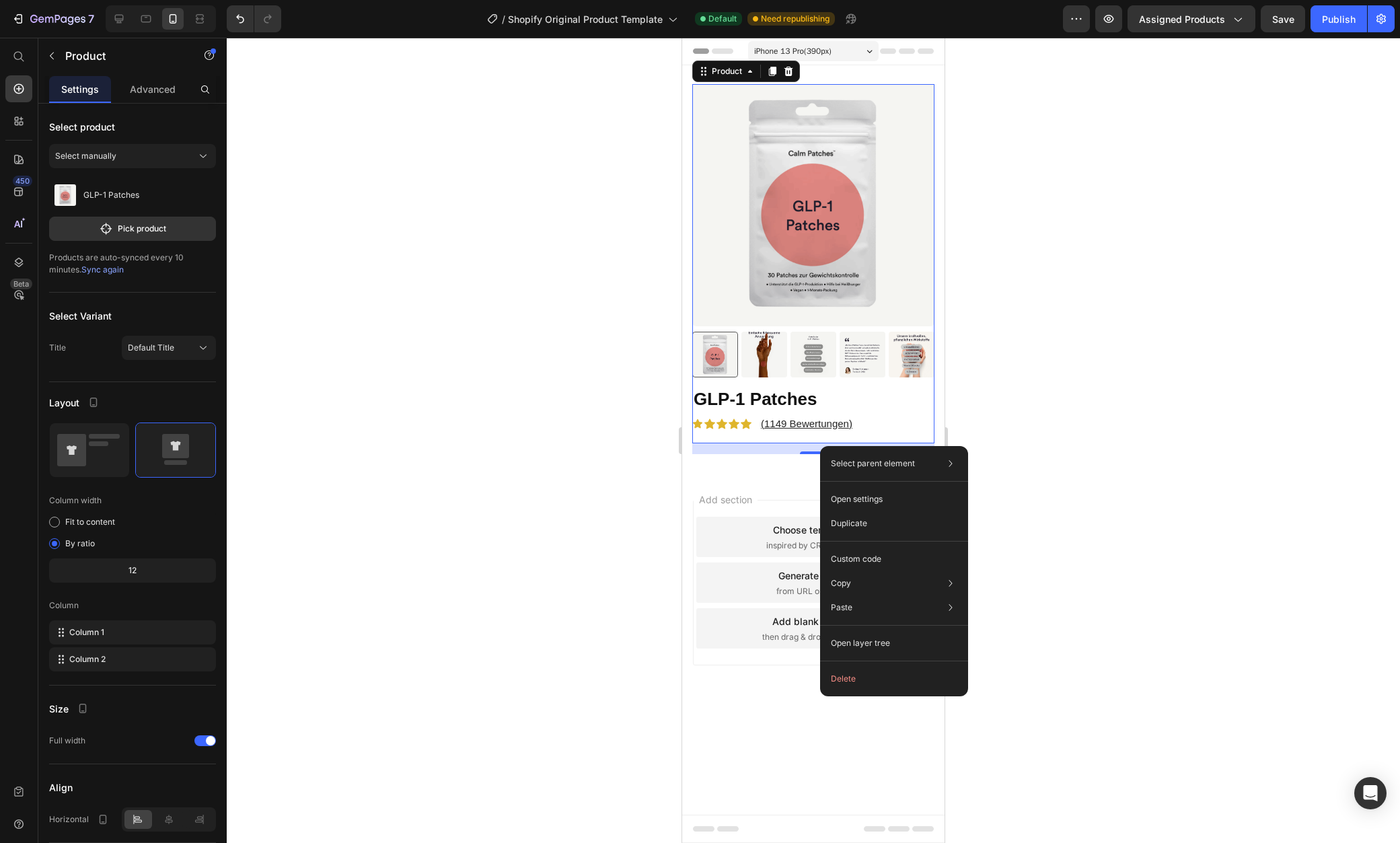 click on "16" at bounding box center [813, 449] 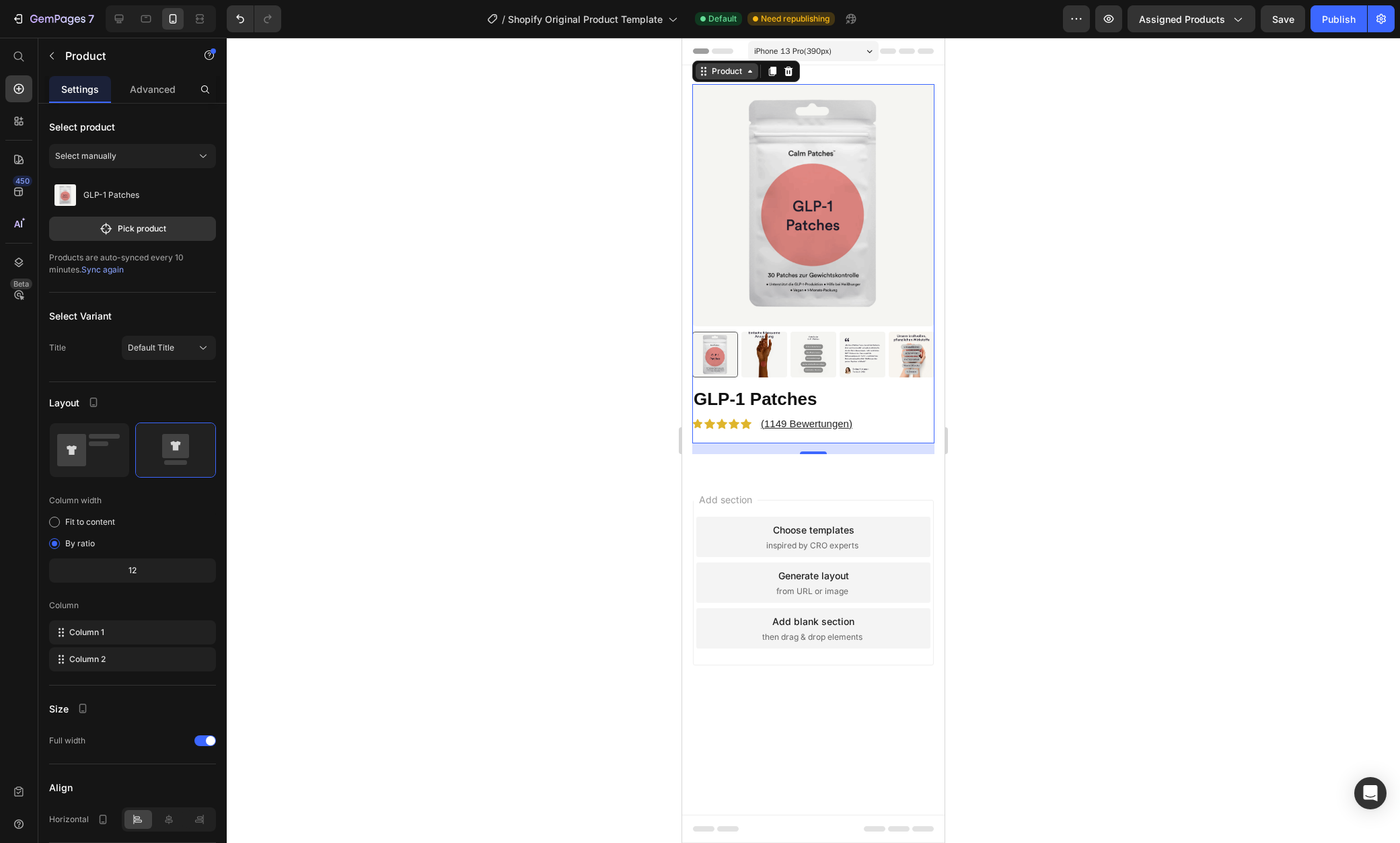 click 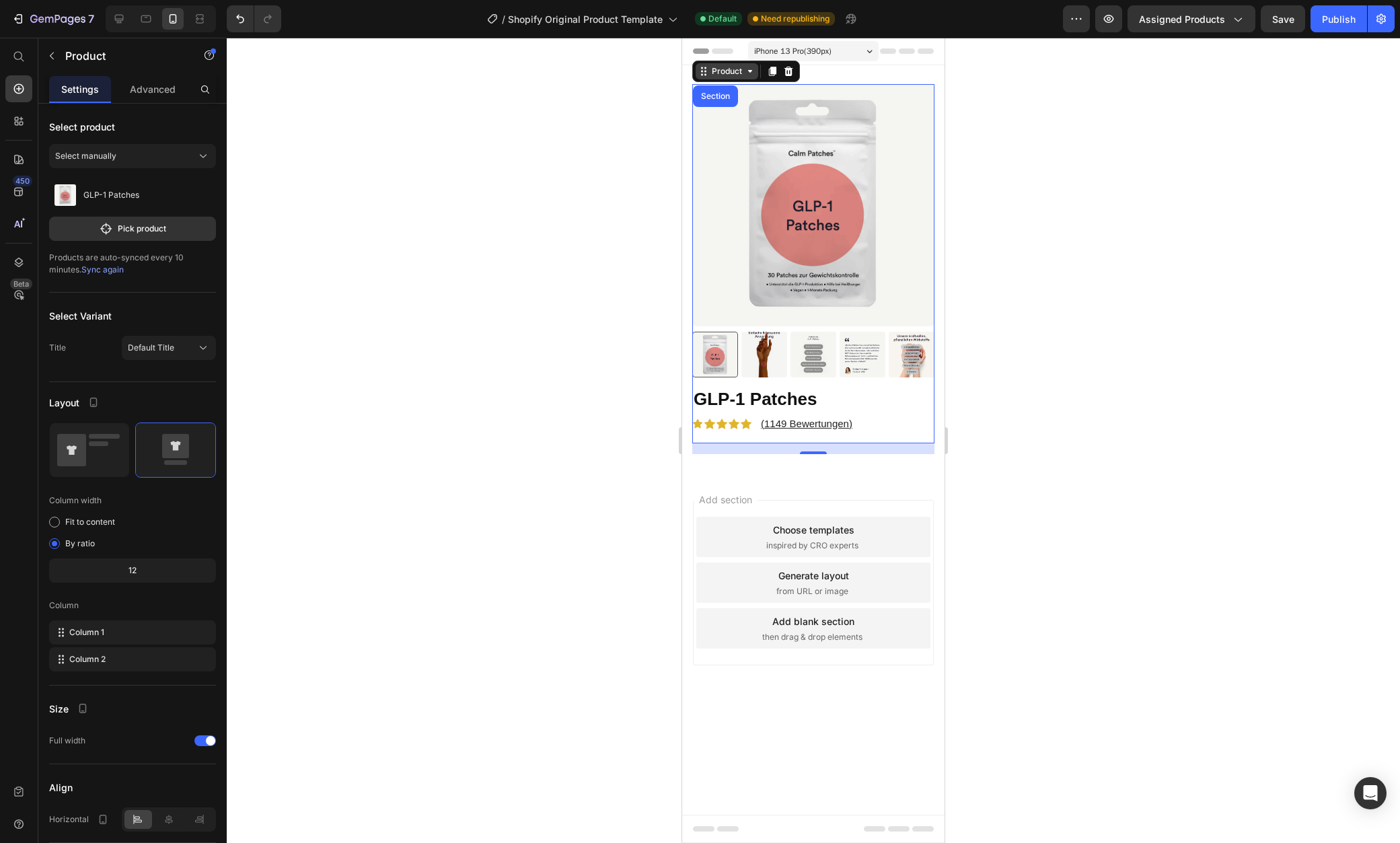 click 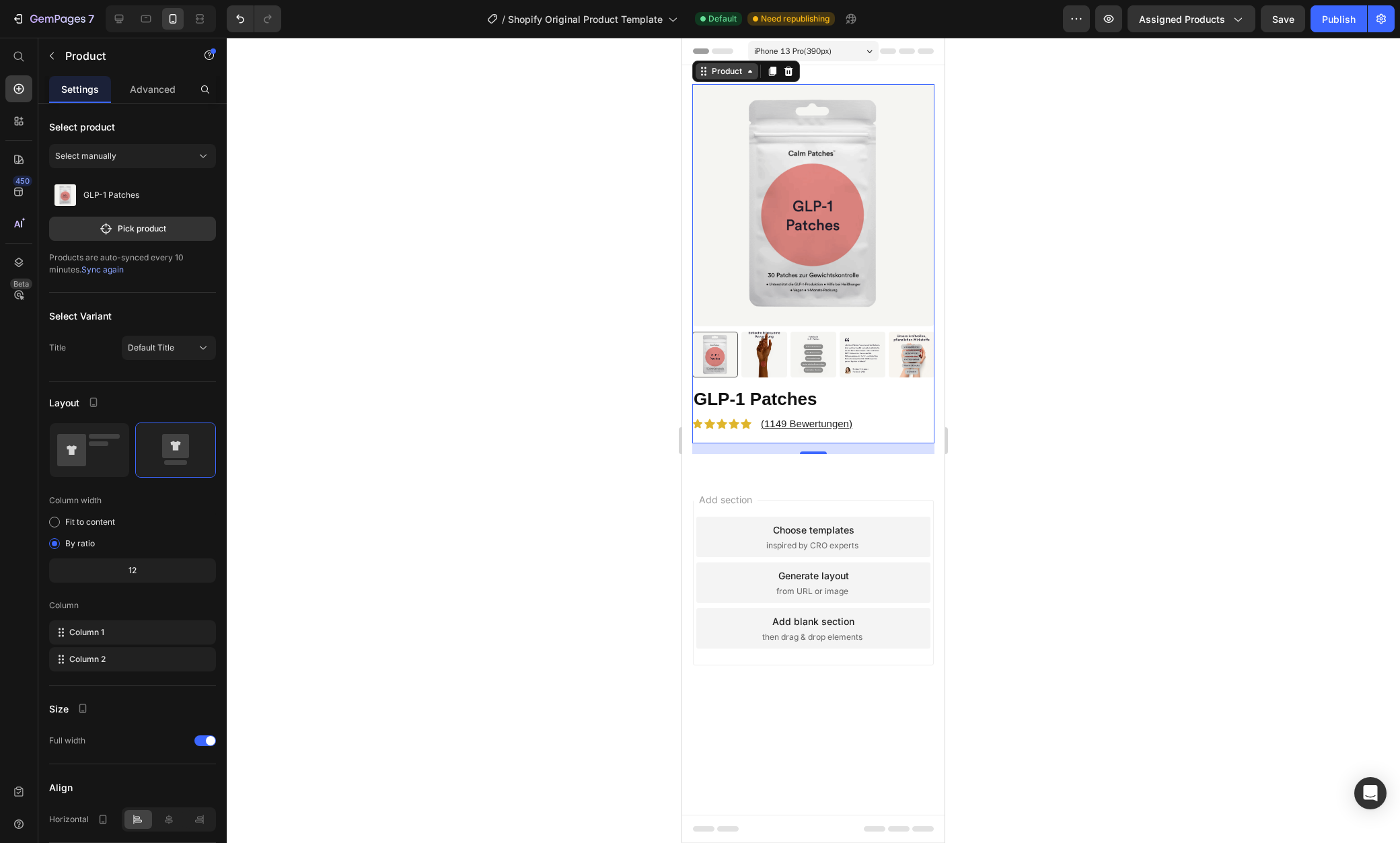 click 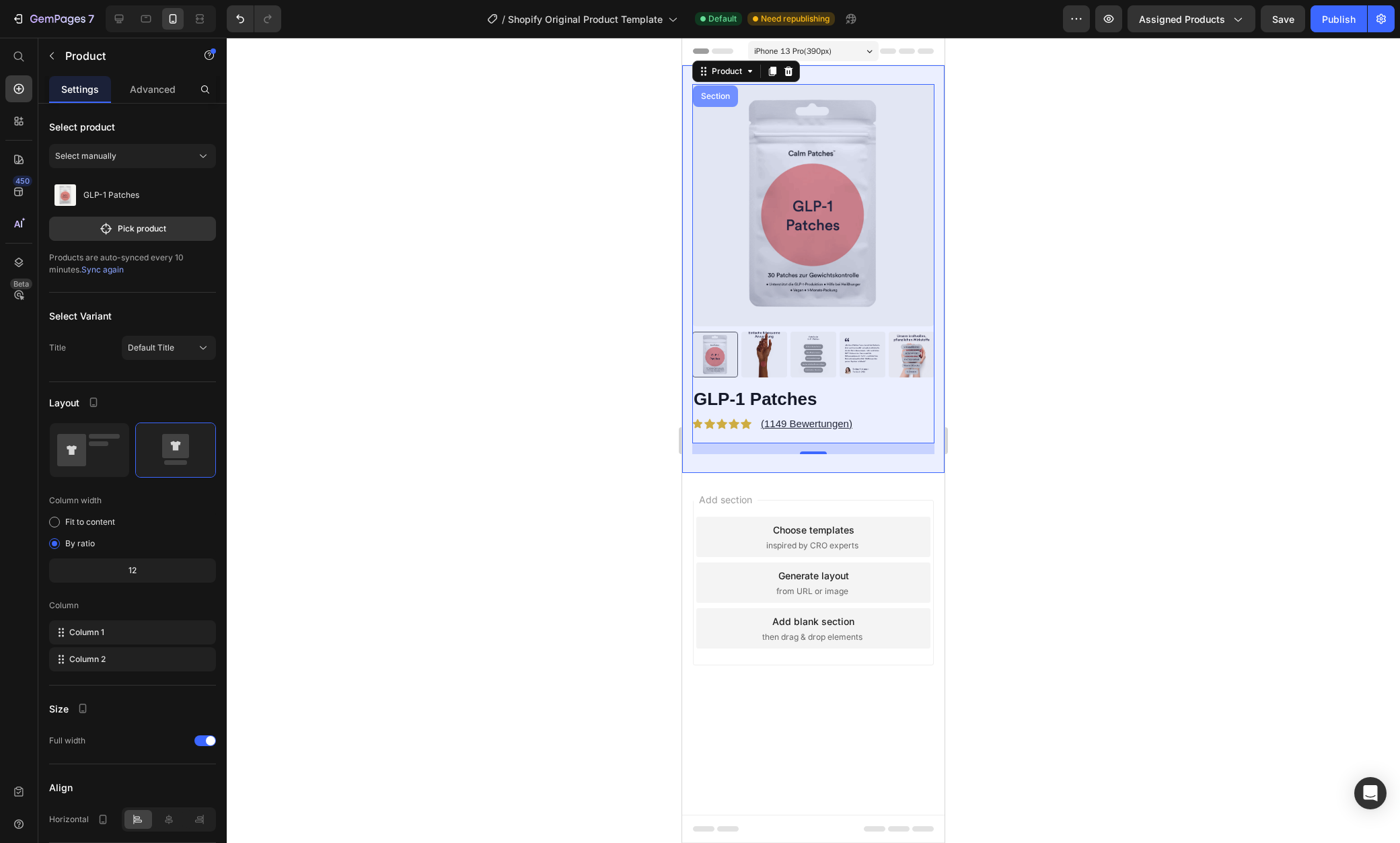 click on "Section" at bounding box center (715, 96) 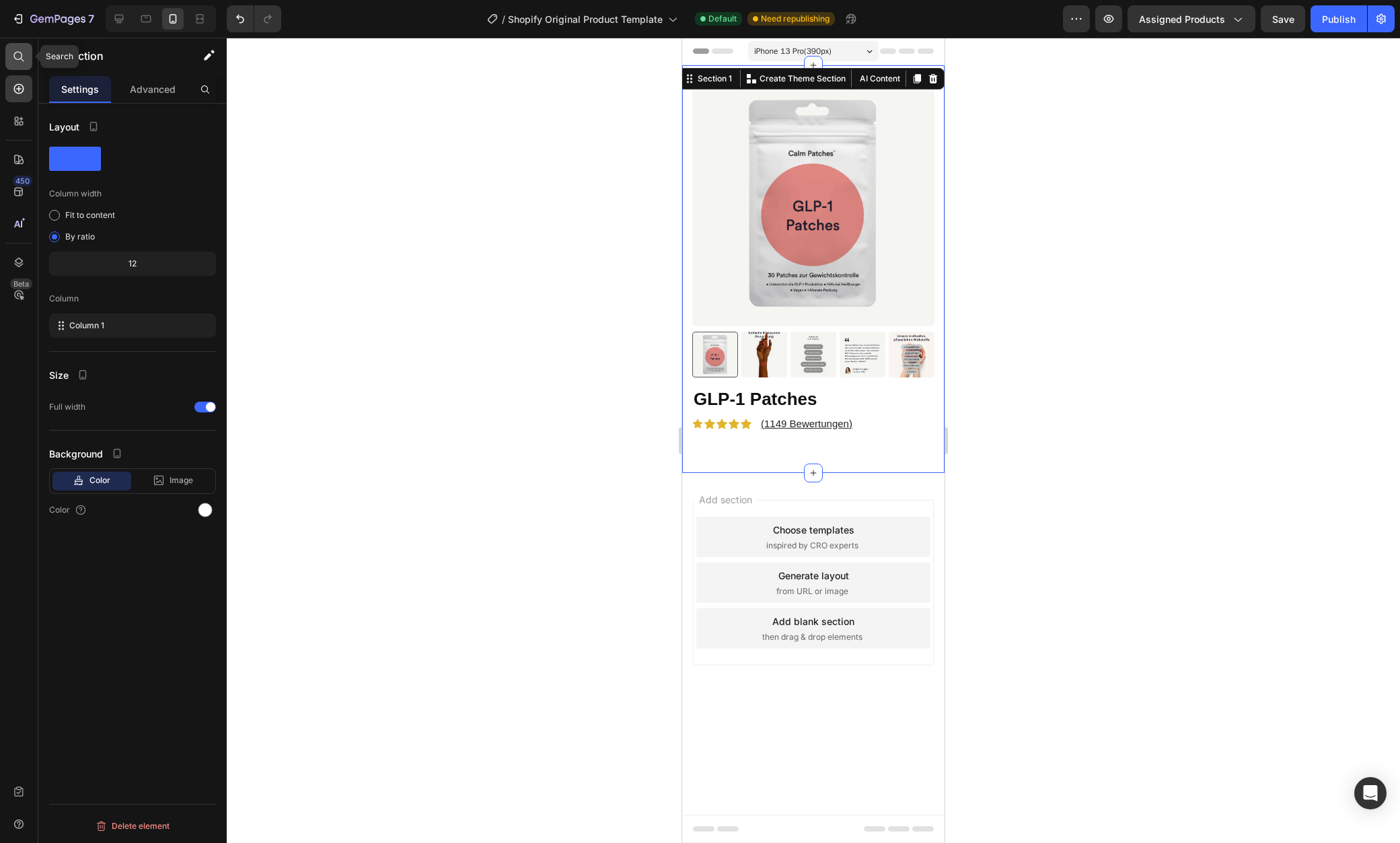click 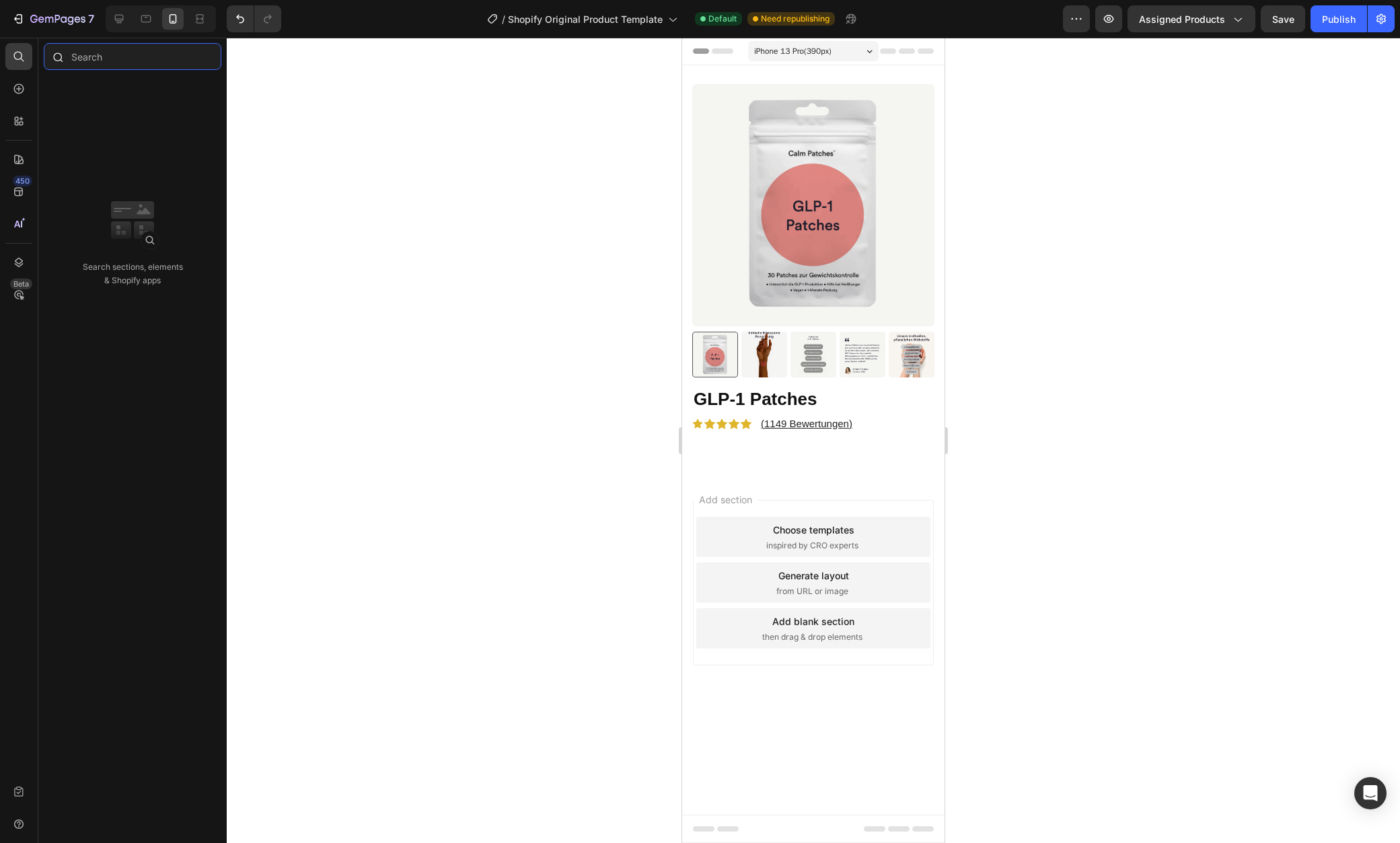 click at bounding box center (133, 57) 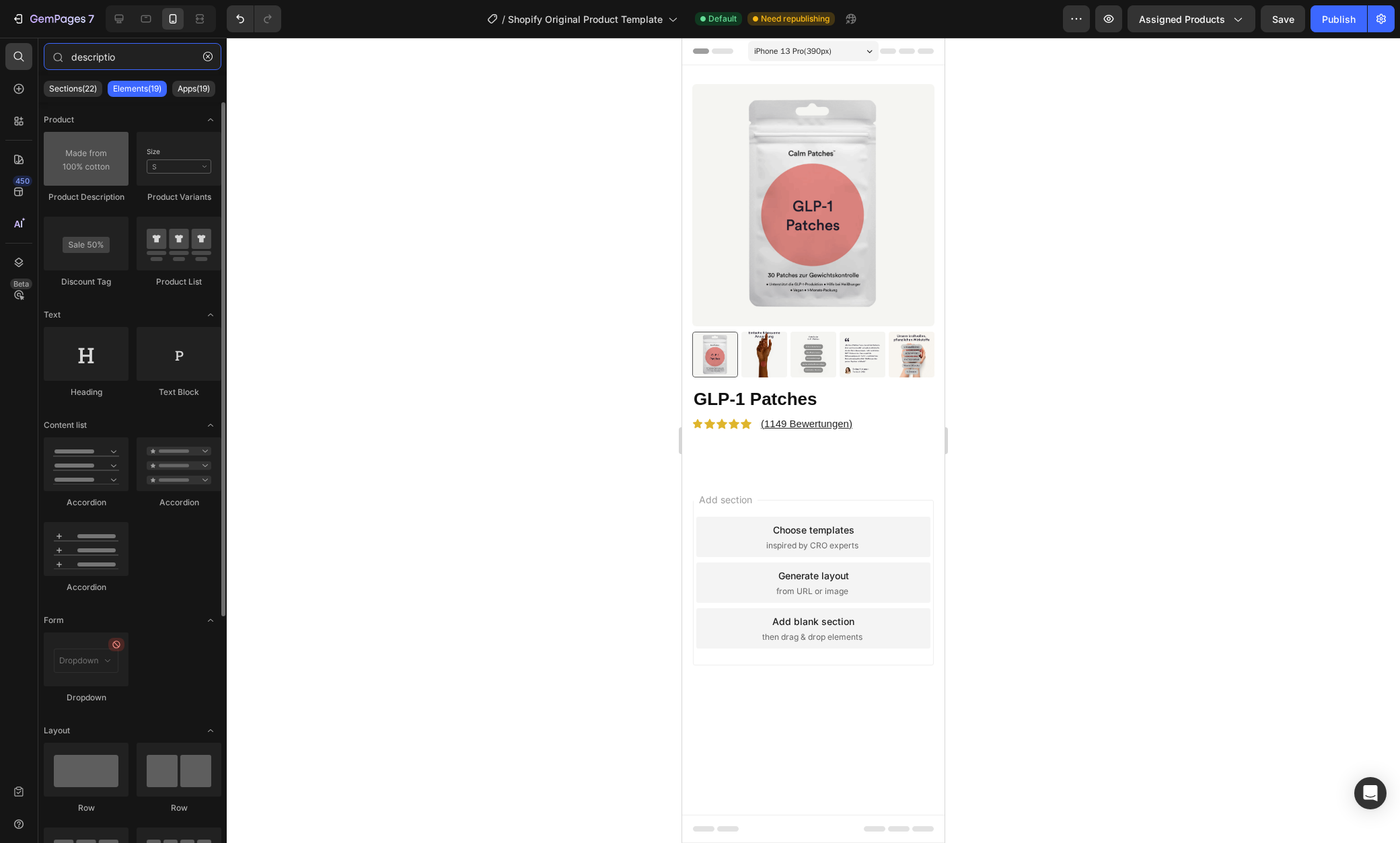 type on "descriptio" 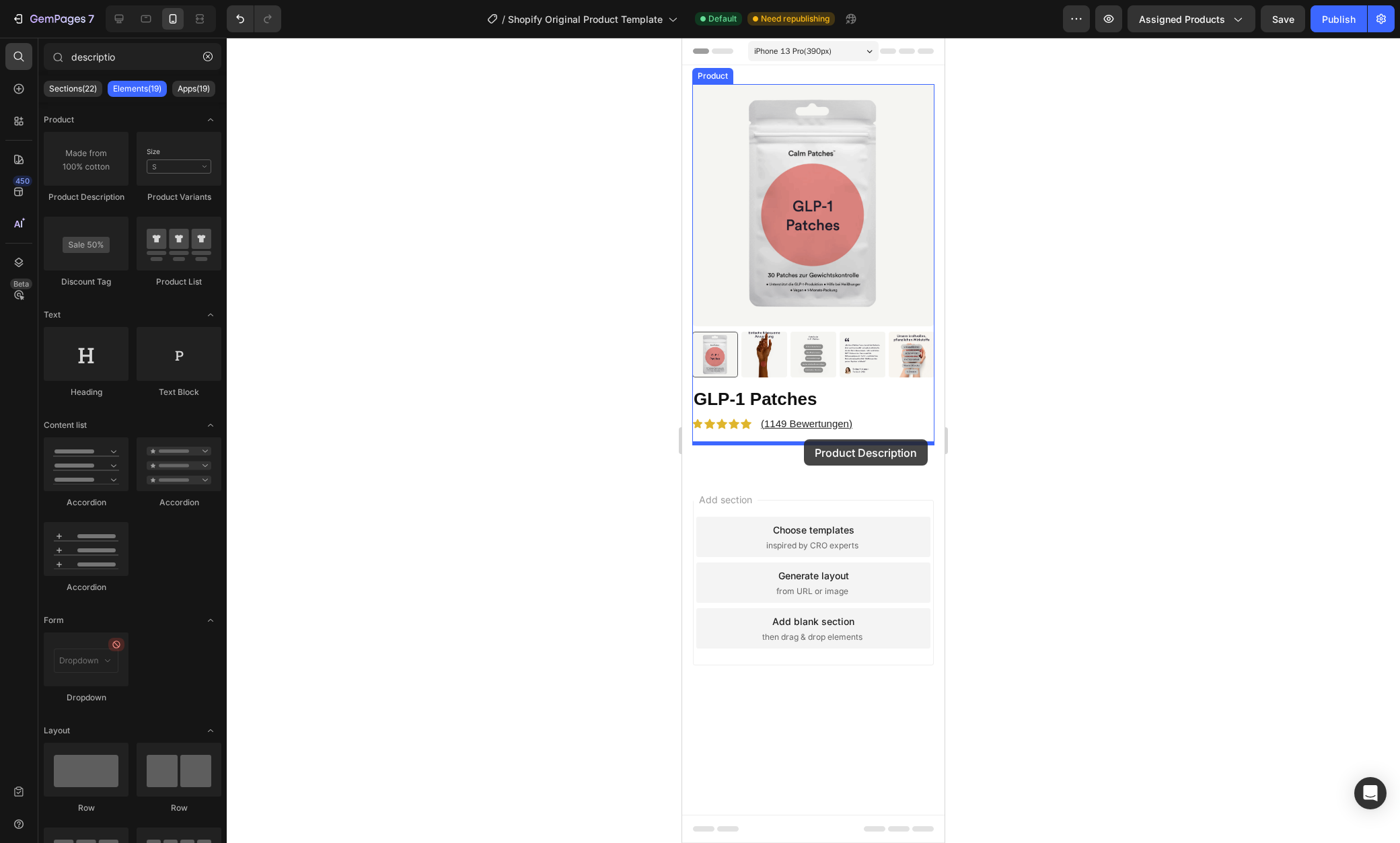drag, startPoint x: 772, startPoint y: 185, endPoint x: 804, endPoint y: 439, distance: 256.00781 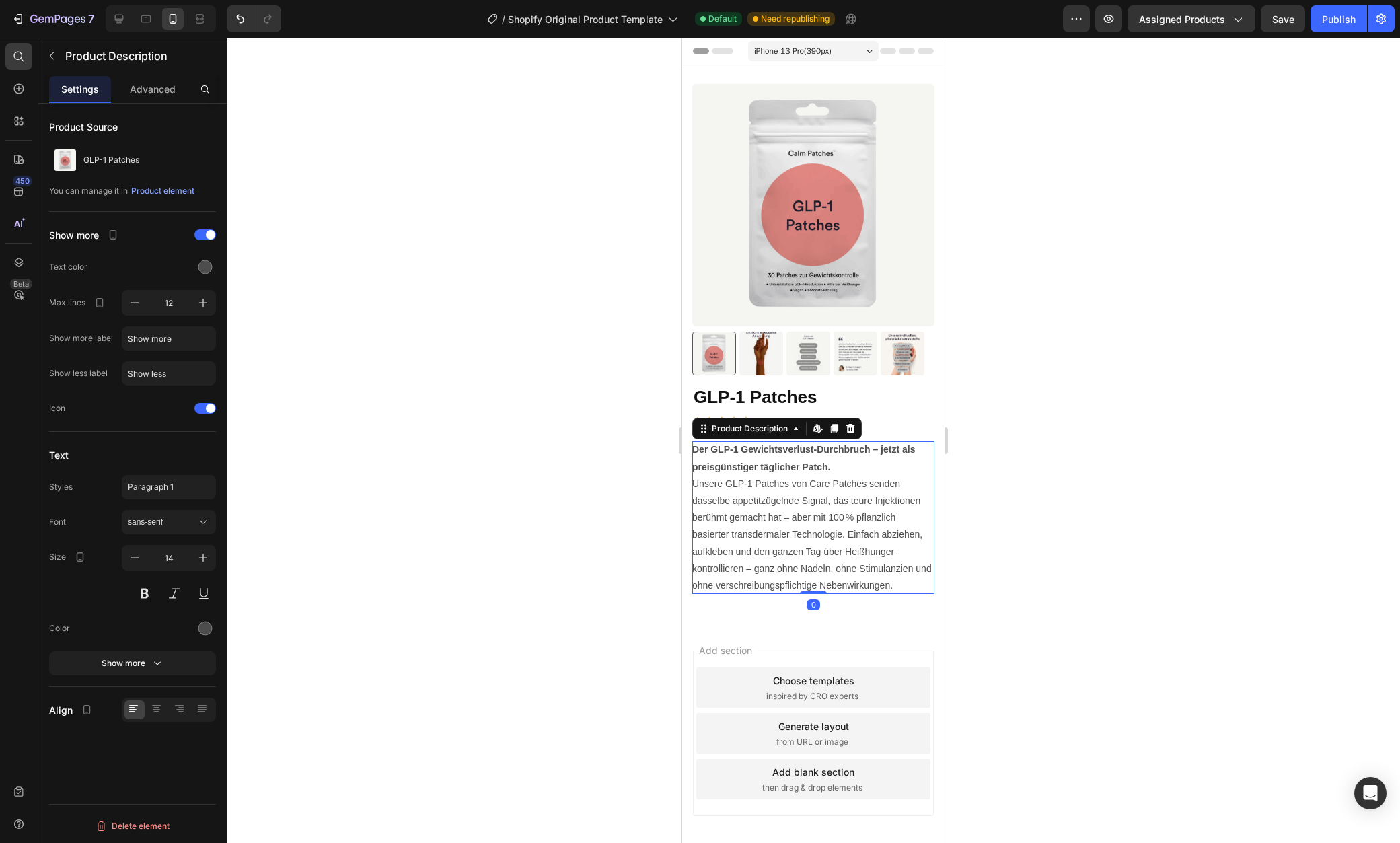 click 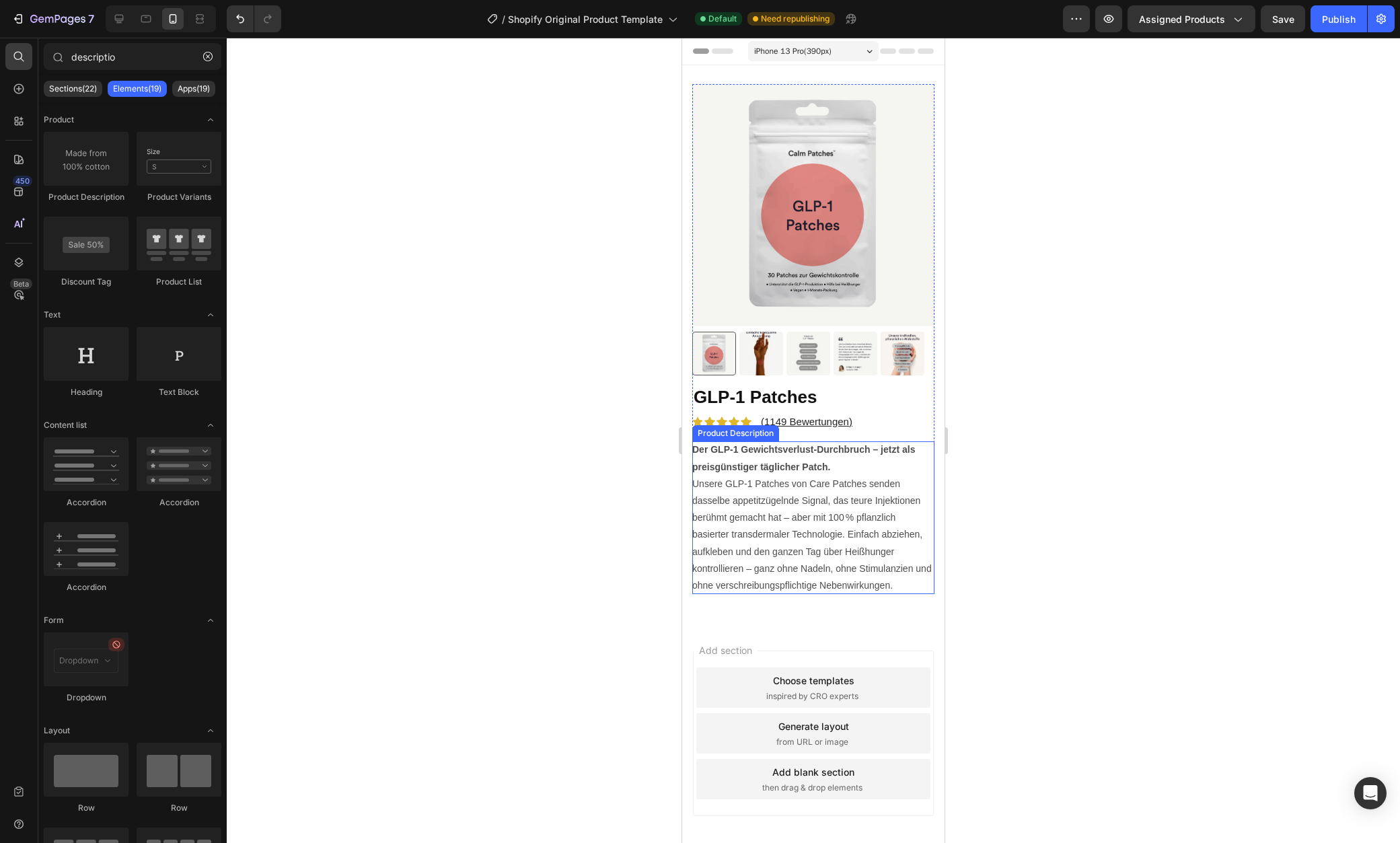 click on "Der GLP‑1 Gewichtsverlust‑Durchbruch – jetzt als preisgünstiger täglicher Patch." at bounding box center [803, 457] 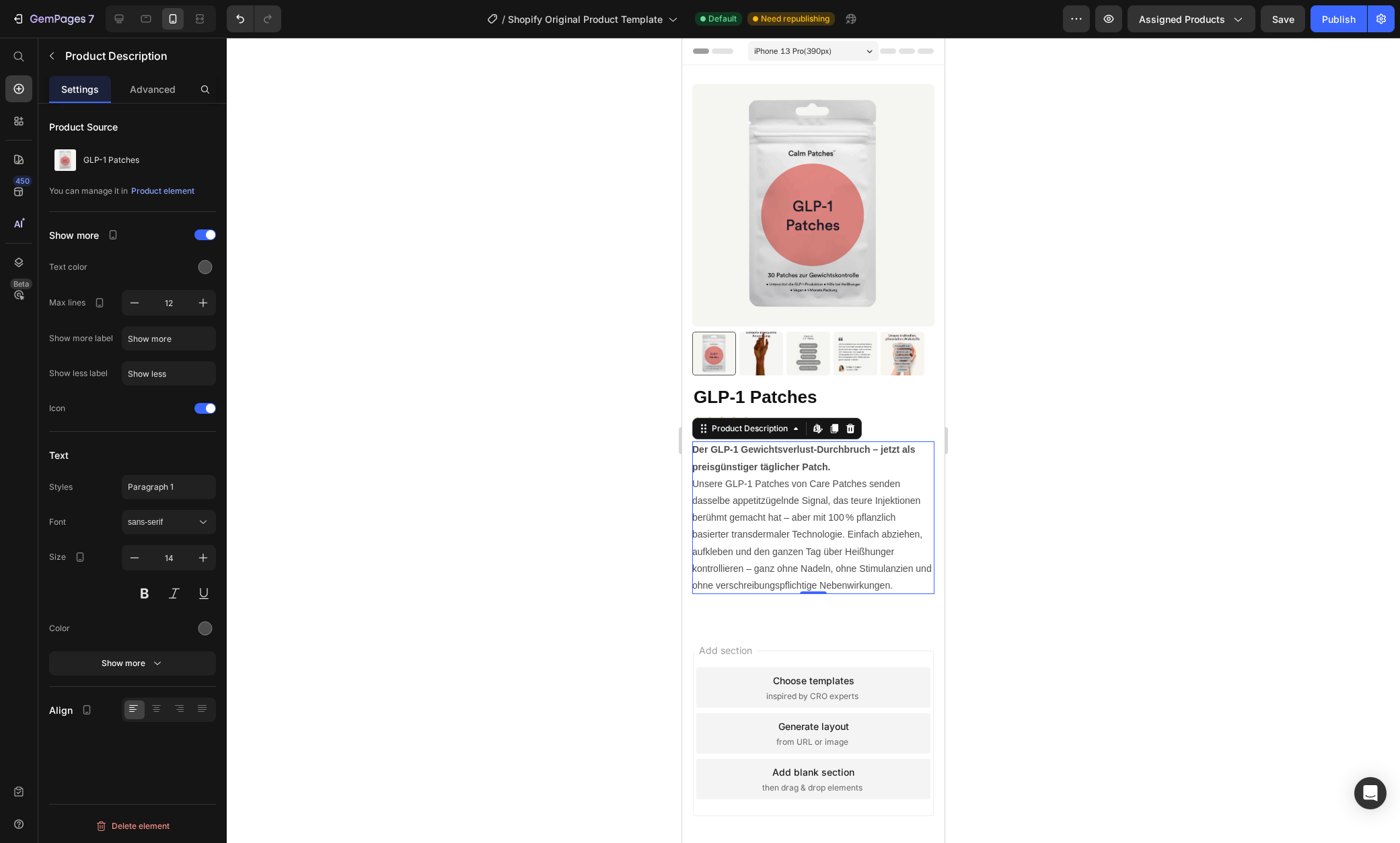 click on "GLP-1 Patches" at bounding box center [813, 398] 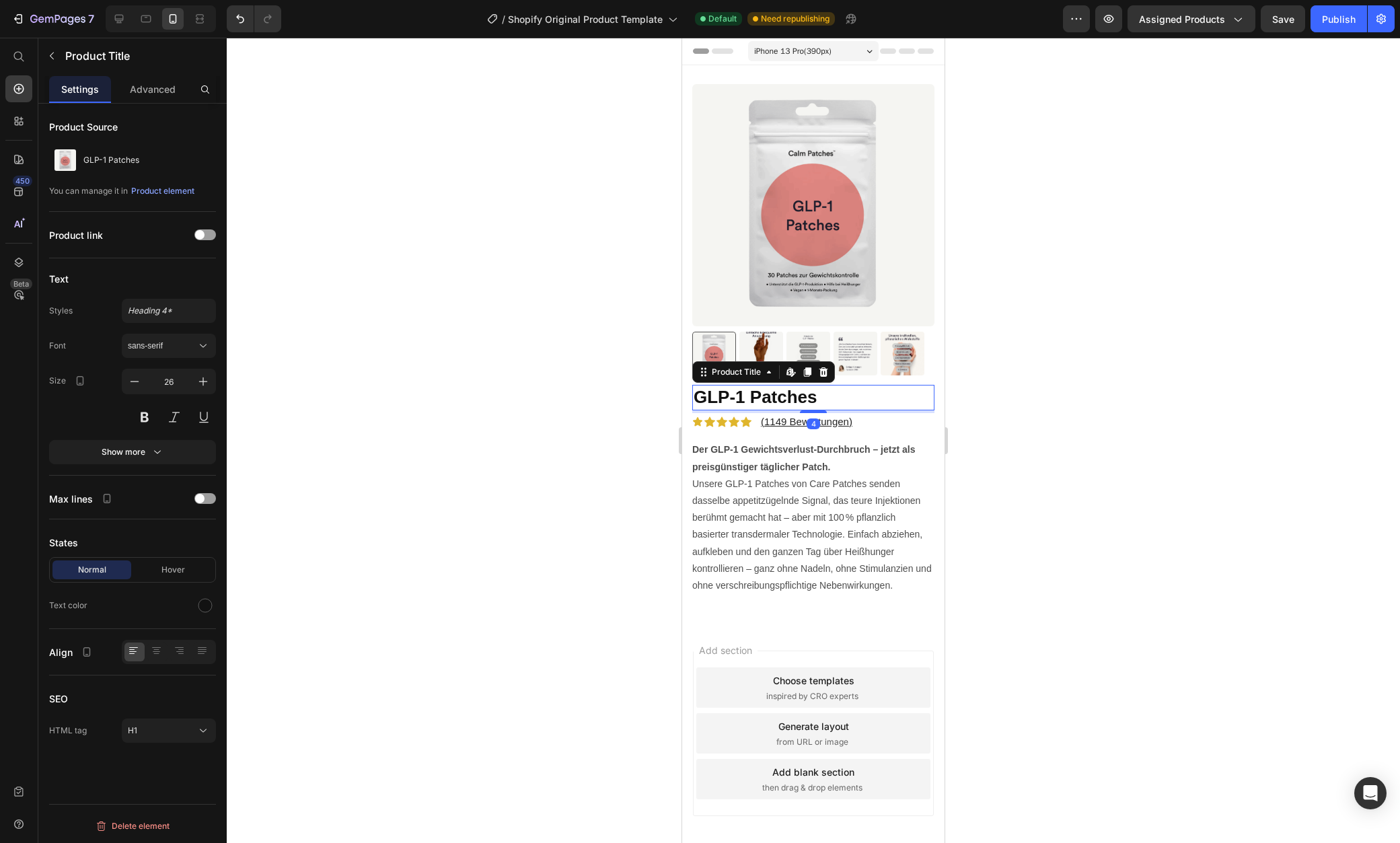 click on "GLP-1 Patches" at bounding box center [813, 398] 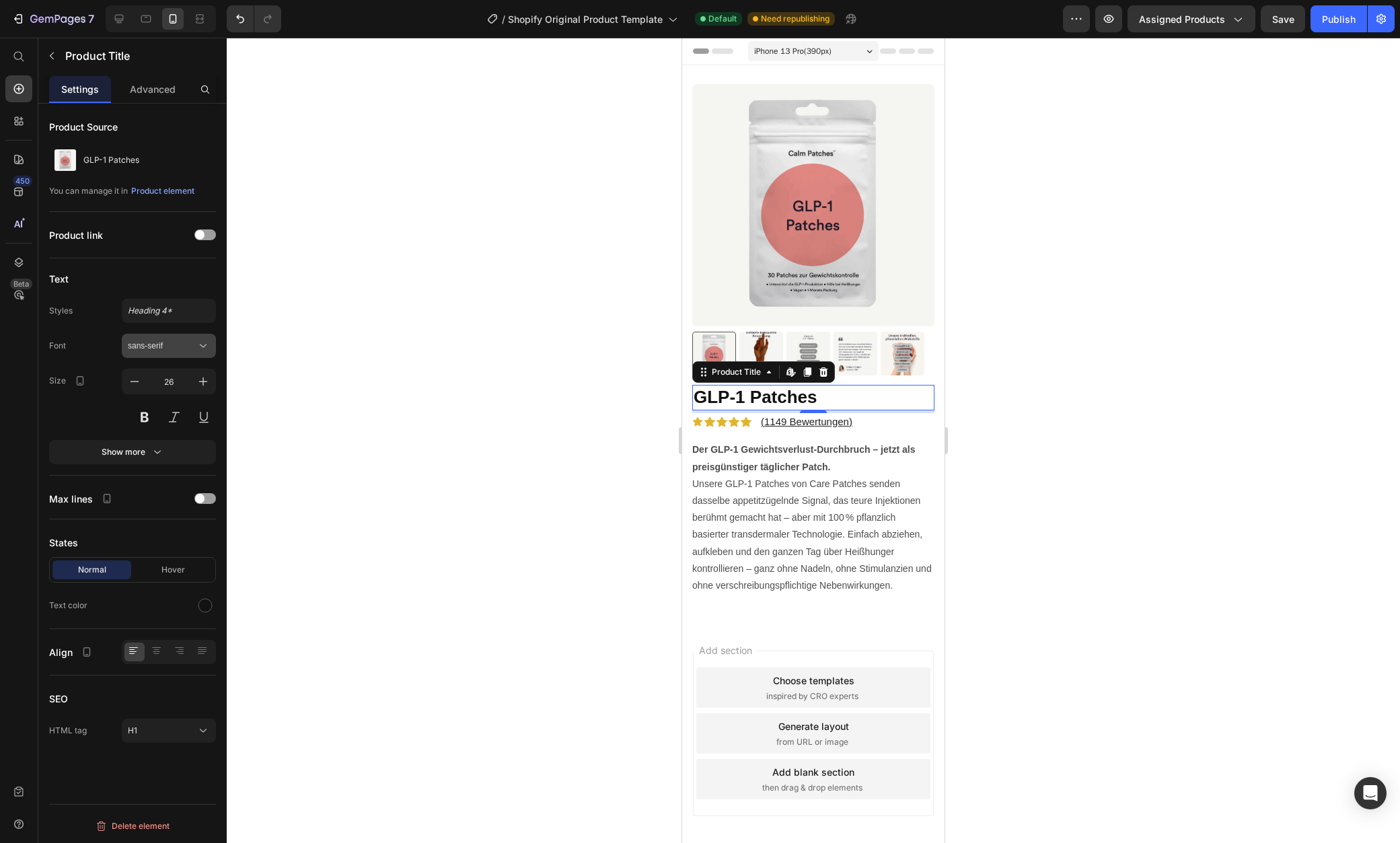 click on "sans-serif" at bounding box center [162, 346] 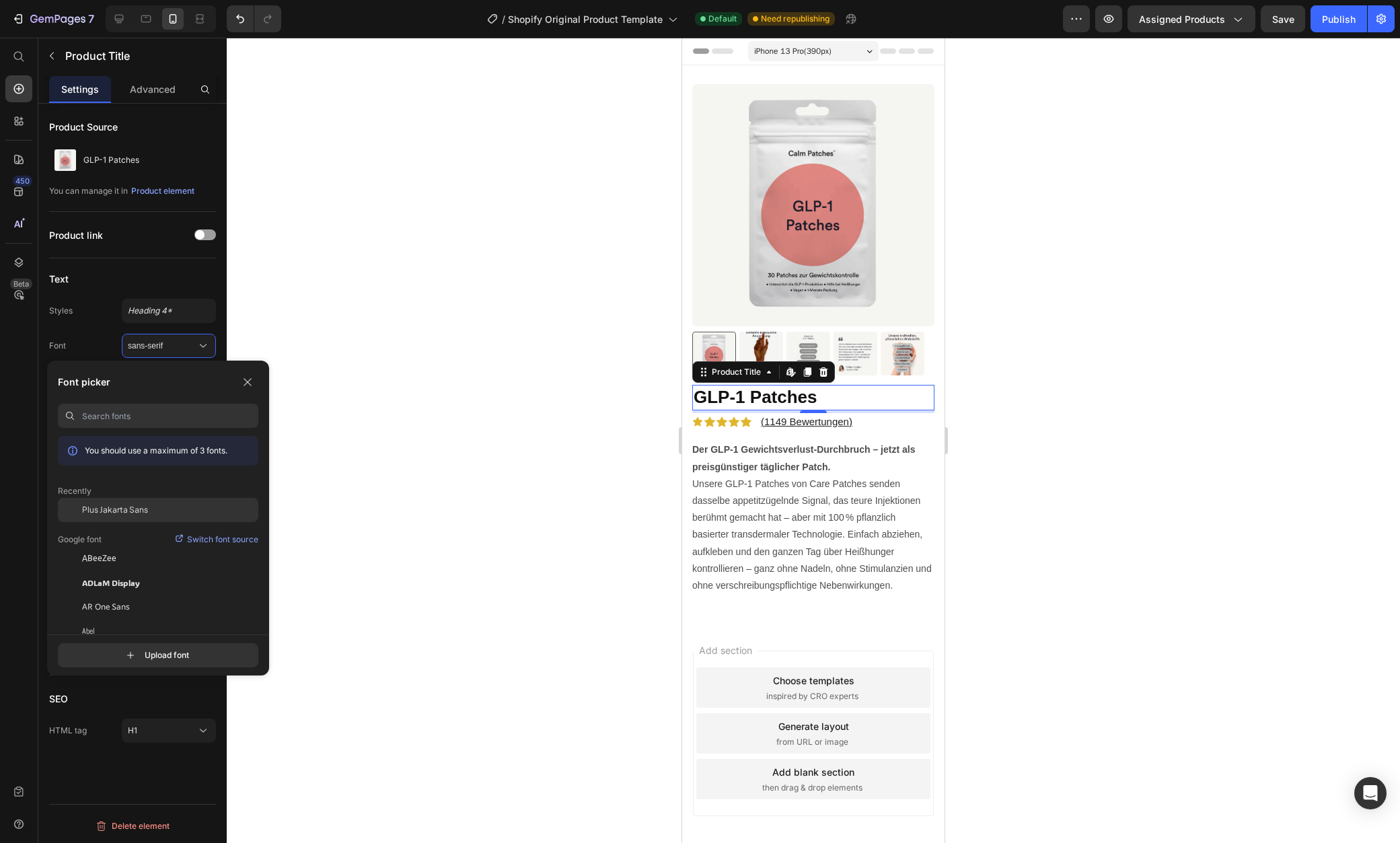 click on "Plus Jakarta Sans" at bounding box center (115, 510) 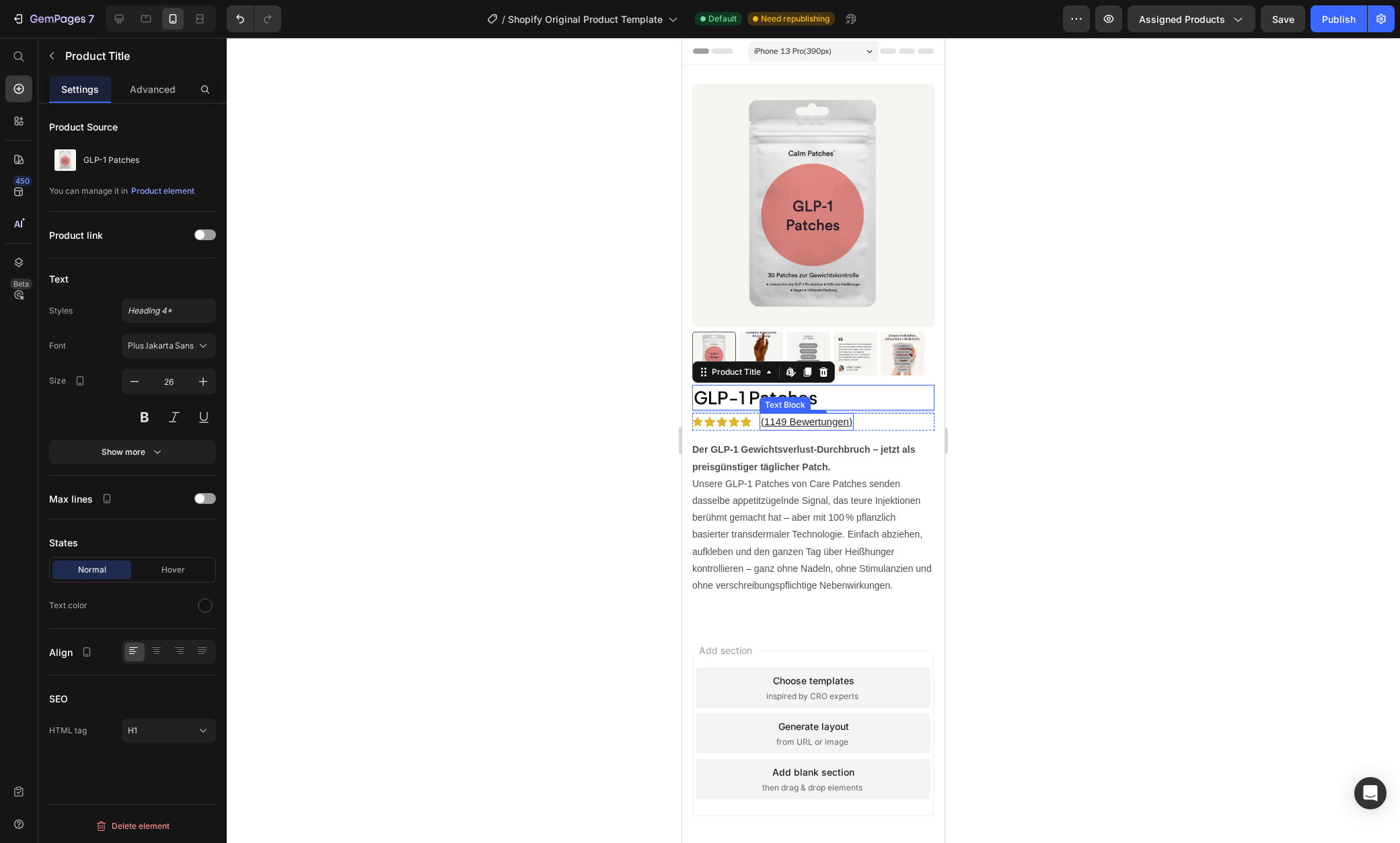 click on "(1149 Bewertungen)" at bounding box center [807, 422] 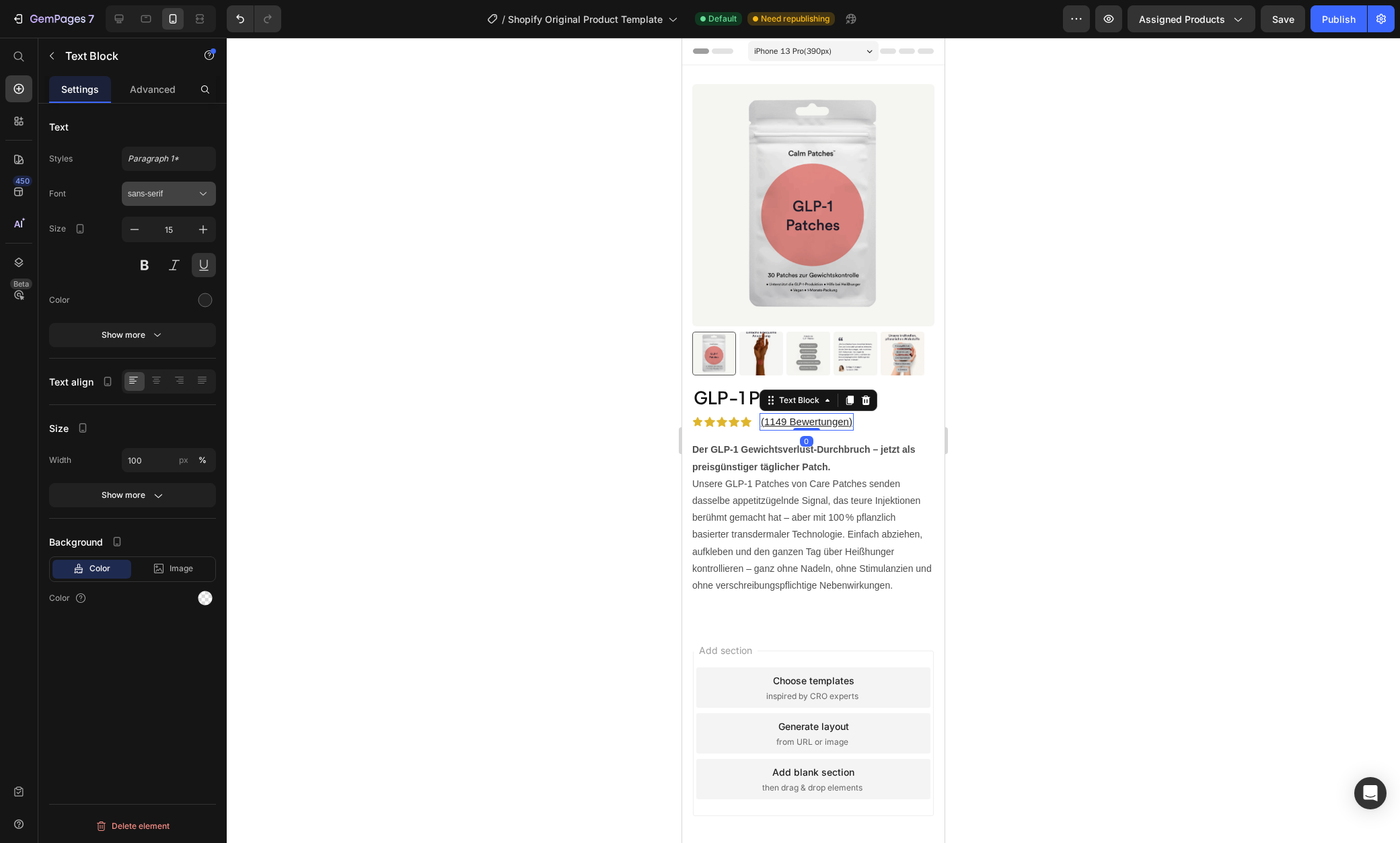 click on "sans-serif" at bounding box center (162, 194) 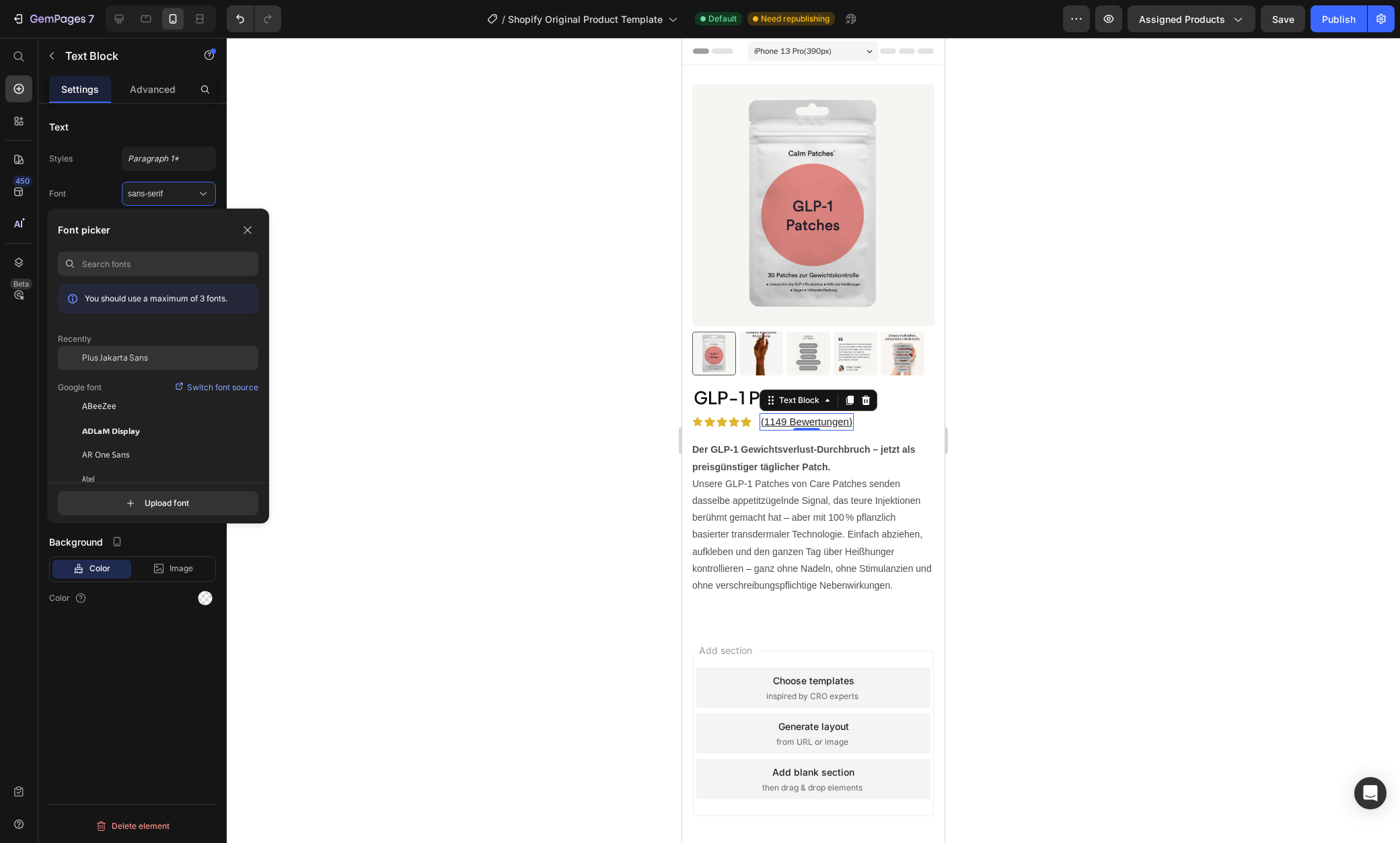 click on "Plus Jakarta Sans" 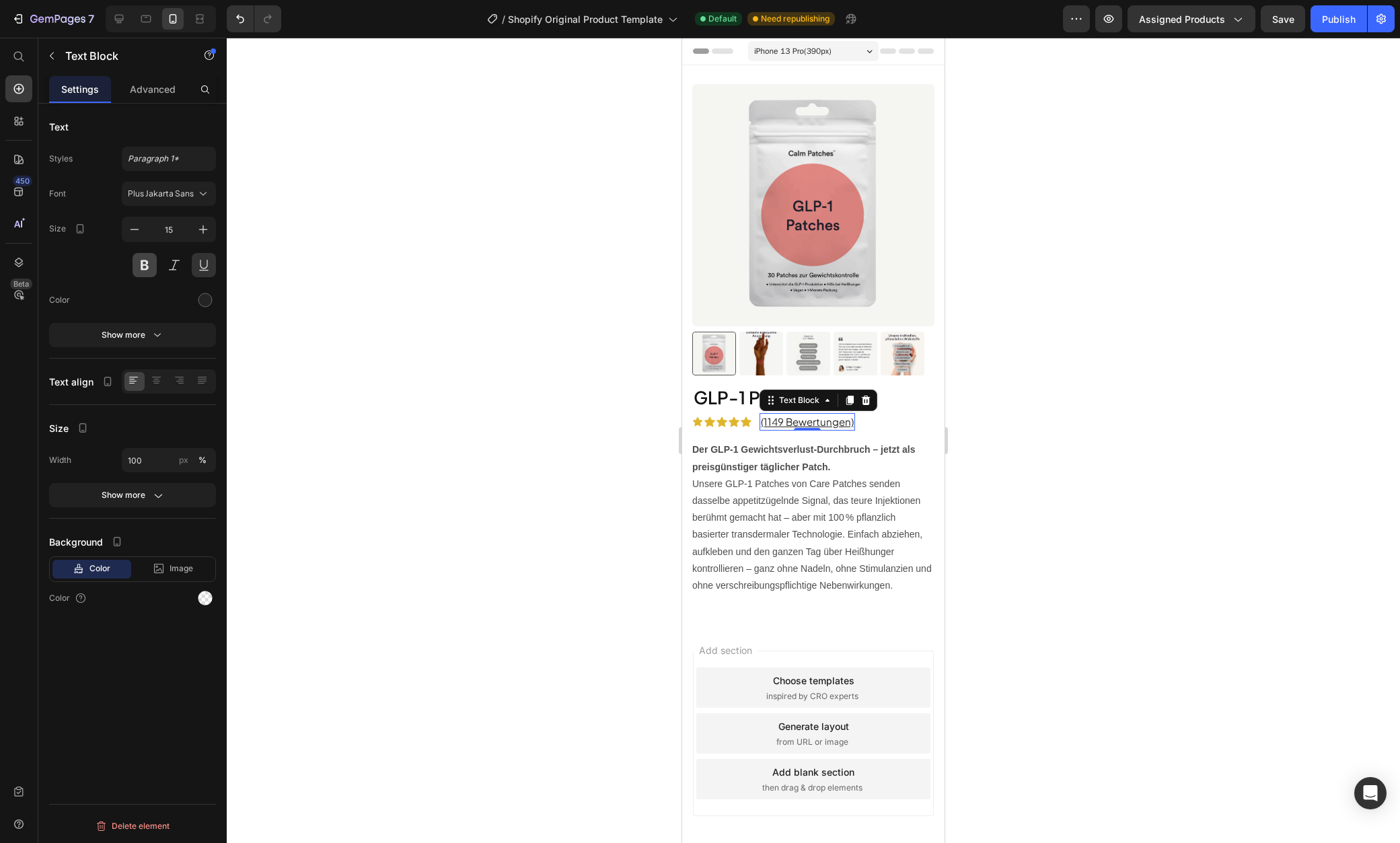 click at bounding box center (145, 265) 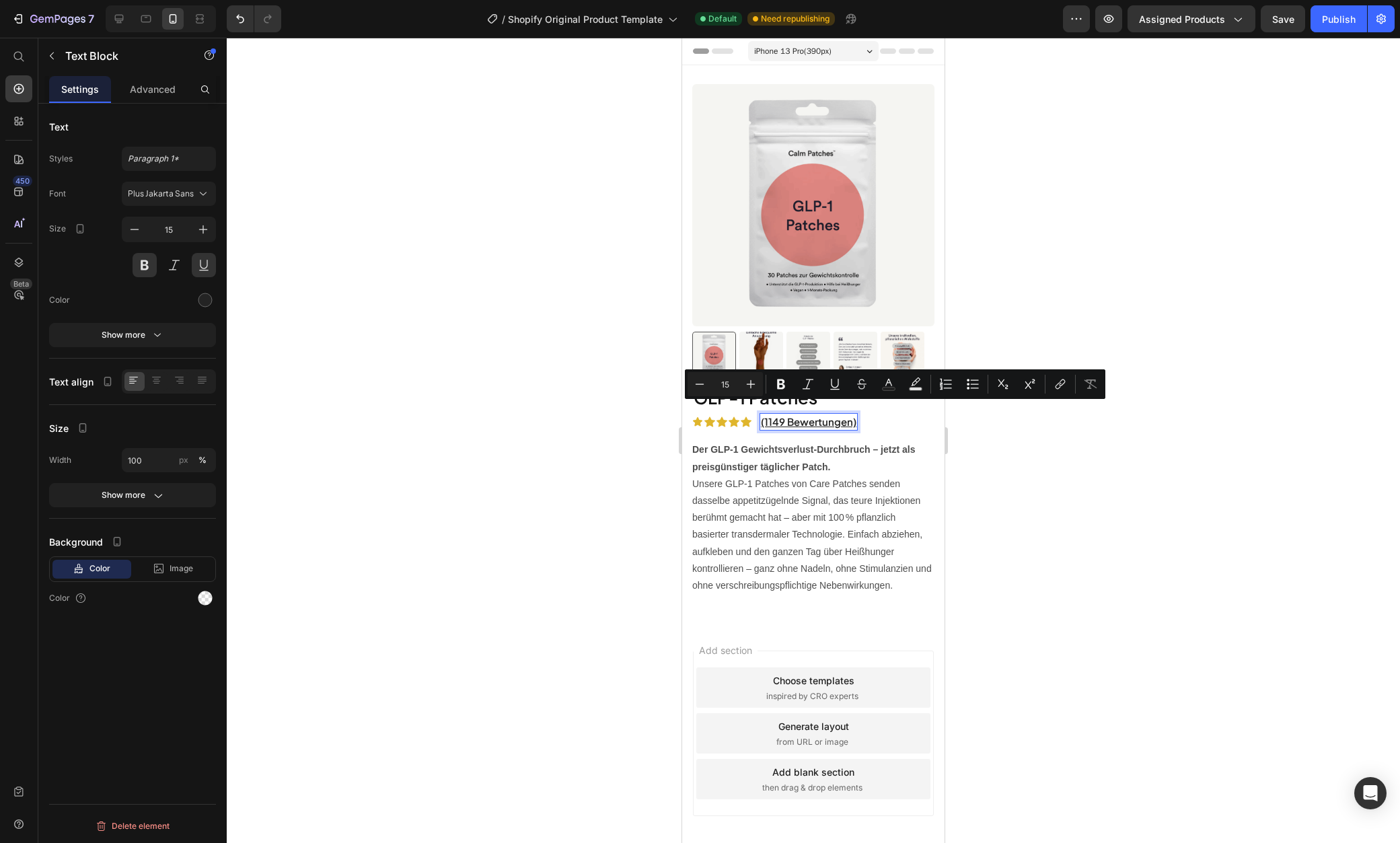 click on "(1149 Bewertungen)" at bounding box center [809, 422] 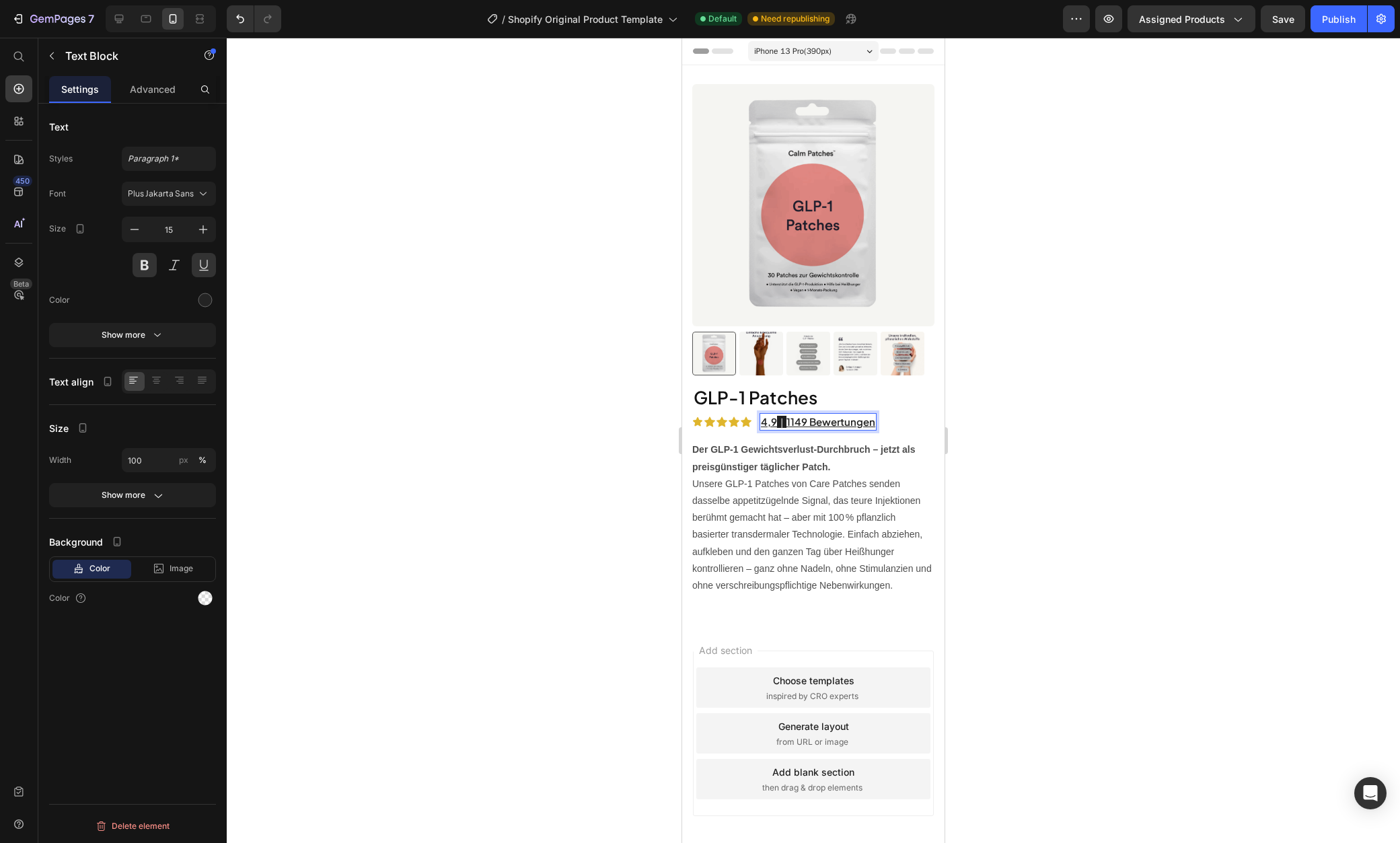 click on "｜" at bounding box center [782, 422] 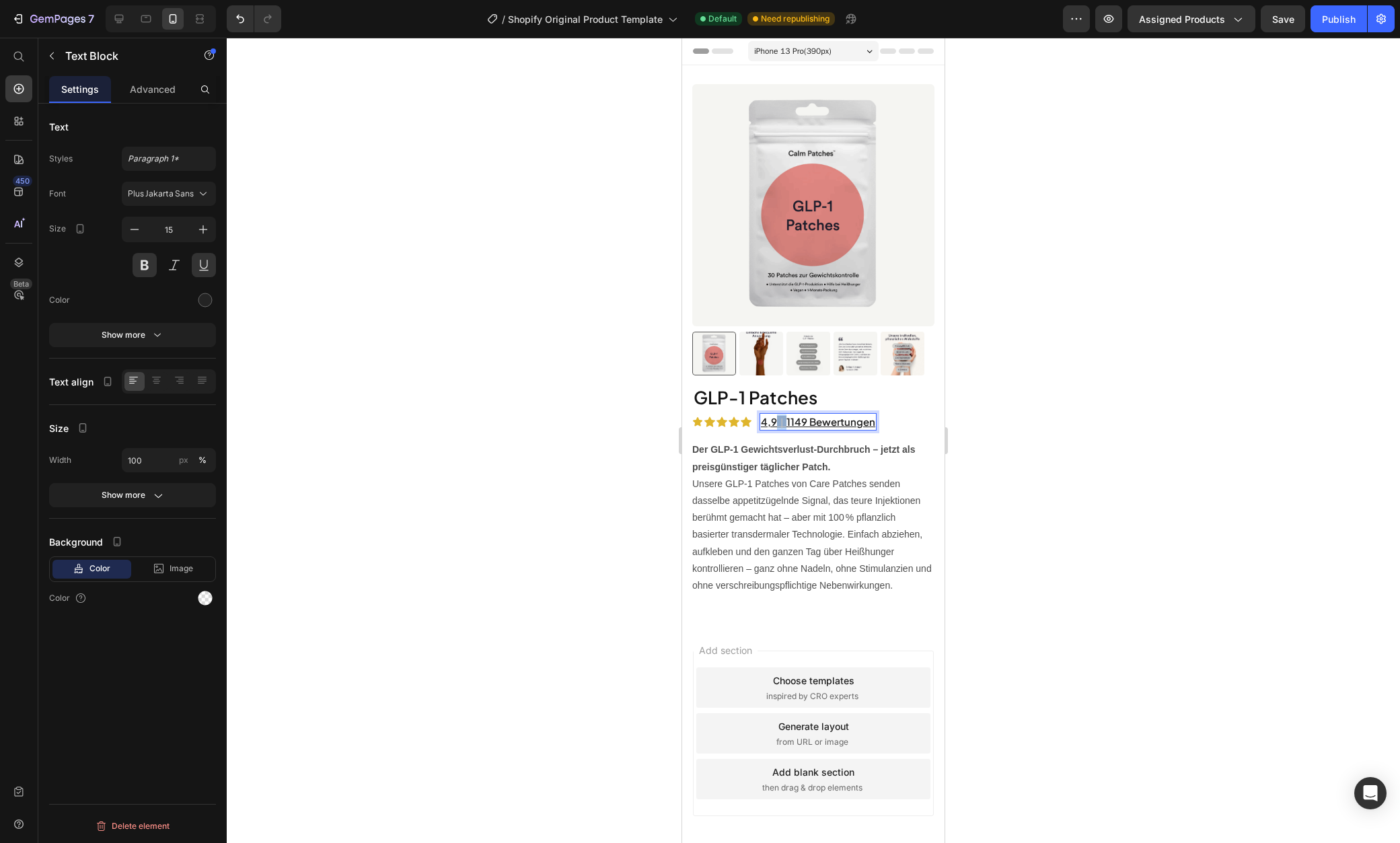 click on "｜" at bounding box center [782, 422] 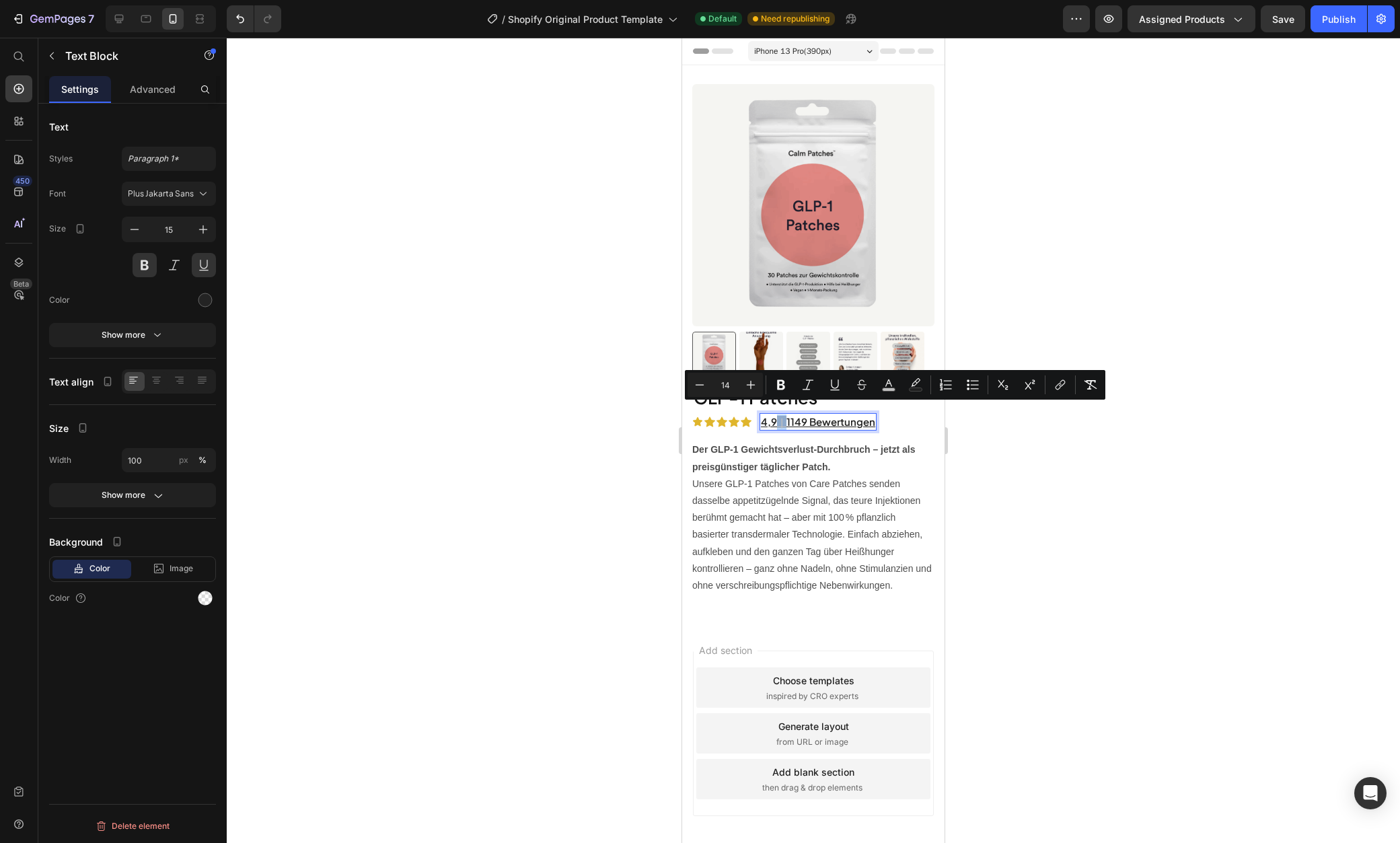 click on "GLP-1 Patches Product Title
Icon Icon Icon Icon Icon Icon List 4,9  ｜ 1149 Bewertungen Text Block   0 Row Row Der GLP‑1 Gewichtsverlust‑Durchbruch – jetzt als preisgünstiger täglicher Patch.
Unsere GLP‑1 Patches von Care Patches senden dasselbe appetitzügelnde Signal, das teure Injektionen berühmt gemacht hat – aber mit 100 % pflanzlich basierter transdermaler Technologie. Einfach abziehen, aufkleben und den ganzen Tag über Heißhunger kontrollieren – ganz ohne Nadeln, ohne Stimulanzien und ohne verschreibungspflichtige Nebenwirkungen. Product Description" at bounding box center (813, 489) 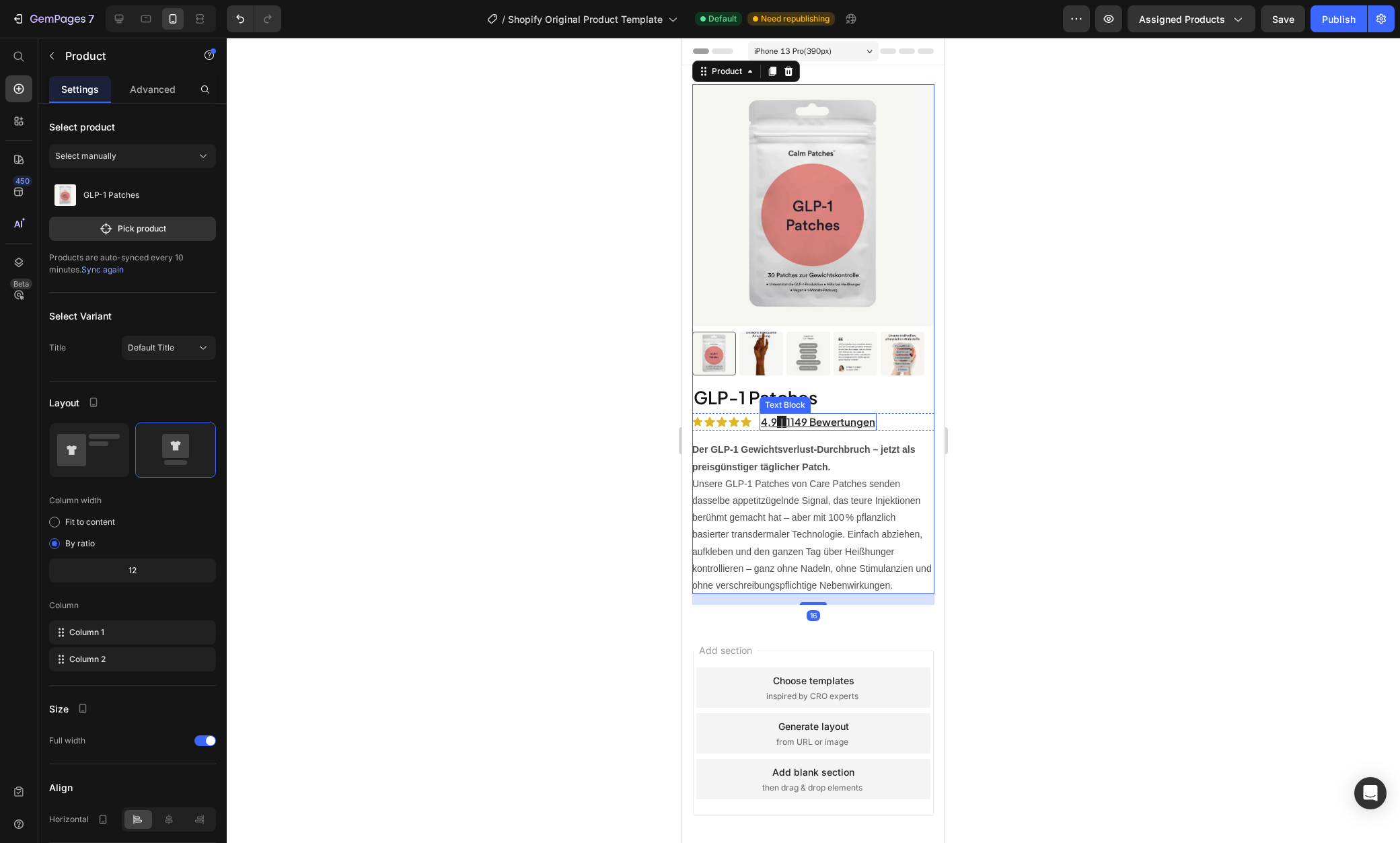 click on "｜" at bounding box center (782, 422) 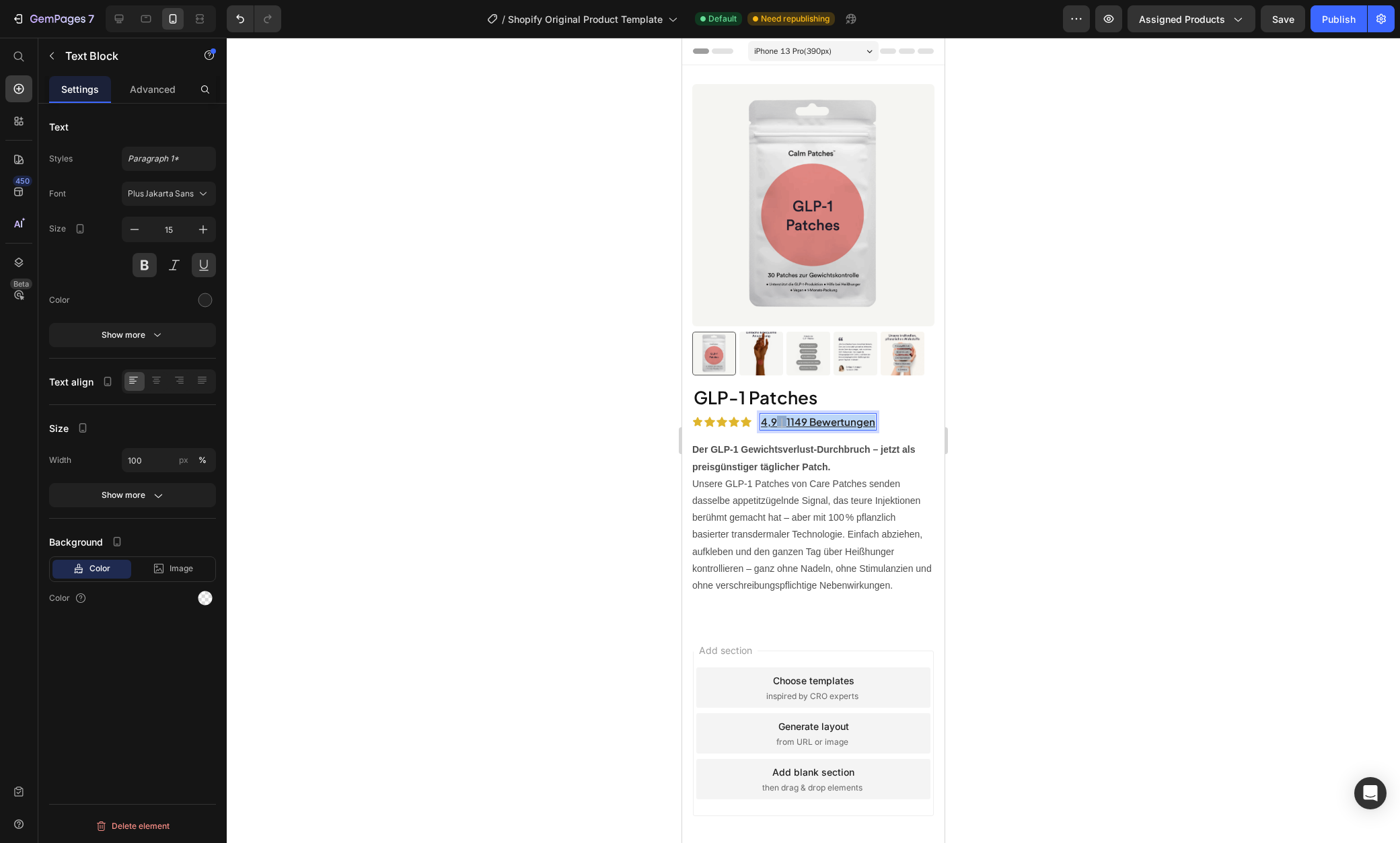 click on "｜" at bounding box center [782, 422] 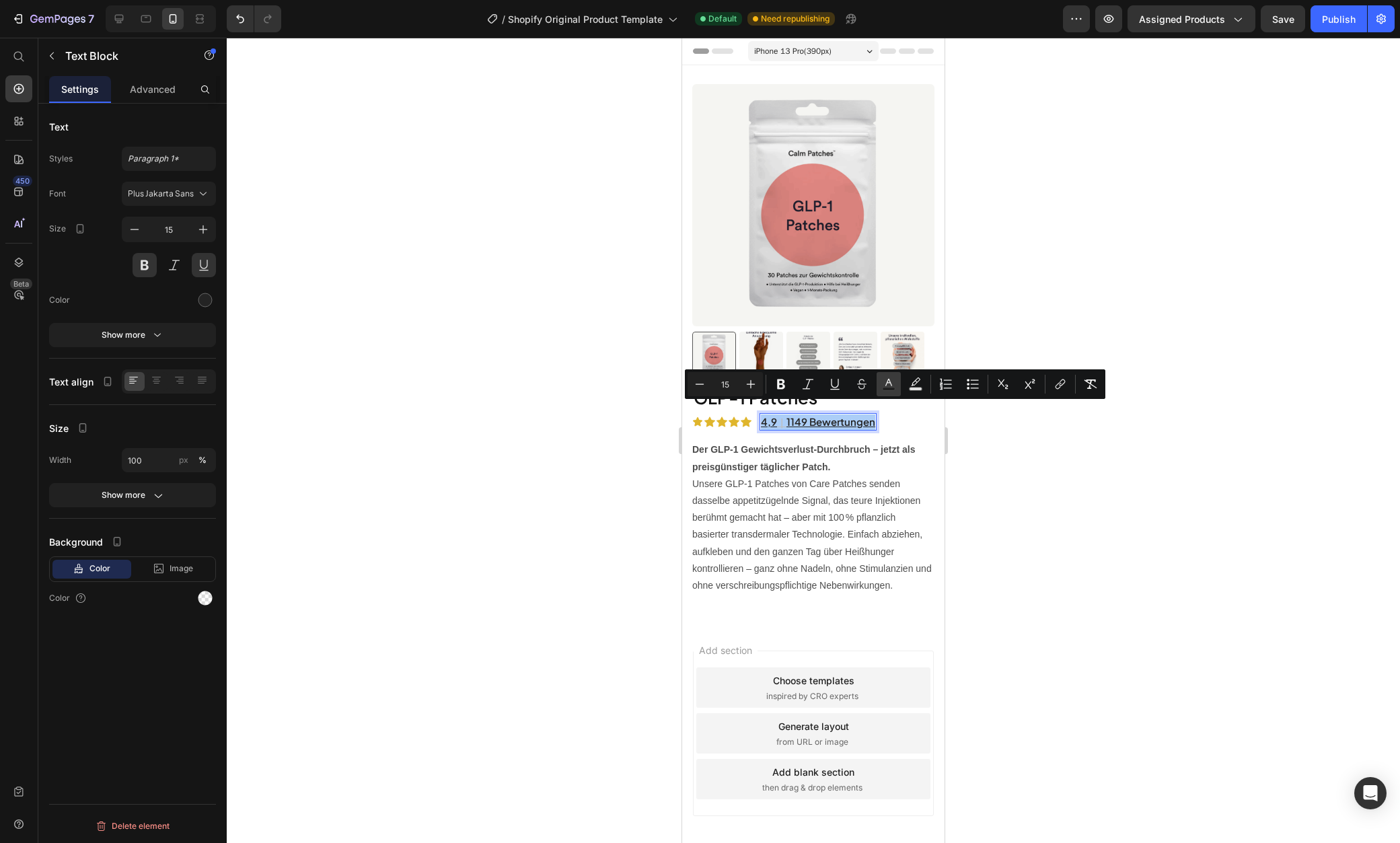 click 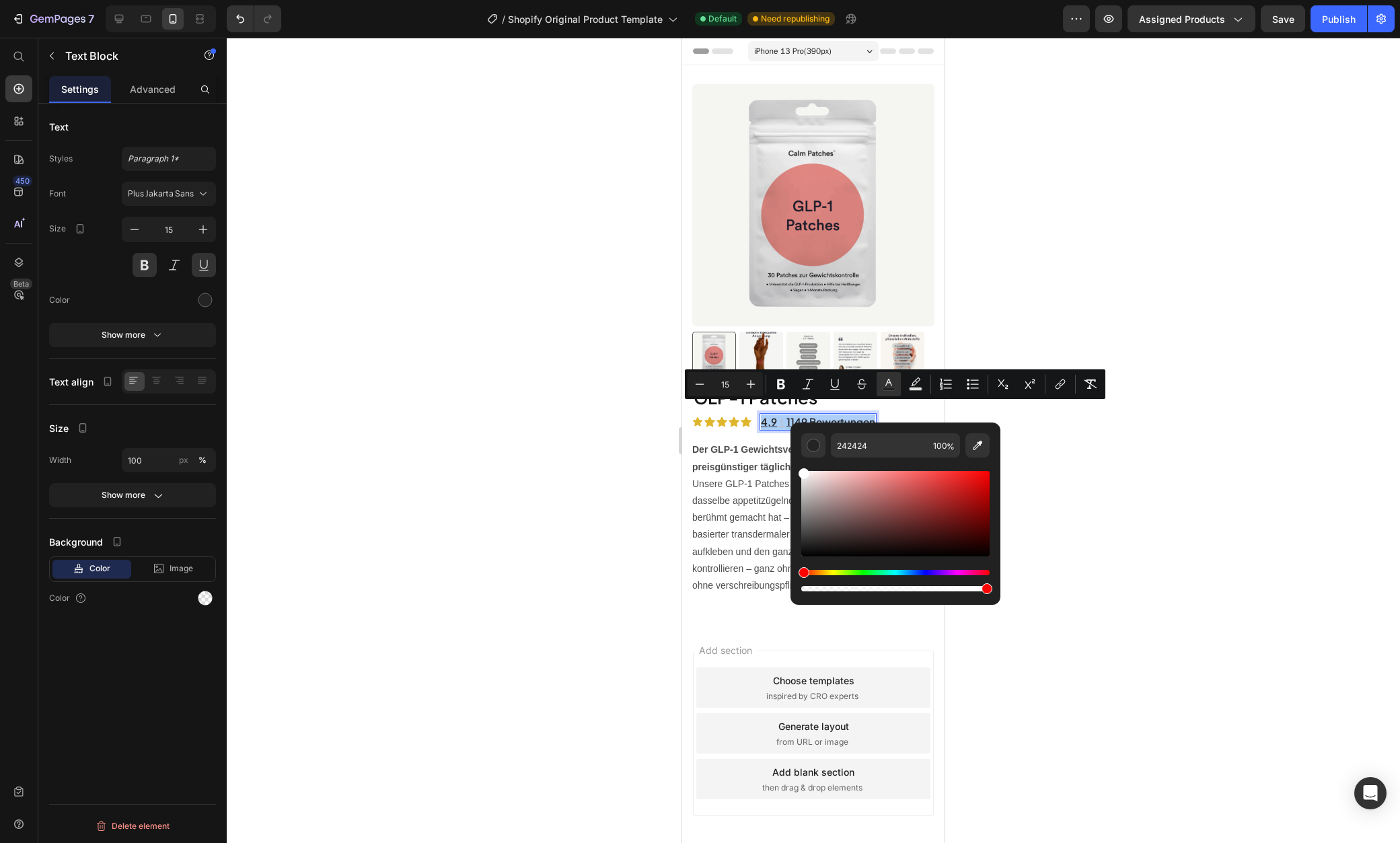 drag, startPoint x: 852, startPoint y: 509, endPoint x: 797, endPoint y: 460, distance: 73.661387 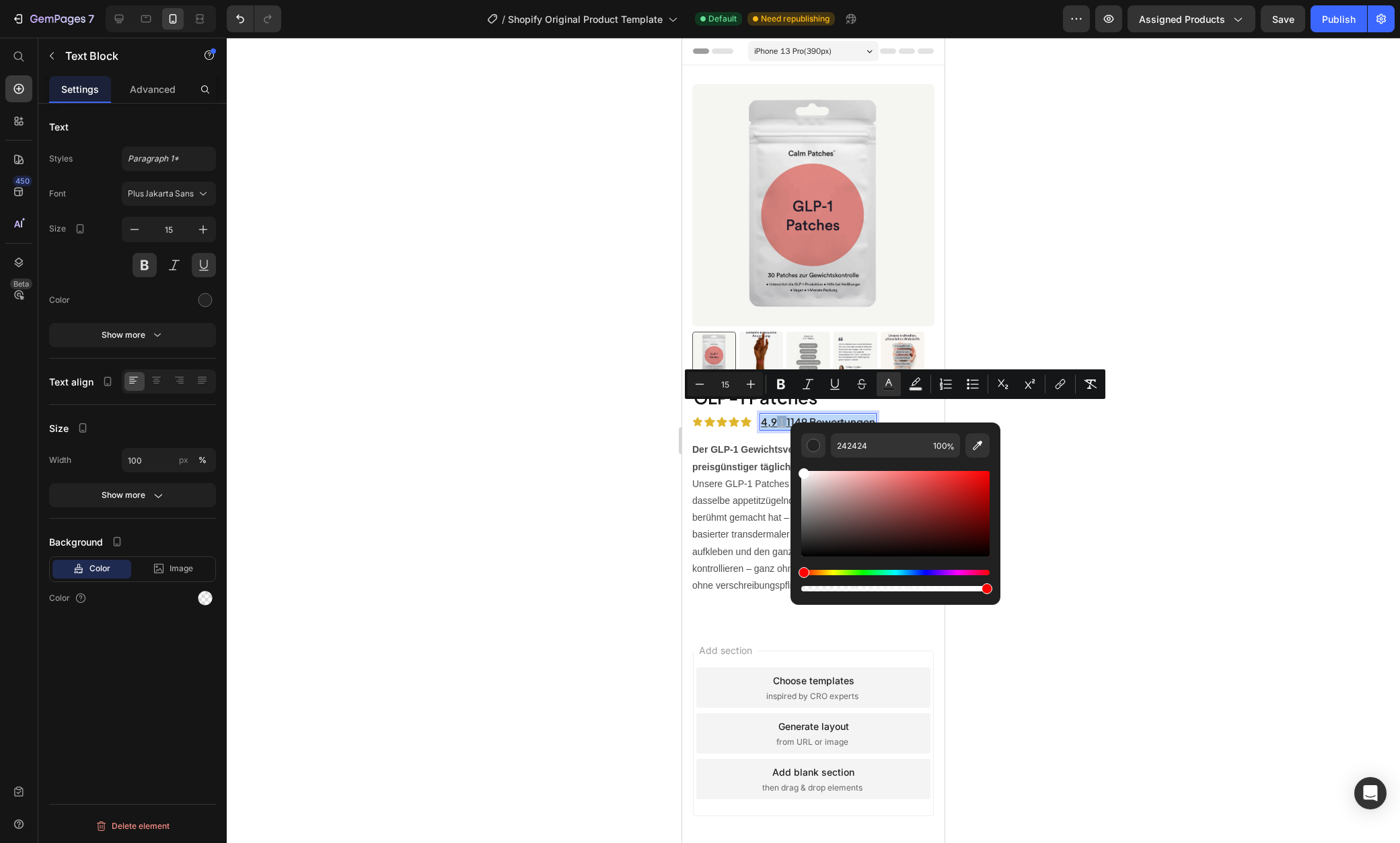 type on "FFFFFF" 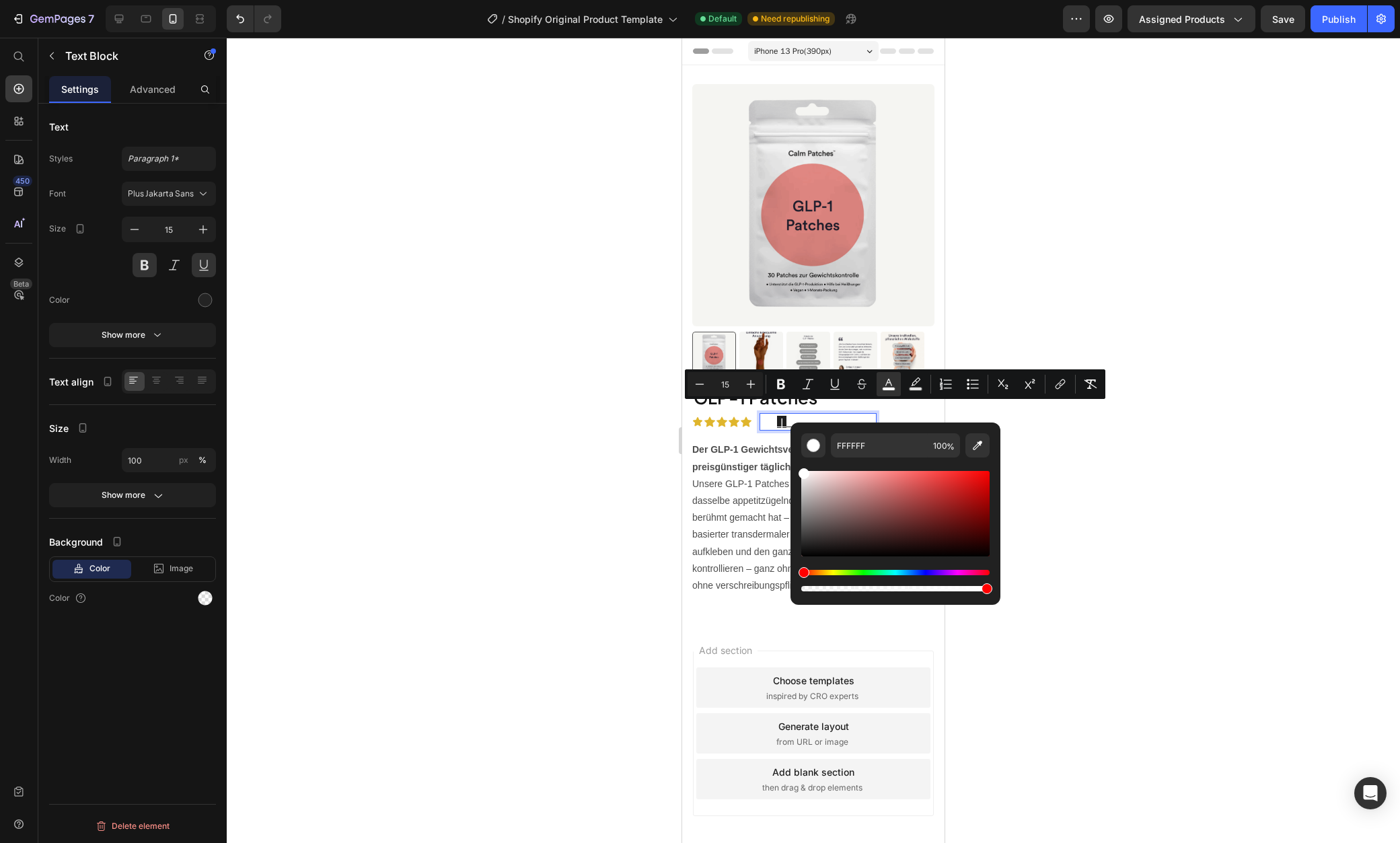 click 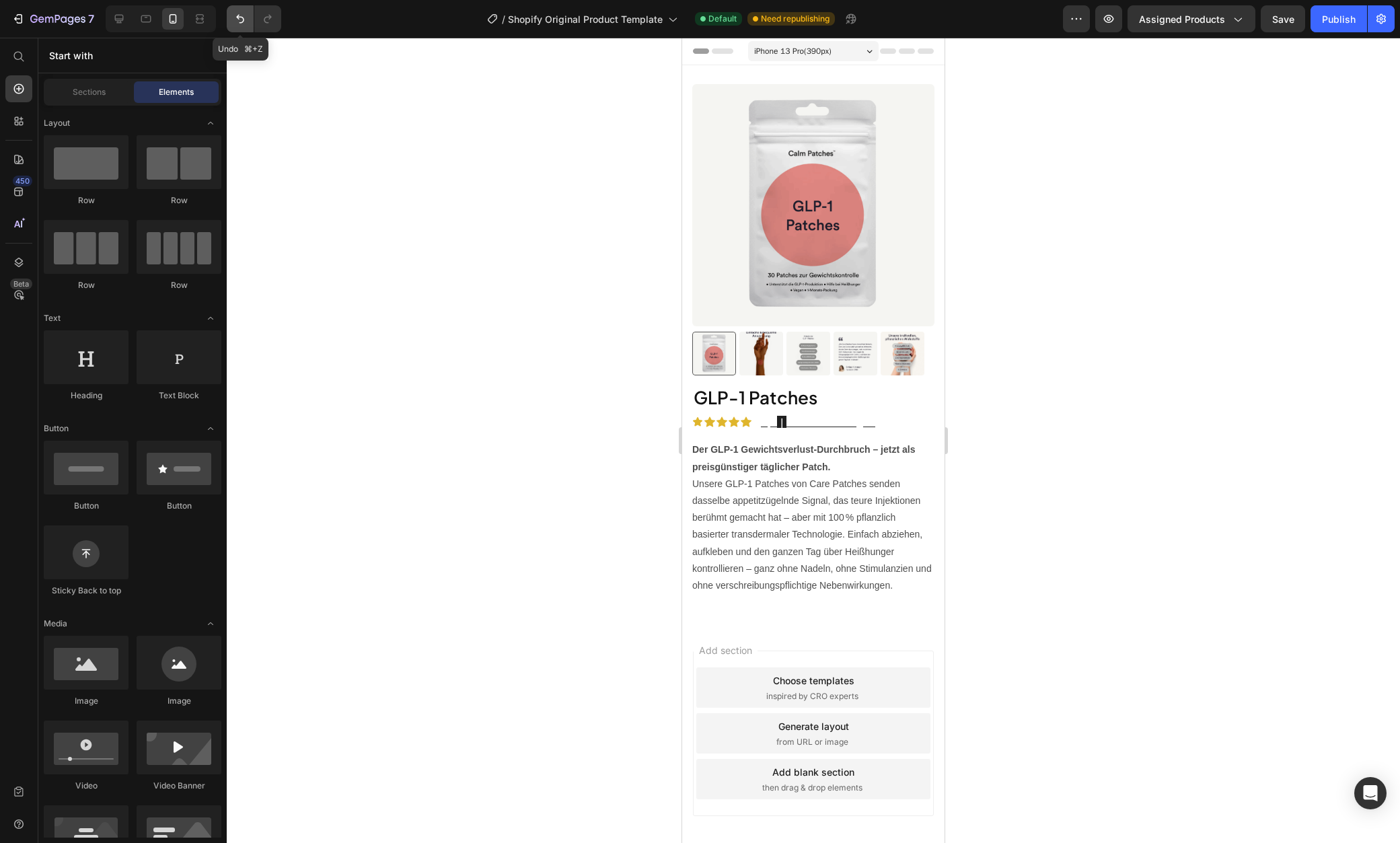 click 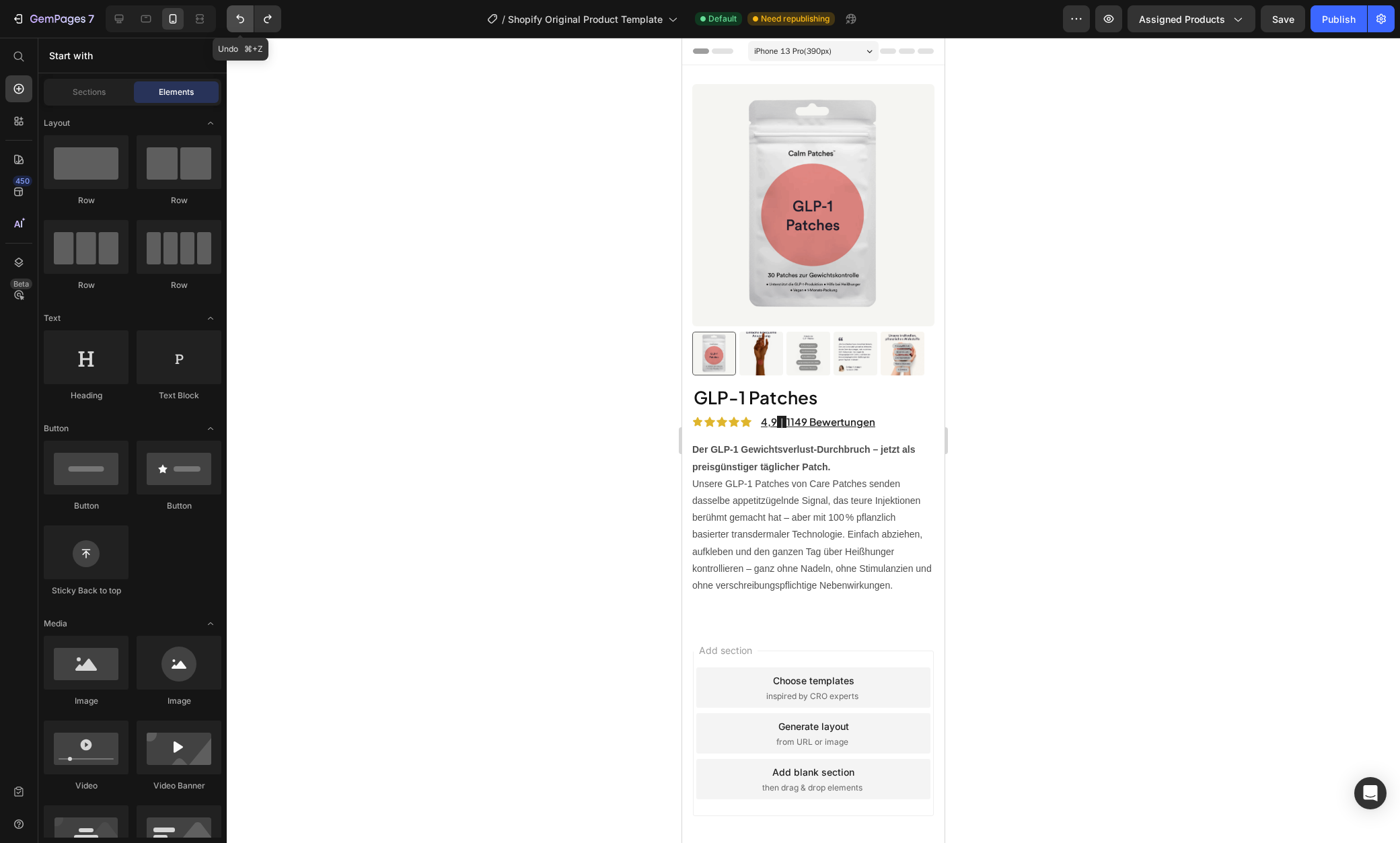 click 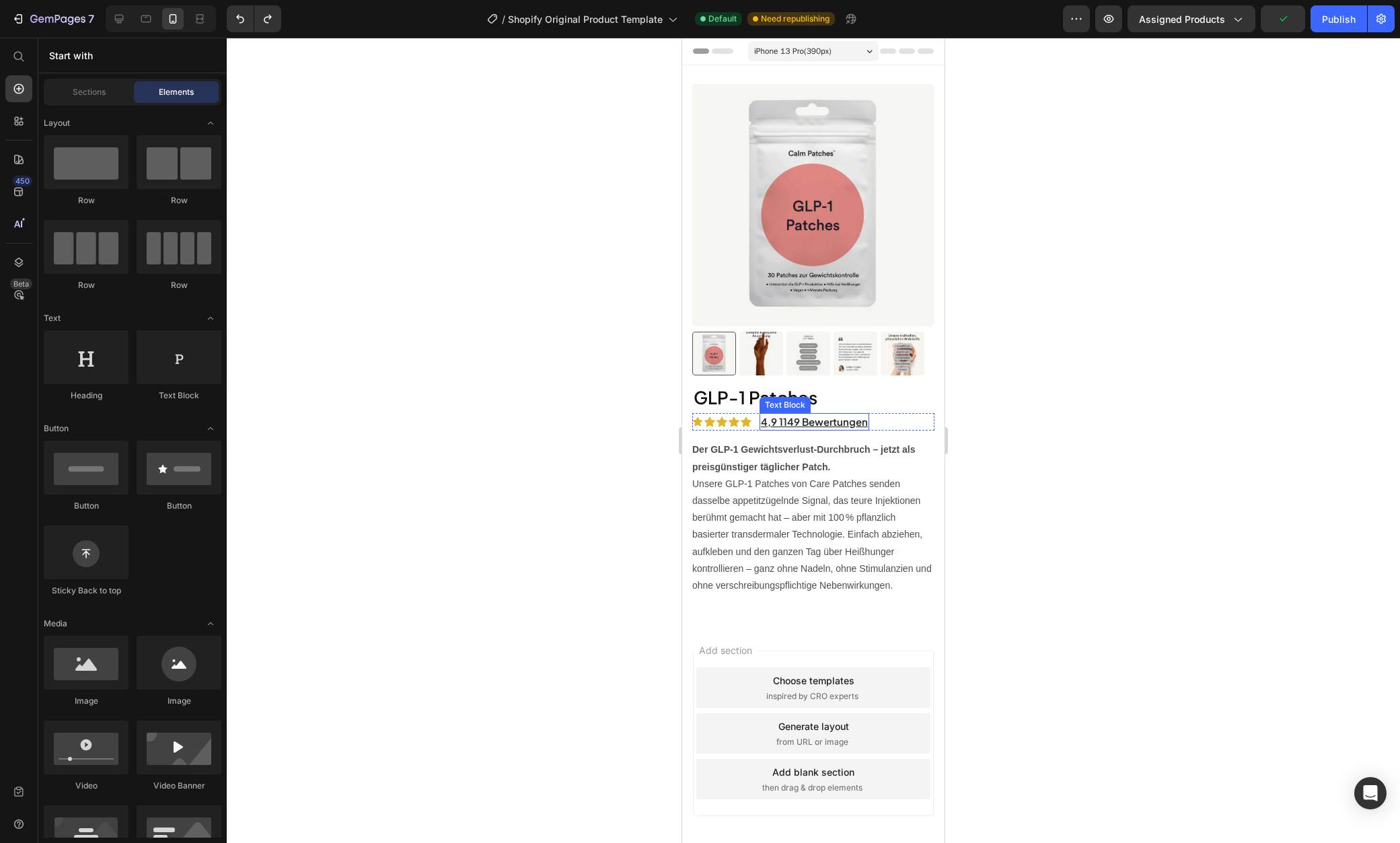 click on "4,9 1149 Bewertungen" at bounding box center (814, 422) 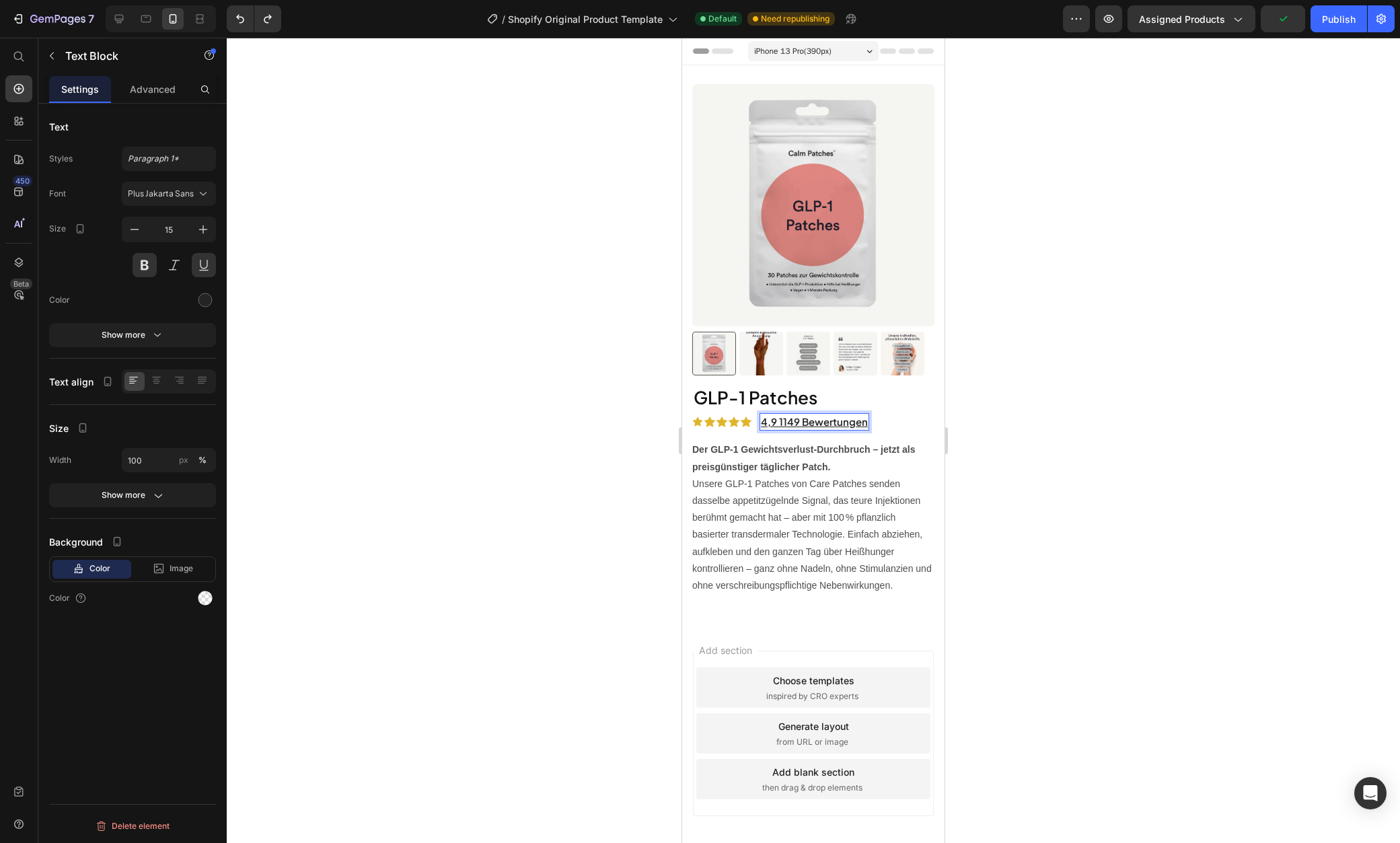 click on "4,9 1149 Bewertungen" at bounding box center (814, 422) 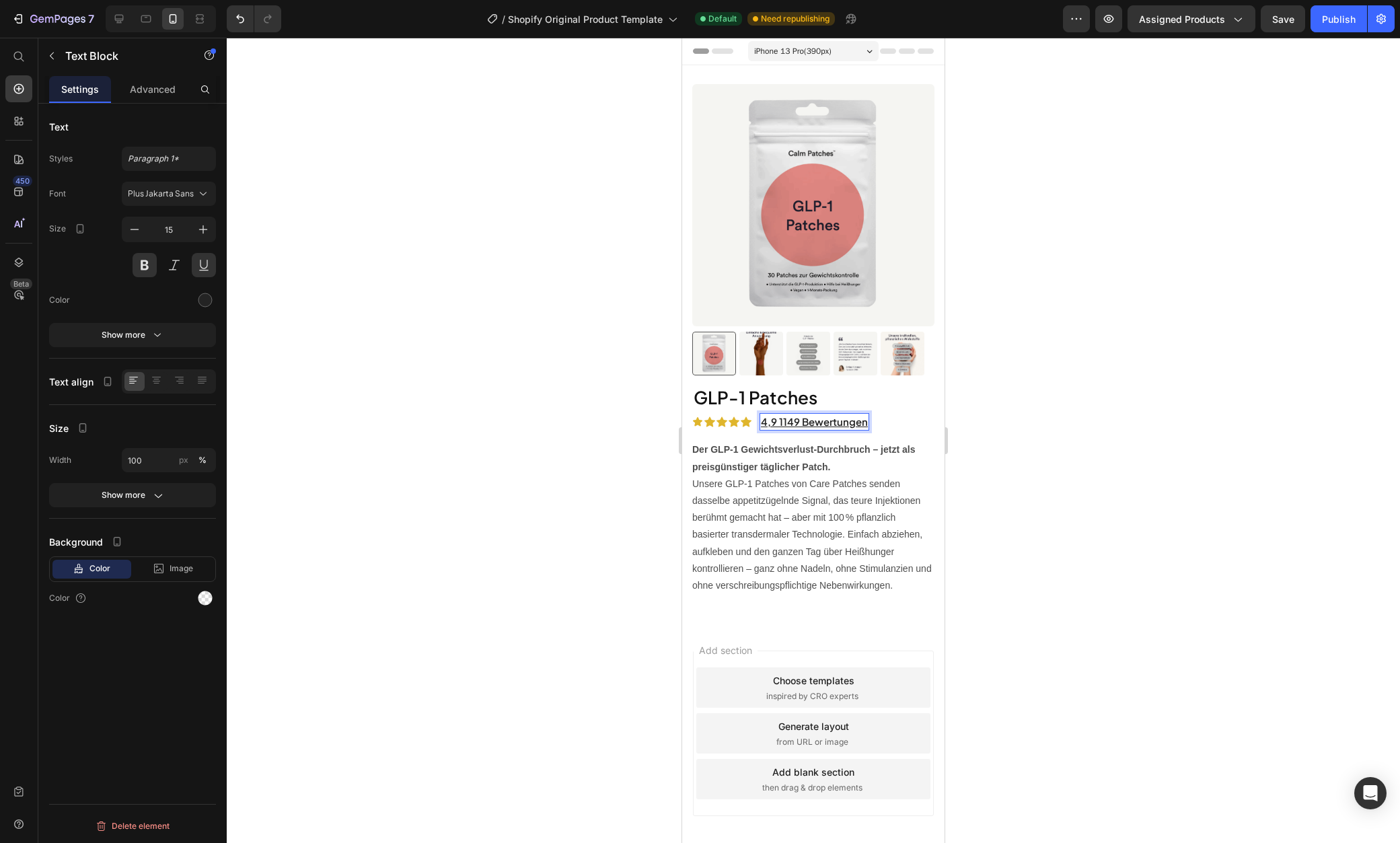 click on "4,9 1149 Bewertungen" at bounding box center (814, 422) 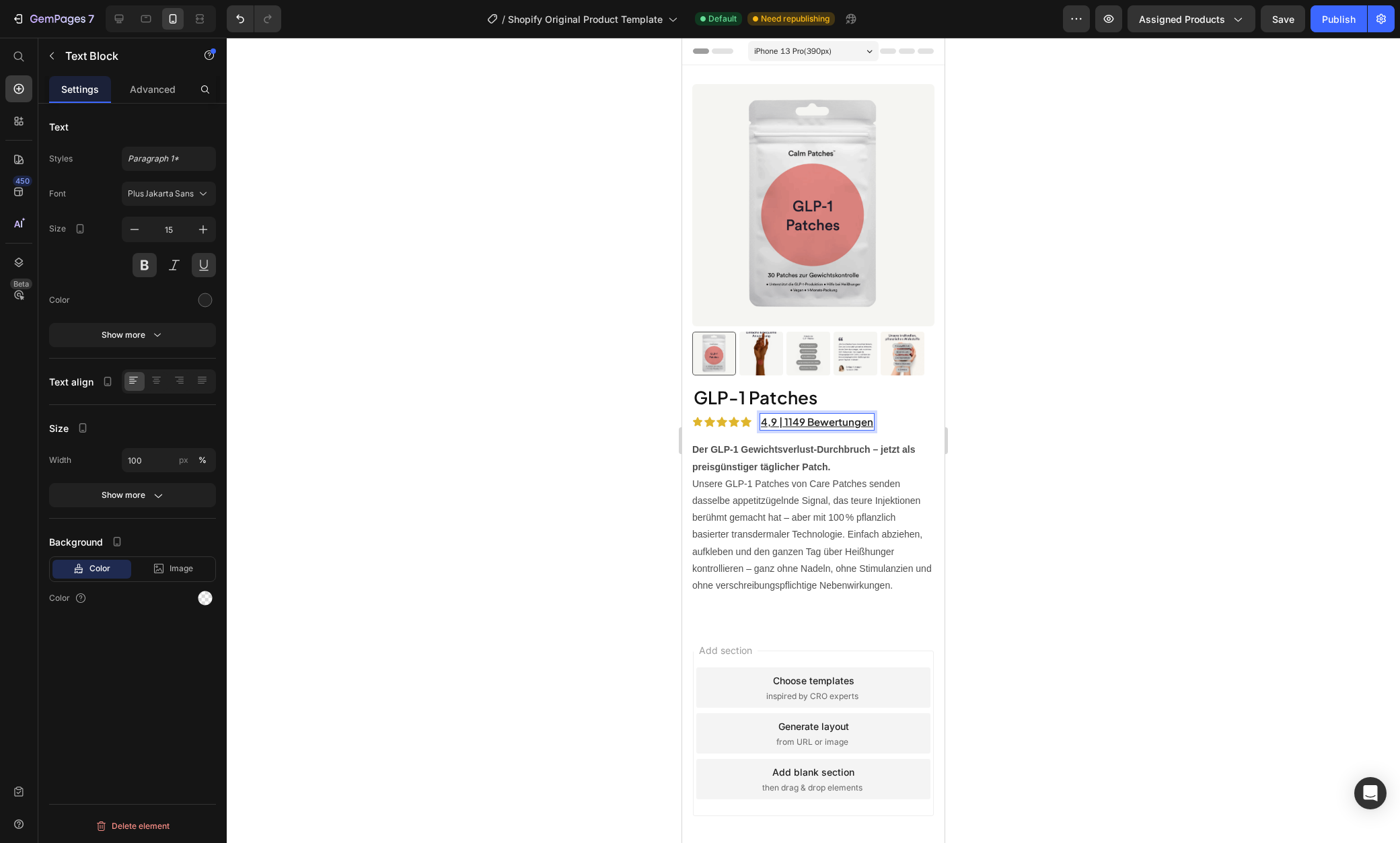 click 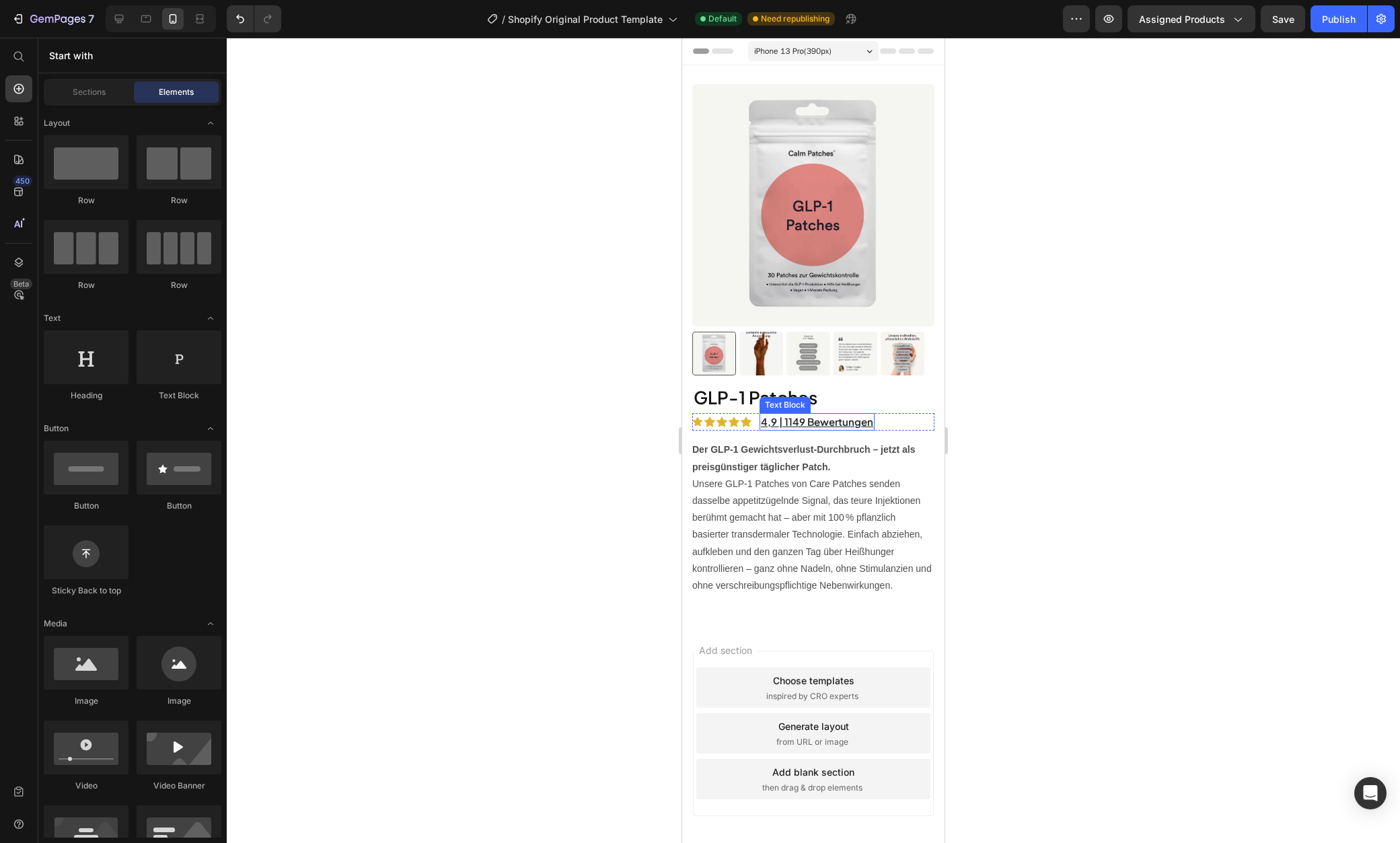 click on "4,9 | 1149 Bewertungen" at bounding box center (817, 422) 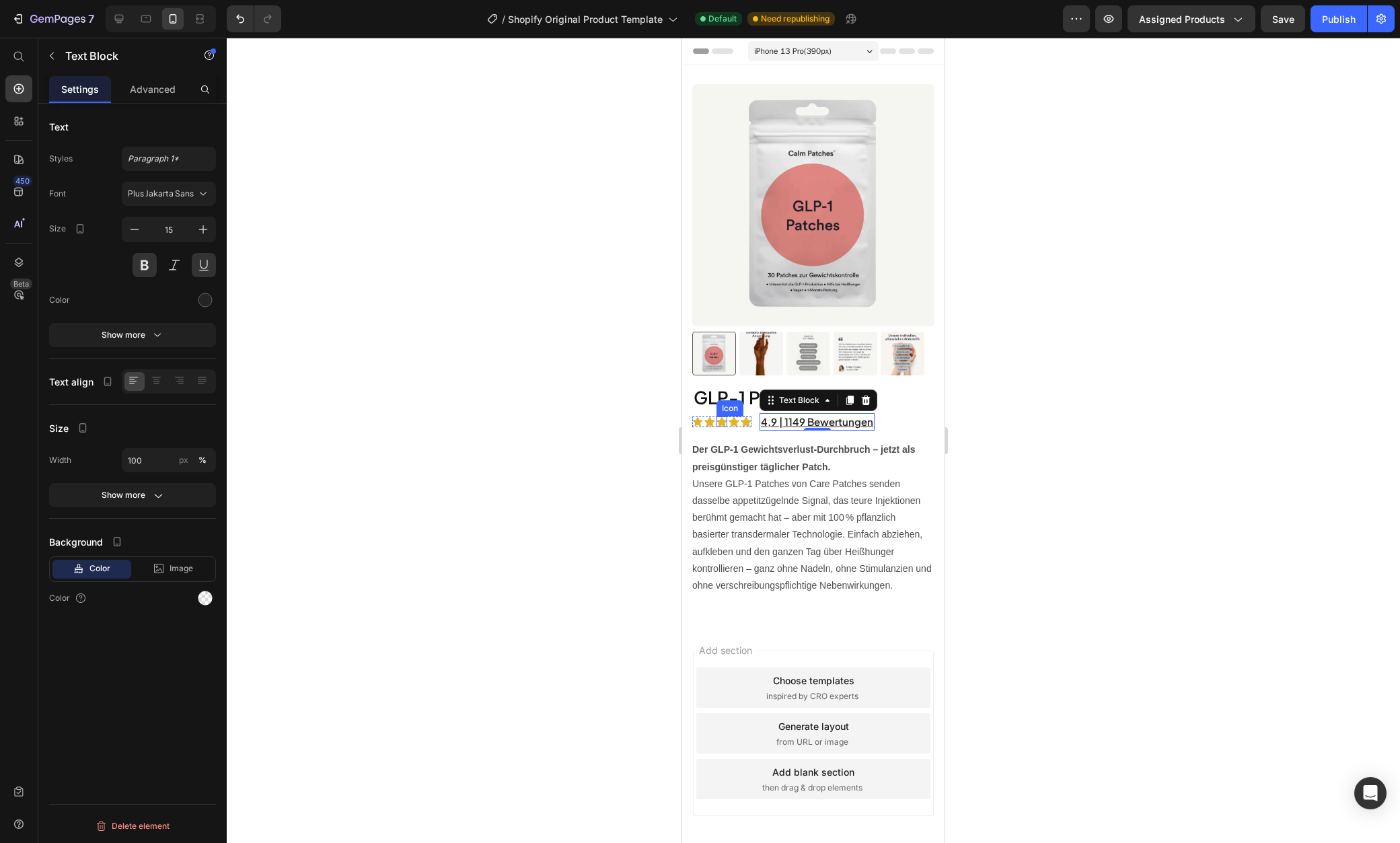 click 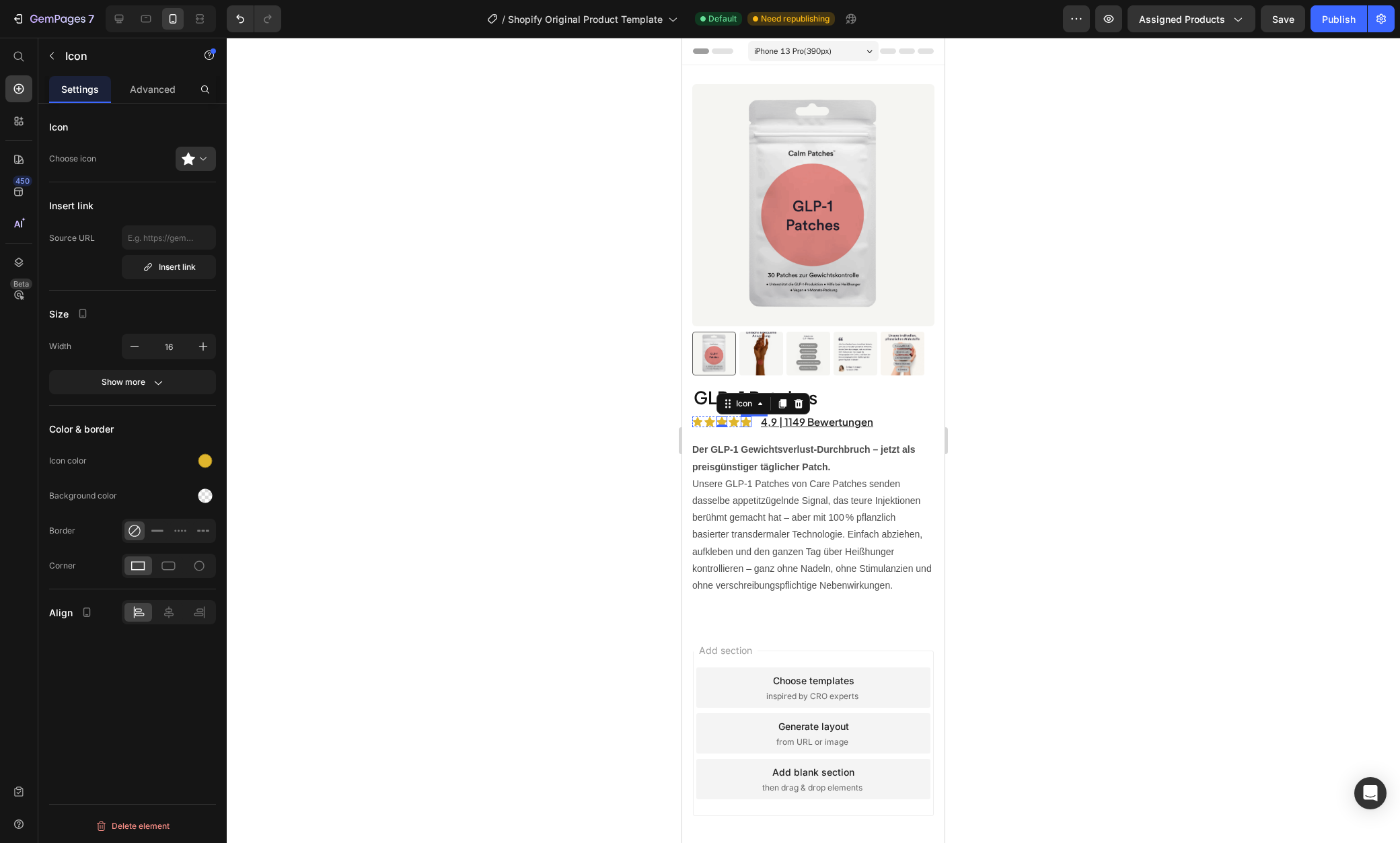 click 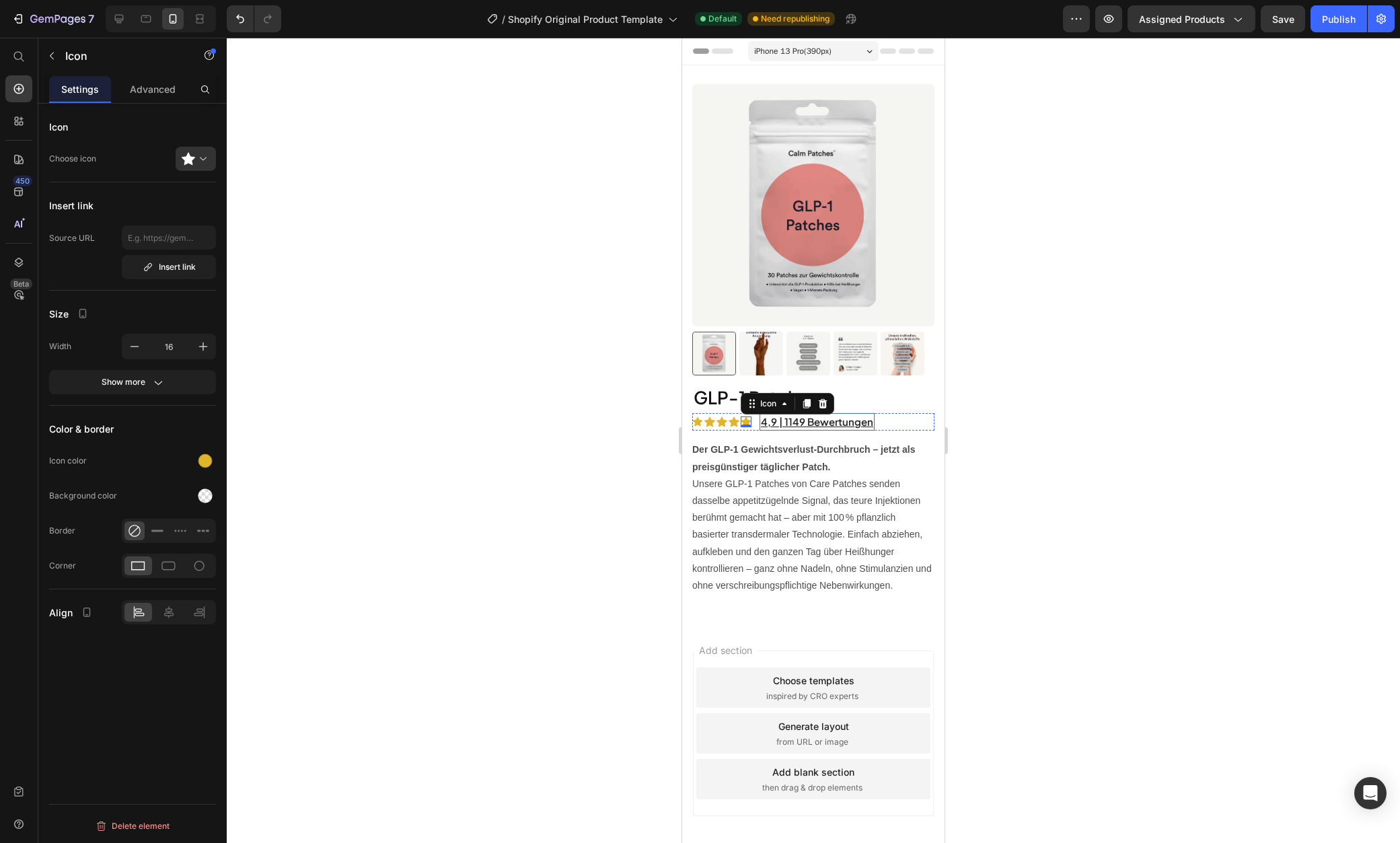 click on "4,9 | 1149 Bewertungen" at bounding box center (817, 422) 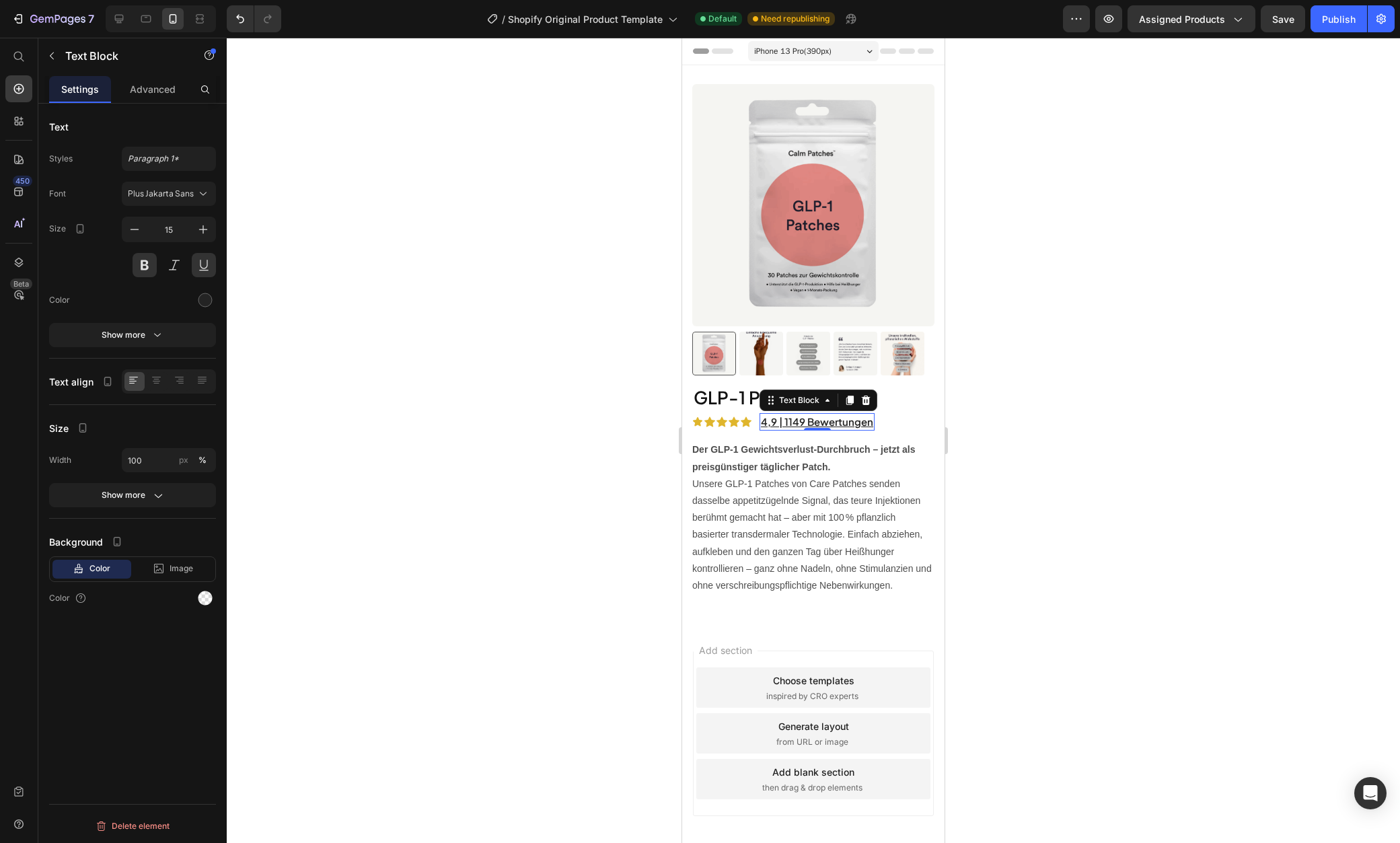 click 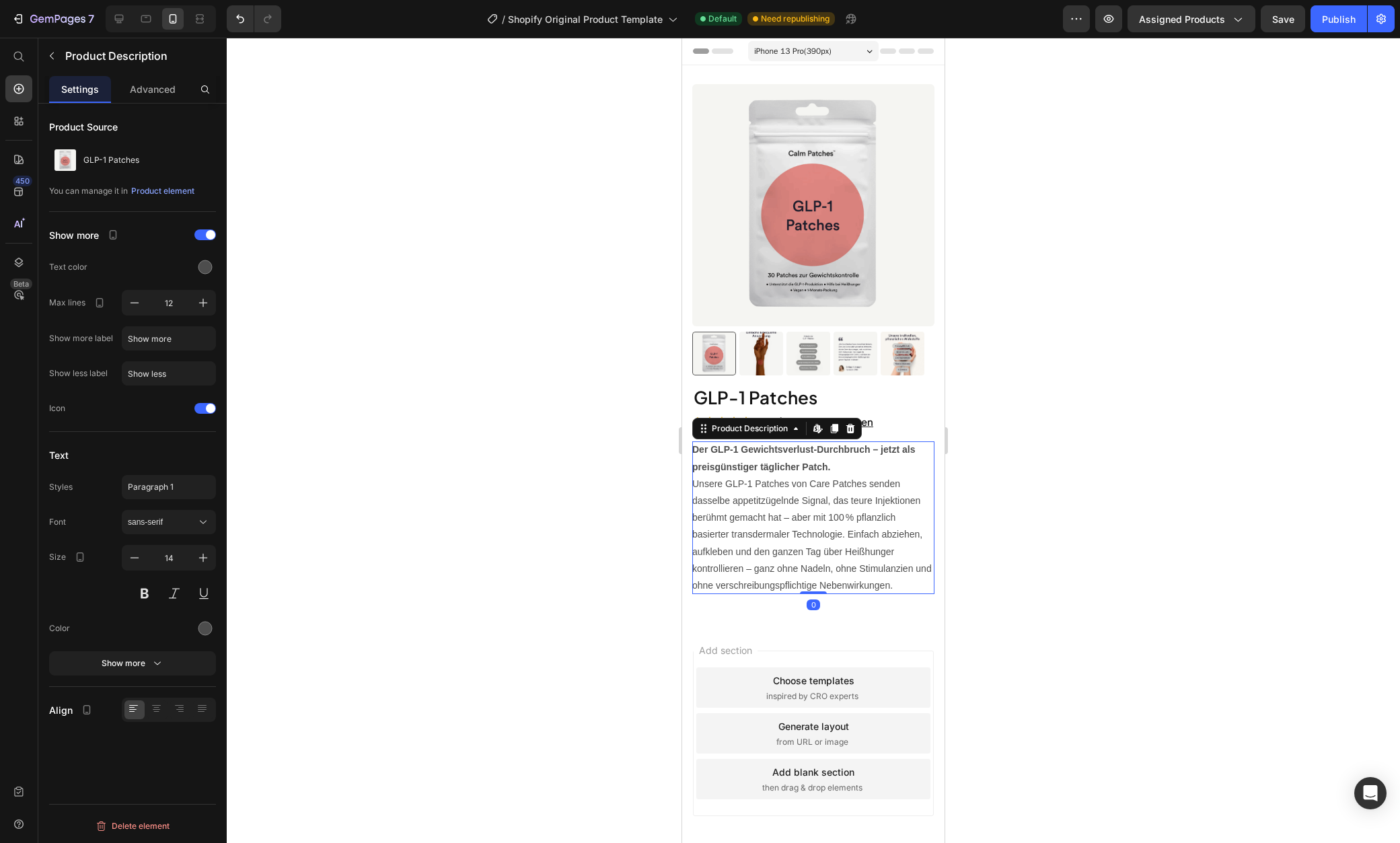click on "Unsere GLP‑1 Patches von Care Patches senden dasselbe appetitzügelnde Signal, das teure Injektionen berühmt gemacht hat – aber mit 100 % pflanzlich basierter transdermaler Technologie. Einfach abziehen, aufkleben und den ganzen Tag über Heißhunger kontrollieren – ganz ohne Nadeln, ohne Stimulanzien und ohne verschreibungspflichtige Nebenwirkungen." at bounding box center (812, 534) 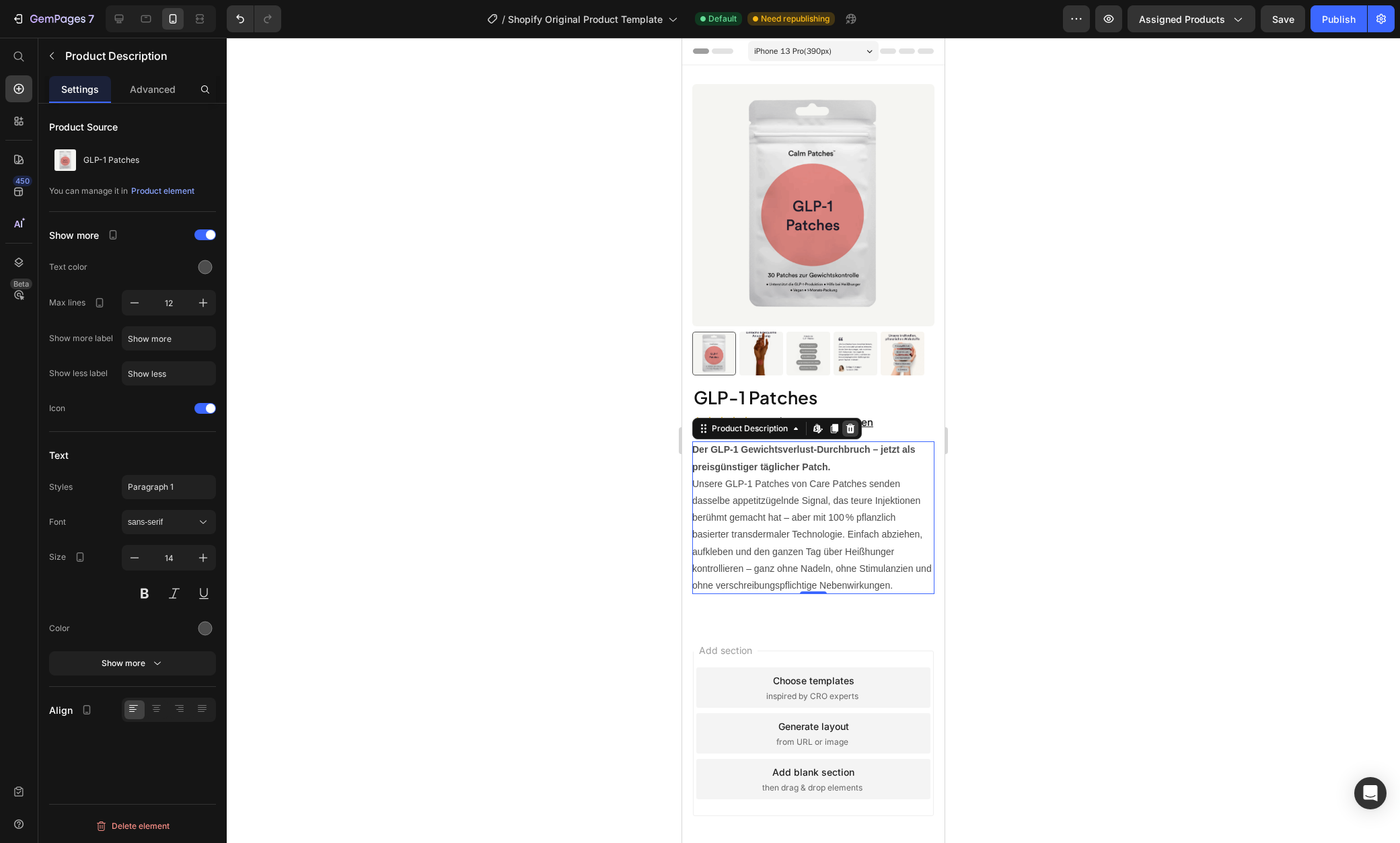 click 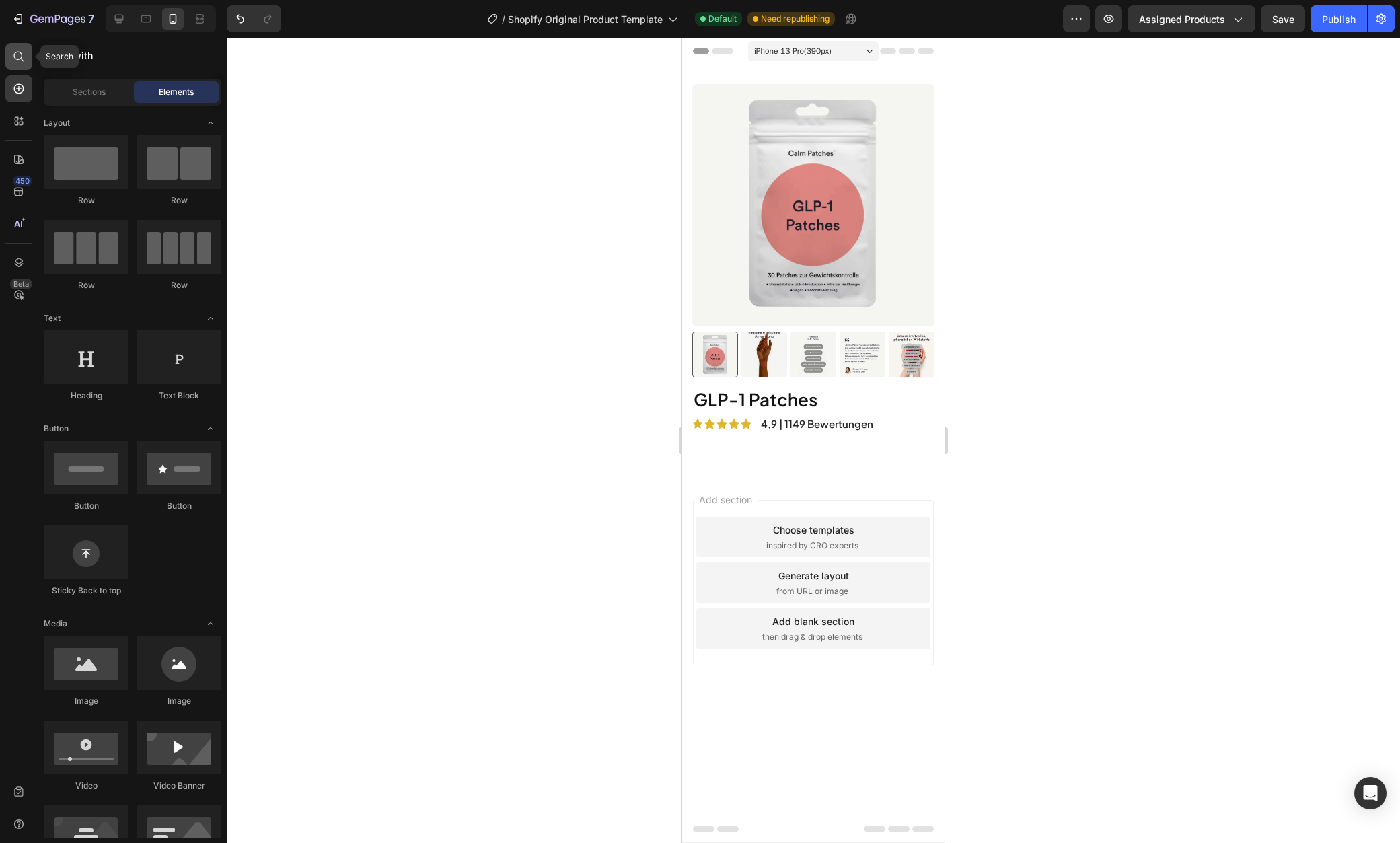 click 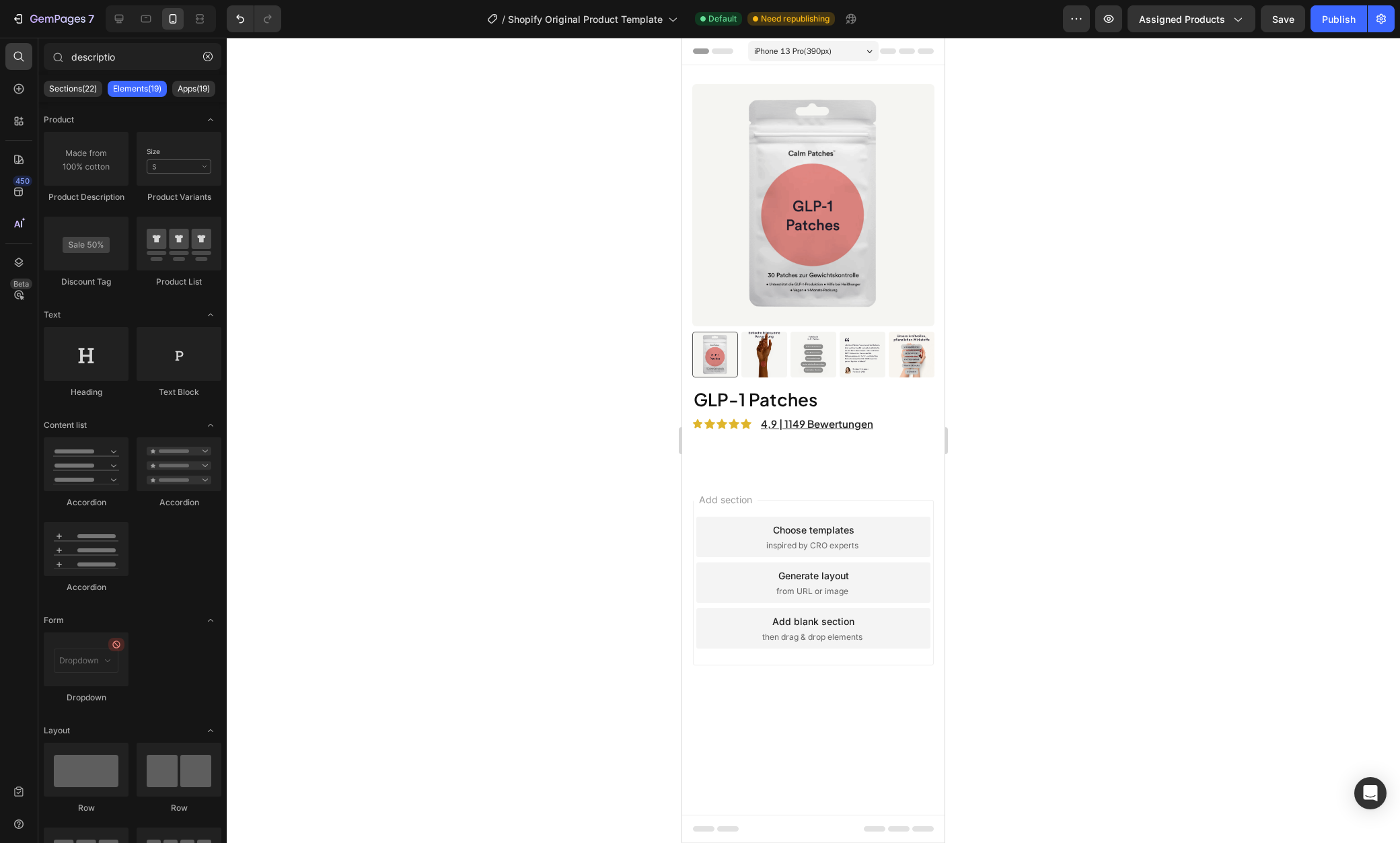type on "descriptiot" 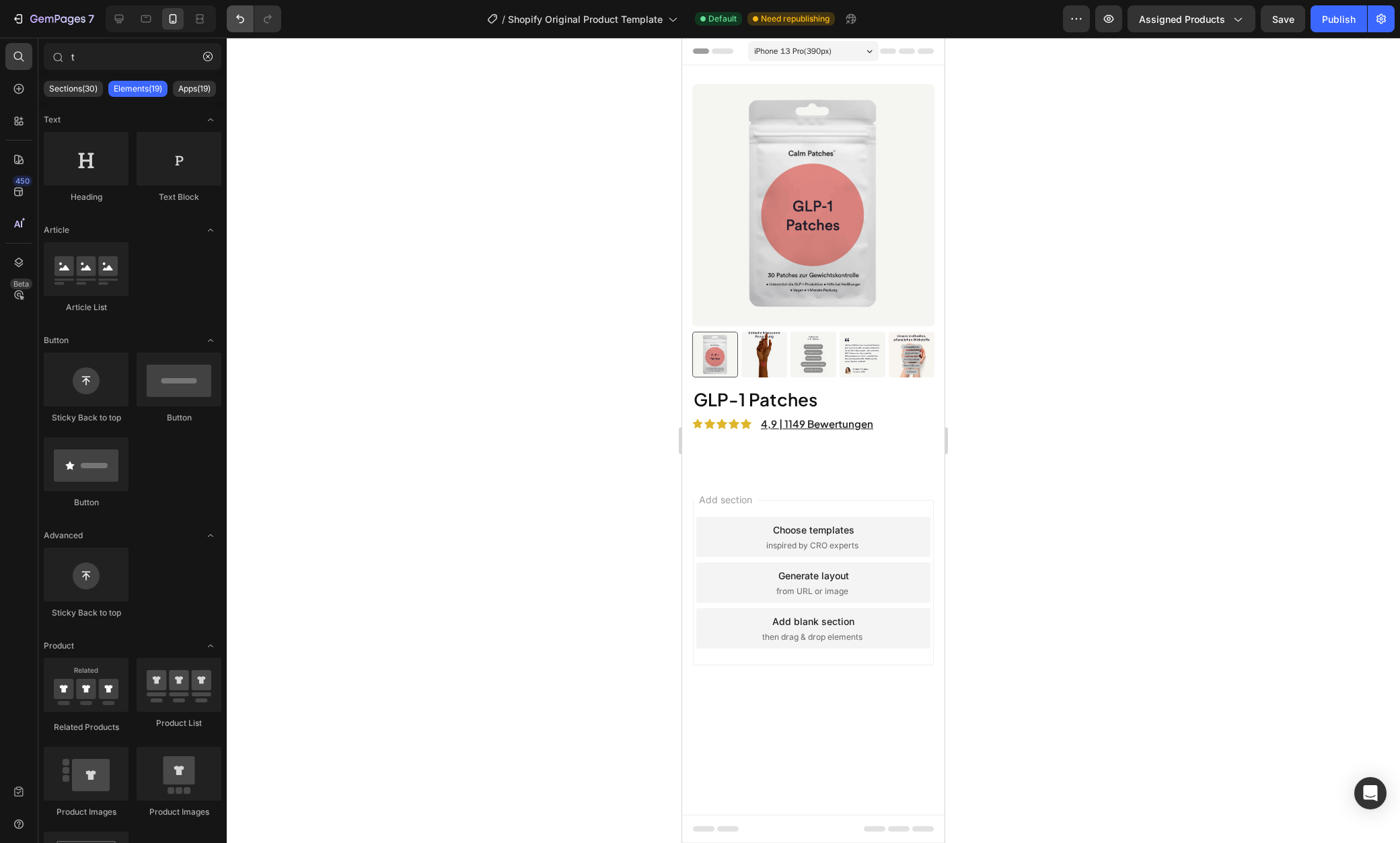 type on "t" 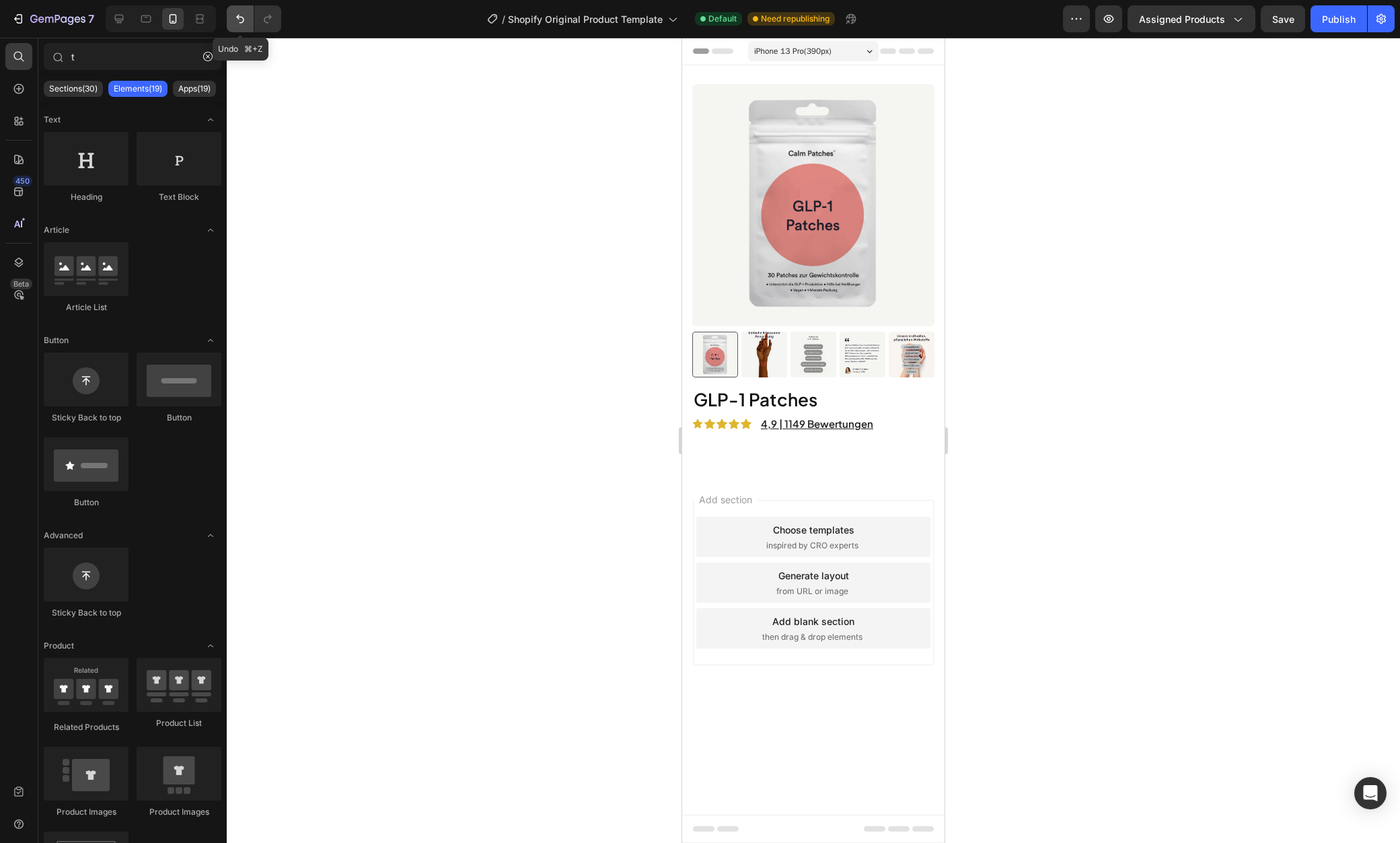 click 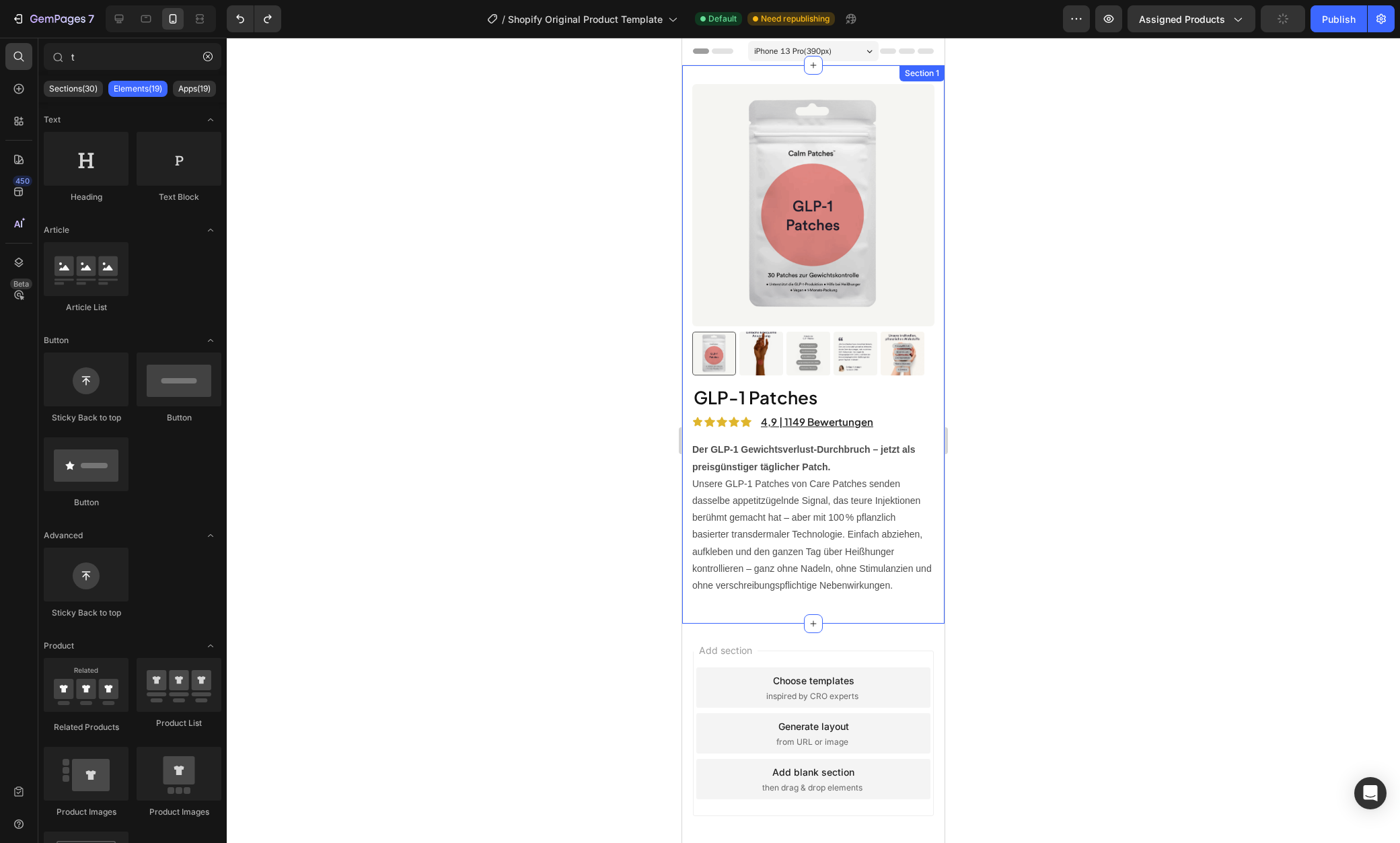click on "Product Images GLP-1 Patches Product Title
Icon Icon Icon Icon Icon Icon List 4,9 | 1149 Bewertungen Text Block Row Row Der GLP‑1 Gewichtsverlust‑Durchbruch – jetzt als preisgünstiger täglicher Patch.
Unsere GLP‑1 Patches von Care Patches senden dasselbe appetitzügelnde Signal, das teure Injektionen berühmt gemacht hat – aber mit 100 % pflanzlich basierter transdermaler Technologie. Einfach abziehen, aufkleben und den ganzen Tag über Heißhunger kontrollieren – ganz ohne Nadeln, ohne Stimulanzien und ohne verschreibungspflichtige Nebenwirkungen. Product Description Product" at bounding box center (813, 344) 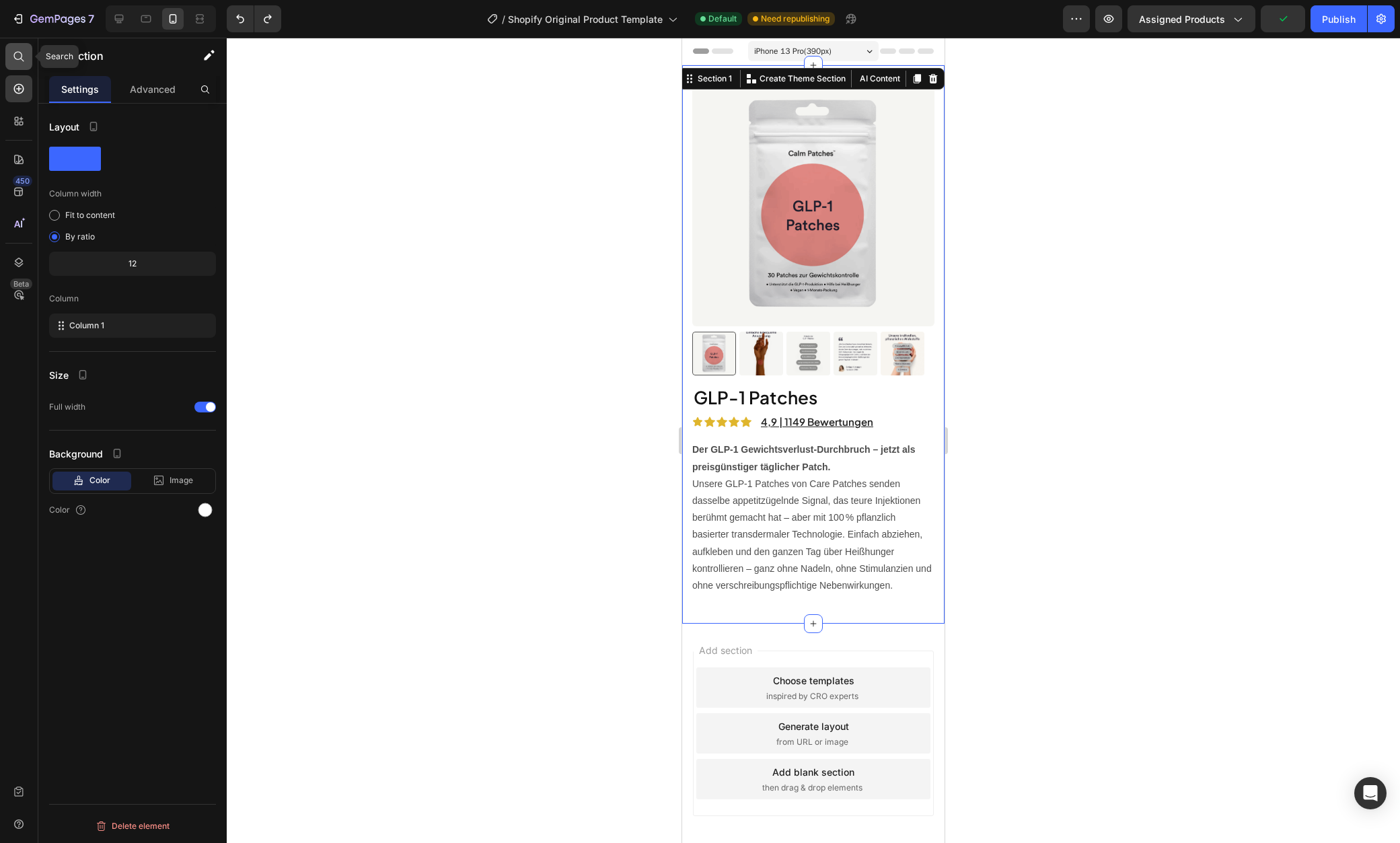 click 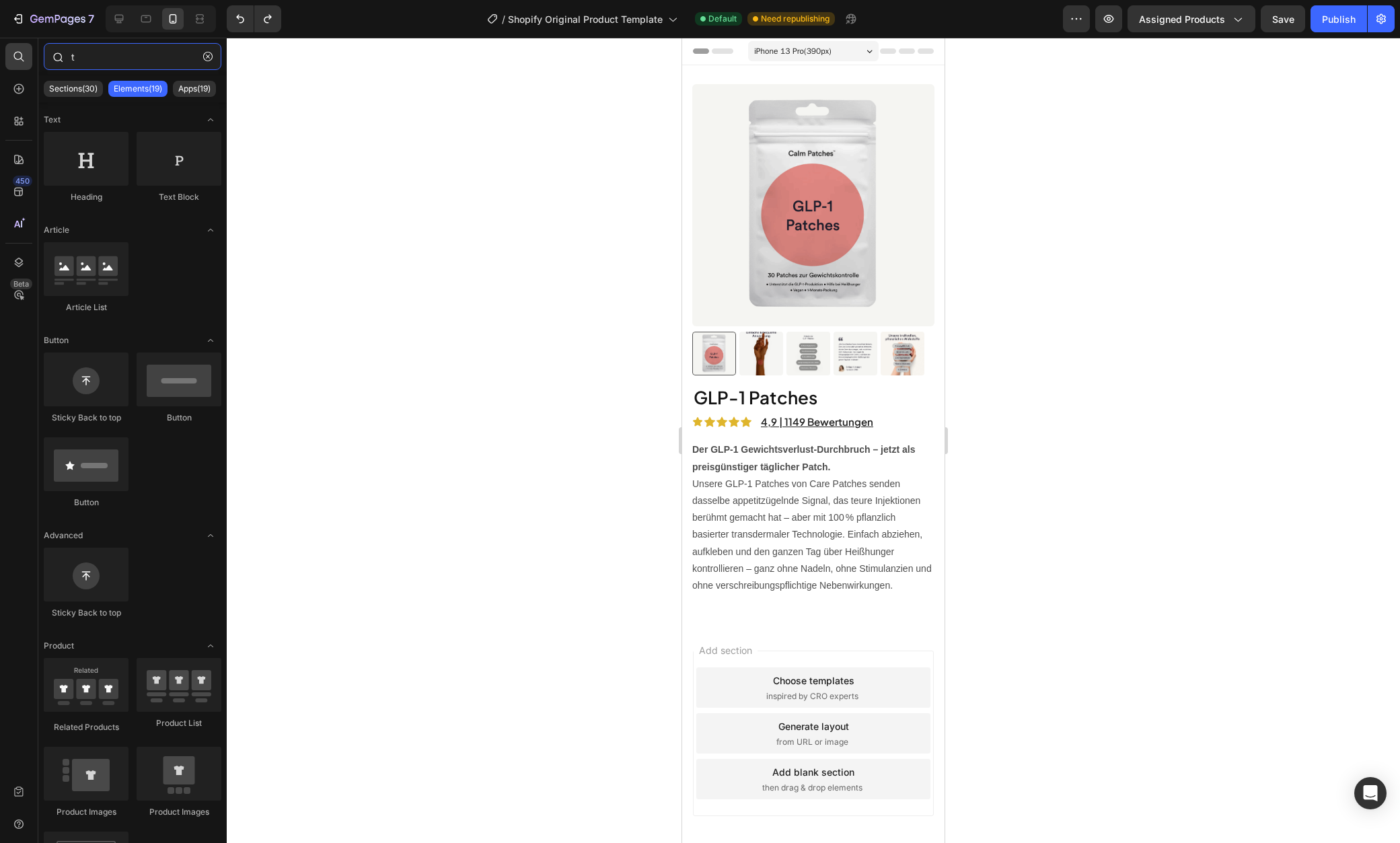 click on "t" at bounding box center (133, 57) 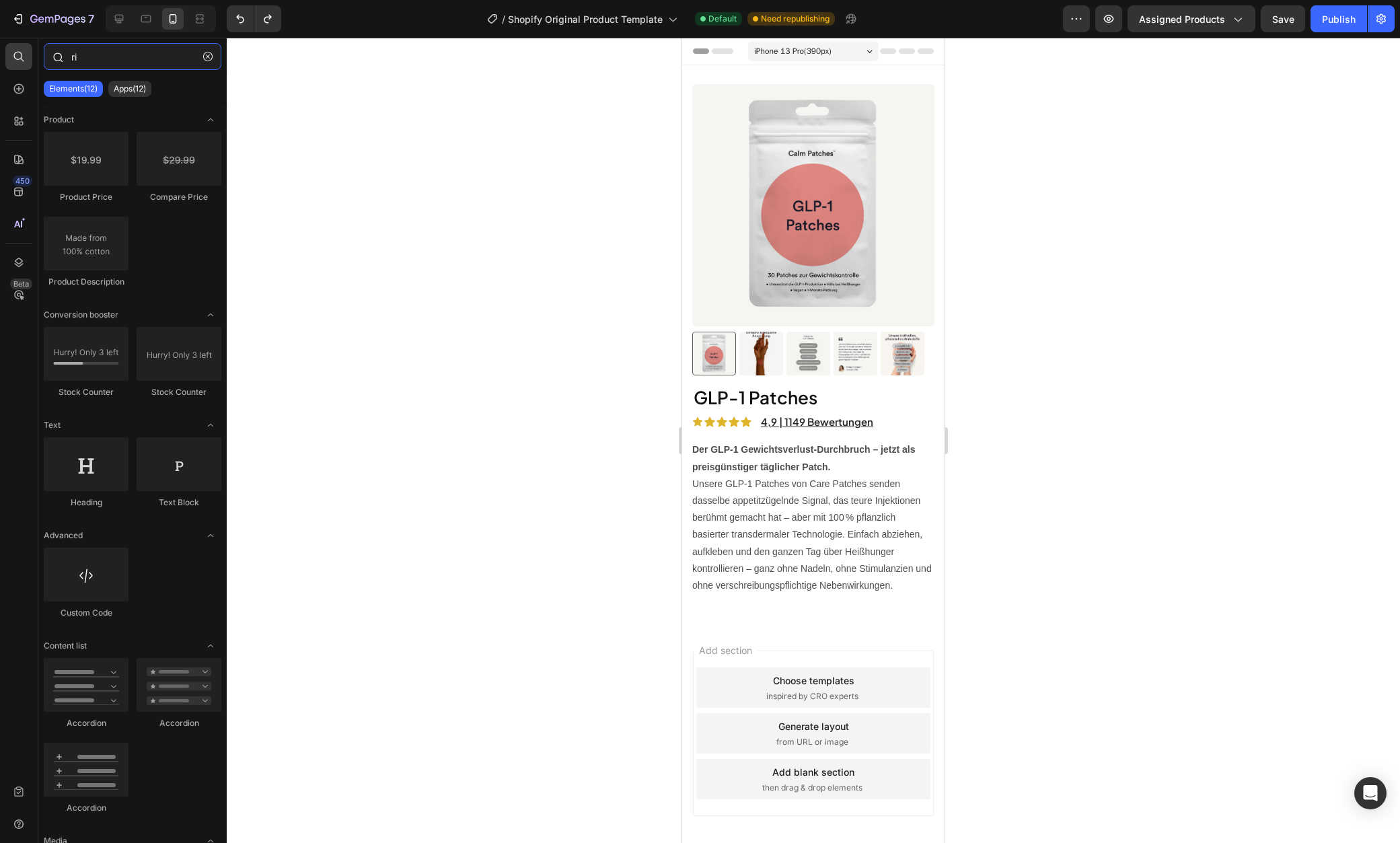 type on "r" 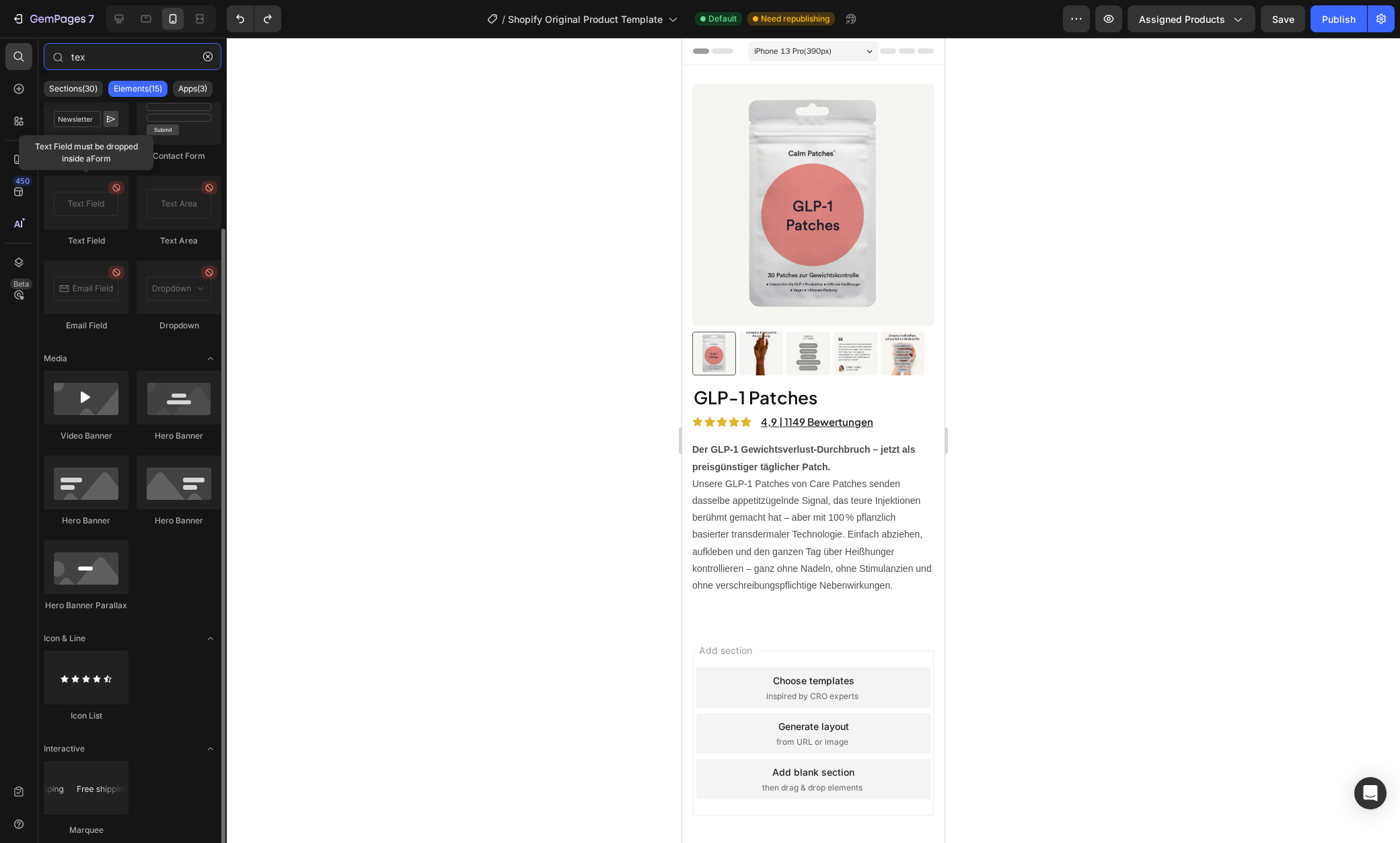 scroll, scrollTop: 0, scrollLeft: 0, axis: both 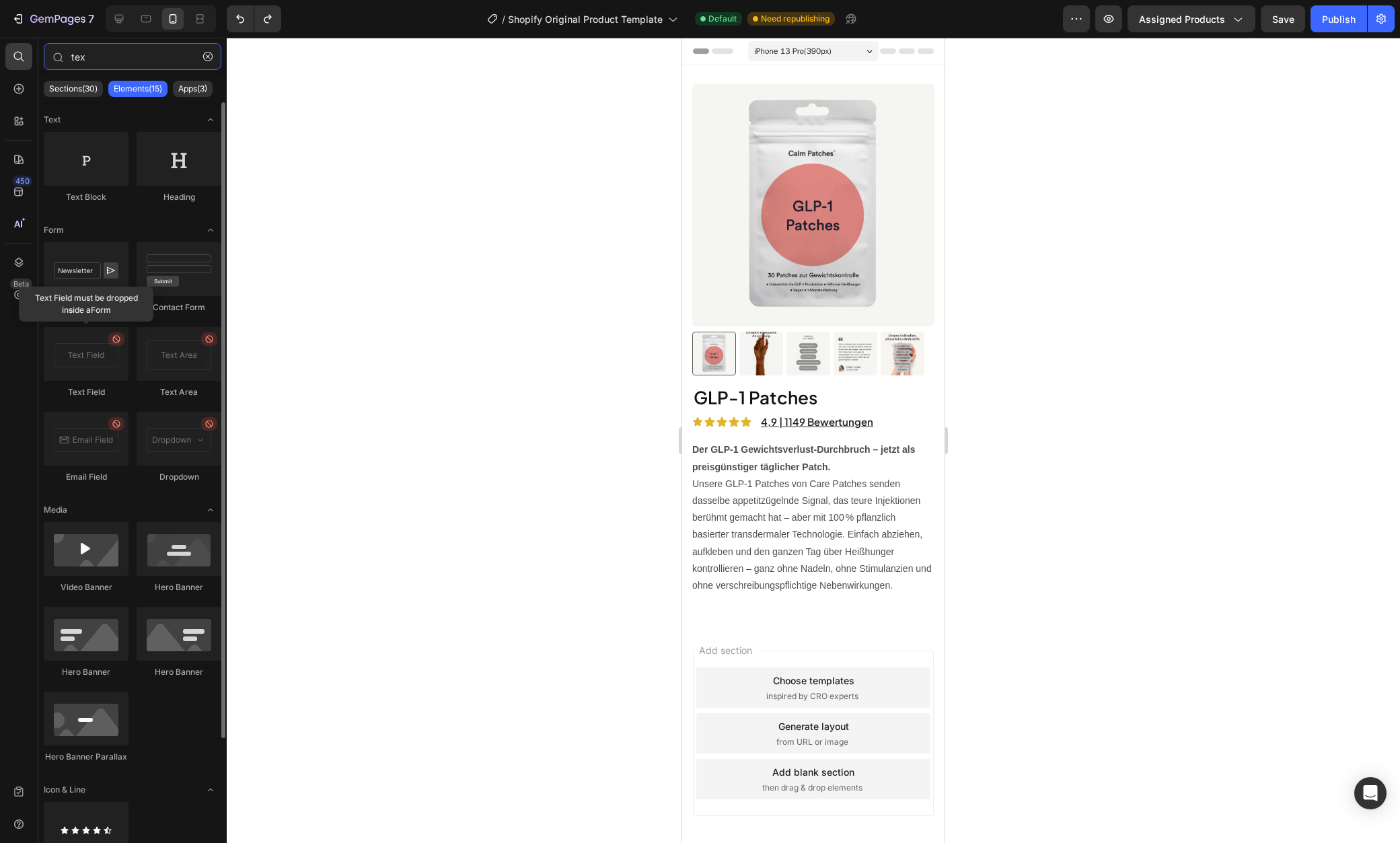 type on "tex" 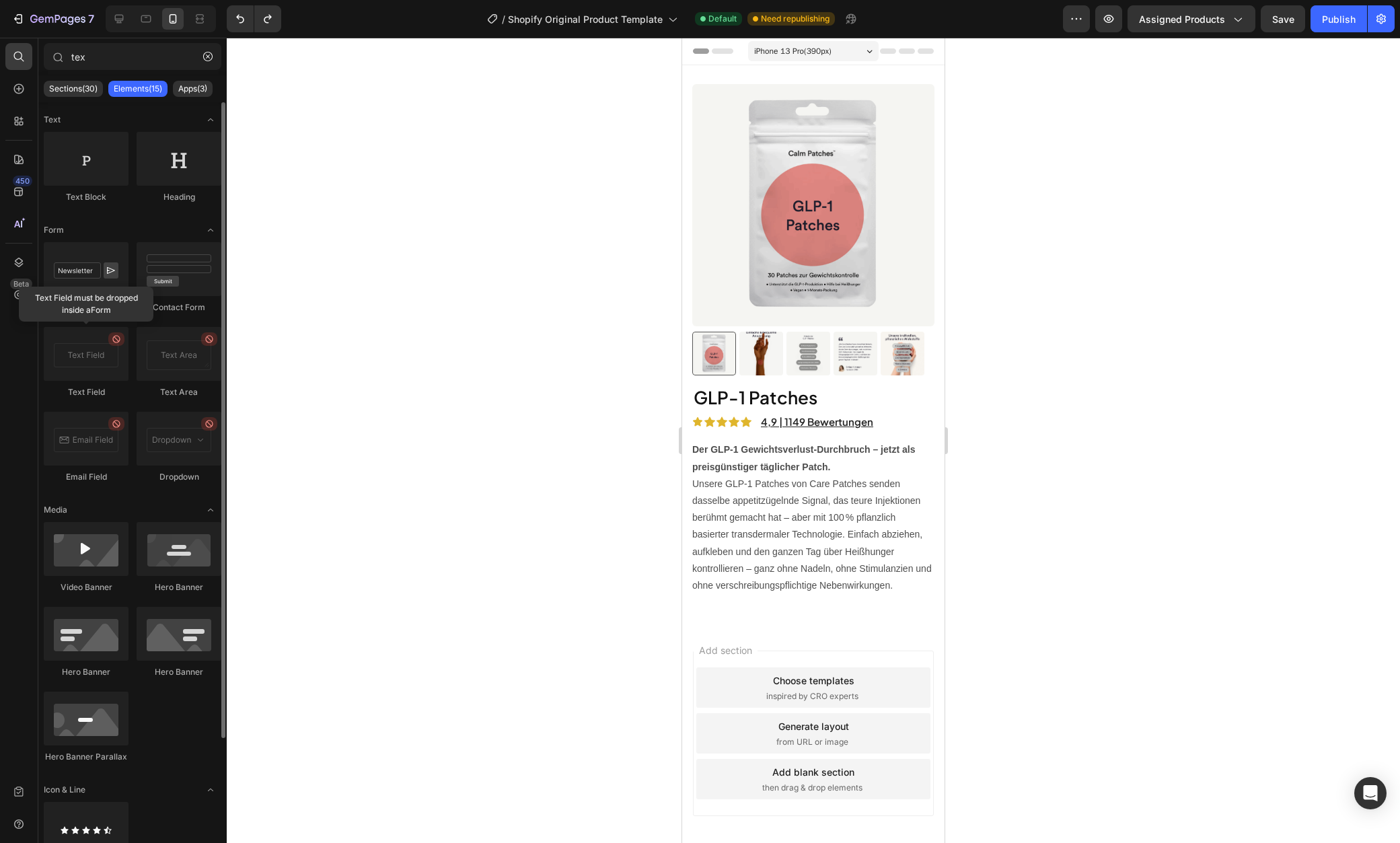 click on "Sections(30) Elements(15) Apps(3)" 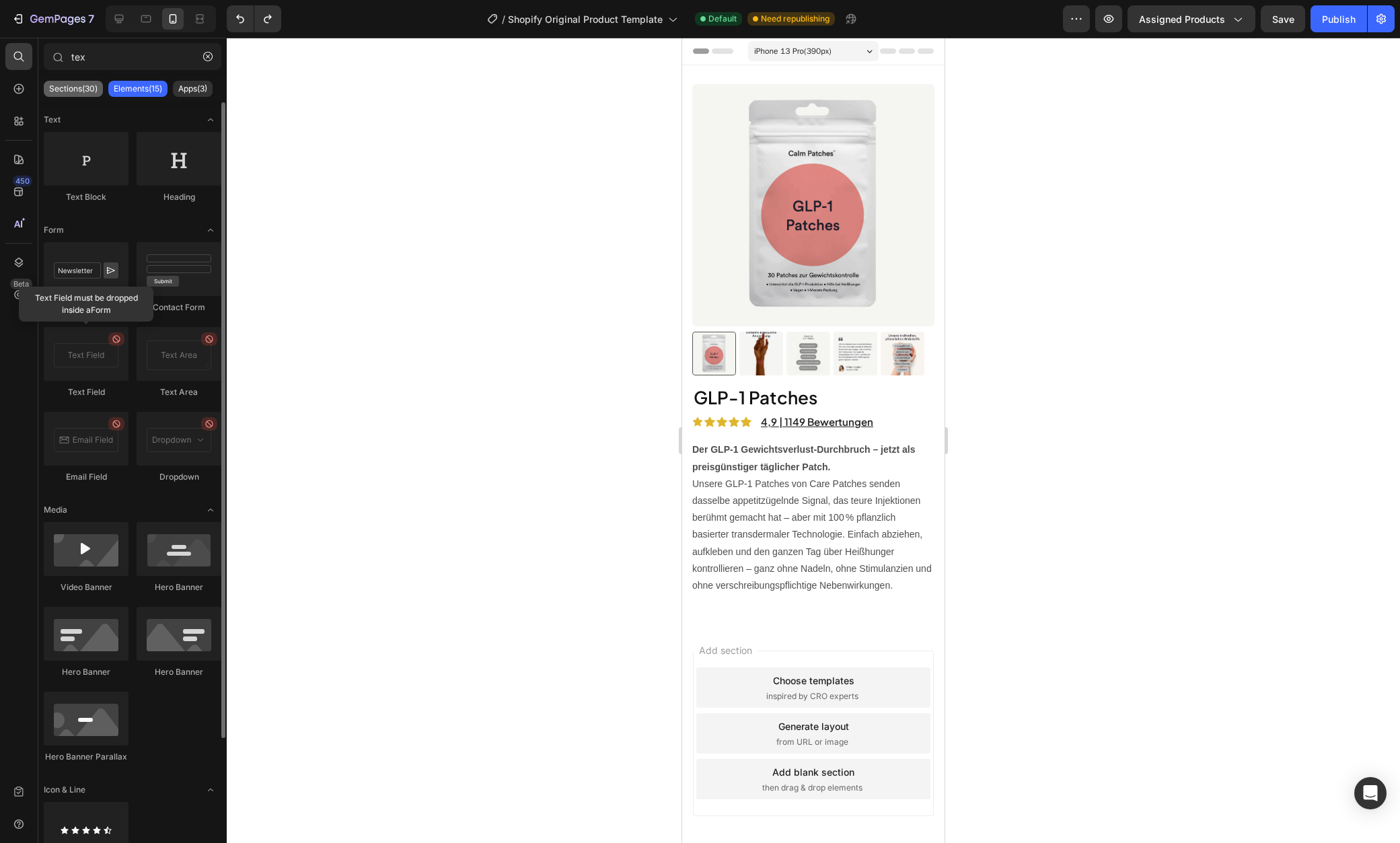 click on "Sections(30)" at bounding box center [73, 89] 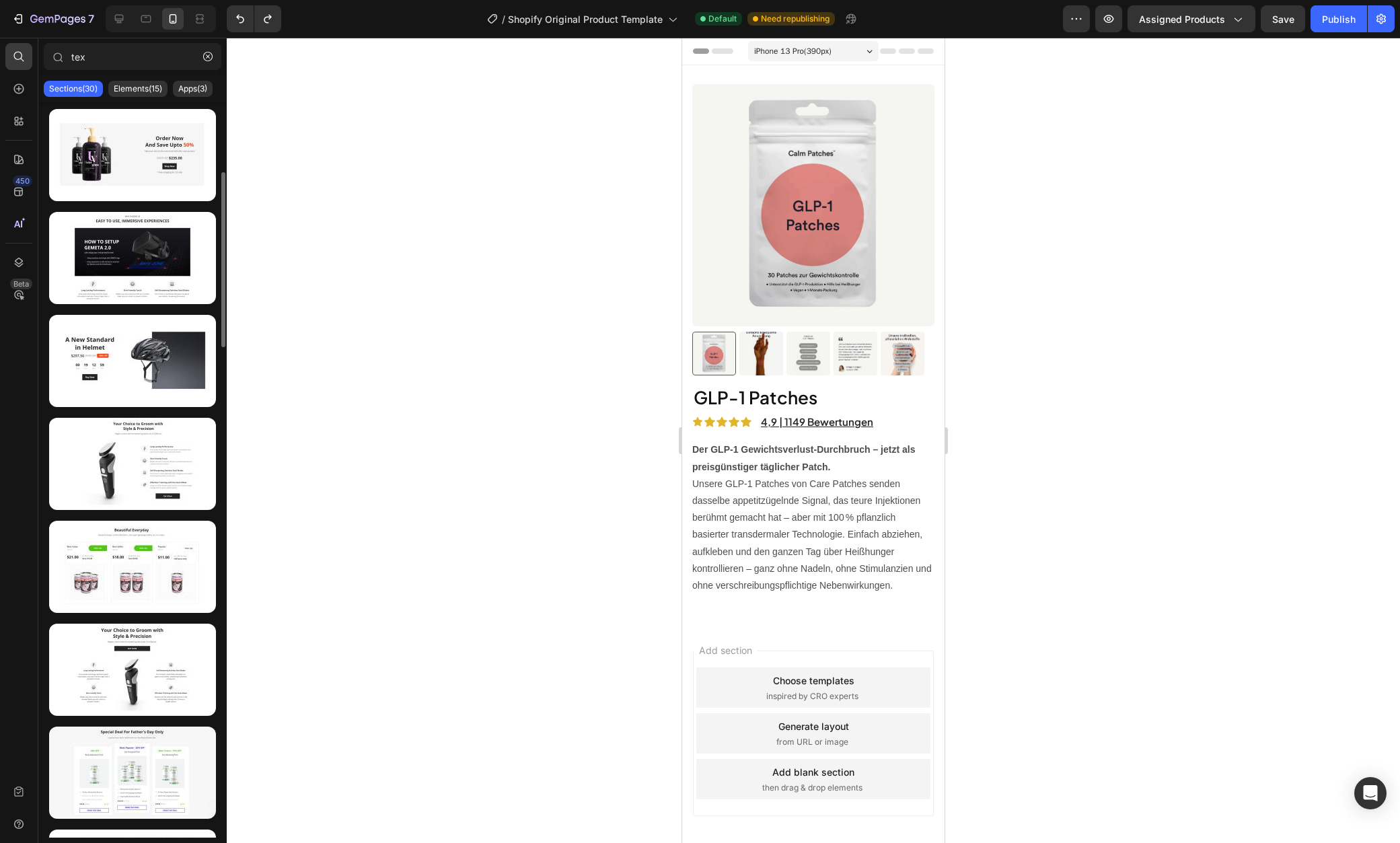scroll, scrollTop: 280, scrollLeft: 0, axis: vertical 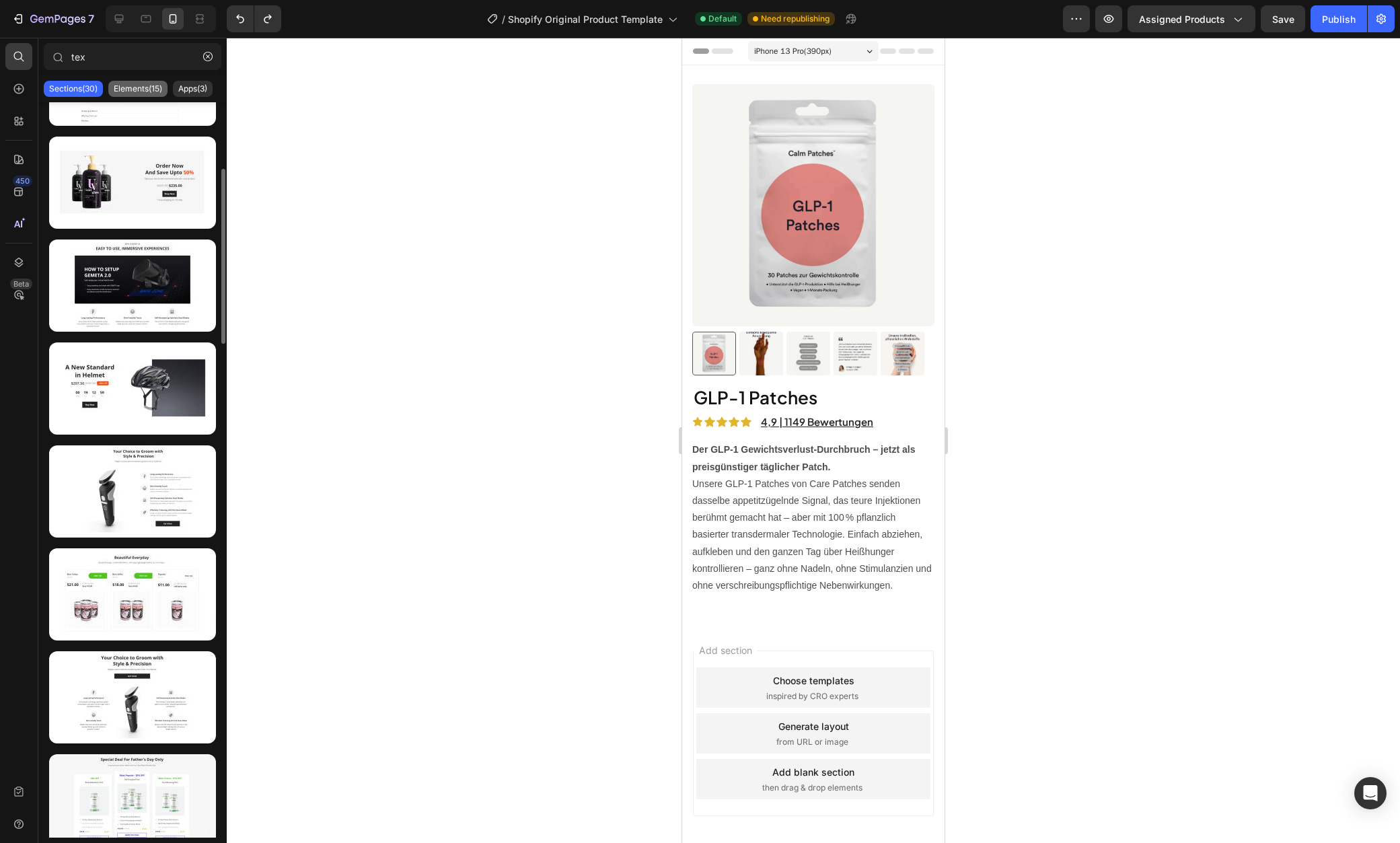 click on "Elements(15)" 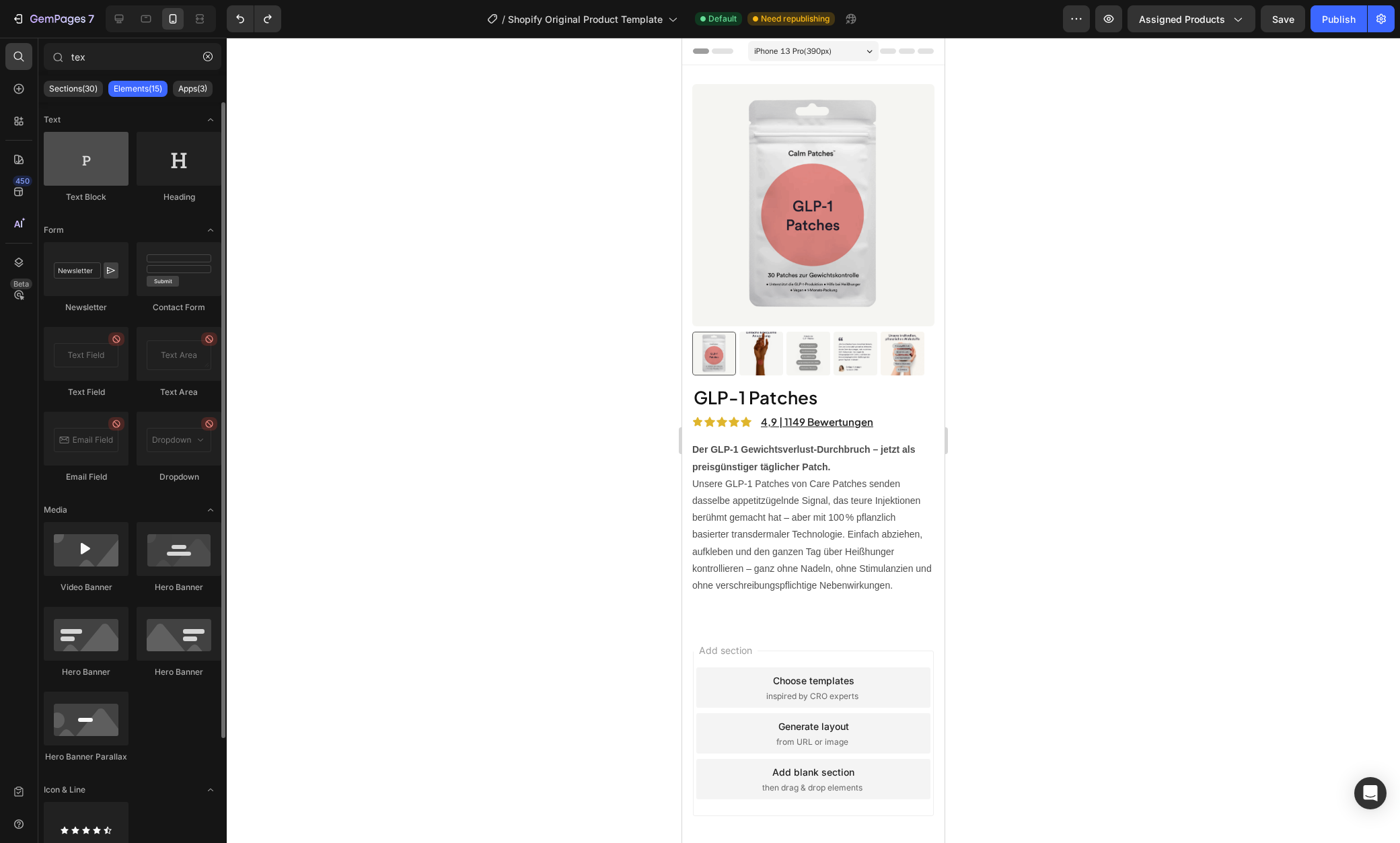 click at bounding box center (86, 159) 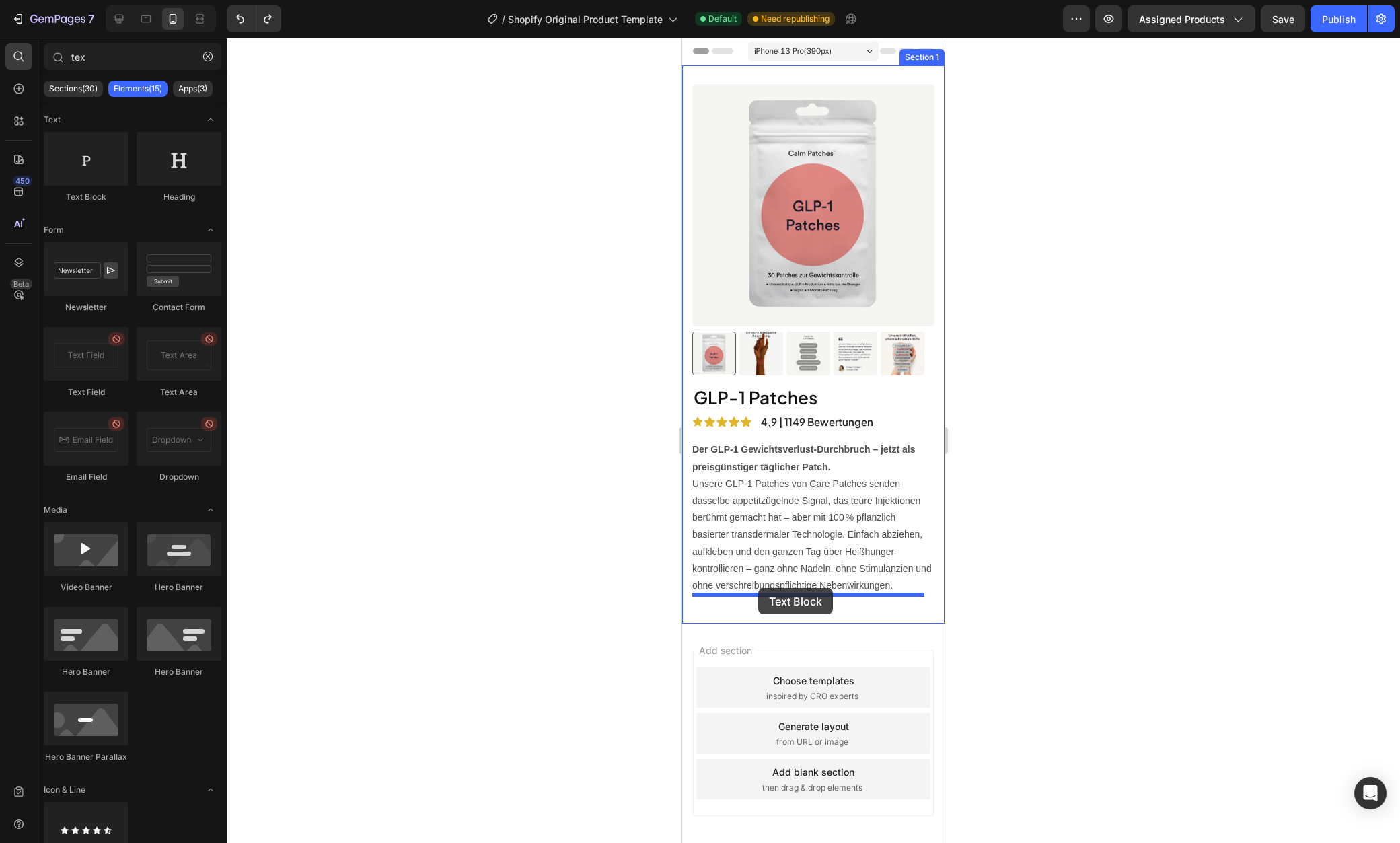 drag, startPoint x: 786, startPoint y: 203, endPoint x: 758, endPoint y: 588, distance: 386.01684 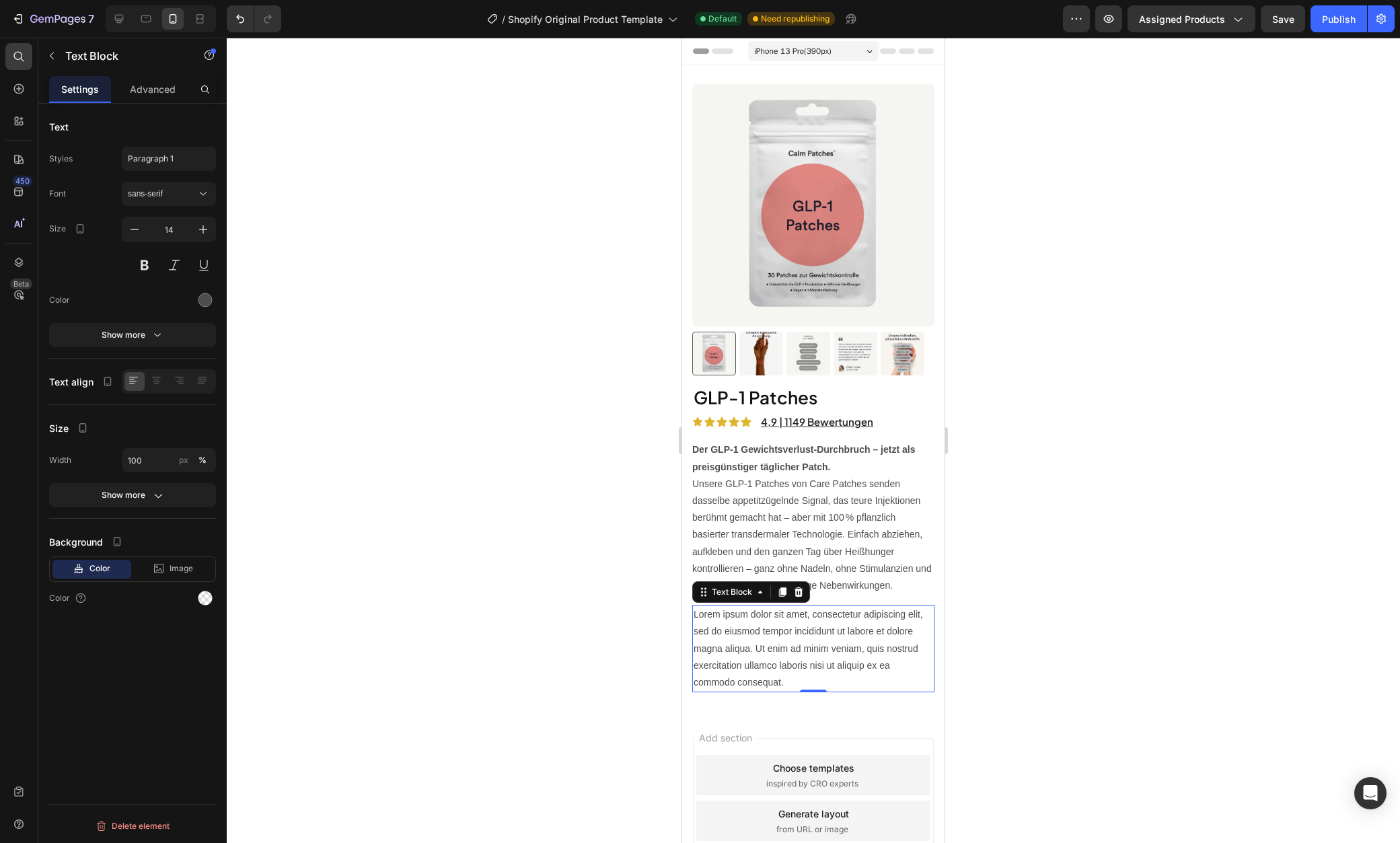 click on "Lorem ipsum dolor sit amet, consectetur adipiscing elit, sed do eiusmod tempor incididunt ut labore et dolore magna aliqua. Ut enim ad minim veniam, quis nostrud exercitation ullamco laboris nisi ut aliquip ex ea commodo consequat." at bounding box center (813, 649) 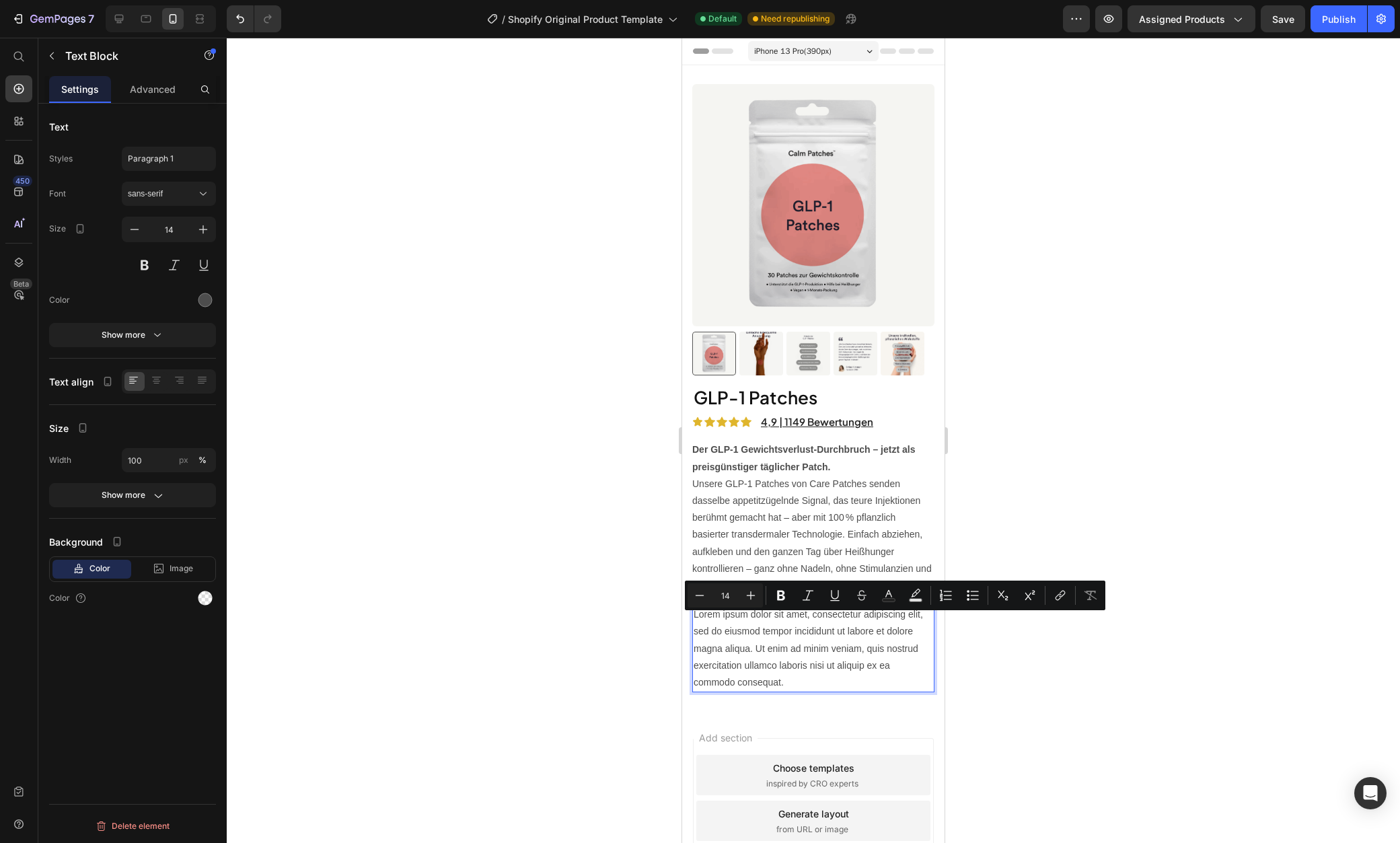 click on "Lorem ipsum dolor sit amet, consectetur adipiscing elit, sed do eiusmod tempor incididunt ut labore et dolore magna aliqua. Ut enim ad minim veniam, quis nostrud exercitation ullamco laboris nisi ut aliquip ex ea commodo consequat." at bounding box center (813, 649) 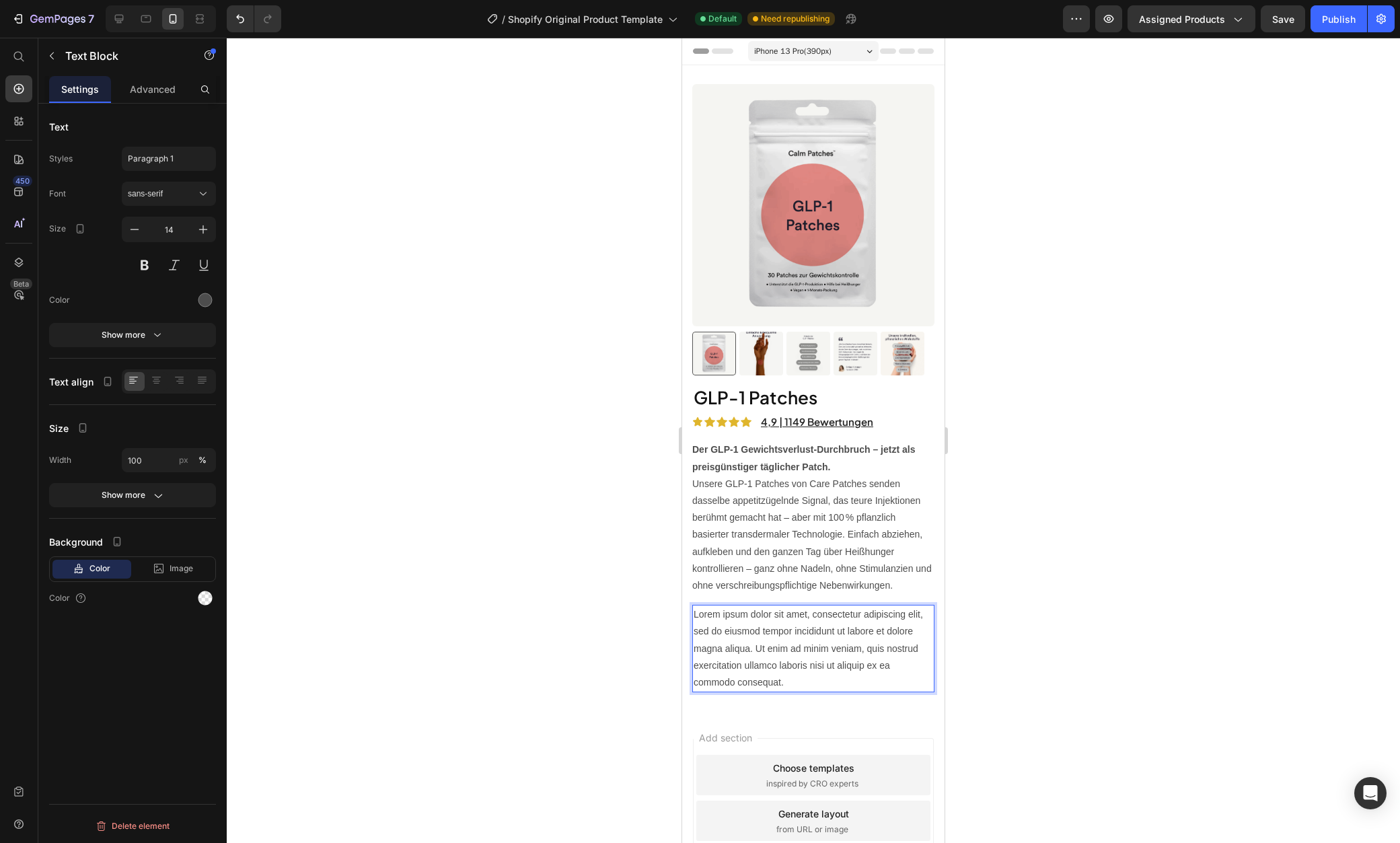 click on "Lorem ipsum dolor sit amet, consectetur adipiscing elit, sed do eiusmod tempor incididunt ut labore et dolore magna aliqua. Ut enim ad minim veniam, quis nostrud exercitation ullamco laboris nisi ut aliquip ex ea commodo consequat." at bounding box center (813, 649) 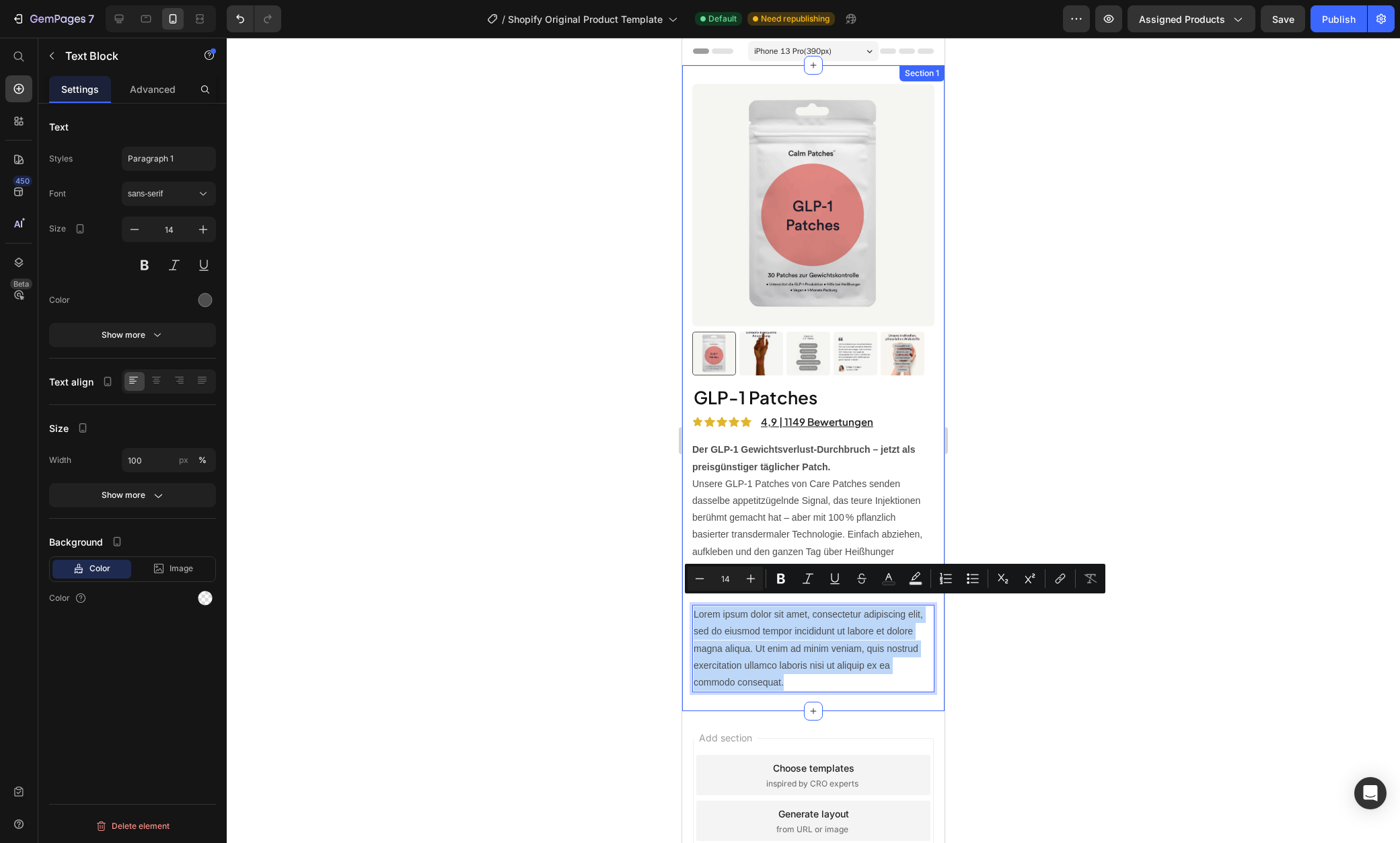 drag, startPoint x: 788, startPoint y: 673, endPoint x: 688, endPoint y: 604, distance: 121.49486 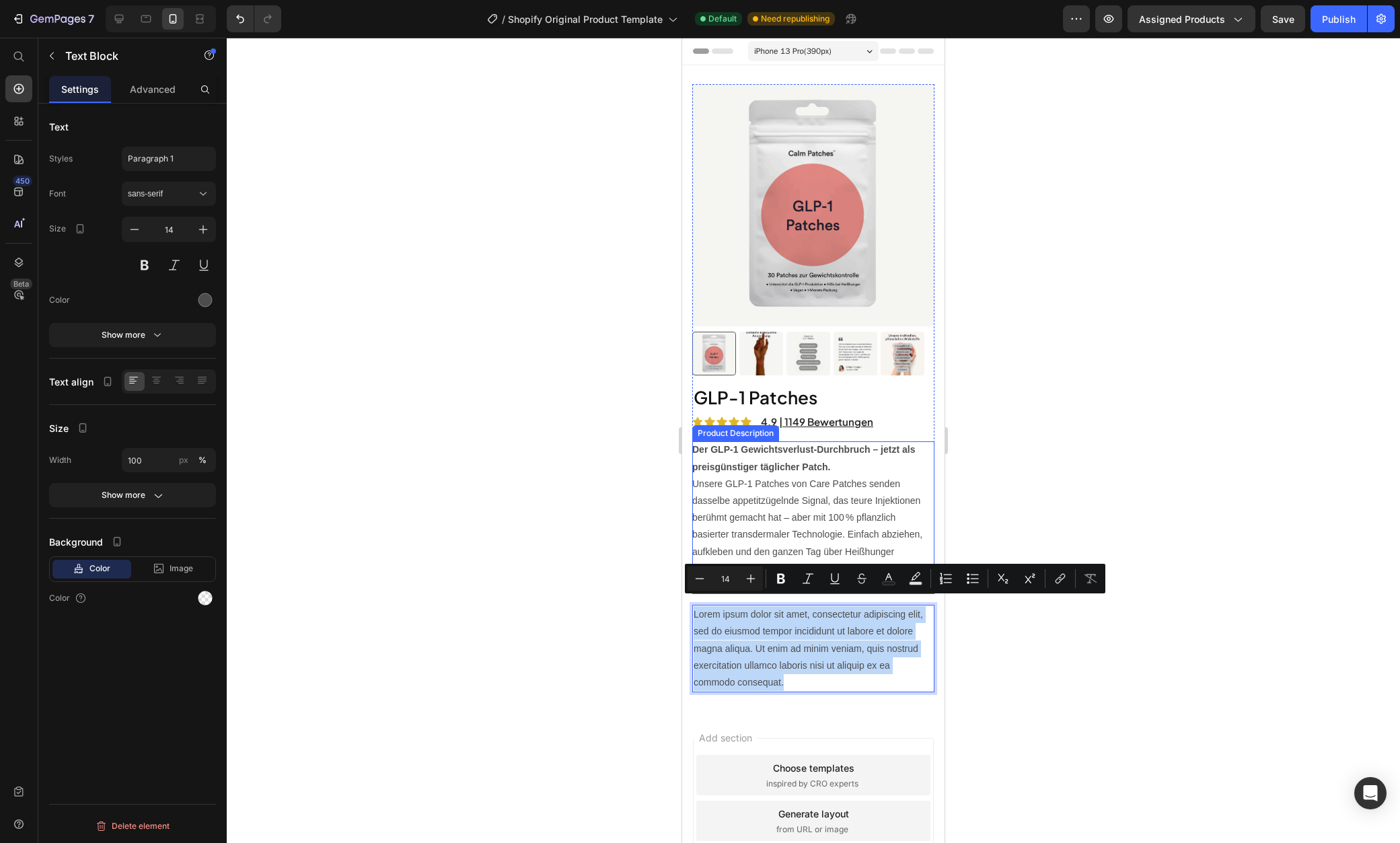 click on "Unsere GLP‑1 Patches von Care Patches senden dasselbe appetitzügelnde Signal, das teure Injektionen berühmt gemacht hat – aber mit 100 % pflanzlich basierter transdermaler Technologie. Einfach abziehen, aufkleben und den ganzen Tag über Heißhunger kontrollieren – ganz ohne Nadeln, ohne Stimulanzien und ohne verschreibungspflichtige Nebenwirkungen." at bounding box center [812, 534] 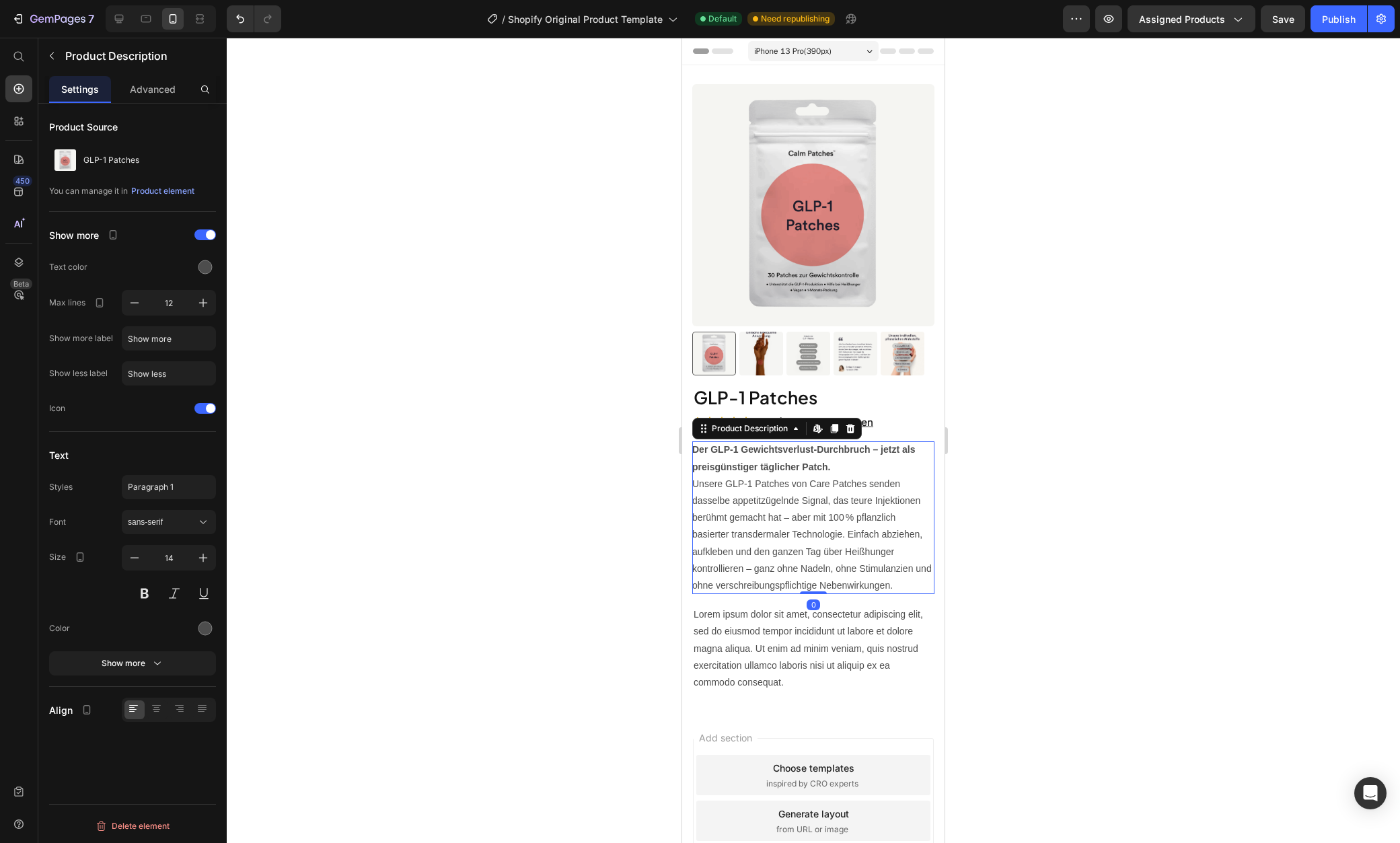 click on "Der GLP‑1 Gewichtsverlust‑Durchbruch – jetzt als preisgünstiger täglicher Patch.
Unsere GLP‑1 Patches von Care Patches senden dasselbe appetitzügelnde Signal, das teure Injektionen berühmt gemacht hat – aber mit 100 % pflanzlich basierter transdermaler Technologie. Einfach abziehen, aufkleben und den ganzen Tag über Heißhunger kontrollieren – ganz ohne Nadeln, ohne Stimulanzien und ohne verschreibungspflichtige Nebenwirkungen." at bounding box center (813, 517) 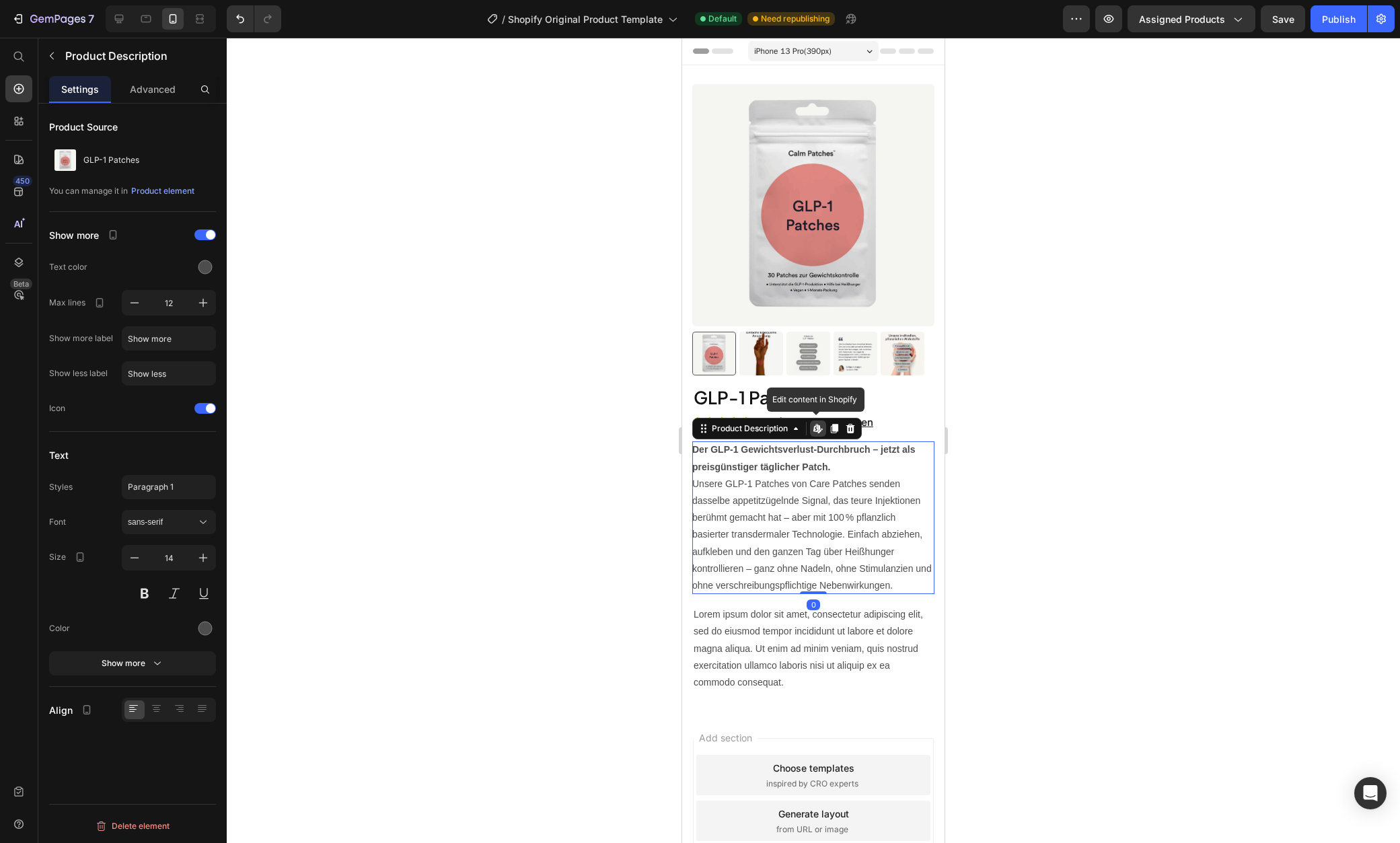 click on "Unsere GLP‑1 Patches von Care Patches senden dasselbe appetitzügelnde Signal, das teure Injektionen berühmt gemacht hat – aber mit 100 % pflanzlich basierter transdermaler Technologie. Einfach abziehen, aufkleben und den ganzen Tag über Heißhunger kontrollieren – ganz ohne Nadeln, ohne Stimulanzien und ohne verschreibungspflichtige Nebenwirkungen." at bounding box center [812, 534] 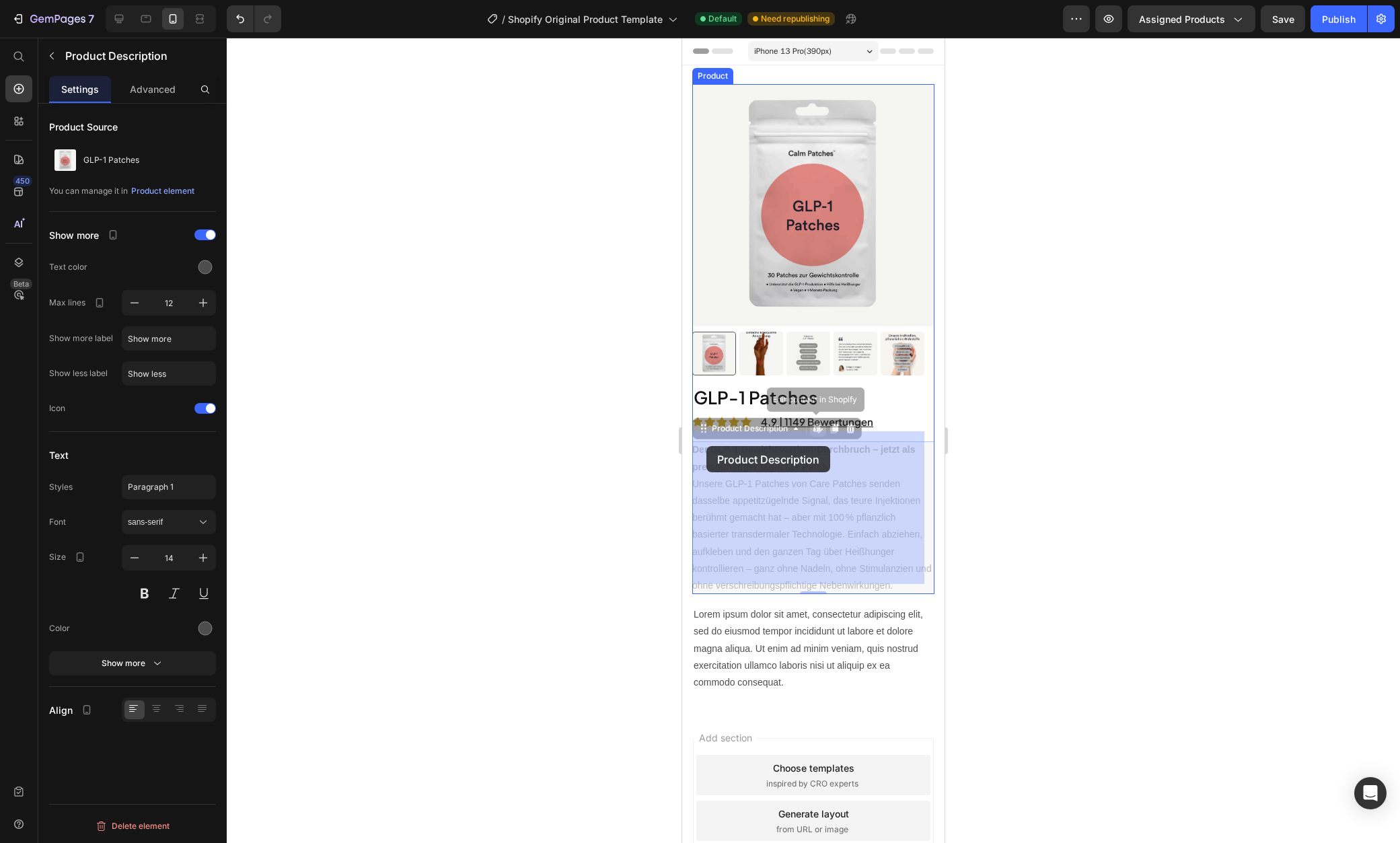 drag, startPoint x: 913, startPoint y: 579, endPoint x: 705, endPoint y: 445, distance: 247.42676 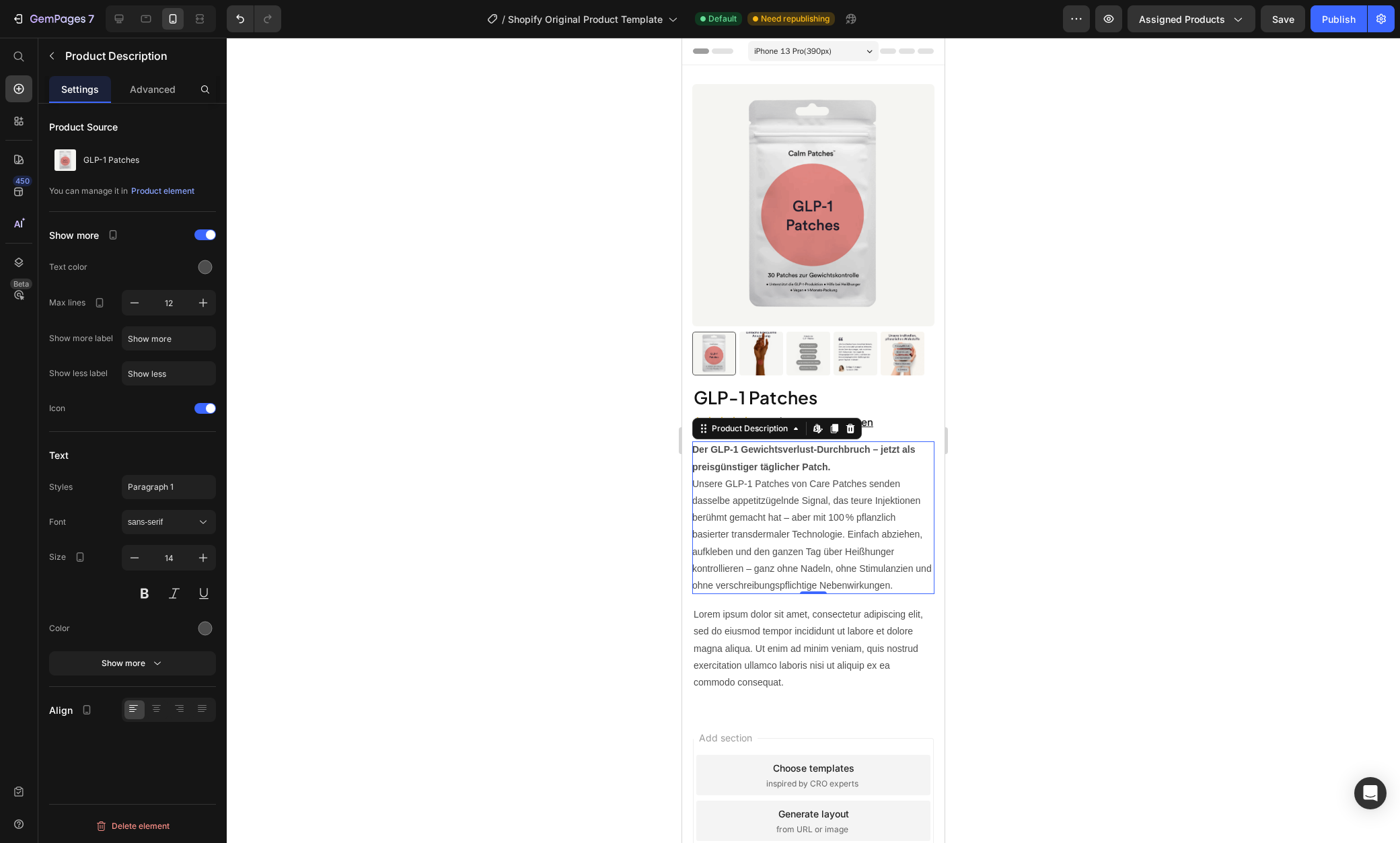 click on "Der GLP‑1 Gewichtsverlust‑Durchbruch – jetzt als preisgünstiger täglicher Patch." at bounding box center [803, 457] 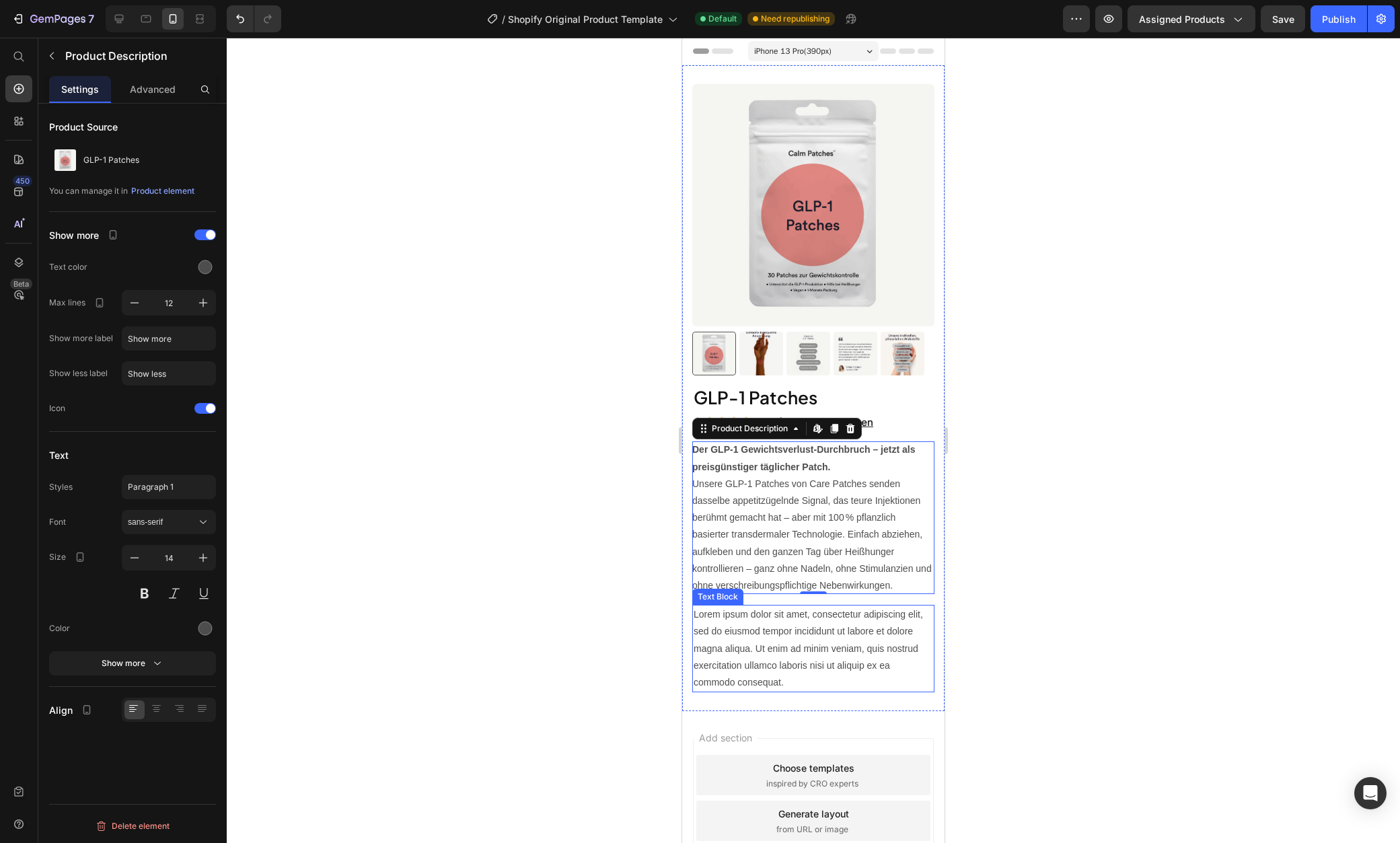 click on "Lorem ipsum dolor sit amet, consectetur adipiscing elit, sed do eiusmod tempor incididunt ut labore et dolore magna aliqua. Ut enim ad minim veniam, quis nostrud exercitation ullamco laboris nisi ut aliquip ex ea commodo consequat." at bounding box center [813, 649] 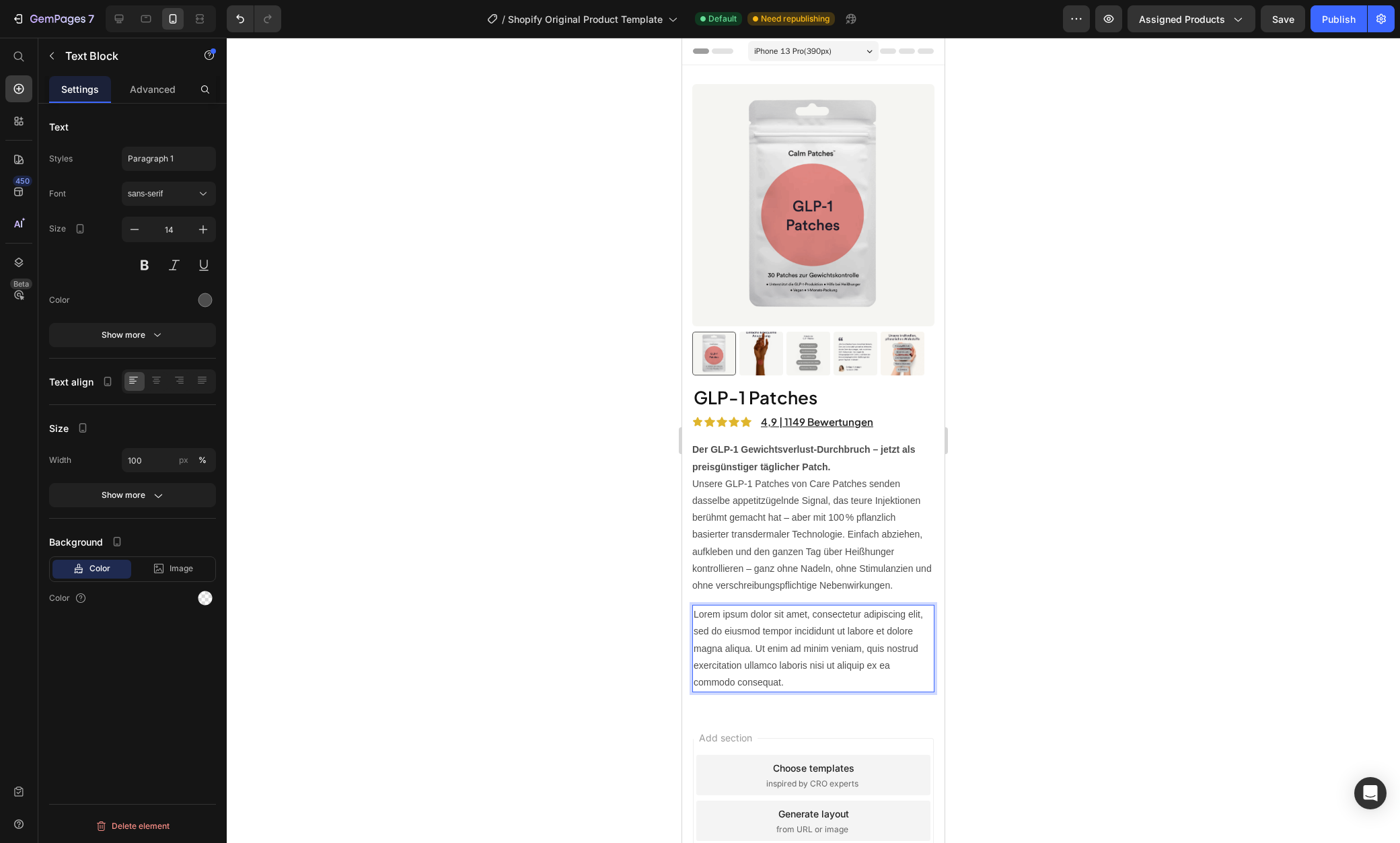 click on "Lorem ipsum dolor sit amet, consectetur adipiscing elit, sed do eiusmod tempor incididunt ut labore et dolore magna aliqua. Ut enim ad minim veniam, quis nostrud exercitation ullamco laboris nisi ut aliquip ex ea commodo consequat." at bounding box center (813, 649) 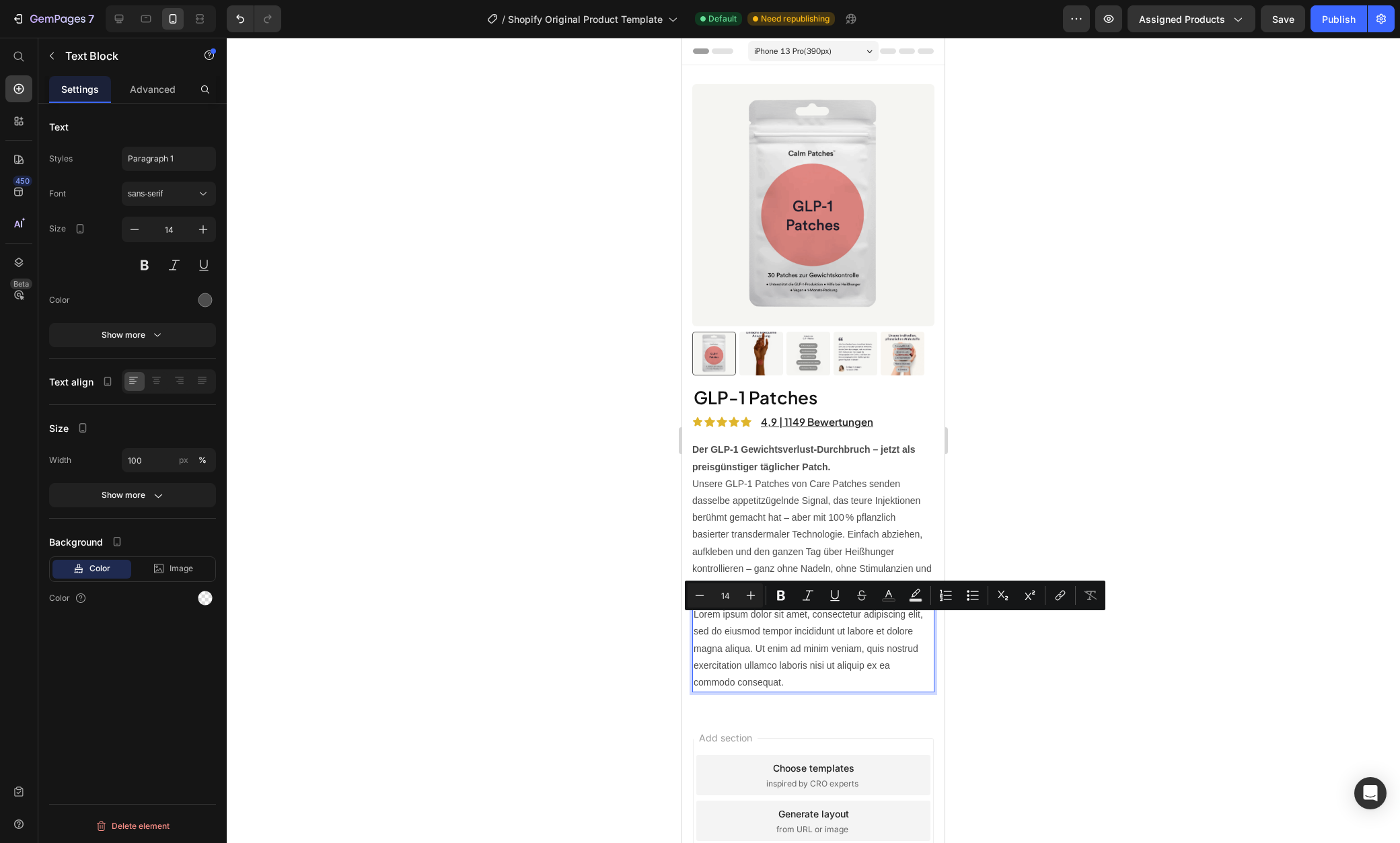 click on "Lorem ipsum dolor sit amet, consectetur adipiscing elit, sed do eiusmod tempor incididunt ut labore et dolore magna aliqua. Ut enim ad minim veniam, quis nostrud exercitation ullamco laboris nisi ut aliquip ex ea commodo consequat." at bounding box center (813, 649) 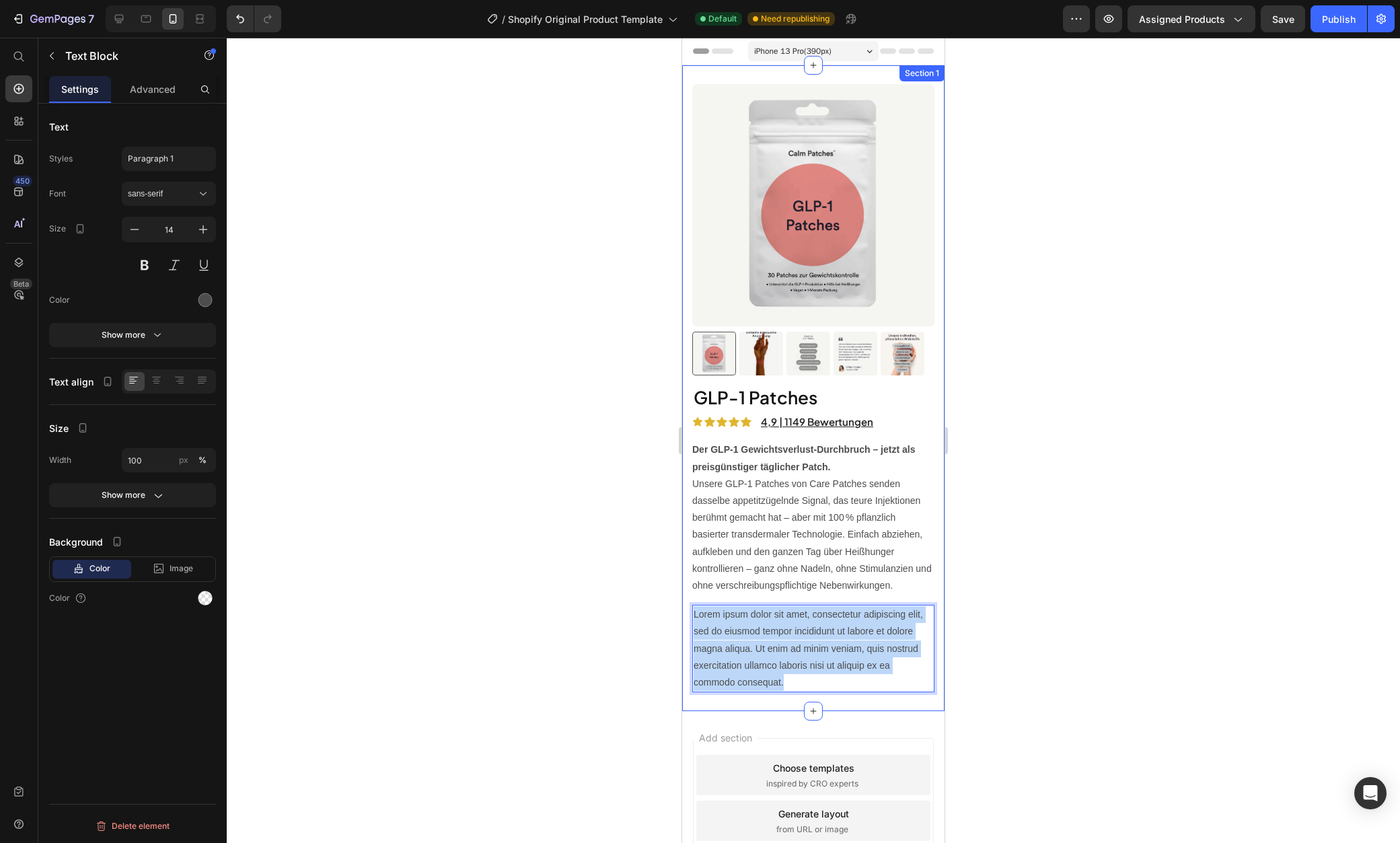 drag, startPoint x: 787, startPoint y: 672, endPoint x: 684, endPoint y: 591, distance: 131.0343 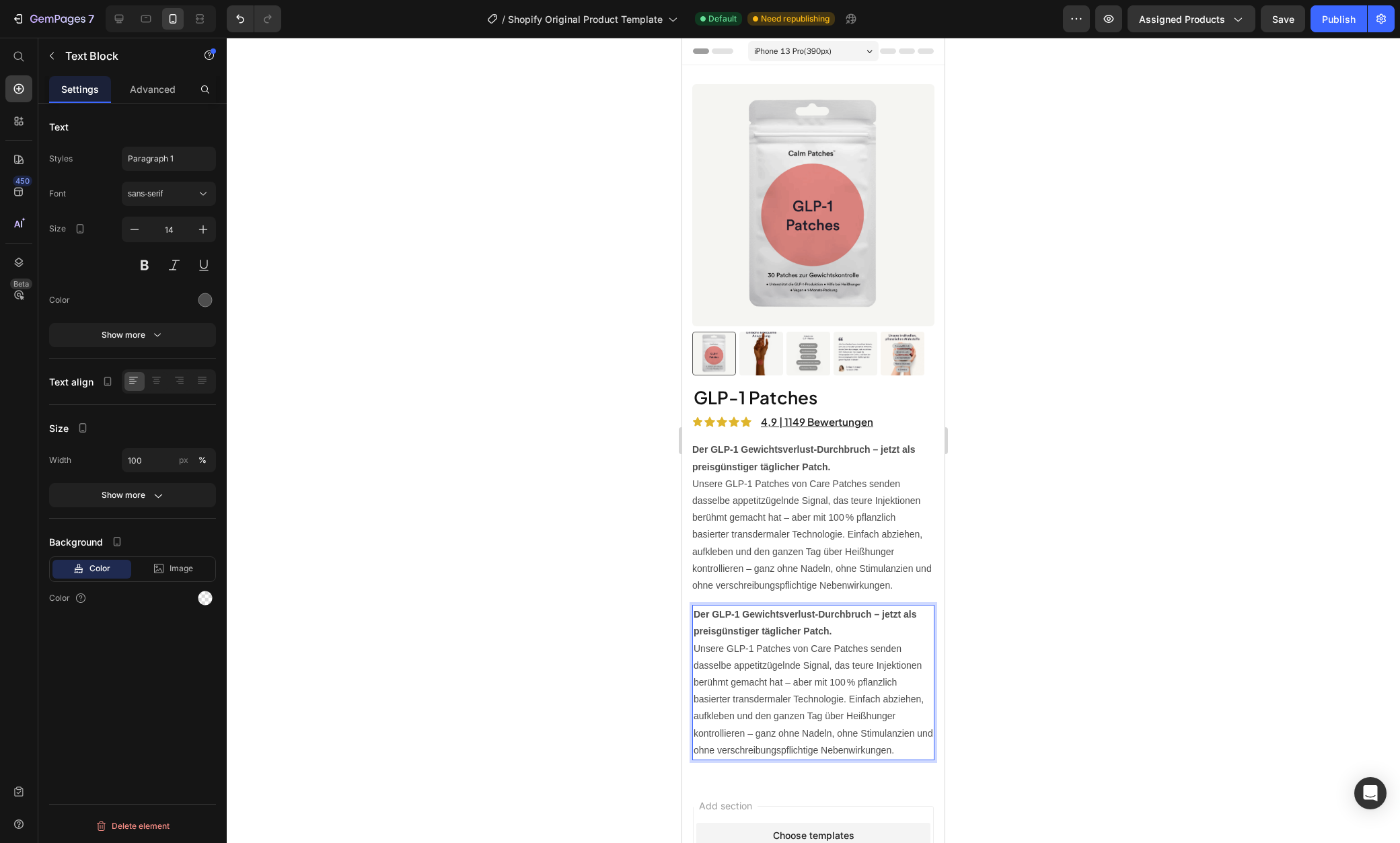click on "Der GLP‑1 Gewichtsverlust‑Durchbruch – jetzt als preisgünstiger täglicher Patch." at bounding box center (813, 623) 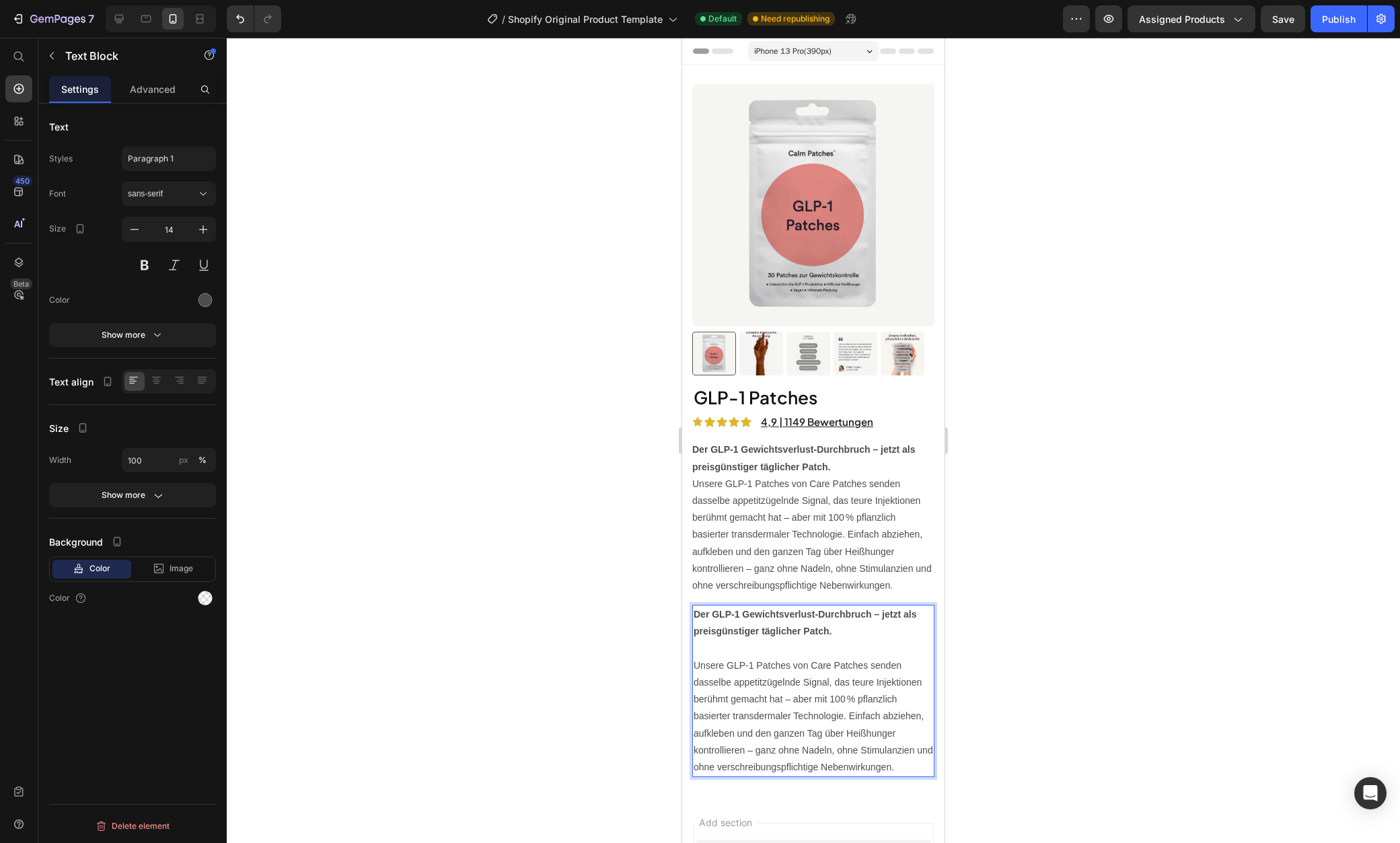 click on "Der GLP‑1 Gewichtsverlust‑Durchbruch – jetzt als preisgünstiger täglicher Patch." at bounding box center (813, 623) 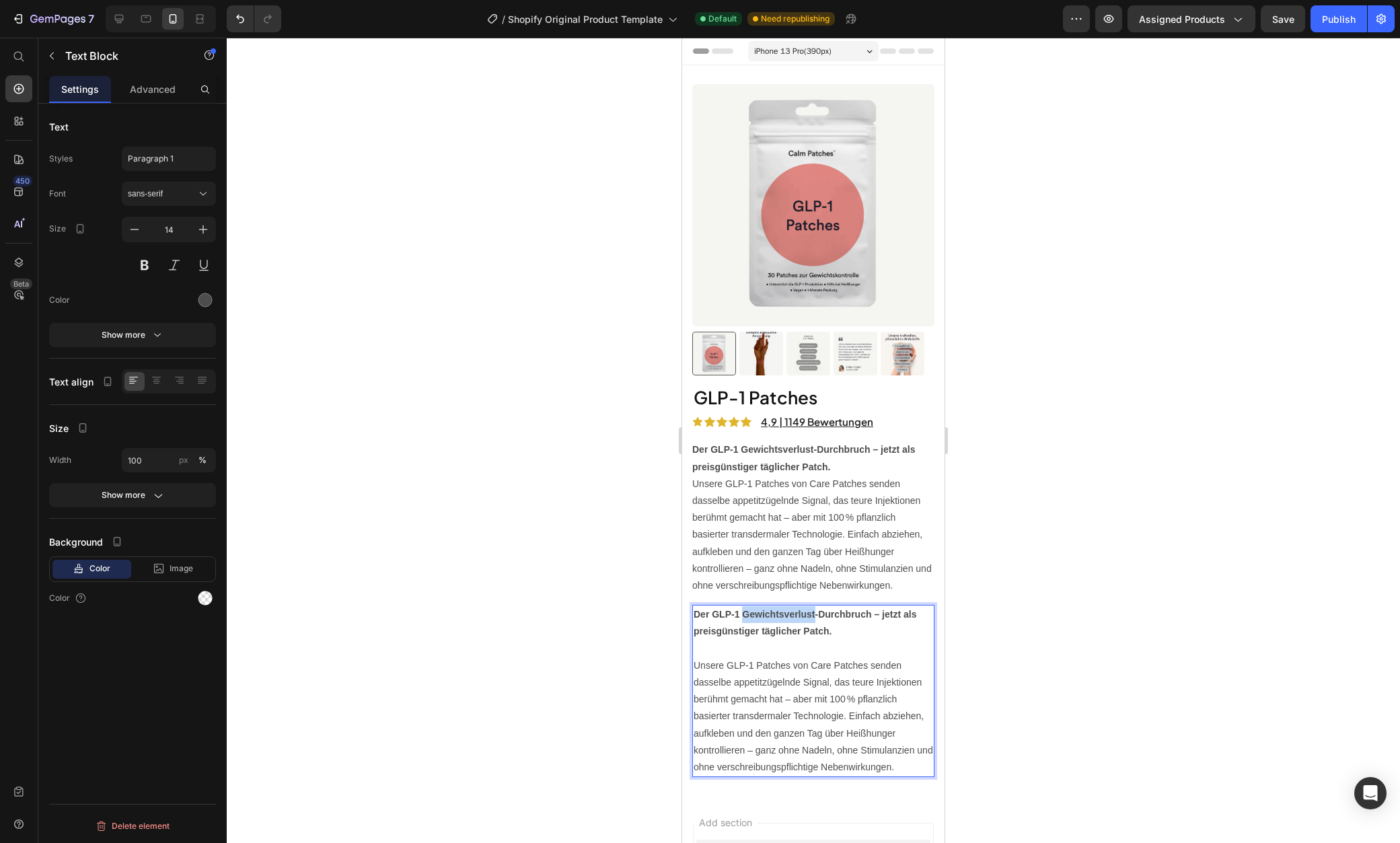 click on "Der GLP‑1 Gewichtsverlust‑Durchbruch – jetzt als preisgünstiger täglicher Patch." at bounding box center (813, 623) 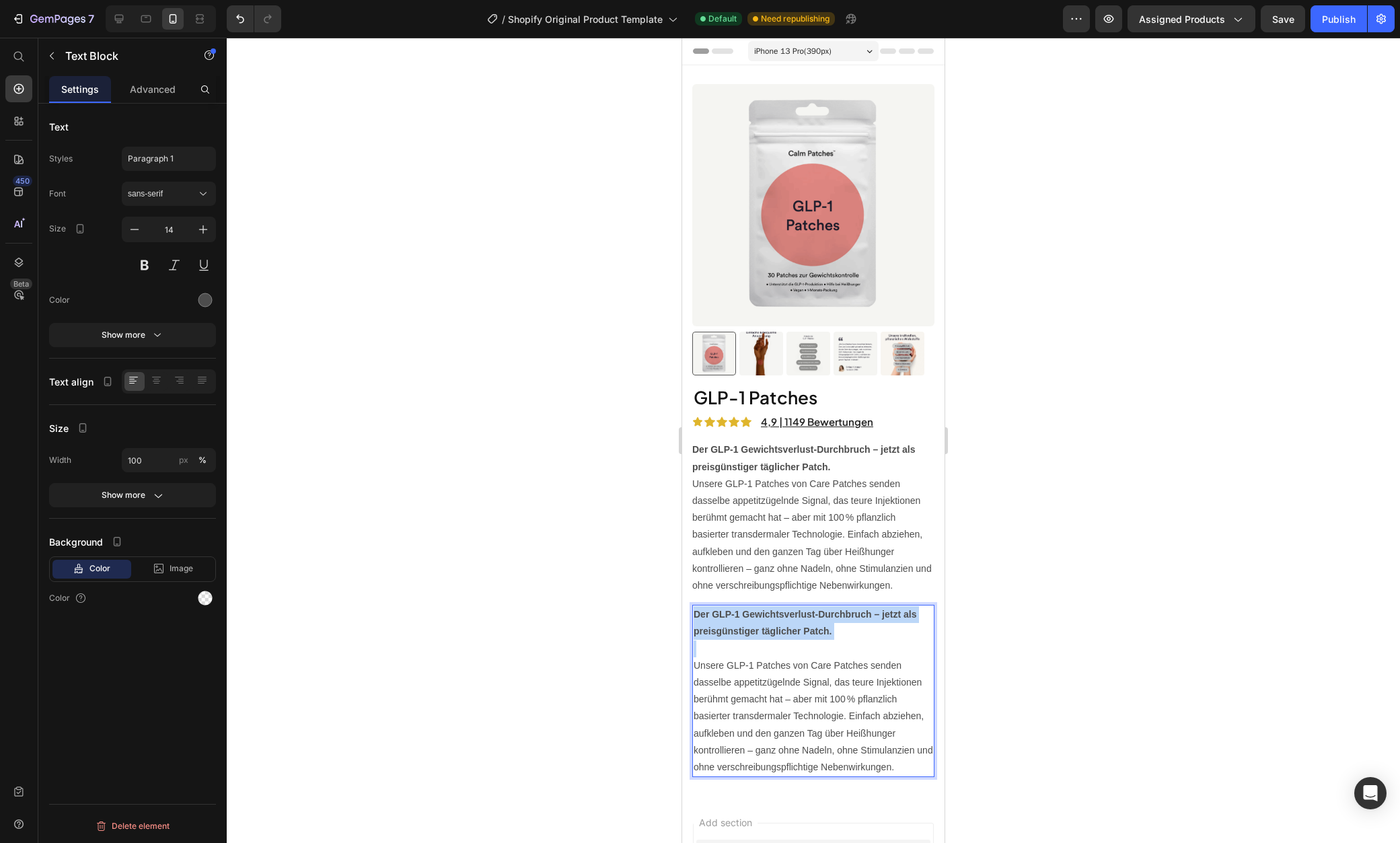 click on "Der GLP‑1 Gewichtsverlust‑Durchbruch – jetzt als preisgünstiger täglicher Patch." at bounding box center [813, 623] 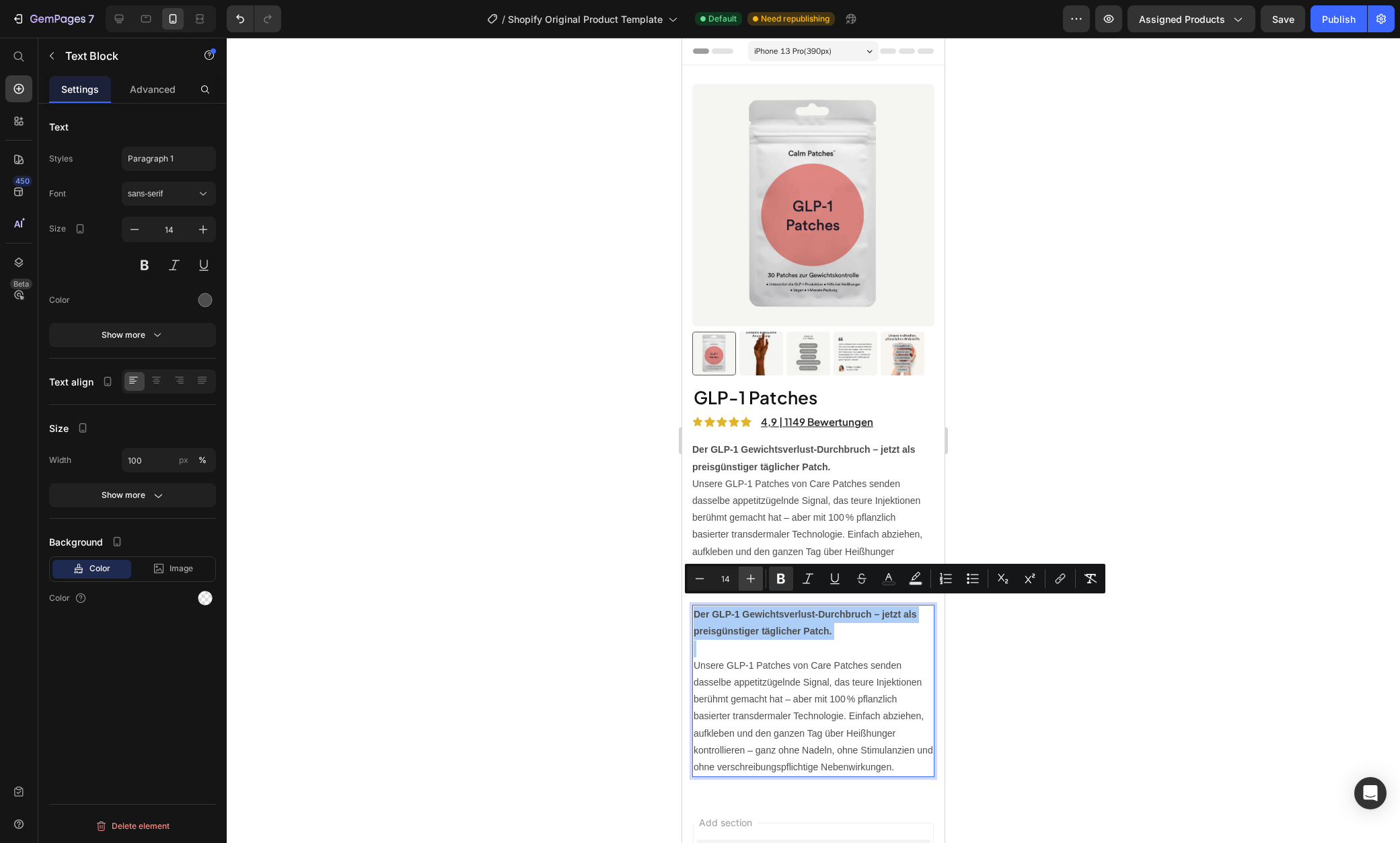 click 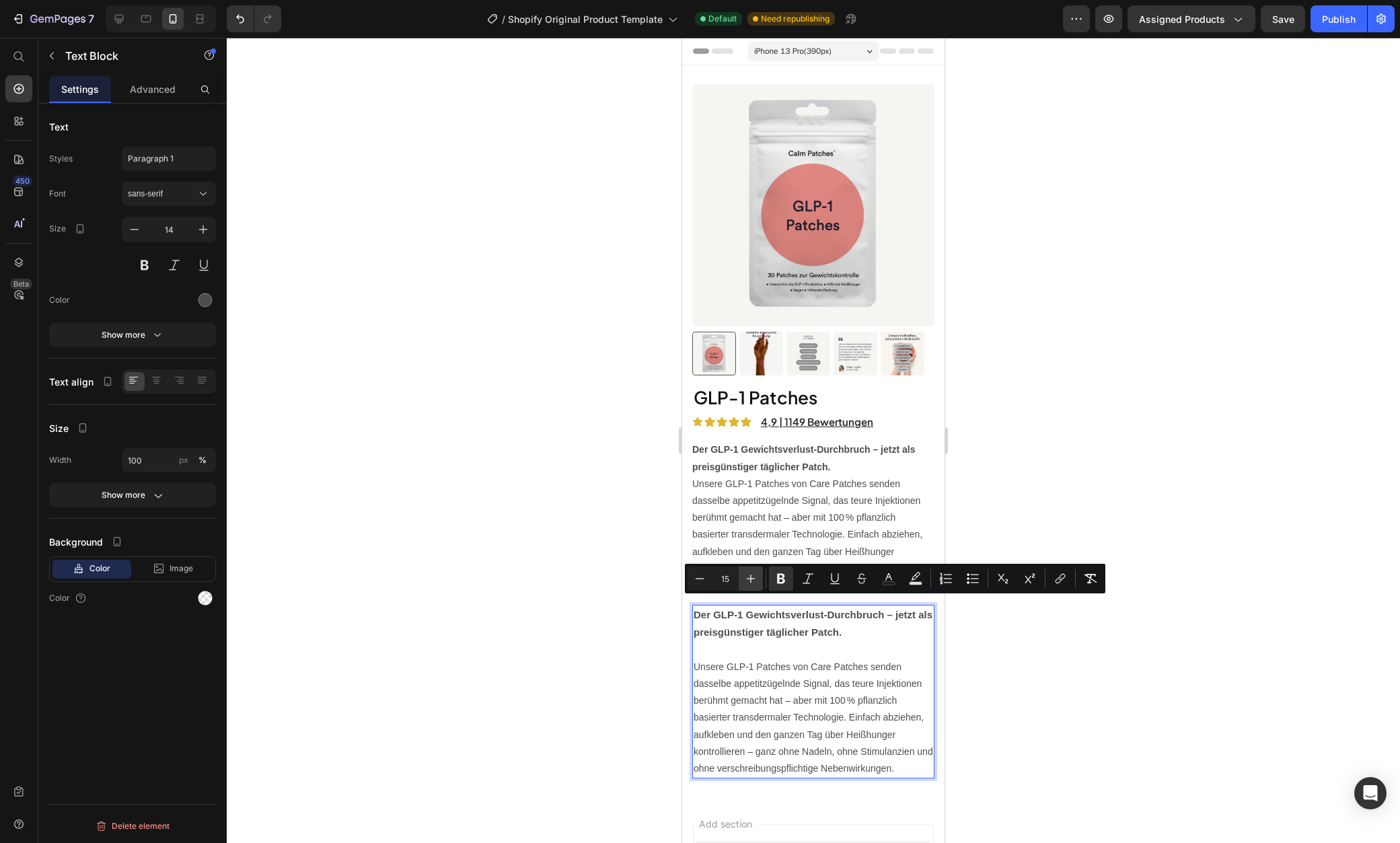 click 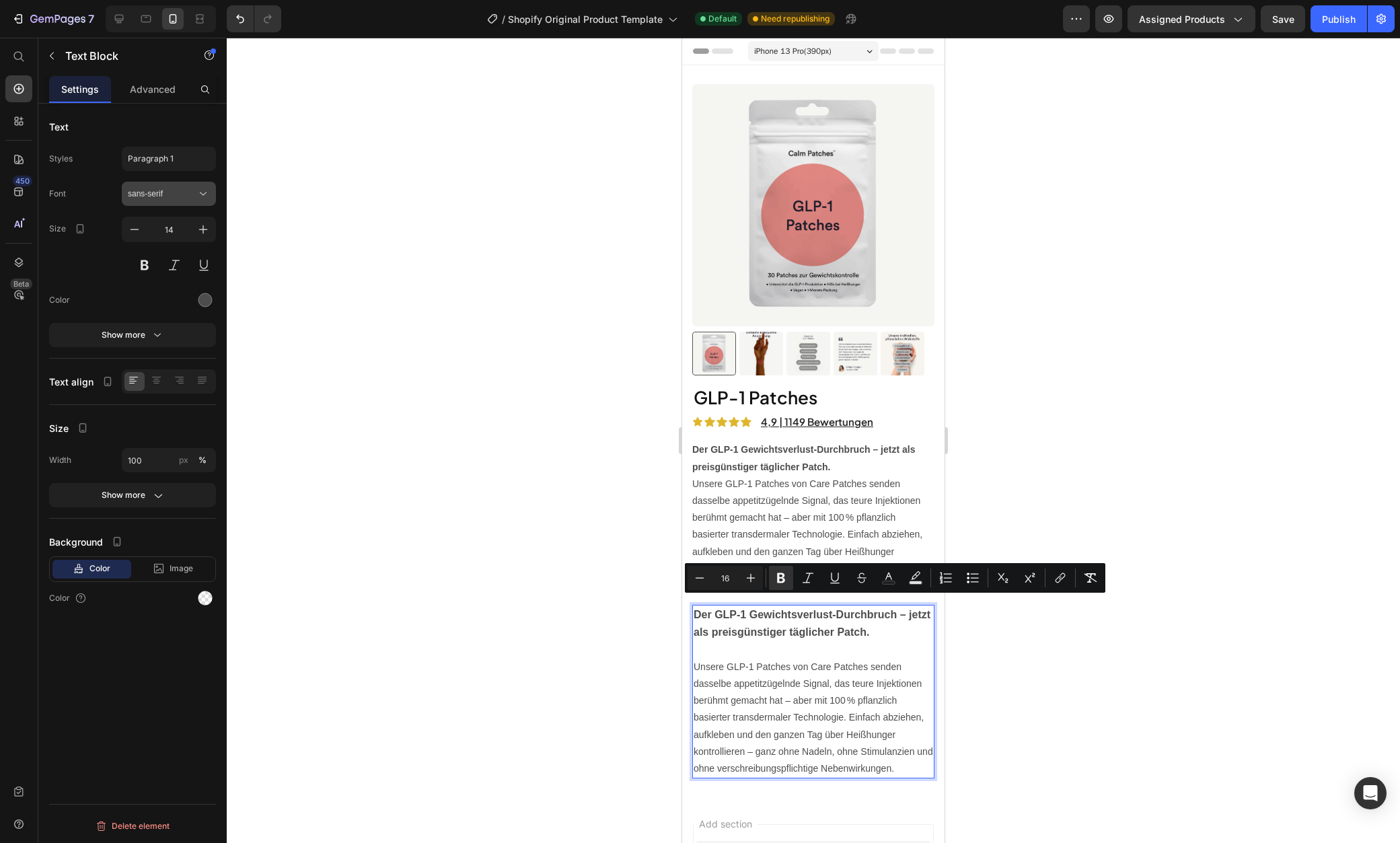 click on "sans-serif" at bounding box center (162, 194) 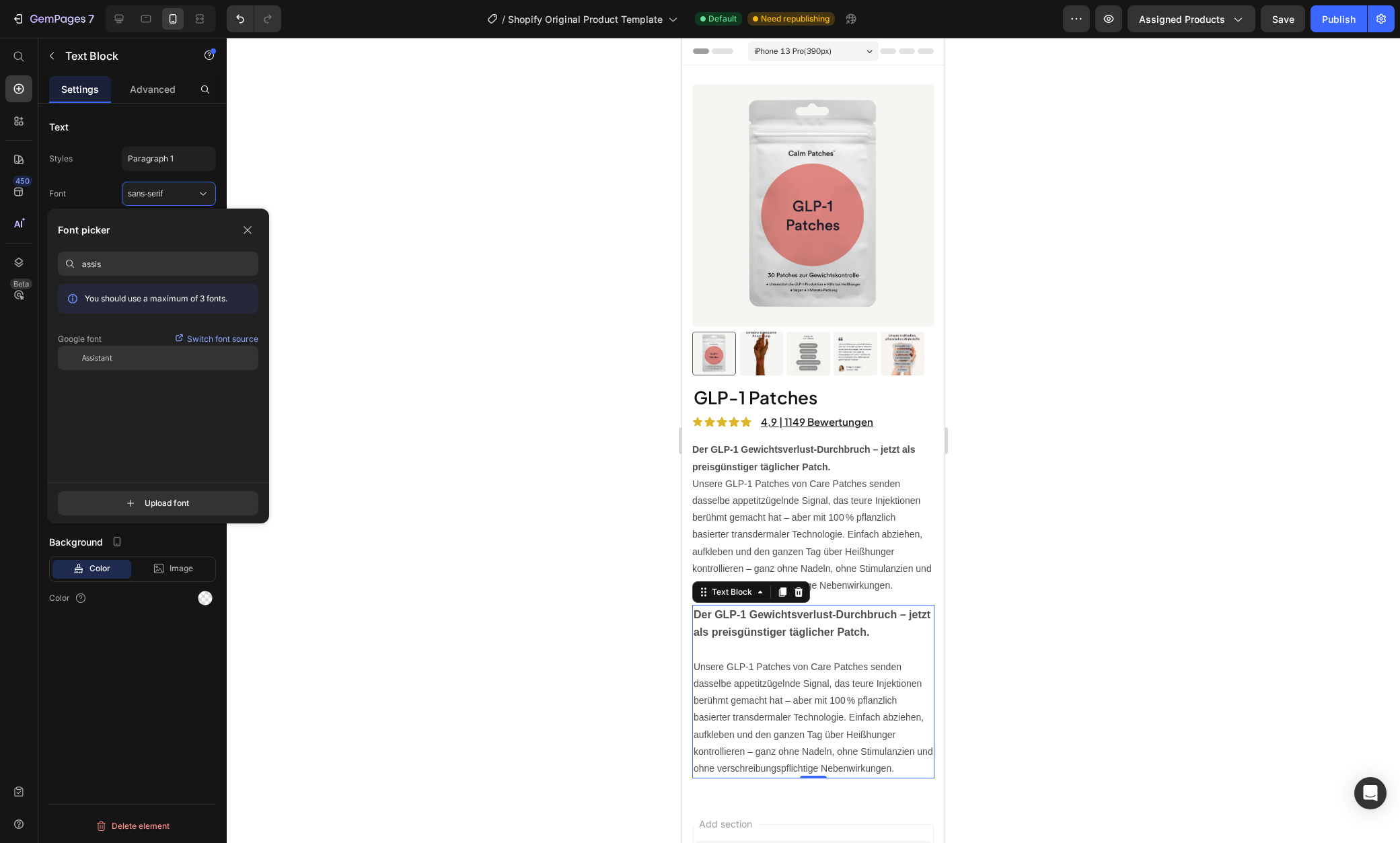 type on "assis" 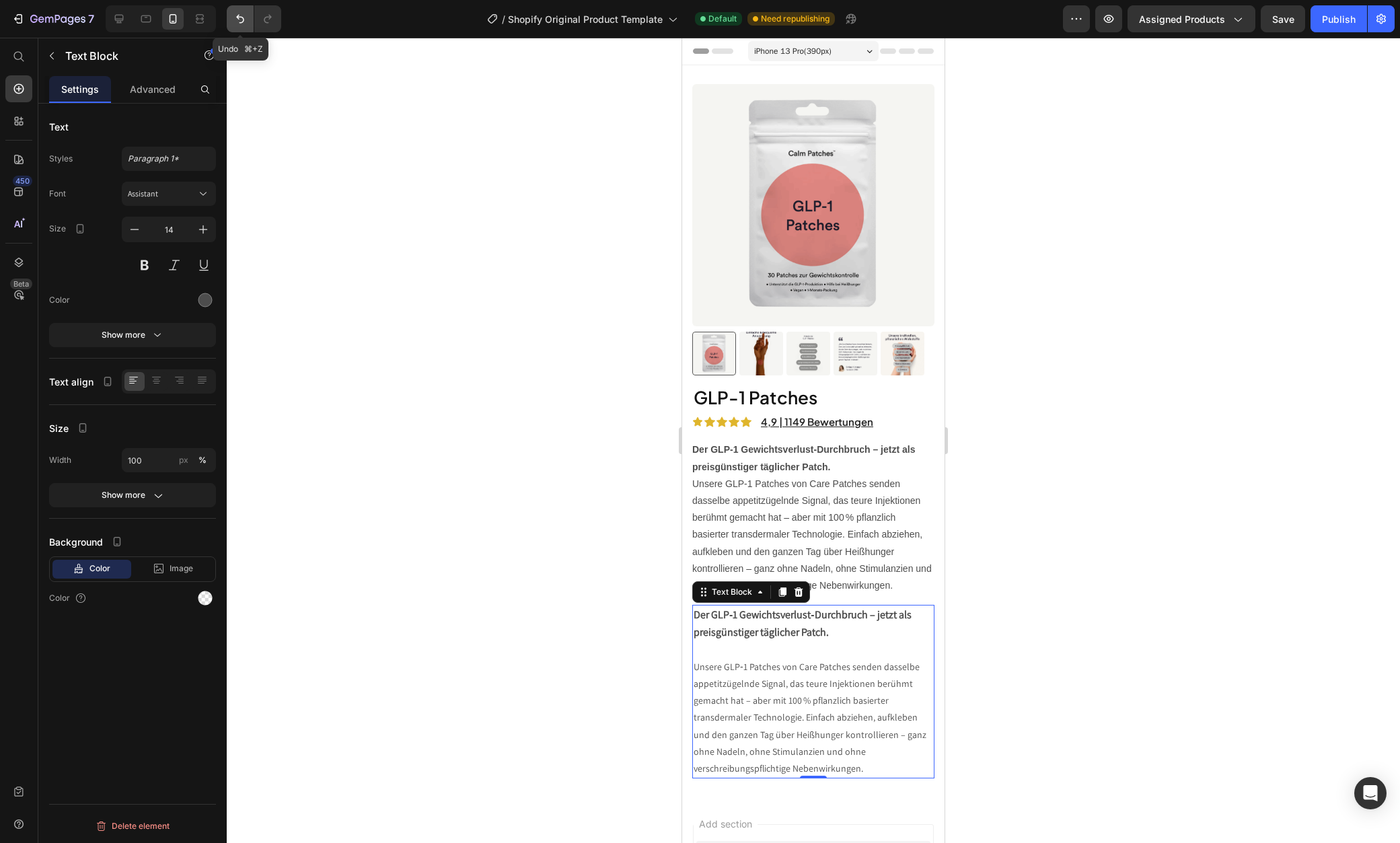 click 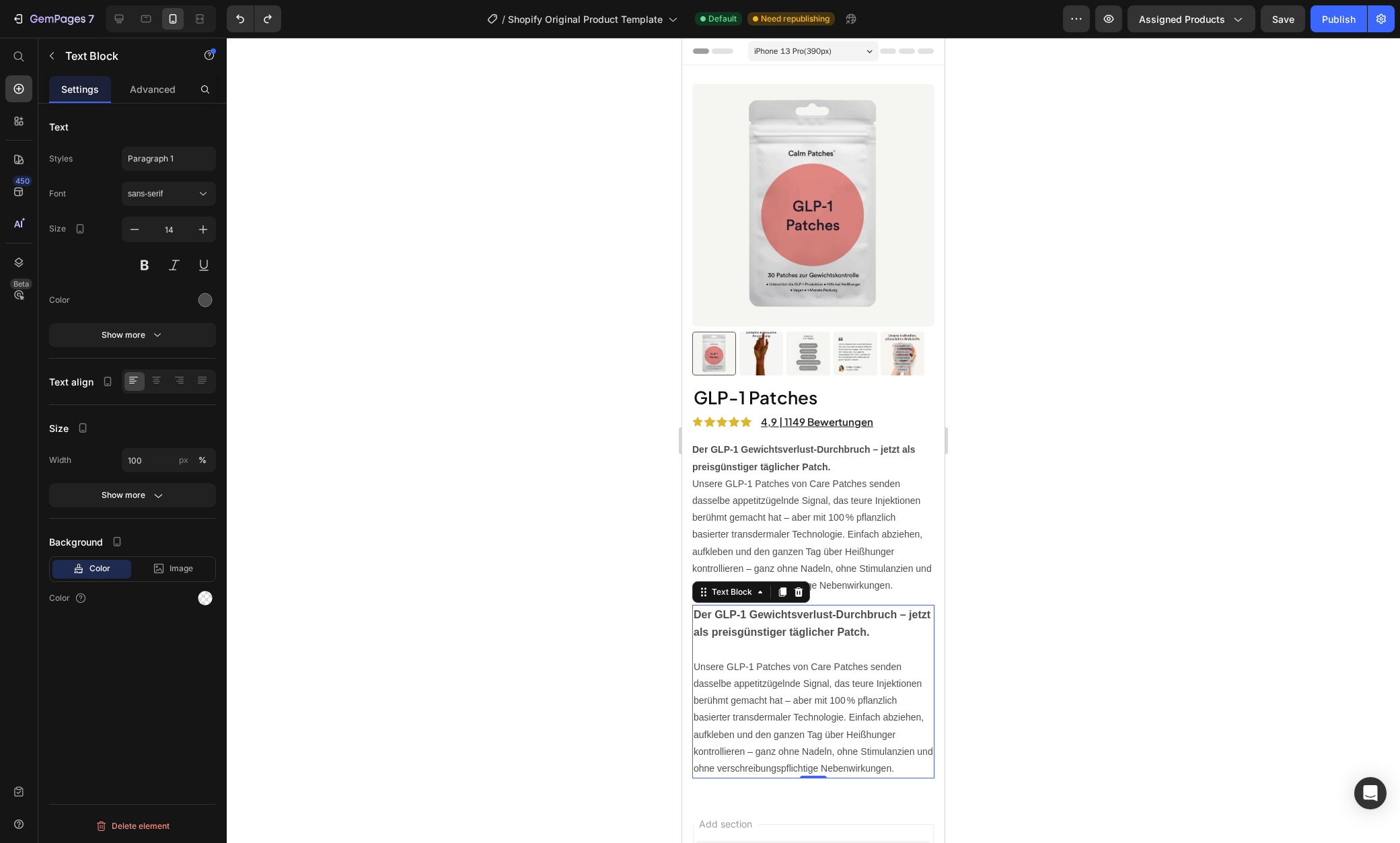 click 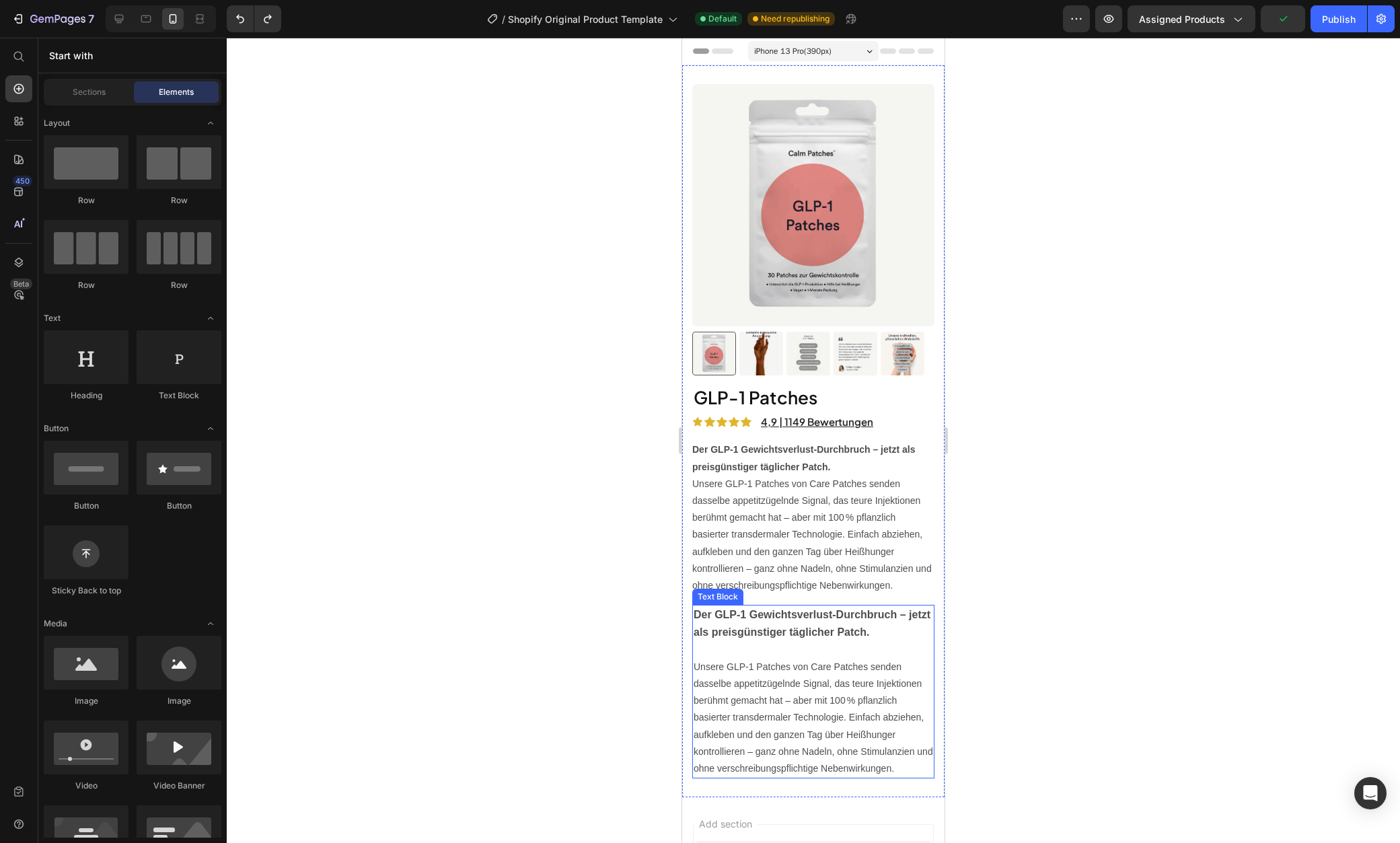 click on "Der GLP‑1 Gewichtsverlust‑Durchbruch – jetzt als preisgünstiger täglicher Patch." at bounding box center (812, 623) 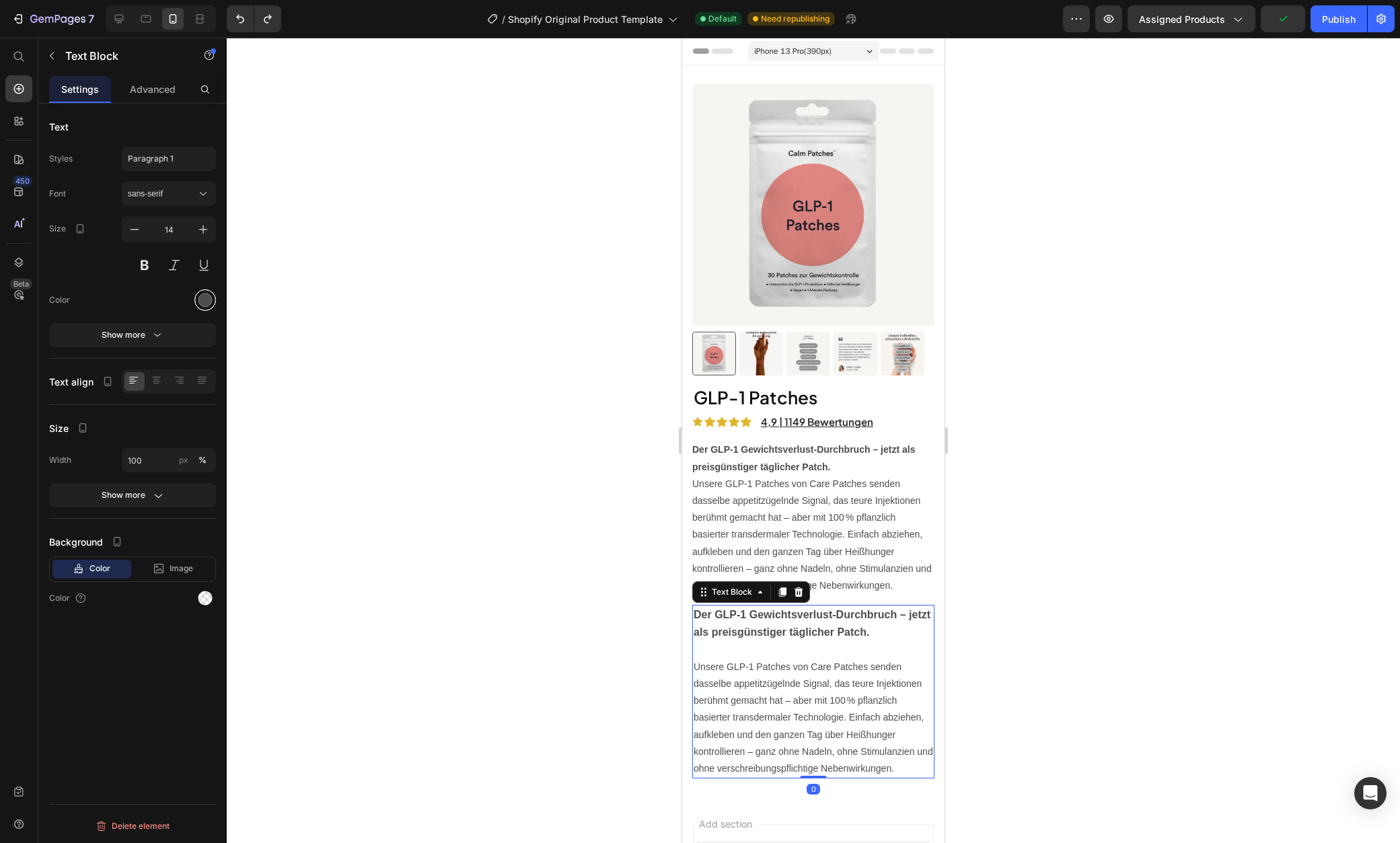 click at bounding box center [205, 300] 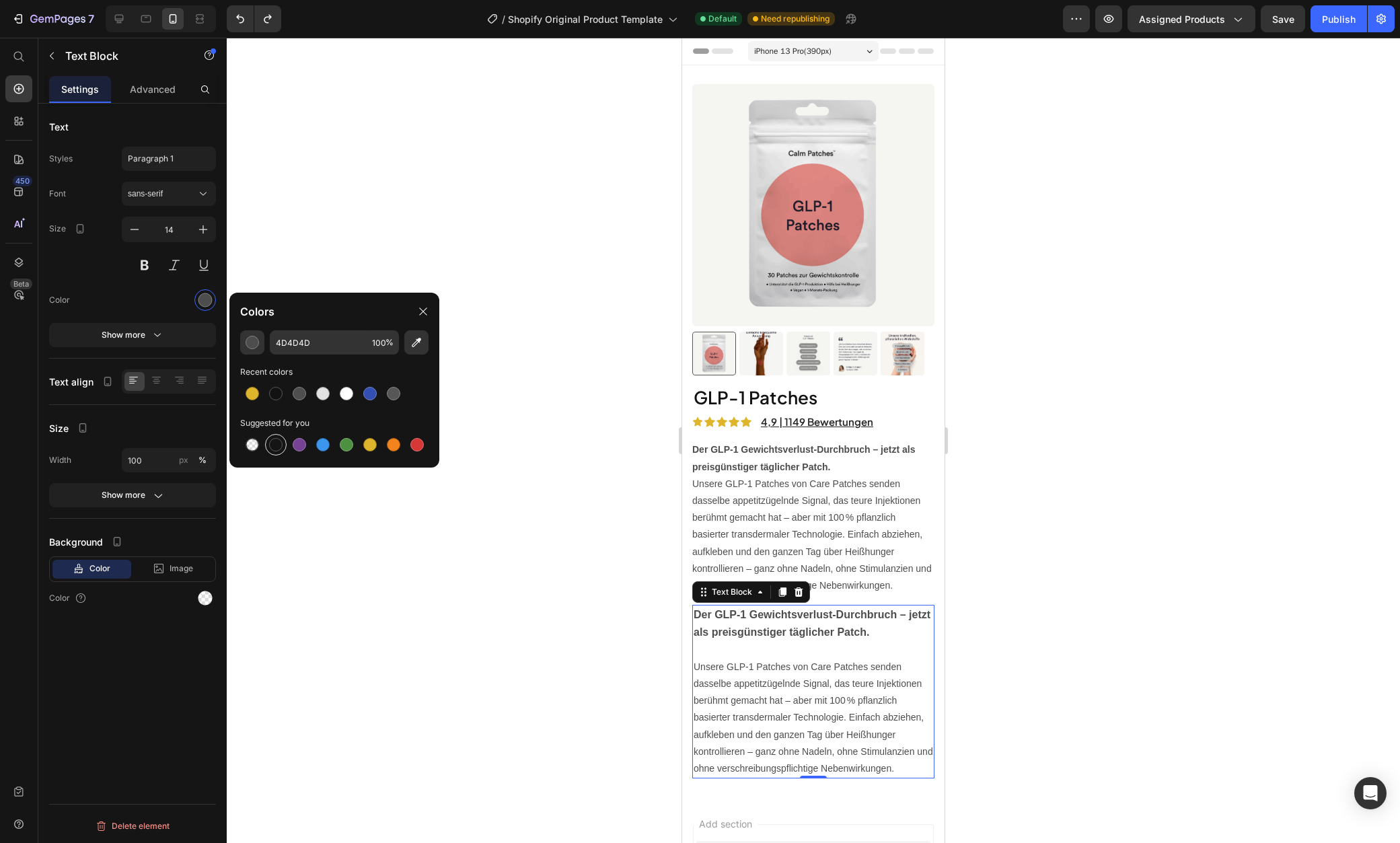 click at bounding box center [276, 445] 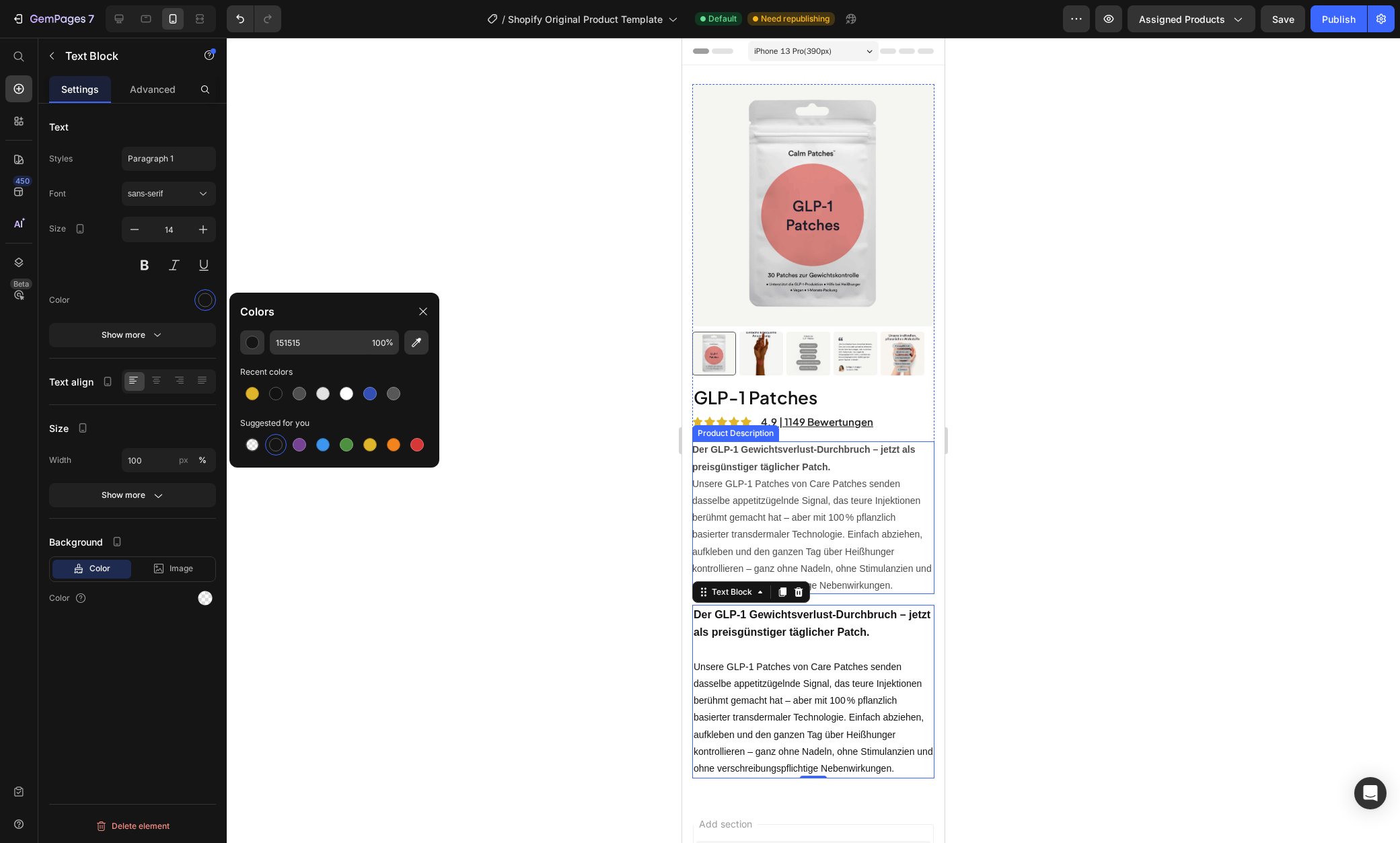 click on "Unsere GLP‑1 Patches von Care Patches senden dasselbe appetitzügelnde Signal, das teure Injektionen berühmt gemacht hat – aber mit 100 % pflanzlich basierter transdermaler Technologie. Einfach abziehen, aufkleben und den ganzen Tag über Heißhunger kontrollieren – ganz ohne Nadeln, ohne Stimulanzien und ohne verschreibungspflichtige Nebenwirkungen." at bounding box center [812, 534] 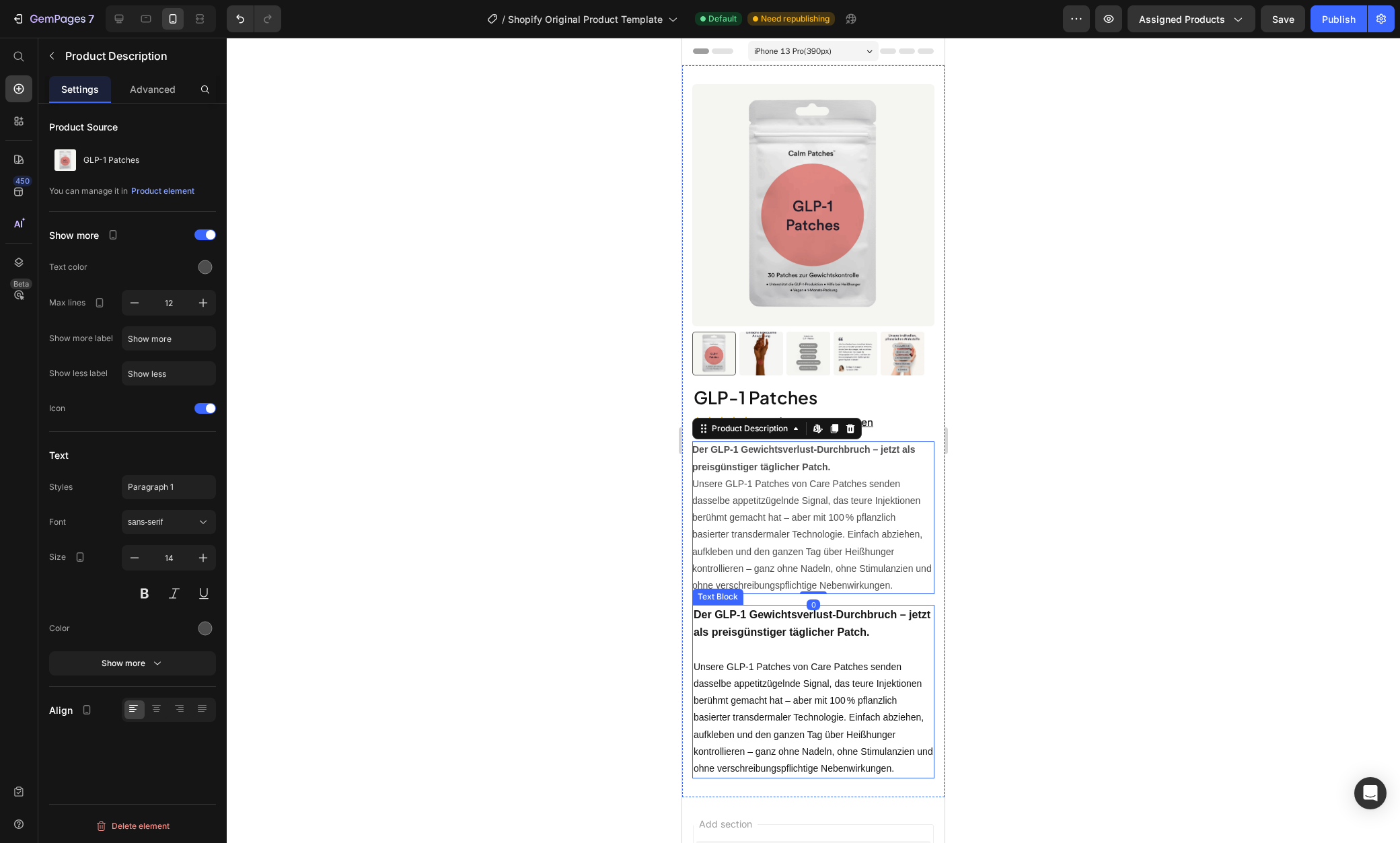 click on "Unsere GLP‑1 Patches von Care Patches senden dasselbe appetitzügelnde Signal, das teure Injektionen berühmt gemacht hat – aber mit 100 % pflanzlich basierter transdermaler Technologie. Einfach abziehen, aufkleben und den ganzen Tag über Heißhunger kontrollieren – ganz ohne Nadeln, ohne Stimulanzien und ohne verschreibungspflichtige Nebenwirkungen." at bounding box center (813, 718) 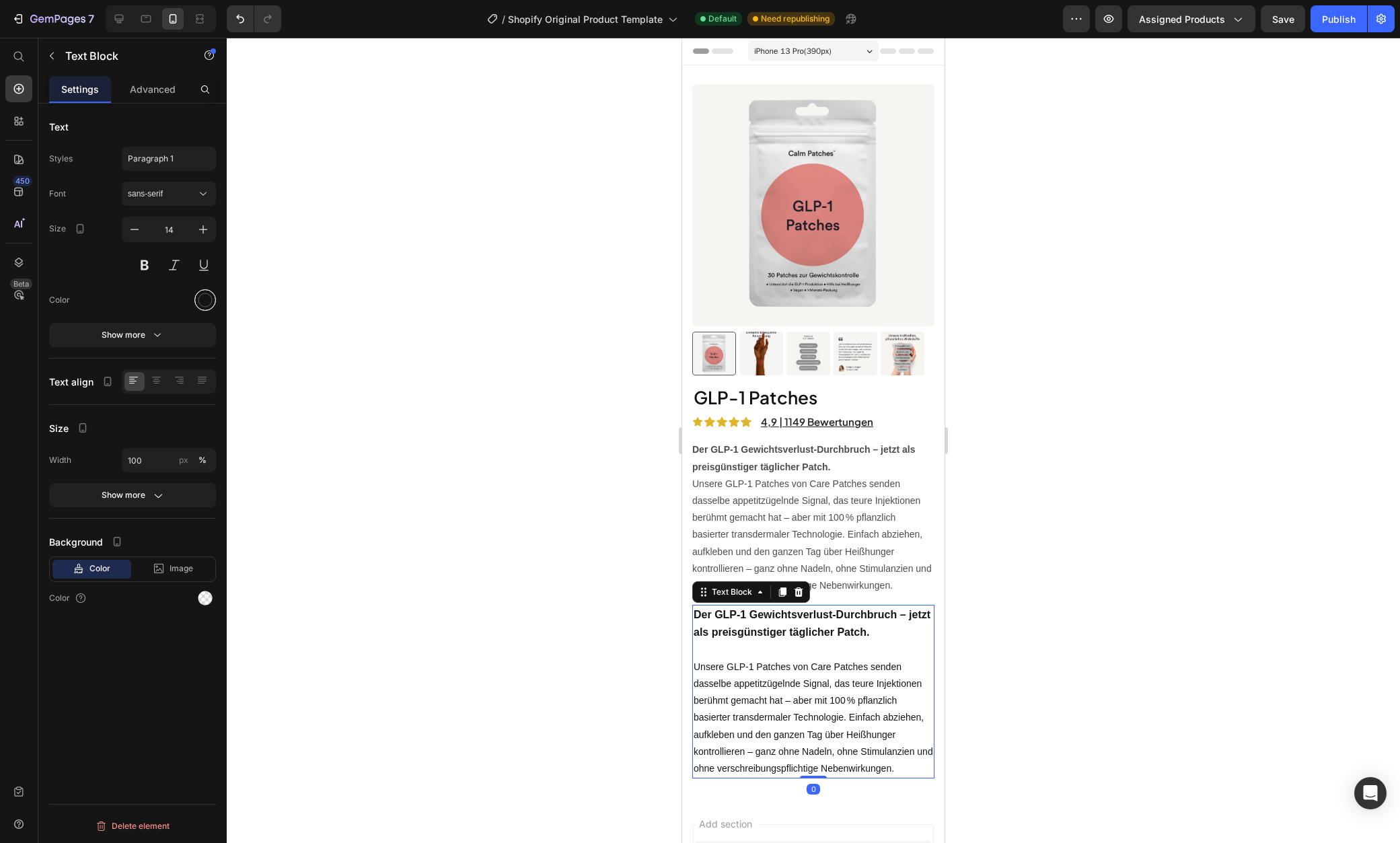 click at bounding box center [205, 300] 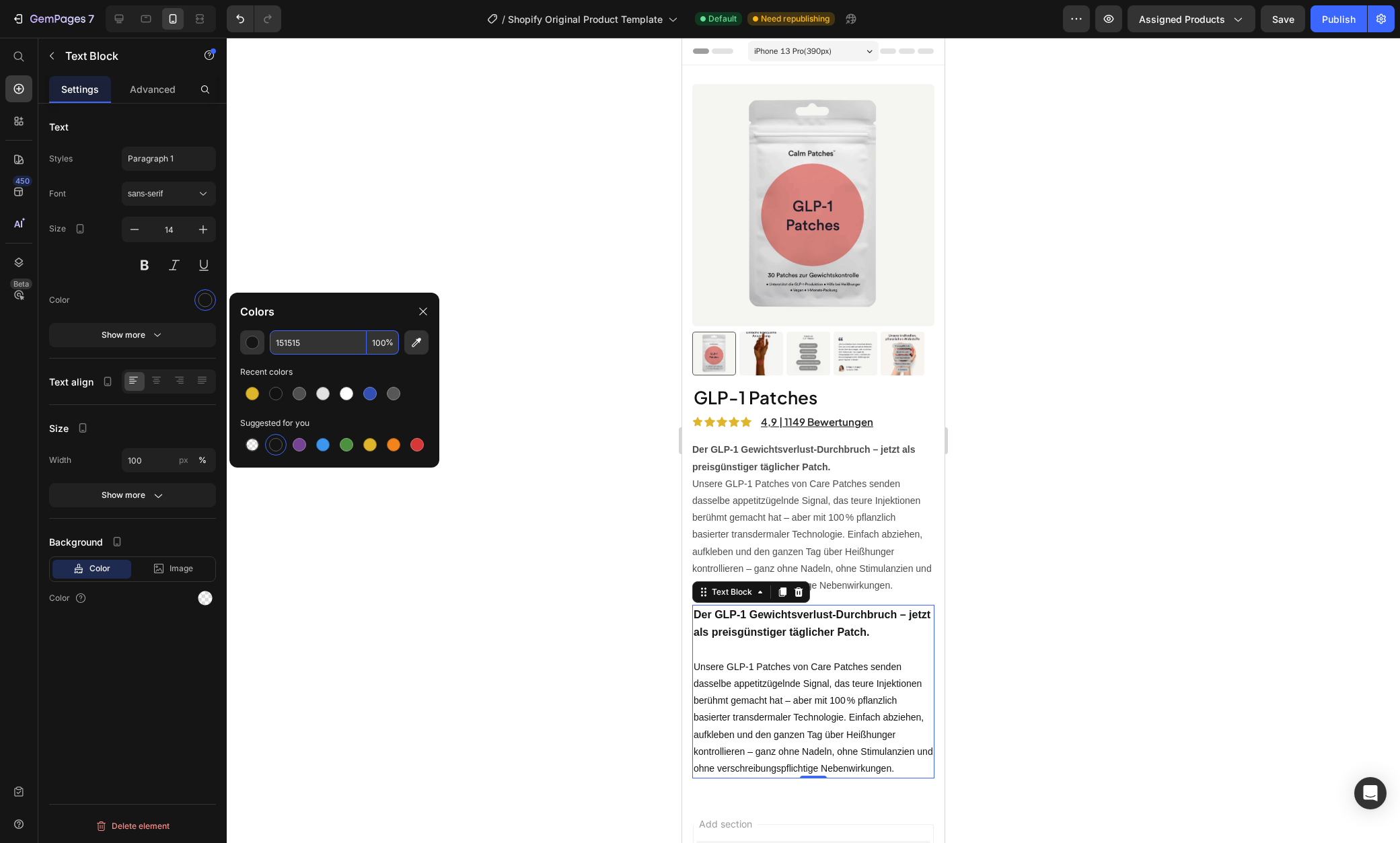 click on "151515" at bounding box center [318, 342] 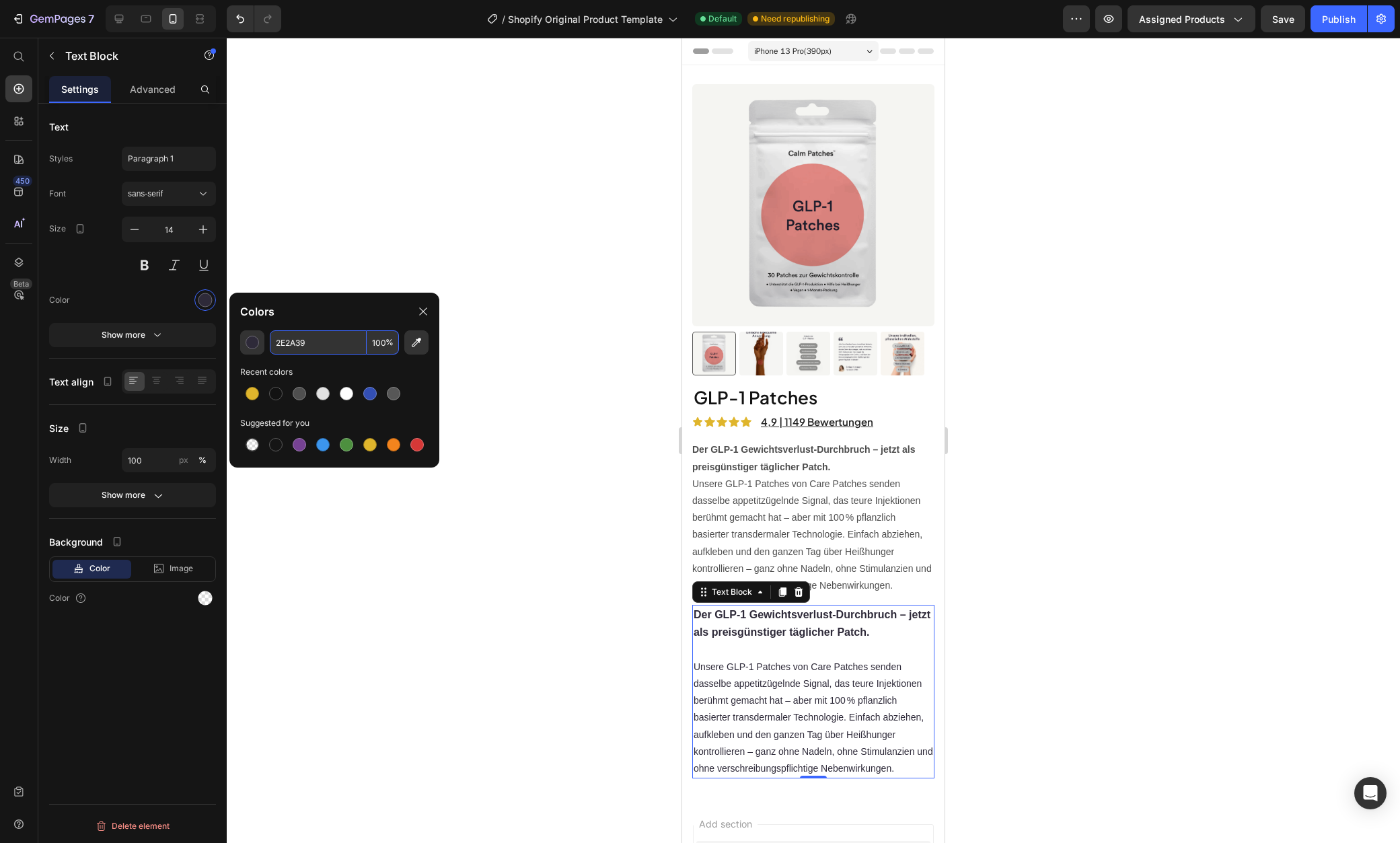 type on "2E2A39" 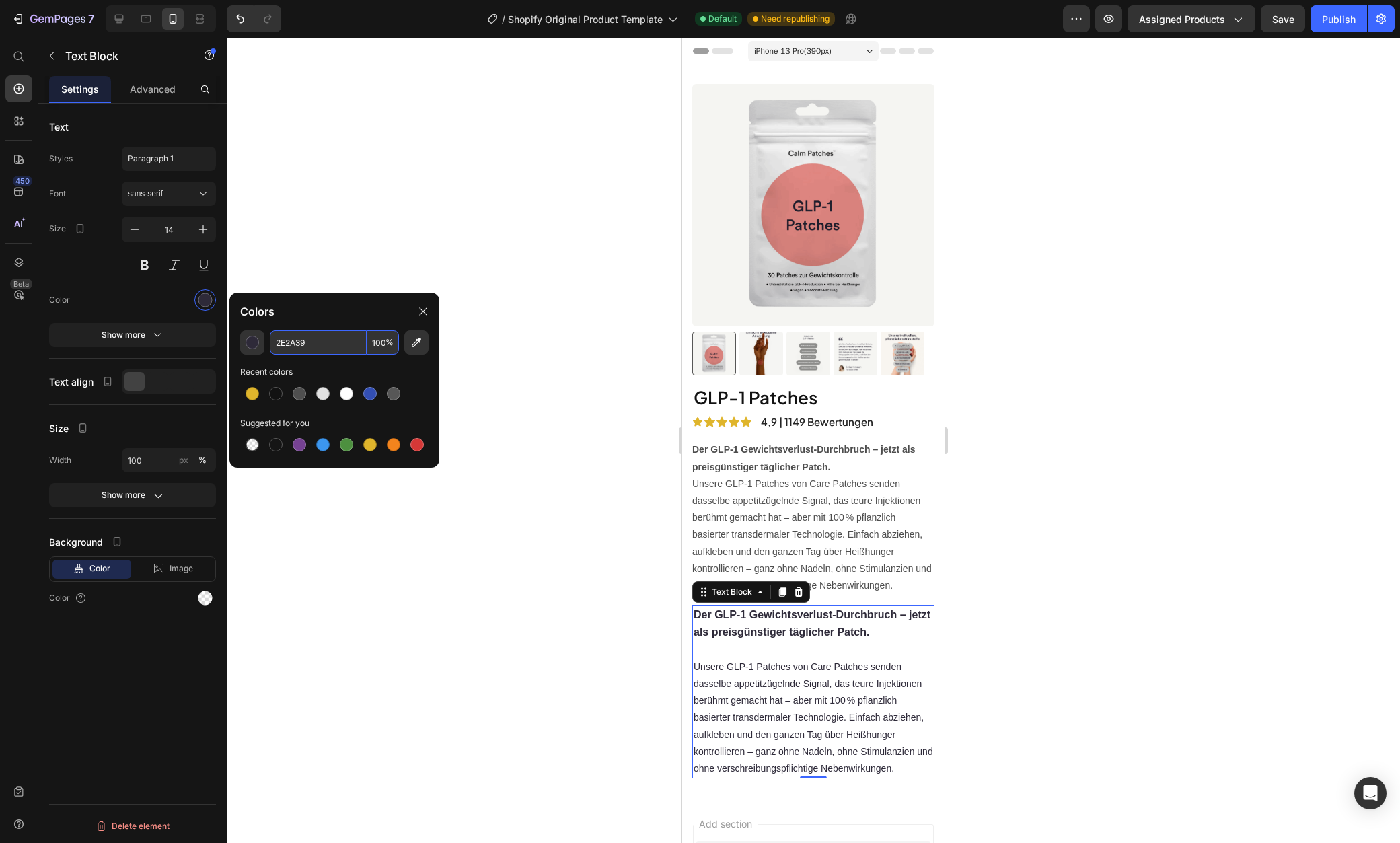 click 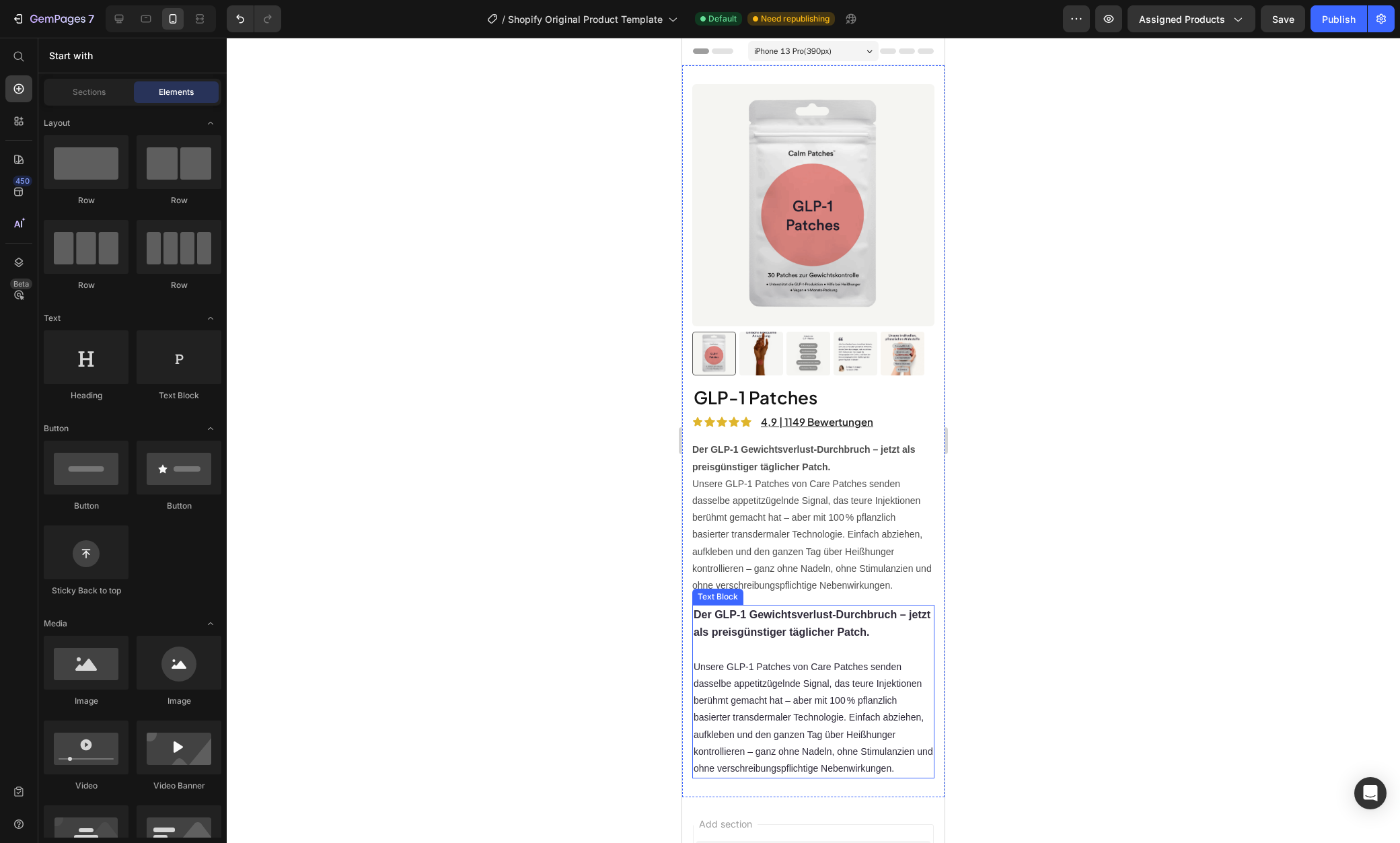 click at bounding box center (813, 650) 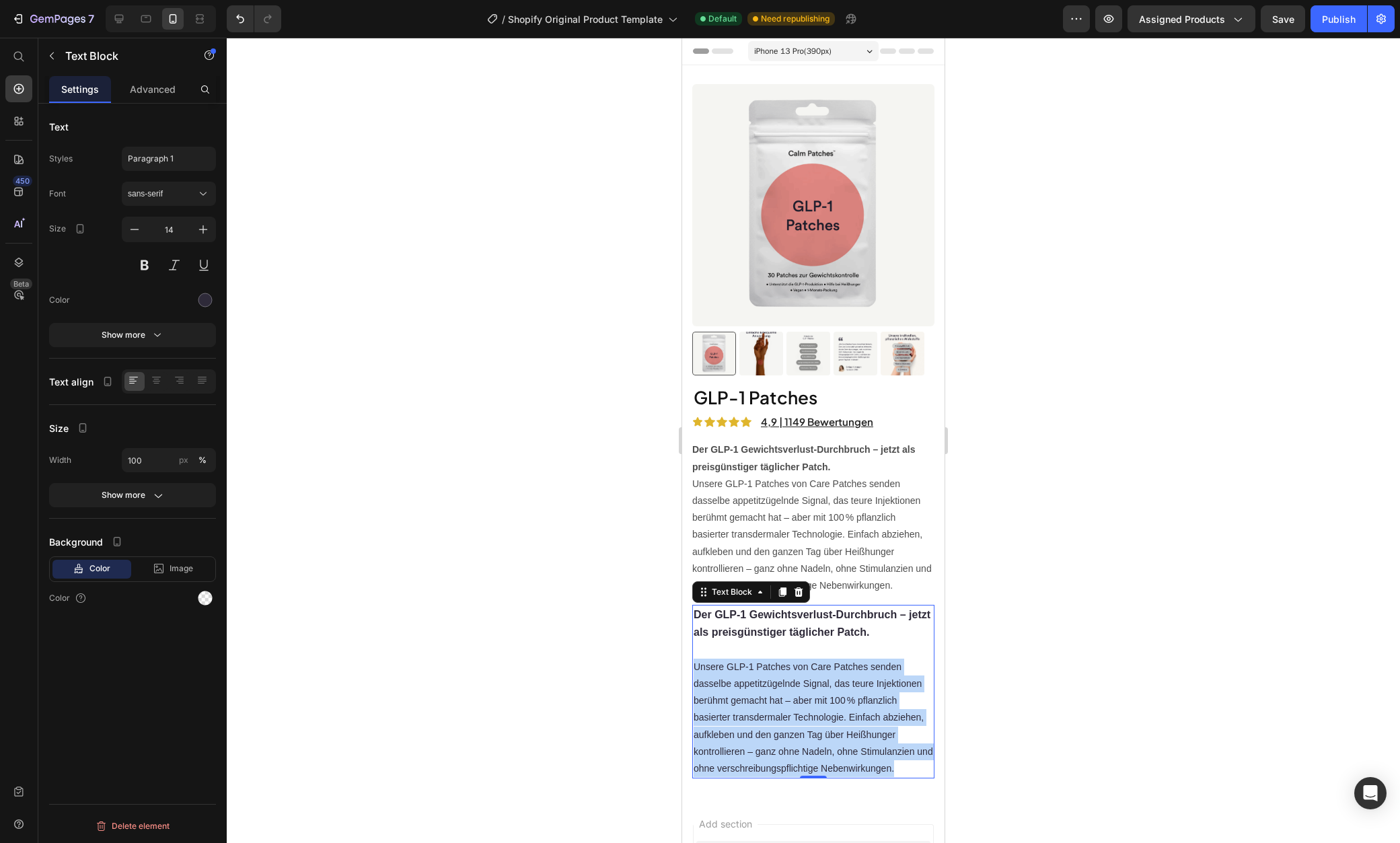 click on "Unsere GLP‑1 Patches von Care Patches senden dasselbe appetitzügelnde Signal, das teure Injektionen berühmt gemacht hat – aber mit 100 % pflanzlich basierter transdermaler Technologie. Einfach abziehen, aufkleben und den ganzen Tag über Heißhunger kontrollieren – ganz ohne Nadeln, ohne Stimulanzien und ohne verschreibungspflichtige Nebenwirkungen." at bounding box center (813, 718) 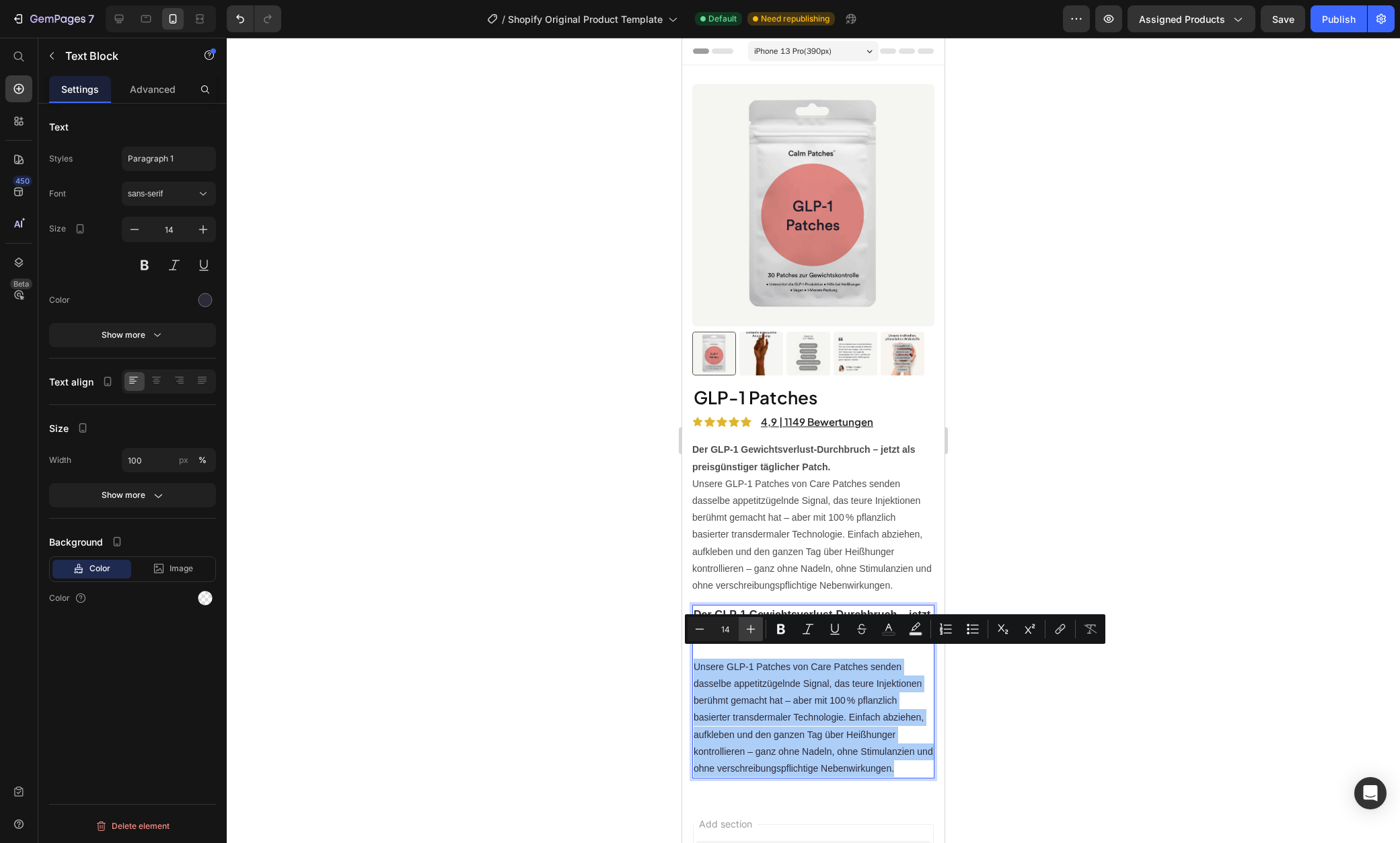 click 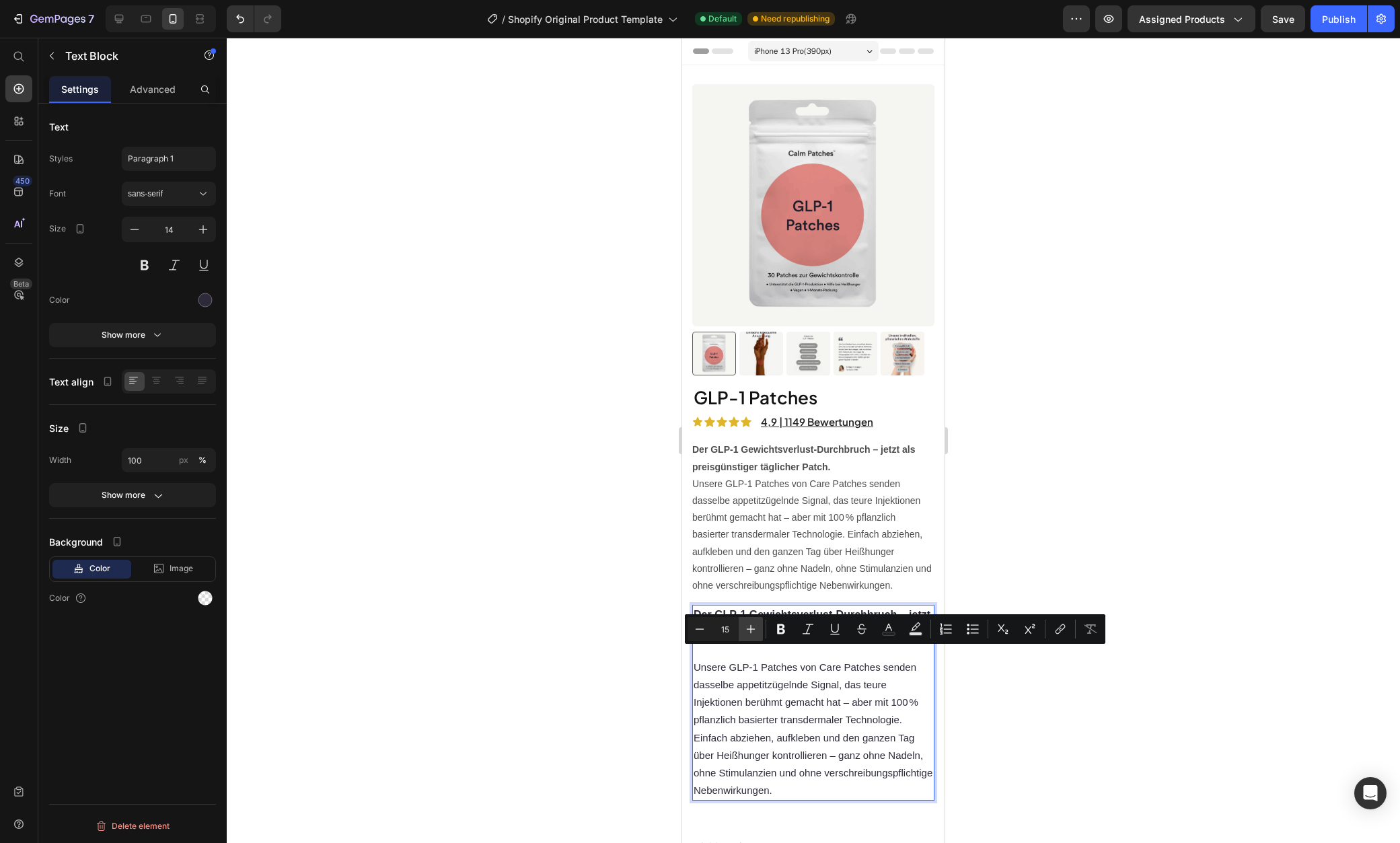click 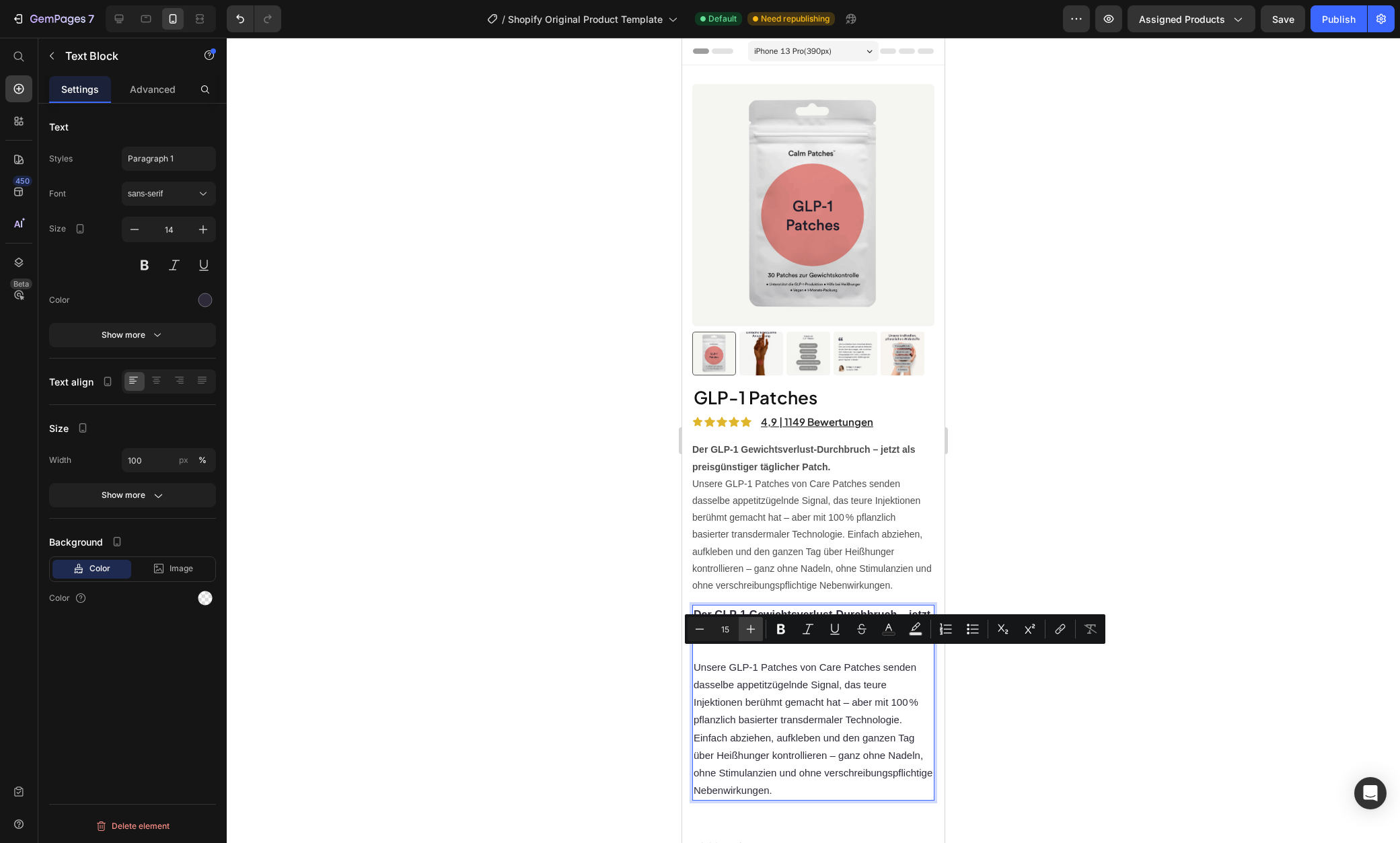 type on "16" 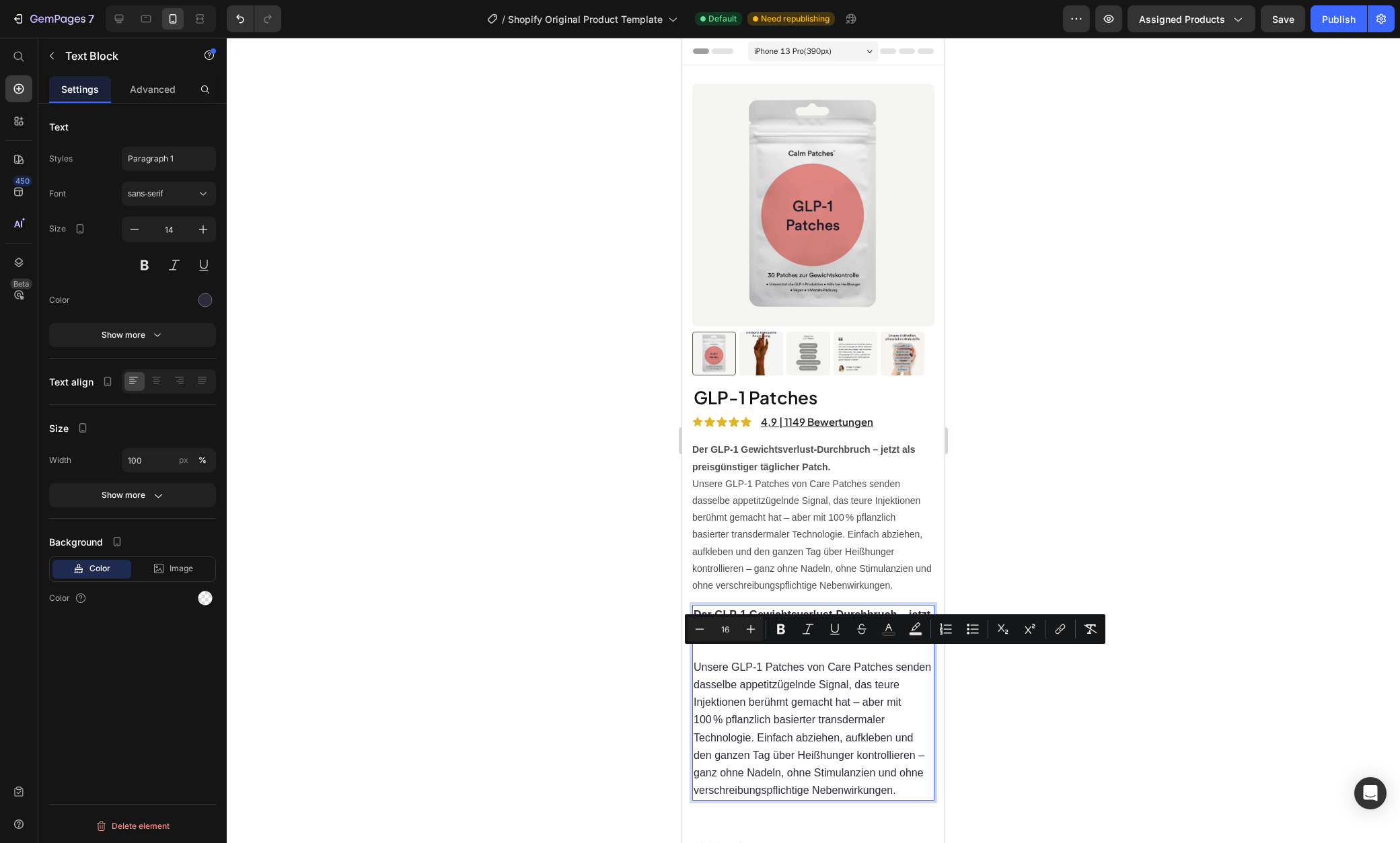 click 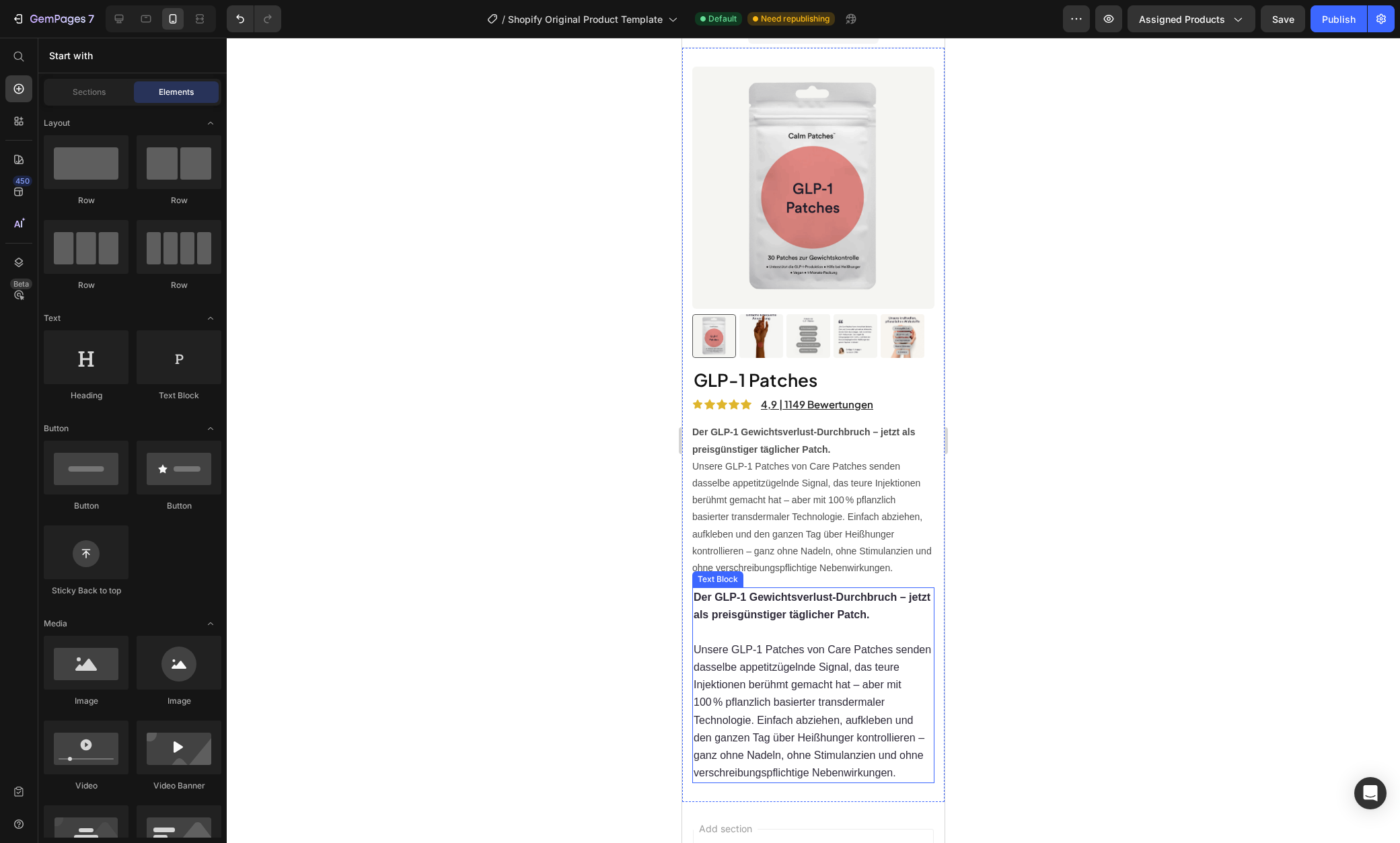 scroll, scrollTop: 28, scrollLeft: 0, axis: vertical 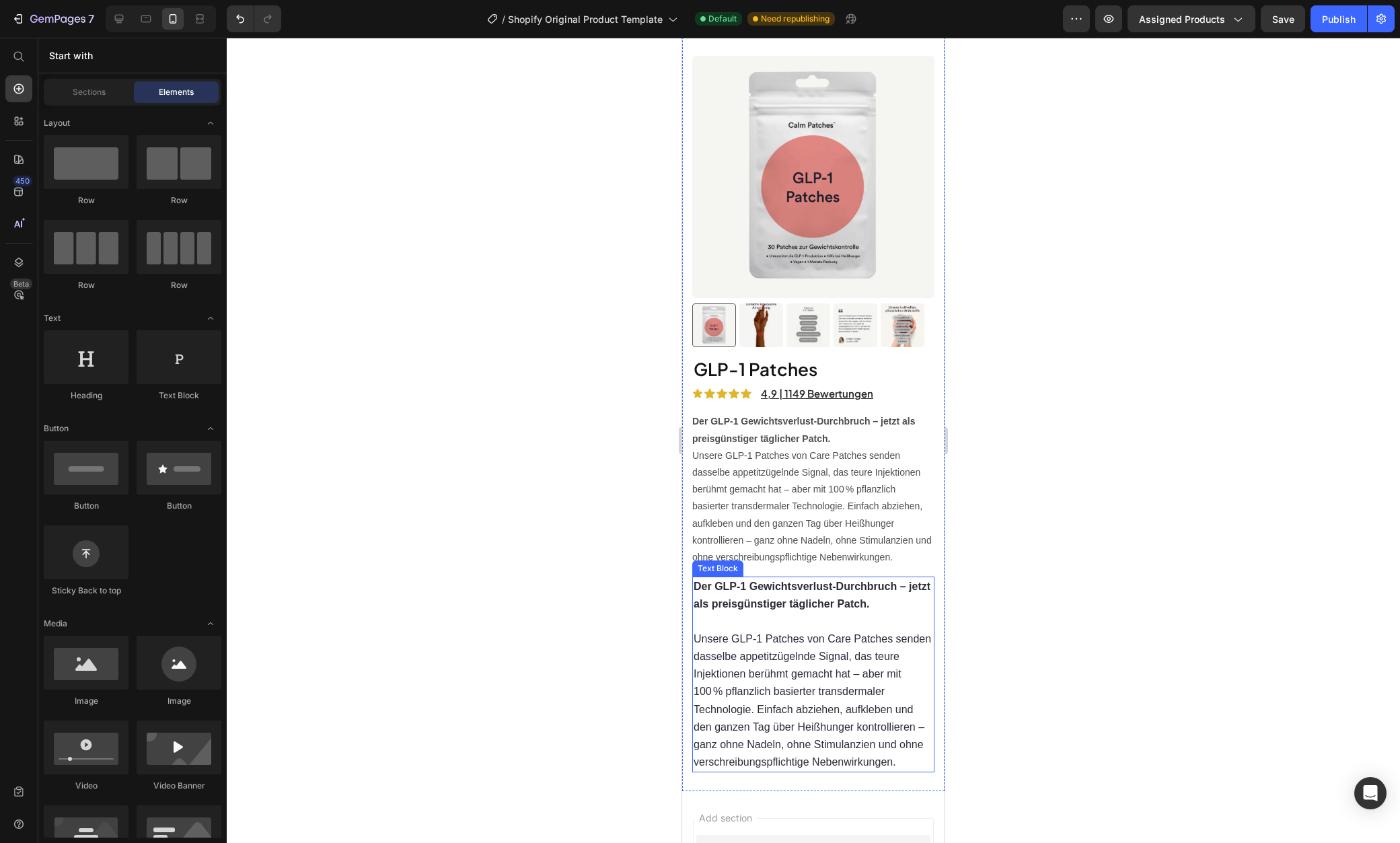 click on "Unsere GLP‑1 Patches von Care Patches senden dasselbe appetitzügelnde Signal, das teure Injektionen berühmt gemacht hat – aber mit 100 % pflanzlich basierter transdermaler Technologie. Einfach abziehen, aufkleben und den ganzen Tag über Heißhunger kontrollieren – ganz ohne Nadeln, ohne Stimulanzien und ohne verschreibungspflichtige Nebenwirkungen." at bounding box center [812, 700] 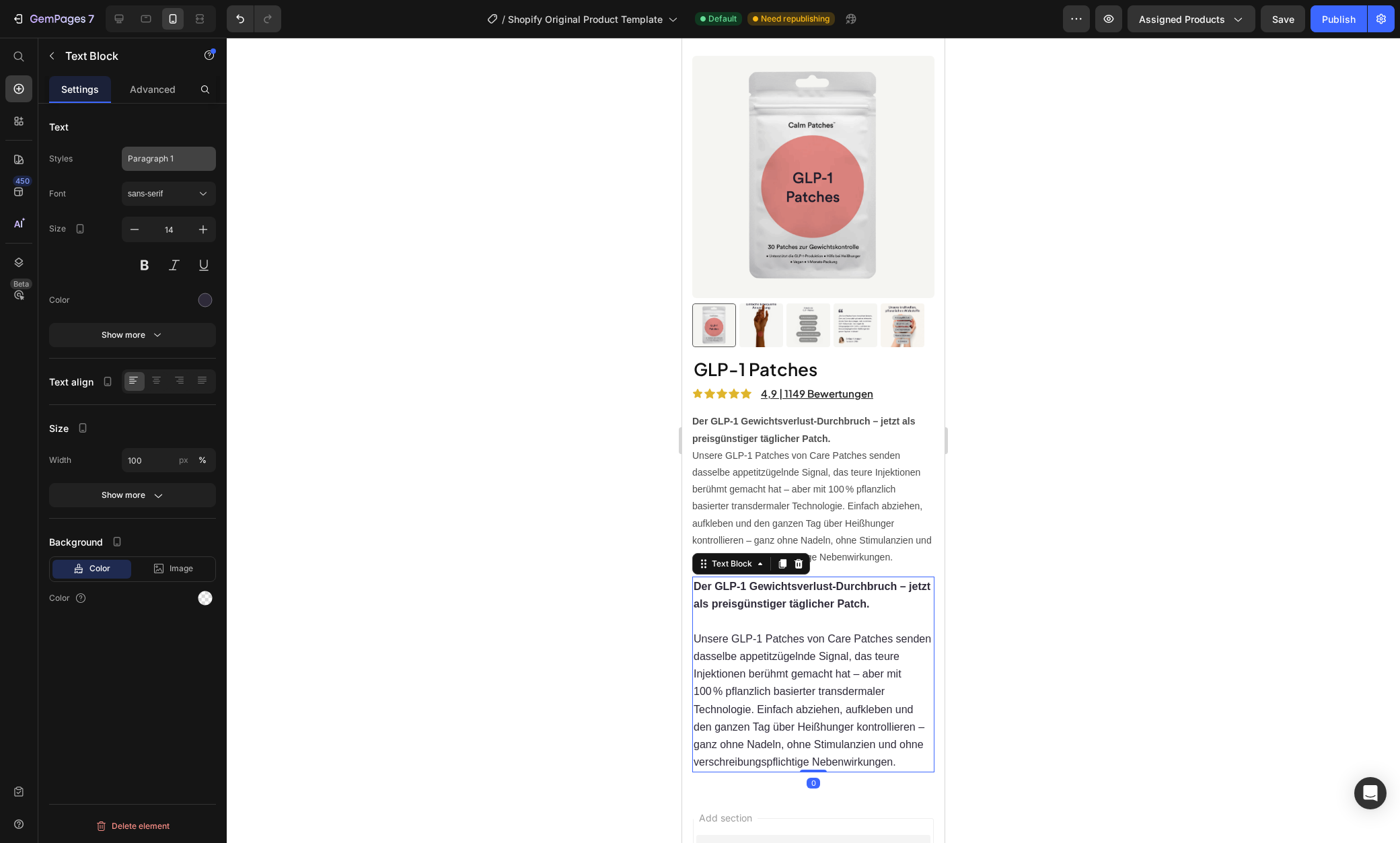 click on "Paragraph 1" at bounding box center (169, 159) 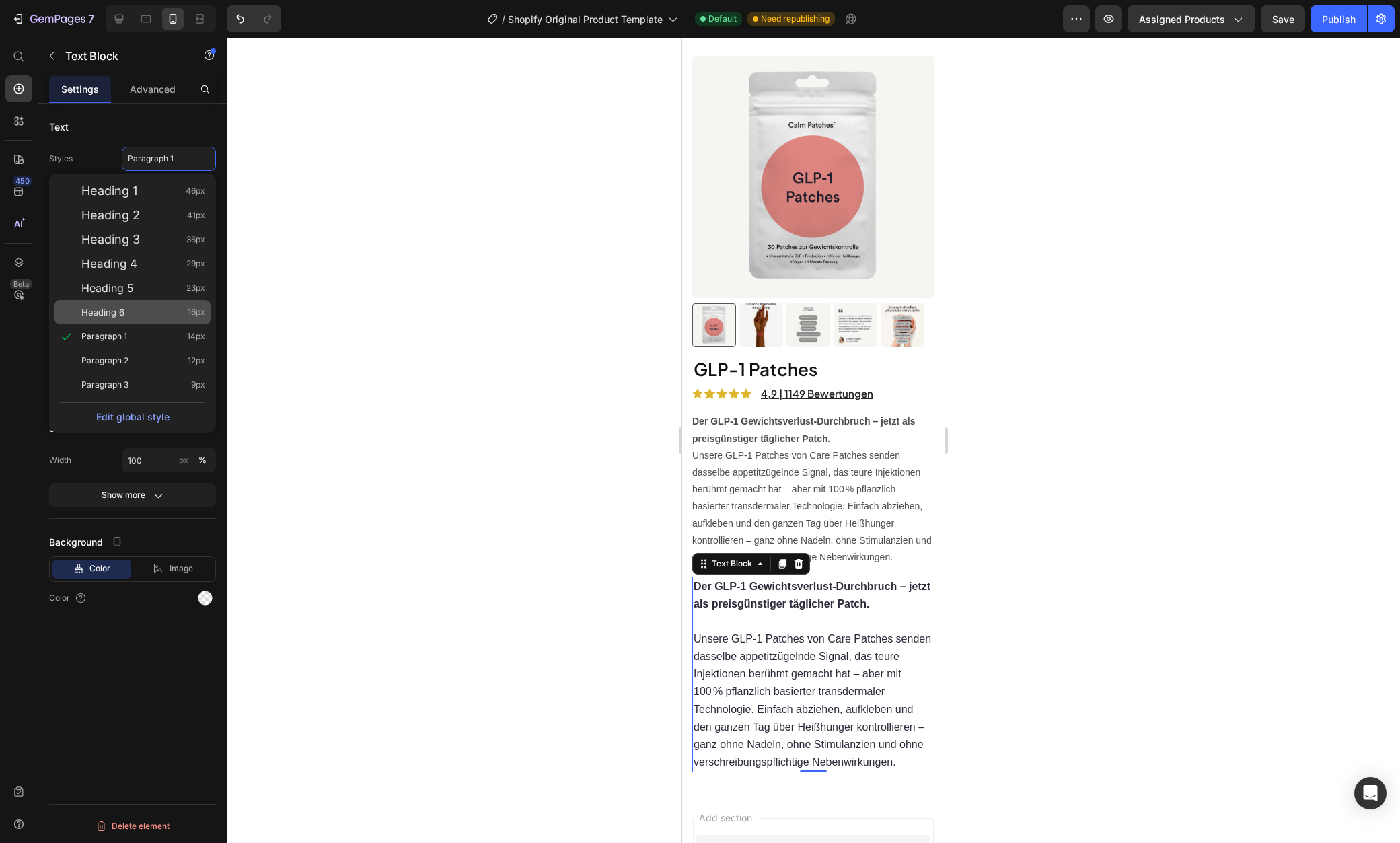 click on "Heading 6 16px" at bounding box center [143, 312] 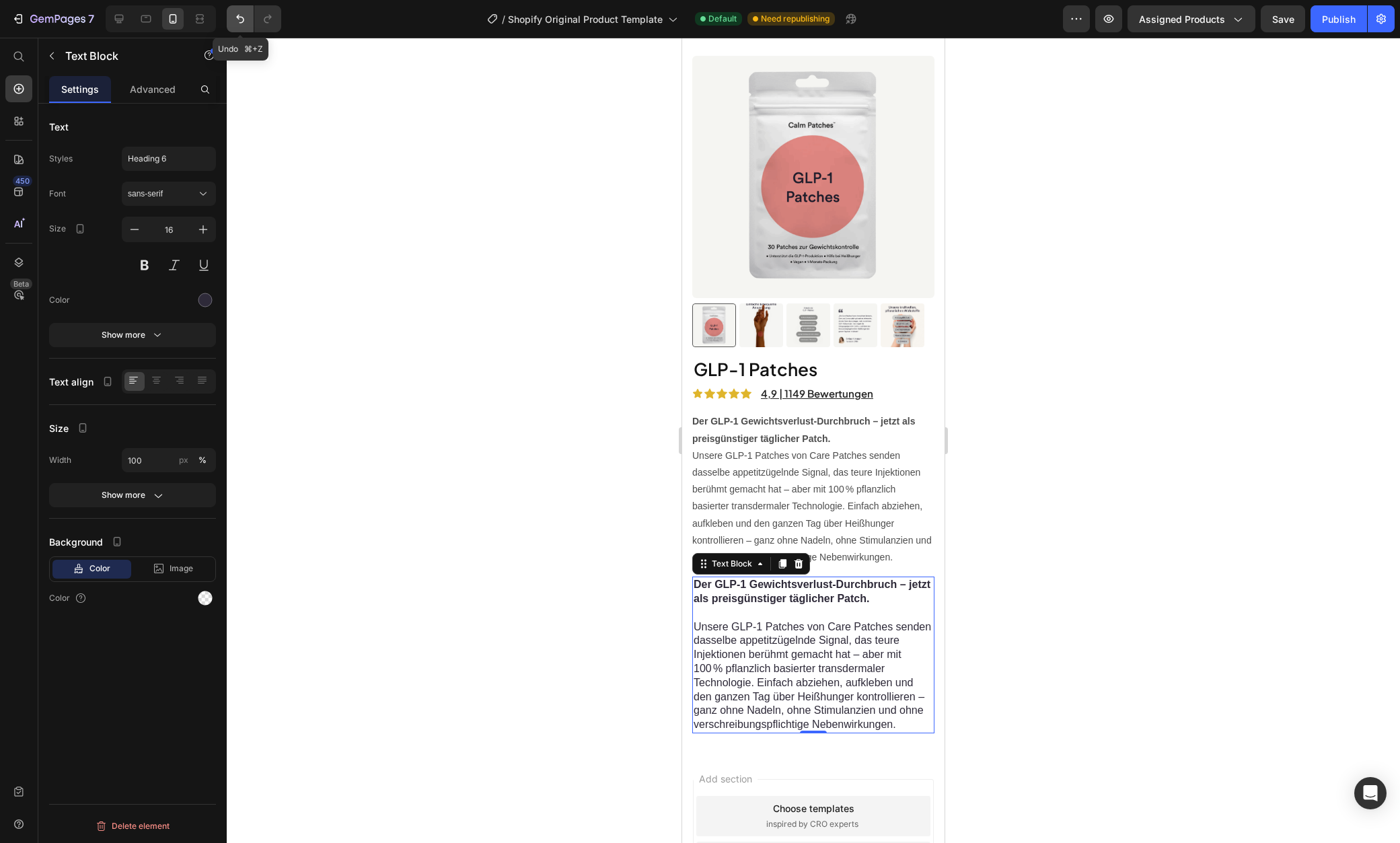 click 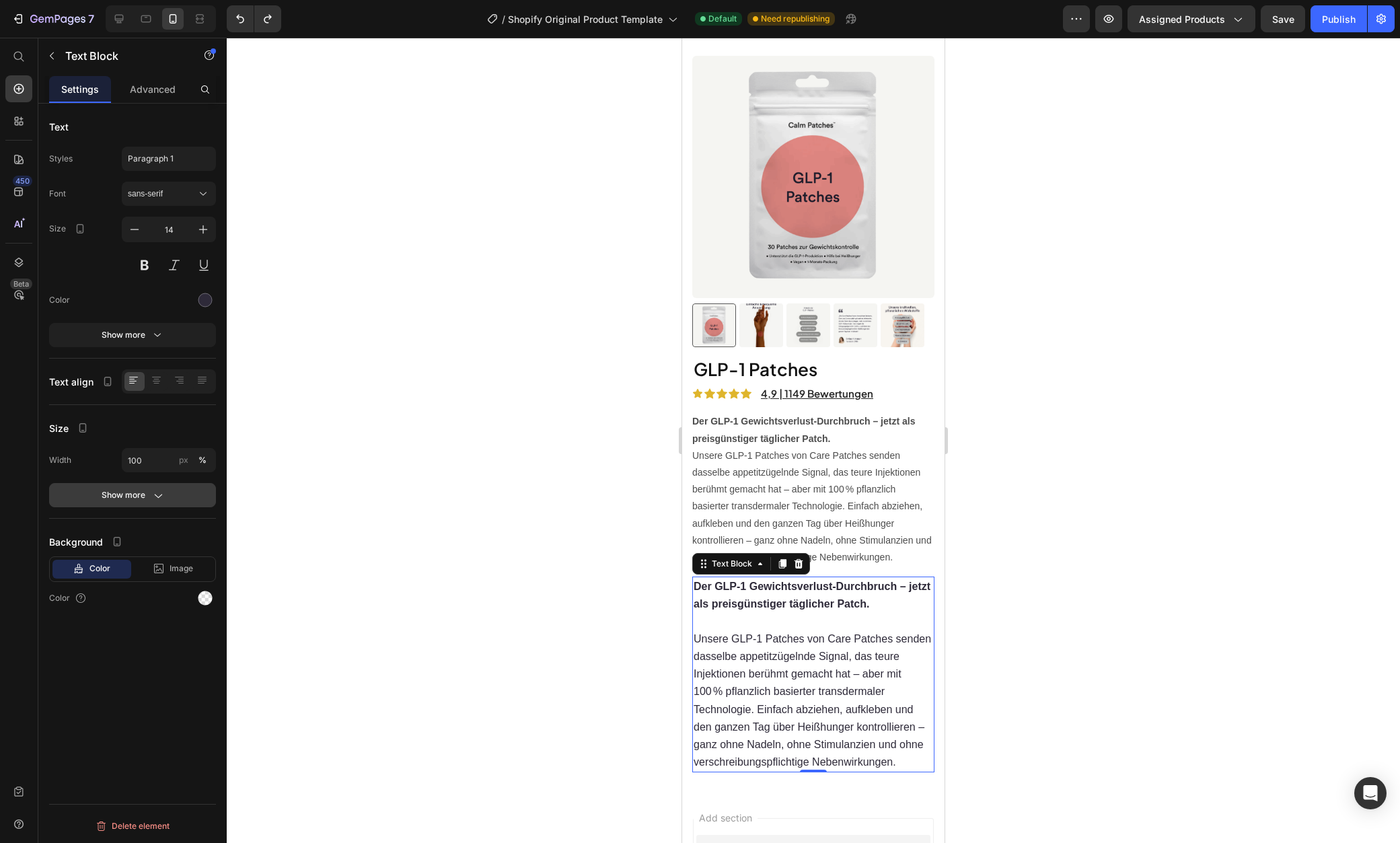 click on "Show more" at bounding box center (133, 495) 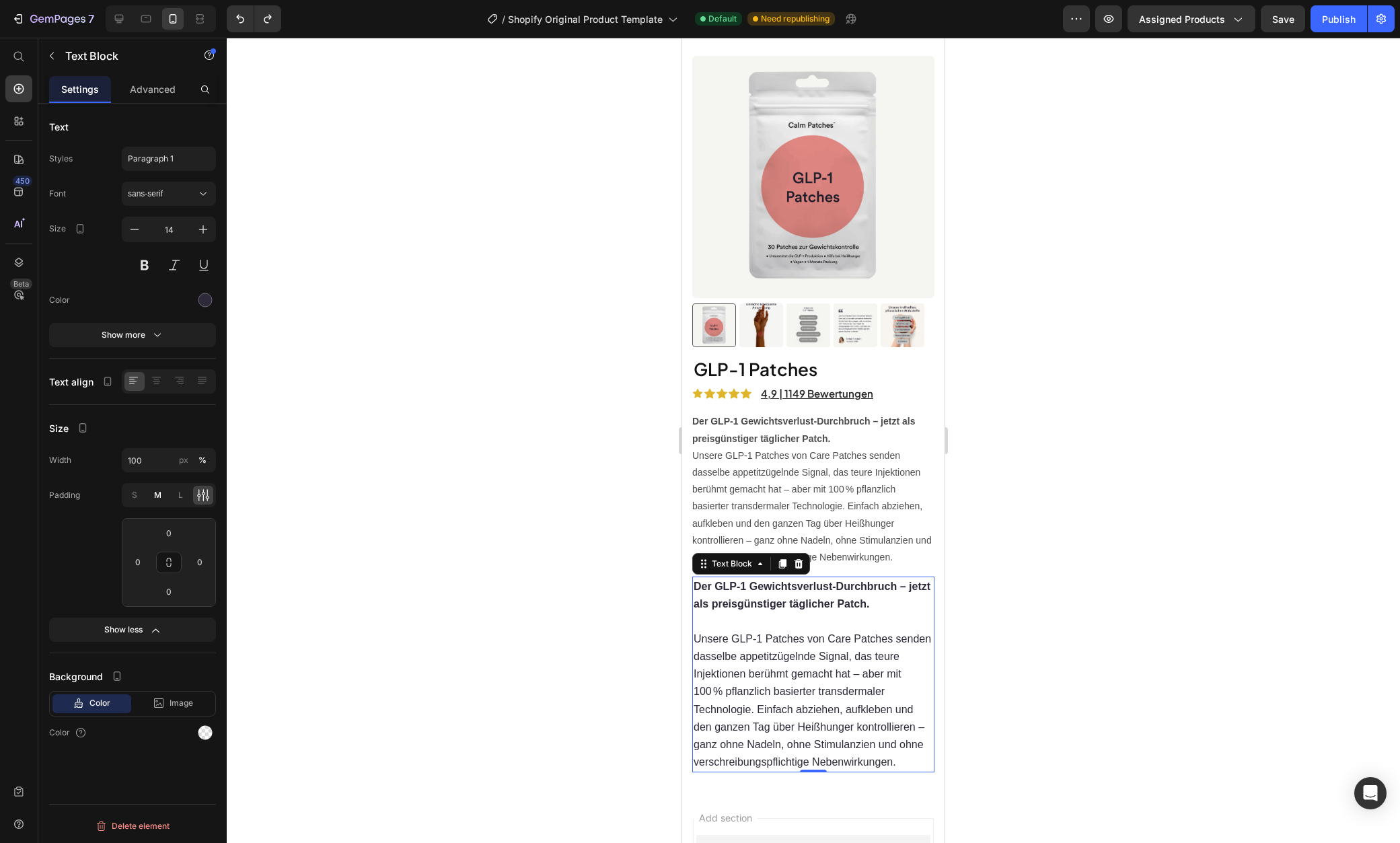click on "M" 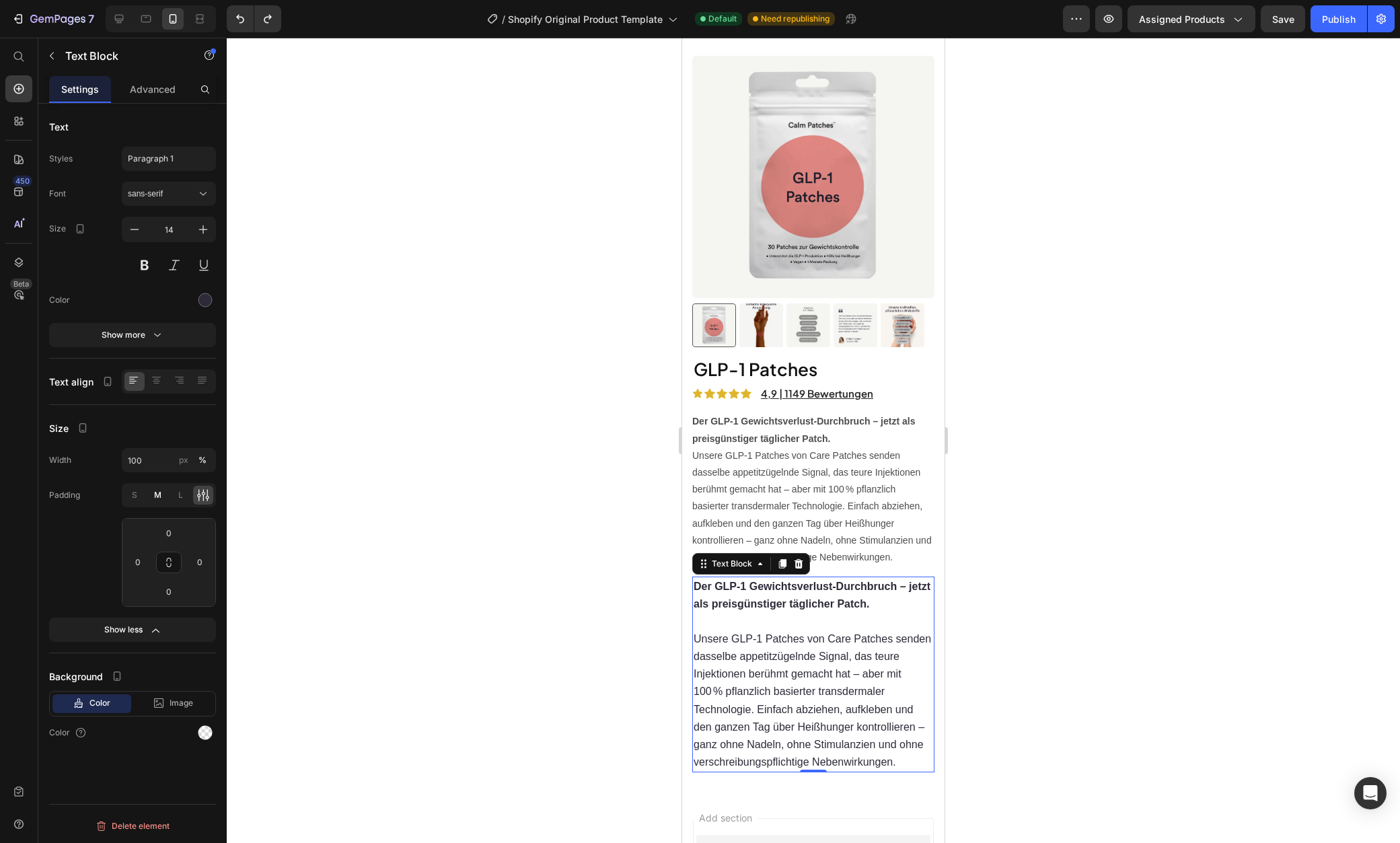 type on "8" 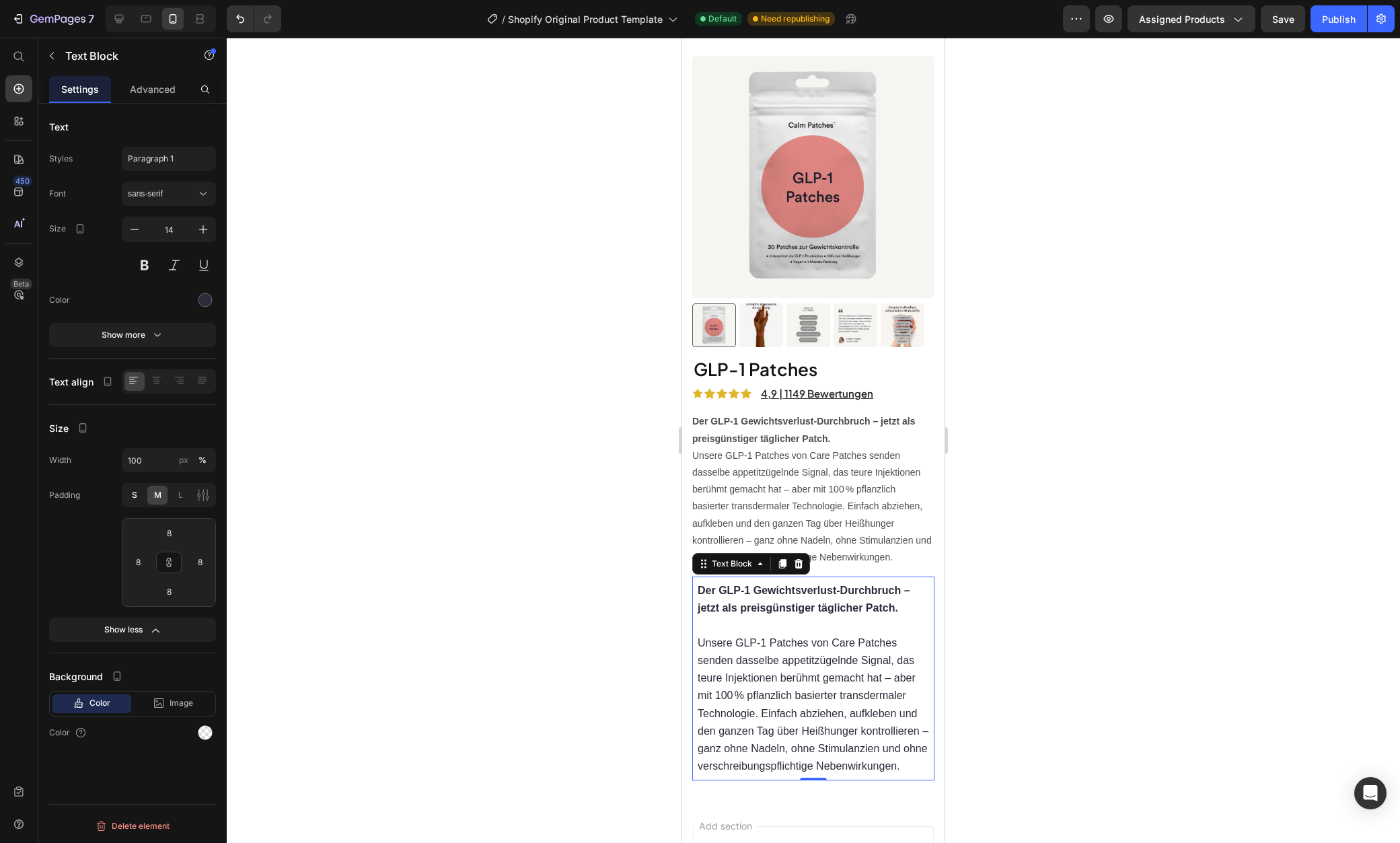 click on "S" 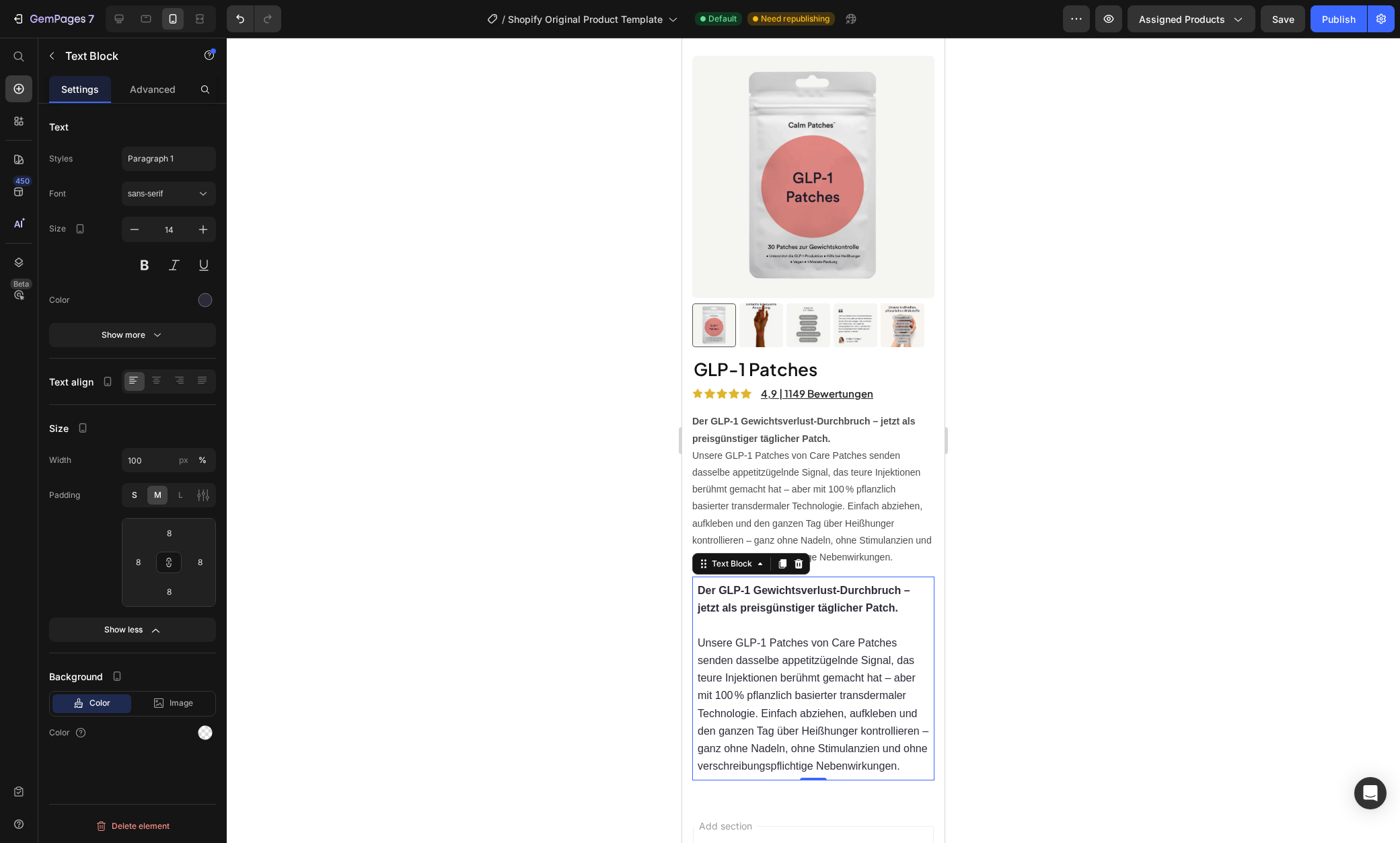 type on "4" 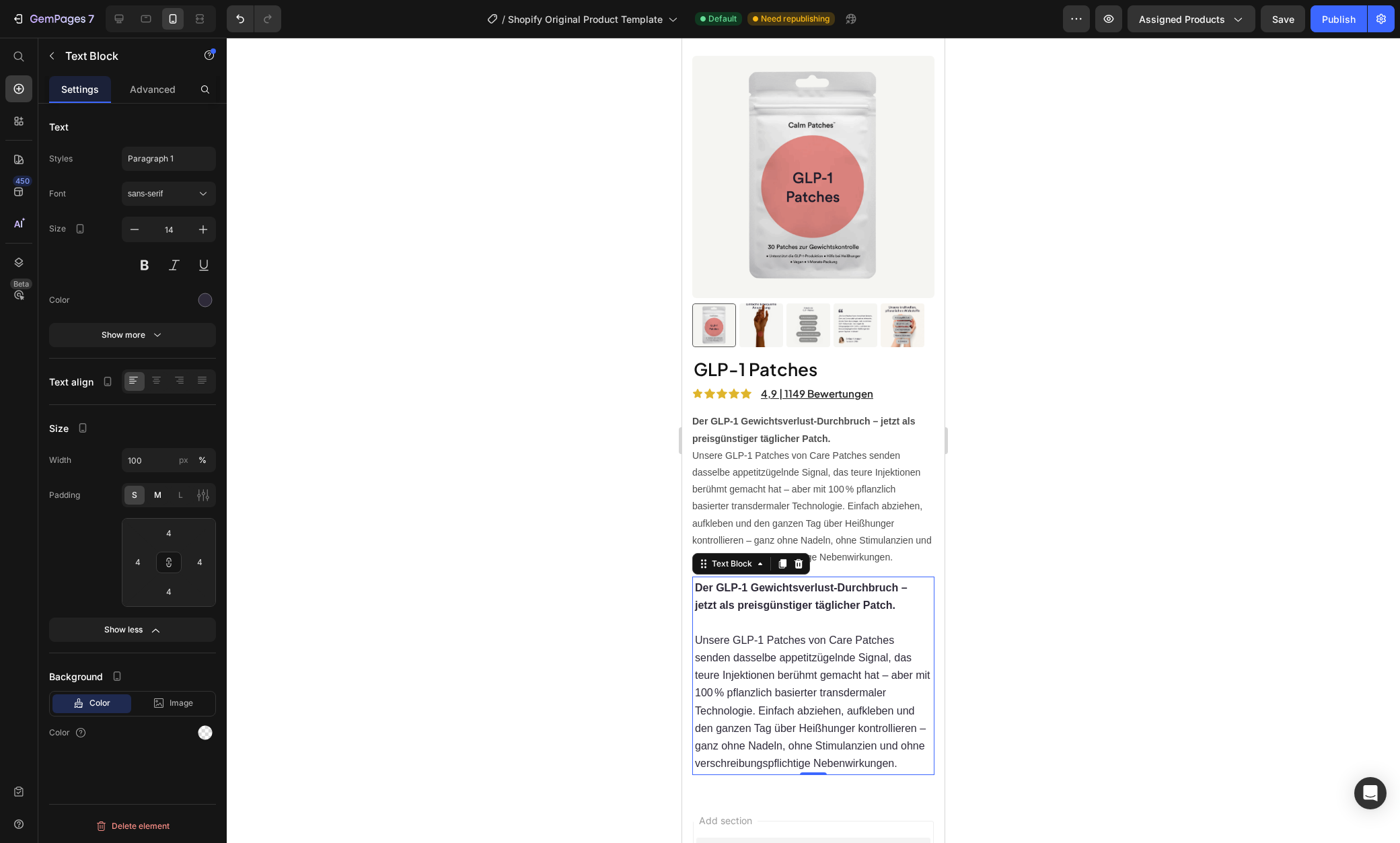 click on "M" 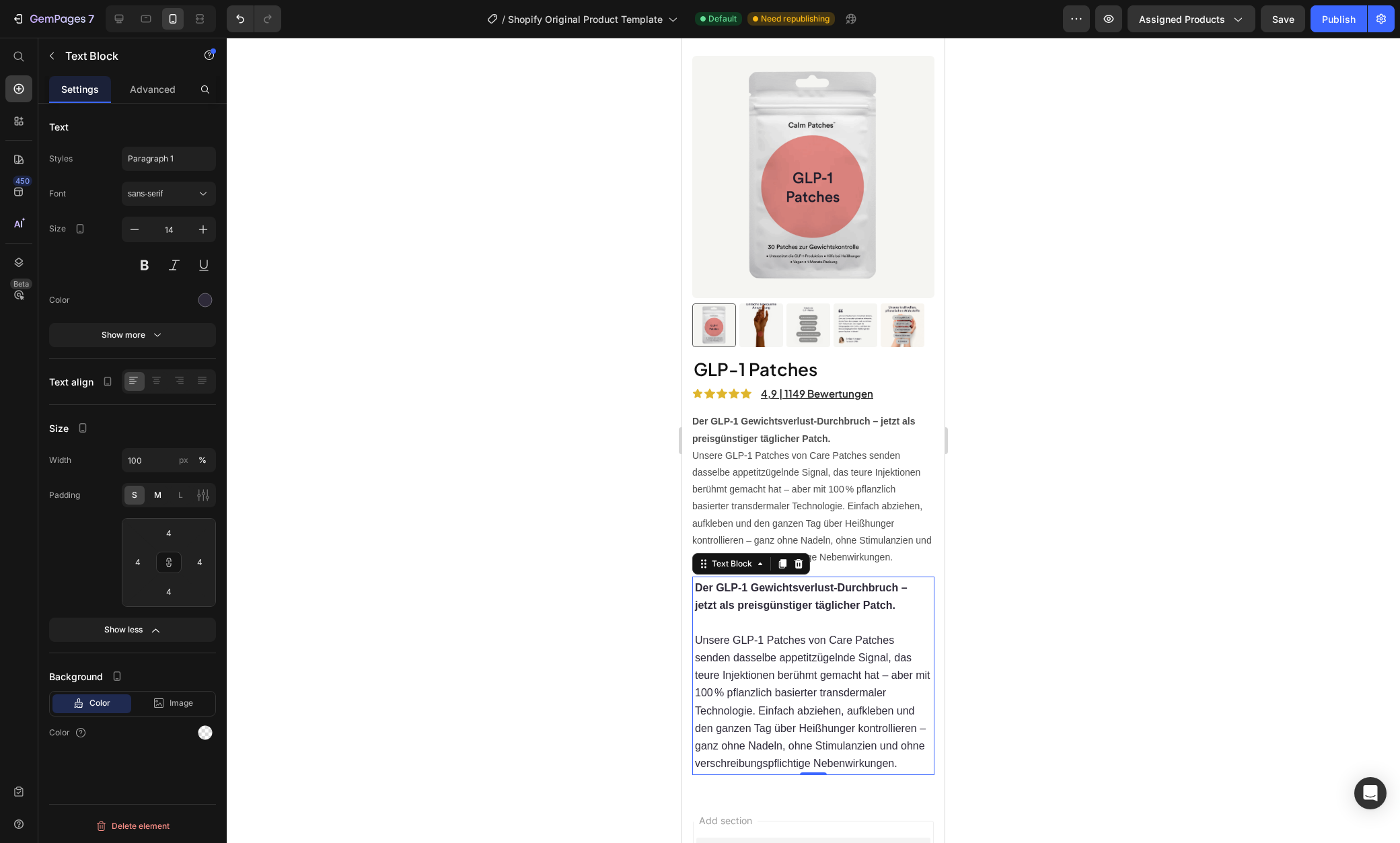 type on "8" 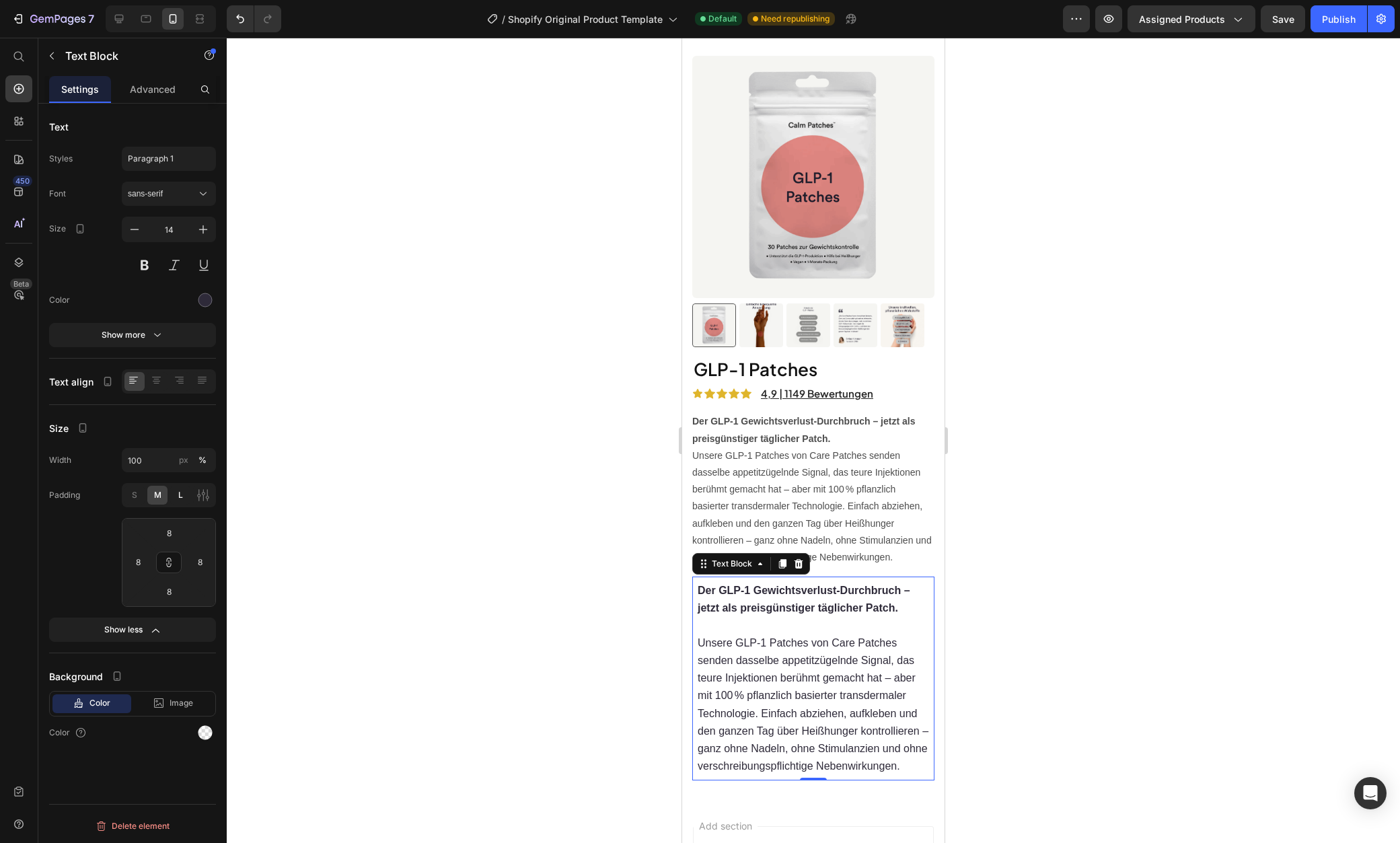 click on "L" 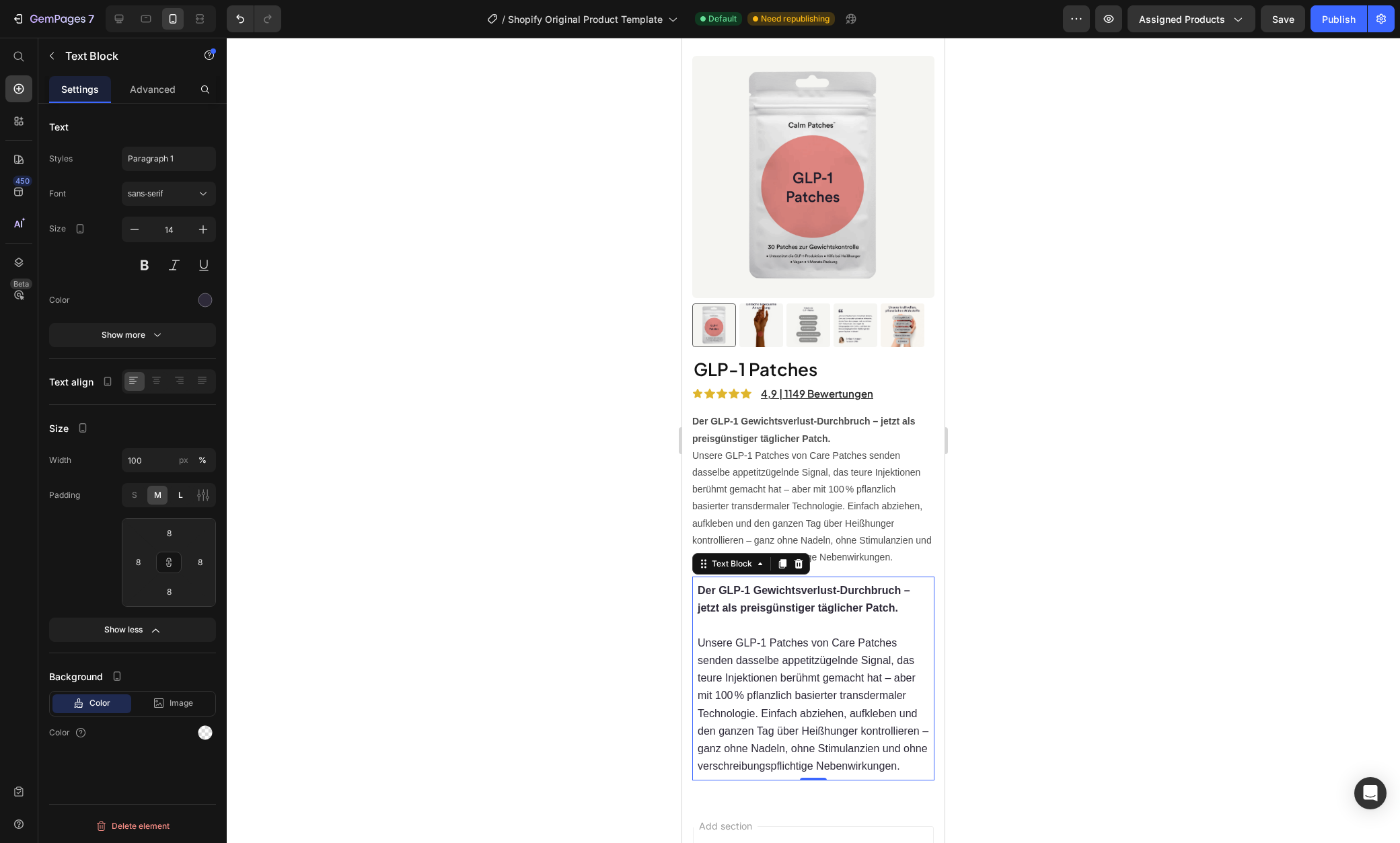 type on "16" 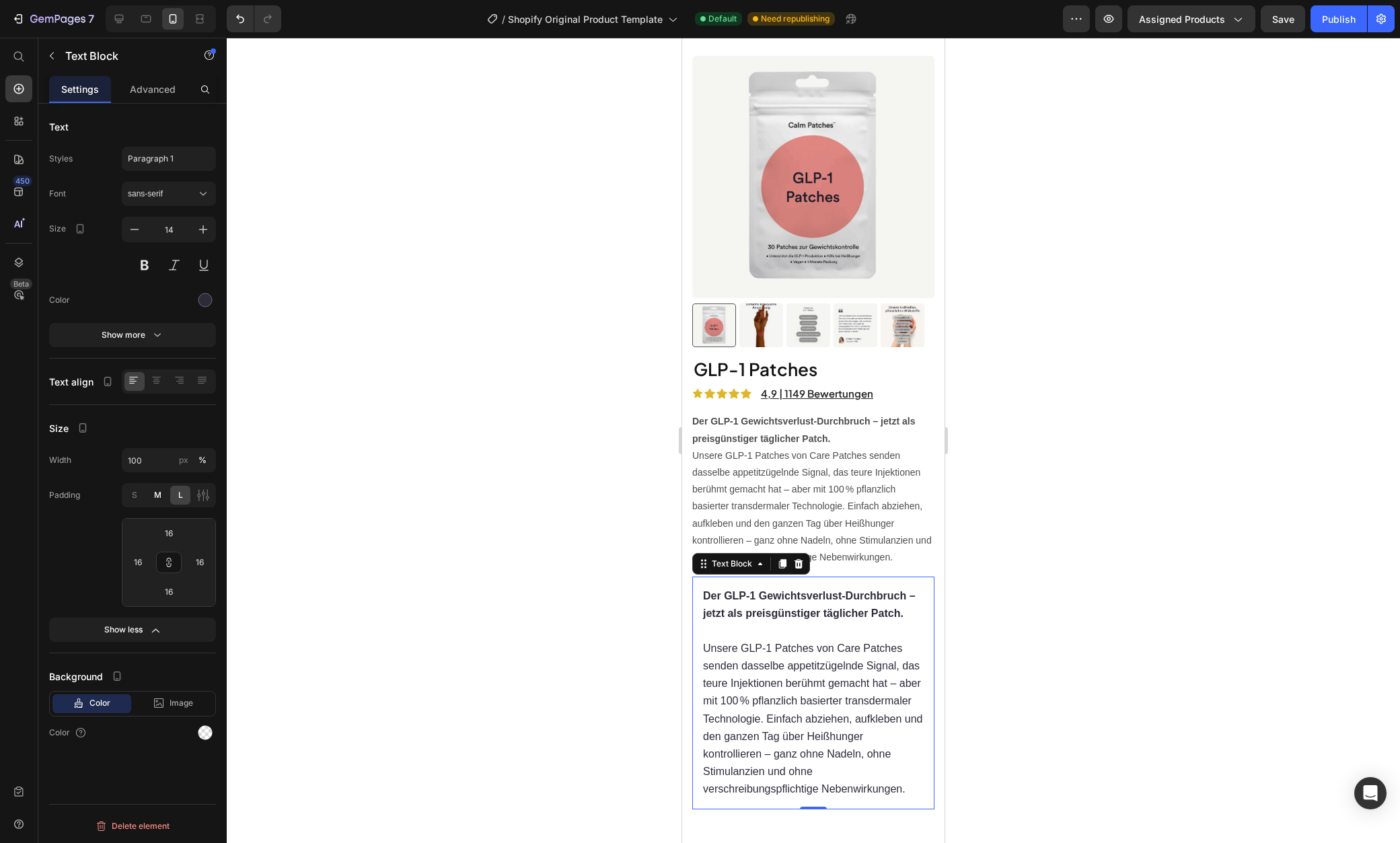 click on "M" 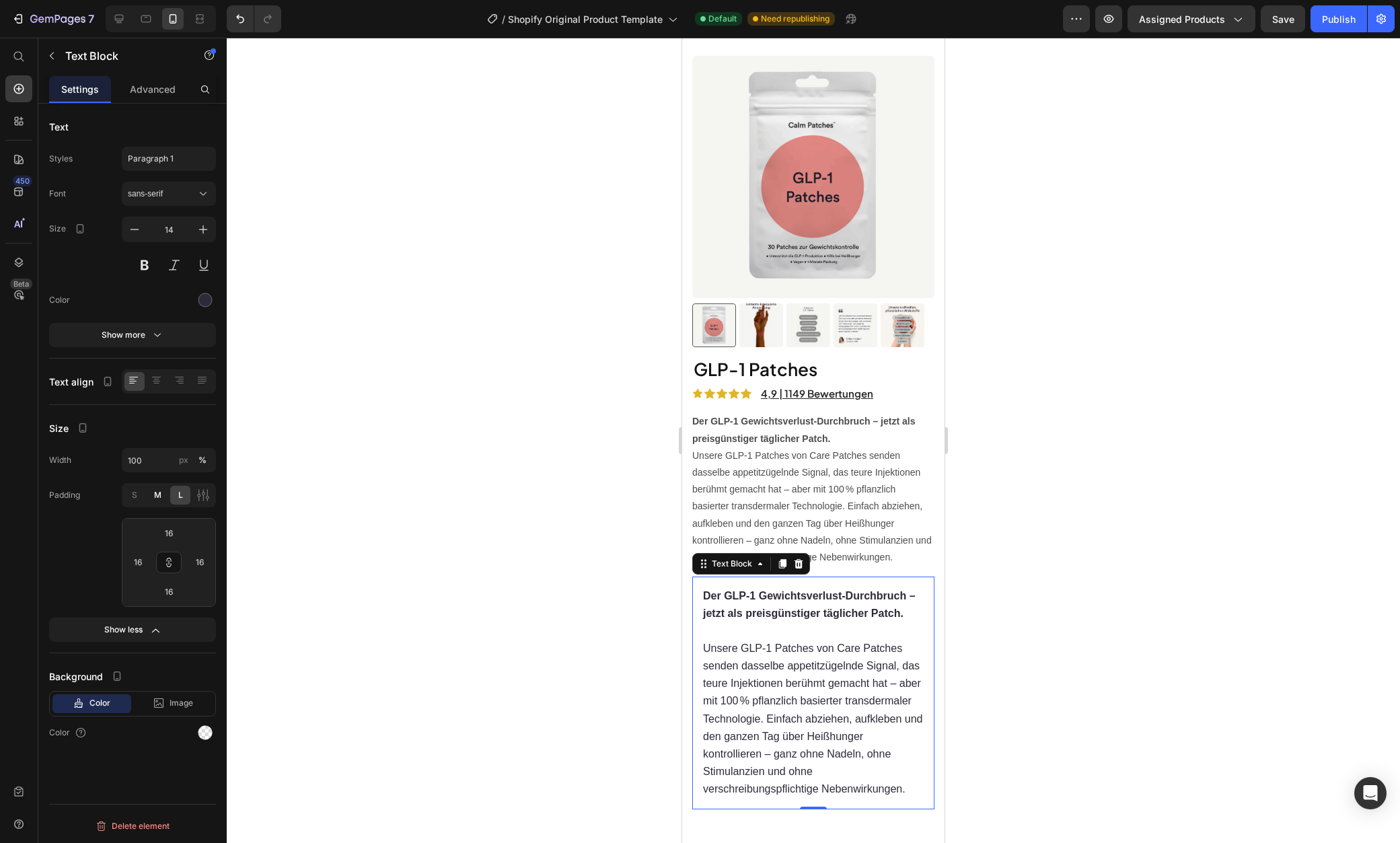 type on "8" 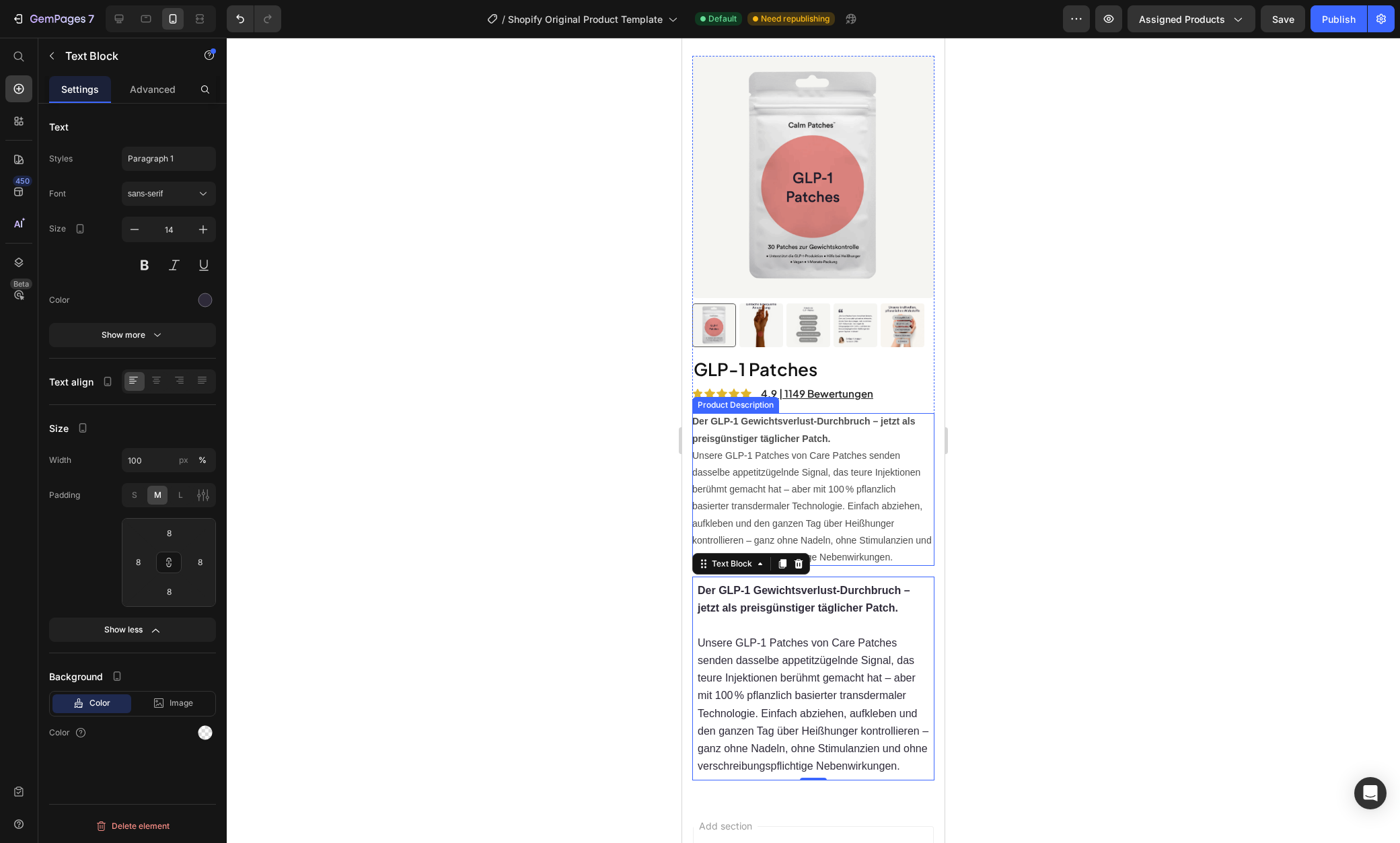 click on "Der GLP‑1 Gewichtsverlust‑Durchbruch – jetzt als preisgünstiger täglicher Patch.
Unsere GLP‑1 Patches von Care Patches senden dasselbe appetitzügelnde Signal, das teure Injektionen berühmt gemacht hat – aber mit 100 % pflanzlich basierter transdermaler Technologie. Einfach abziehen, aufkleben und den ganzen Tag über Heißhunger kontrollieren – ganz ohne Nadeln, ohne Stimulanzien und ohne verschreibungspflichtige Nebenwirkungen." at bounding box center [813, 489] 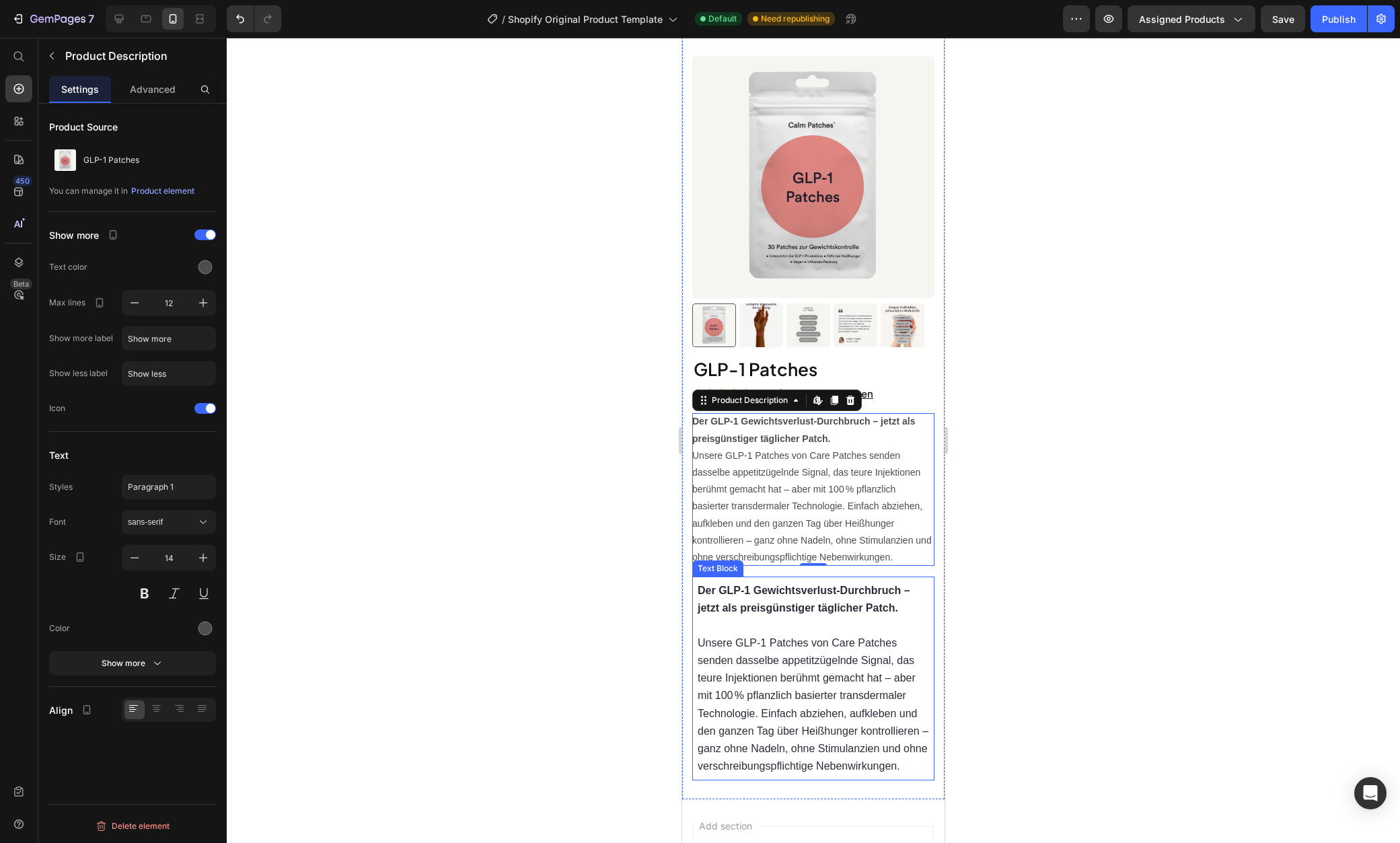 click on "Der GLP‑1 Gewichtsverlust‑Durchbruch – jetzt als preisgünstiger täglicher Patch." at bounding box center [804, 599] 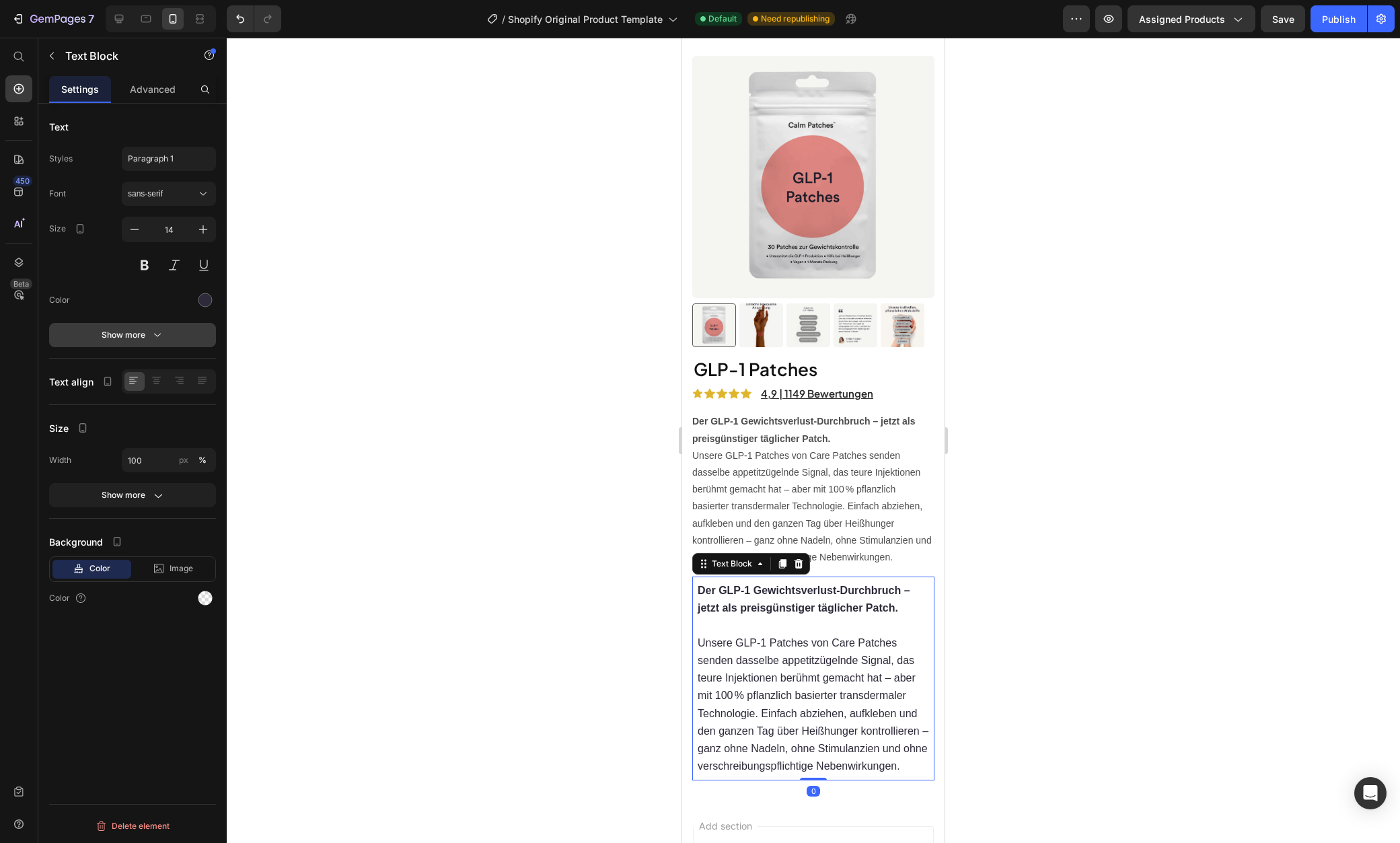 click on "Show more" at bounding box center [133, 335] 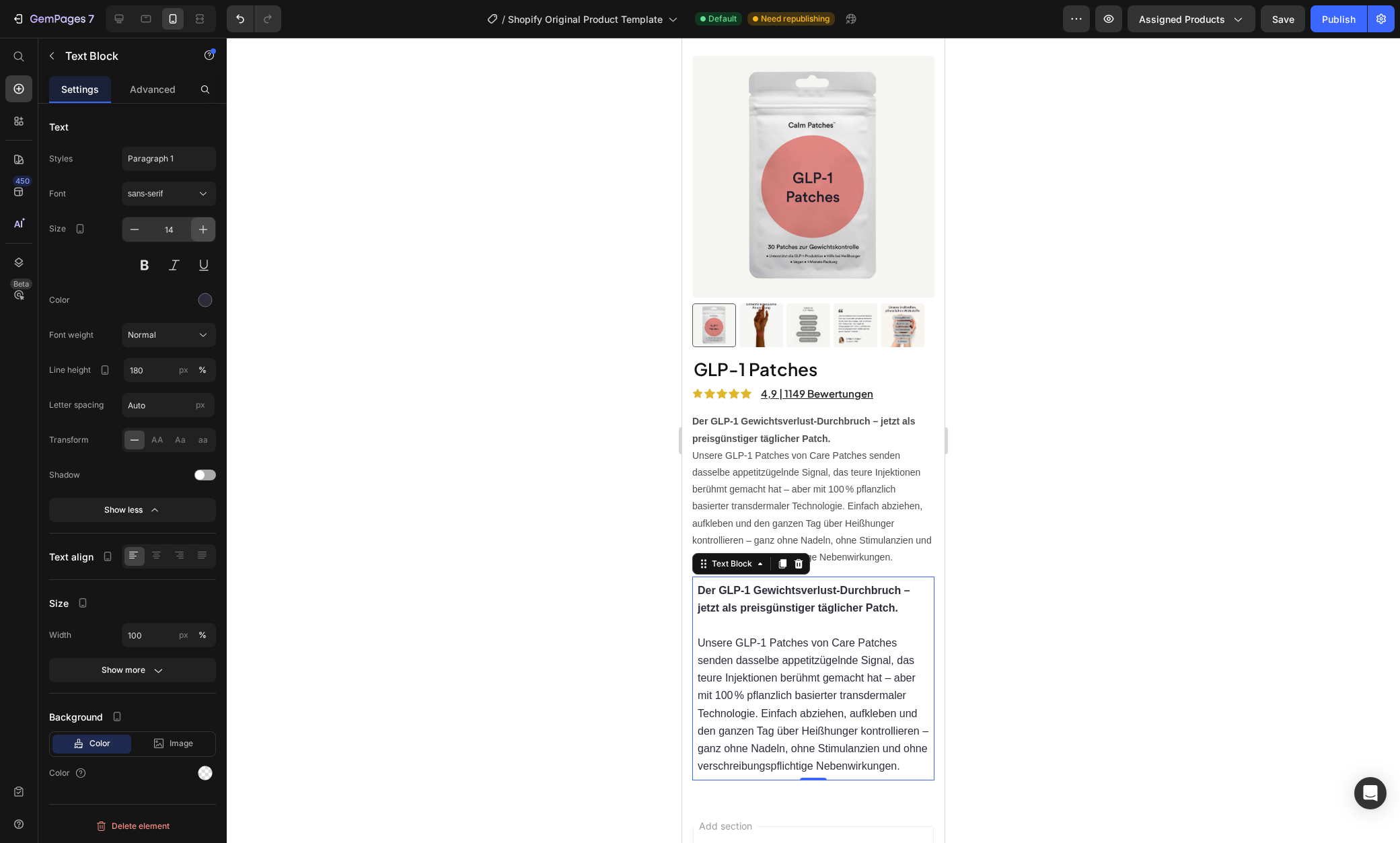 click 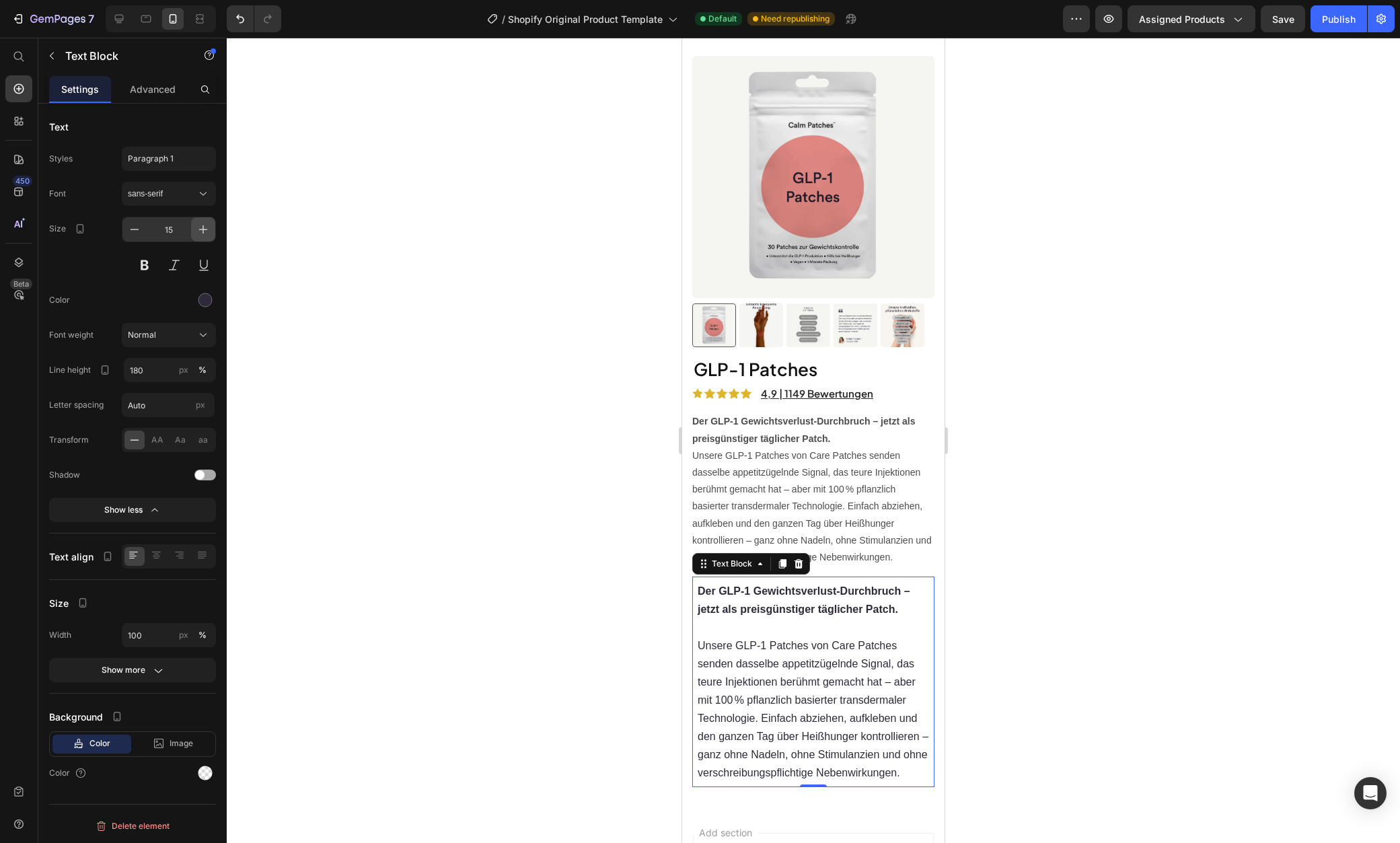 click 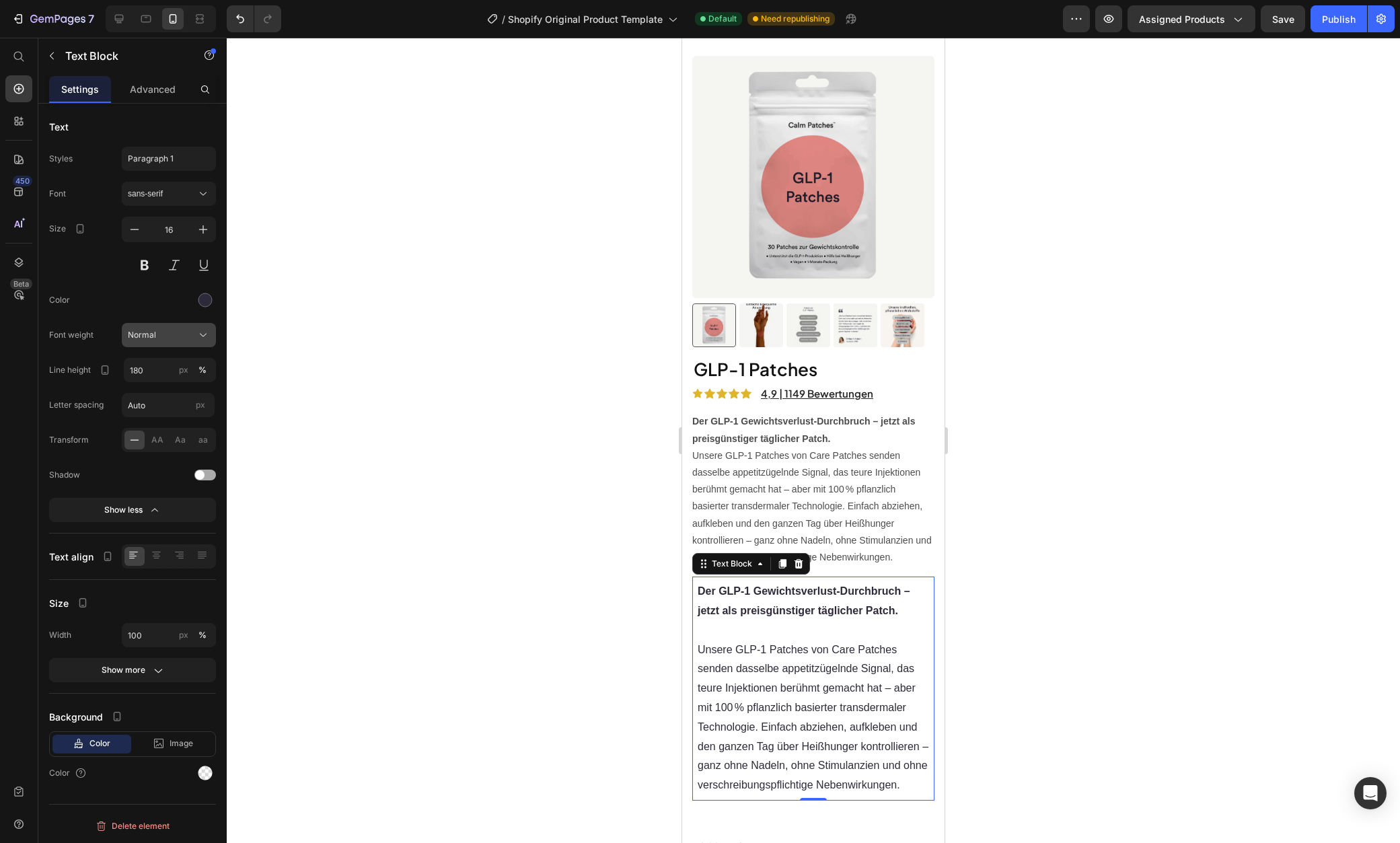 click on "Normal" 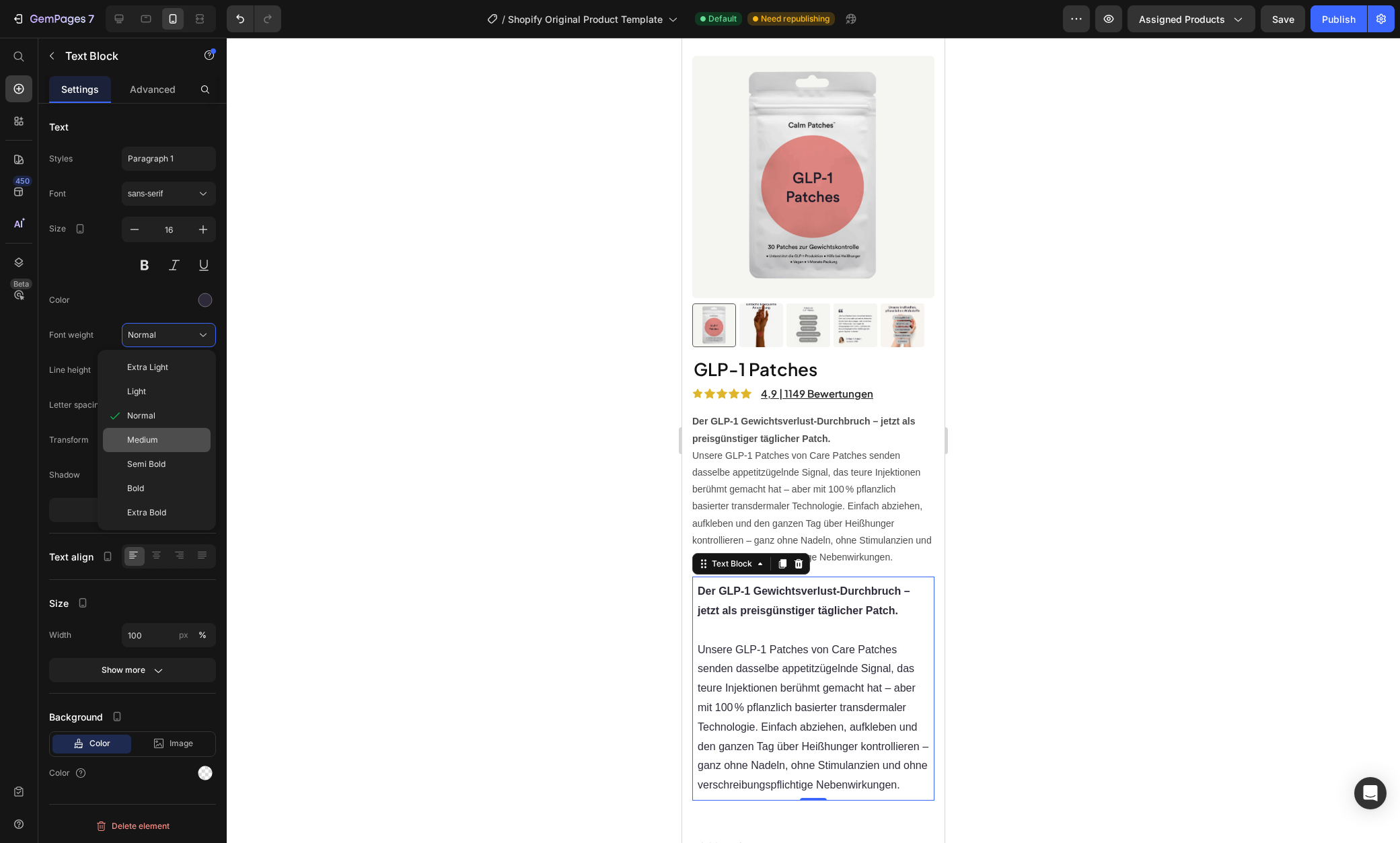 click on "Medium" at bounding box center (166, 440) 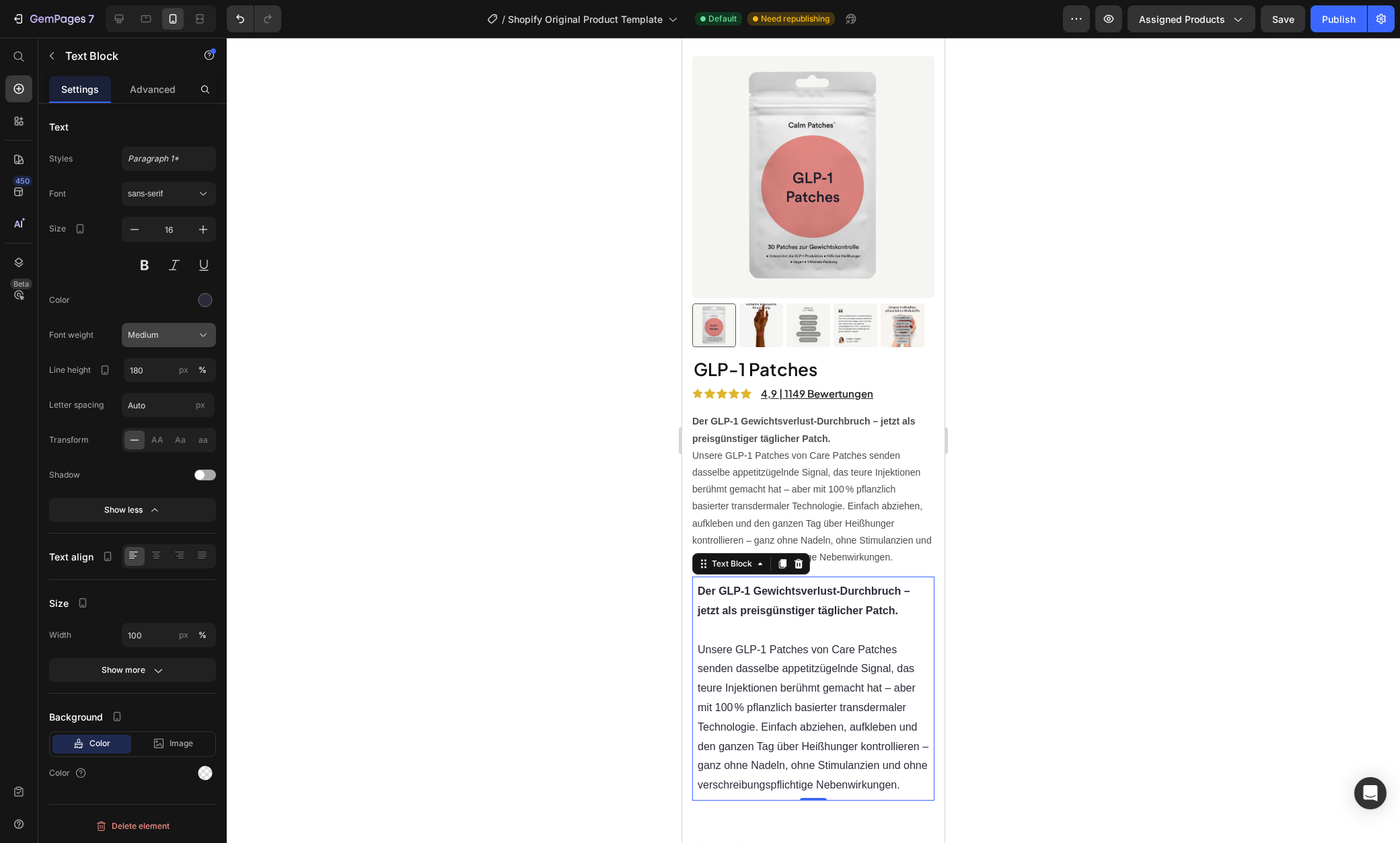 click on "Medium" 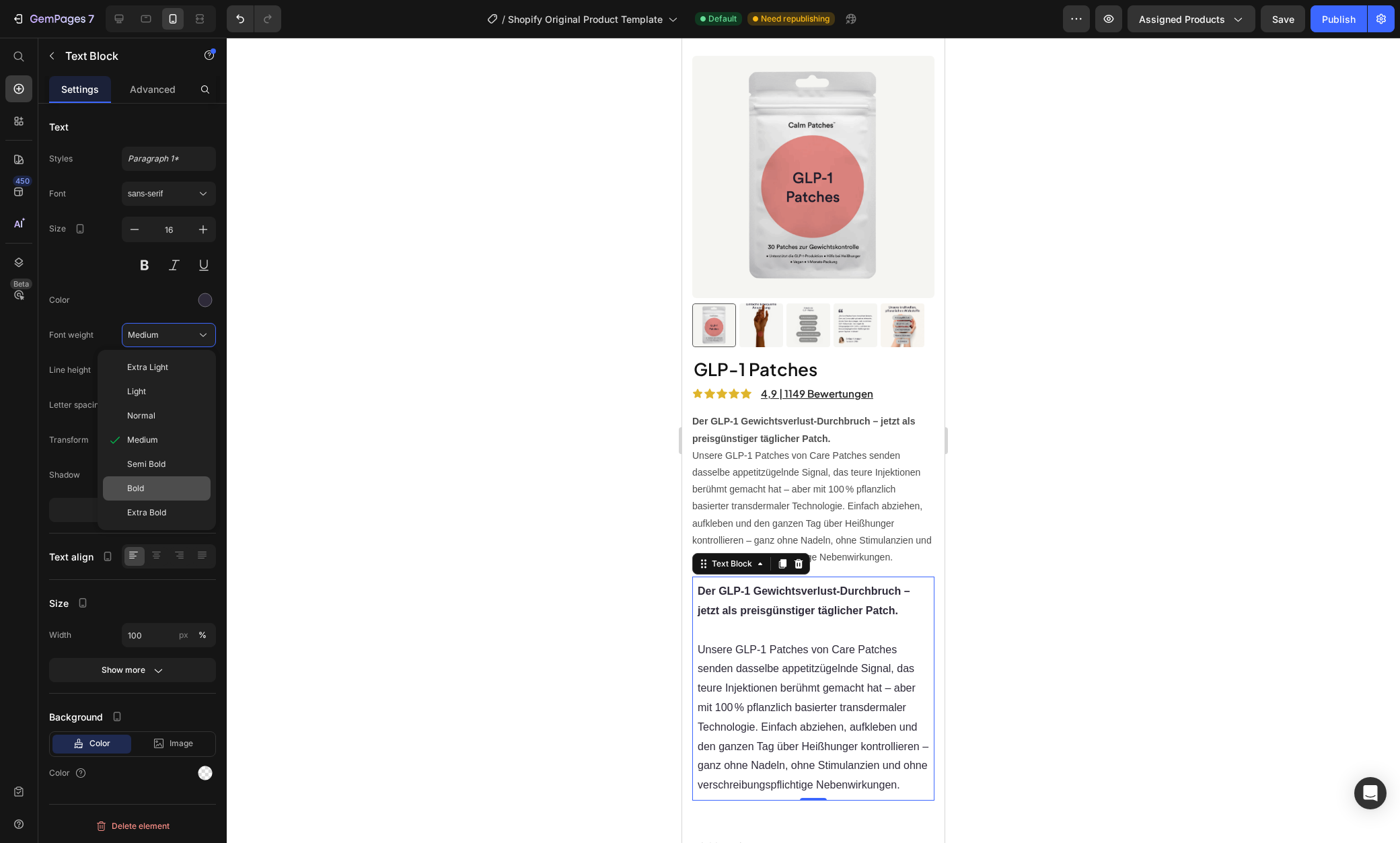 click on "Bold" at bounding box center (166, 488) 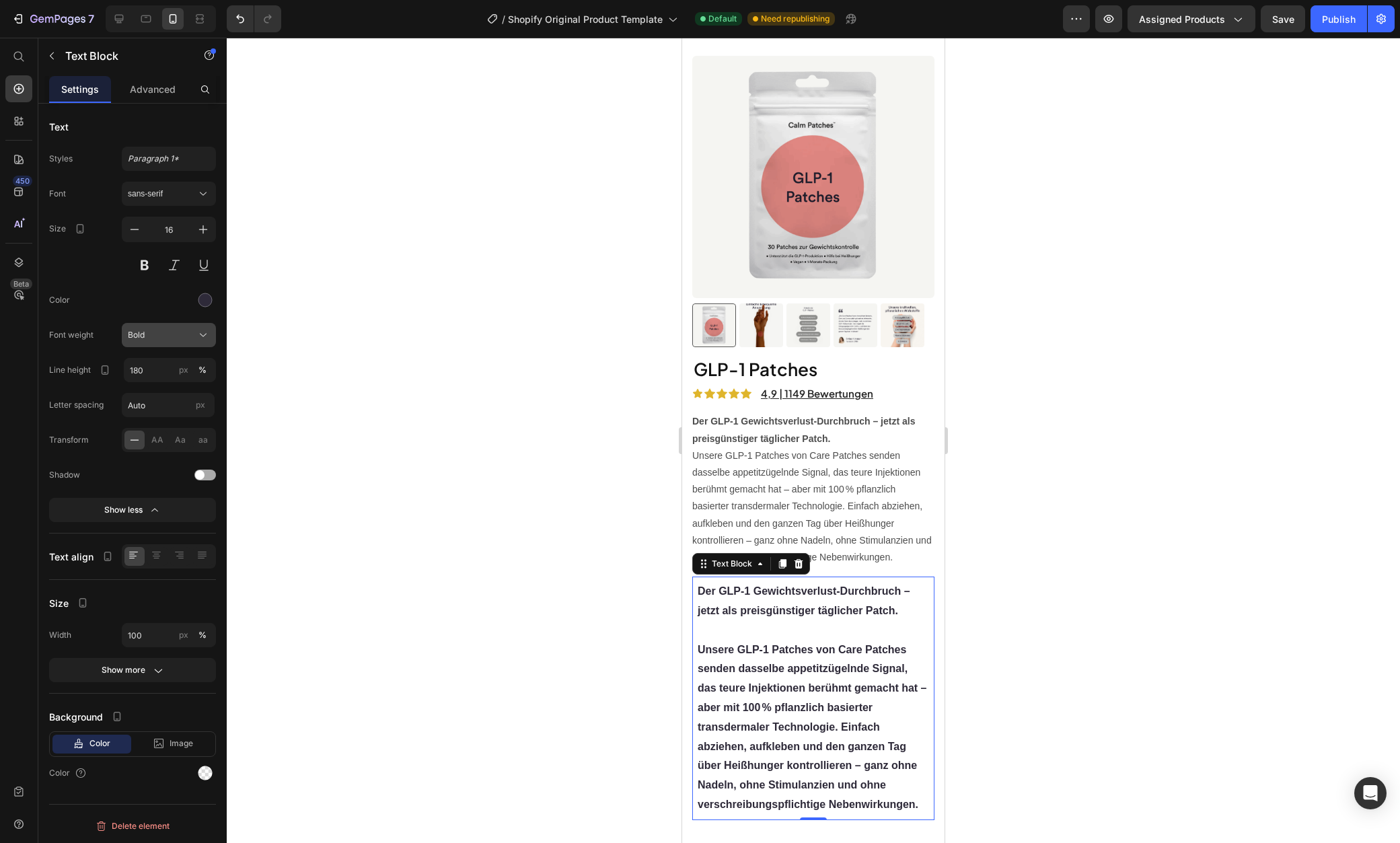 click on "Bold" at bounding box center (169, 335) 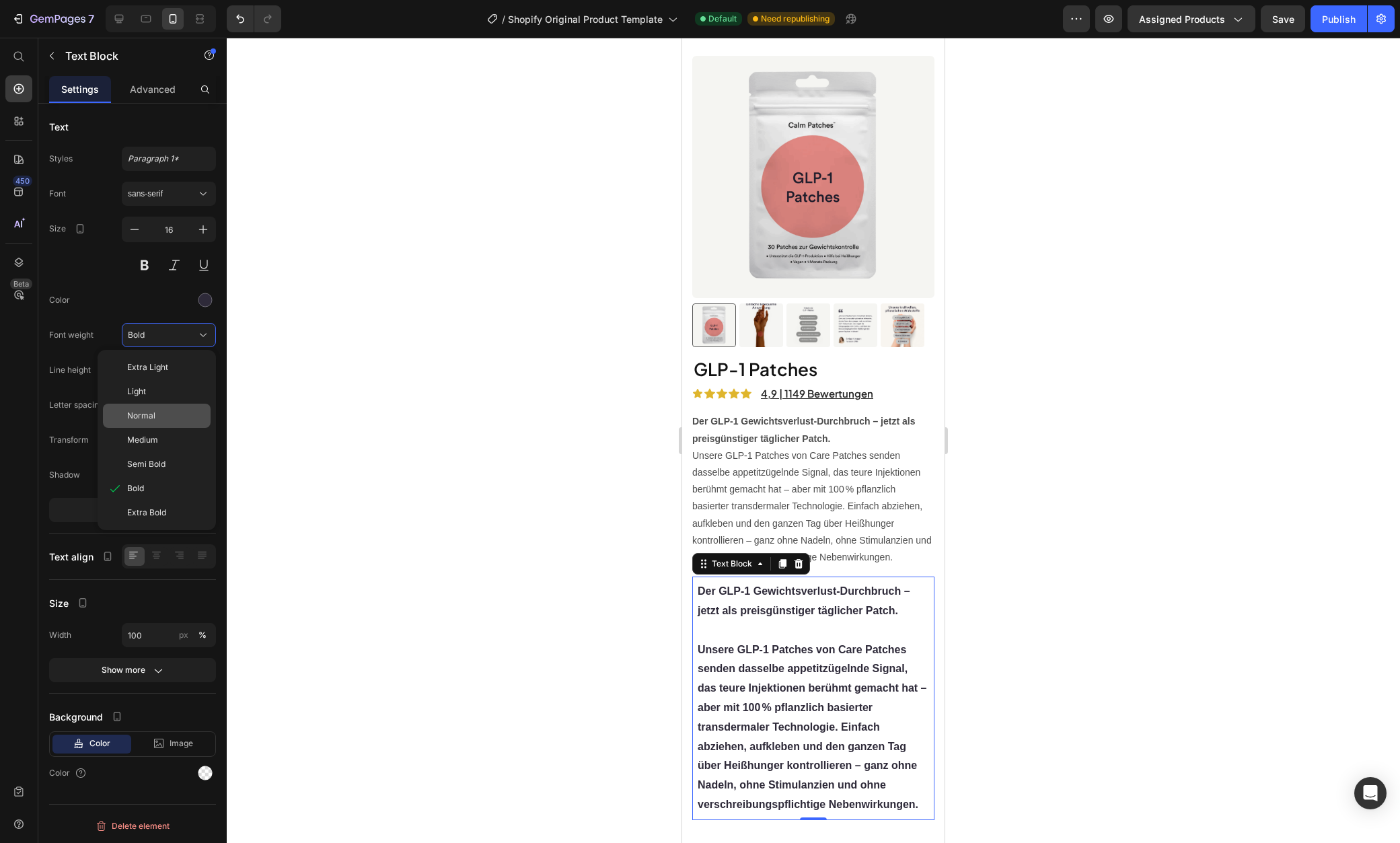 click on "Normal" at bounding box center [166, 416] 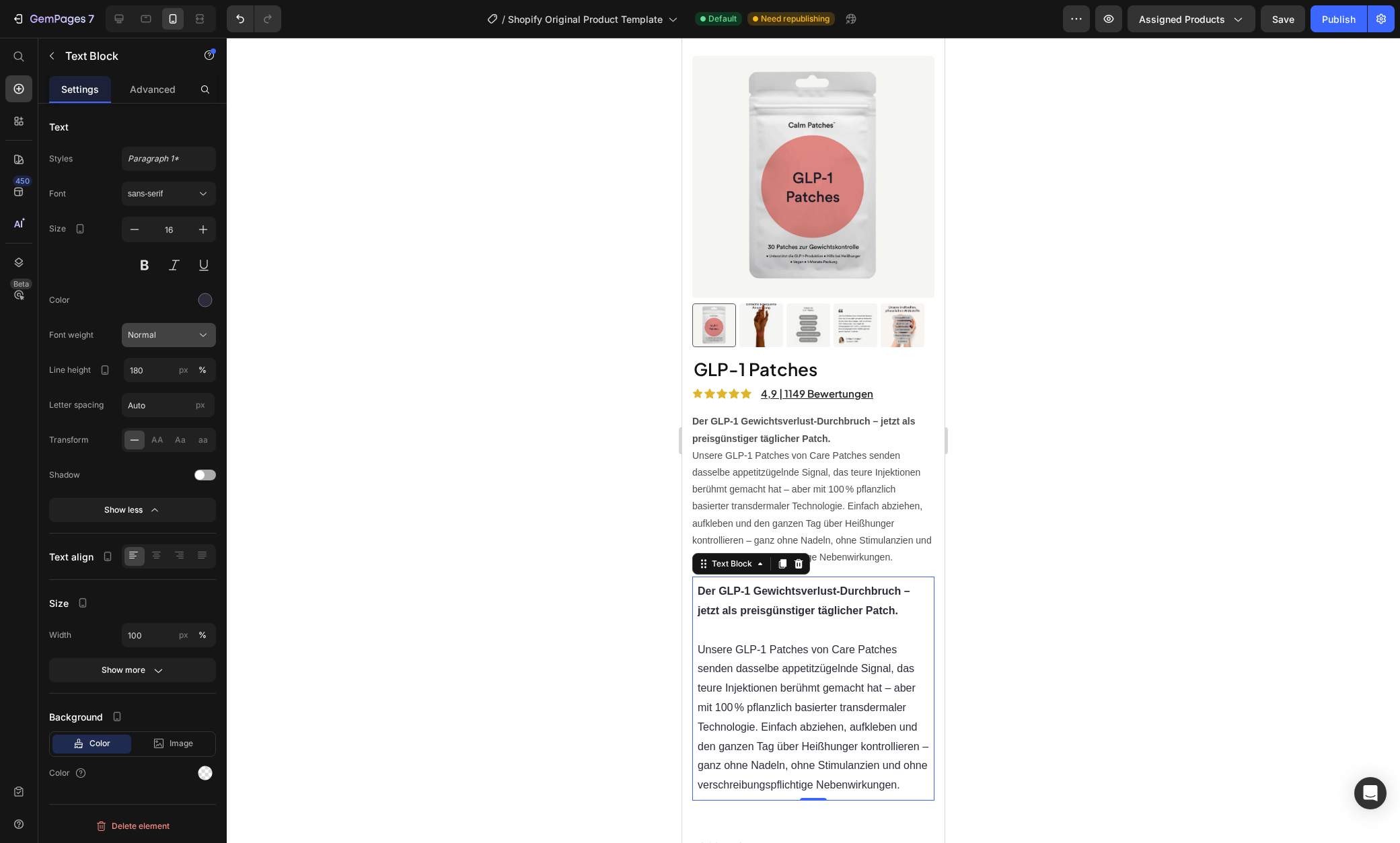 click on "Normal" 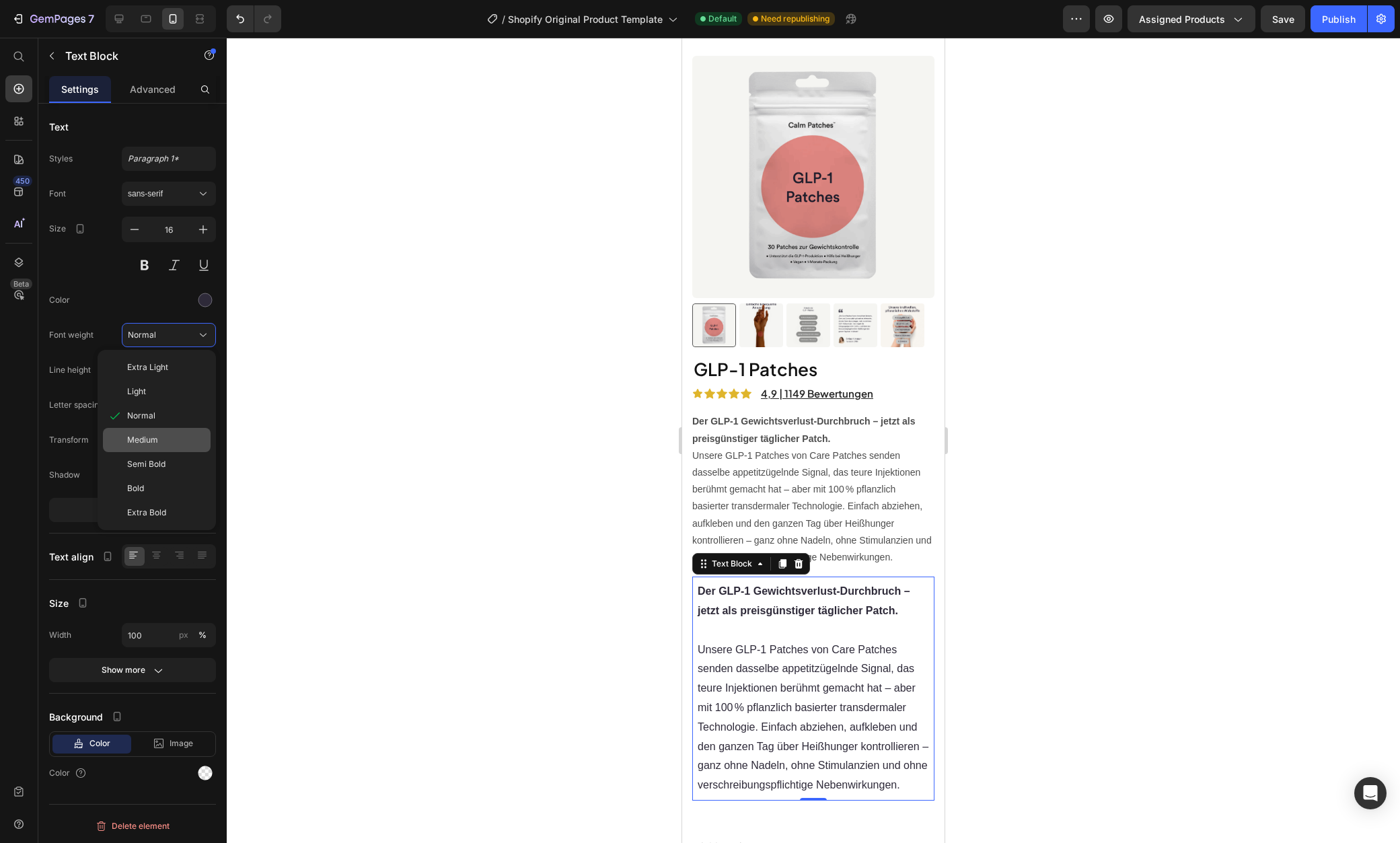 click on "Medium" at bounding box center [166, 440] 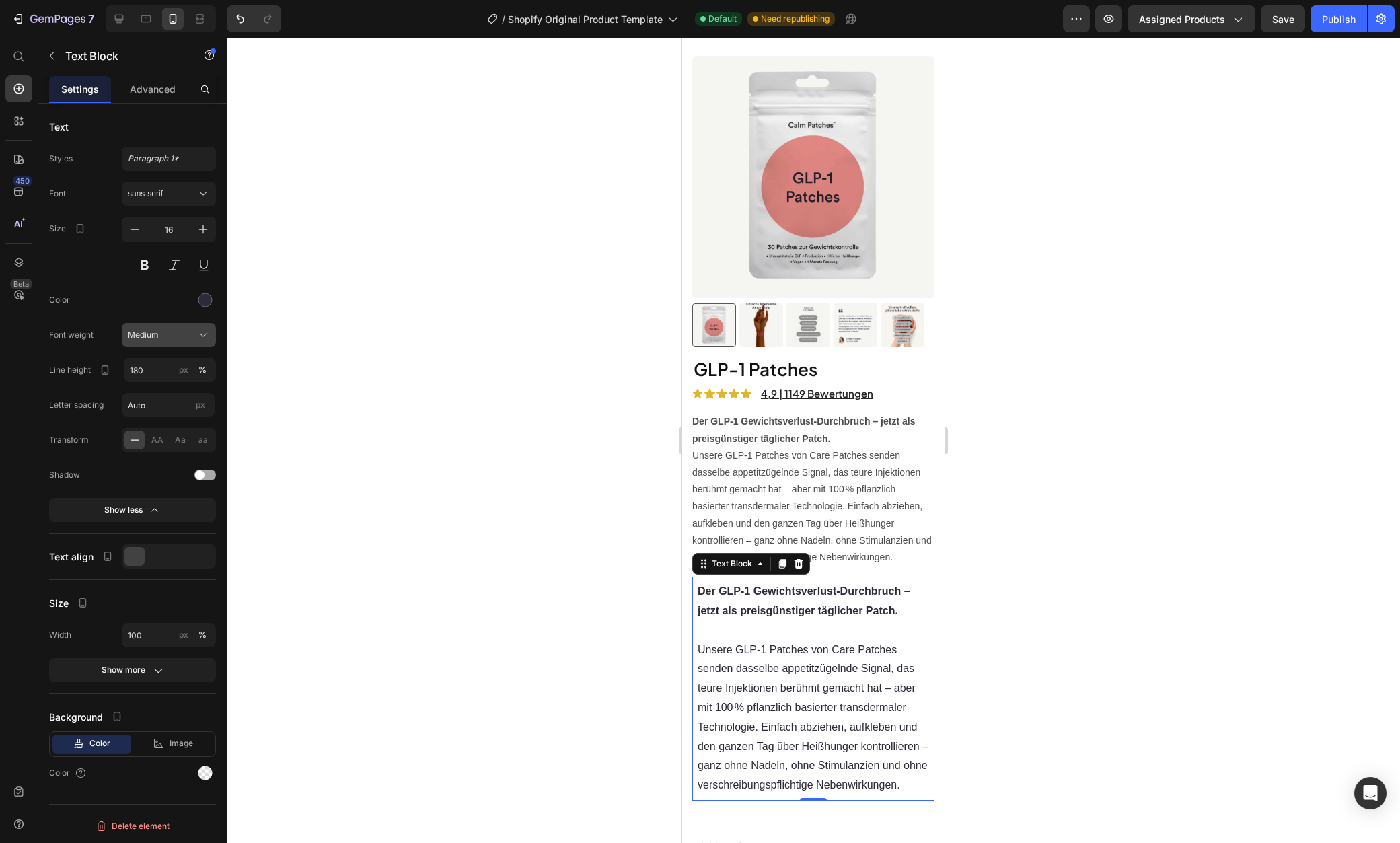 click on "Medium" at bounding box center (169, 335) 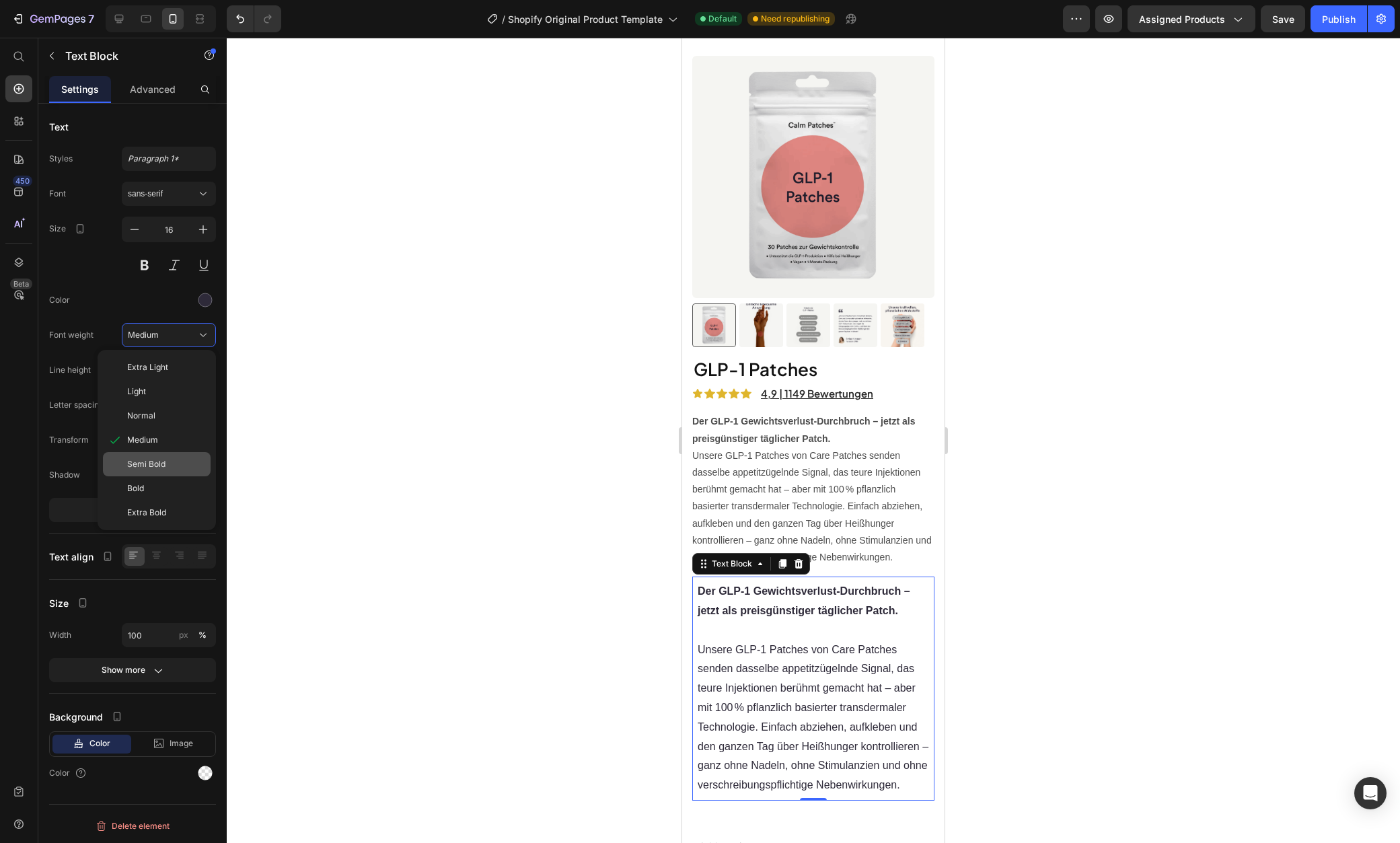 click on "Semi Bold" at bounding box center (146, 464) 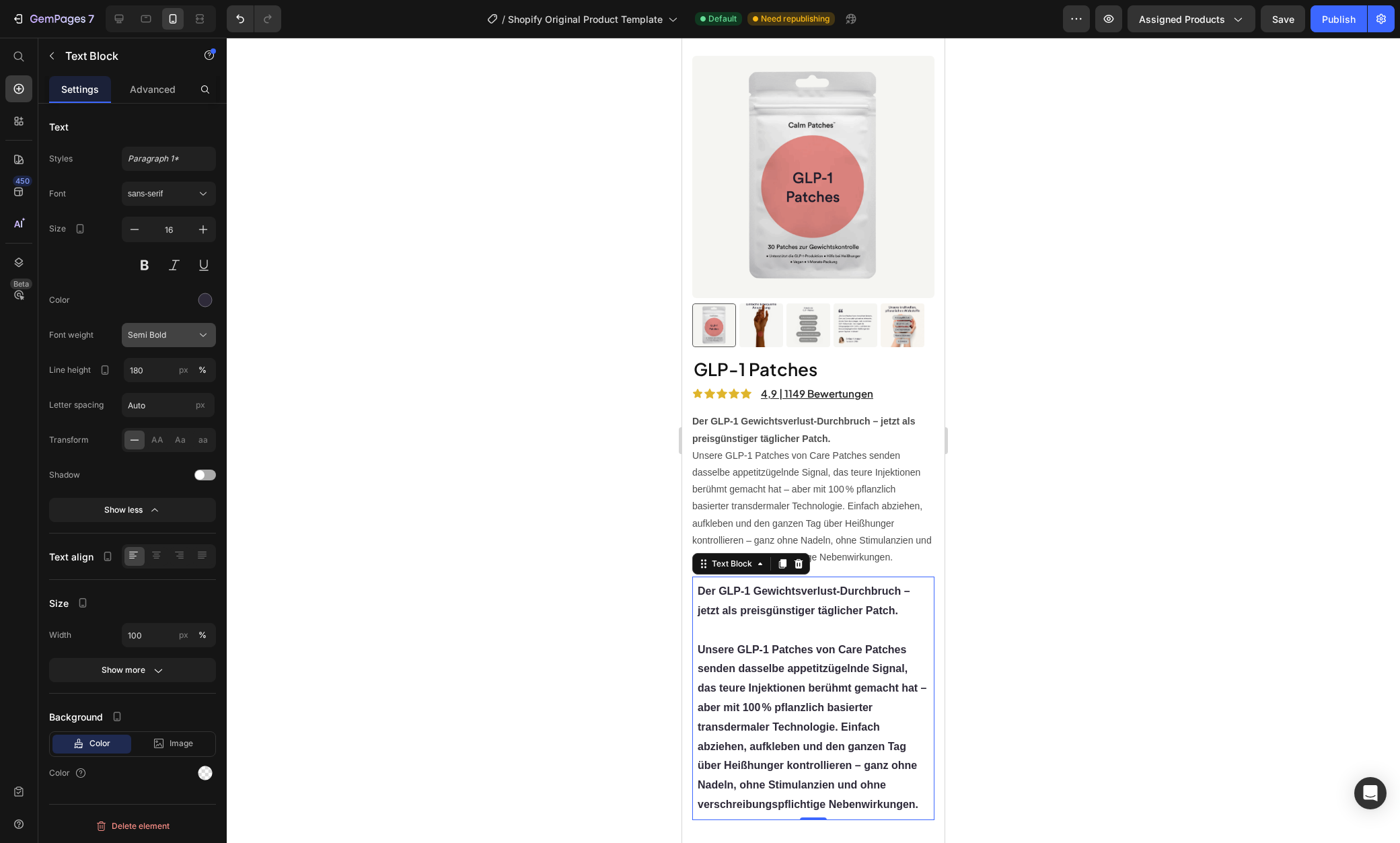 click on "Semi Bold" at bounding box center (169, 335) 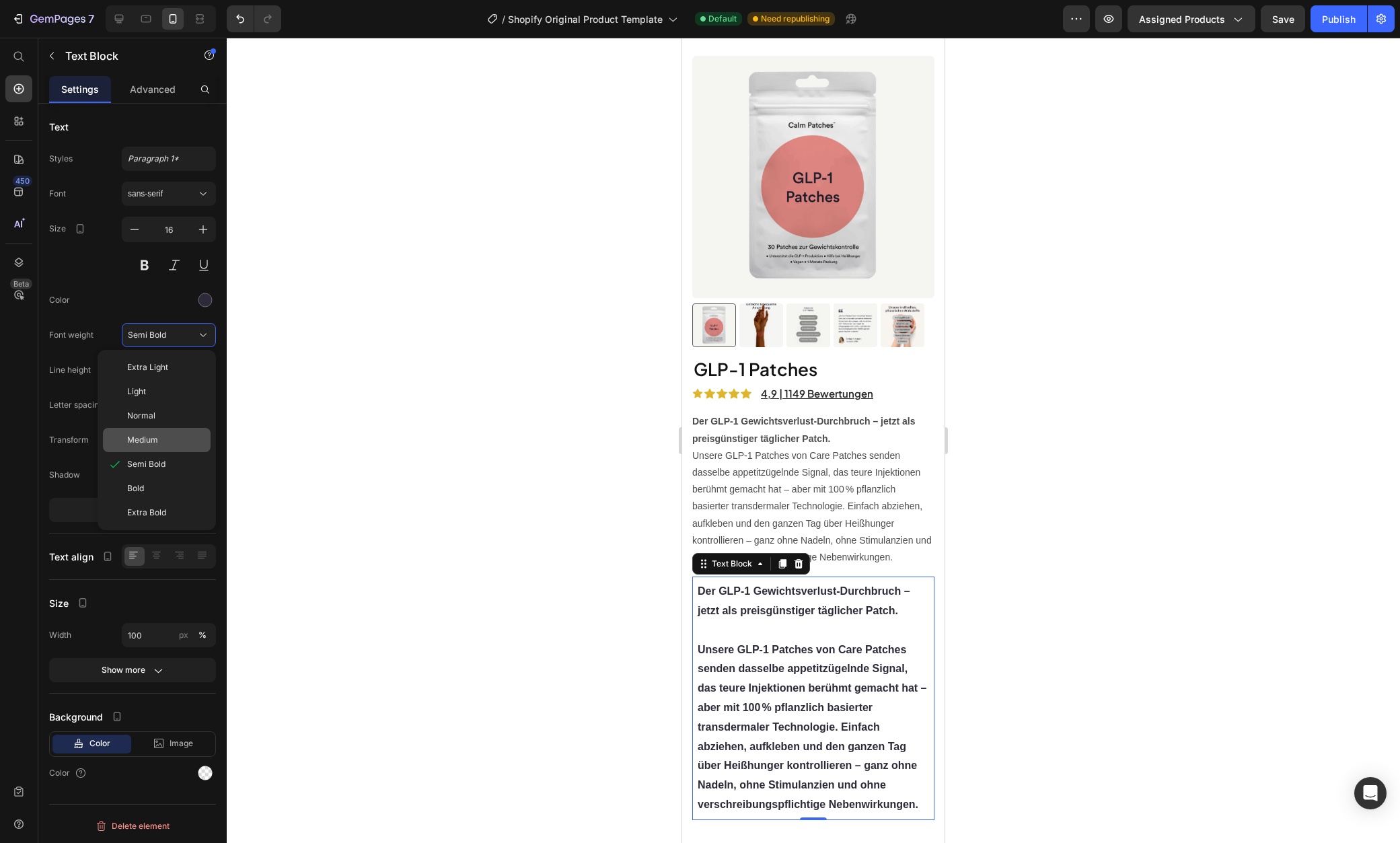 click on "Medium" at bounding box center [166, 440] 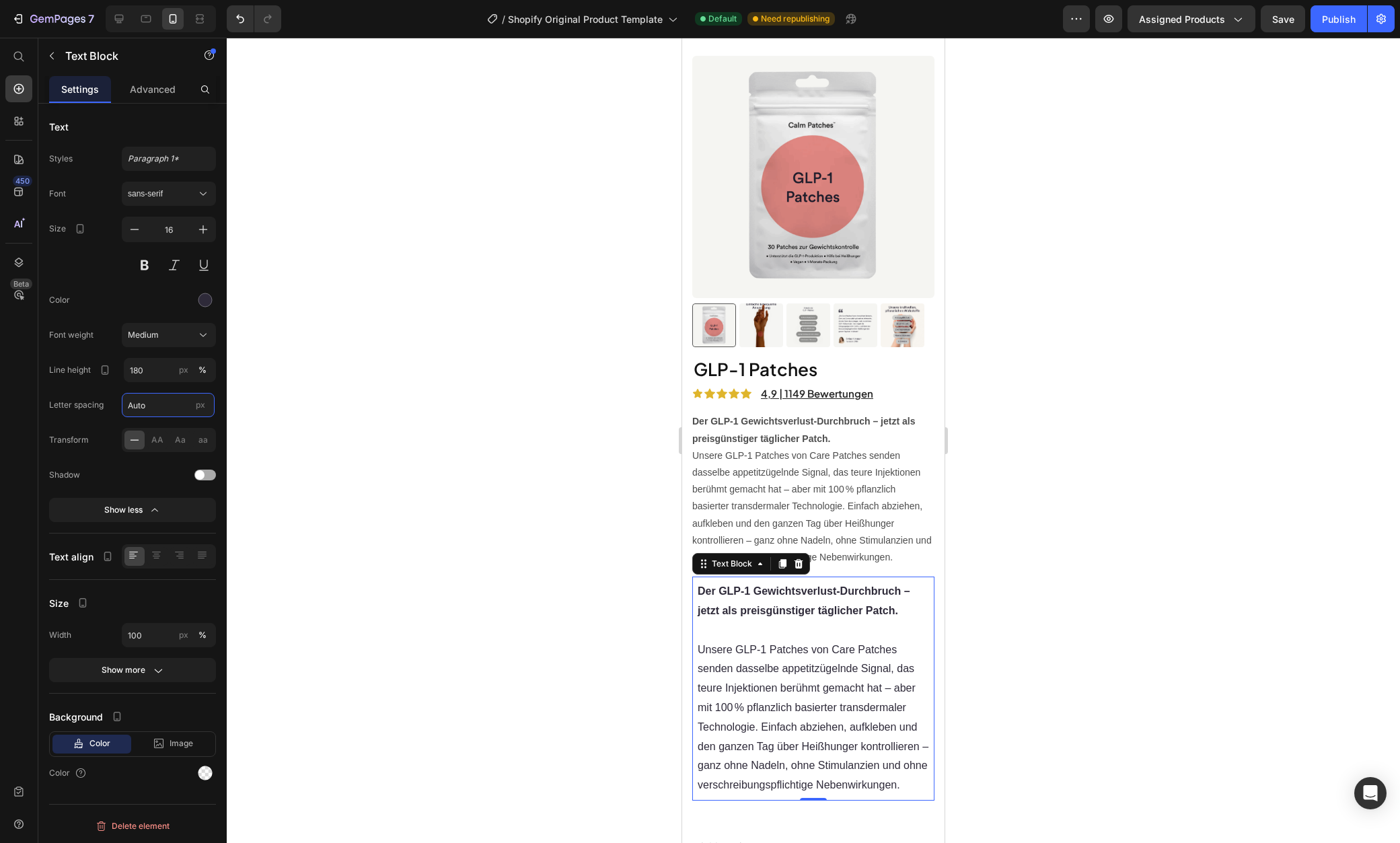 click on "Auto" at bounding box center (168, 405) 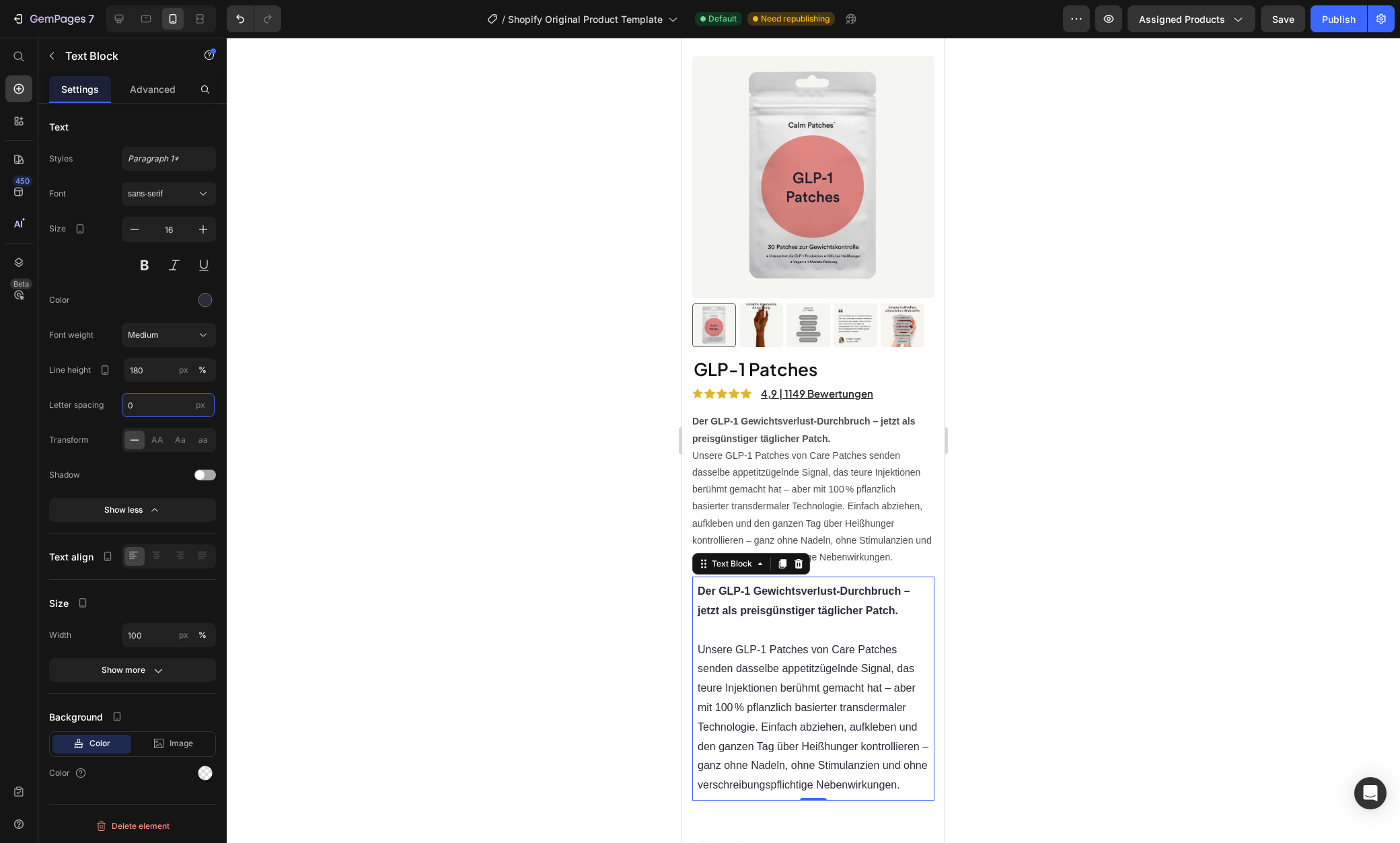 type on "0" 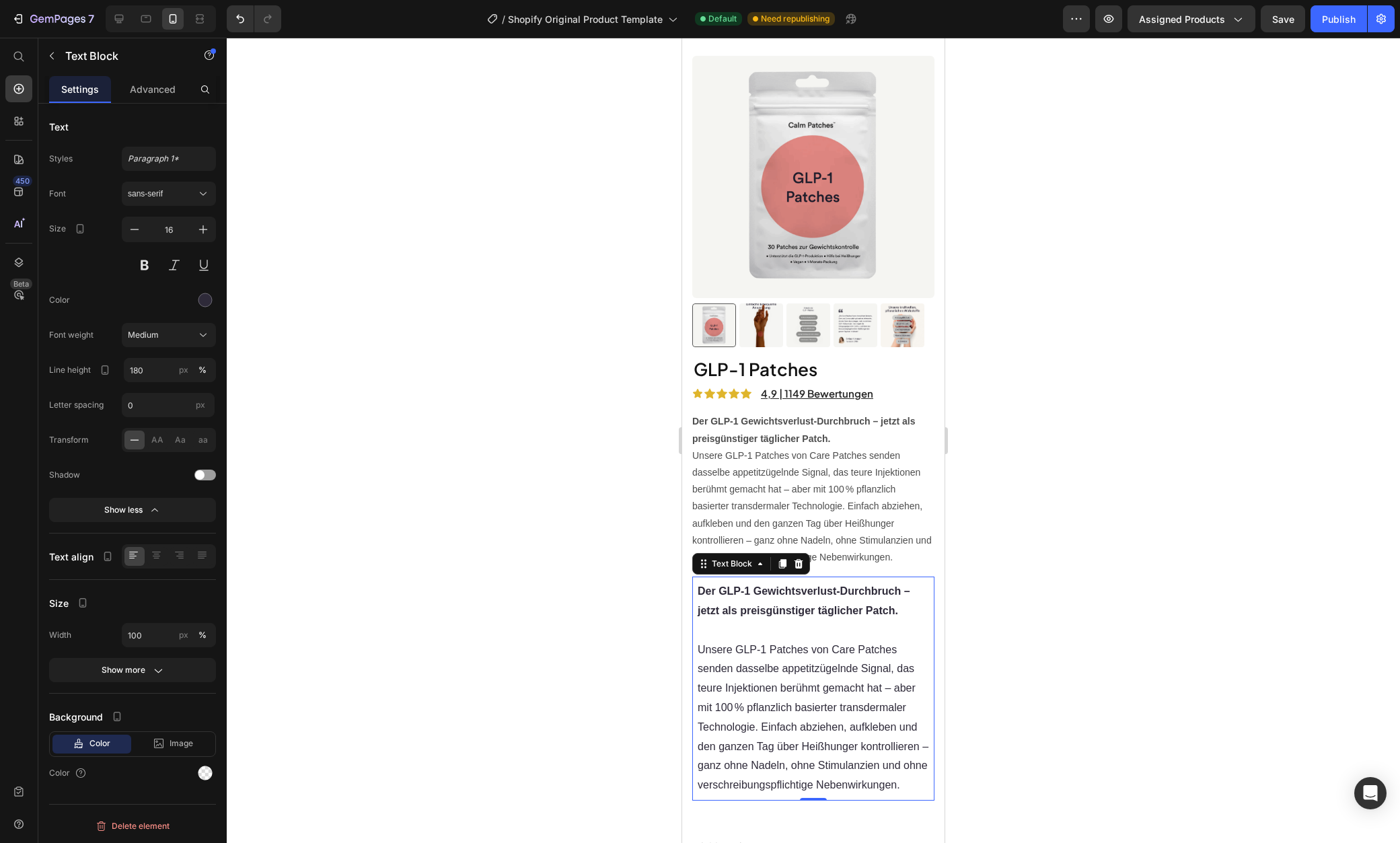 click 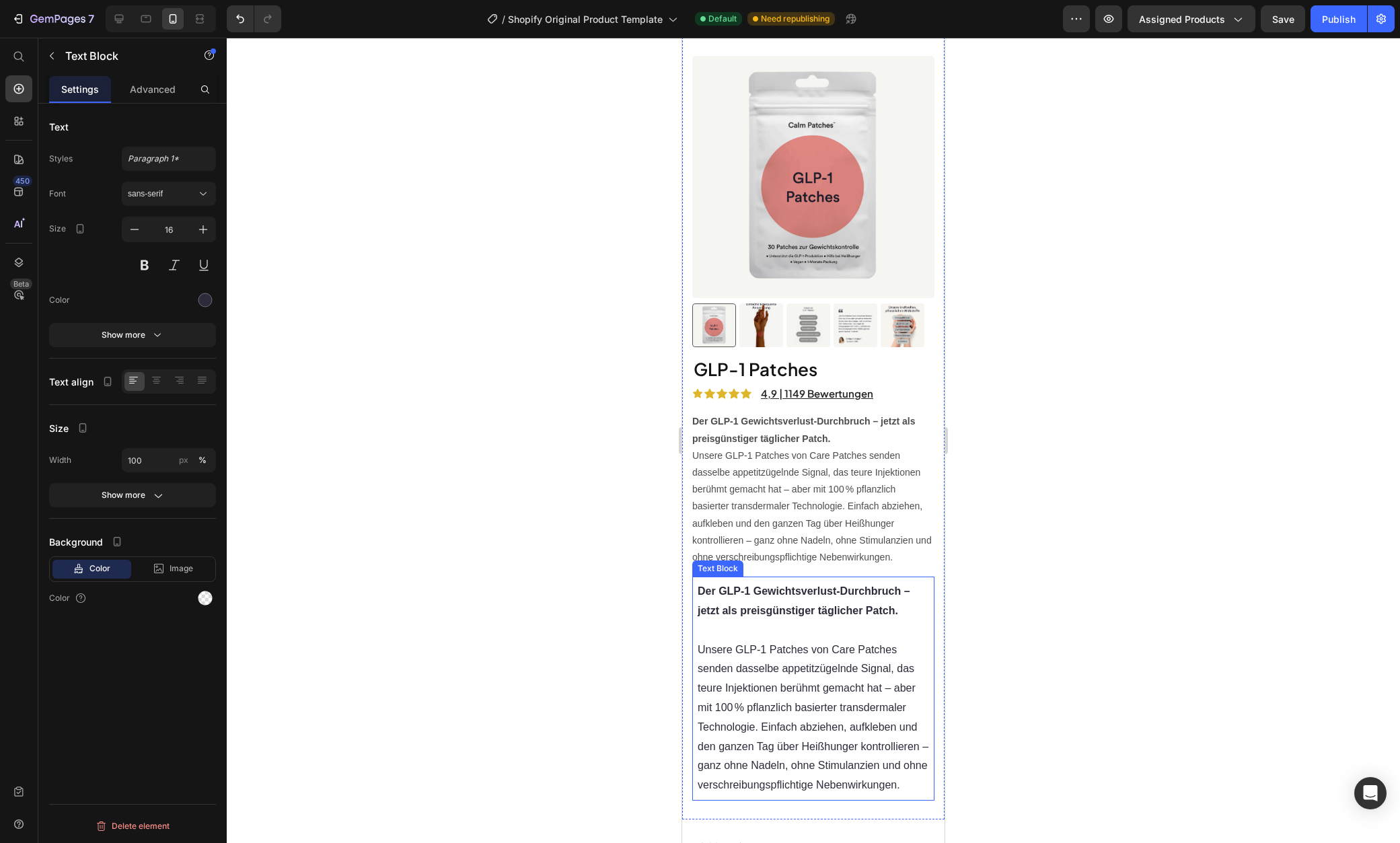 click on "Unsere GLP‑1 Patches von Care Patches senden dasselbe appetitzügelnde Signal, das teure Injektionen berühmt gemacht hat – aber mit 100 % pflanzlich basierter transdermaler Technologie. Einfach abziehen, aufkleben und den ganzen Tag über Heißhunger kontrollieren – ganz ohne Nadeln, ohne Stimulanzien und ohne verschreibungspflichtige Nebenwirkungen." at bounding box center (813, 717) 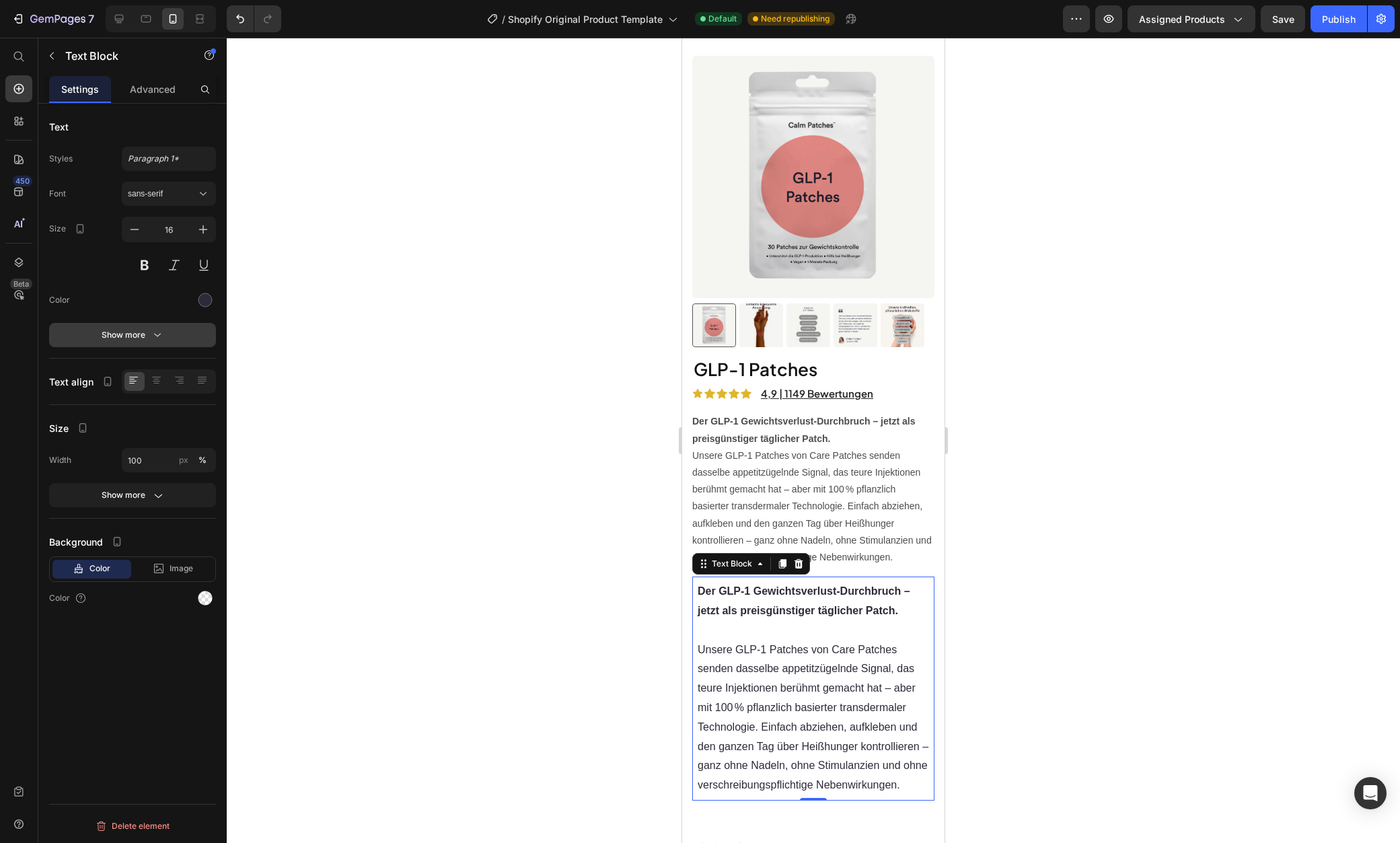 click on "Show more" at bounding box center (133, 335) 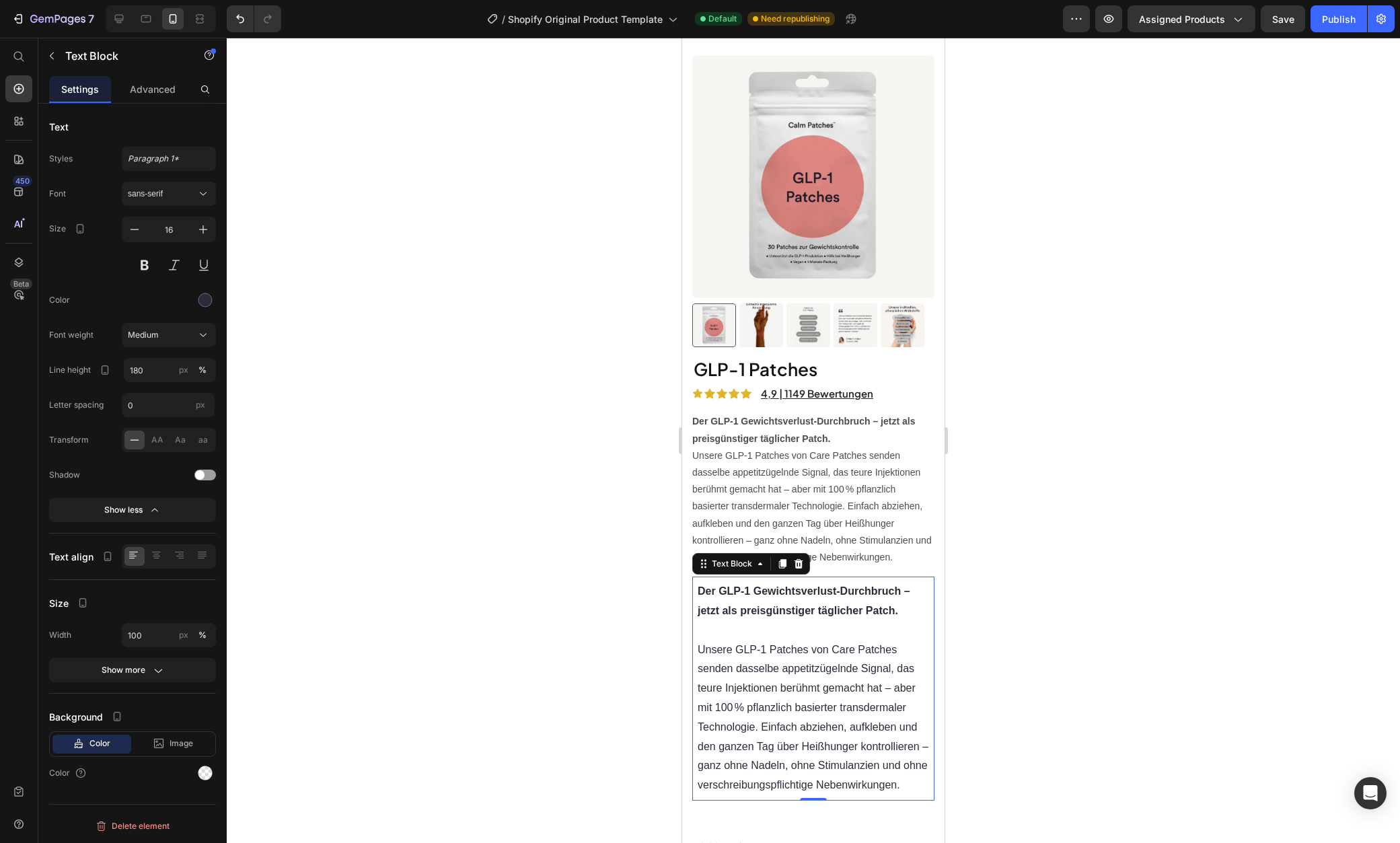 type 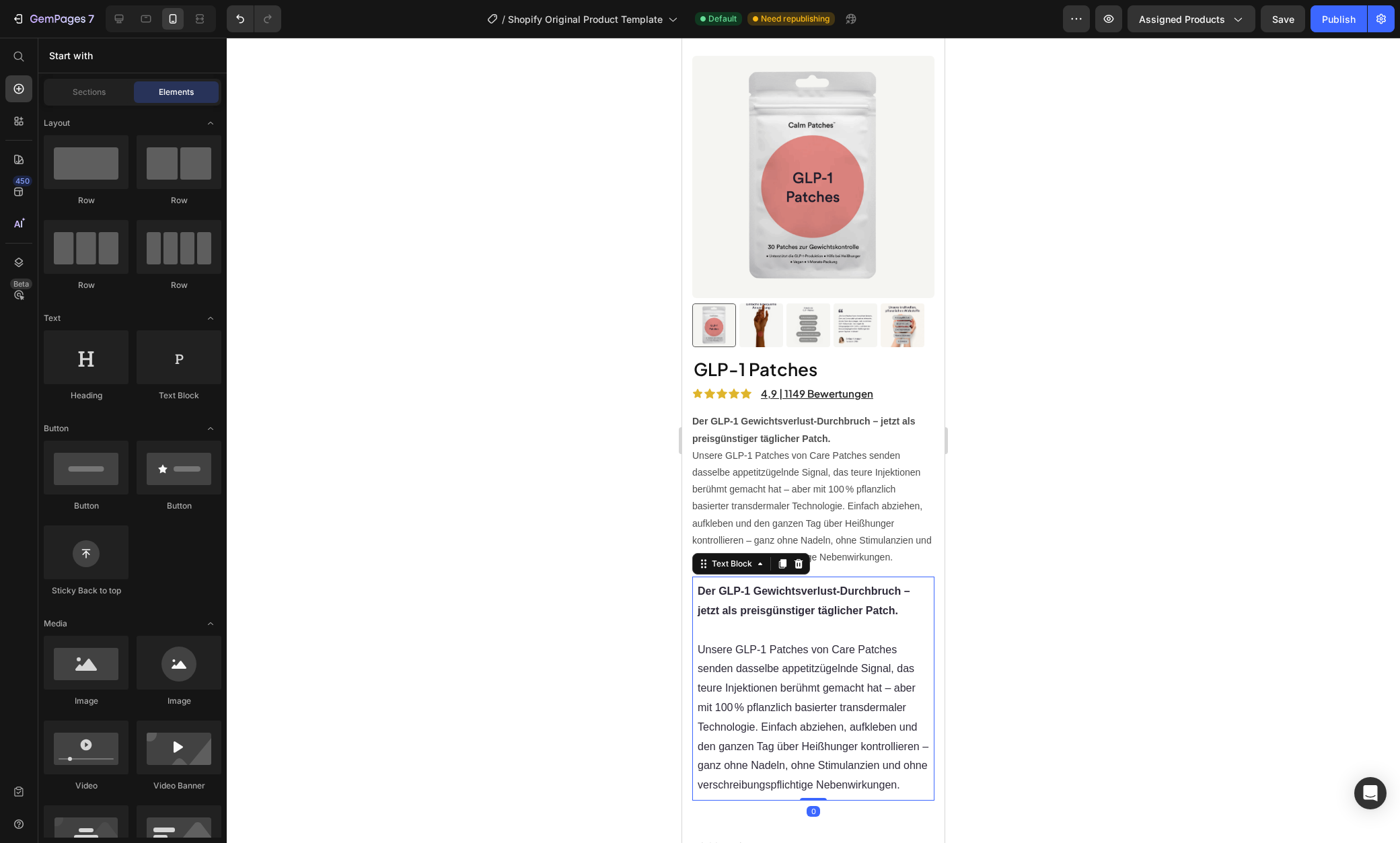 click on "Unsere GLP‑1 Patches von Care Patches senden dasselbe appetitzügelnde Signal, das teure Injektionen berühmt gemacht hat – aber mit 100 % pflanzlich basierter transdermaler Technologie. Einfach abziehen, aufkleben und den ganzen Tag über Heißhunger kontrollieren – ganz ohne Nadeln, ohne Stimulanzien und ohne verschreibungspflichtige Nebenwirkungen." at bounding box center [813, 718] 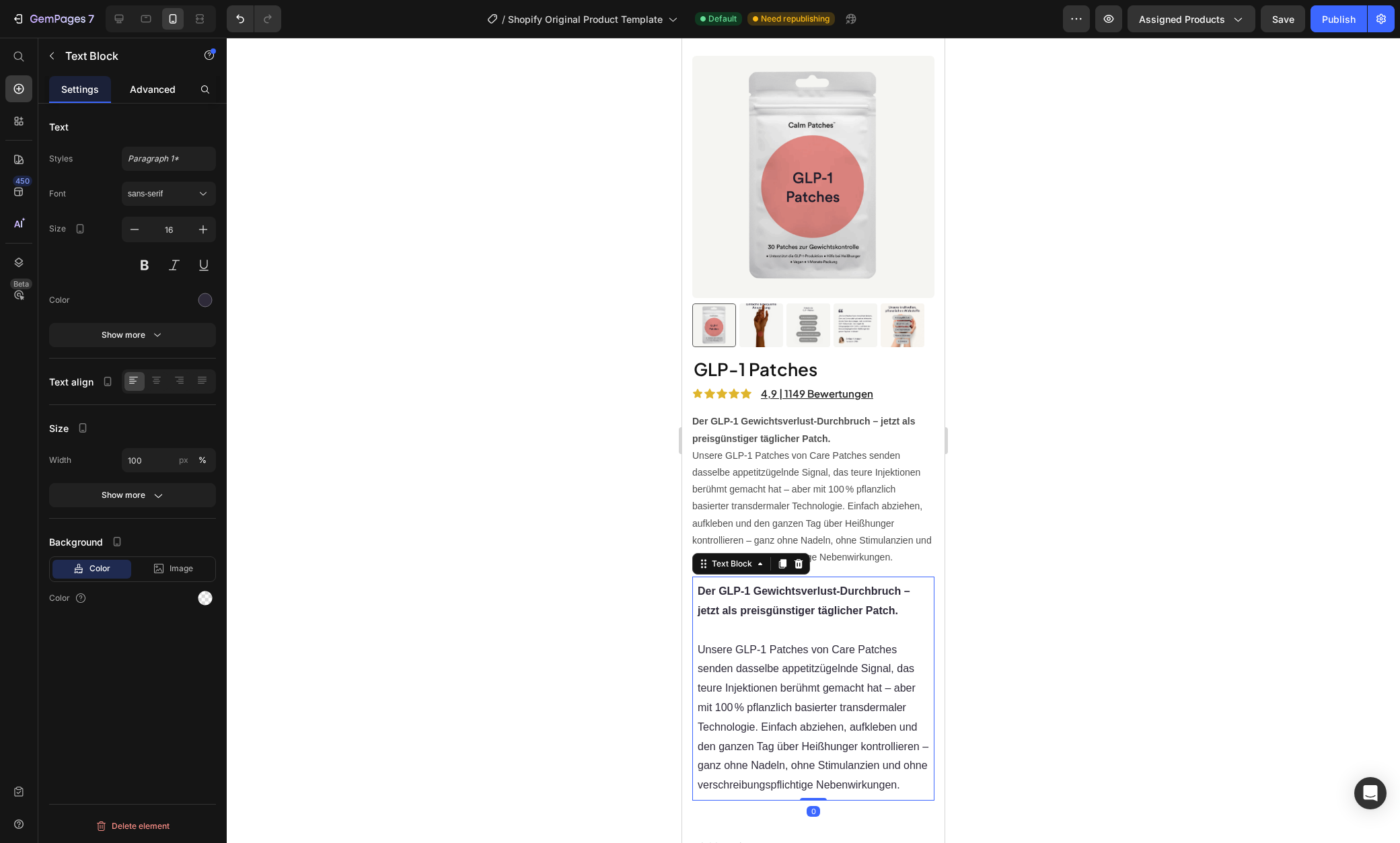 click on "Advanced" at bounding box center [153, 89] 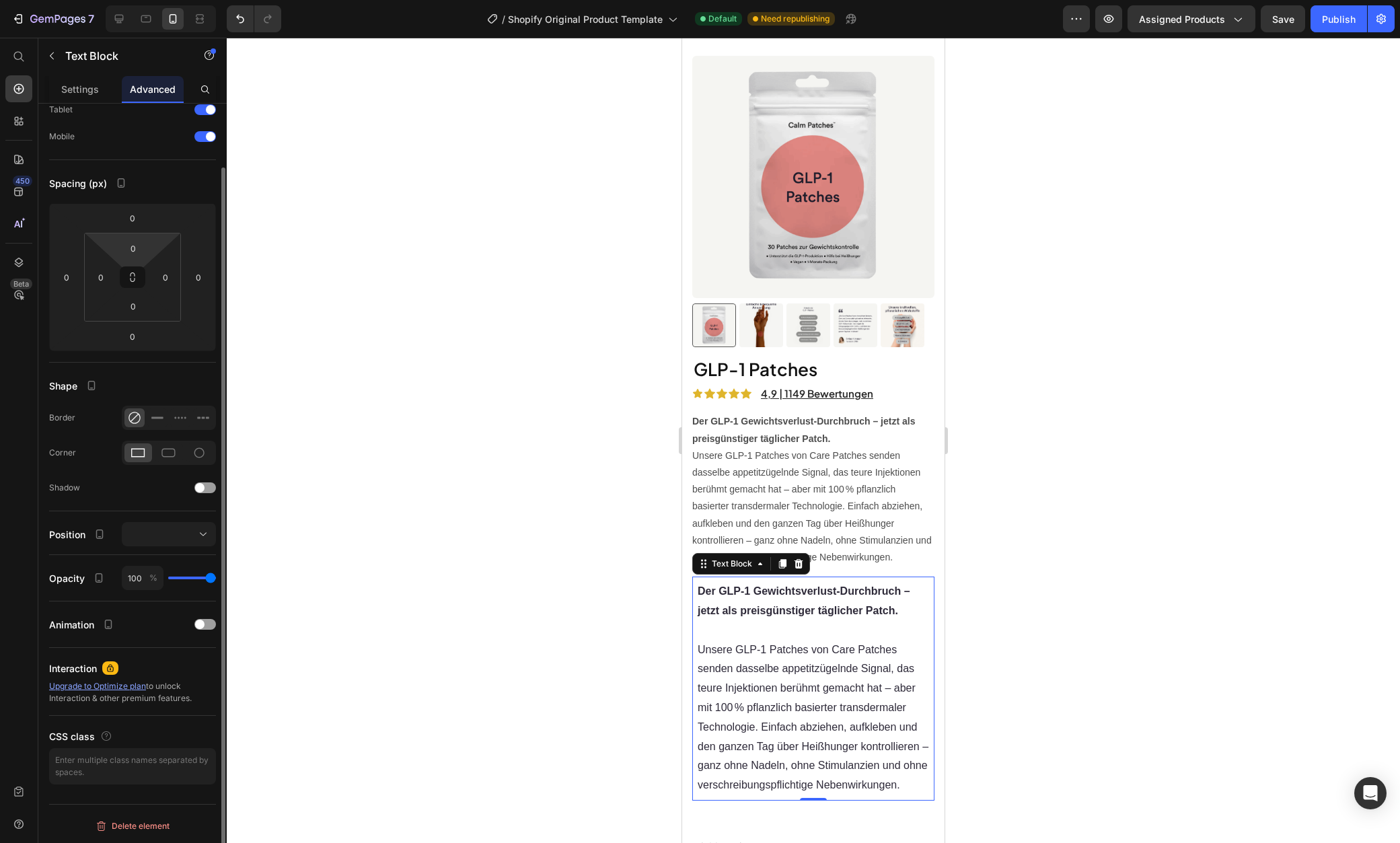scroll, scrollTop: 0, scrollLeft: 0, axis: both 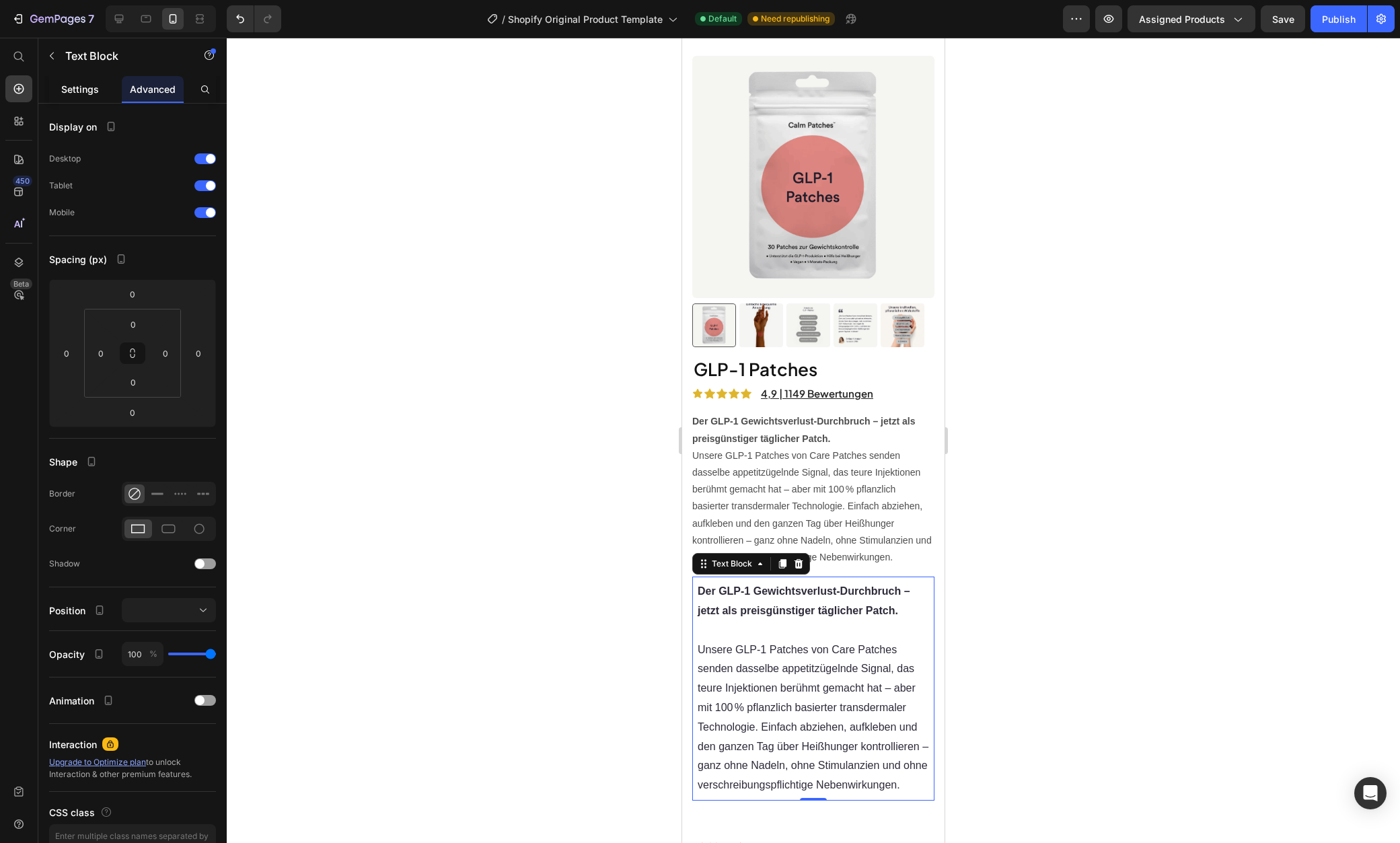 click on "Settings" at bounding box center (80, 89) 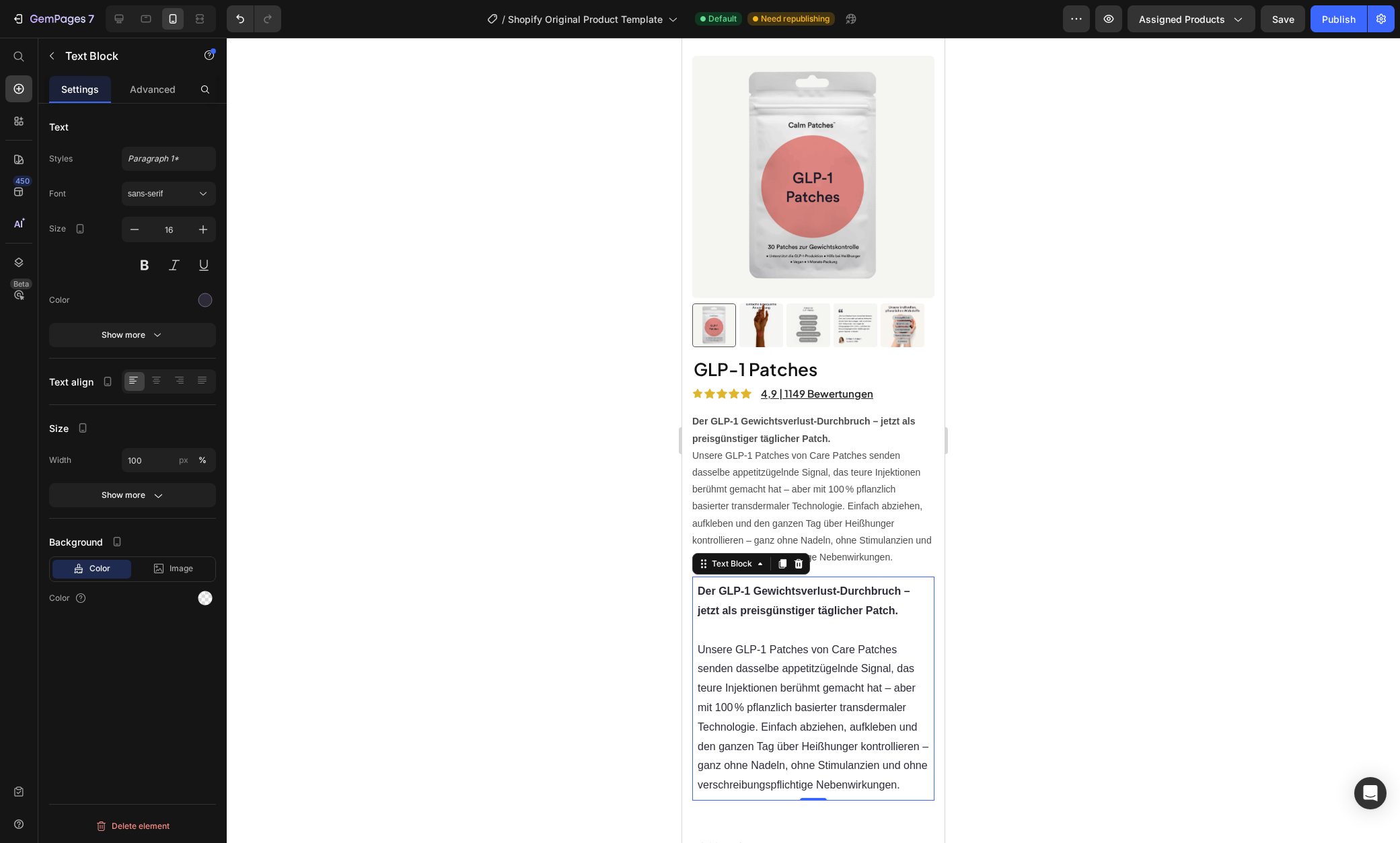 drag, startPoint x: 149, startPoint y: 491, endPoint x: 402, endPoint y: 562, distance: 262.77367 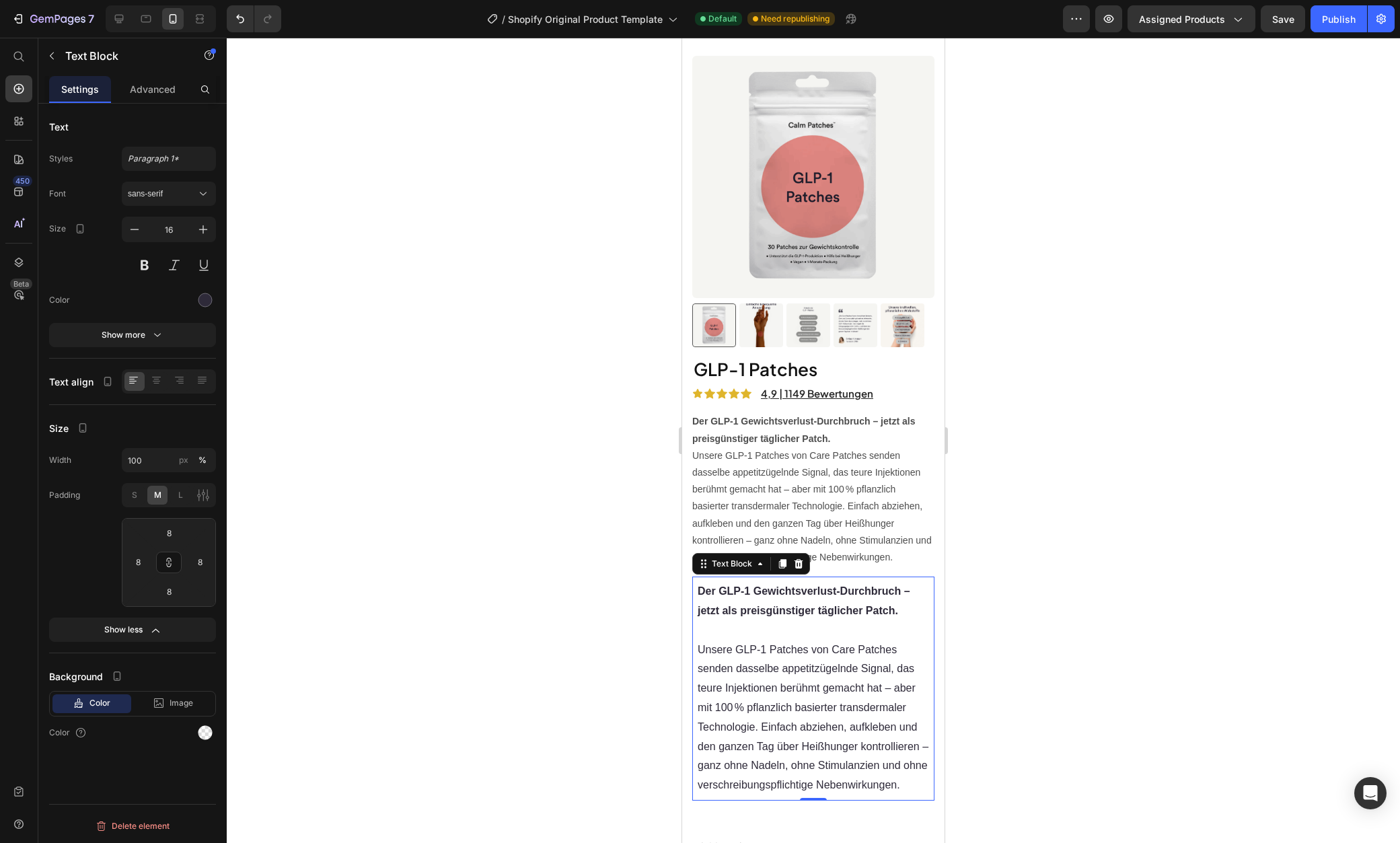 type 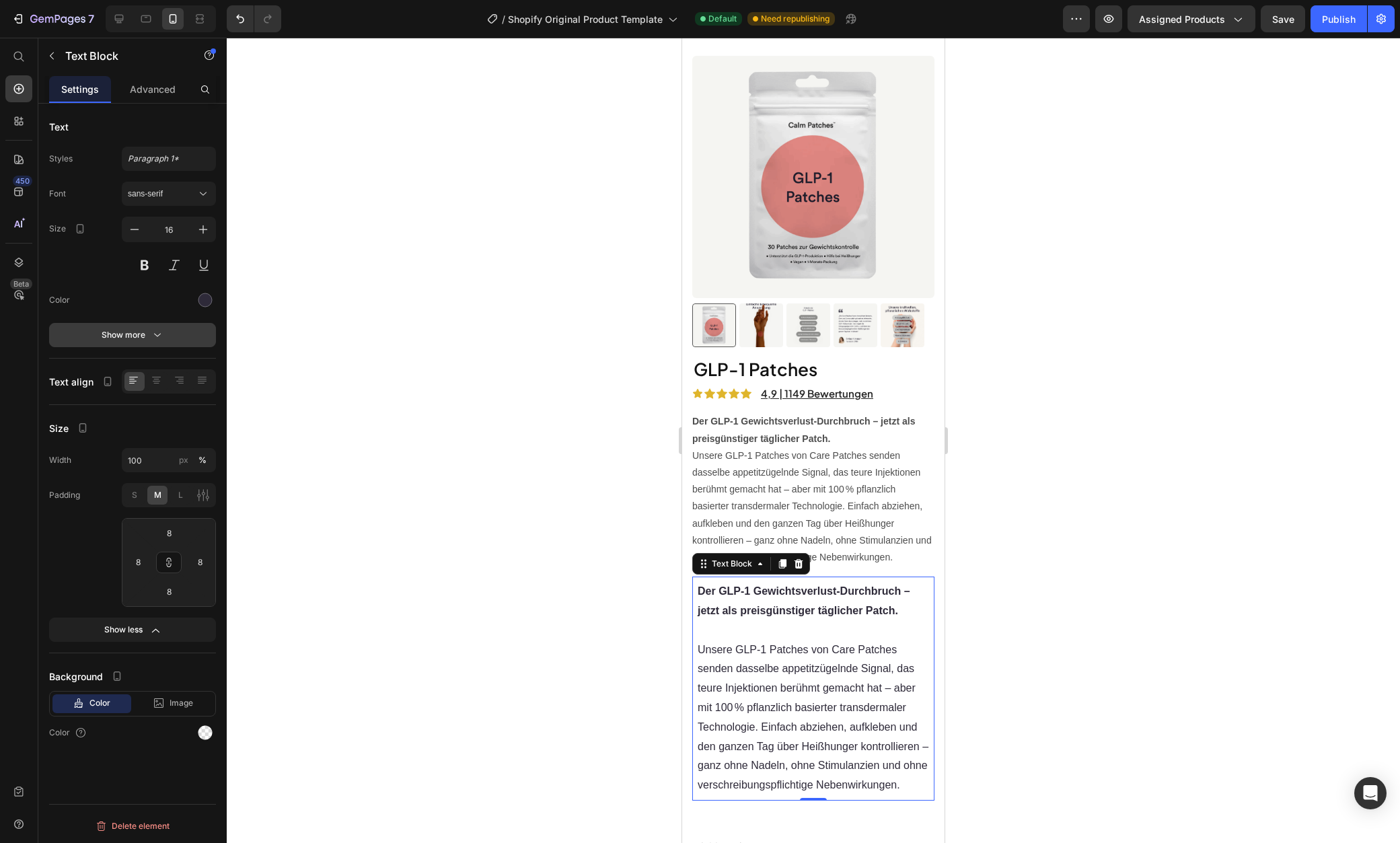 click on "Show more" at bounding box center (133, 335) 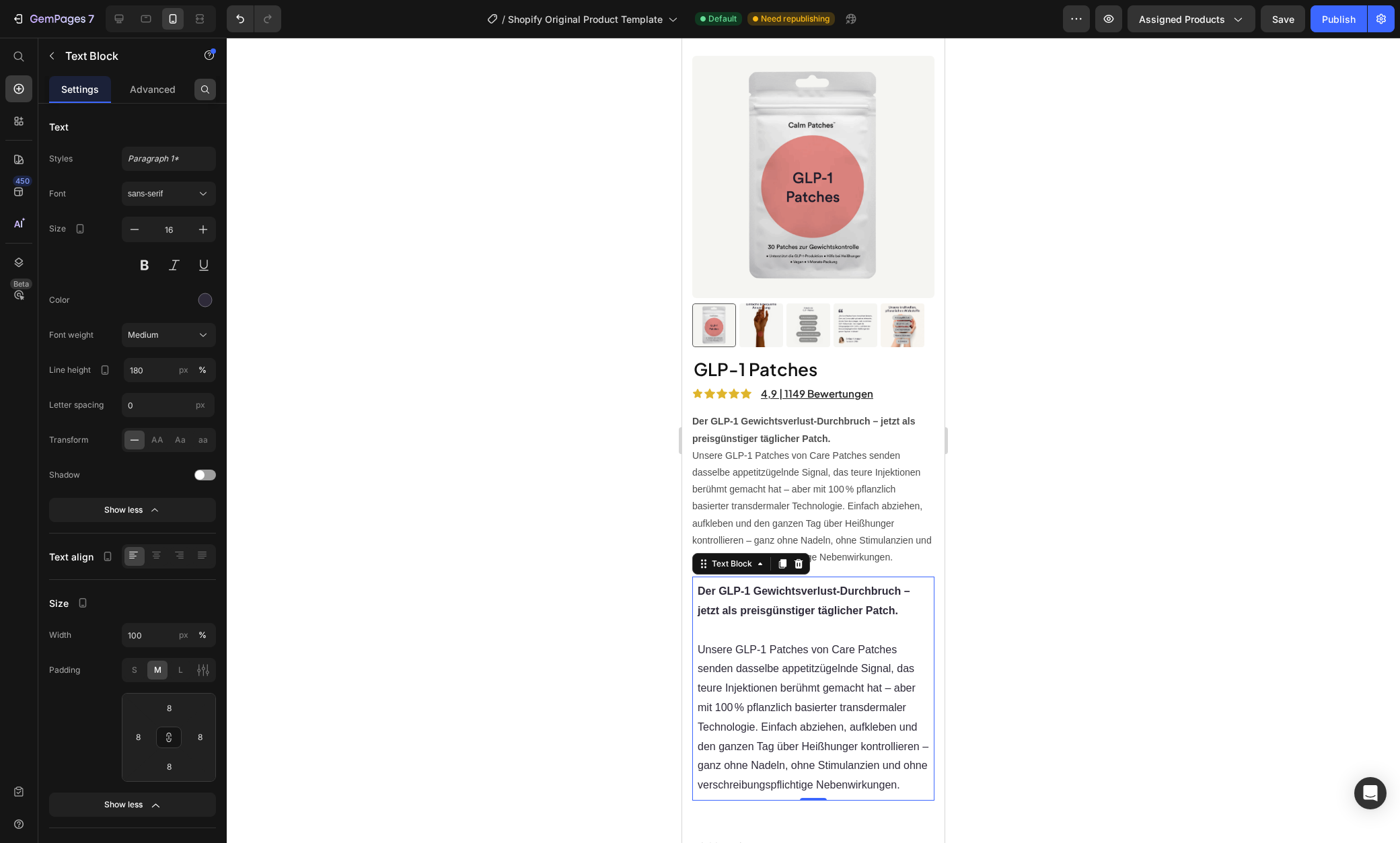 click 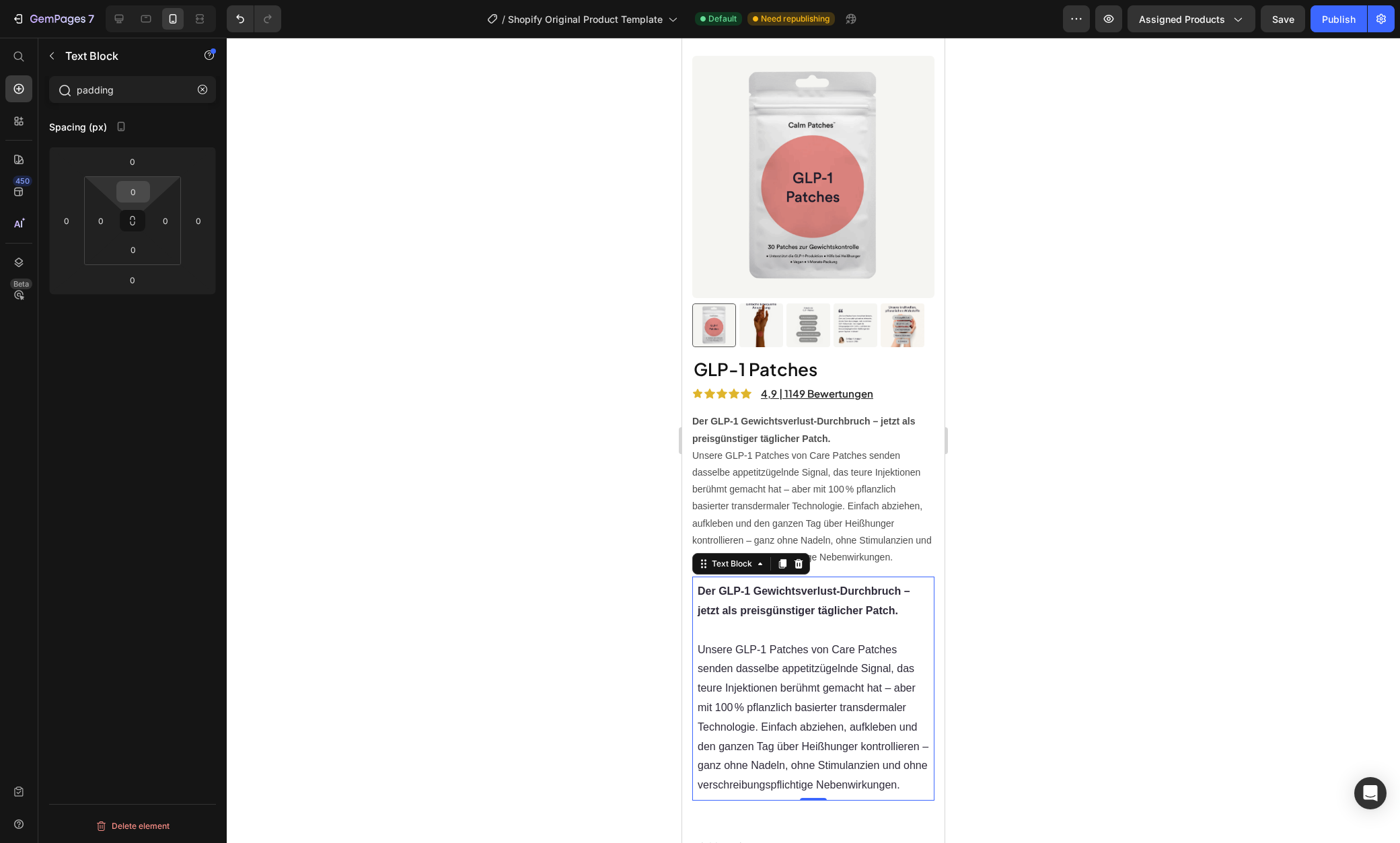type on "padding" 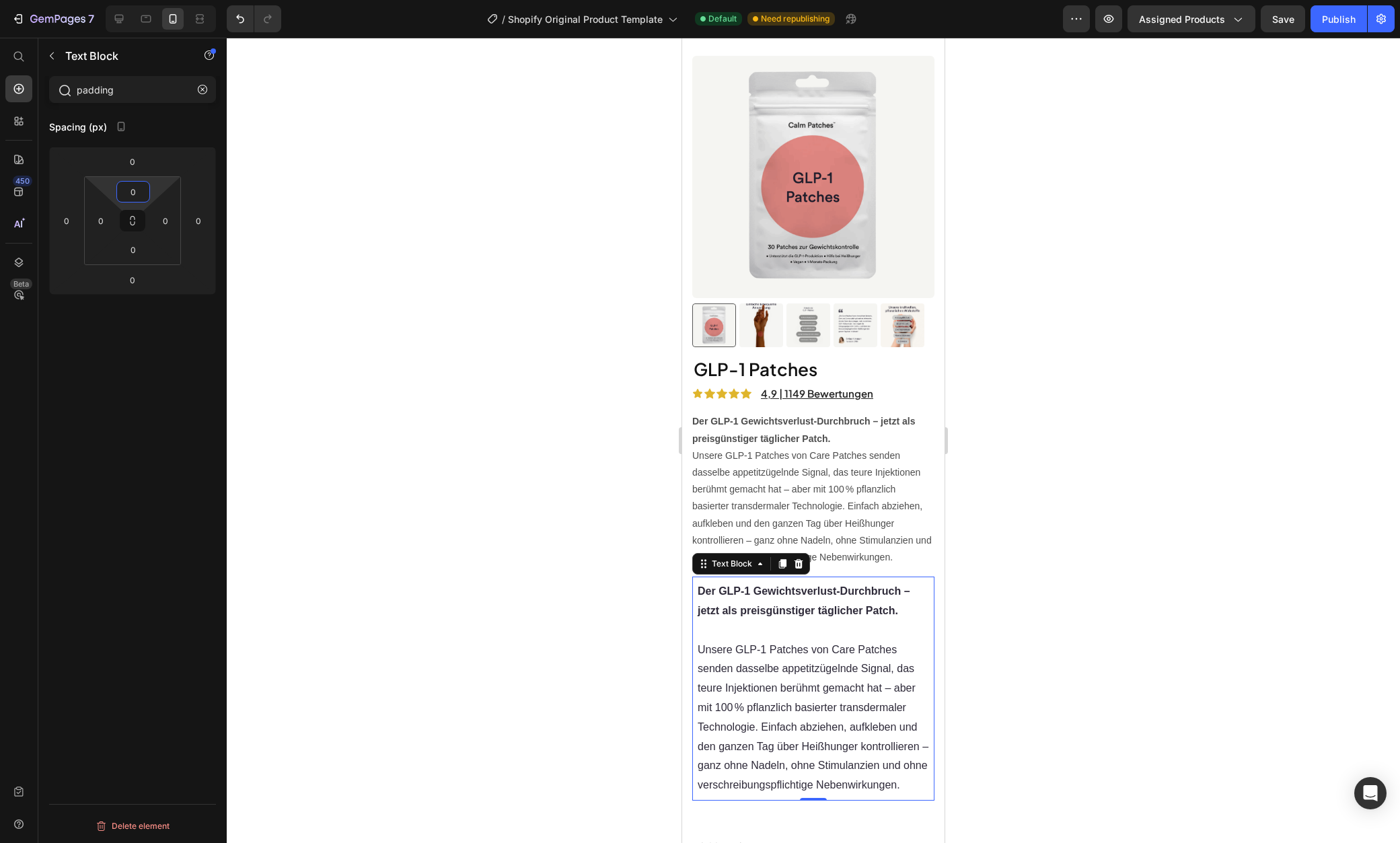 click on "0" at bounding box center (133, 192) 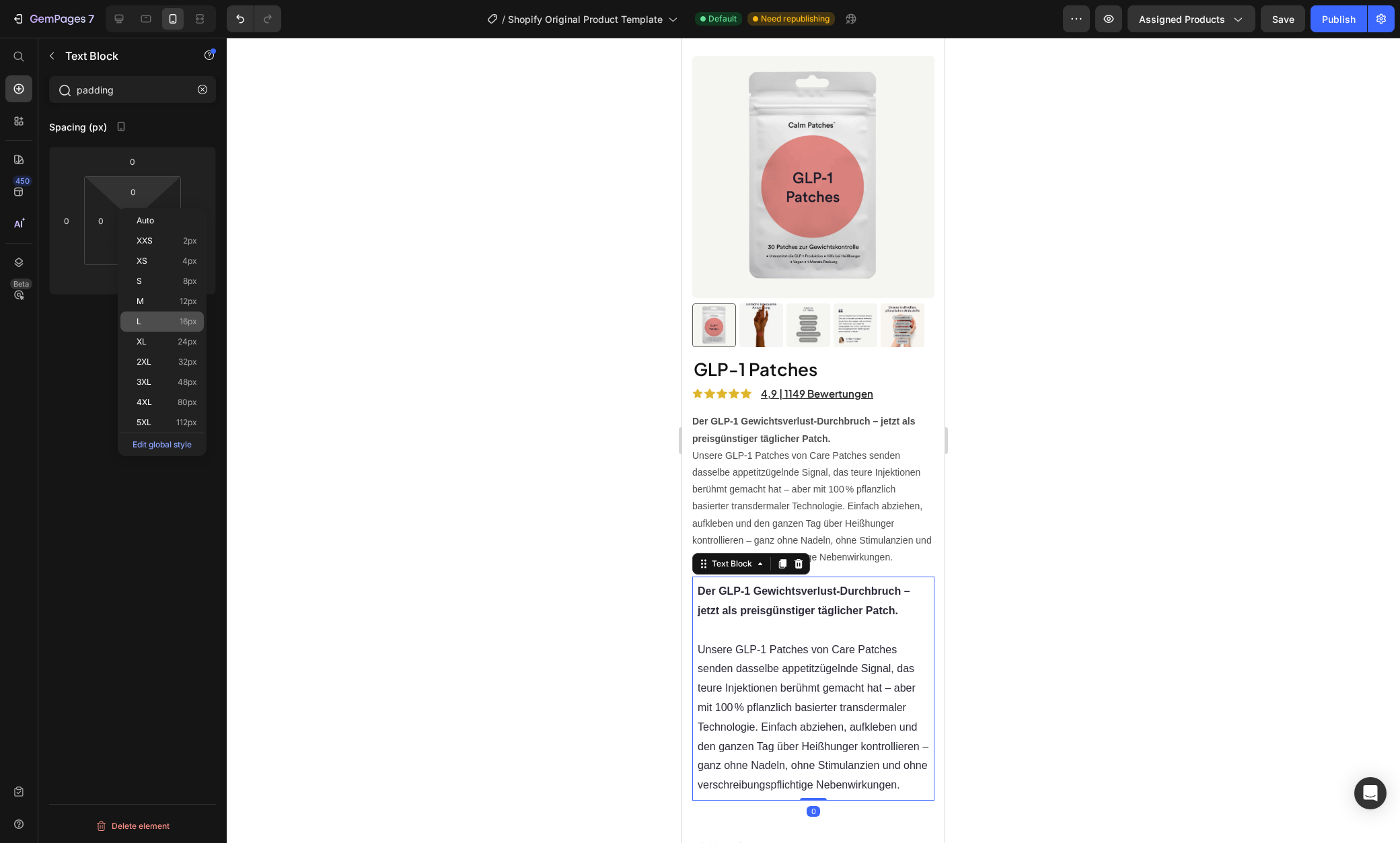 click on "L 16px" at bounding box center (167, 322) 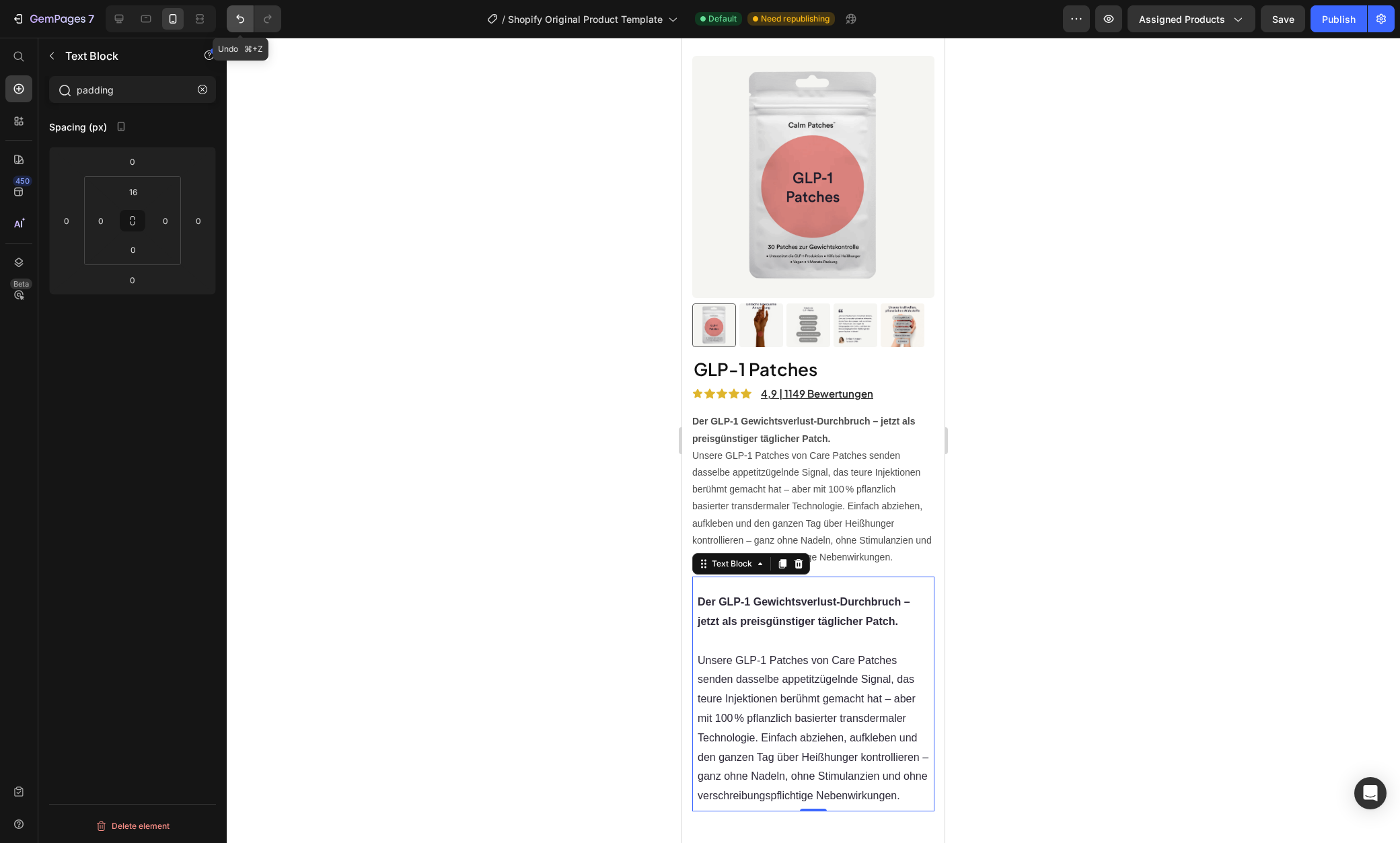 click 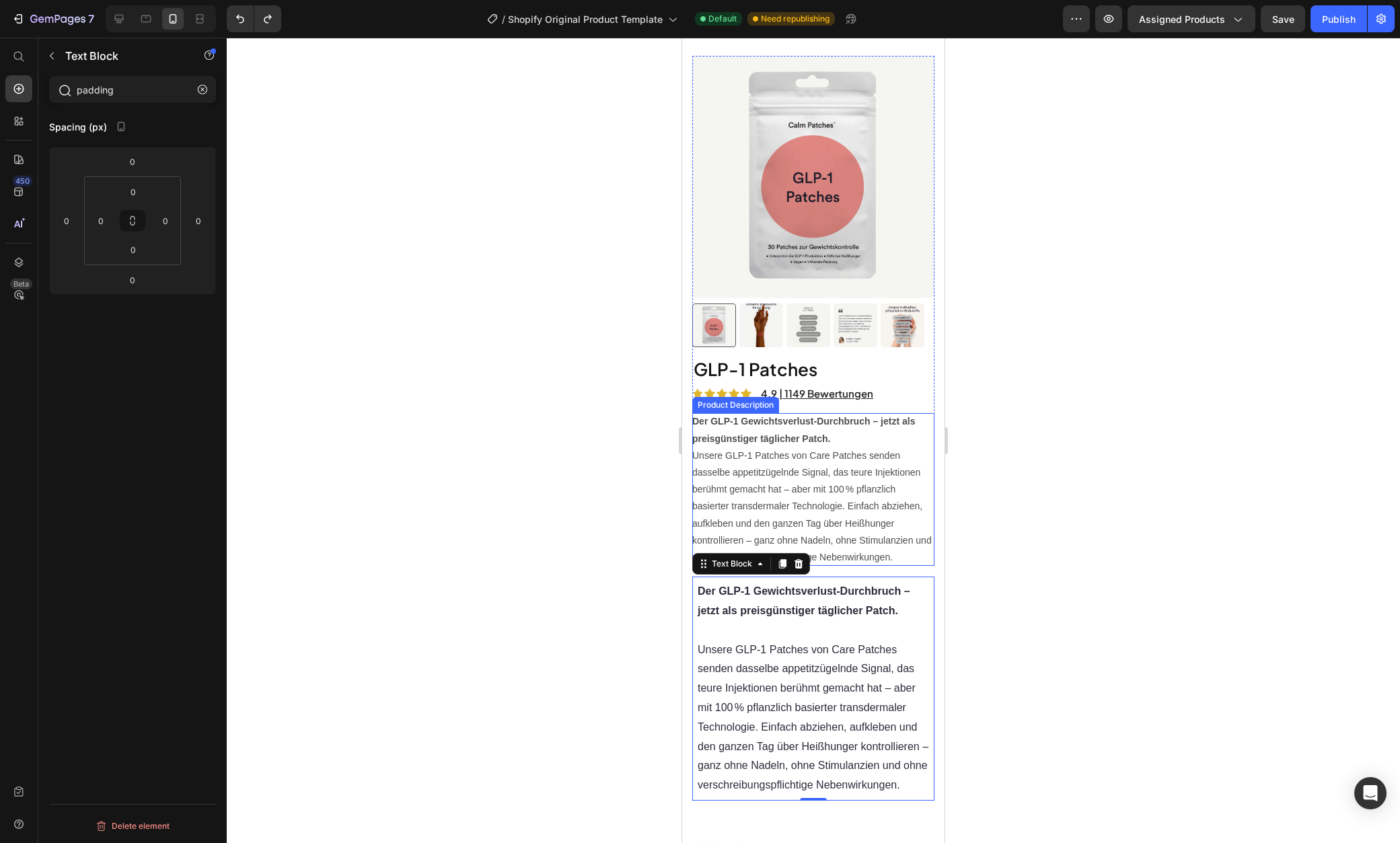 click on "Der GLP‑1 Gewichtsverlust‑Durchbruch – jetzt als preisgünstiger täglicher Patch.
Unsere GLP‑1 Patches von Care Patches senden dasselbe appetitzügelnde Signal, das teure Injektionen berühmt gemacht hat – aber mit 100 % pflanzlich basierter transdermaler Technologie. Einfach abziehen, aufkleben und den ganzen Tag über Heißhunger kontrollieren – ganz ohne Nadeln, ohne Stimulanzien und ohne verschreibungspflichtige Nebenwirkungen." at bounding box center [813, 489] 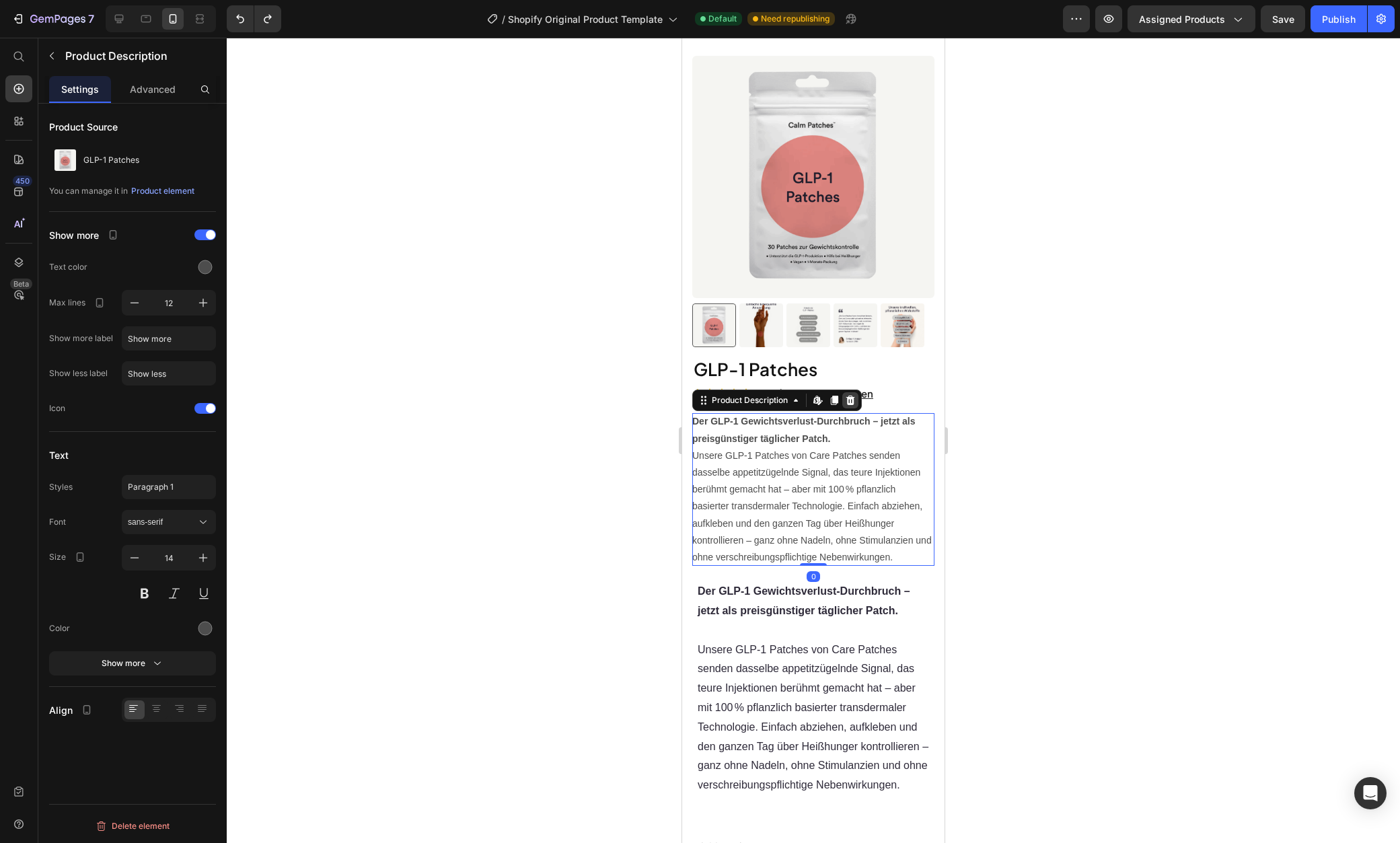 click 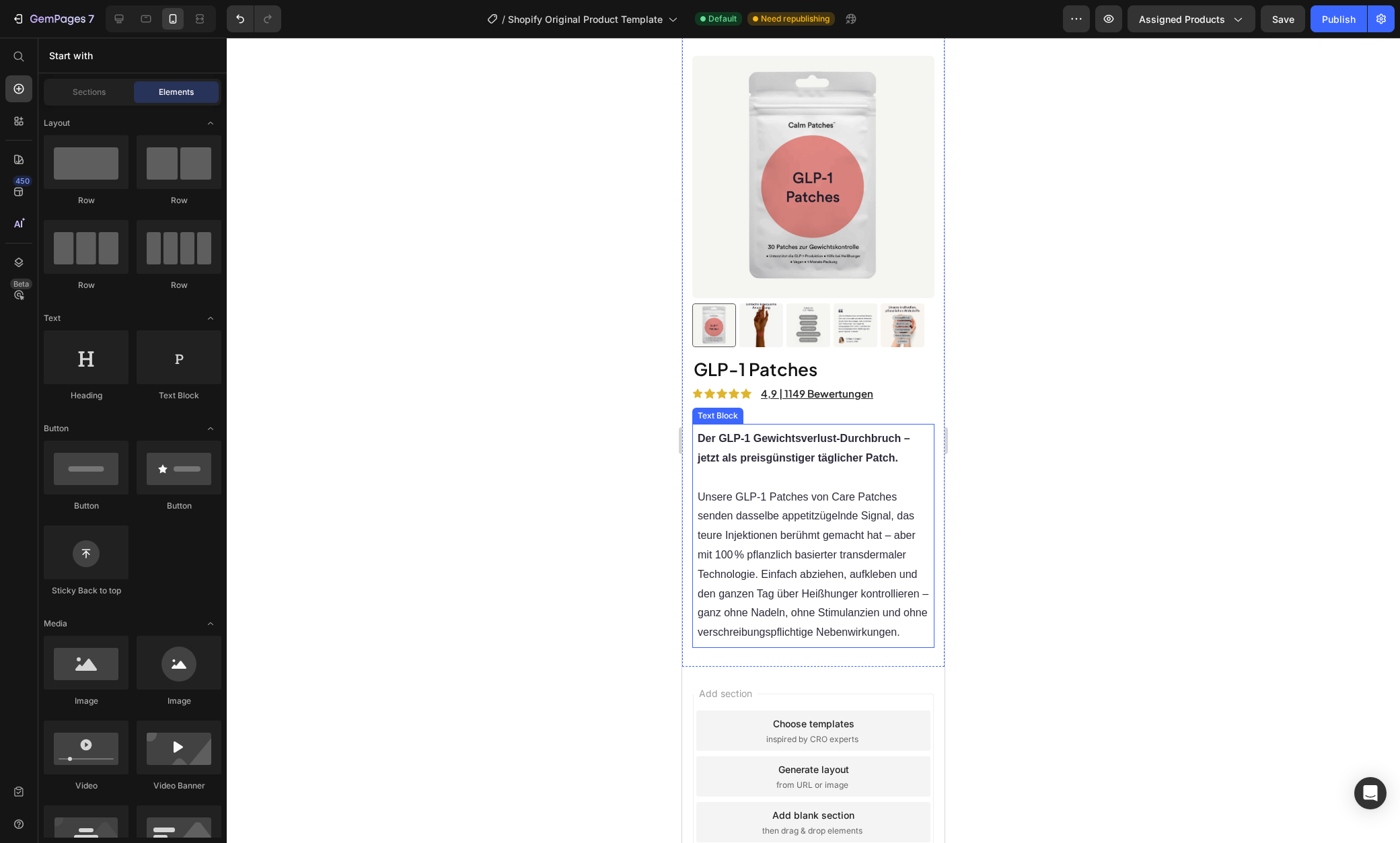click on "Unsere GLP‑1 Patches von Care Patches senden dasselbe appetitzügelnde Signal, das teure Injektionen berühmt gemacht hat – aber mit 100 % pflanzlich basierter transdermaler Technologie. Einfach abziehen, aufkleben und den ganzen Tag über Heißhunger kontrollieren – ganz ohne Nadeln, ohne Stimulanzien und ohne verschreibungspflichtige Nebenwirkungen." at bounding box center [813, 564] 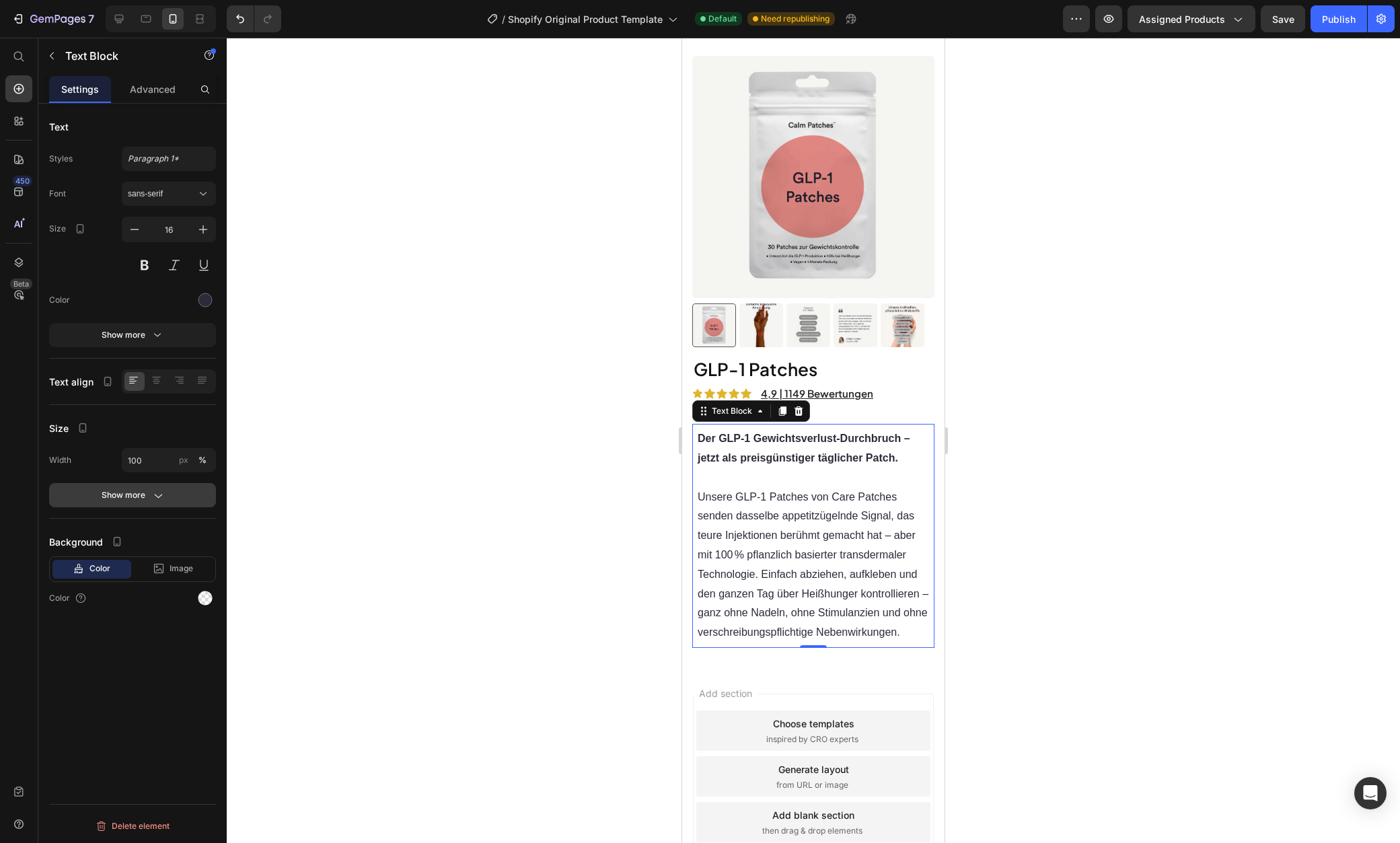 click on "Show more" 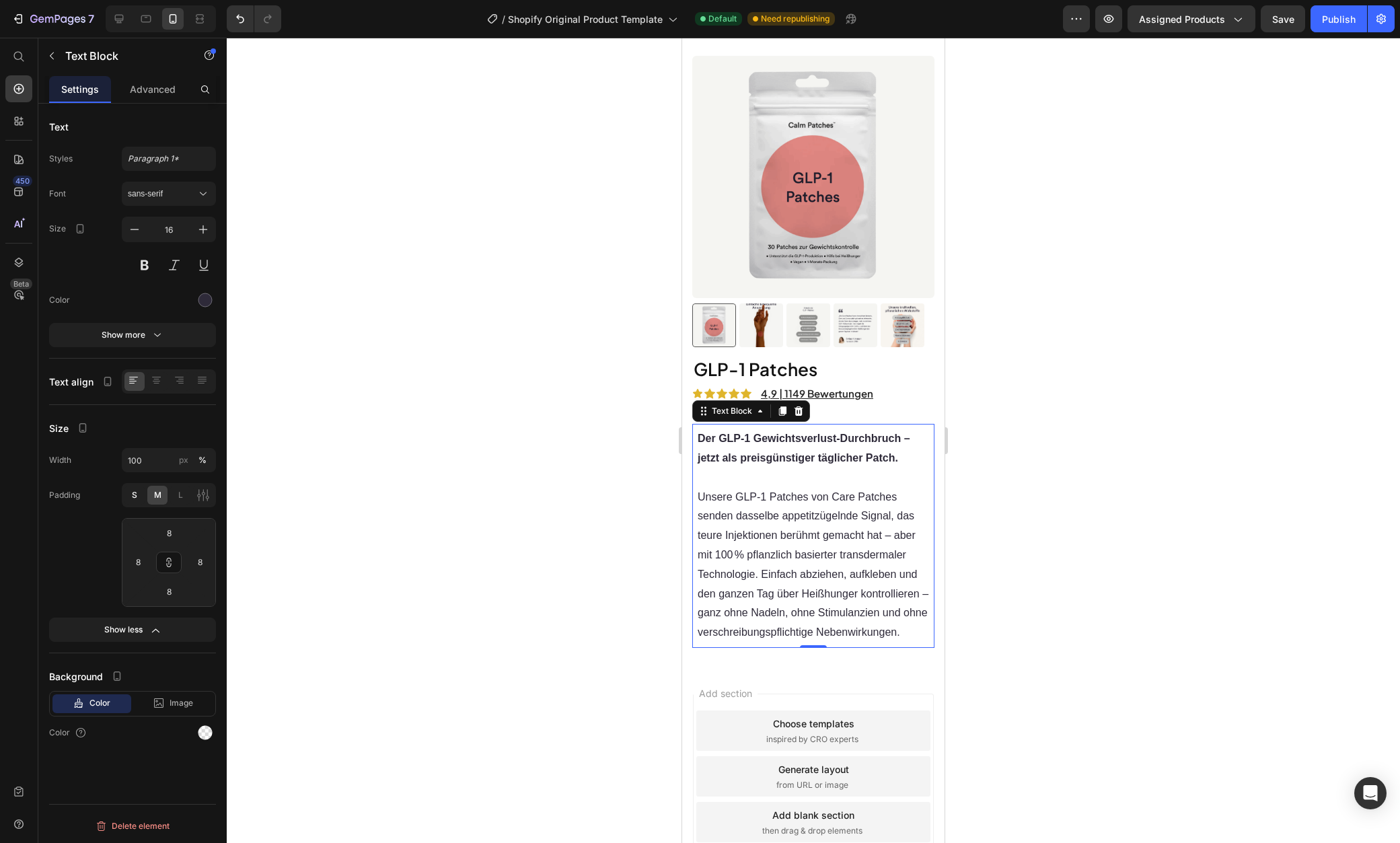 click on "S" 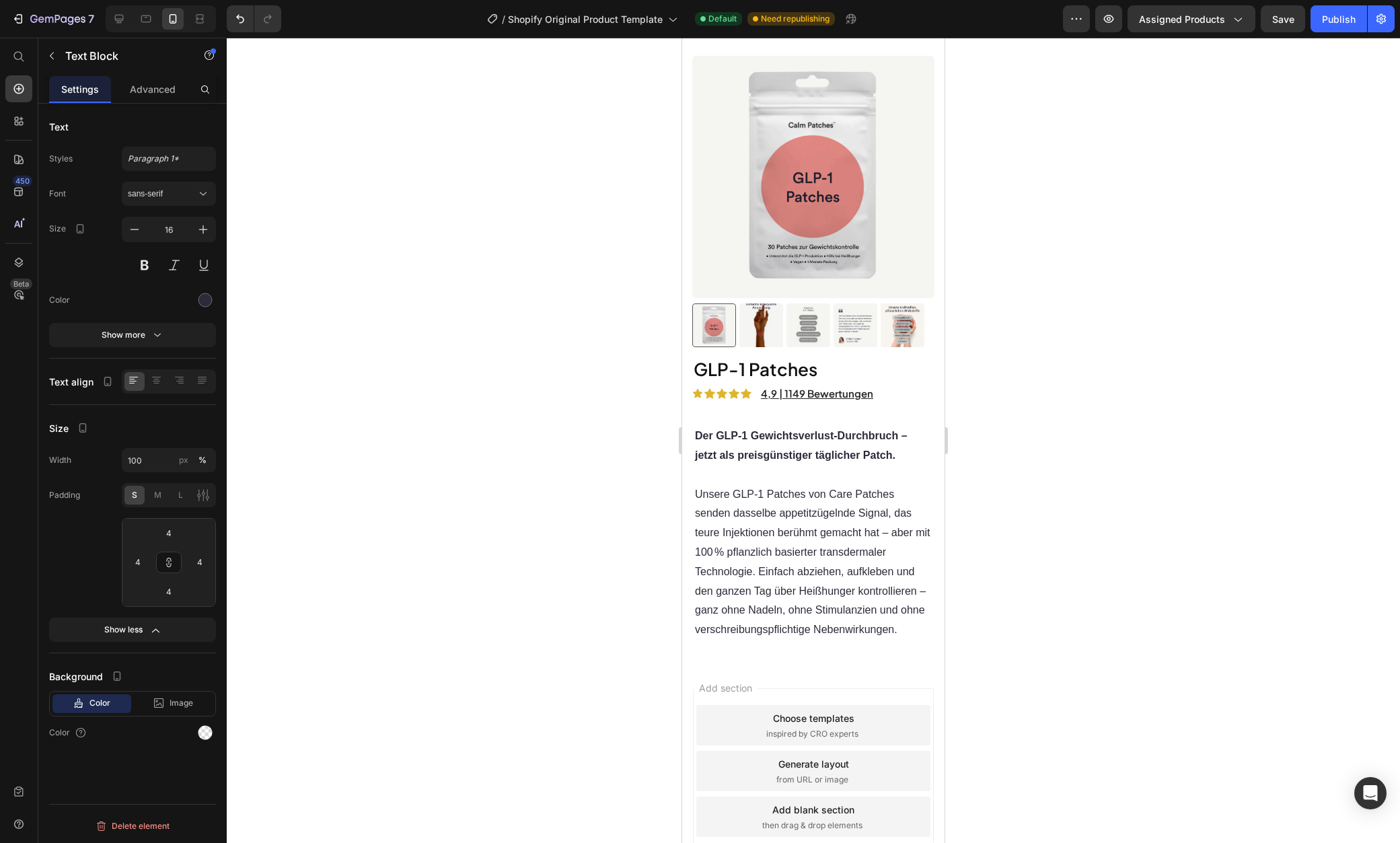click on "Add section Choose templates inspired by CRO experts Generate layout from URL or image Add blank section then drag & drop elements" at bounding box center [813, 774] 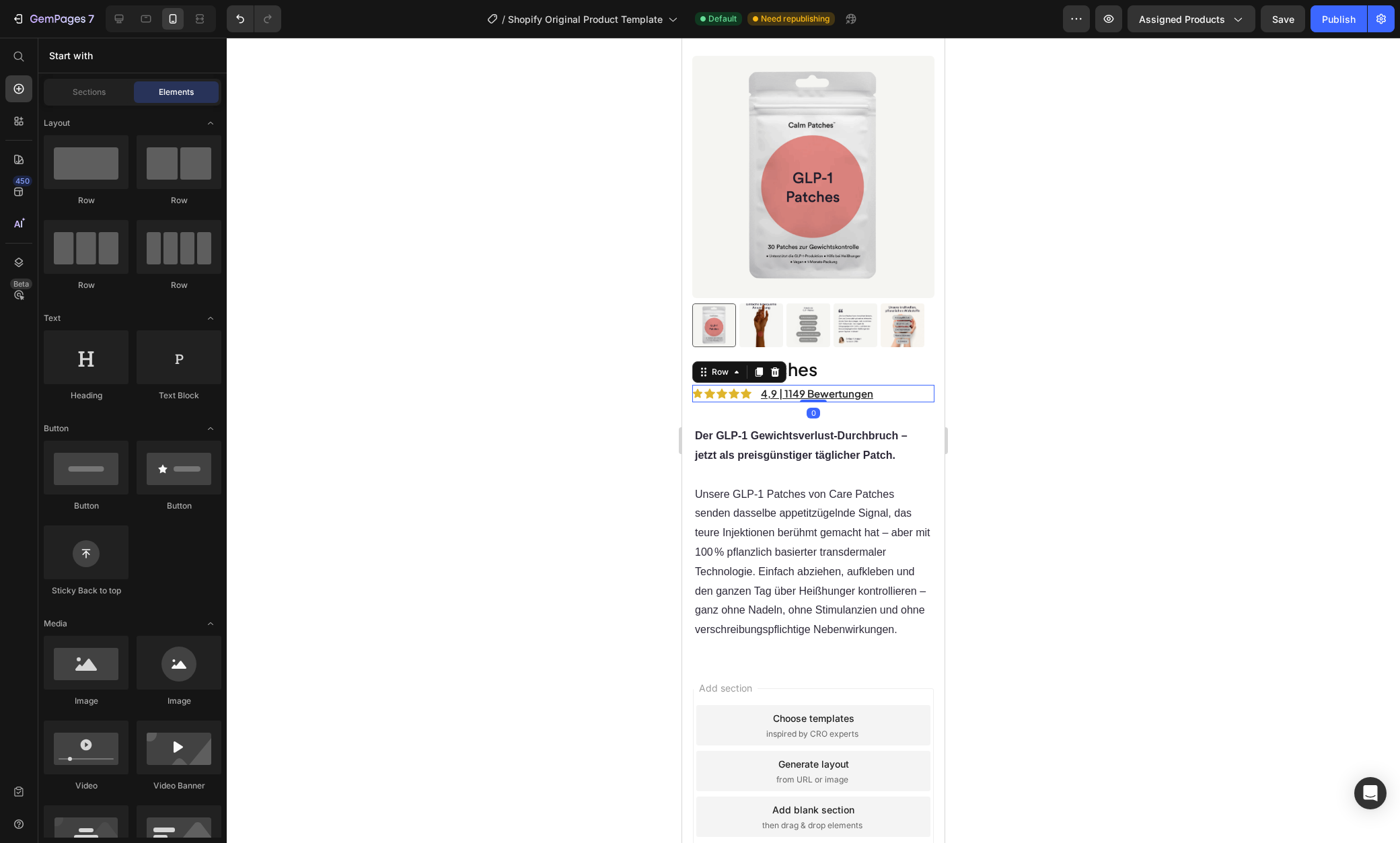 click on "Icon Icon Icon Icon Icon Icon List 4,9 | 1149 Bewertungen Text Block Row   0" at bounding box center [813, 394] 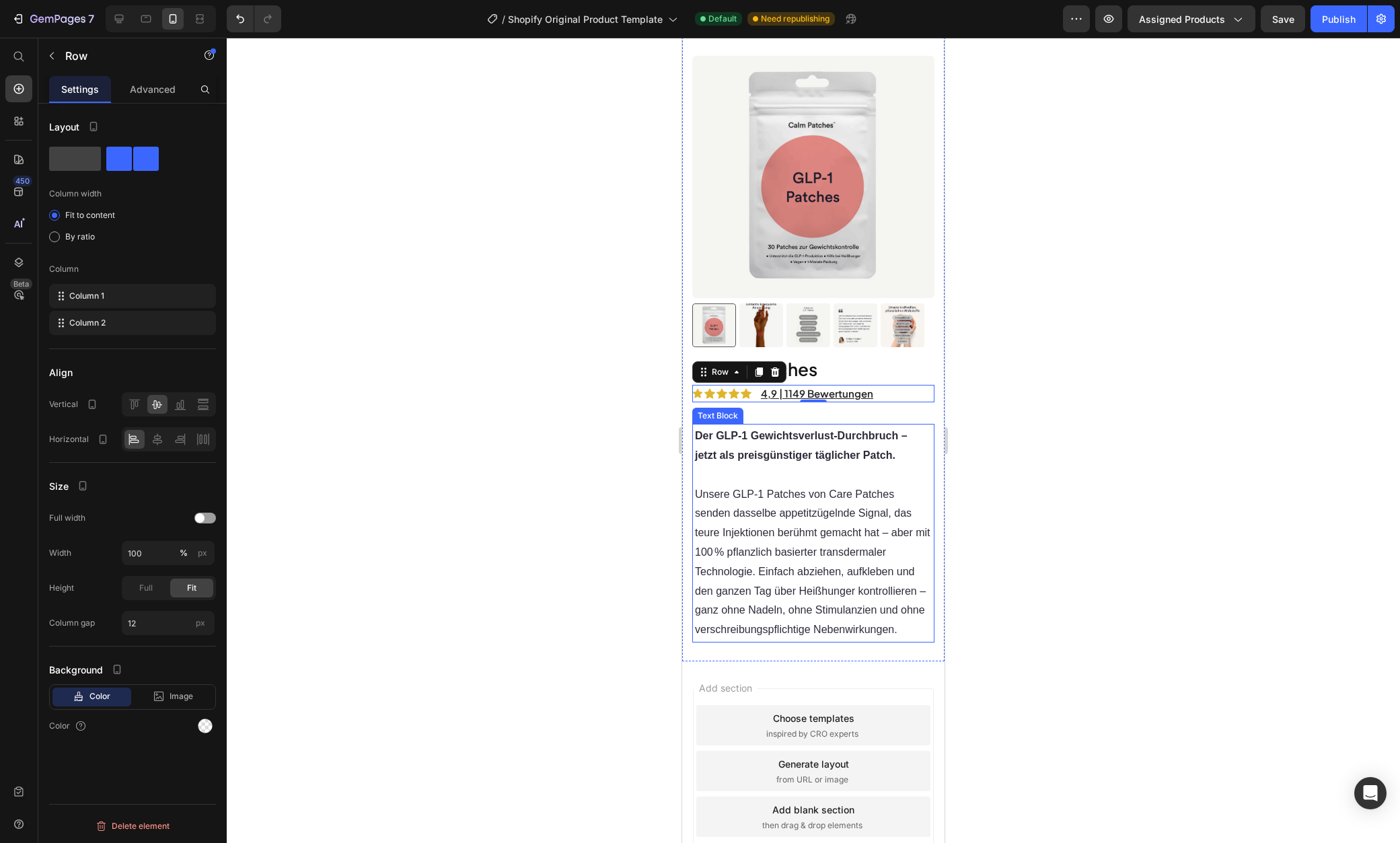 click on "Unsere GLP‑1 Patches von Care Patches senden dasselbe appetitzügelnde Signal, das teure Injektionen berühmt gemacht hat – aber mit 100 % pflanzlich basierter transdermaler Technologie. Einfach abziehen, aufkleben und den ganzen Tag über Heißhunger kontrollieren – ganz ohne Nadeln, ohne Stimulanzien und ohne verschreibungspflichtige Nebenwirkungen." at bounding box center [813, 562] 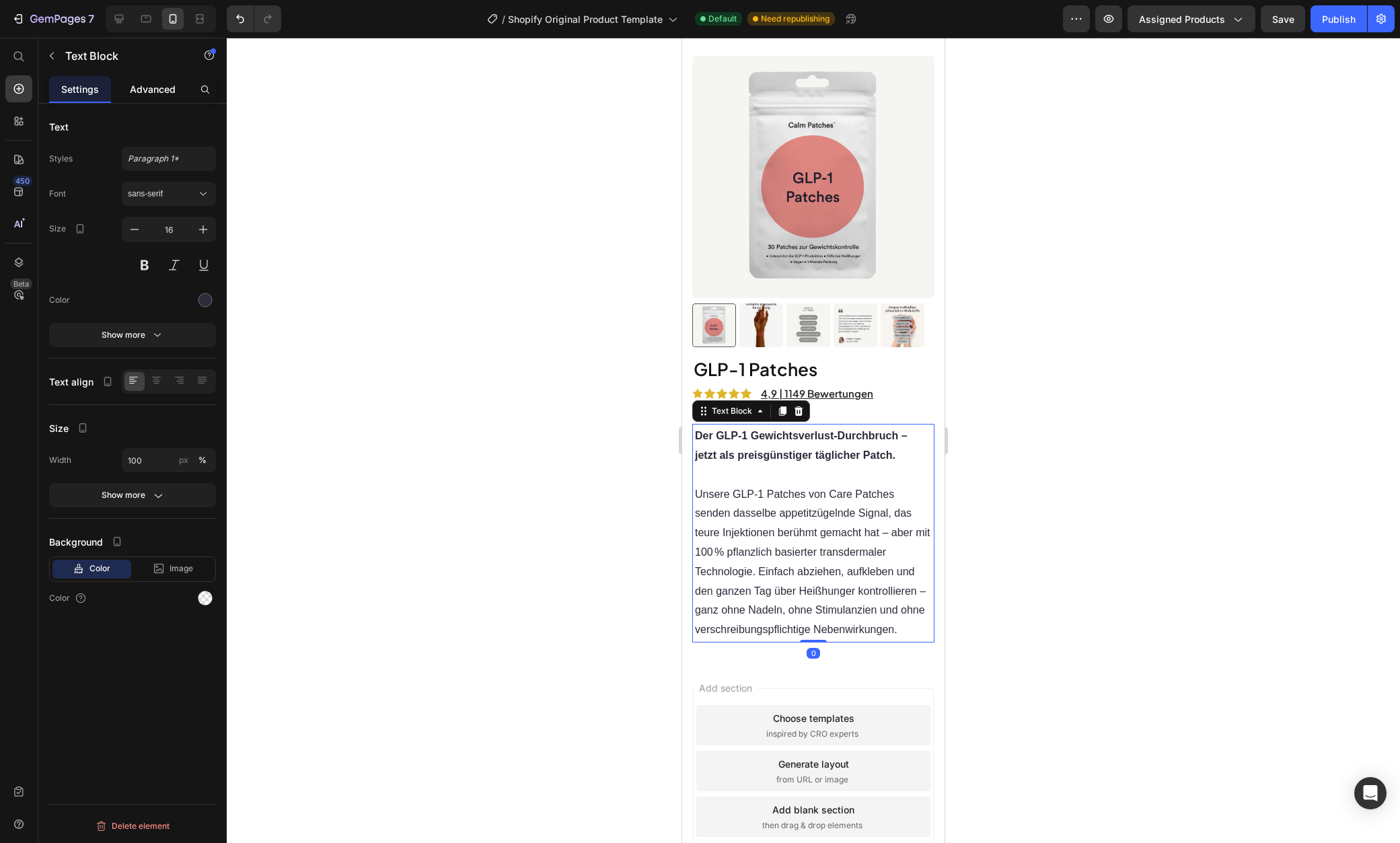click on "Advanced" at bounding box center [153, 89] 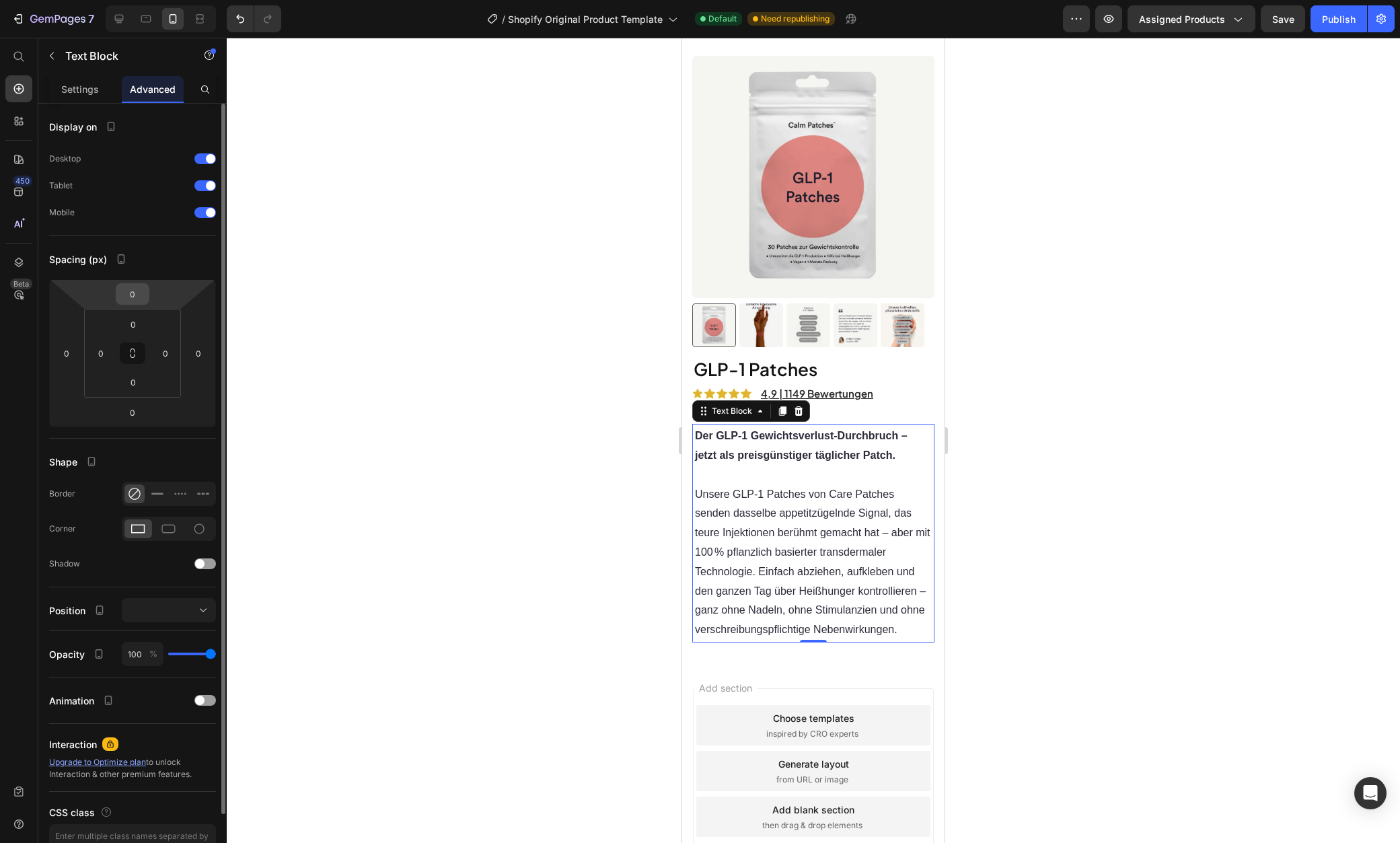 click on "0" at bounding box center (133, 294) 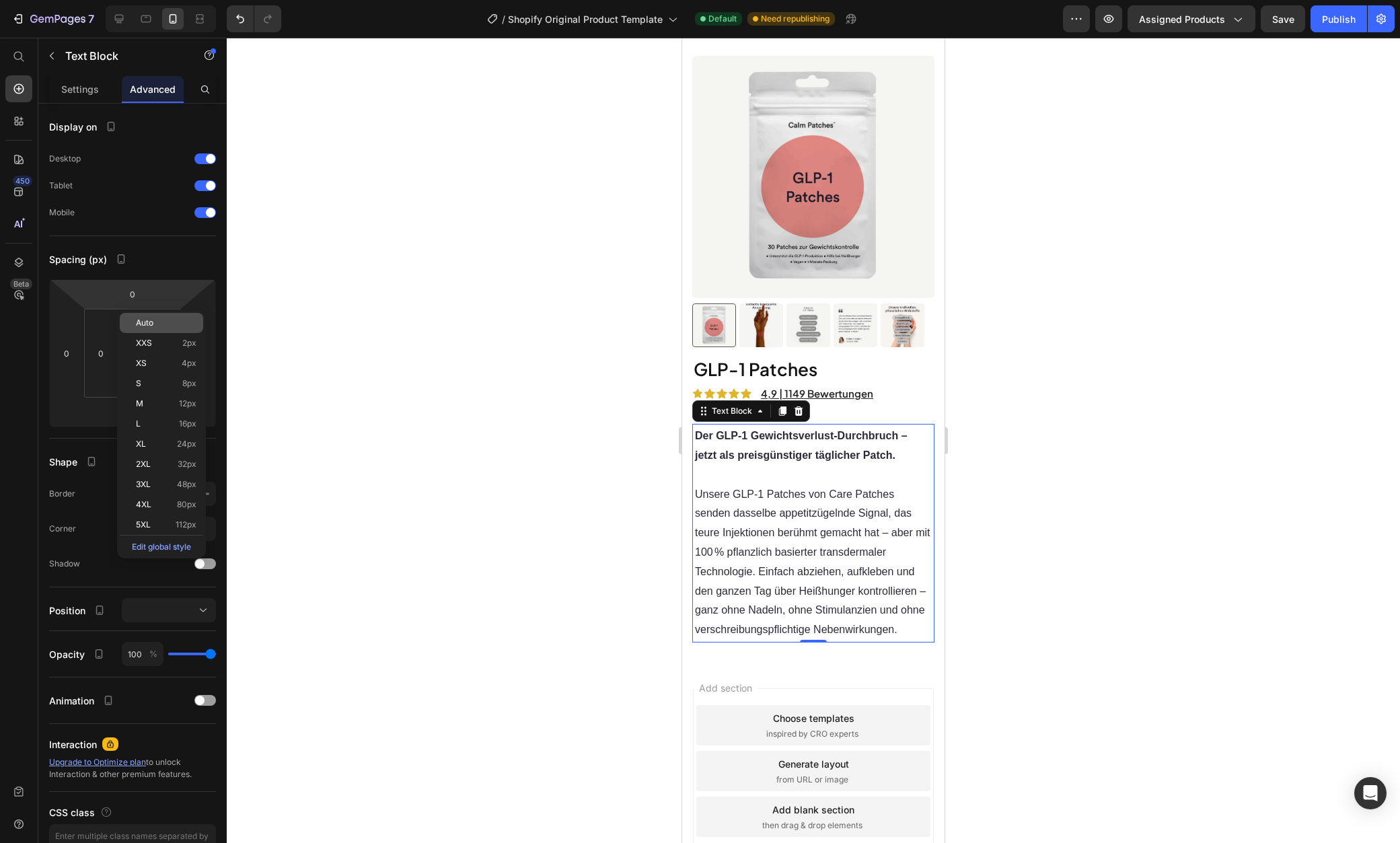 click on "Auto" at bounding box center [166, 323] 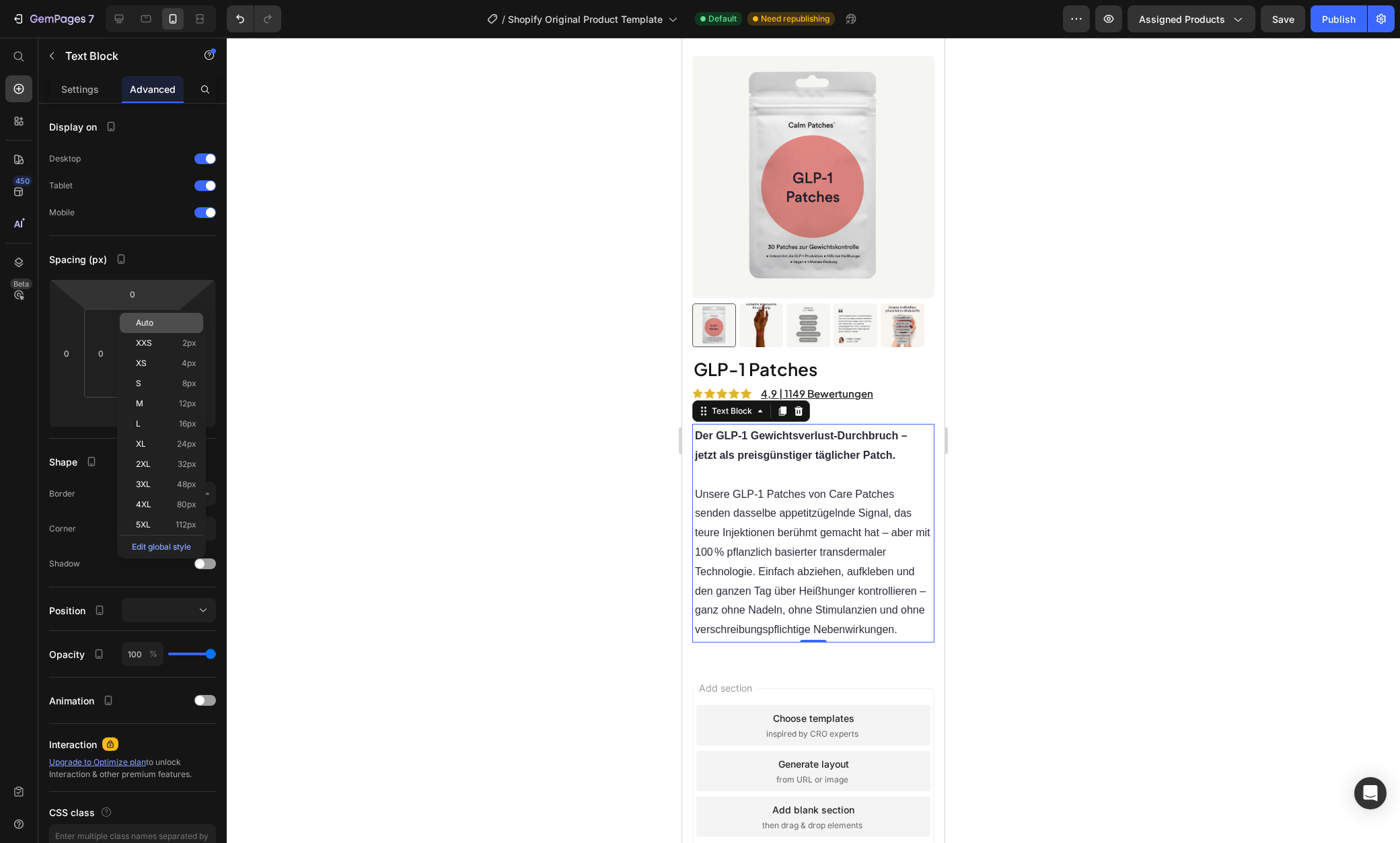 type 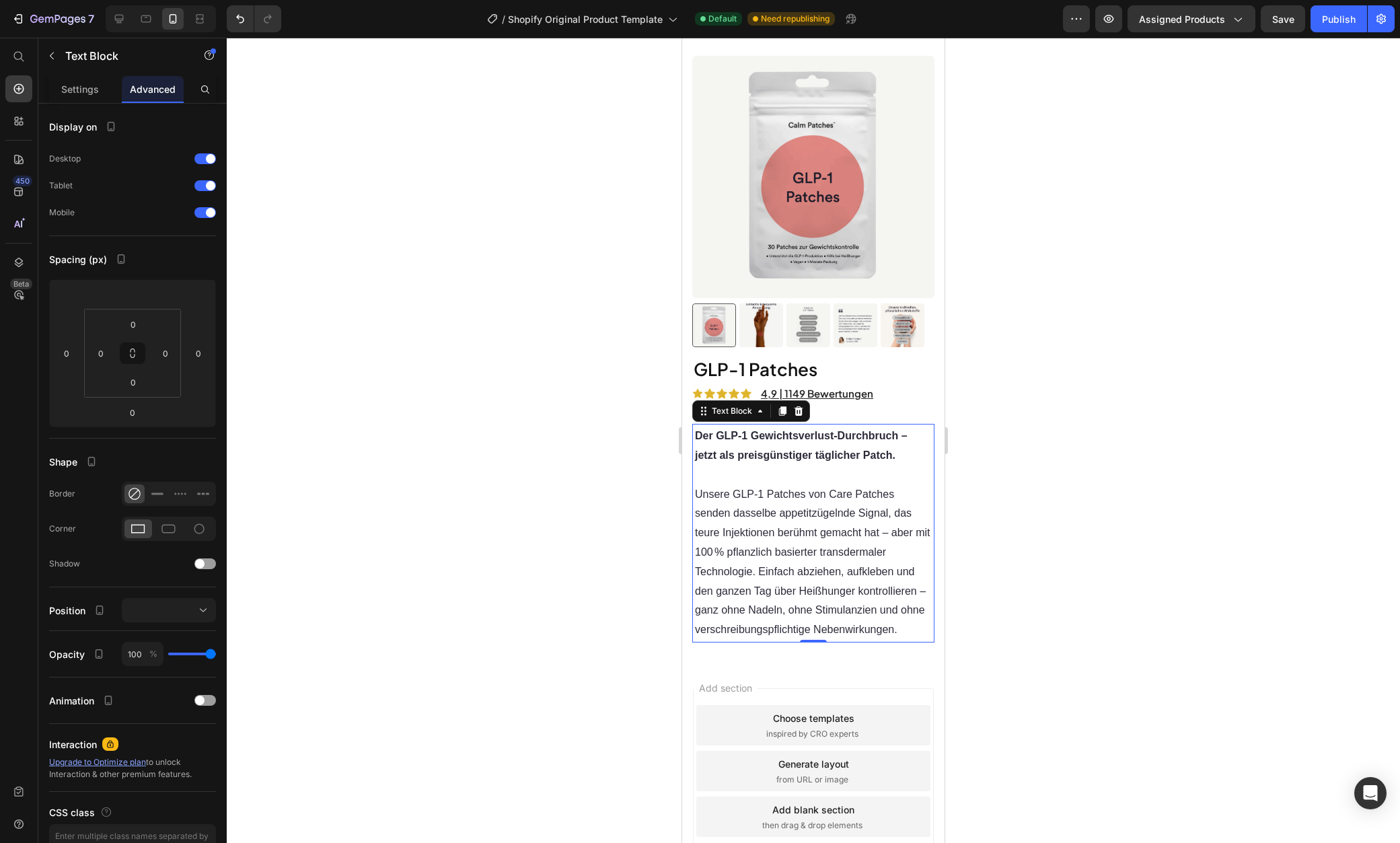 click 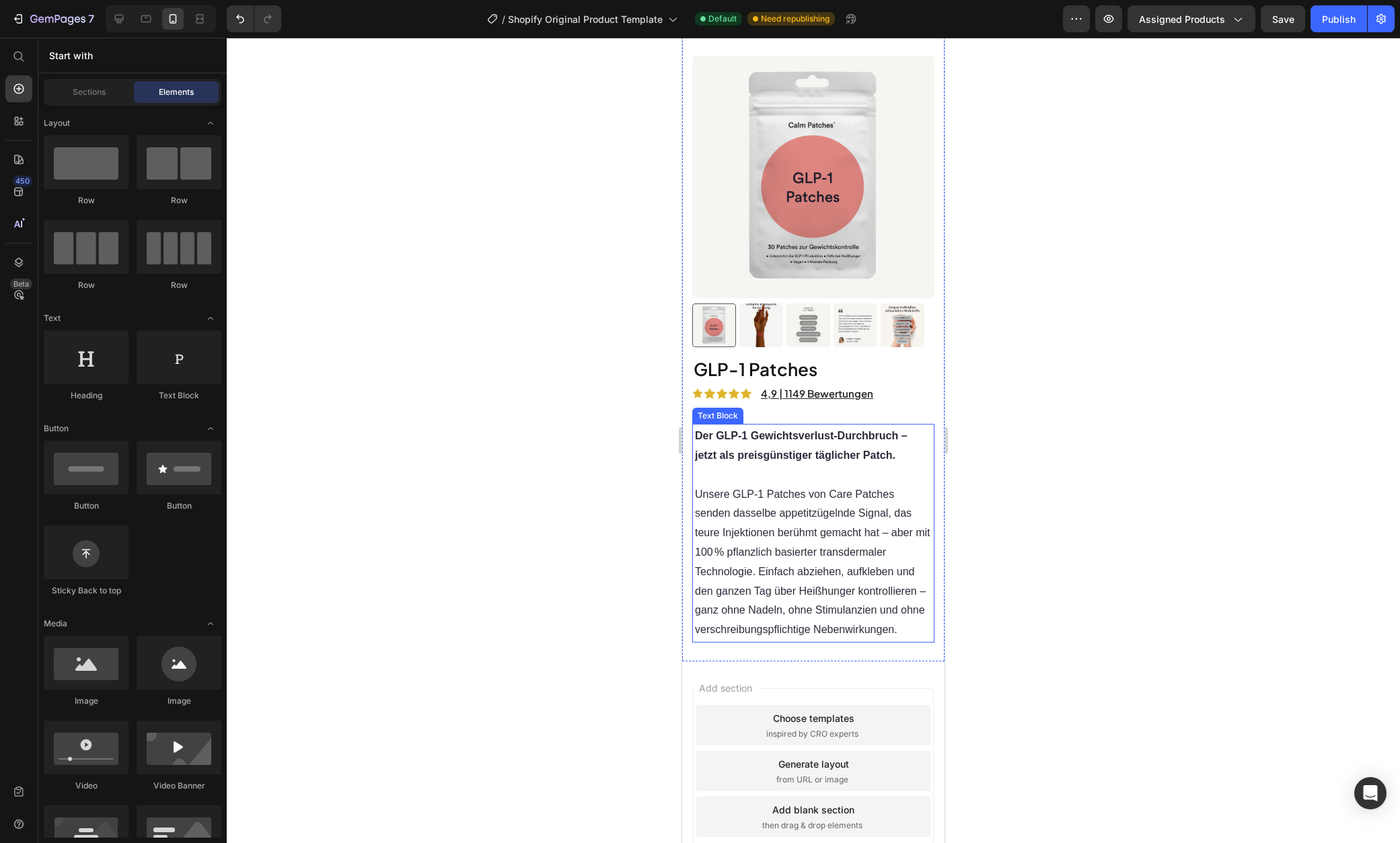 click on "Unsere GLP‑1 Patches von Care Patches senden dasselbe appetitzügelnde Signal, das teure Injektionen berühmt gemacht hat – aber mit 100 % pflanzlich basierter transdermaler Technologie. Einfach abziehen, aufkleben und den ganzen Tag über Heißhunger kontrollieren – ganz ohne Nadeln, ohne Stimulanzien und ohne verschreibungspflichtige Nebenwirkungen." at bounding box center (813, 562) 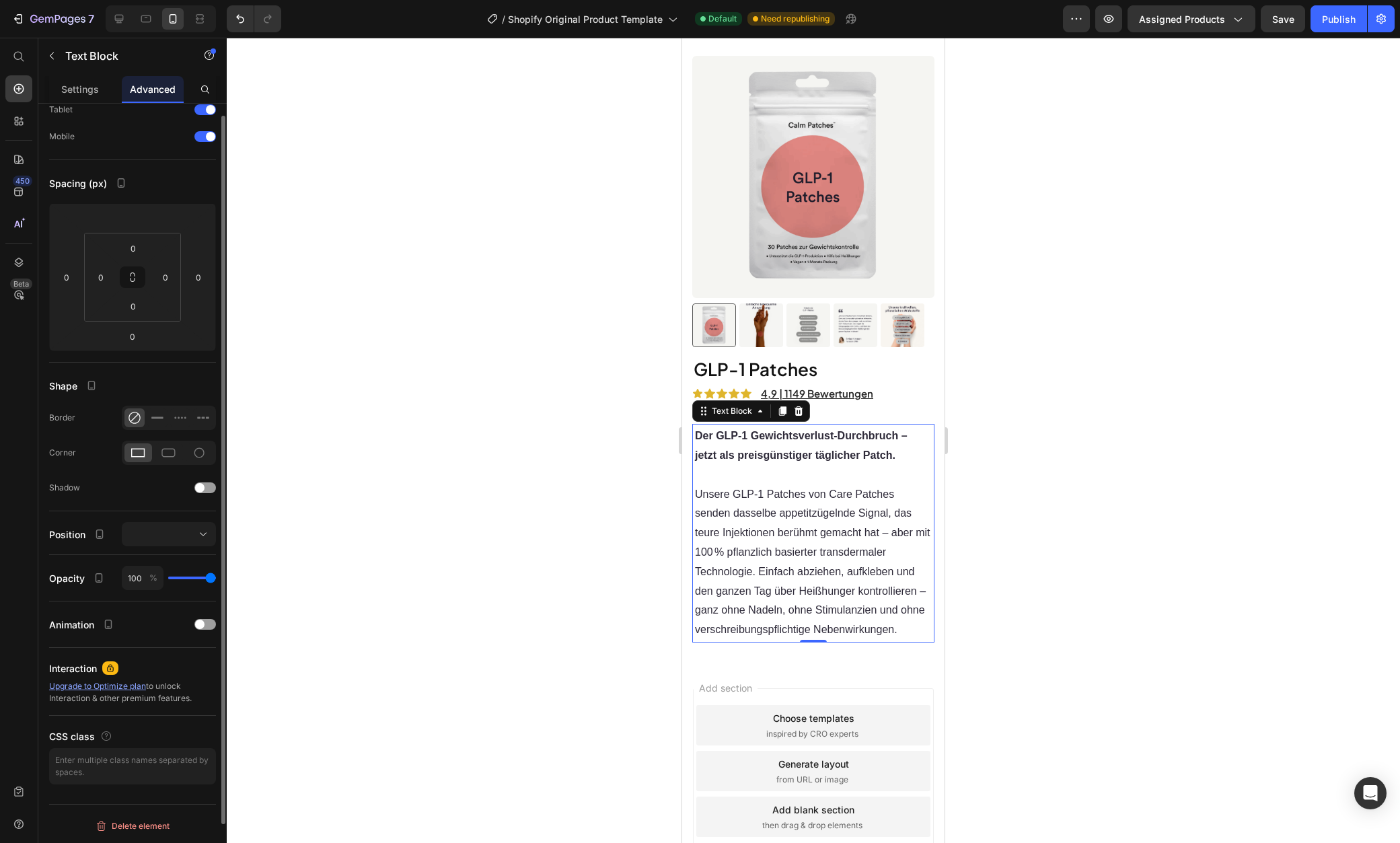 scroll, scrollTop: 0, scrollLeft: 0, axis: both 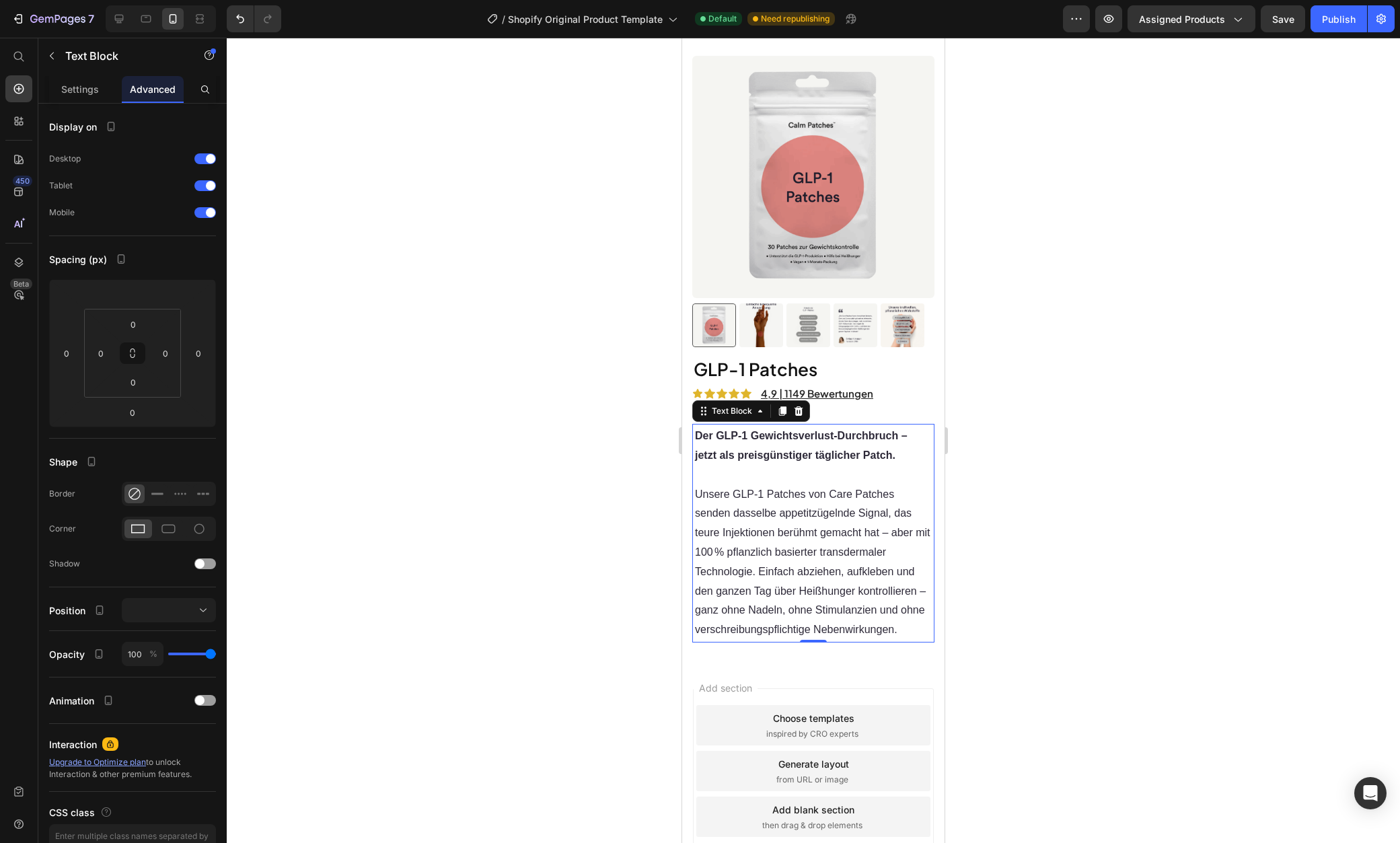 click 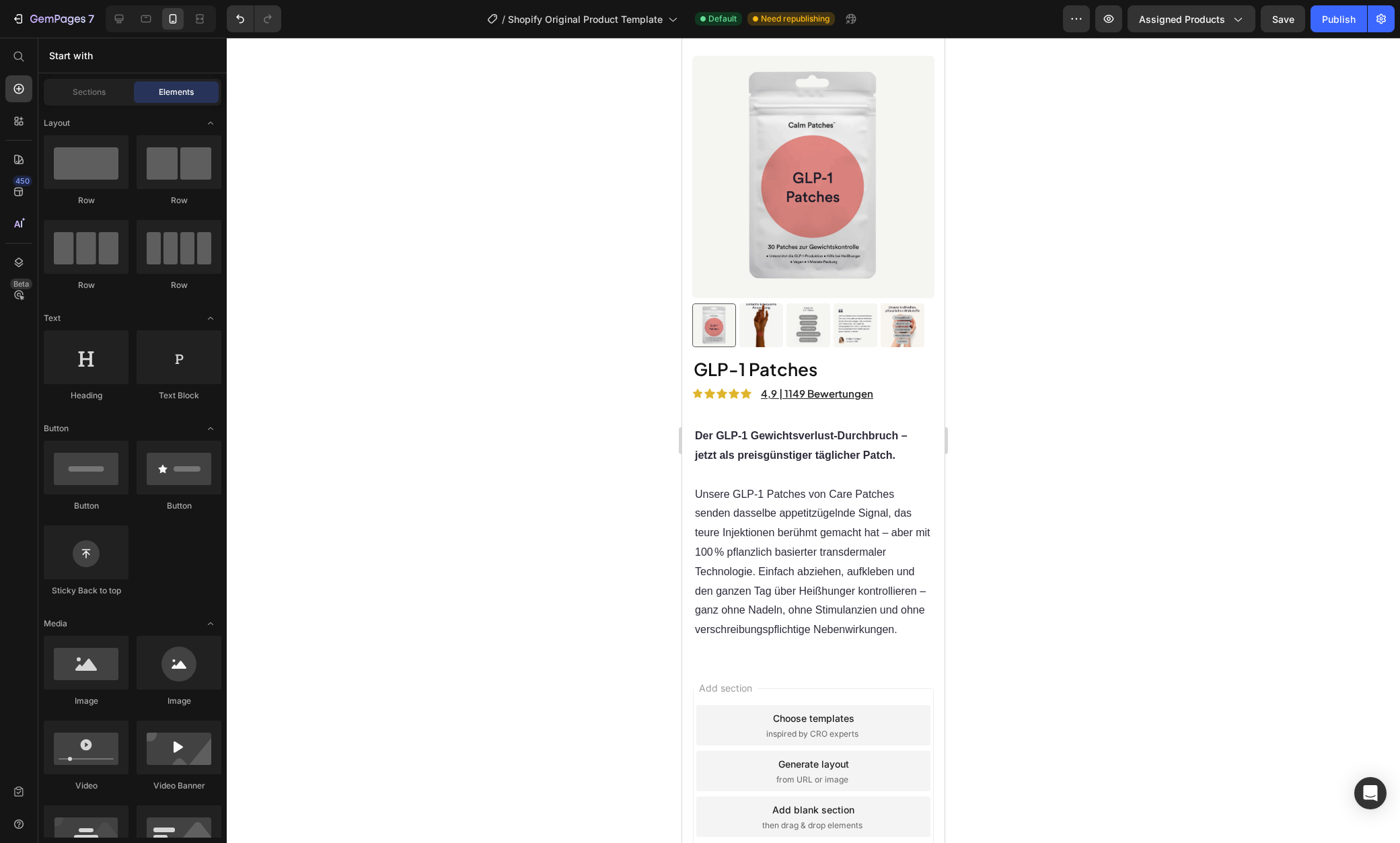 click on "Der GLP‑1 Gewichtsverlust‑Durchbruch – jetzt als preisgünstiger täglicher Patch." at bounding box center [801, 445] 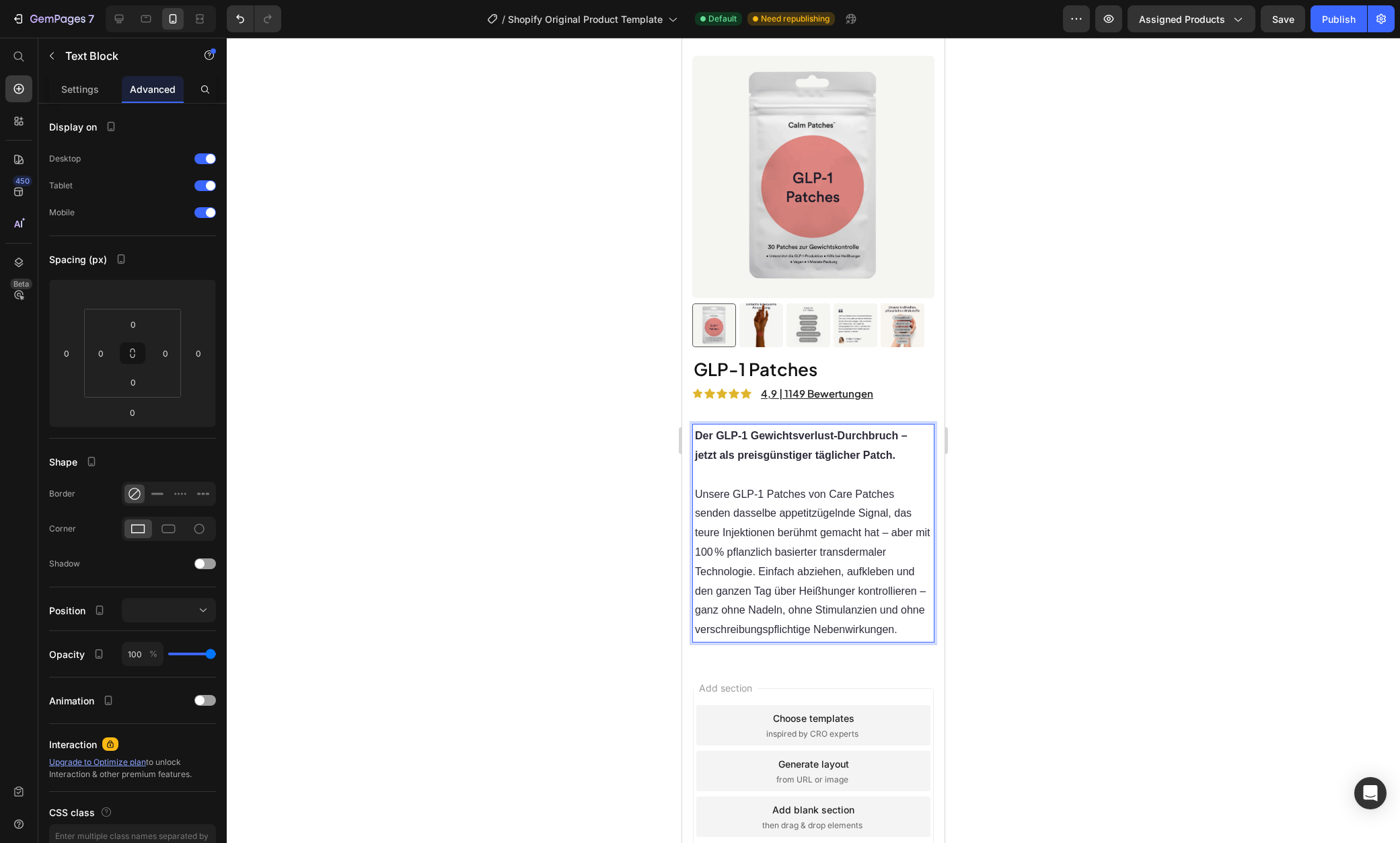 click on "Der GLP‑1 Gewichtsverlust‑Durchbruch – jetzt als preisgünstiger täglicher Patch." at bounding box center (801, 445) 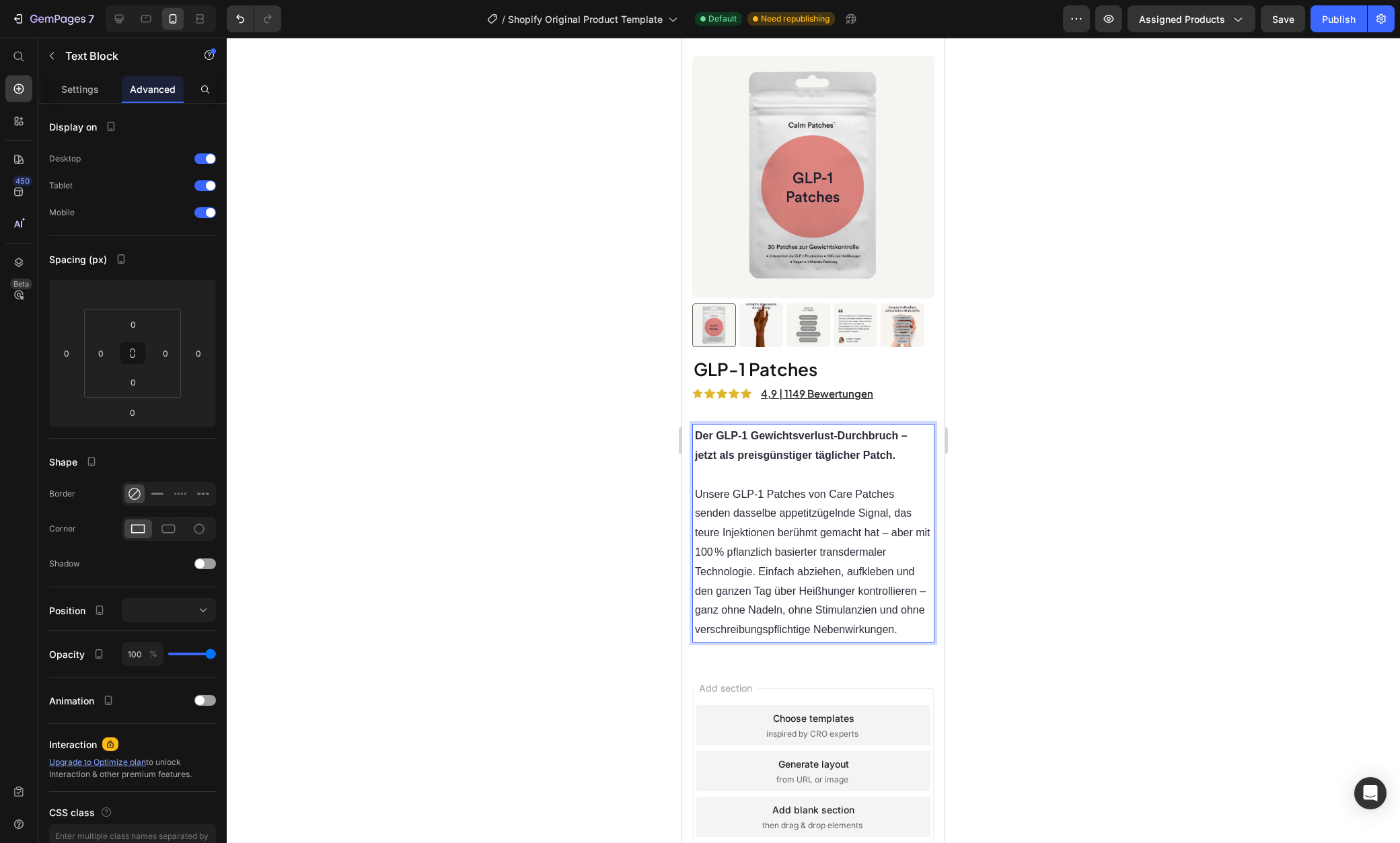 click on "Der GLP‑1 Gewichtsverlust‑Durchbruch – jetzt als preisgünstiger täglicher Patch." at bounding box center [813, 446] 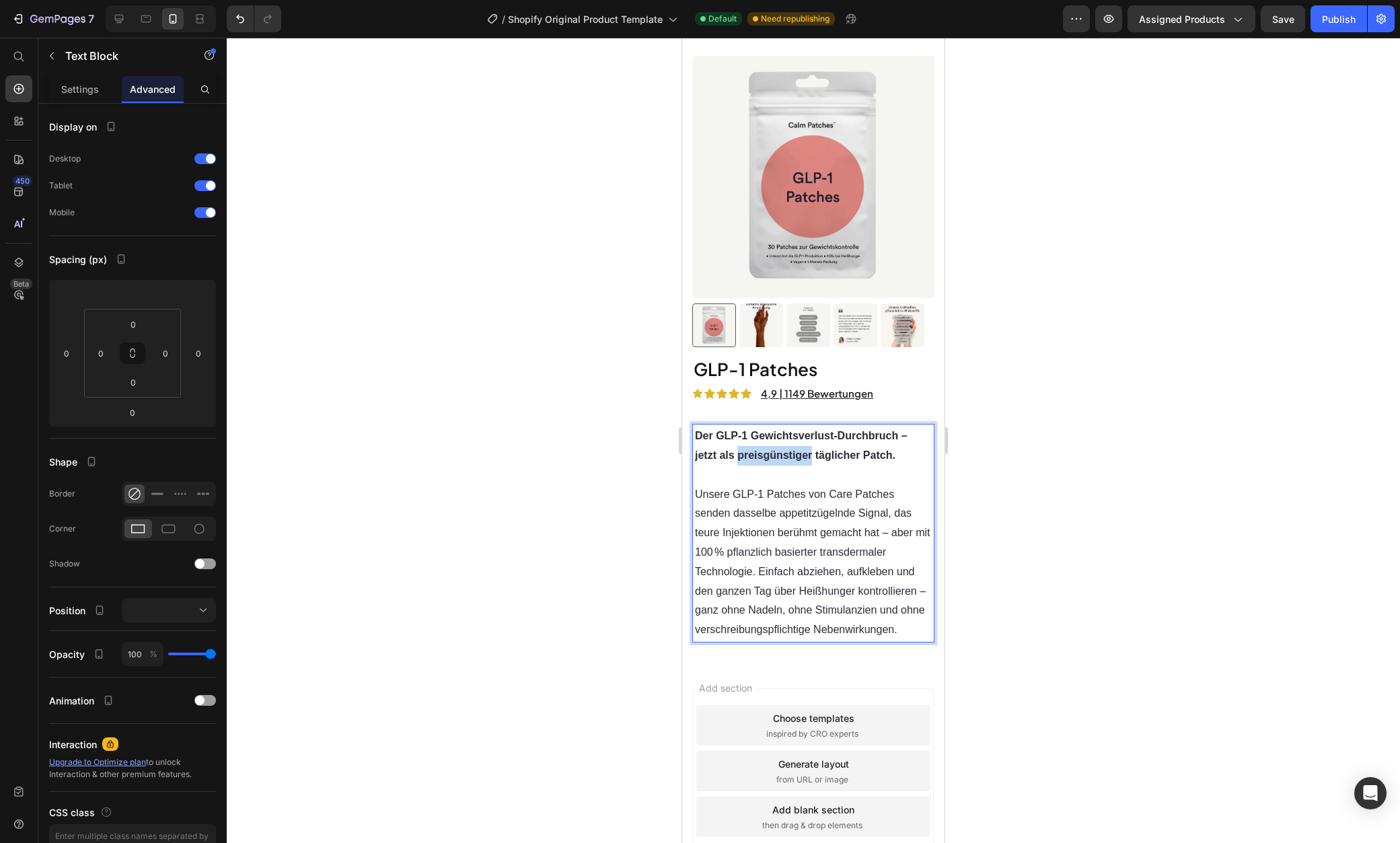 click on "Der GLP‑1 Gewichtsverlust‑Durchbruch – jetzt als preisgünstiger täglicher Patch." at bounding box center [813, 446] 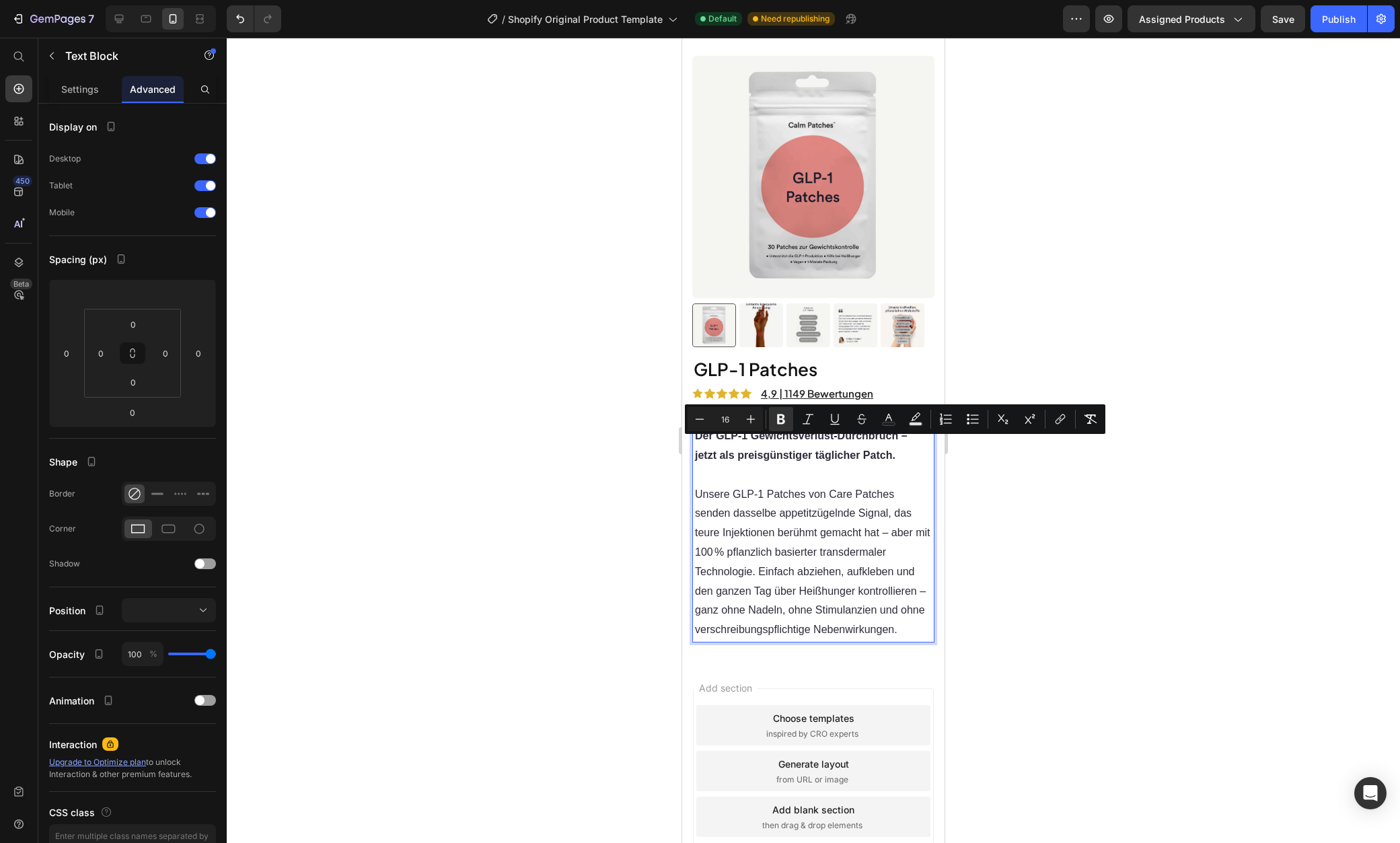 click on "Der GLP‑1 Gewichtsverlust‑Durchbruch – jetzt als preisgünstiger täglicher Patch." at bounding box center (801, 445) 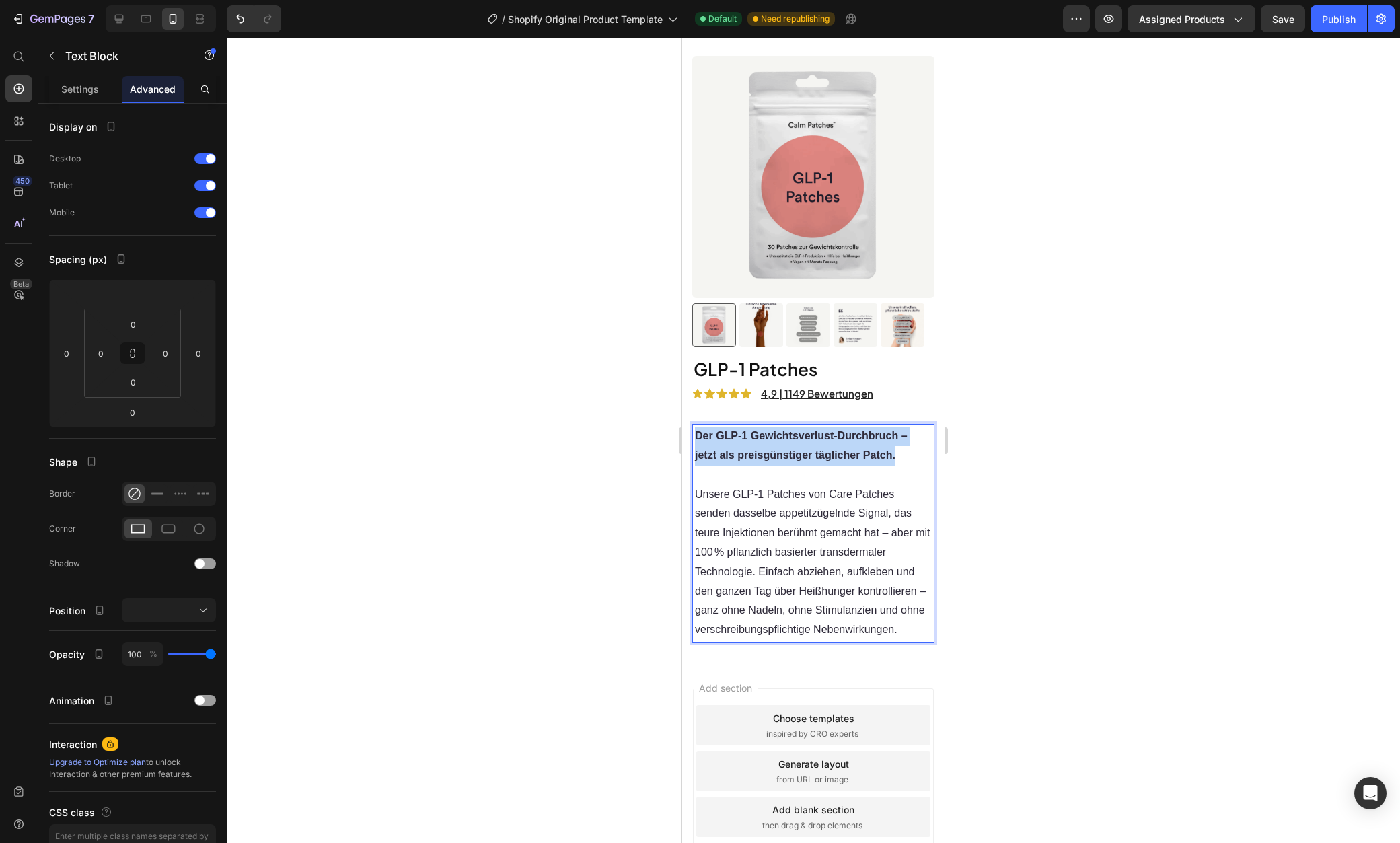 drag, startPoint x: 904, startPoint y: 443, endPoint x: 696, endPoint y: 429, distance: 208.47062 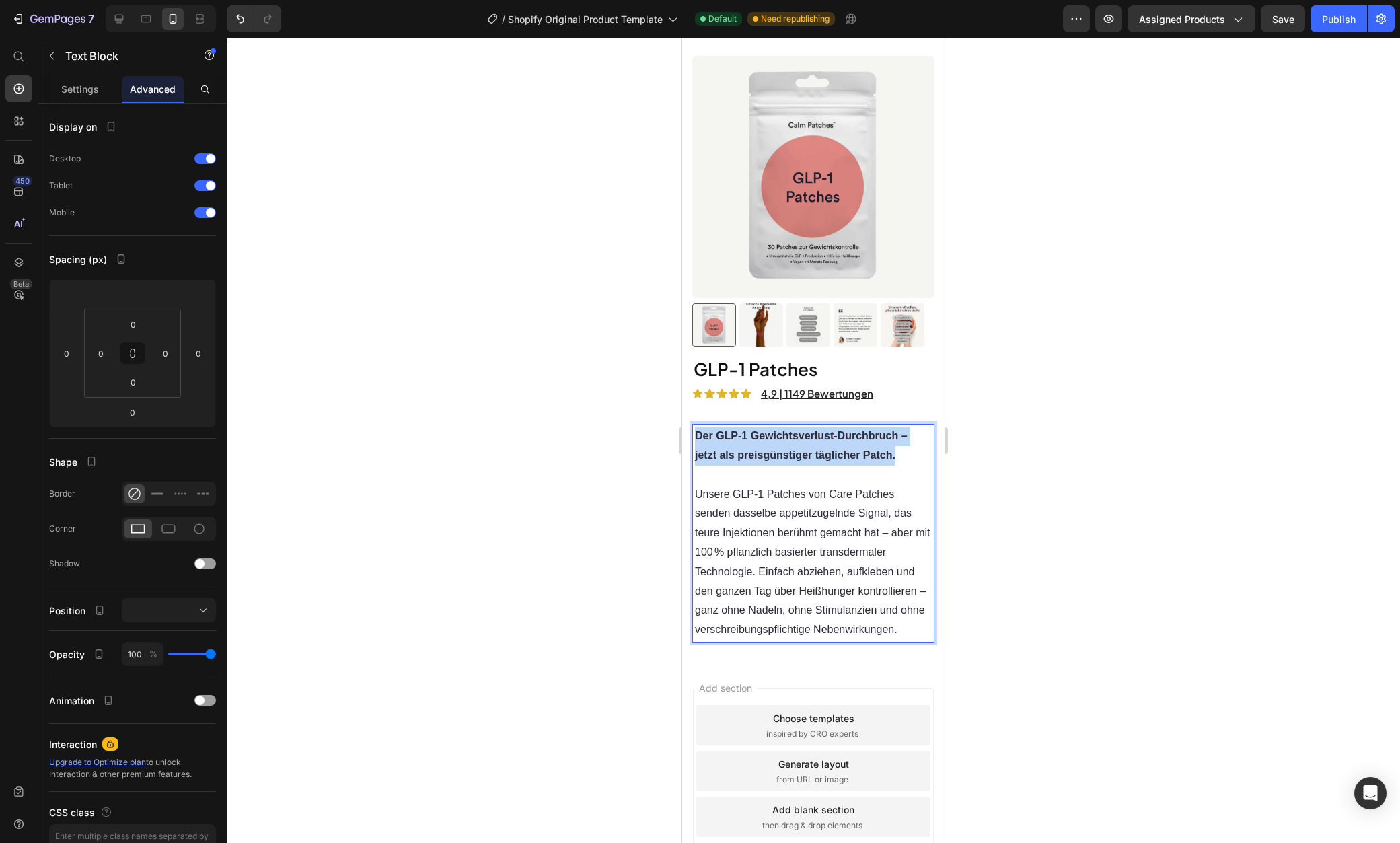 click on "Der GLP‑1 Gewichtsverlust‑Durchbruch – jetzt als preisgünstiger täglicher Patch." at bounding box center [813, 446] 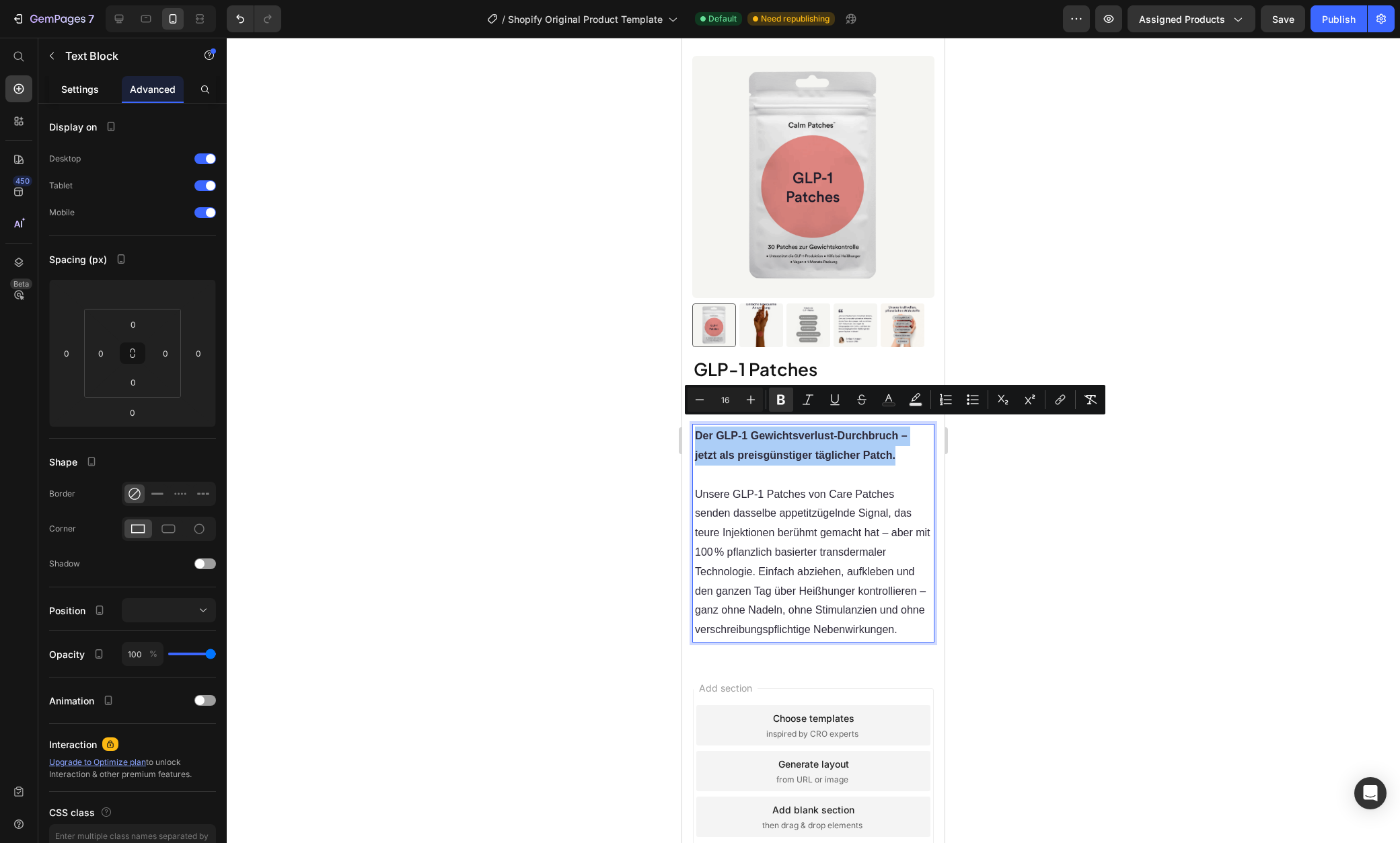 click on "Settings" at bounding box center [80, 89] 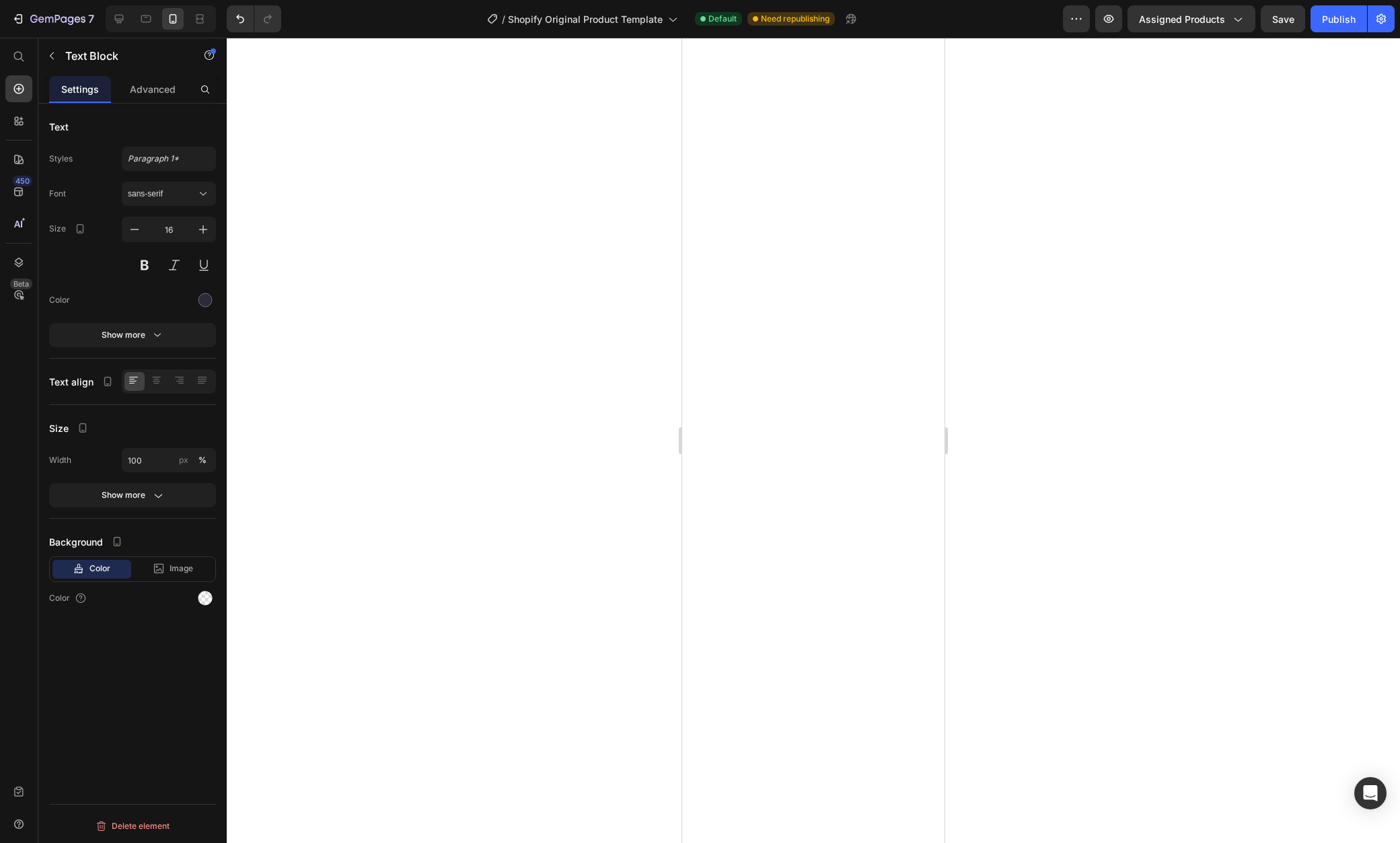scroll, scrollTop: 0, scrollLeft: 0, axis: both 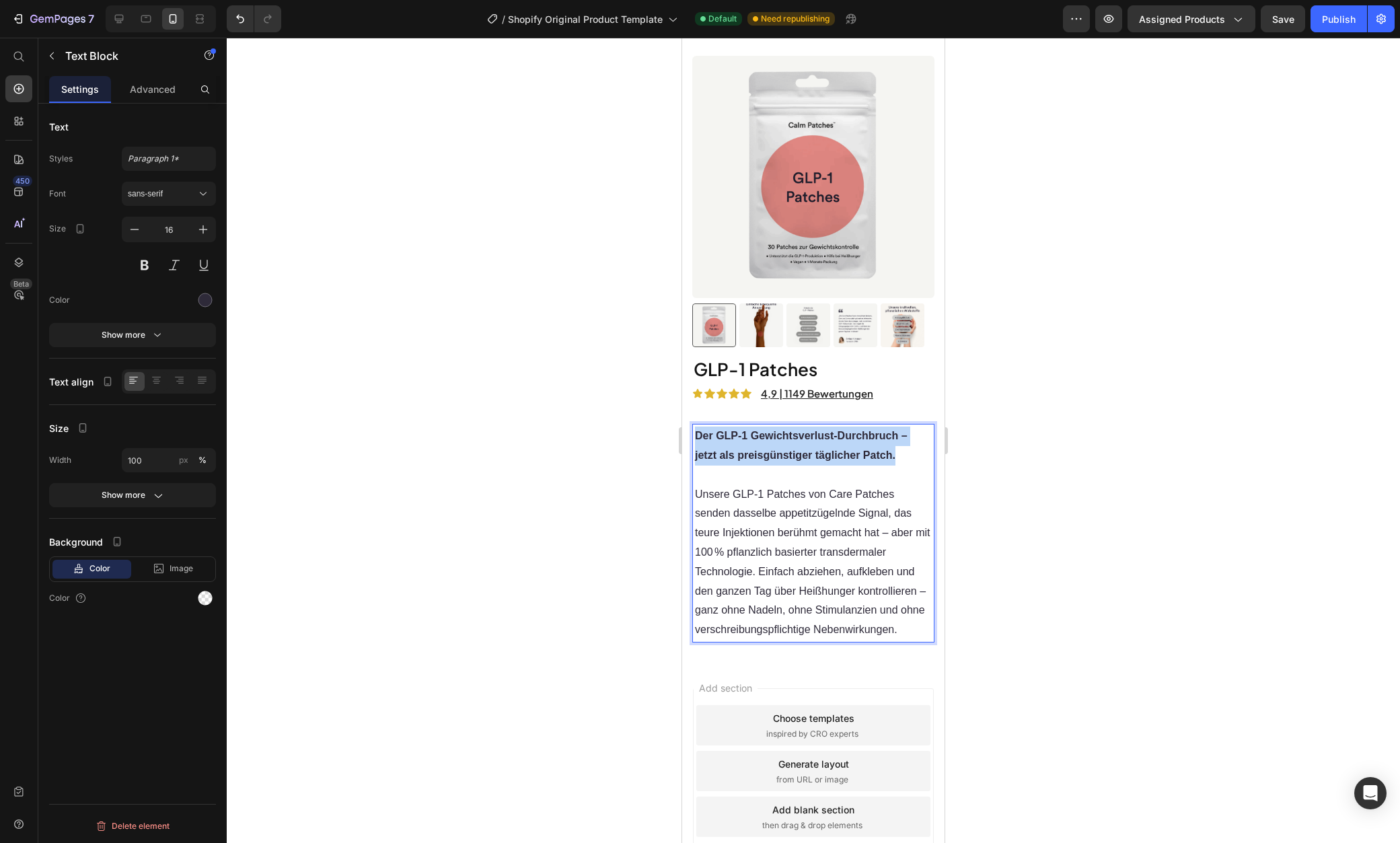 drag, startPoint x: 906, startPoint y: 445, endPoint x: 696, endPoint y: 422, distance: 211.2558 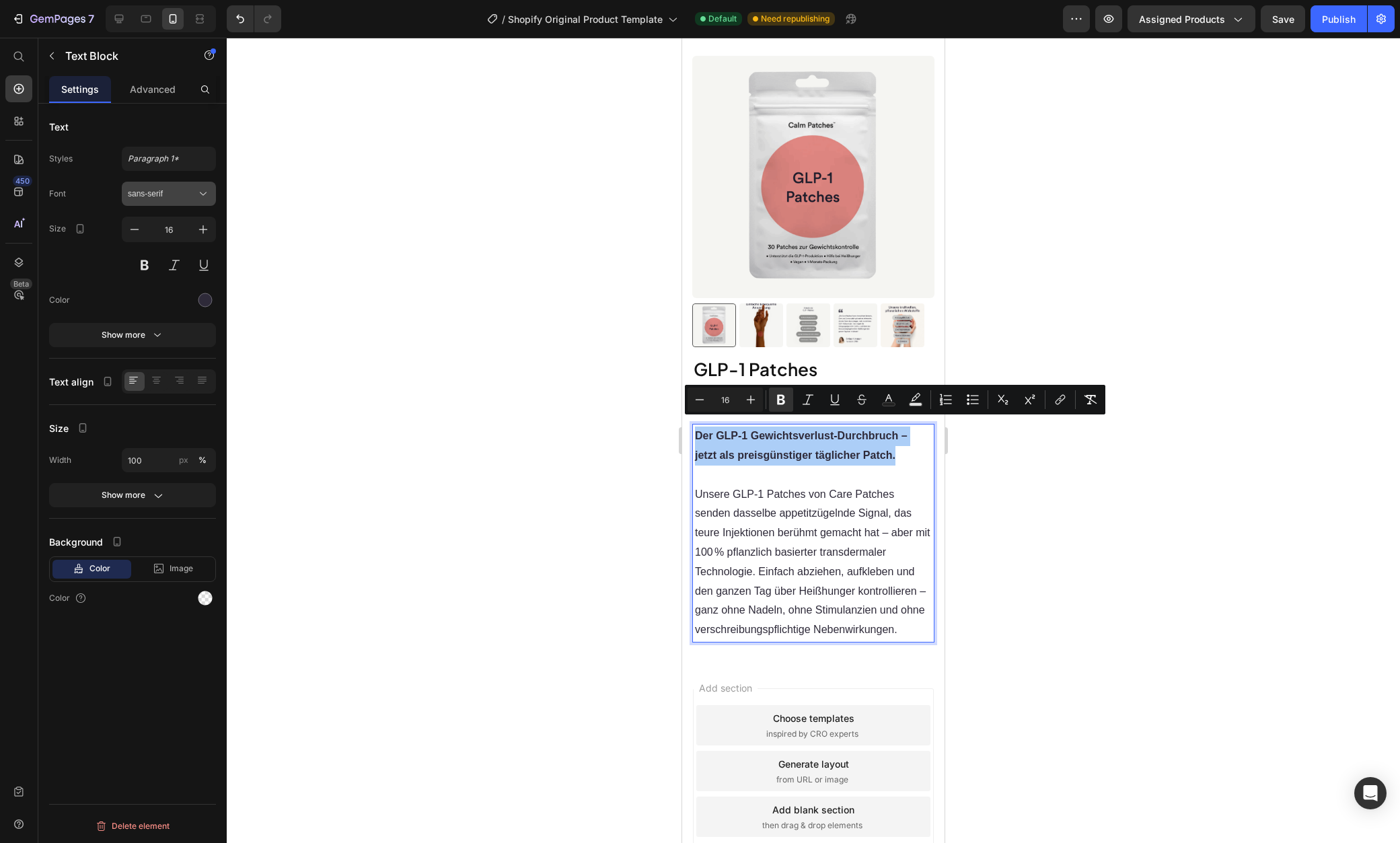 click on "sans-serif" at bounding box center [162, 194] 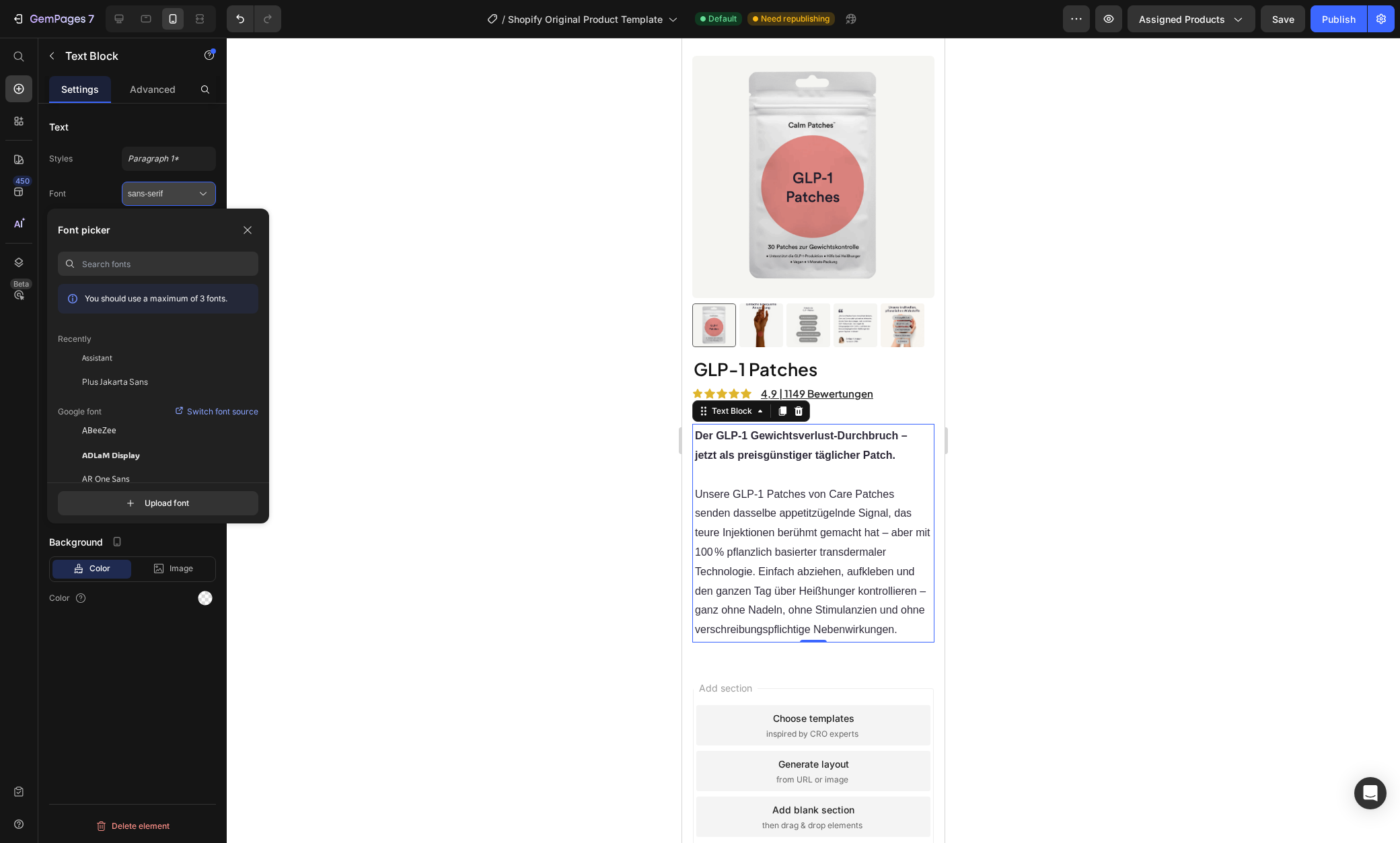 click on "sans-serif" at bounding box center (162, 194) 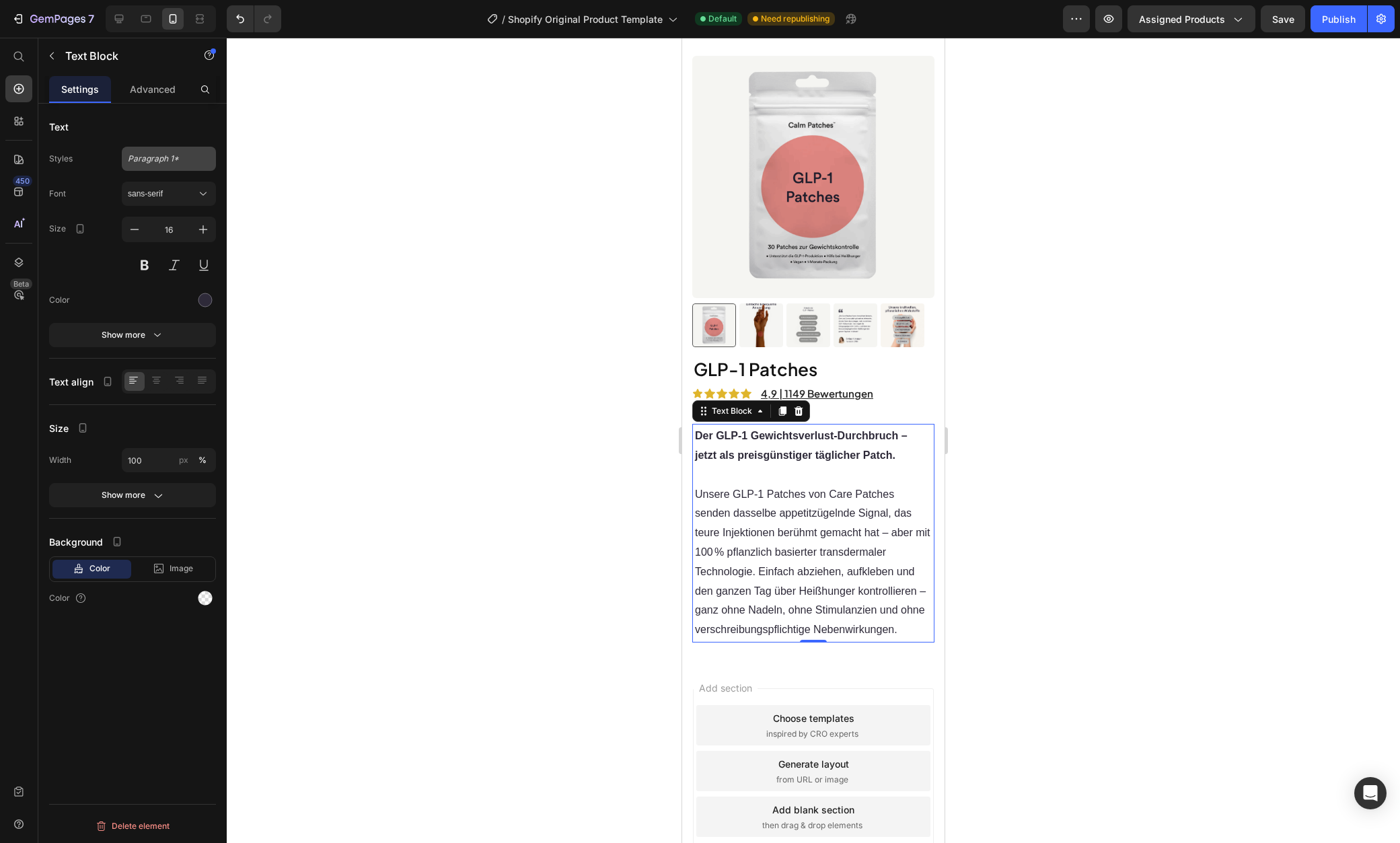 click on "Paragraph 1*" at bounding box center [169, 159] 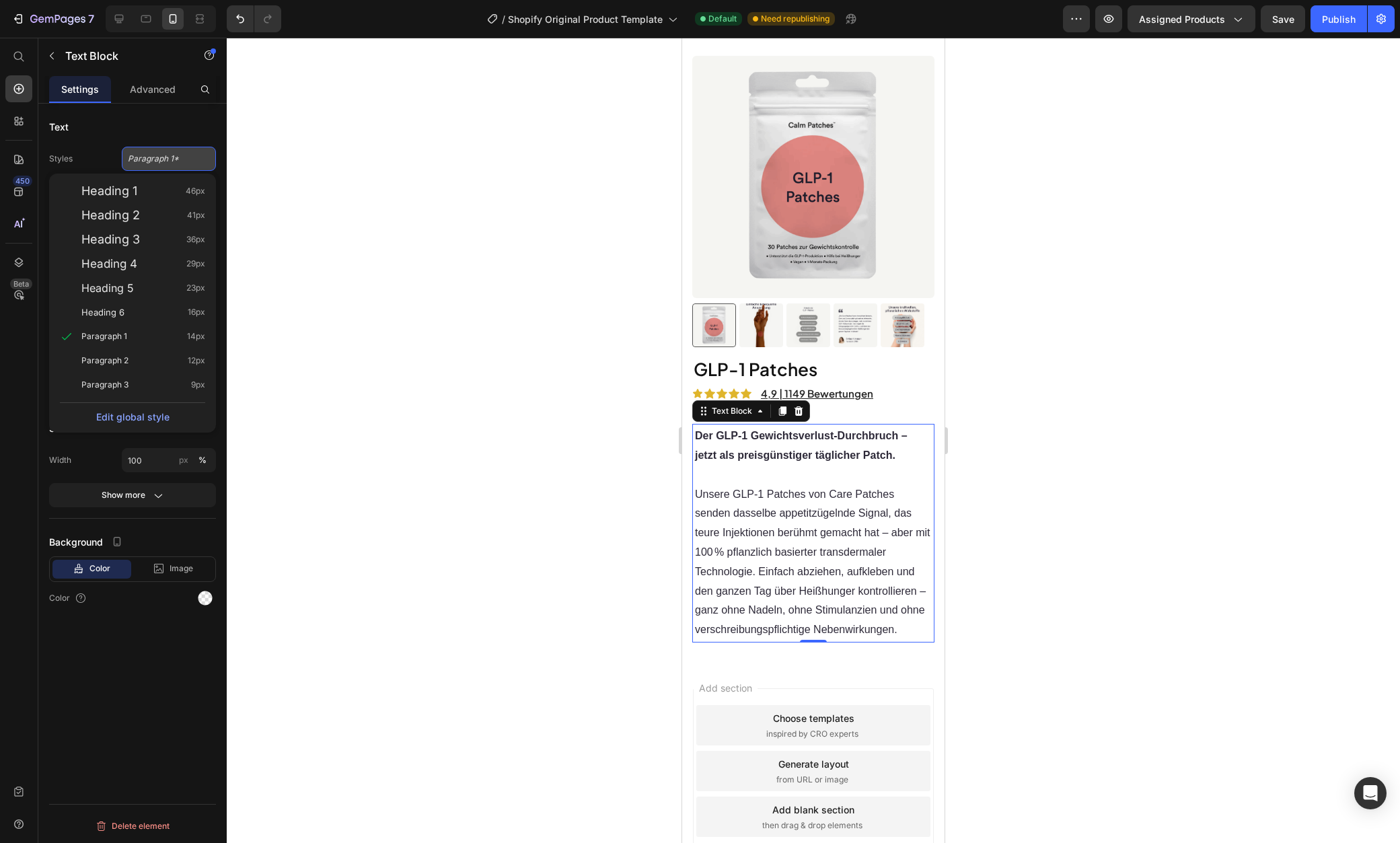 click on "Paragraph 1*" 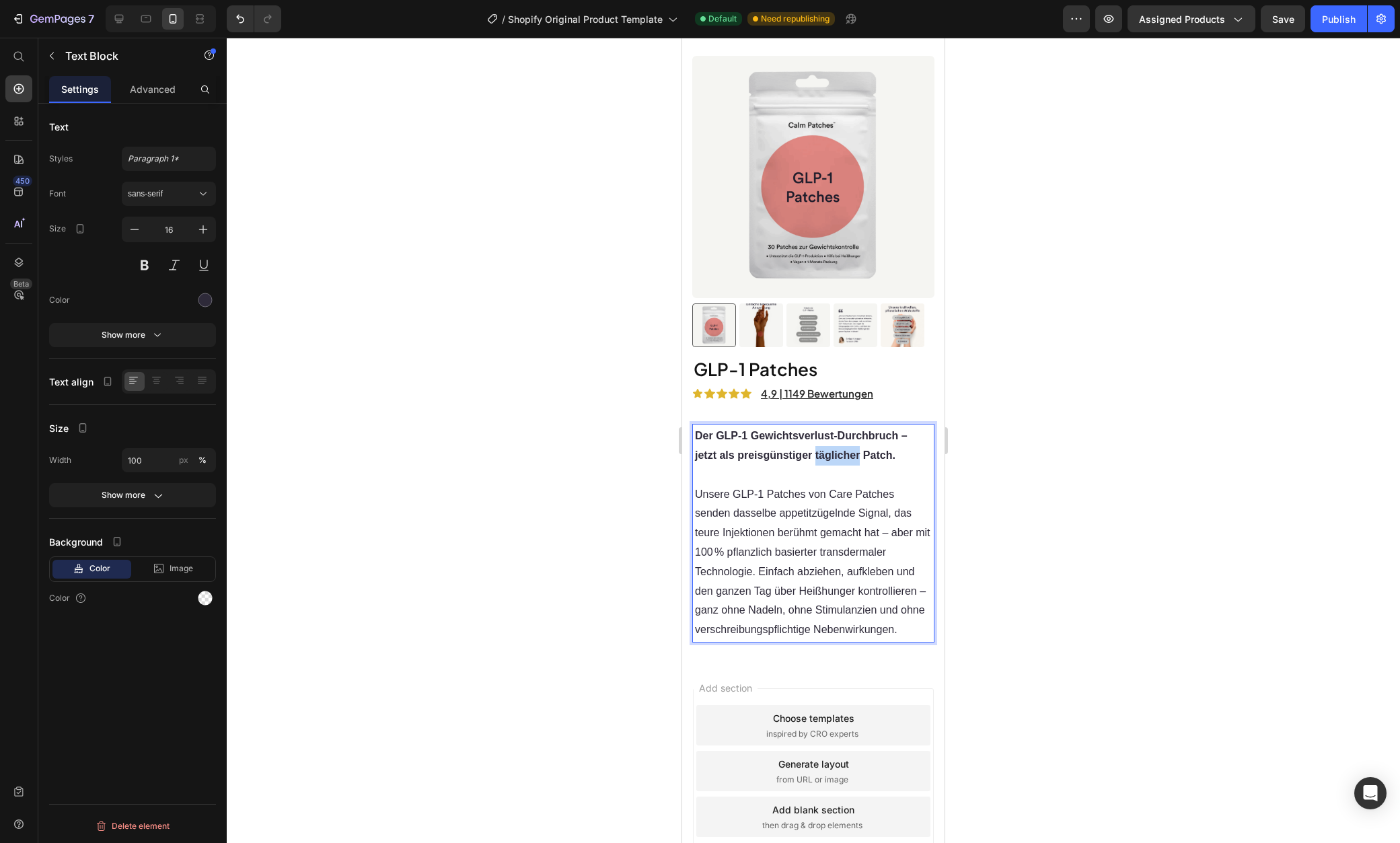 click on "Der GLP‑1 Gewichtsverlust‑Durchbruch – jetzt als preisgünstiger täglicher Patch." at bounding box center [813, 446] 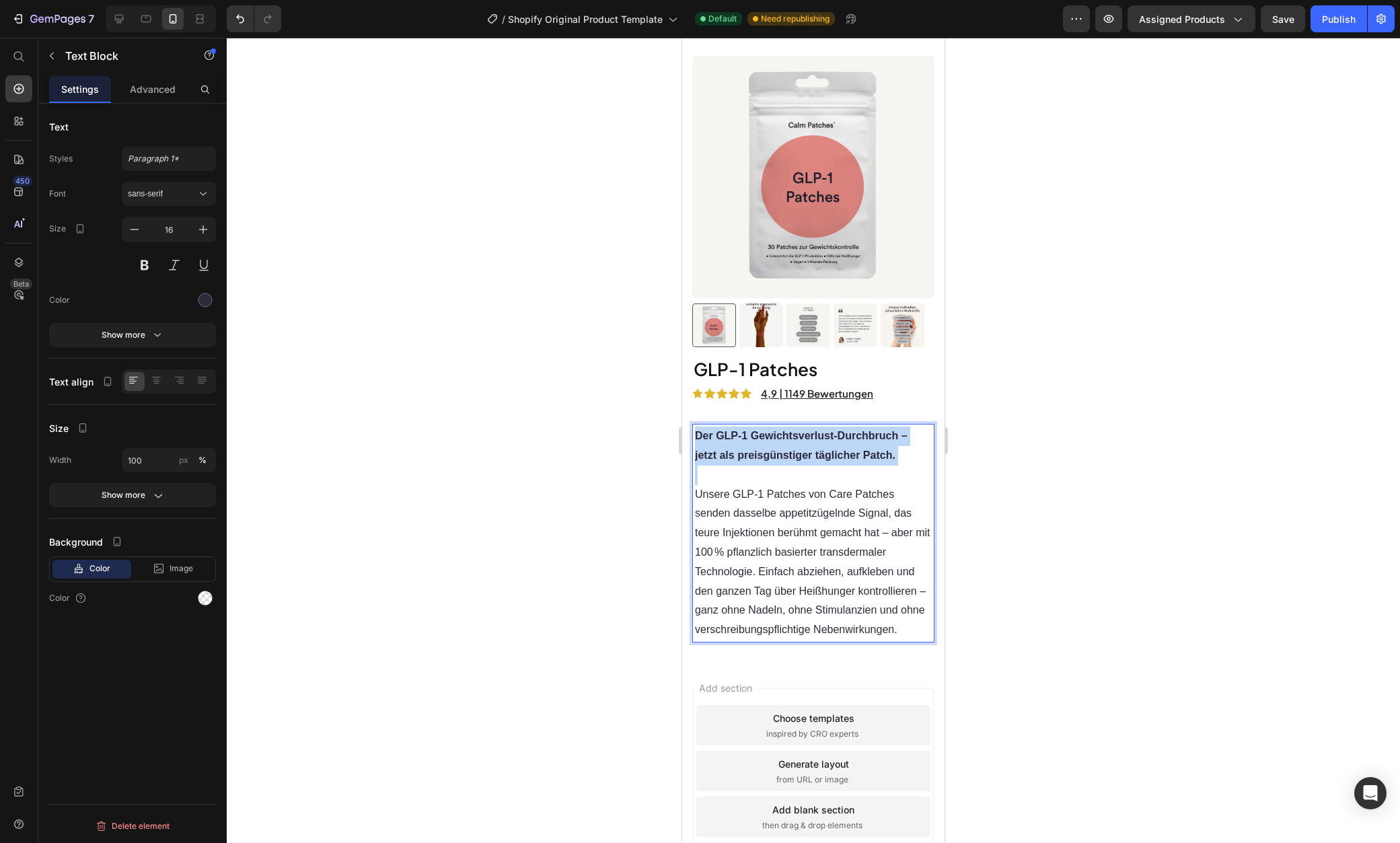 click on "Der GLP‑1 Gewichtsverlust‑Durchbruch – jetzt als preisgünstiger täglicher Patch." at bounding box center [813, 446] 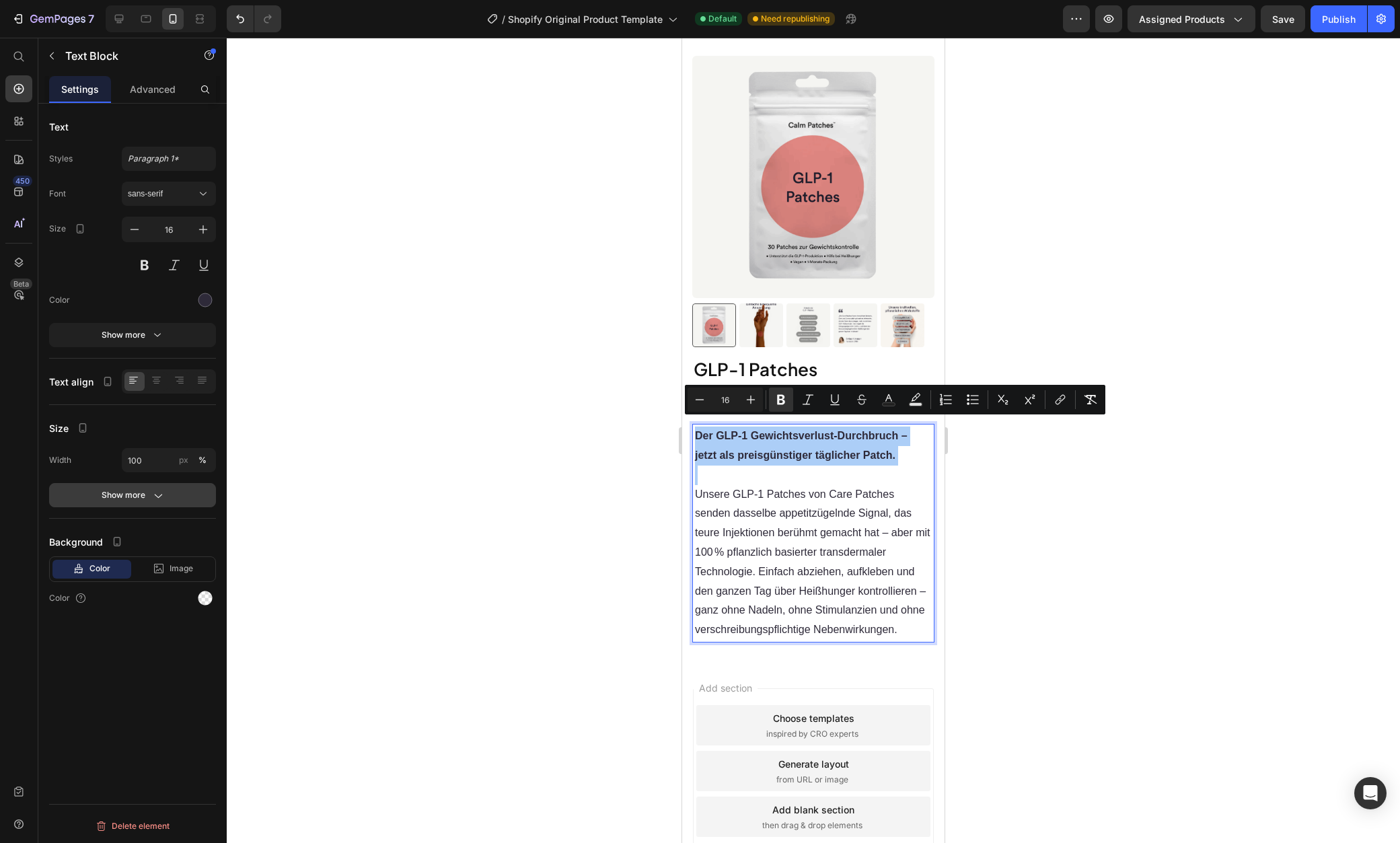 click on "Show more" at bounding box center [133, 495] 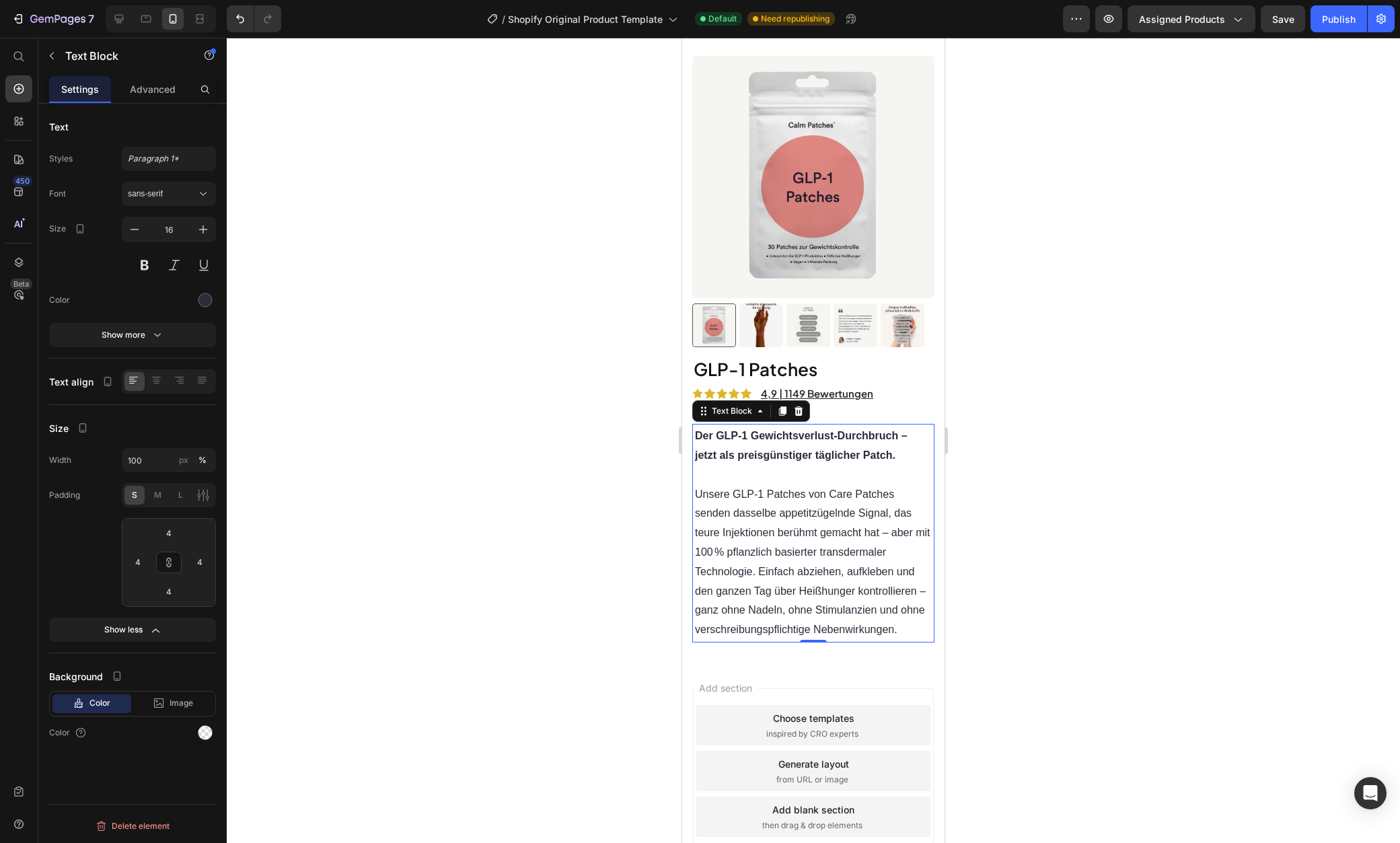 click on "Text Styles Paragraph 1* Font sans-serif Size 16 Color Show more" 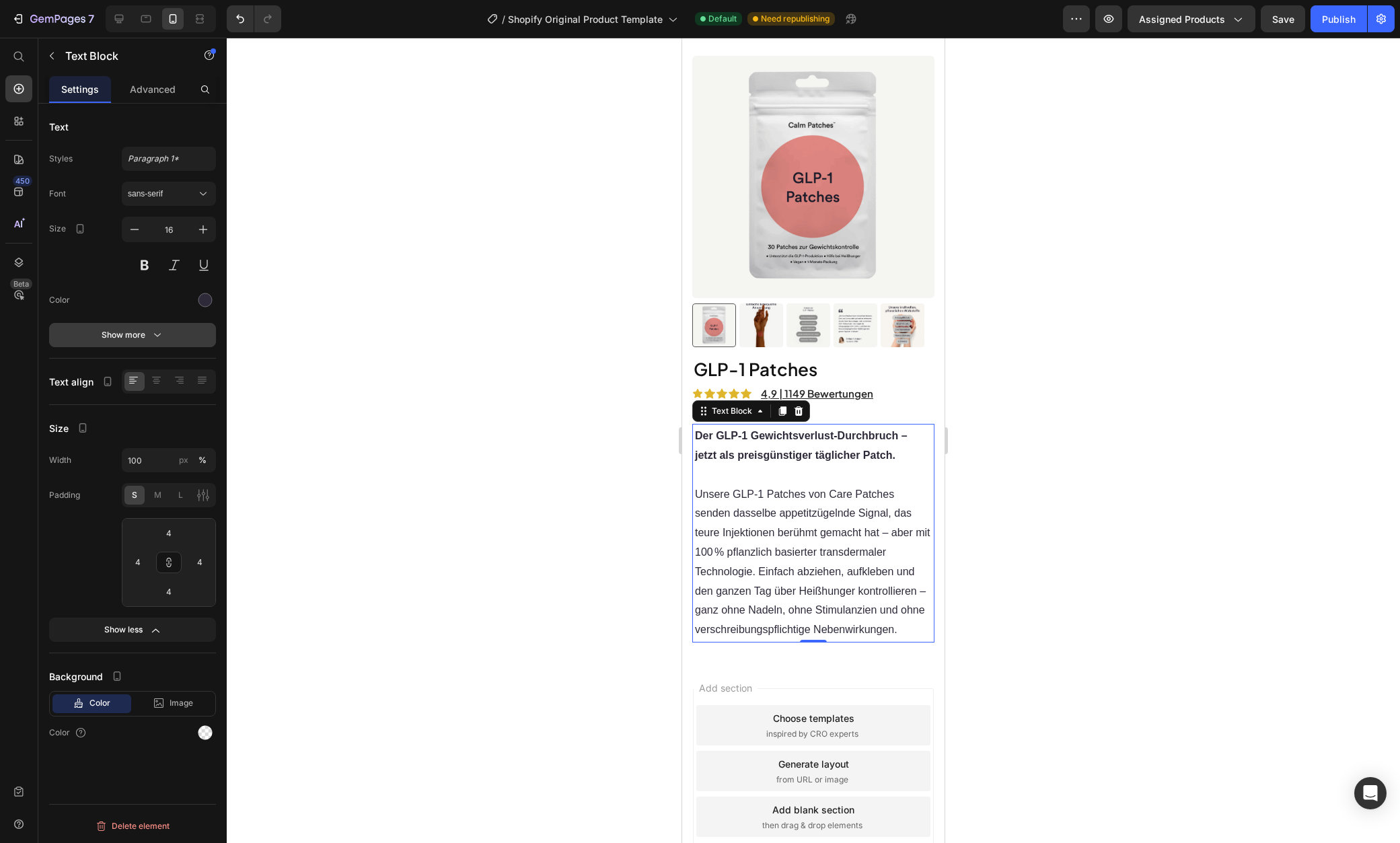 click on "Show more" at bounding box center [133, 335] 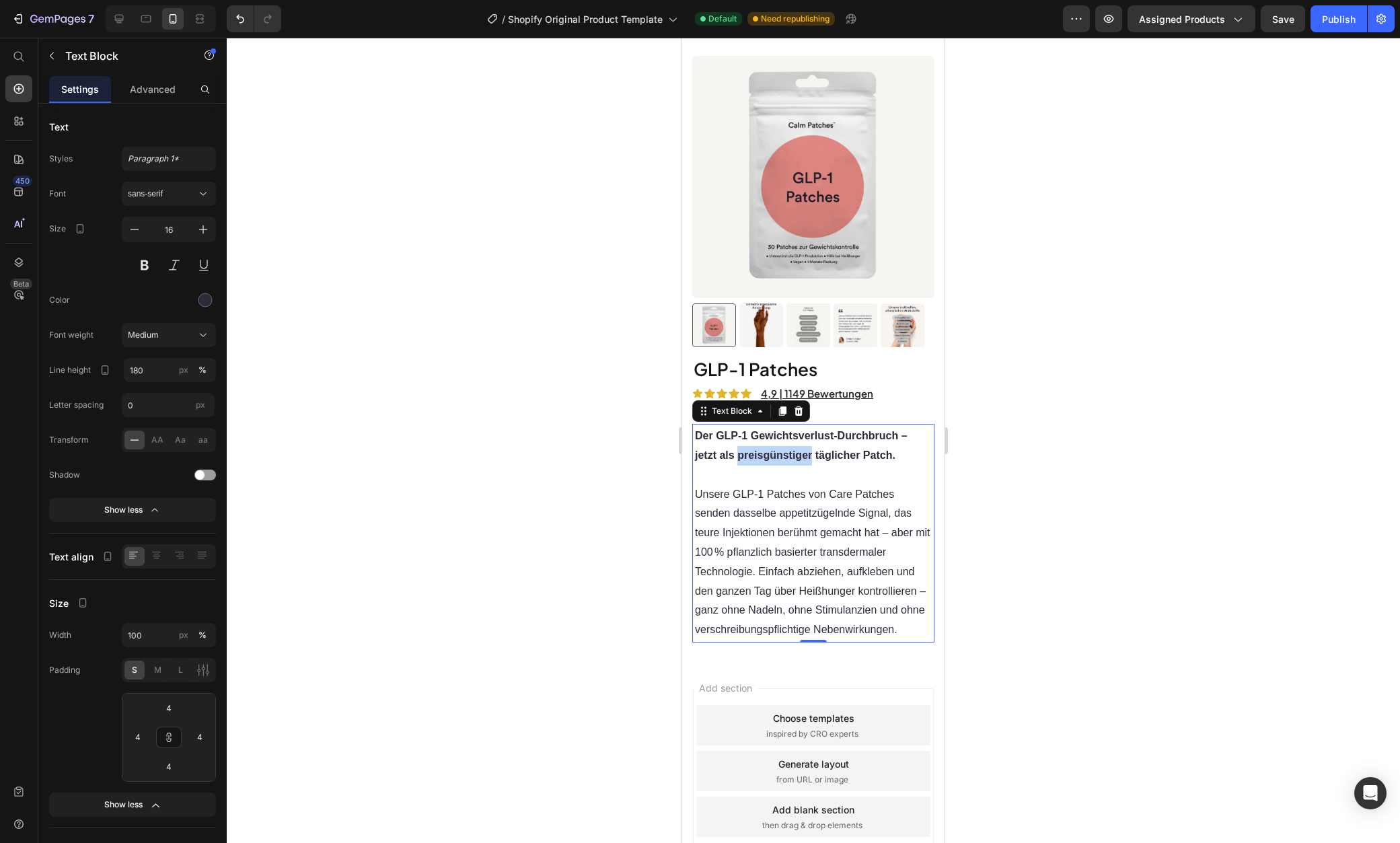 click on "Der GLP‑1 Gewichtsverlust‑Durchbruch – jetzt als preisgünstiger täglicher Patch." at bounding box center [813, 446] 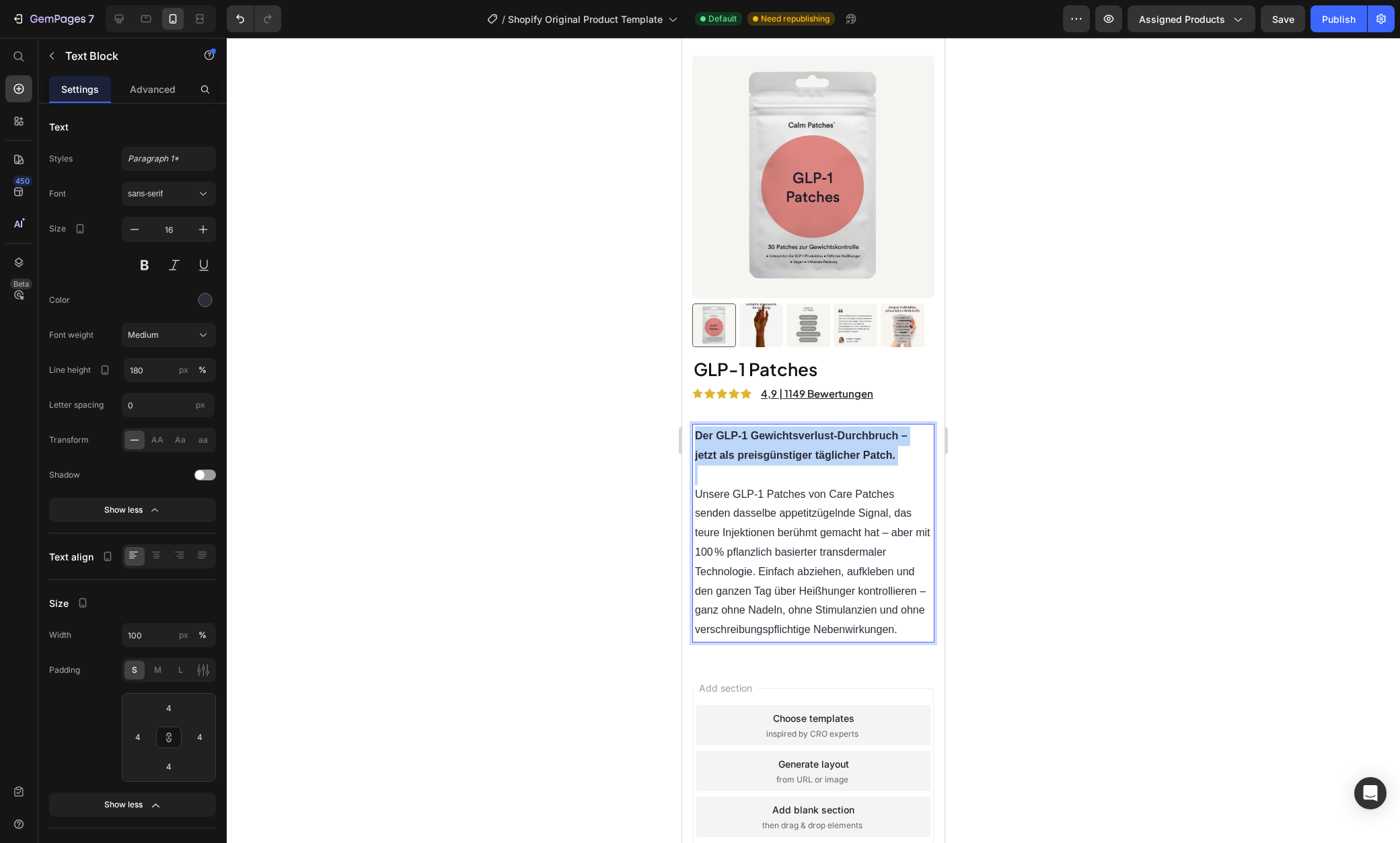 click on "Der GLP‑1 Gewichtsverlust‑Durchbruch – jetzt als preisgünstiger täglicher Patch." at bounding box center (813, 446) 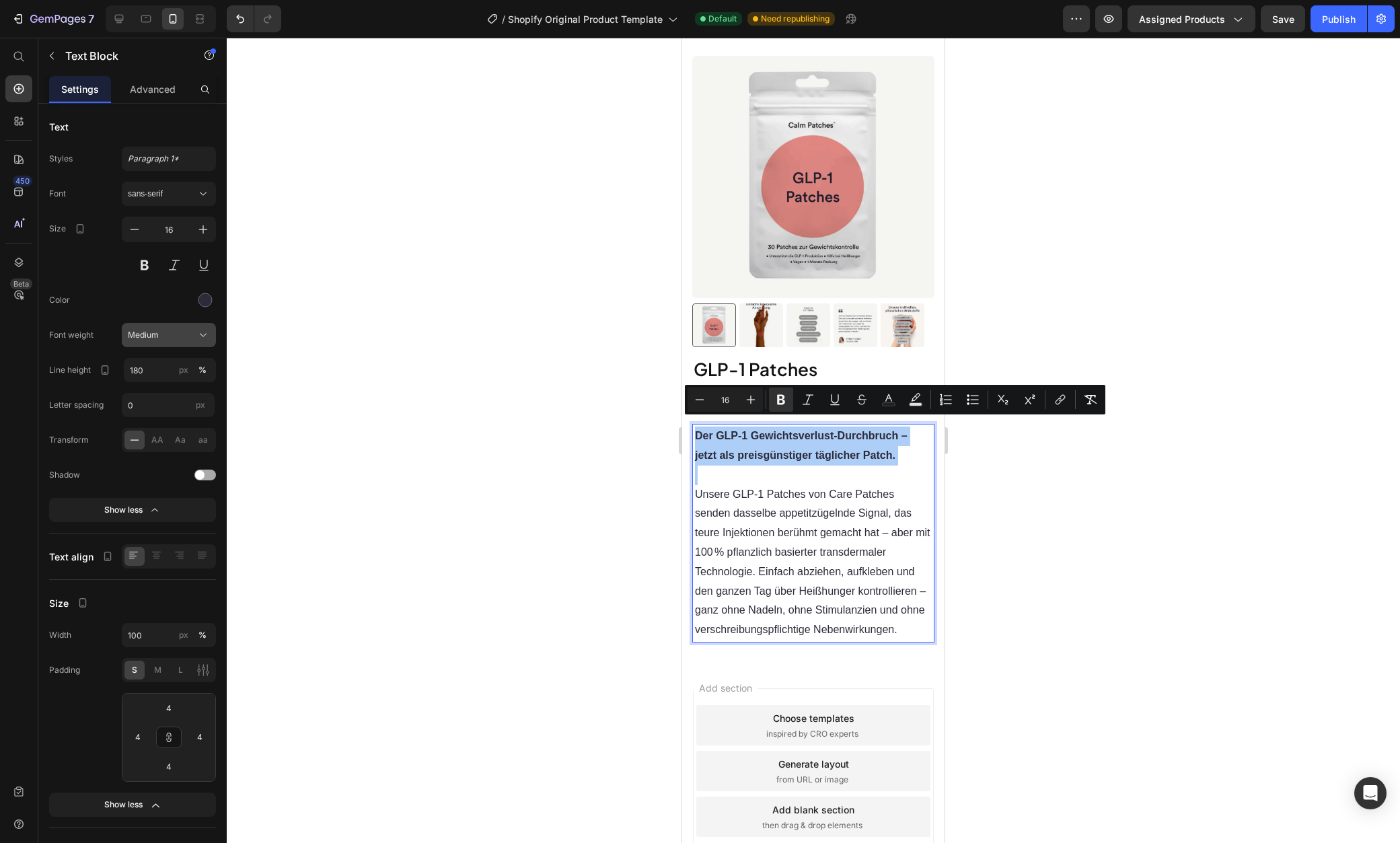 click on "Medium" at bounding box center (143, 335) 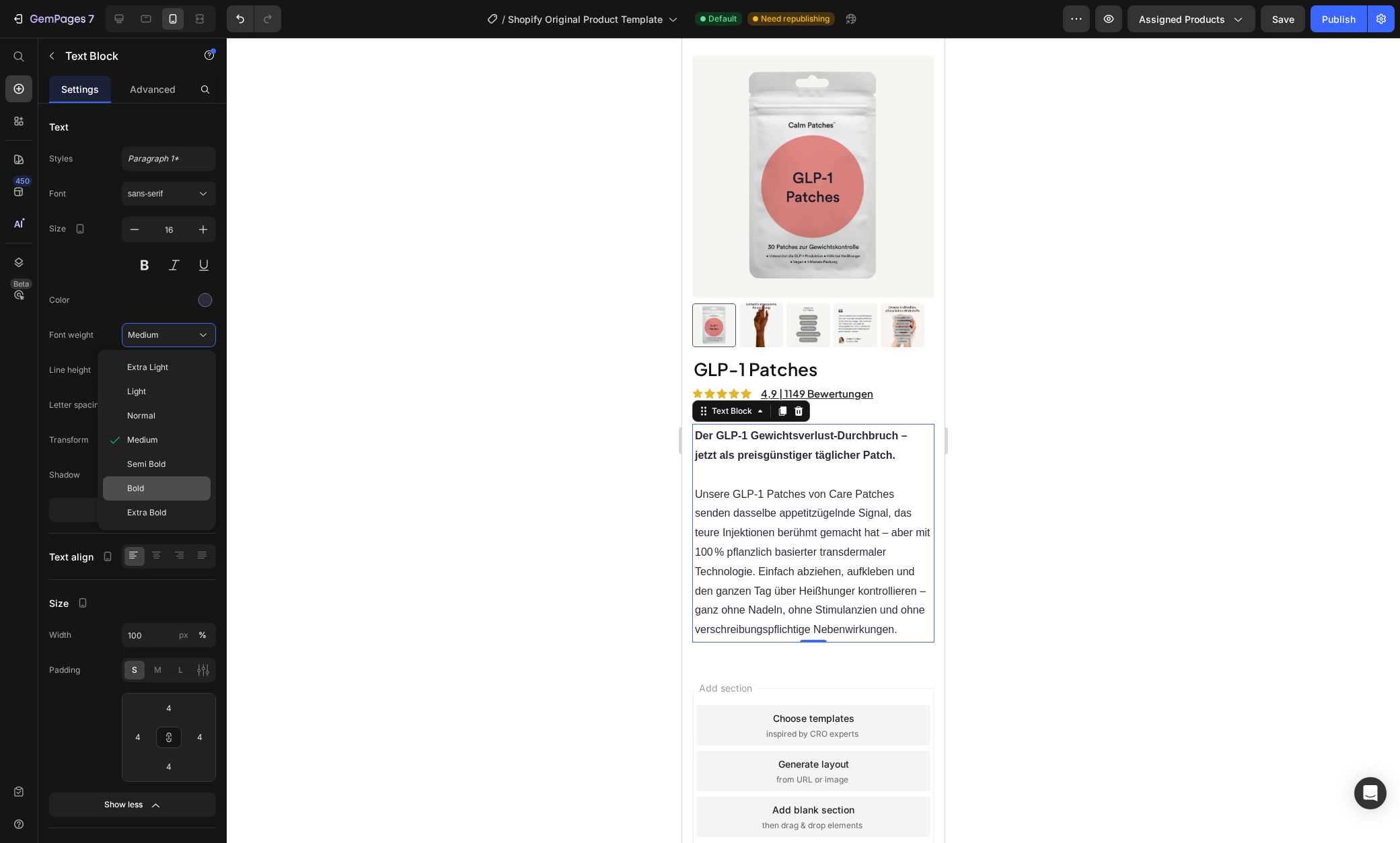 click on "Bold" at bounding box center (166, 488) 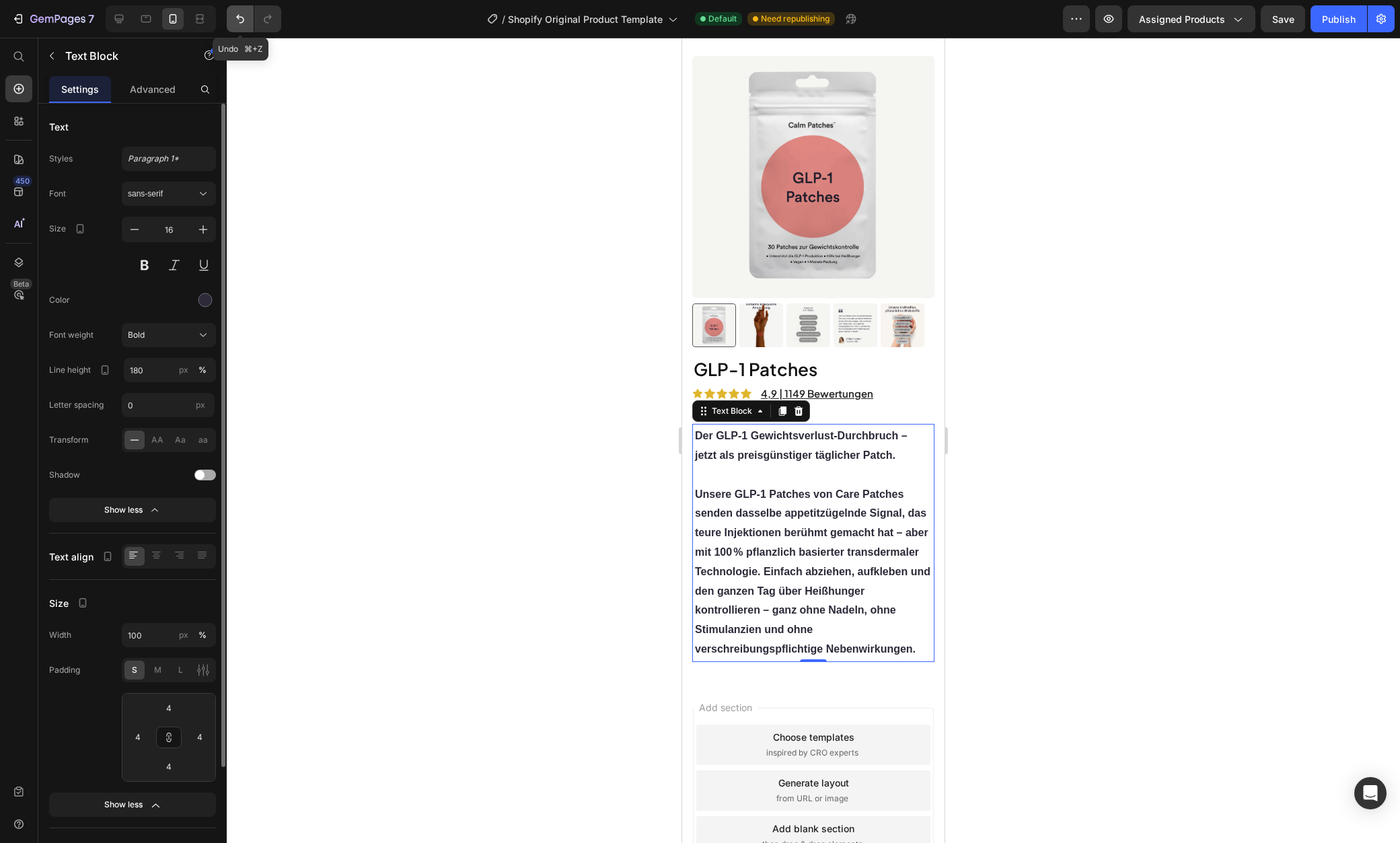 click 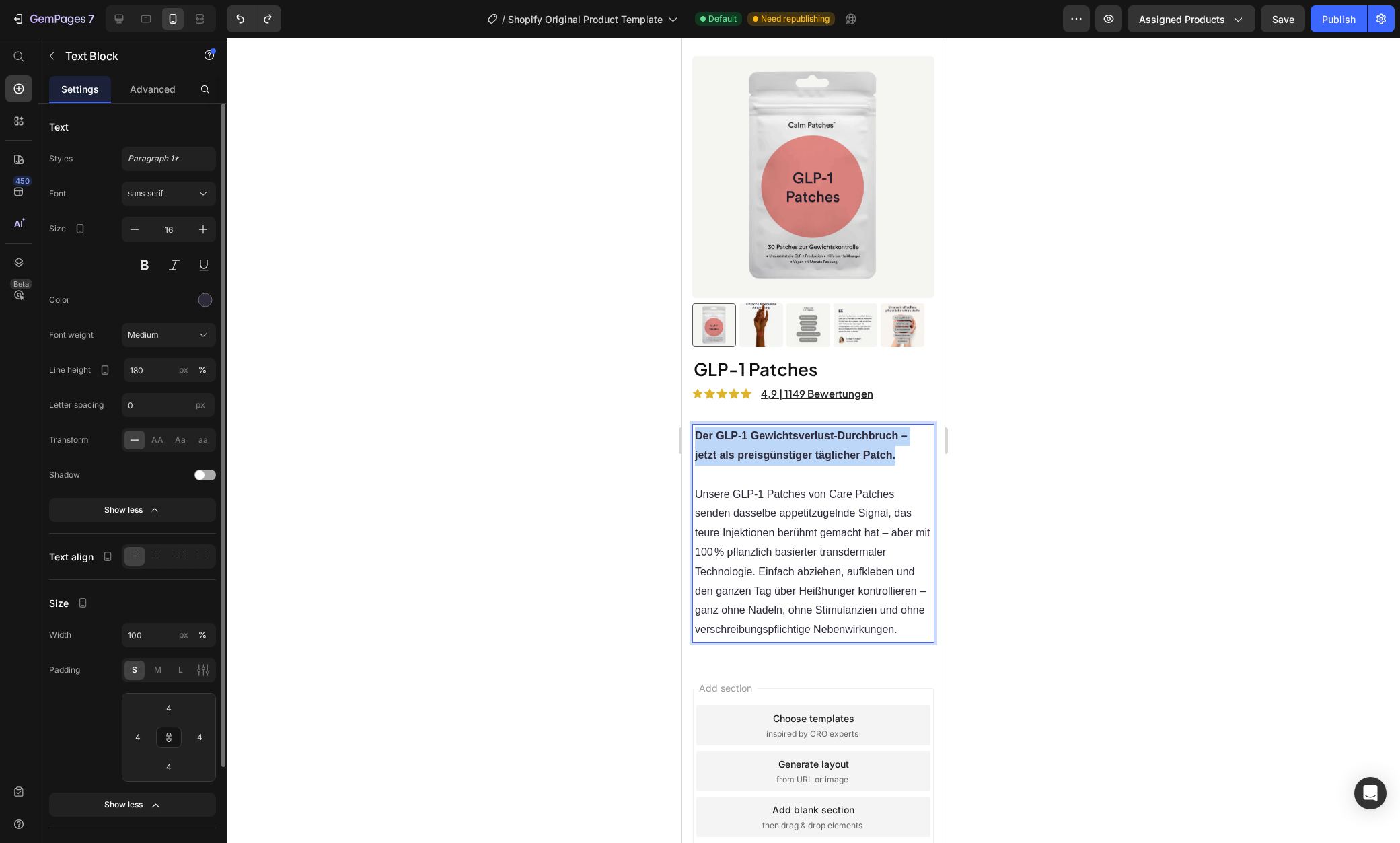 drag, startPoint x: 898, startPoint y: 449, endPoint x: 696, endPoint y: 429, distance: 202.9877 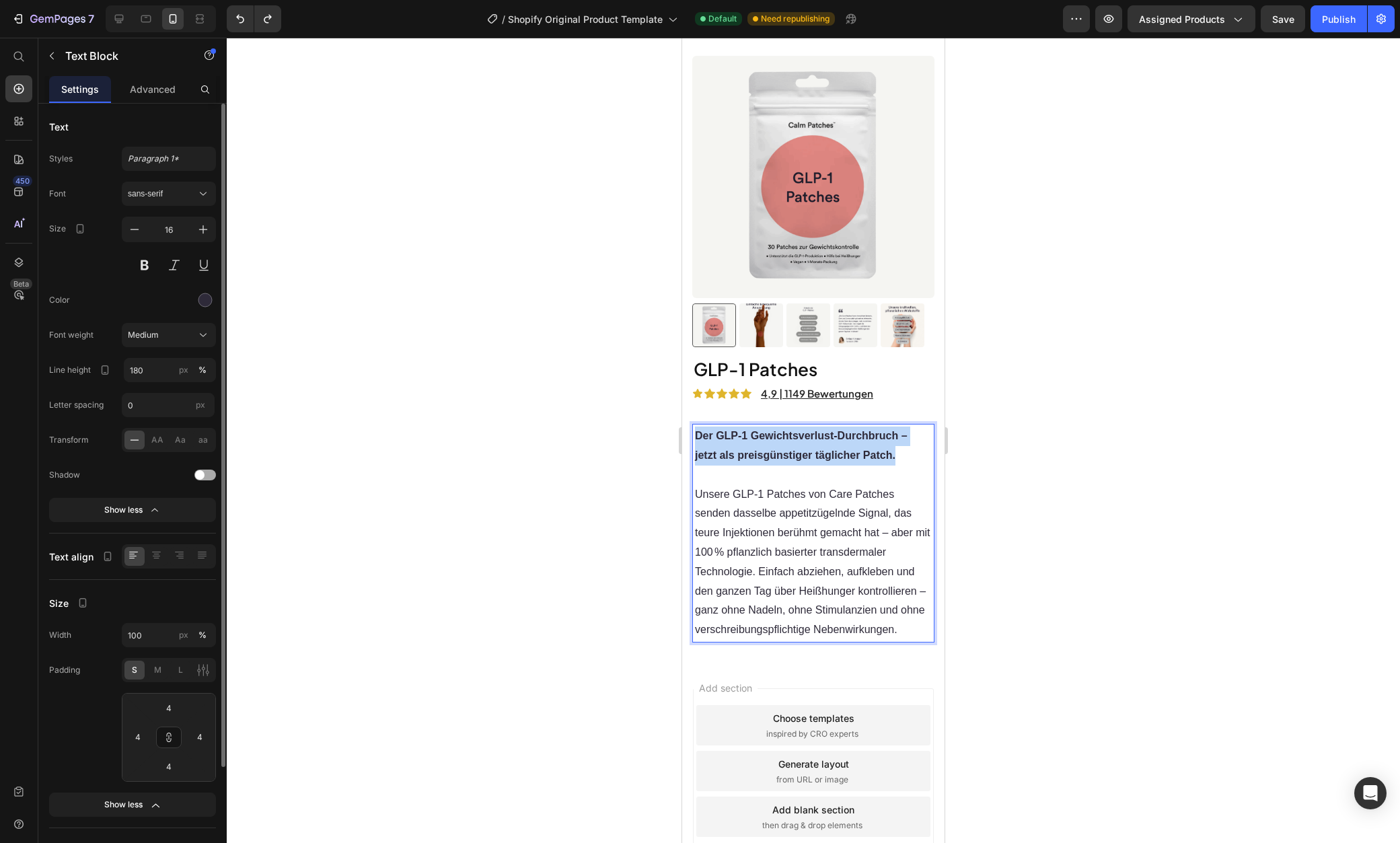 click on "Der GLP‑1 Gewichtsverlust‑Durchbruch – jetzt als preisgünstiger täglicher Patch." at bounding box center [813, 446] 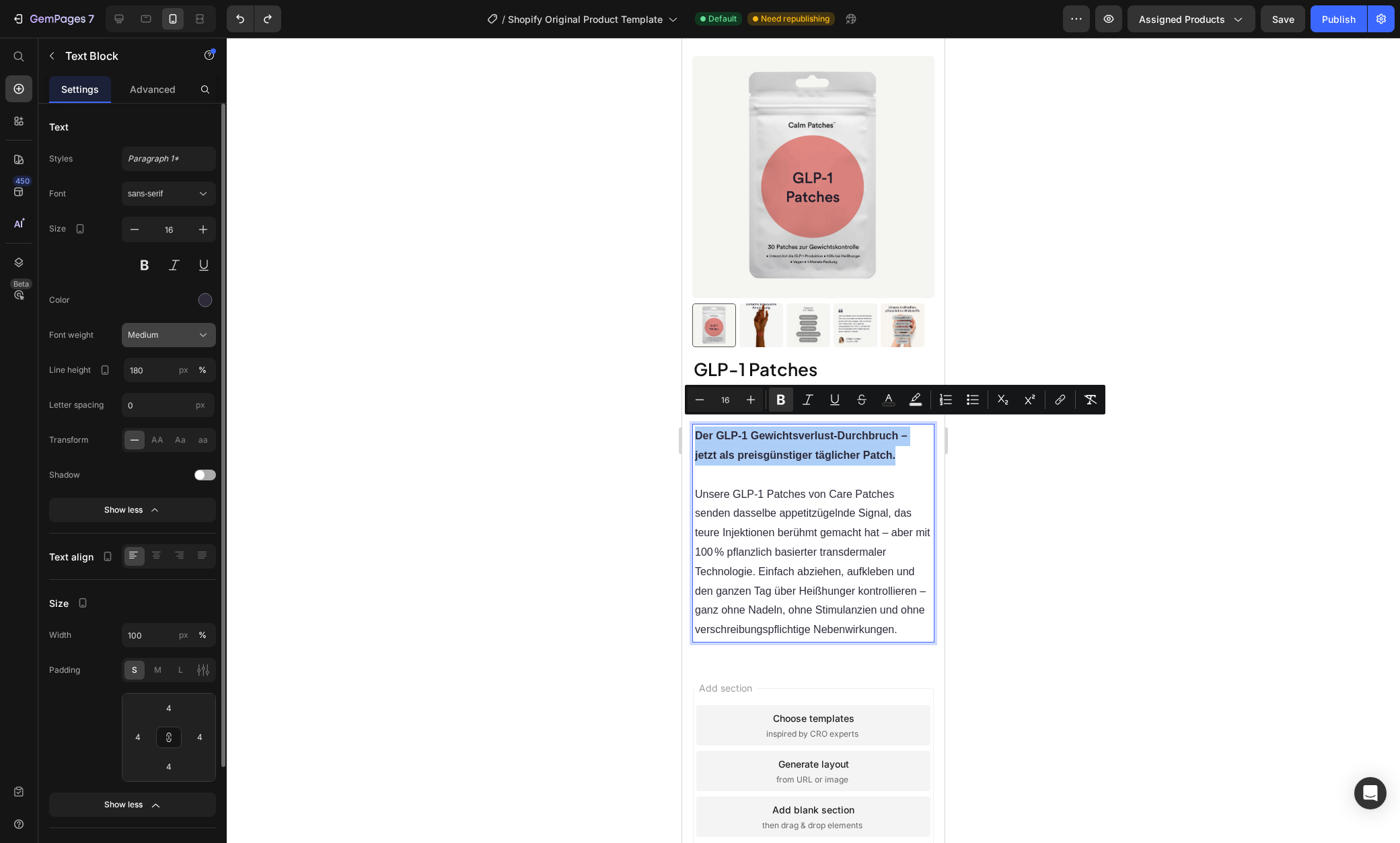 click on "Medium" 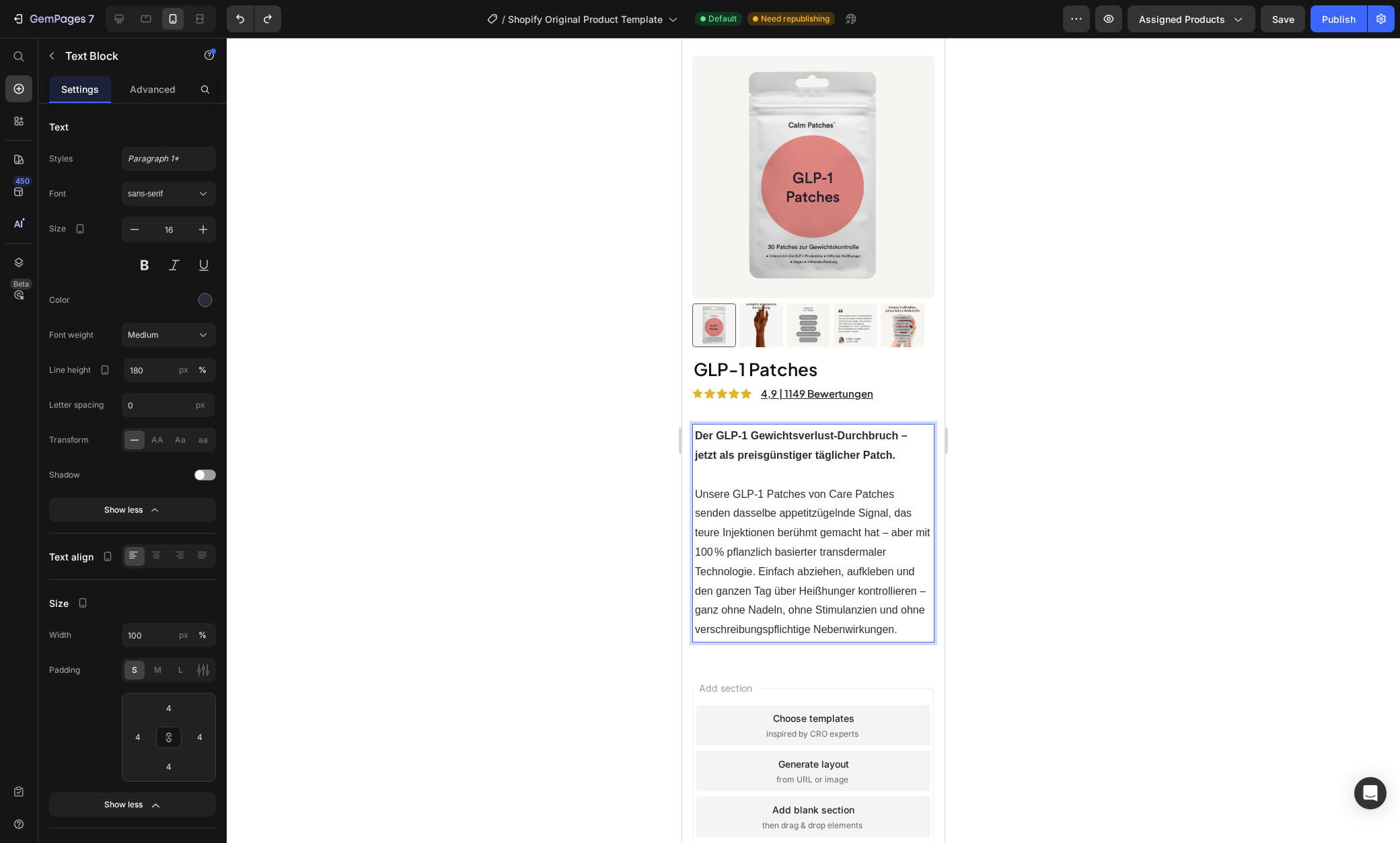 click at bounding box center [813, 475] 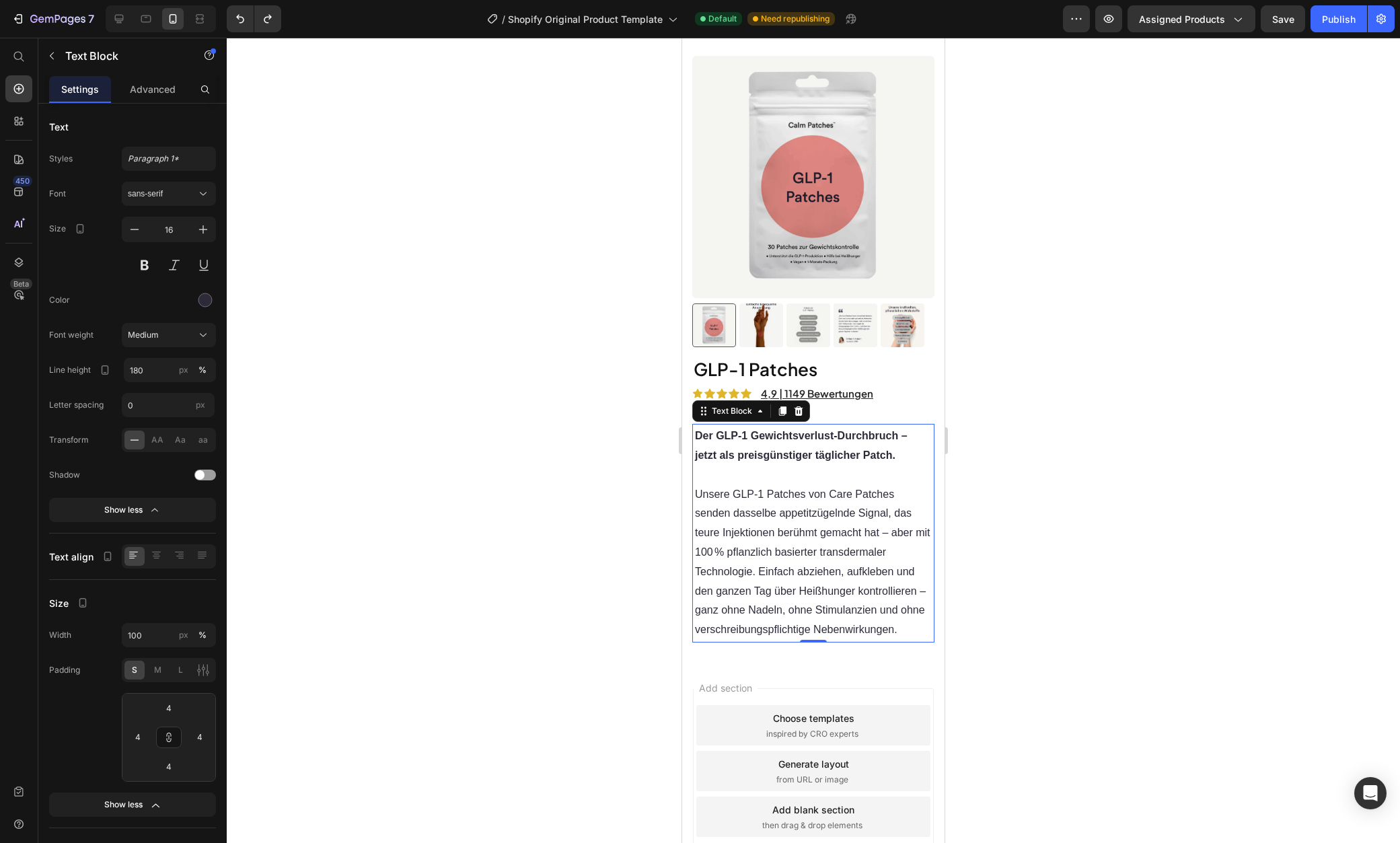 click 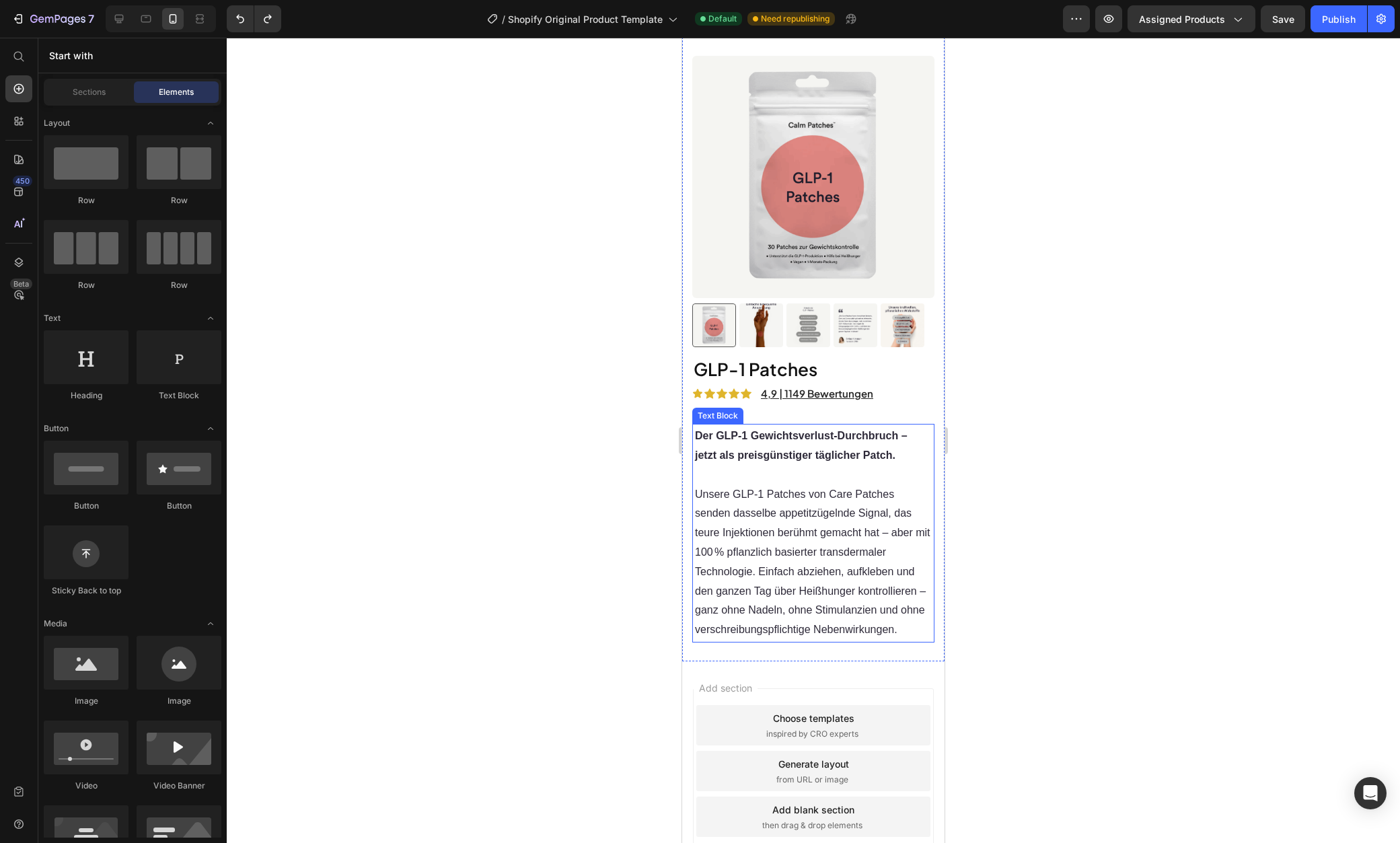 click at bounding box center [813, 475] 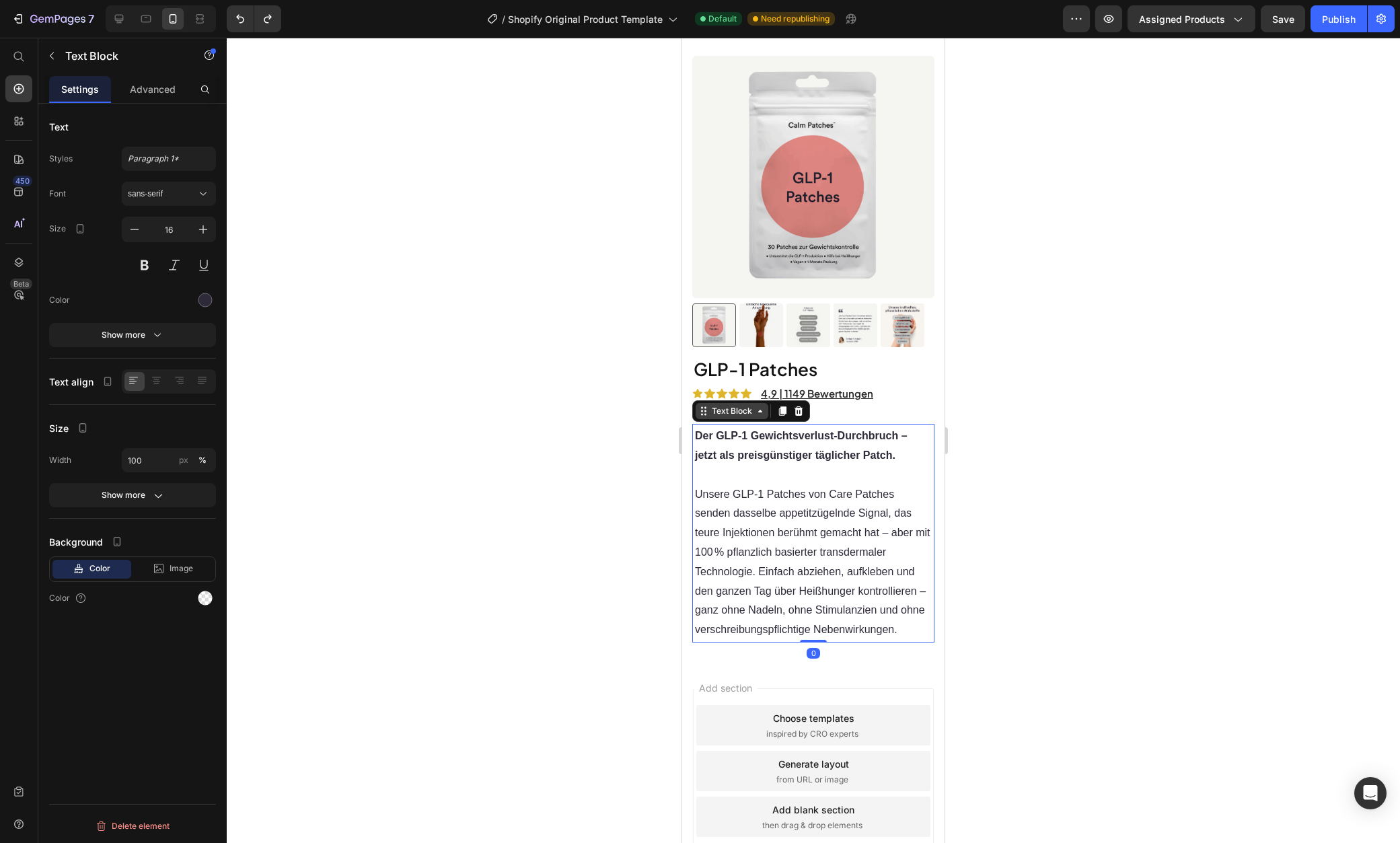 click on "Text Block" at bounding box center [732, 411] 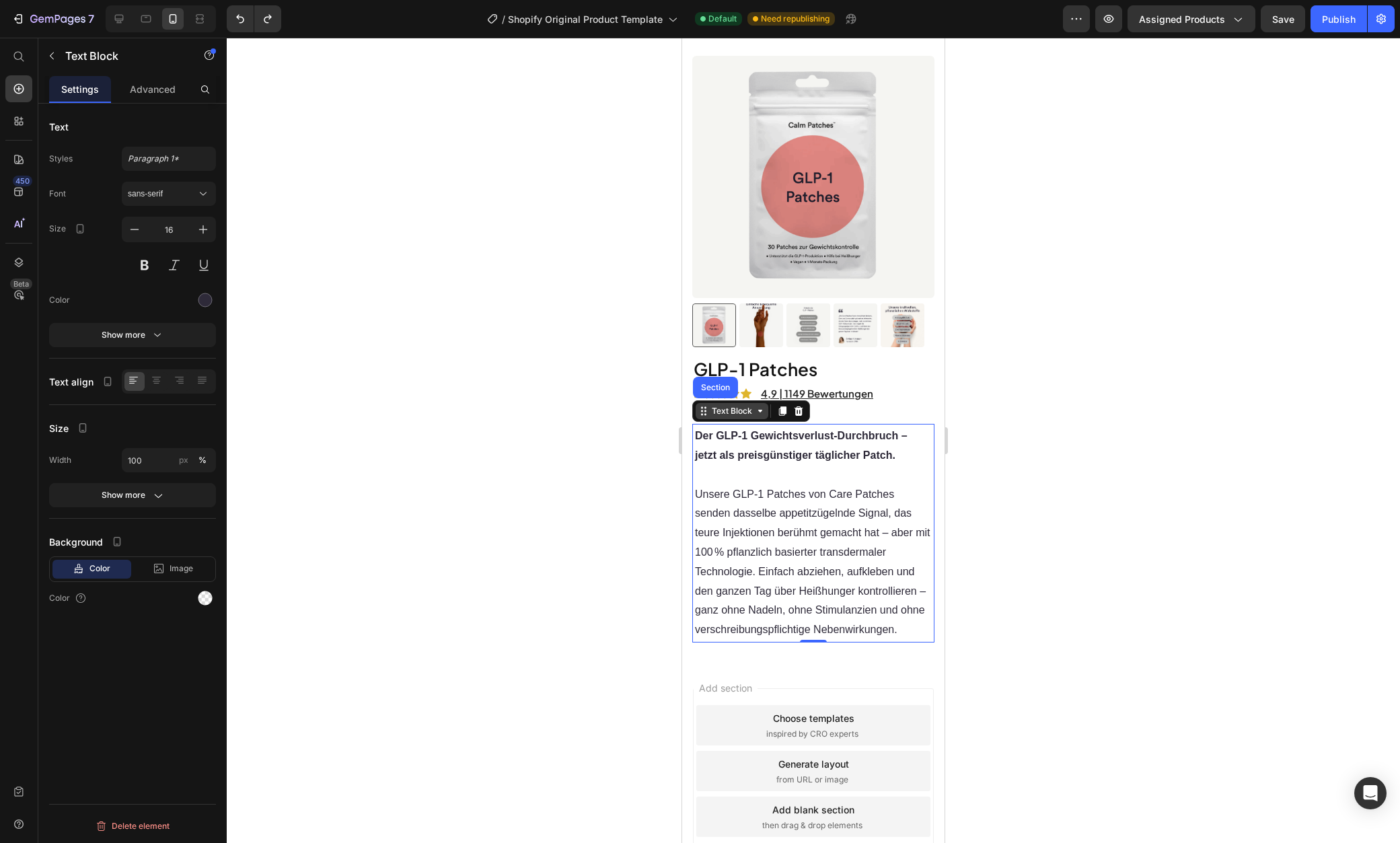 click on "Text Block" at bounding box center [732, 411] 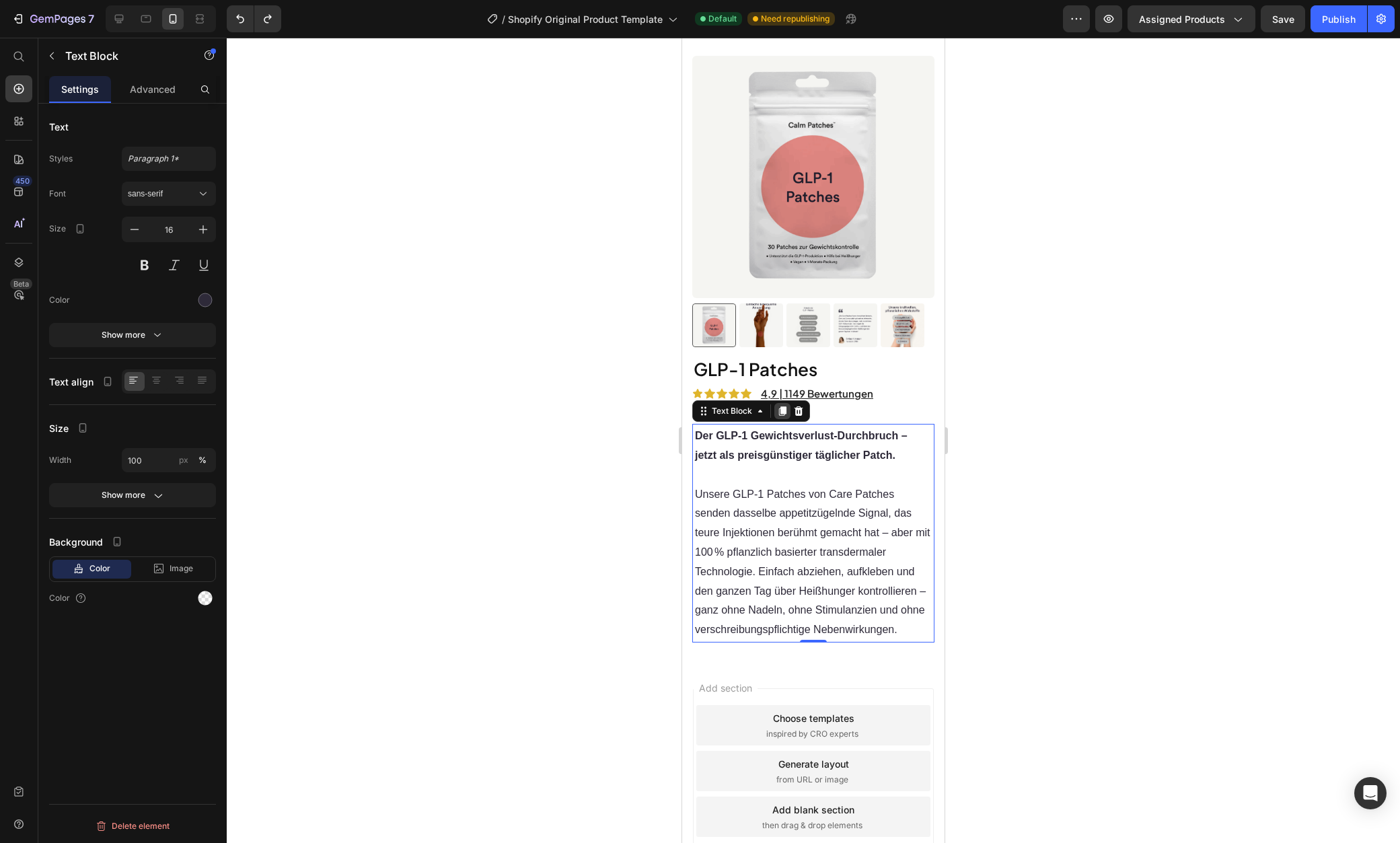 click 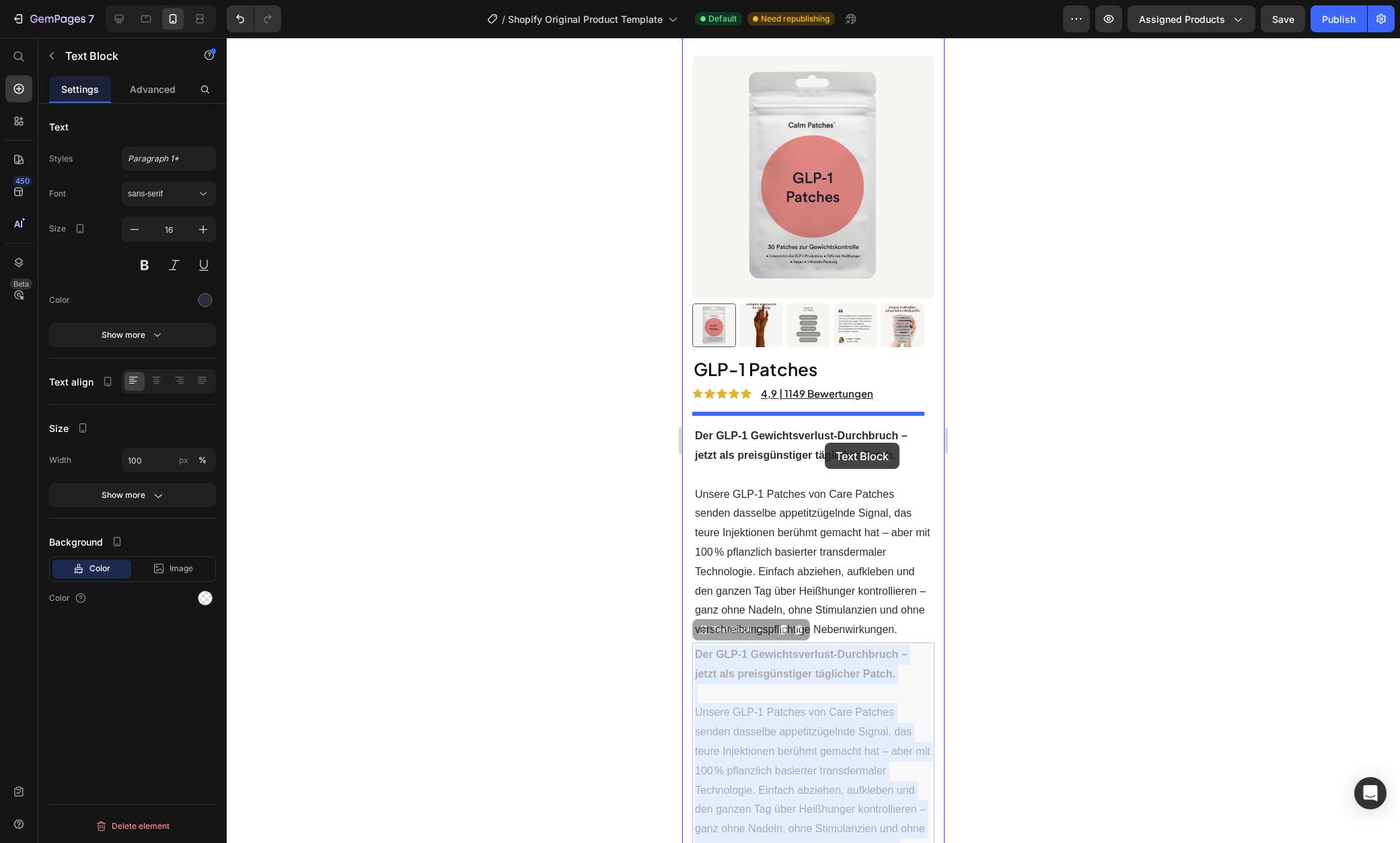 drag, startPoint x: 867, startPoint y: 682, endPoint x: 825, endPoint y: 442, distance: 243.64729 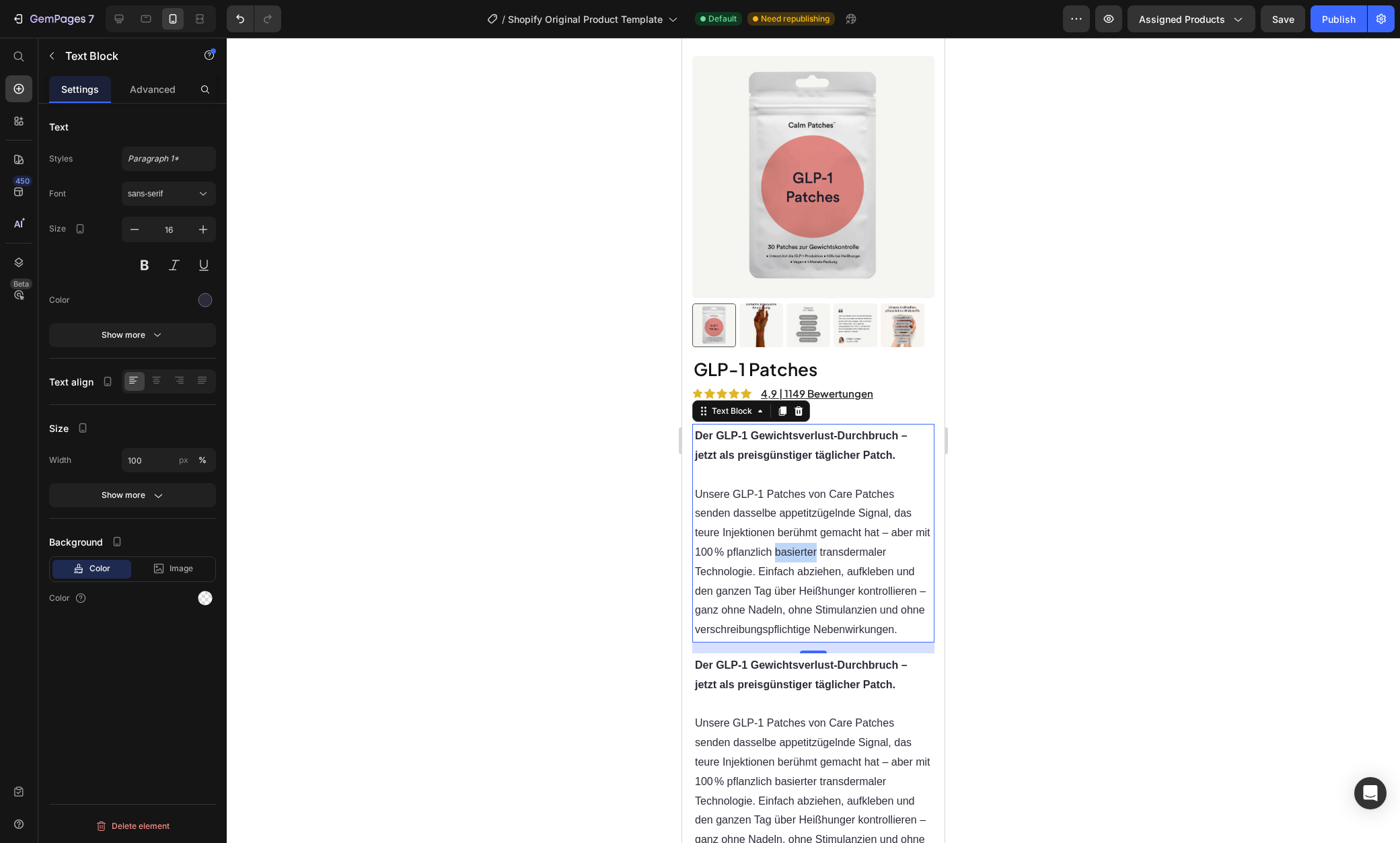 click on "Unsere GLP‑1 Patches von Care Patches senden dasselbe appetitzügelnde Signal, das teure Injektionen berühmt gemacht hat – aber mit 100 % pflanzlich basierter transdermaler Technologie. Einfach abziehen, aufkleben und den ganzen Tag über Heißhunger kontrollieren – ganz ohne Nadeln, ohne Stimulanzien und ohne verschreibungspflichtige Nebenwirkungen." at bounding box center (813, 562) 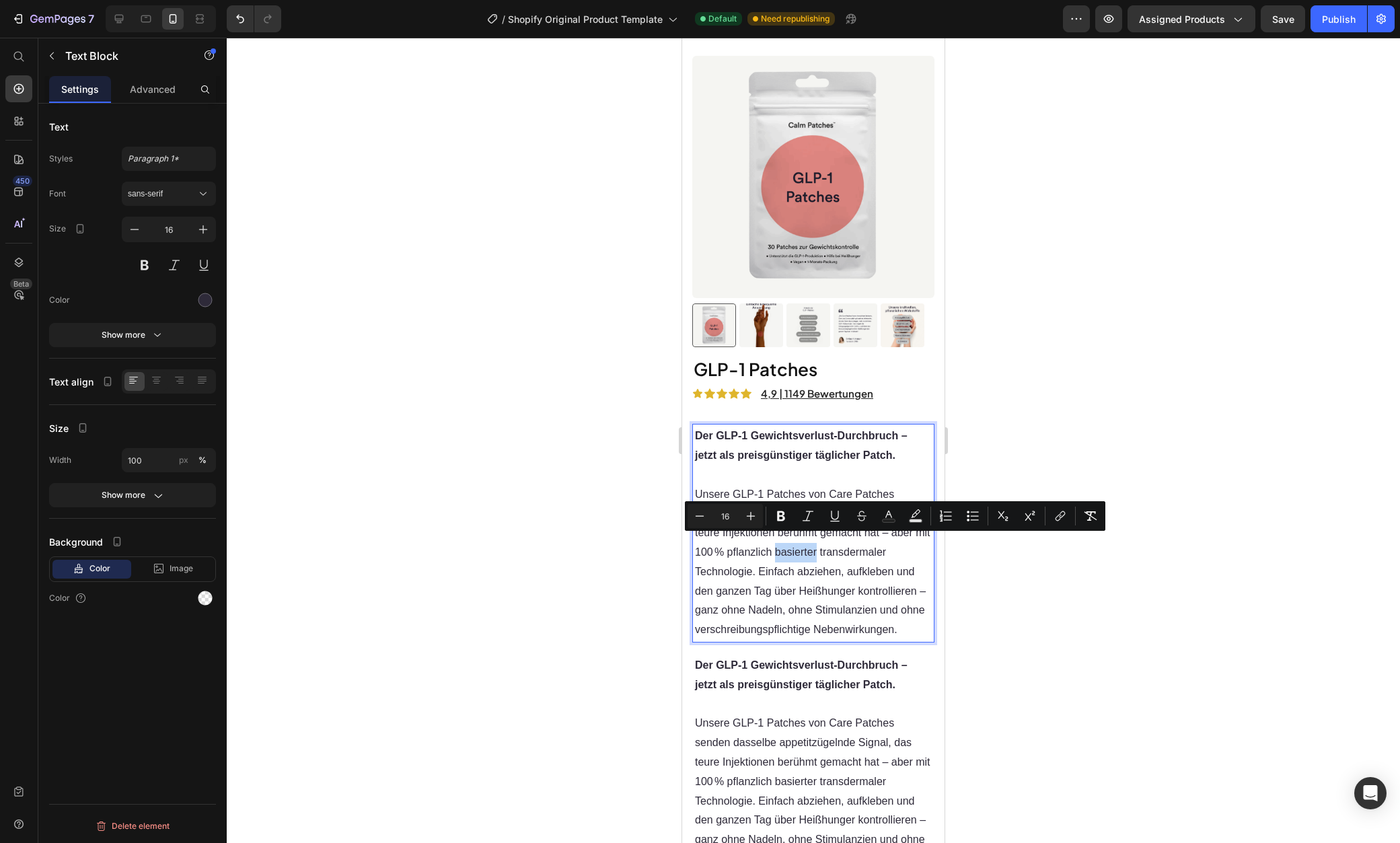 click on "Unsere GLP‑1 Patches von Care Patches senden dasselbe appetitzügelnde Signal, das teure Injektionen berühmt gemacht hat – aber mit 100 % pflanzlich basierter transdermaler Technologie. Einfach abziehen, aufkleben und den ganzen Tag über Heißhunger kontrollieren – ganz ohne Nadeln, ohne Stimulanzien und ohne verschreibungspflichtige Nebenwirkungen." at bounding box center [813, 562] 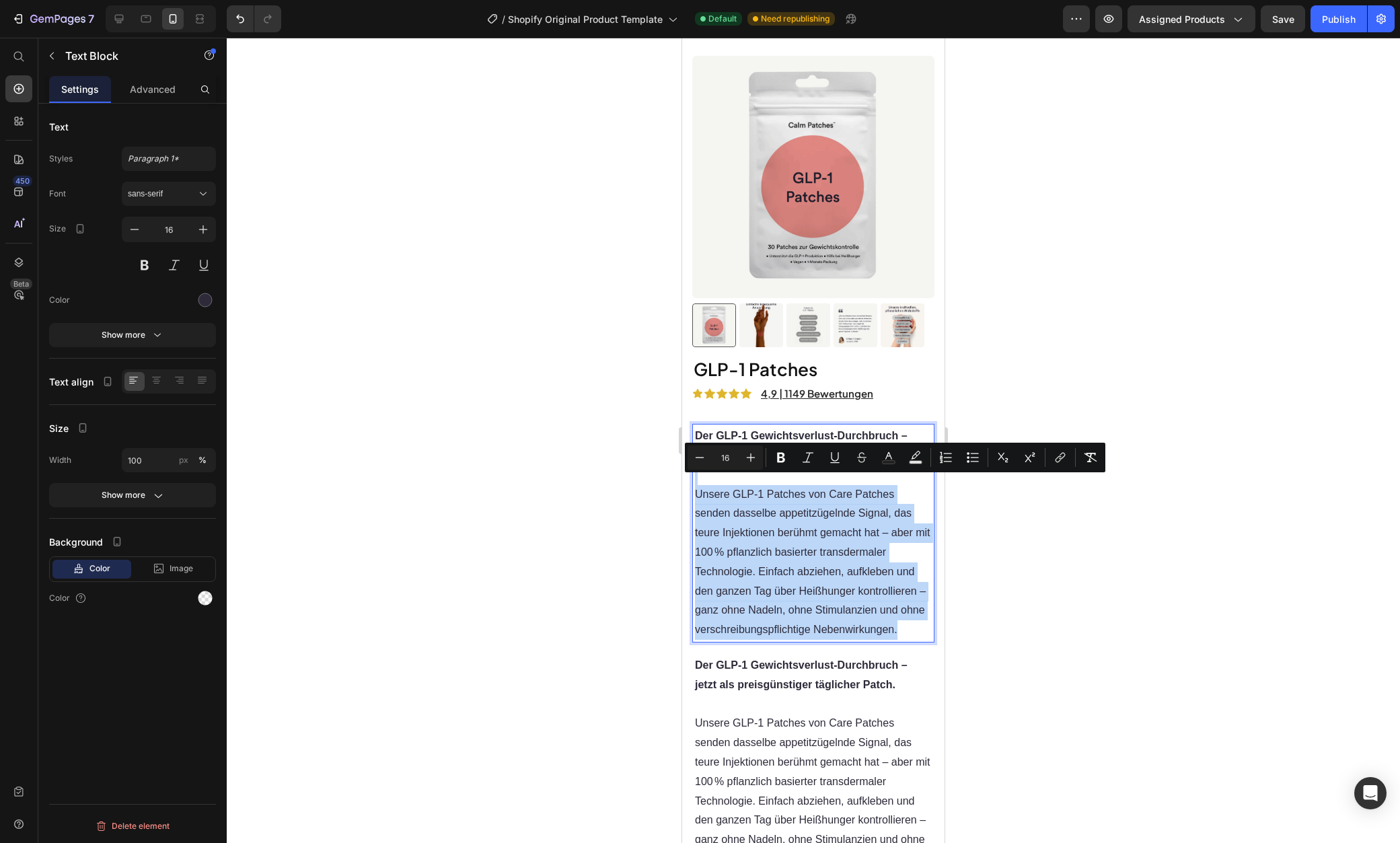 drag, startPoint x: 798, startPoint y: 640, endPoint x: 694, endPoint y: 467, distance: 201.85391 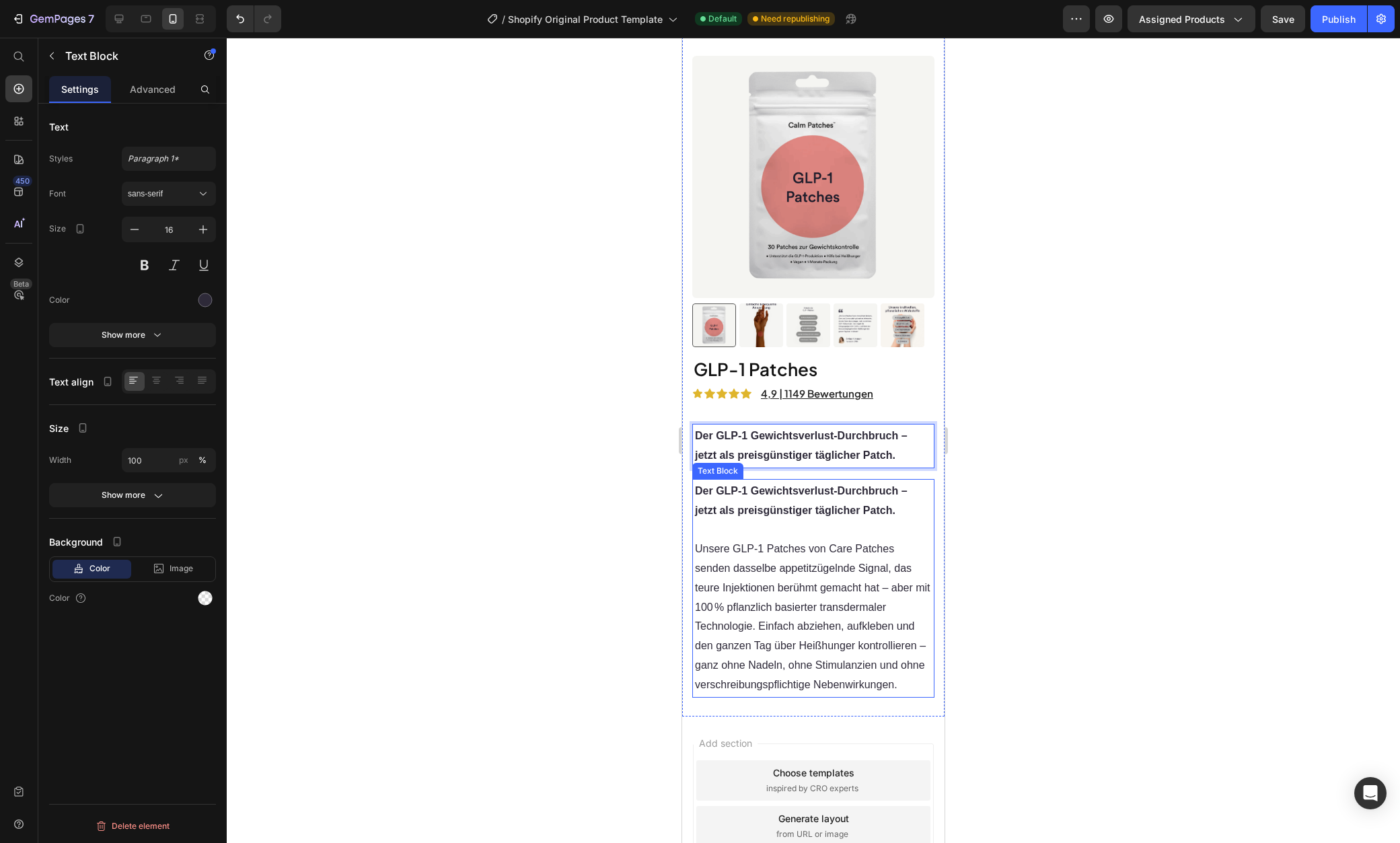 click on "Der GLP‑1 Gewichtsverlust‑Durchbruch – jetzt als preisgünstiger täglicher Patch." at bounding box center [813, 501] 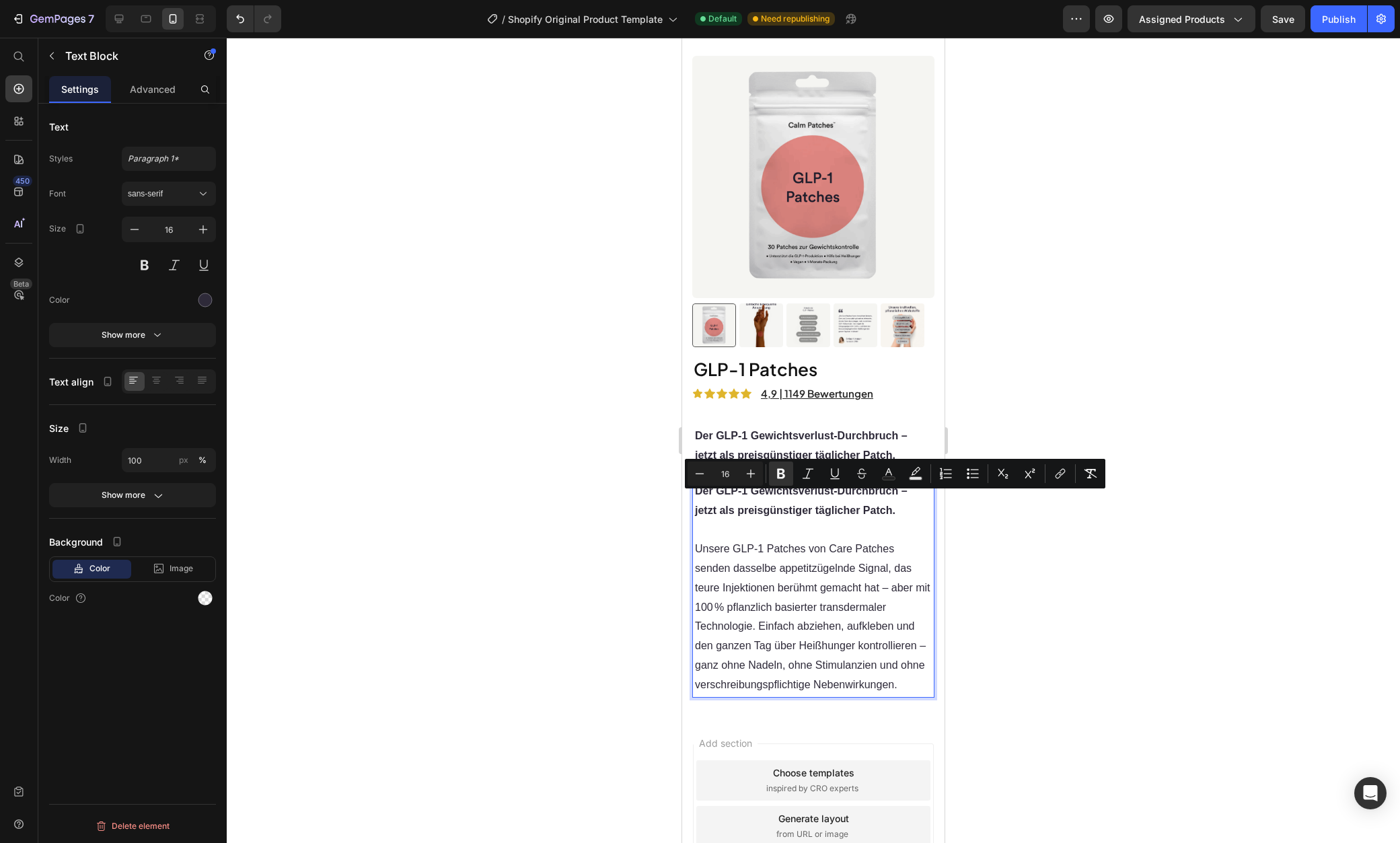 click at bounding box center (813, 529) 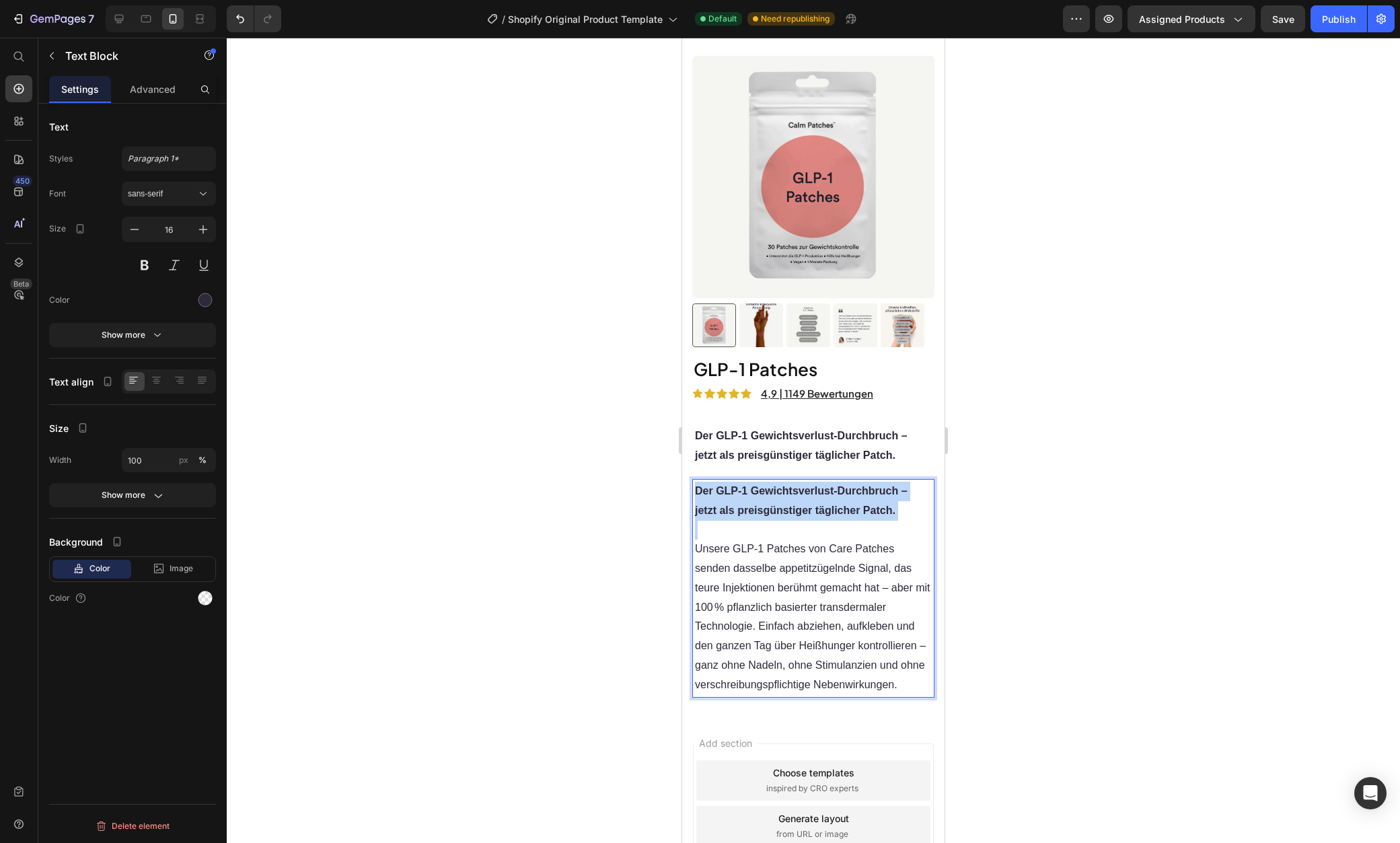 drag, startPoint x: 723, startPoint y: 517, endPoint x: 691, endPoint y: 479, distance: 49.678969 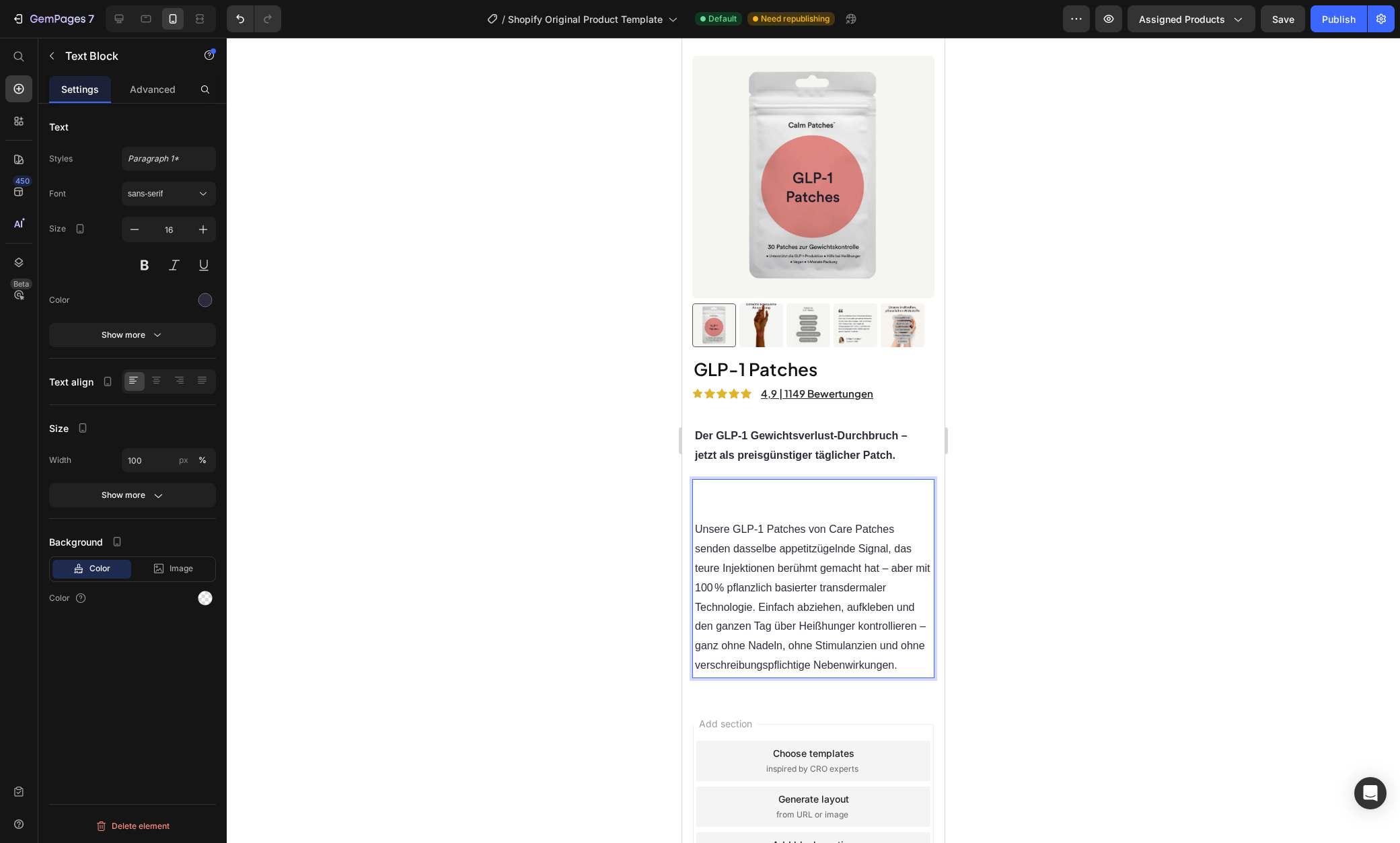 click at bounding box center [813, 511] 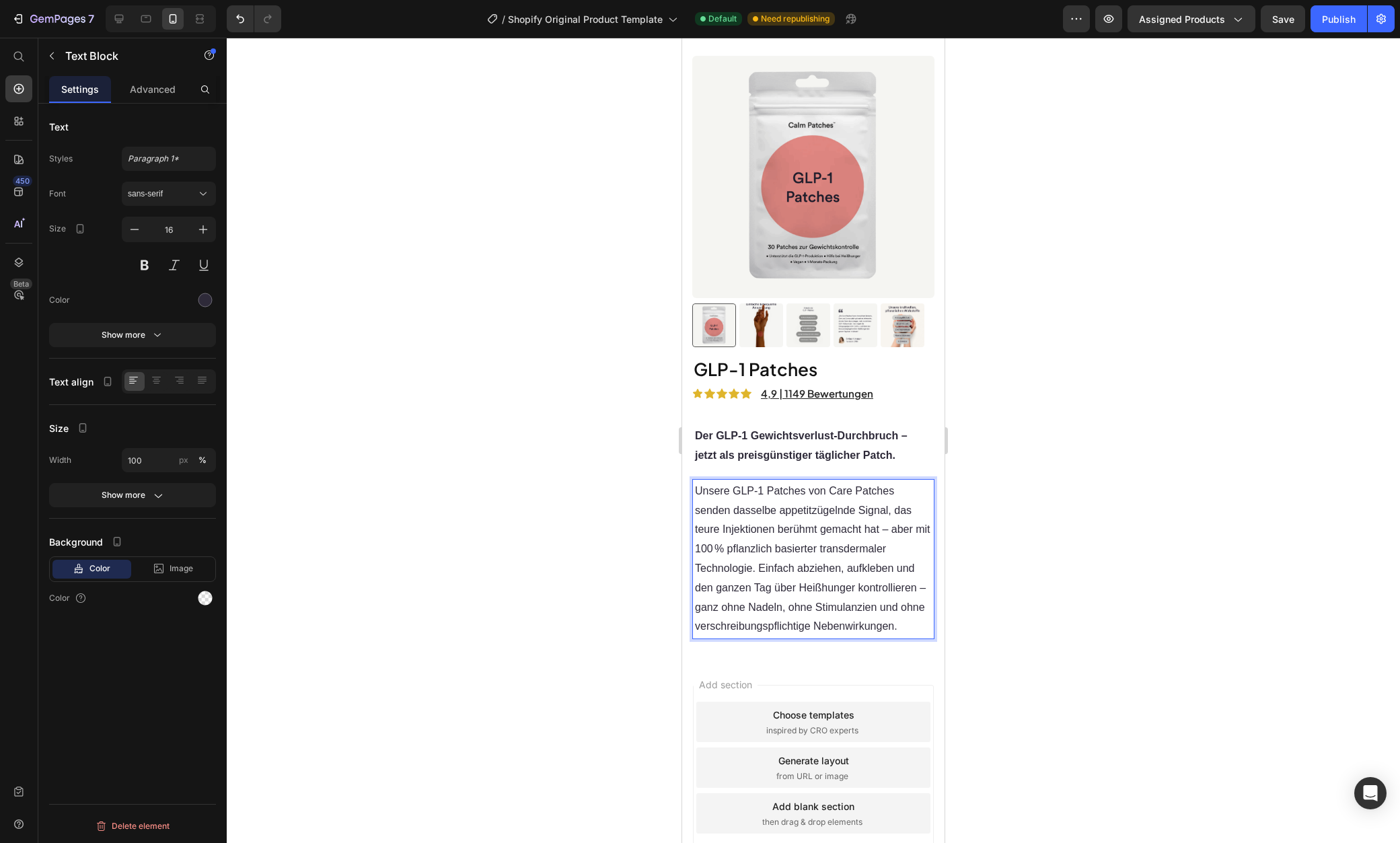 click 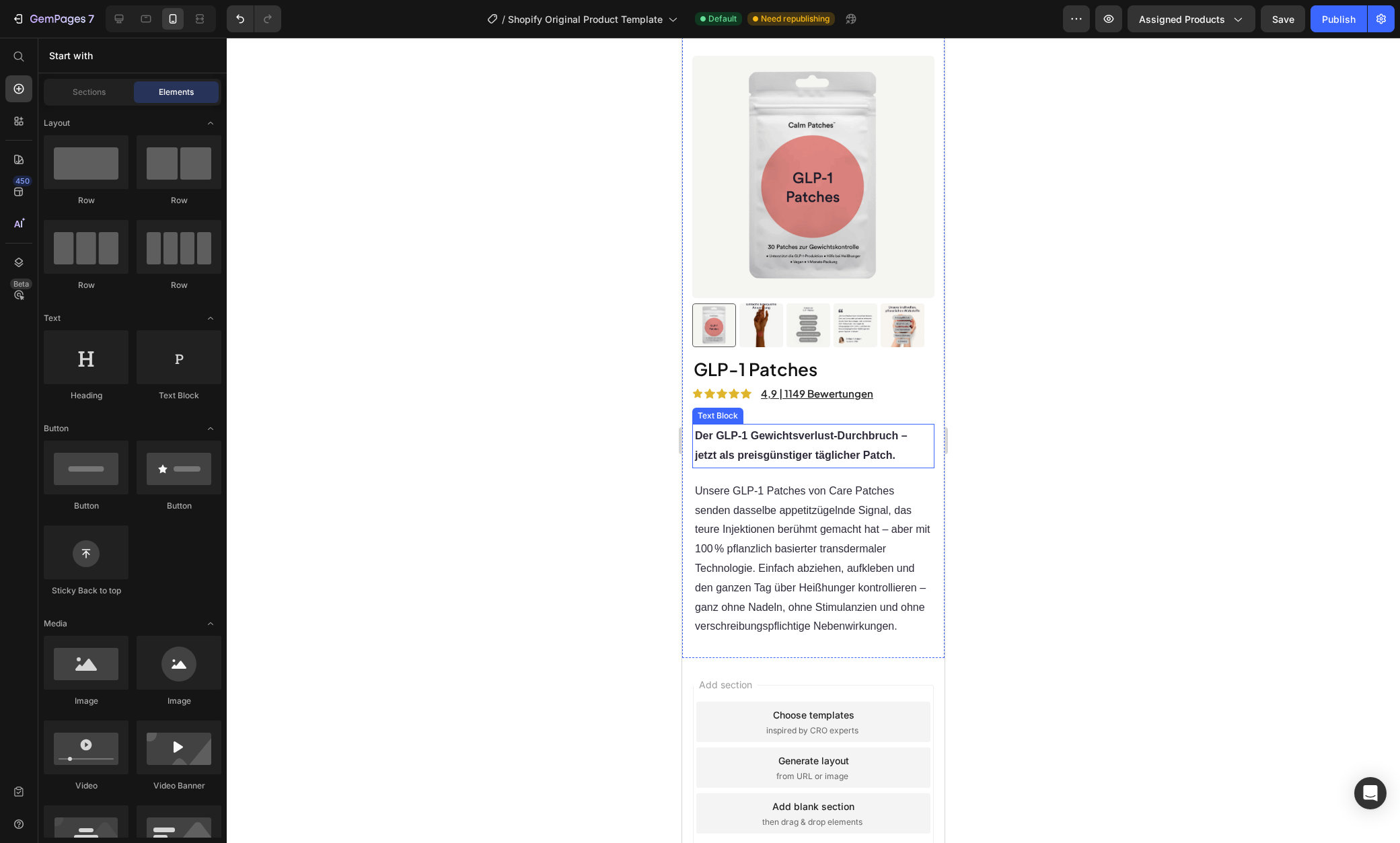 click on "Der GLP‑1 Gewichtsverlust‑Durchbruch – jetzt als preisgünstiger täglicher Patch." at bounding box center [813, 446] 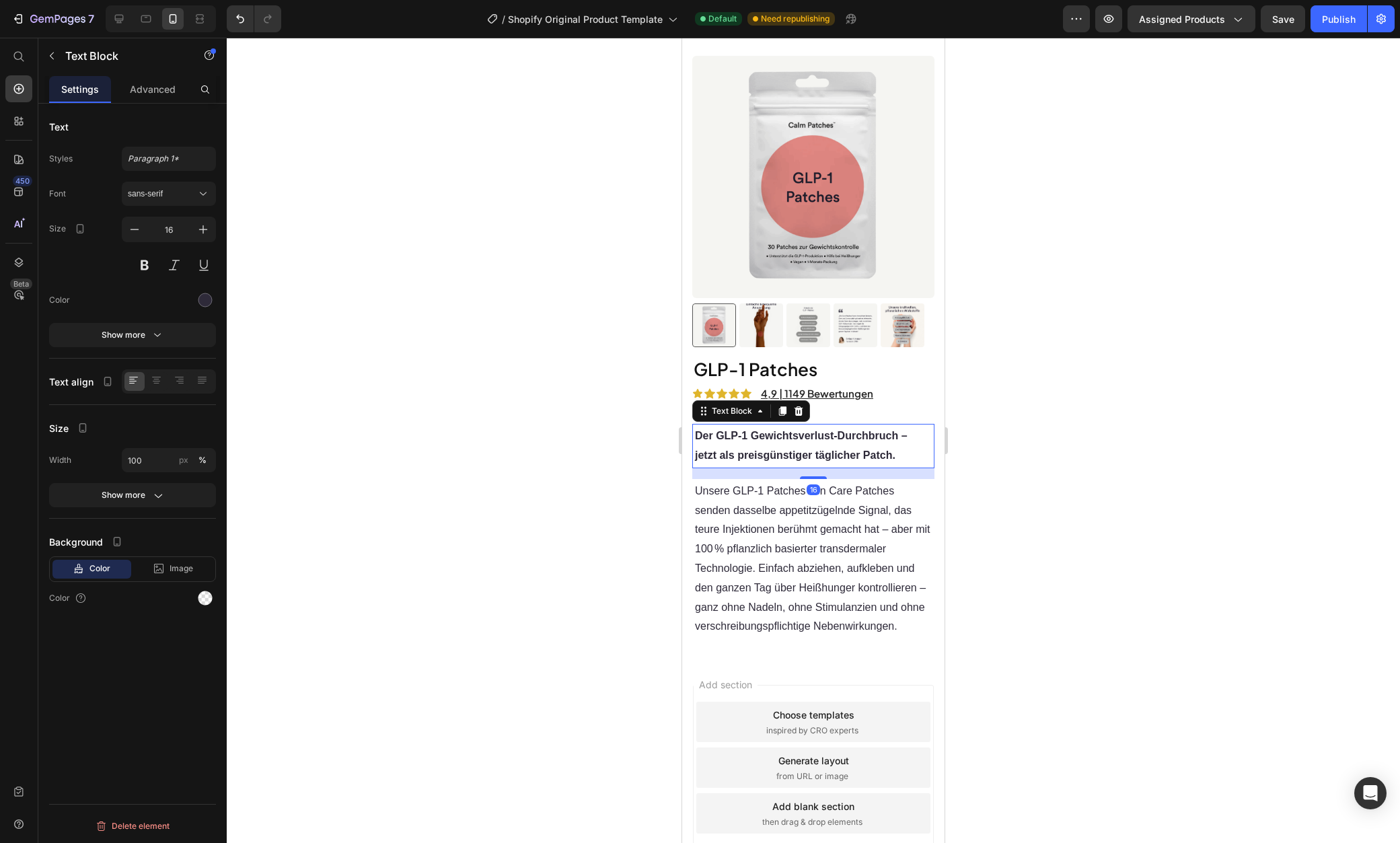 click on "Text Styles Paragraph 1* Font sans-serif Size 16 Color Show more" 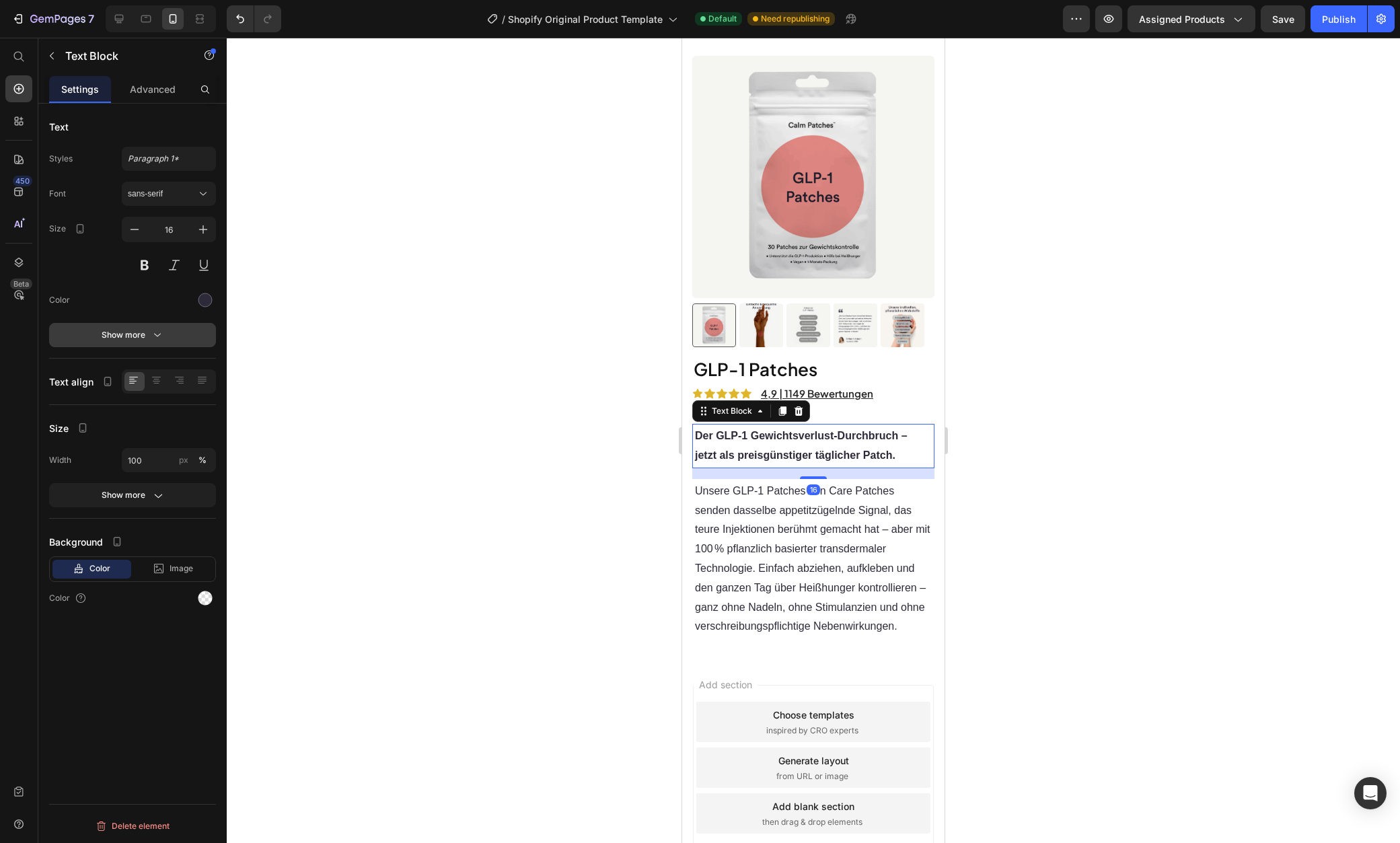 click 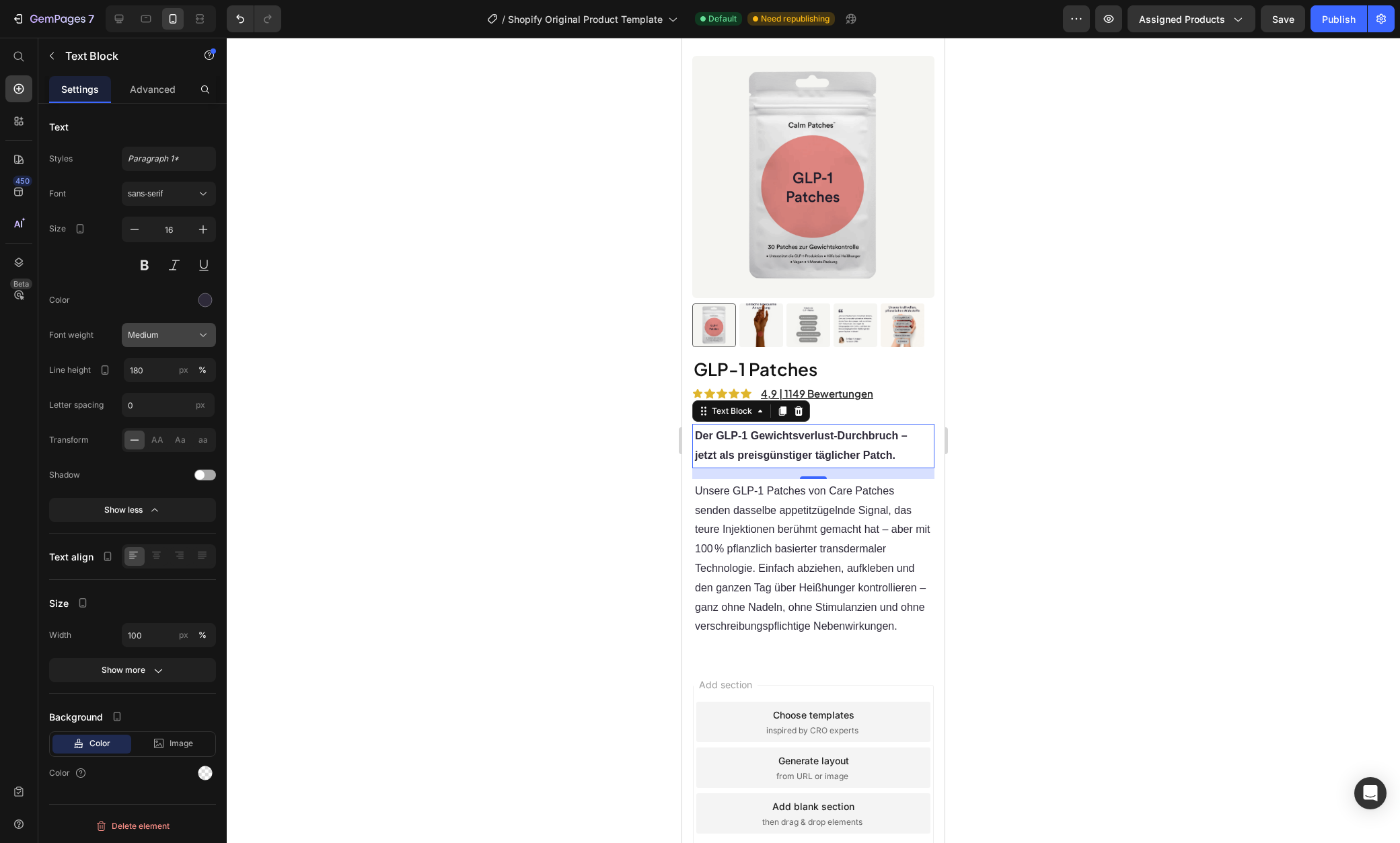 click on "Medium" 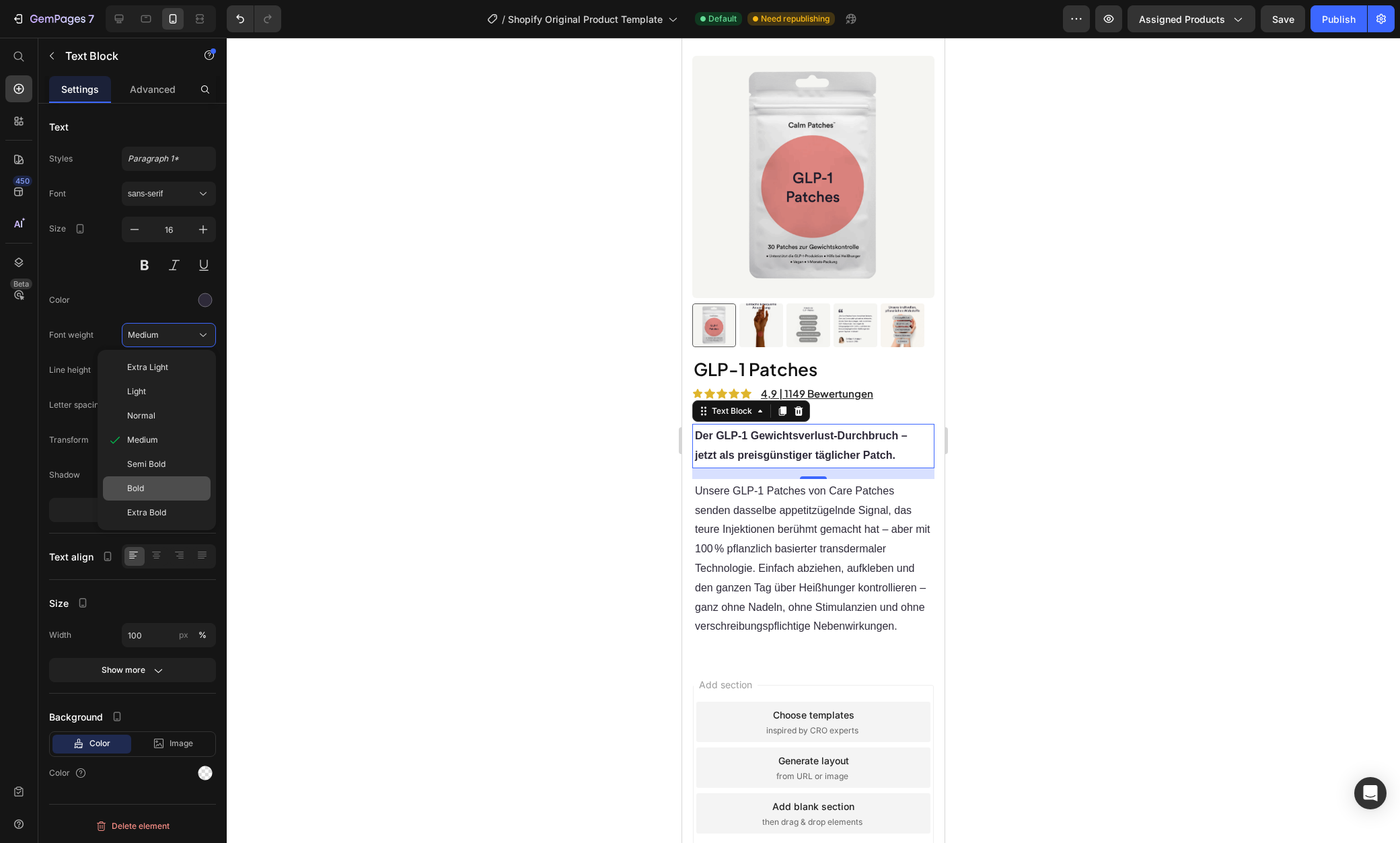 click on "Bold" at bounding box center [166, 488] 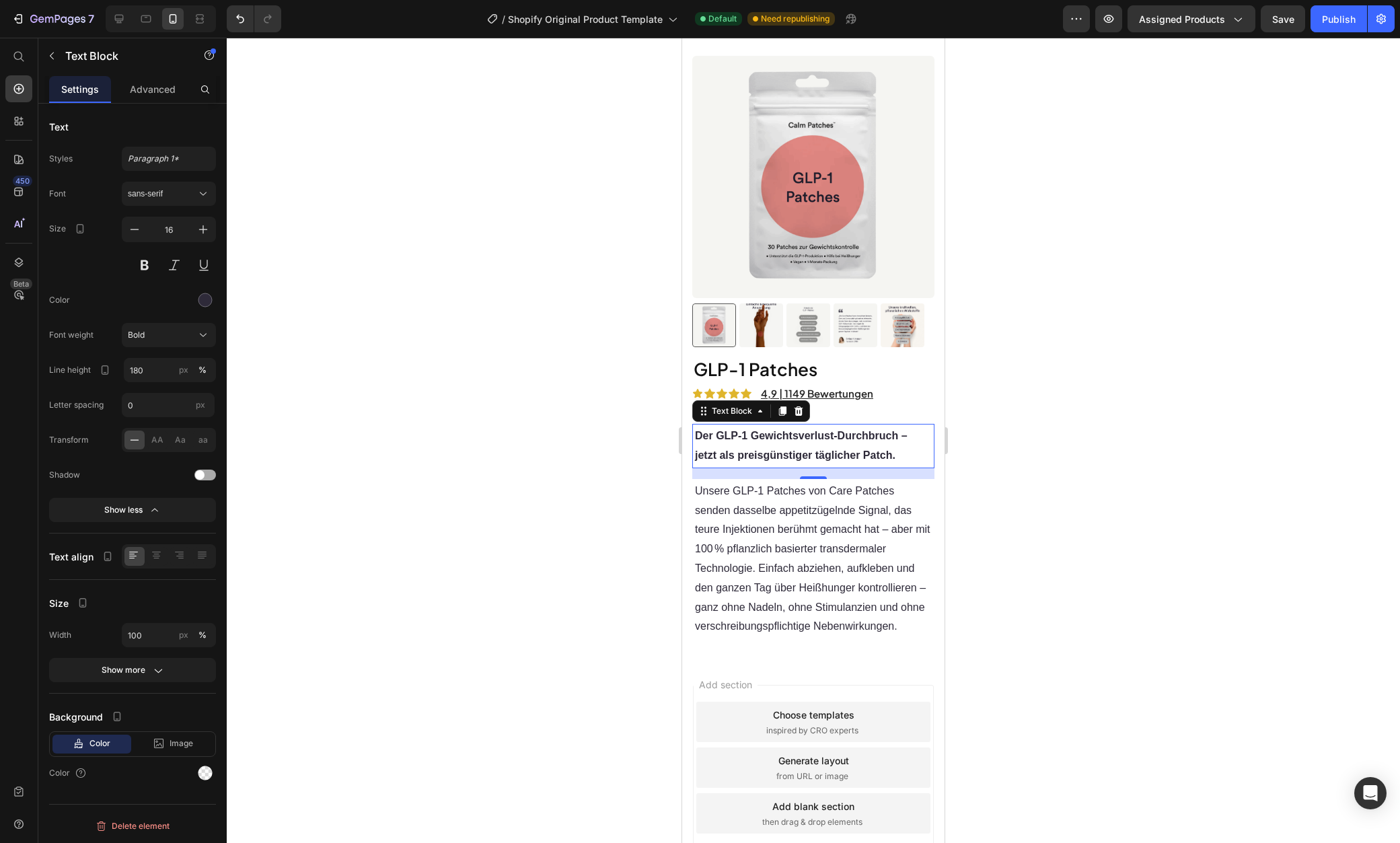 click 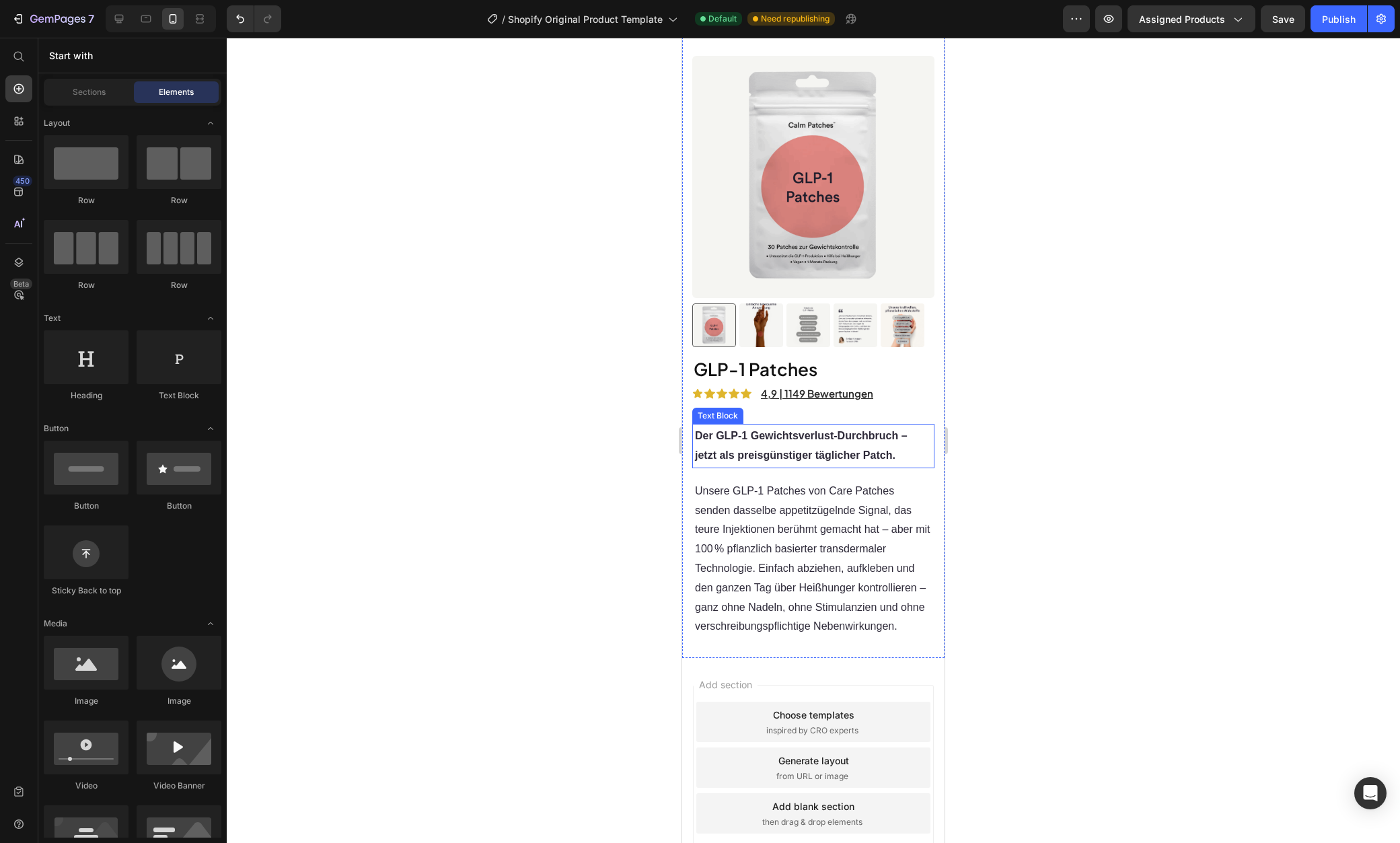 click on "Der GLP‑1 Gewichtsverlust‑Durchbruch – jetzt als preisgünstiger täglicher Patch." at bounding box center [801, 445] 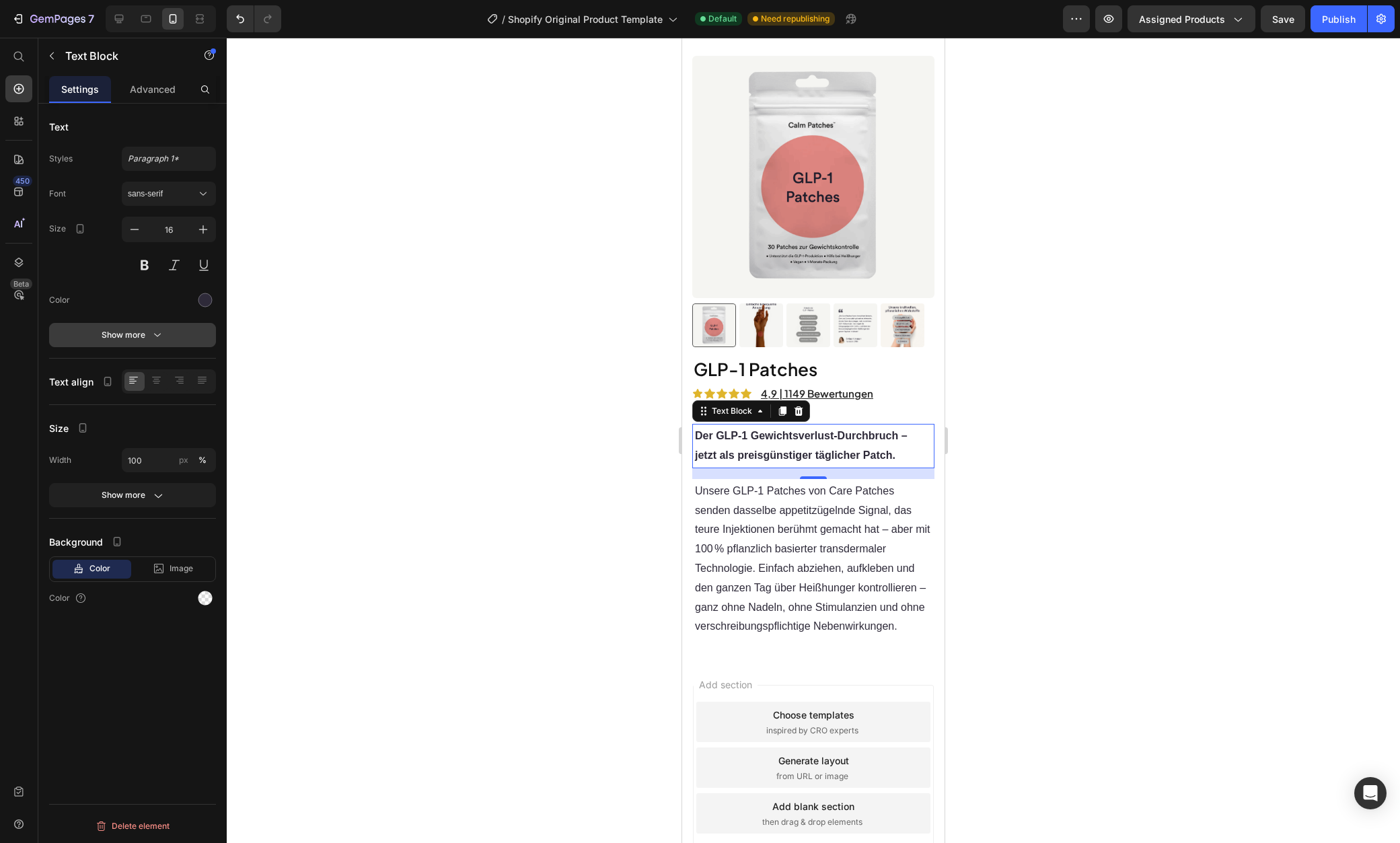 click on "Show more" at bounding box center [133, 335] 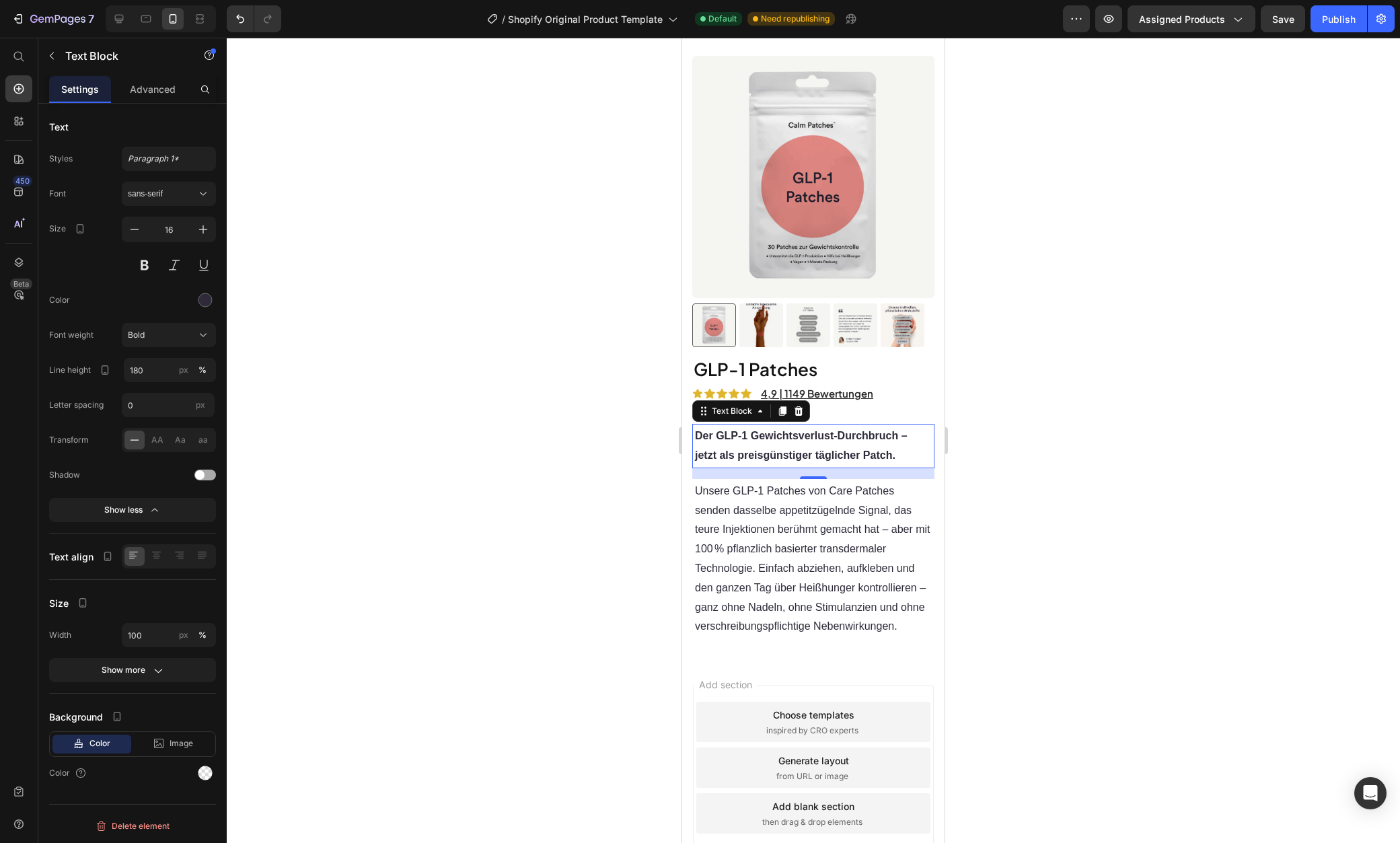 click on "Font sans-serif Size 16 Color Font weight Bold Line height 180 px % Letter spacing 0 px Transform
AA Aa aa Shadow Show less" at bounding box center [133, 352] 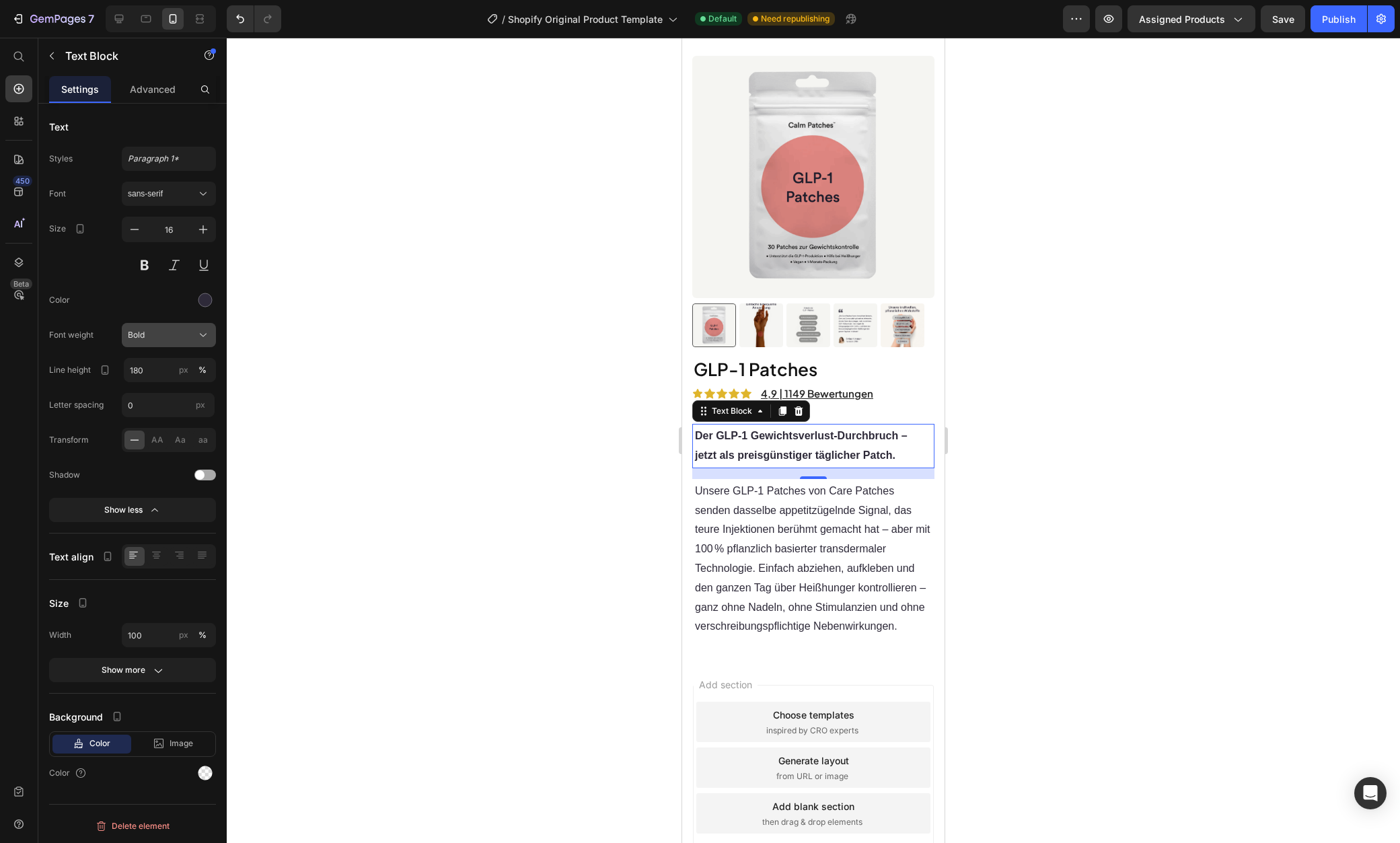 click on "Bold" at bounding box center (169, 335) 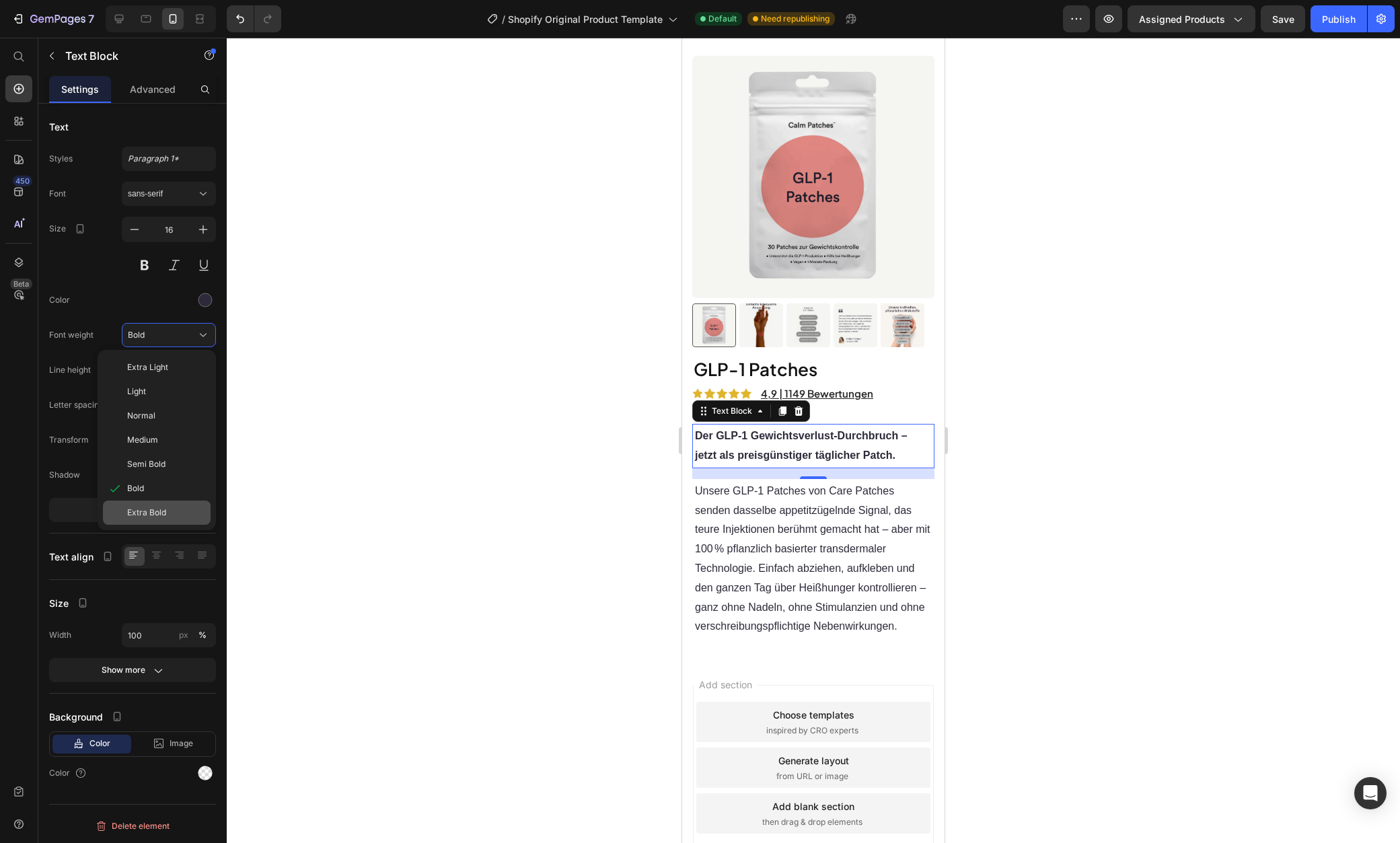 click on "Extra Bold" at bounding box center [147, 513] 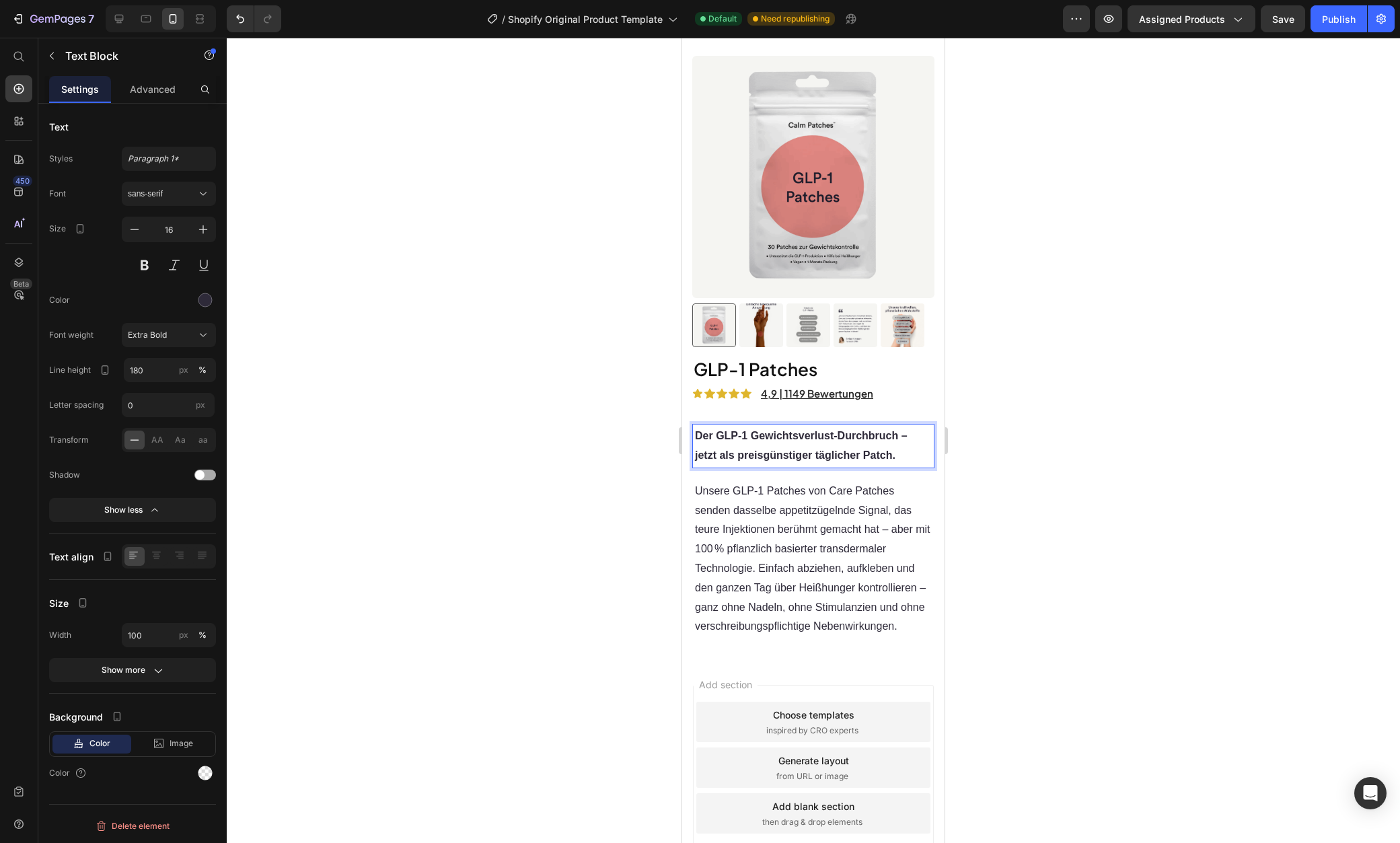 click on "Der GLP‑1 Gewichtsverlust‑Durchbruch – jetzt als preisgünstiger täglicher Patch." at bounding box center [813, 446] 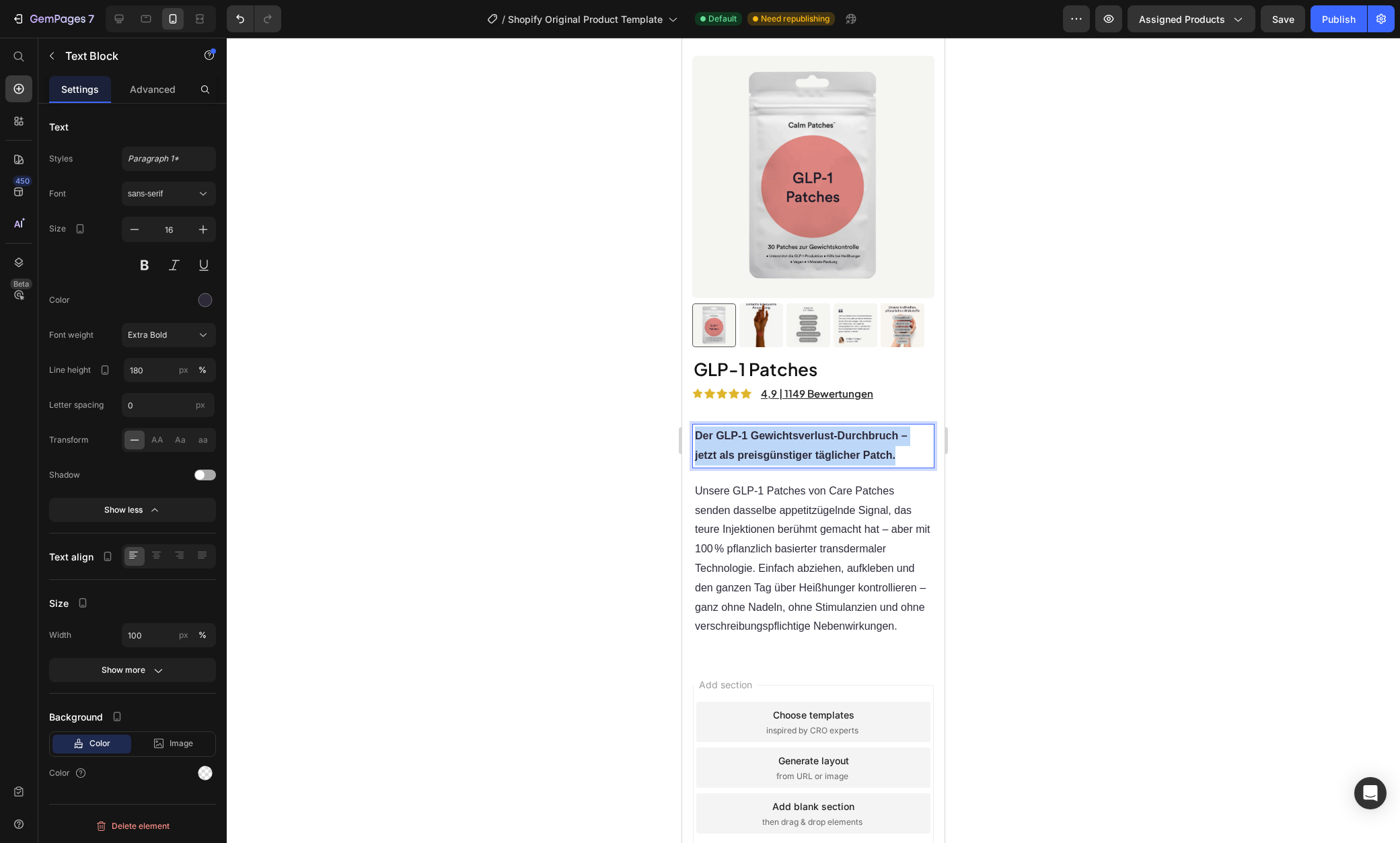 click on "Der GLP‑1 Gewichtsverlust‑Durchbruch – jetzt als preisgünstiger täglicher Patch." at bounding box center (813, 446) 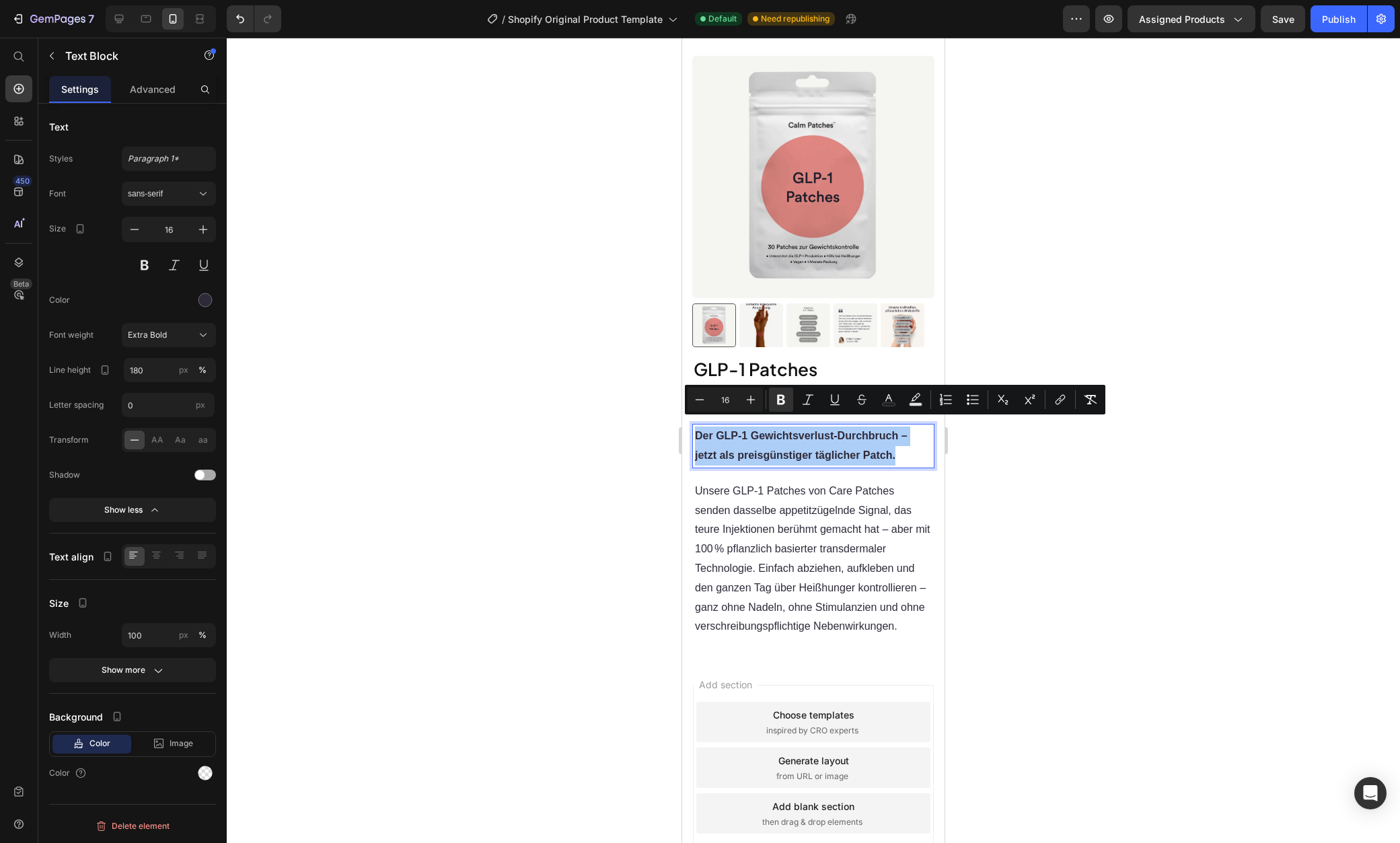 click 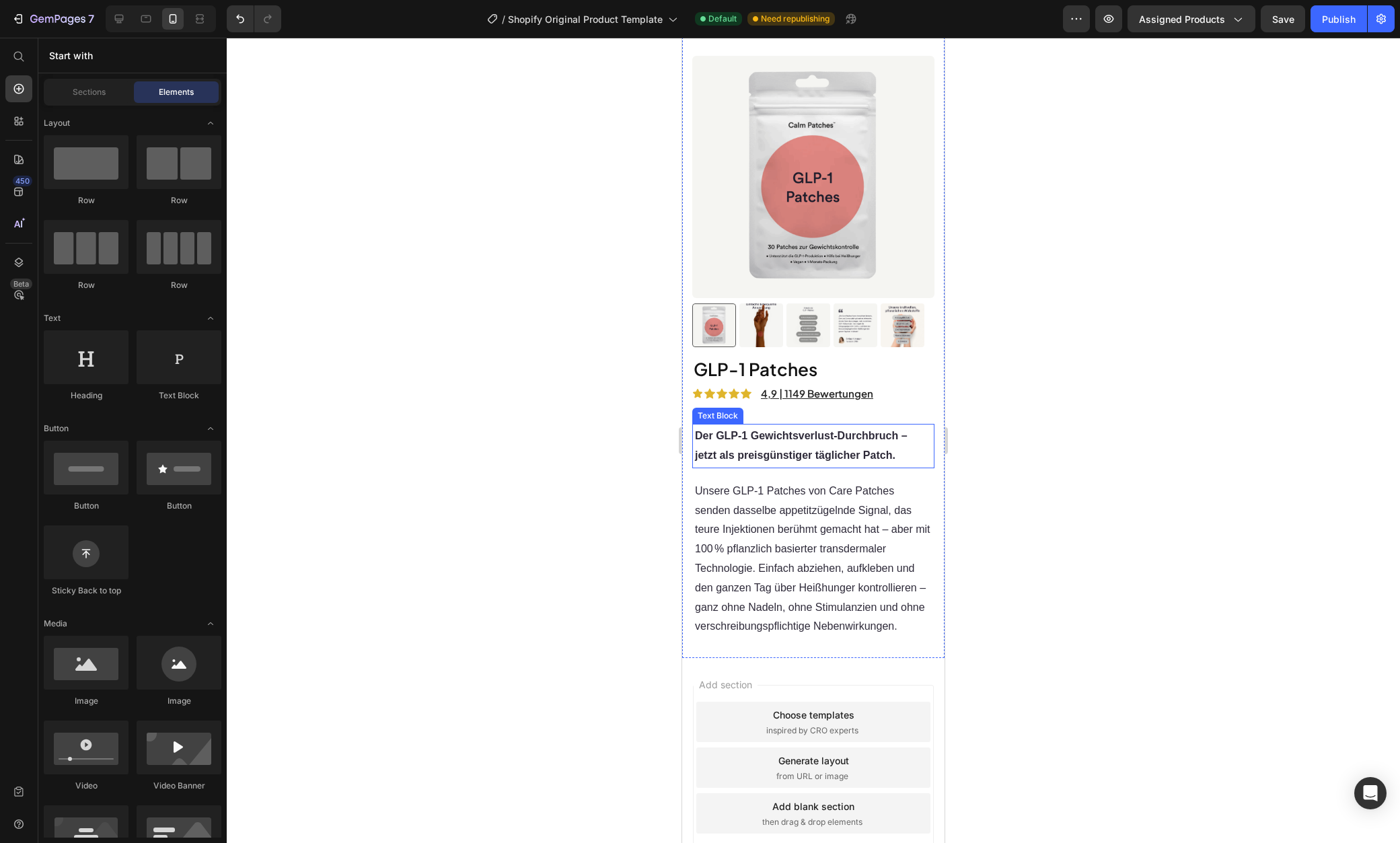 click on "Der GLP‑1 Gewichtsverlust‑Durchbruch – jetzt als preisgünstiger täglicher Patch." at bounding box center (813, 446) 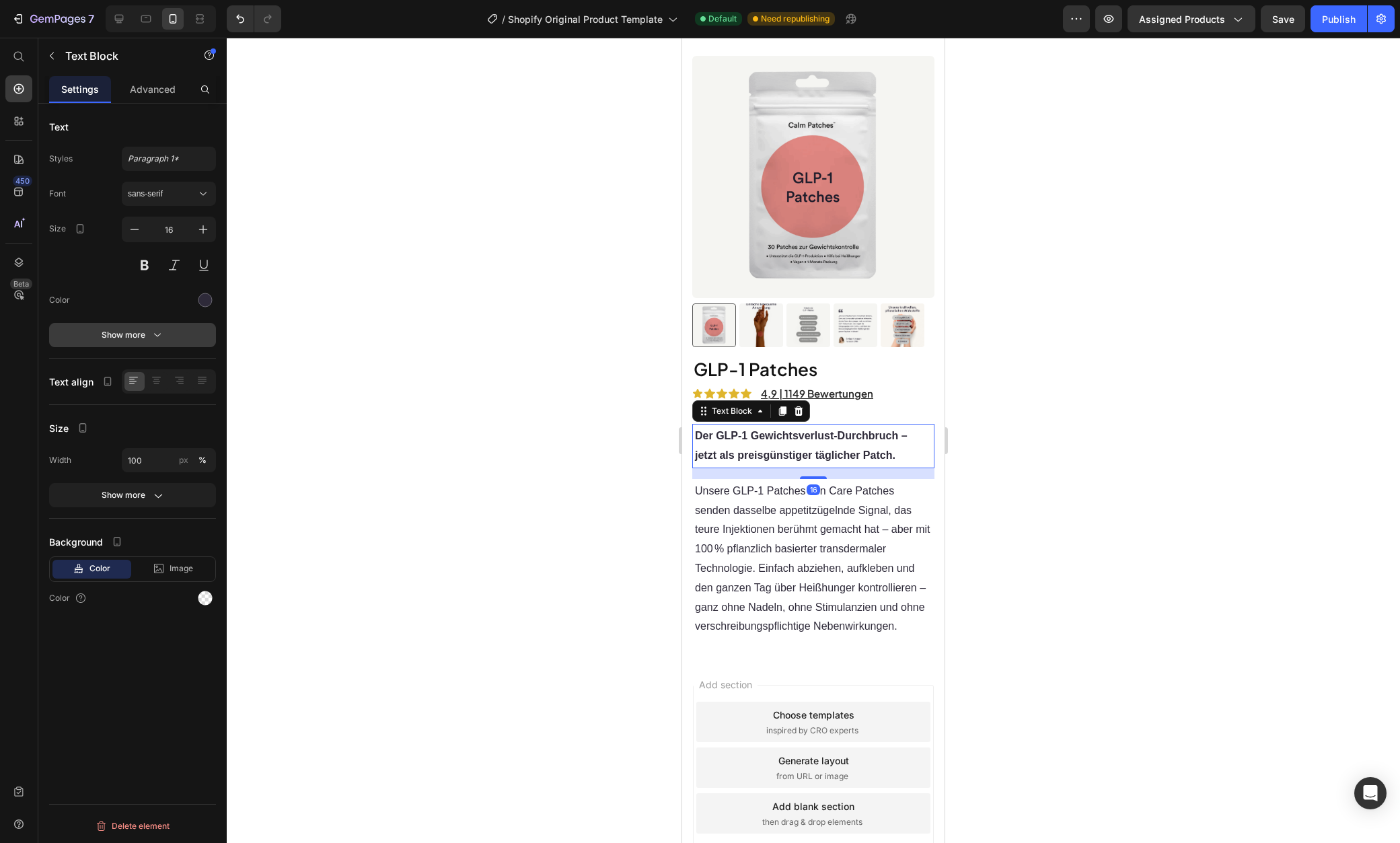 click on "Show more" at bounding box center [133, 335] 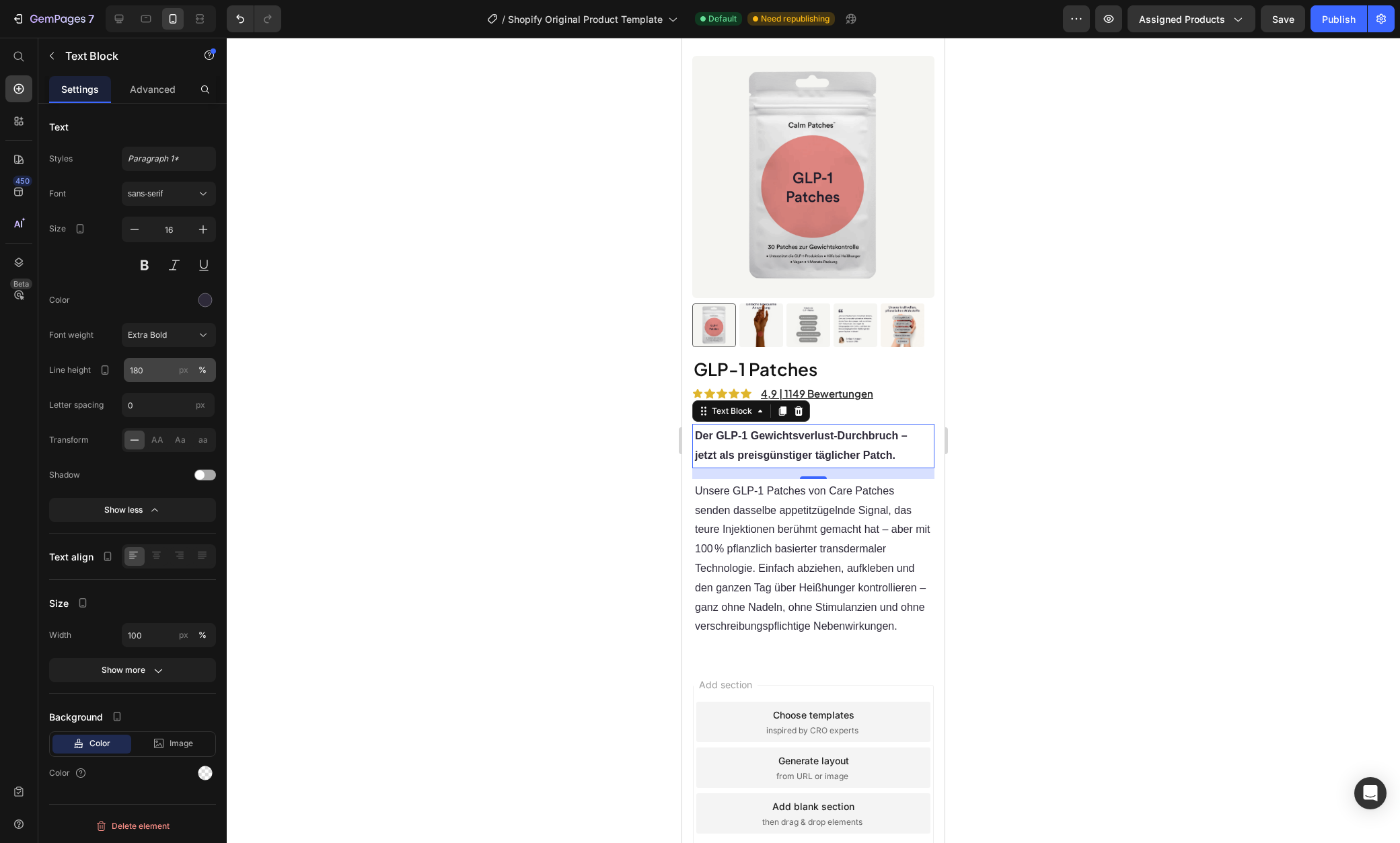 click on "px" at bounding box center (184, 370) 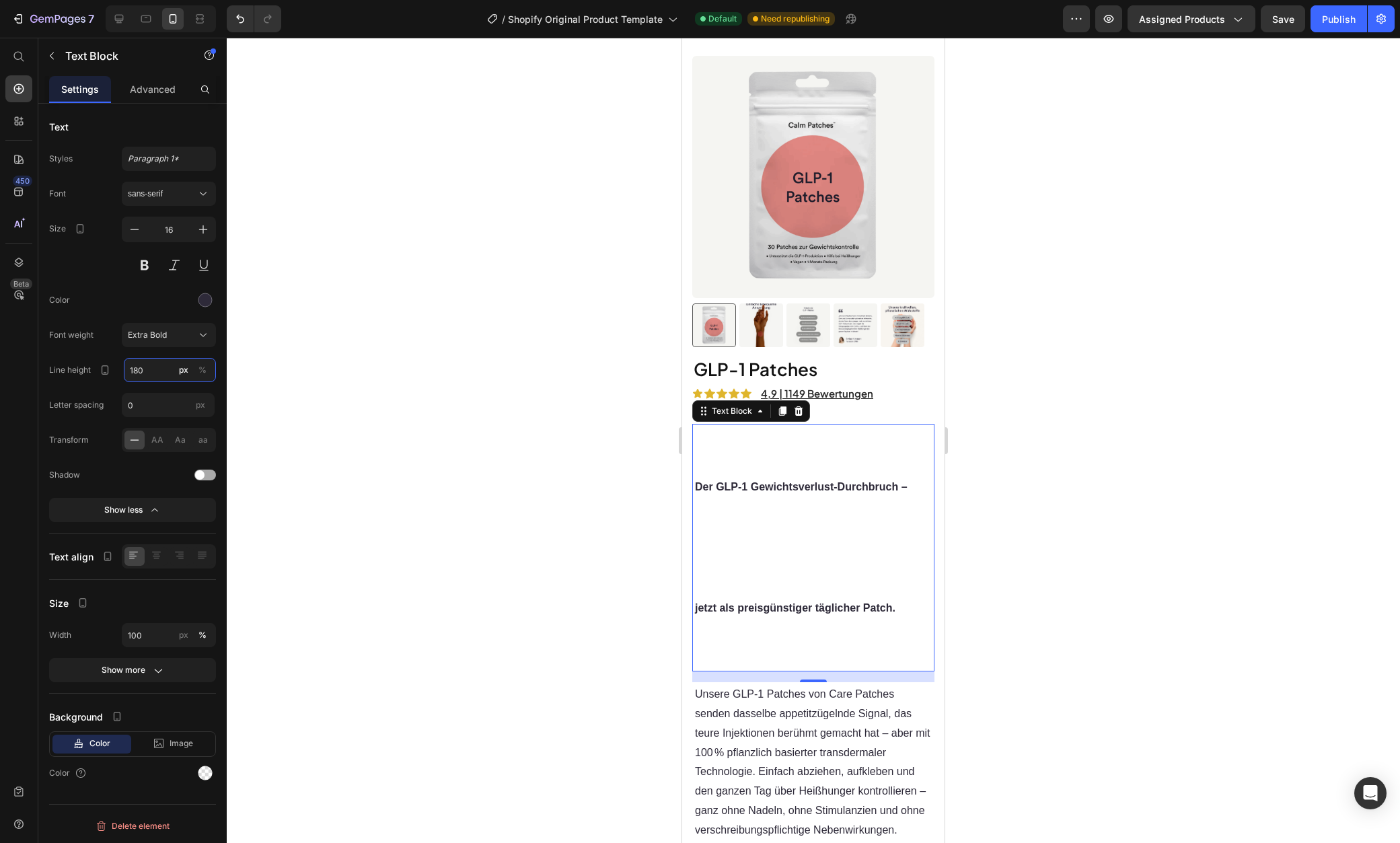 click on "180" at bounding box center (170, 370) 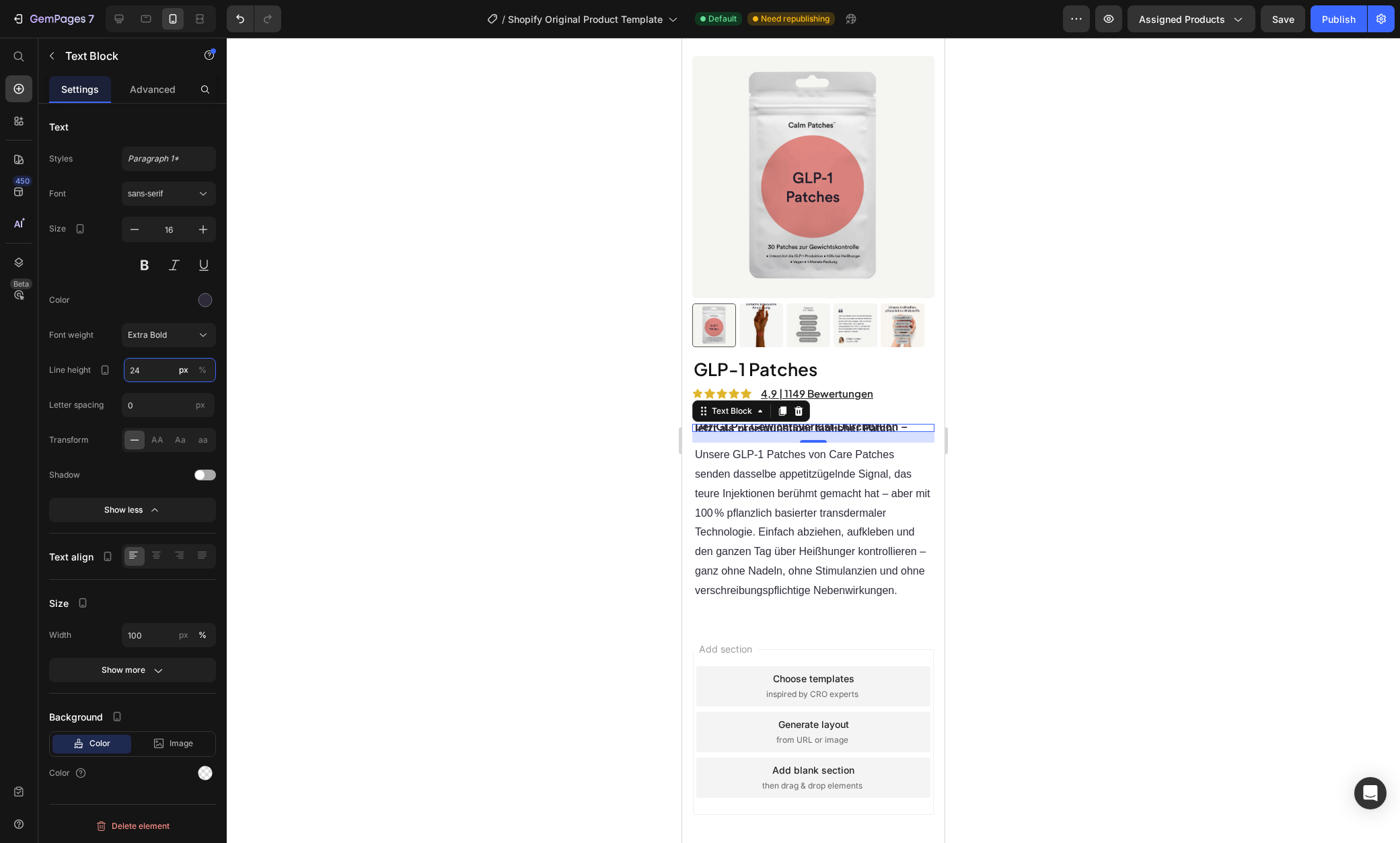 type on "24" 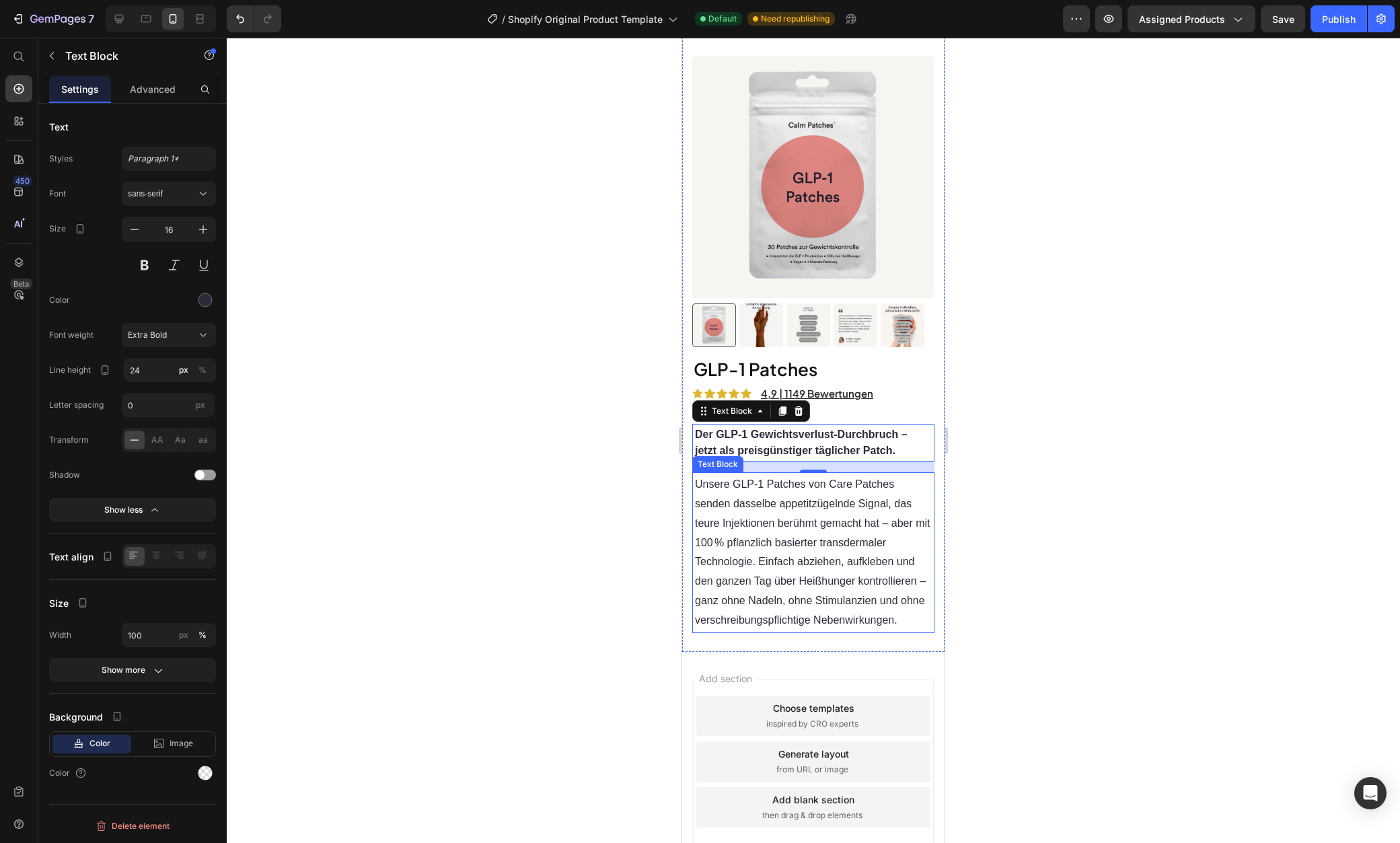 click on "Unsere GLP‑1 Patches von Care Patches senden dasselbe appetitzügelnde Signal, das teure Injektionen berühmt gemacht hat – aber mit 100 % pflanzlich basierter transdermaler Technologie. Einfach abziehen, aufkleben und den ganzen Tag über Heißhunger kontrollieren – ganz ohne Nadeln, ohne Stimulanzien und ohne verschreibungspflichtige Nebenwirkungen." at bounding box center (813, 552) 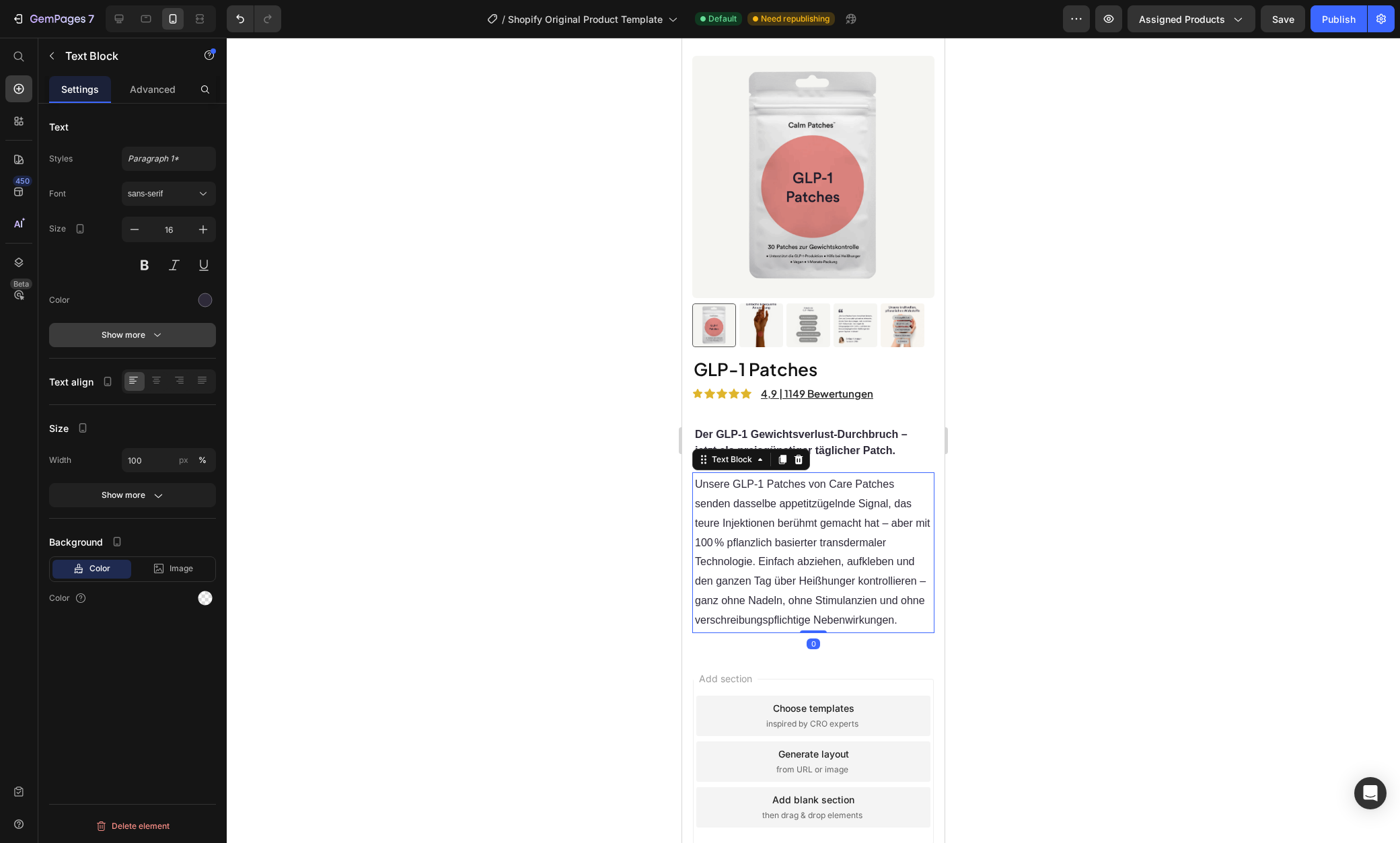 click on "Show more" at bounding box center (133, 335) 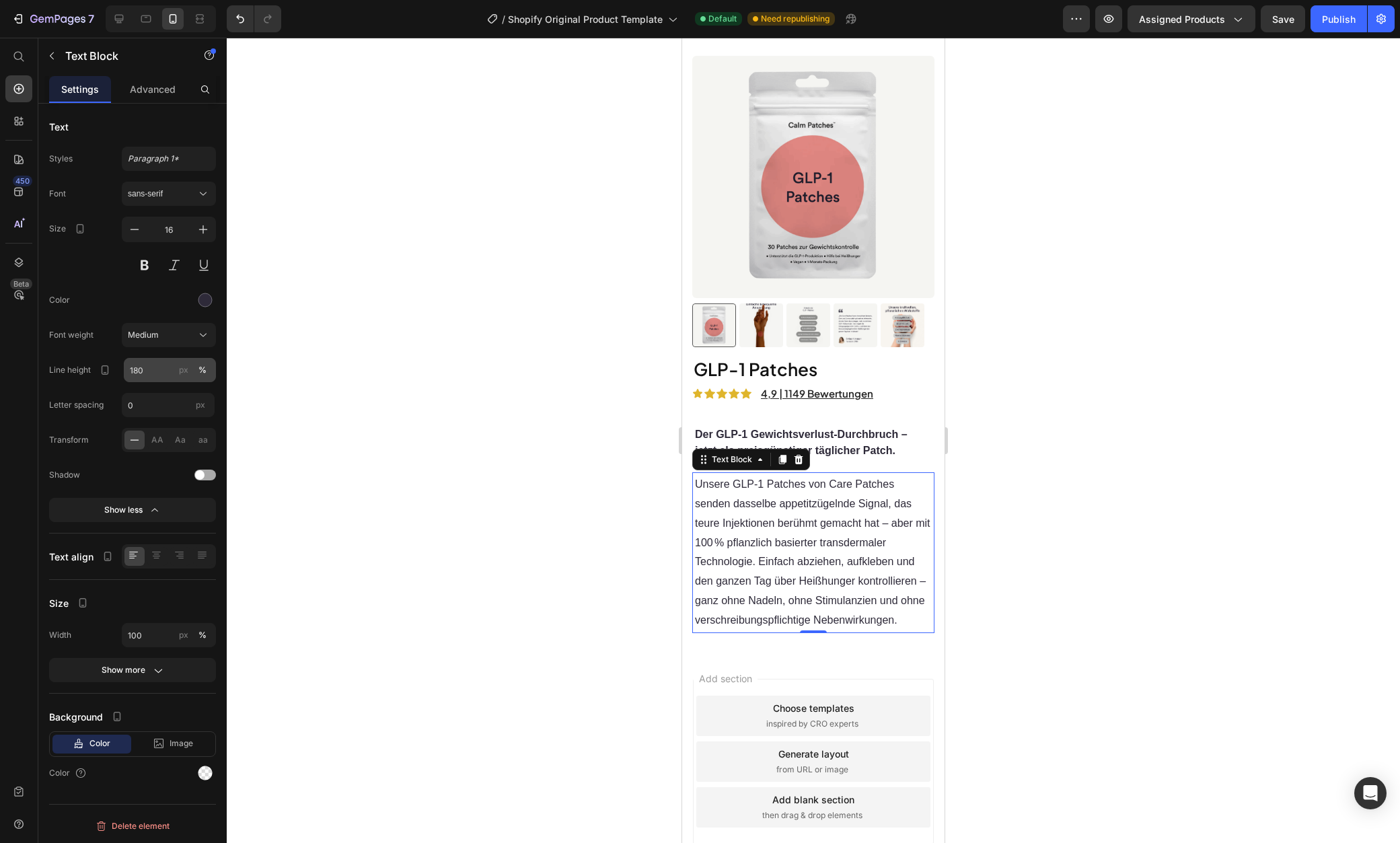 click on "px" at bounding box center (184, 370) 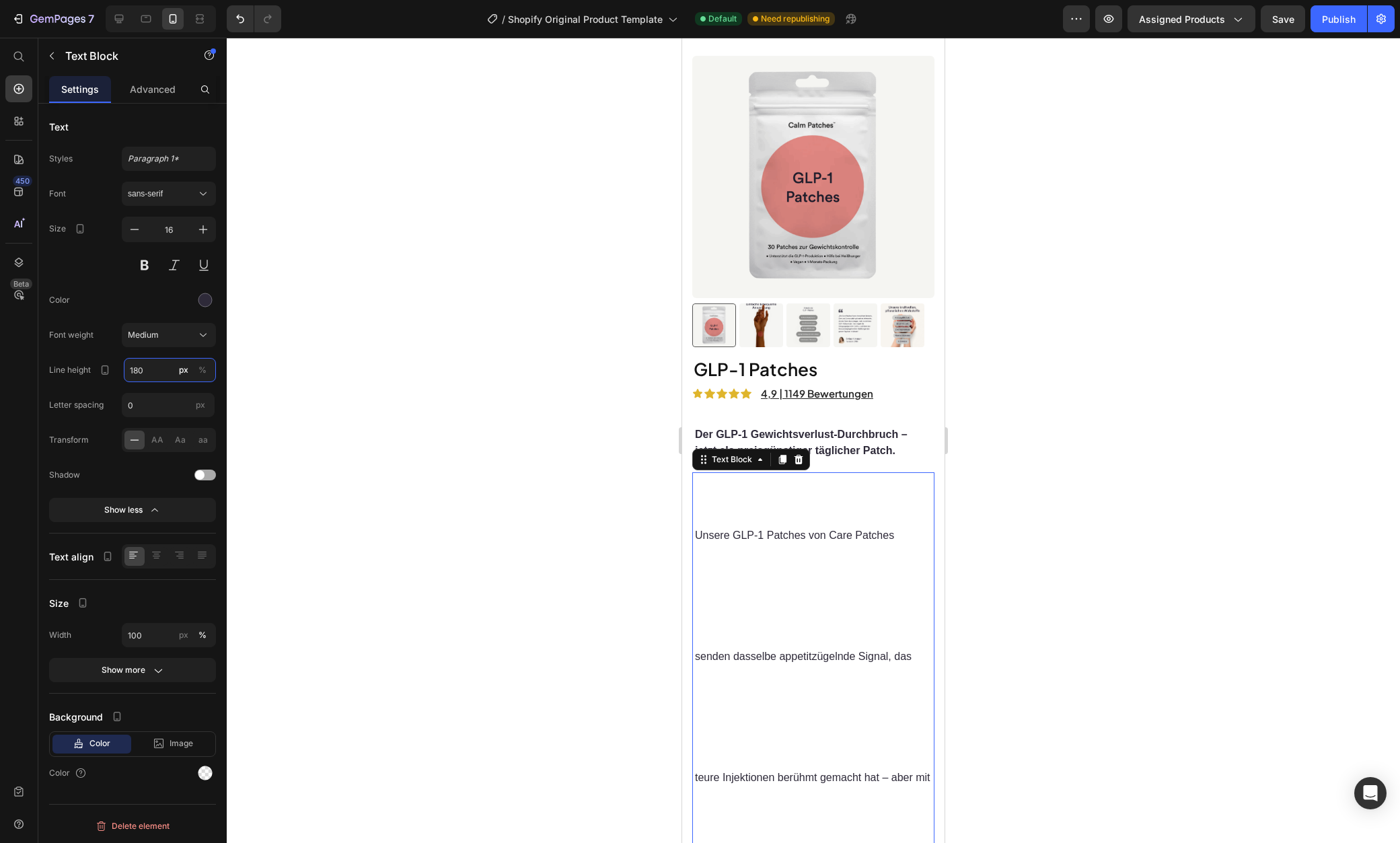 click on "180" at bounding box center (170, 370) 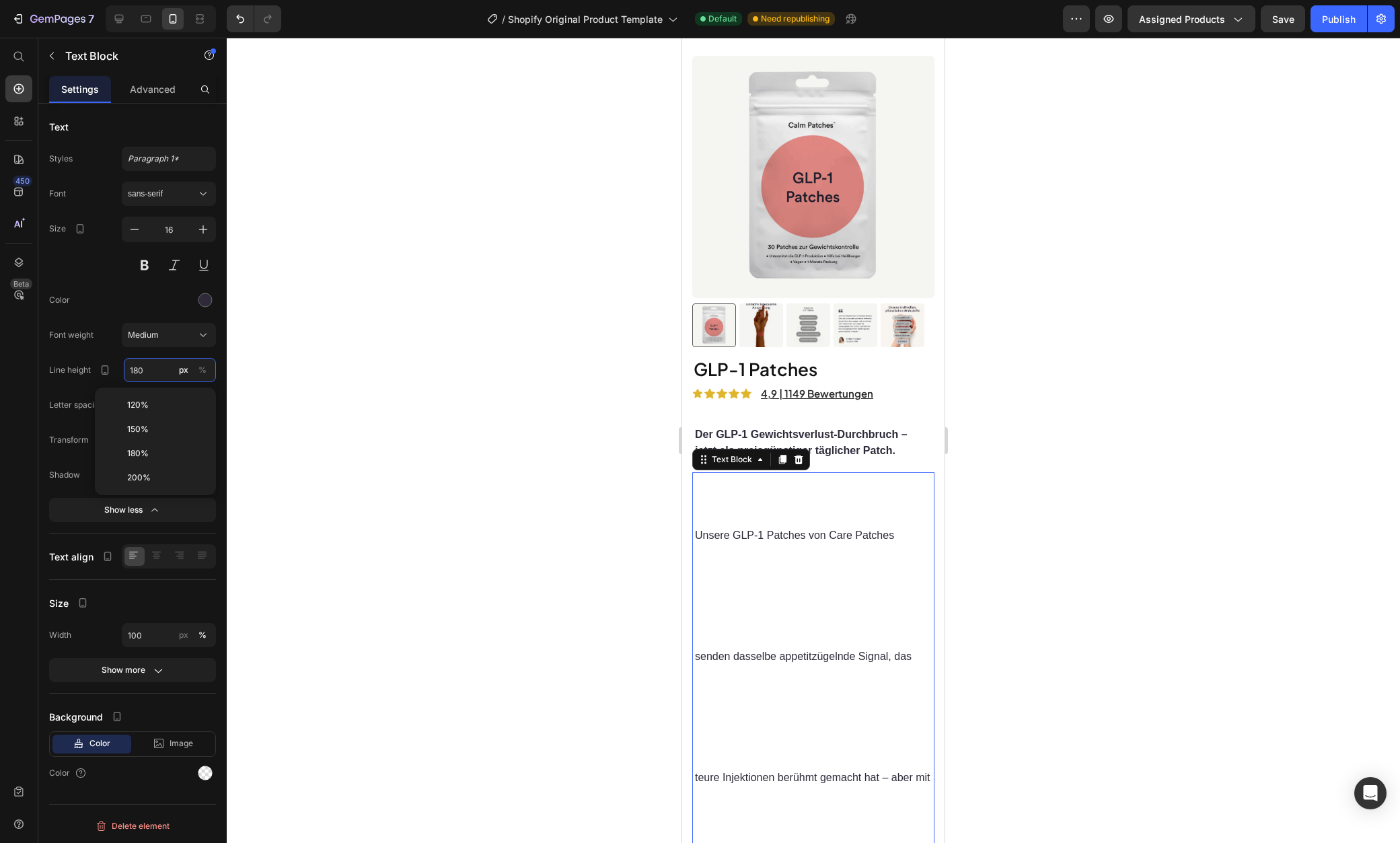 click on "180" at bounding box center [170, 370] 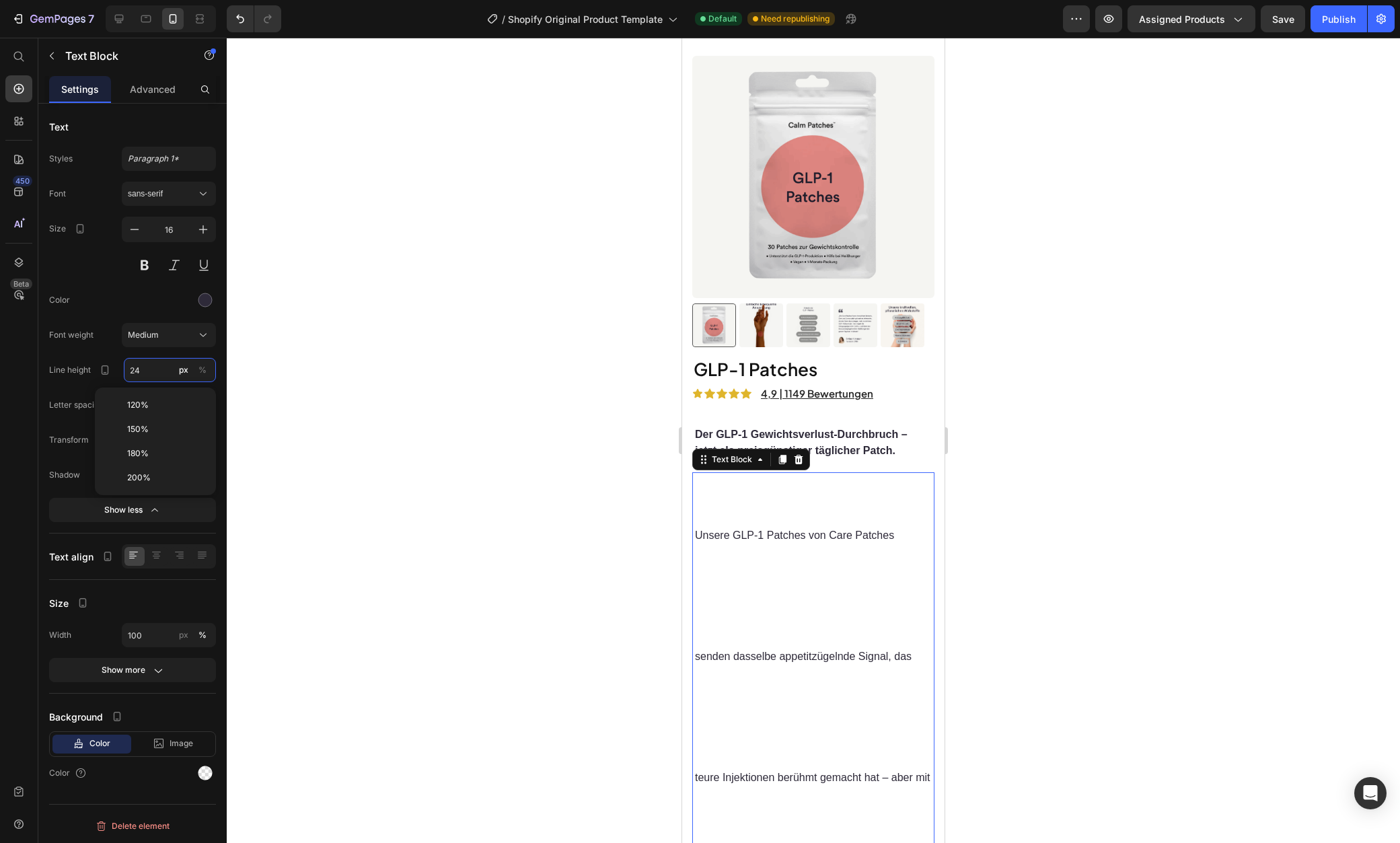 type on "24" 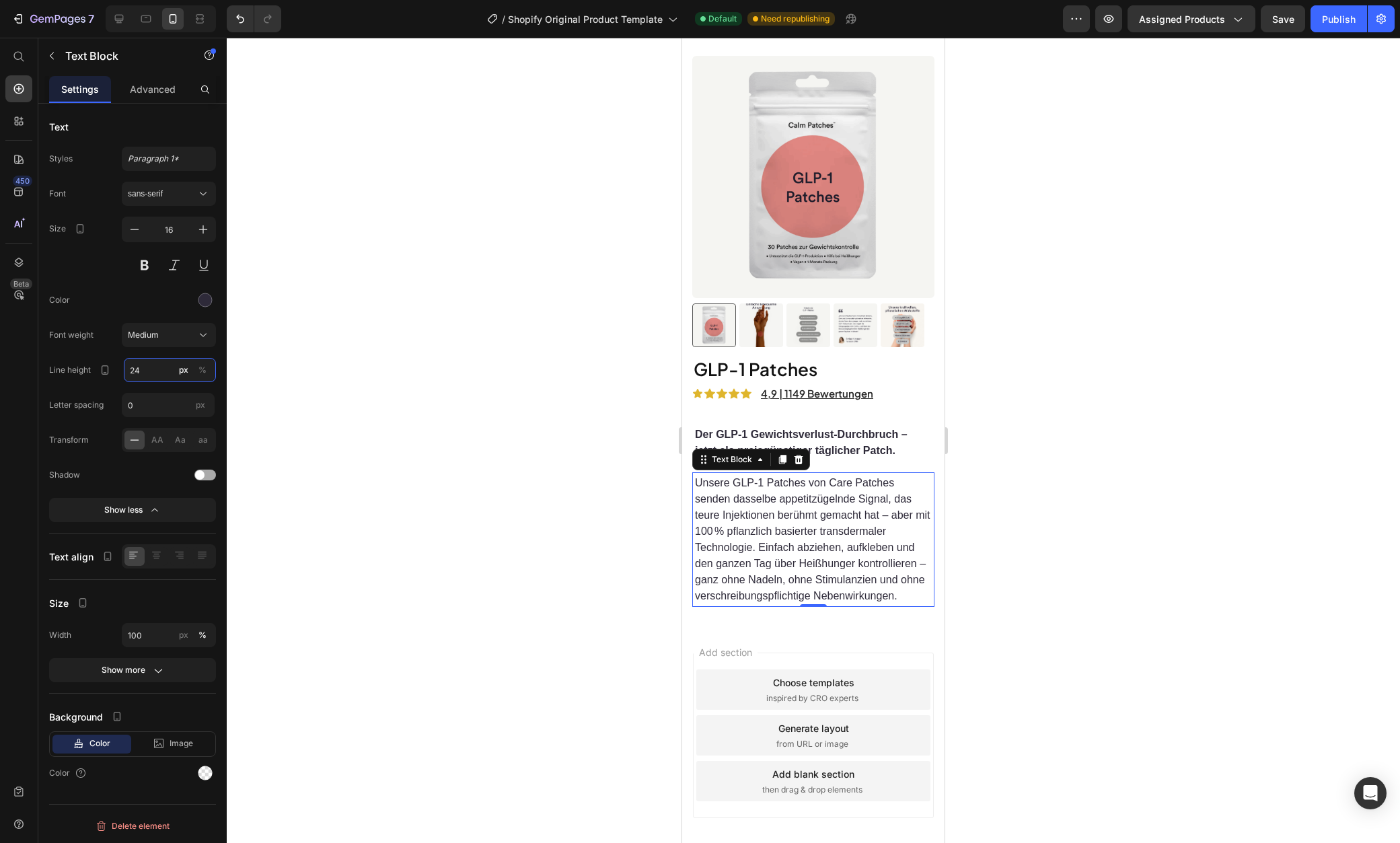 scroll, scrollTop: 0, scrollLeft: 0, axis: both 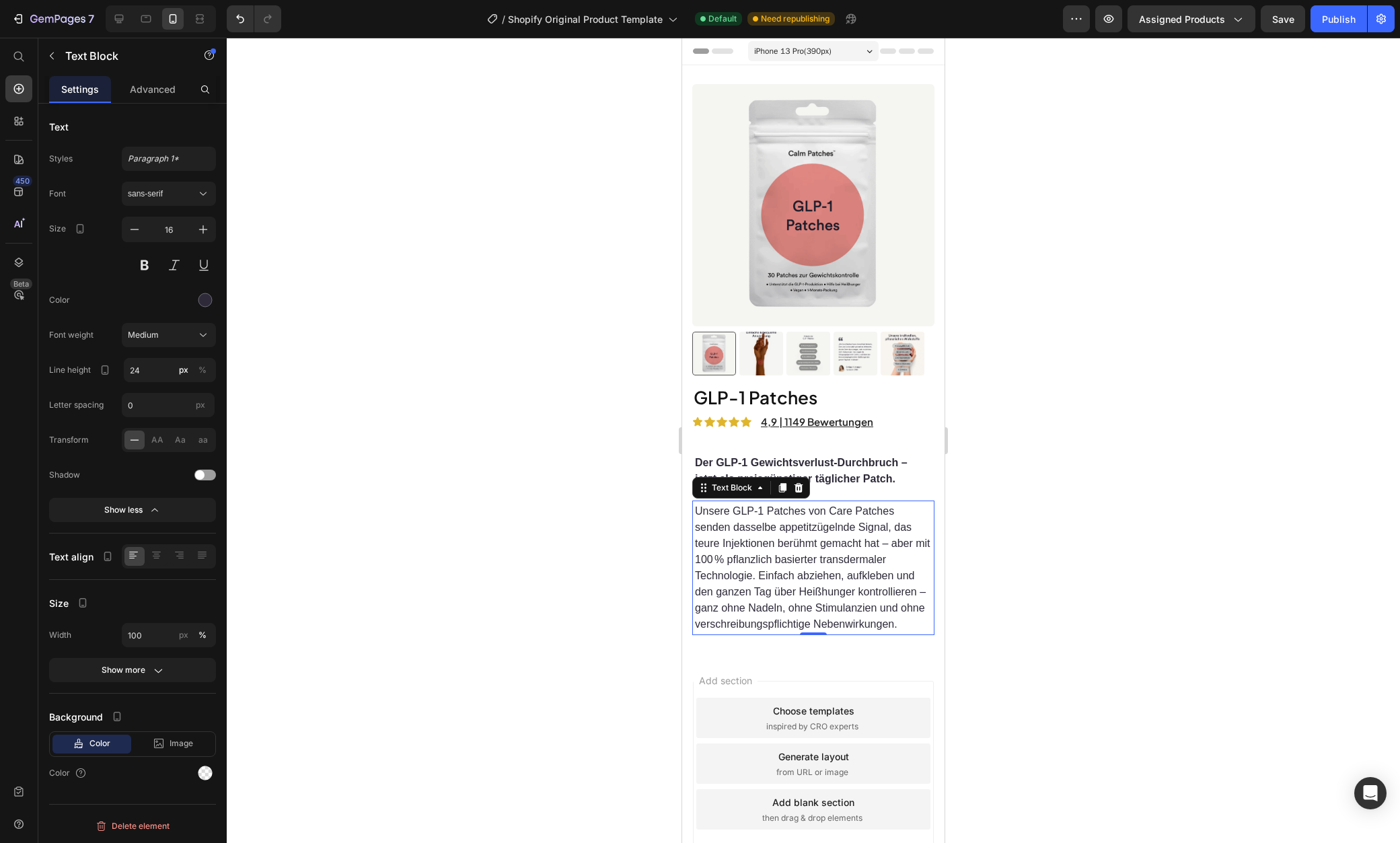 click 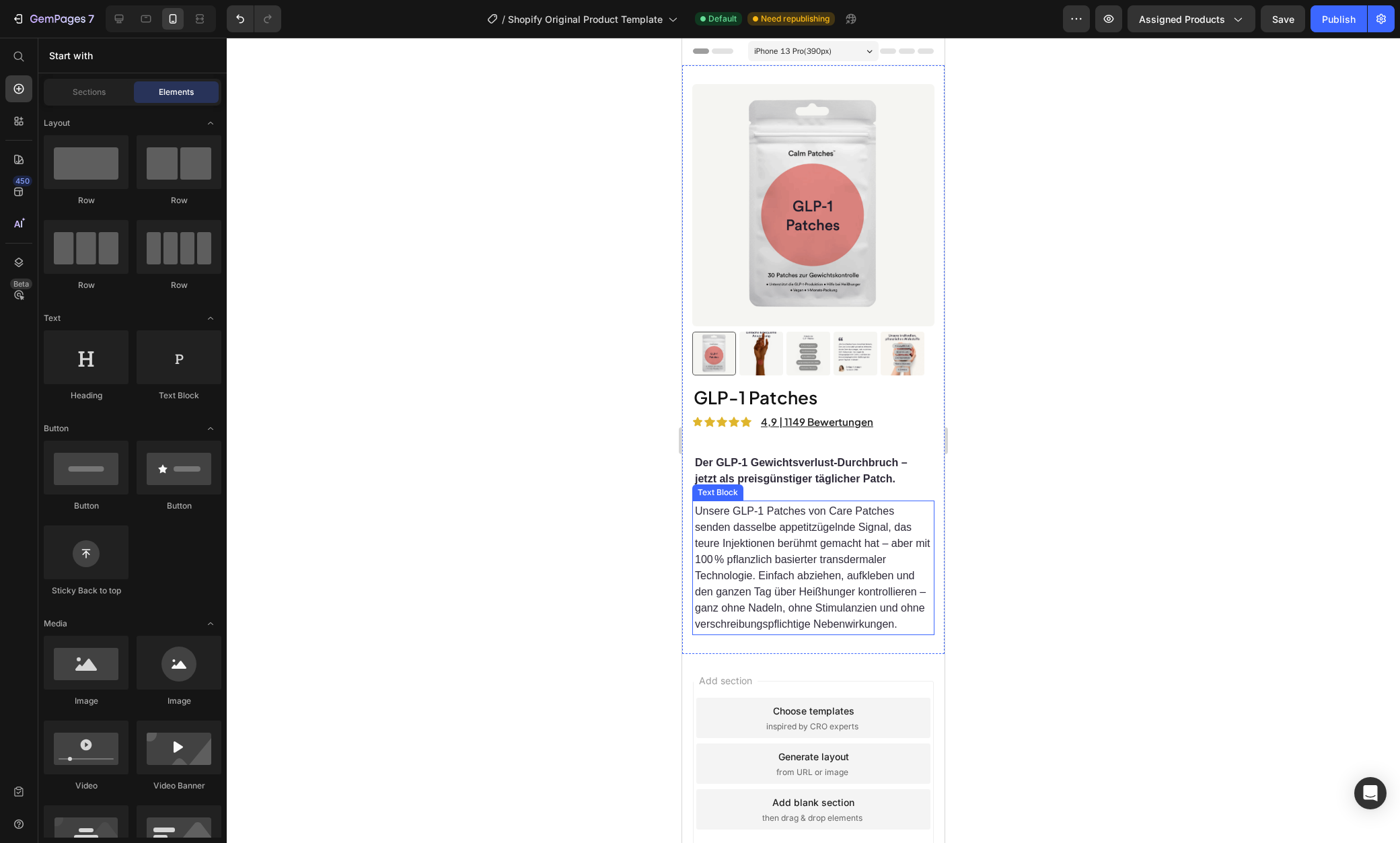 click on "Unsere GLP‑1 Patches von Care Patches senden dasselbe appetitzügelnde Signal, das teure Injektionen berühmt gemacht hat – aber mit 100 % pflanzlich basierter transdermaler Technologie. Einfach abziehen, aufkleben und den ganzen Tag über Heißhunger kontrollieren – ganz ohne Nadeln, ohne Stimulanzien und ohne verschreibungspflichtige Nebenwirkungen." at bounding box center (813, 567) 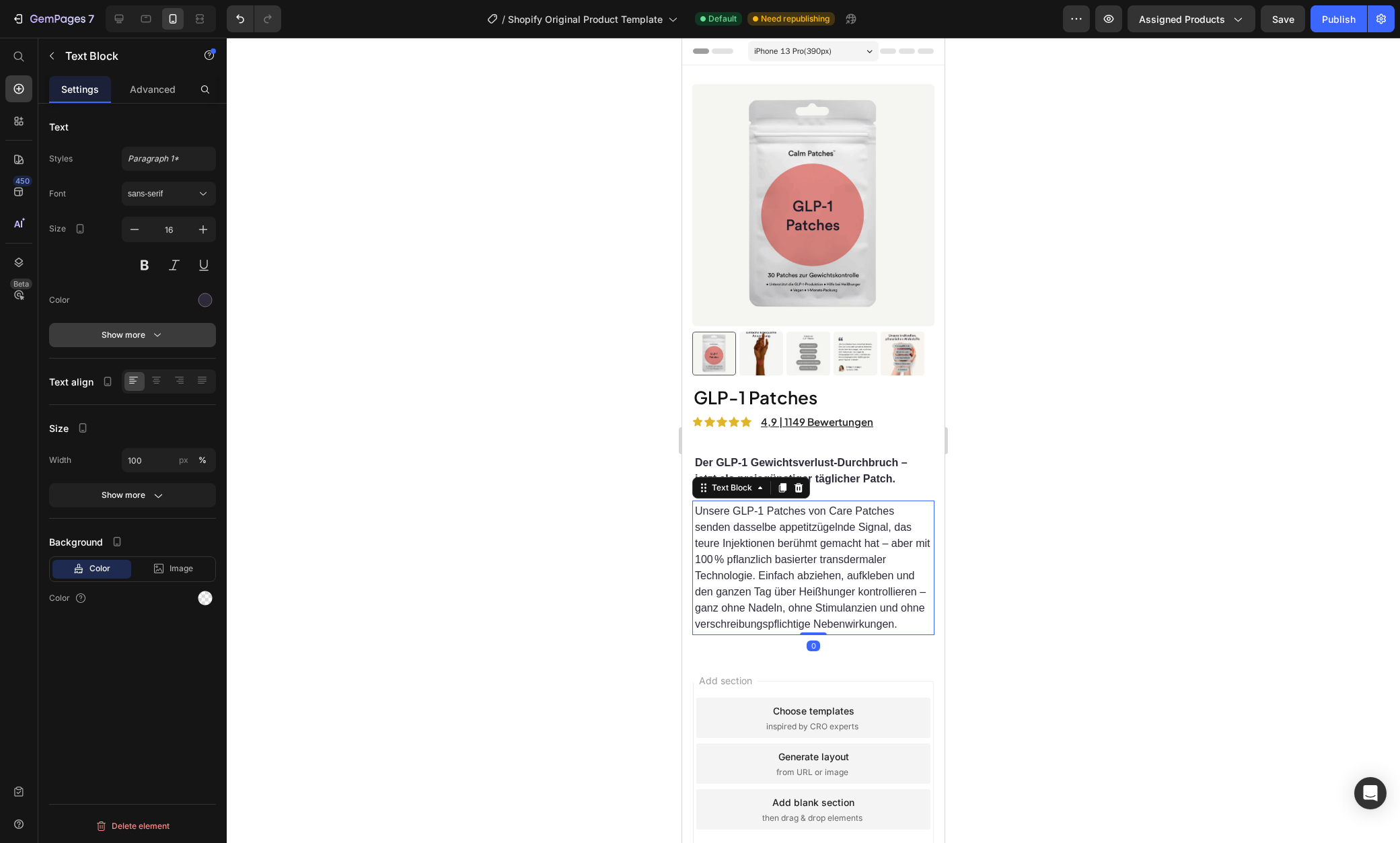 click 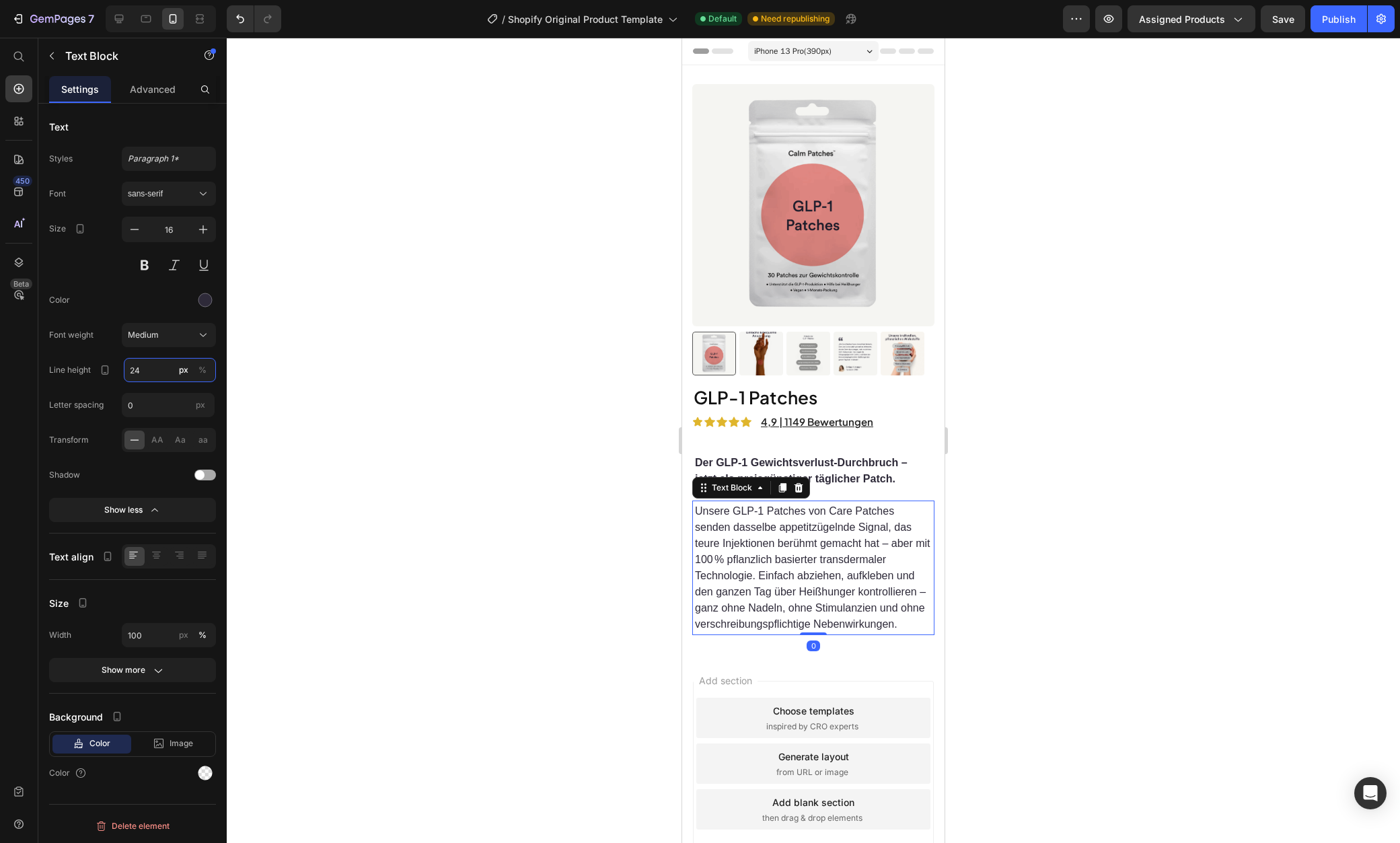 click on "24" at bounding box center (170, 370) 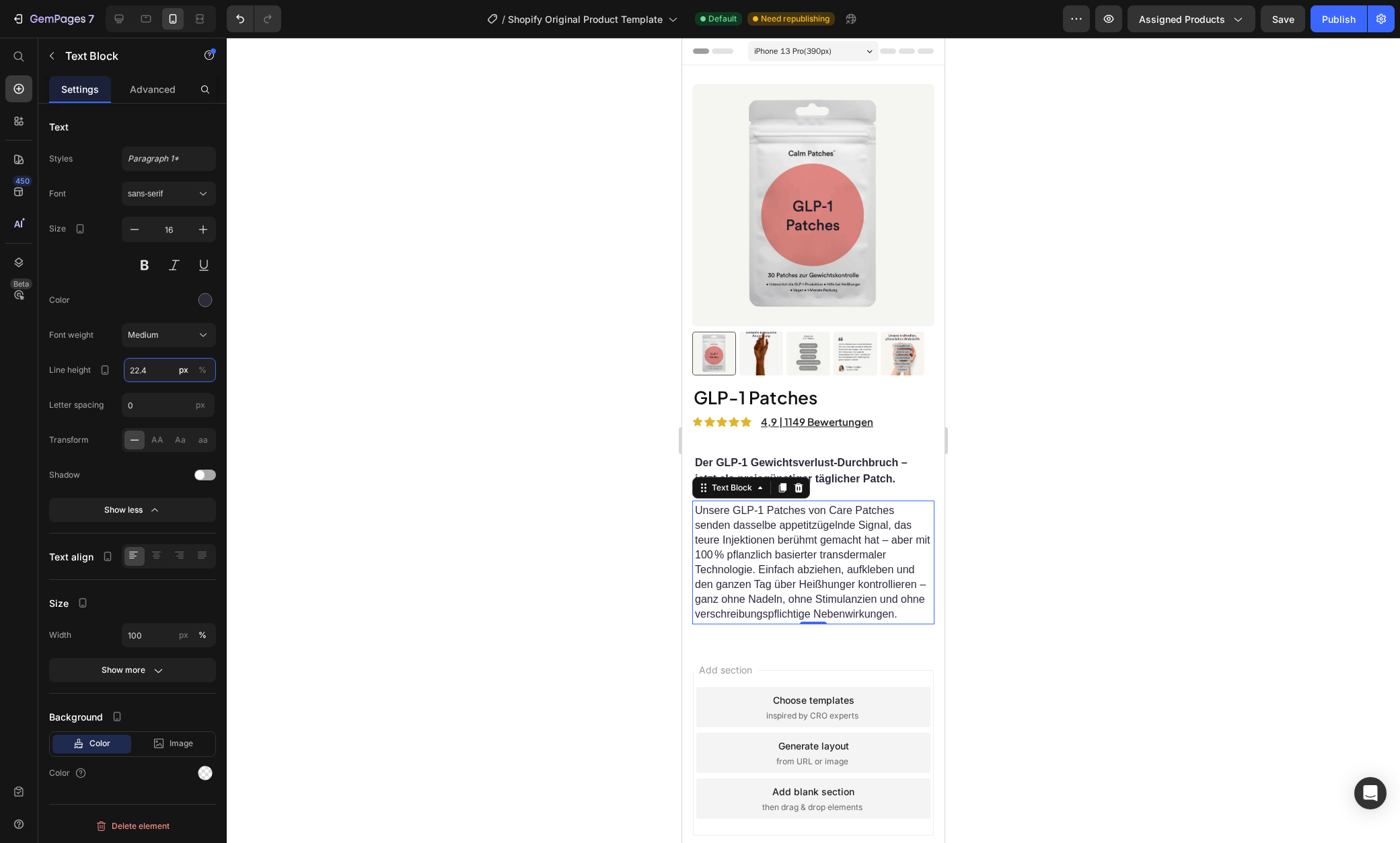 type on "22.4" 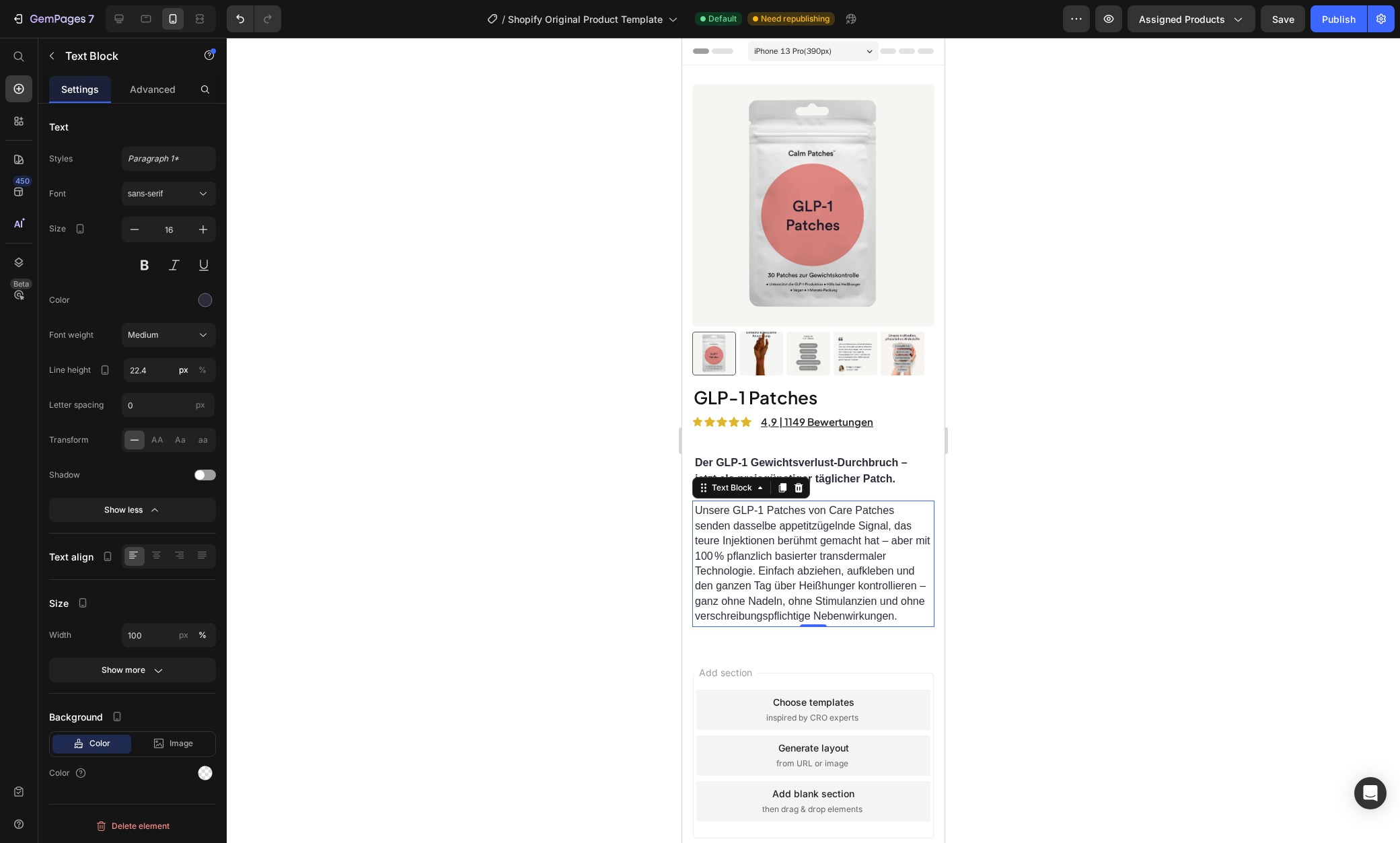 click 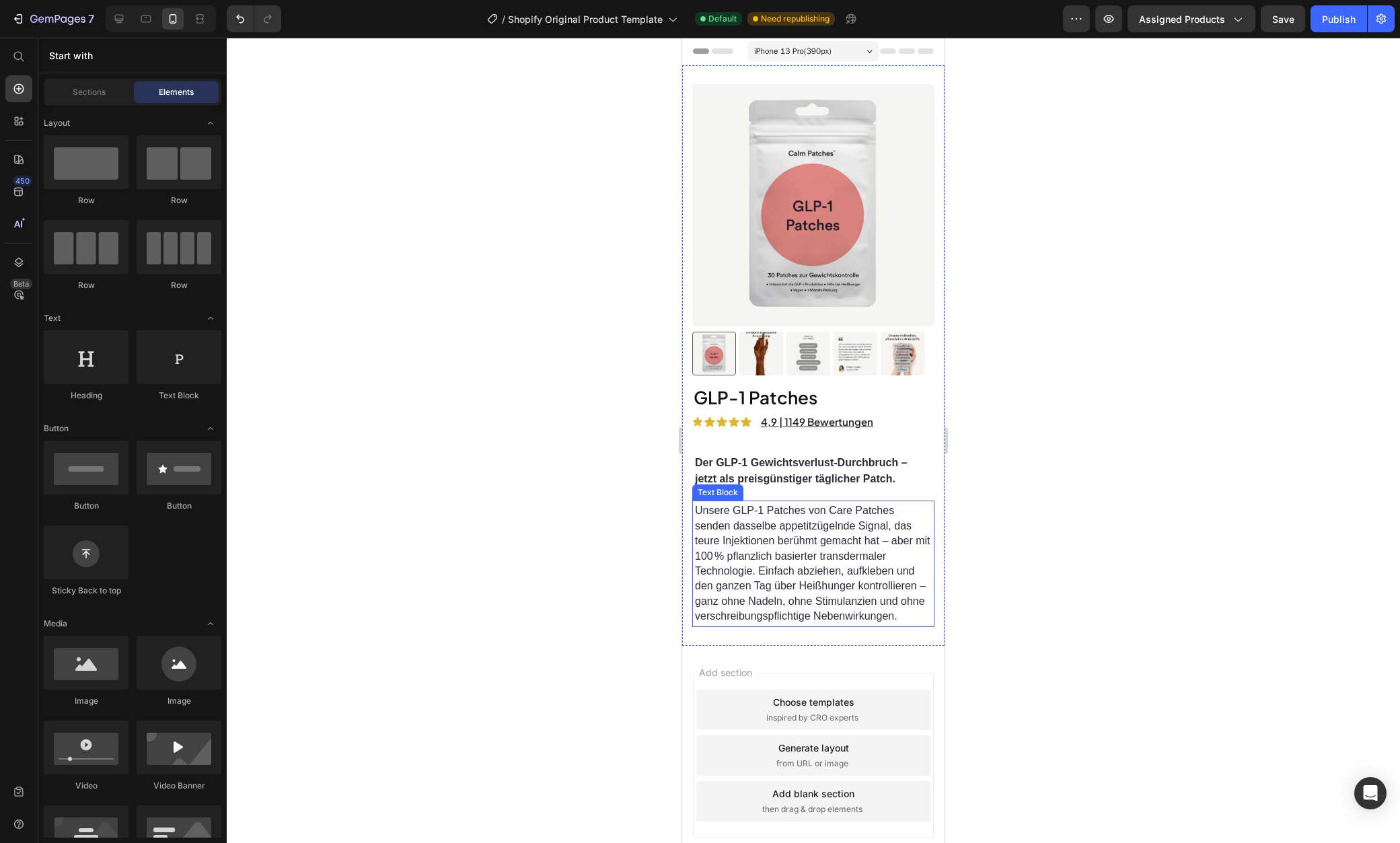 click on "Unsere GLP‑1 Patches von Care Patches senden dasselbe appetitzügelnde Signal, das teure Injektionen berühmt gemacht hat – aber mit 100 % pflanzlich basierter transdermaler Technologie. Einfach abziehen, aufkleben und den ganzen Tag über Heißhunger kontrollieren – ganz ohne Nadeln, ohne Stimulanzien und ohne verschreibungspflichtige Nebenwirkungen." at bounding box center [813, 563] 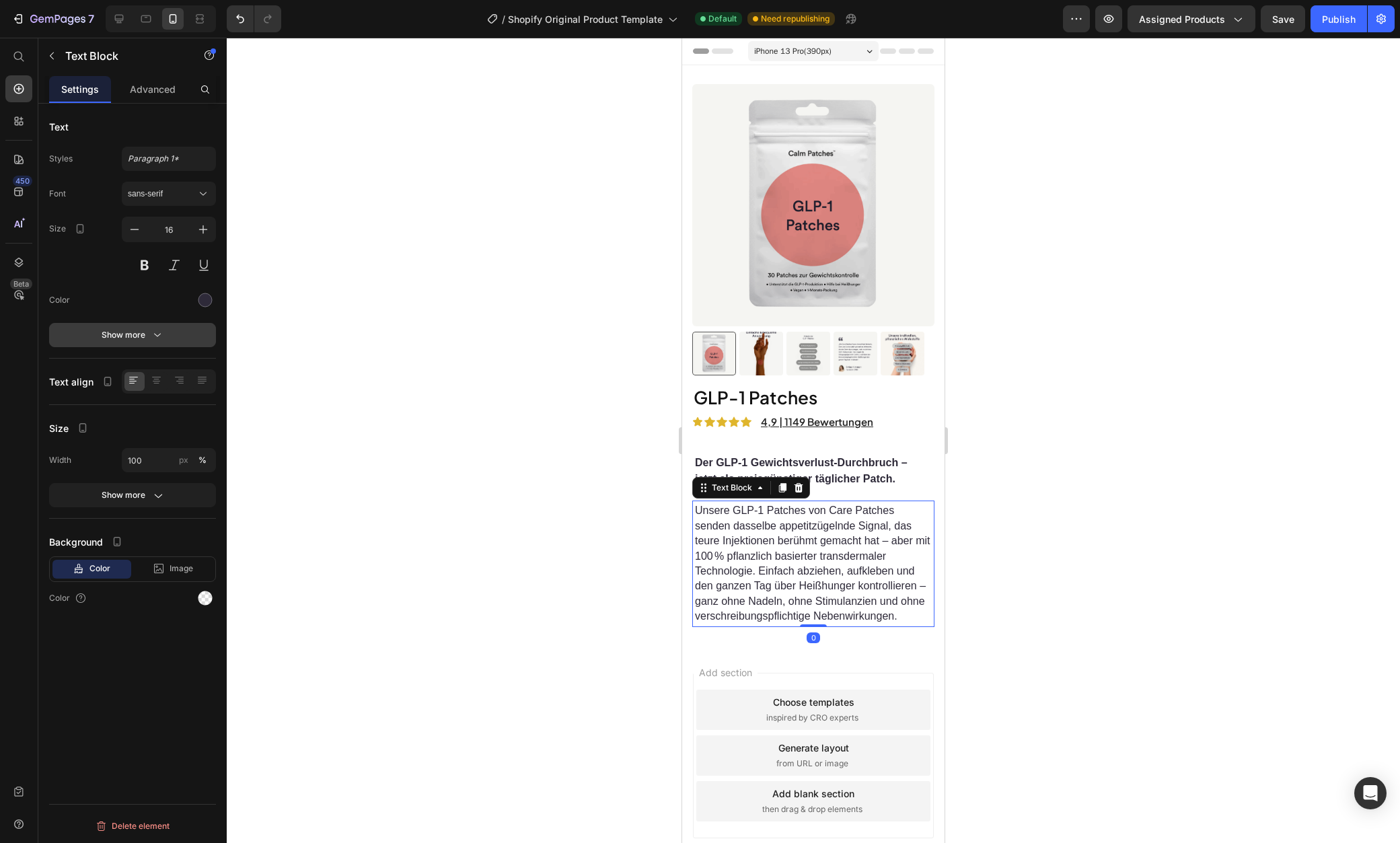 click on "Show more" at bounding box center [133, 335] 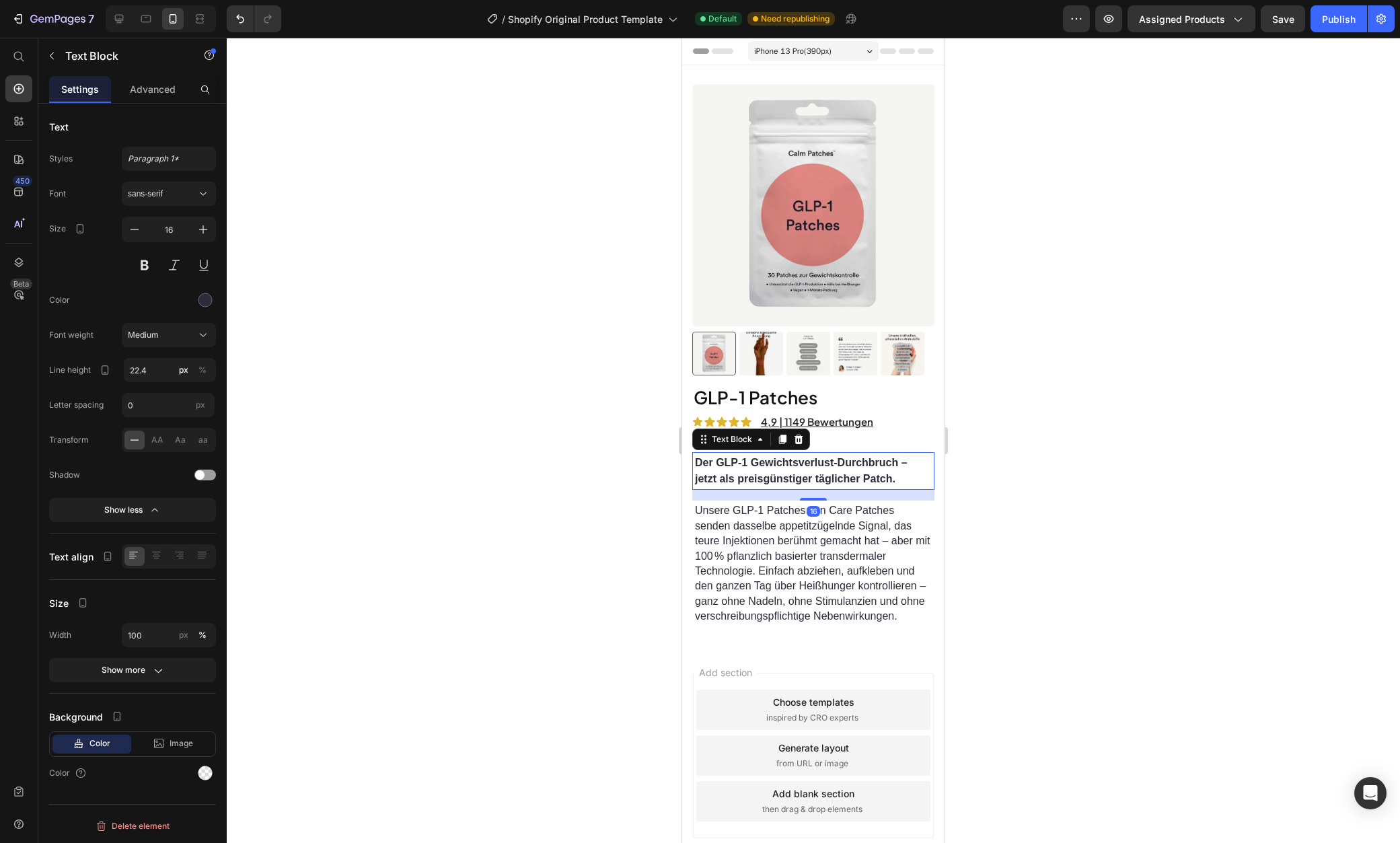 click on "Der GLP‑1 Gewichtsverlust‑Durchbruch – jetzt als preisgünstiger täglicher Patch." at bounding box center (801, 470) 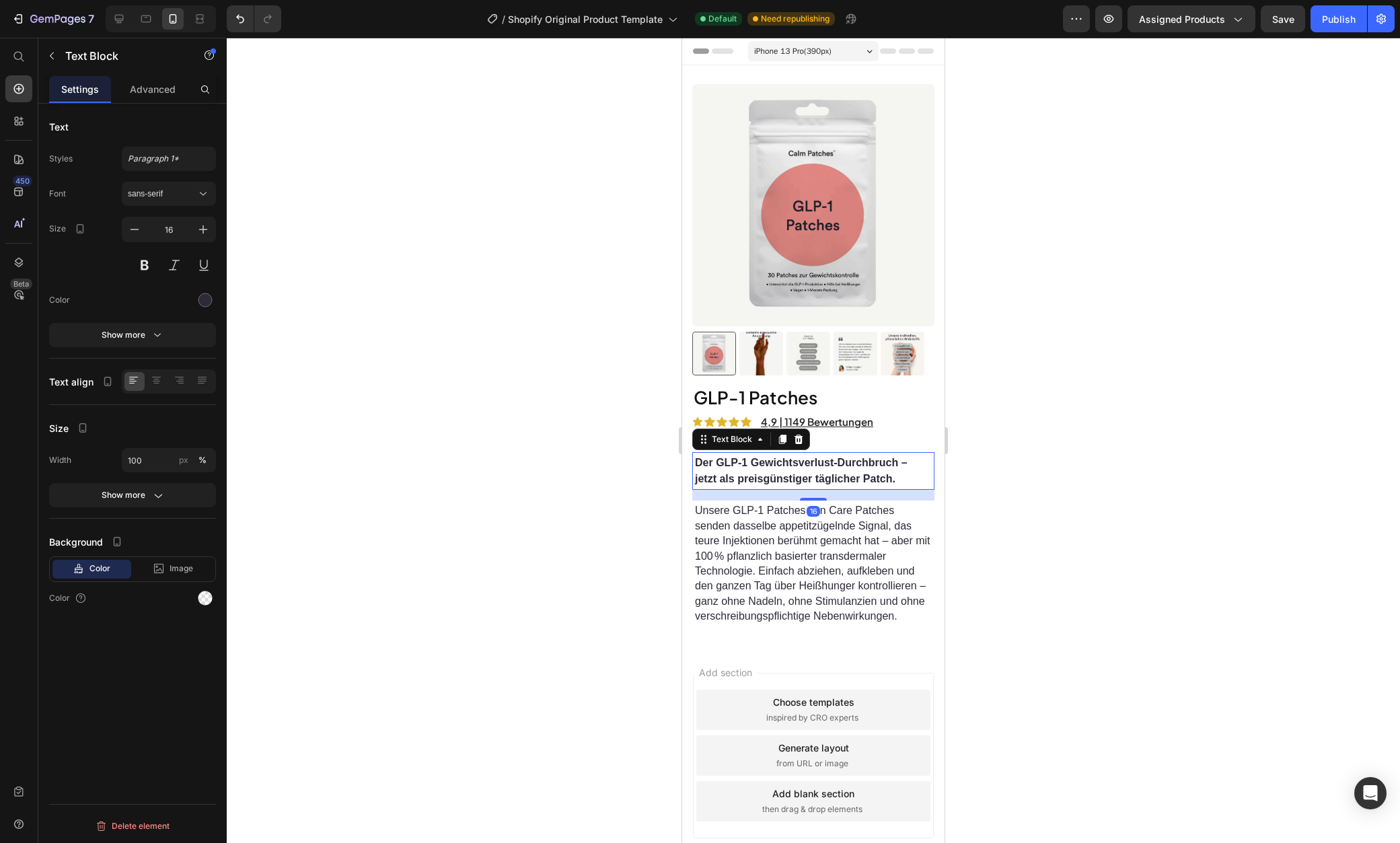 click on "Text Styles Paragraph 1* Font sans-serif Size 16 Color Show more" 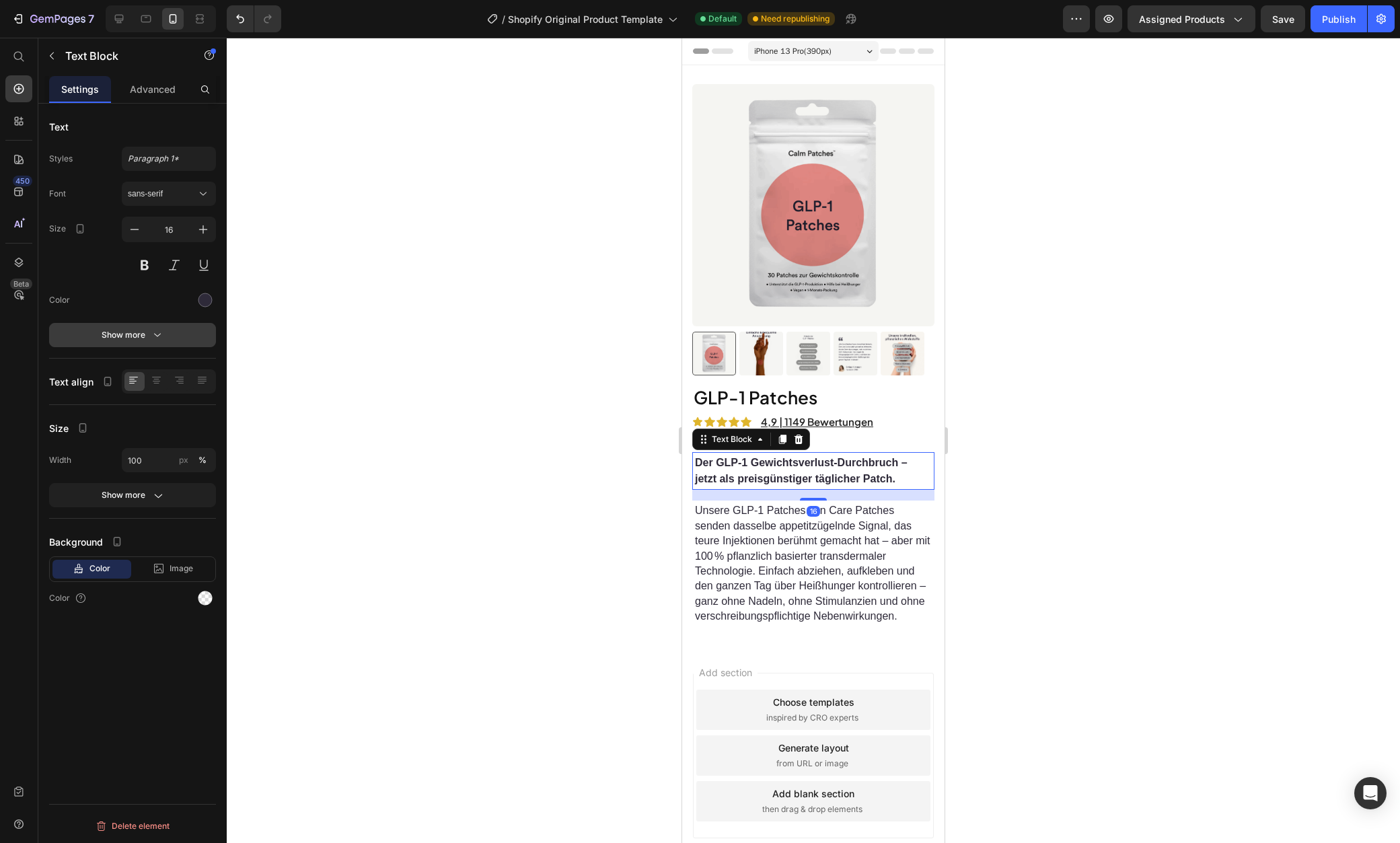 click on "Show more" at bounding box center (133, 335) 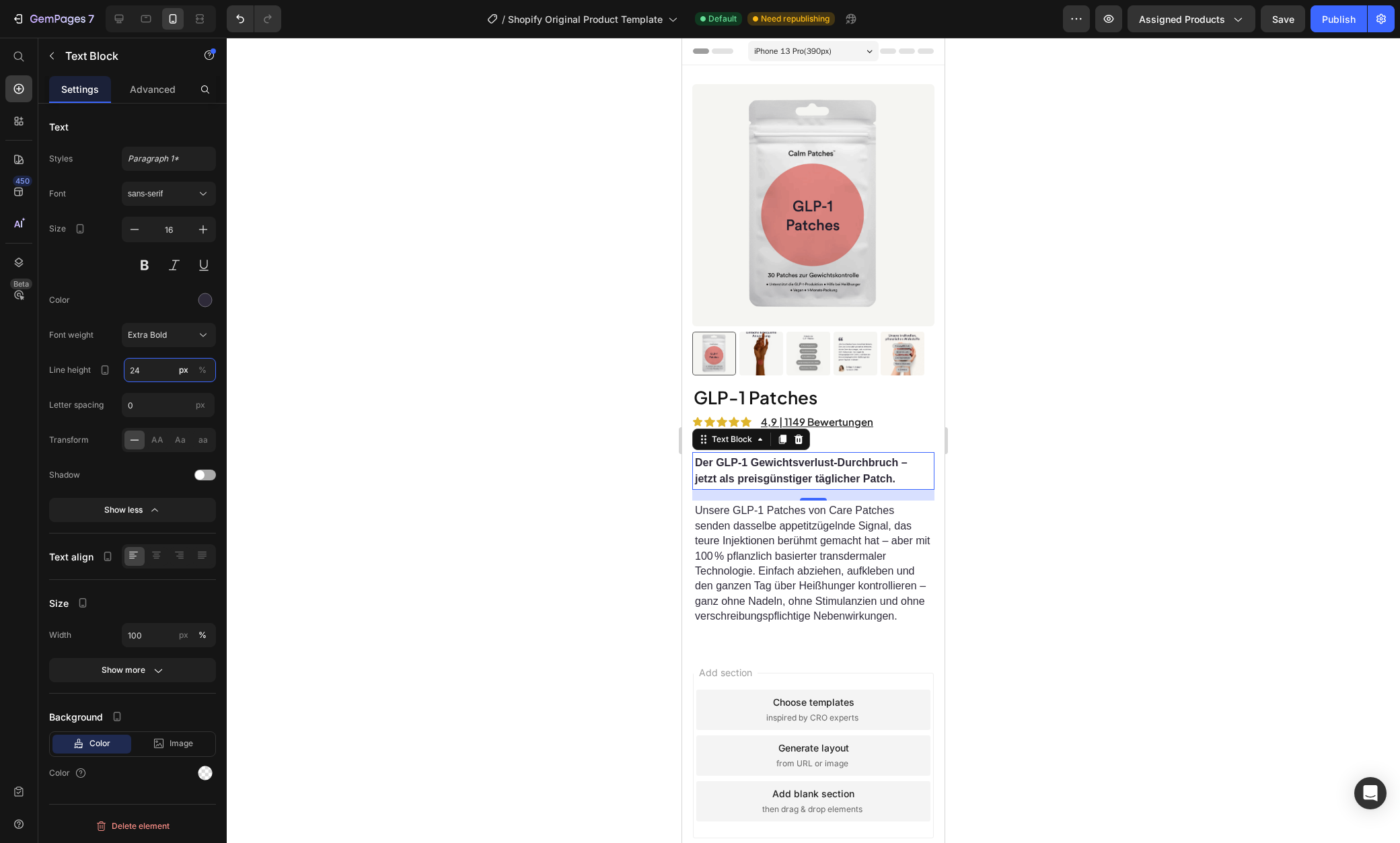 click on "24" at bounding box center [170, 370] 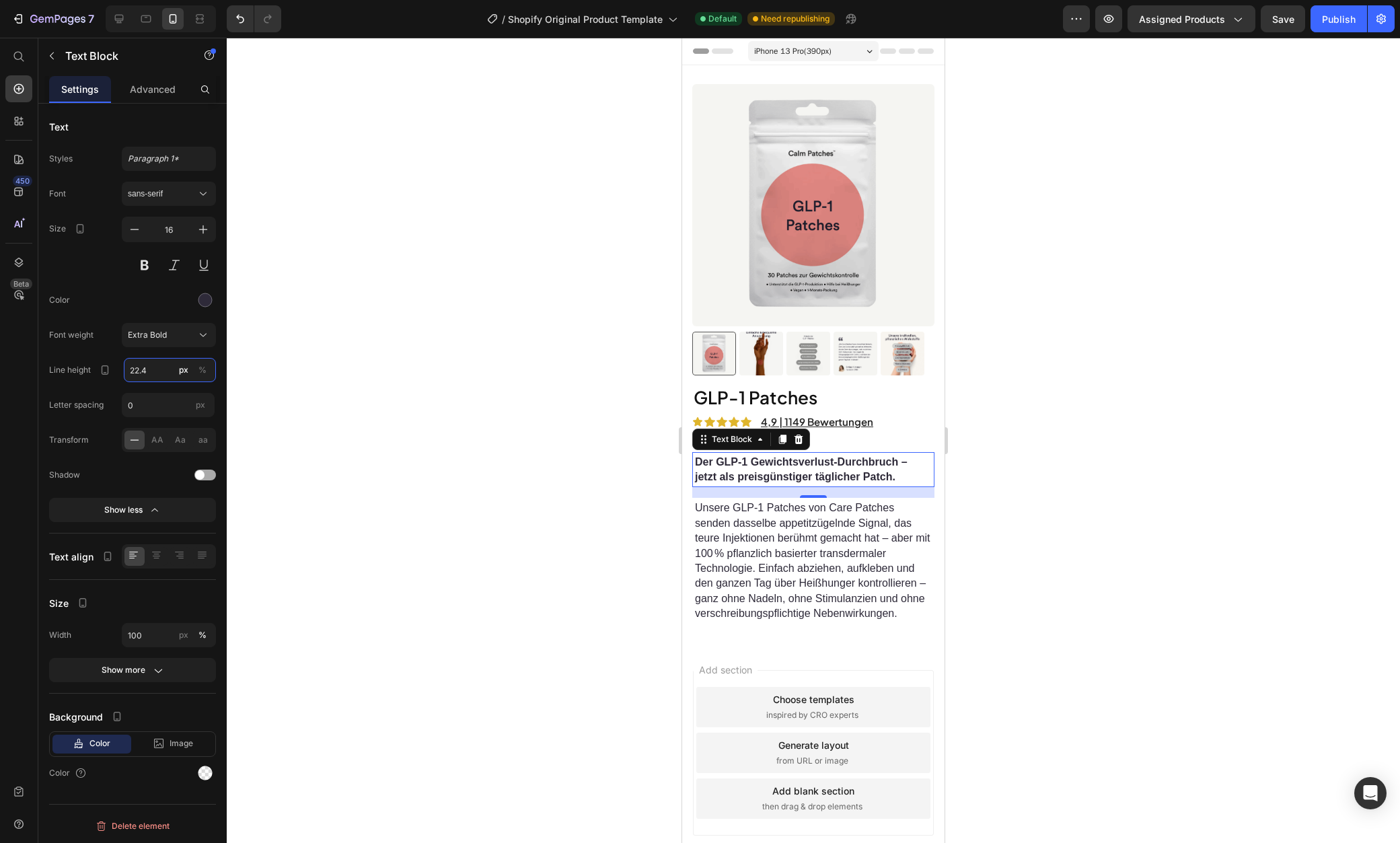 type on "22.4" 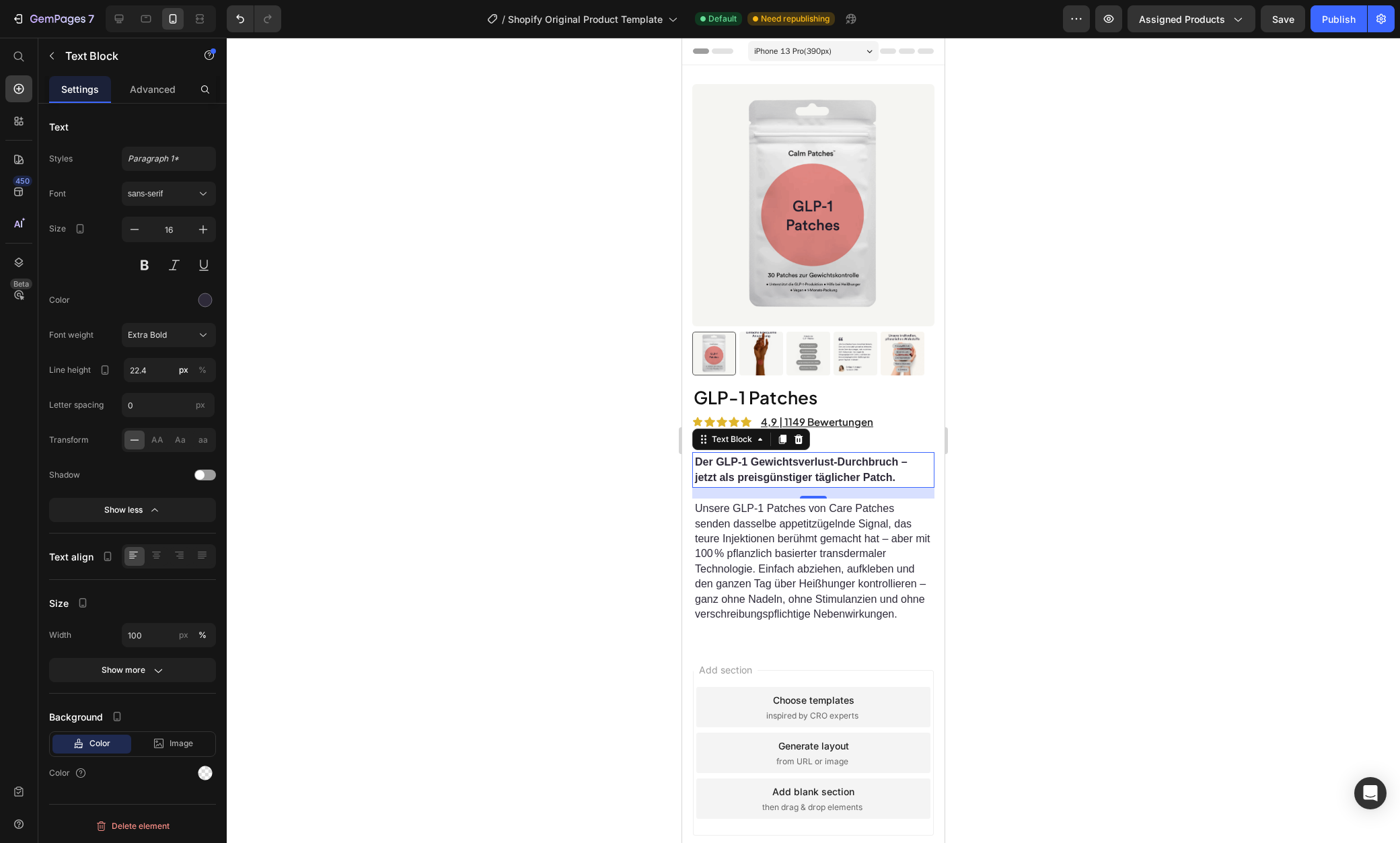 click 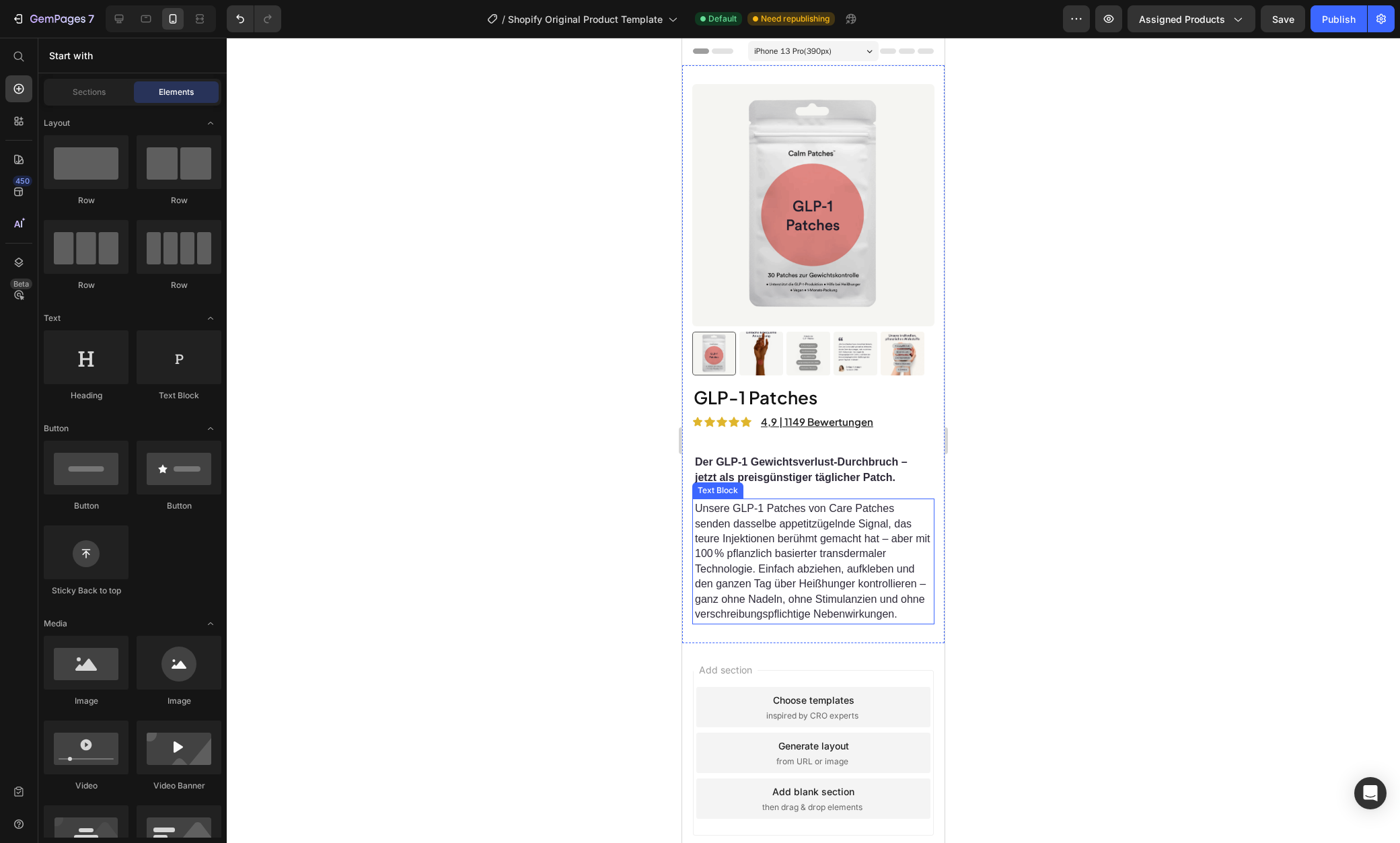 click on "Unsere GLP‑1 Patches von Care Patches senden dasselbe appetitzügelnde Signal, das teure Injektionen berühmt gemacht hat – aber mit 100 % pflanzlich basierter transdermaler Technologie. Einfach abziehen, aufkleben und den ganzen Tag über Heißhunger kontrollieren – ganz ohne Nadeln, ohne Stimulanzien und ohne verschreibungspflichtige Nebenwirkungen." at bounding box center (813, 561) 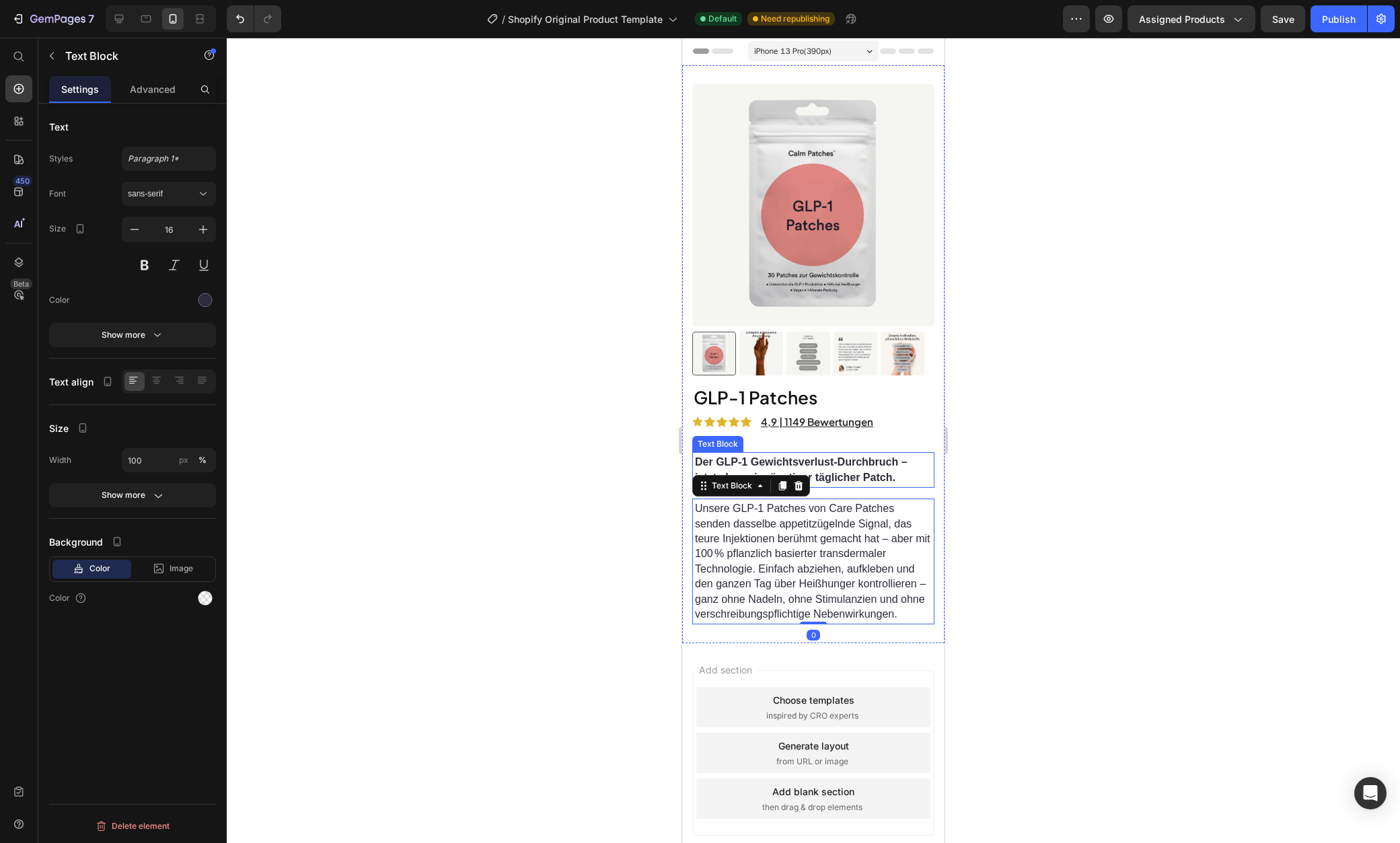 click on "Der GLP‑1 Gewichtsverlust‑Durchbruch – jetzt als preisgünstiger täglicher Patch." at bounding box center [801, 469] 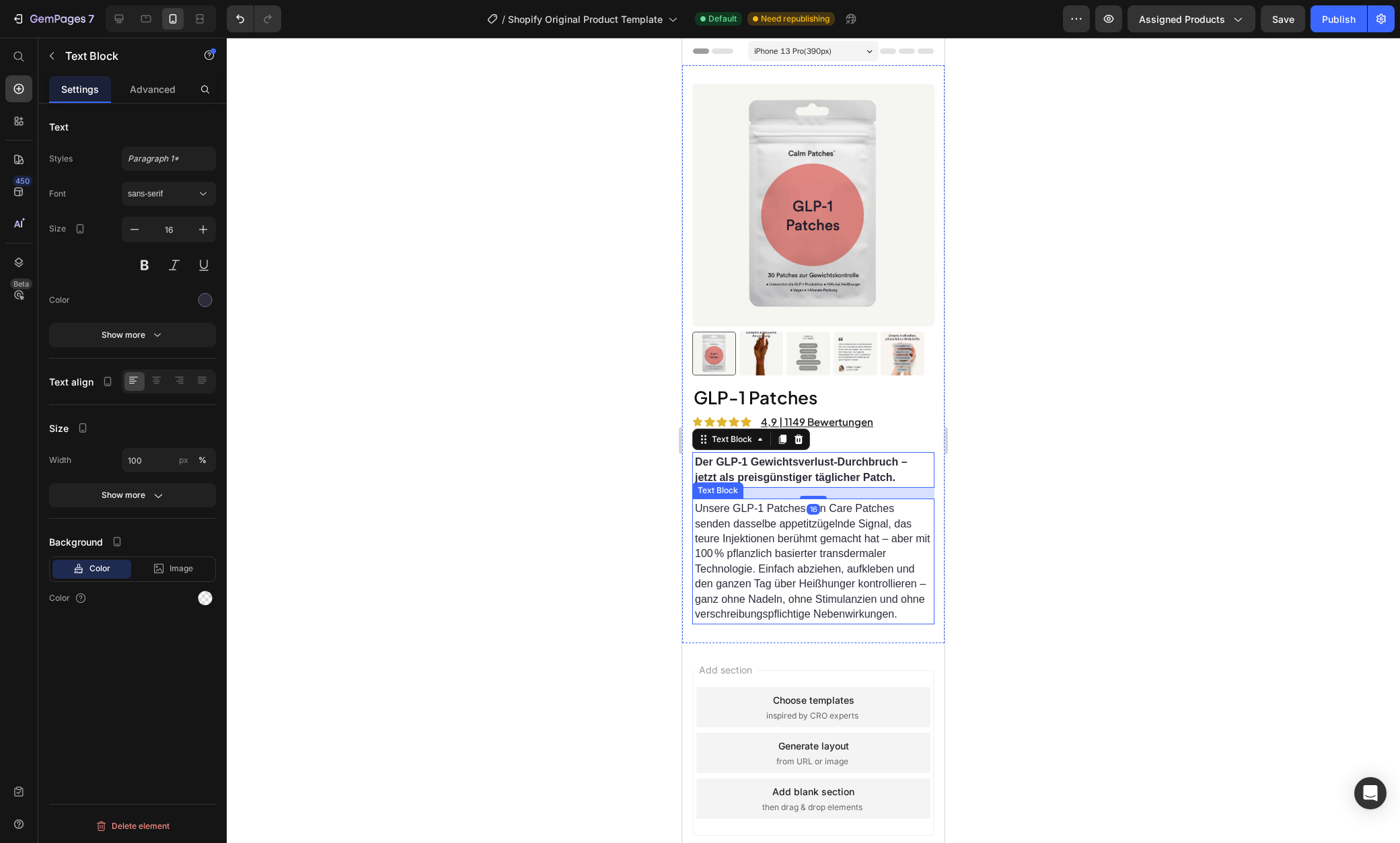click on "Unsere GLP‑1 Patches von Care Patches senden dasselbe appetitzügelnde Signal, das teure Injektionen berühmt gemacht hat – aber mit 100 % pflanzlich basierter transdermaler Technologie. Einfach abziehen, aufkleben und den ganzen Tag über Heißhunger kontrollieren – ganz ohne Nadeln, ohne Stimulanzien und ohne verschreibungspflichtige Nebenwirkungen." at bounding box center [813, 561] 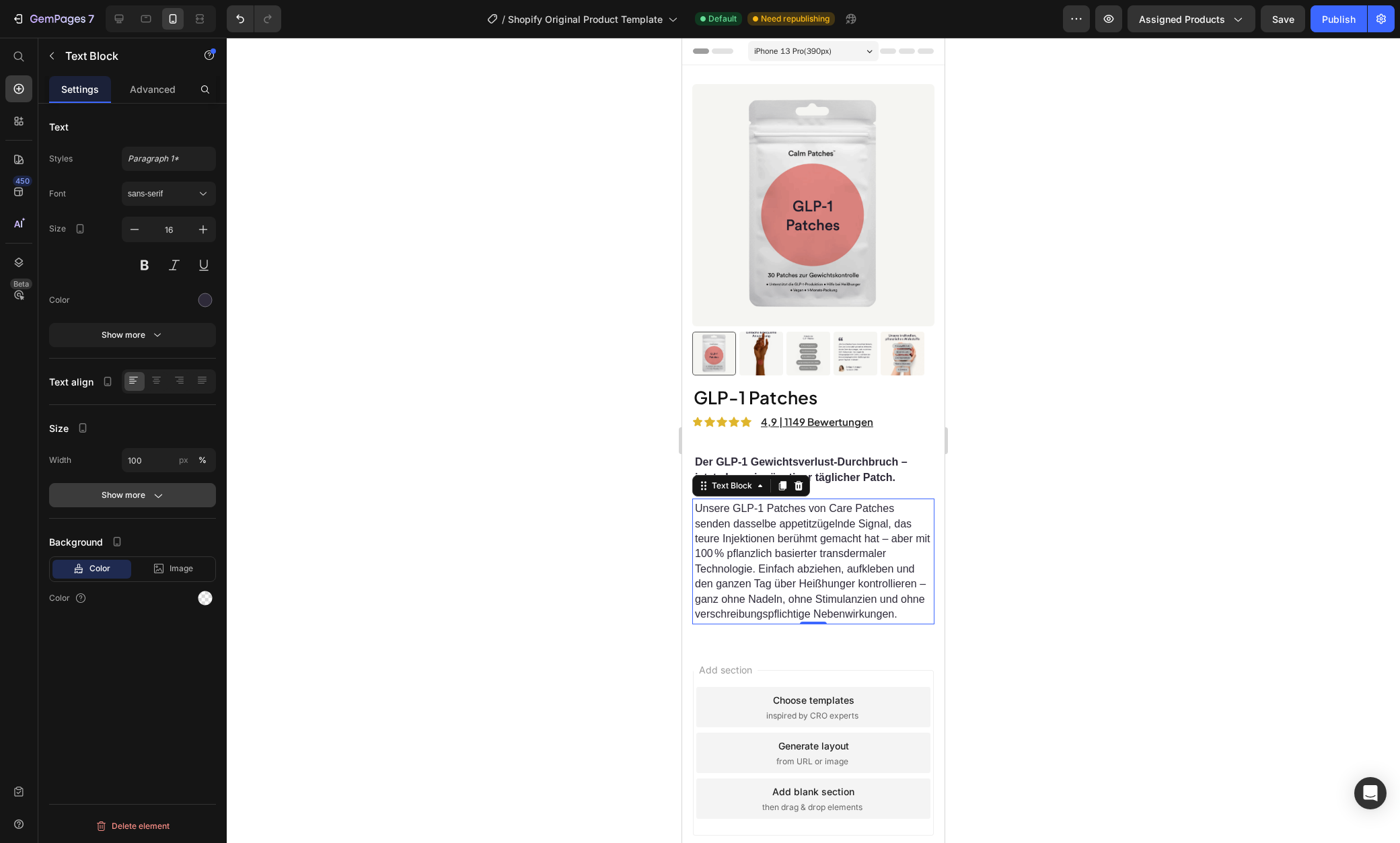 click on "Show more" at bounding box center [133, 495] 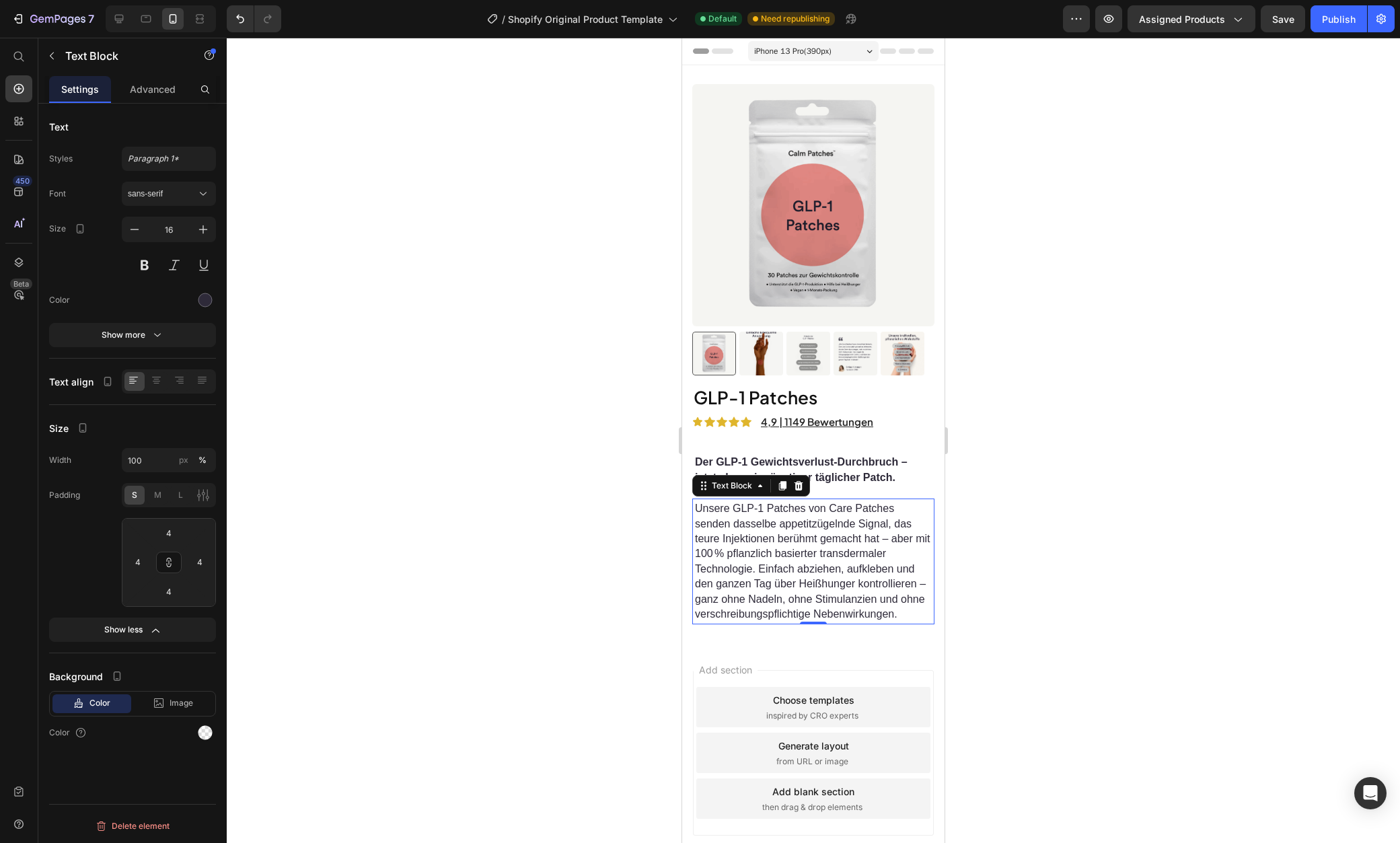 click 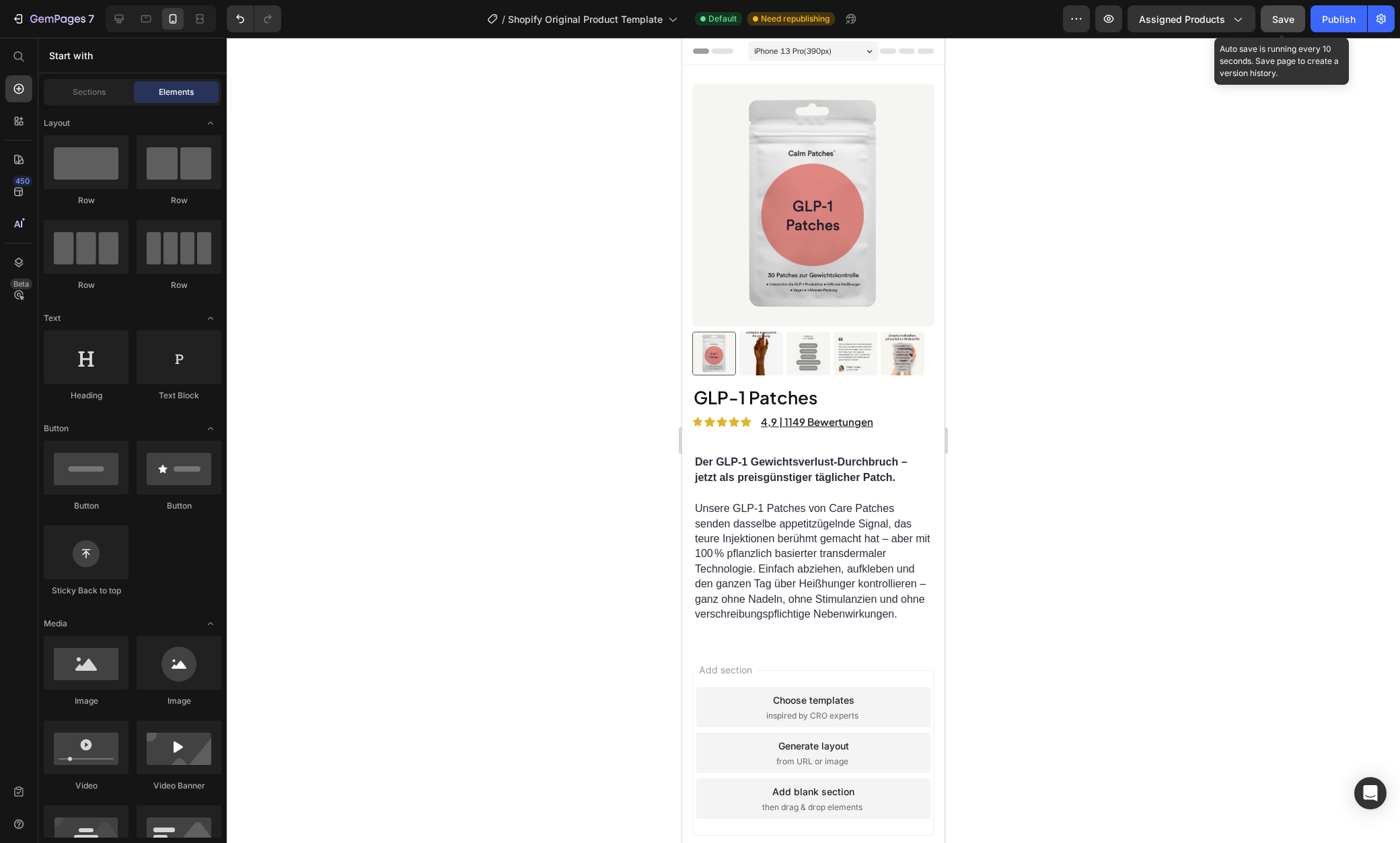 click on "Save" at bounding box center (1283, 19) 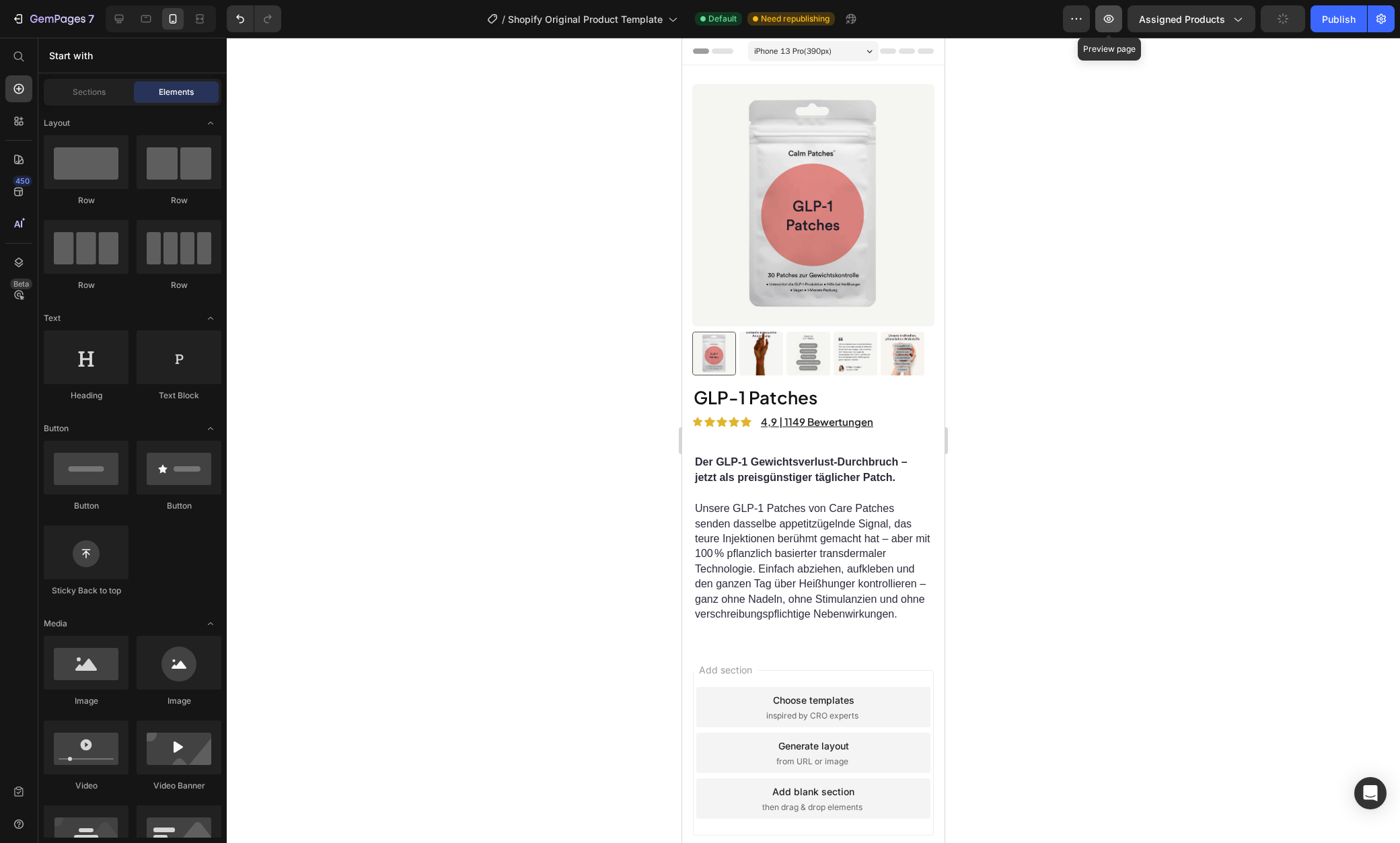 click 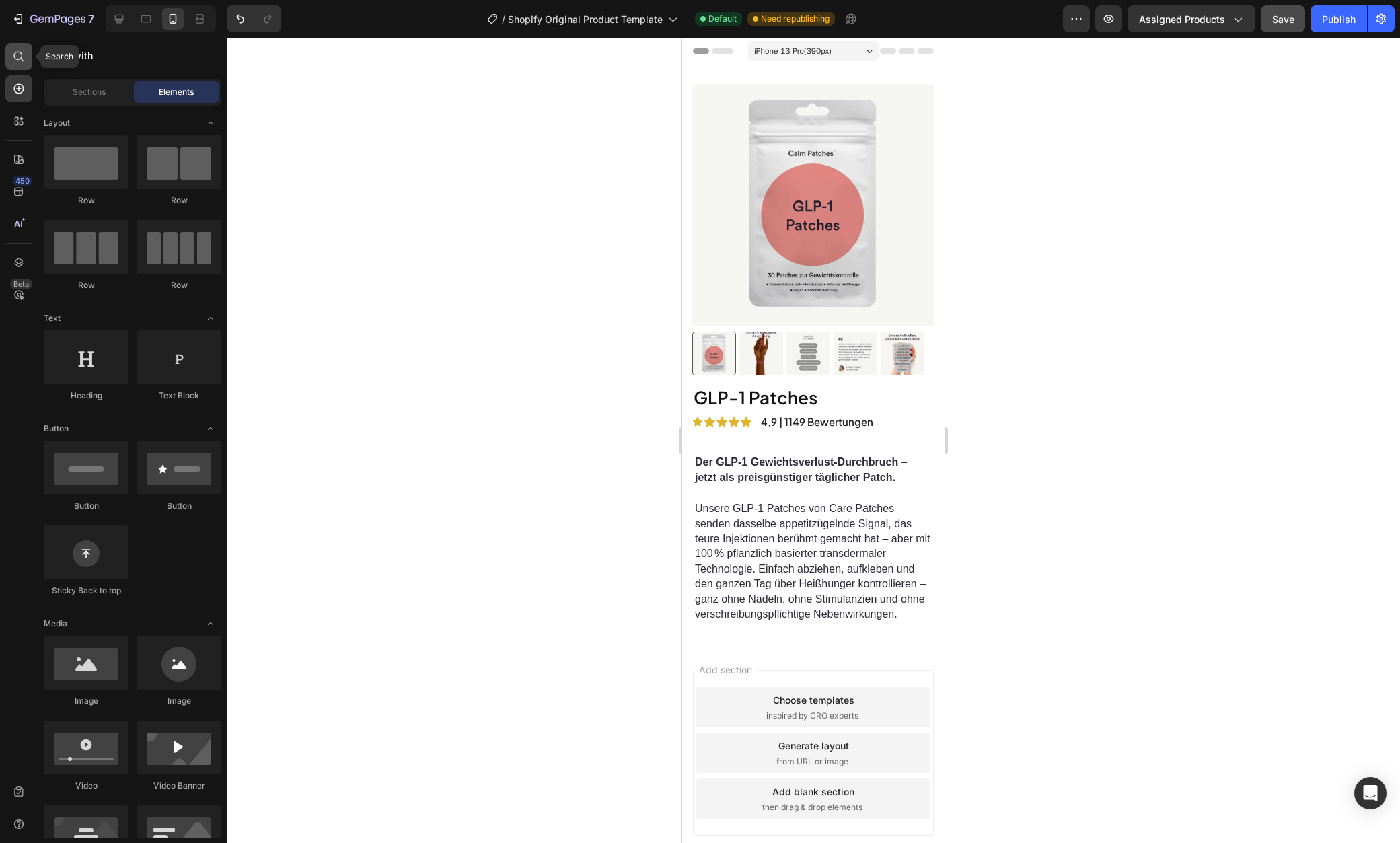 click 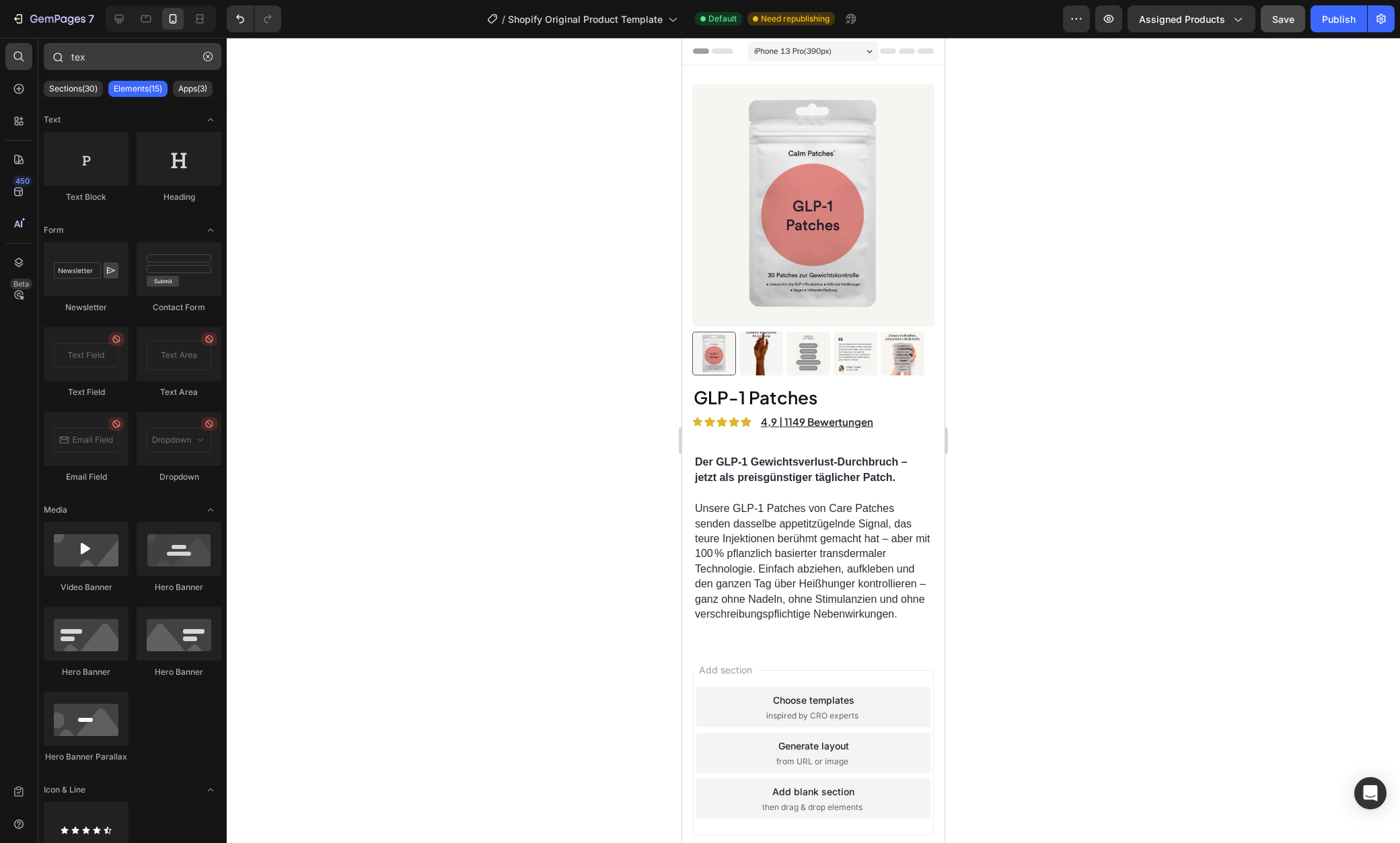 click on "tex" at bounding box center (133, 57) 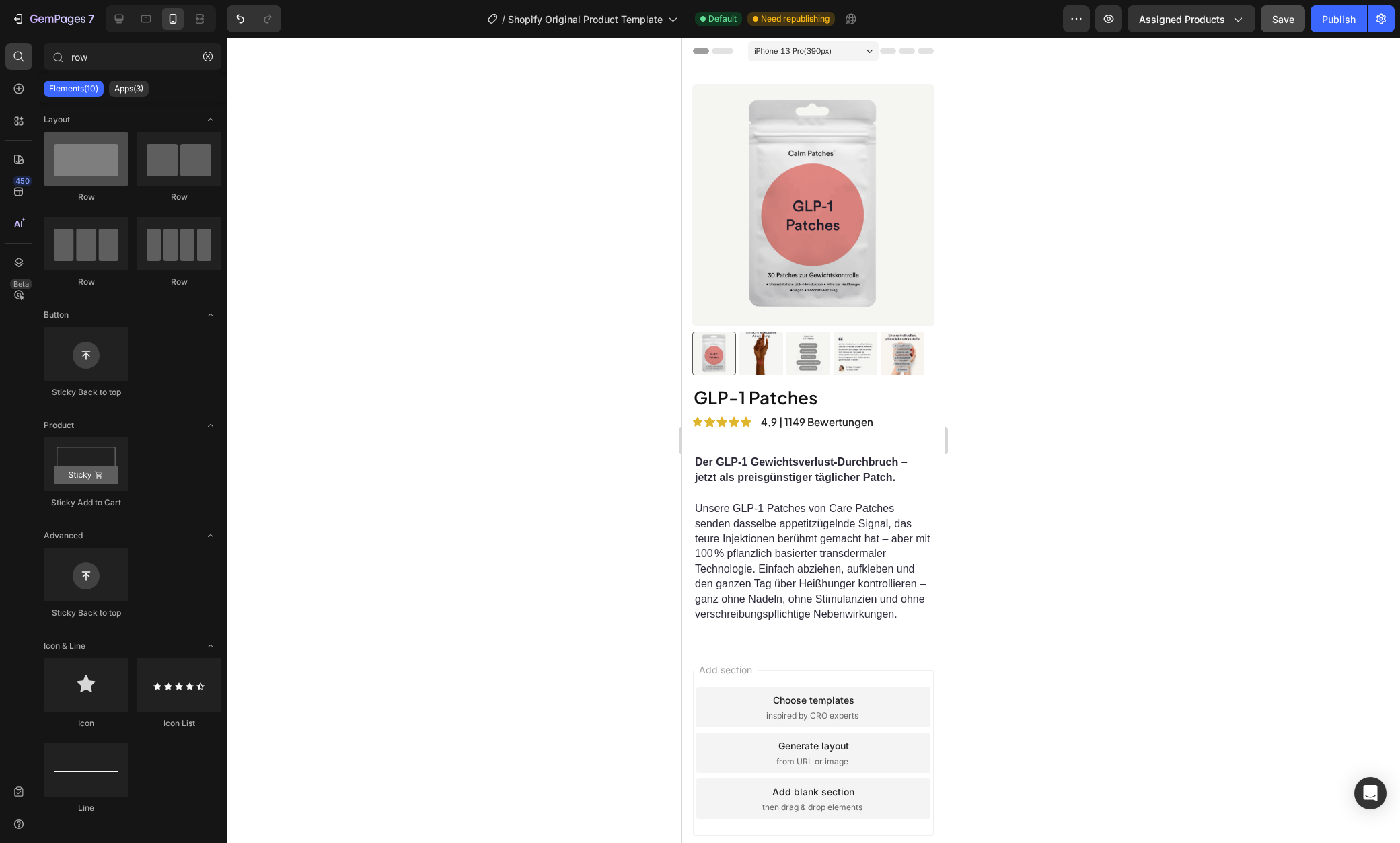 type on "row" 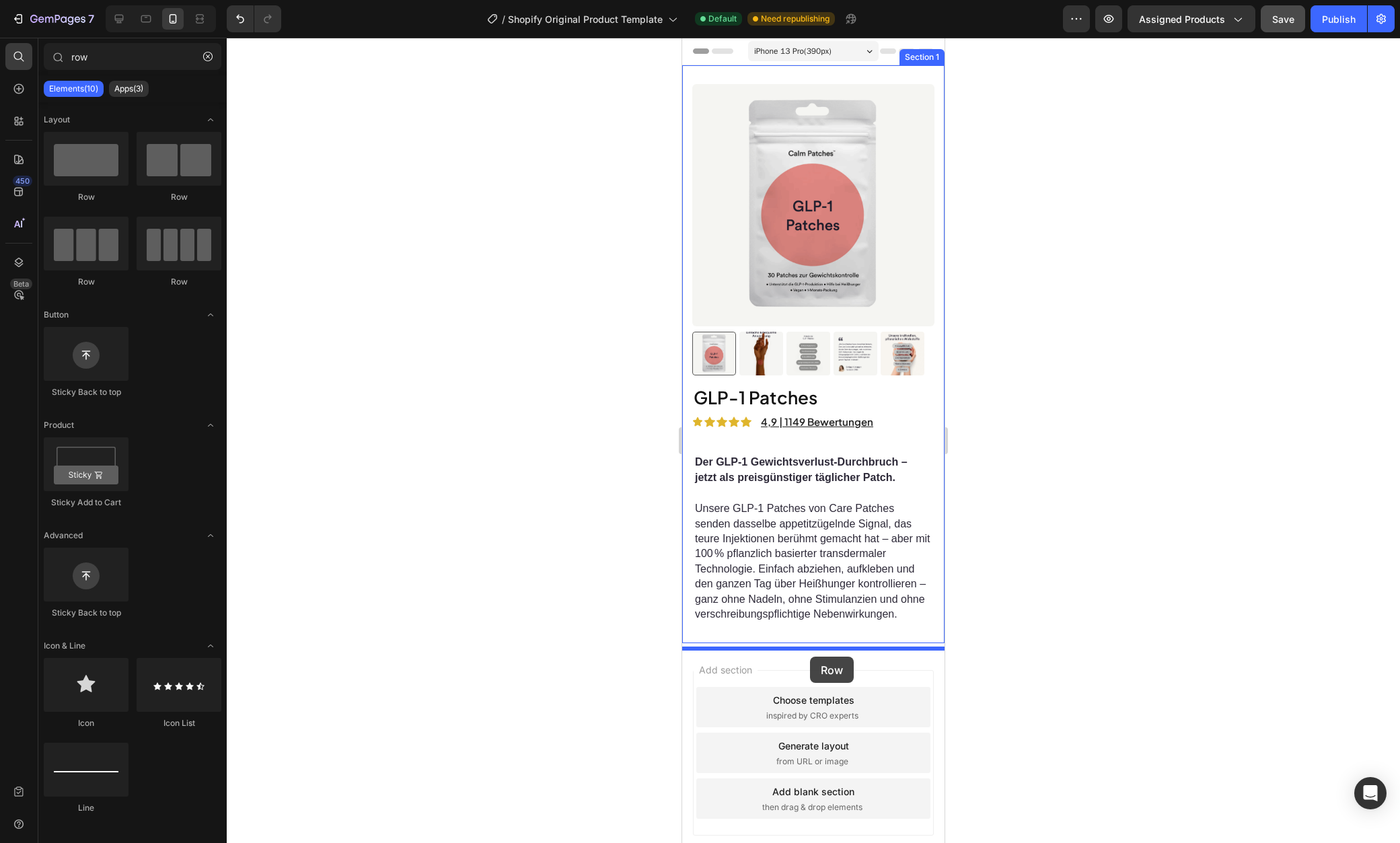 drag, startPoint x: 781, startPoint y: 197, endPoint x: 810, endPoint y: 657, distance: 460.91322 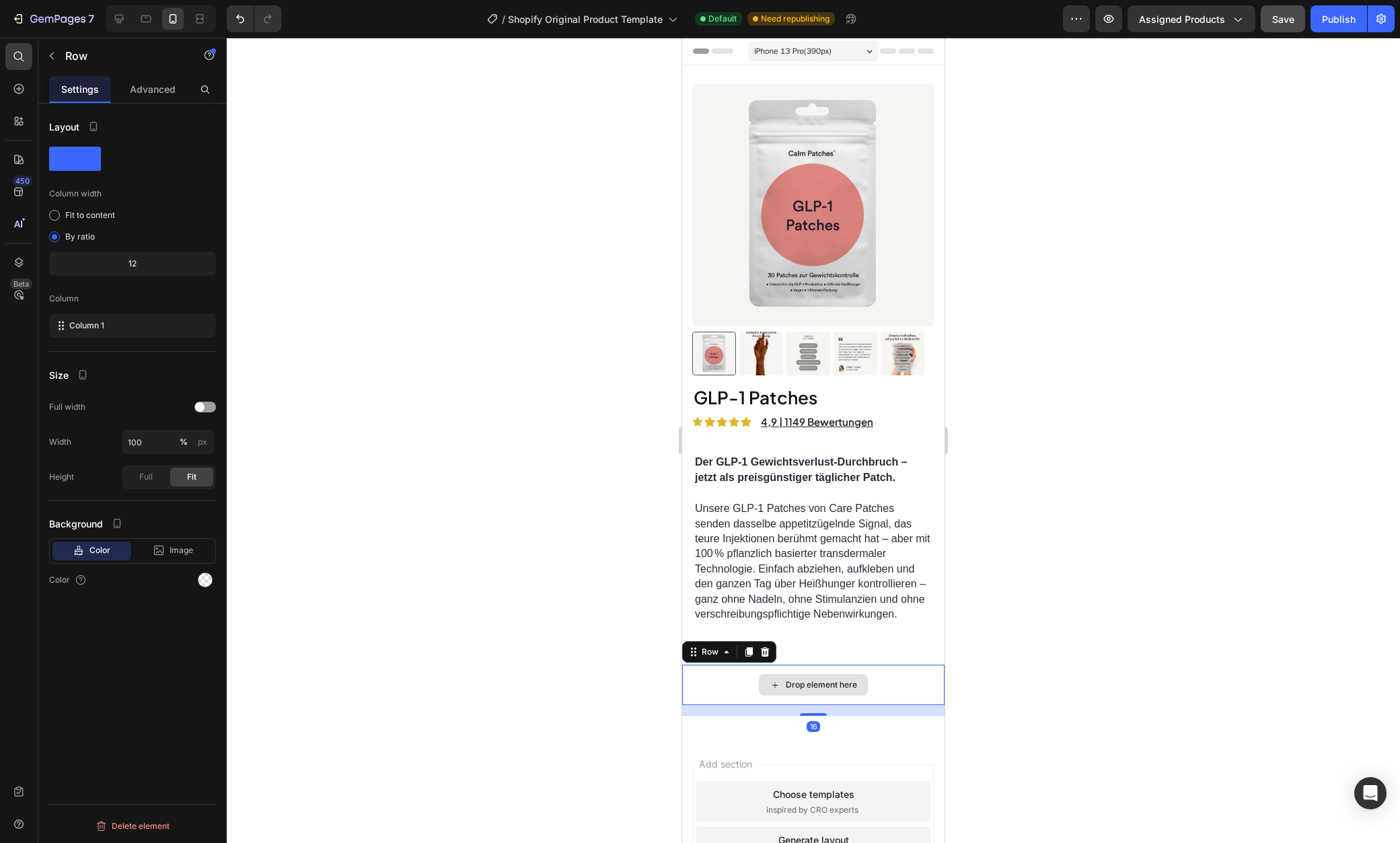 click on "Drop element here" at bounding box center (821, 685) 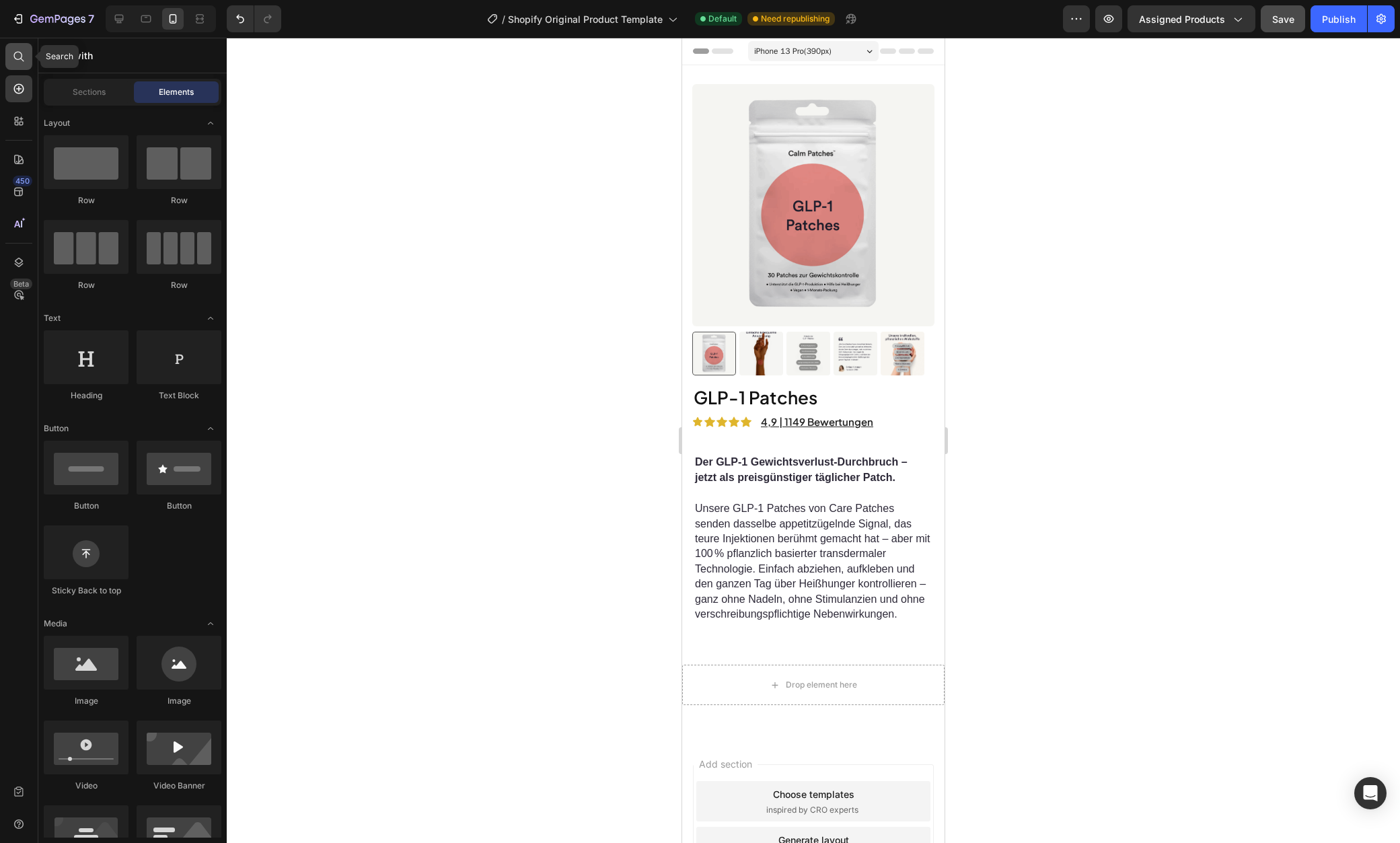 click 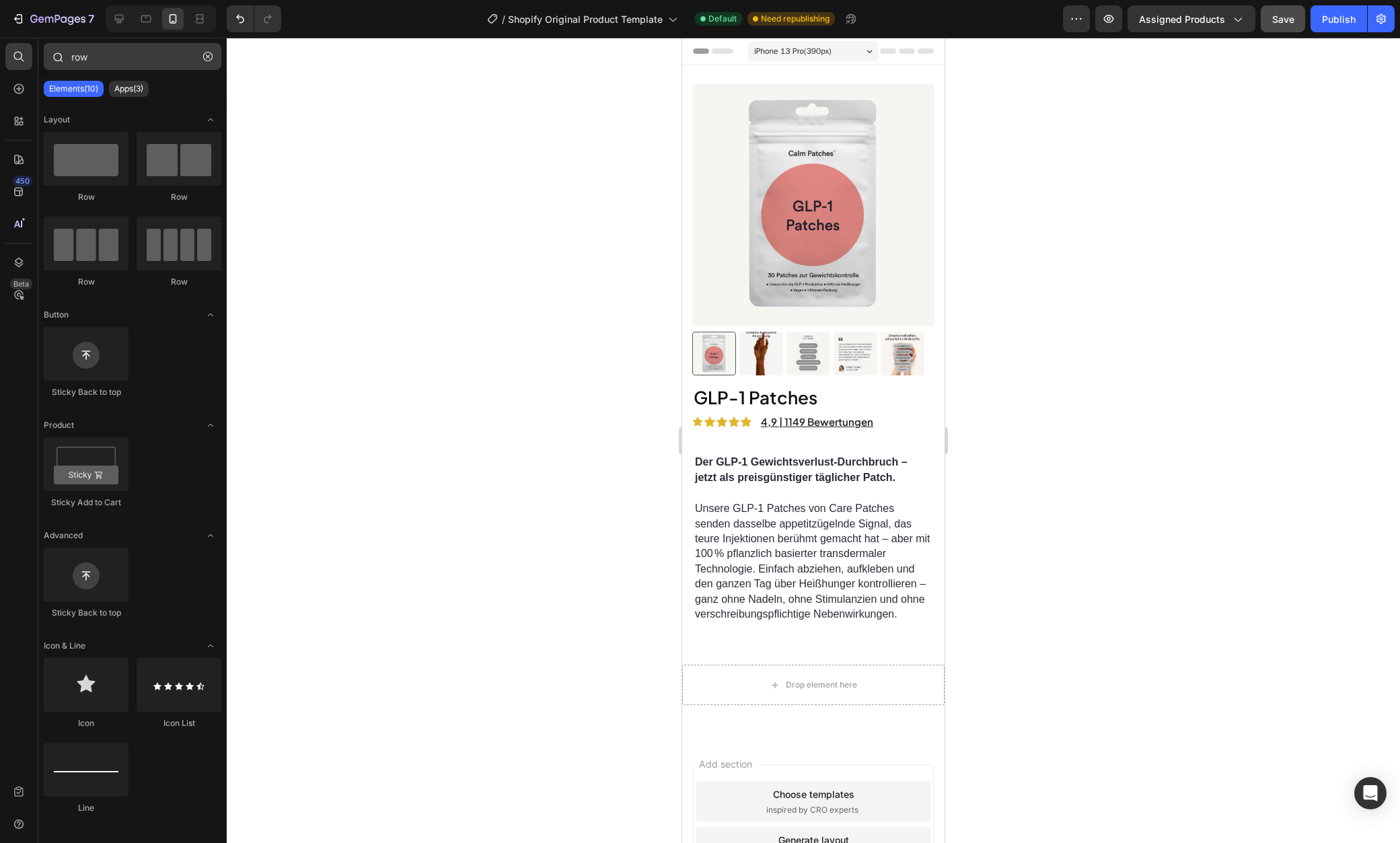 click on "row" at bounding box center (133, 57) 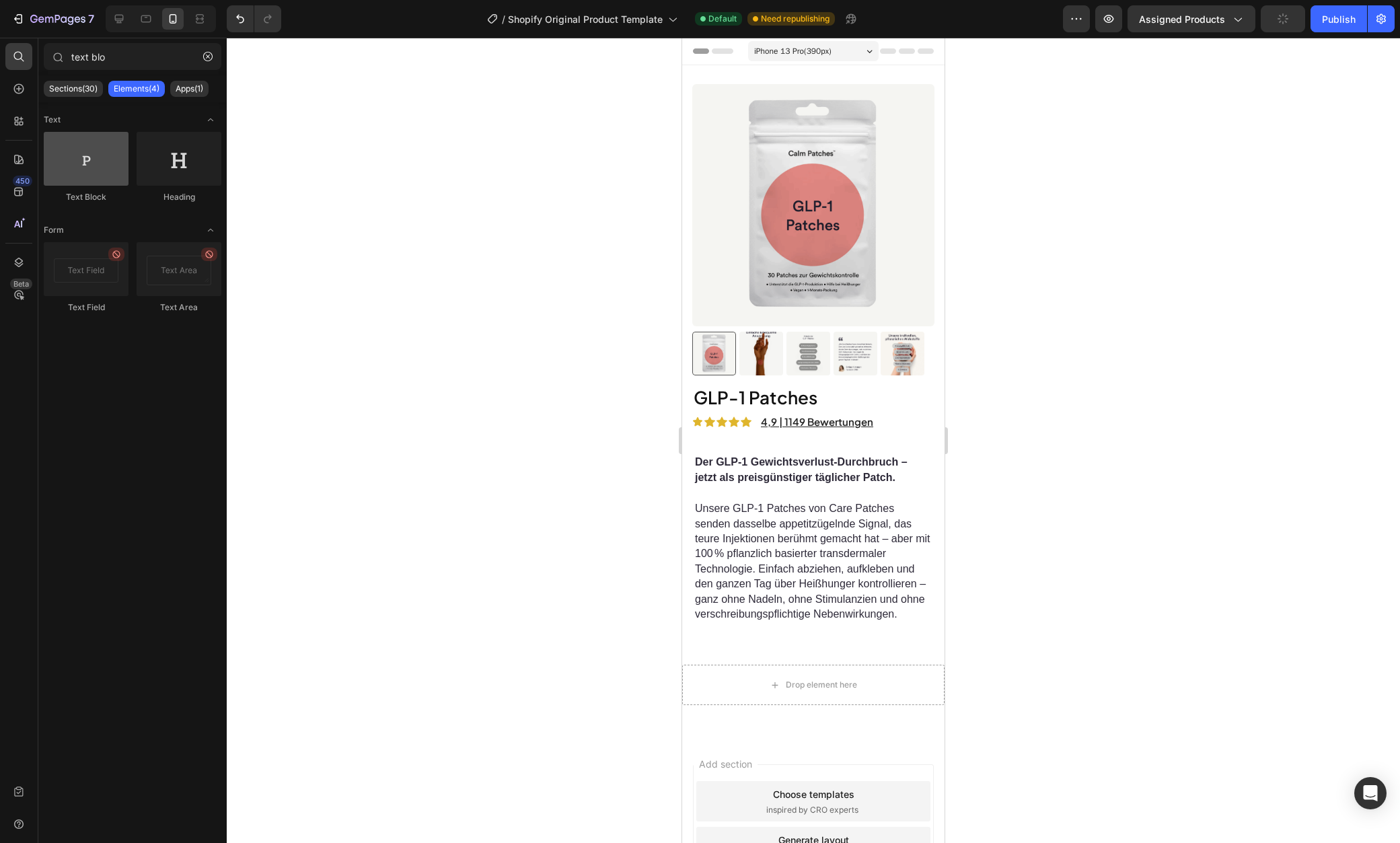 type on "text blo" 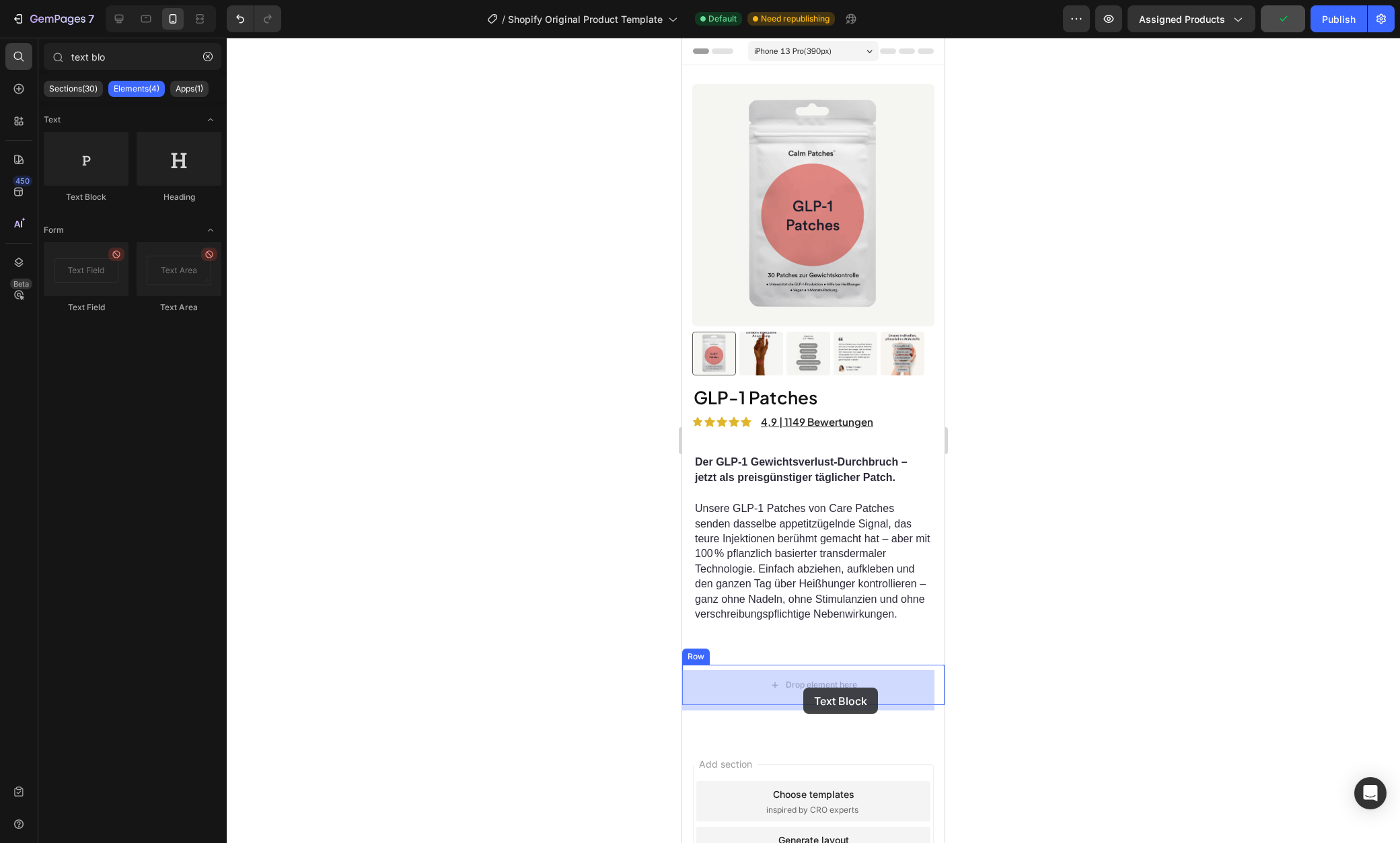 drag, startPoint x: 760, startPoint y: 192, endPoint x: 793, endPoint y: 690, distance: 499.0922 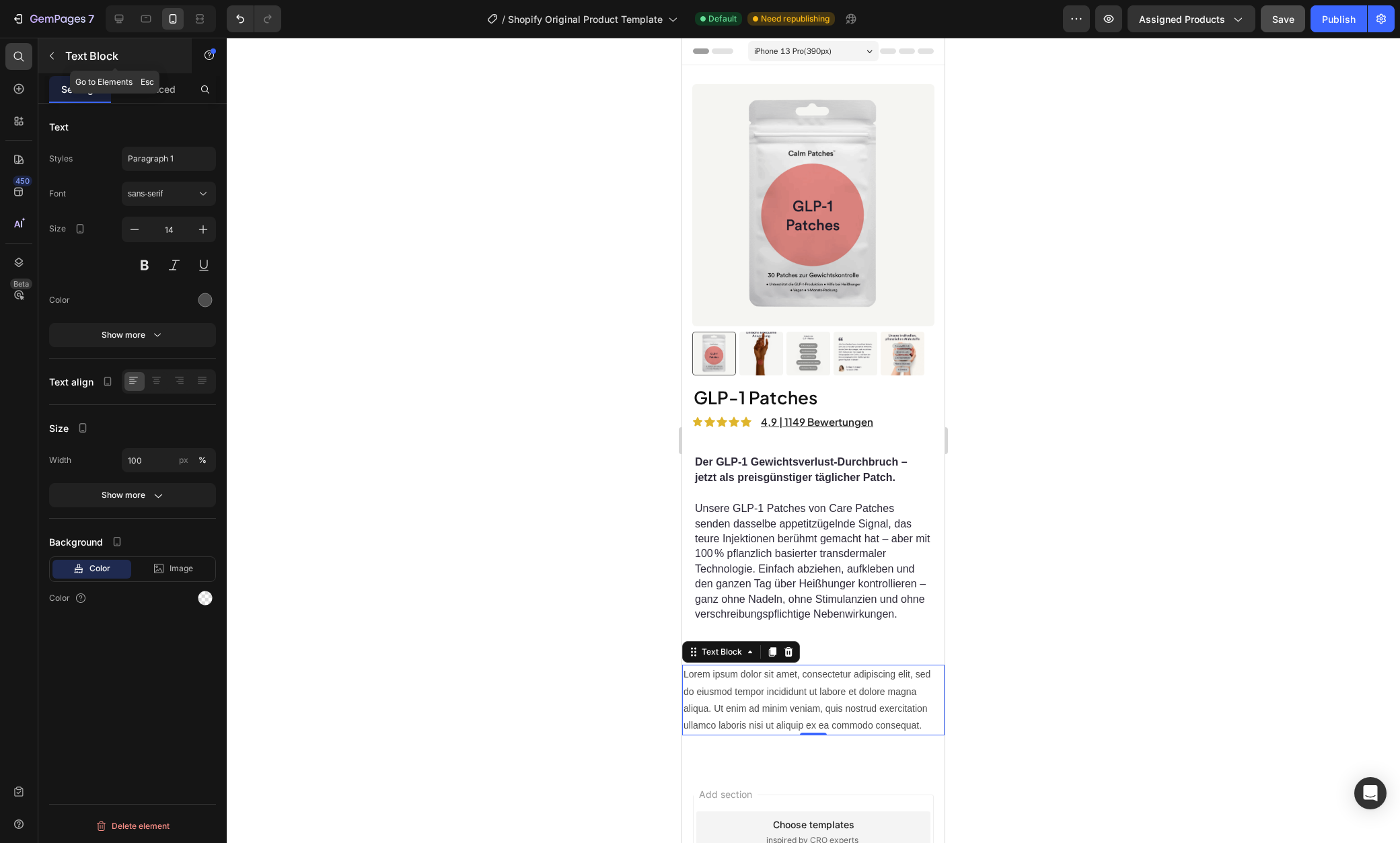click 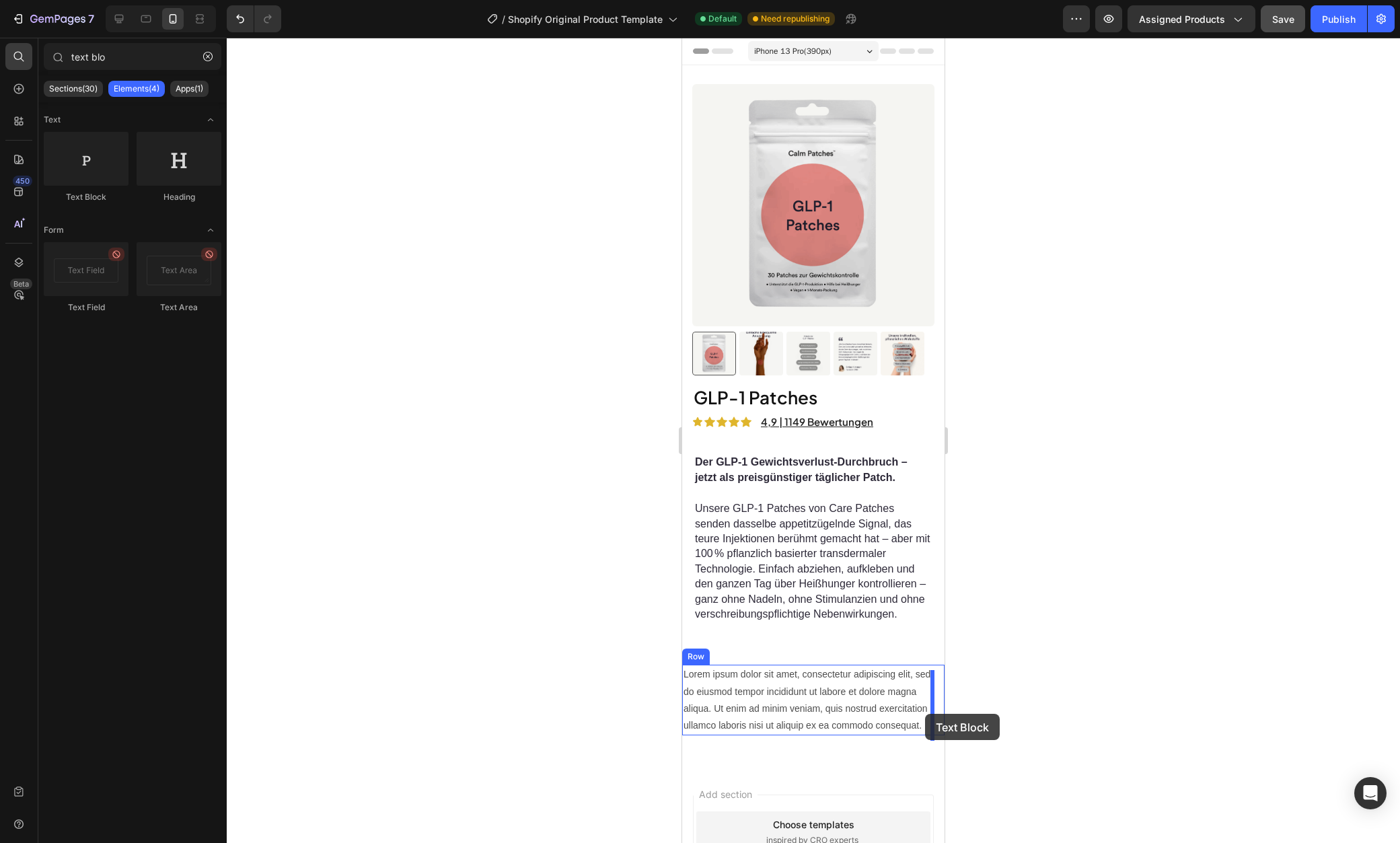 drag, startPoint x: 764, startPoint y: 194, endPoint x: 925, endPoint y: 714, distance: 544.3537 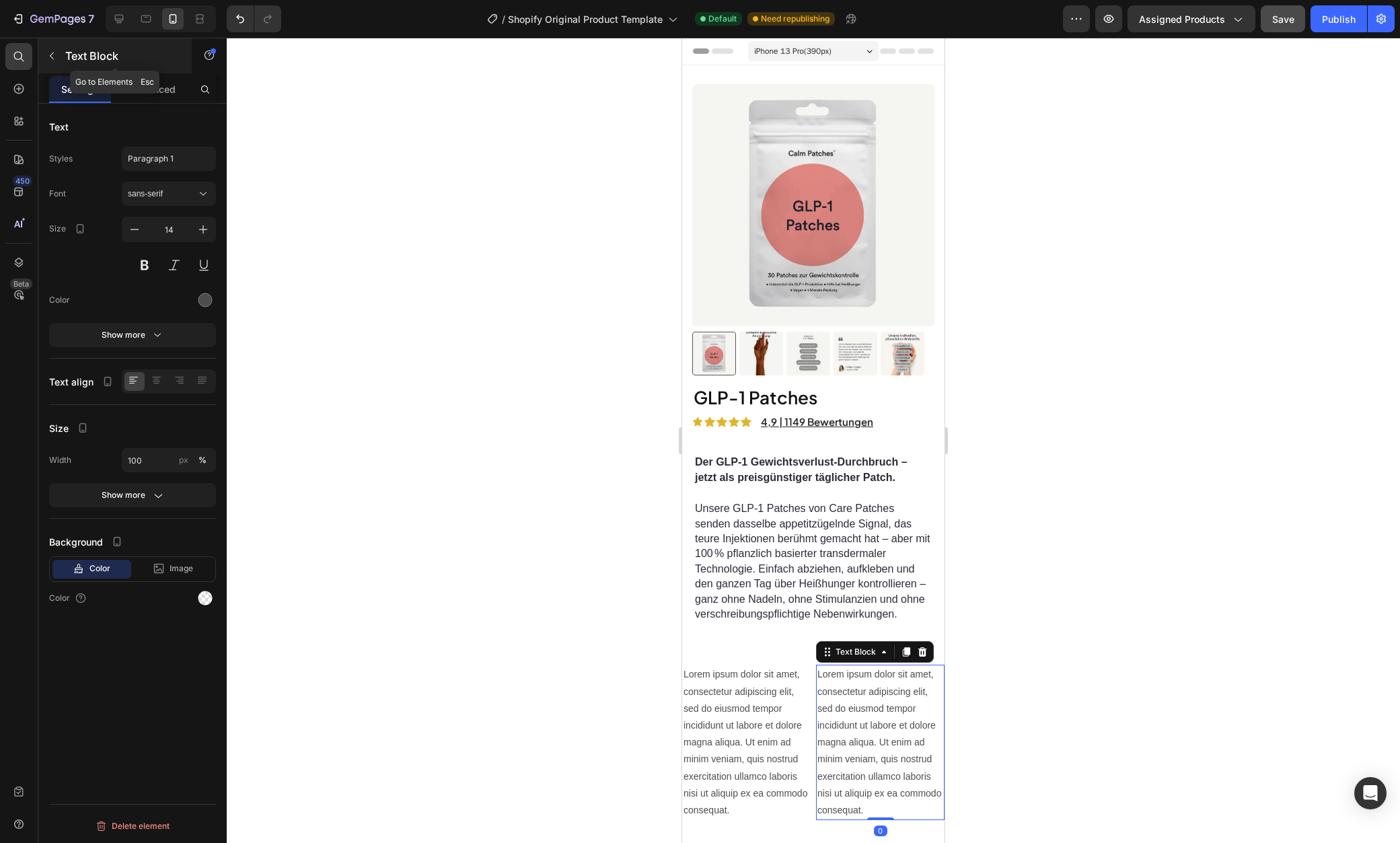 click at bounding box center (52, 56) 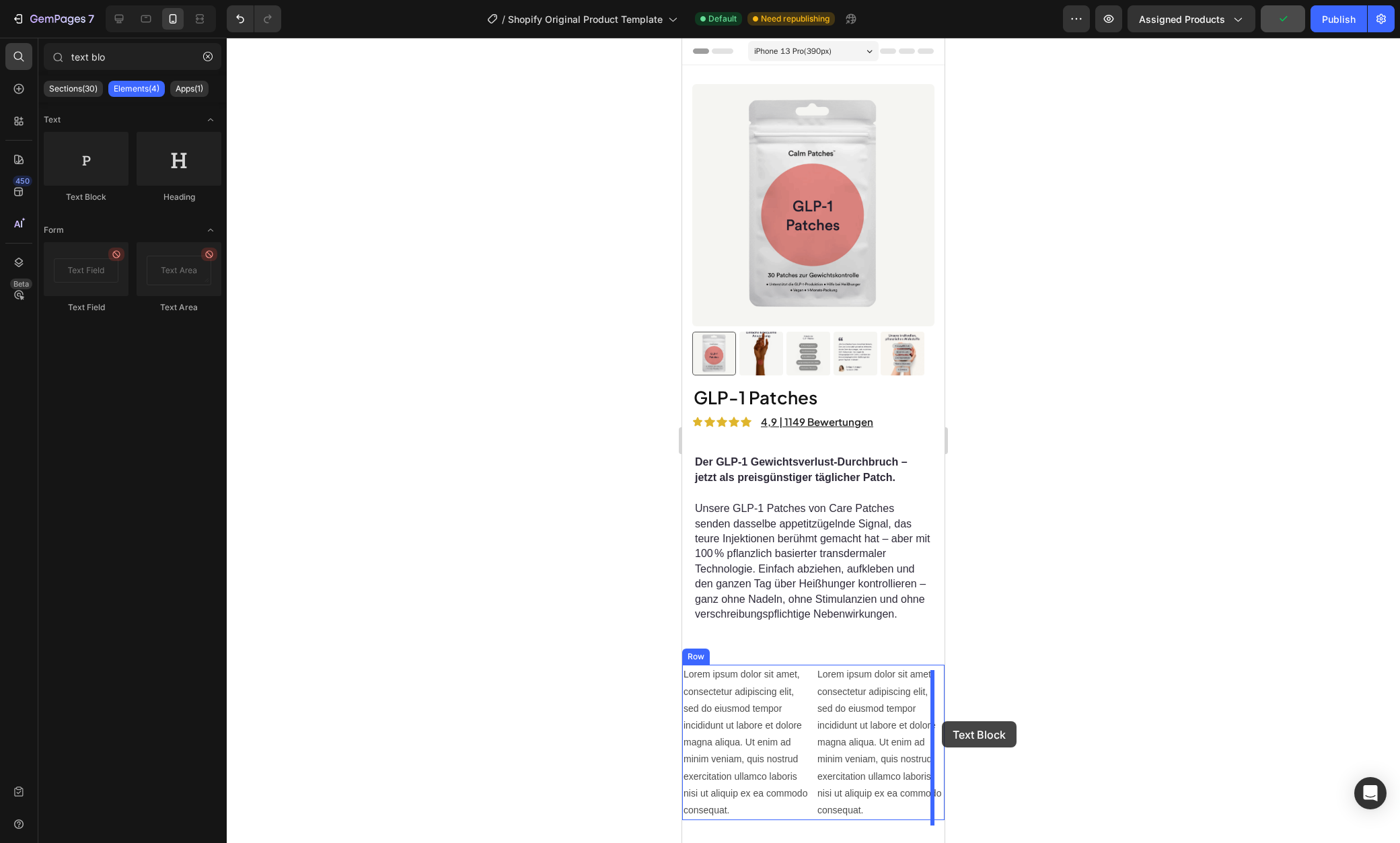 drag, startPoint x: 758, startPoint y: 211, endPoint x: 942, endPoint y: 721, distance: 542.177 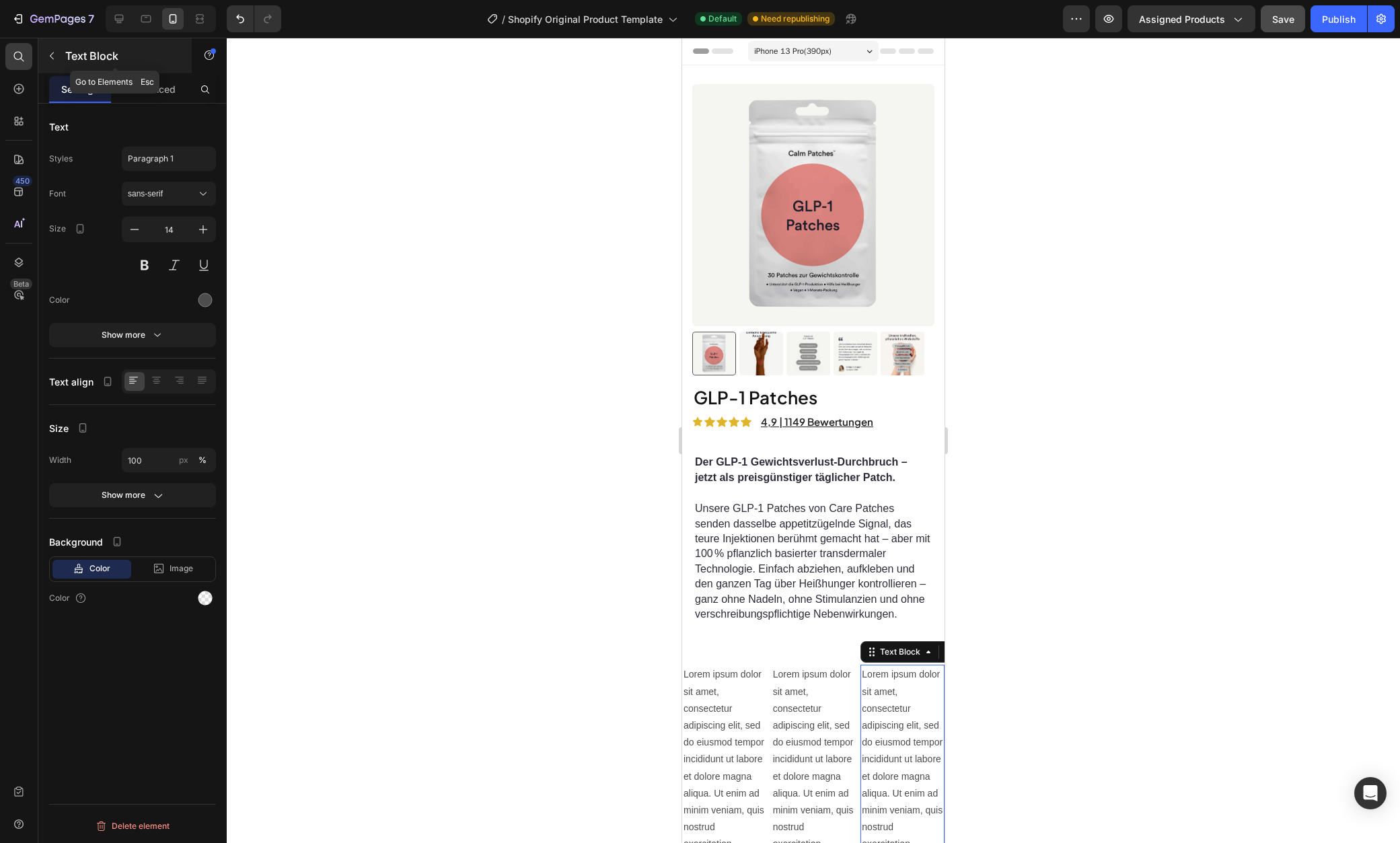 click at bounding box center [52, 56] 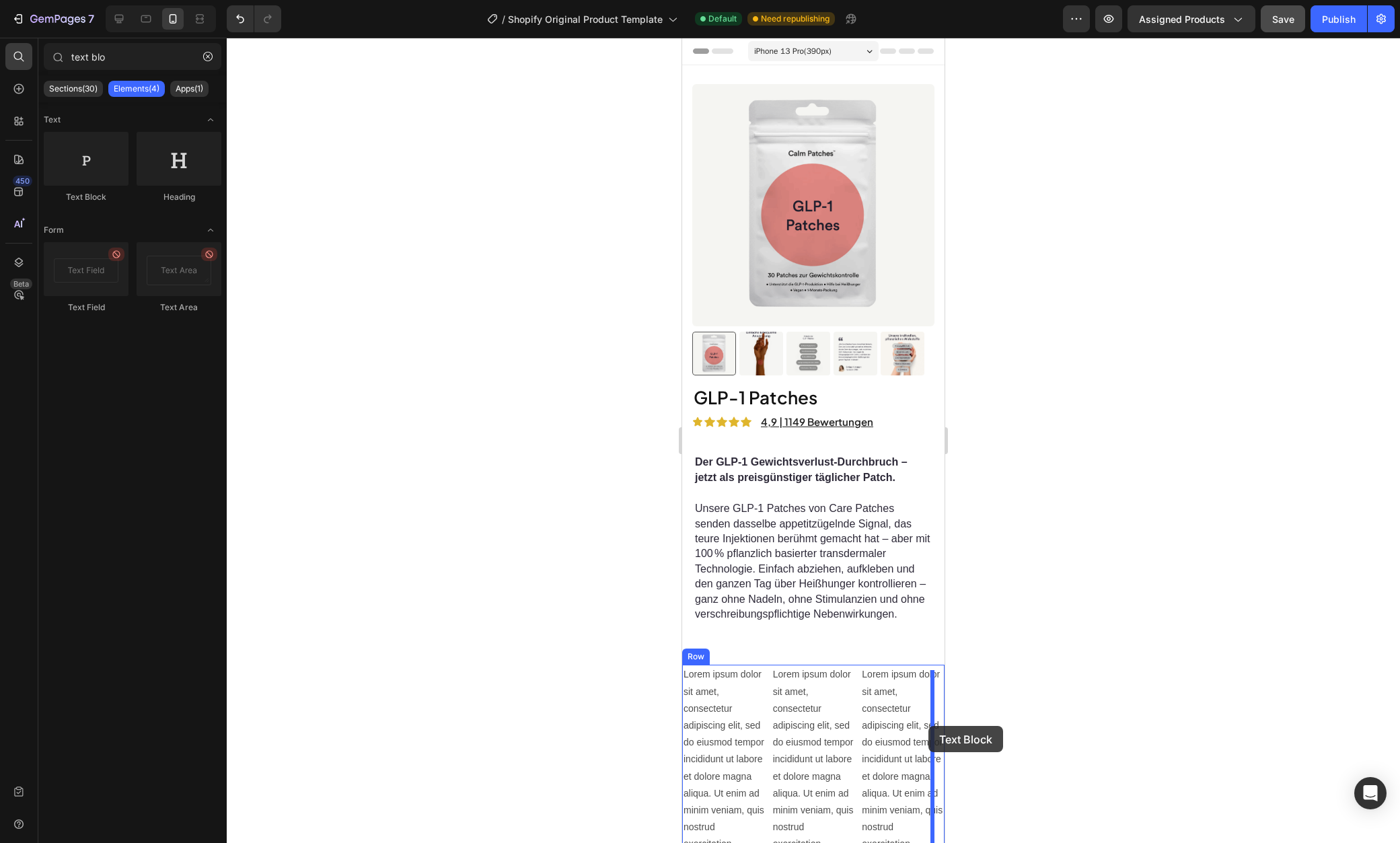 drag, startPoint x: 776, startPoint y: 184, endPoint x: 928, endPoint y: 726, distance: 562.91029 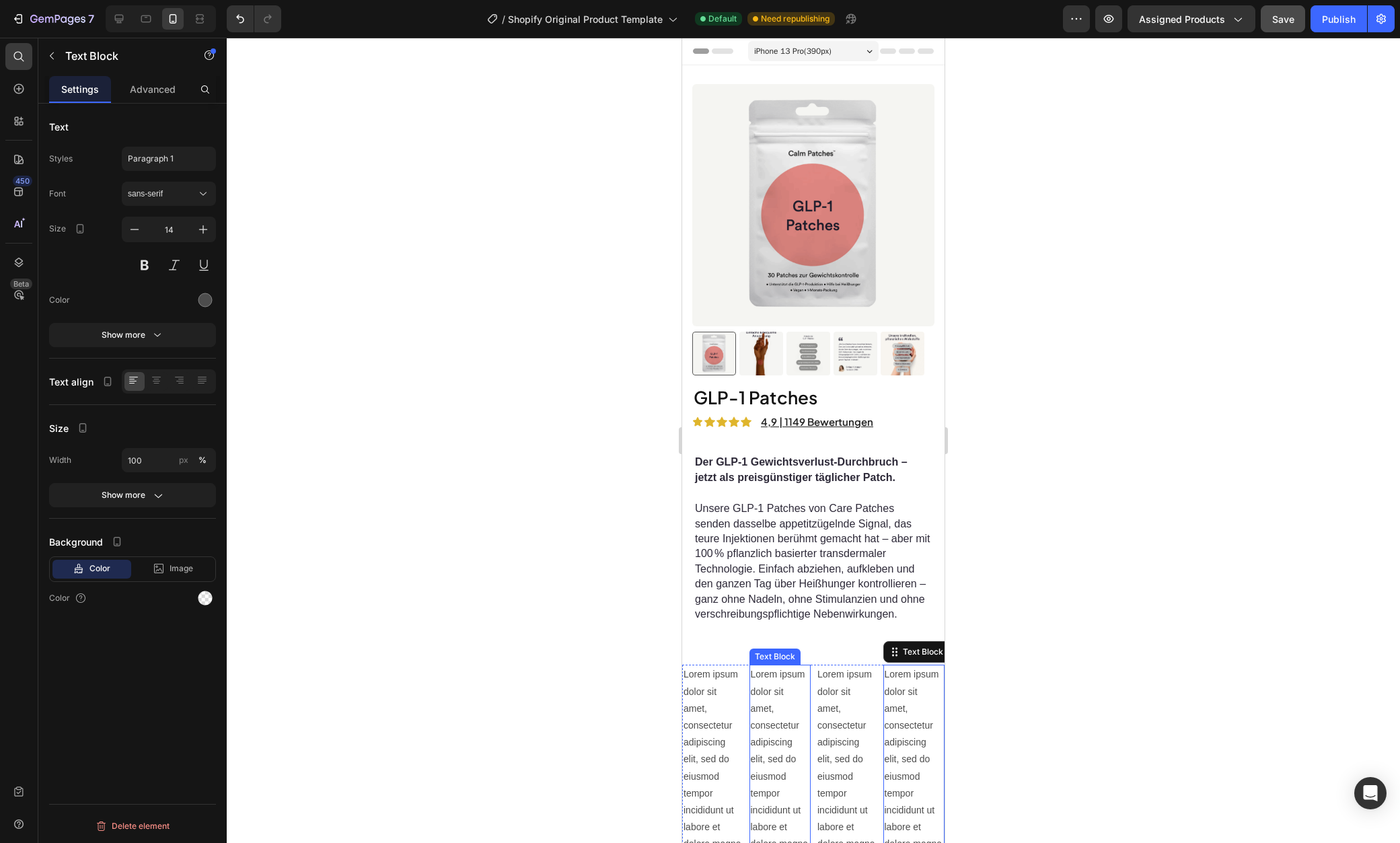 click on "Lorem ipsum dolor sit amet, consectetur adipiscing elit, sed do eiusmod tempor incididunt ut labore et dolore magna aliqua. Ut enim ad minim veniam, quis nostrud exercitation ullamco laboris nisi ut aliquip ex ea commodo consequat. Text Block Lorem ipsum dolor sit amet, consectetur adipiscing elit, sed do eiusmod tempor incididunt ut labore et dolore magna aliqua. Ut enim ad minim veniam, quis nostrud exercitation ullamco laboris nisi ut aliquip ex ea commodo consequat. Text Block Lorem ipsum dolor sit amet, consectetur adipiscing elit, sed do eiusmod tempor incididunt ut labore et dolore magna aliqua. Ut enim ad minim veniam, quis nostrud exercitation ullamco laboris nisi ut aliquip ex ea commodo consequat. Text Block Lorem ipsum dolor sit amet, consectetur adipiscing elit, sed do eiusmod tempor incididunt ut labore et dolore magna aliqua. Ut enim ad minim veniam, quis nostrud exercitation ullamco laboris nisi ut aliquip ex ea commodo consequat. Text Block   0 Row" at bounding box center (813, 852) 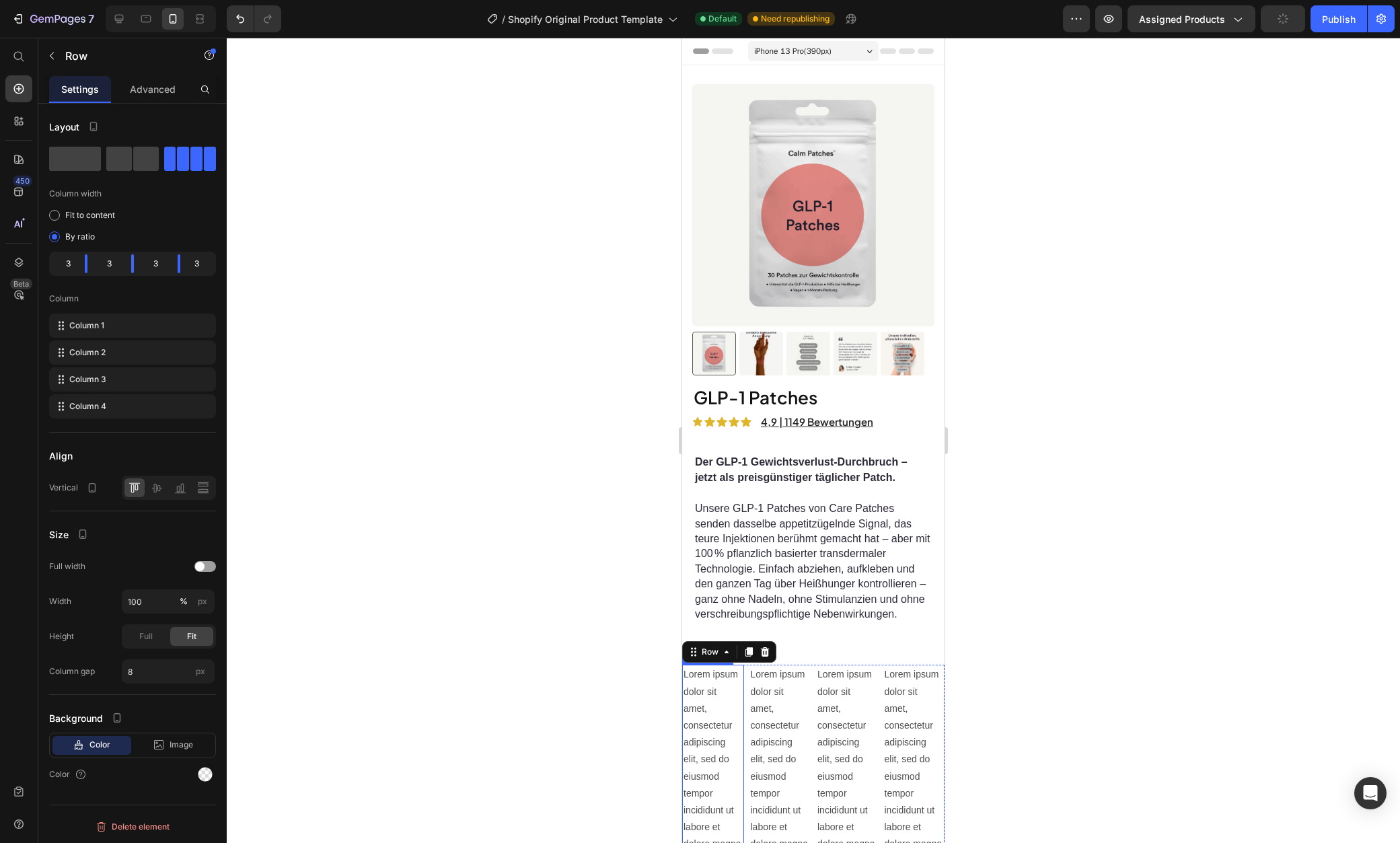 click on "Lorem ipsum dolor sit amet, consectetur adipiscing elit, sed do eiusmod tempor incididunt ut labore et dolore magna aliqua. Ut enim ad minim veniam, quis nostrud exercitation ullamco laboris nisi ut aliquip ex ea commodo consequat." at bounding box center [713, 852] 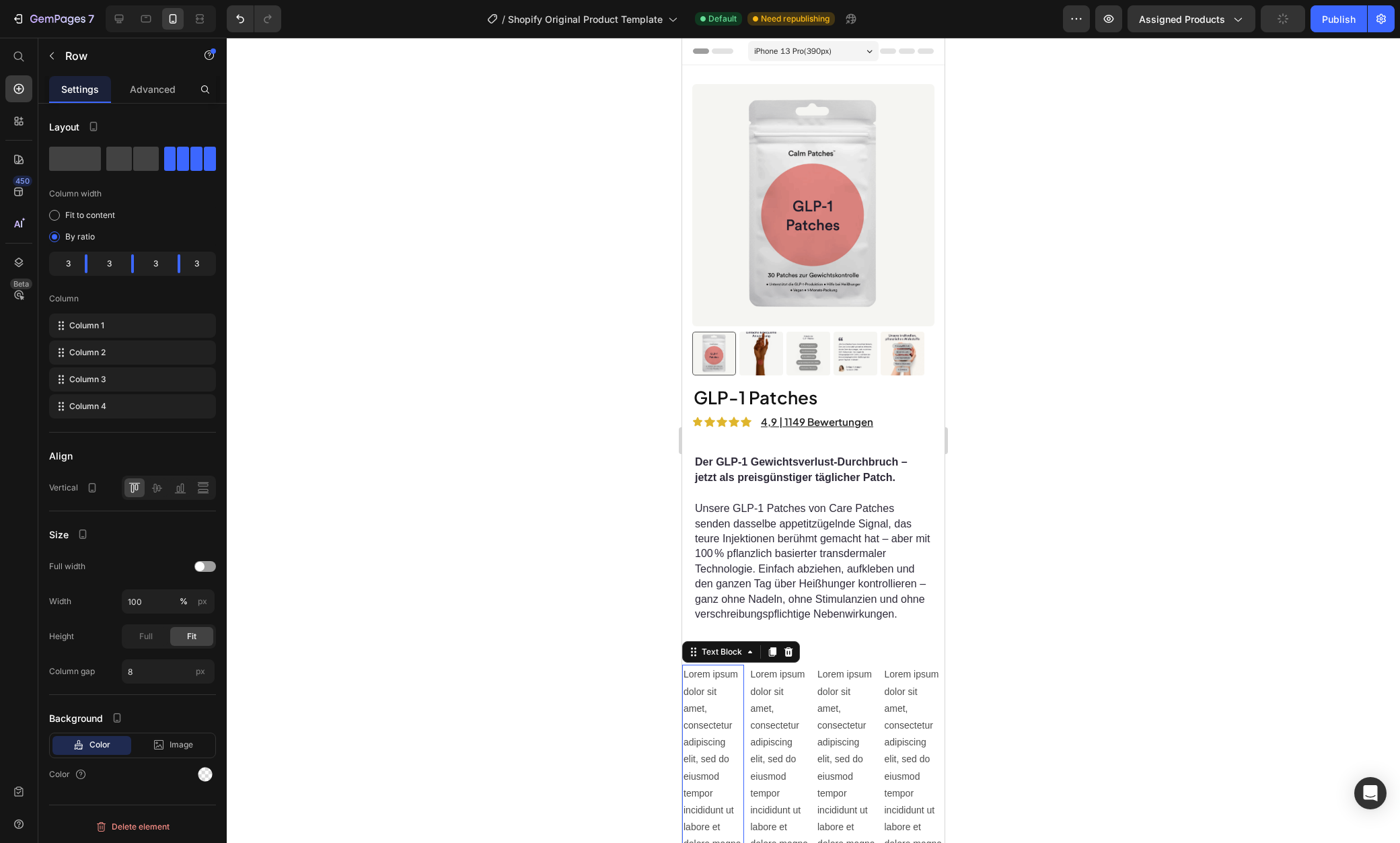 click on "Lorem ipsum dolor sit amet, consectetur adipiscing elit, sed do eiusmod tempor incididunt ut labore et dolore magna aliqua. Ut enim ad minim veniam, quis nostrud exercitation ullamco laboris nisi ut aliquip ex ea commodo consequat." at bounding box center (713, 852) 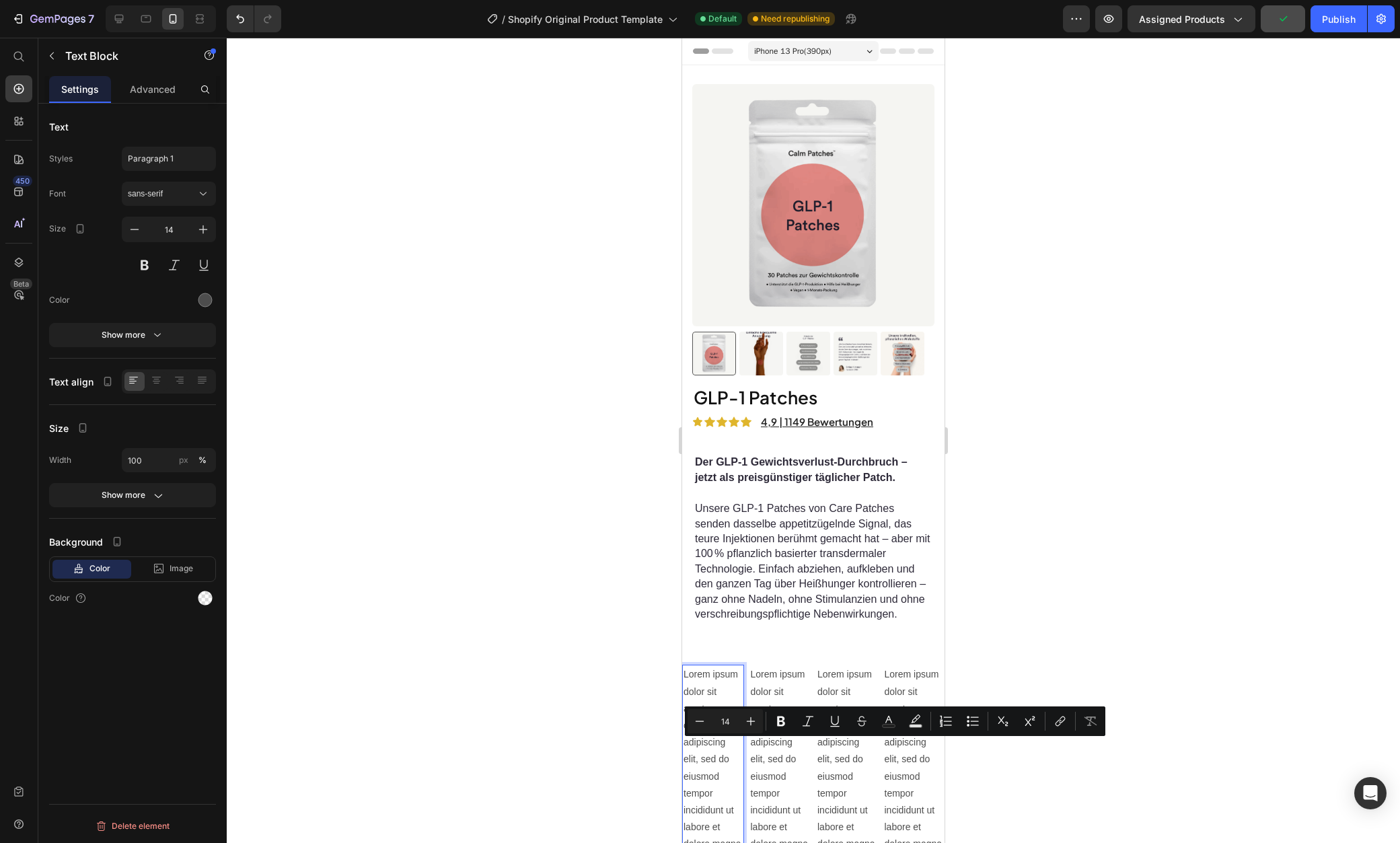 click on "Lorem ipsum dolor sit amet, consectetur adipiscing elit, sed do eiusmod tempor incididunt ut labore et dolore magna aliqua. Ut enim ad minim veniam, quis nostrud exercitation ullamco laboris nisi ut aliquip ex ea commodo consequat." at bounding box center [713, 852] 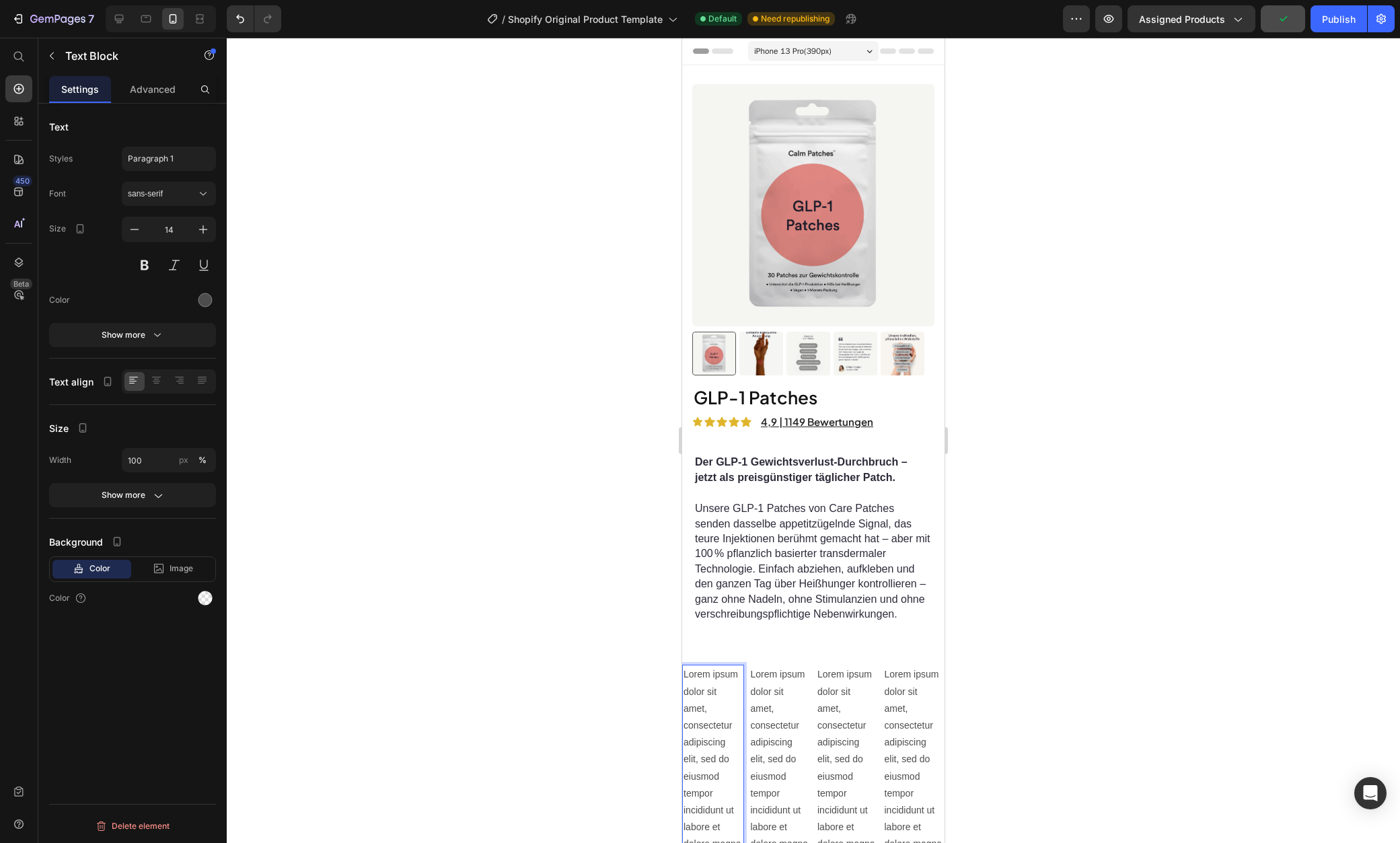 click on "Lorem ipsum dolor sit amet, consectetur adipiscing elit, sed do eiusmod tempor incididunt ut labore et dolore magna aliqua. Ut enim ad minim veniam, quis nostrud exercitation ullamco laboris nisi ut aliquip ex ea commodo consequat." at bounding box center [713, 852] 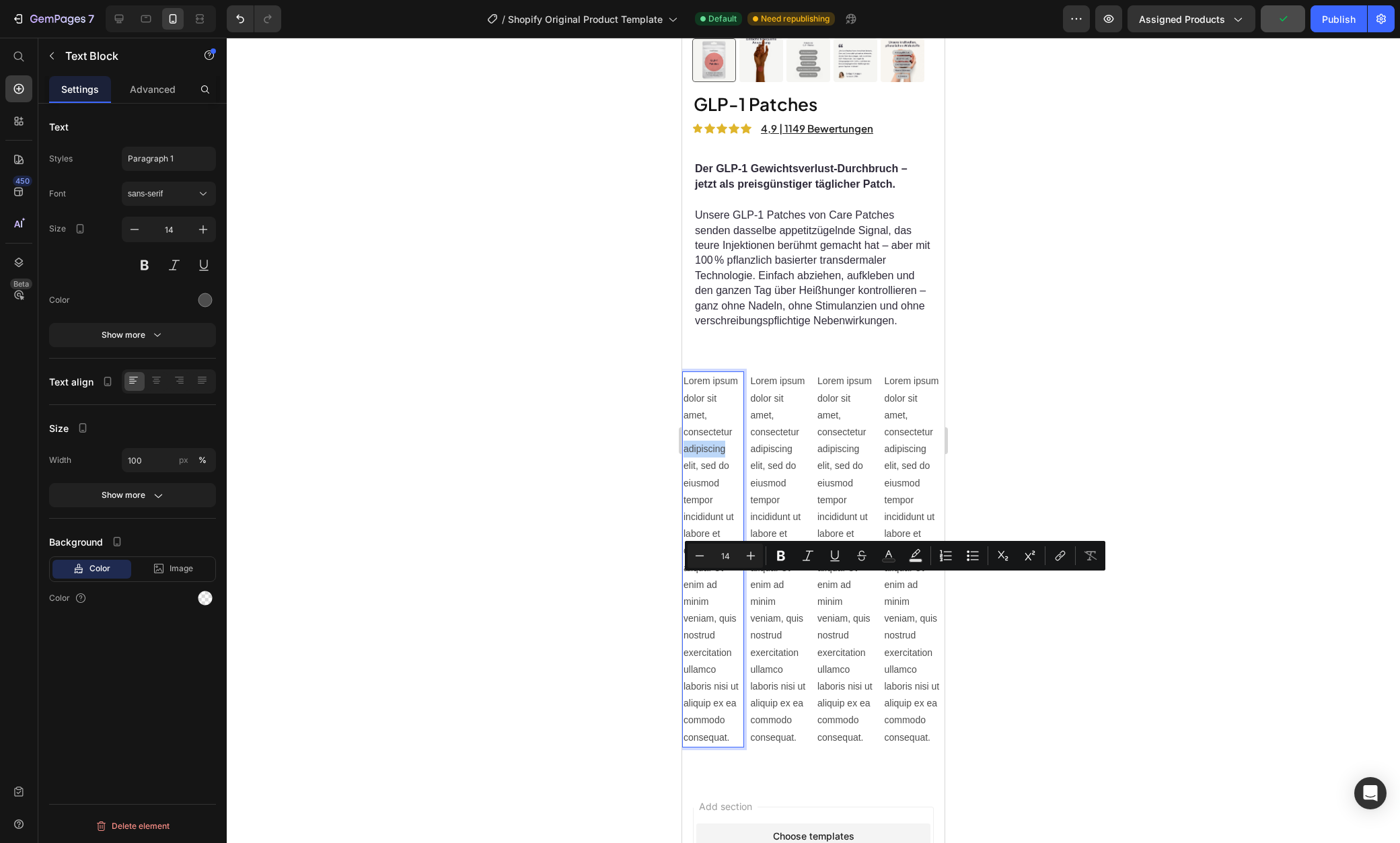 scroll, scrollTop: 505, scrollLeft: 0, axis: vertical 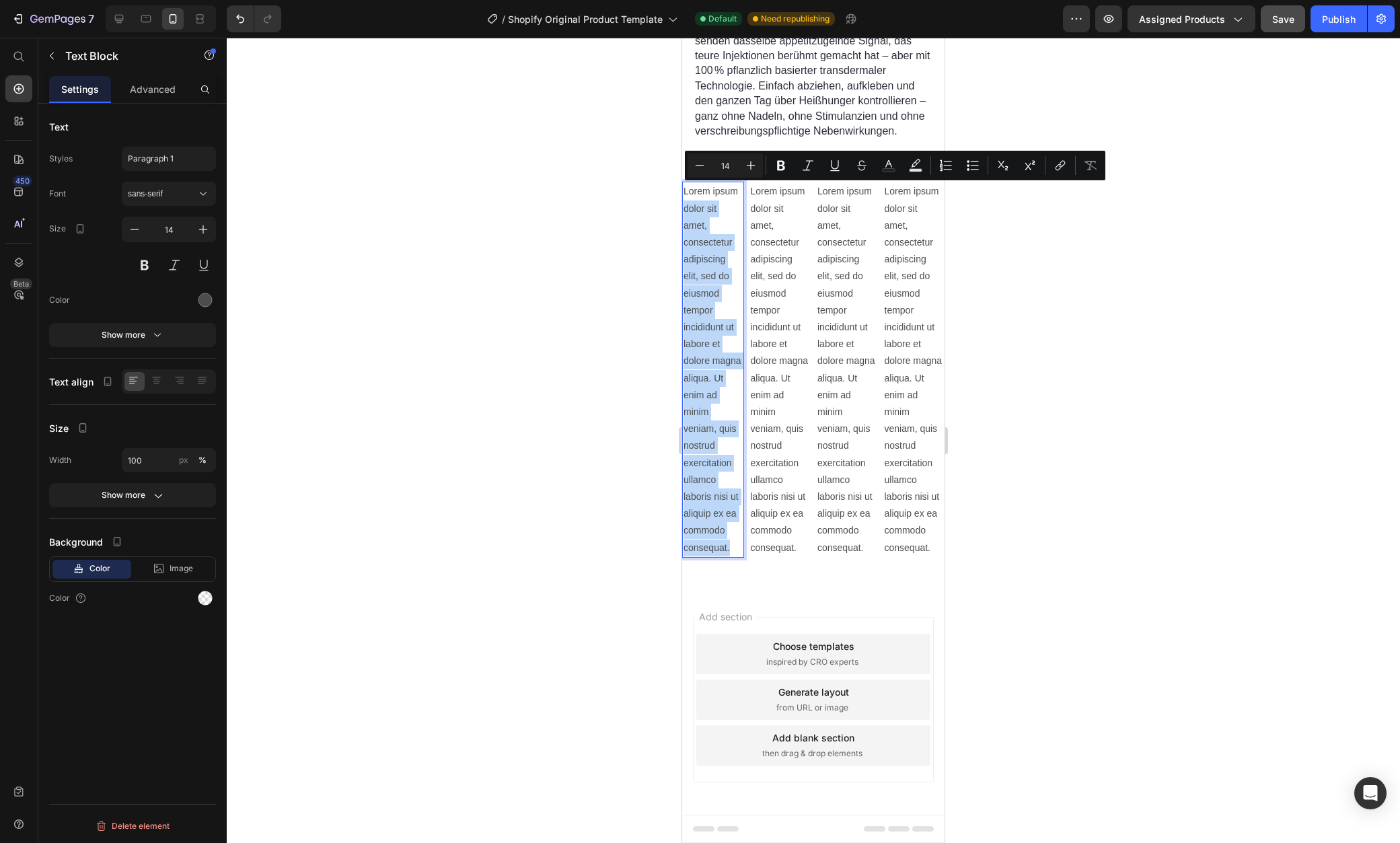 drag, startPoint x: 730, startPoint y: 552, endPoint x: 615, endPoint y: 194, distance: 376.01729 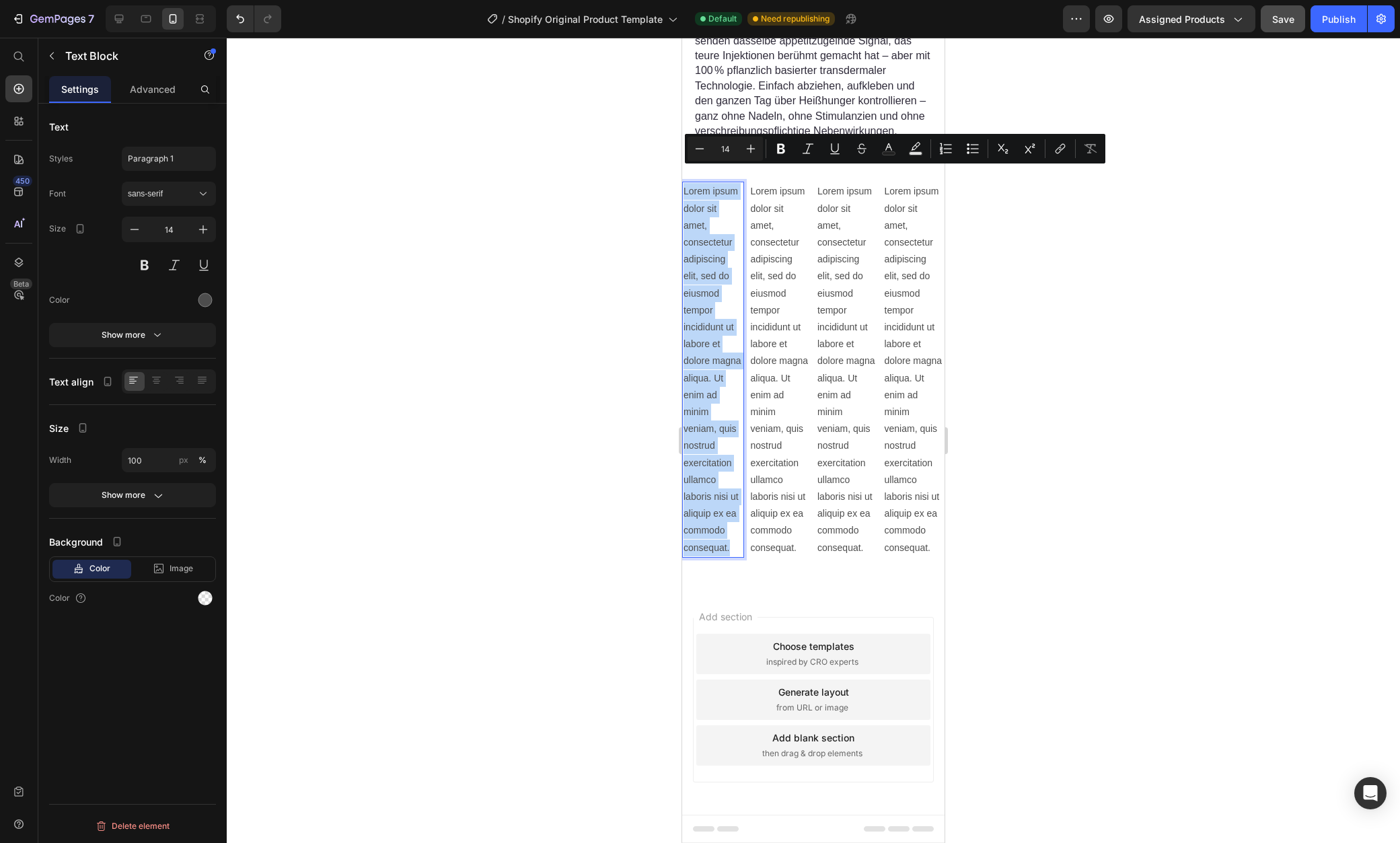 drag, startPoint x: 735, startPoint y: 554, endPoint x: 648, endPoint y: 87, distance: 475.03474 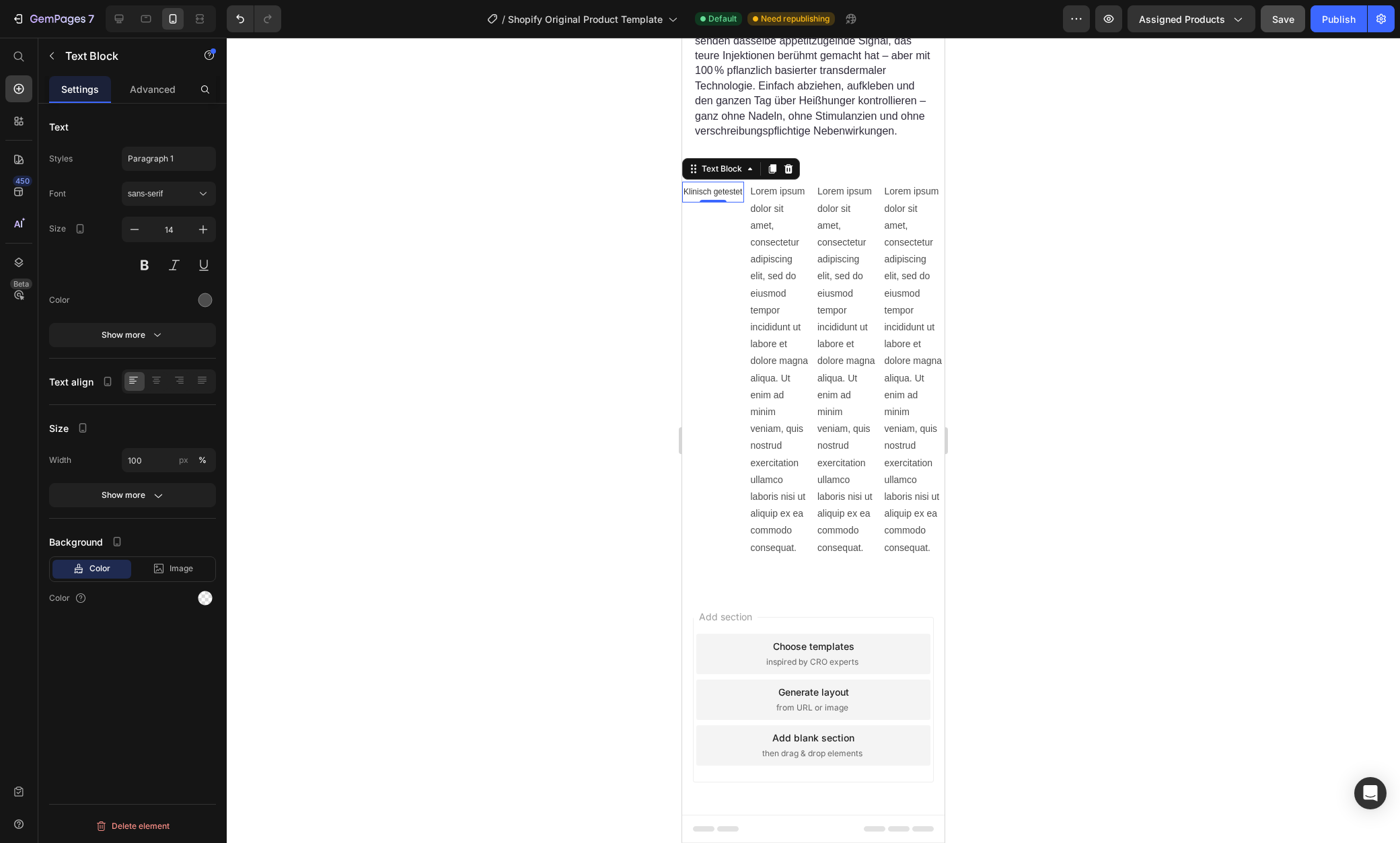 click on "Lorem ipsum dolor sit amet, consectetur adipiscing elit, sed do eiusmod tempor incididunt ut labore et dolore magna aliqua. Ut enim ad minim veniam, quis nostrud exercitation ullamco laboris nisi ut aliquip ex ea commodo consequat." at bounding box center [914, 369] 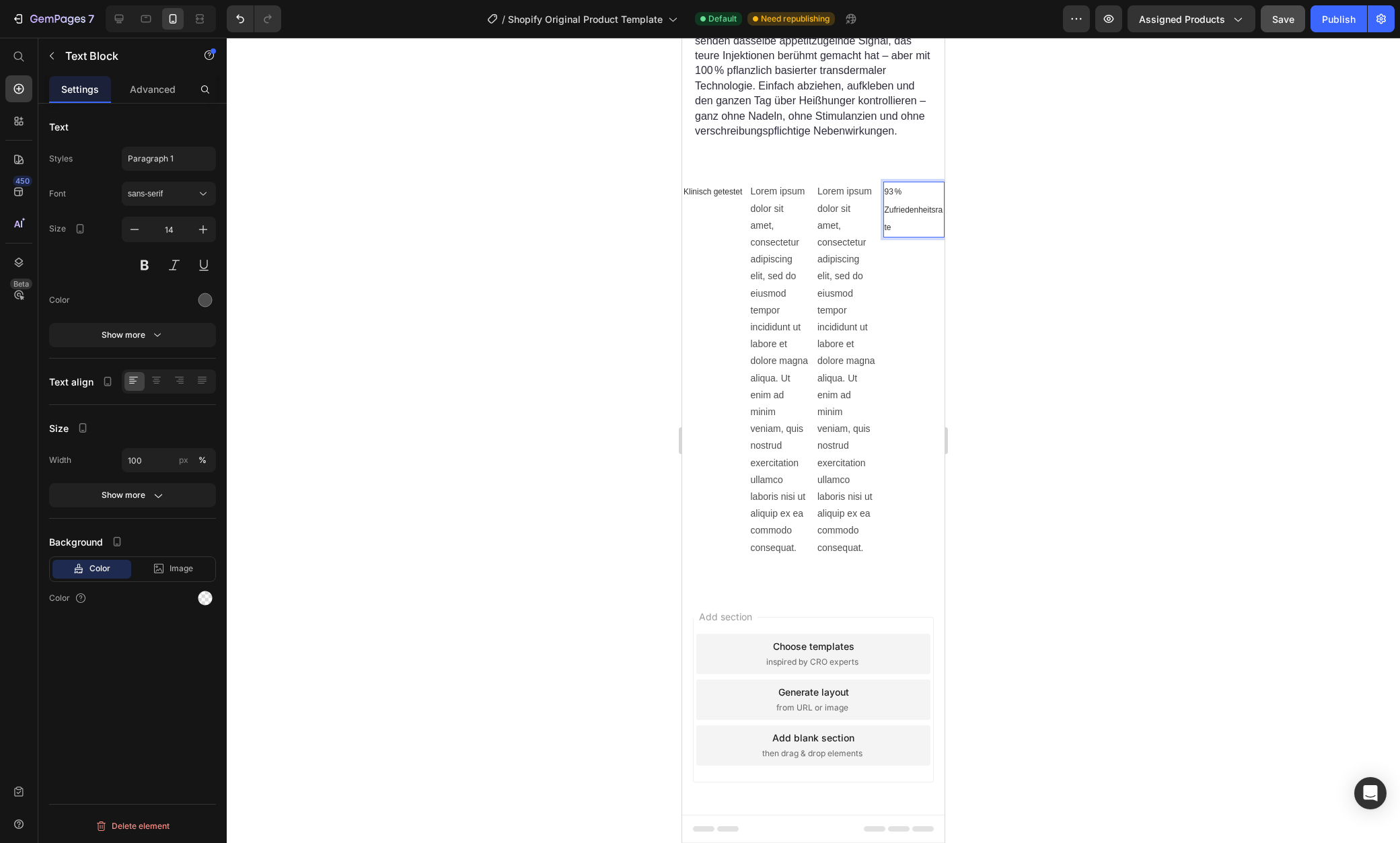 click on "Lorem ipsum dolor sit amet, consectetur adipiscing elit, sed do eiusmod tempor incididunt ut labore et dolore magna aliqua. Ut enim ad minim veniam, quis nostrud exercitation ullamco laboris nisi ut aliquip ex ea commodo consequat." at bounding box center [780, 369] 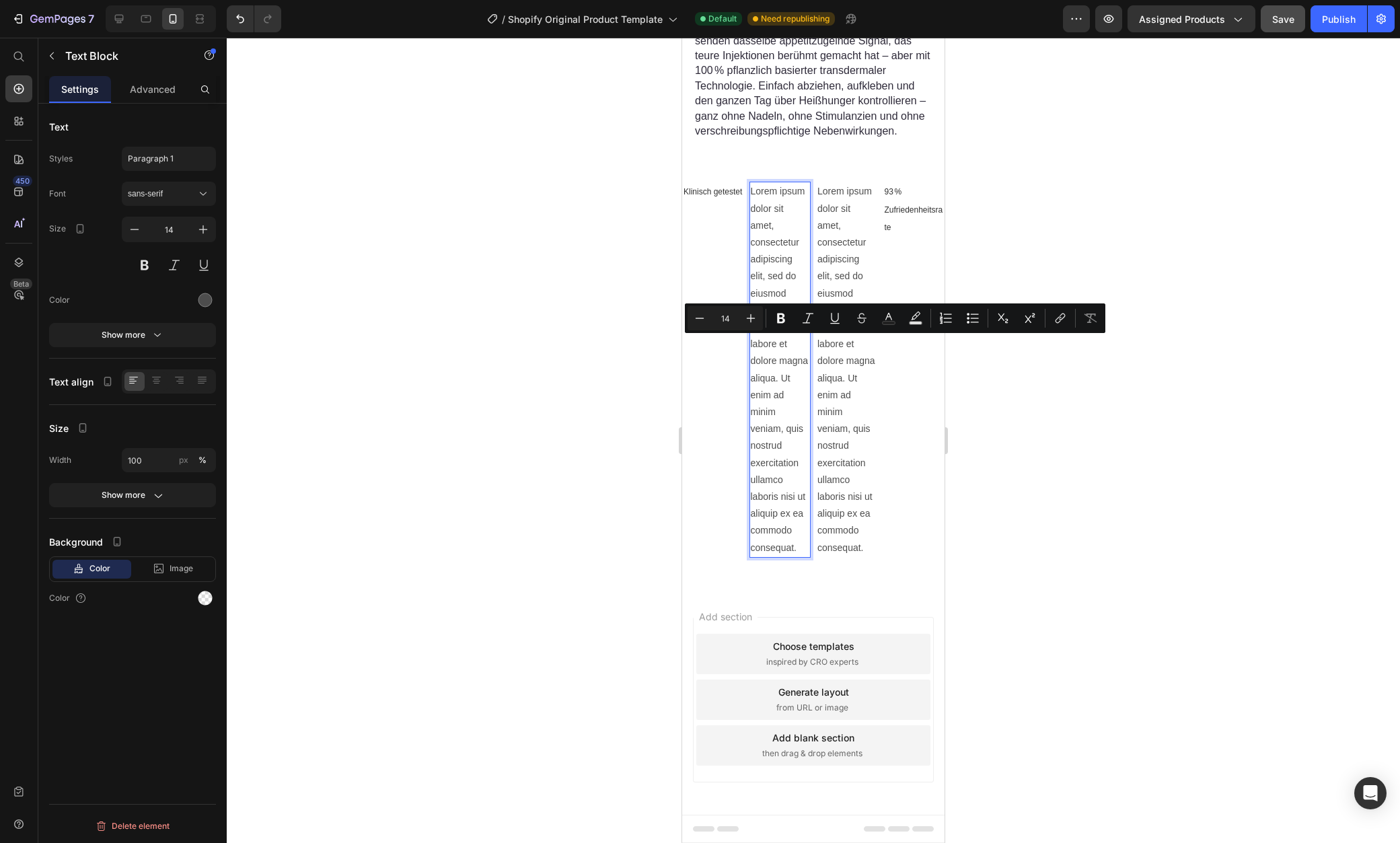click on "Lorem ipsum dolor sit amet, consectetur adipiscing elit, sed do eiusmod tempor incididunt ut labore et dolore magna aliqua. Ut enim ad minim veniam, quis nostrud exercitation ullamco laboris nisi ut aliquip ex ea commodo consequat." at bounding box center [780, 369] 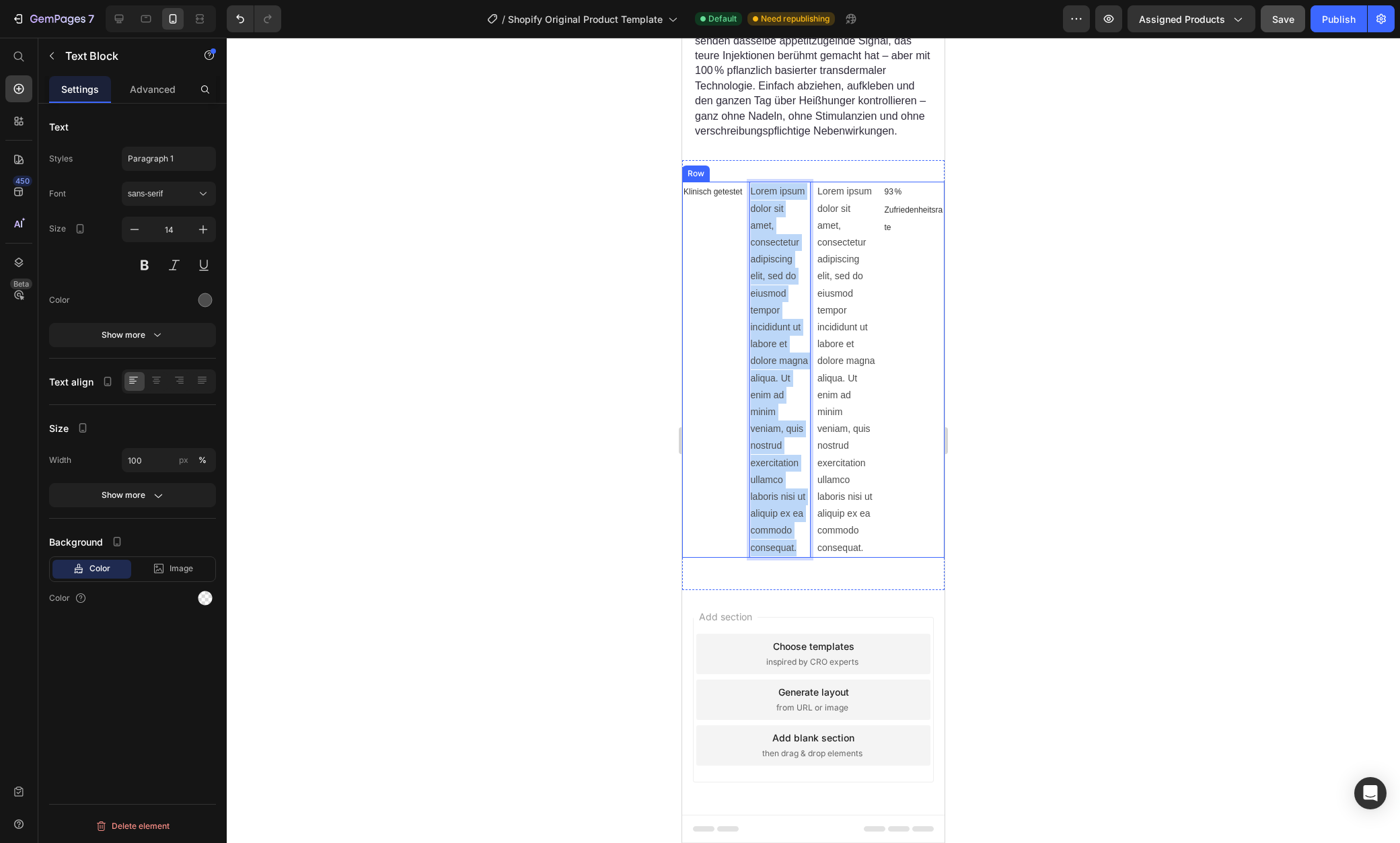 drag, startPoint x: 795, startPoint y: 545, endPoint x: 742, endPoint y: 180, distance: 368.8279 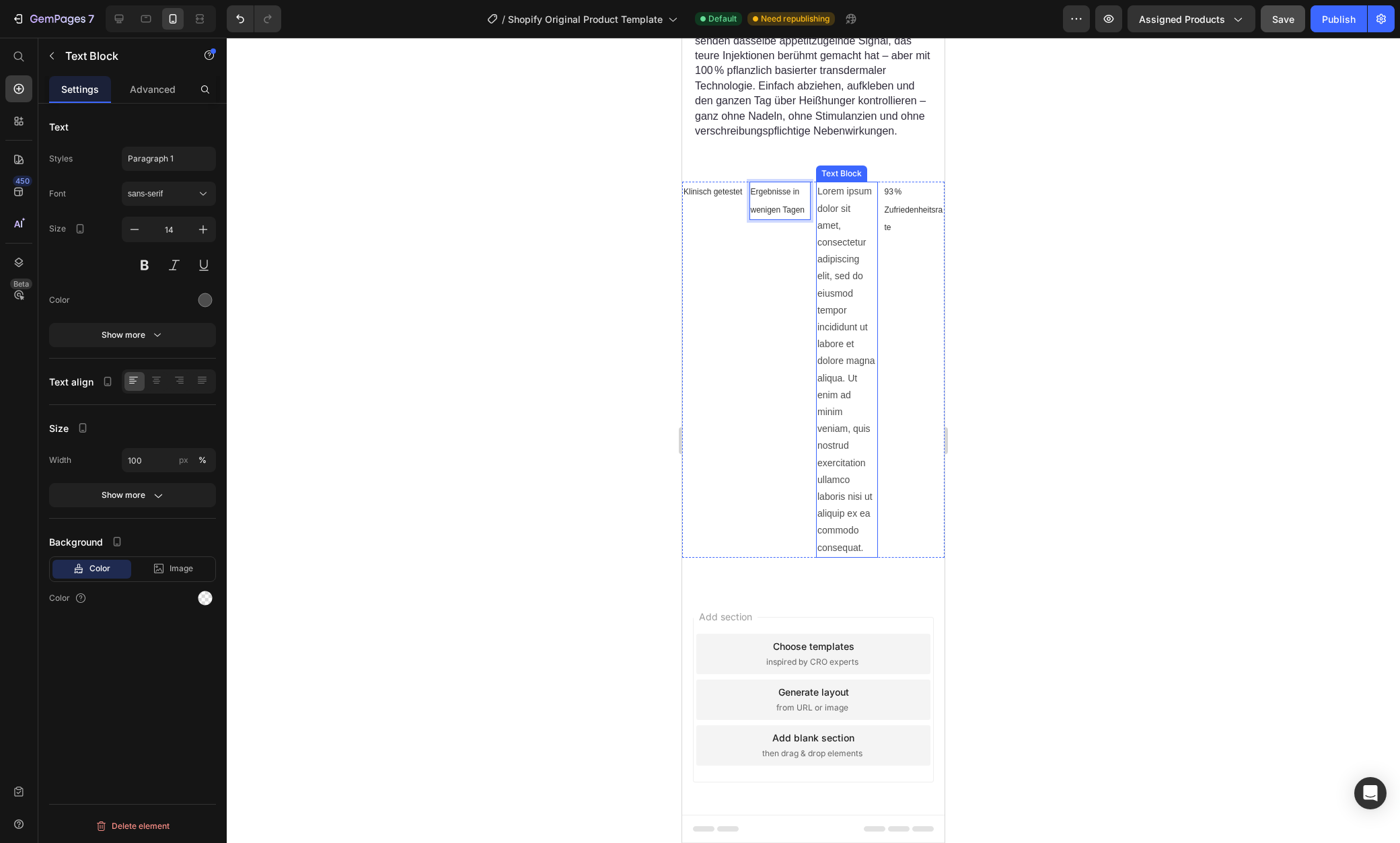 click on "Lorem ipsum dolor sit amet, consectetur adipiscing elit, sed do eiusmod tempor incididunt ut labore et dolore magna aliqua. Ut enim ad minim veniam, quis nostrud exercitation ullamco laboris nisi ut aliquip ex ea commodo consequat." at bounding box center (847, 369) 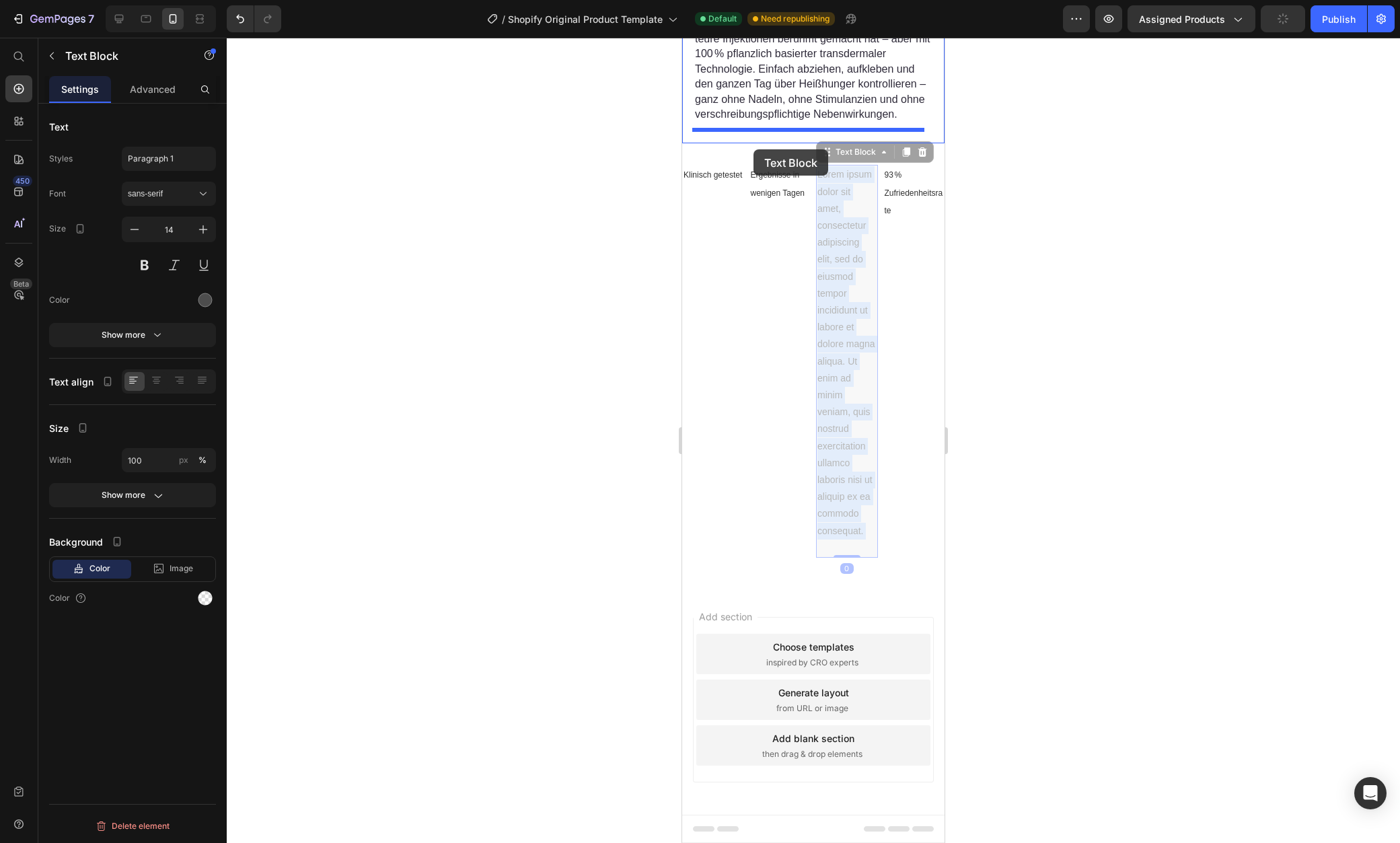 drag, startPoint x: 855, startPoint y: 546, endPoint x: 758, endPoint y: 104, distance: 452.5185 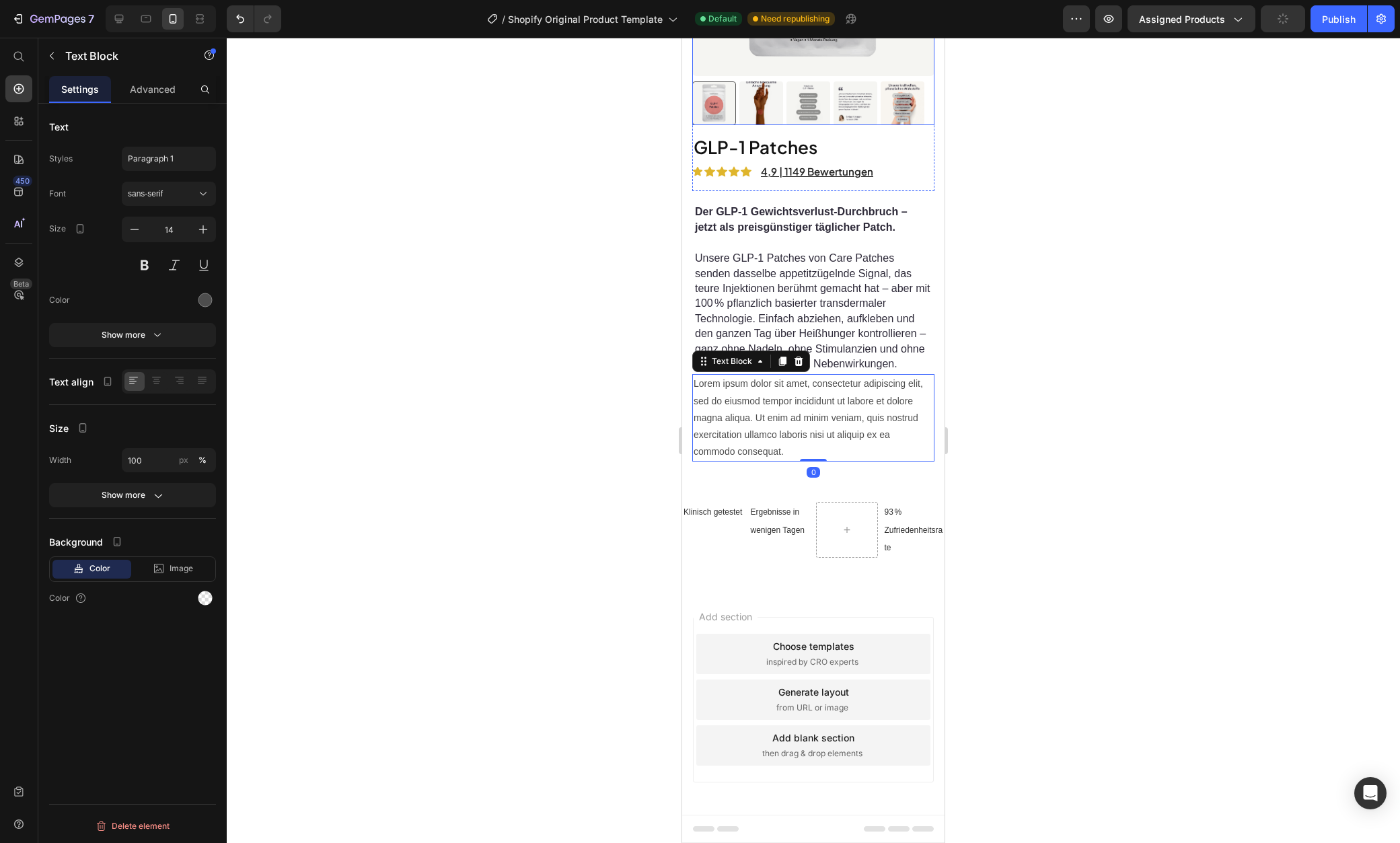 scroll, scrollTop: 255, scrollLeft: 0, axis: vertical 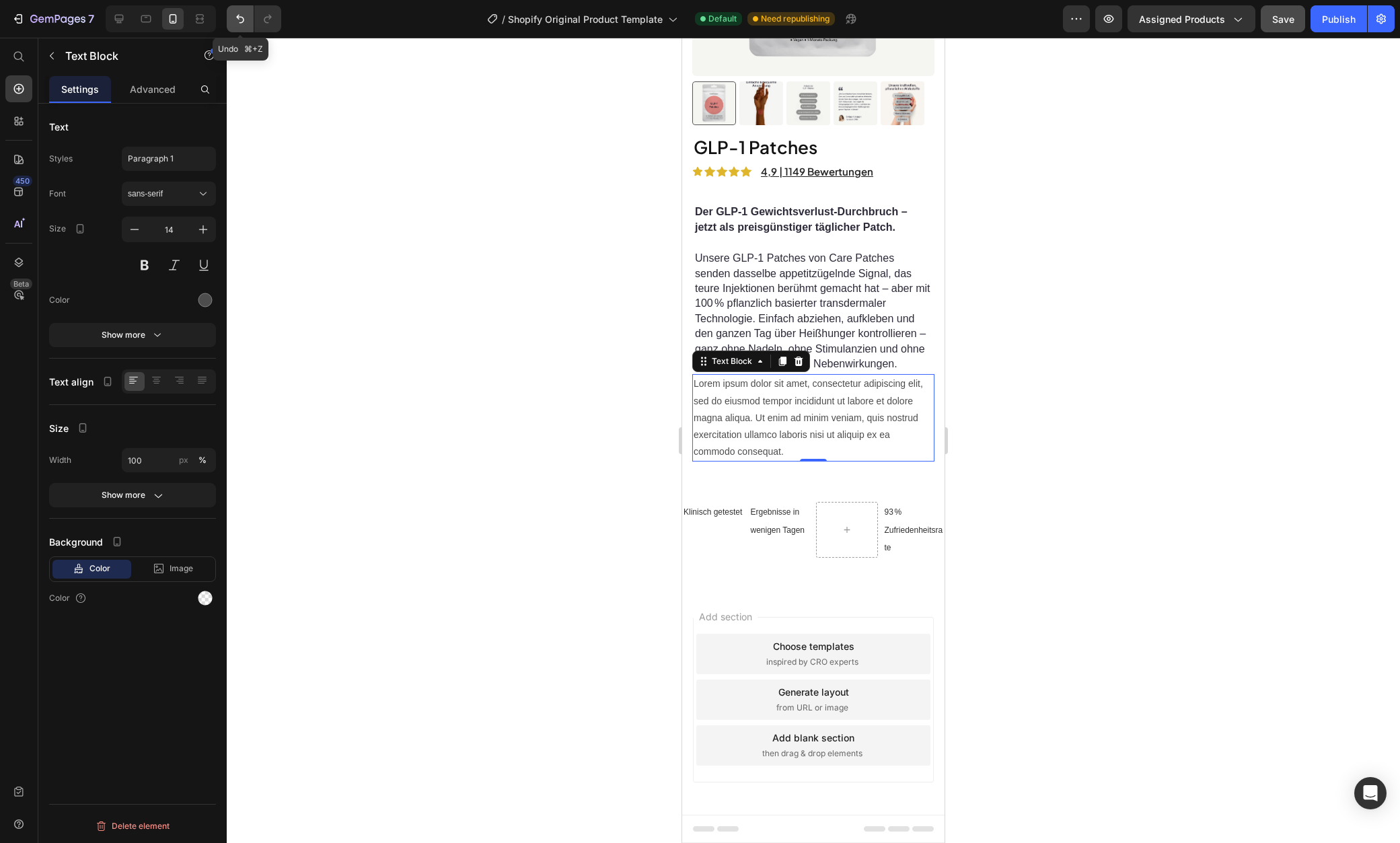 click 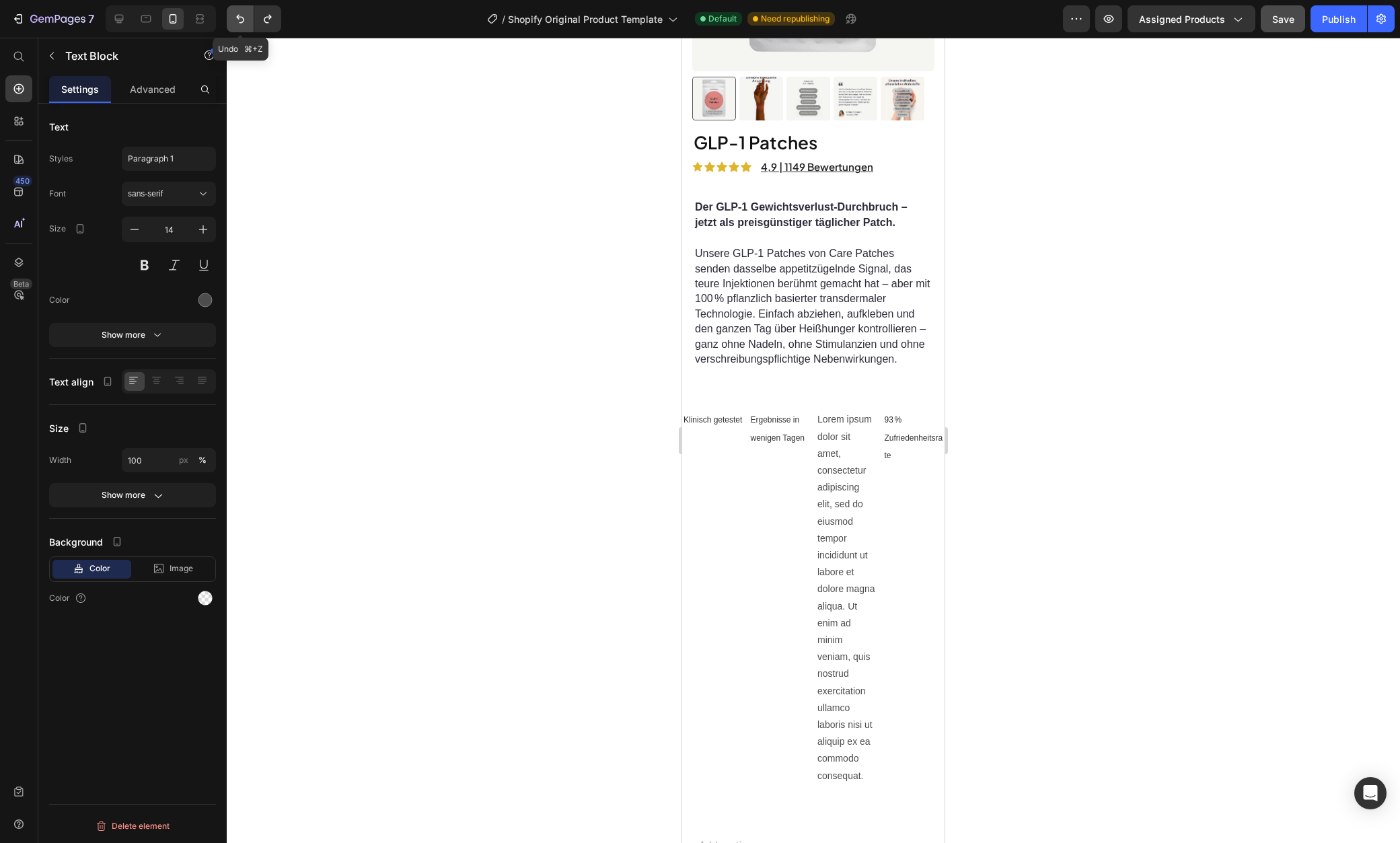 scroll, scrollTop: 505, scrollLeft: 0, axis: vertical 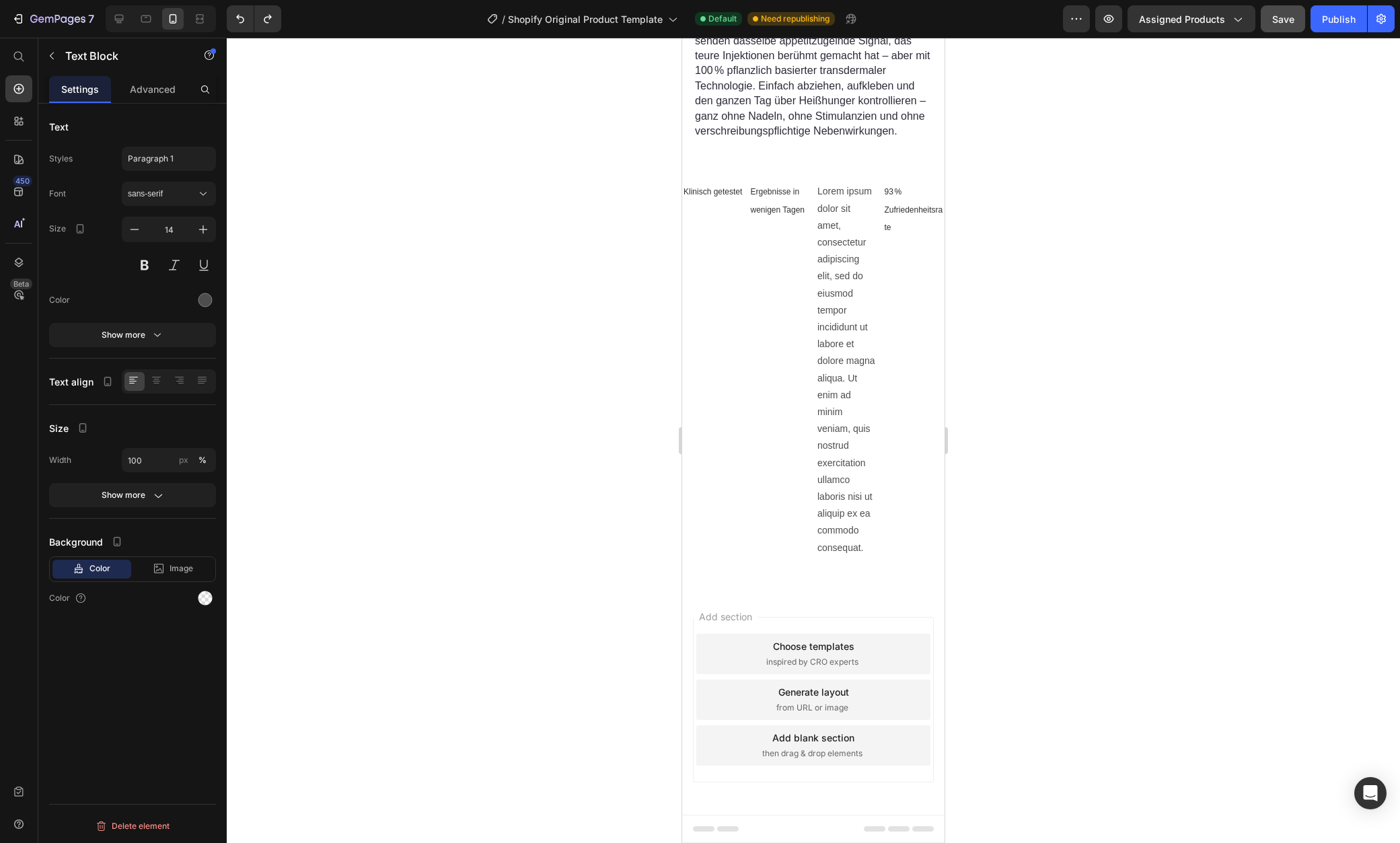 click on "Lorem ipsum dolor sit amet, consectetur adipiscing elit, sed do eiusmod tempor incididunt ut labore et dolore magna aliqua. Ut enim ad minim veniam, quis nostrud exercitation ullamco laboris nisi ut aliquip ex ea commodo consequat." at bounding box center [847, 369] 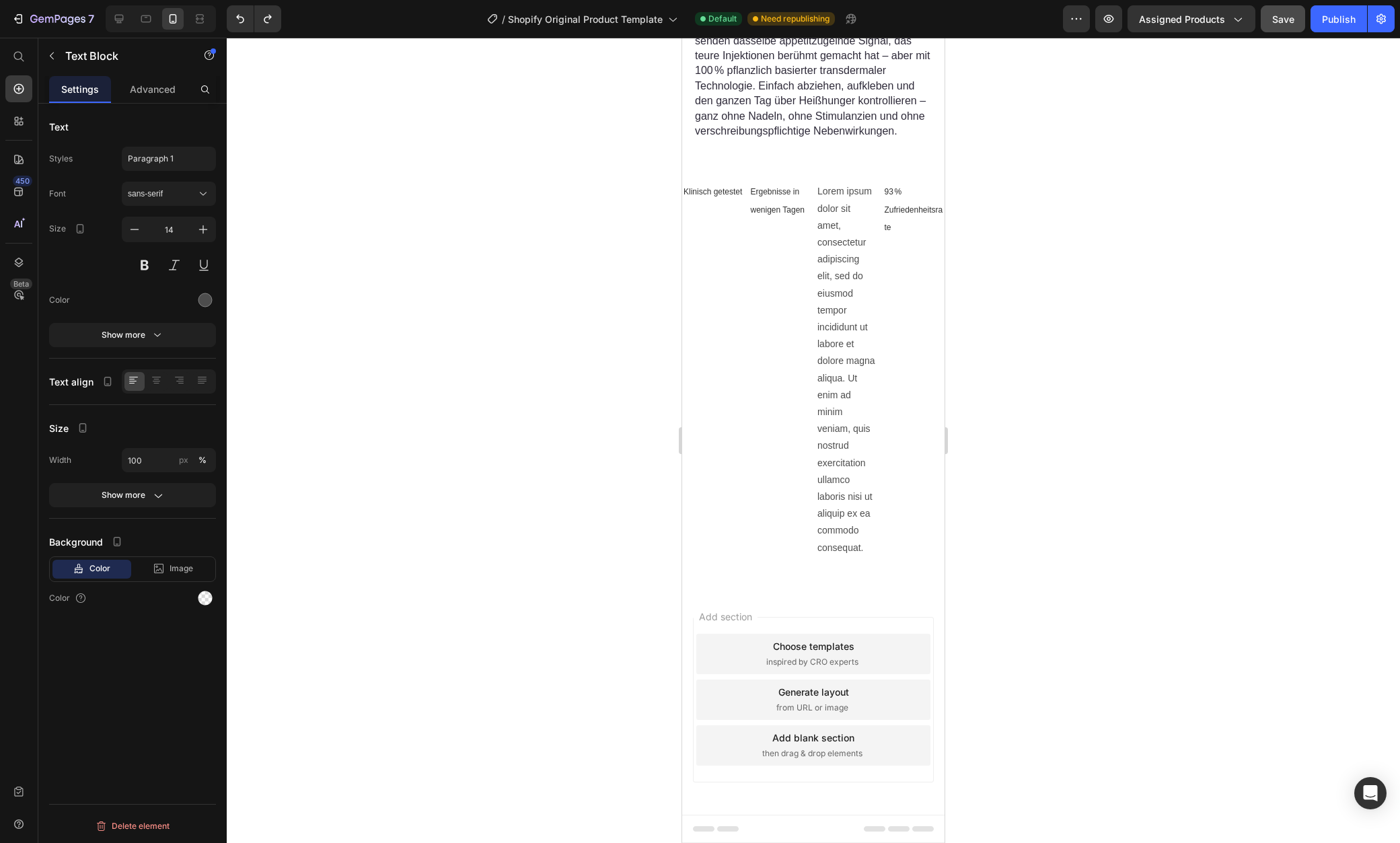 click on "Lorem ipsum dolor sit amet, consectetur adipiscing elit, sed do eiusmod tempor incididunt ut labore et dolore magna aliqua. Ut enim ad minim veniam, quis nostrud exercitation ullamco laboris nisi ut aliquip ex ea commodo consequat." at bounding box center (847, 369) 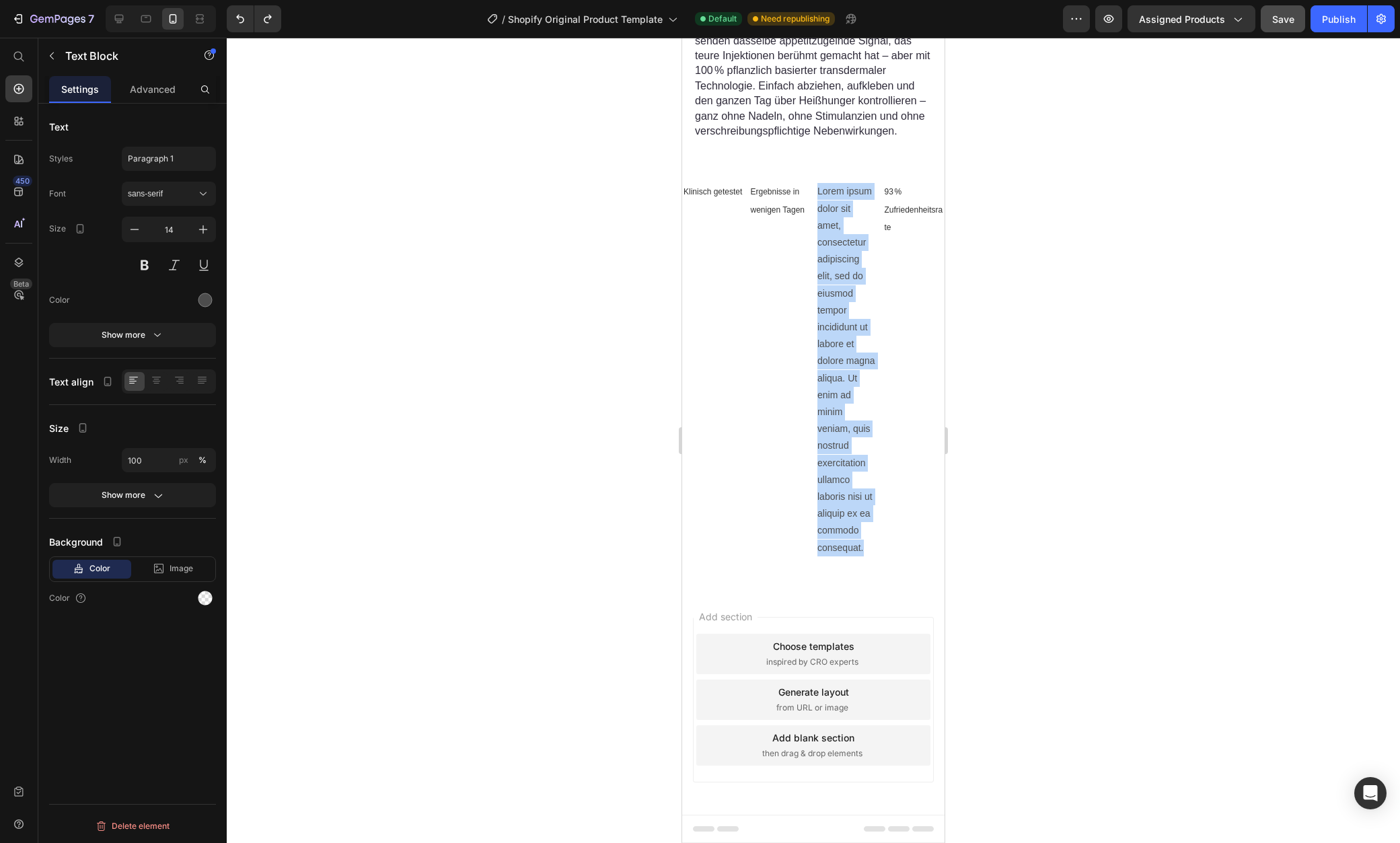 drag, startPoint x: 858, startPoint y: 550, endPoint x: 812, endPoint y: 178, distance: 374.8333 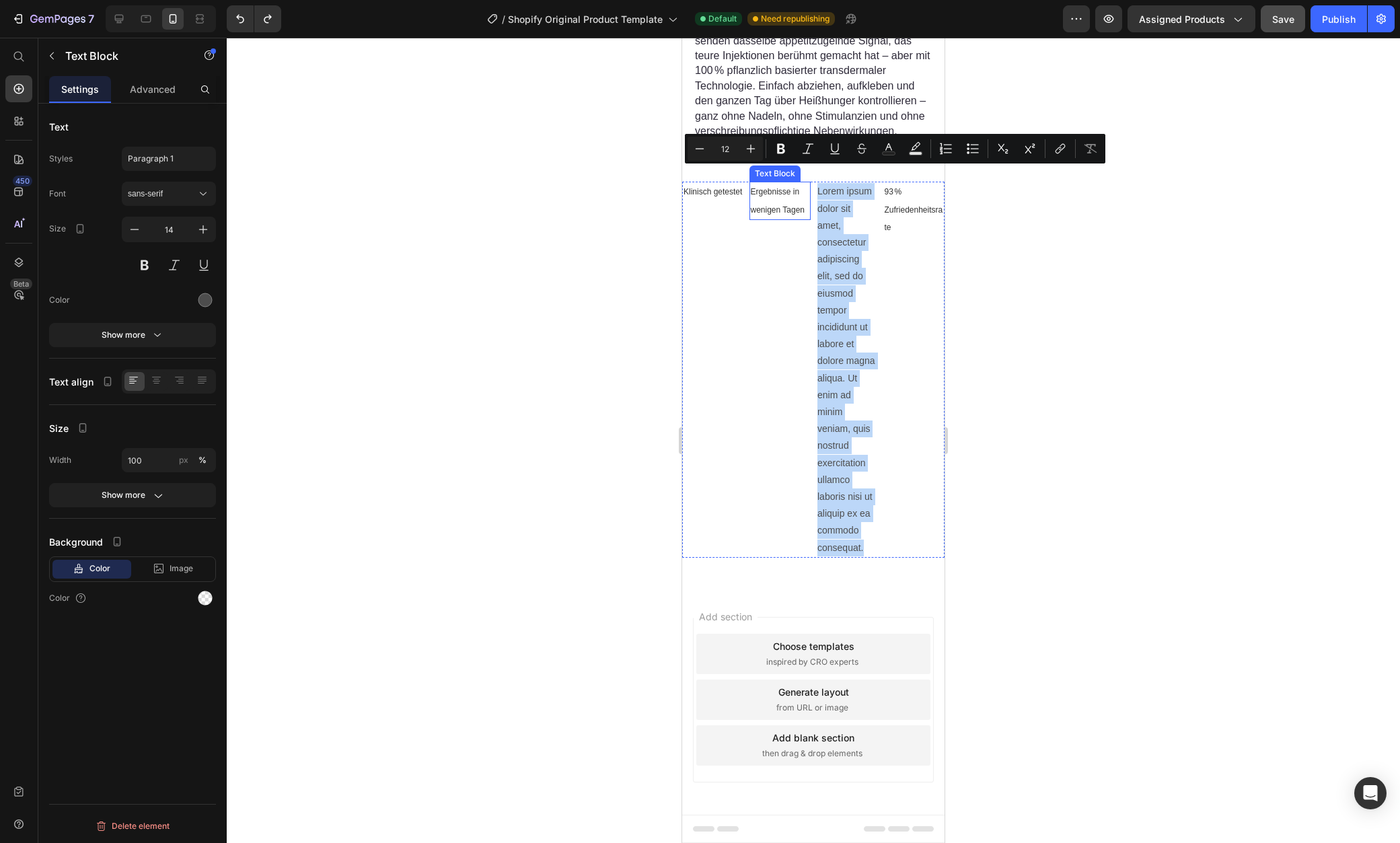 scroll, scrollTop: 221, scrollLeft: 0, axis: vertical 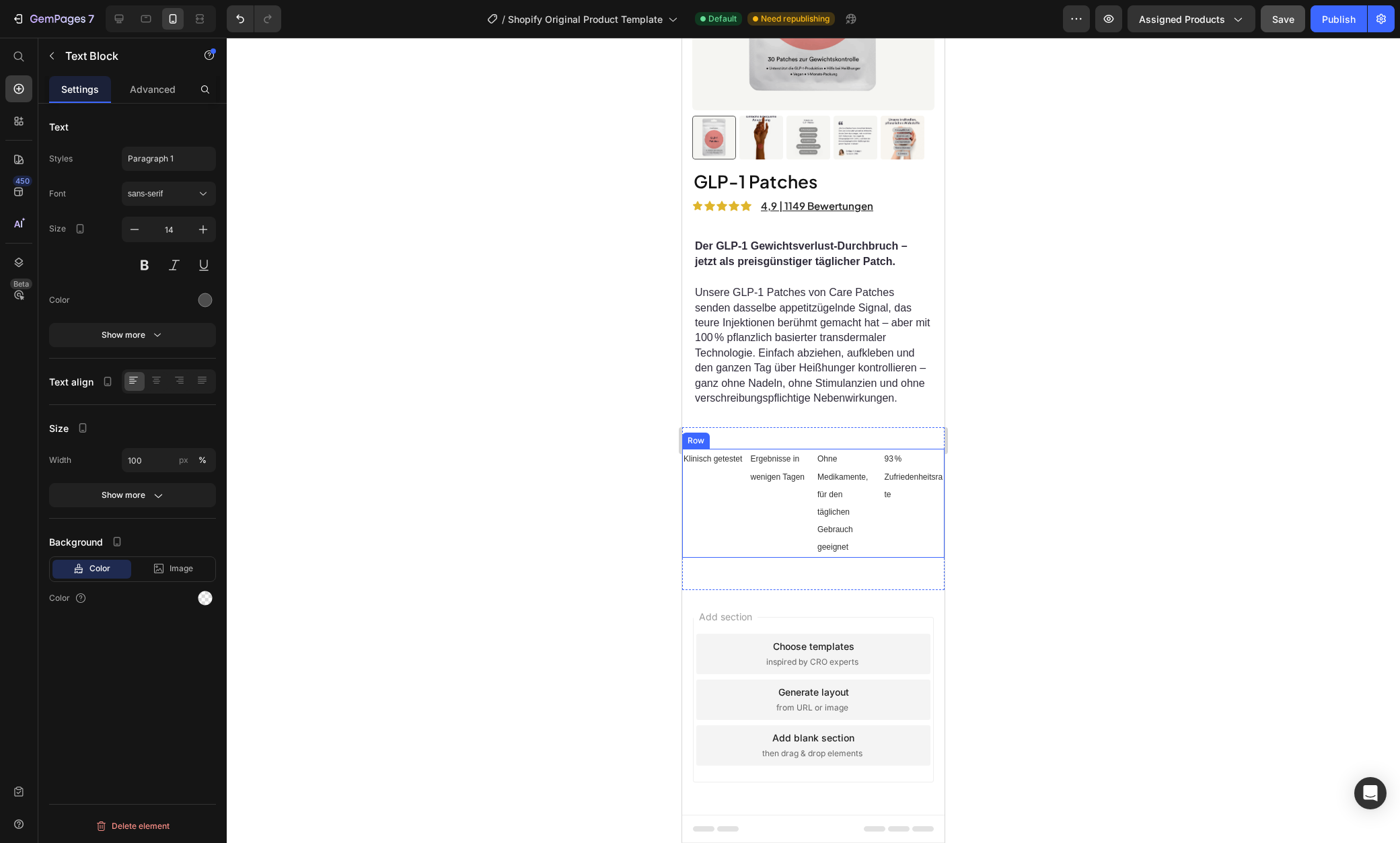 click on "Klinisch getestet Text Block" at bounding box center [713, 503] 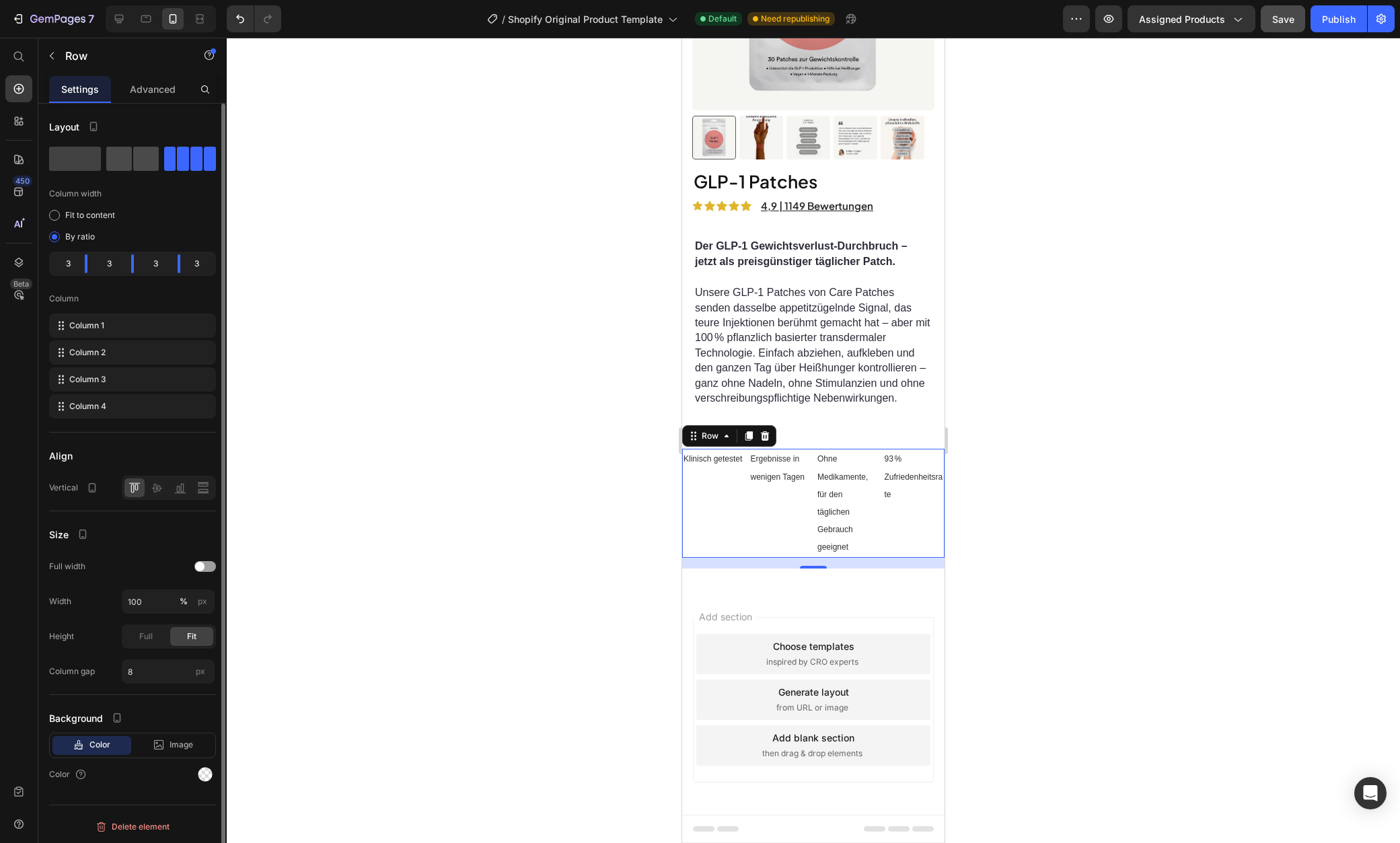 click 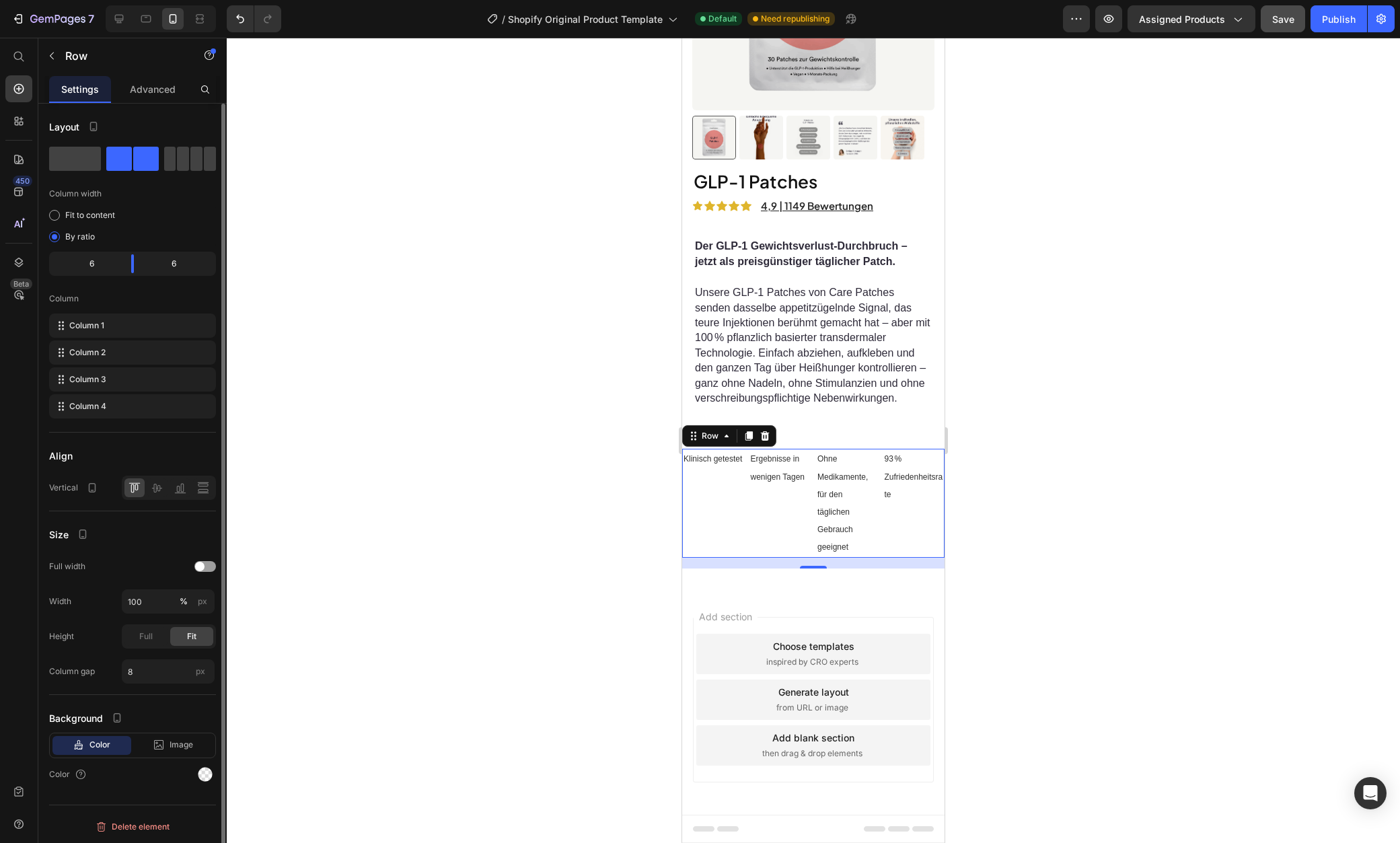 scroll, scrollTop: 170, scrollLeft: 0, axis: vertical 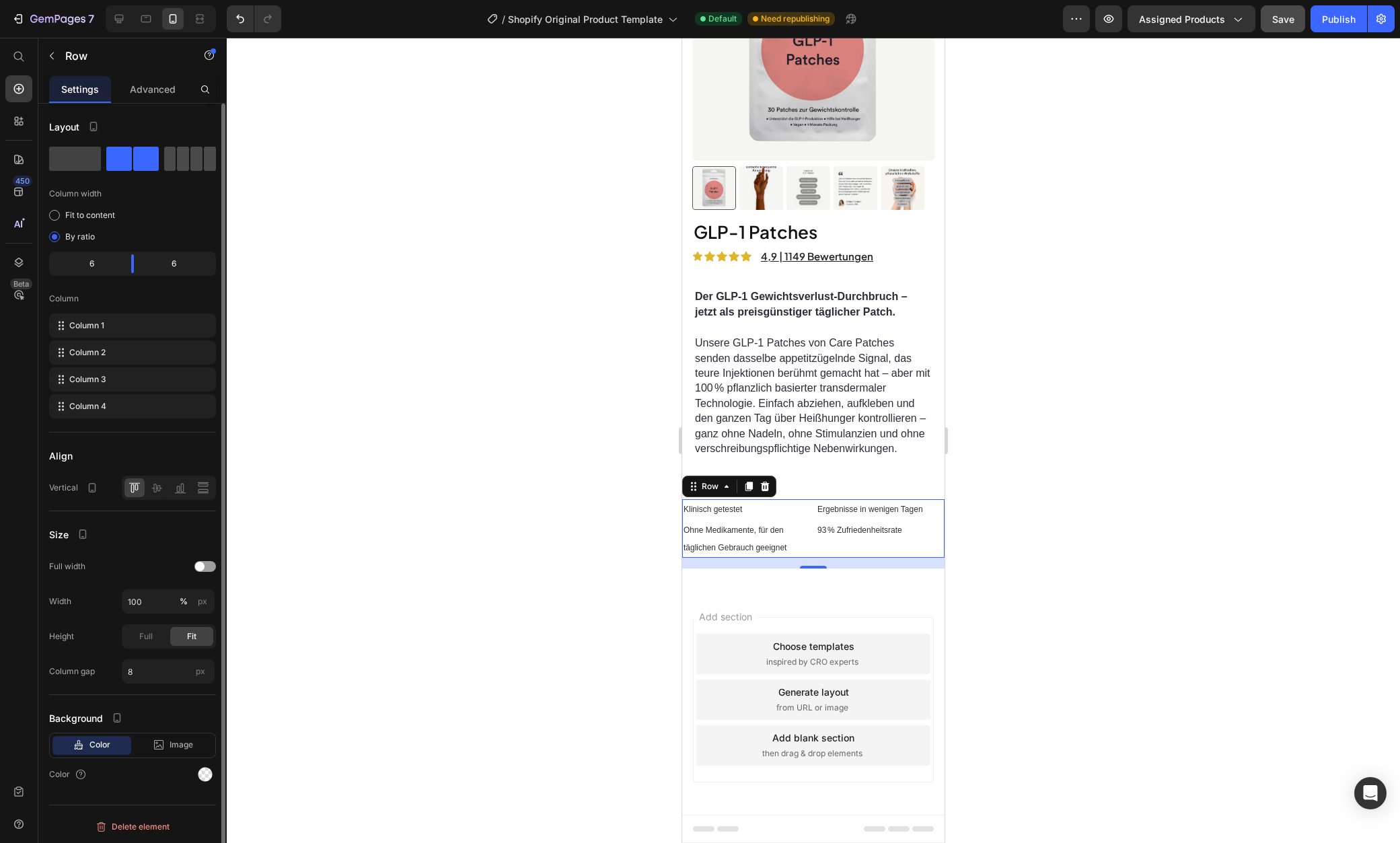 click 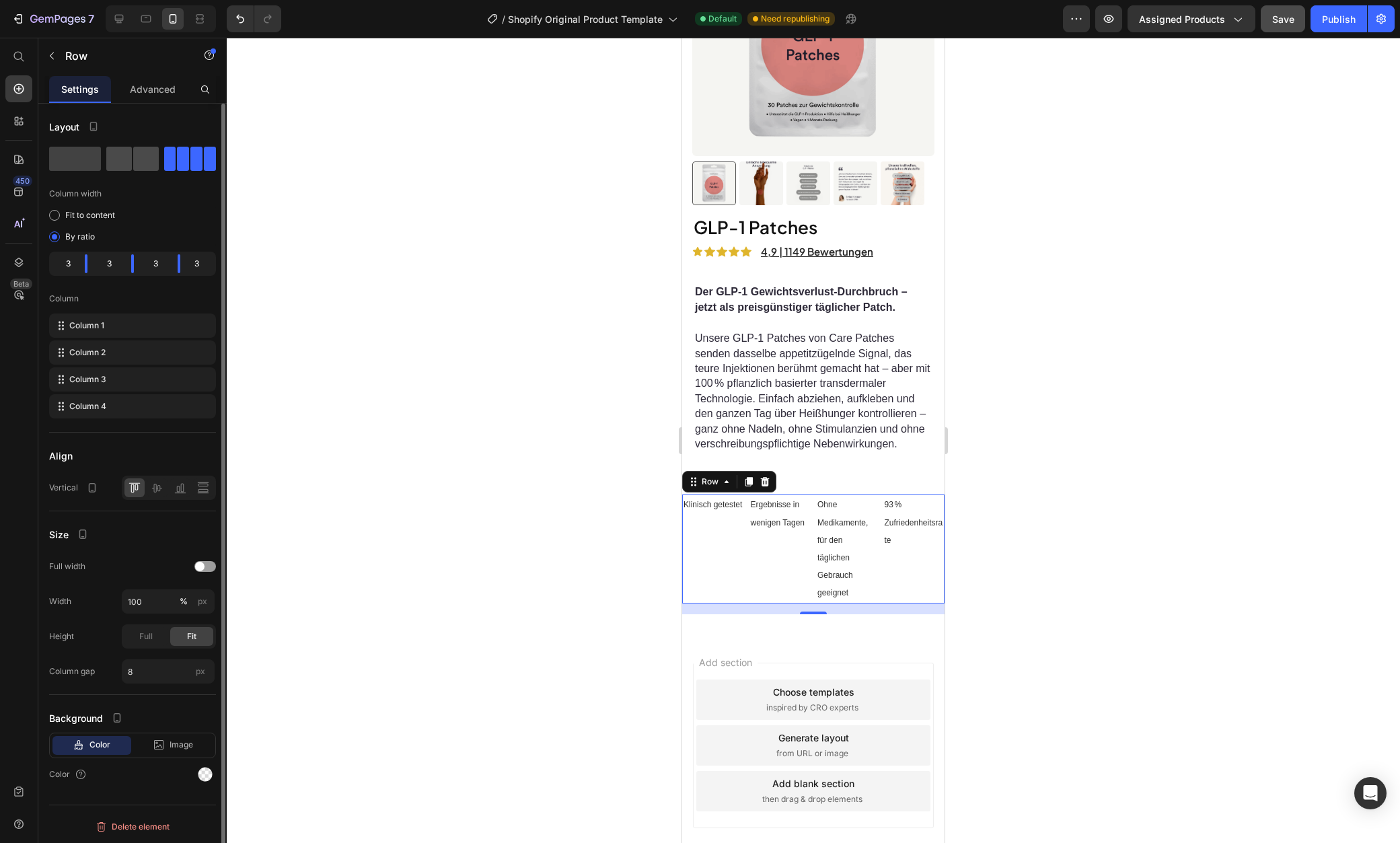 click 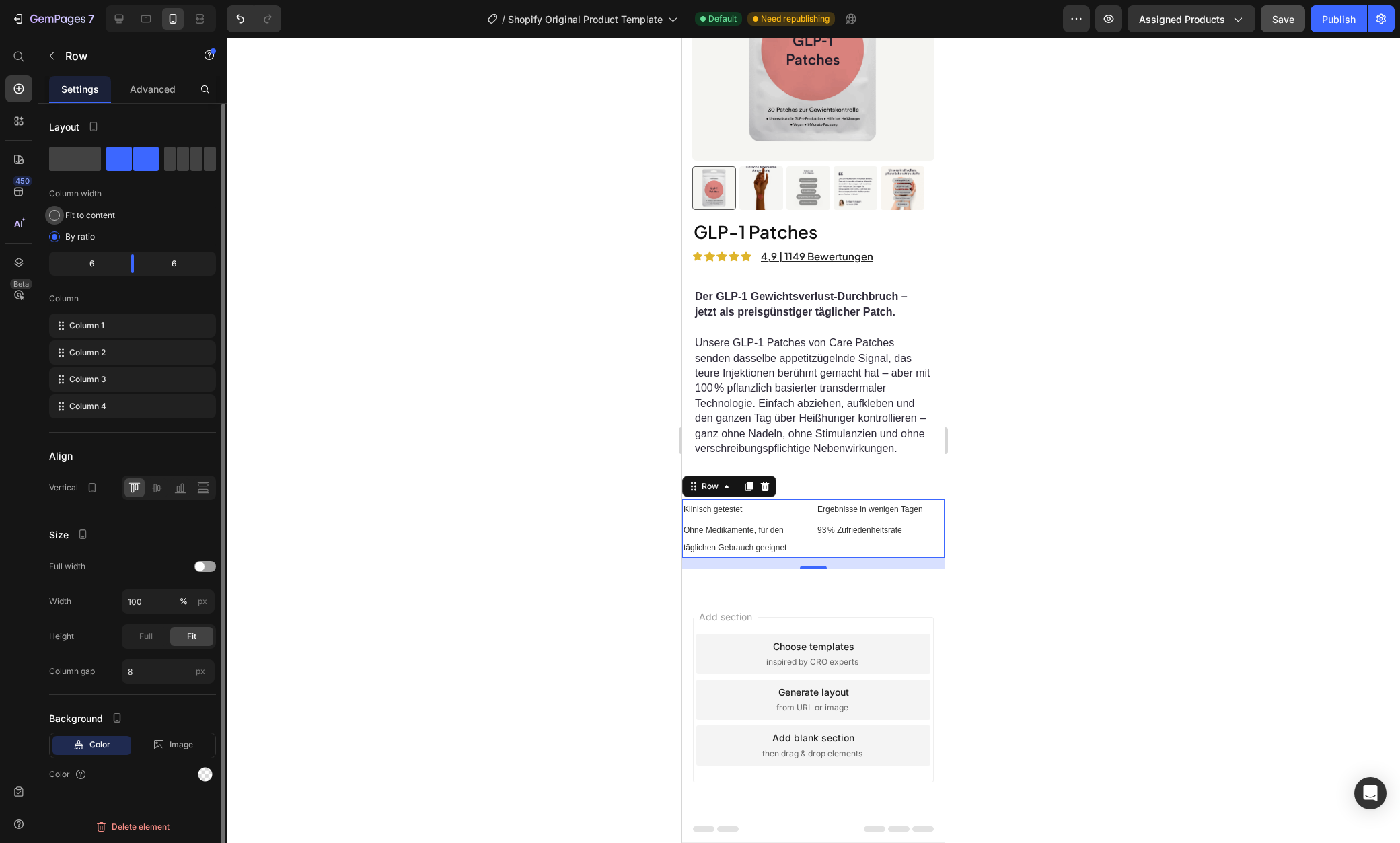 click on "Fit to content" at bounding box center [90, 215] 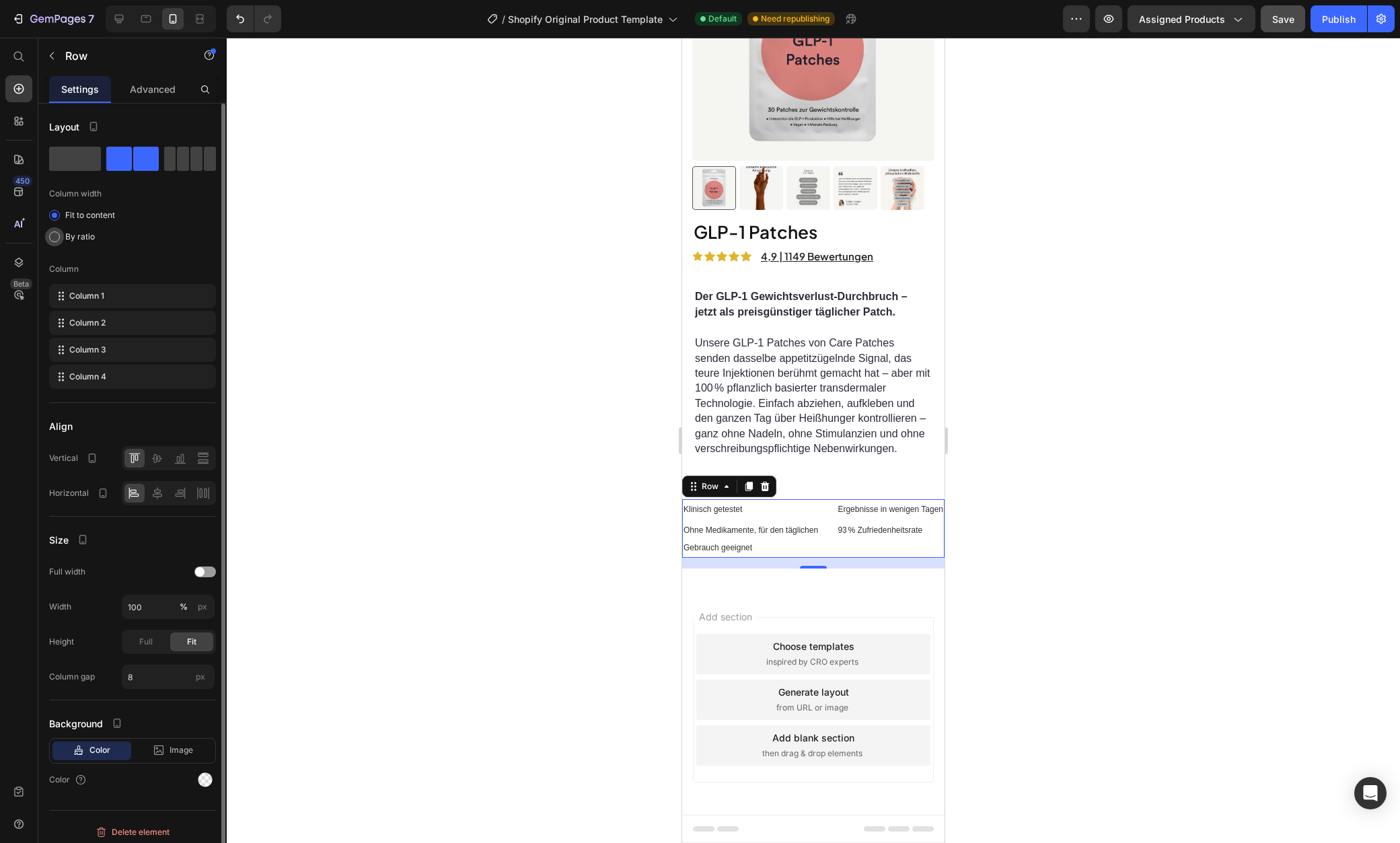 click on "By ratio" at bounding box center (80, 237) 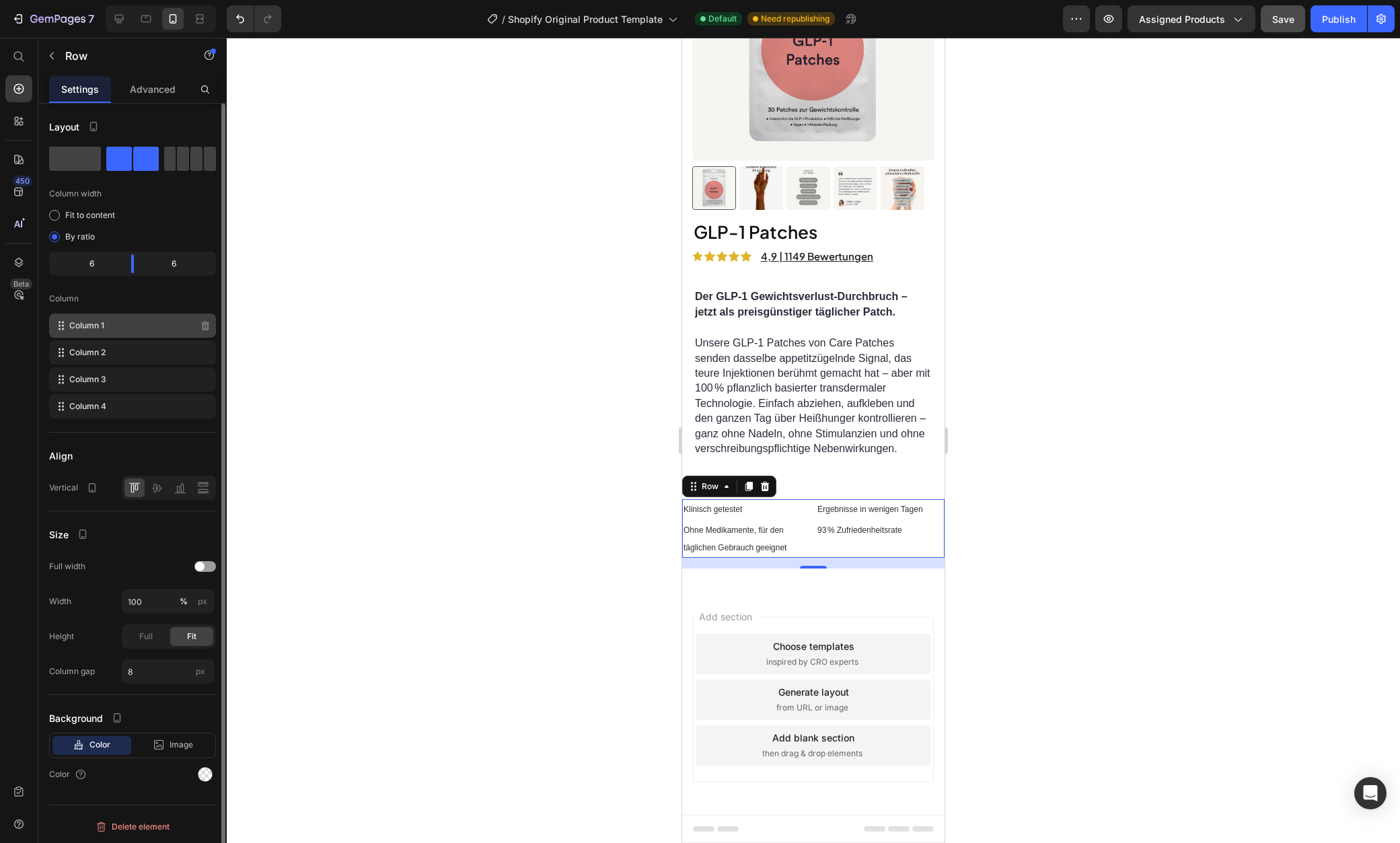 click on "Column 1" 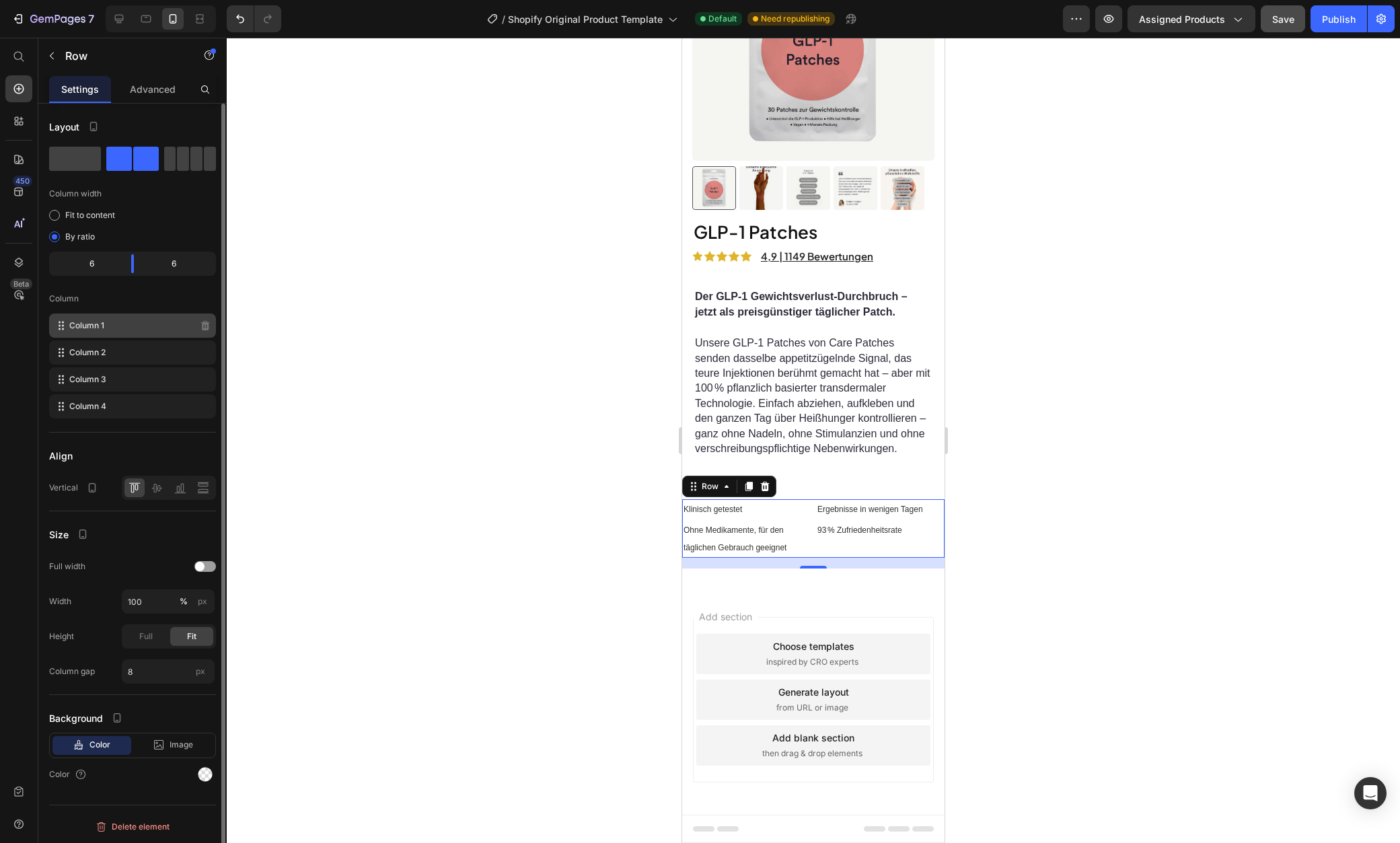 click on "Column 1" 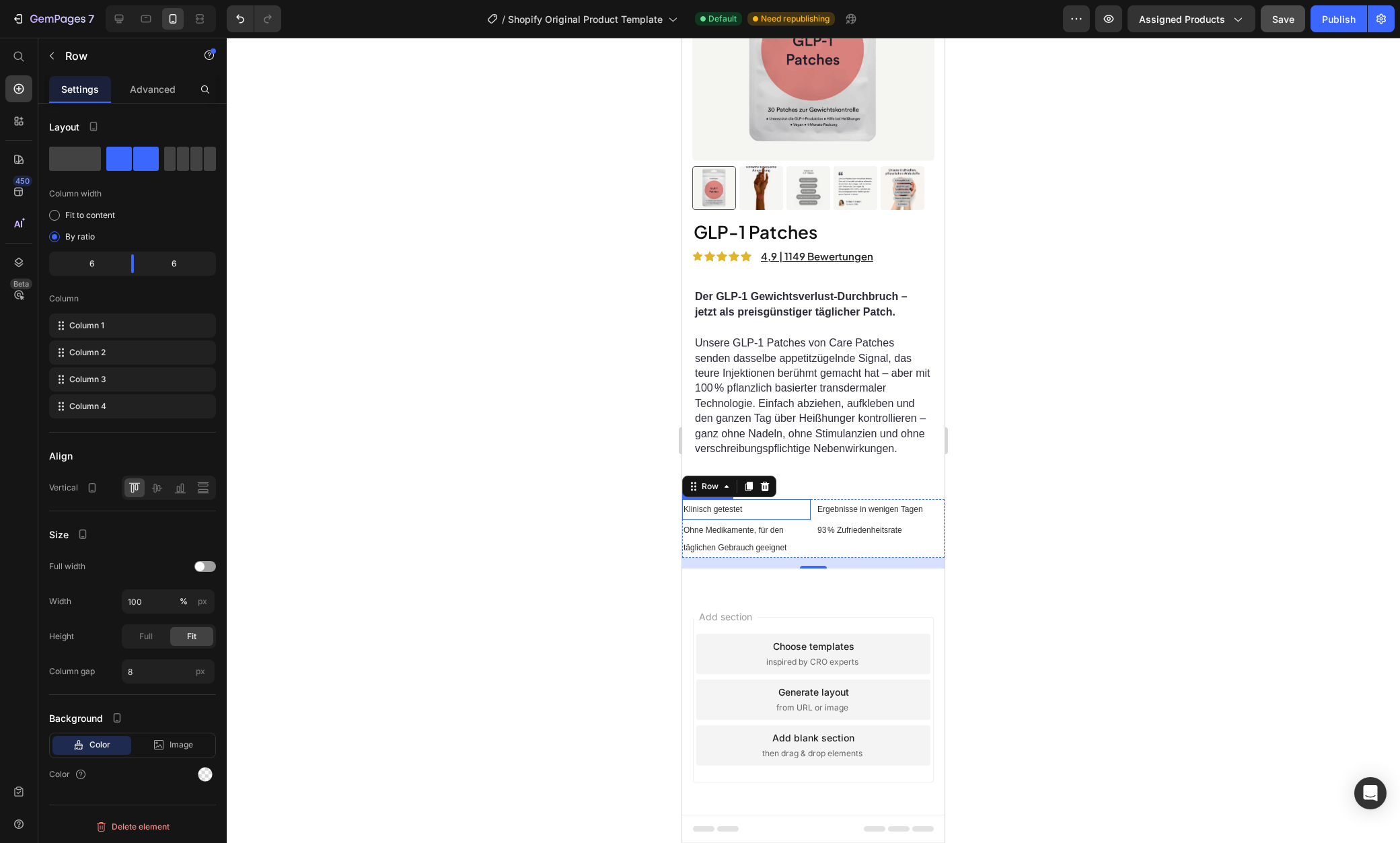 click on "Klinisch getestet" at bounding box center (746, 509) 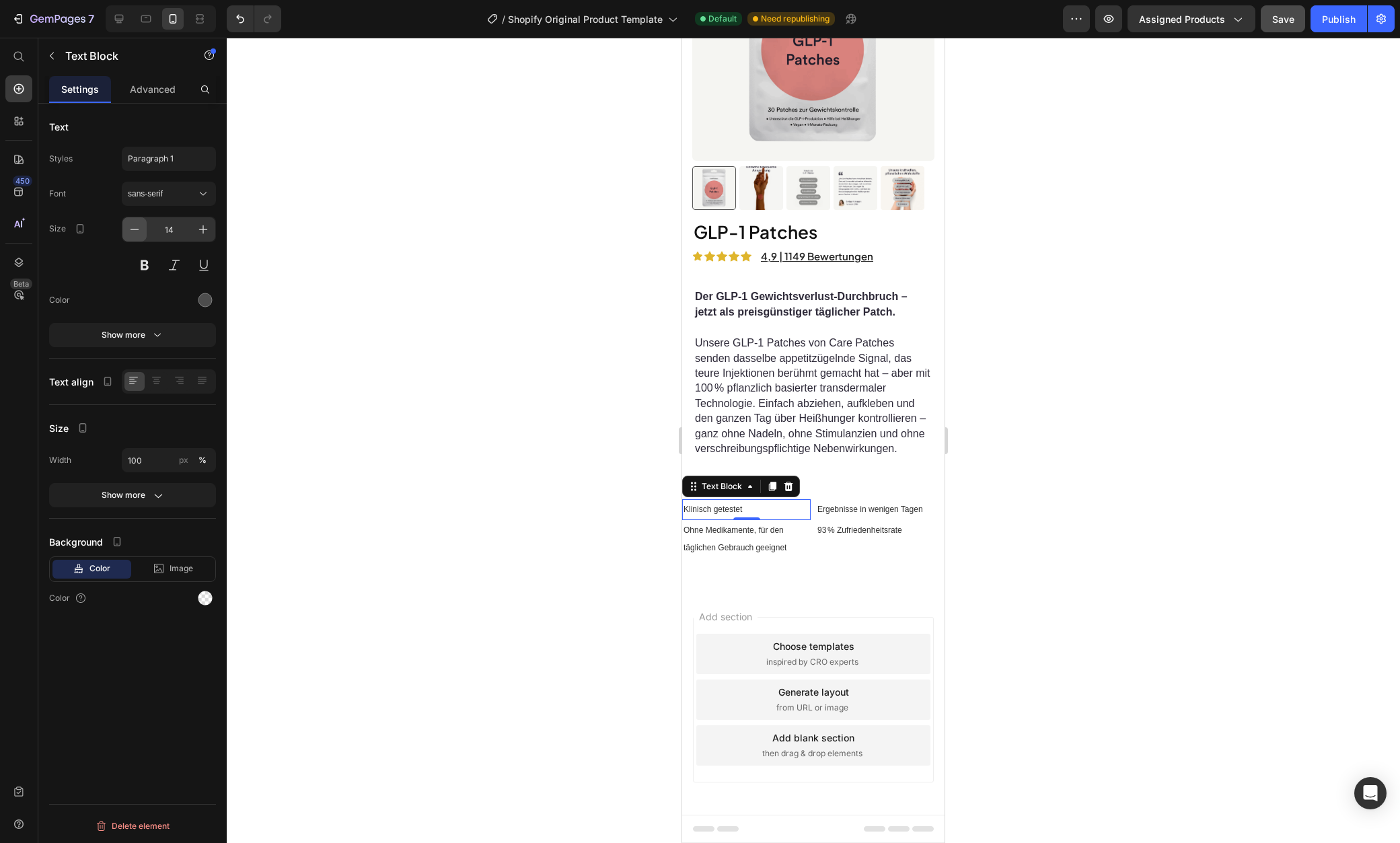 click at bounding box center (135, 229) 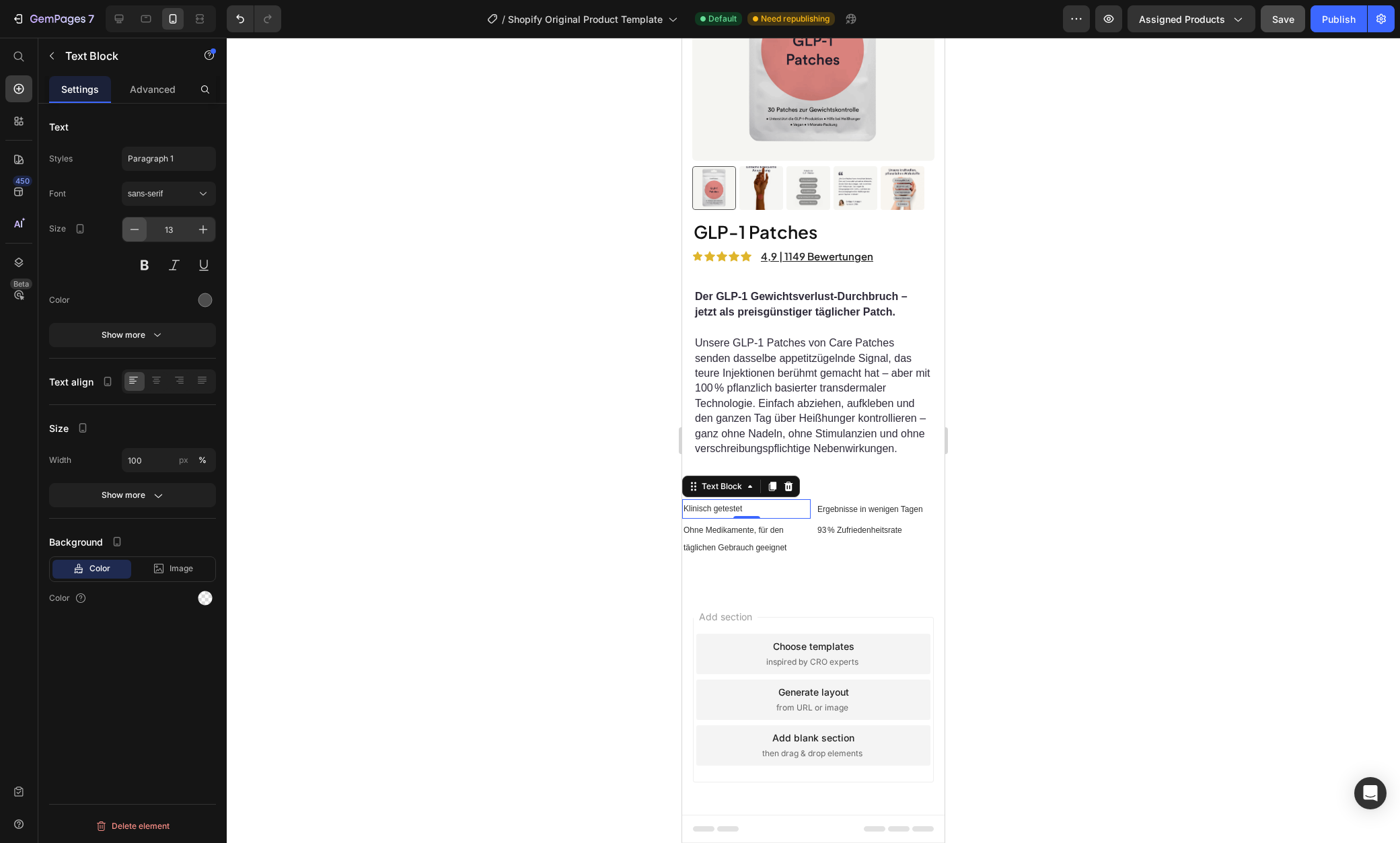 click at bounding box center [135, 229] 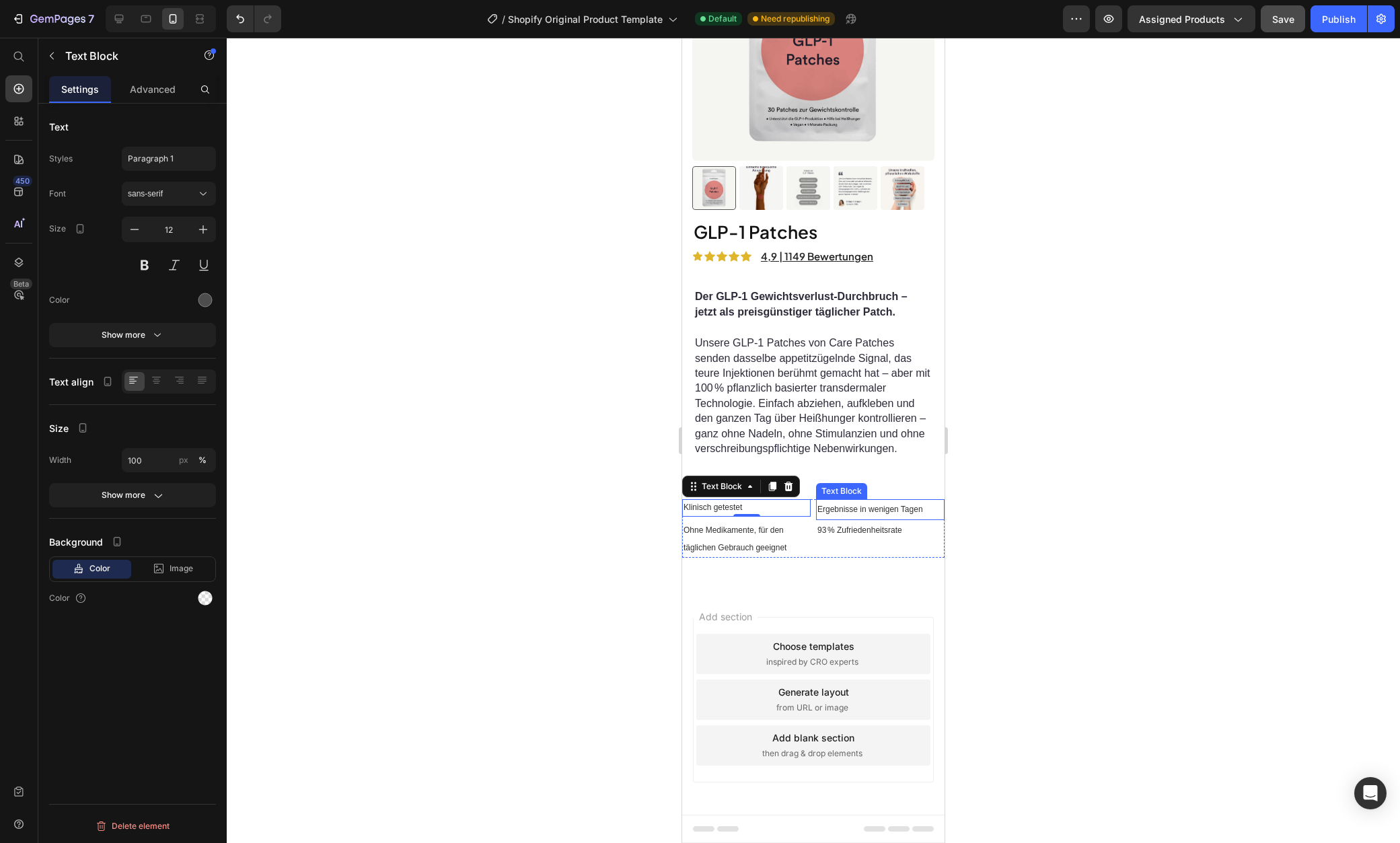 click on "Ergebnisse in wenigen Tagen" at bounding box center [870, 509] 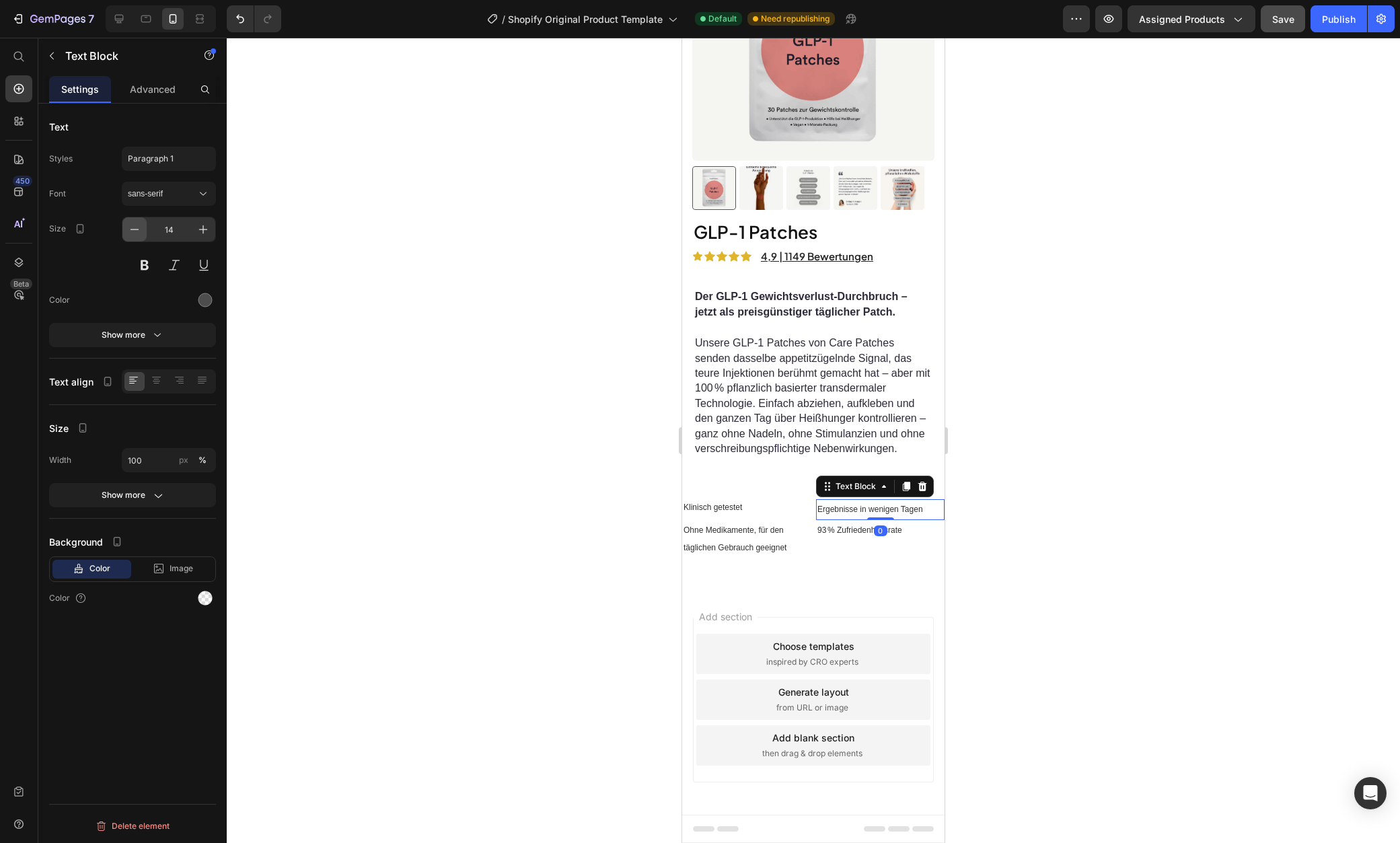 click 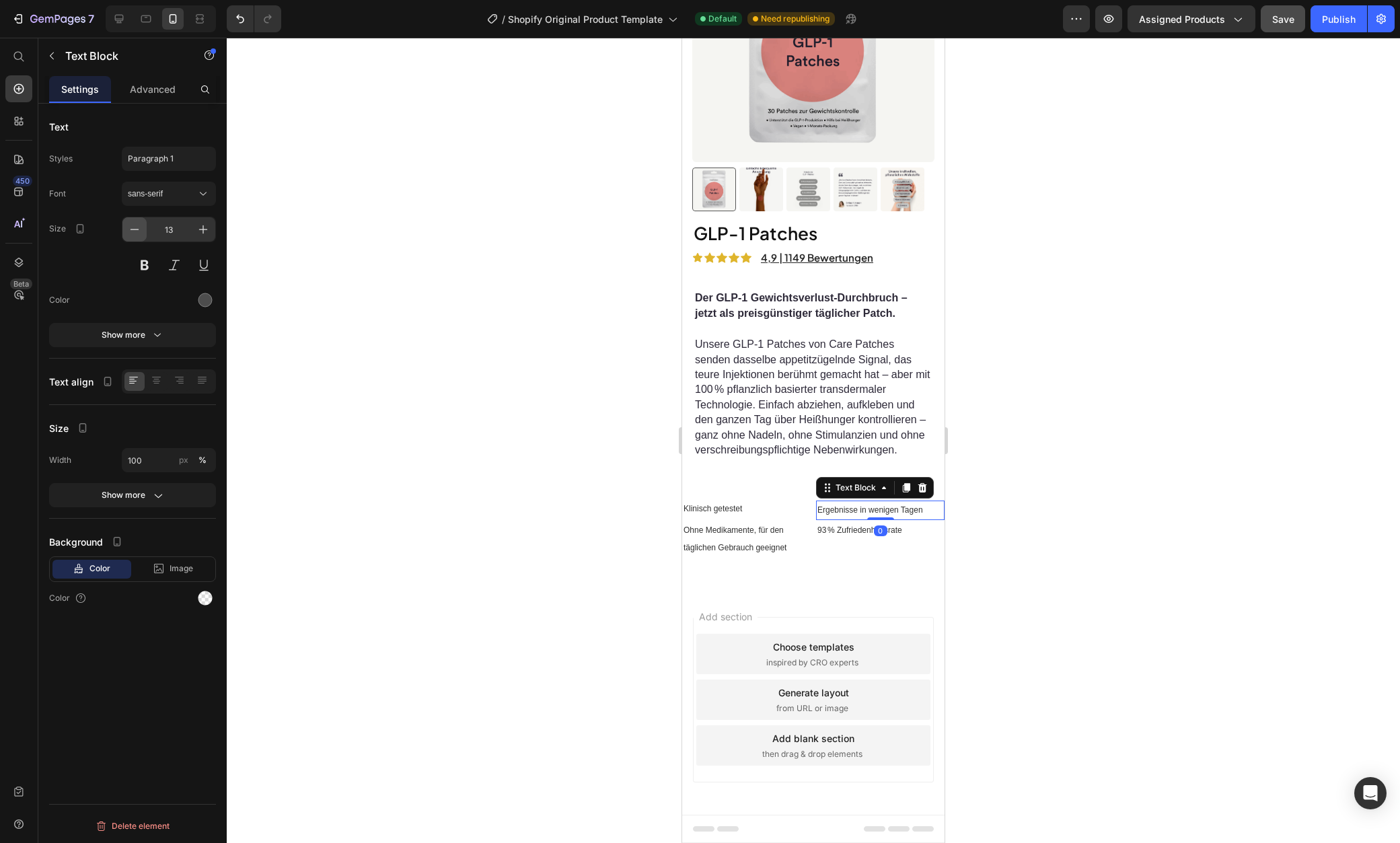 scroll, scrollTop: 168, scrollLeft: 0, axis: vertical 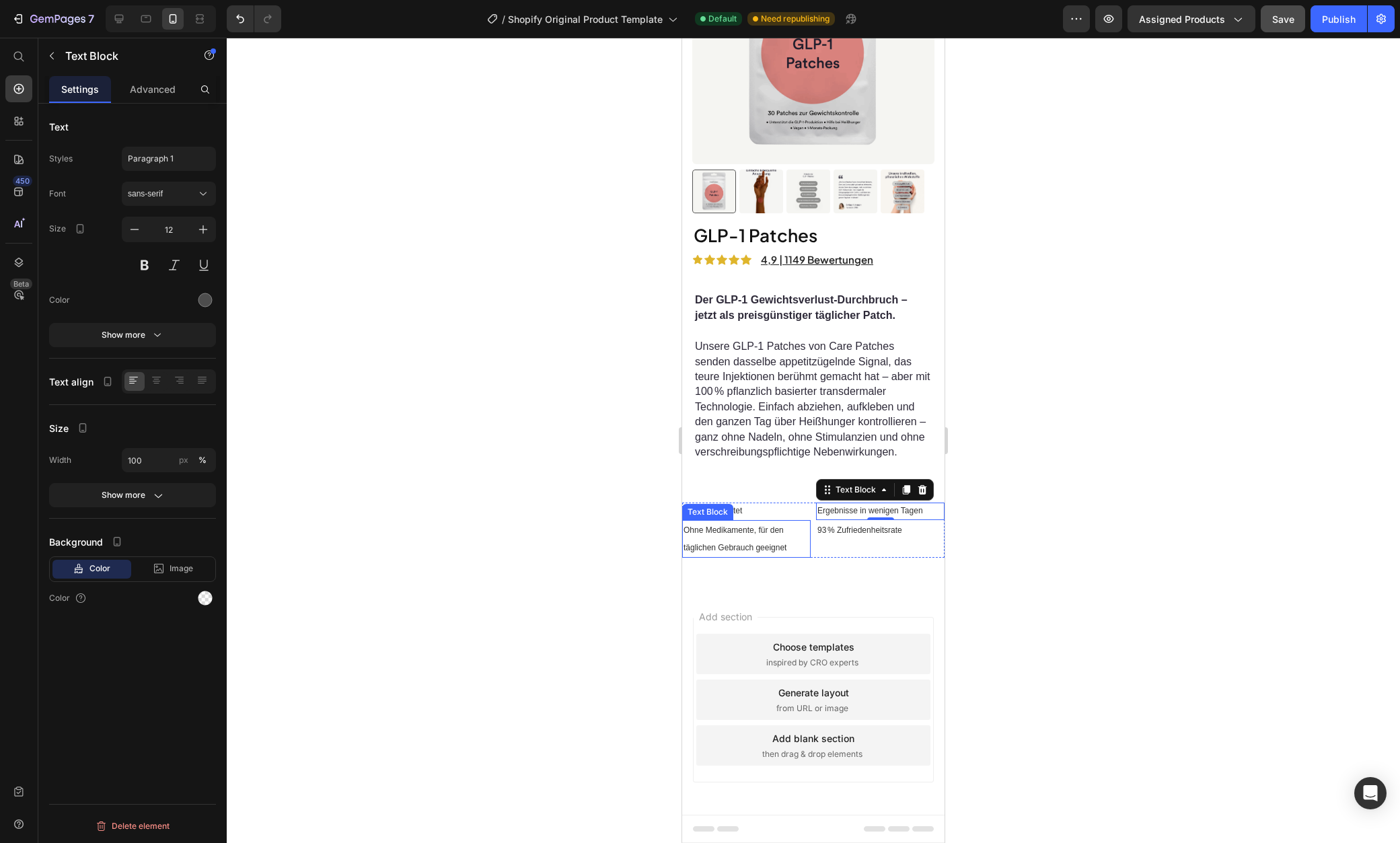 click on "Ohne Medikamente, für den täglichen Gebrauch geeignet" at bounding box center (735, 539) 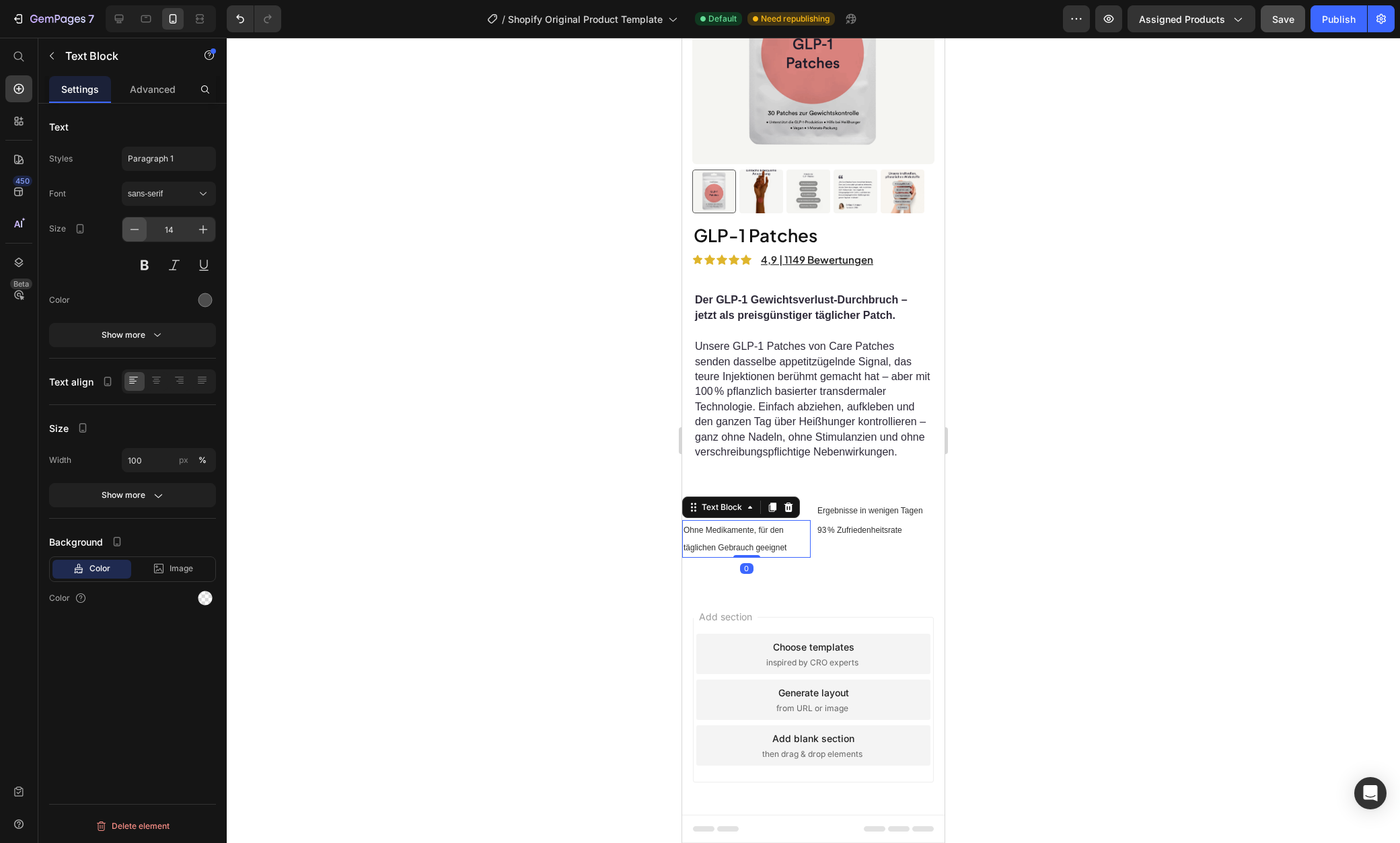 click 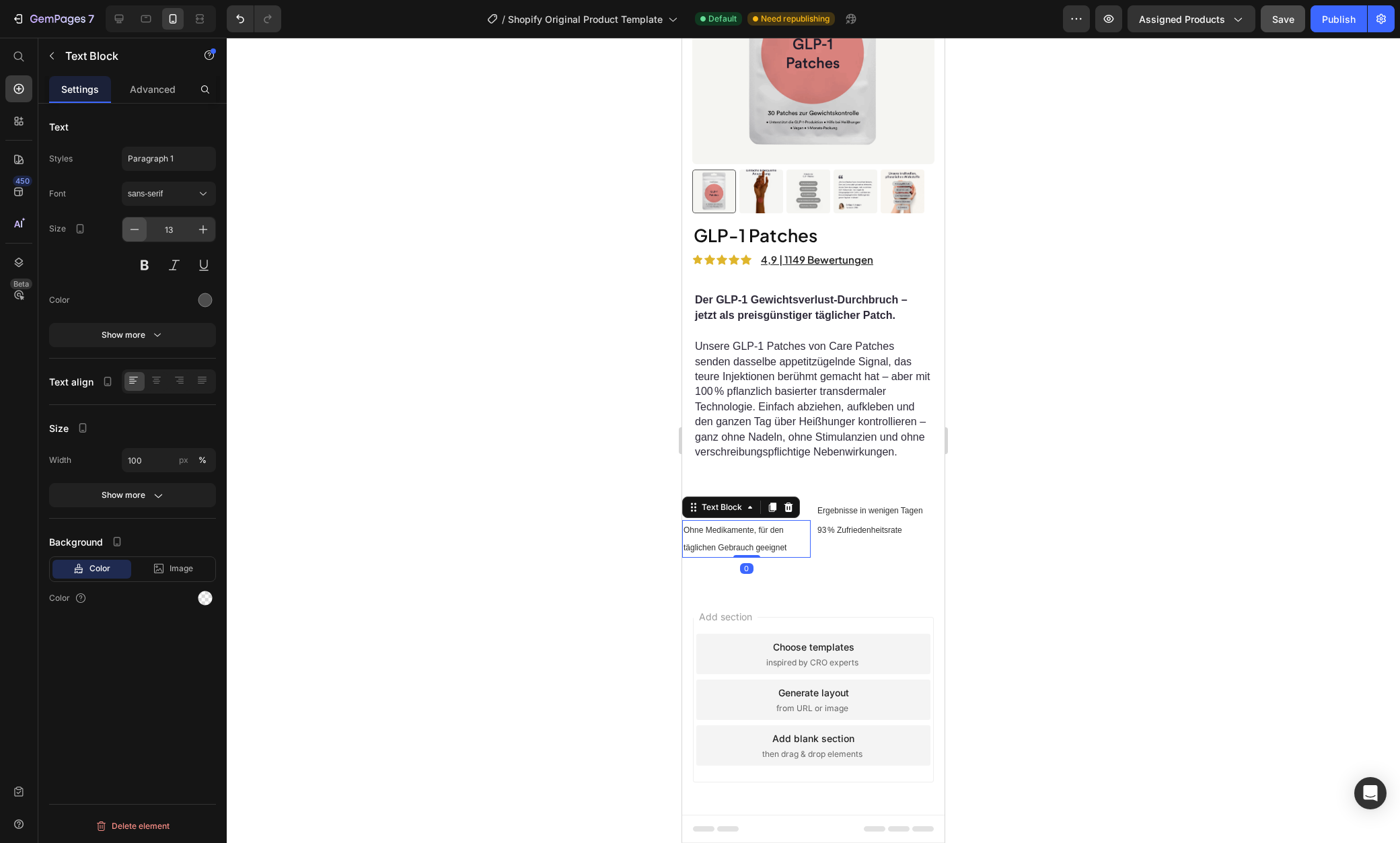 scroll, scrollTop: 161, scrollLeft: 0, axis: vertical 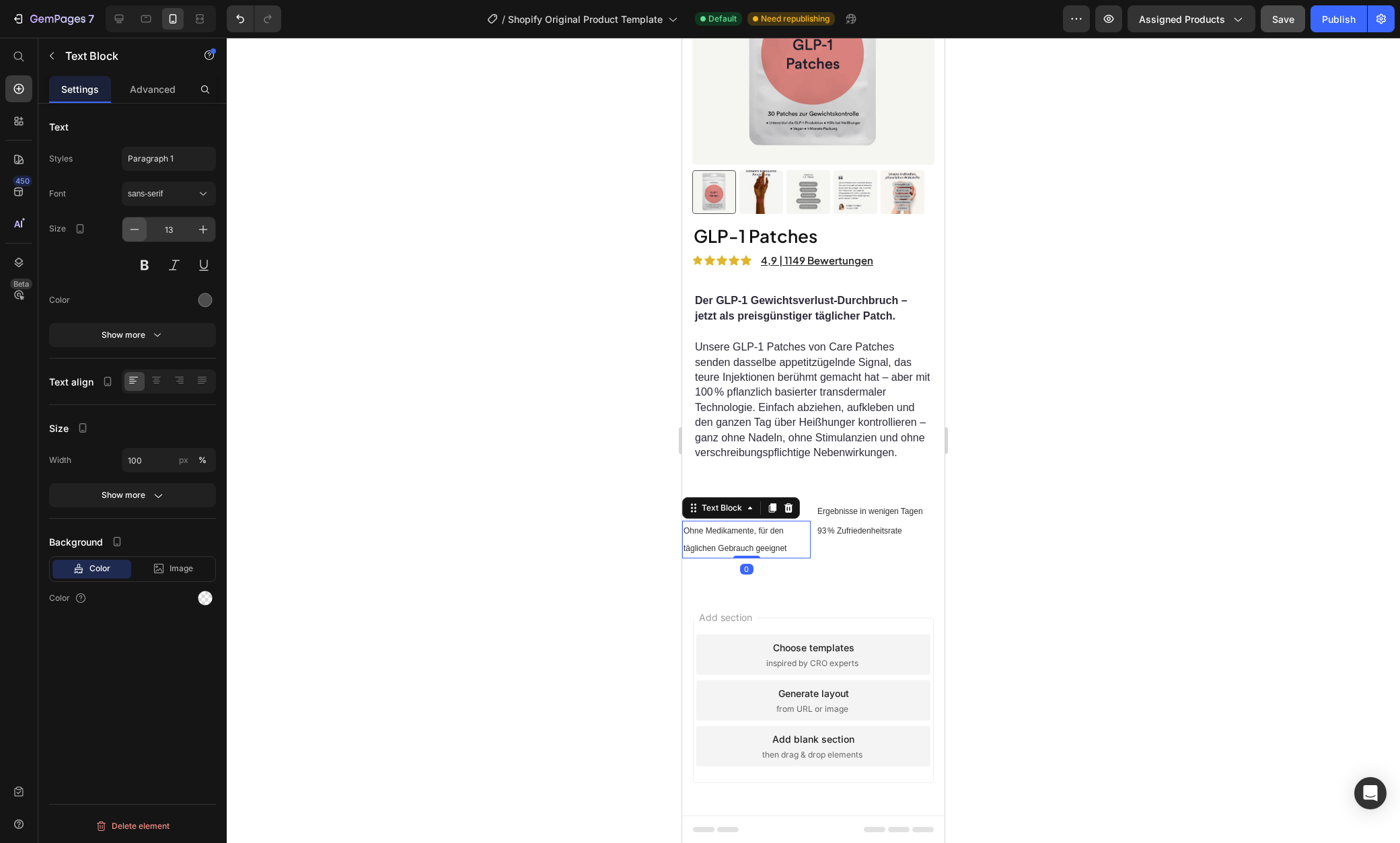 type on "12" 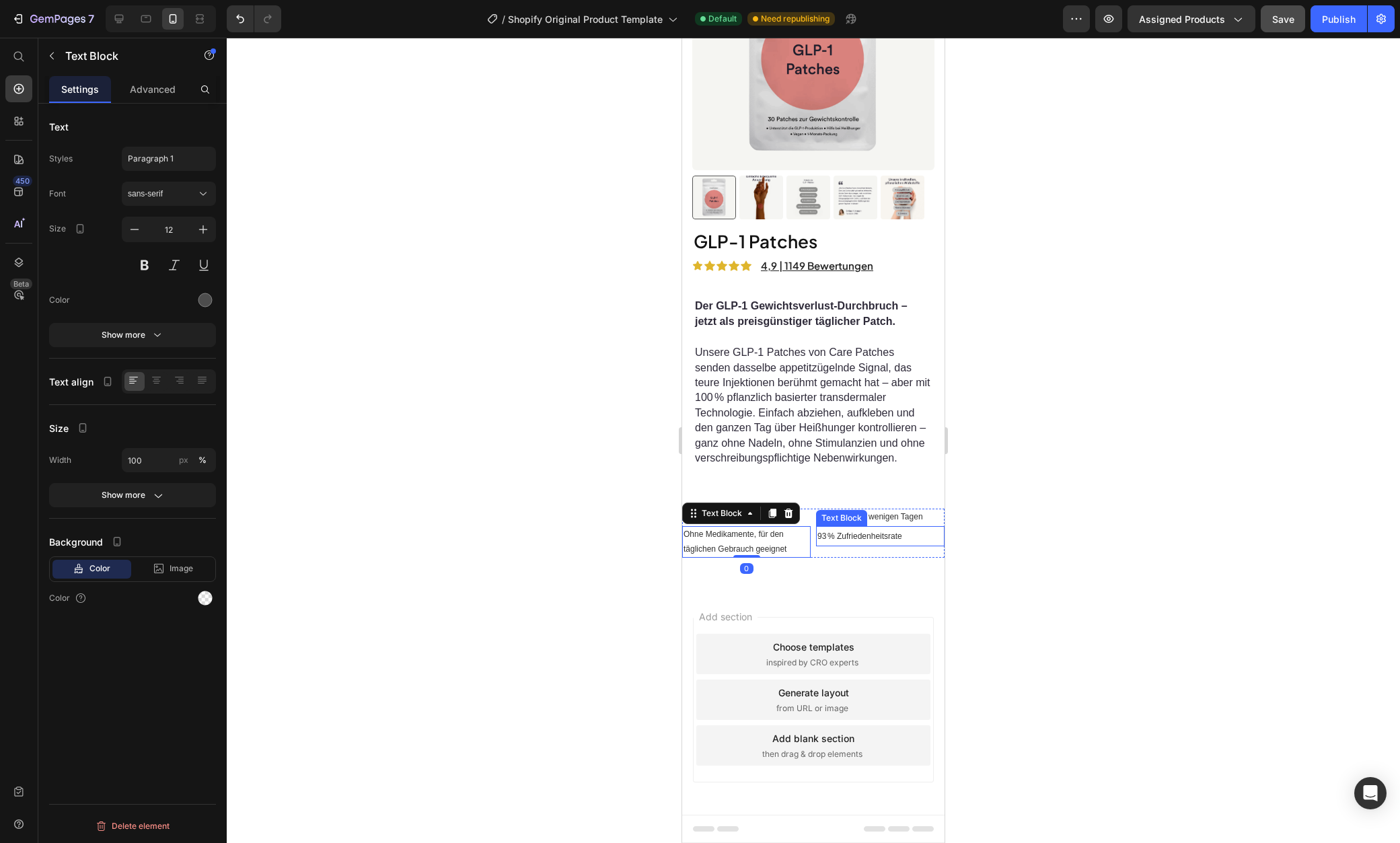 click on "93 % Zufriedenheitsrate" at bounding box center (860, 536) 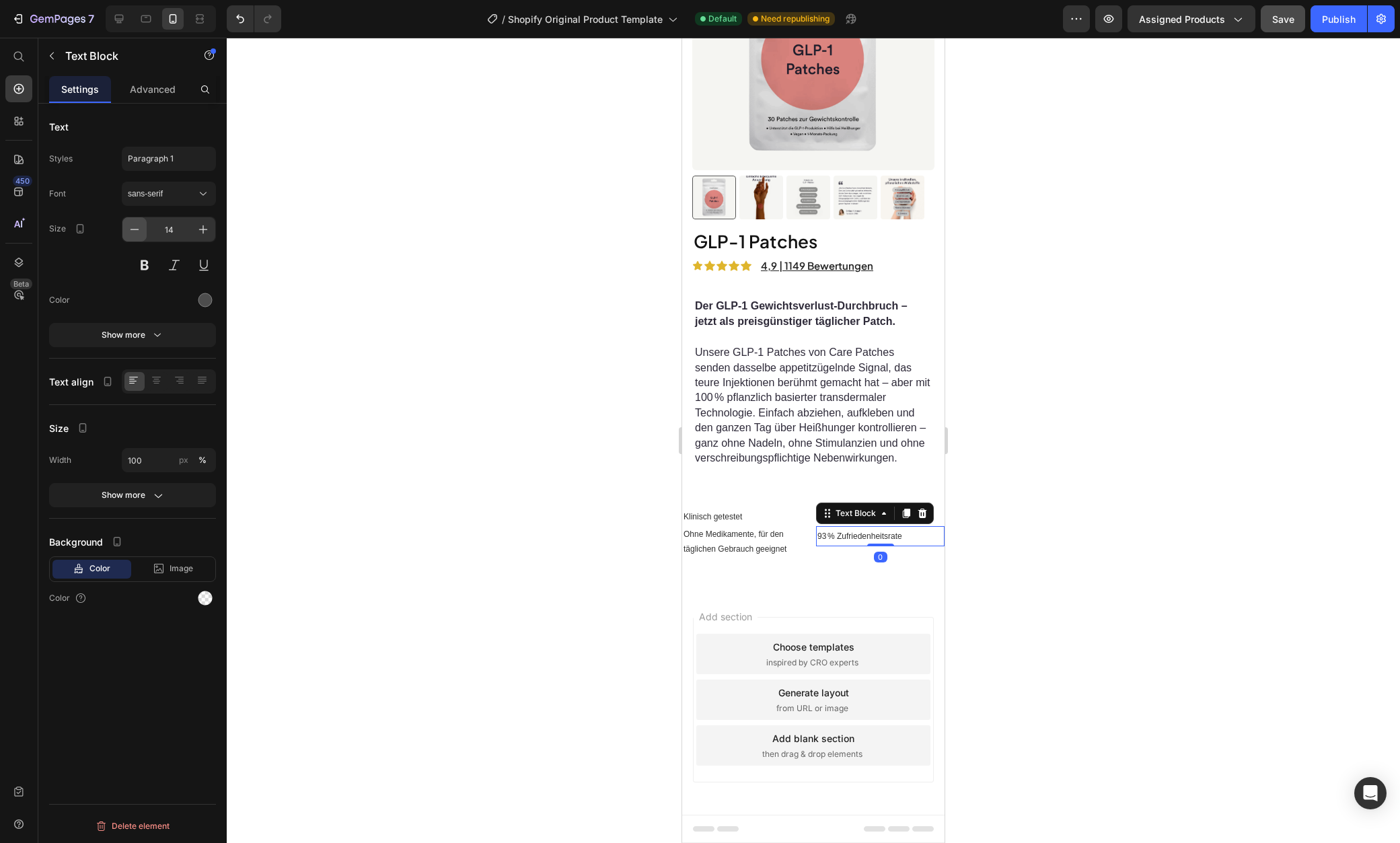 click 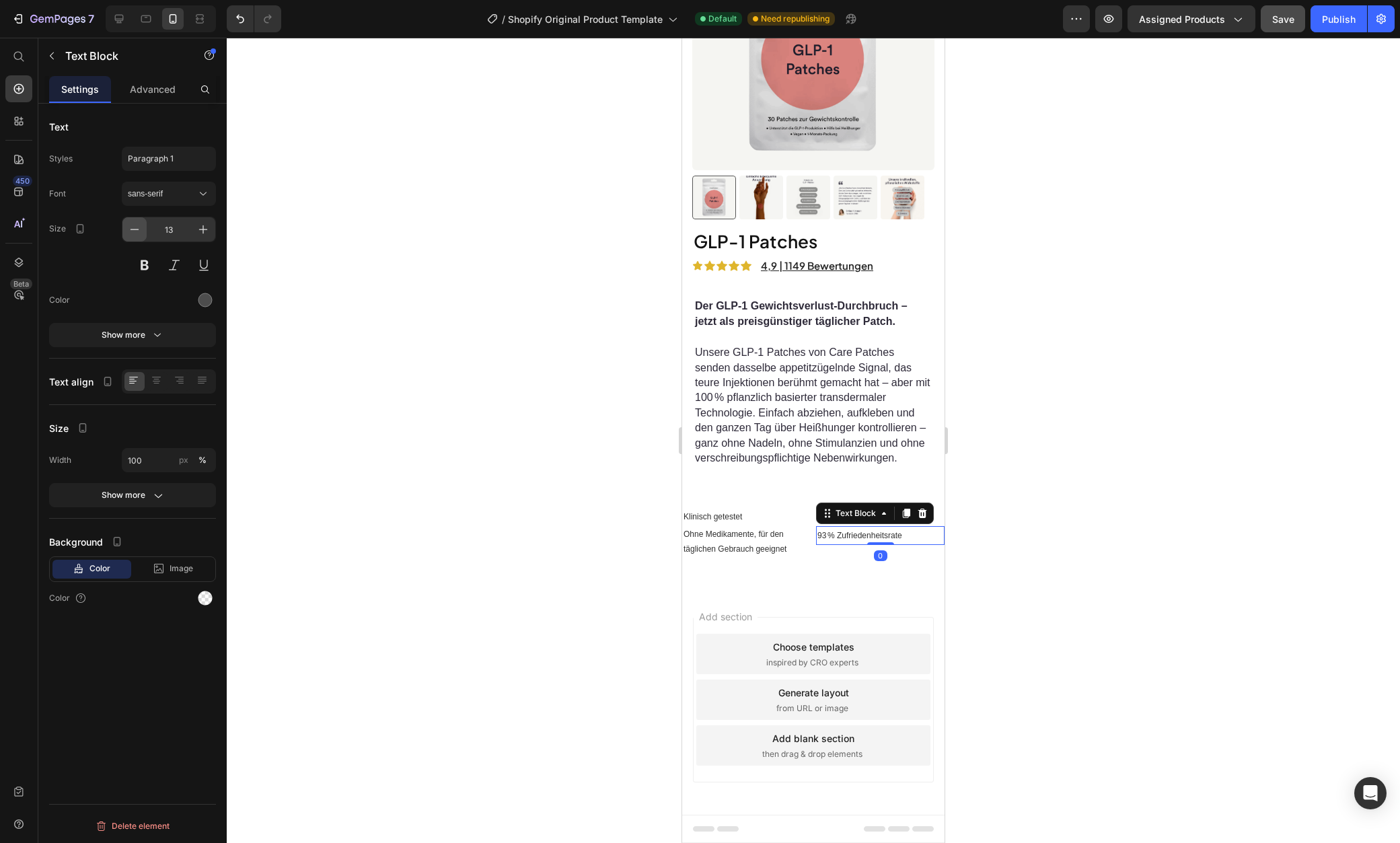 click 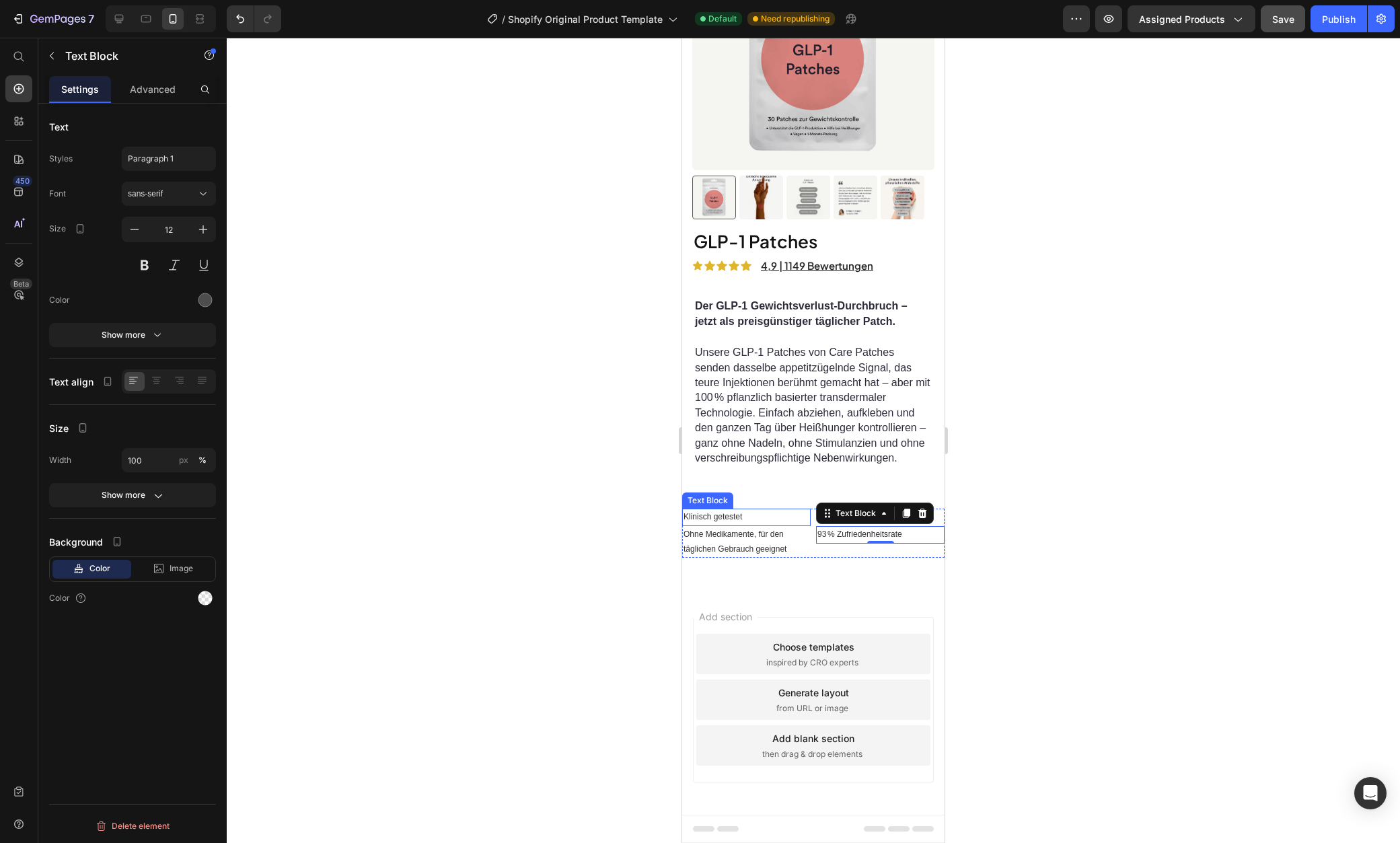 click on "Klinisch getestet" at bounding box center [746, 517] 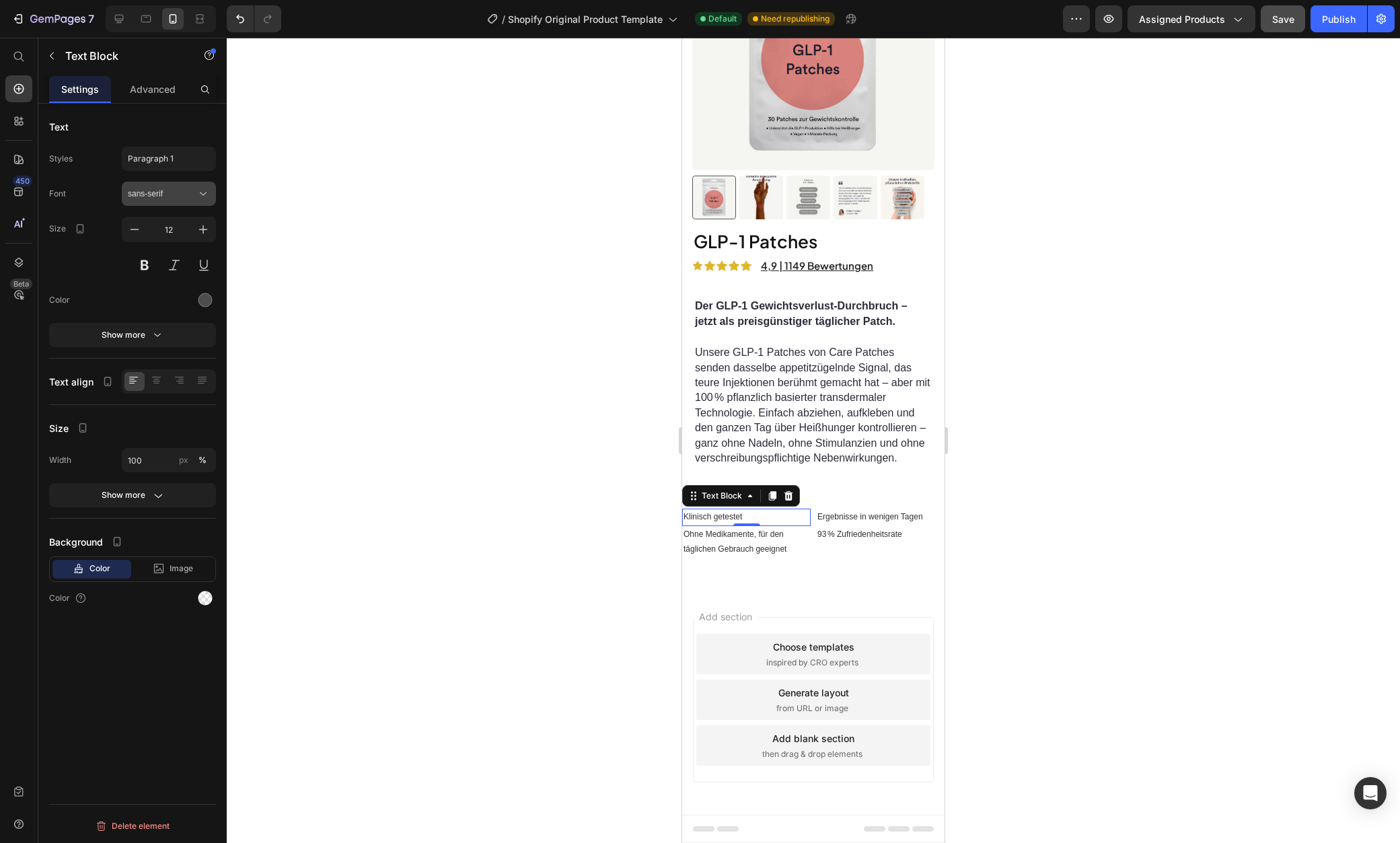 click 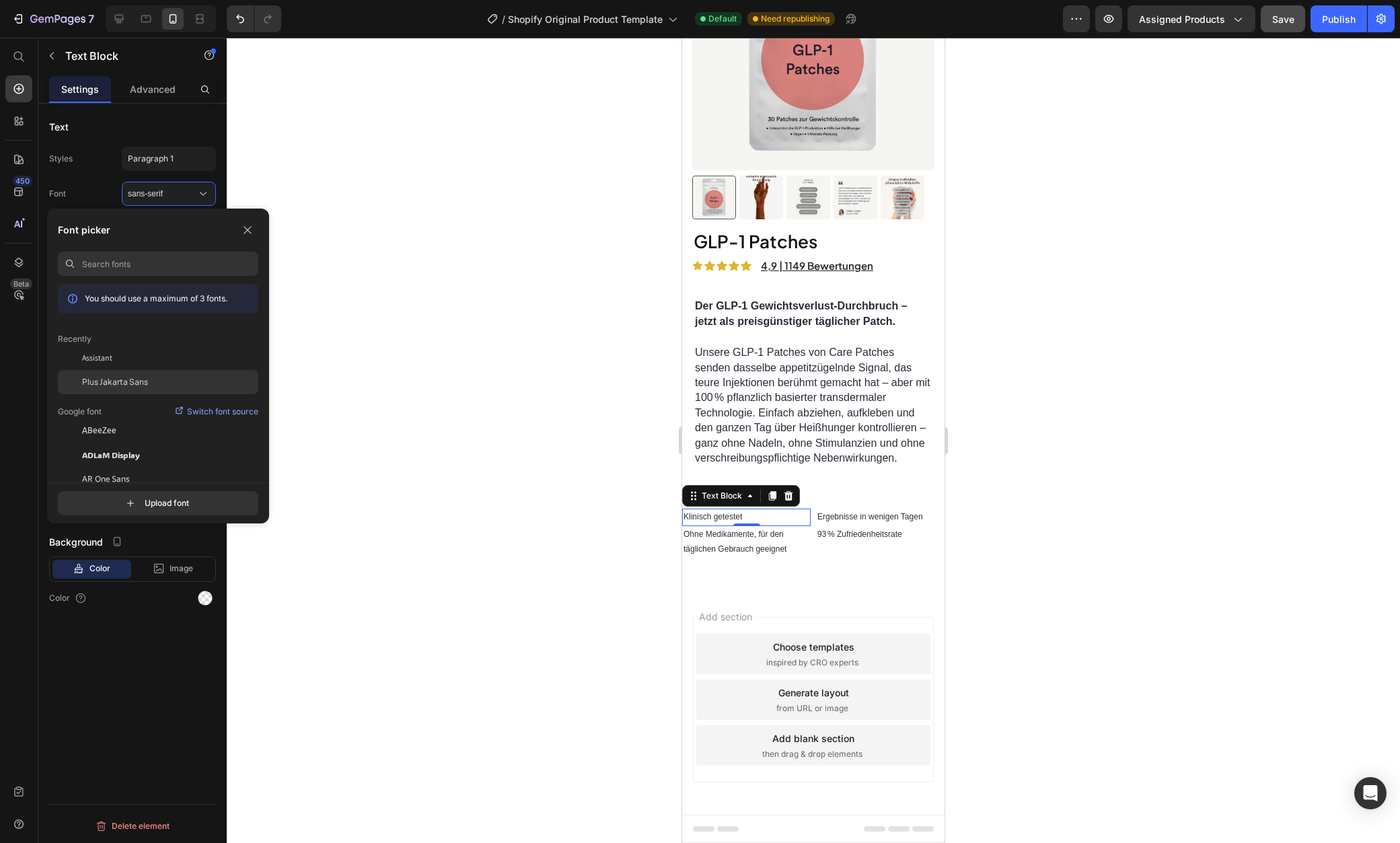 click on "Plus Jakarta Sans" at bounding box center [115, 382] 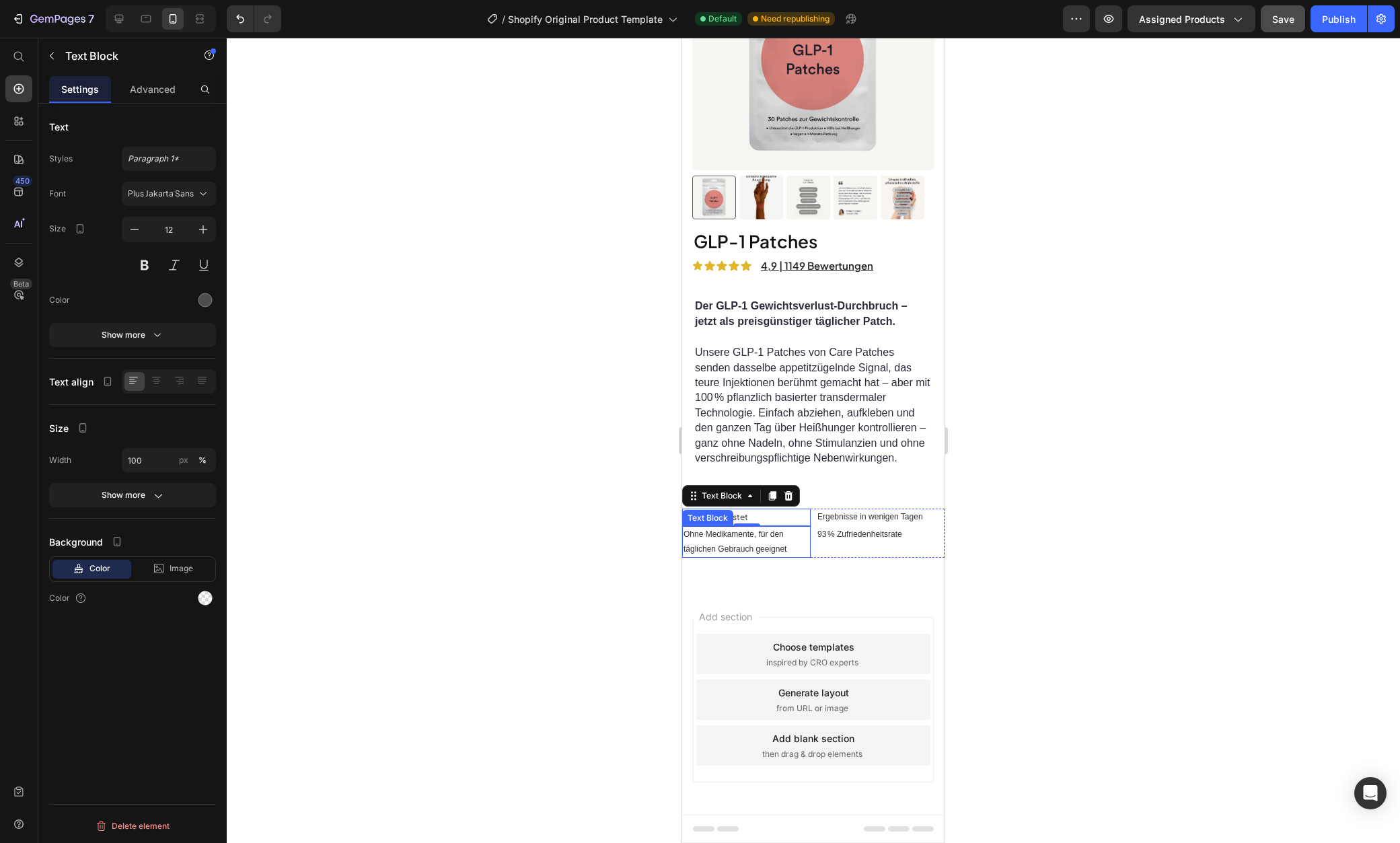 drag, startPoint x: 1687, startPoint y: 600, endPoint x: 756, endPoint y: 528, distance: 933.78 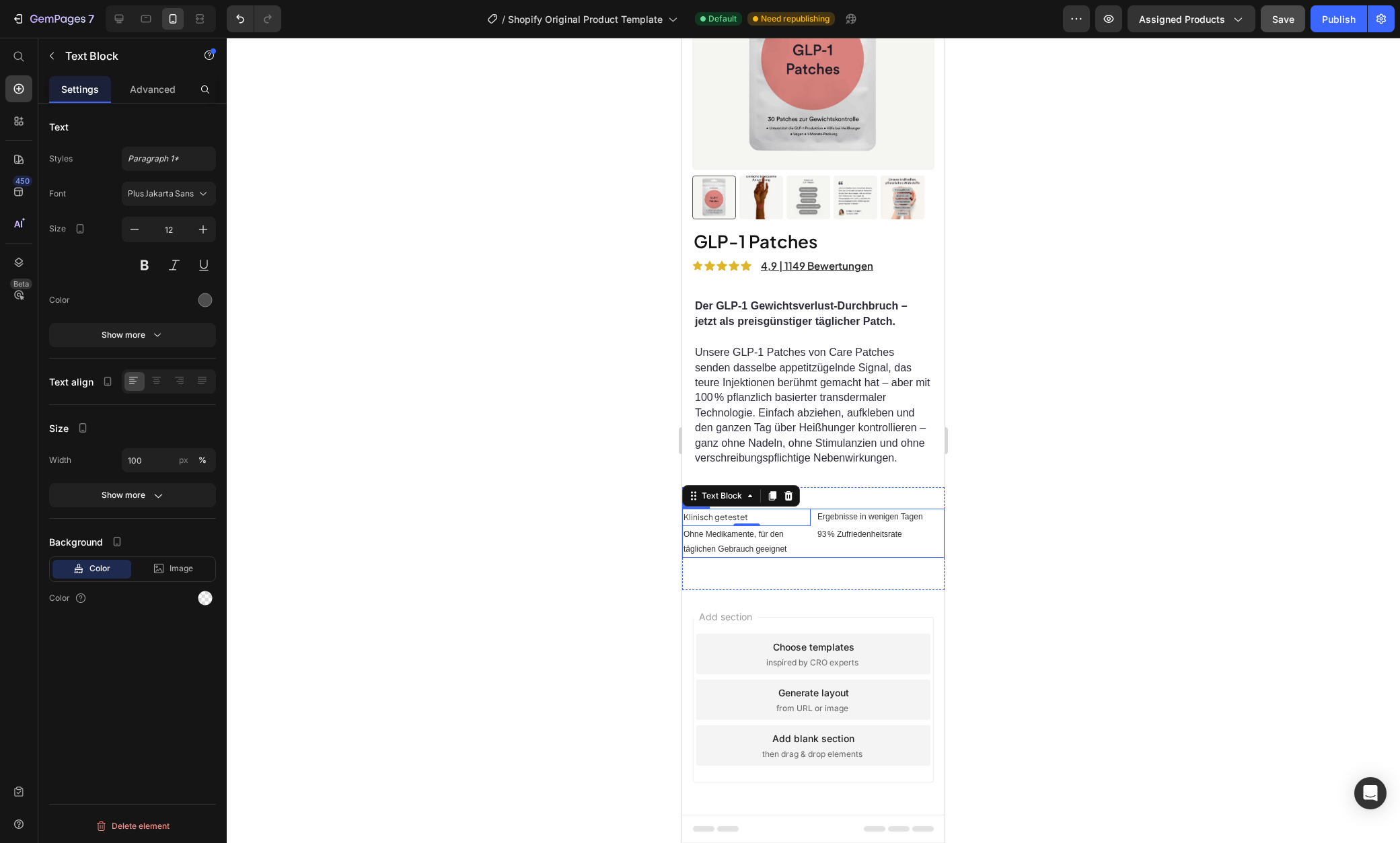 click on "Ohne Medikamente, für den täglichen Gebrauch geeignet" at bounding box center [746, 542] 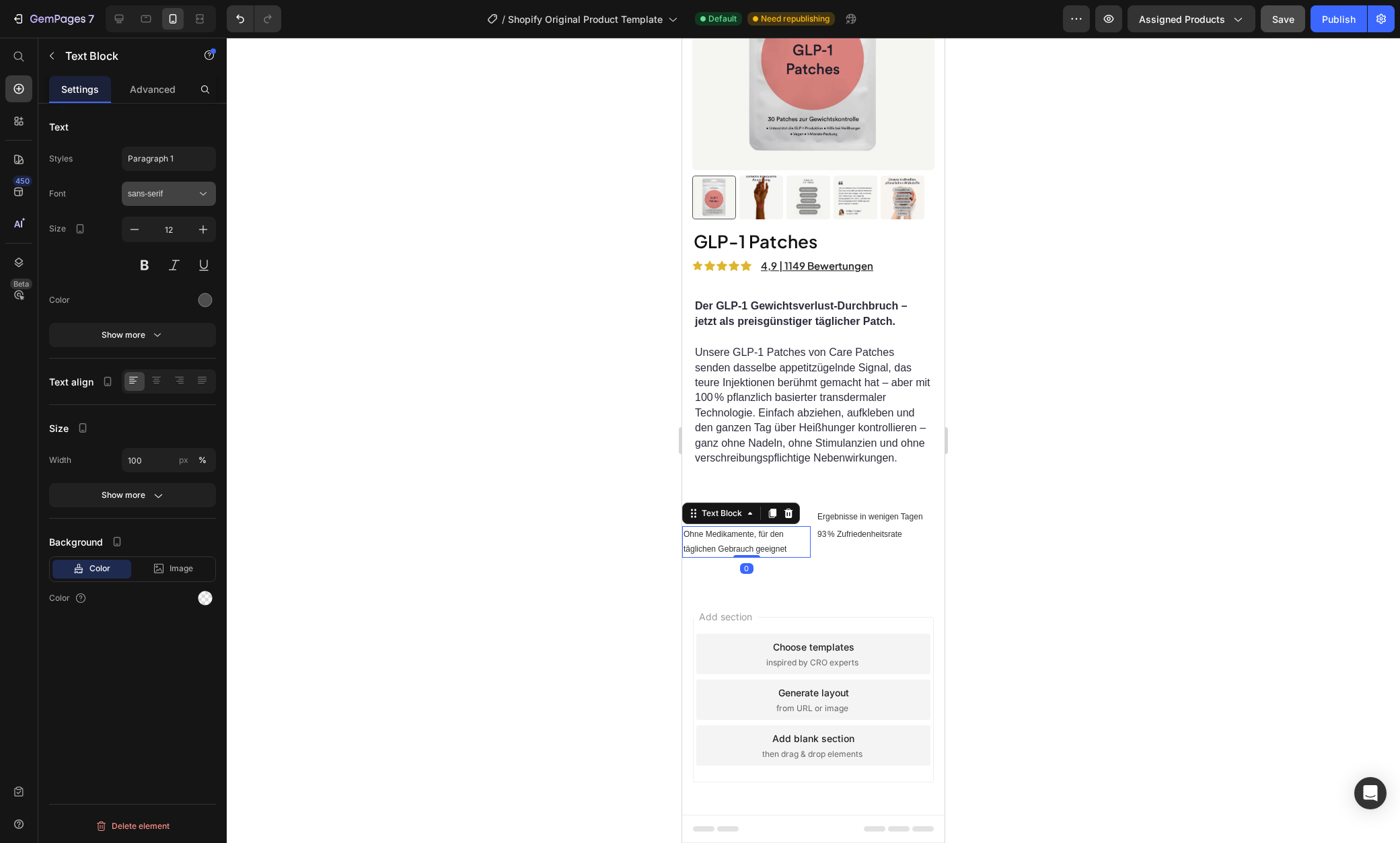 click on "sans-serif" at bounding box center [162, 194] 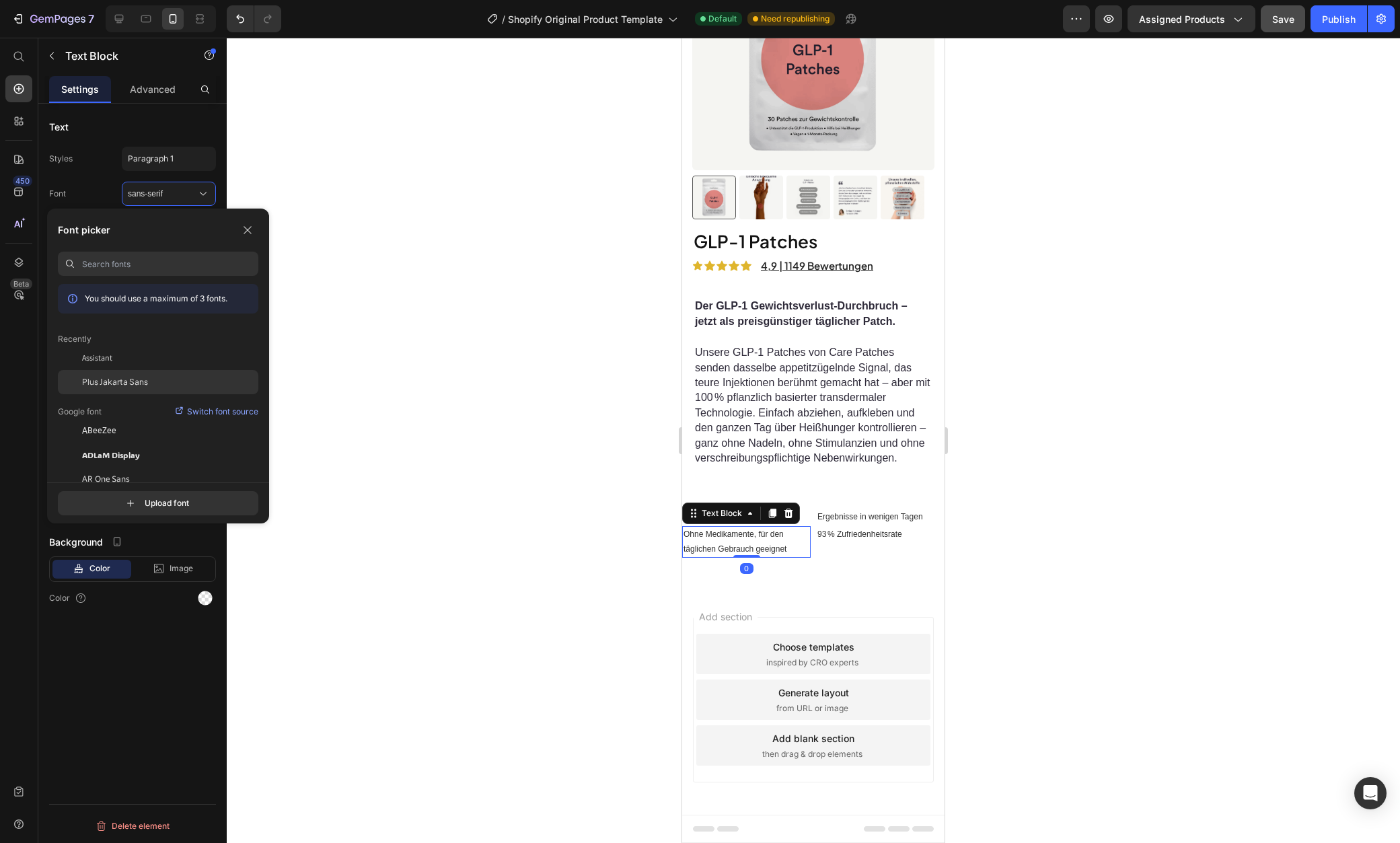 click on "Plus Jakarta Sans" at bounding box center [115, 382] 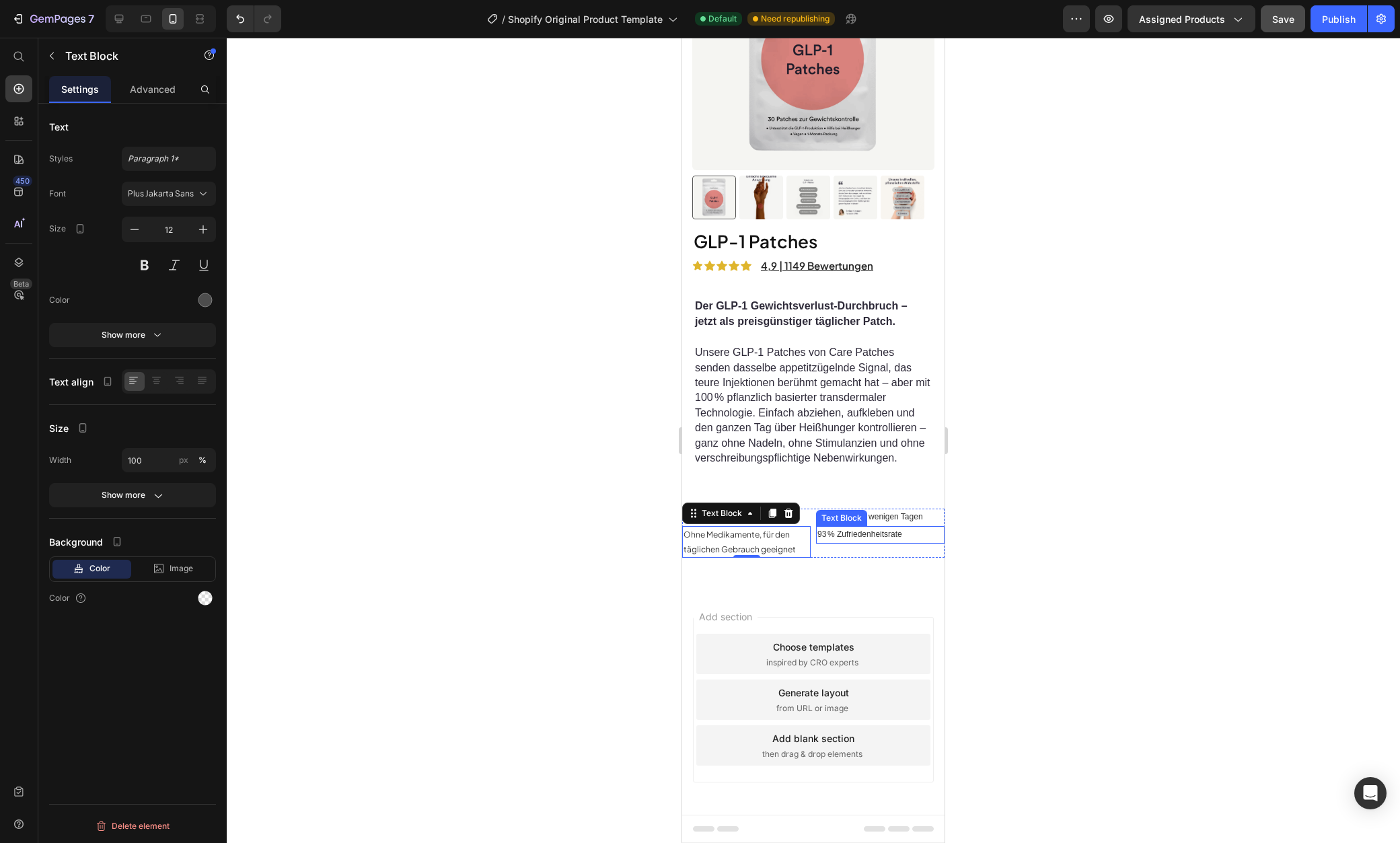 click on "93 % Zufriedenheitsrate" at bounding box center (880, 535) 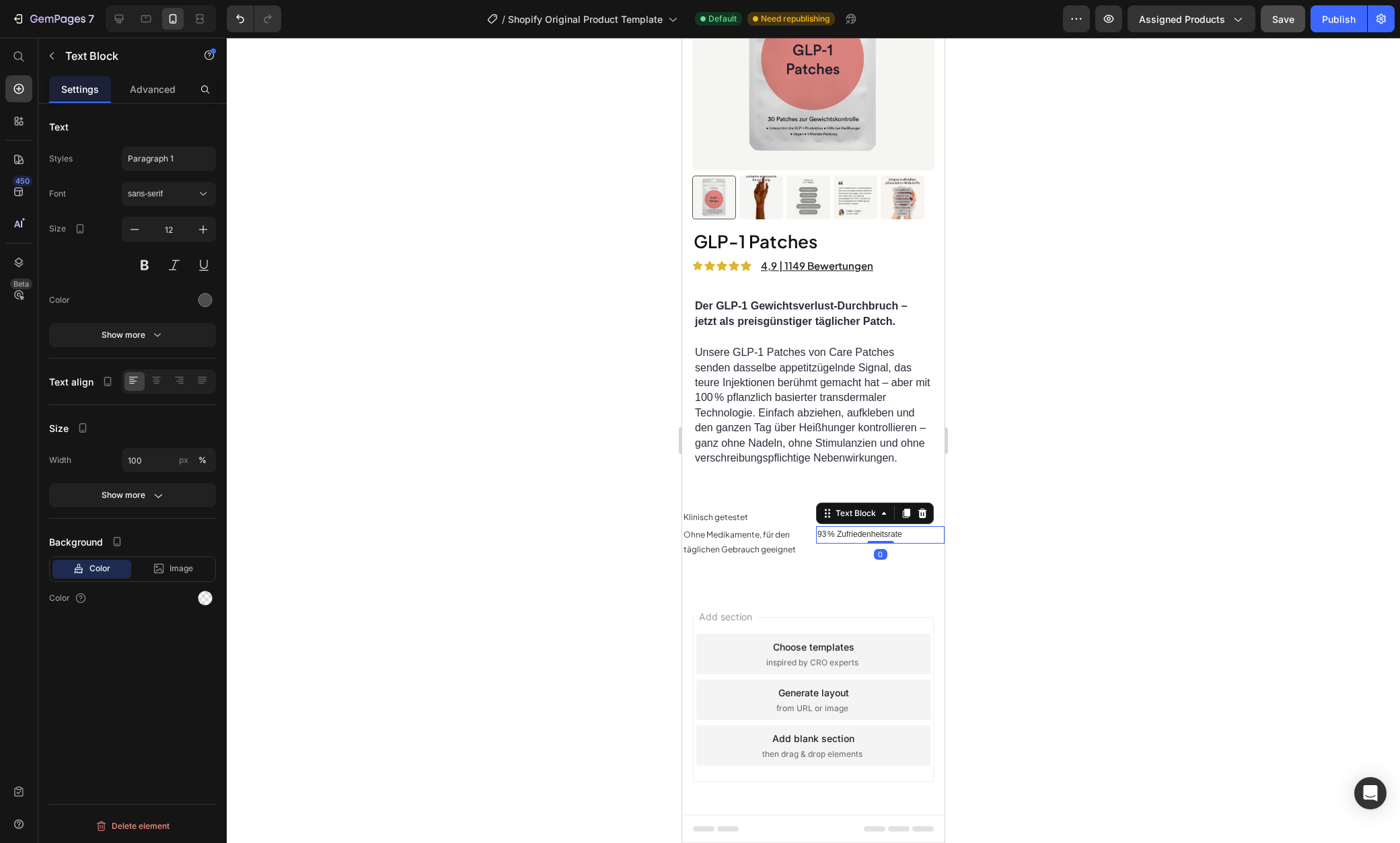 click on "Font sans-serif Size 12 Color Show more" at bounding box center [133, 264] 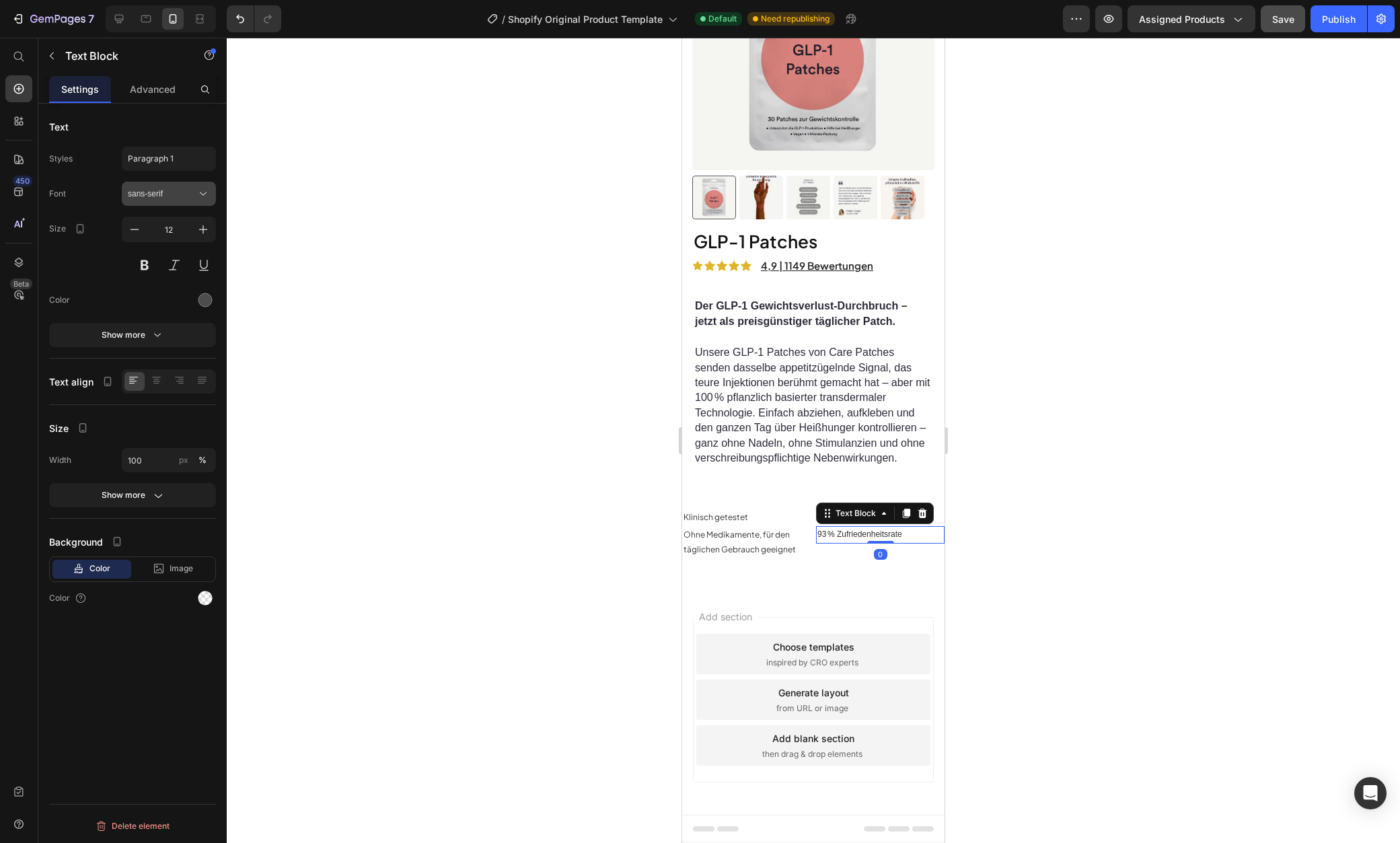click 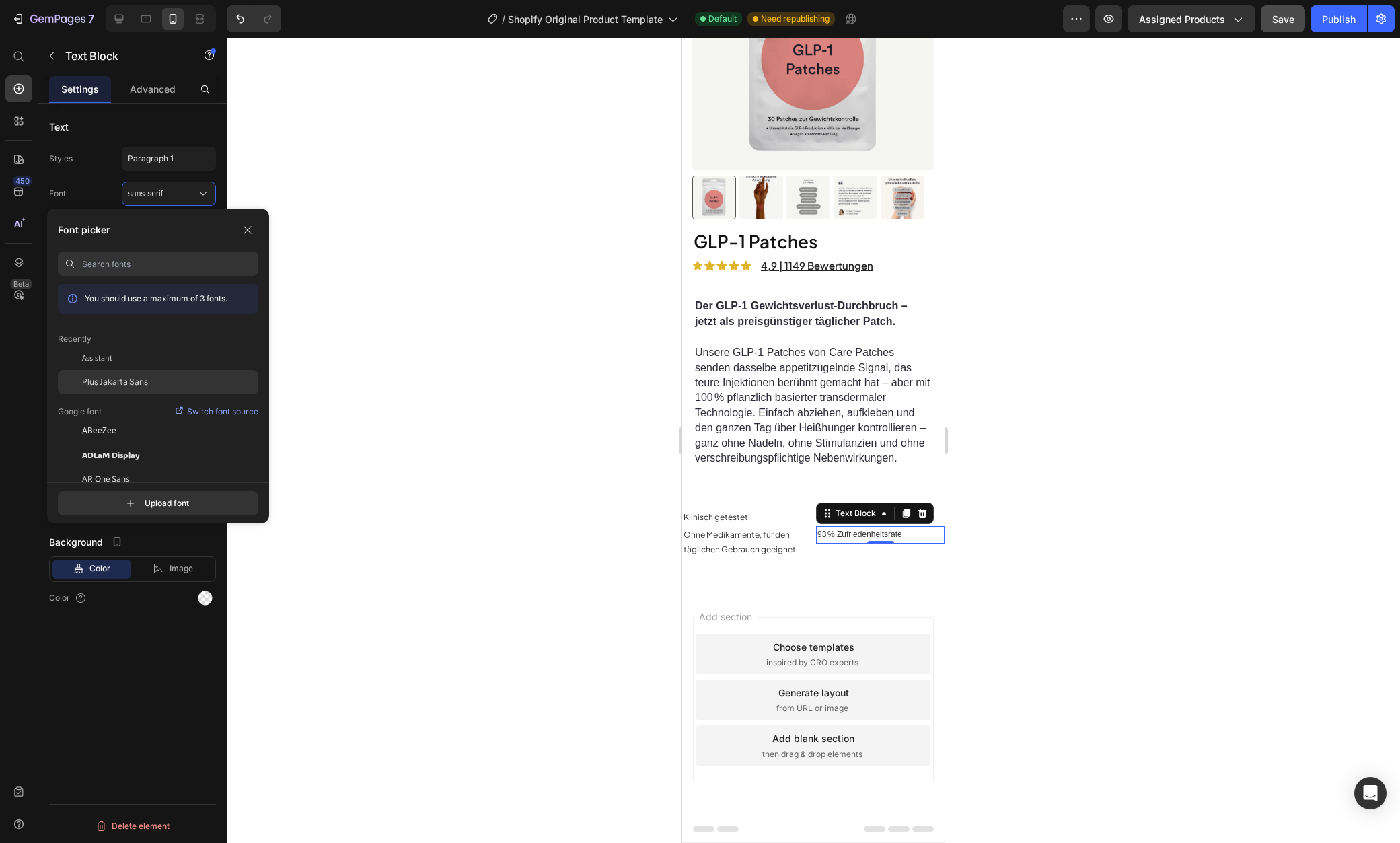 click on "Plus Jakarta Sans" at bounding box center [115, 382] 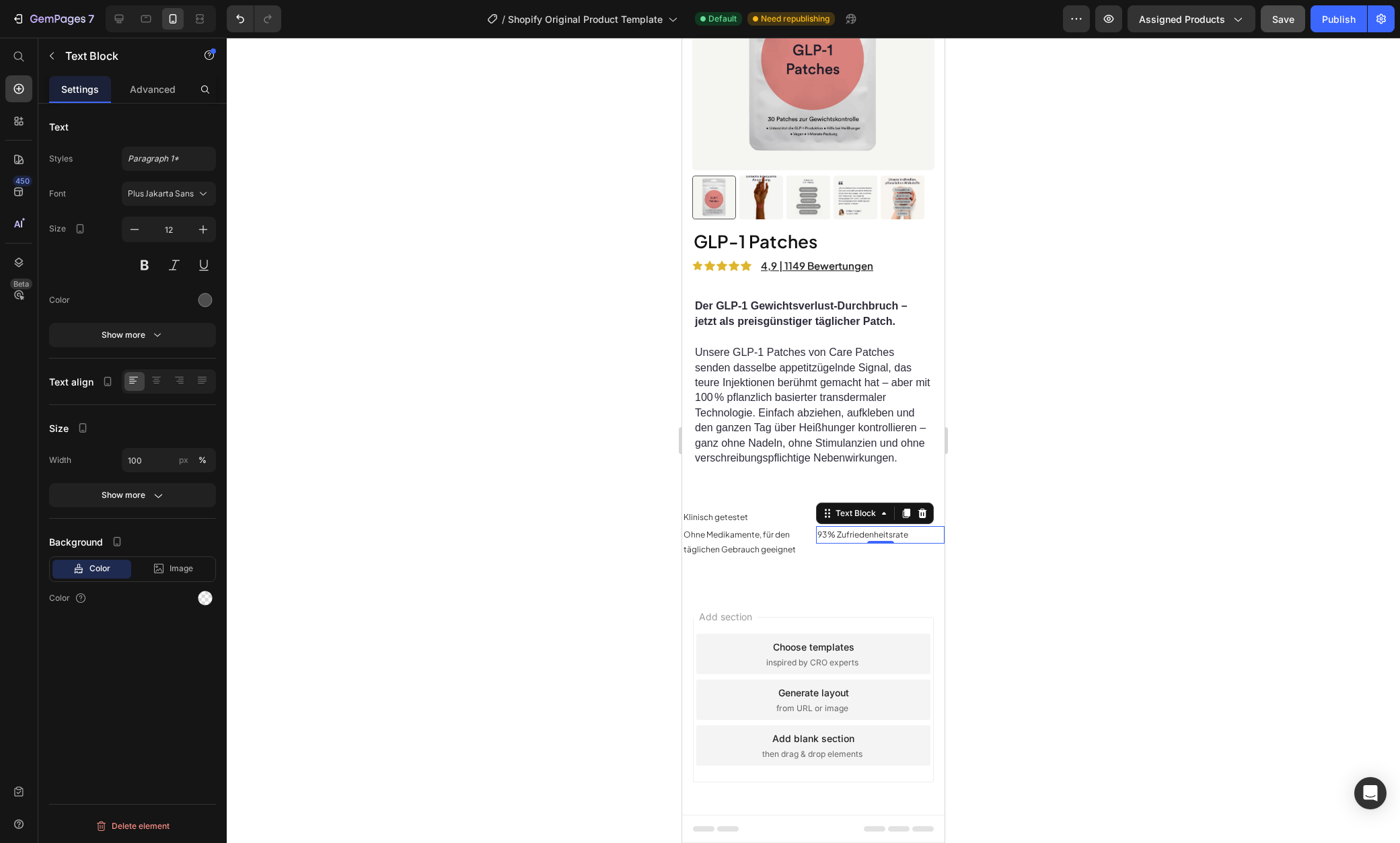 click 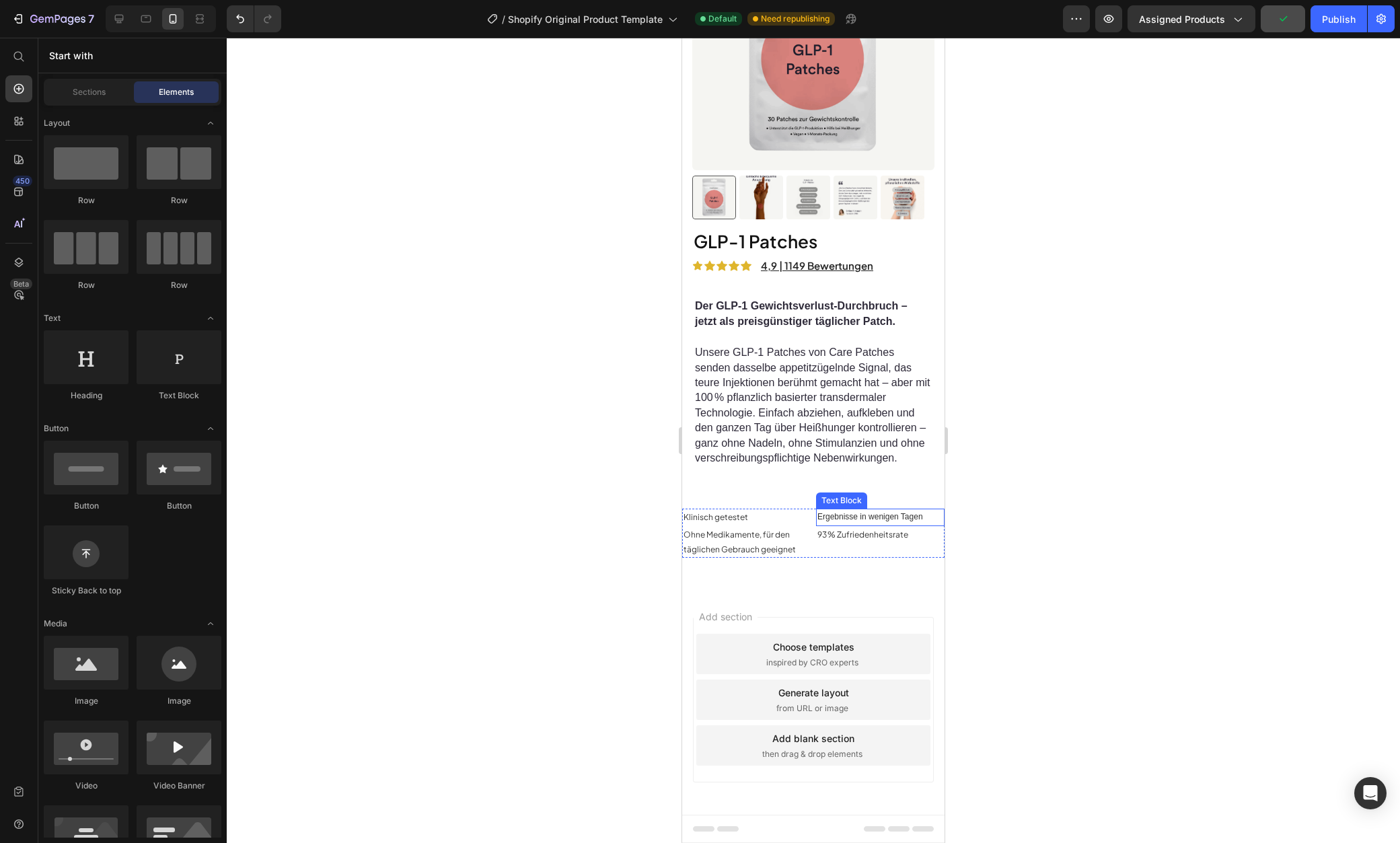 click on "Ergebnisse in wenigen Tagen" at bounding box center [870, 517] 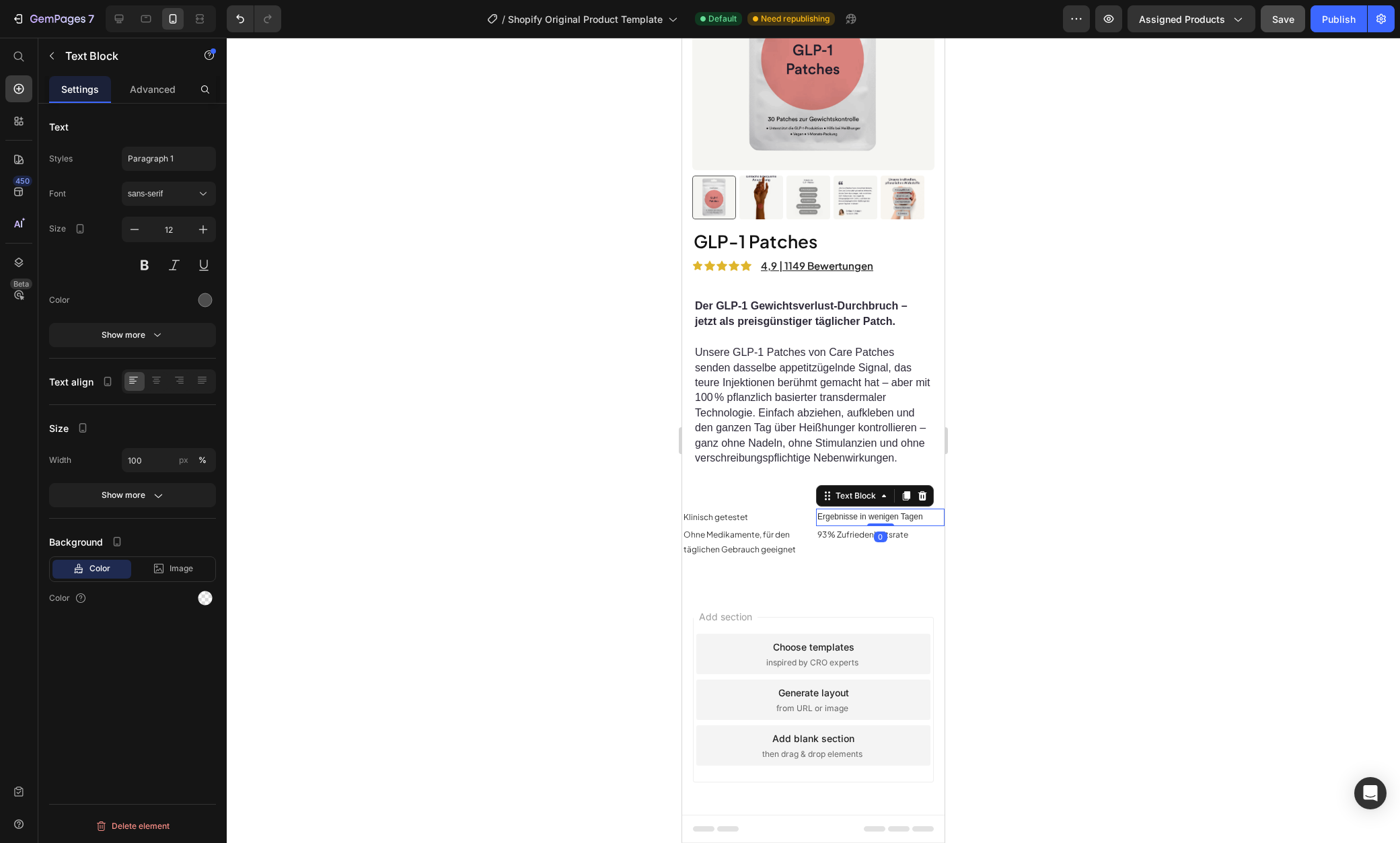 click 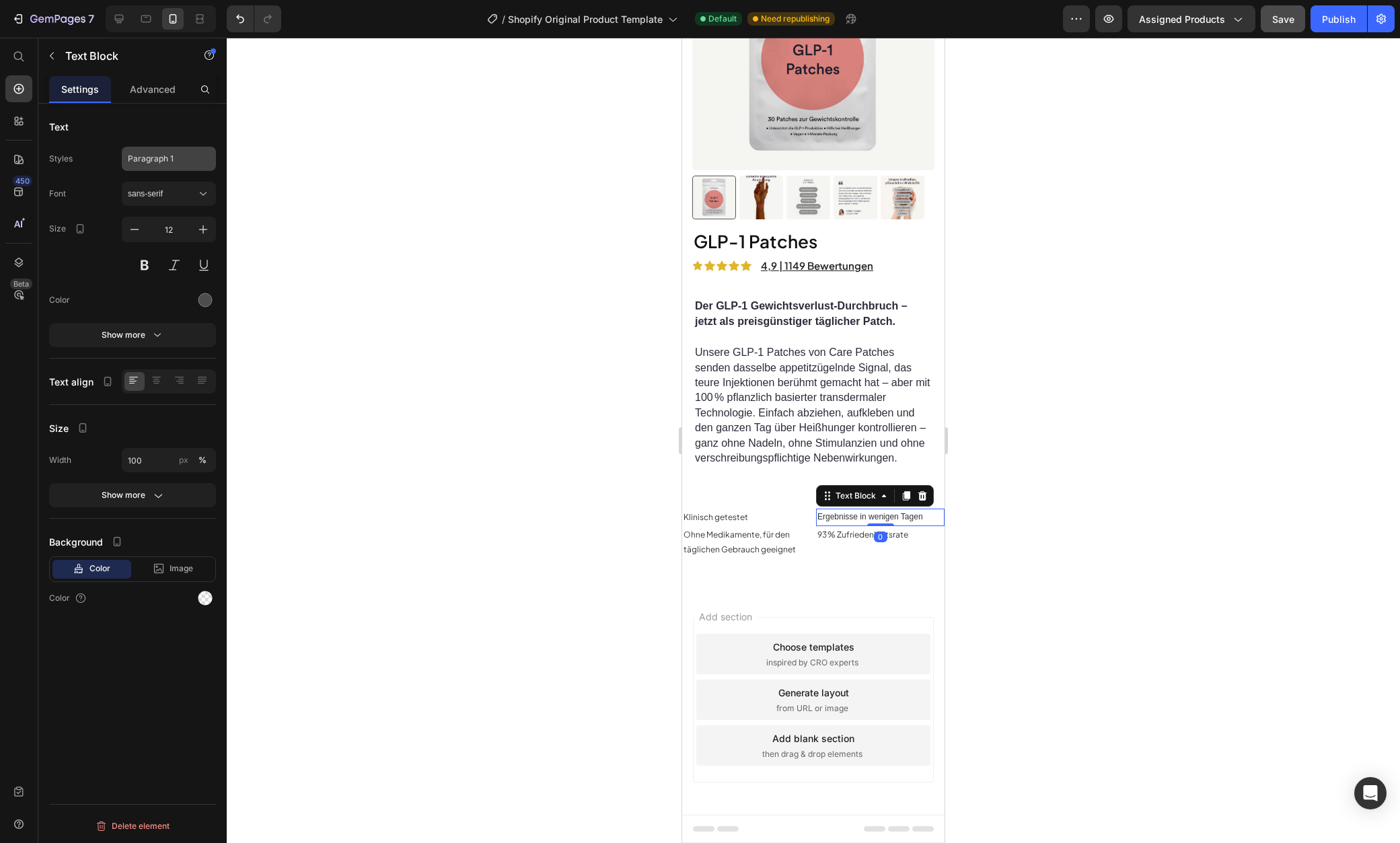 click on "Paragraph 1" 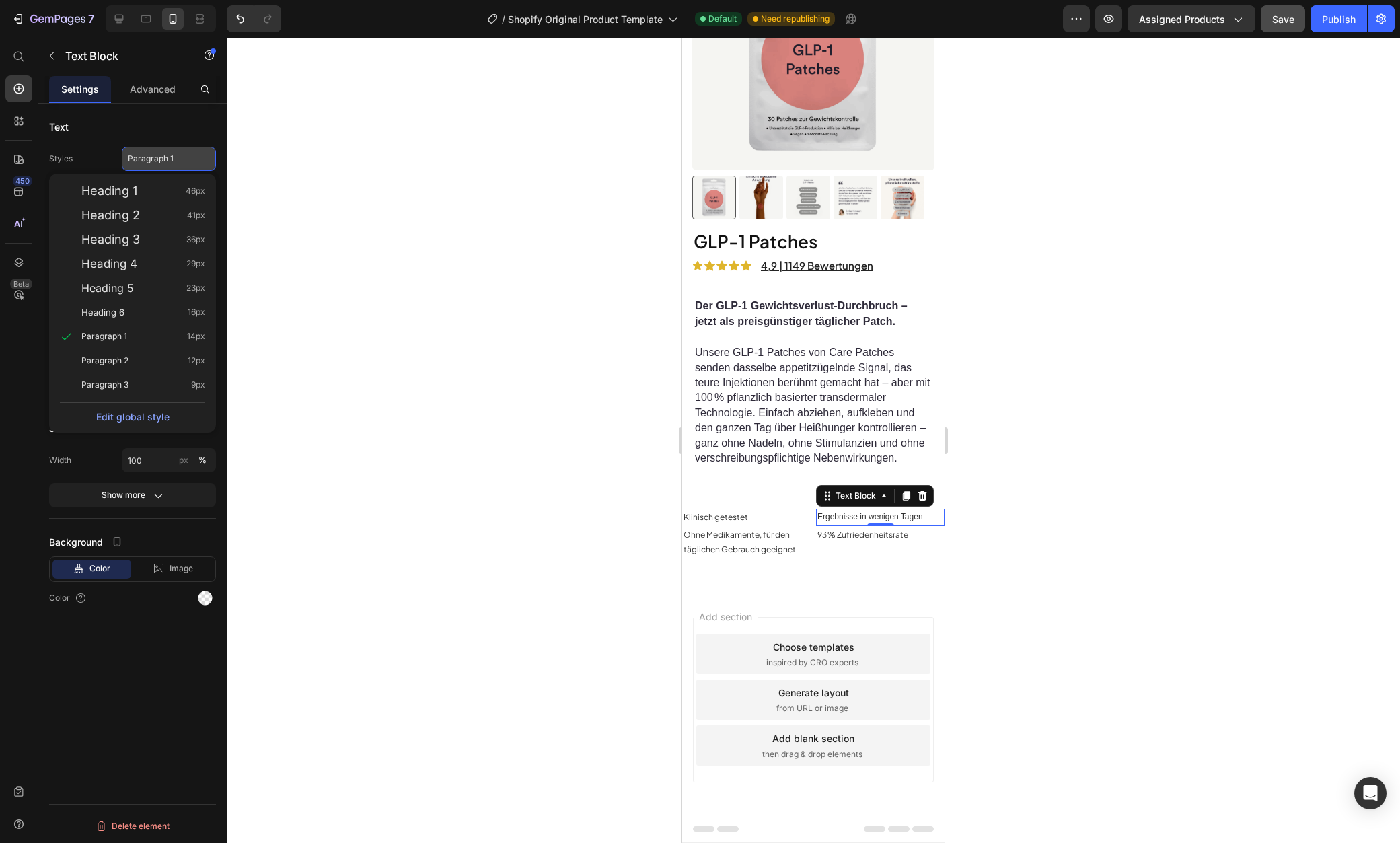 click on "Paragraph 1" at bounding box center (169, 159) 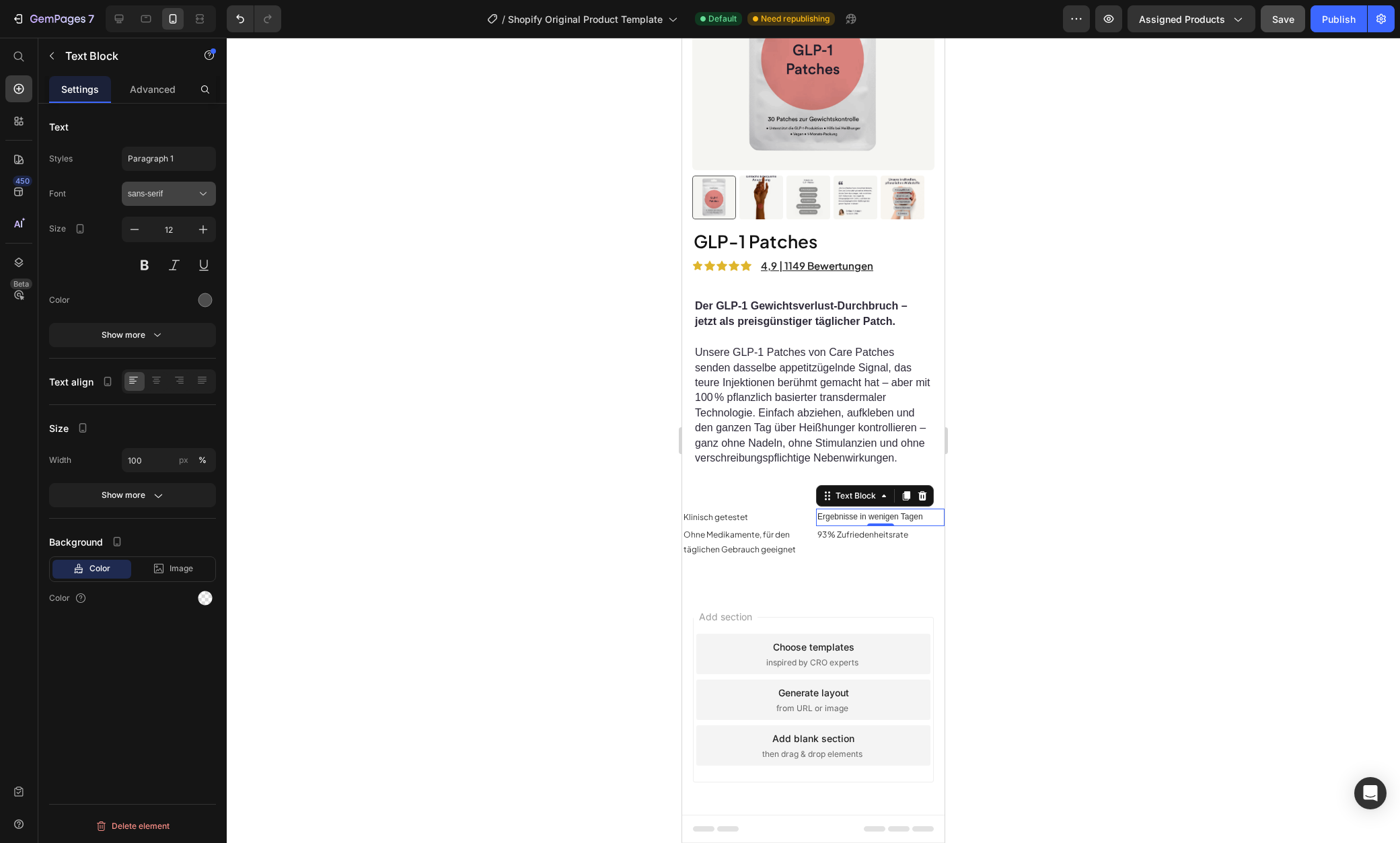 click on "sans-serif" at bounding box center (162, 194) 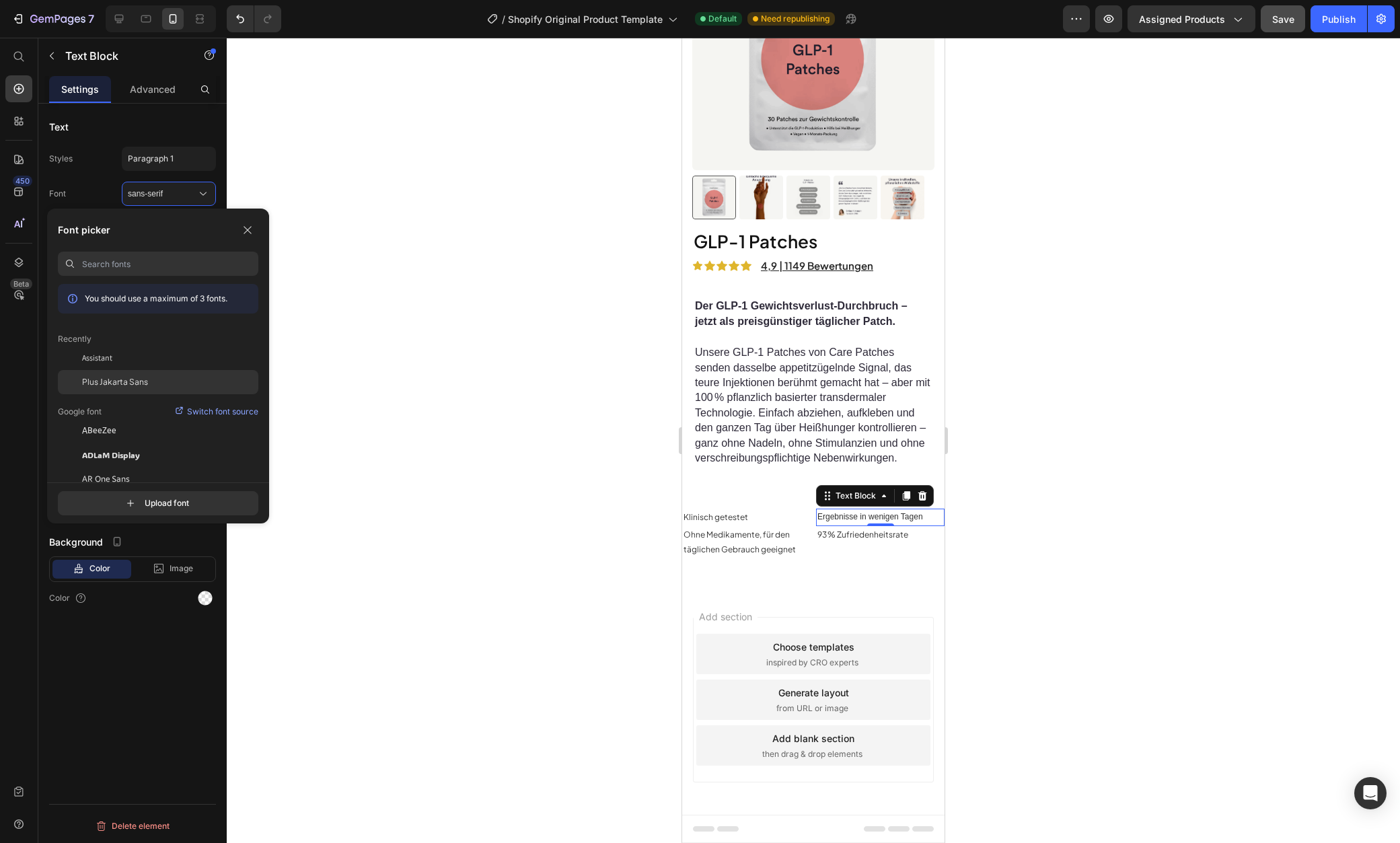 click on "Plus Jakarta Sans" at bounding box center (115, 382) 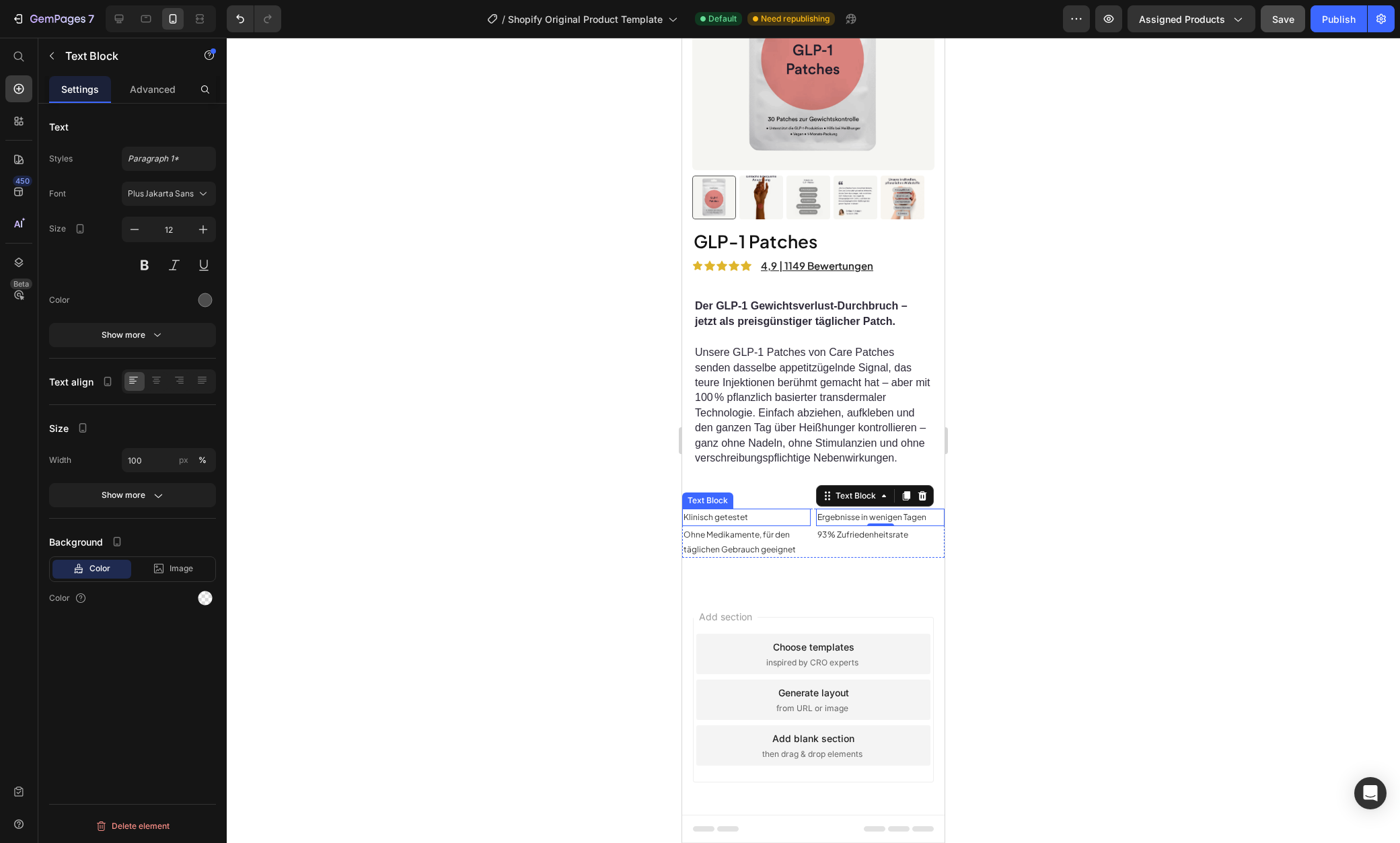 click on "Klinisch getestet" at bounding box center (716, 517) 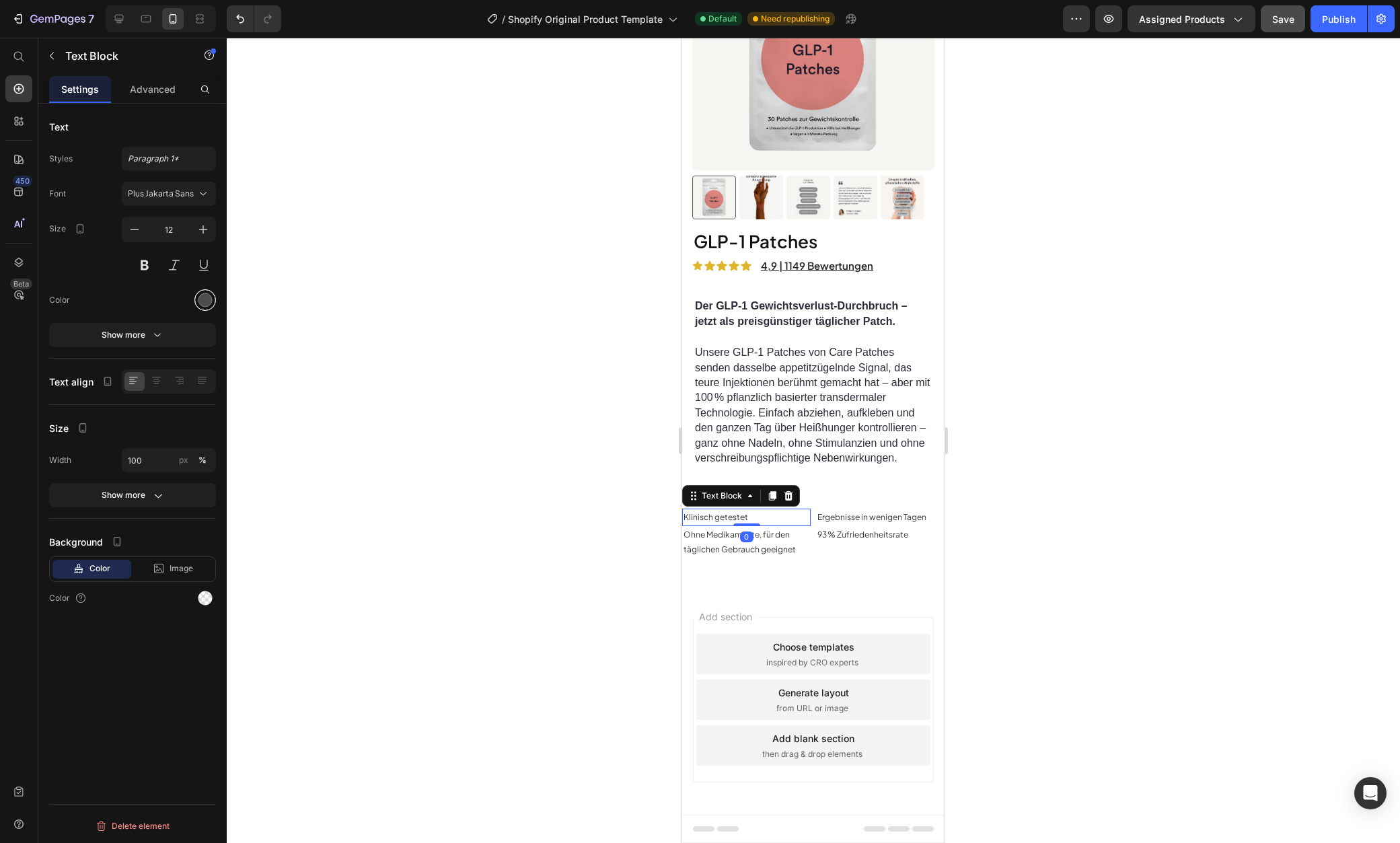 click at bounding box center (205, 300) 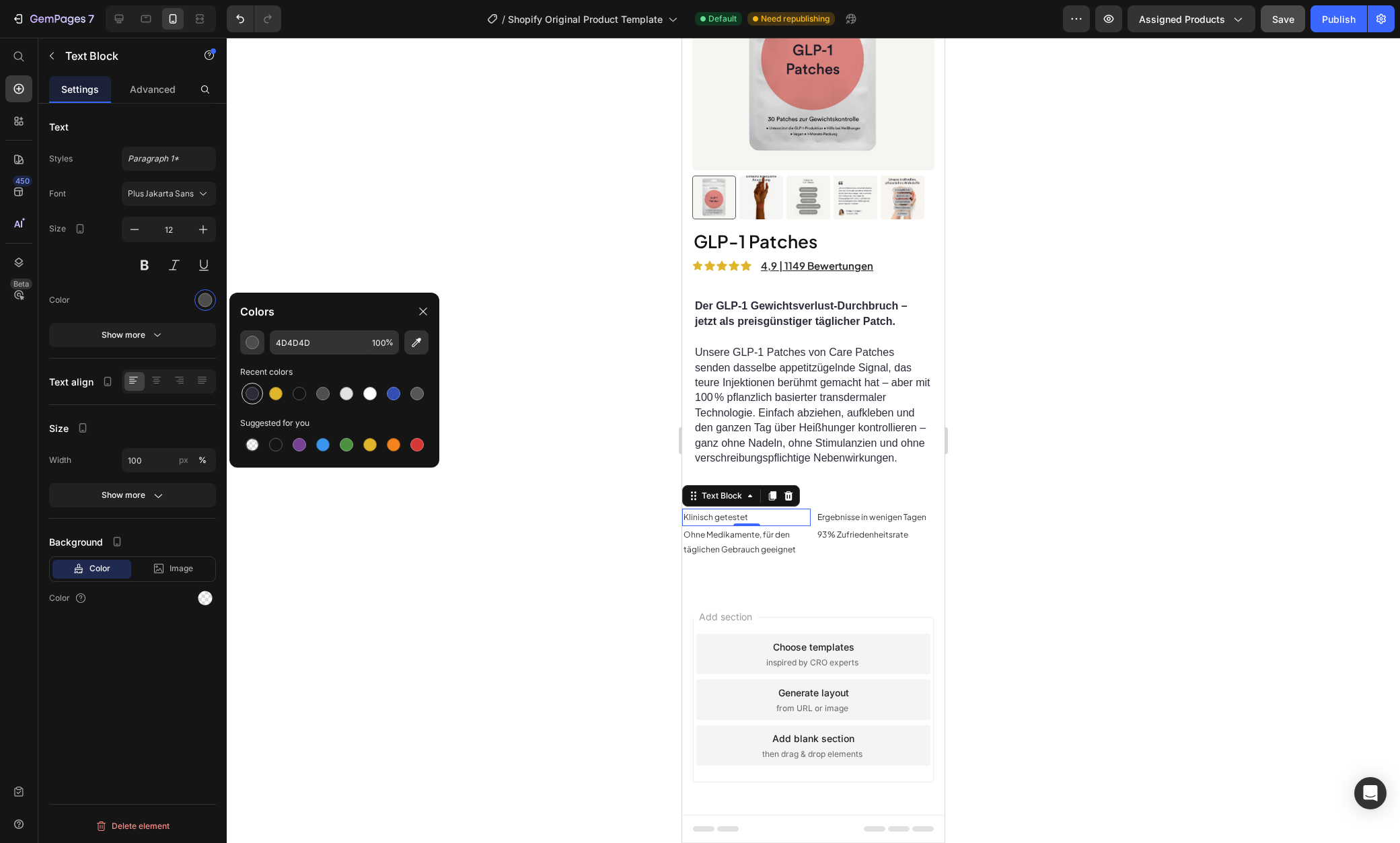 click at bounding box center (252, 394) 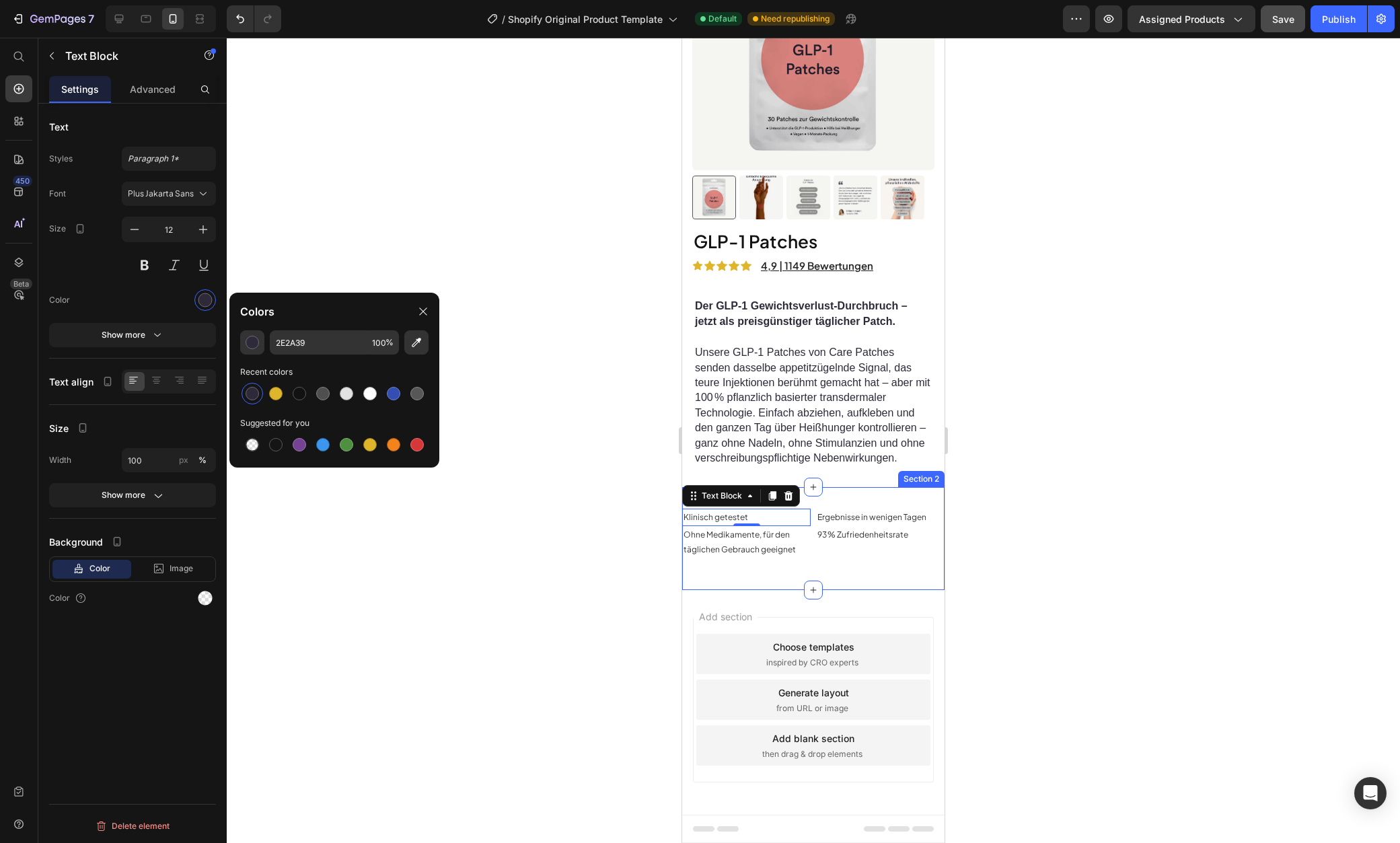 click on "Ohne Medikamente, für den täglichen Gebrauch geeignet" at bounding box center [739, 542] 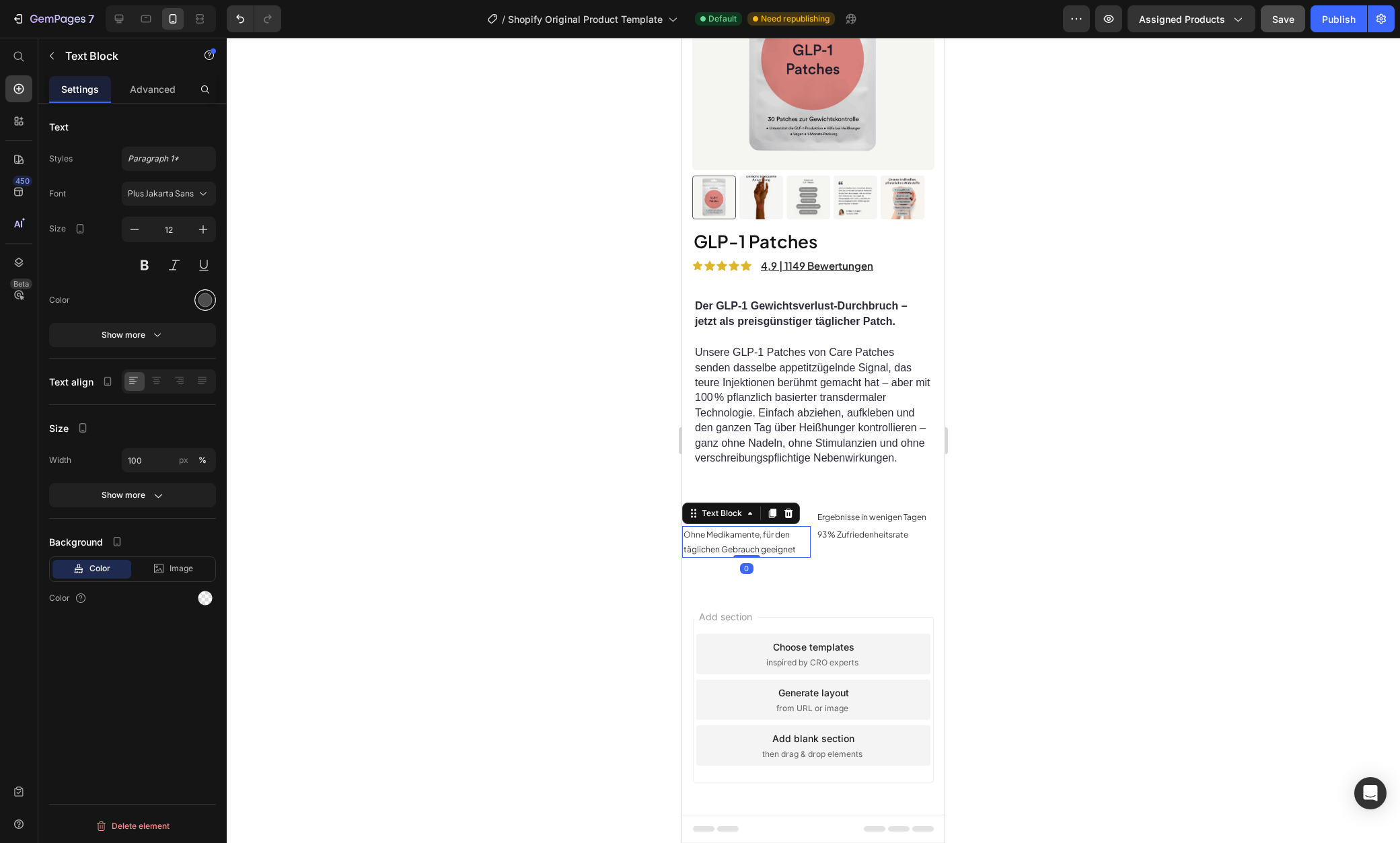 click at bounding box center (205, 300) 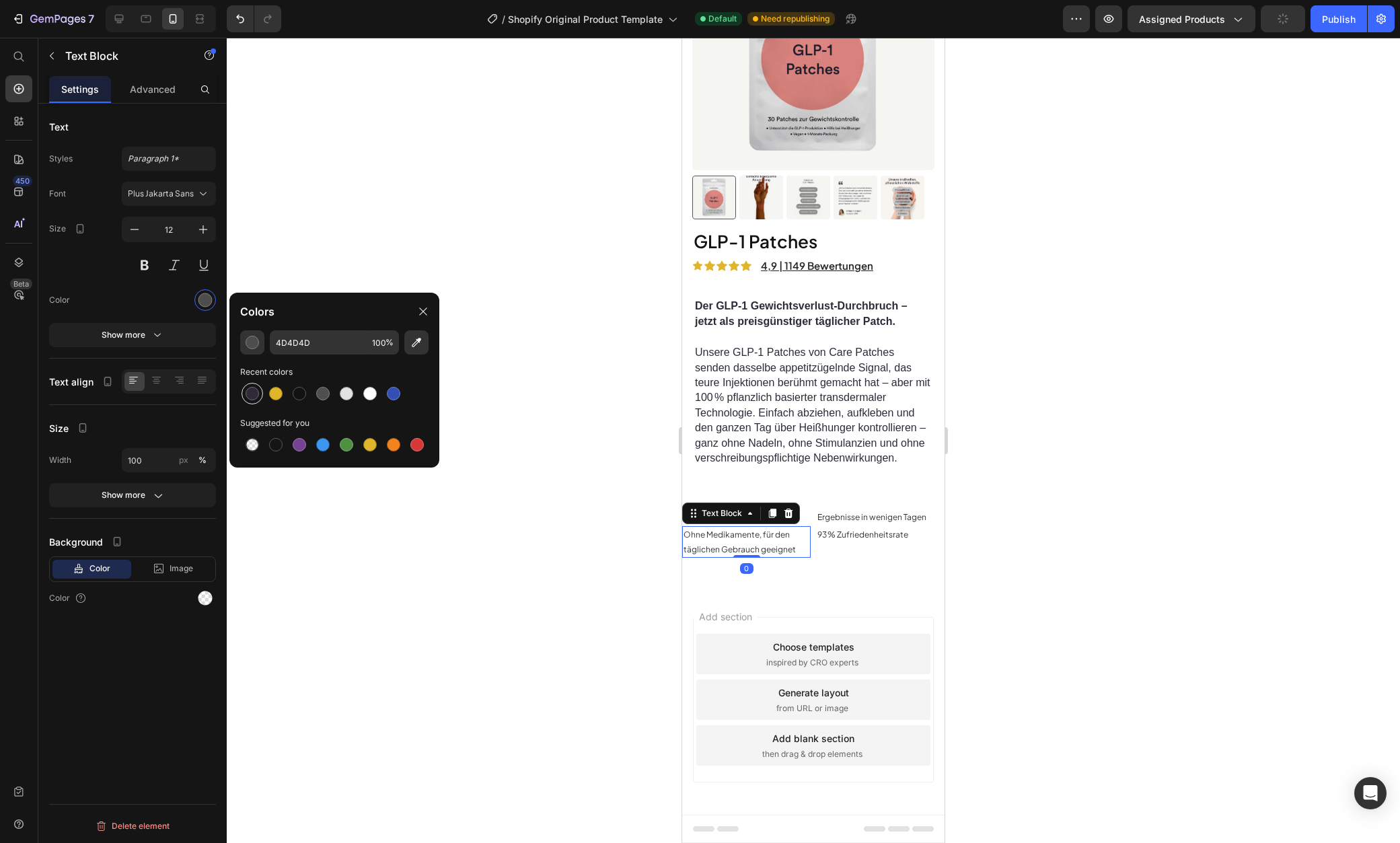 click at bounding box center (252, 394) 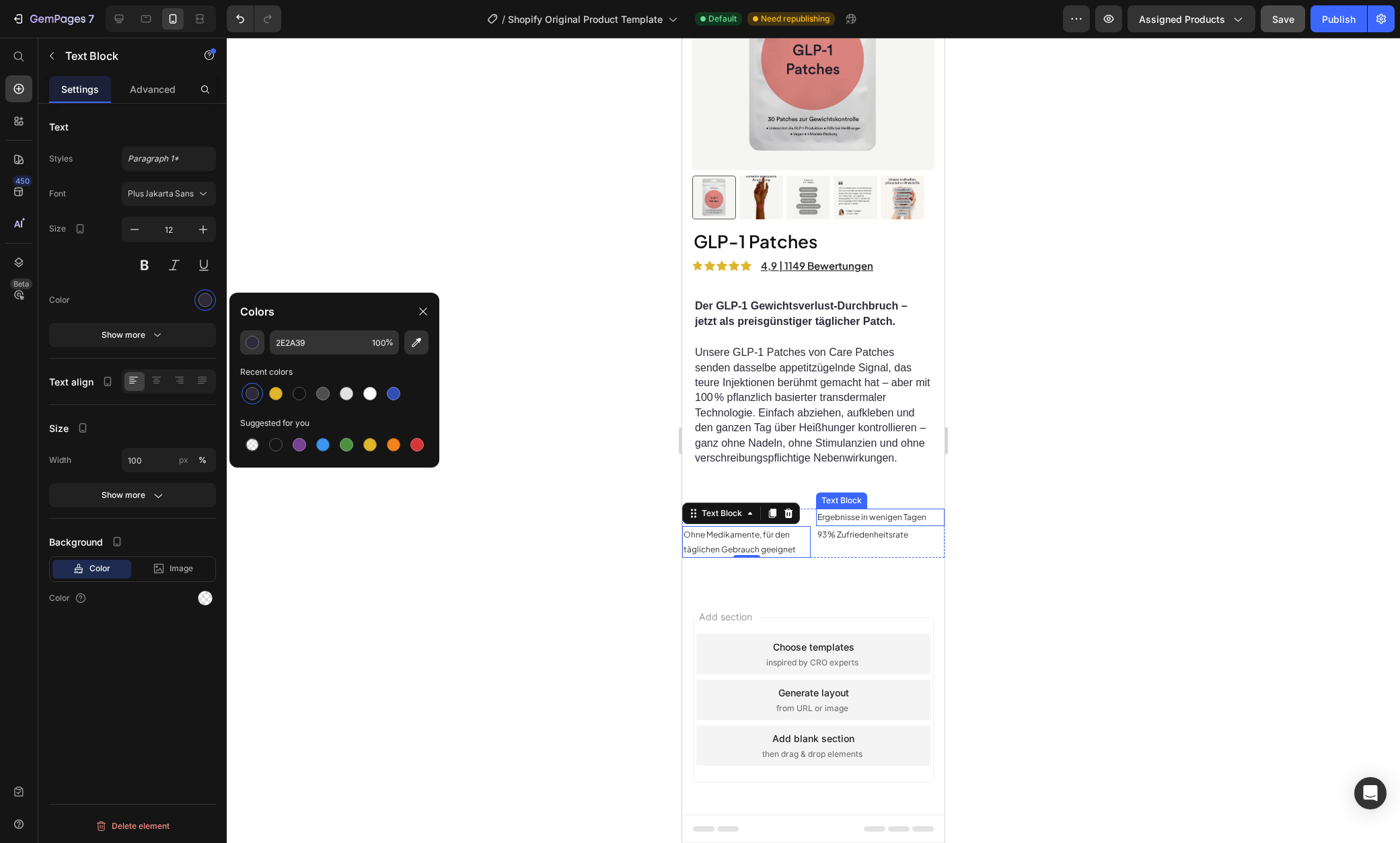 click on "Ergebnisse in wenigen Tagen" at bounding box center [872, 517] 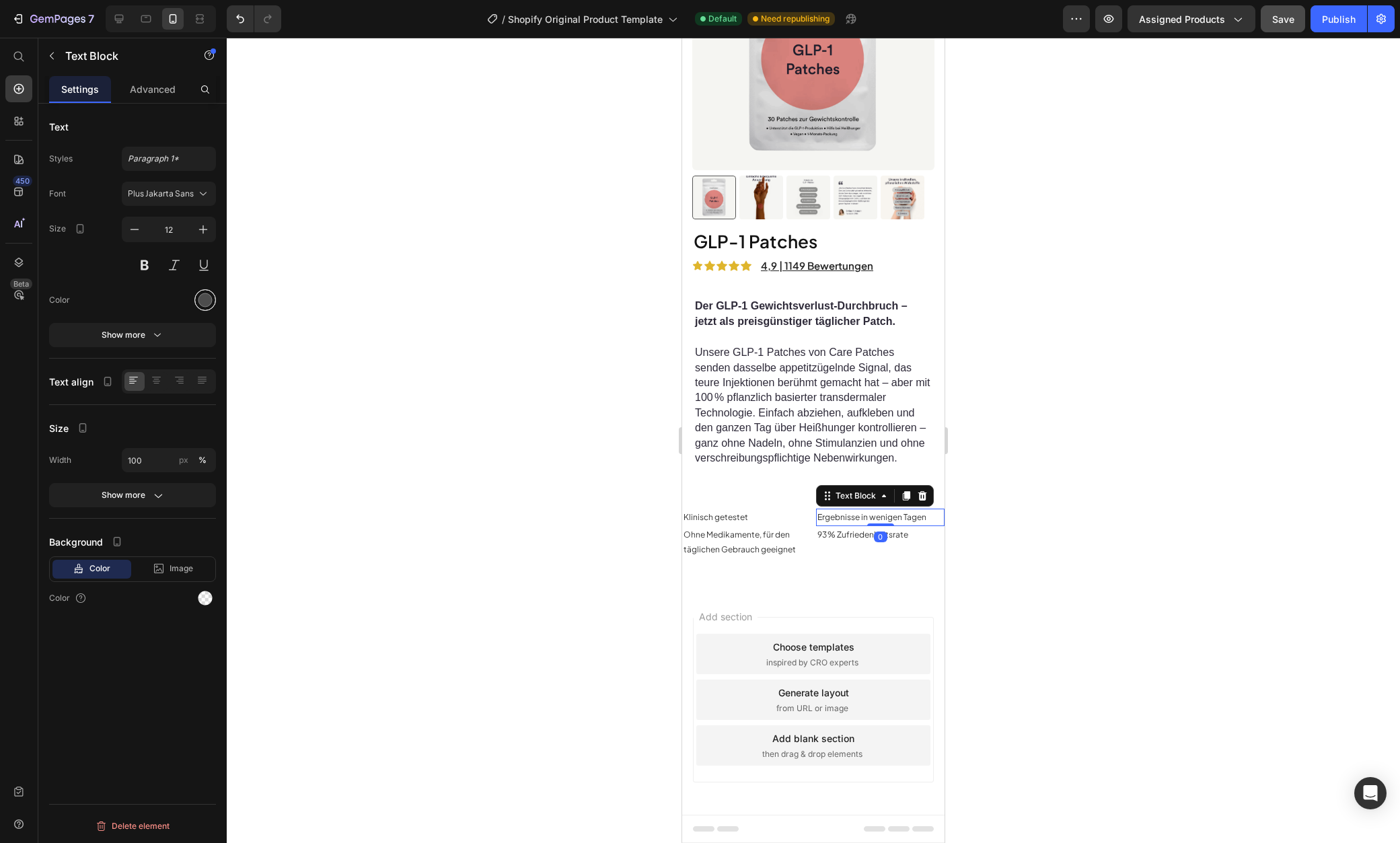 click at bounding box center (205, 300) 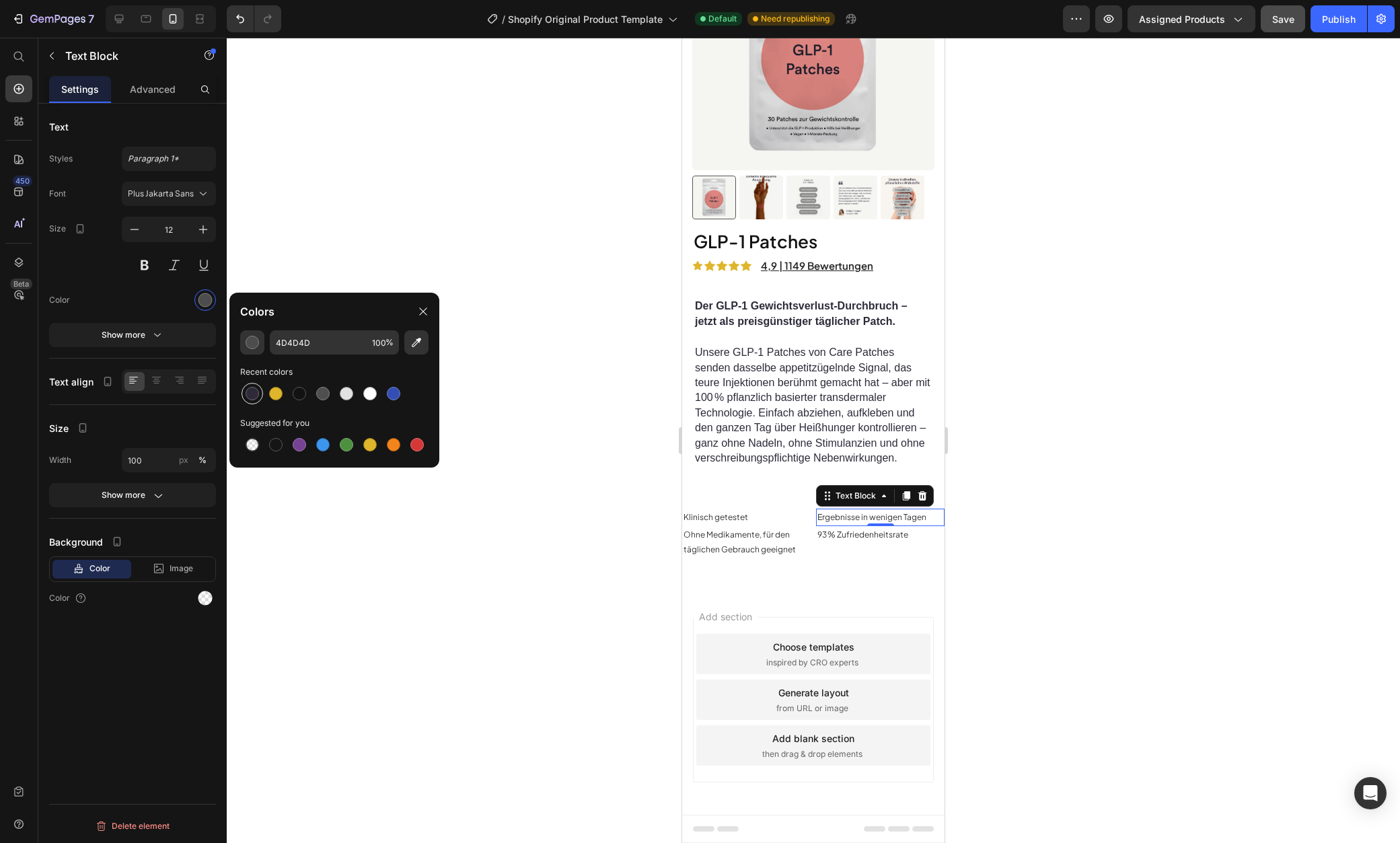 click at bounding box center (252, 394) 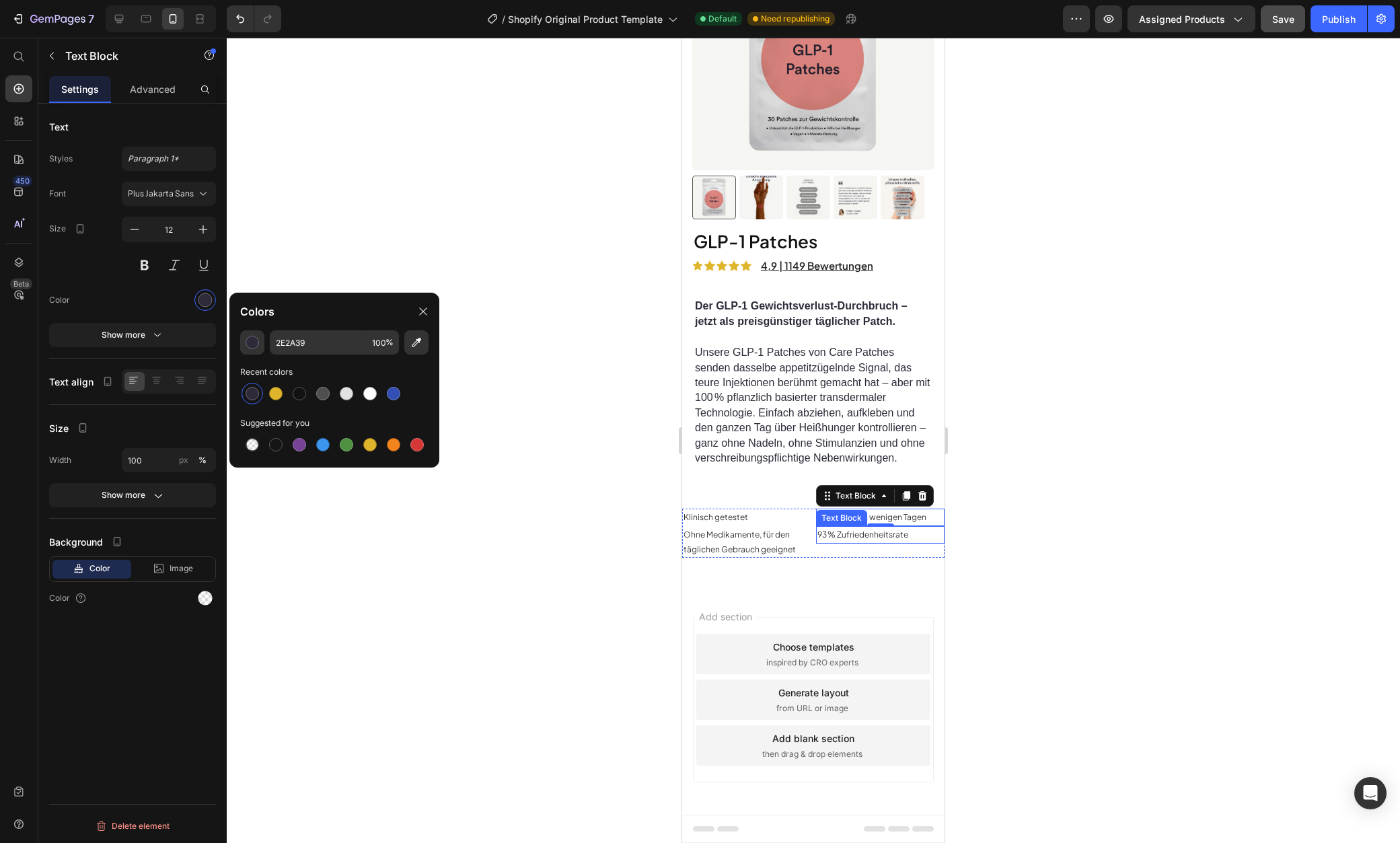 click on "93 % Zufriedenheitsrate" at bounding box center (862, 534) 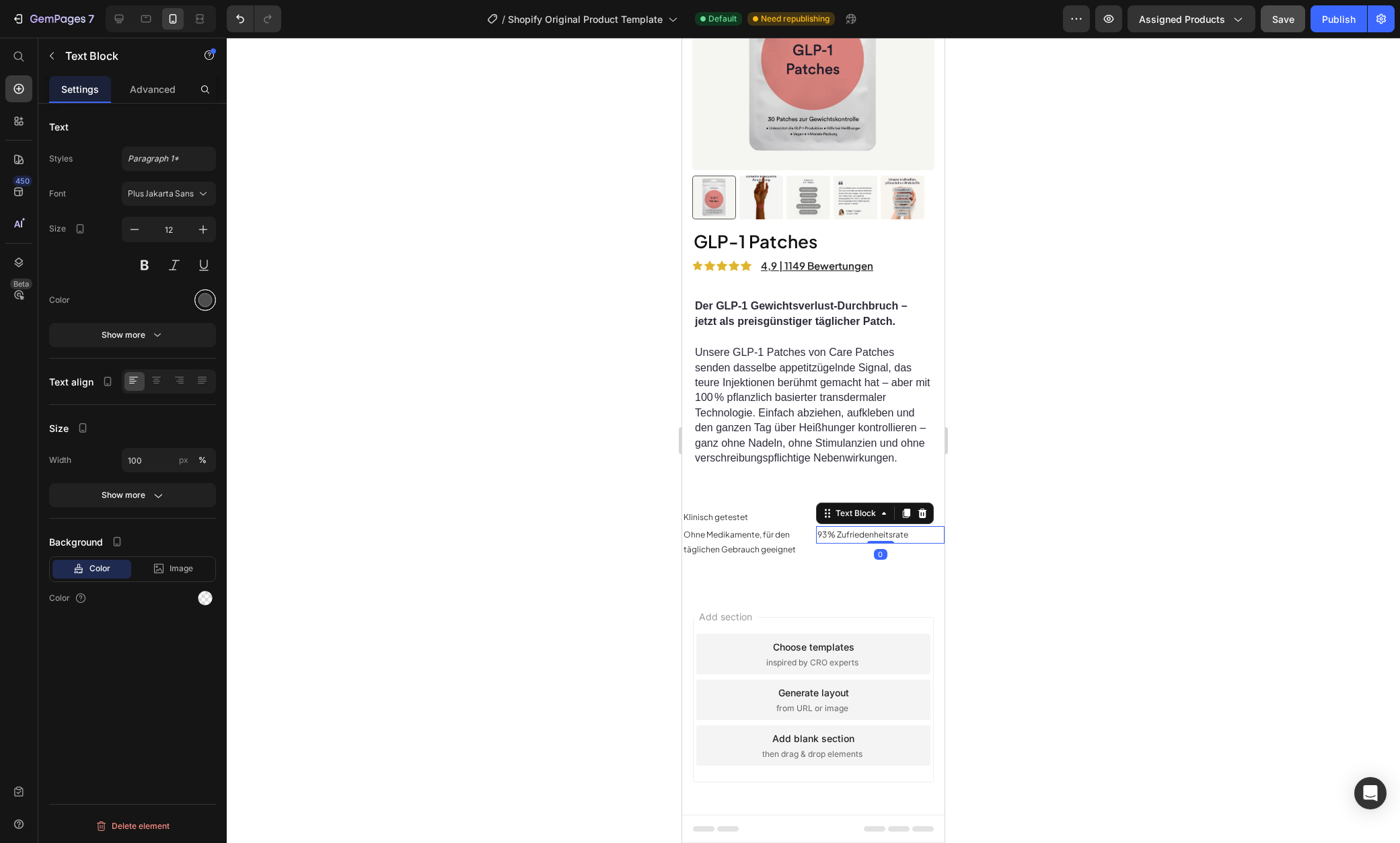 click at bounding box center [205, 300] 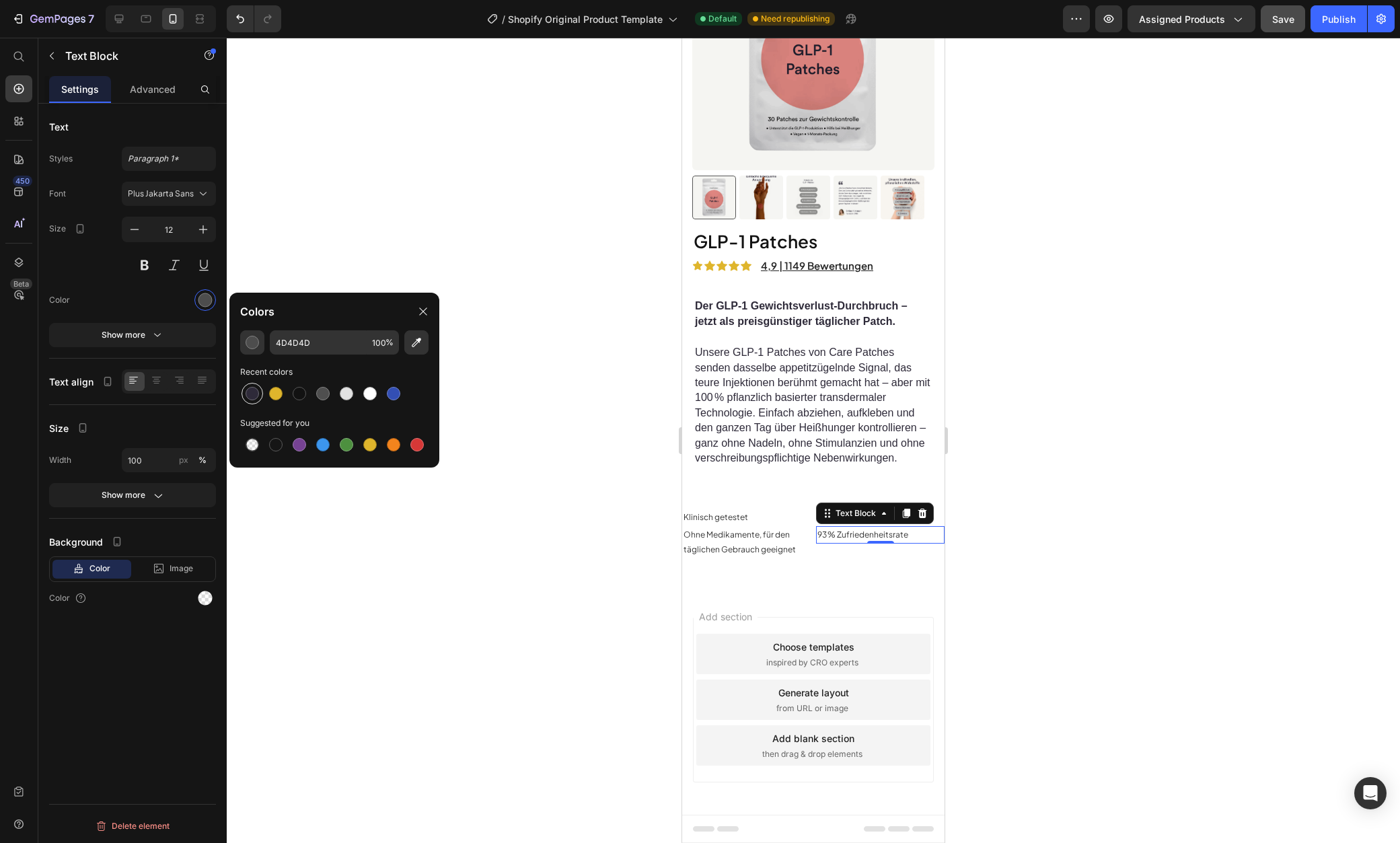 click at bounding box center [252, 394] 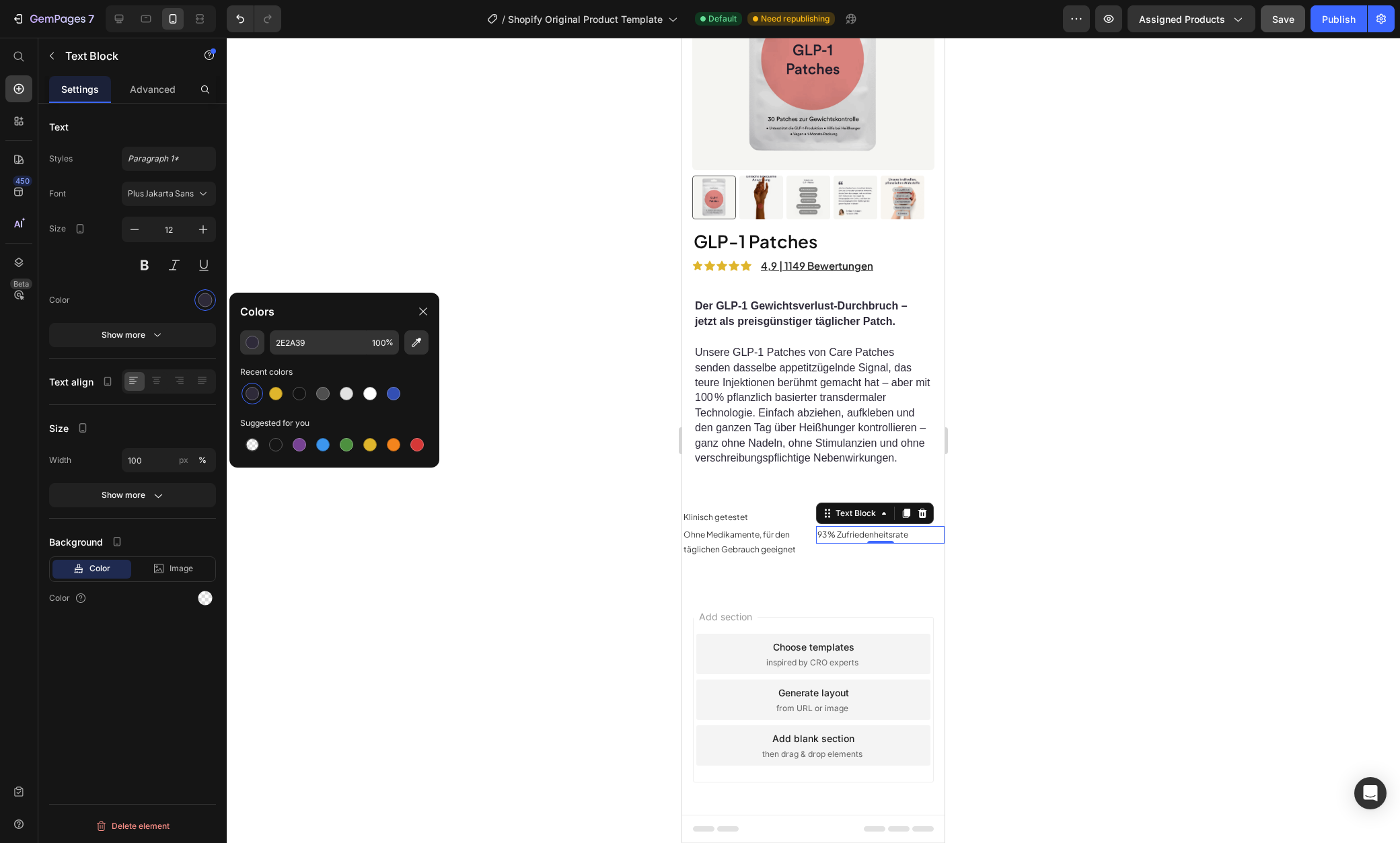 click 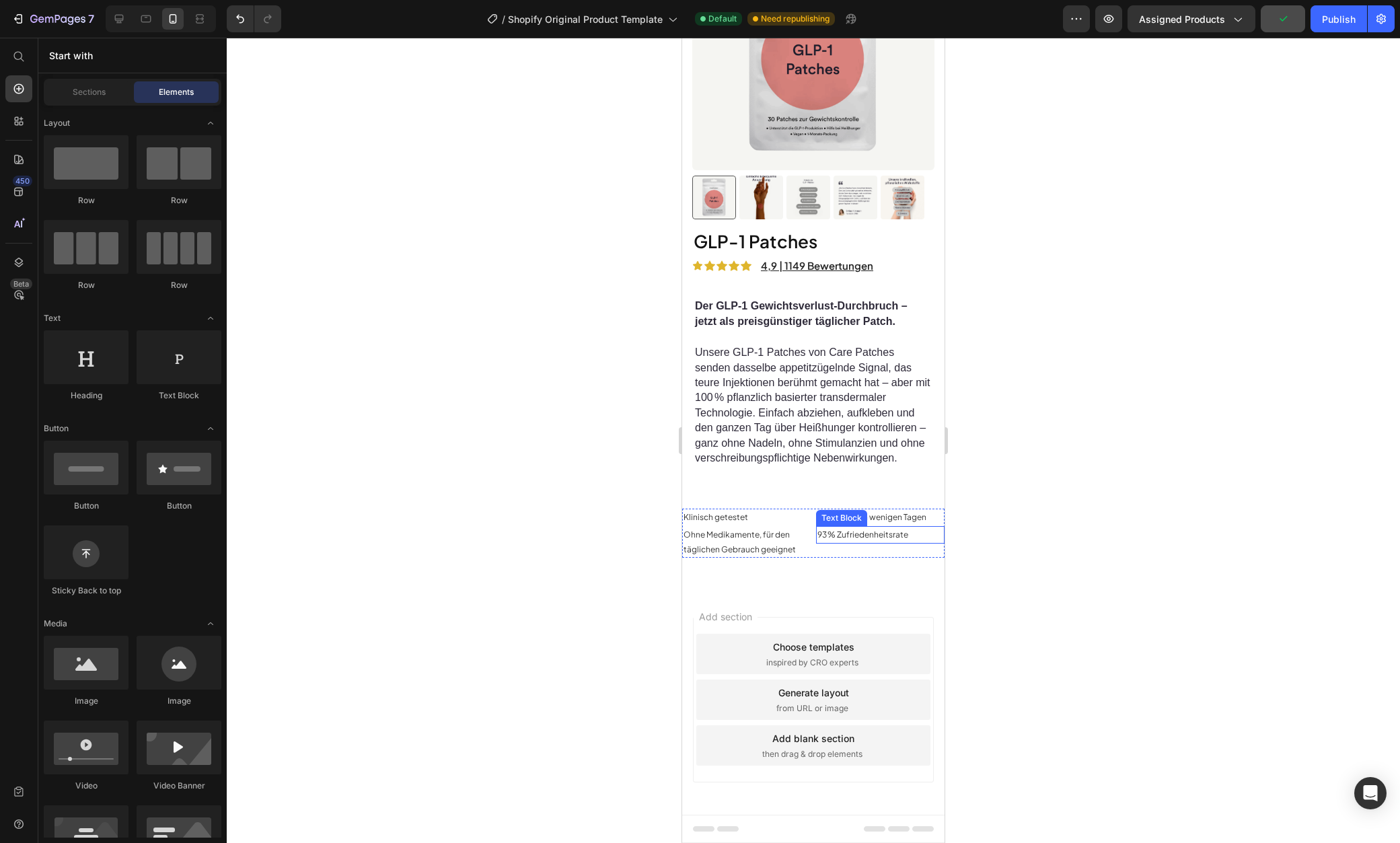 click on "93 % Zufriedenheitsrate" at bounding box center [880, 535] 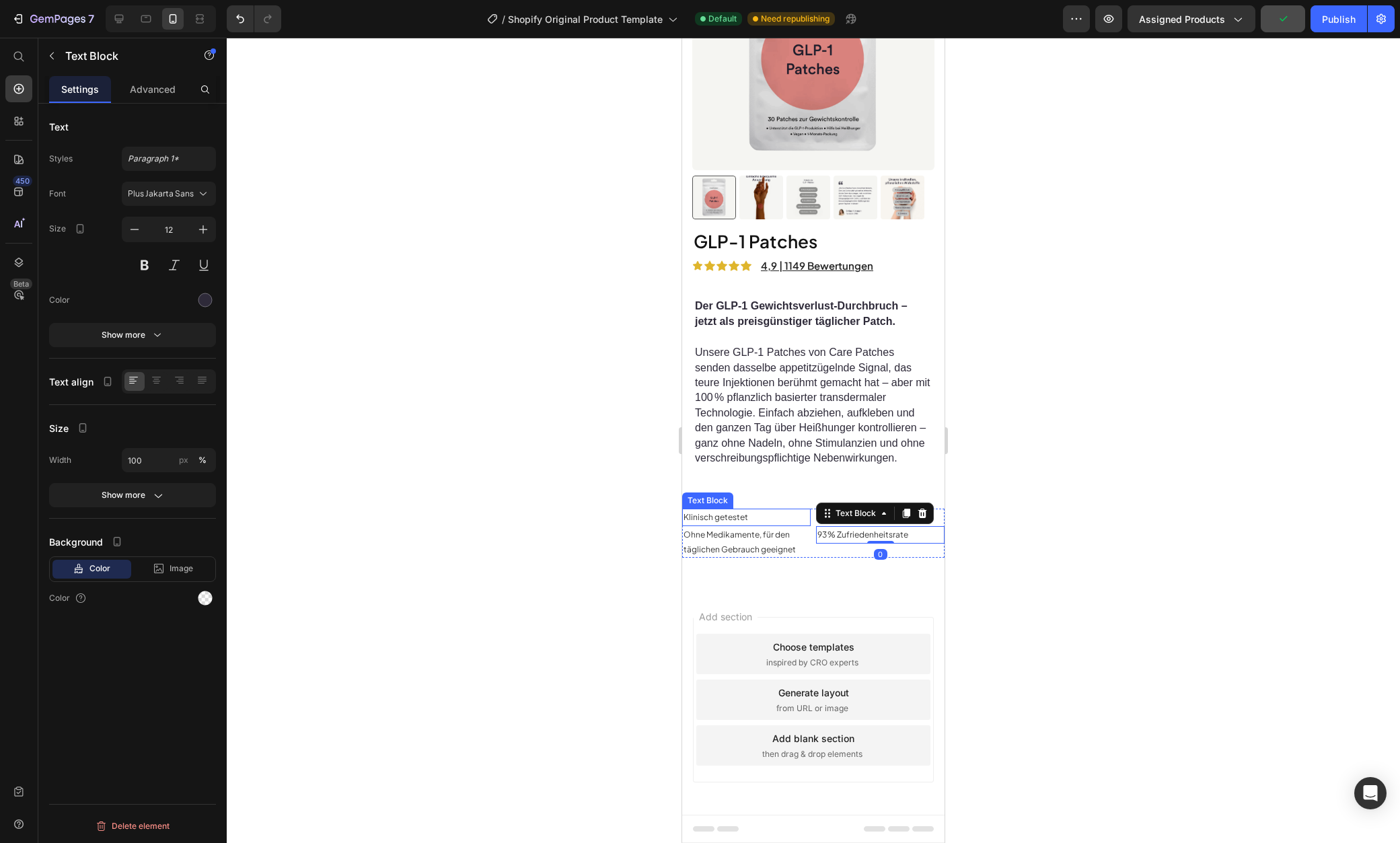 click on "Klinisch getestet" at bounding box center [746, 517] 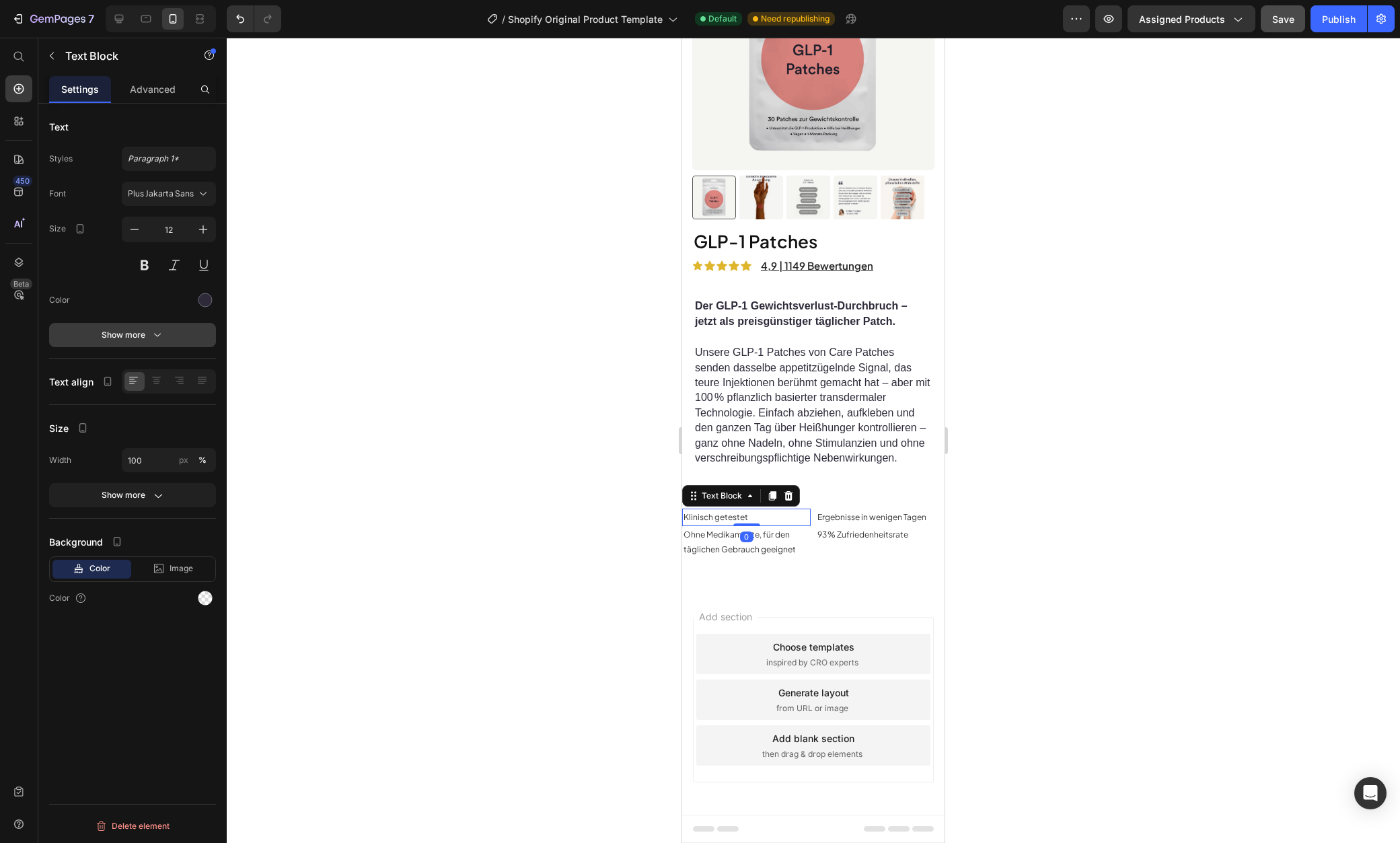 click on "Show more" at bounding box center (133, 335) 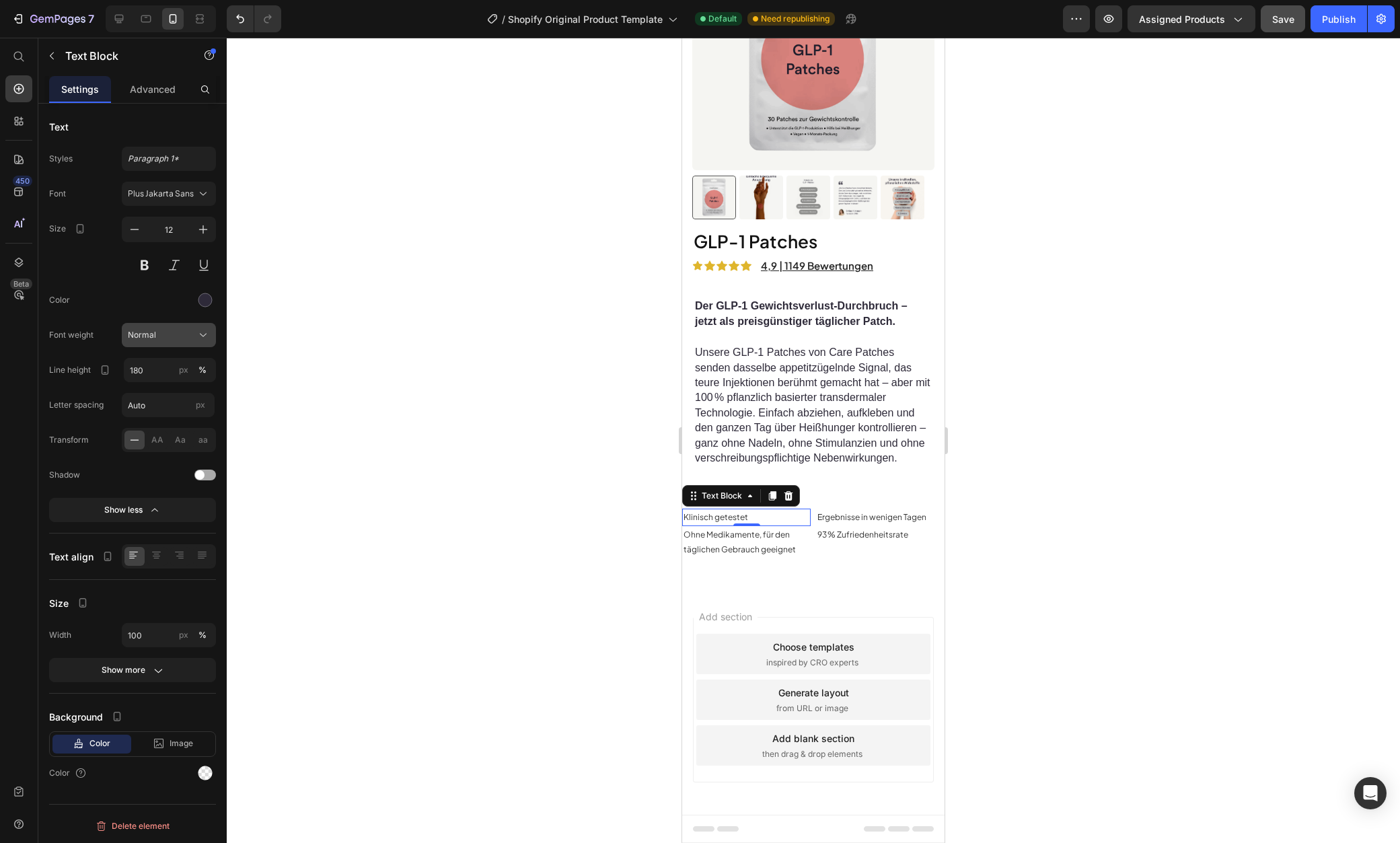 click on "Normal" at bounding box center (169, 335) 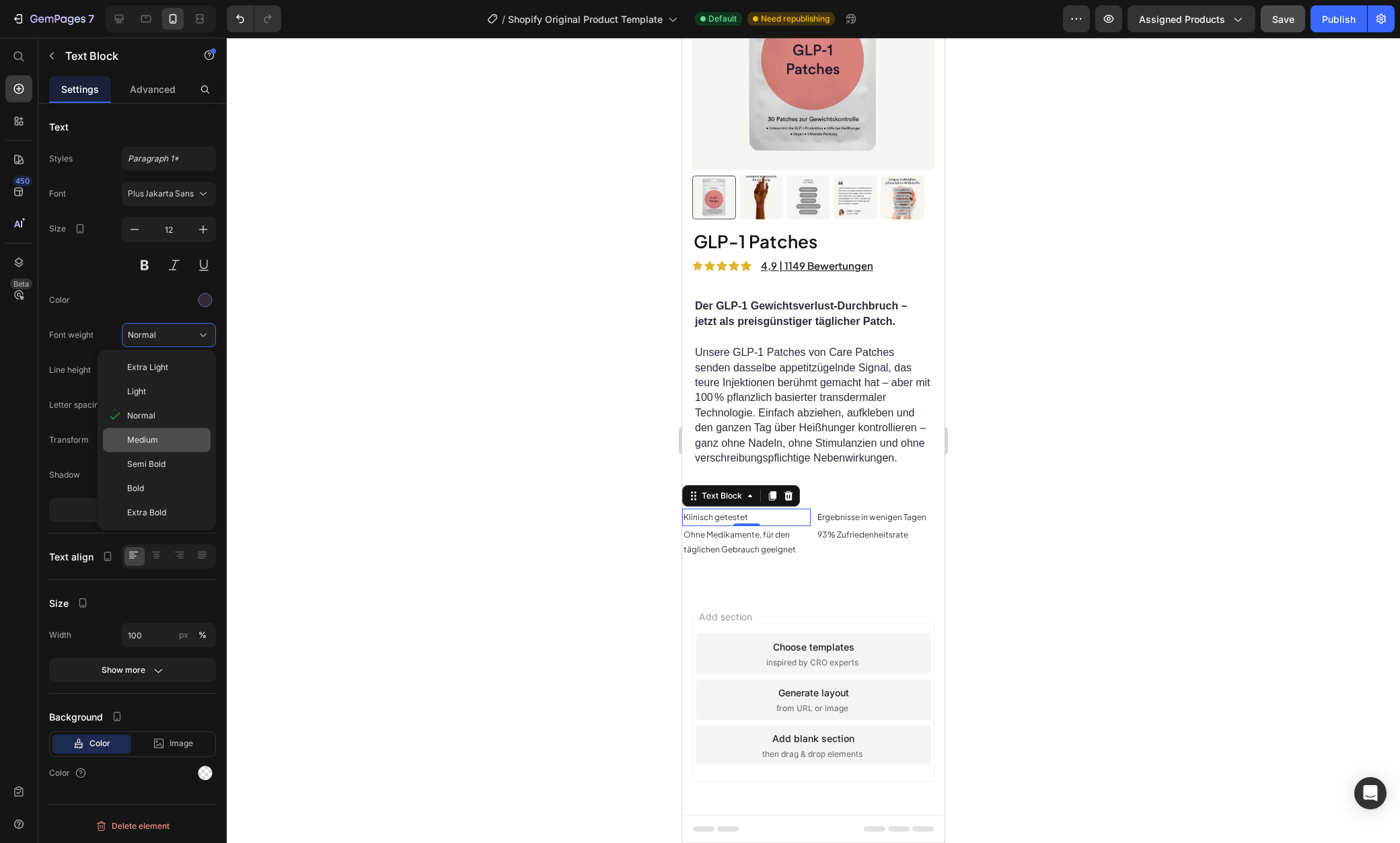 click on "Medium" at bounding box center [166, 440] 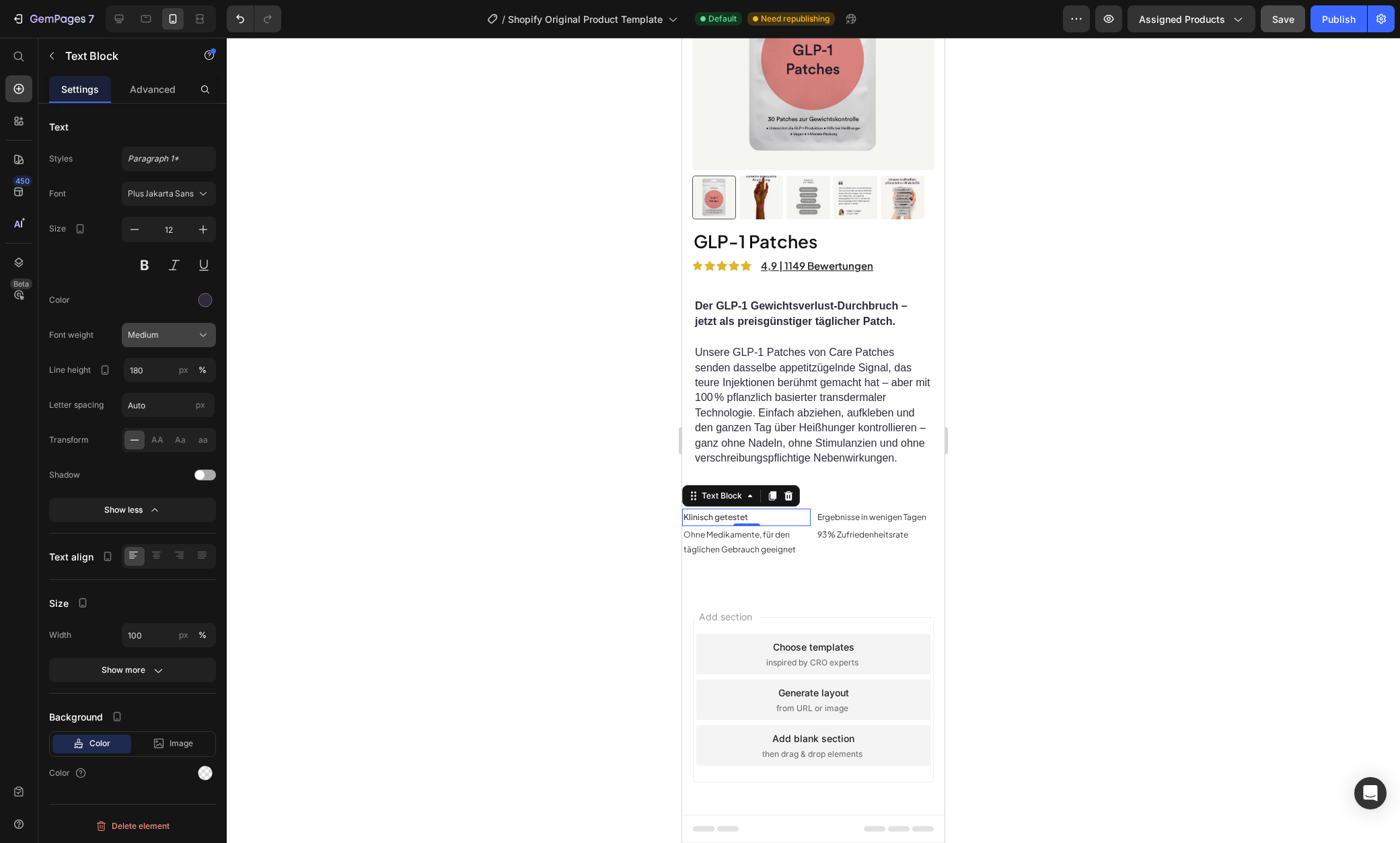 click on "Medium" at bounding box center [169, 335] 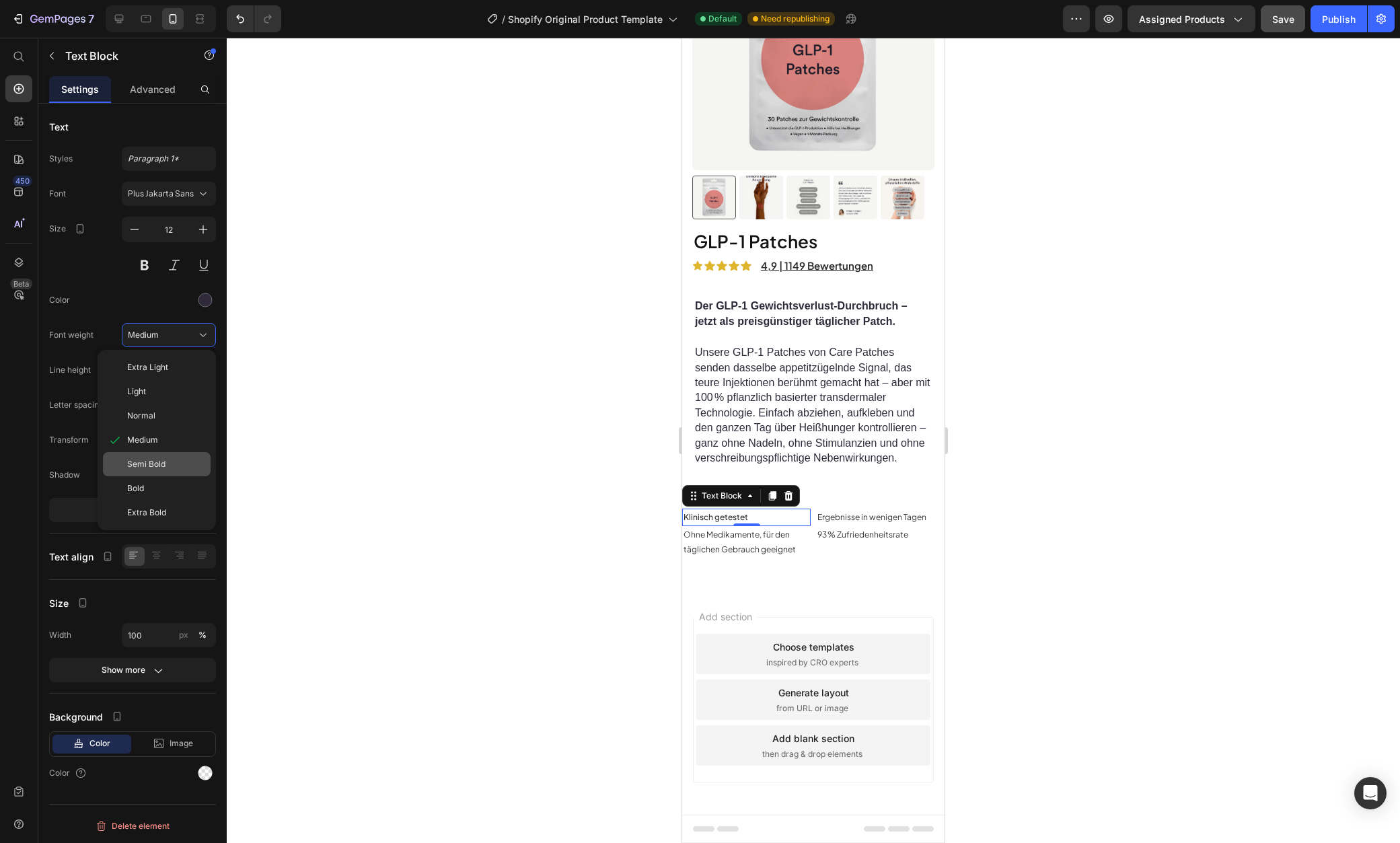click on "Semi Bold" at bounding box center (146, 464) 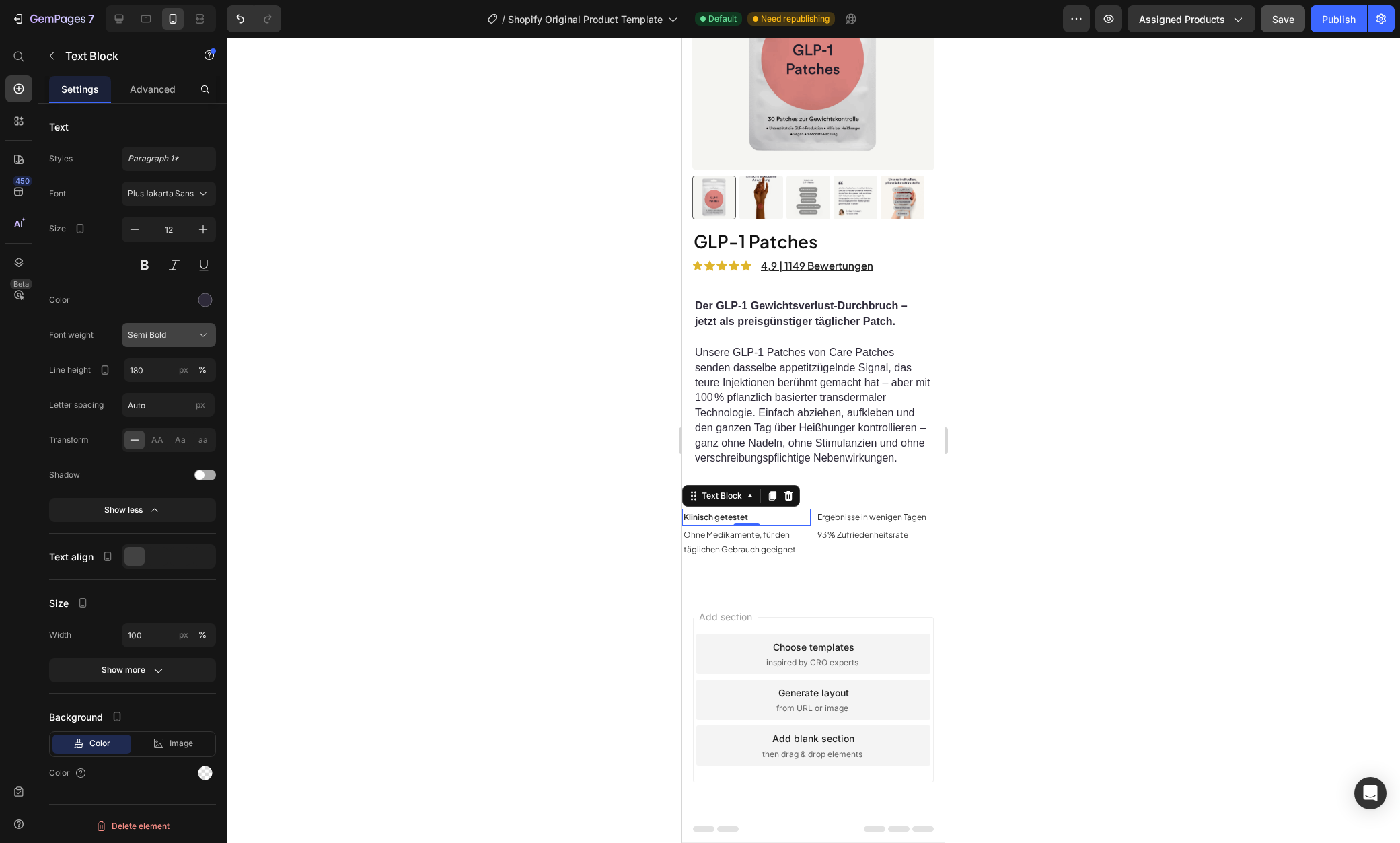 click on "Semi Bold" 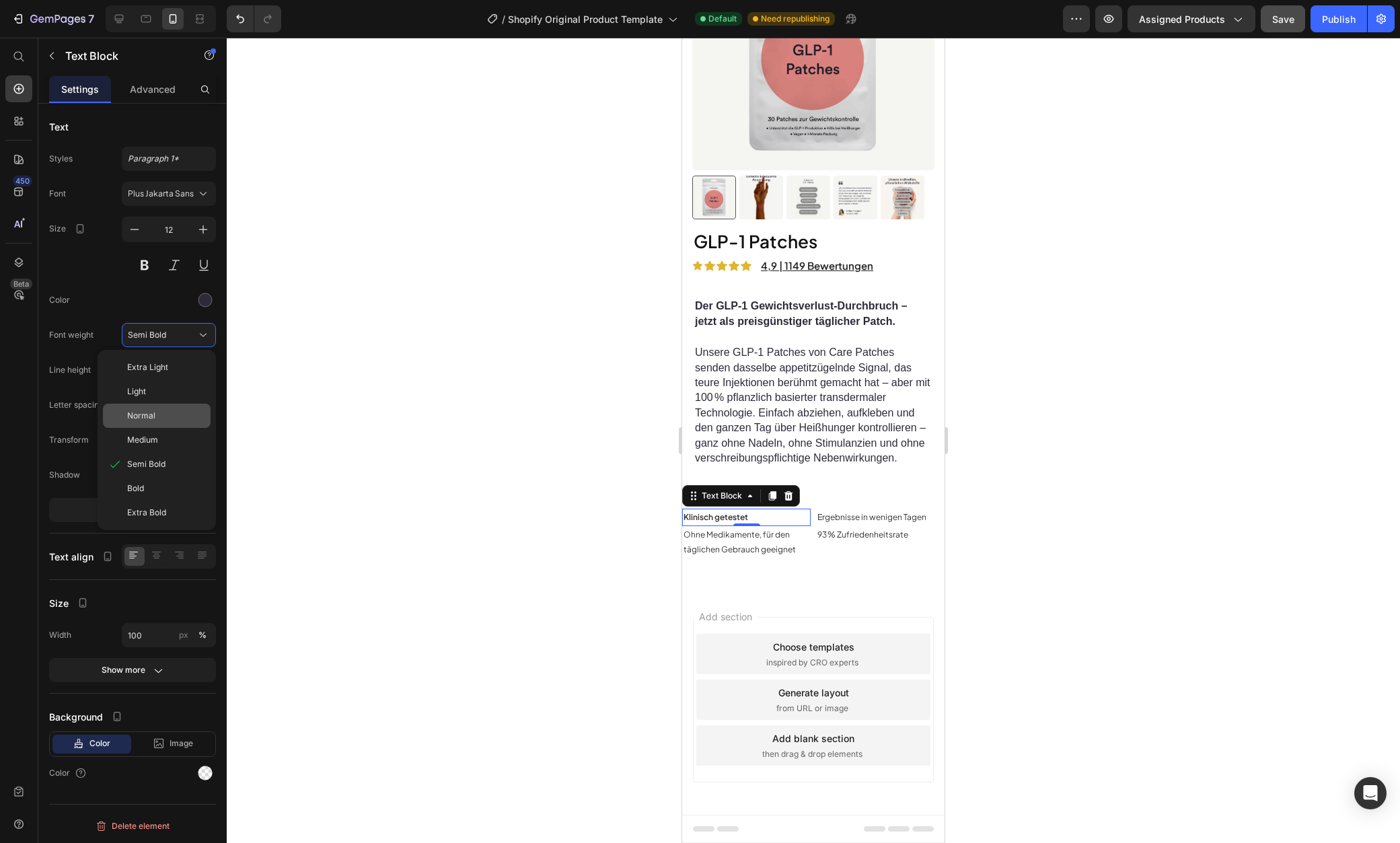 click on "Normal" at bounding box center [166, 416] 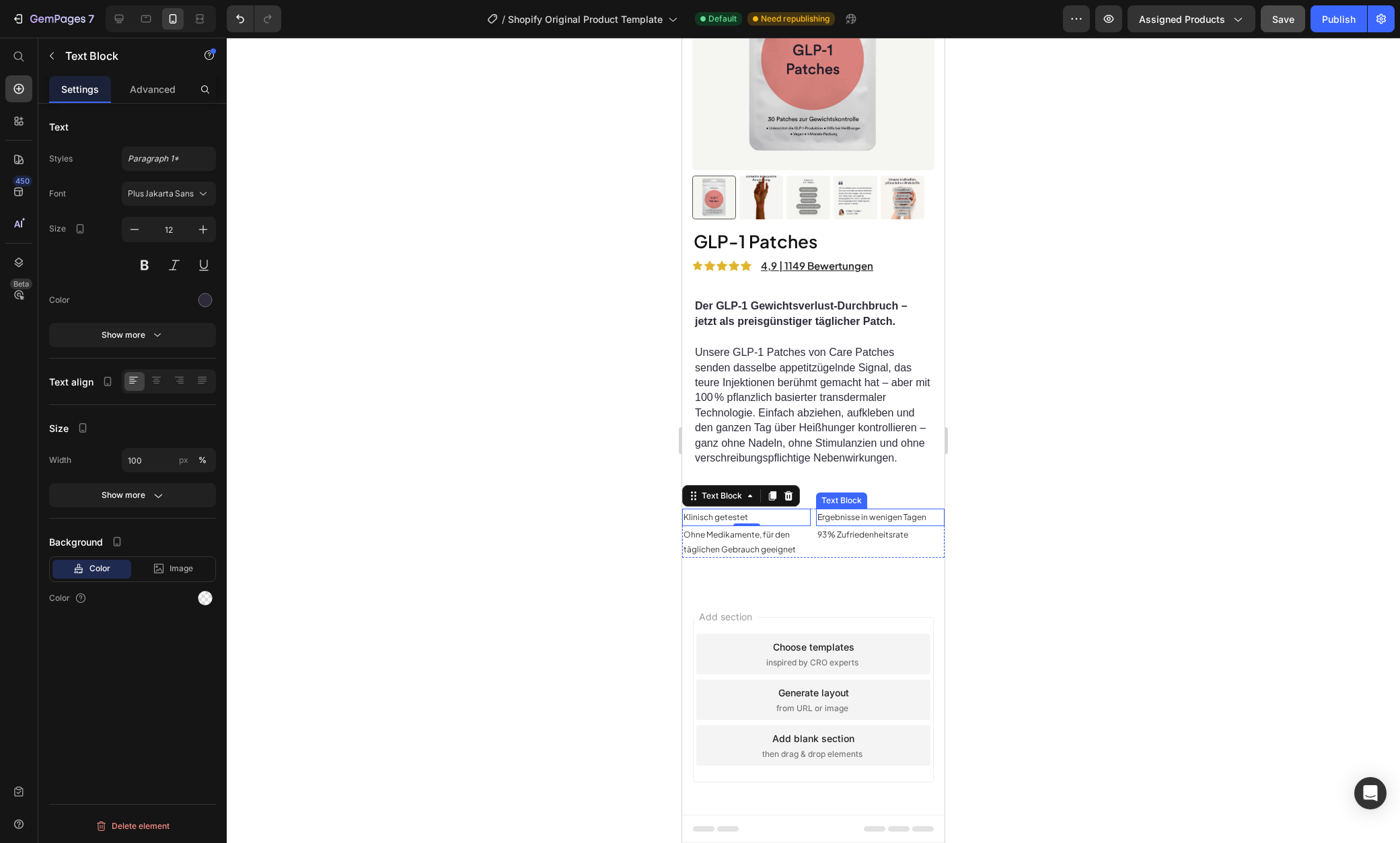 click on "Ergebnisse in wenigen Tagen" at bounding box center [872, 517] 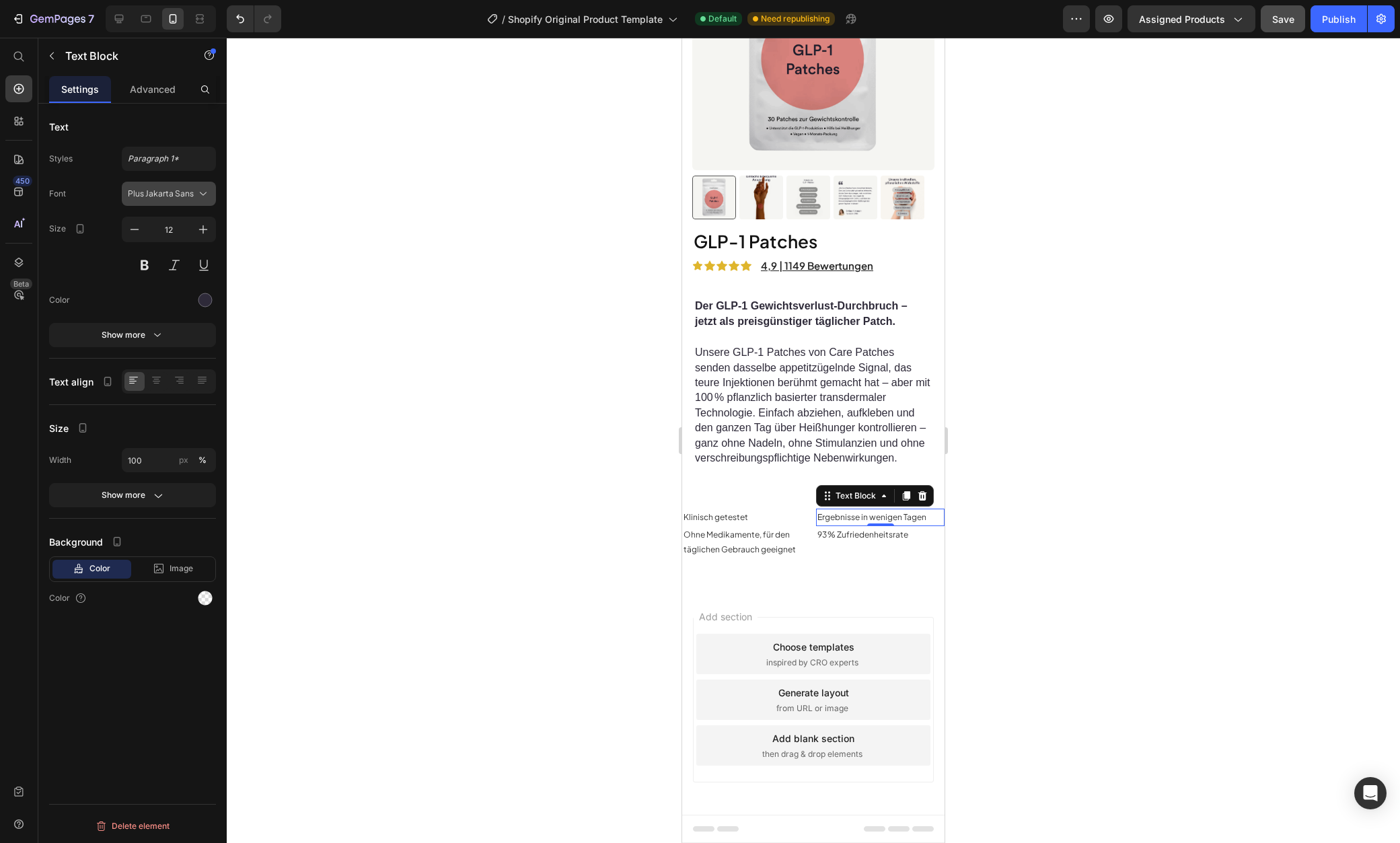 click on "Plus Jakarta Sans" at bounding box center [169, 194] 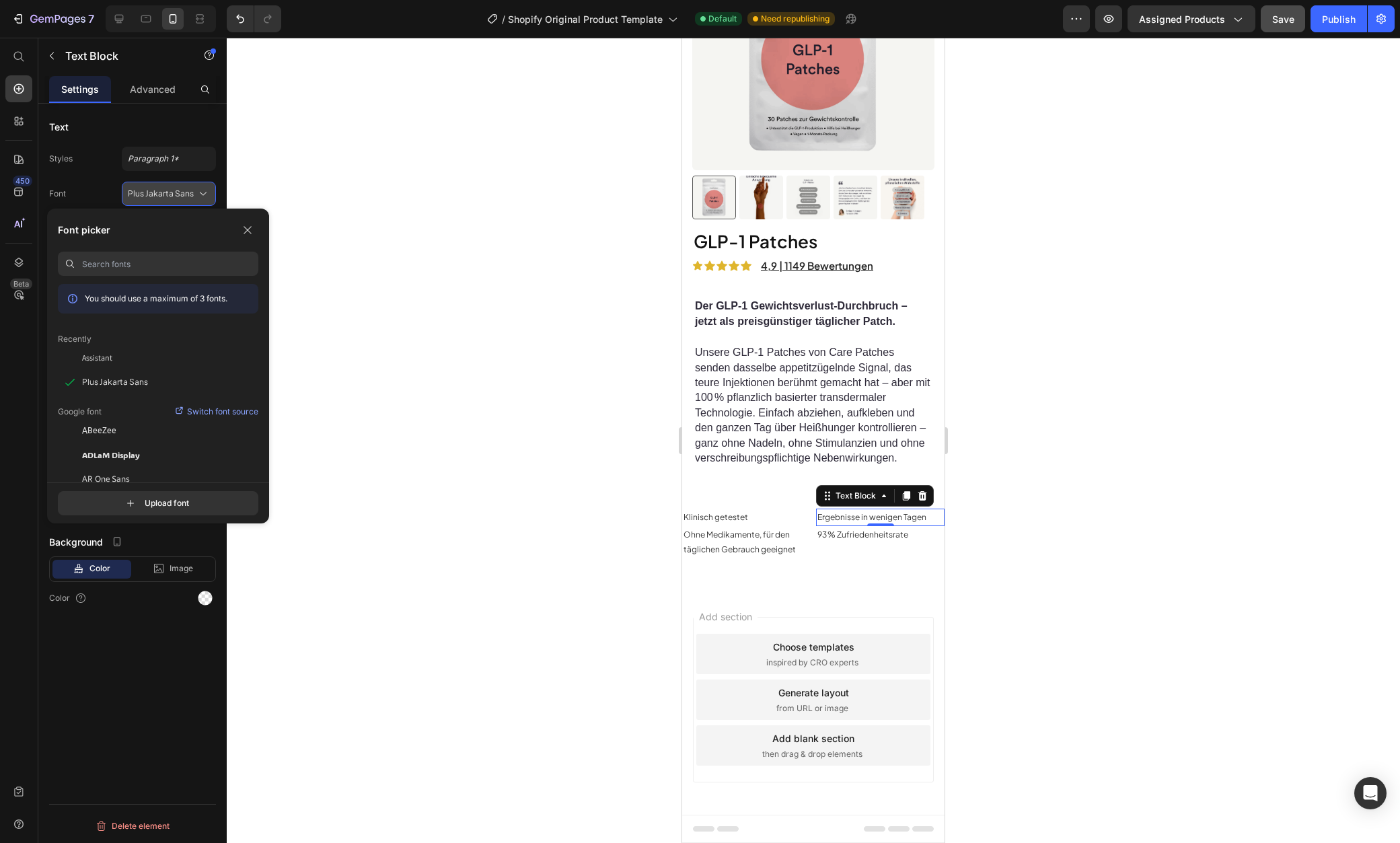 click 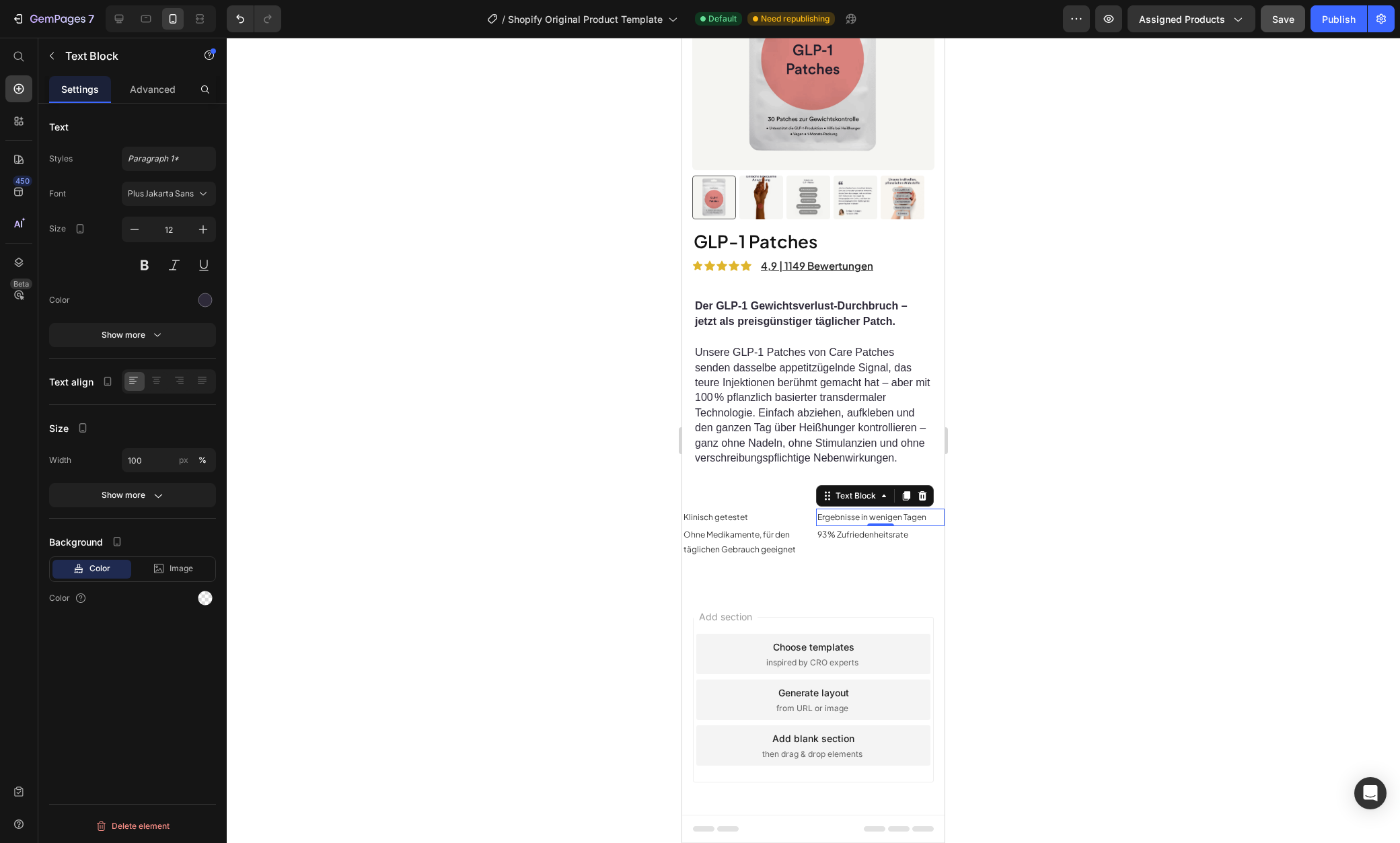 click 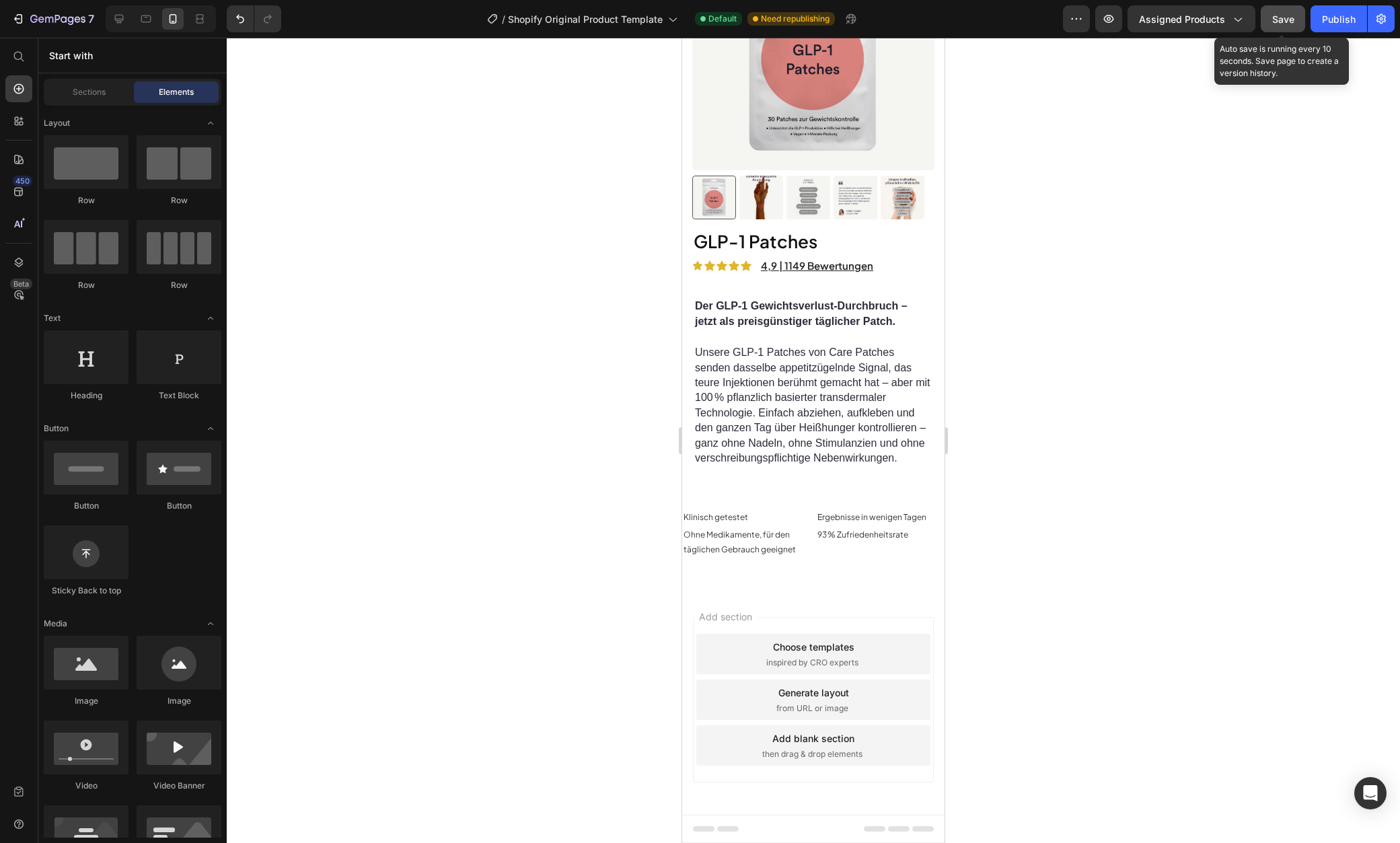 click on "Save" 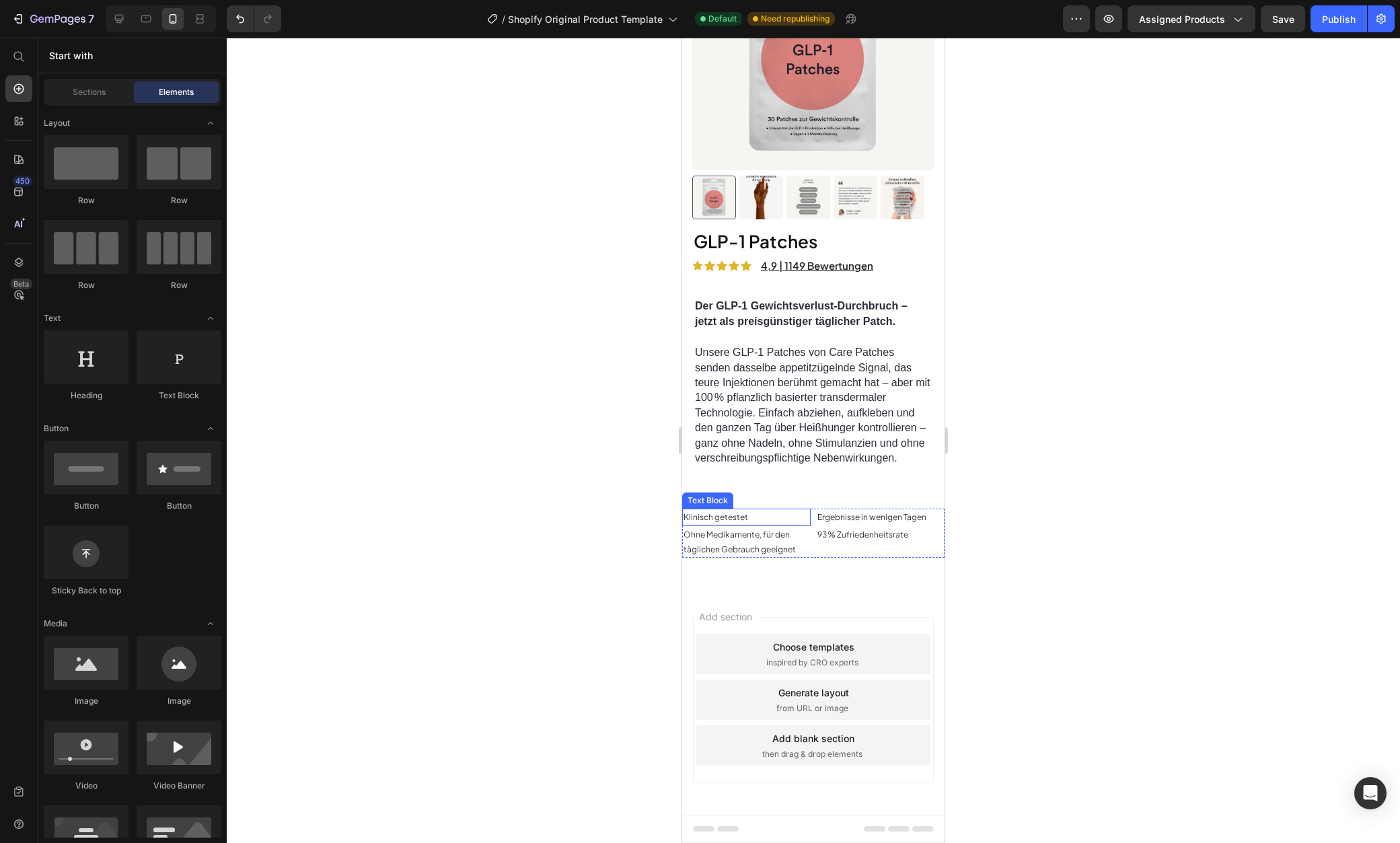 click on "Klinisch getestet" at bounding box center (716, 517) 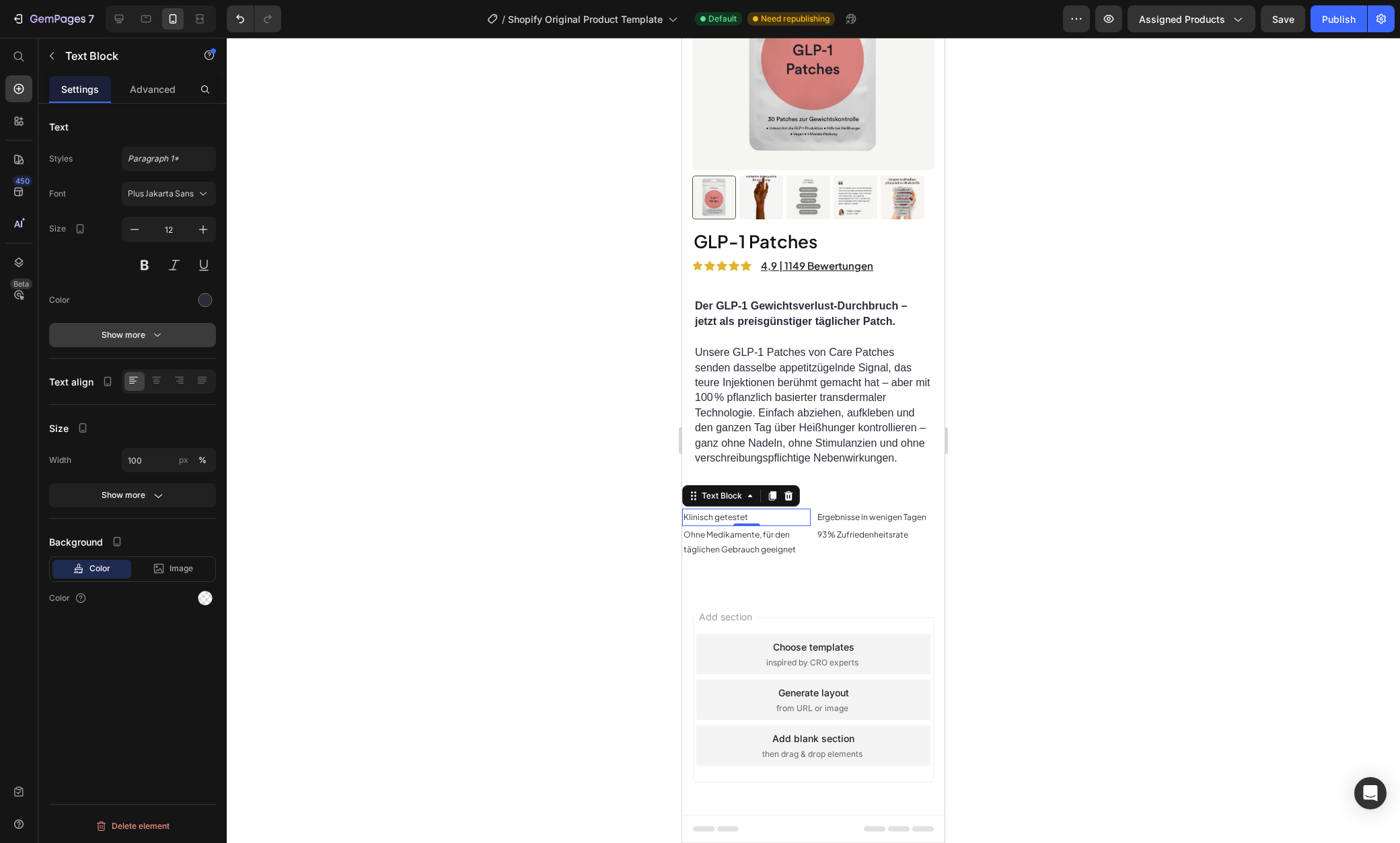 click 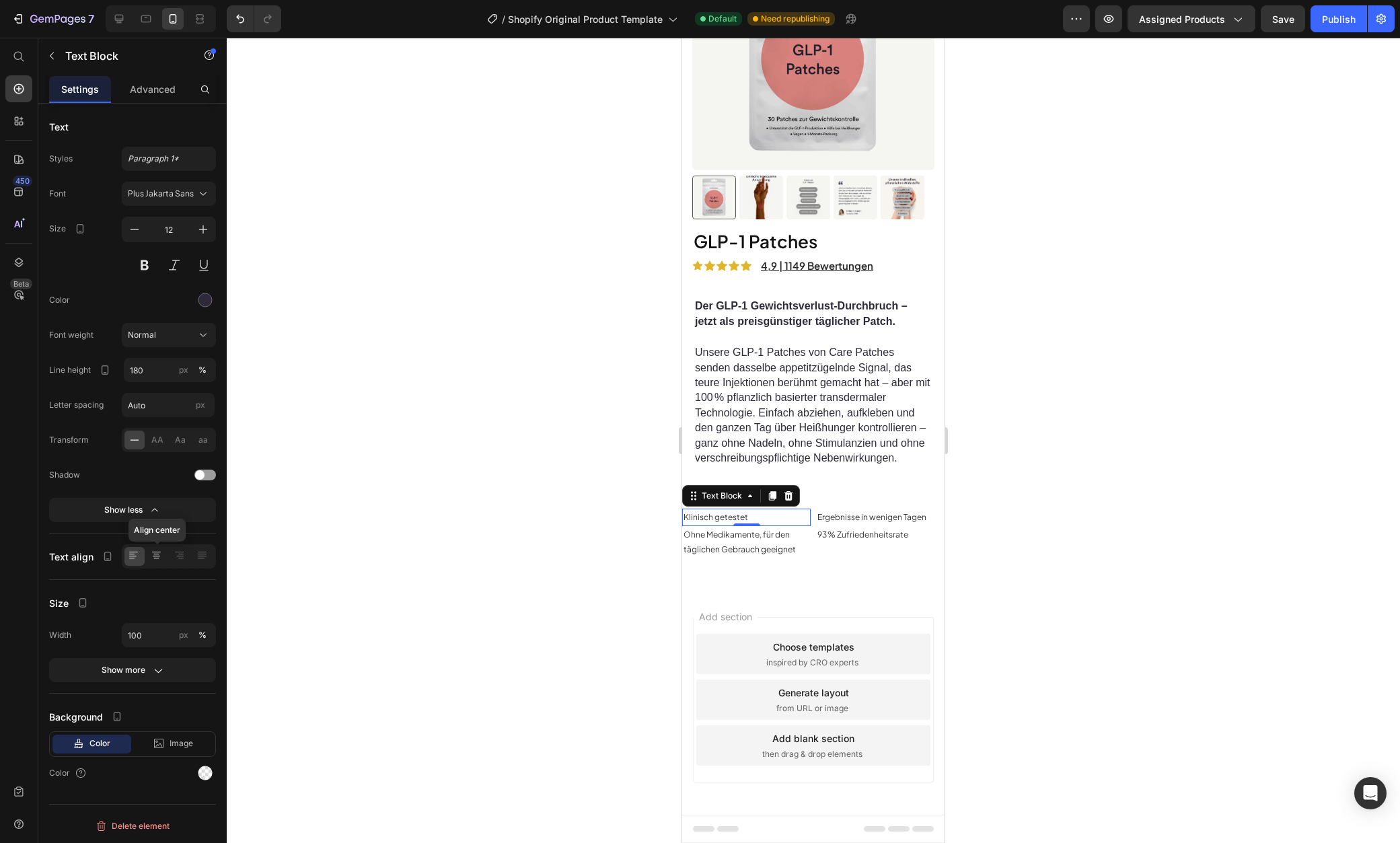 click 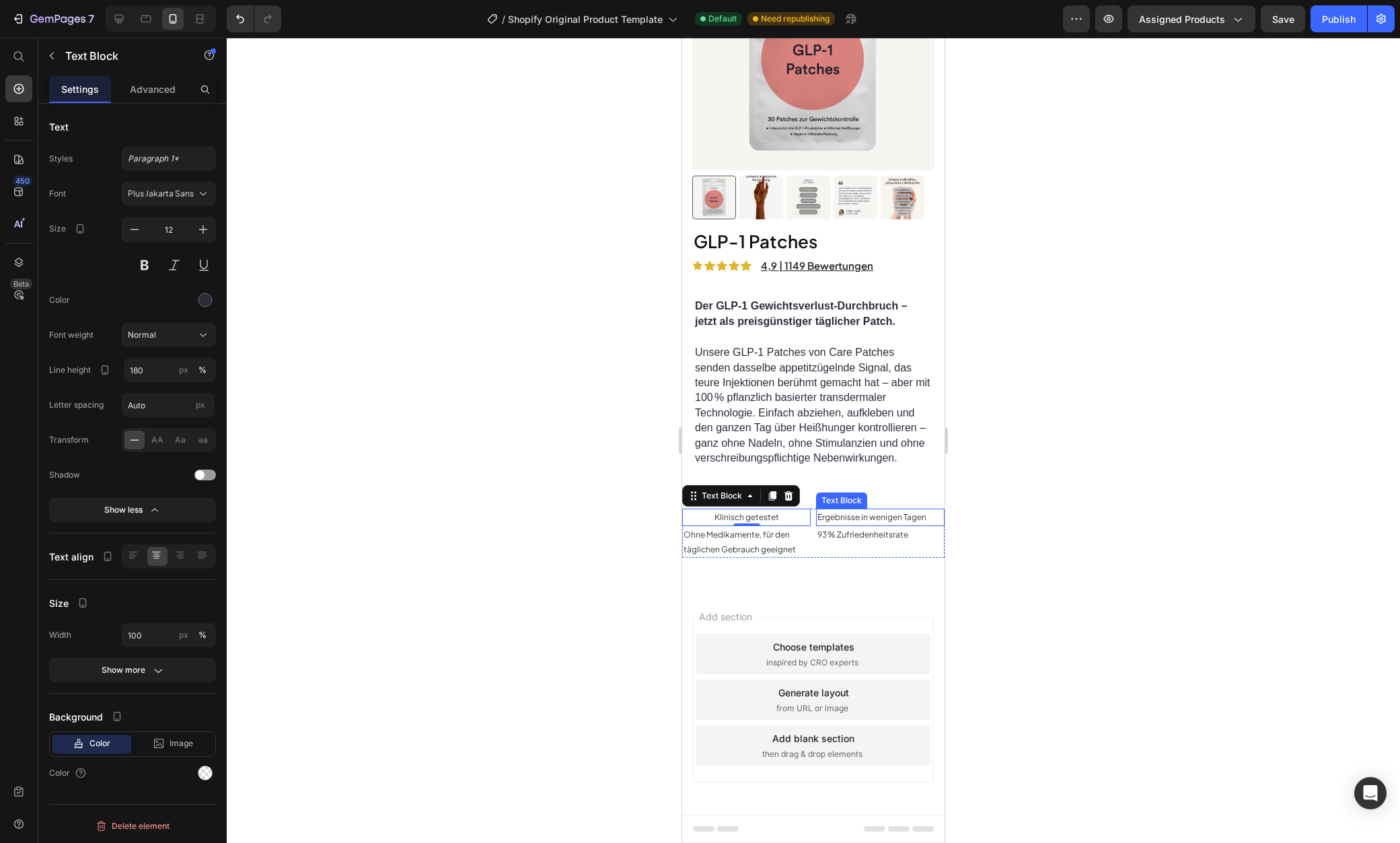 click on "Ergebnisse in wenigen Tagen" at bounding box center [872, 517] 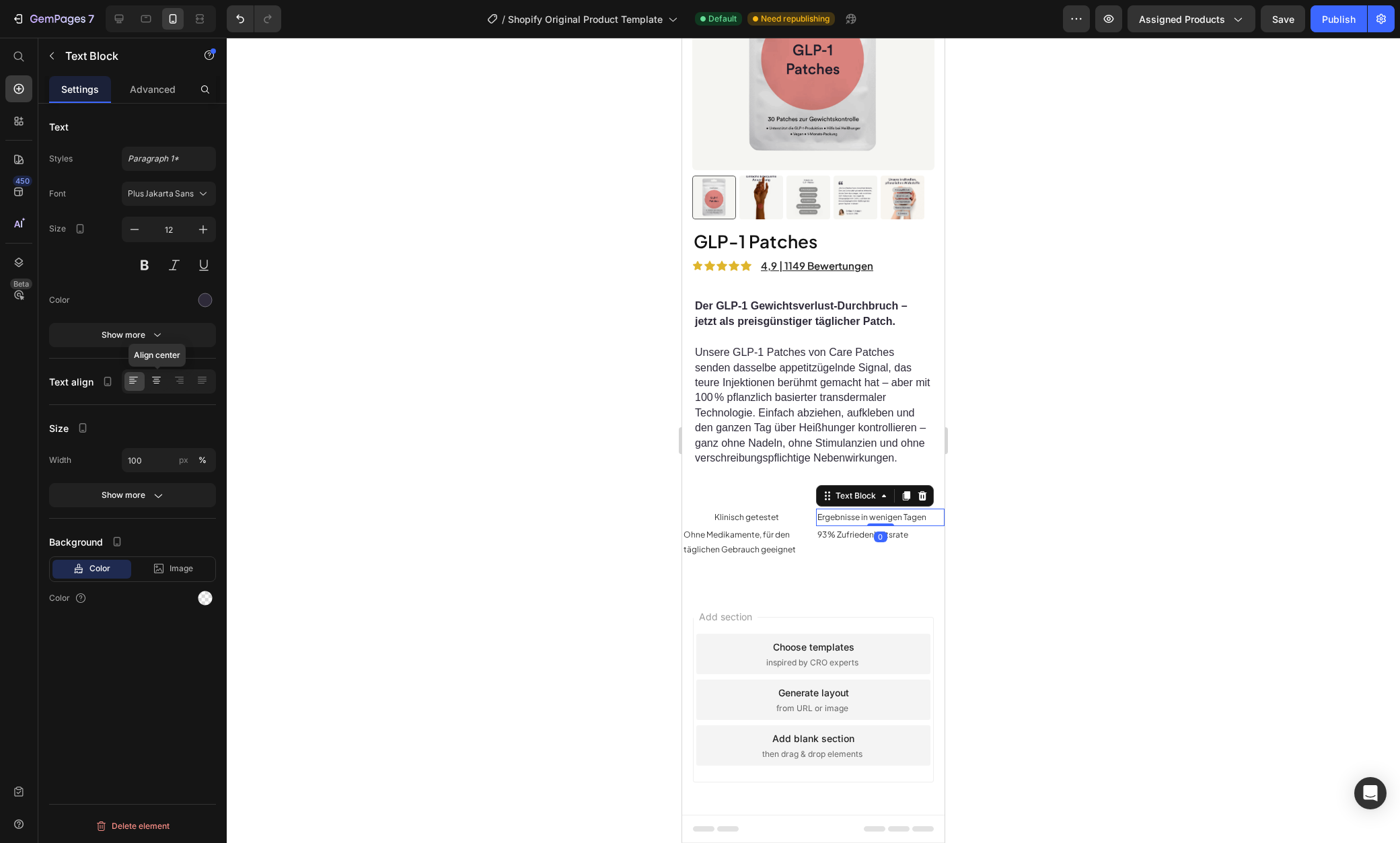 click 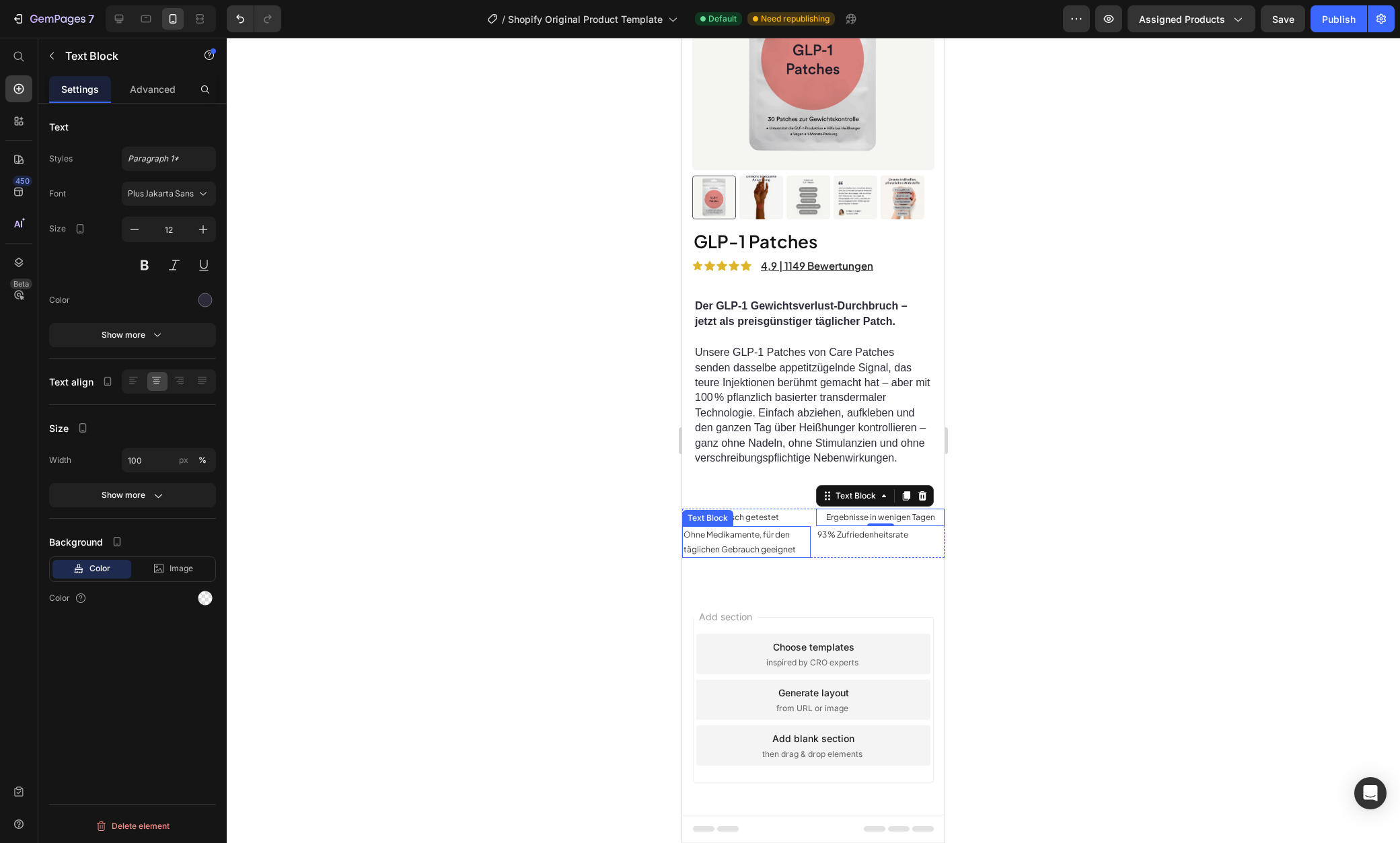 click on "Ohne Medikamente, für den täglichen Gebrauch geeignet" at bounding box center [739, 542] 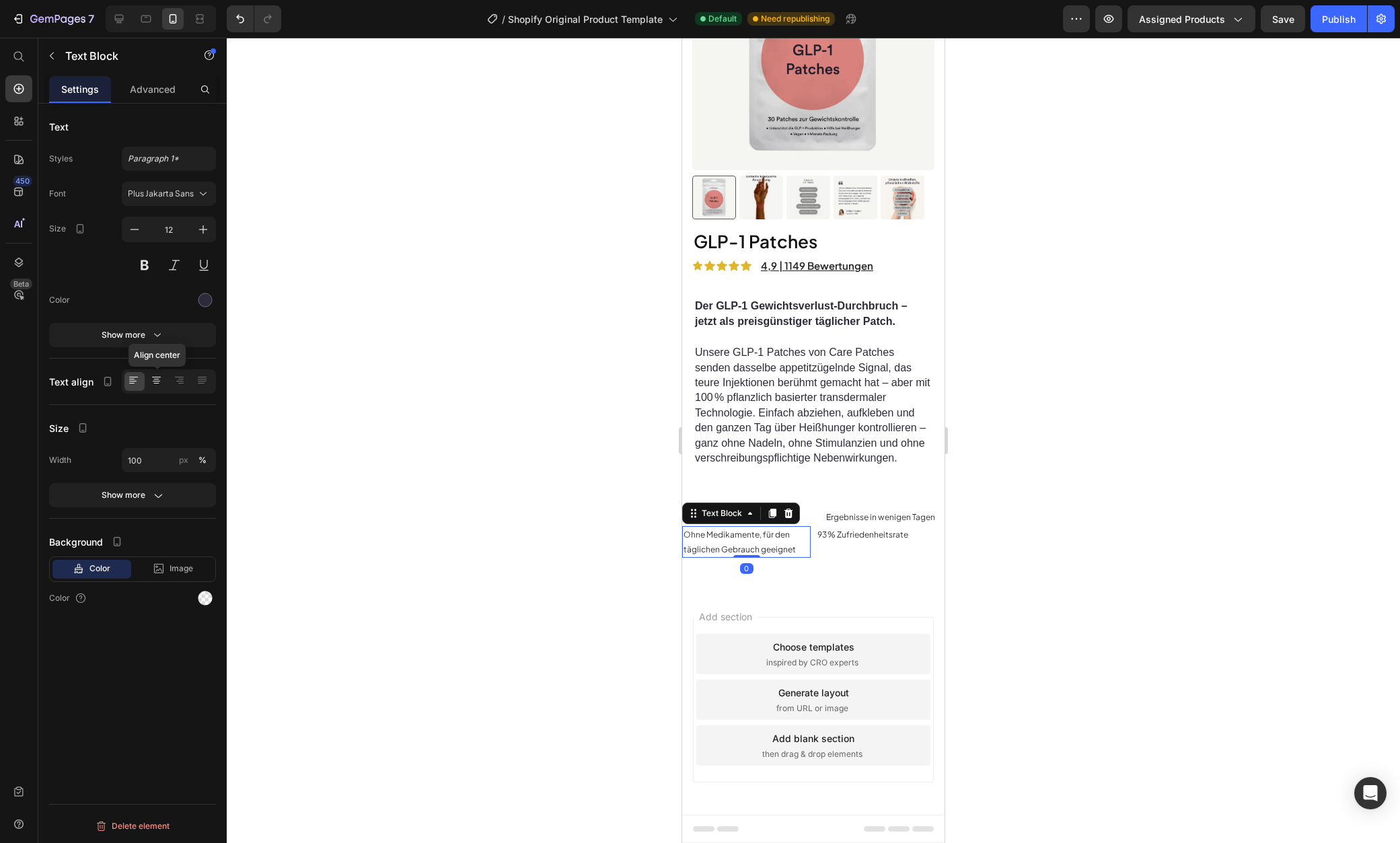 click 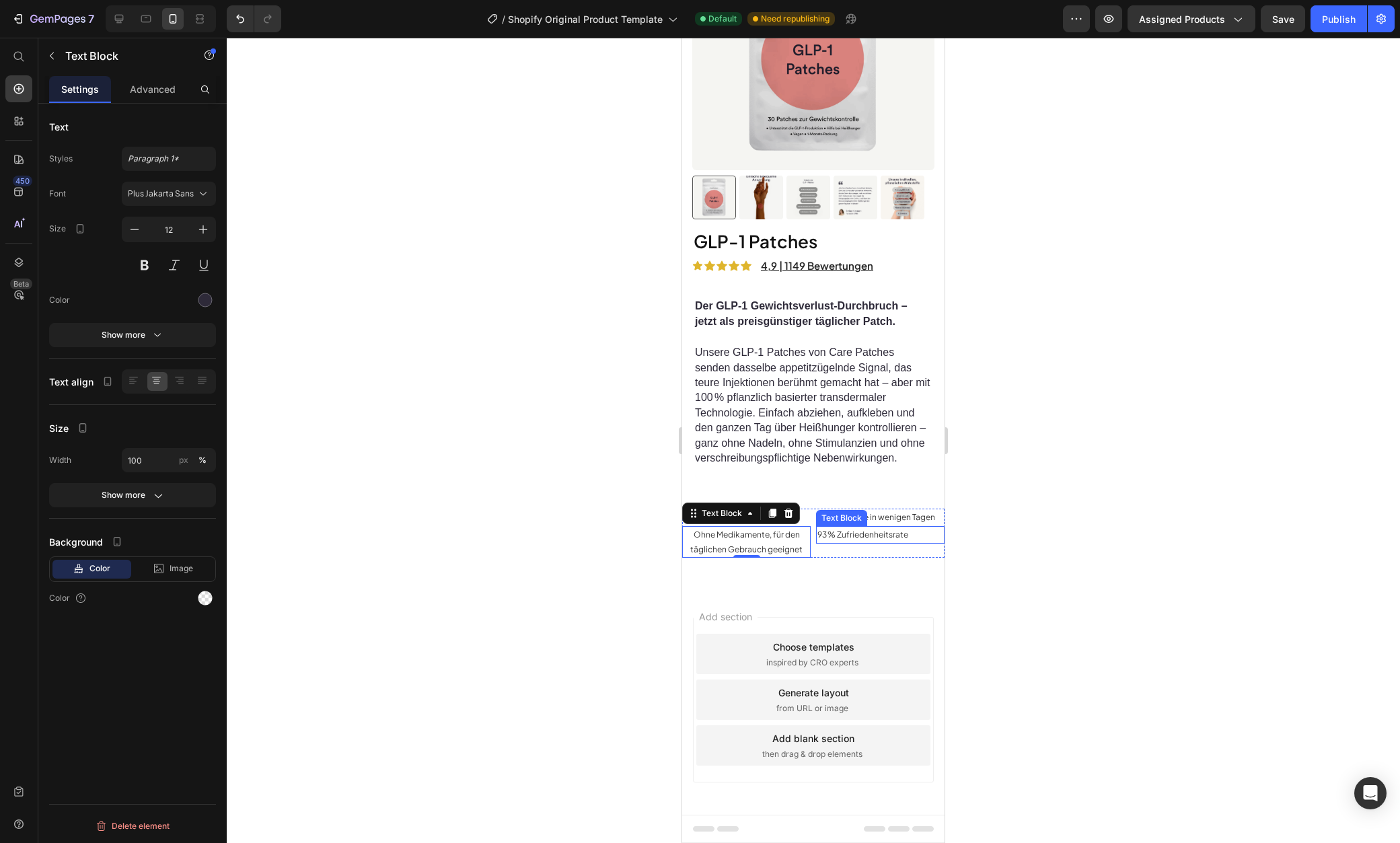 click on "93 % Zufriedenheitsrate" at bounding box center [862, 534] 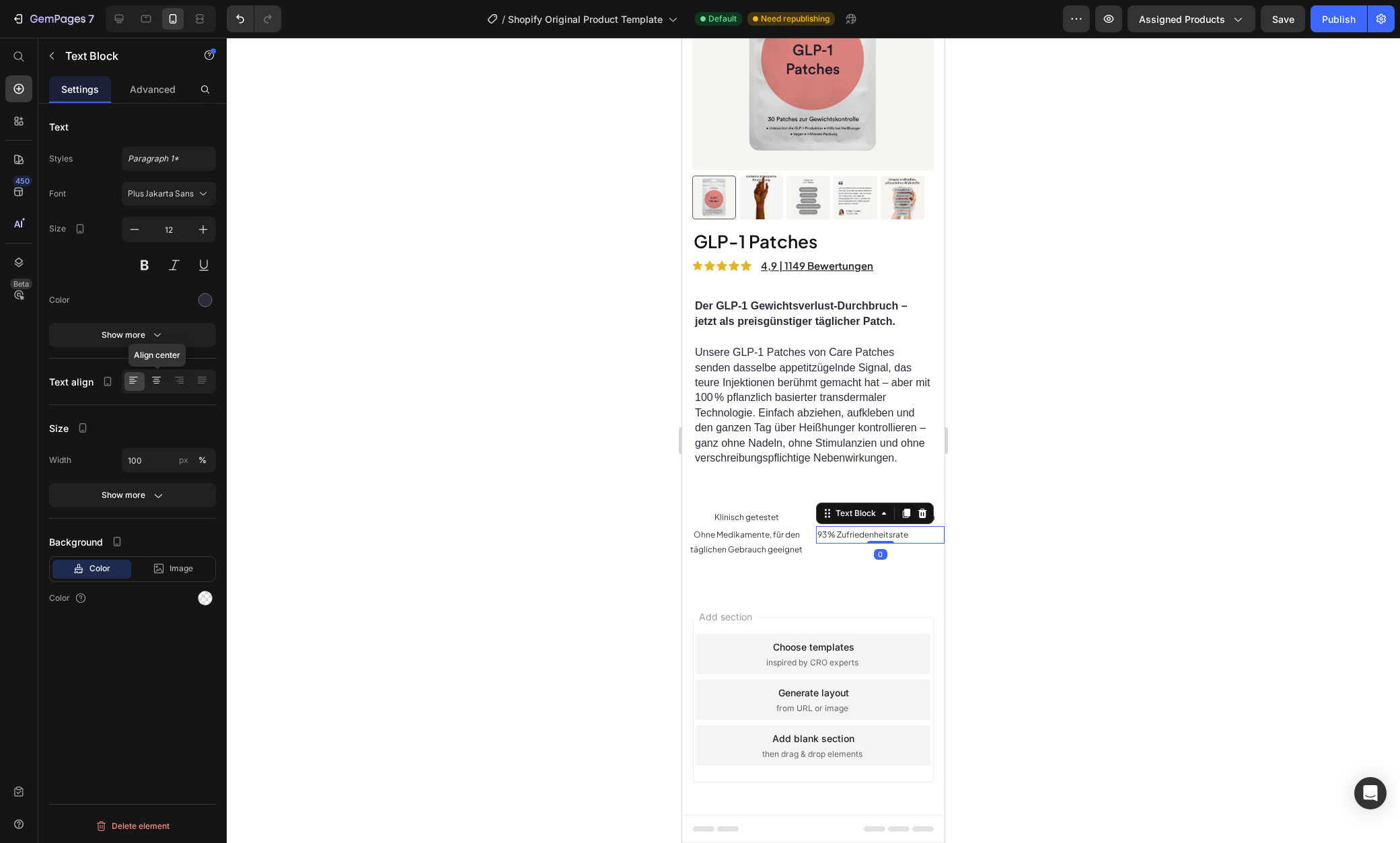 click 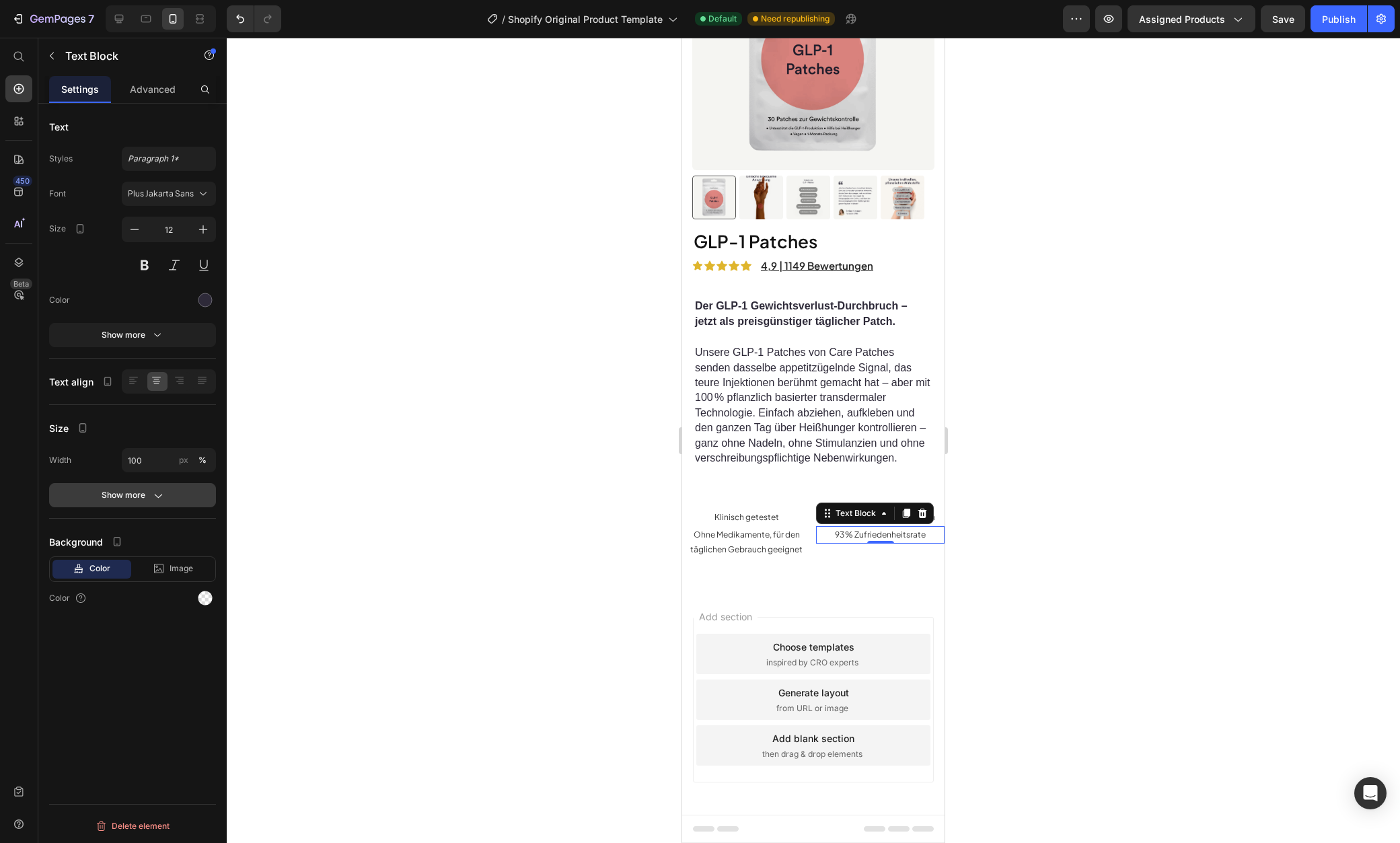 click on "Show more" at bounding box center [133, 495] 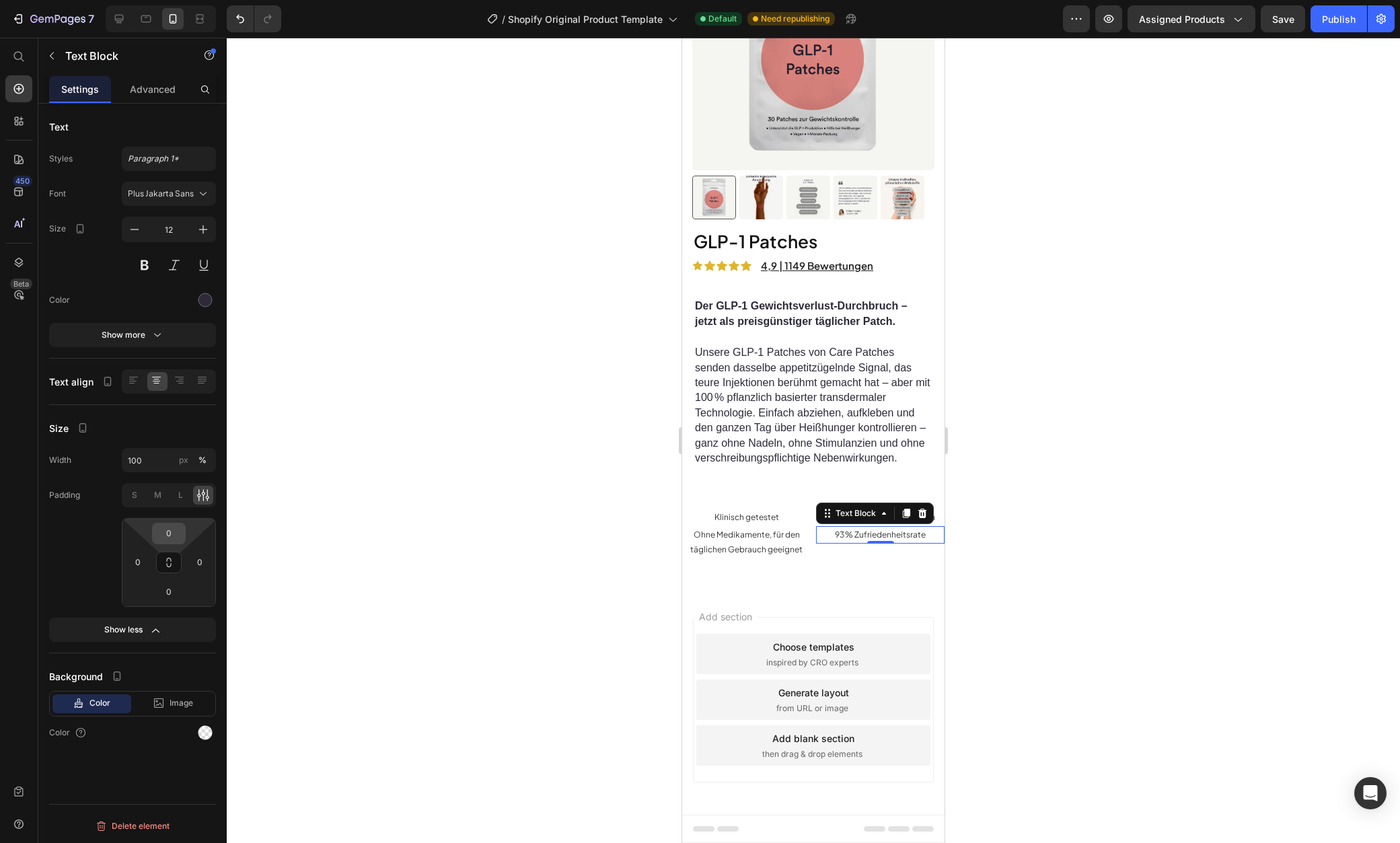 click on "0" at bounding box center (169, 534) 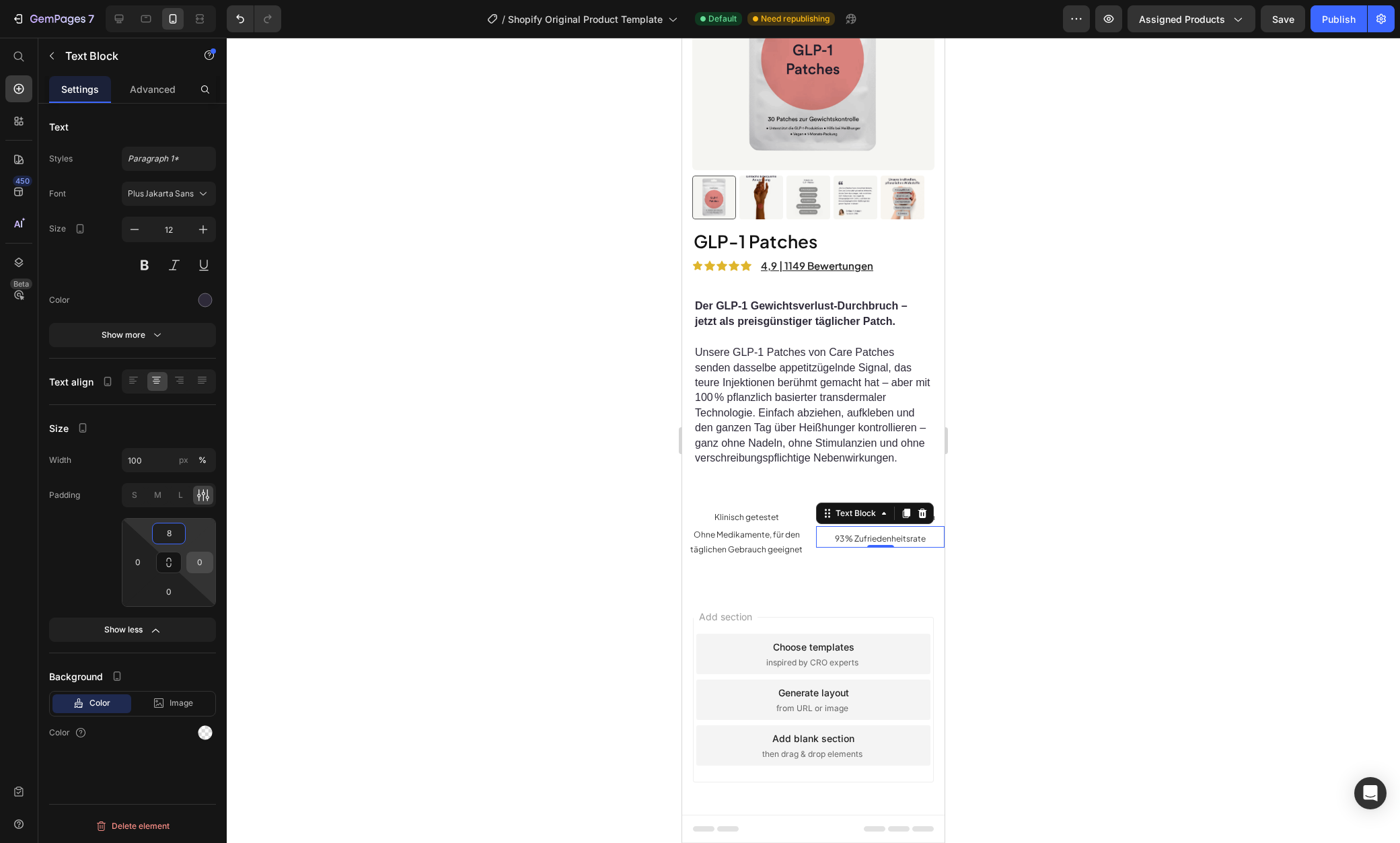 type on "8" 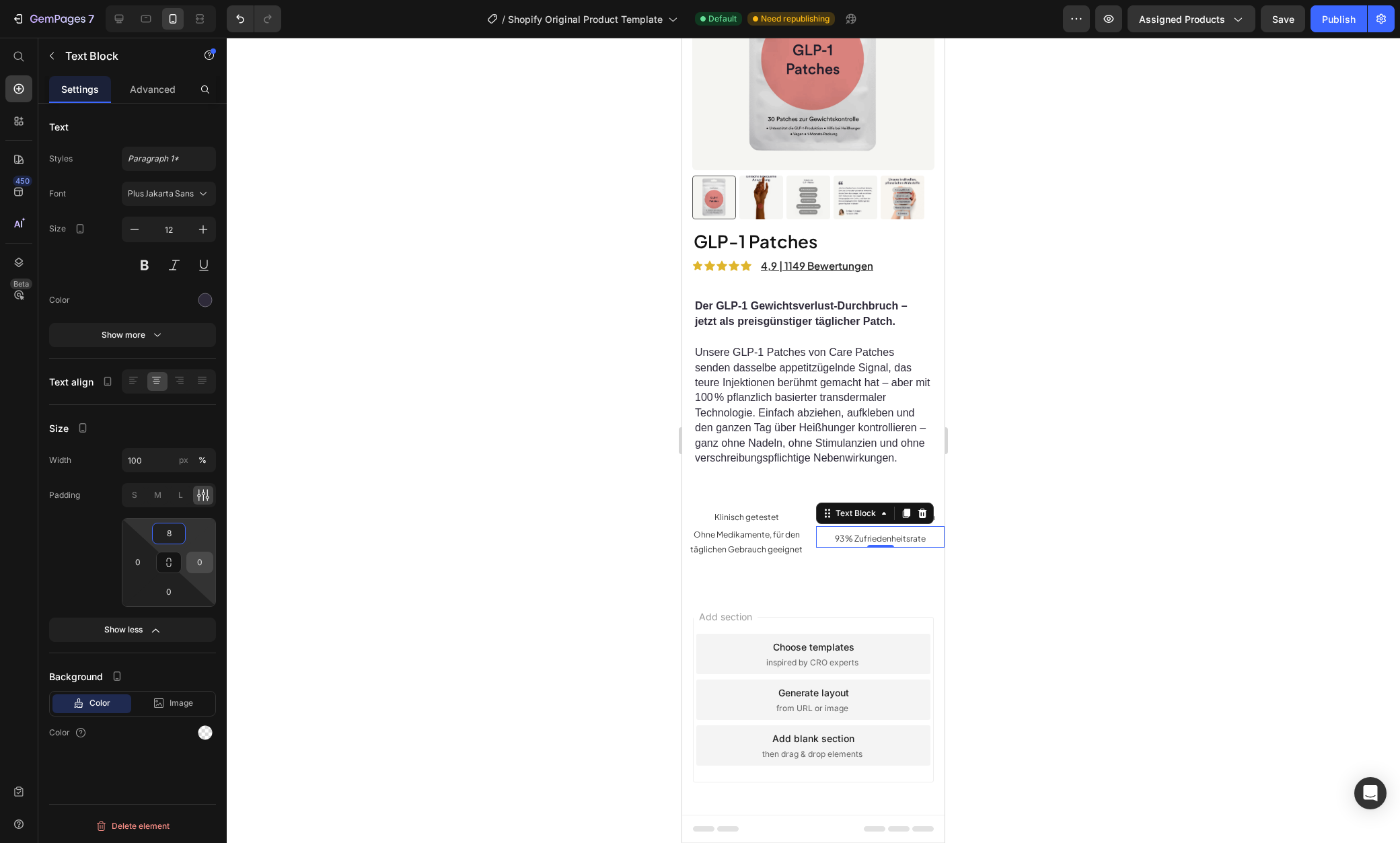 click on "0" at bounding box center [200, 562] 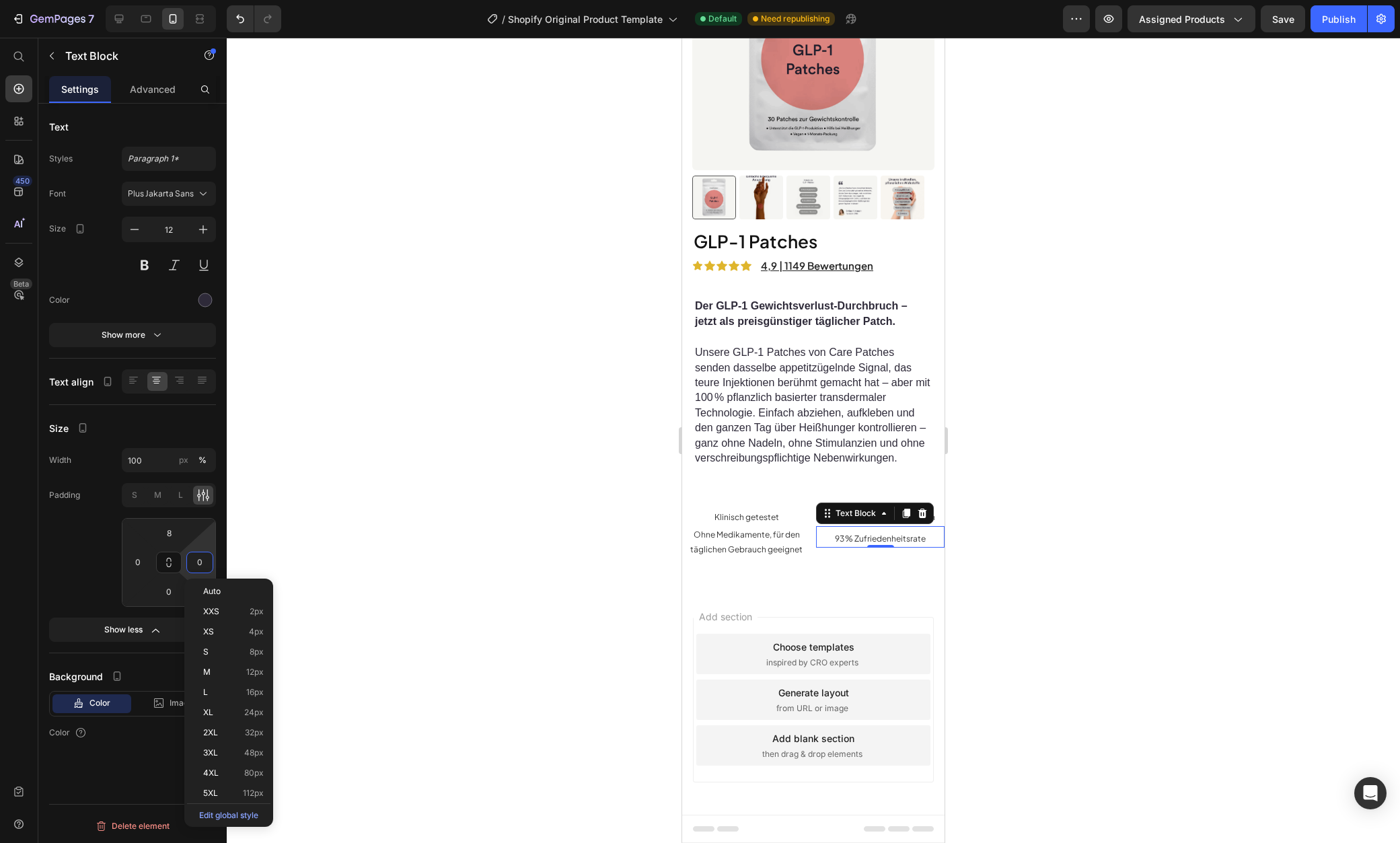 click on "0" at bounding box center [200, 562] 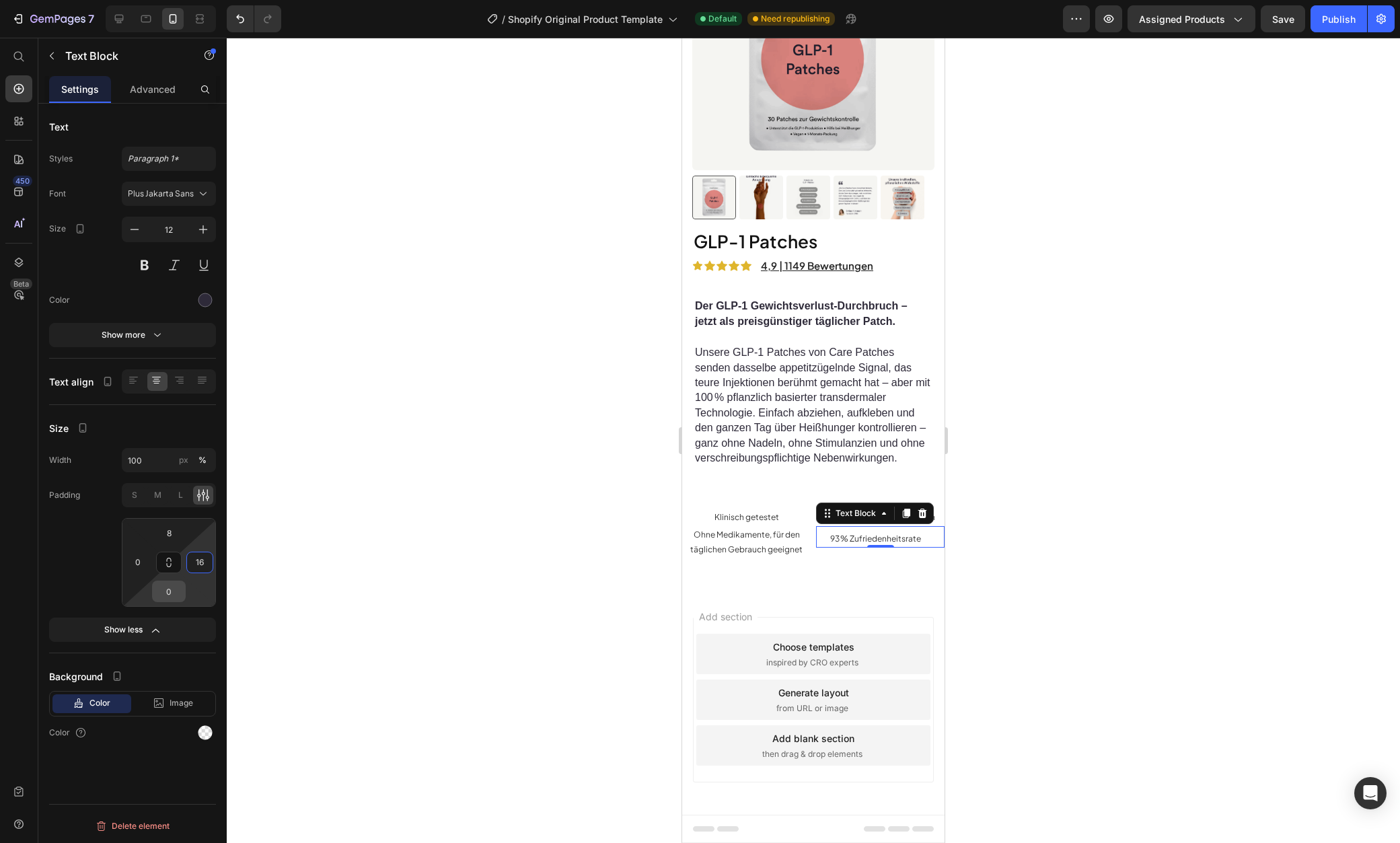 type on "16" 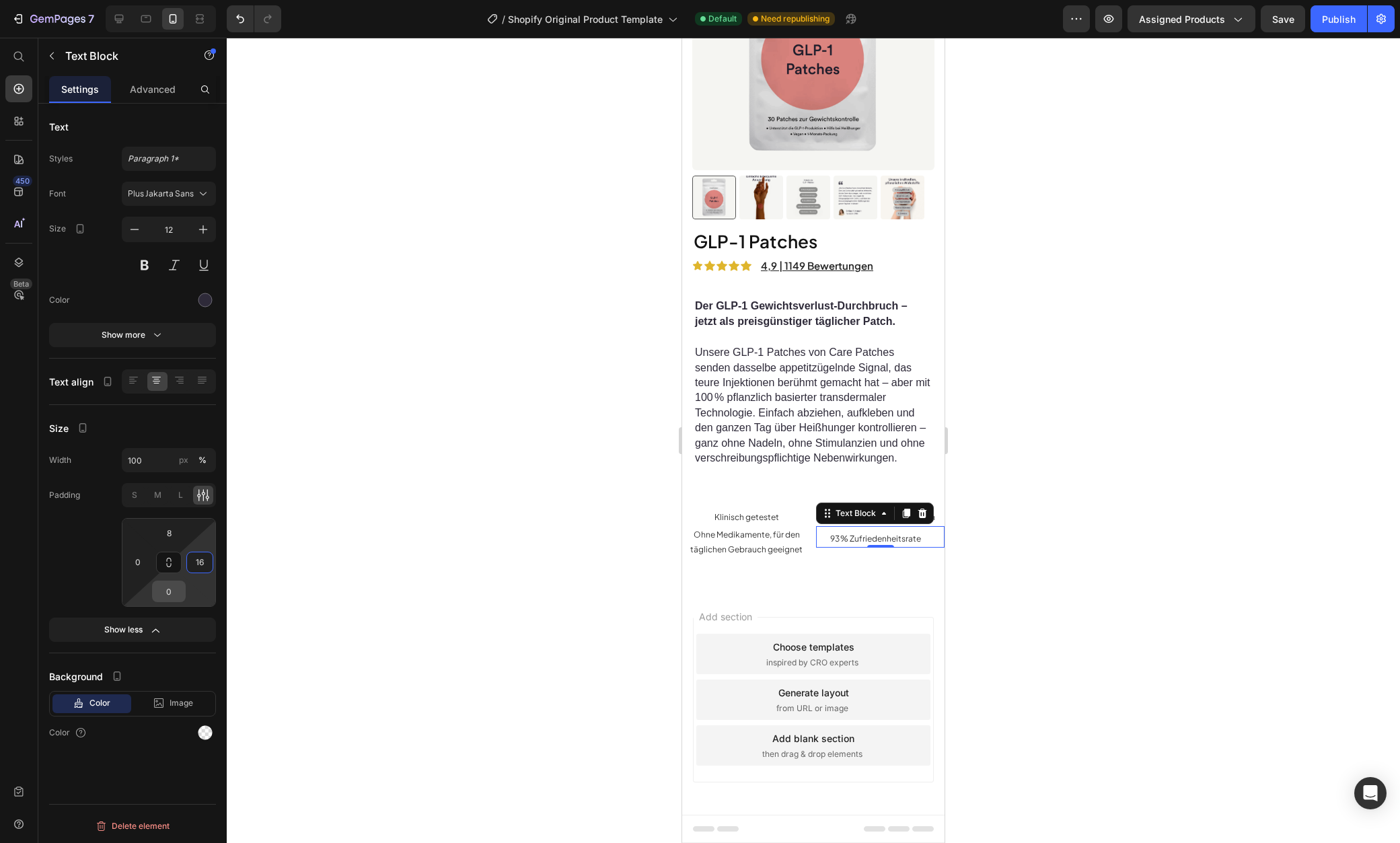 click on "0" at bounding box center [169, 591] 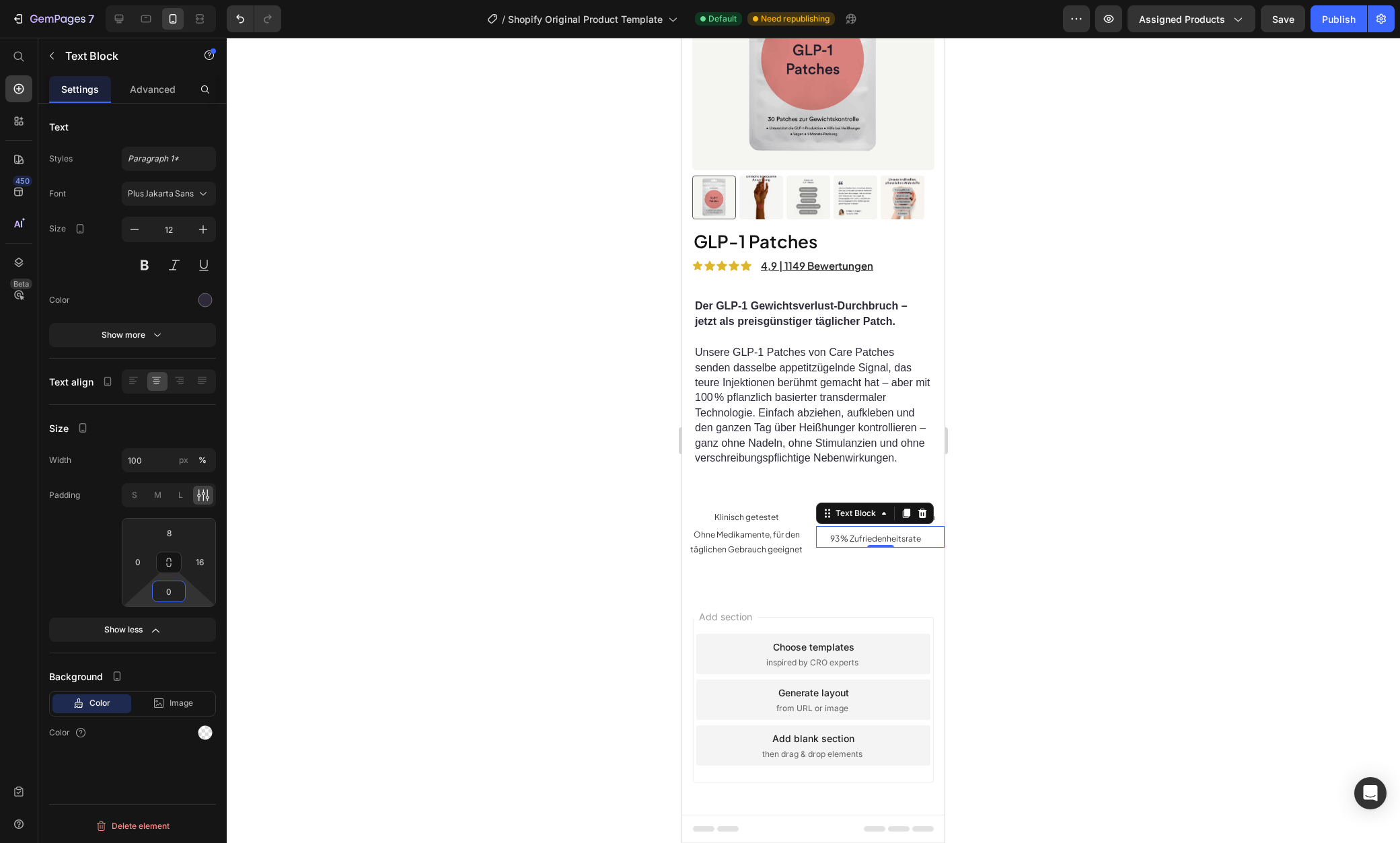 click on "0" at bounding box center (169, 591) 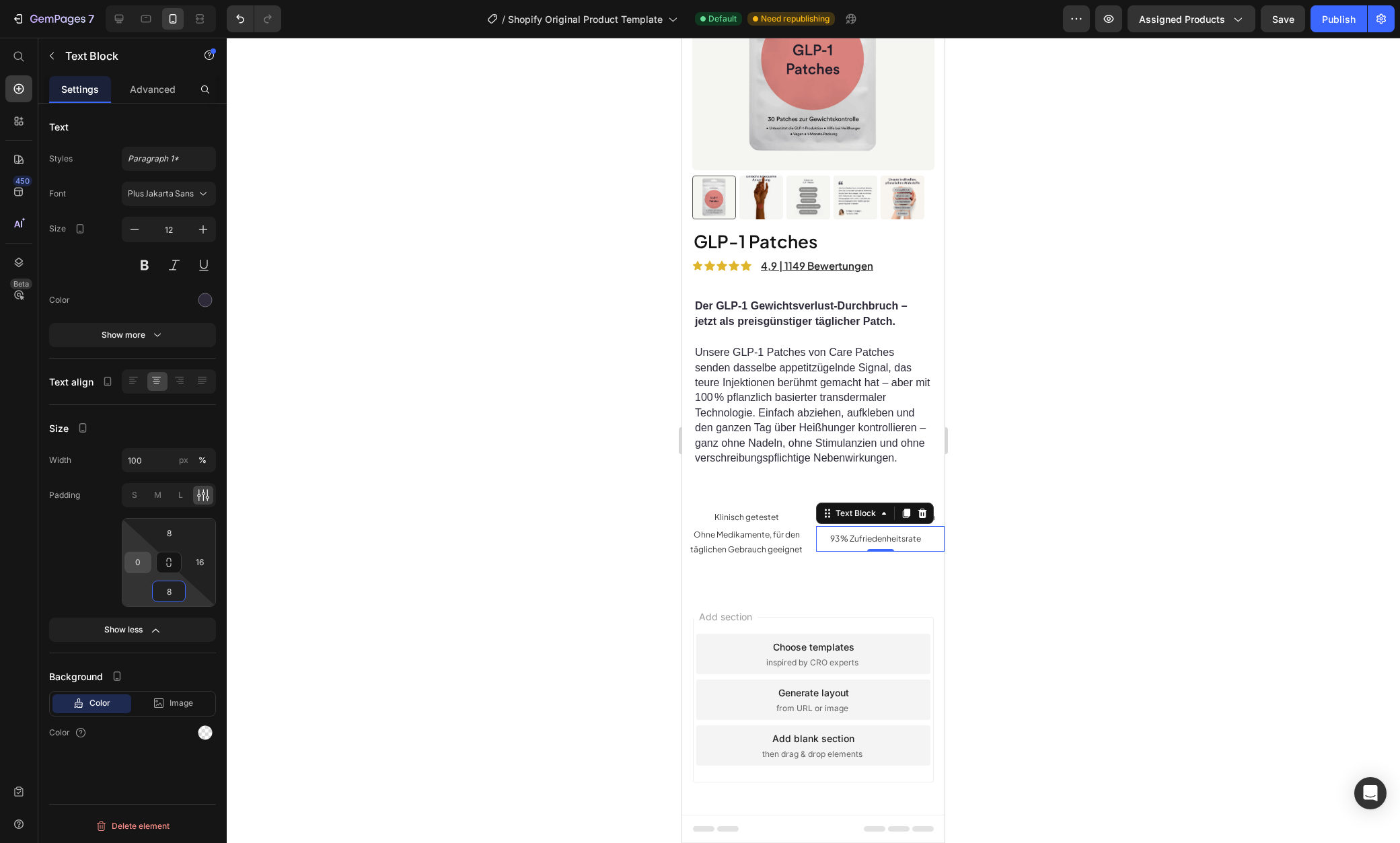 type on "8" 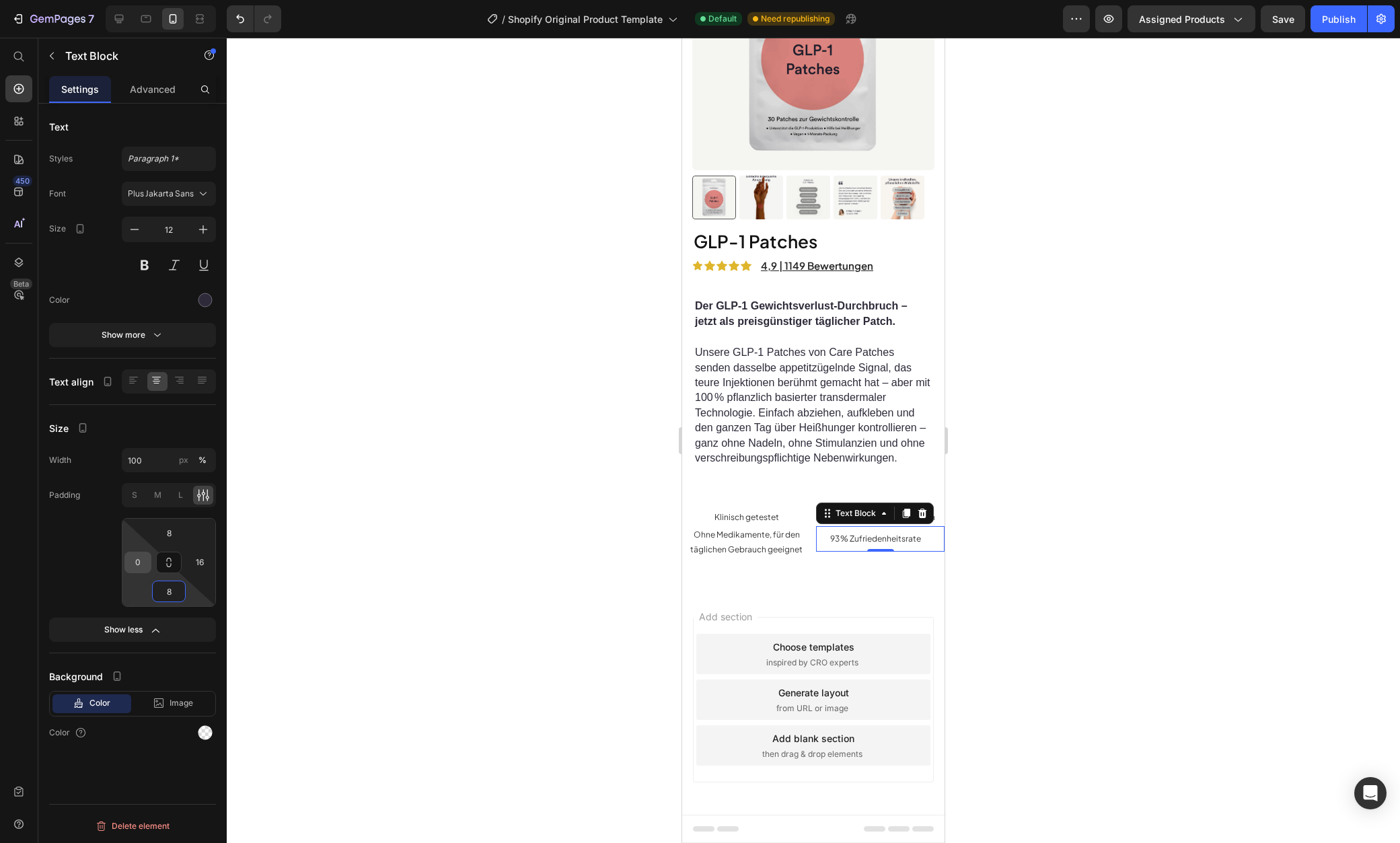 click on "0" at bounding box center [138, 562] 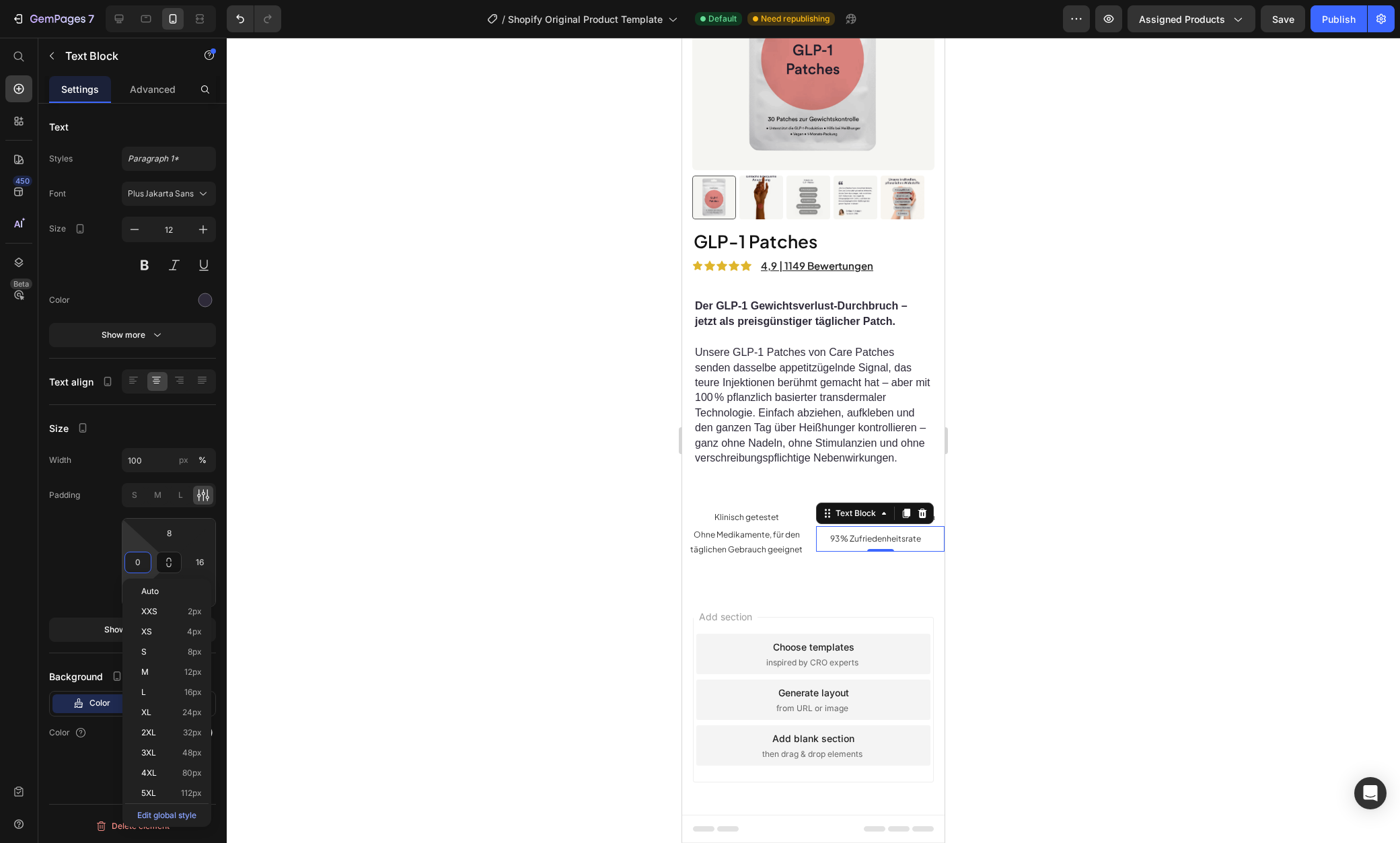 click on "0" at bounding box center (138, 562) 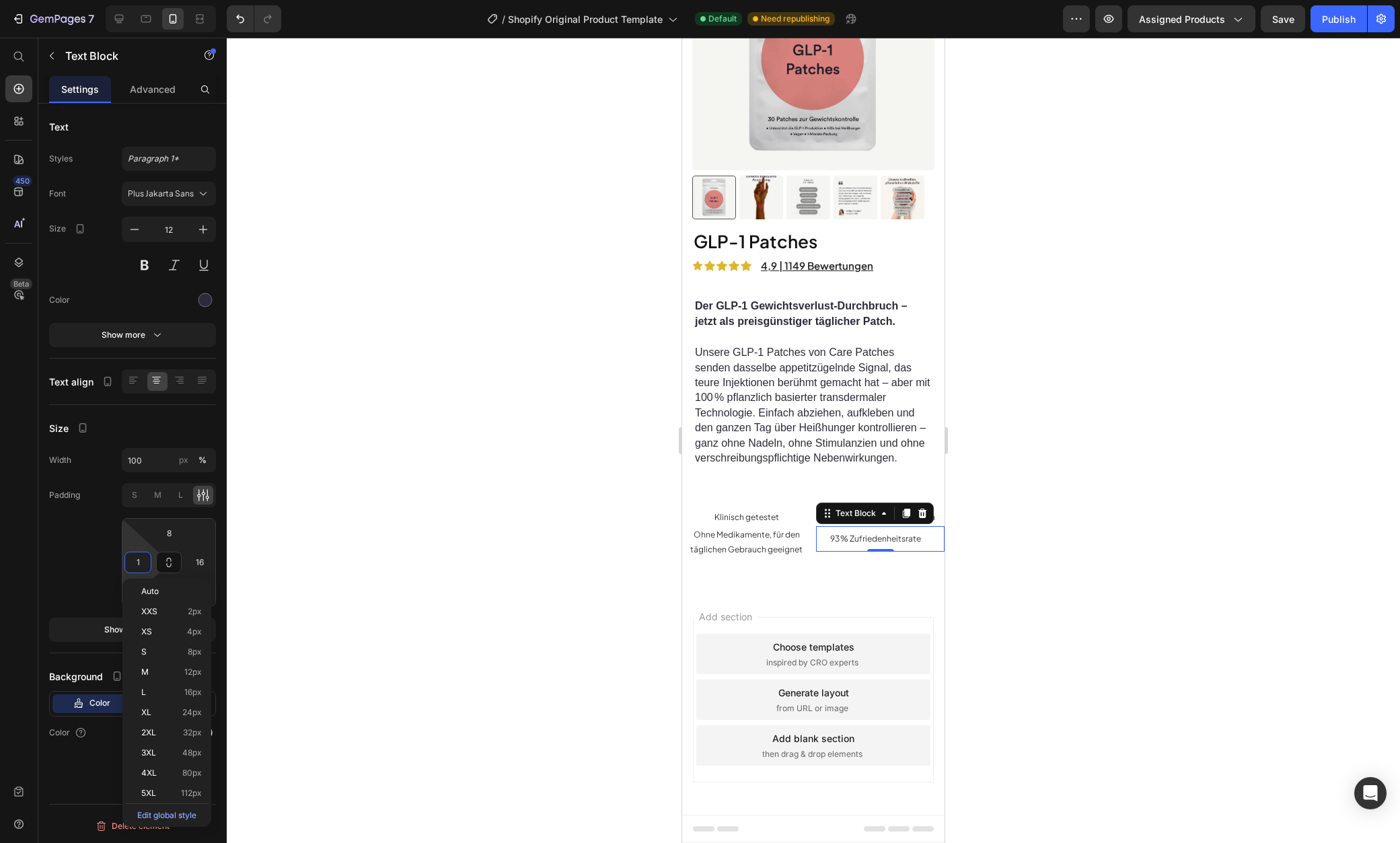 type on "16" 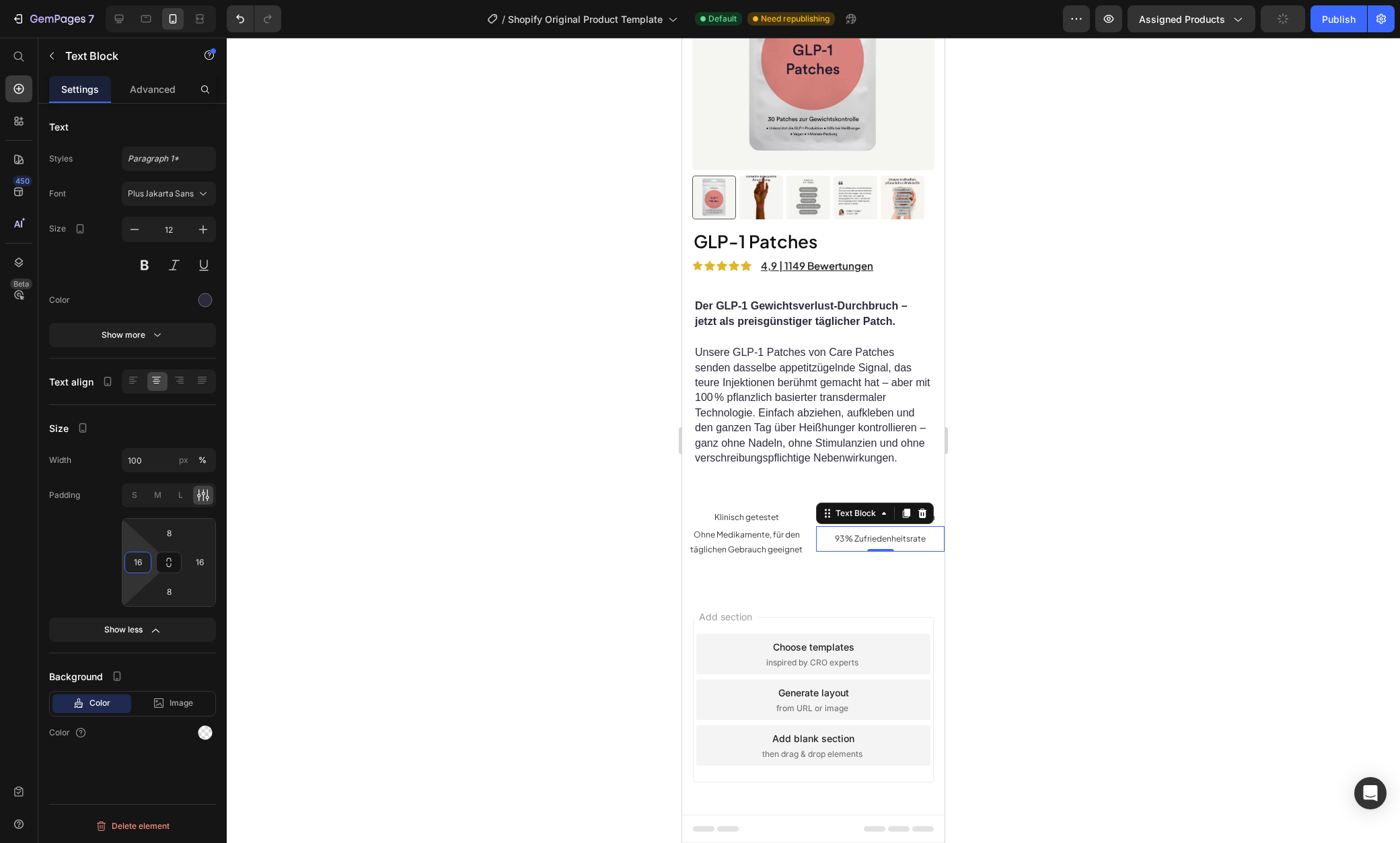click 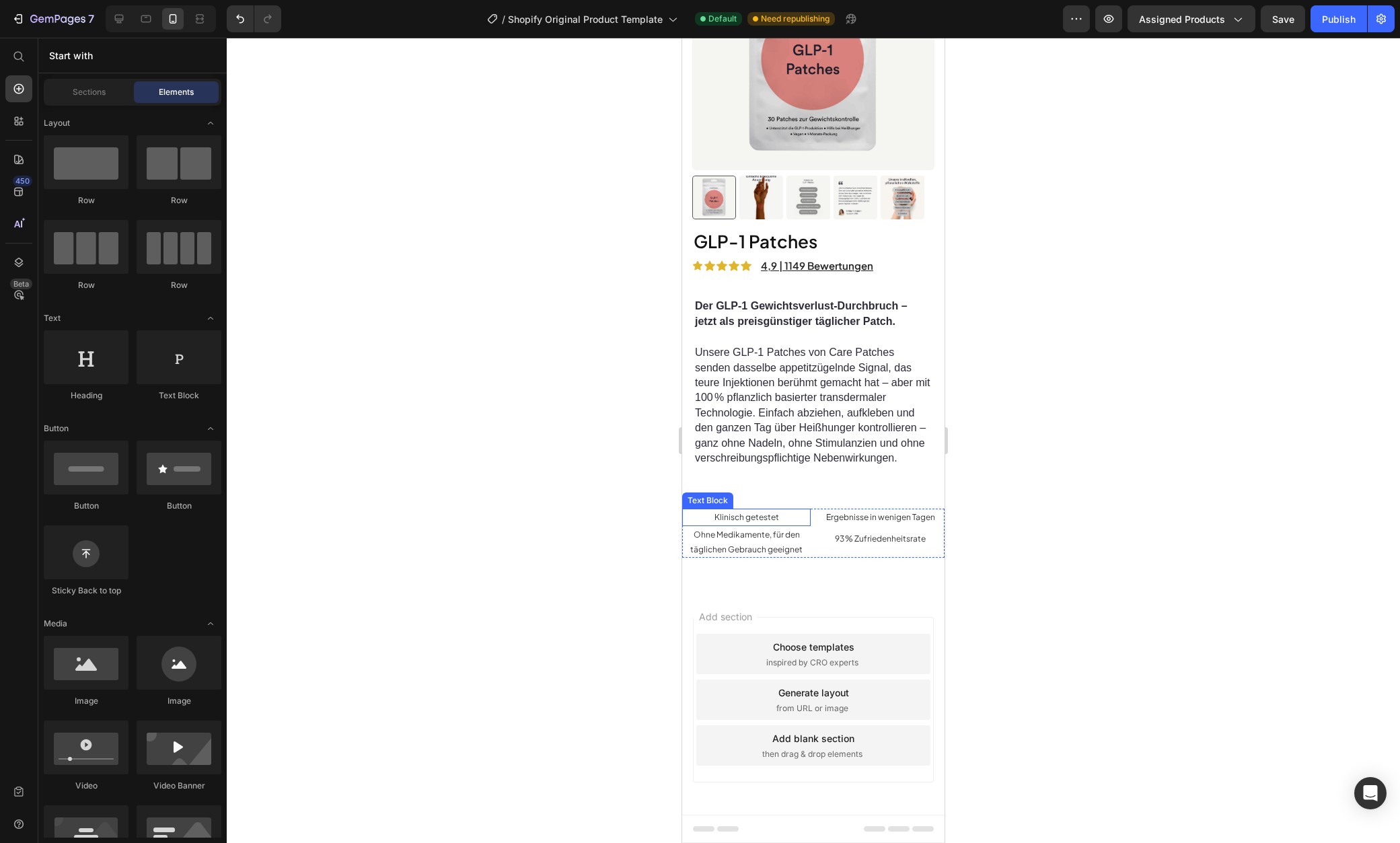click on "Klinisch getestet" at bounding box center [747, 517] 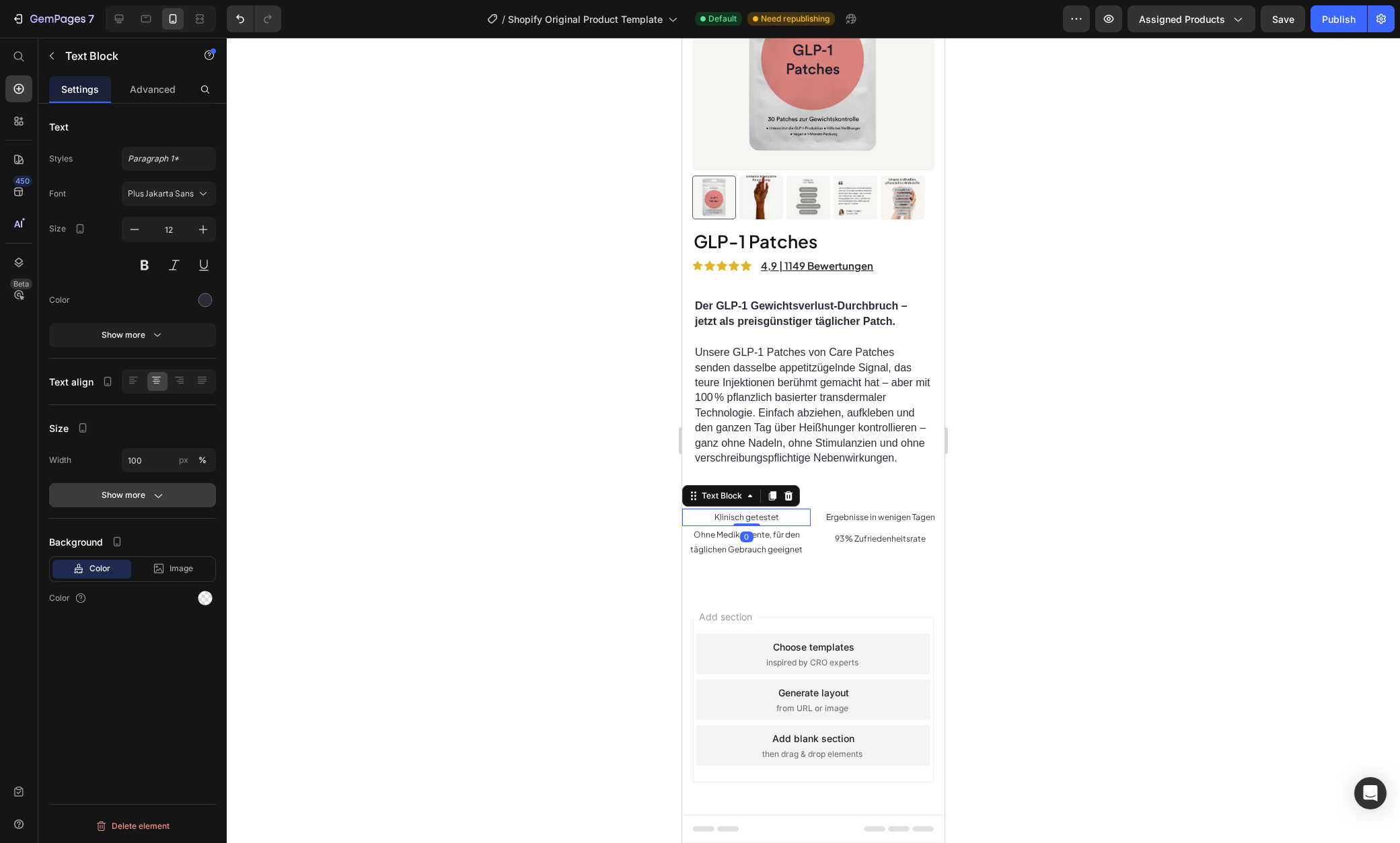 click on "Show more" 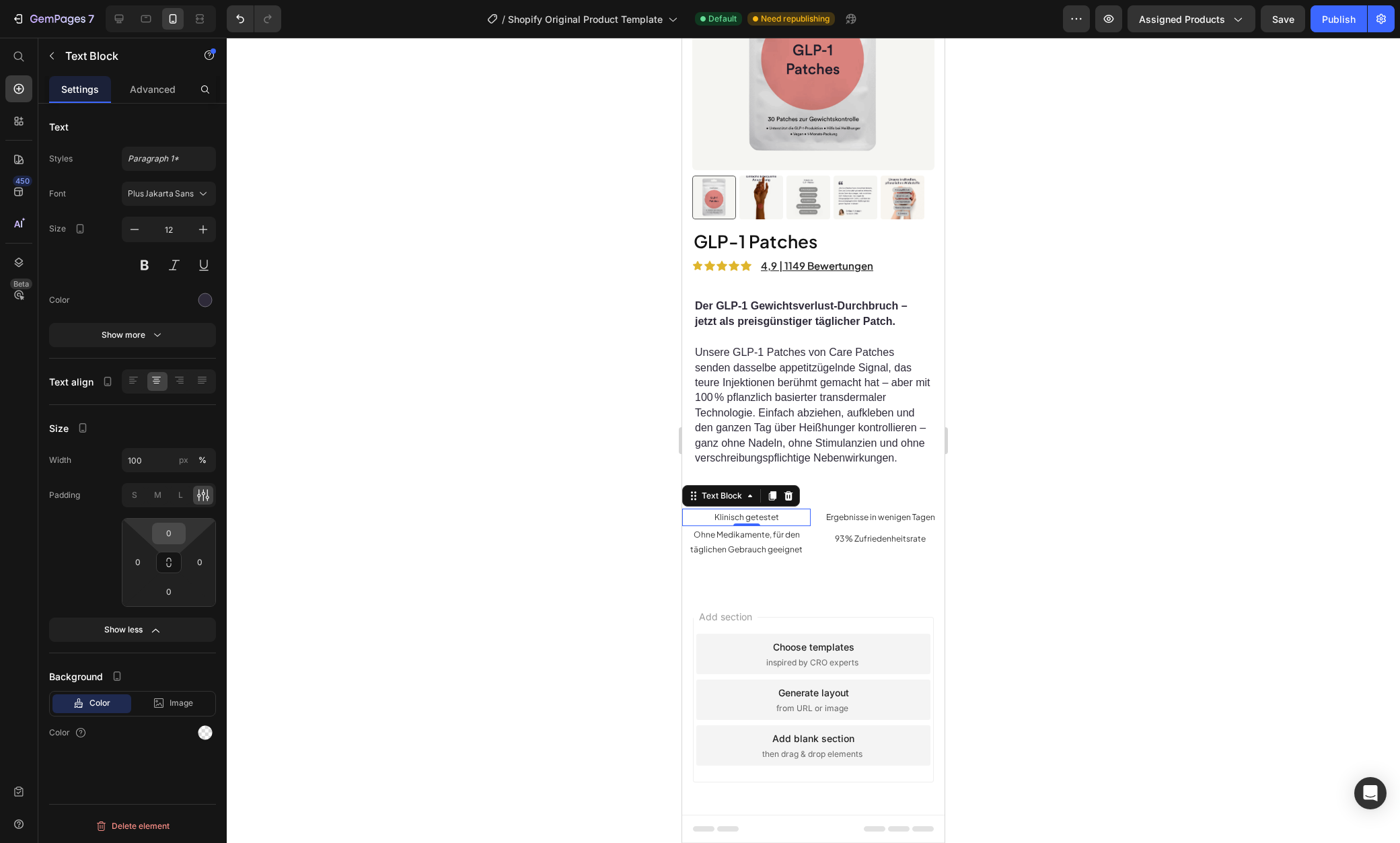 click on "0" at bounding box center (169, 534) 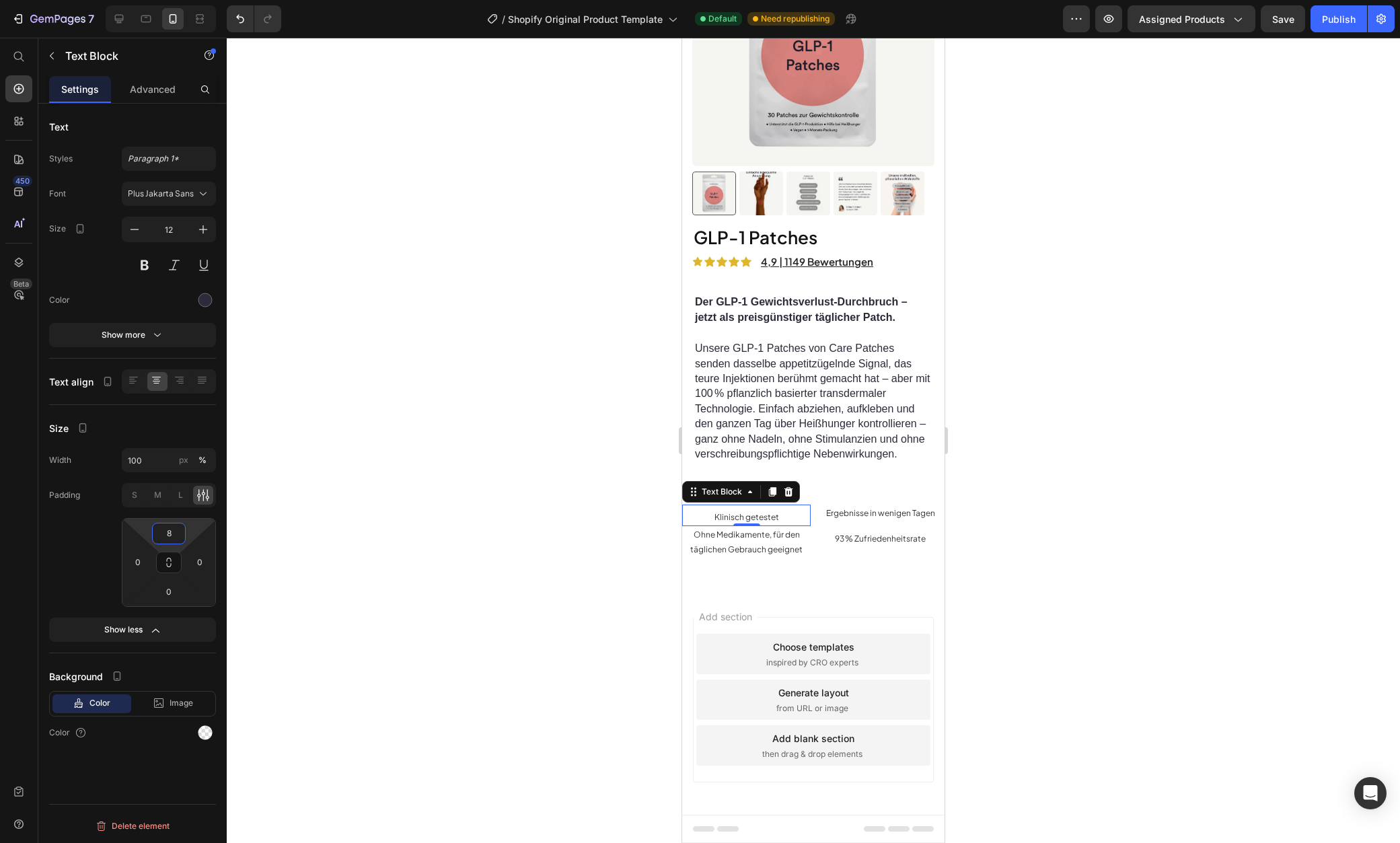 type on "8" 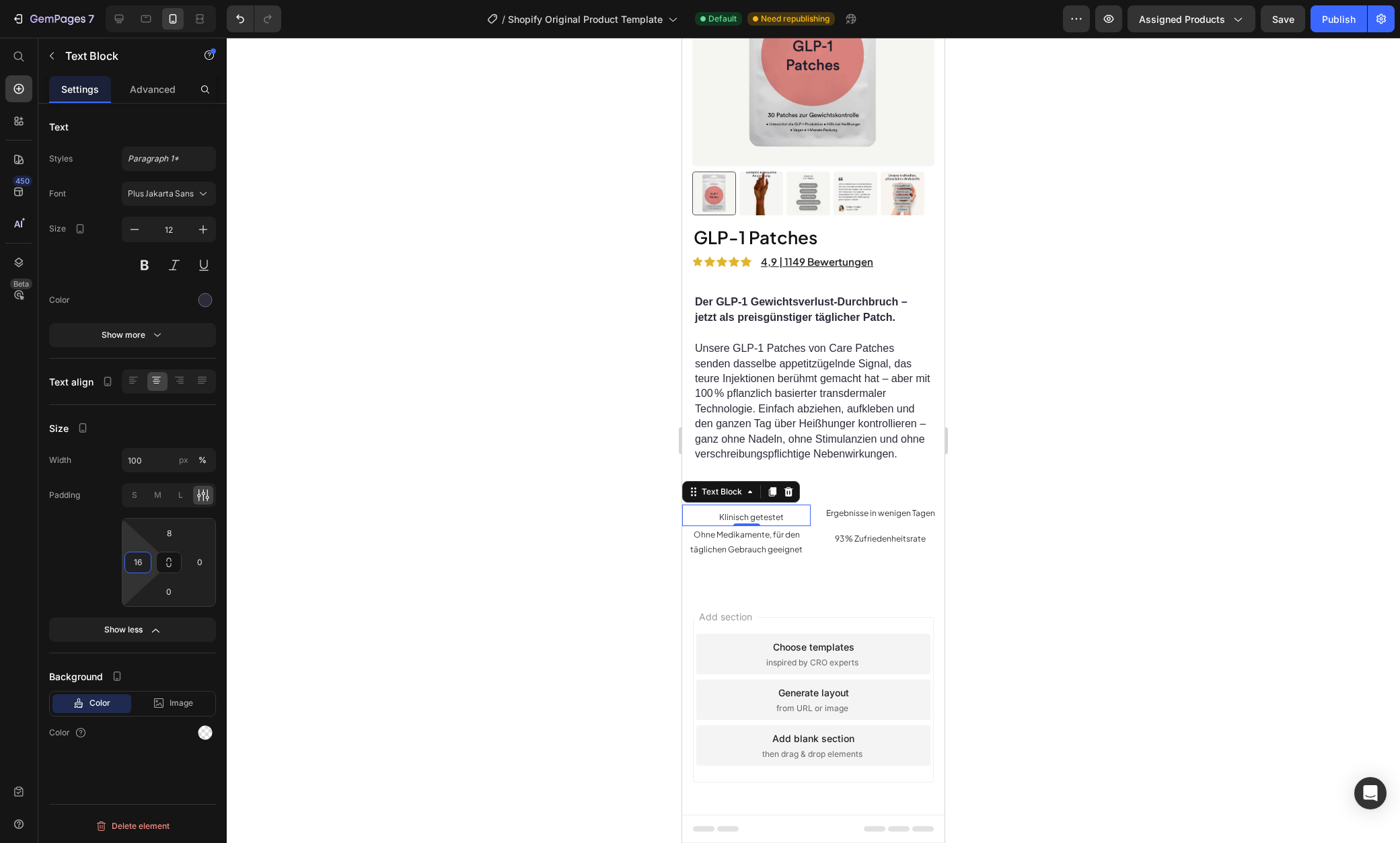 type on "16" 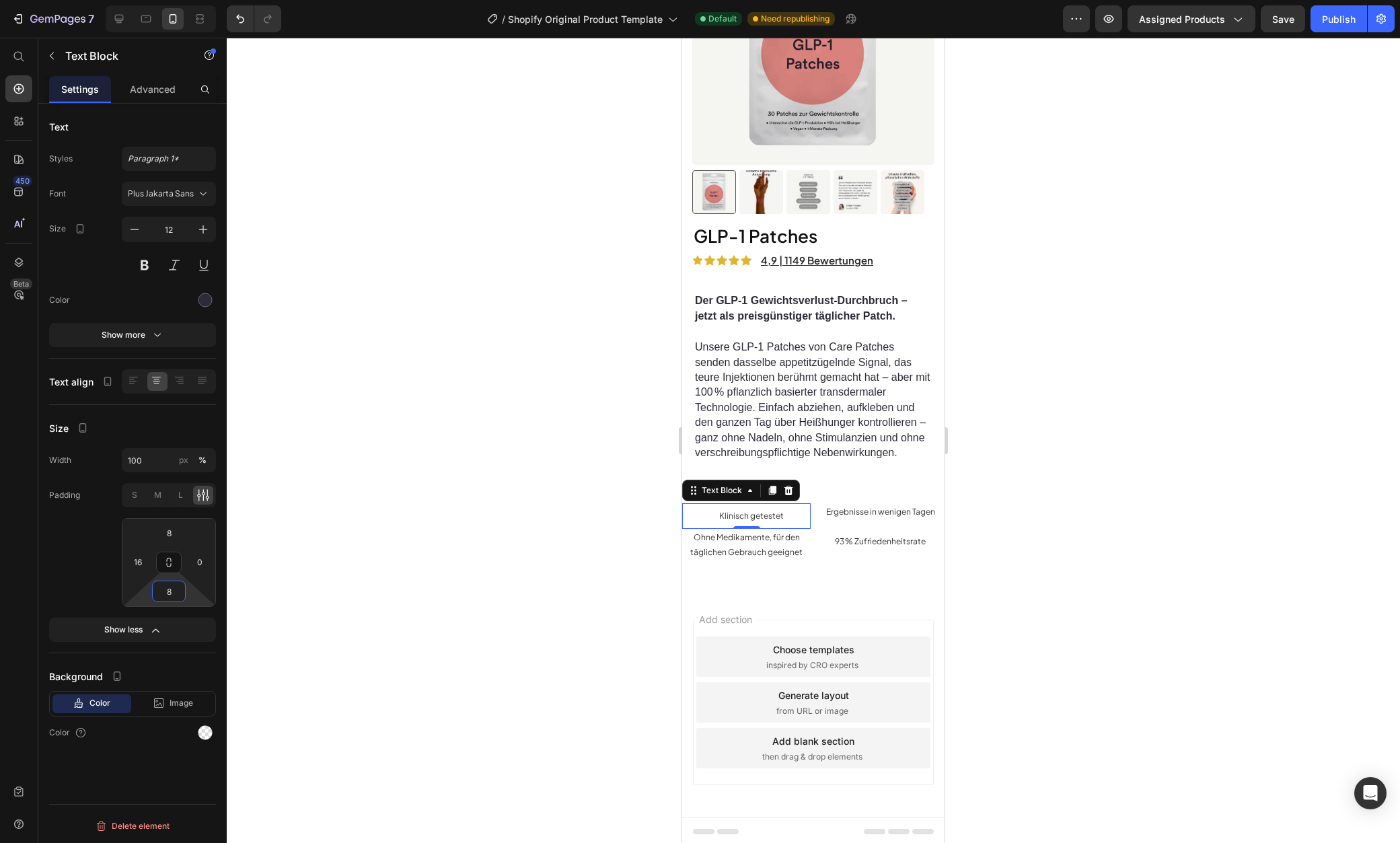 type on "8" 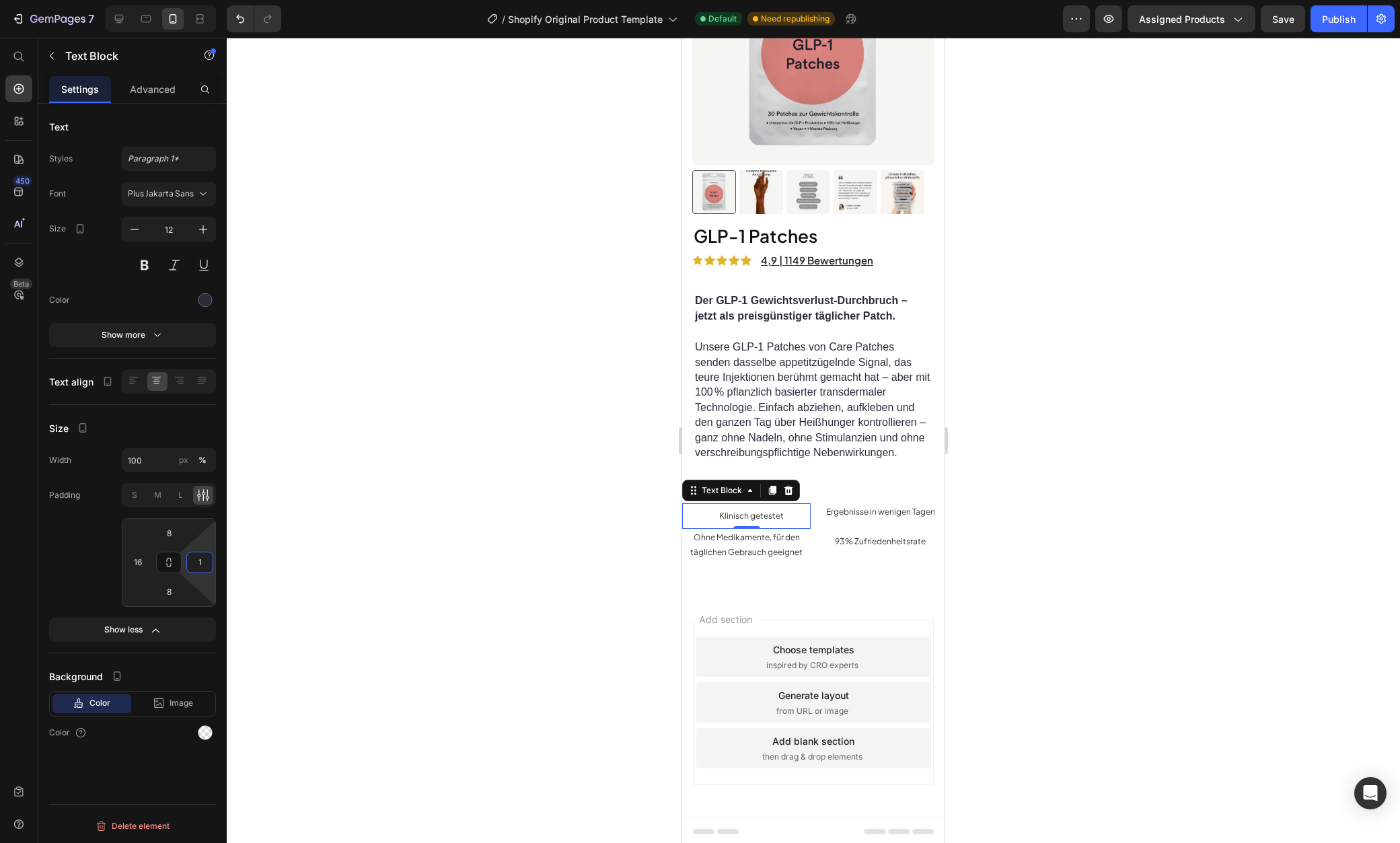 type on "16" 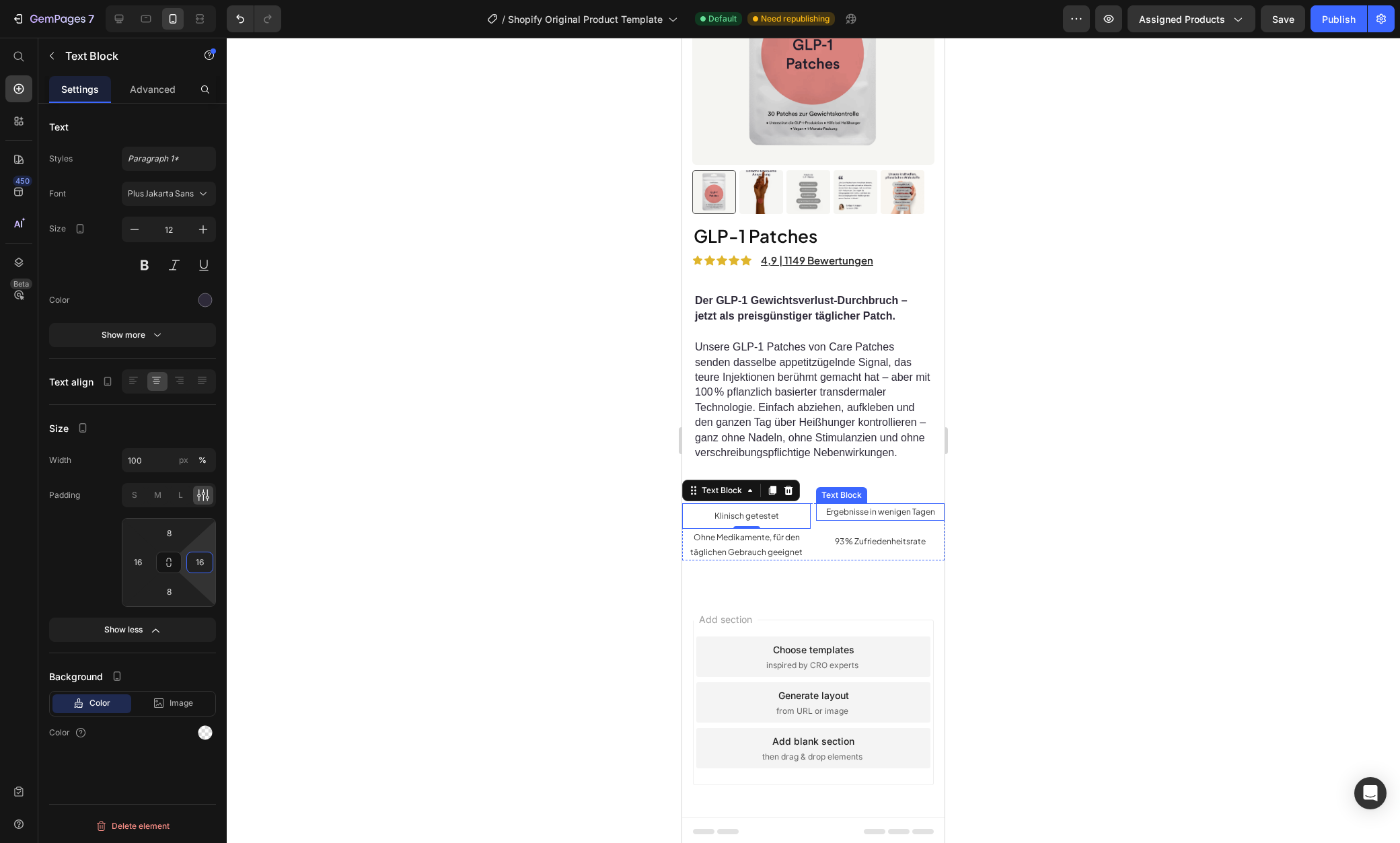 click on "Ergebnisse in wenigen Tagen" at bounding box center (881, 511) 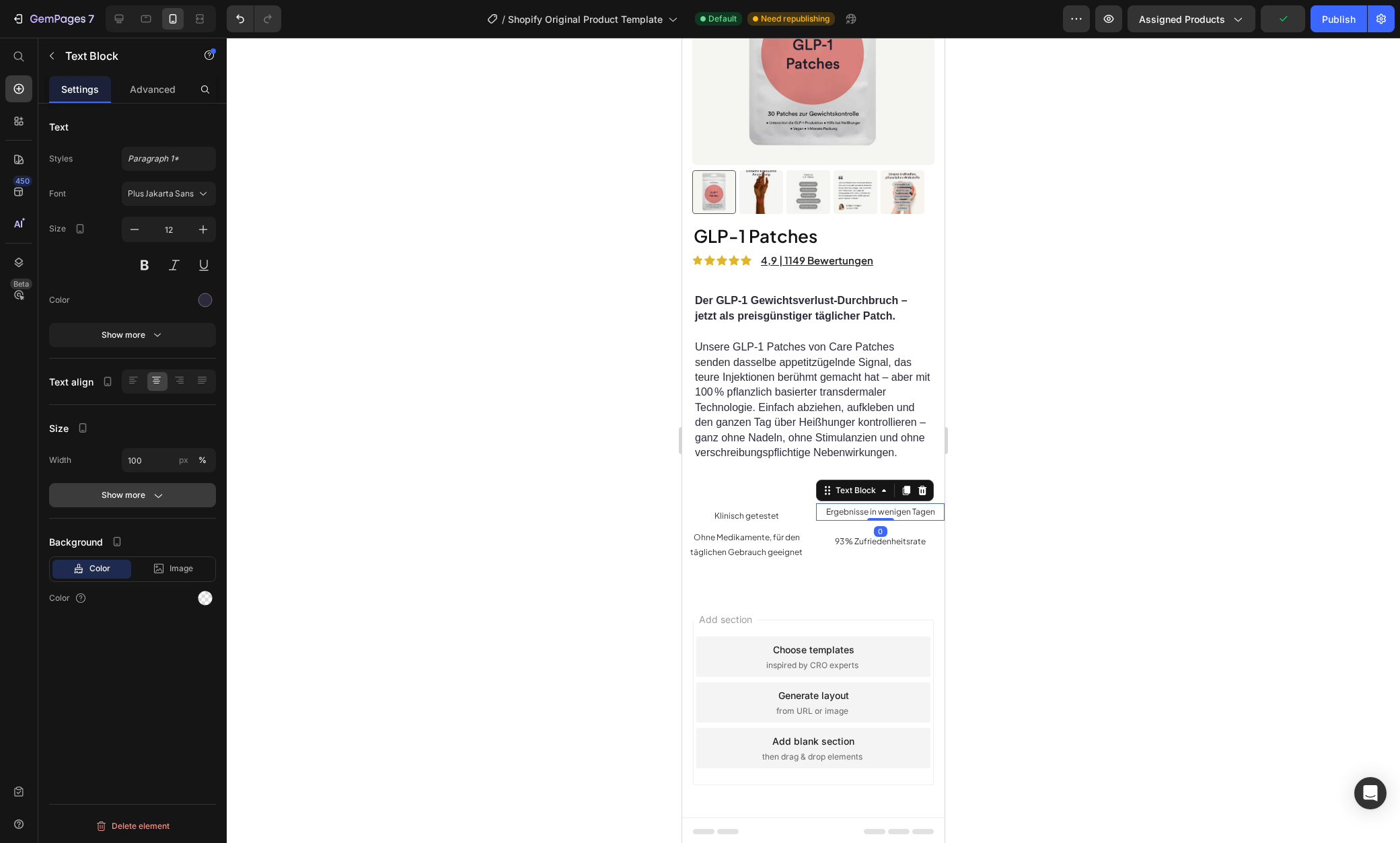 click on "Show more" 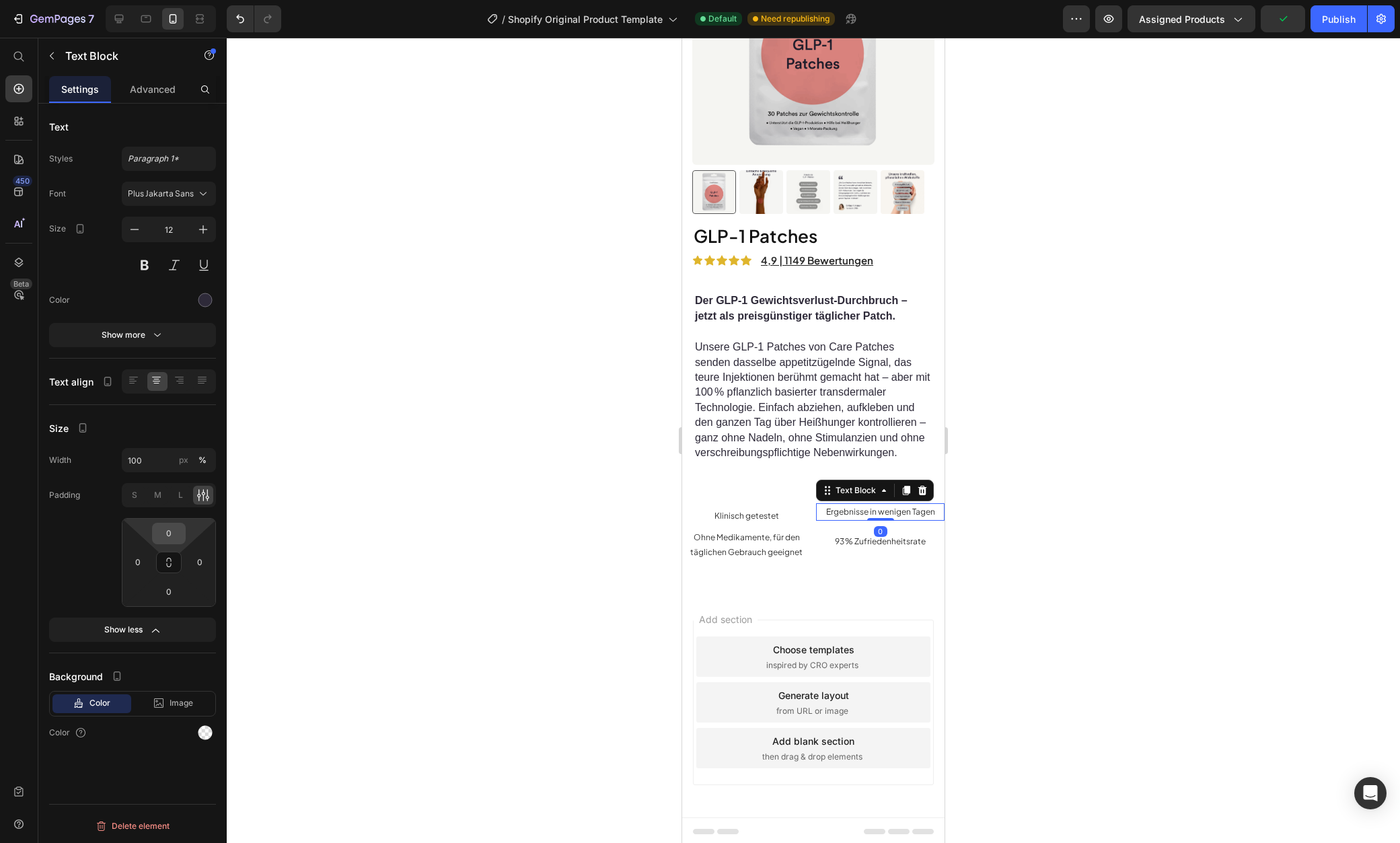 click on "0" at bounding box center (169, 534) 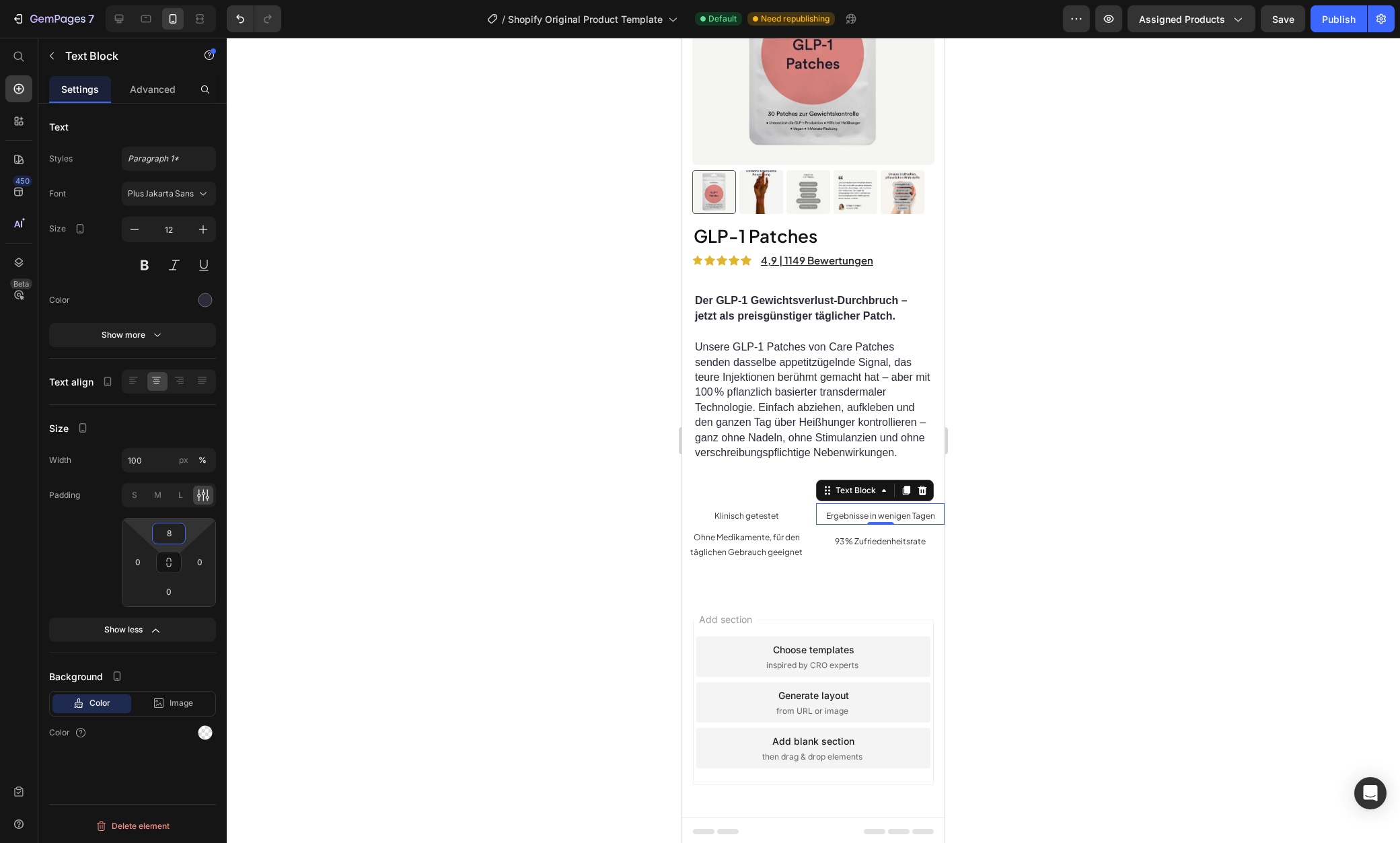 type on "8" 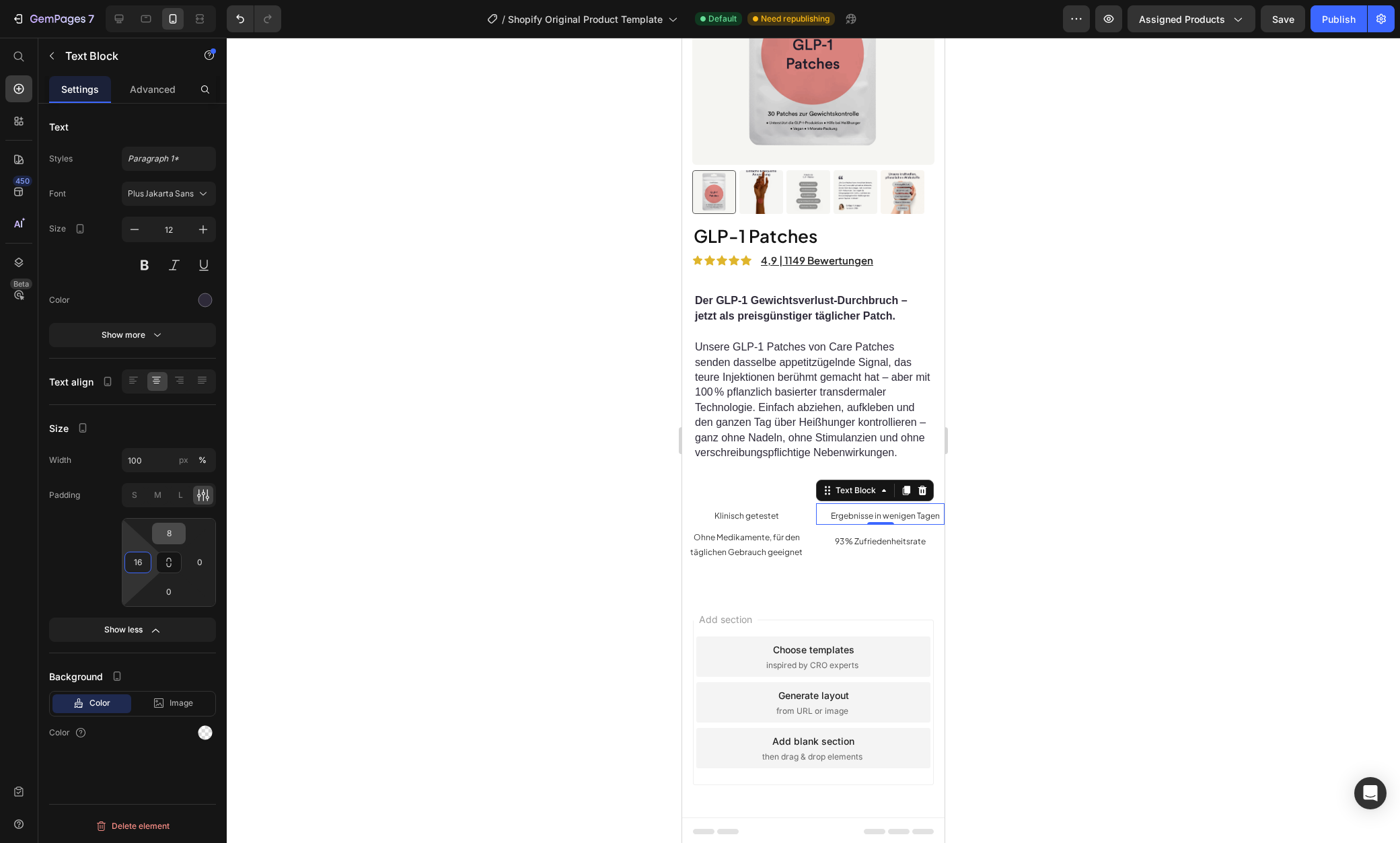 type on "16" 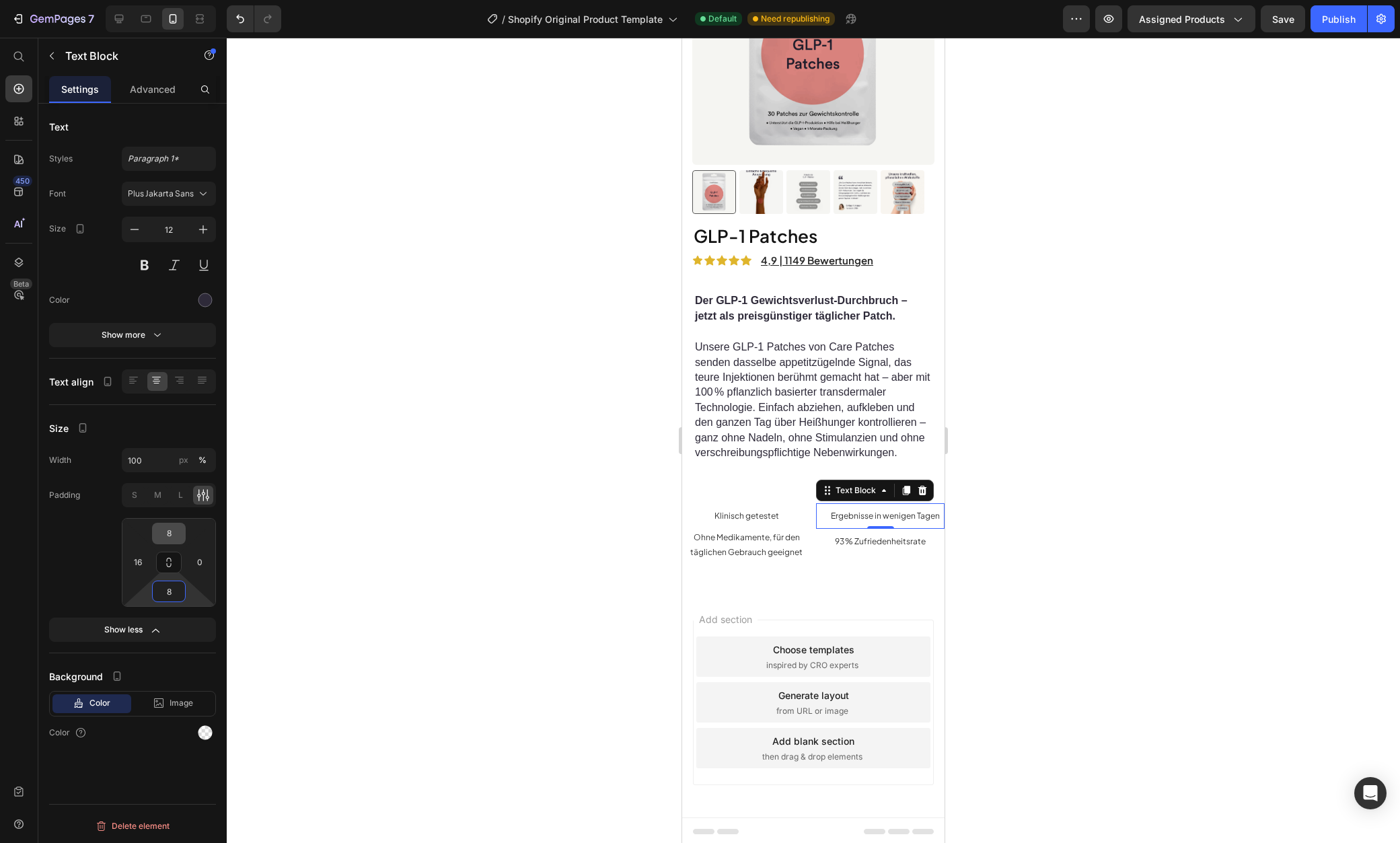 type on "8" 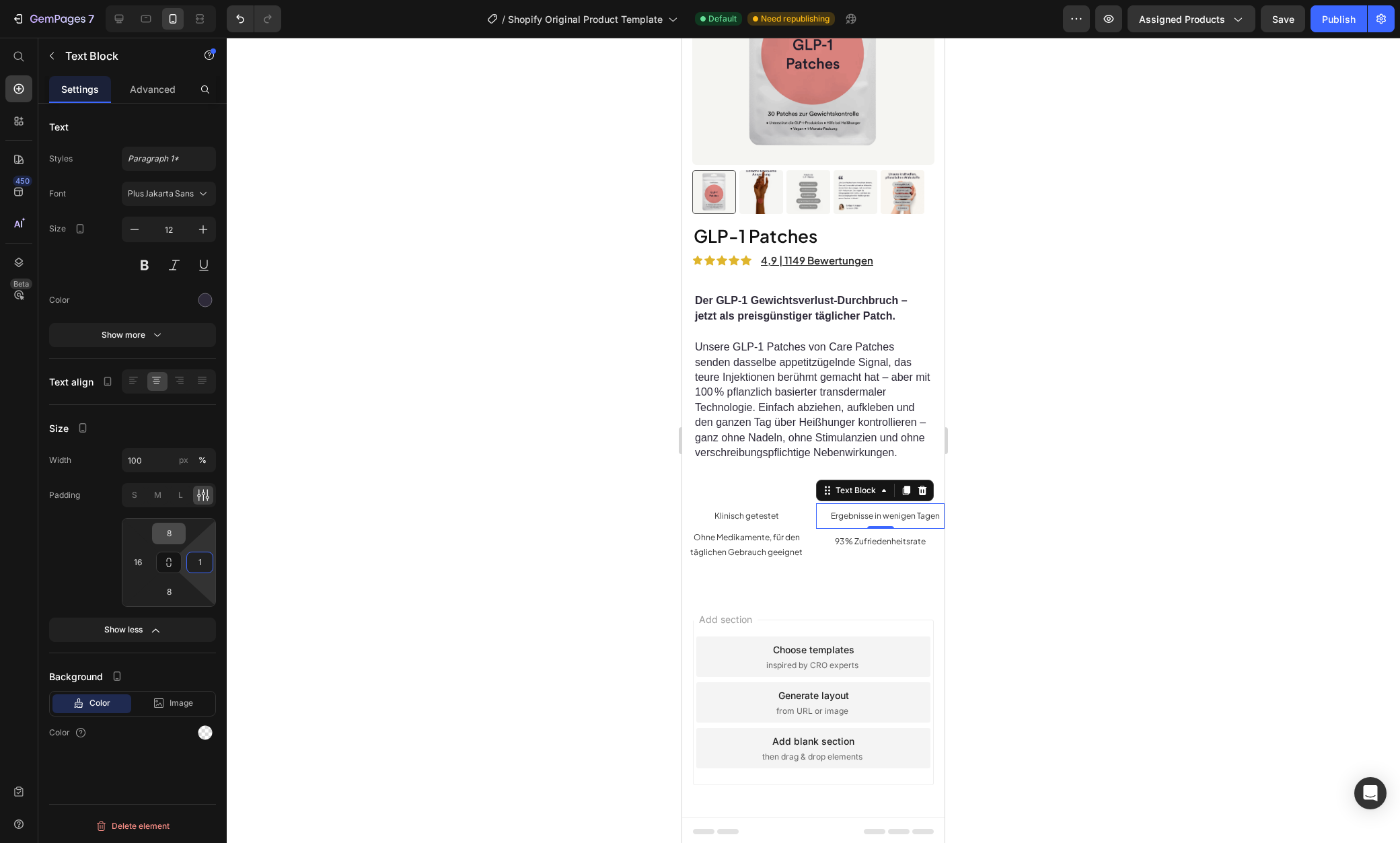 type on "16" 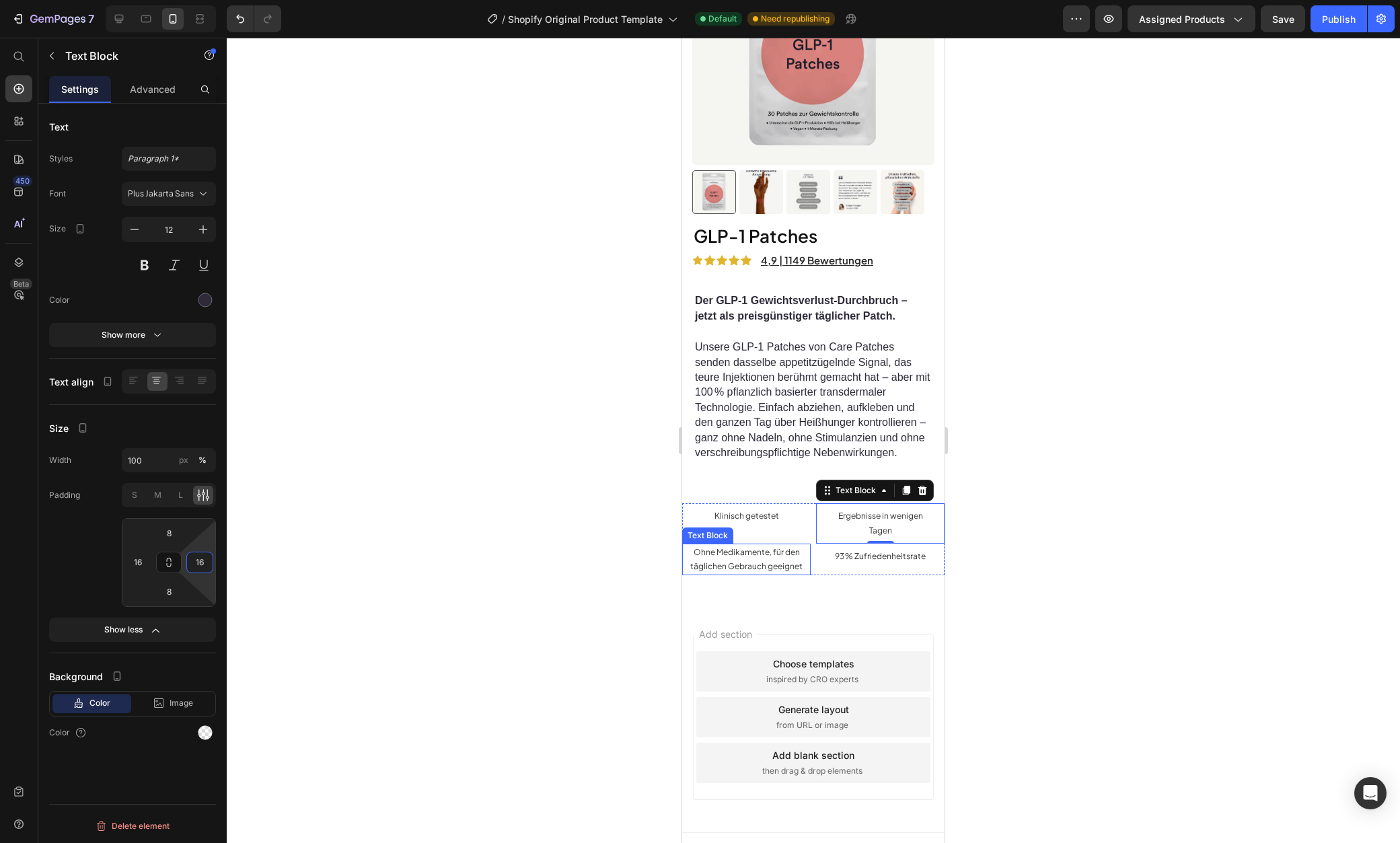click on "Ohne Medikamente, für den täglichen Gebrauch geeignet" at bounding box center (746, 559) 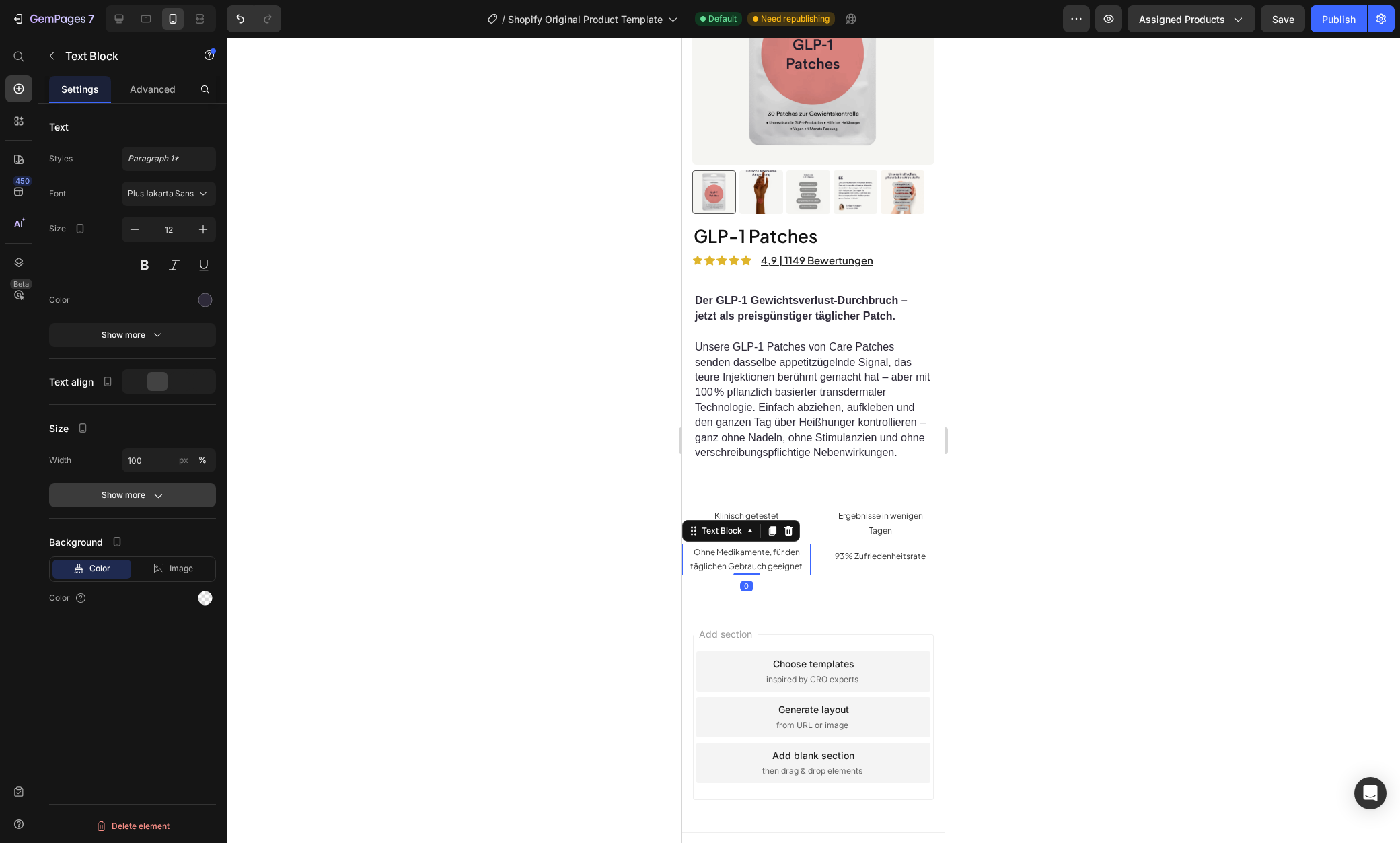 click 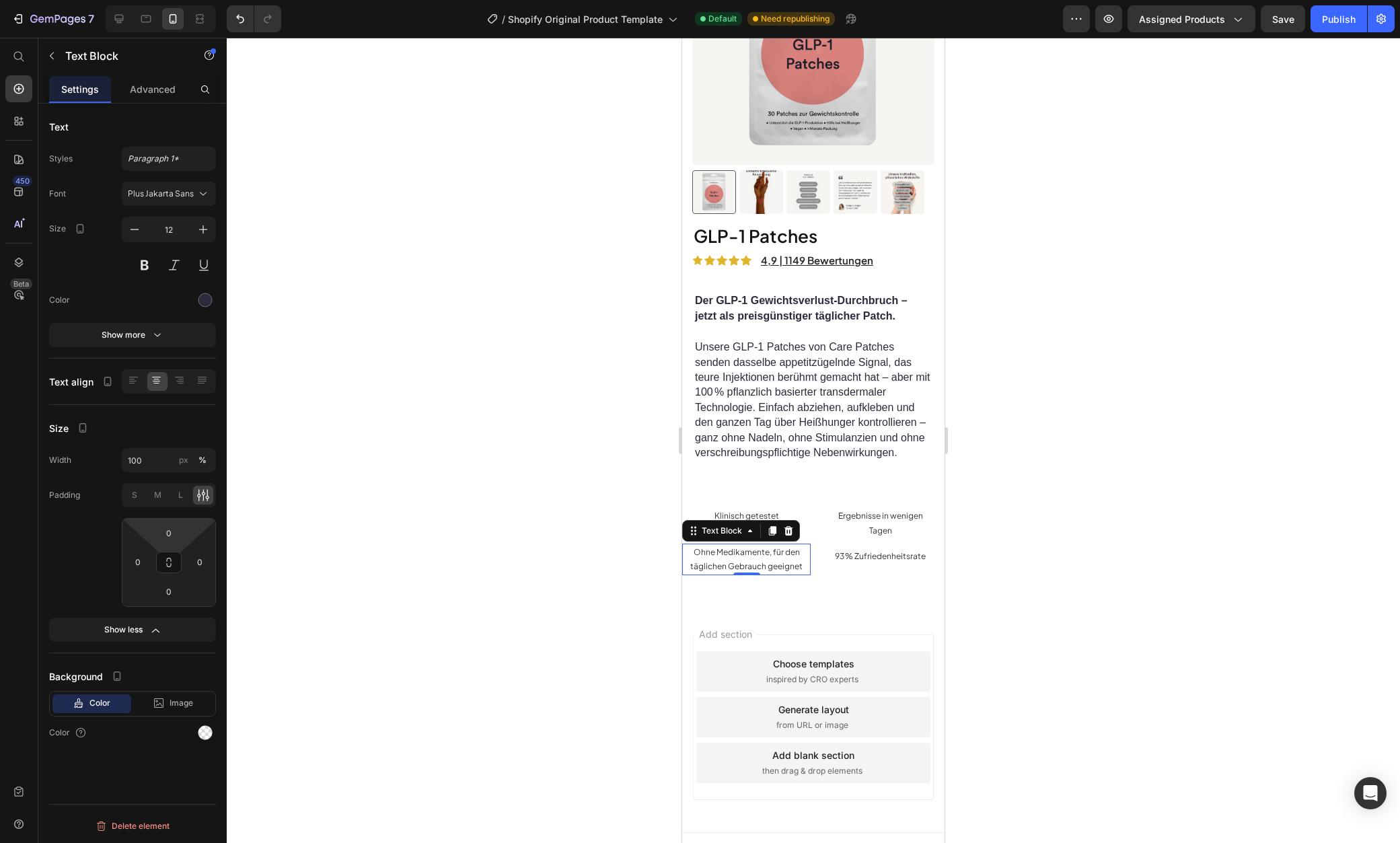 click on "7   /  Shopify Original Product Template Default Need republishing Preview Assigned Products  Save   Publish  450 Beta Start with Sections Elements Hero Section Product Detail Brands Trusted Badges Guarantee Product Breakdown How to use Testimonials Compare Bundle FAQs Social Proof Brand Story Product List Collection Blog List Contact Sticky Add to Cart Custom Footer Browse Library 450 Layout
Row
Row
Row
Row Text
Heading
Text Block Button
Button
Button
Sticky Back to top Media" at bounding box center (700, 0) 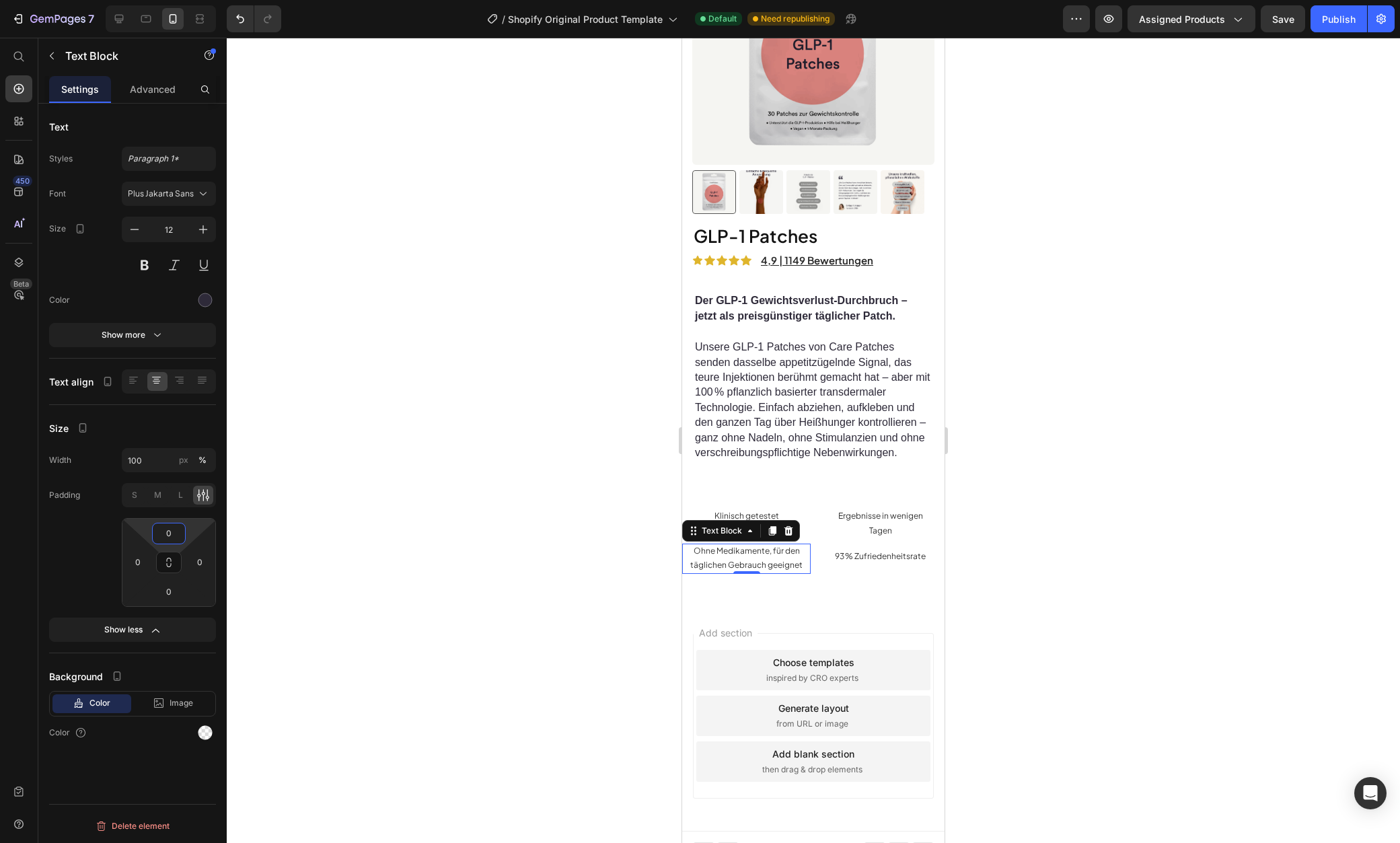 click on "0" at bounding box center [169, 534] 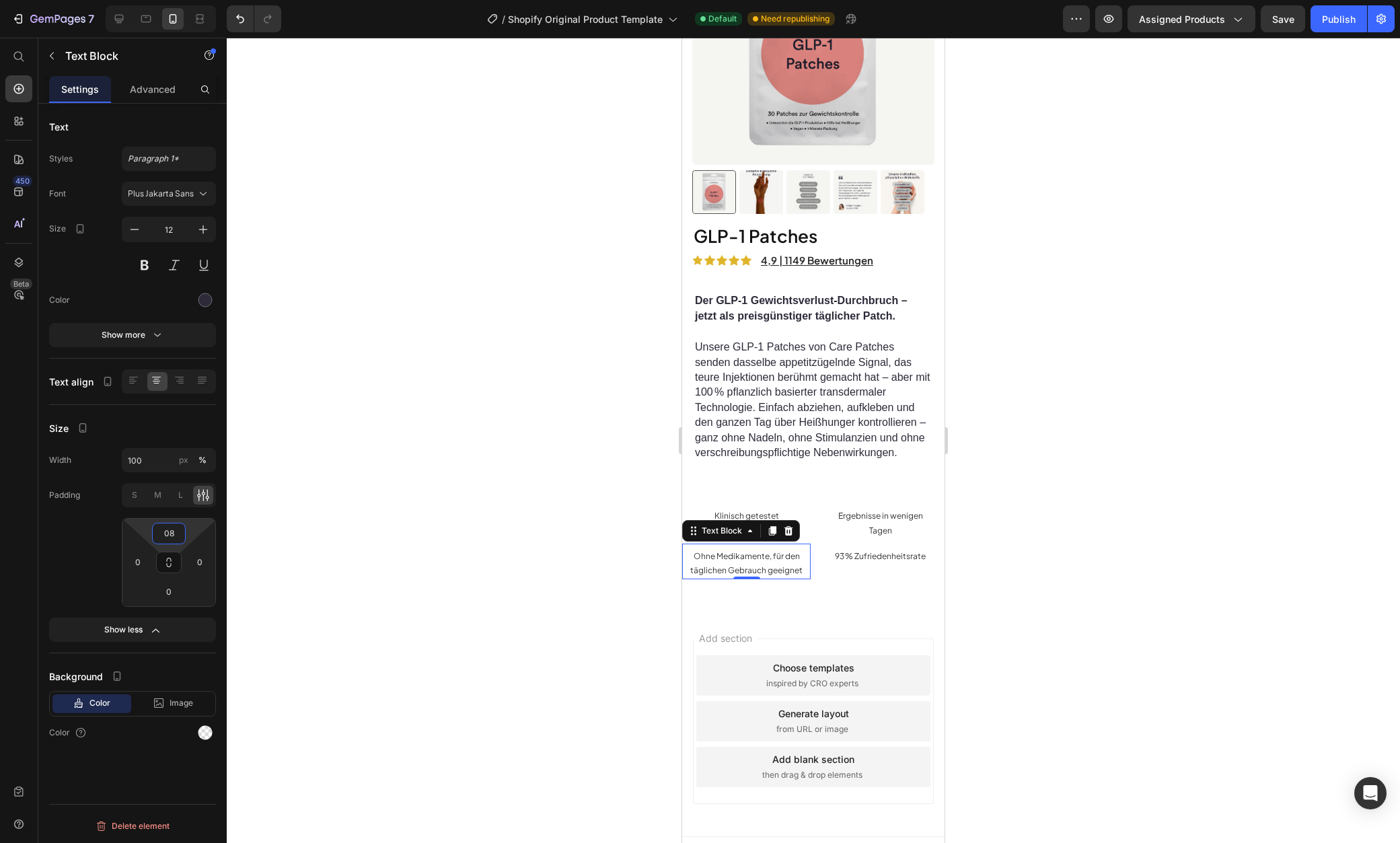 type on "0" 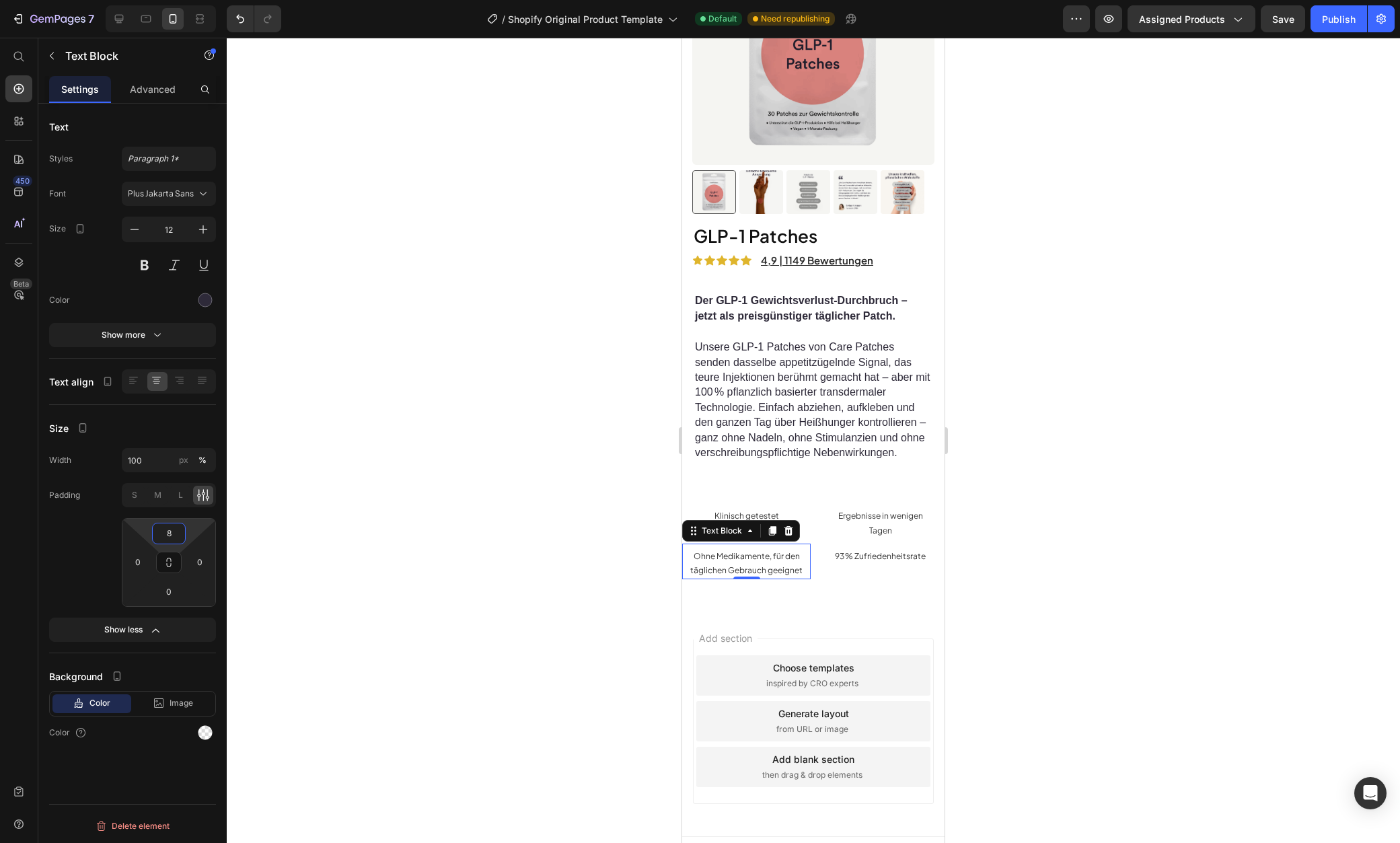 type on "8" 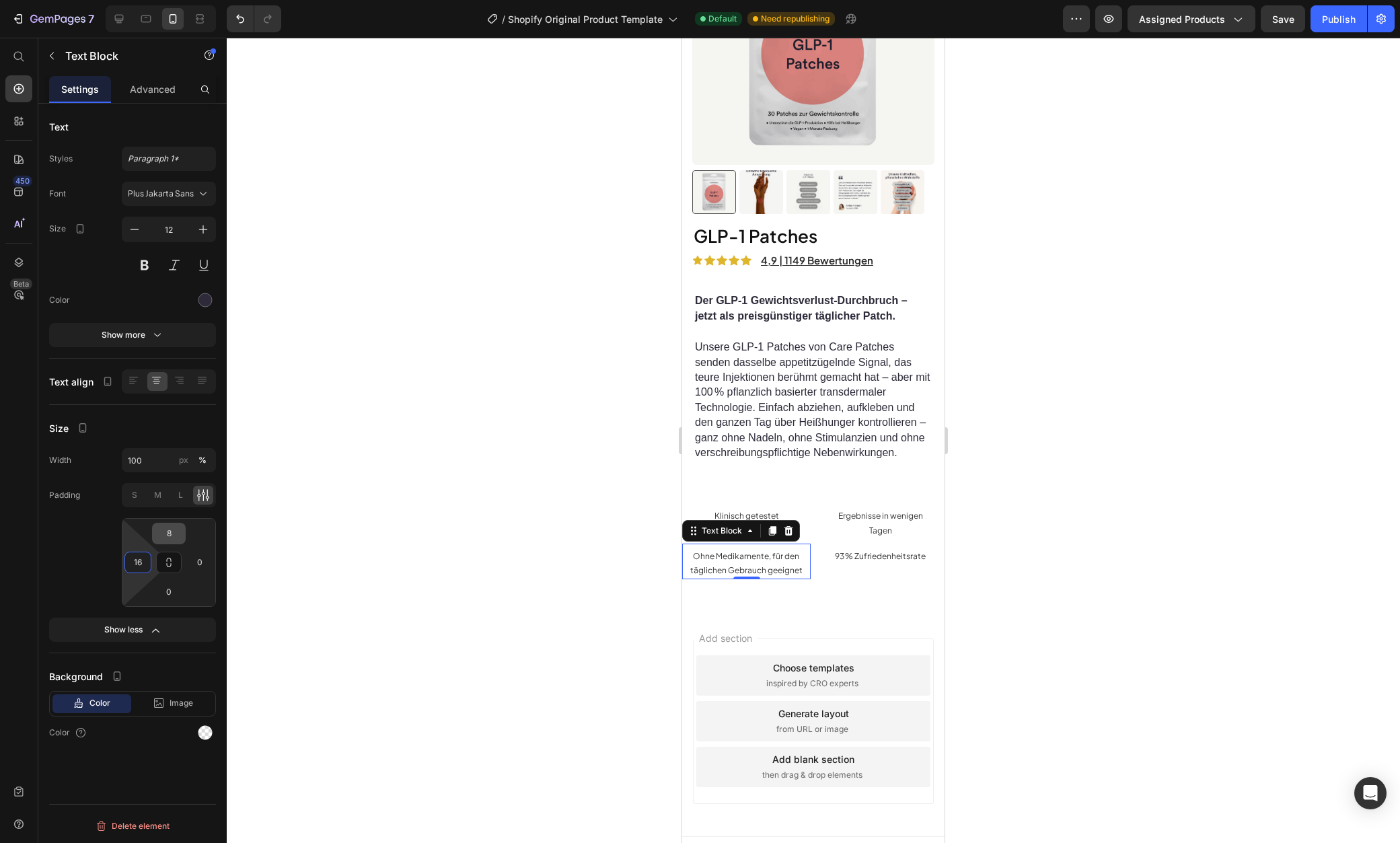 type on "16" 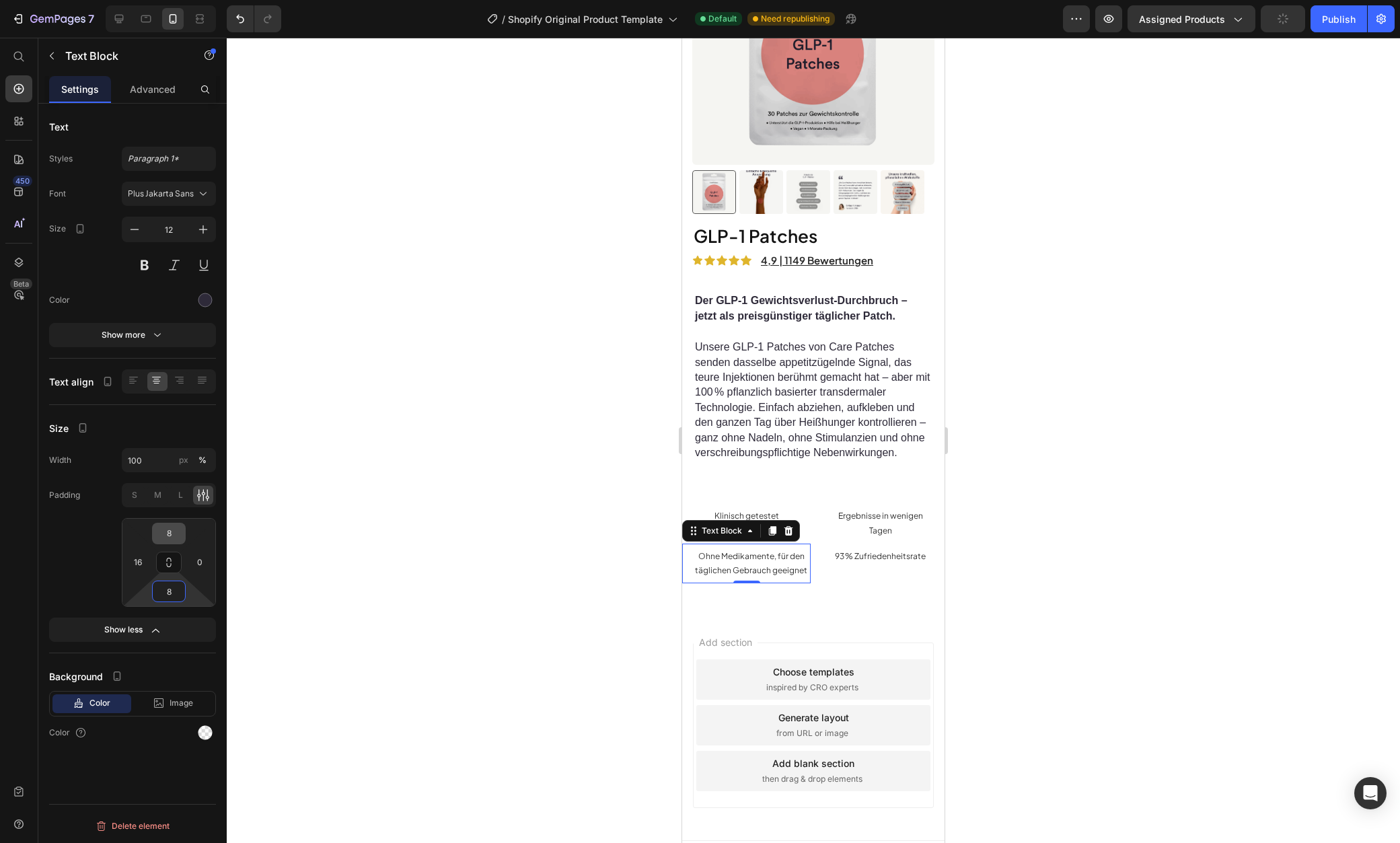 type on "8" 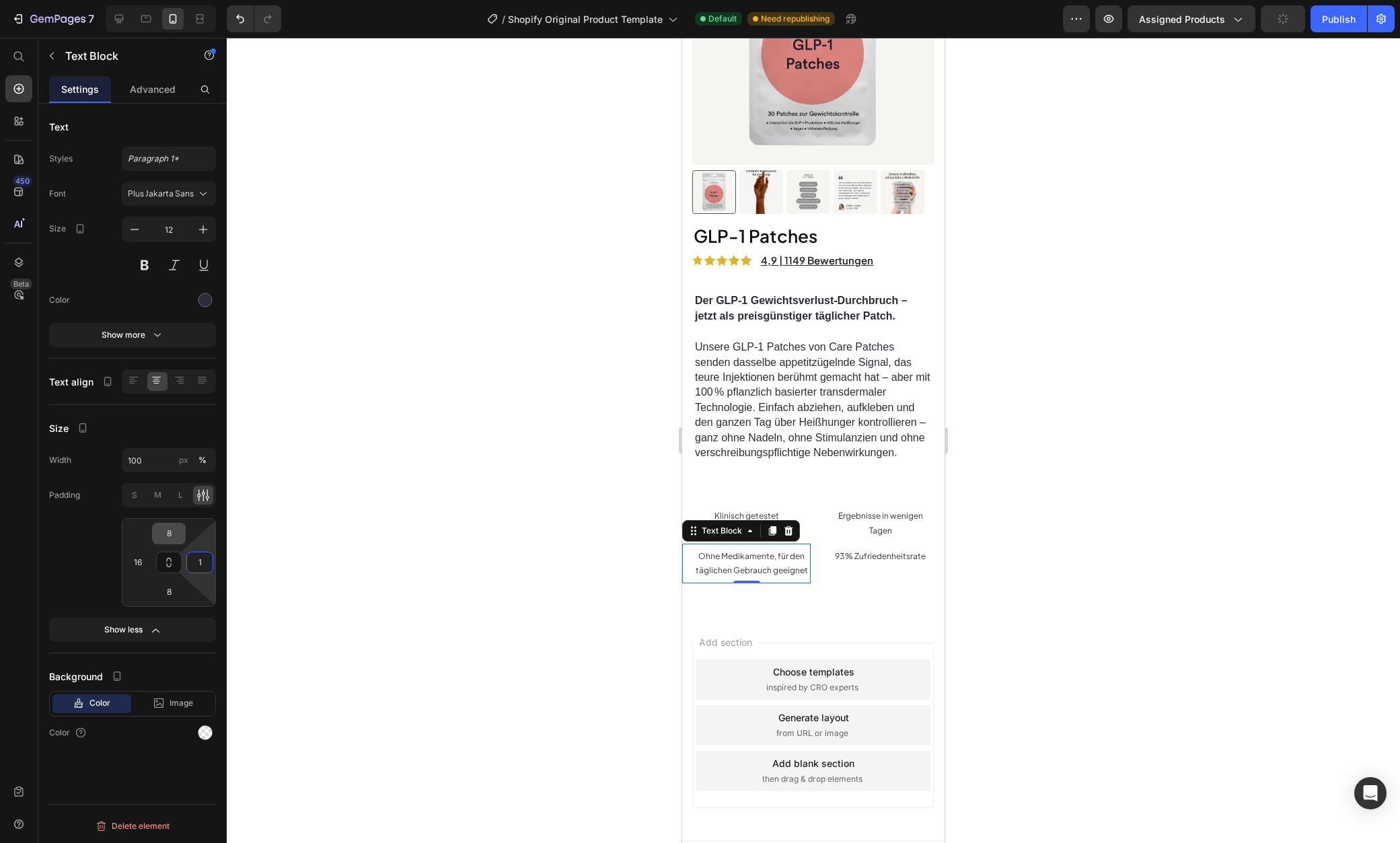 type on "16" 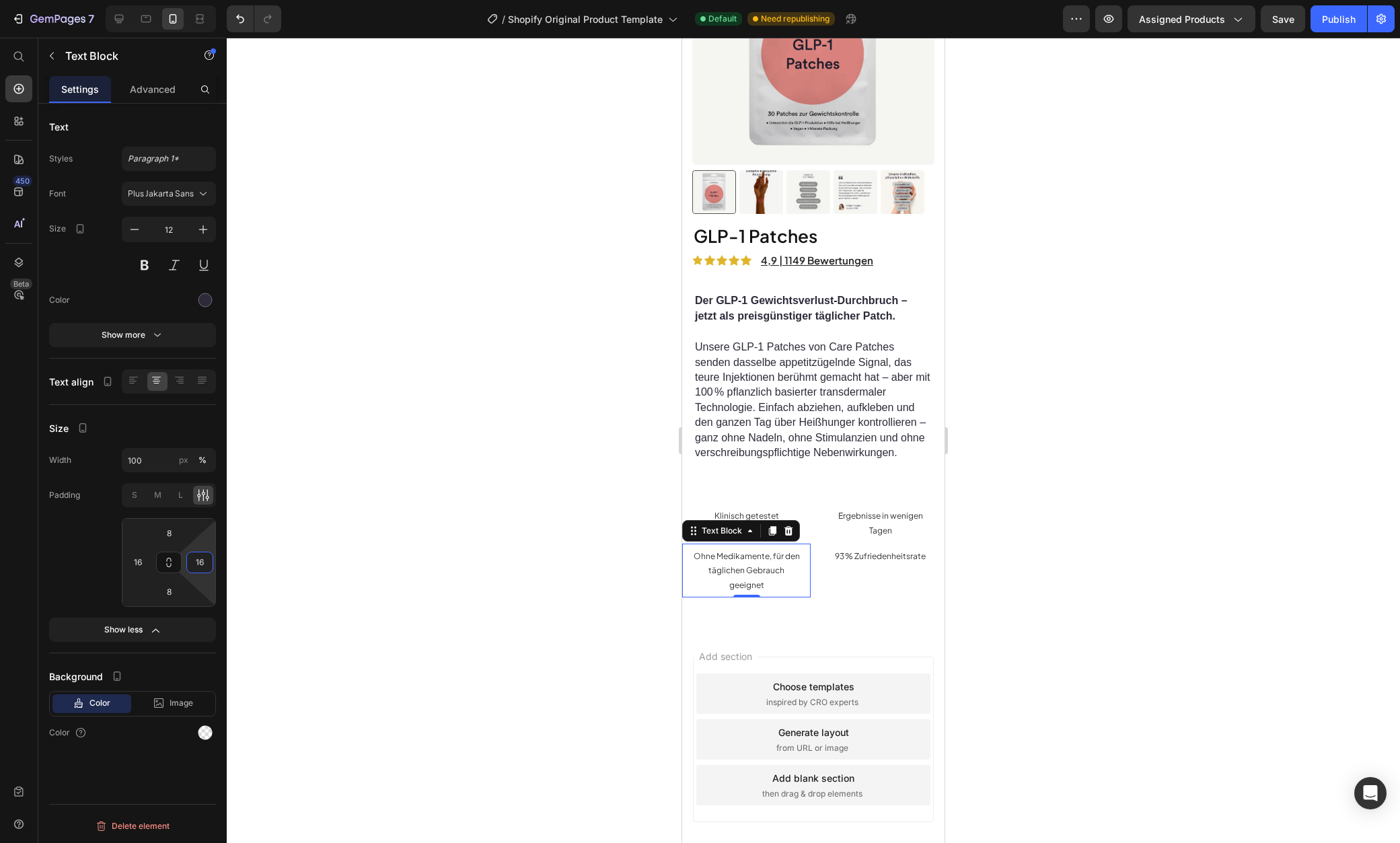 click 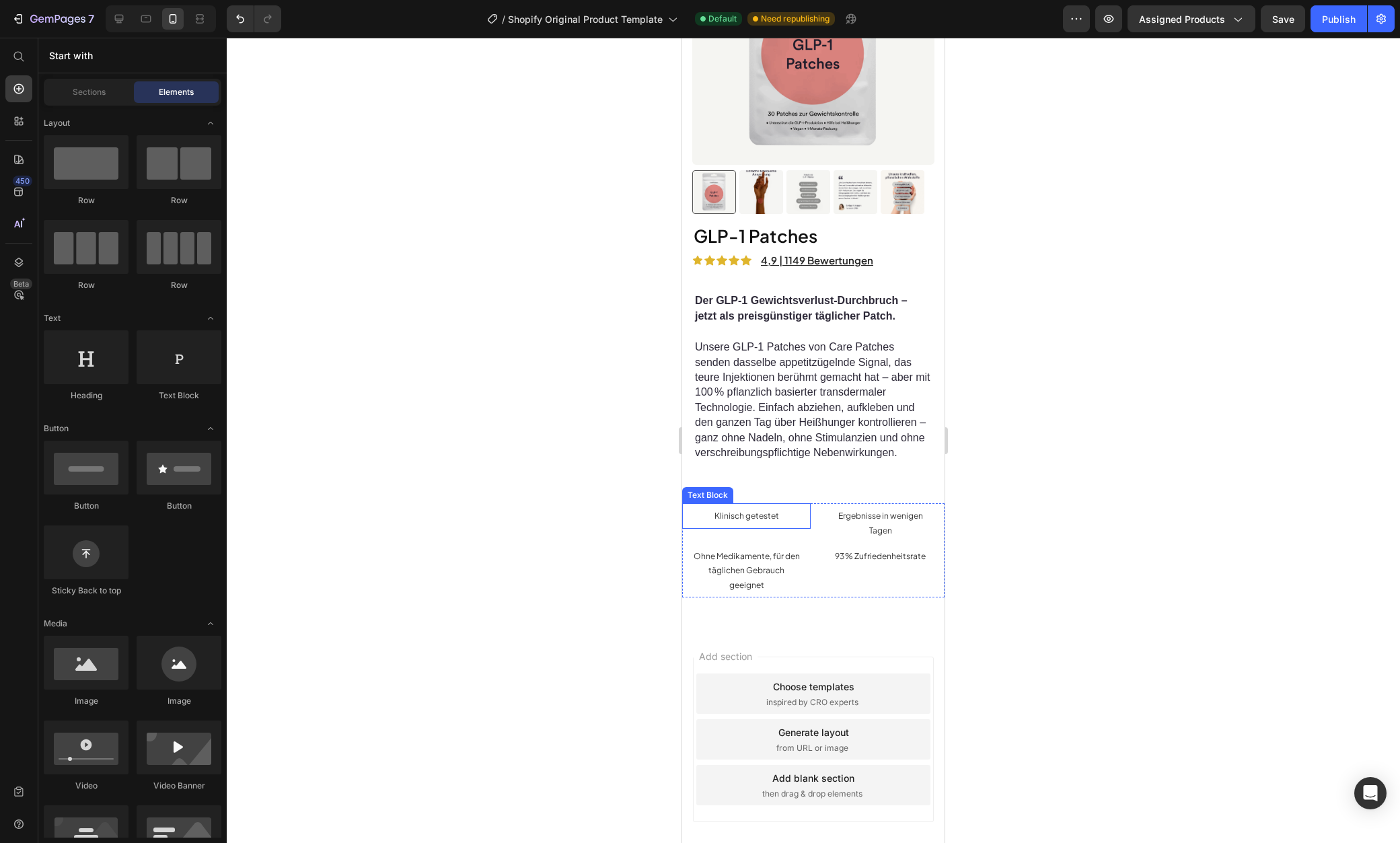 click on "Klinisch getestet" at bounding box center [747, 515] 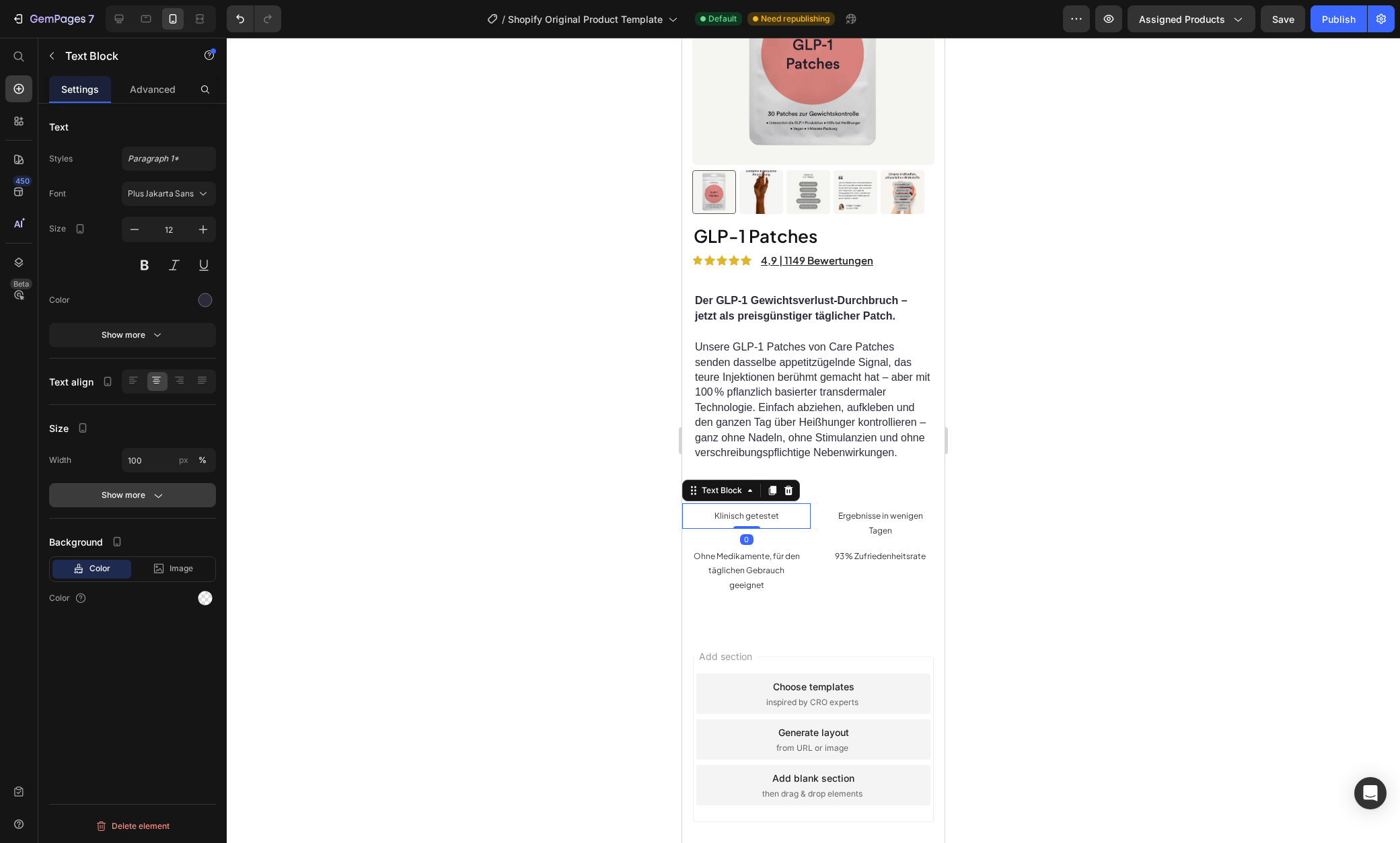 click 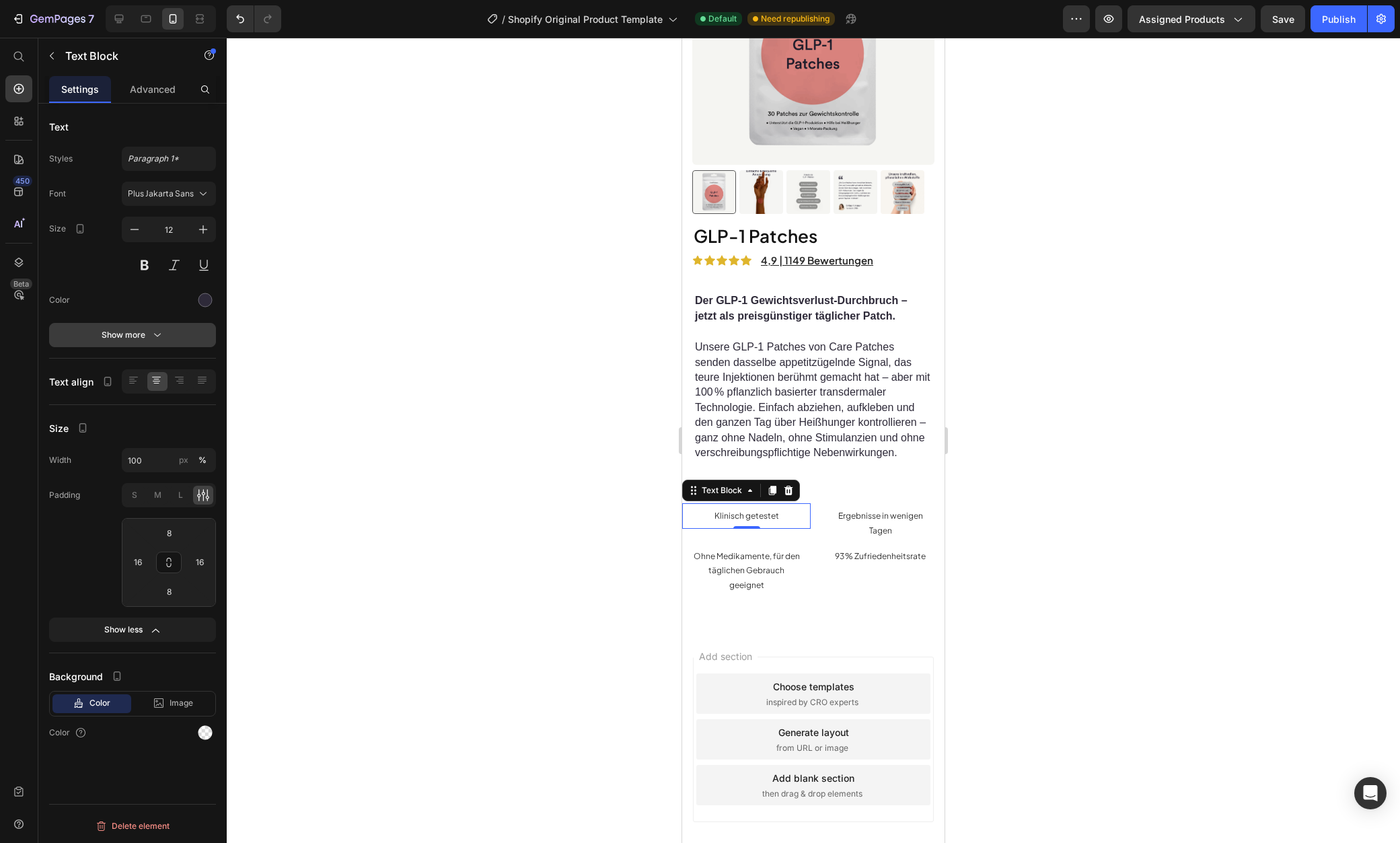 click on "Show more" at bounding box center (133, 335) 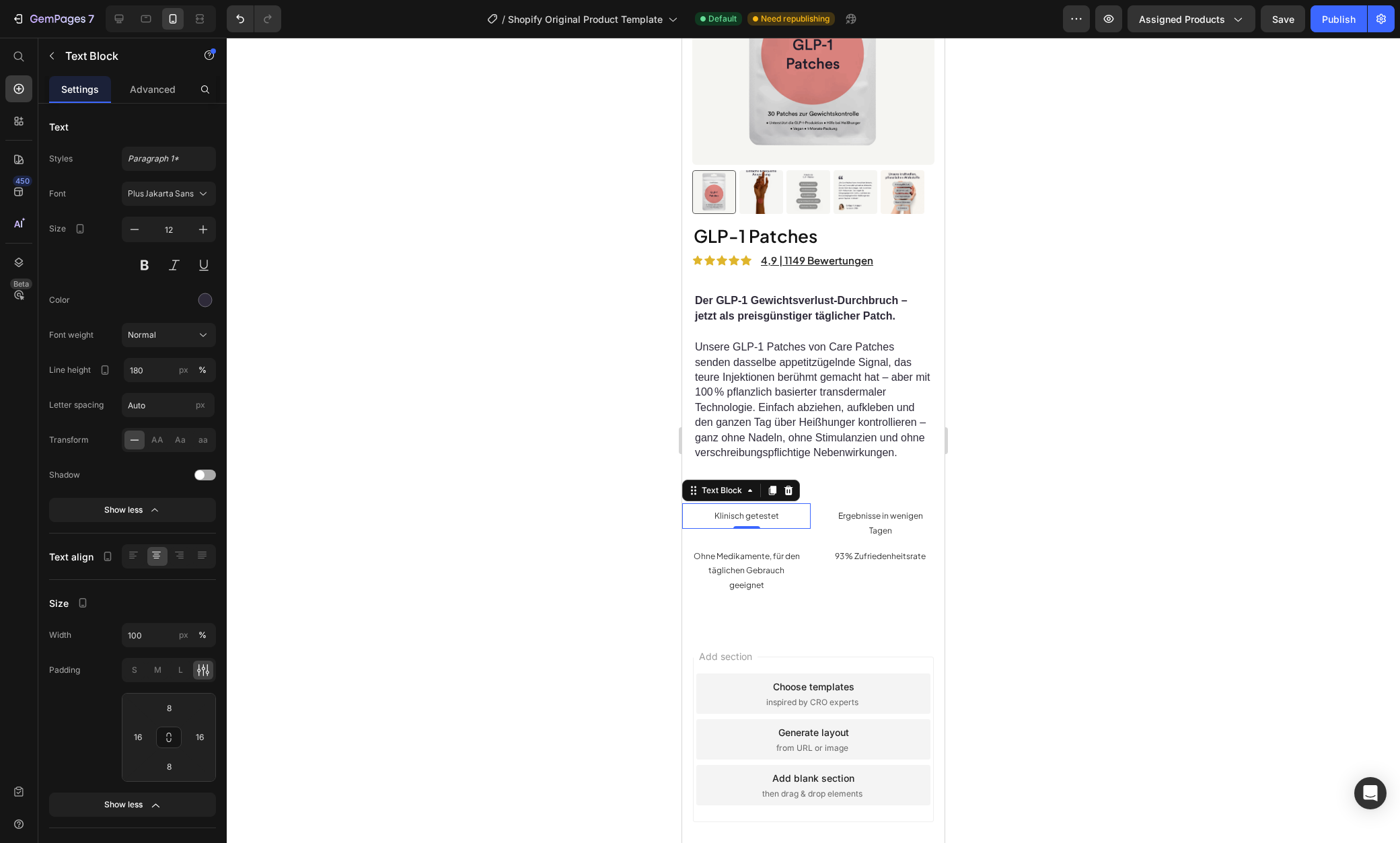 click at bounding box center (205, 475) 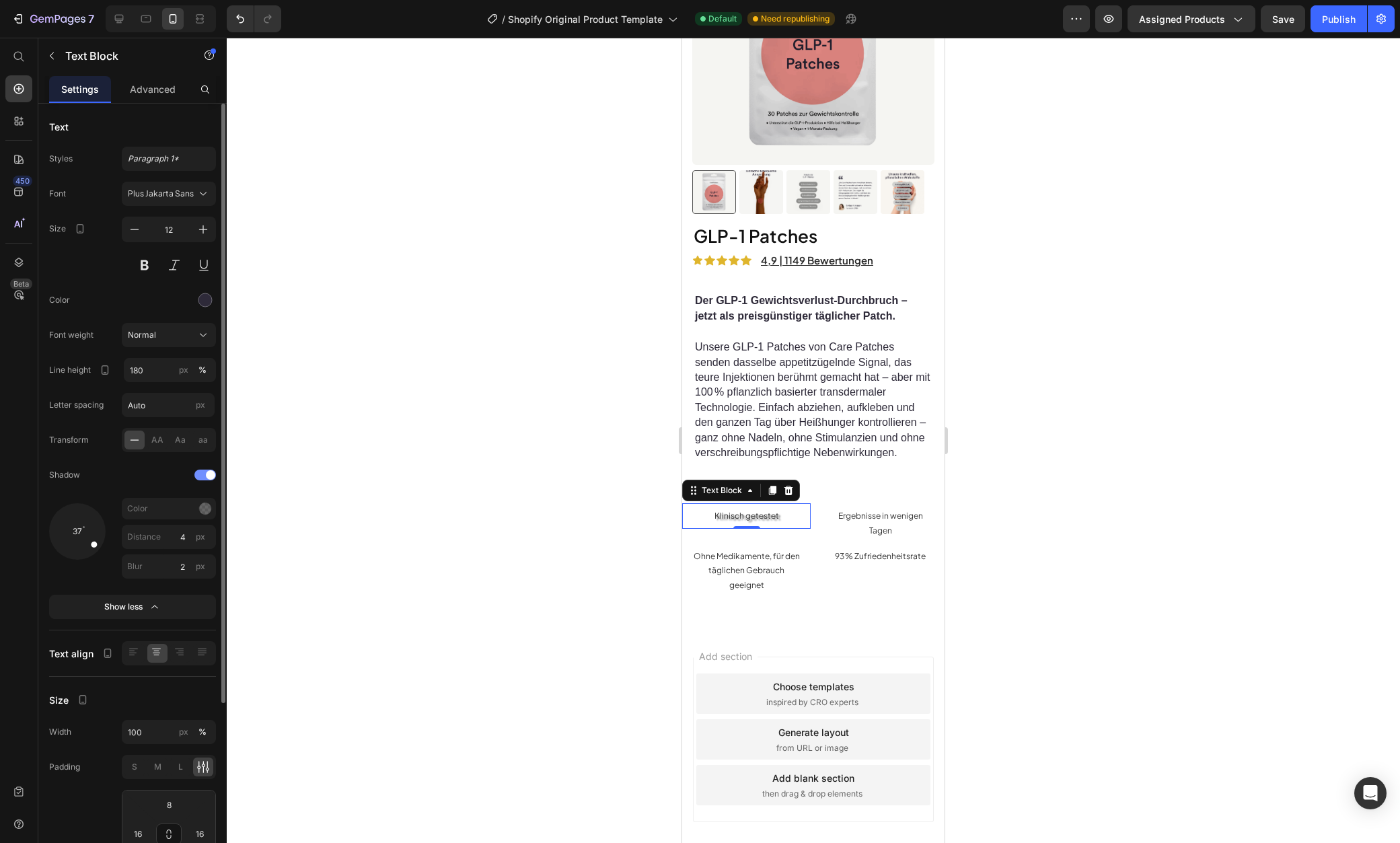 click at bounding box center (205, 475) 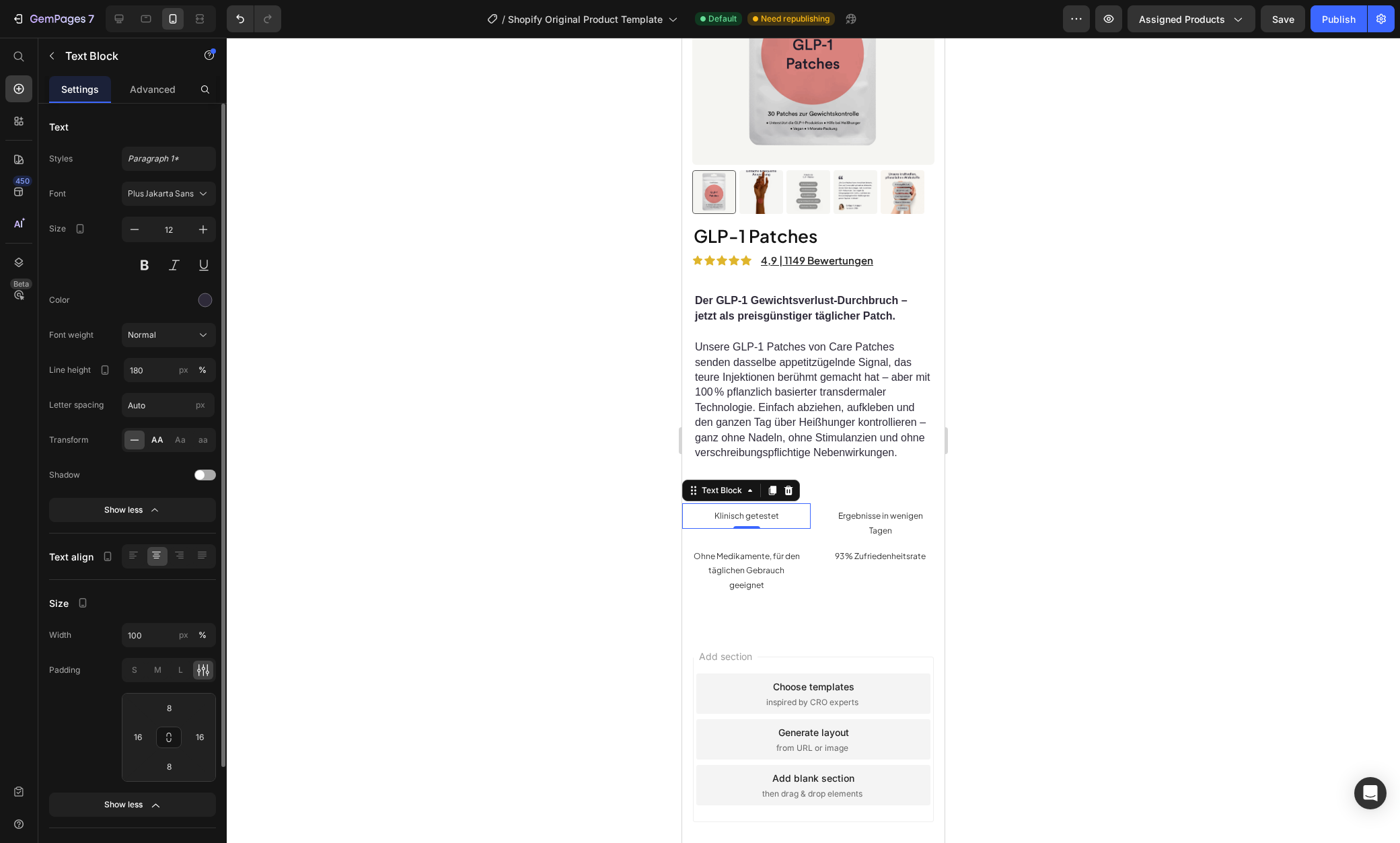 click on "AA" 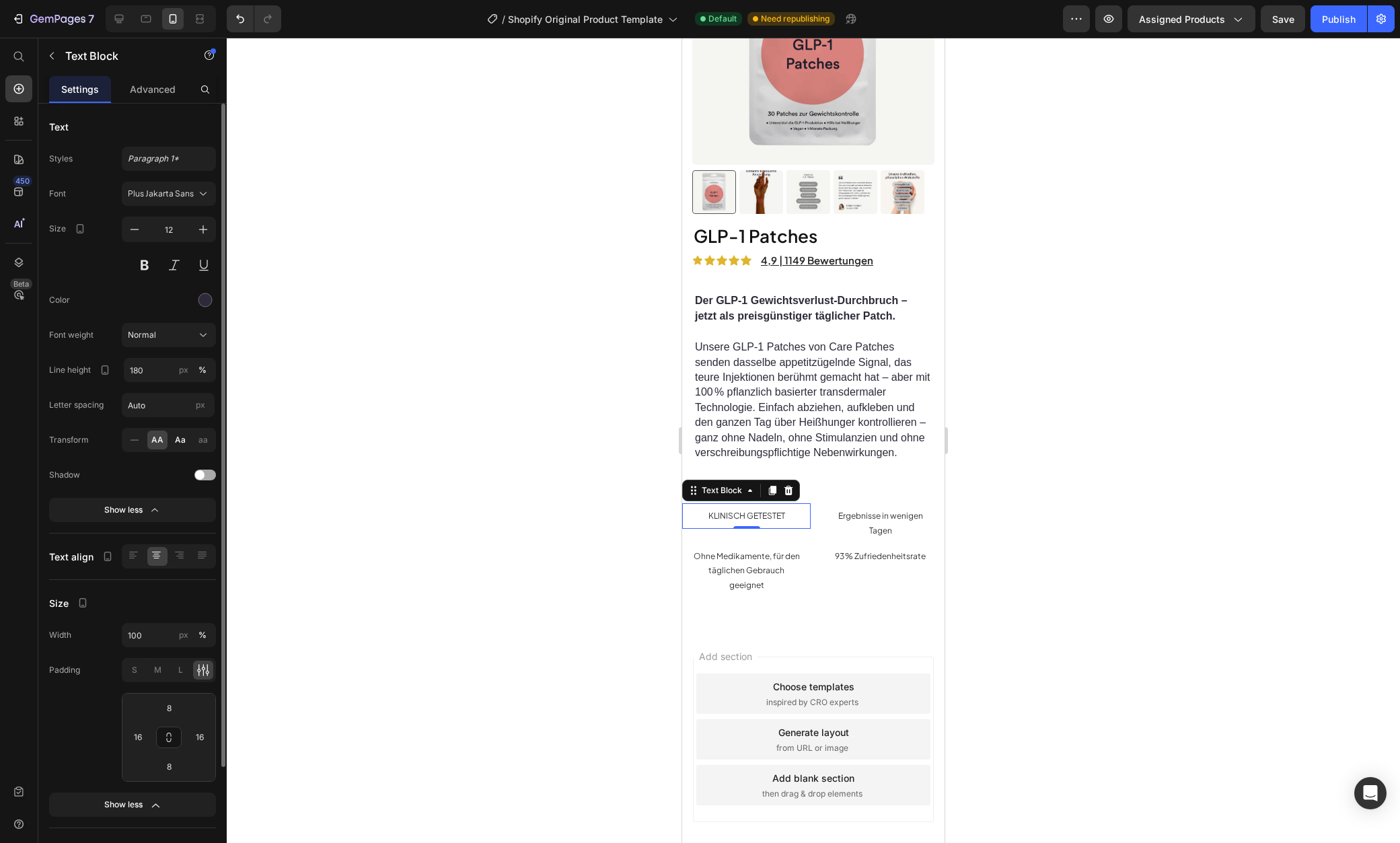 click on "Aa" 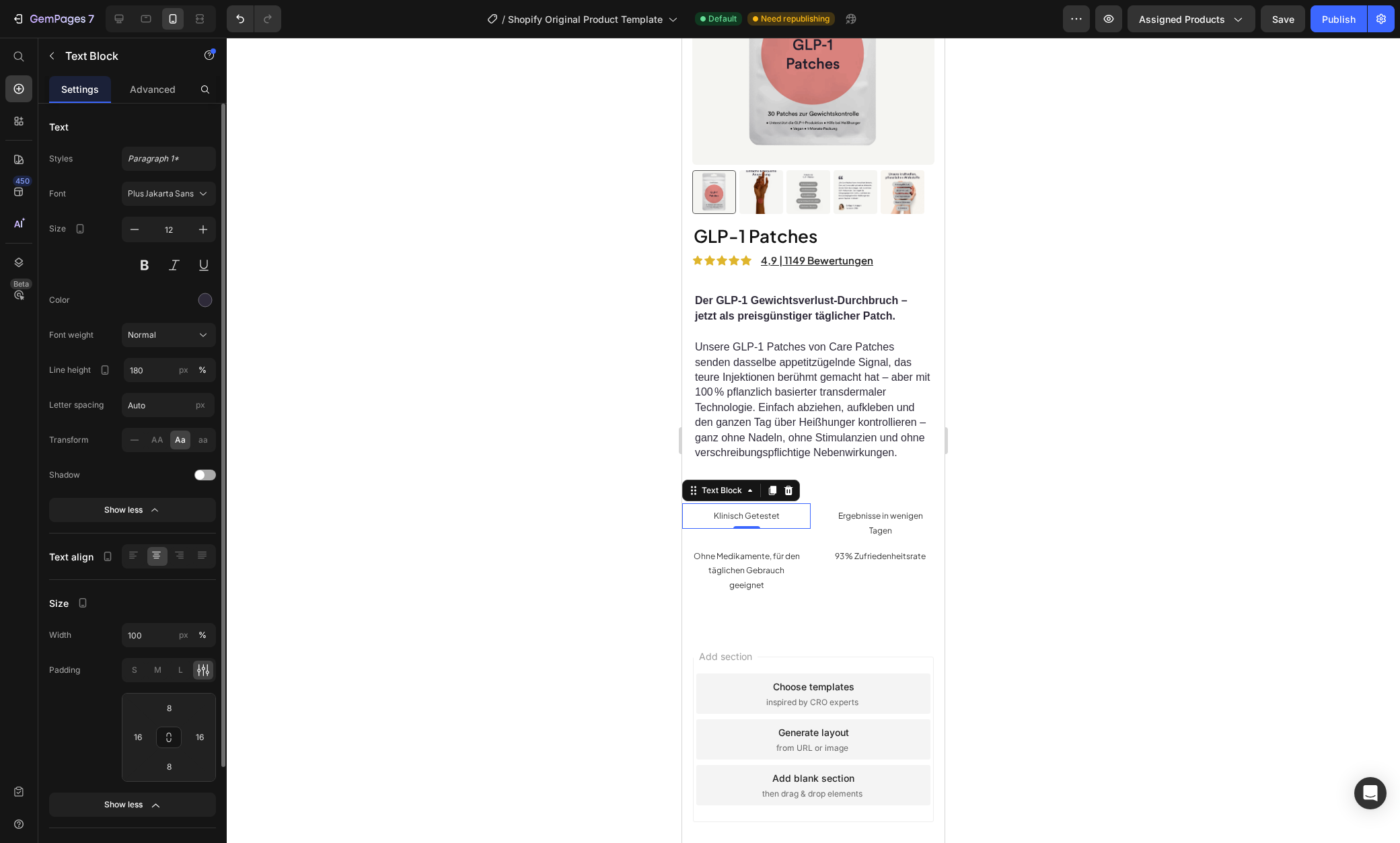 click on "Aa" 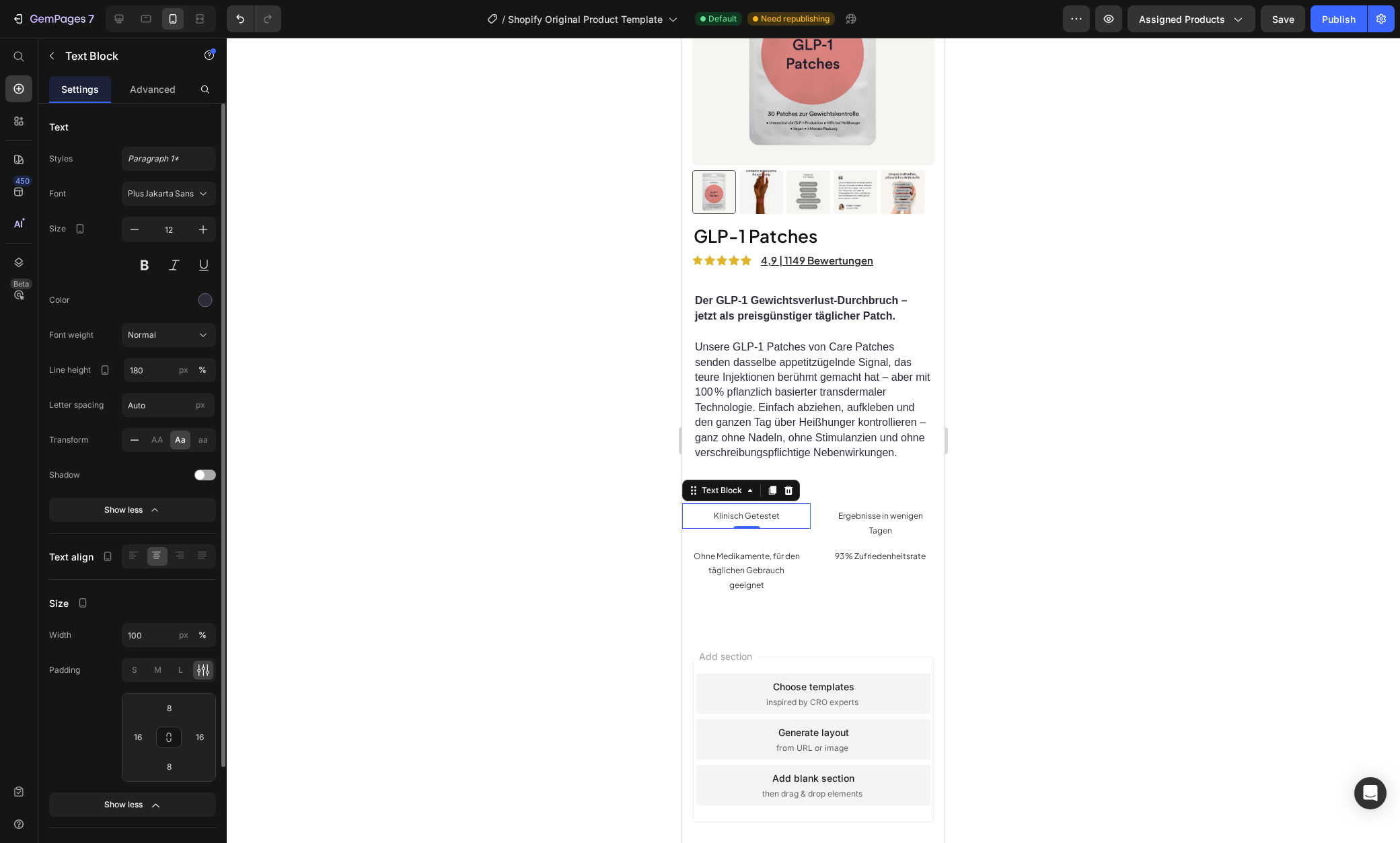 click 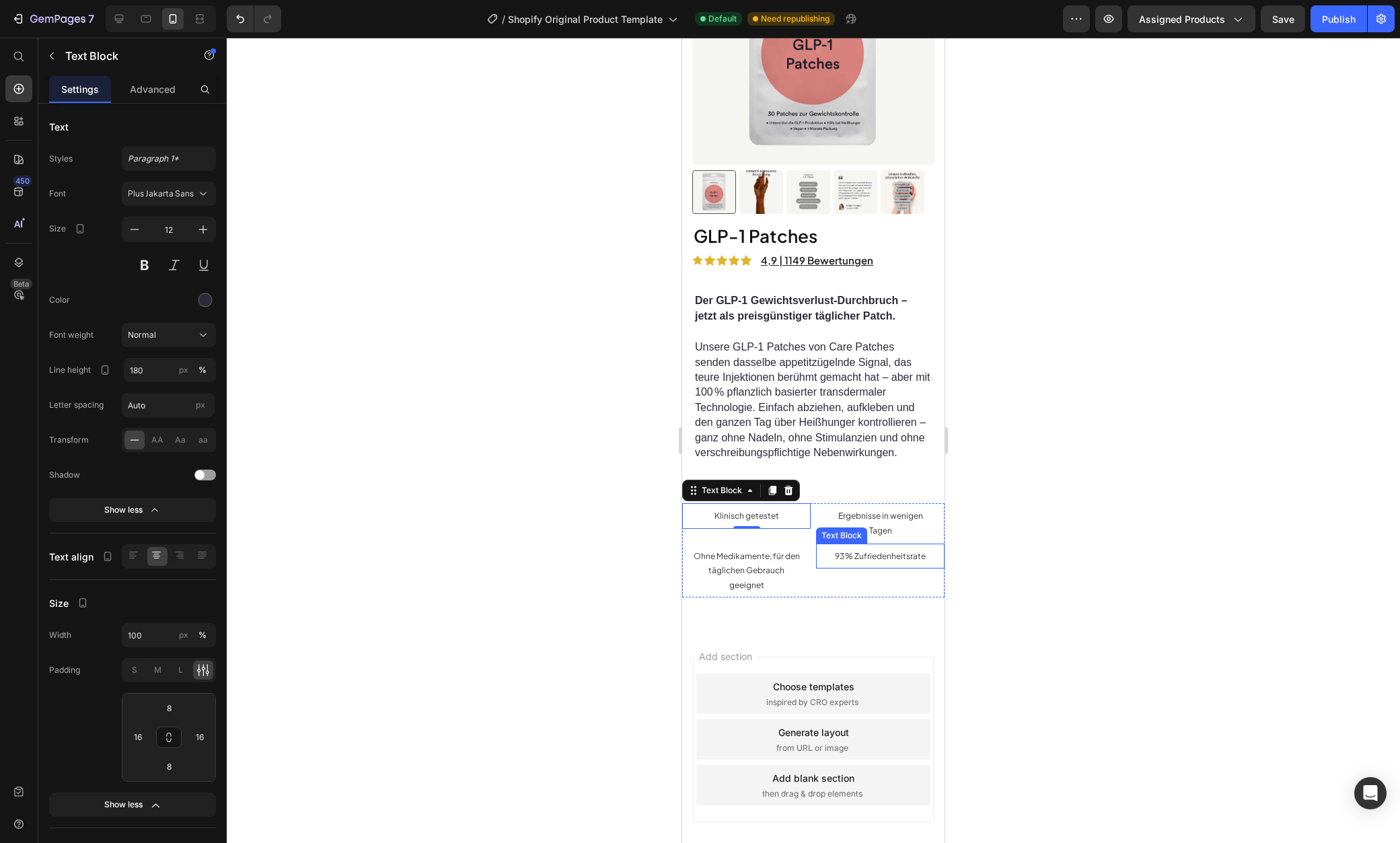 click on "93 % Zufriedenheitsrate" at bounding box center (880, 556) 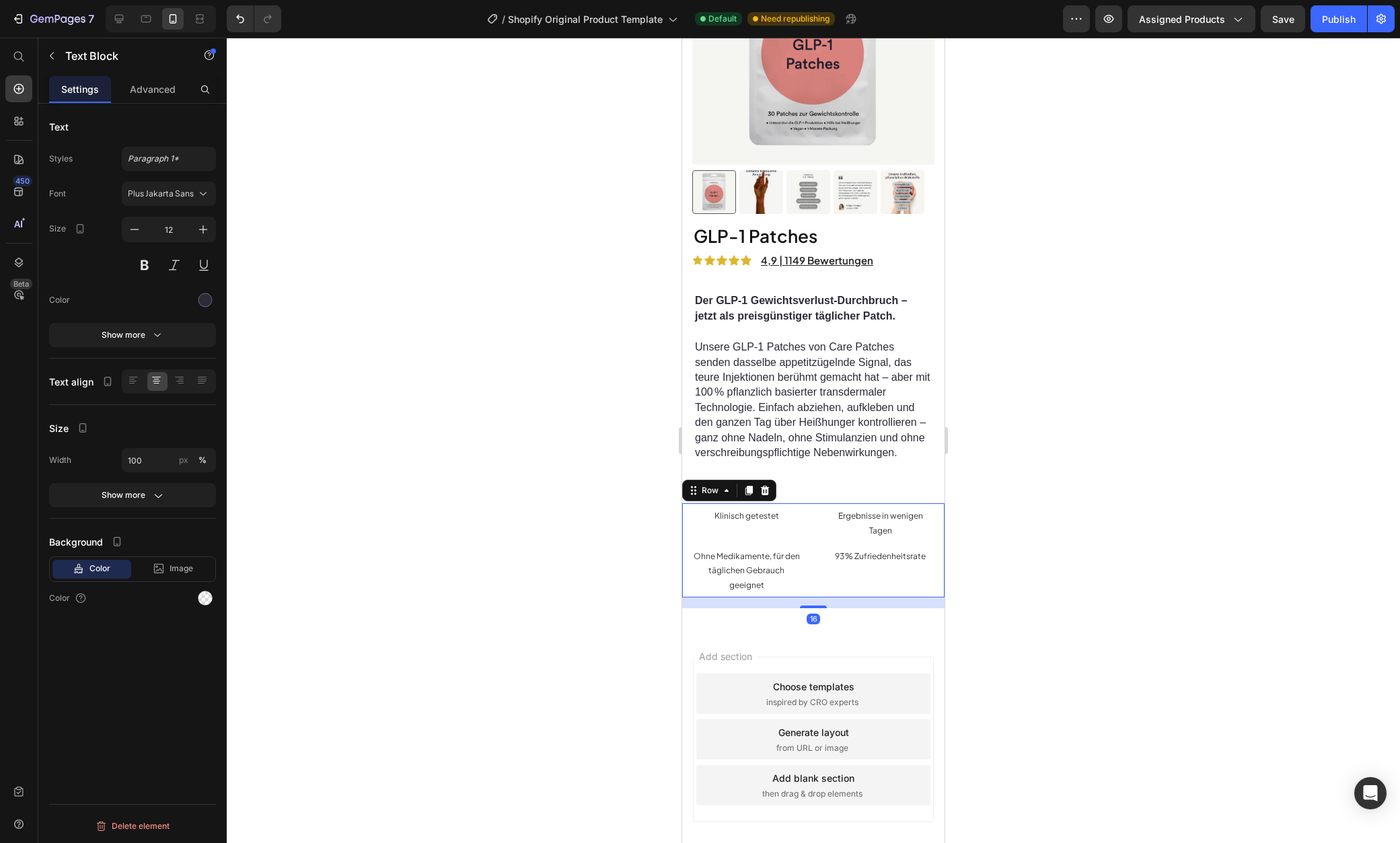 click on "93 % Zufriedenheitsrate Text Block" at bounding box center (880, 571) 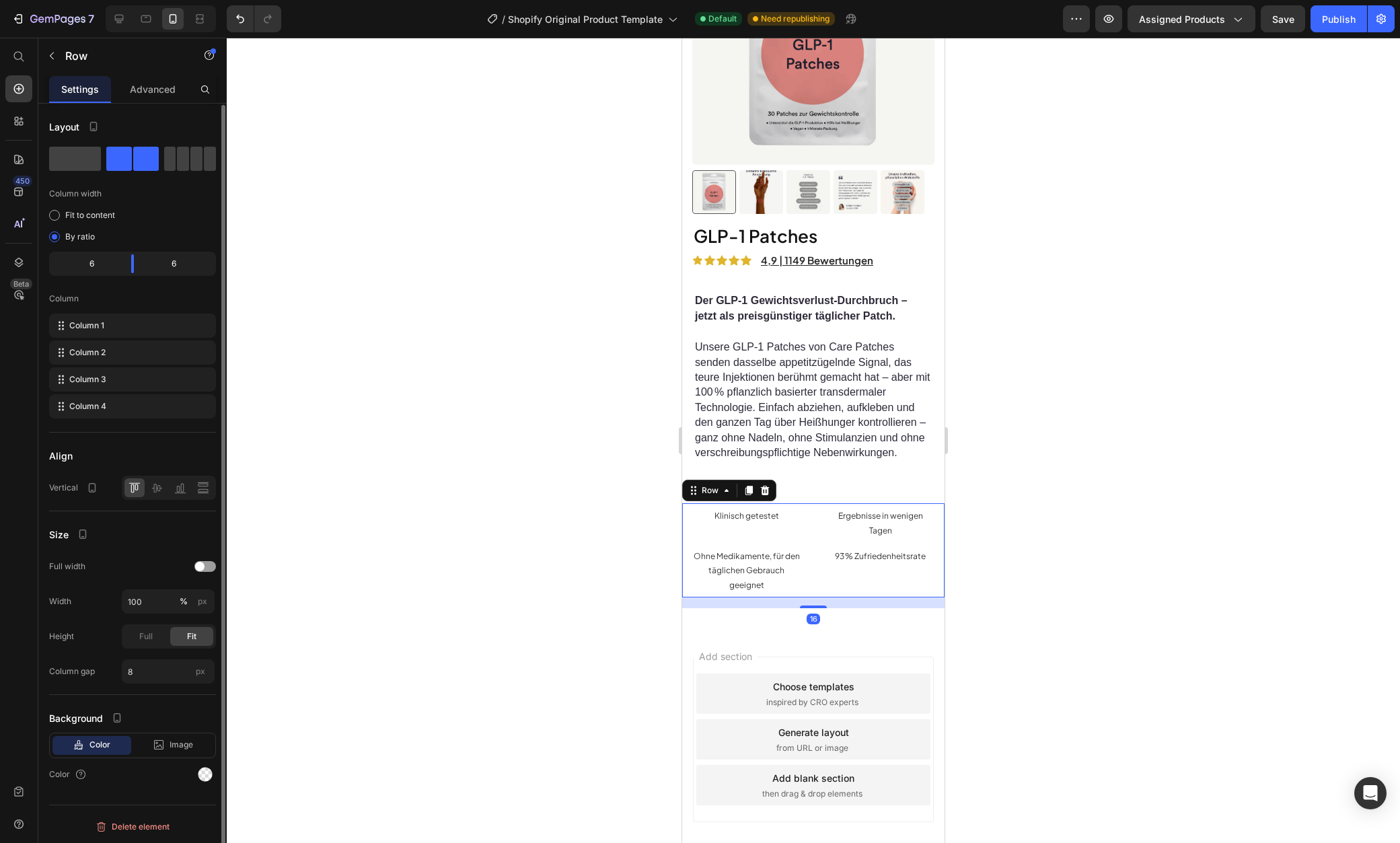 scroll, scrollTop: 1, scrollLeft: 0, axis: vertical 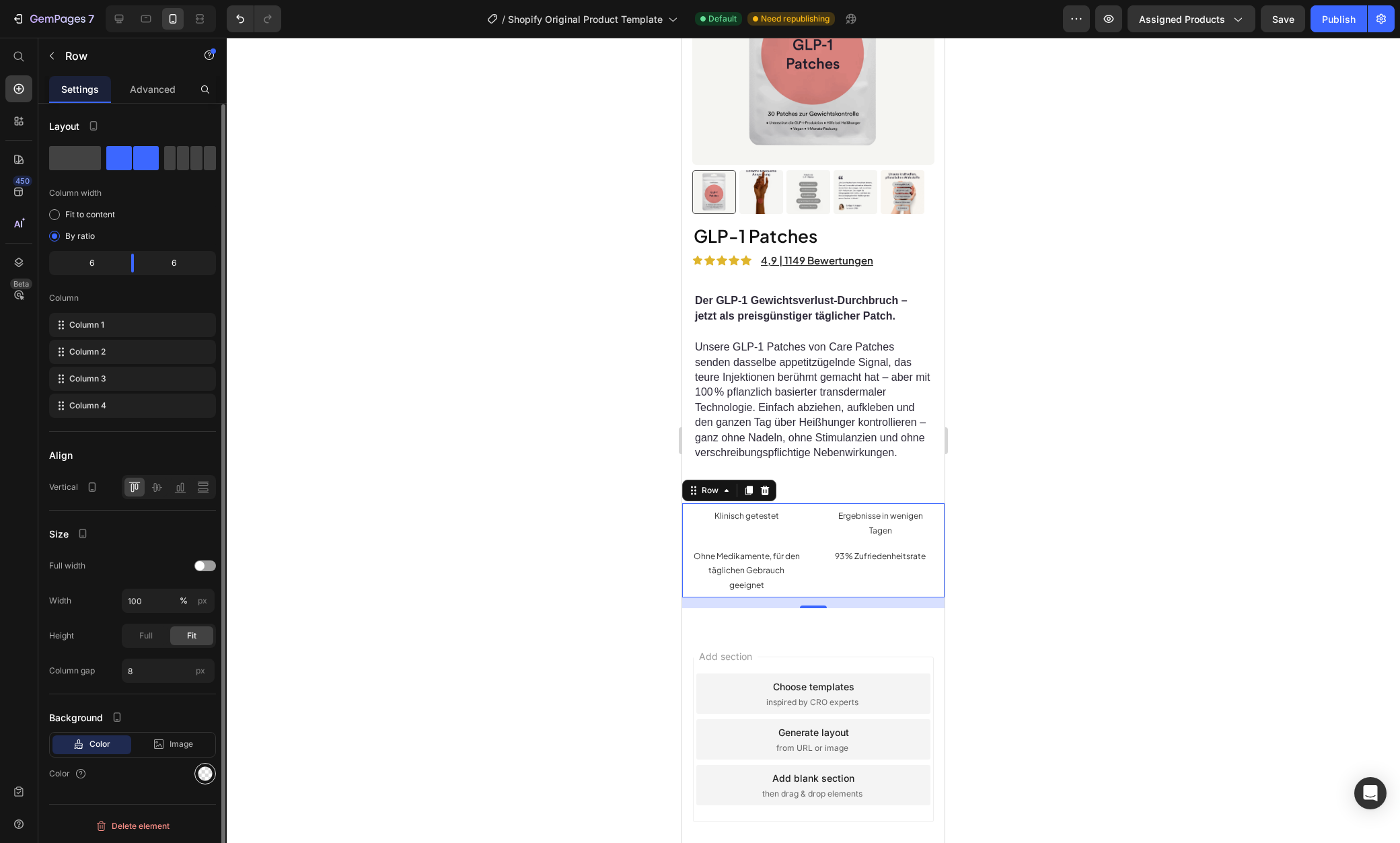 click 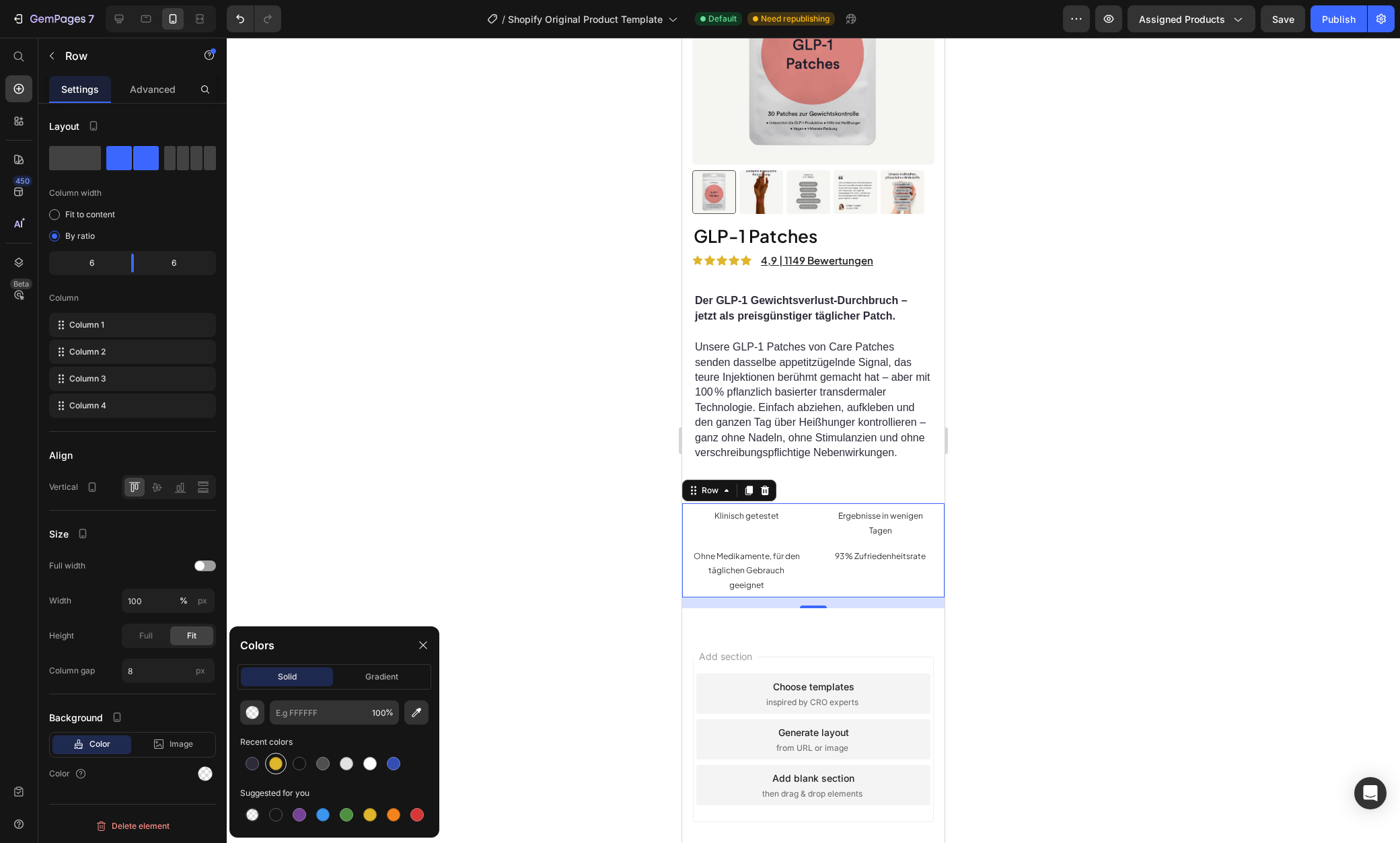click at bounding box center [276, 764] 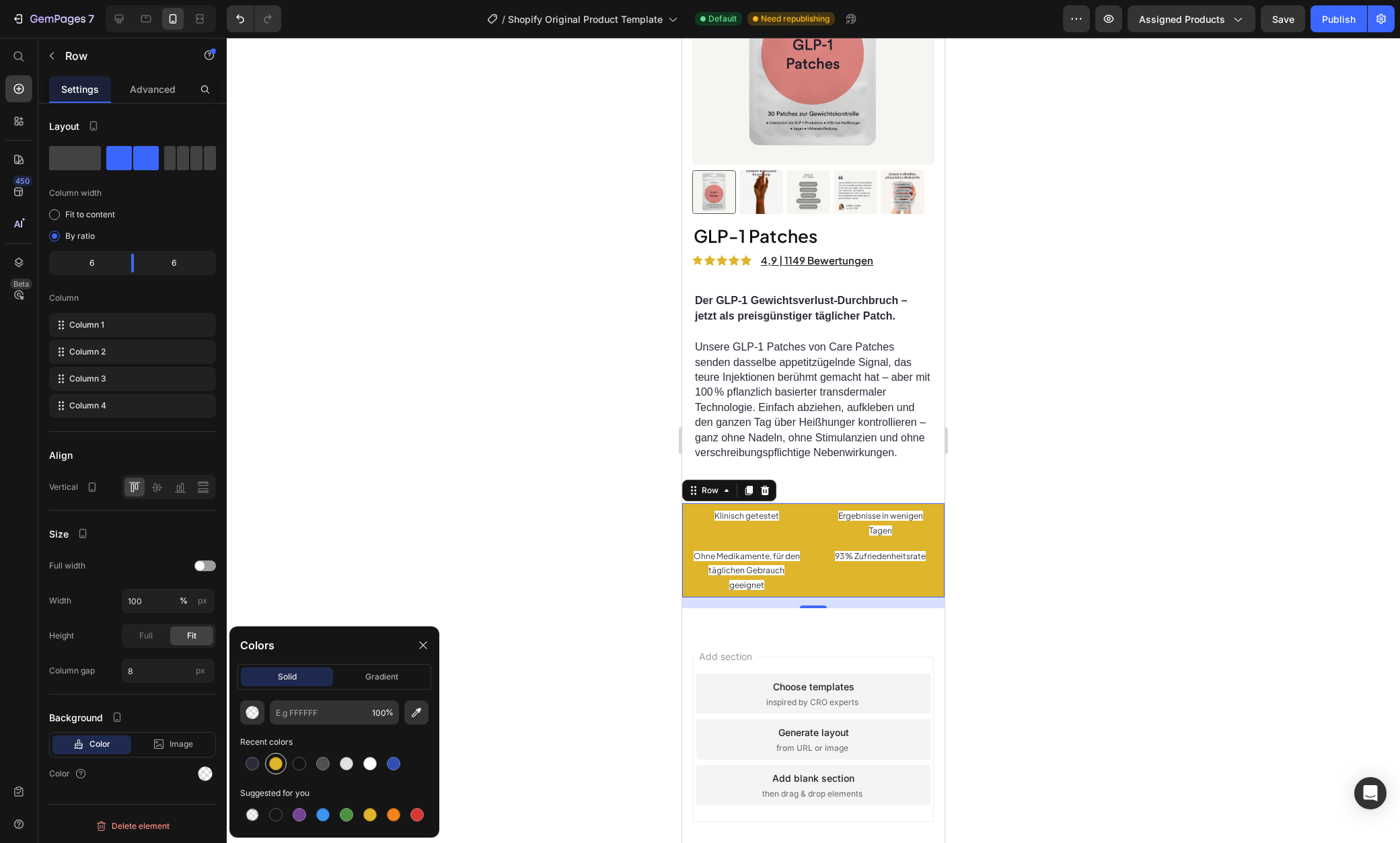 type on "DFB52C" 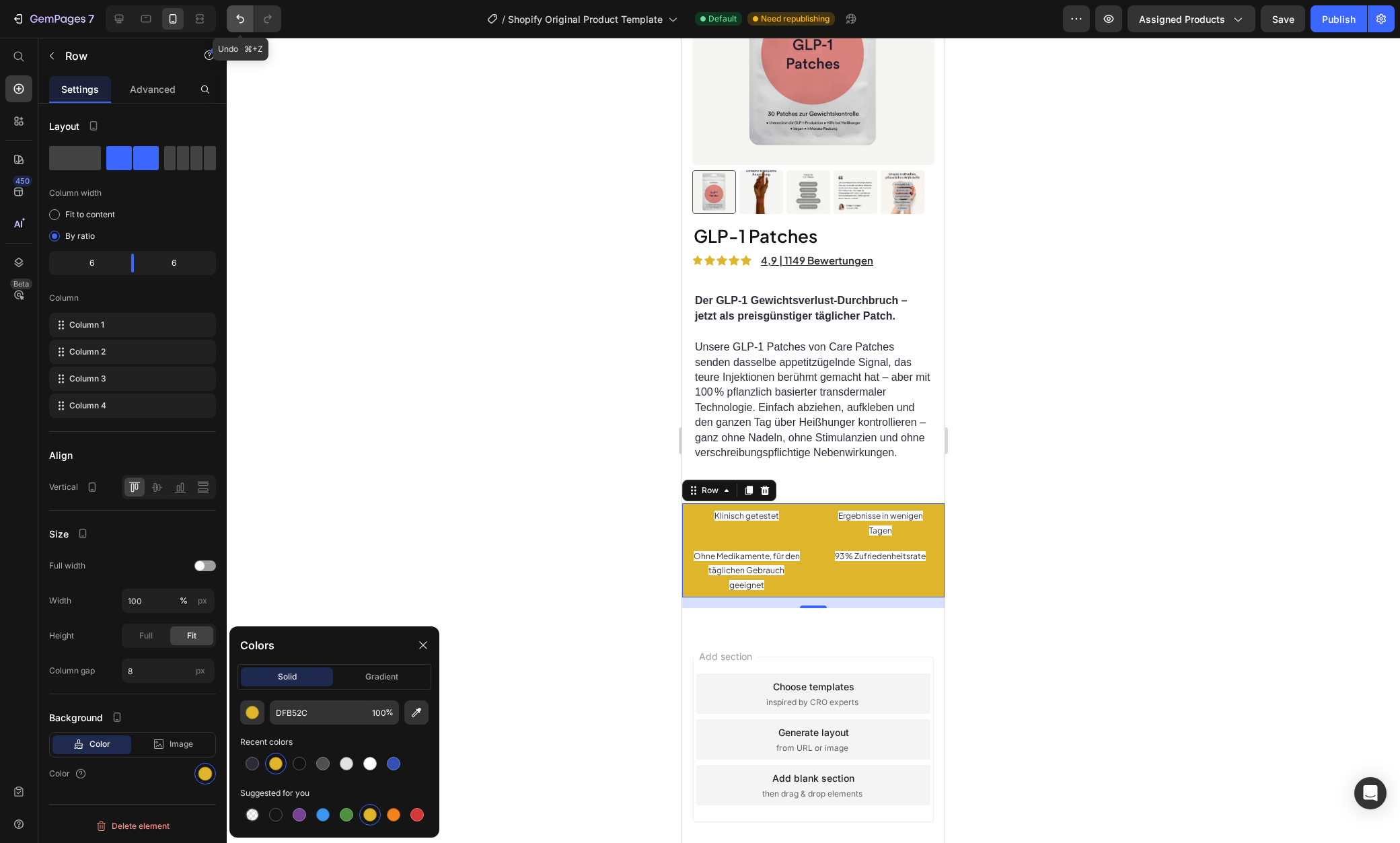 click 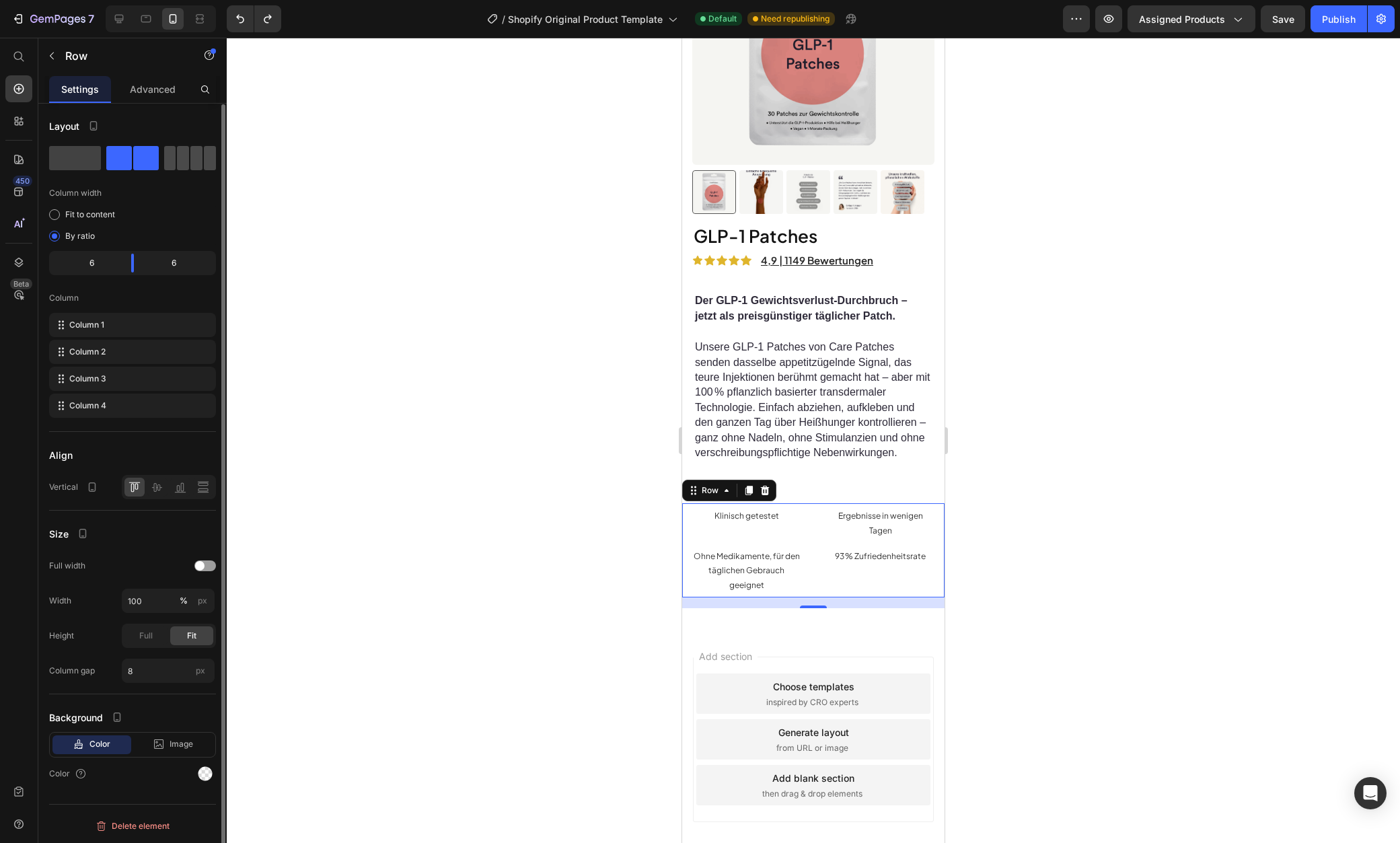 click 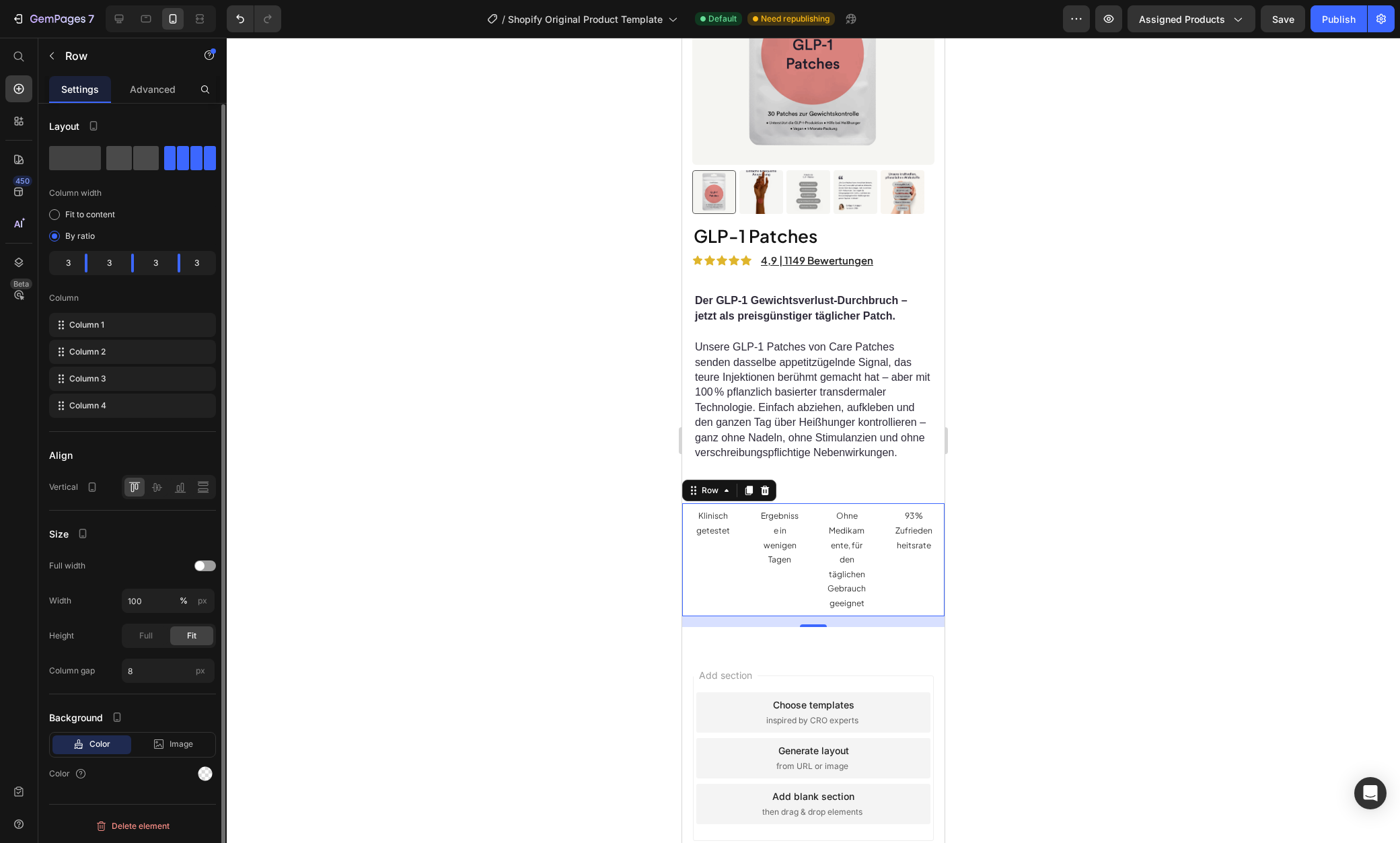 click 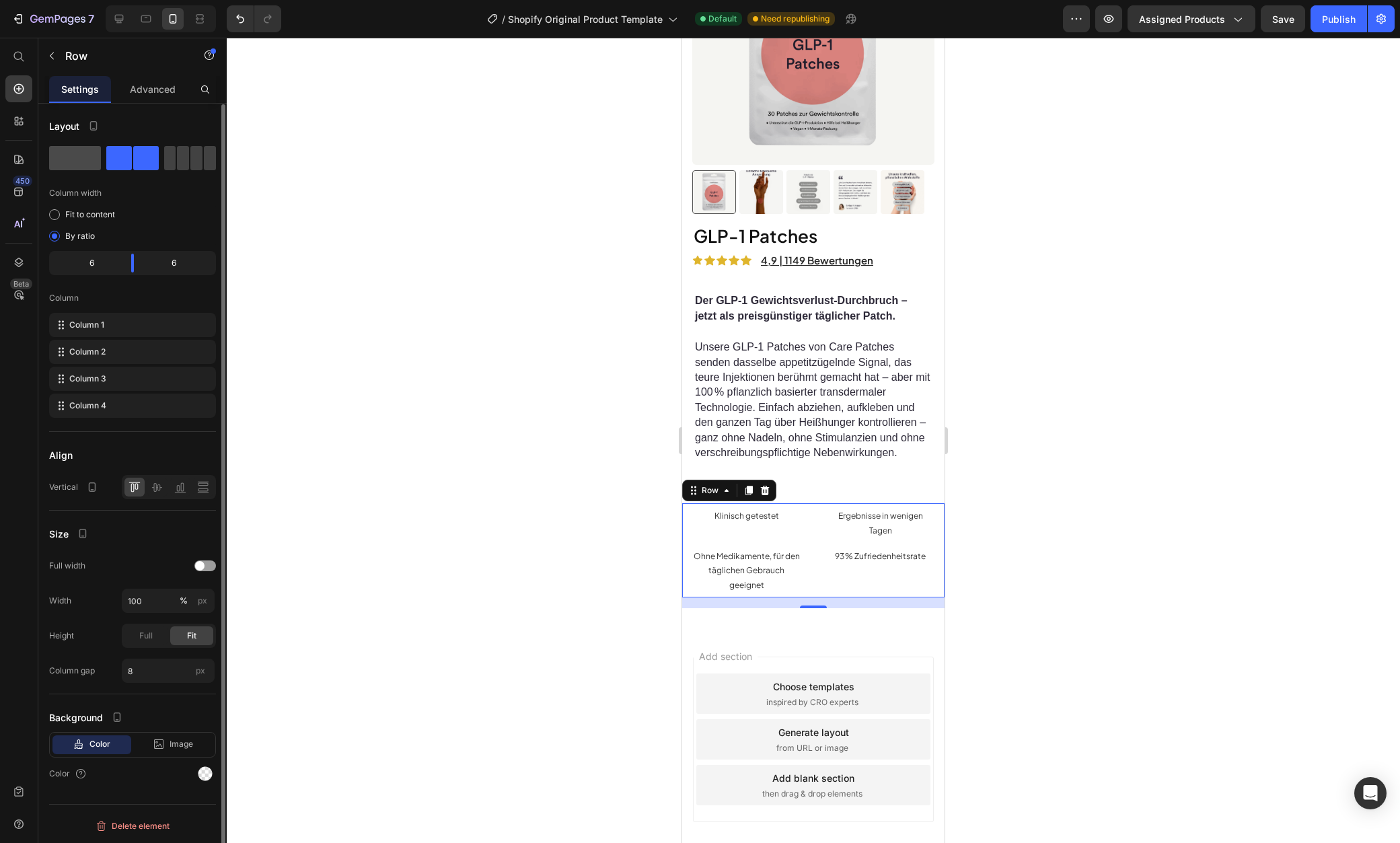 click 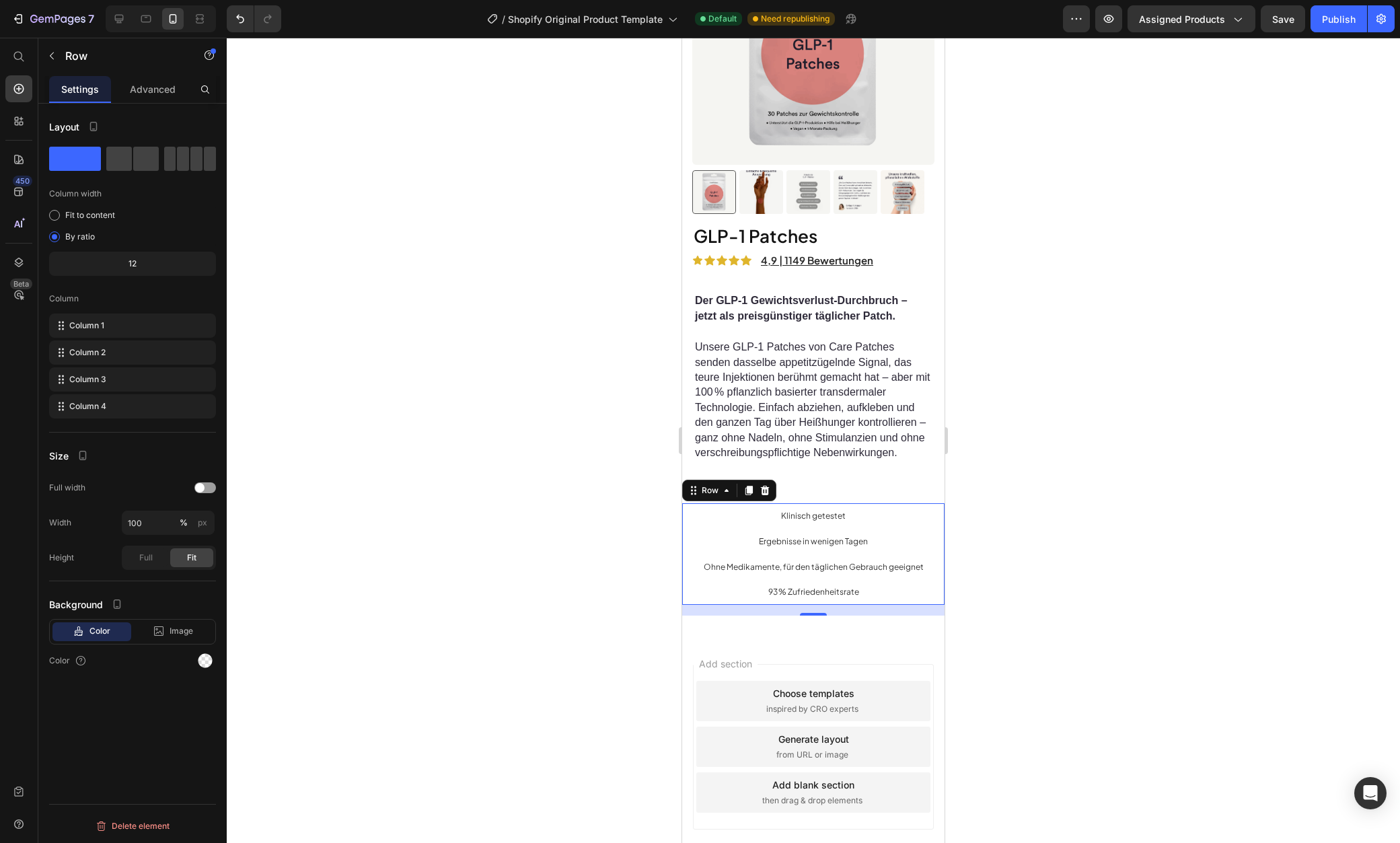 scroll, scrollTop: 0, scrollLeft: 0, axis: both 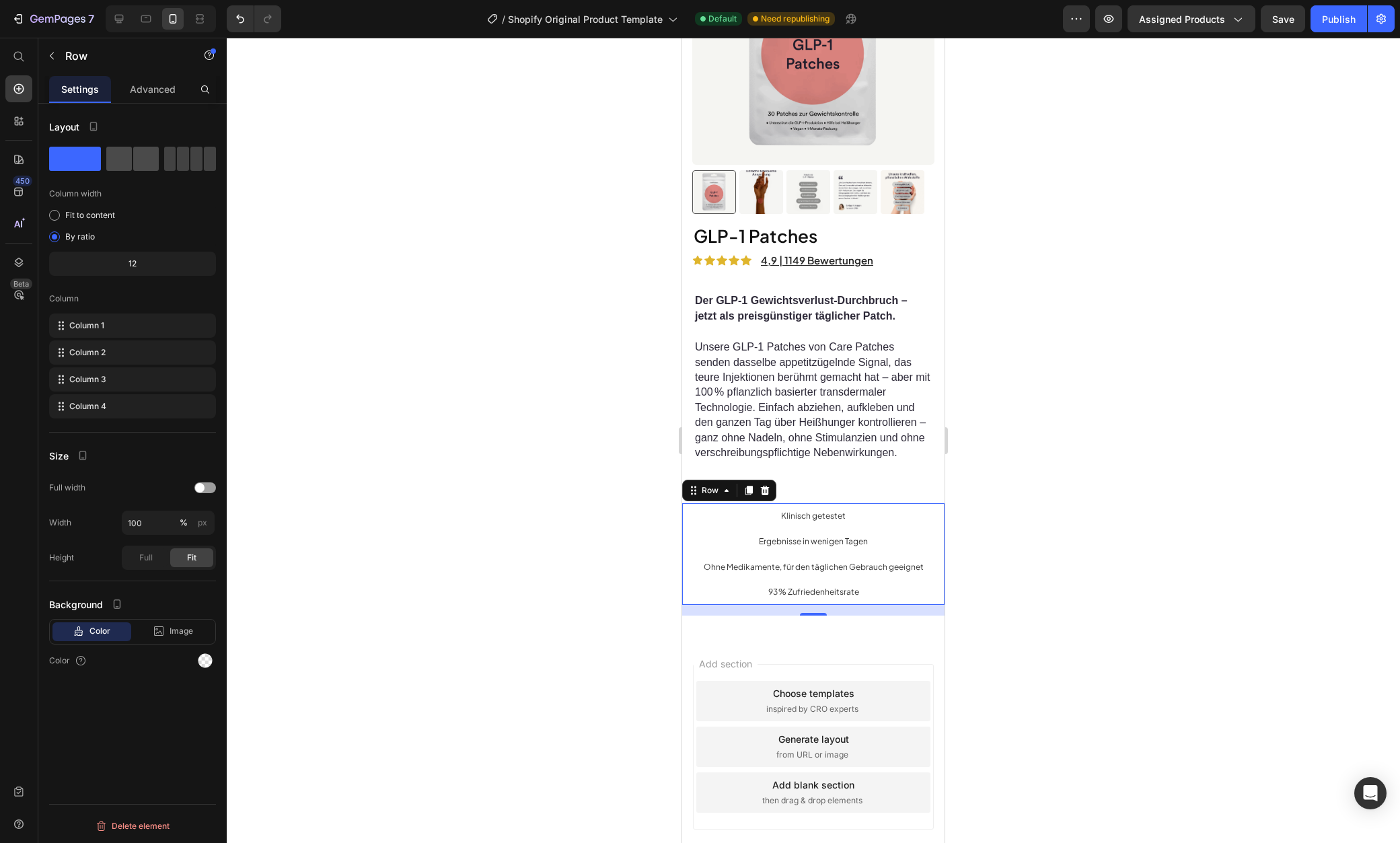click 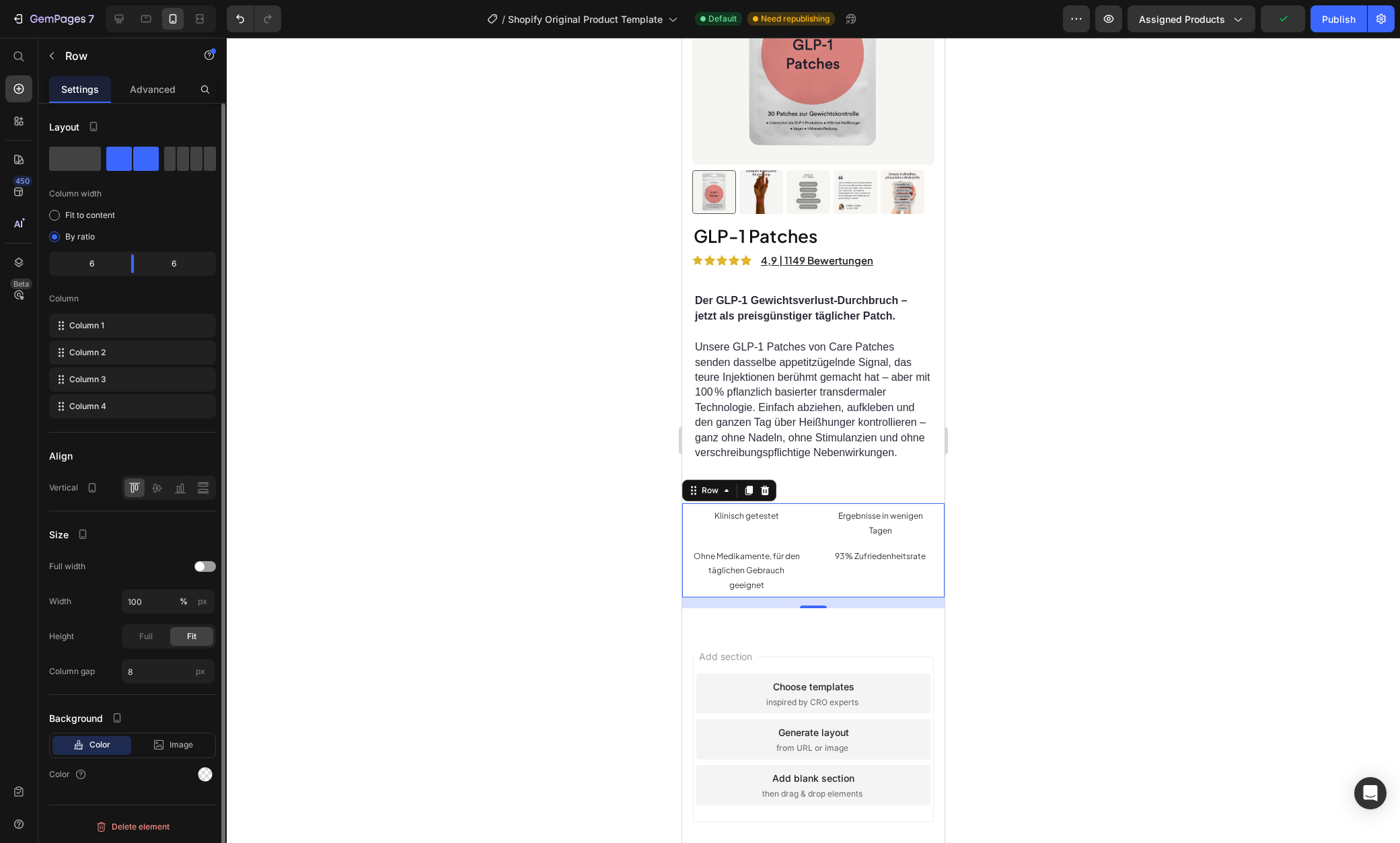 click on "6" 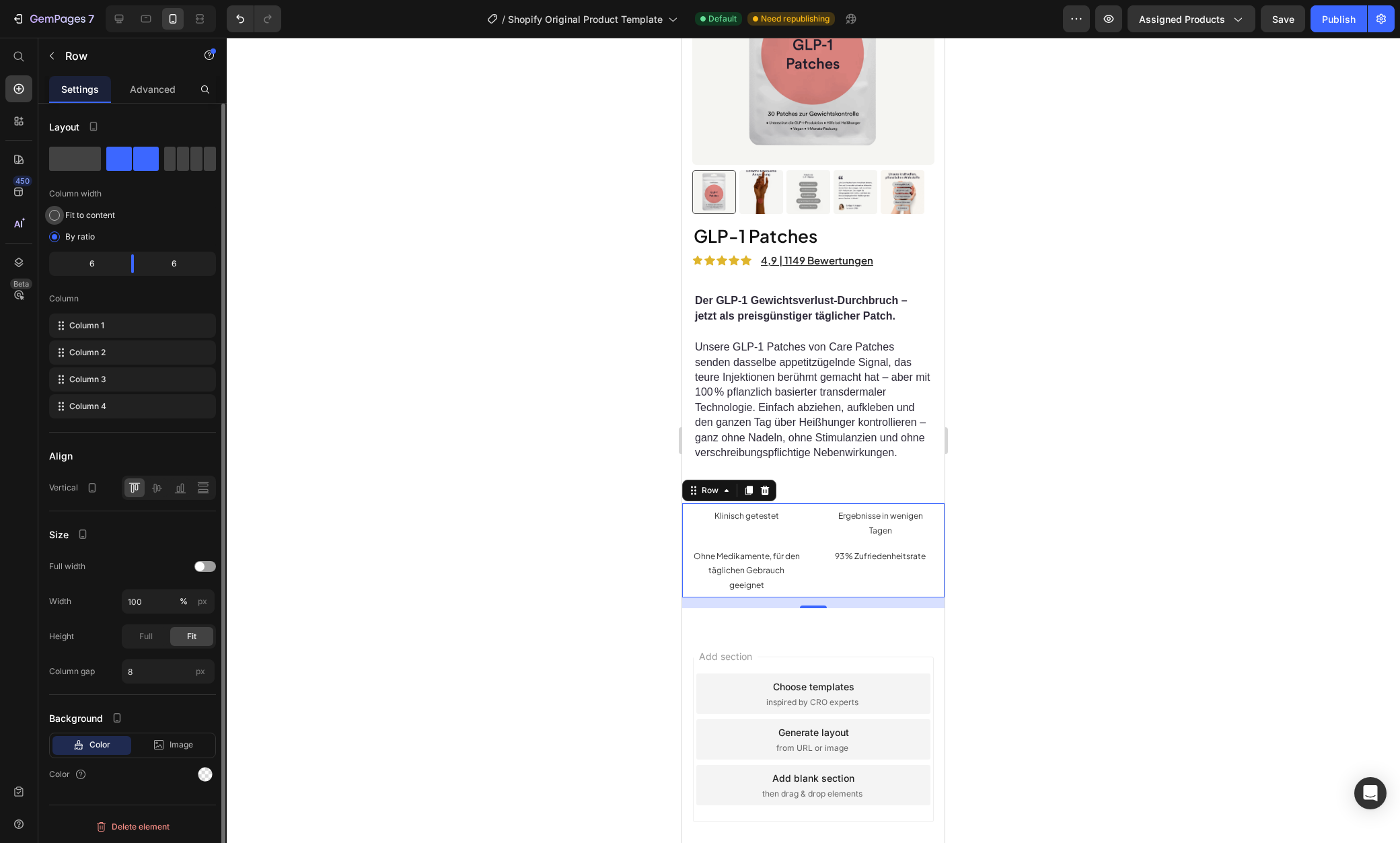 click on "Fit to content" at bounding box center [90, 215] 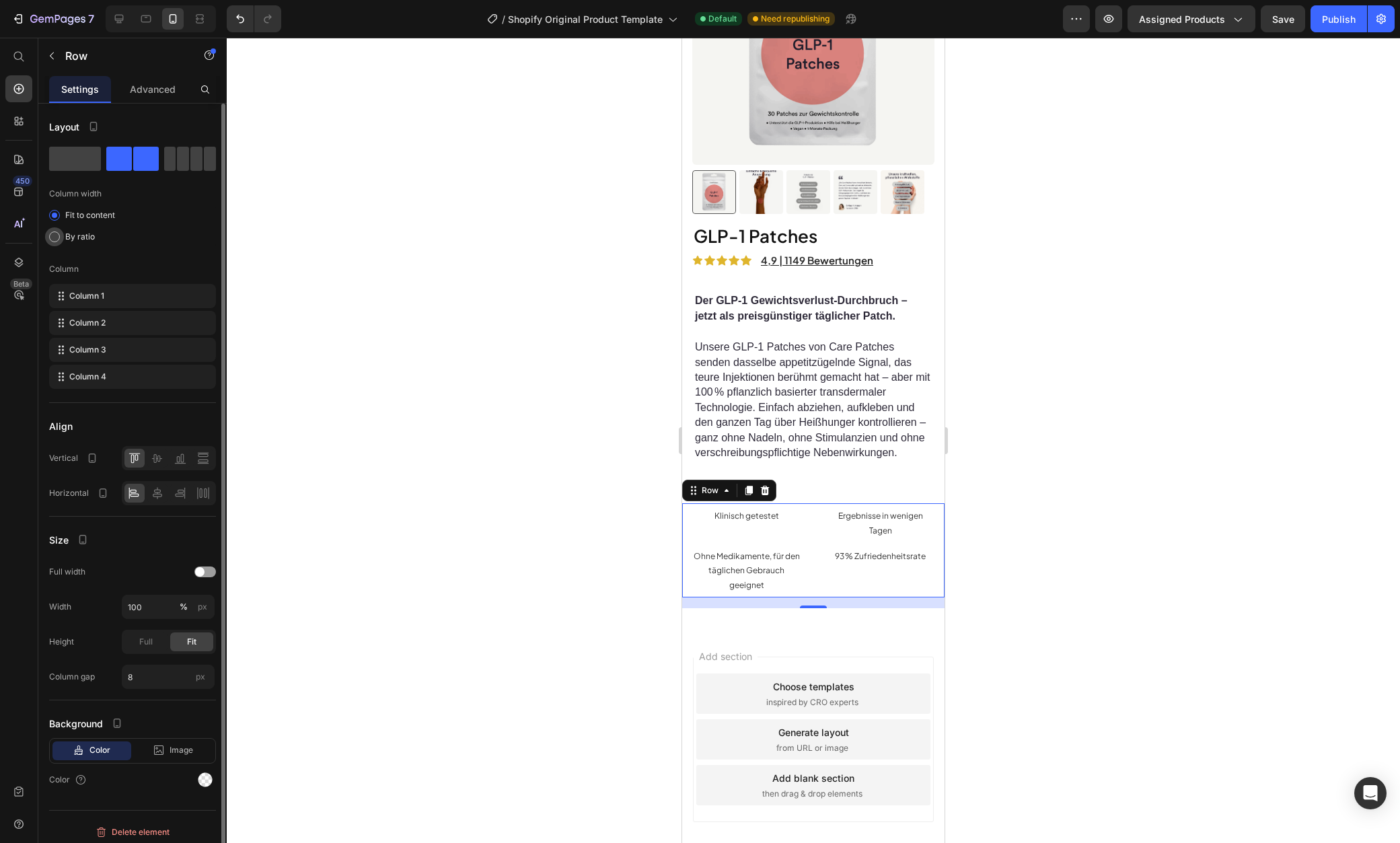 click on "By ratio" at bounding box center (80, 237) 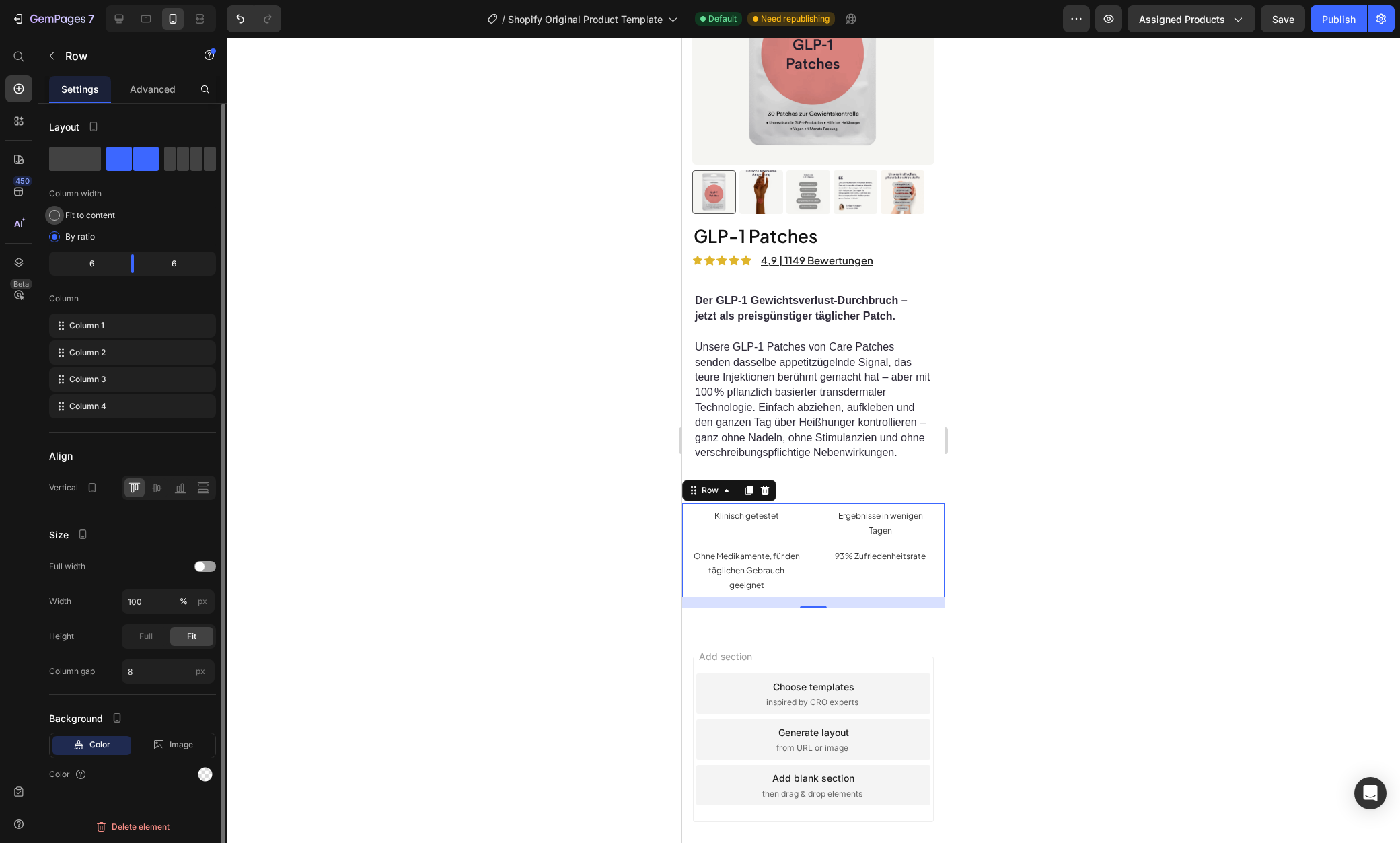 click on "Fit to content" 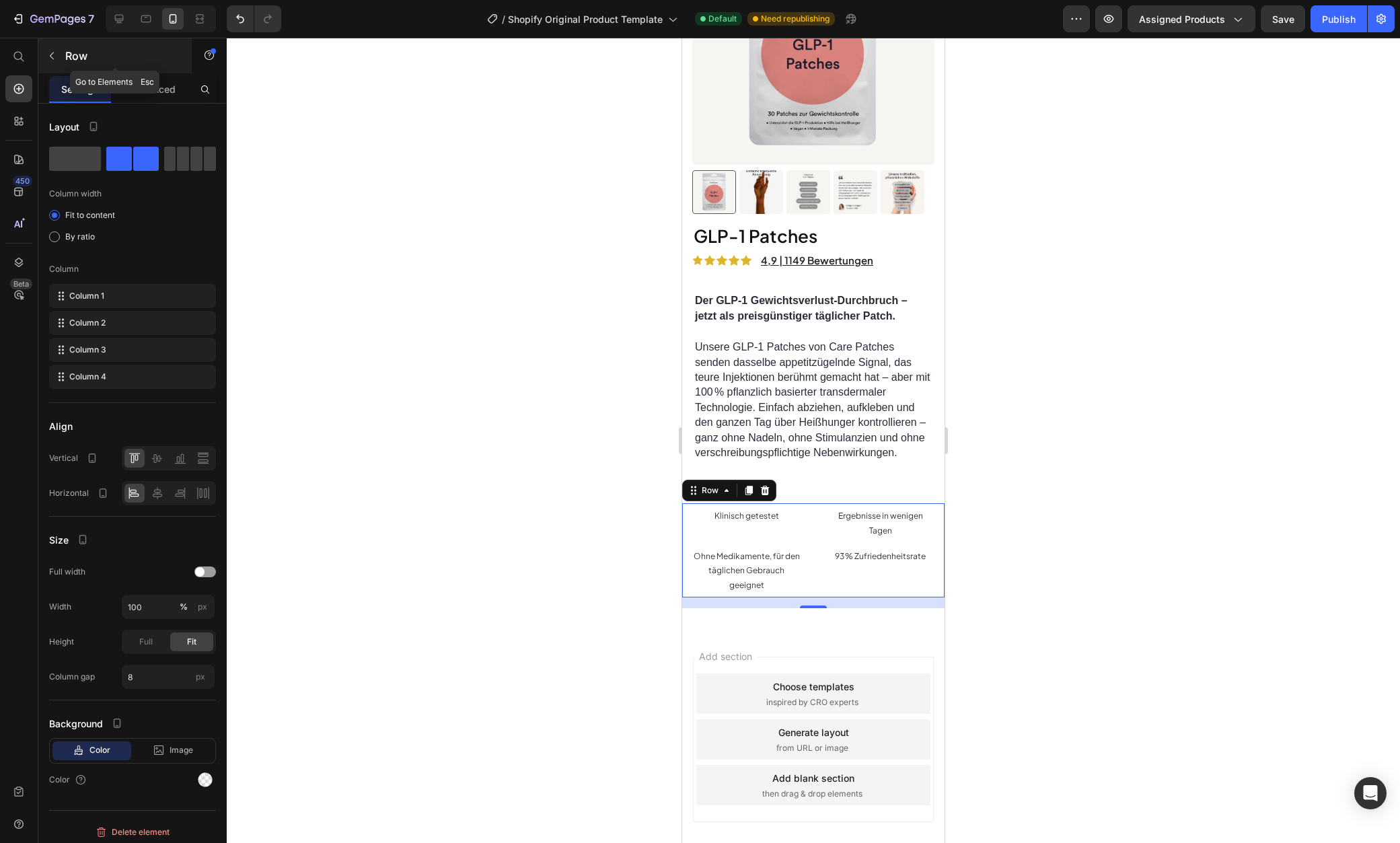click at bounding box center [52, 56] 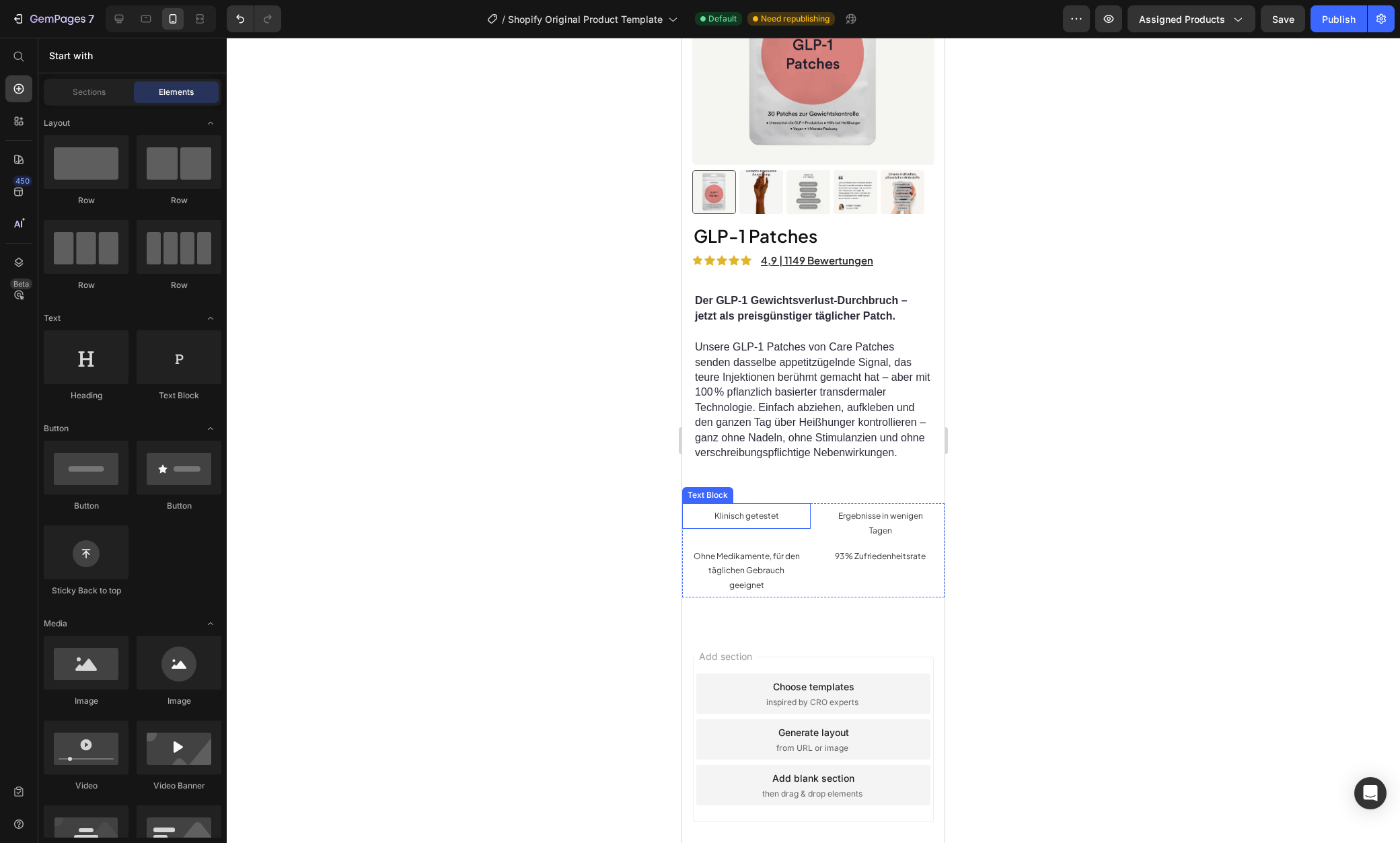 click on "Klinisch getestet" at bounding box center [747, 515] 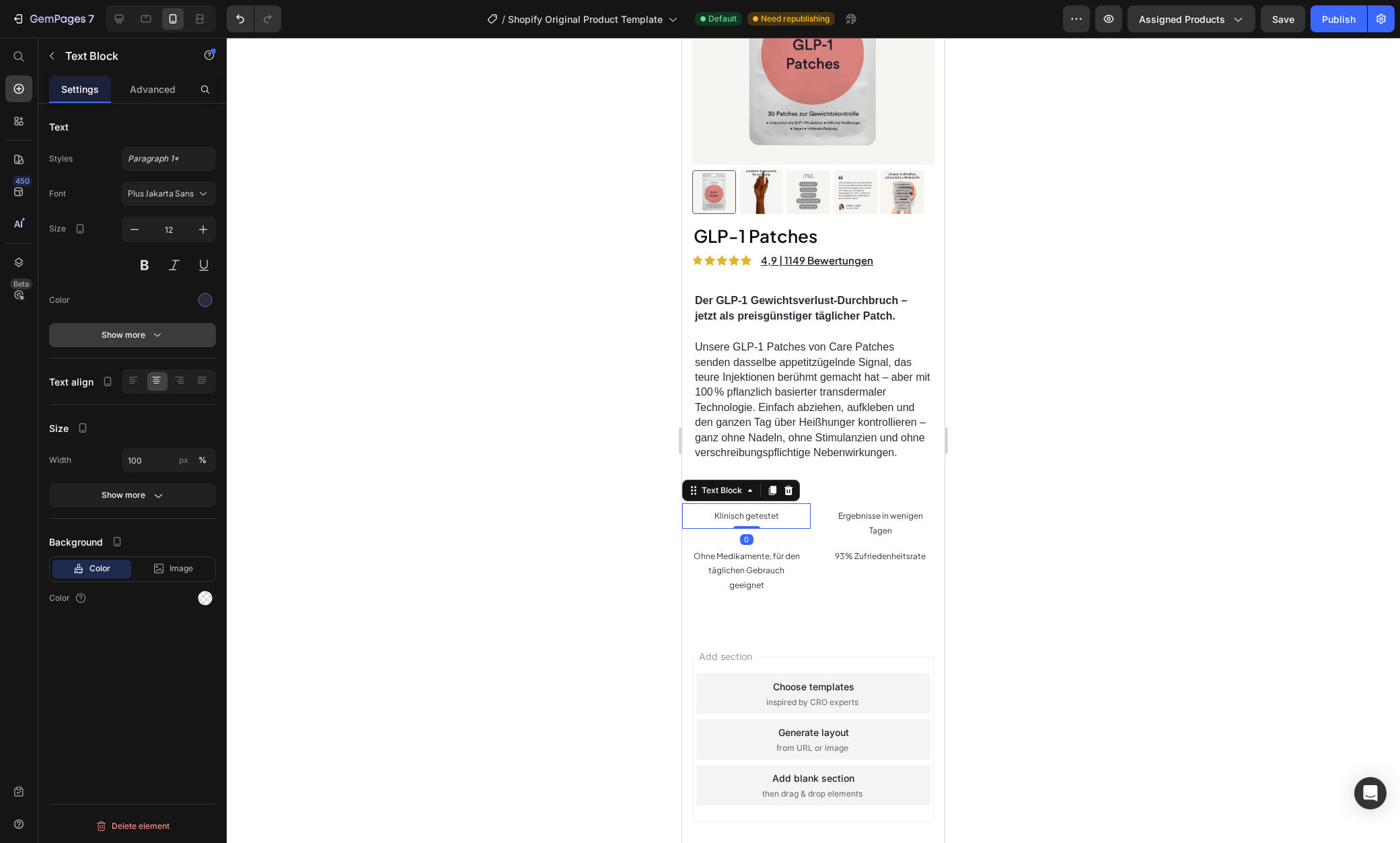 click on "Show more" at bounding box center (133, 335) 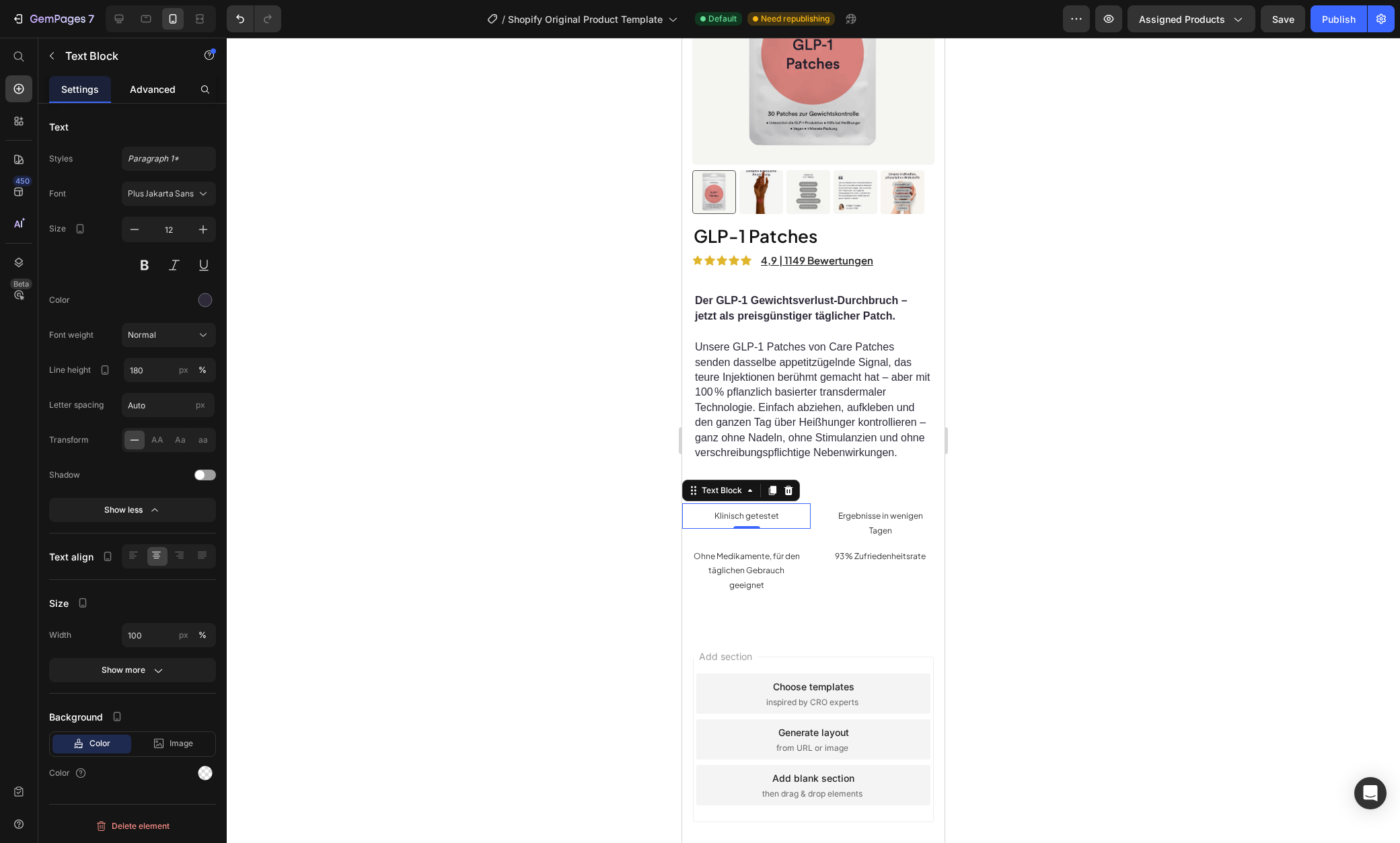 click on "Advanced" at bounding box center [153, 89] 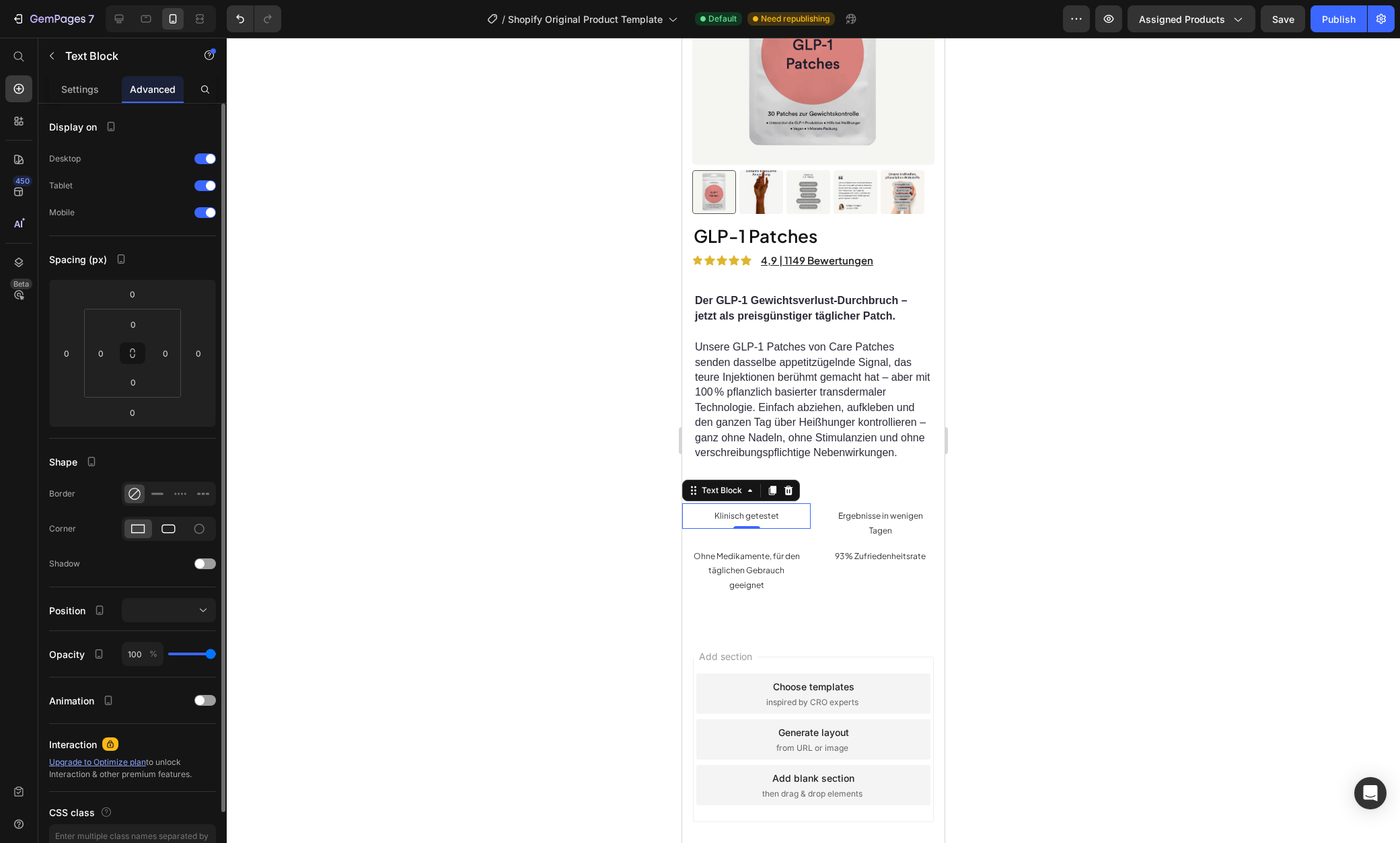 click 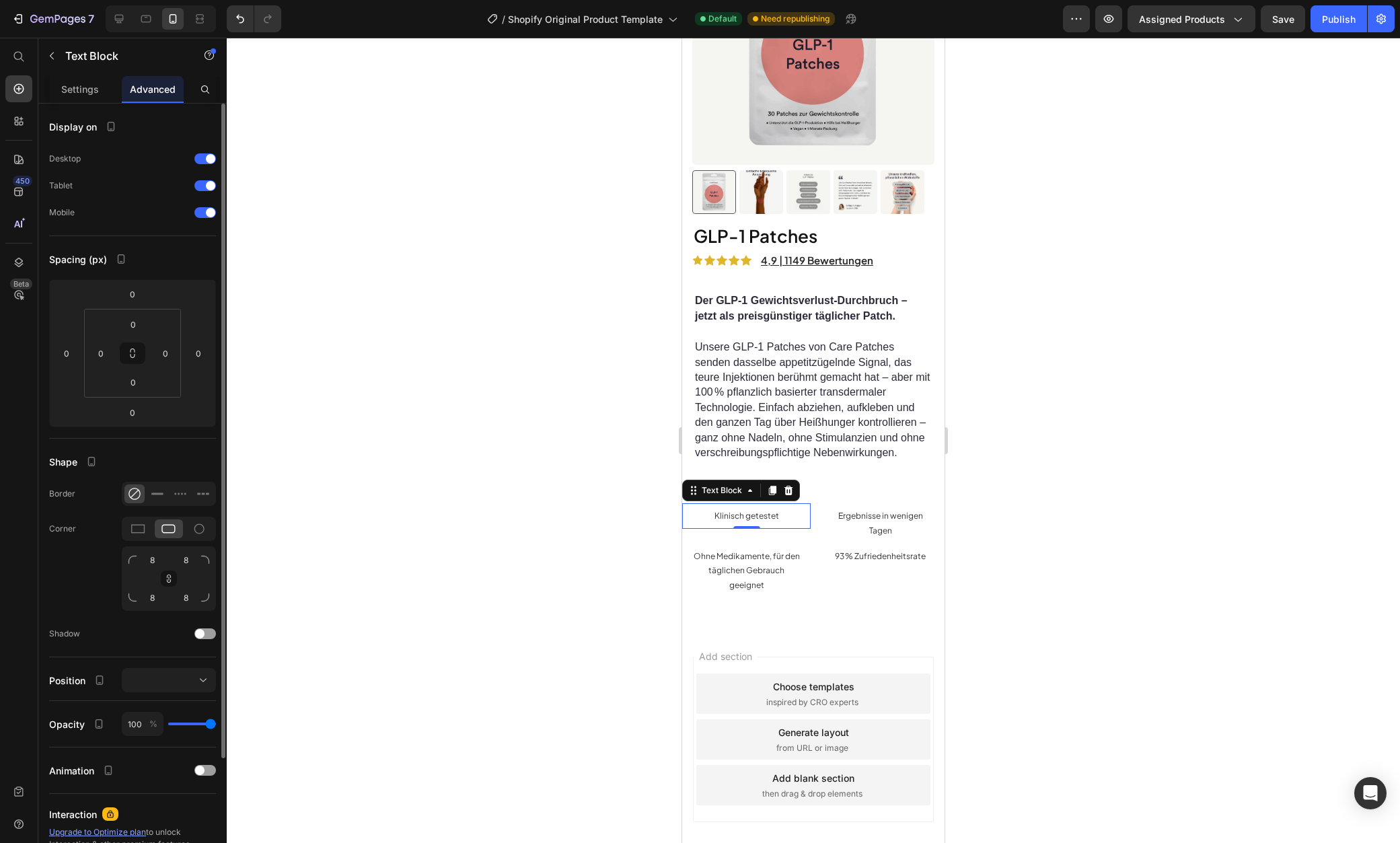 click 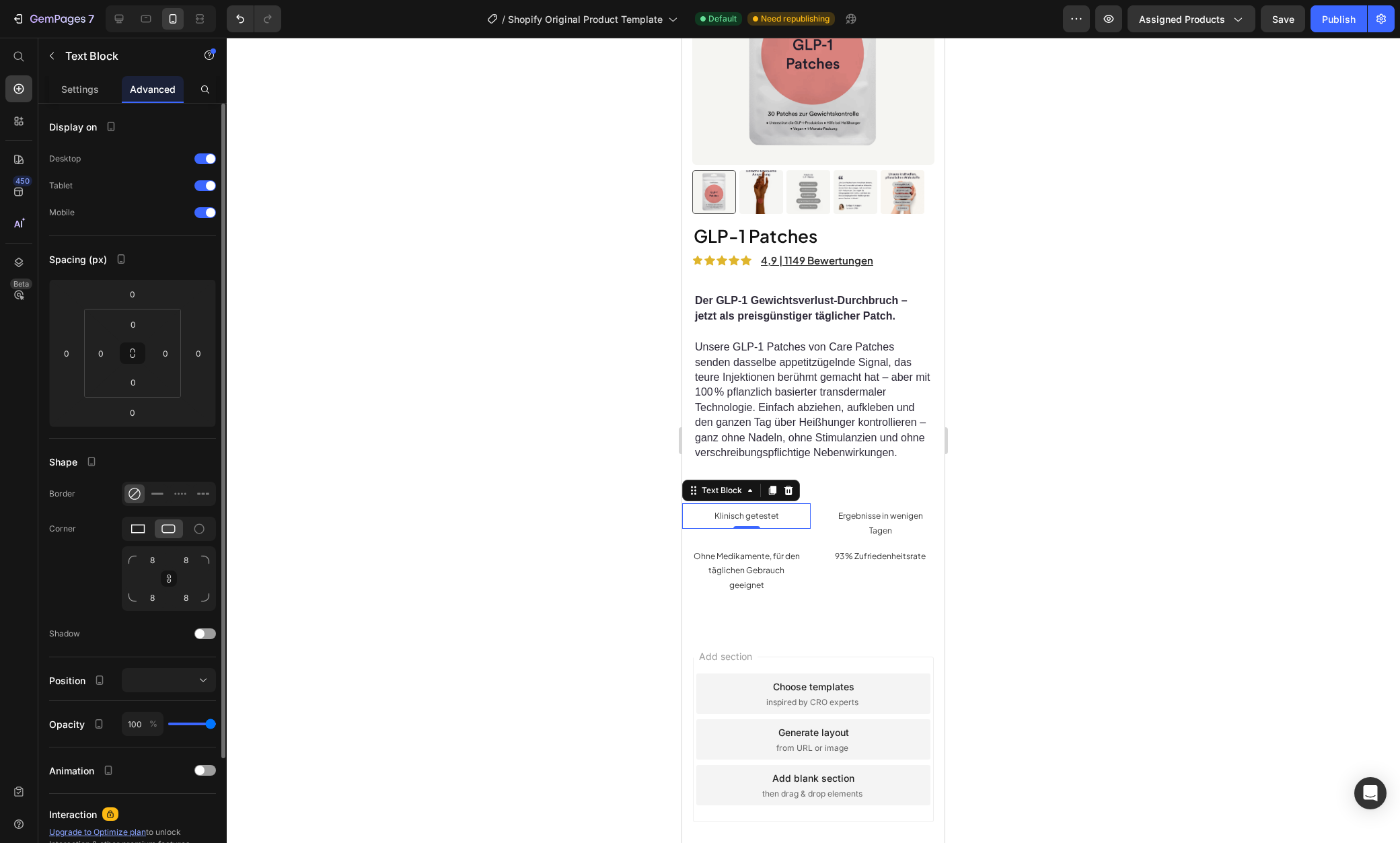 click 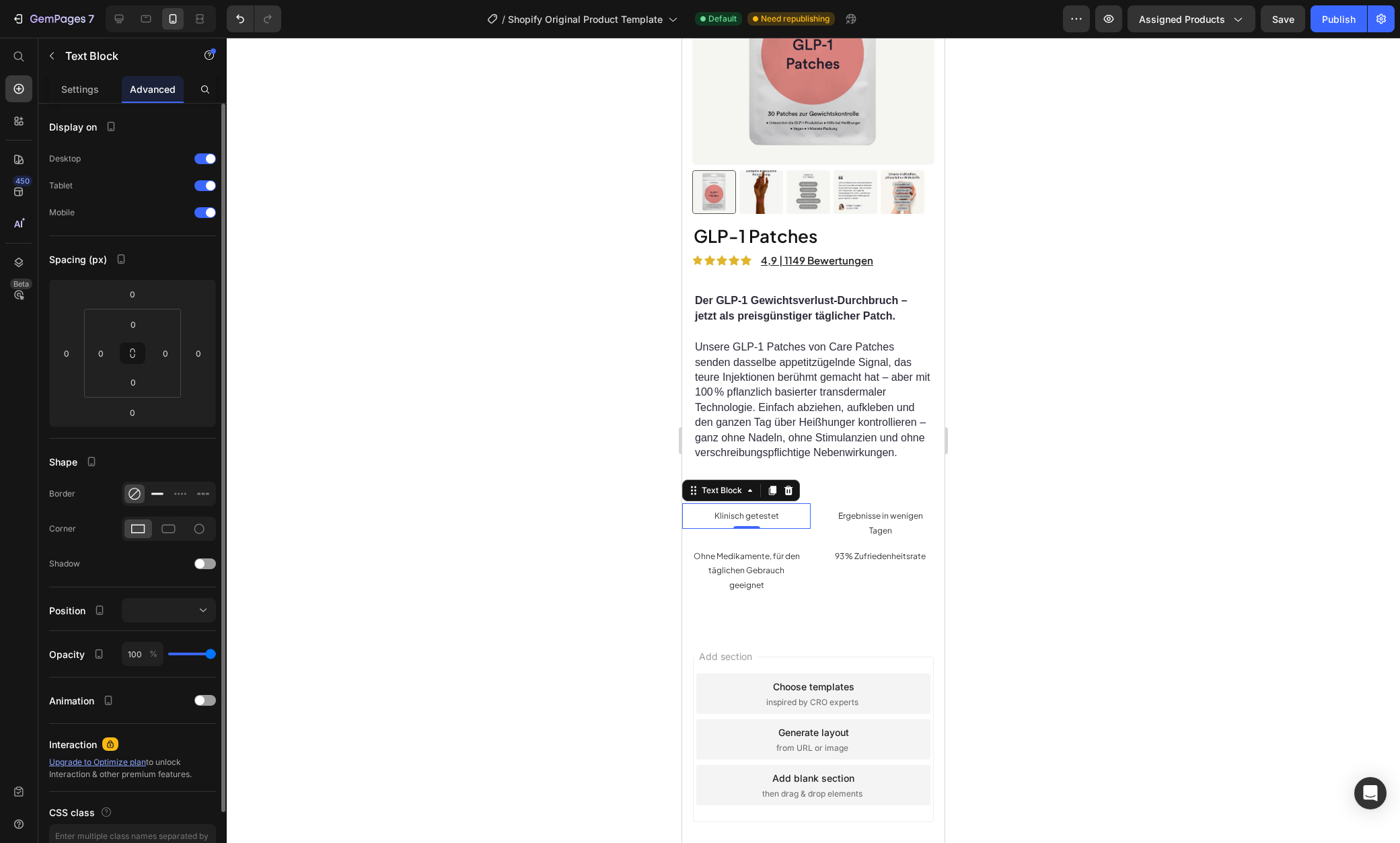 click 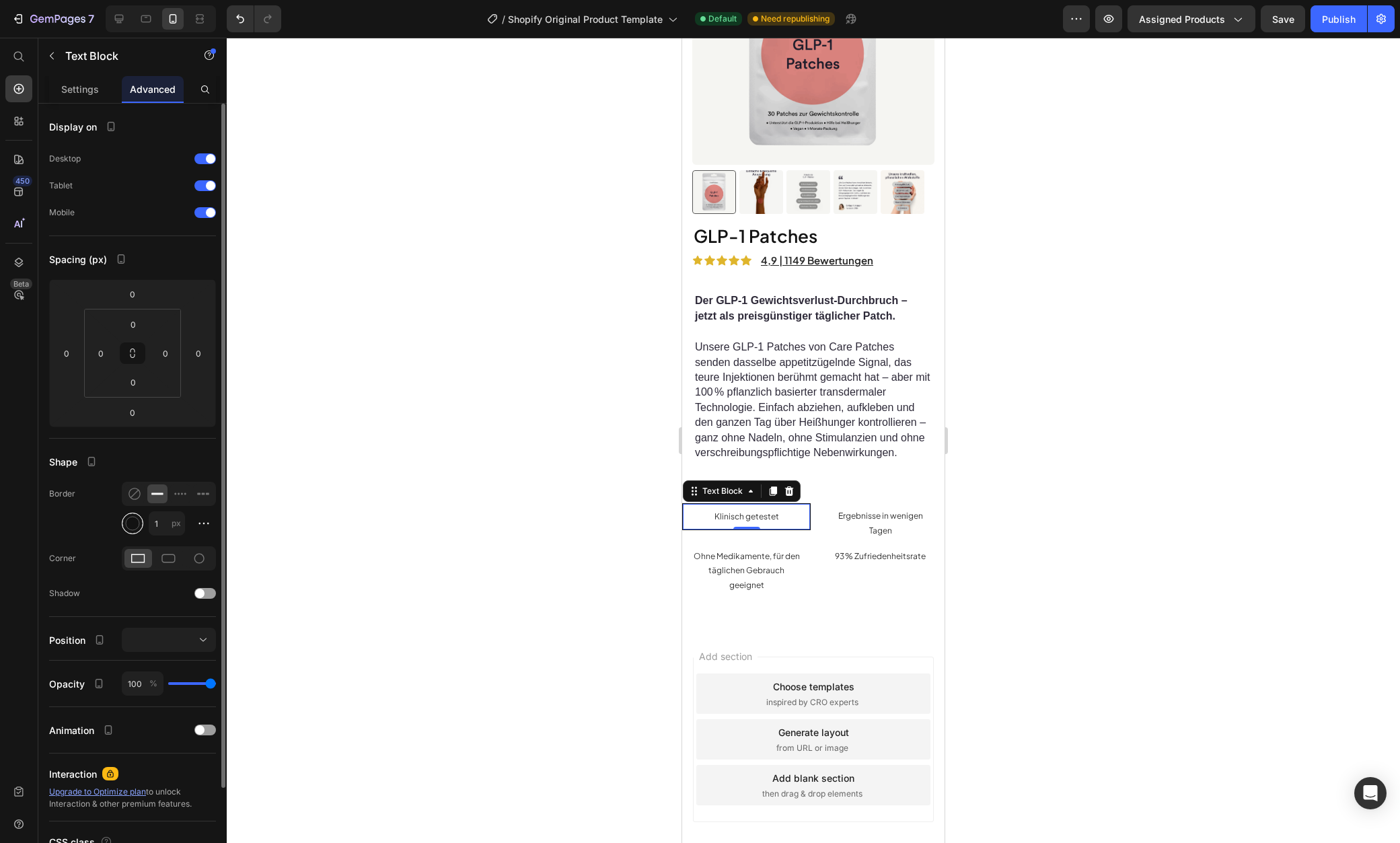 click at bounding box center (133, 523) 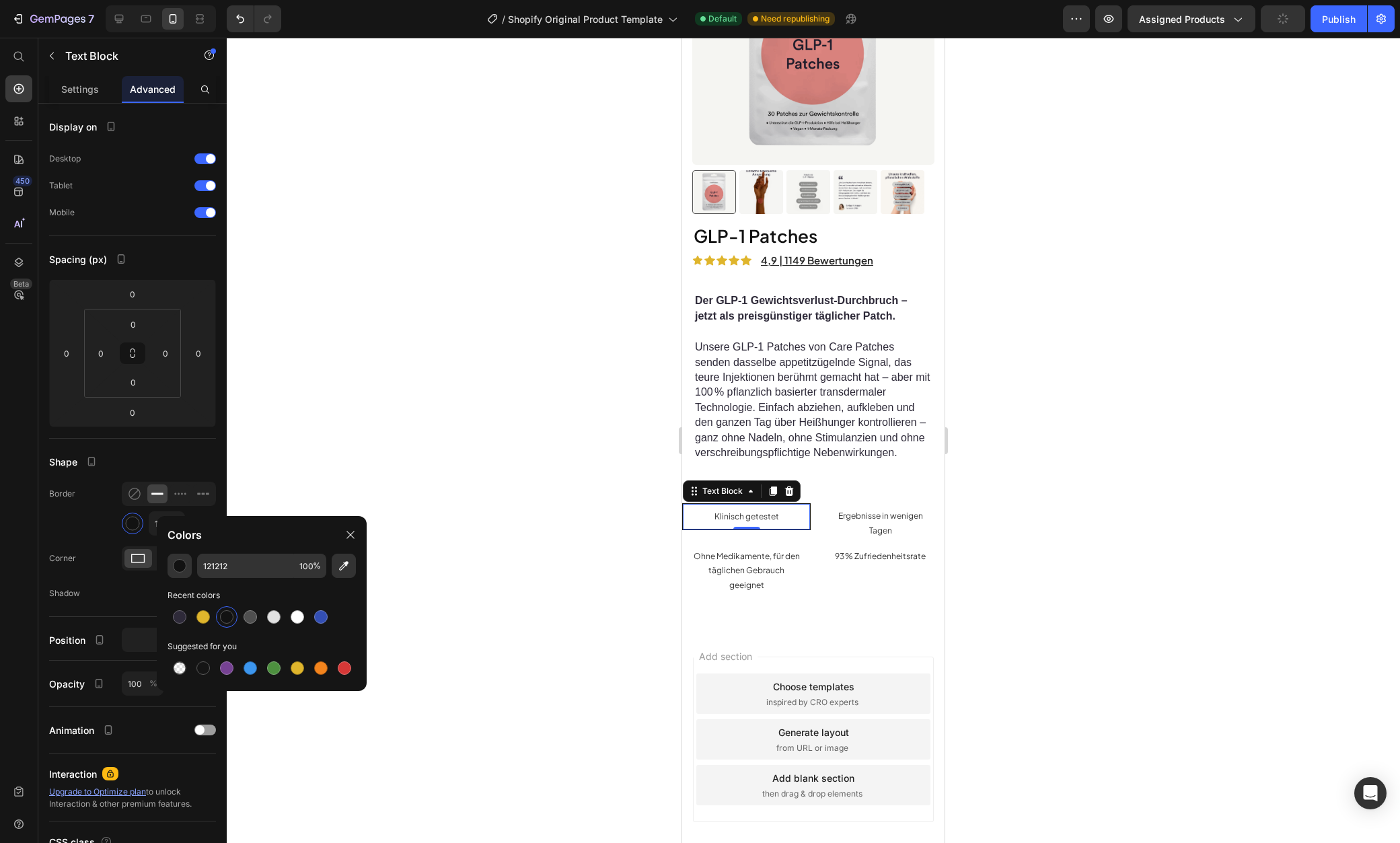 click 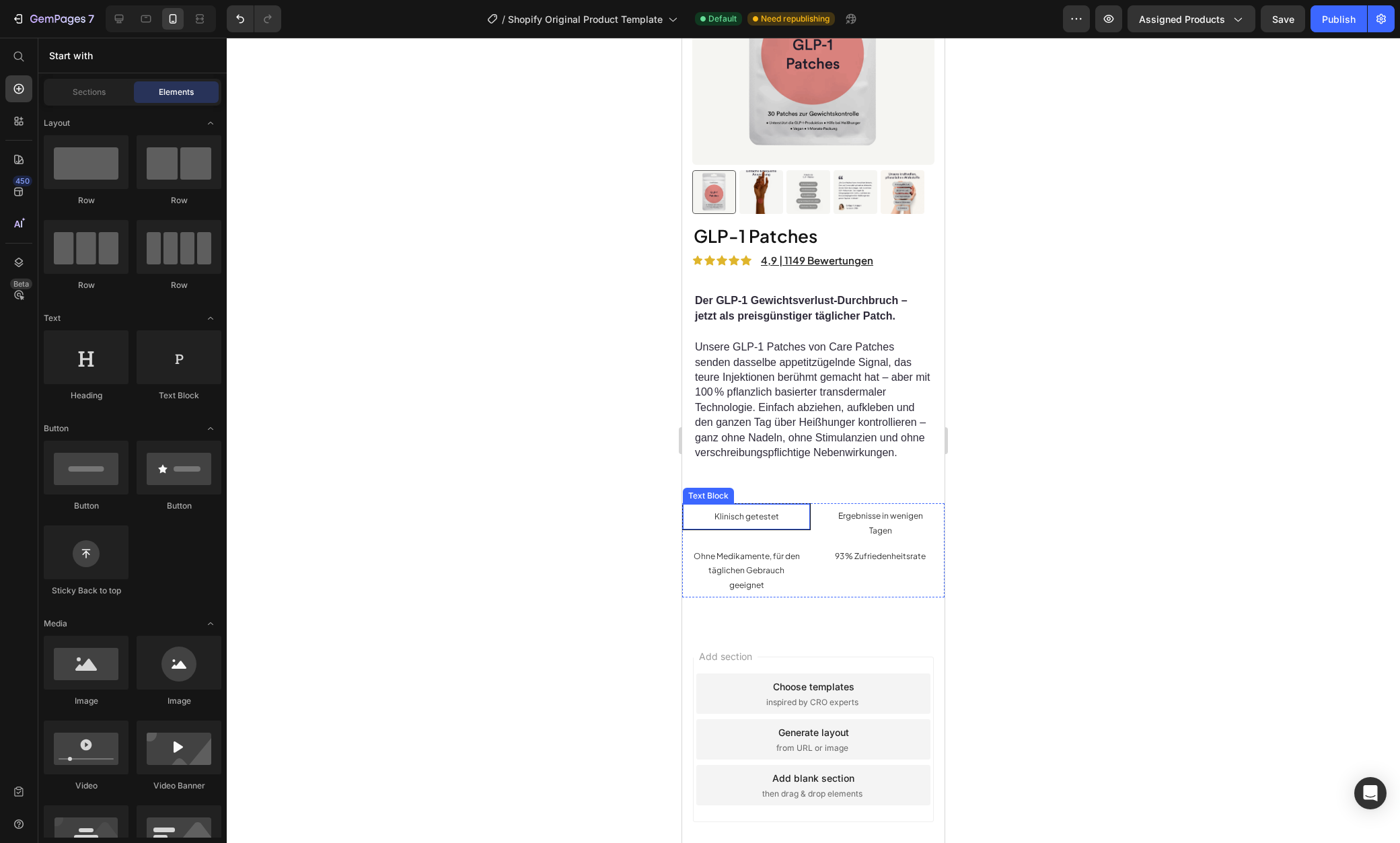 click on "Klinisch getestet" at bounding box center (746, 517) 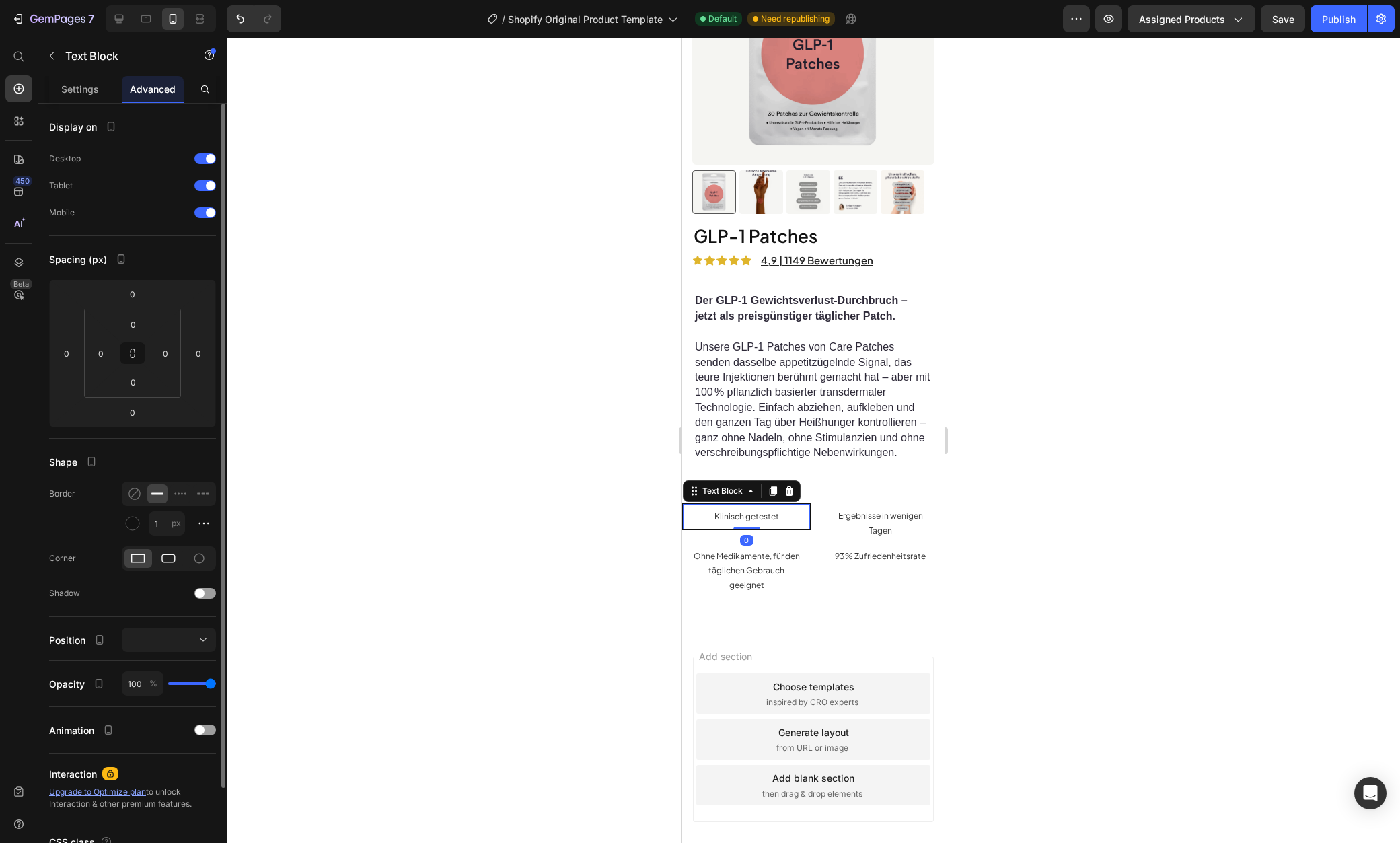 click 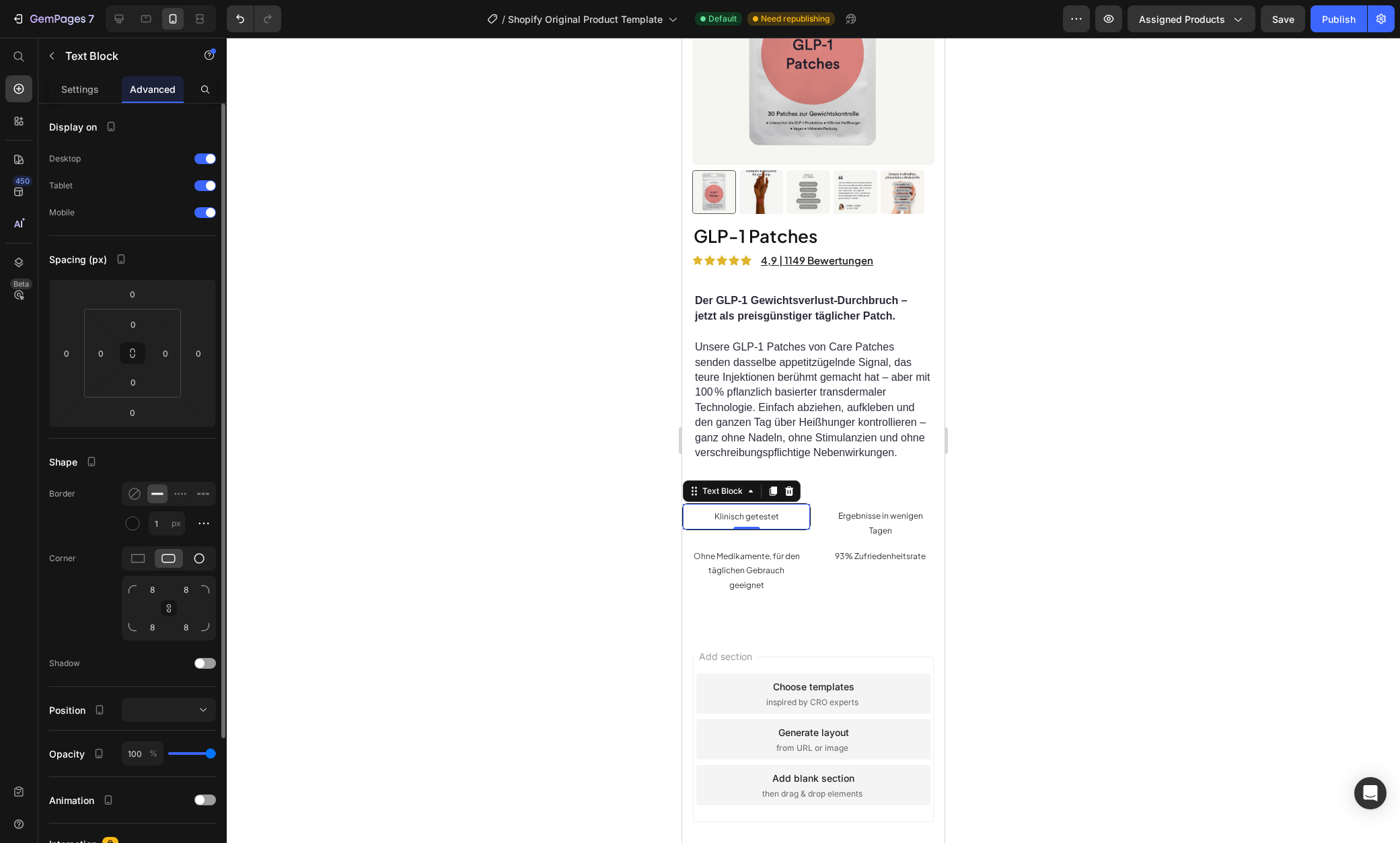 click 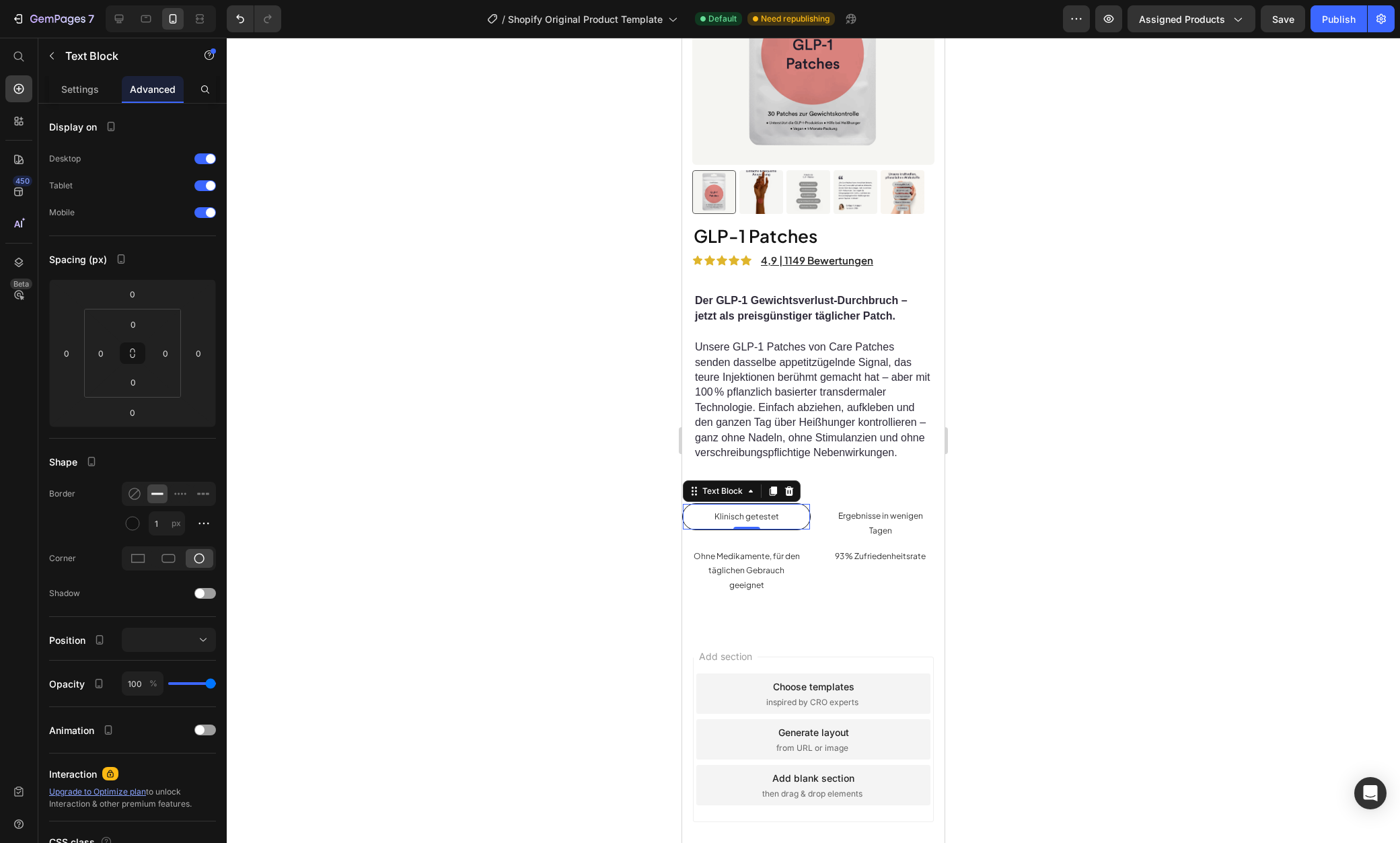 click 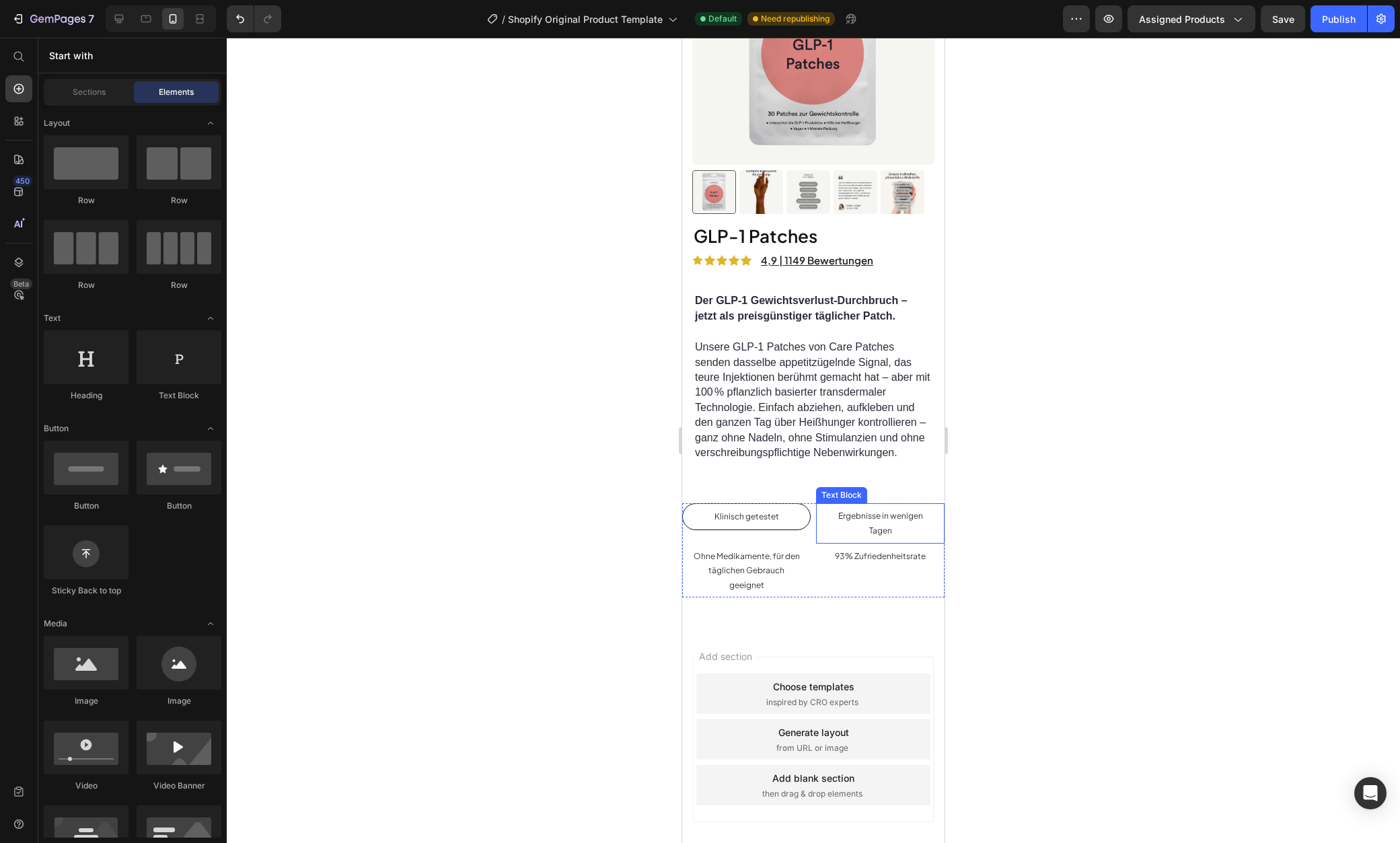 click on "Ergebnisse in wenigen Tagen" at bounding box center [881, 523] 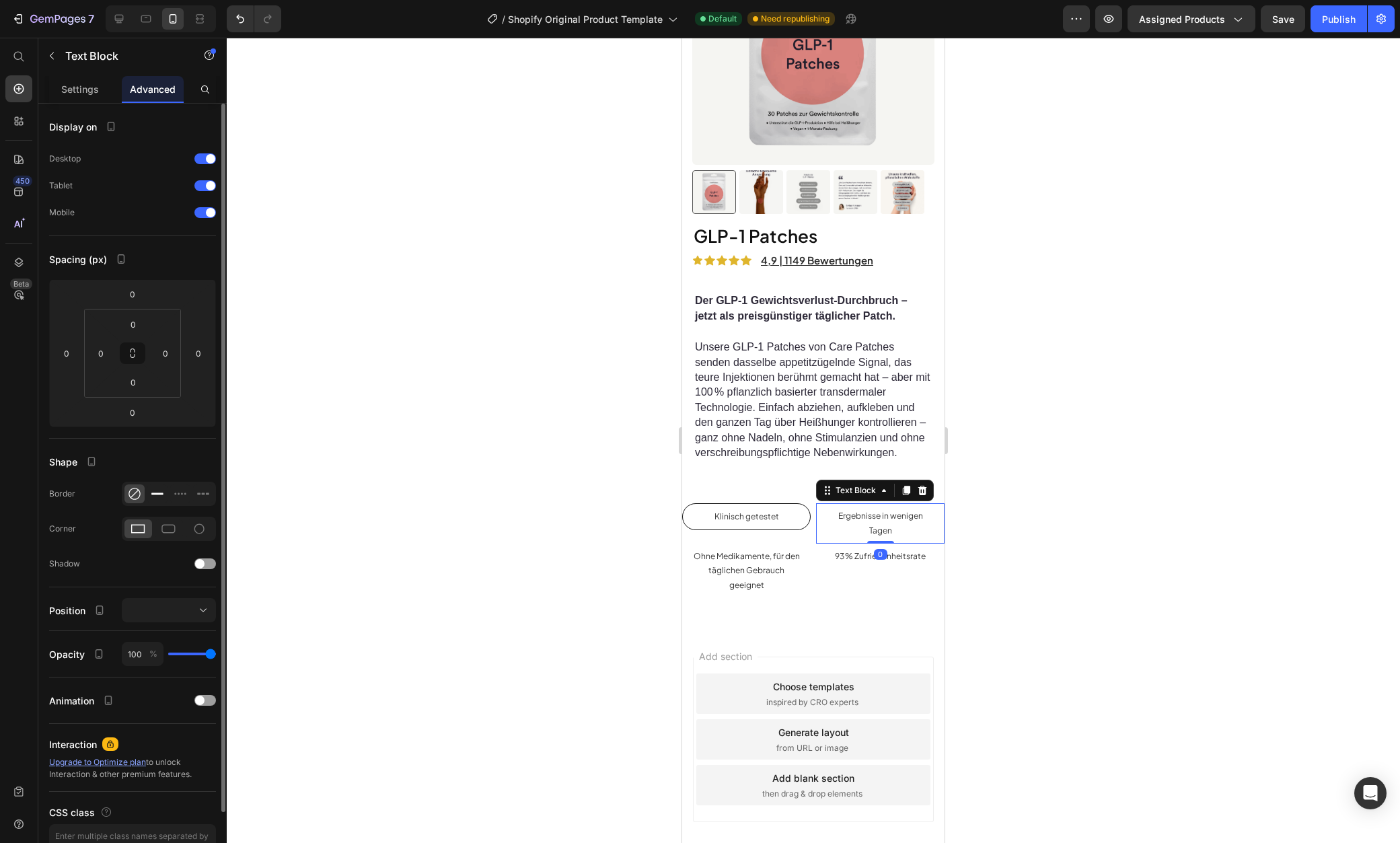 click 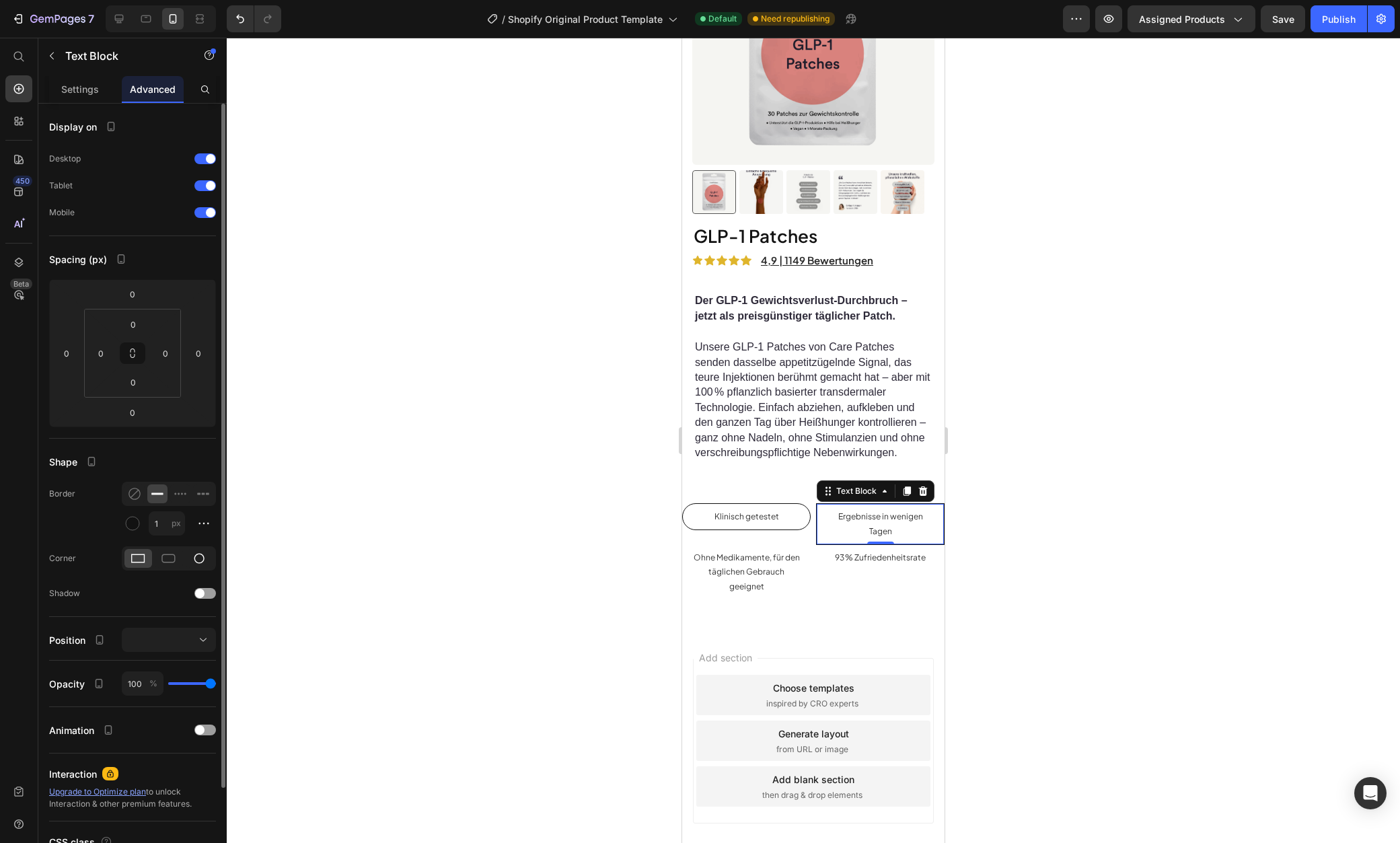 click 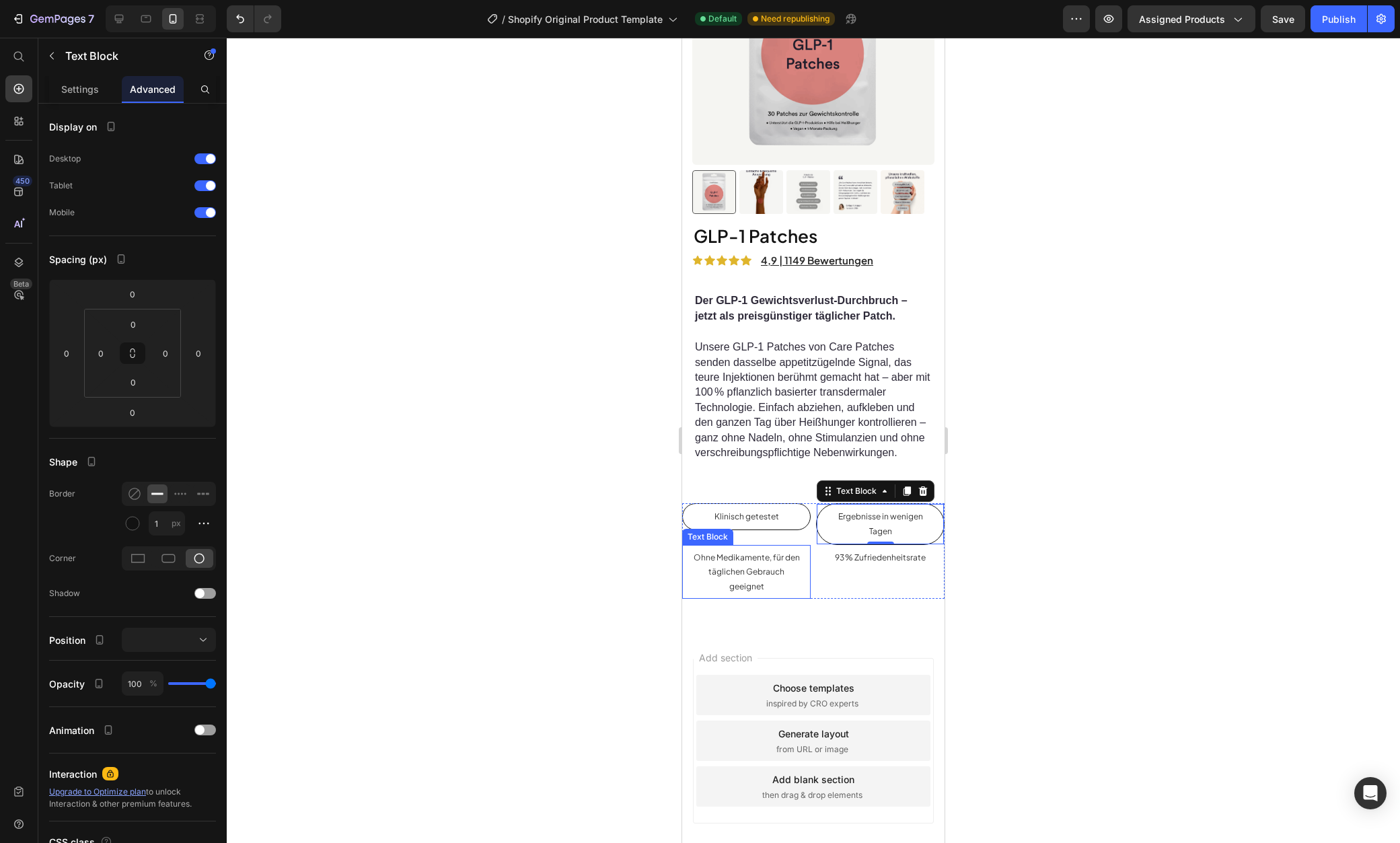 click on "Ohne Medikamente, für den täglichen Gebrauch geeignet" at bounding box center [747, 572] 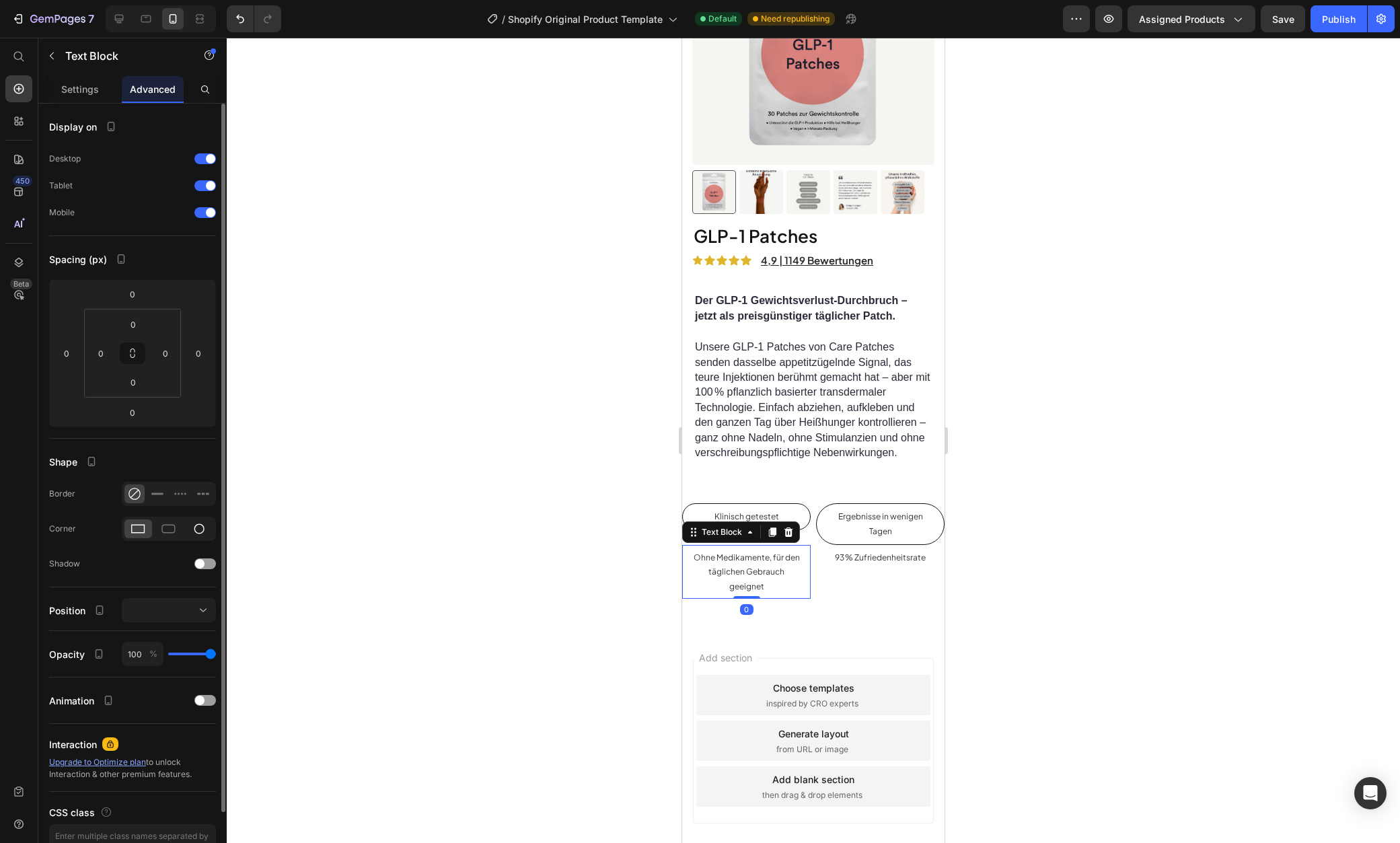 click 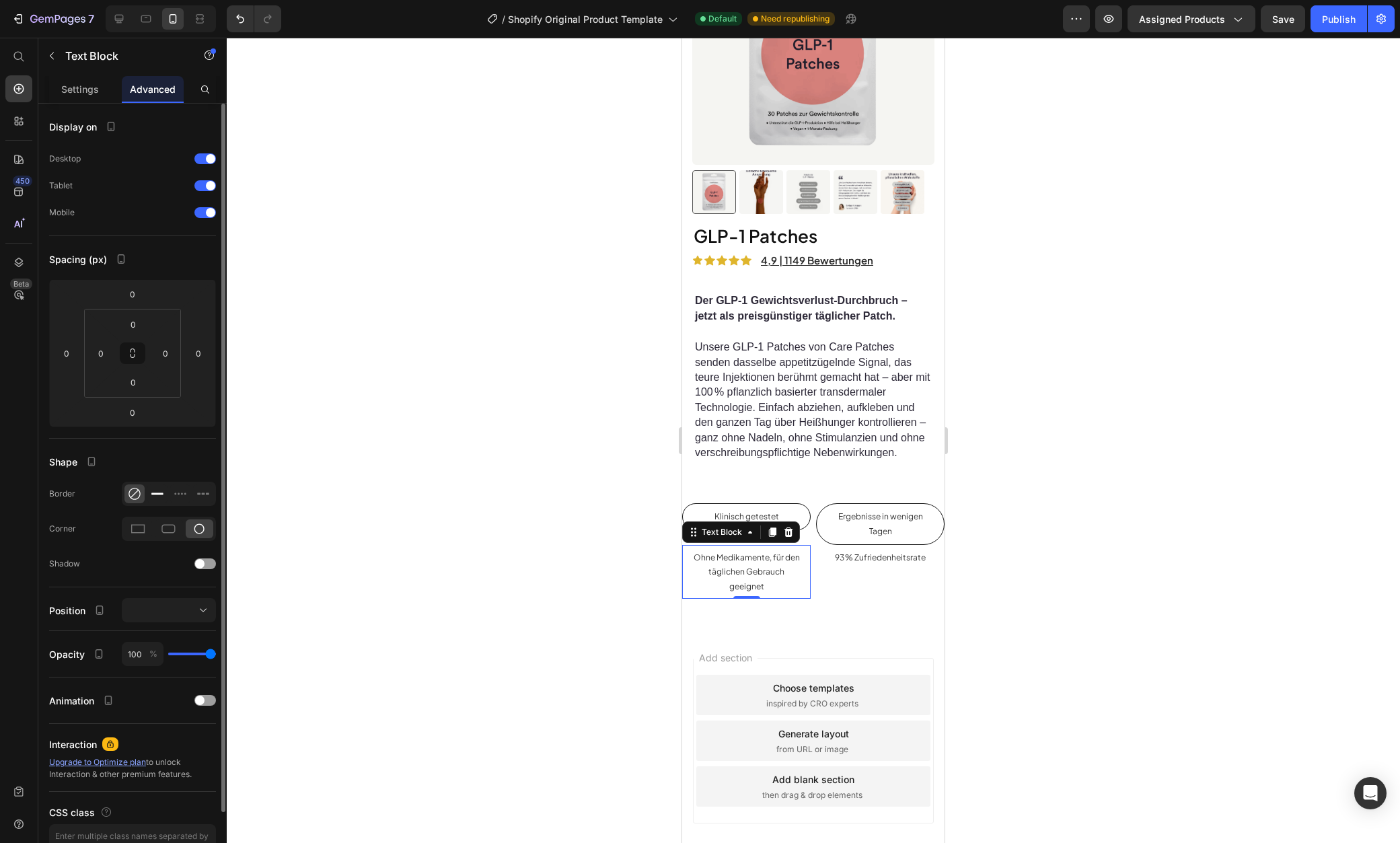 click 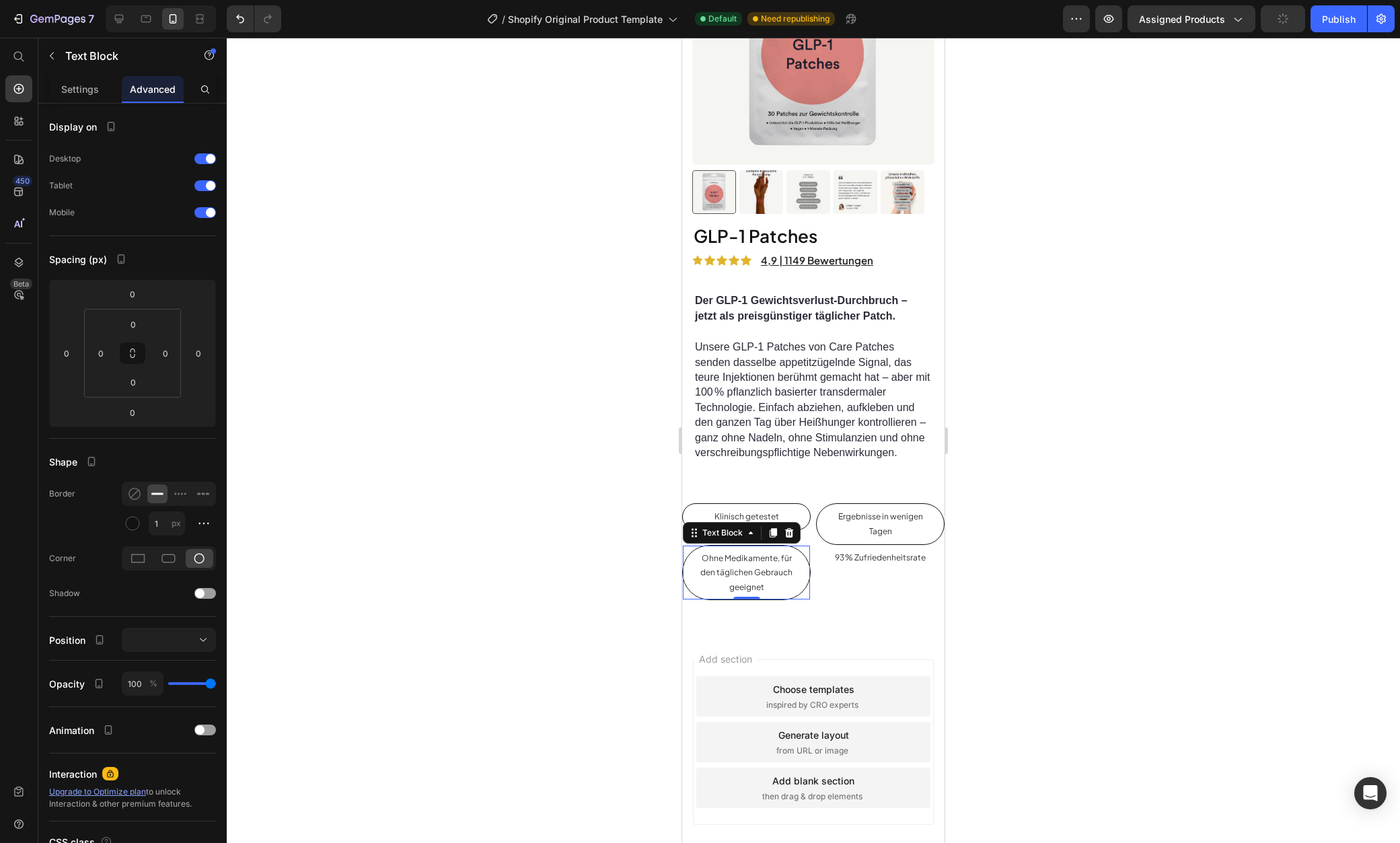 click on "93 % Zufriedenheitsrate" at bounding box center (880, 558) 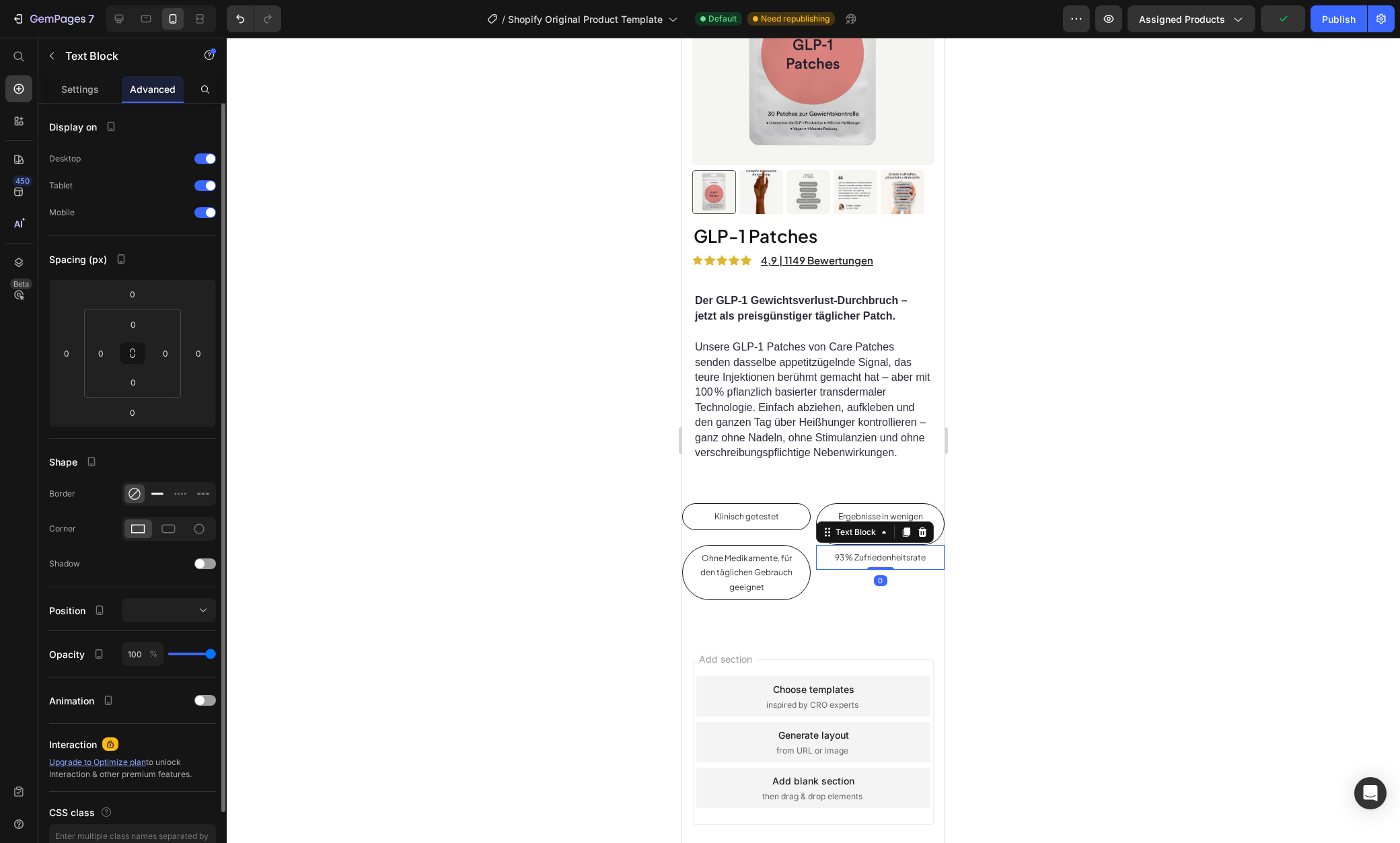 click 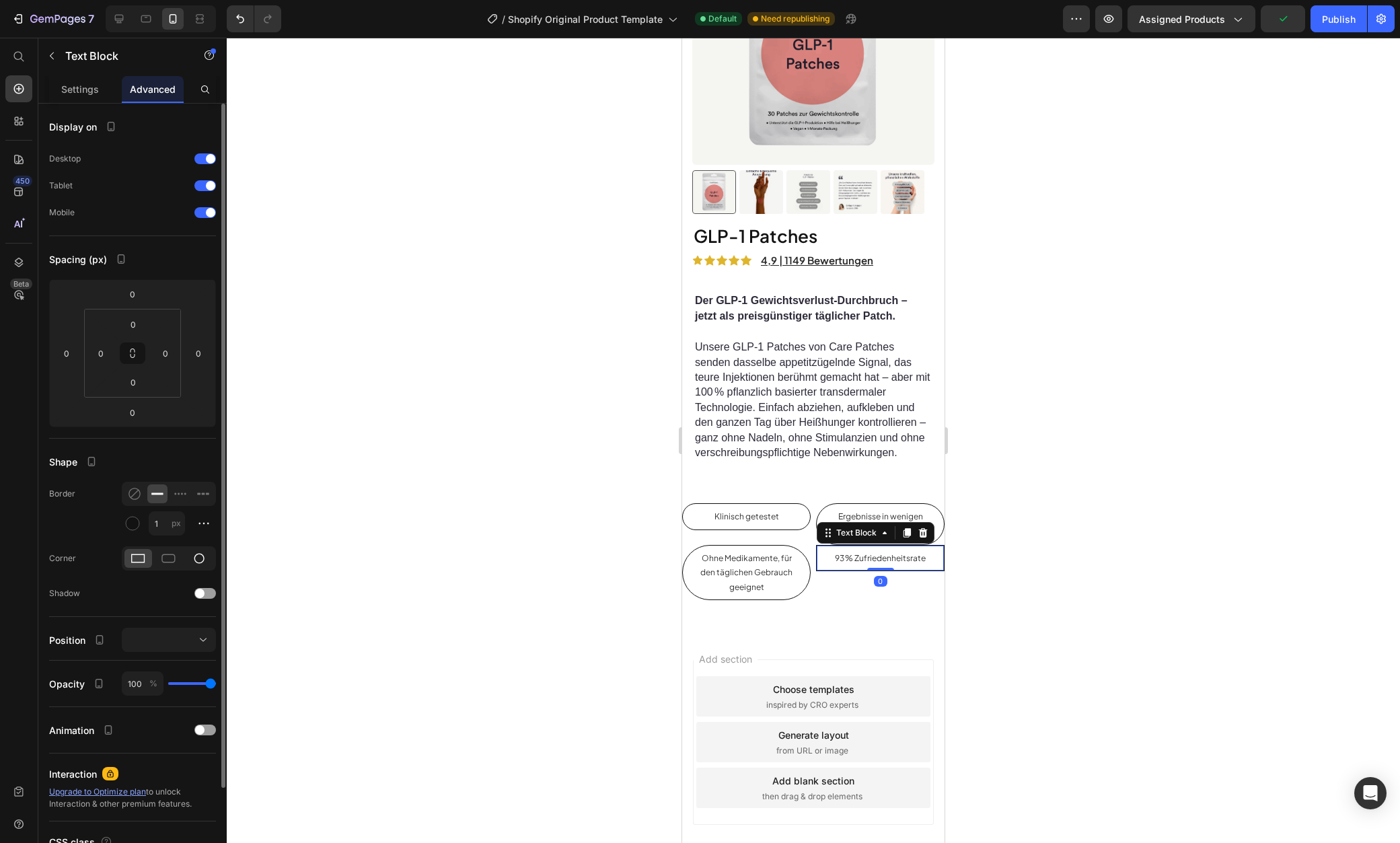 click 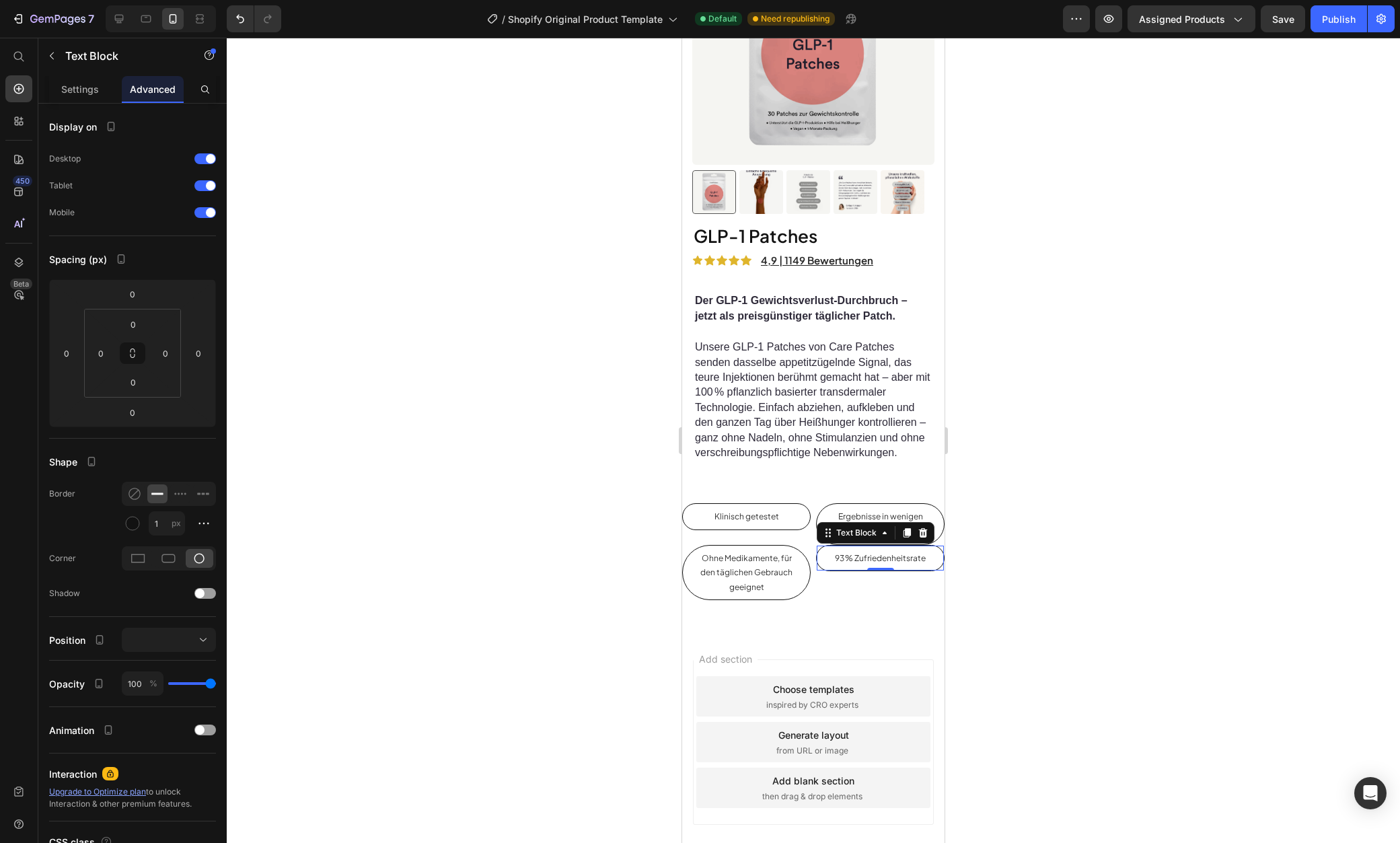 drag, startPoint x: 197, startPoint y: 517, endPoint x: 1105, endPoint y: 538, distance: 908.2428 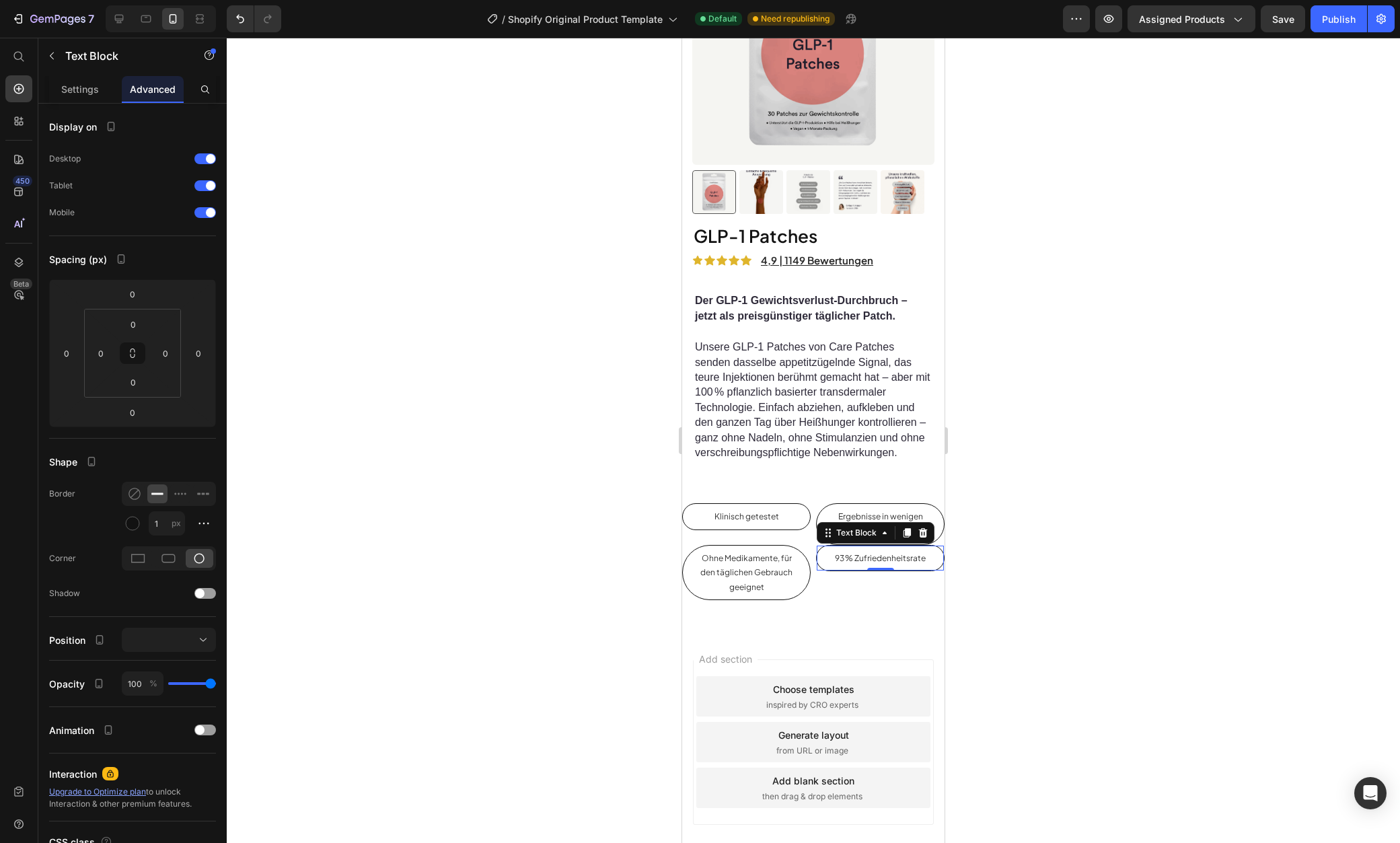click 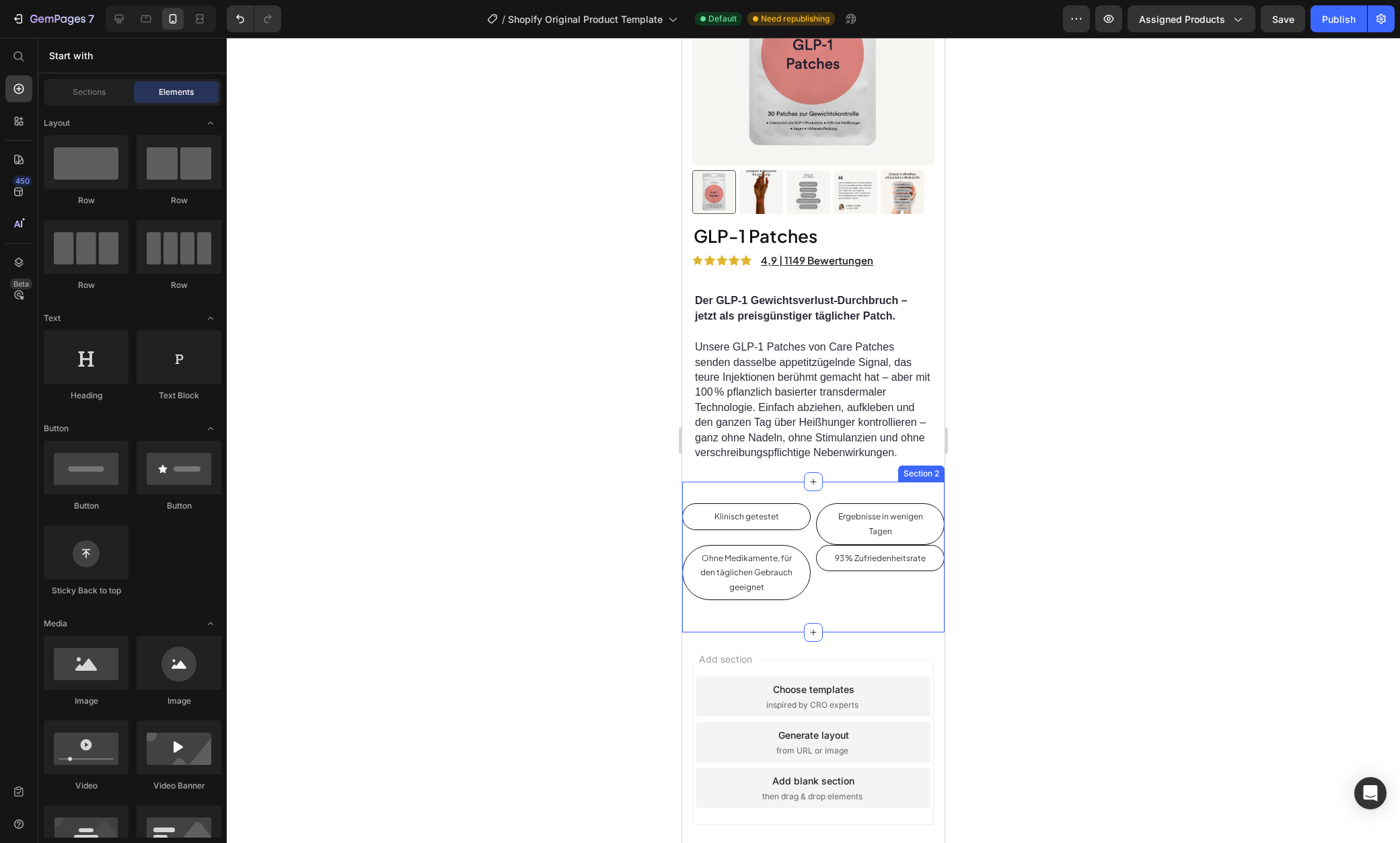 click on "Klinisch getestet Text Block Ergebnisse in wenigen Tagen Text Block Ohne Medikamente, für den täglichen Gebrauch geeignet Text Block 93 % Zufriedenheitsrate Text Block Row Section 2" at bounding box center [813, 557] 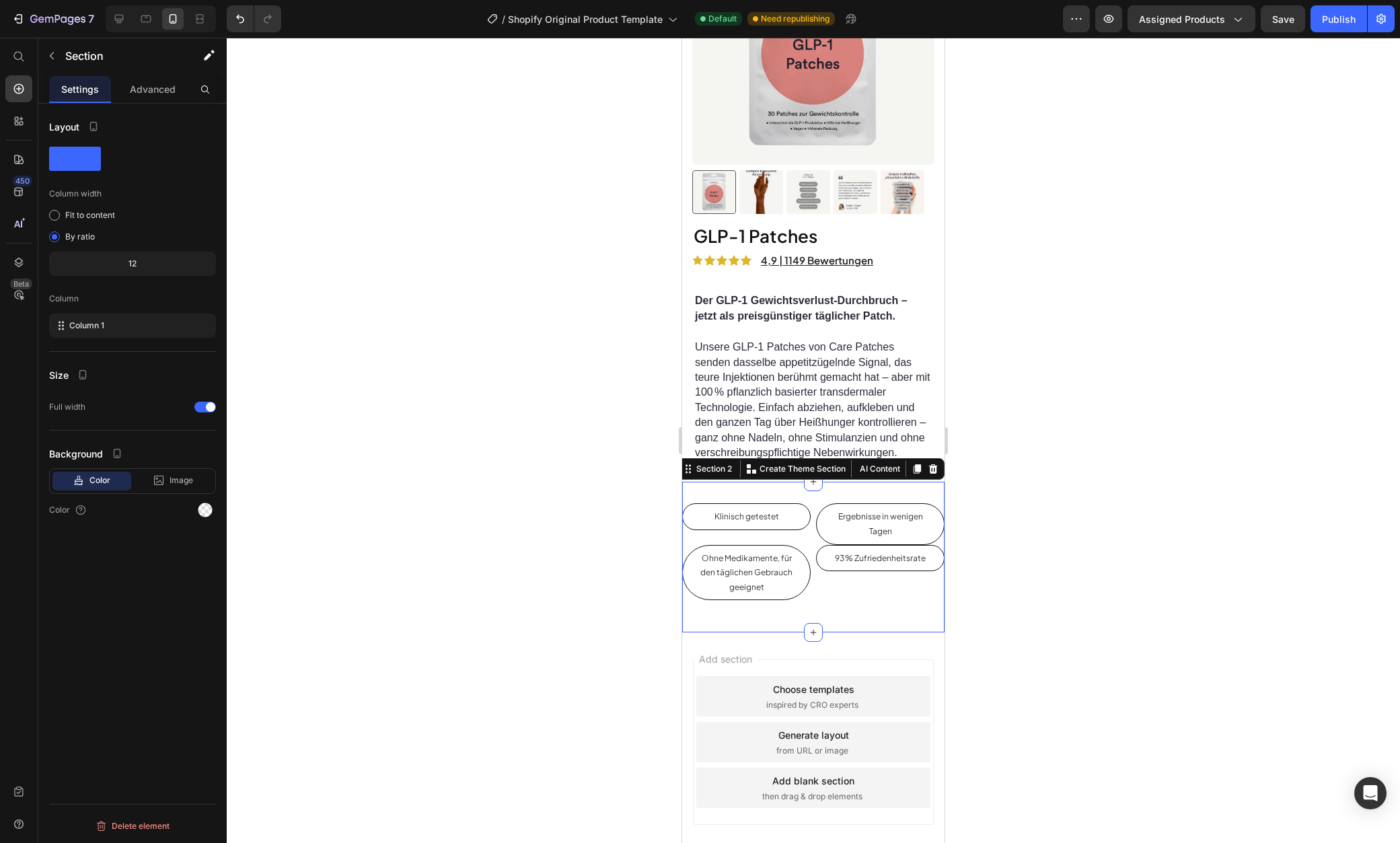 click on "Klinisch getestet Text Block Ergebnisse in wenigen Tagen Text Block Ohne Medikamente, für den täglichen Gebrauch geeignet Text Block 93 % Zufriedenheitsrate Text Block Row Section 2   You can create reusable sections Create Theme Section AI Content Write with GemAI What would you like to describe here? Tone and Voice Persuasive Product GLP-1 Patches Show more Generate" at bounding box center [813, 557] 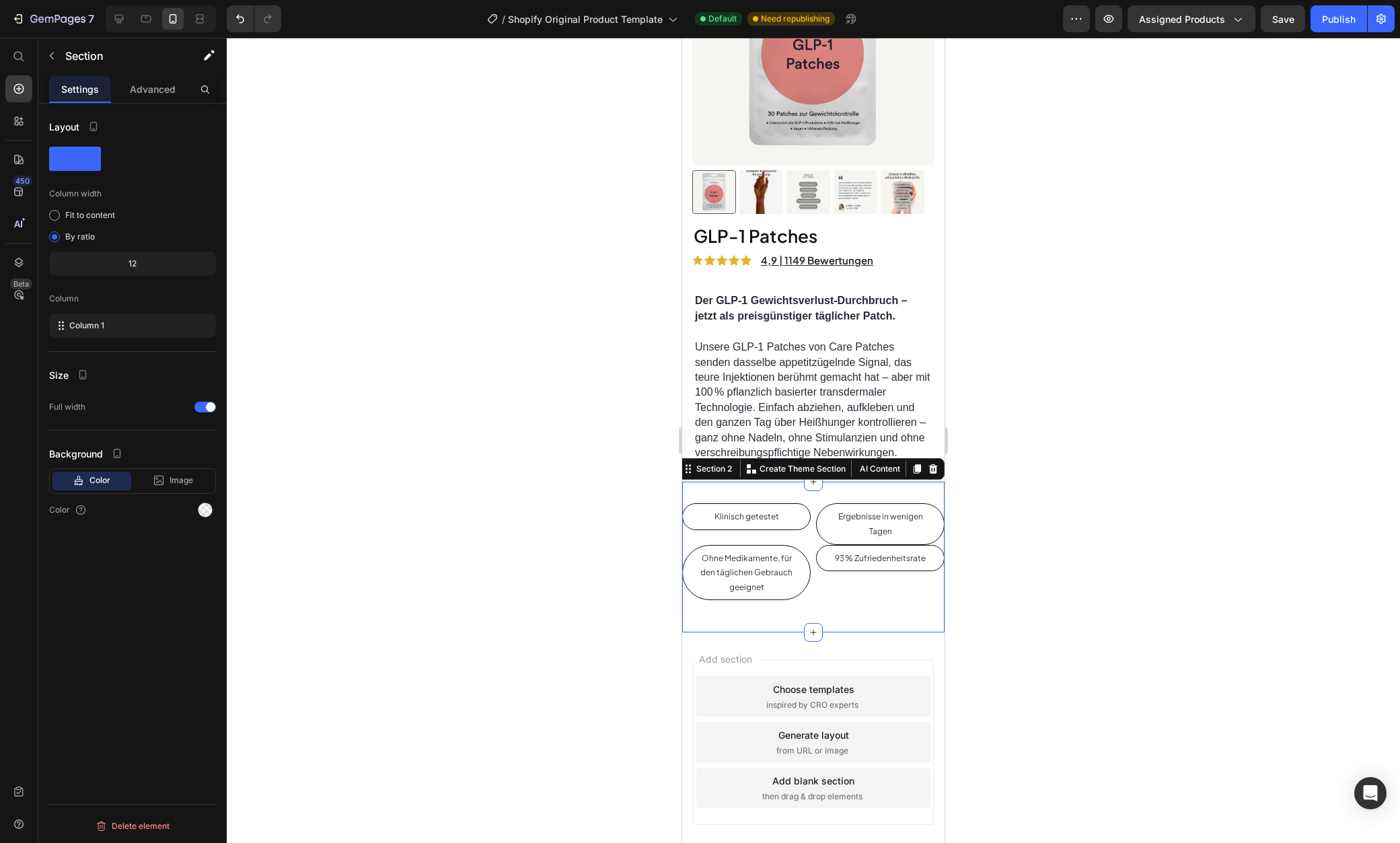 click 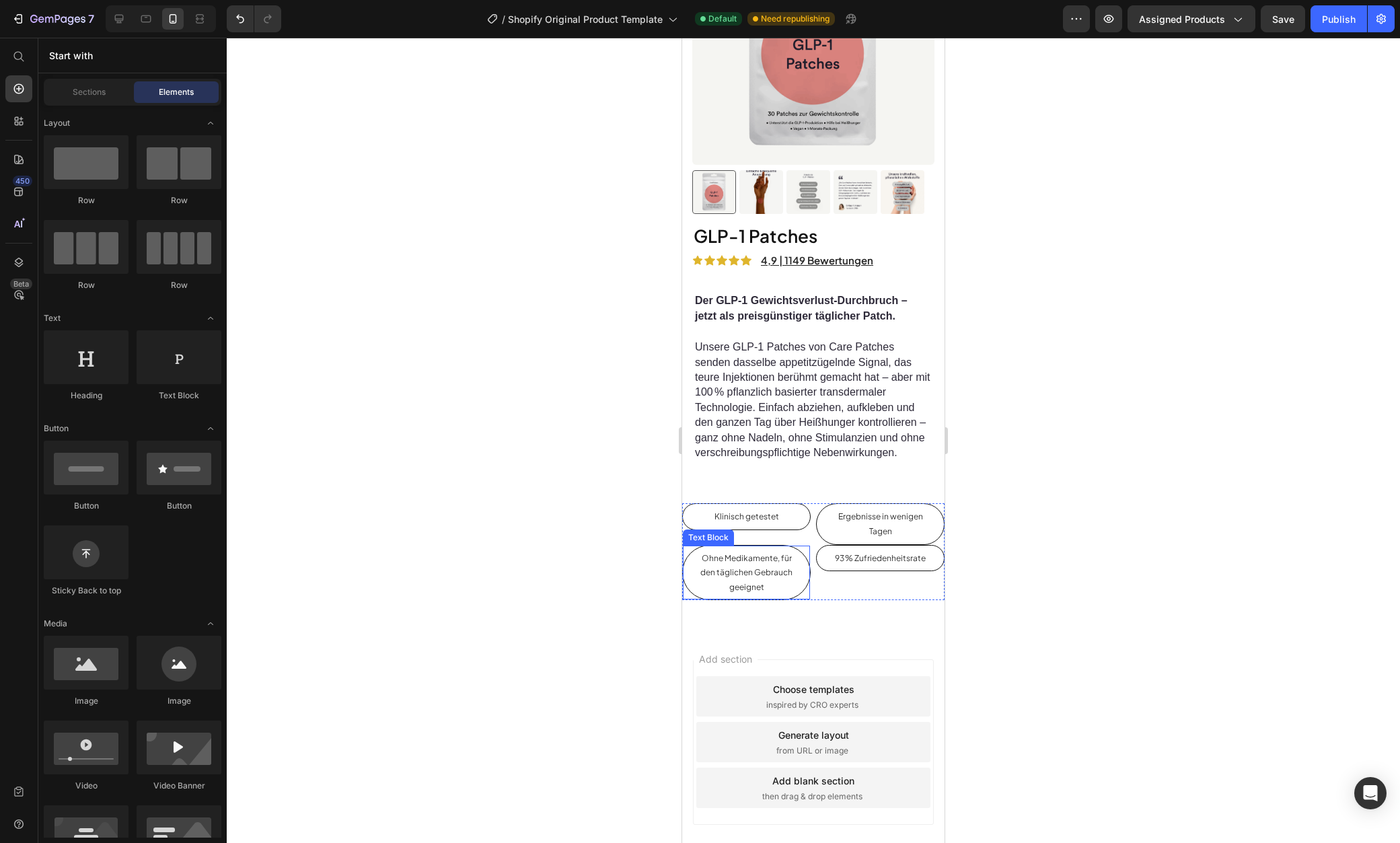 click on "Ohne Medikamente, für den täglichen Gebrauch geeignet" at bounding box center [746, 573] 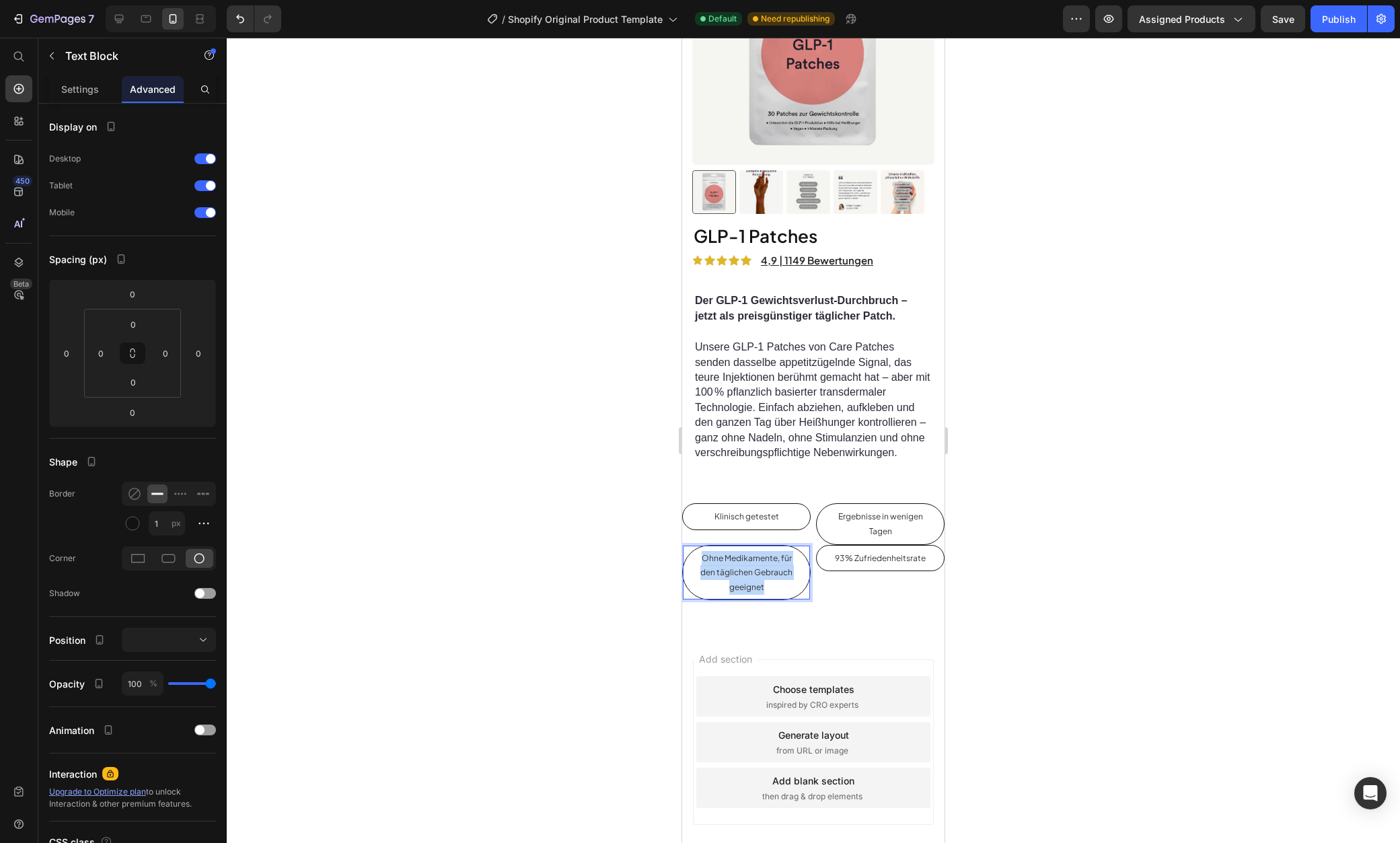click on "Ohne Medikamente, für den täglichen Gebrauch geeignet" at bounding box center (746, 573) 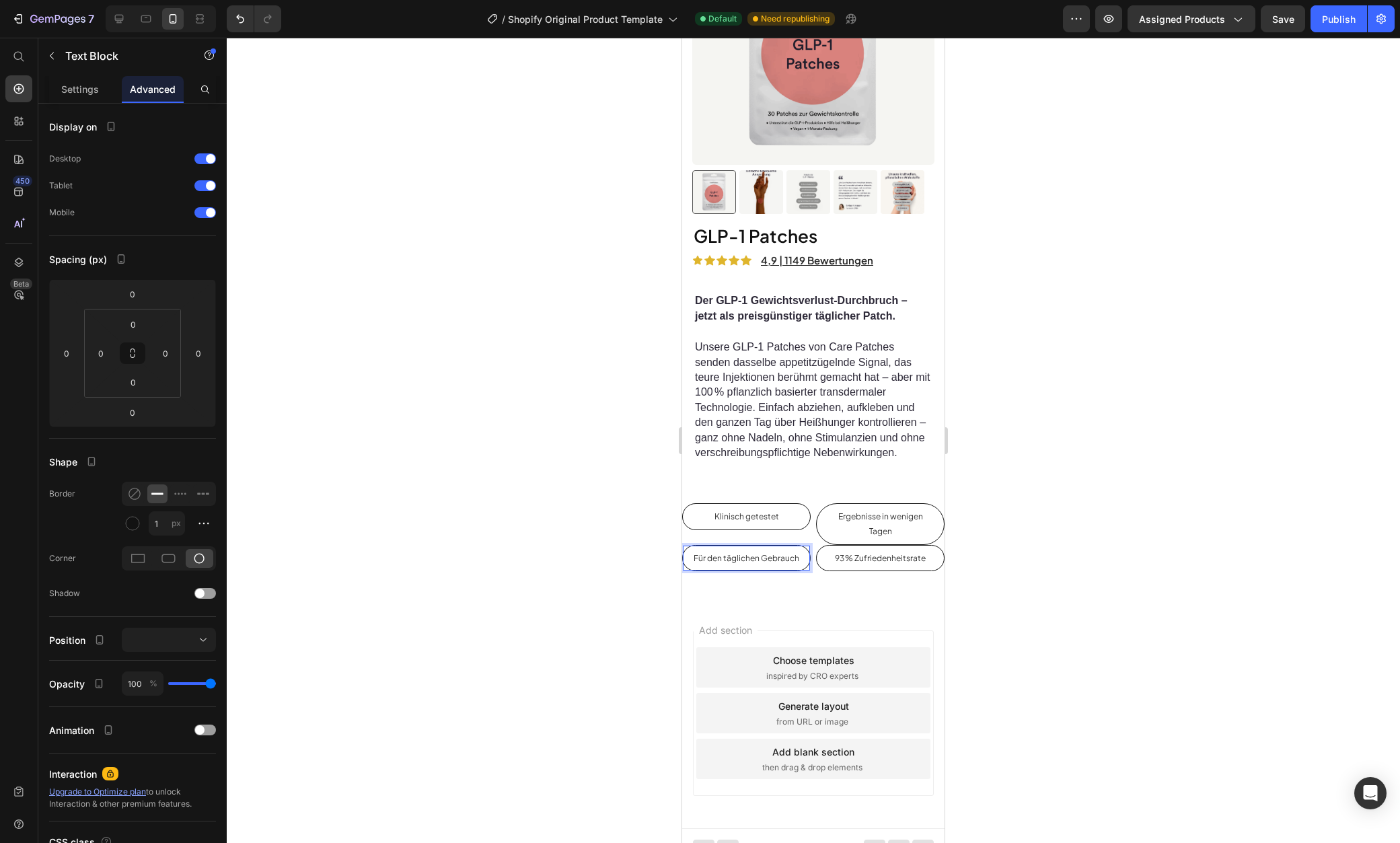 click 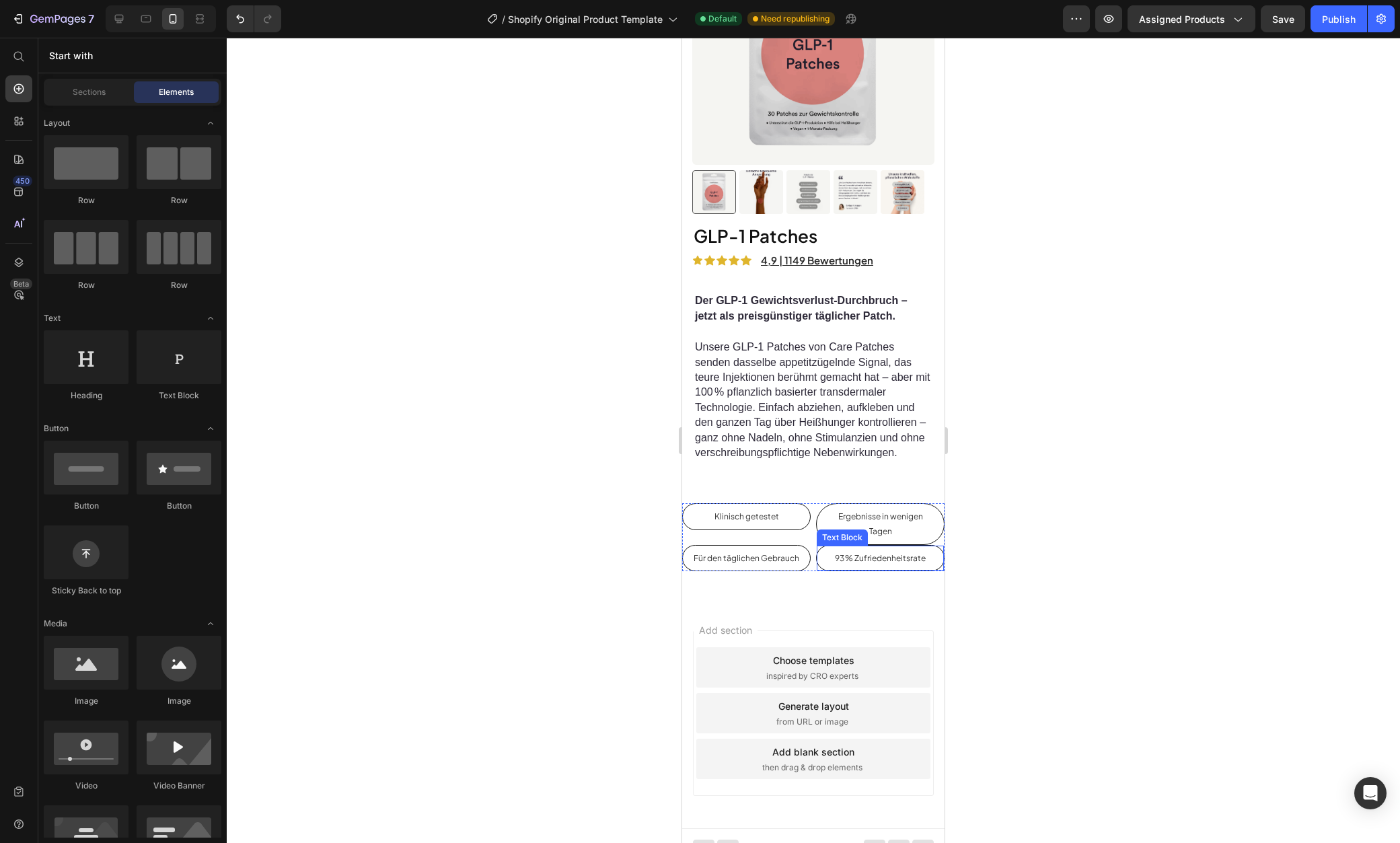 click on "93 % Zufriedenheitsrate" at bounding box center [880, 558] 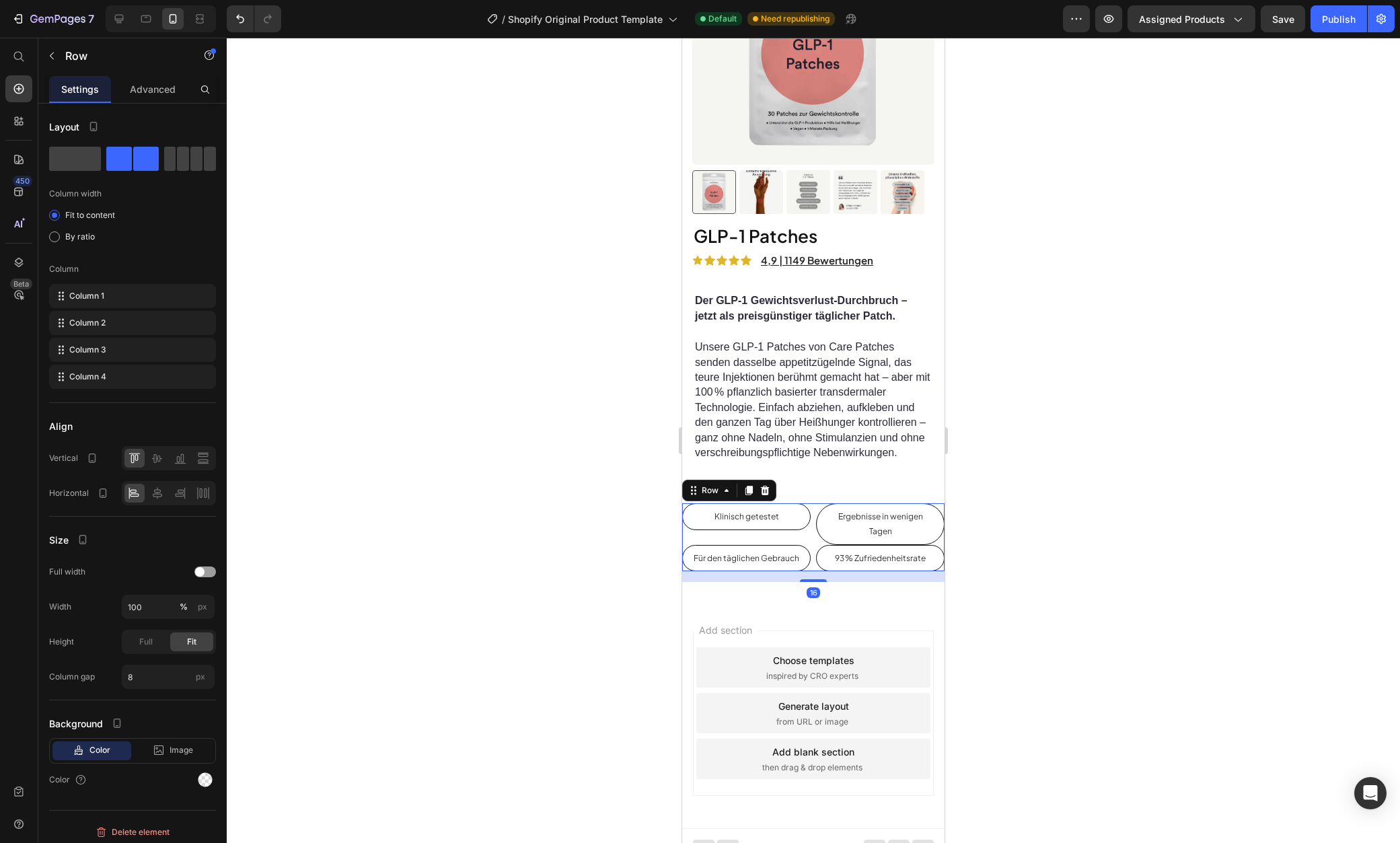 click on "93 % Zufriedenheitsrate Text Block" at bounding box center (880, 558) 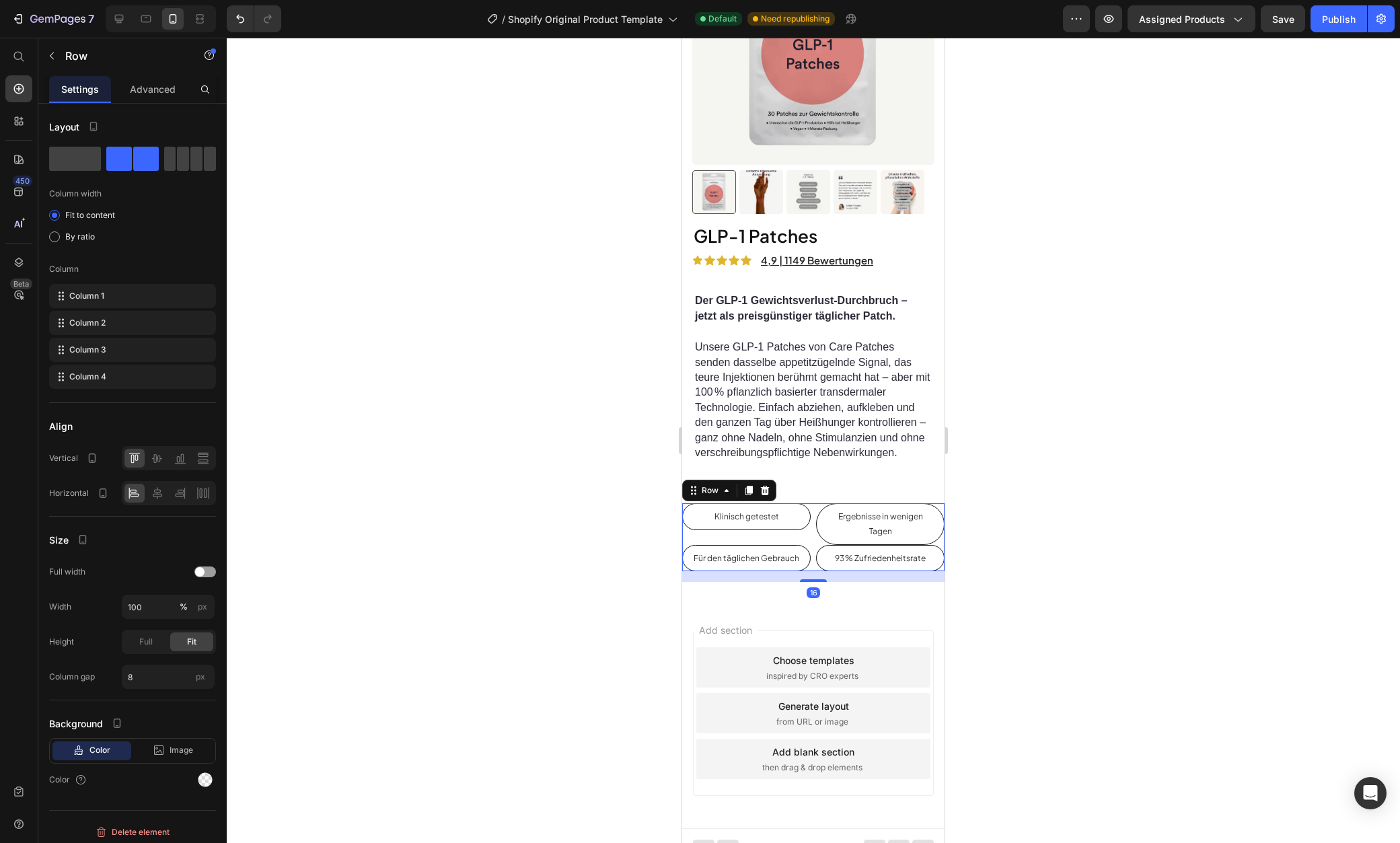 click on "93 % Zufriedenheitsrate" at bounding box center [880, 558] 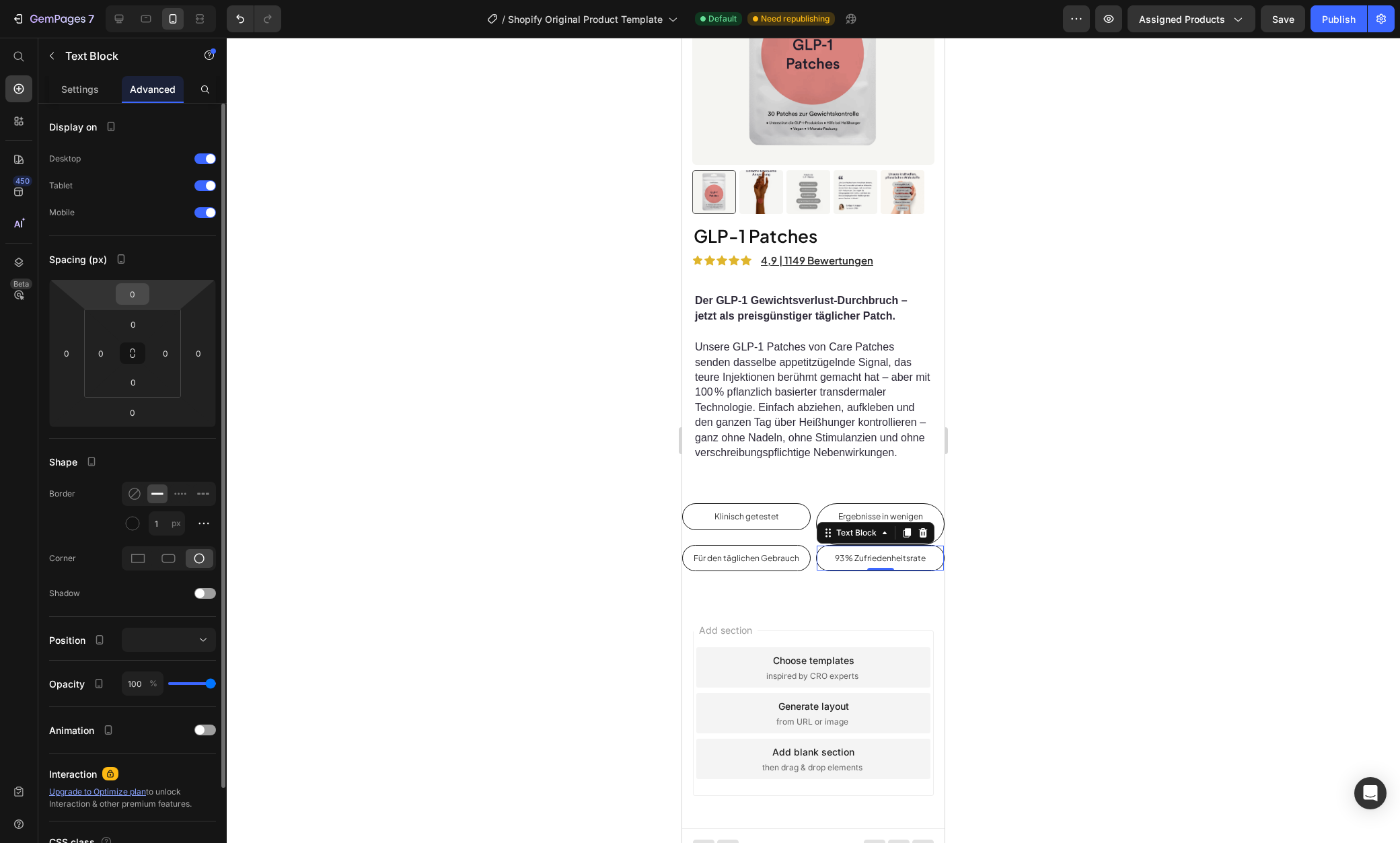 click on "0" at bounding box center (133, 294) 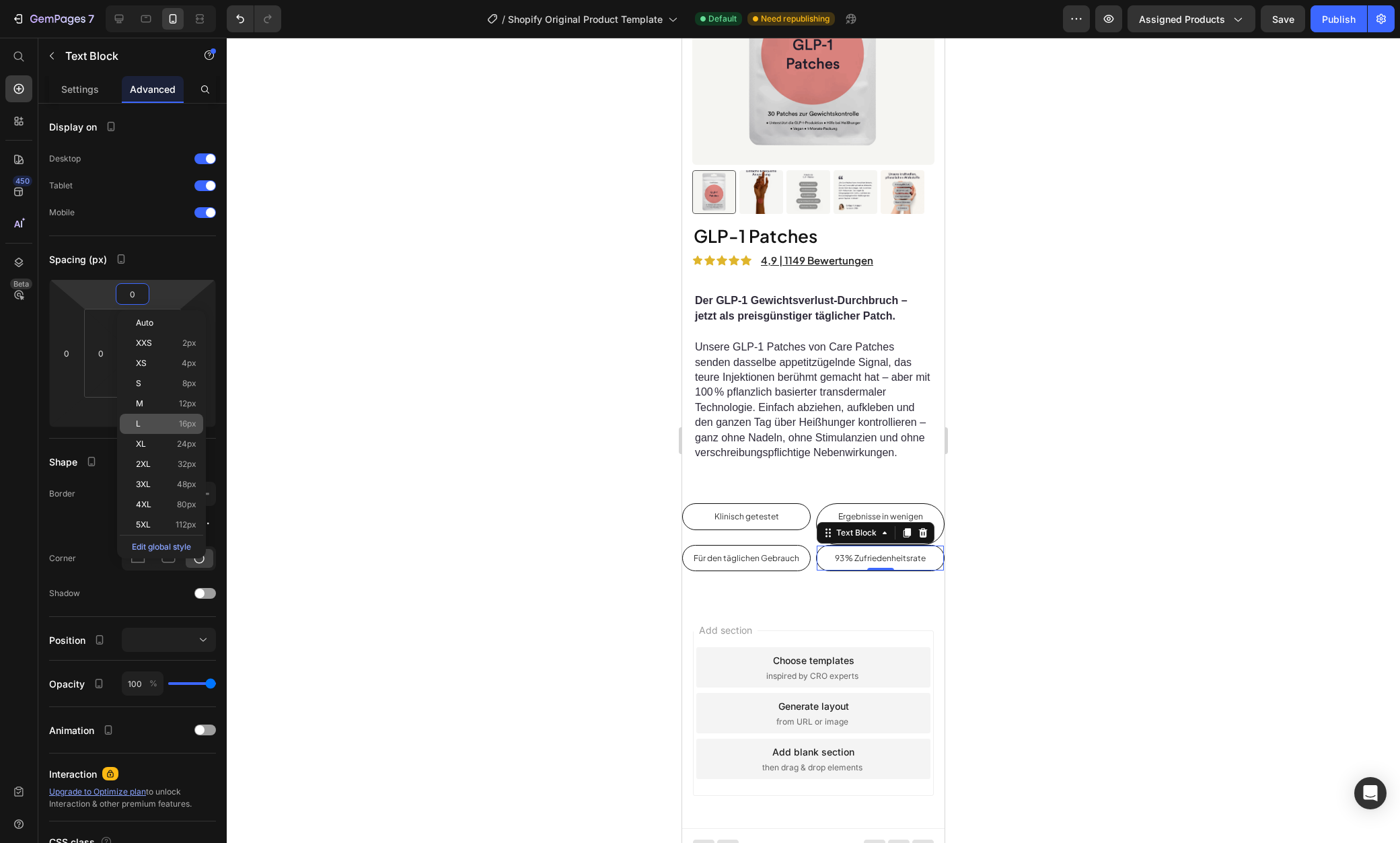 click on "L 16px" at bounding box center [166, 424] 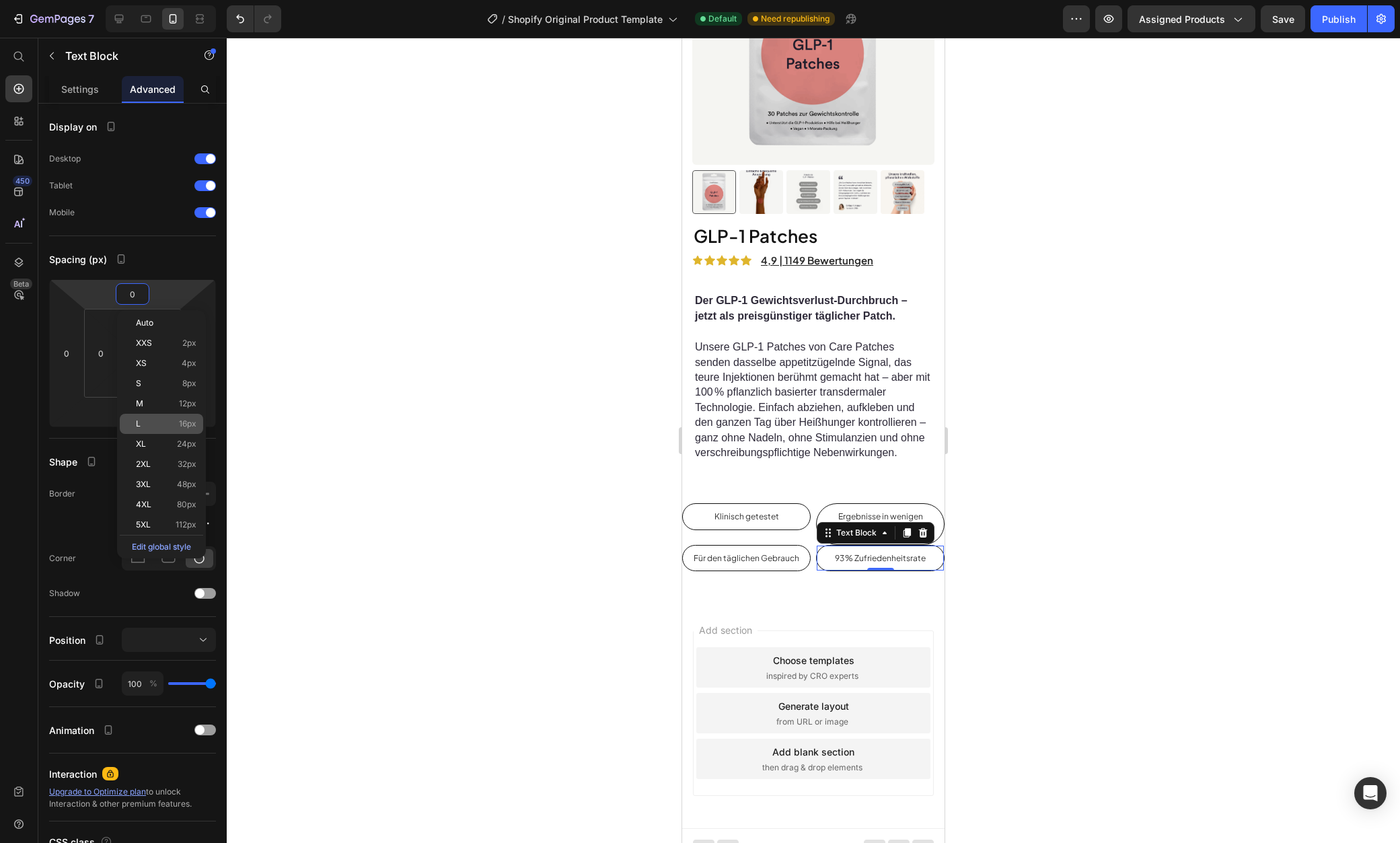 type on "16" 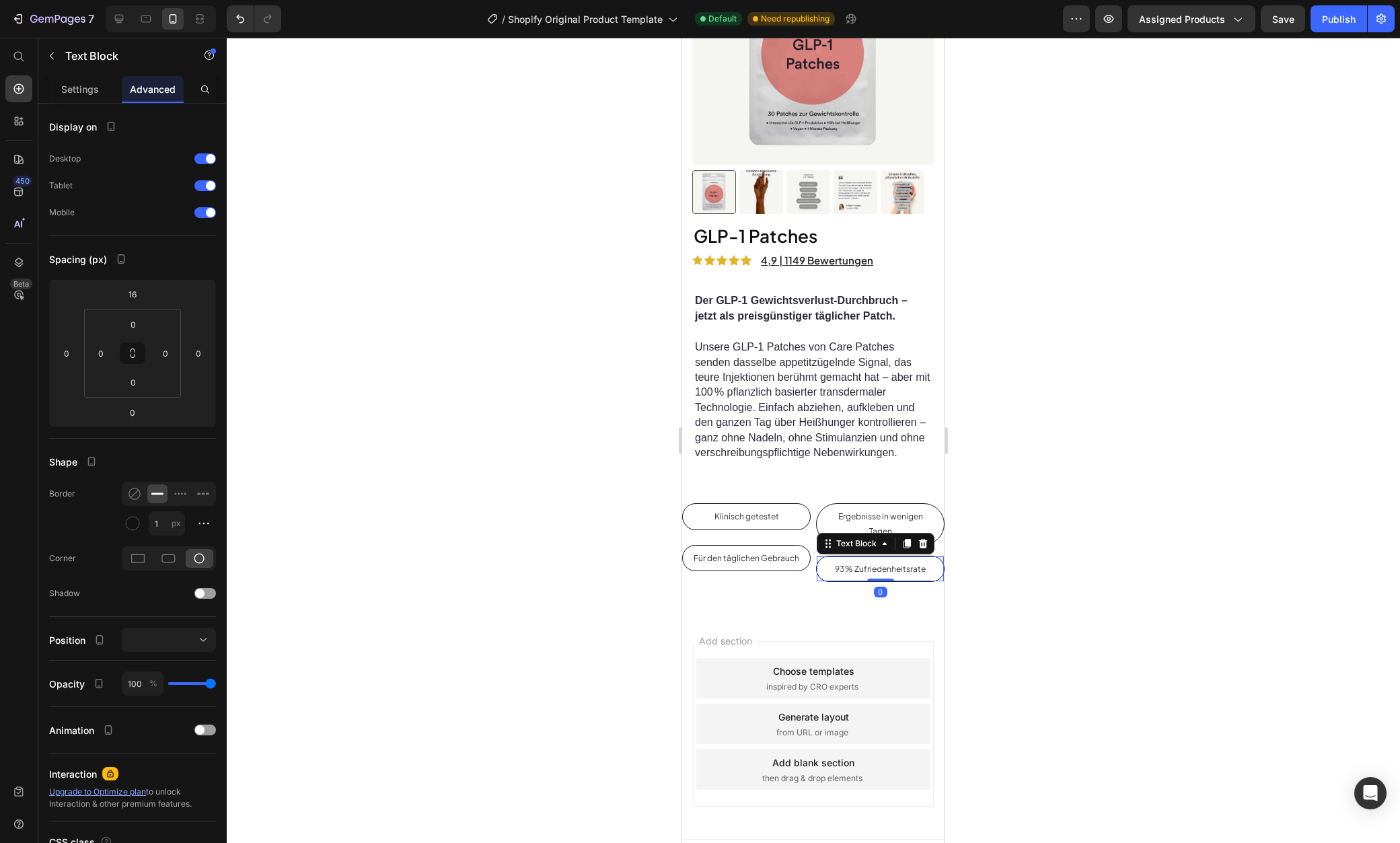 click 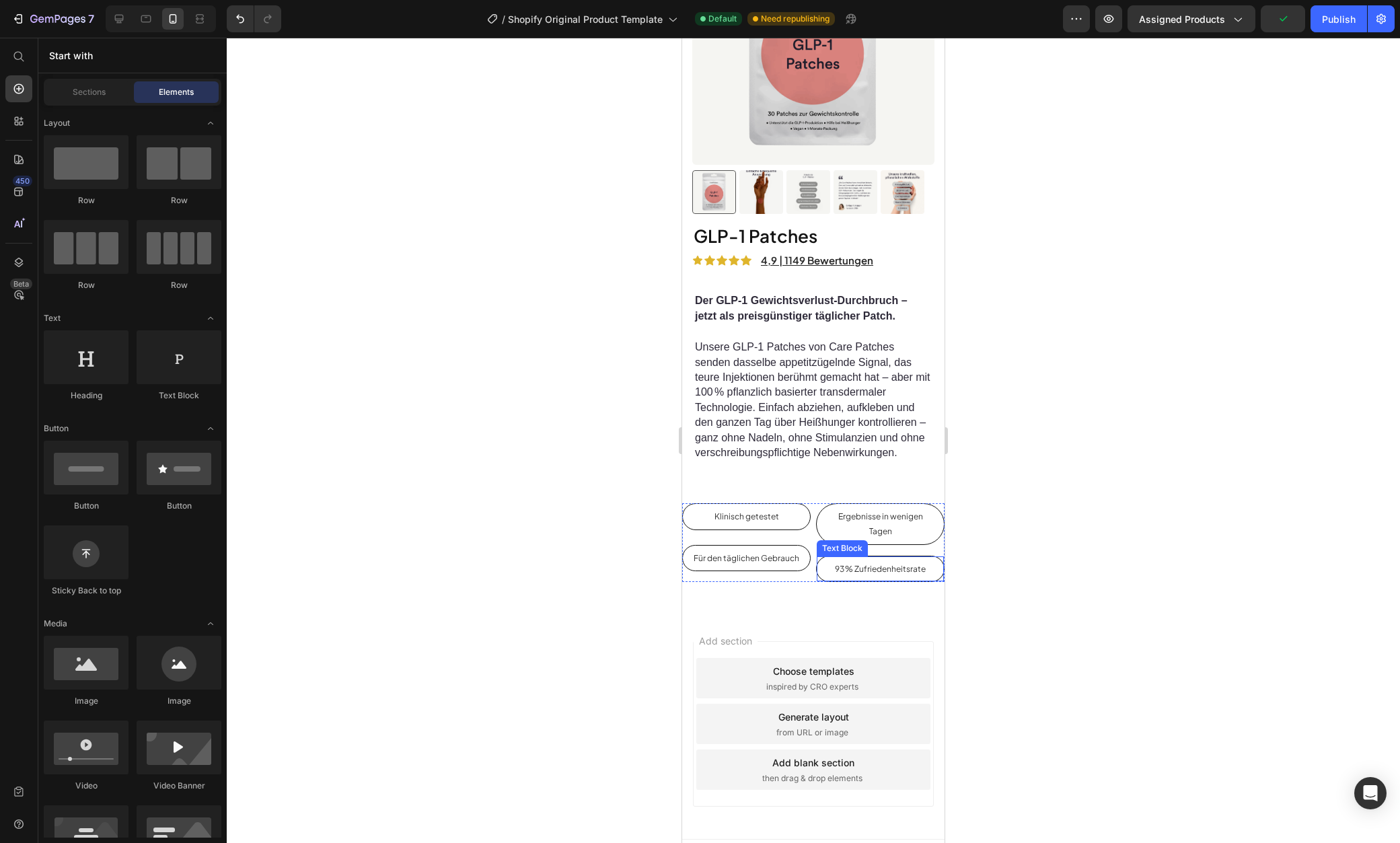 click on "93 % Zufriedenheitsrate" at bounding box center [880, 569] 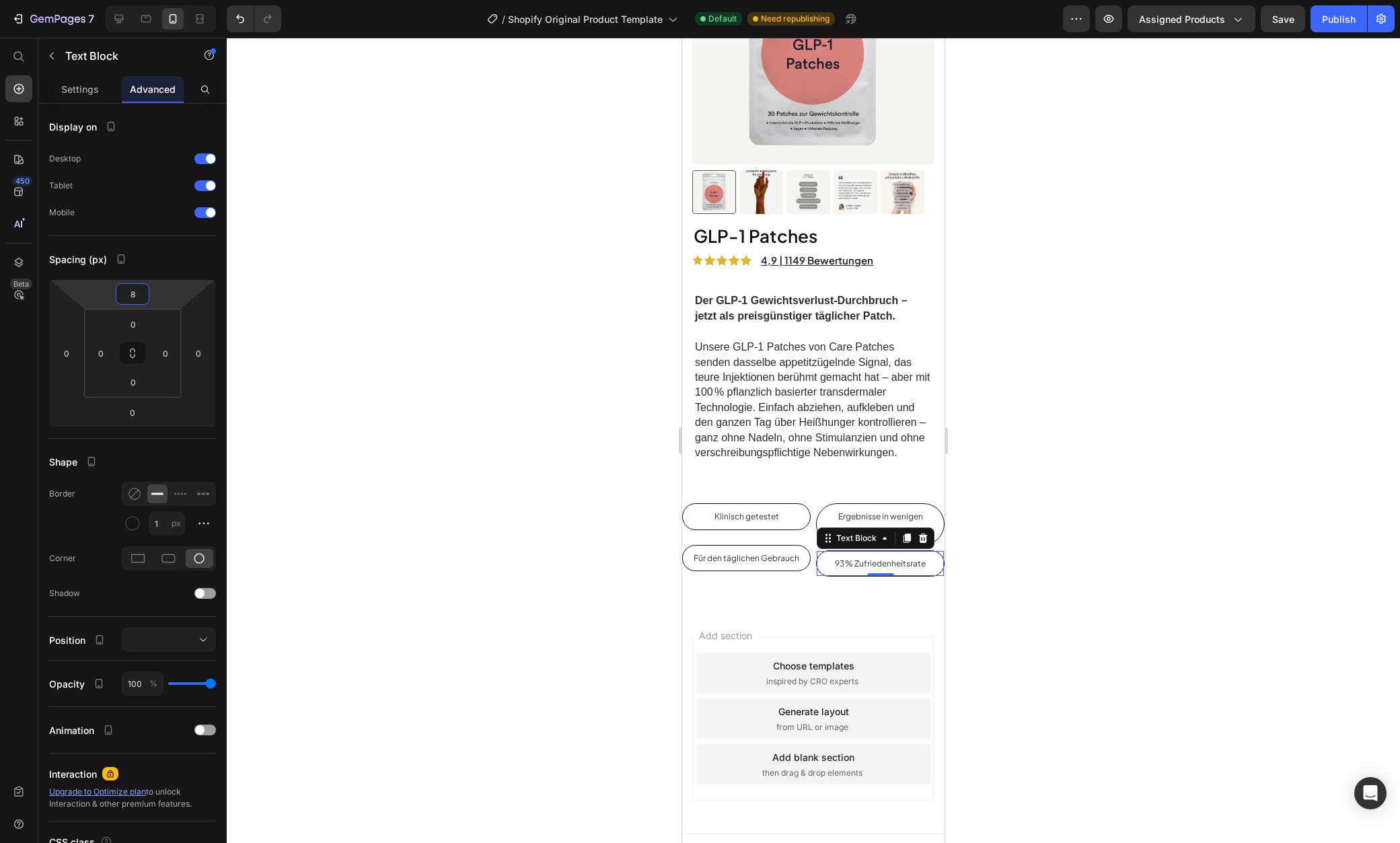 type on "10" 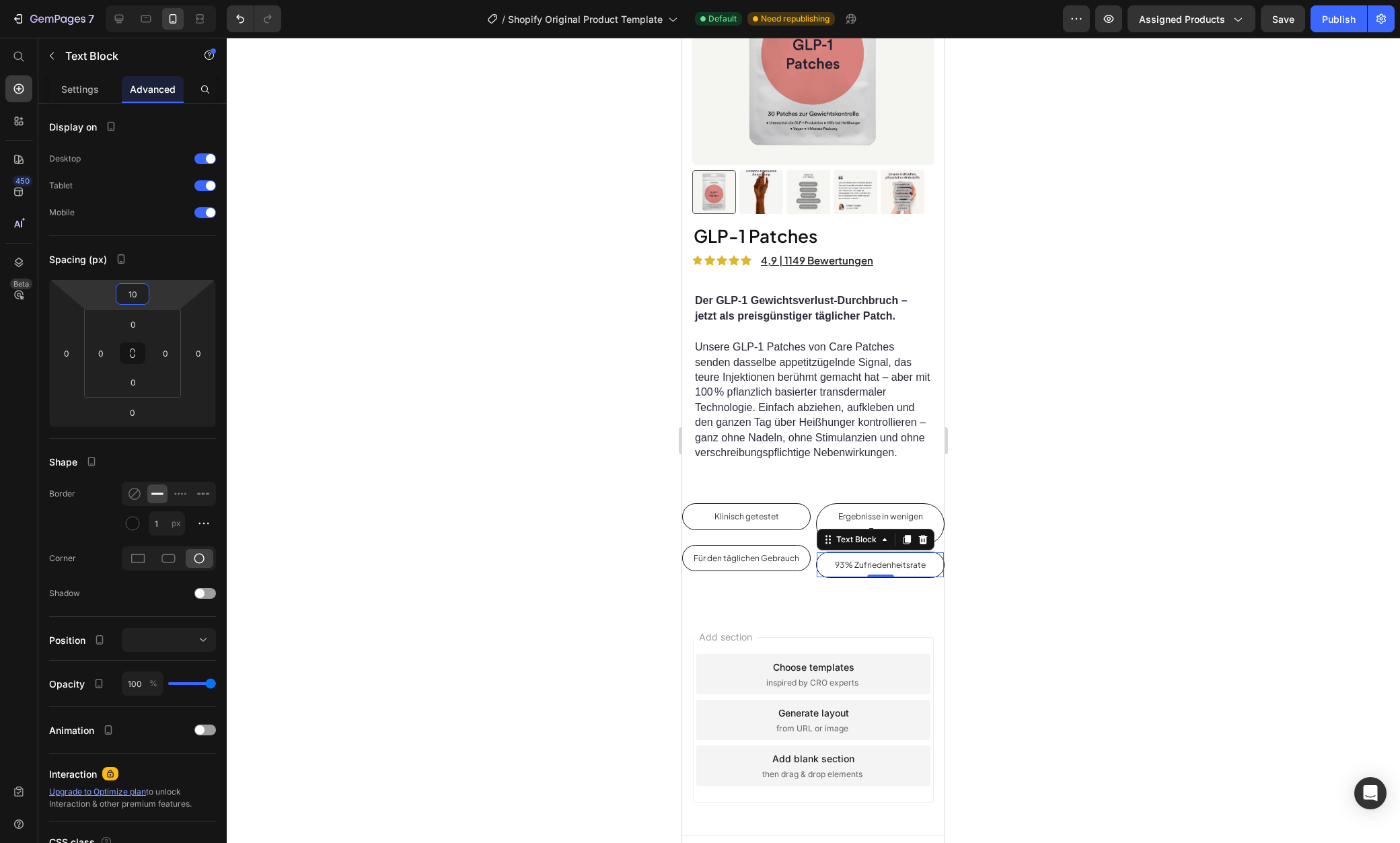 click on "7   /  Shopify Original Product Template Default Need republishing Preview Assigned Products  Save   Publish  450 Beta Start with Sections Elements Hero Section Product Detail Brands Trusted Badges Guarantee Product Breakdown How to use Testimonials Compare Bundle FAQs Social Proof Brand Story Product List Collection Blog List Contact Sticky Add to Cart Custom Footer Browse Library 450 Layout
Row
Row
Row
Row Text
Heading
Text Block Button
Button
Button
Sticky Back to top Media" at bounding box center [700, 0] 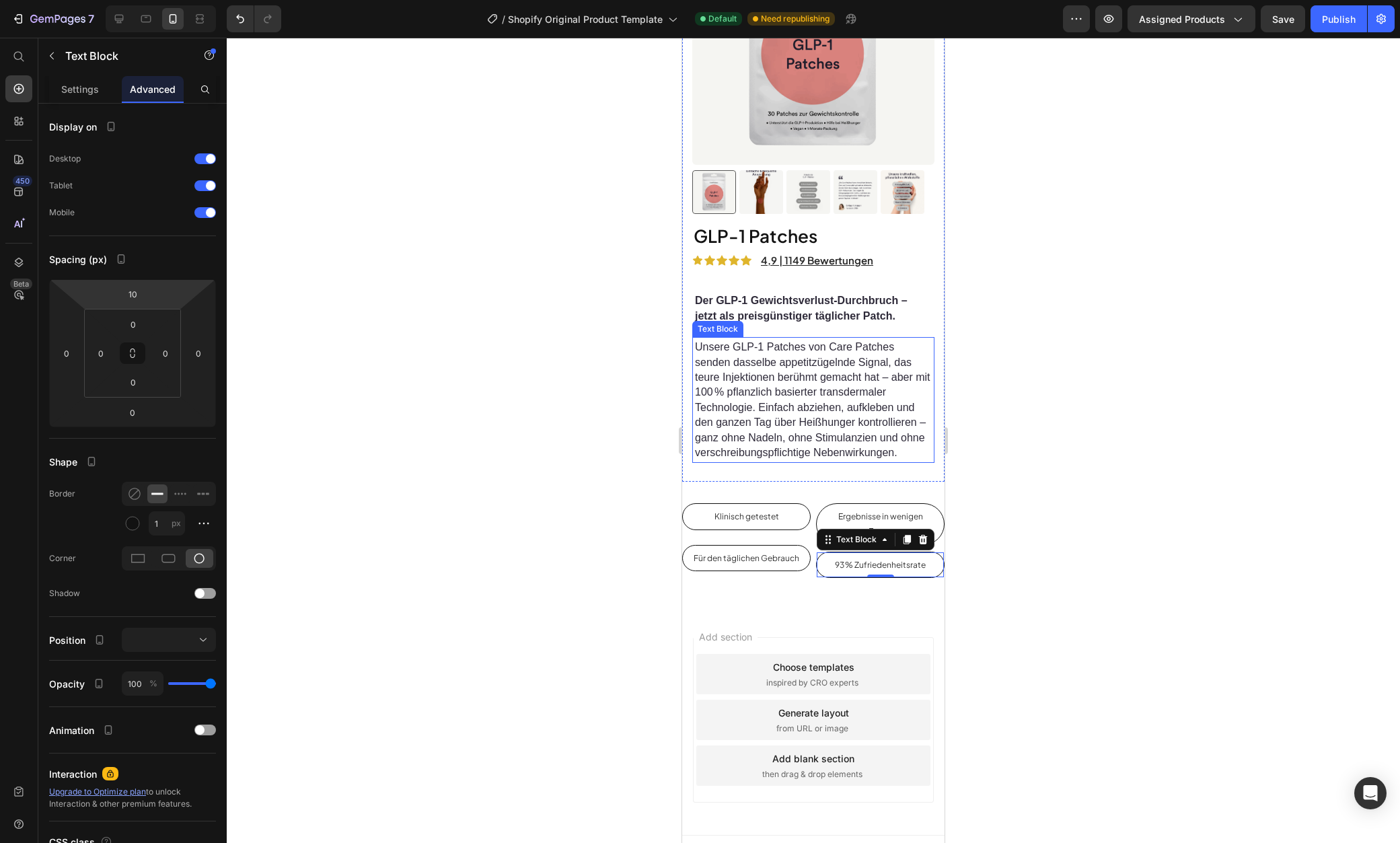click 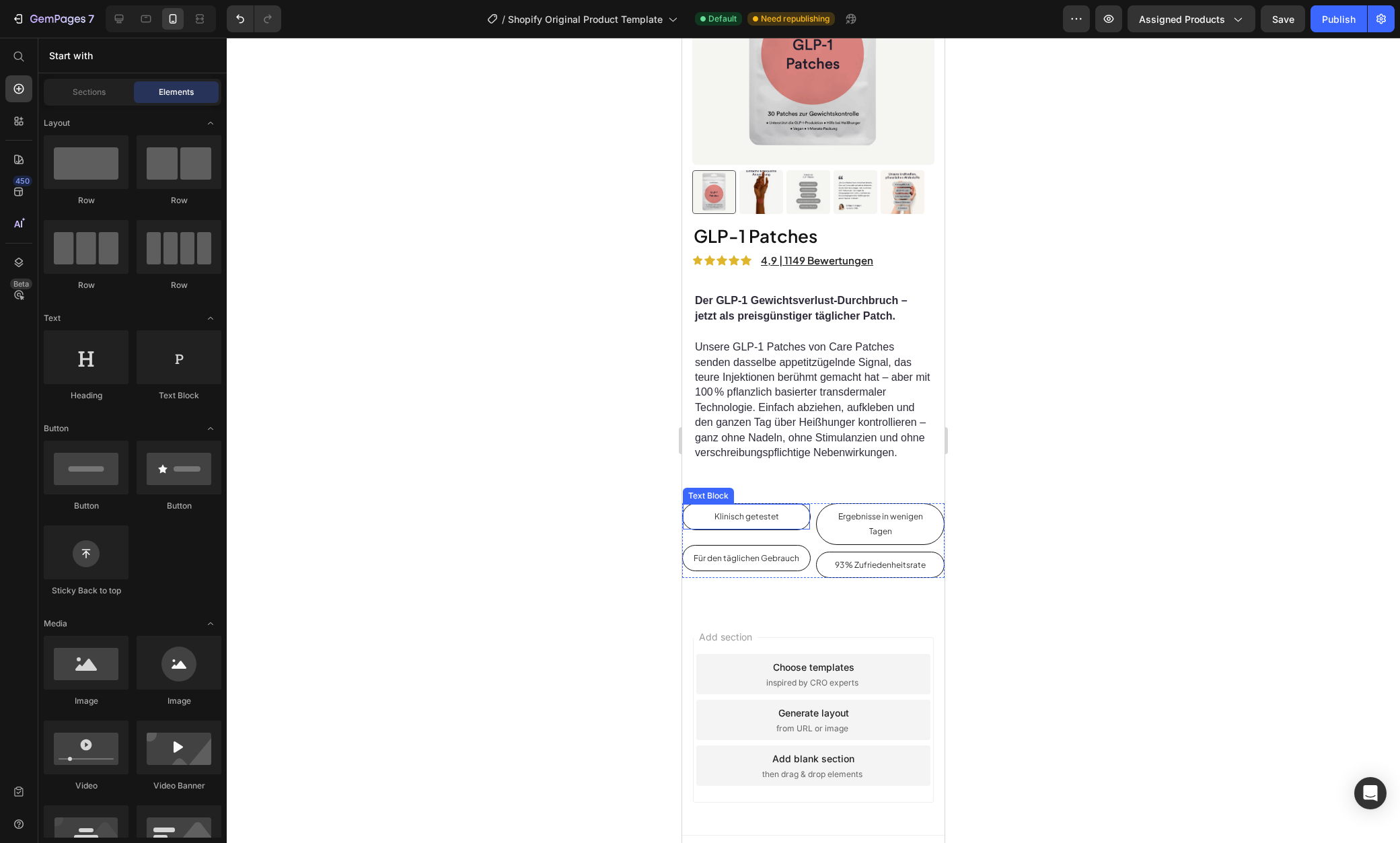 click on "Klinisch getestet" at bounding box center [746, 517] 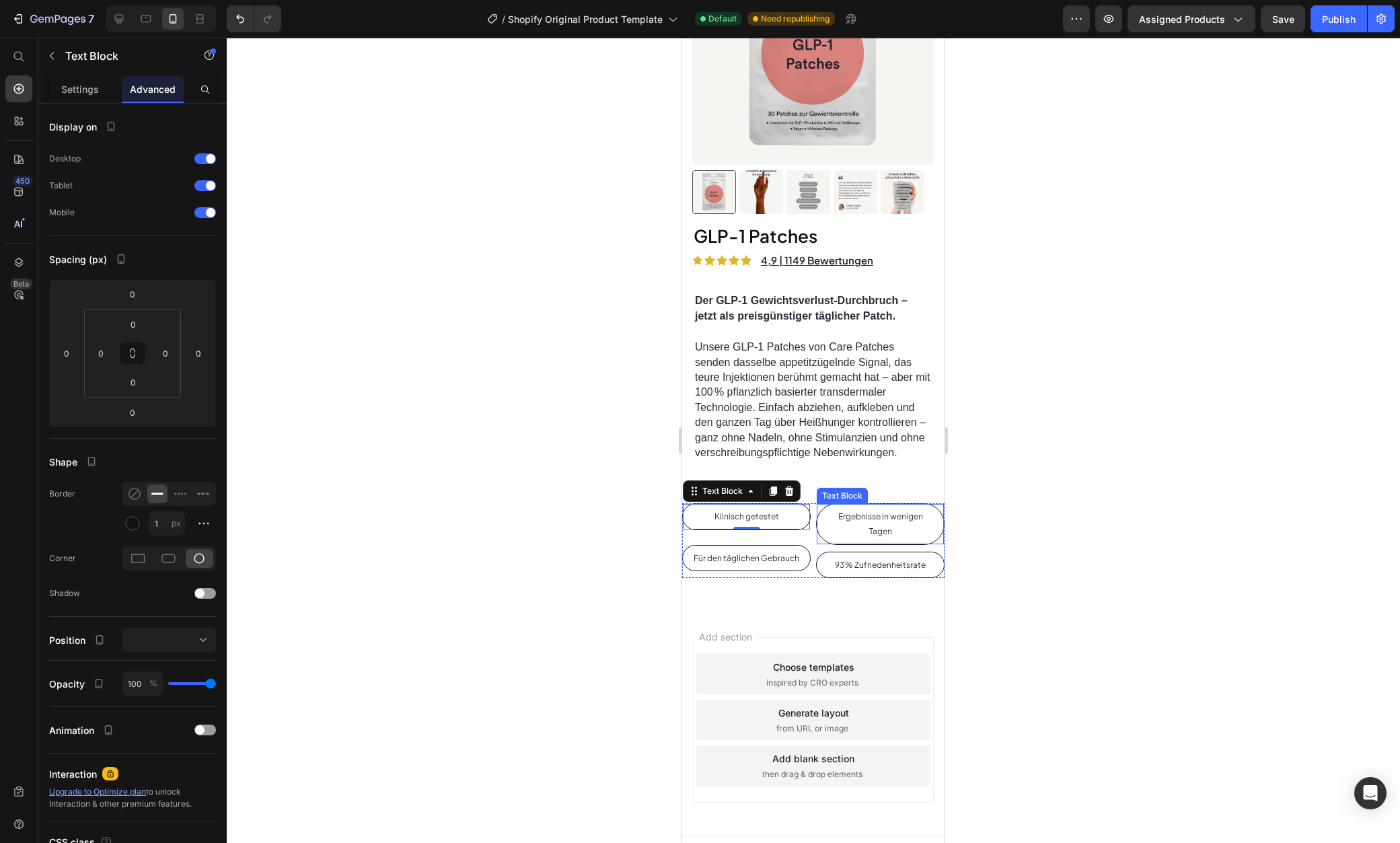 click on "Ergebnisse in wenigen Tagen" at bounding box center (881, 523) 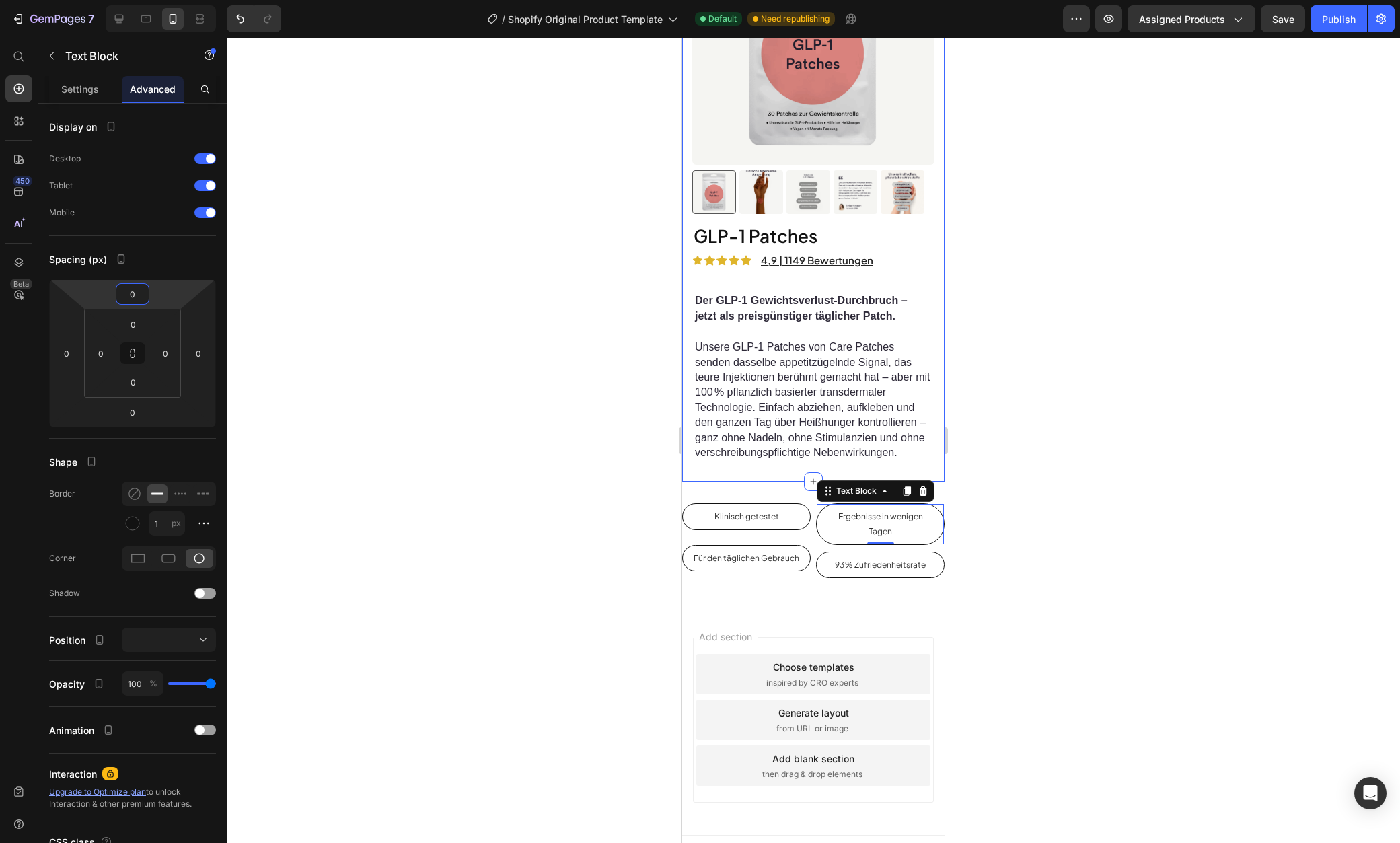click on "Klinisch getestet" at bounding box center [746, 517] 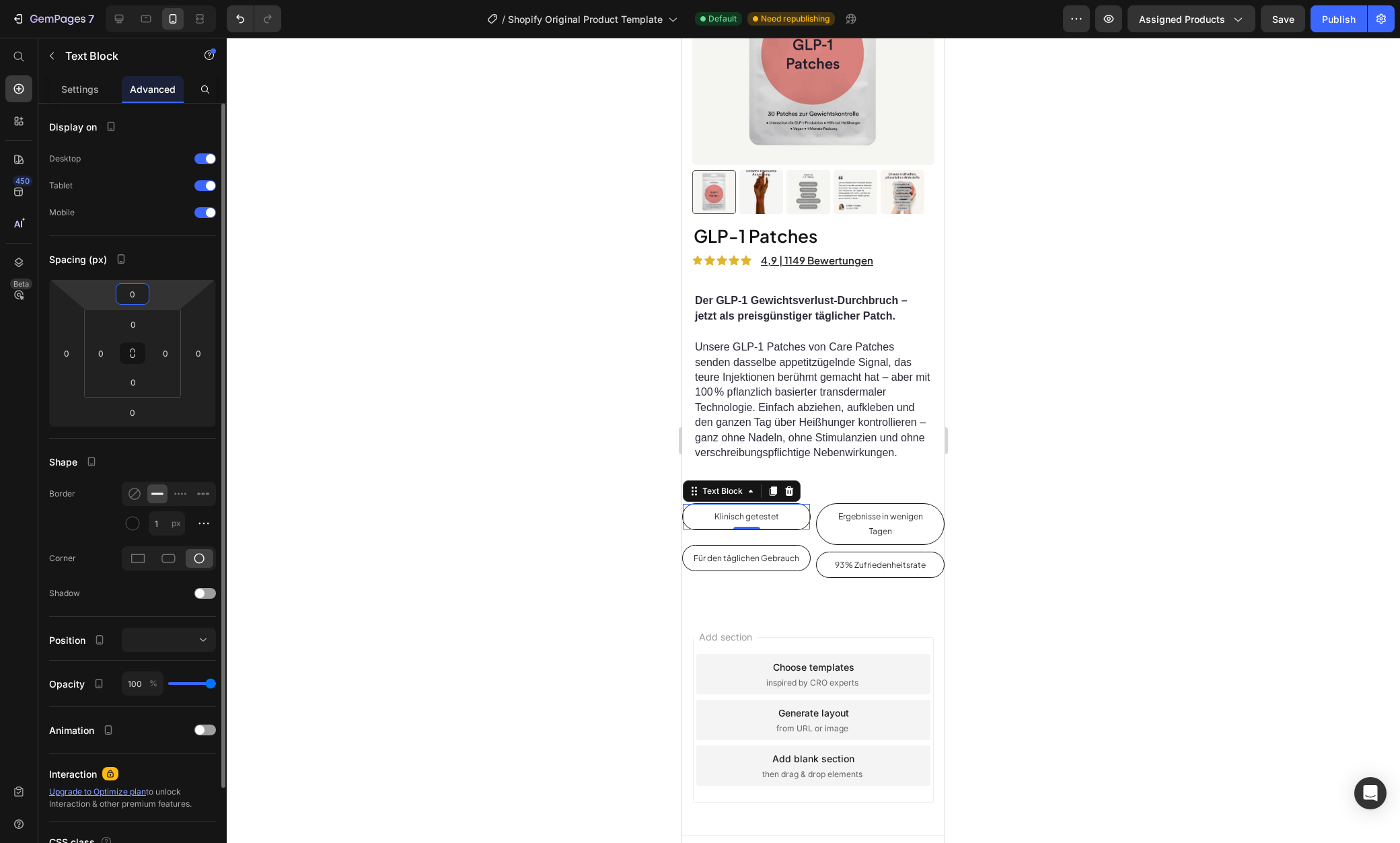 drag, startPoint x: 141, startPoint y: 291, endPoint x: 146, endPoint y: 307, distance: 16.76305 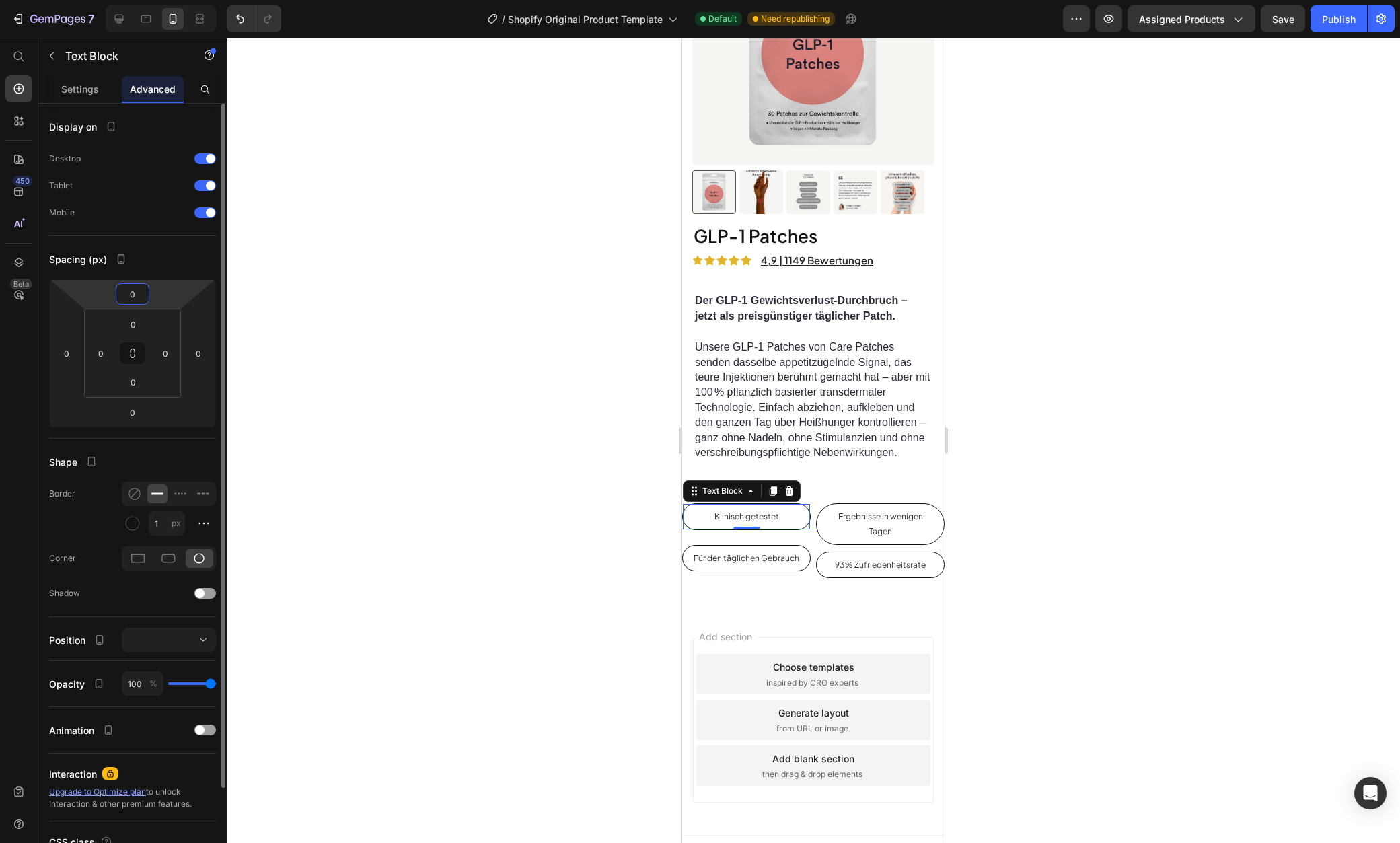 click on "0 0 0 0" at bounding box center (133, 353) 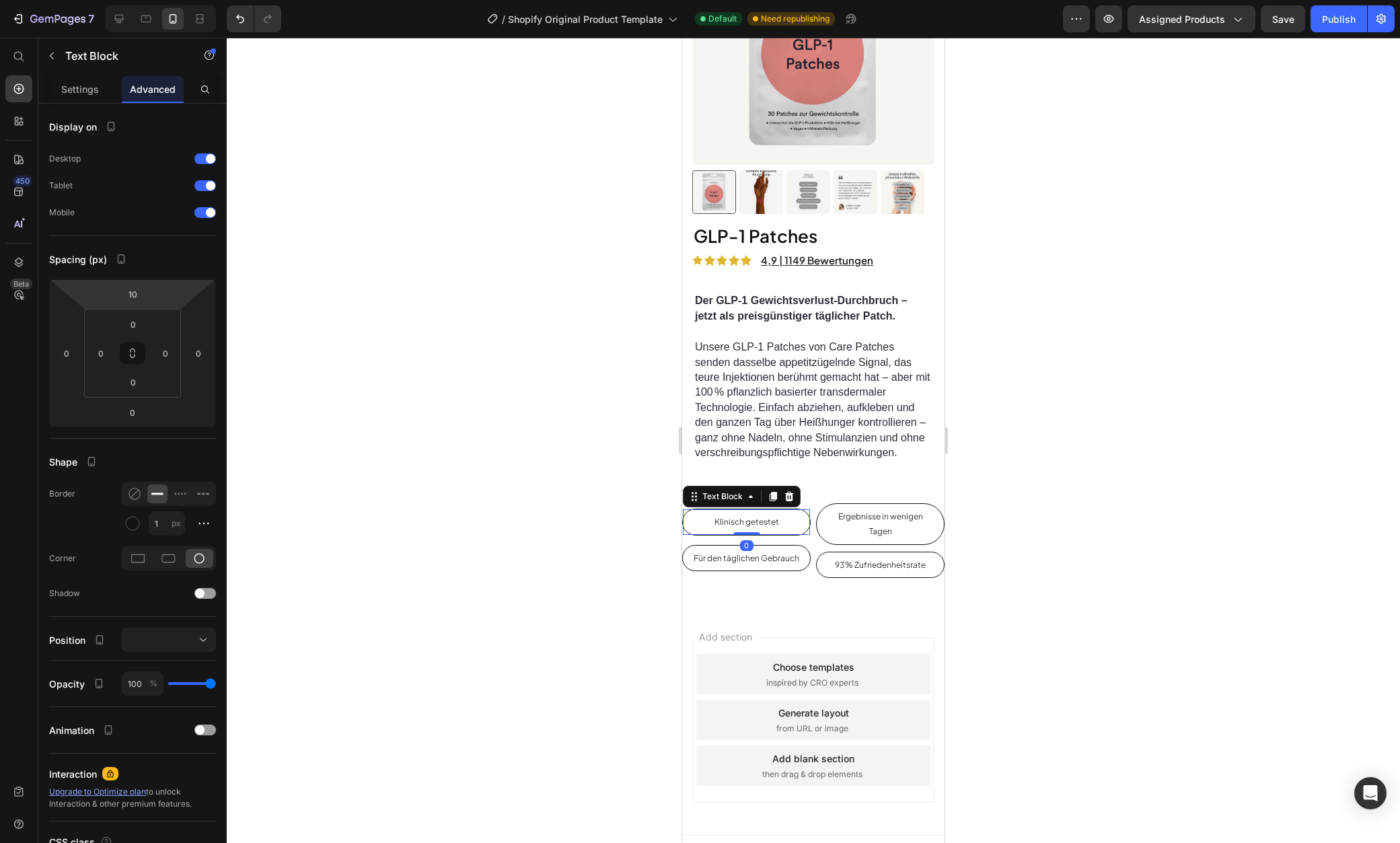 type on "12" 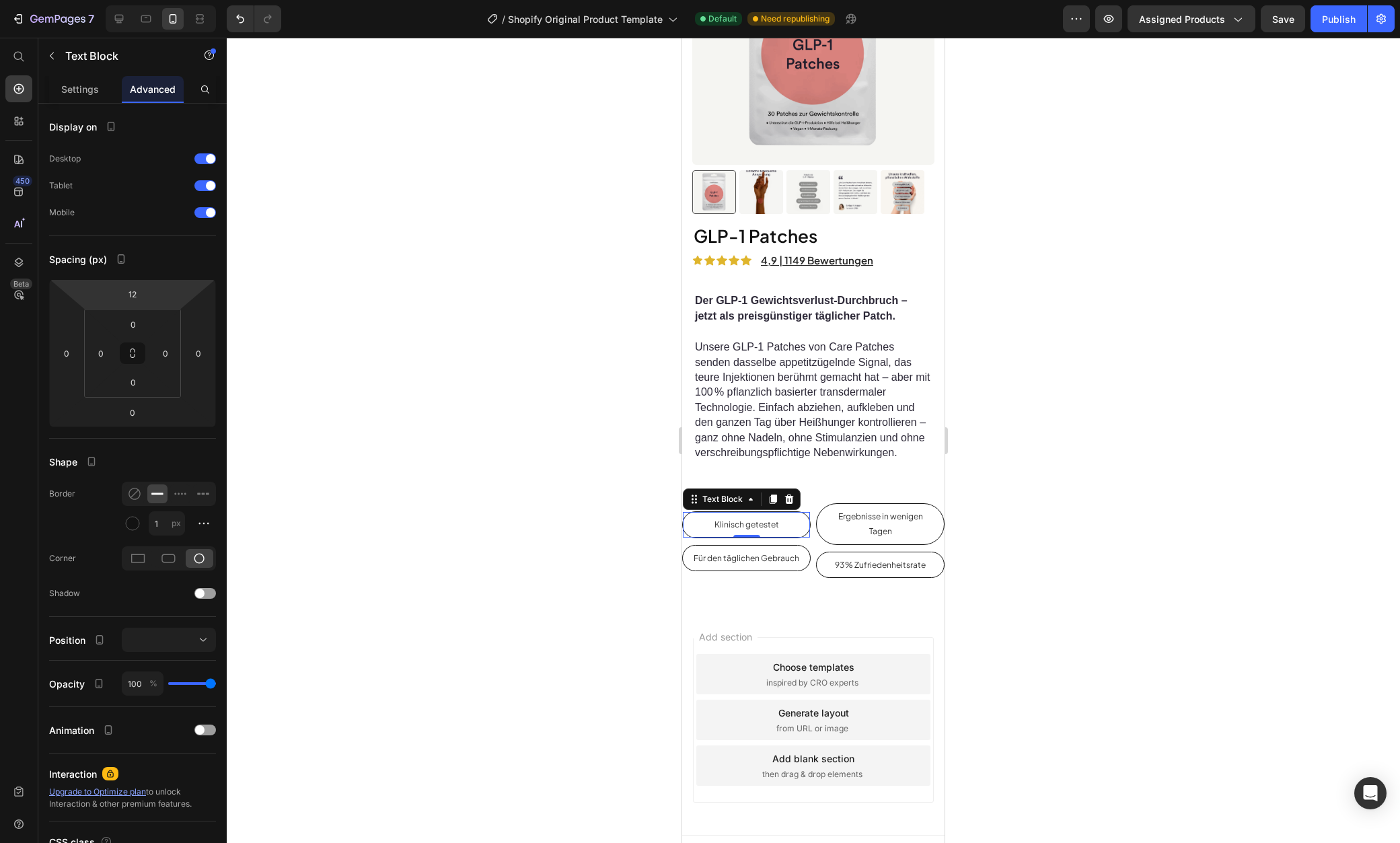 click on "7   /  Shopify Original Product Template Default Need republishing Preview Assigned Products  Save   Publish  450 Beta Start with Sections Elements Hero Section Product Detail Brands Trusted Badges Guarantee Product Breakdown How to use Testimonials Compare Bundle FAQs Social Proof Brand Story Product List Collection Blog List Contact Sticky Add to Cart Custom Footer Browse Library 450 Layout
Row
Row
Row
Row Text
Heading
Text Block Button
Button
Button
Sticky Back to top Media" at bounding box center [700, 0] 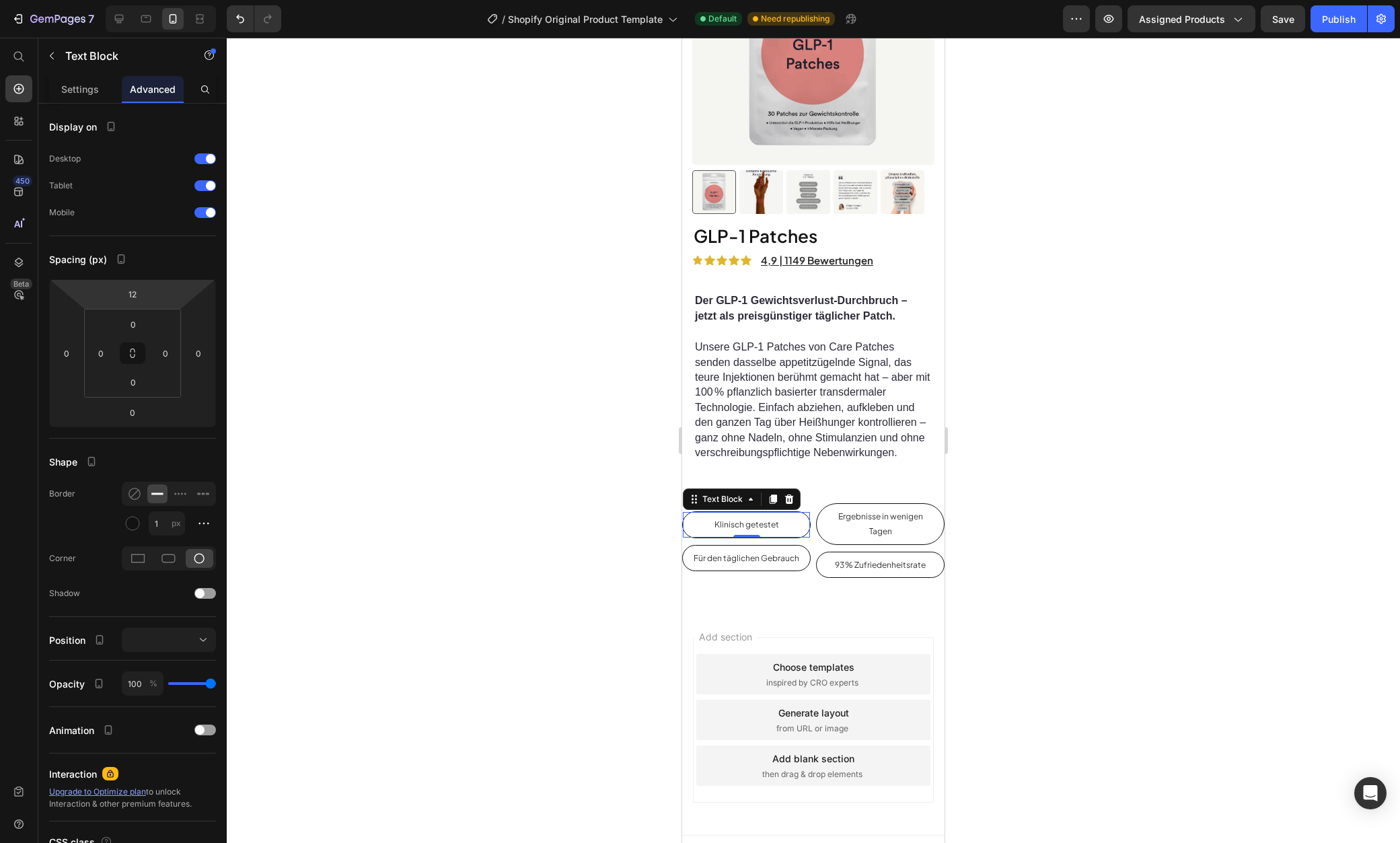 click 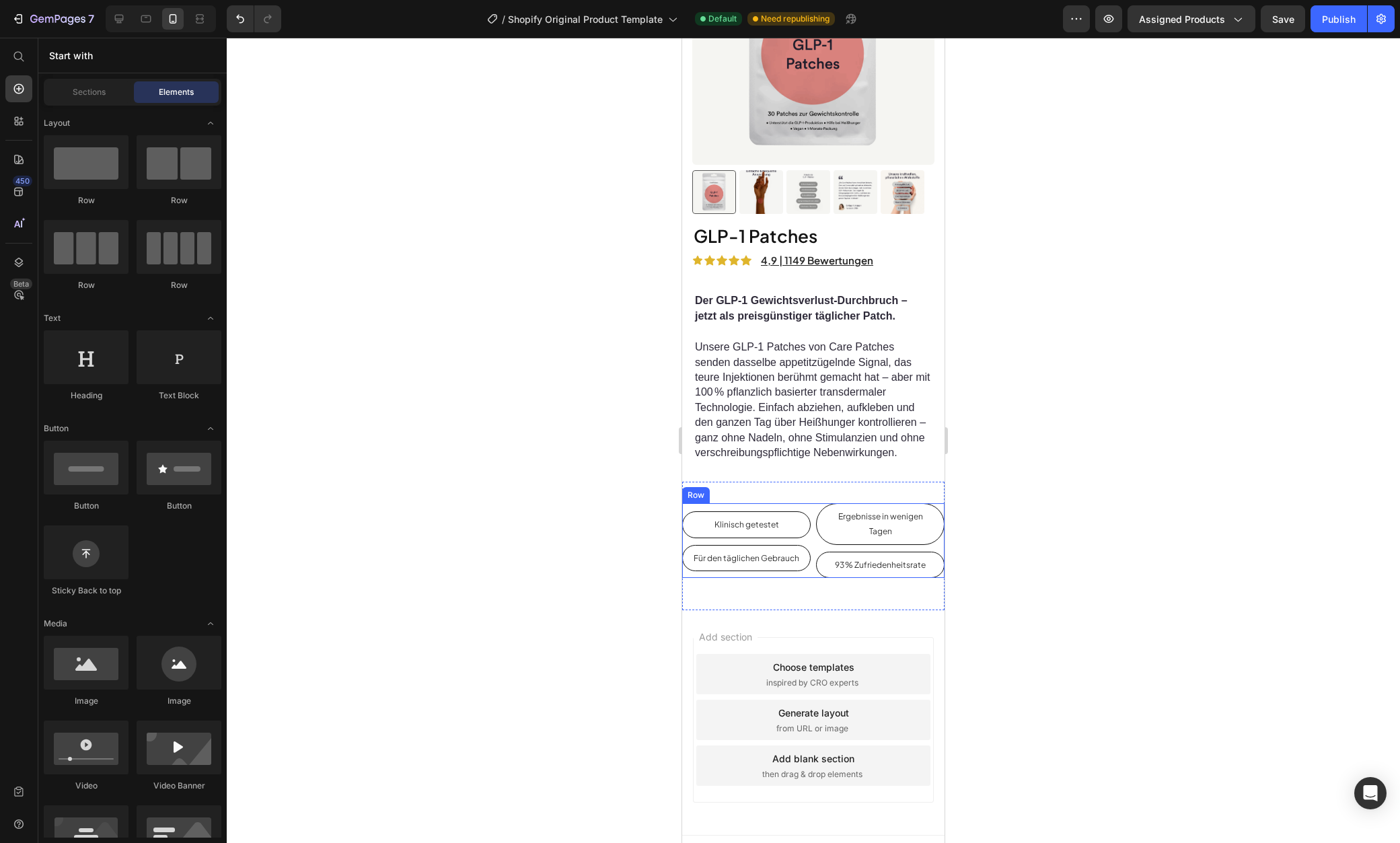 click on "Klinisch getestet Text Block Ergebnisse in wenigen Tagen Text Block Für den täglichen Gebrauch Text Block 93 % Zufriedenheitsrate Text Block Row" at bounding box center (813, 540) 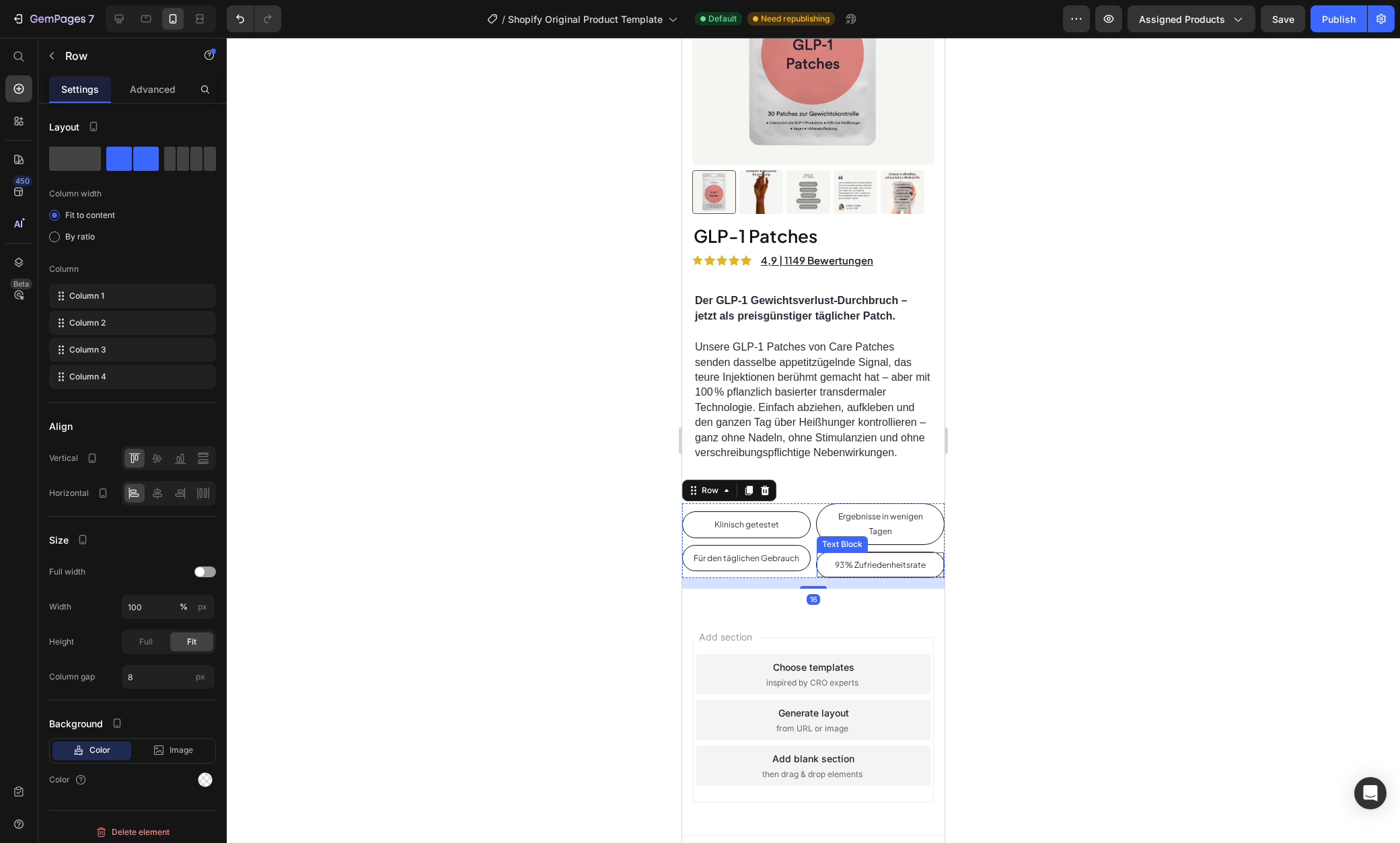 click on "Text Block" at bounding box center [842, 544] 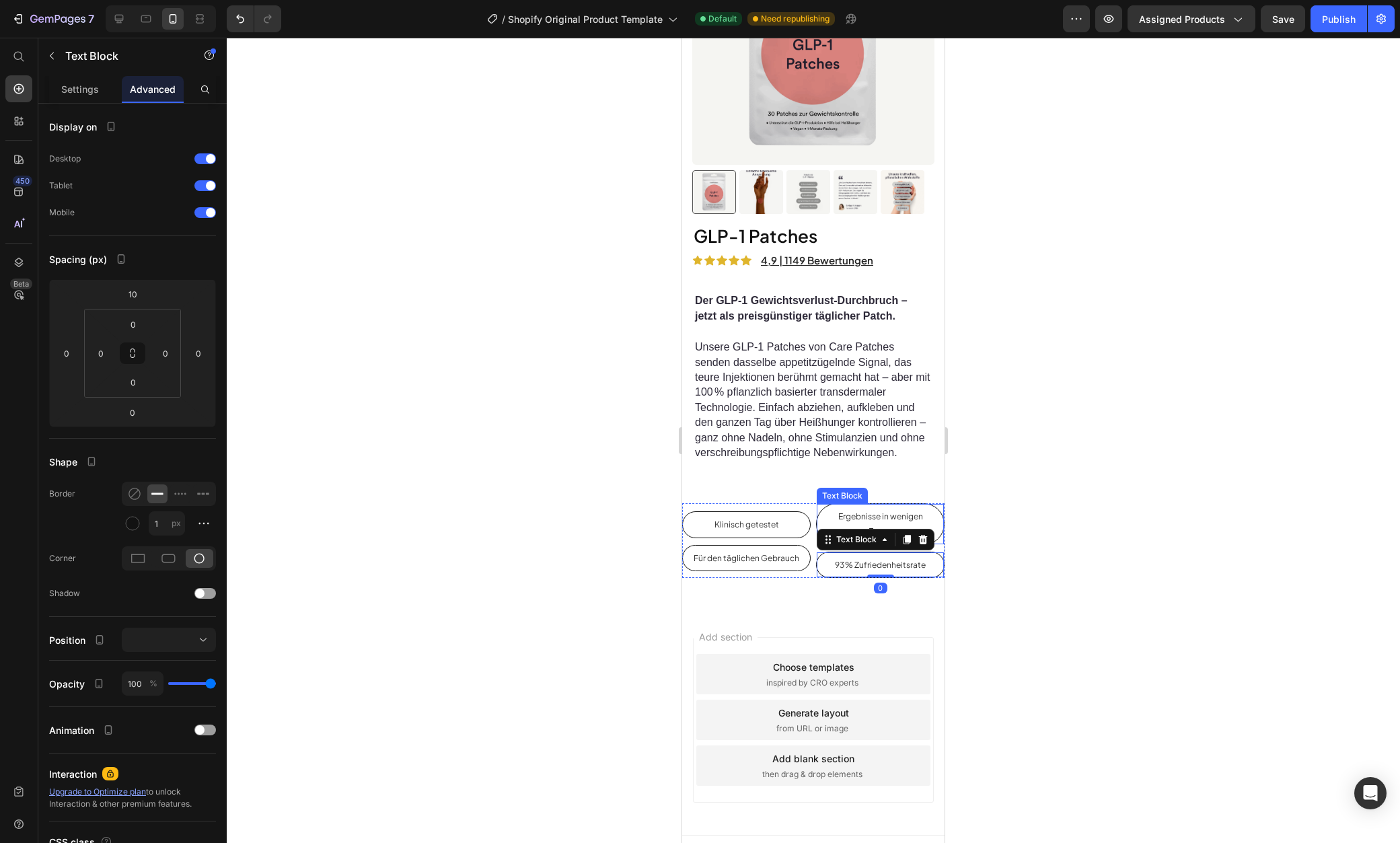 click on "Ergebnisse in wenigen Tagen" at bounding box center (880, 523) 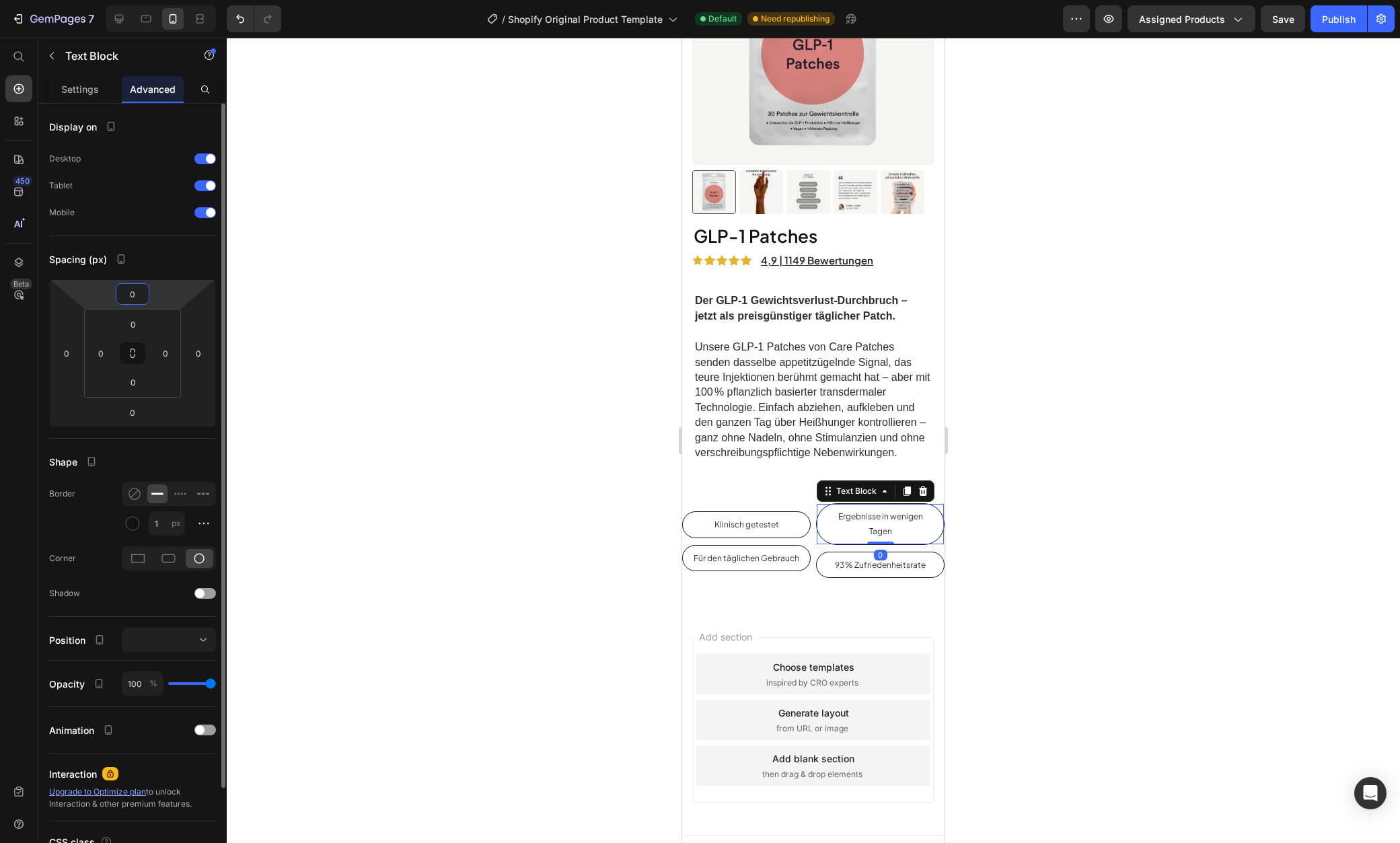 click on "0" at bounding box center [133, 294] 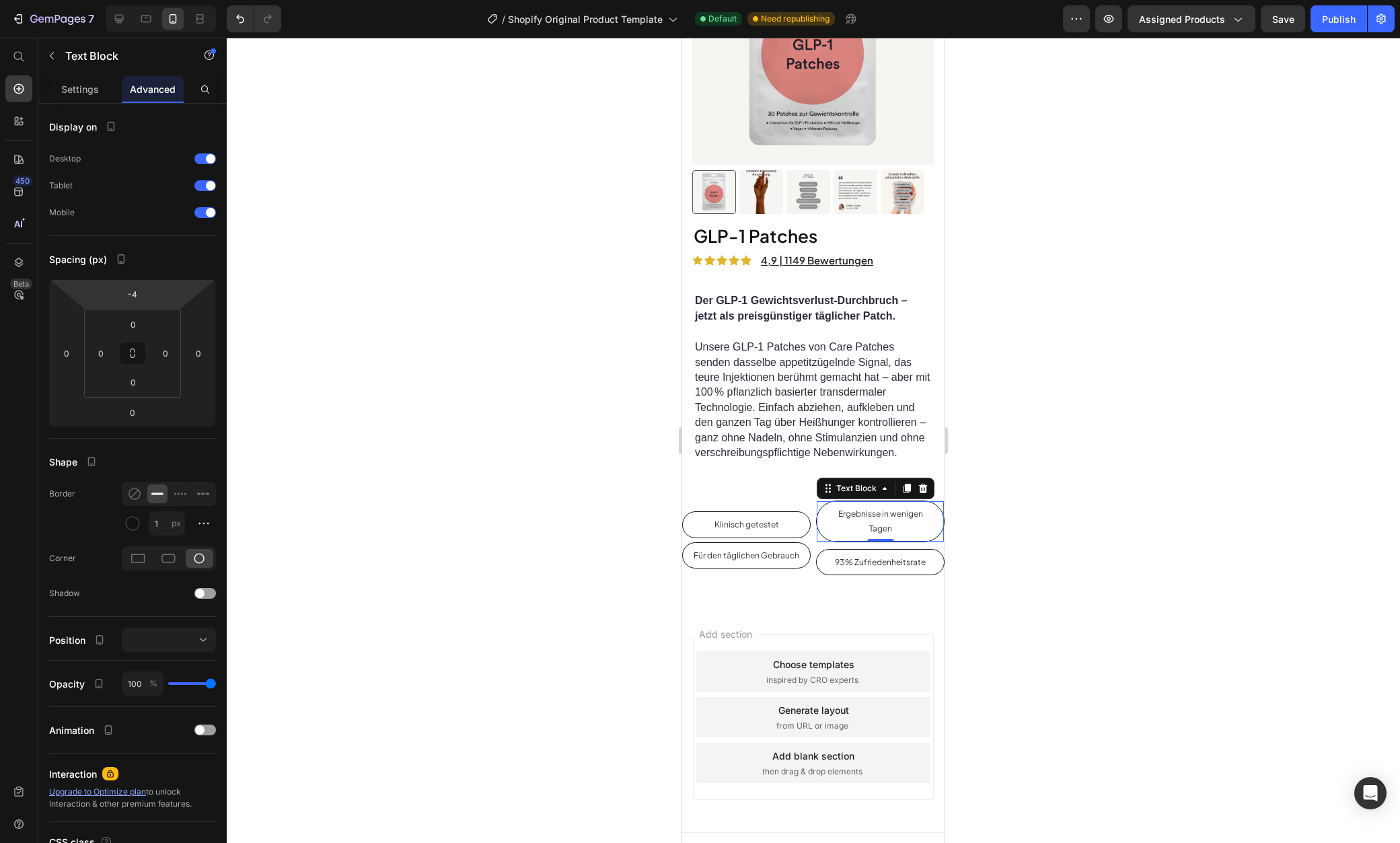 type on "-2" 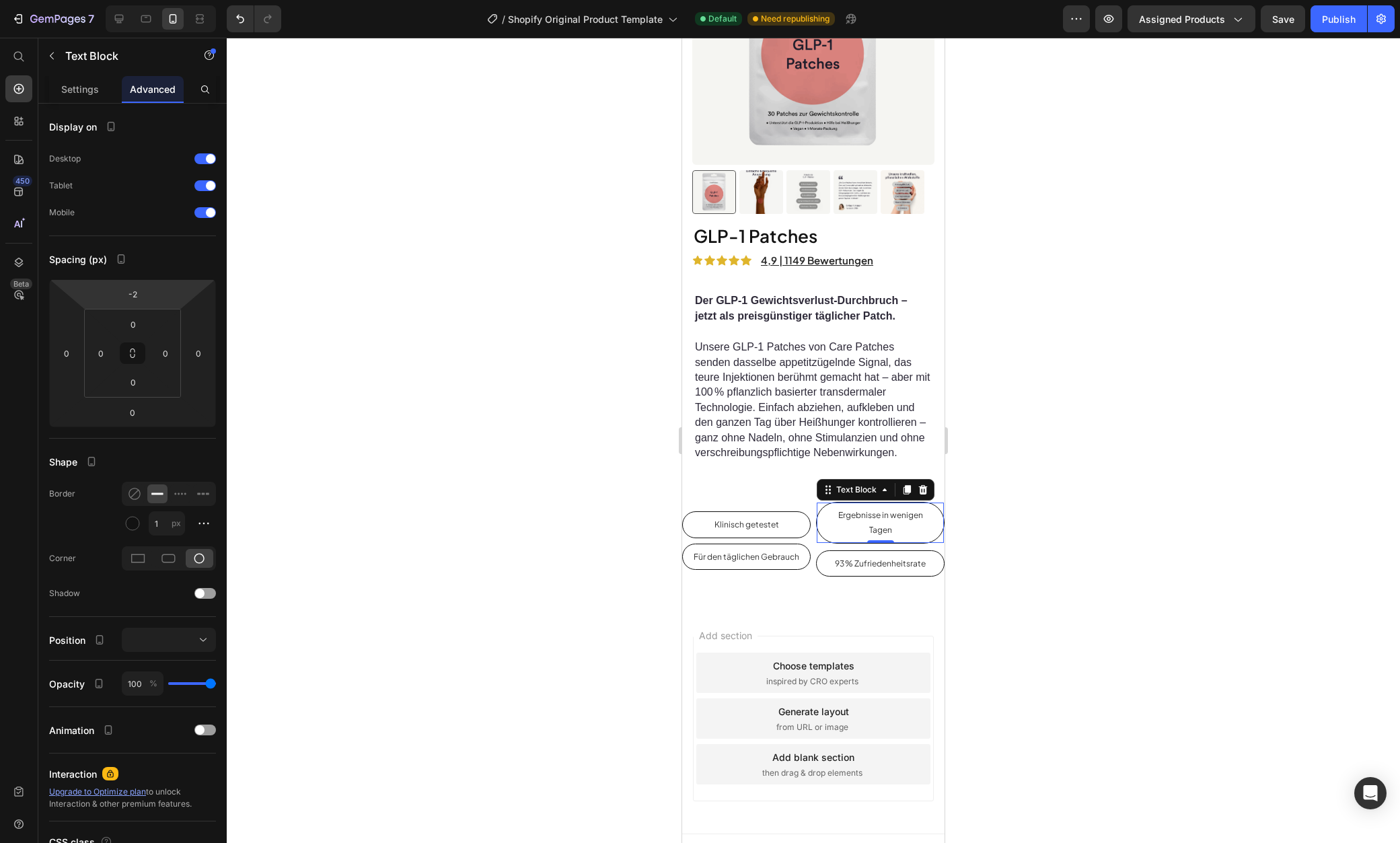 click on "7   /  Shopify Original Product Template Default Need republishing Preview Assigned Products  Save   Publish  450 Beta Start with Sections Elements Hero Section Product Detail Brands Trusted Badges Guarantee Product Breakdown How to use Testimonials Compare Bundle FAQs Social Proof Brand Story Product List Collection Blog List Contact Sticky Add to Cart Custom Footer Browse Library 450 Layout
Row
Row
Row
Row Text
Heading
Text Block Button
Button
Button
Sticky Back to top Media" at bounding box center [700, 0] 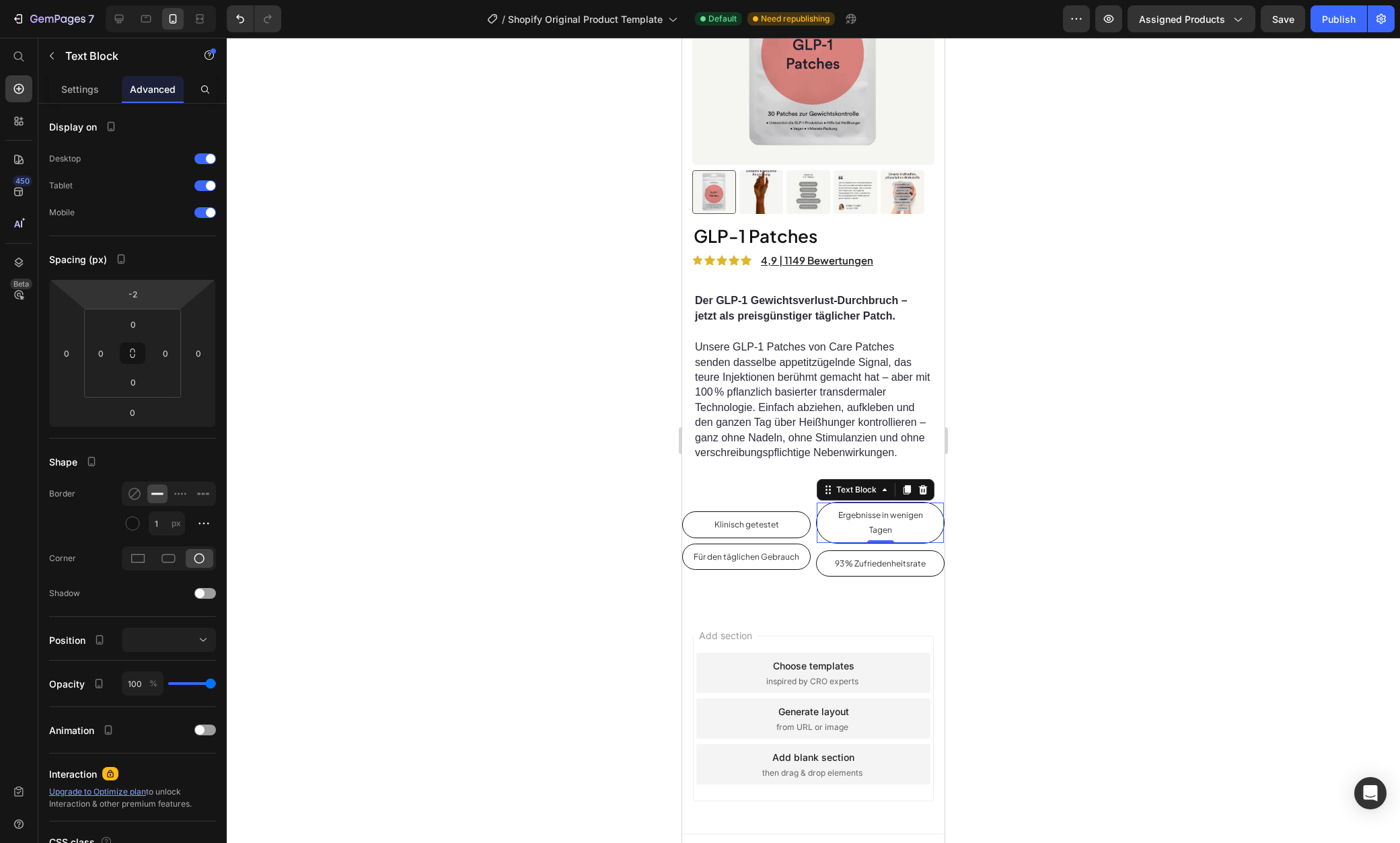 click 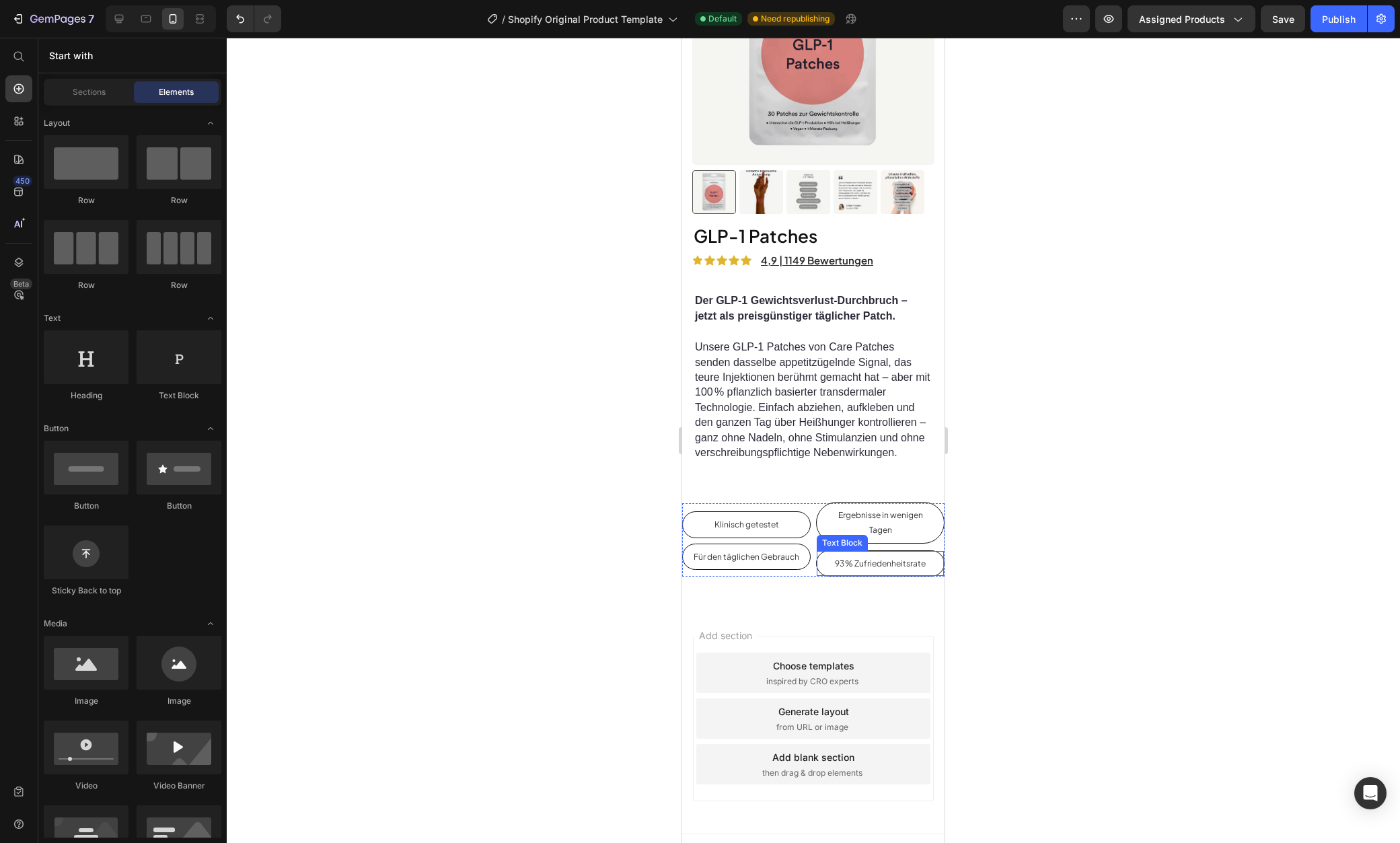 click on "93 % Zufriedenheitsrate Text Block" at bounding box center (880, 560) 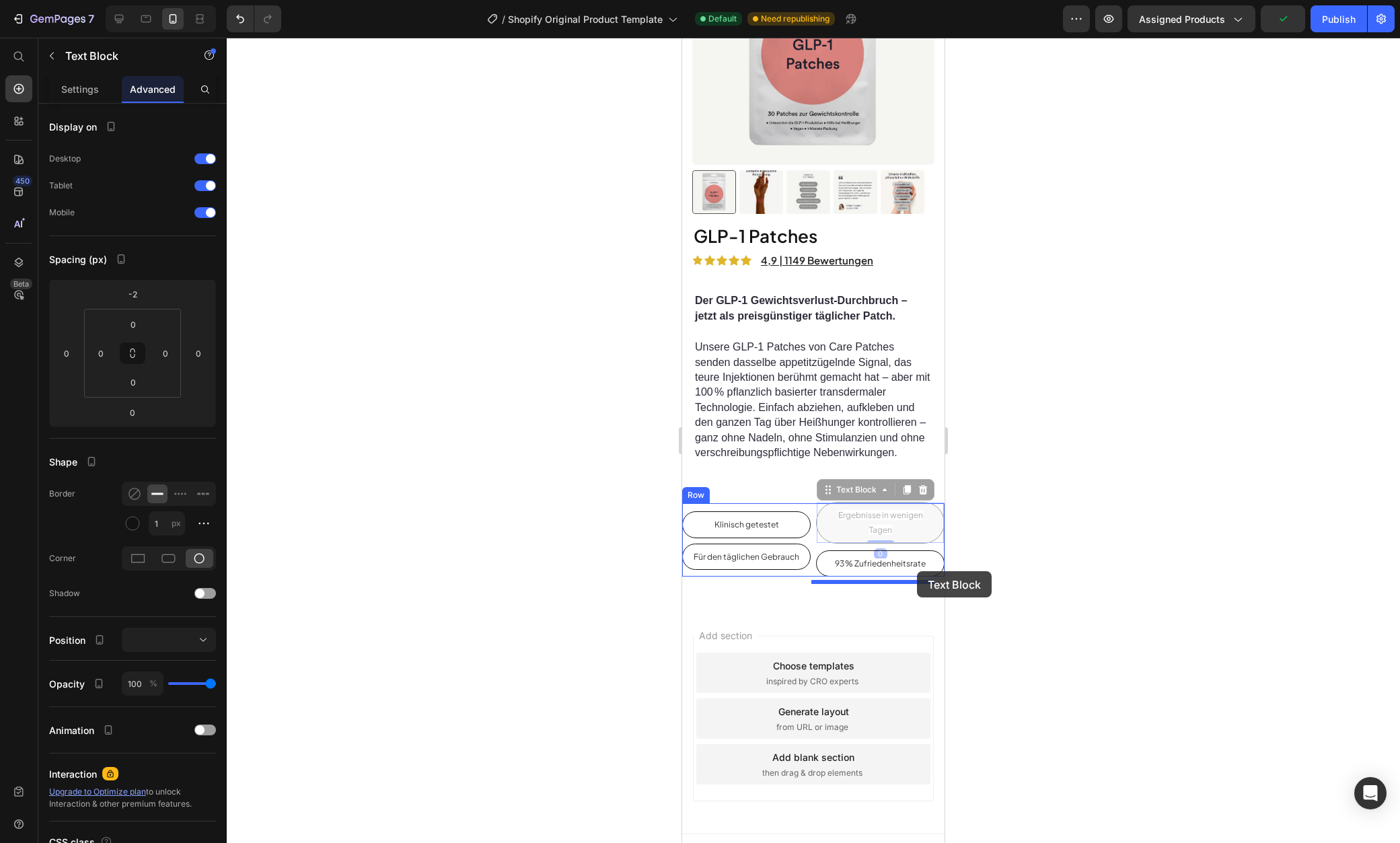 drag, startPoint x: 922, startPoint y: 526, endPoint x: 917, endPoint y: 571, distance: 45.27693 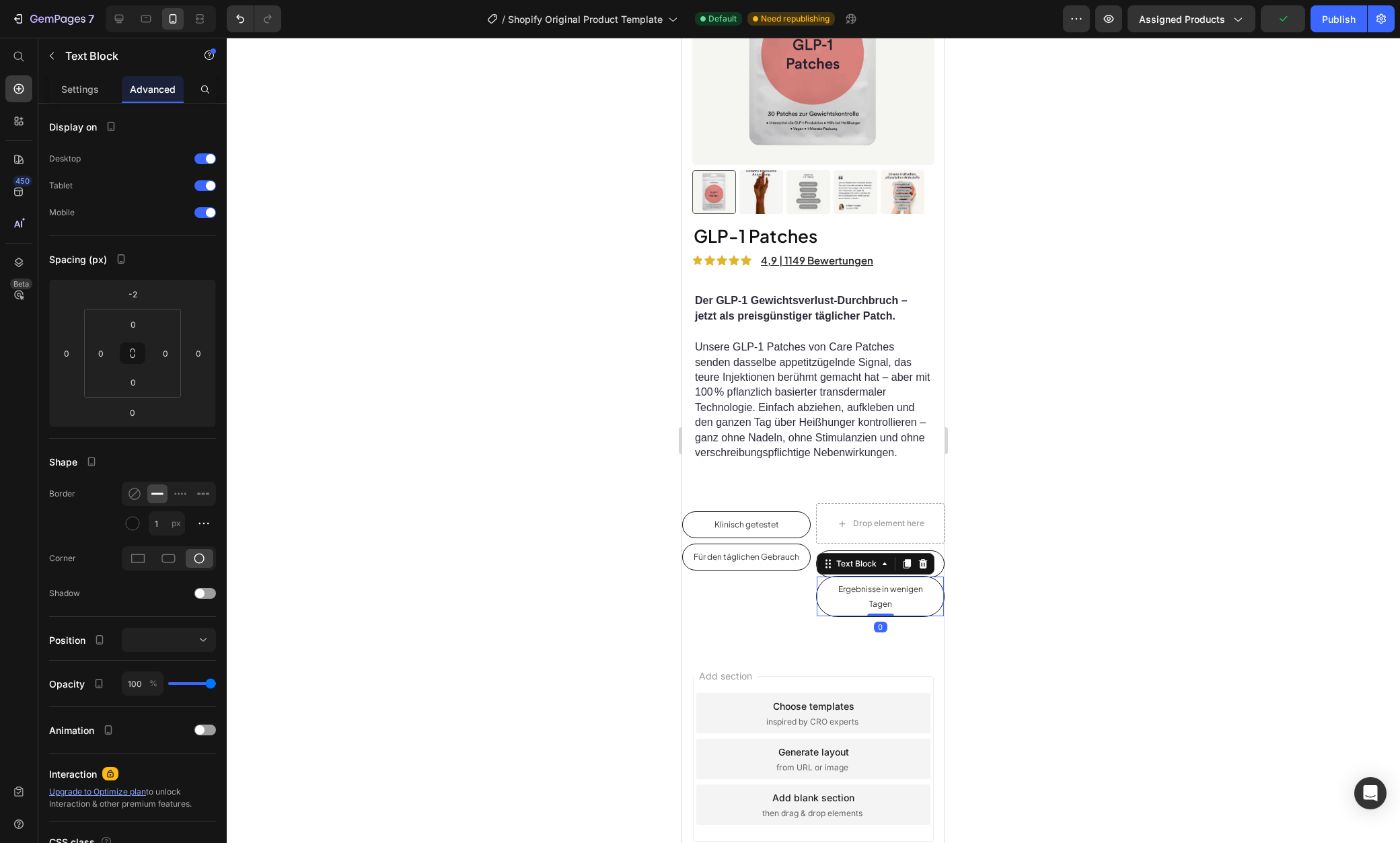 click 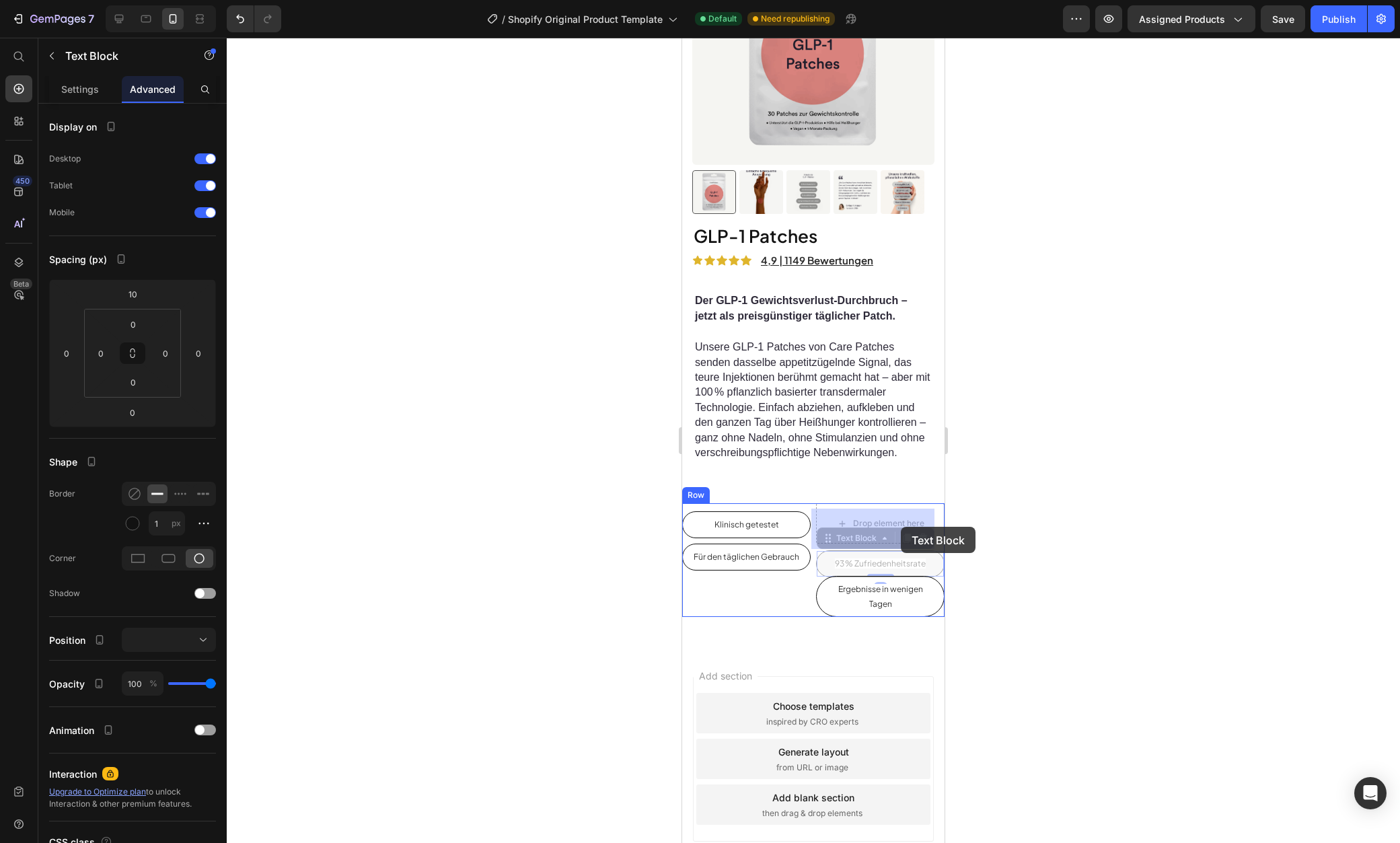 drag, startPoint x: 898, startPoint y: 564, endPoint x: 901, endPoint y: 527, distance: 37.121422 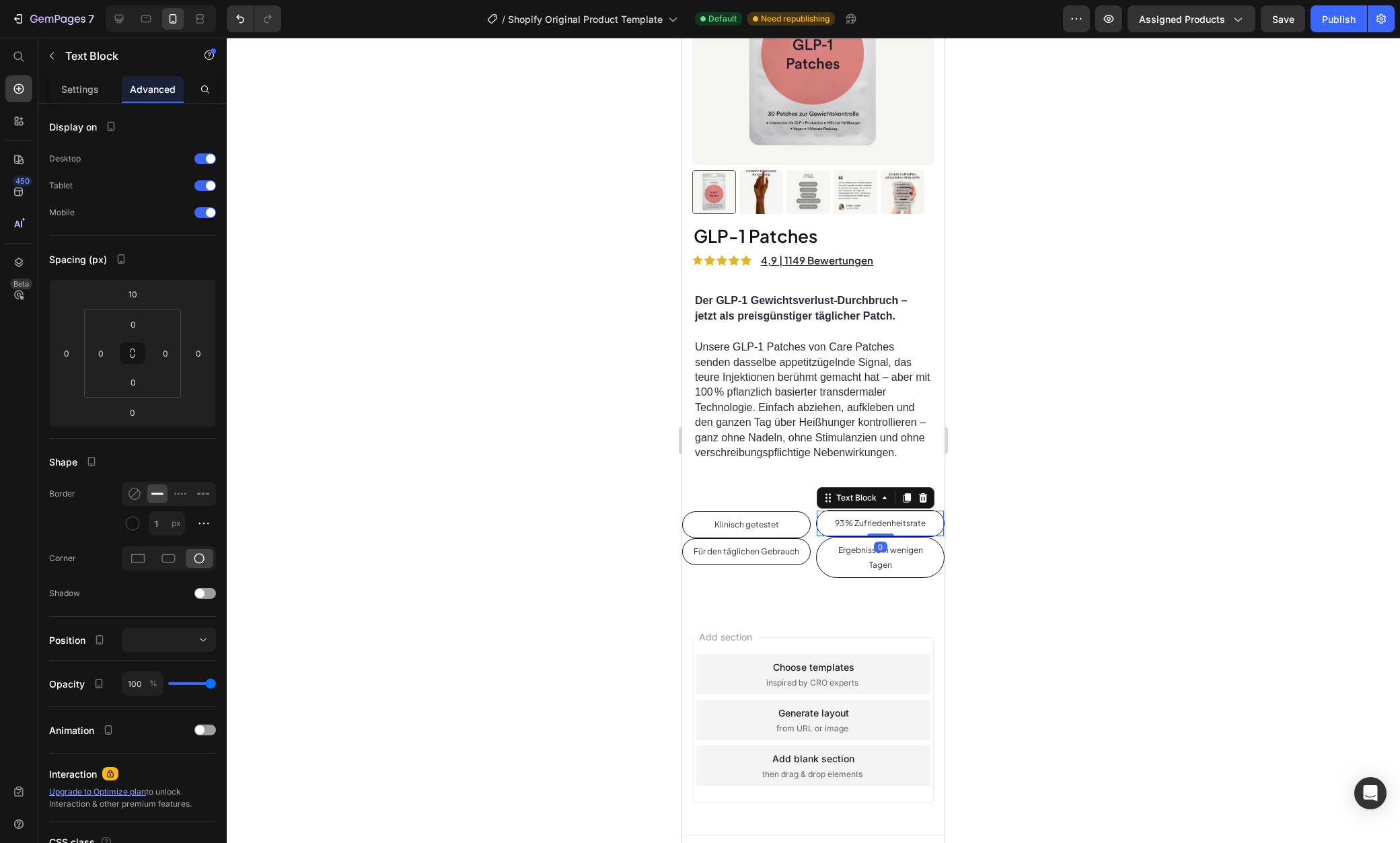 click 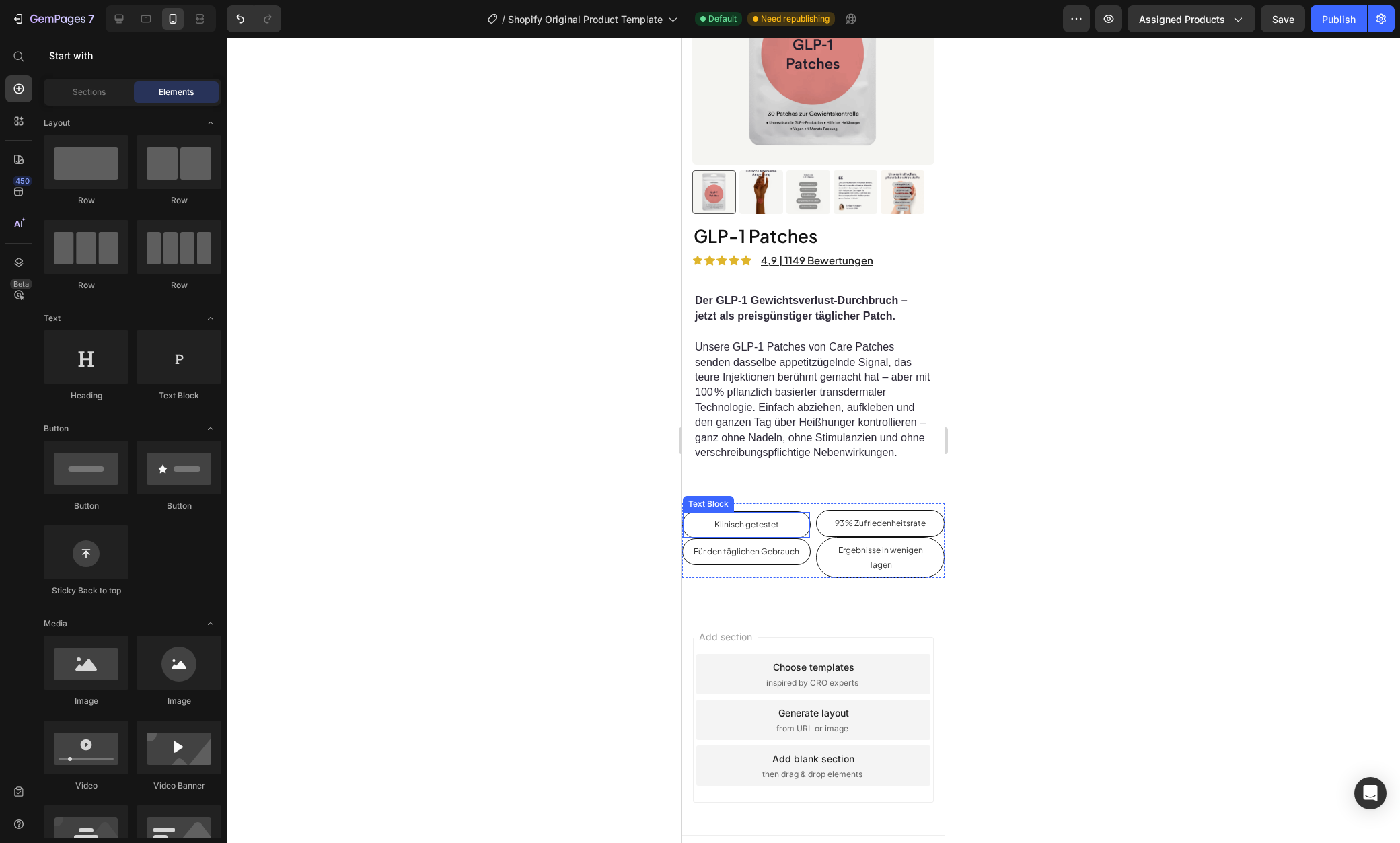click on "Klinisch getestet" at bounding box center [746, 525] 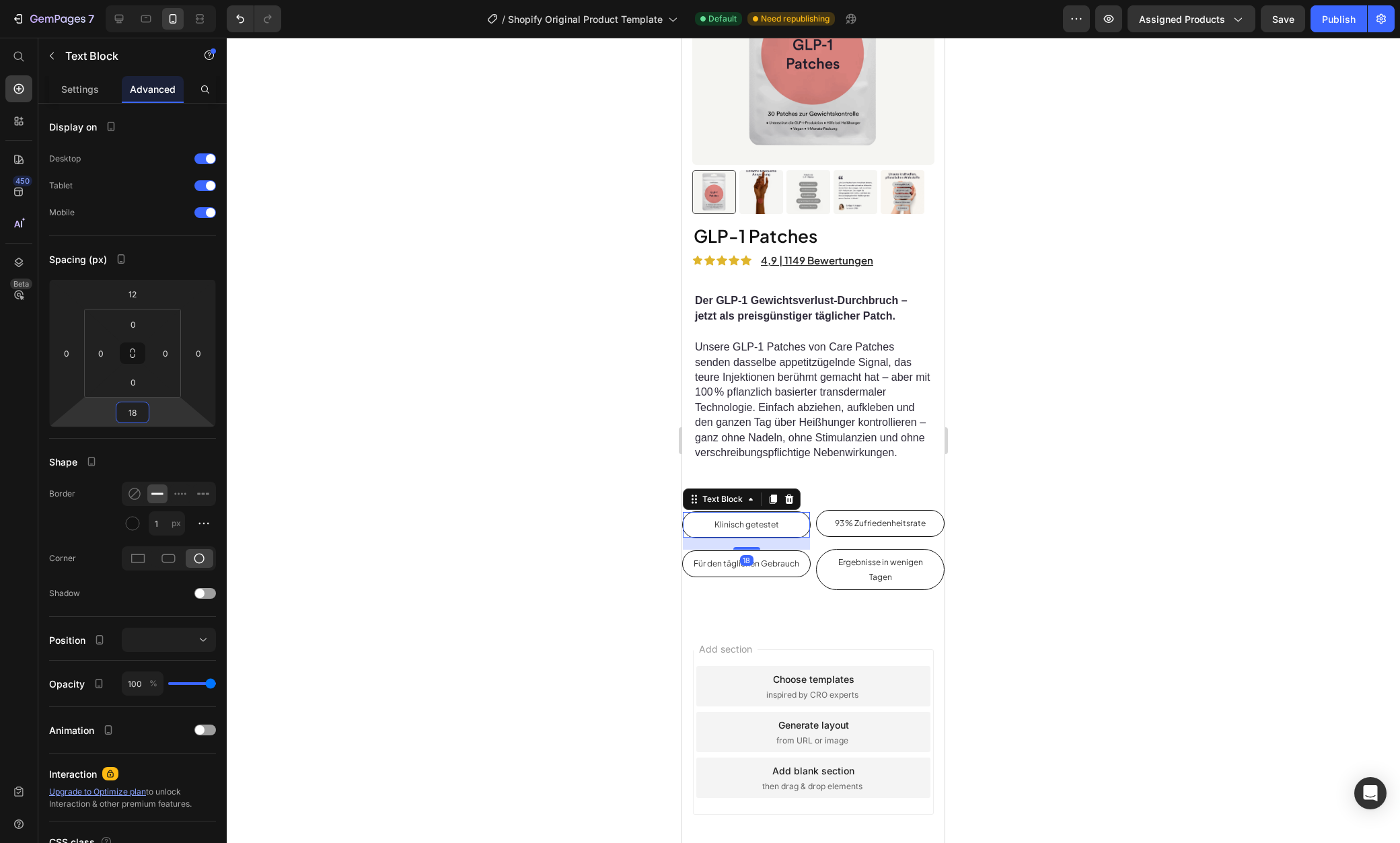 type on "16" 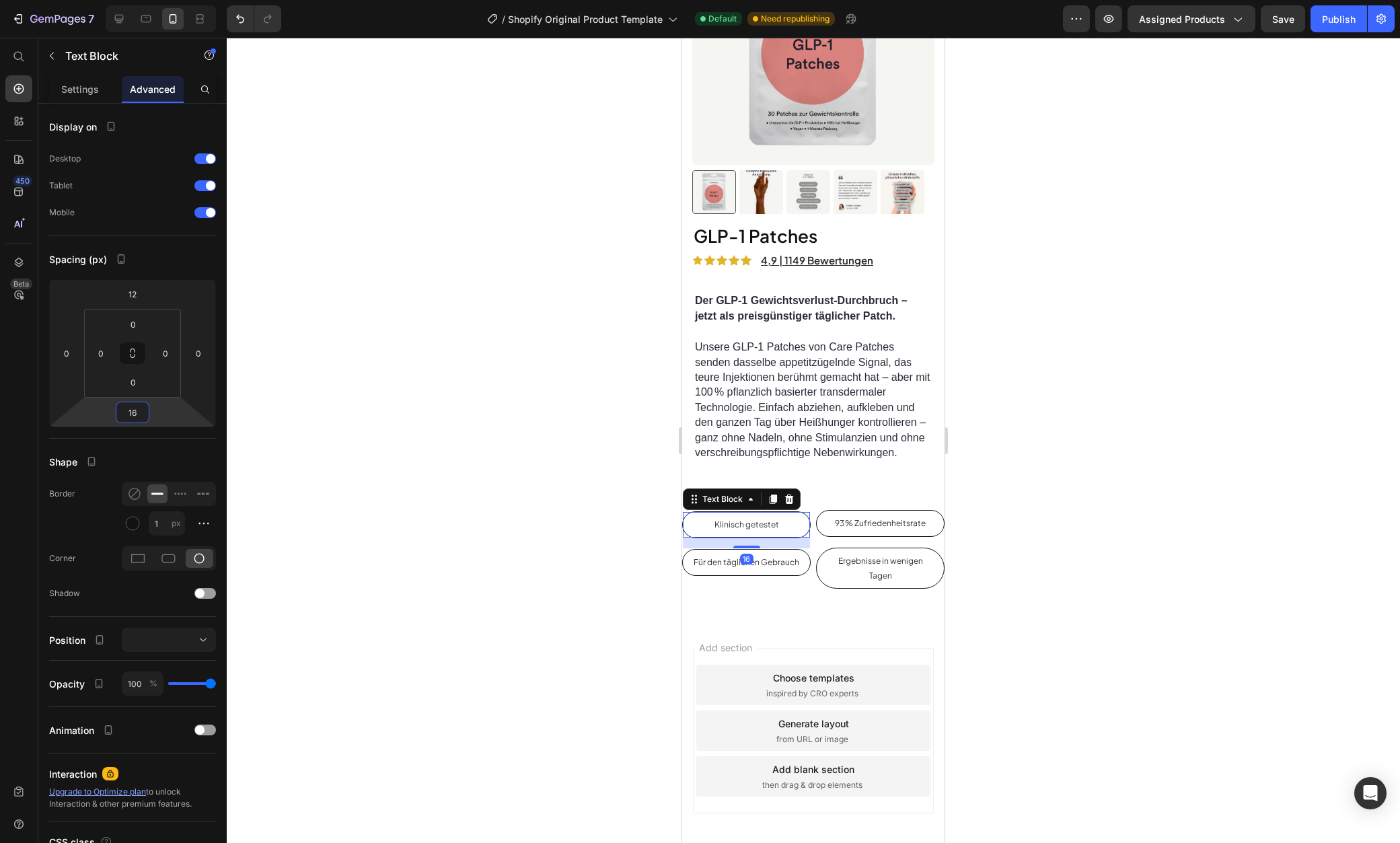 click on "7   /  Shopify Original Product Template Default Need republishing Preview Assigned Products  Save   Publish  450 Beta Start with Sections Elements Hero Section Product Detail Brands Trusted Badges Guarantee Product Breakdown How to use Testimonials Compare Bundle FAQs Social Proof Brand Story Product List Collection Blog List Contact Sticky Add to Cart Custom Footer Browse Library 450 Layout
Row
Row
Row
Row Text
Heading
Text Block Button
Button
Button
Sticky Back to top Media" at bounding box center [700, 0] 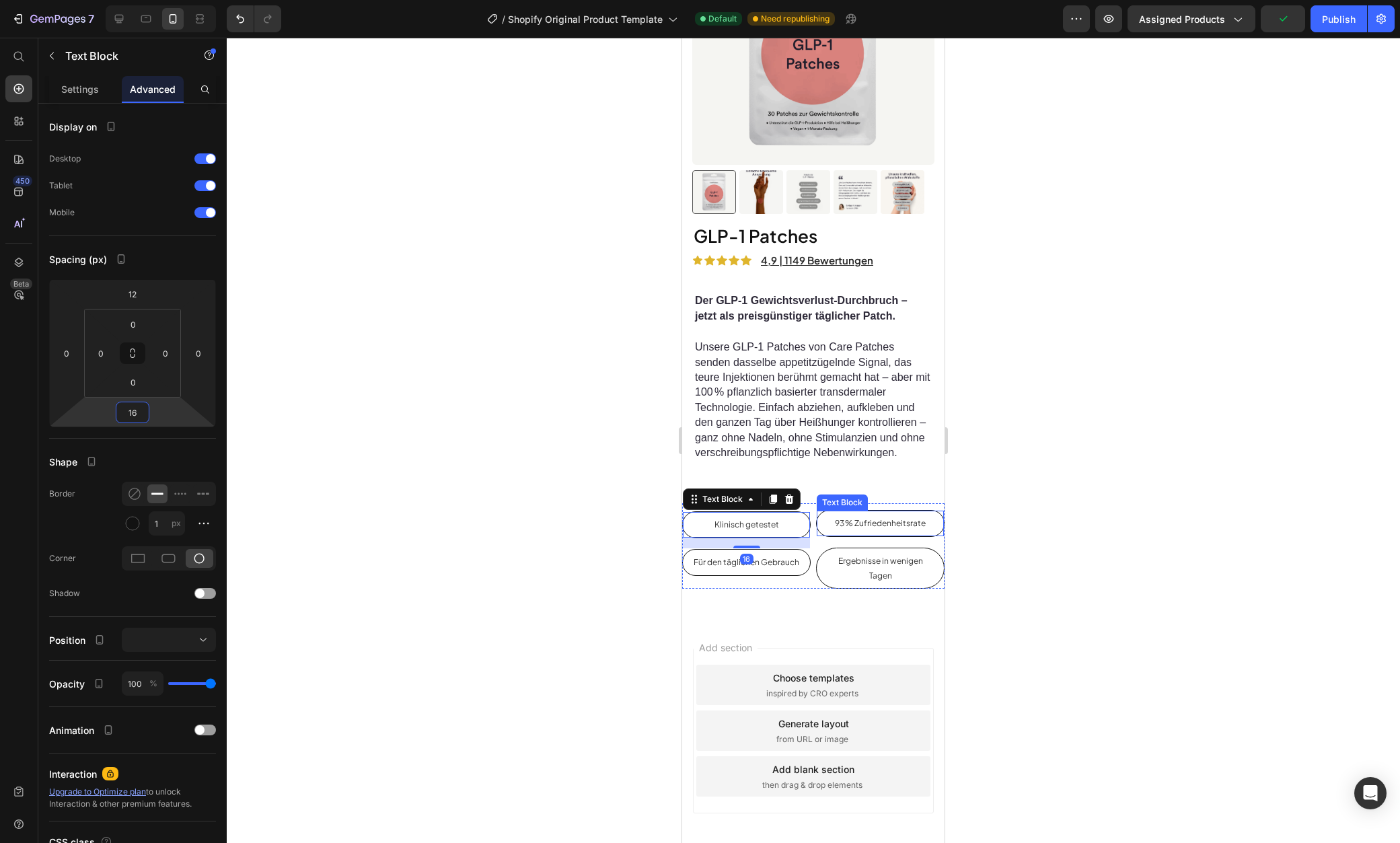 click on "93 % Zufriedenheitsrate" at bounding box center (880, 523) 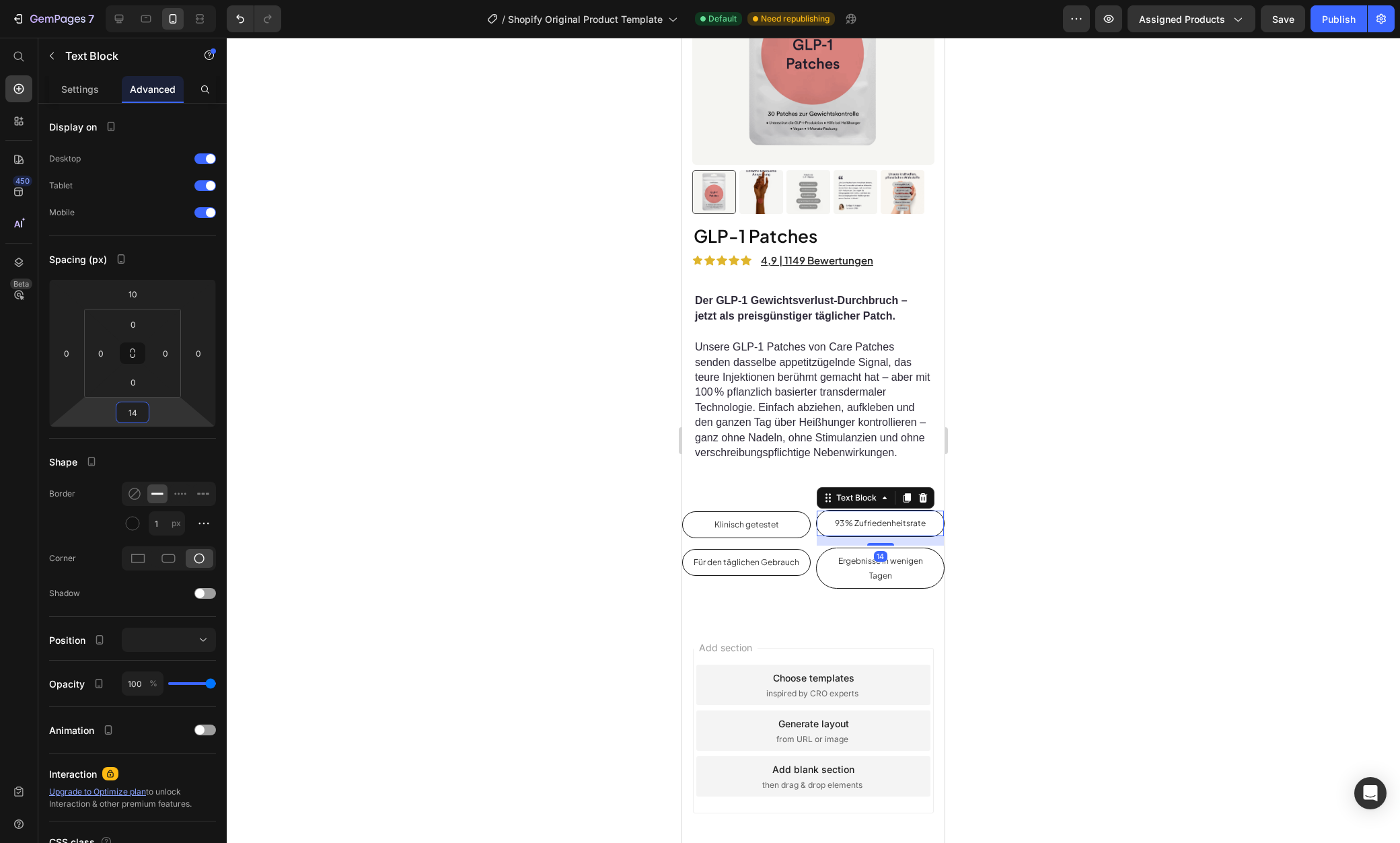 type on "16" 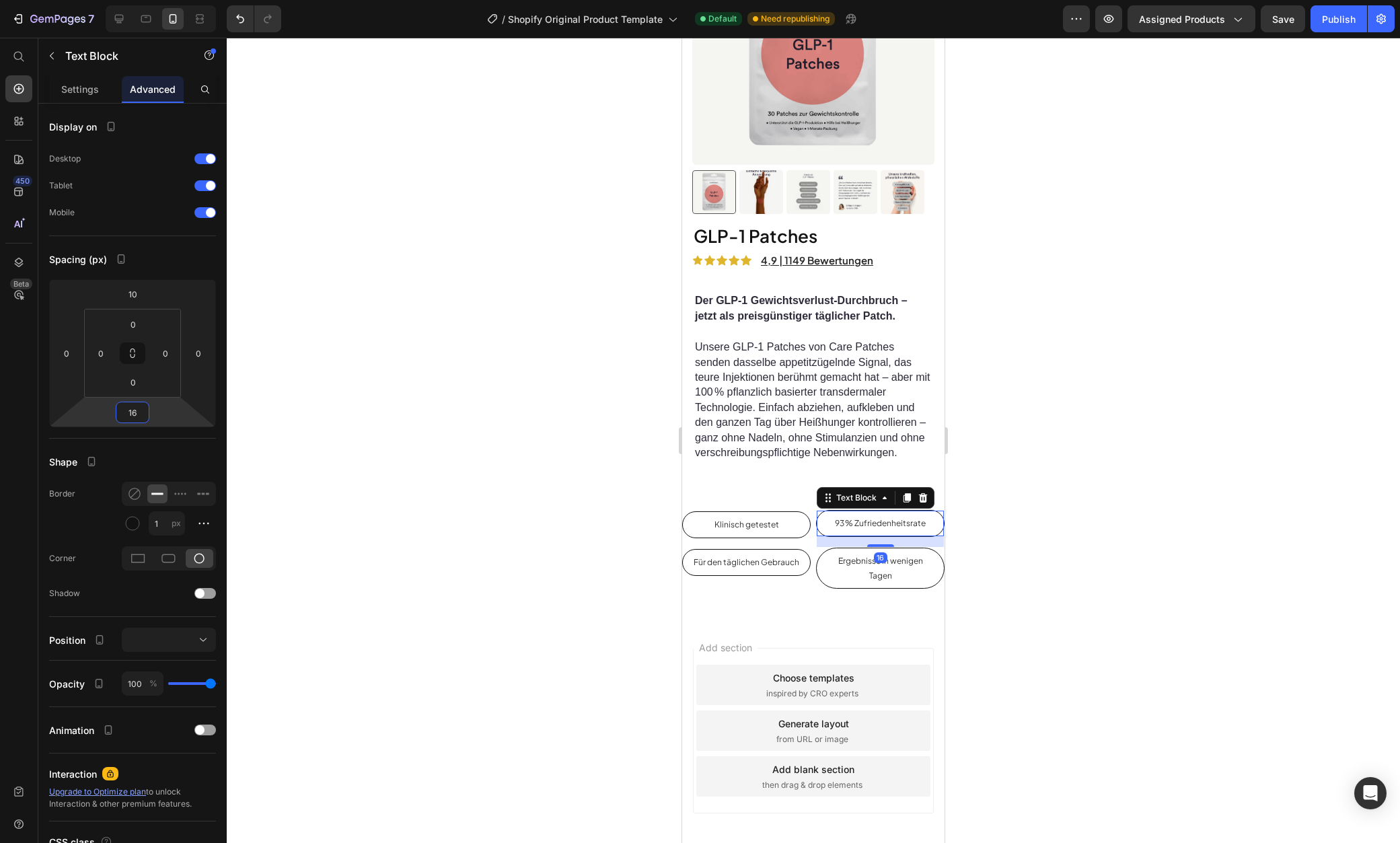 click on "7   /  Shopify Original Product Template Default Need republishing Preview Assigned Products  Save   Publish  450 Beta Start with Sections Elements Hero Section Product Detail Brands Trusted Badges Guarantee Product Breakdown How to use Testimonials Compare Bundle FAQs Social Proof Brand Story Product List Collection Blog List Contact Sticky Add to Cart Custom Footer Browse Library 450 Layout
Row
Row
Row
Row Text
Heading
Text Block Button
Button
Button
Sticky Back to top Media" at bounding box center (700, 0) 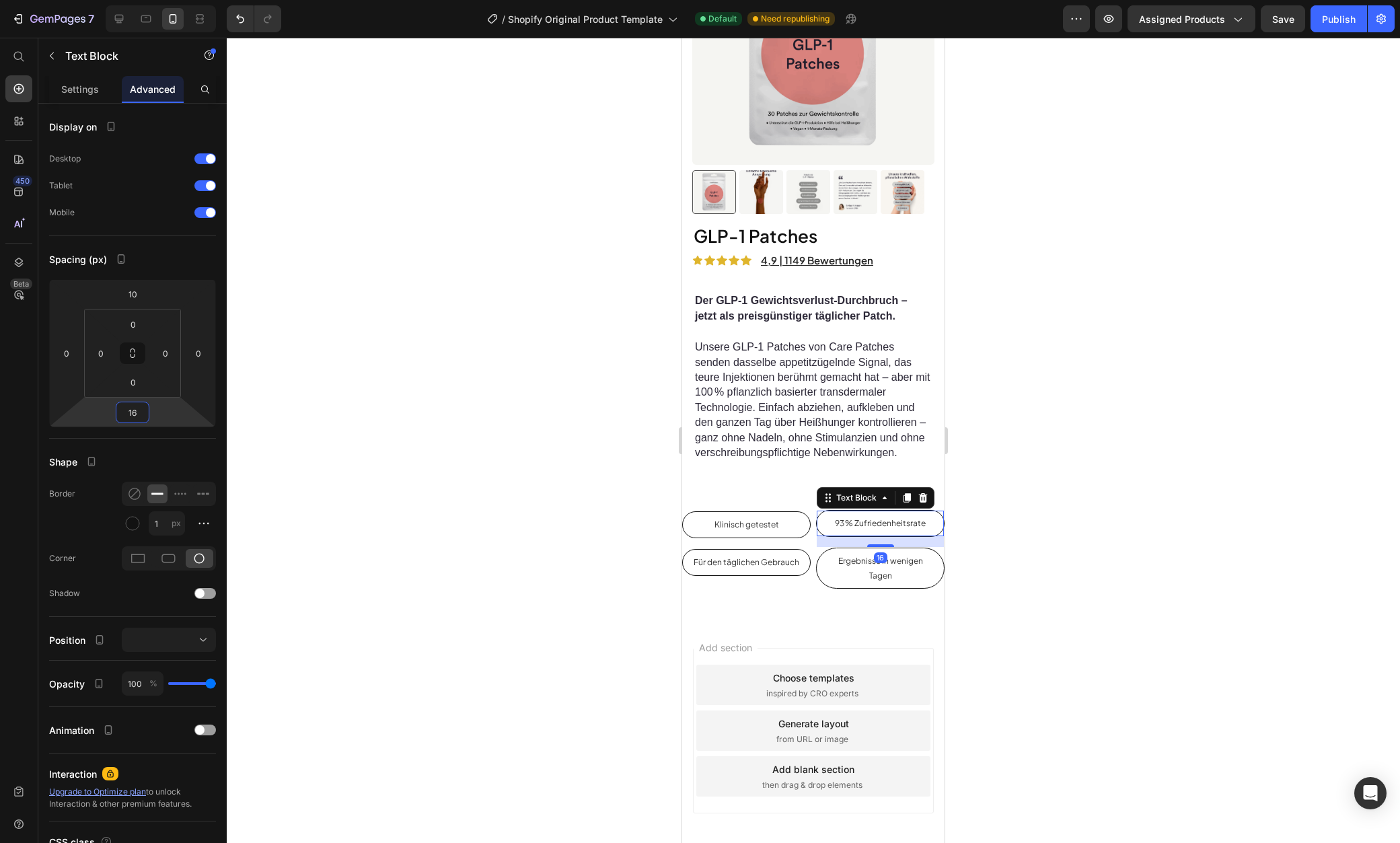 click 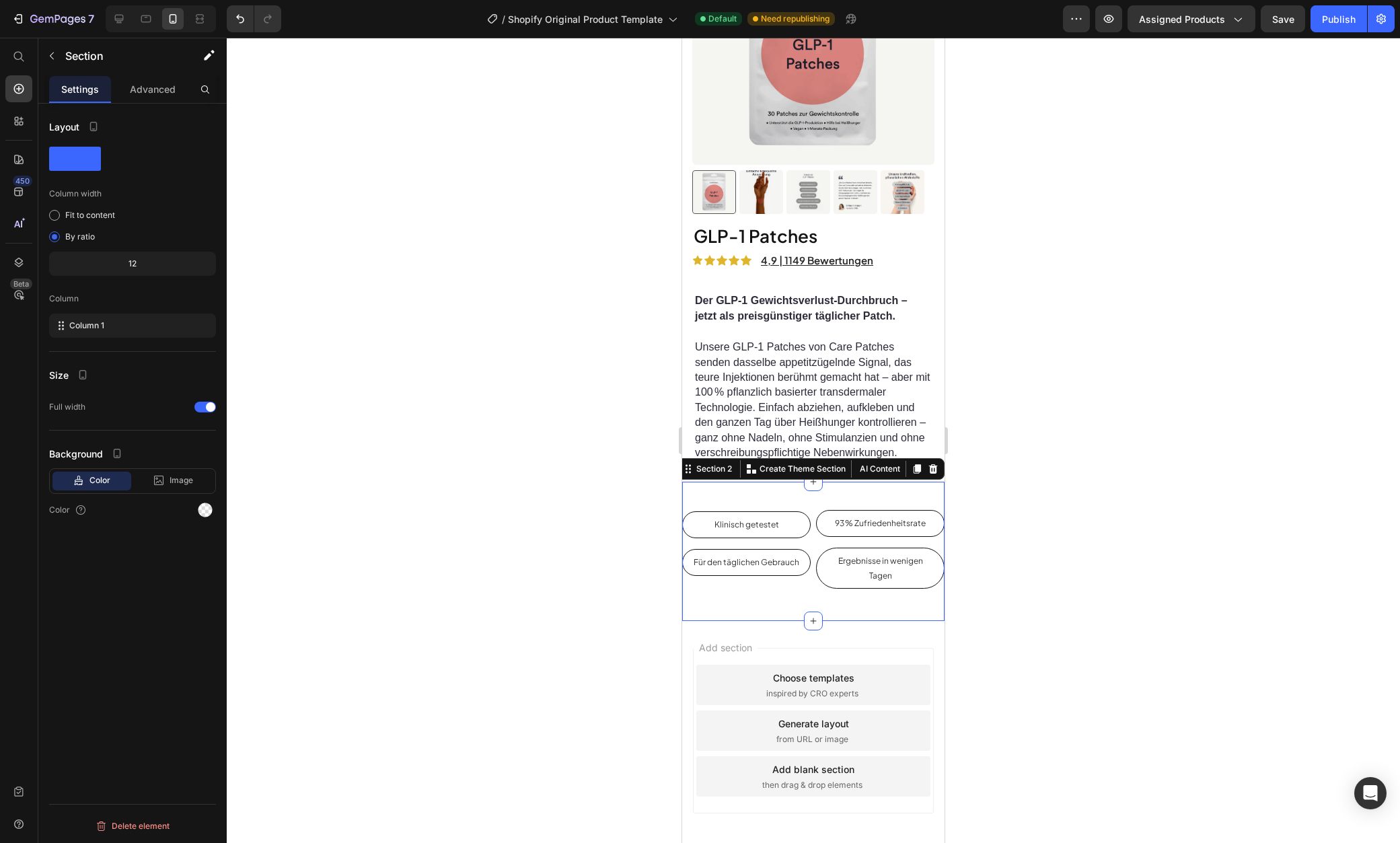 click on "Klinisch getestet Text Block 93 % Zufriedenheitsrate Text Block Für den täglichen Gebrauch Text Block Ergebnisse in wenigen Tagen Text Block Row Section 2   You can create reusable sections Create Theme Section AI Content Write with GemAI What would you like to describe here? Tone and Voice Persuasive Product GLP-1 Patches Show more Generate" at bounding box center (813, 551) 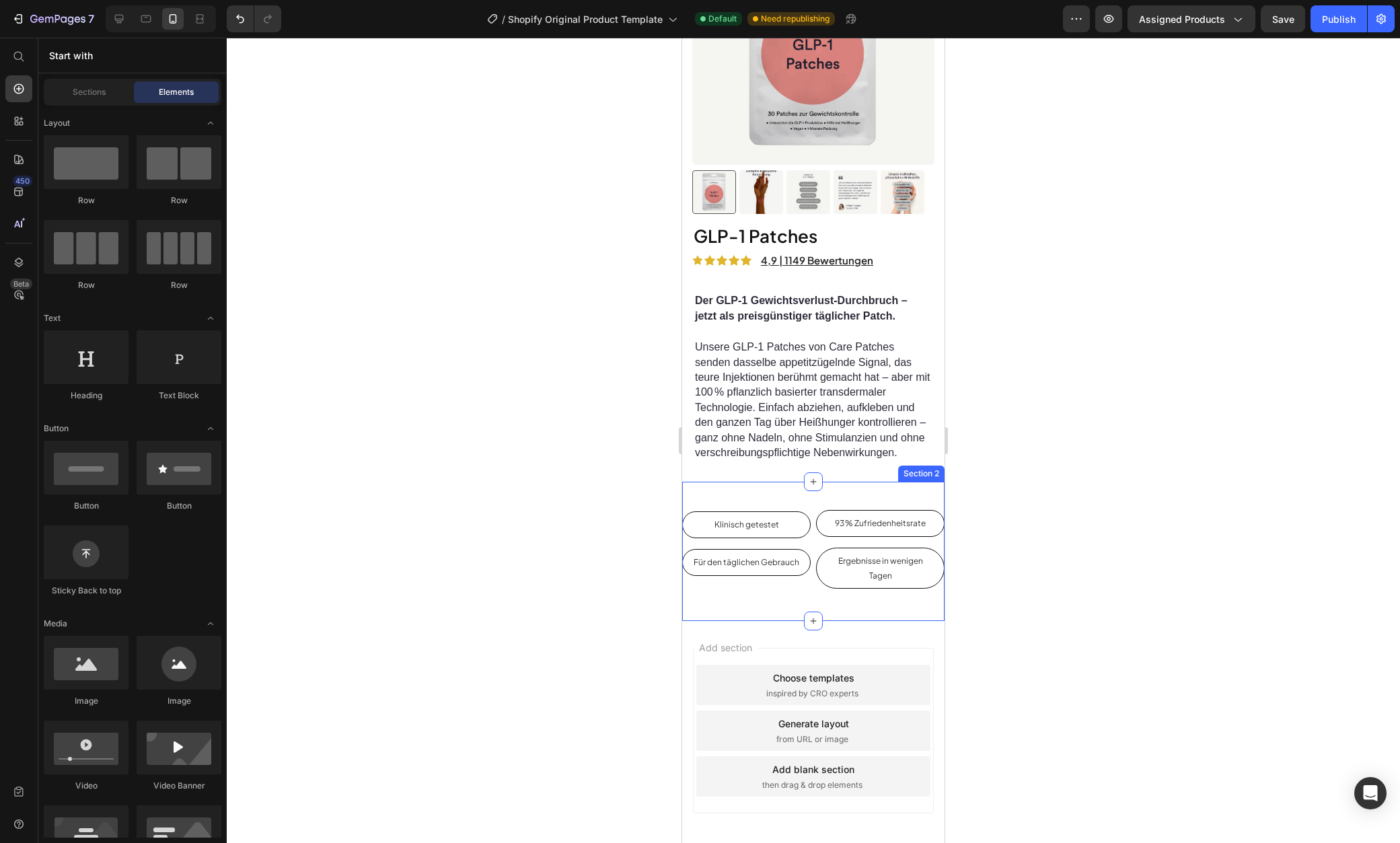 click on "Für den täglichen Gebrauch" at bounding box center [746, 562] 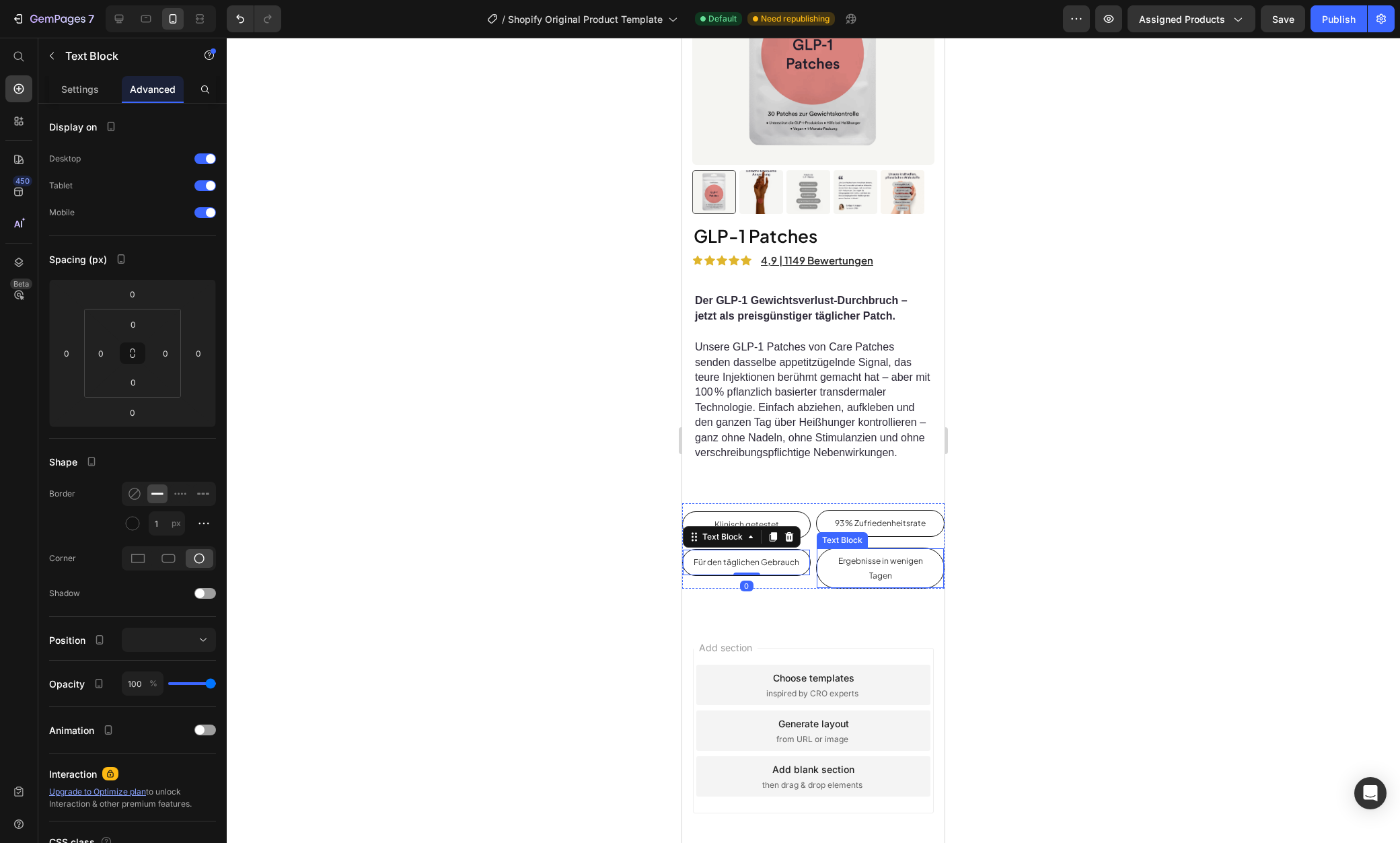 click on "Ergebnisse in wenigen Tagen" at bounding box center (880, 568) 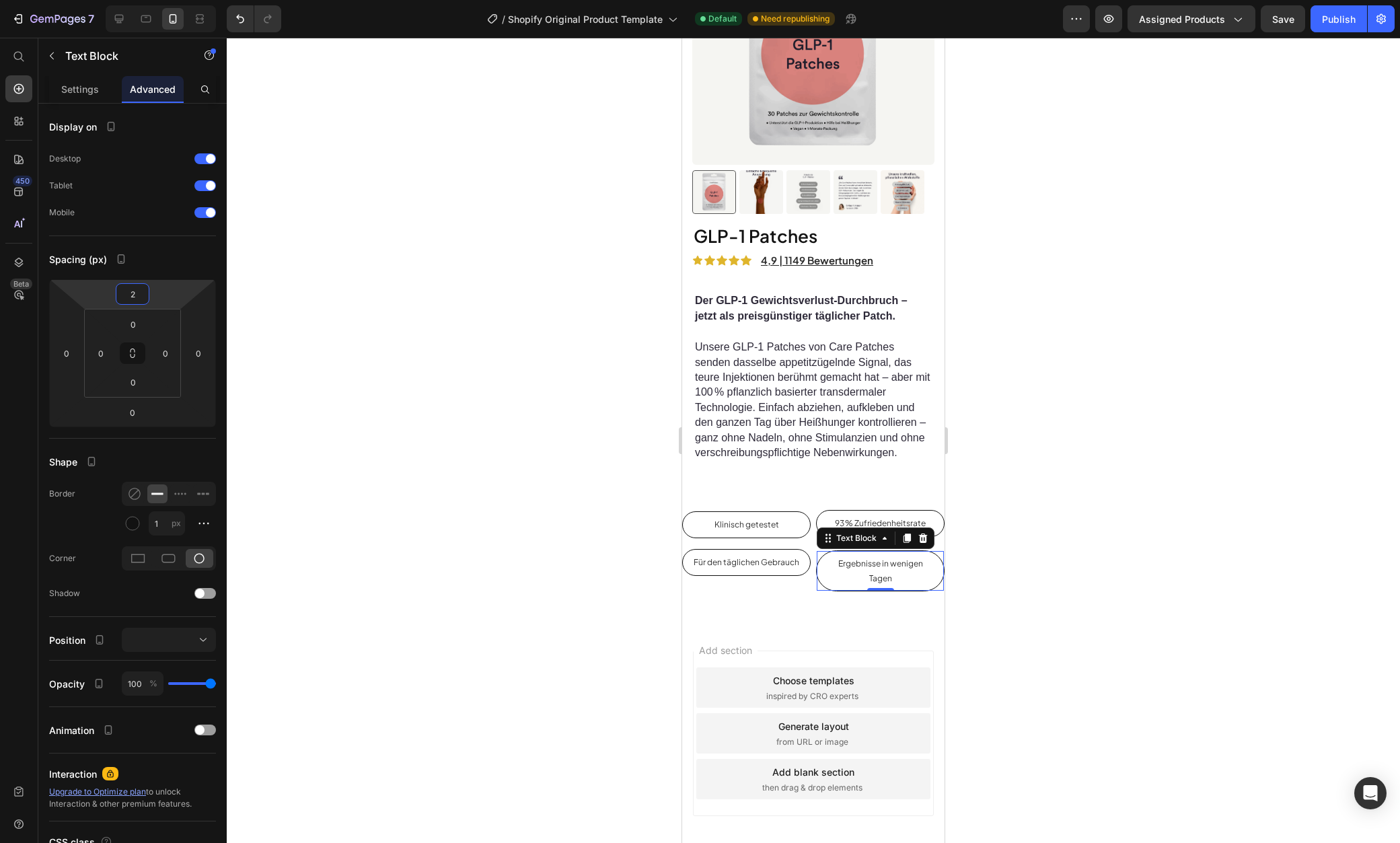 type on "0" 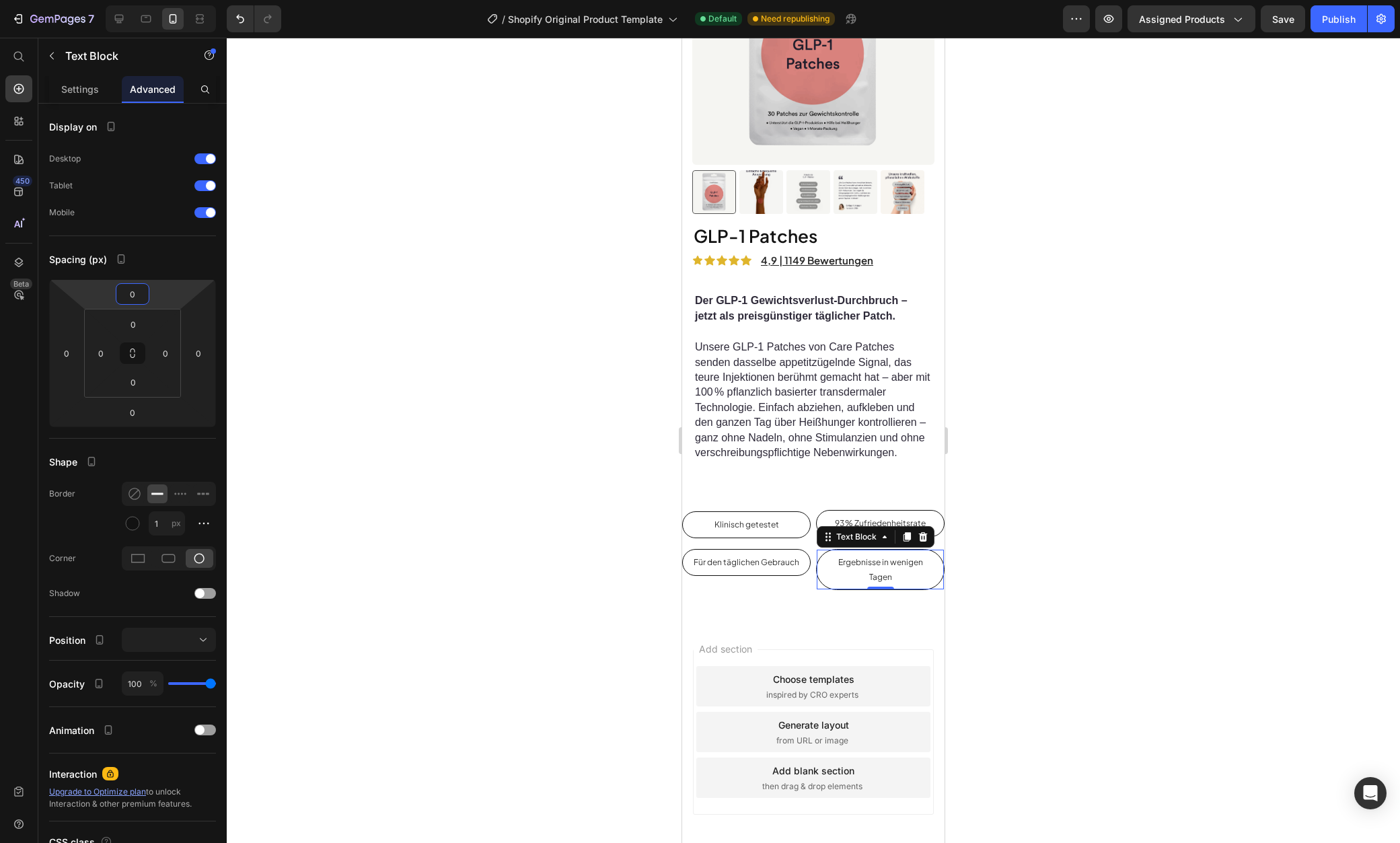 click on "7   /  Shopify Original Product Template Default Need republishing Preview Assigned Products  Save   Publish  450 Beta Start with Sections Elements Hero Section Product Detail Brands Trusted Badges Guarantee Product Breakdown How to use Testimonials Compare Bundle FAQs Social Proof Brand Story Product List Collection Blog List Contact Sticky Add to Cart Custom Footer Browse Library 450 Layout
Row
Row
Row
Row Text
Heading
Text Block Button
Button
Button
Sticky Back to top Media" at bounding box center (700, 0) 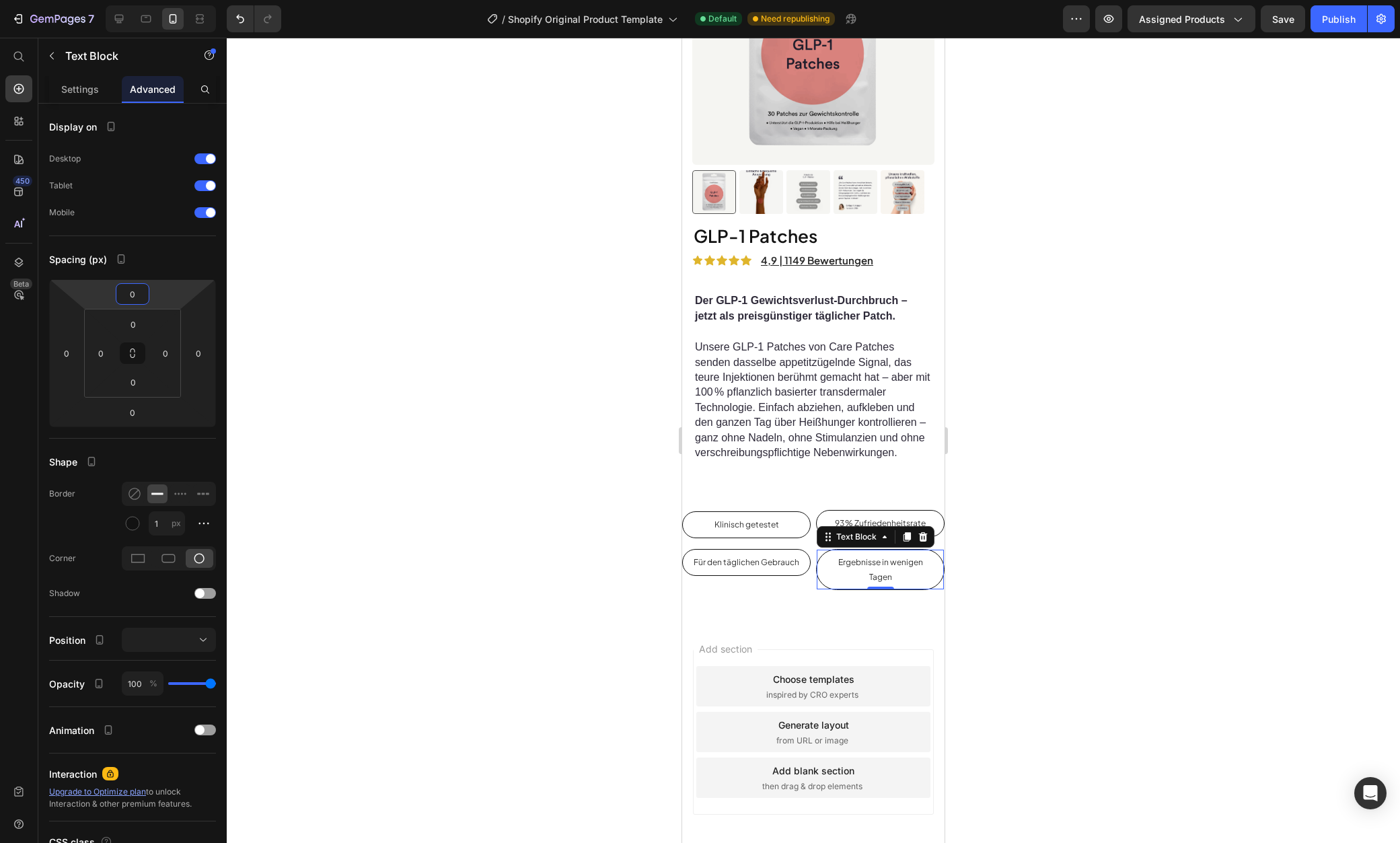 click 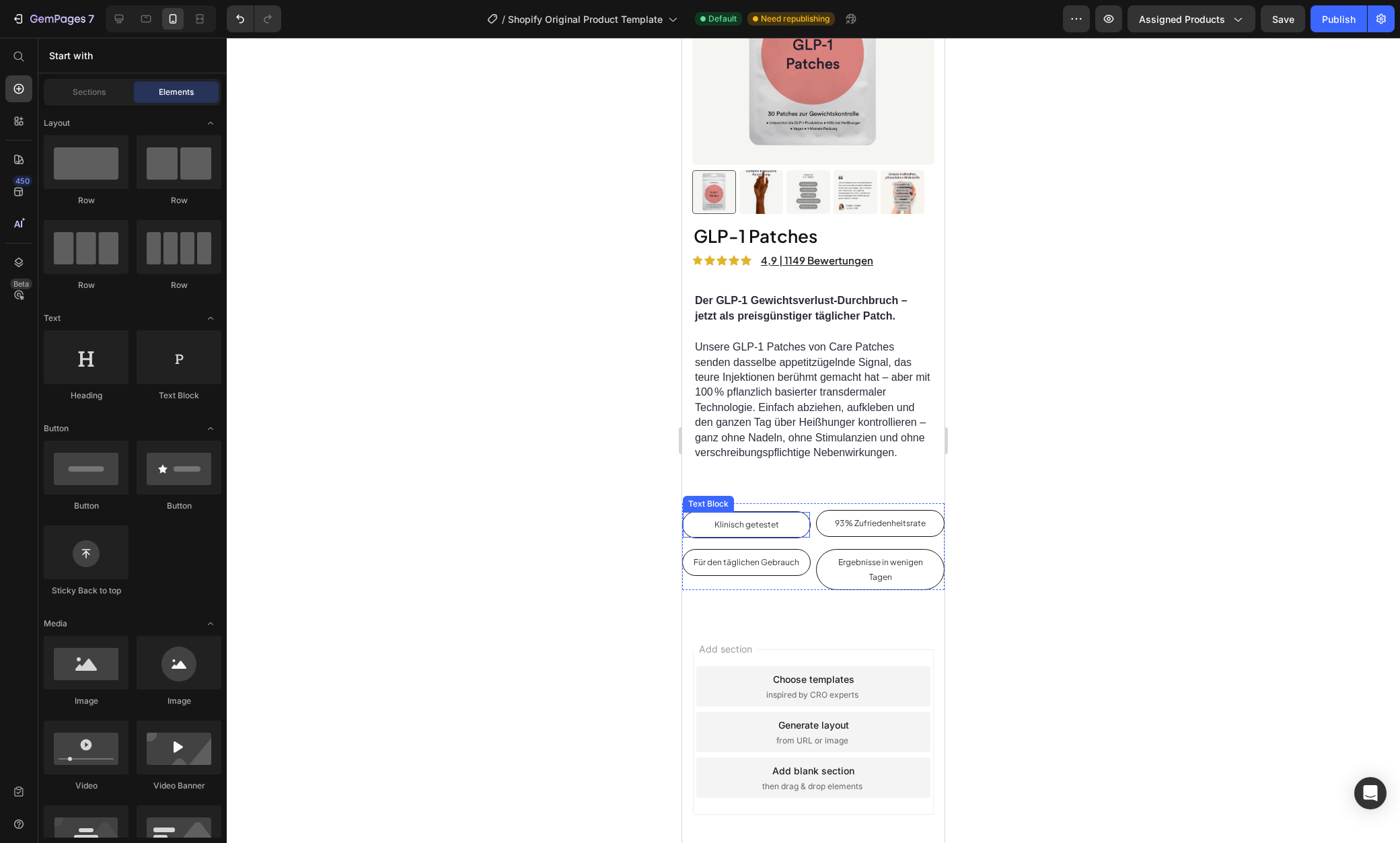 click on "Klinisch getestet" at bounding box center (746, 525) 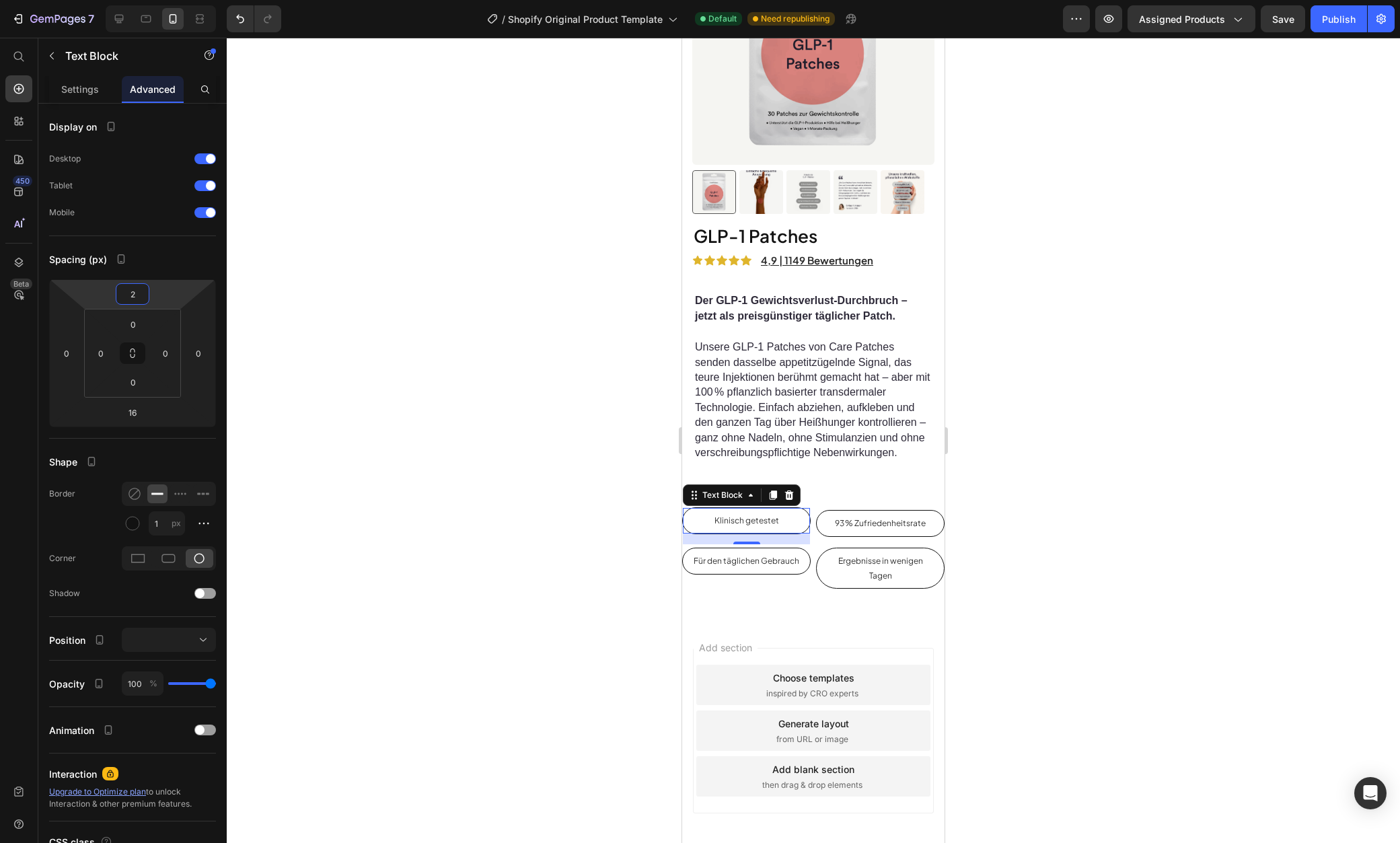 type on "0" 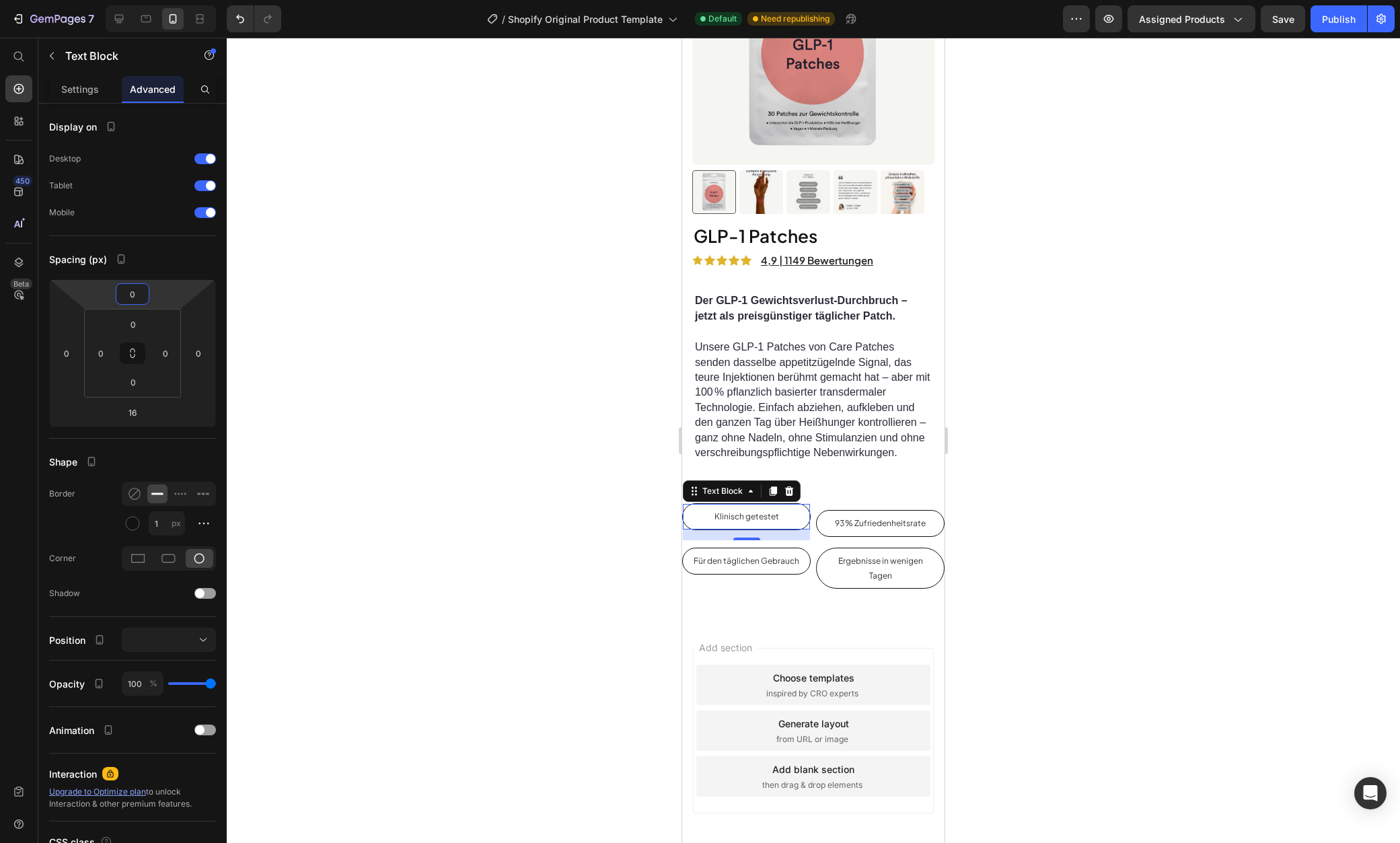 click on "7   /  Shopify Original Product Template Default Need republishing Preview Assigned Products  Save   Publish  450 Beta Start with Sections Elements Hero Section Product Detail Brands Trusted Badges Guarantee Product Breakdown How to use Testimonials Compare Bundle FAQs Social Proof Brand Story Product List Collection Blog List Contact Sticky Add to Cart Custom Footer Browse Library 450 Layout
Row
Row
Row
Row Text
Heading
Text Block Button
Button
Button
Sticky Back to top Media" at bounding box center [700, 0] 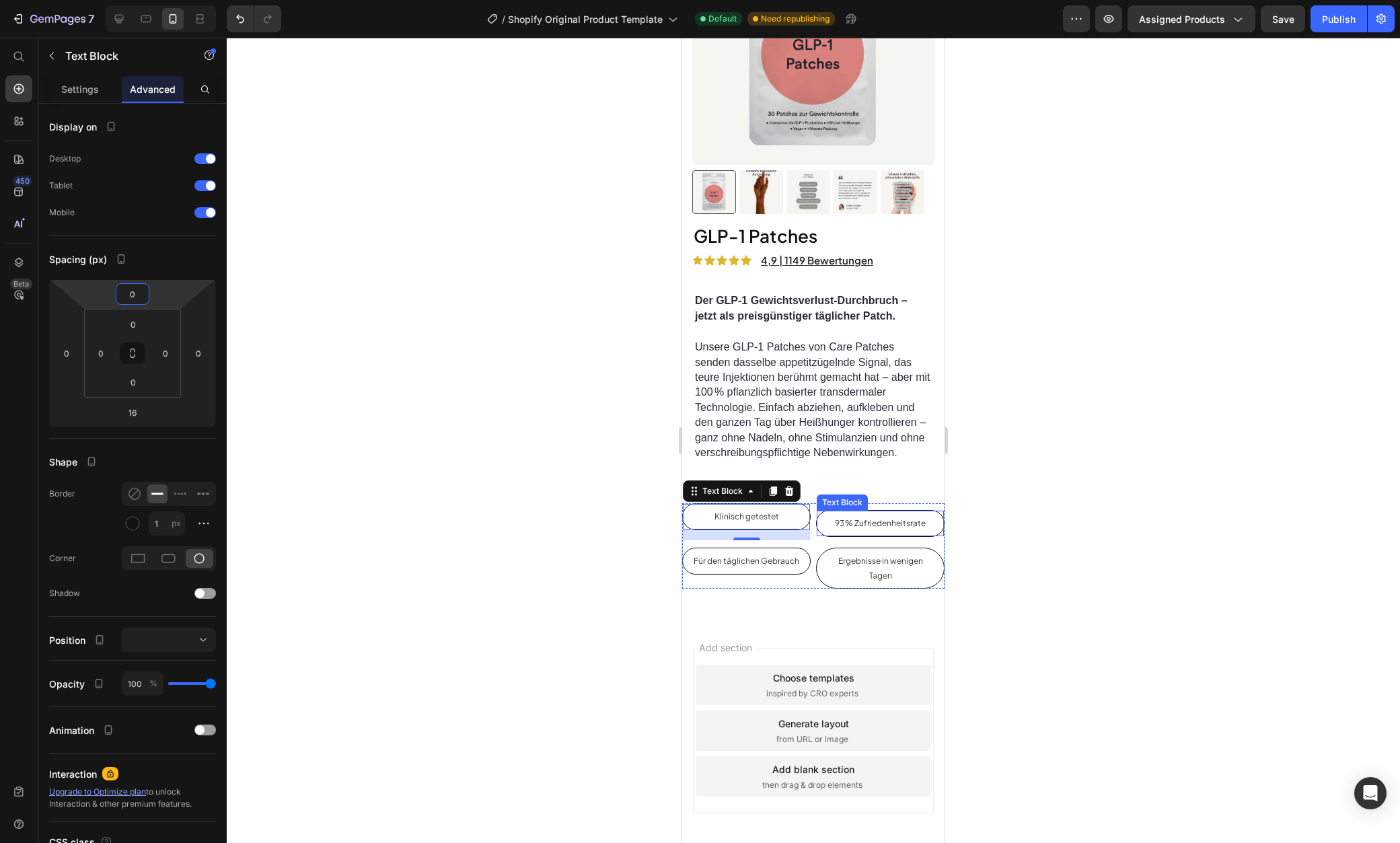 click on "93 % Zufriedenheitsrate" at bounding box center [880, 523] 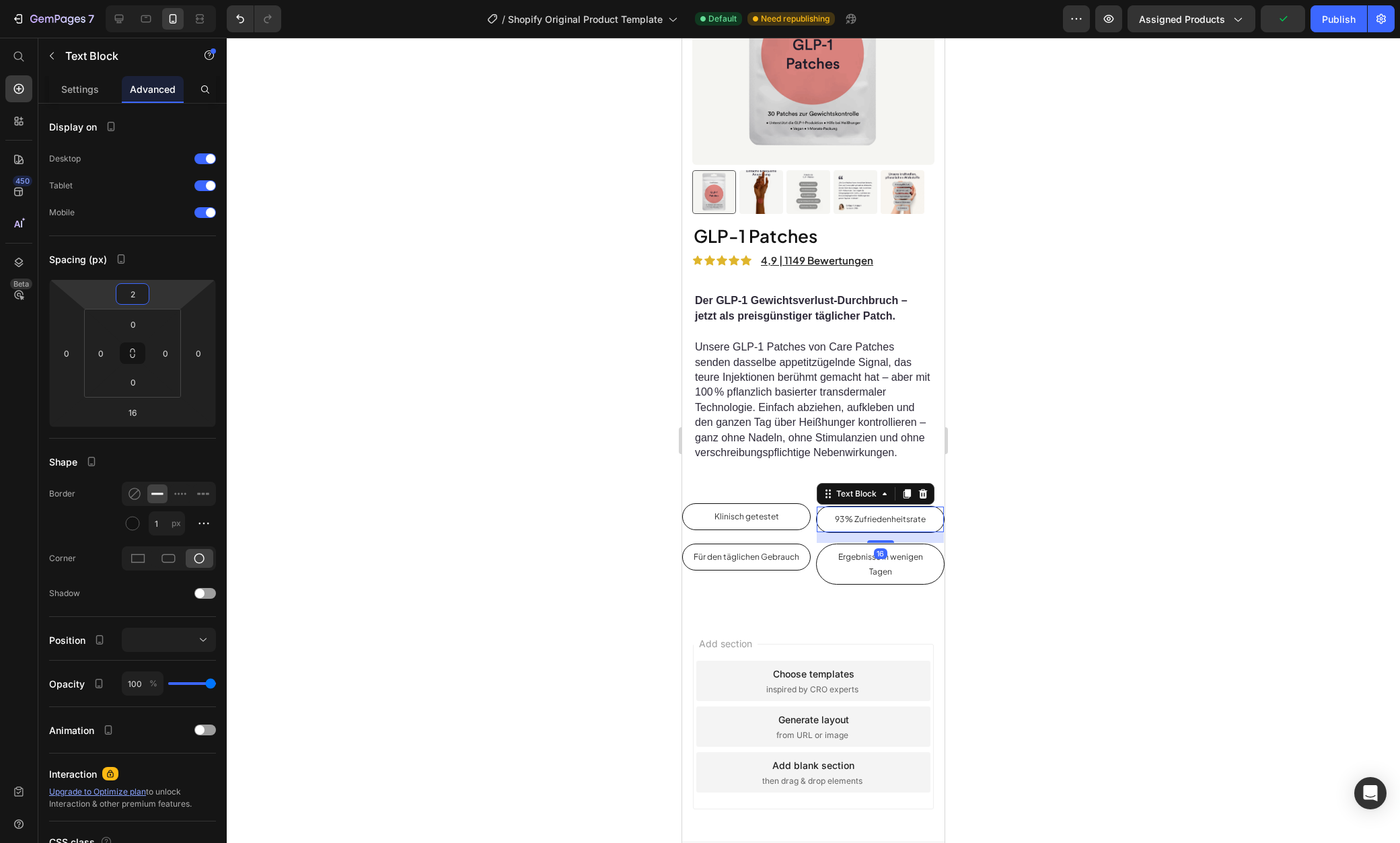 type on "0" 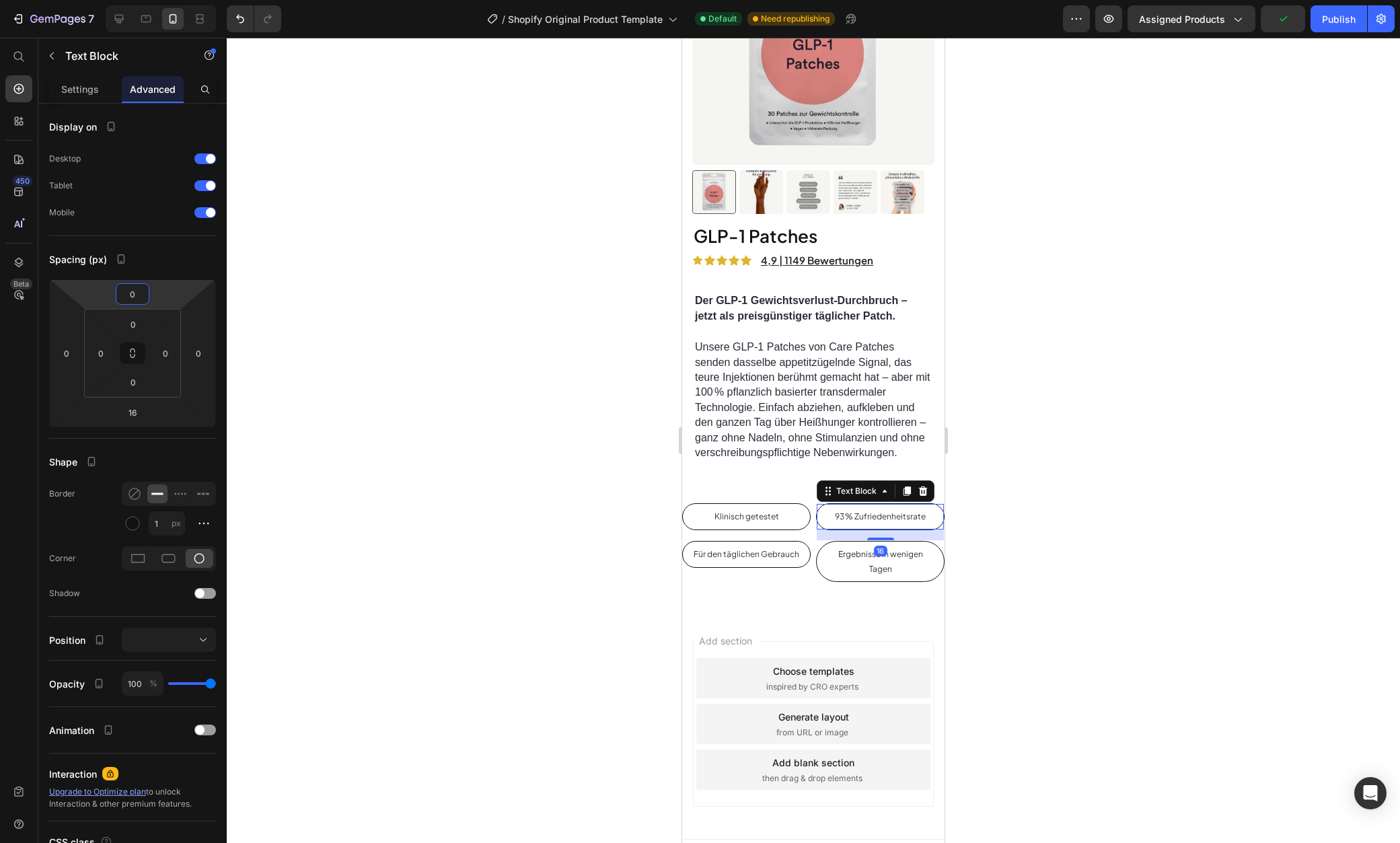 click on "7   /  Shopify Original Product Template Default Need republishing Preview Assigned Products  Publish  450 Beta Start with Sections Elements Hero Section Product Detail Brands Trusted Badges Guarantee Product Breakdown How to use Testimonials Compare Bundle FAQs Social Proof Brand Story Product List Collection Blog List Contact Sticky Add to Cart Custom Footer Browse Library 450 Layout
Row
Row
Row
Row Text
Heading
Text Block Button
Button
Button
Sticky Back to top Media" at bounding box center [700, 0] 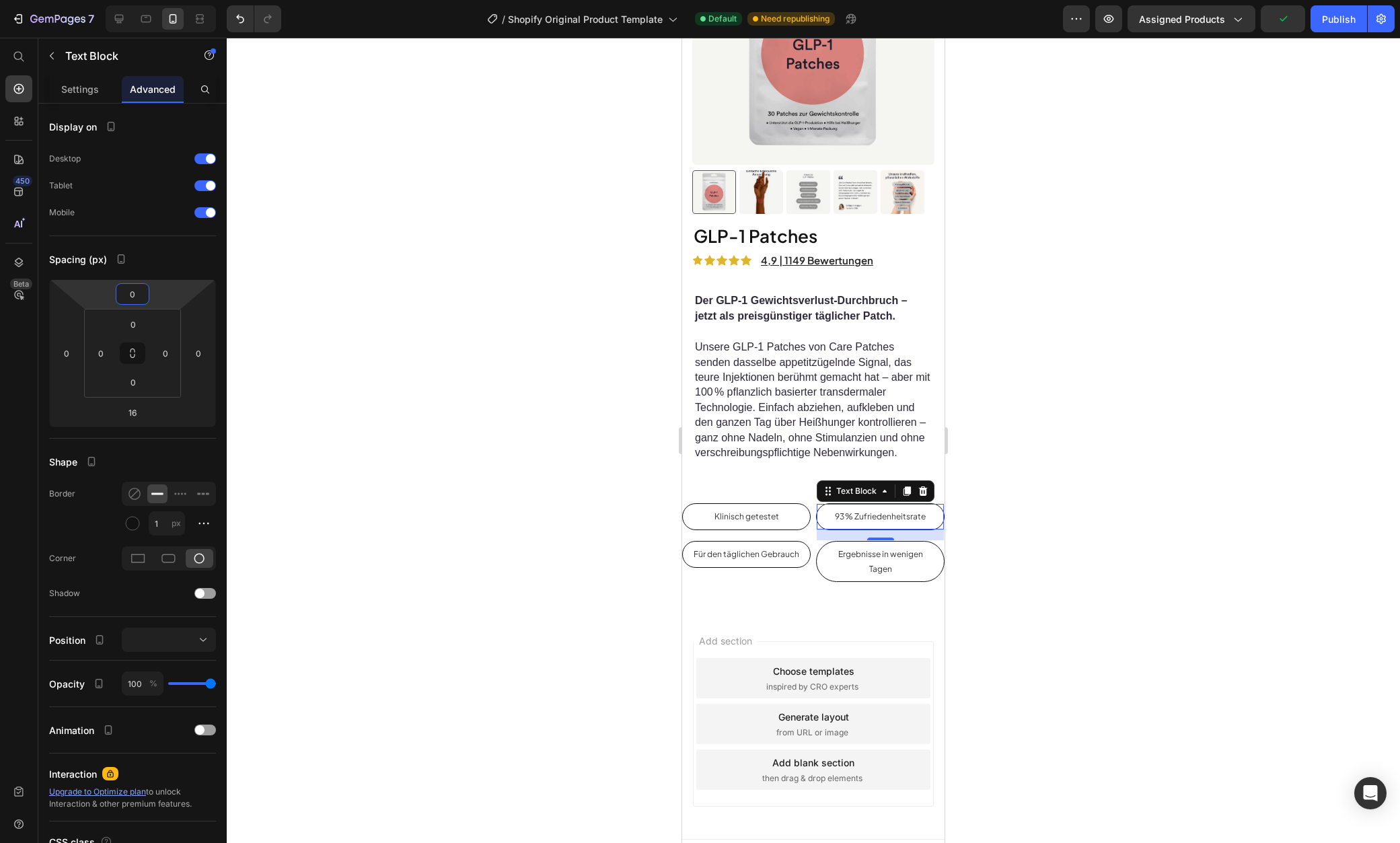 click 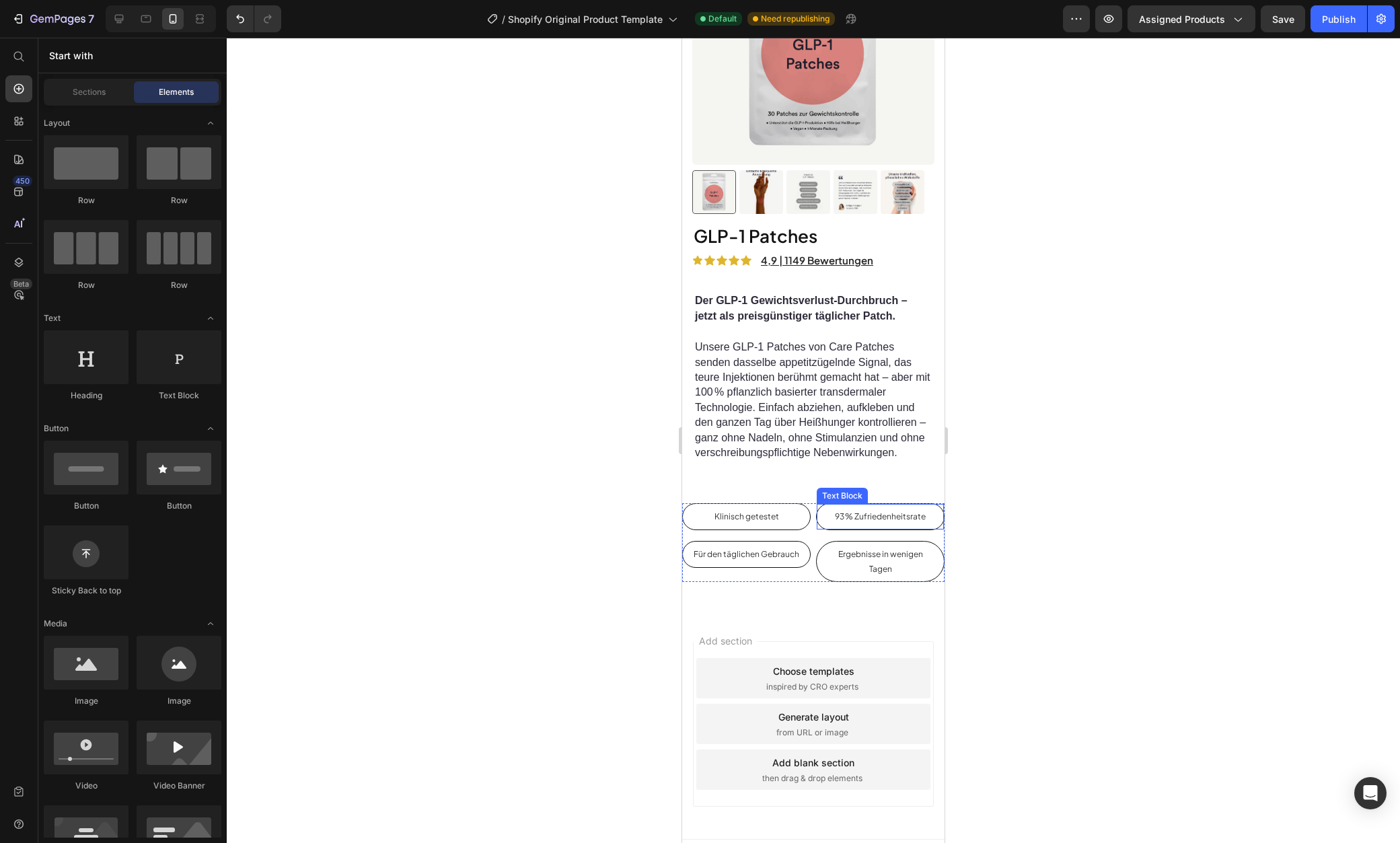 click on "93 % Zufriedenheitsrate" at bounding box center [880, 517] 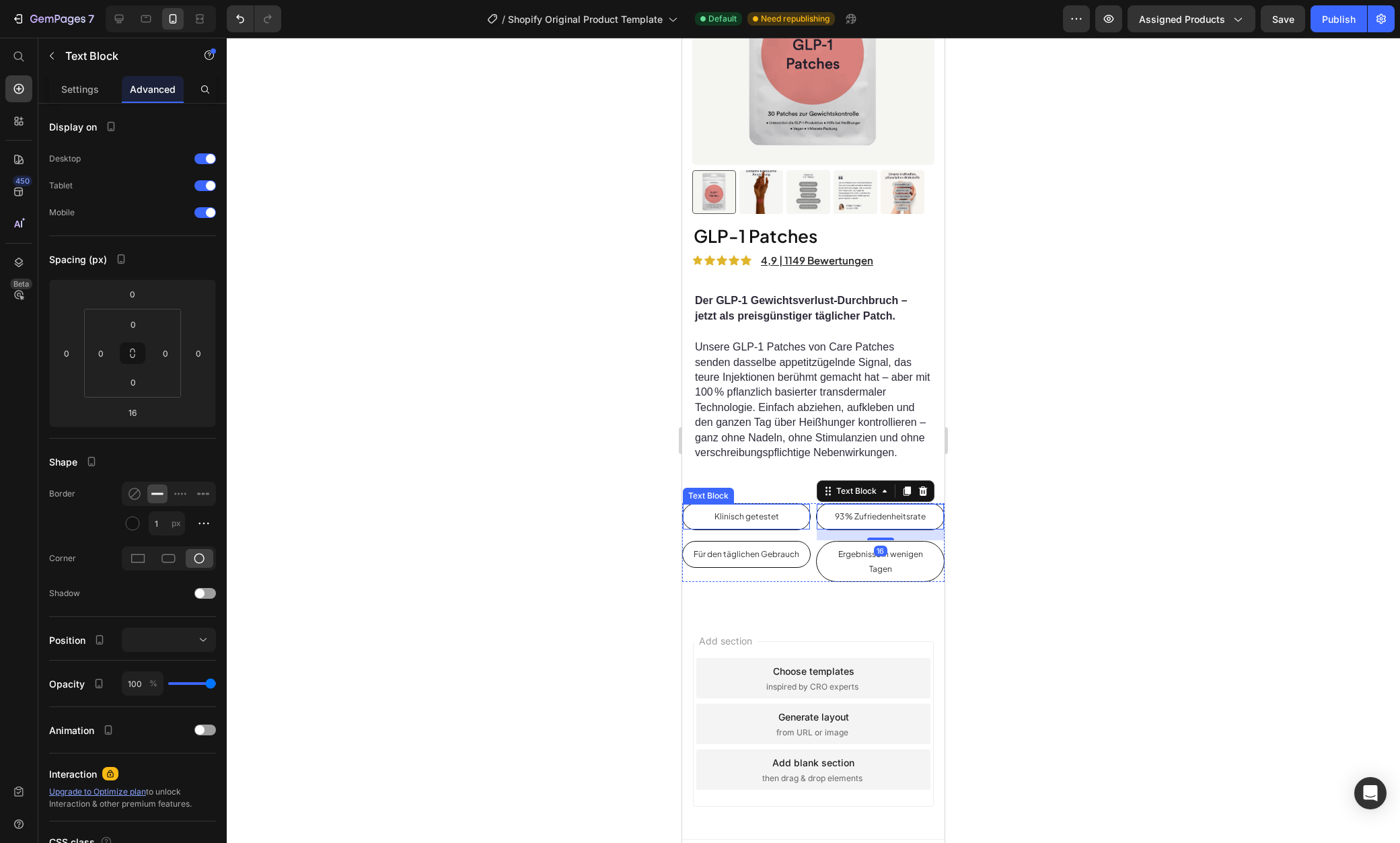 click on "Klinisch getestet" at bounding box center (746, 517) 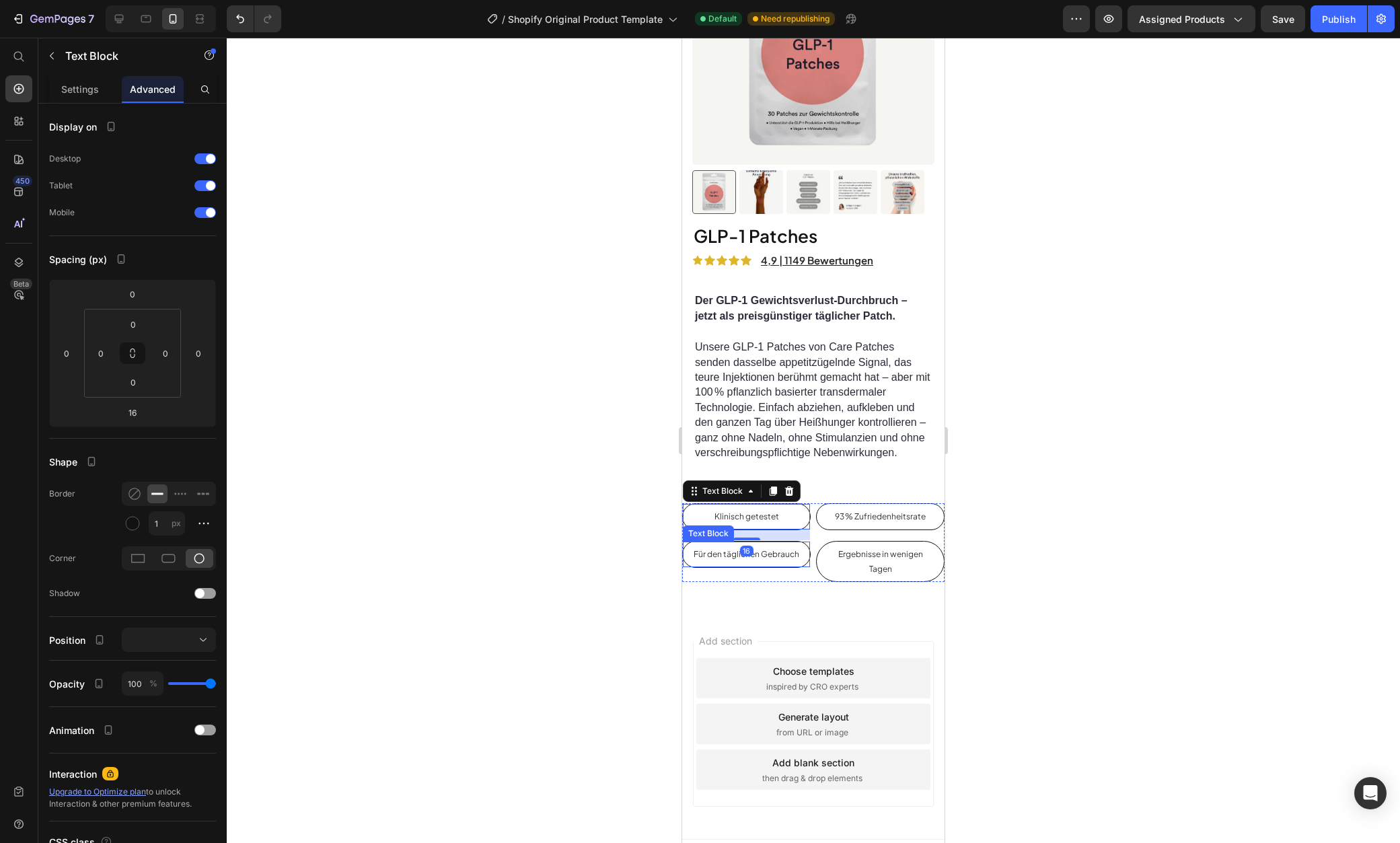 click on "Für den täglichen Gebrauch" at bounding box center (746, 554) 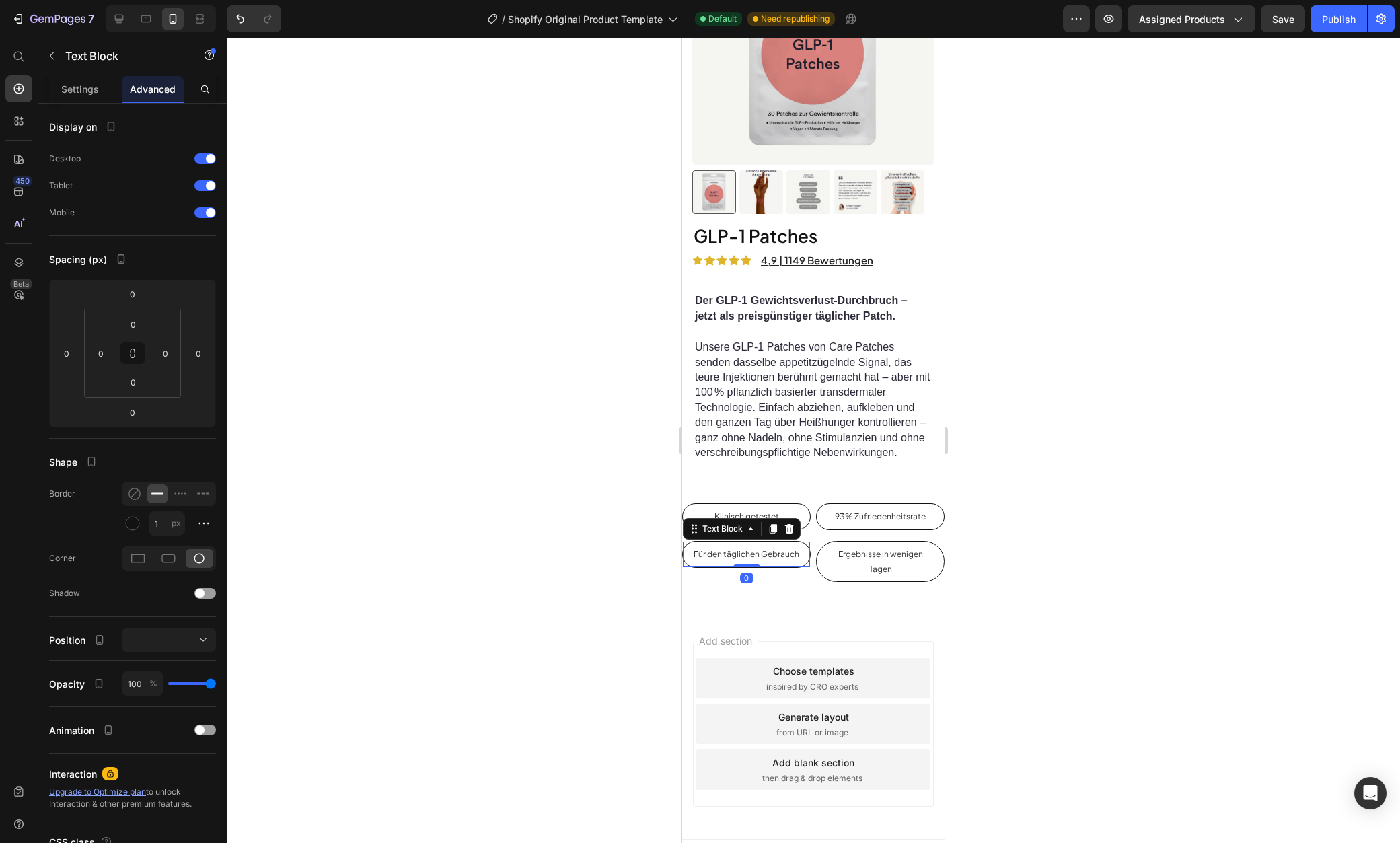 click on "Ergebnisse in wenigen Tagen" at bounding box center [880, 561] 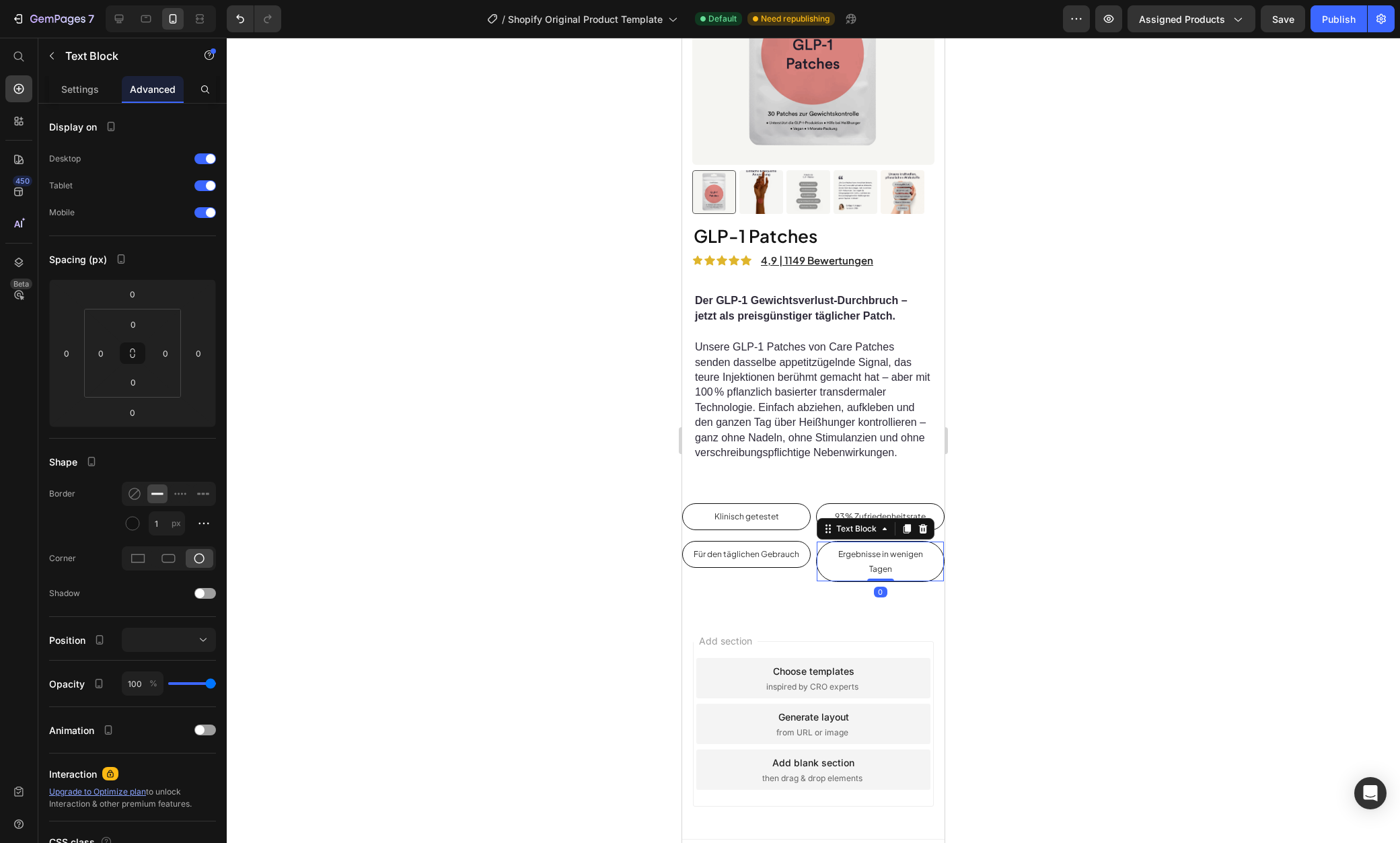 click 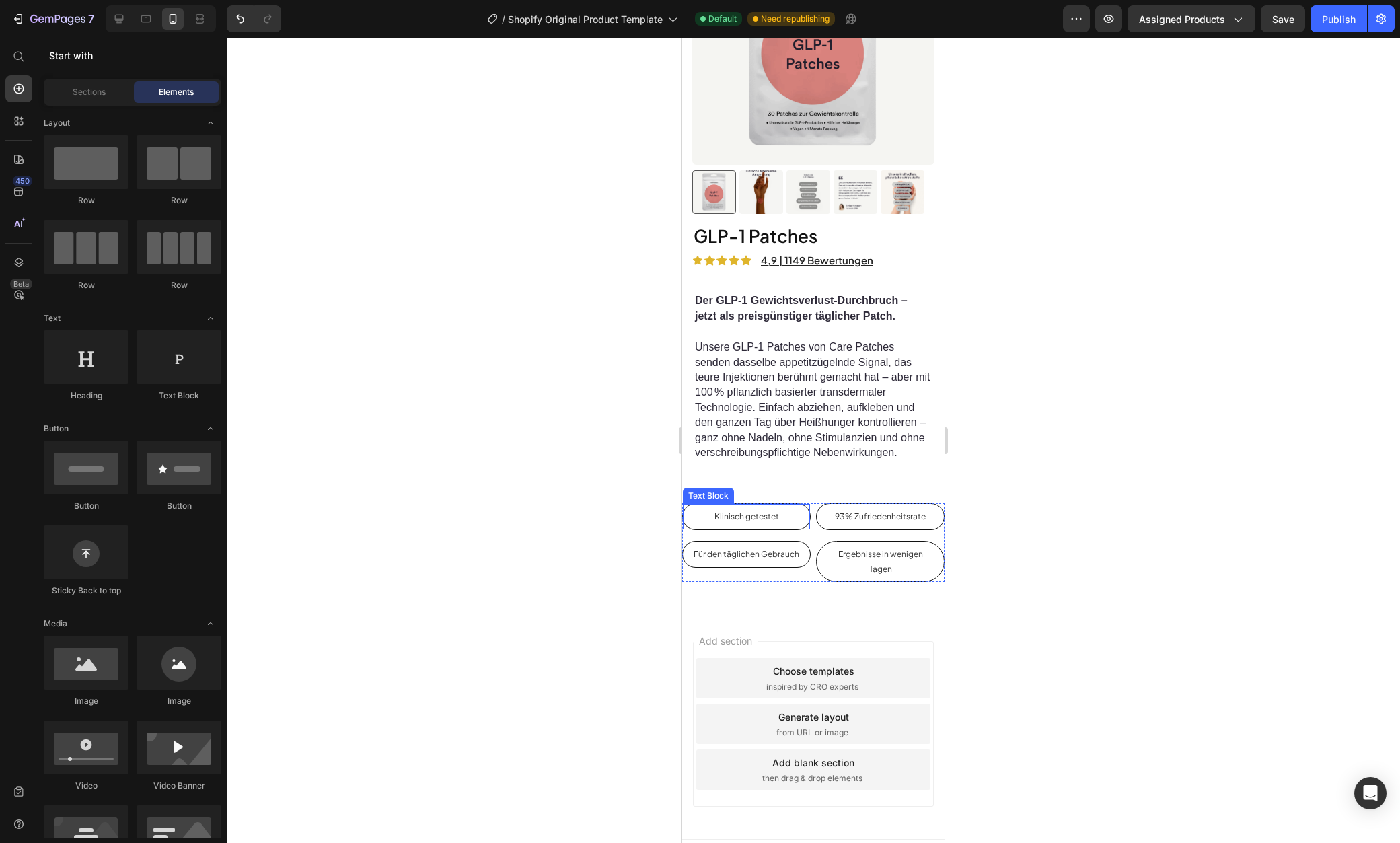 click on "Klinisch getestet" at bounding box center (746, 517) 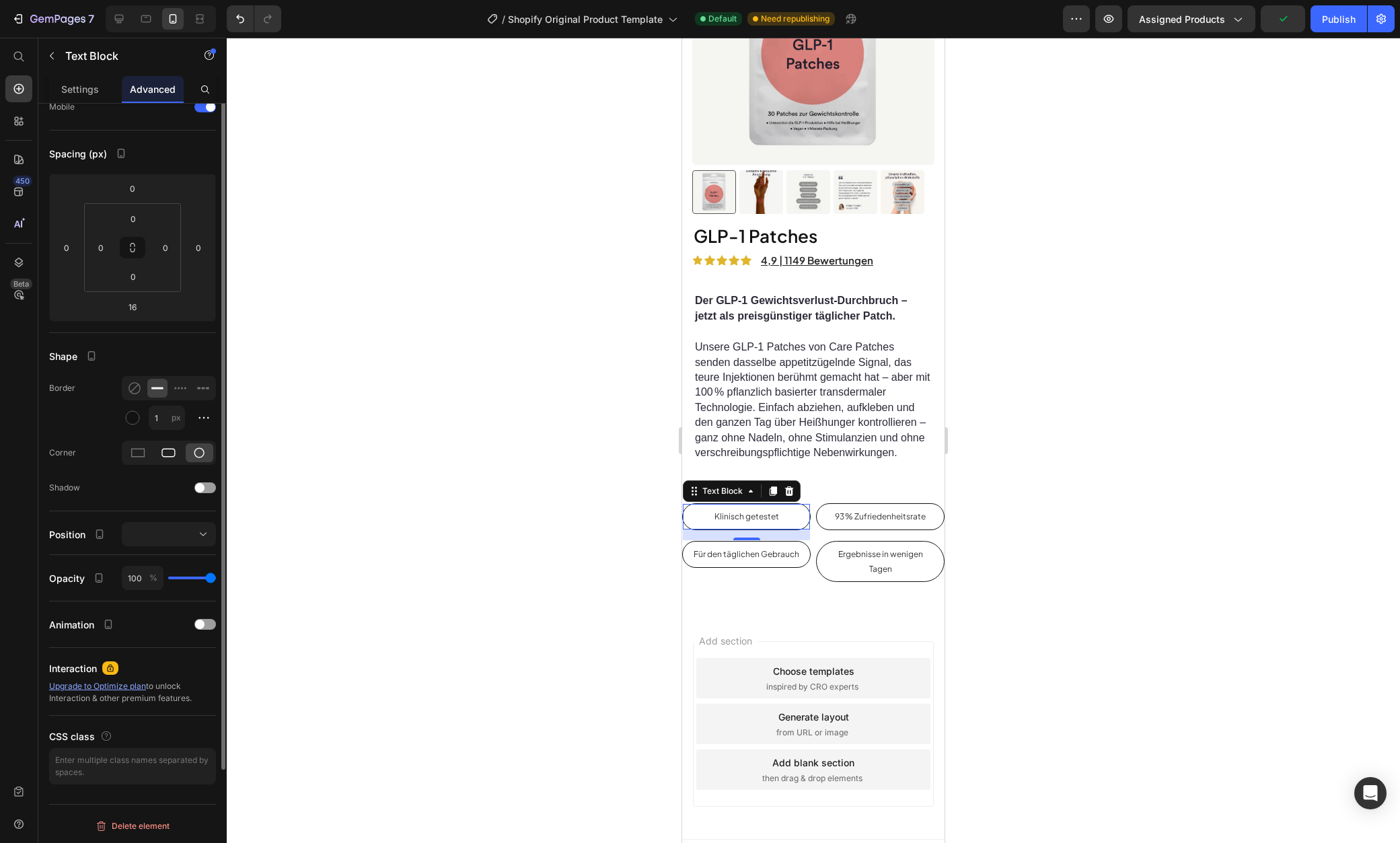 scroll, scrollTop: 0, scrollLeft: 0, axis: both 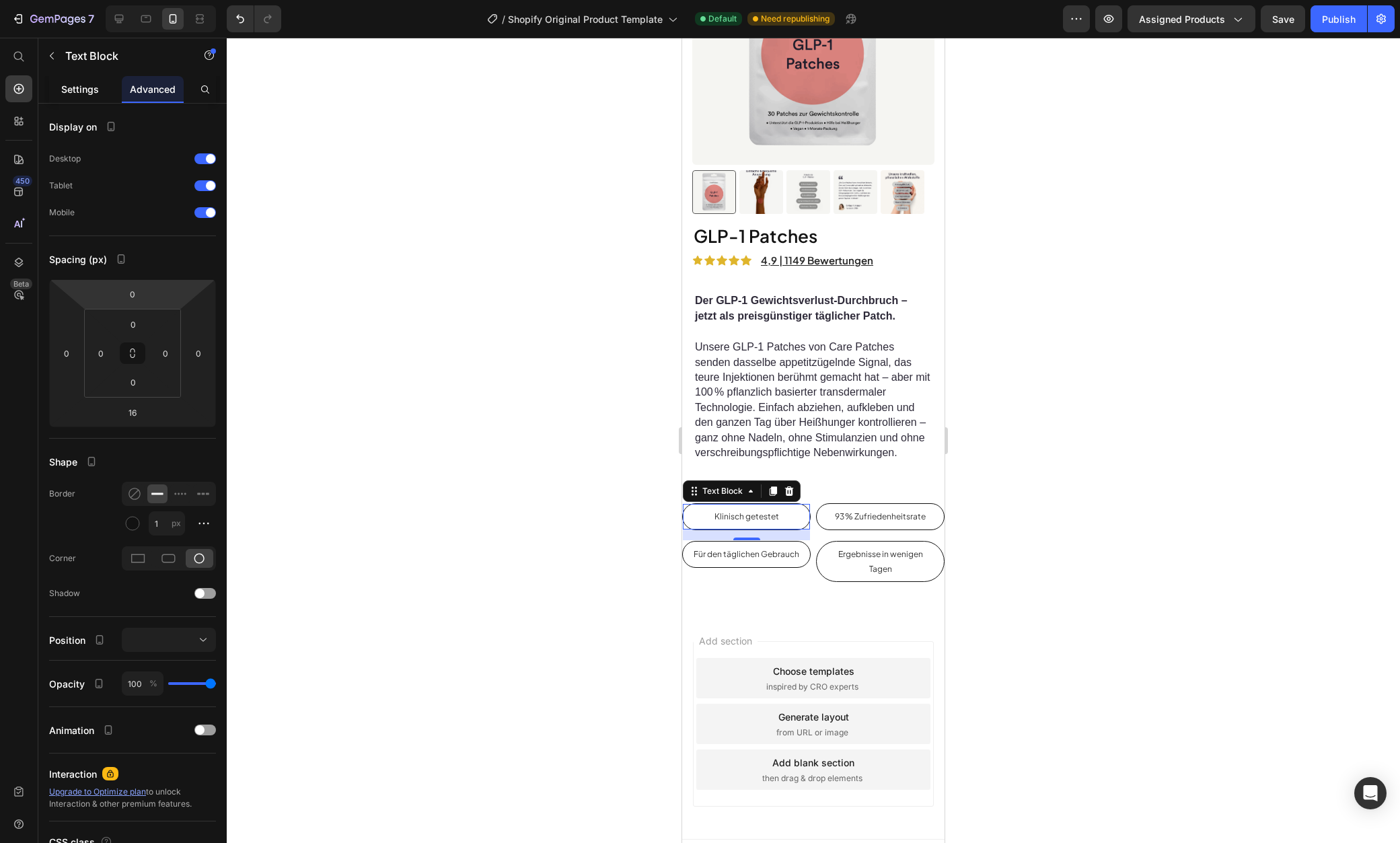 click on "Settings" at bounding box center (80, 89) 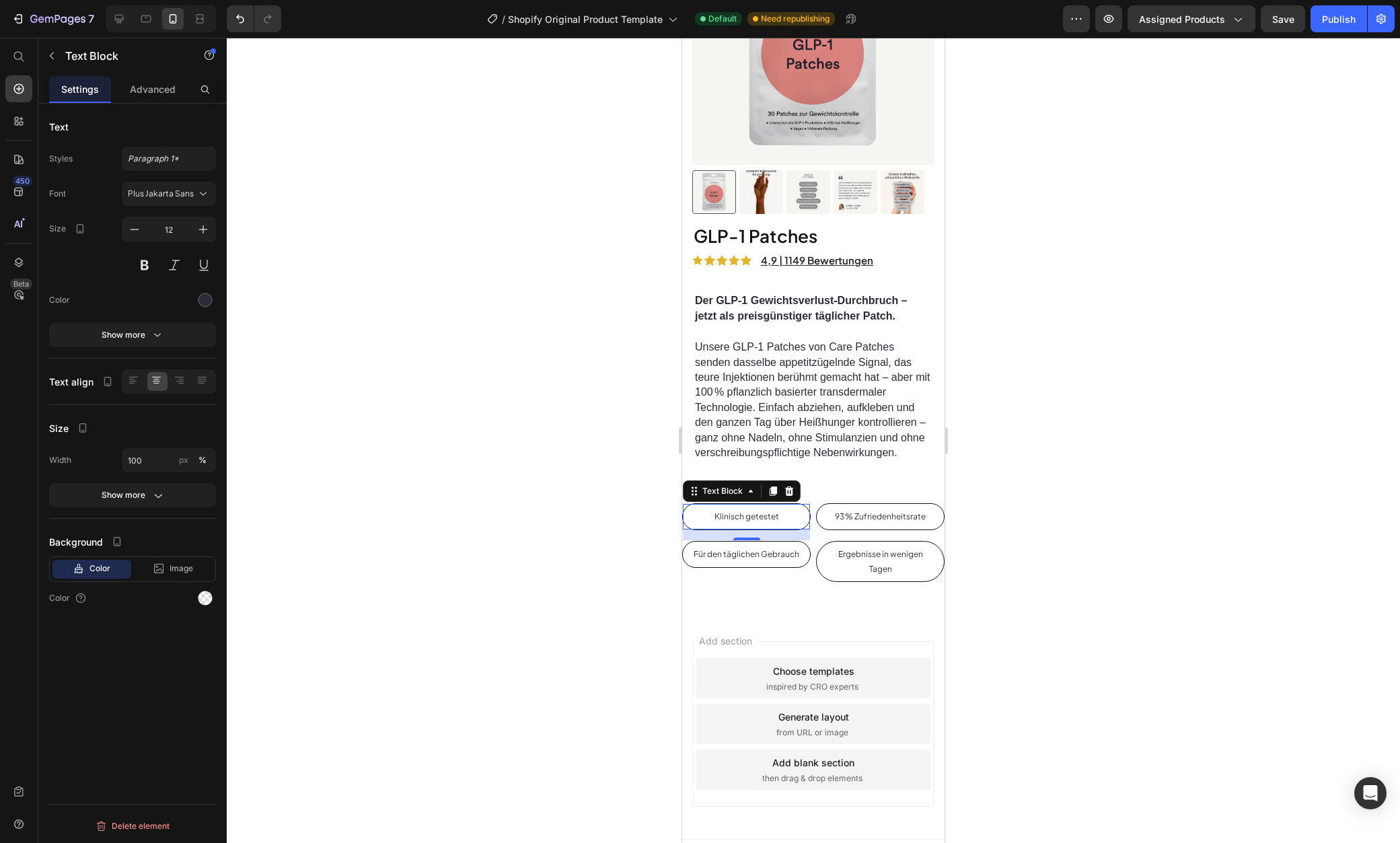 click on "Text Styles Paragraph 1* Font Plus Jakarta Sans Size 12 Color Show more" 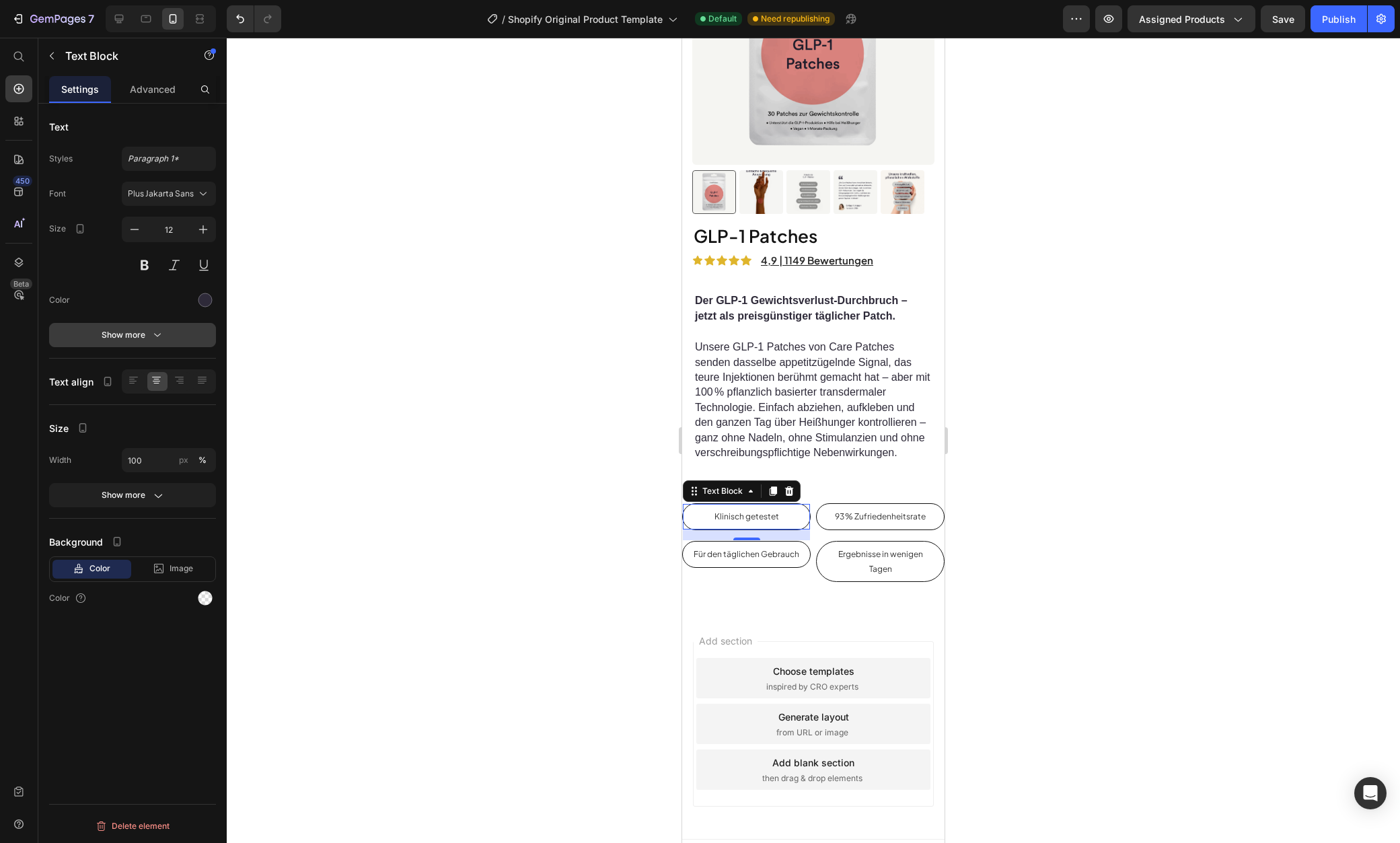 click on "Show more" at bounding box center (133, 335) 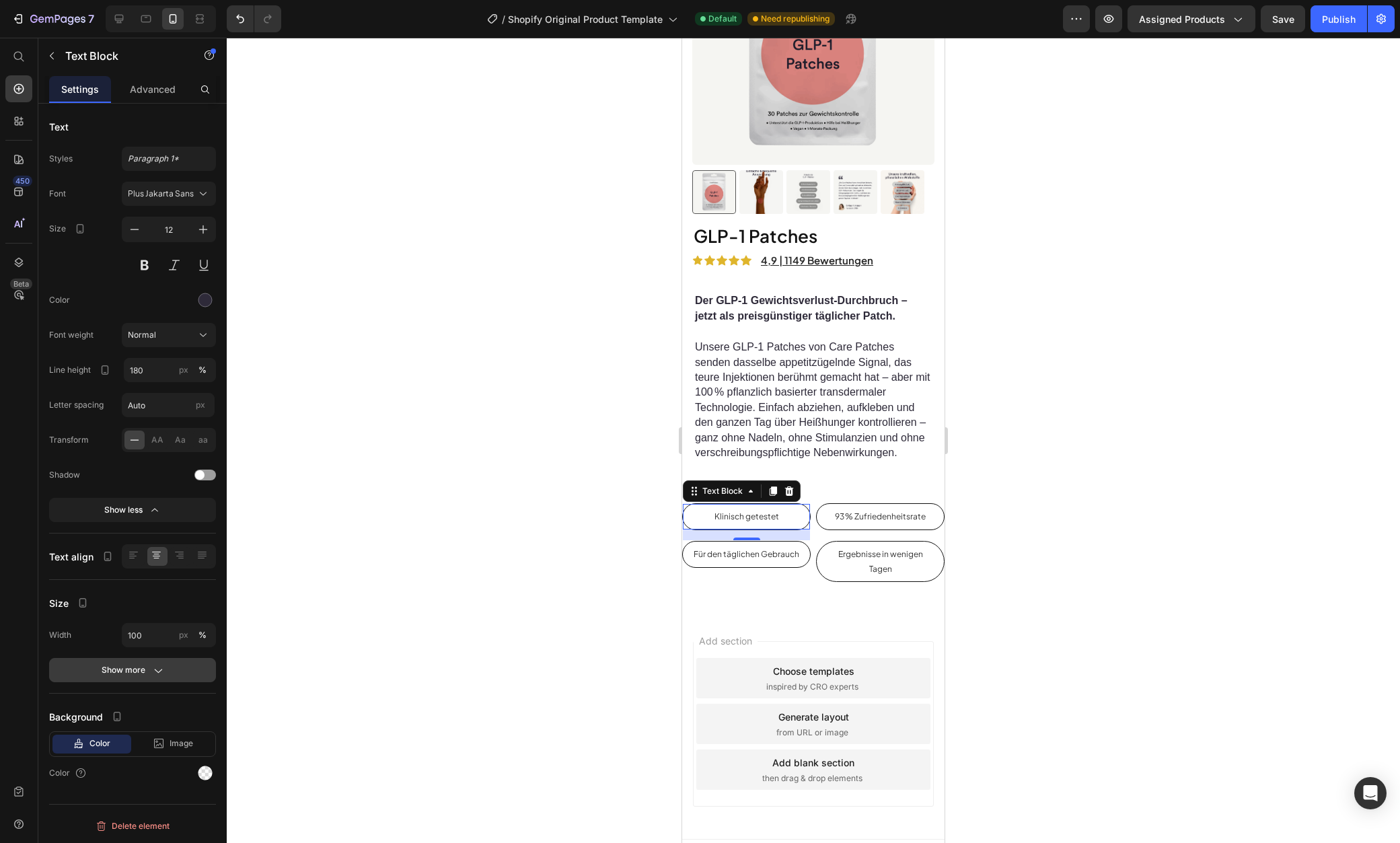 click on "Show more" at bounding box center (133, 670) 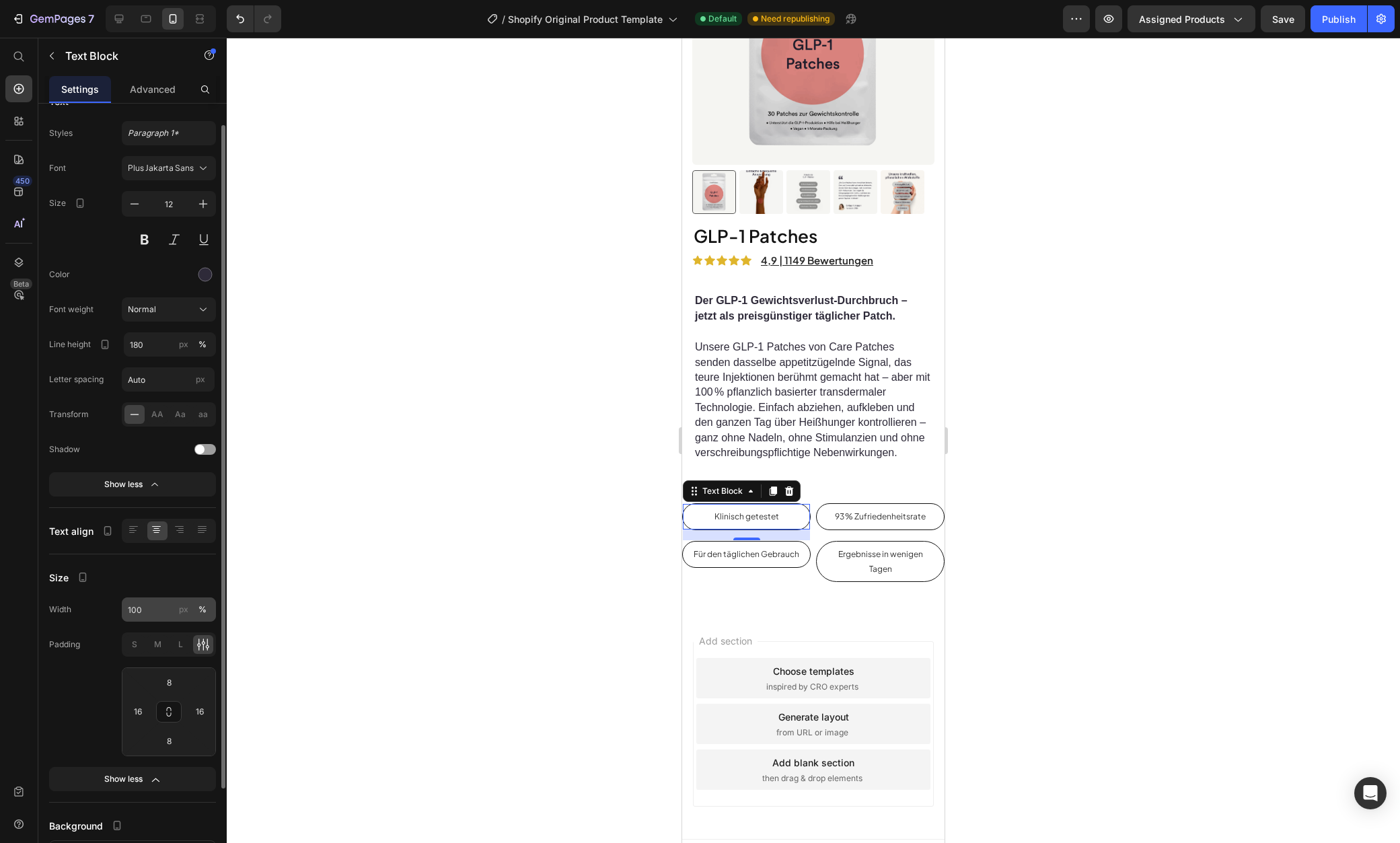 scroll, scrollTop: 134, scrollLeft: 0, axis: vertical 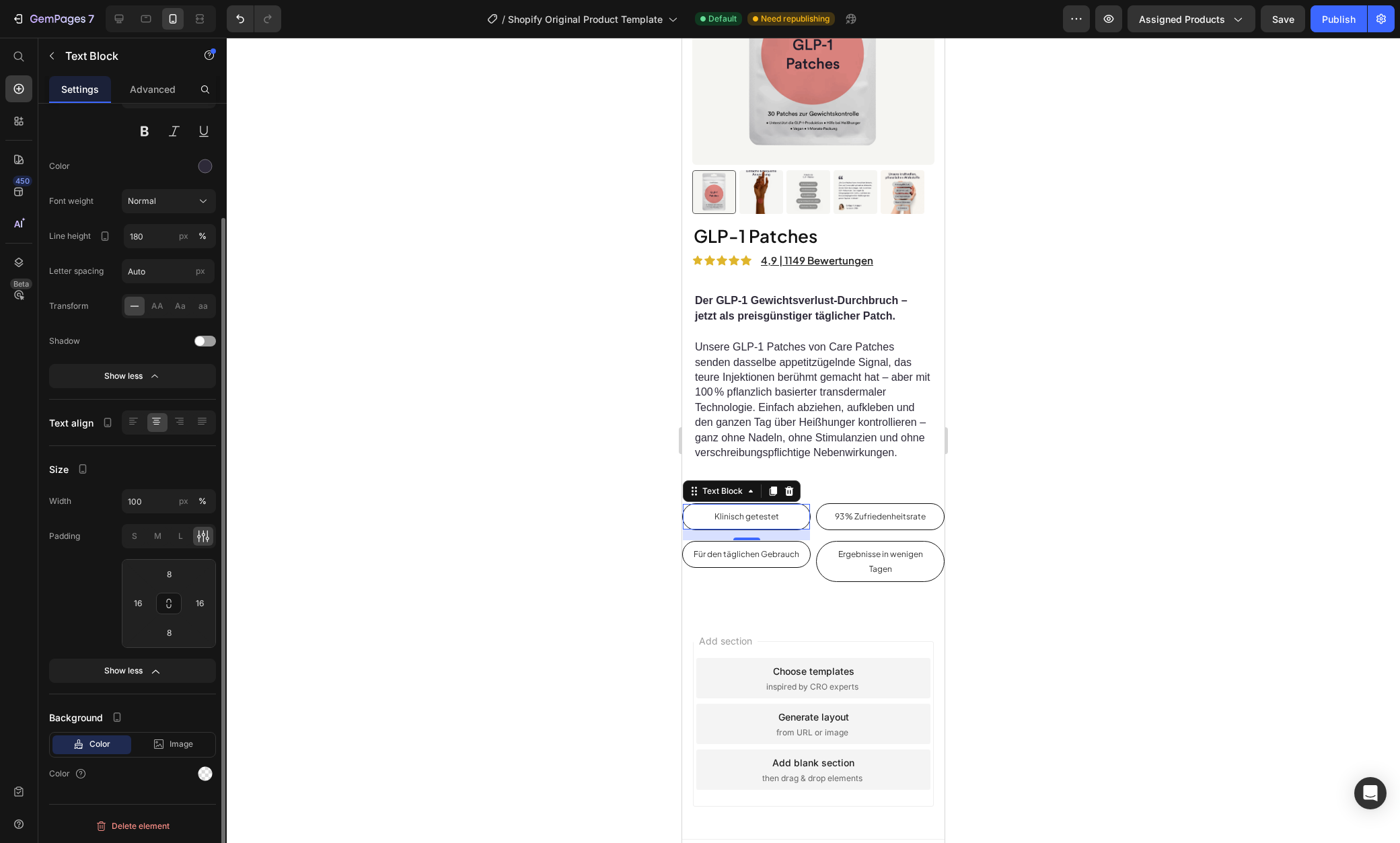 click on "Color" 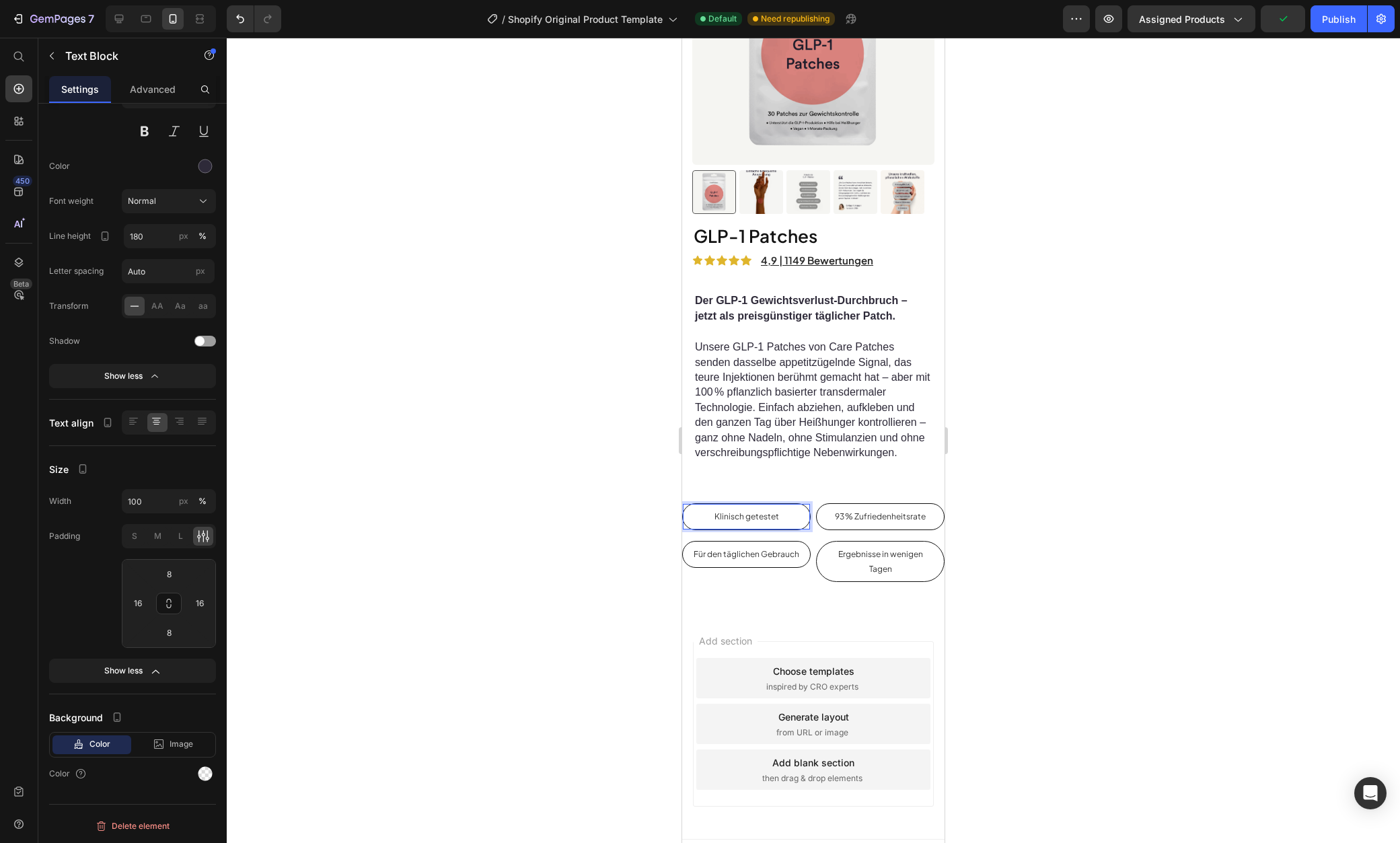click 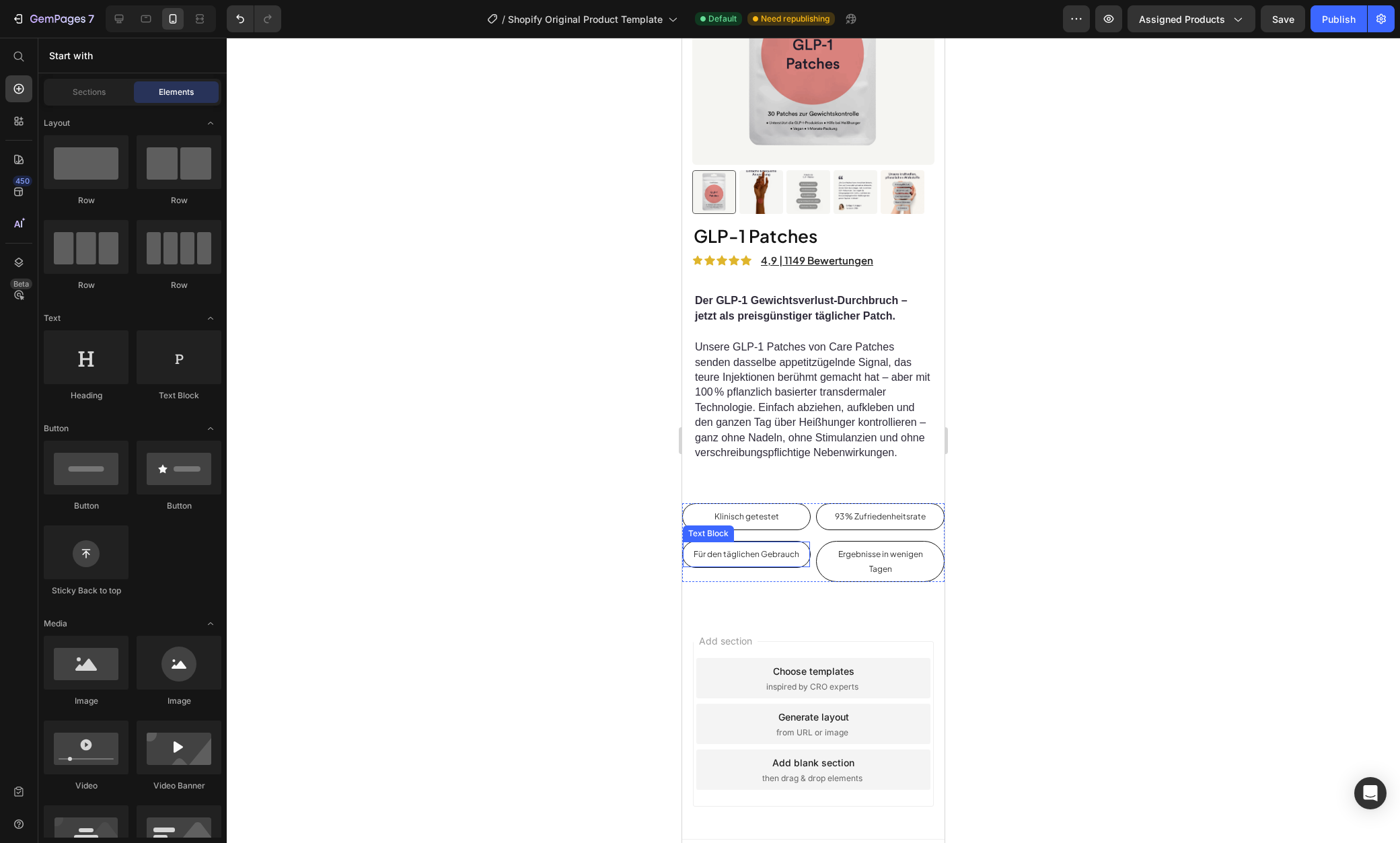 click on "Klinisch getestet" at bounding box center [747, 516] 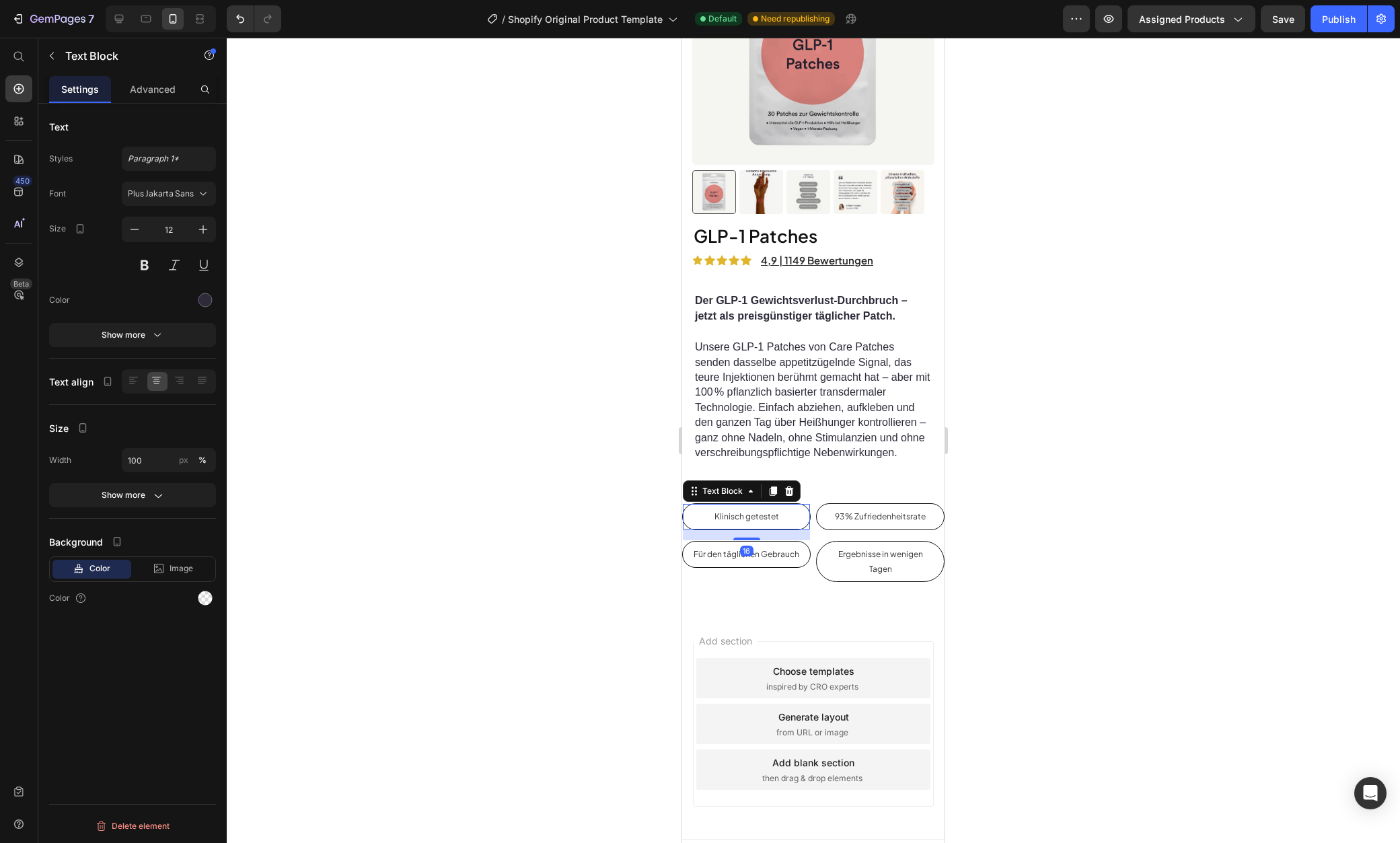 scroll, scrollTop: 0, scrollLeft: 0, axis: both 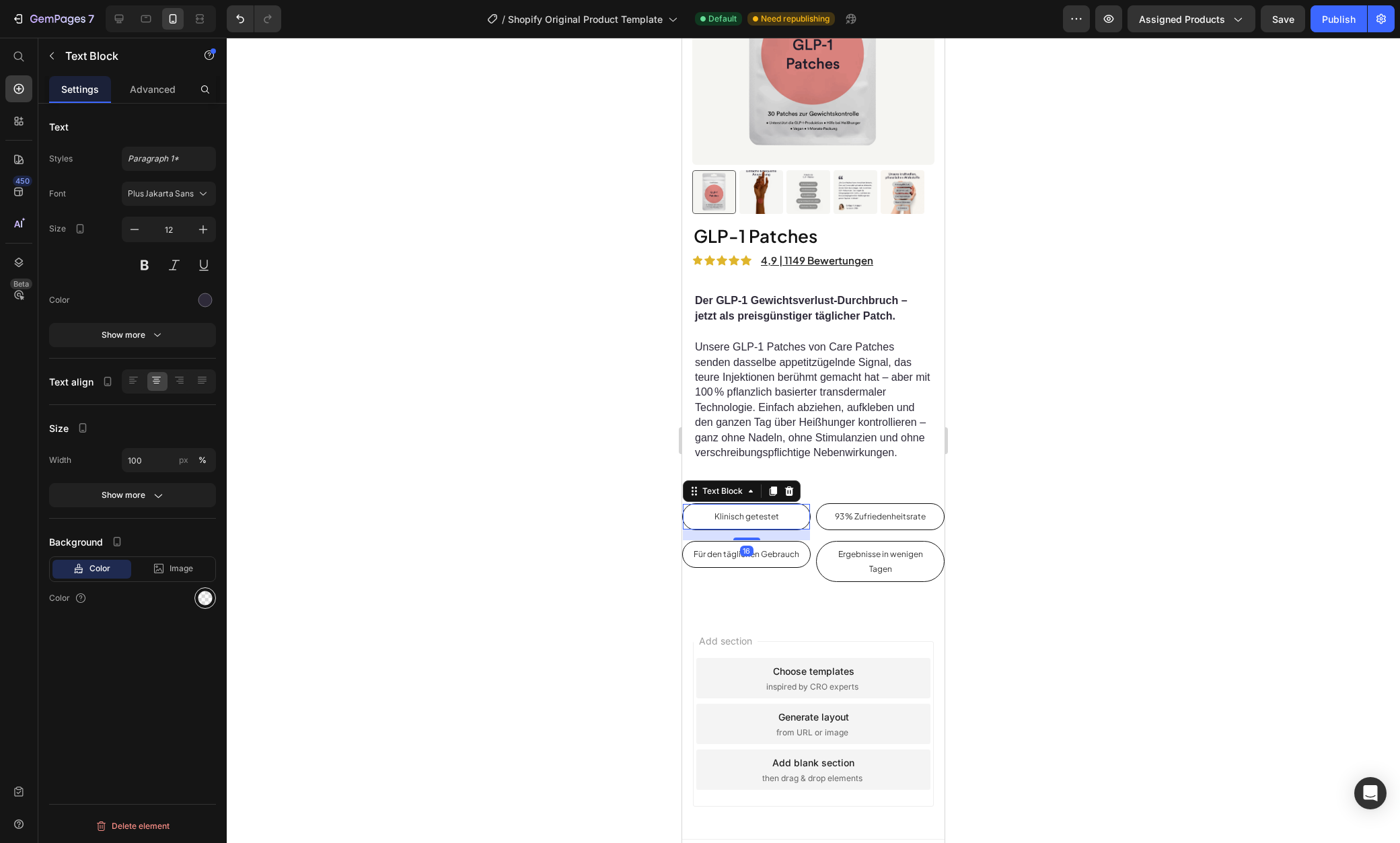 click at bounding box center (205, 598) 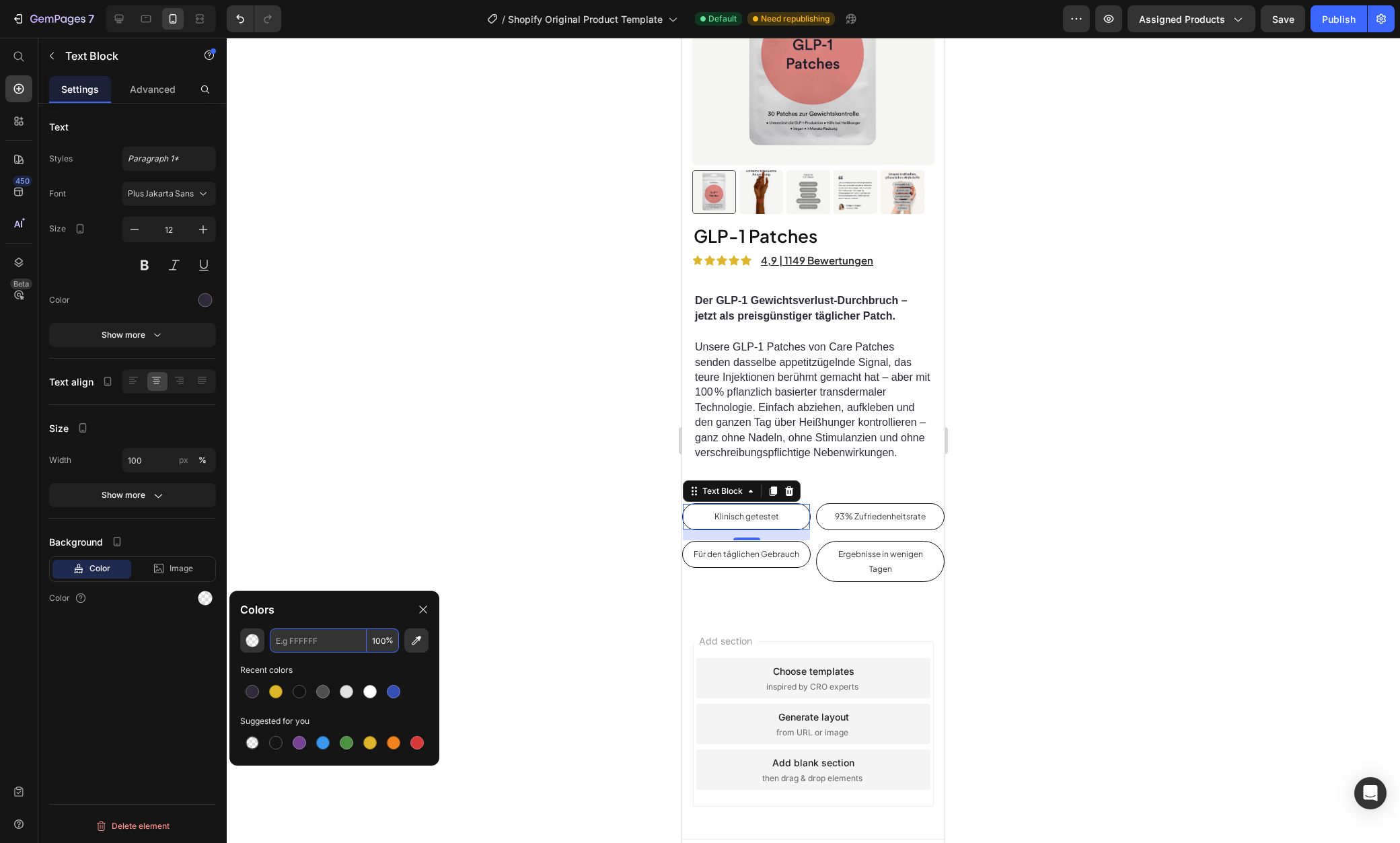 click at bounding box center (318, 640) 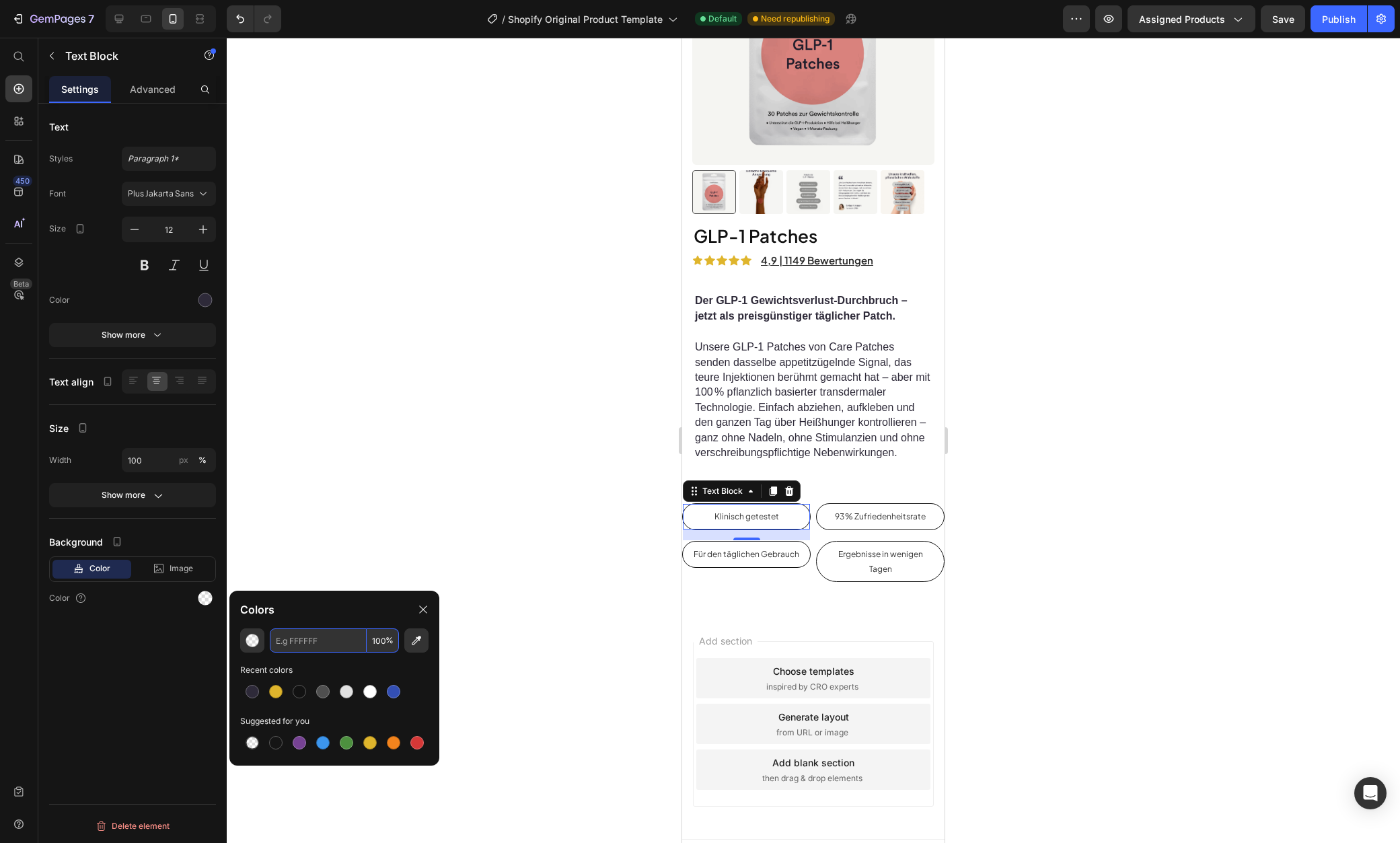 paste on "F5F5F2" 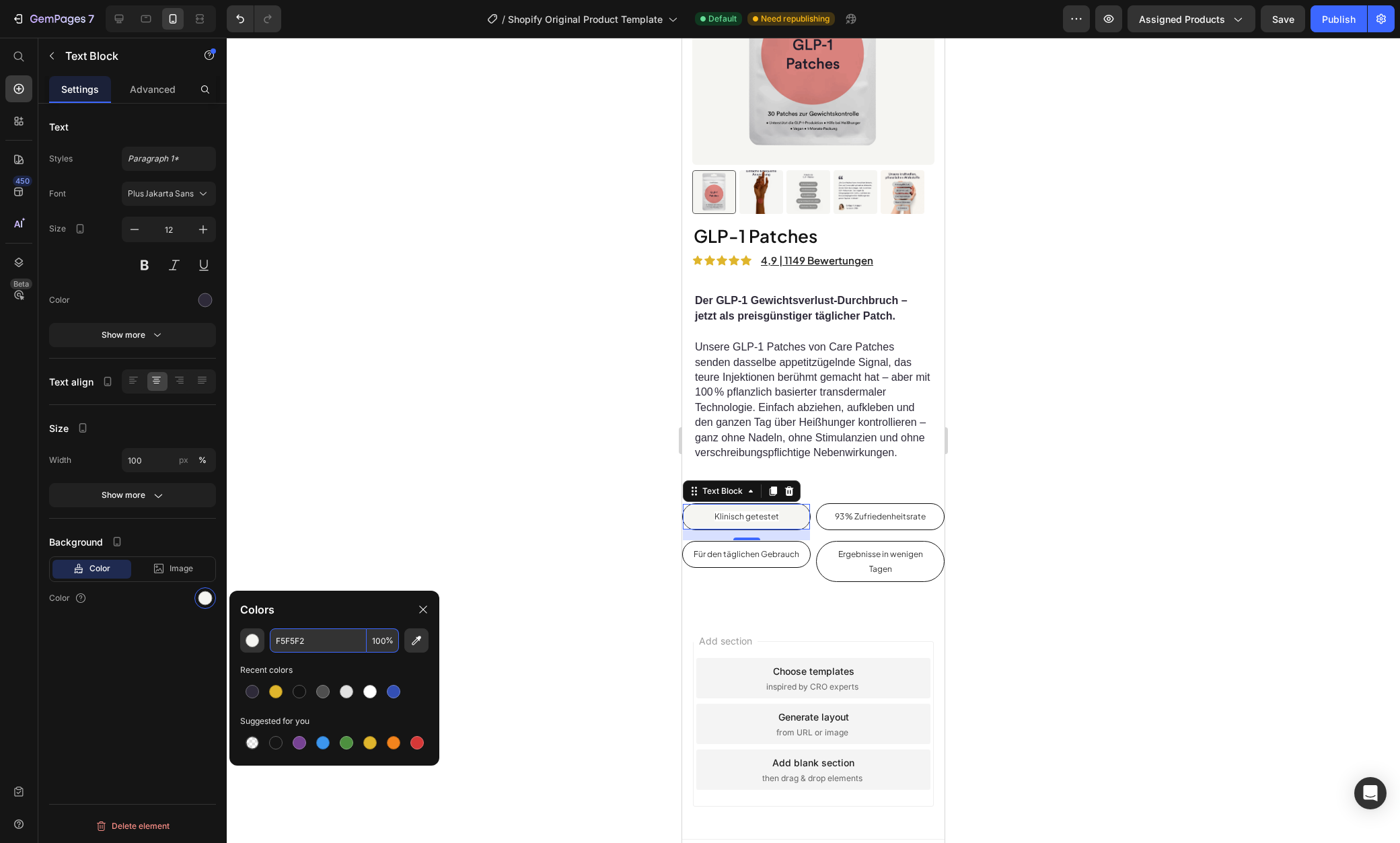 type on "F5F5F2" 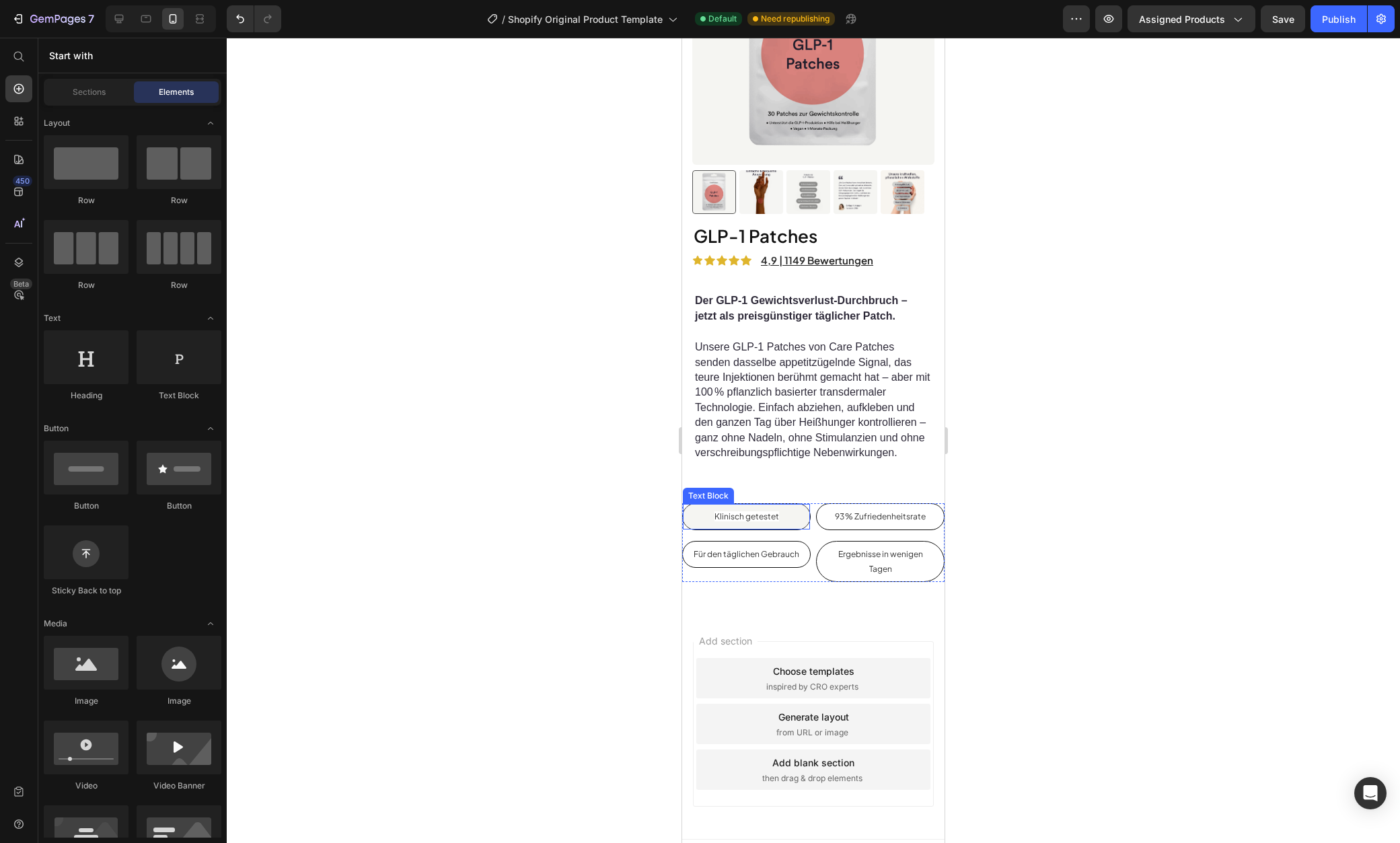 click on "Klinisch getestet" at bounding box center [747, 516] 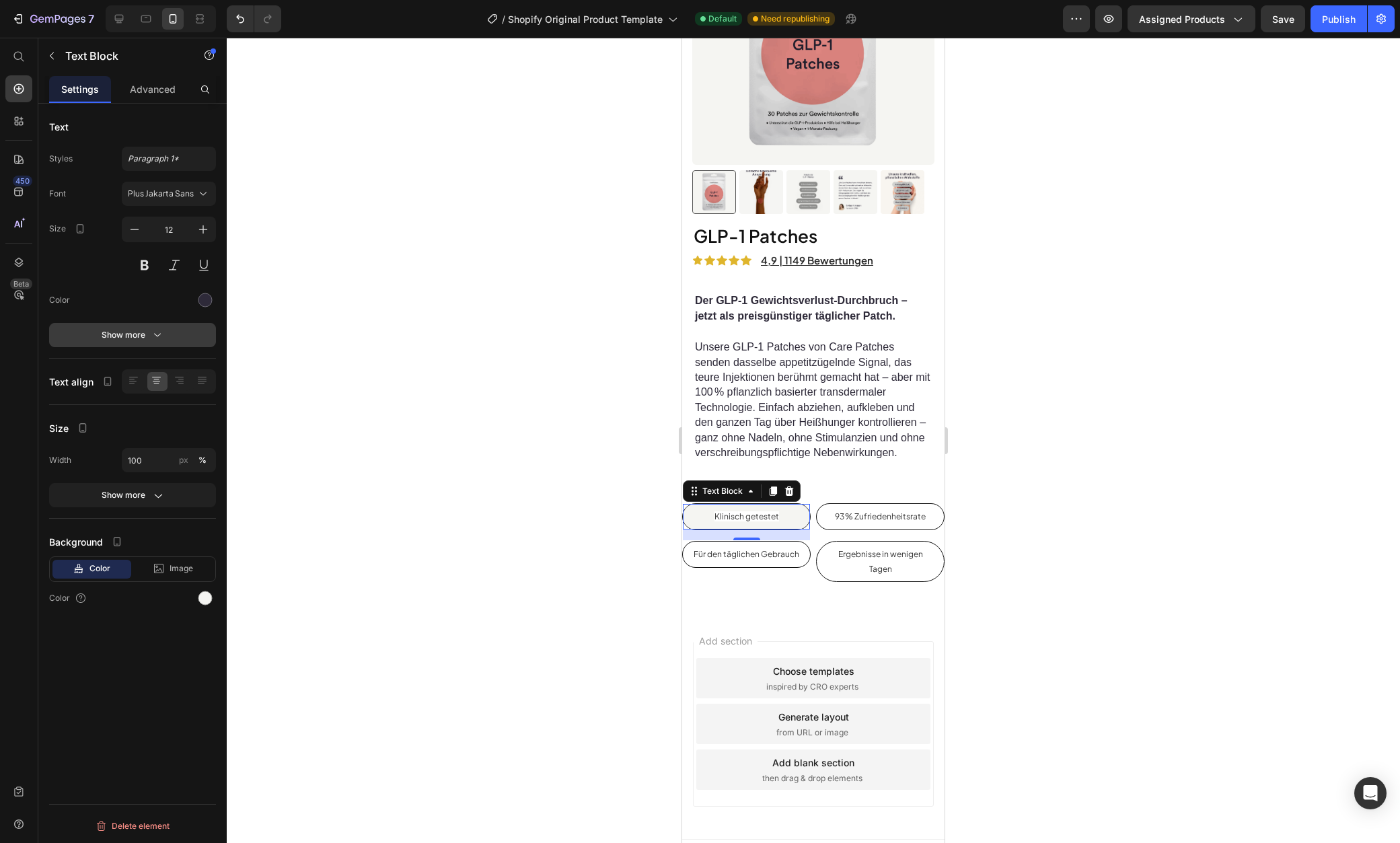 click on "Show more" at bounding box center [133, 335] 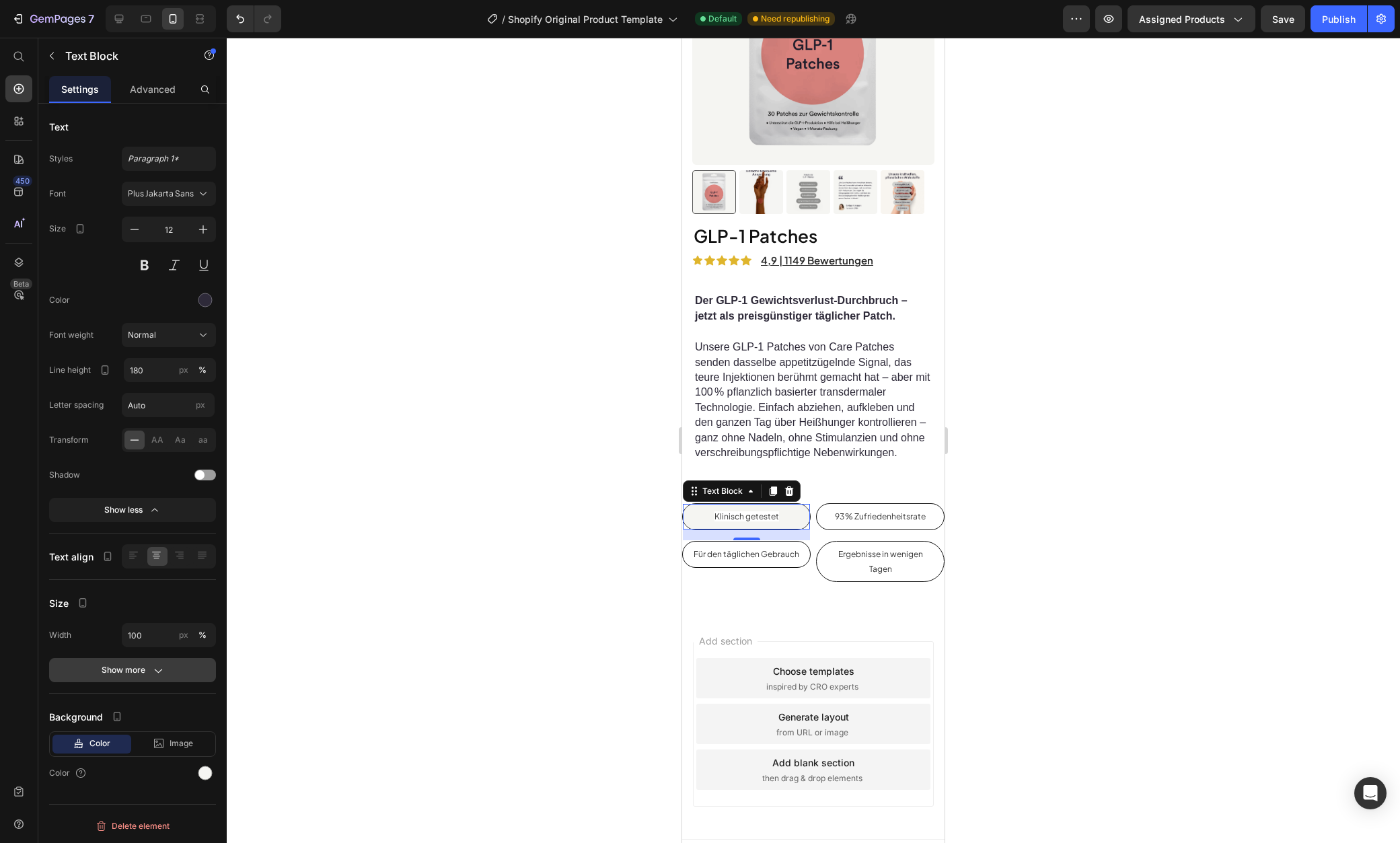 click on "Show more" at bounding box center [133, 670] 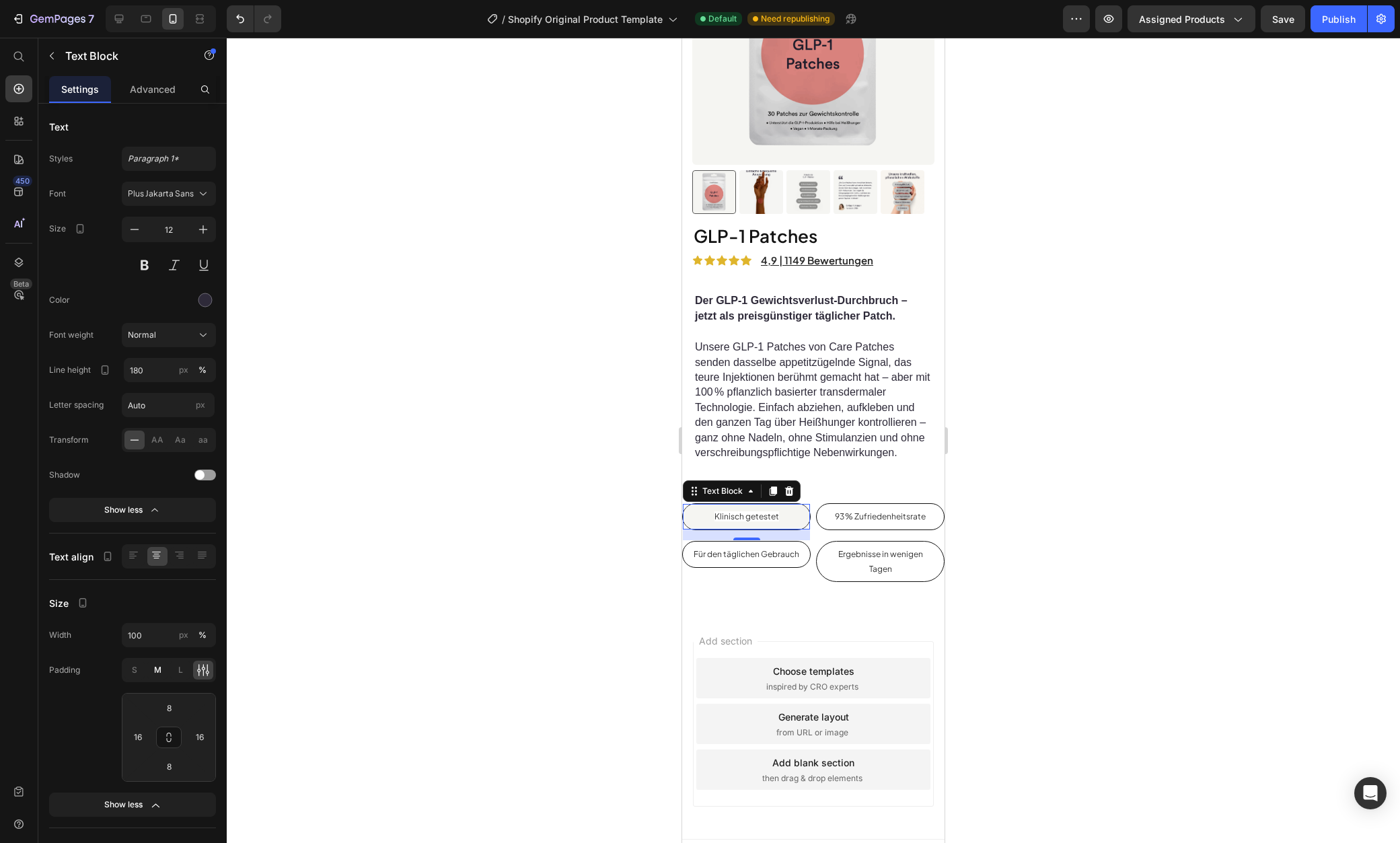 scroll, scrollTop: 134, scrollLeft: 0, axis: vertical 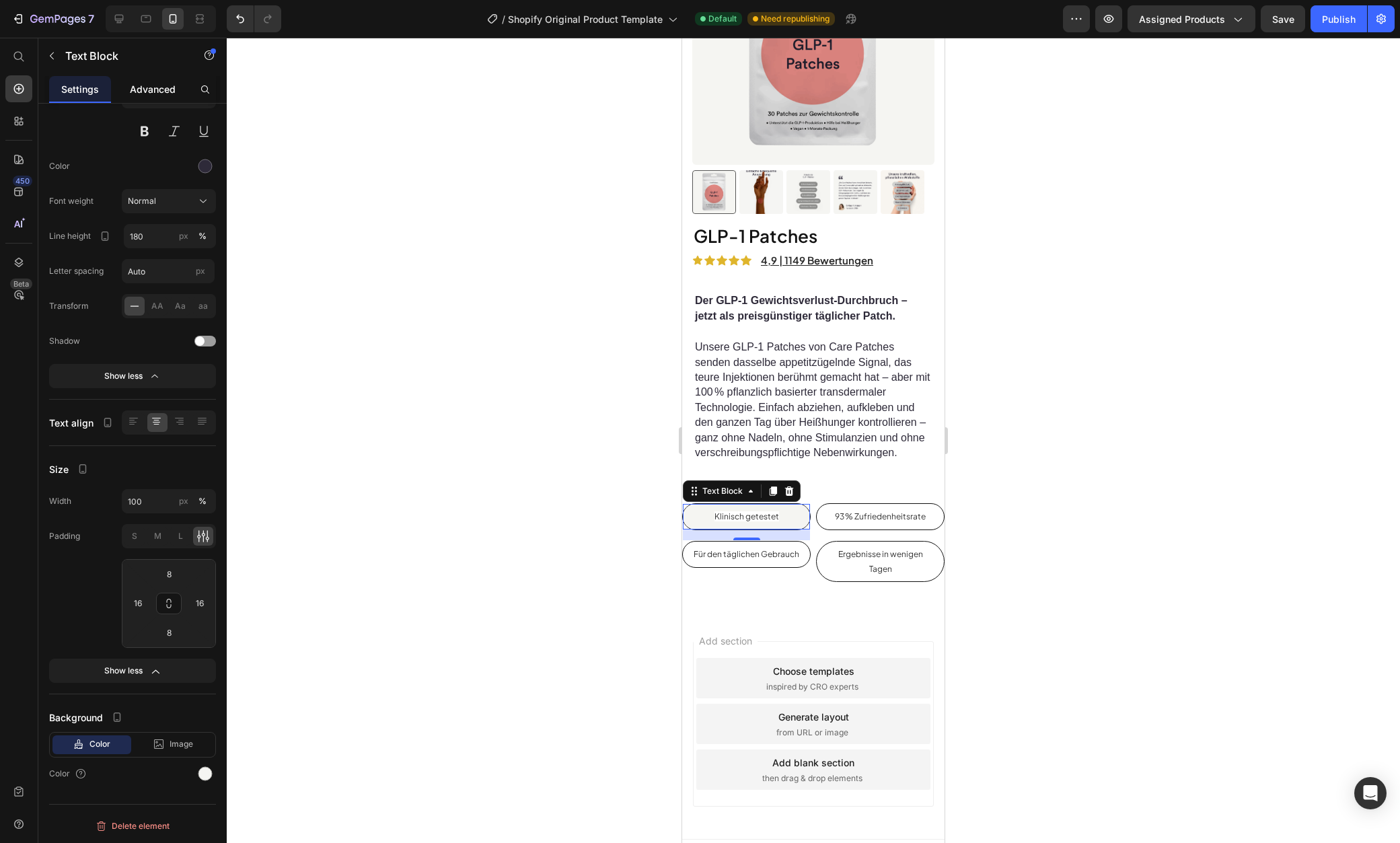 click on "Advanced" at bounding box center (153, 89) 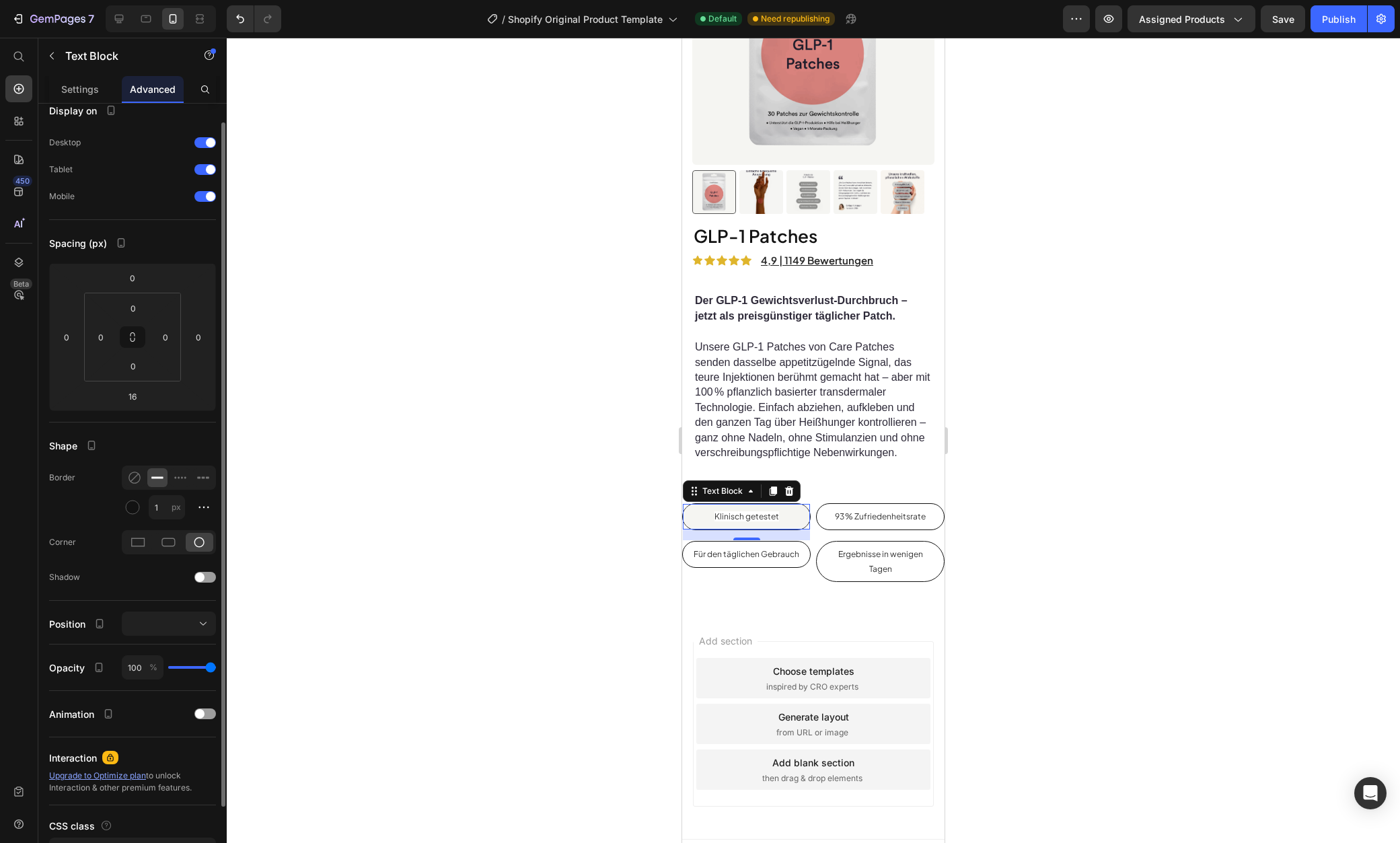 scroll, scrollTop: 19, scrollLeft: 0, axis: vertical 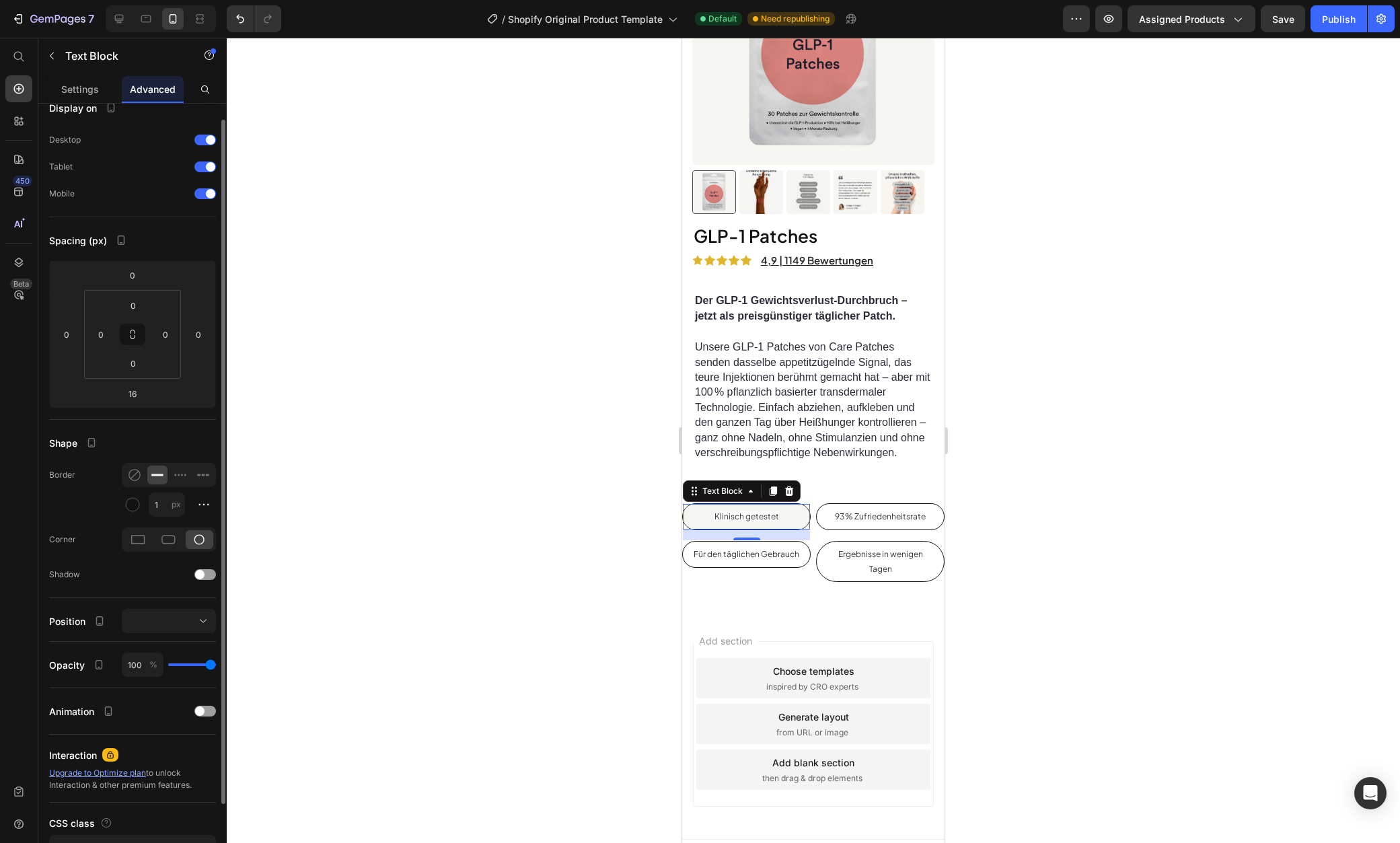 type on "68" 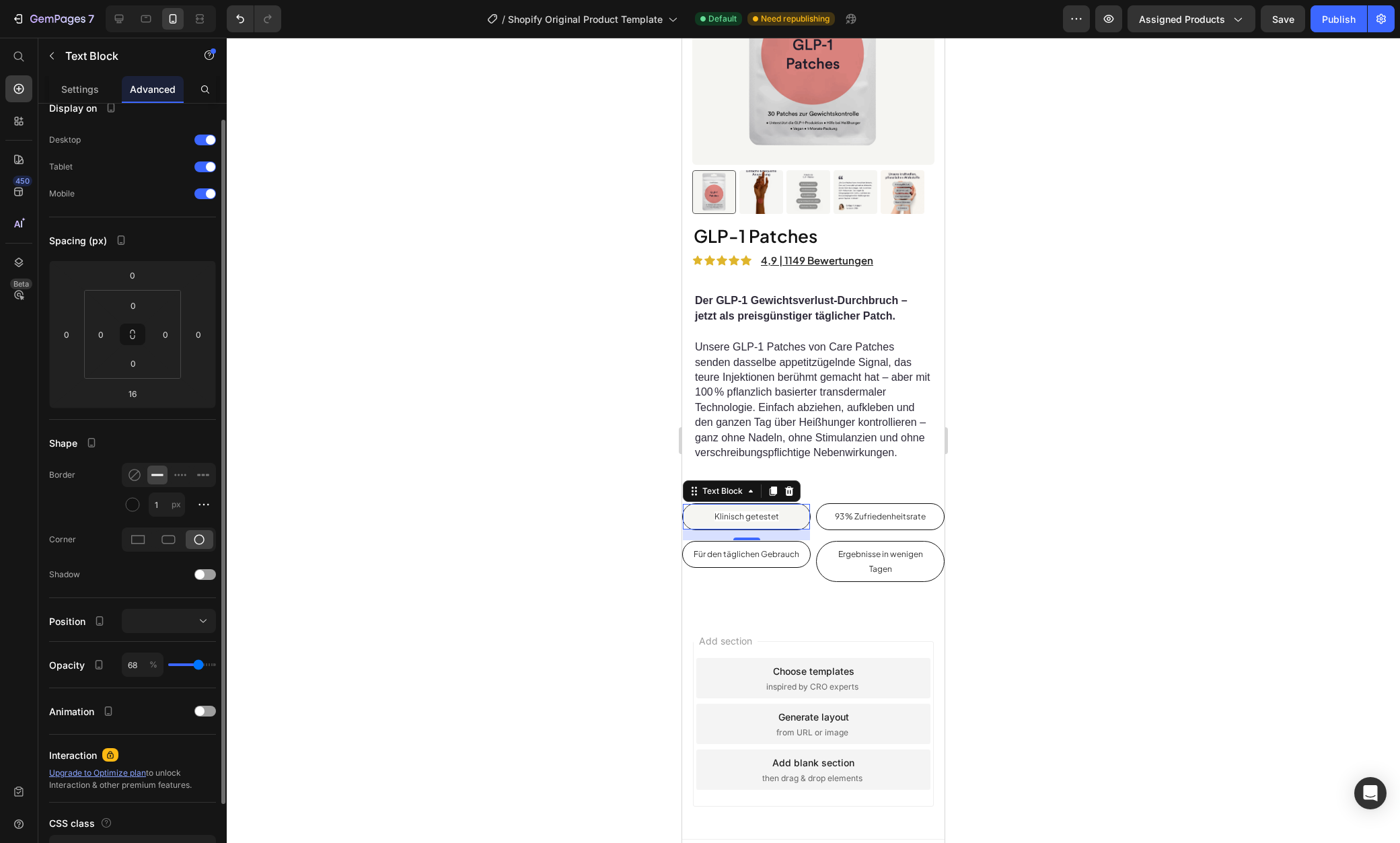 type on "66" 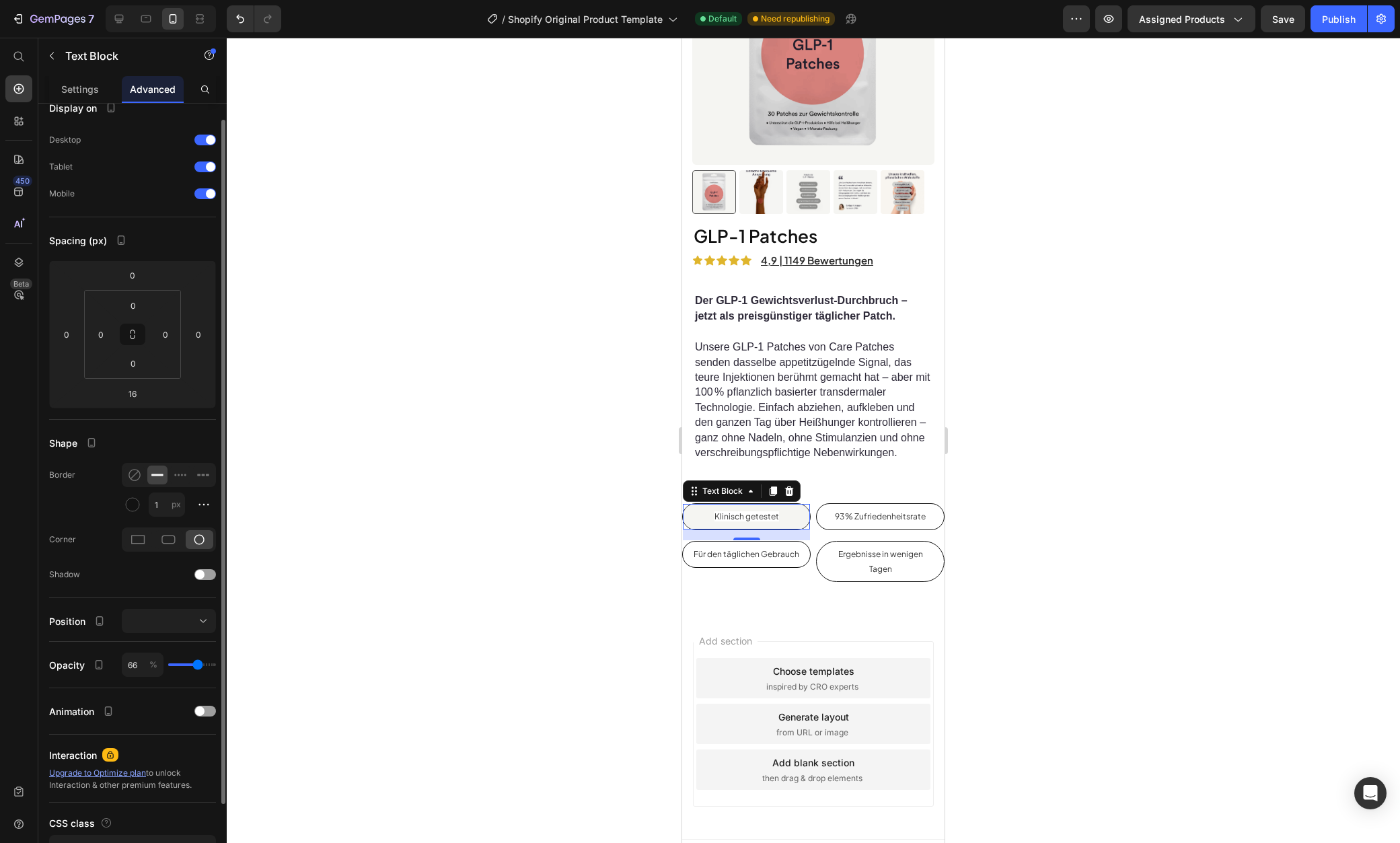 type on "62" 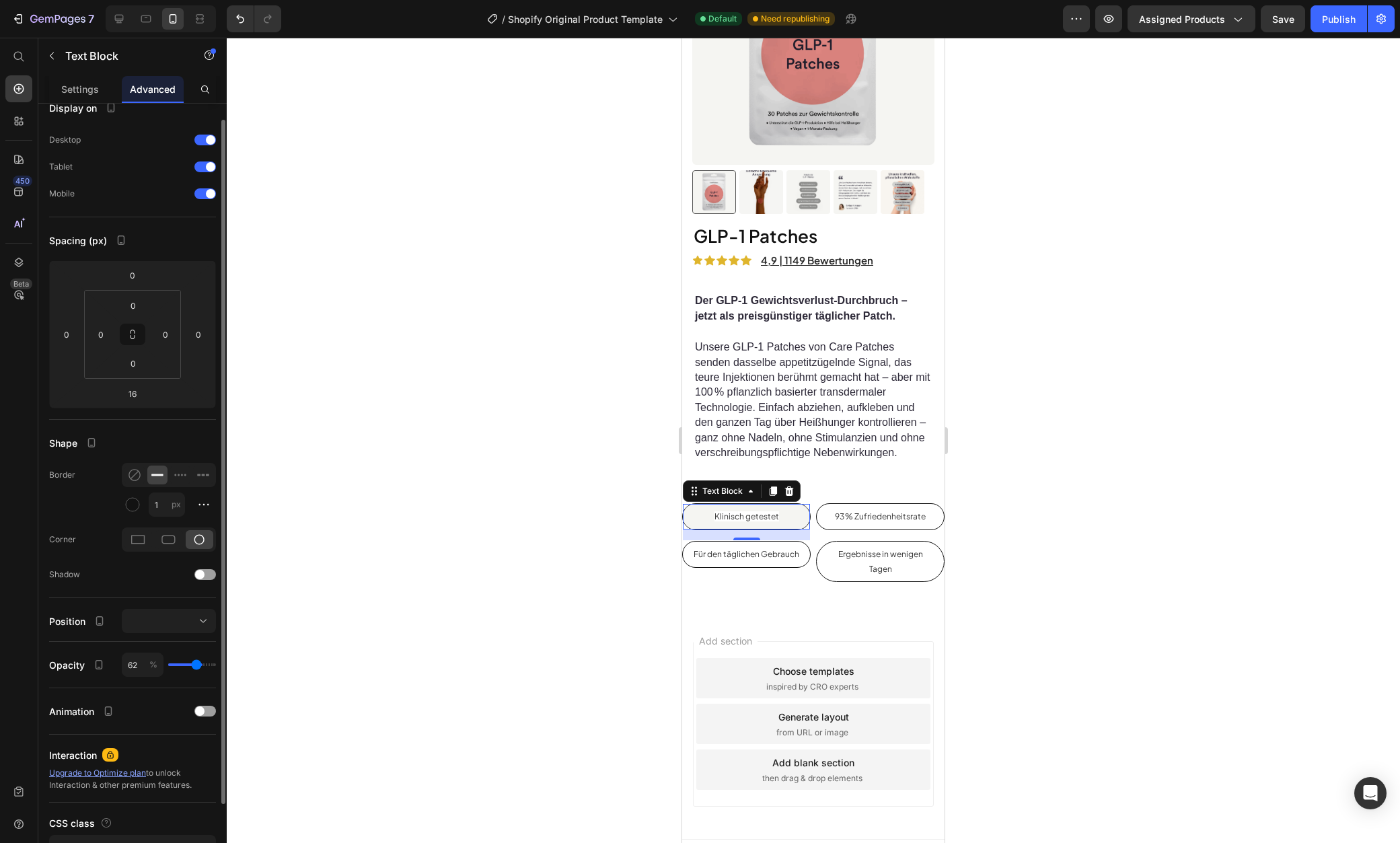 type on "55" 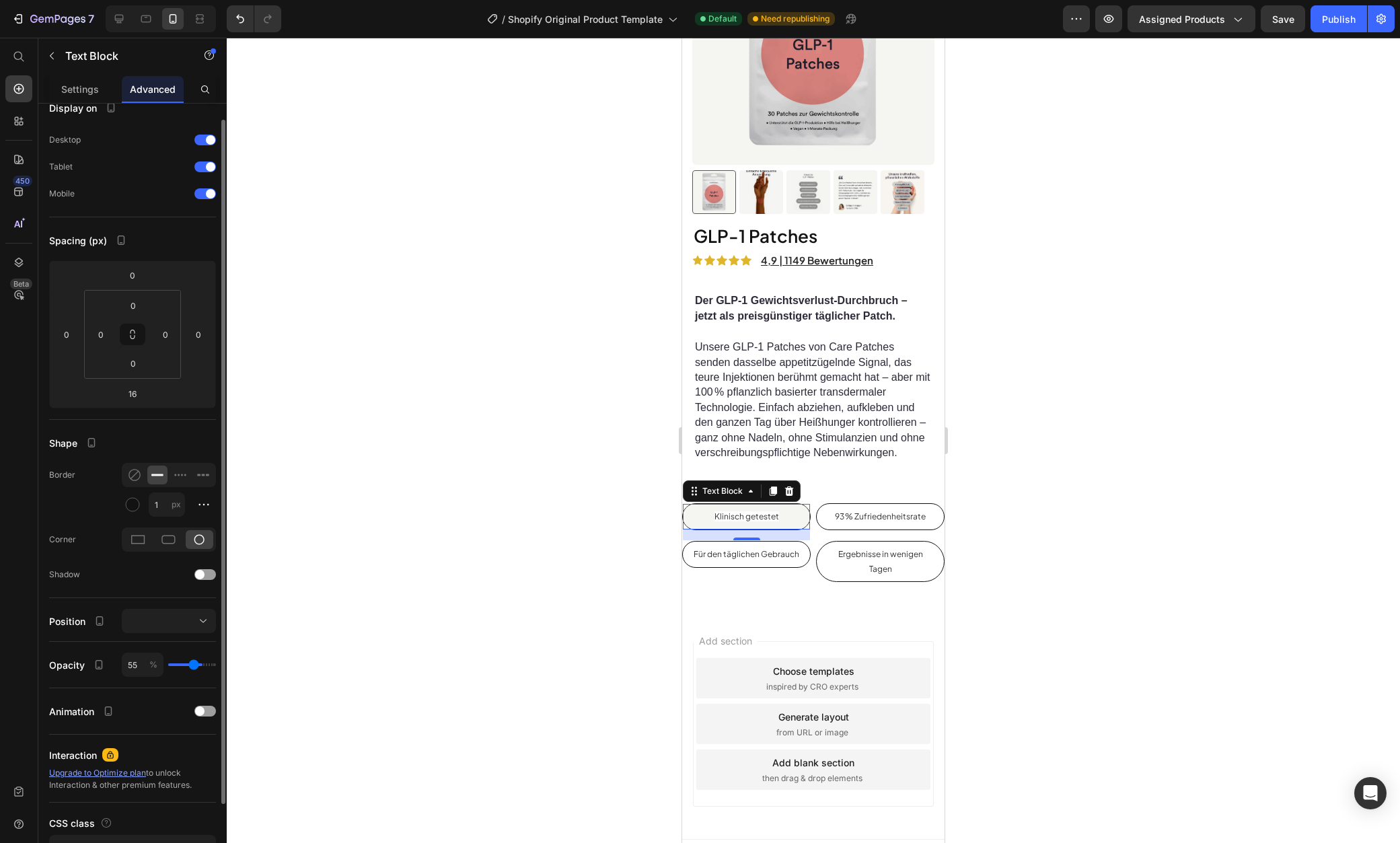 type on "41" 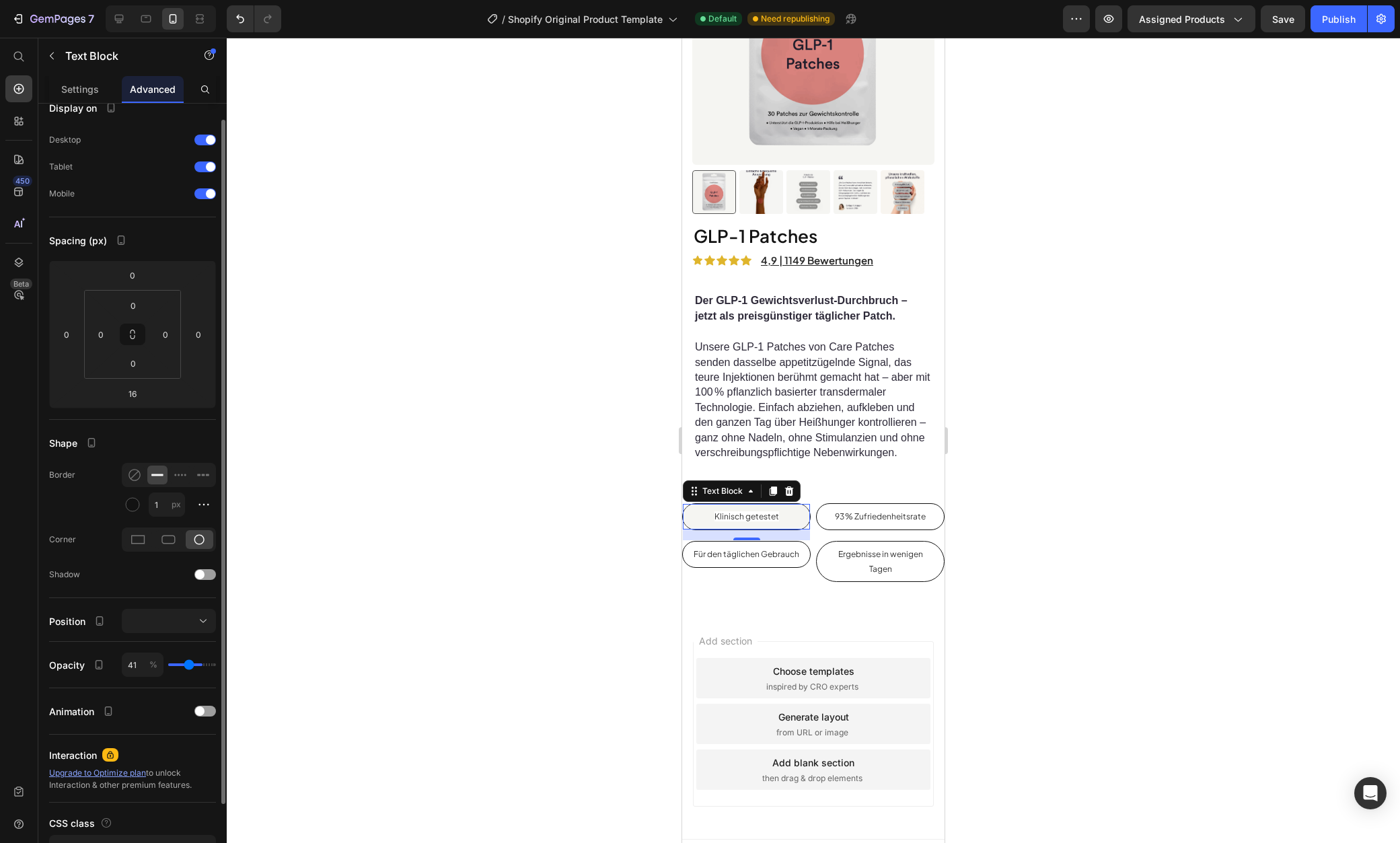 type on "30" 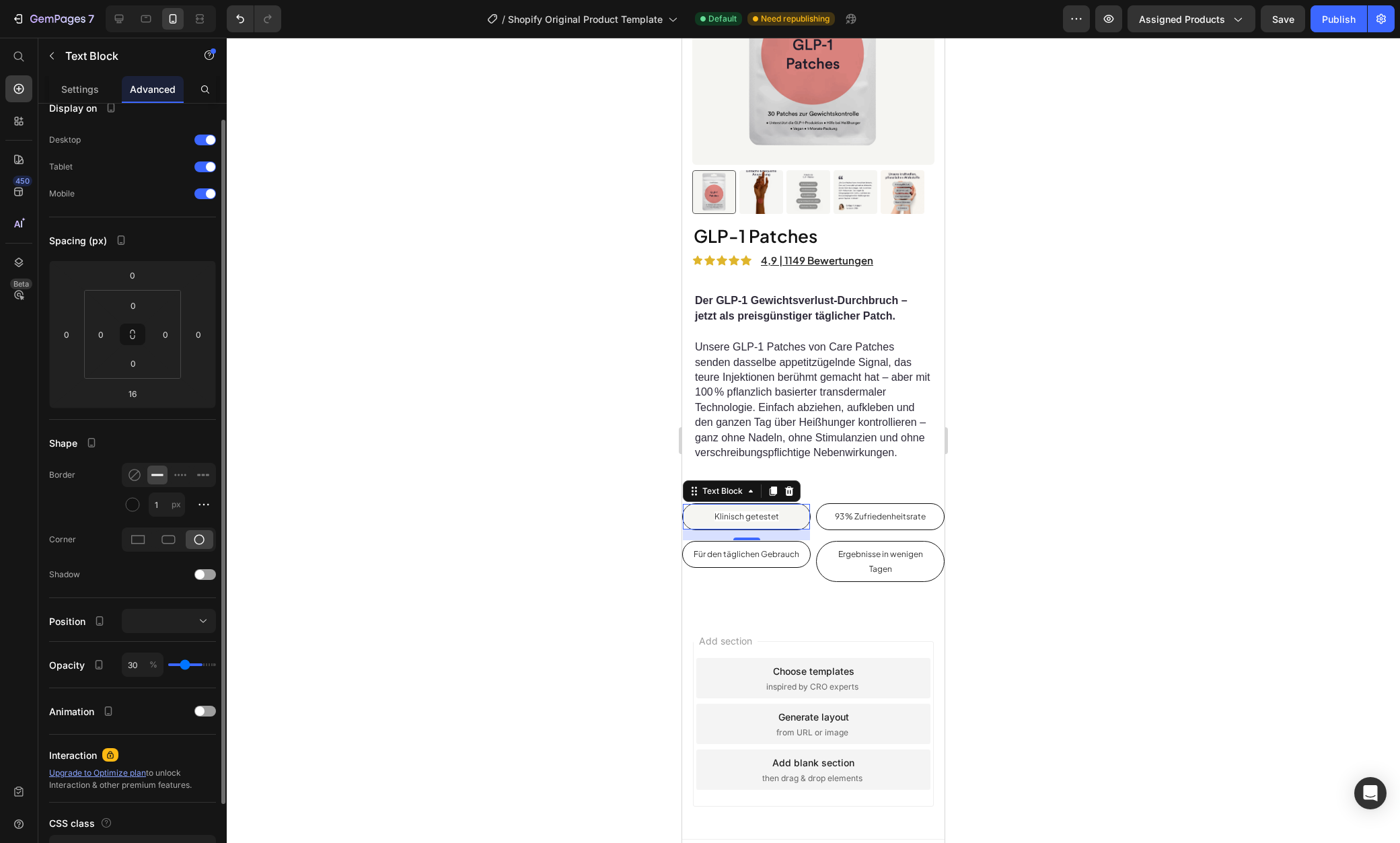 type on "15" 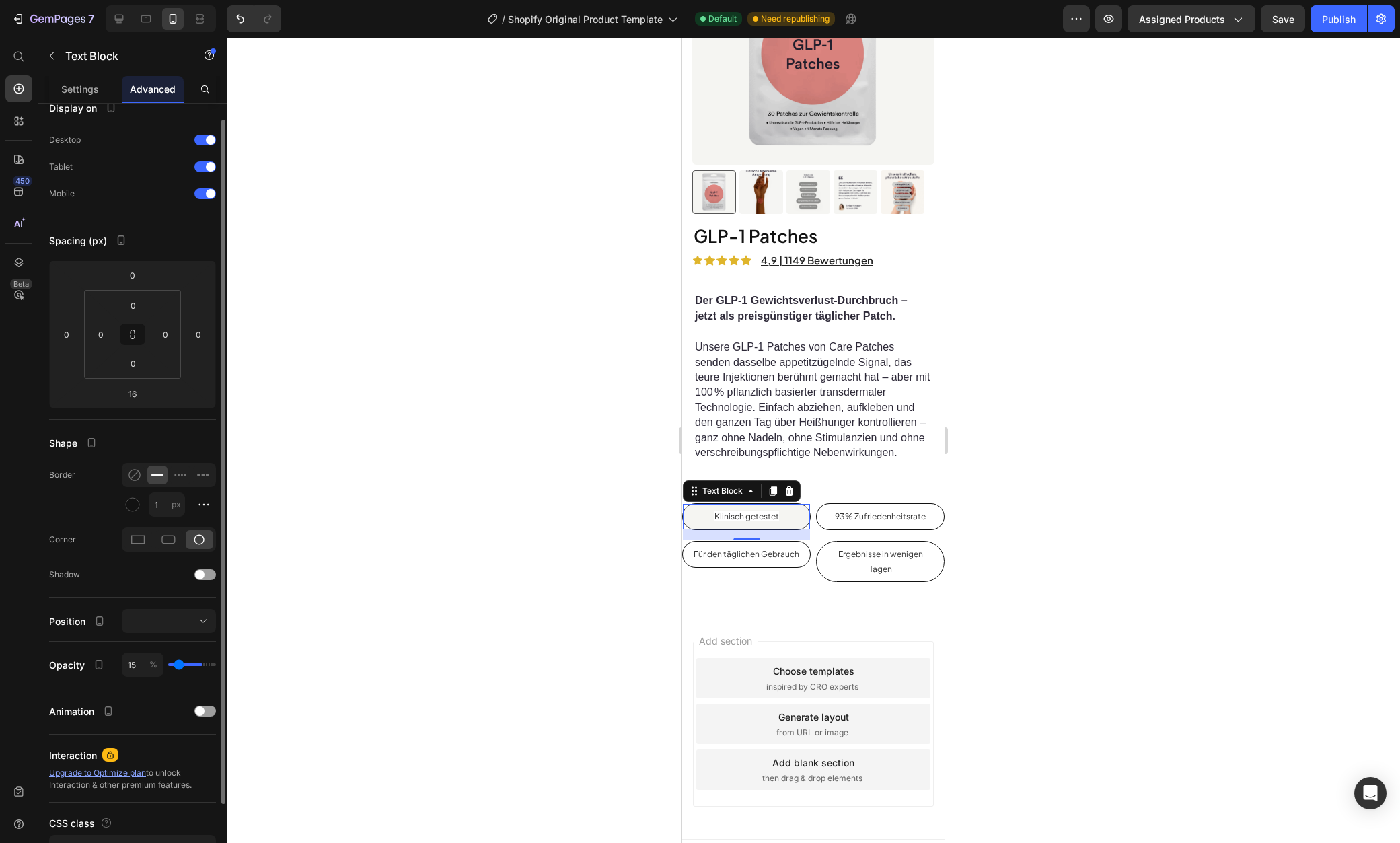type on "7" 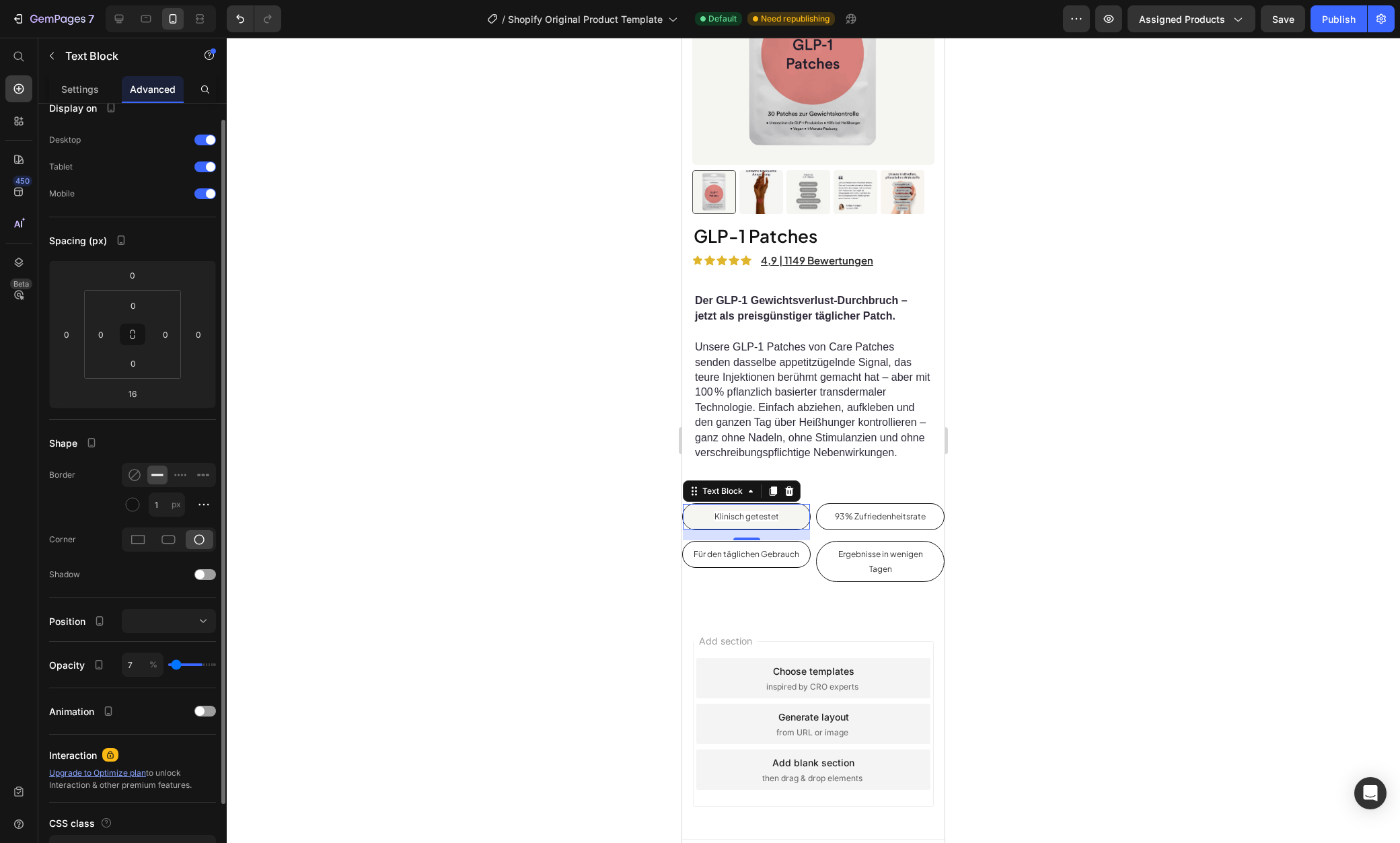 type on "0" 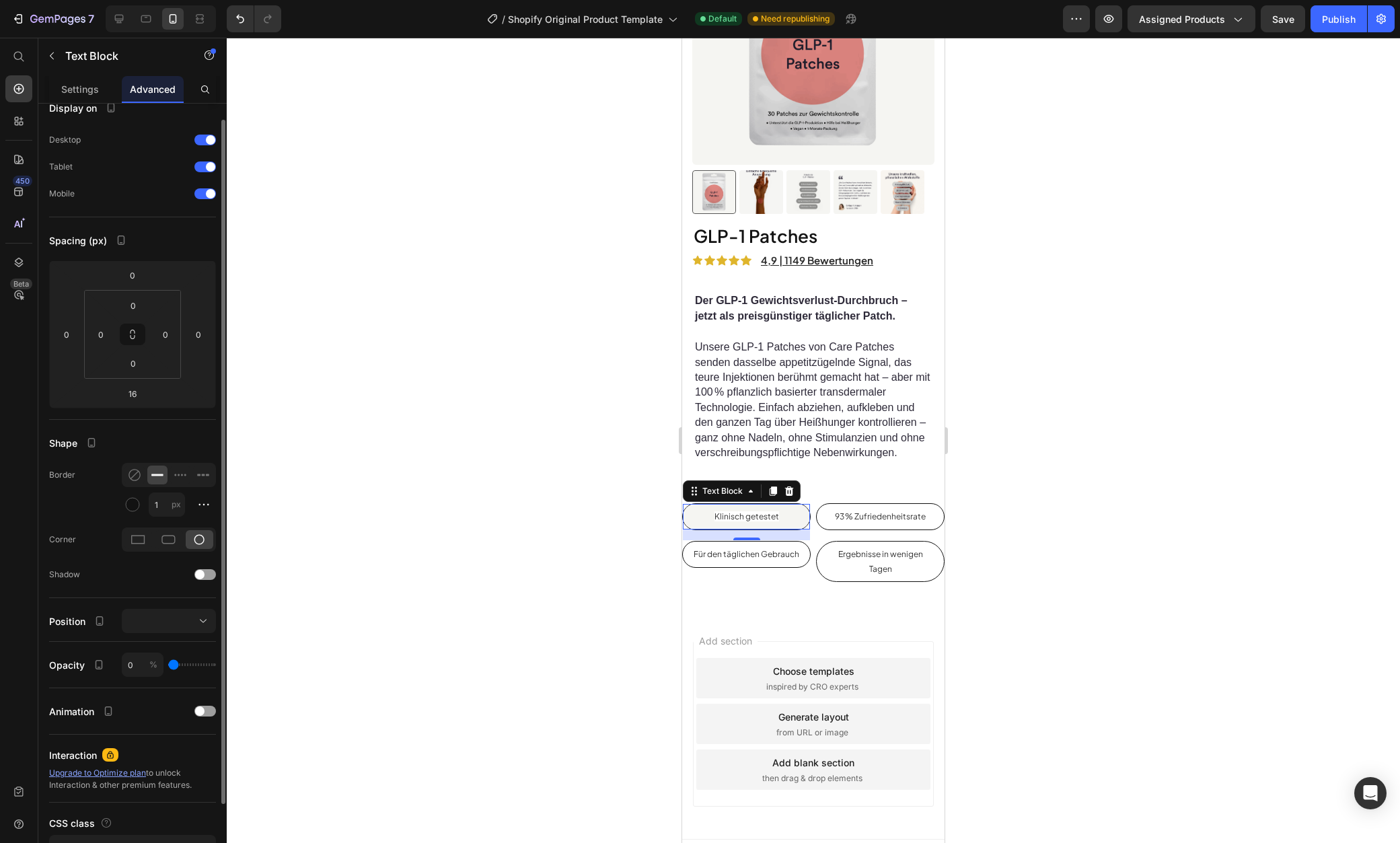 drag, startPoint x: 198, startPoint y: 665, endPoint x: 149, endPoint y: 669, distance: 49.162994 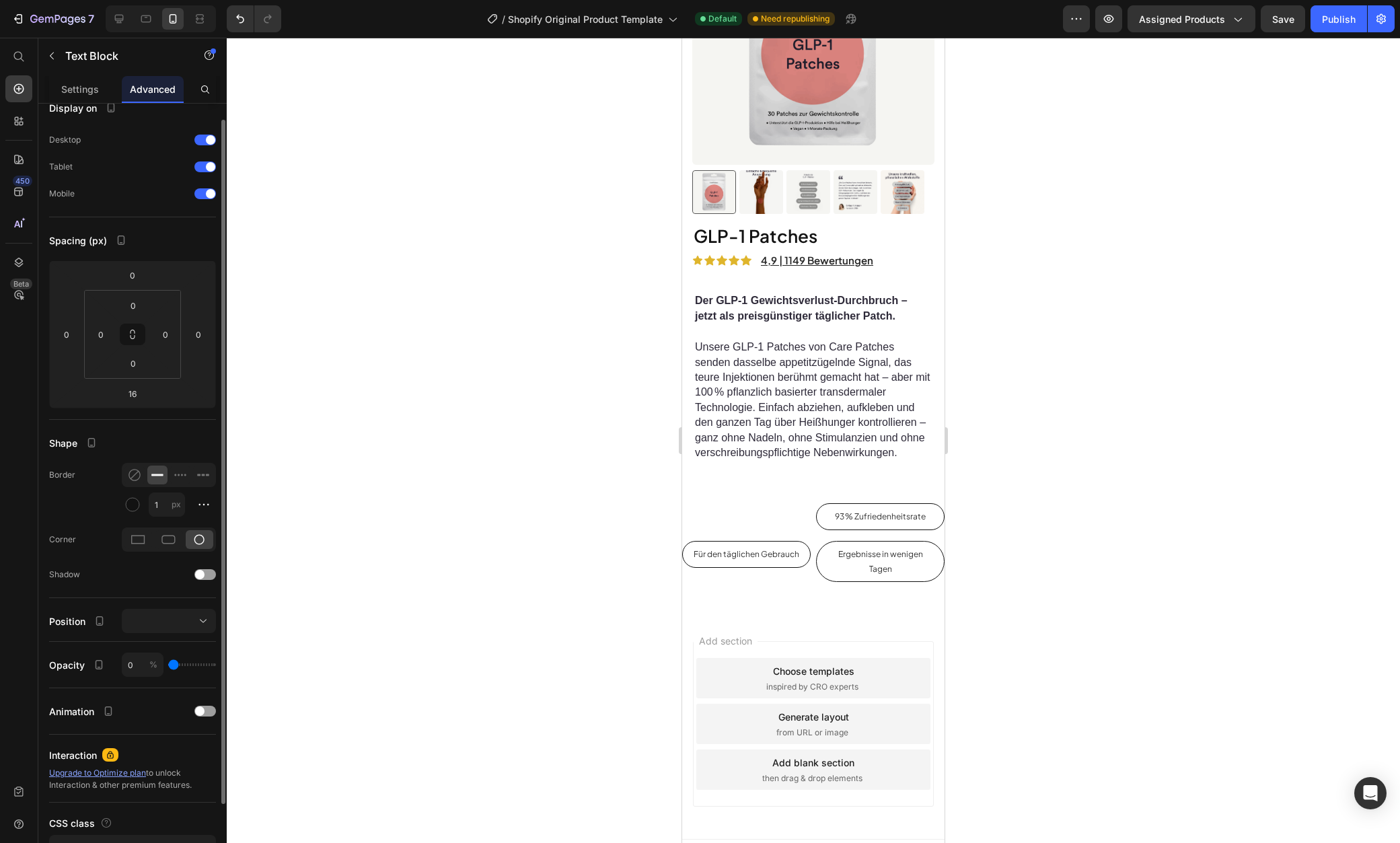 type on "5" 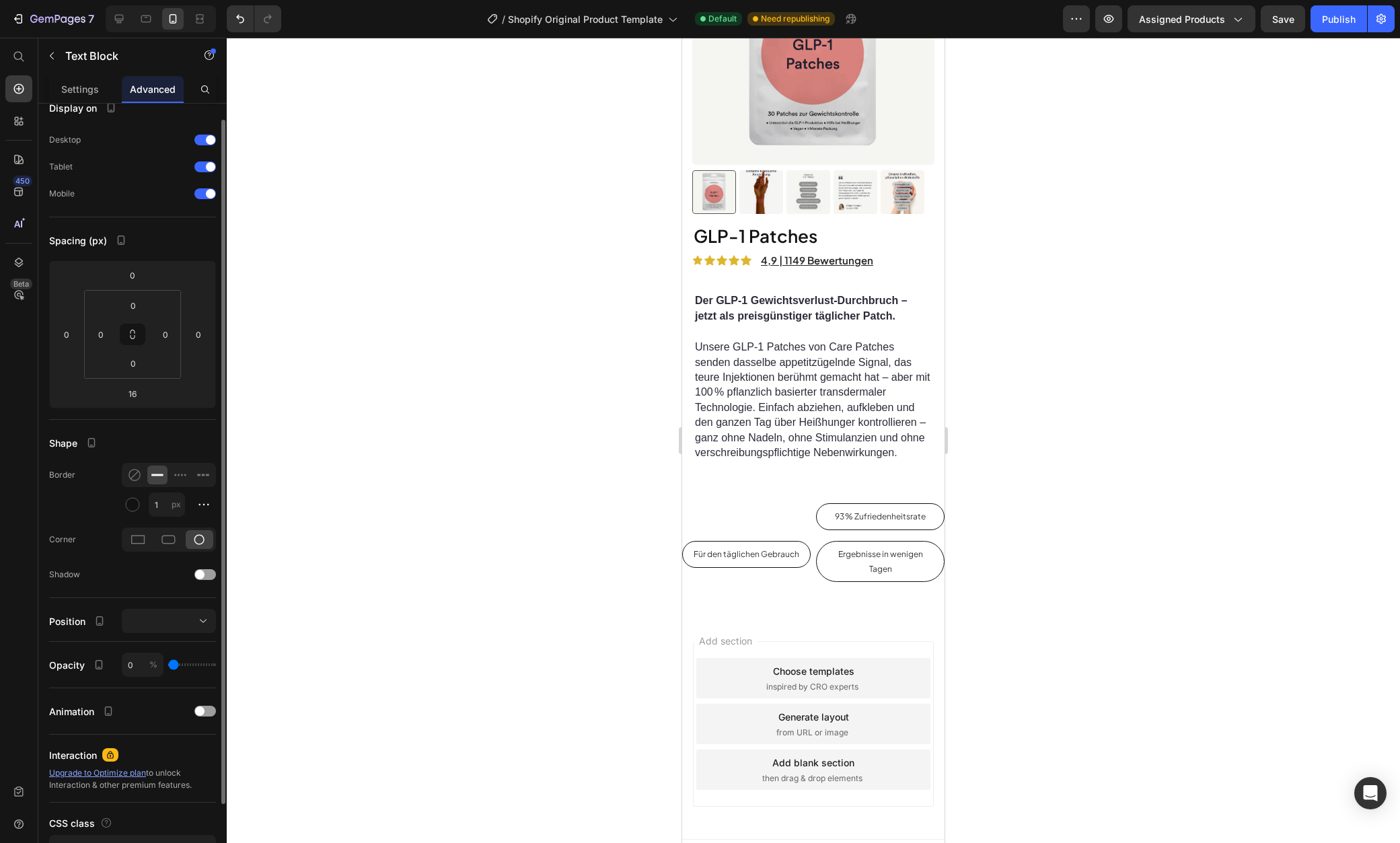 type on "5" 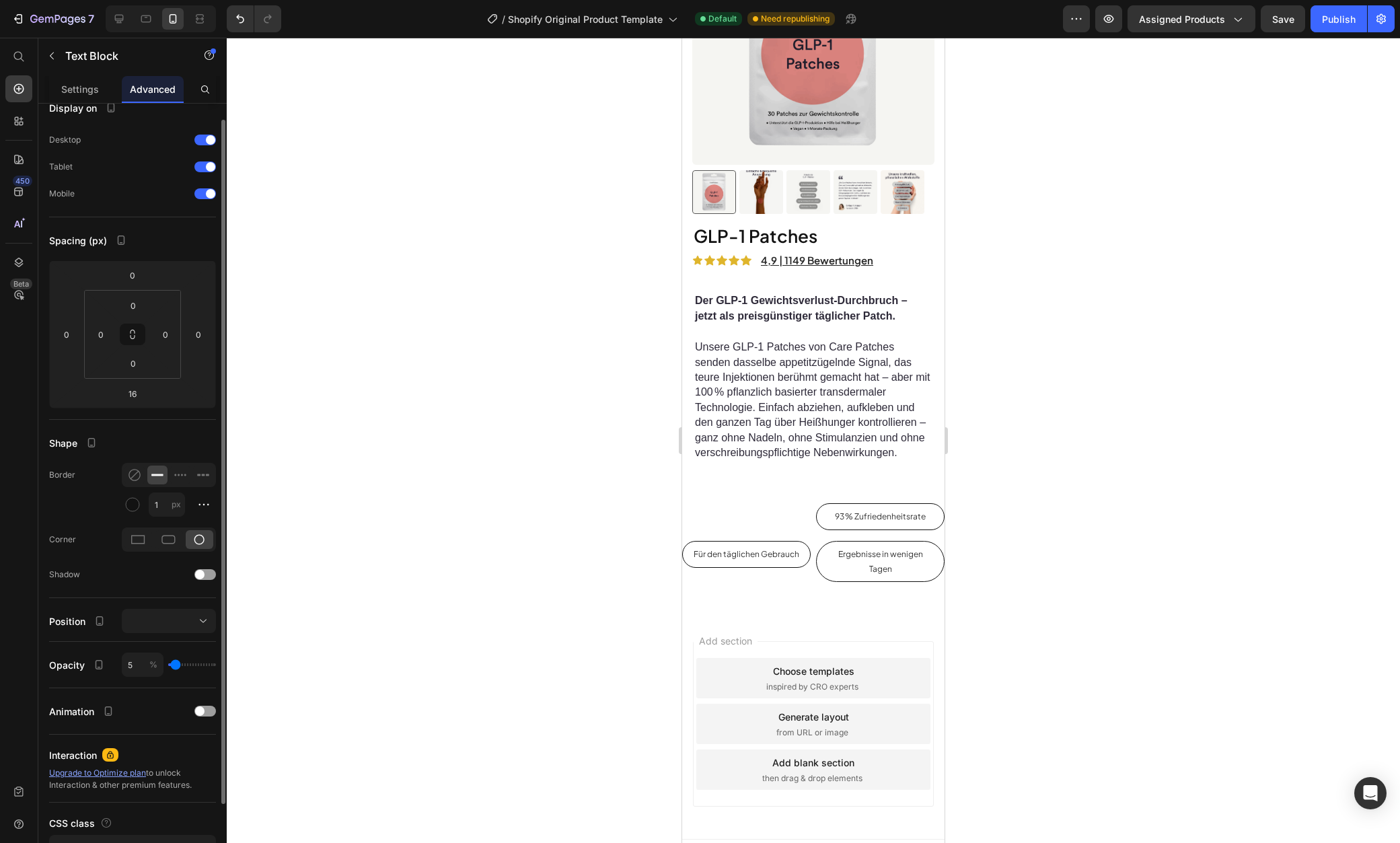 type on "25" 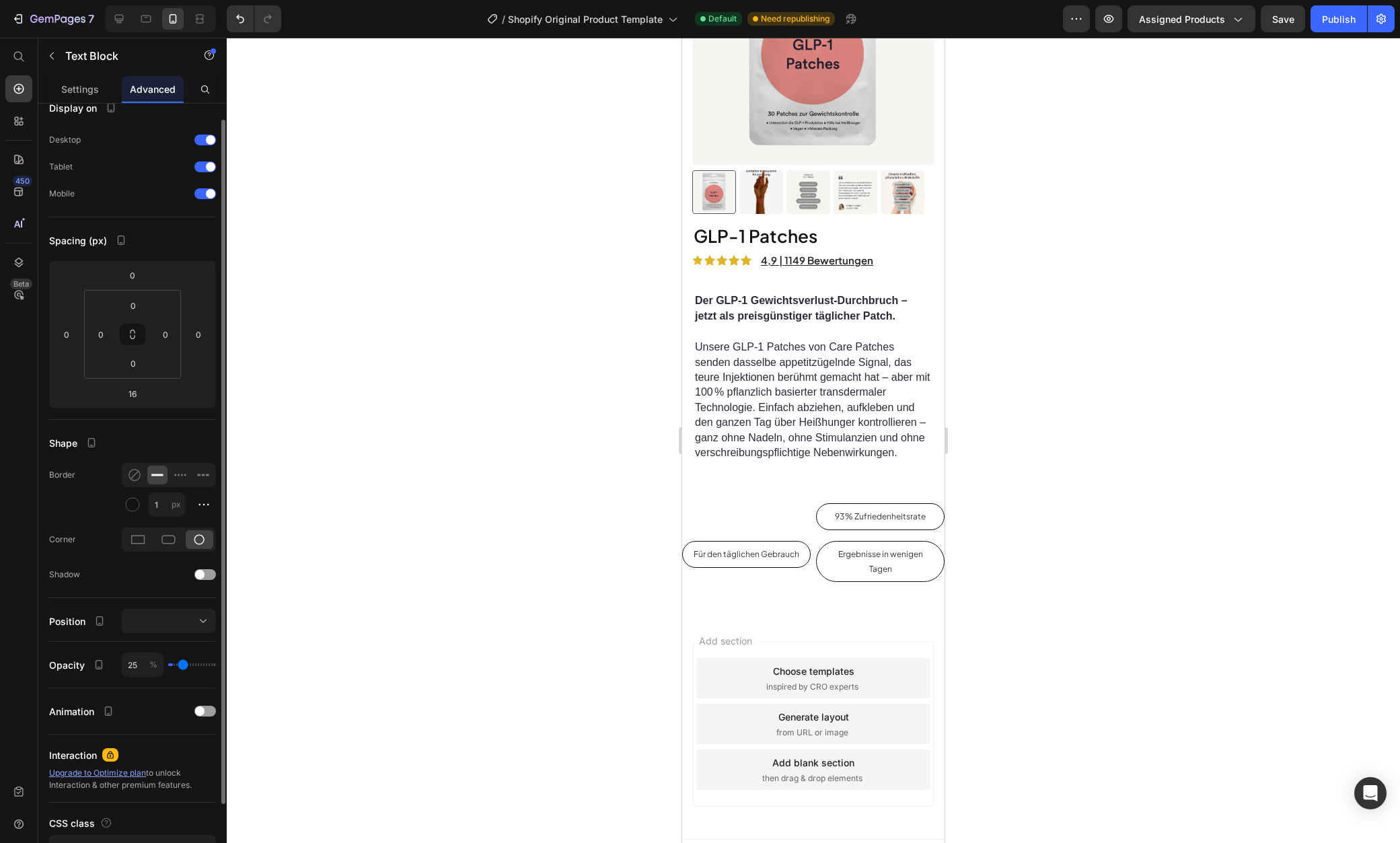 type on "45" 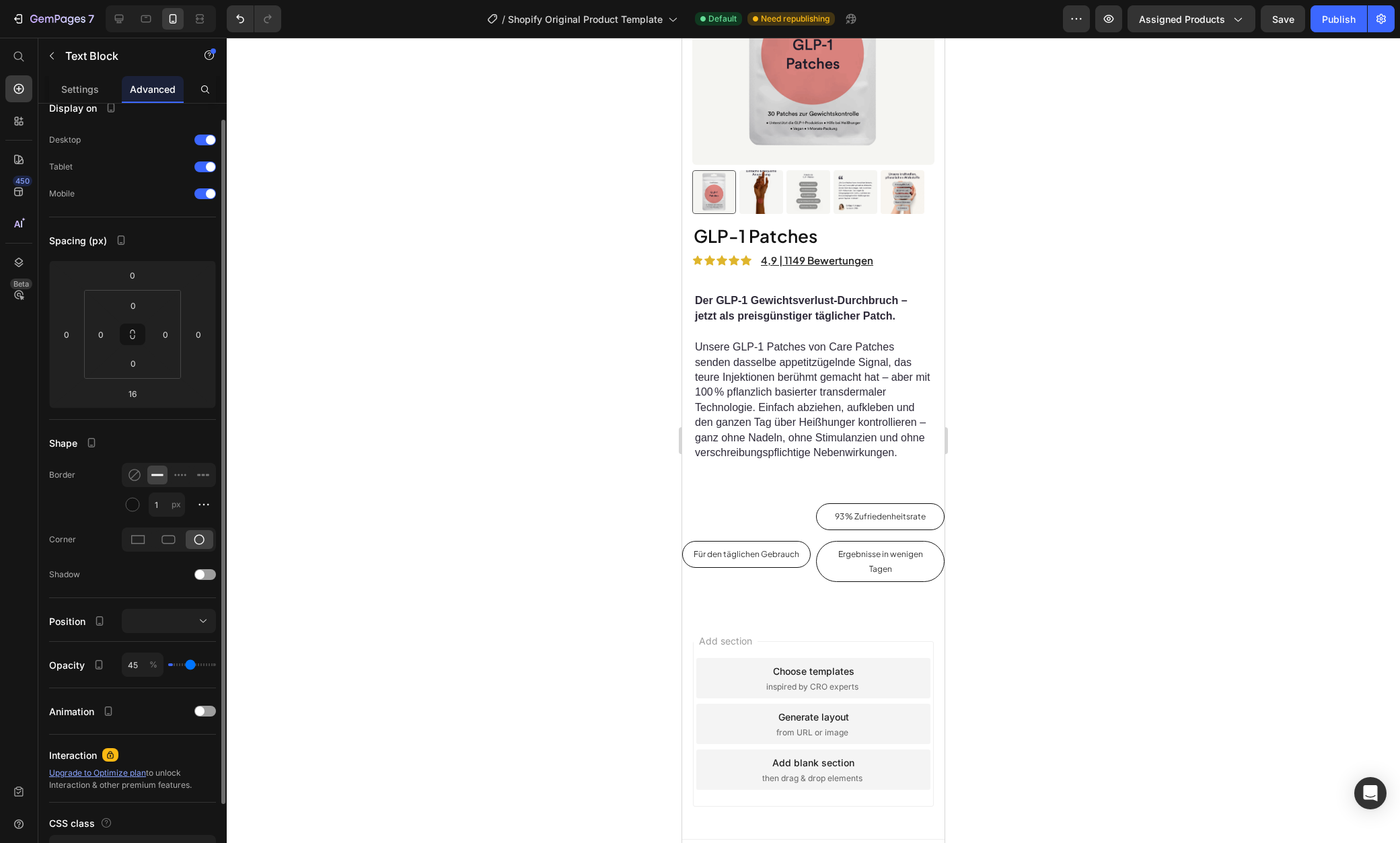 type on "86" 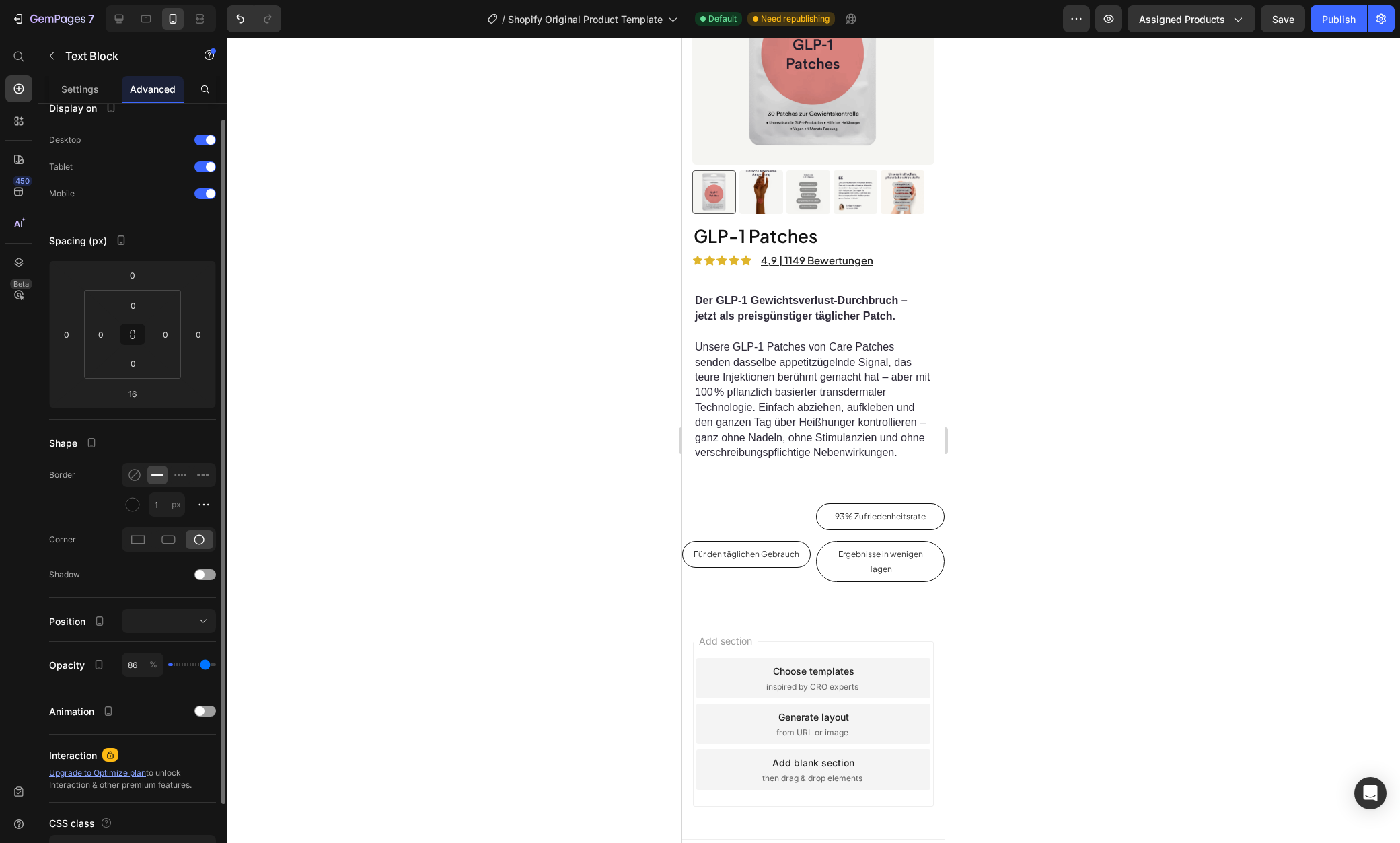 type on "100" 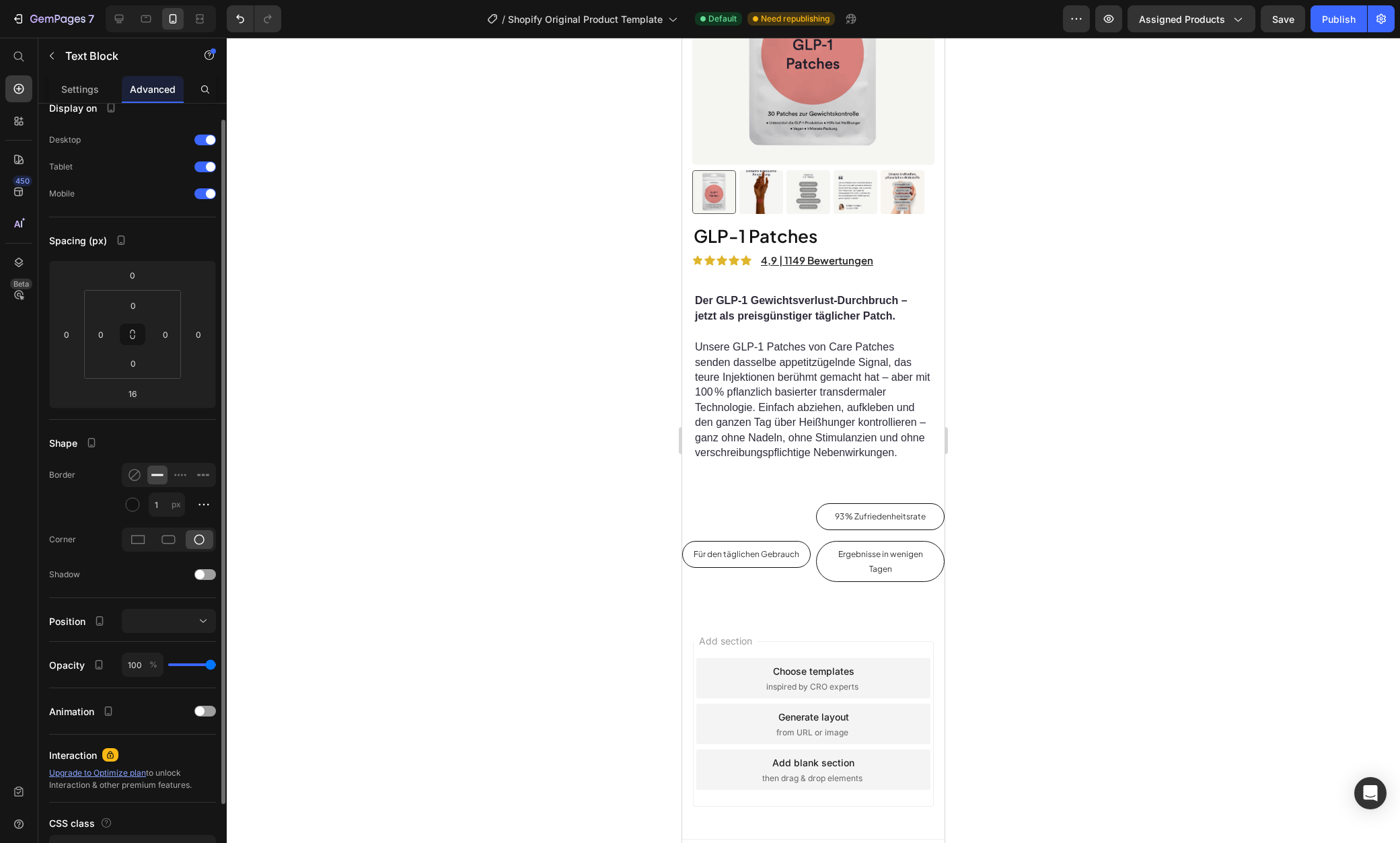 drag, startPoint x: 172, startPoint y: 663, endPoint x: 239, endPoint y: 660, distance: 67.06713 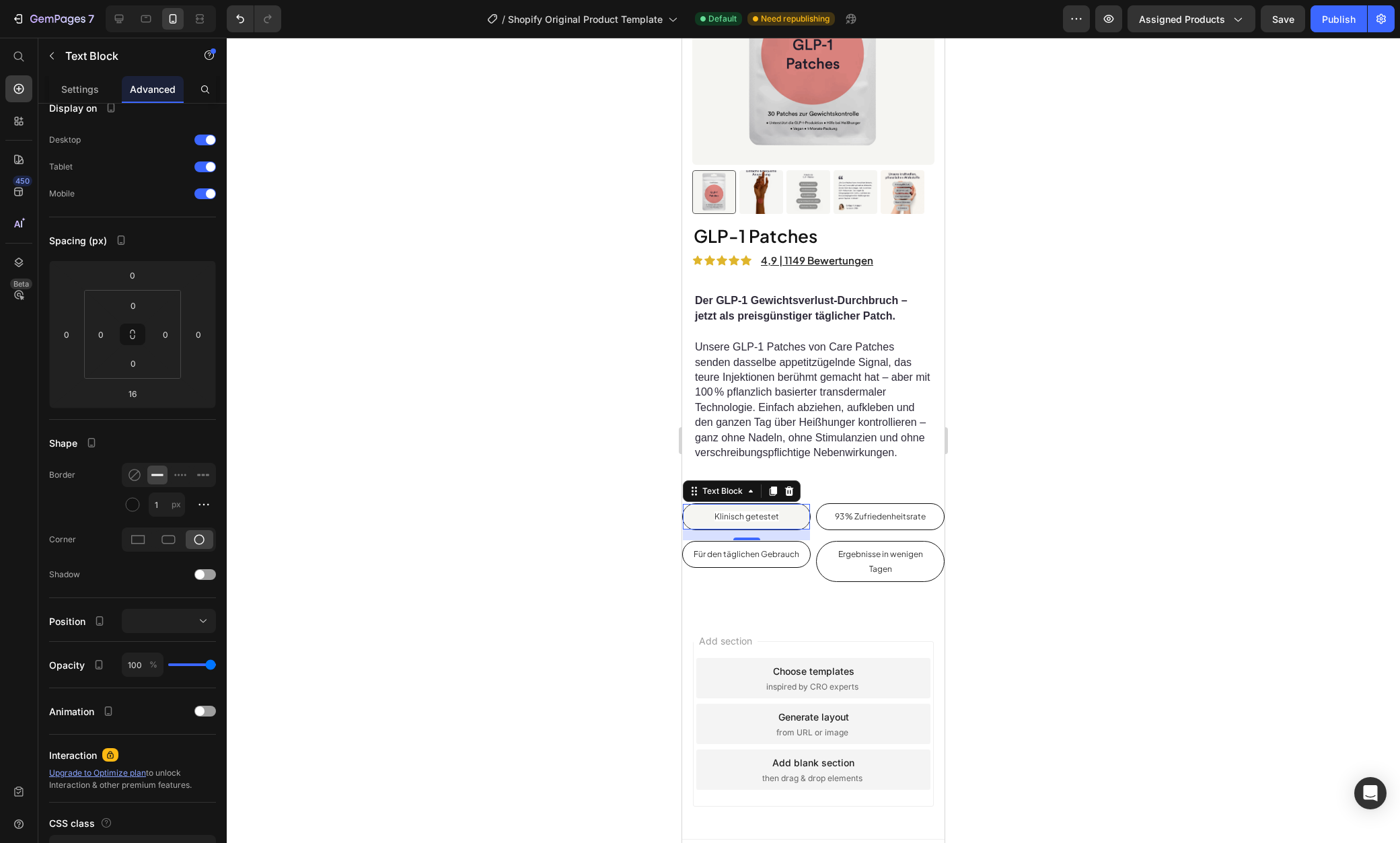 click 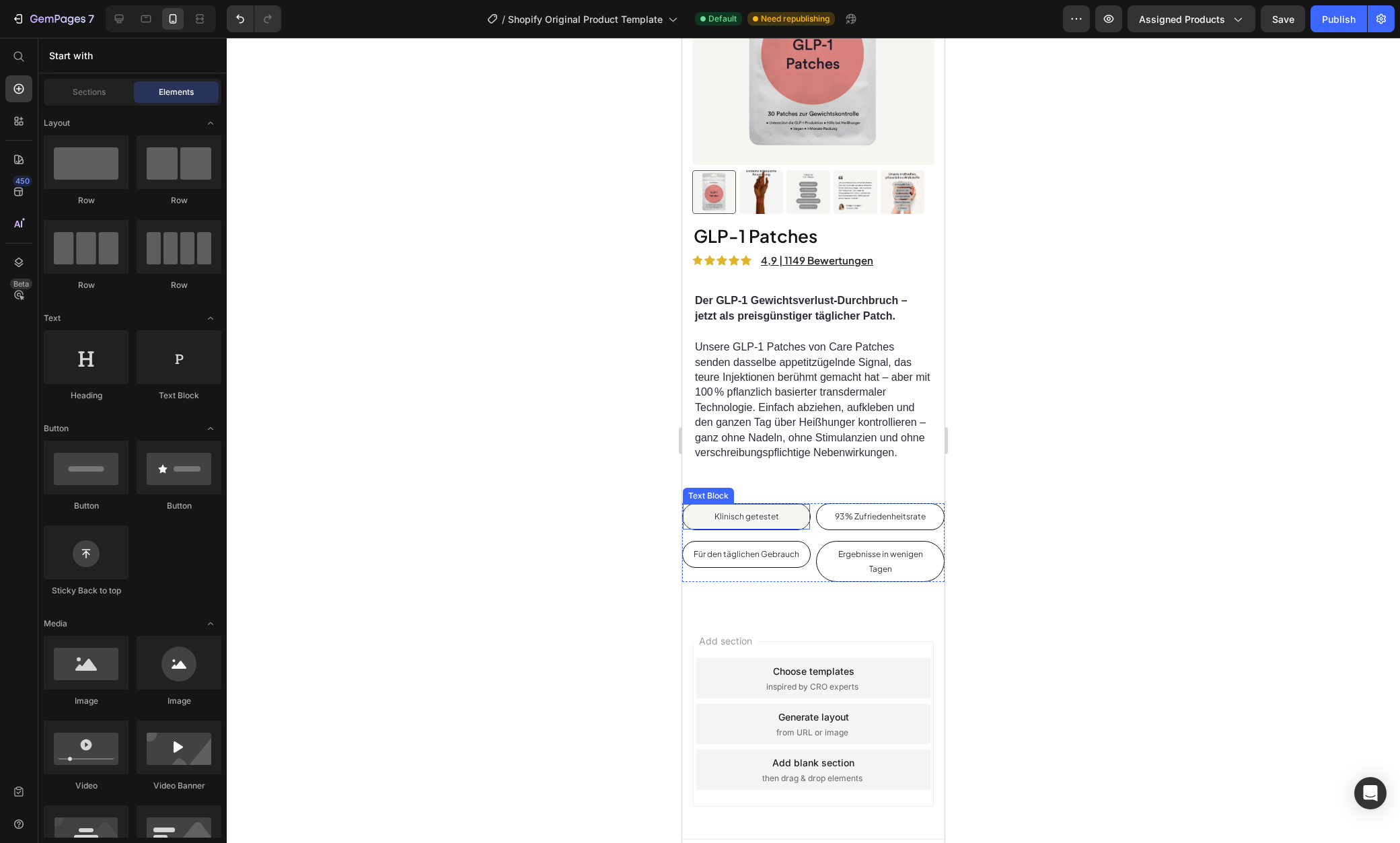 click on "Klinisch getestet" at bounding box center [746, 517] 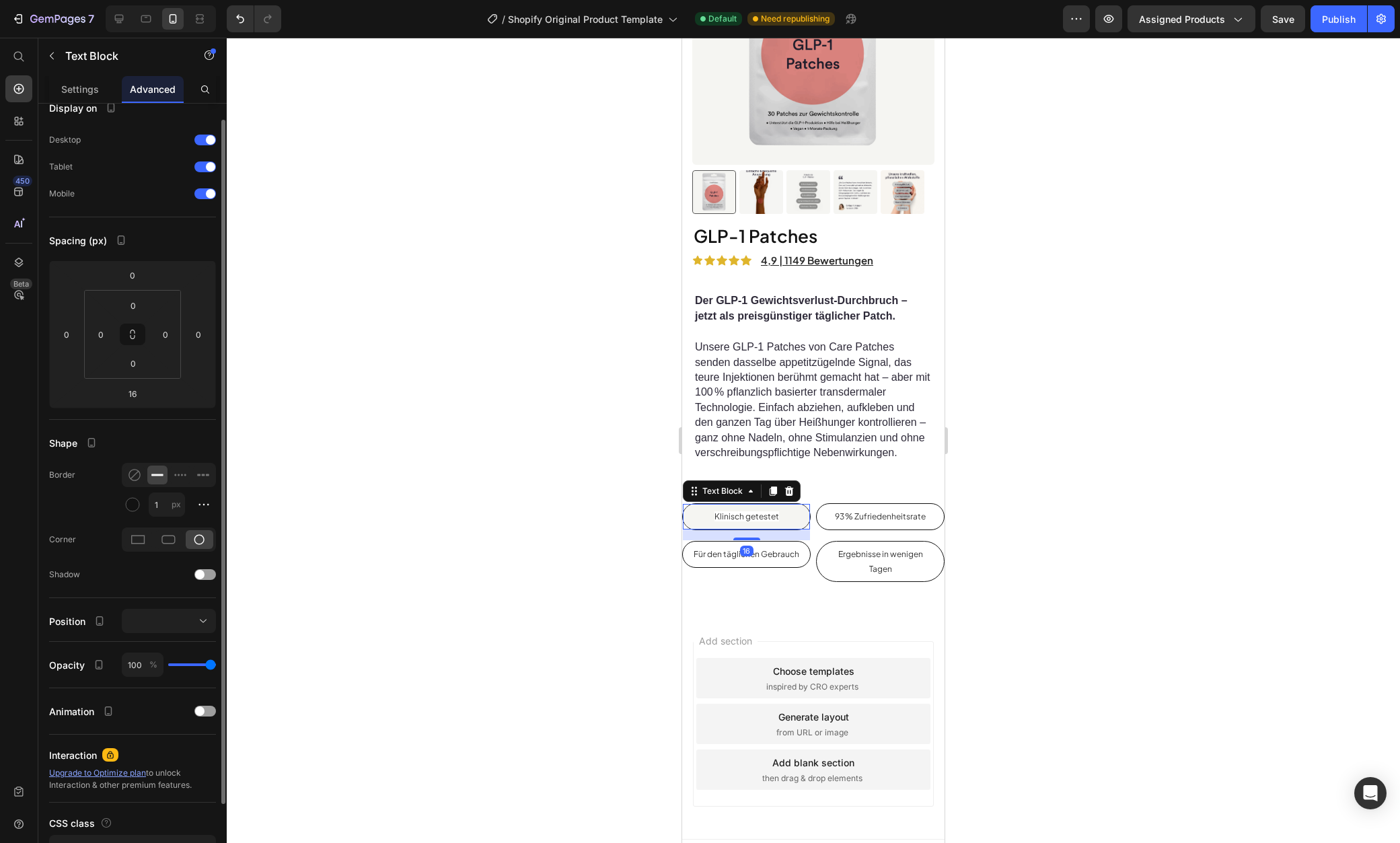 scroll, scrollTop: 0, scrollLeft: 0, axis: both 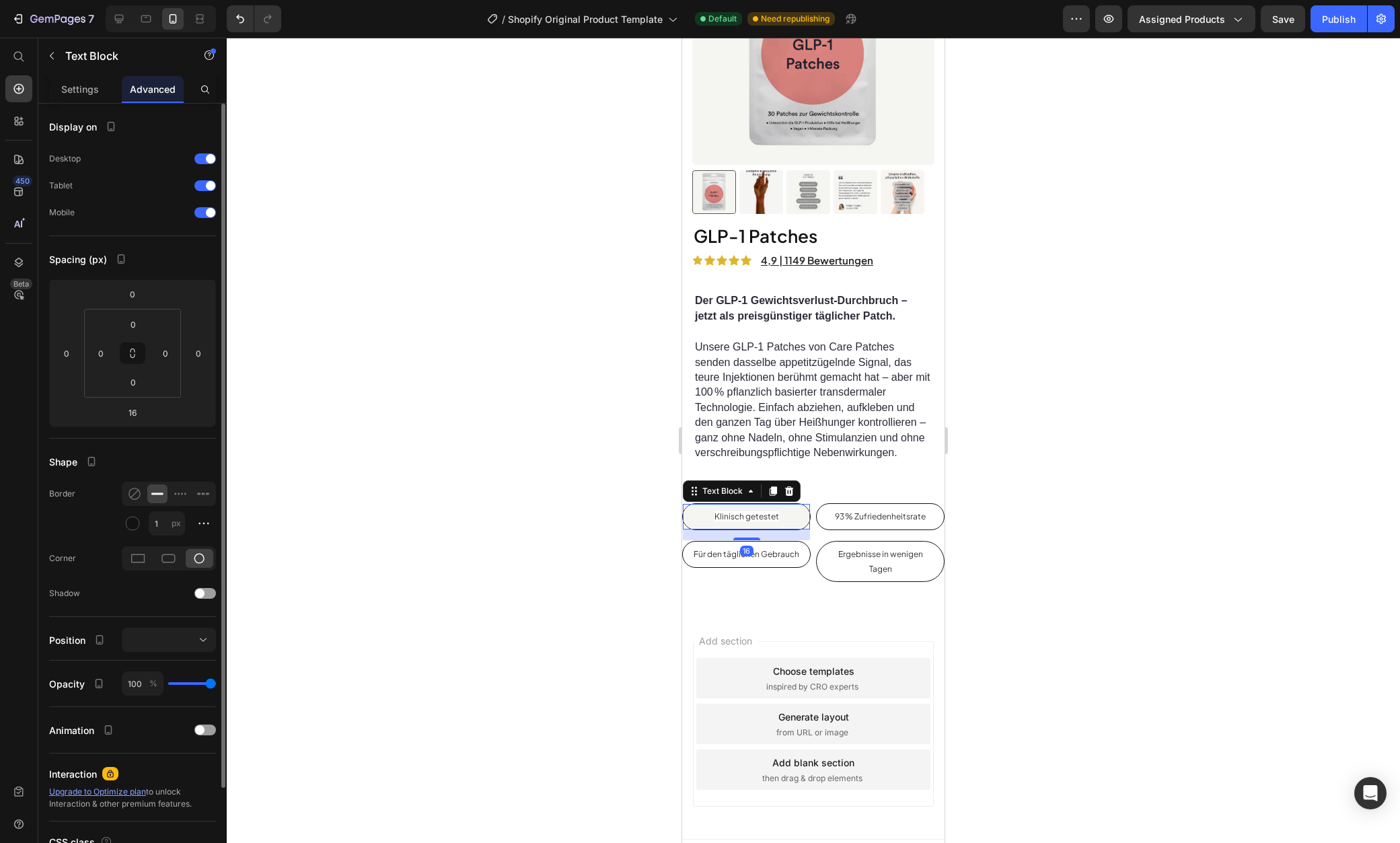 click on "Display on Desktop Tablet Mobile Spacing (px) 0 0 16 0 0 0 0 0 Shape Border 1 px Corner Shadow Position Opacity 100 % Animation Interaction Upgrade to Optimize plan  to unlock Interaction & other premium features. CSS class  Delete element" at bounding box center (133, 545) 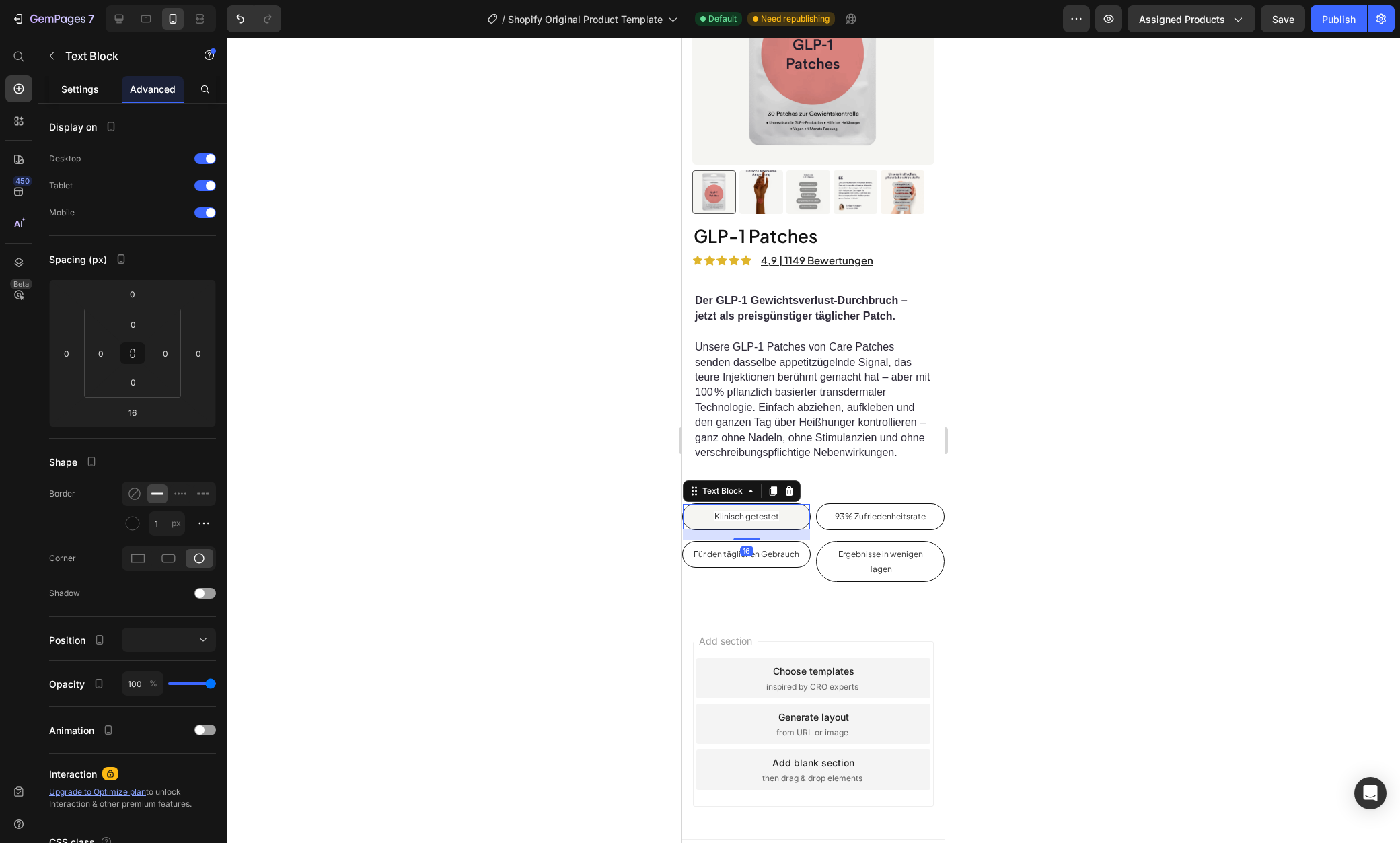 click on "Settings" 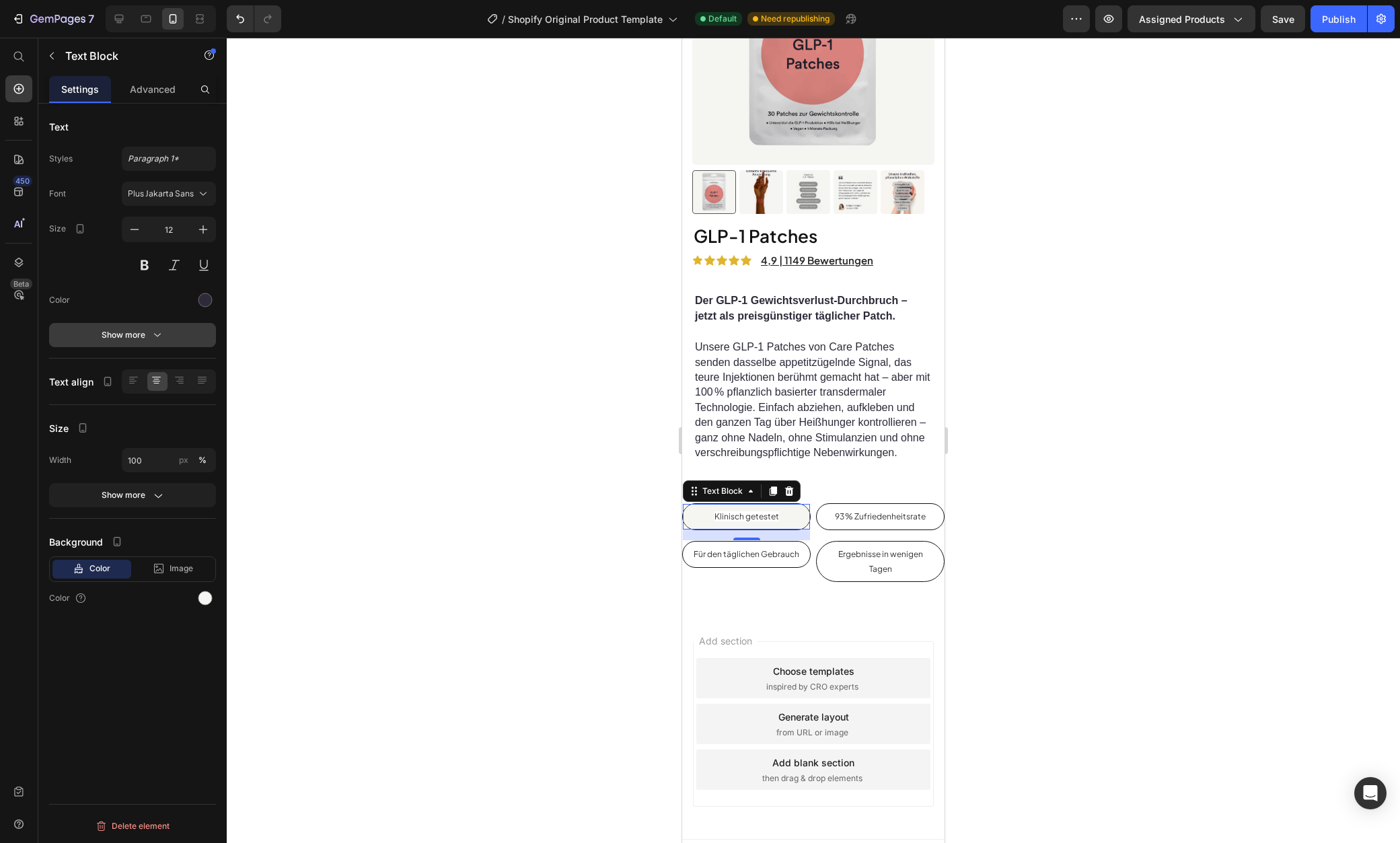 click on "Show more" at bounding box center (133, 335) 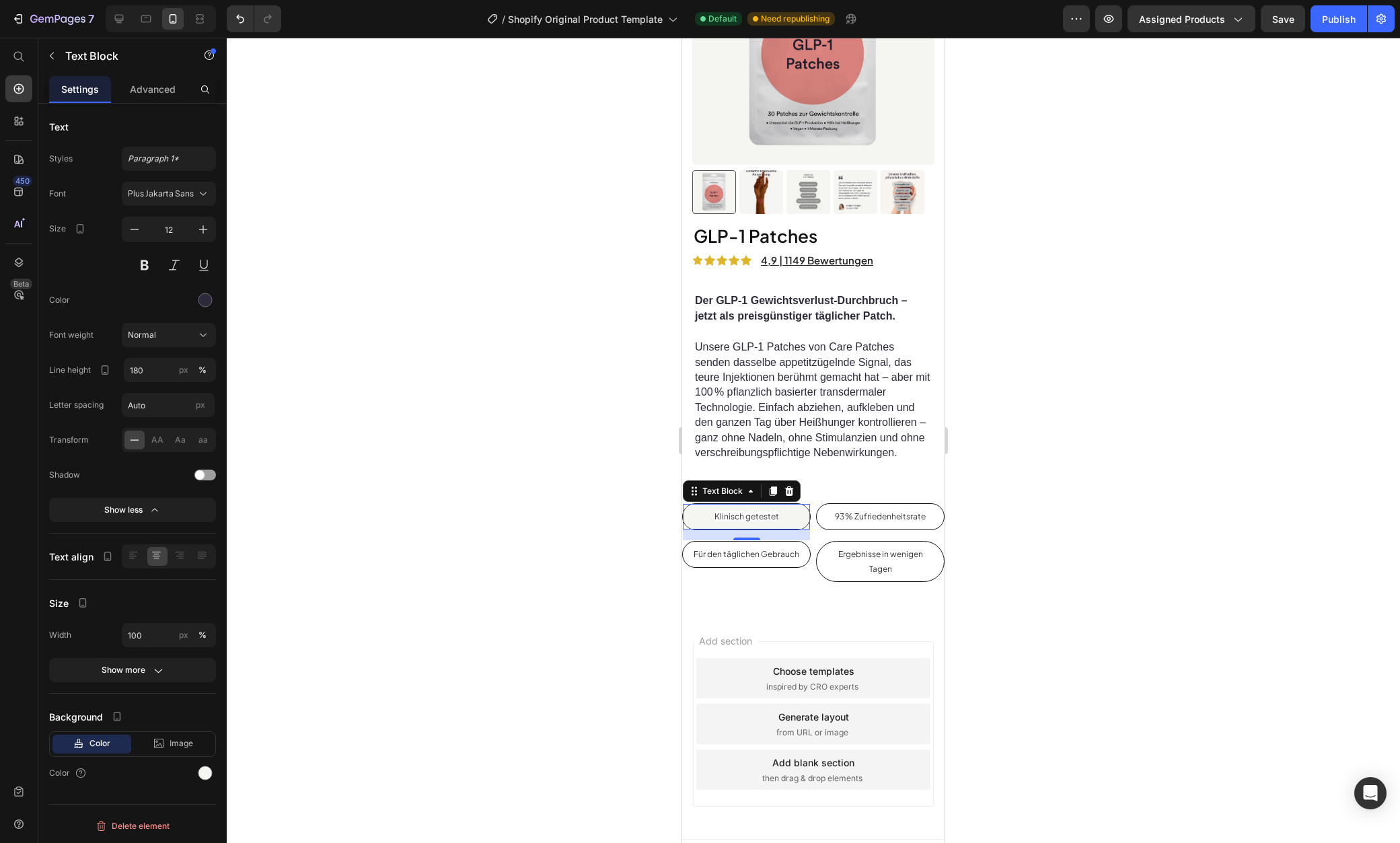 type 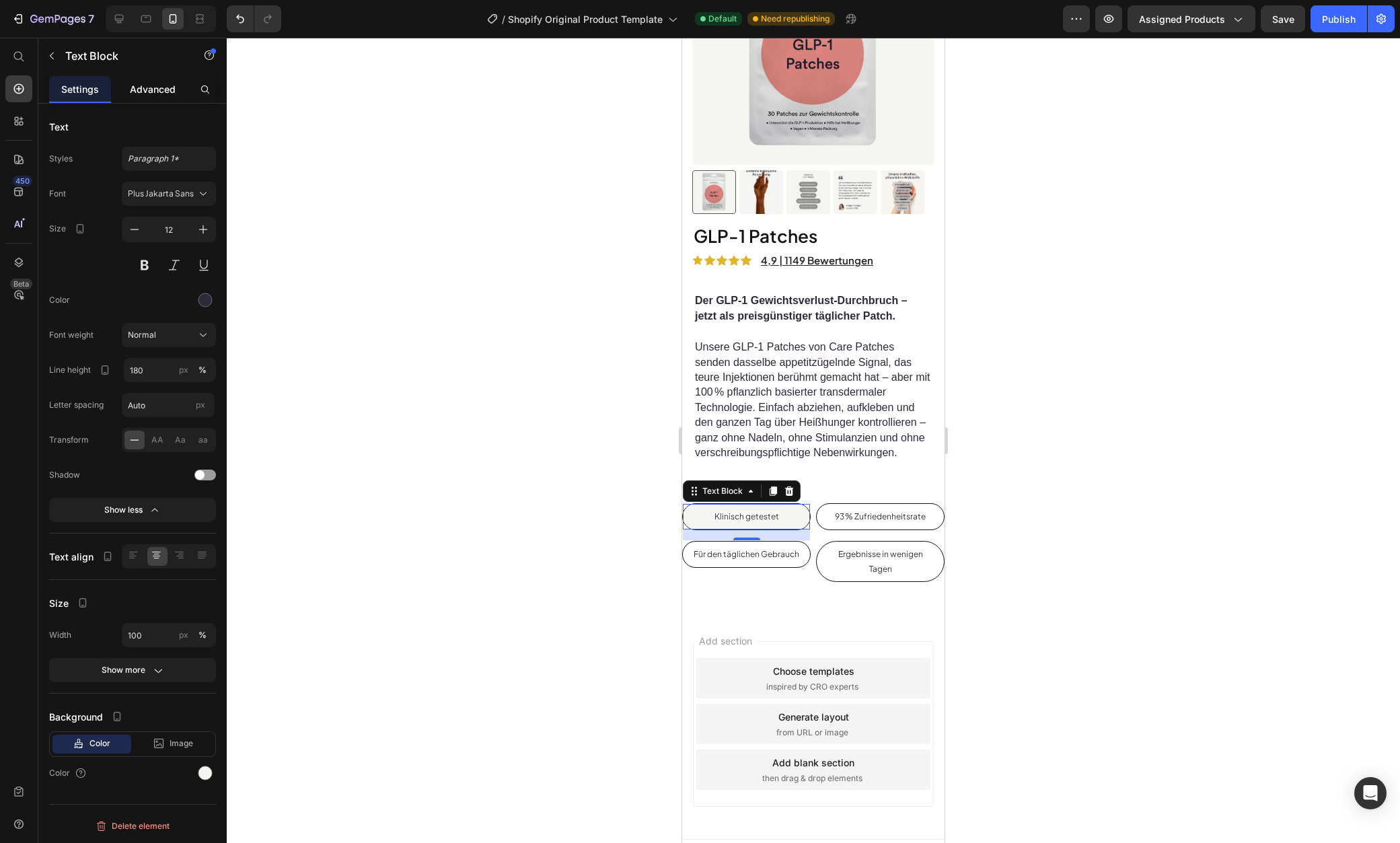 click on "Advanced" 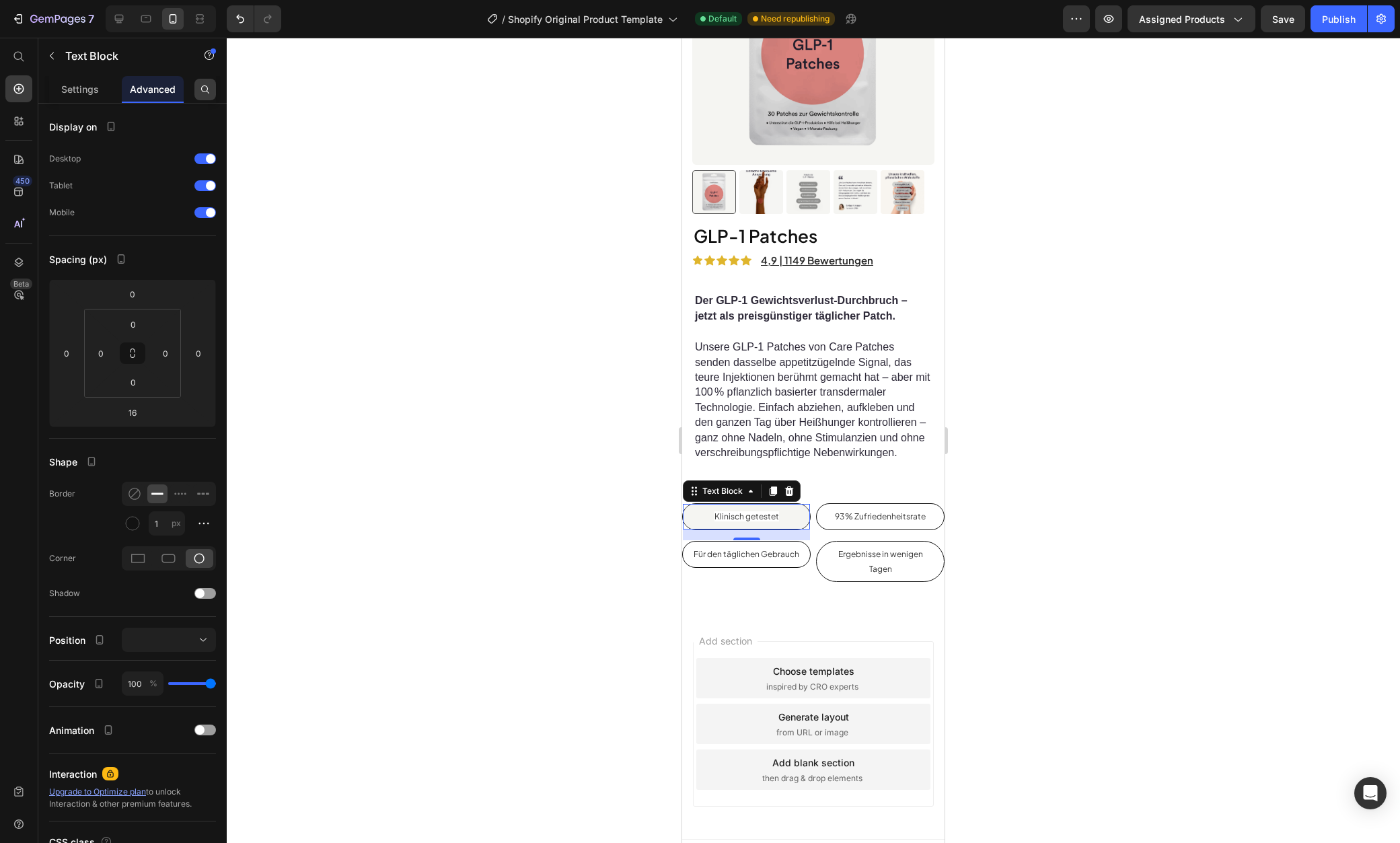click 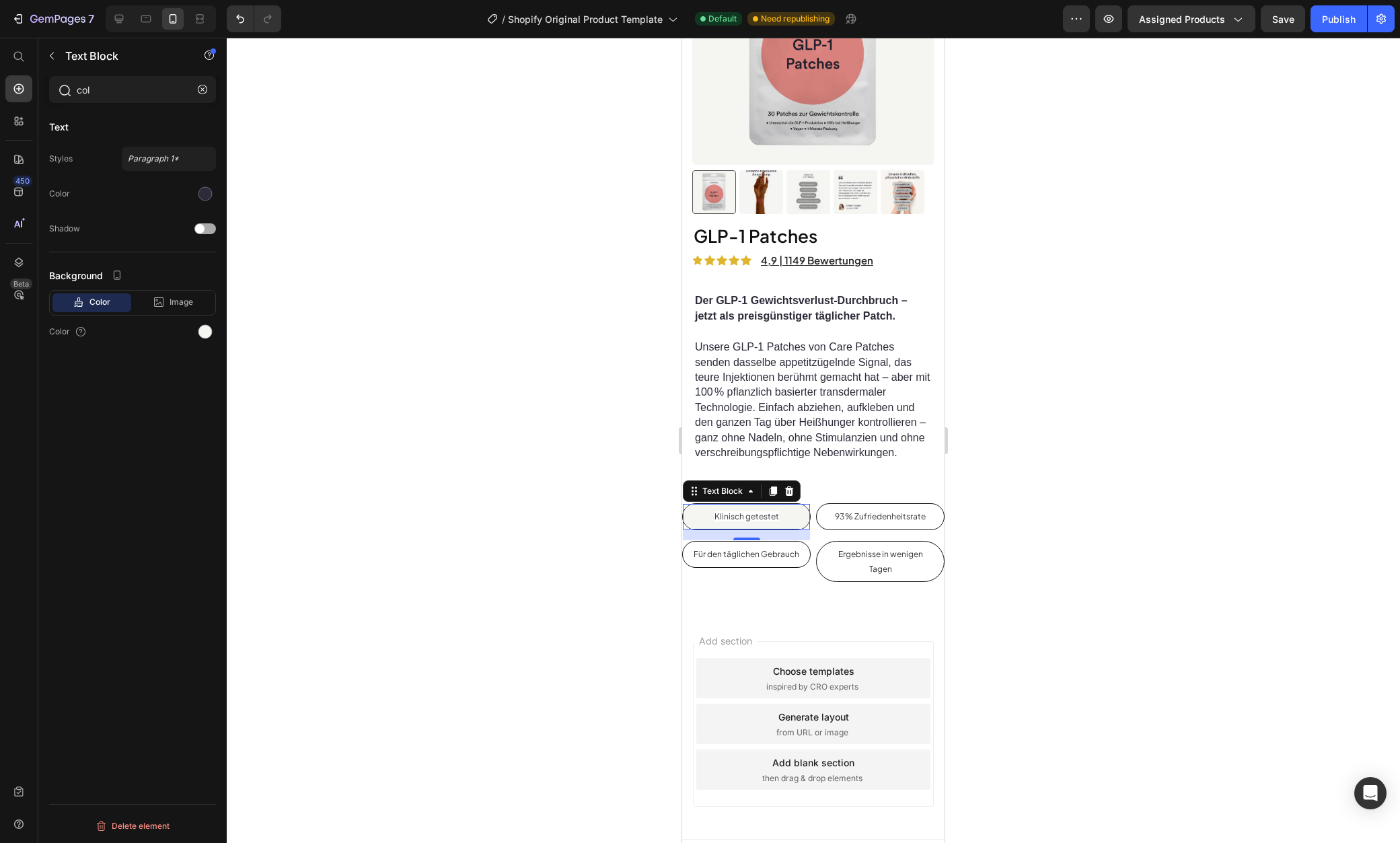 type on "col" 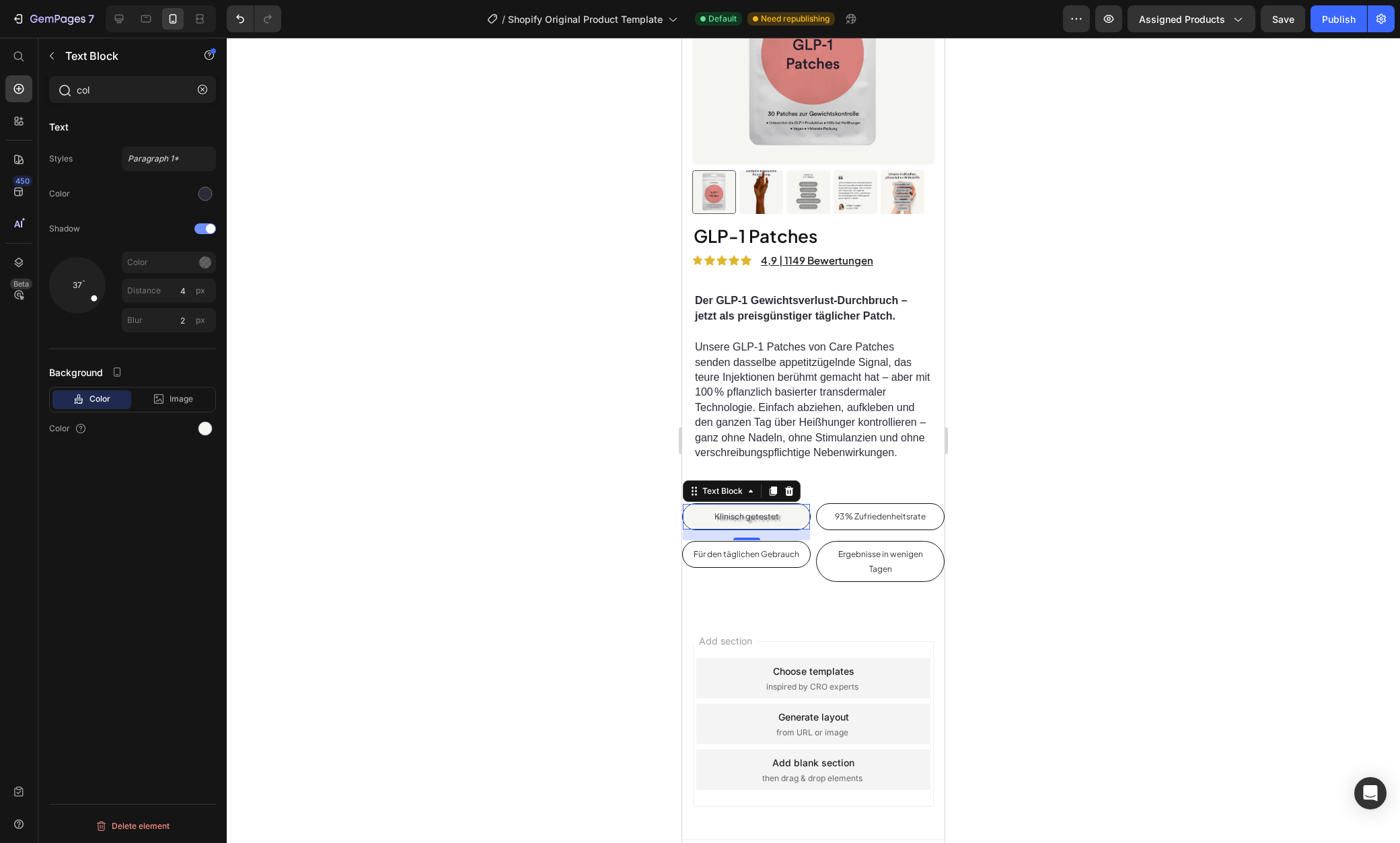 click at bounding box center [205, 229] 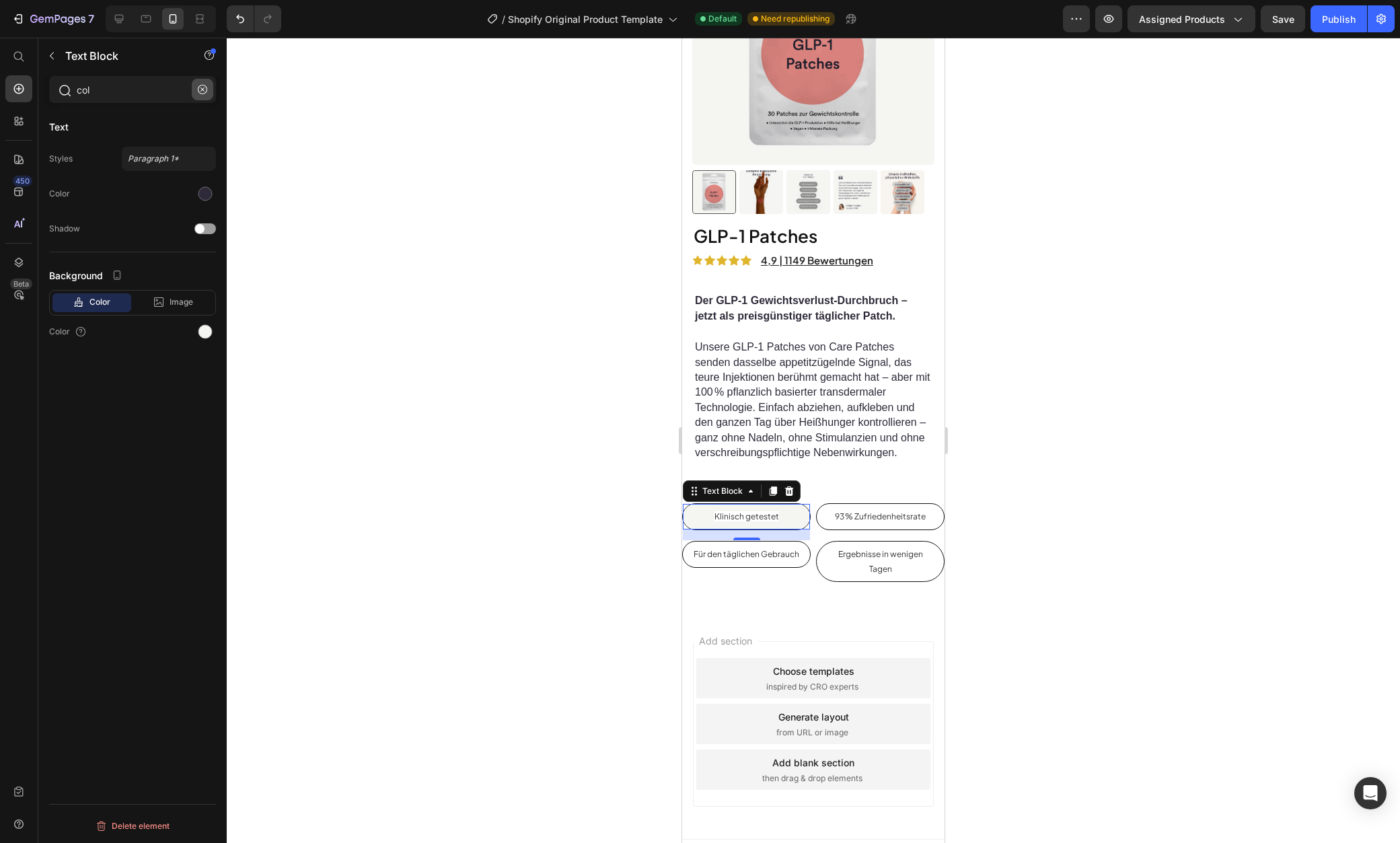 click 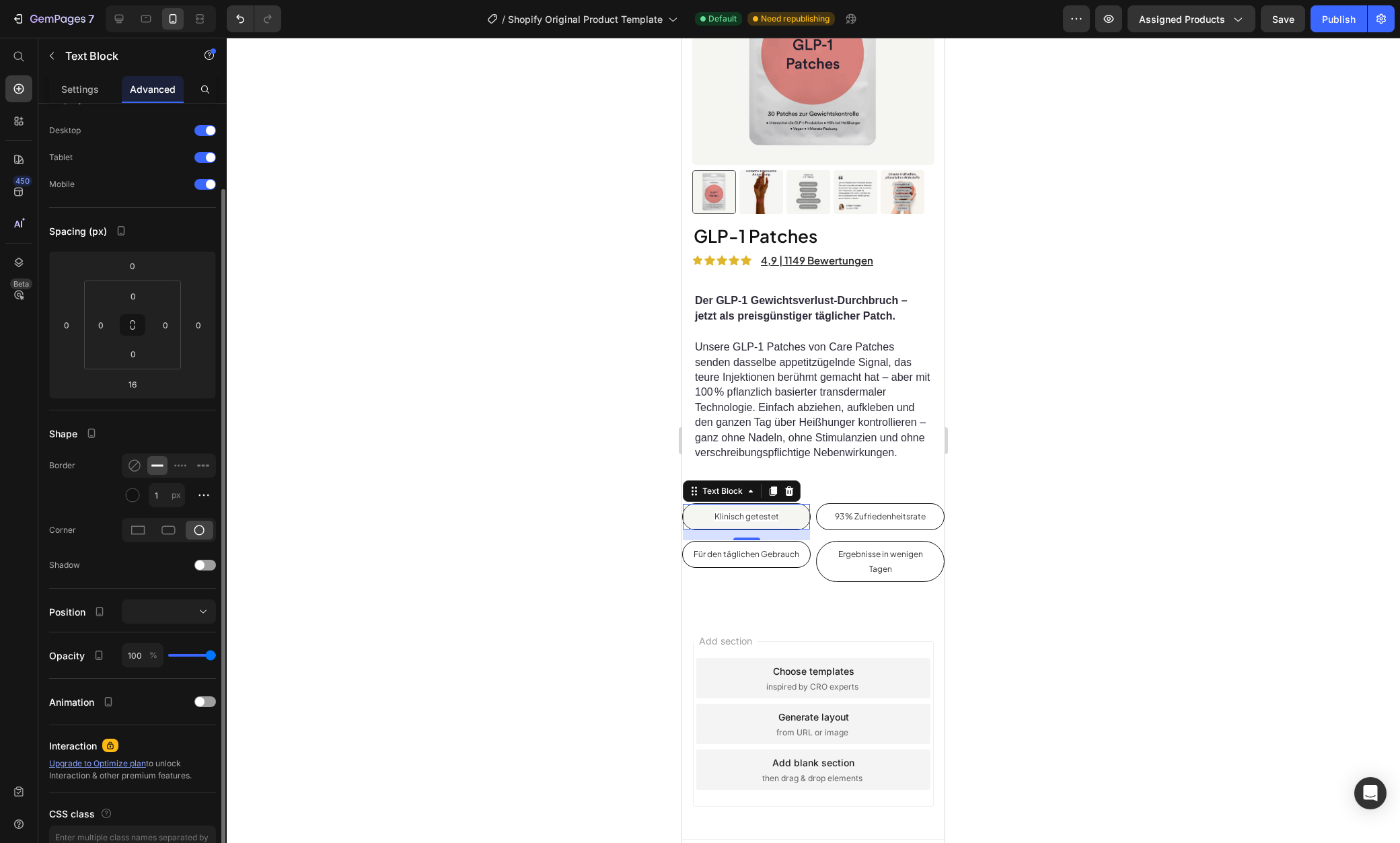 scroll, scrollTop: 106, scrollLeft: 0, axis: vertical 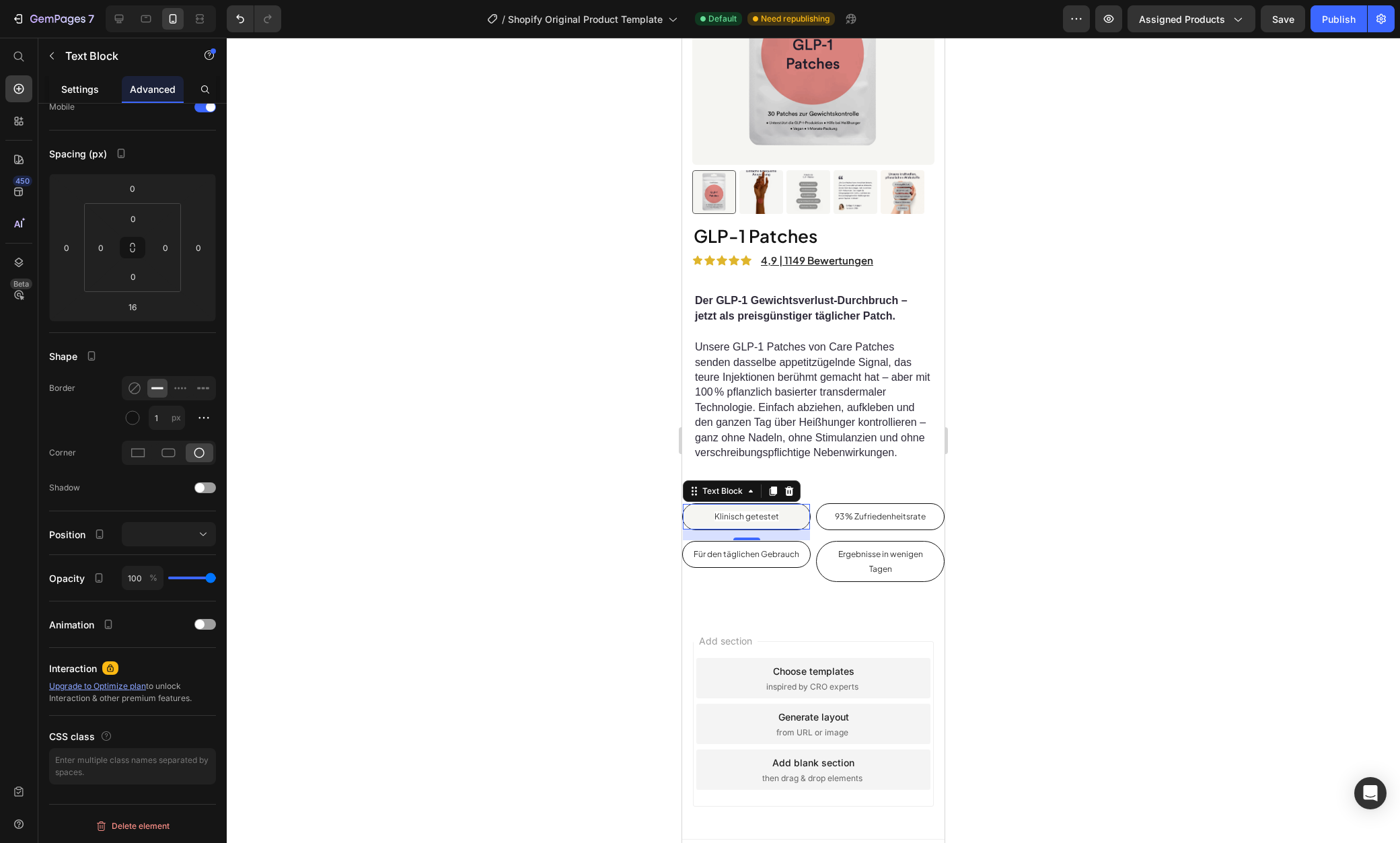 click on "Settings" at bounding box center (80, 89) 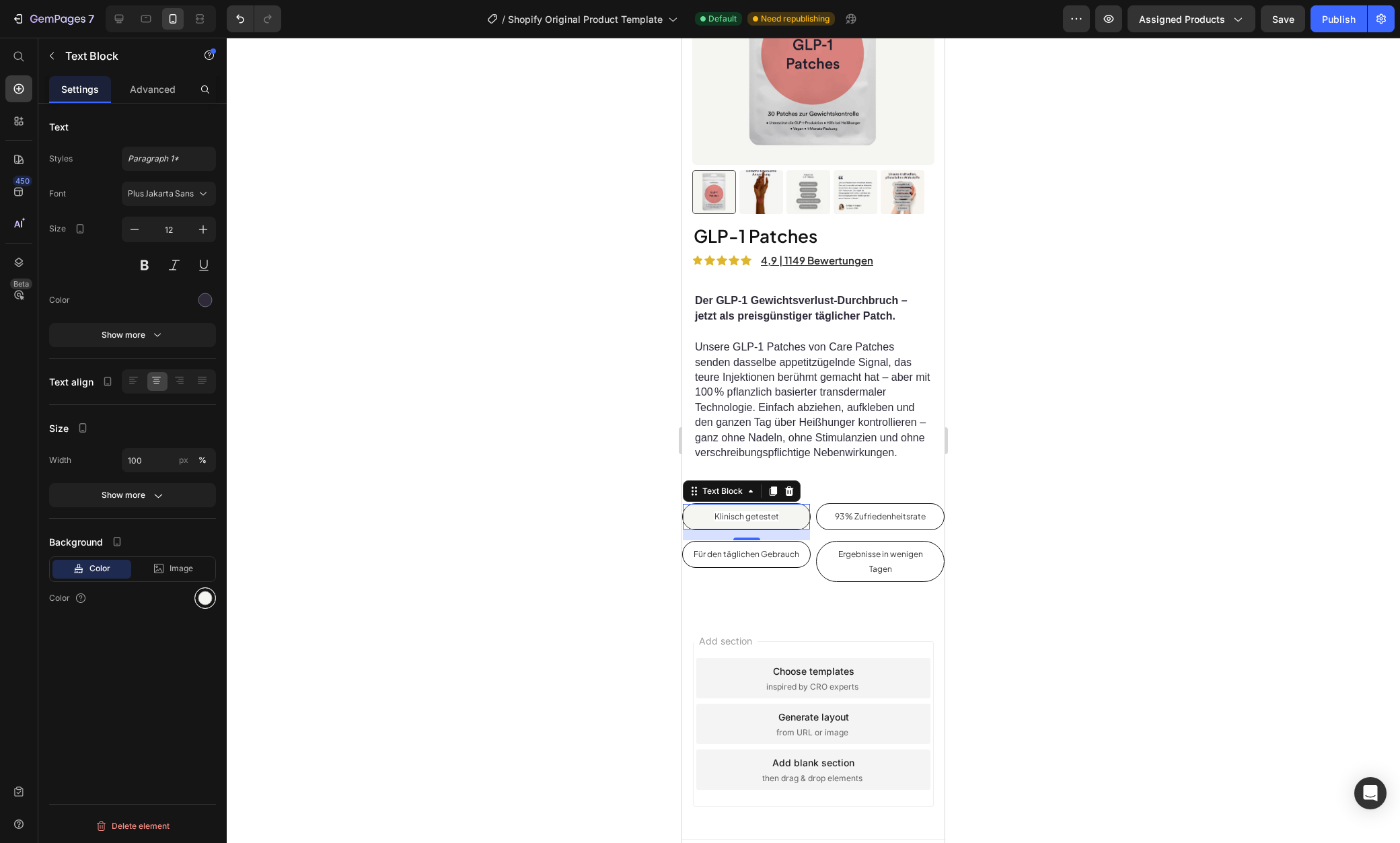 click at bounding box center (205, 598) 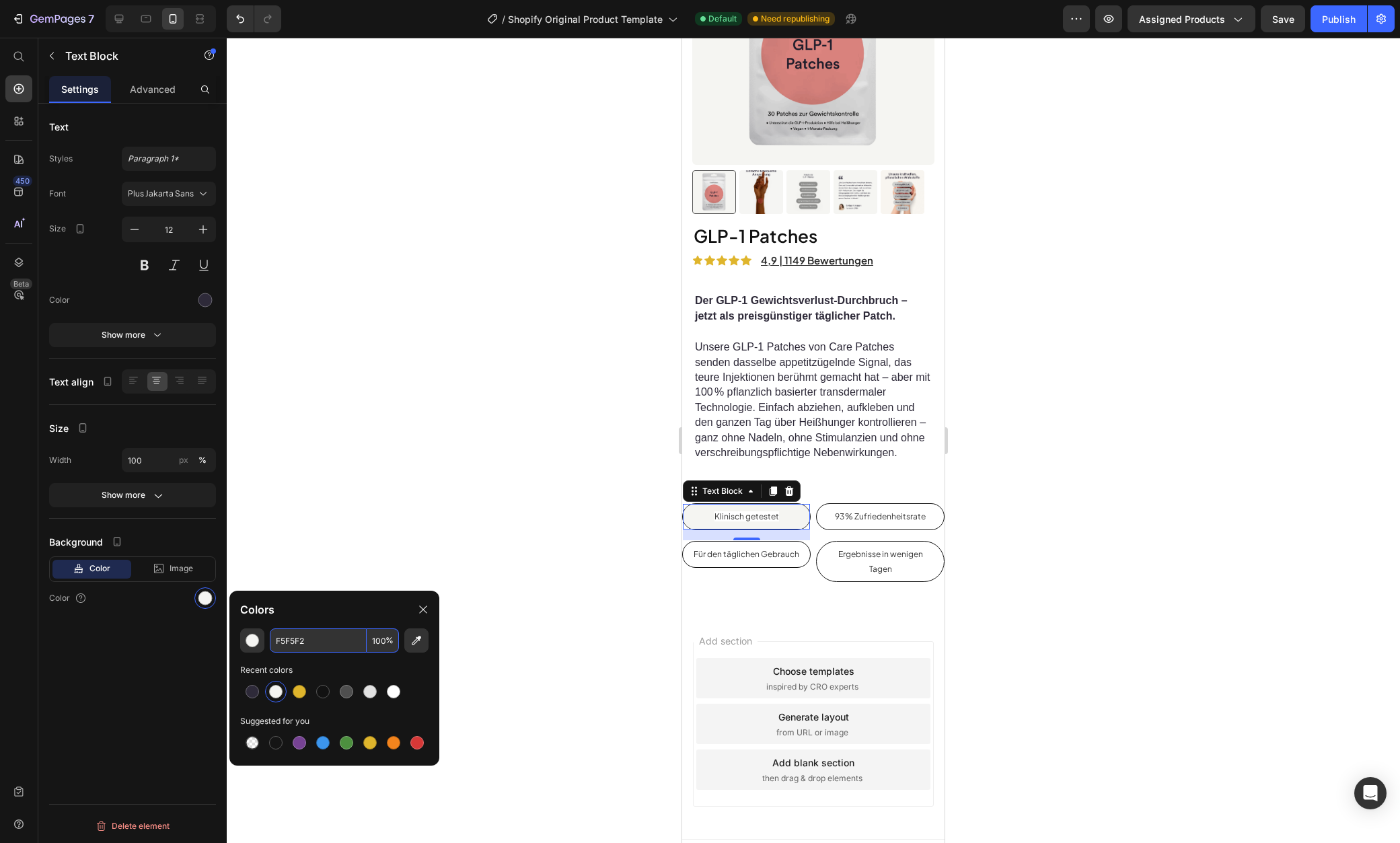 click on "100" at bounding box center [383, 640] 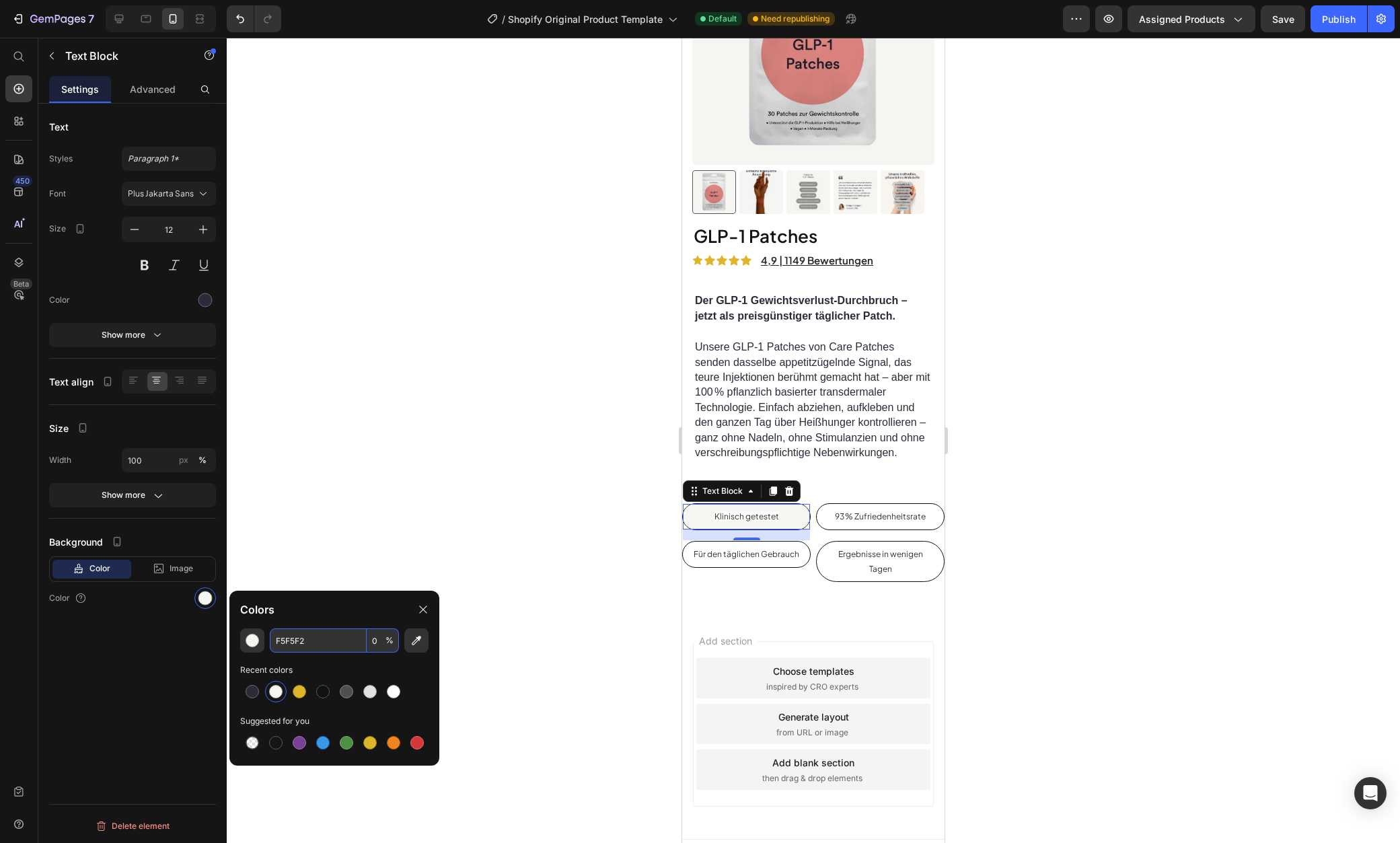 type on "0" 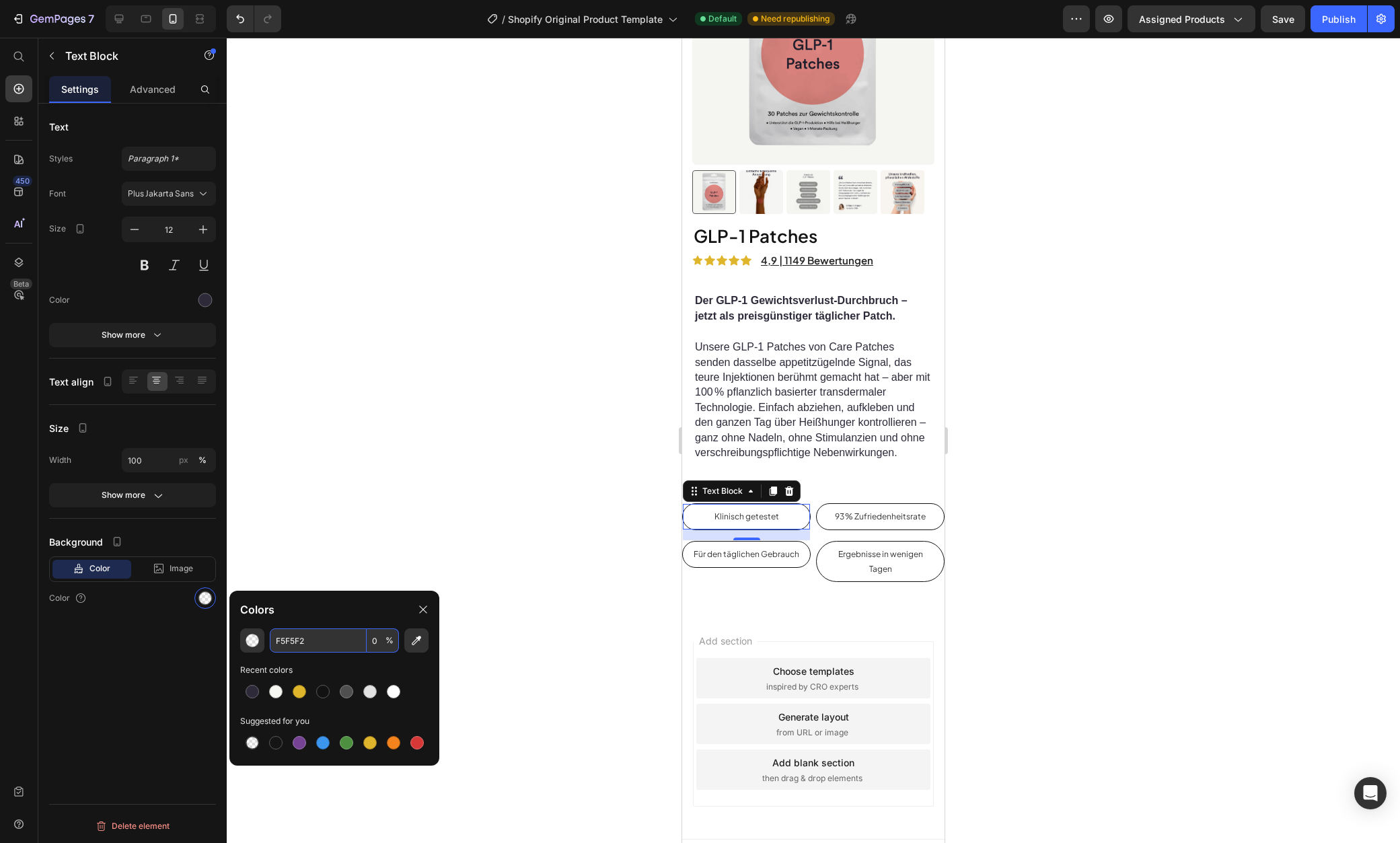 click 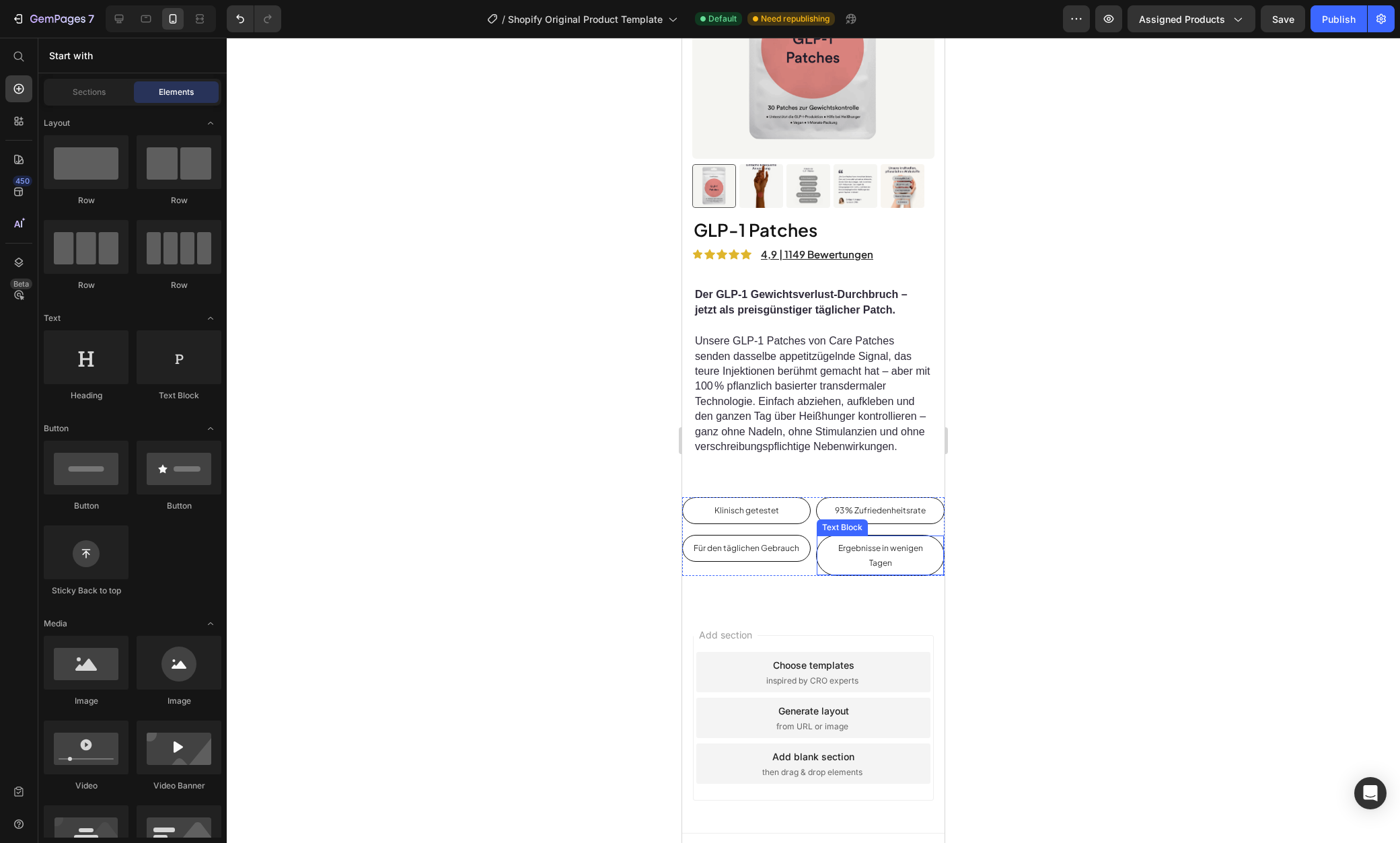 scroll, scrollTop: 167, scrollLeft: 0, axis: vertical 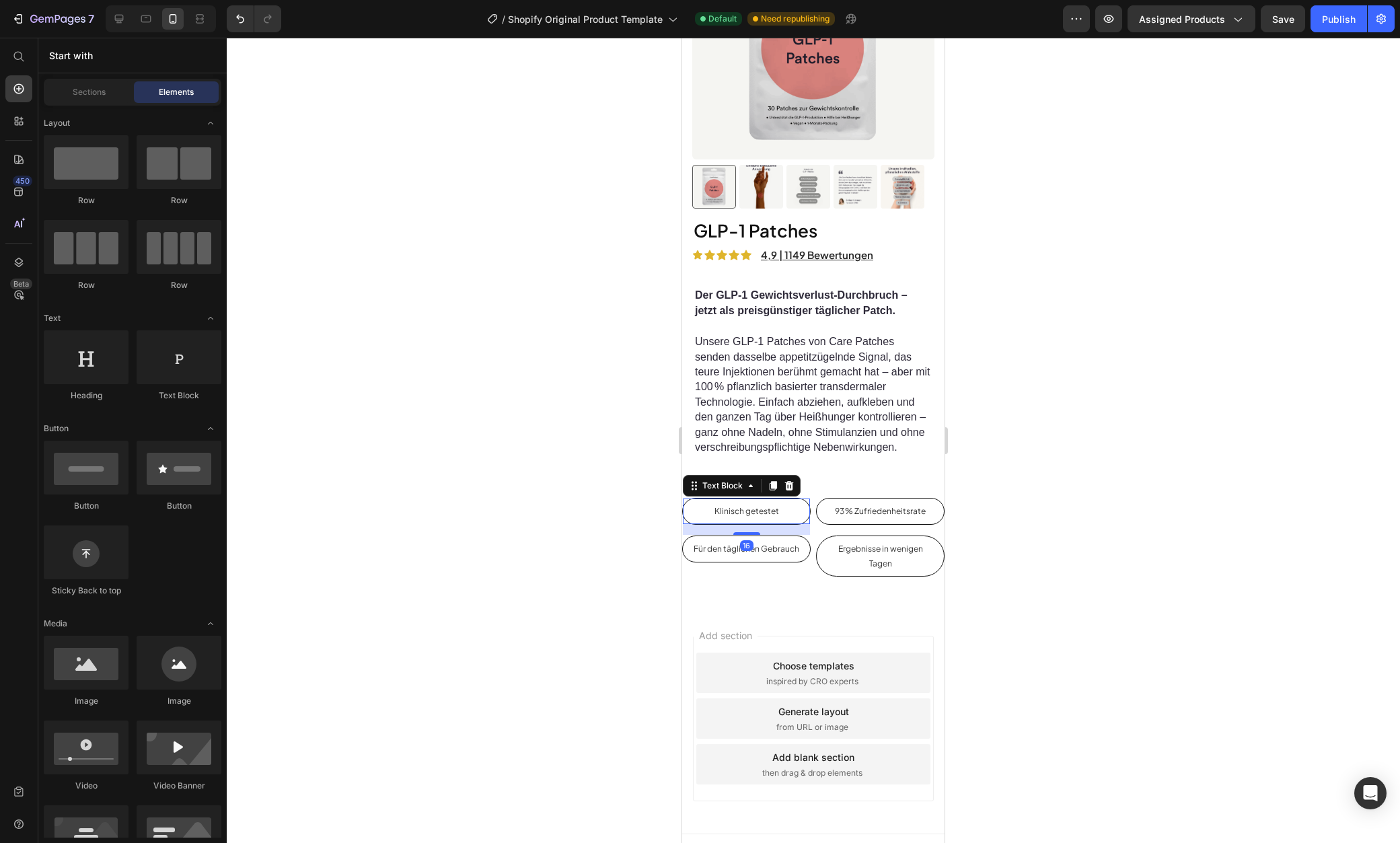 click on "Klinisch getestet" at bounding box center [746, 511] 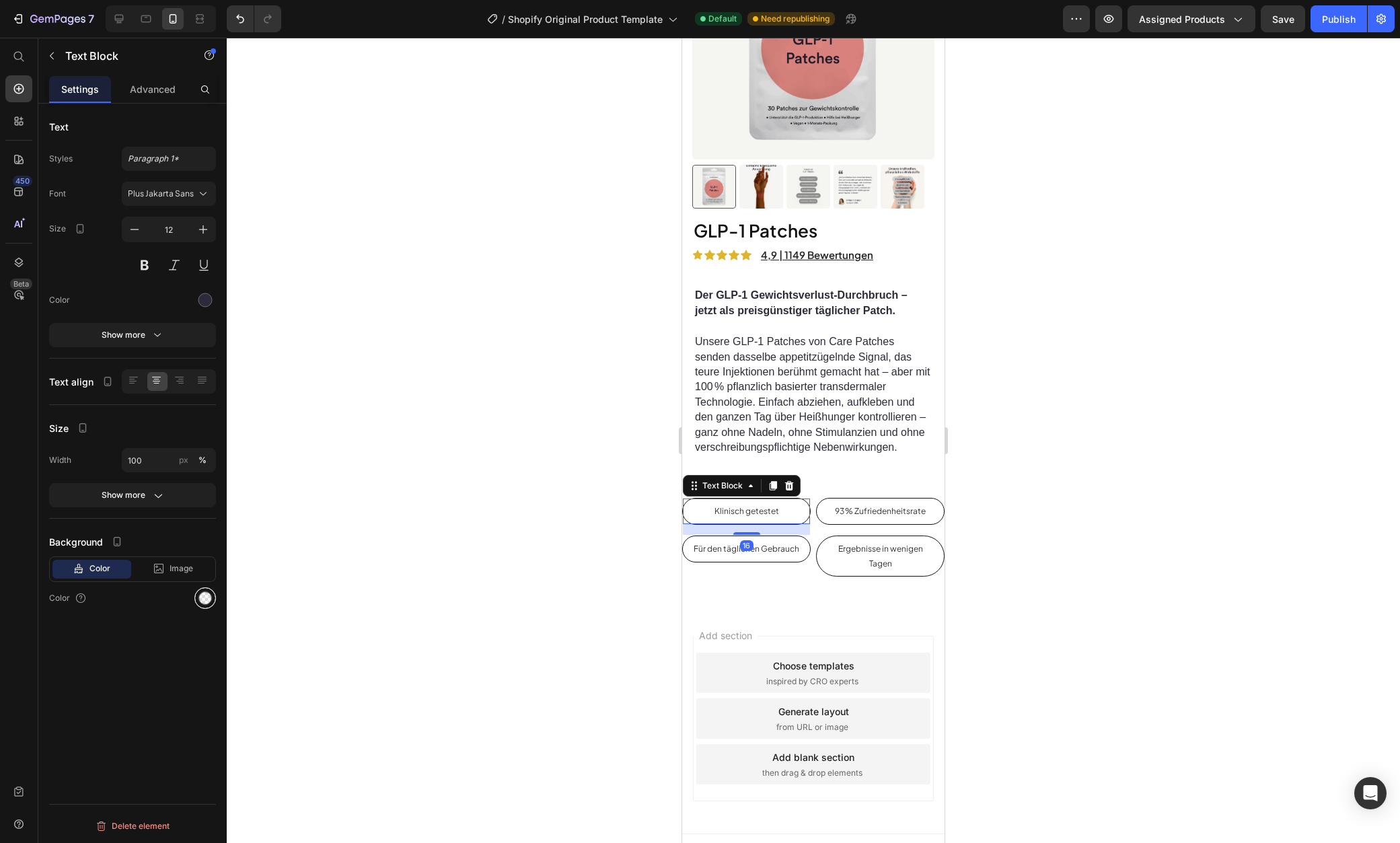 click at bounding box center (205, 598) 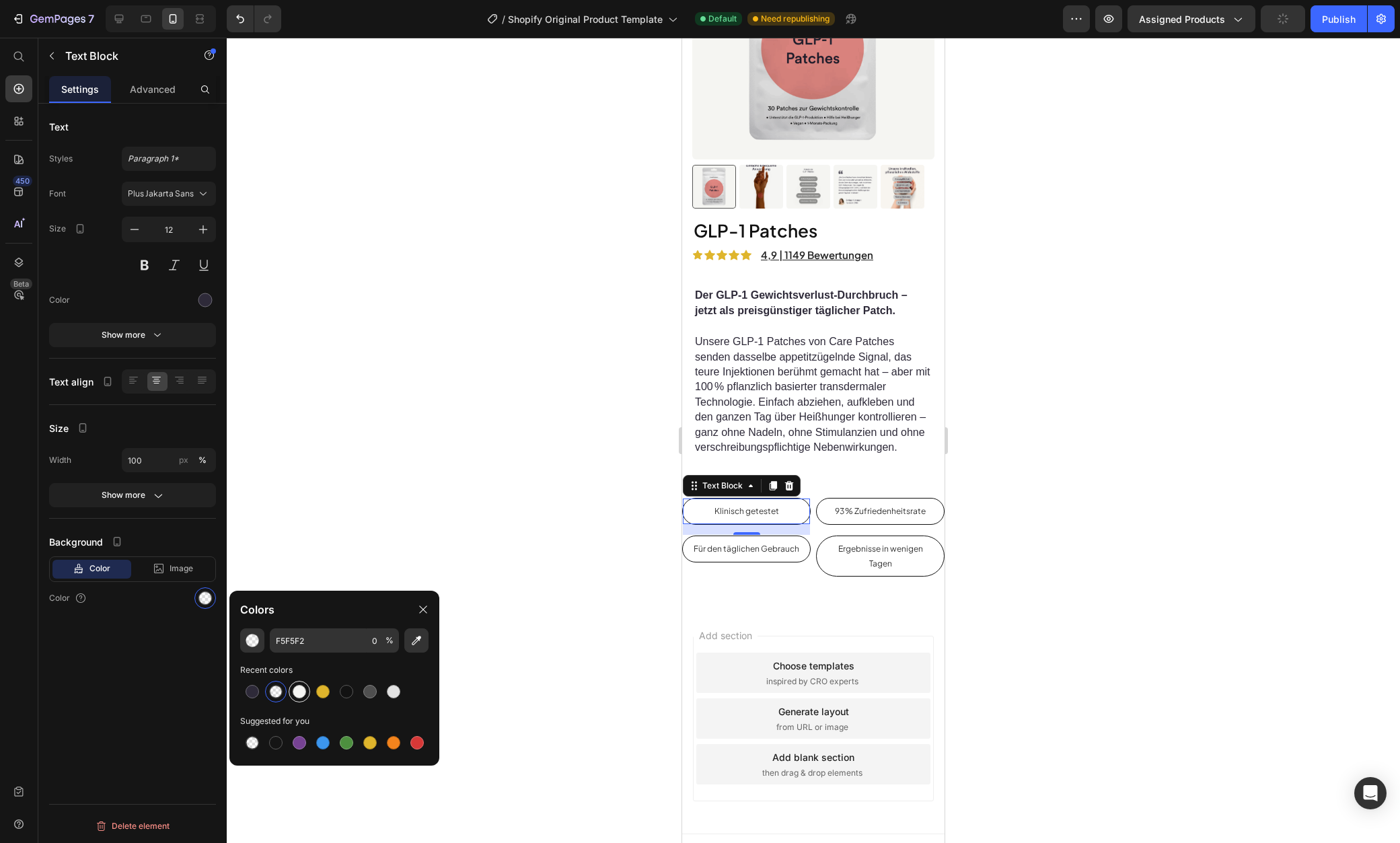 click at bounding box center (299, 692) 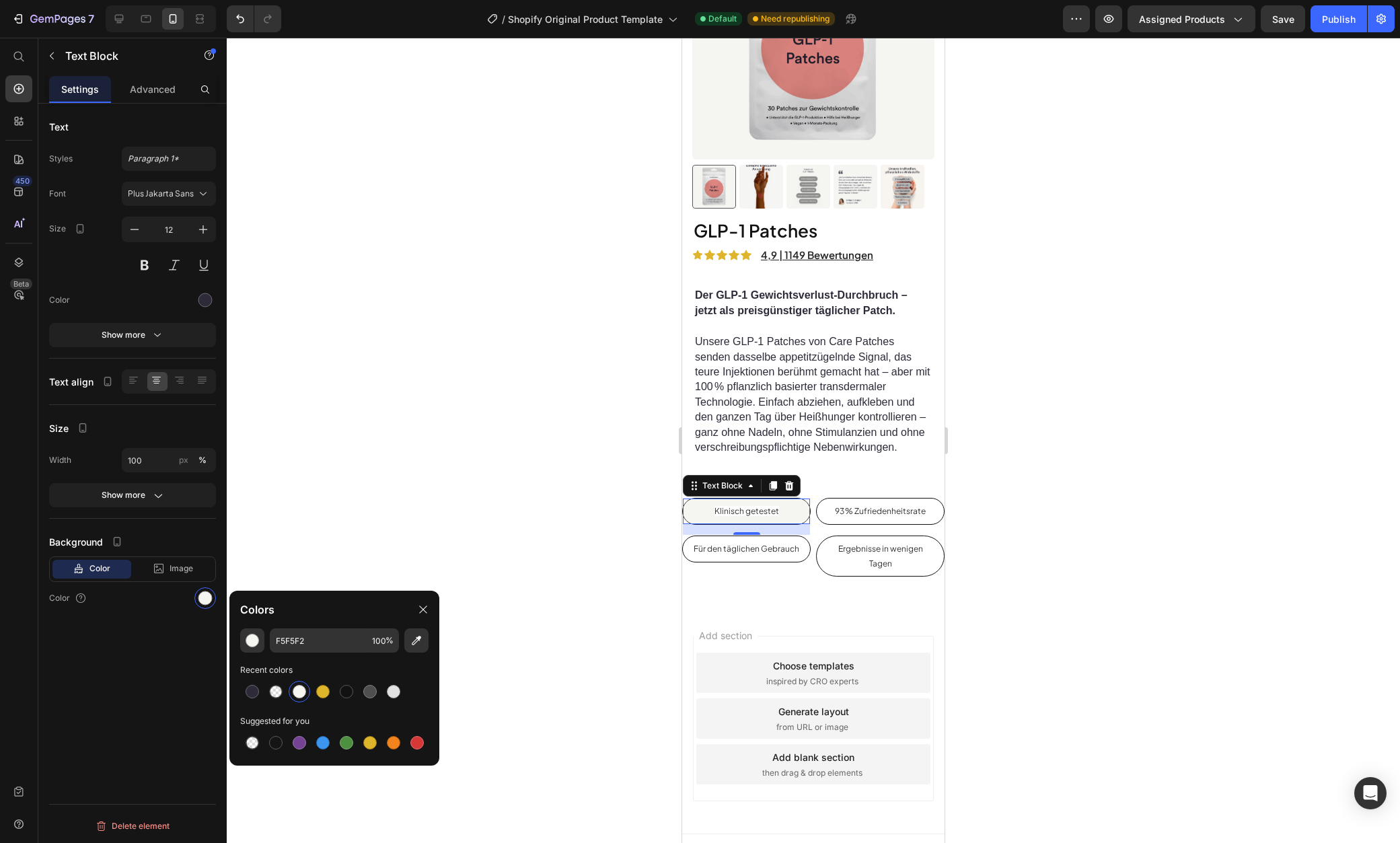 click 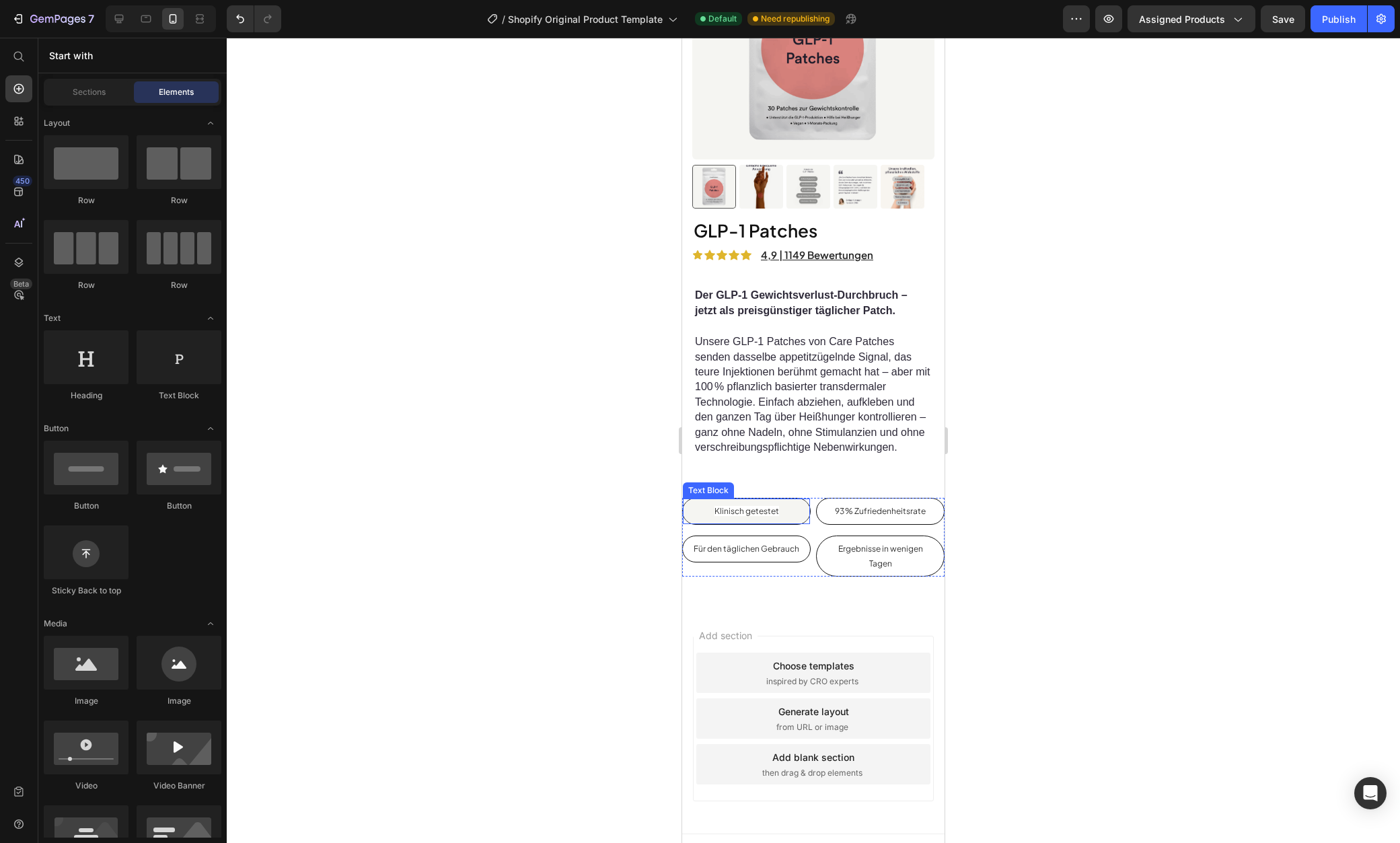 click on "Klinisch getestet" at bounding box center [747, 511] 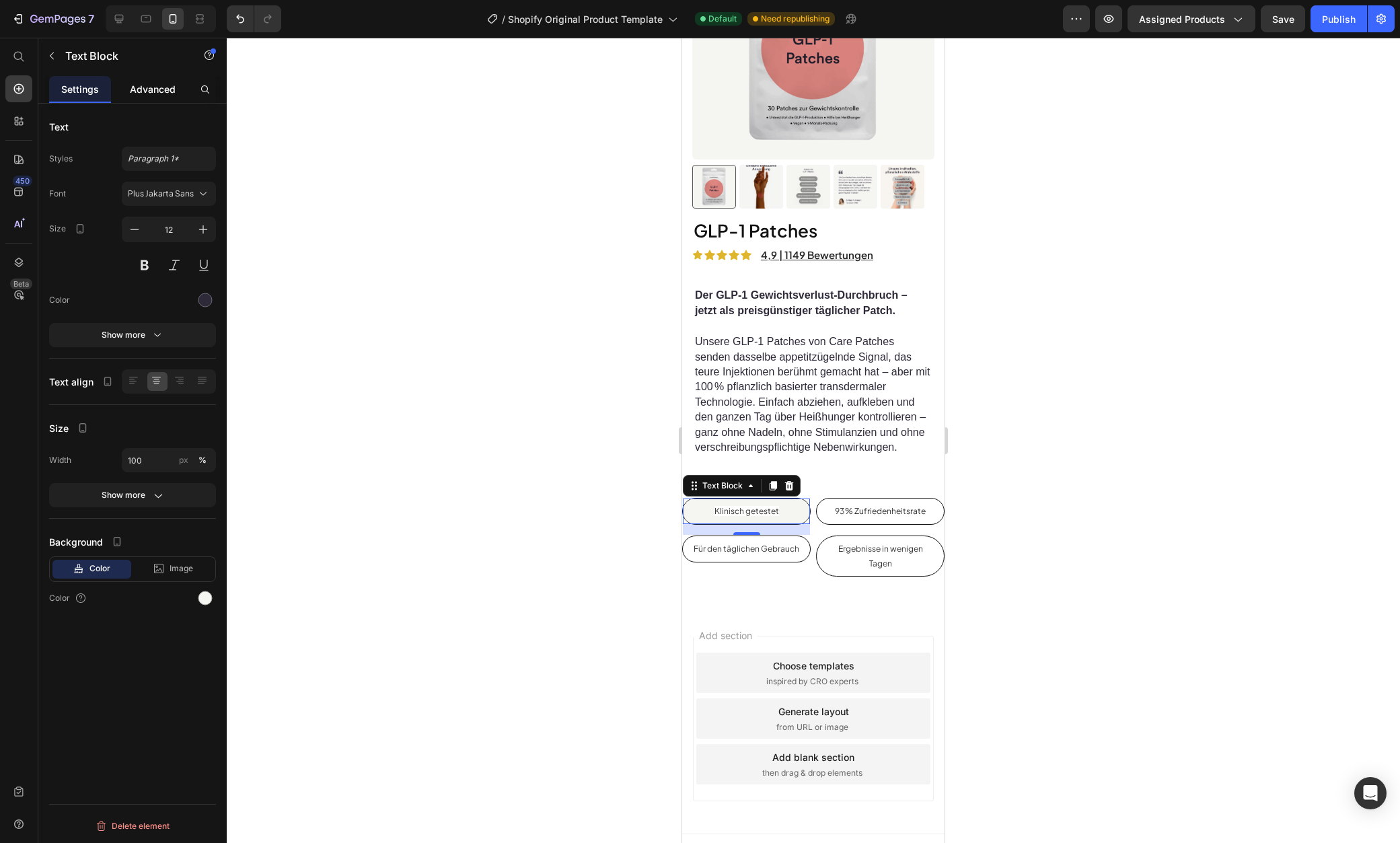 click on "Advanced" at bounding box center (153, 89) 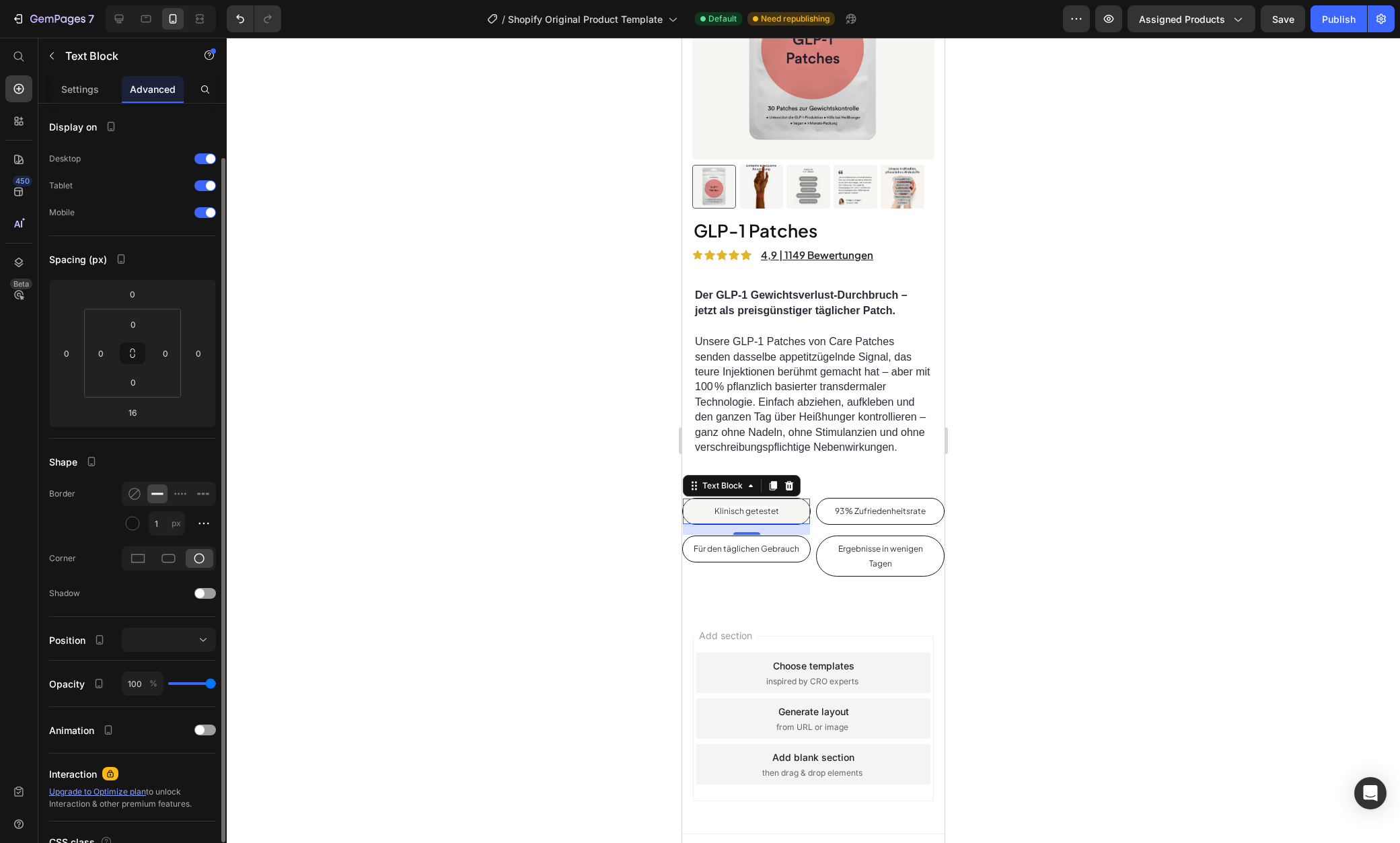 scroll, scrollTop: 106, scrollLeft: 0, axis: vertical 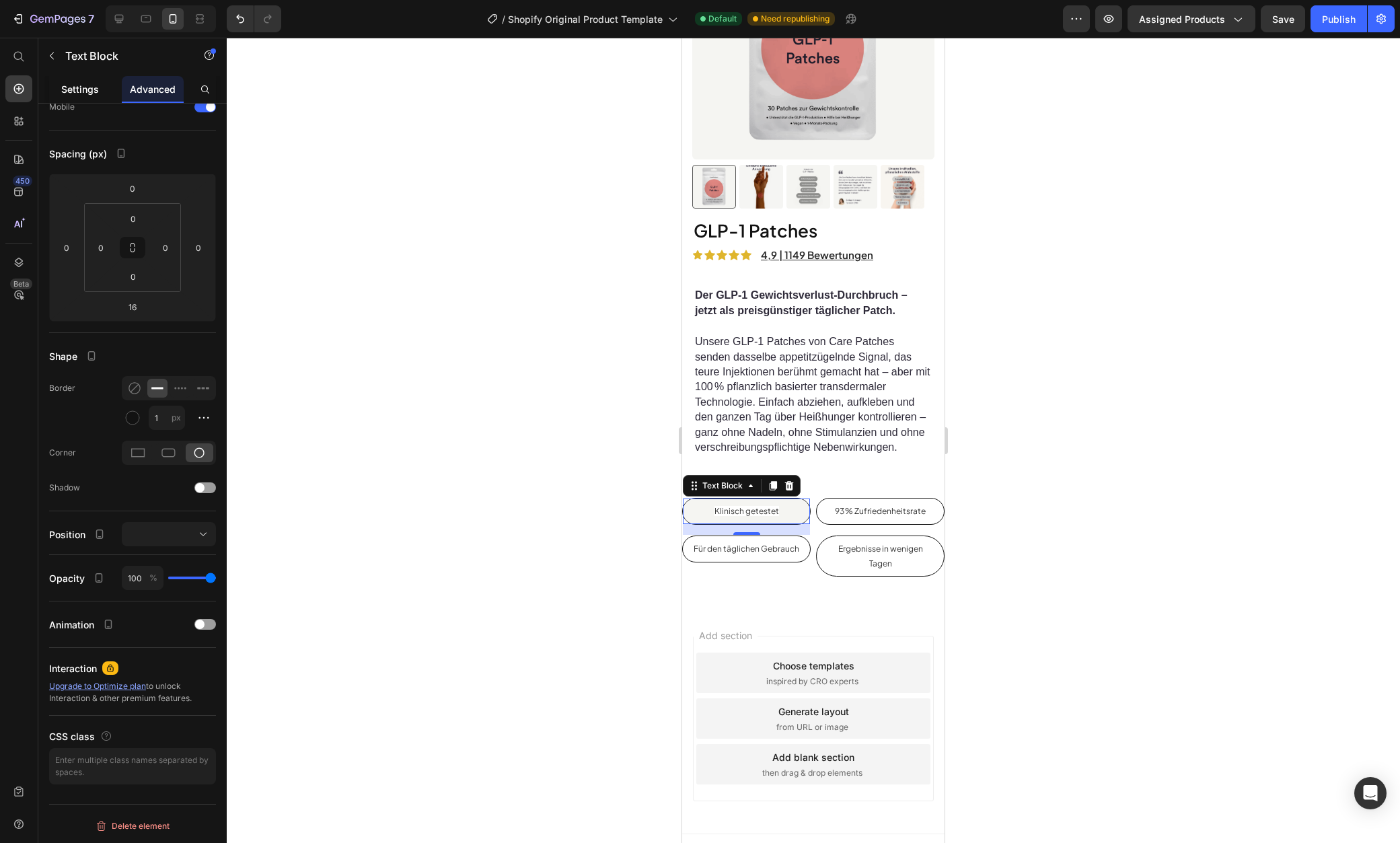 click on "Settings" at bounding box center (80, 89) 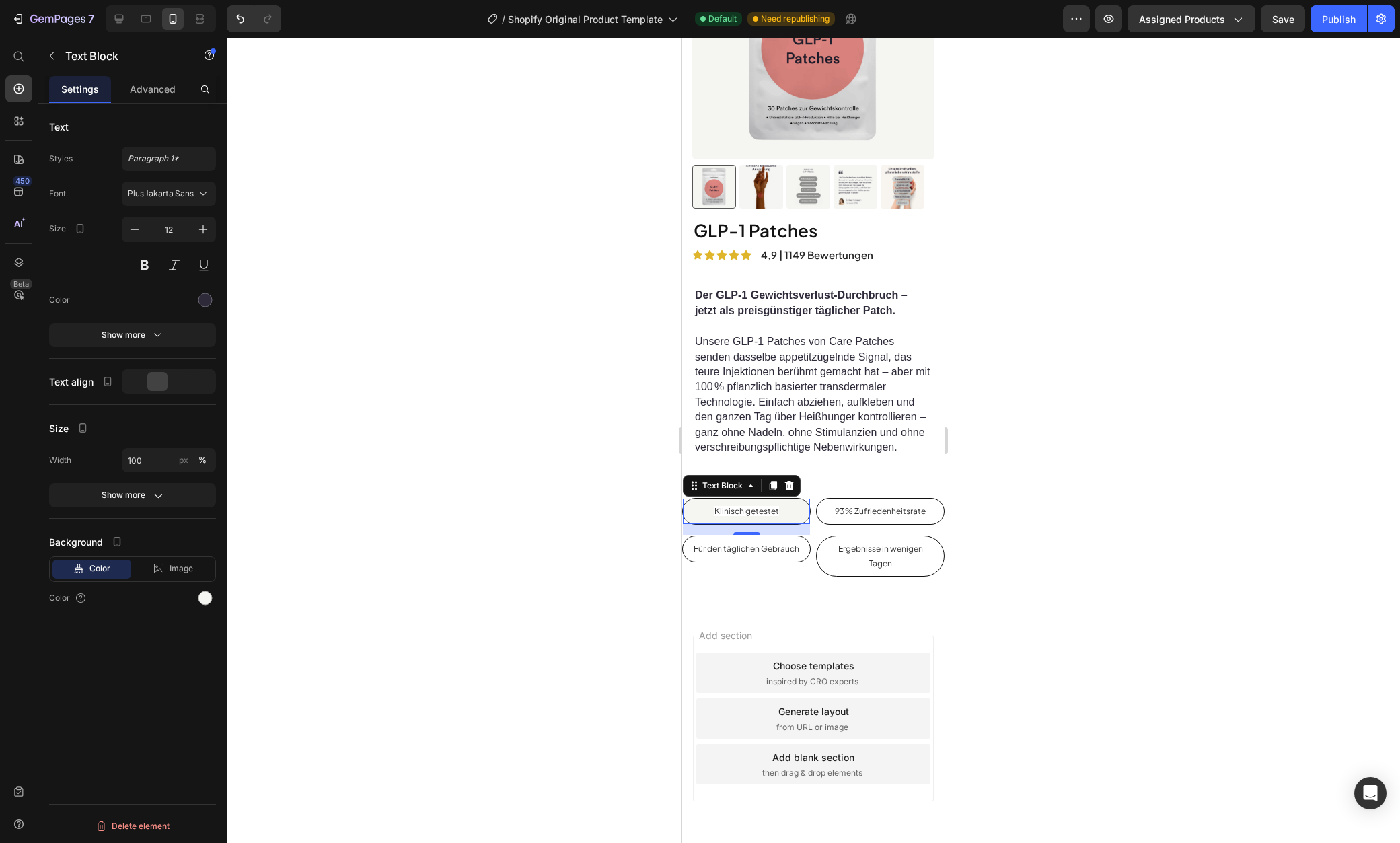scroll, scrollTop: 0, scrollLeft: 0, axis: both 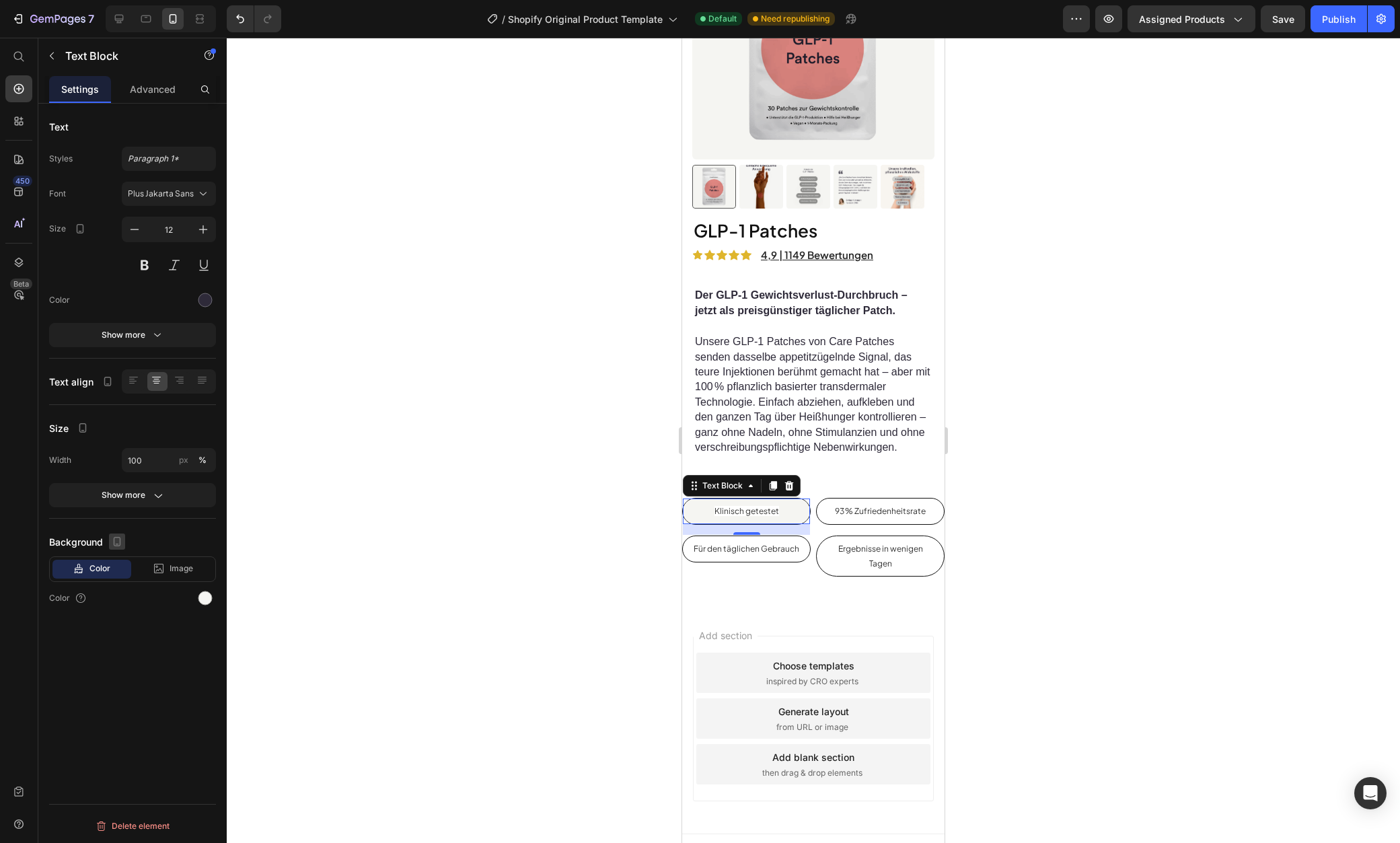 click 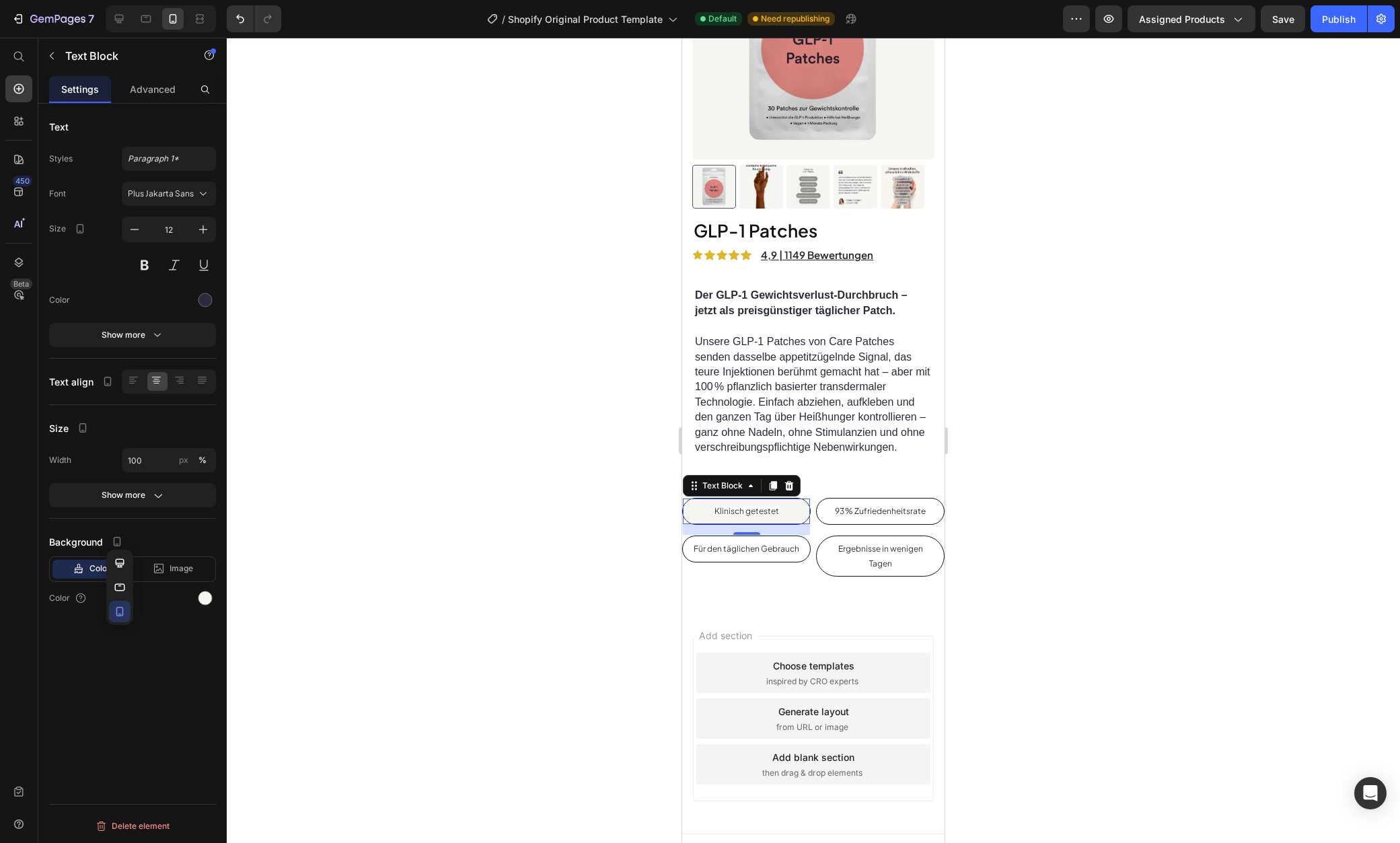 click on "Background" at bounding box center (133, 542) 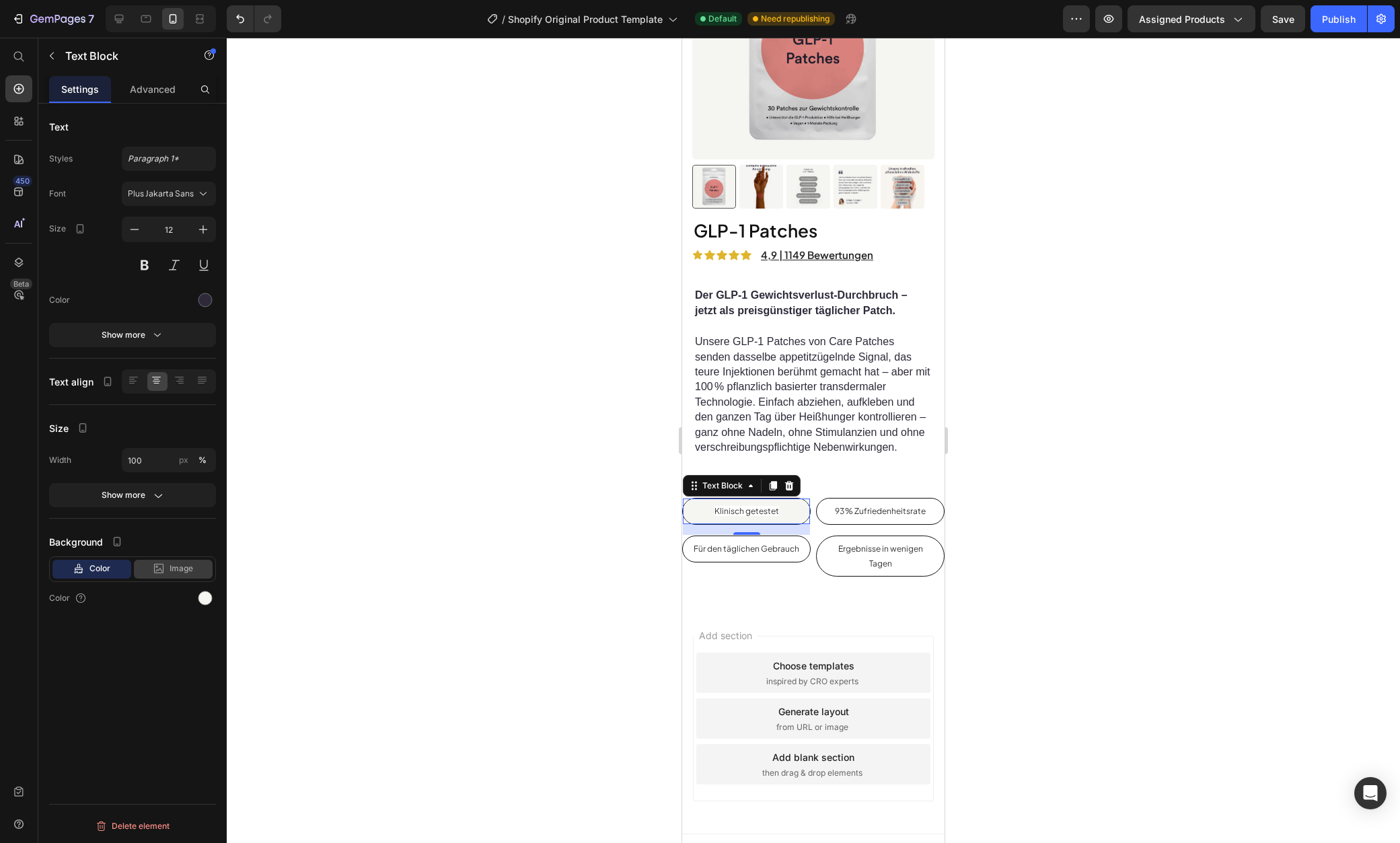 click on "Image" at bounding box center (181, 569) 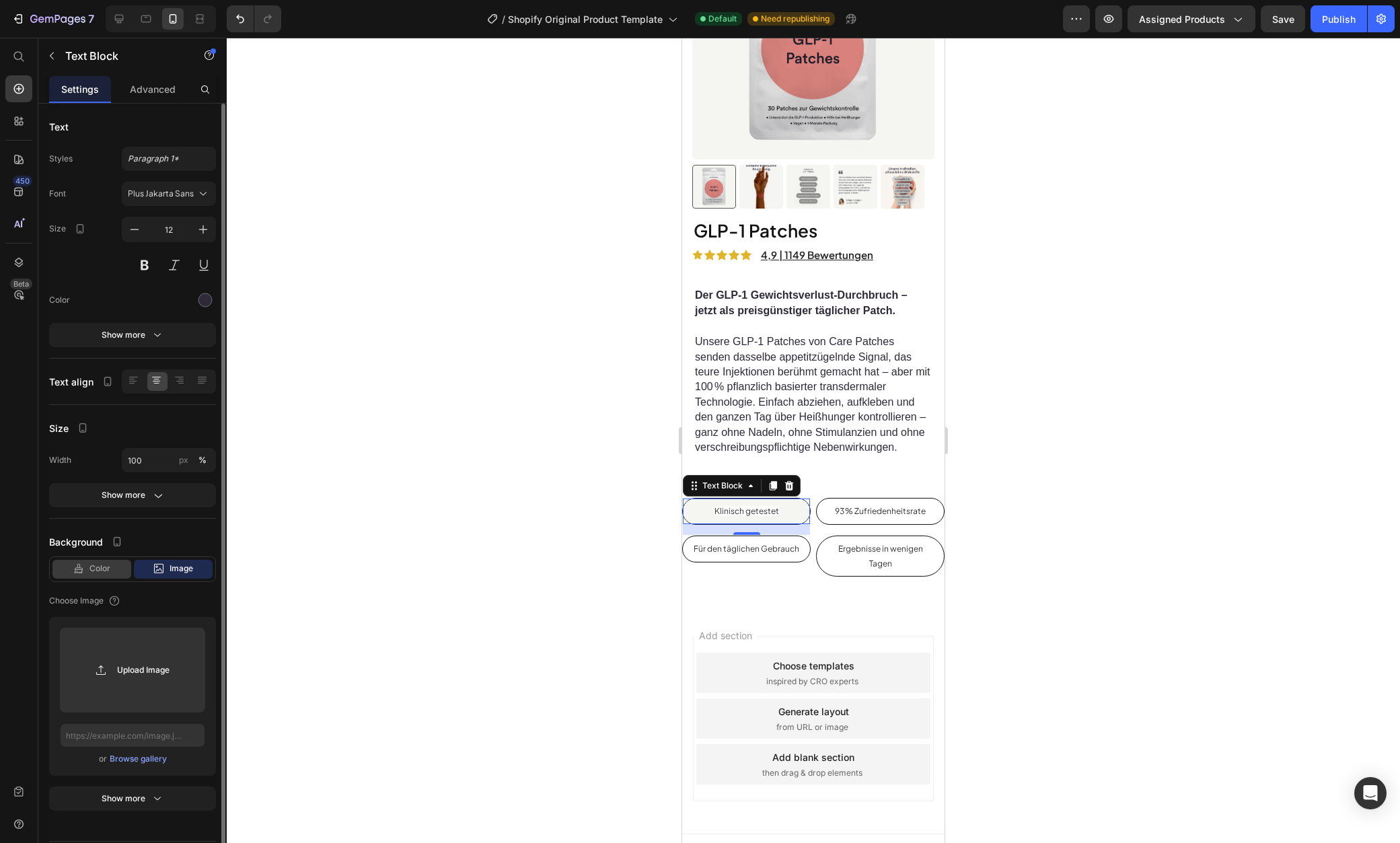 click on "Color" 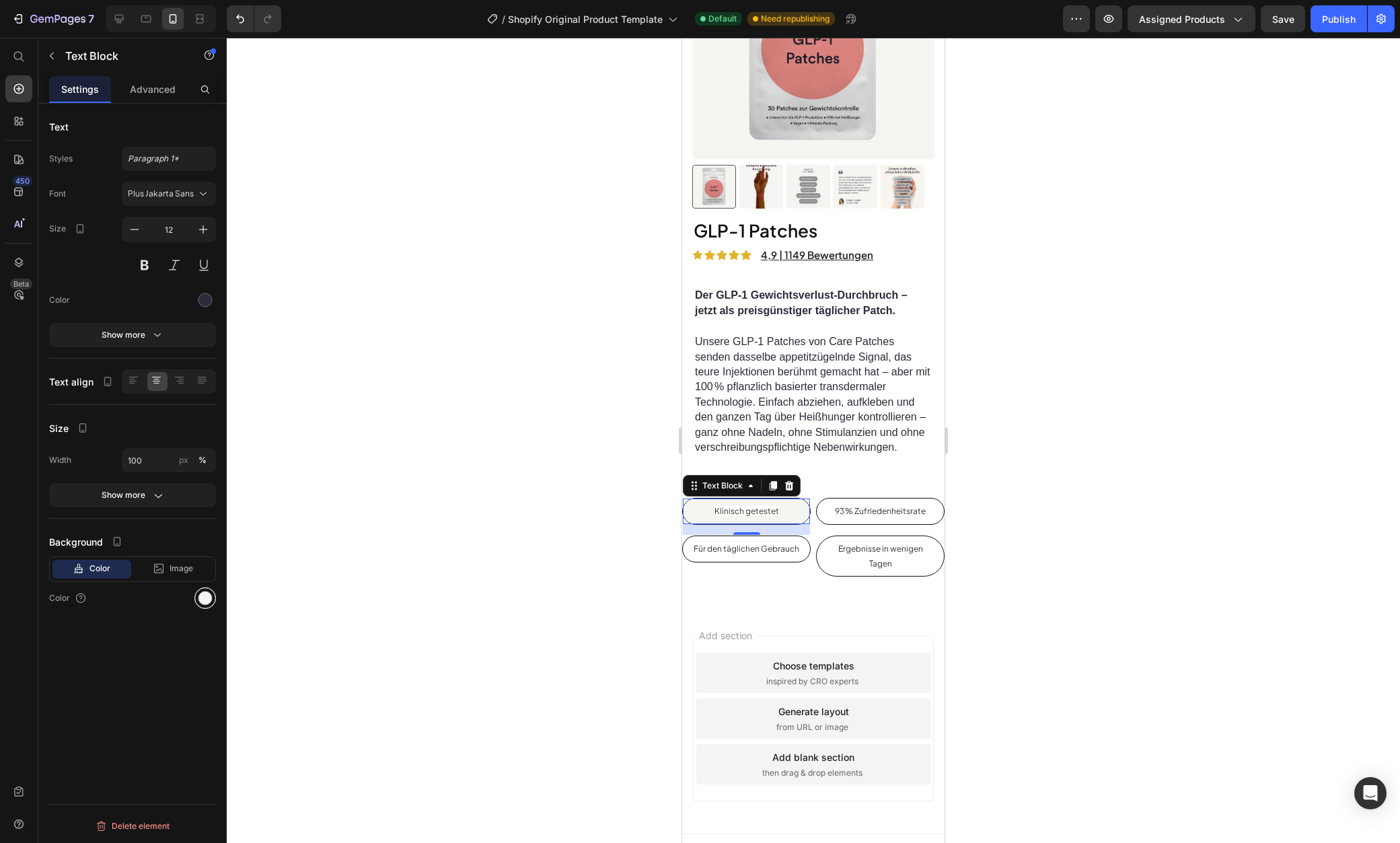 click at bounding box center (205, 598) 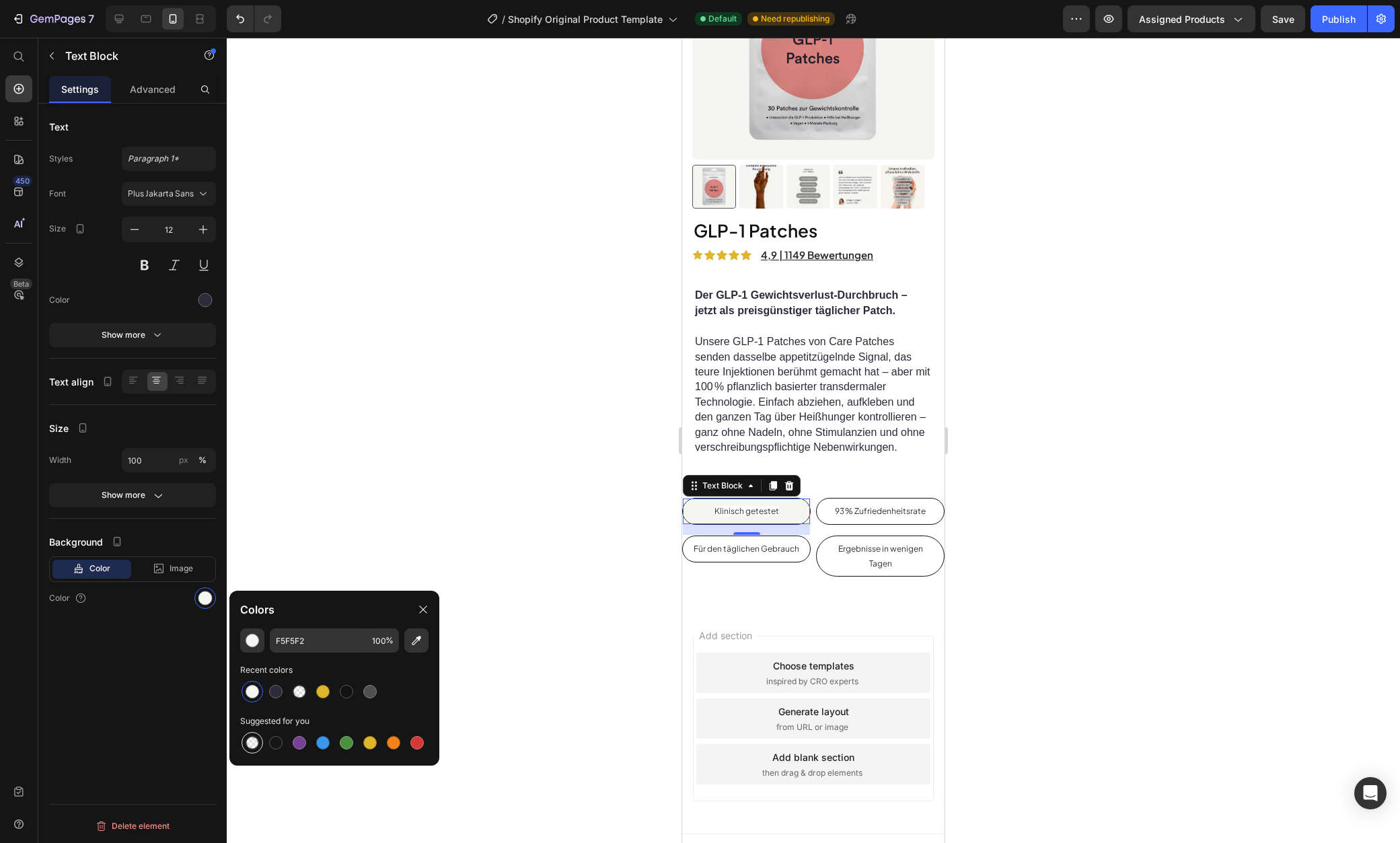 click at bounding box center [252, 743] 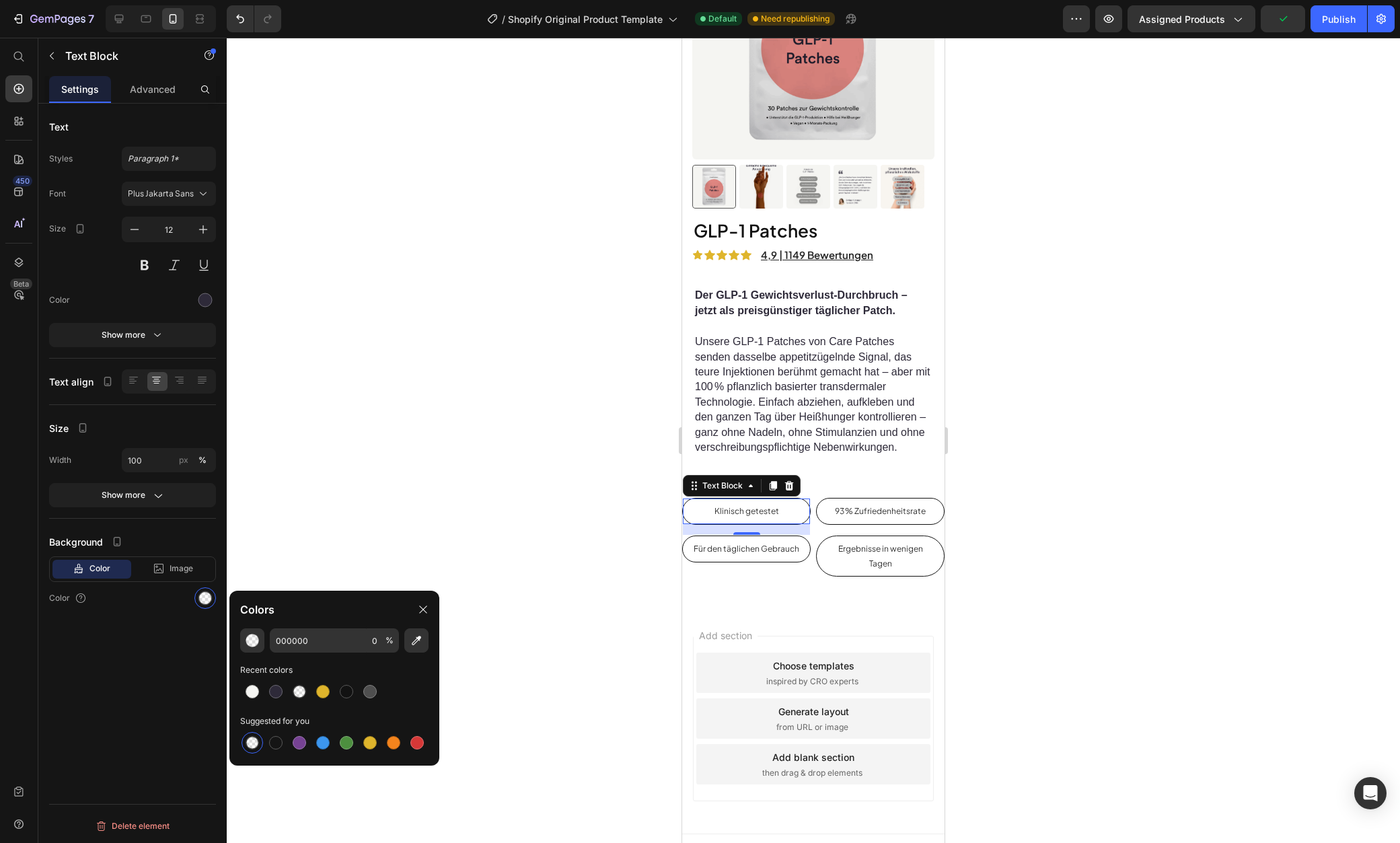 click on "Text Styles Paragraph 1* Font Plus Jakarta Sans Size 12 Color Show more Text align Size Width 100 px % Show more Background Color Image Video  Color   Delete element" at bounding box center [133, 492] 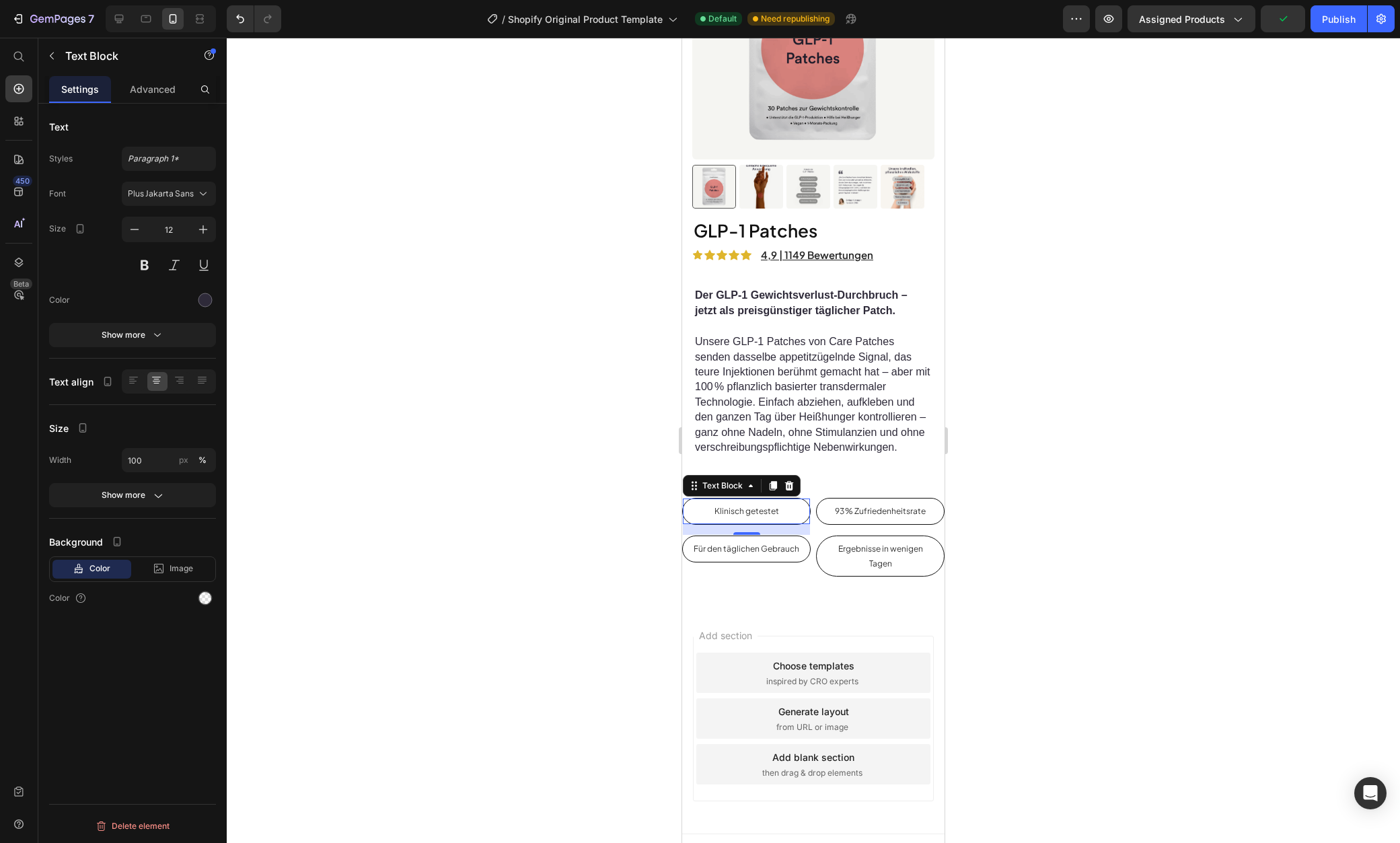 click on "Text Styles Paragraph 1* Font Plus Jakarta Sans Size 12 Color Show more Text align Size Width 100 px % Show more Background Color Image Video  Color   Delete element" at bounding box center [133, 492] 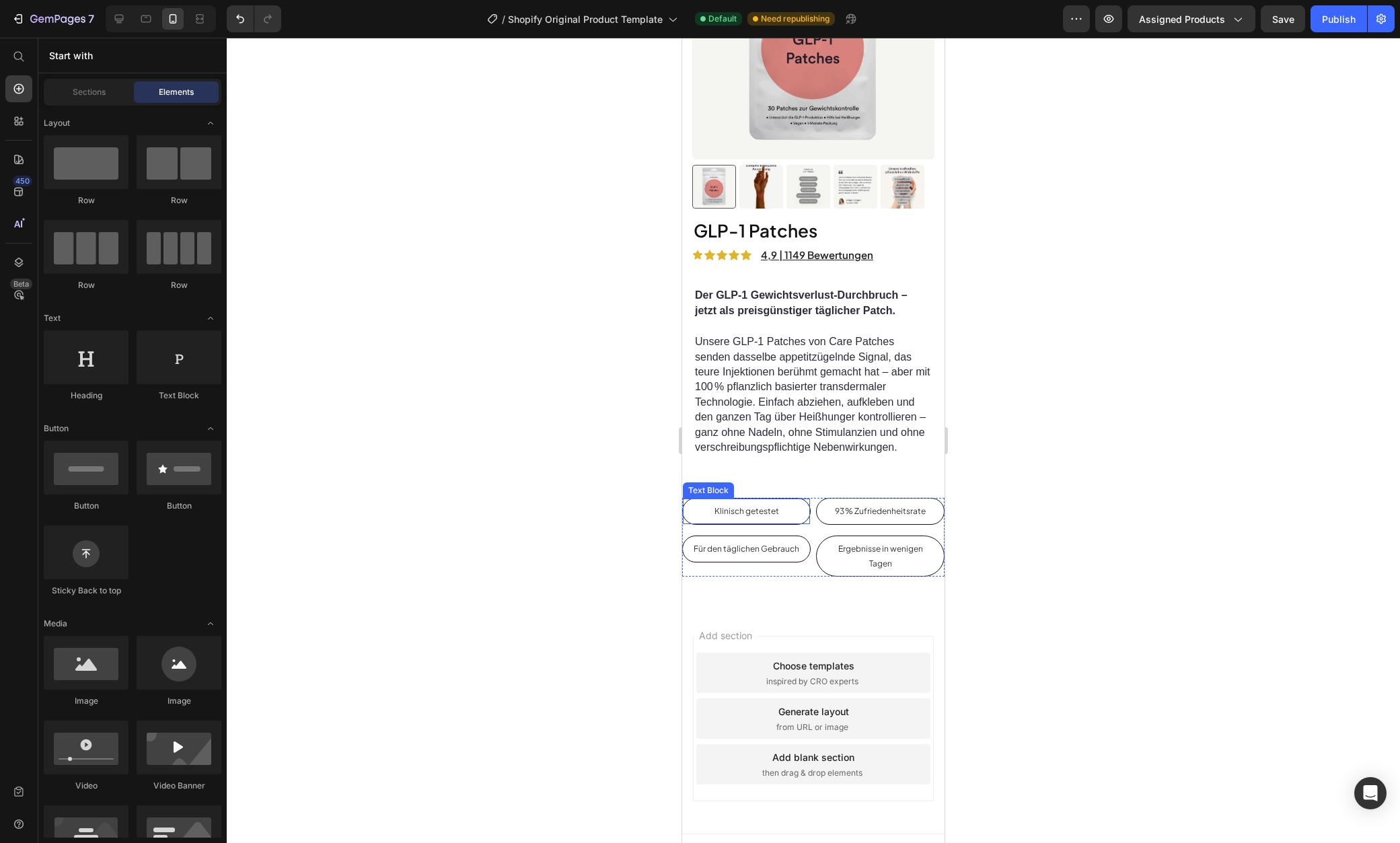 click on "Klinisch getestet" at bounding box center (746, 511) 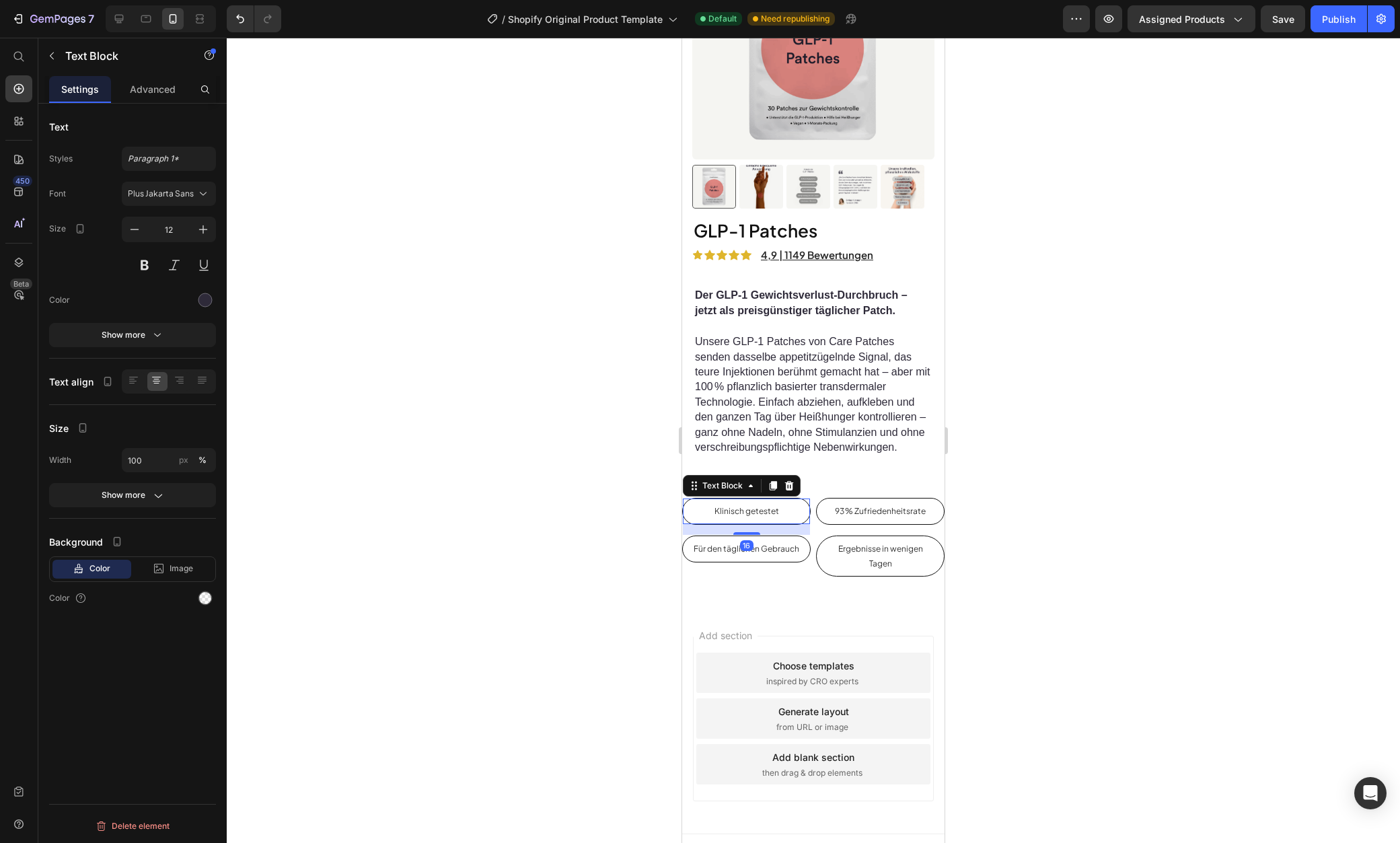 click 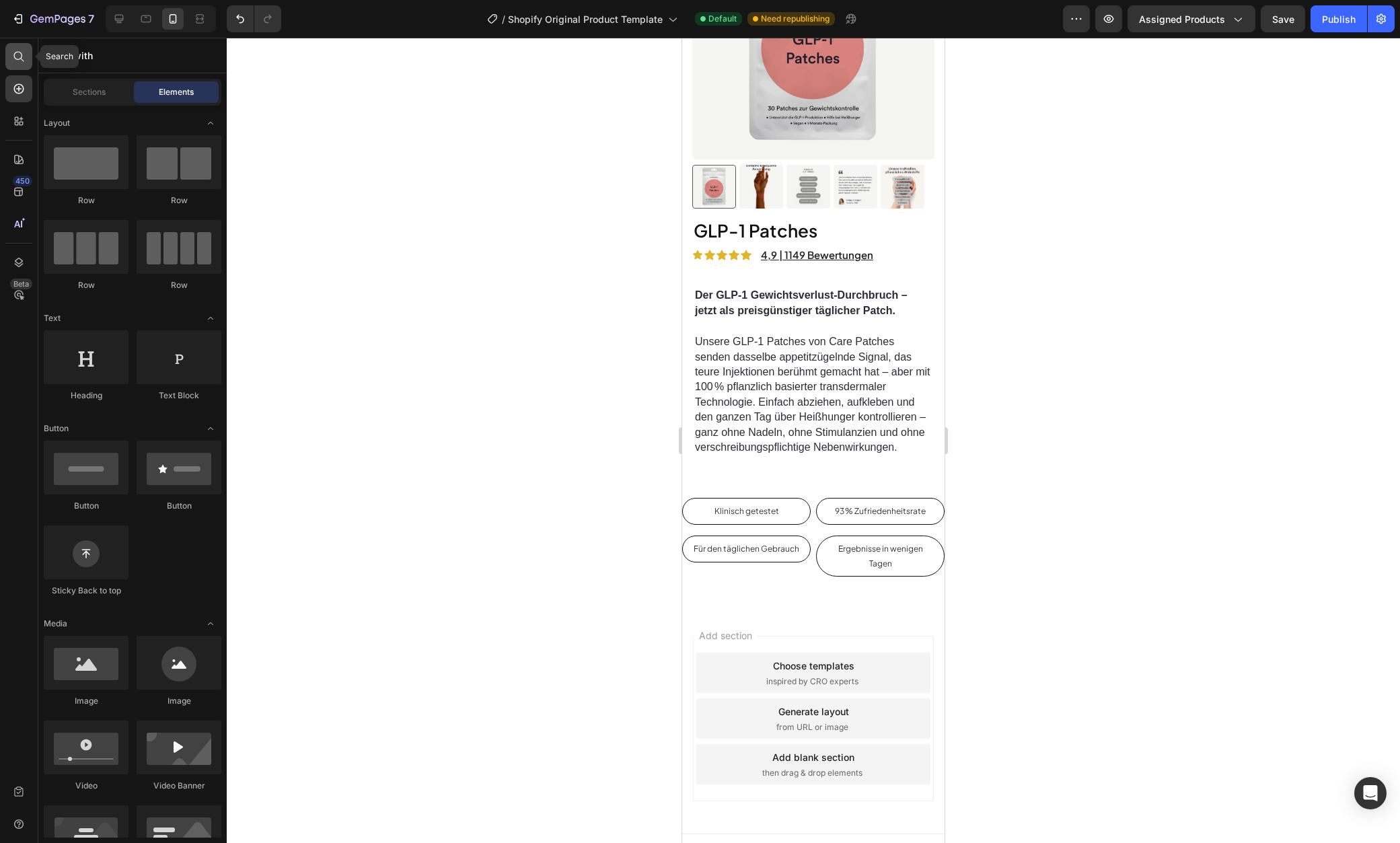 click 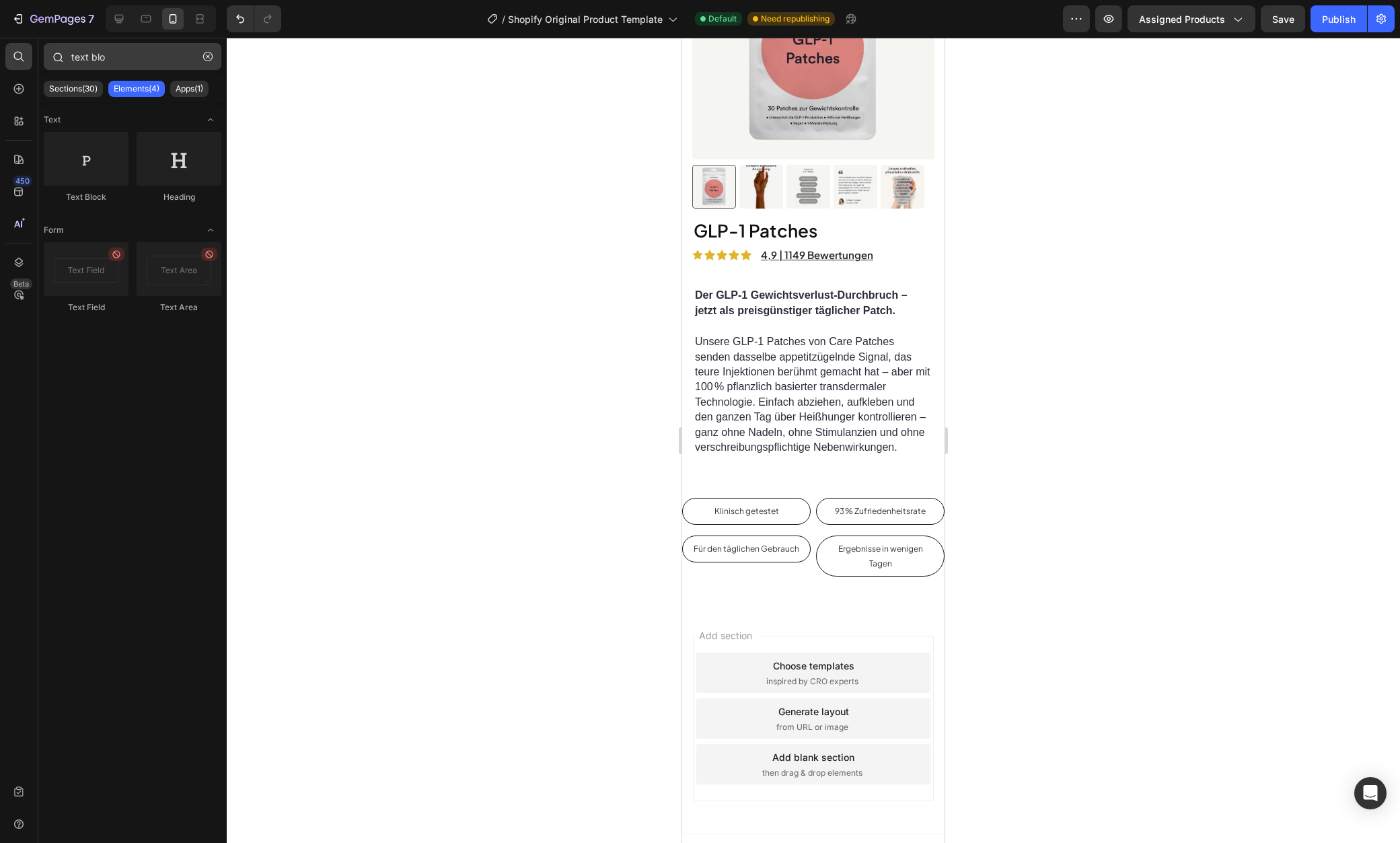 click on "text blo" at bounding box center (133, 57) 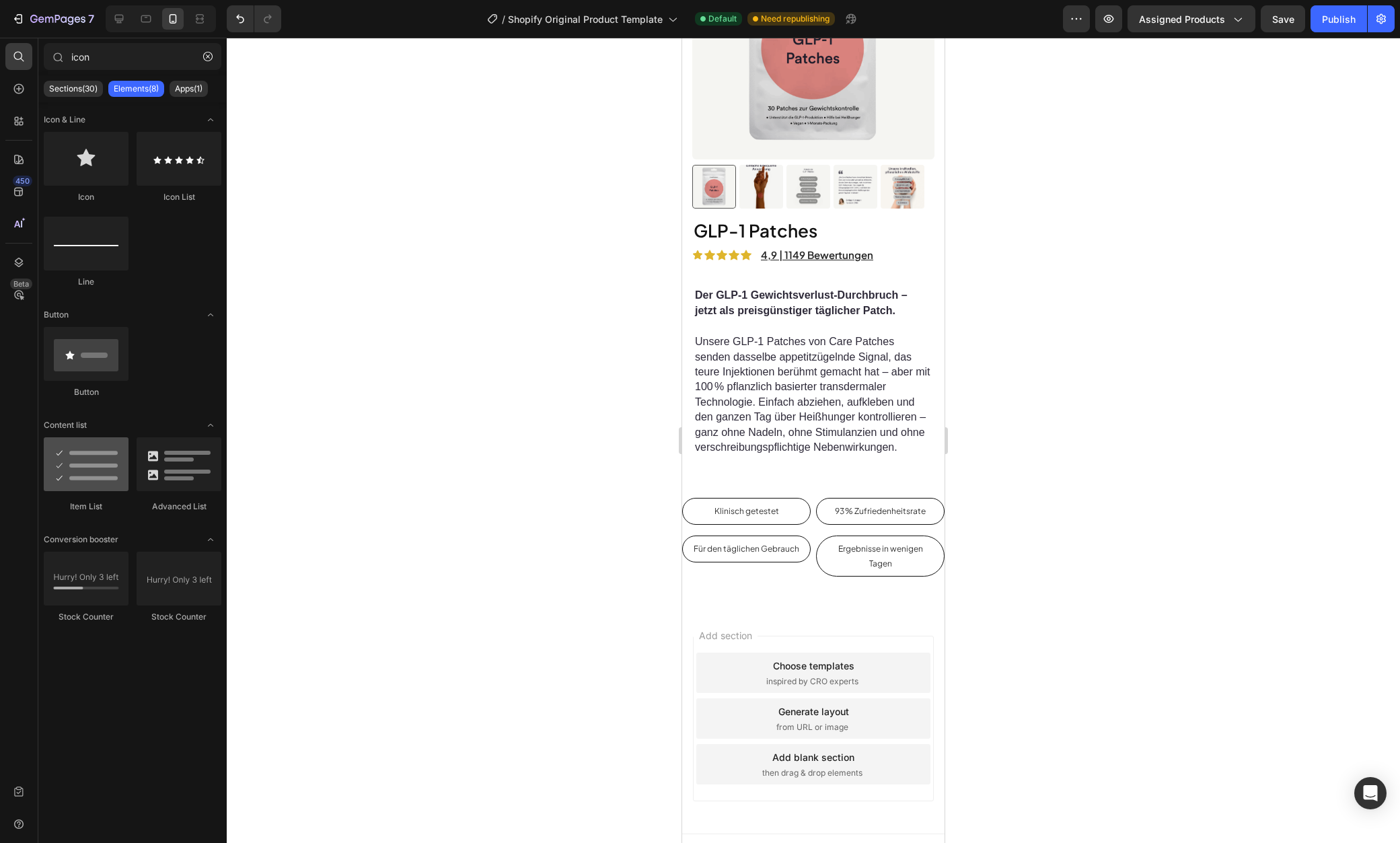 type on "icon" 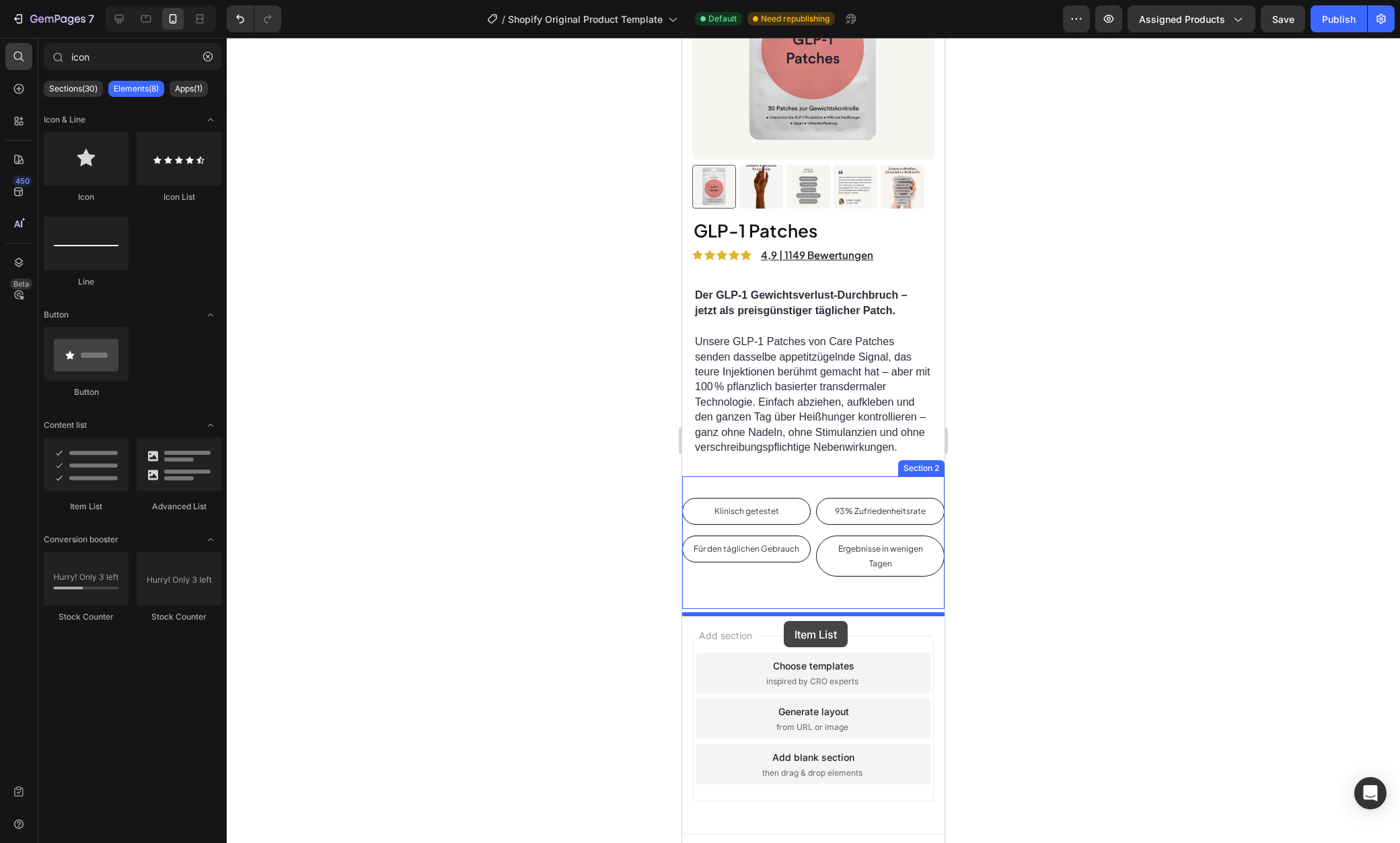 drag, startPoint x: 786, startPoint y: 507, endPoint x: 784, endPoint y: 621, distance: 114.01754 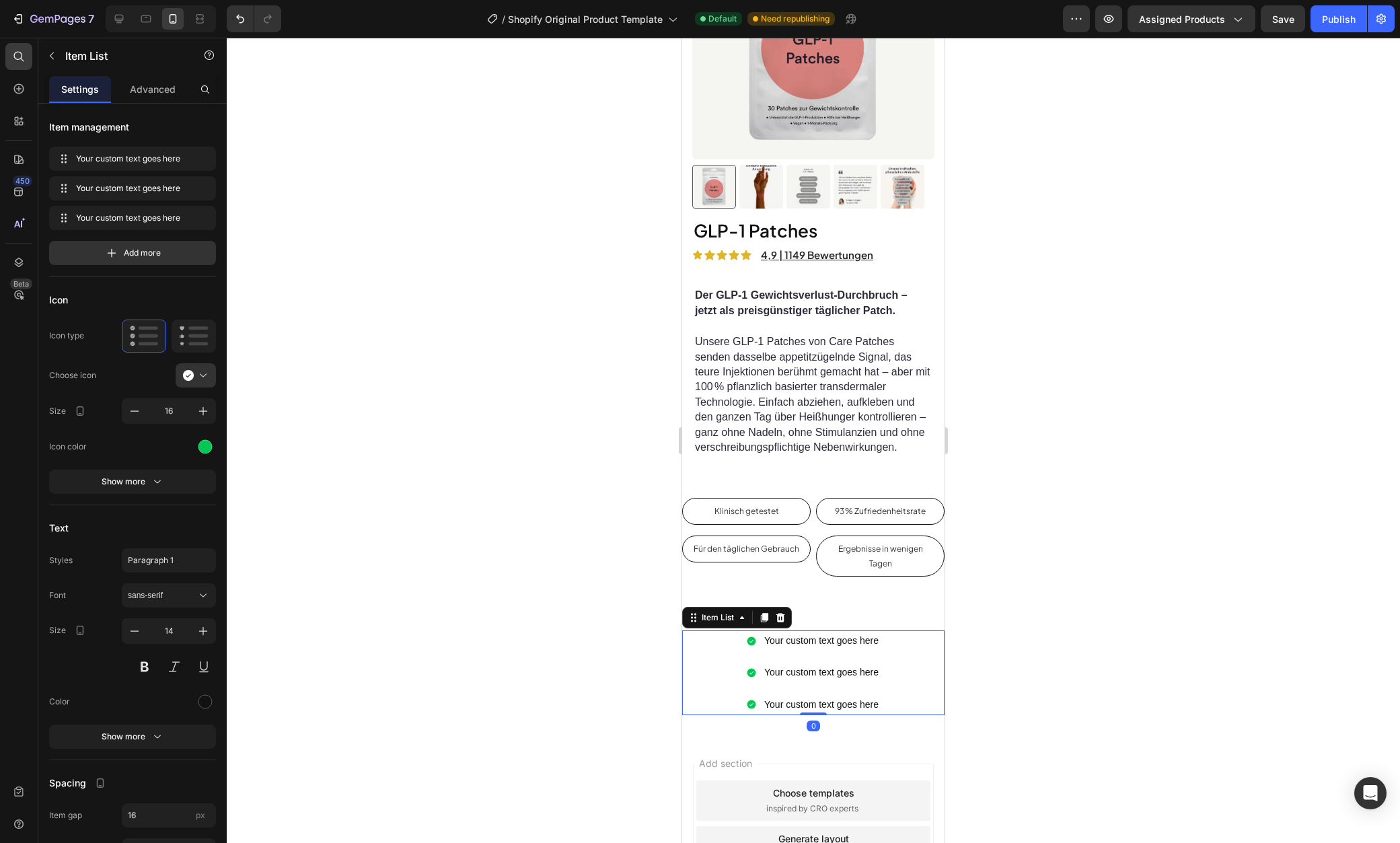 click on "Your custom text goes here Your custom text goes here Your custom text goes here" at bounding box center [813, 673] 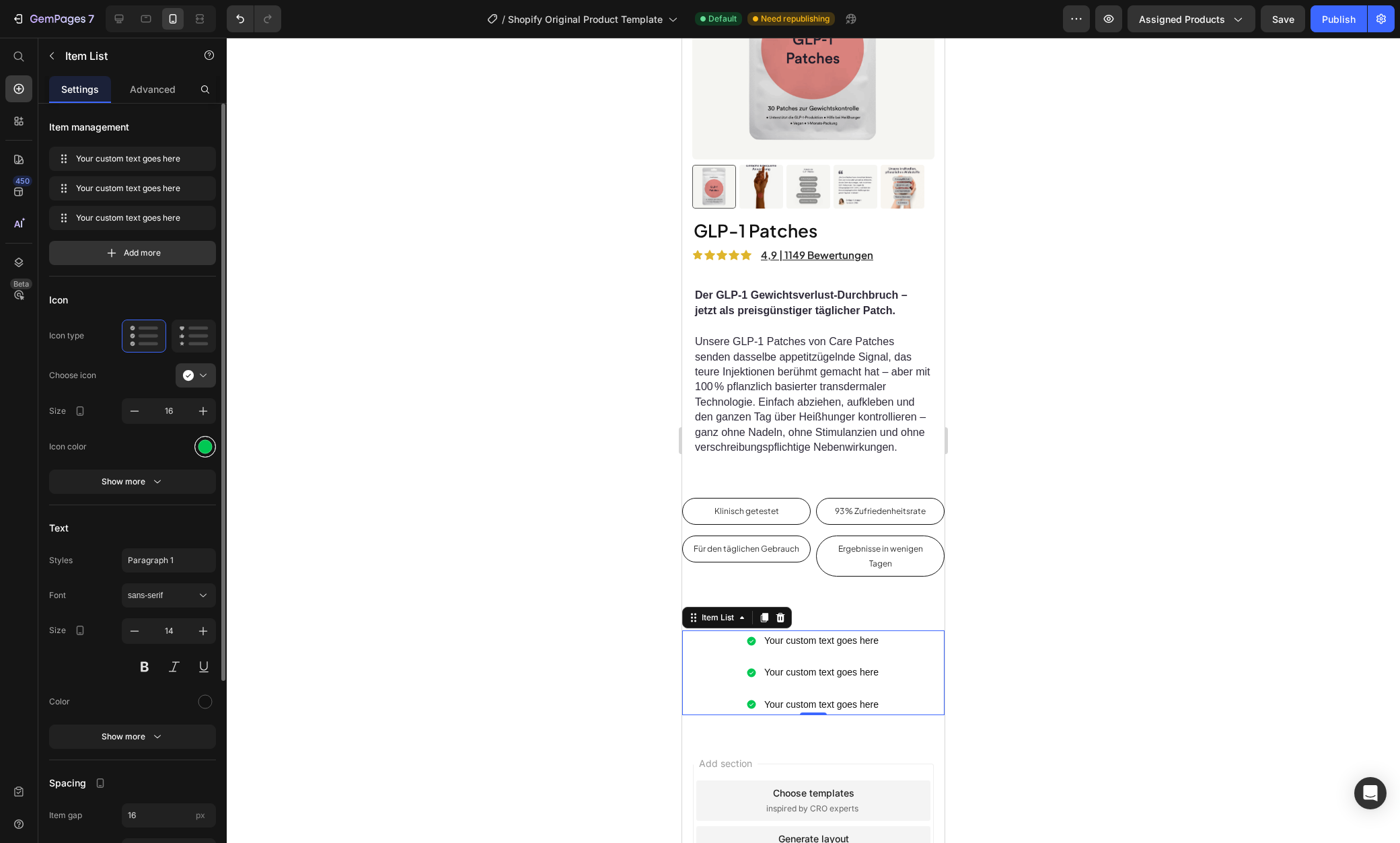 click at bounding box center (205, 446) 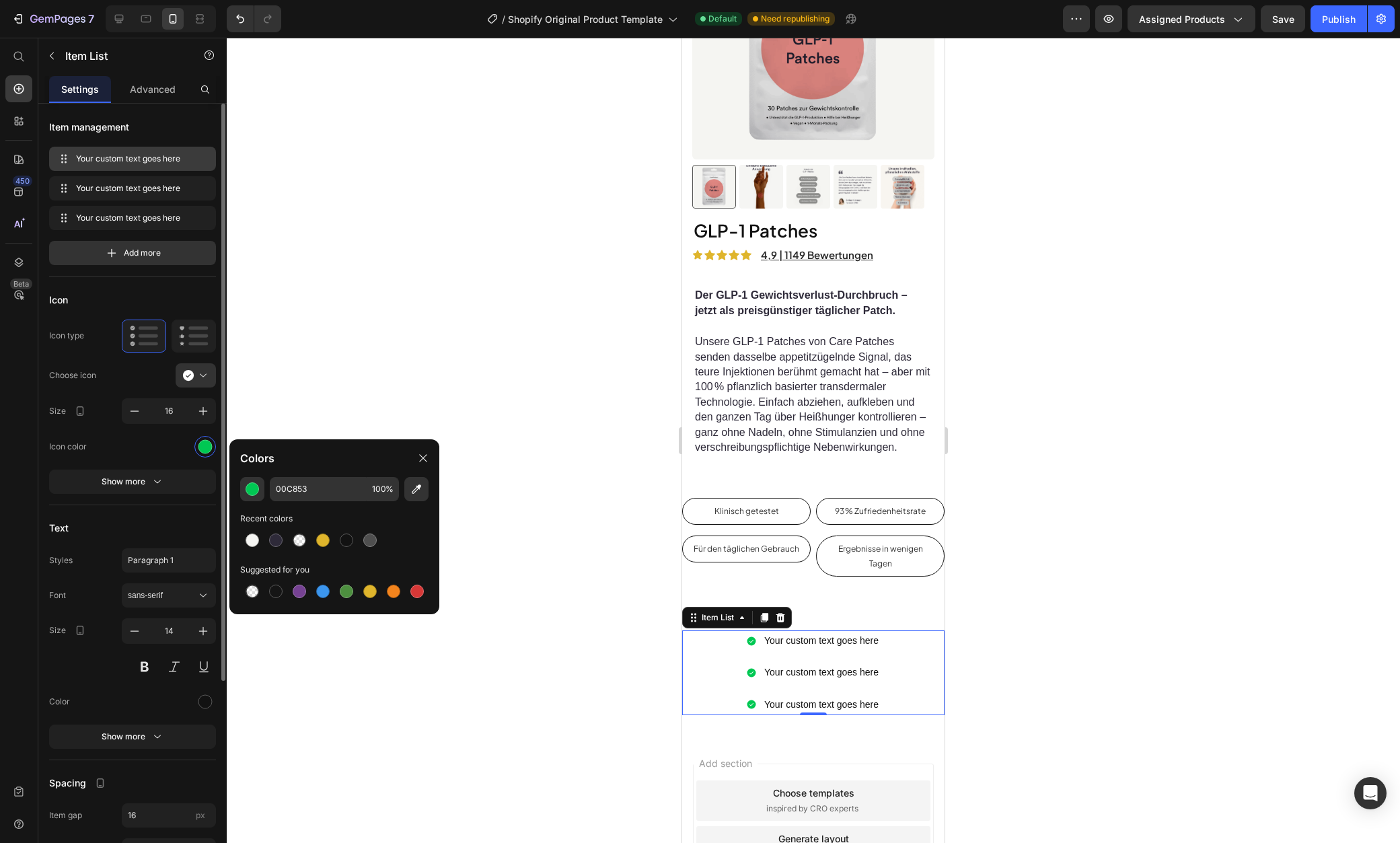 click on "Your custom text goes here Your custom text goes here" at bounding box center (135, 159) 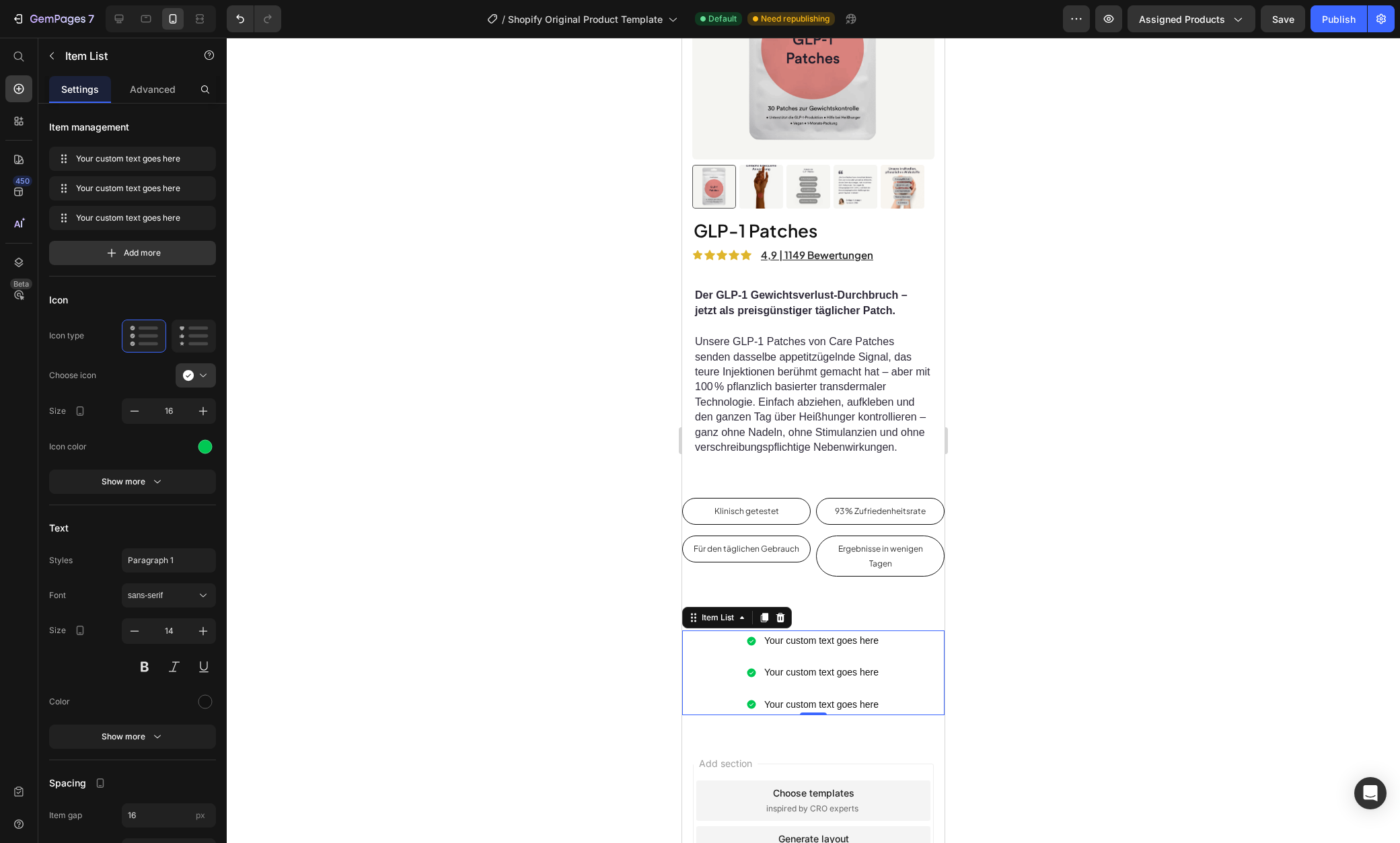 click on "Your custom text goes here" at bounding box center [821, 640] 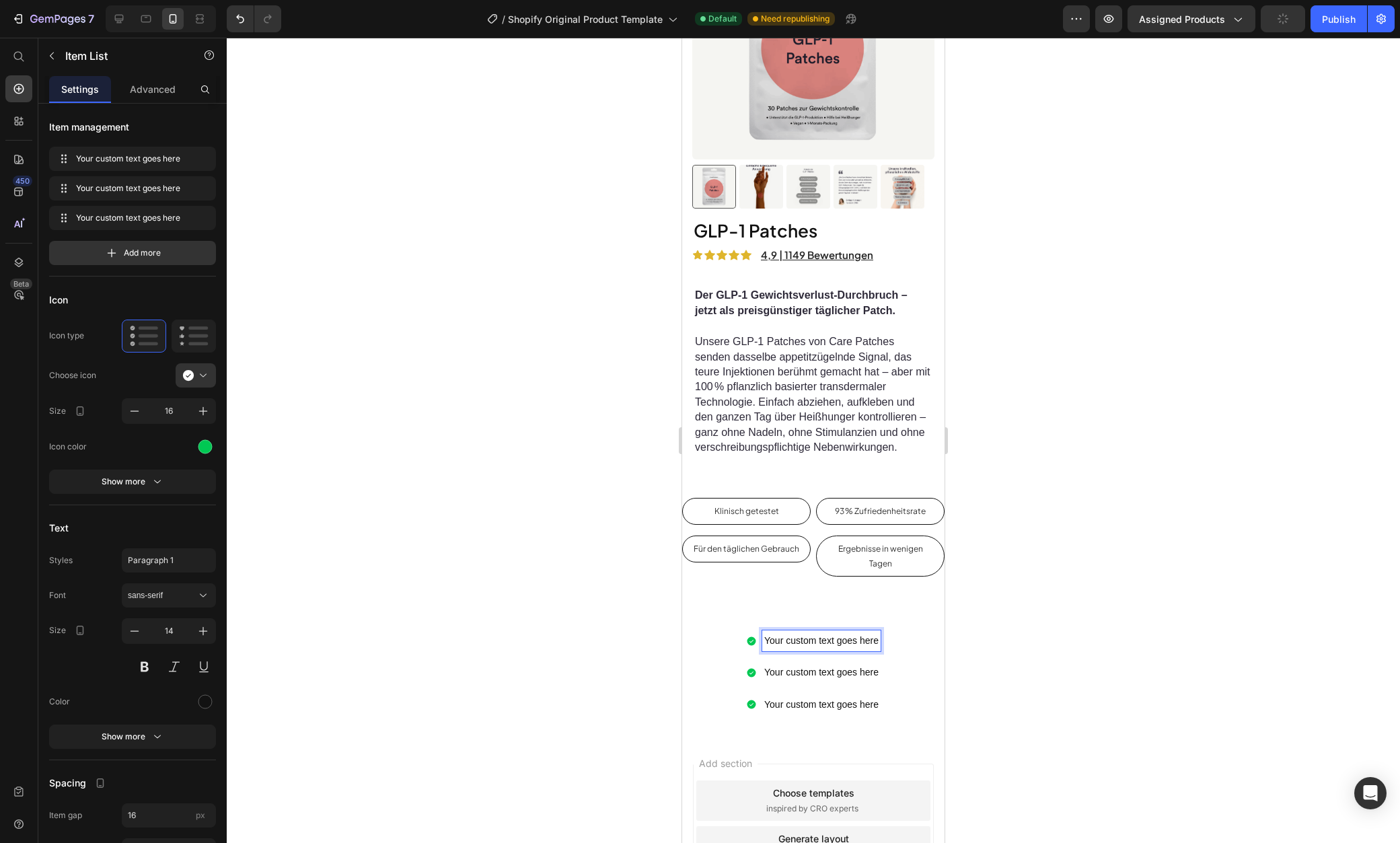 click on "Your custom text goes here" at bounding box center [821, 640] 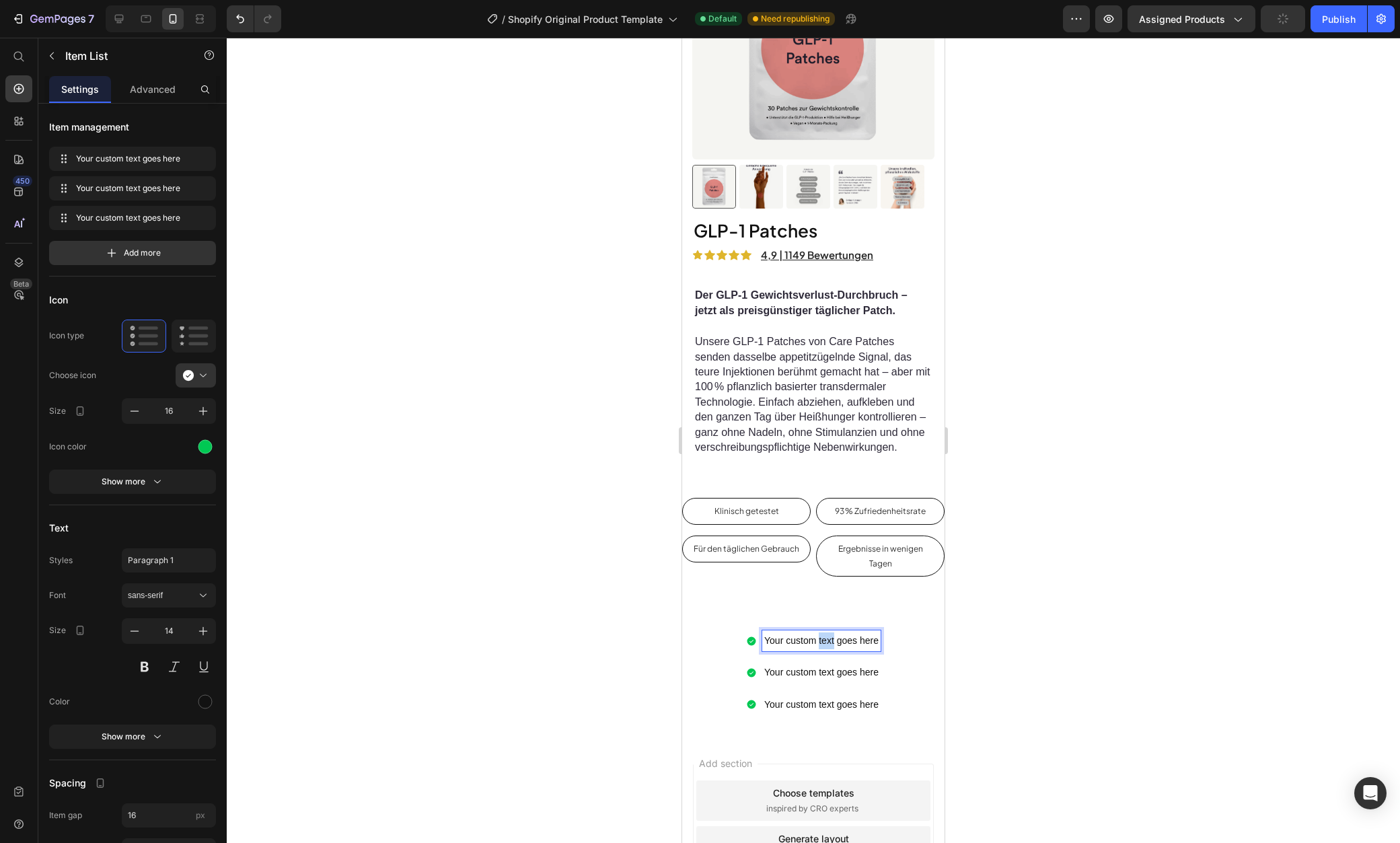 click on "Your custom text goes here" at bounding box center (821, 640) 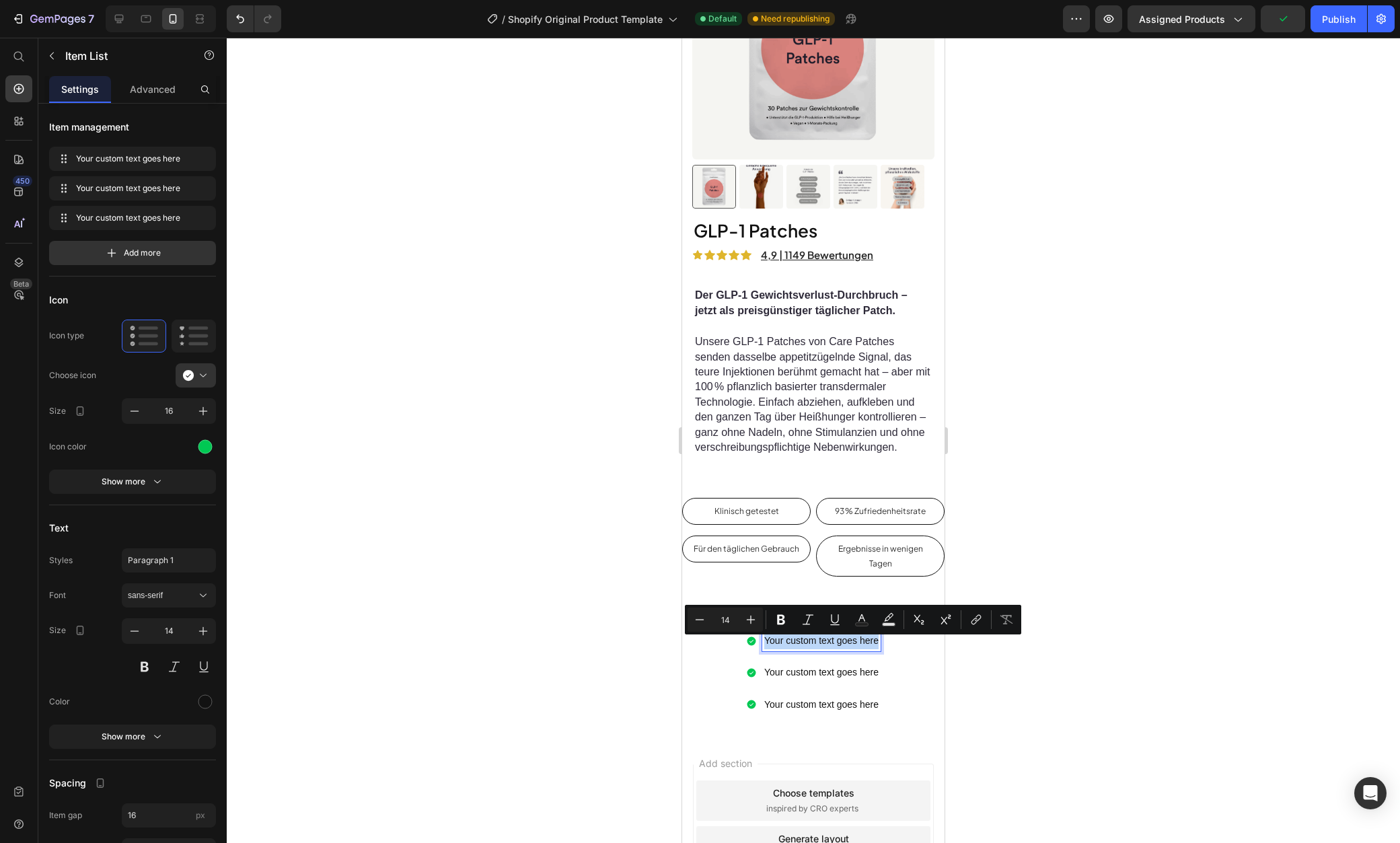 click on "Your custom text goes here" at bounding box center (821, 640) 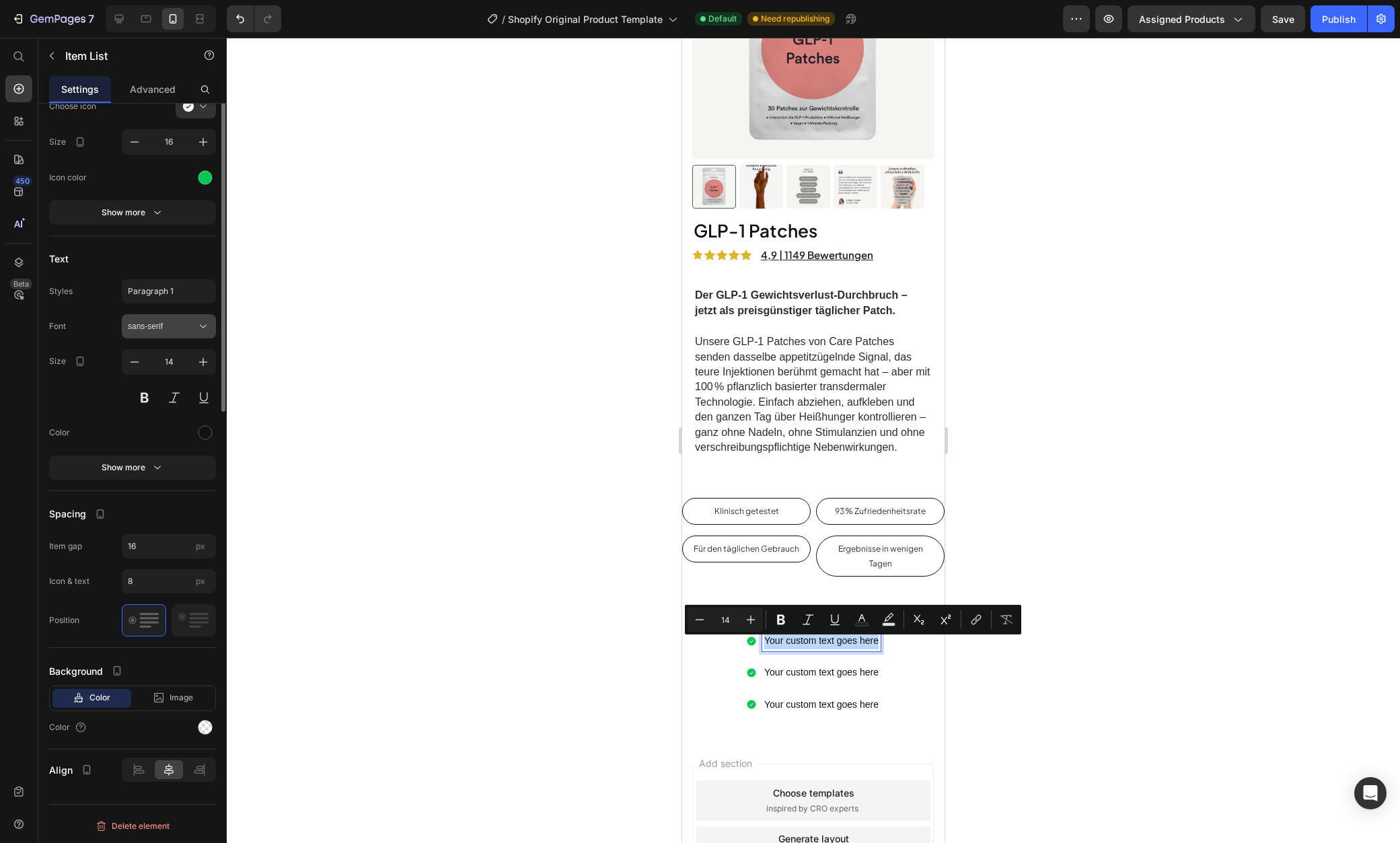 scroll, scrollTop: 0, scrollLeft: 0, axis: both 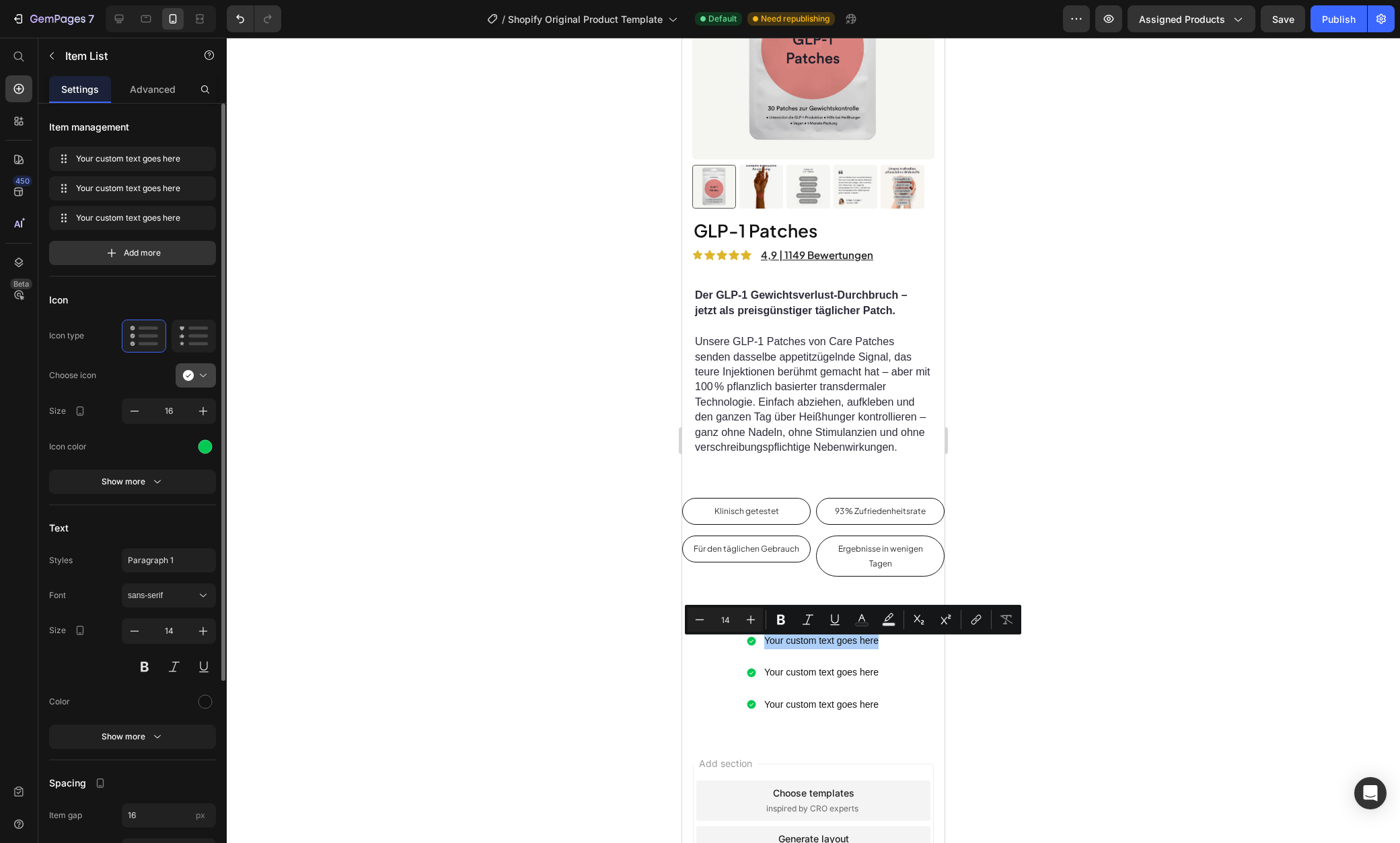 click at bounding box center (201, 375) 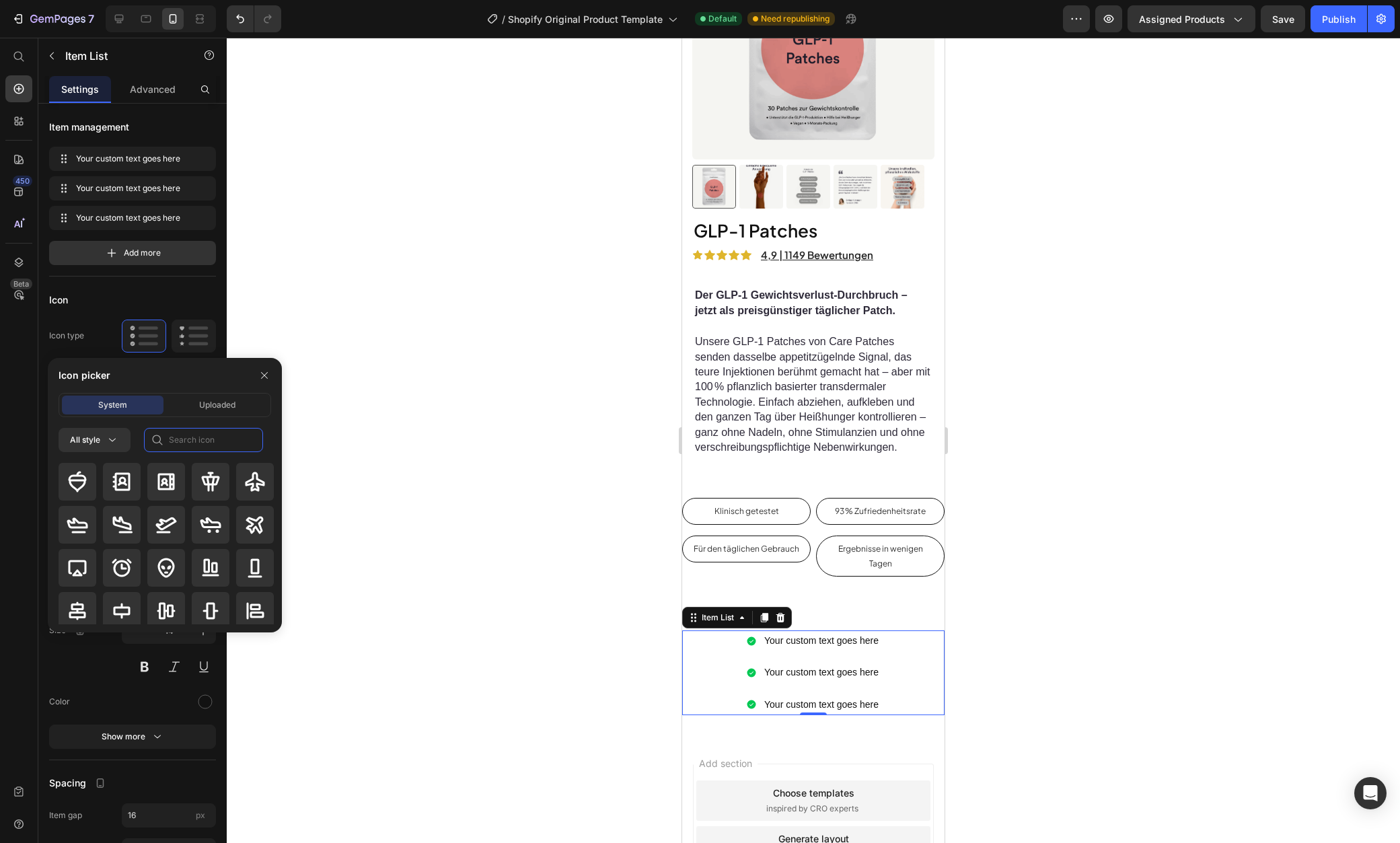 click 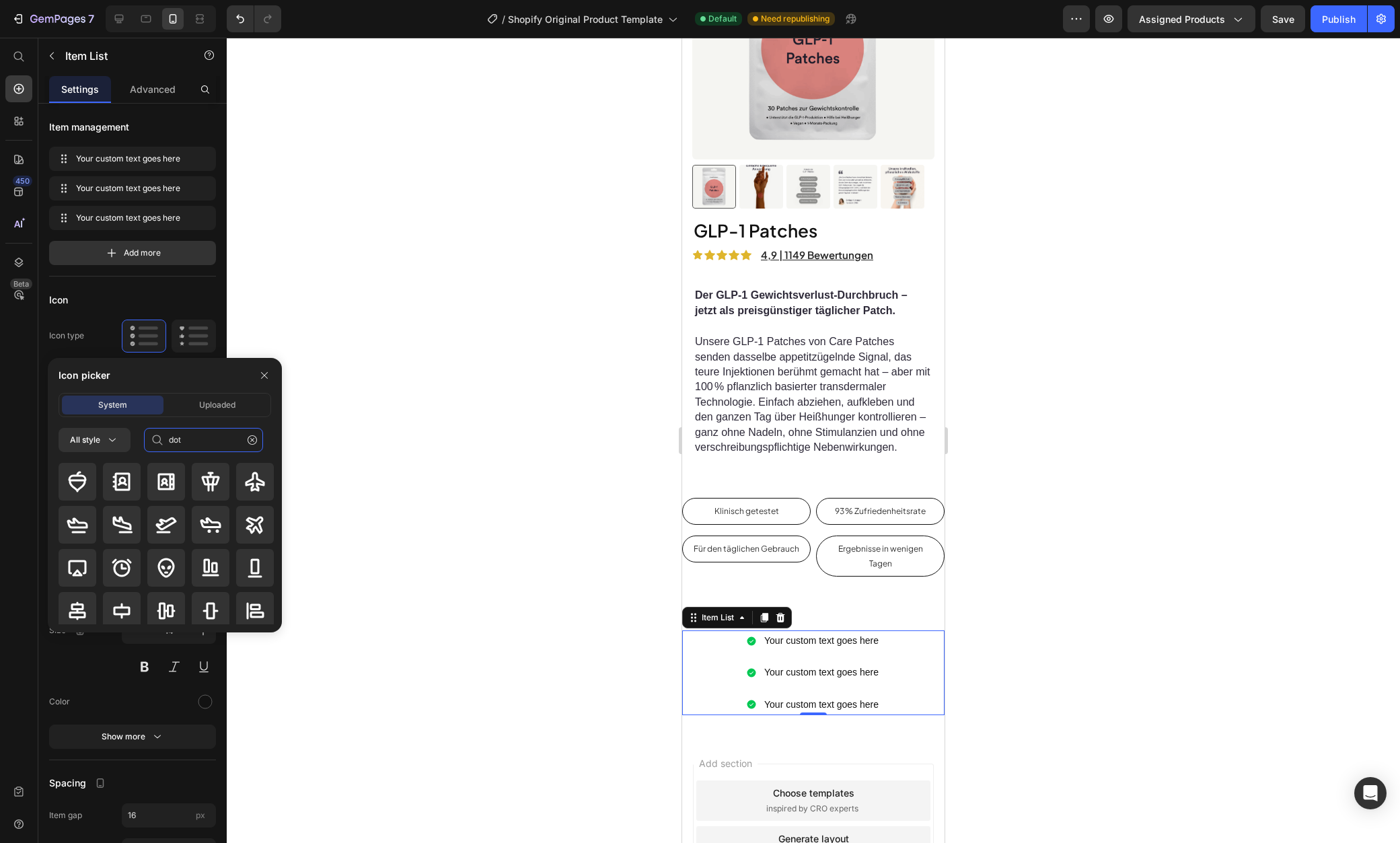 type on "dot" 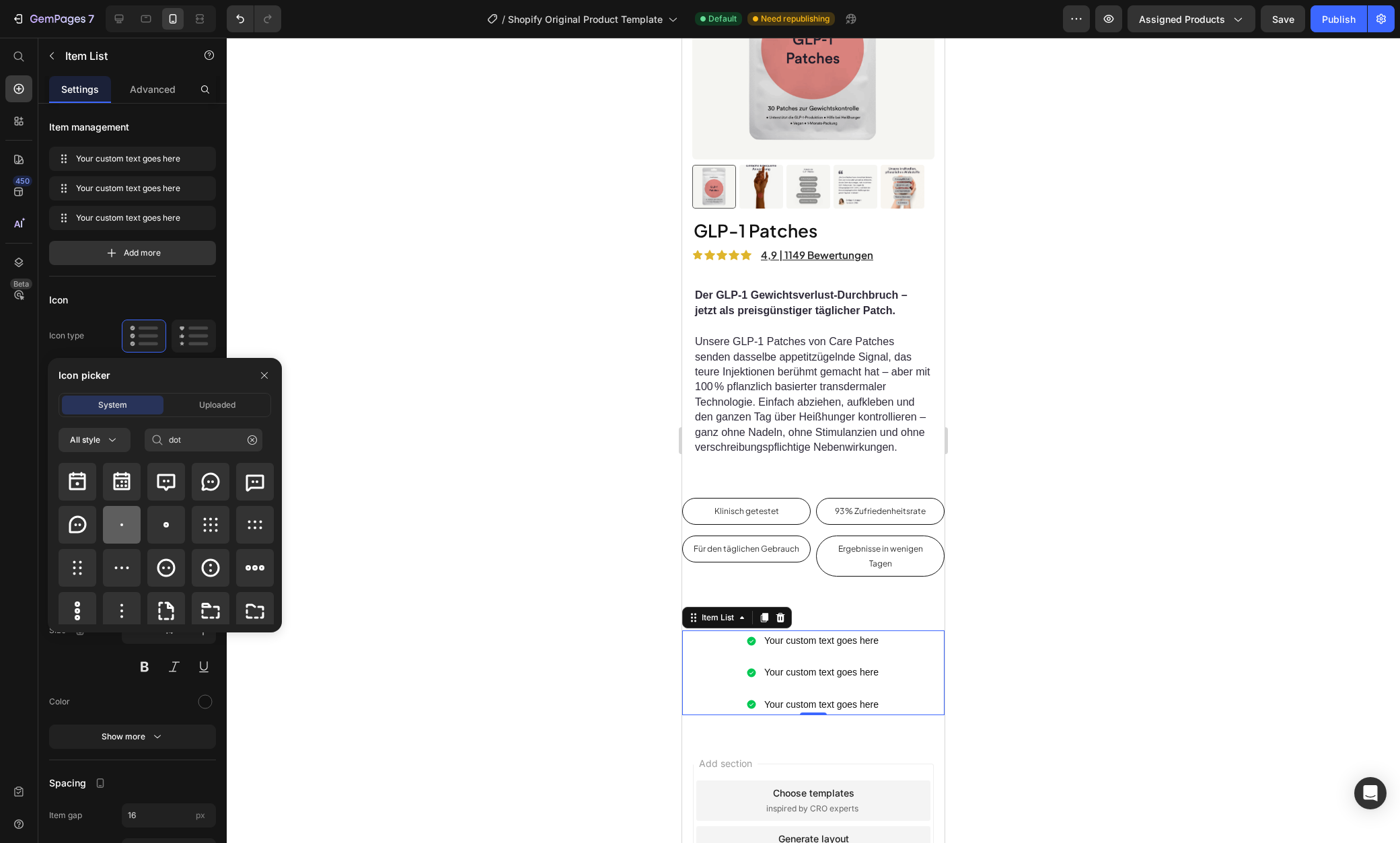 click 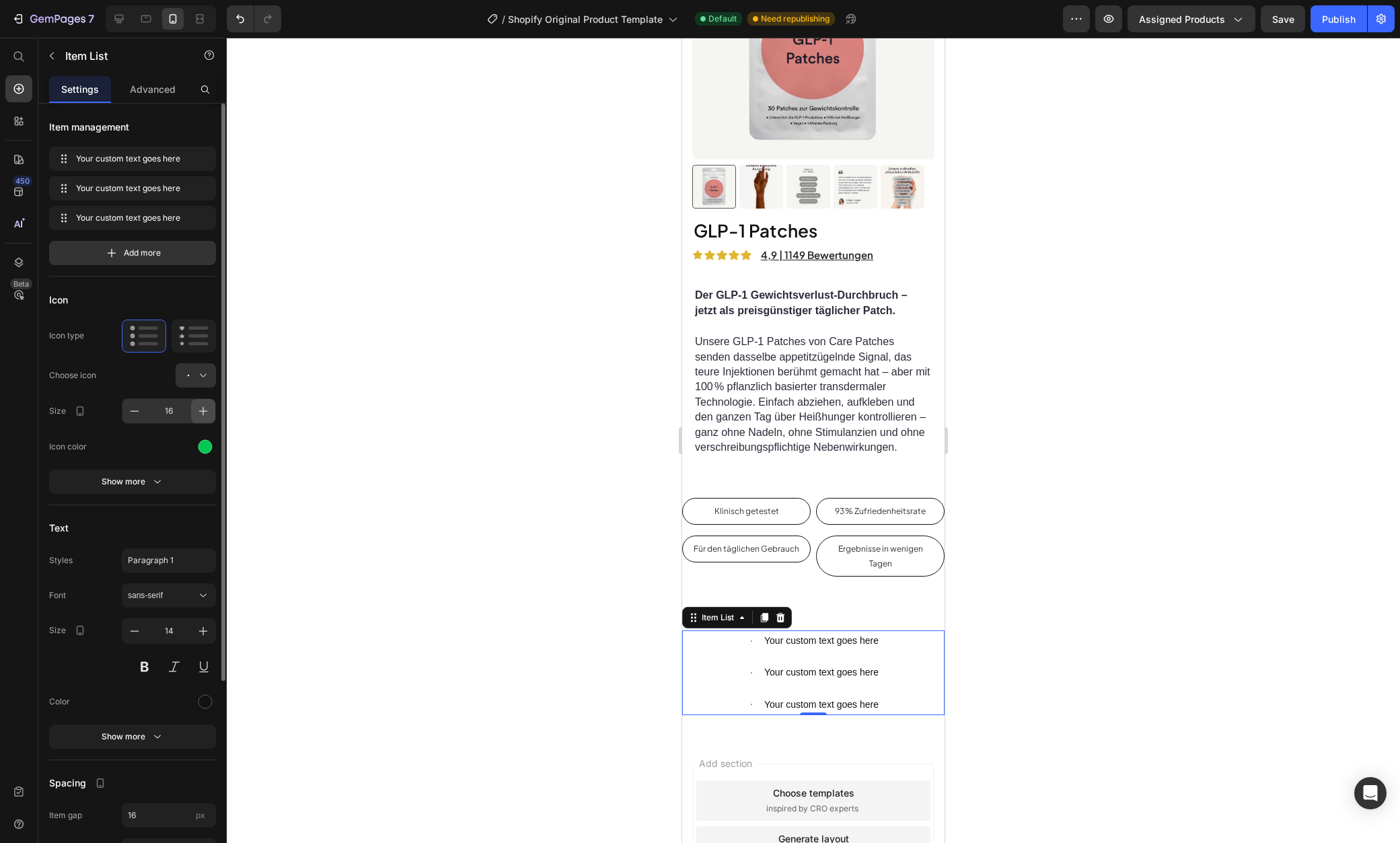 click 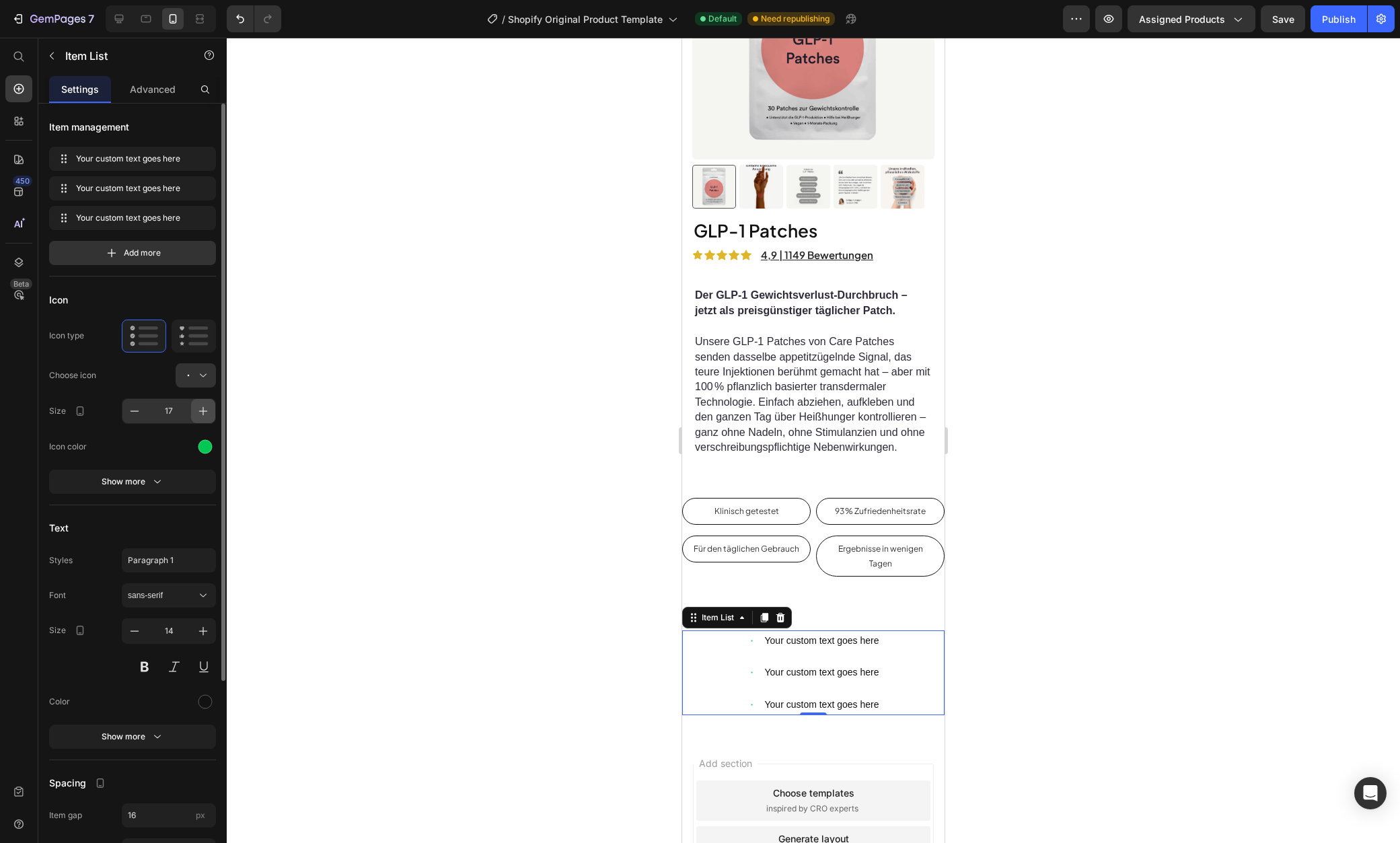 click 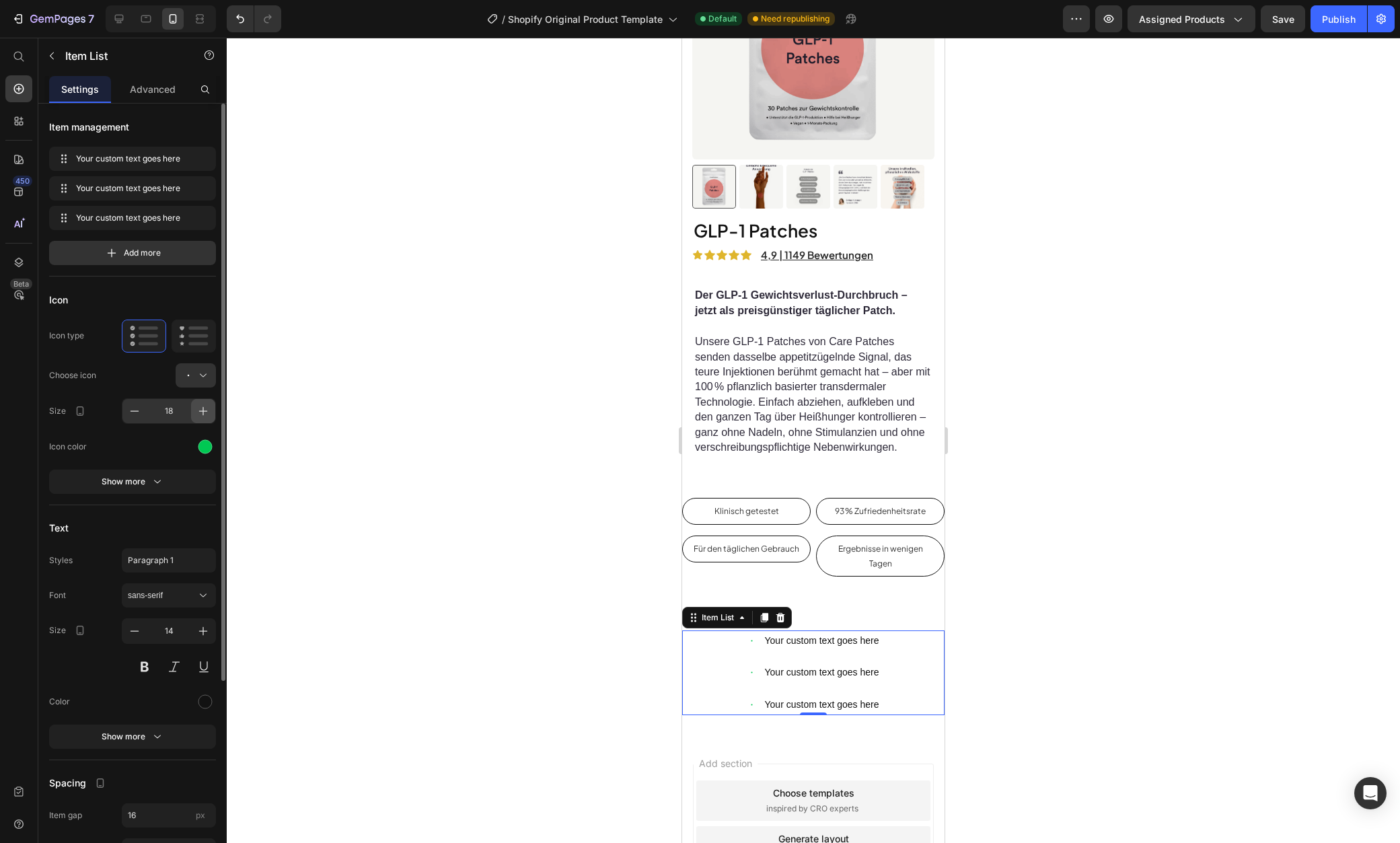 click 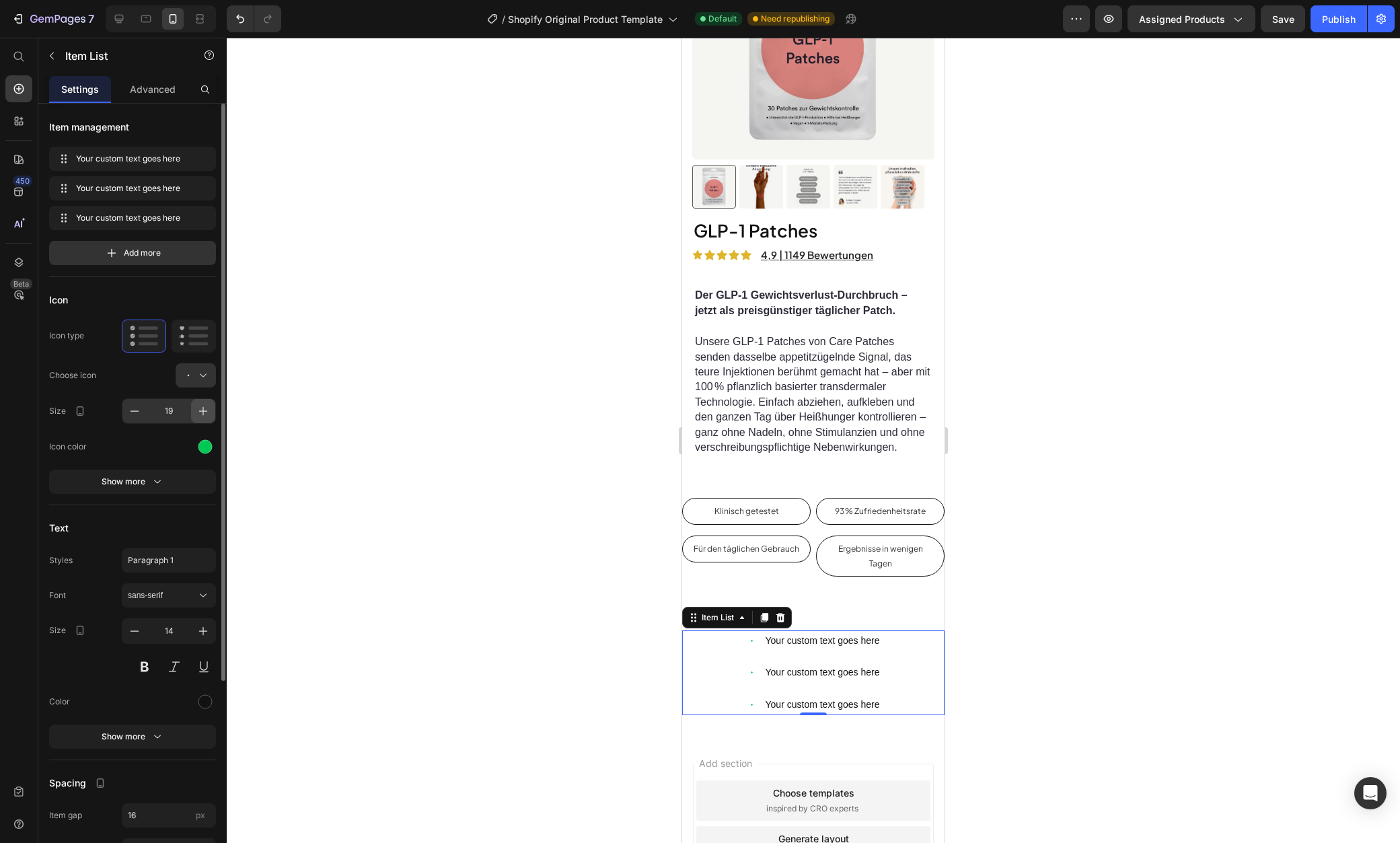 click 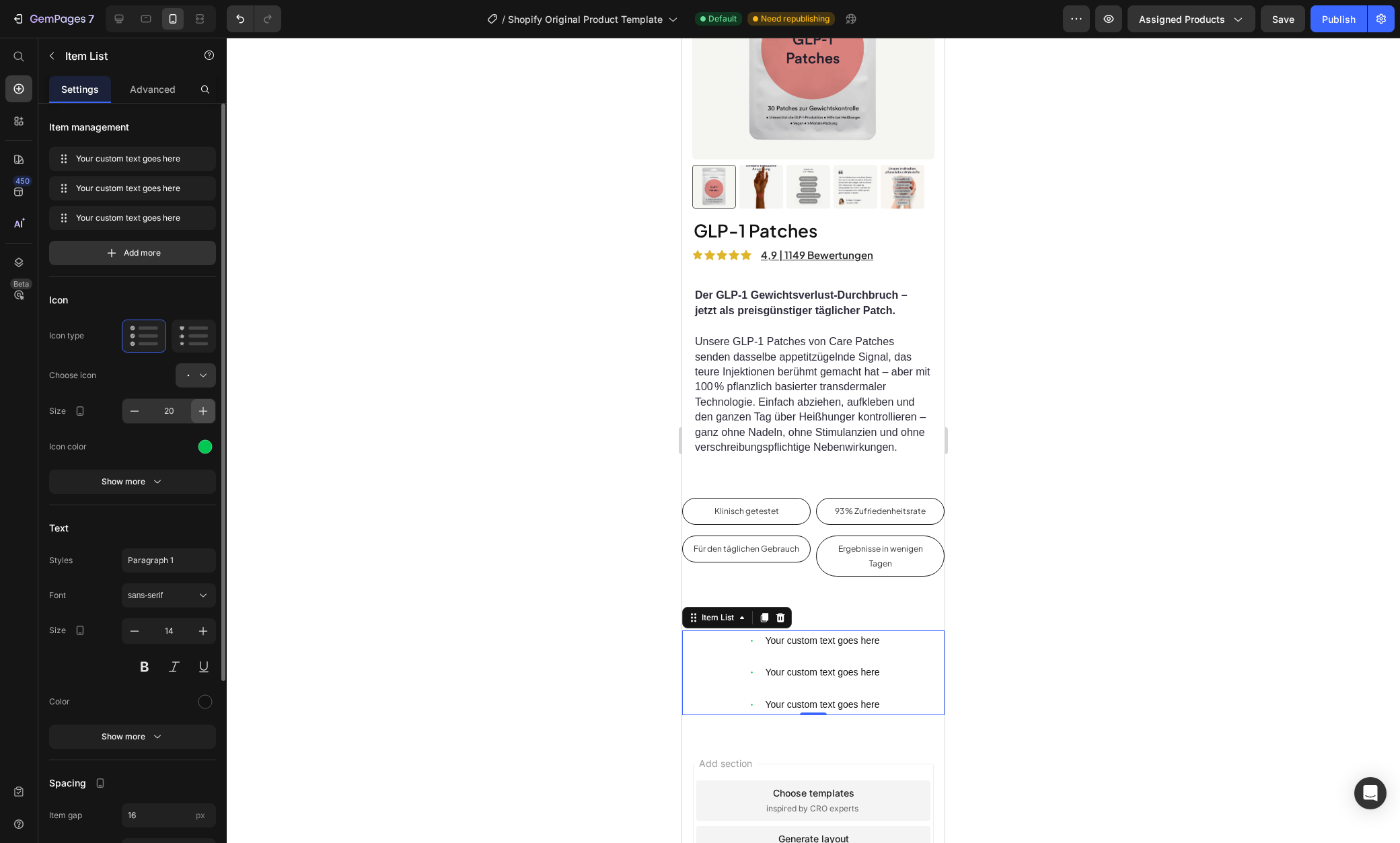 click 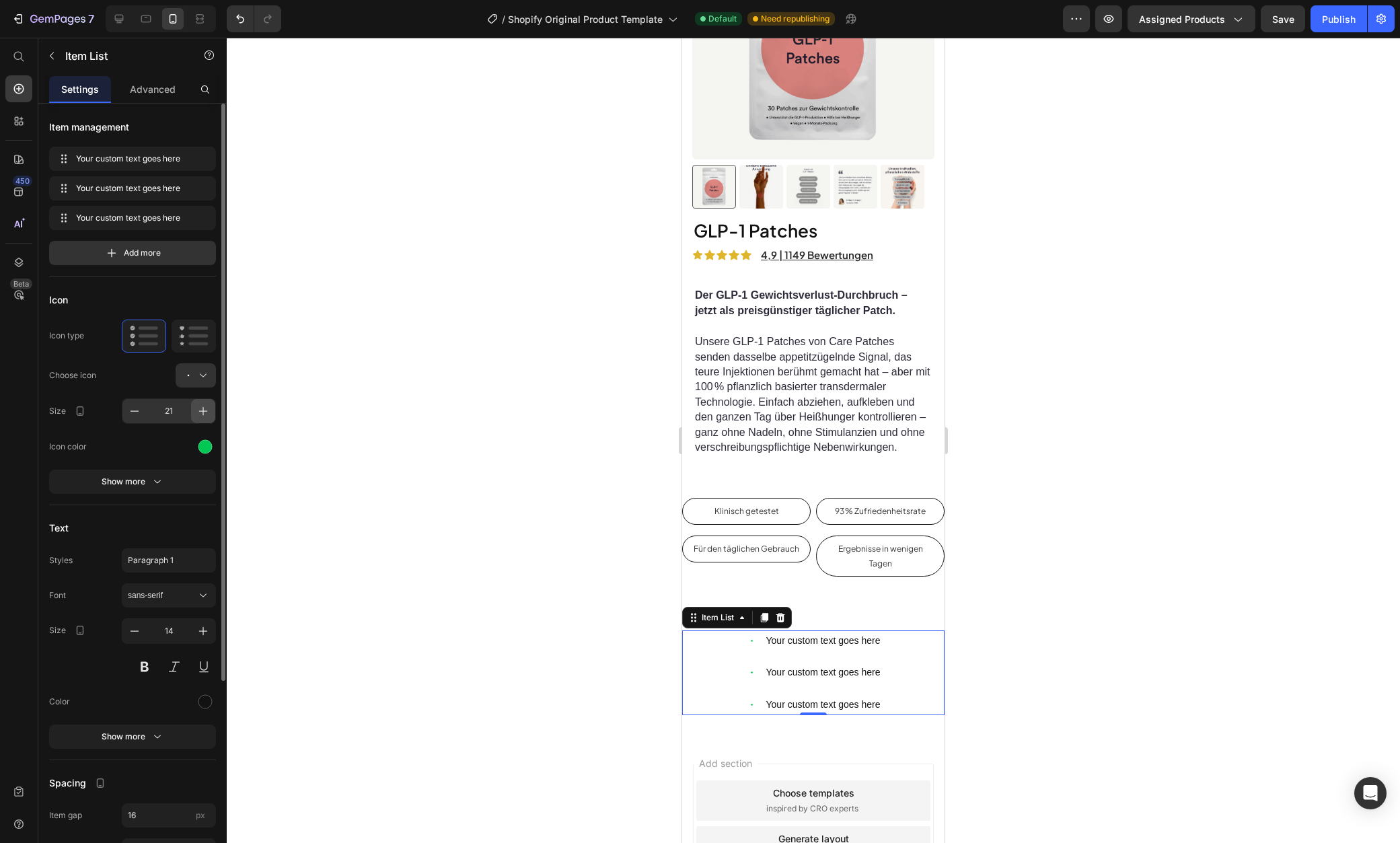 click 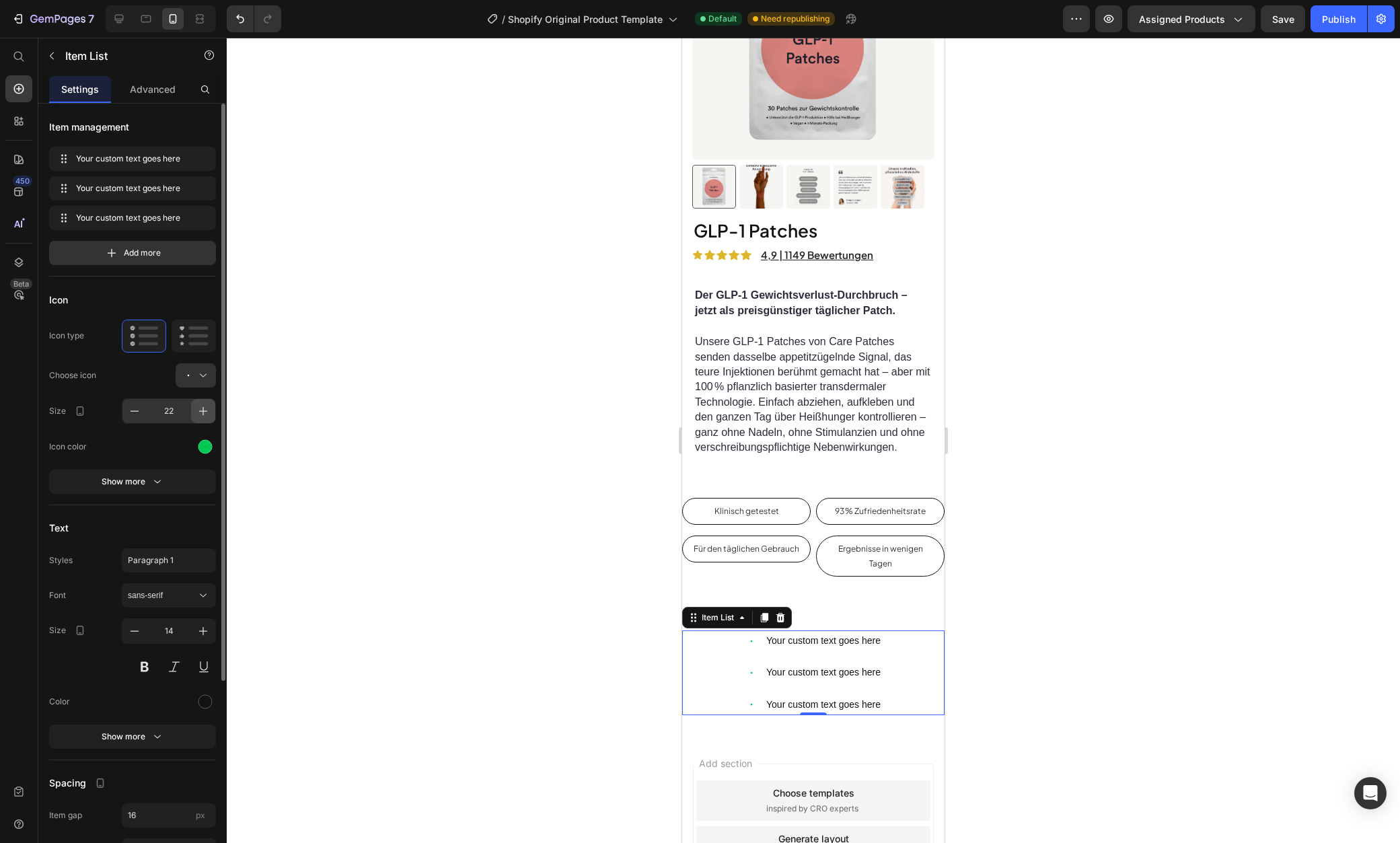 click 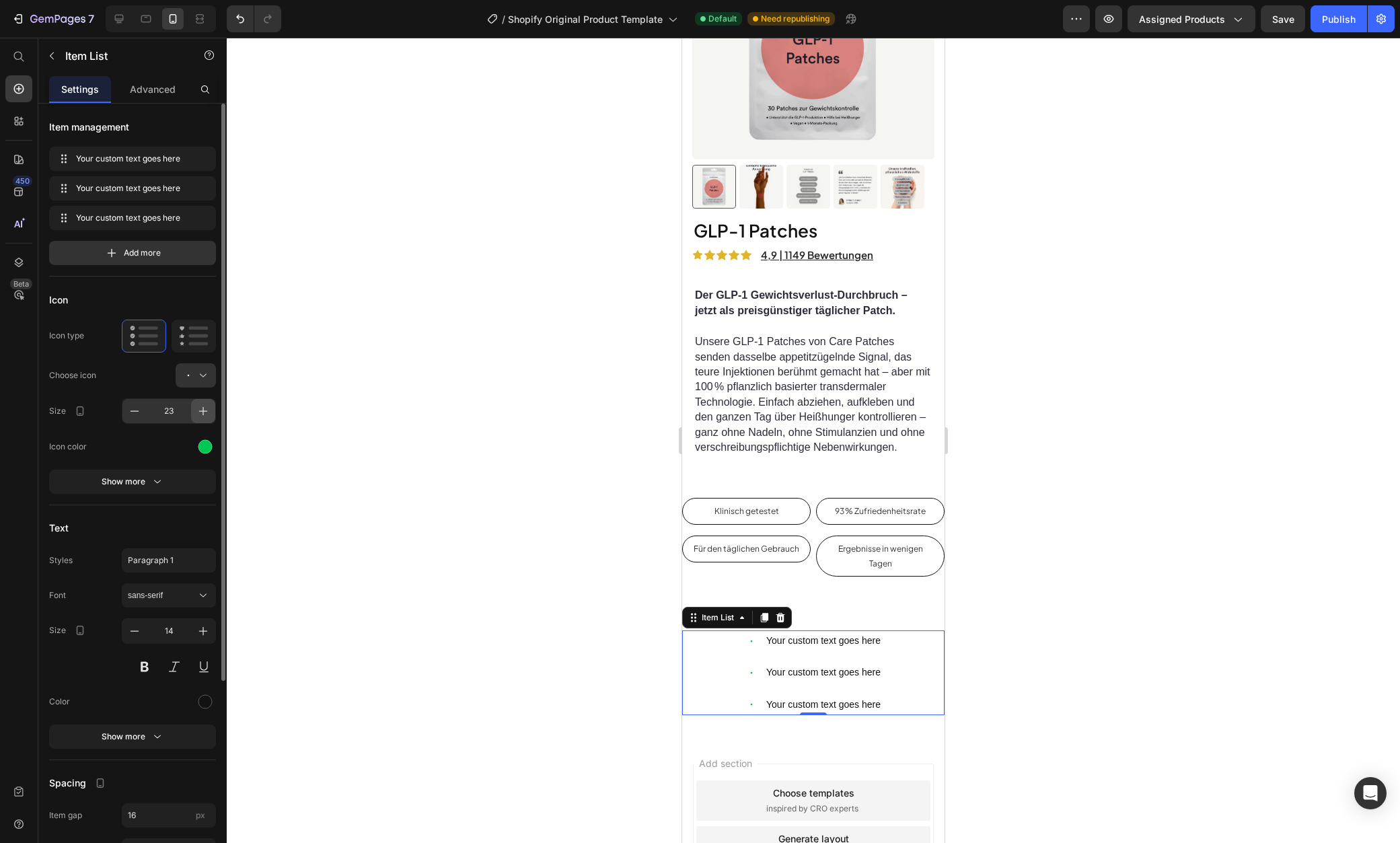 click 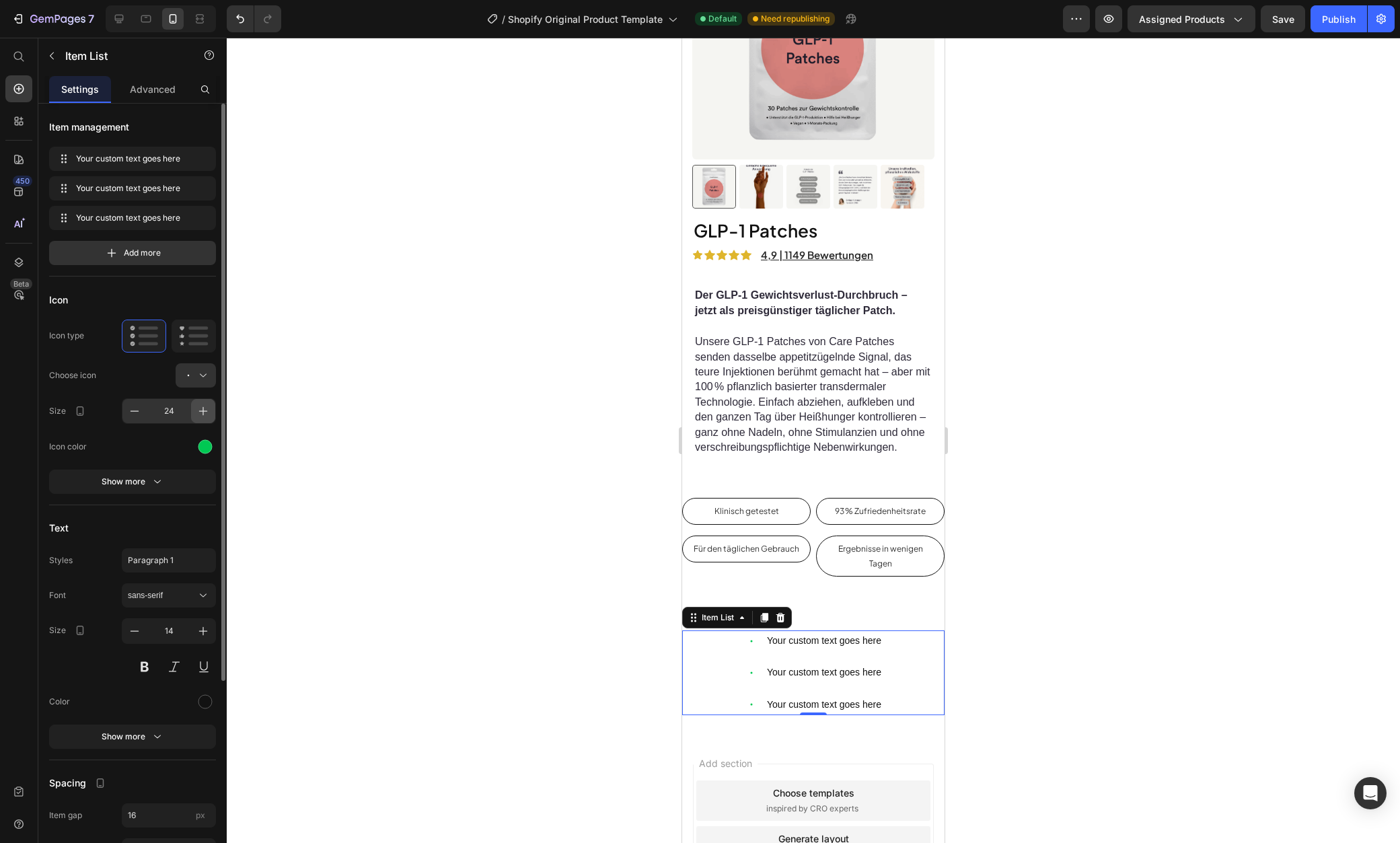 click 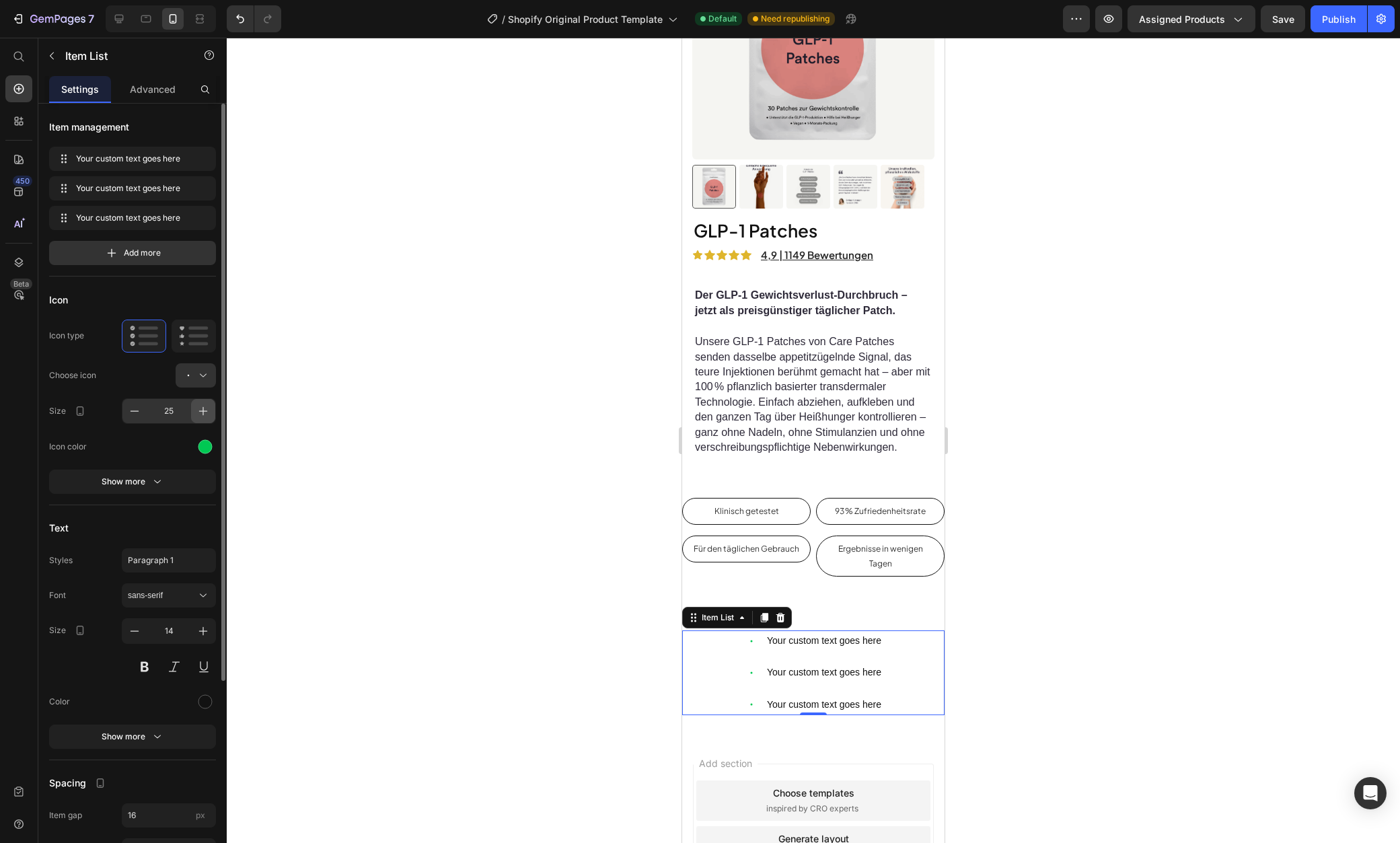 click 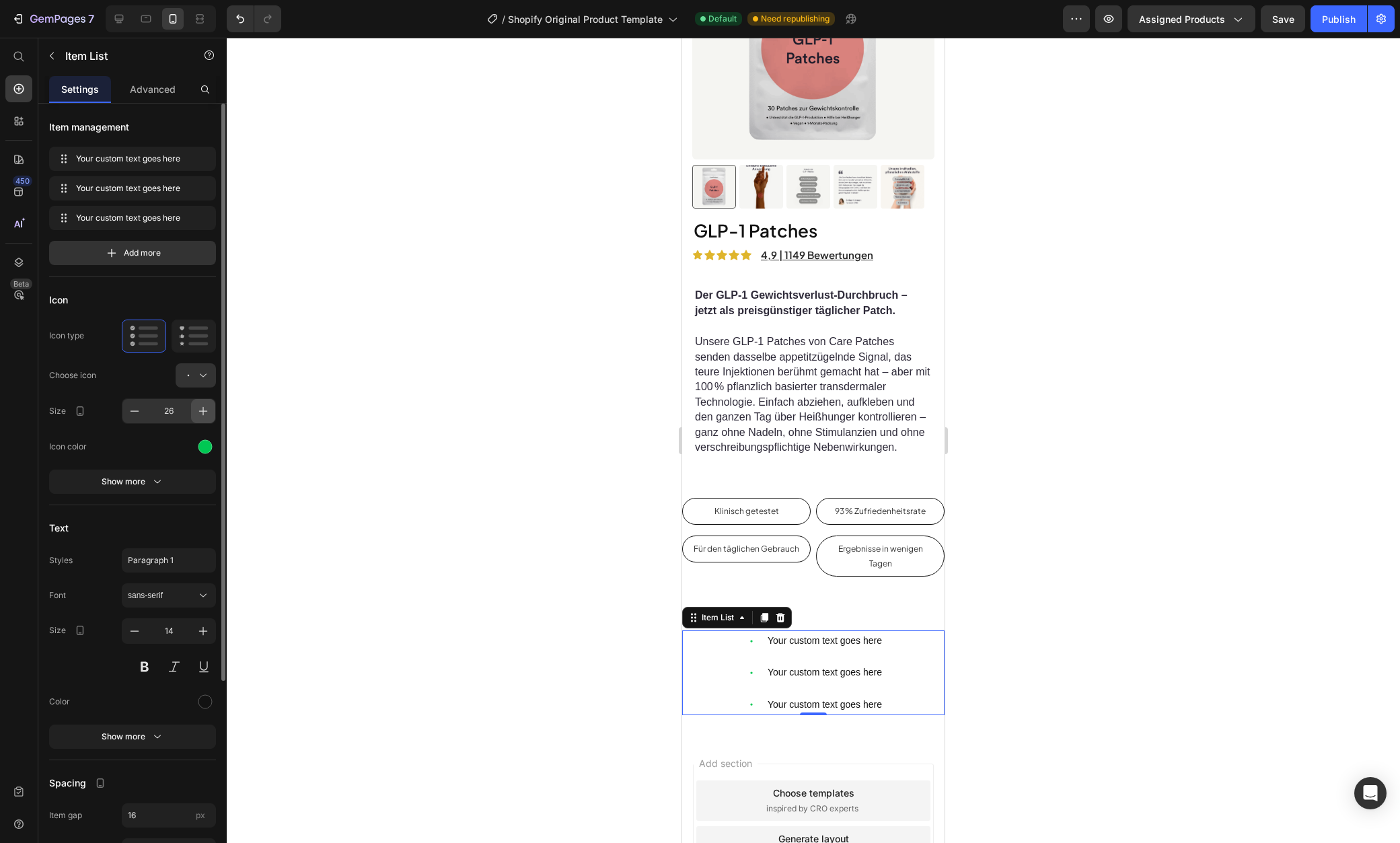 click 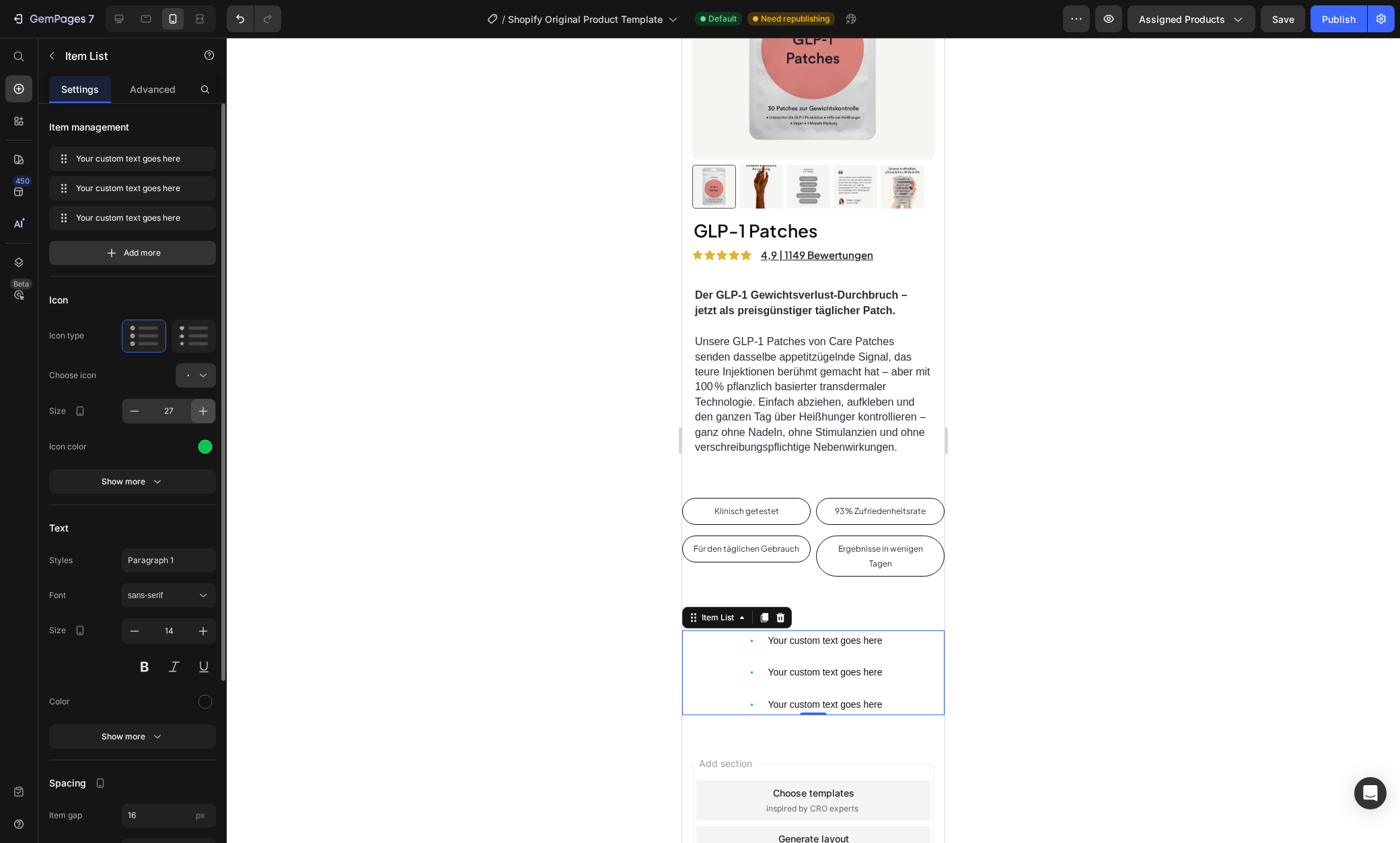 click 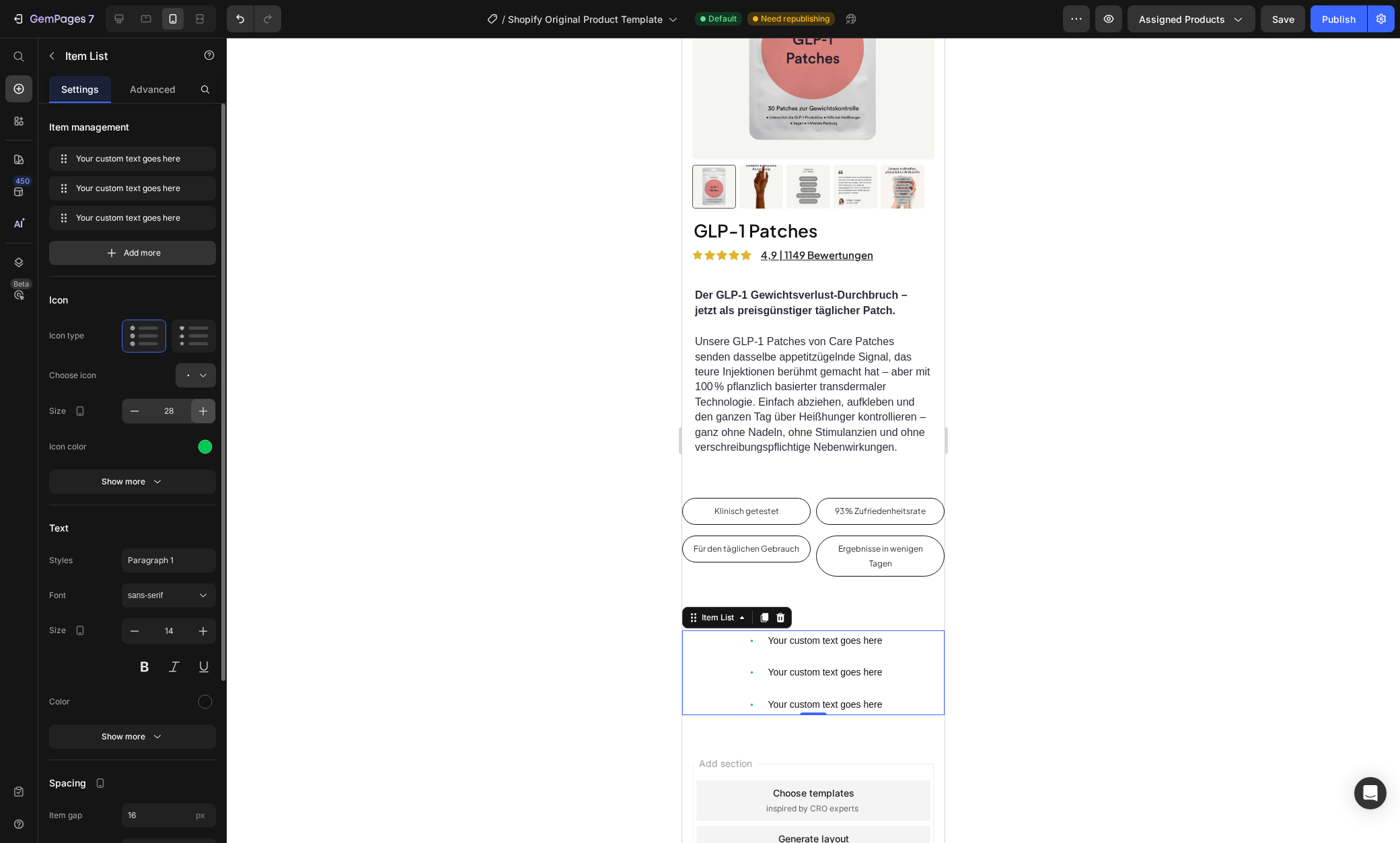 click 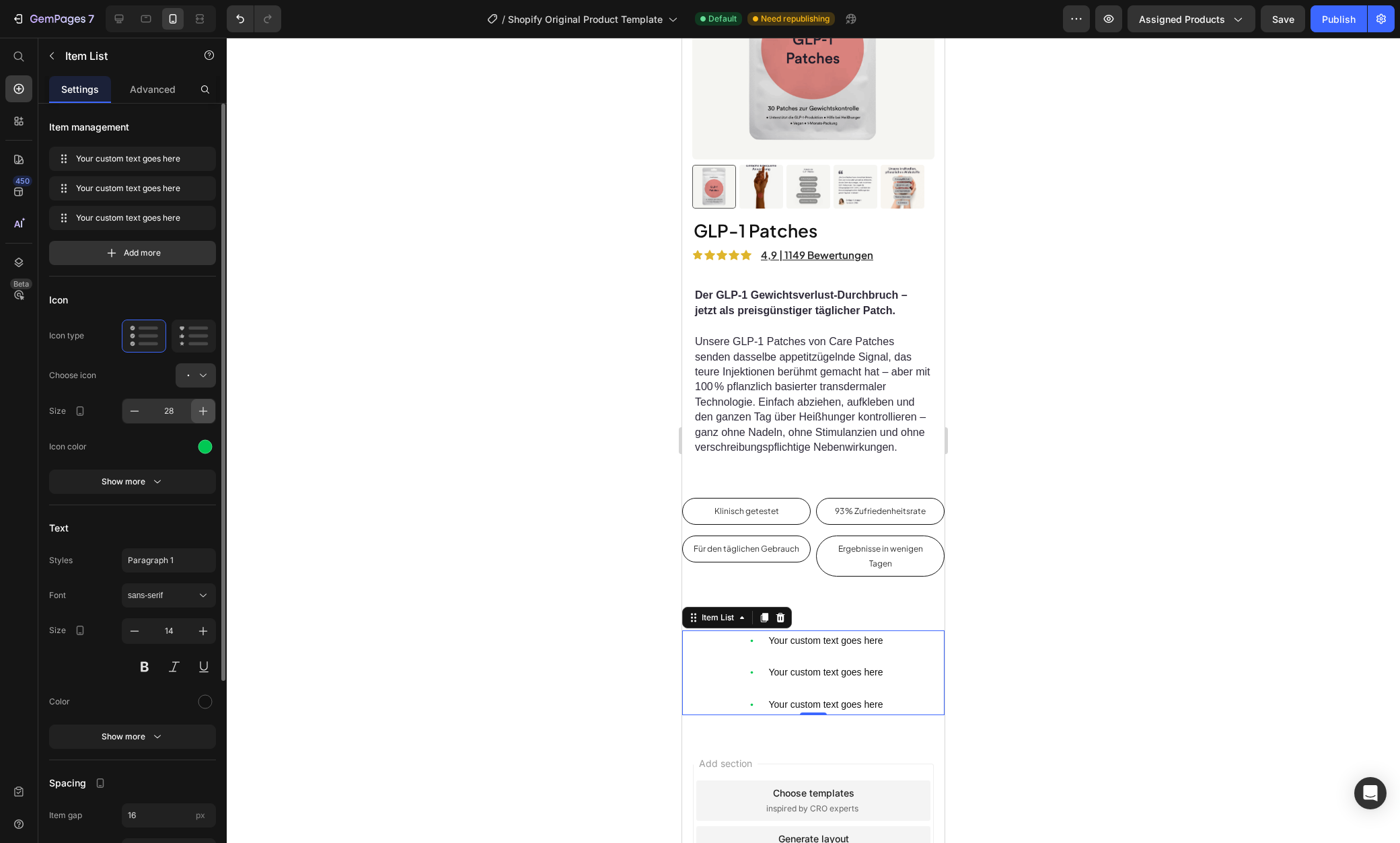 type on "29" 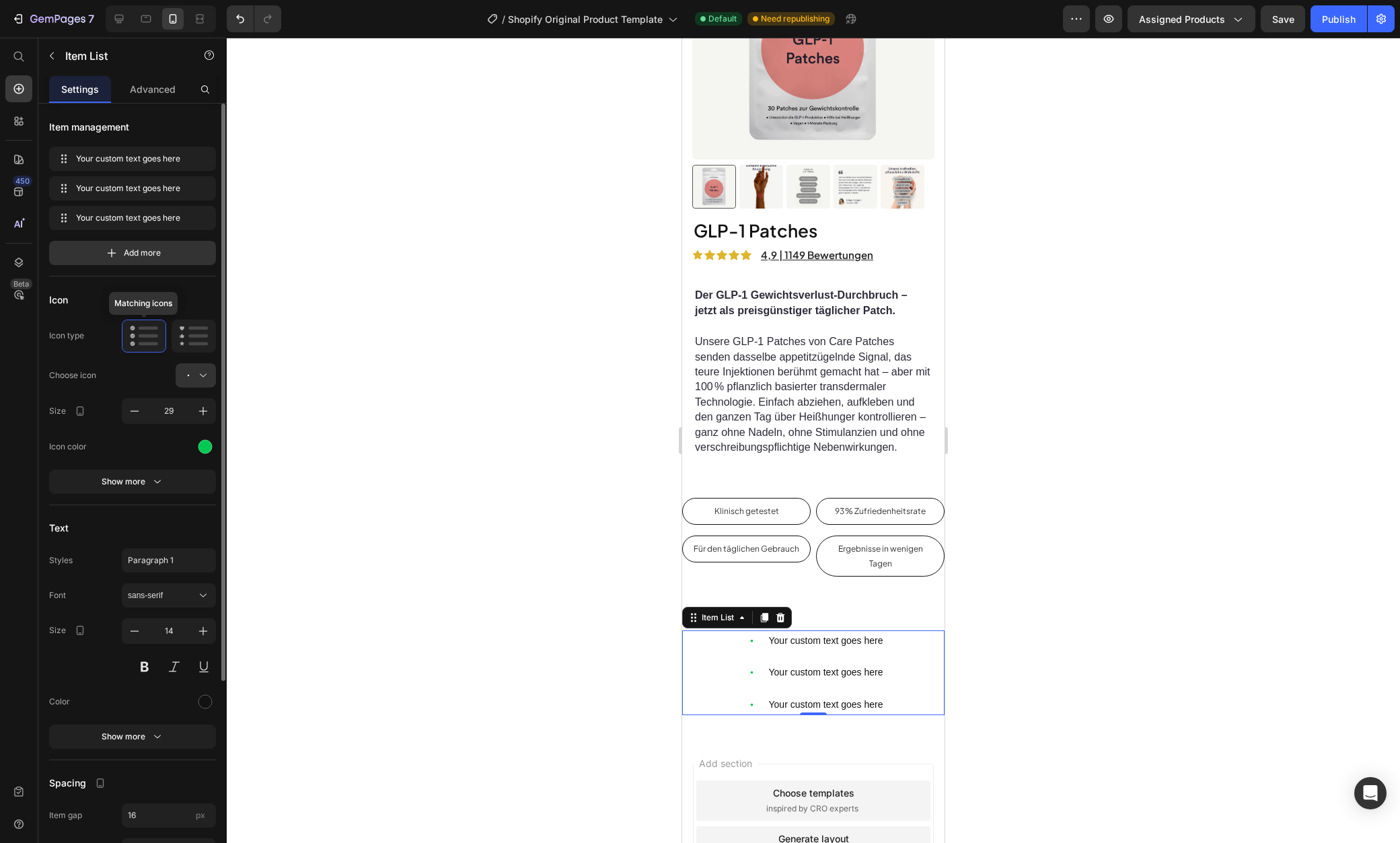 click 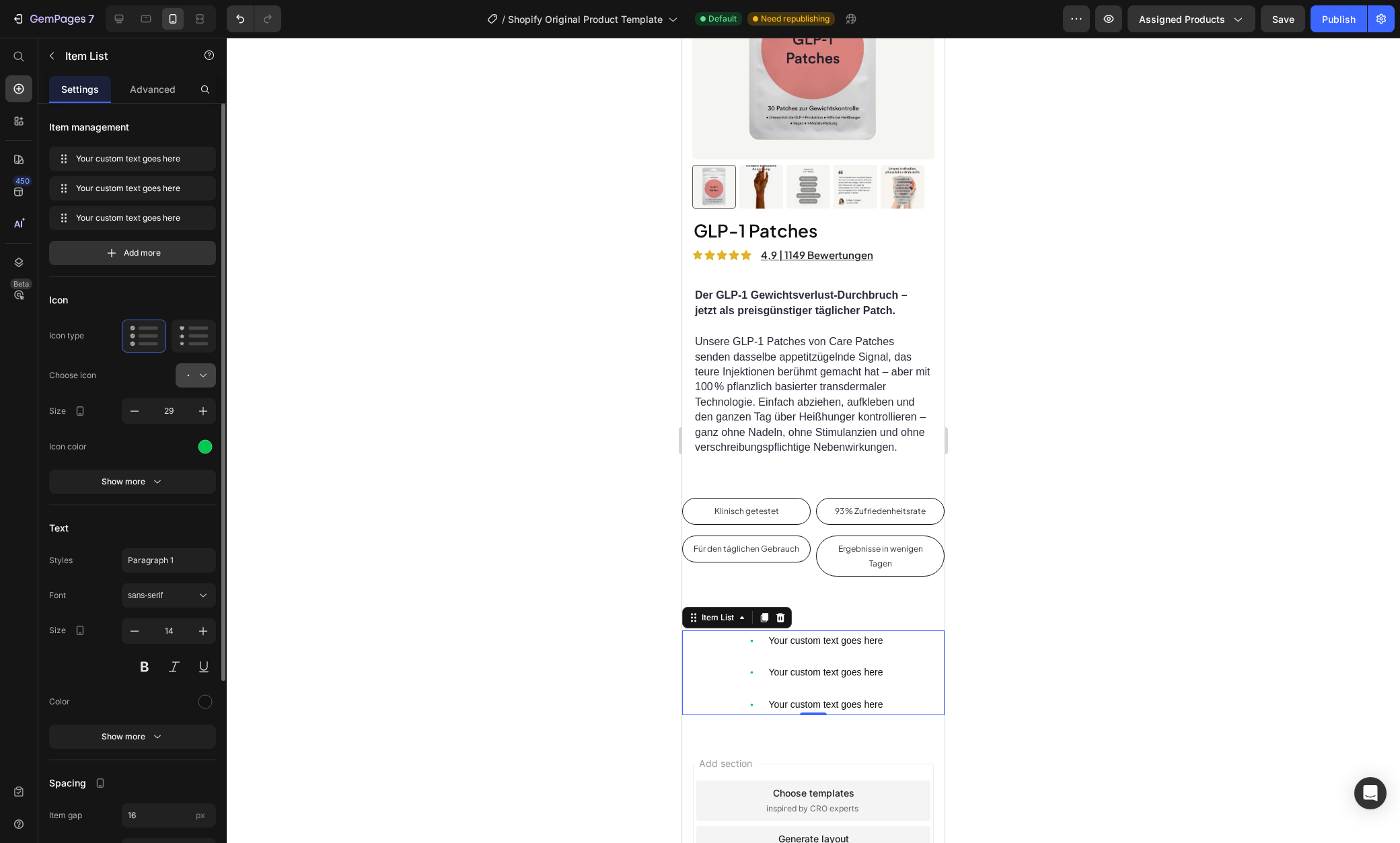 click at bounding box center [201, 375] 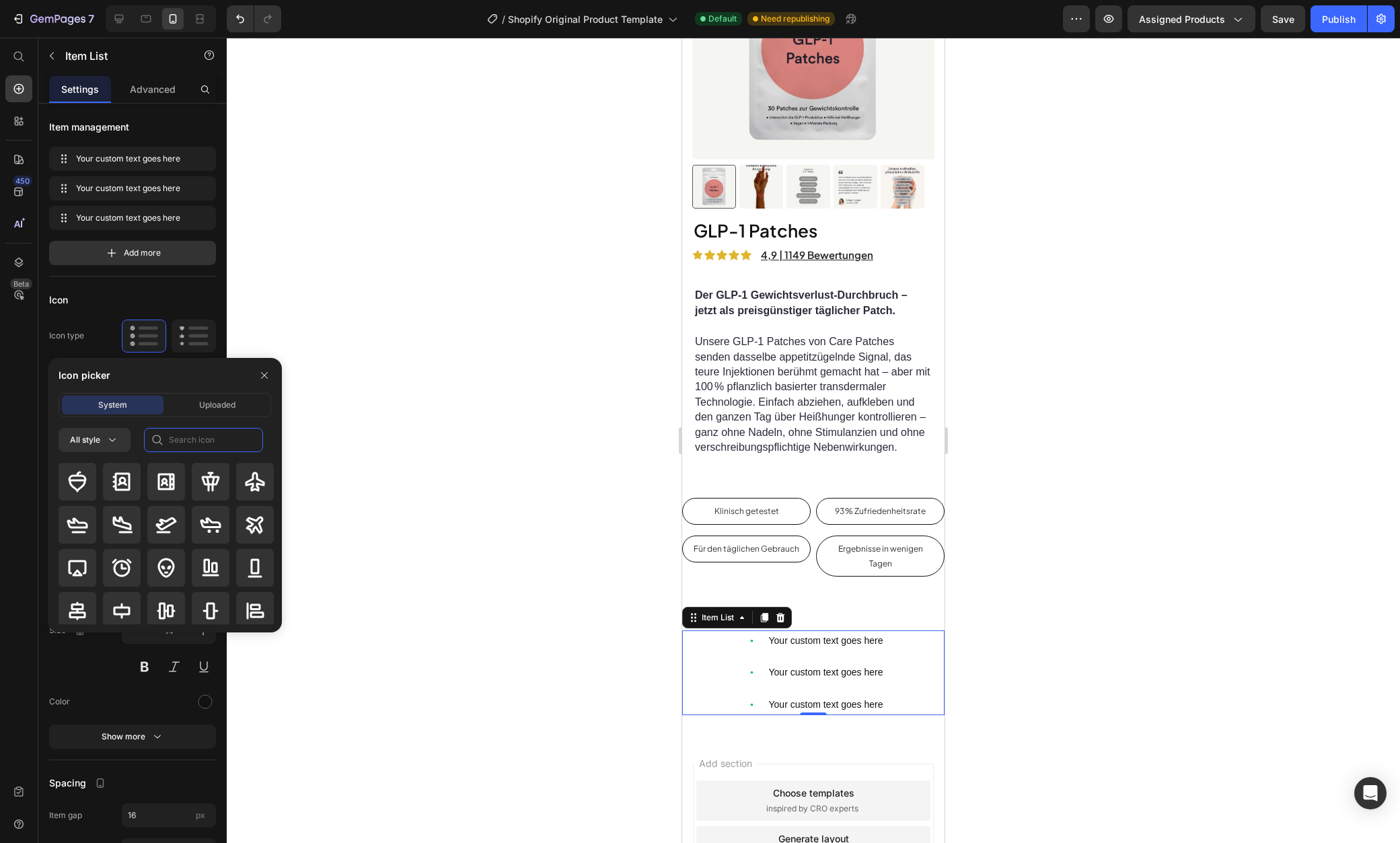 click 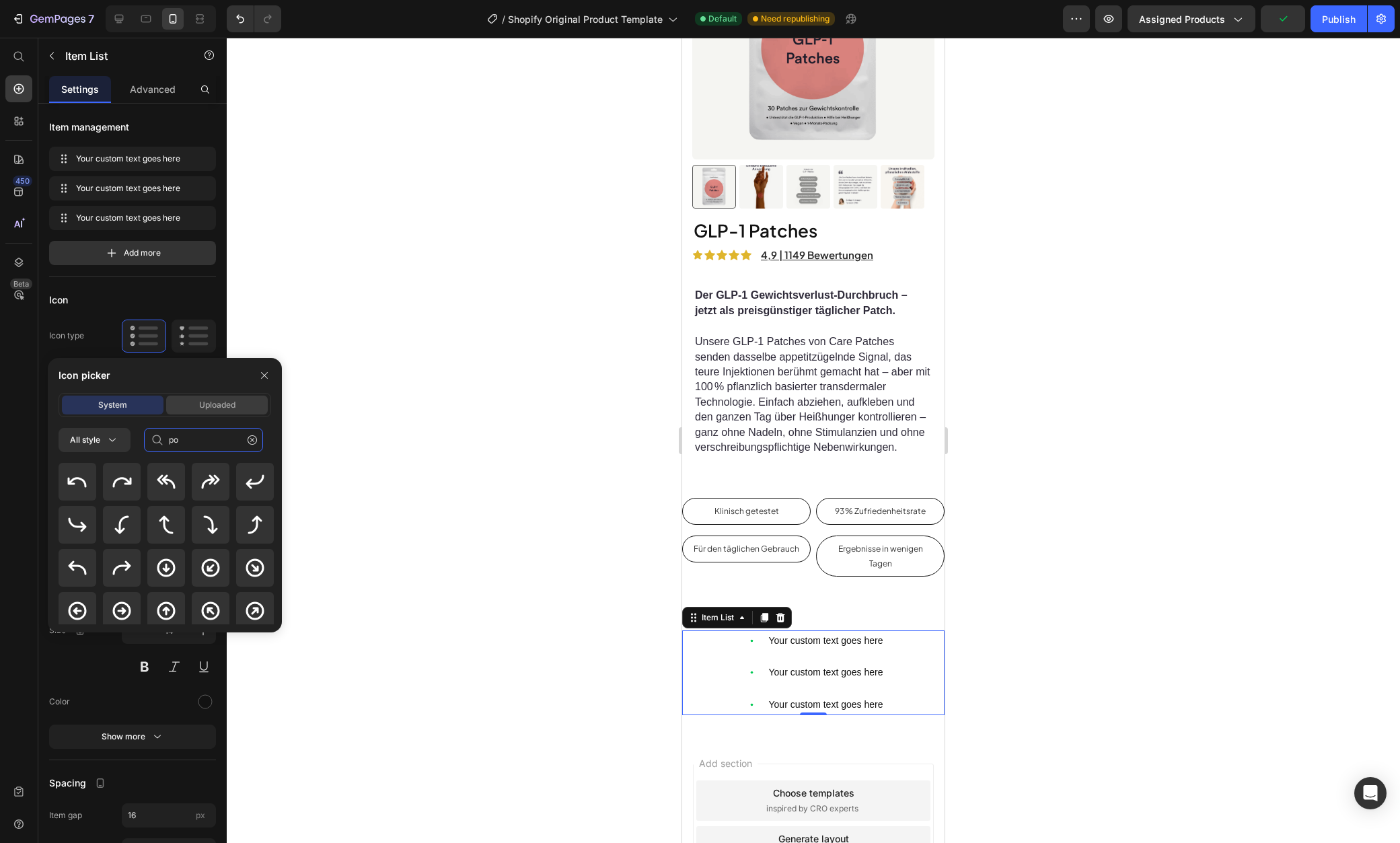 type on "p" 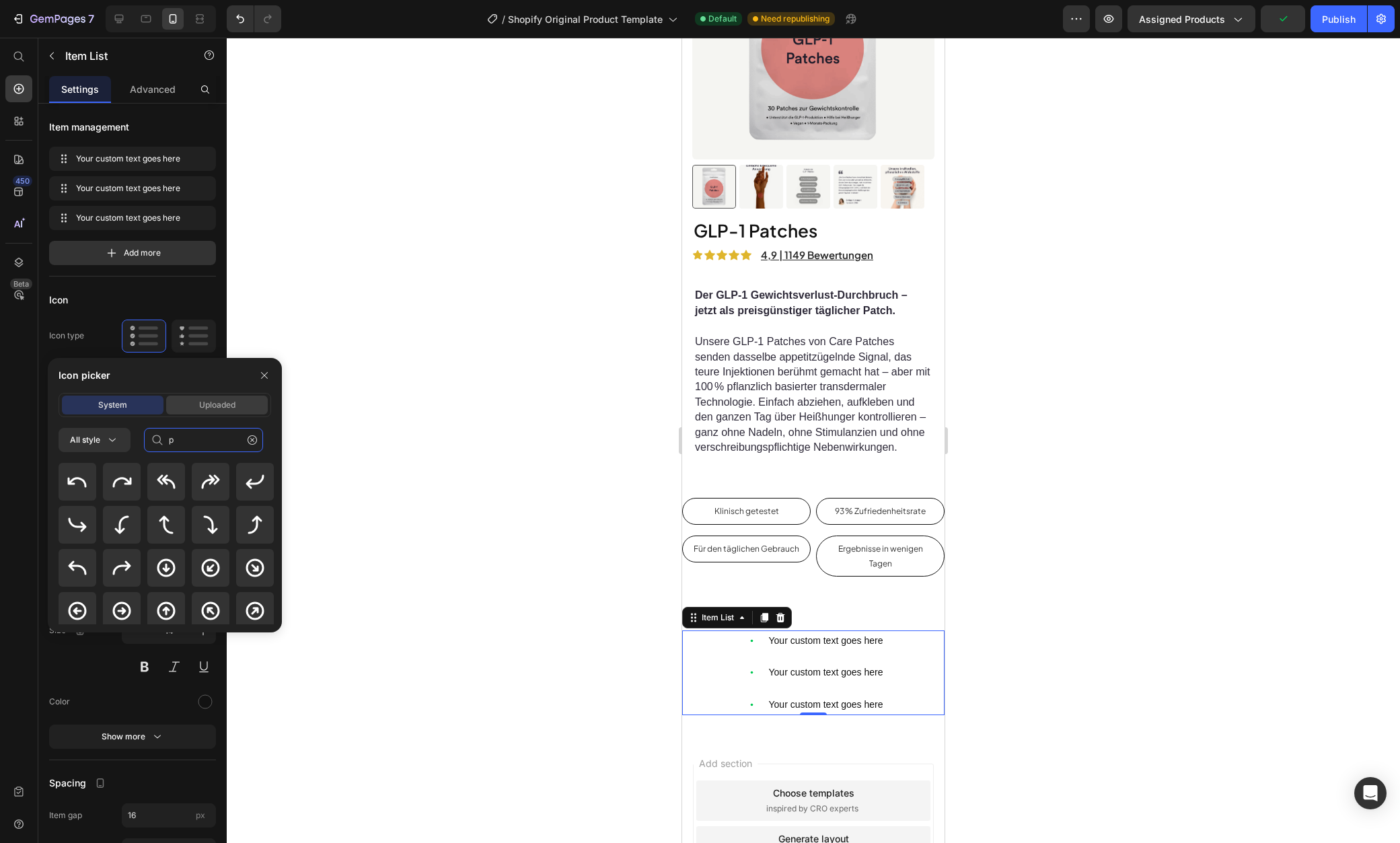 type 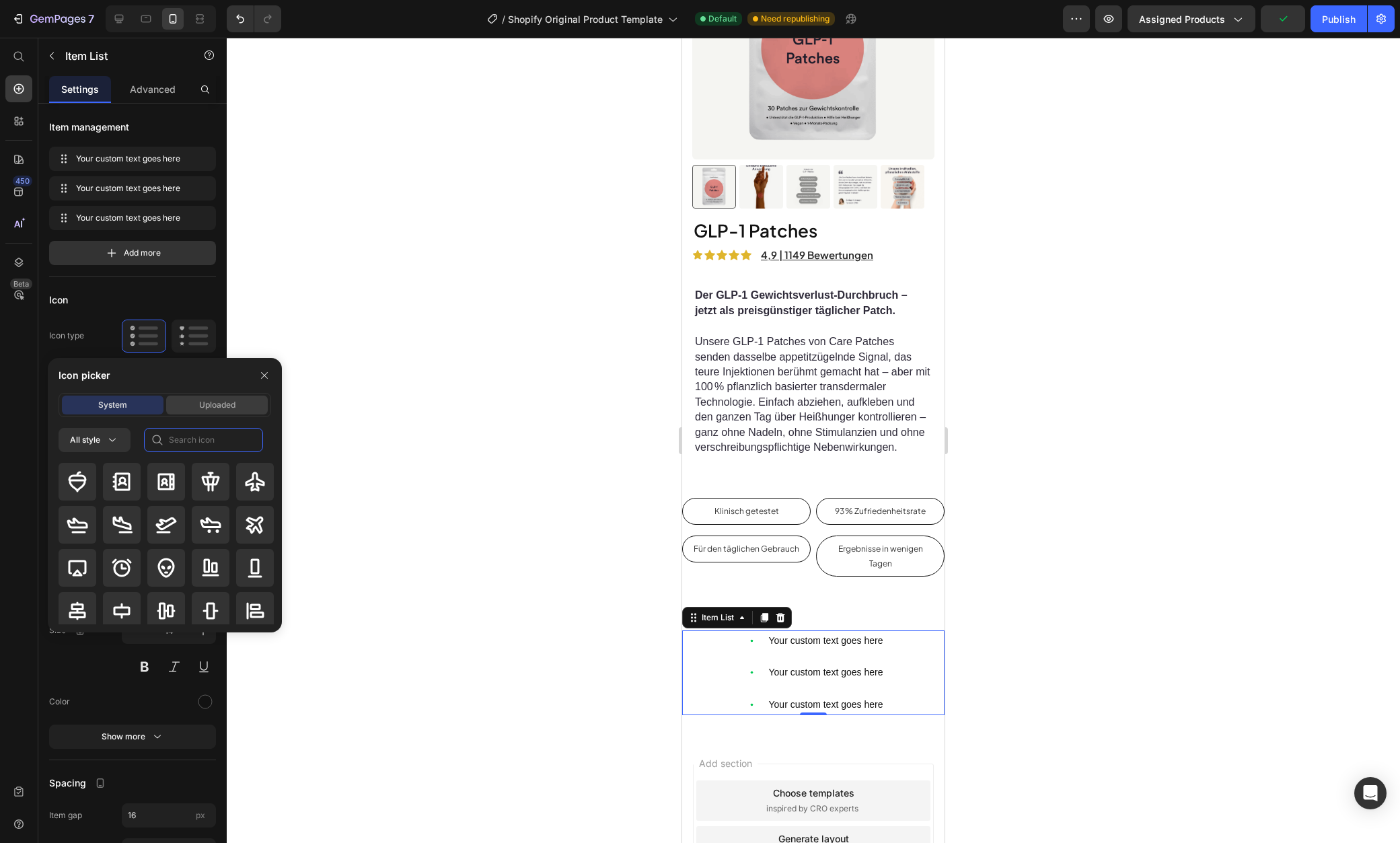 click on "Uploaded" at bounding box center (217, 405) 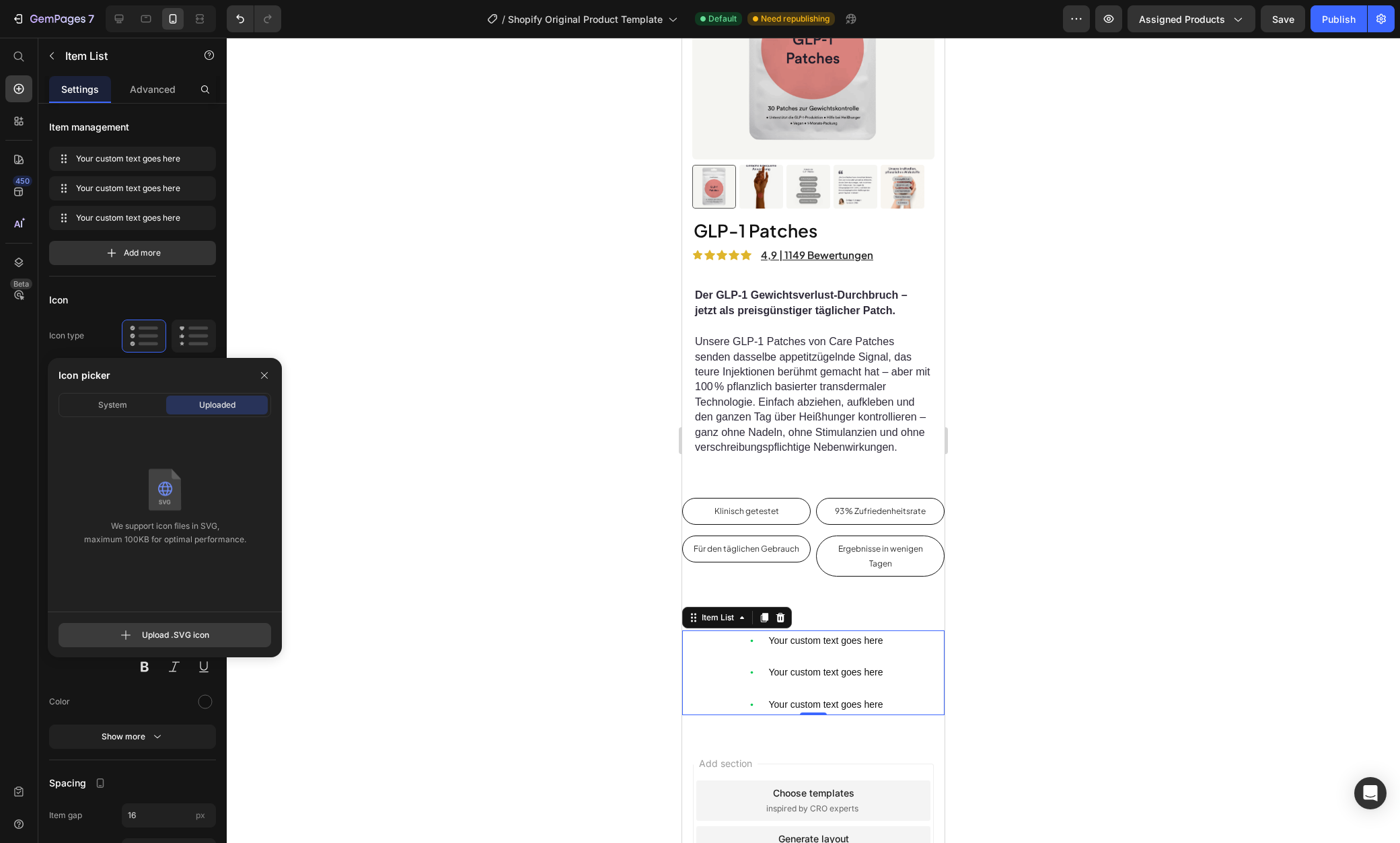 click 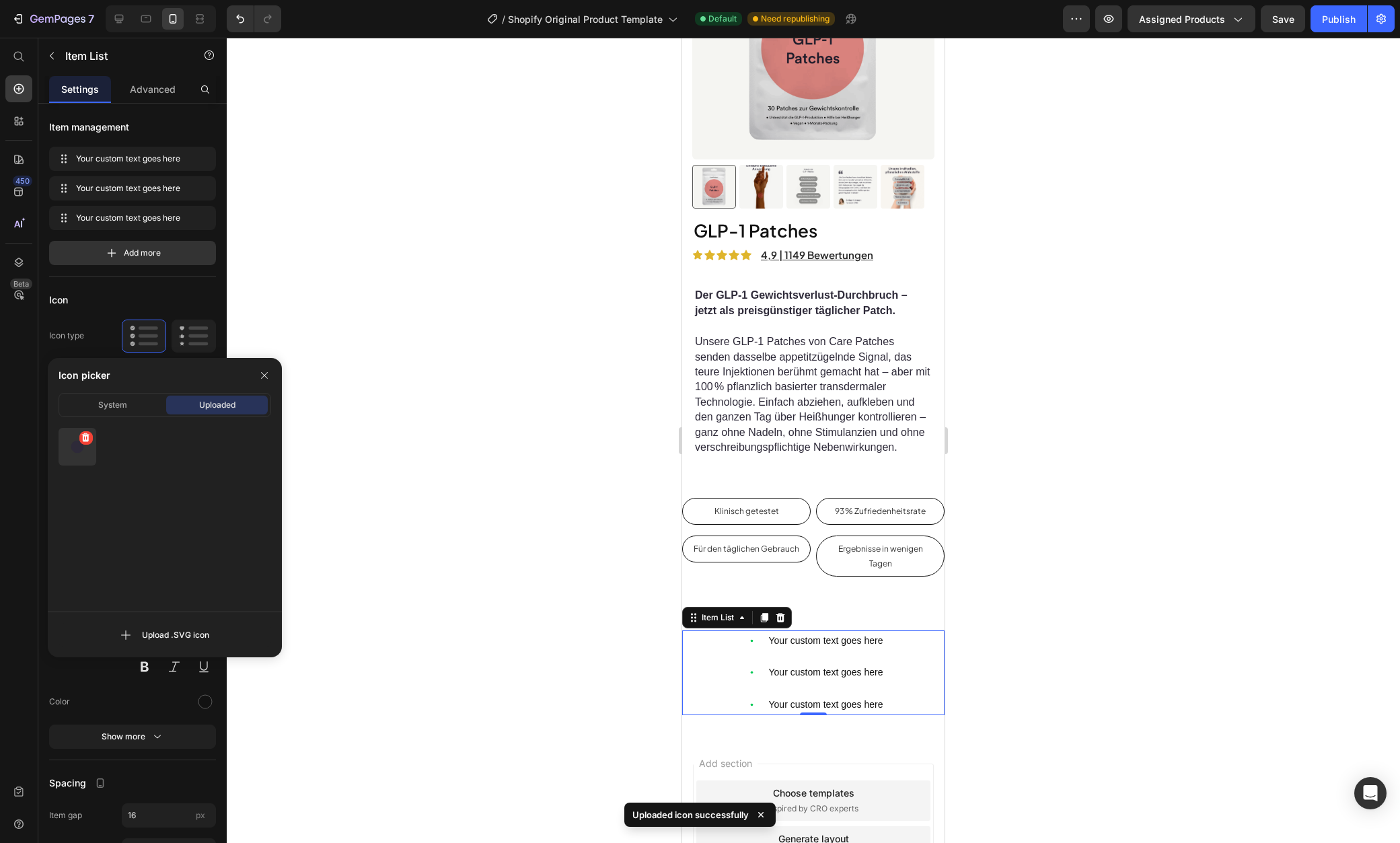 click at bounding box center [77, 447] 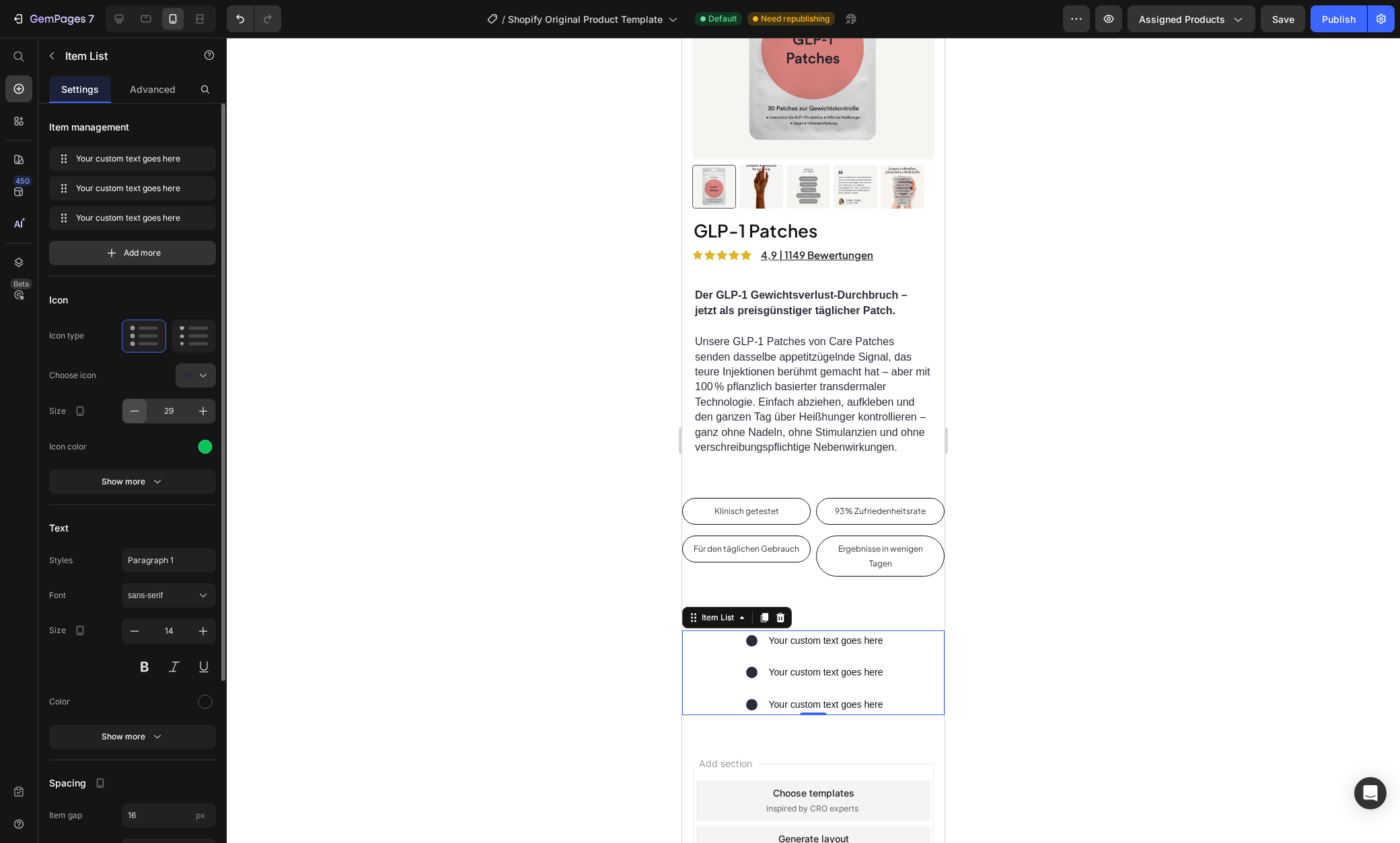 click at bounding box center (135, 411) 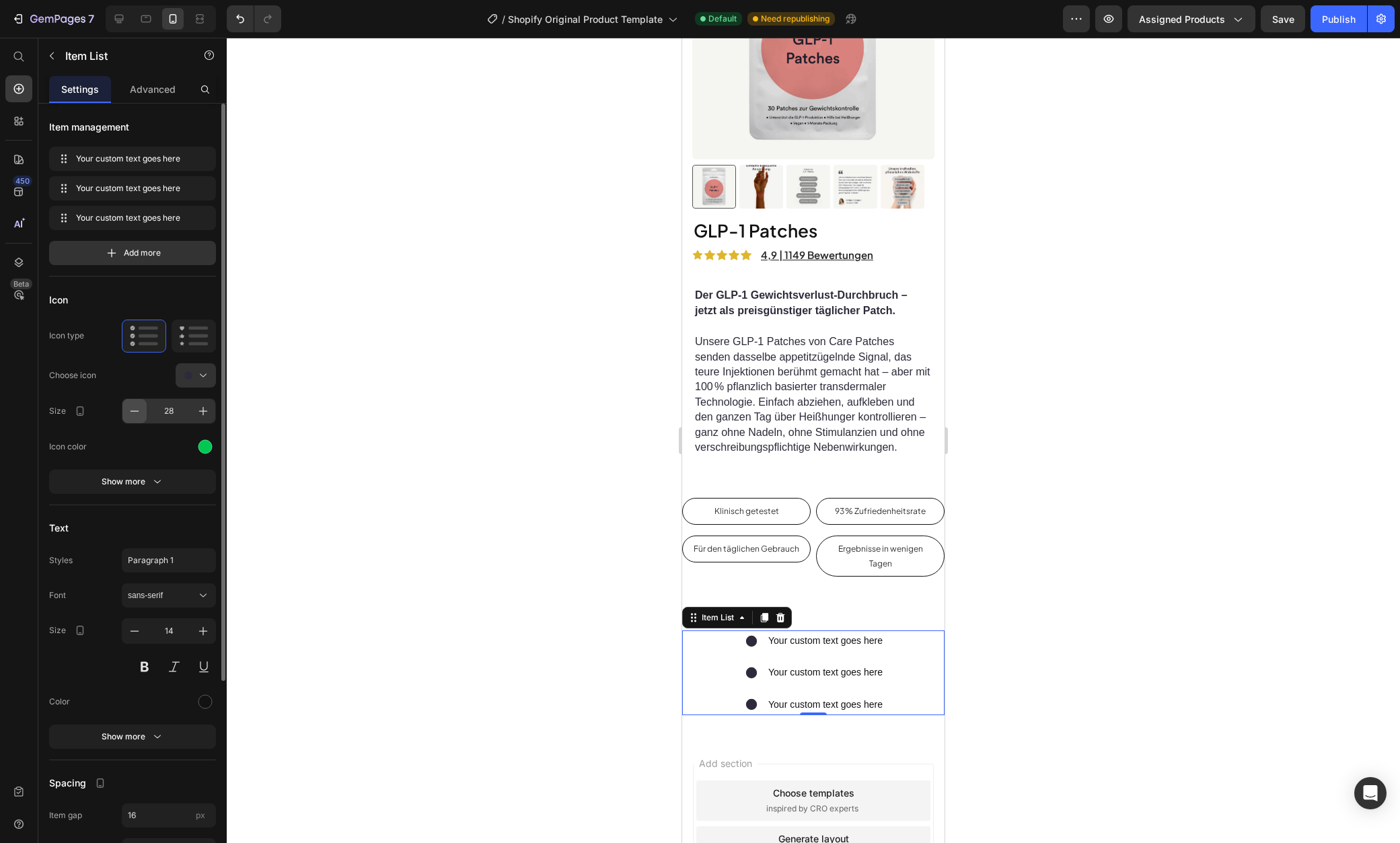 click at bounding box center (135, 411) 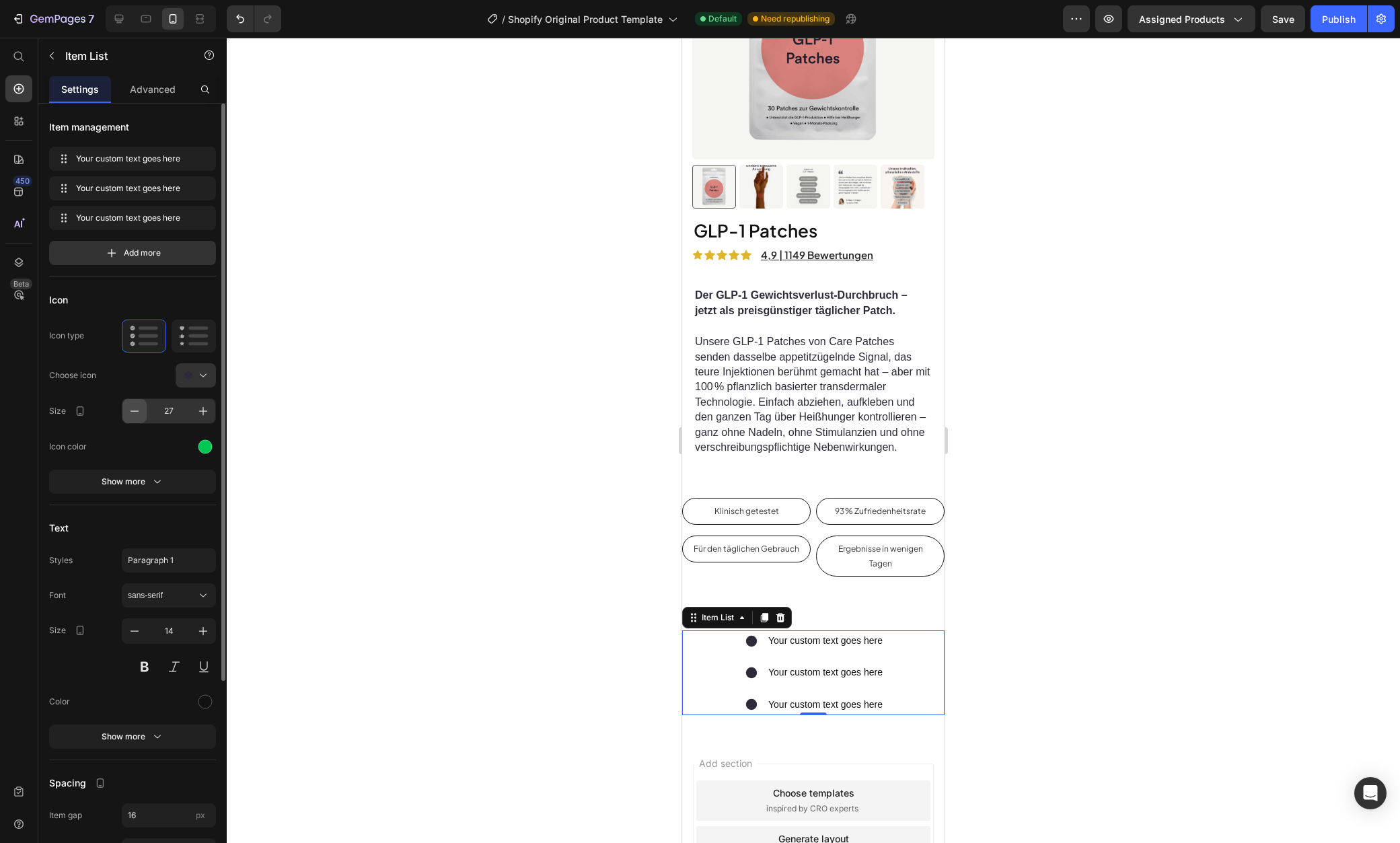 click at bounding box center (135, 411) 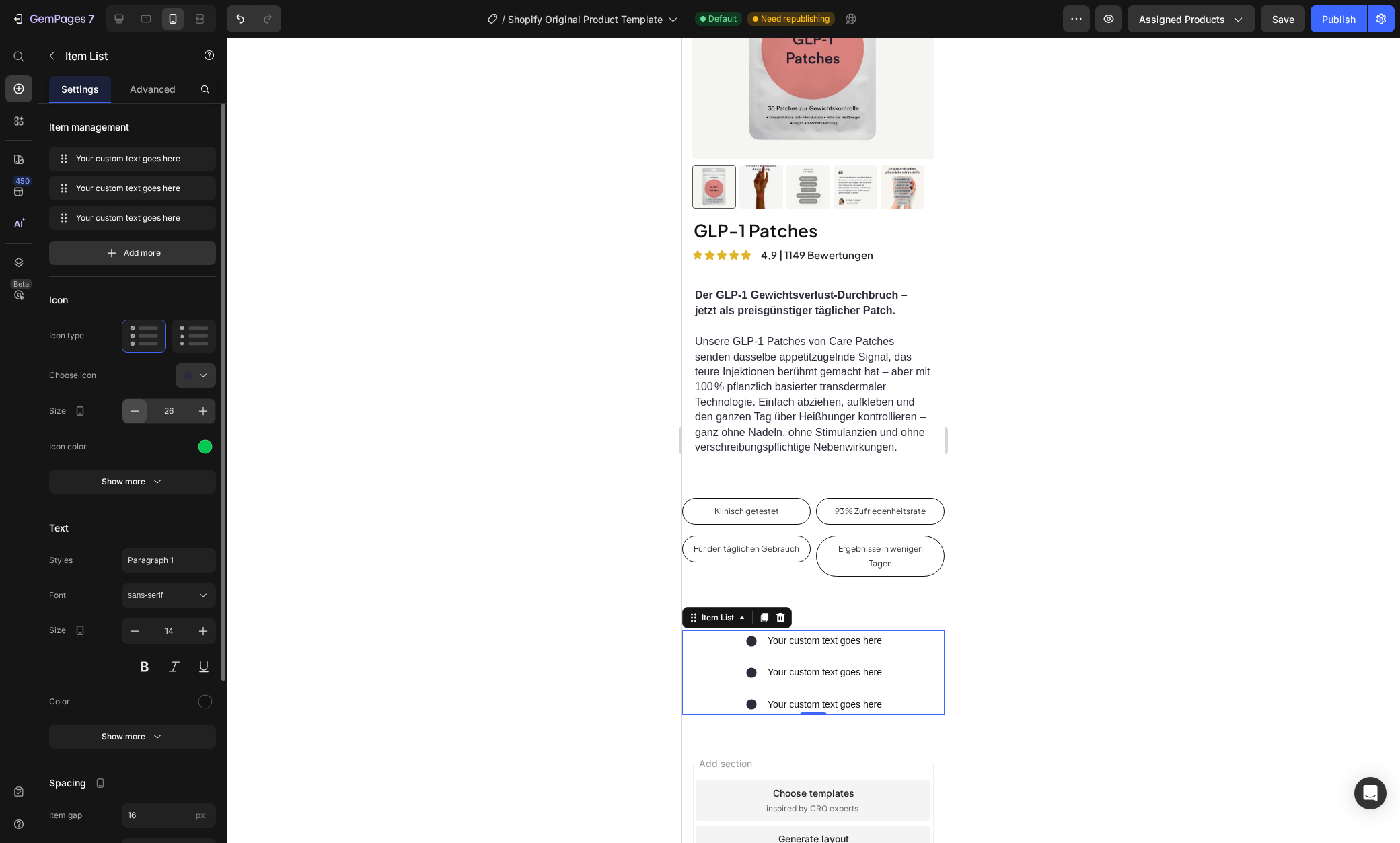 click at bounding box center (135, 411) 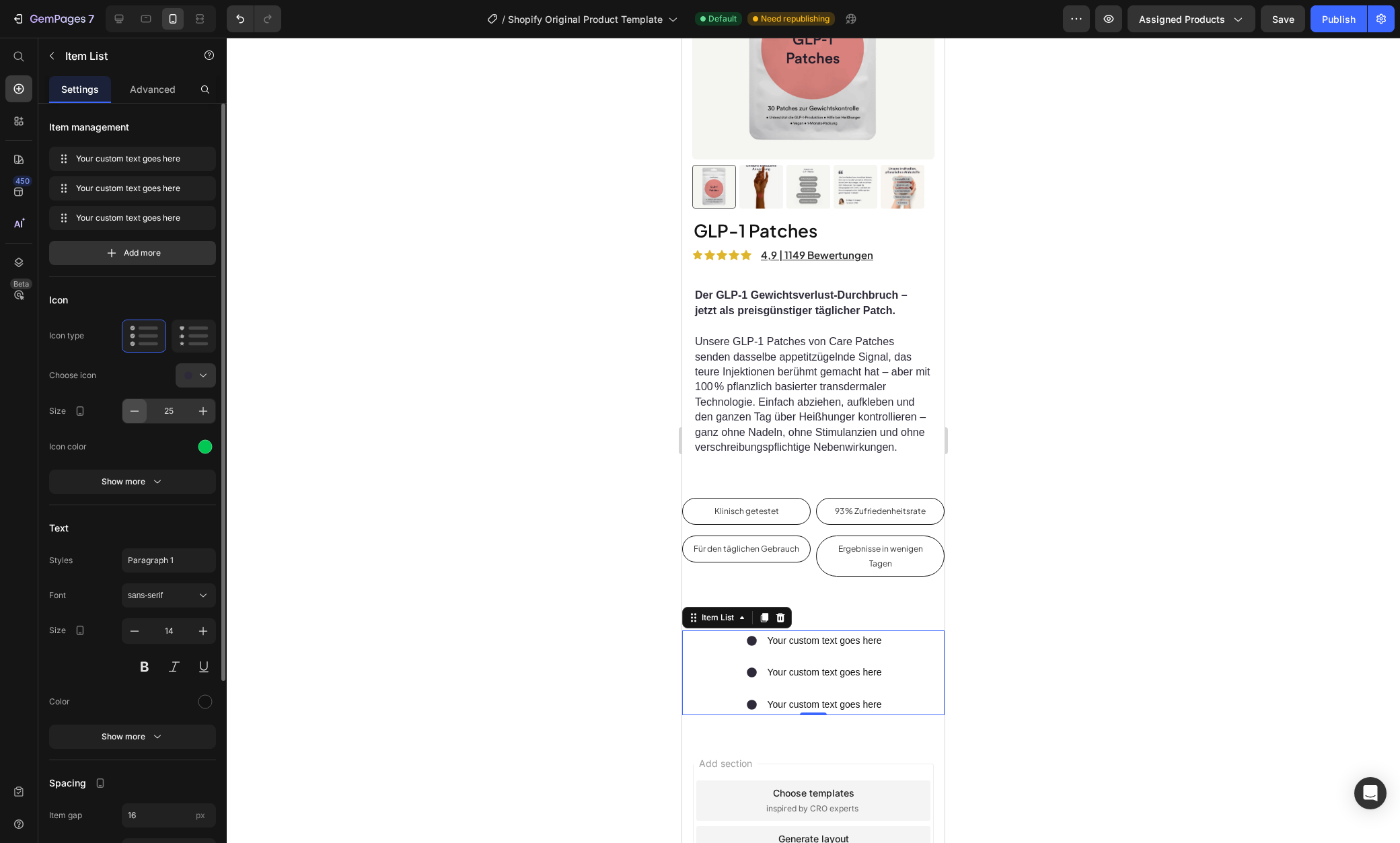 click at bounding box center [135, 411] 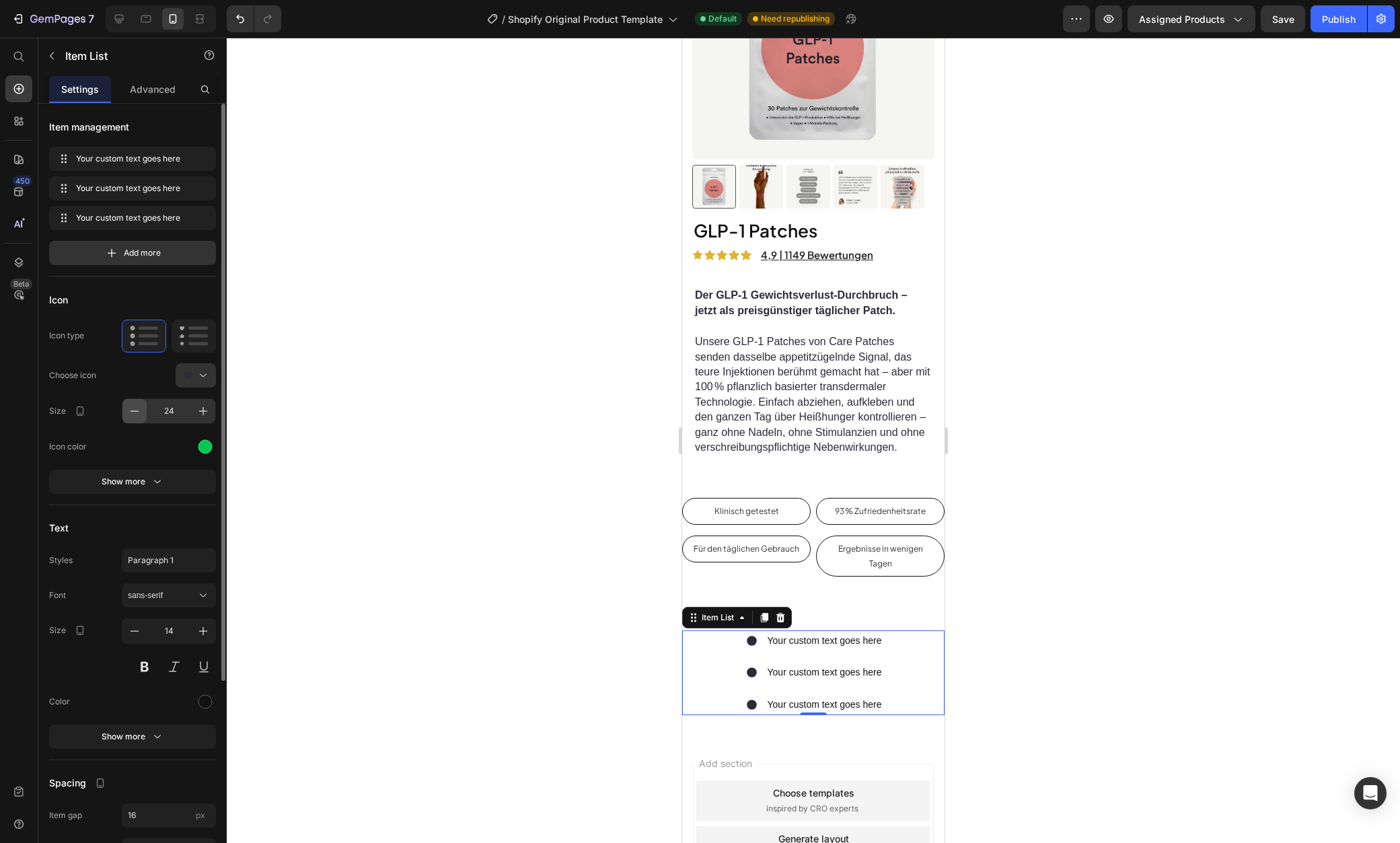 click at bounding box center [135, 411] 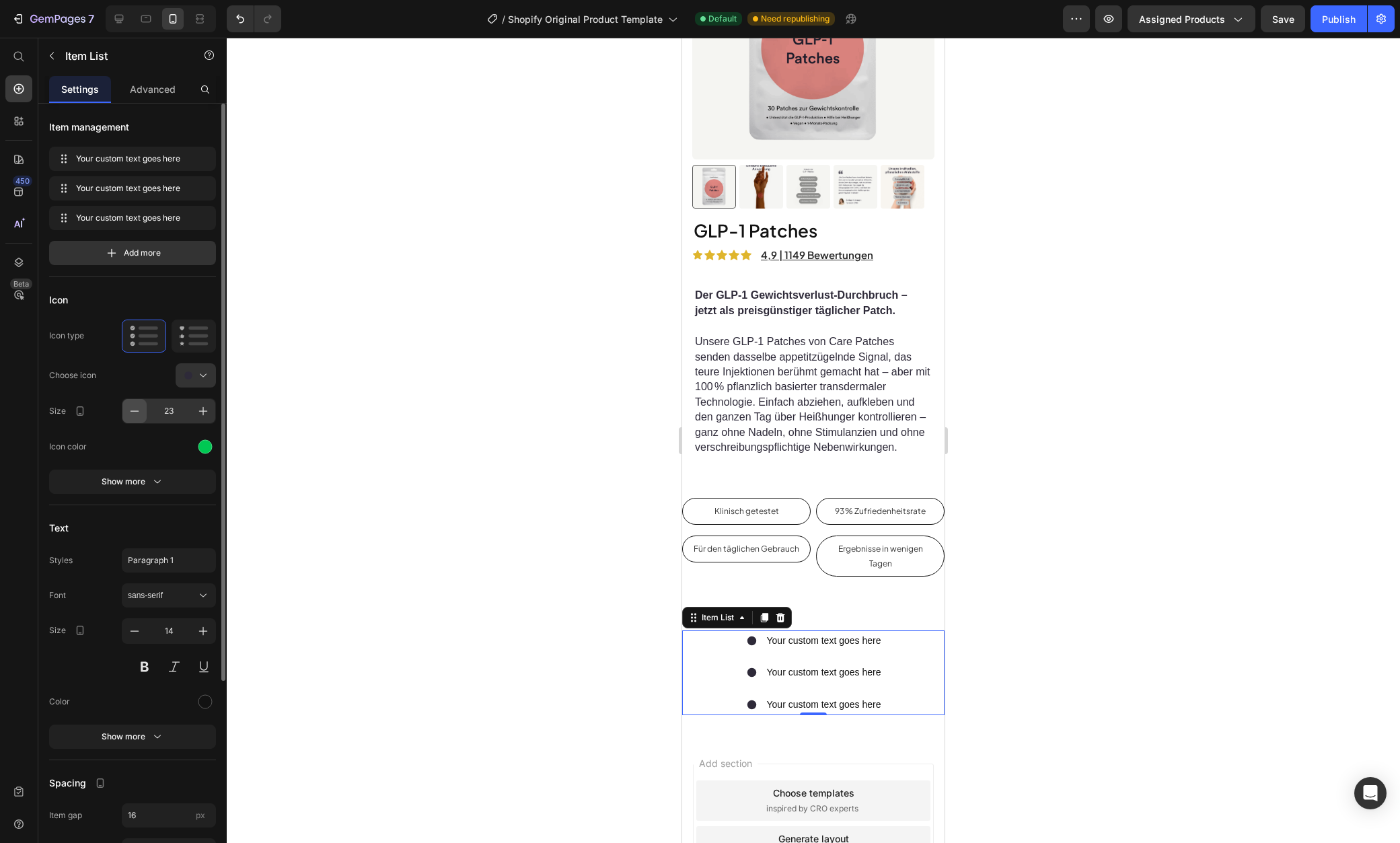 click at bounding box center [135, 411] 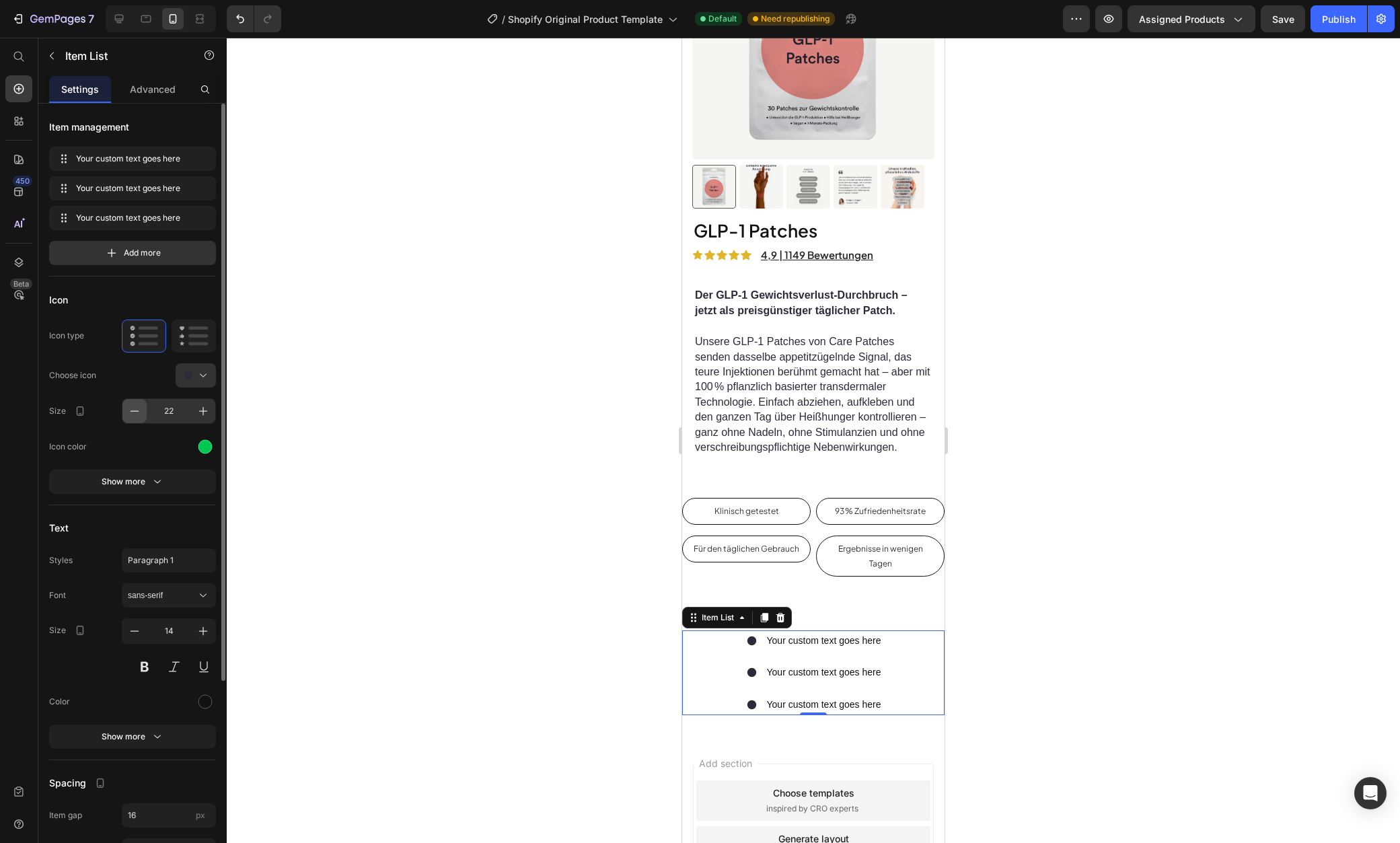 click at bounding box center [135, 411] 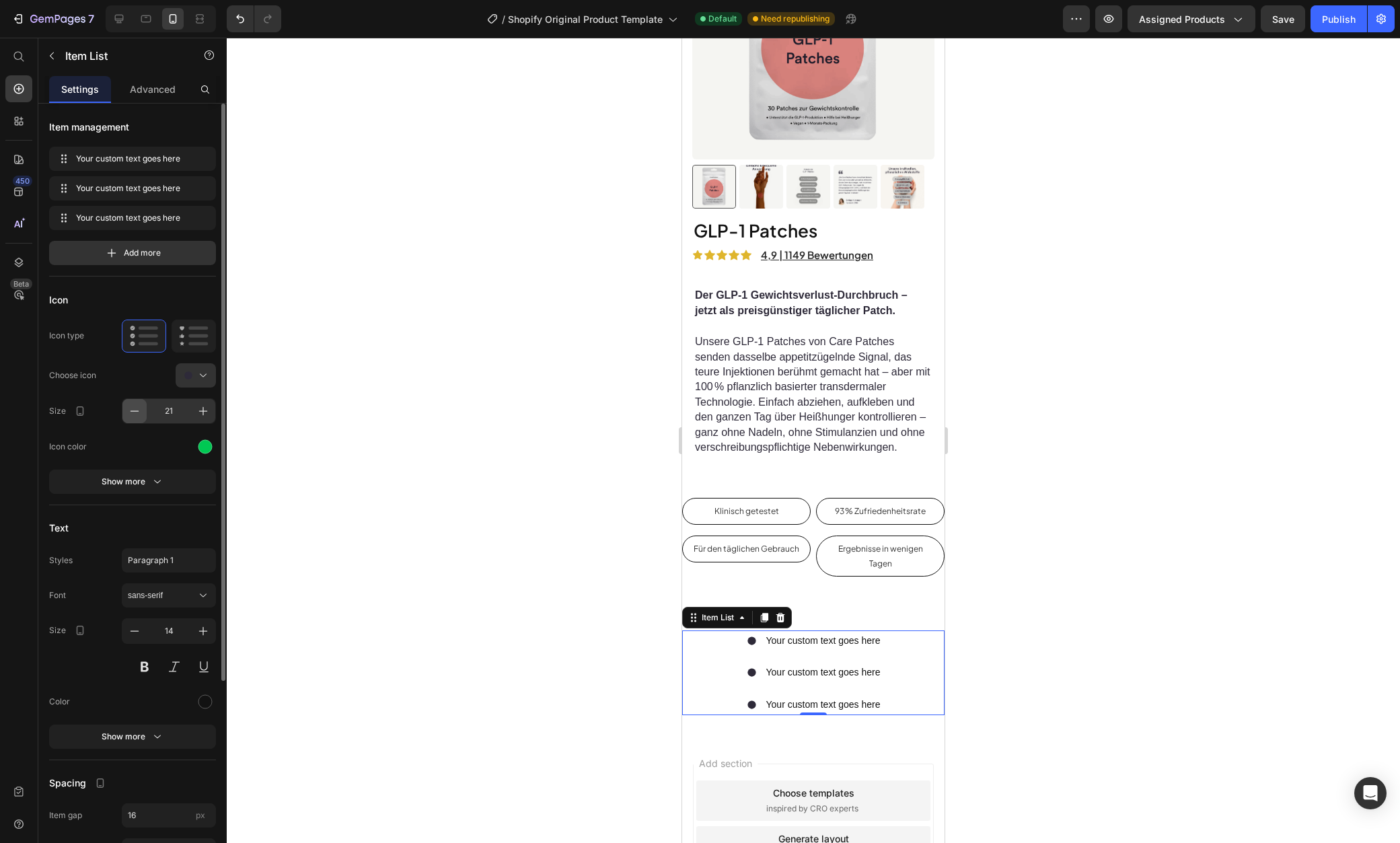 click at bounding box center (135, 411) 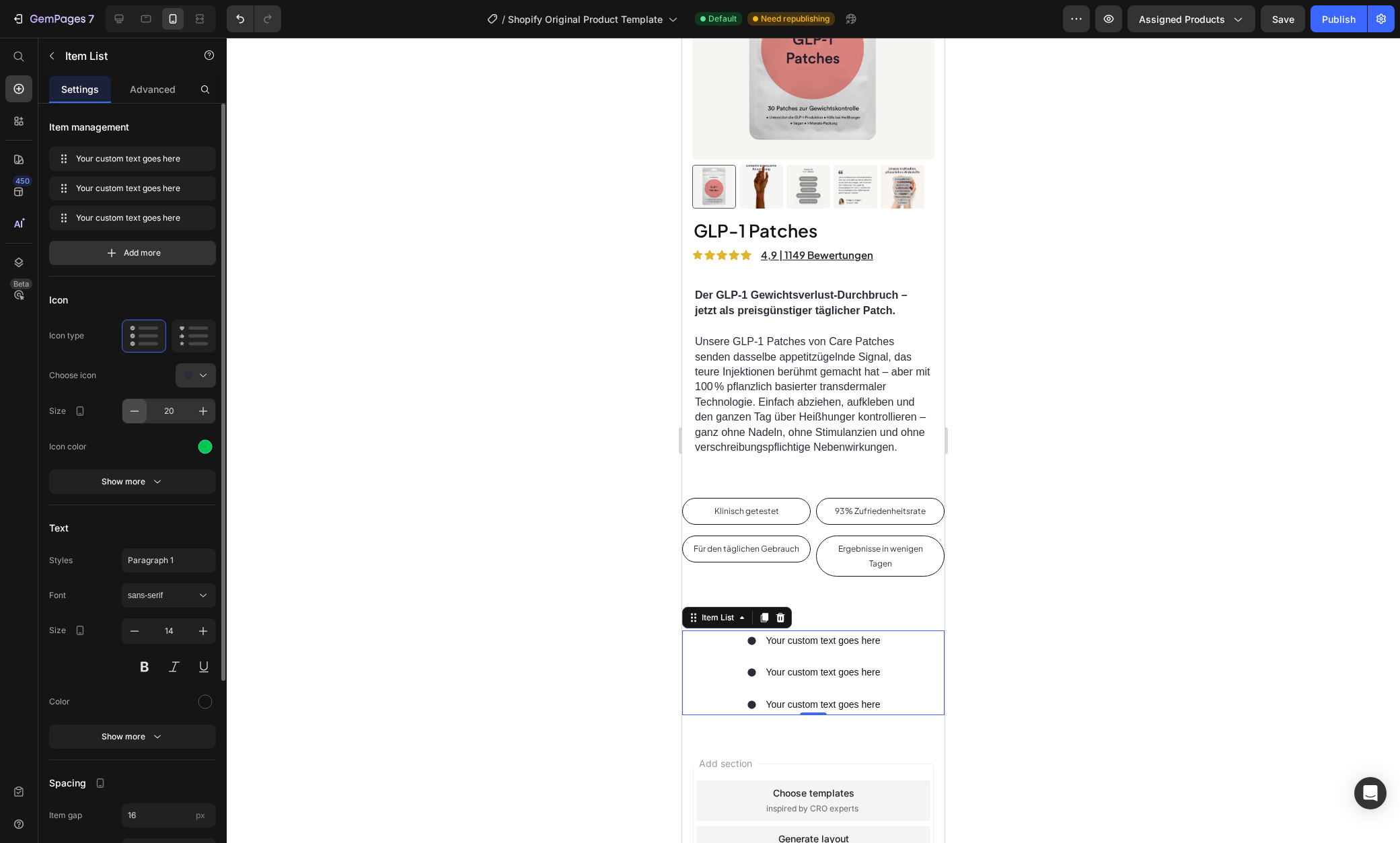 click at bounding box center [135, 411] 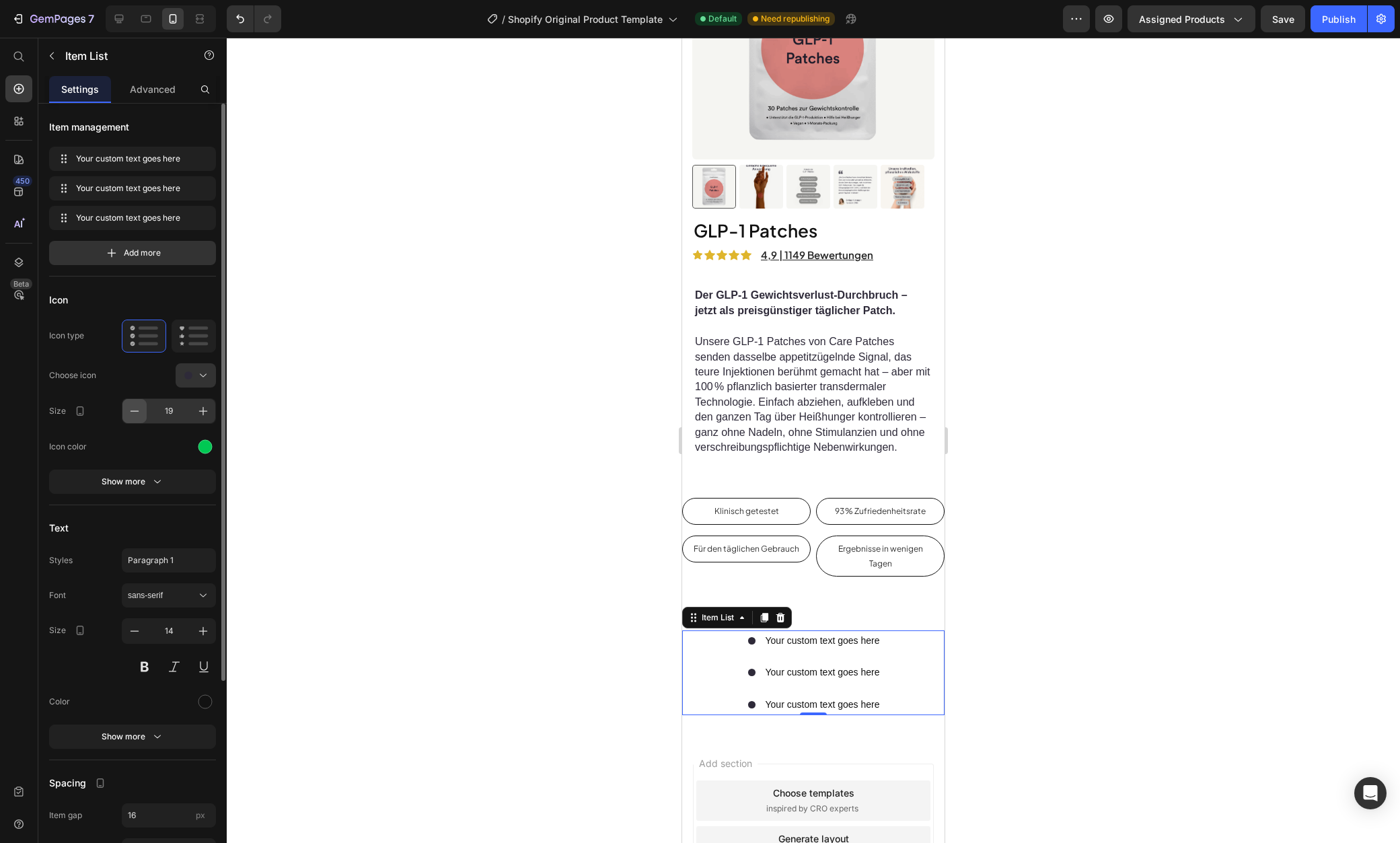 click 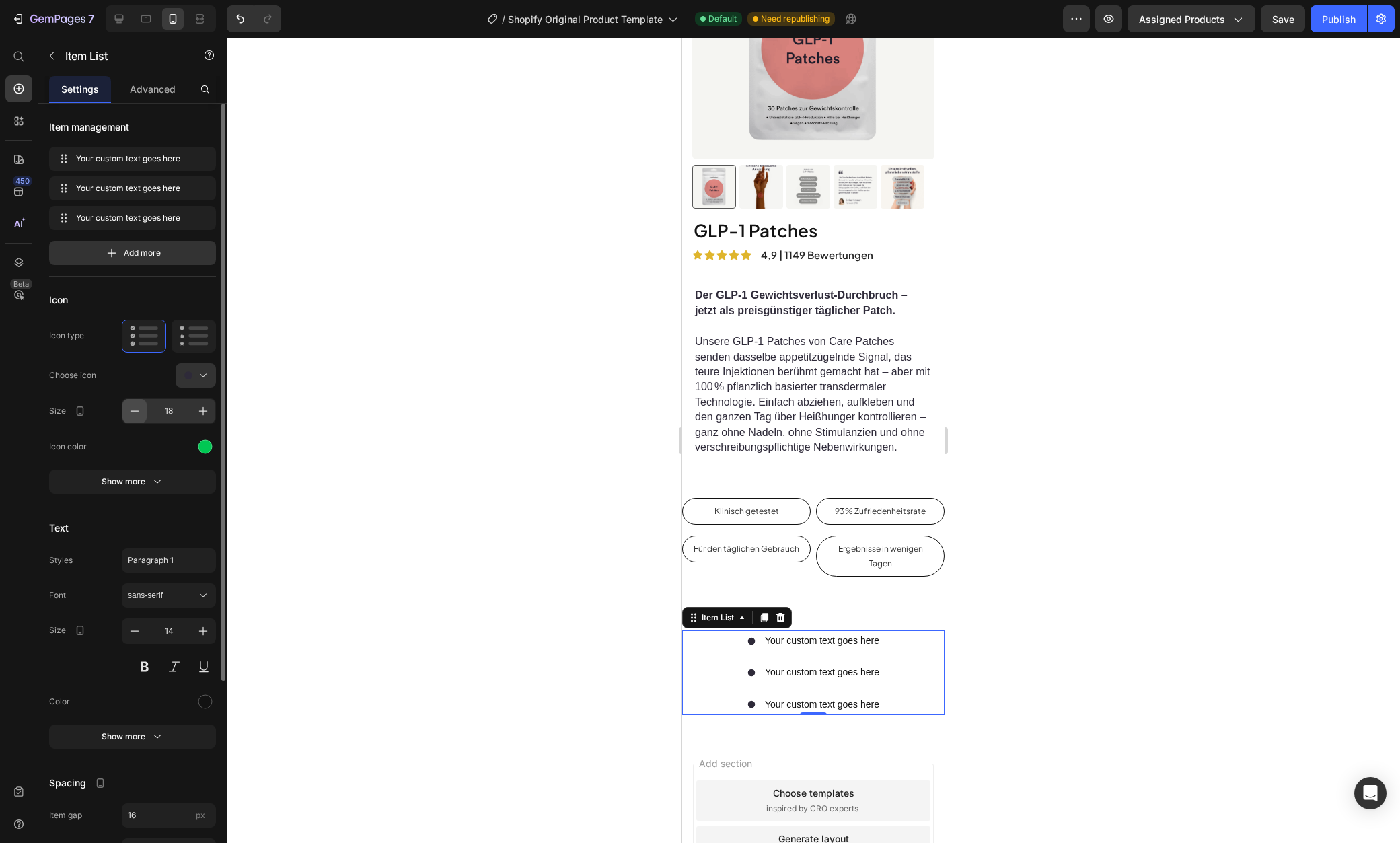 click 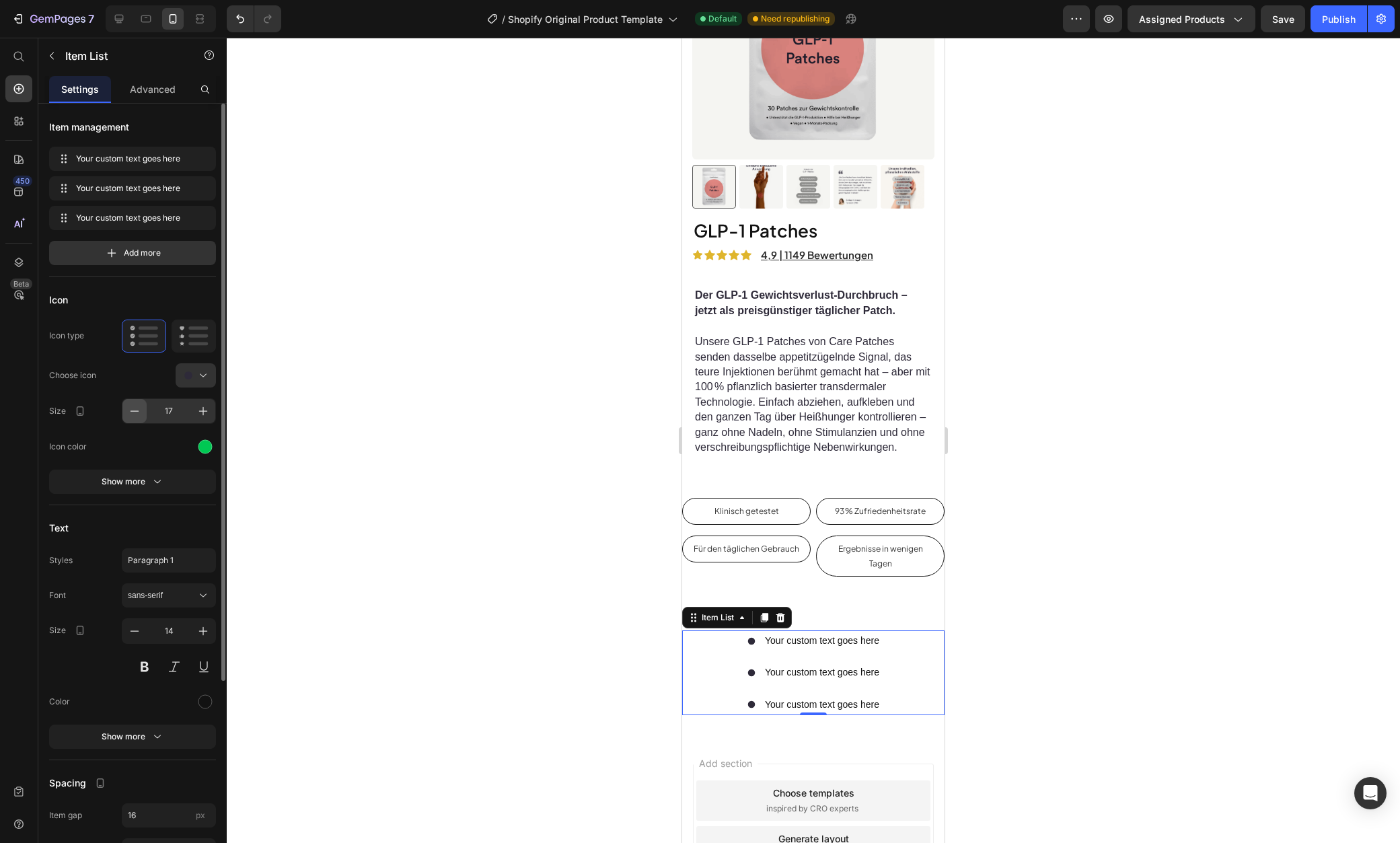 click 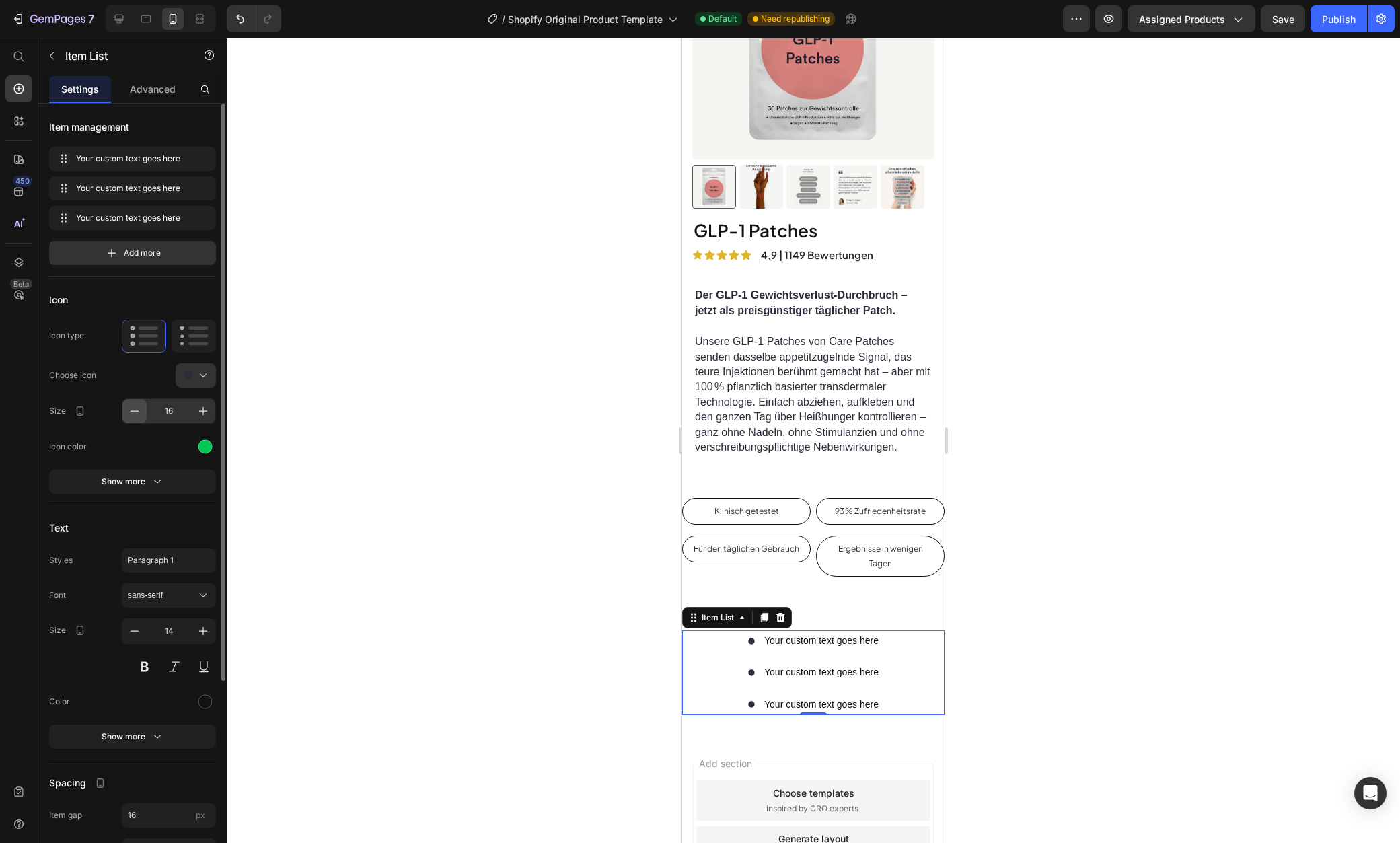 click 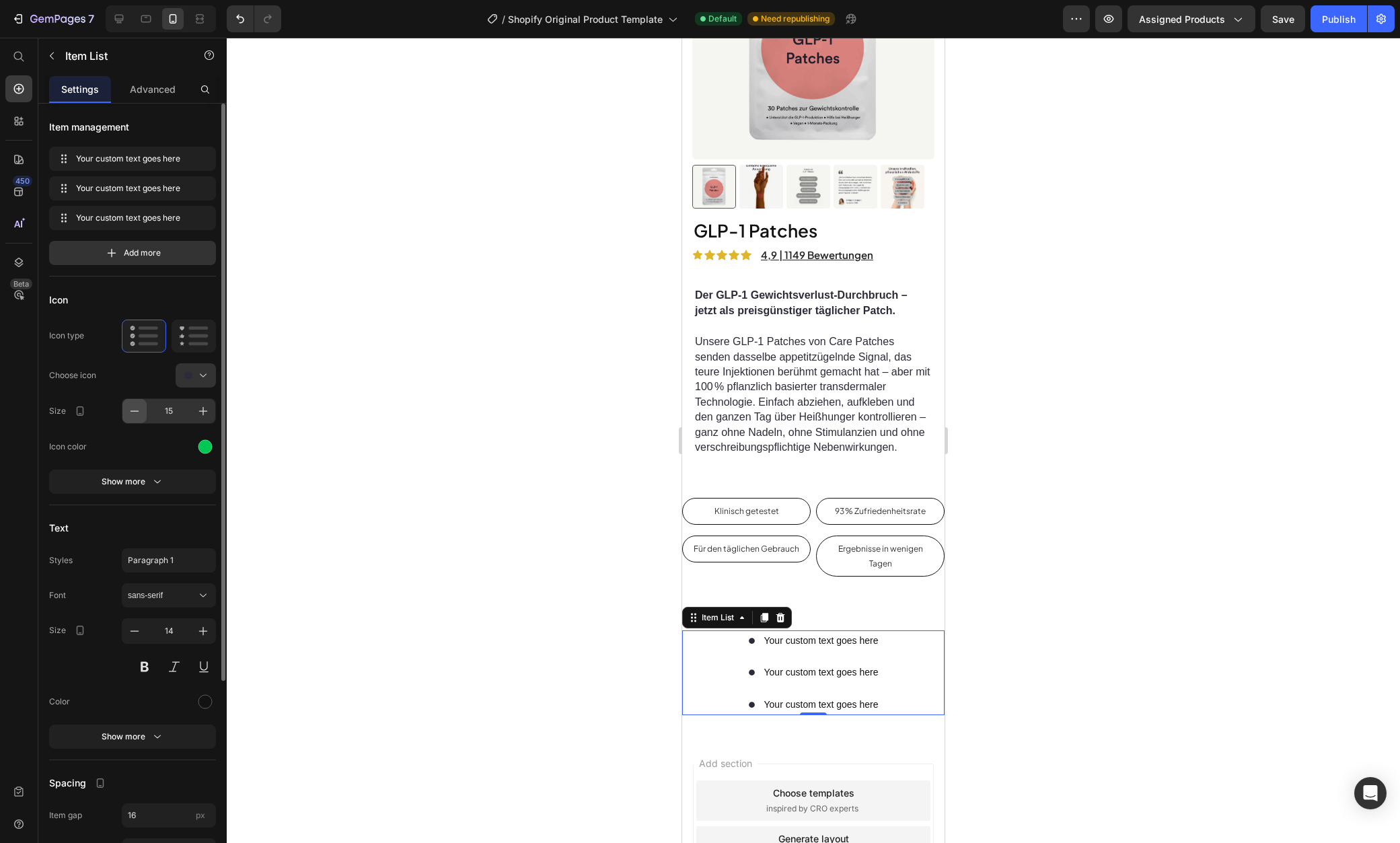 click 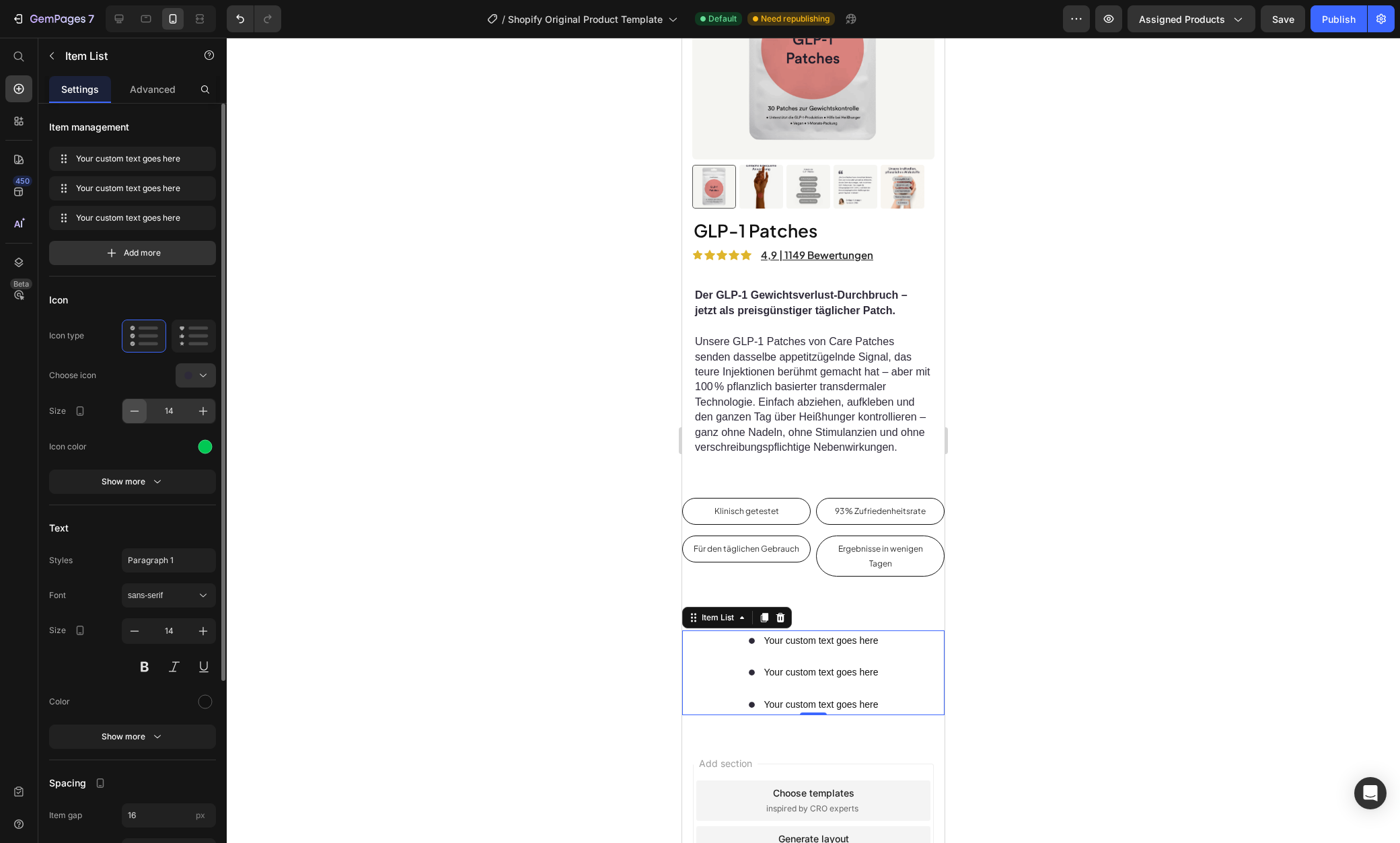 click 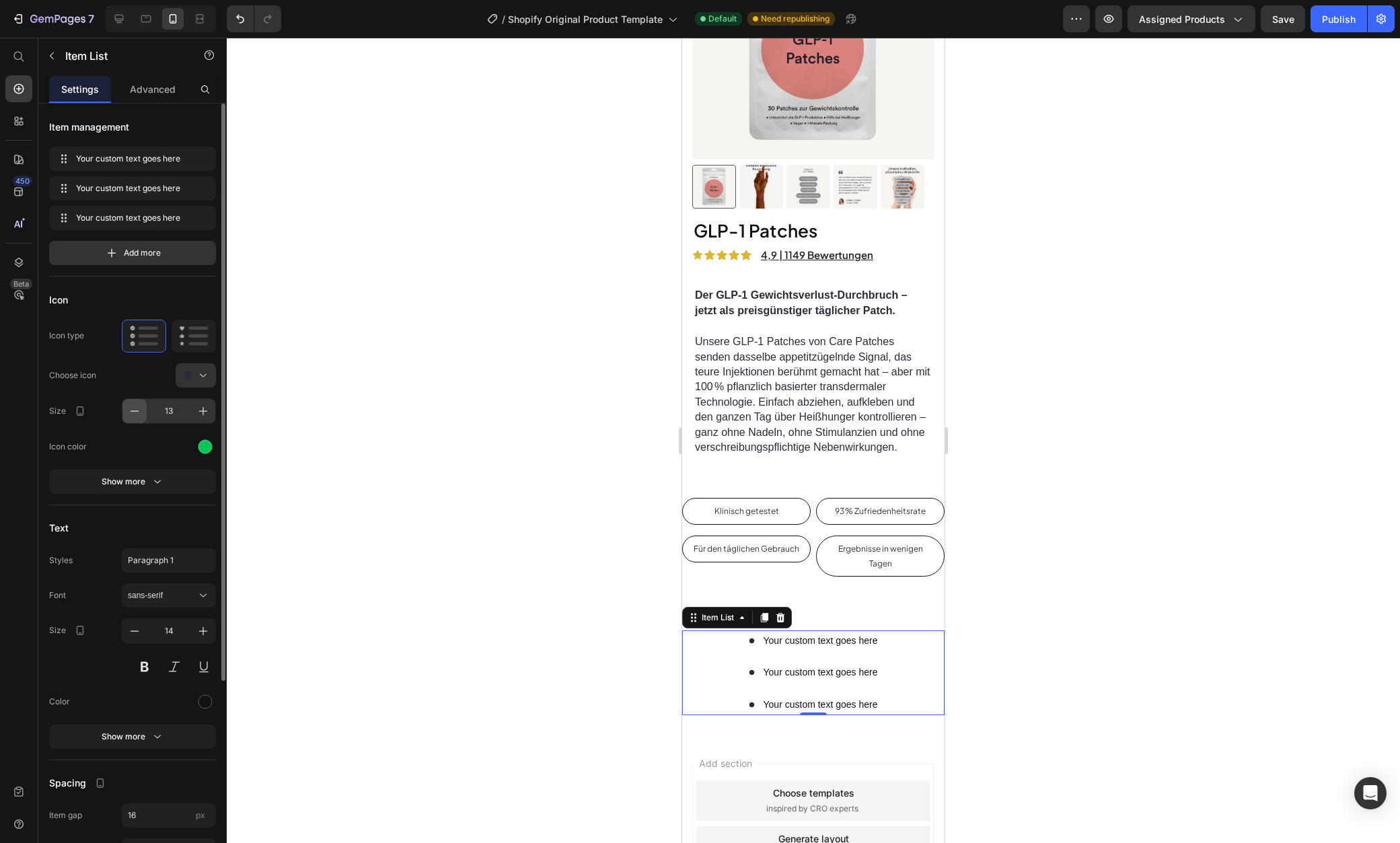 click 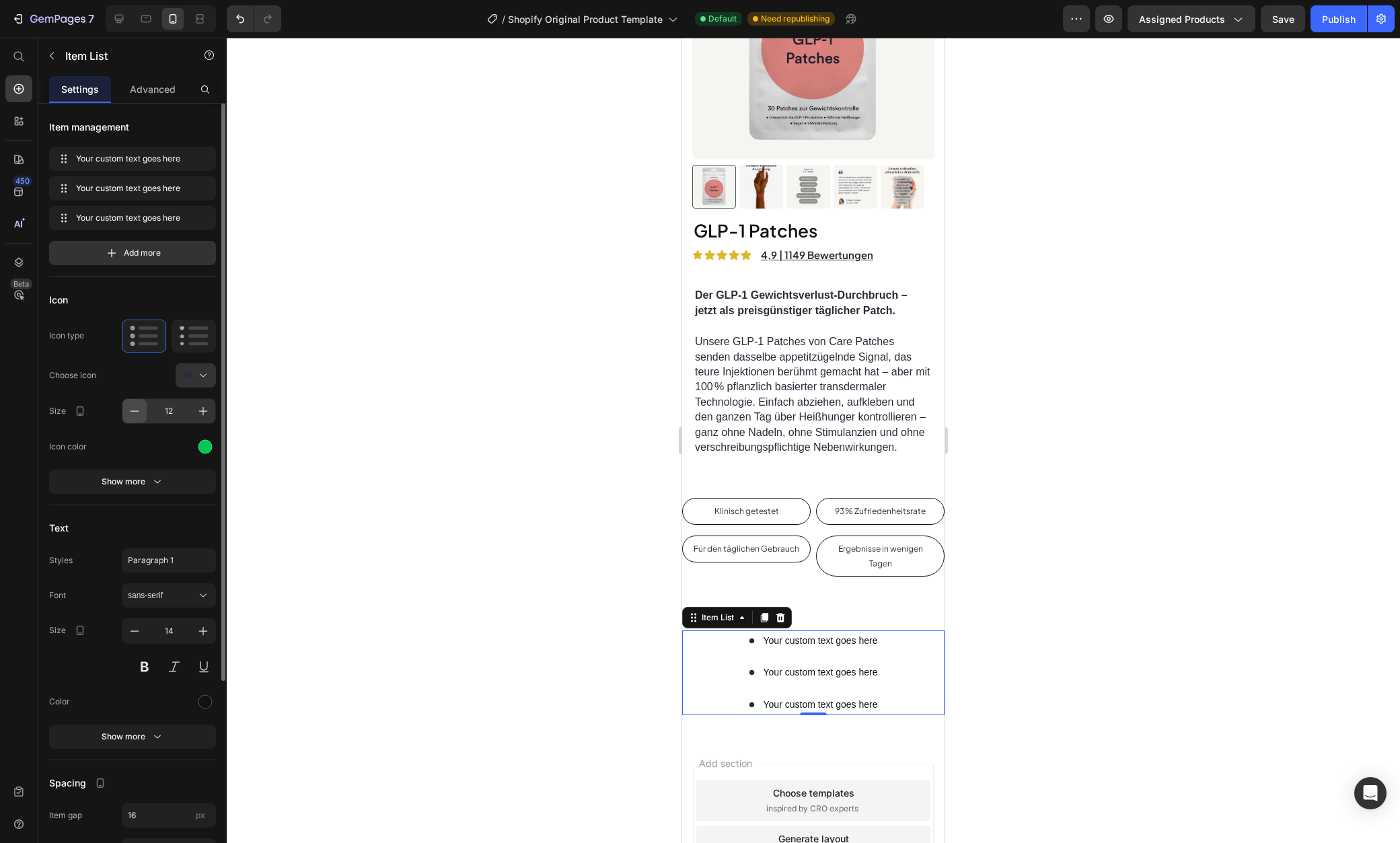 click 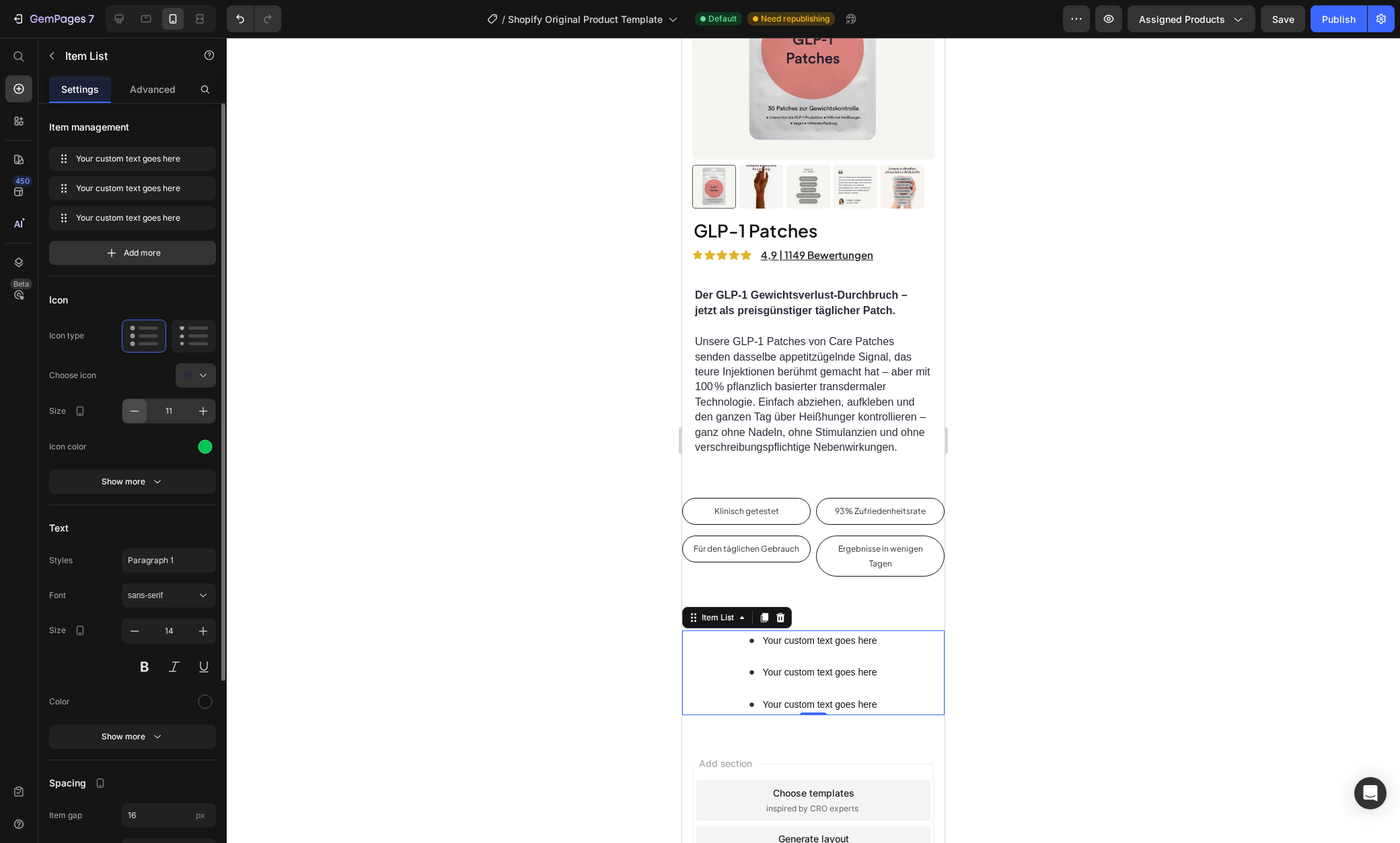 click 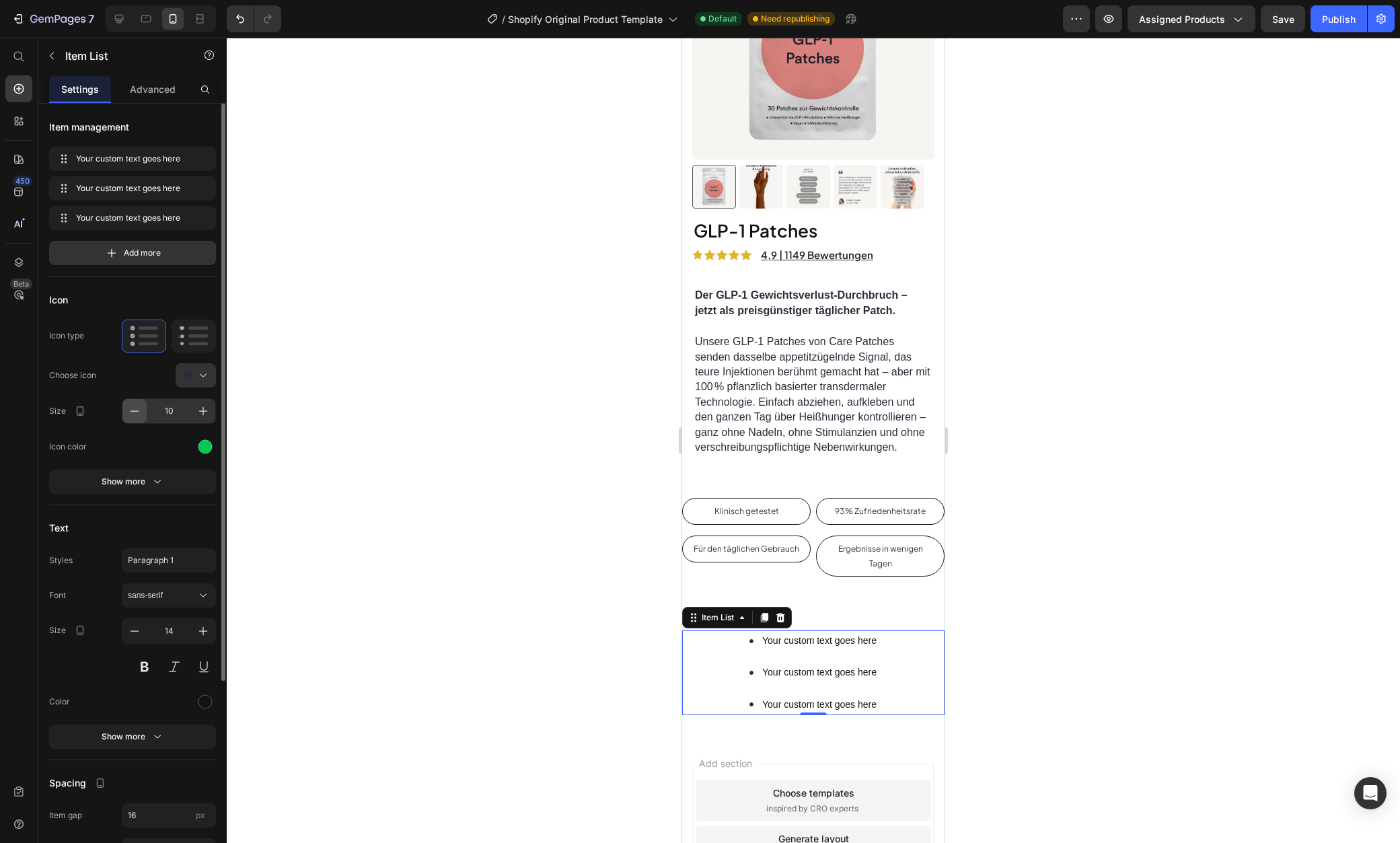 click 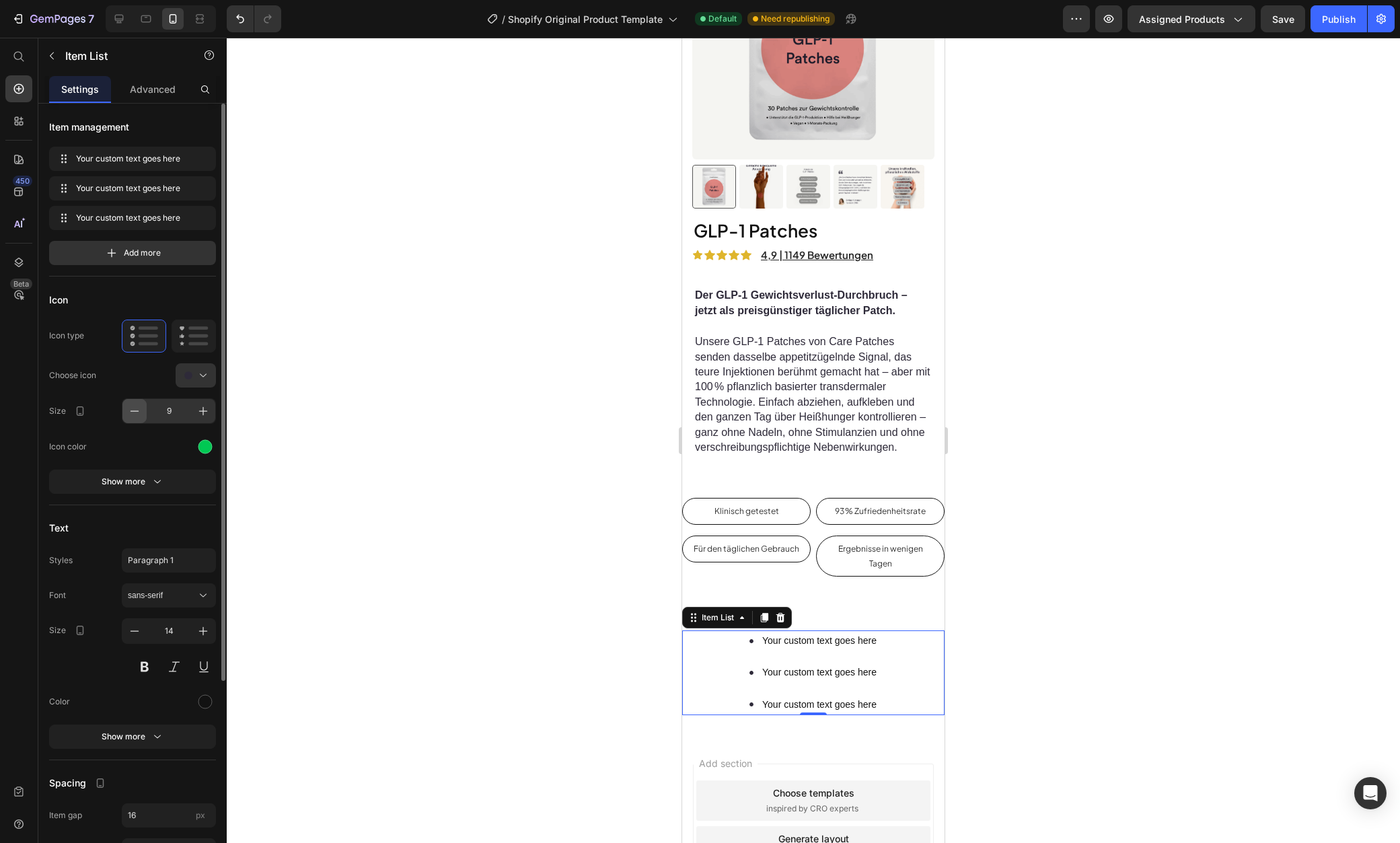 click 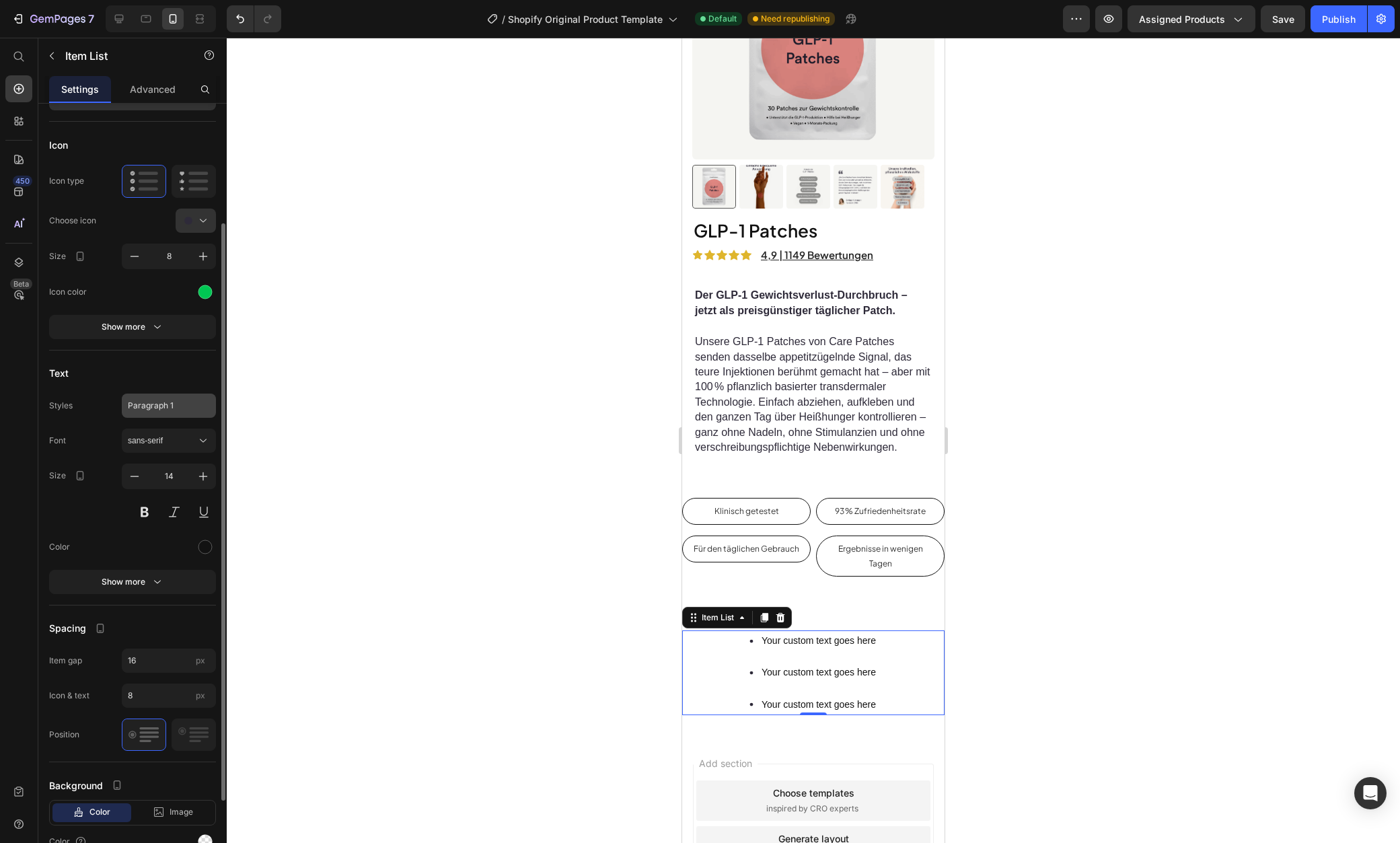 scroll, scrollTop: 182, scrollLeft: 0, axis: vertical 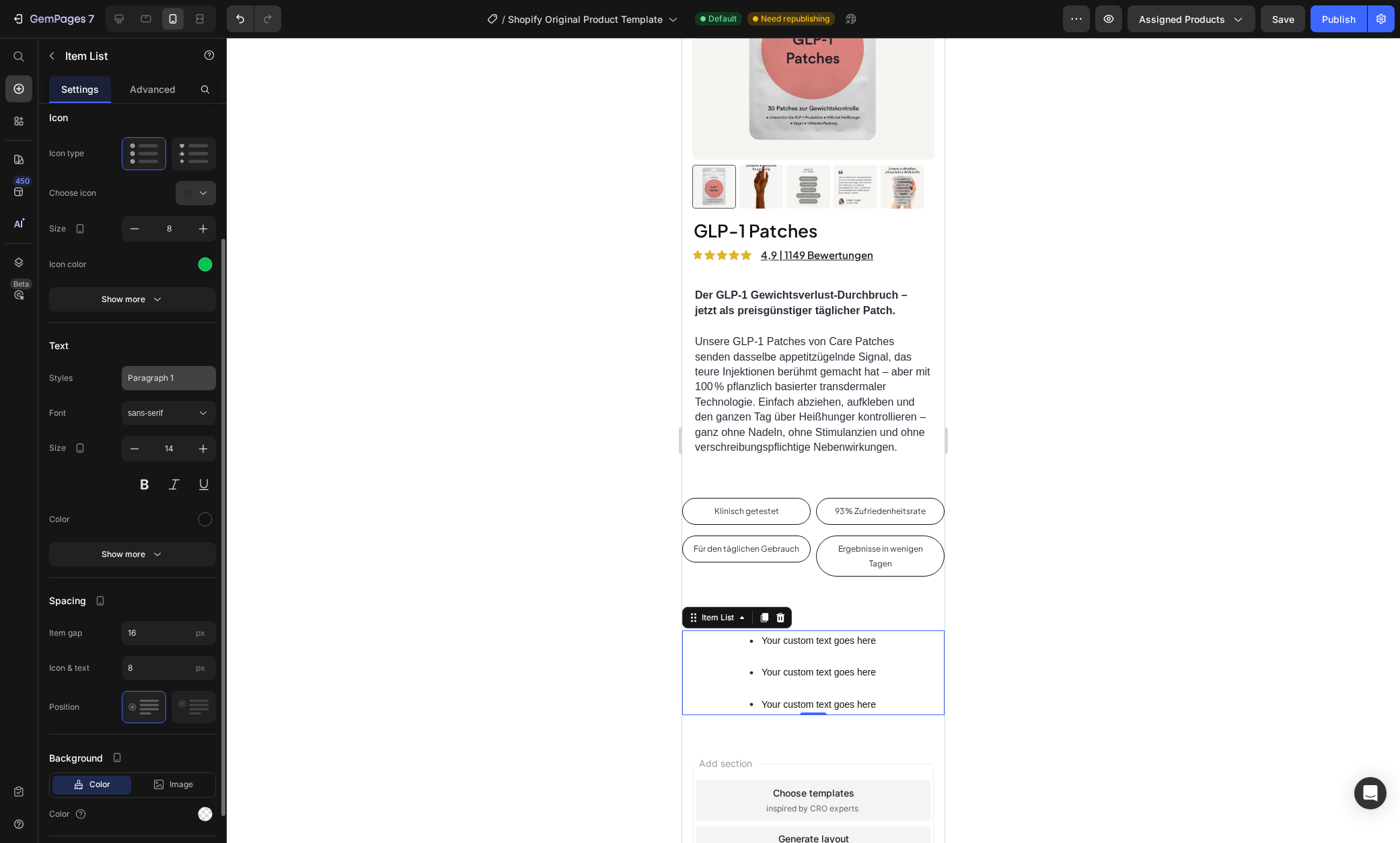 click on "Paragraph 1" 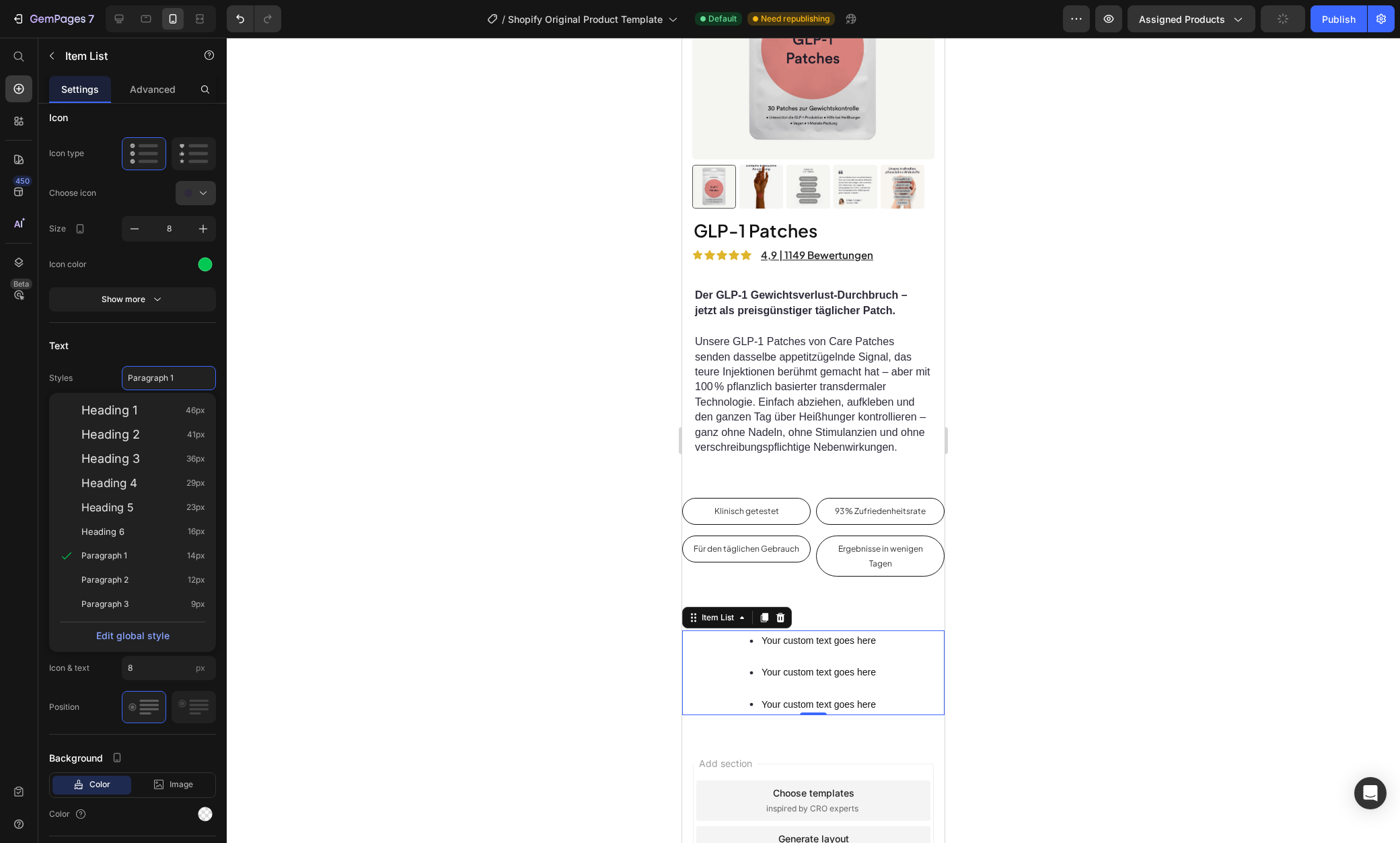 click 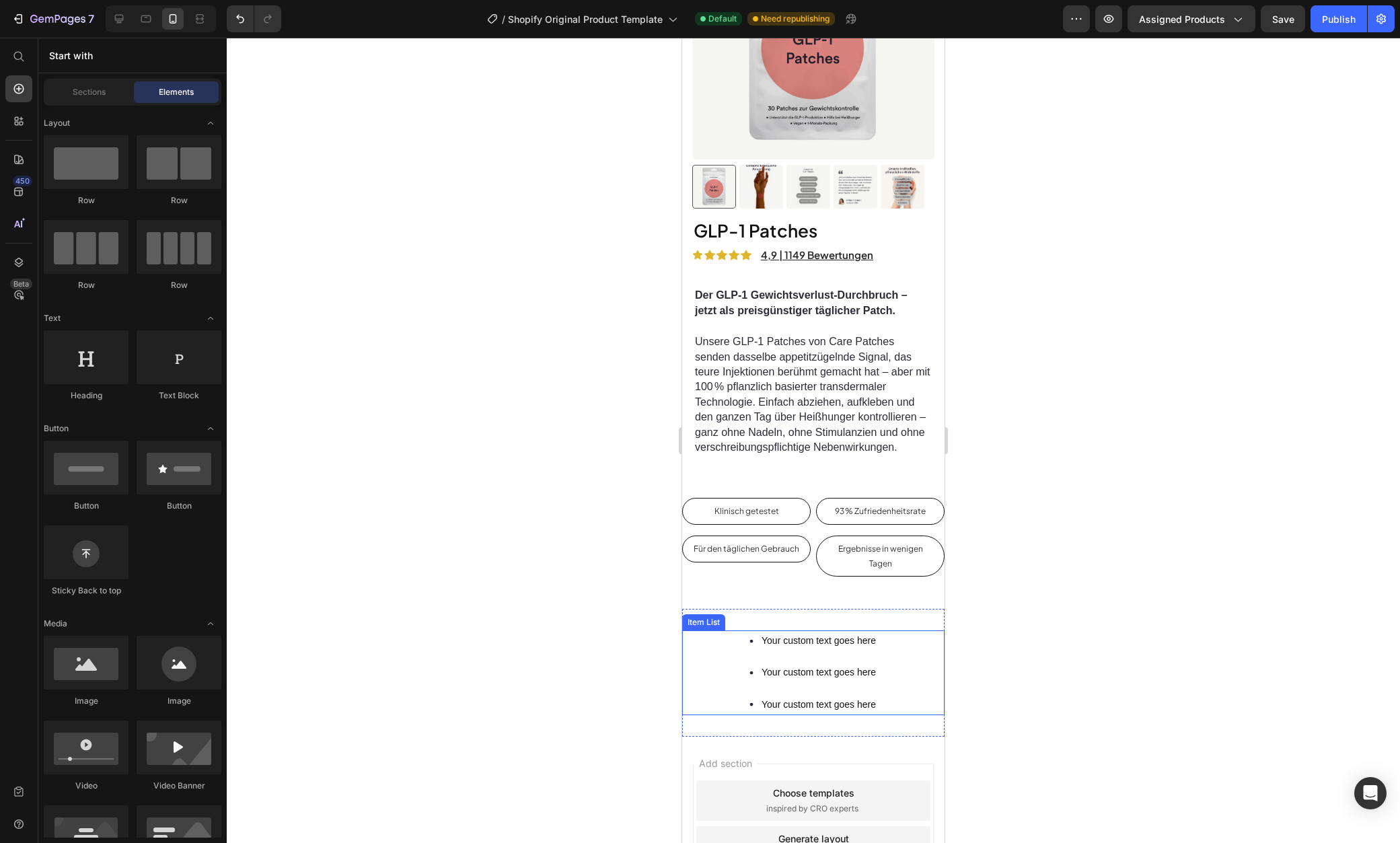 click on "Your custom text goes here Your custom text goes here Your custom text goes here" at bounding box center (813, 673) 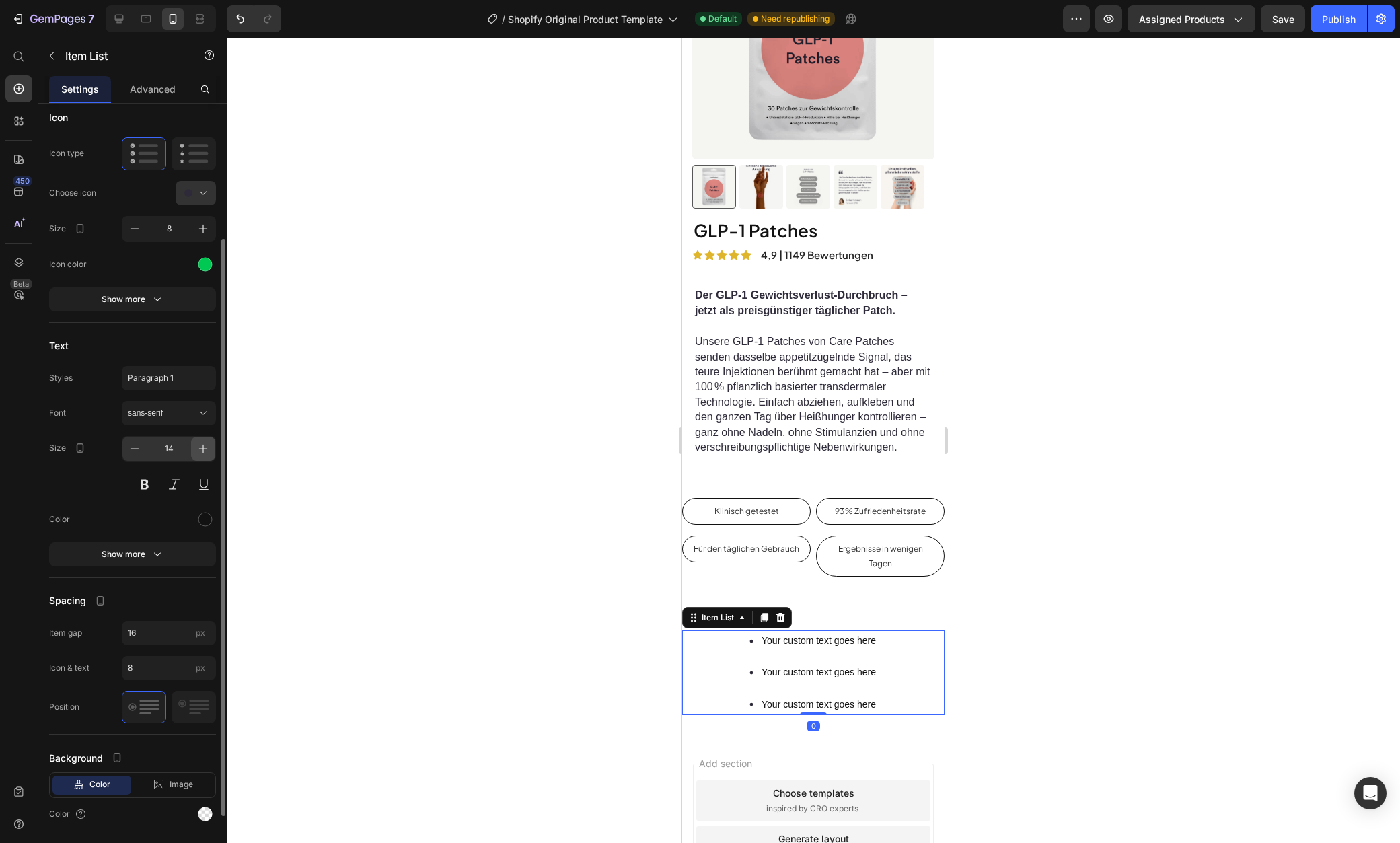 click 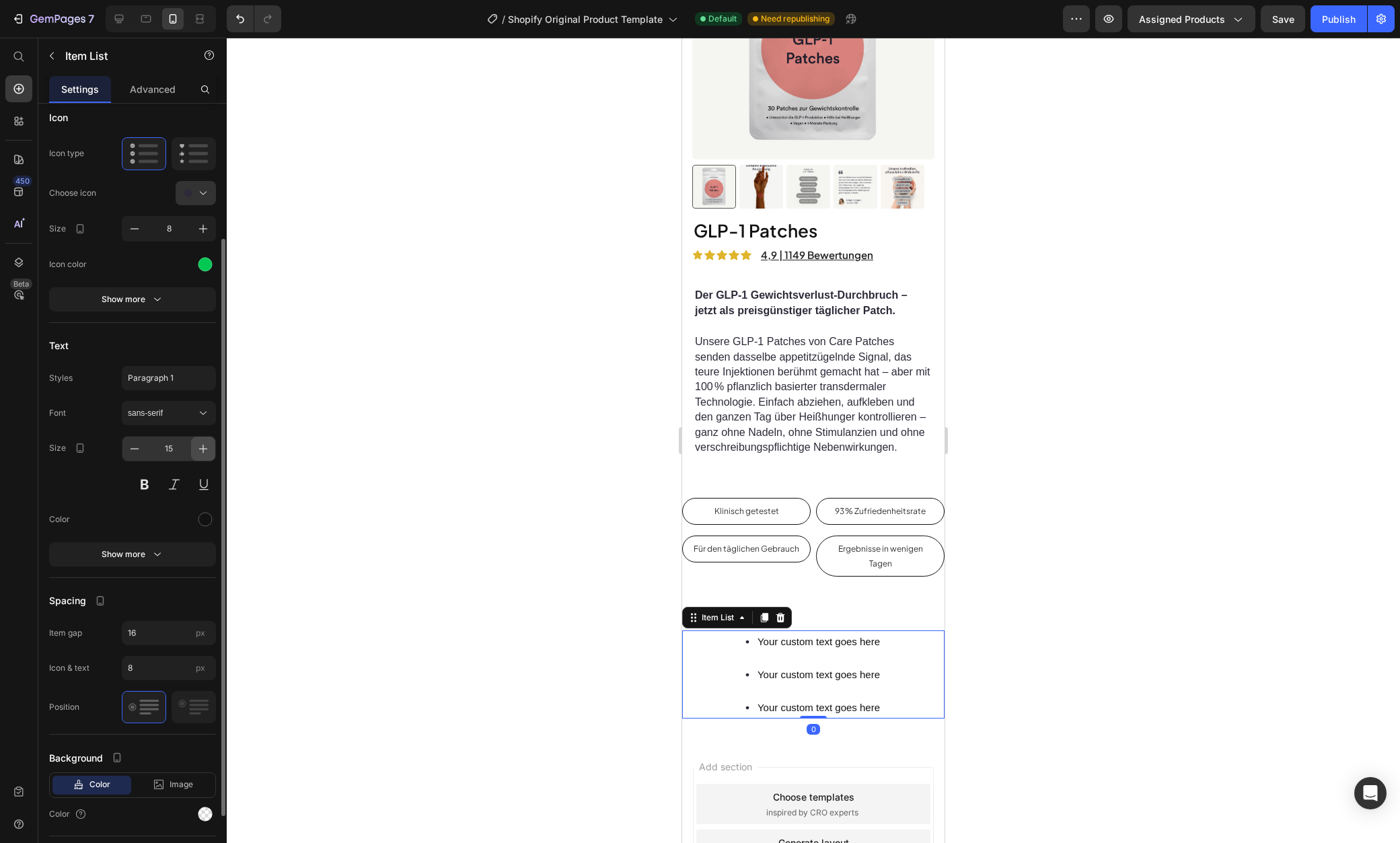 click 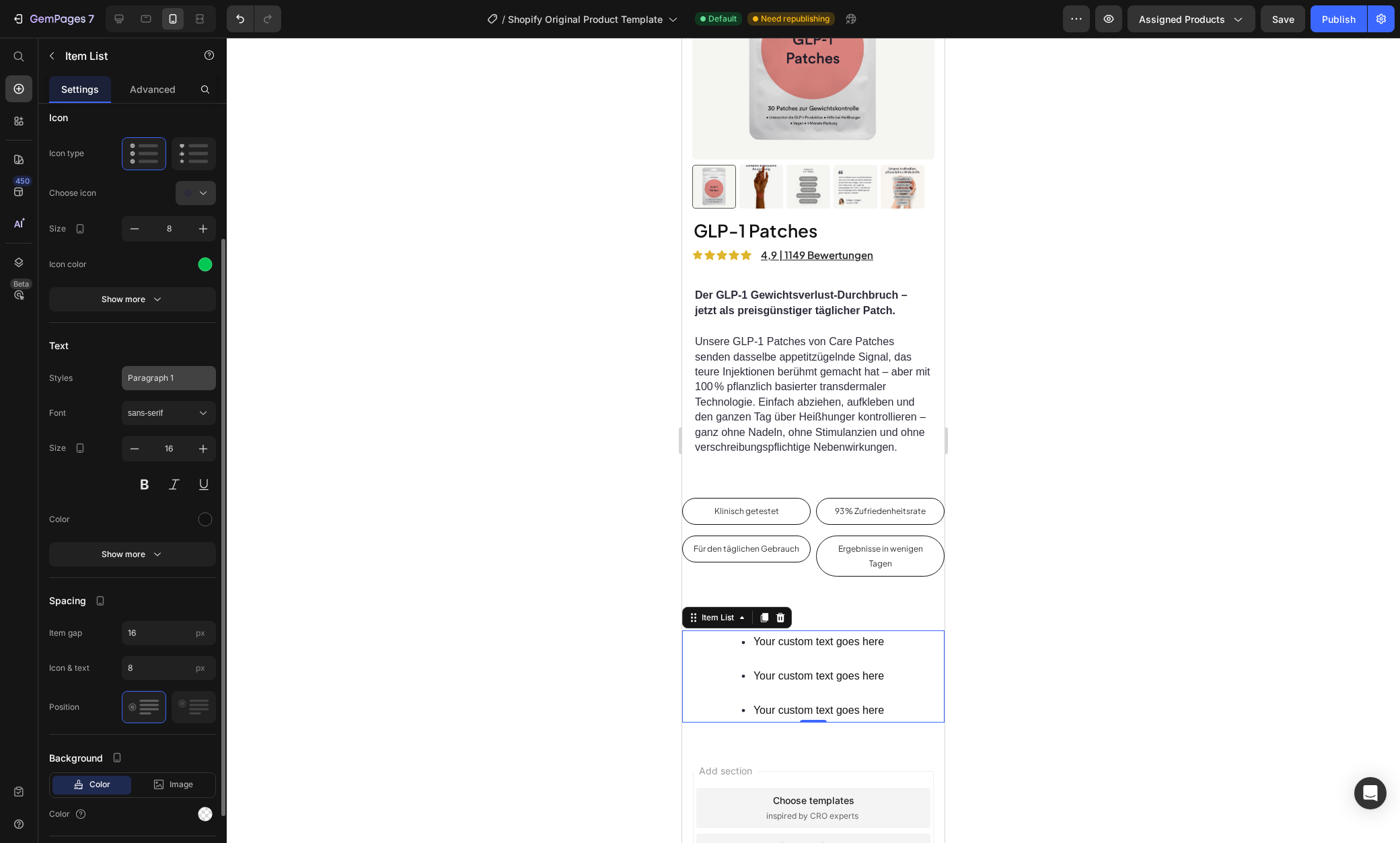 click on "Paragraph 1" at bounding box center [169, 378] 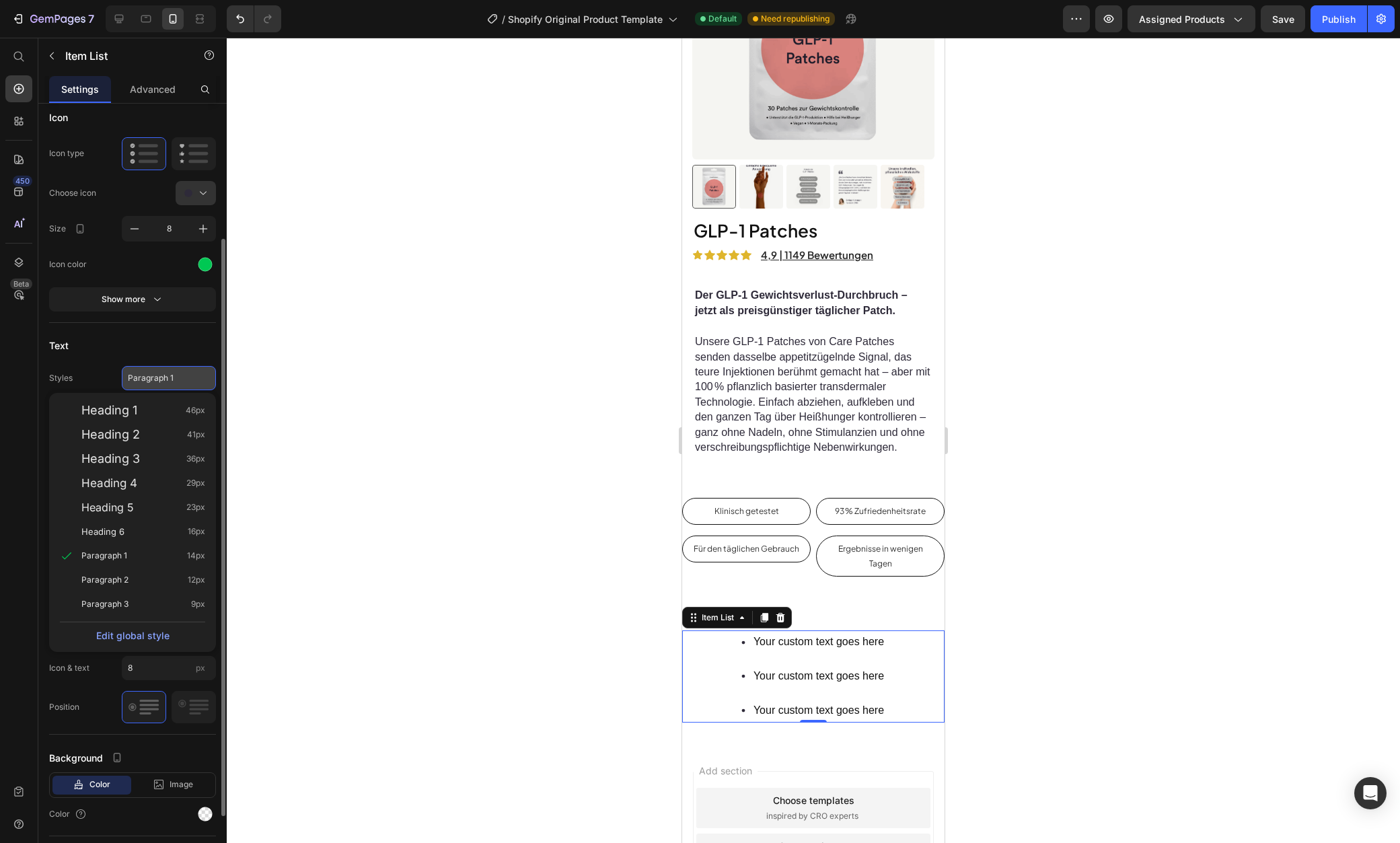 click on "Paragraph 1" at bounding box center (161, 378) 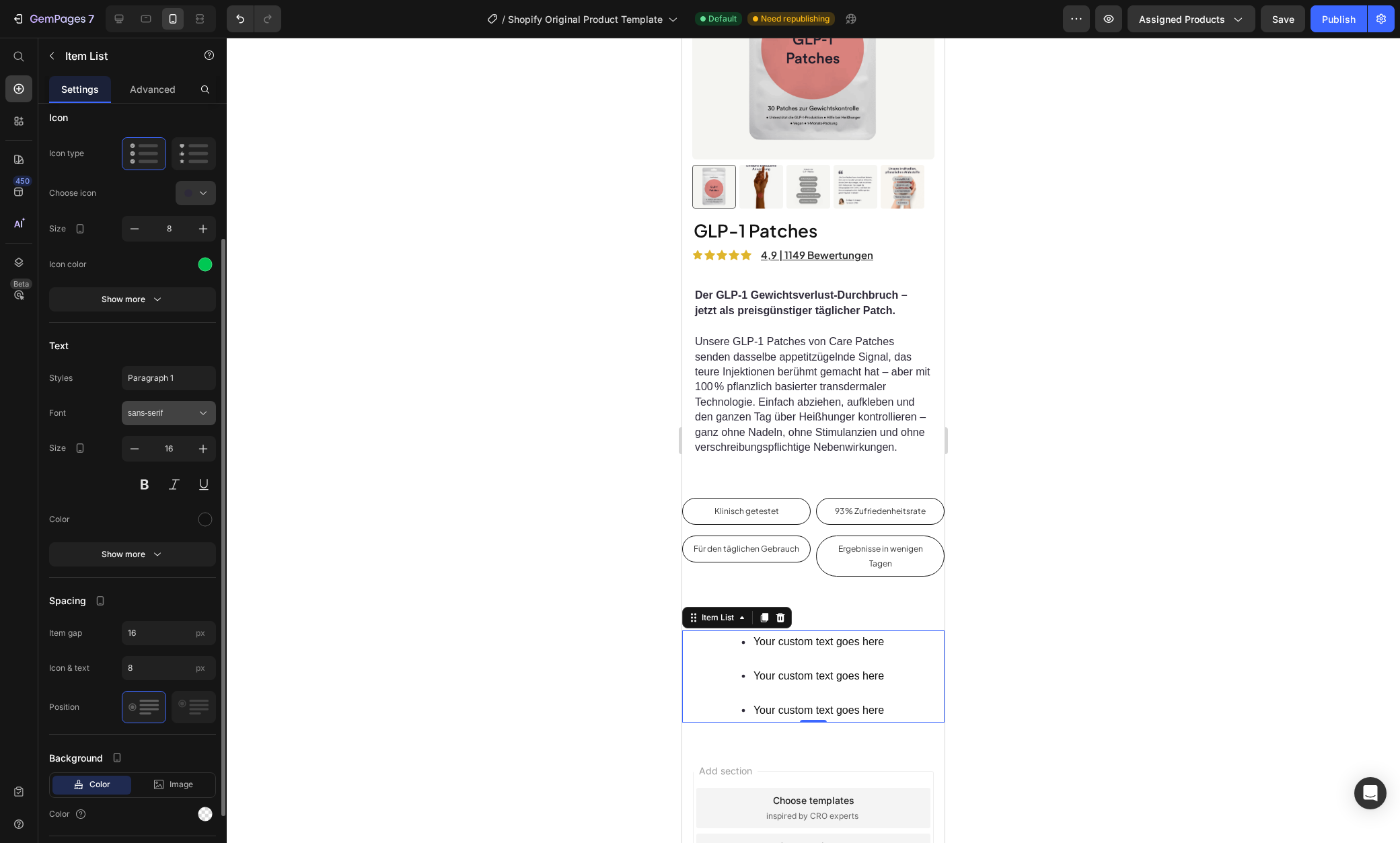 click on "sans-serif" at bounding box center (162, 413) 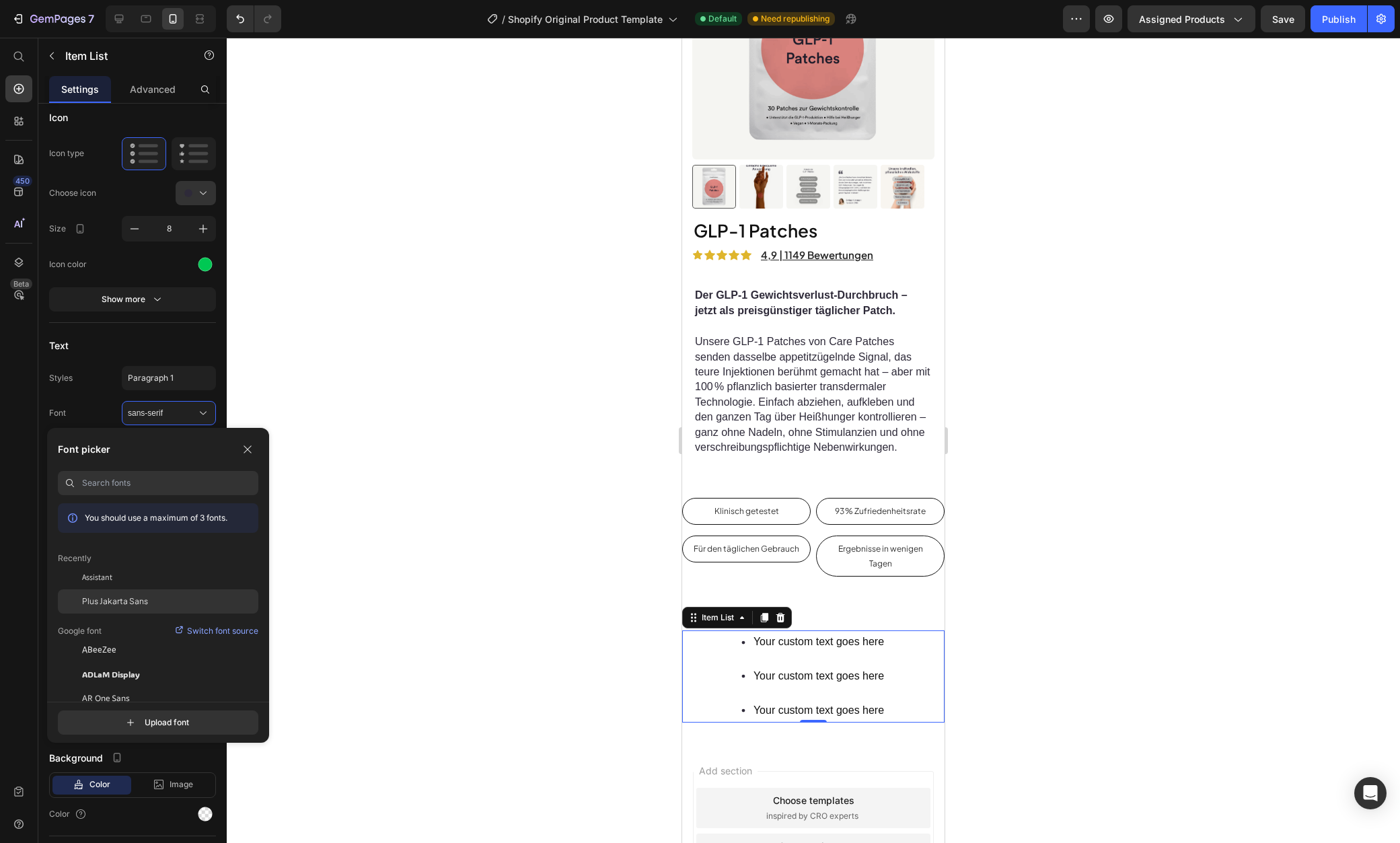 click on "Plus Jakarta Sans" at bounding box center (115, 601) 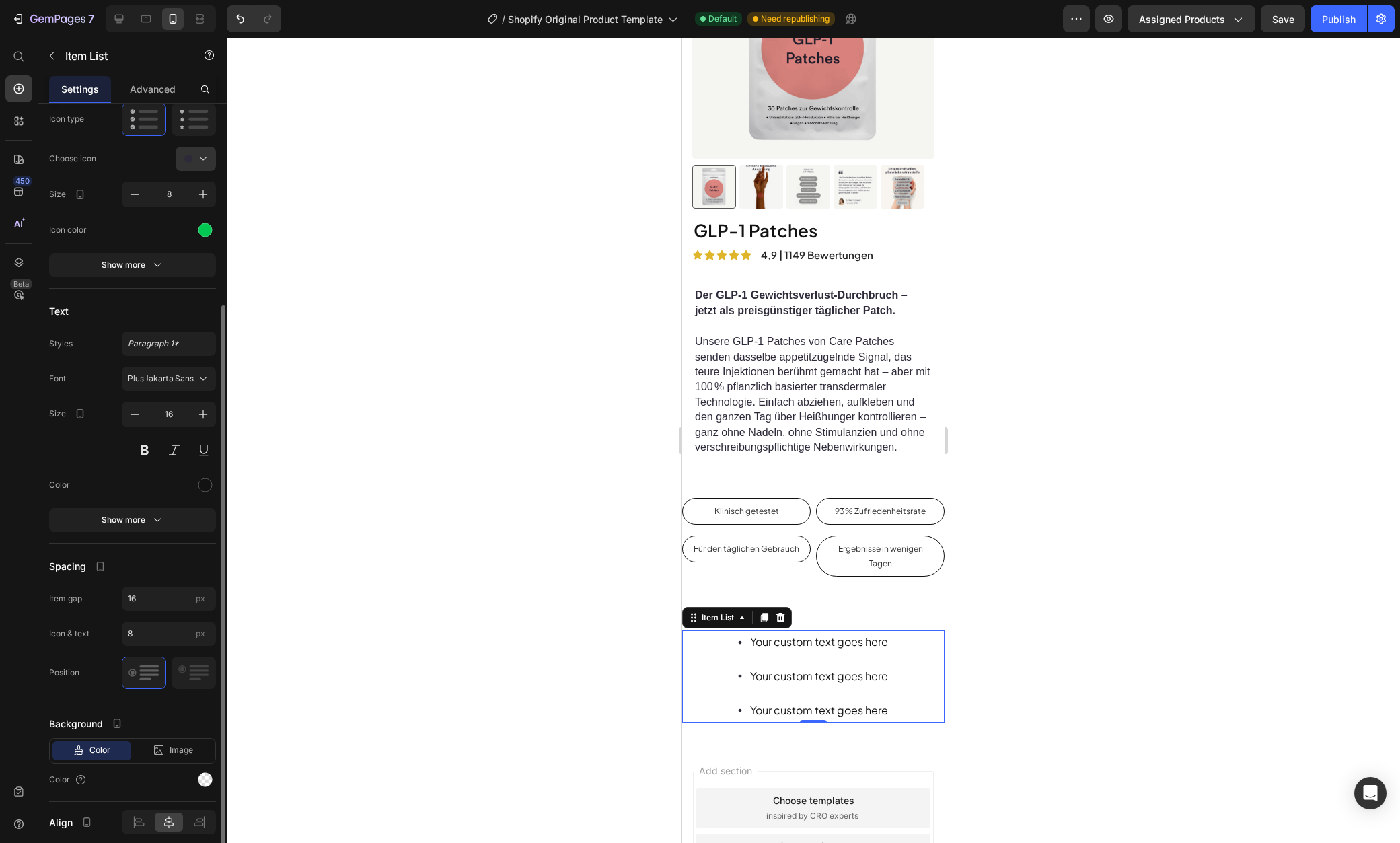 scroll, scrollTop: 269, scrollLeft: 0, axis: vertical 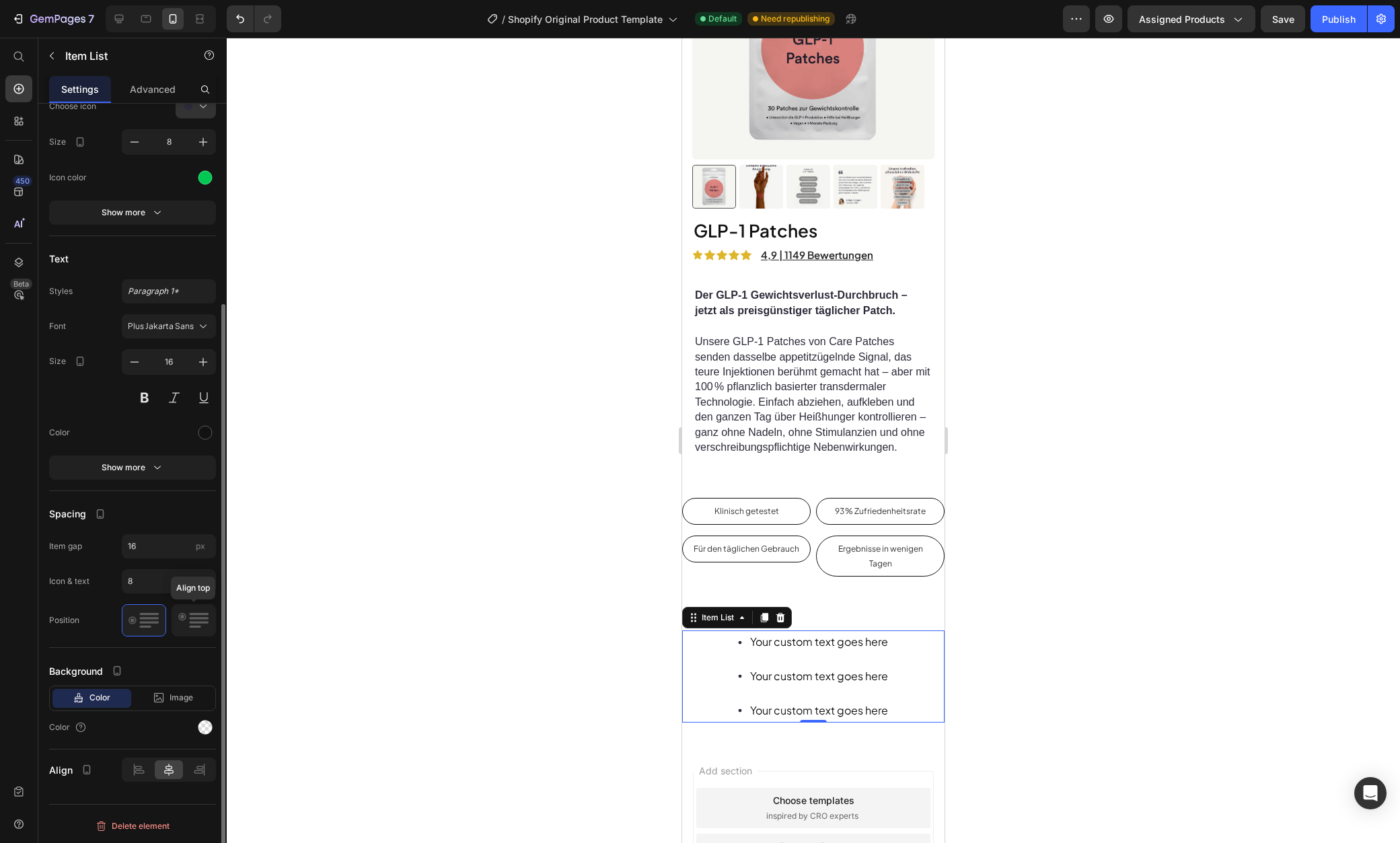 click 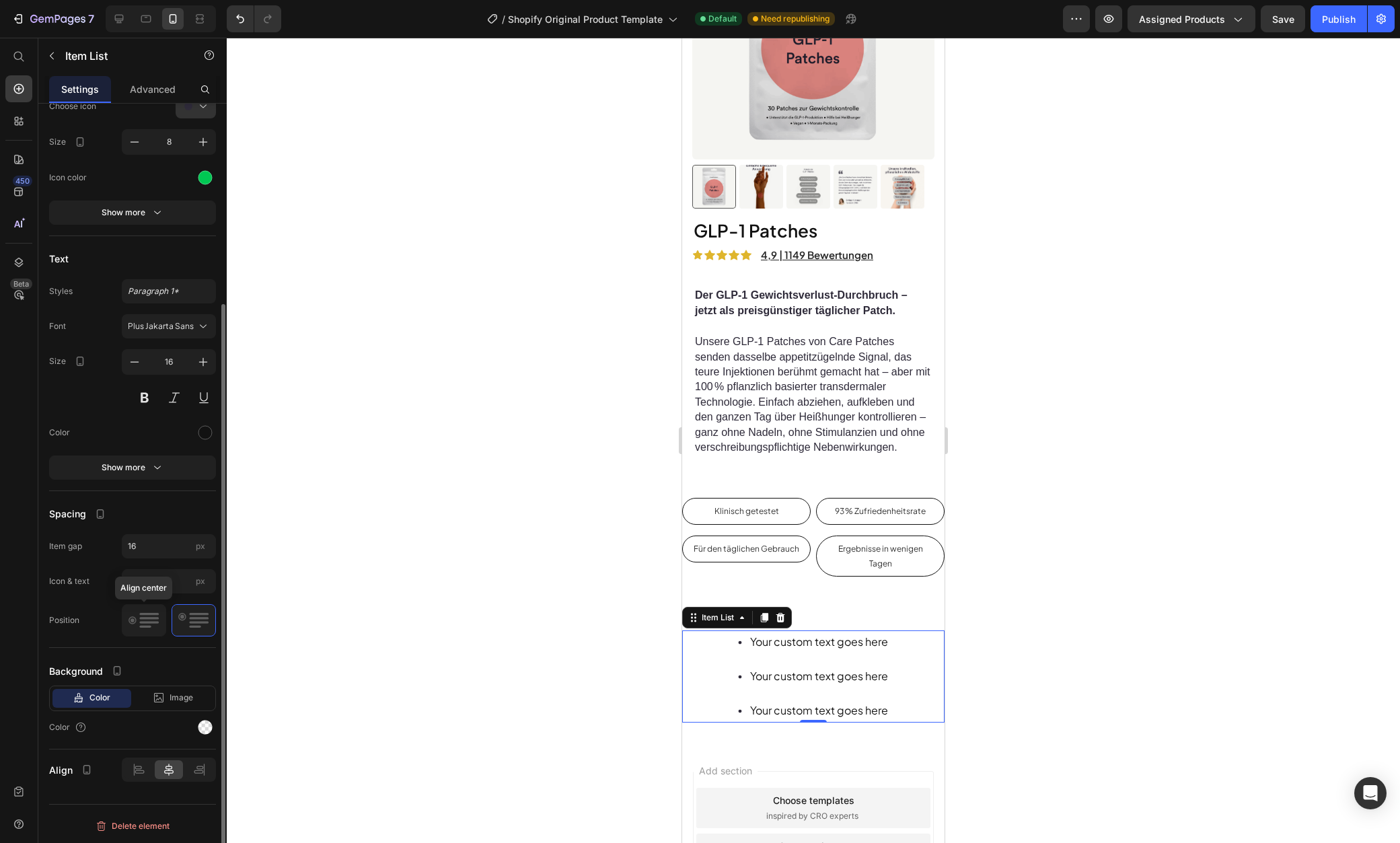 click 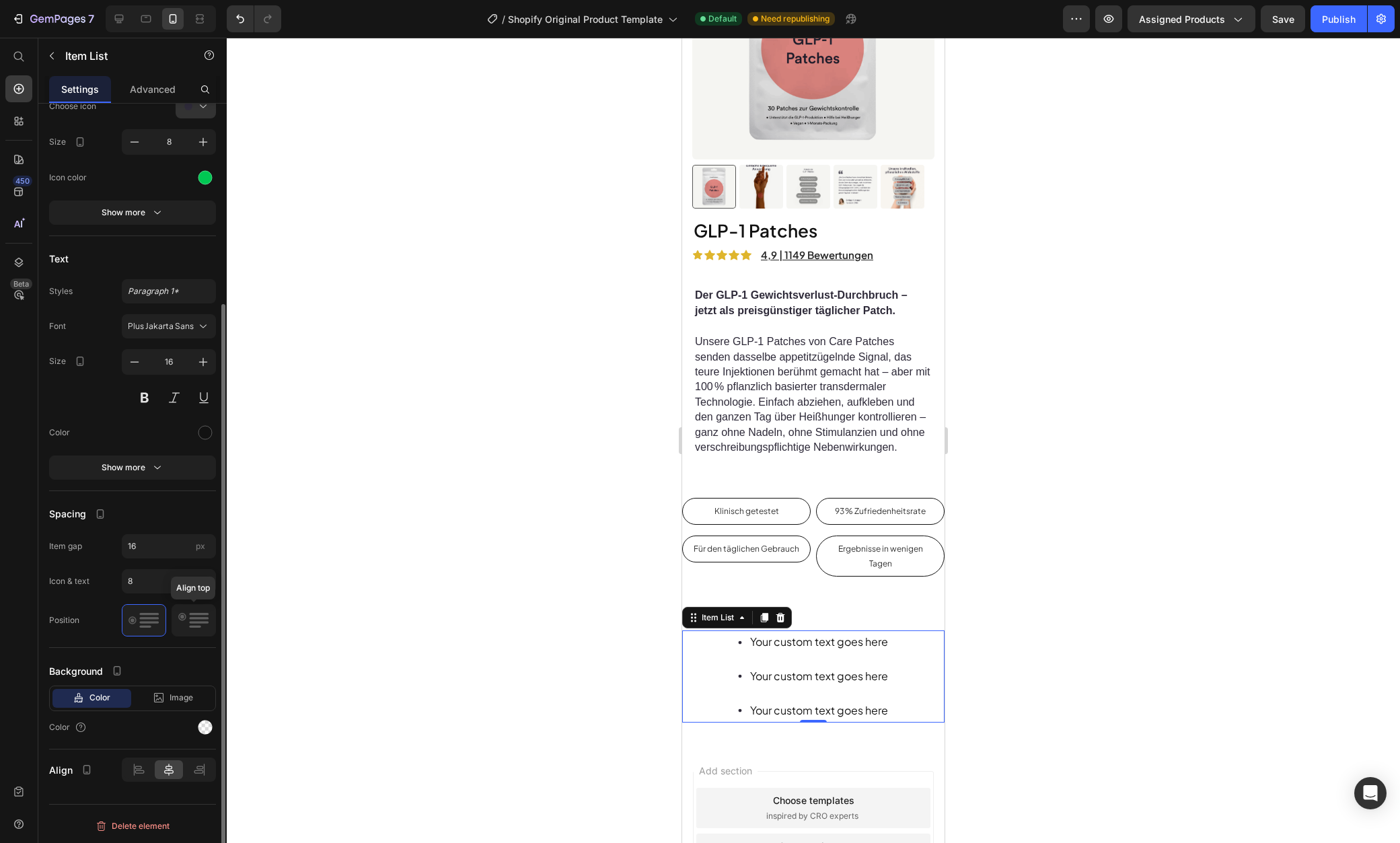 click 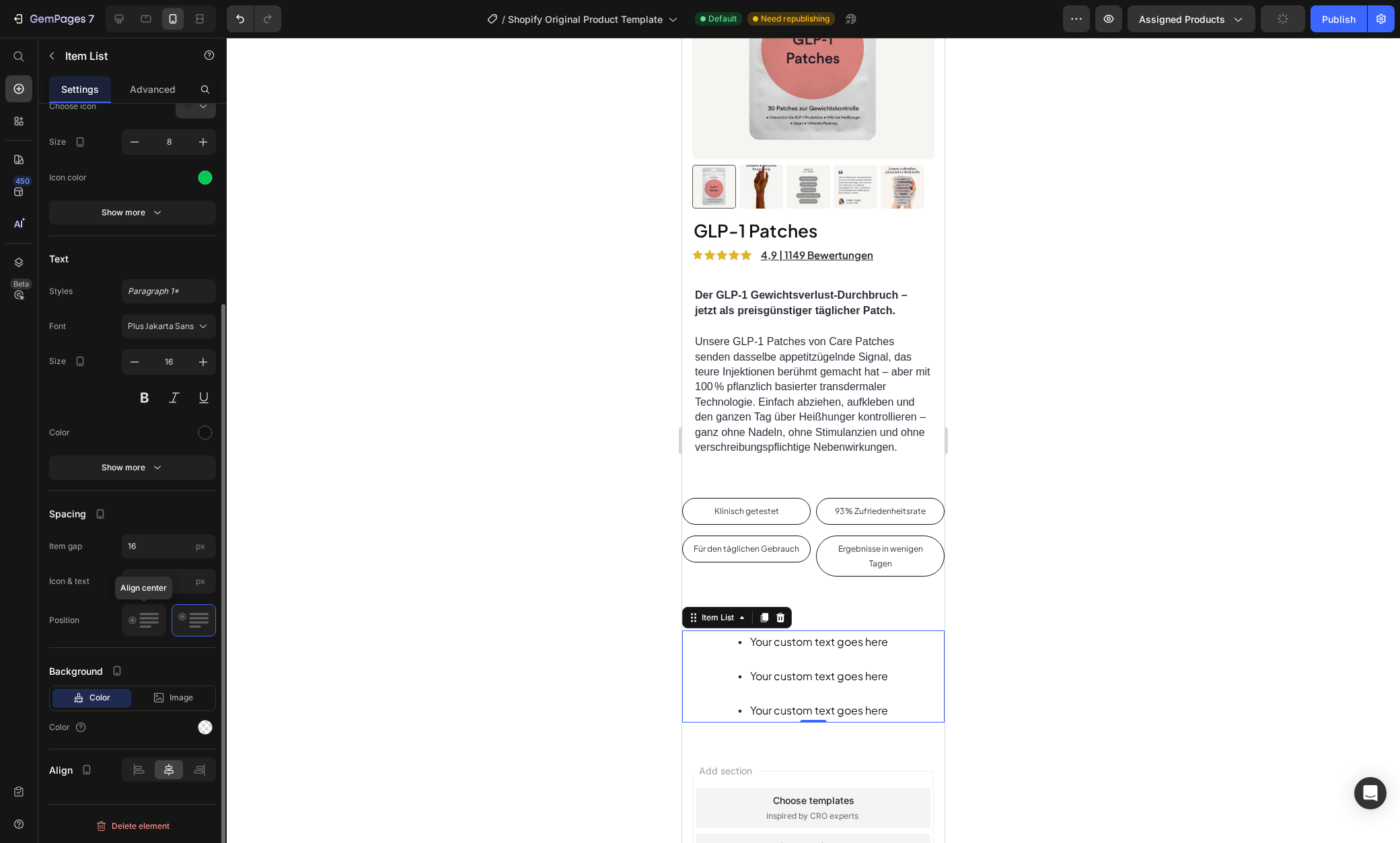 click 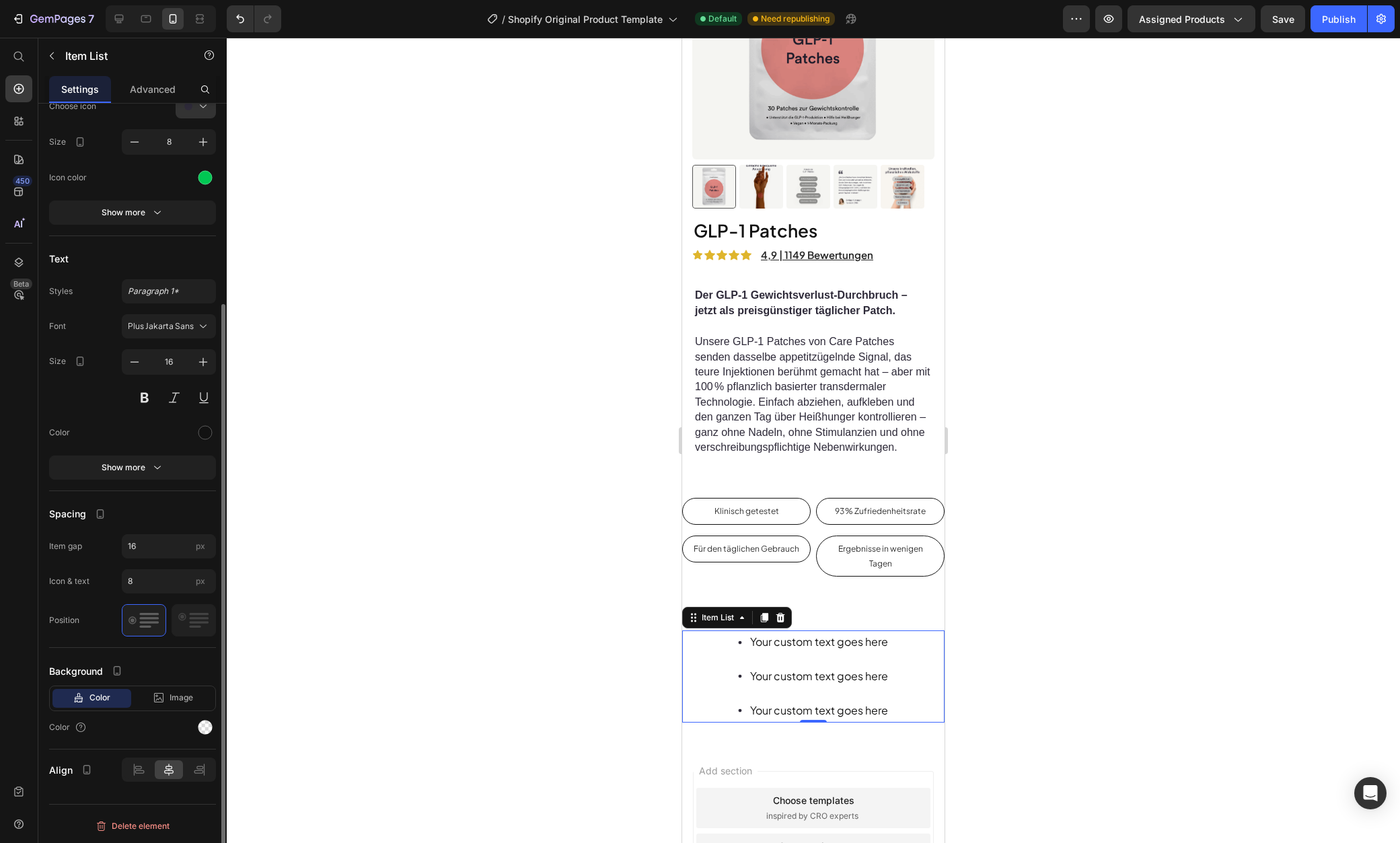 scroll, scrollTop: 0, scrollLeft: 0, axis: both 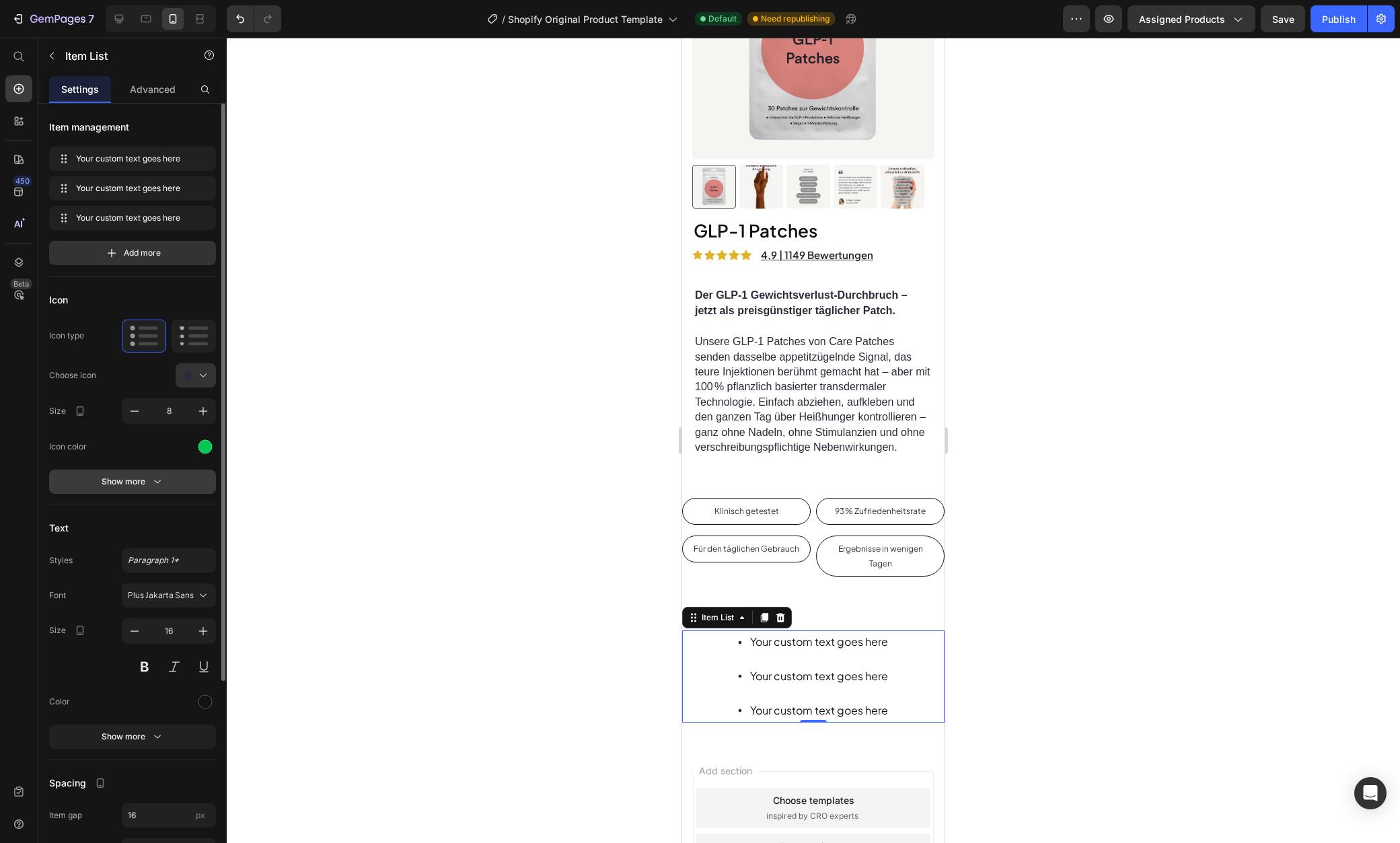click on "Show more" at bounding box center [133, 482] 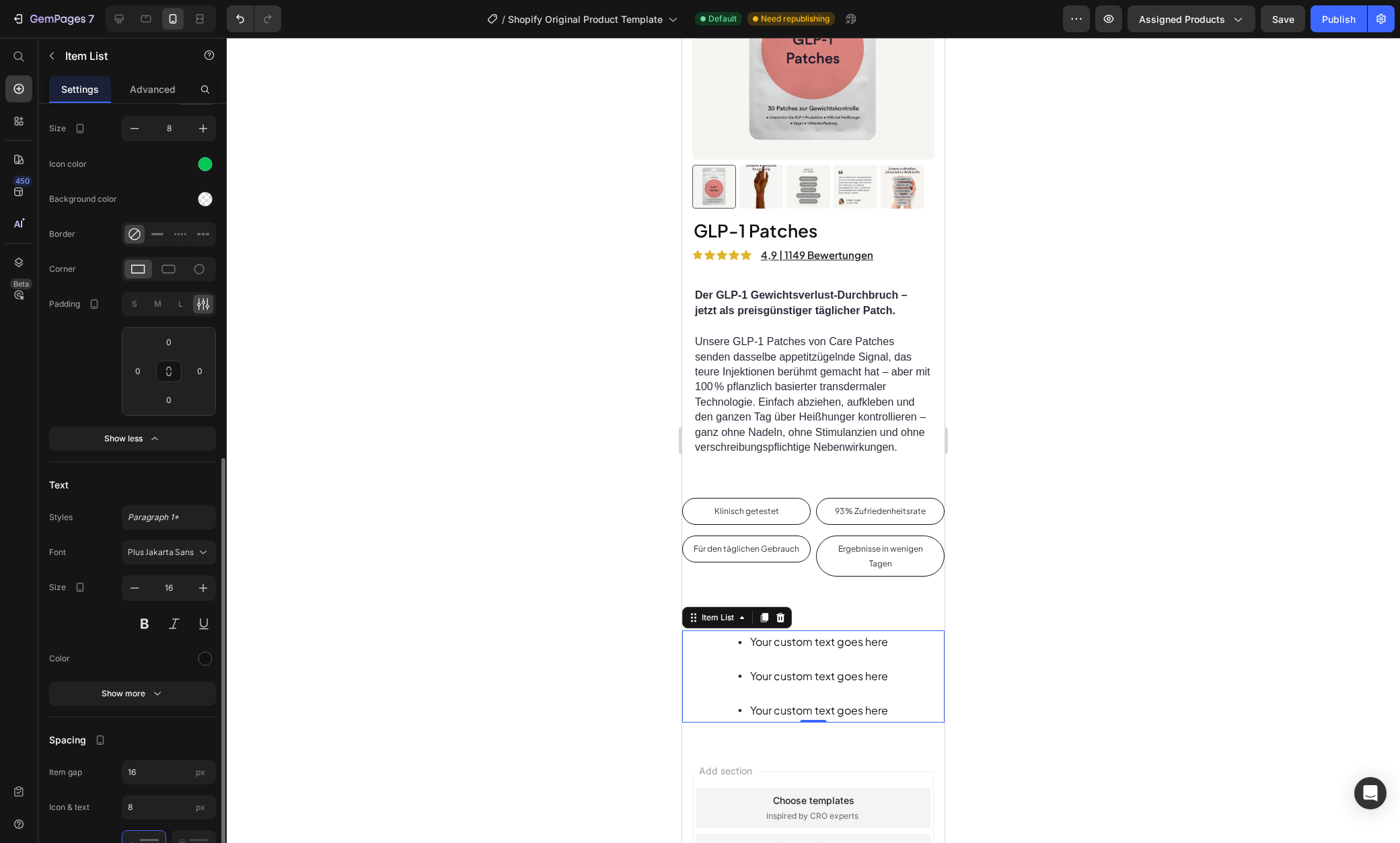 scroll, scrollTop: 397, scrollLeft: 0, axis: vertical 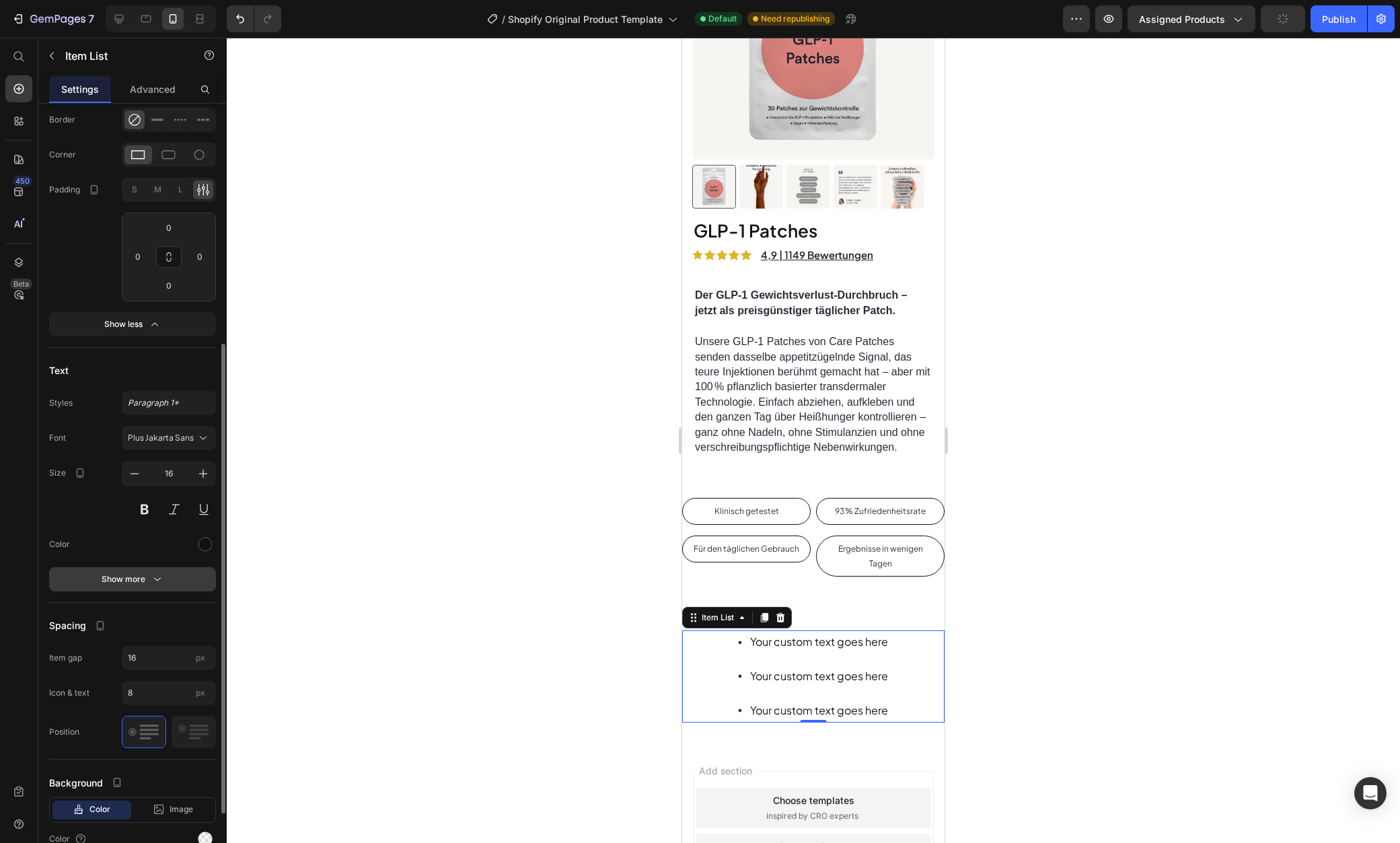 click on "Show more" at bounding box center [133, 579] 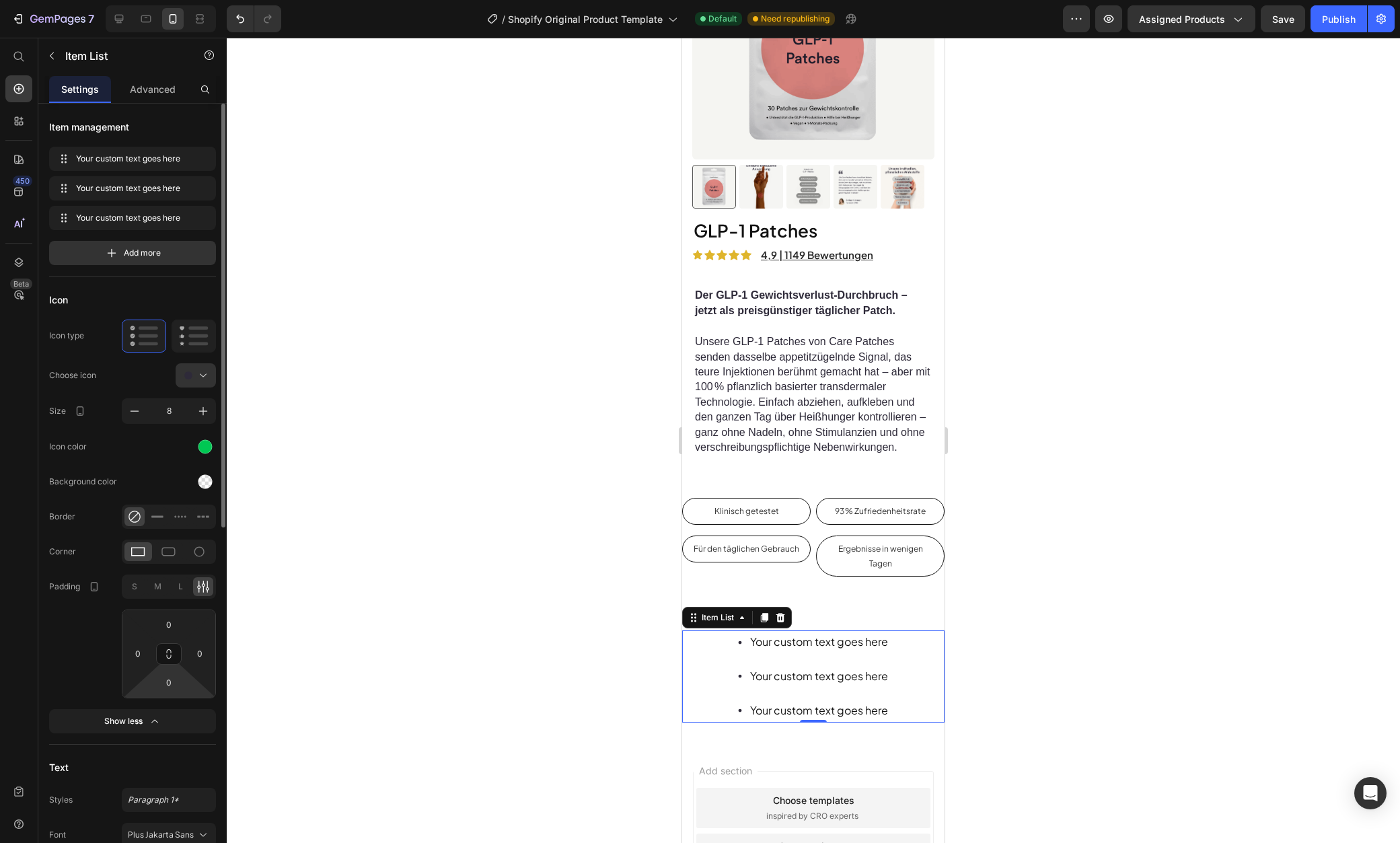 scroll, scrollTop: 649, scrollLeft: 0, axis: vertical 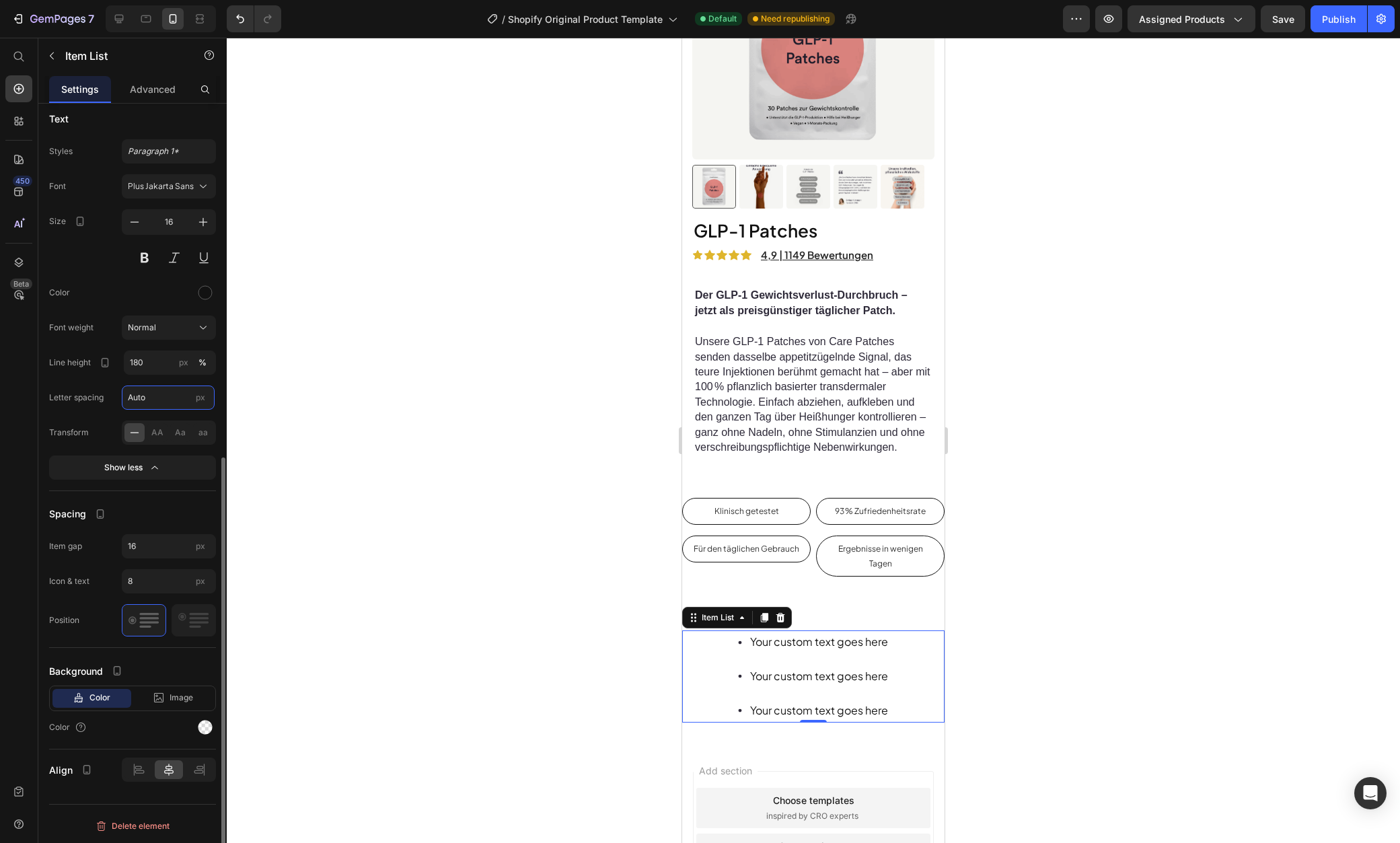 click on "Auto" at bounding box center (168, 398) 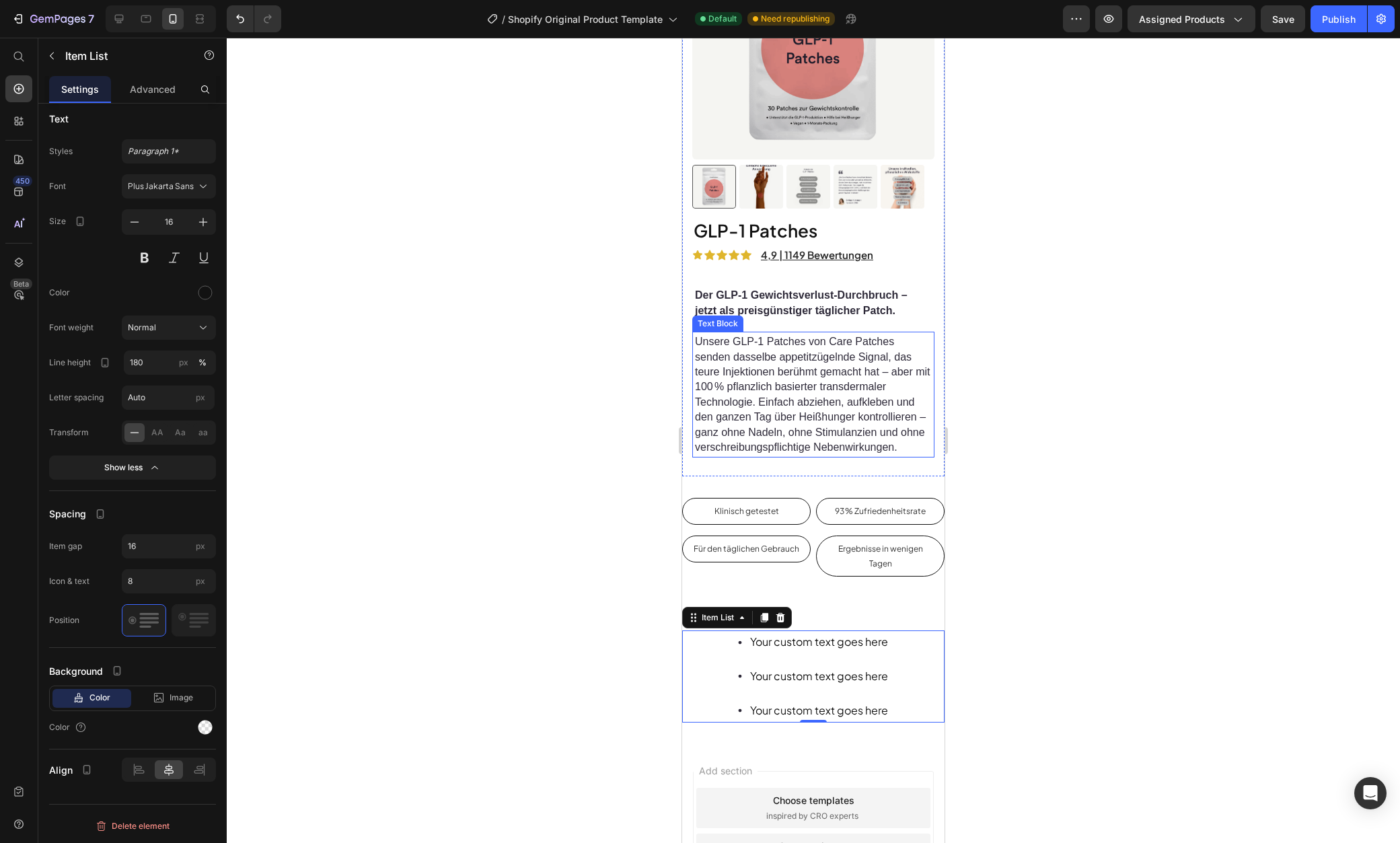 click on "Unsere GLP‑1 Patches von Care Patches senden dasselbe appetitzügelnde Signal, das teure Injektionen berühmt gemacht hat – aber mit 100 % pflanzlich basierter transdermaler Technologie. Einfach abziehen, aufkleben und den ganzen Tag über Heißhunger kontrollieren – ganz ohne Nadeln, ohne Stimulanzien und ohne verschreibungspflichtige Nebenwirkungen." at bounding box center [813, 394] 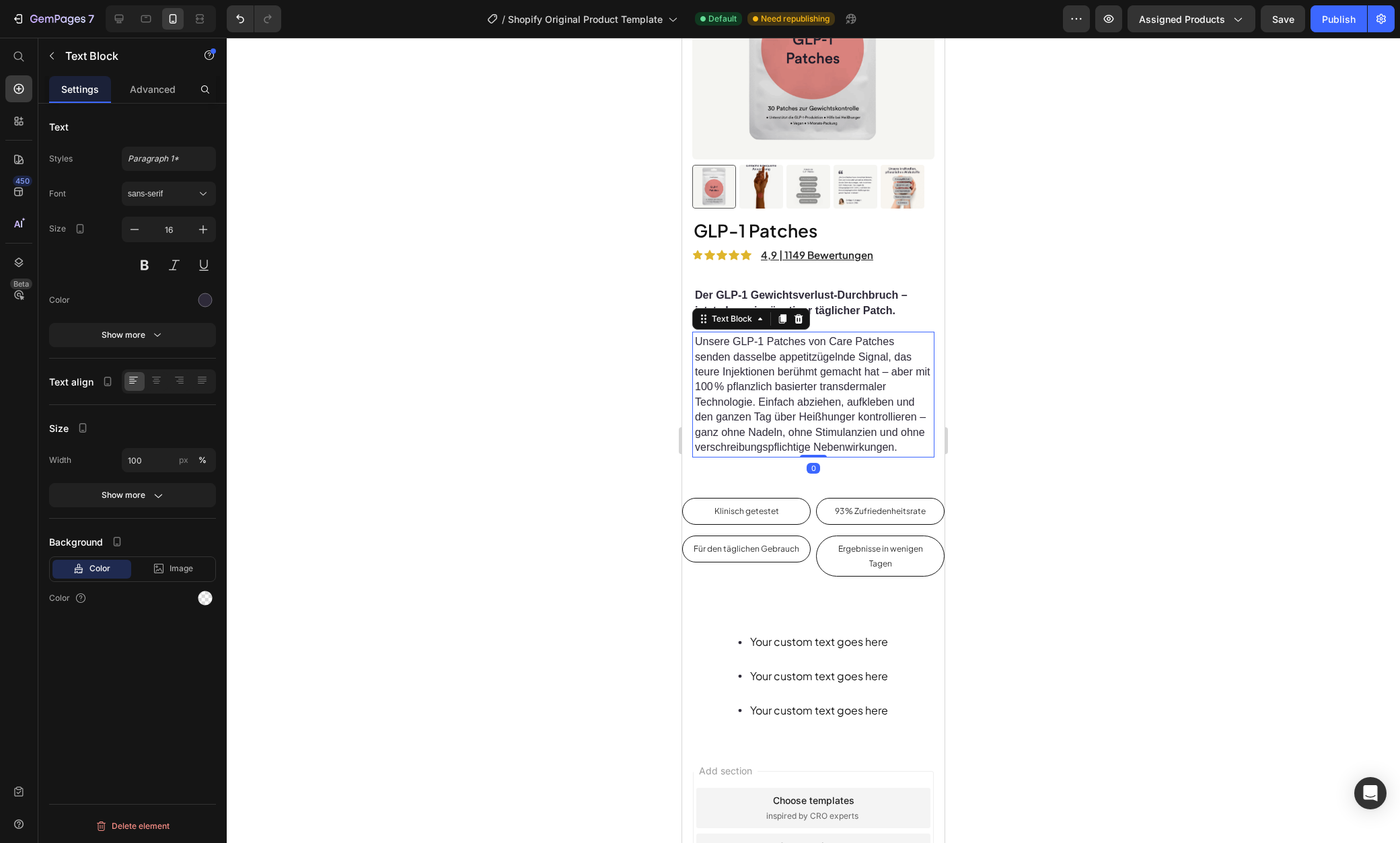 scroll, scrollTop: 0, scrollLeft: 0, axis: both 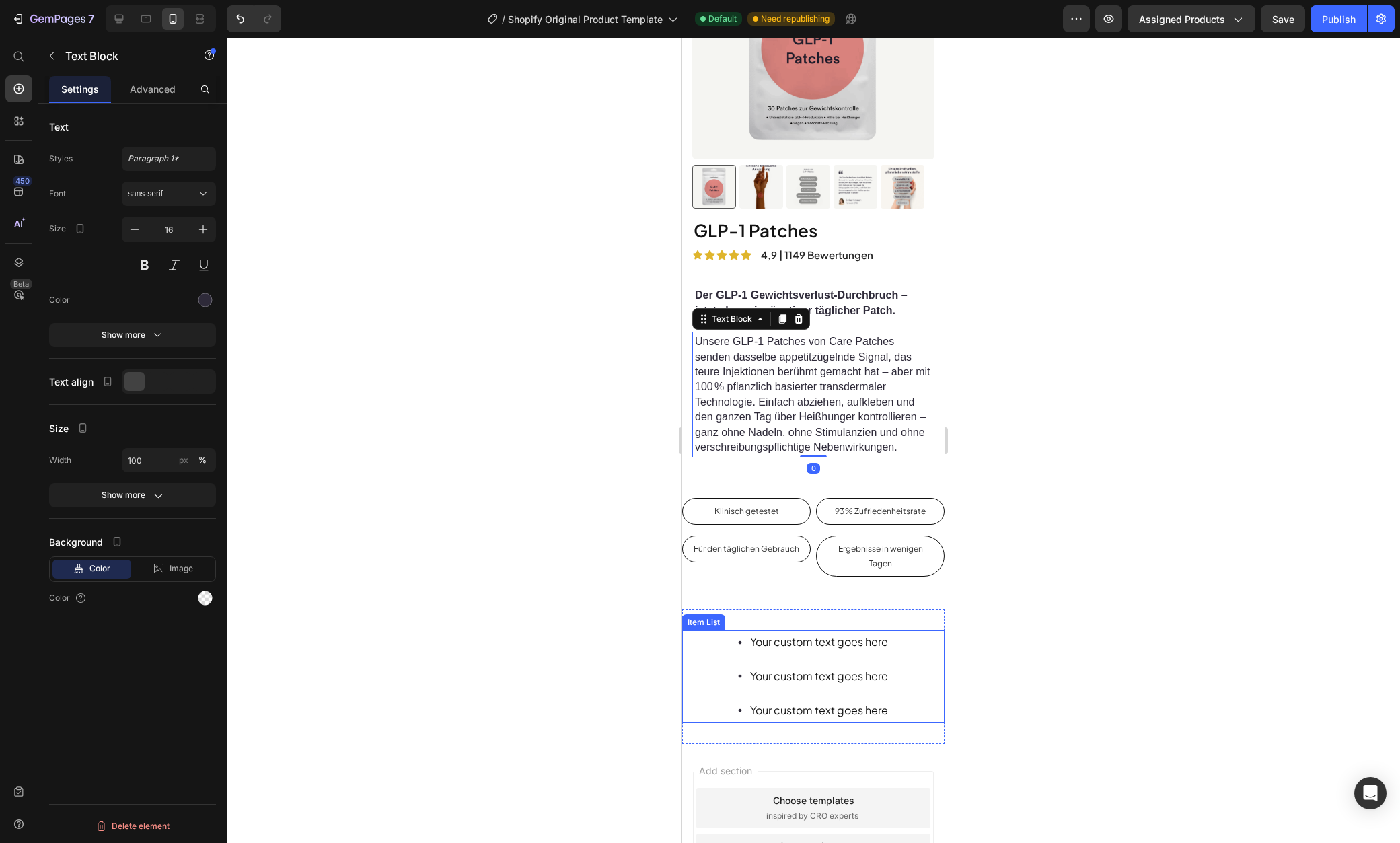 click on "Your custom text goes here Your custom text goes here Your custom text goes here" at bounding box center [813, 676] 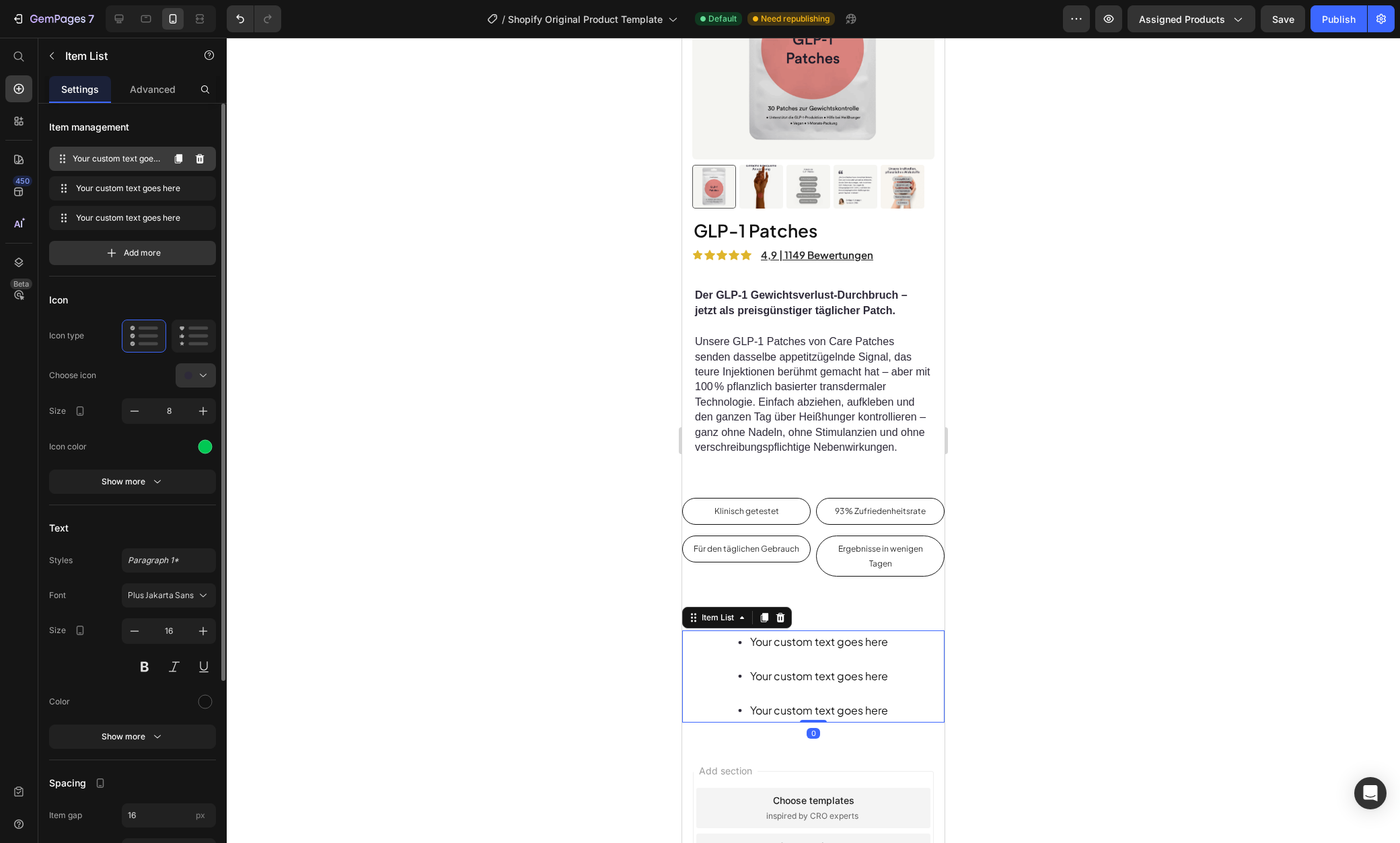 click on "Your custom text goes here" at bounding box center (117, 159) 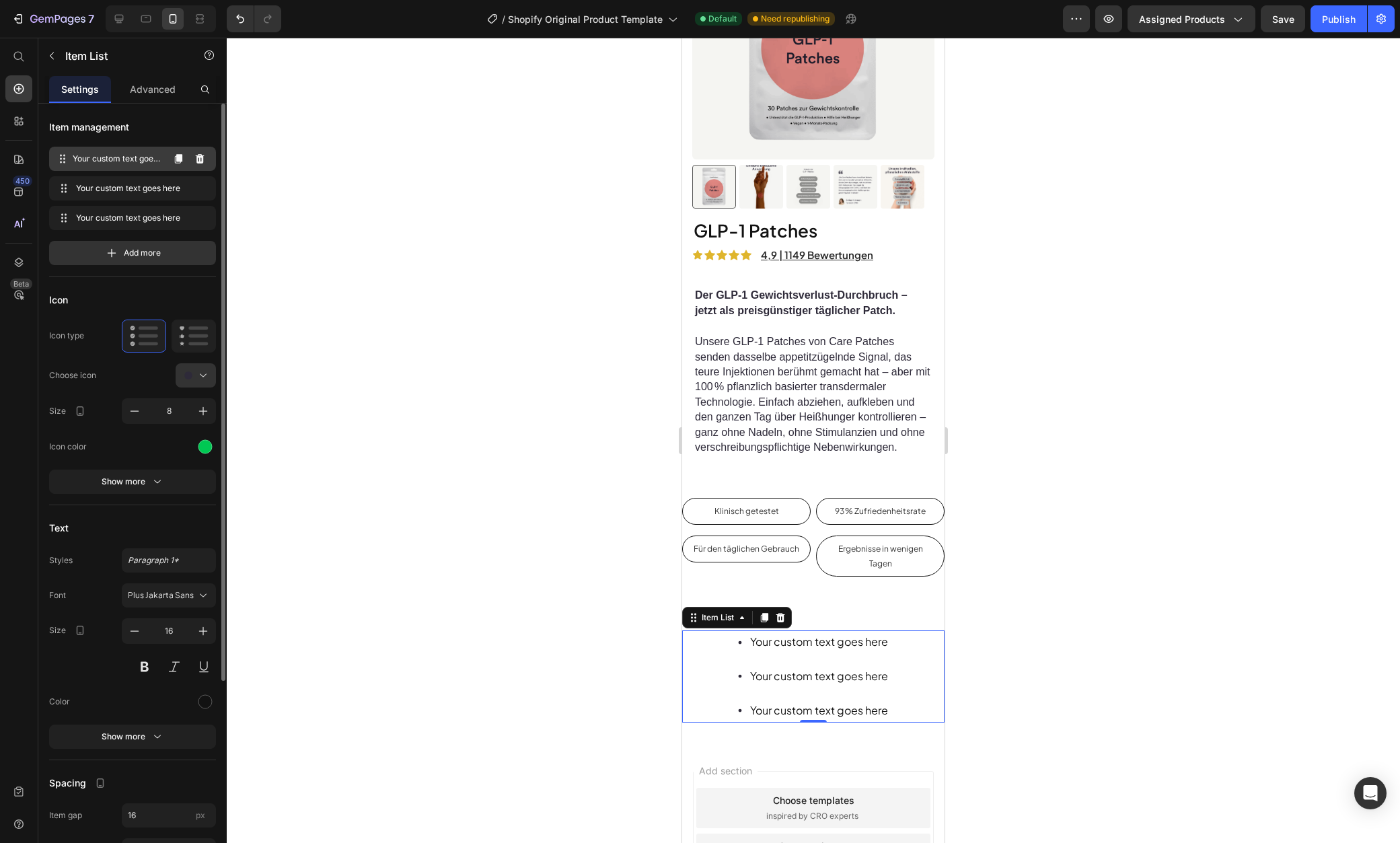 click on "Your custom text goes here" at bounding box center (117, 159) 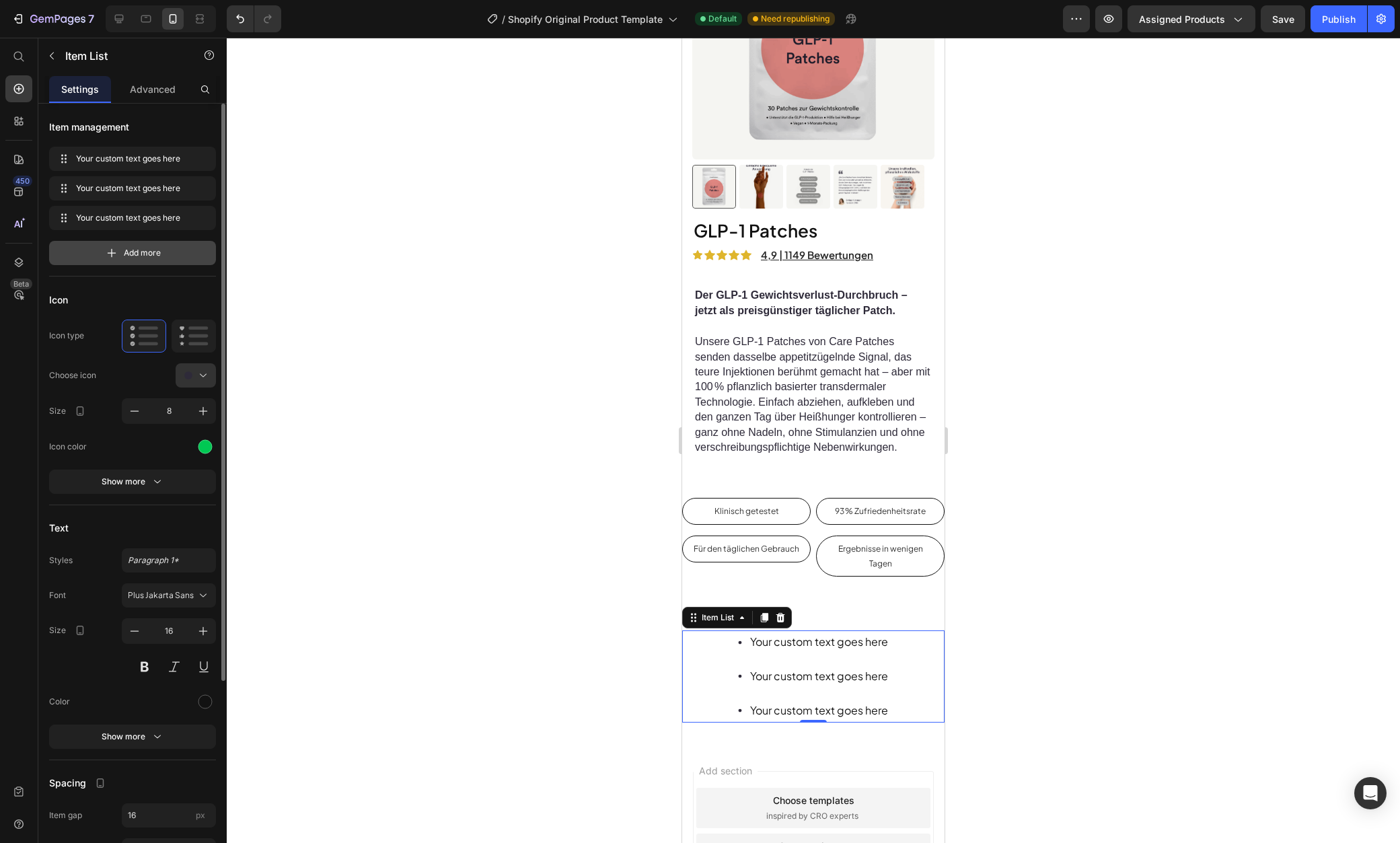 click on "Add more" at bounding box center (142, 253) 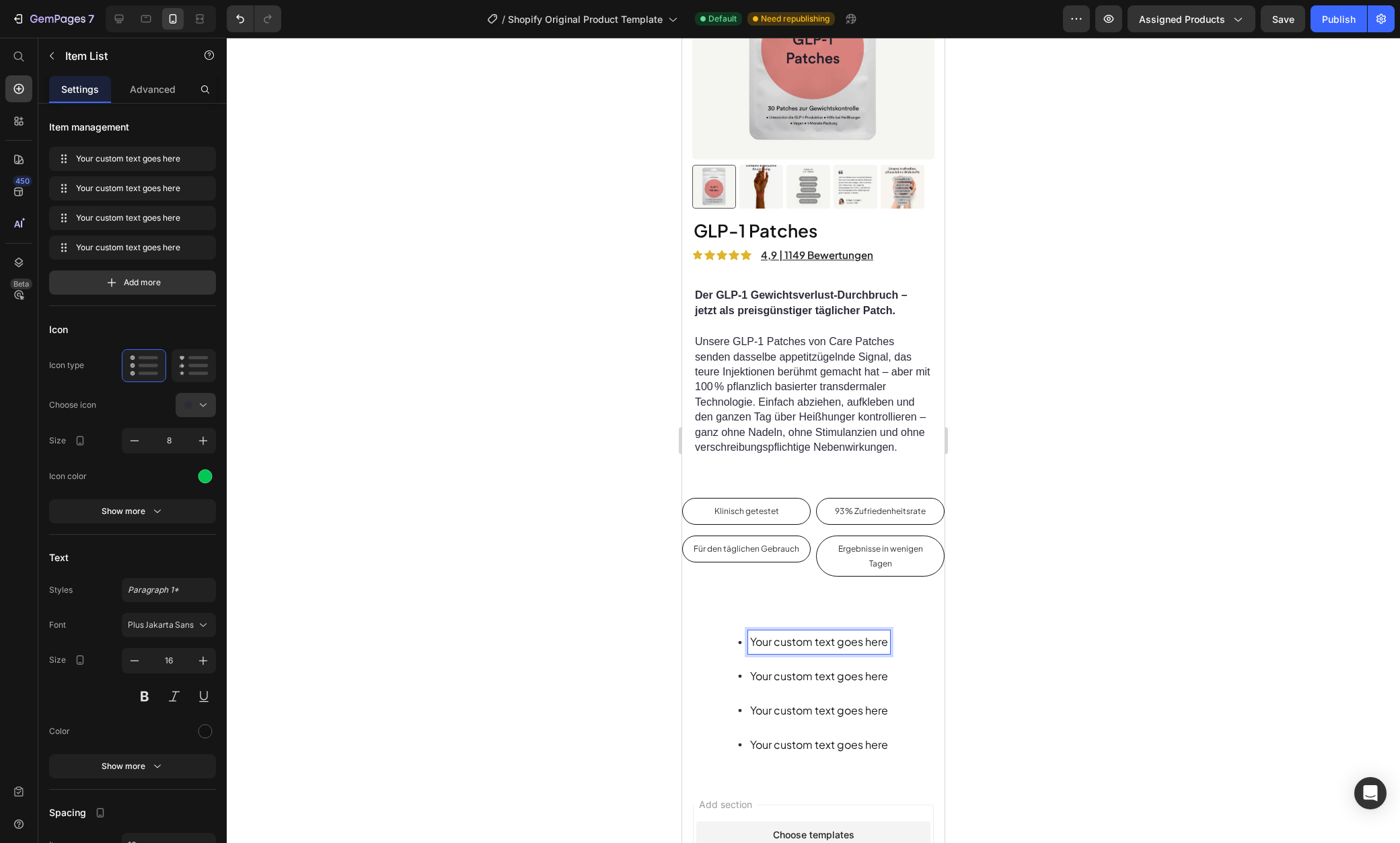 click on "Your custom text goes here" at bounding box center (819, 642) 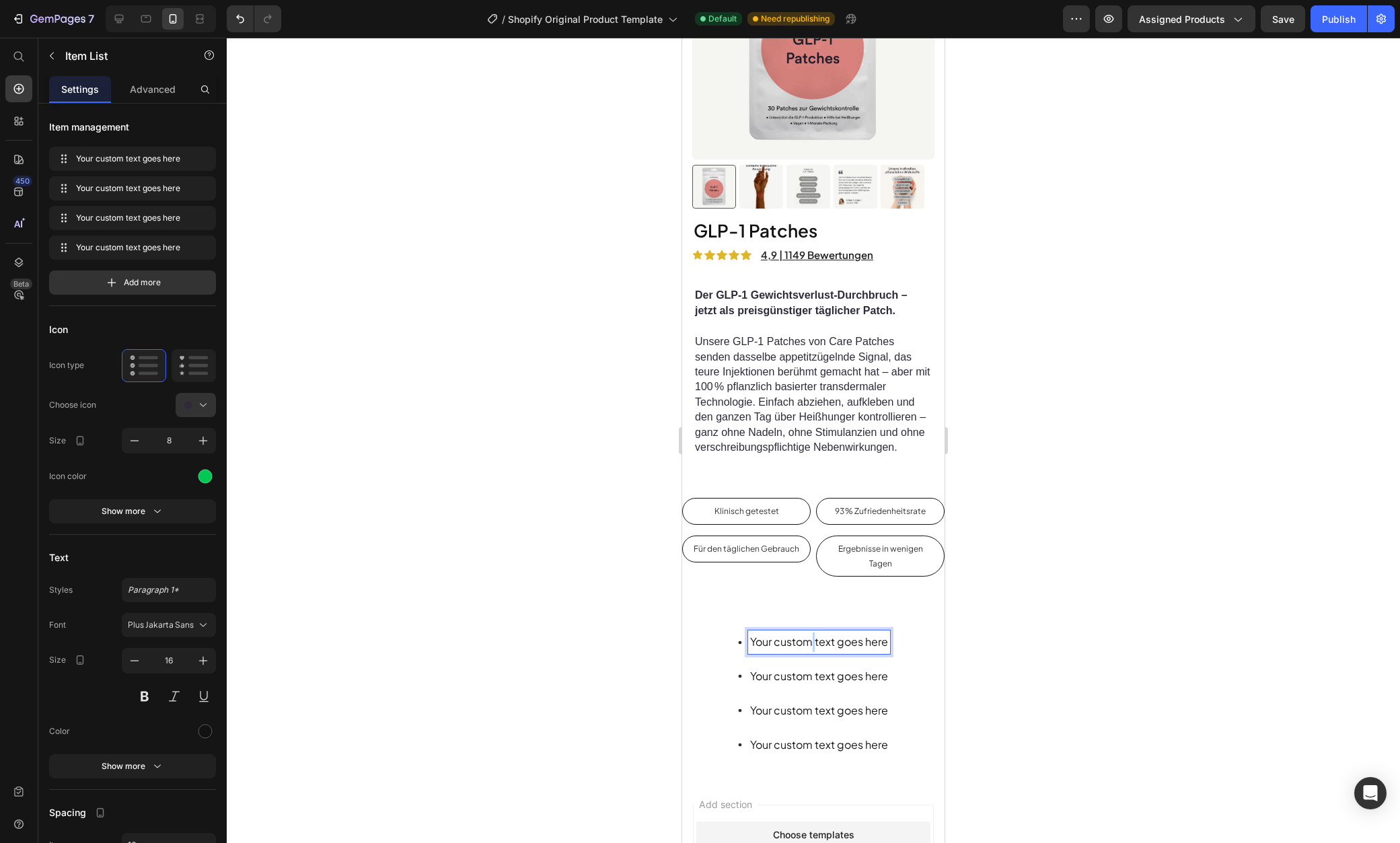 click on "Your custom text goes here" at bounding box center (819, 642) 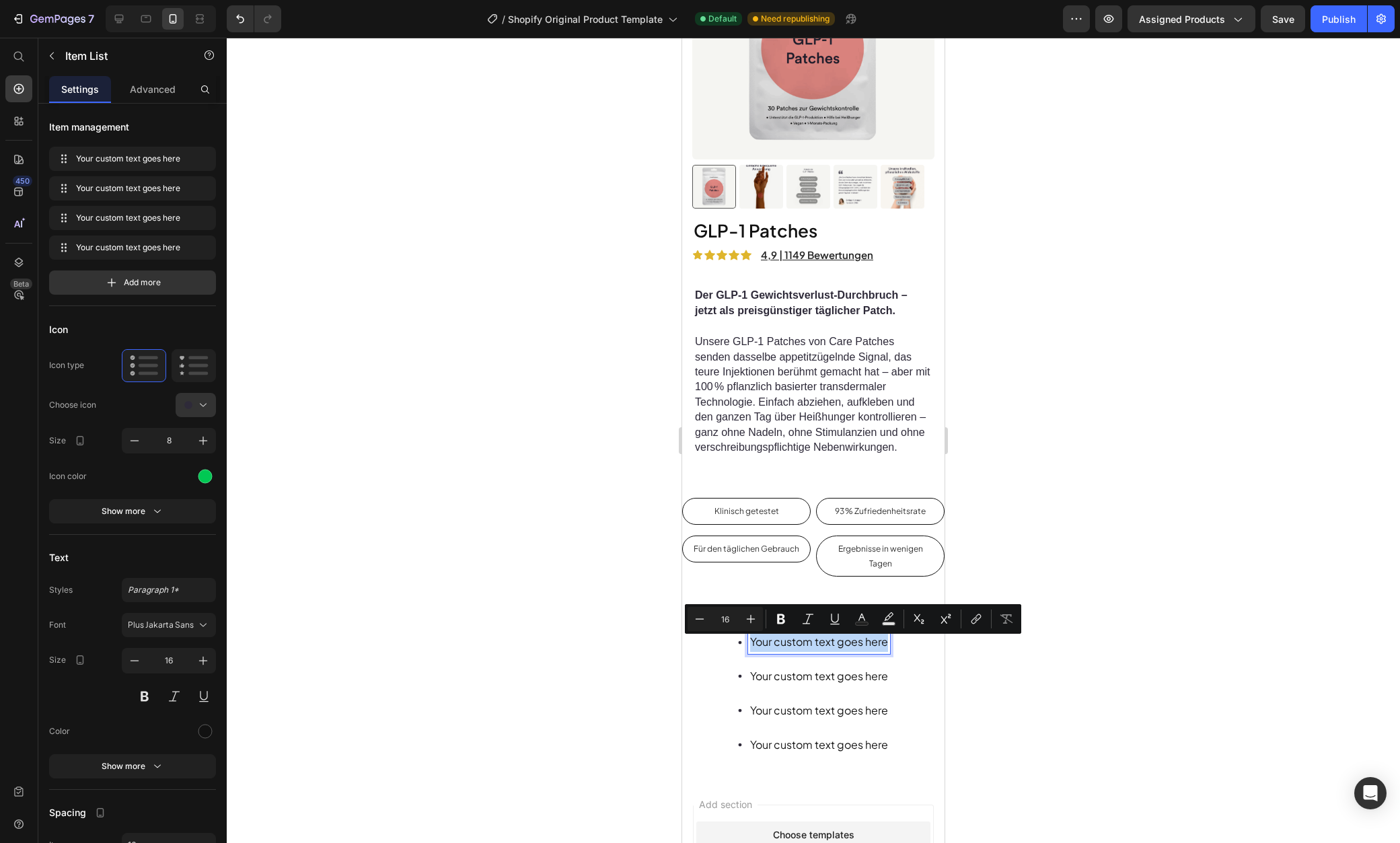 click on "Your custom text goes here" at bounding box center (819, 642) 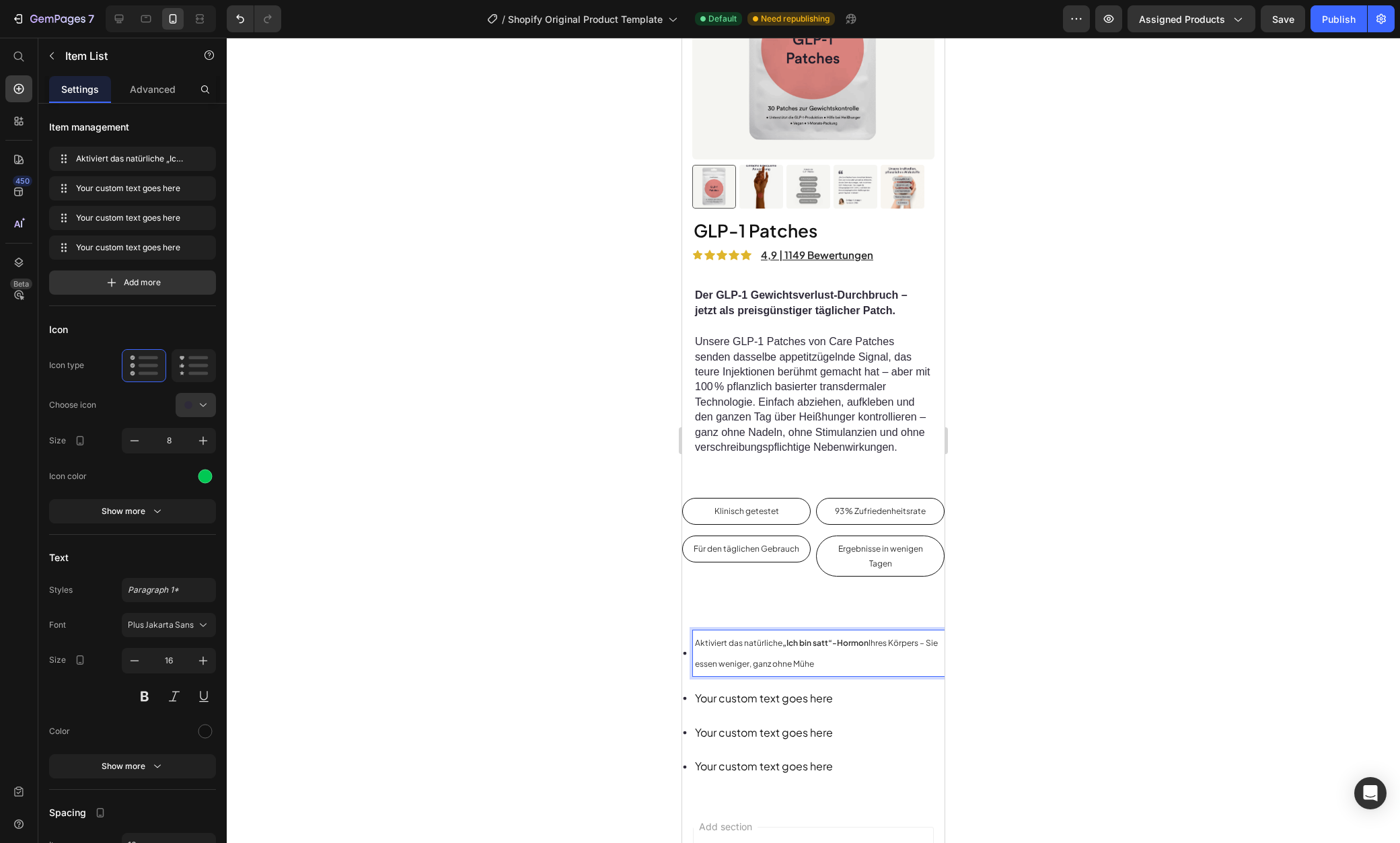 click on "Your custom text goes here" at bounding box center [819, 698] 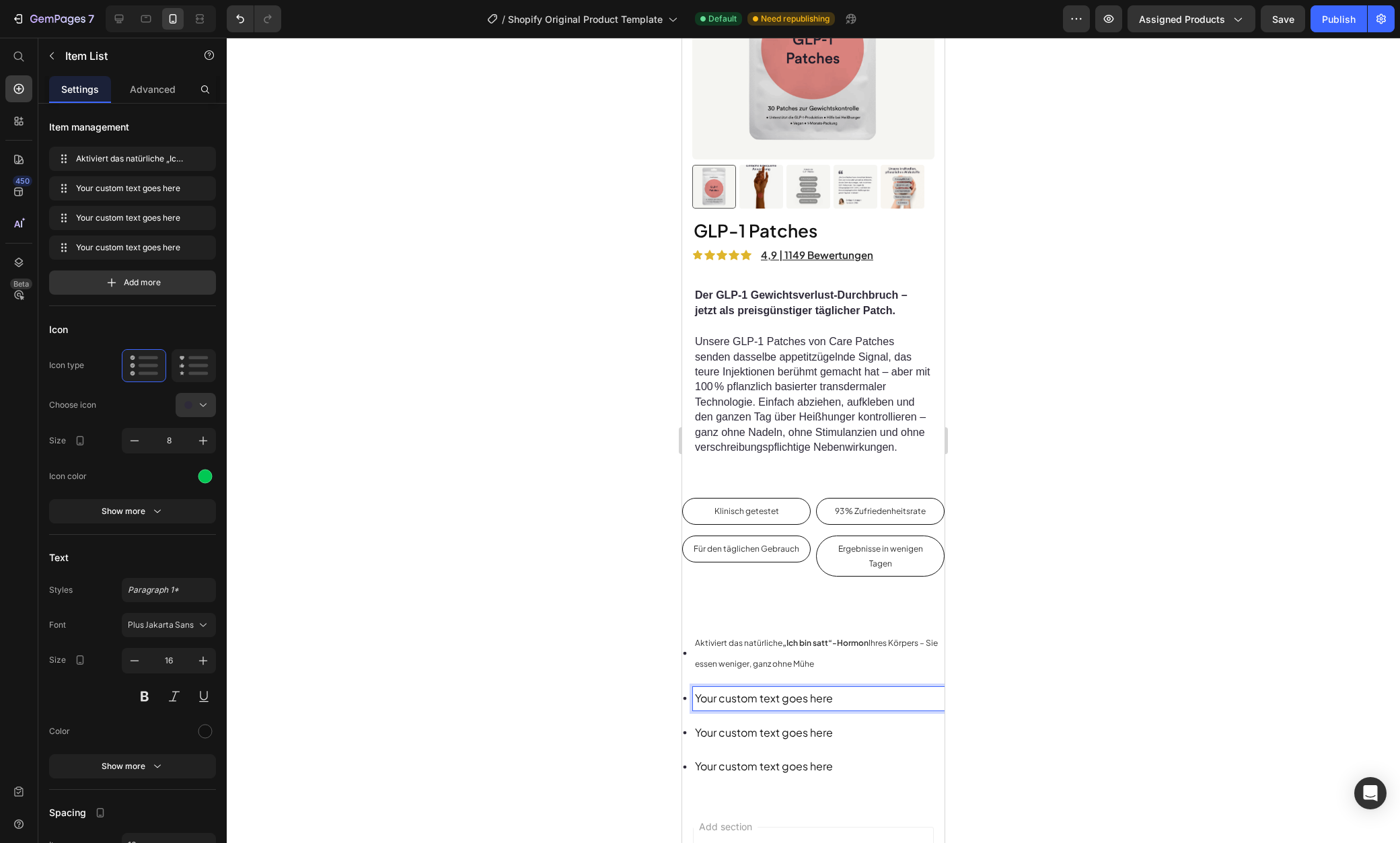 click on "Your custom text goes here" at bounding box center (819, 698) 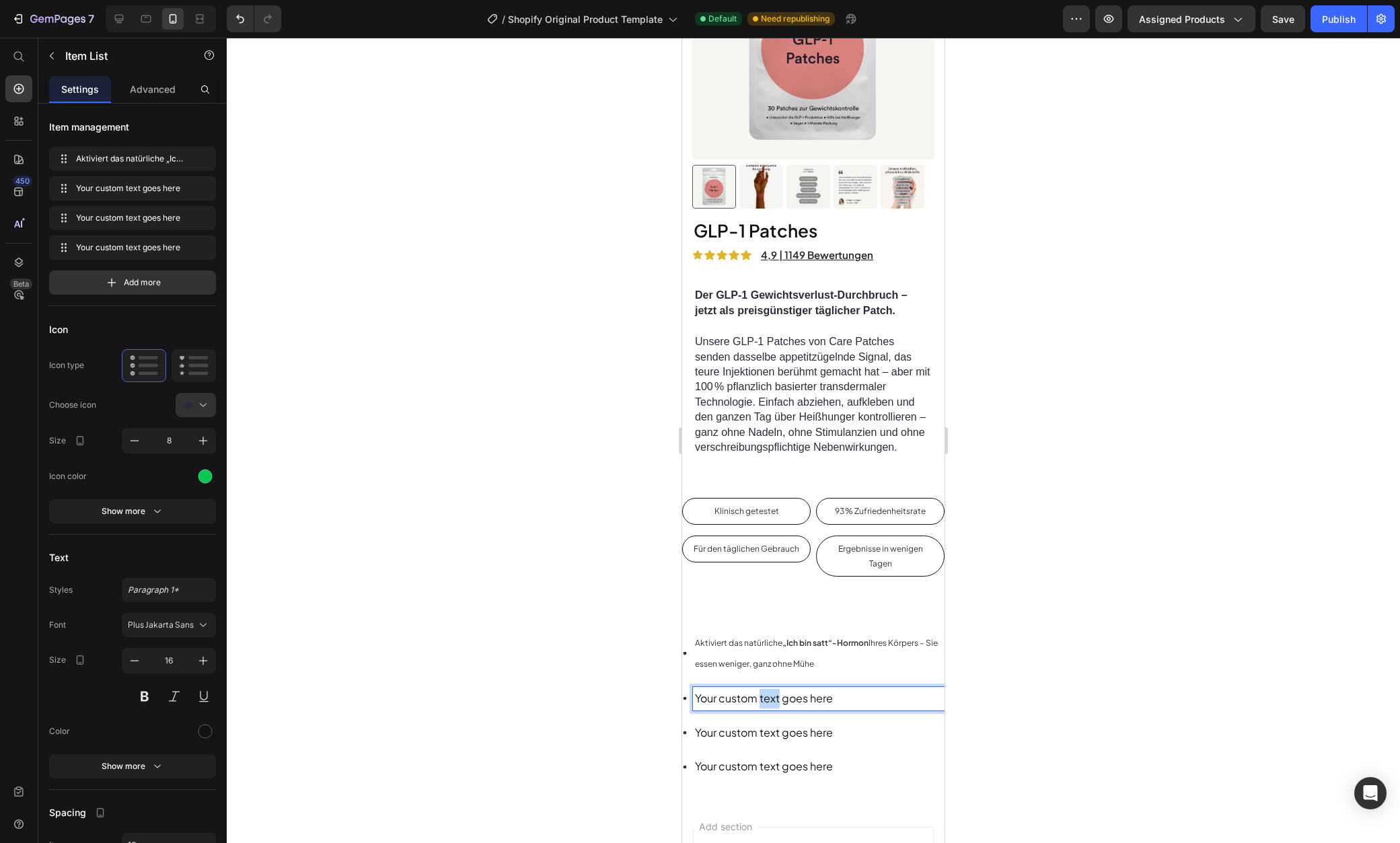 click on "Your custom text goes here" at bounding box center (819, 698) 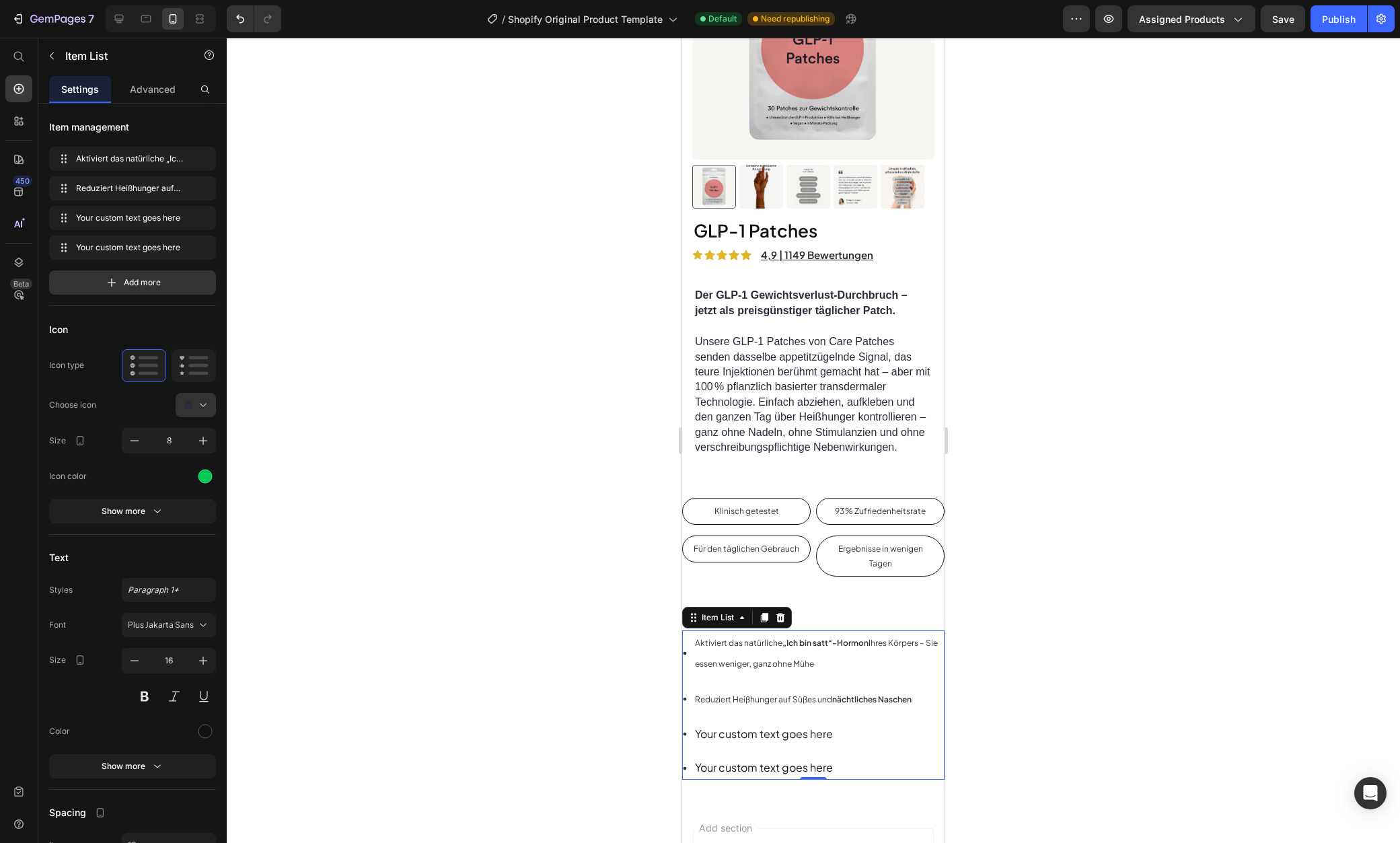 click on "Your custom text goes here" at bounding box center (819, 734) 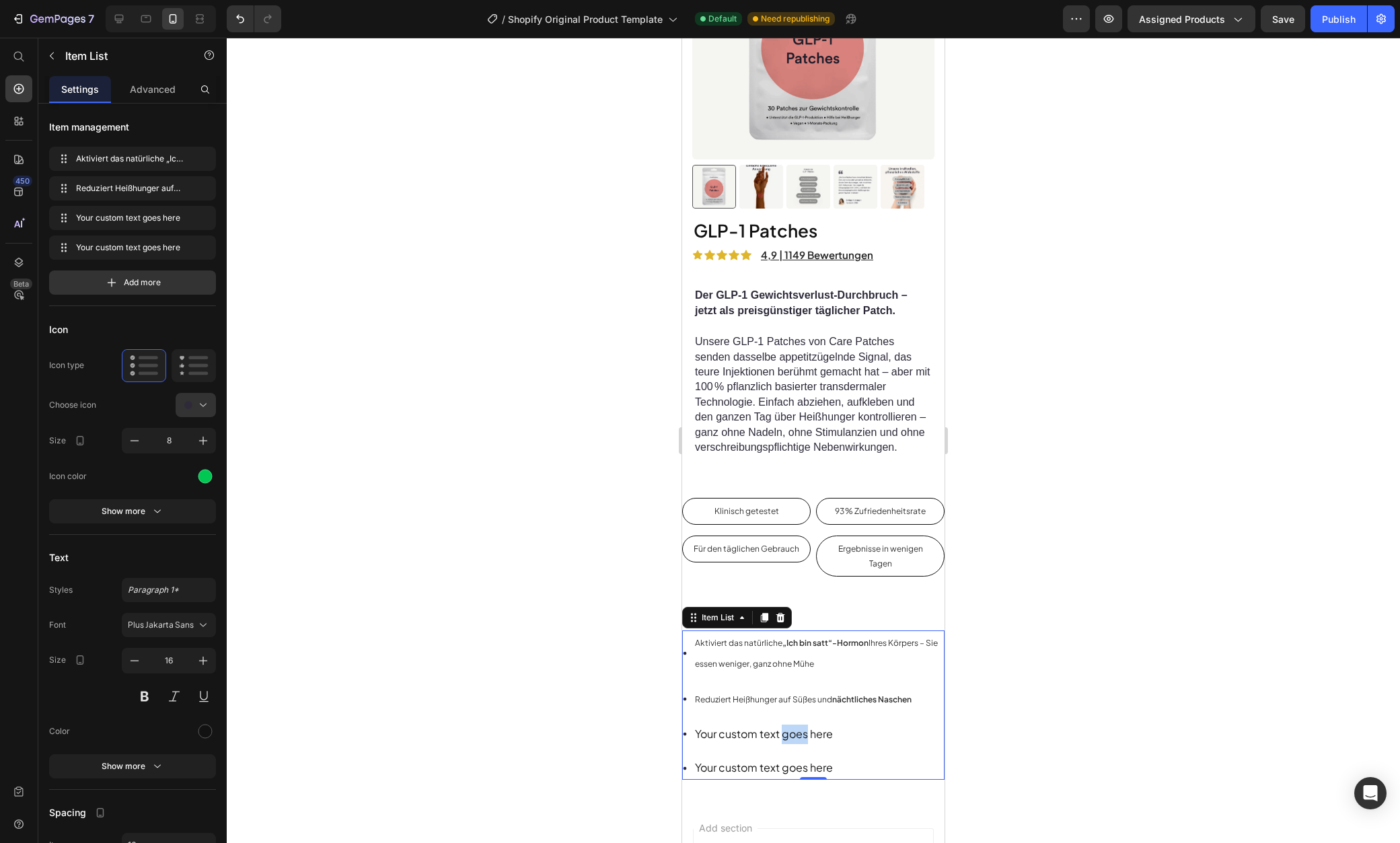 click on "Your custom text goes here" at bounding box center (819, 734) 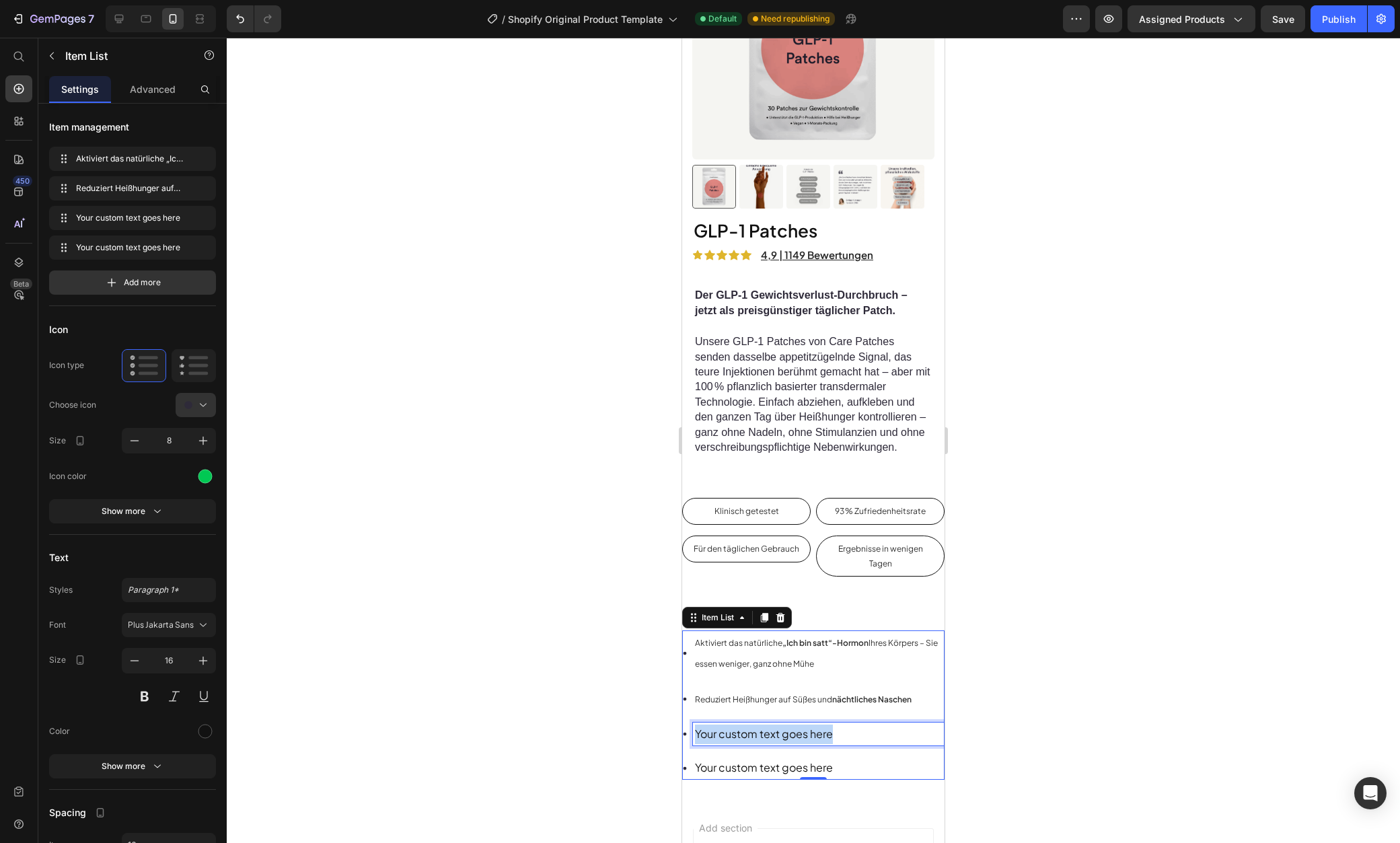 click on "Your custom text goes here" at bounding box center (819, 734) 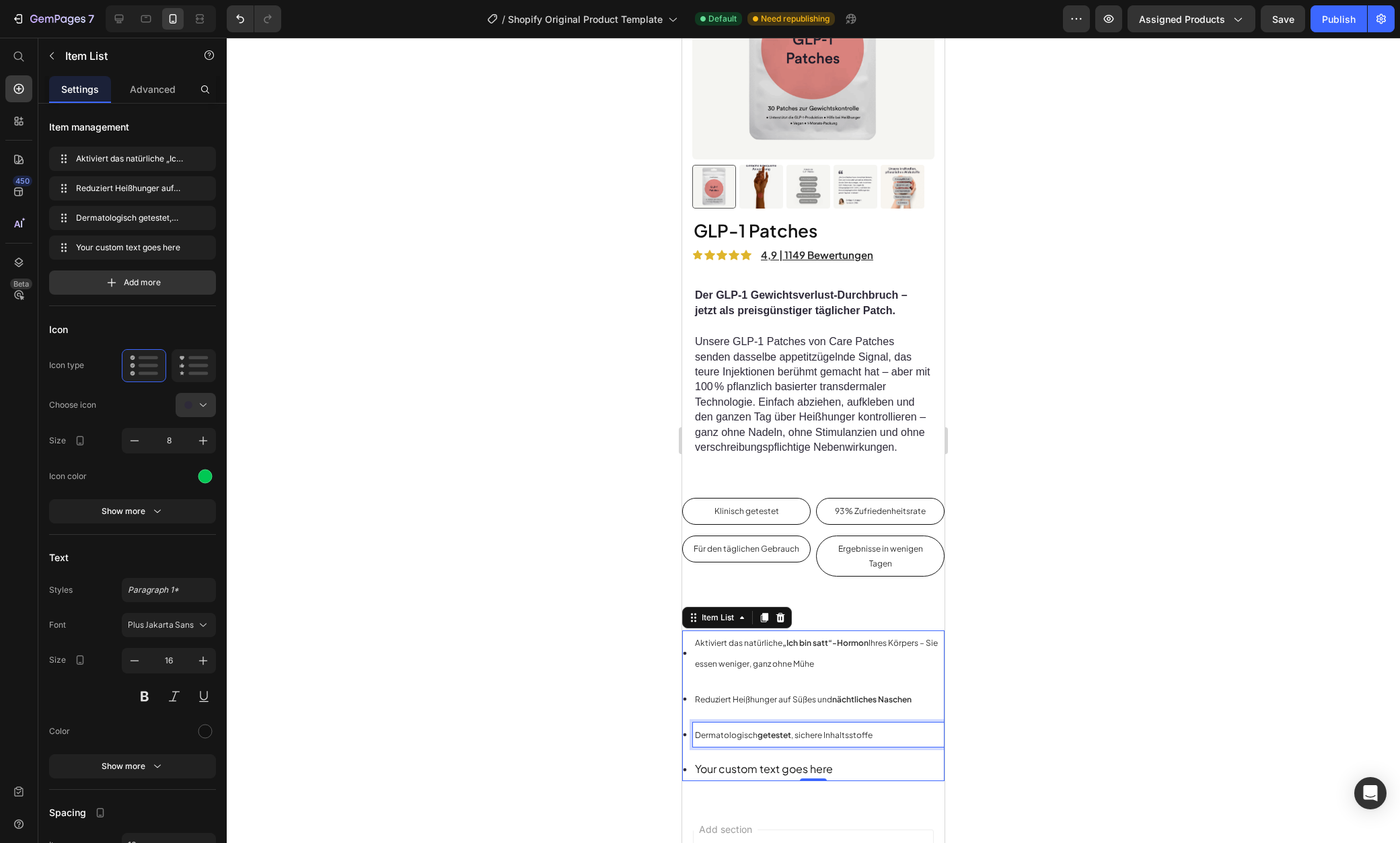 click on "Your custom text goes here" at bounding box center (819, 769) 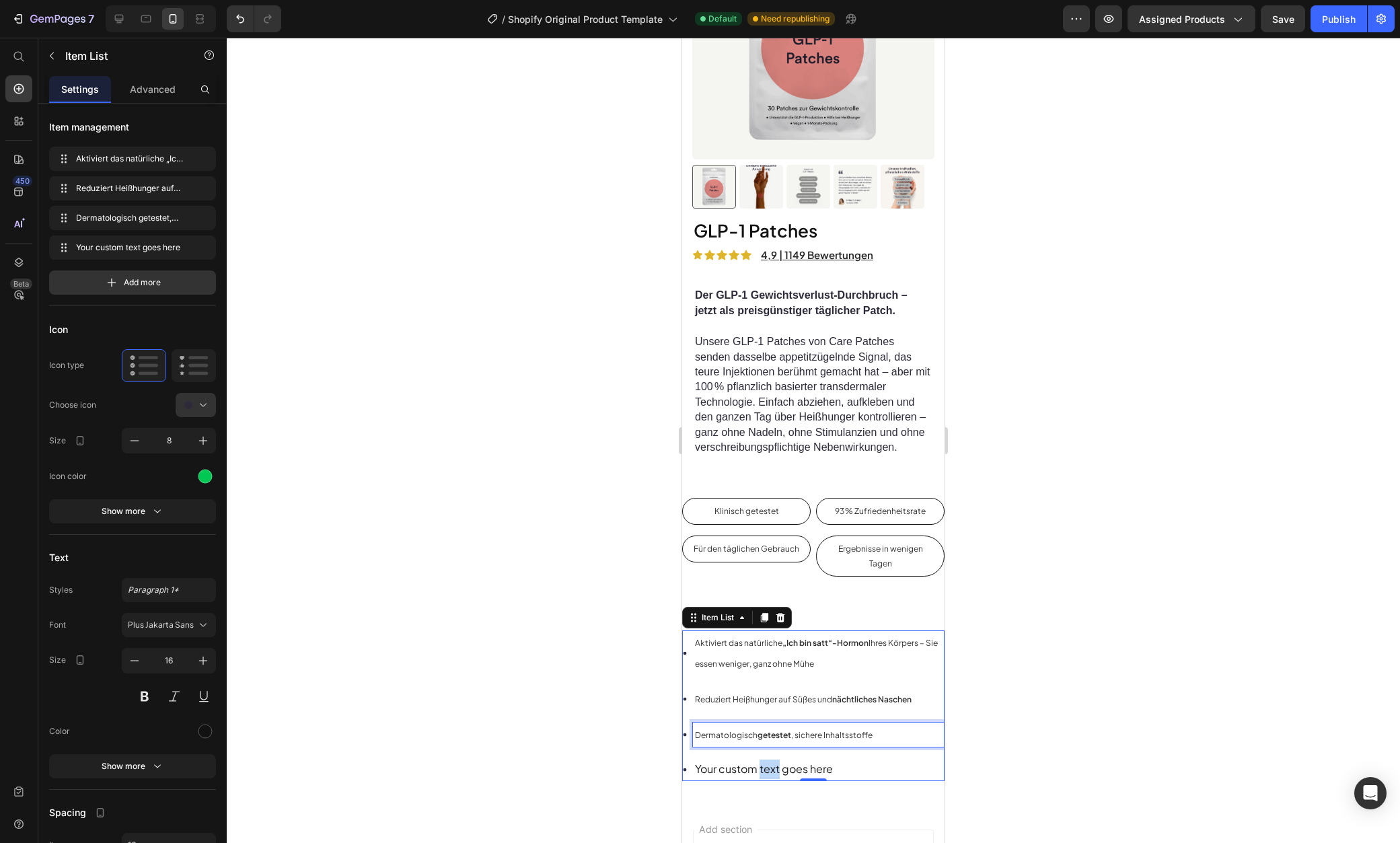 click on "Your custom text goes here" at bounding box center [819, 769] 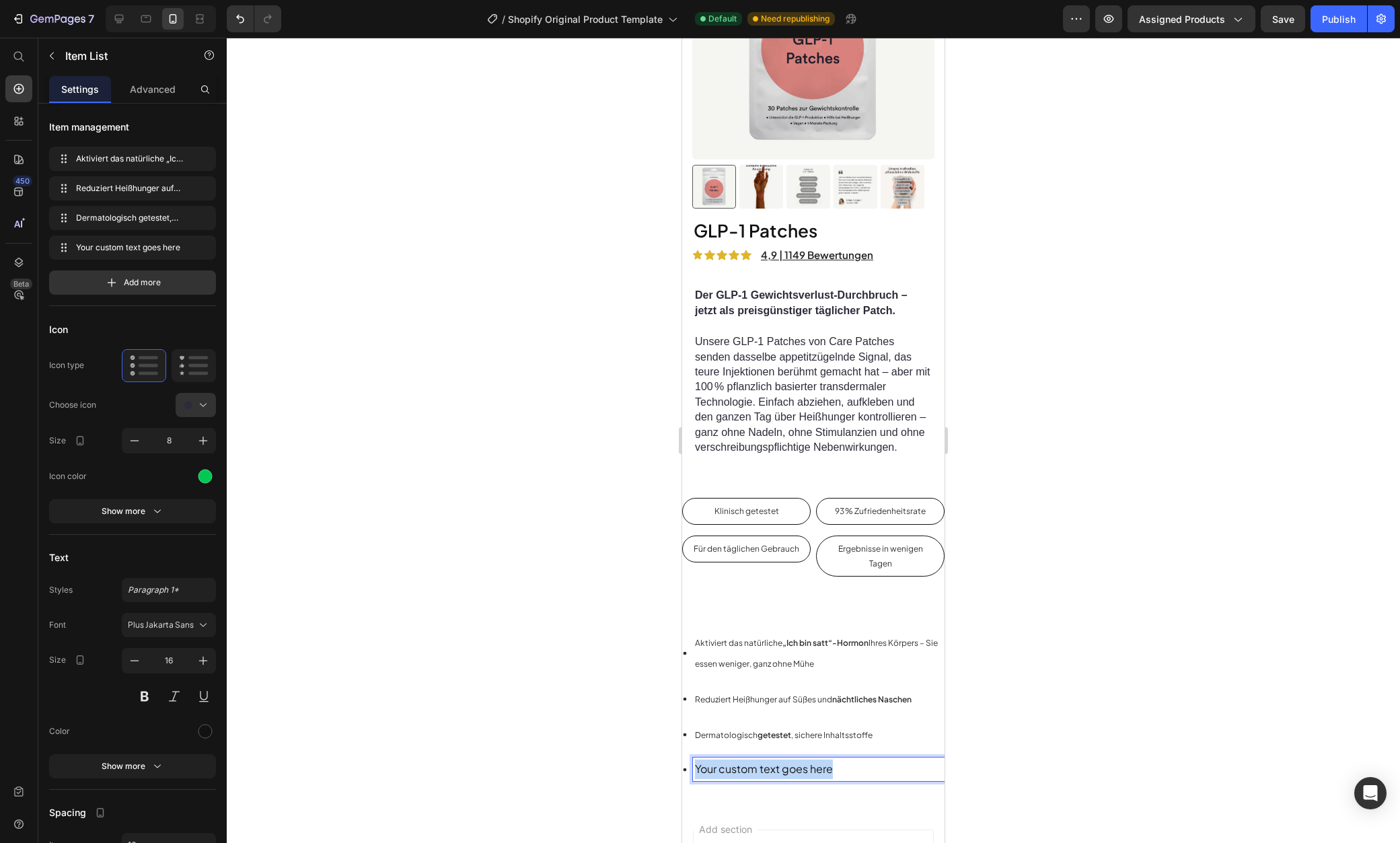 click on "Your custom text goes here" at bounding box center [819, 769] 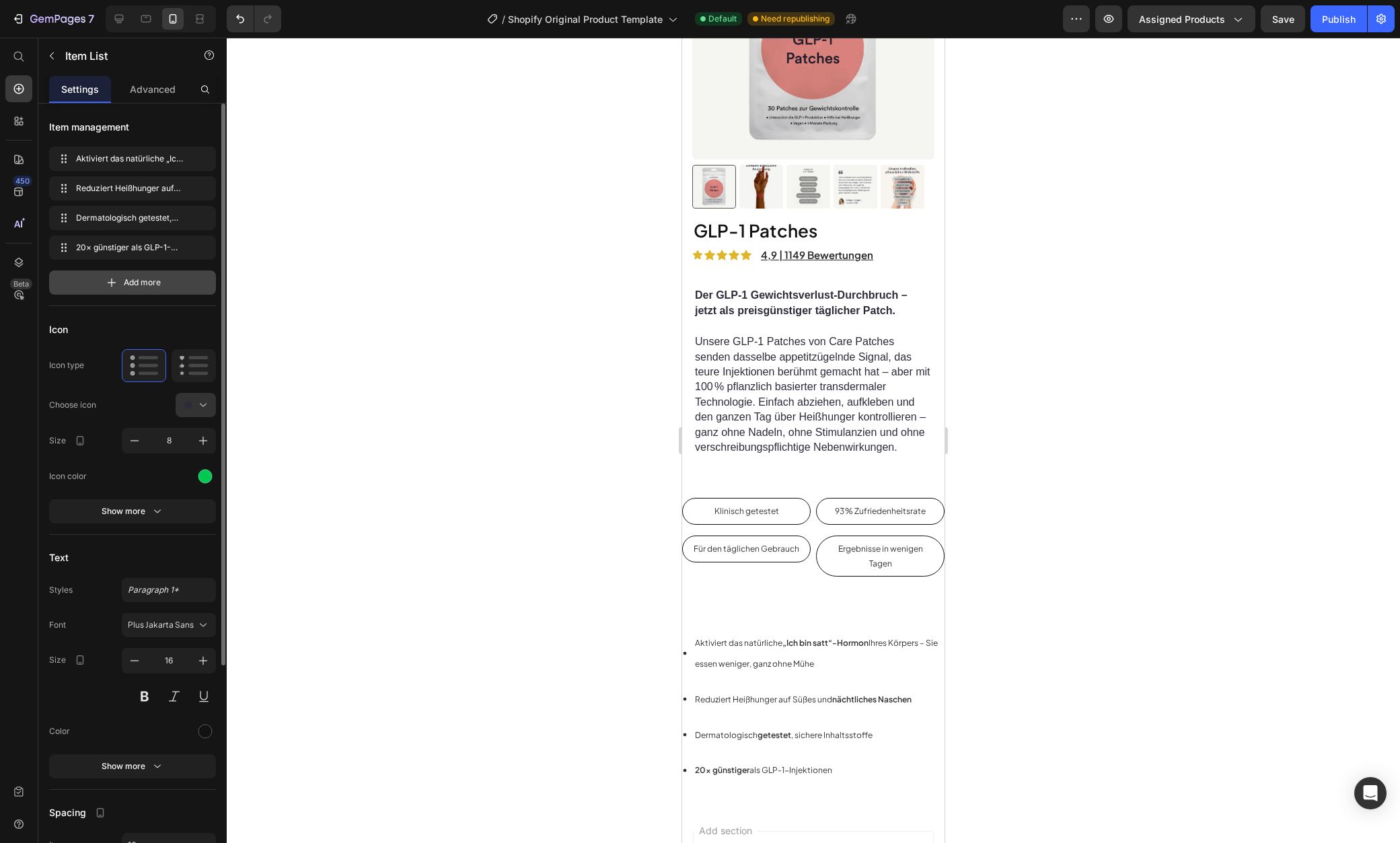 click on "Add more" at bounding box center [142, 283] 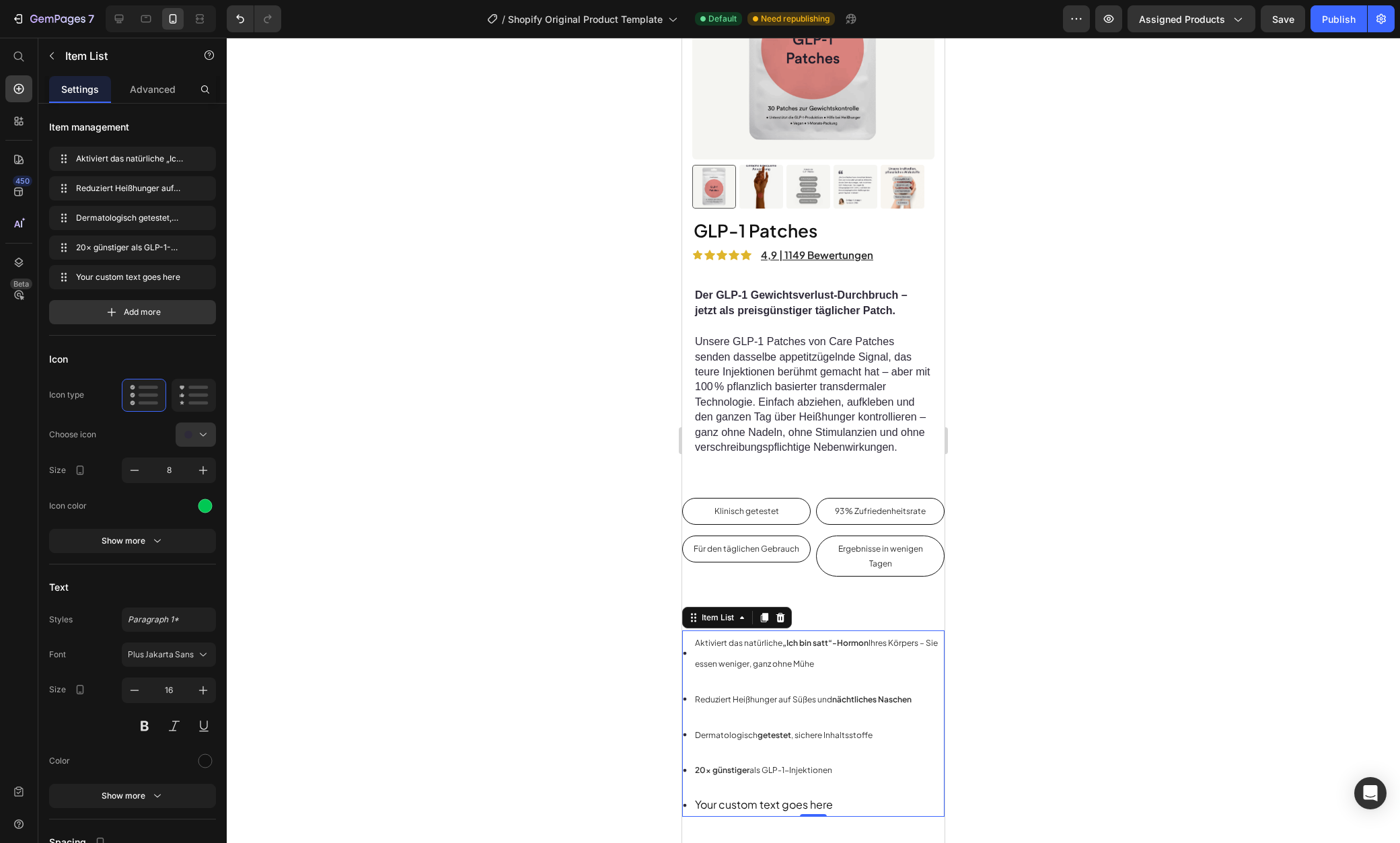 click on "Your custom text goes here" at bounding box center (819, 805) 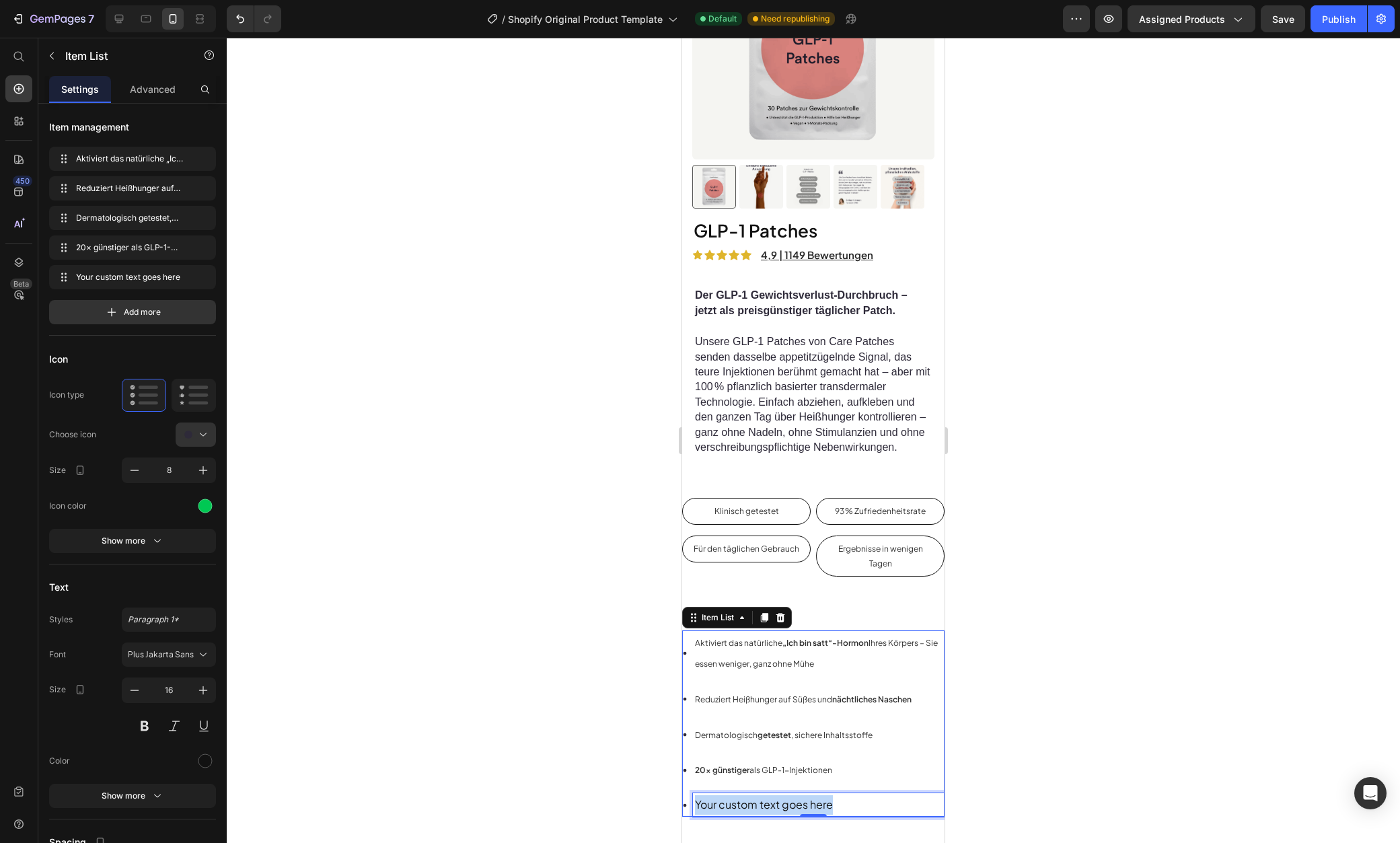 click on "Your custom text goes here" at bounding box center [819, 805] 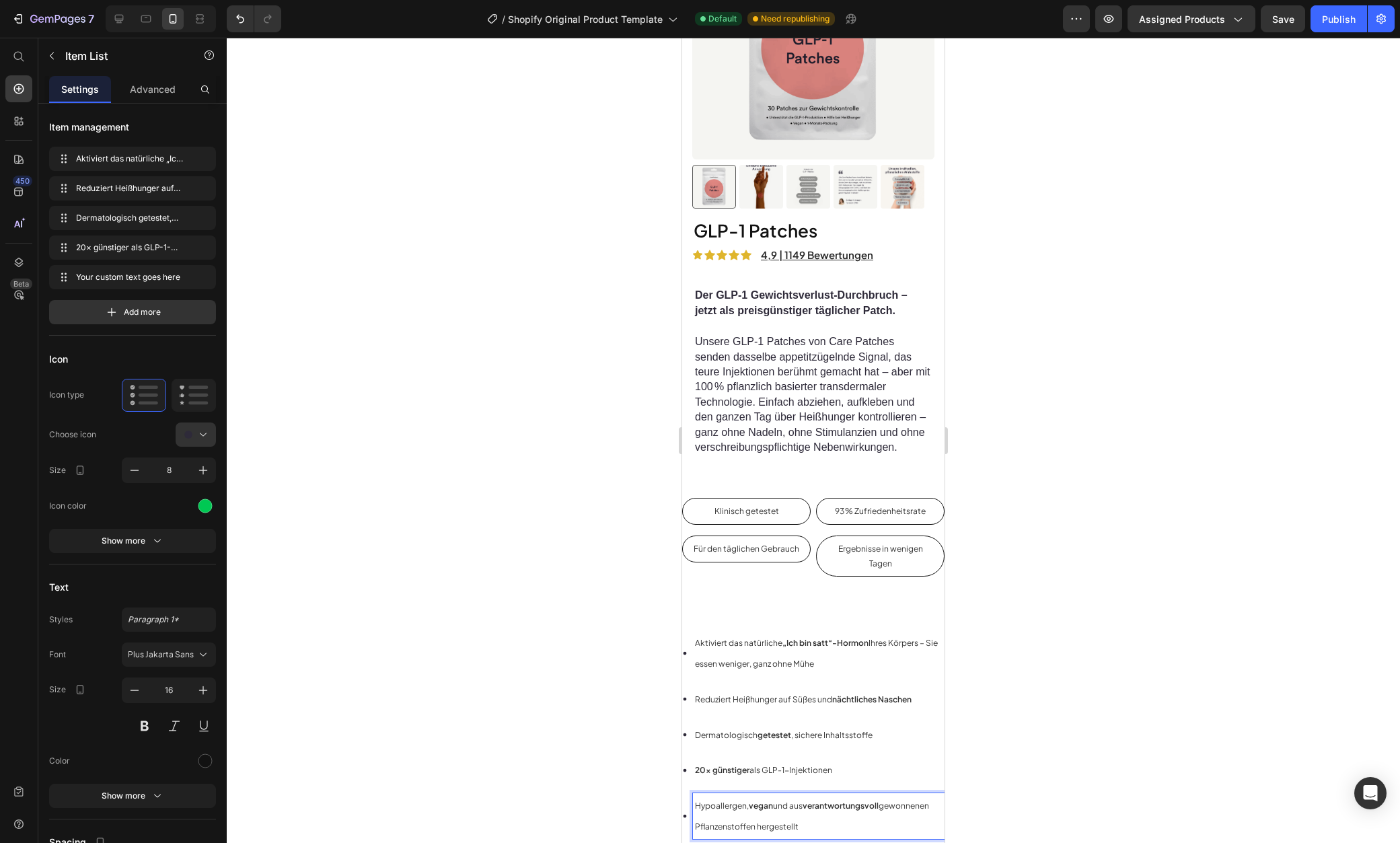 scroll, scrollTop: 174, scrollLeft: 0, axis: vertical 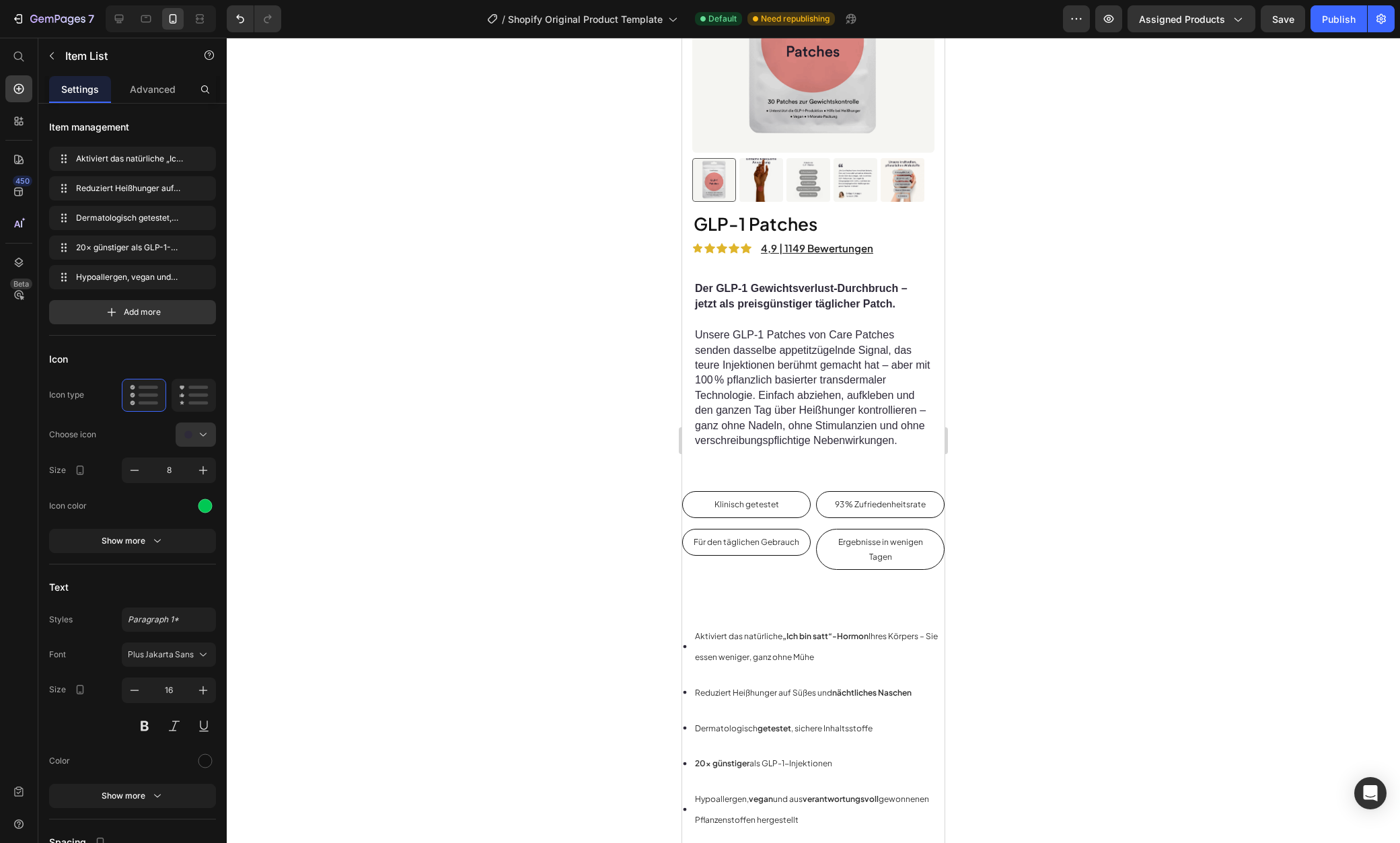 click 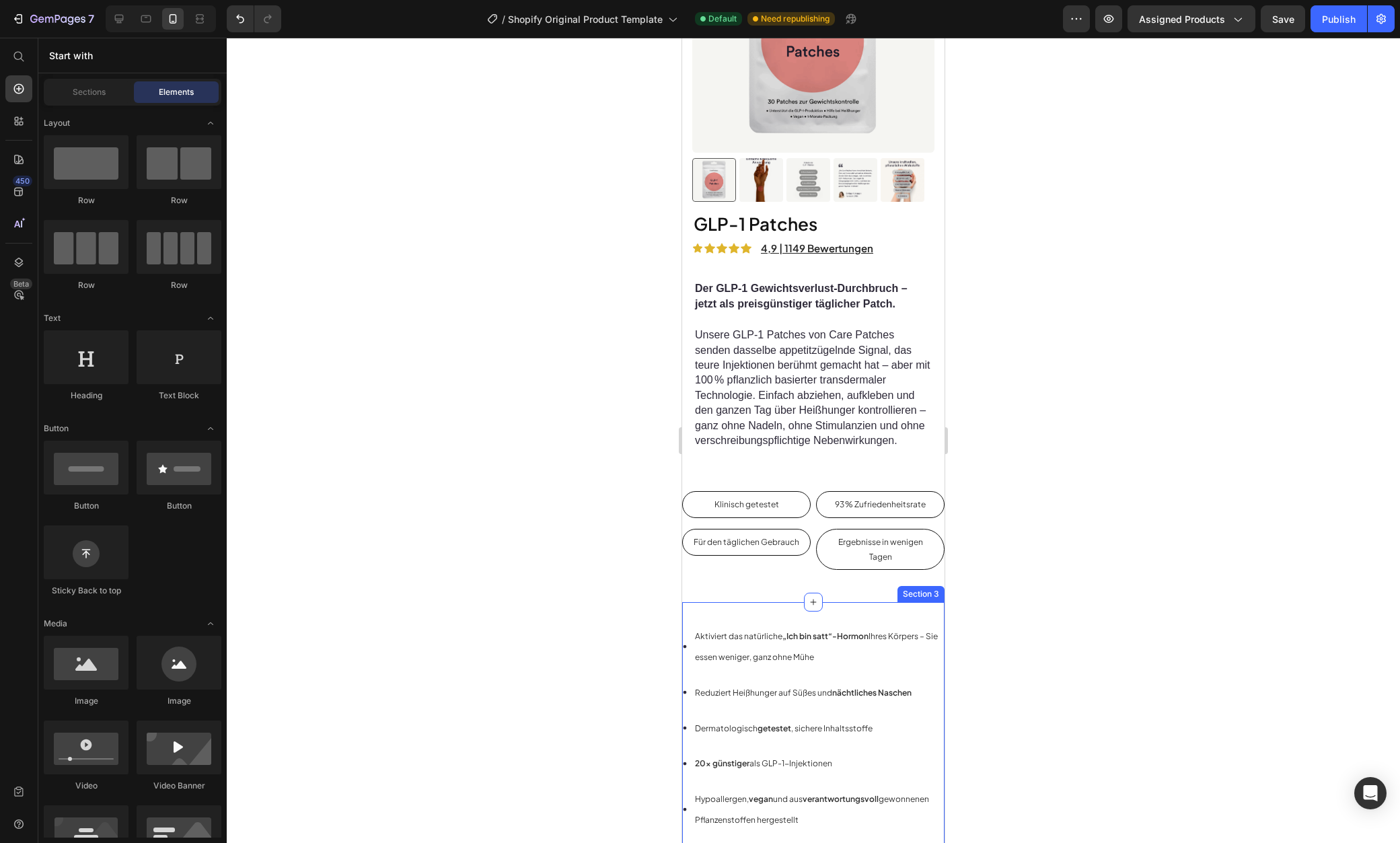 click on "Aktiviert das natürliche  „Ich bin satt“-Hormon  Ihres Körpers – Sie essen weniger, ganz ohne Mühe Reduziert Heißhunger auf Süßes und  nächtliches Naschen Dermatologisch  getestet , sichere Inhaltsstoffe 20× günstiger  als GLP-1-Injektionen Hypoallergen,  vegan  und aus  verantwortungsvoll  gewonnenen Pflanzenstoffen hergestellt Item List Section 3" at bounding box center (813, 728) 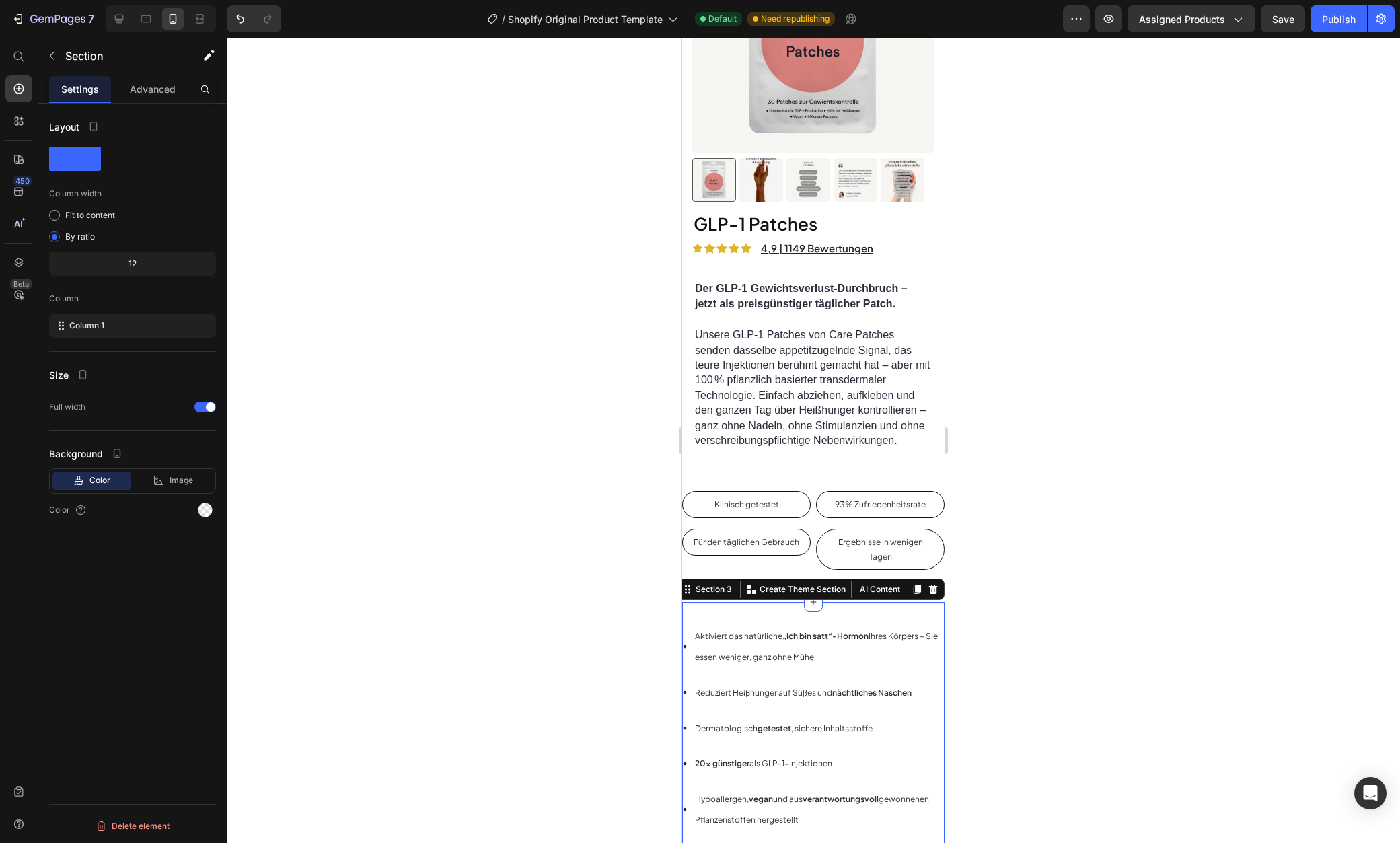click on "Aktiviert das natürliche  „Ich bin satt“-Hormon  Ihres Körpers – Sie essen weniger, ganz ohne Mühe Reduziert Heißhunger auf Süßes und  nächtliches Naschen Dermatologisch  getestet , sichere Inhaltsstoffe 20× günstiger  als GLP-1-Injektionen Hypoallergen,  vegan  und aus  verantwortungsvoll  gewonnenen Pflanzenstoffen hergestellt Item List Section 3   You can create reusable sections Create Theme Section AI Content Write with GemAI What would you like to describe here? Tone and Voice Persuasive Product GLP-1 Patches Show more Generate" at bounding box center (813, 728) 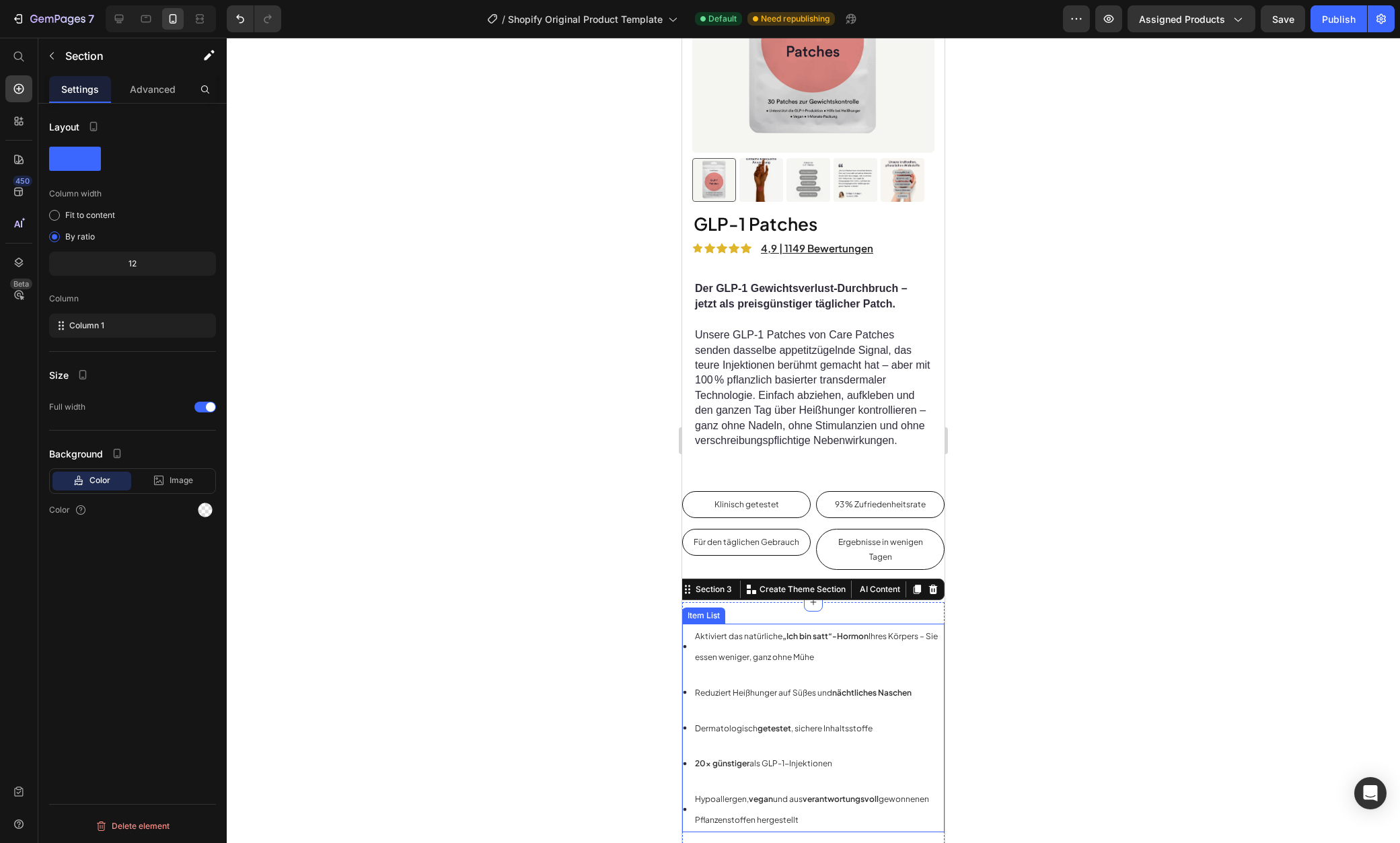 click on "Aktiviert das natürliche  „Ich bin satt“-Hormon  Ihres Körpers – Sie essen weniger, ganz ohne Mühe" at bounding box center [819, 647] 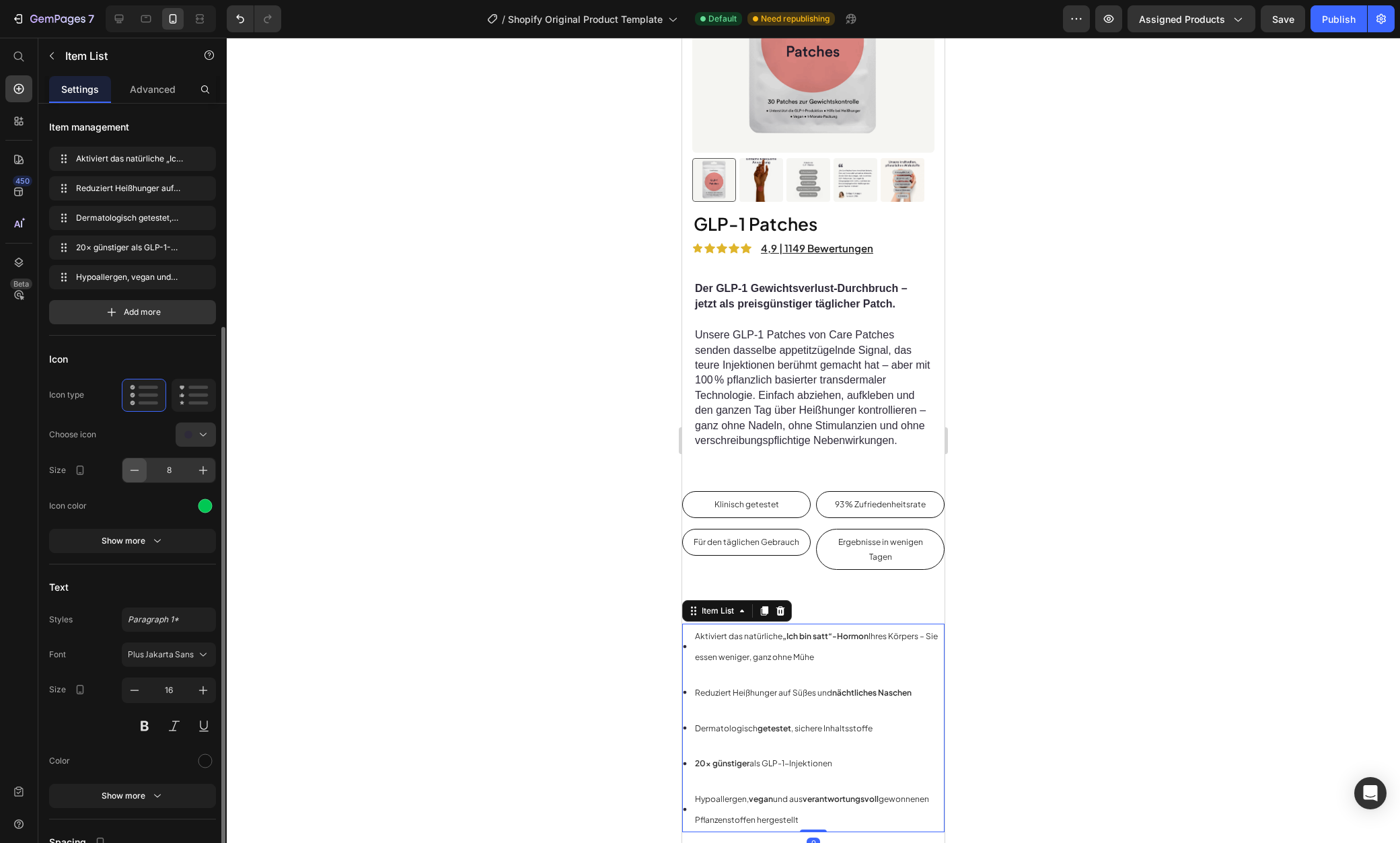 scroll, scrollTop: 237, scrollLeft: 0, axis: vertical 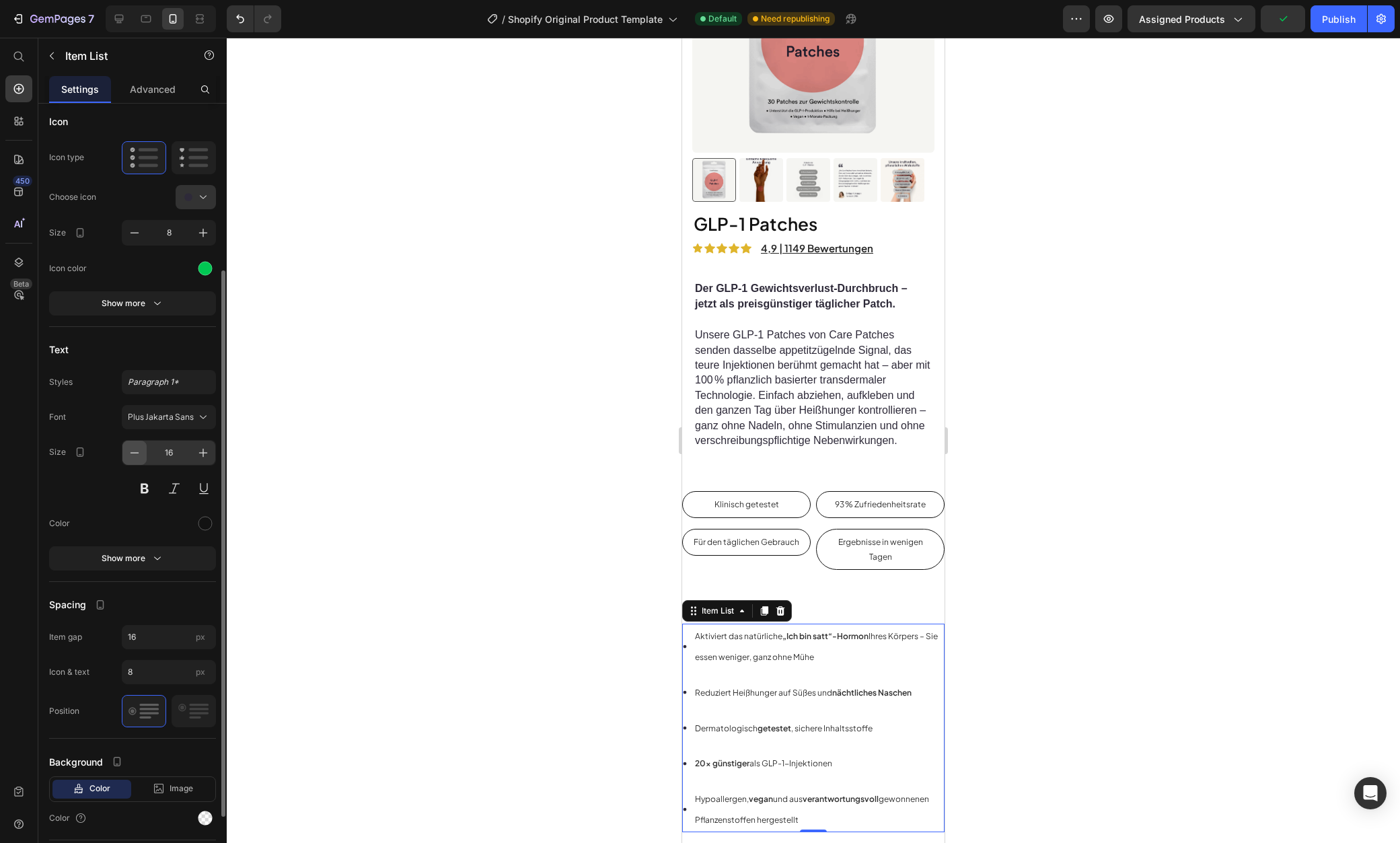 click 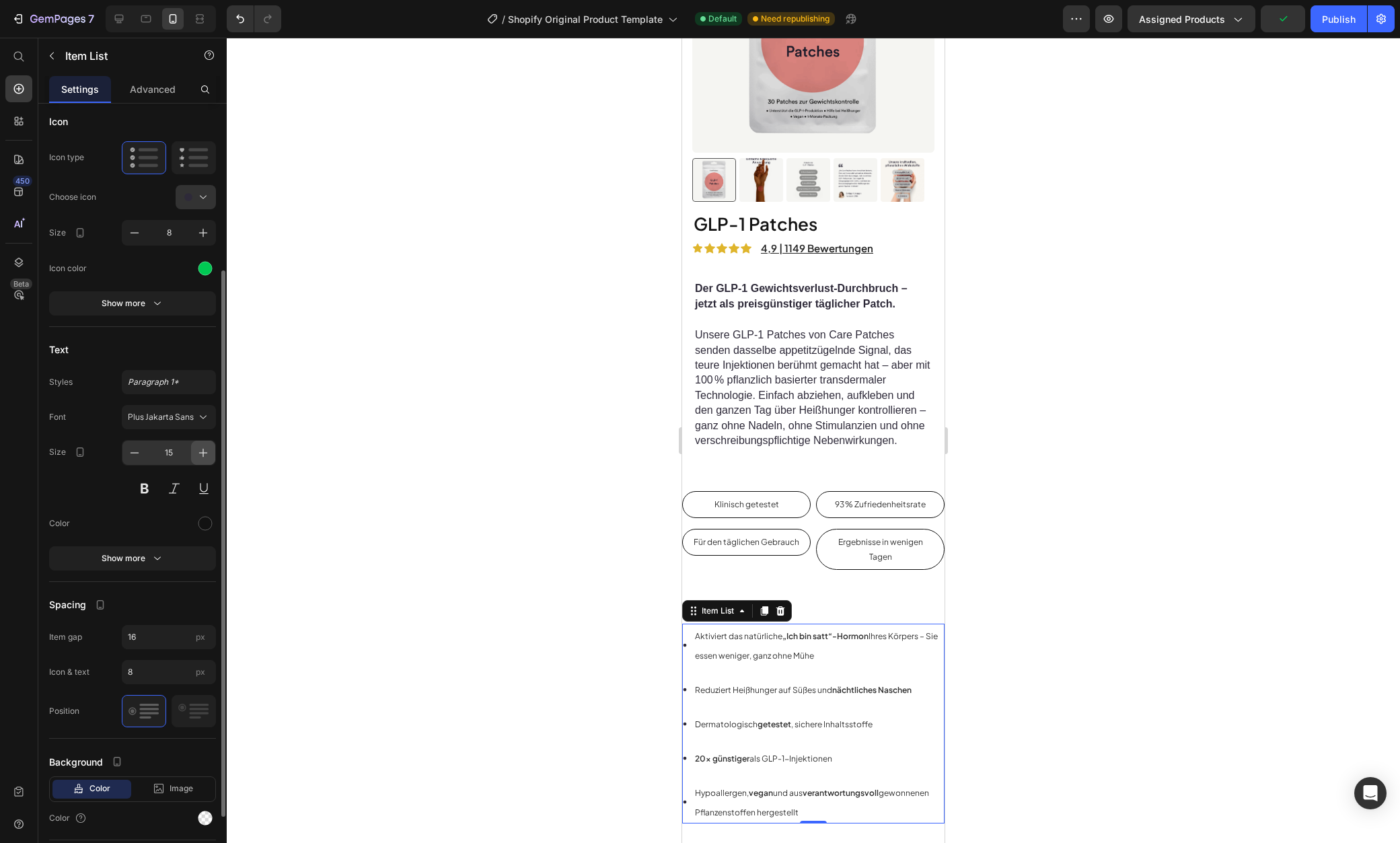click 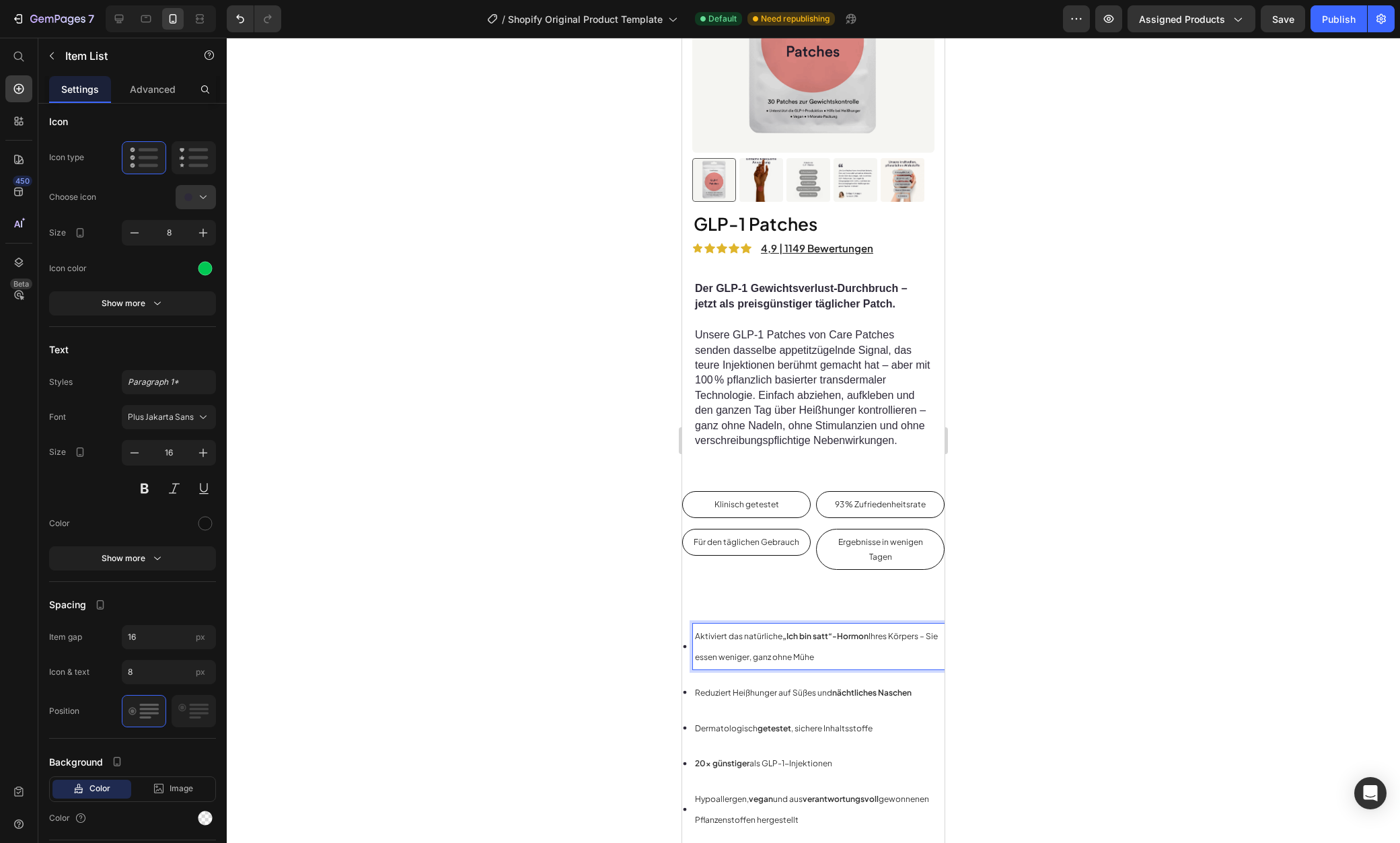 click on "Aktiviert das natürliche  „Ich bin satt“-Hormon  Ihres Körpers – Sie essen weniger, ganz ohne Mühe" at bounding box center [819, 647] 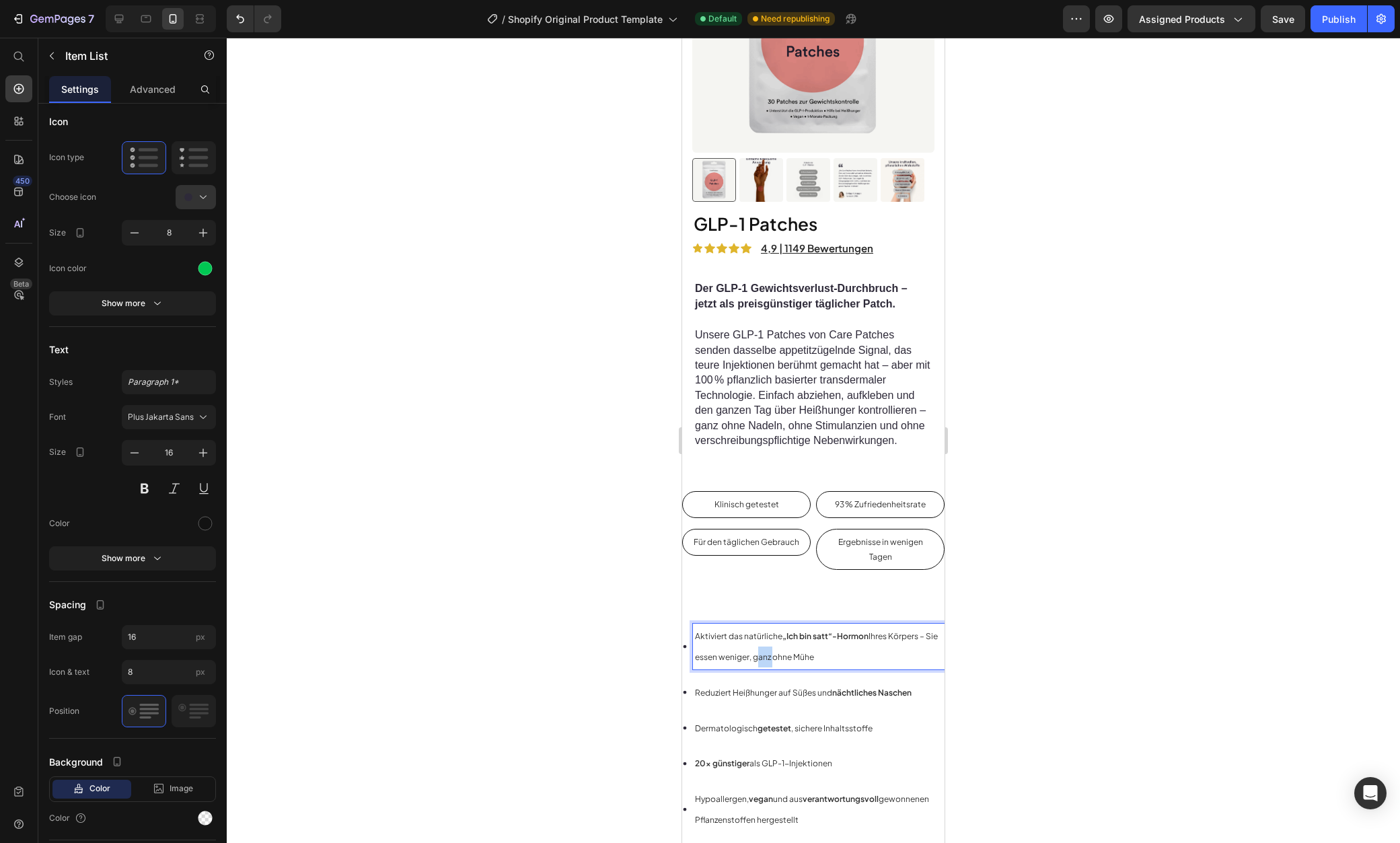click on "Aktiviert das natürliche  „Ich bin satt“-Hormon  Ihres Körpers – Sie essen weniger, ganz ohne Mühe" at bounding box center (819, 647) 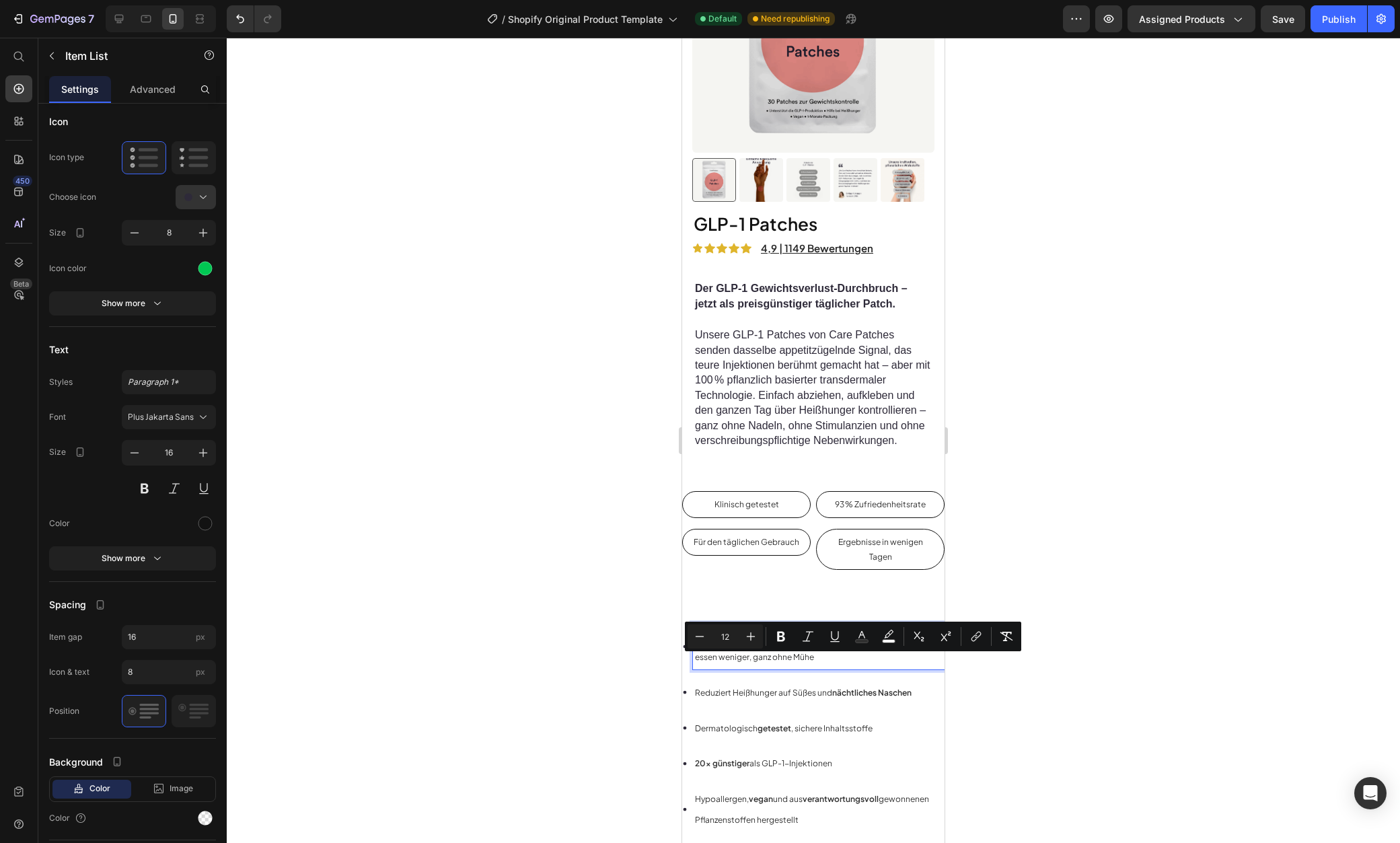 click on "Aktiviert das natürliche  „Ich bin satt“-Hormon  Ihres Körpers – Sie essen weniger, ganz ohne Mühe" at bounding box center [819, 647] 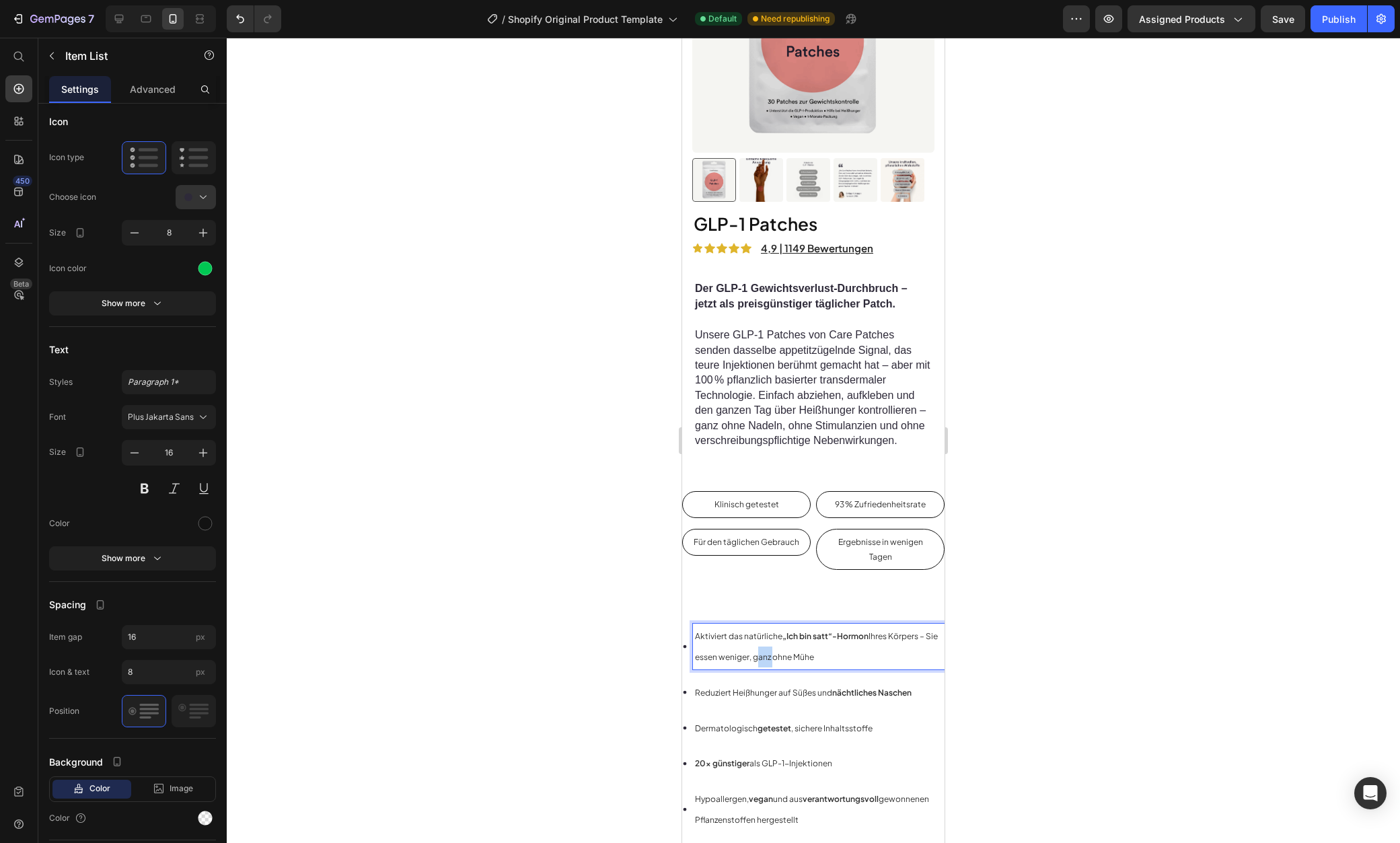 click on "Aktiviert das natürliche  „Ich bin satt“-Hormon  Ihres Körpers – Sie essen weniger, ganz ohne Mühe" at bounding box center [819, 647] 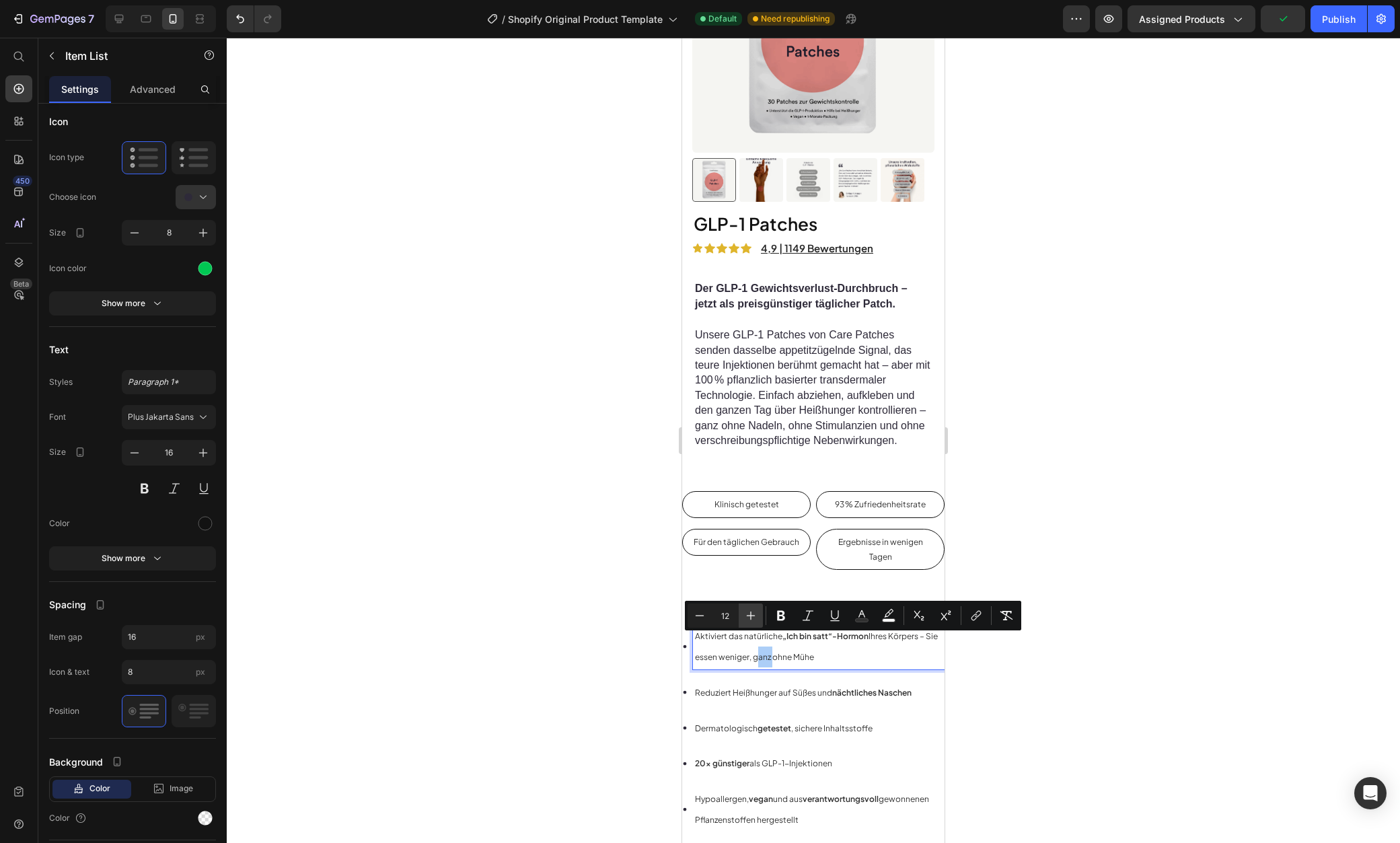 click 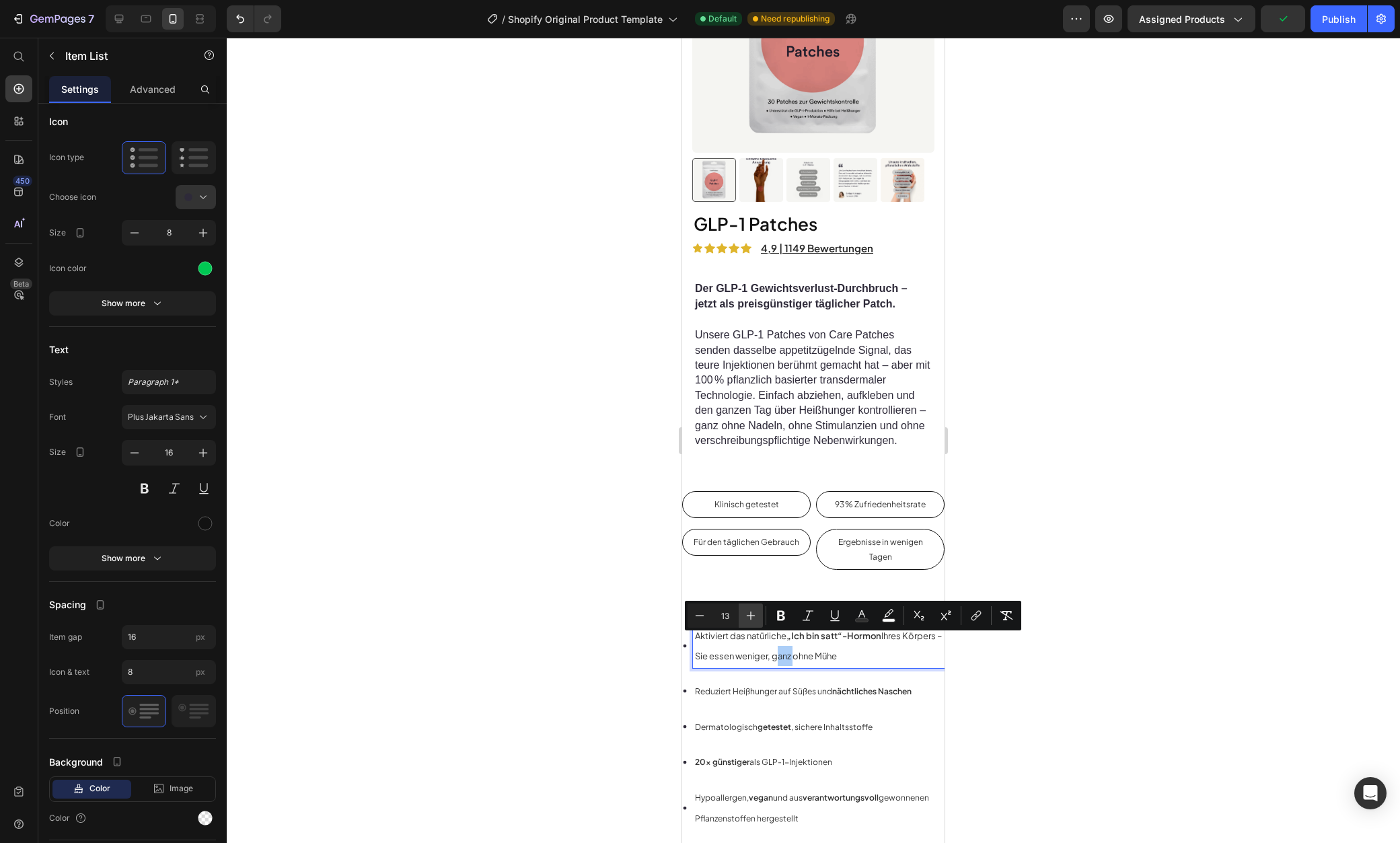 click 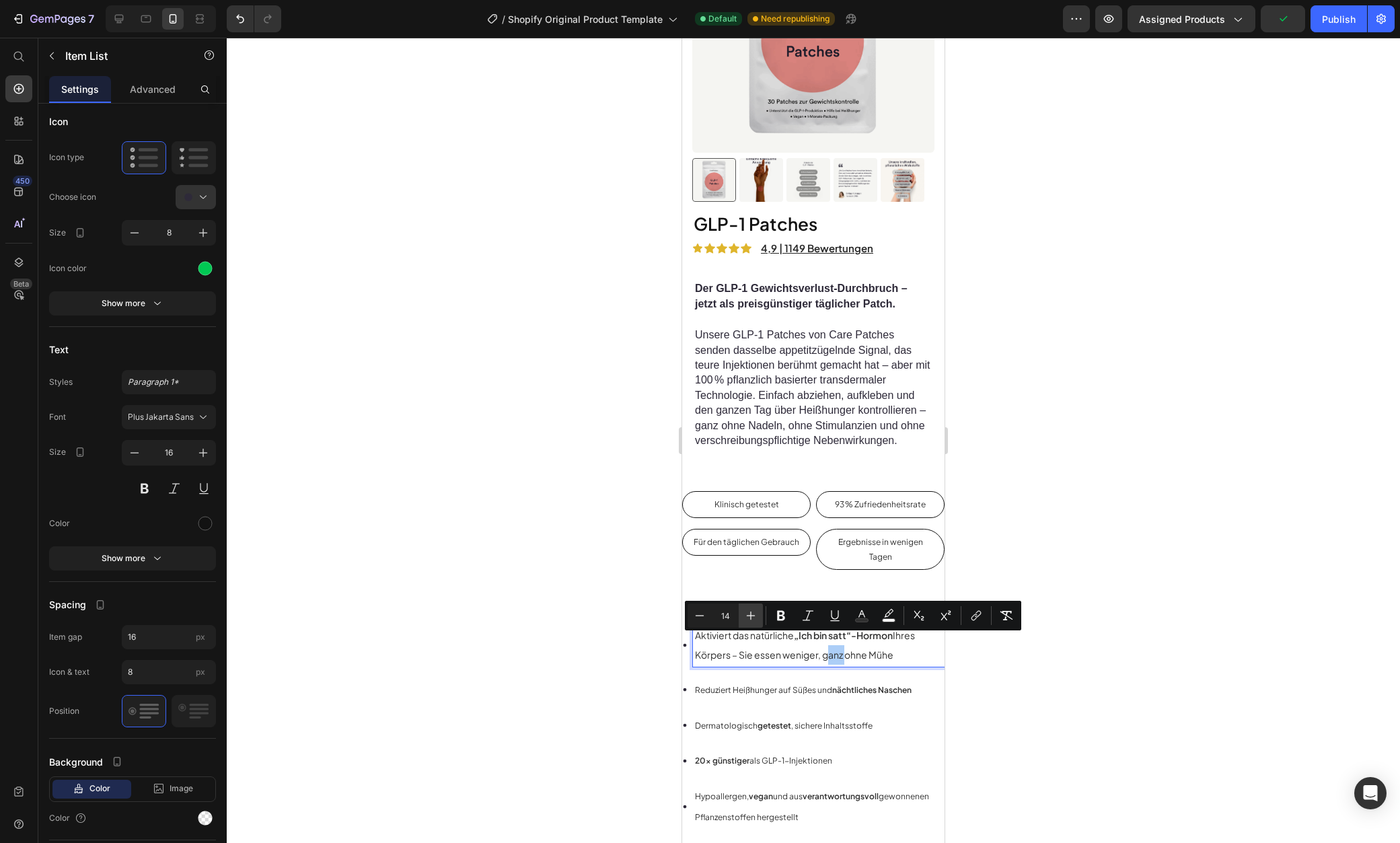 click 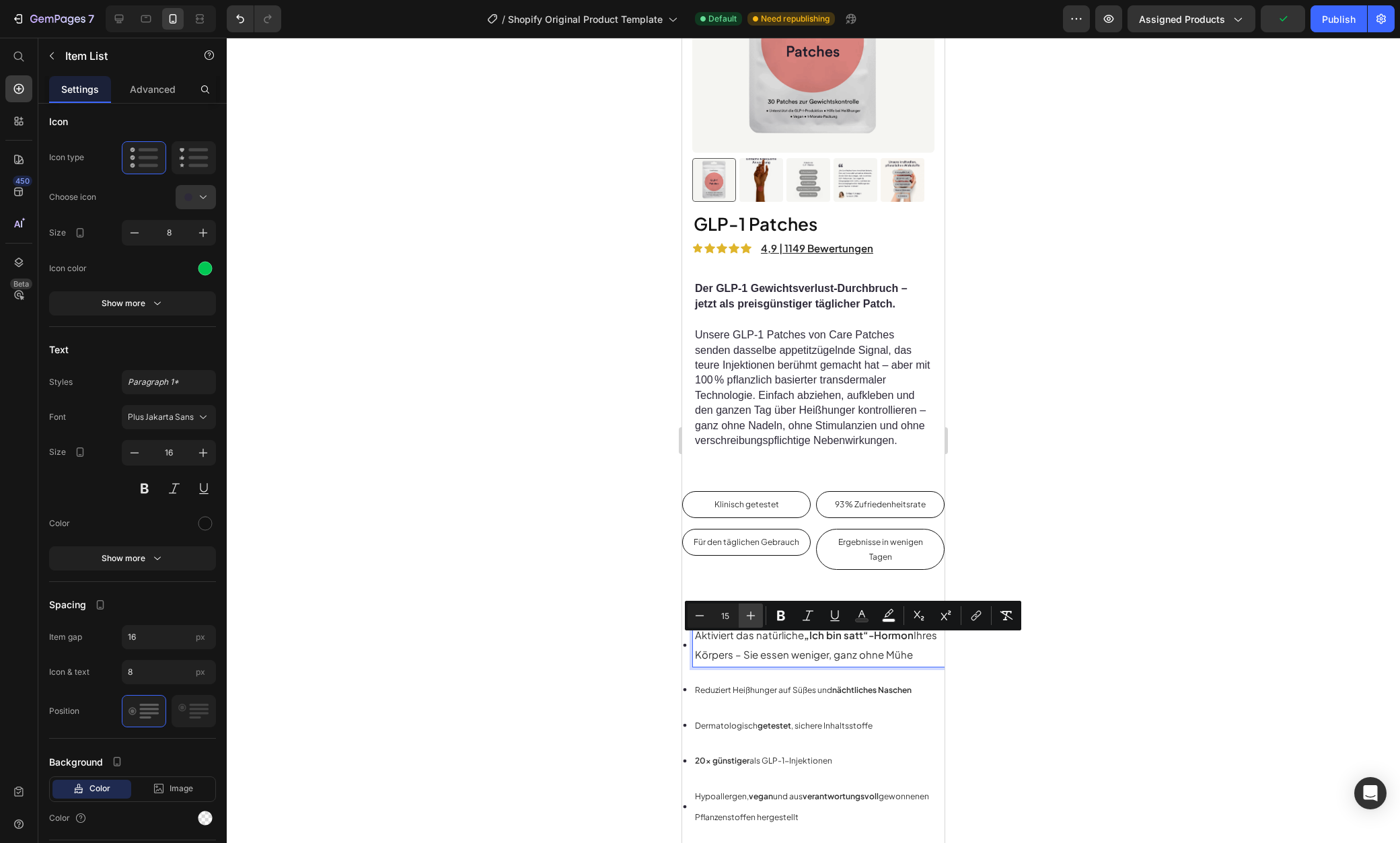 click 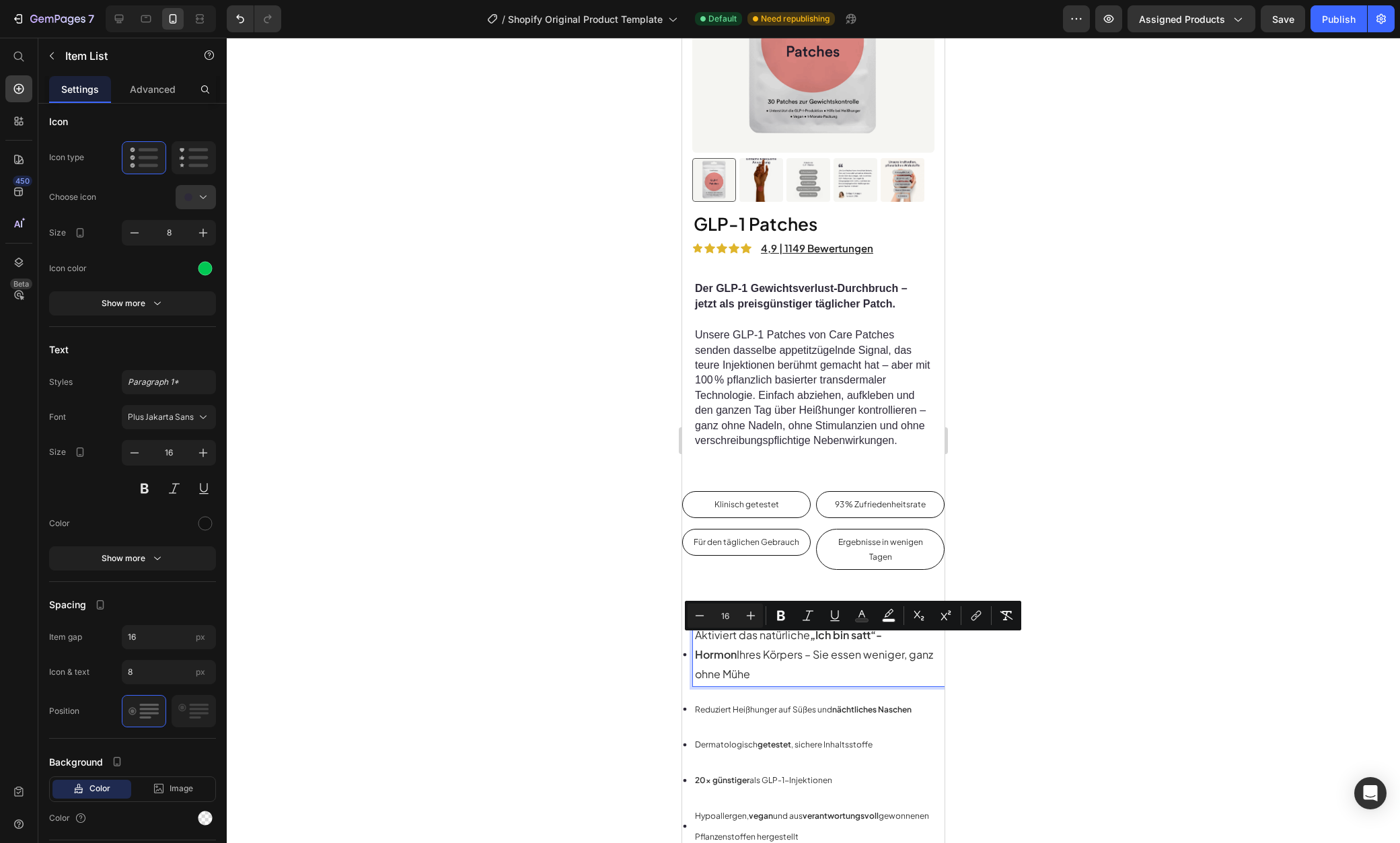 click on "Reduziert Heißhunger auf Süßes und  nächtliches Naschen" at bounding box center (819, 709) 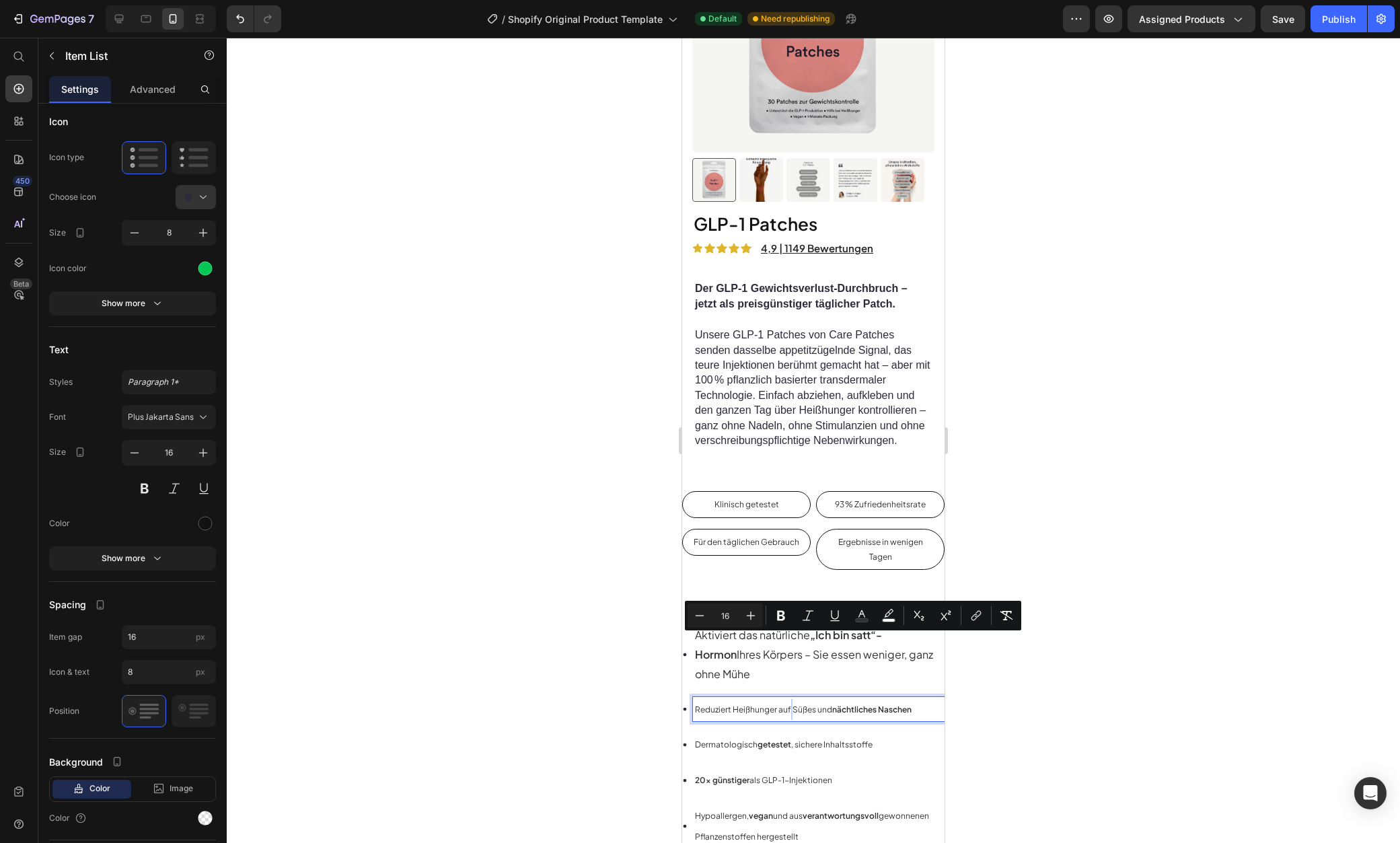 click on "Reduziert Heißhunger auf Süßes und  nächtliches Naschen" at bounding box center (819, 709) 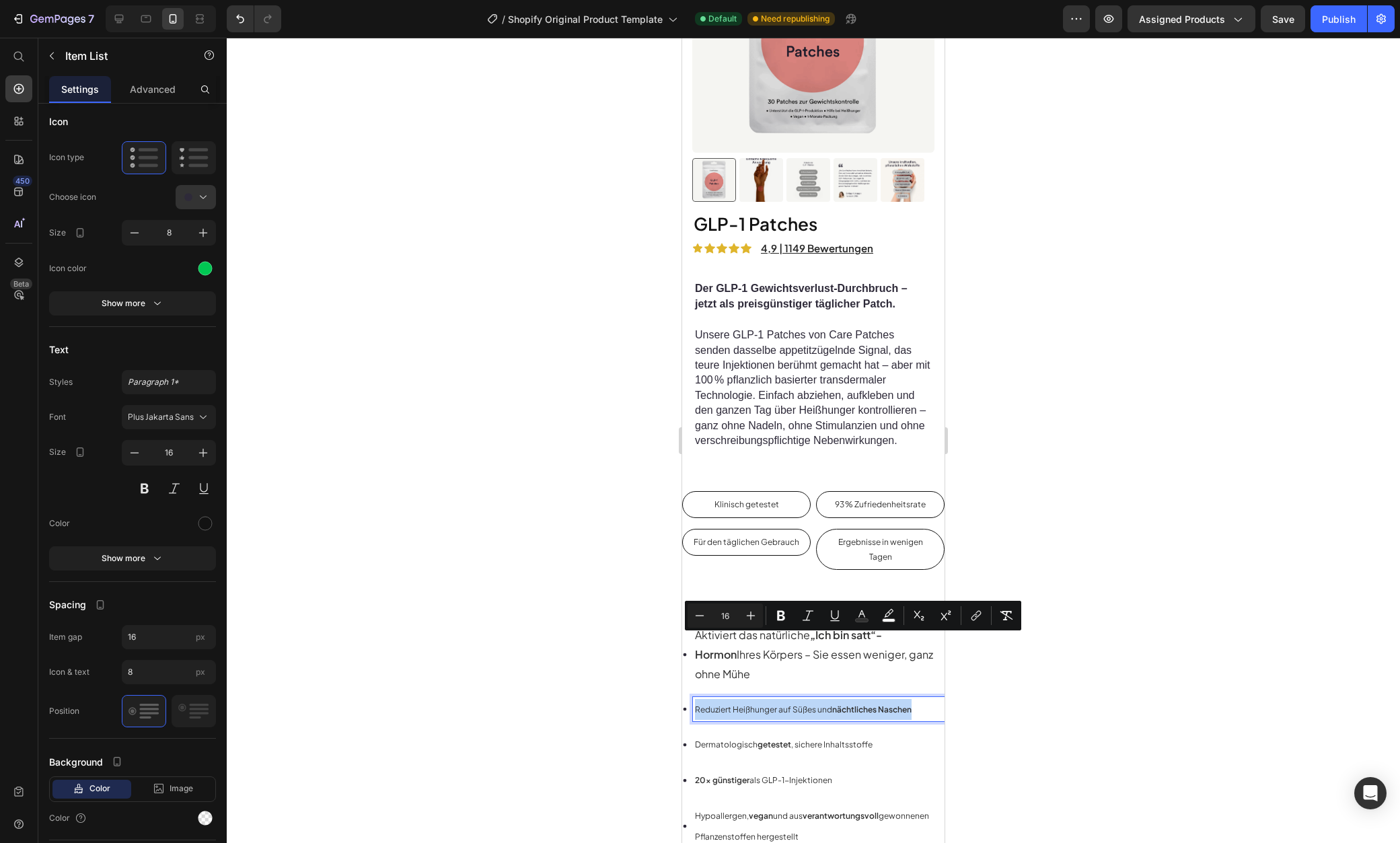 click on "Reduziert Heißhunger auf Süßes und  nächtliches Naschen" at bounding box center (819, 709) 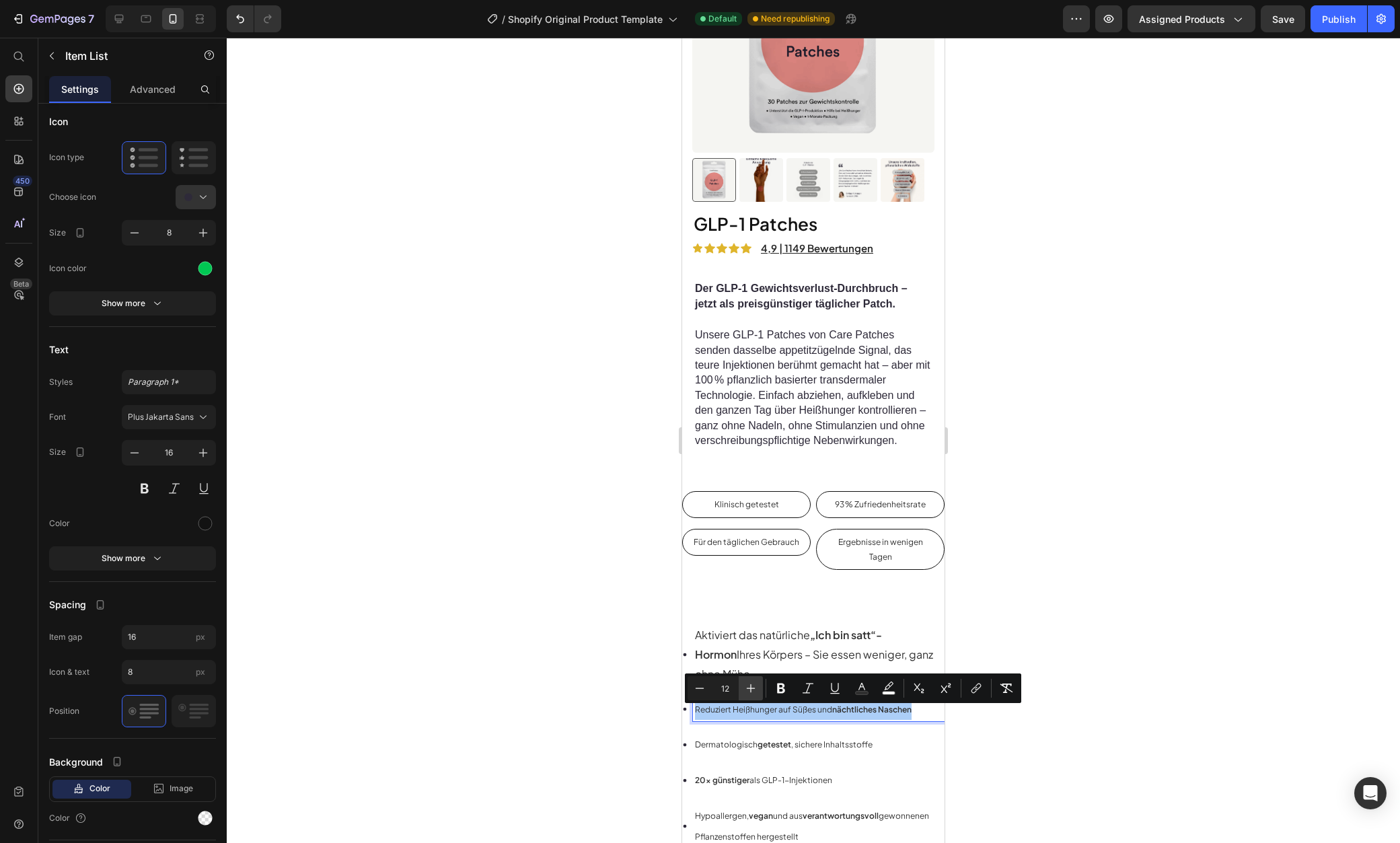 click 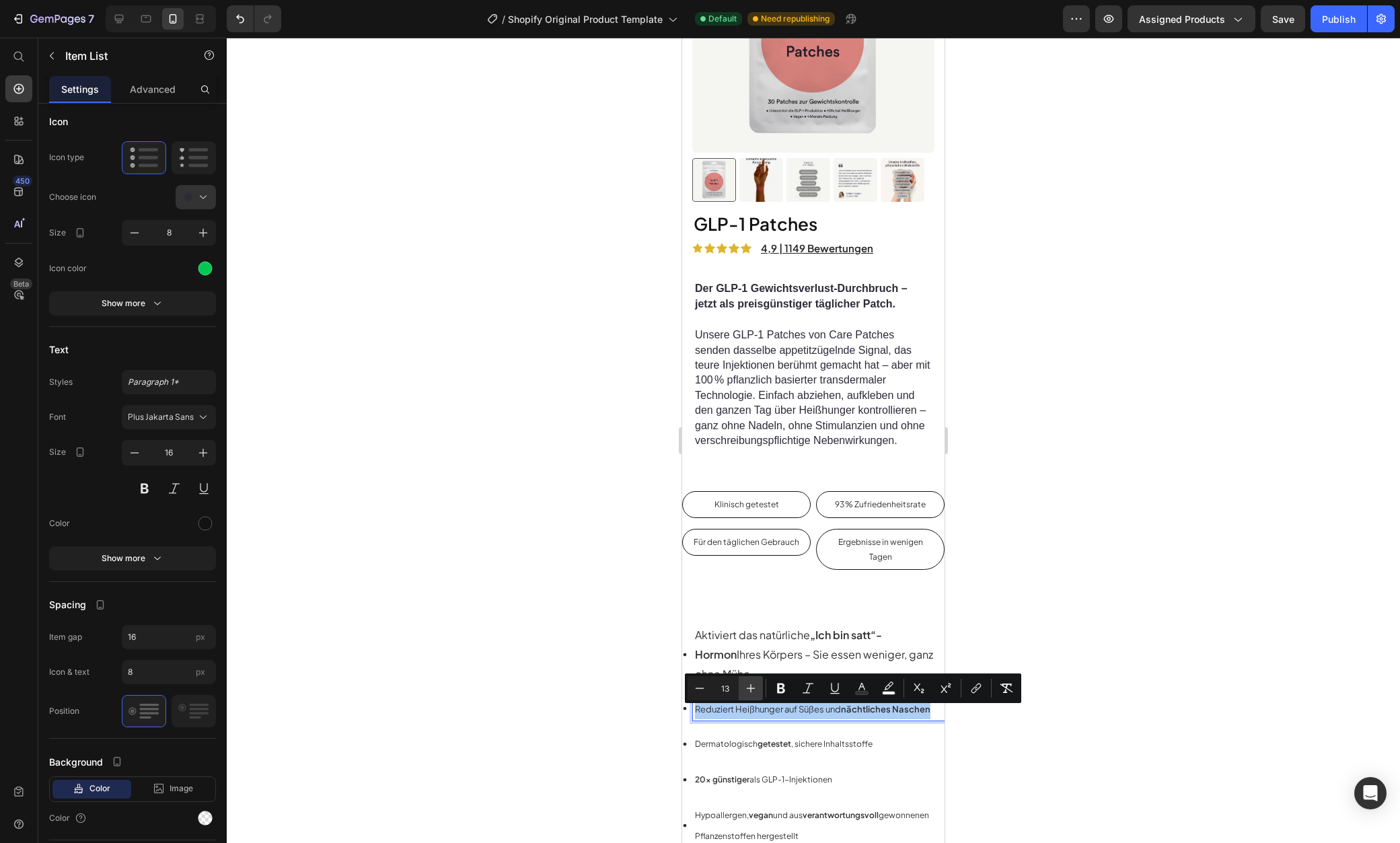 click 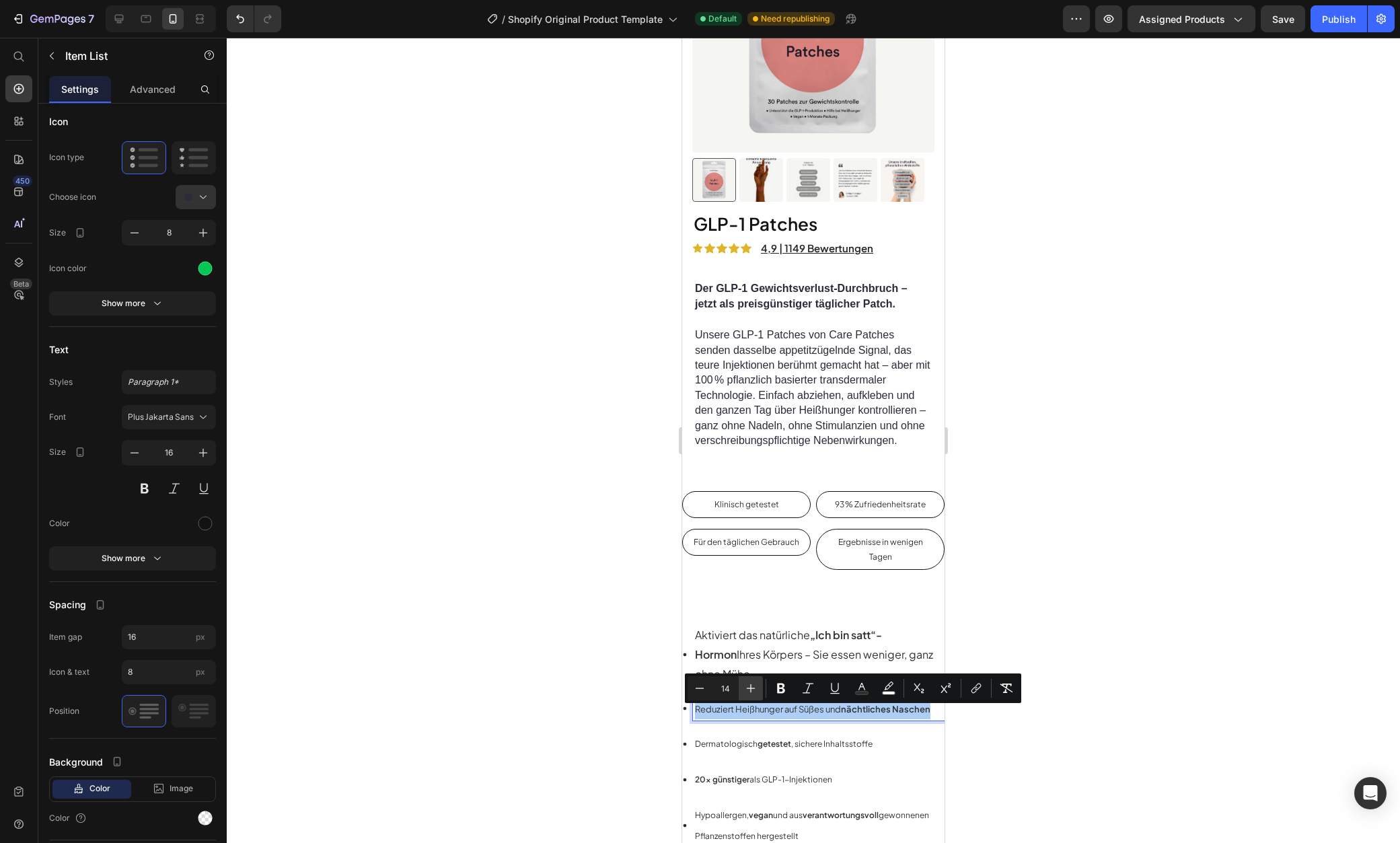 click 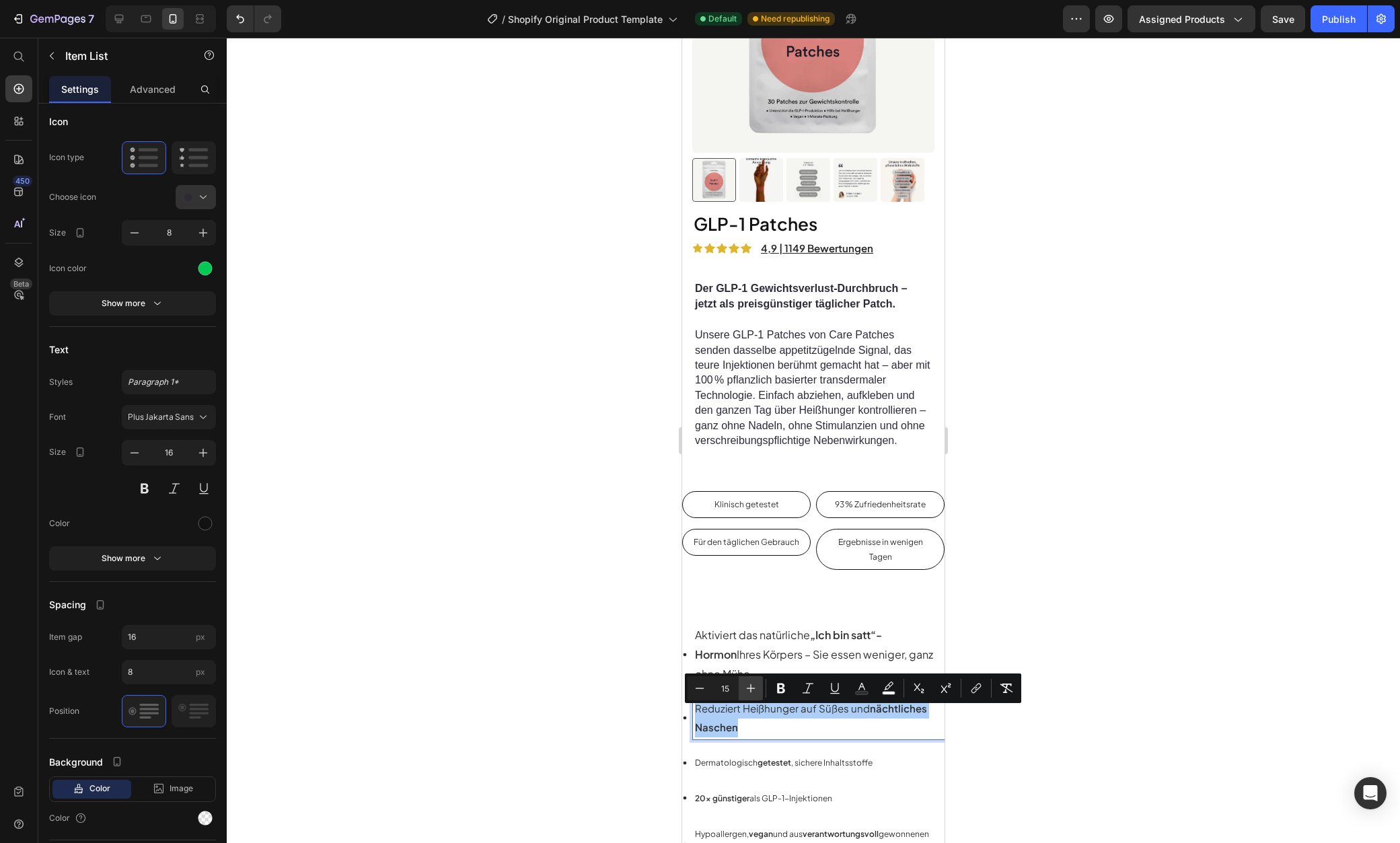 click 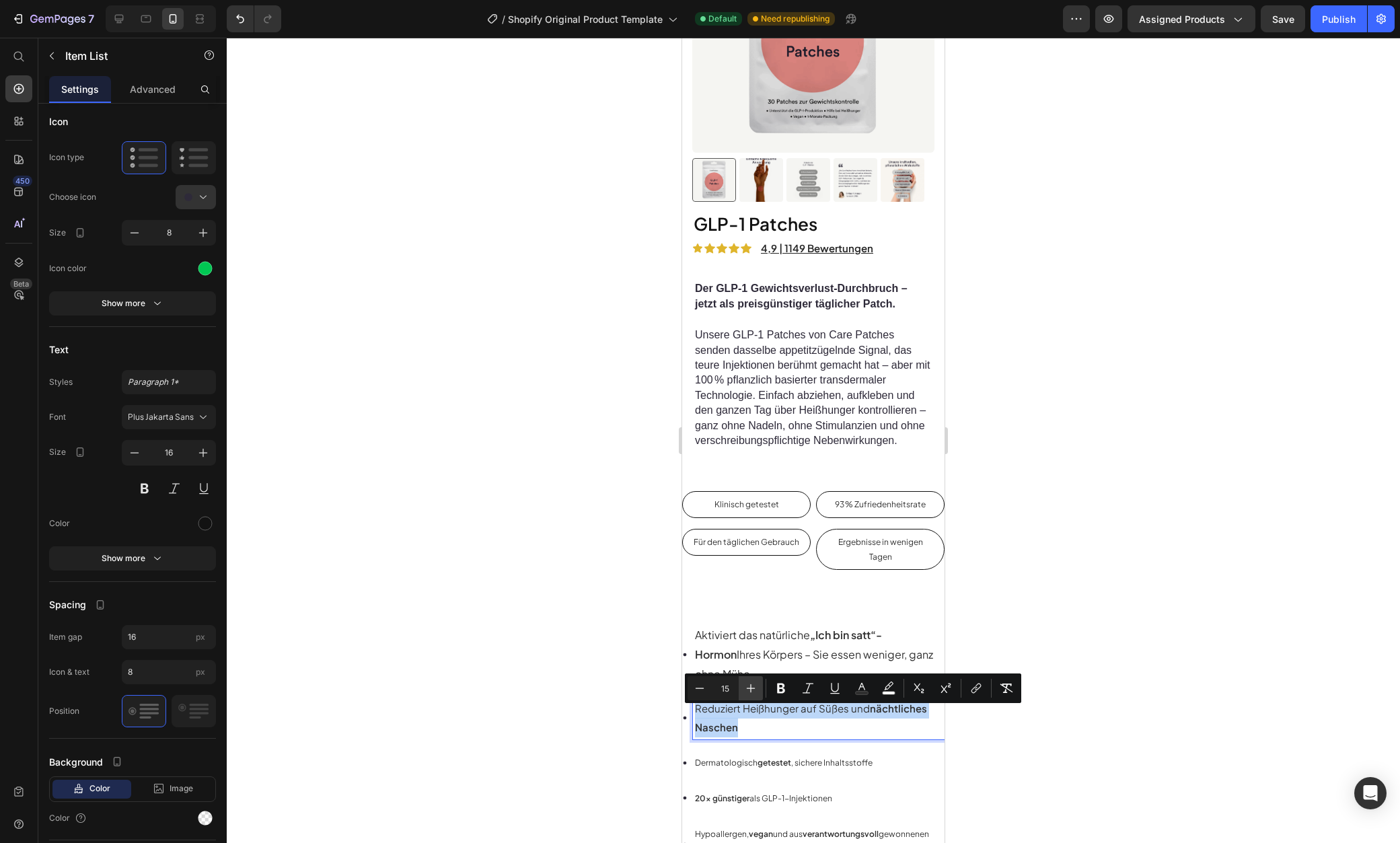 type on "16" 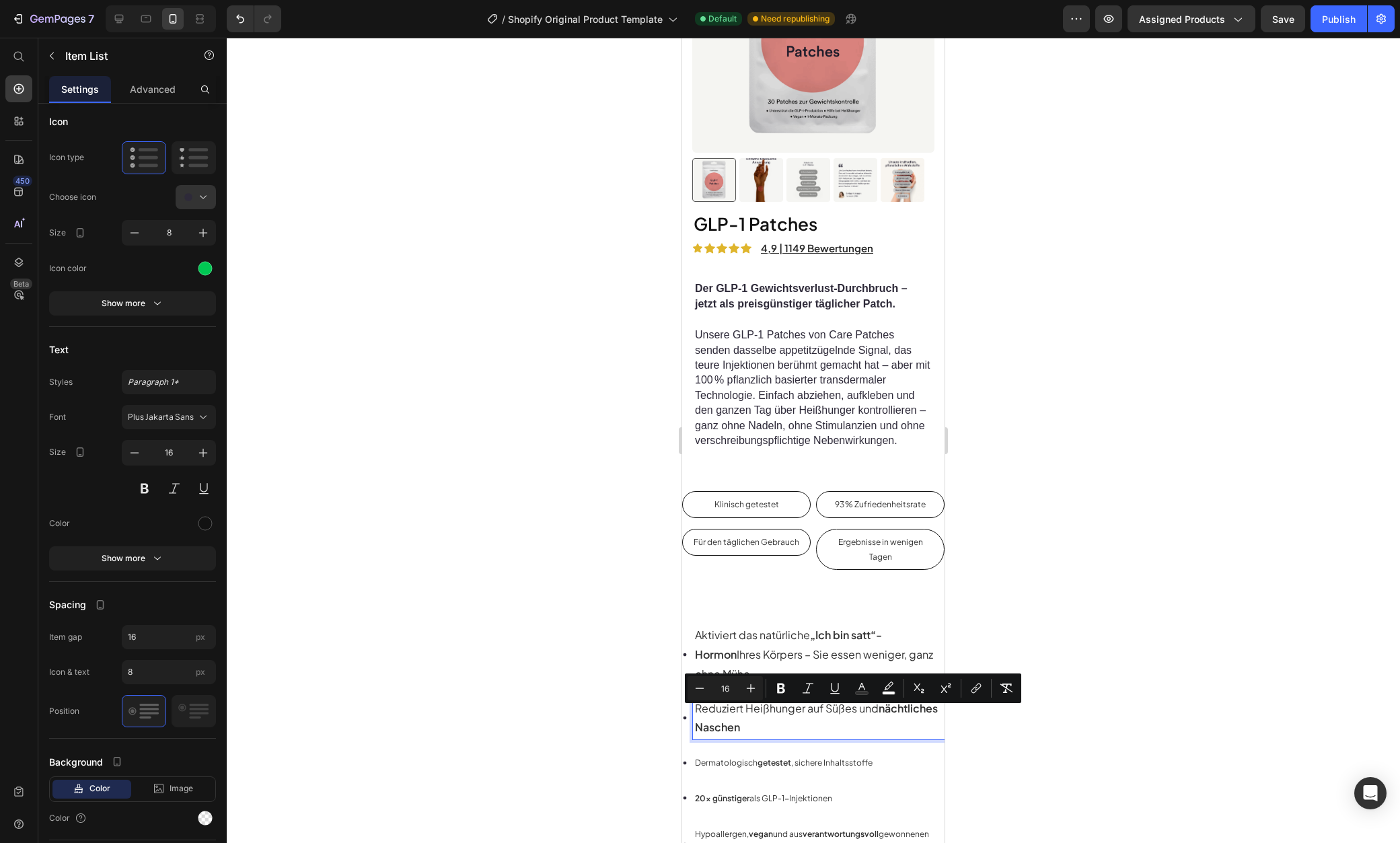 click on "Dermatologisch  getestet , sichere Inhaltsstoffe" at bounding box center [784, 762] 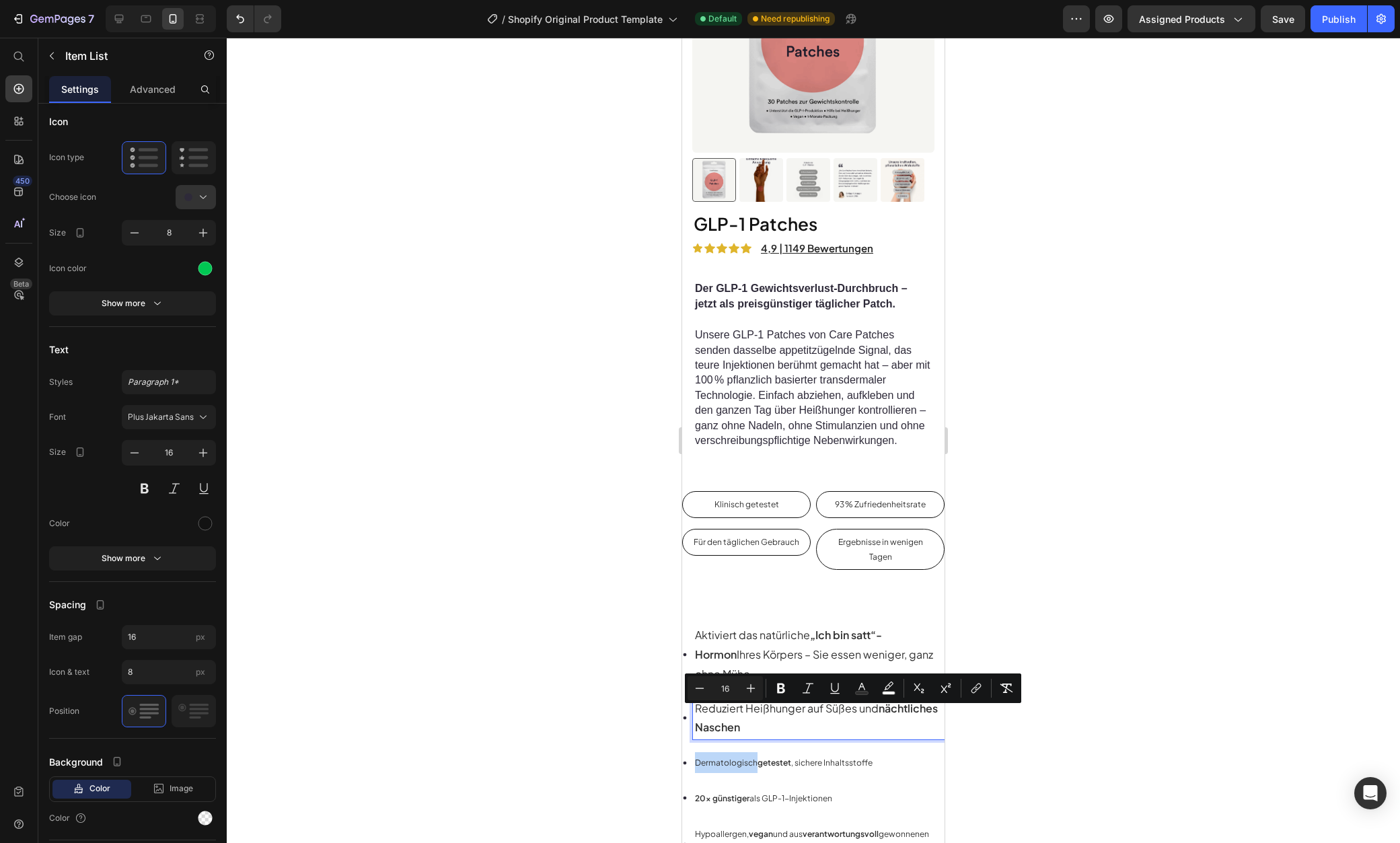 click on "Dermatologisch  getestet , sichere Inhaltsstoffe" at bounding box center [784, 762] 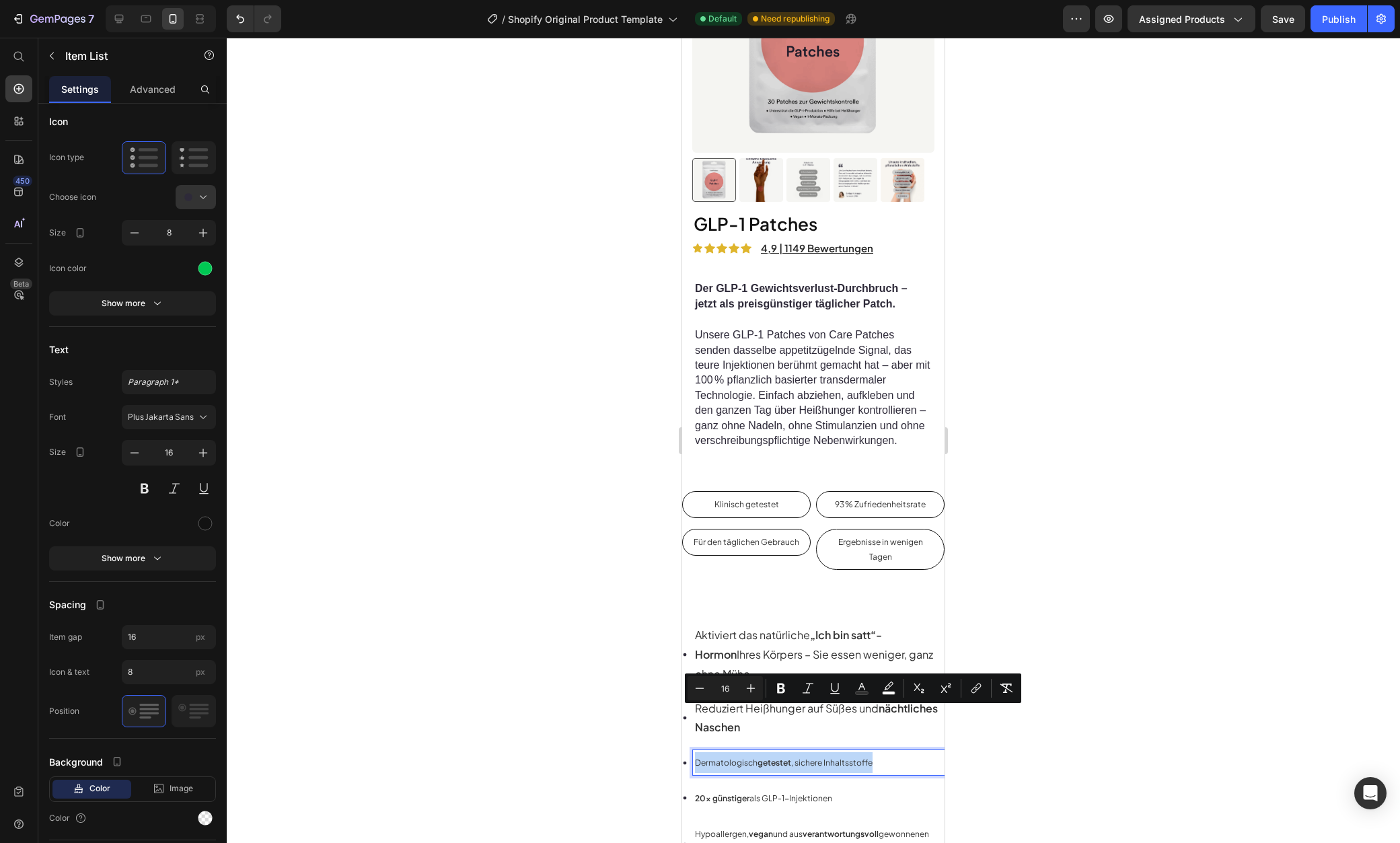 click on "Dermatologisch  getestet , sichere Inhaltsstoffe" at bounding box center (784, 762) 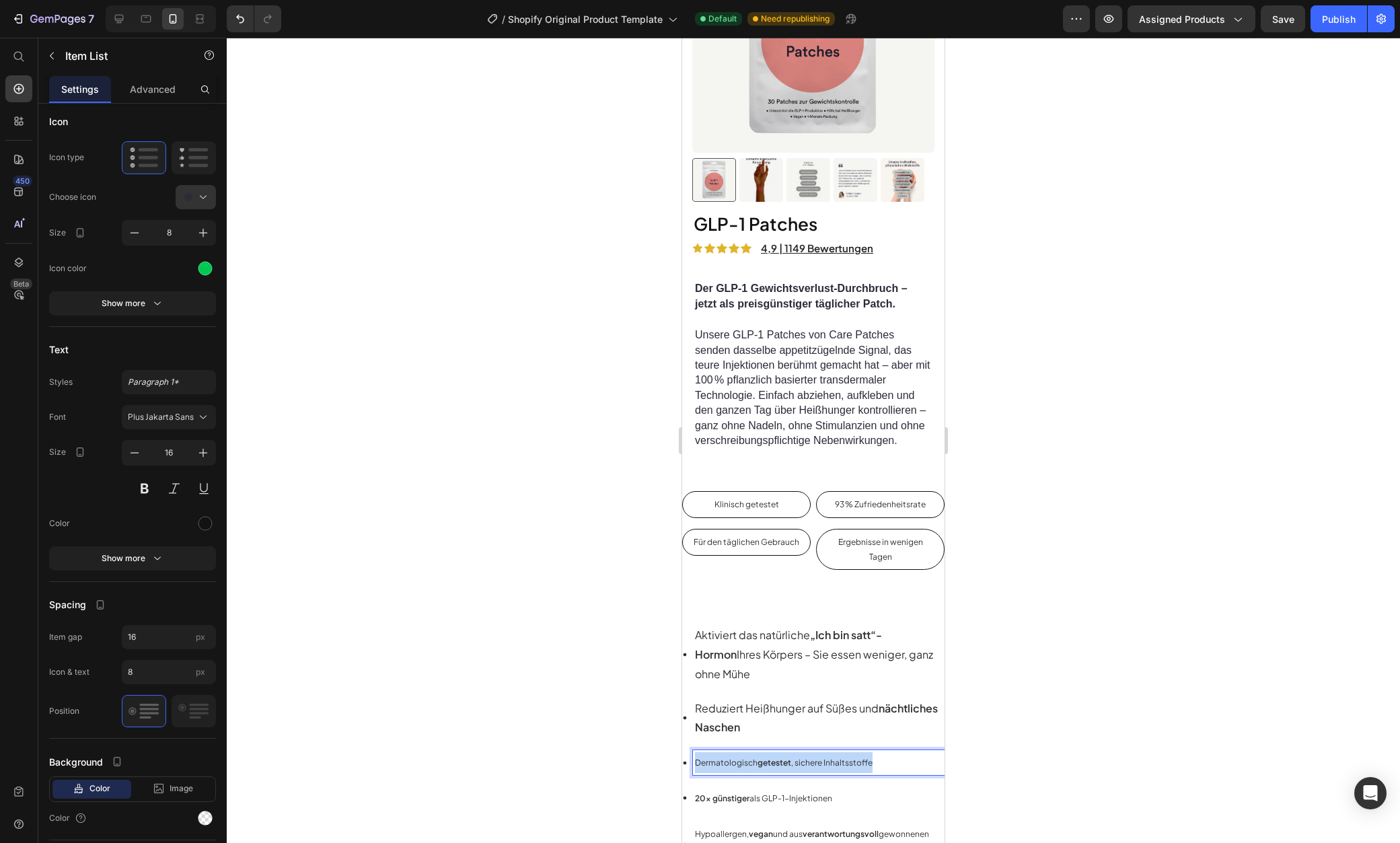 click on "Dermatologisch  getestet , sichere Inhaltsstoffe" at bounding box center [784, 762] 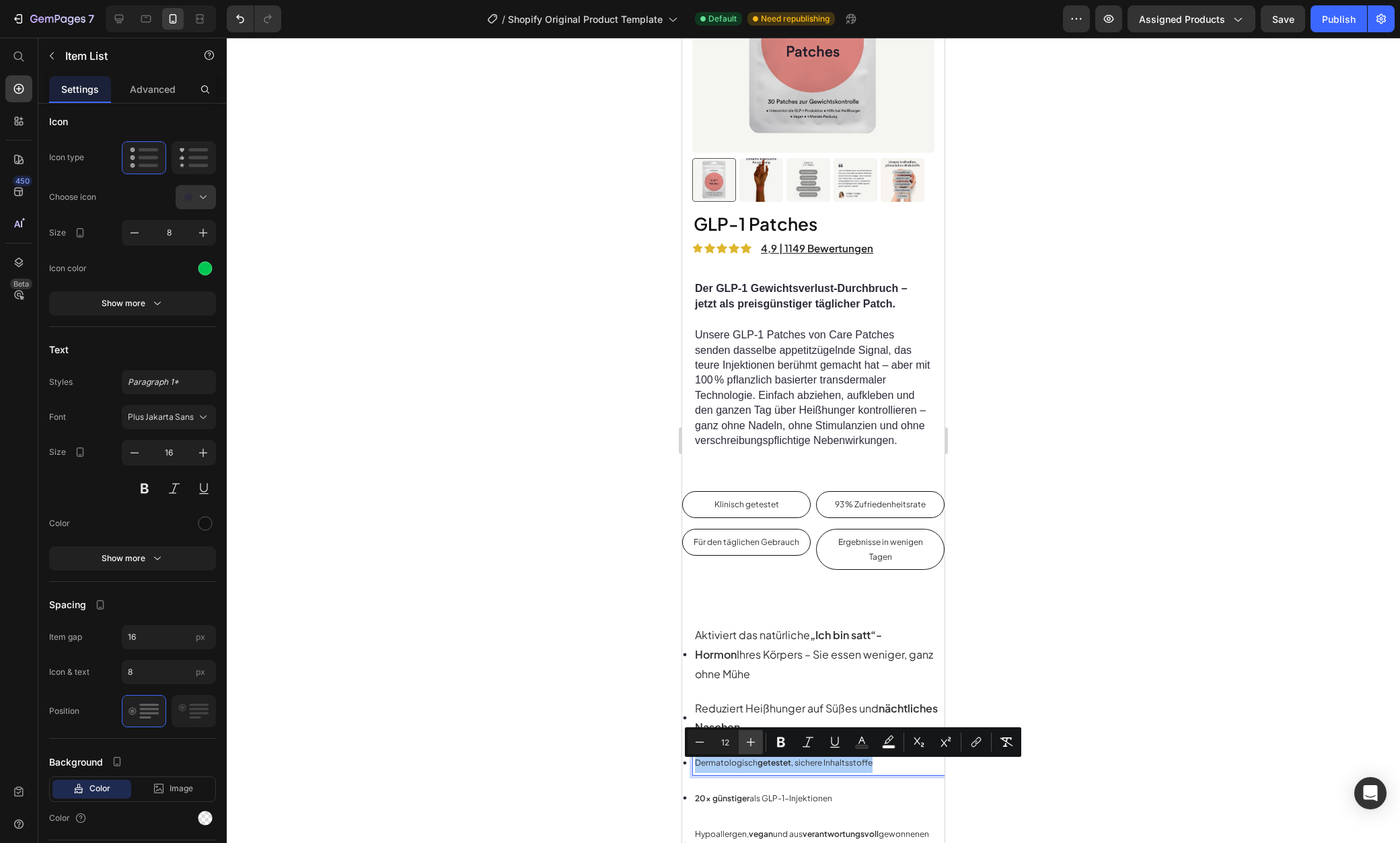 click 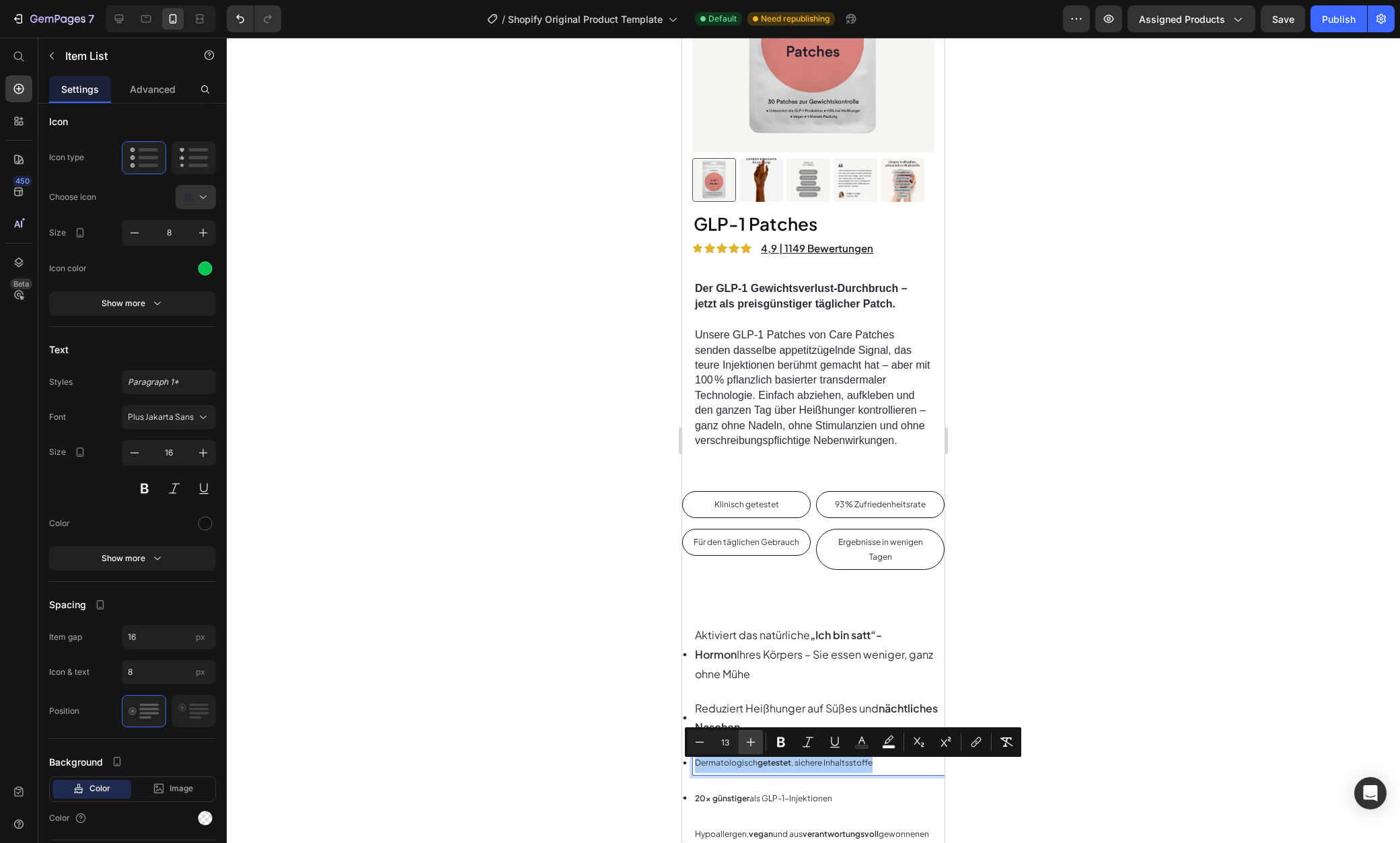 click 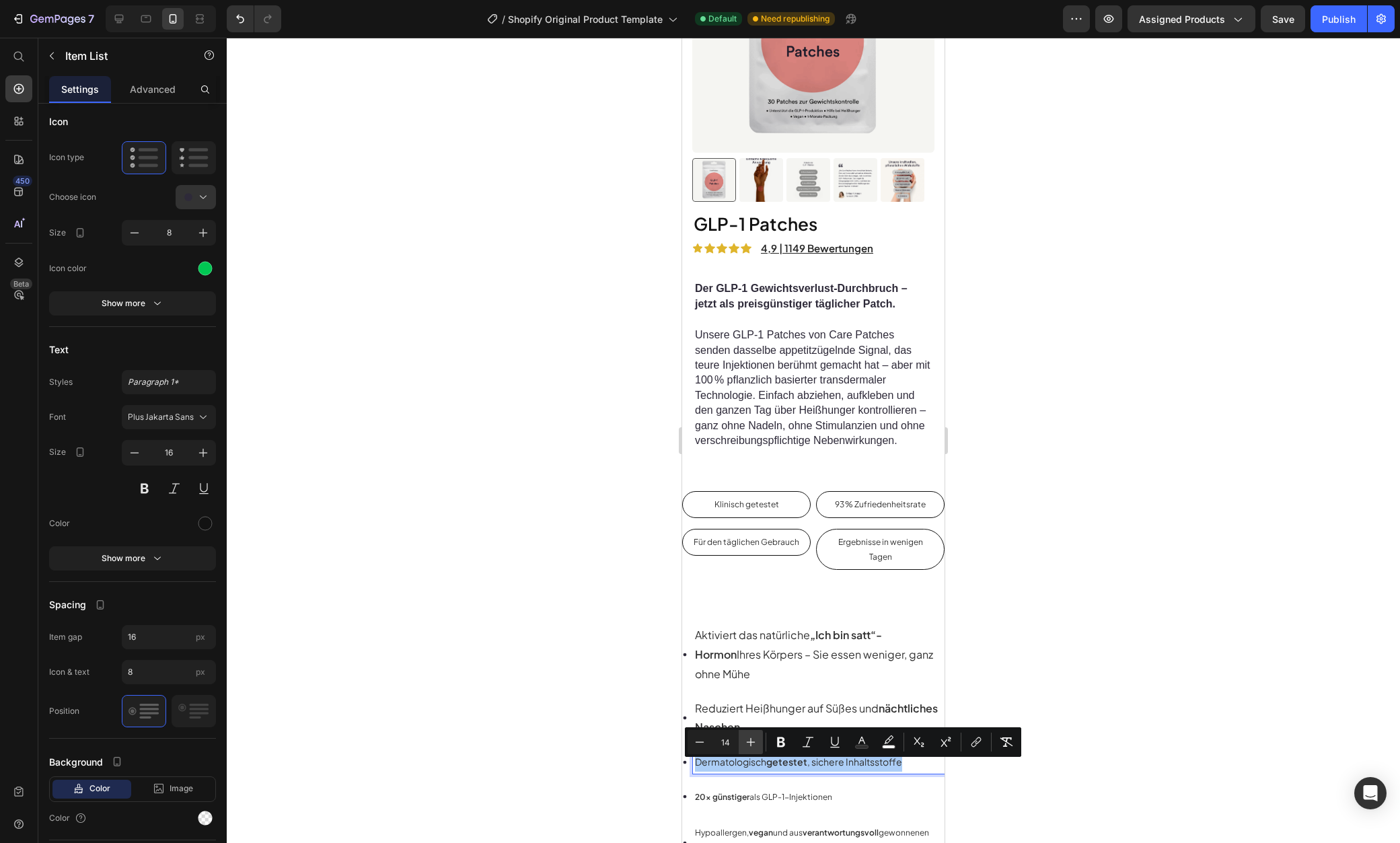 click 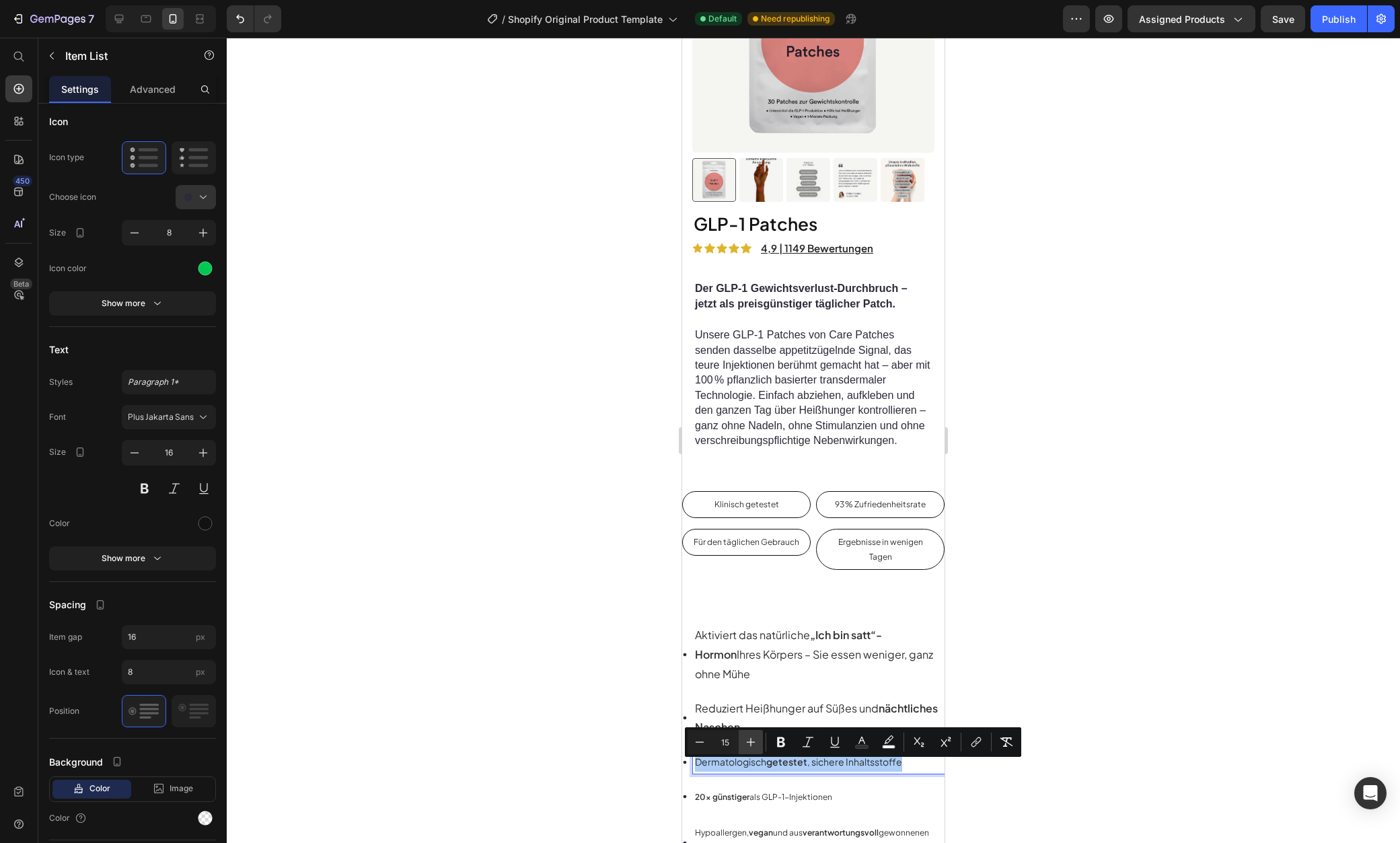 click 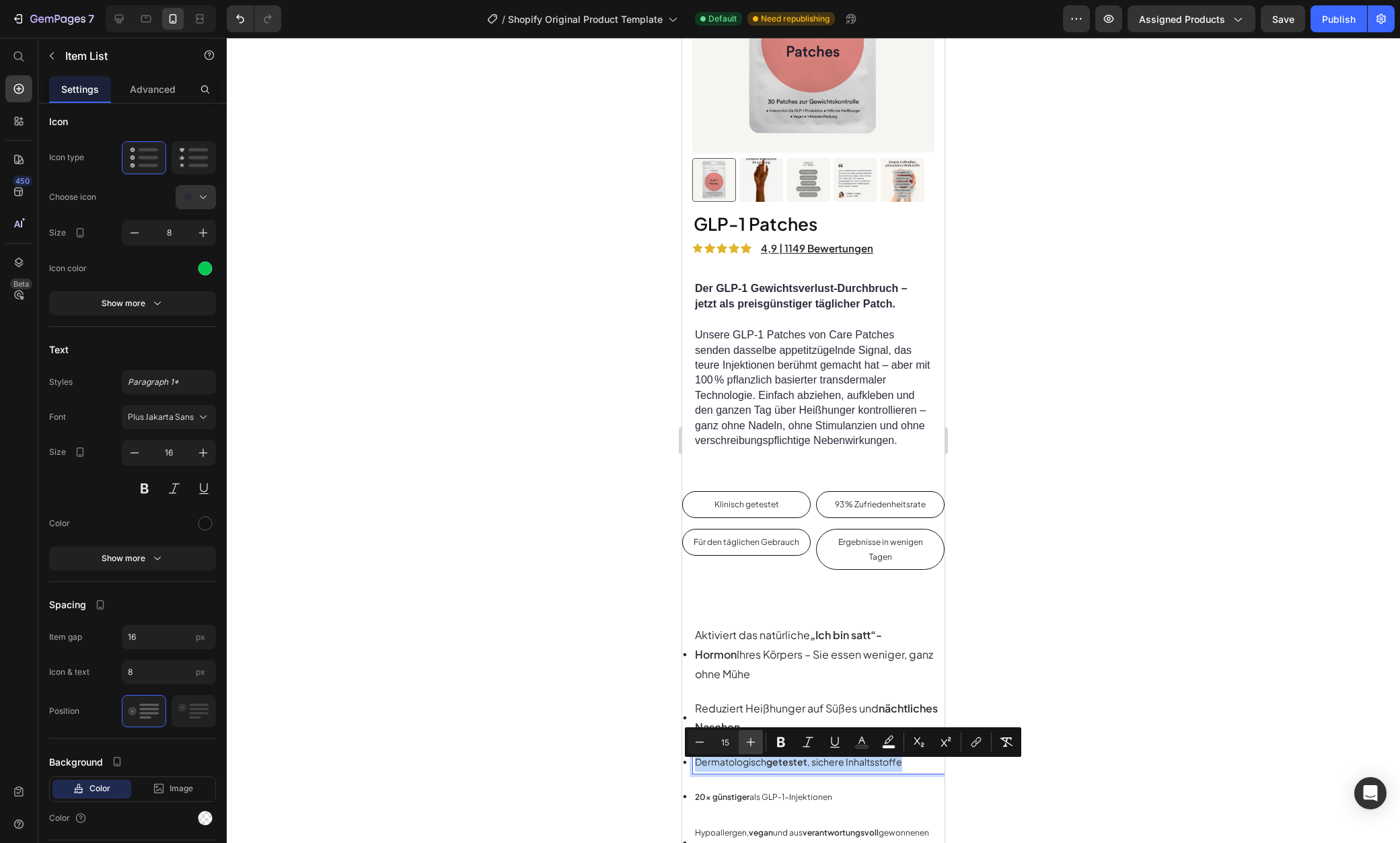 type on "16" 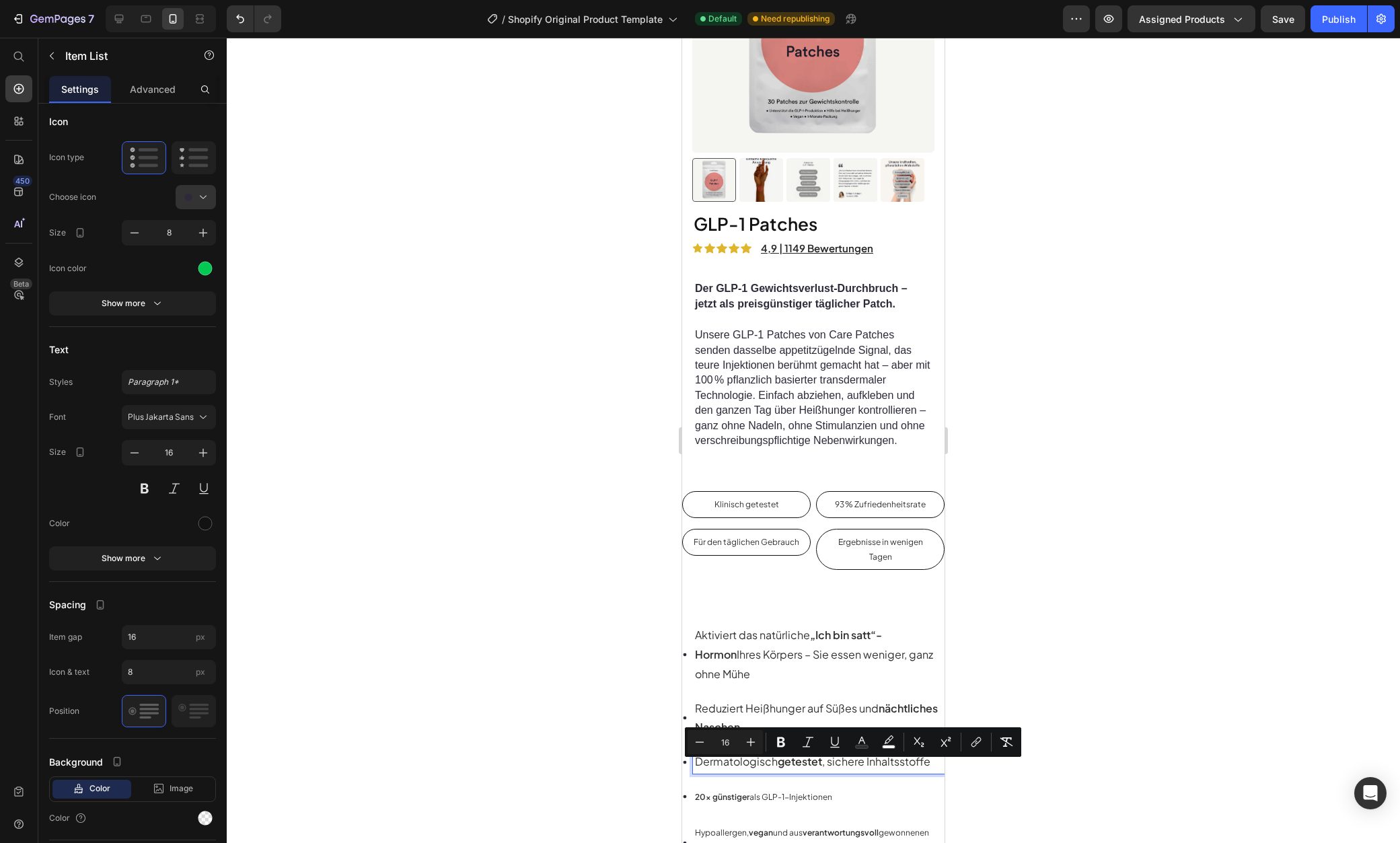 scroll, scrollTop: 314, scrollLeft: 0, axis: vertical 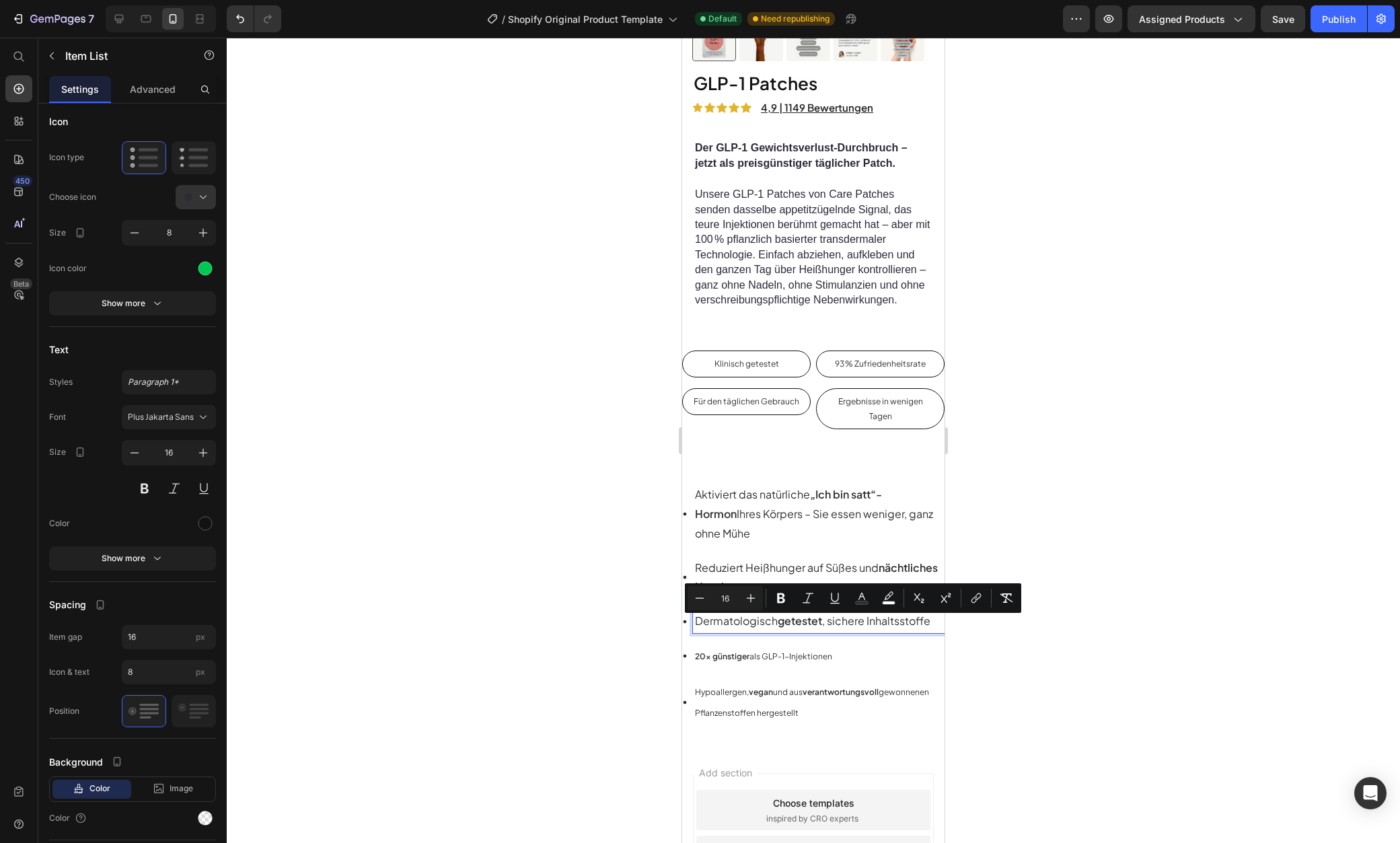 click on "20× günstiger  als GLP-1-Injektionen" at bounding box center [764, 656] 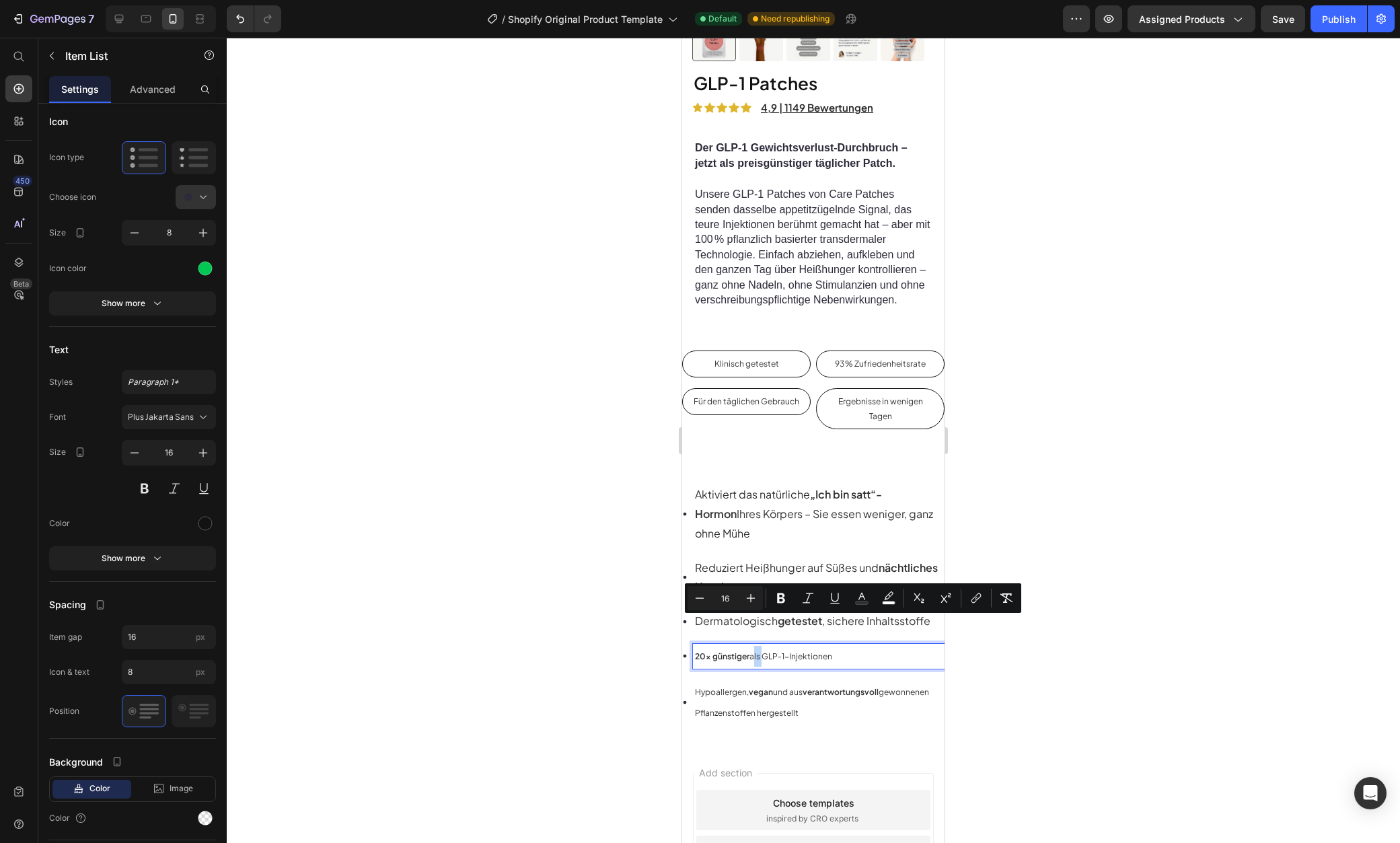 click on "20× günstiger  als GLP-1-Injektionen" at bounding box center (764, 656) 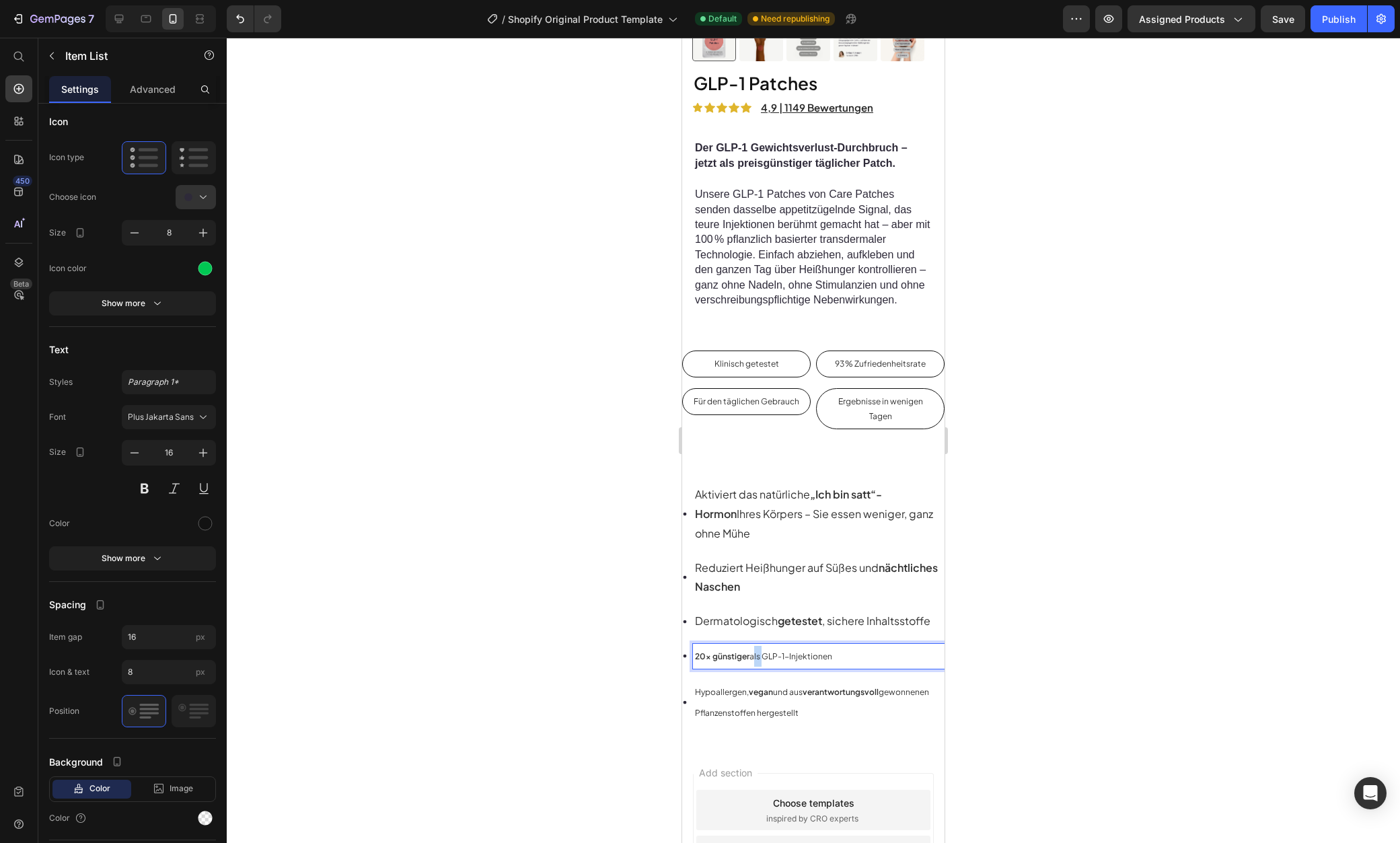 click on "20× günstiger  als GLP-1-Injektionen" at bounding box center [764, 656] 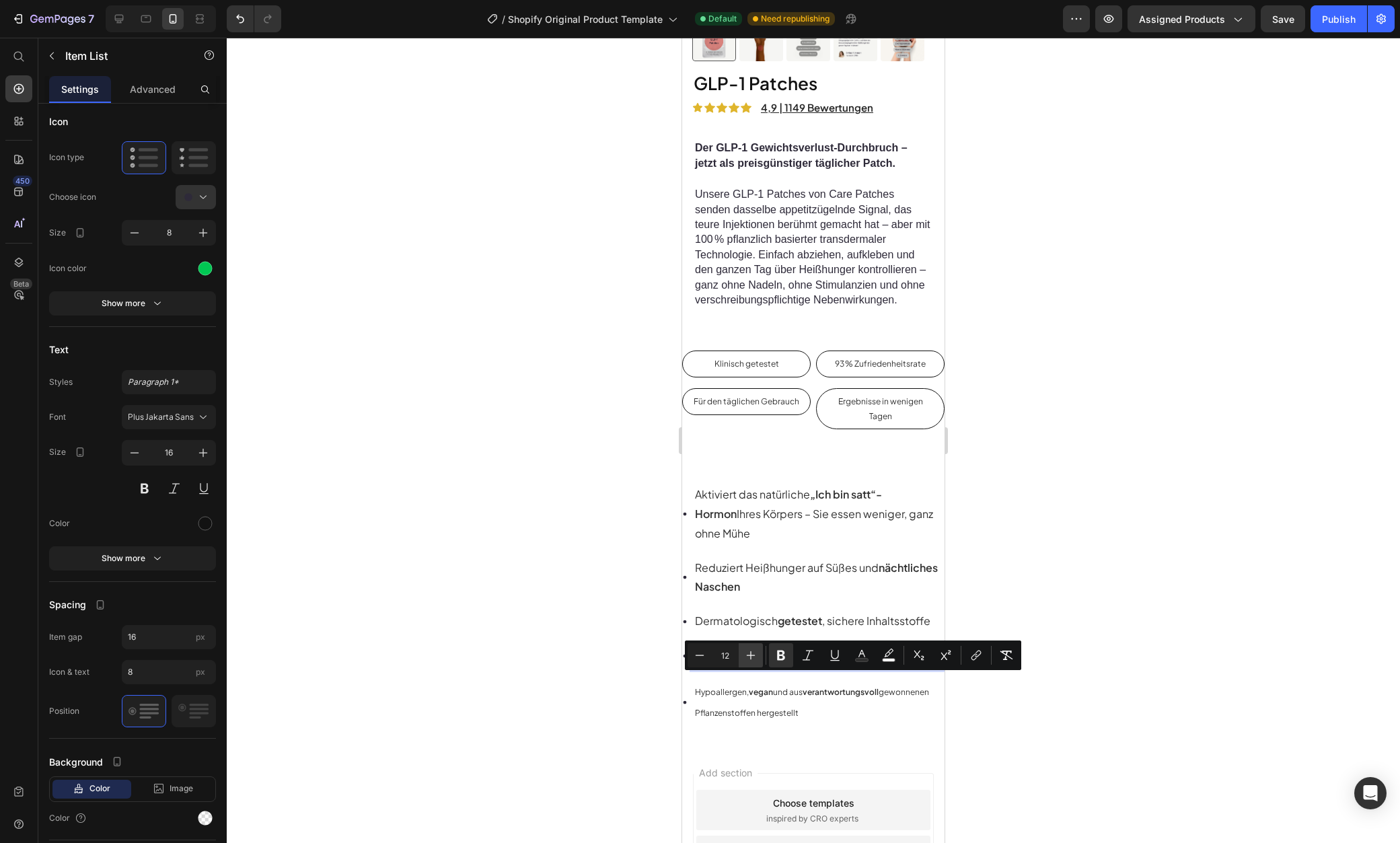 click on "Plus" at bounding box center [751, 655] 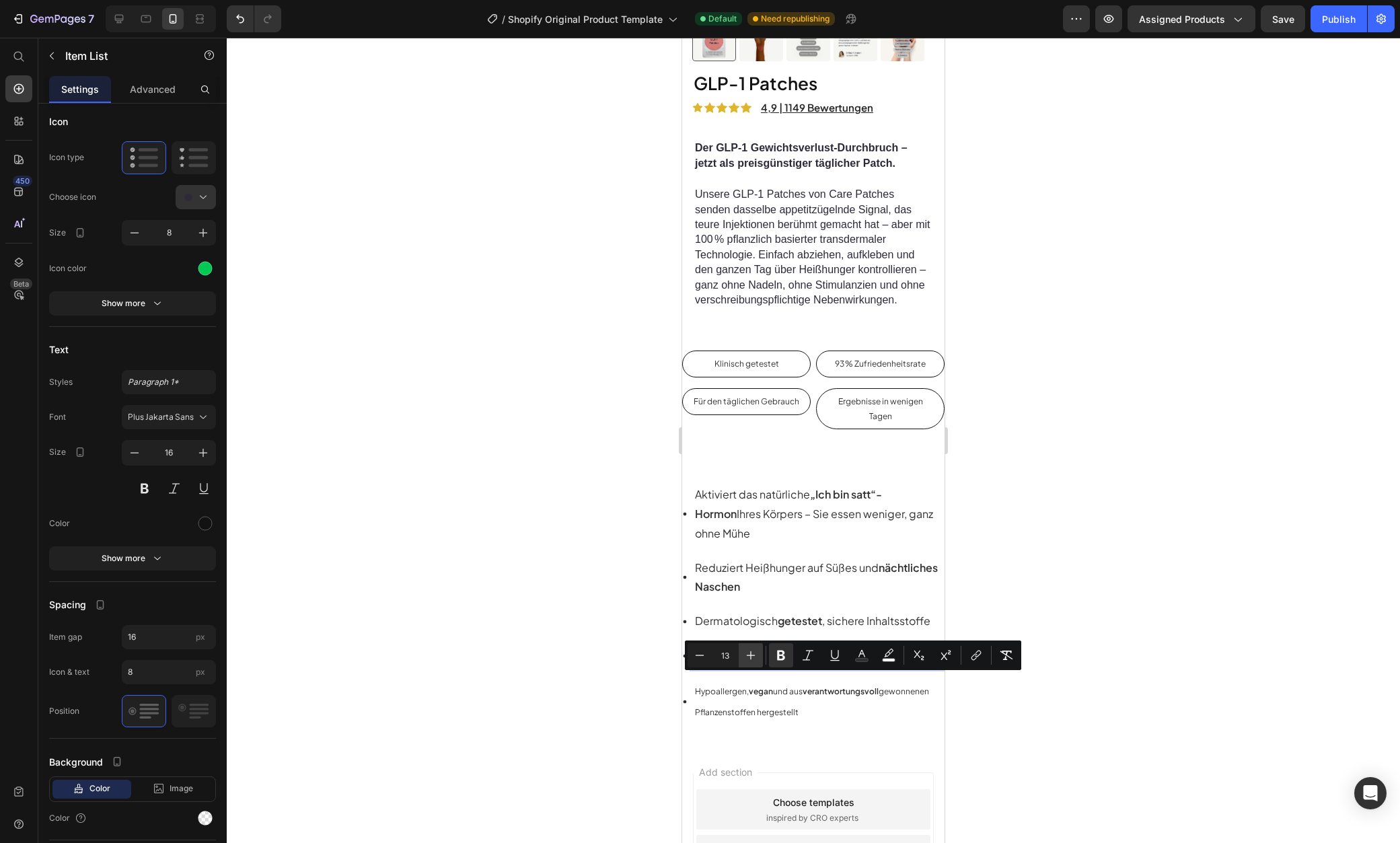 click on "Plus" at bounding box center [751, 655] 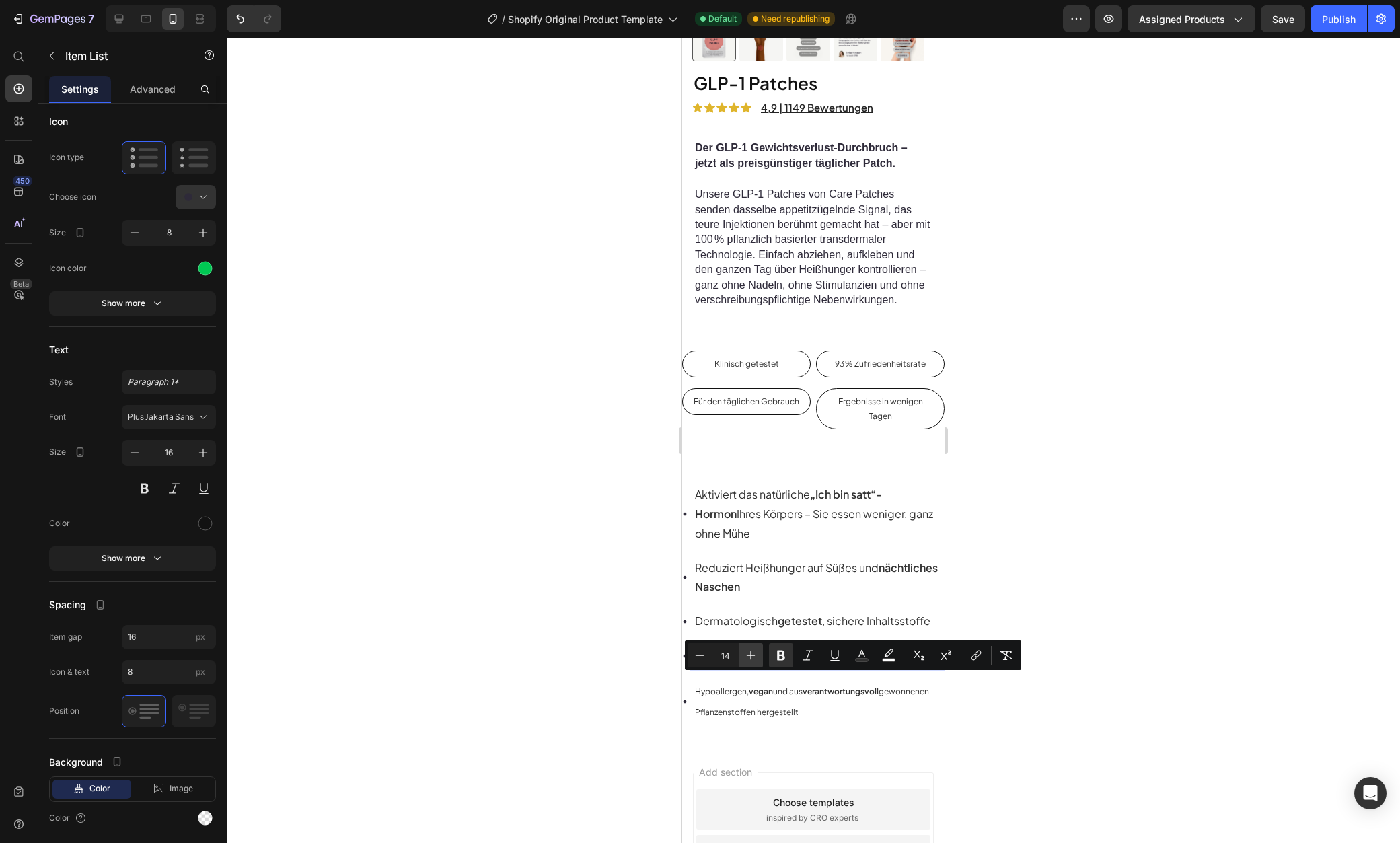 click on "Plus" at bounding box center (751, 655) 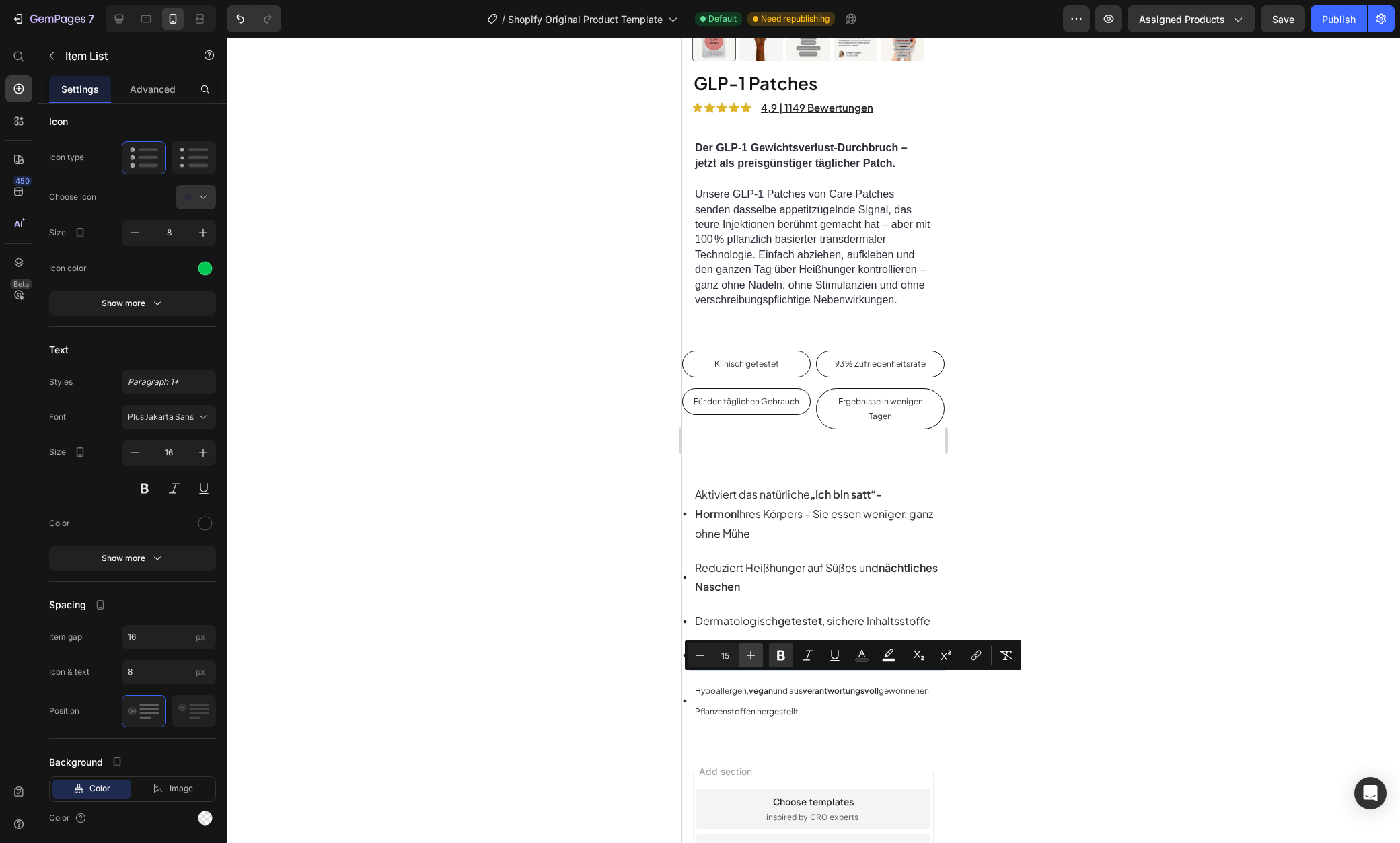 click on "Plus" at bounding box center [751, 655] 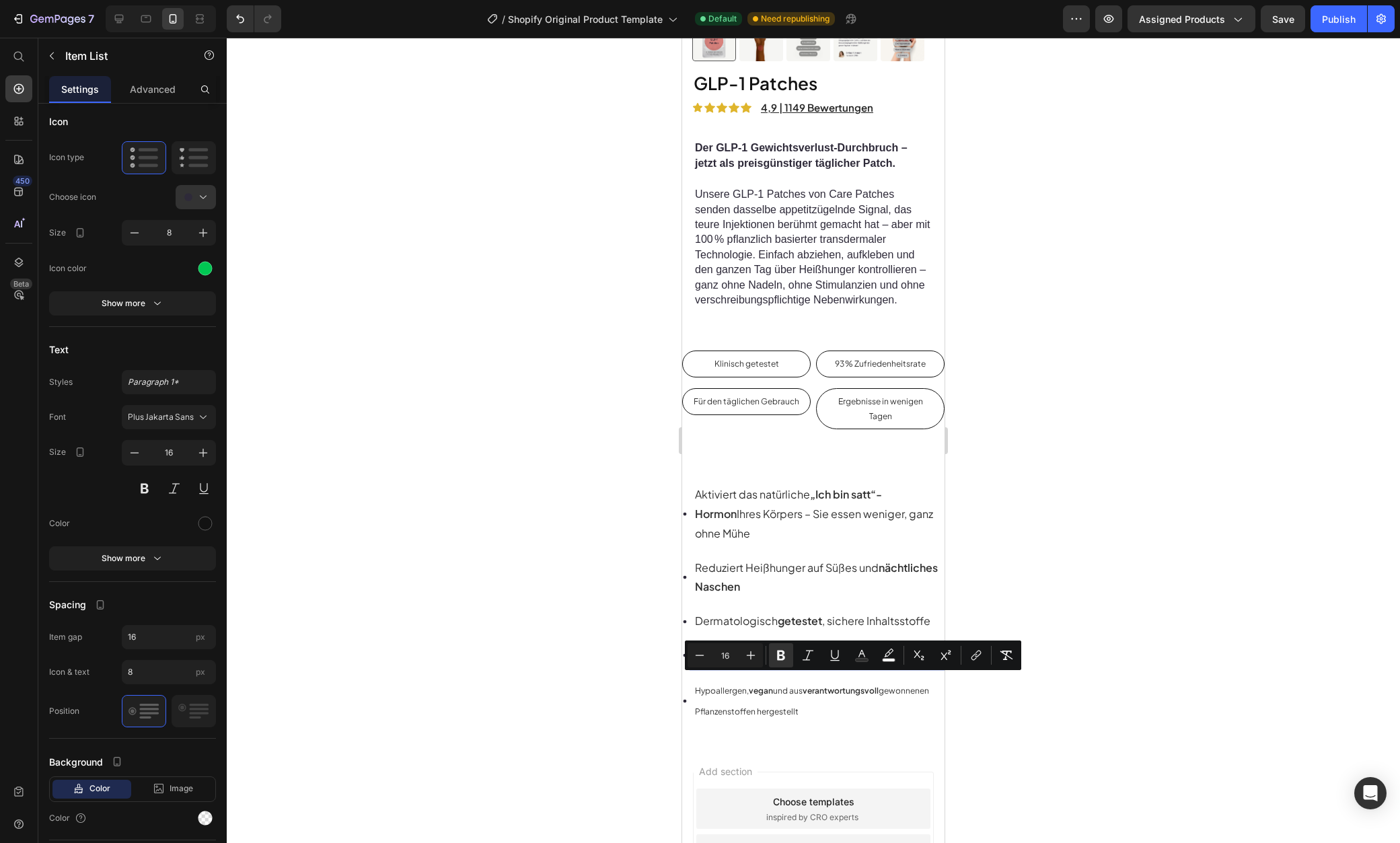 click on "Hypoallergen,  vegan  und aus  verantwortungsvoll  gewonnenen Pflanzenstoffen hergestellt" at bounding box center [819, 701] 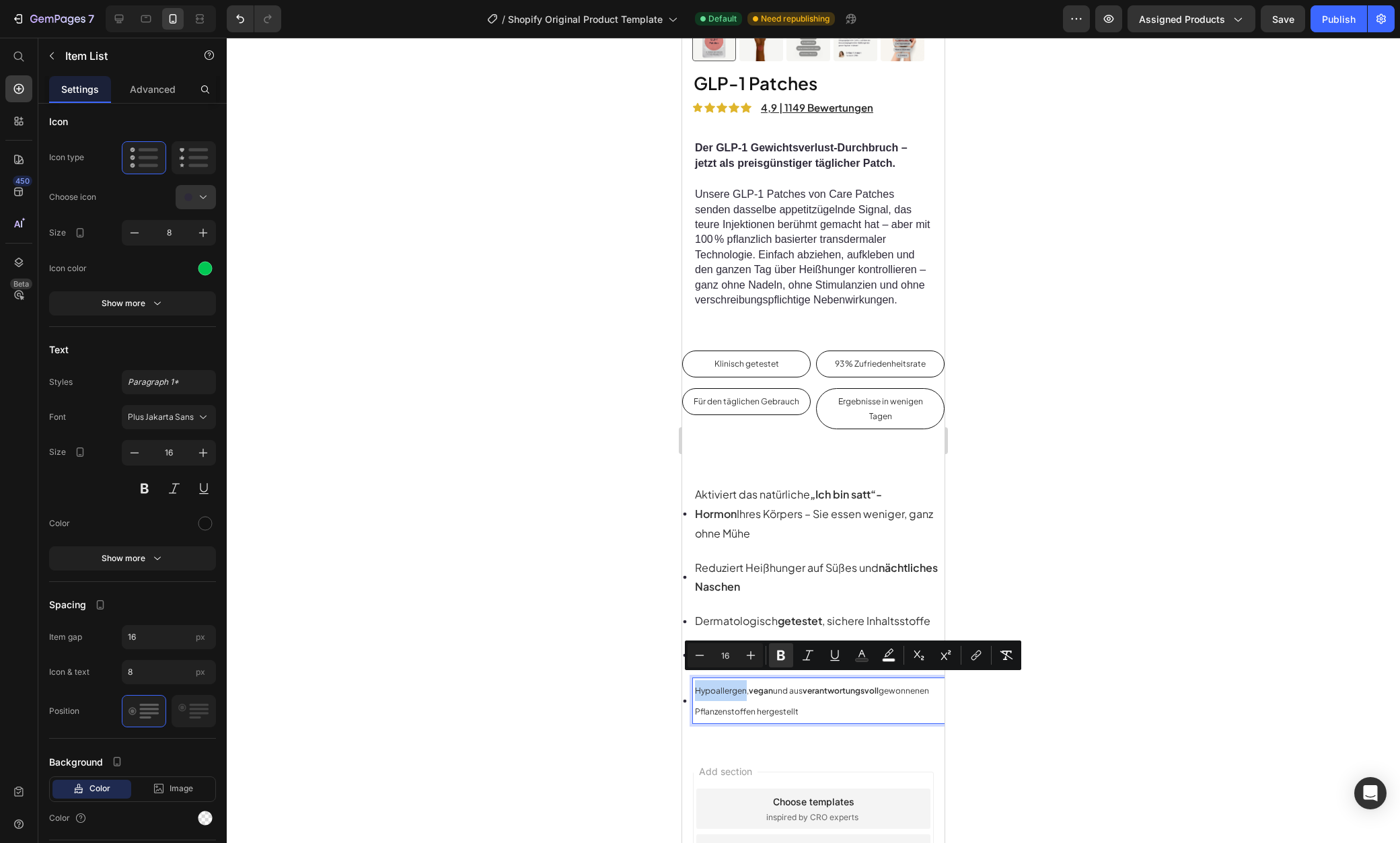 click on "Hypoallergen,  vegan  und aus  verantwortungsvoll  gewonnenen Pflanzenstoffen hergestellt" at bounding box center [819, 701] 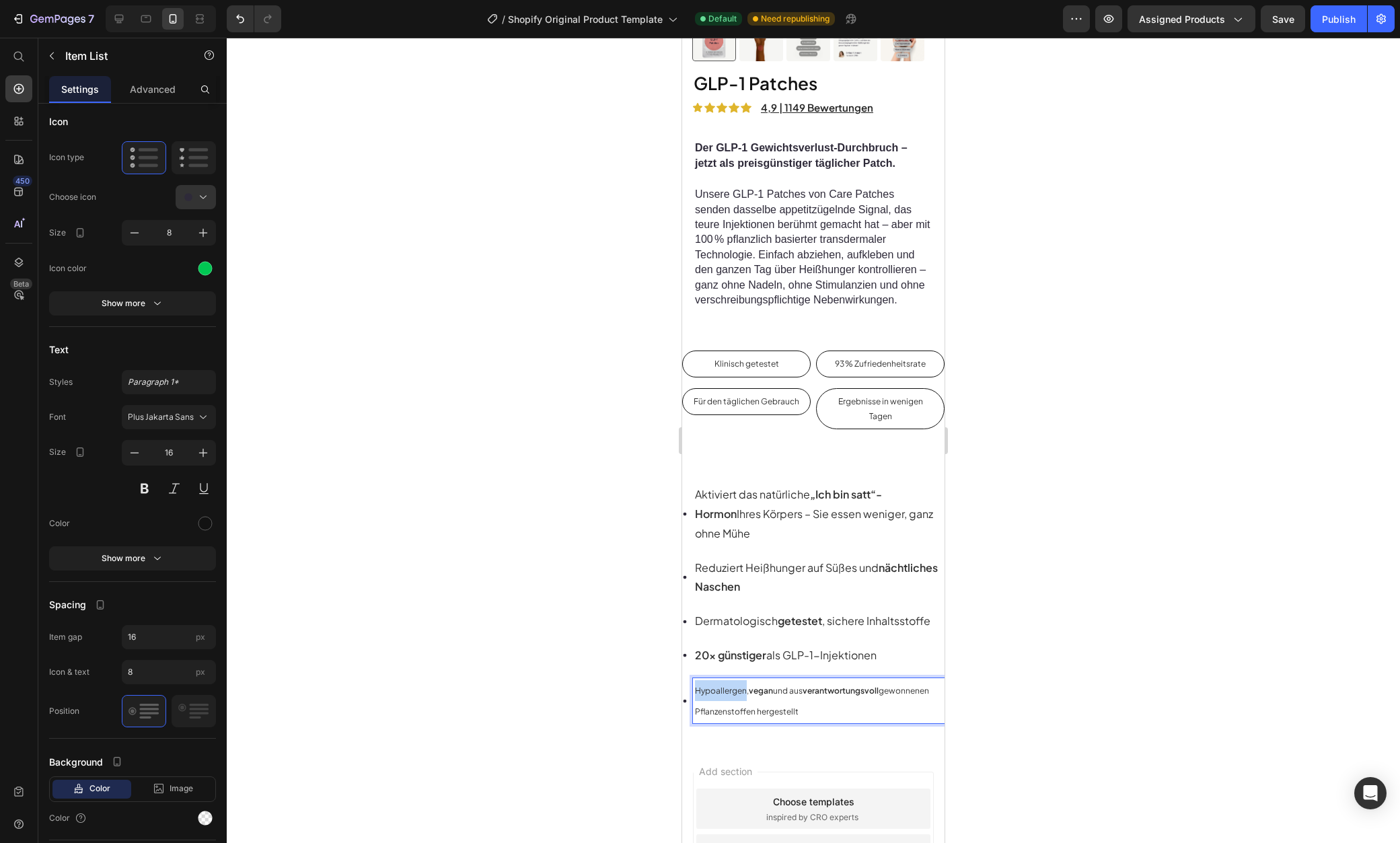 click on "Hypoallergen,  vegan  und aus  verantwortungsvoll  gewonnenen Pflanzenstoffen hergestellt" at bounding box center [819, 701] 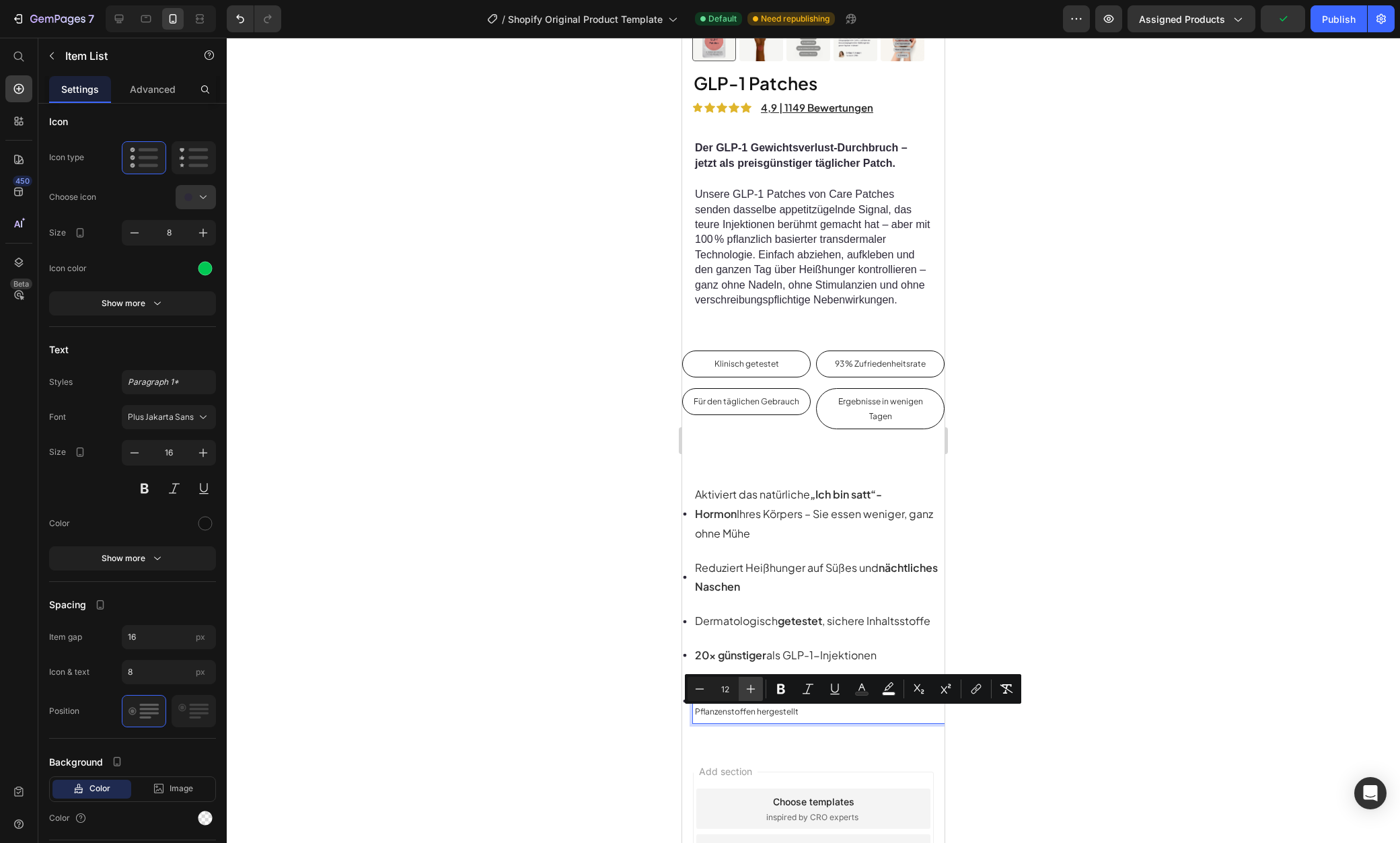 click 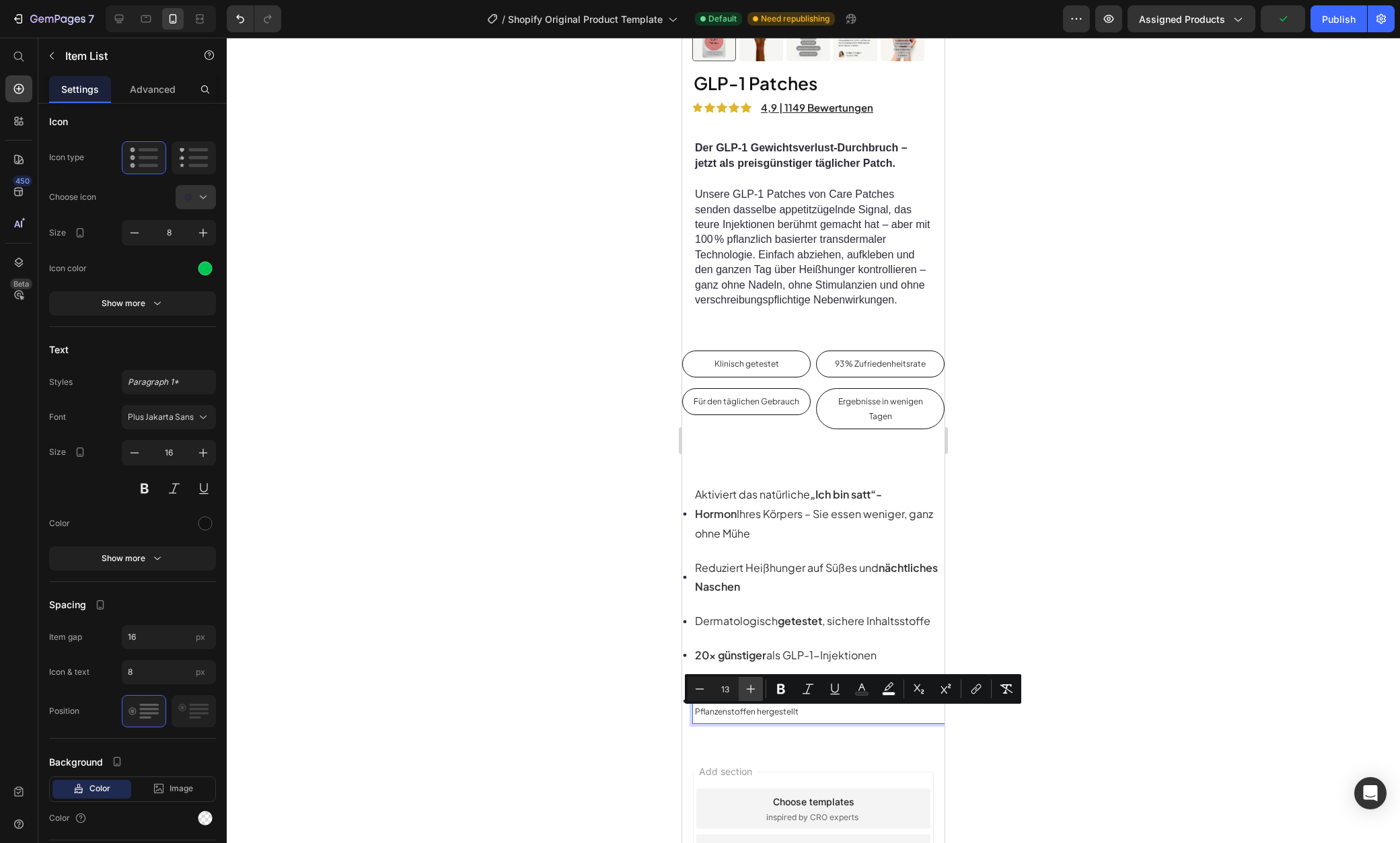click 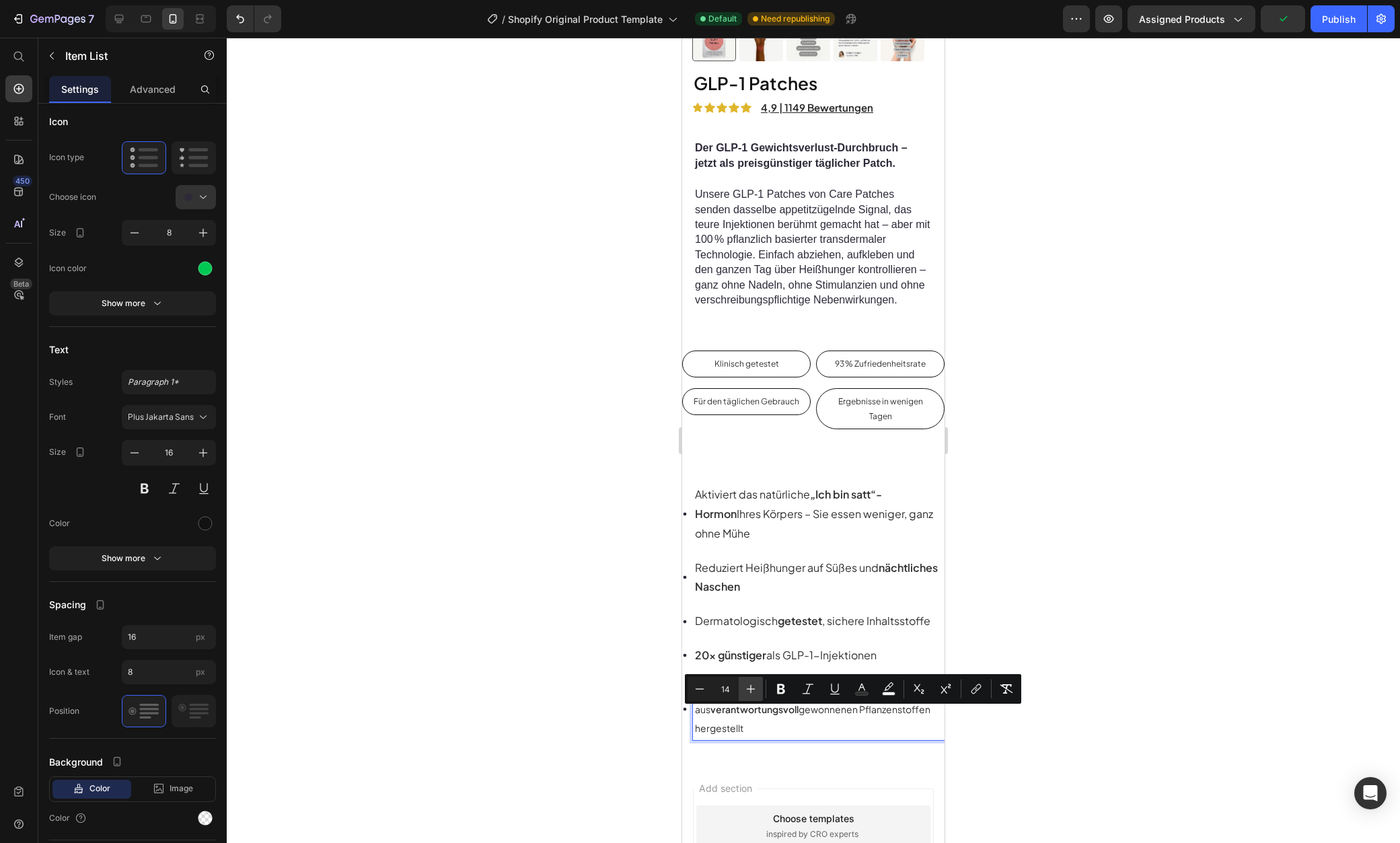 click 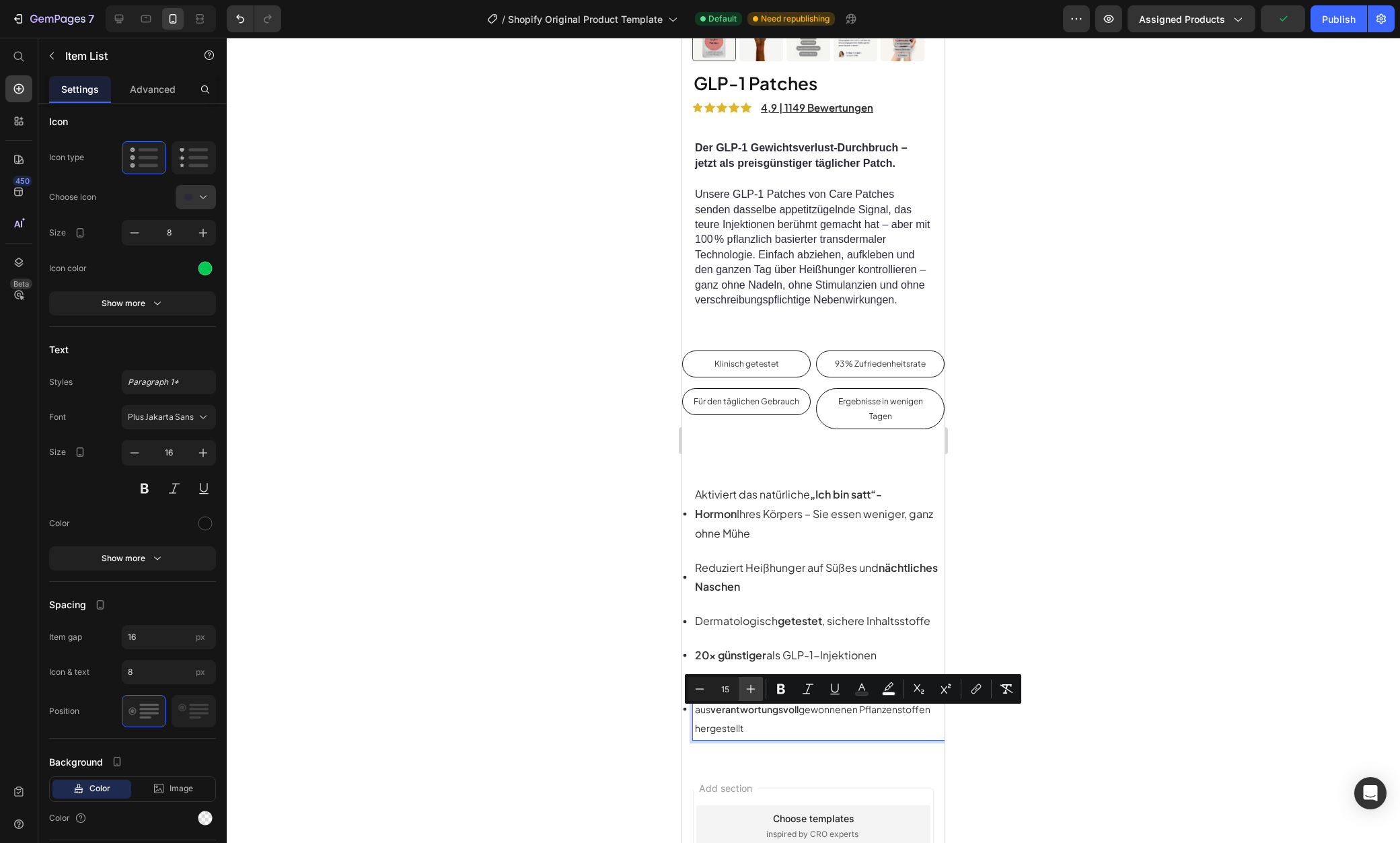 click 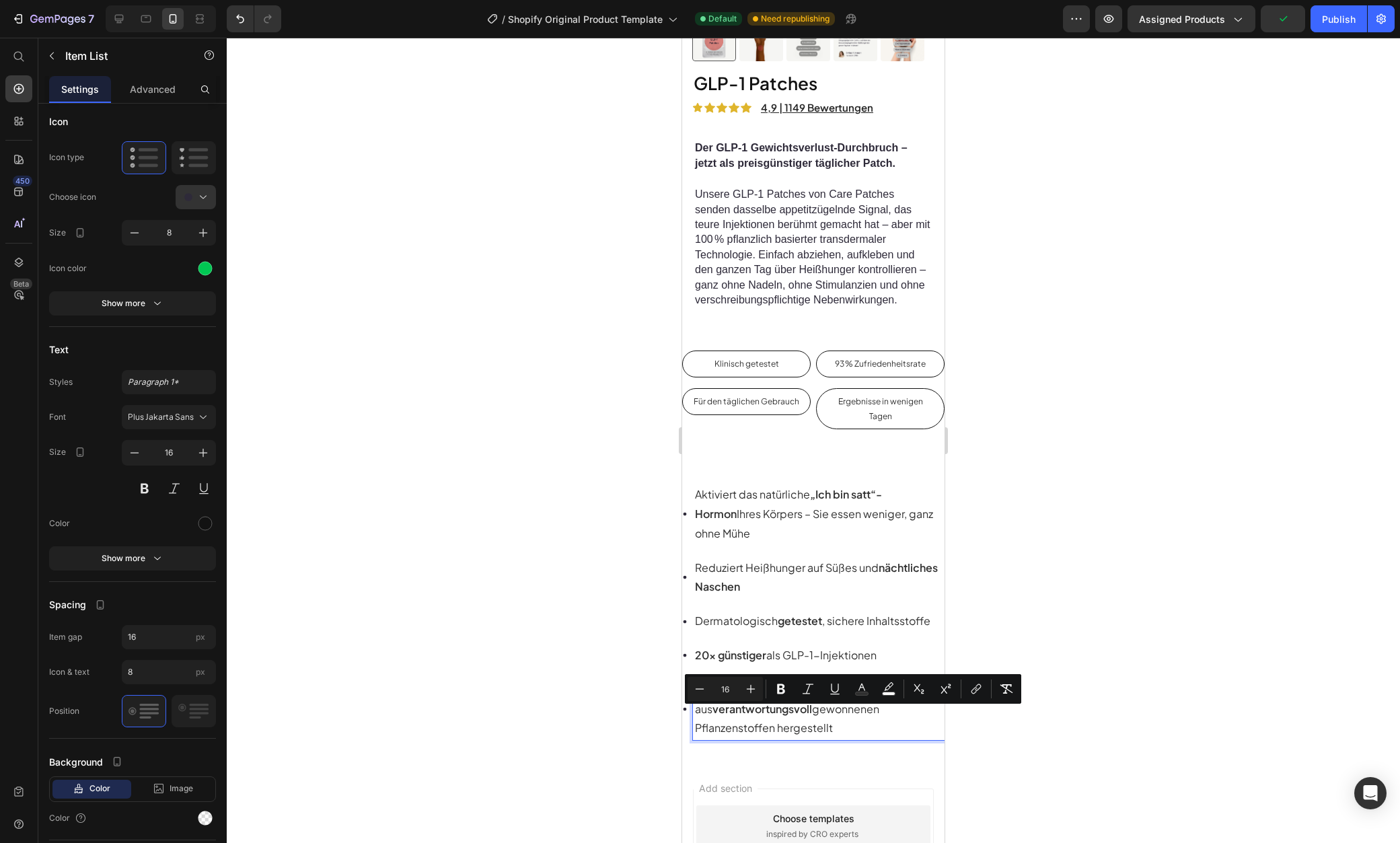 click 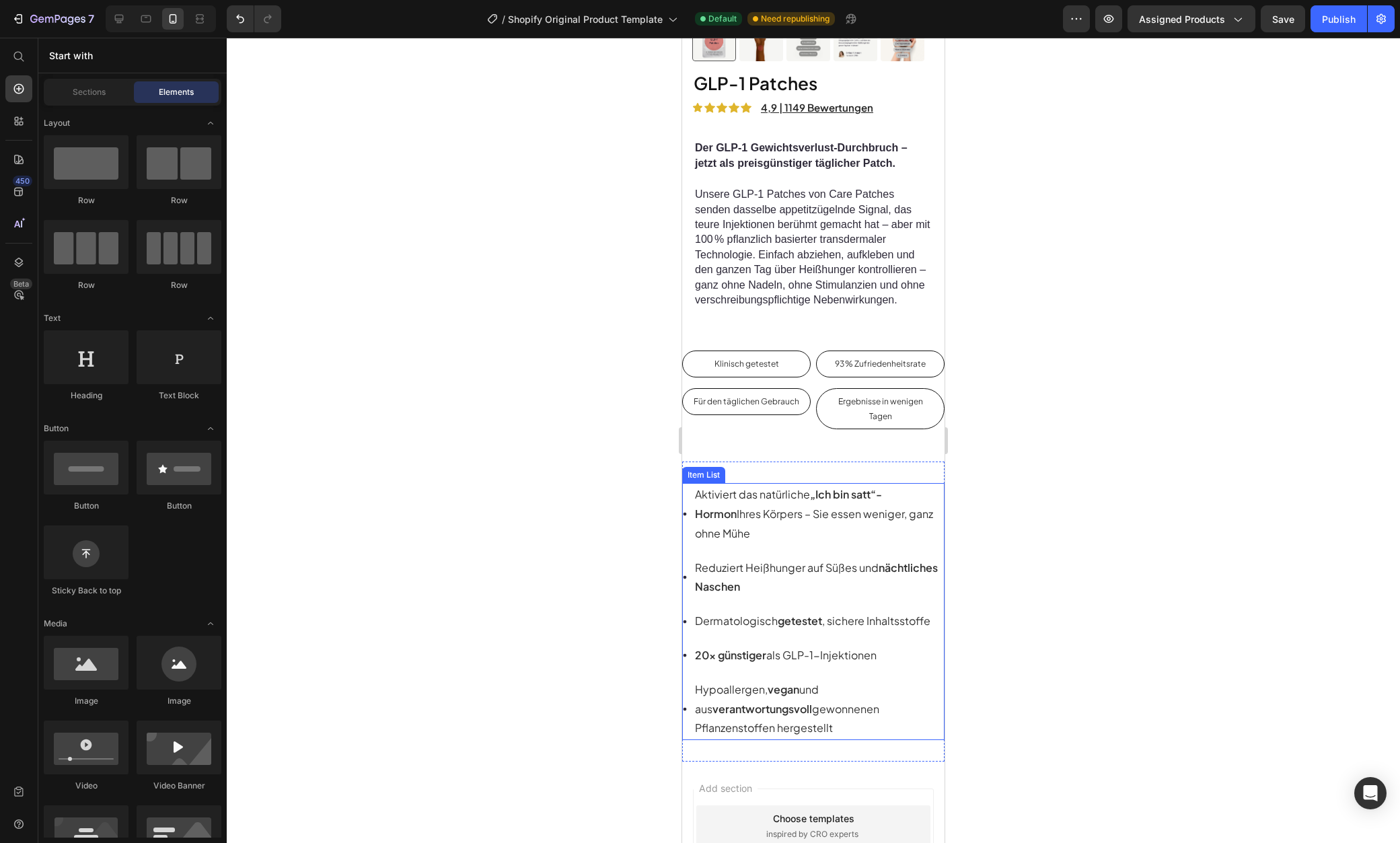 click on "Aktiviert das natürliche  „Ich bin satt“-Hormon  Ihres Körpers – Sie essen weniger, ganz ohne Mühe" at bounding box center (814, 513) 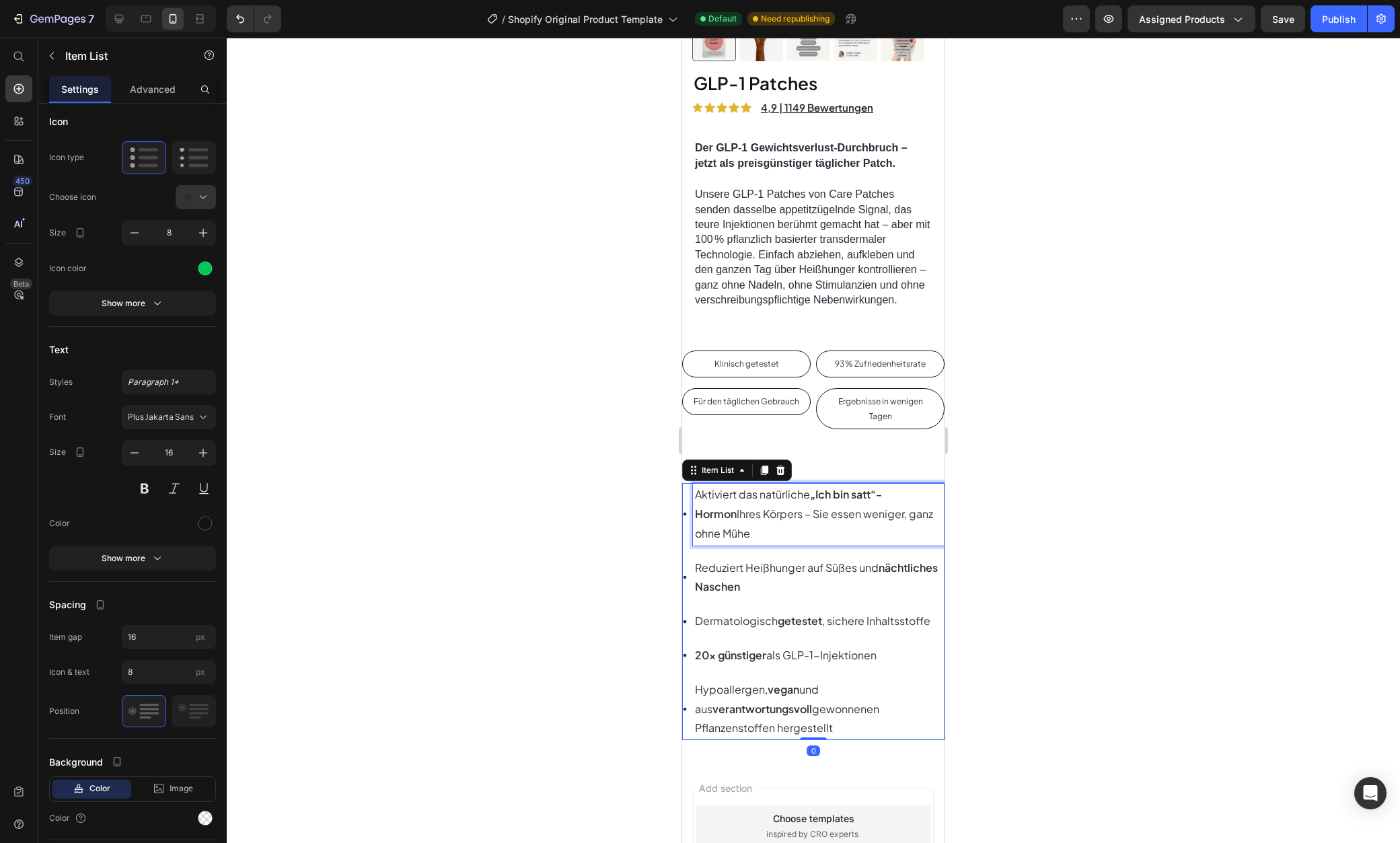 click on "Aktiviert das natürliche  „Ich bin satt“-Hormon  Ihres Körpers – Sie essen weniger, ganz ohne Mühe" at bounding box center [814, 513] 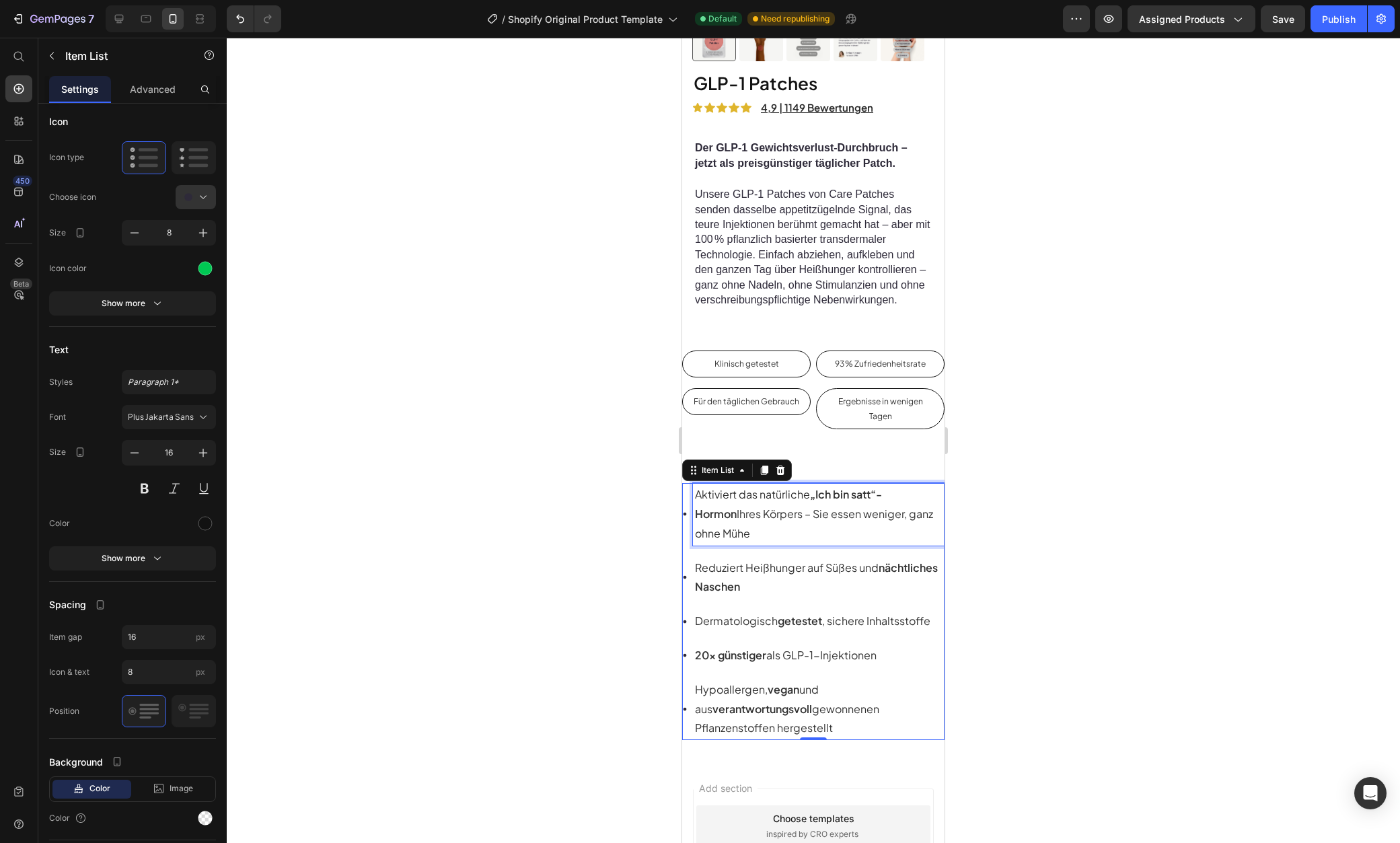 click on "Aktiviert das natürliche  „Ich bin satt“-Hormon  Ihres Körpers – Sie essen weniger, ganz ohne Mühe" at bounding box center [814, 513] 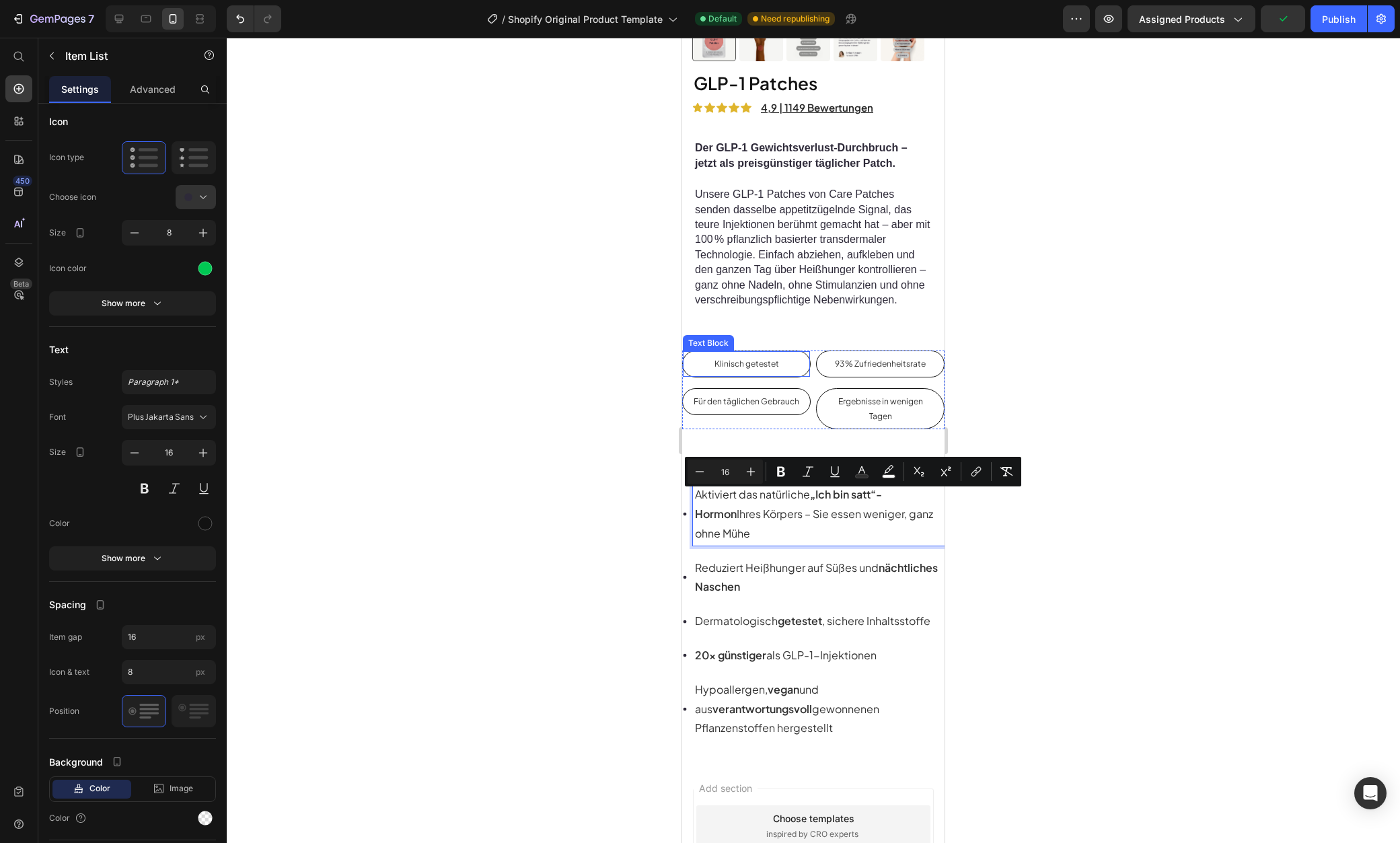 click on "Klinisch getestet" at bounding box center [746, 364] 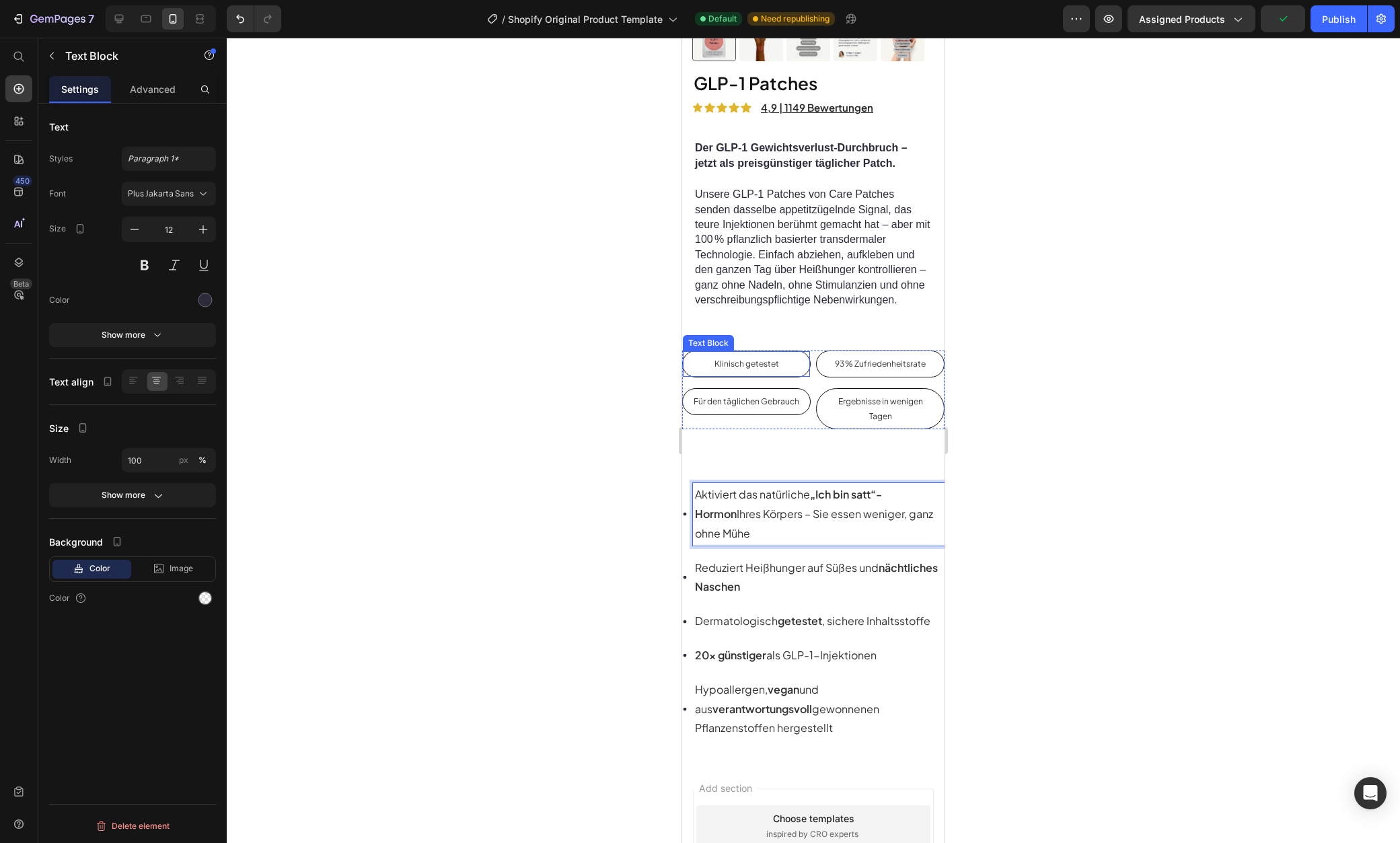 scroll, scrollTop: 0, scrollLeft: 0, axis: both 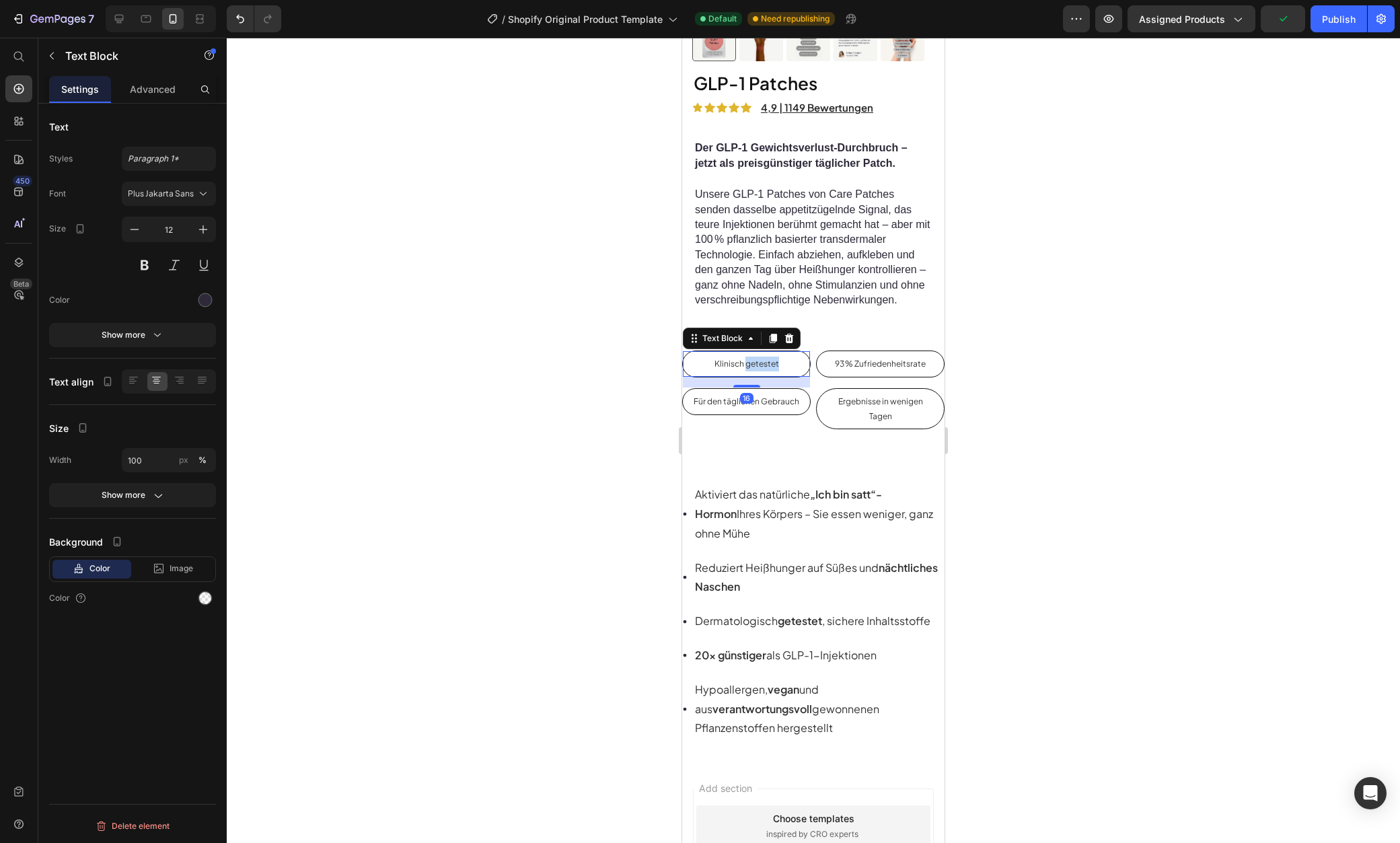 click on "Klinisch getestet" at bounding box center (747, 363) 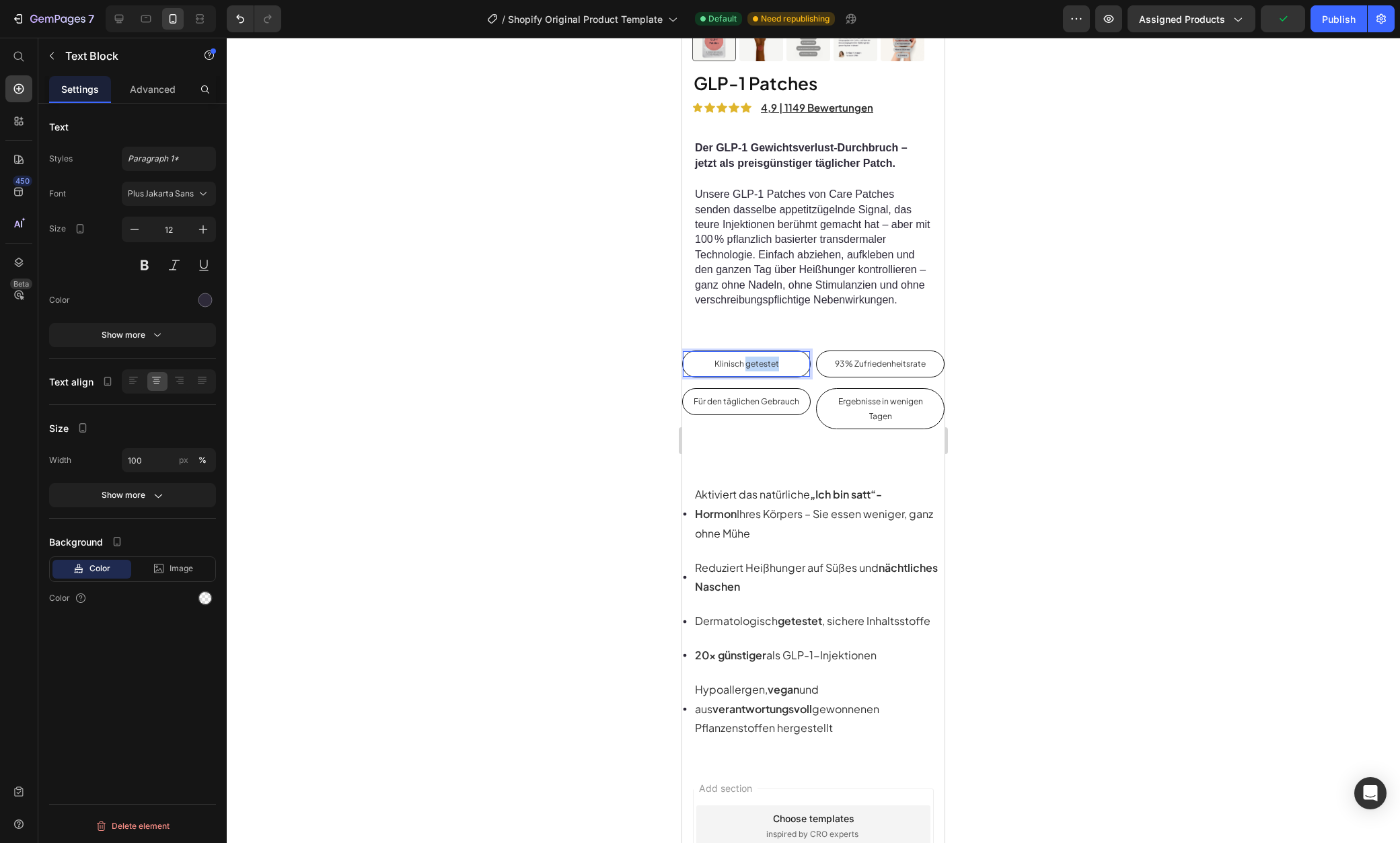 click on "Klinisch getestet" at bounding box center [747, 363] 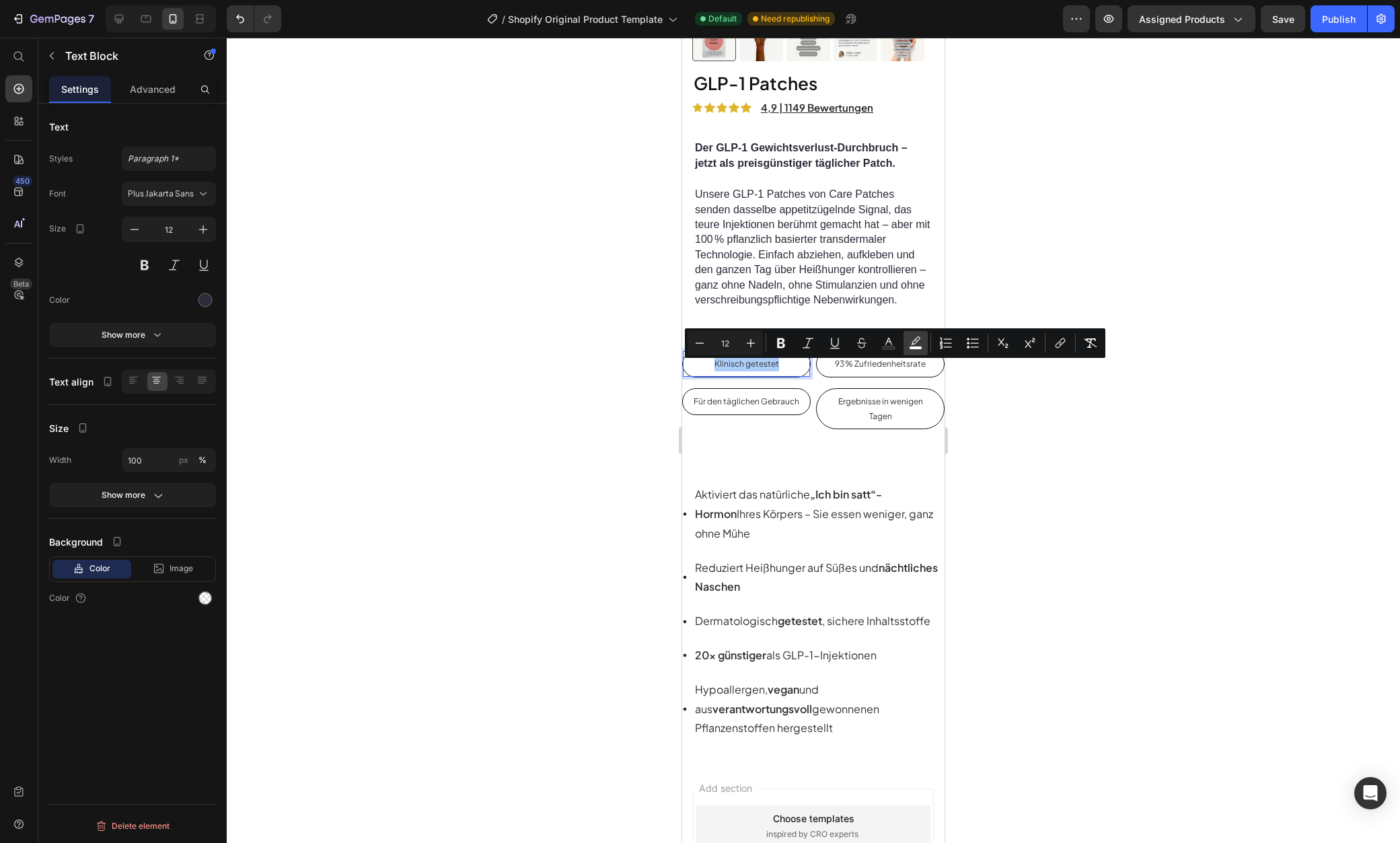 click 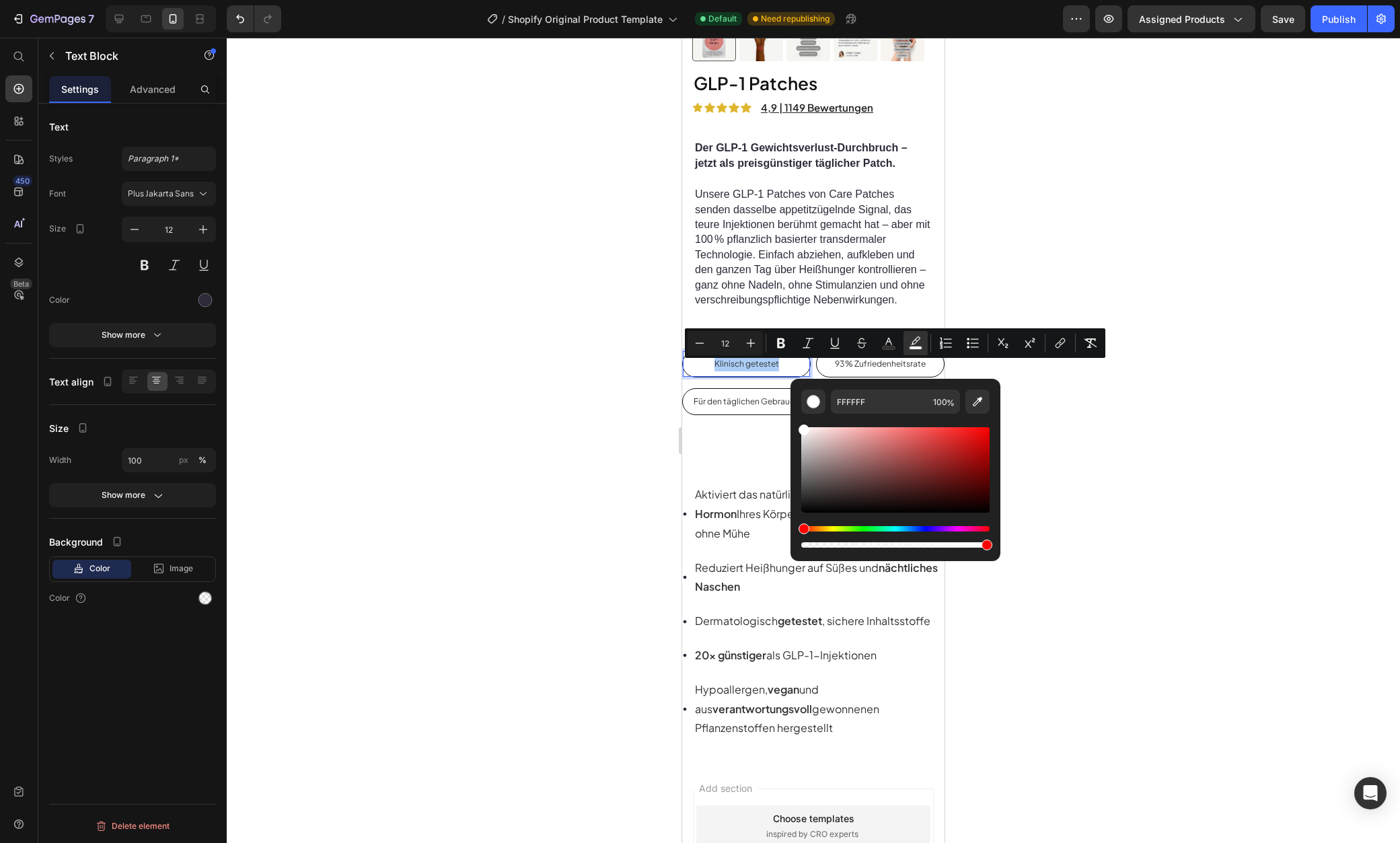 click 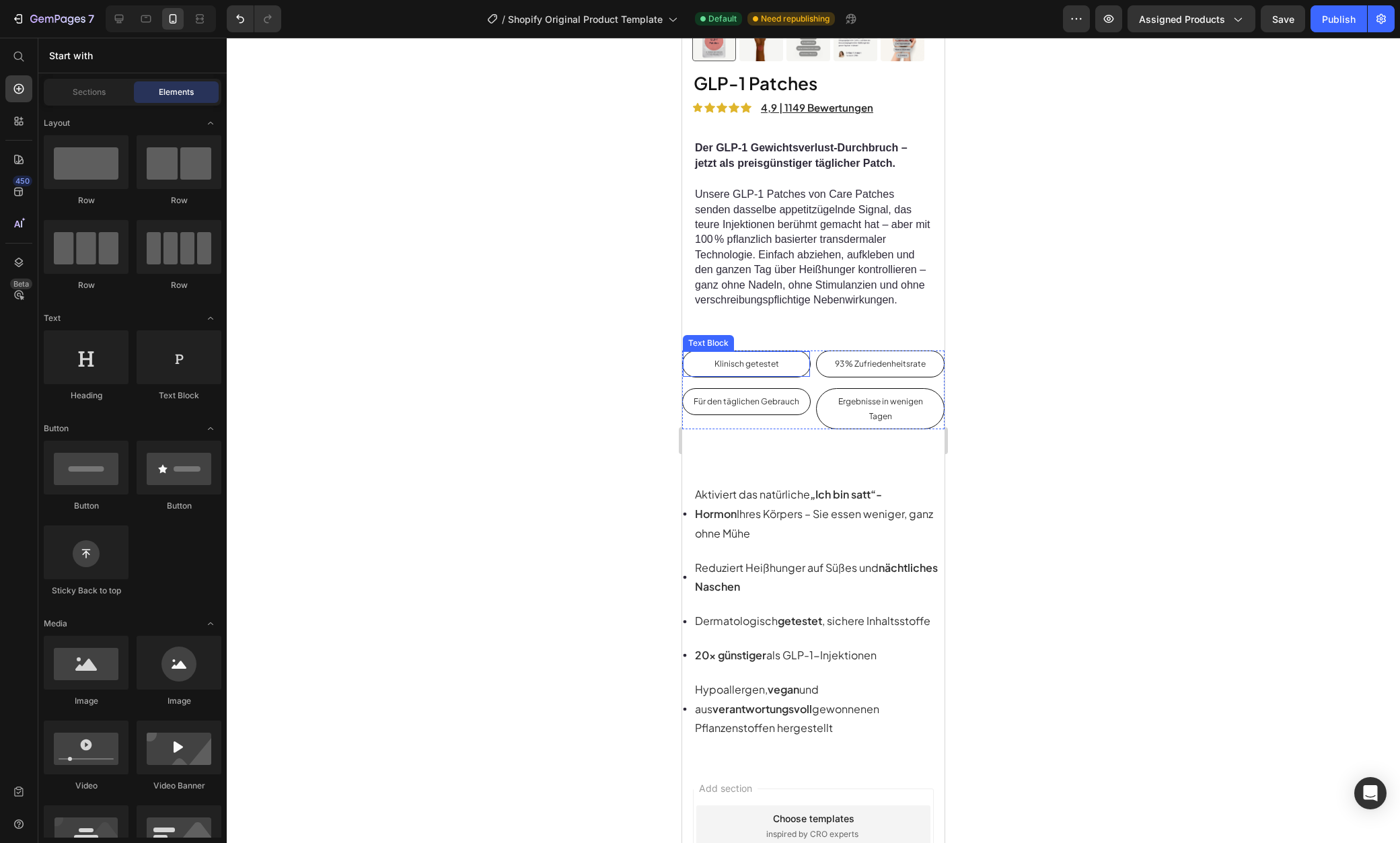 click on "Klinisch getestet" at bounding box center (746, 364) 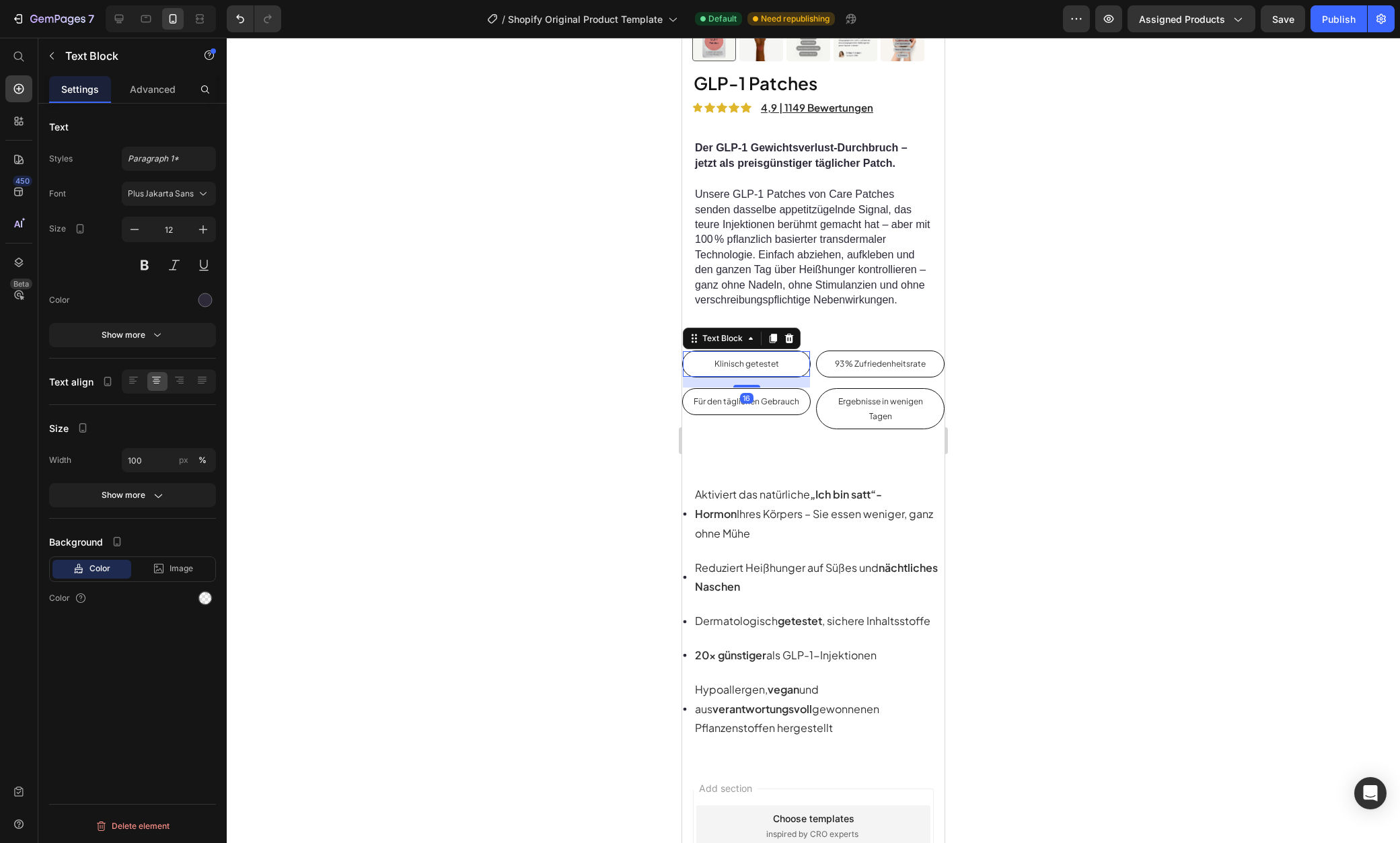 click on "Text Styles Paragraph 1* Font Plus Jakarta Sans Size 12 Color Show more Text align Size Width 100 px % Show more Background Color Image Video  Color   Delete element" at bounding box center (133, 492) 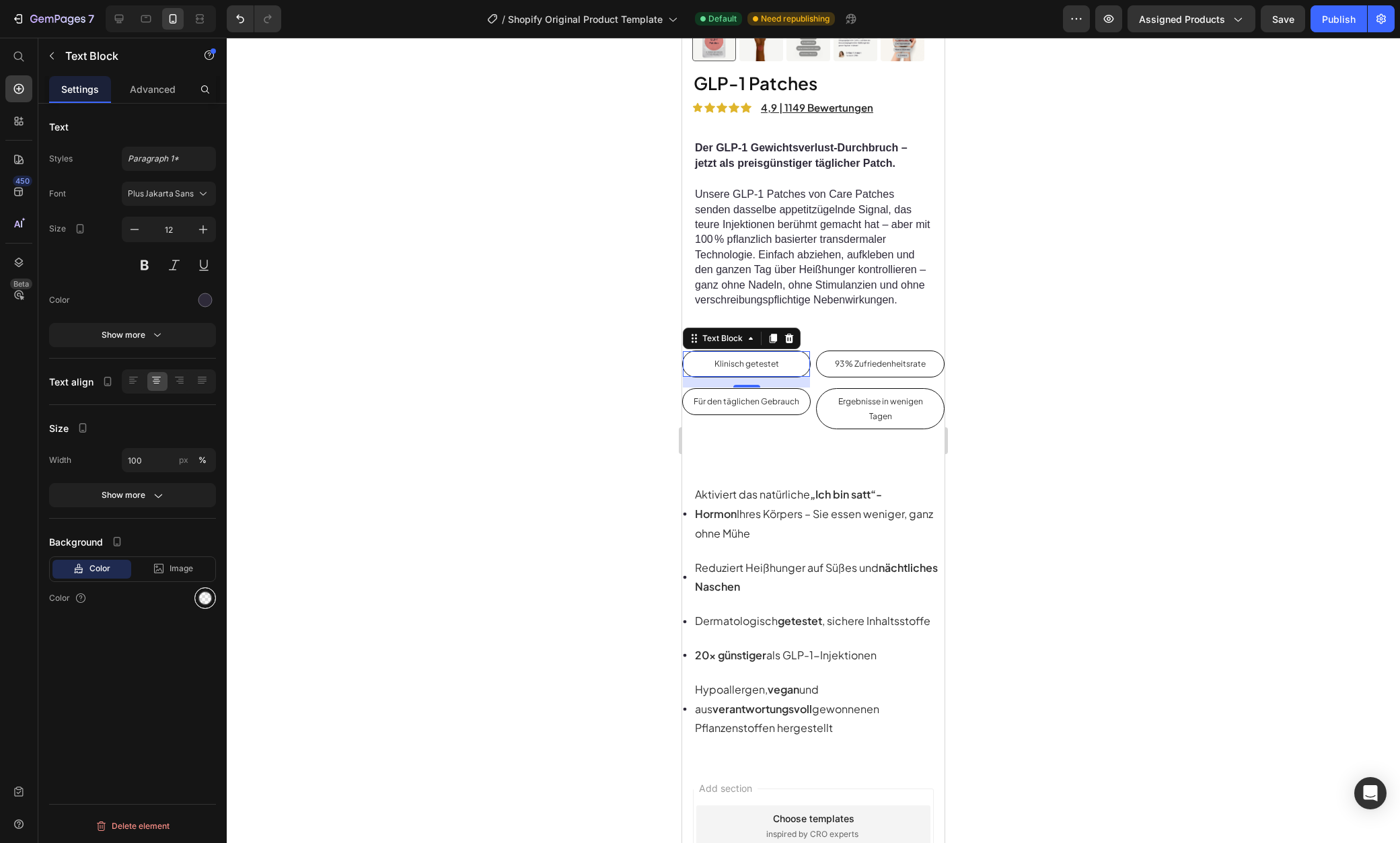 click at bounding box center [205, 598] 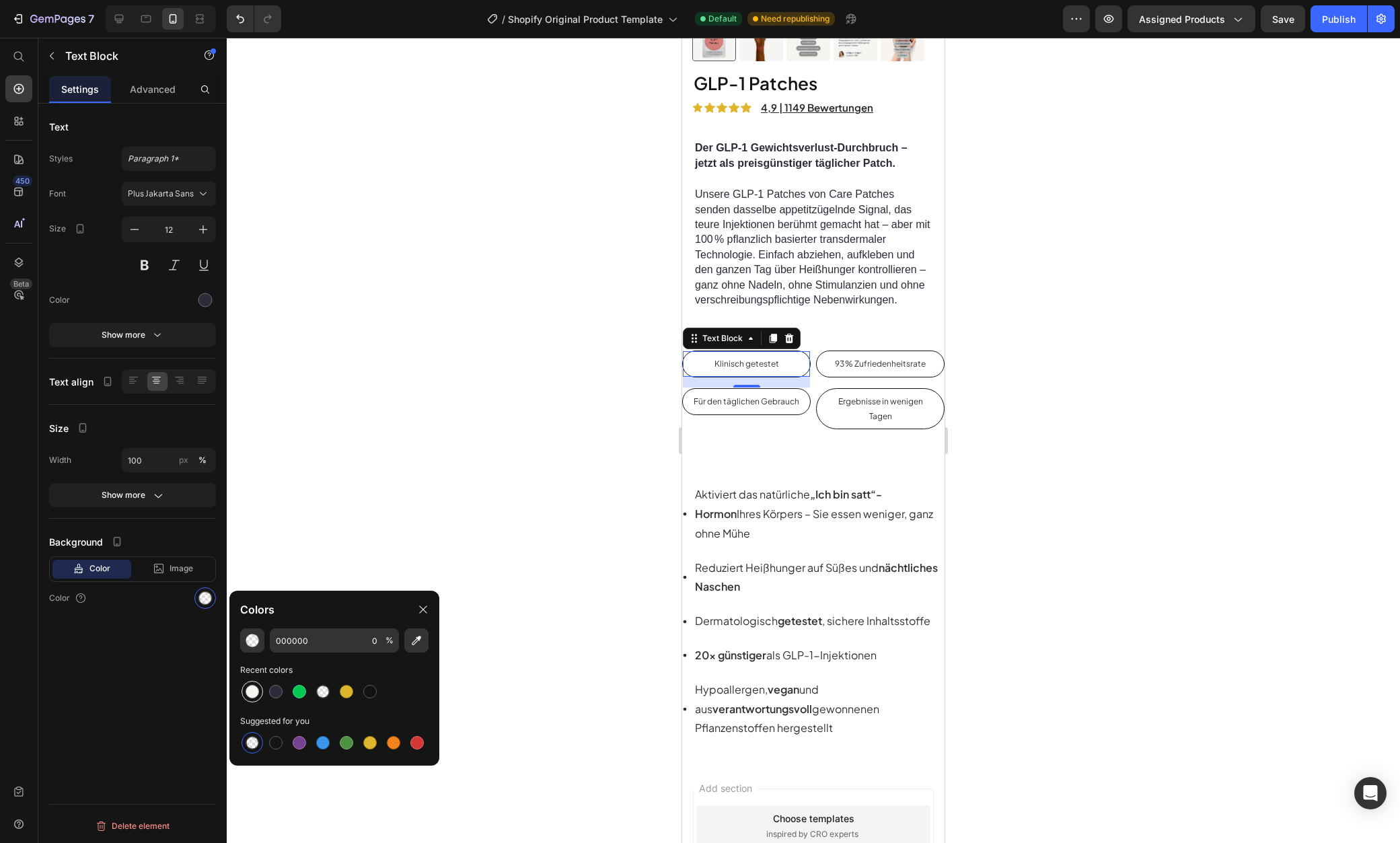 click at bounding box center (252, 692) 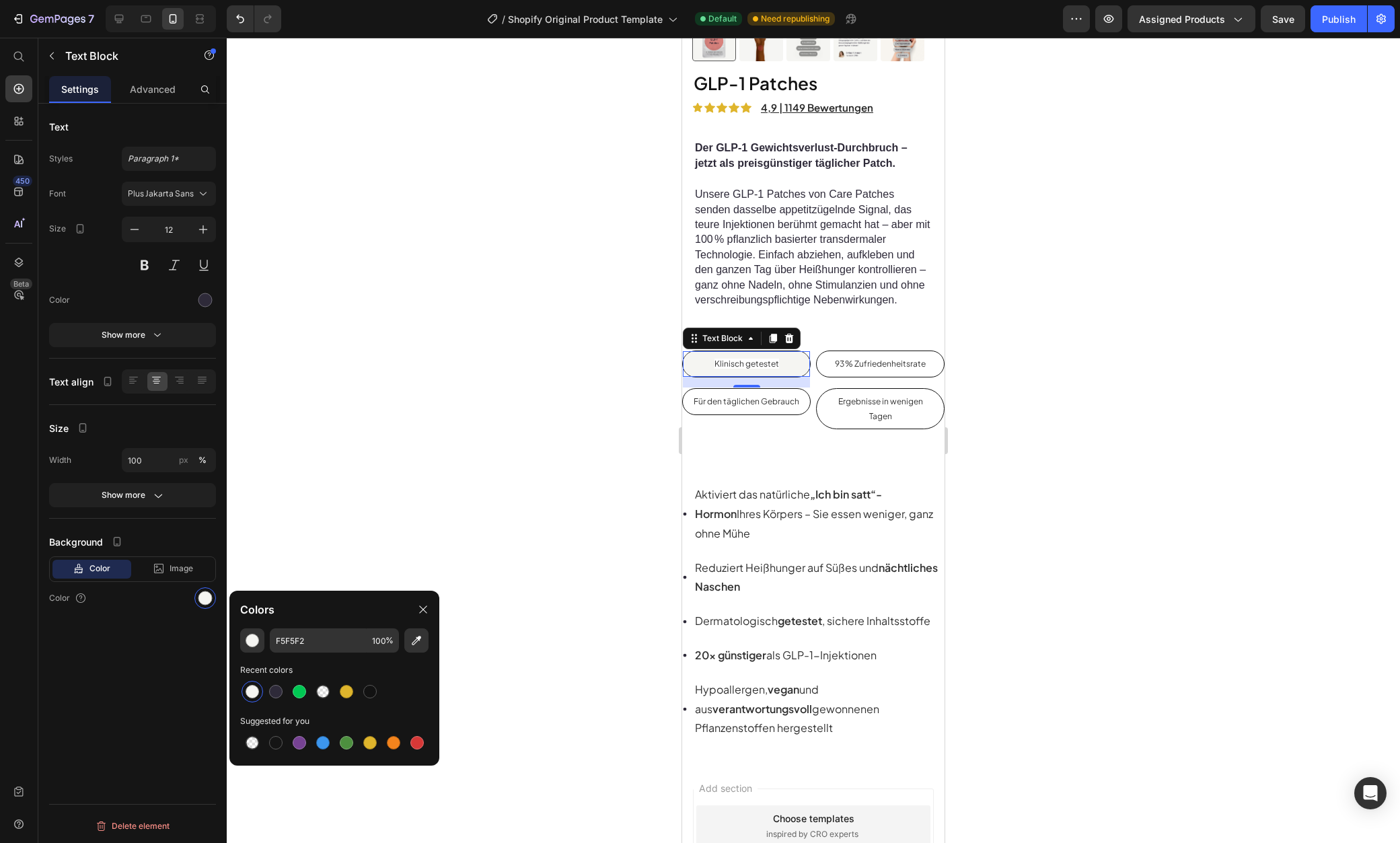 click 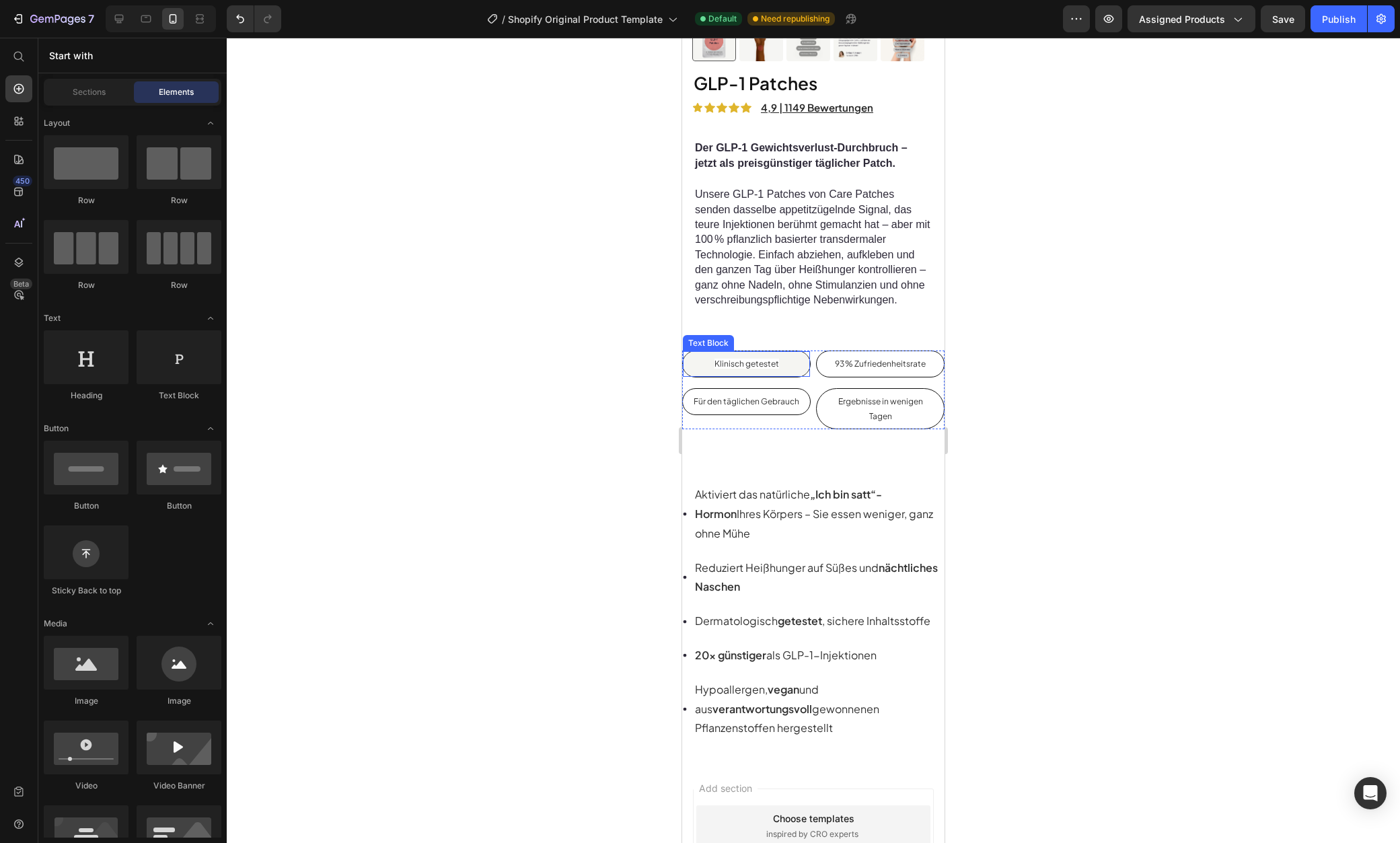 click on "Klinisch getestet" at bounding box center (747, 363) 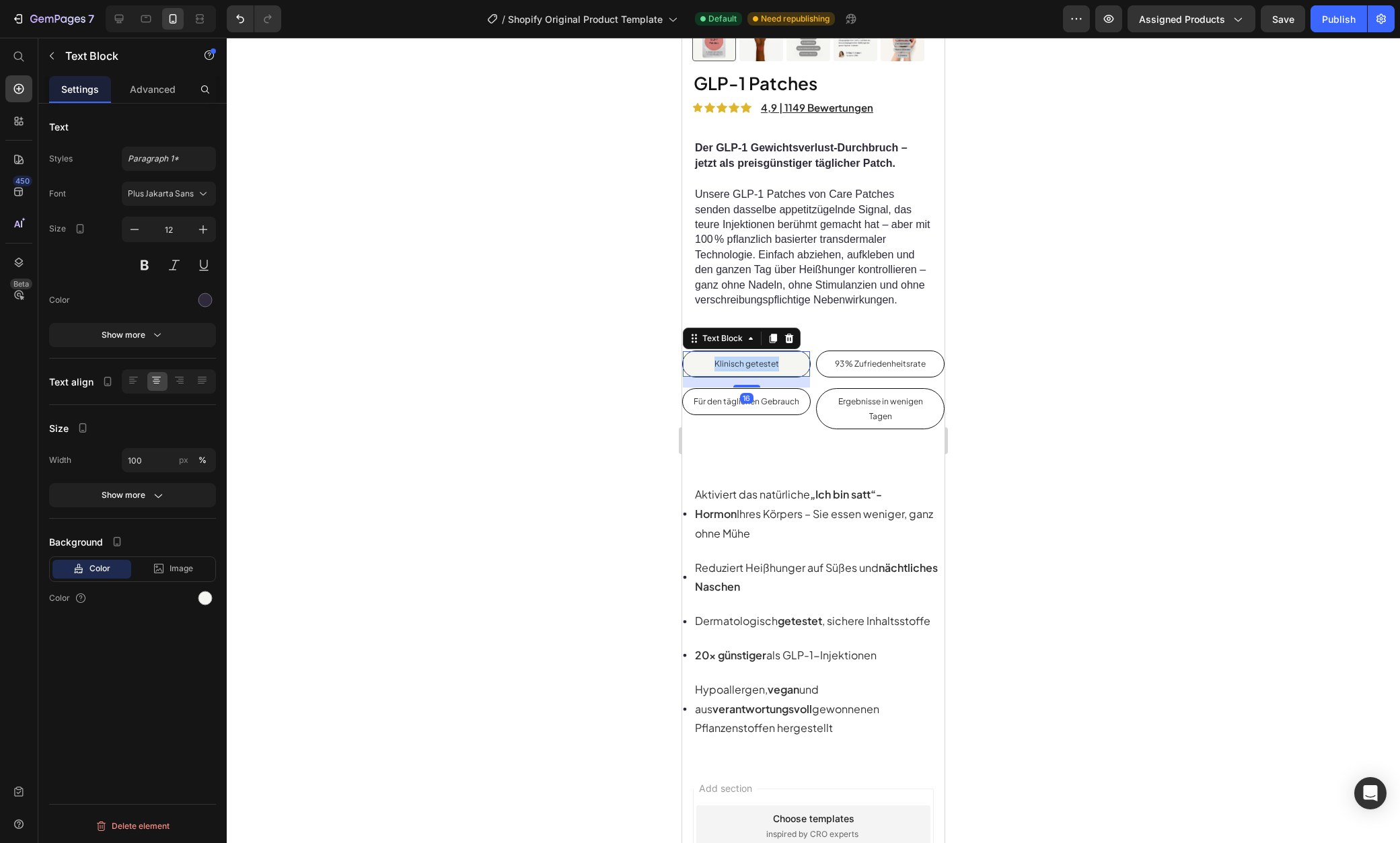 click on "Klinisch getestet" at bounding box center [747, 363] 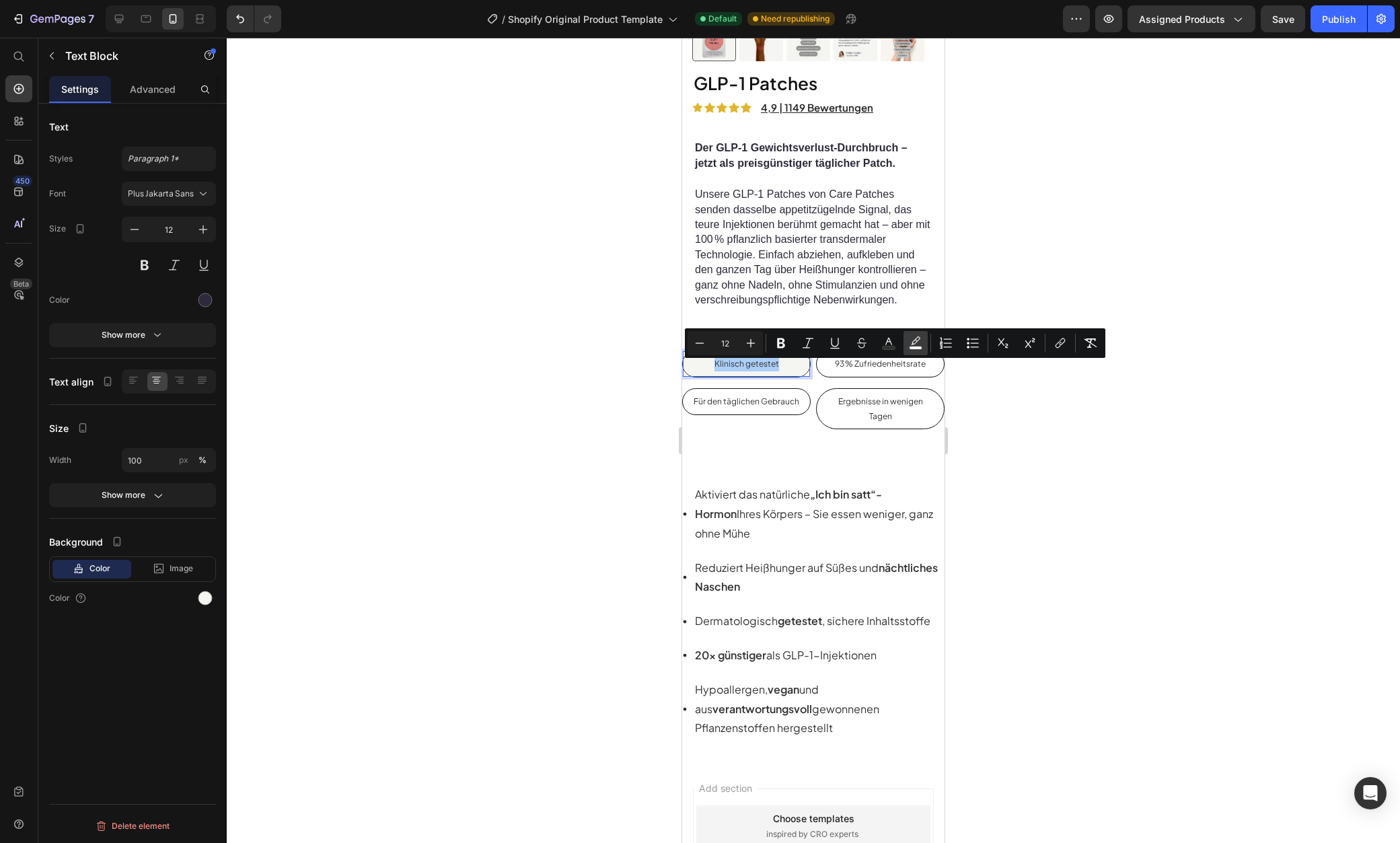 click 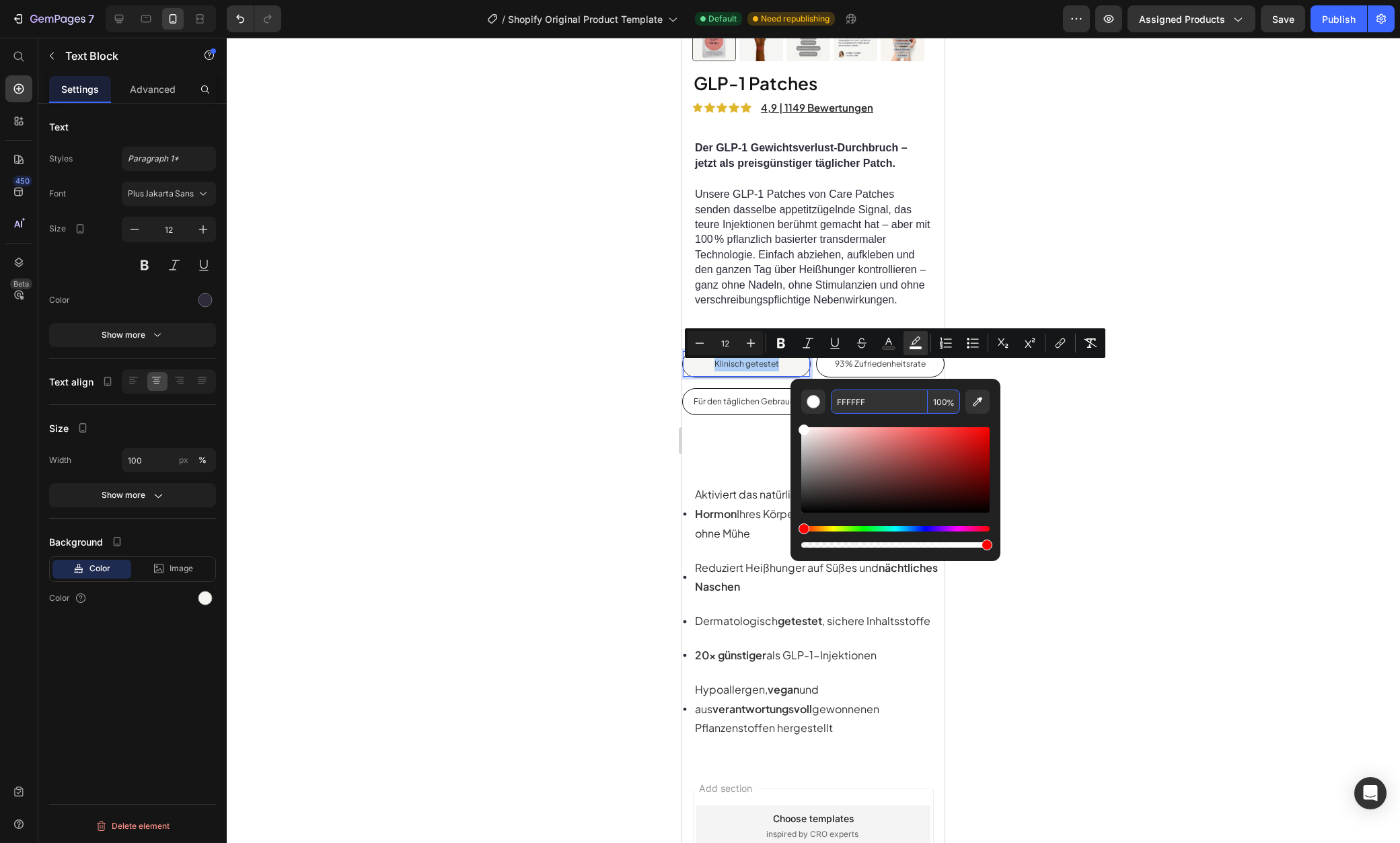 click on "FFFFFF" at bounding box center [879, 402] 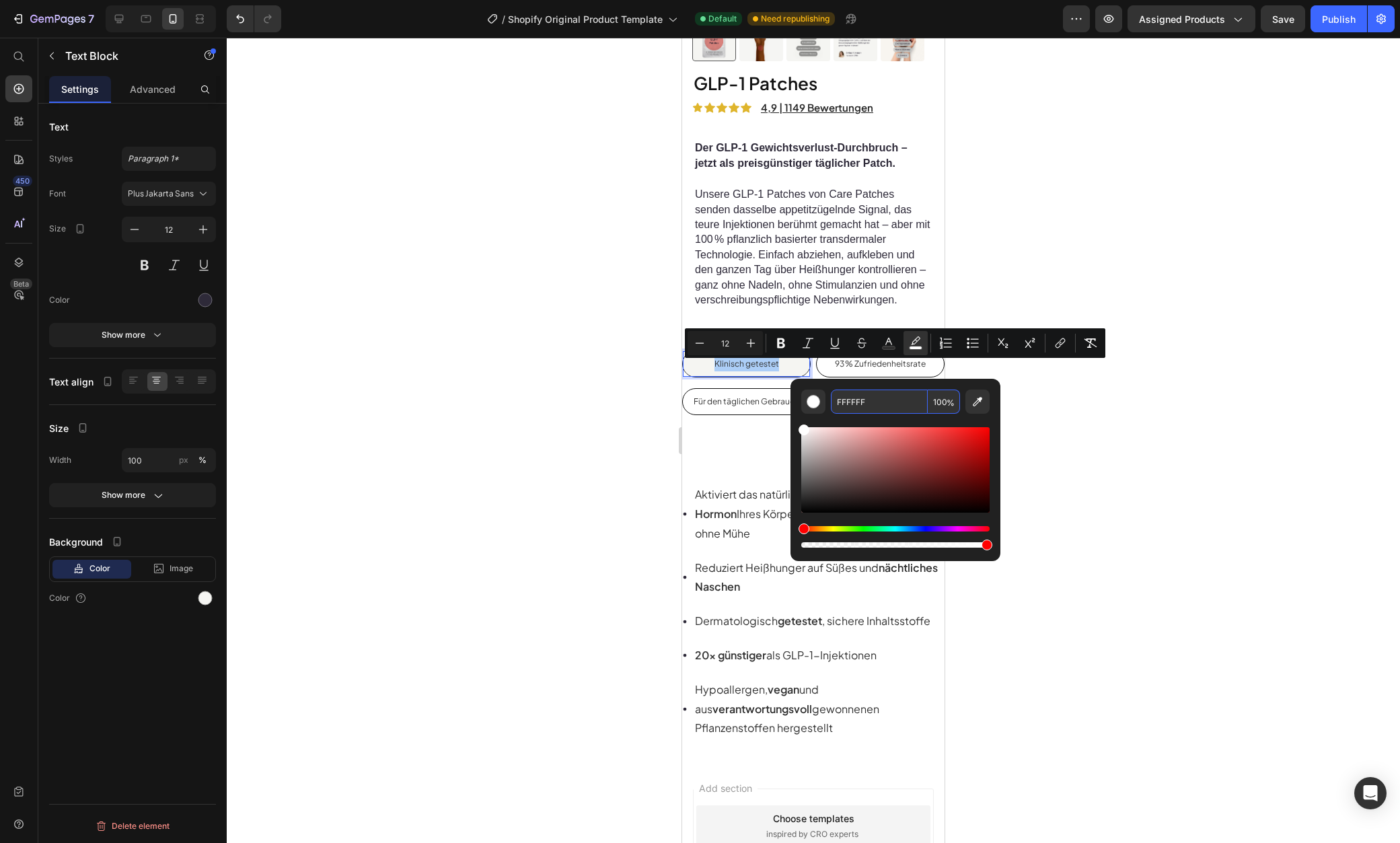 click on "FFFFFF" at bounding box center (879, 402) 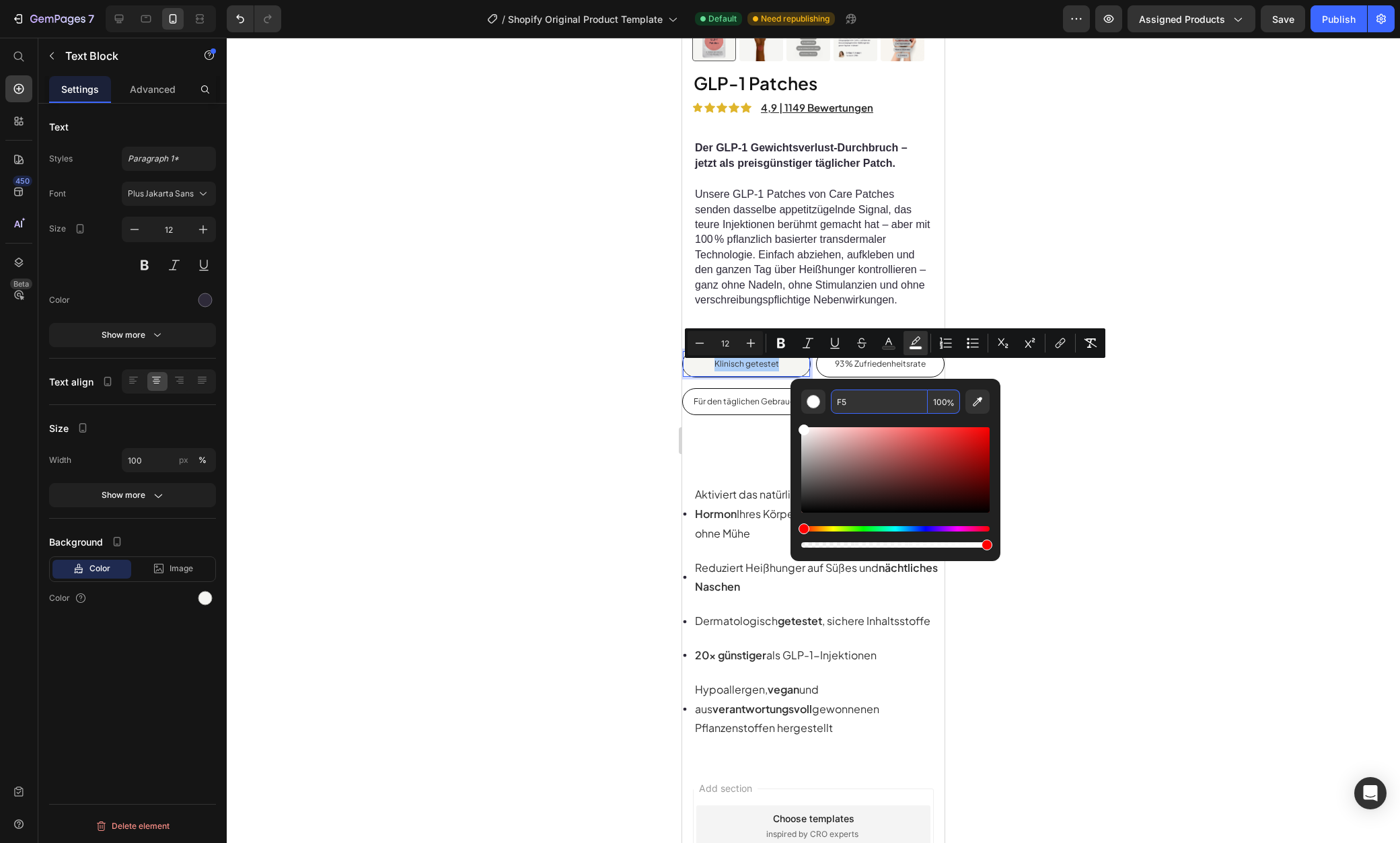 type on "F5F" 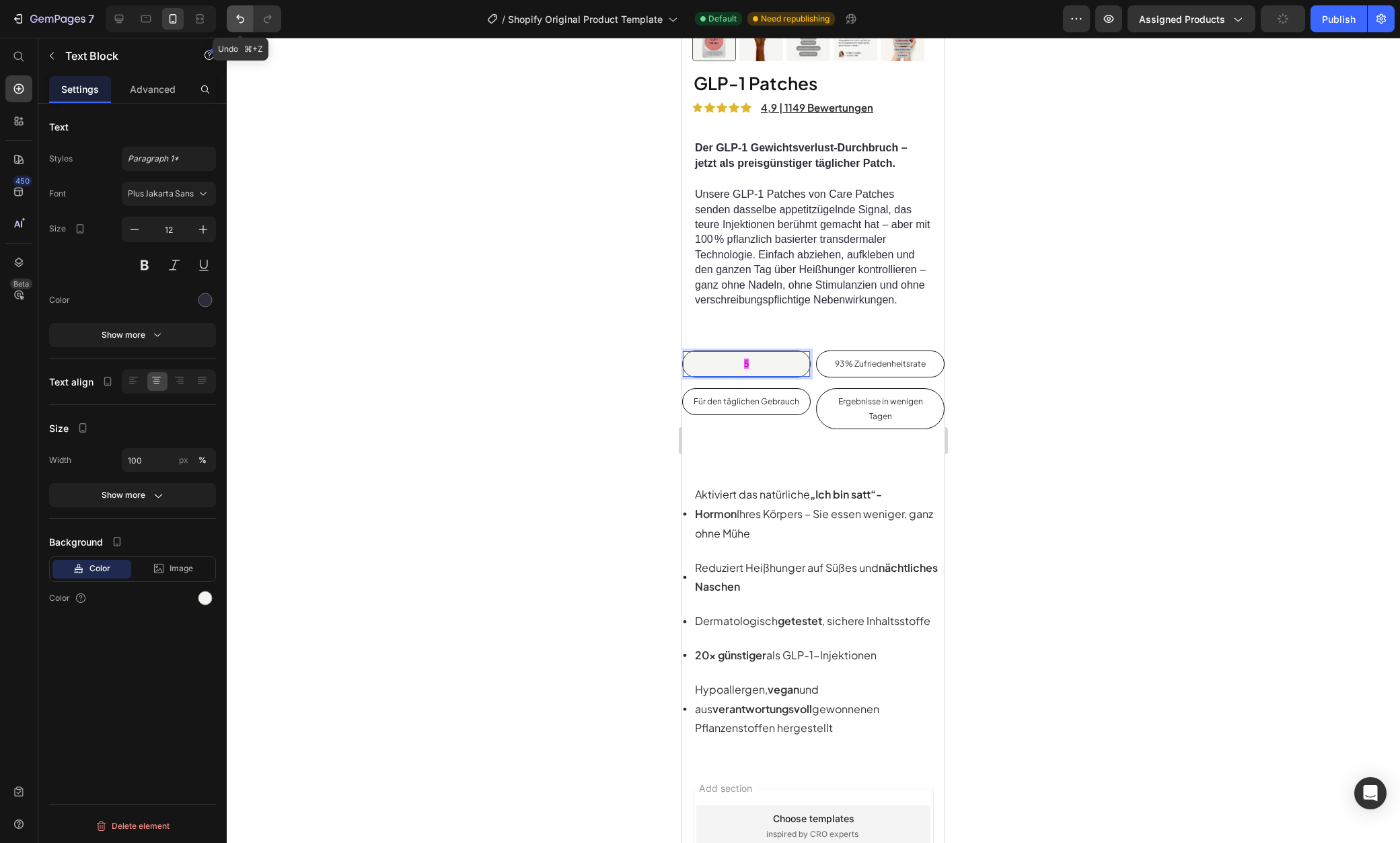 click 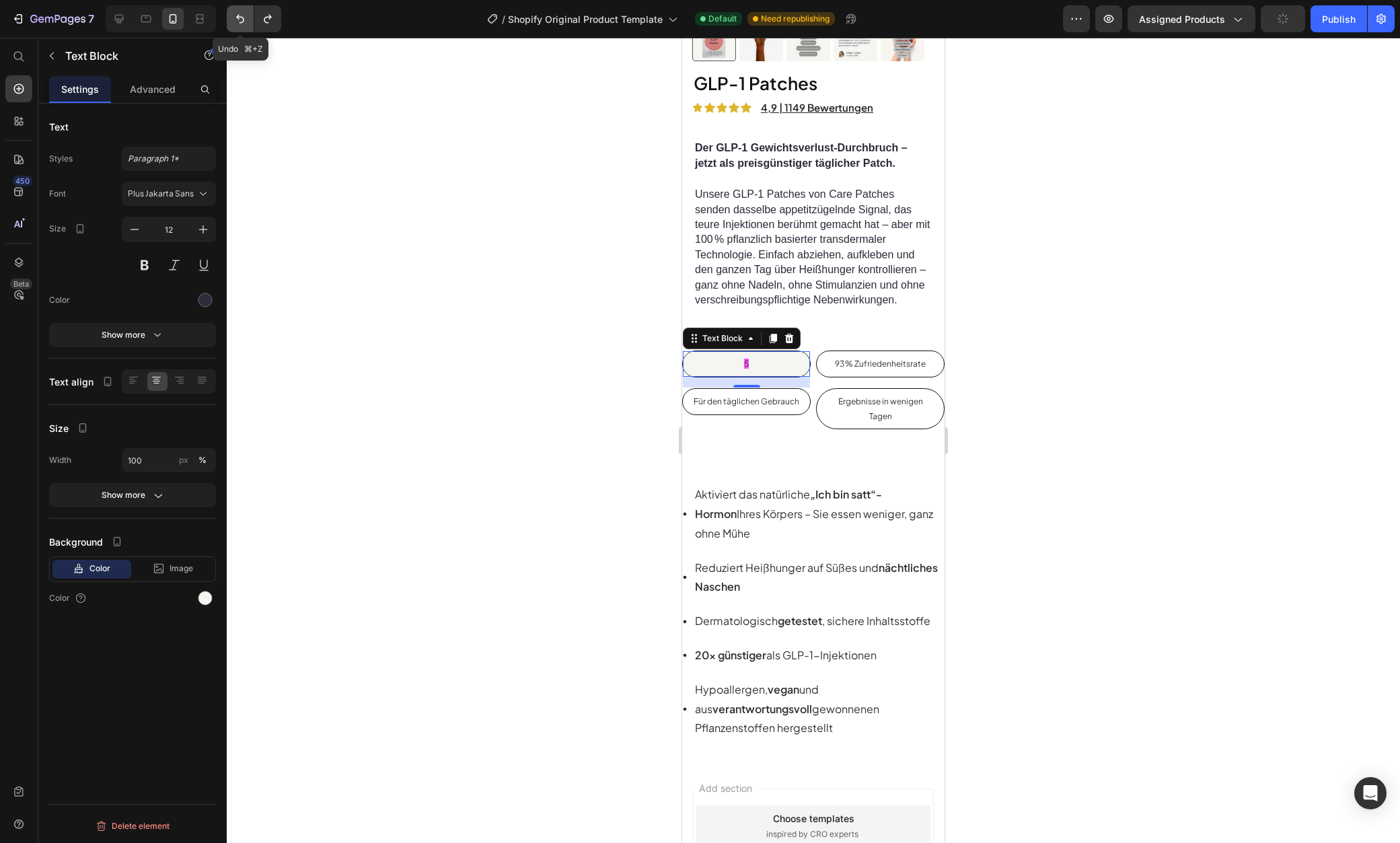click 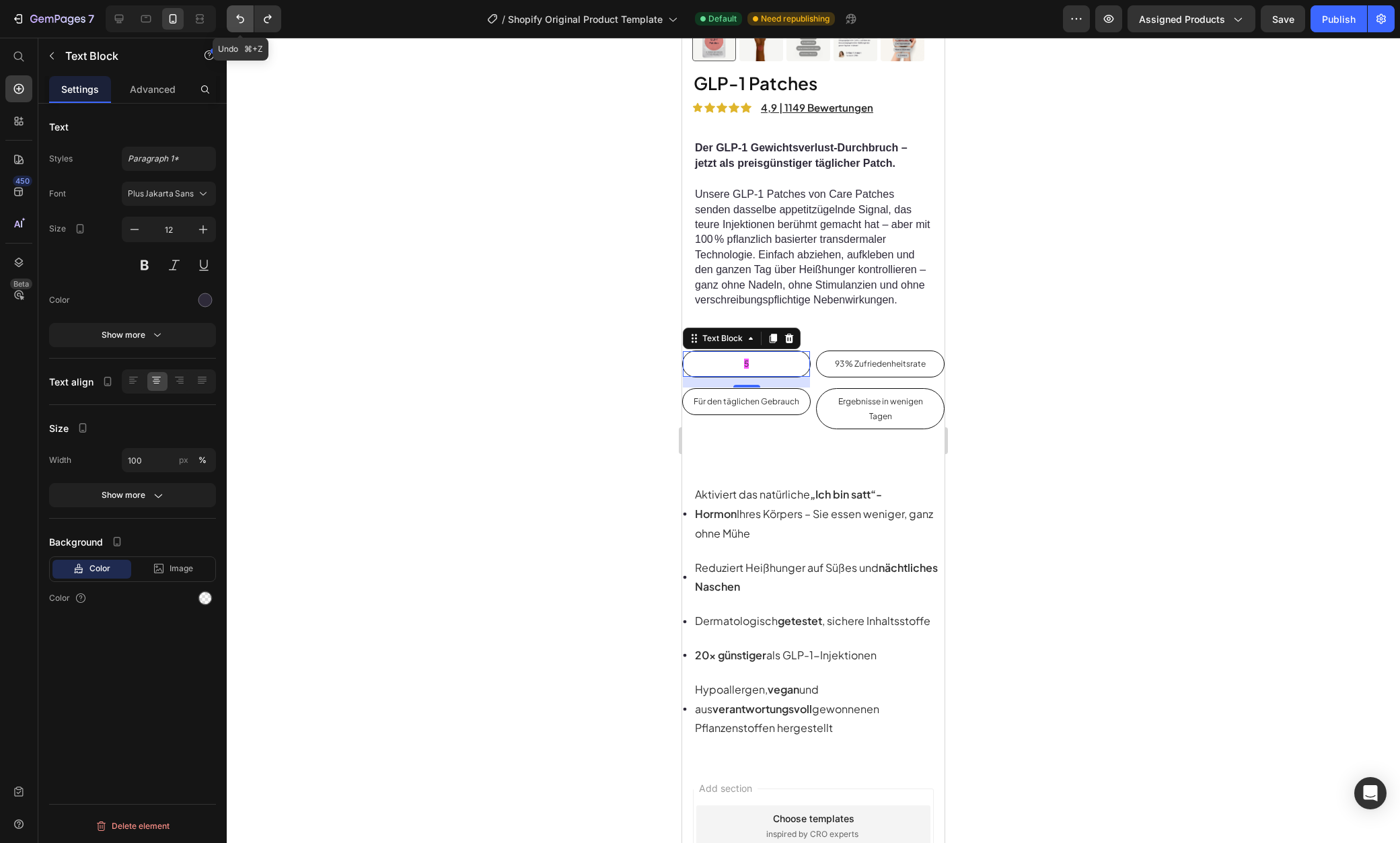 click 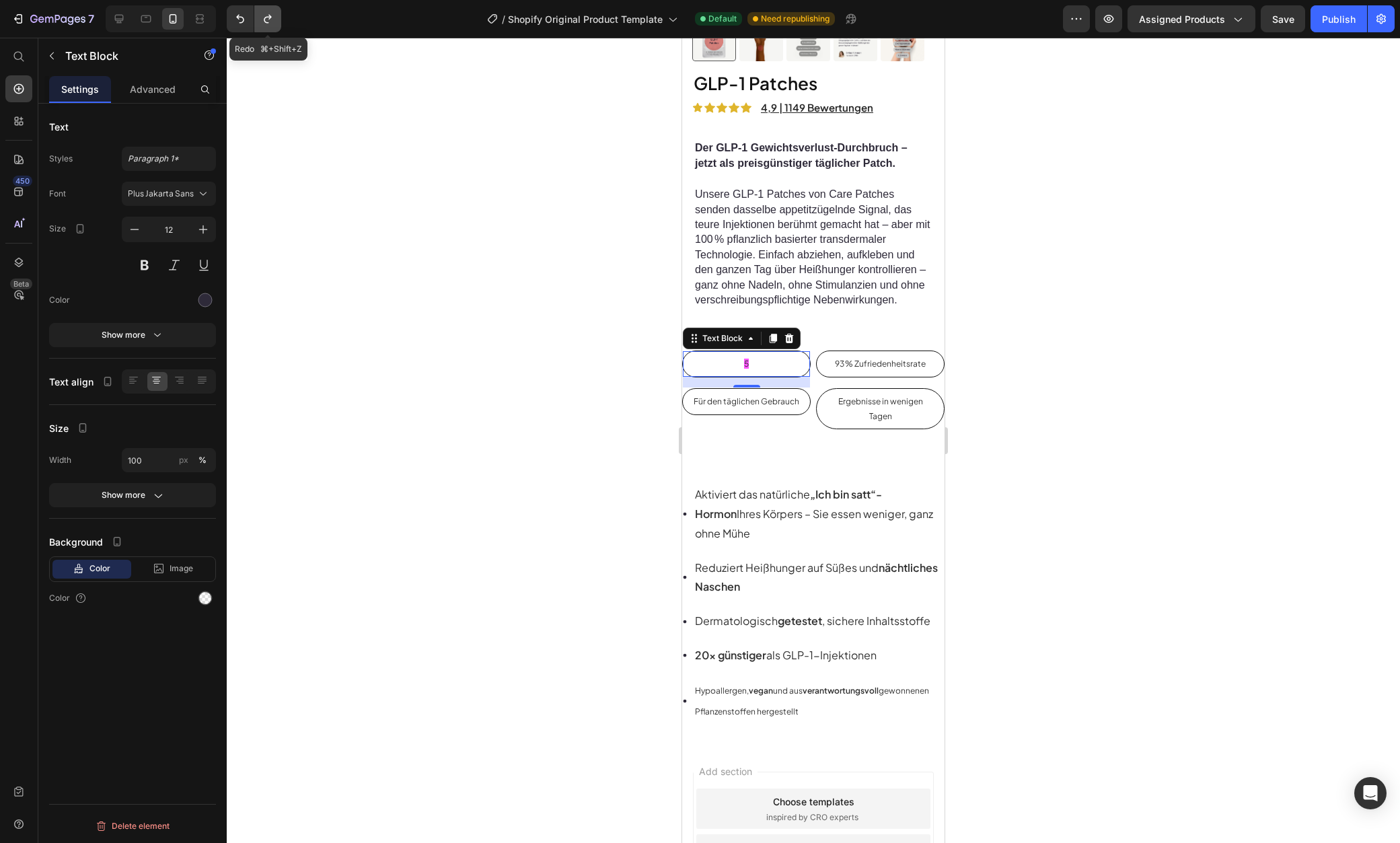 click 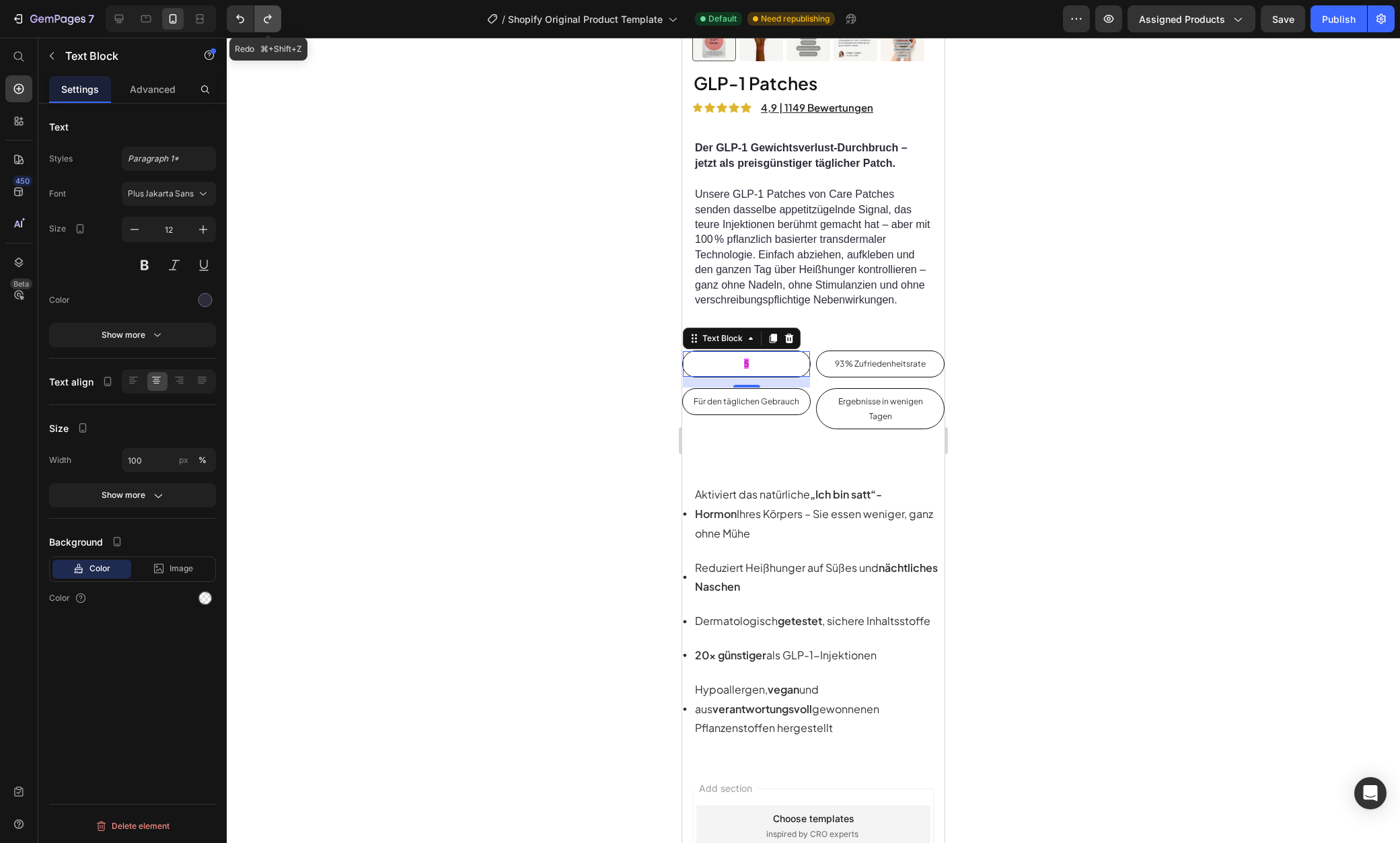 click 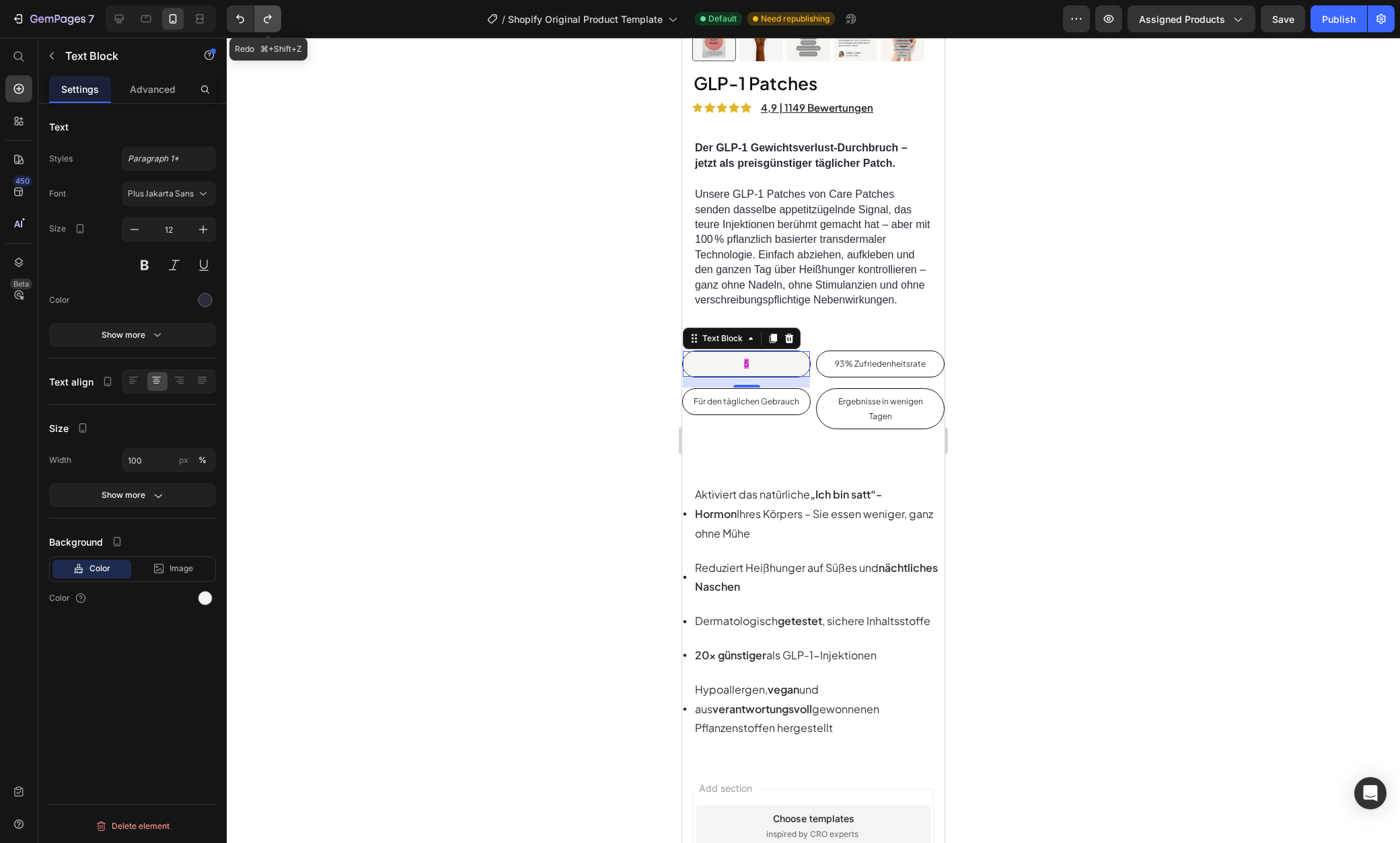 click 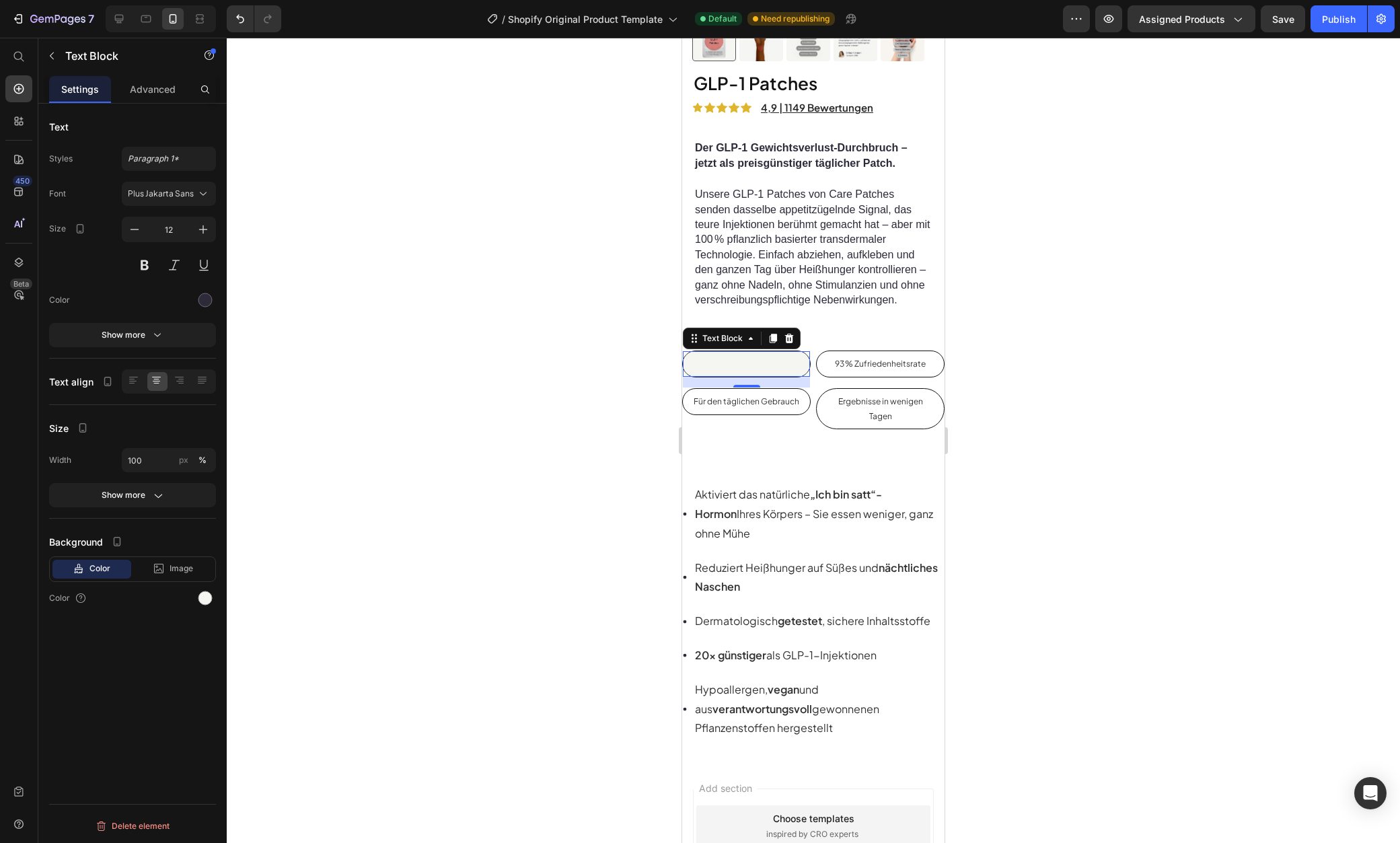 click at bounding box center [746, 364] 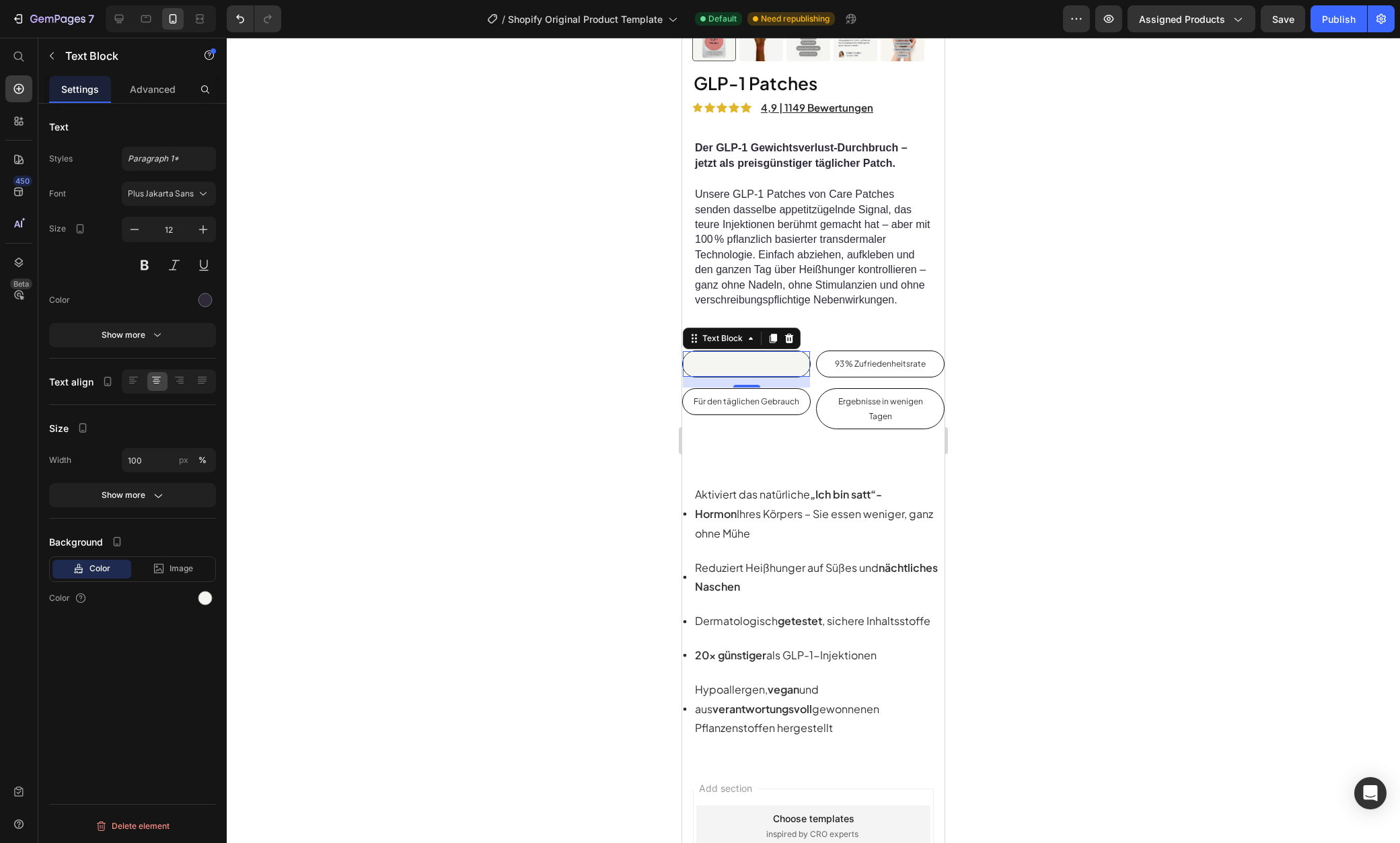 click at bounding box center (746, 364) 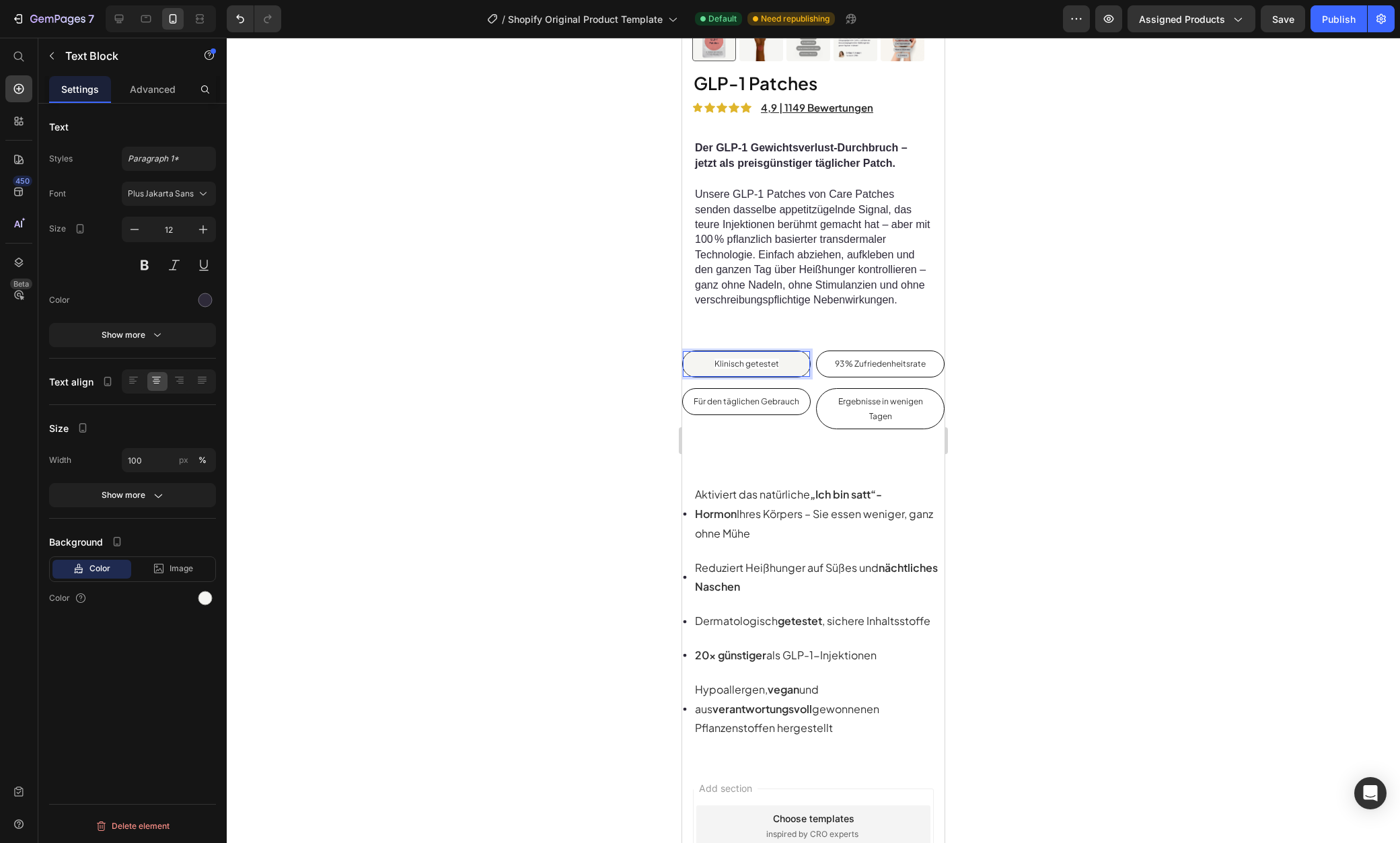 click on "Klinisch getestet" at bounding box center (747, 363) 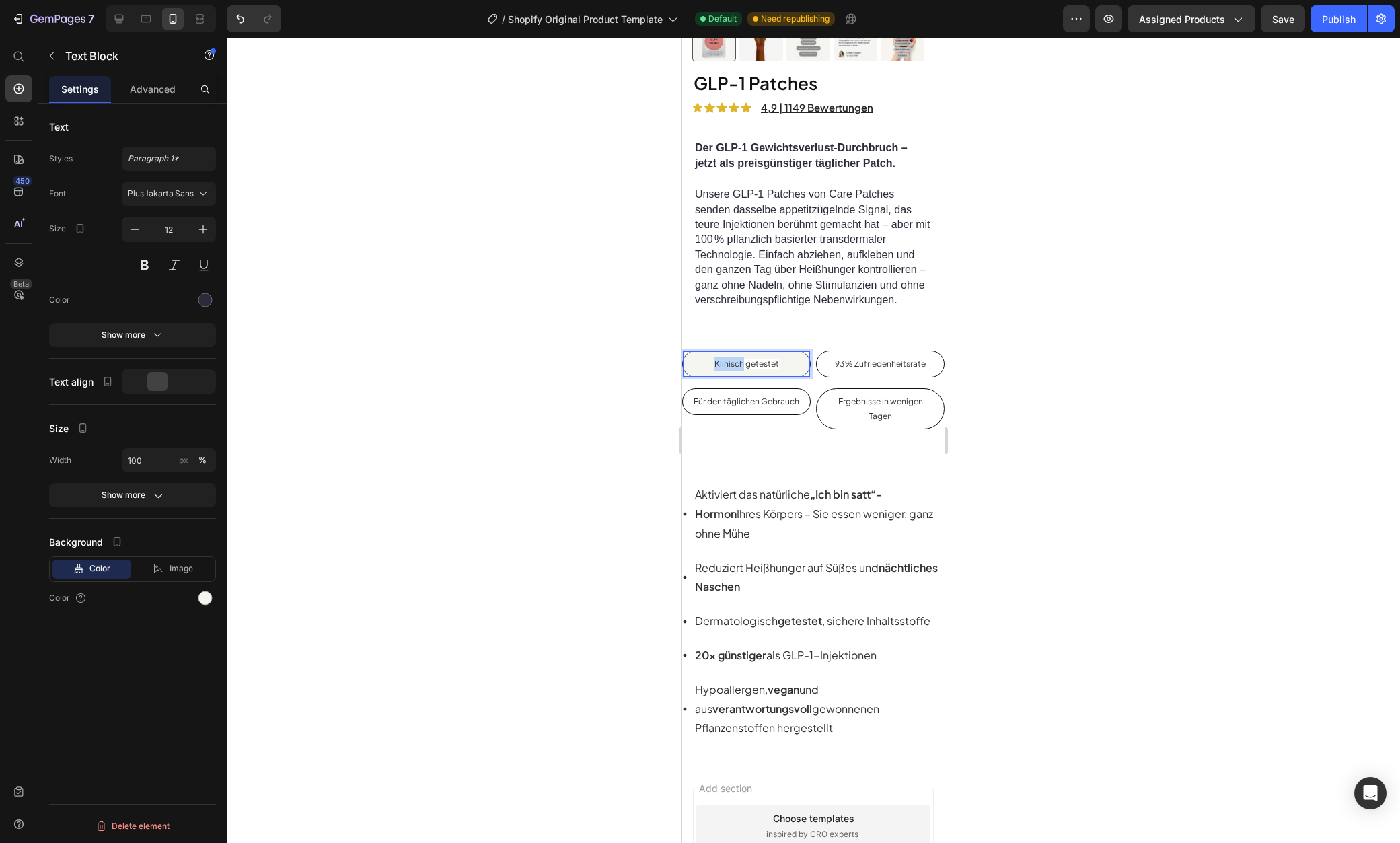 click on "Klinisch getestet" at bounding box center [747, 363] 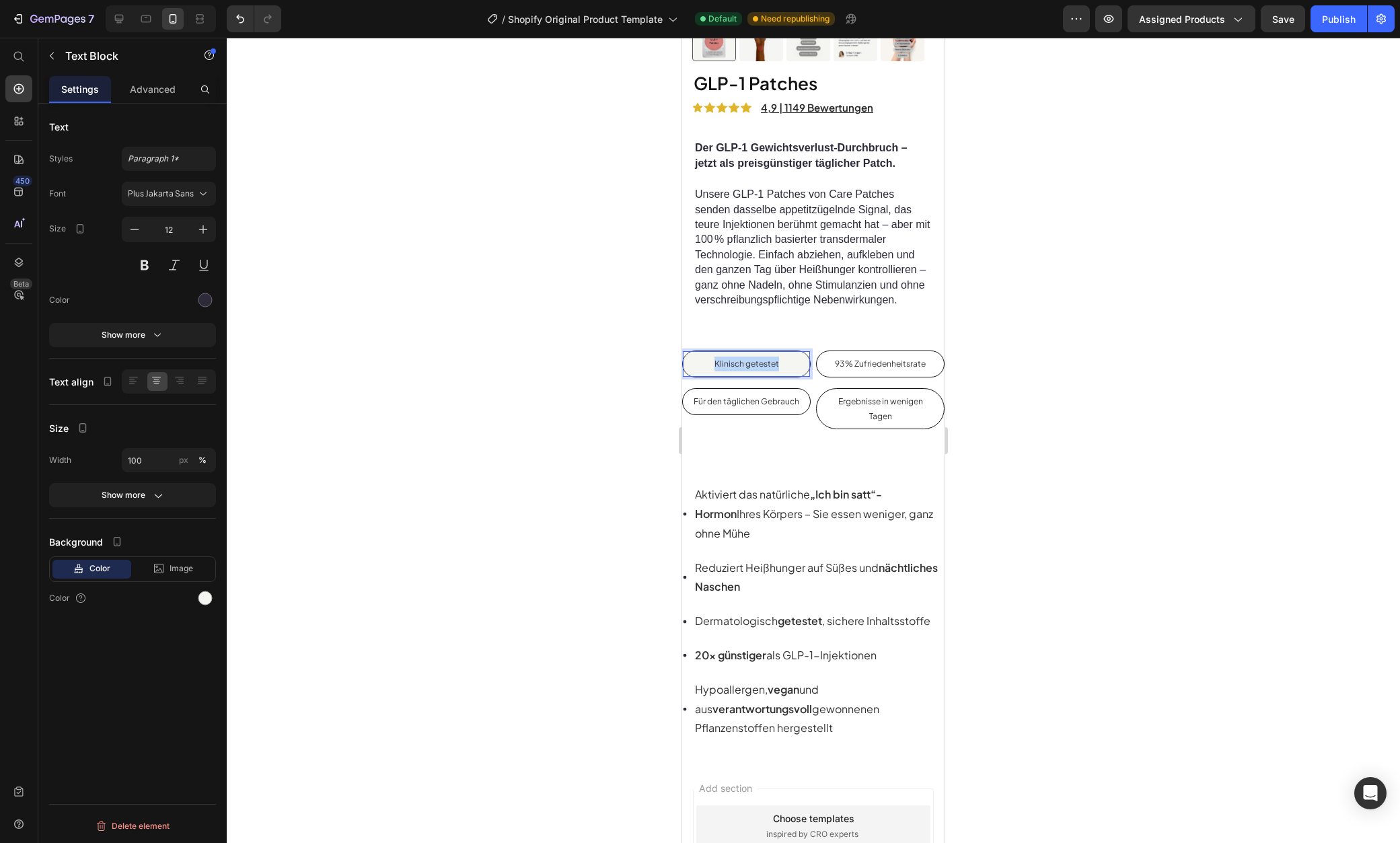 click on "Klinisch getestet" at bounding box center (747, 363) 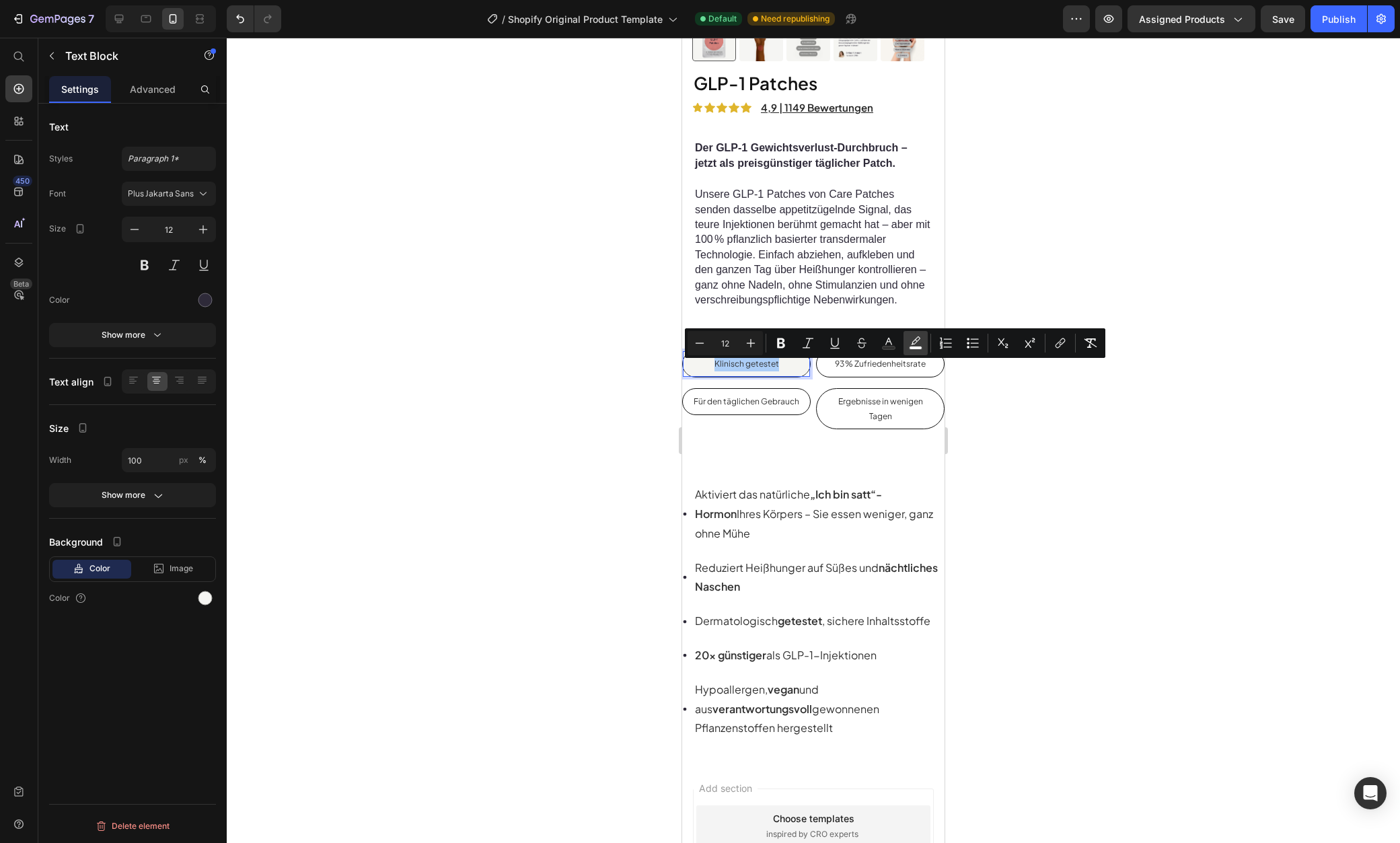 click 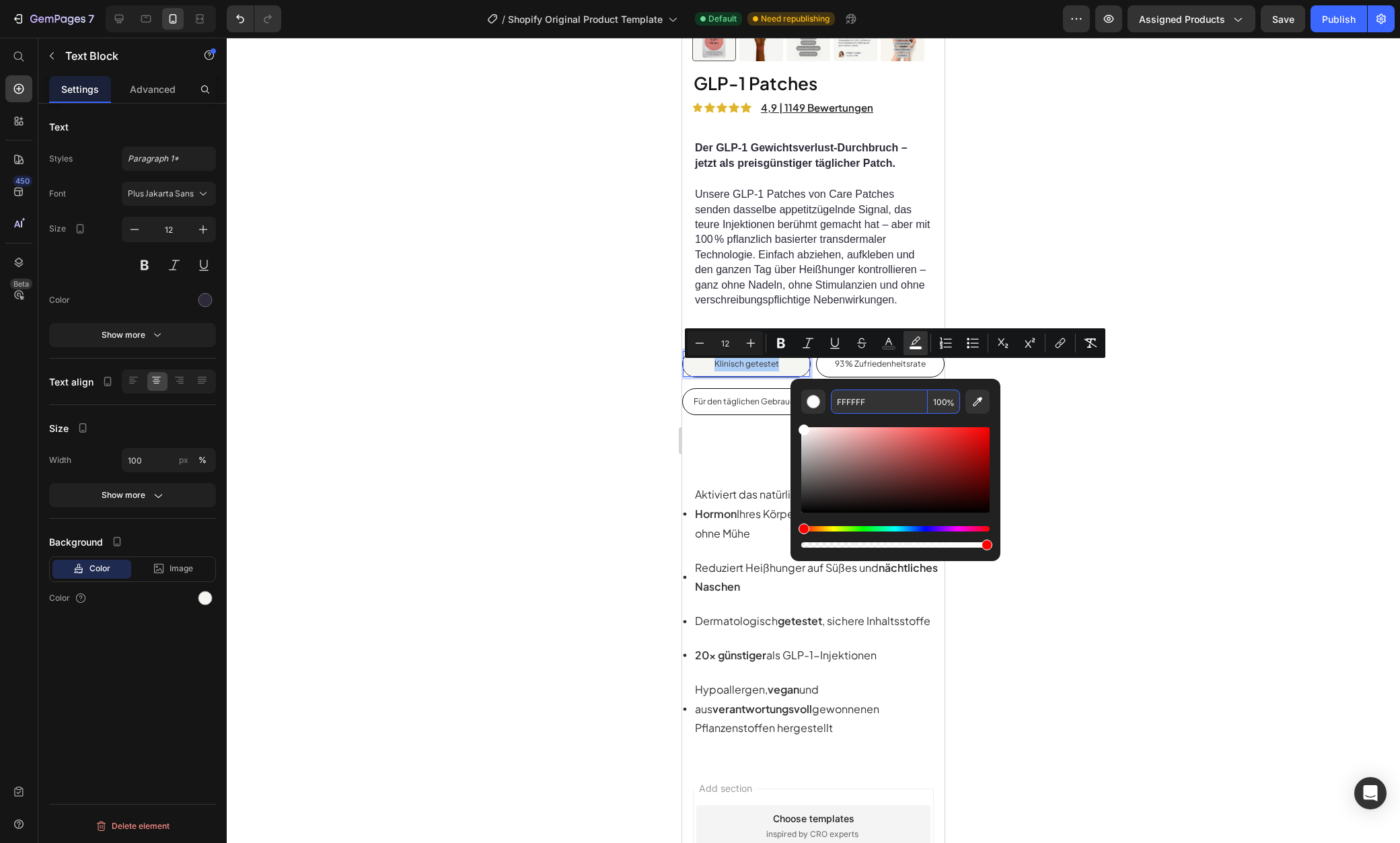 click on "FFFFFF" at bounding box center [879, 402] 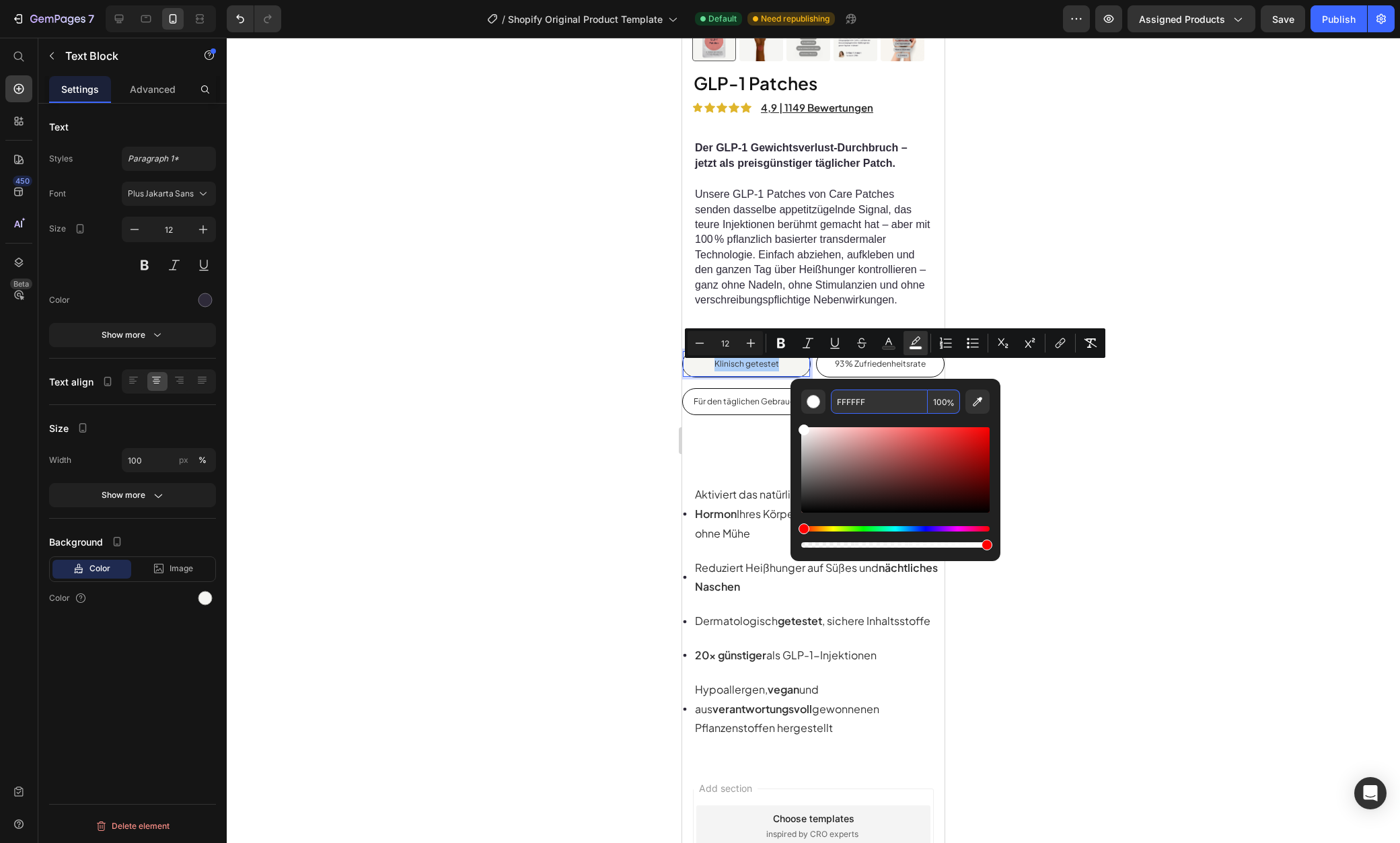 click on "FFFFFF" at bounding box center (879, 402) 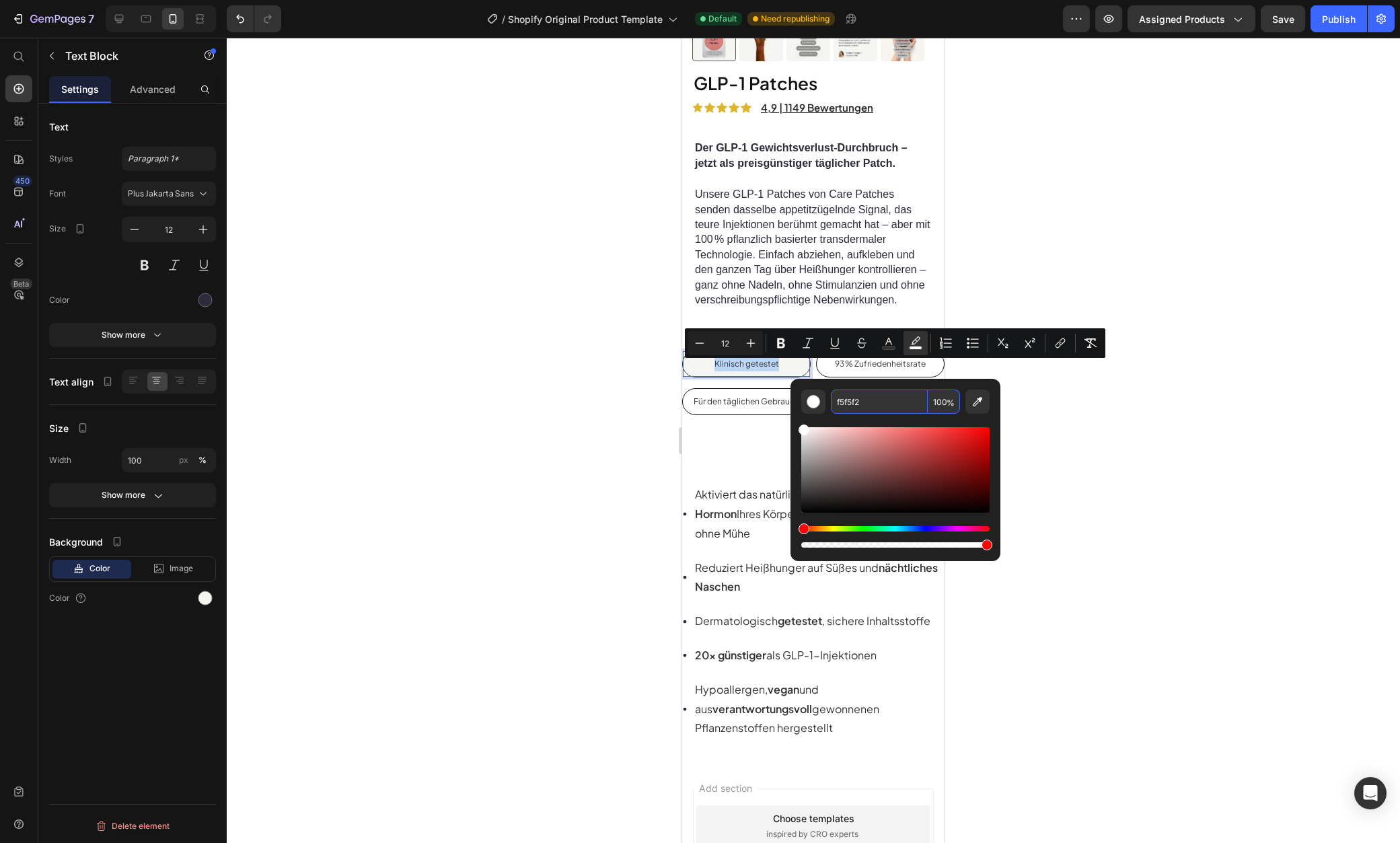 type on "F5F5F2" 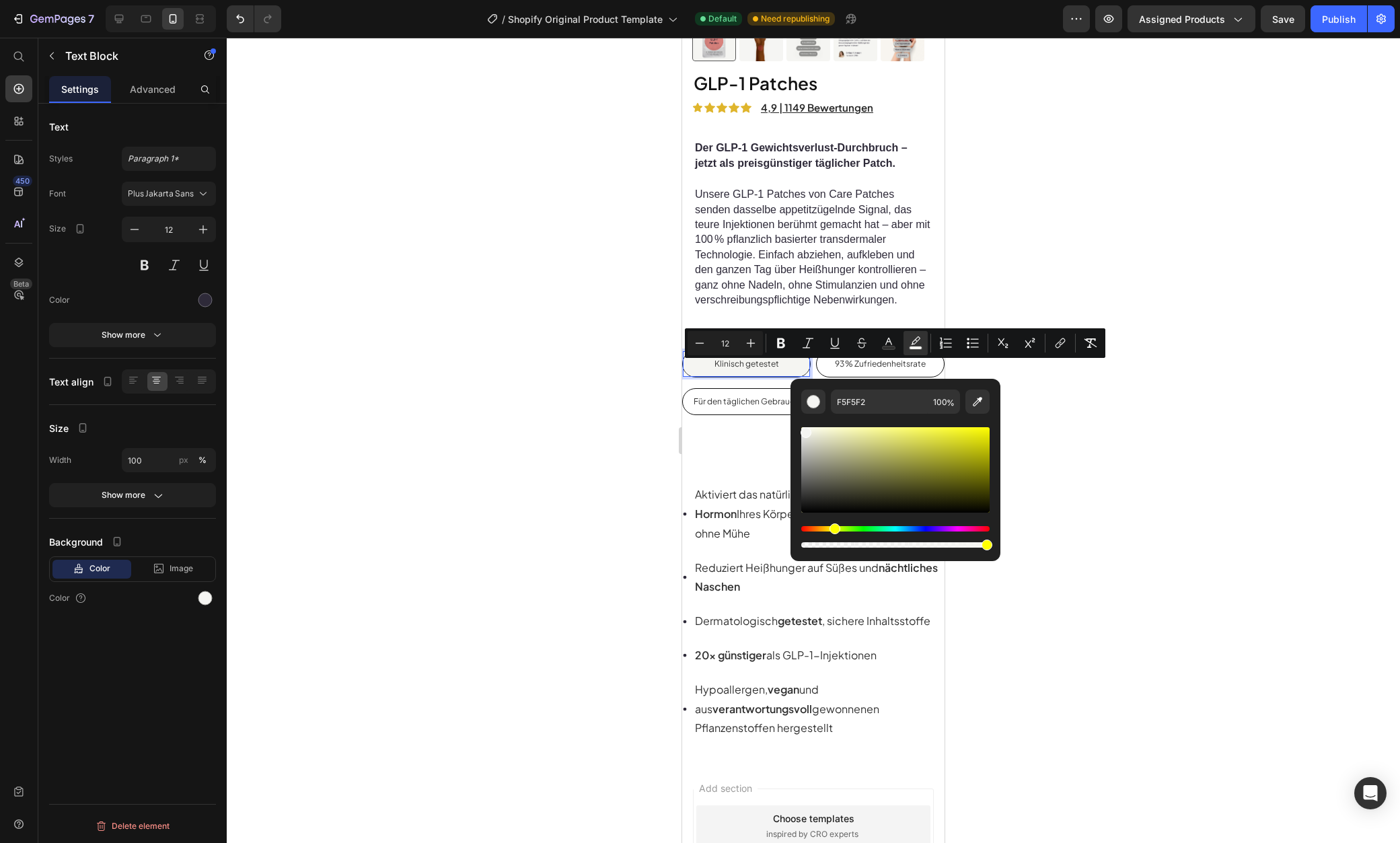 click 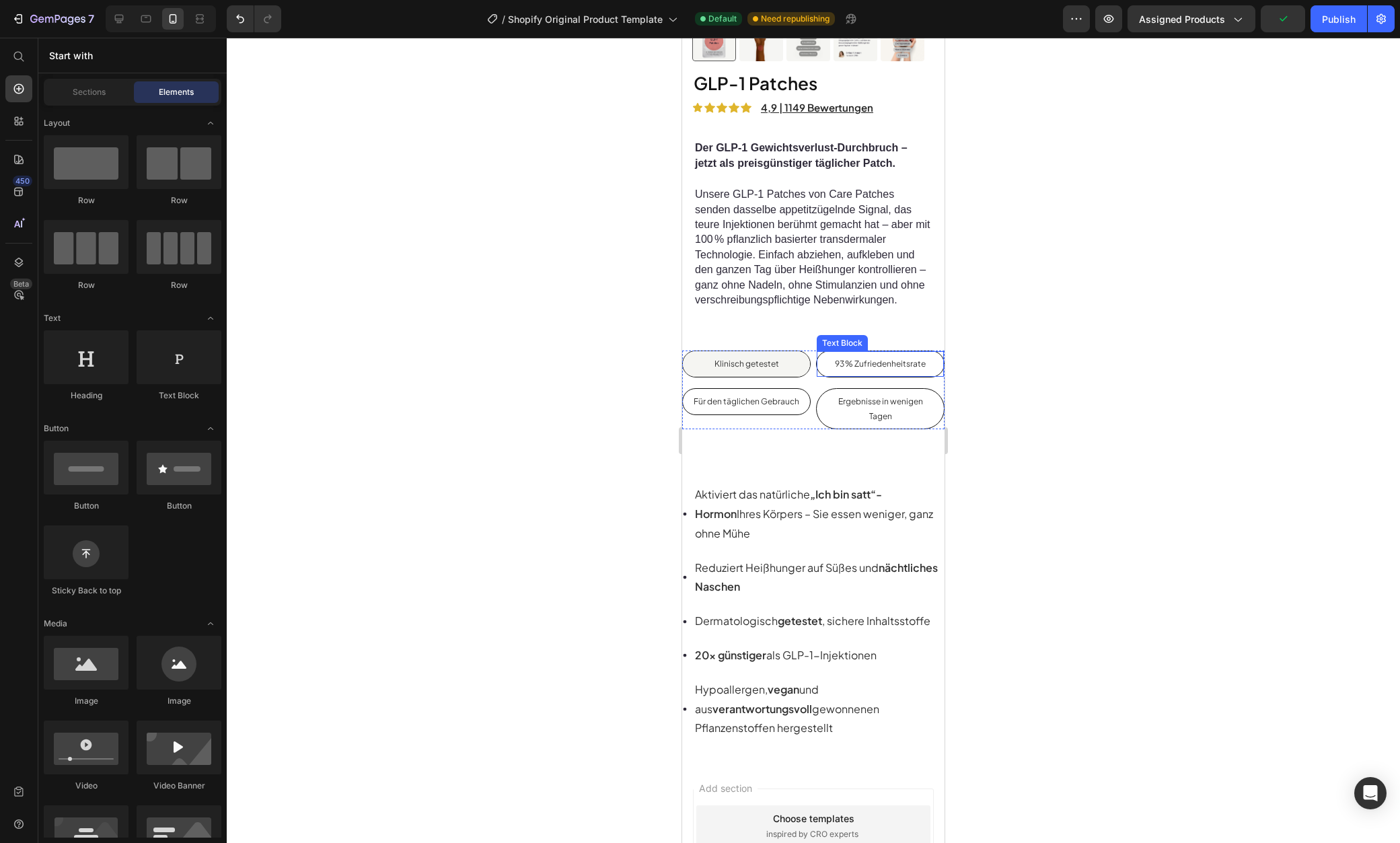 click on "93 % Zufriedenheitsrate" at bounding box center [880, 364] 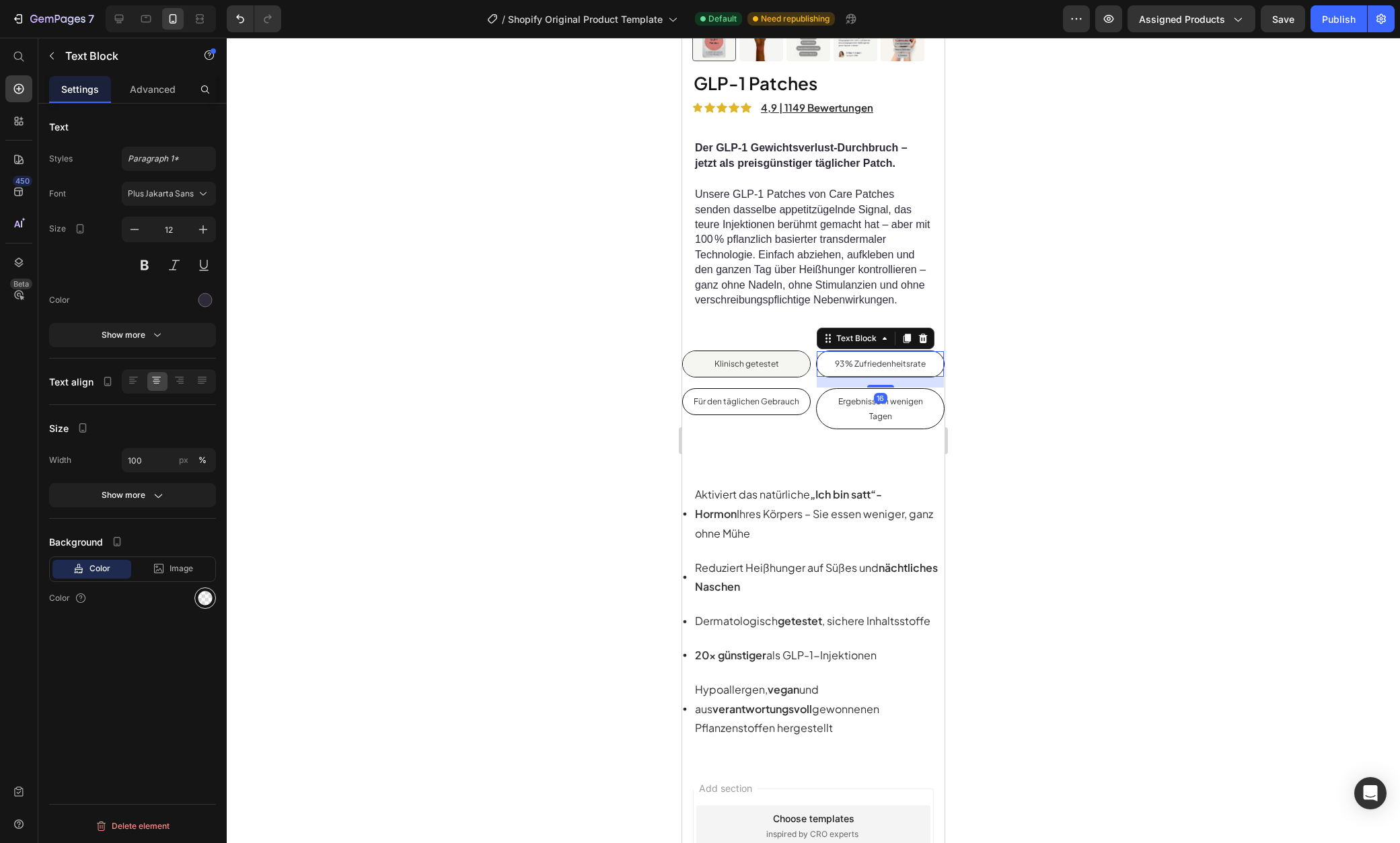 click at bounding box center (205, 598) 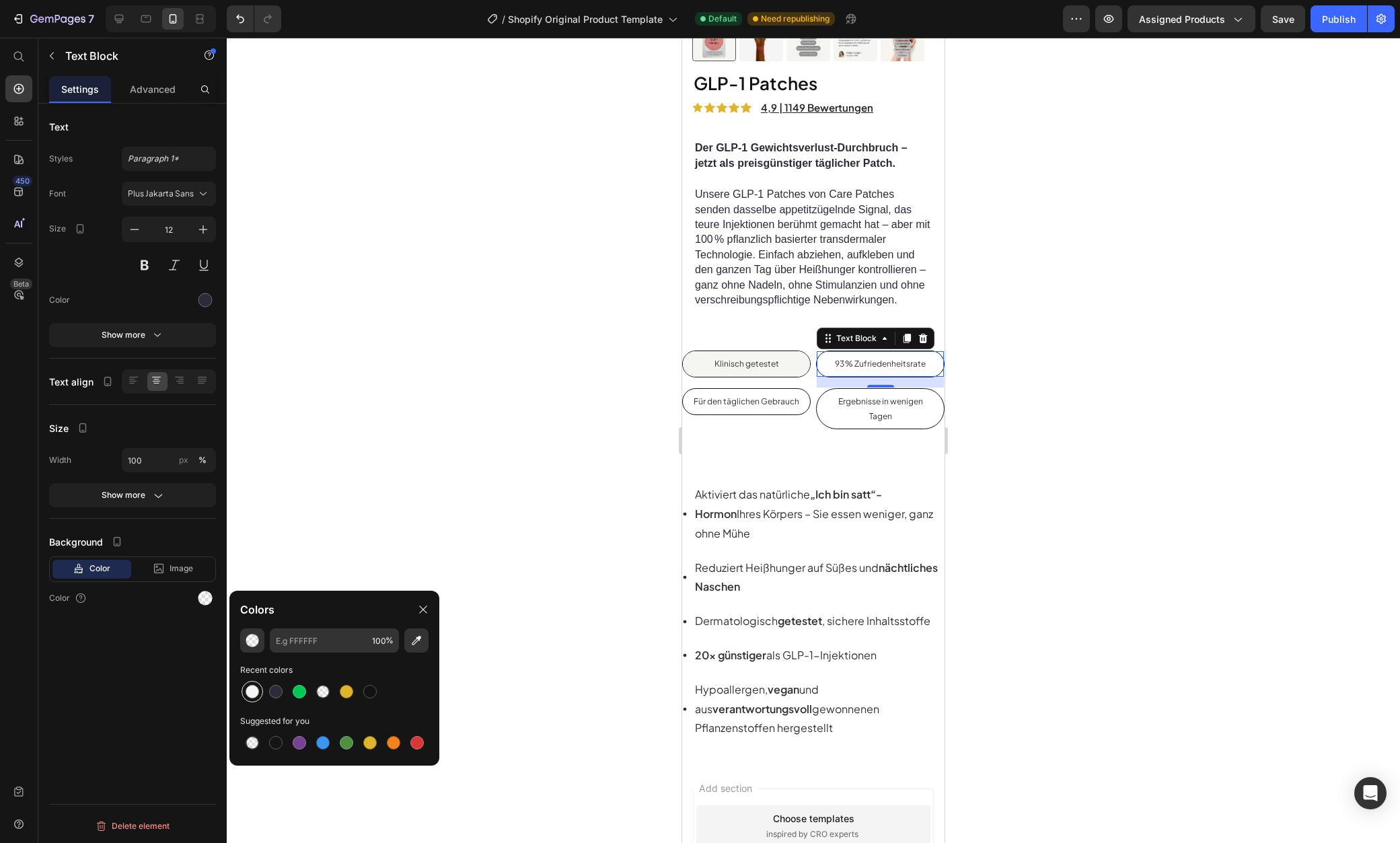 click at bounding box center [252, 692] 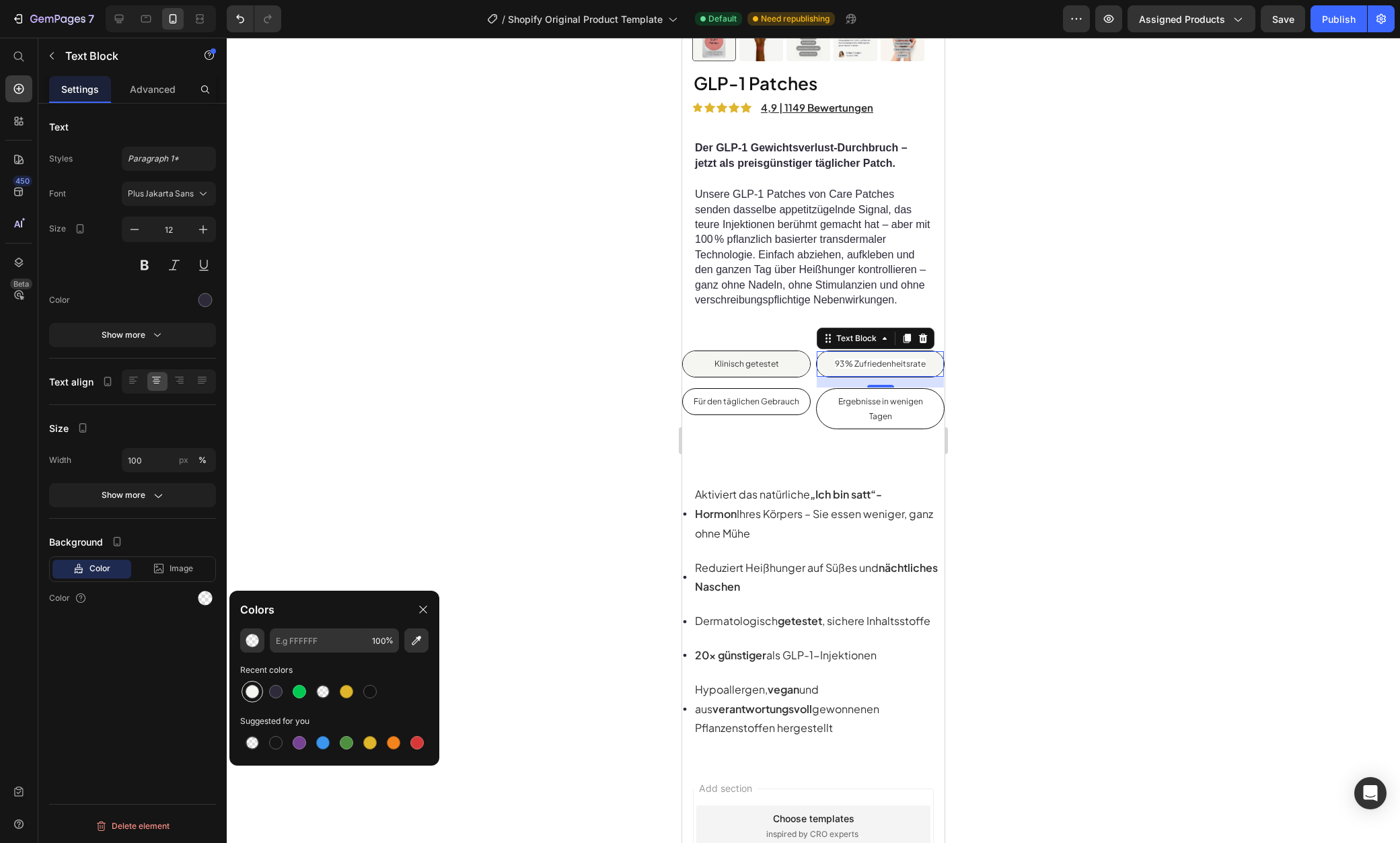 type on "F5F5F2" 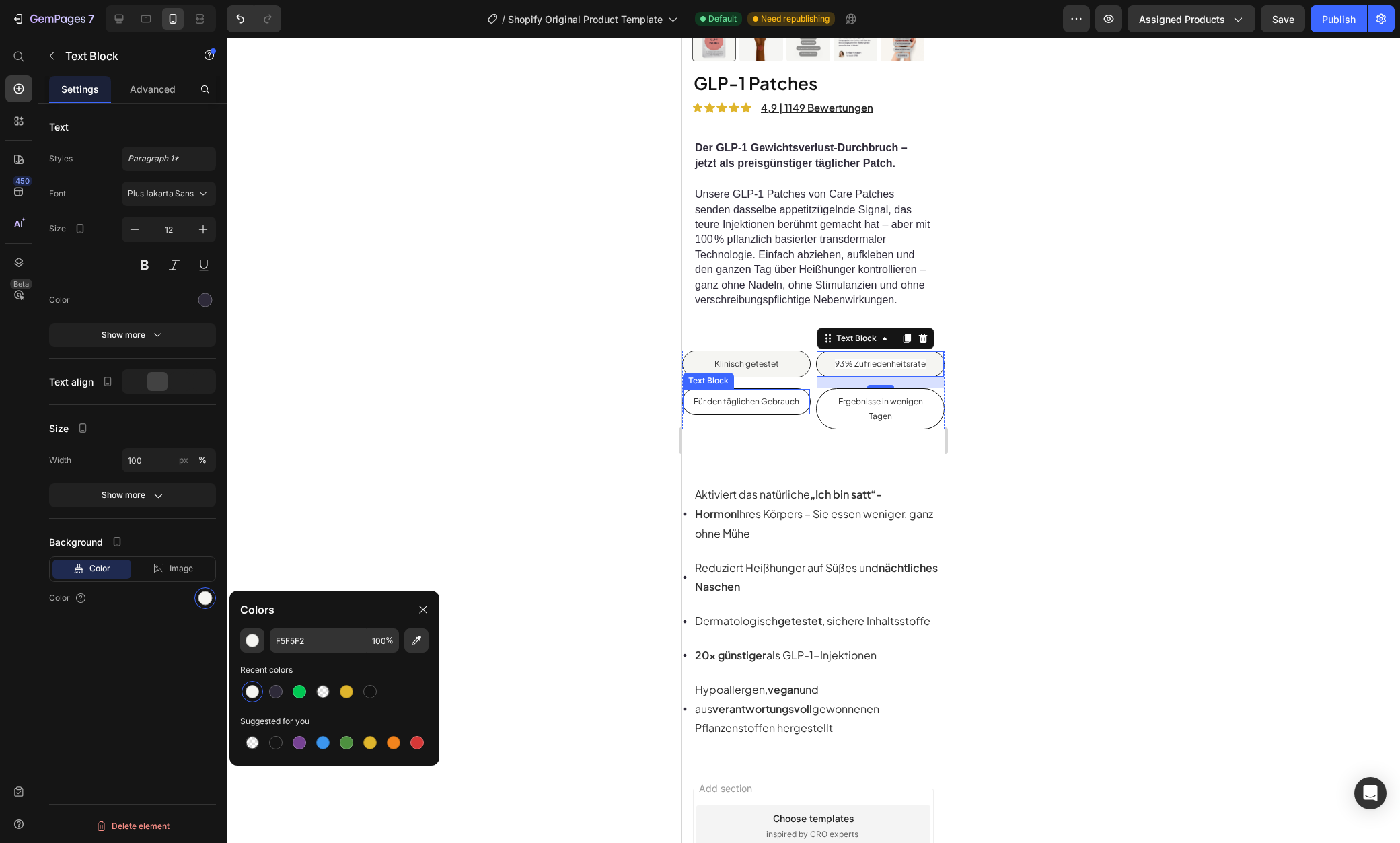 click on "Für den täglichen Gebrauch" at bounding box center (746, 402) 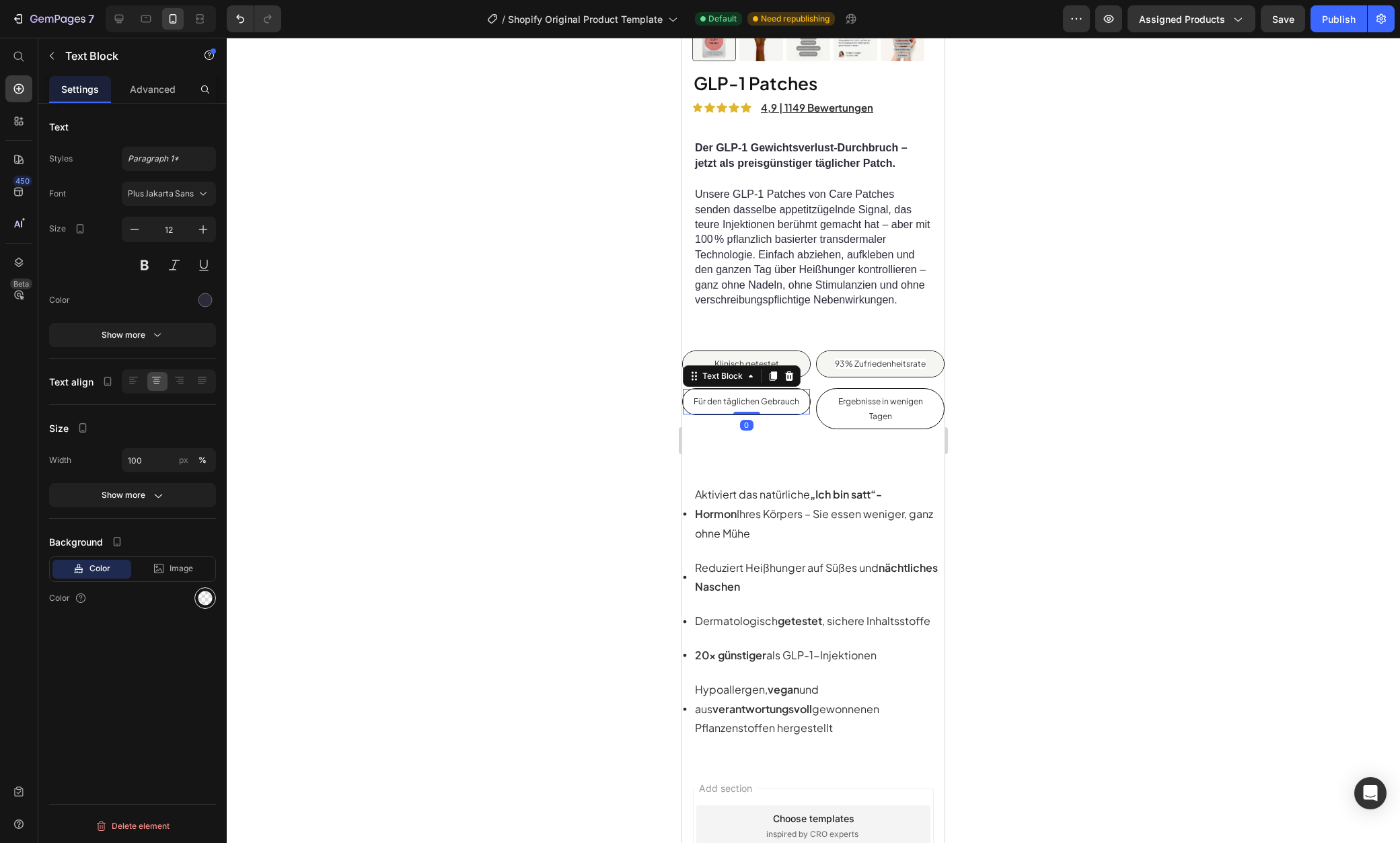 click at bounding box center (205, 598) 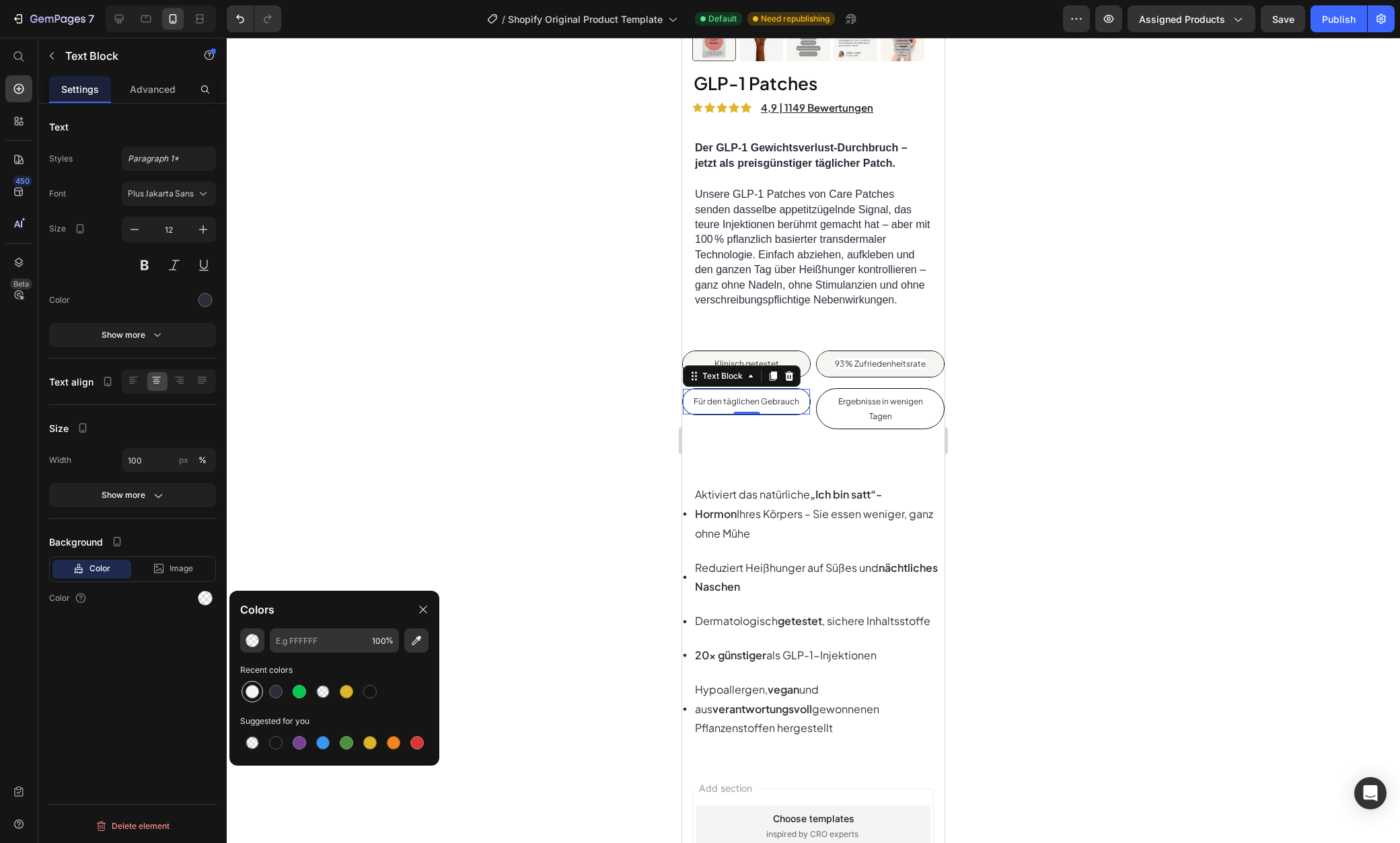 click at bounding box center [252, 692] 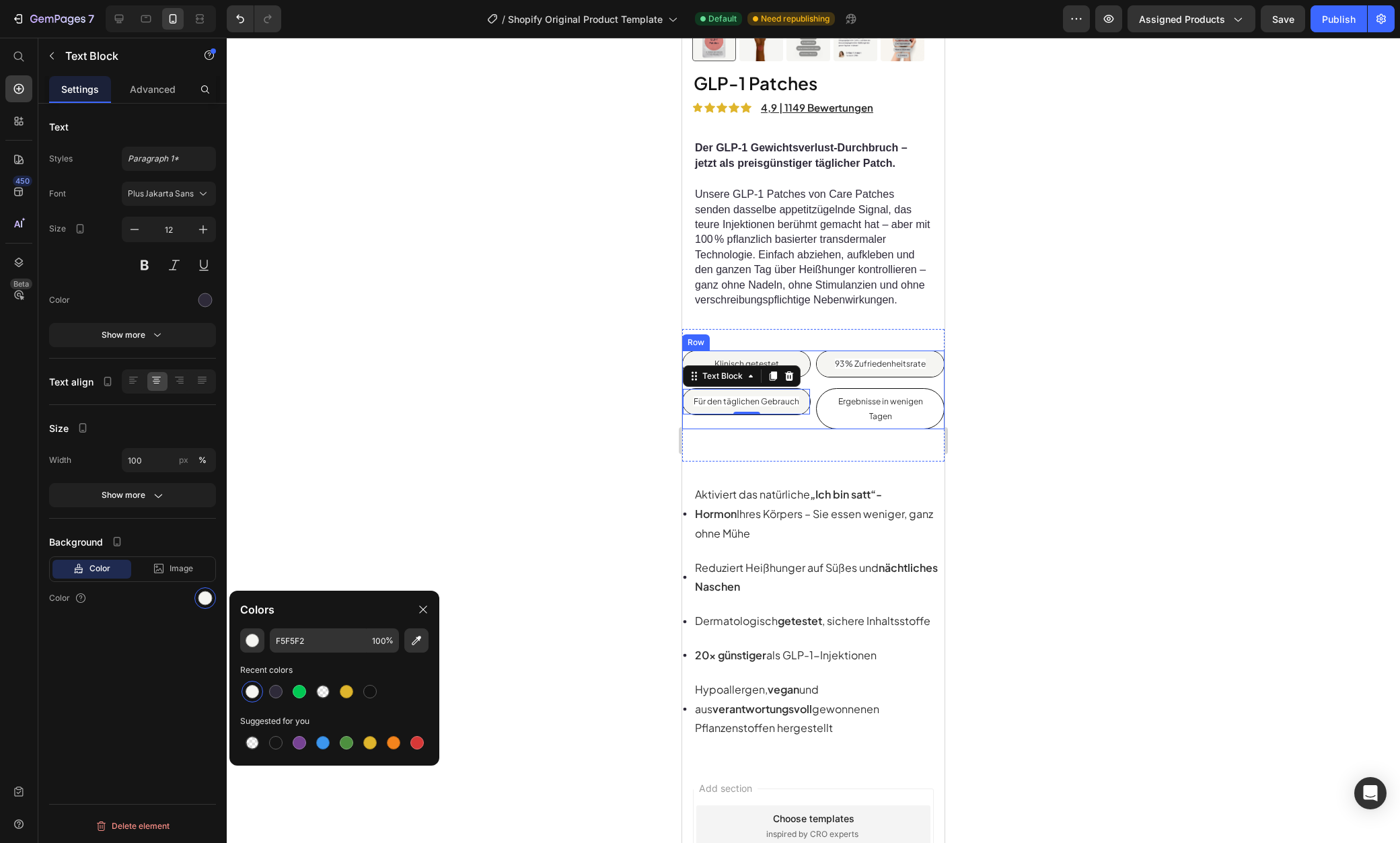 click on "93 % Zufriedenheitsrate Text Block" at bounding box center [880, 369] 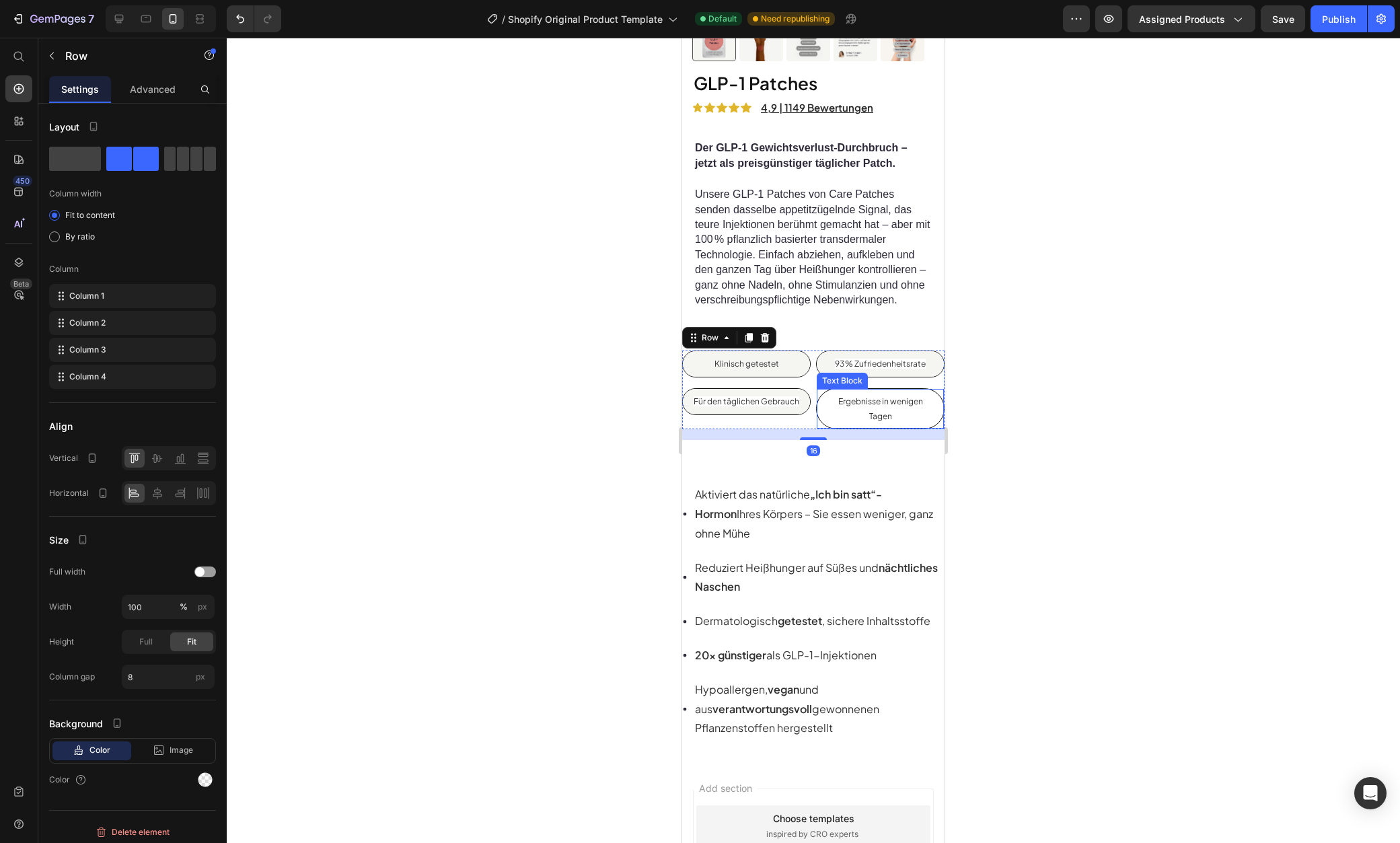 click on "Ergebnisse in wenigen Tagen" at bounding box center (881, 408) 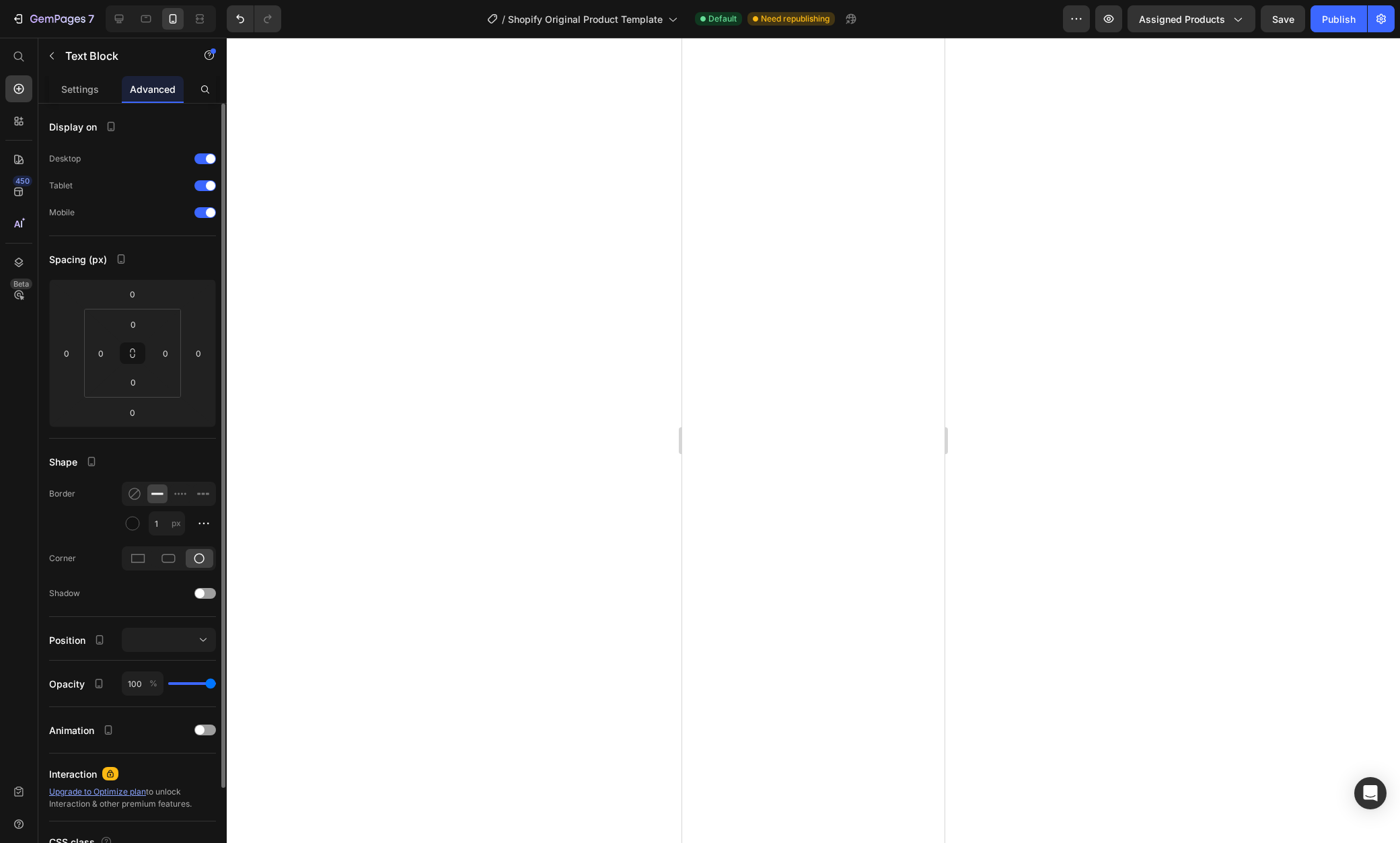 scroll, scrollTop: 0, scrollLeft: 0, axis: both 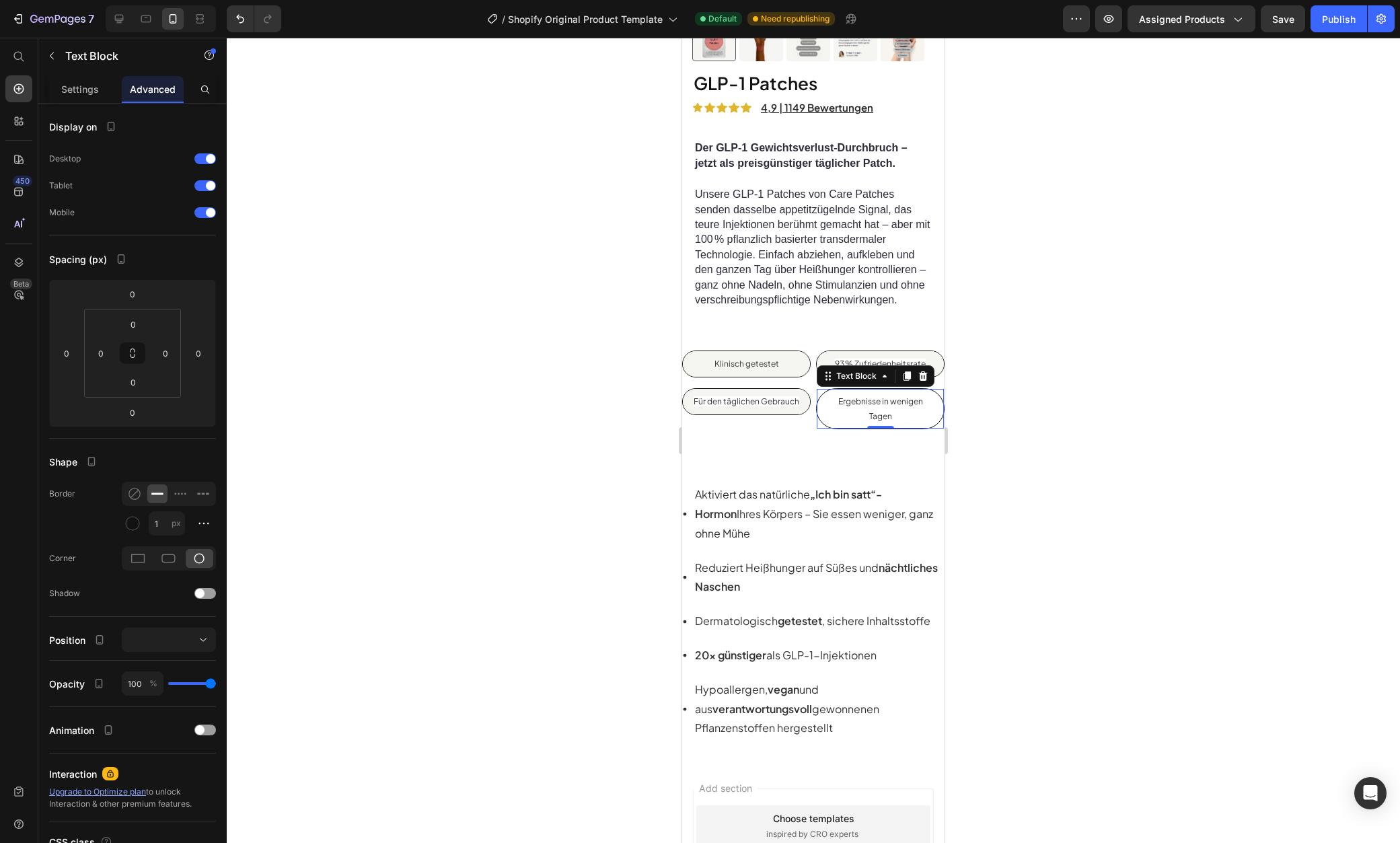 click 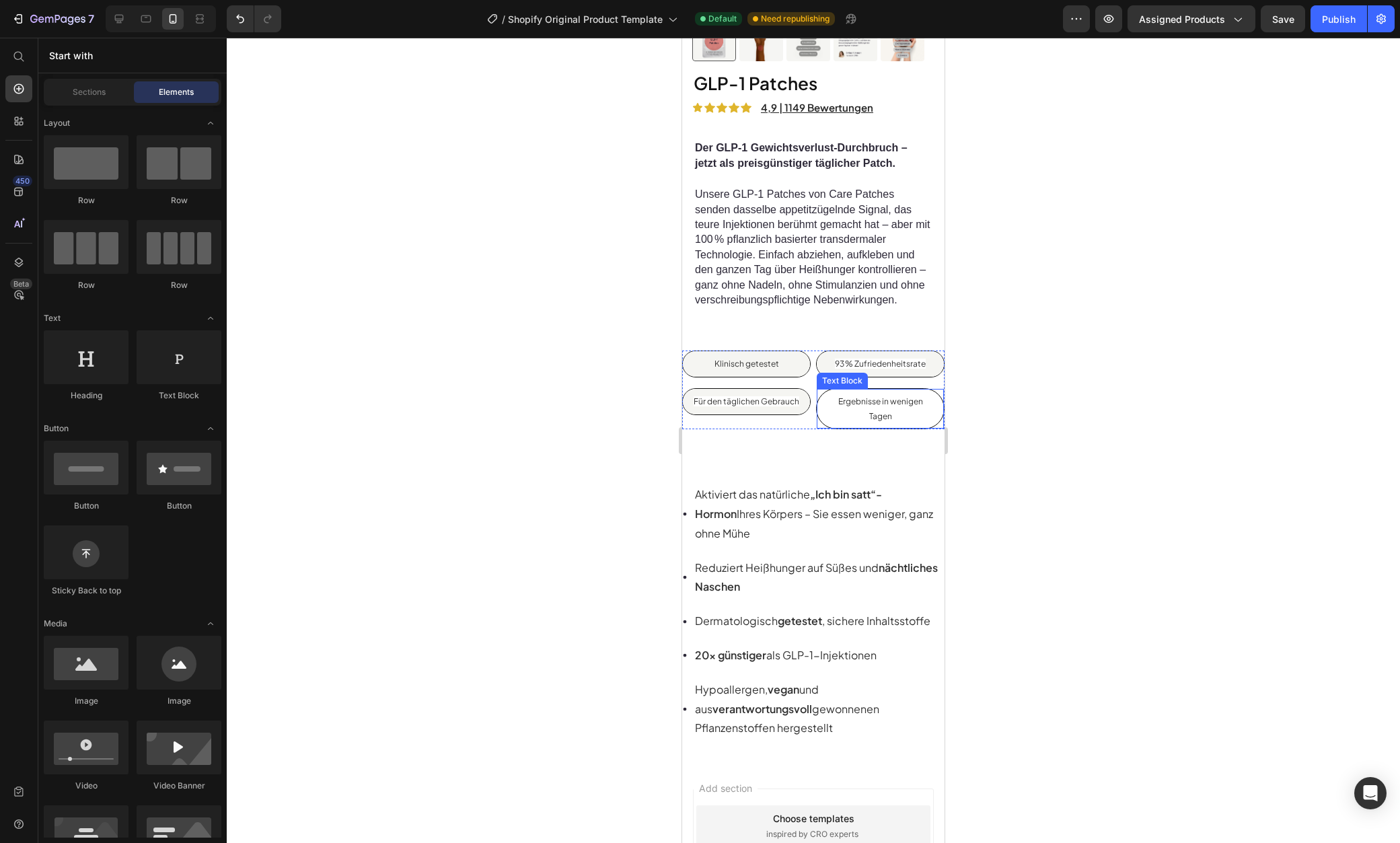 click on "Ergebnisse in wenigen Tagen" at bounding box center [880, 408] 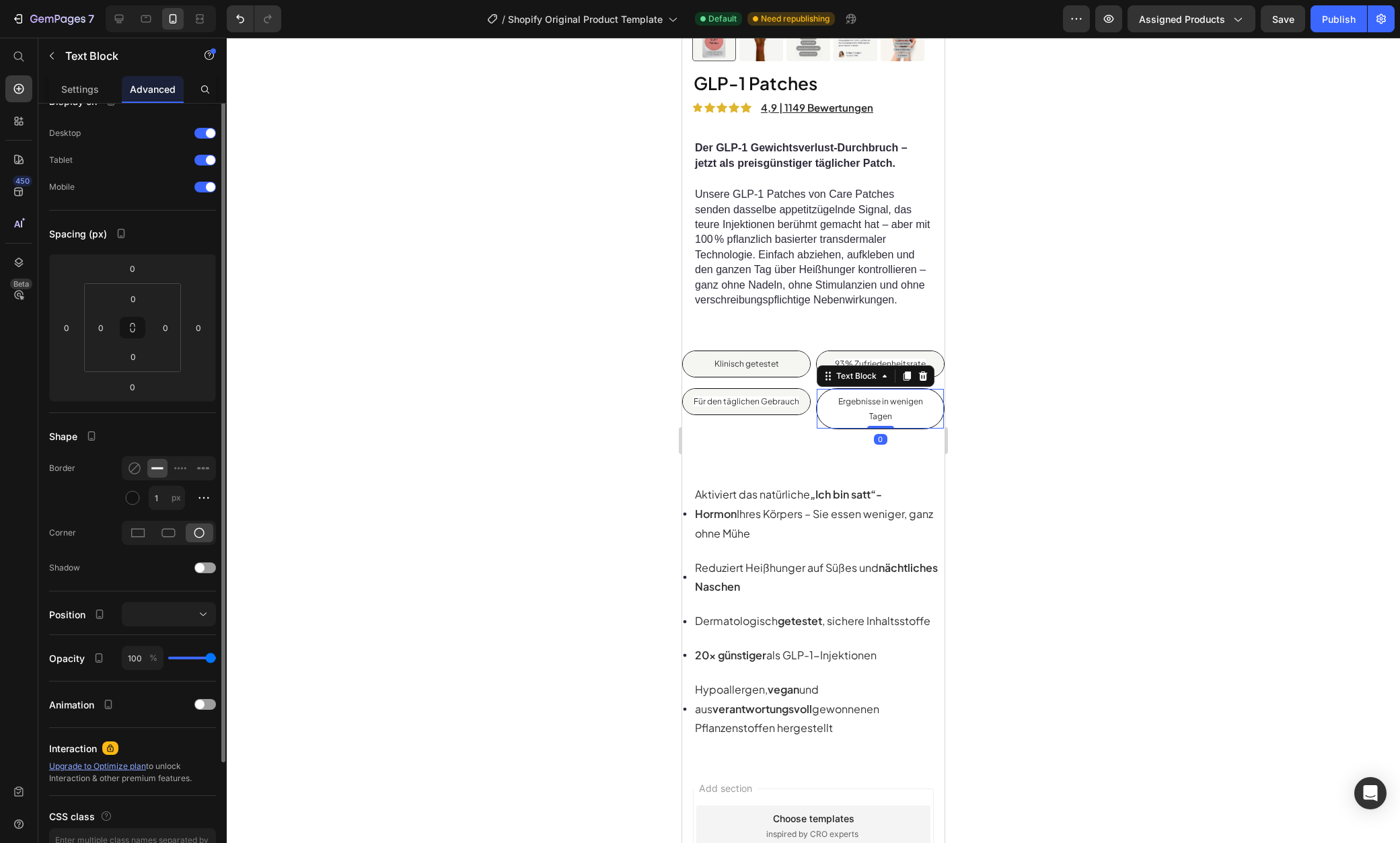 scroll, scrollTop: 0, scrollLeft: 0, axis: both 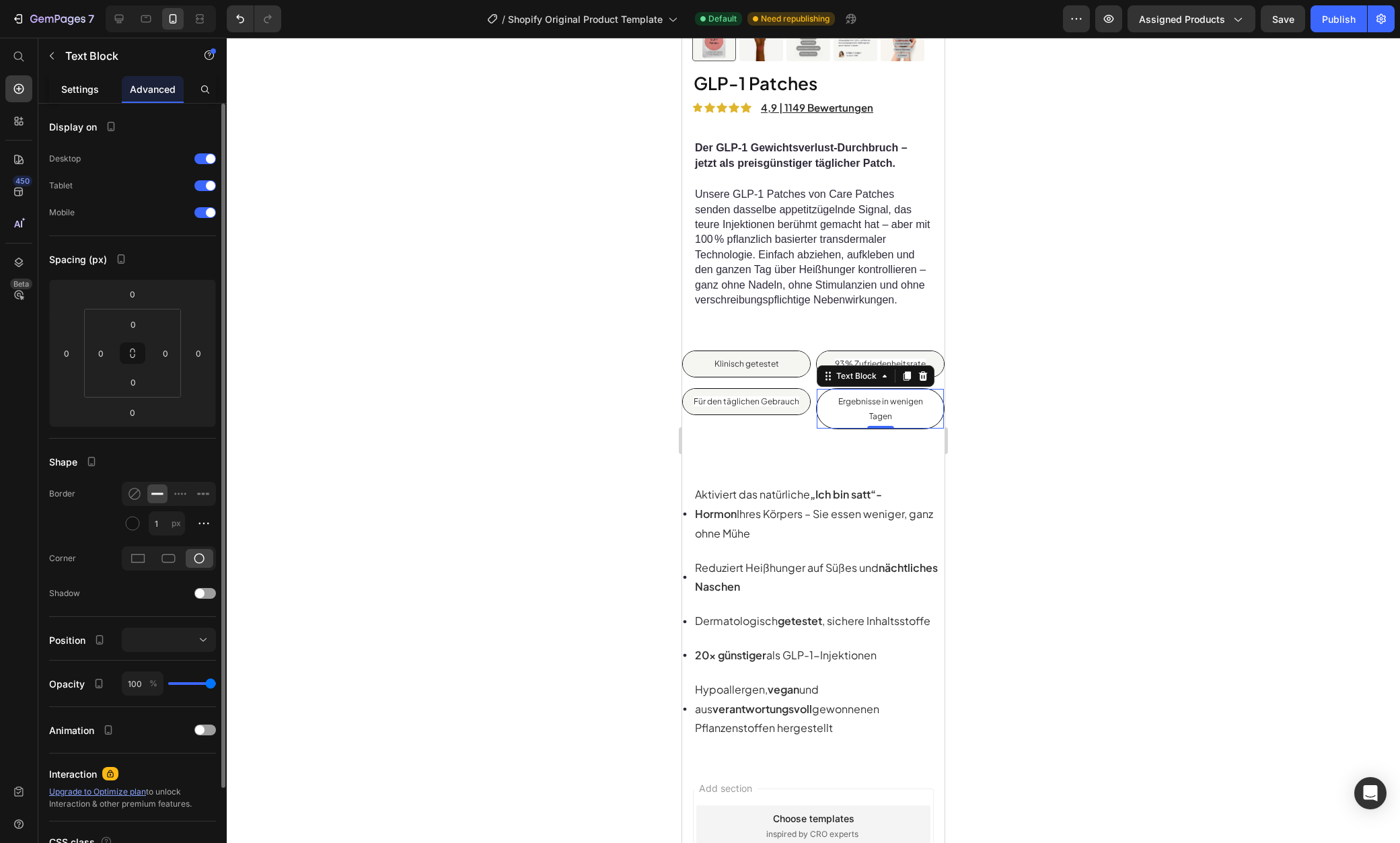 click on "Settings" 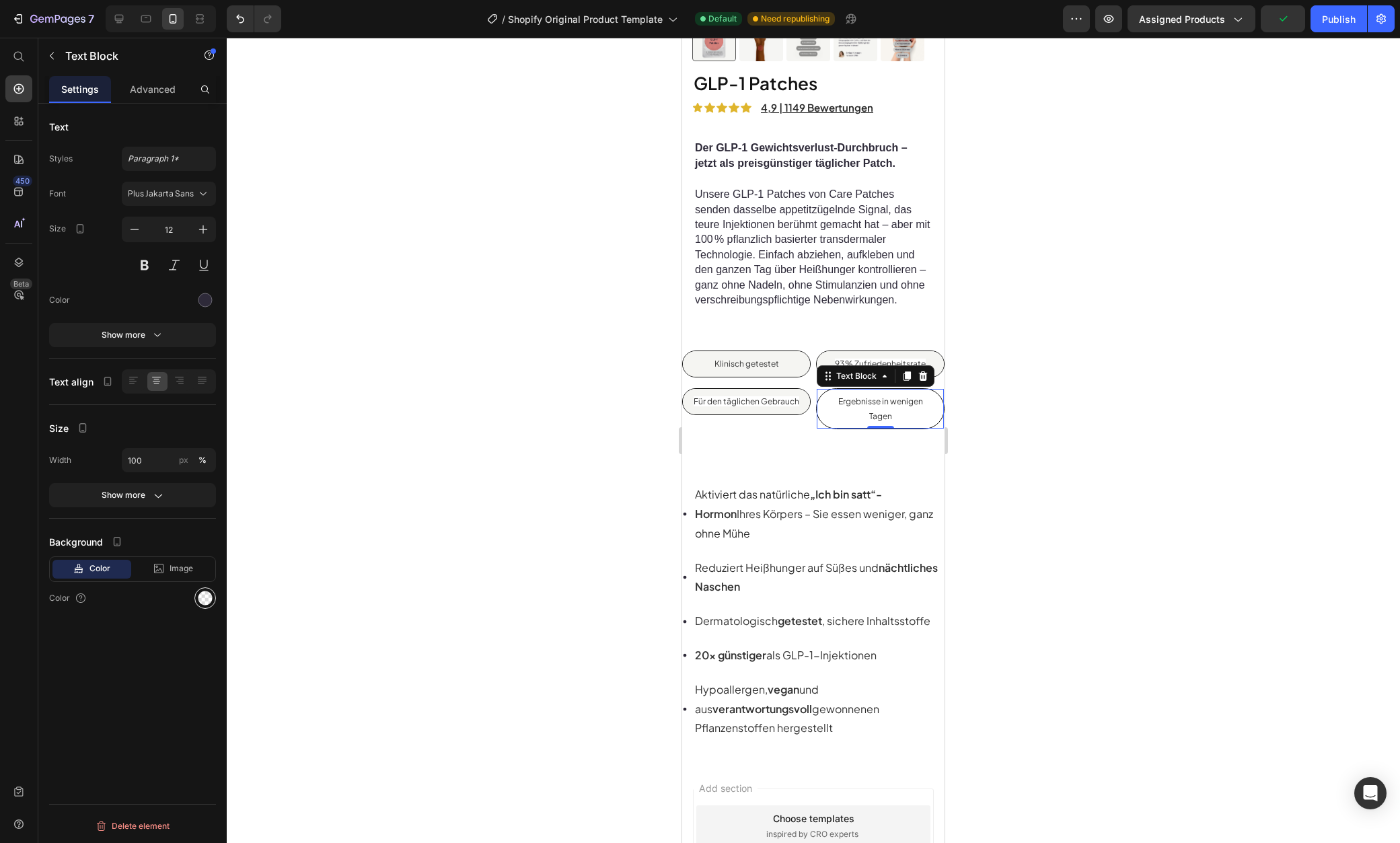 click at bounding box center (205, 598) 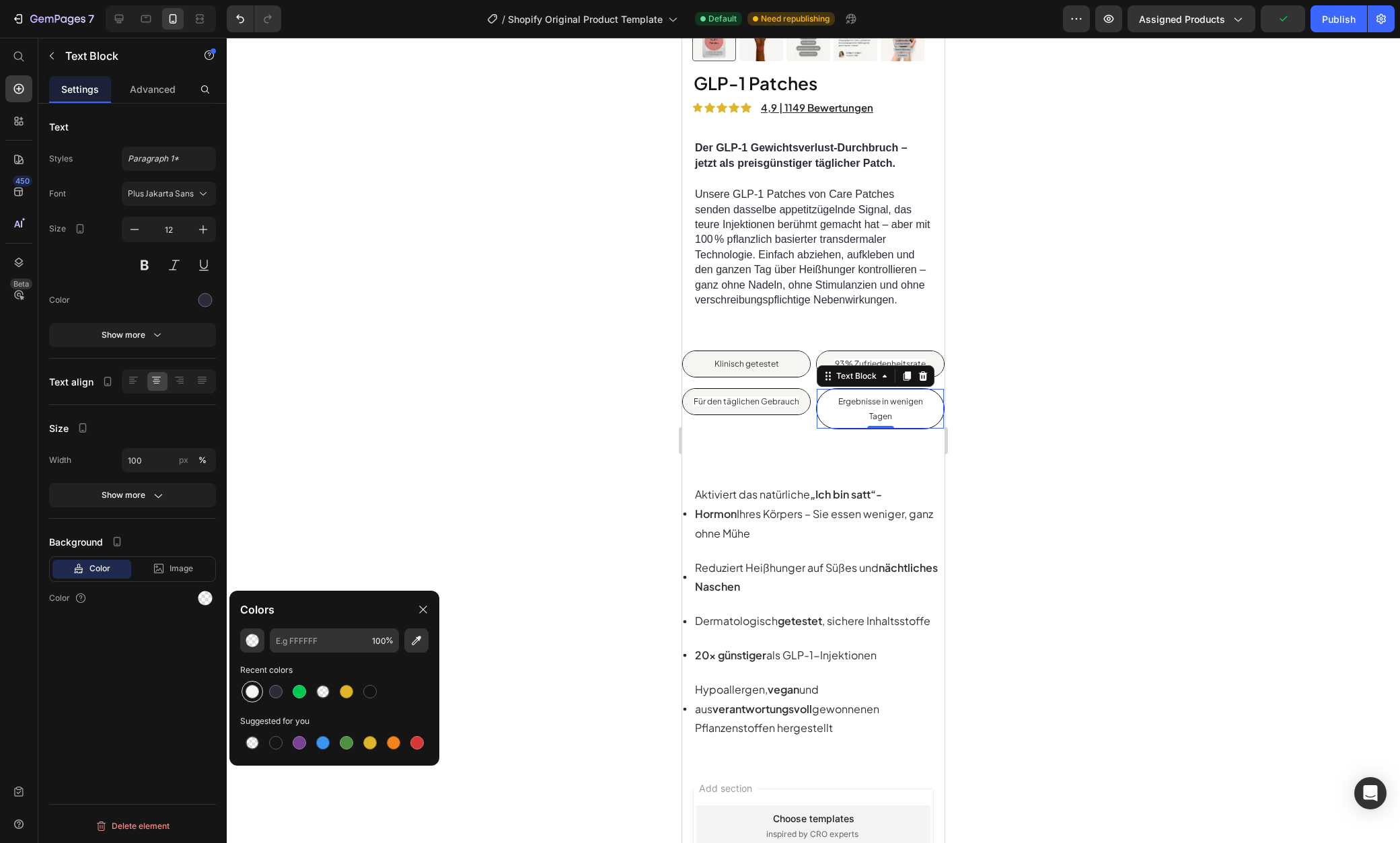 click at bounding box center [252, 692] 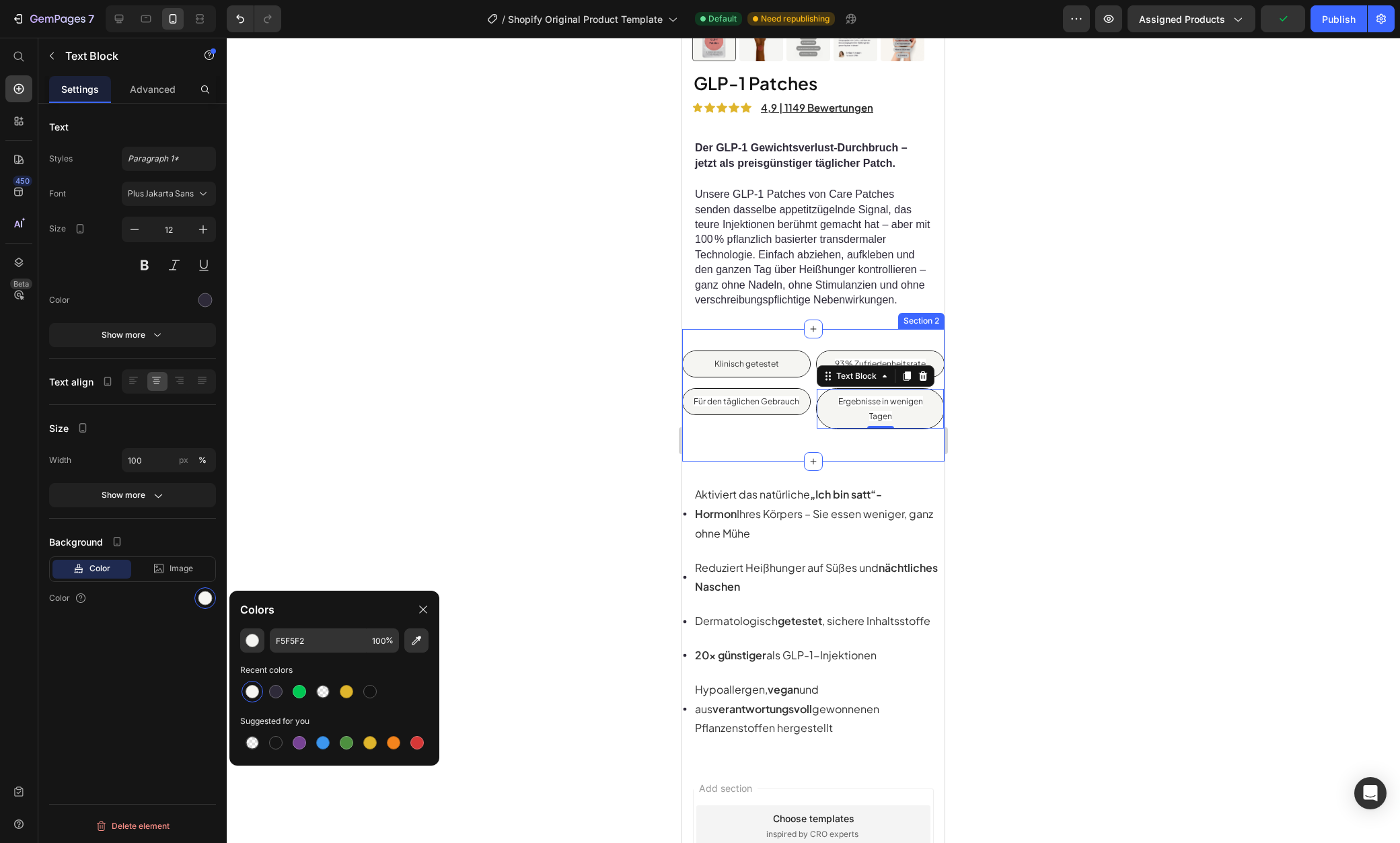 click 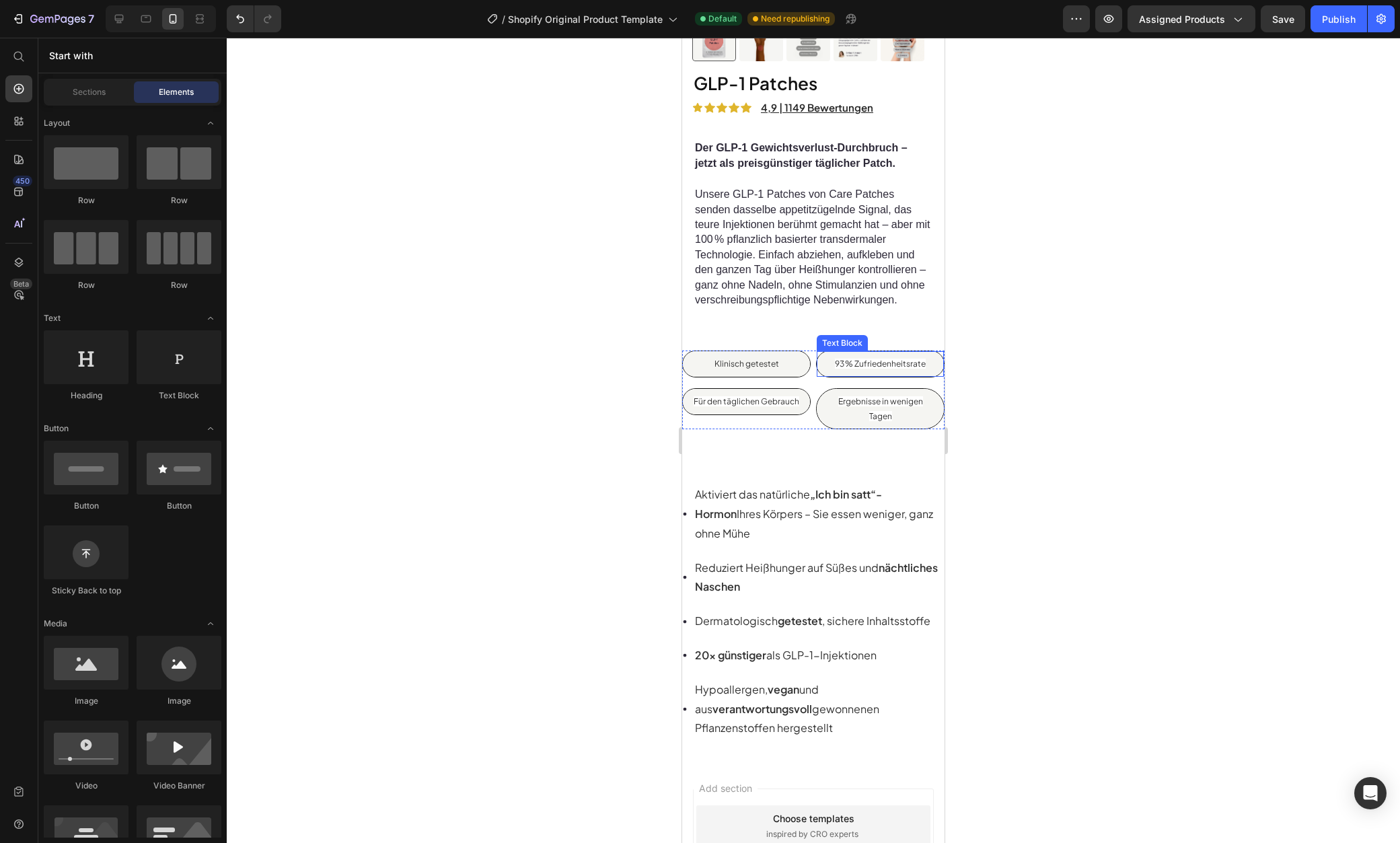 click on "93 % Zufriedenheitsrate" at bounding box center (880, 363) 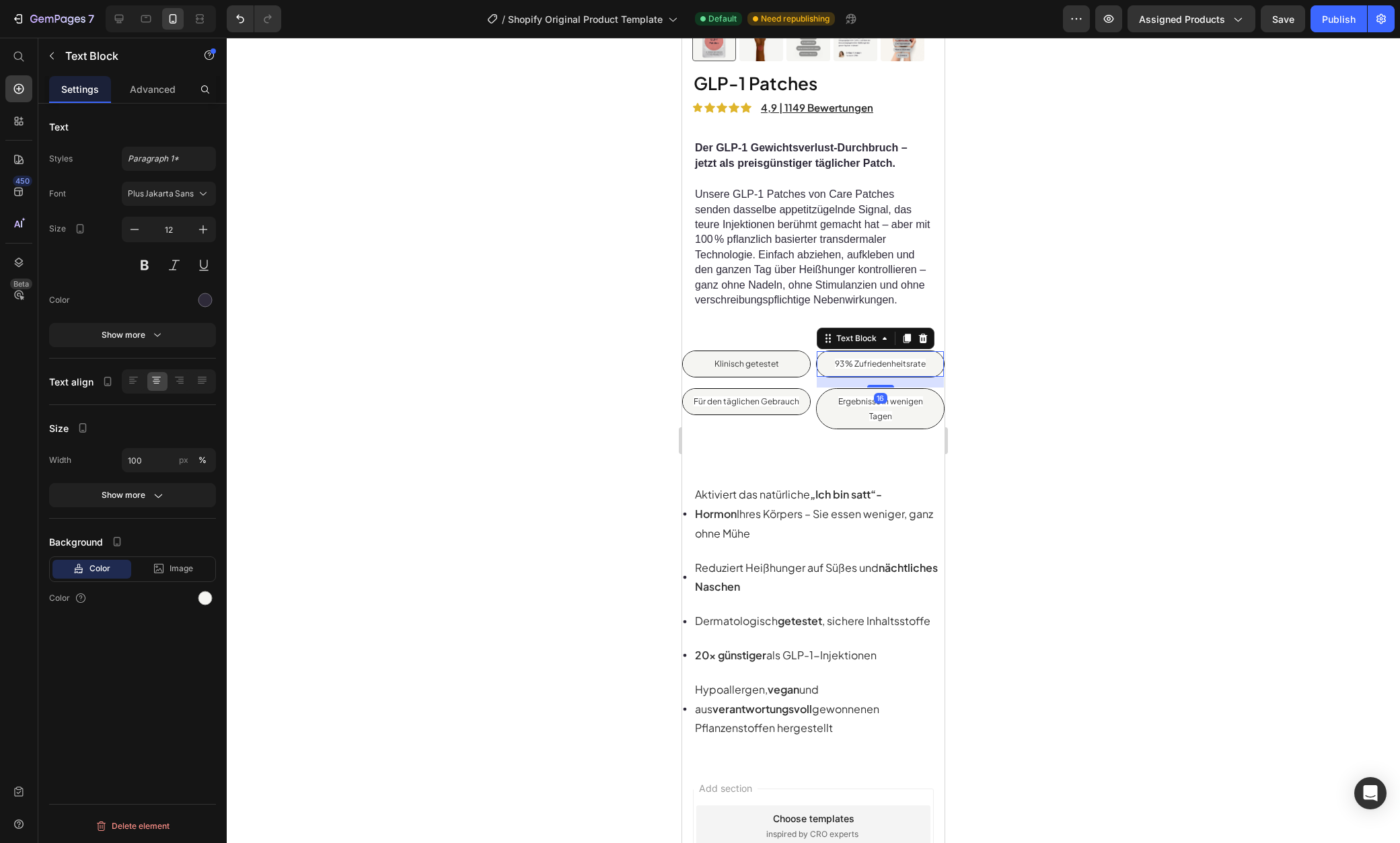 click on "93 % Zufriedenheitsrate" at bounding box center (880, 363) 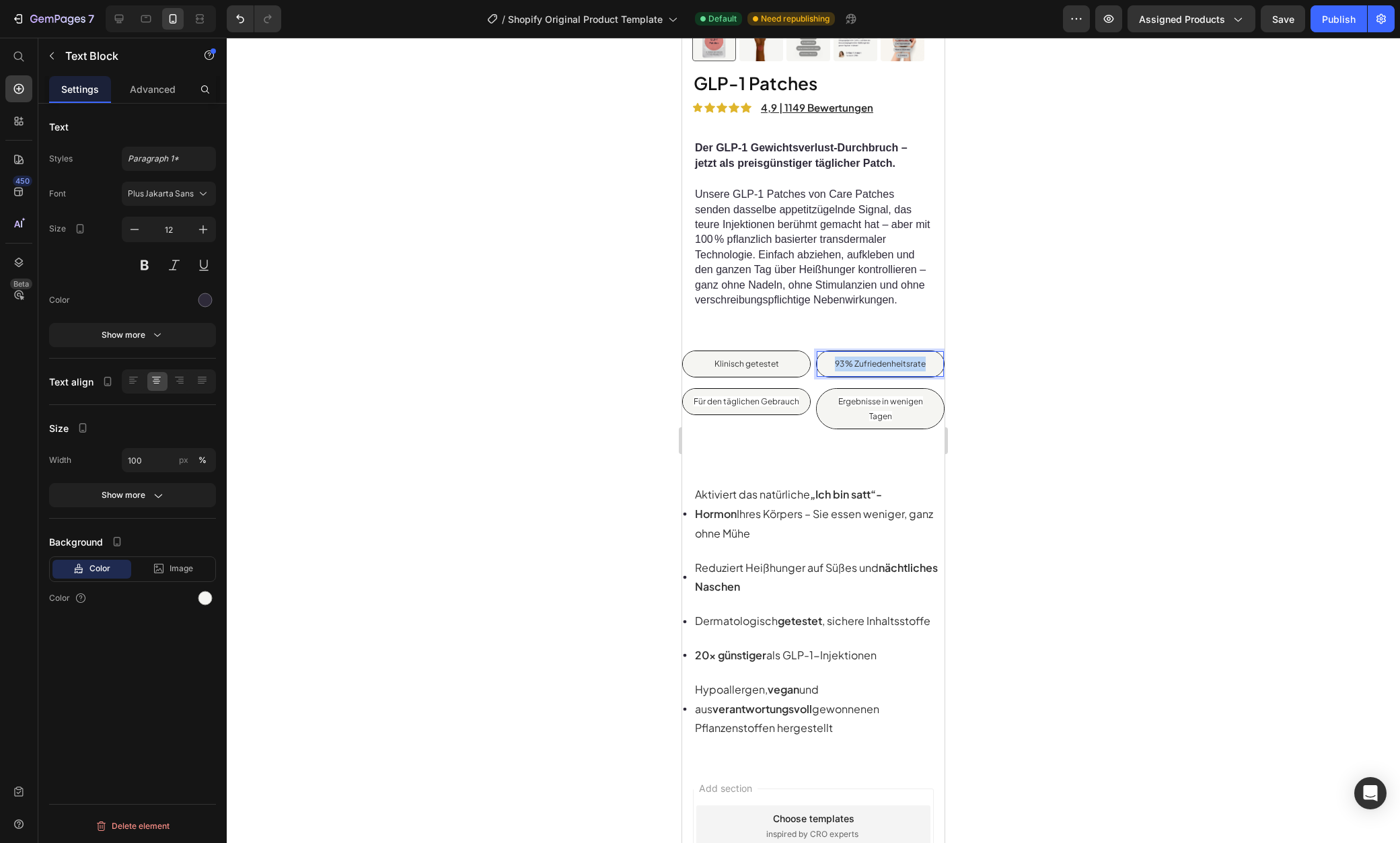 click on "93 % Zufriedenheitsrate" at bounding box center (880, 363) 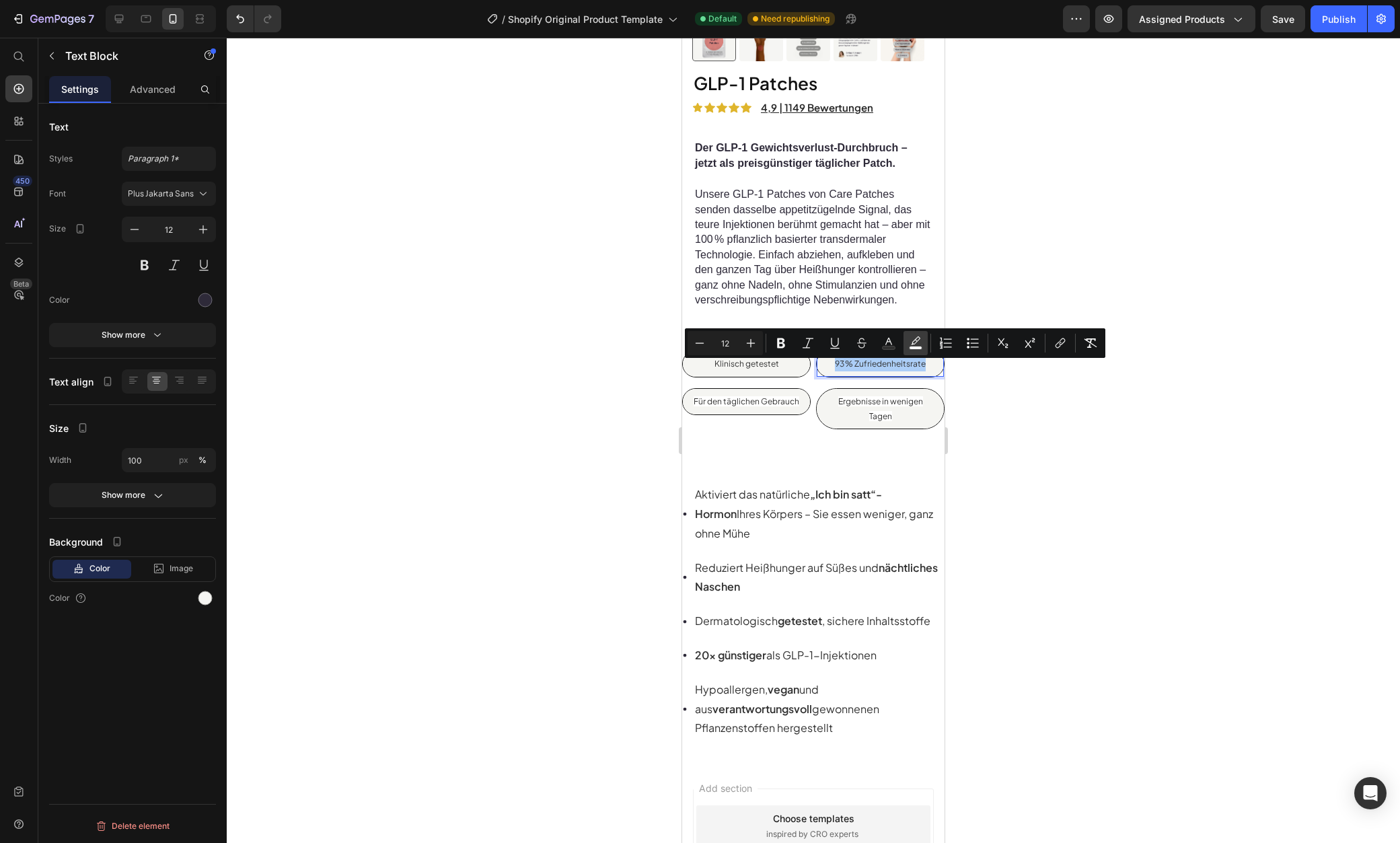 click 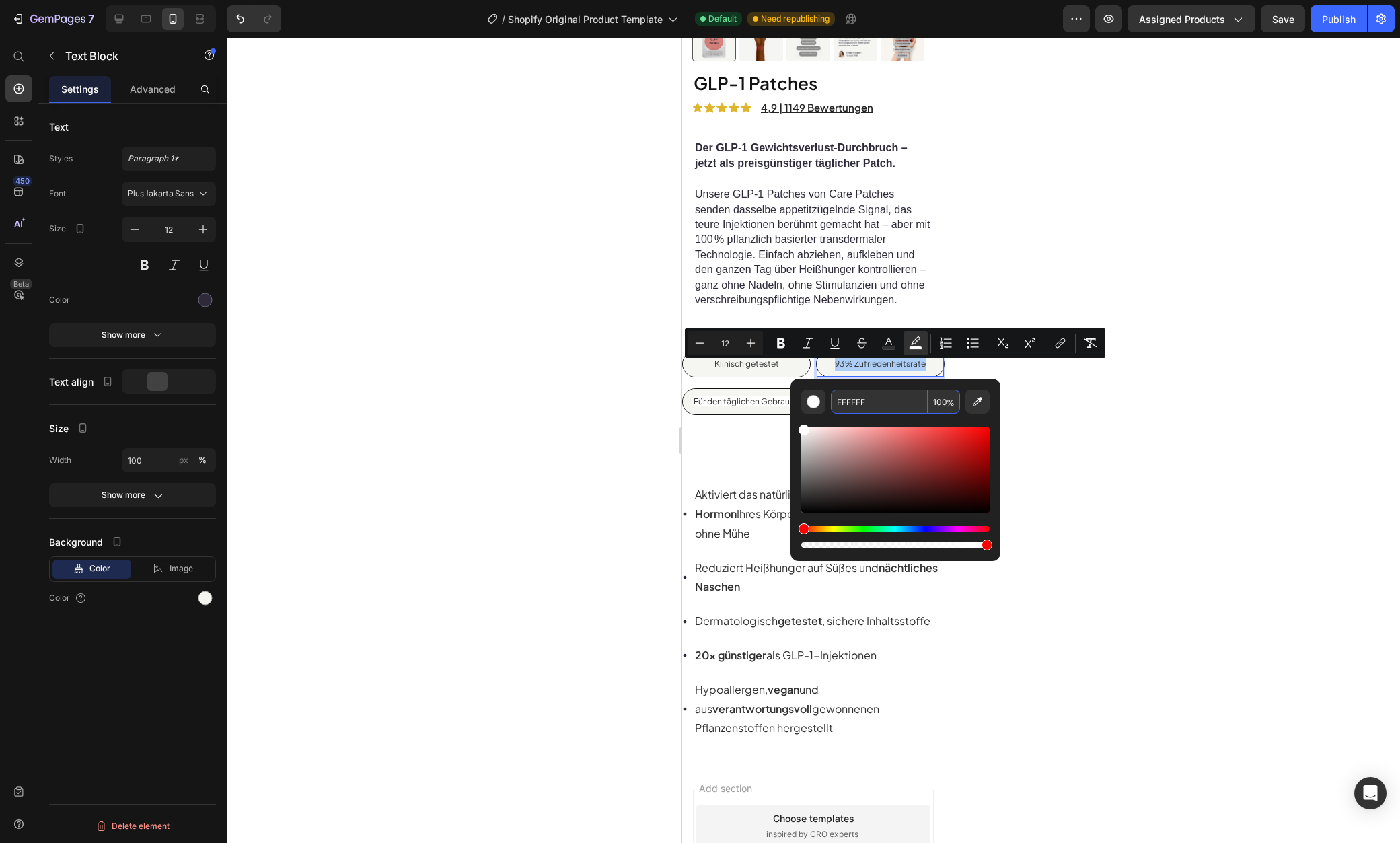 click on "FFFFFF" at bounding box center (879, 402) 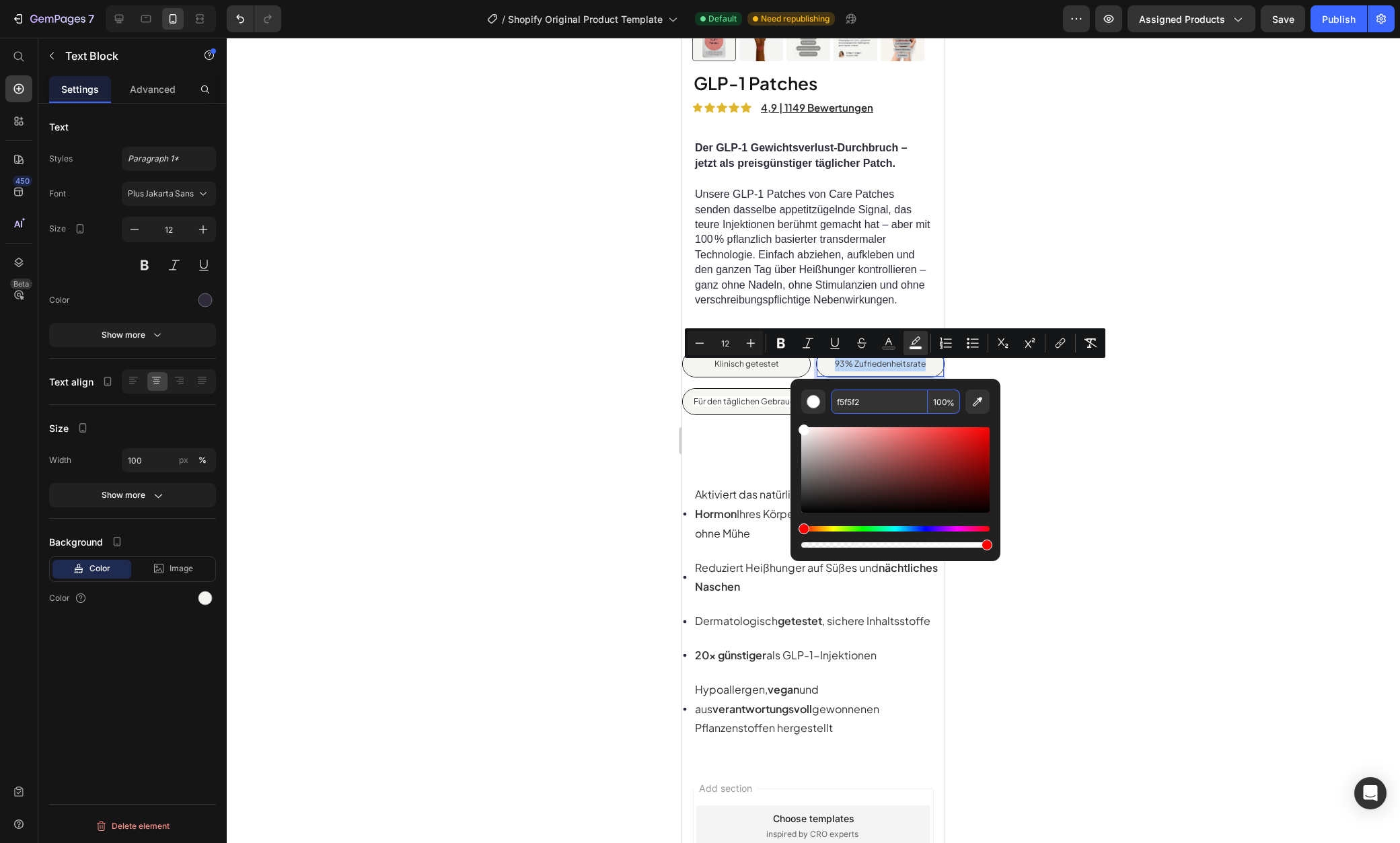 type on "F5F5F2" 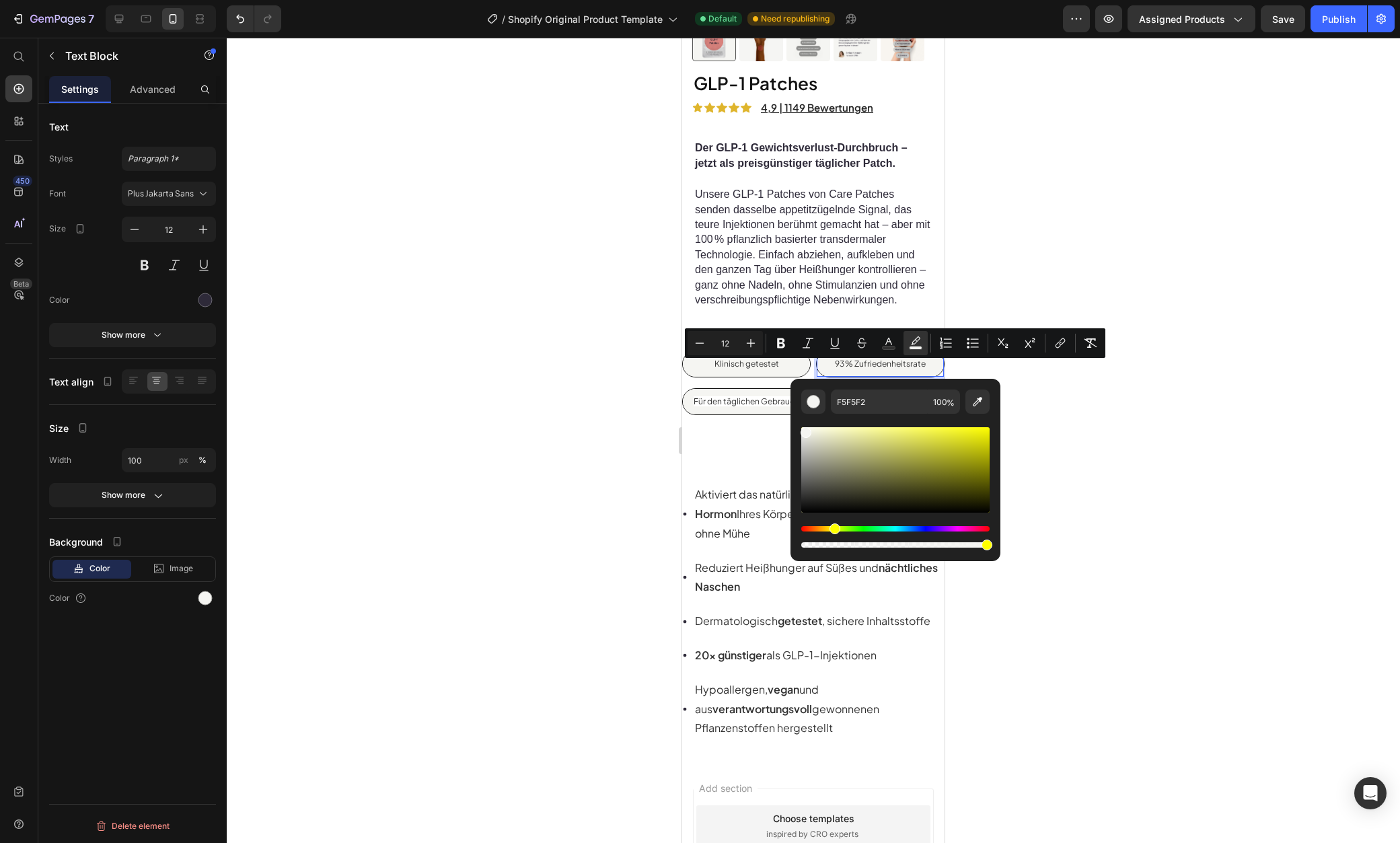 click 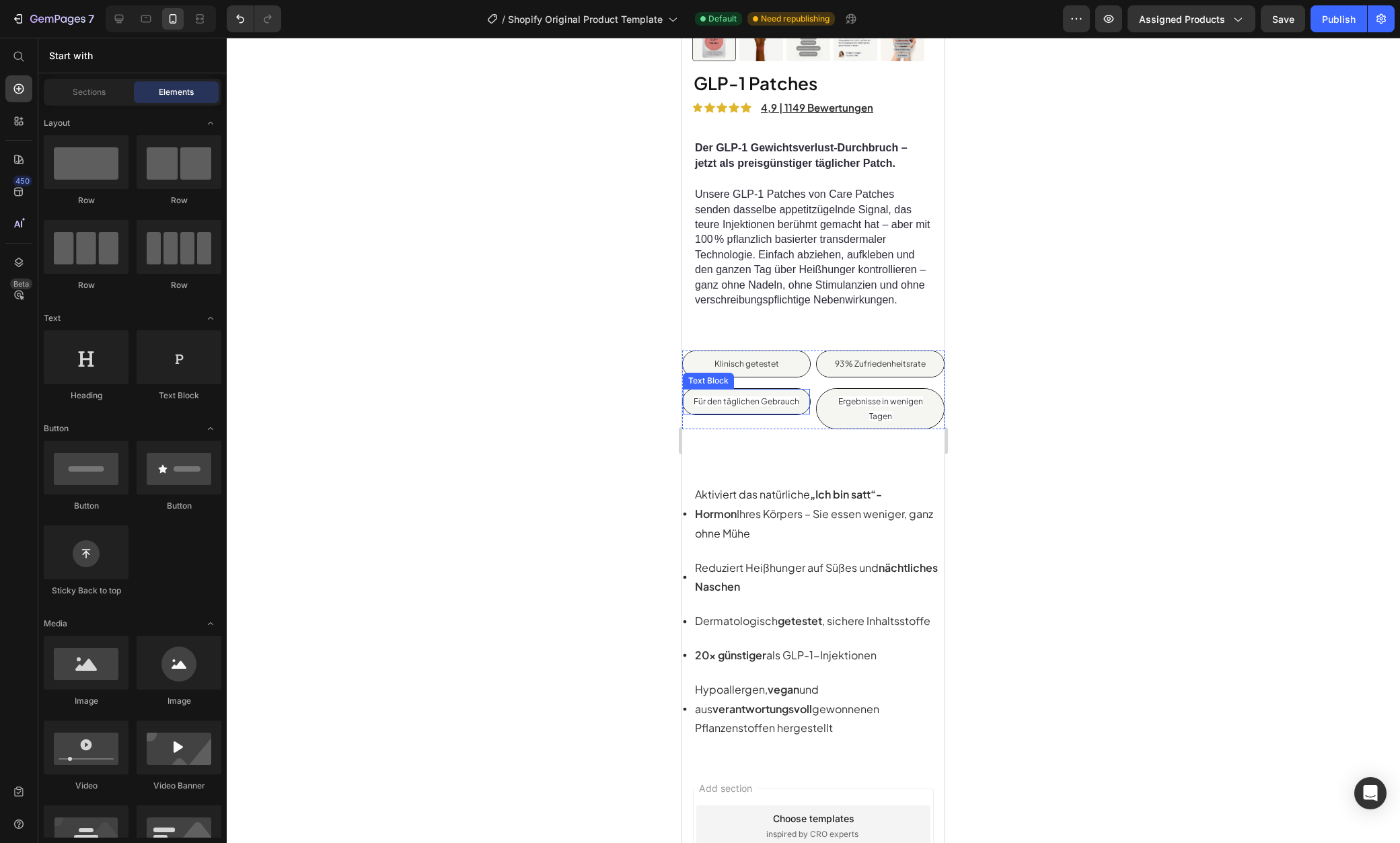 click on "Für den täglichen Gebrauch" at bounding box center (746, 401) 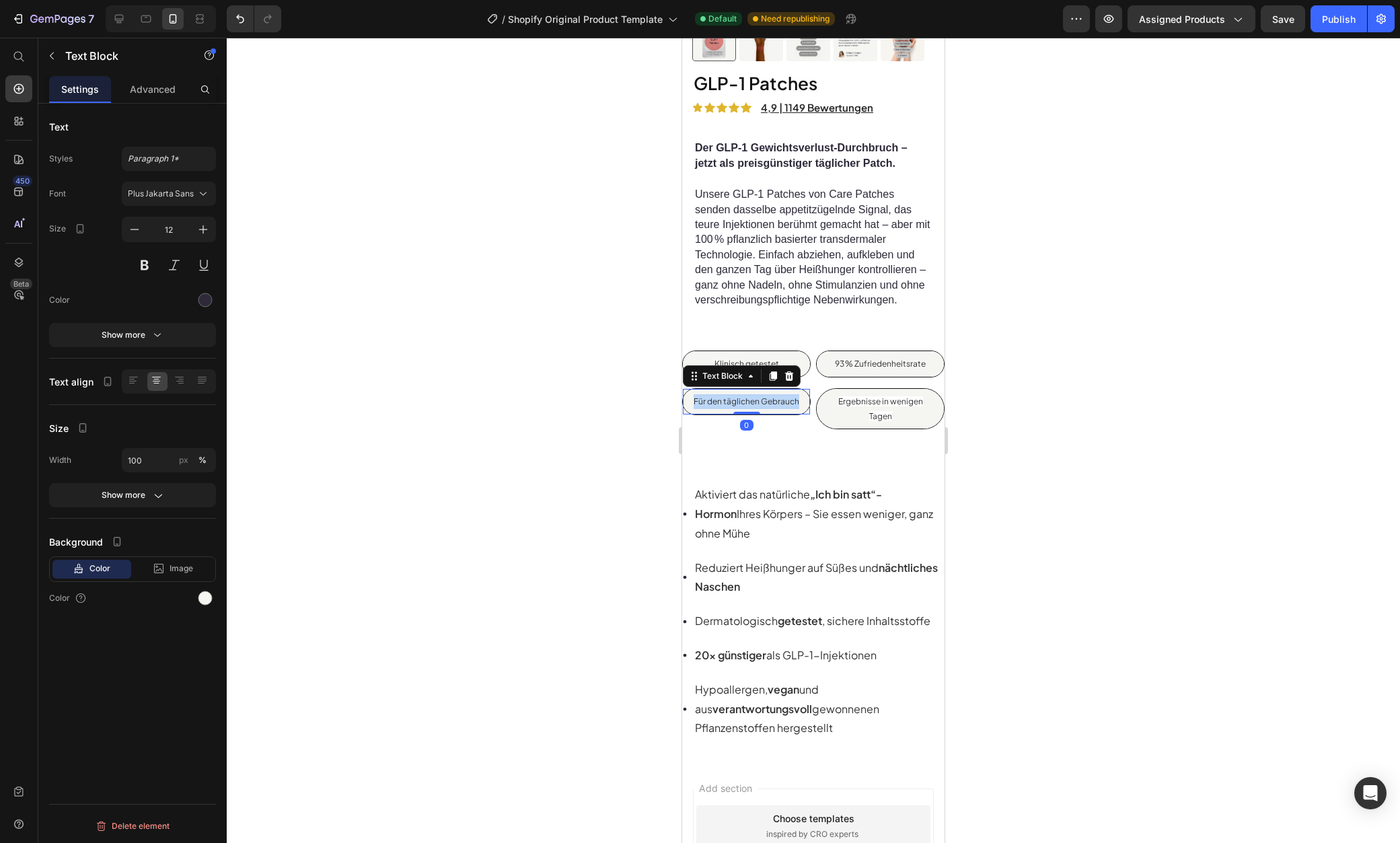click on "Für den täglichen Gebrauch" at bounding box center [746, 401] 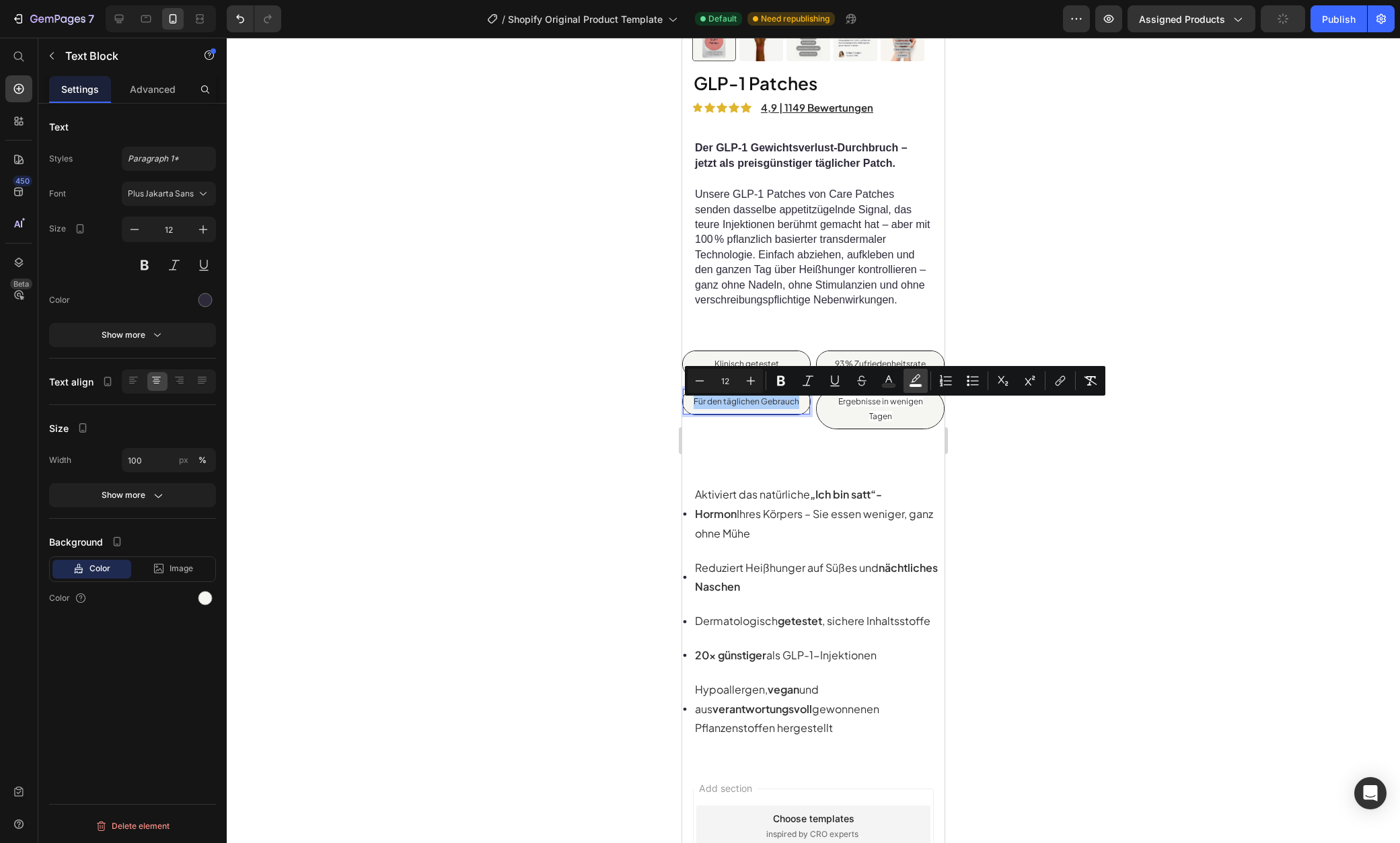 click on "color" at bounding box center (916, 381) 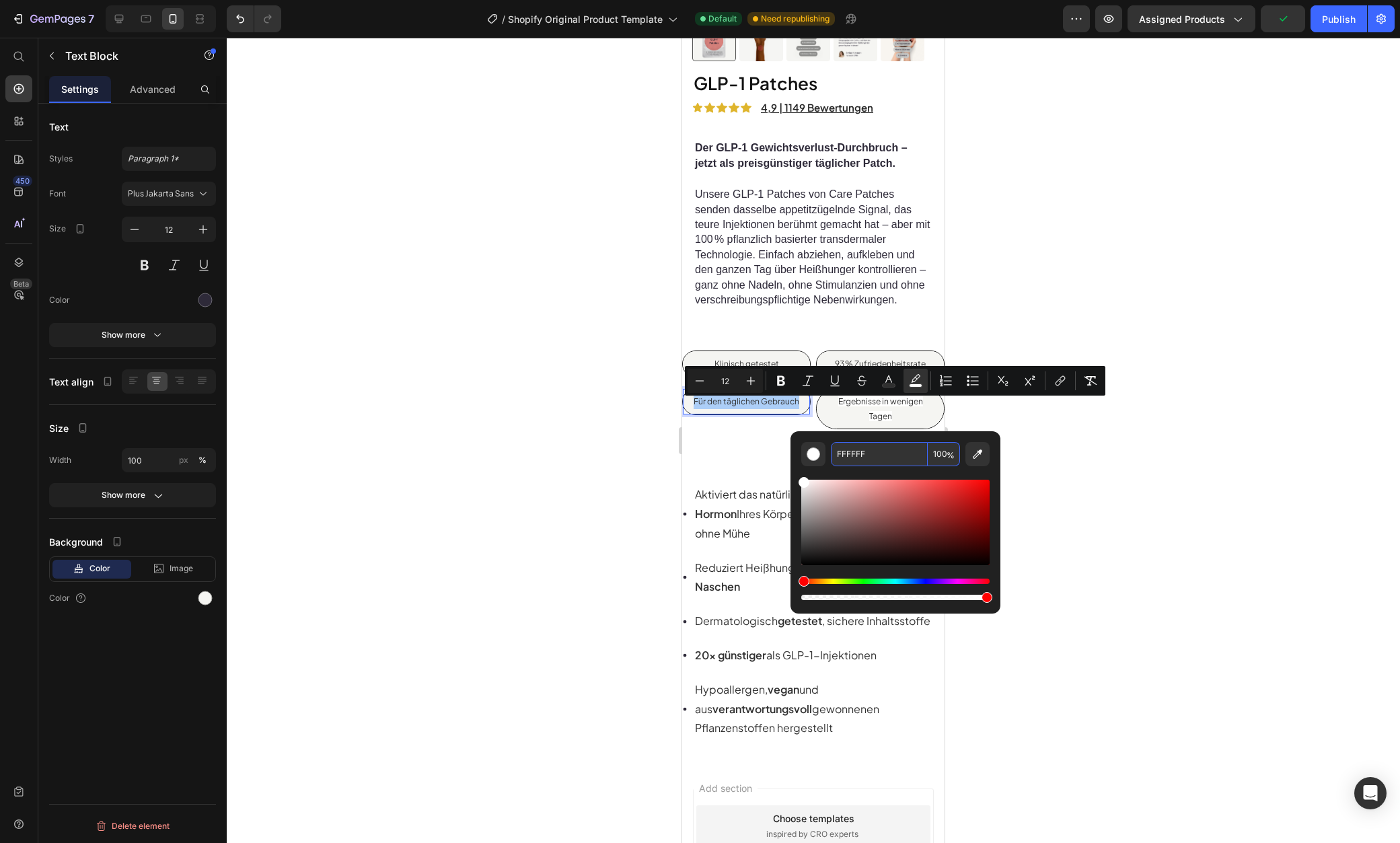 click on "FFFFFF" at bounding box center (879, 454) 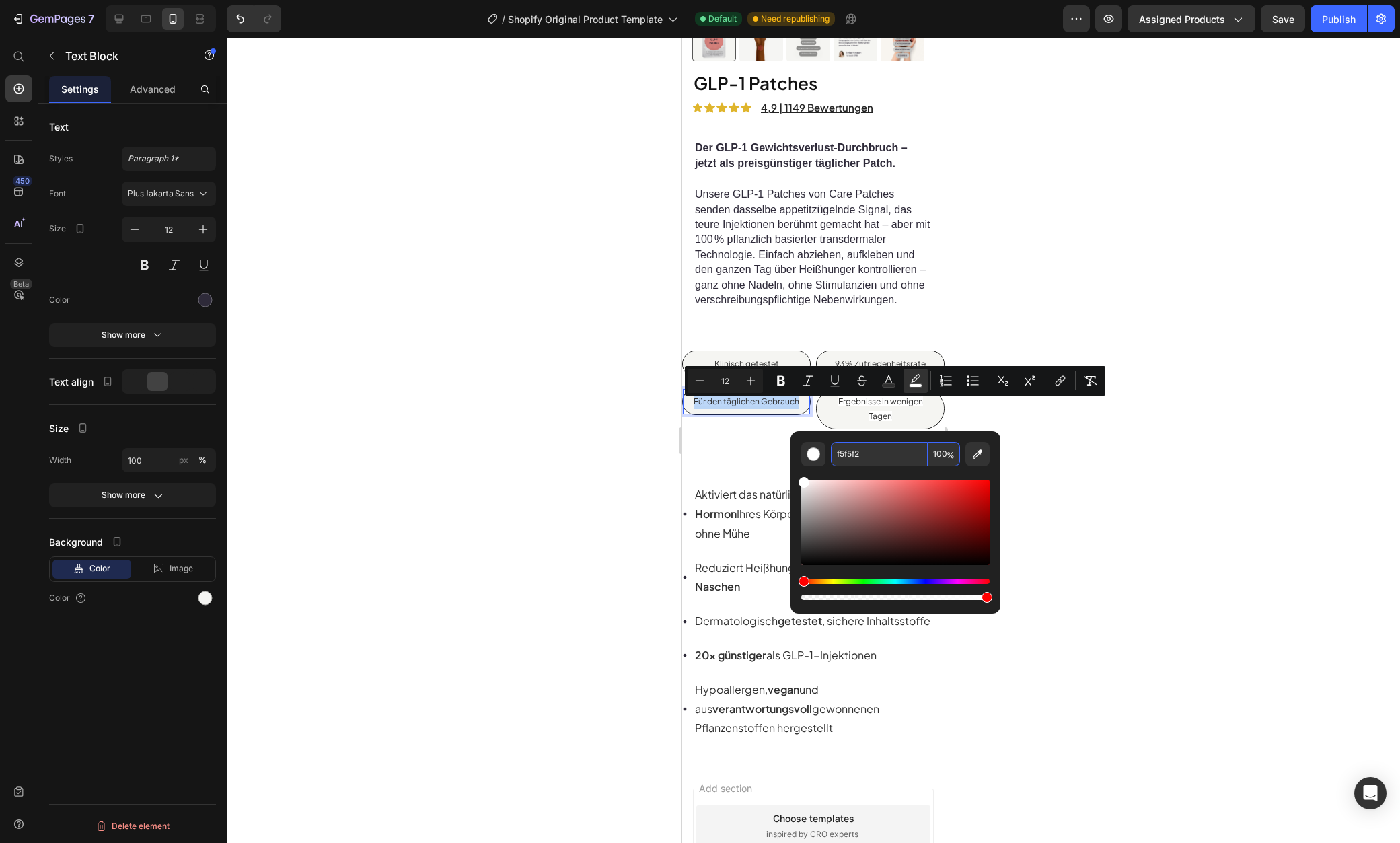 type on "F5F5F2" 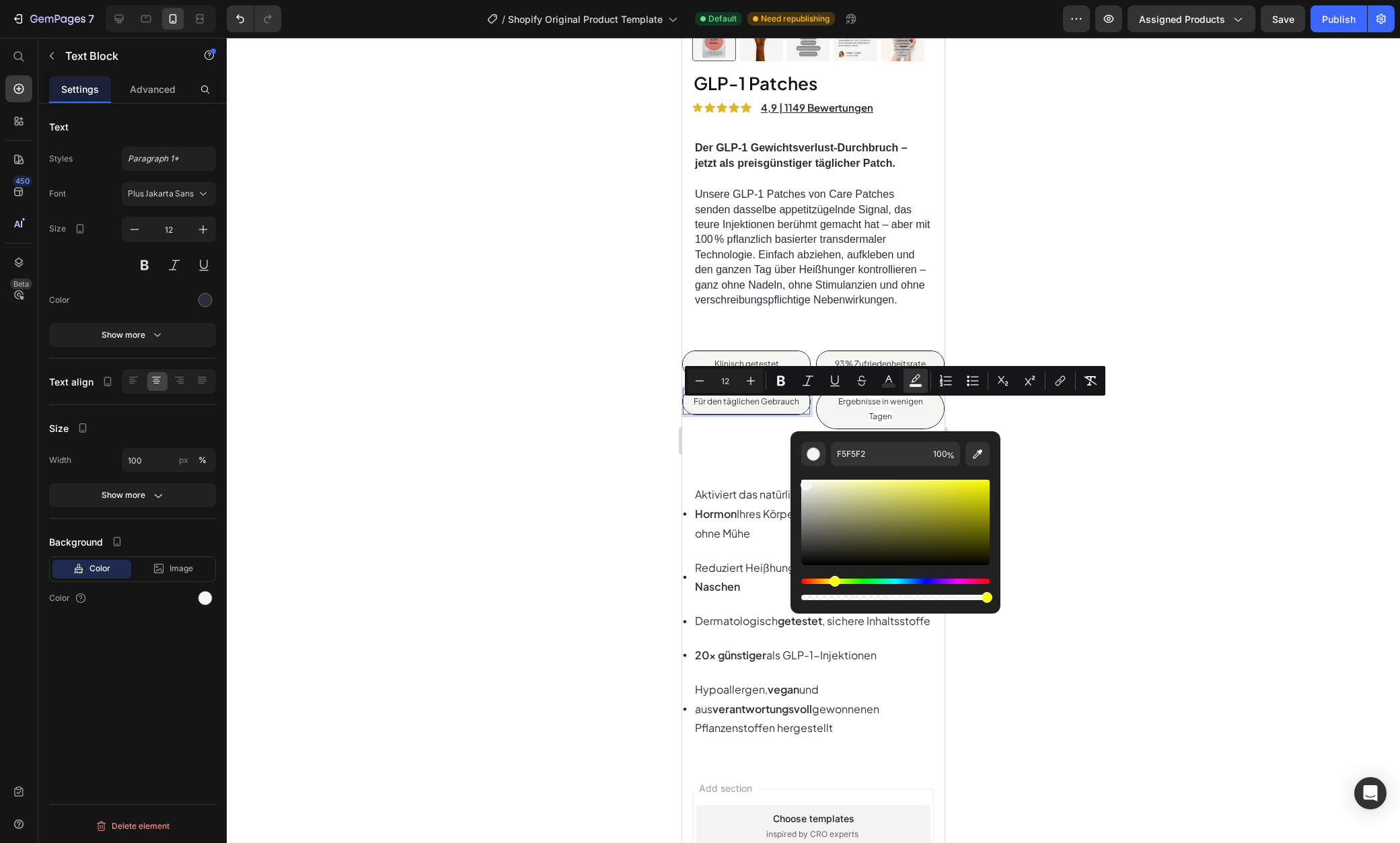 click 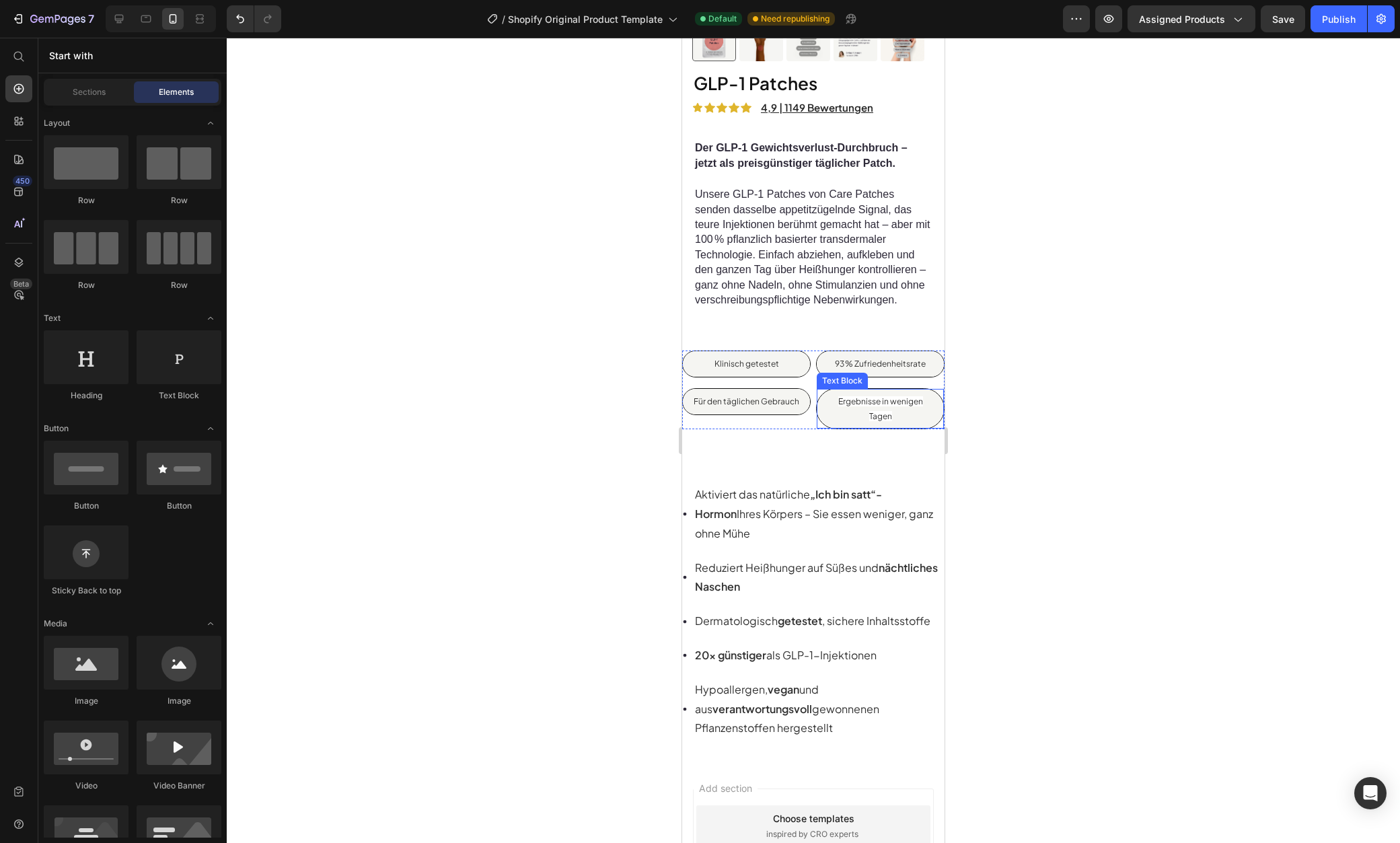 click on "Ergebnisse in wenigen Tagen" at bounding box center [881, 408] 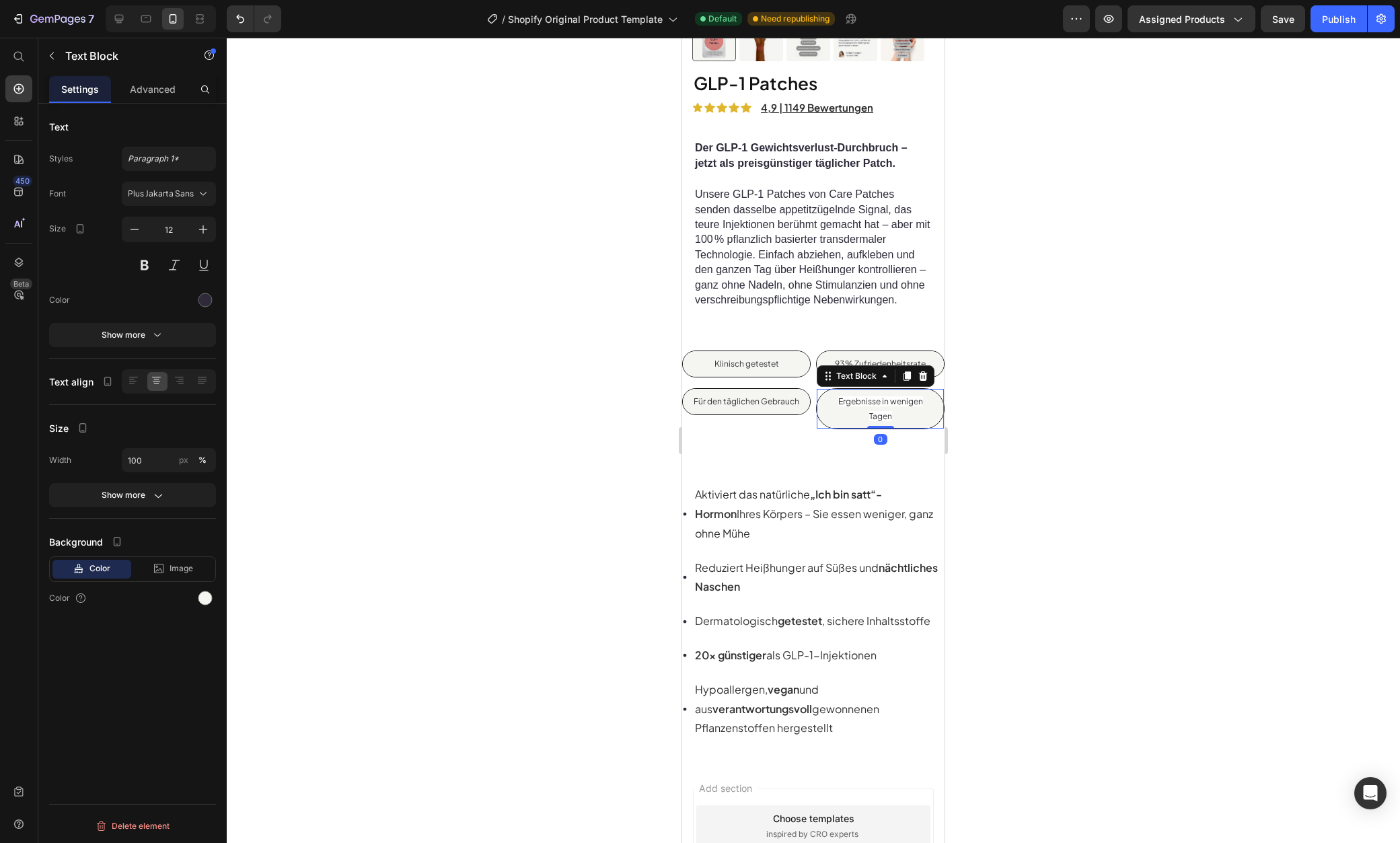 click on "Ergebnisse in wenigen Tagen" at bounding box center (881, 408) 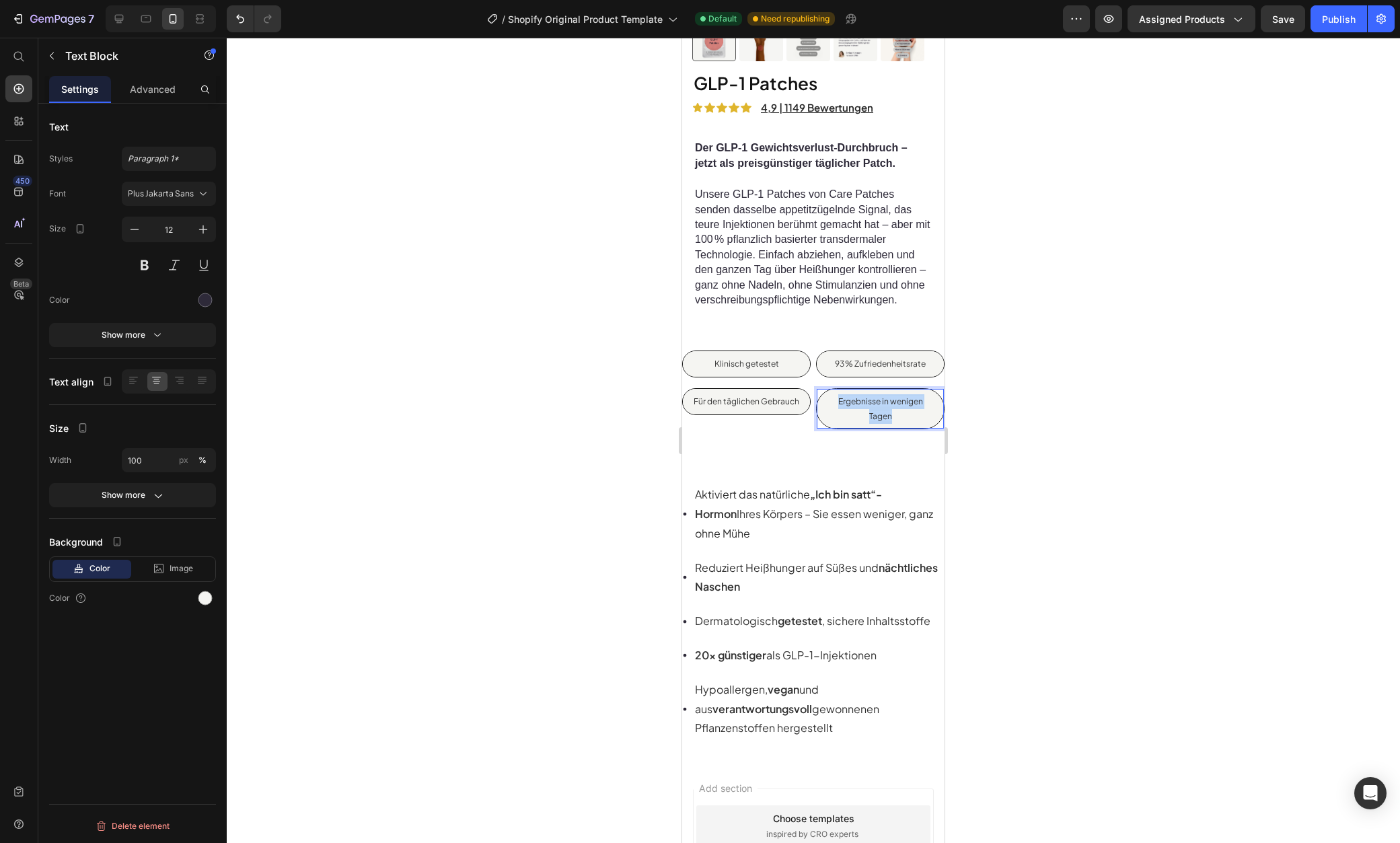 click on "Ergebnisse in wenigen Tagen" at bounding box center [881, 408] 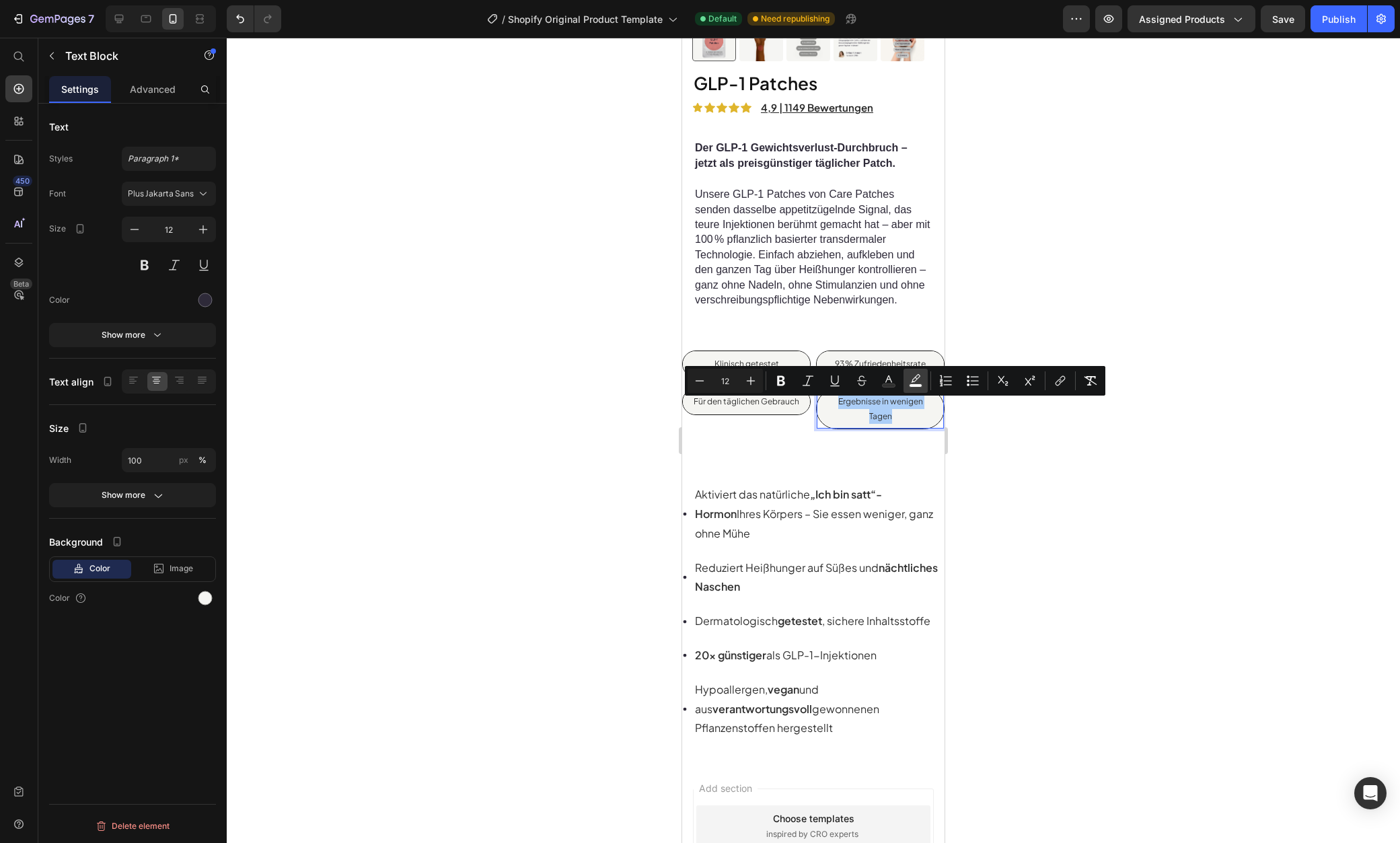 click 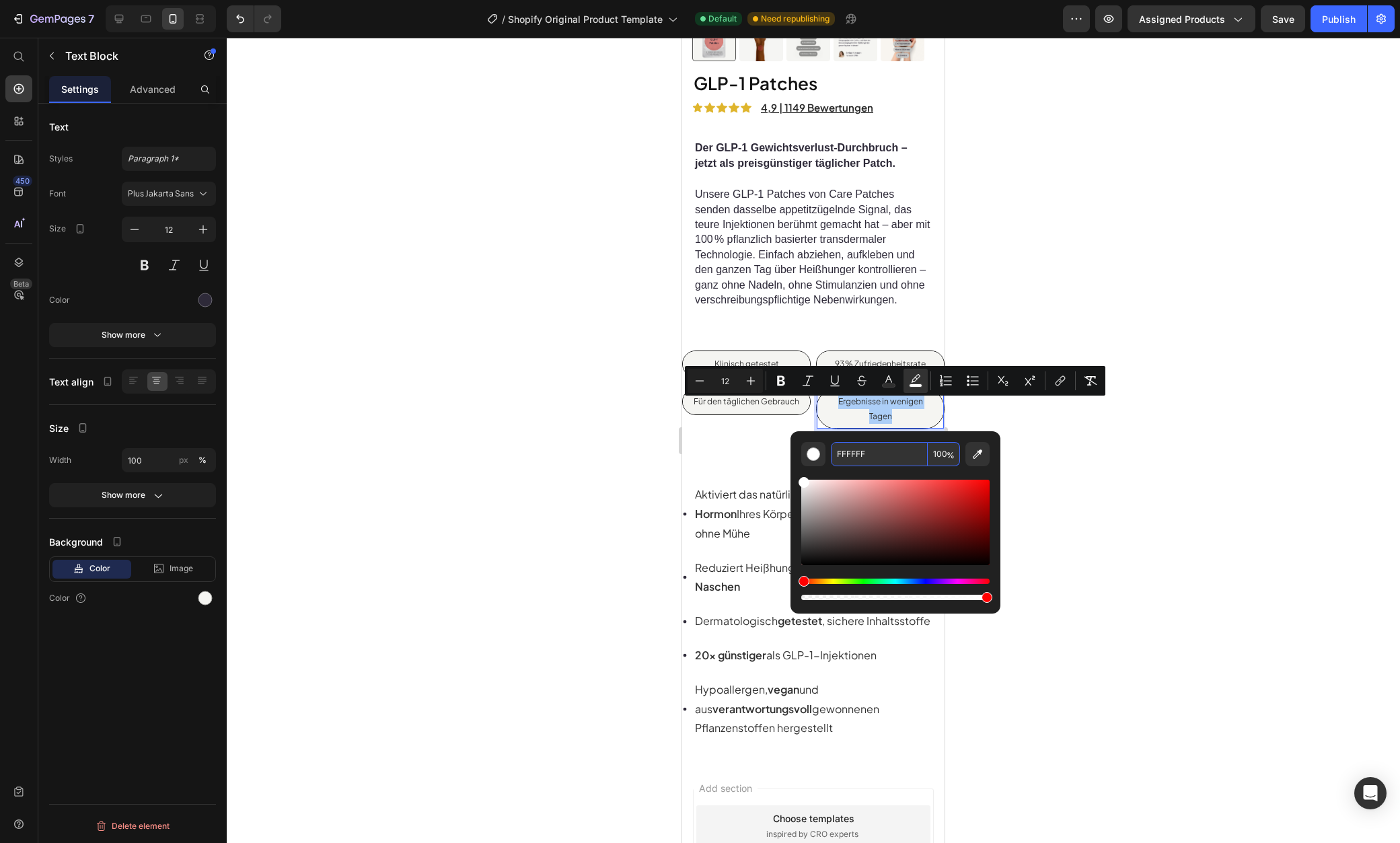 click on "FFFFFF" at bounding box center [879, 454] 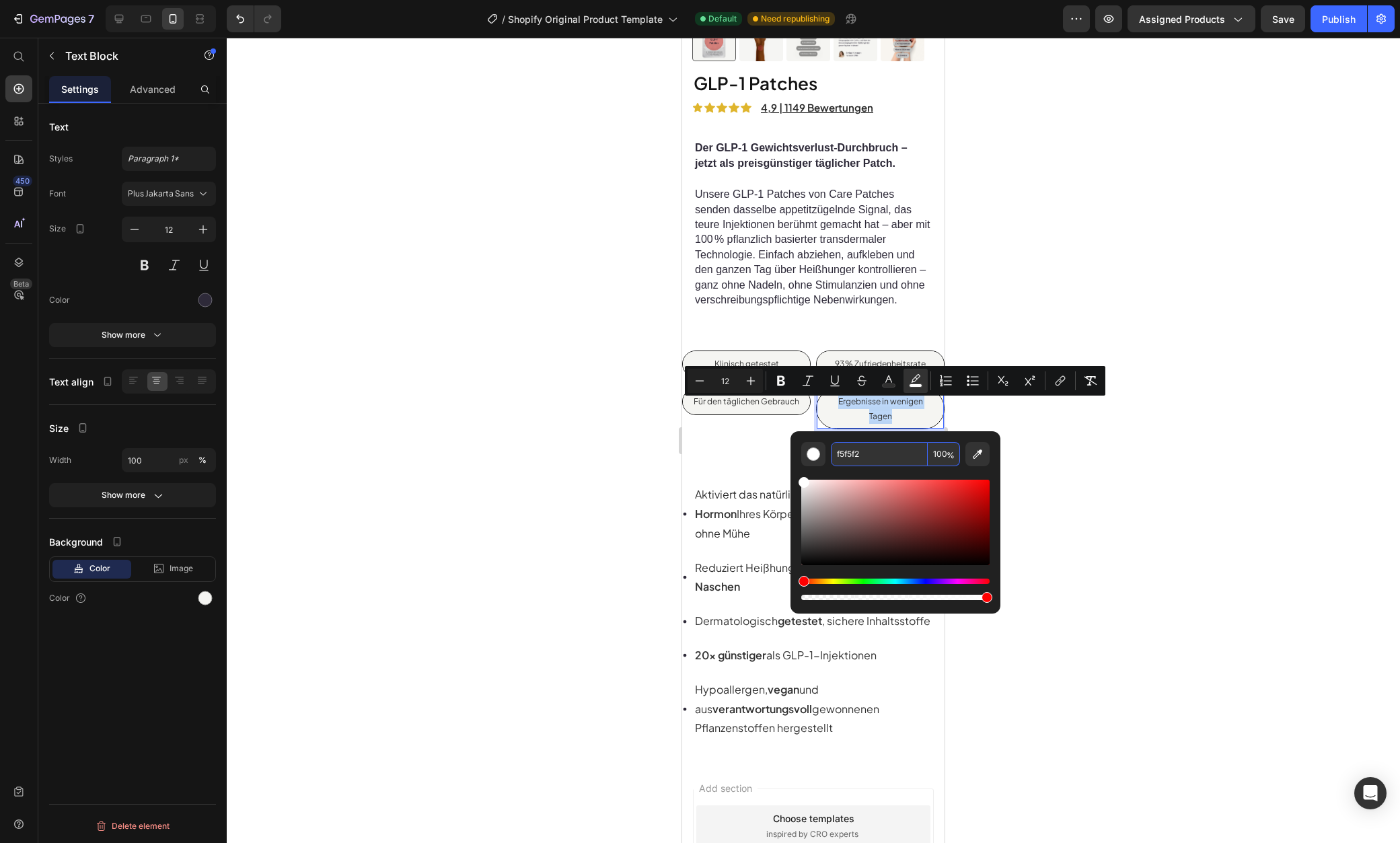 type on "F5F5F2" 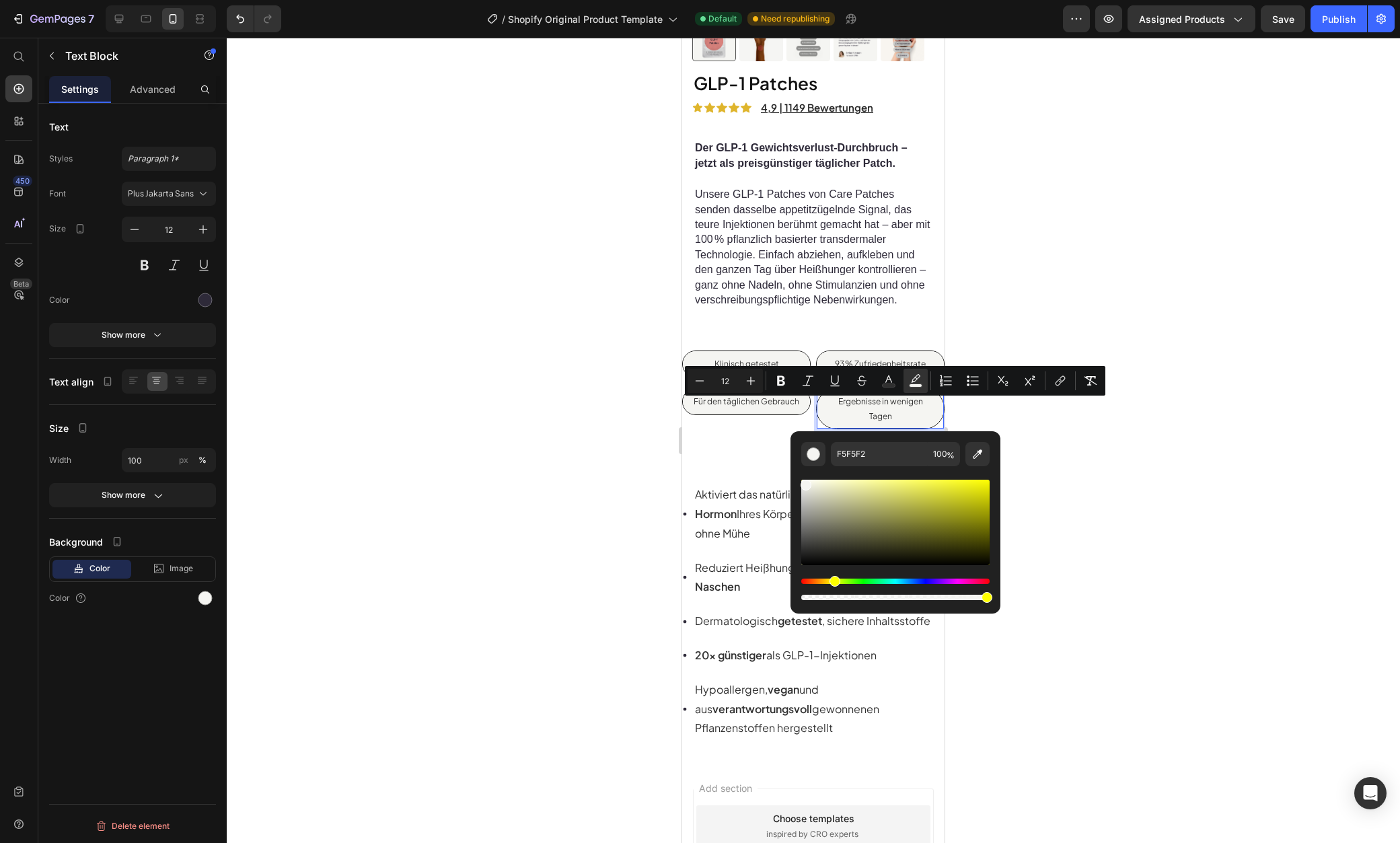 click 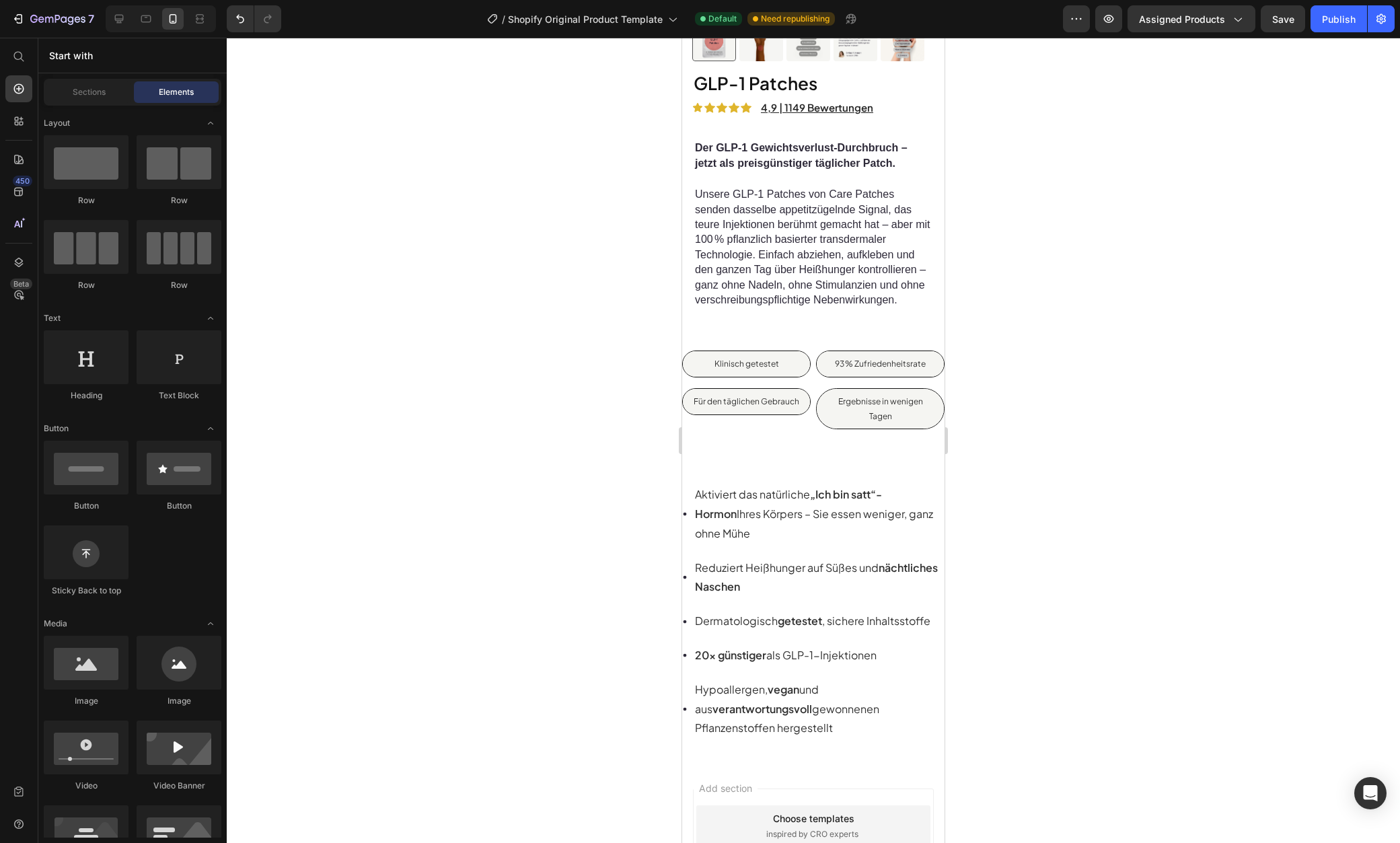 click 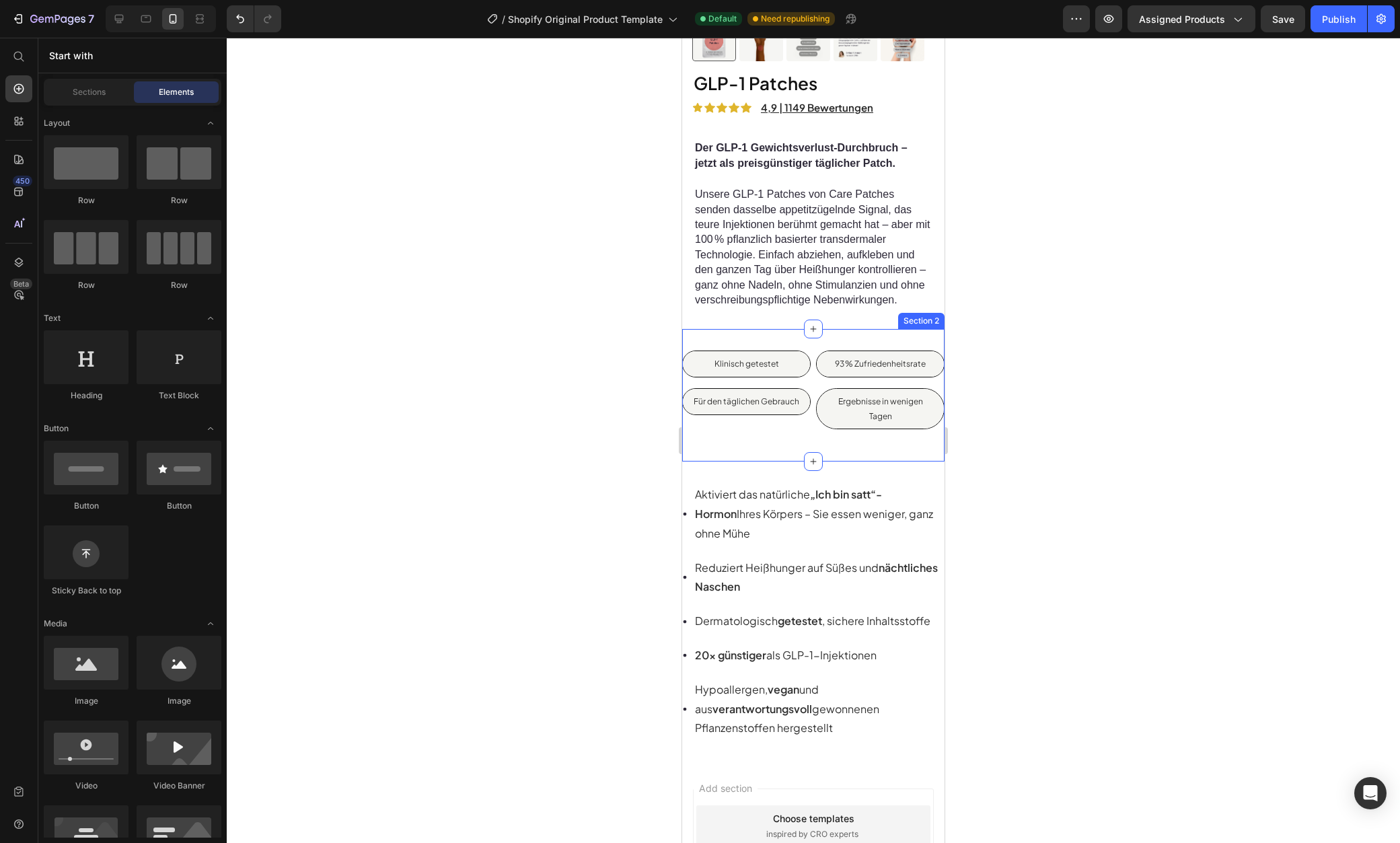 click on "Klinisch getestet Text Block 93 % Zufriedenheitsrate Text Block Für den täglichen Gebrauch Text Block Ergebnisse in wenigen Tagen Text Block Row Section 2" at bounding box center [813, 395] 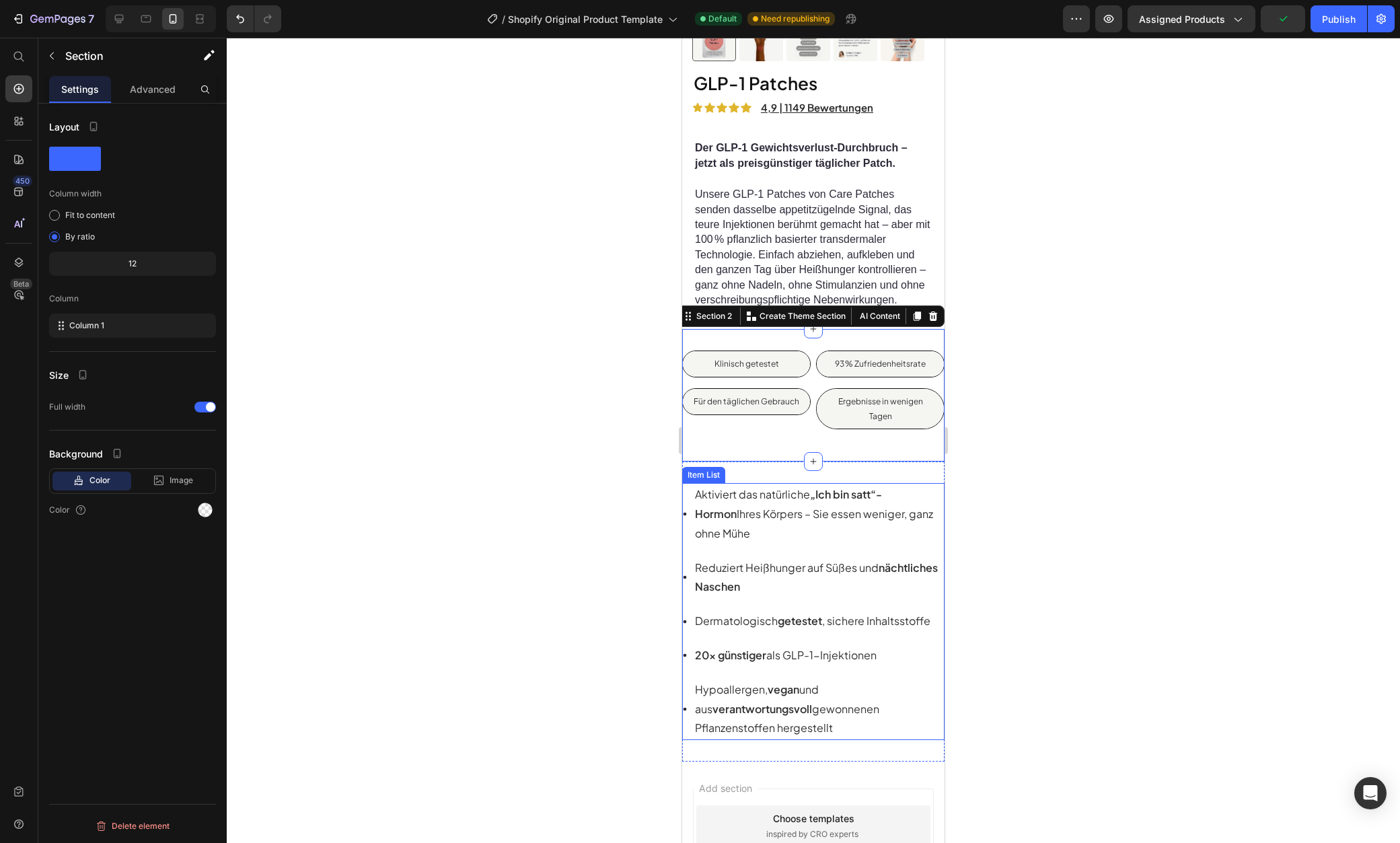 click on "Aktiviert das natürliche  „Ich bin satt“-Hormon  Ihres Körpers – Sie essen weniger, ganz ohne Mühe" at bounding box center [819, 514] 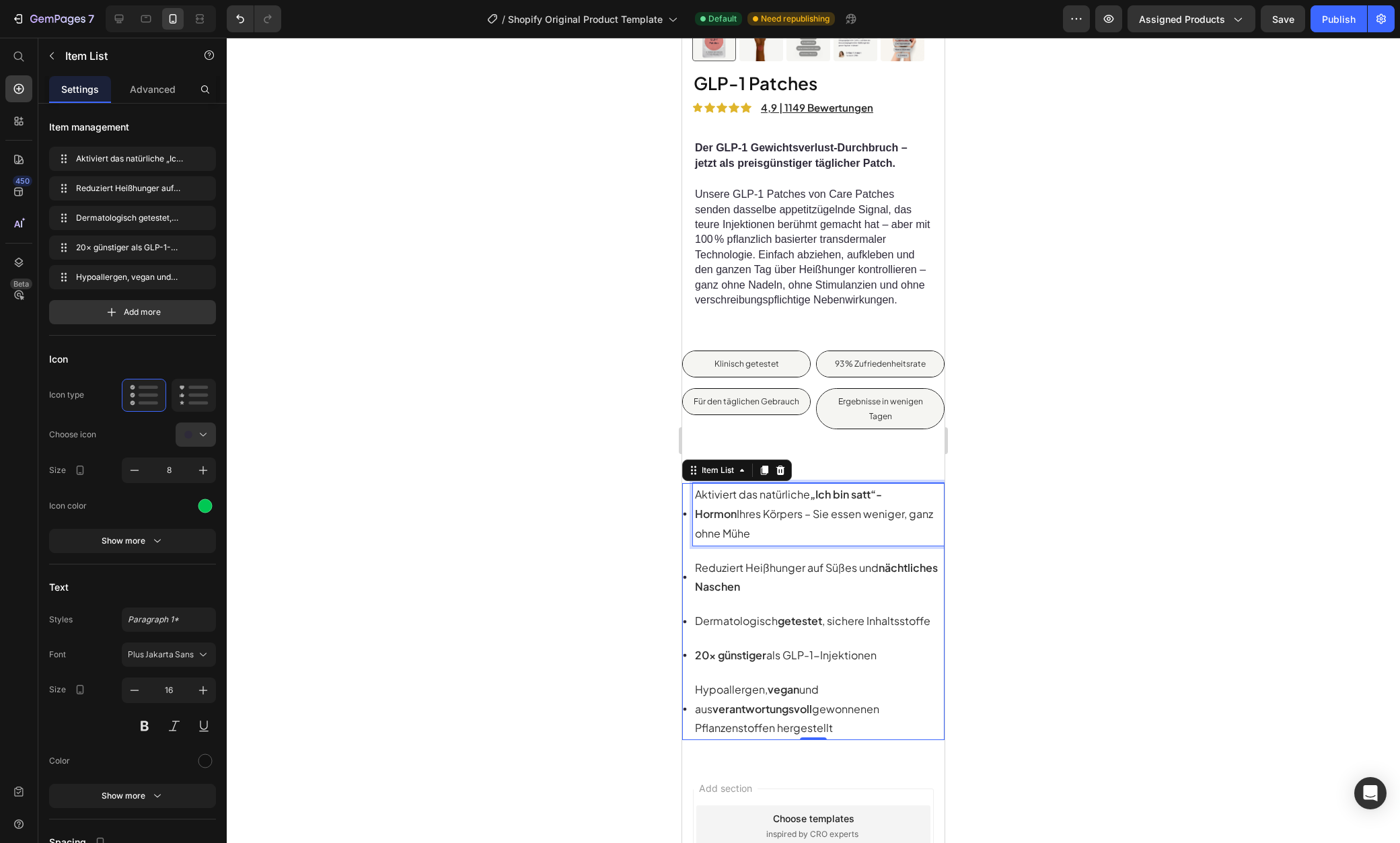 click on "Aktiviert das natürliche  „Ich bin satt“-Hormon  Ihres Körpers – Sie essen weniger, ganz ohne Mühe" at bounding box center [814, 513] 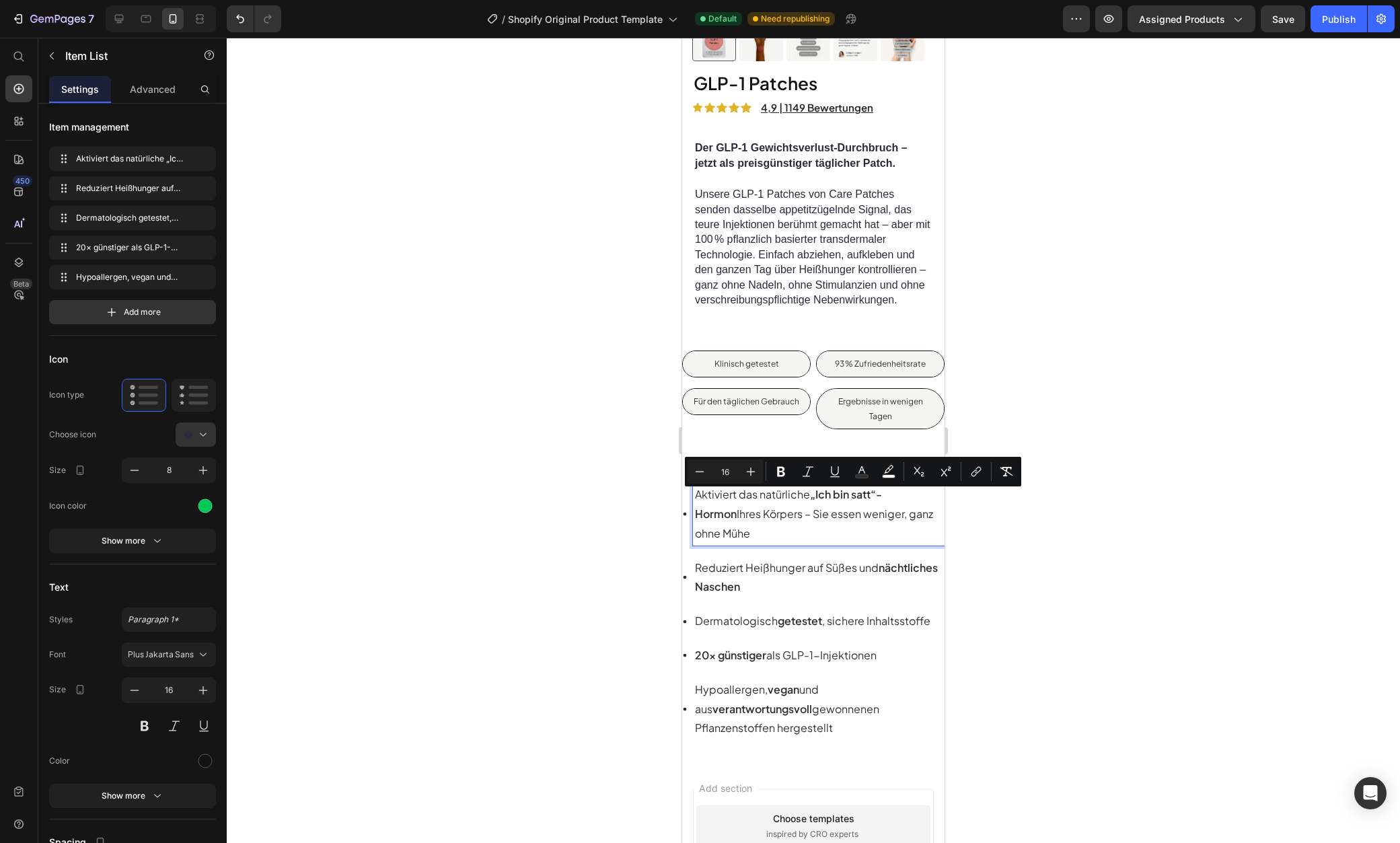 click 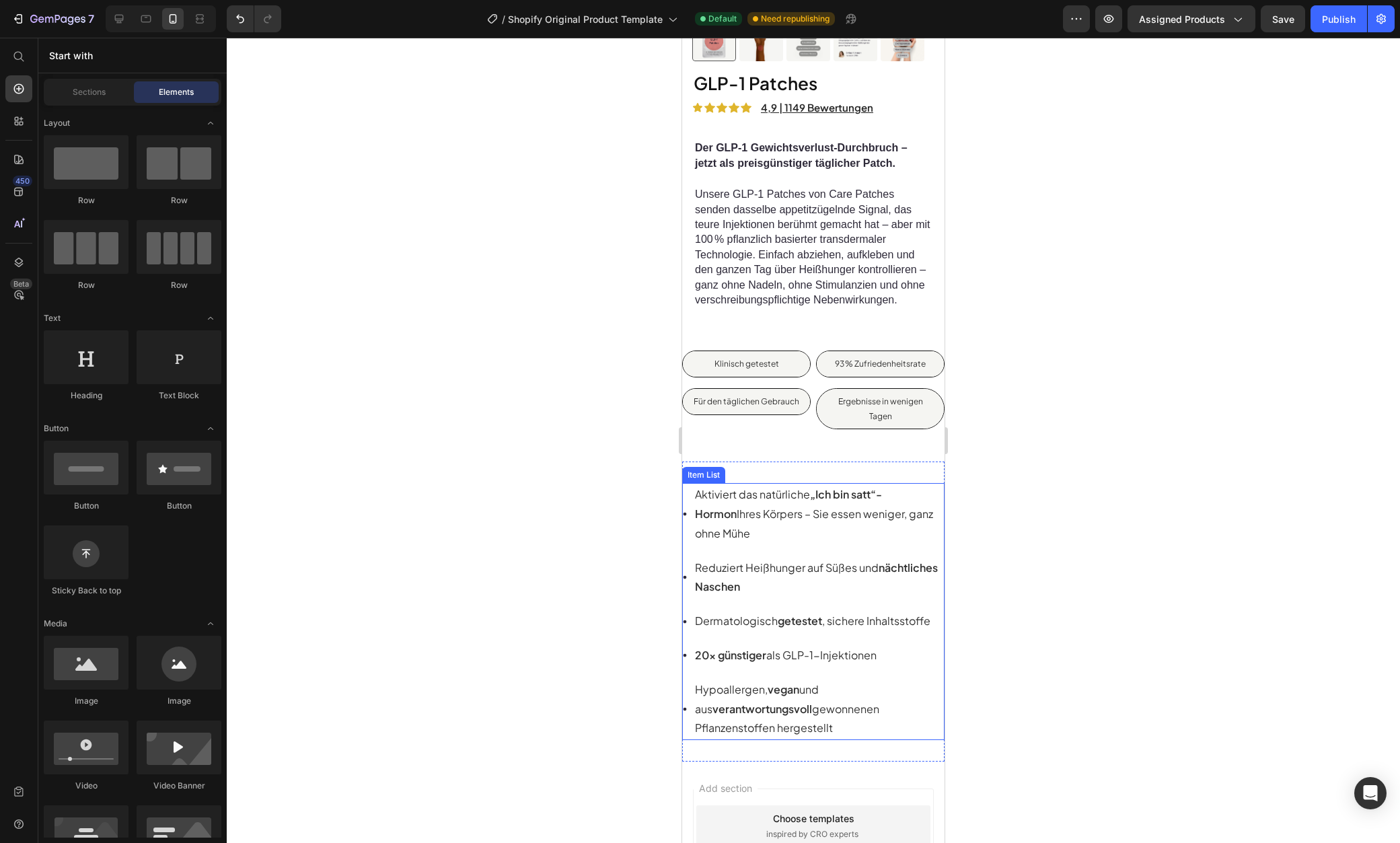 click on "Aktiviert das natürliche  „Ich bin satt“-Hormon  Ihres Körpers – Sie essen weniger, ganz ohne Mühe" at bounding box center (814, 513) 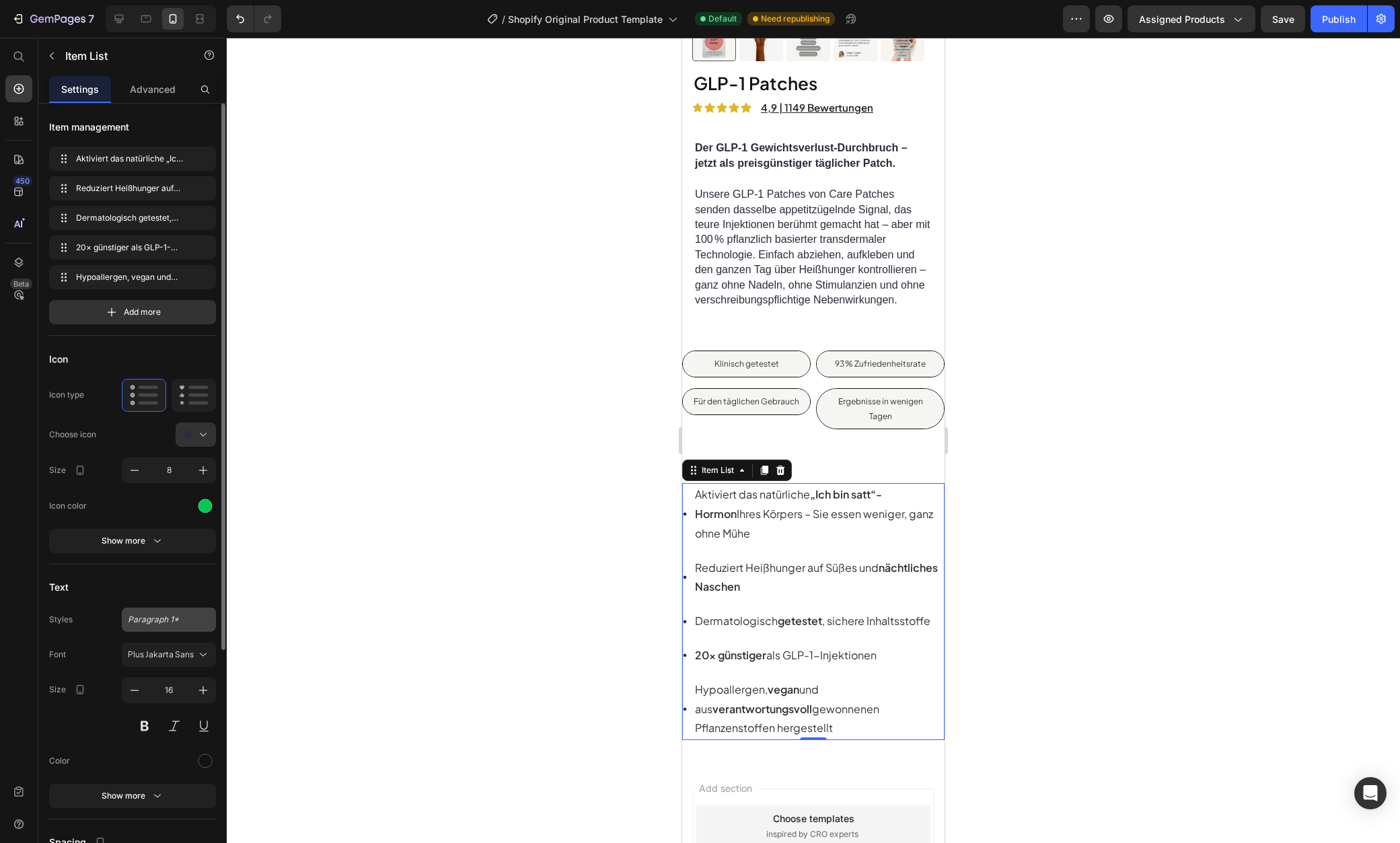 click on "Paragraph 1*" at bounding box center [161, 620] 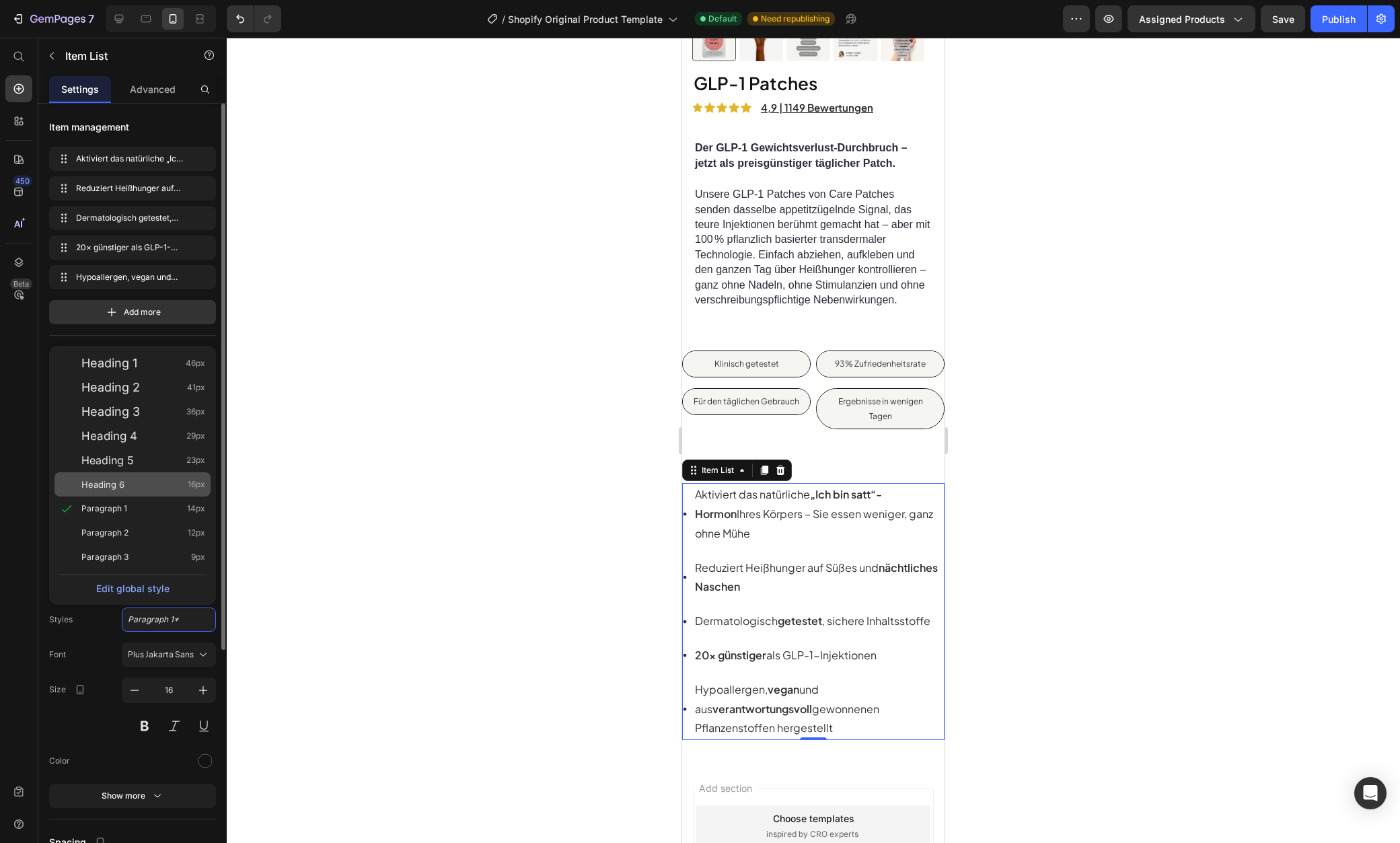 click on "Heading 6 16px" 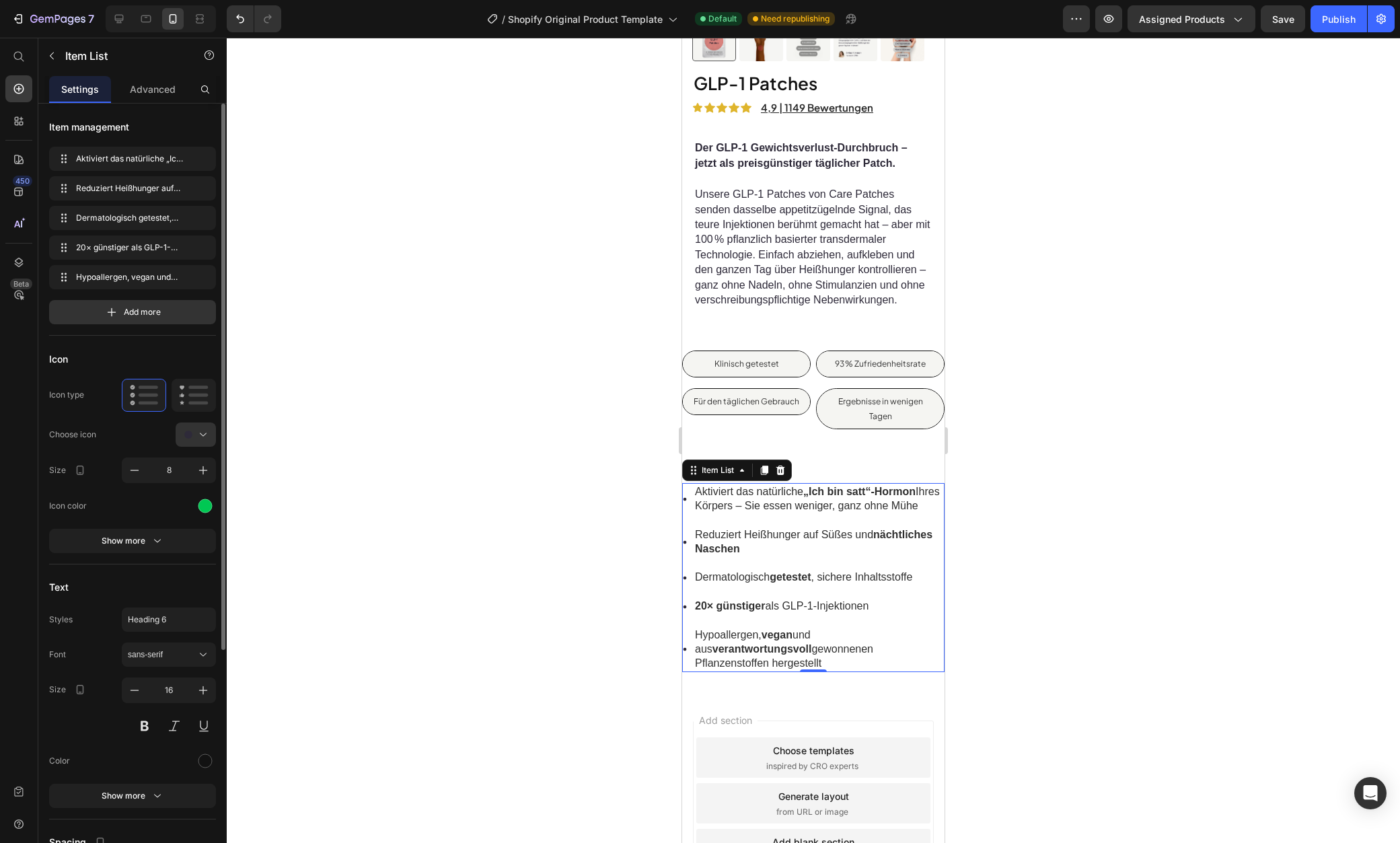 click 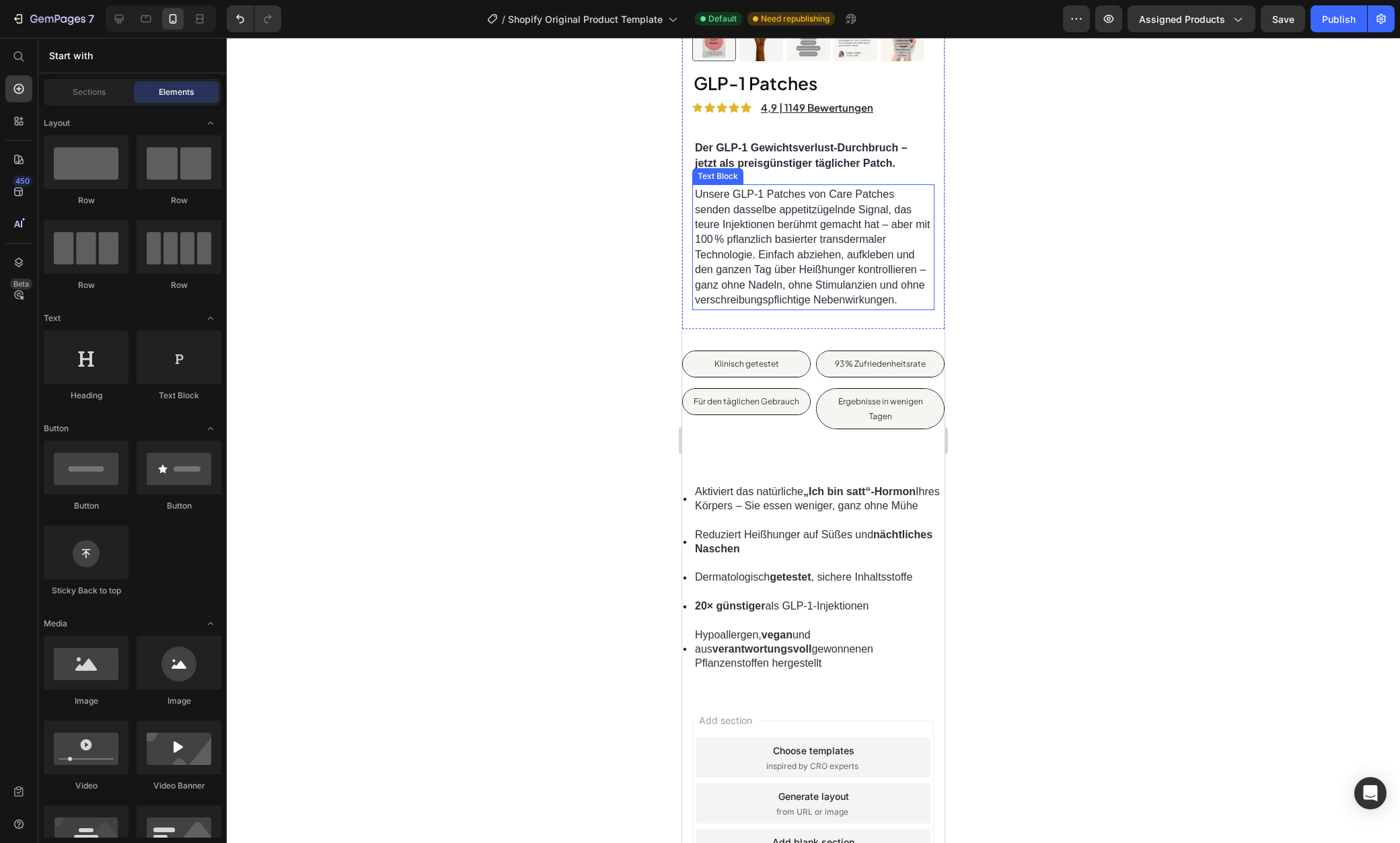 click on "Unsere GLP‑1 Patches von Care Patches senden dasselbe appetitzügelnde Signal, das teure Injektionen berühmt gemacht hat – aber mit 100 % pflanzlich basierter transdermaler Technologie. Einfach abziehen, aufkleben und den ganzen Tag über Heißhunger kontrollieren – ganz ohne Nadeln, ohne Stimulanzien und ohne verschreibungspflichtige Nebenwirkungen." at bounding box center (813, 247) 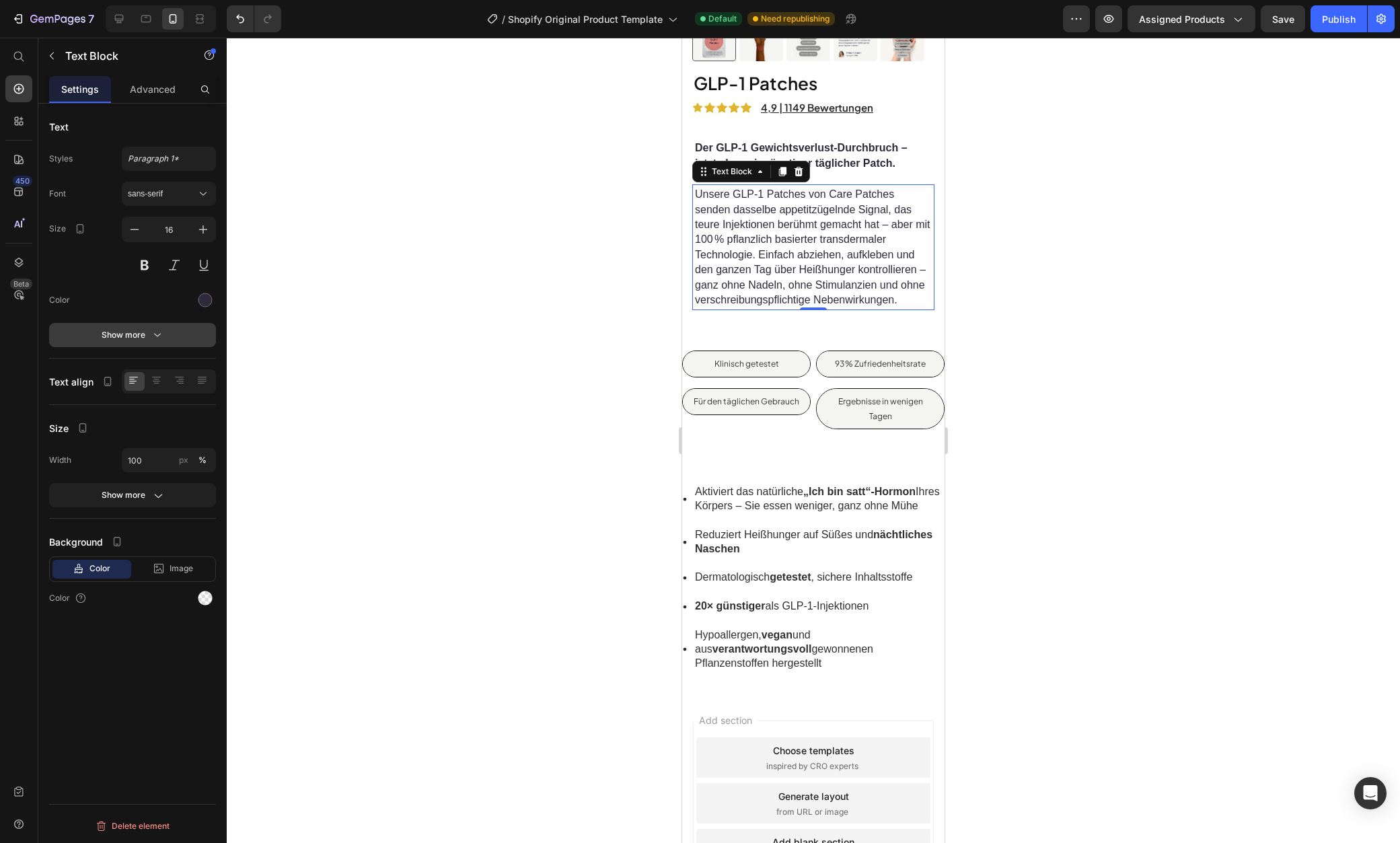 click 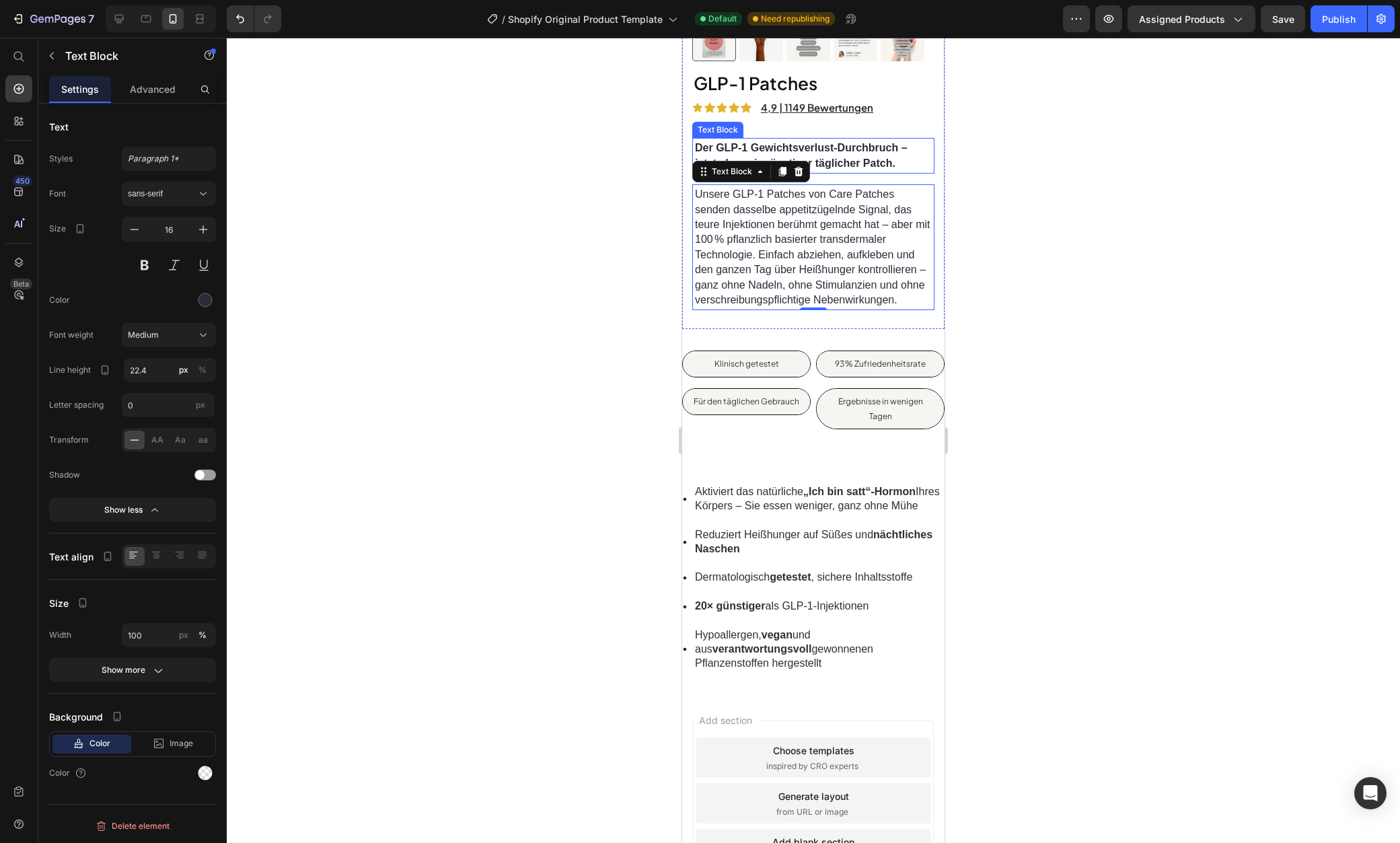 click on "Der GLP‑1 Gewichtsverlust‑Durchbruch – jetzt als preisgünstiger täglicher Patch." at bounding box center [801, 155] 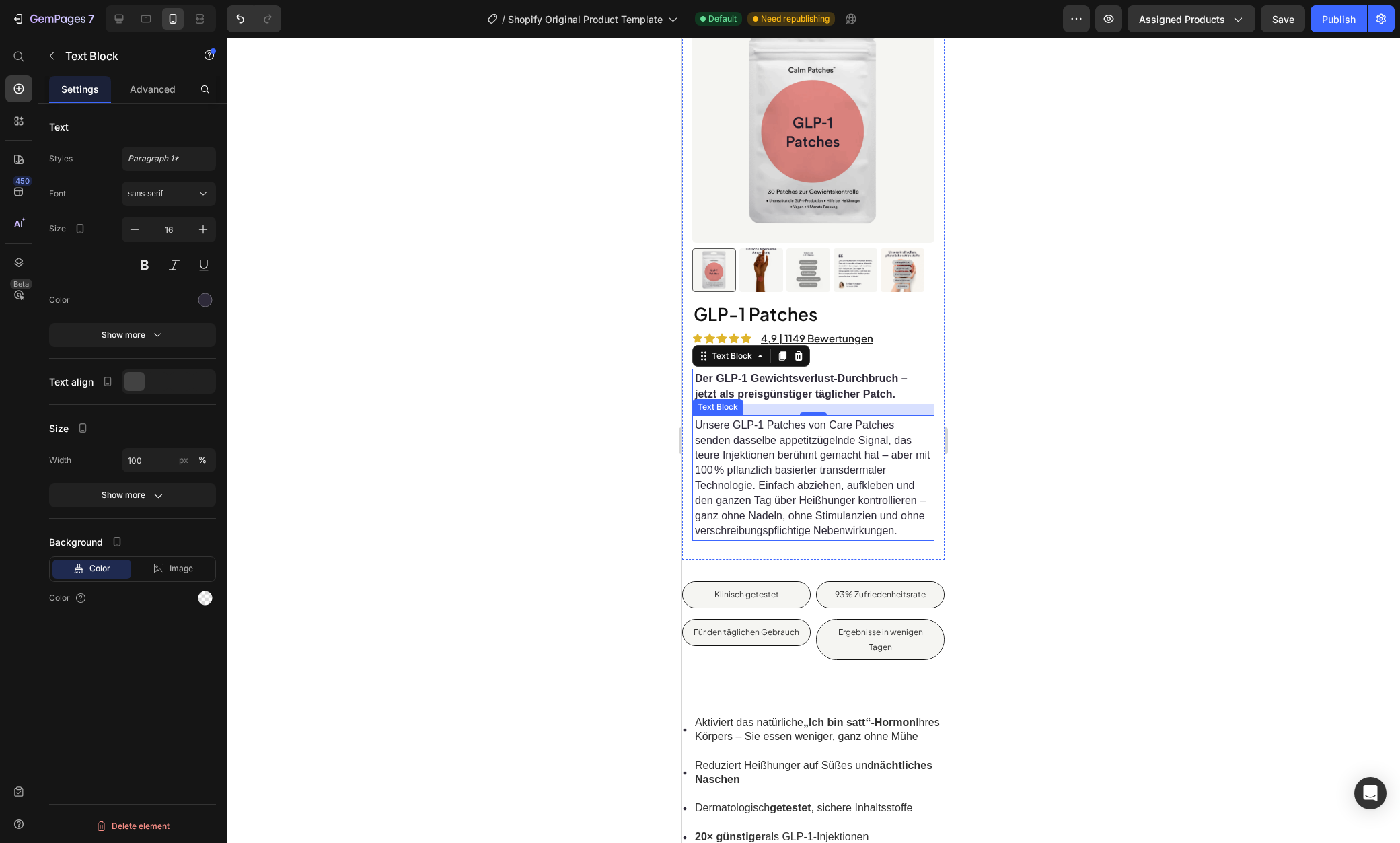 scroll, scrollTop: 0, scrollLeft: 0, axis: both 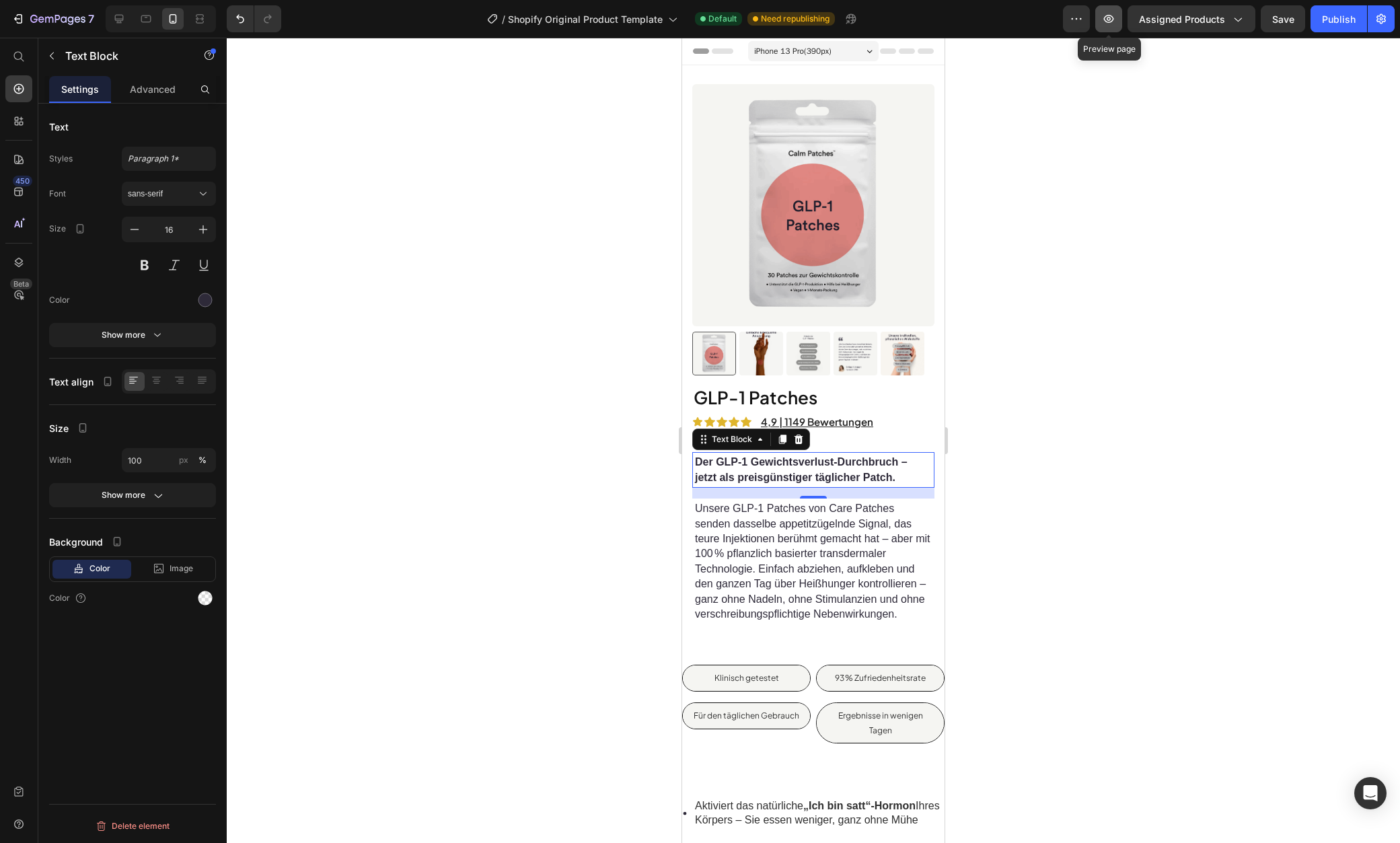 click 